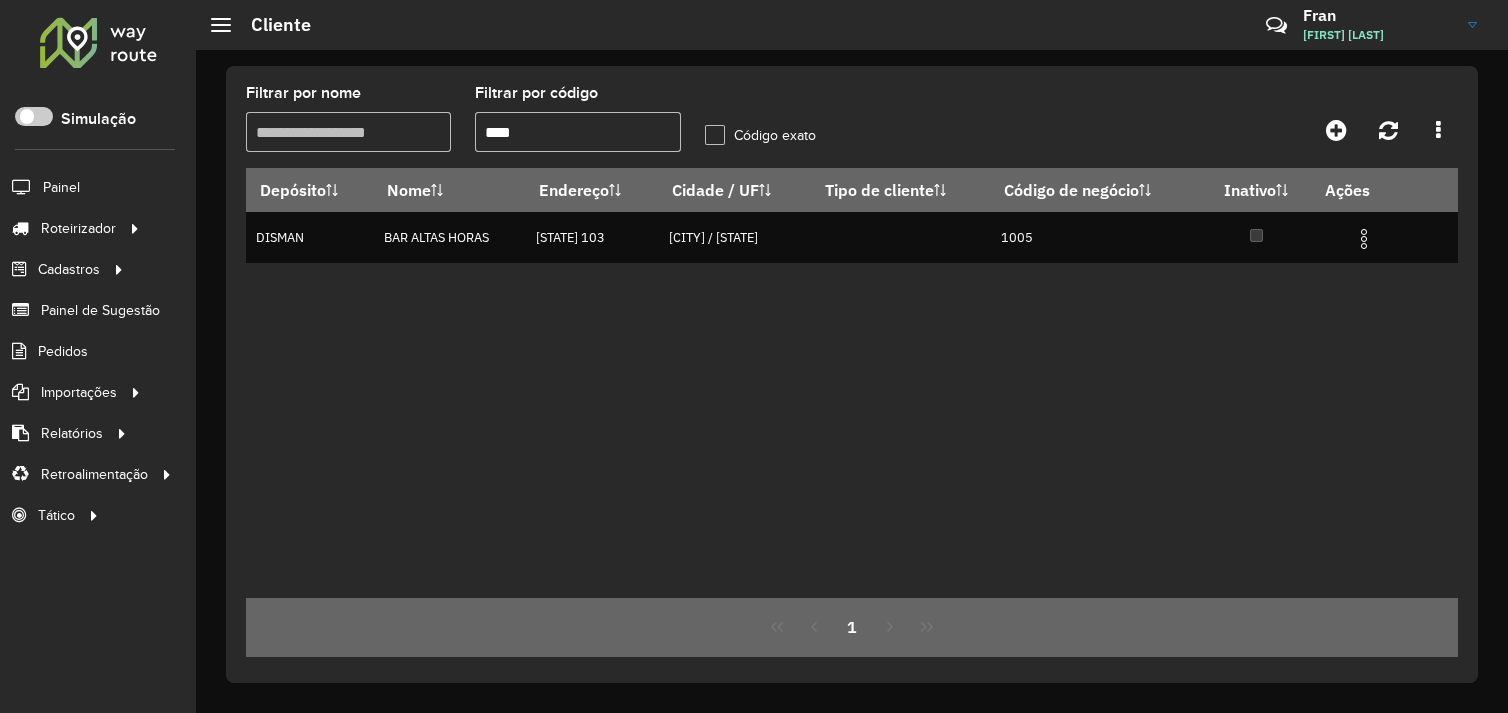 scroll, scrollTop: 0, scrollLeft: 0, axis: both 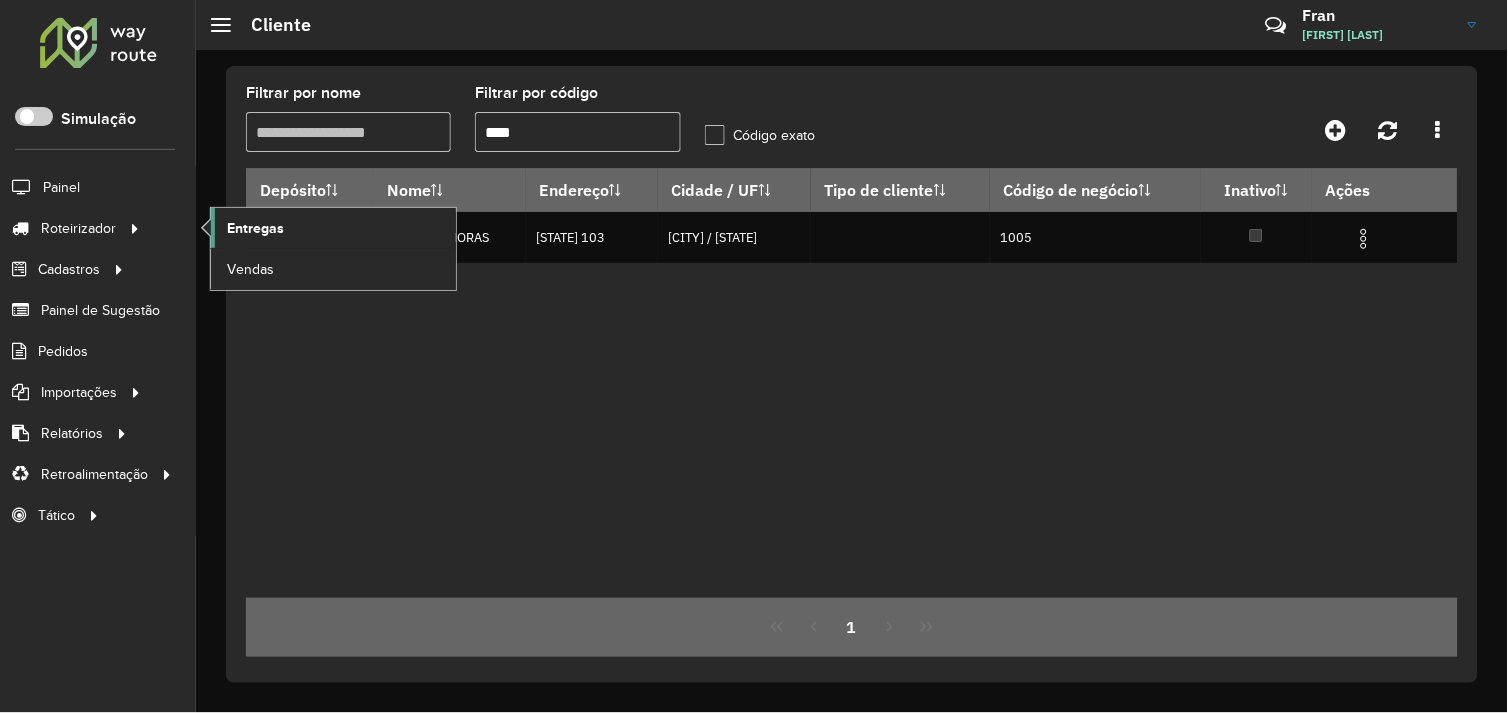 click on "Entregas" 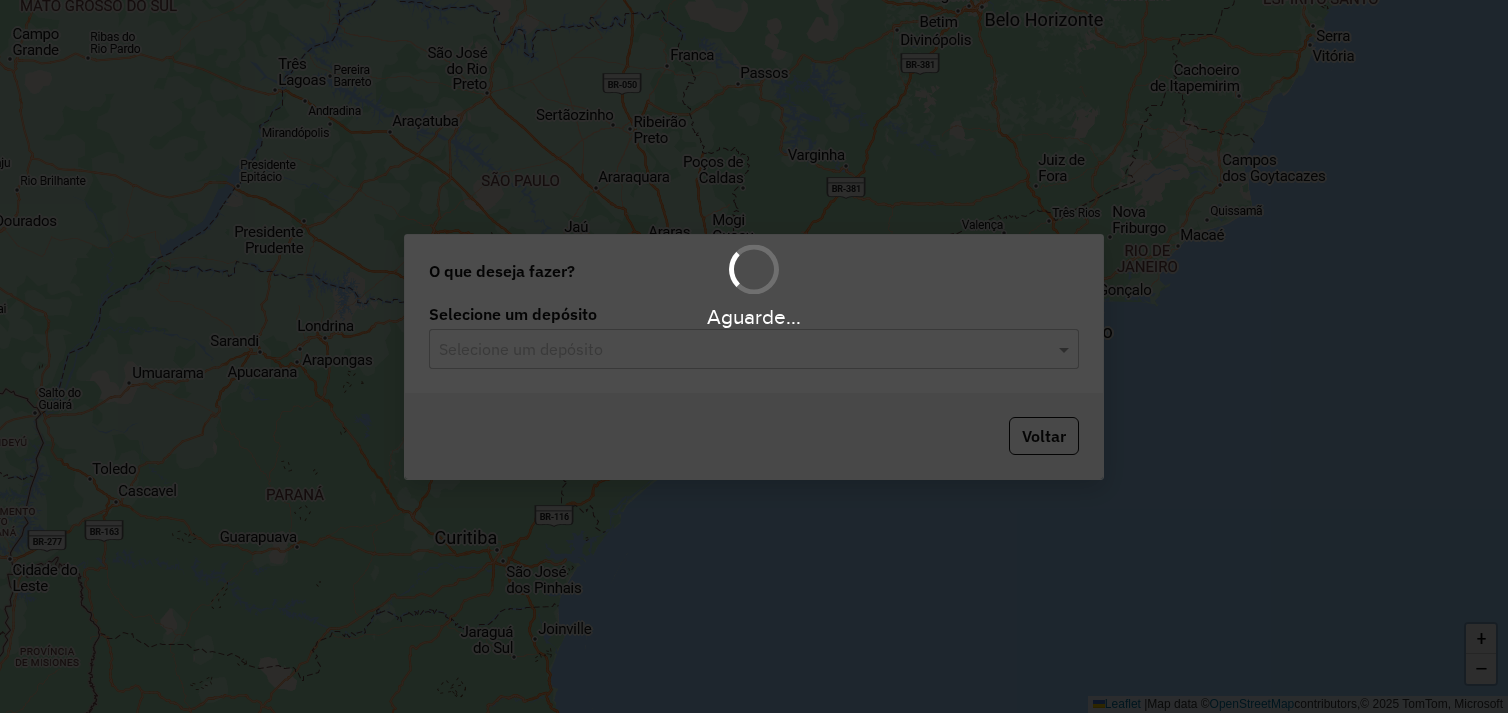 scroll, scrollTop: 0, scrollLeft: 0, axis: both 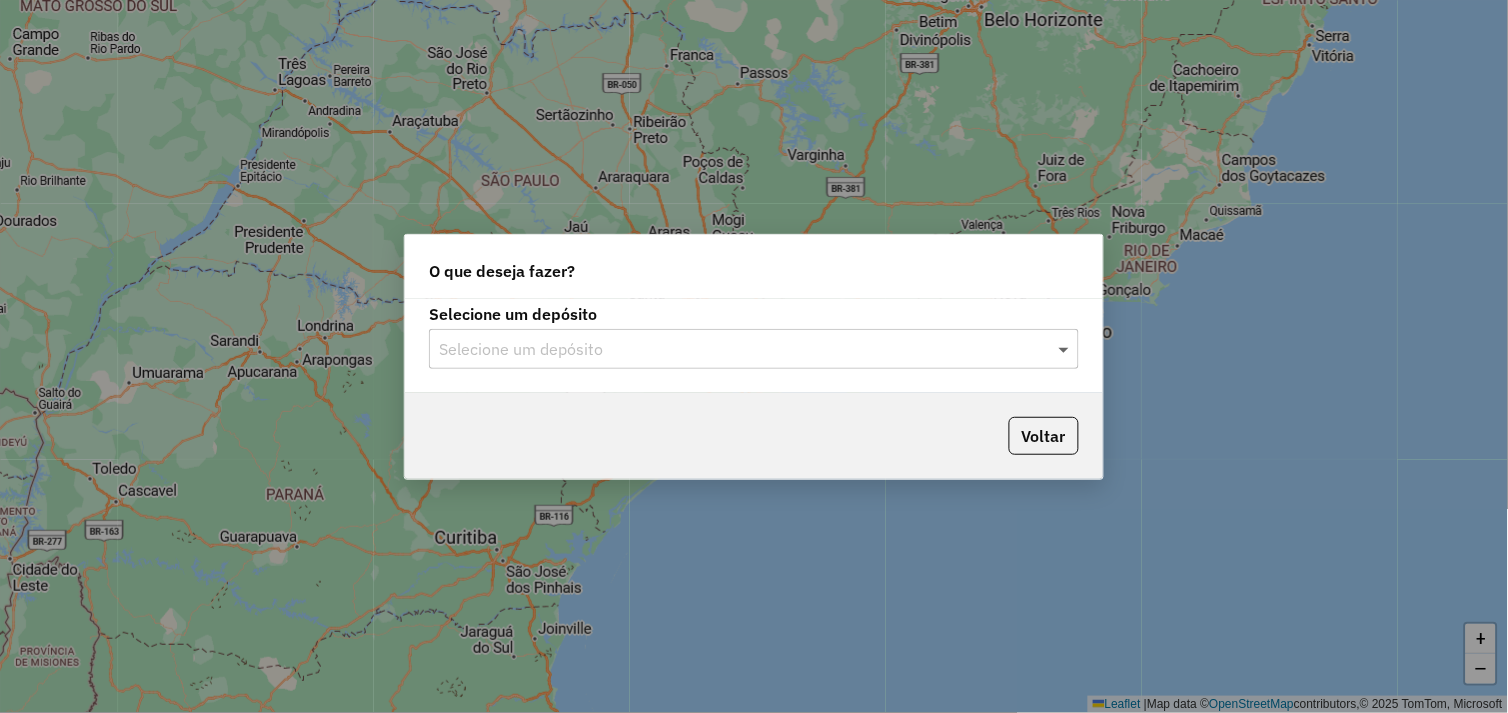 click 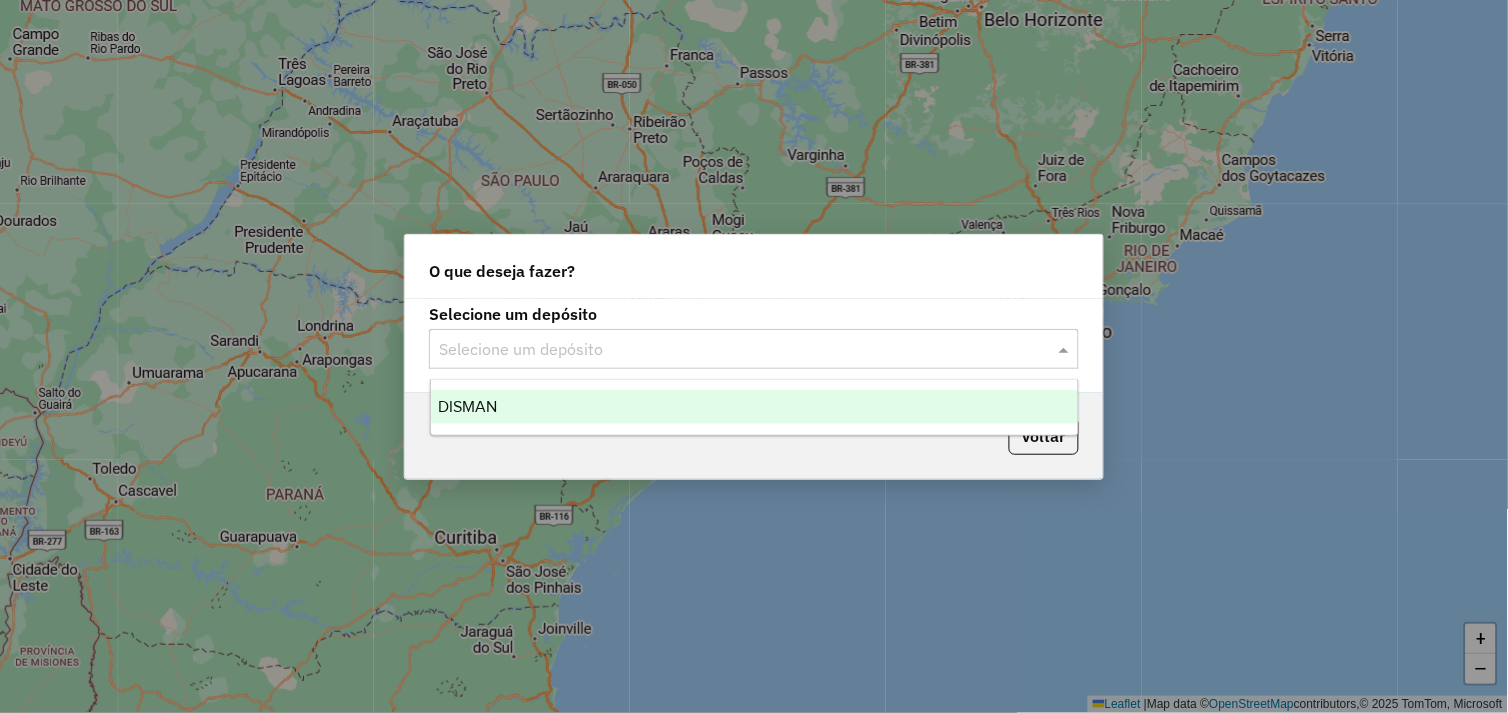 click on "DISMAN" at bounding box center [755, 407] 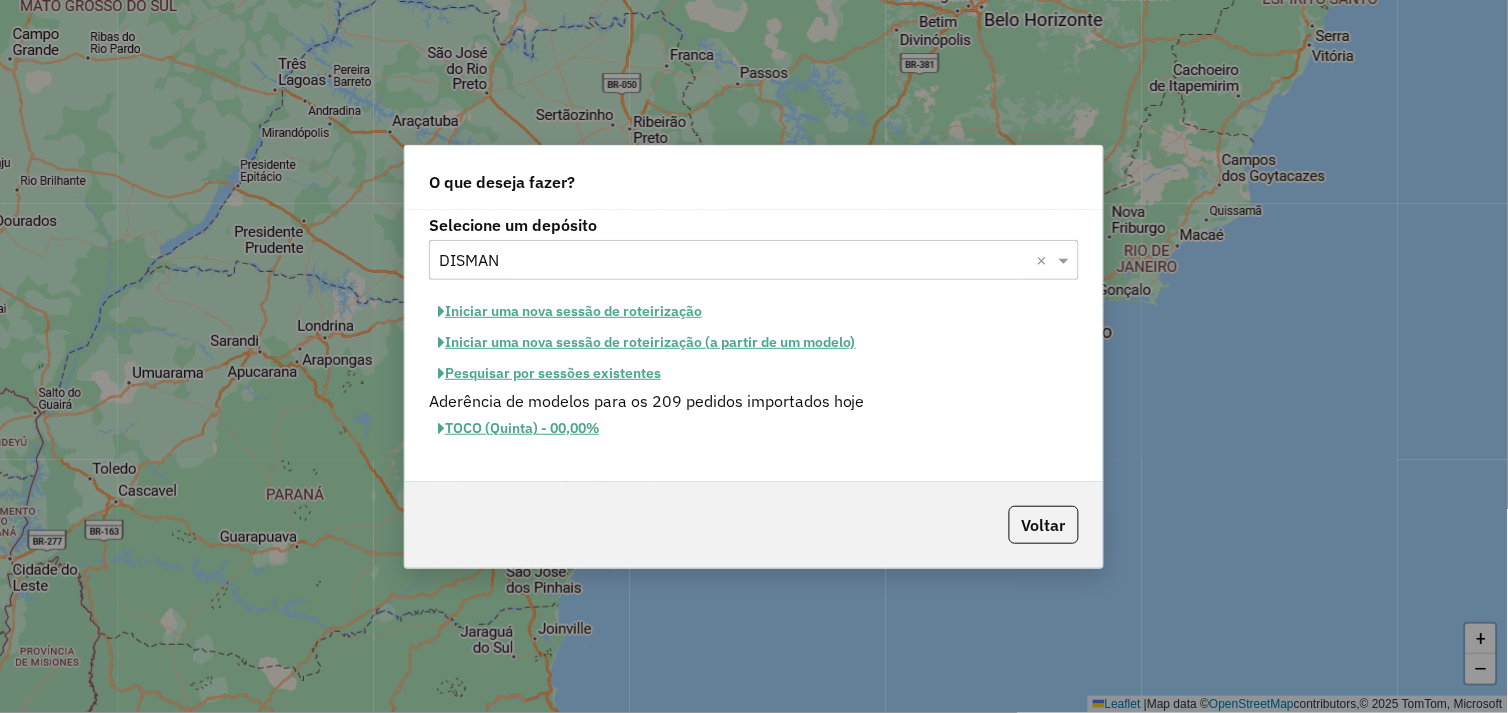 click on "Iniciar uma nova sessão de roteirização" 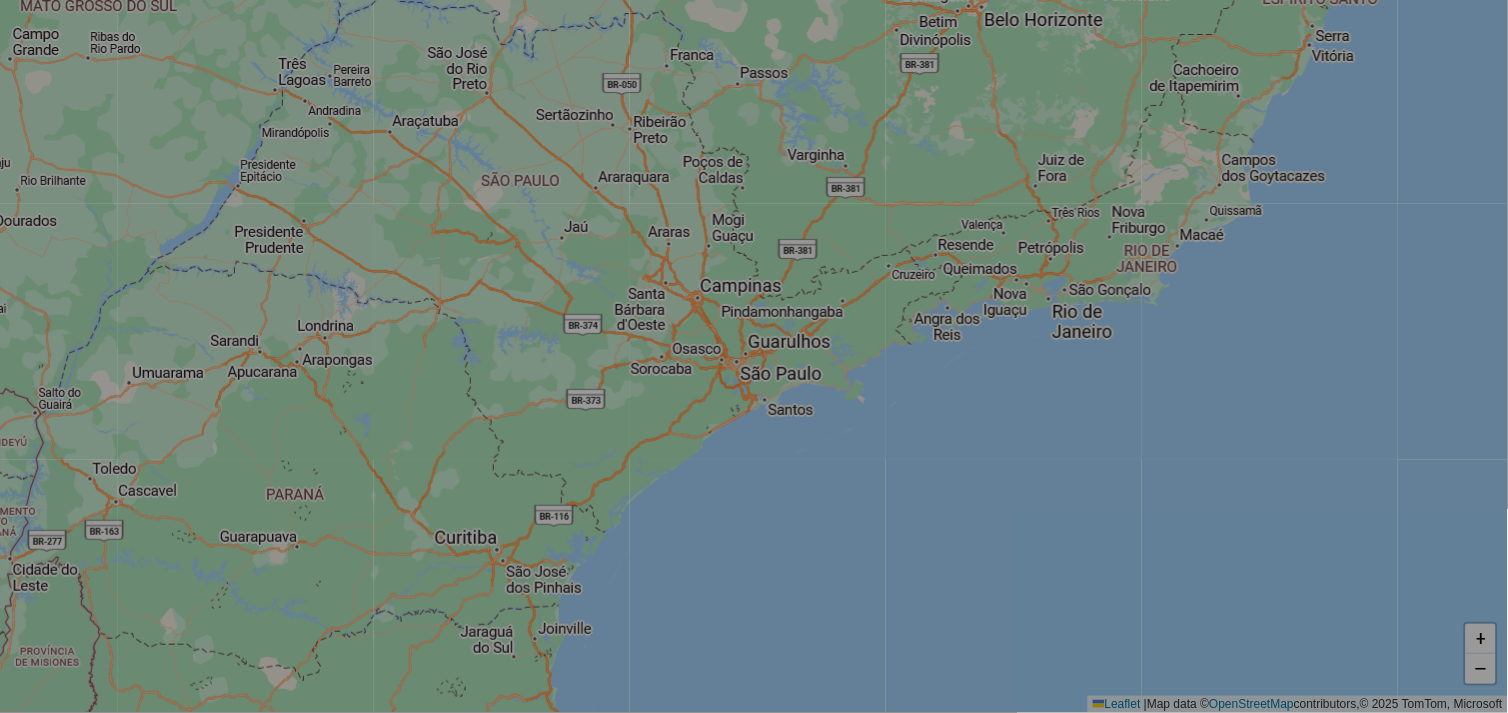 select on "*" 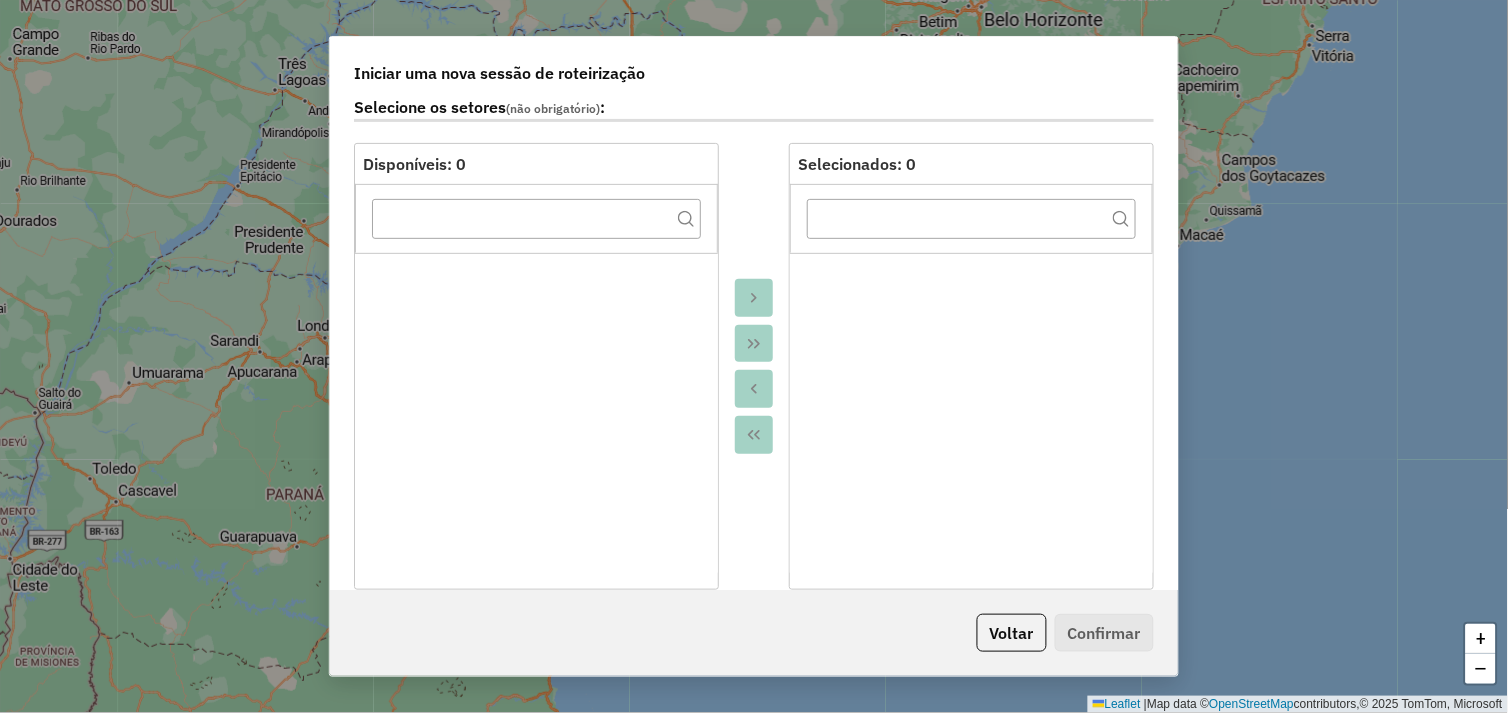 scroll, scrollTop: 444, scrollLeft: 0, axis: vertical 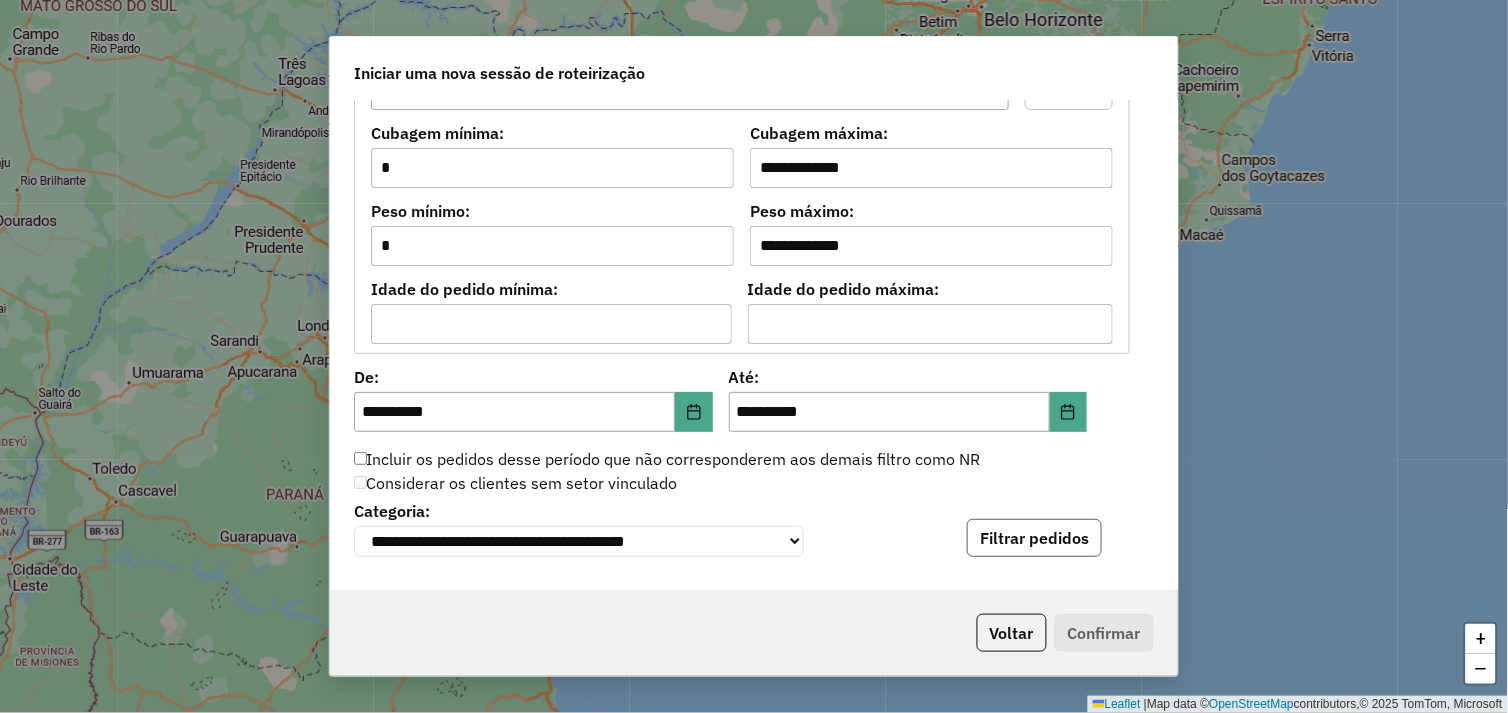 click on "Filtrar pedidos" 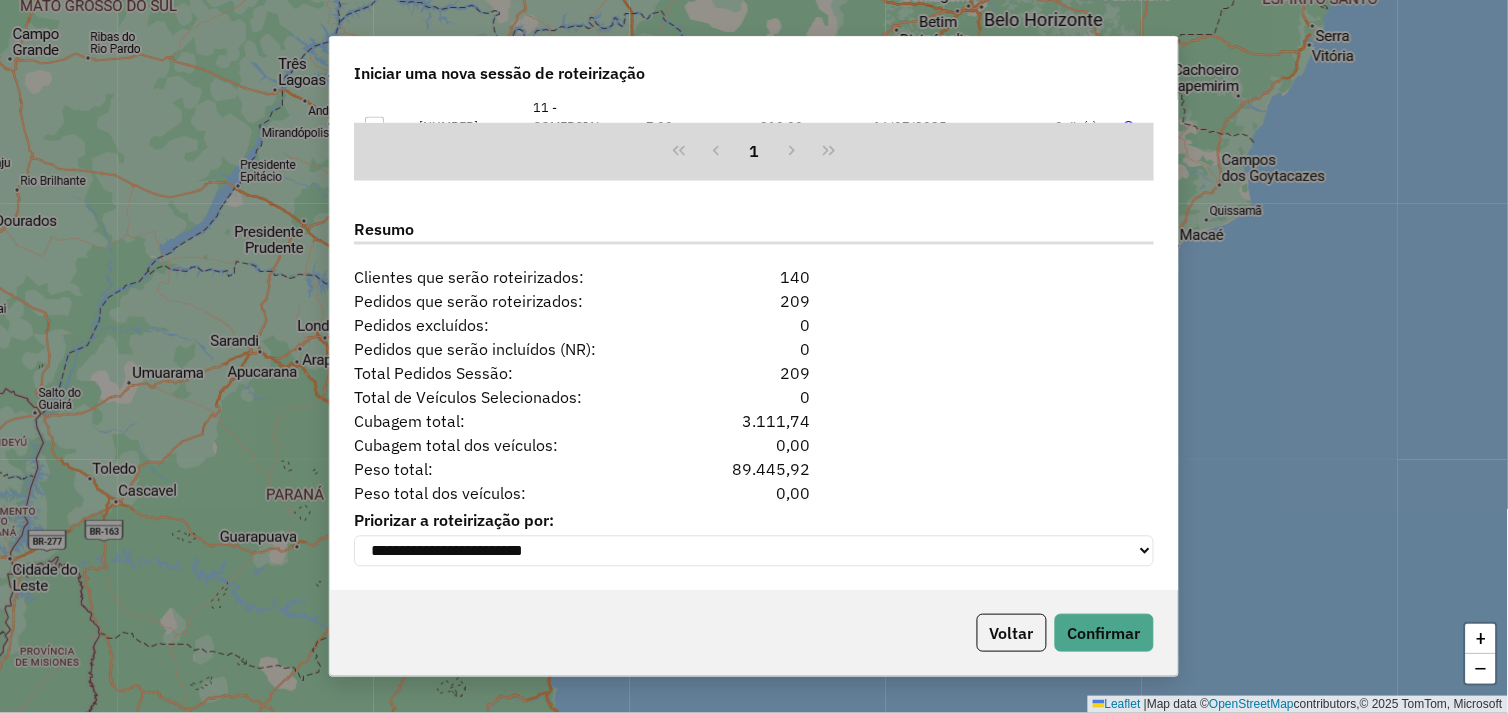 scroll, scrollTop: 2455, scrollLeft: 0, axis: vertical 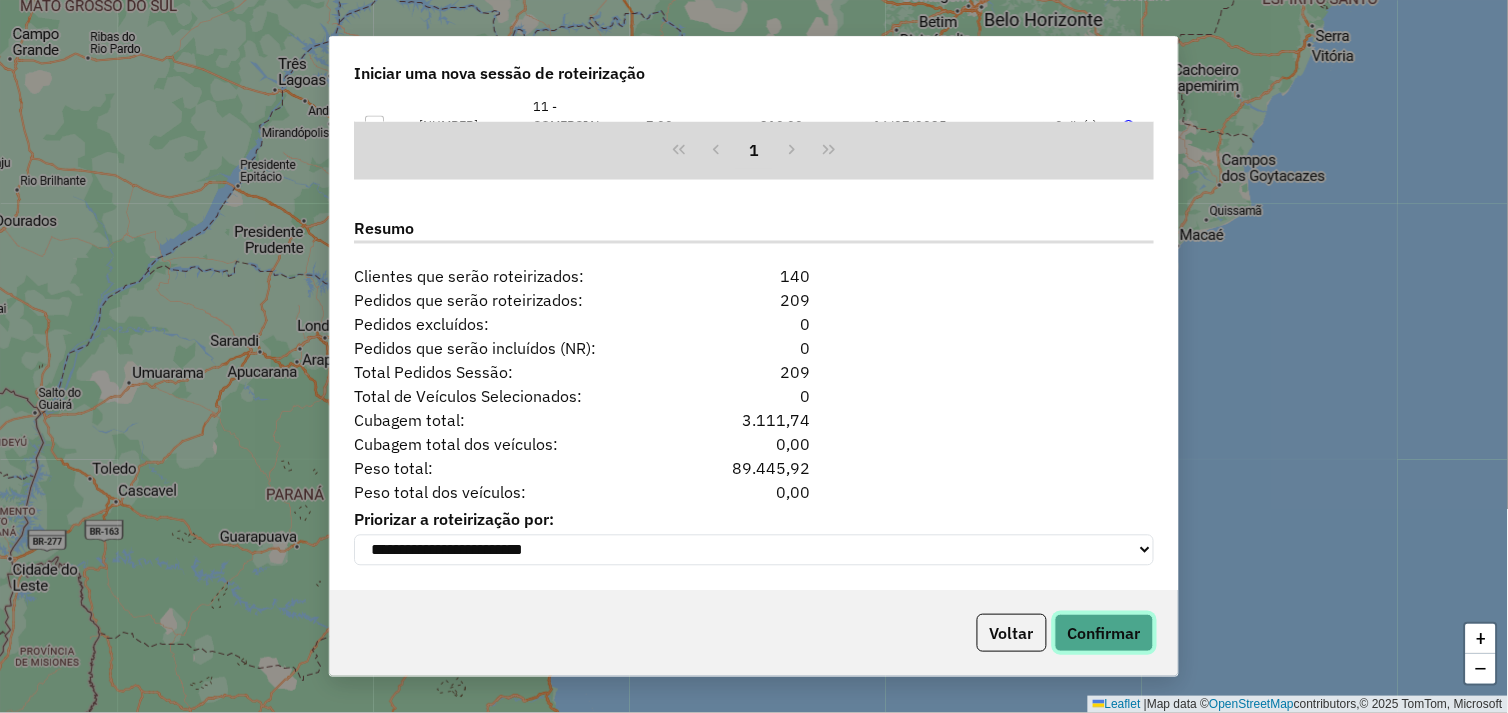 click on "Confirmar" 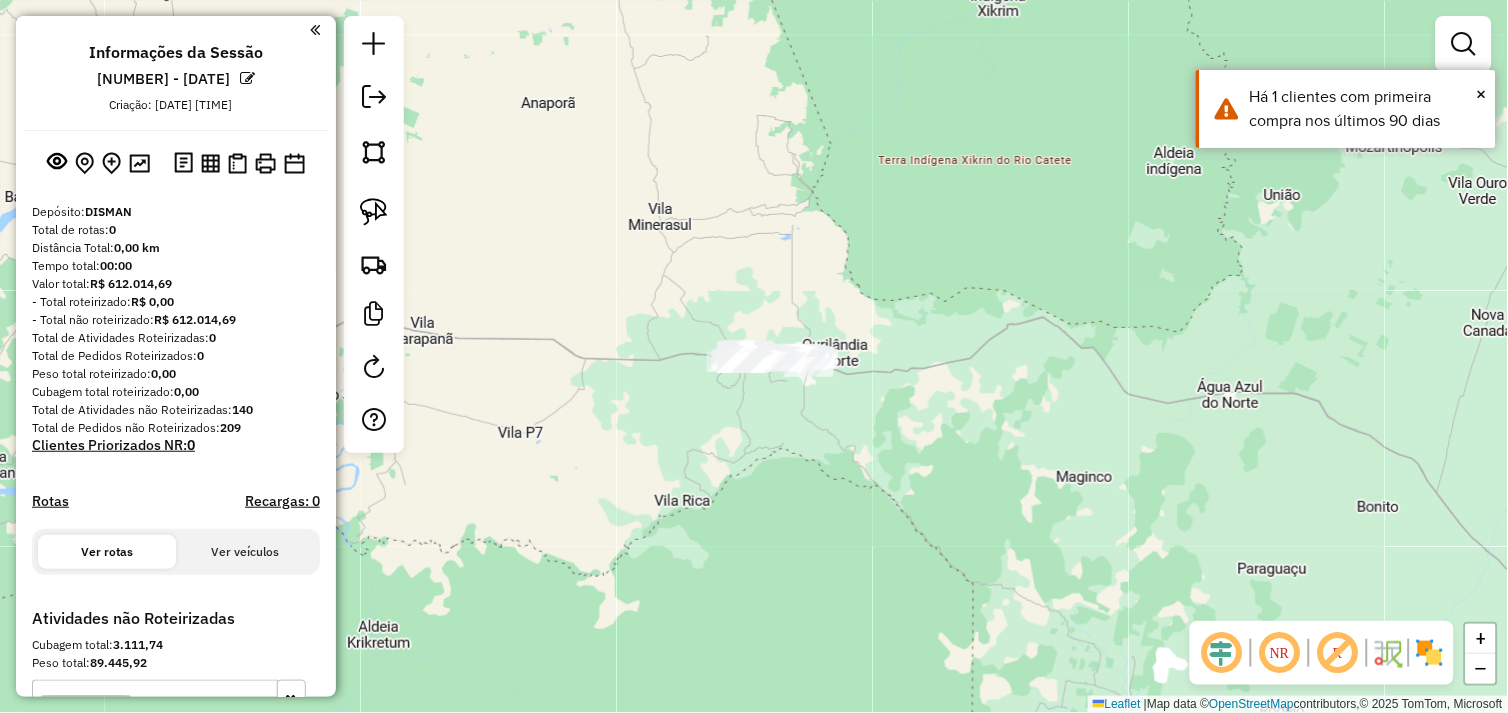 drag, startPoint x: 681, startPoint y: 435, endPoint x: 907, endPoint y: 467, distance: 228.25424 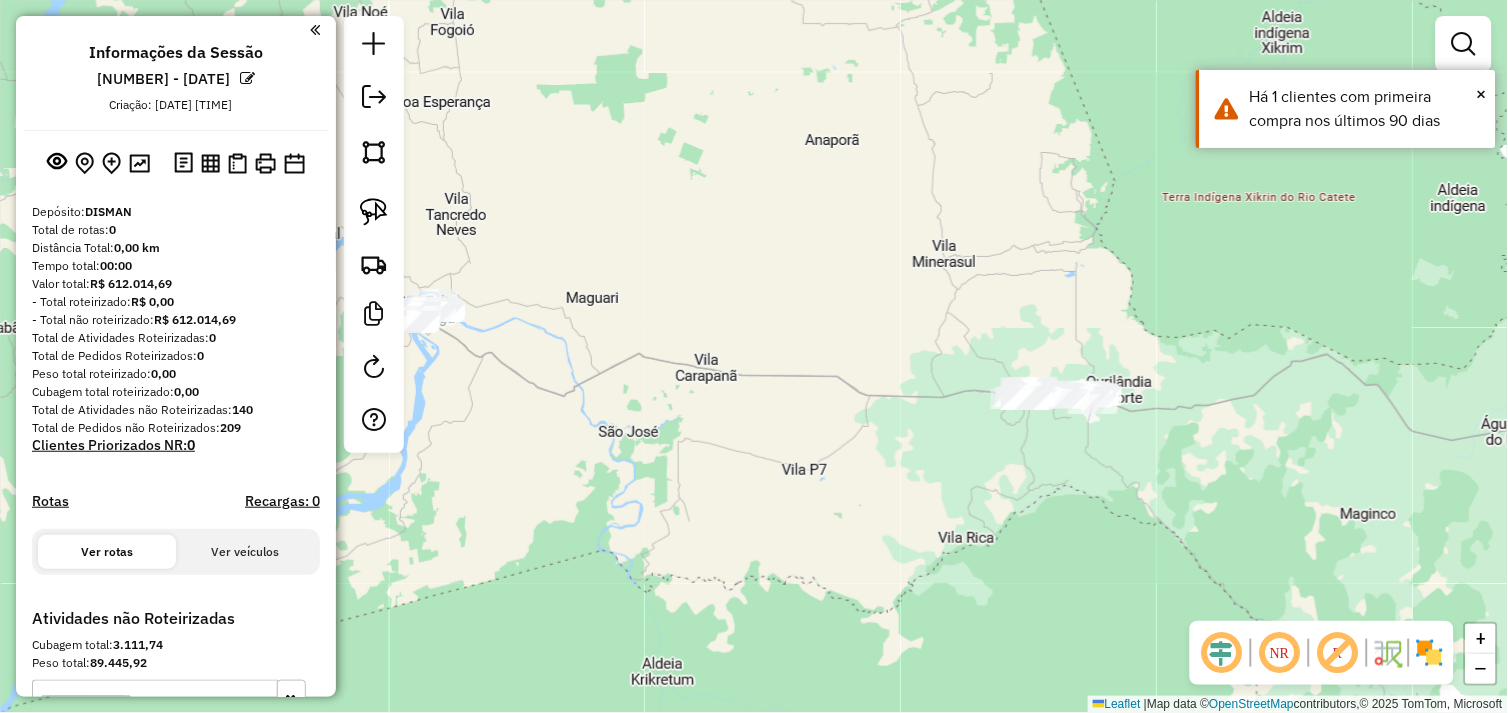 drag, startPoint x: 668, startPoint y: 465, endPoint x: 816, endPoint y: 480, distance: 148.7582 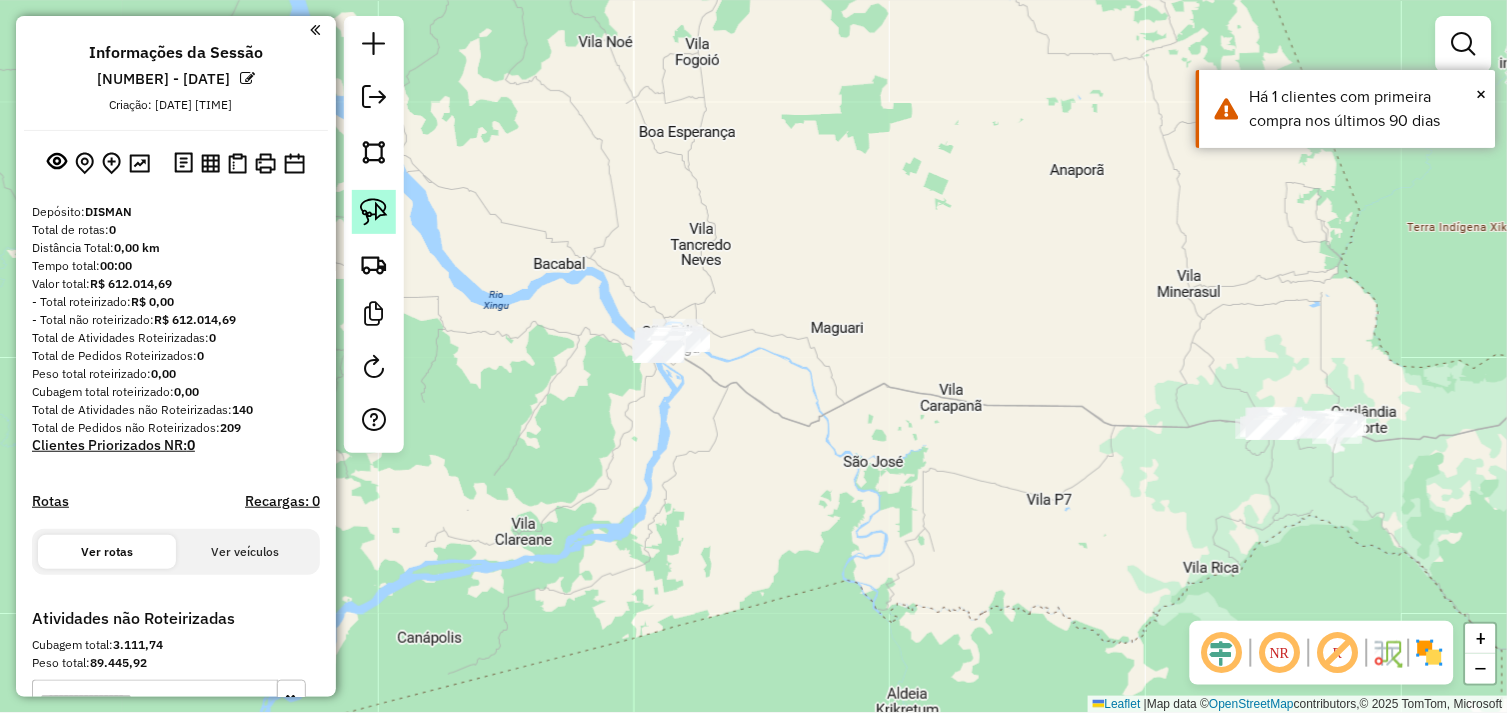 click 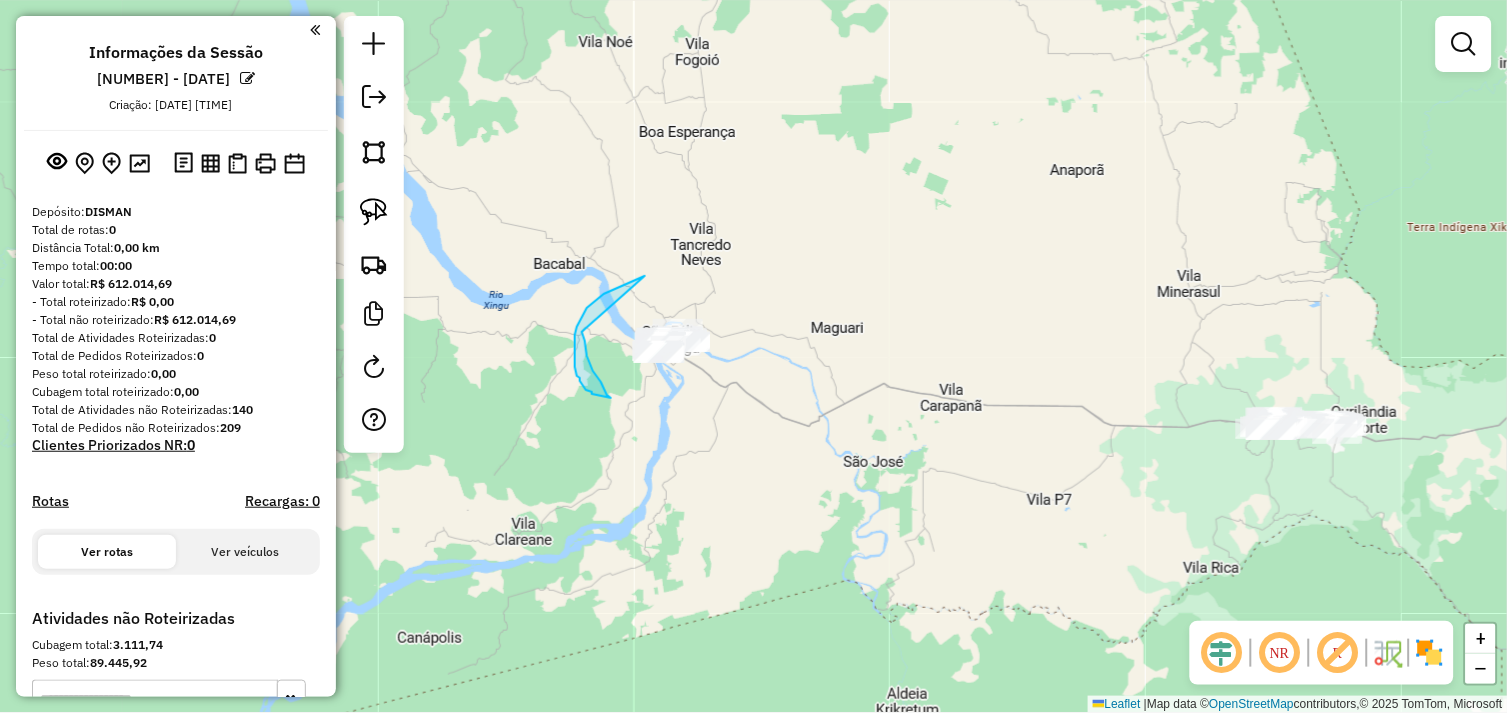 drag, startPoint x: 627, startPoint y: 284, endPoint x: 581, endPoint y: 331, distance: 65.76473 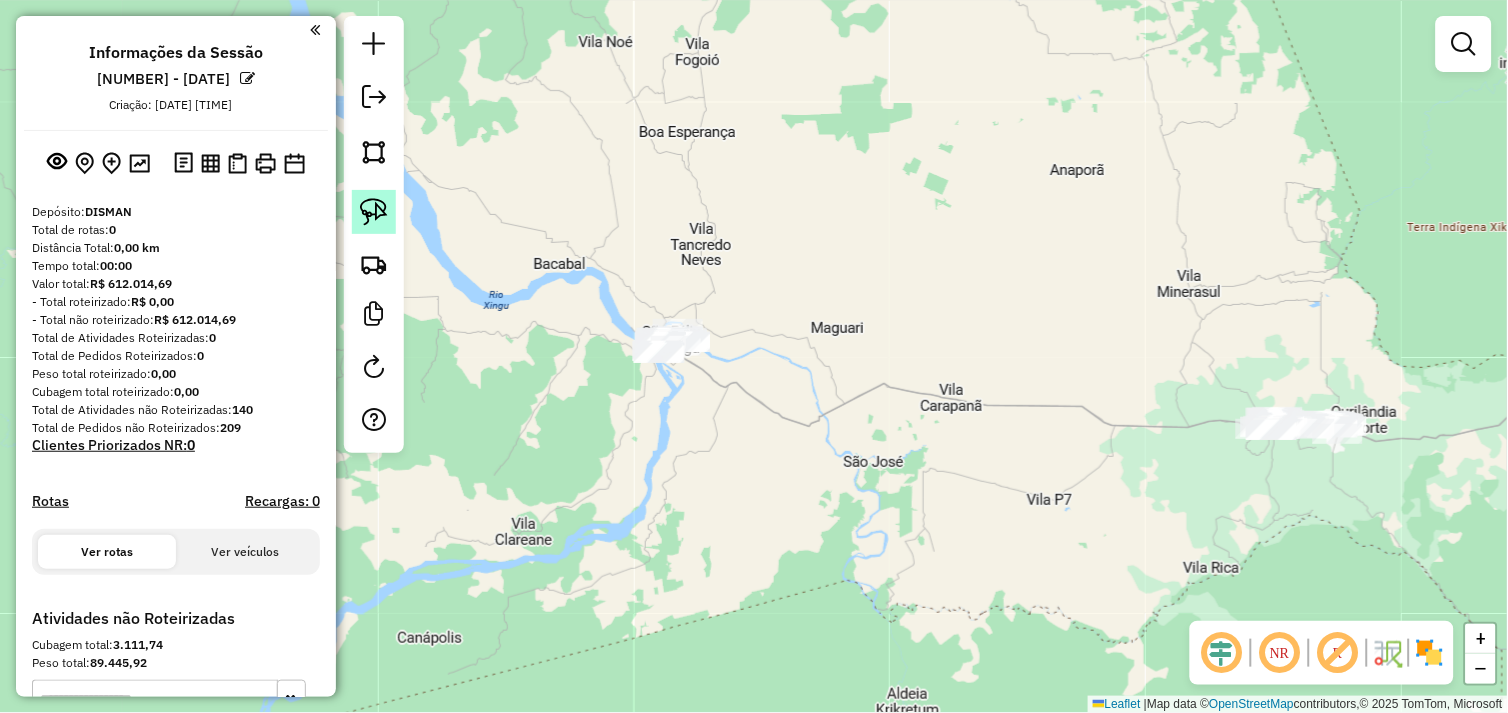 click 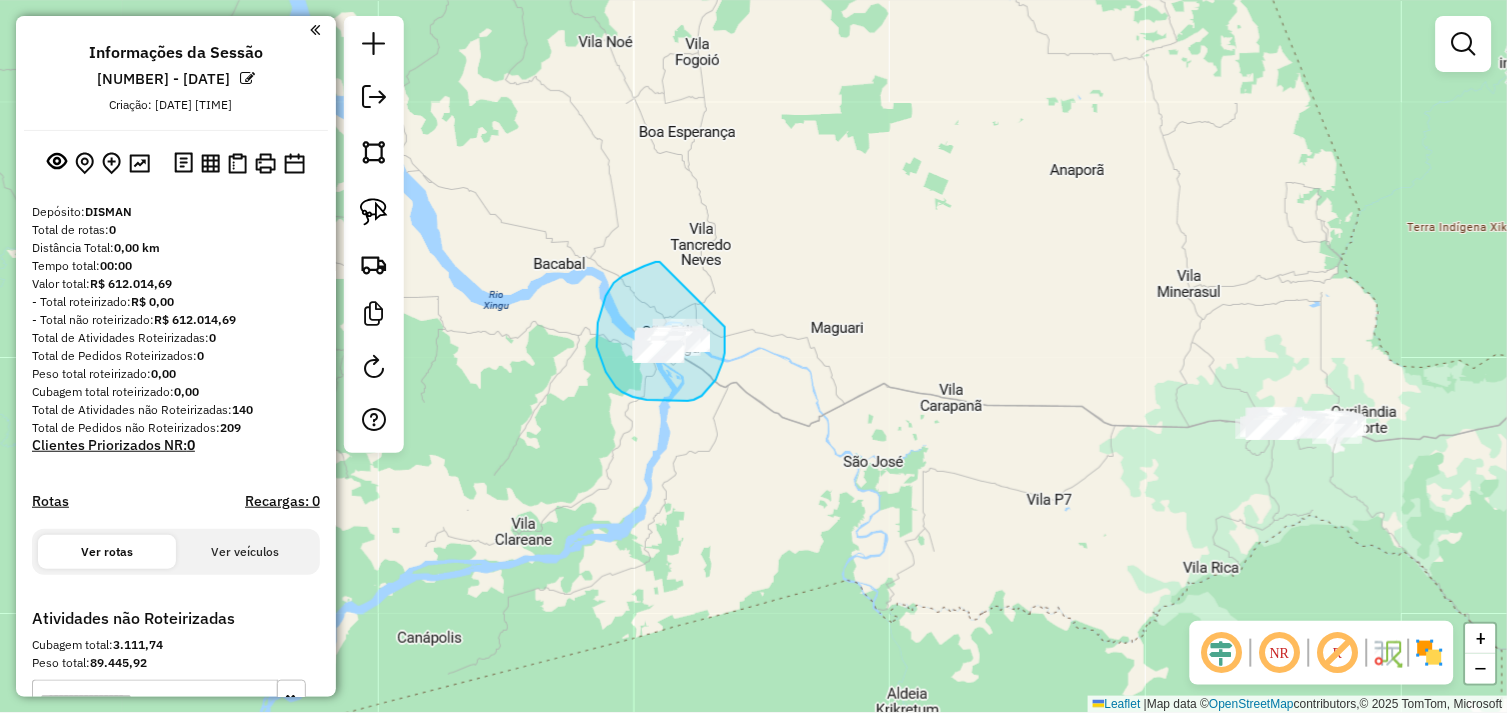 drag, startPoint x: 660, startPoint y: 262, endPoint x: 725, endPoint y: 327, distance: 91.92388 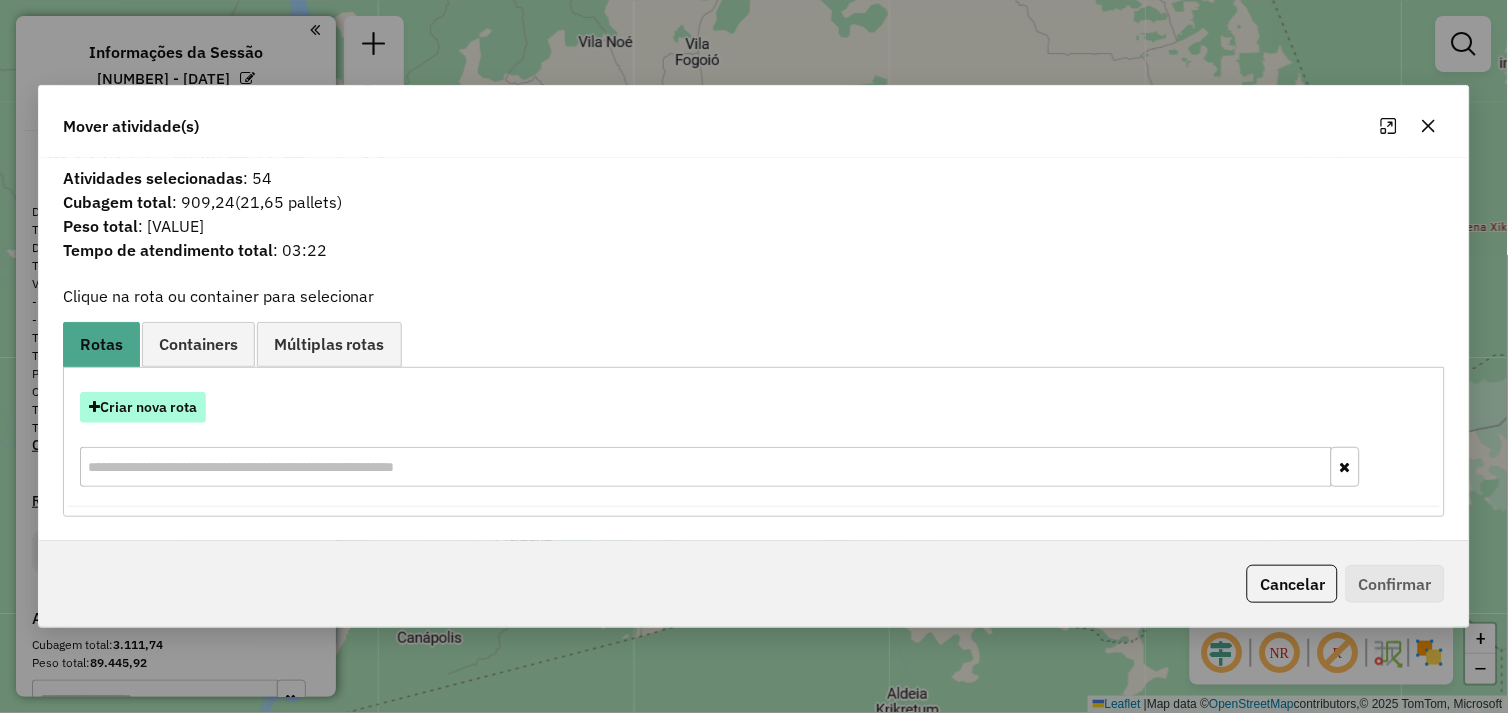 click on "Criar nova rota" at bounding box center [143, 407] 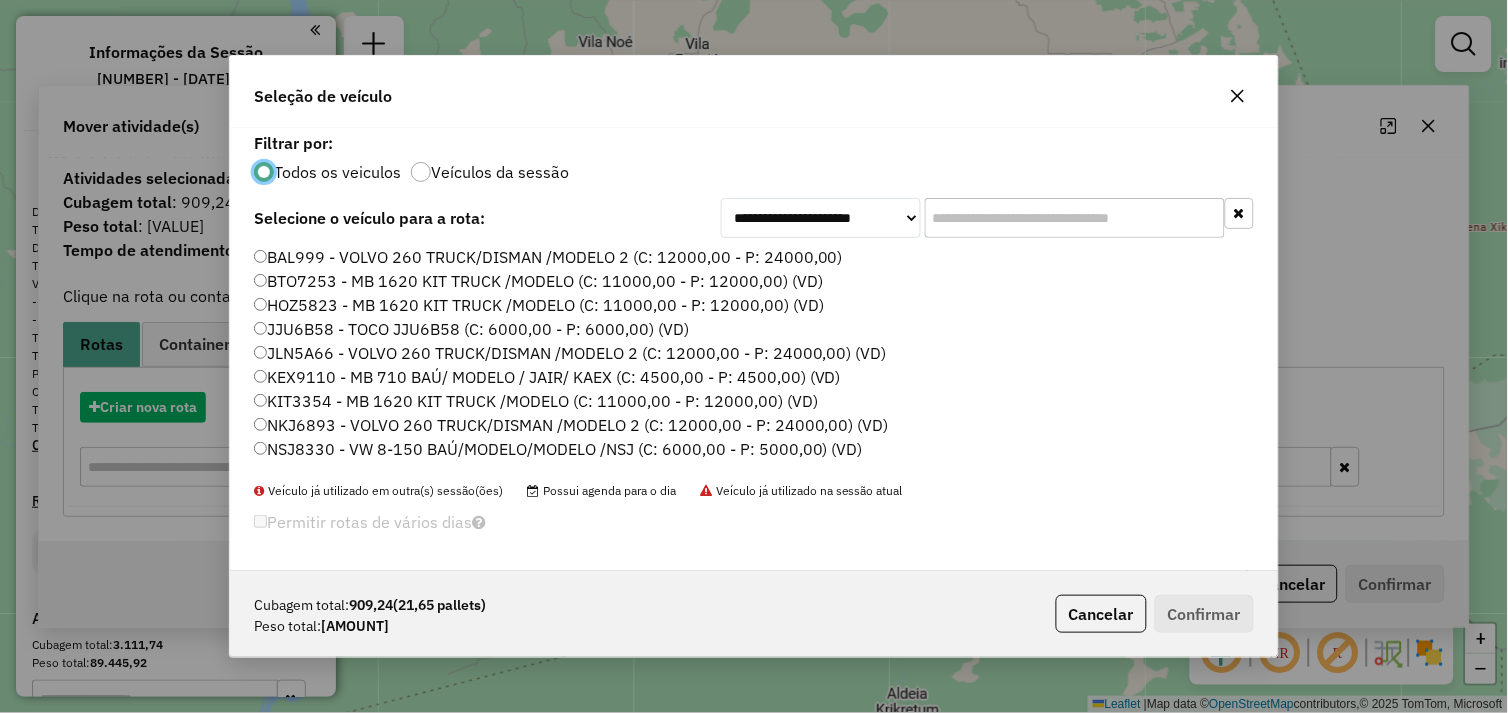 scroll, scrollTop: 11, scrollLeft: 5, axis: both 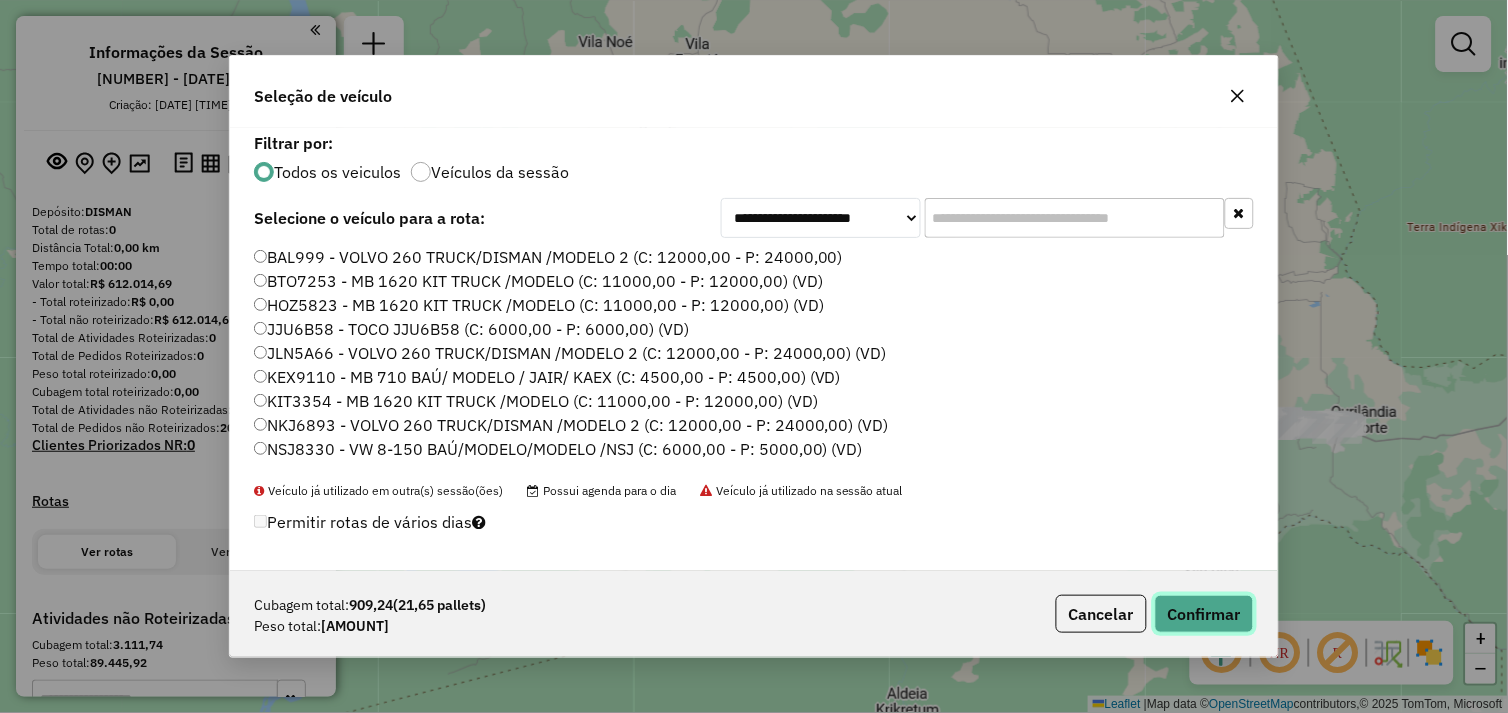 click on "Confirmar" 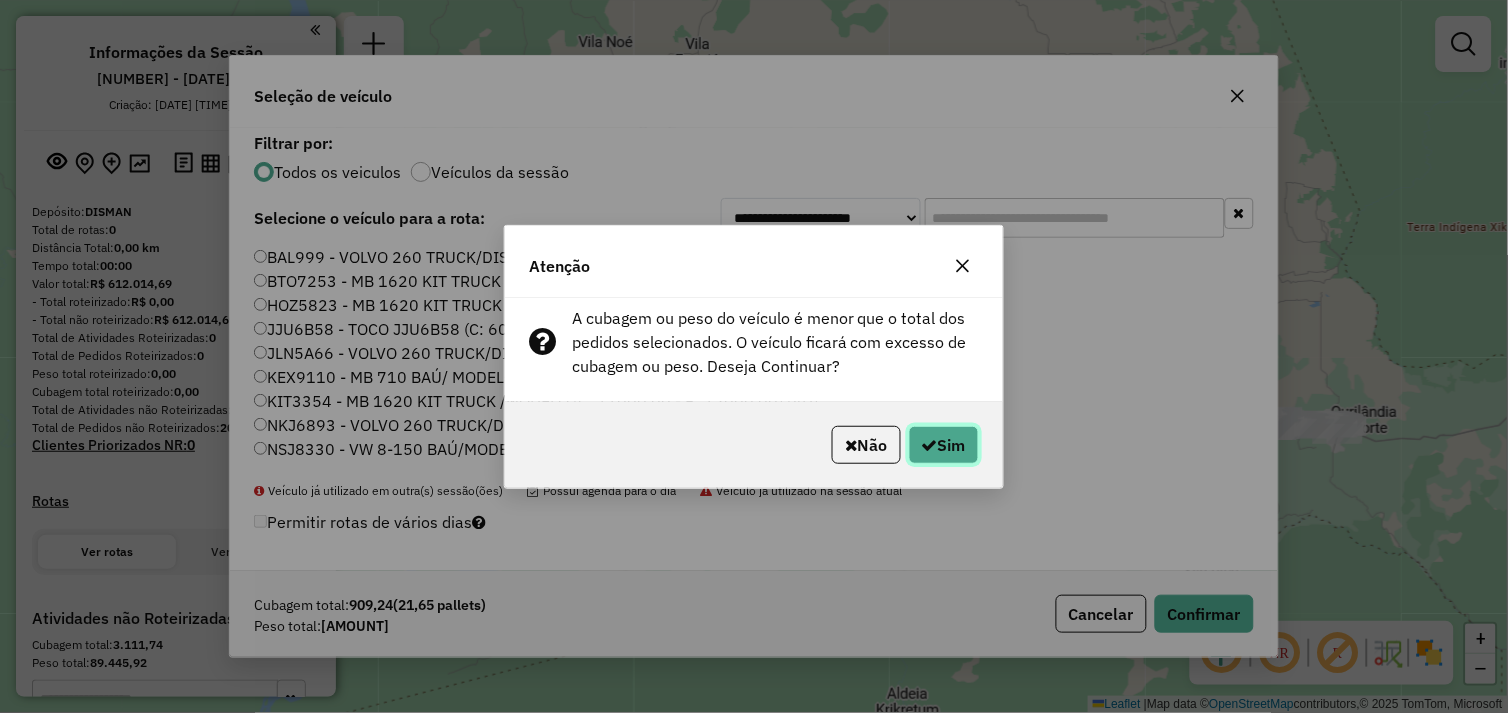 click 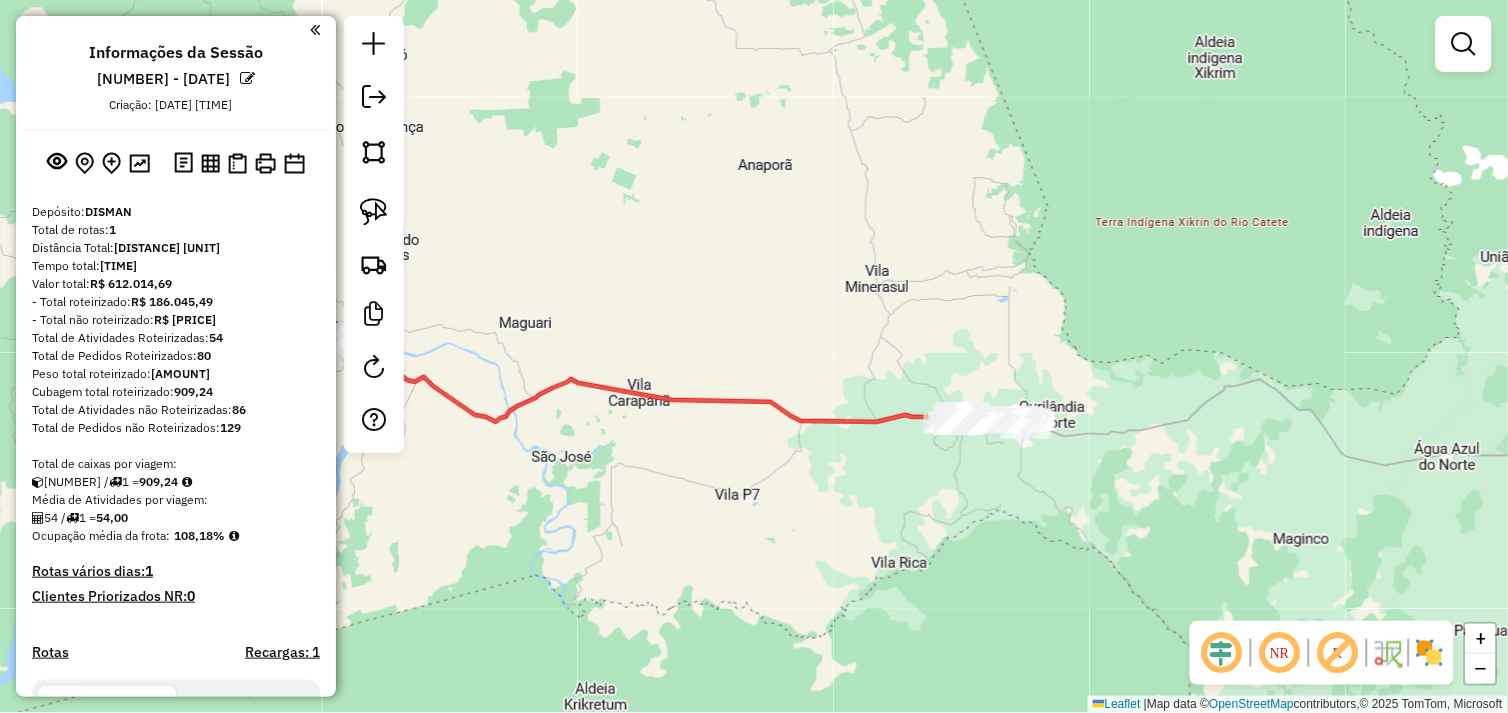 drag, startPoint x: 1122, startPoint y: 473, endPoint x: 810, endPoint y: 468, distance: 312.04007 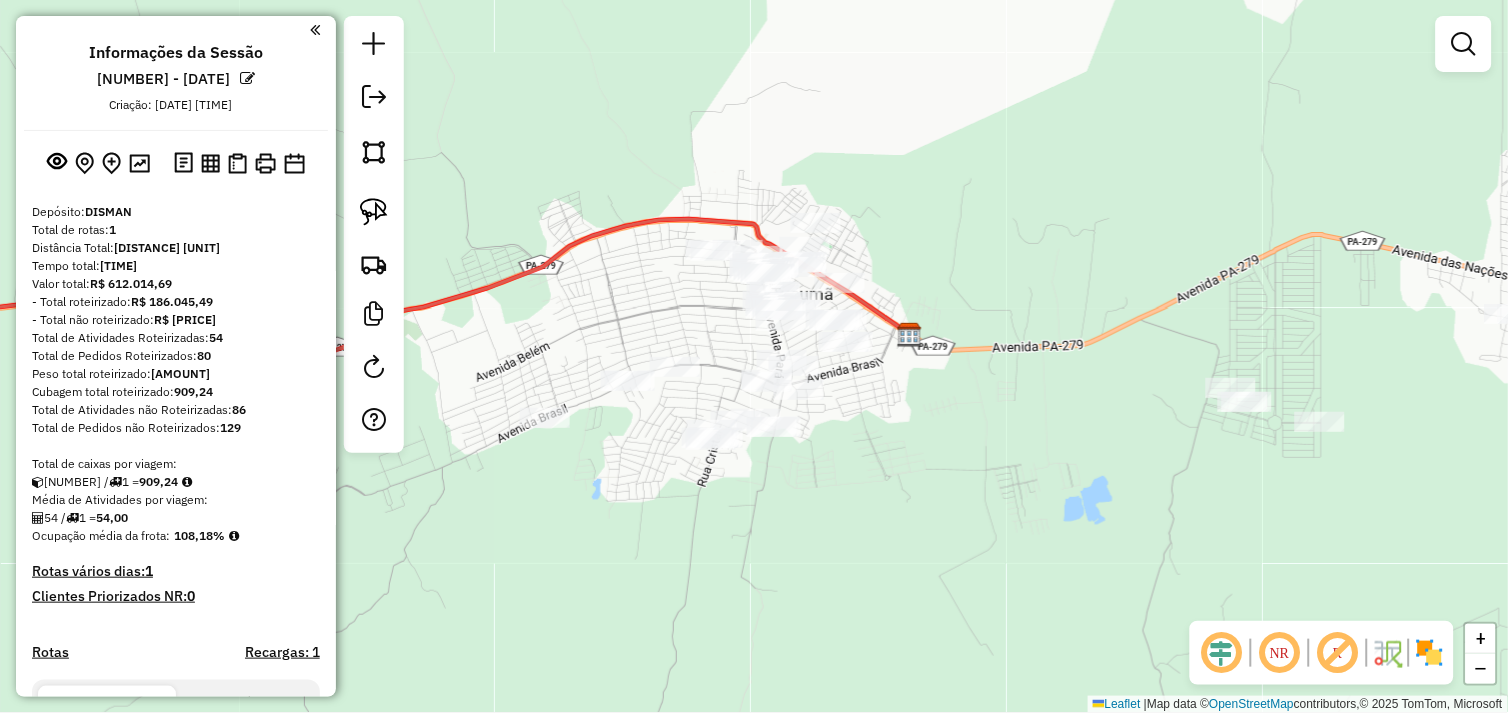 drag, startPoint x: 624, startPoint y: 467, endPoint x: 734, endPoint y: 458, distance: 110.36757 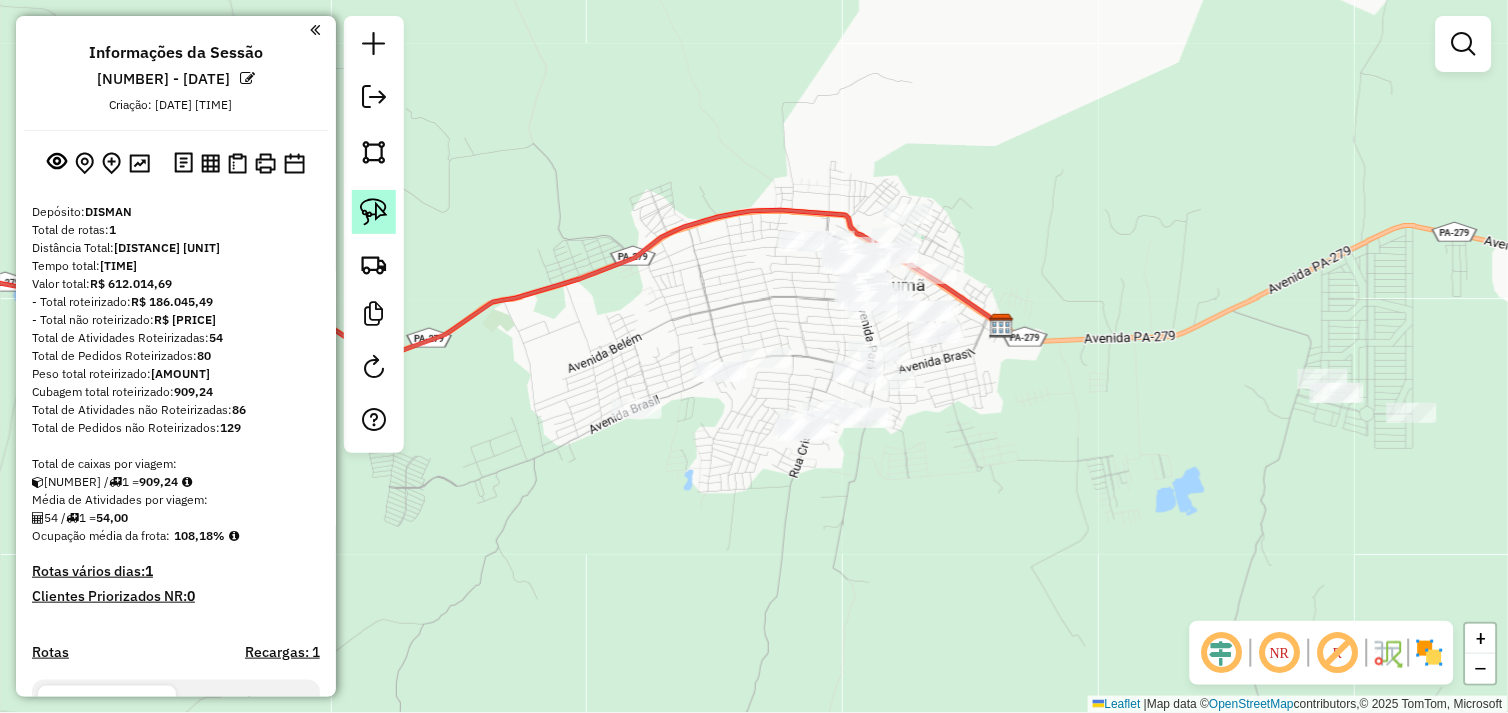click 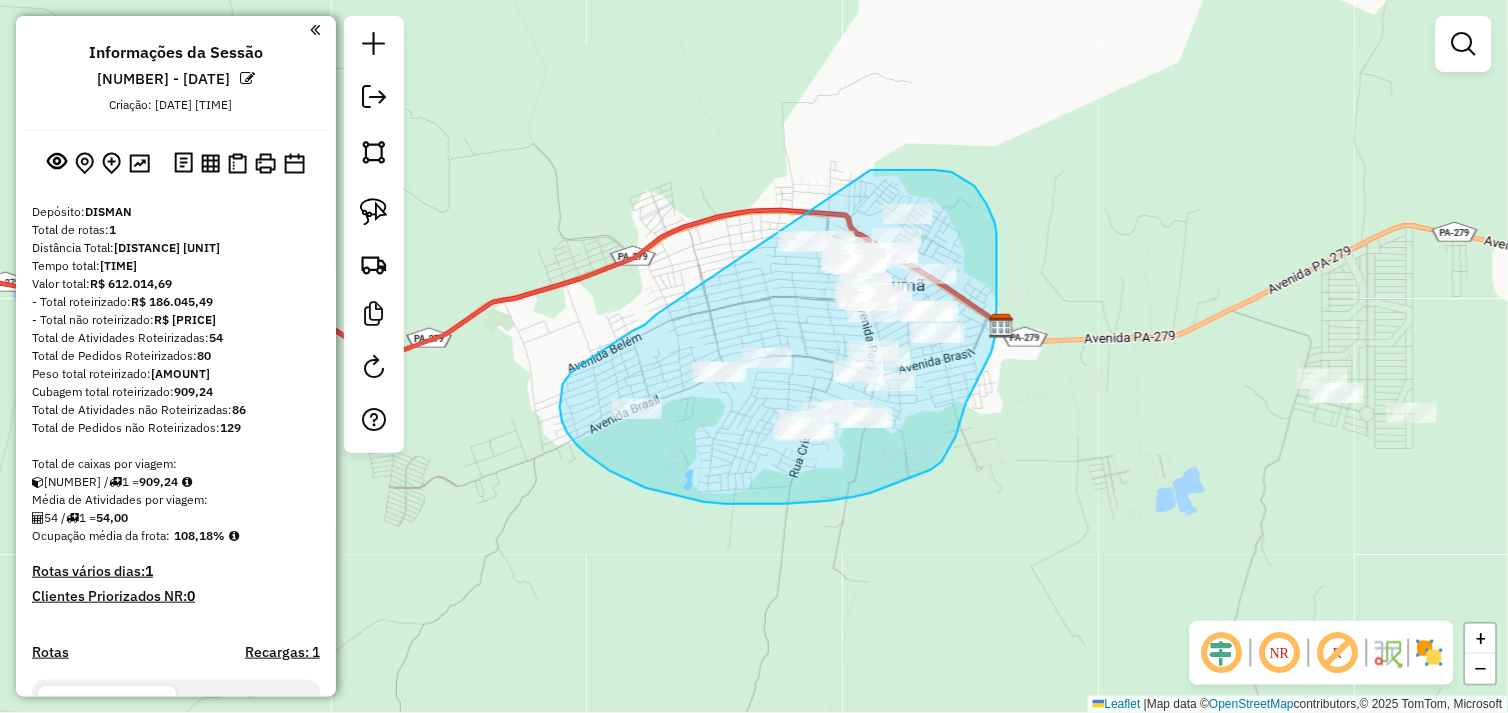 drag, startPoint x: 656, startPoint y: 315, endPoint x: 867, endPoint y: 170, distance: 256.01953 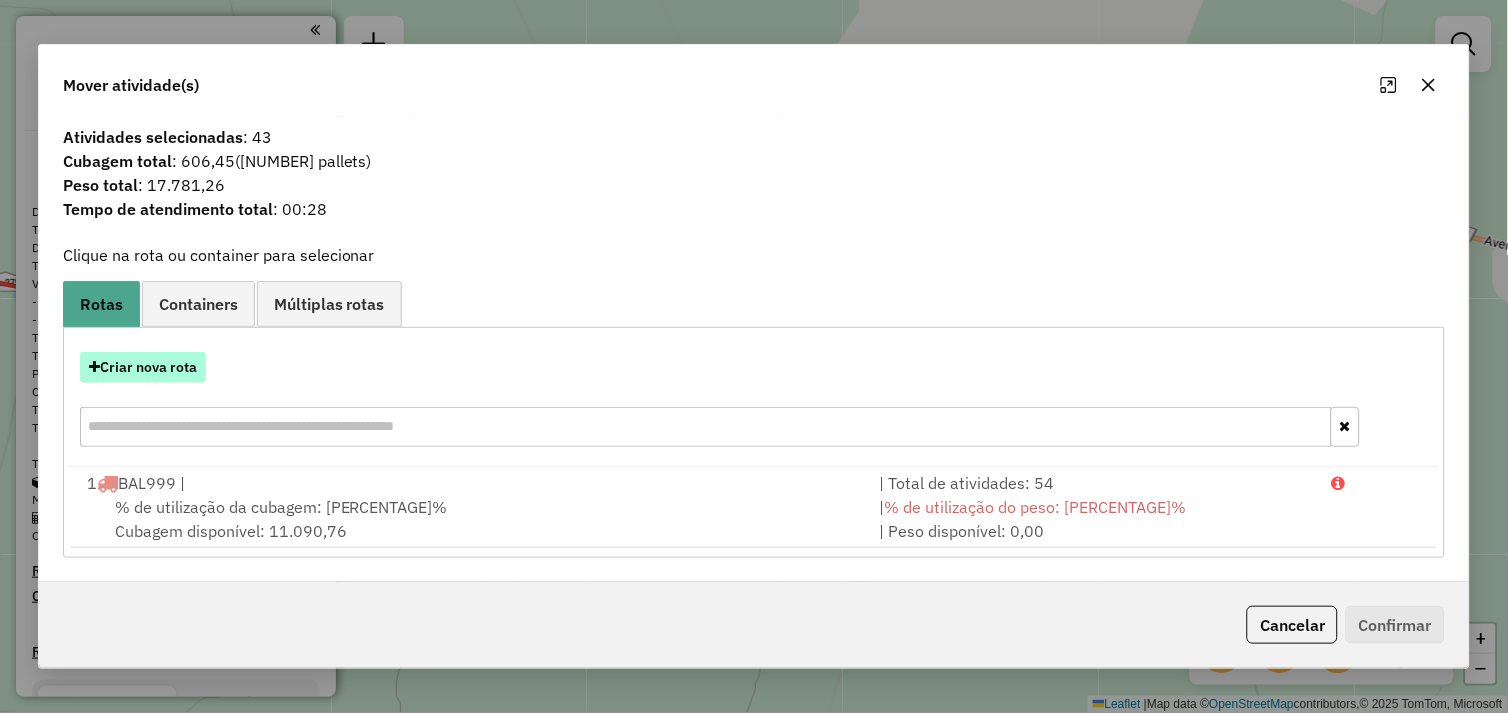 click on "Criar nova rota" at bounding box center [143, 367] 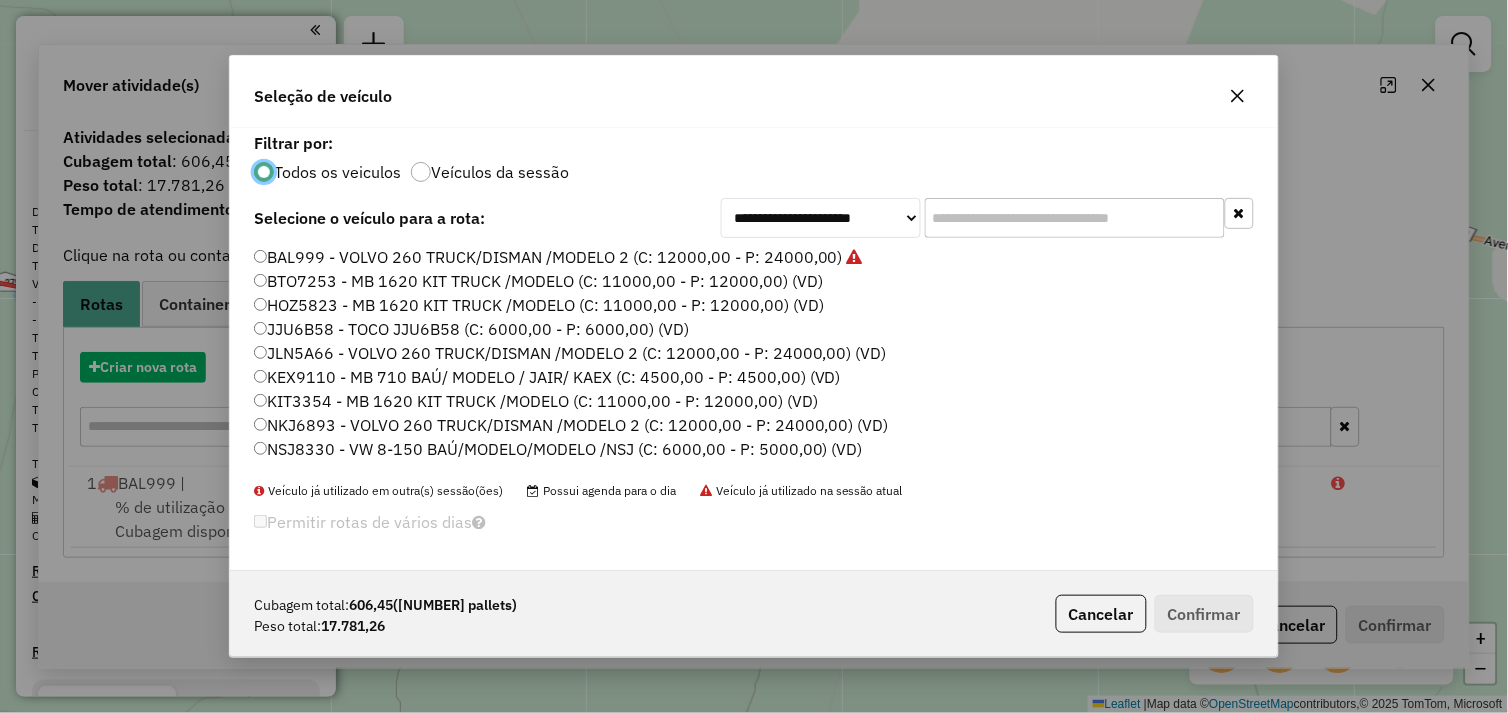 scroll, scrollTop: 11, scrollLeft: 5, axis: both 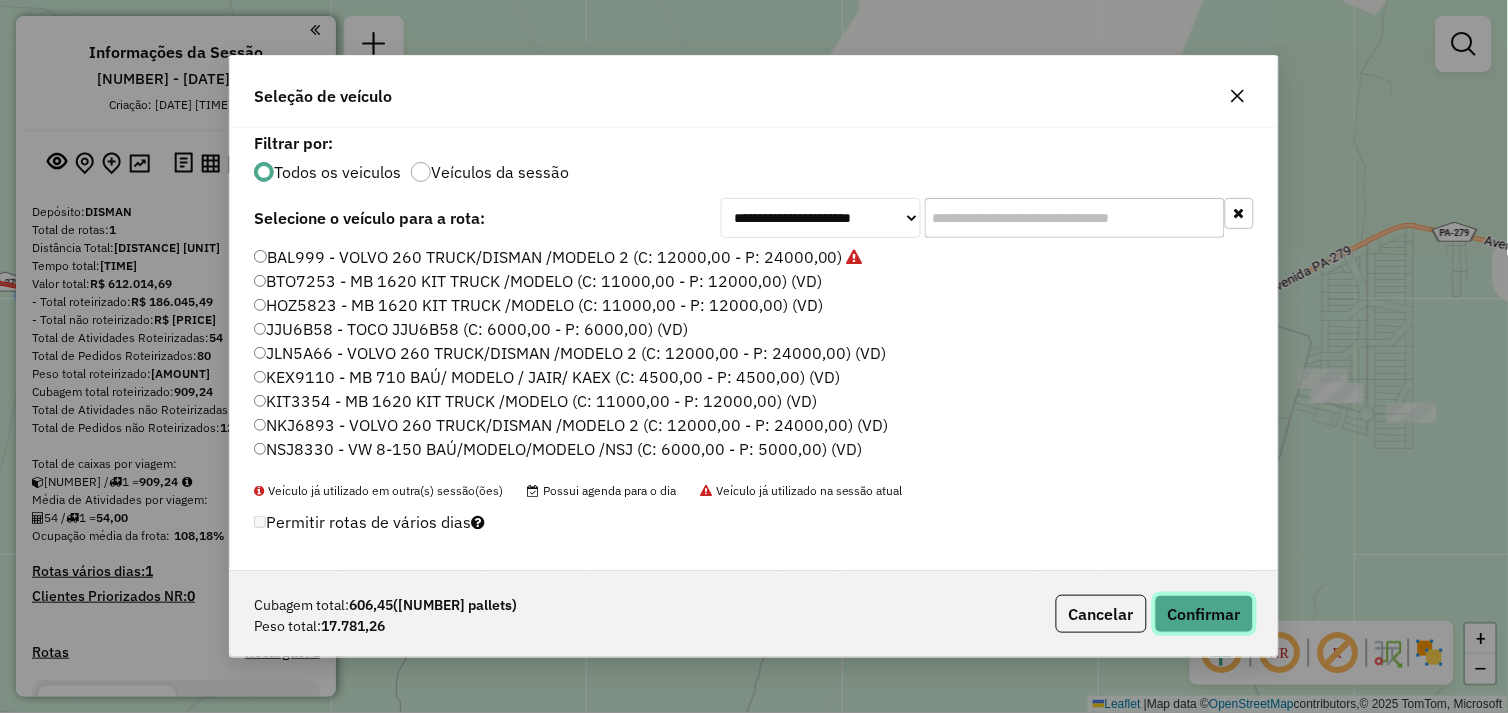 click on "Confirmar" 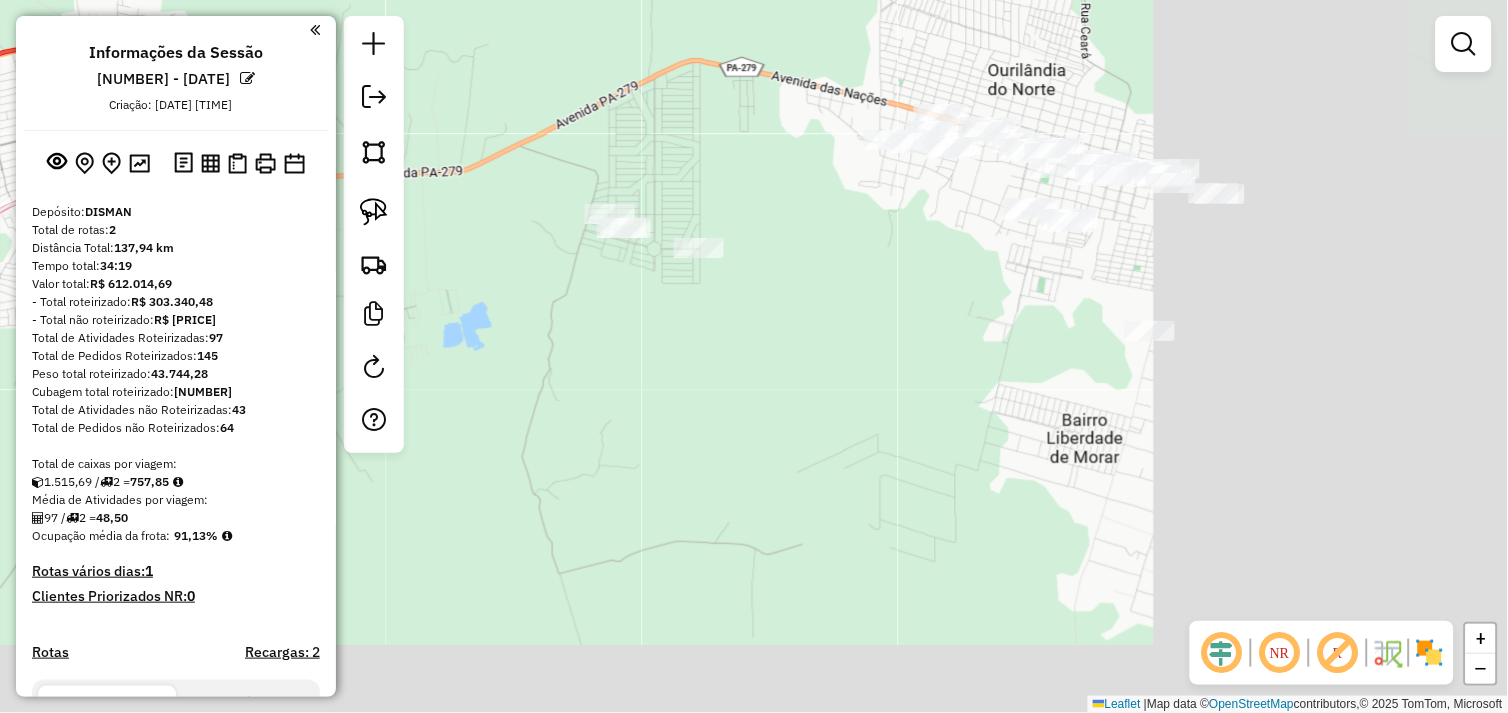 drag, startPoint x: 1145, startPoint y: 478, endPoint x: 432, endPoint y: 313, distance: 731.8429 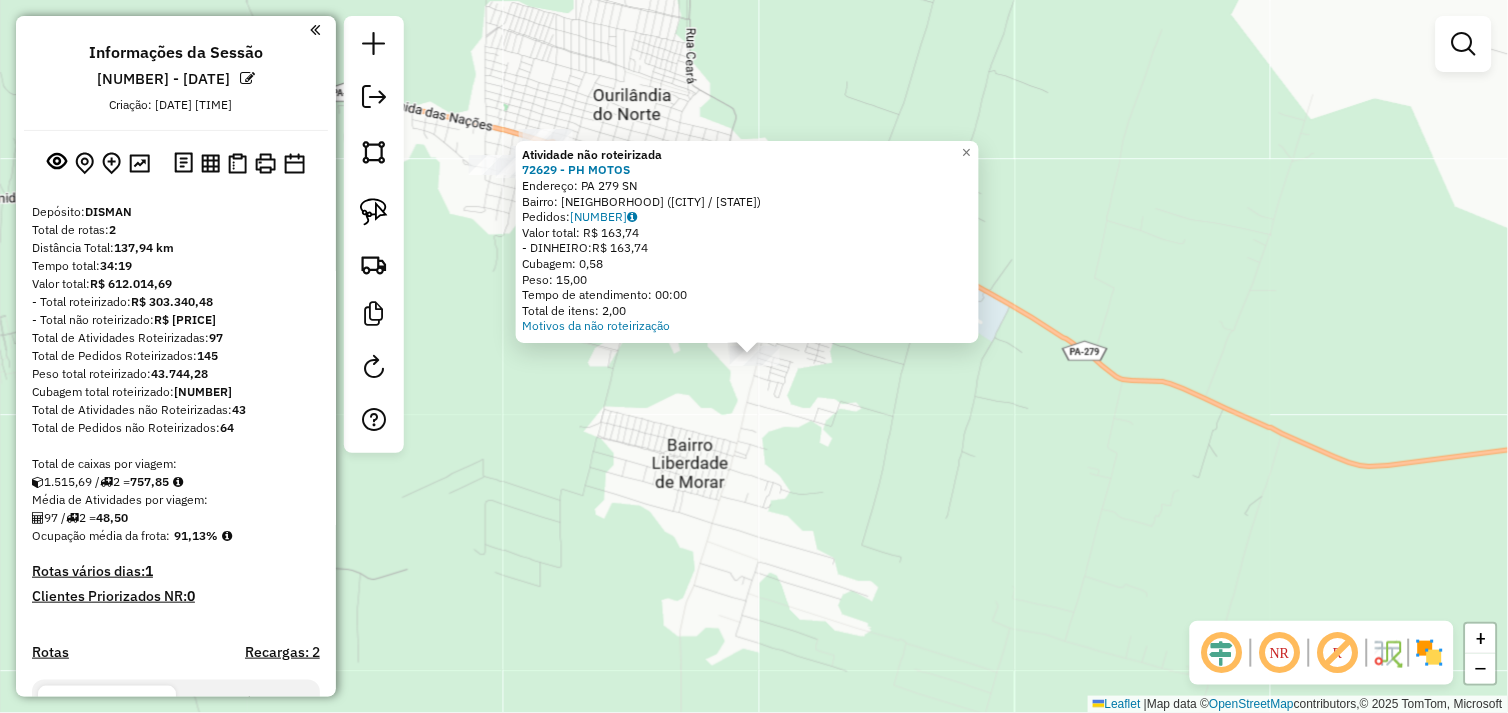 click on "Atividade não roteirizada 72629 - PH MOTOS  Endereço:  PA 279 SN   Bairro: PA MARIA PRETA (OURILANDIA DO NORTE / PA)   Pedidos:  15099754   Valor total: R$ 163,74   - DINHEIRO:  R$ 163,74   Cubagem: 0,58   Peso: 15,00   Tempo de atendimento: 00:00   Total de itens: 2,00  Motivos da não roteirização × Janela de atendimento Grade de atendimento Capacidade Transportadoras Veículos Cliente Pedidos  Rotas Selecione os dias de semana para filtrar as janelas de atendimento  Seg   Ter   Qua   Qui   Sex   Sáb   Dom  Informe o período da janela de atendimento: De: Até:  Filtrar exatamente a janela do cliente  Considerar janela de atendimento padrão  Selecione os dias de semana para filtrar as grades de atendimento  Seg   Ter   Qua   Qui   Sex   Sáb   Dom   Considerar clientes sem dia de atendimento cadastrado  Clientes fora do dia de atendimento selecionado Filtrar as atividades entre os valores definidos abaixo:  Peso mínimo:   Peso máximo:   Cubagem mínima:   Cubagem máxima:   De:   Até:   De:  Nome:" 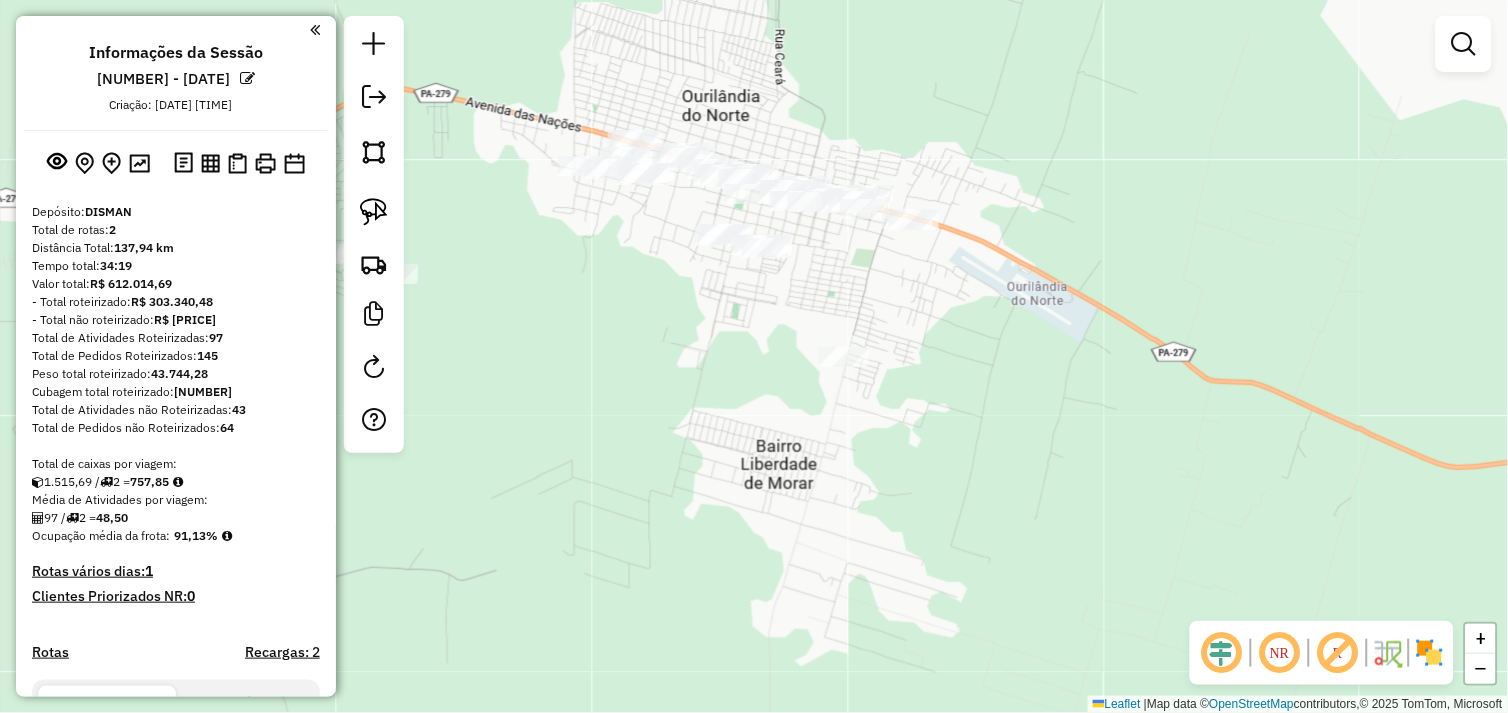 drag, startPoint x: 687, startPoint y: 412, endPoint x: 914, endPoint y: 417, distance: 227.05505 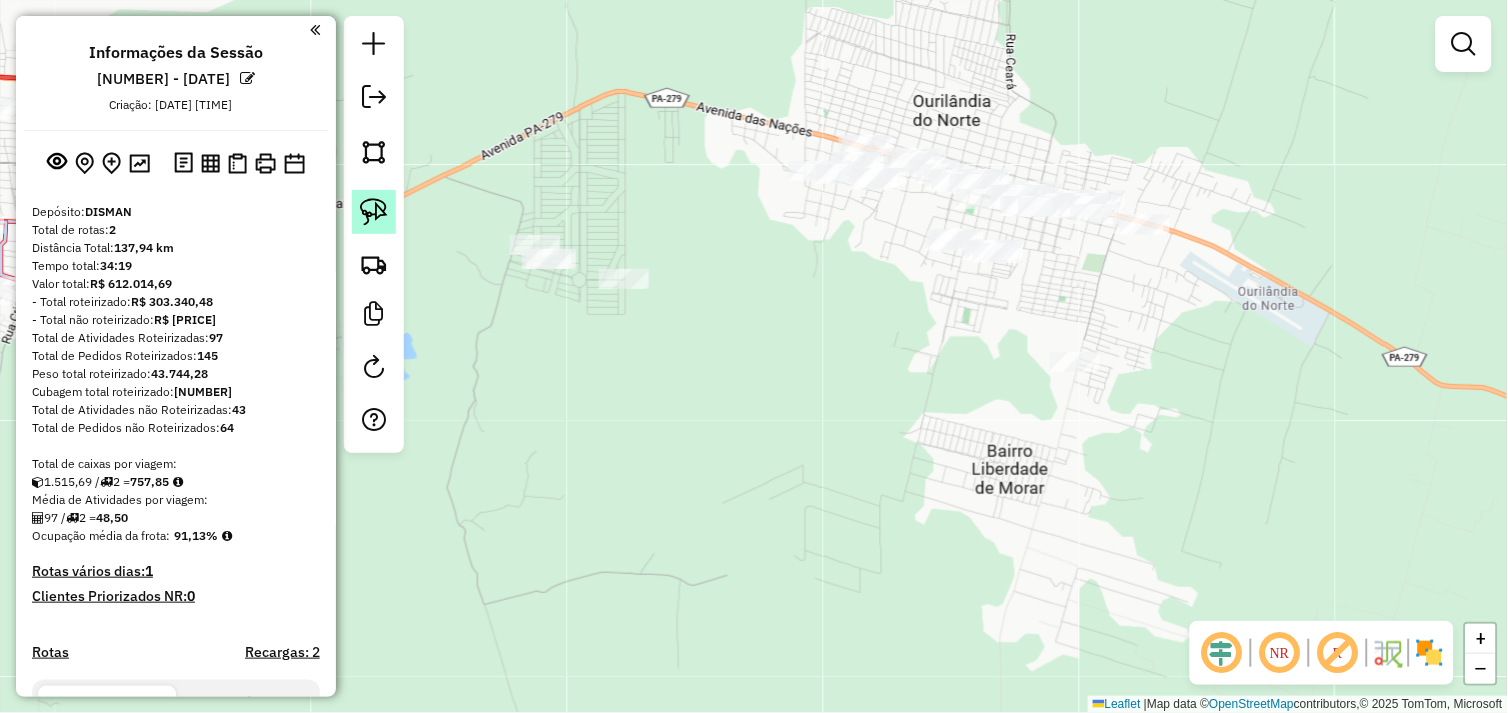 click 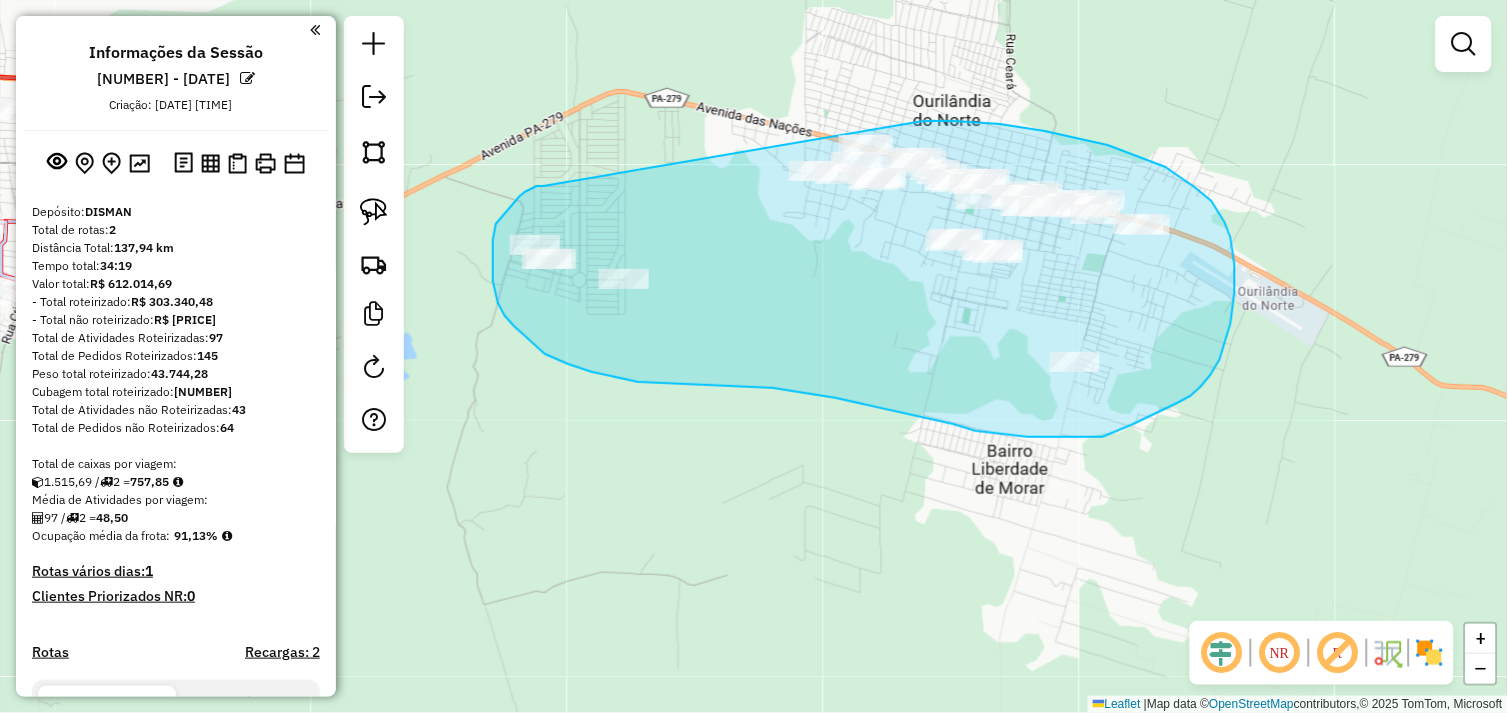 drag, startPoint x: 533, startPoint y: 188, endPoint x: 924, endPoint y: 121, distance: 396.69888 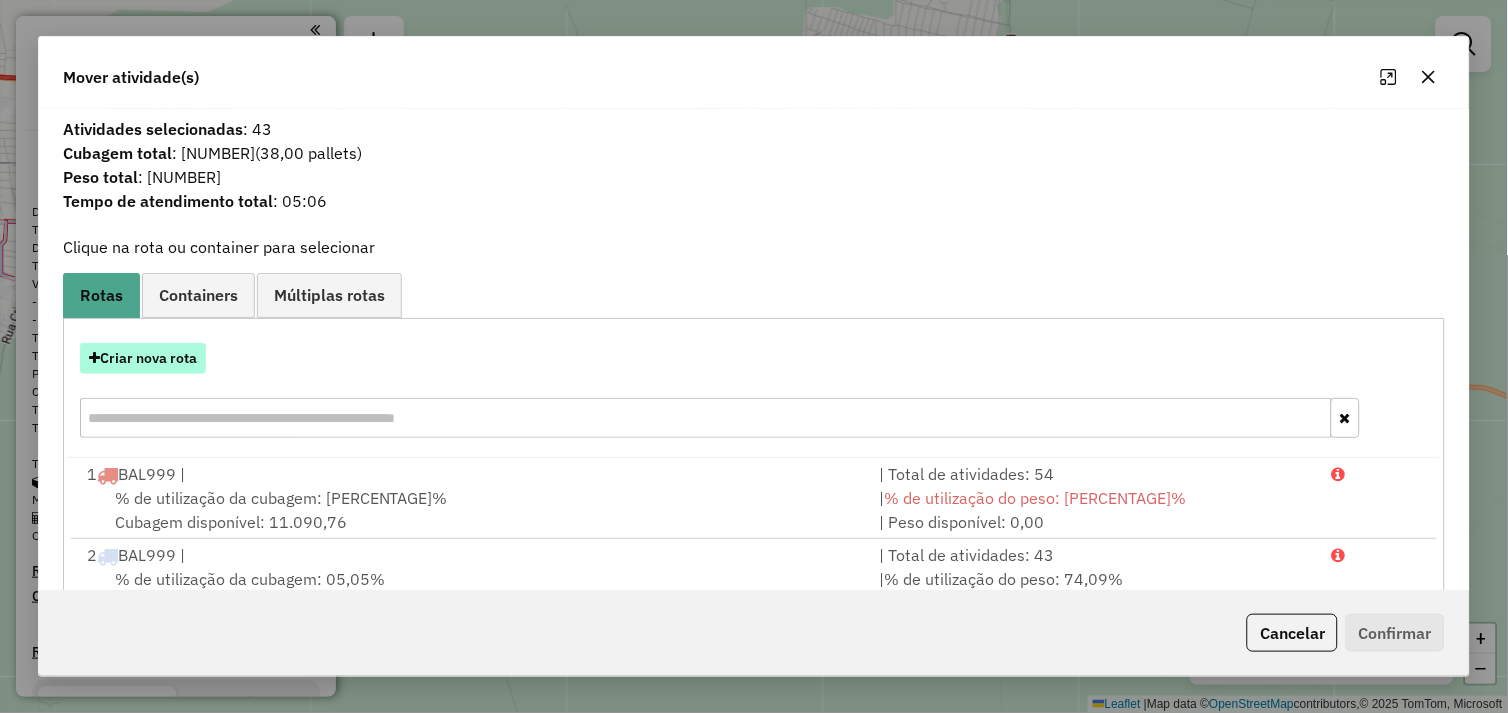 click on "Criar nova rota" at bounding box center (143, 358) 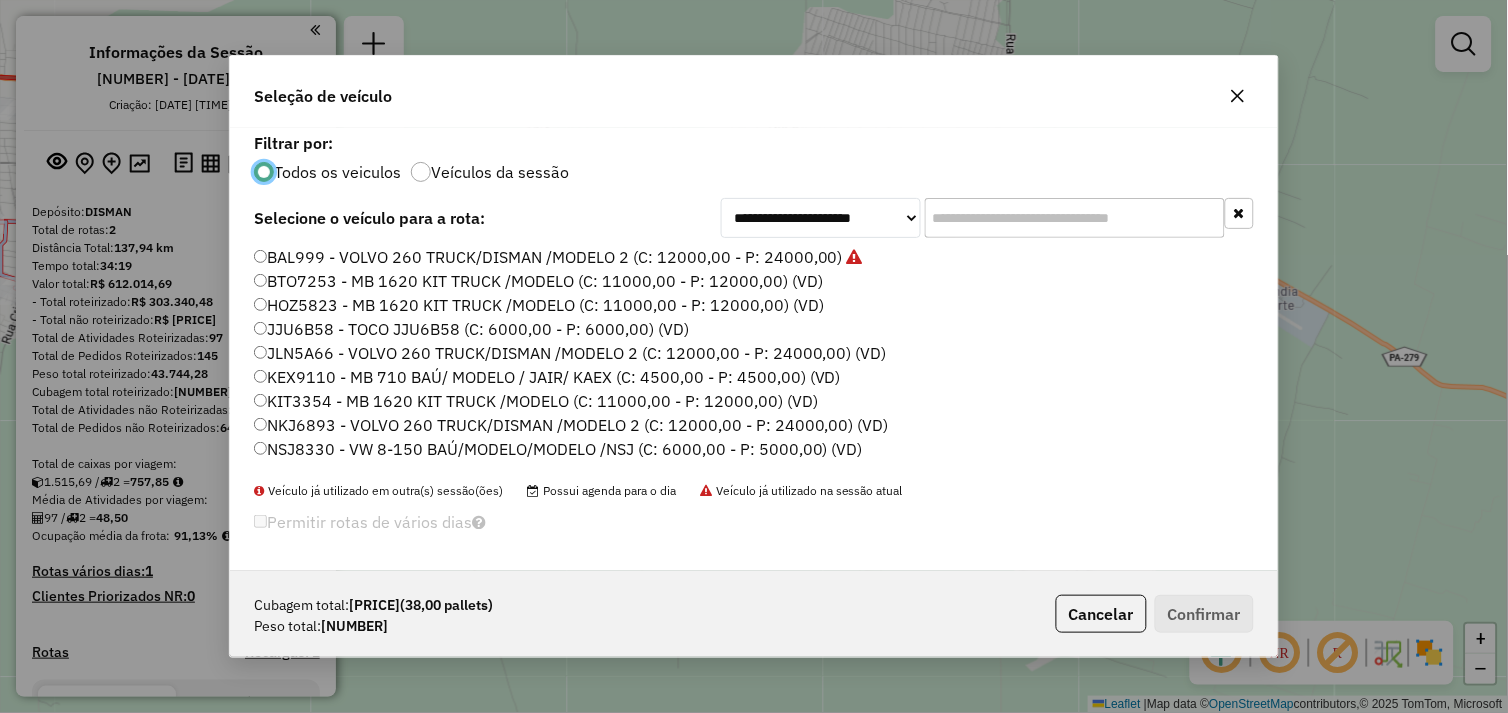scroll, scrollTop: 11, scrollLeft: 5, axis: both 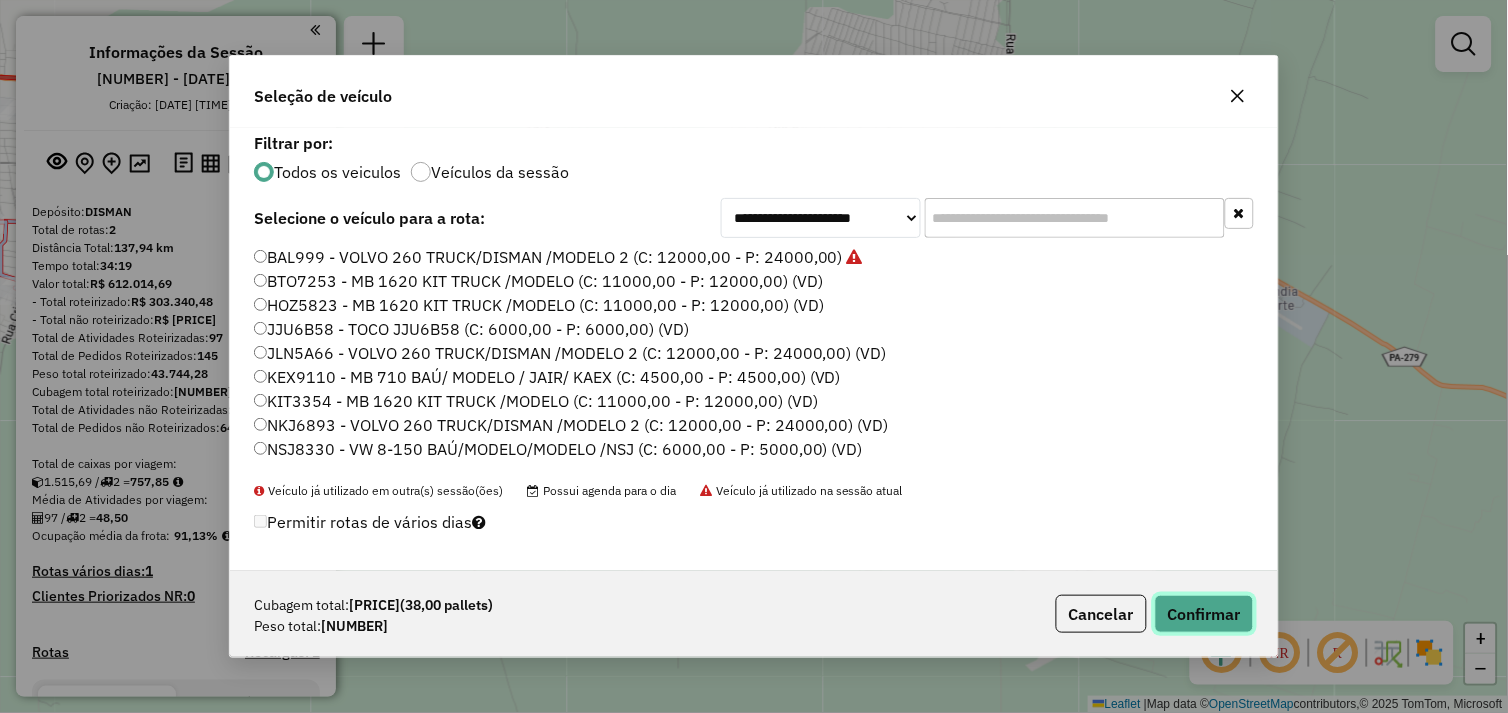 click on "Confirmar" 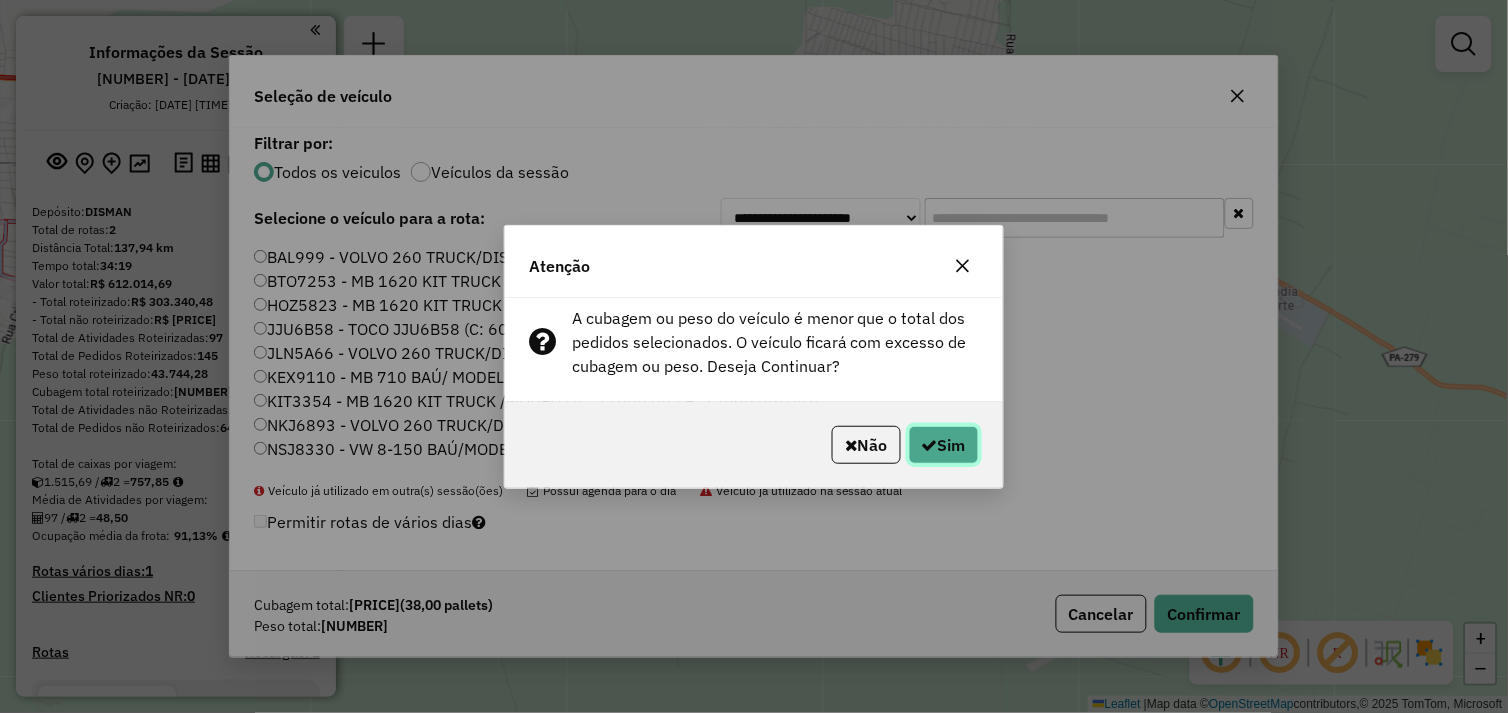 click 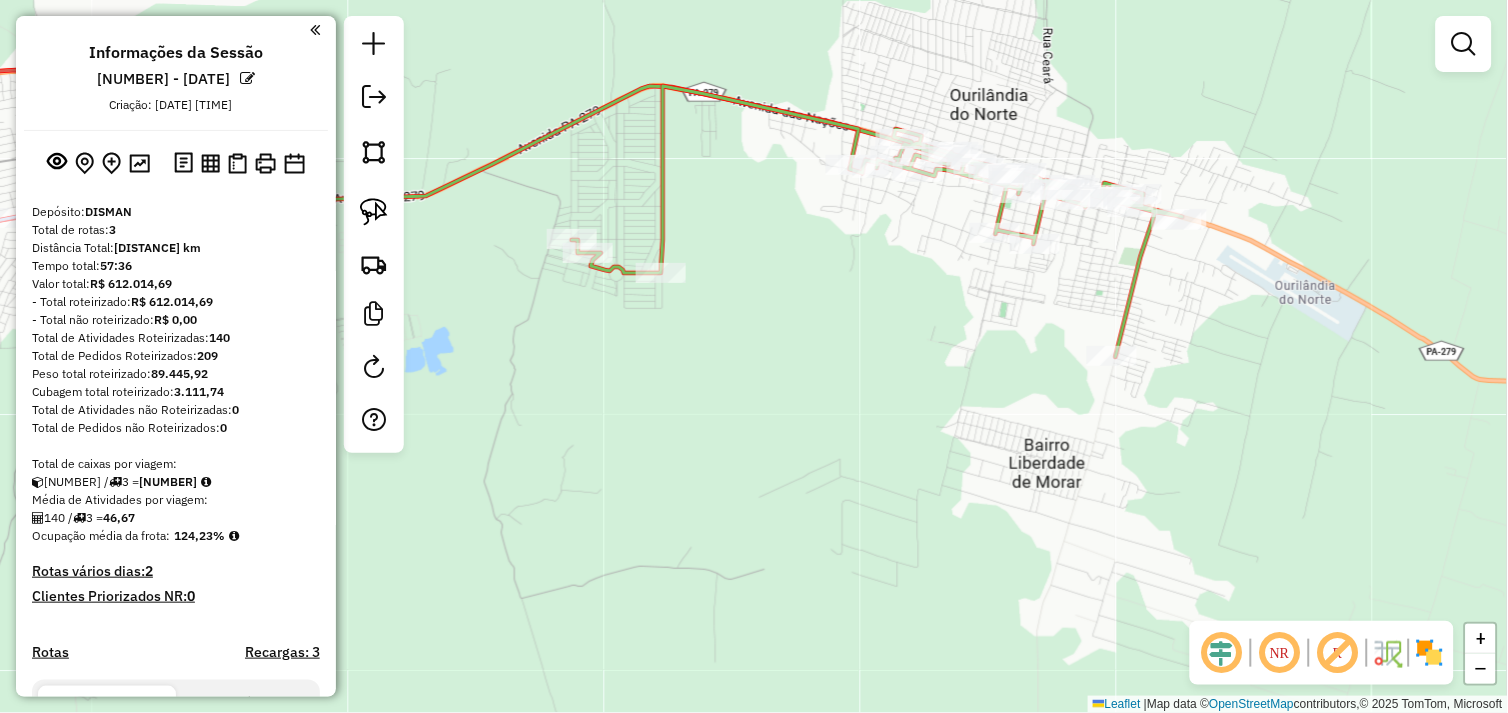 drag, startPoint x: 627, startPoint y: 412, endPoint x: 830, endPoint y: 402, distance: 203.24615 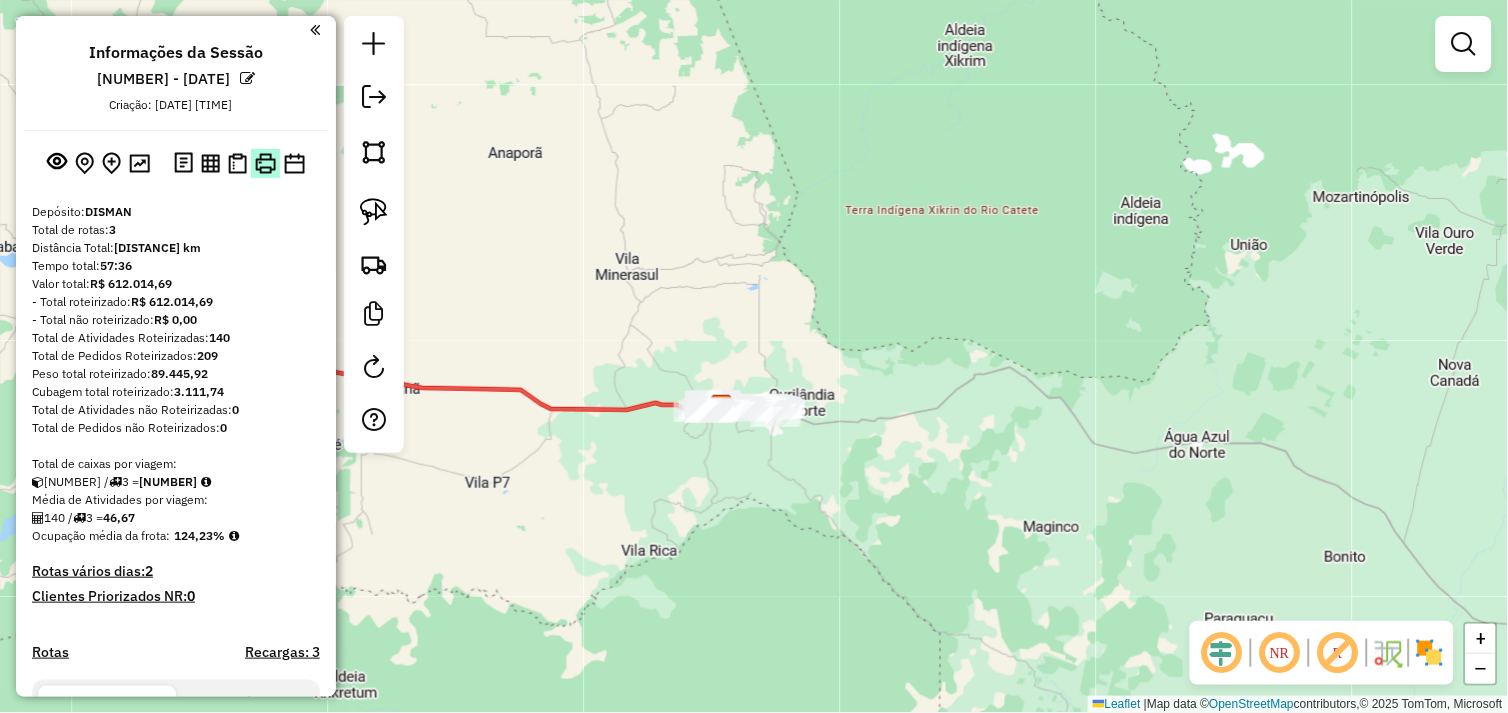 click at bounding box center [265, 163] 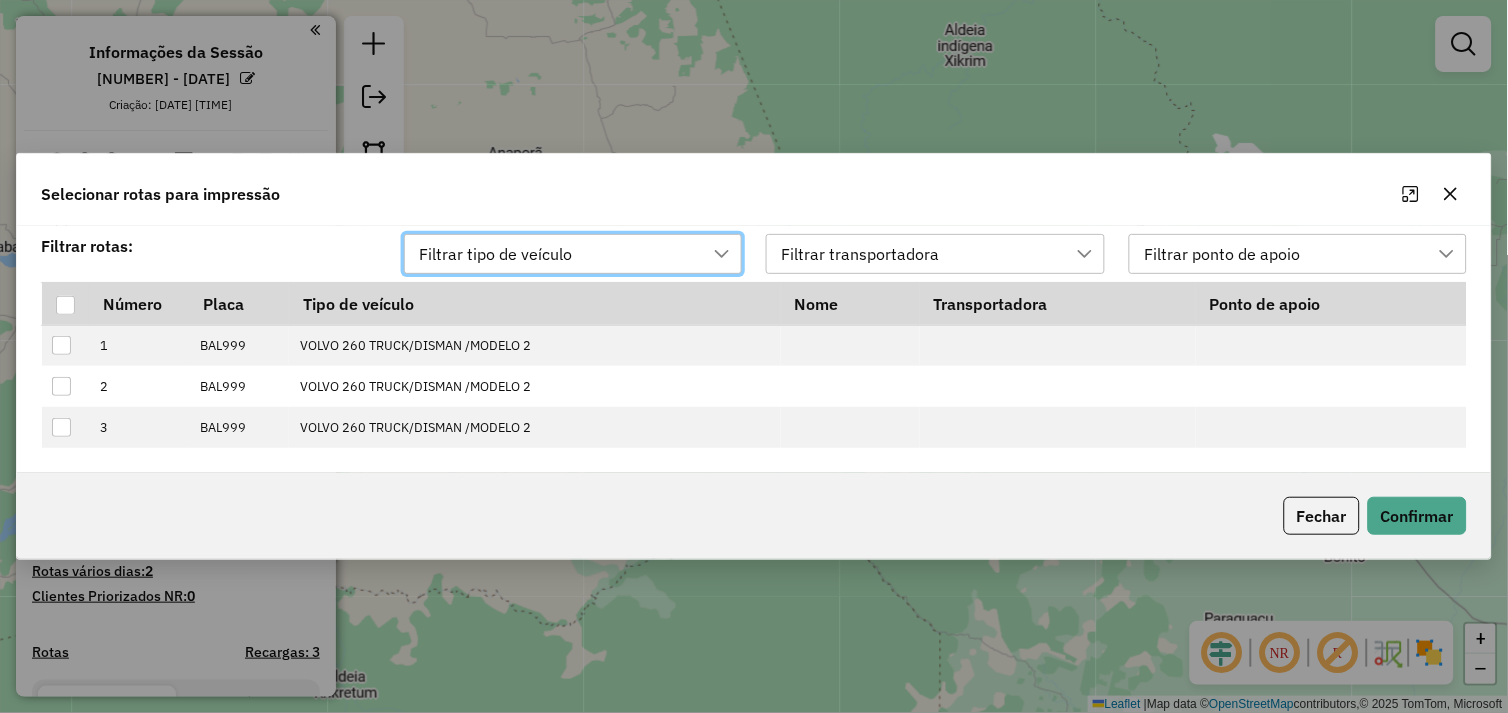 scroll, scrollTop: 13, scrollLeft: 88, axis: both 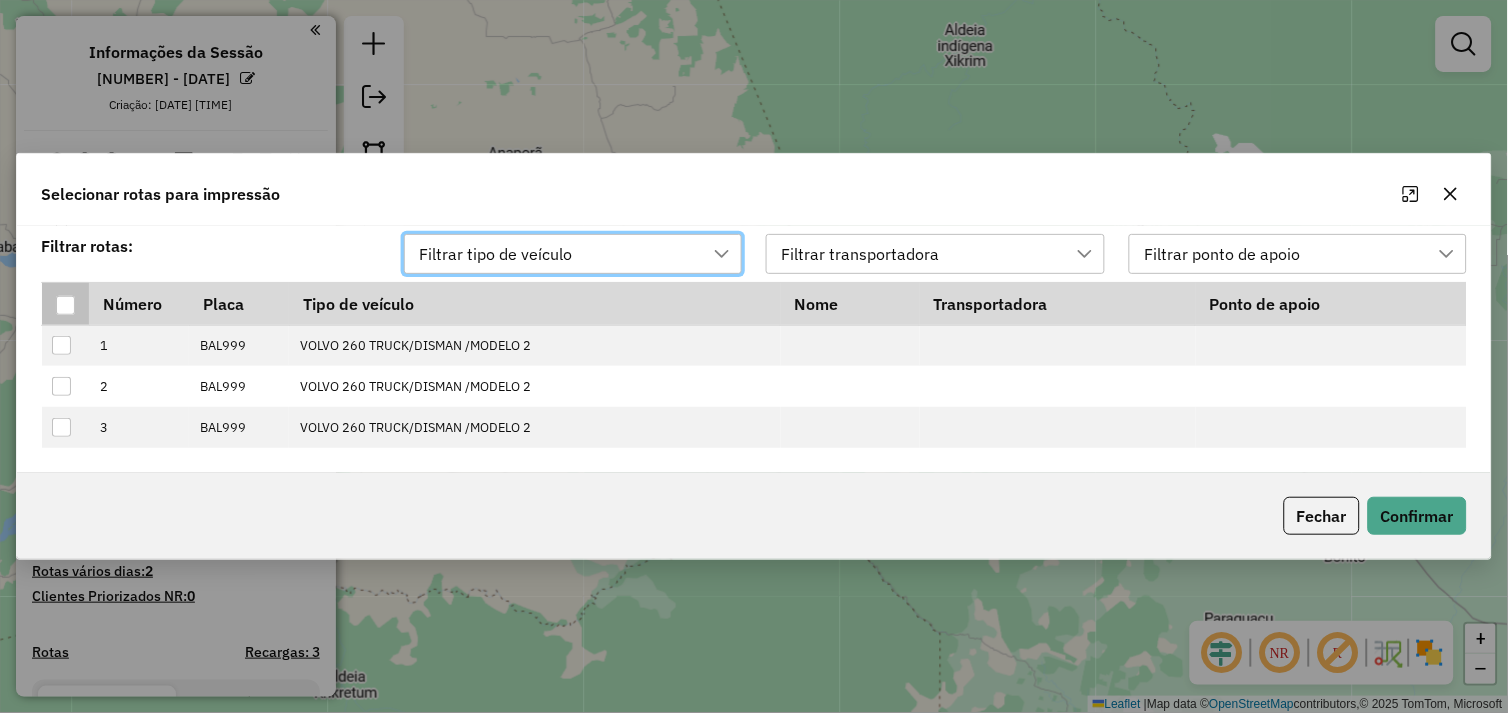 click at bounding box center (65, 305) 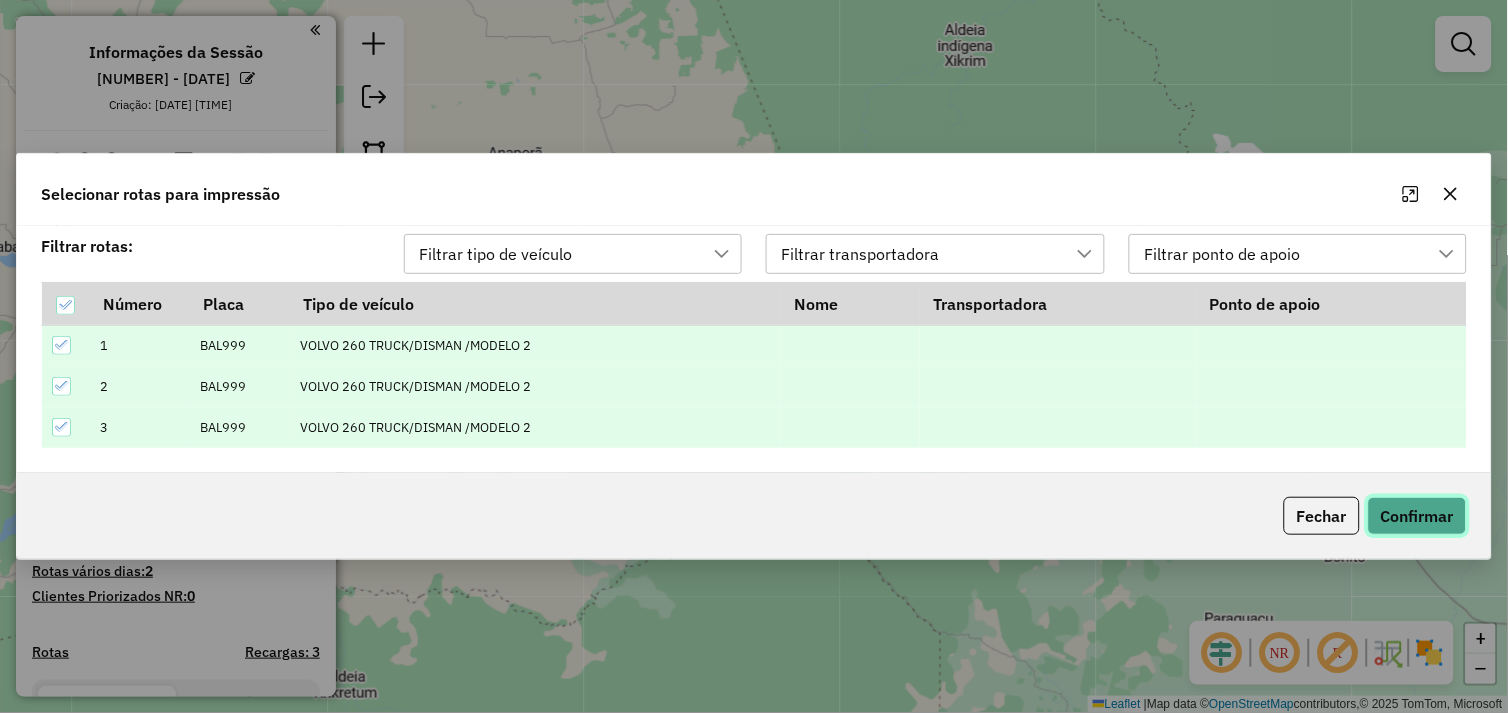 click on "Confirmar" 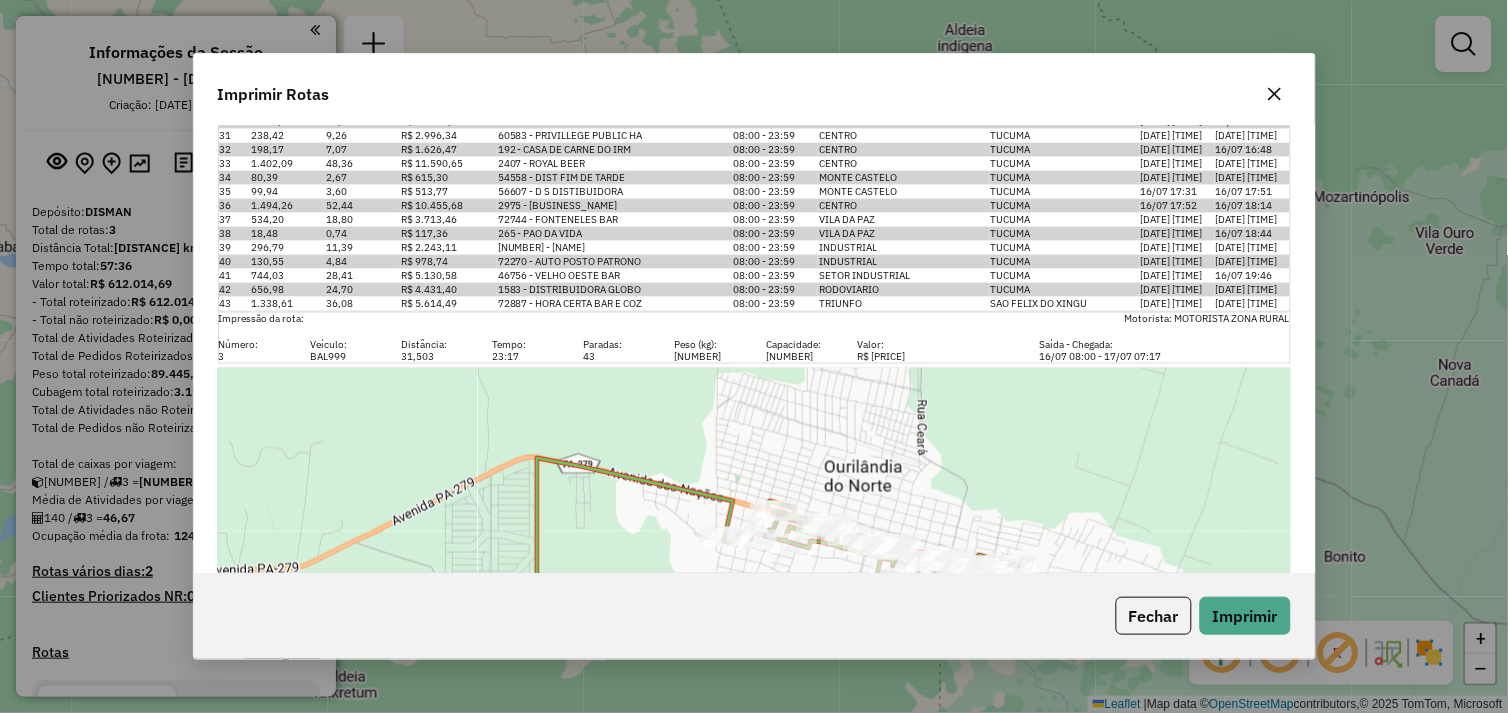 scroll, scrollTop: 2014, scrollLeft: 0, axis: vertical 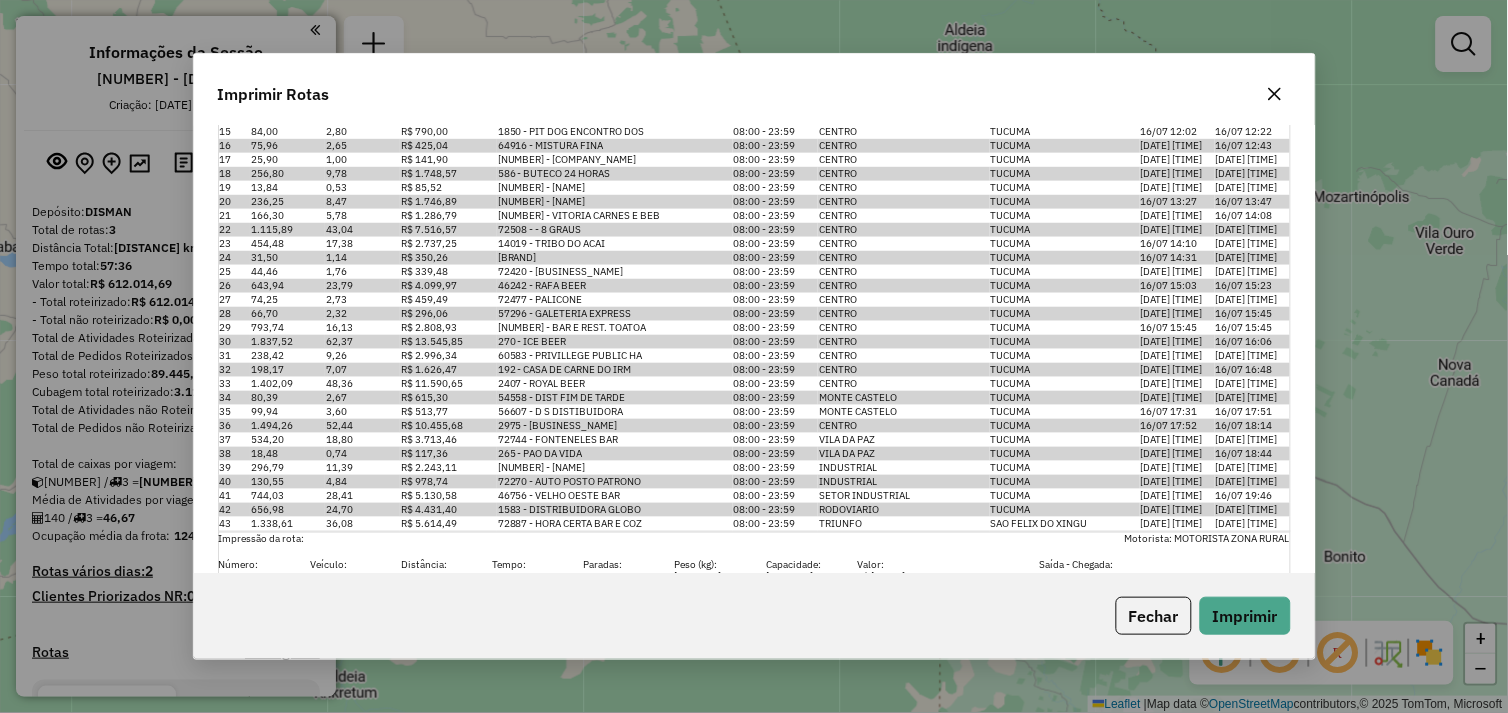 click 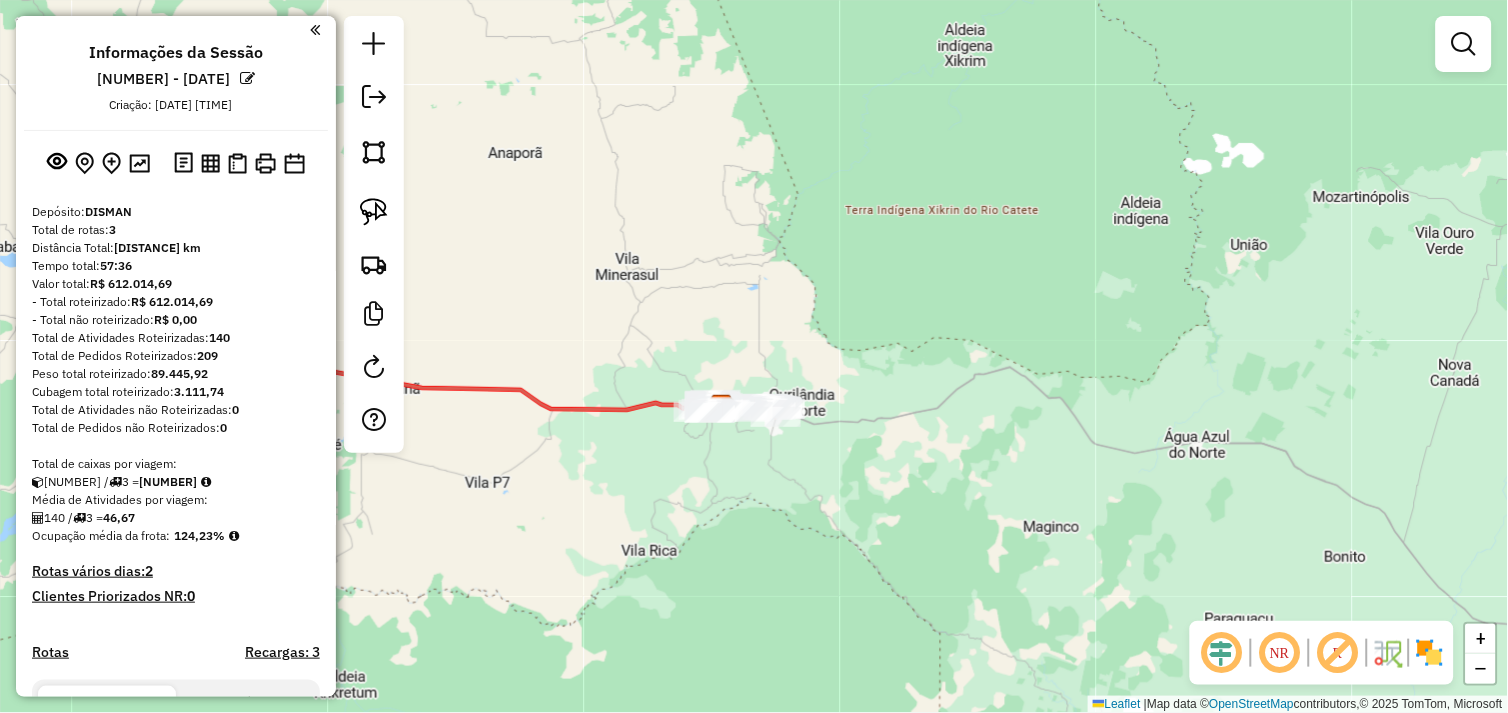 drag, startPoint x: 538, startPoint y: 482, endPoint x: 727, endPoint y: 478, distance: 189.04233 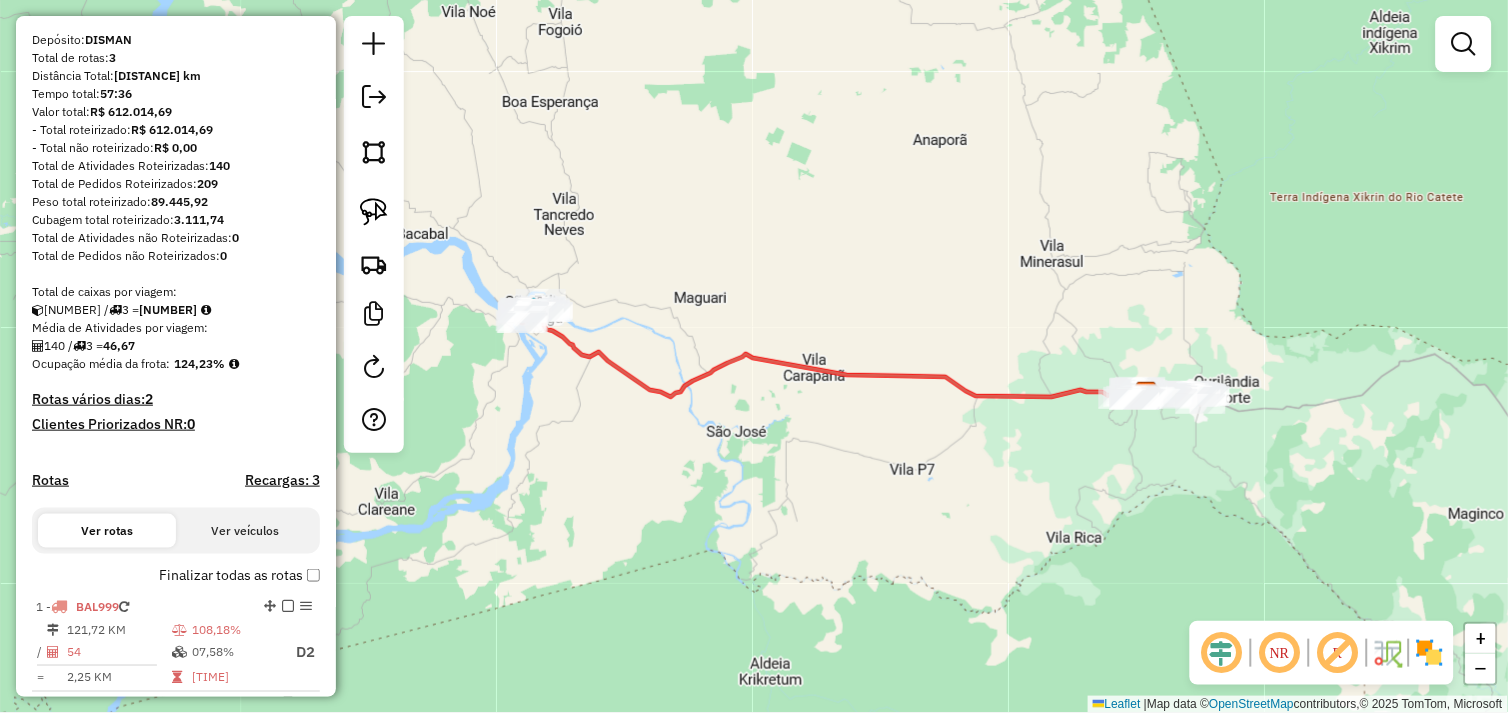 scroll, scrollTop: 436, scrollLeft: 0, axis: vertical 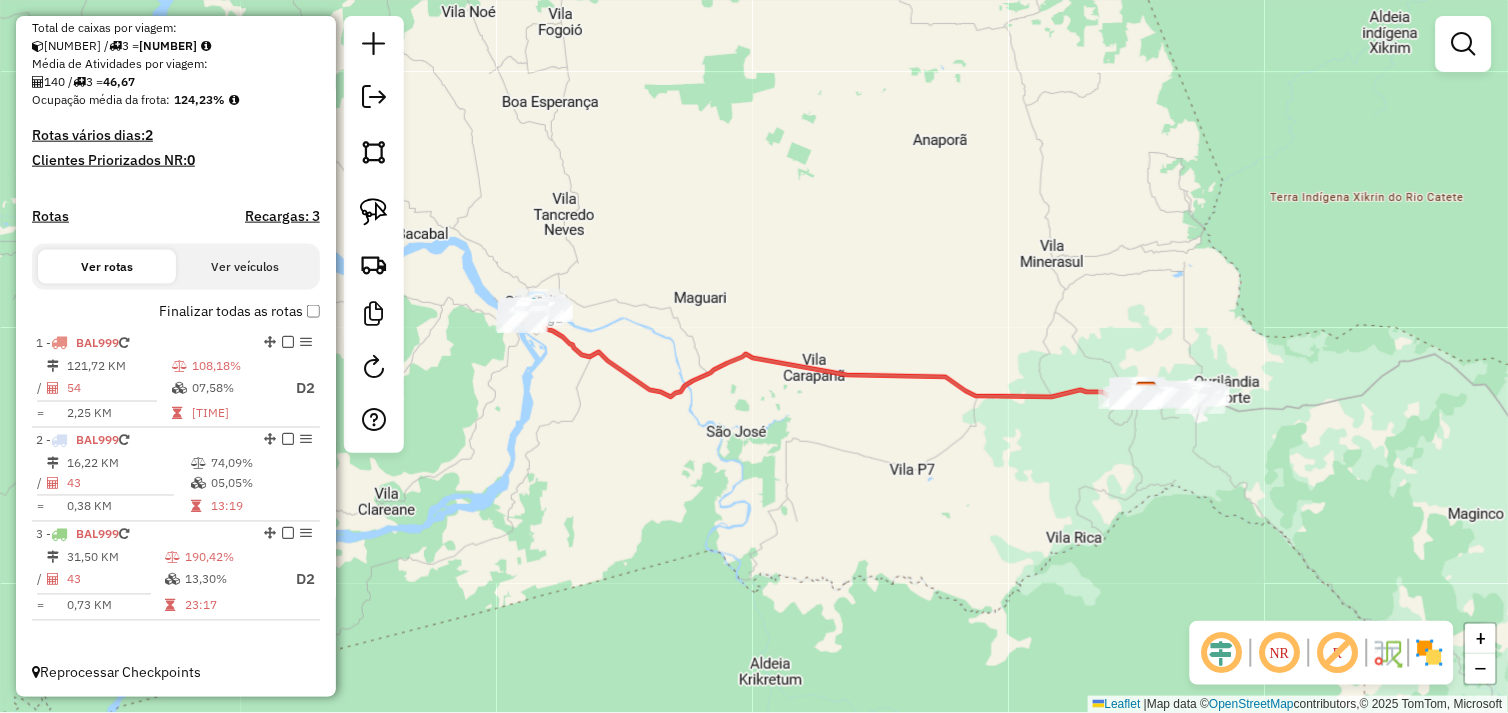 drag, startPoint x: 115, startPoint y: 353, endPoint x: 523, endPoint y: 402, distance: 410.93185 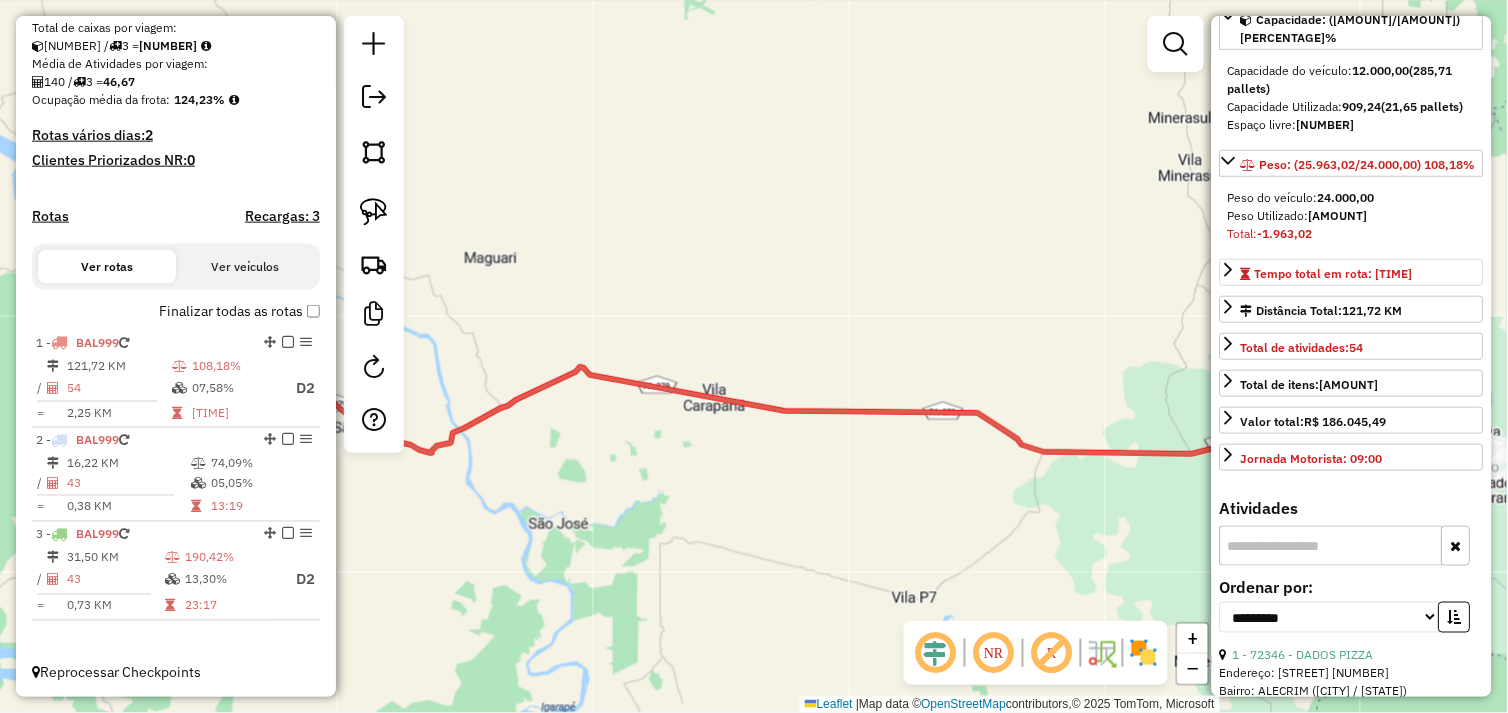 scroll, scrollTop: 555, scrollLeft: 0, axis: vertical 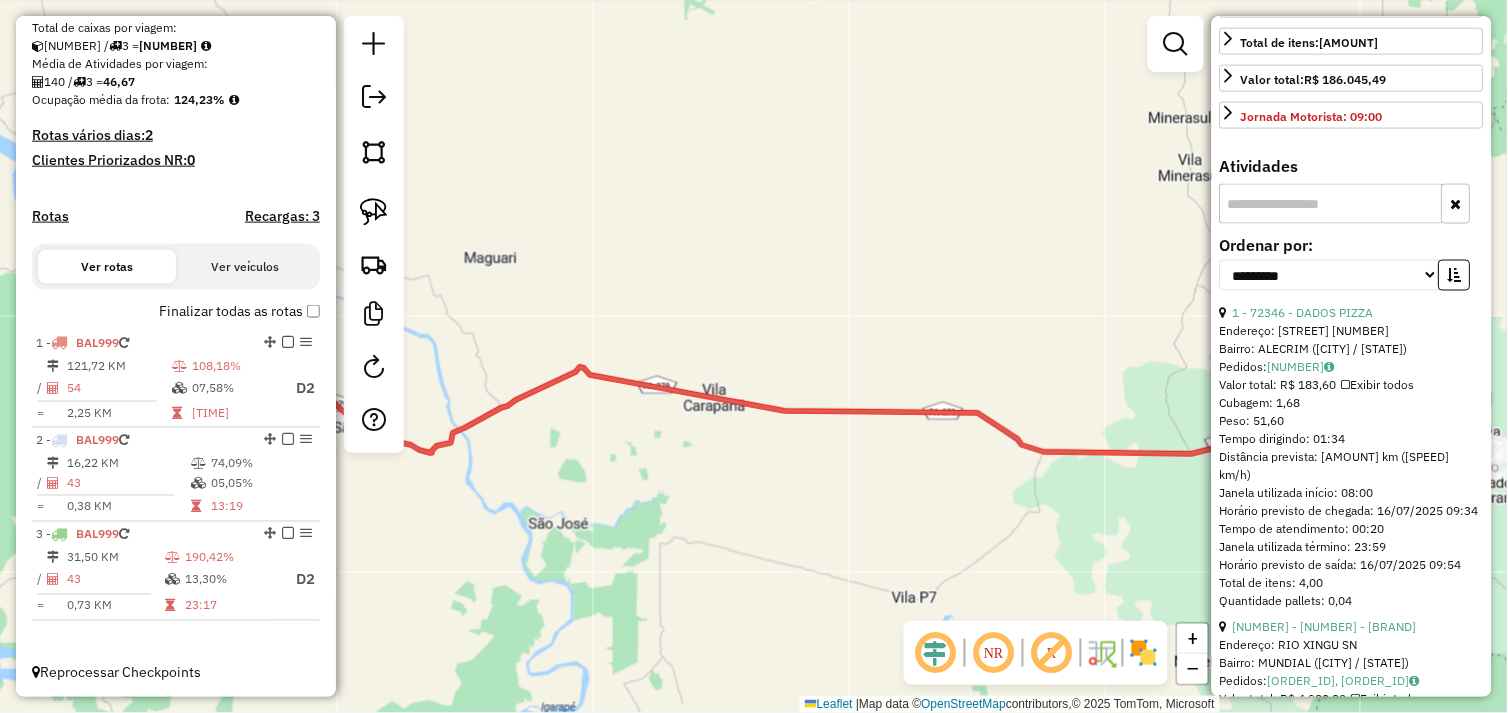 click at bounding box center (1331, 204) 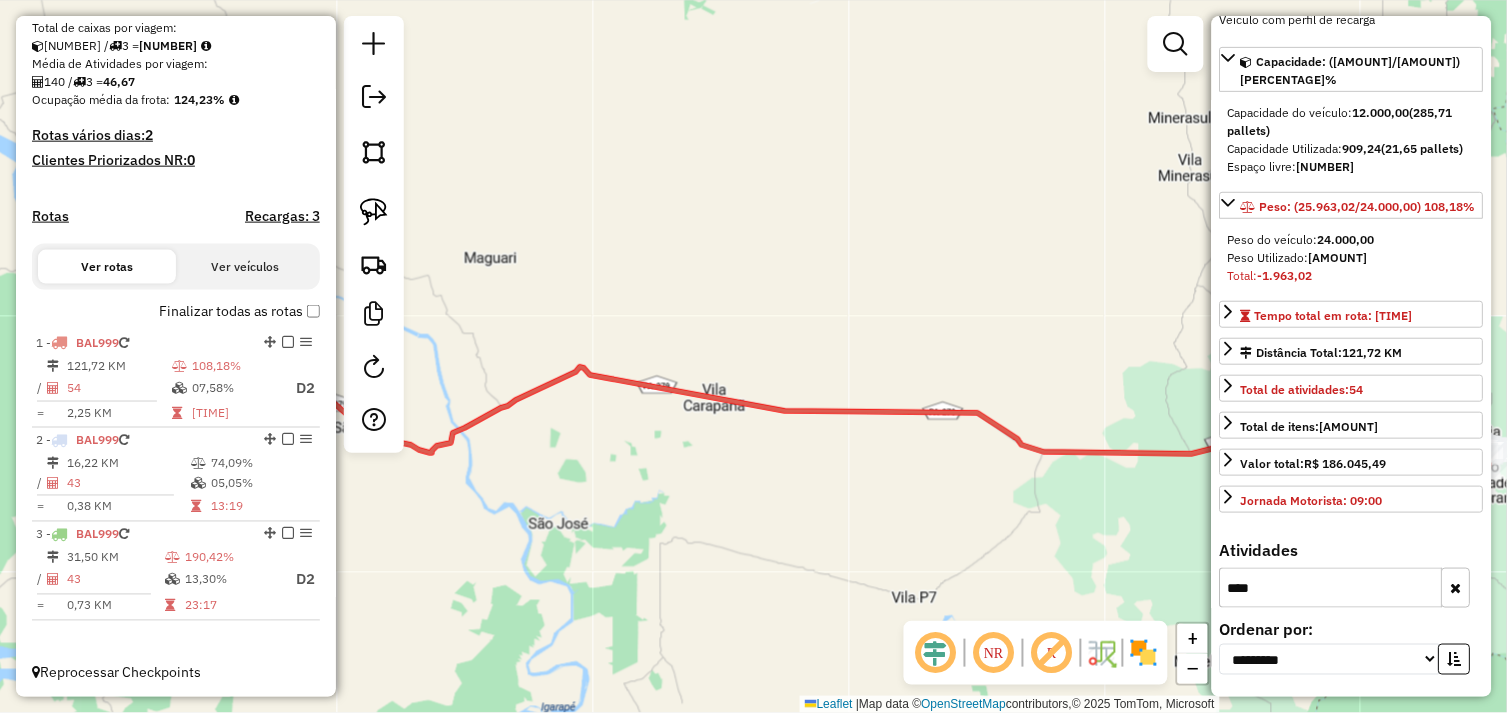 scroll, scrollTop: 205, scrollLeft: 0, axis: vertical 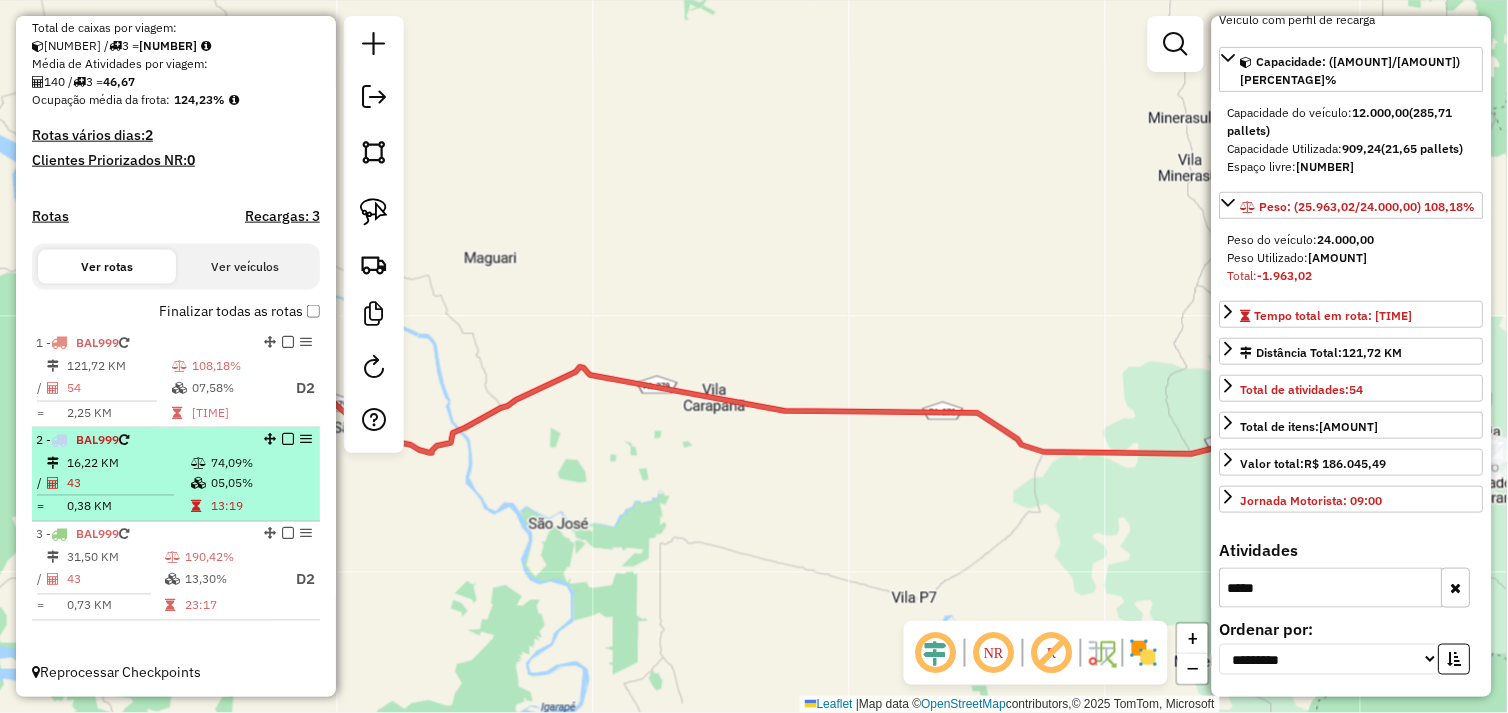 type on "*****" 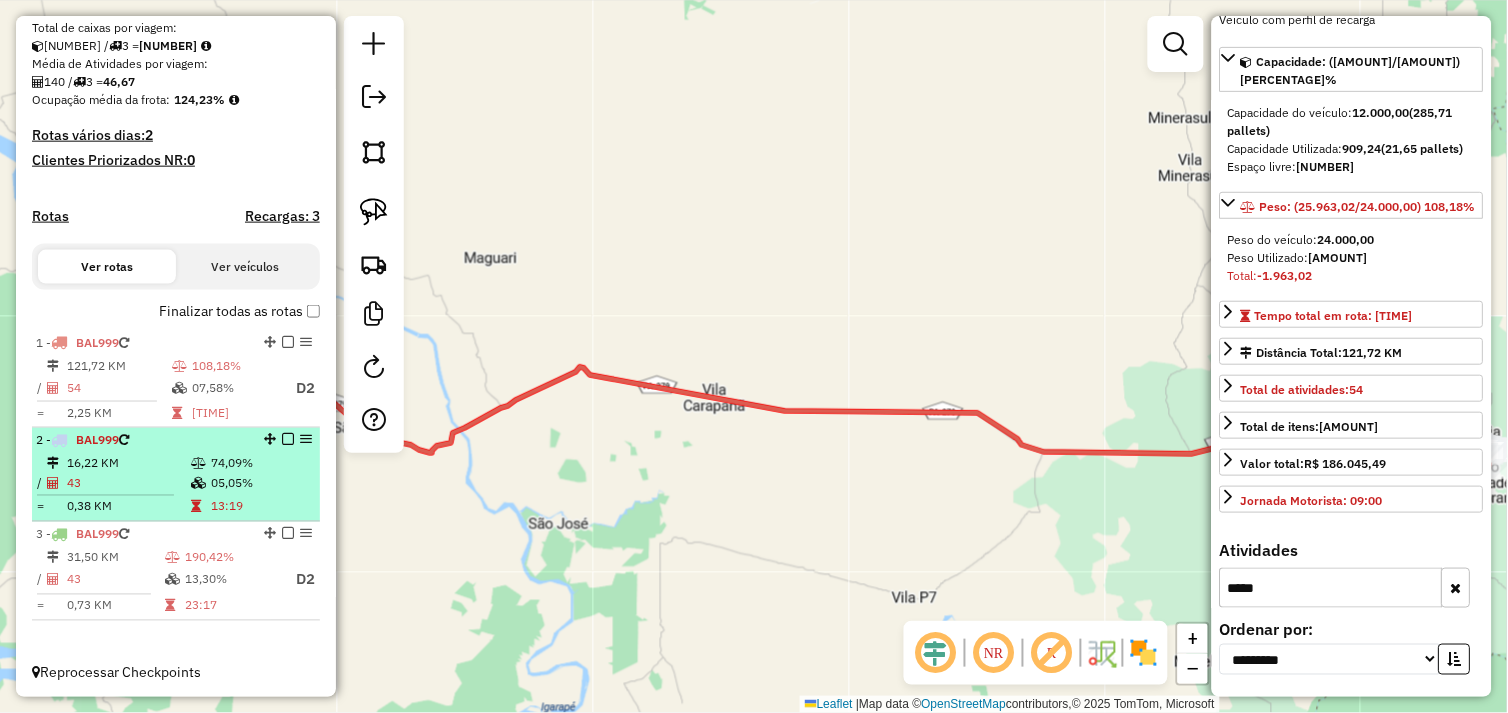 click on "2 -       BAL999" at bounding box center (142, 441) 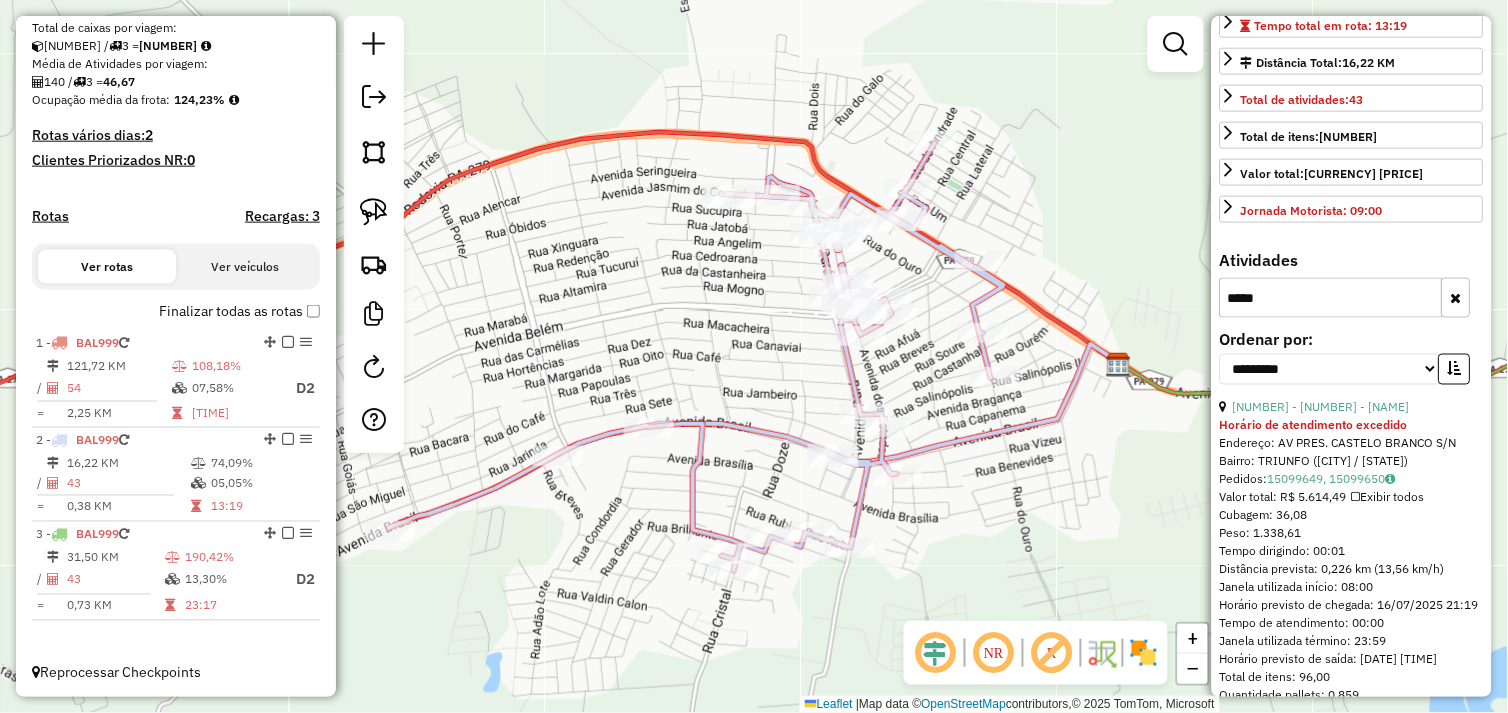 scroll, scrollTop: 518, scrollLeft: 0, axis: vertical 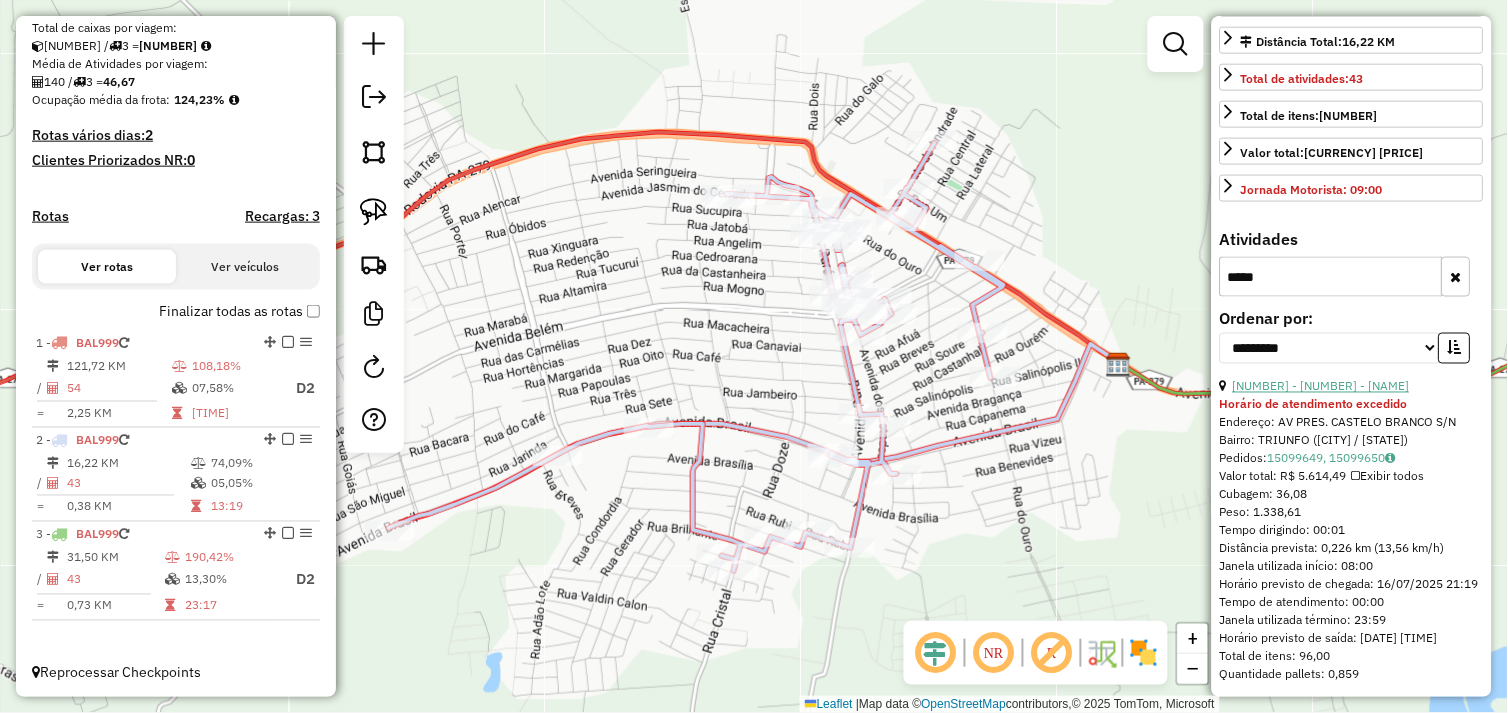 click on "43 - 72887 - HORA CERTA BAR E COZ" at bounding box center [1321, 386] 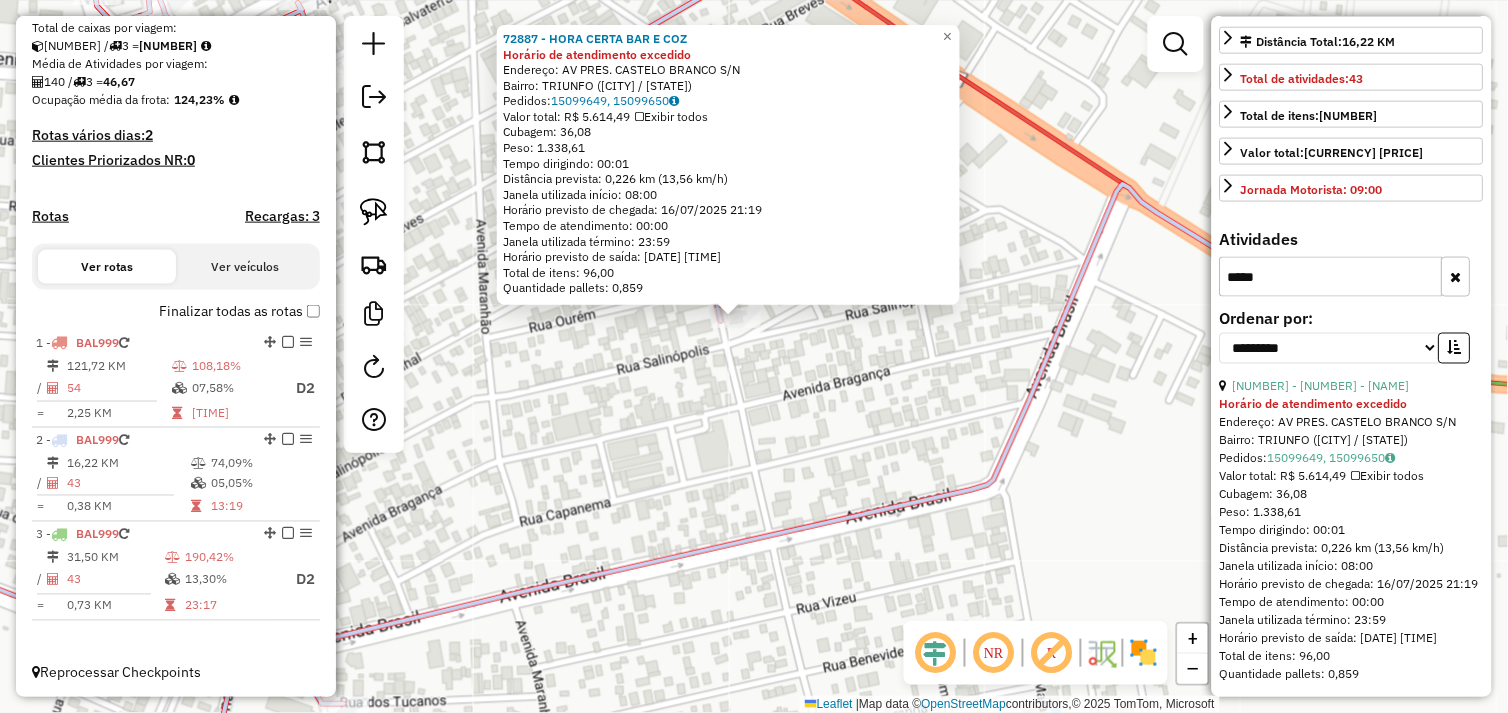 click 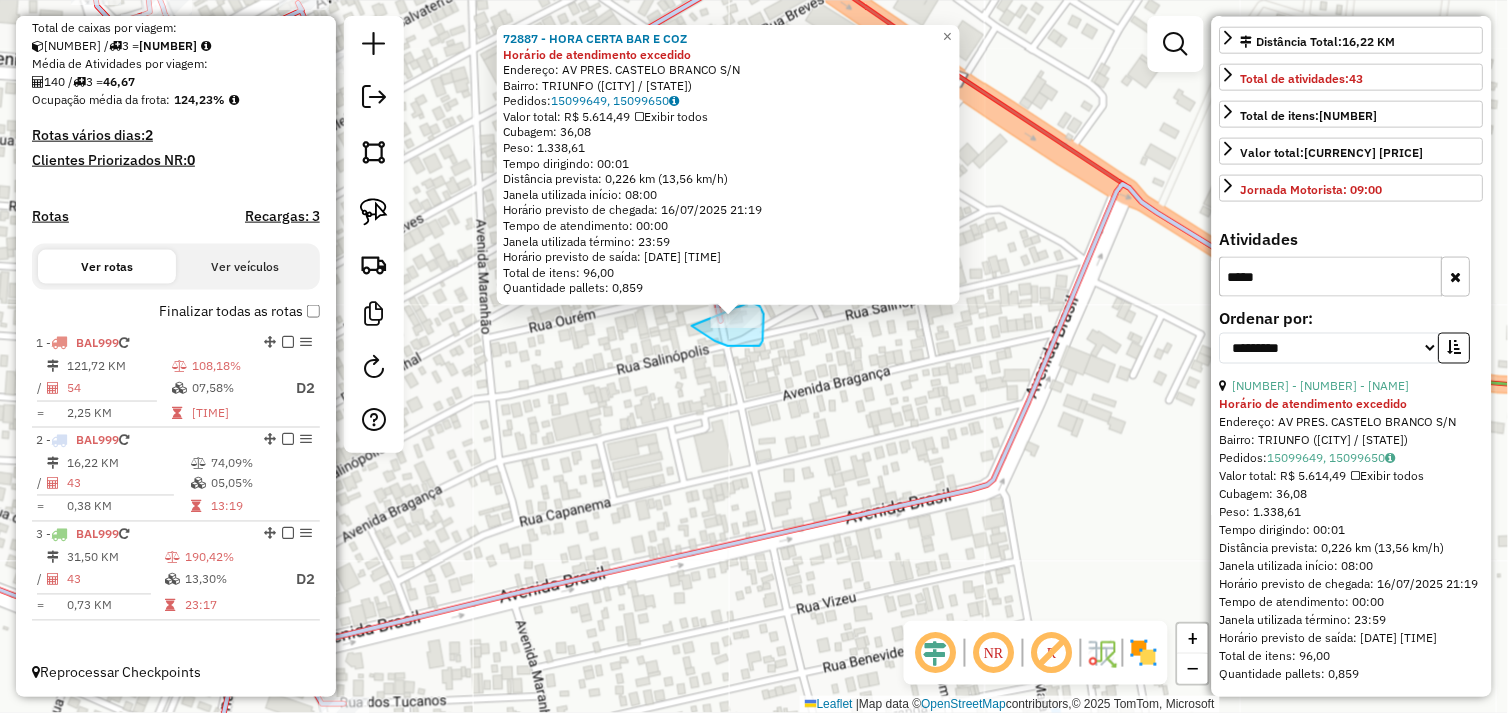 drag, startPoint x: 695, startPoint y: 327, endPoint x: 747, endPoint y: 301, distance: 58.137768 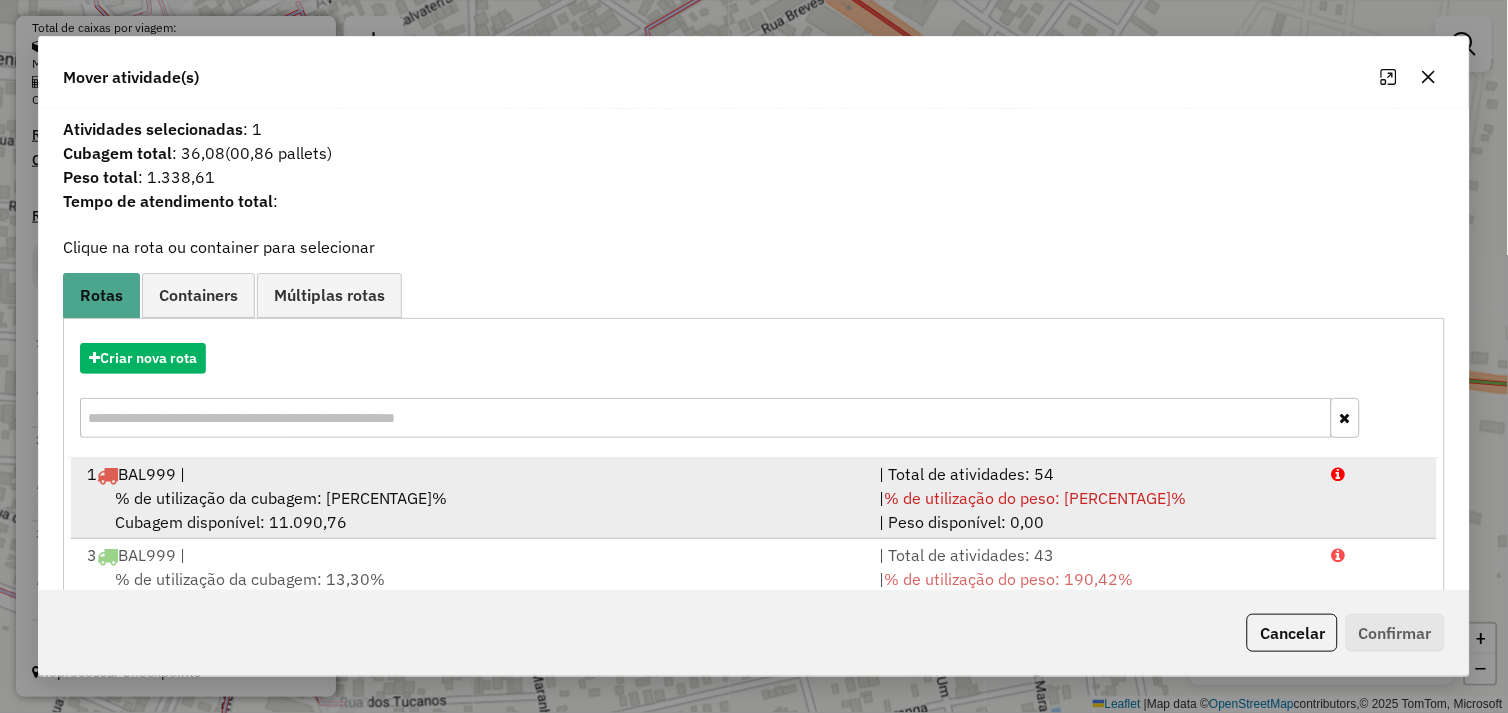 click on "1  BAL999 |" at bounding box center [471, 474] 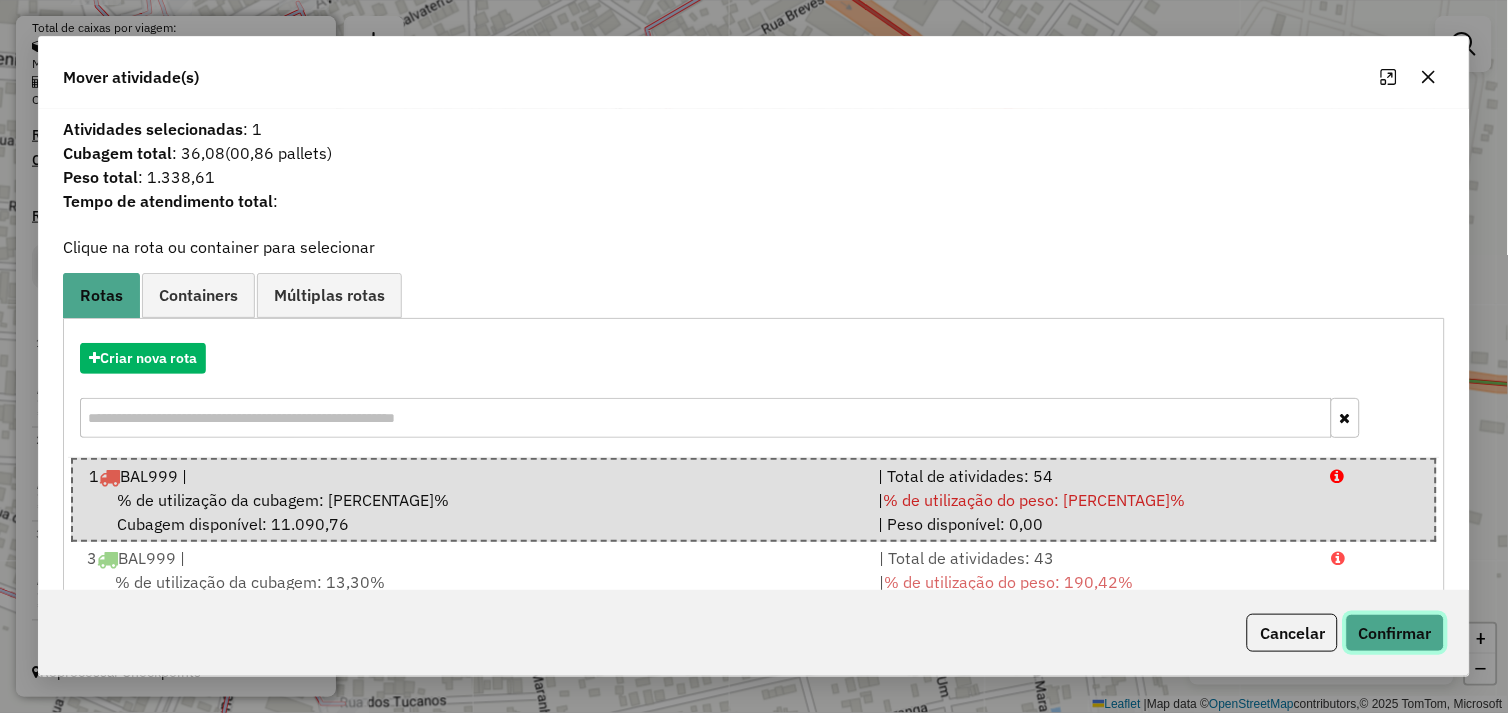 click on "Confirmar" 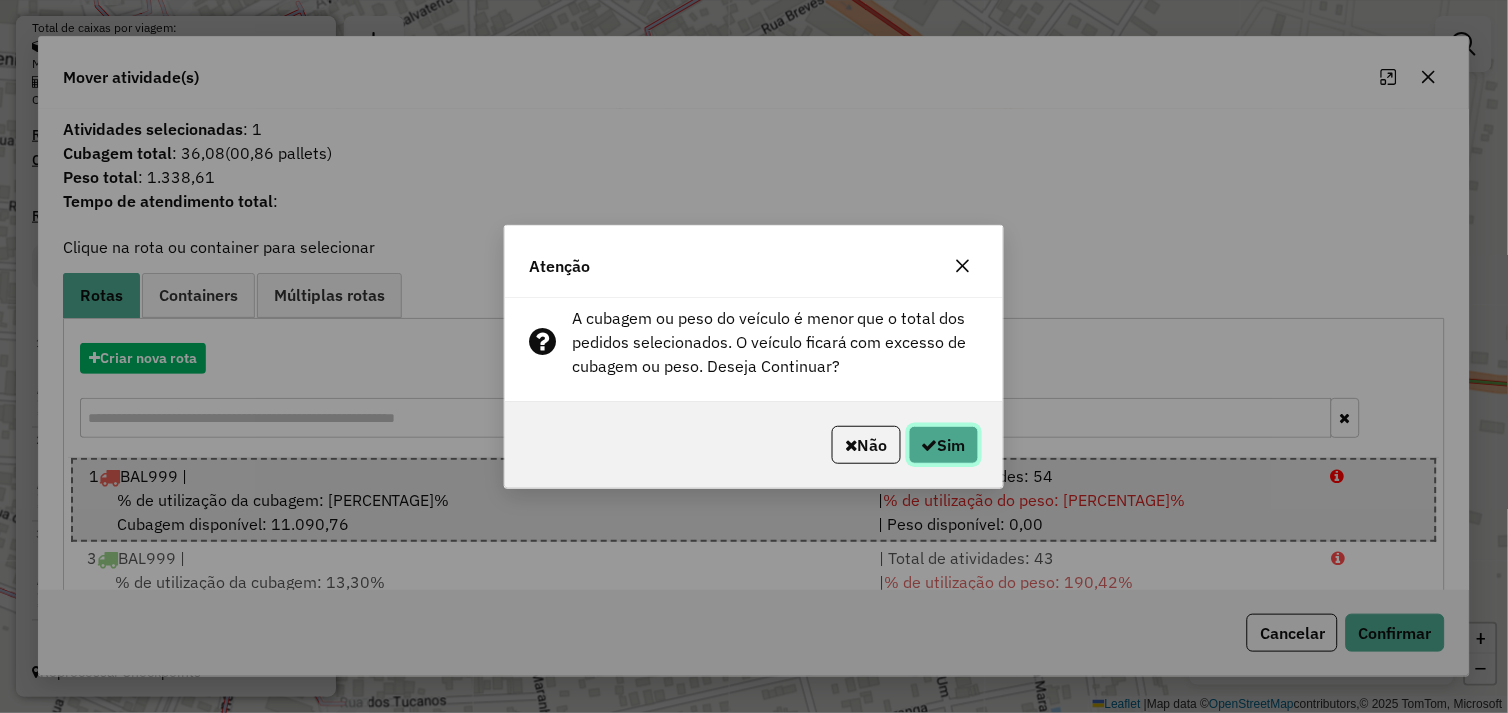 click on "Sim" 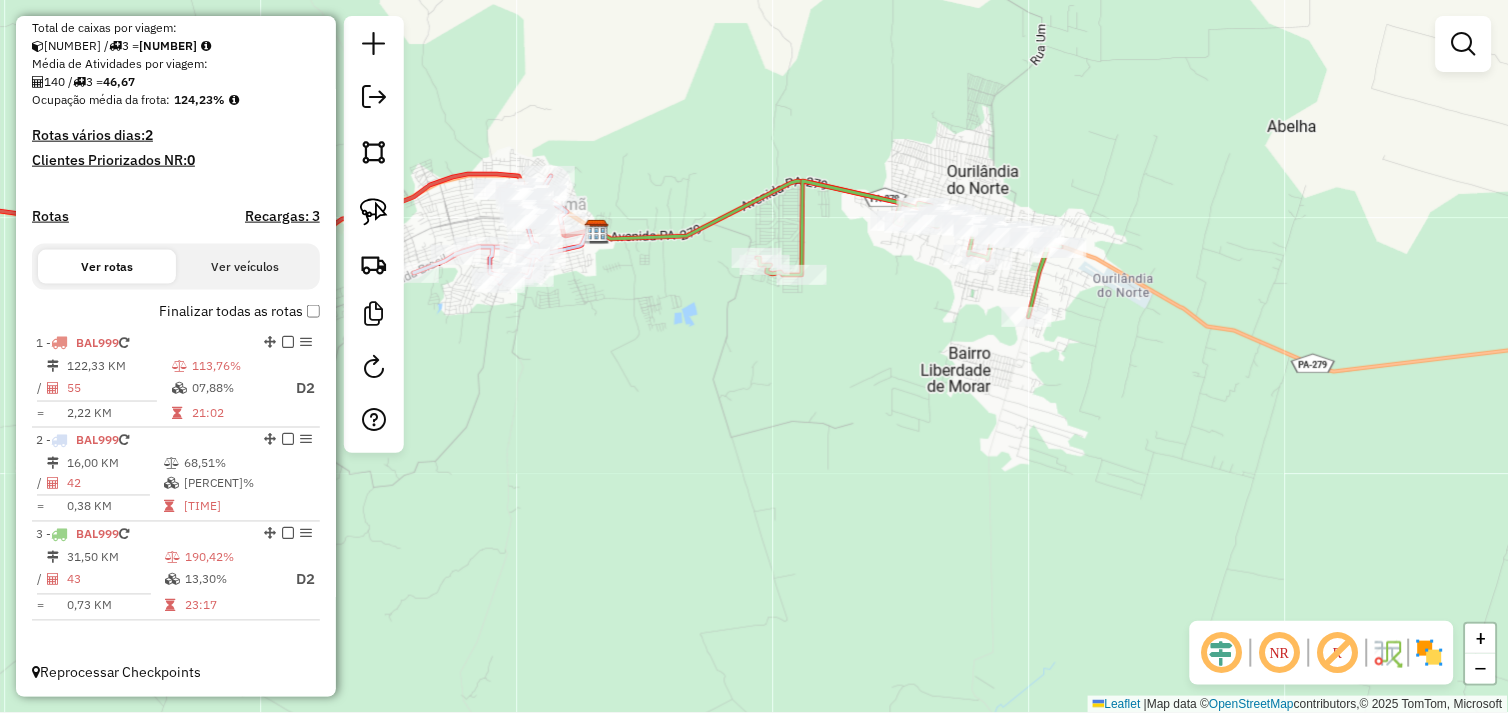 drag, startPoint x: 807, startPoint y: 344, endPoint x: 621, endPoint y: 330, distance: 186.52614 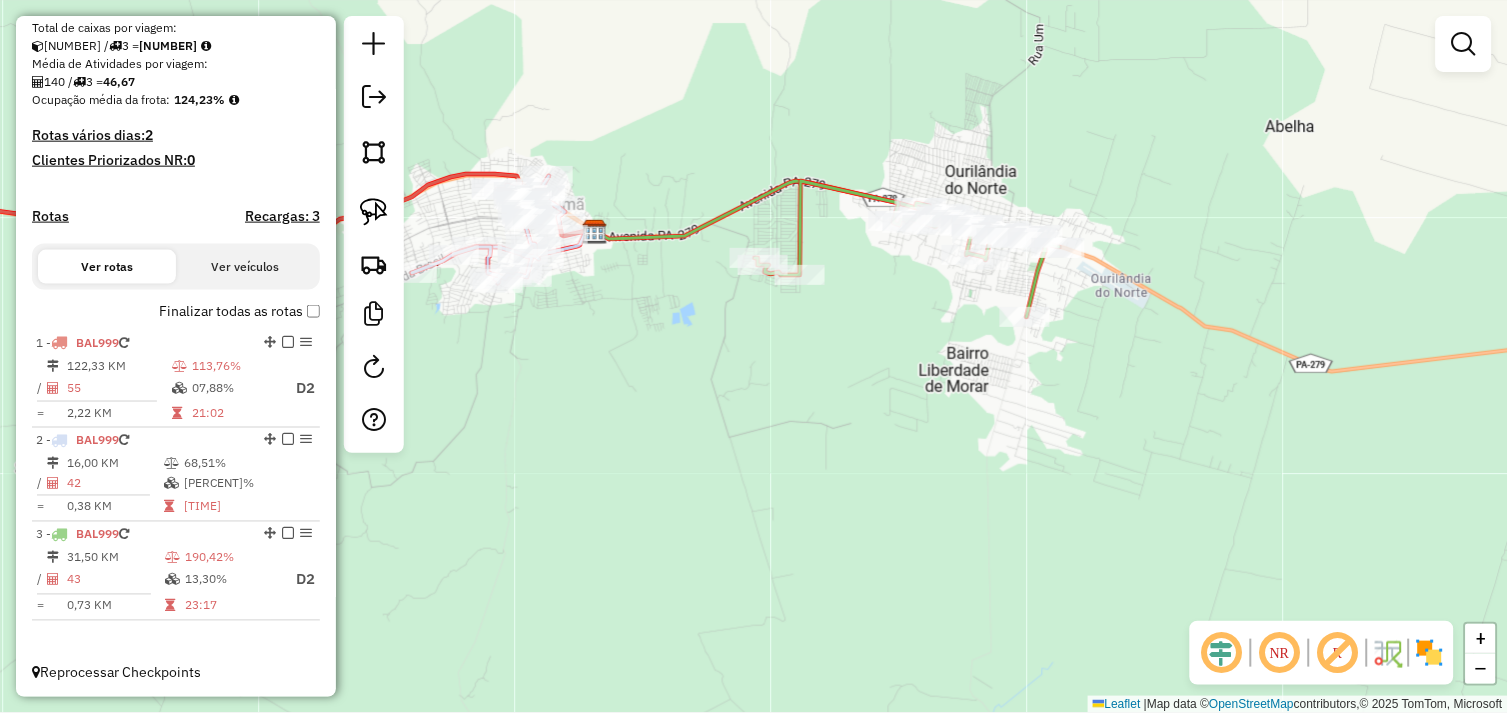 drag, startPoint x: 755, startPoint y: 386, endPoint x: 796, endPoint y: 387, distance: 41.01219 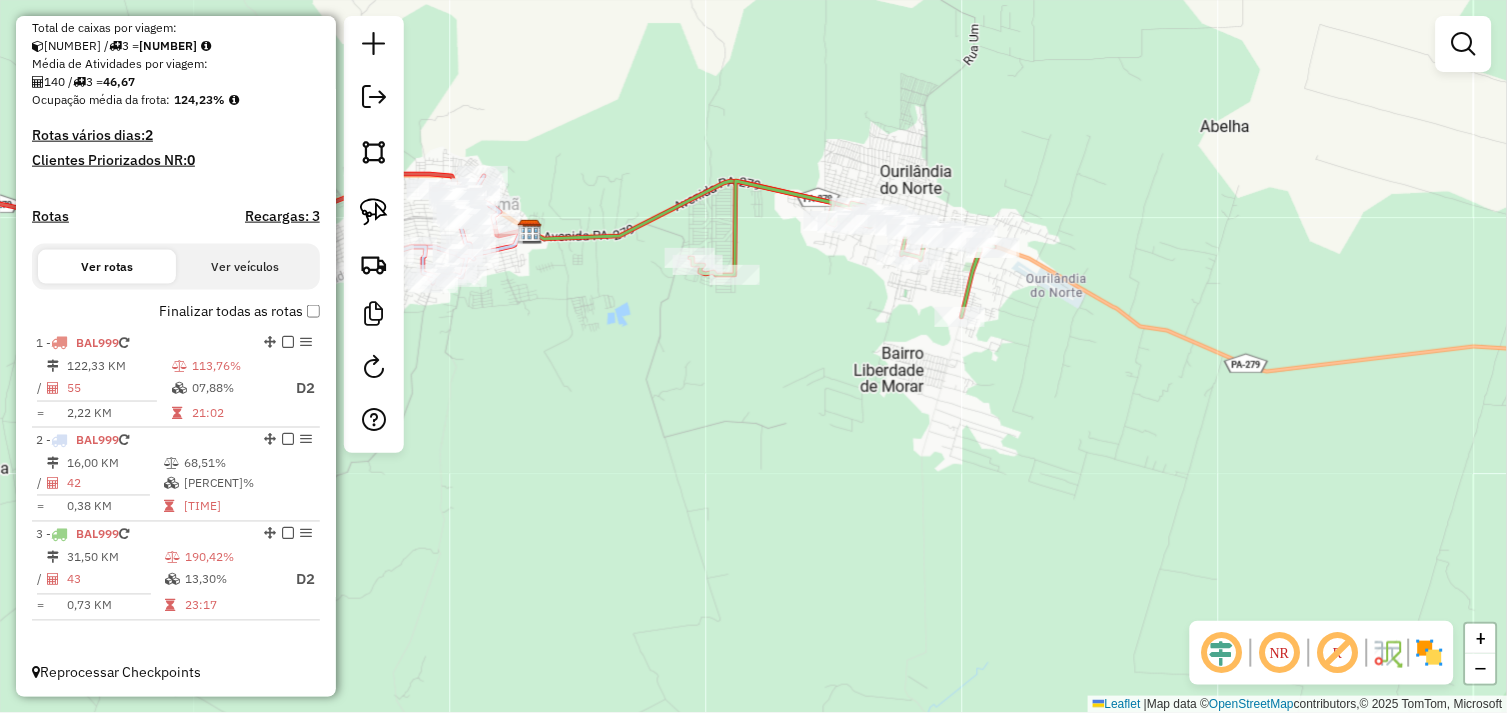 click on "Janela de atendimento Grade de atendimento Capacidade Transportadoras Veículos Cliente Pedidos  Rotas Selecione os dias de semana para filtrar as janelas de atendimento  Seg   Ter   Qua   Qui   Sex   Sáb   Dom  Informe o período da janela de atendimento: De: Até:  Filtrar exatamente a janela do cliente  Considerar janela de atendimento padrão  Selecione os dias de semana para filtrar as grades de atendimento  Seg   Ter   Qua   Qui   Sex   Sáb   Dom   Considerar clientes sem dia de atendimento cadastrado  Clientes fora do dia de atendimento selecionado Filtrar as atividades entre os valores definidos abaixo:  Peso mínimo:   Peso máximo:   Cubagem mínima:   Cubagem máxima:   De:   Até:  Filtrar as atividades entre o tempo de atendimento definido abaixo:  De:   Até:   Considerar capacidade total dos clientes não roteirizados Transportadora: Selecione um ou mais itens Tipo de veículo: Selecione um ou mais itens Veículo: Selecione um ou mais itens Motorista: Selecione um ou mais itens Nome: Rótulo:" 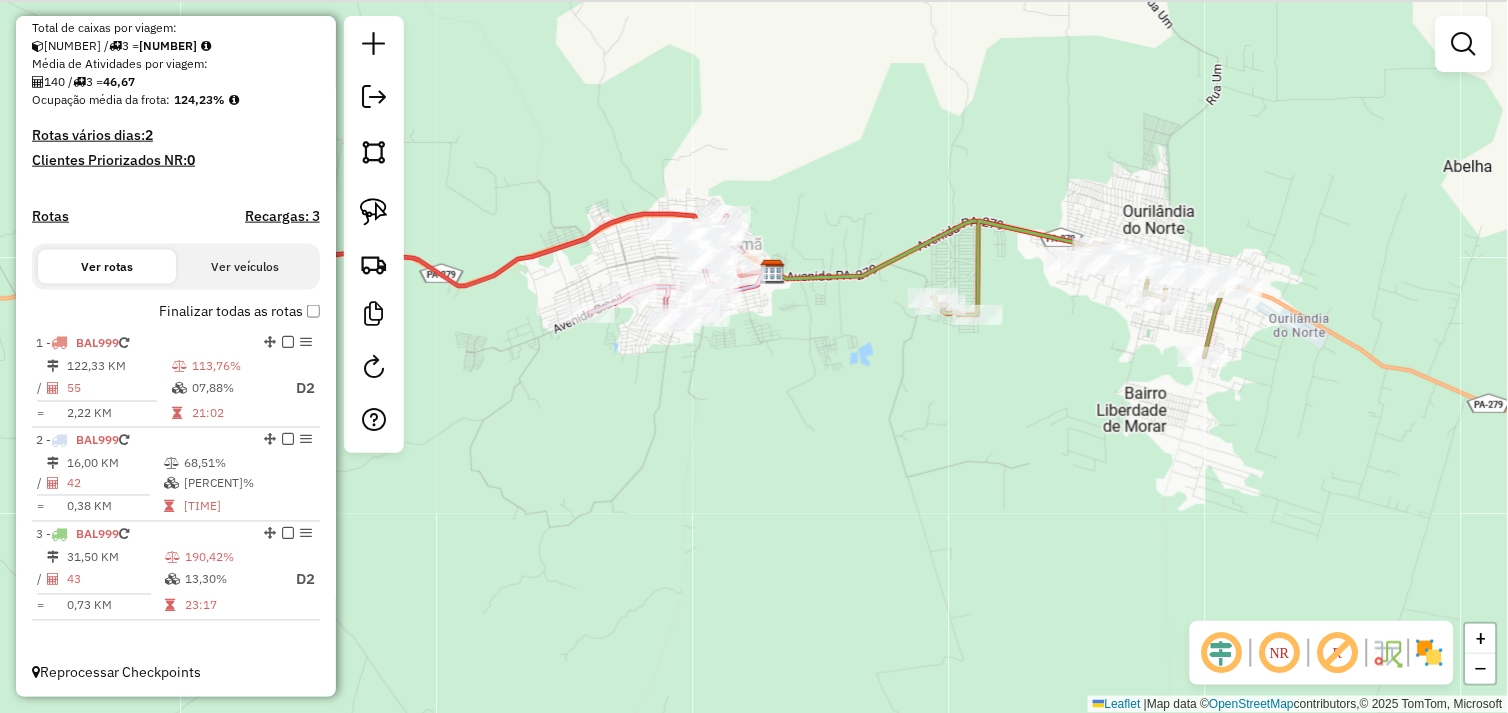 drag, startPoint x: 947, startPoint y: 415, endPoint x: 783, endPoint y: 402, distance: 164.51443 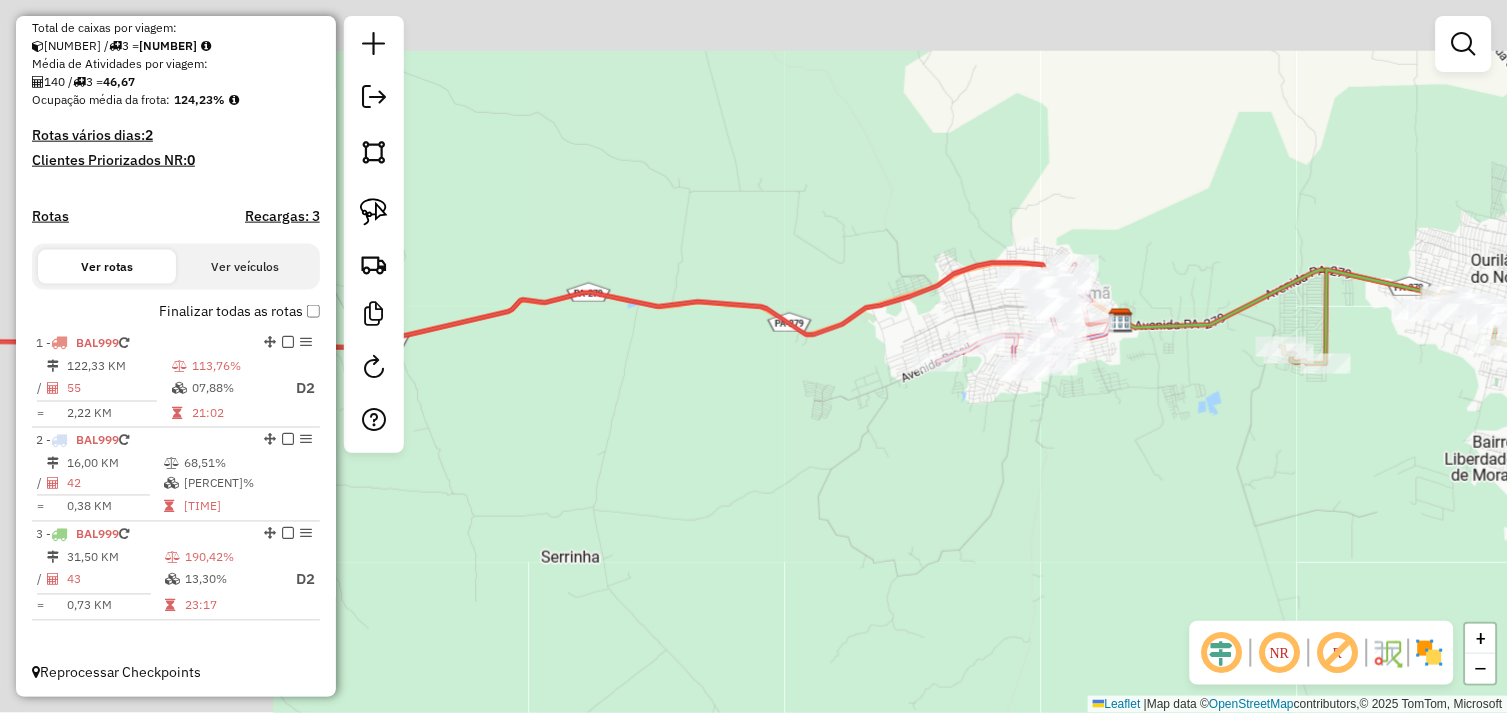 drag, startPoint x: 830, startPoint y: 425, endPoint x: 722, endPoint y: 444, distance: 109.65856 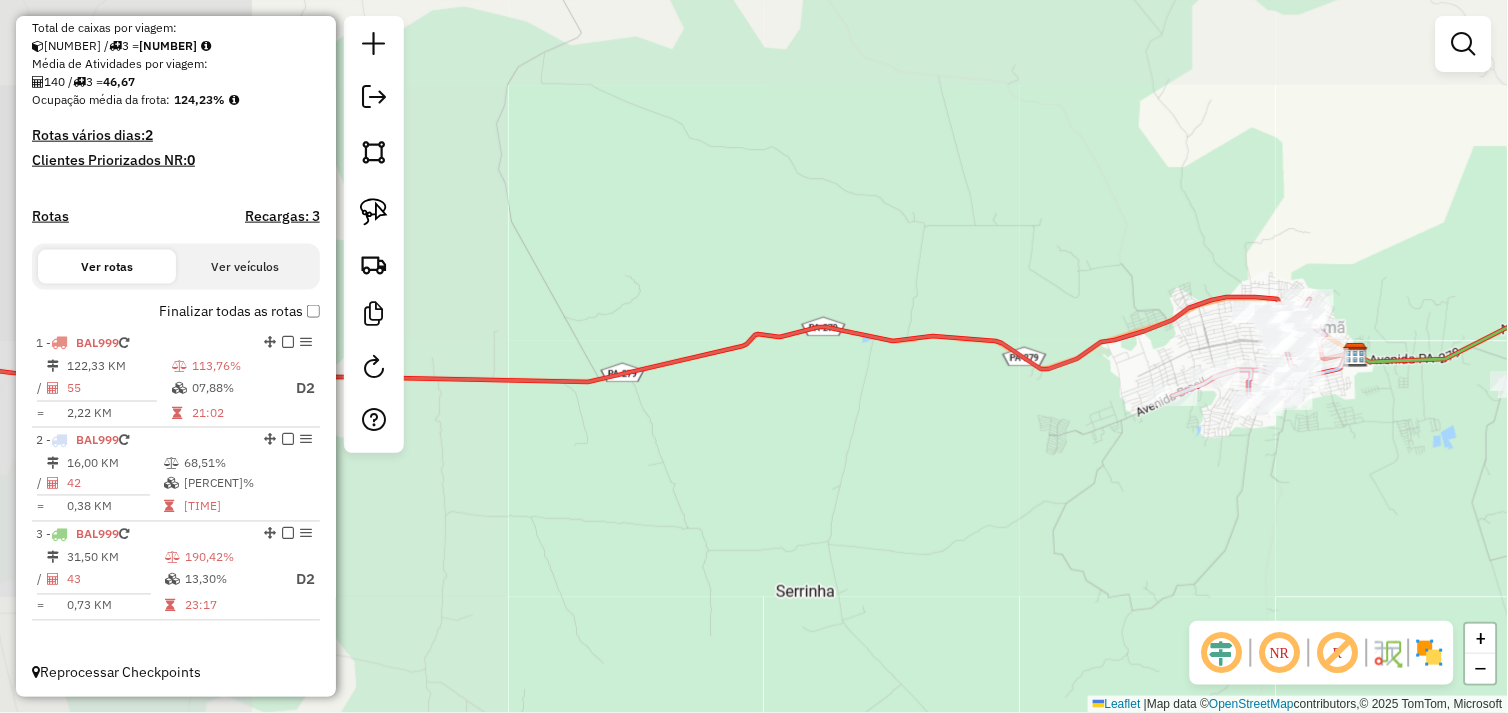 drag, startPoint x: 724, startPoint y: 444, endPoint x: 888, endPoint y: 448, distance: 164.04877 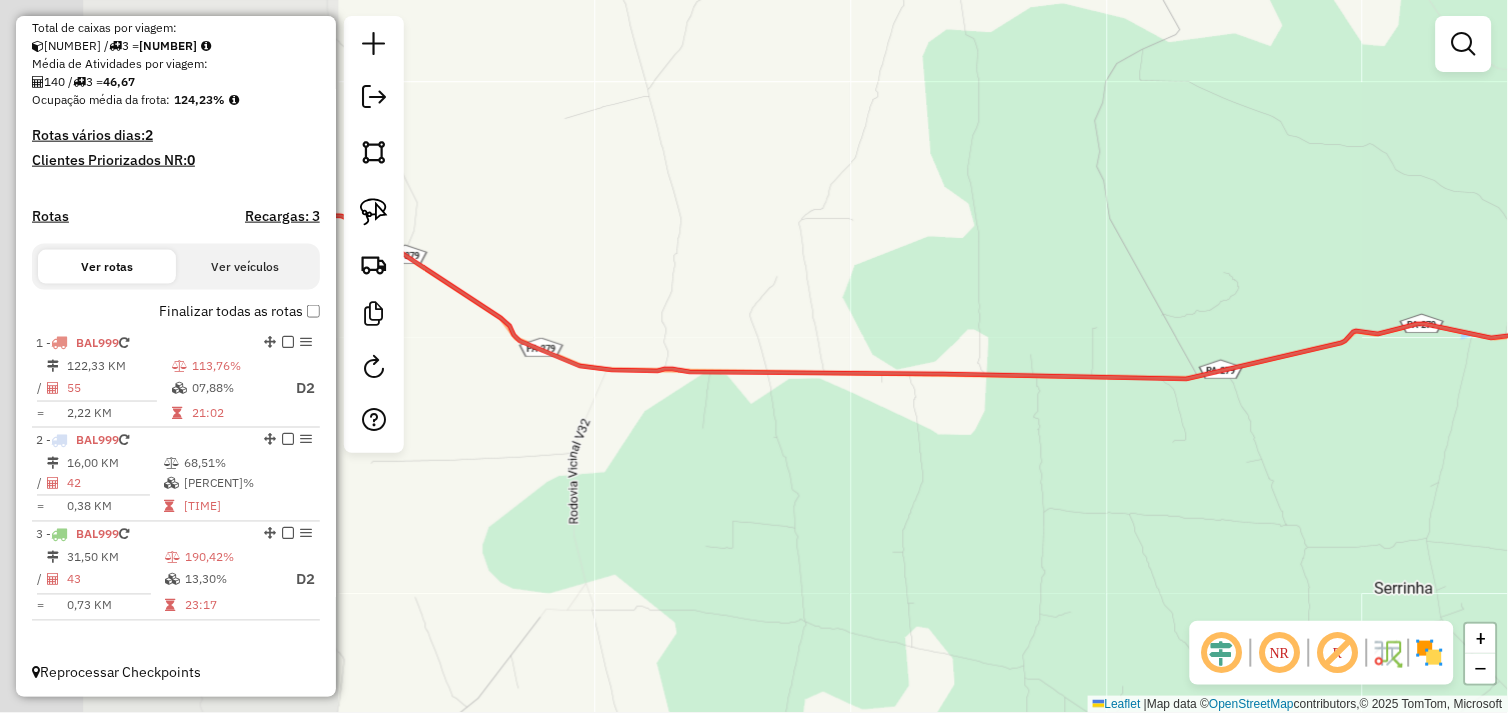 drag, startPoint x: 532, startPoint y: 406, endPoint x: 862, endPoint y: 402, distance: 330.02423 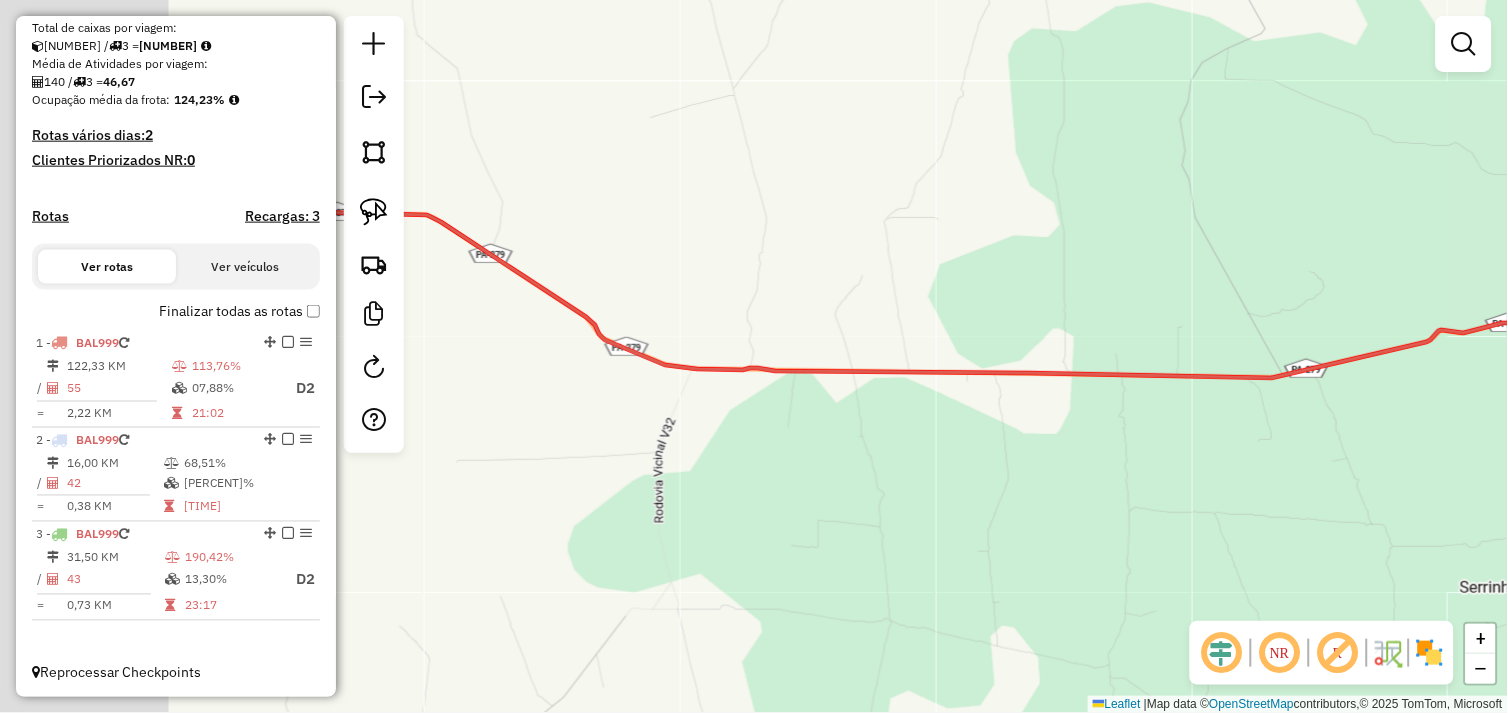 drag, startPoint x: 757, startPoint y: 420, endPoint x: 937, endPoint y: 388, distance: 182.82231 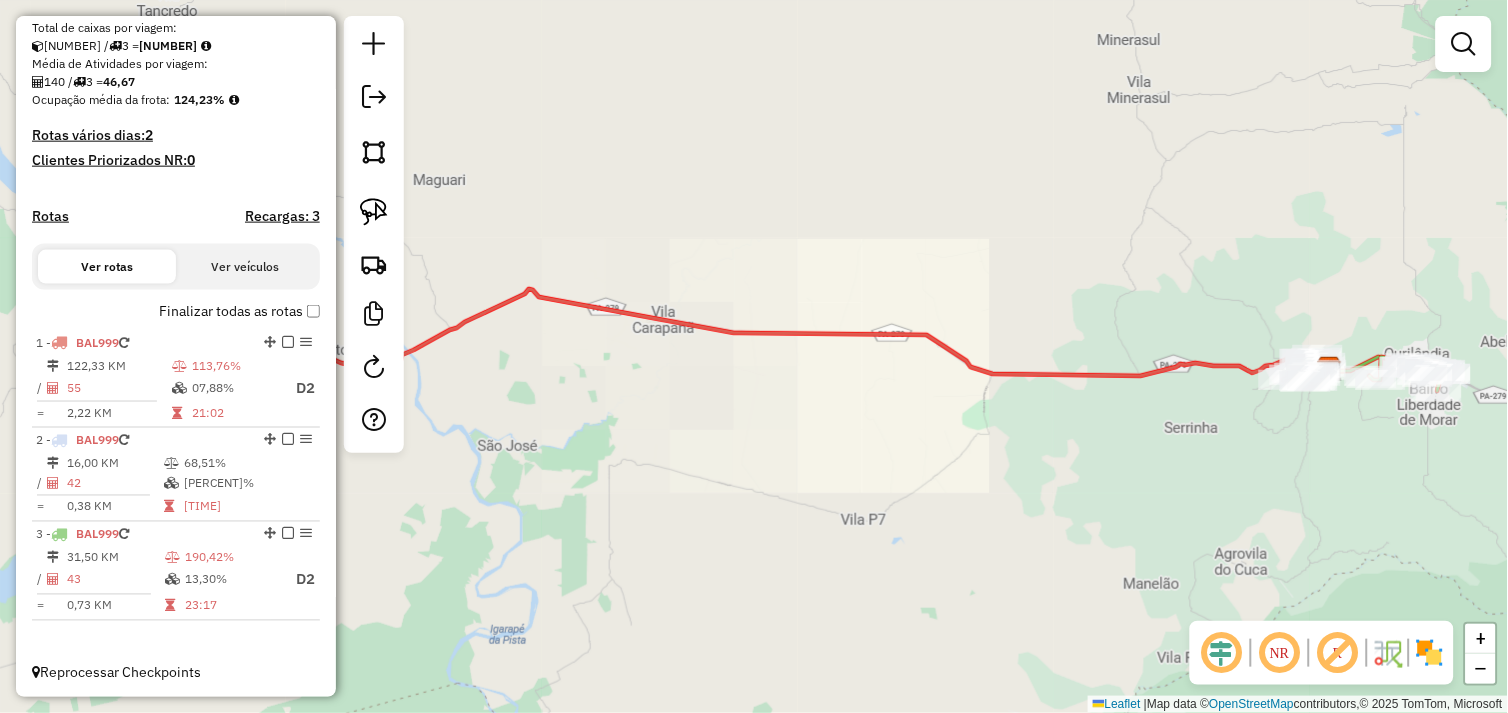 drag, startPoint x: 698, startPoint y: 434, endPoint x: 1085, endPoint y: 433, distance: 387.00128 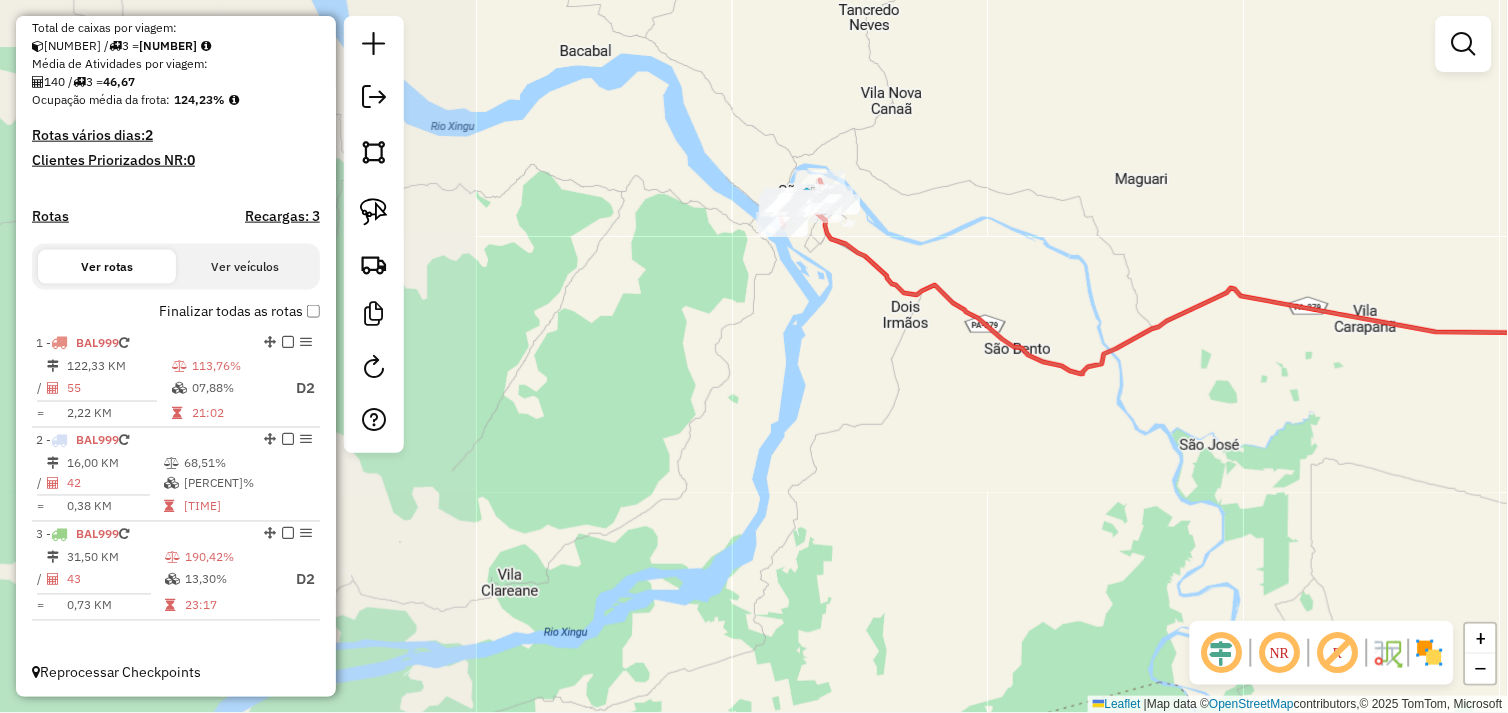 click on "Janela de atendimento Grade de atendimento Capacidade Transportadoras Veículos Cliente Pedidos  Rotas Selecione os dias de semana para filtrar as janelas de atendimento  Seg   Ter   Qua   Qui   Sex   Sáb   Dom  Informe o período da janela de atendimento: De: Até:  Filtrar exatamente a janela do cliente  Considerar janela de atendimento padrão  Selecione os dias de semana para filtrar as grades de atendimento  Seg   Ter   Qua   Qui   Sex   Sáb   Dom   Considerar clientes sem dia de atendimento cadastrado  Clientes fora do dia de atendimento selecionado Filtrar as atividades entre os valores definidos abaixo:  Peso mínimo:   Peso máximo:   Cubagem mínima:   Cubagem máxima:   De:   Até:  Filtrar as atividades entre o tempo de atendimento definido abaixo:  De:   Até:   Considerar capacidade total dos clientes não roteirizados Transportadora: Selecione um ou mais itens Tipo de veículo: Selecione um ou mais itens Veículo: Selecione um ou mais itens Motorista: Selecione um ou mais itens Nome: Rótulo:" 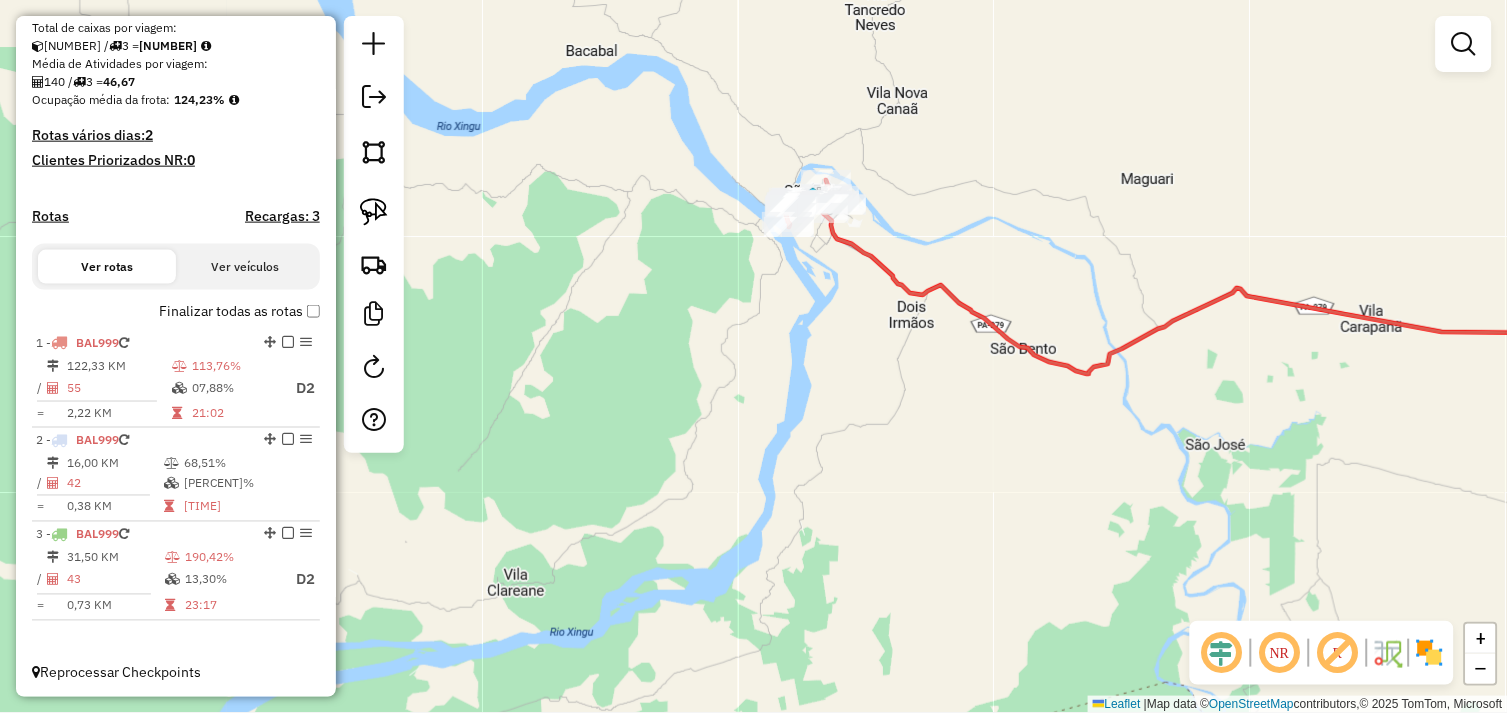 click on "Janela de atendimento Grade de atendimento Capacidade Transportadoras Veículos Cliente Pedidos  Rotas Selecione os dias de semana para filtrar as janelas de atendimento  Seg   Ter   Qua   Qui   Sex   Sáb   Dom  Informe o período da janela de atendimento: De: Até:  Filtrar exatamente a janela do cliente  Considerar janela de atendimento padrão  Selecione os dias de semana para filtrar as grades de atendimento  Seg   Ter   Qua   Qui   Sex   Sáb   Dom   Considerar clientes sem dia de atendimento cadastrado  Clientes fora do dia de atendimento selecionado Filtrar as atividades entre os valores definidos abaixo:  Peso mínimo:   Peso máximo:   Cubagem mínima:   Cubagem máxima:   De:   Até:  Filtrar as atividades entre o tempo de atendimento definido abaixo:  De:   Até:   Considerar capacidade total dos clientes não roteirizados Transportadora: Selecione um ou mais itens Tipo de veículo: Selecione um ou mais itens Veículo: Selecione um ou mais itens Motorista: Selecione um ou mais itens Nome: Rótulo:" 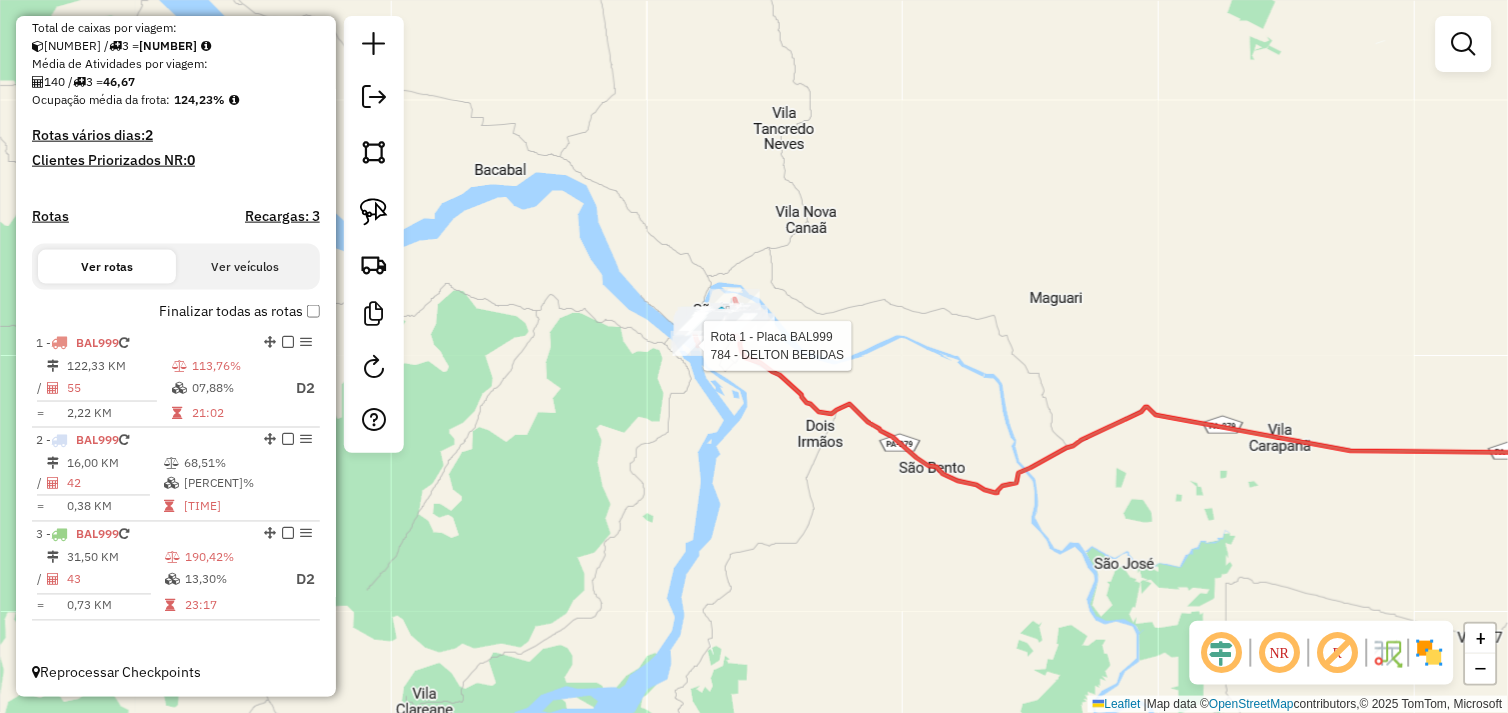 scroll, scrollTop: 437, scrollLeft: 0, axis: vertical 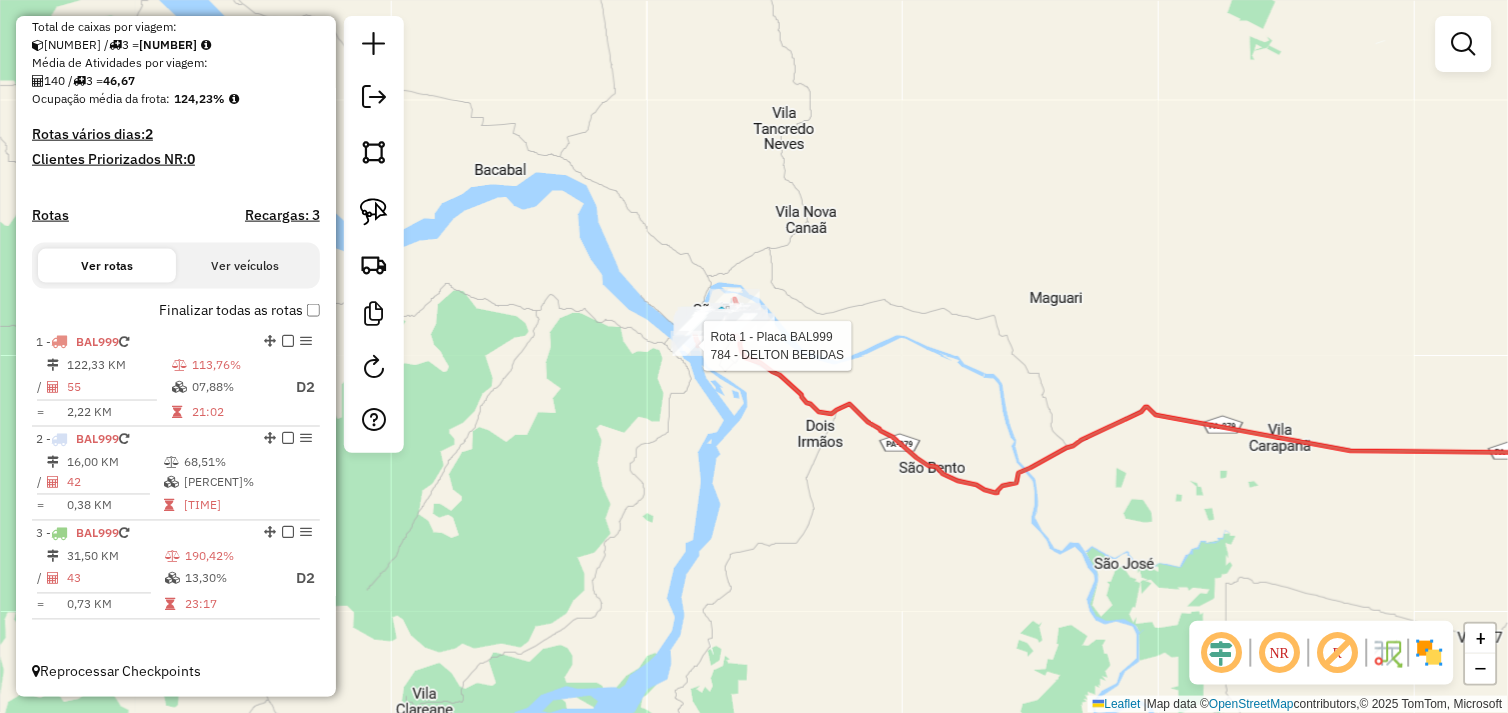 select on "**********" 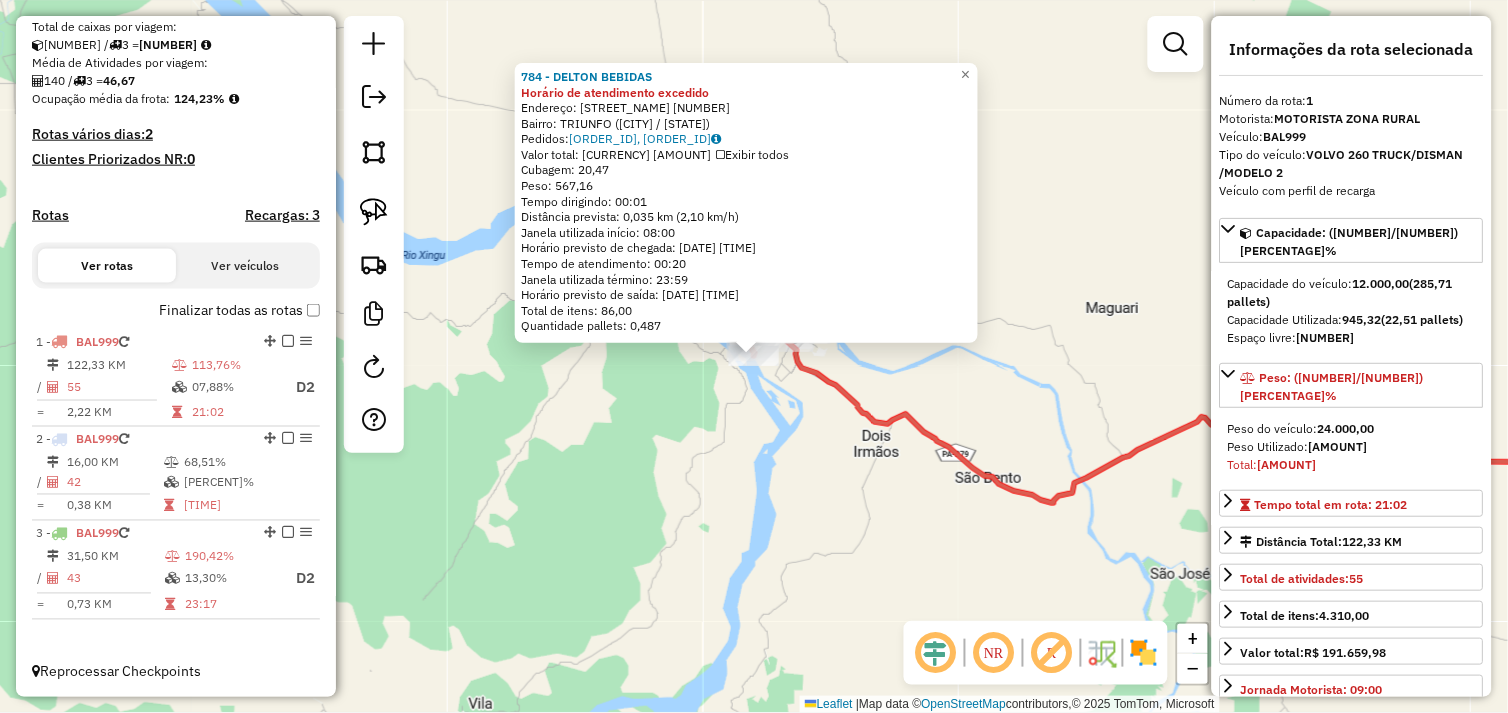 click on "784 - DELTON BEBIDAS Horário de atendimento excedido  Endereço:  OTAVIO TORRES 33   Bairro: TRIUNFO (SAO FELIX DO XINGU / PA)   Pedidos:  15099680, 15099681   Valor total: R$ 4.349,82   Exibir todos   Cubagem: 20,47  Peso: 567,16  Tempo dirigindo: 00:01   Distância prevista: 0,035 km (2,10 km/h)   Janela utilizada início: 08:00   Horário previsto de chegada: 17/07/2025 04:42   Tempo de atendimento: 00:20   Janela utilizada término: 23:59   Horário previsto de saída: 17/07/2025 05:02   Total de itens: 86,00   Quantidade pallets: 0,487  × Janela de atendimento Grade de atendimento Capacidade Transportadoras Veículos Cliente Pedidos  Rotas Selecione os dias de semana para filtrar as janelas de atendimento  Seg   Ter   Qua   Qui   Sex   Sáb   Dom  Informe o período da janela de atendimento: De: Até:  Filtrar exatamente a janela do cliente  Considerar janela de atendimento padrão  Selecione os dias de semana para filtrar as grades de atendimento  Seg   Ter   Qua   Qui   Sex   Sáb   Dom   De:   De:" 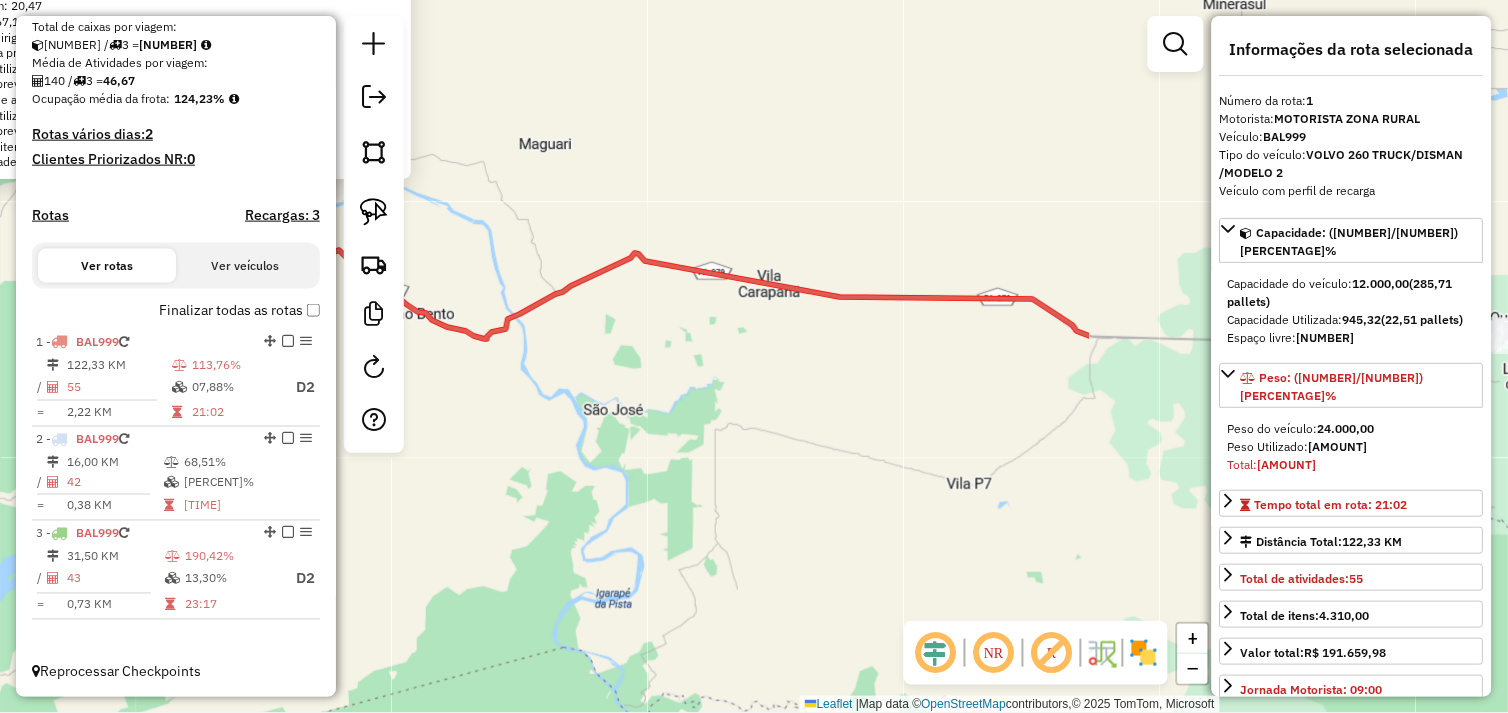 drag, startPoint x: 1087, startPoint y: 552, endPoint x: 600, endPoint y: 412, distance: 506.7238 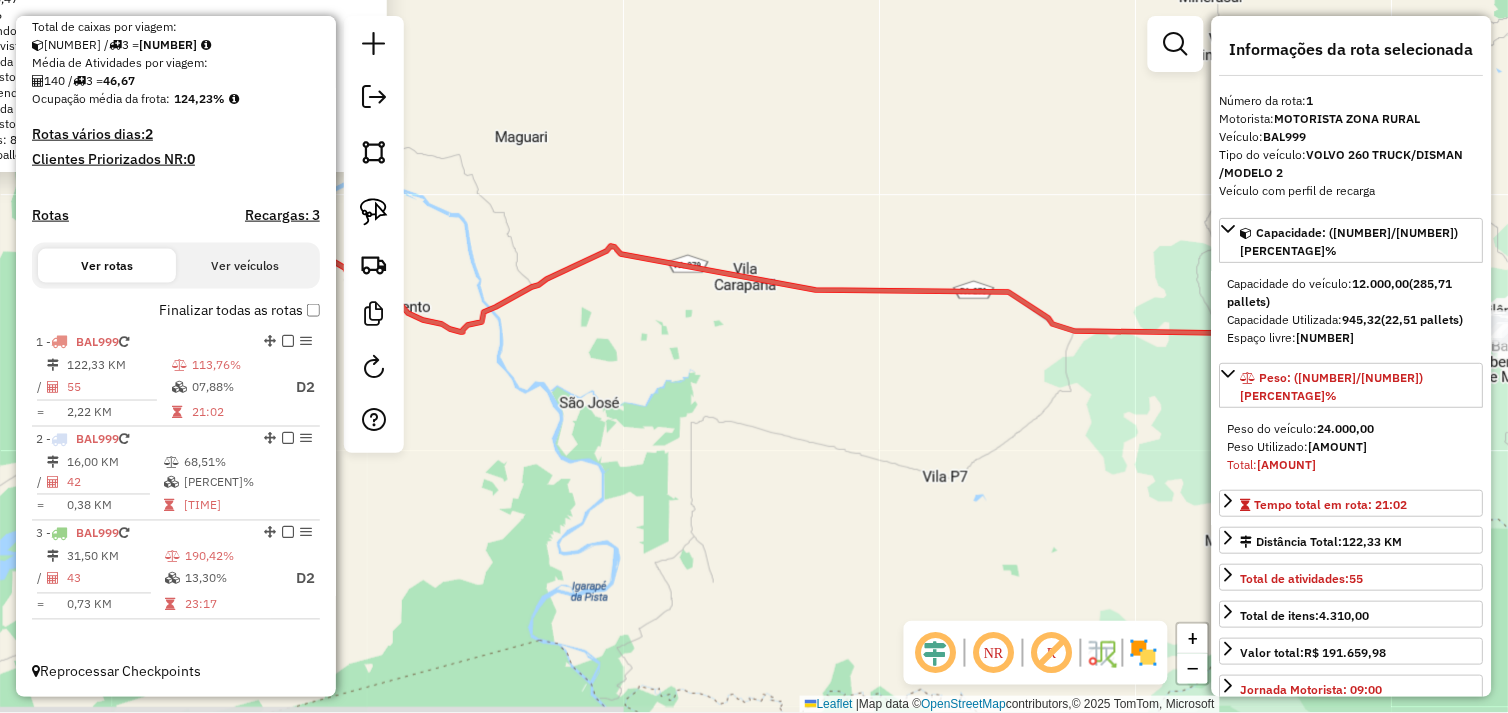 drag, startPoint x: 820, startPoint y: 458, endPoint x: 736, endPoint y: 421, distance: 91.787796 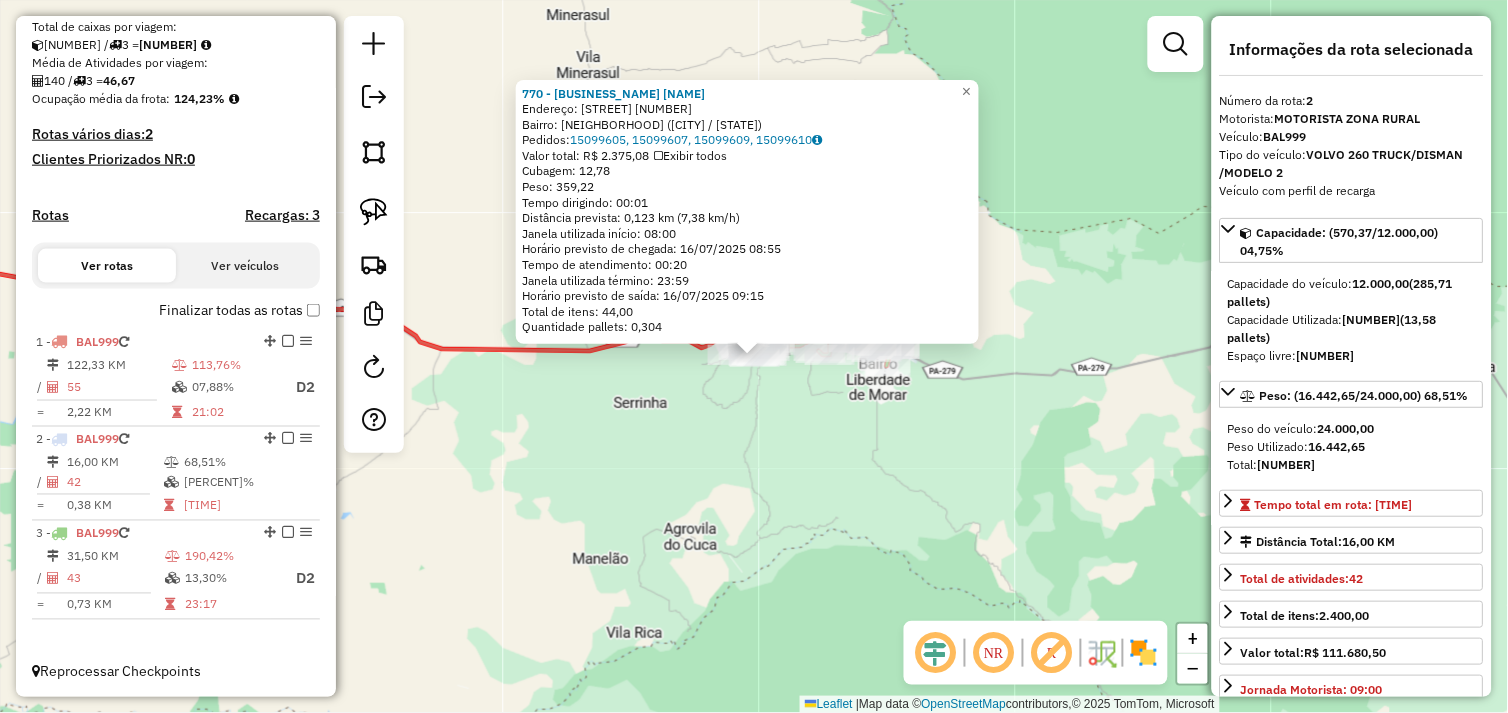 click on "770 - SKINAO BAR  ERLI  Endereço:  RUA CRISTAL 1   Bairro: BIQUINHA (TUCUMA / PA)   Pedidos:  15099605, 15099607, 15099609, 15099610   Valor total: R$ 2.375,08   Exibir todos   Cubagem: 12,78  Peso: 359,22  Tempo dirigindo: 00:01   Distância prevista: 0,123 km (7,38 km/h)   Janela utilizada início: 08:00   Horário previsto de chegada: 16/07/2025 08:55   Tempo de atendimento: 00:20   Janela utilizada término: 23:59   Horário previsto de saída: 16/07/2025 09:15   Total de itens: 44,00   Quantidade pallets: 0,304  × Janela de atendimento Grade de atendimento Capacidade Transportadoras Veículos Cliente Pedidos  Rotas Selecione os dias de semana para filtrar as janelas de atendimento  Seg   Ter   Qua   Qui   Sex   Sáb   Dom  Informe o período da janela de atendimento: De: Até:  Filtrar exatamente a janela do cliente  Considerar janela de atendimento padrão  Selecione os dias de semana para filtrar as grades de atendimento  Seg   Ter   Qua   Qui   Sex   Sáb   Dom   Peso mínimo:   Peso máximo:   De:" 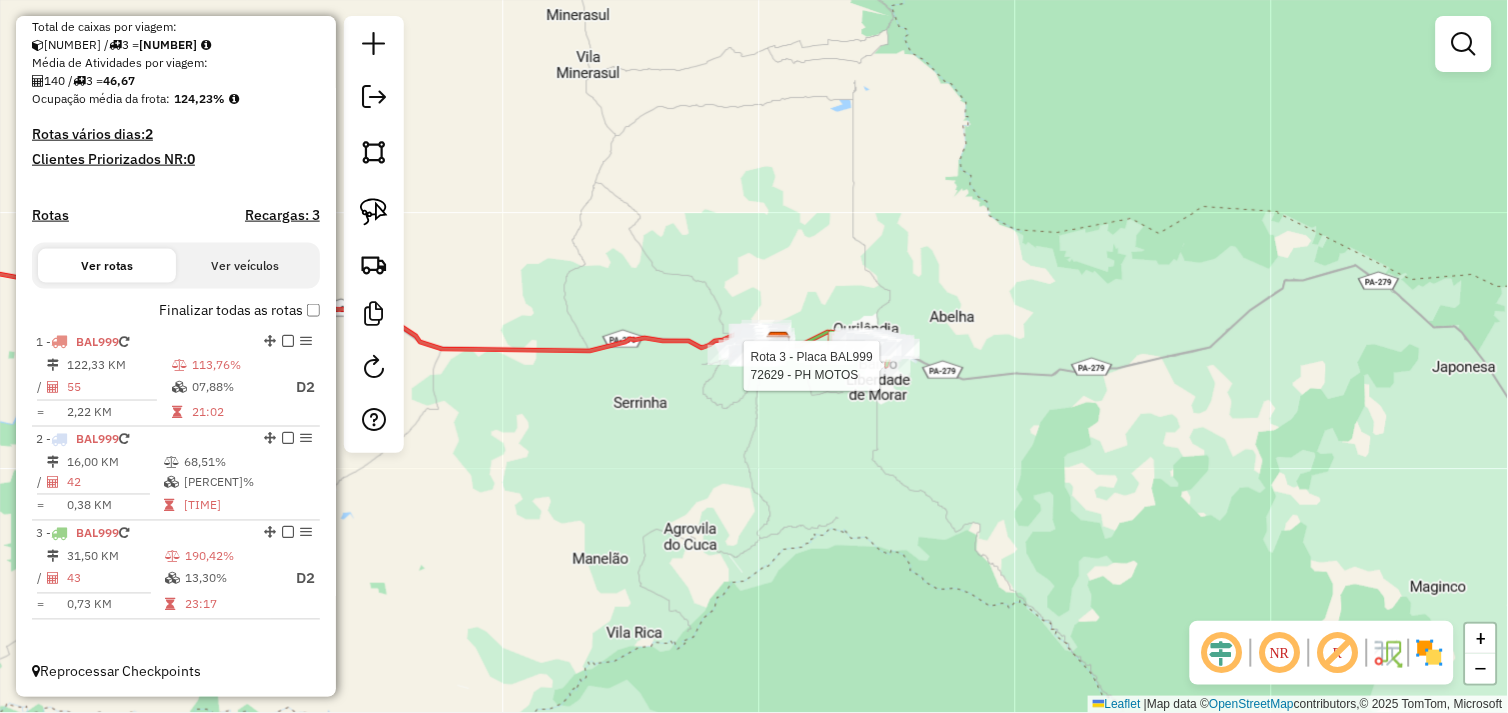 select on "**********" 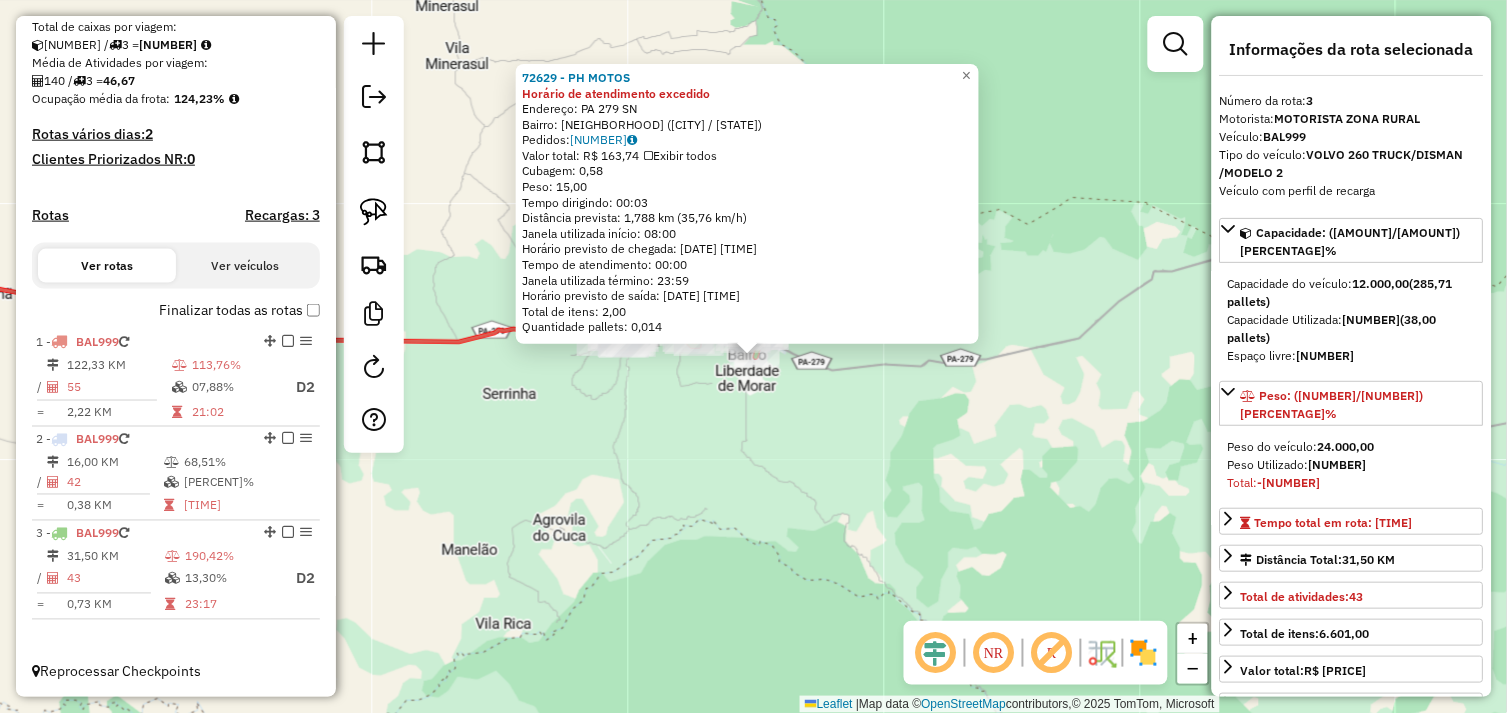 drag, startPoint x: 672, startPoint y: 487, endPoint x: 626, endPoint y: 320, distance: 173.21951 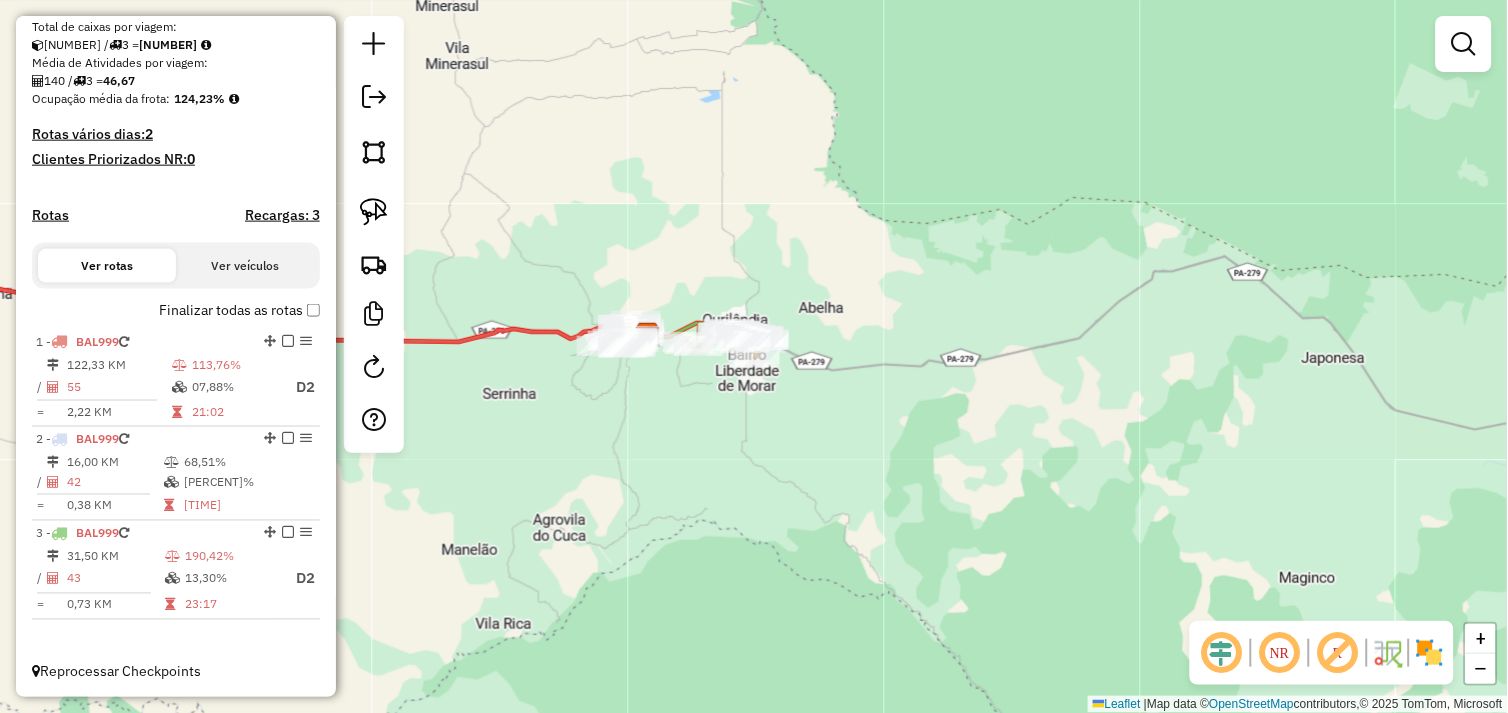 drag, startPoint x: 658, startPoint y: 410, endPoint x: 627, endPoint y: 436, distance: 40.459858 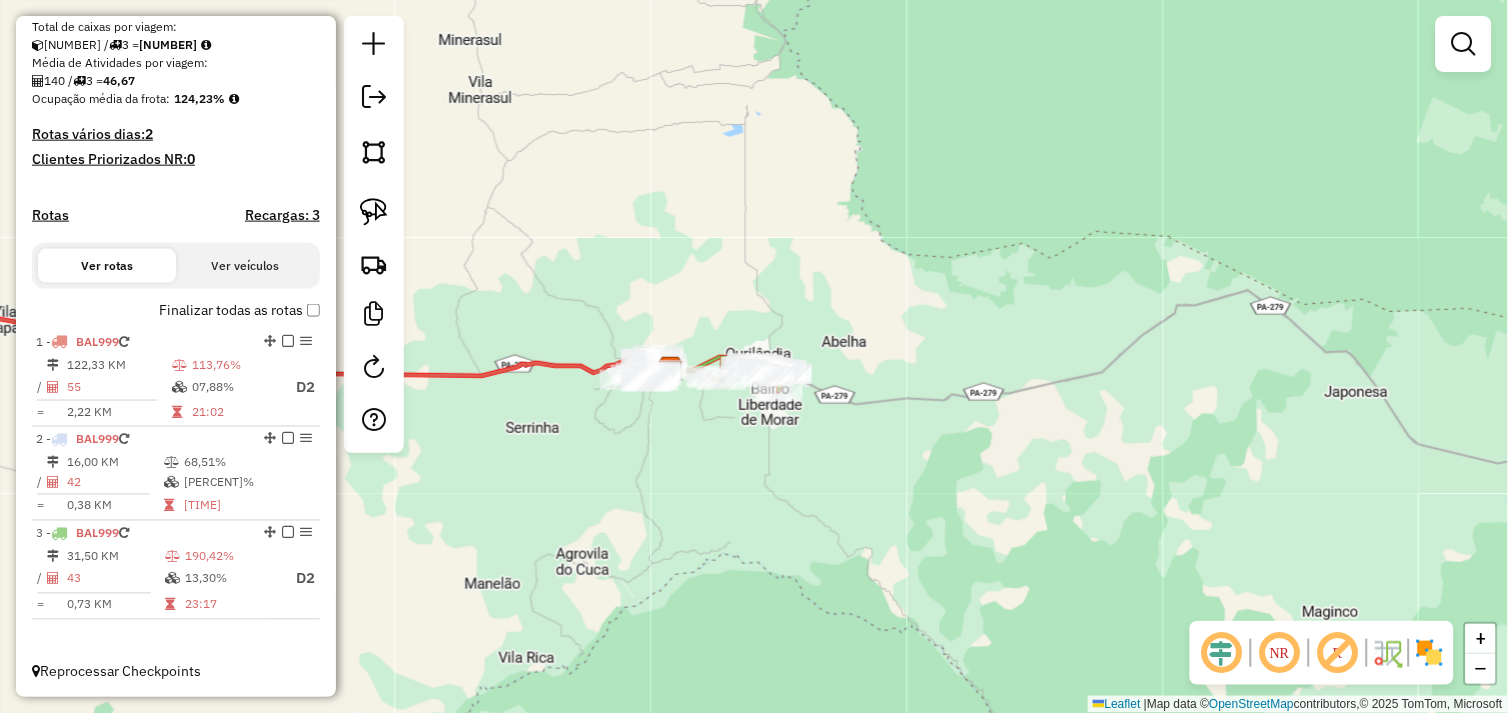 click on "Janela de atendimento Grade de atendimento Capacidade Transportadoras Veículos Cliente Pedidos  Rotas Selecione os dias de semana para filtrar as janelas de atendimento  Seg   Ter   Qua   Qui   Sex   Sáb   Dom  Informe o período da janela de atendimento: De: Até:  Filtrar exatamente a janela do cliente  Considerar janela de atendimento padrão  Selecione os dias de semana para filtrar as grades de atendimento  Seg   Ter   Qua   Qui   Sex   Sáb   Dom   Considerar clientes sem dia de atendimento cadastrado  Clientes fora do dia de atendimento selecionado Filtrar as atividades entre os valores definidos abaixo:  Peso mínimo:   Peso máximo:   Cubagem mínima:   Cubagem máxima:   De:   Até:  Filtrar as atividades entre o tempo de atendimento definido abaixo:  De:   Até:   Considerar capacidade total dos clientes não roteirizados Transportadora: Selecione um ou mais itens Tipo de veículo: Selecione um ou mais itens Veículo: Selecione um ou mais itens Motorista: Selecione um ou mais itens Nome: Rótulo:" 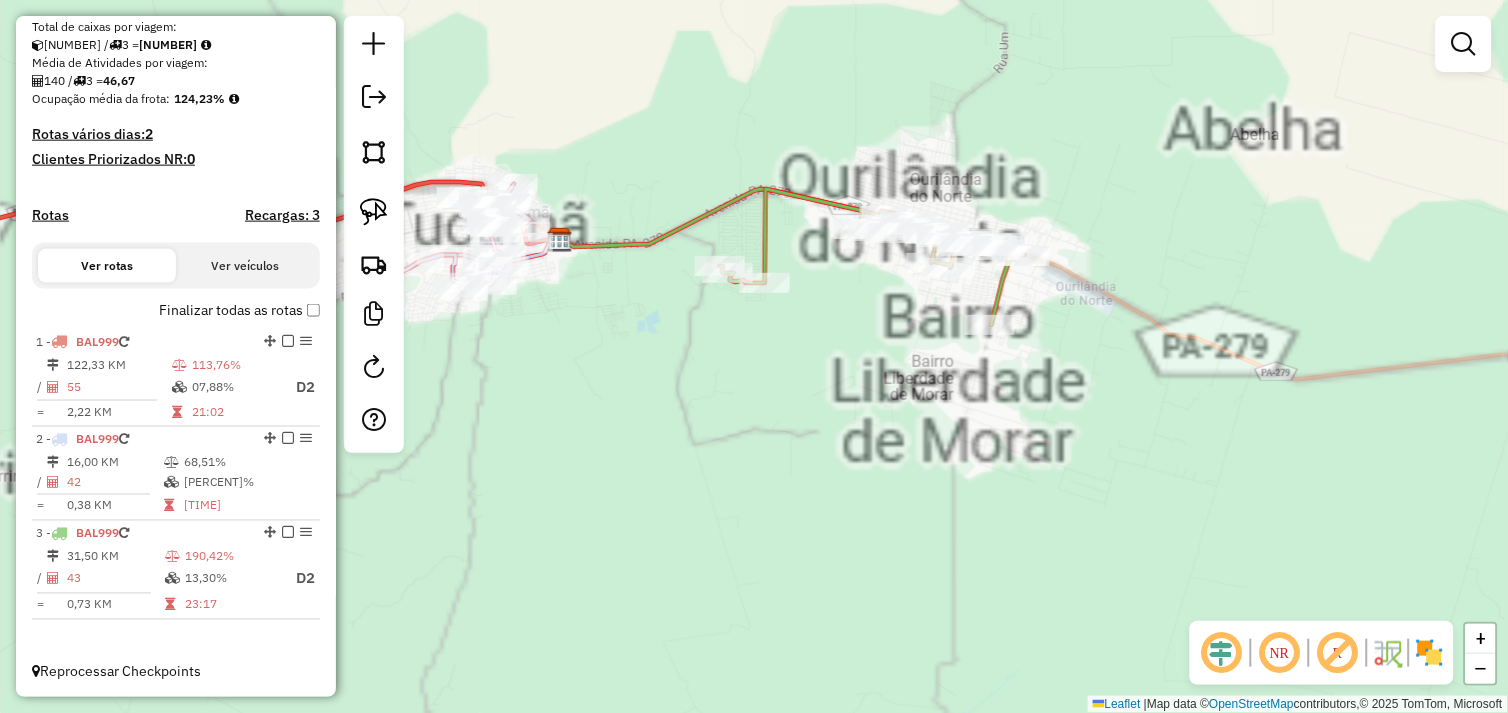 click on "Janela de atendimento Grade de atendimento Capacidade Transportadoras Veículos Cliente Pedidos  Rotas Selecione os dias de semana para filtrar as janelas de atendimento  Seg   Ter   Qua   Qui   Sex   Sáb   Dom  Informe o período da janela de atendimento: De: Até:  Filtrar exatamente a janela do cliente  Considerar janela de atendimento padrão  Selecione os dias de semana para filtrar as grades de atendimento  Seg   Ter   Qua   Qui   Sex   Sáb   Dom   Considerar clientes sem dia de atendimento cadastrado  Clientes fora do dia de atendimento selecionado Filtrar as atividades entre os valores definidos abaixo:  Peso mínimo:   Peso máximo:   Cubagem mínima:   Cubagem máxima:   De:   Até:  Filtrar as atividades entre o tempo de atendimento definido abaixo:  De:   Até:   Considerar capacidade total dos clientes não roteirizados Transportadora: Selecione um ou mais itens Tipo de veículo: Selecione um ou mais itens Veículo: Selecione um ou mais itens Motorista: Selecione um ou mais itens Nome: Rótulo:" 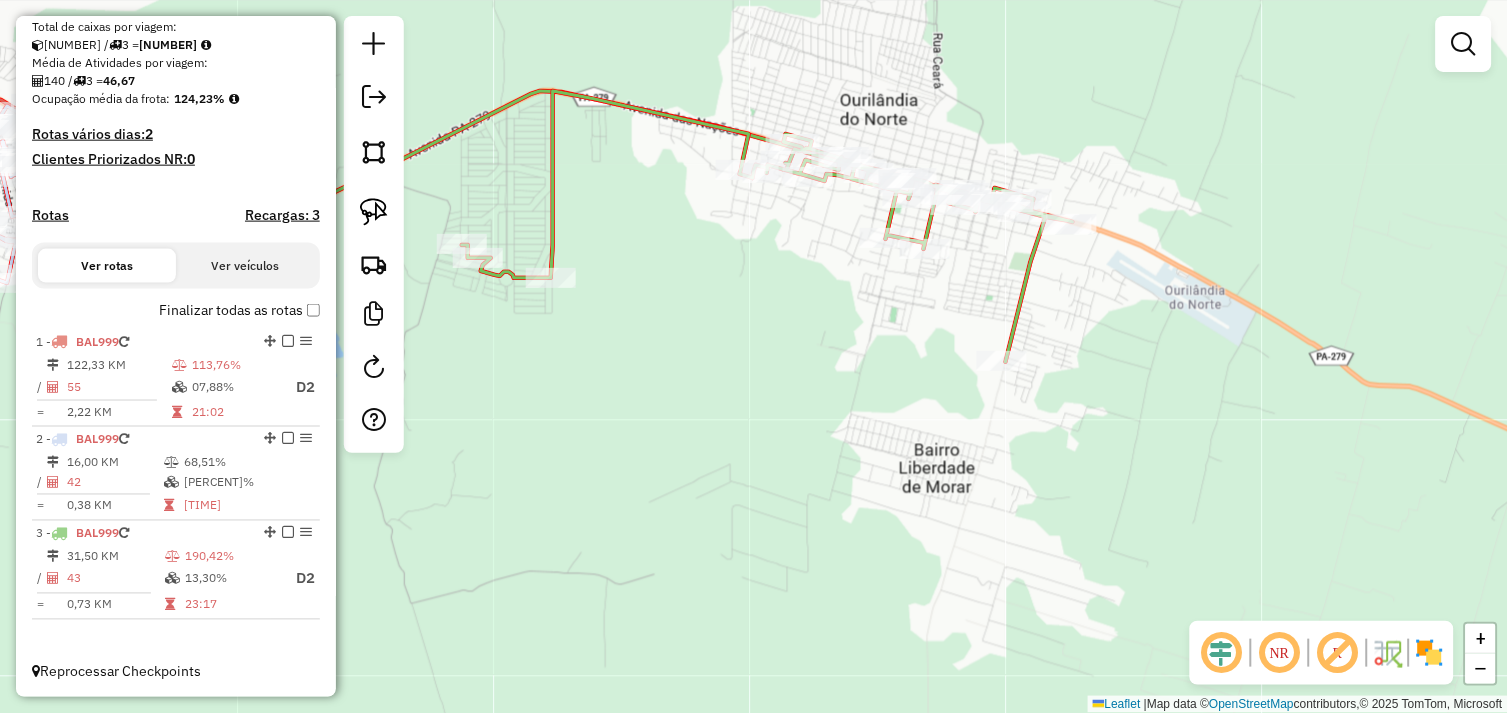 drag, startPoint x: 773, startPoint y: 350, endPoint x: 693, endPoint y: 378, distance: 84.758484 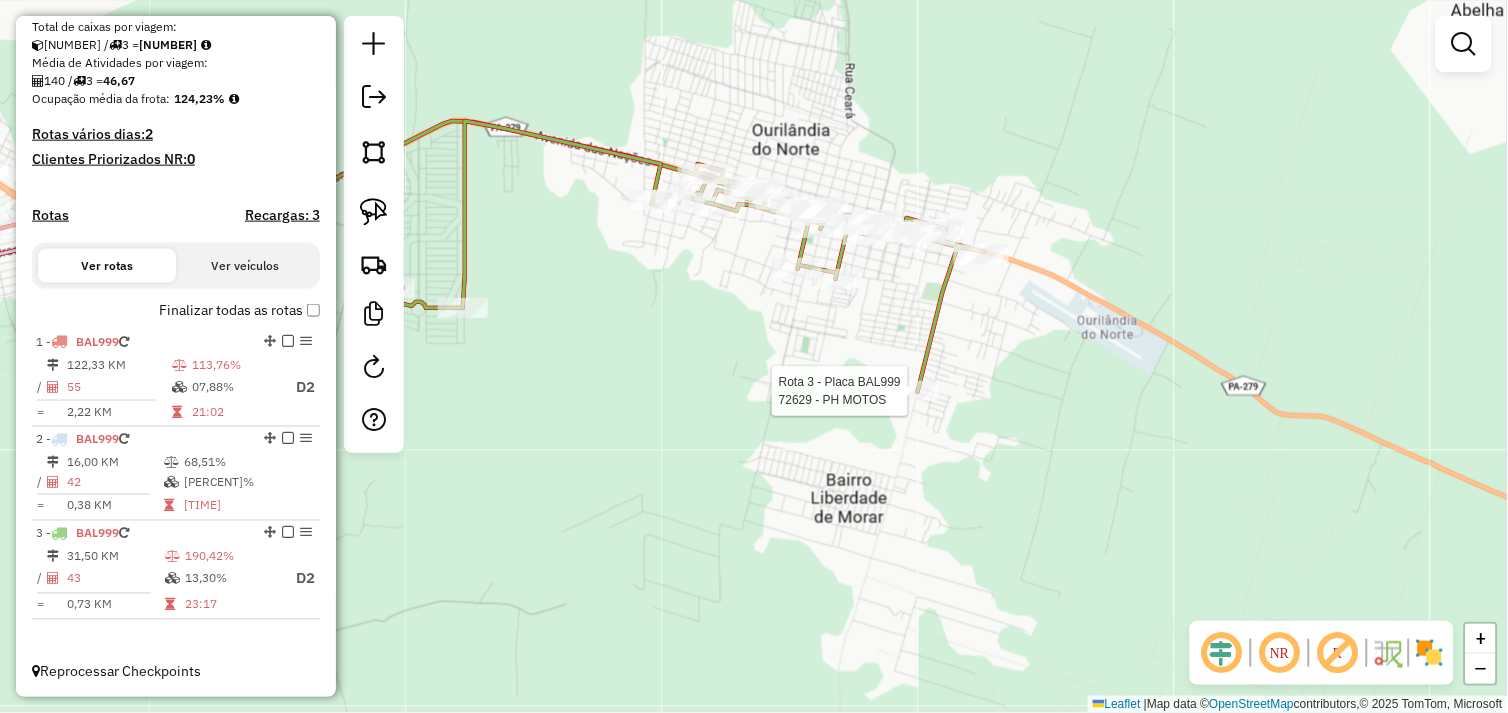 select on "**********" 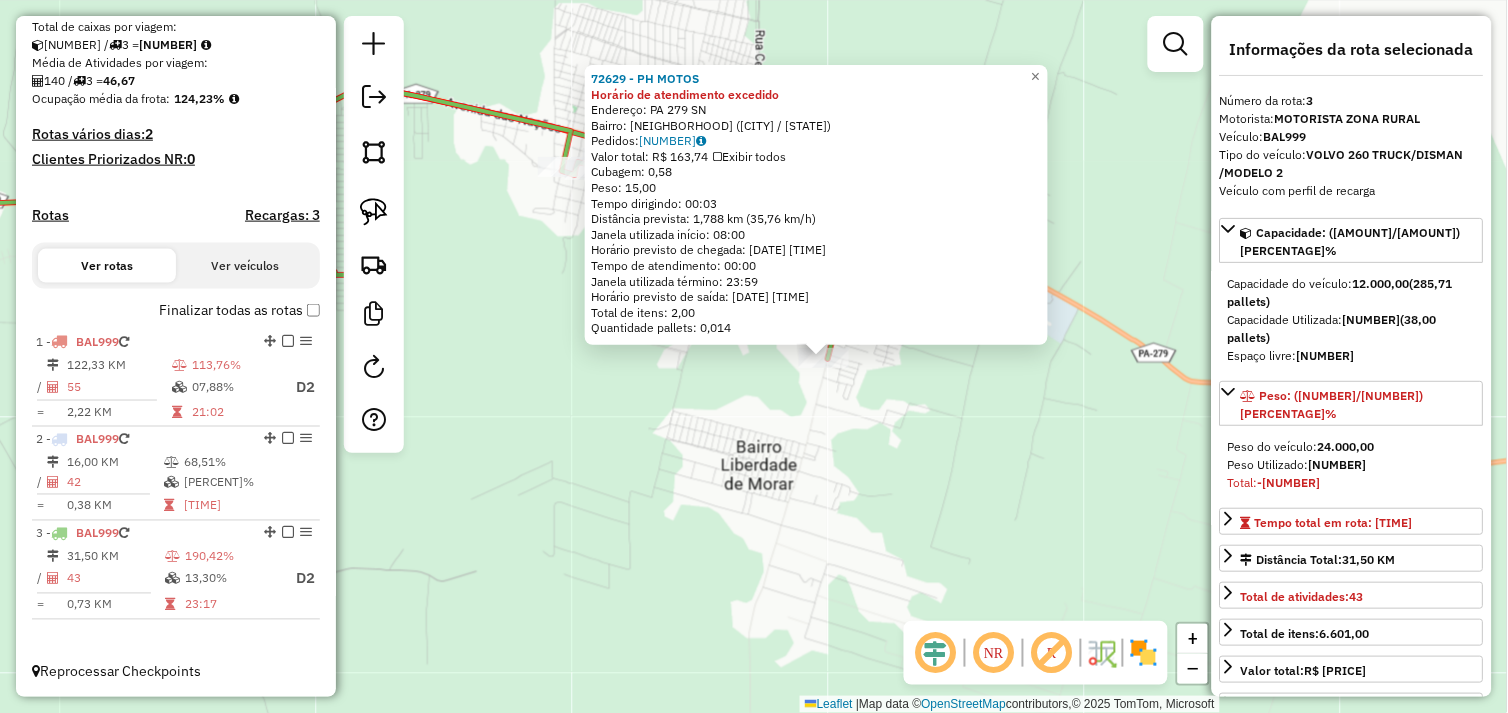 drag, startPoint x: 785, startPoint y: 476, endPoint x: 854, endPoint y: 477, distance: 69.00725 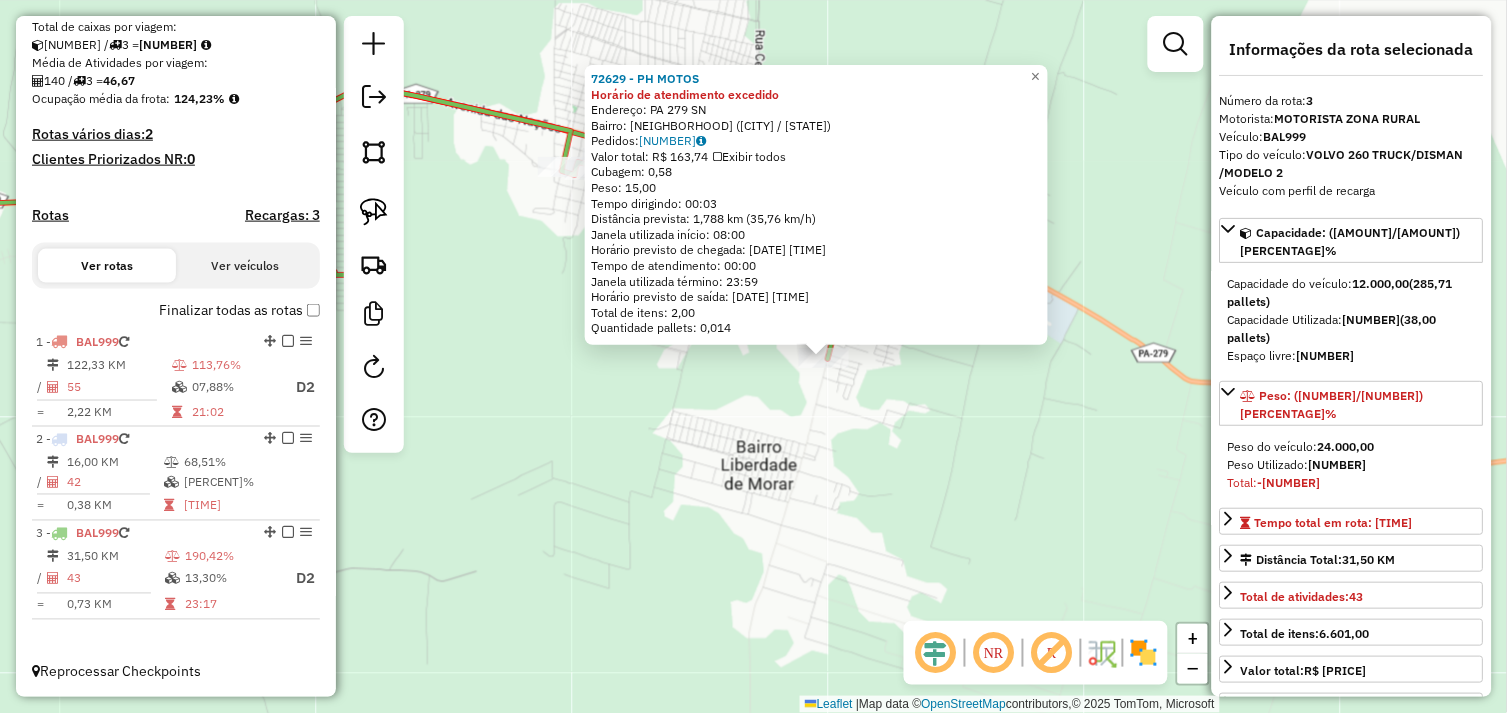 click on "72629 - PH MOTOS Horário de atendimento excedido  Endereço:  PA 279 SN   Bairro: PA MARIA PRETA (OURILANDIA DO NORTE / PA)   Pedidos:  15099754   Valor total: R$ 163,74   Exibir todos   Cubagem: 0,58  Peso: 15,00  Tempo dirigindo: 00:03   Distância prevista: 1,788 km (35,76 km/h)   Janela utilizada início: 08:00   Horário previsto de chegada: 16/07/2025 19:31   Tempo de atendimento: 00:00   Janela utilizada término: 23:59   Horário previsto de saída: 16/07/2025 19:31   Total de itens: 2,00   Quantidade pallets: 0,014  × Janela de atendimento Grade de atendimento Capacidade Transportadoras Veículos Cliente Pedidos  Rotas Selecione os dias de semana para filtrar as janelas de atendimento  Seg   Ter   Qua   Qui   Sex   Sáb   Dom  Informe o período da janela de atendimento: De: Até:  Filtrar exatamente a janela do cliente  Considerar janela de atendimento padrão  Selecione os dias de semana para filtrar as grades de atendimento  Seg   Ter   Qua   Qui   Sex   Sáb   Dom   Peso mínimo:   De:   Até:" 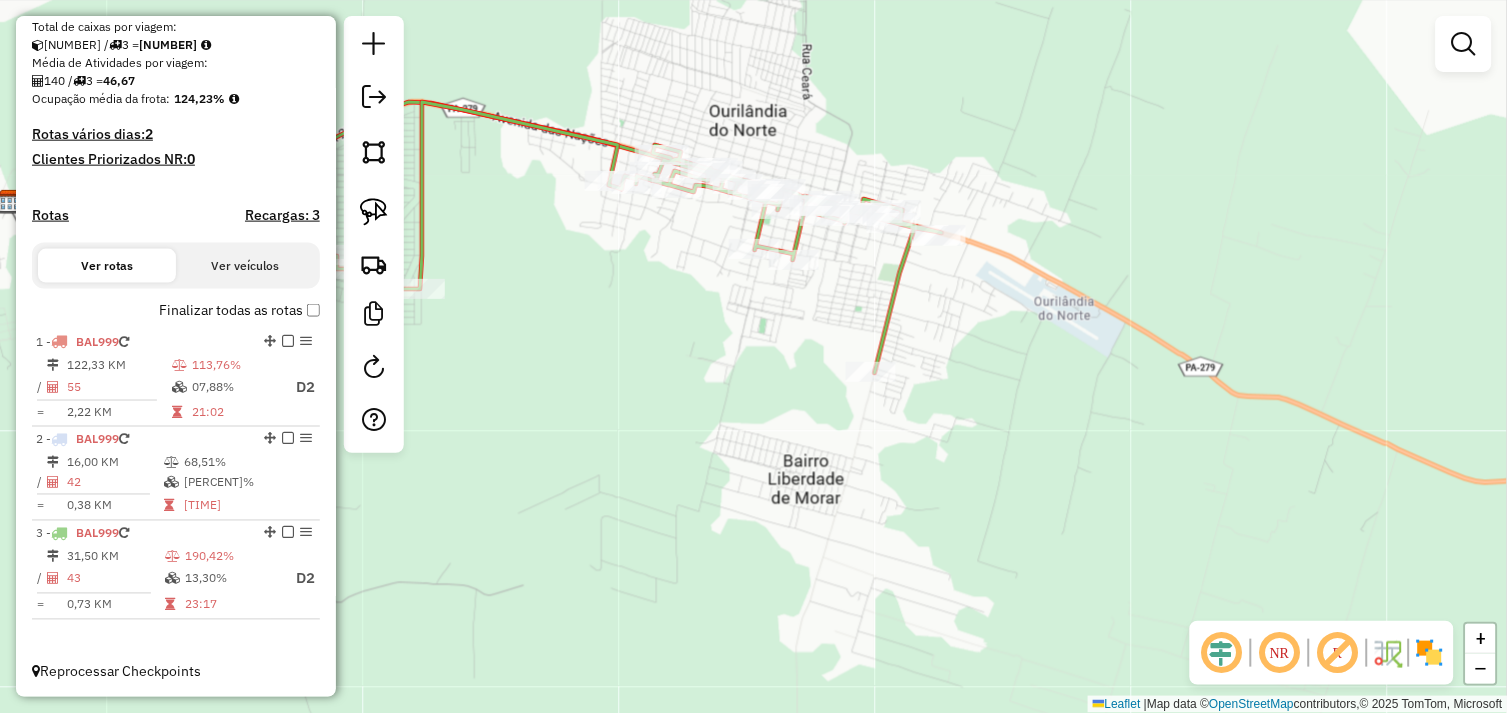 drag, startPoint x: 734, startPoint y: 418, endPoint x: 804, endPoint y: 438, distance: 72.8011 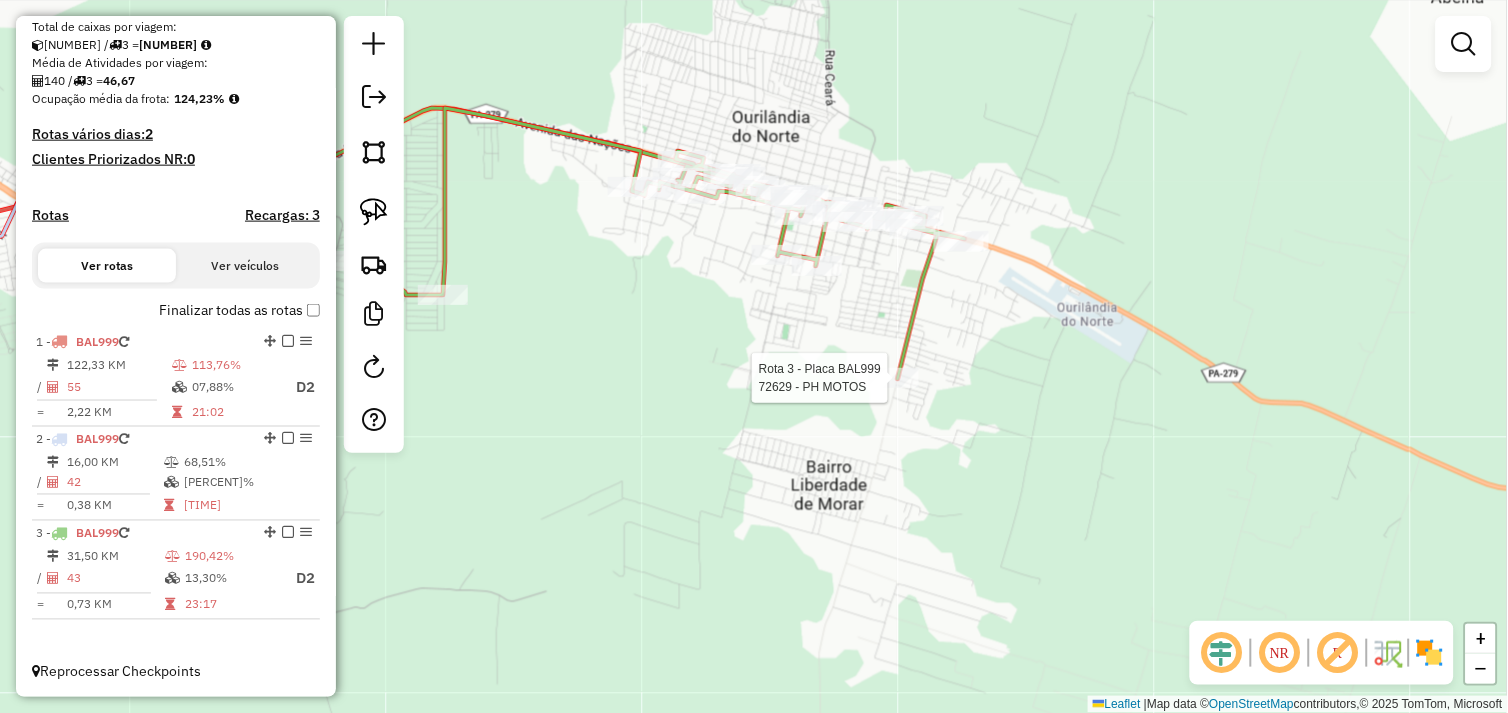 select on "**********" 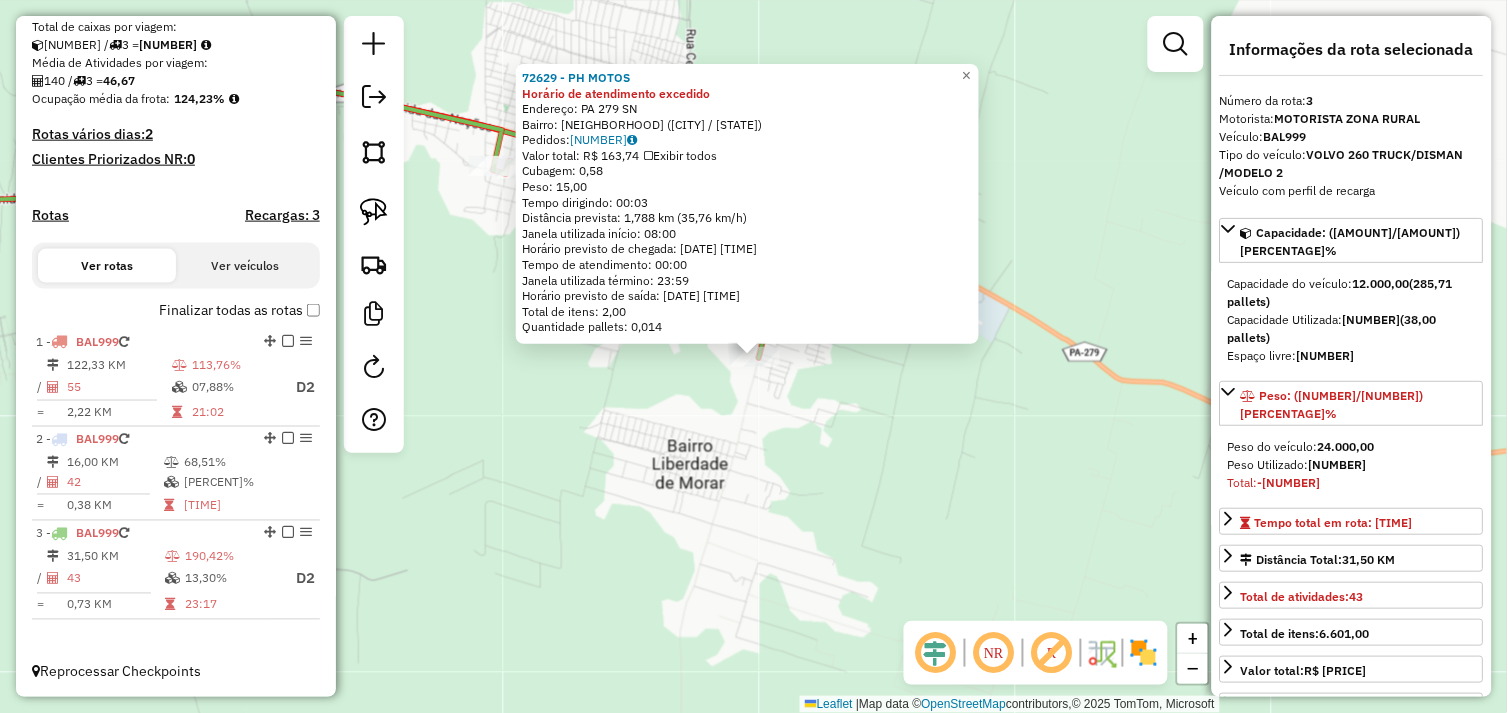 click on "72629 - PH MOTOS Horário de atendimento excedido  Endereço:  PA 279 SN   Bairro: PA MARIA PRETA (OURILANDIA DO NORTE / PA)   Pedidos:  15099754   Valor total: R$ 163,74   Exibir todos   Cubagem: 0,58  Peso: 15,00  Tempo dirigindo: 00:03   Distância prevista: 1,788 km (35,76 km/h)   Janela utilizada início: 08:00   Horário previsto de chegada: 16/07/2025 19:31   Tempo de atendimento: 00:00   Janela utilizada término: 23:59   Horário previsto de saída: 16/07/2025 19:31   Total de itens: 2,00   Quantidade pallets: 0,014  × Janela de atendimento Grade de atendimento Capacidade Transportadoras Veículos Cliente Pedidos  Rotas Selecione os dias de semana para filtrar as janelas de atendimento  Seg   Ter   Qua   Qui   Sex   Sáb   Dom  Informe o período da janela de atendimento: De: Até:  Filtrar exatamente a janela do cliente  Considerar janela de atendimento padrão  Selecione os dias de semana para filtrar as grades de atendimento  Seg   Ter   Qua   Qui   Sex   Sáb   Dom   Peso mínimo:   De:   Até:" 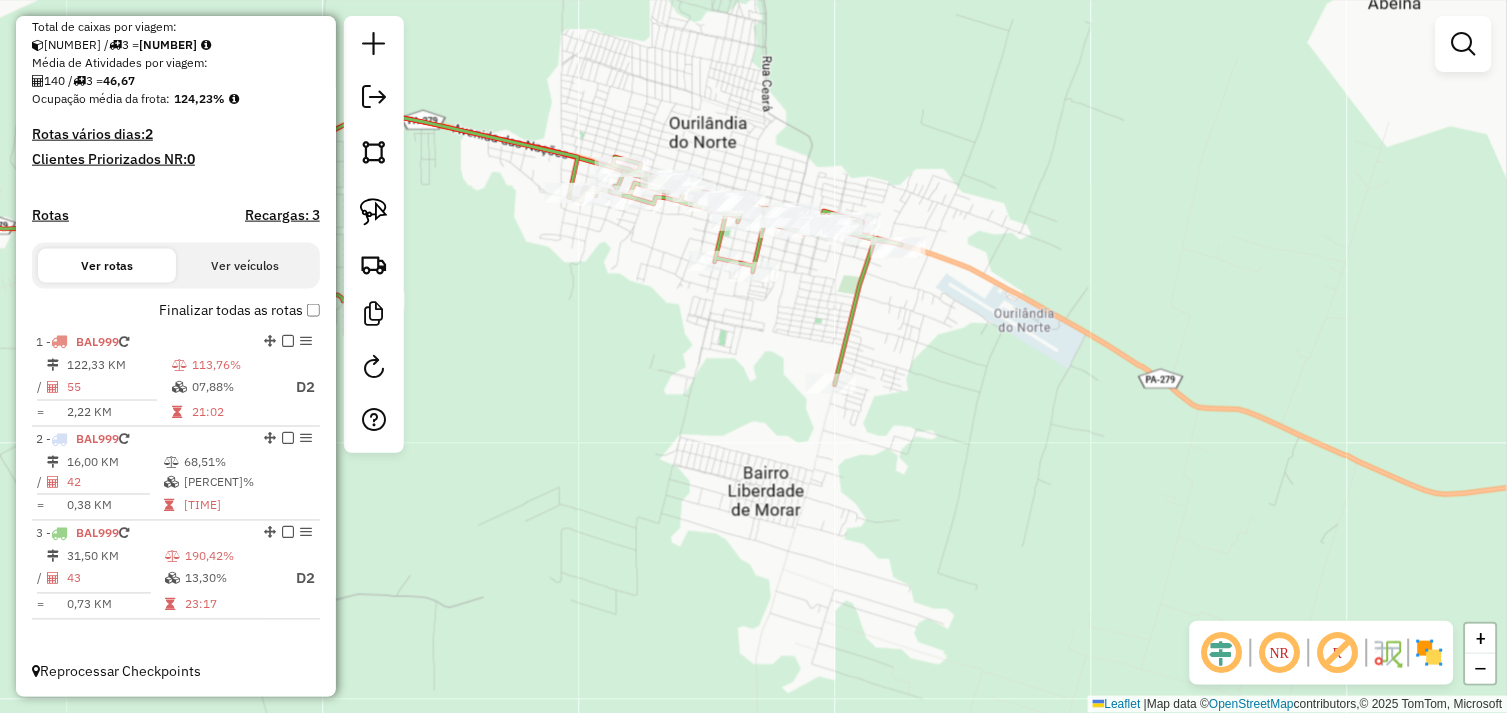 drag, startPoint x: 630, startPoint y: 365, endPoint x: 785, endPoint y: 424, distance: 165.84933 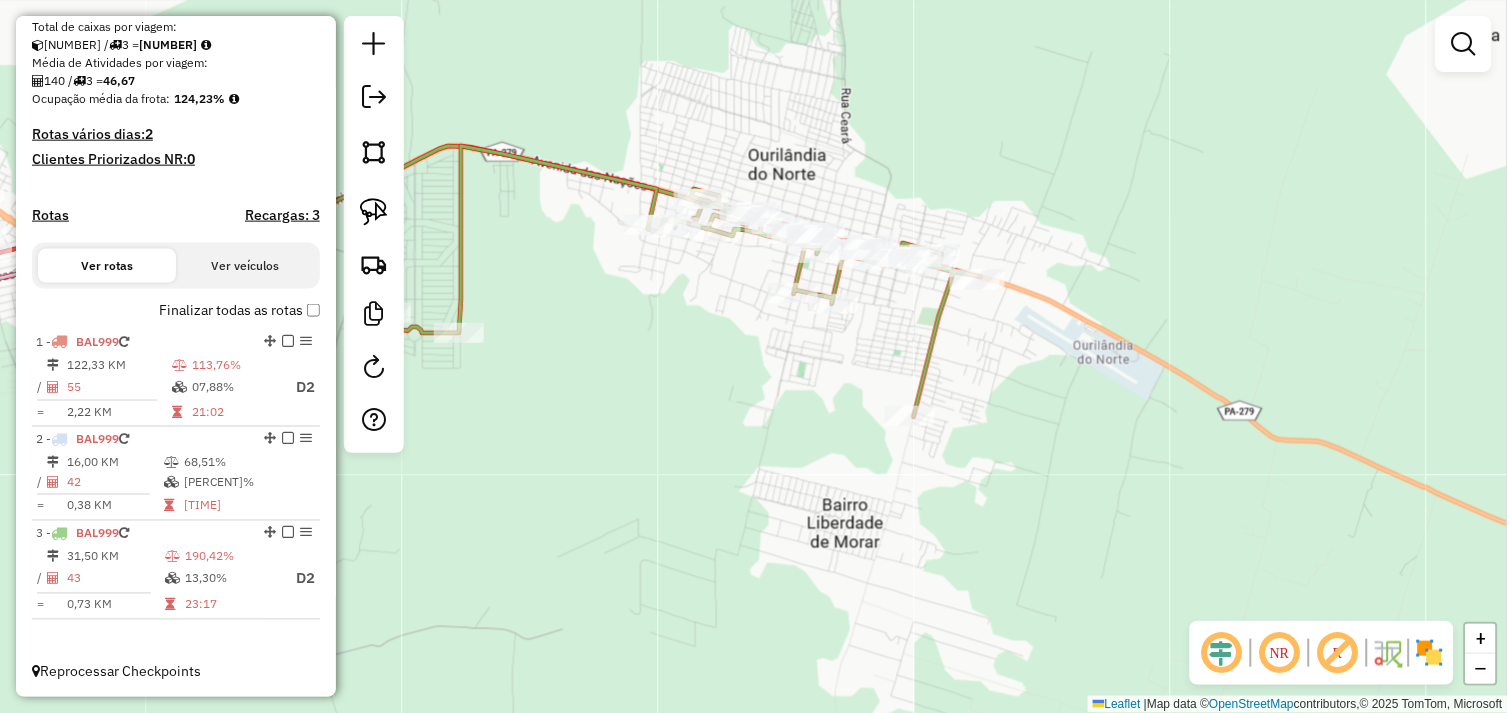drag, startPoint x: 727, startPoint y: 378, endPoint x: 790, endPoint y: 422, distance: 76.843994 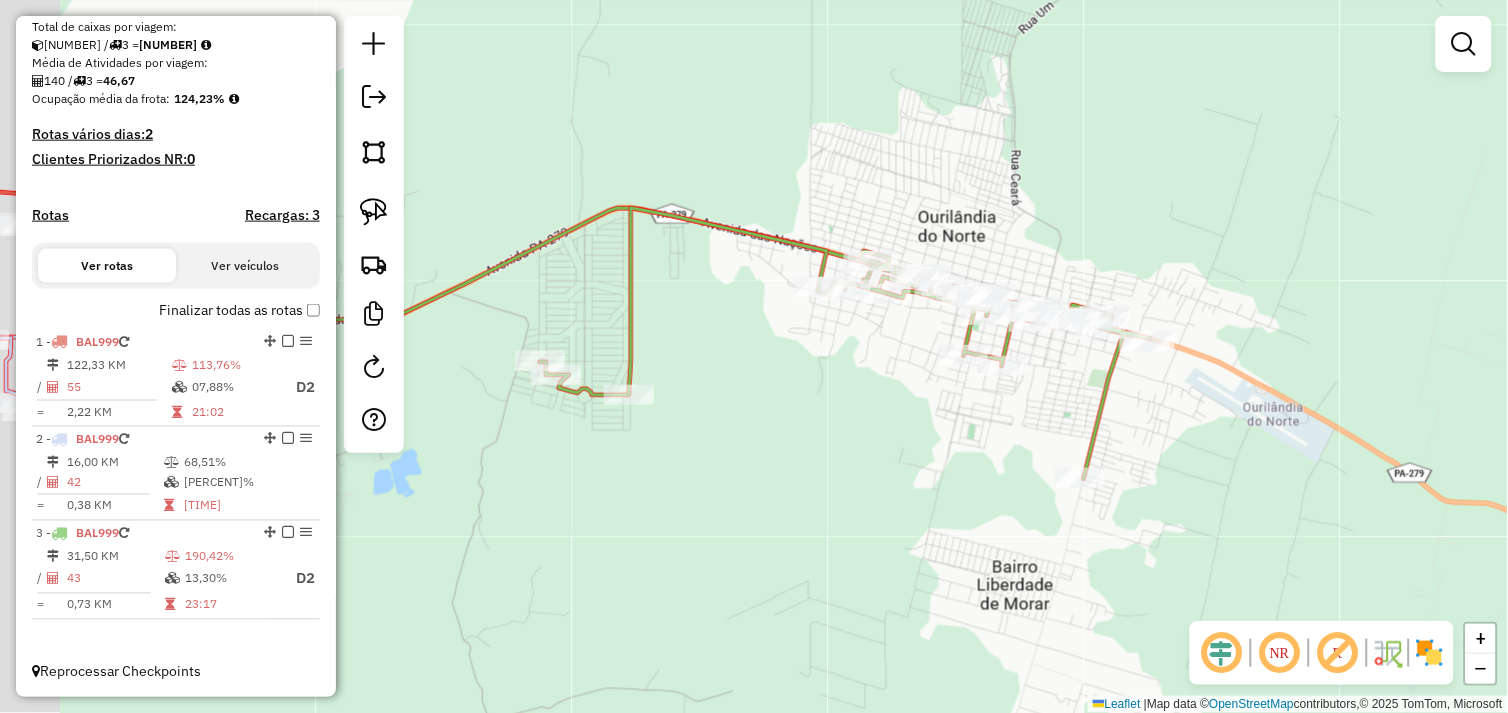 drag, startPoint x: 754, startPoint y: 405, endPoint x: 861, endPoint y: 423, distance: 108.503456 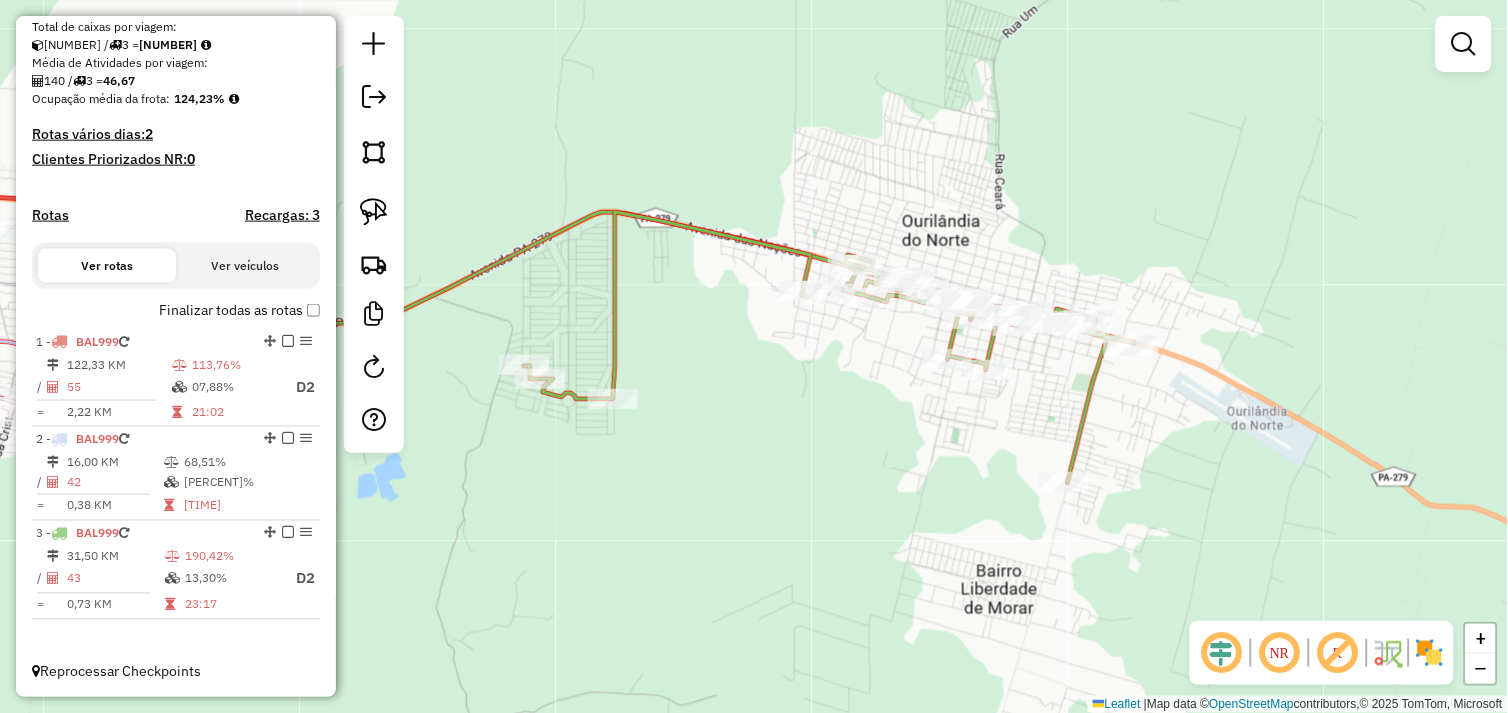 drag, startPoint x: 823, startPoint y: 424, endPoint x: 665, endPoint y: 448, distance: 159.8124 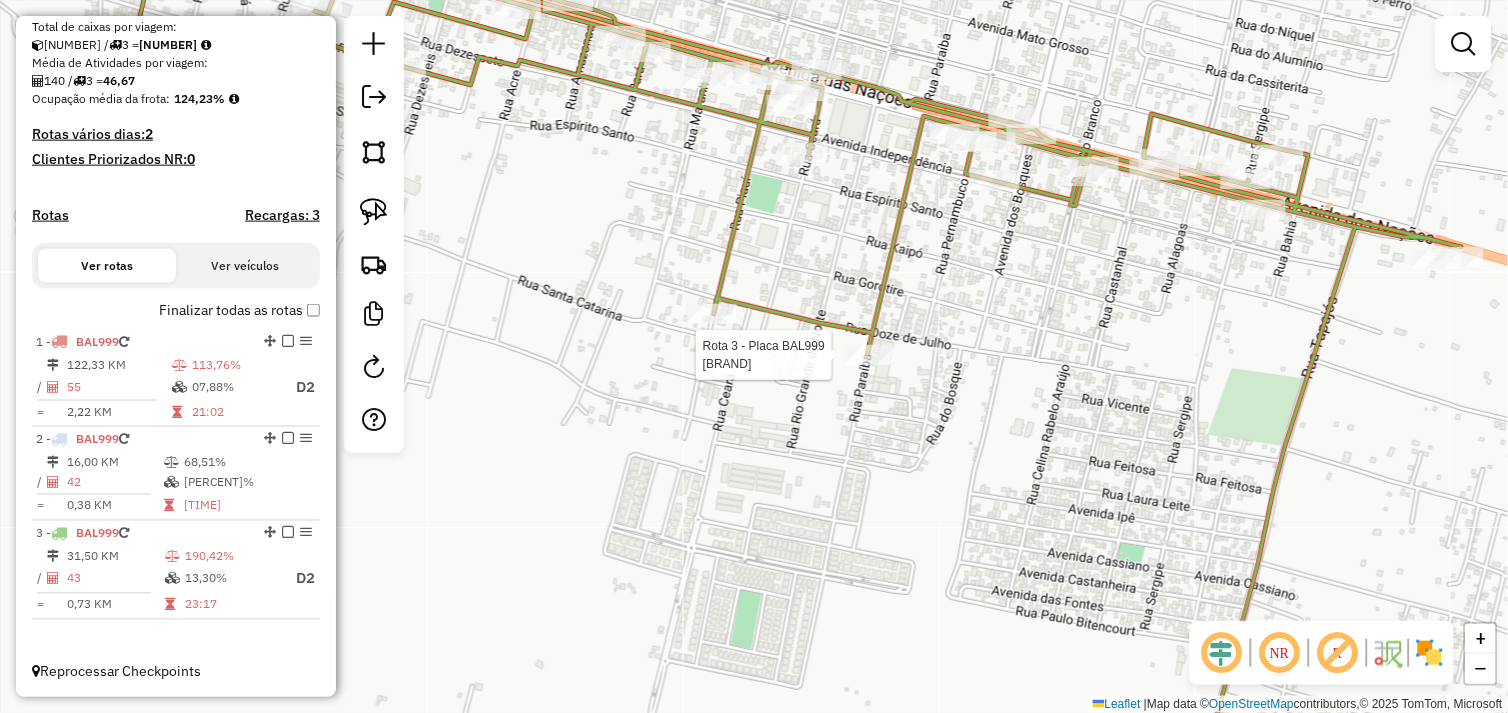 select on "**********" 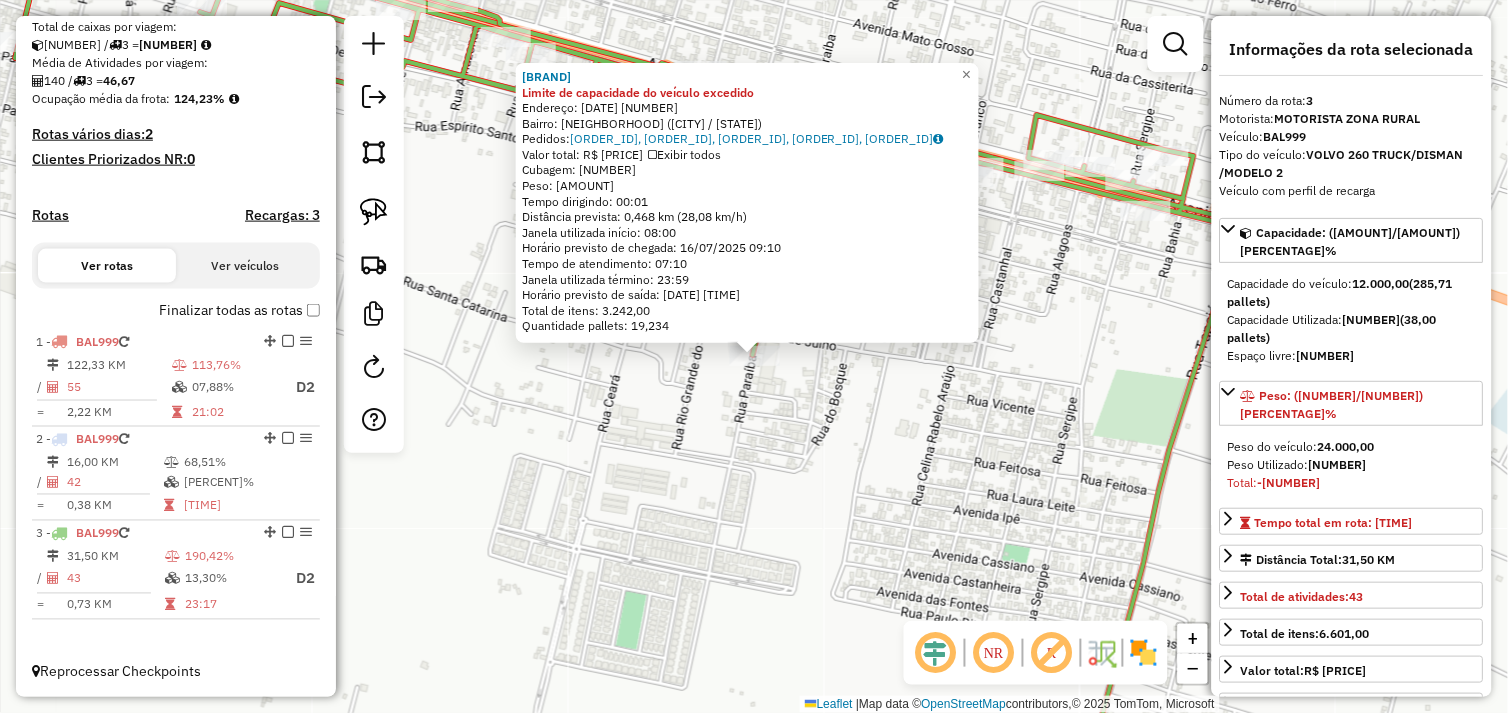 click on "Rota 3 - Placa BAL999  72381 - ATACADAO MACRE 72381 - ATACADAO MACRE Limite de capacidade do veículo excedido  Endereço:  12 DE JULHO 1736   Bairro: NOVO HORIZONTE (OURILANDIA DO NORTE / PA)   Pedidos:  15099817, 15099799, 15099800, 15099801, 15099802   Valor total: R$ 146.748,66   Exibir todos   Cubagem: 807,83  Peso: 22.449,62  Tempo dirigindo: 00:01   Distância prevista: 0,468 km (28,08 km/h)   Janela utilizada início: 08:00   Horário previsto de chegada: 16/07/2025 09:10   Tempo de atendimento: 07:10   Janela utilizada término: 23:59   Horário previsto de saída: 16/07/2025 16:20   Total de itens: 3.242,00   Quantidade pallets: 19,234  × Janela de atendimento Grade de atendimento Capacidade Transportadoras Veículos Cliente Pedidos  Rotas Selecione os dias de semana para filtrar as janelas de atendimento  Seg   Ter   Qua   Qui   Sex   Sáb   Dom  Informe o período da janela de atendimento: De: Até:  Filtrar exatamente a janela do cliente  Considerar janela de atendimento padrão   Seg   Ter  De:" 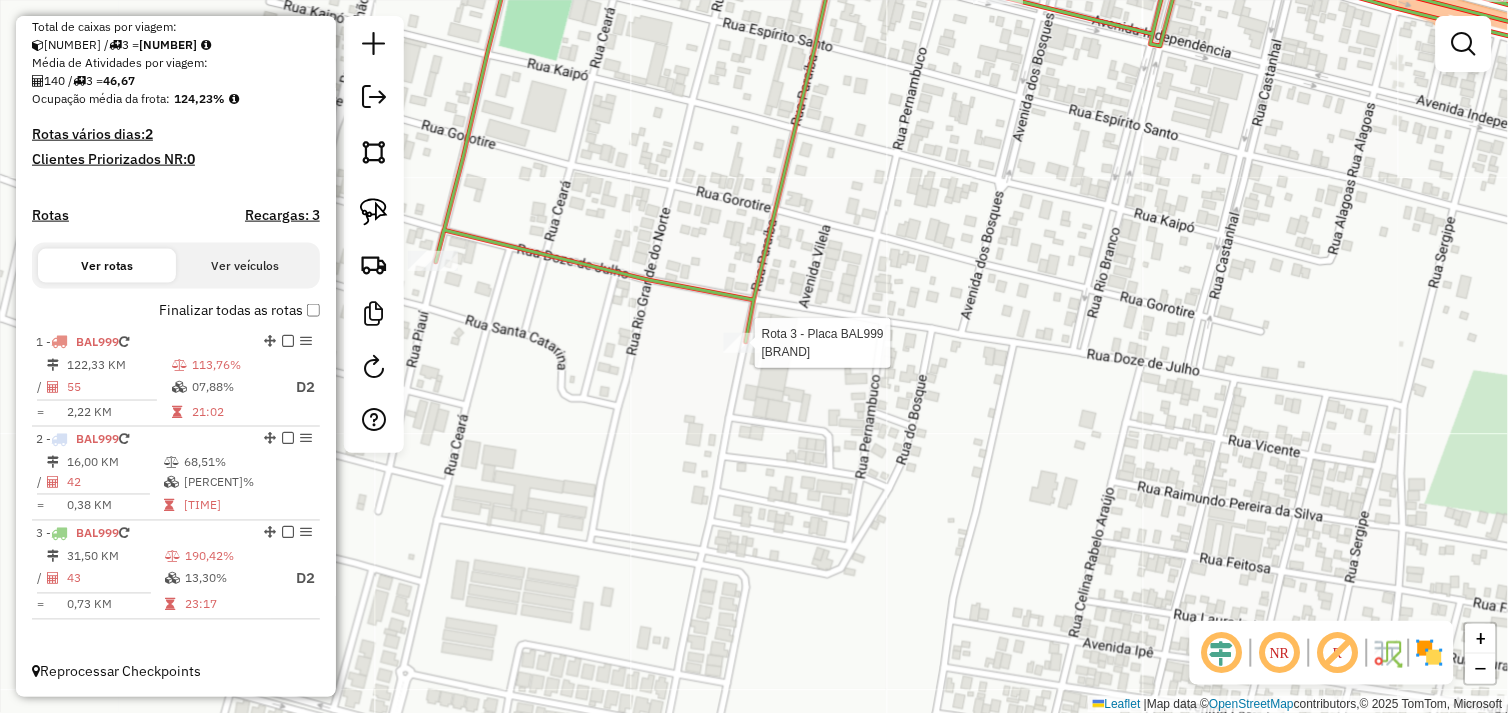 select on "**********" 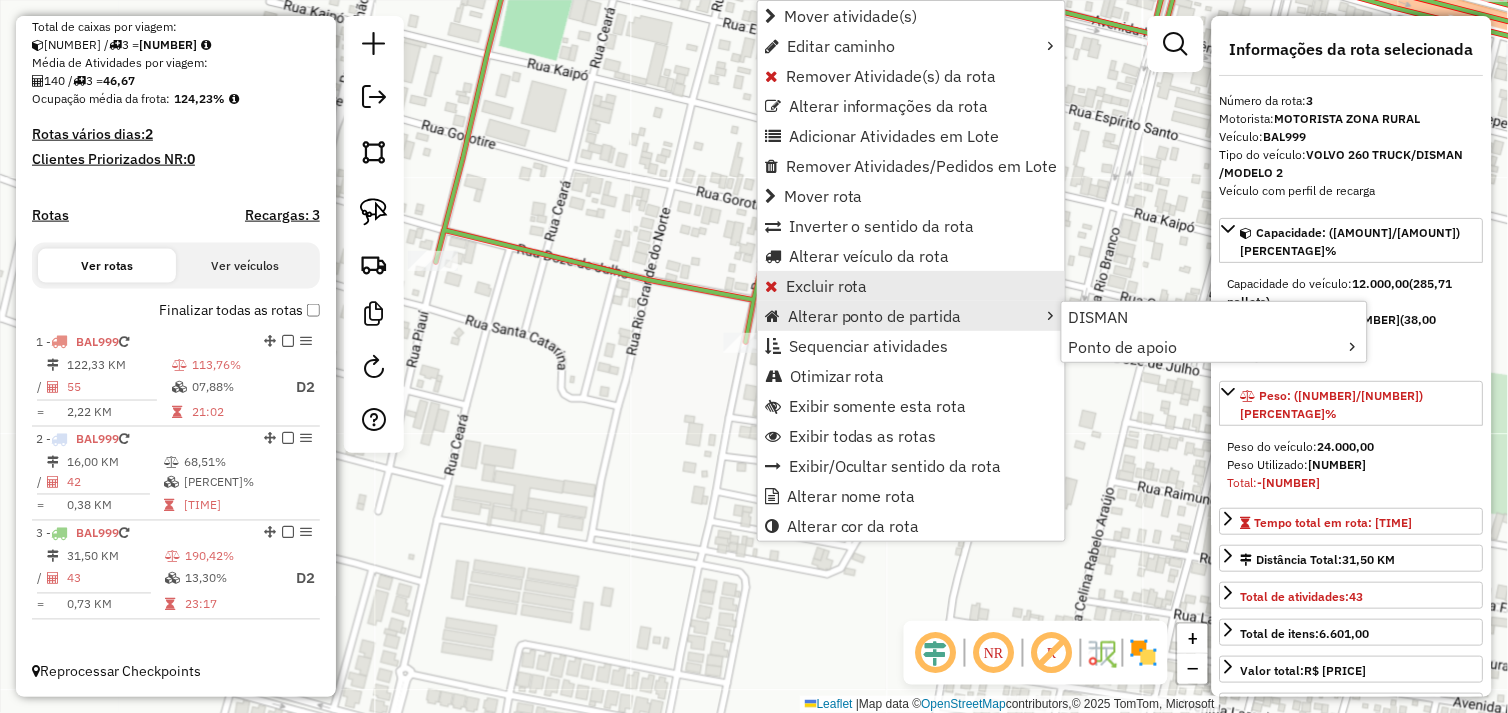 click on "Excluir rota" at bounding box center (827, 286) 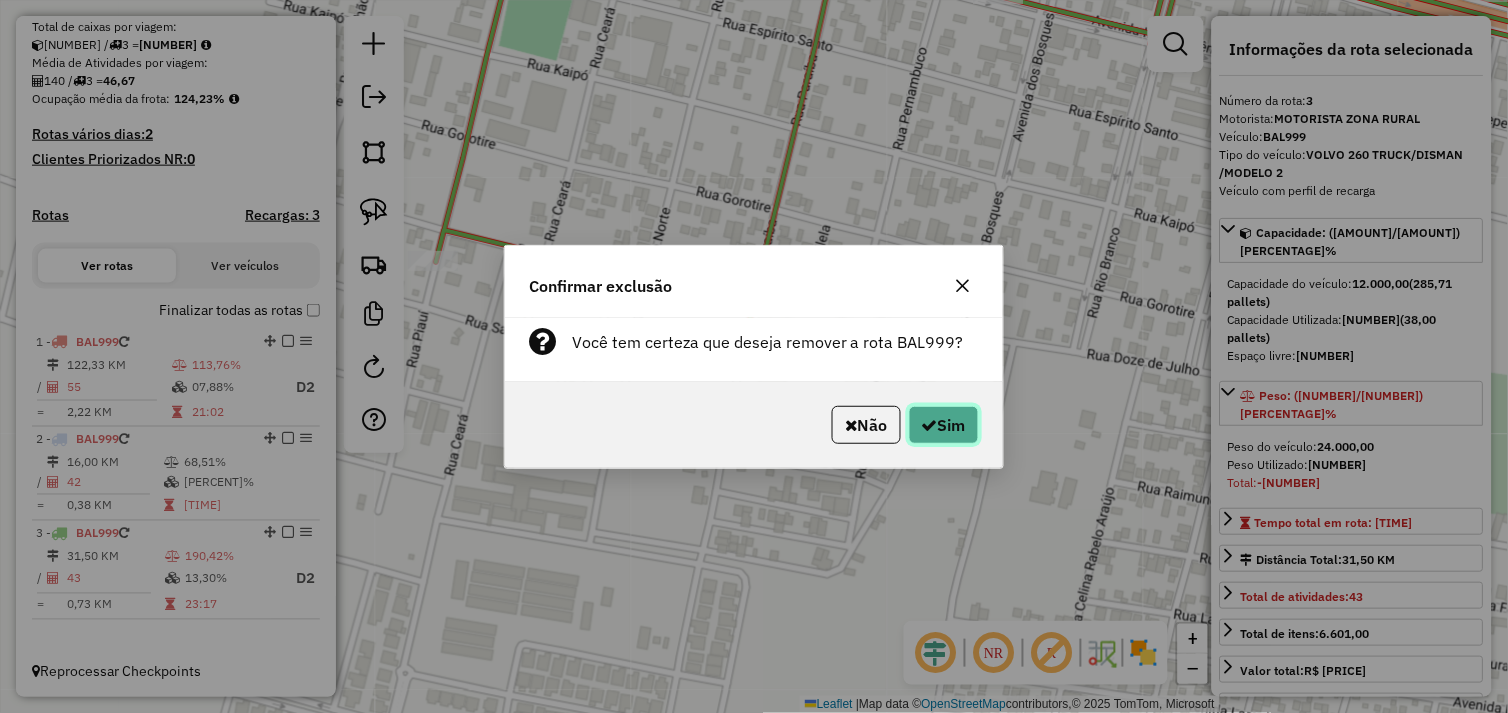 click on "Sim" 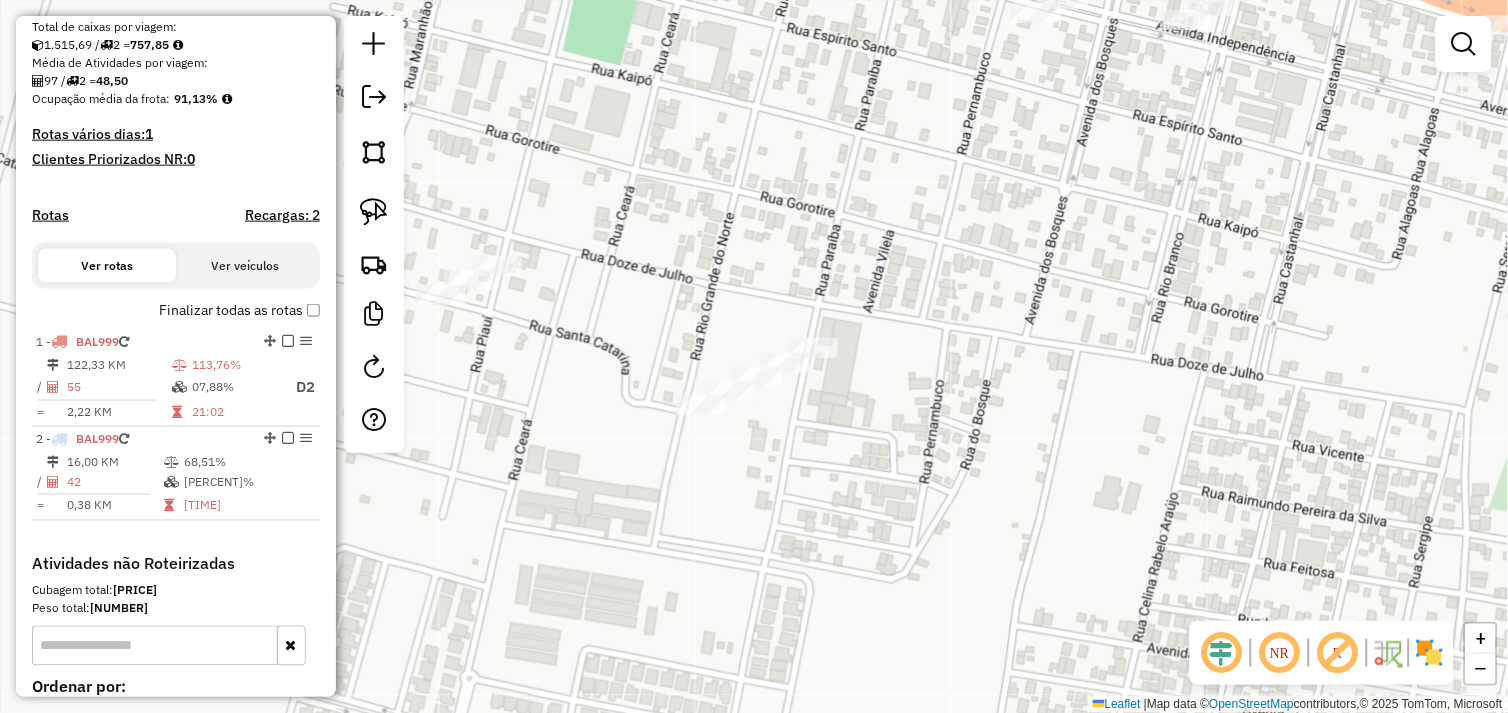 drag, startPoint x: 731, startPoint y: 427, endPoint x: 860, endPoint y: 433, distance: 129.13947 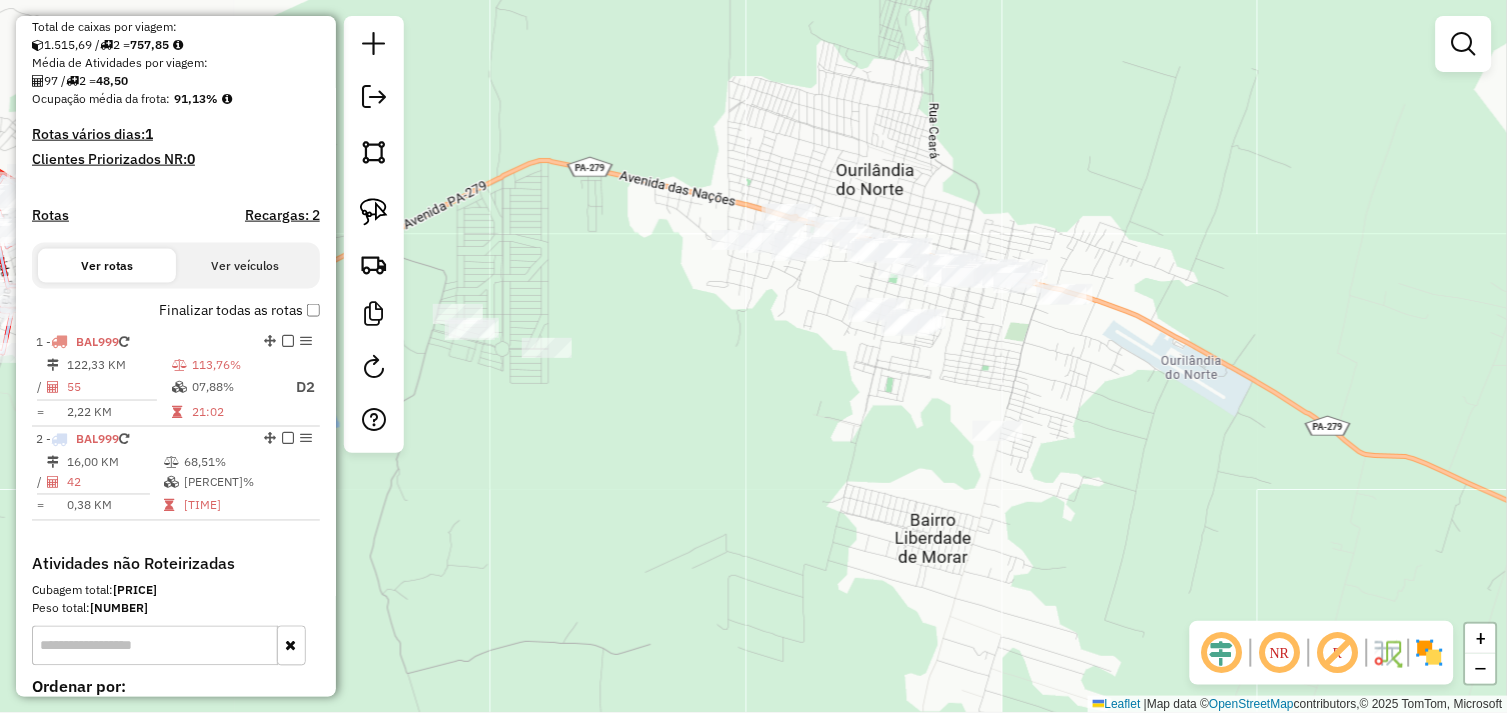 drag, startPoint x: 861, startPoint y: 498, endPoint x: 916, endPoint y: 377, distance: 132.91351 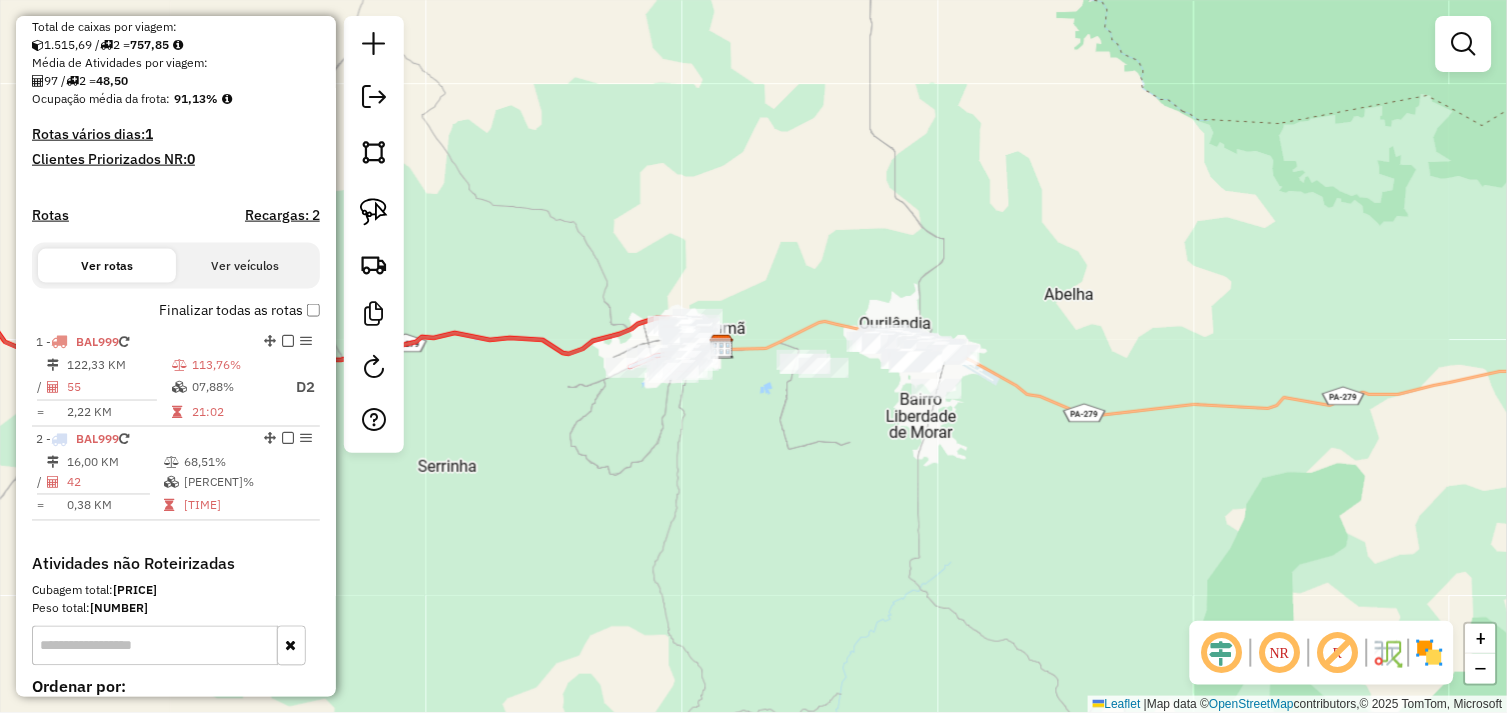 drag, startPoint x: 388, startPoint y: 211, endPoint x: 577, endPoint y: 276, distance: 199.86496 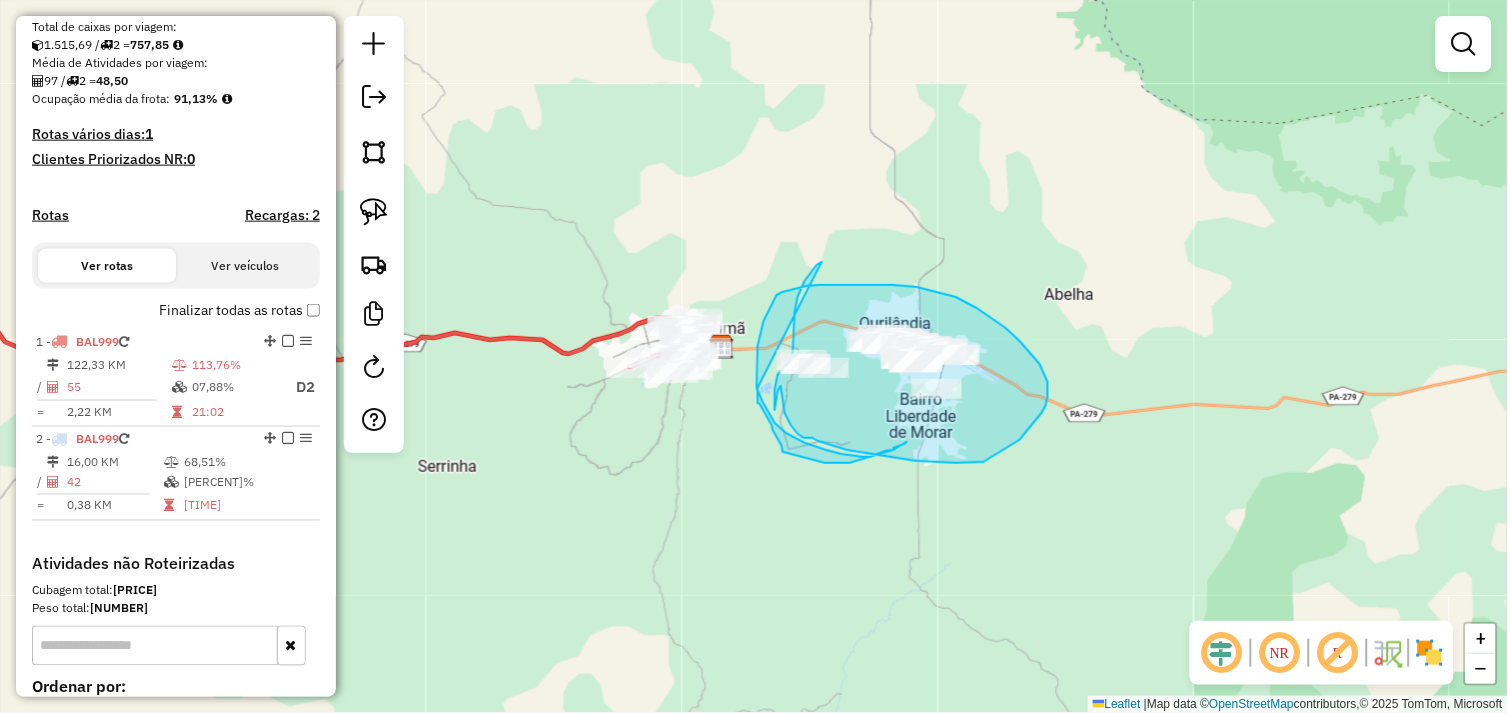 drag, startPoint x: 822, startPoint y: 262, endPoint x: 761, endPoint y: 382, distance: 134.61426 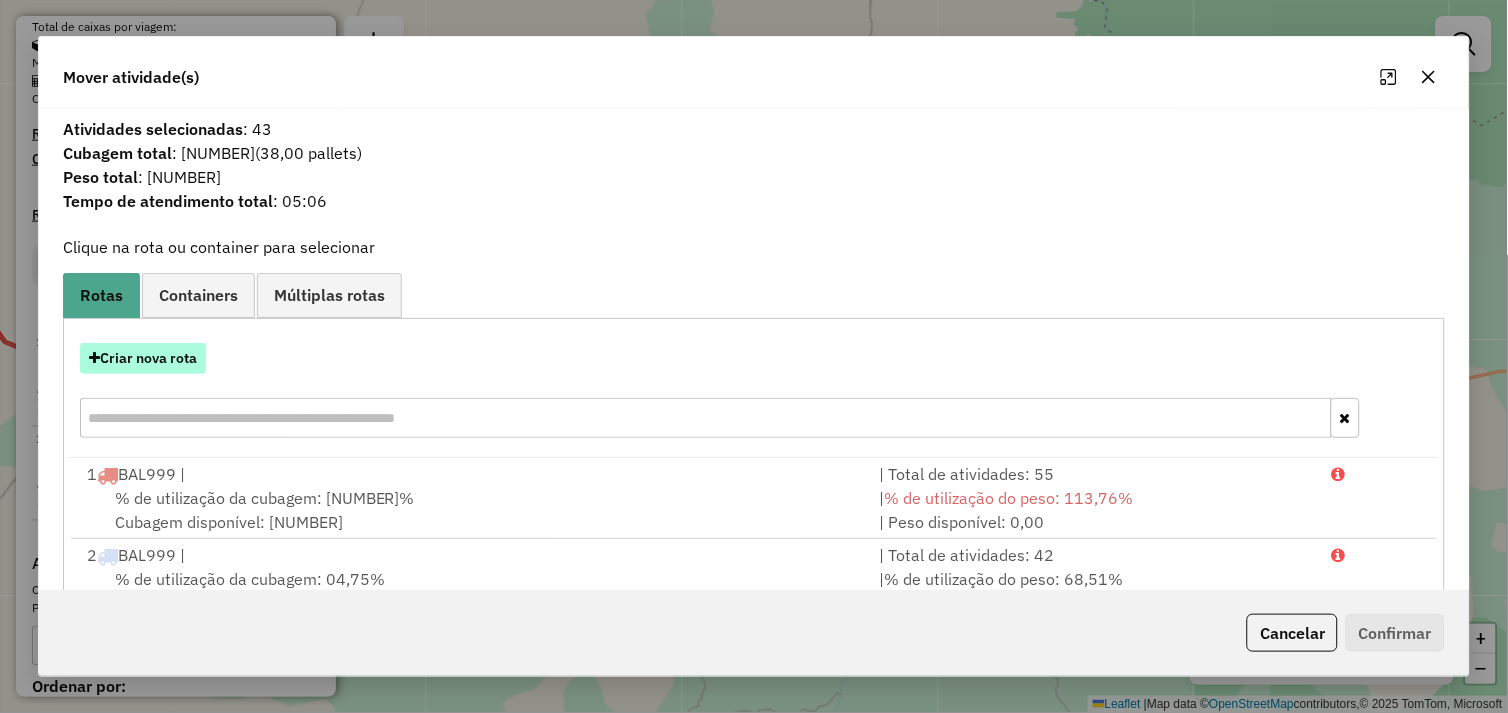 click on "Criar nova rota" at bounding box center (143, 358) 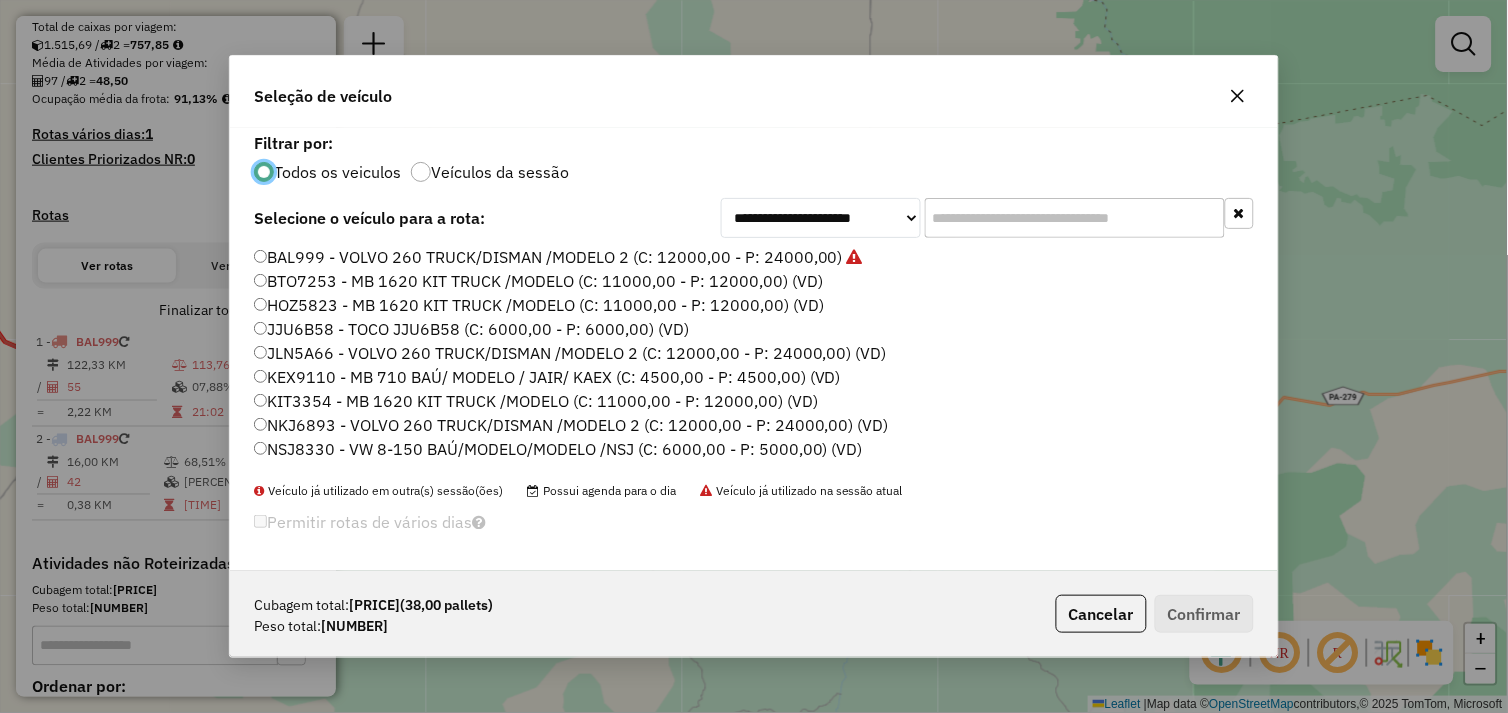 scroll, scrollTop: 11, scrollLeft: 5, axis: both 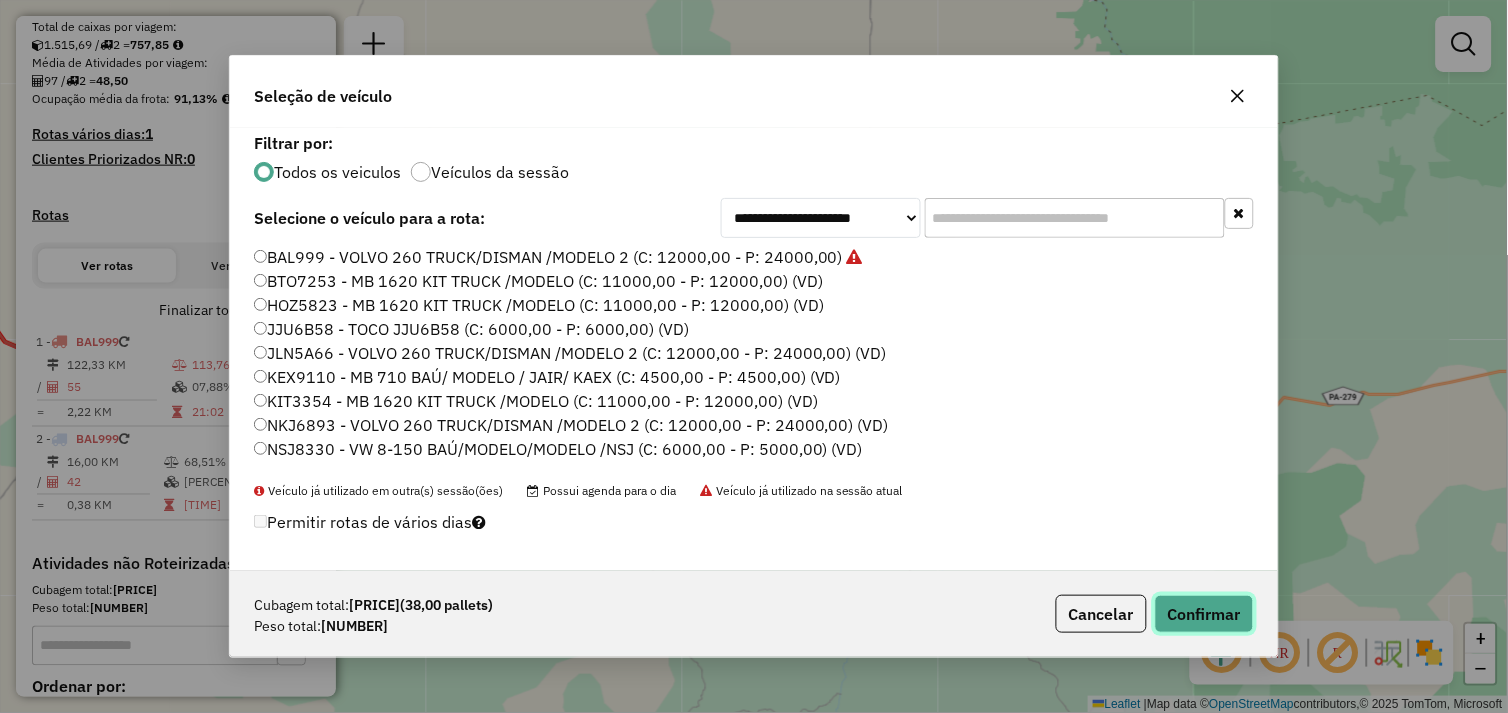click on "Confirmar" 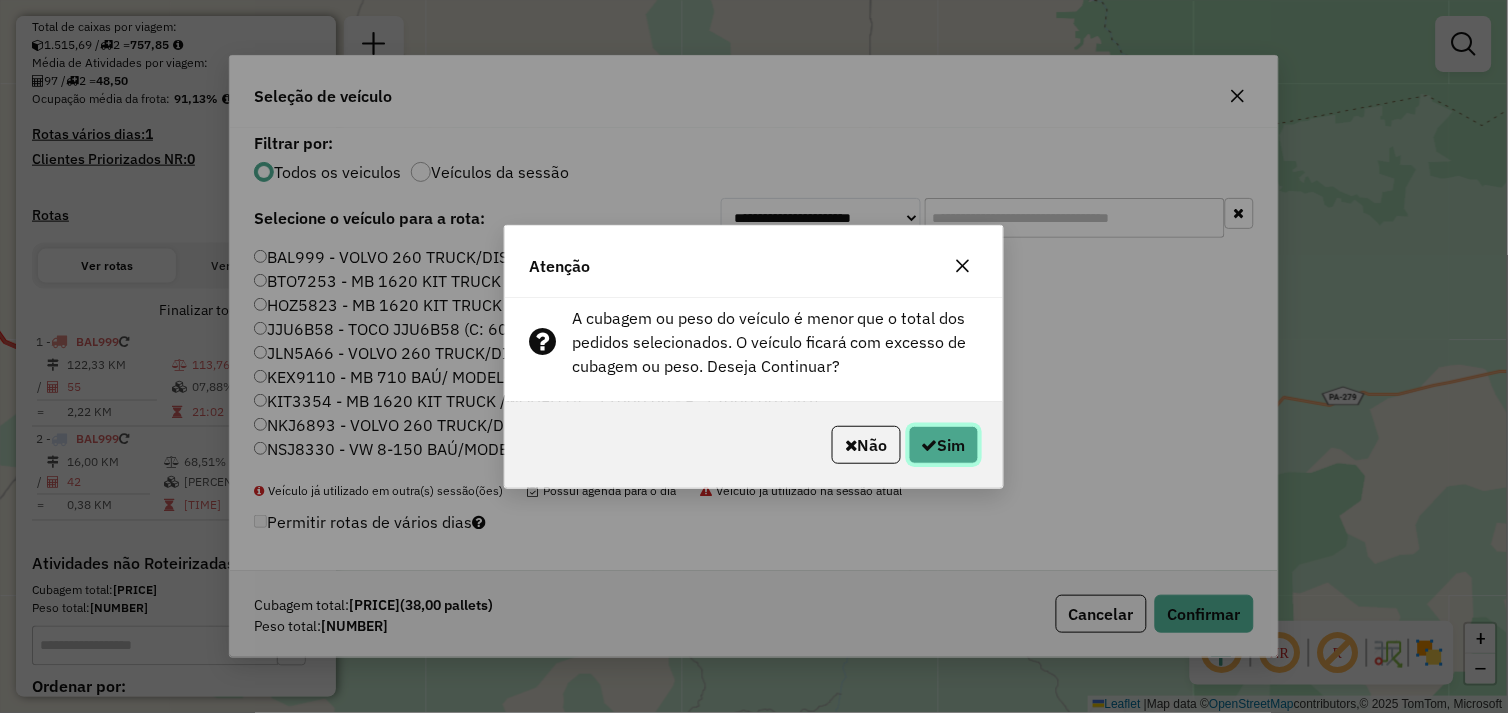 click on "Sim" 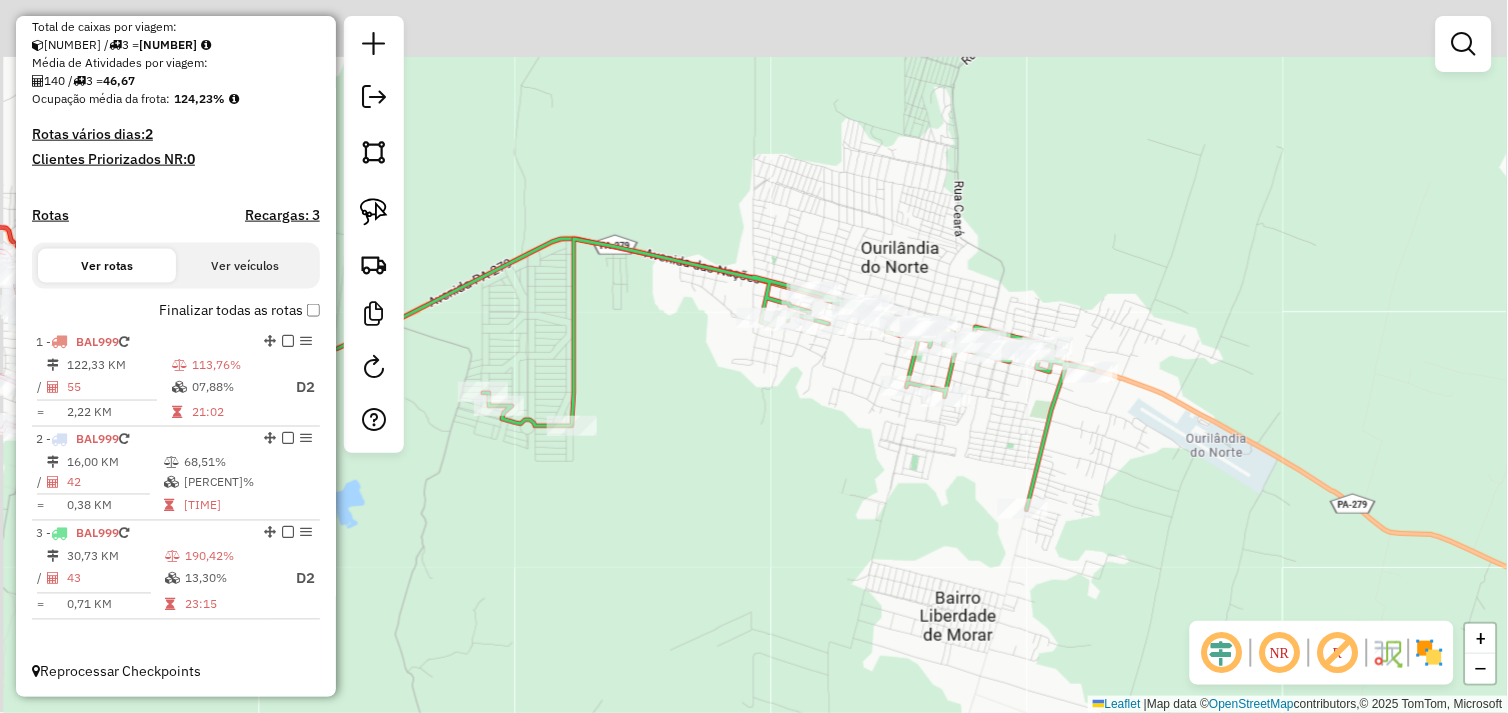 drag, startPoint x: 894, startPoint y: 325, endPoint x: 962, endPoint y: 476, distance: 165.60495 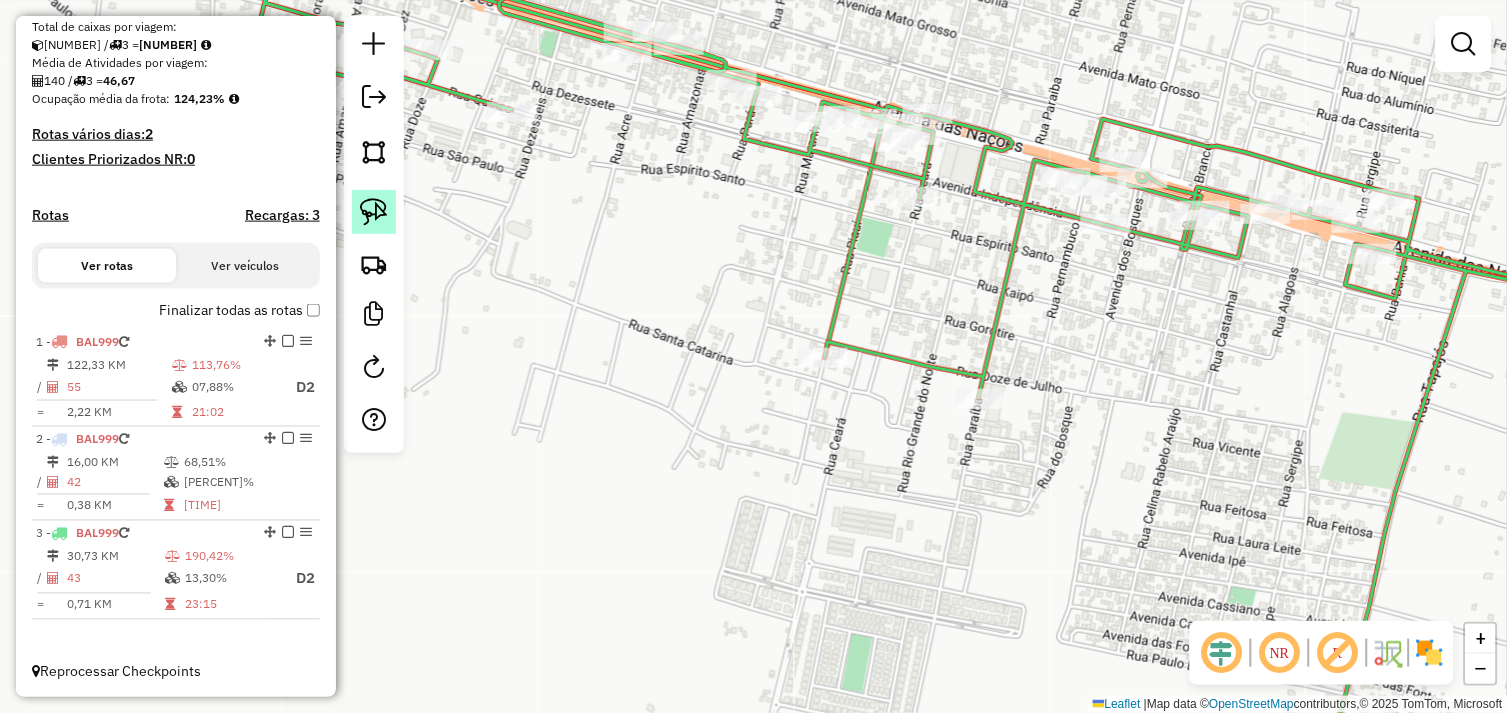 click 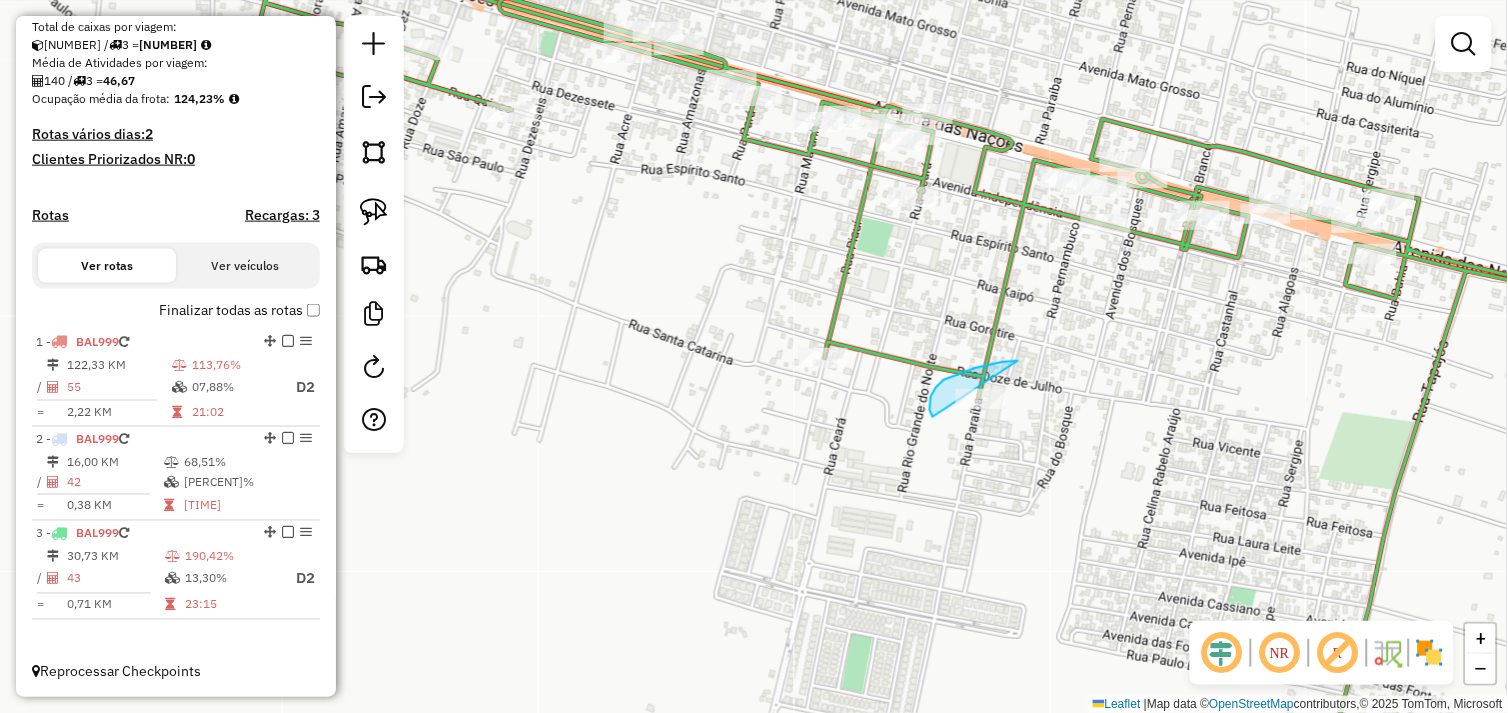 drag, startPoint x: 1018, startPoint y: 361, endPoint x: 1033, endPoint y: 410, distance: 51.24451 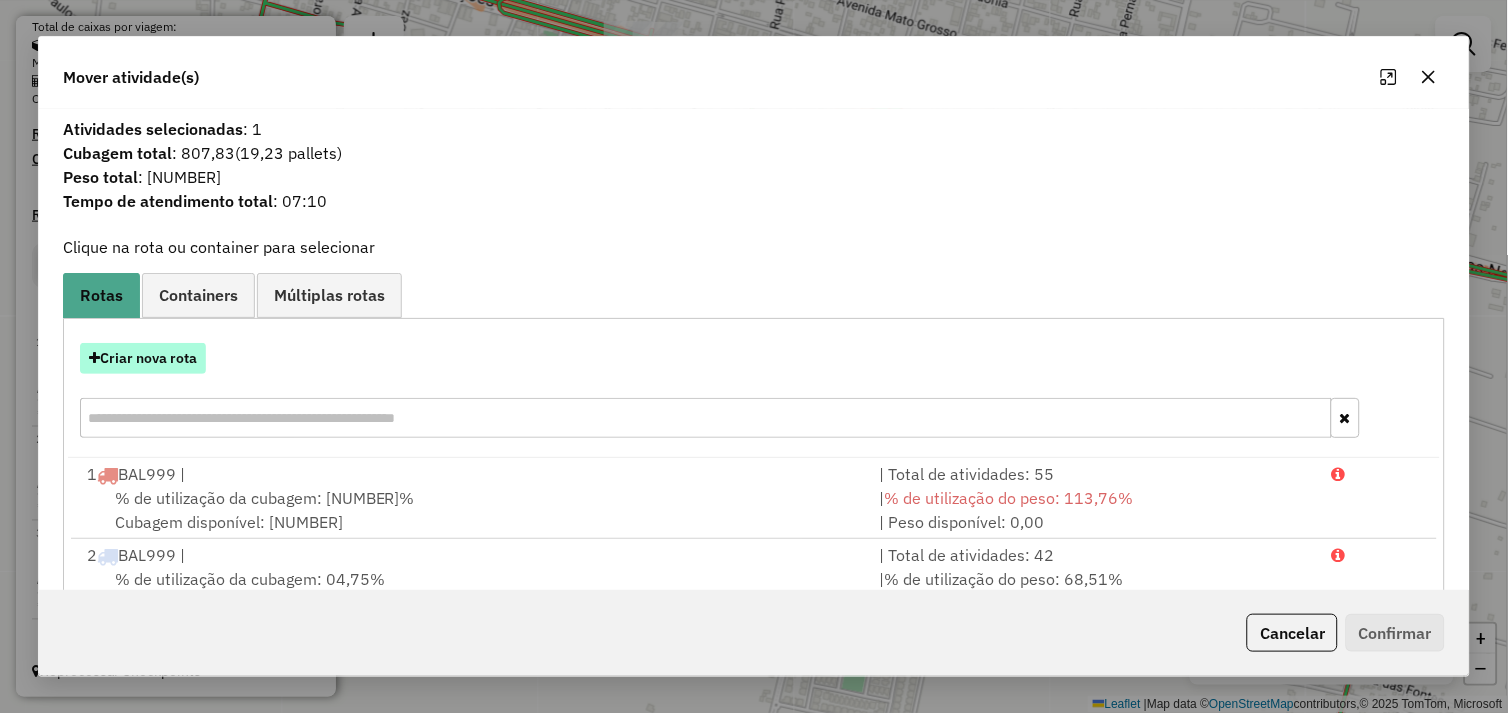 click on "Criar nova rota" at bounding box center (143, 358) 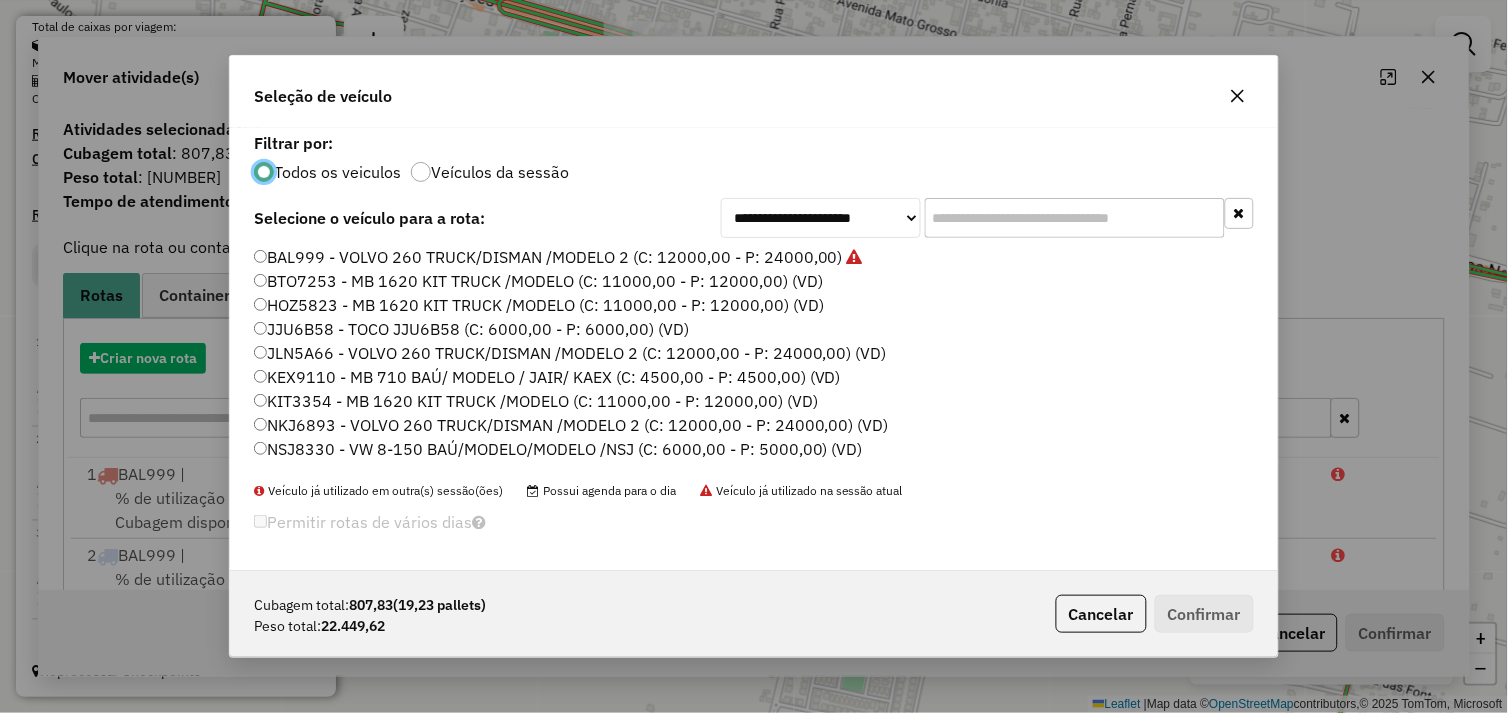 scroll, scrollTop: 11, scrollLeft: 5, axis: both 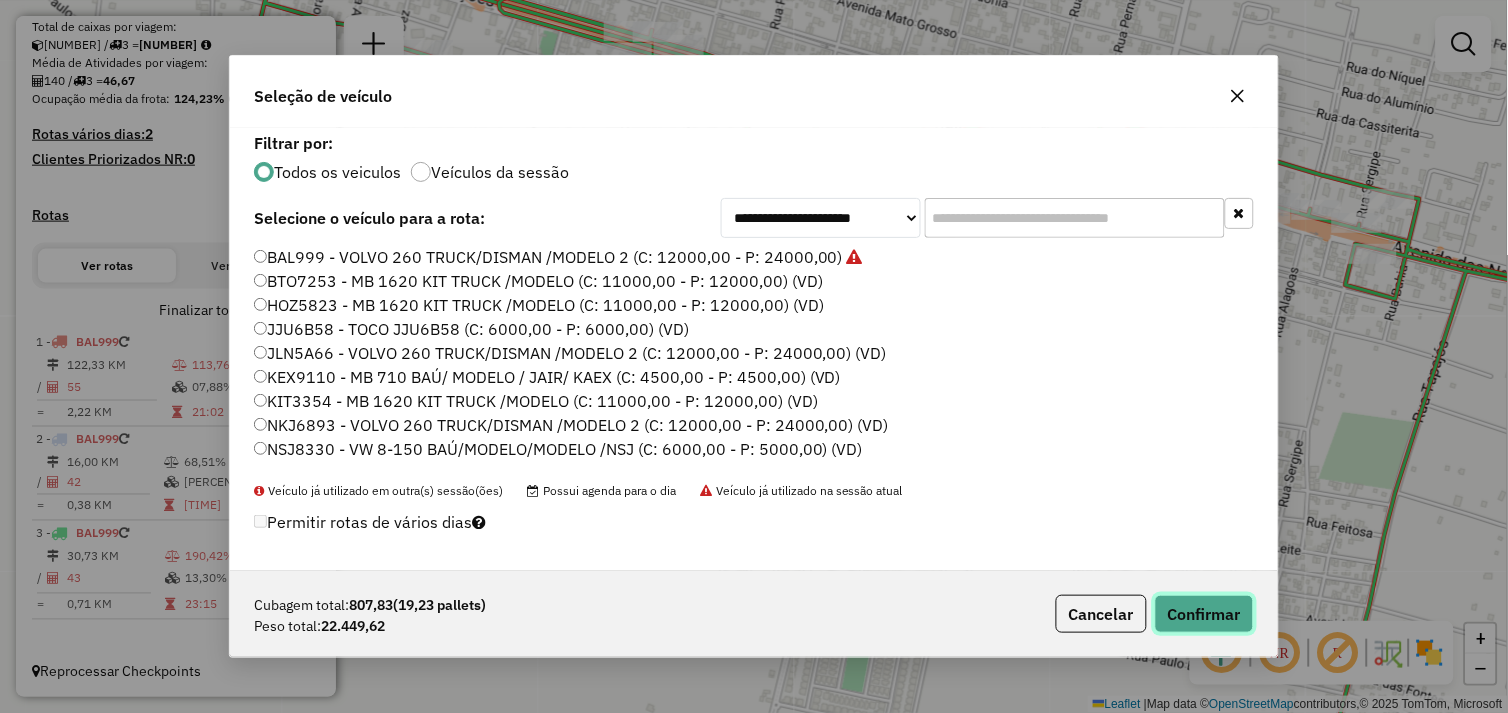 click on "Confirmar" 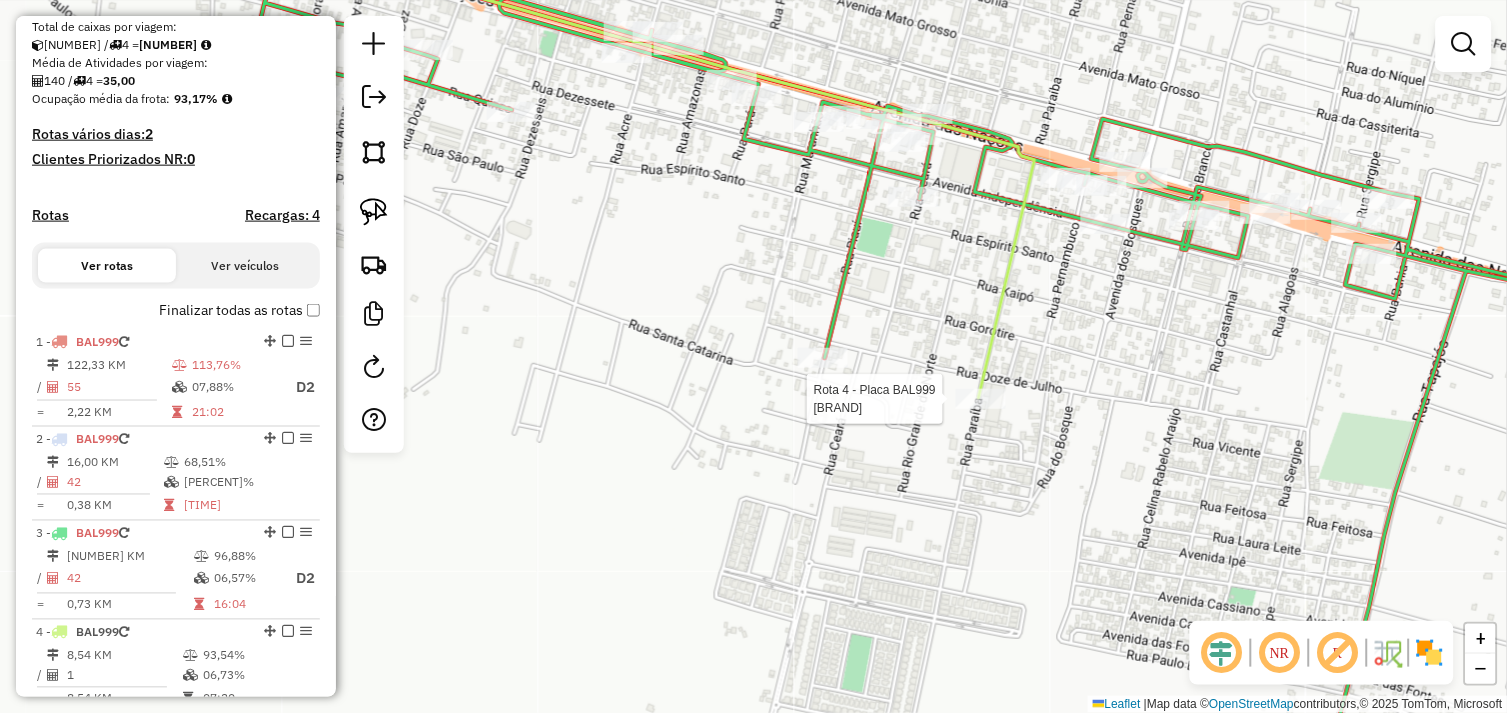 select on "**********" 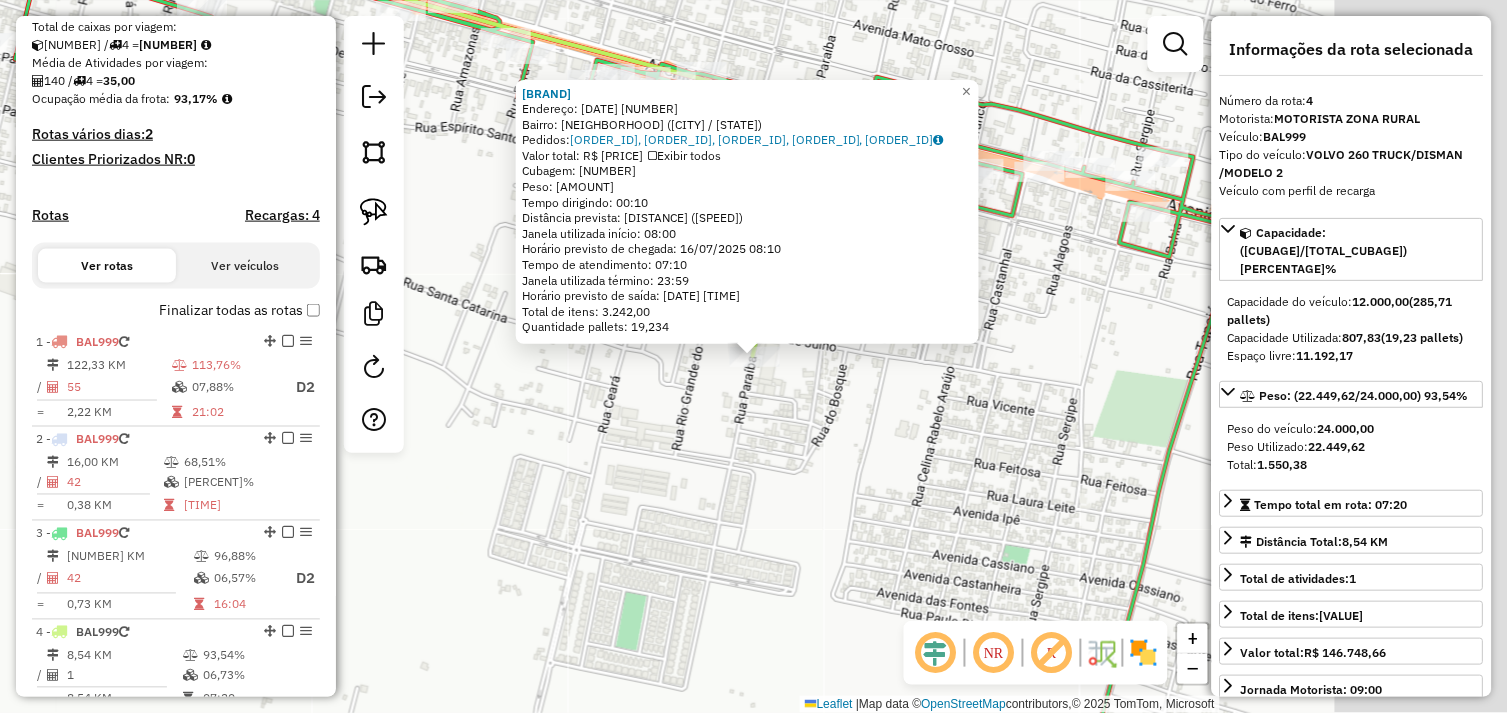 scroll, scrollTop: 531, scrollLeft: 0, axis: vertical 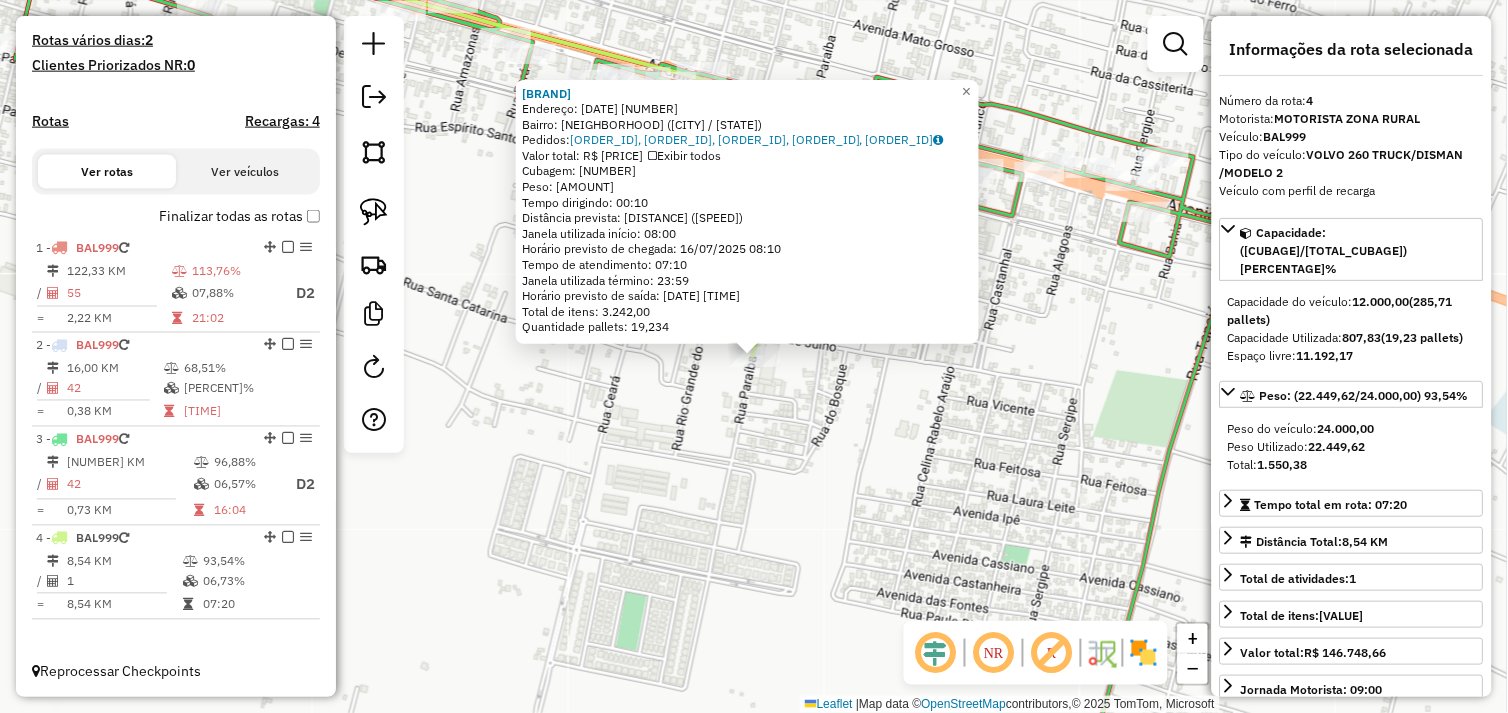 click on "72381 - ATACADAO MACRE  Endereço:  12 DE JULHO 1736   Bairro: NOVO HORIZONTE (OURILANDIA DO NORTE / PA)   Pedidos:  15099817, 15099799, 15099800, 15099801, 15099802   Valor total: R$ 146.748,66   Exibir todos   Cubagem: 807,83  Peso: 22.449,62  Tempo dirigindo: 00:10   Distância prevista: 8,543 km (51,26 km/h)   Janela utilizada início: 08:00   Horário previsto de chegada: 16/07/2025 08:10   Tempo de atendimento: 07:10   Janela utilizada término: 23:59   Horário previsto de saída: 16/07/2025 15:20   Total de itens: 3.242,00   Quantidade pallets: 19,234  × Janela de atendimento Grade de atendimento Capacidade Transportadoras Veículos Cliente Pedidos  Rotas Selecione os dias de semana para filtrar as janelas de atendimento  Seg   Ter   Qua   Qui   Sex   Sáb   Dom  Informe o período da janela de atendimento: De: Até:  Filtrar exatamente a janela do cliente  Considerar janela de atendimento padrão  Selecione os dias de semana para filtrar as grades de atendimento  Seg   Ter   Qua   Qui   Sex   Sáb" 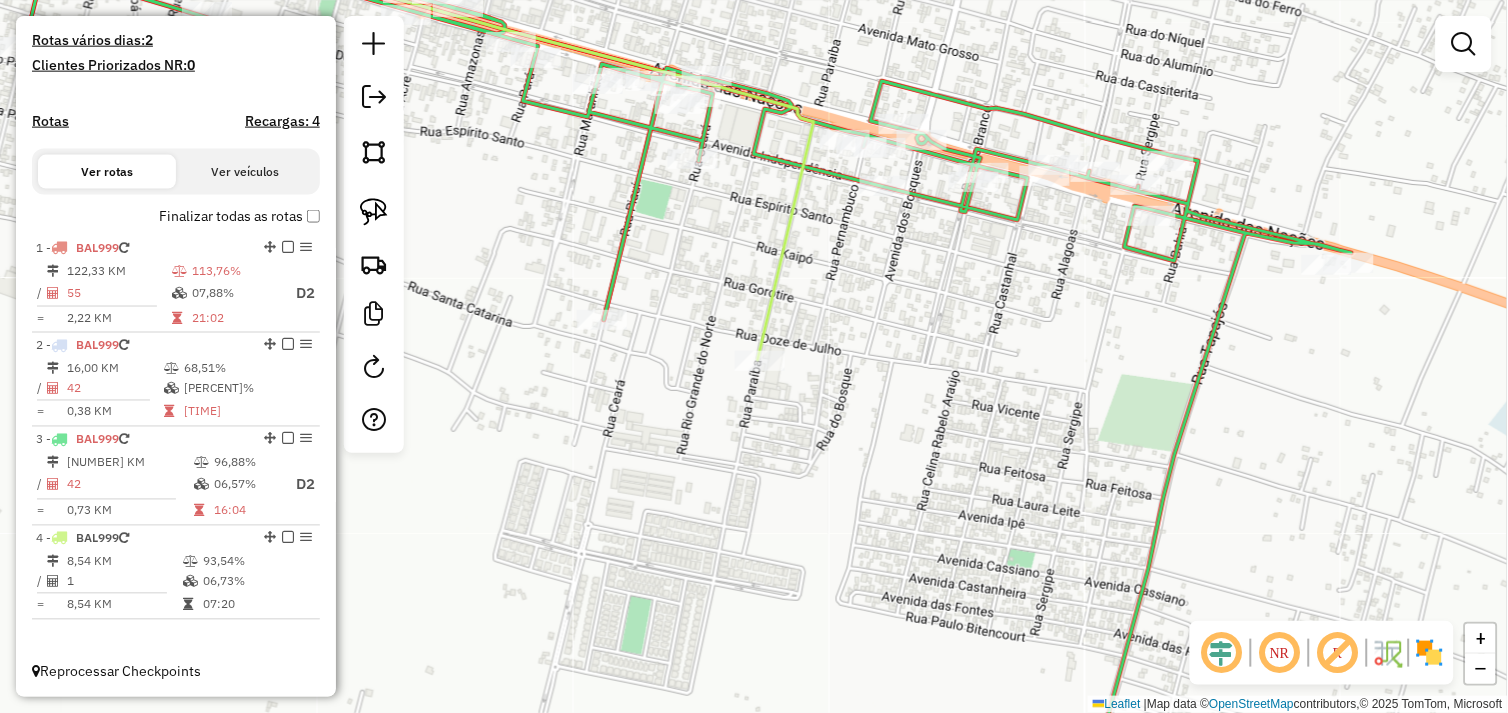 drag, startPoint x: 870, startPoint y: 301, endPoint x: 866, endPoint y: 346, distance: 45.17743 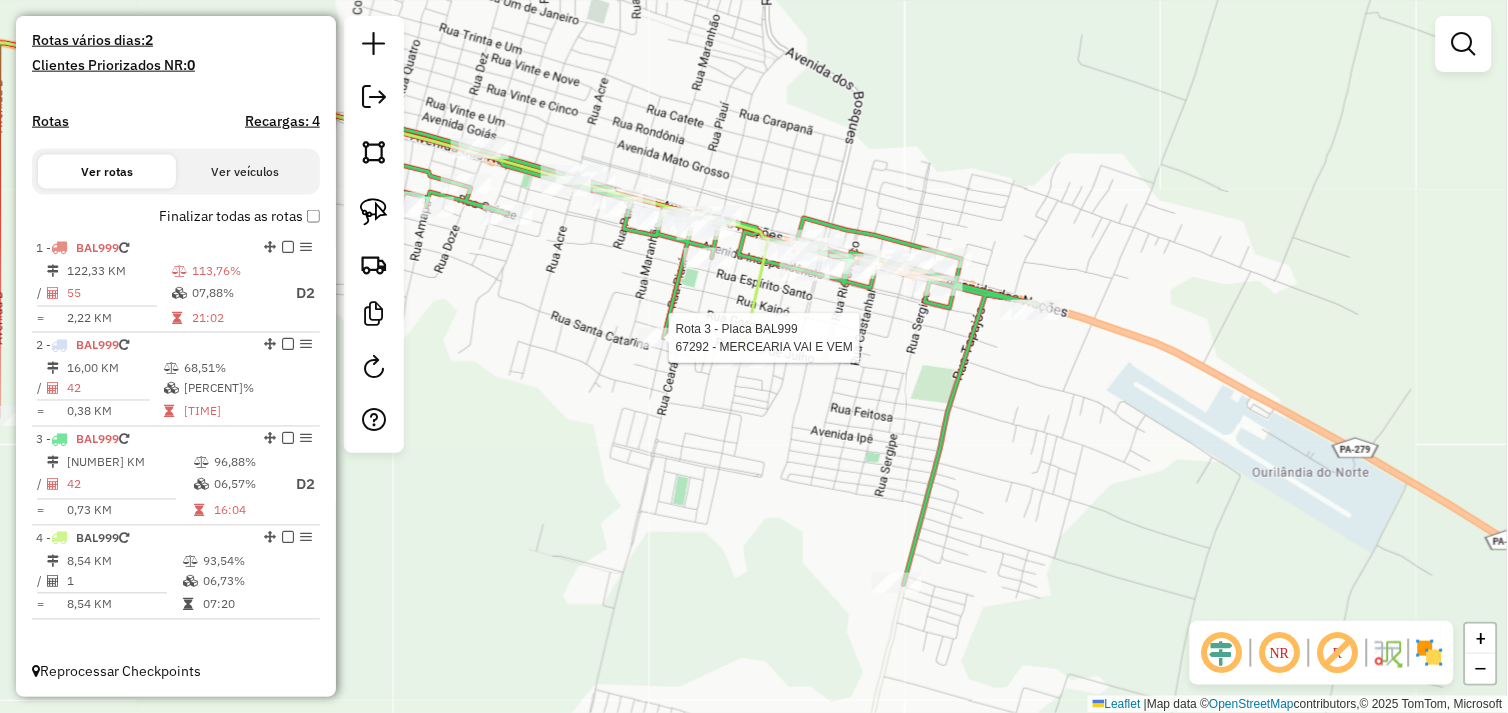 select on "**********" 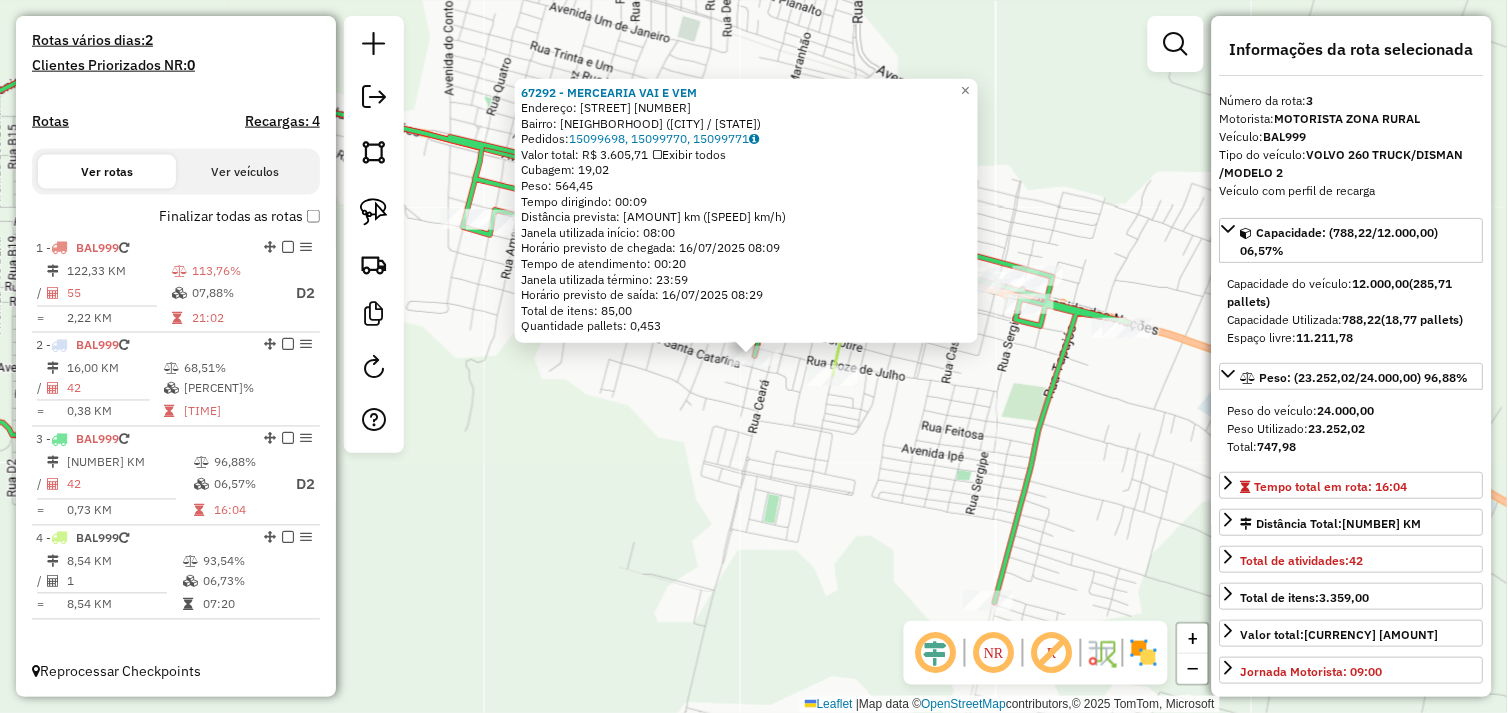 click on "67292 - MERCEARIA VAI E VEM  Endereço:  Piaui 1400   Bairro: NOVO HORIZONTE (OURILANDIA DO NORTE / PA)   Pedidos:  15099698, 15099770, 15099771   Valor total: R$ 3.605,71   Exibir todos   Cubagem: 19,02  Peso: 564,45  Tempo dirigindo: 00:09   Distância prevista: 8,184 km (54,56 km/h)   Janela utilizada início: 08:00   Horário previsto de chegada: 16/07/2025 08:09   Tempo de atendimento: 00:20   Janela utilizada término: 23:59   Horário previsto de saída: 16/07/2025 08:29   Total de itens: 85,00   Quantidade pallets: 0,453  × Janela de atendimento Grade de atendimento Capacidade Transportadoras Veículos Cliente Pedidos  Rotas Selecione os dias de semana para filtrar as janelas de atendimento  Seg   Ter   Qua   Qui   Sex   Sáb   Dom  Informe o período da janela de atendimento: De: Até:  Filtrar exatamente a janela do cliente  Considerar janela de atendimento padrão  Selecione os dias de semana para filtrar as grades de atendimento  Seg   Ter   Qua   Qui   Sex   Sáb   Dom   Peso mínimo:   De:  De:" 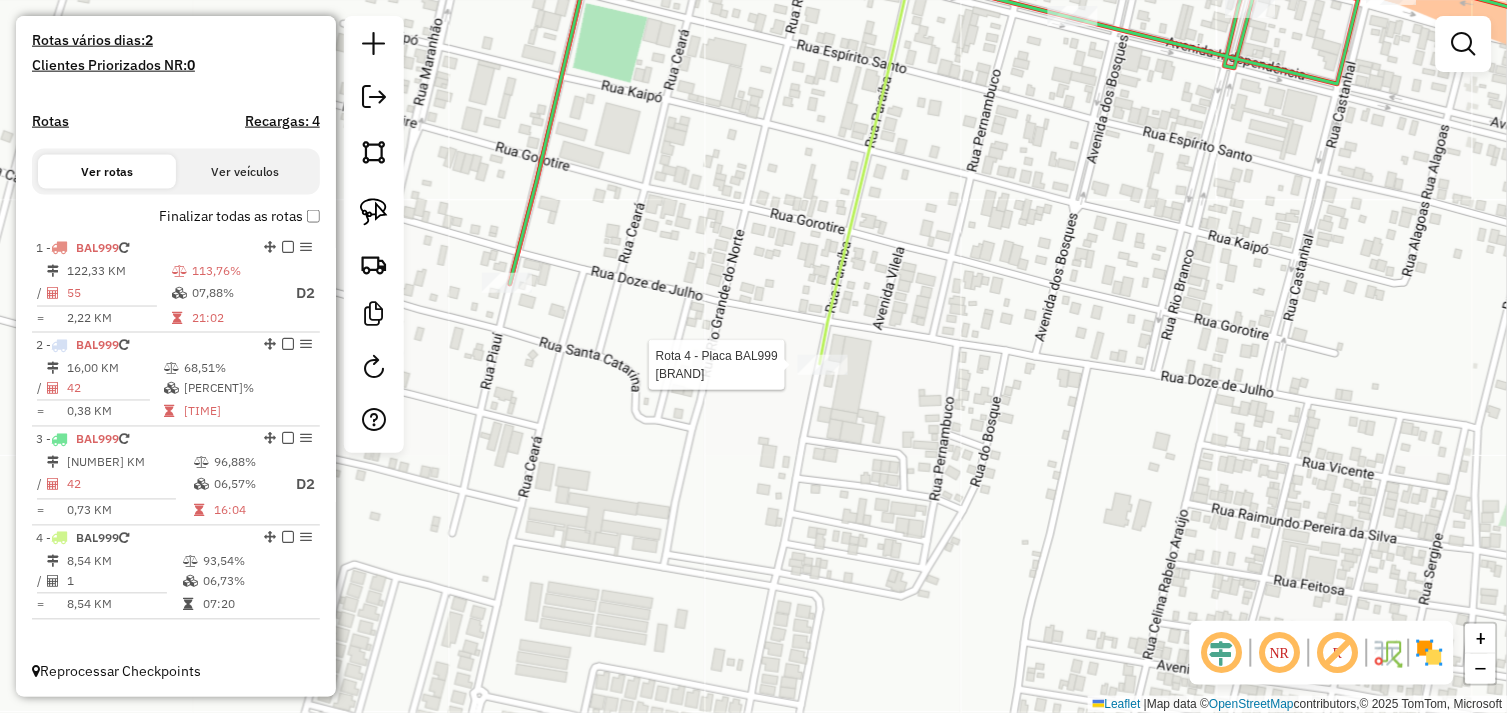 select on "**********" 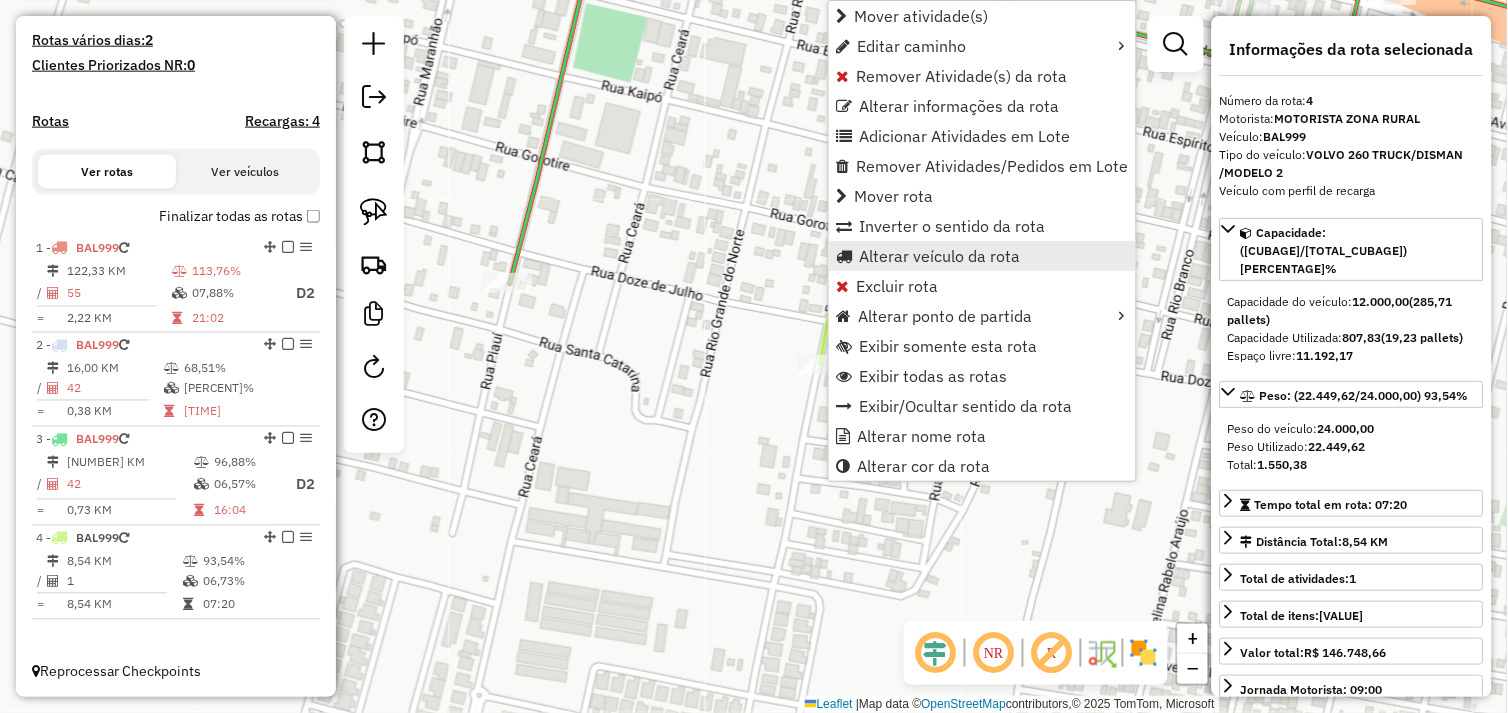 click on "Alterar veículo da rota" at bounding box center [940, 256] 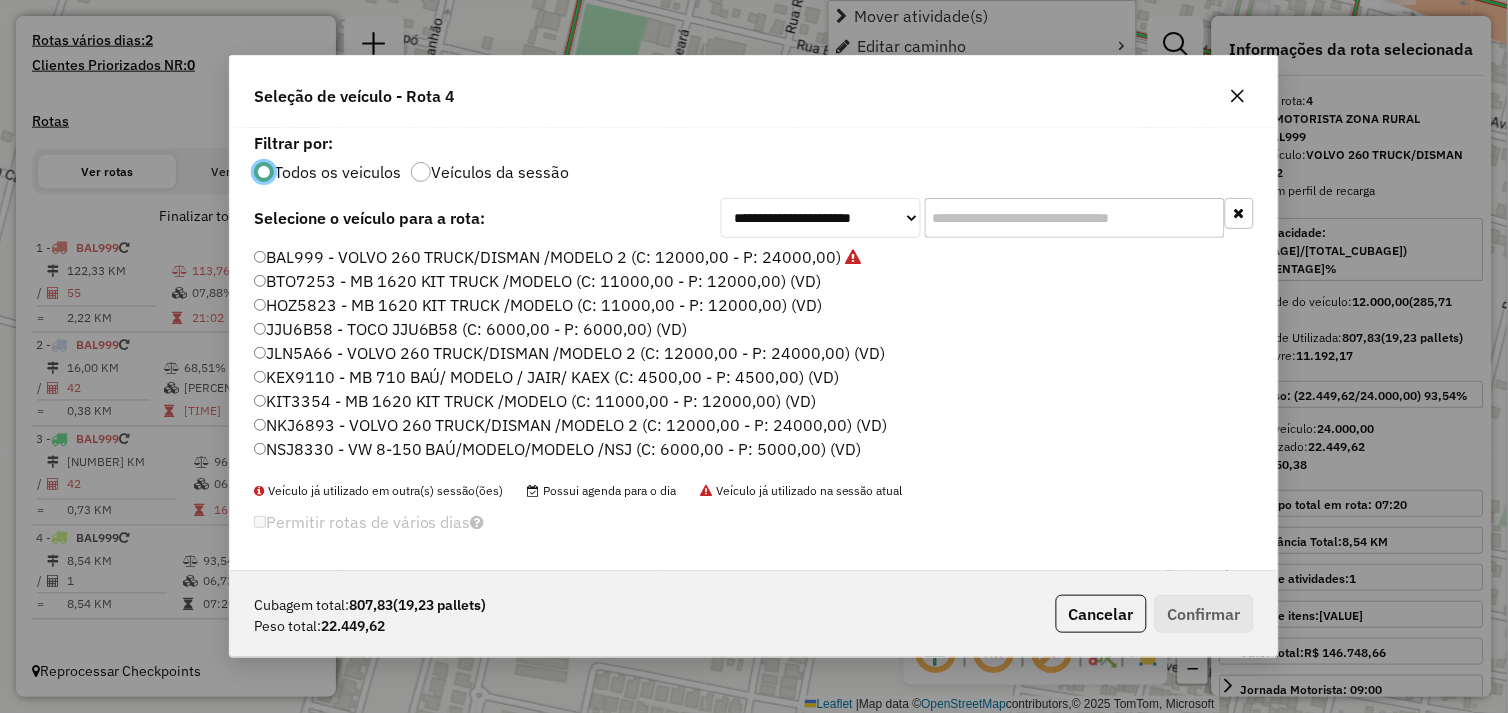 scroll, scrollTop: 11, scrollLeft: 5, axis: both 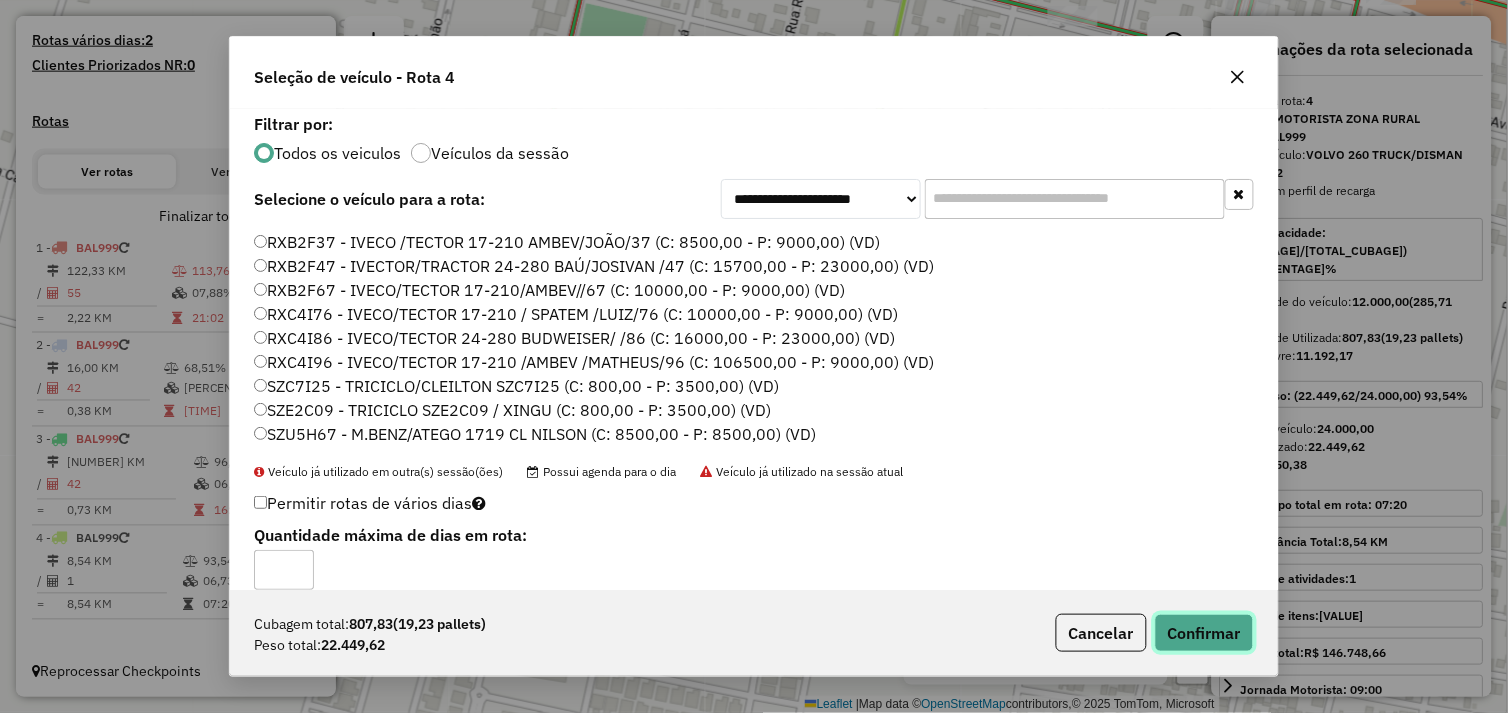 click on "Confirmar" 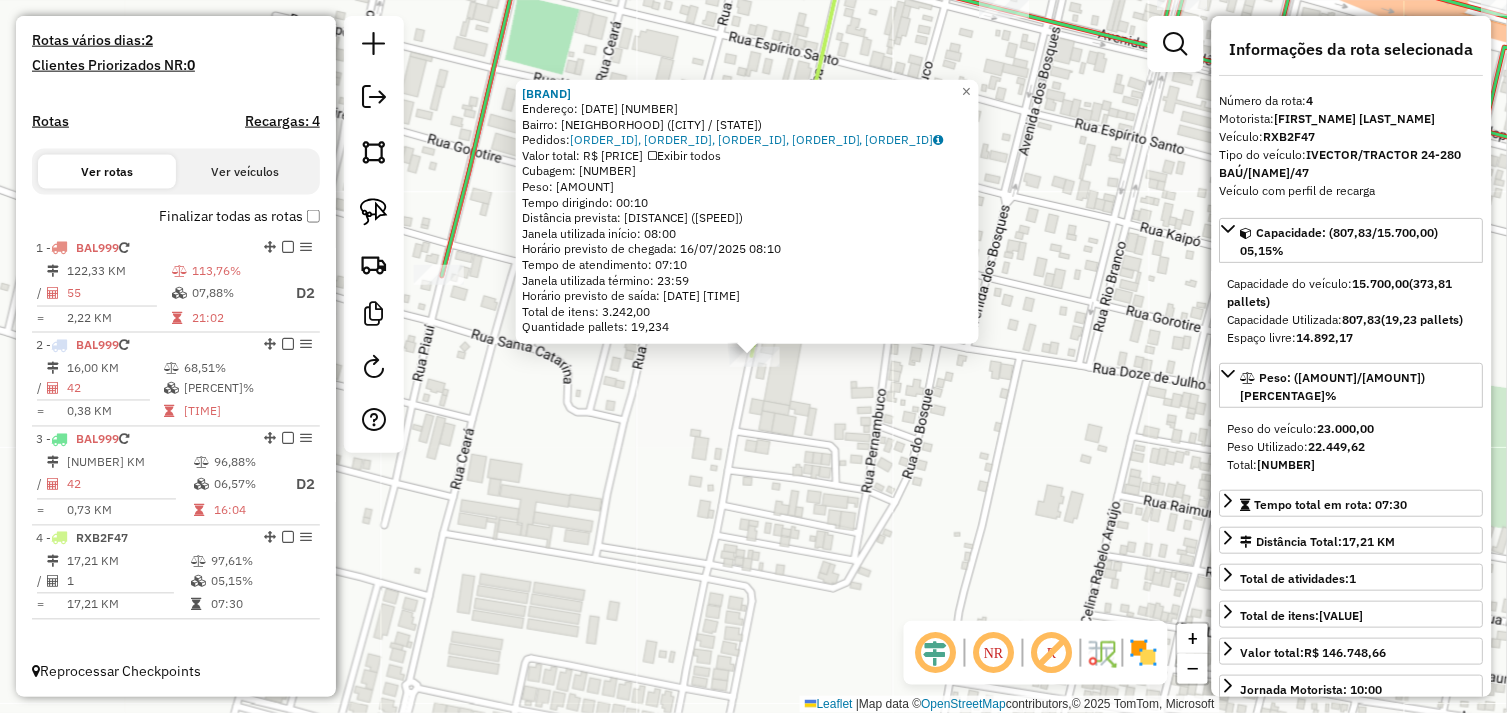 click on "72381 - ATACADAO MACRE  Endereço:  12 DE JULHO 1736   Bairro: NOVO HORIZONTE (OURILANDIA DO NORTE / PA)   Pedidos:  15099817, 15099799, 15099800, 15099801, 15099802   Valor total: R$ 146.748,66   Exibir todos   Cubagem: 807,83  Peso: 22.449,62  Tempo dirigindo: 00:10   Distância prevista: 8,543 km (51,26 km/h)   Janela utilizada início: 08:00   Horário previsto de chegada: 16/07/2025 08:10   Tempo de atendimento: 07:10   Janela utilizada término: 23:59   Horário previsto de saída: 16/07/2025 15:20   Total de itens: 3.242,00   Quantidade pallets: 19,234  × Janela de atendimento Grade de atendimento Capacidade Transportadoras Veículos Cliente Pedidos  Rotas Selecione os dias de semana para filtrar as janelas de atendimento  Seg   Ter   Qua   Qui   Sex   Sáb   Dom  Informe o período da janela de atendimento: De: Até:  Filtrar exatamente a janela do cliente  Considerar janela de atendimento padrão  Selecione os dias de semana para filtrar as grades de atendimento  Seg   Ter   Qua   Qui   Sex   Sáb" 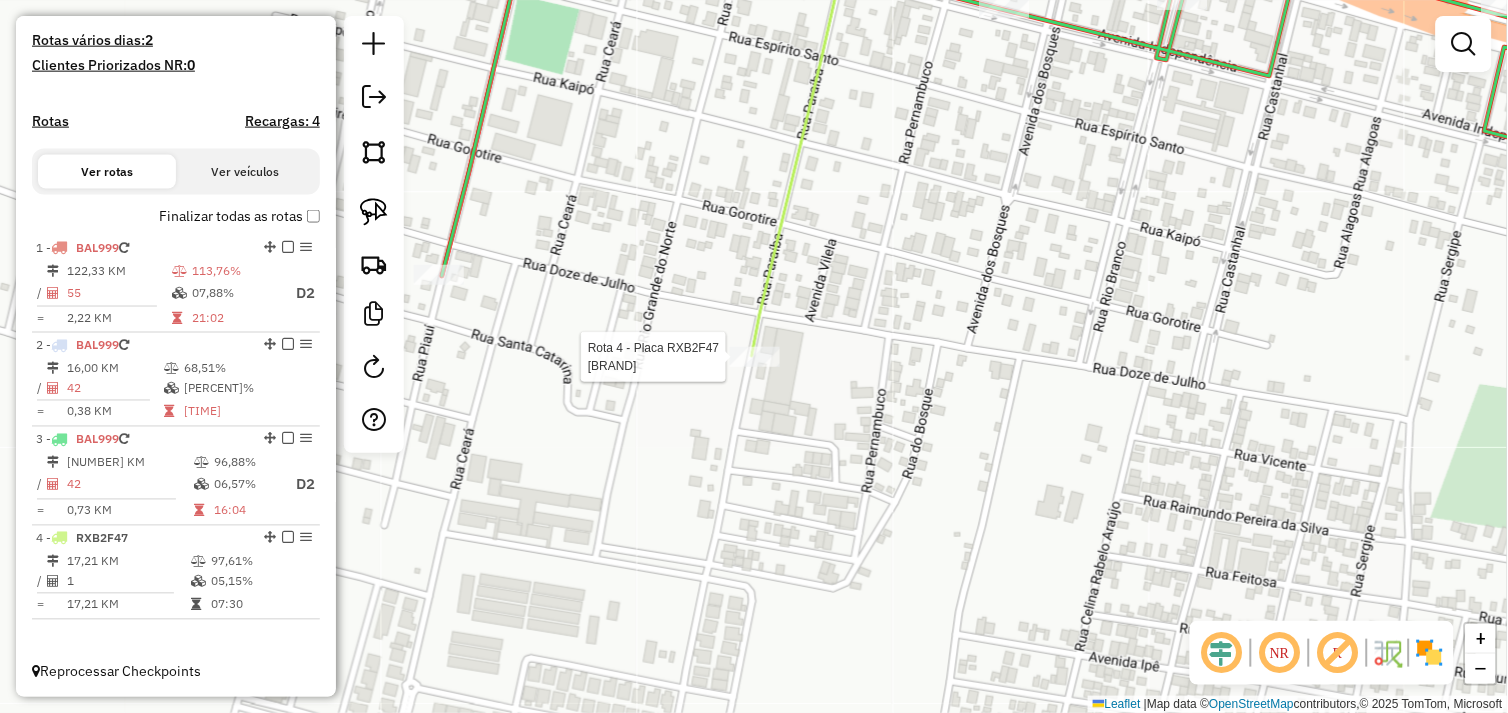 select on "**********" 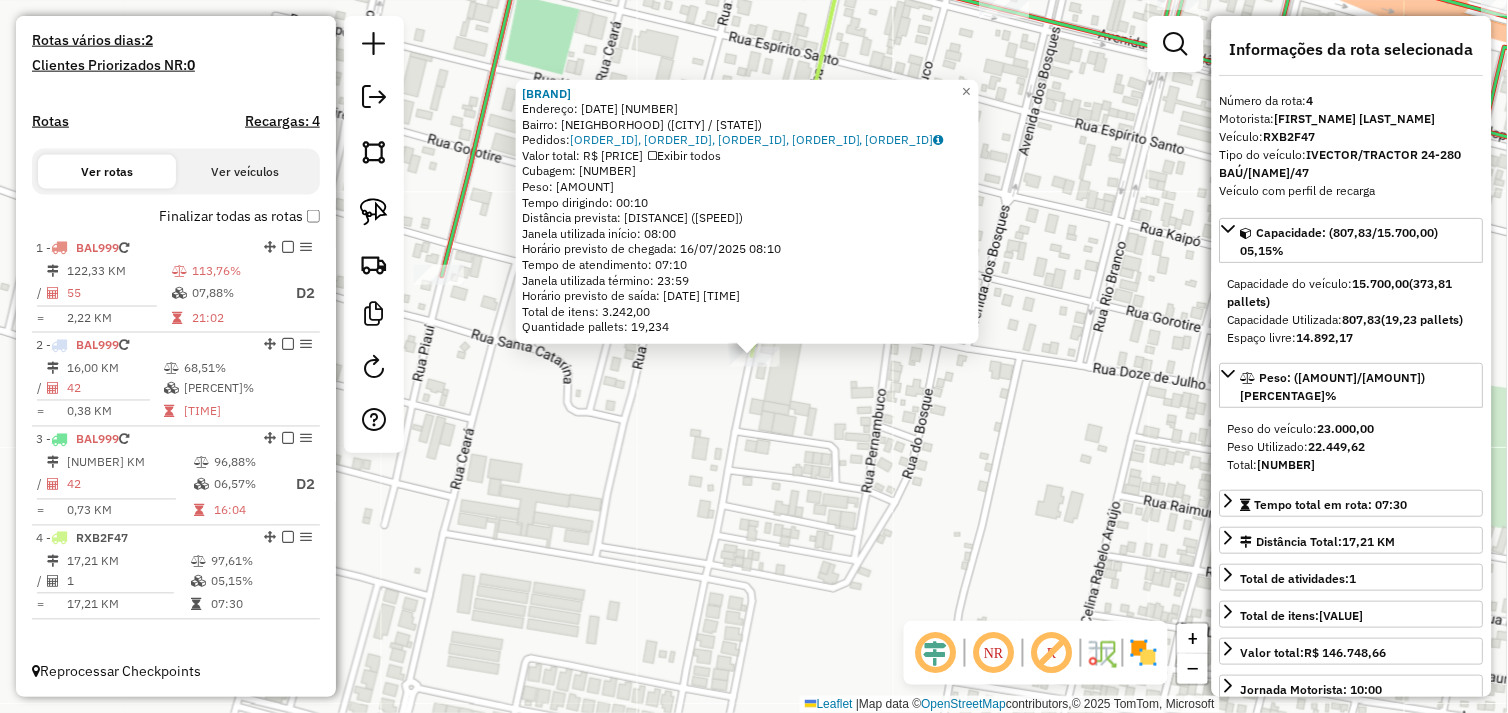 click on "72381 - ATACADAO MACRE  Endereço:  12 DE JULHO 1736   Bairro: NOVO HORIZONTE (OURILANDIA DO NORTE / PA)   Pedidos:  15099817, 15099799, 15099800, 15099801, 15099802   Valor total: R$ 146.748,66   Exibir todos   Cubagem: 807,83  Peso: 22.449,62  Tempo dirigindo: 00:10   Distância prevista: 8,543 km (51,26 km/h)   Janela utilizada início: 08:00   Horário previsto de chegada: 16/07/2025 08:10   Tempo de atendimento: 07:10   Janela utilizada término: 23:59   Horário previsto de saída: 16/07/2025 15:20   Total de itens: 3.242,00   Quantidade pallets: 19,234  × Janela de atendimento Grade de atendimento Capacidade Transportadoras Veículos Cliente Pedidos  Rotas Selecione os dias de semana para filtrar as janelas de atendimento  Seg   Ter   Qua   Qui   Sex   Sáb   Dom  Informe o período da janela de atendimento: De: Até:  Filtrar exatamente a janela do cliente  Considerar janela de atendimento padrão  Selecione os dias de semana para filtrar as grades de atendimento  Seg   Ter   Qua   Qui   Sex   Sáb" 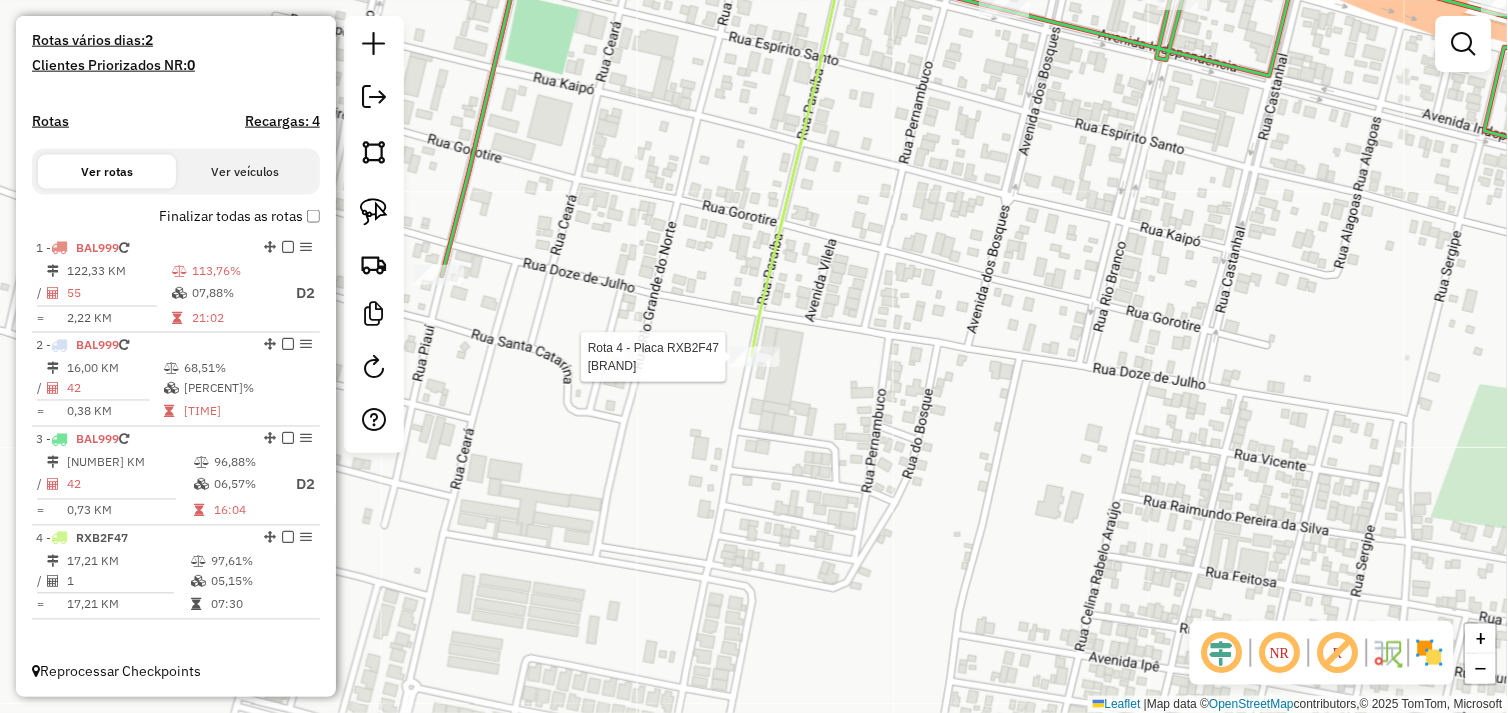 select on "**********" 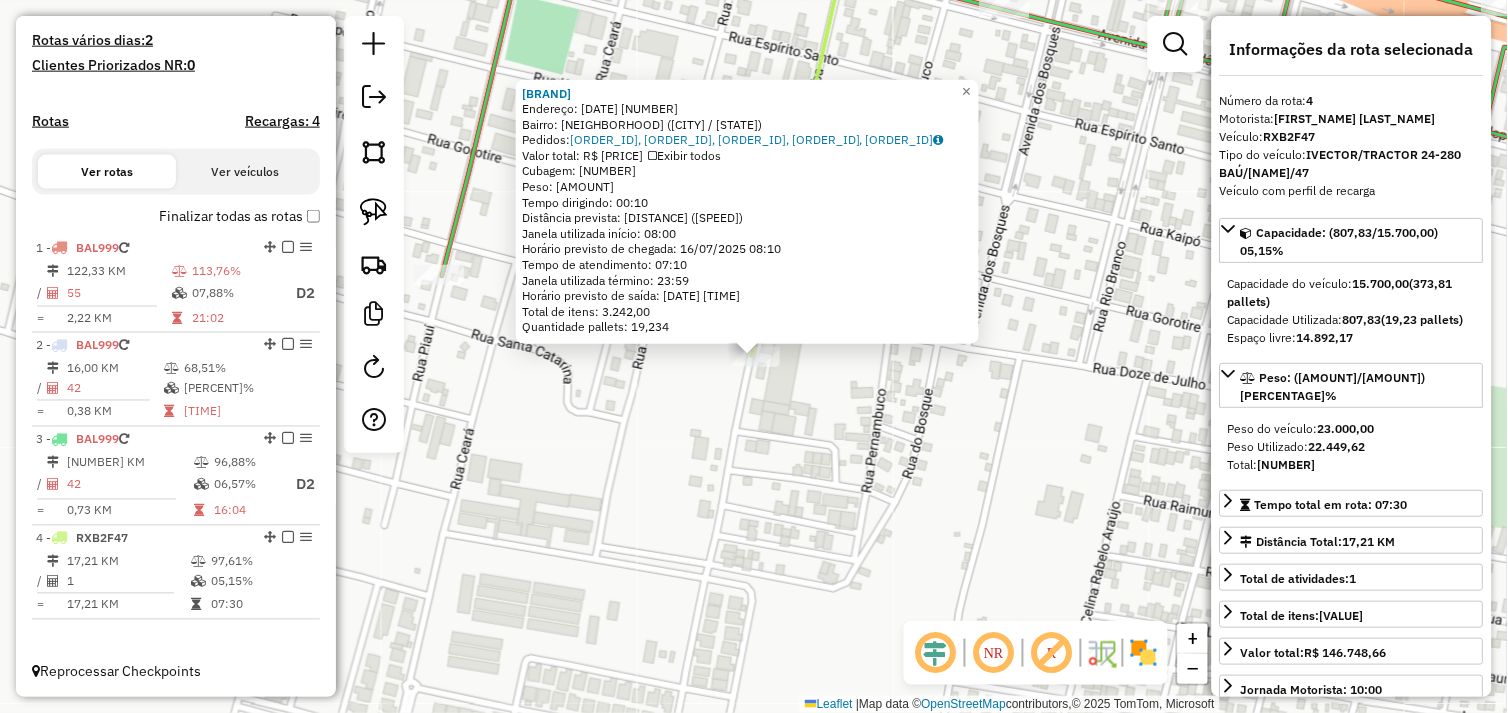 click on "72381 - ATACADAO MACRE  Endereço:  12 DE JULHO 1736   Bairro: NOVO HORIZONTE (OURILANDIA DO NORTE / PA)   Pedidos:  15099817, 15099799, 15099800, 15099801, 15099802   Valor total: R$ 146.748,66   Exibir todos   Cubagem: 807,83  Peso: 22.449,62  Tempo dirigindo: 00:10   Distância prevista: 8,543 km (51,26 km/h)   Janela utilizada início: 08:00   Horário previsto de chegada: 16/07/2025 08:10   Tempo de atendimento: 07:10   Janela utilizada término: 23:59   Horário previsto de saída: 16/07/2025 15:20   Total de itens: 3.242,00   Quantidade pallets: 19,234  × Janela de atendimento Grade de atendimento Capacidade Transportadoras Veículos Cliente Pedidos  Rotas Selecione os dias de semana para filtrar as janelas de atendimento  Seg   Ter   Qua   Qui   Sex   Sáb   Dom  Informe o período da janela de atendimento: De: Até:  Filtrar exatamente a janela do cliente  Considerar janela de atendimento padrão  Selecione os dias de semana para filtrar as grades de atendimento  Seg   Ter   Qua   Qui   Sex   Sáb" 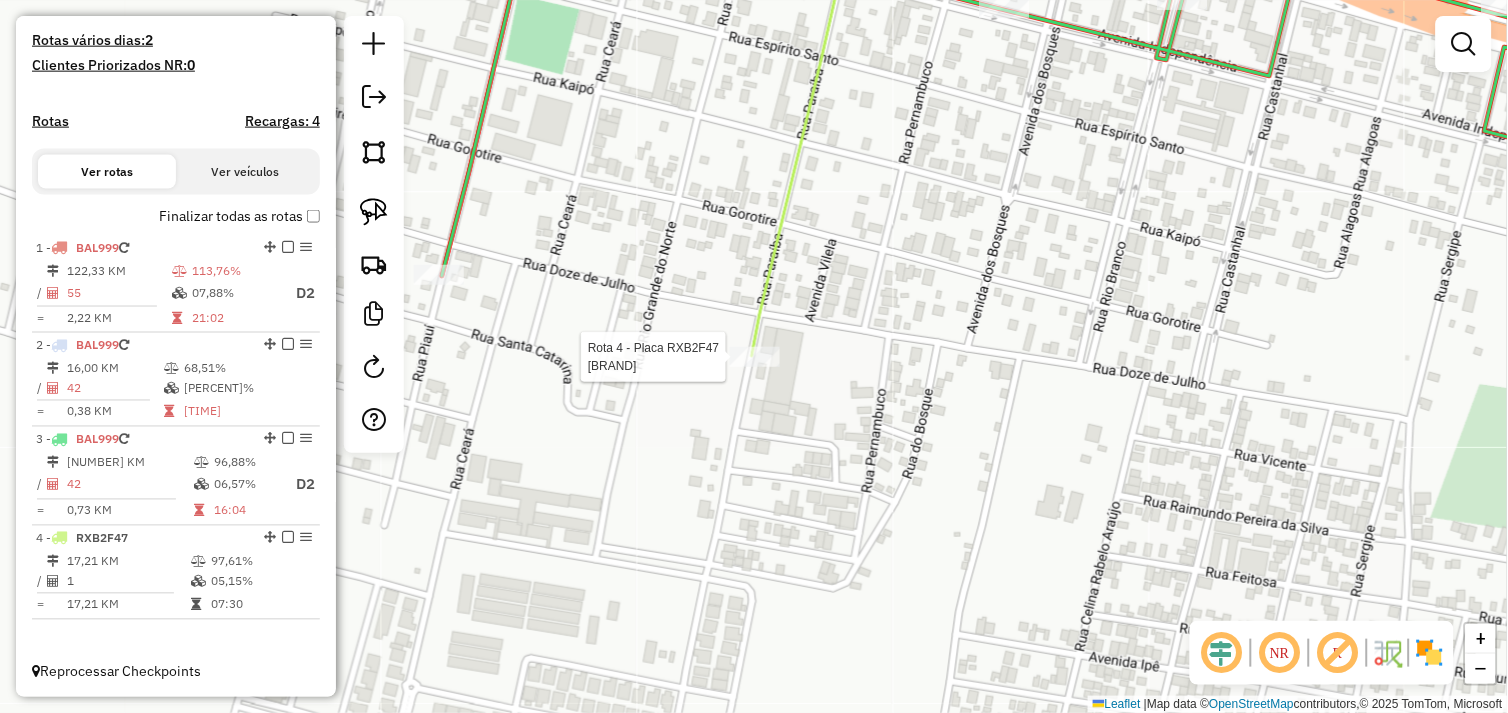 select on "**********" 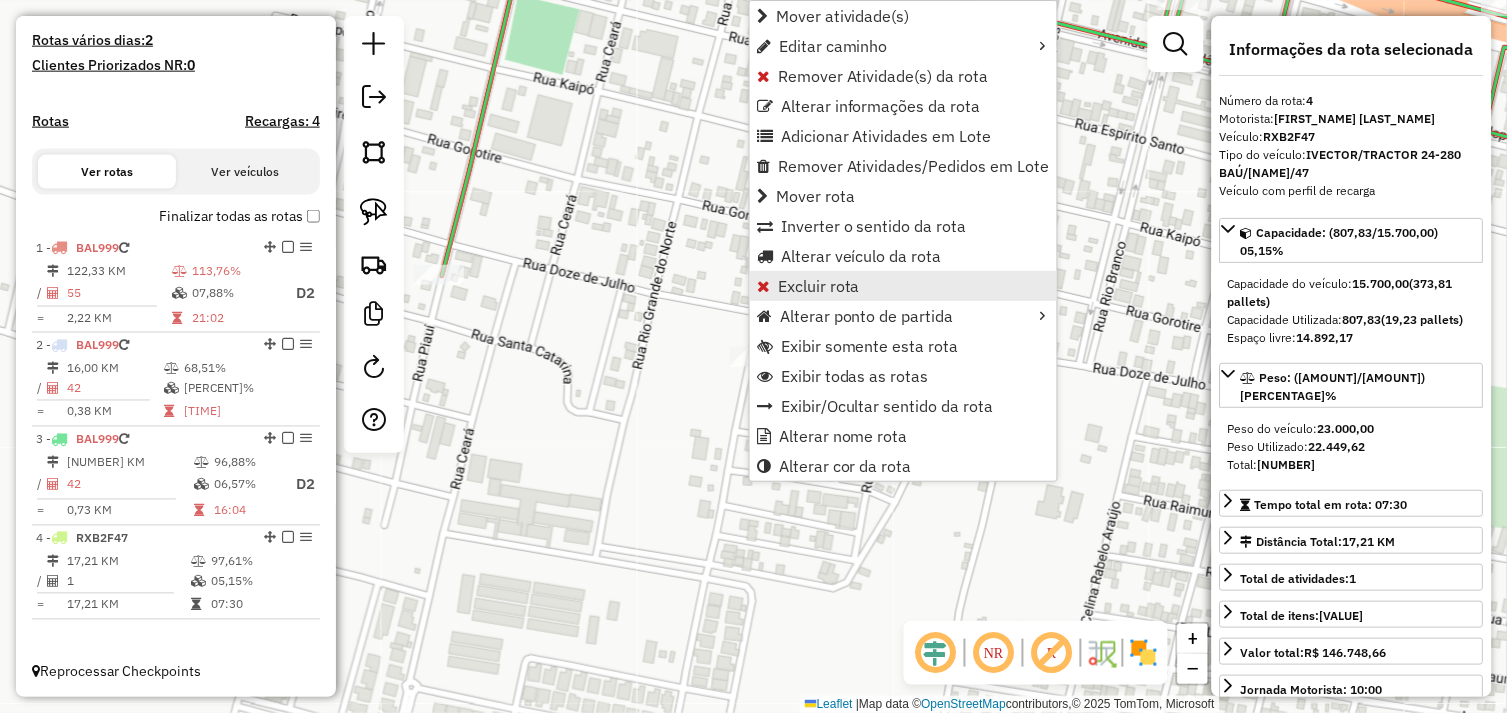click on "Excluir rota" at bounding box center (819, 286) 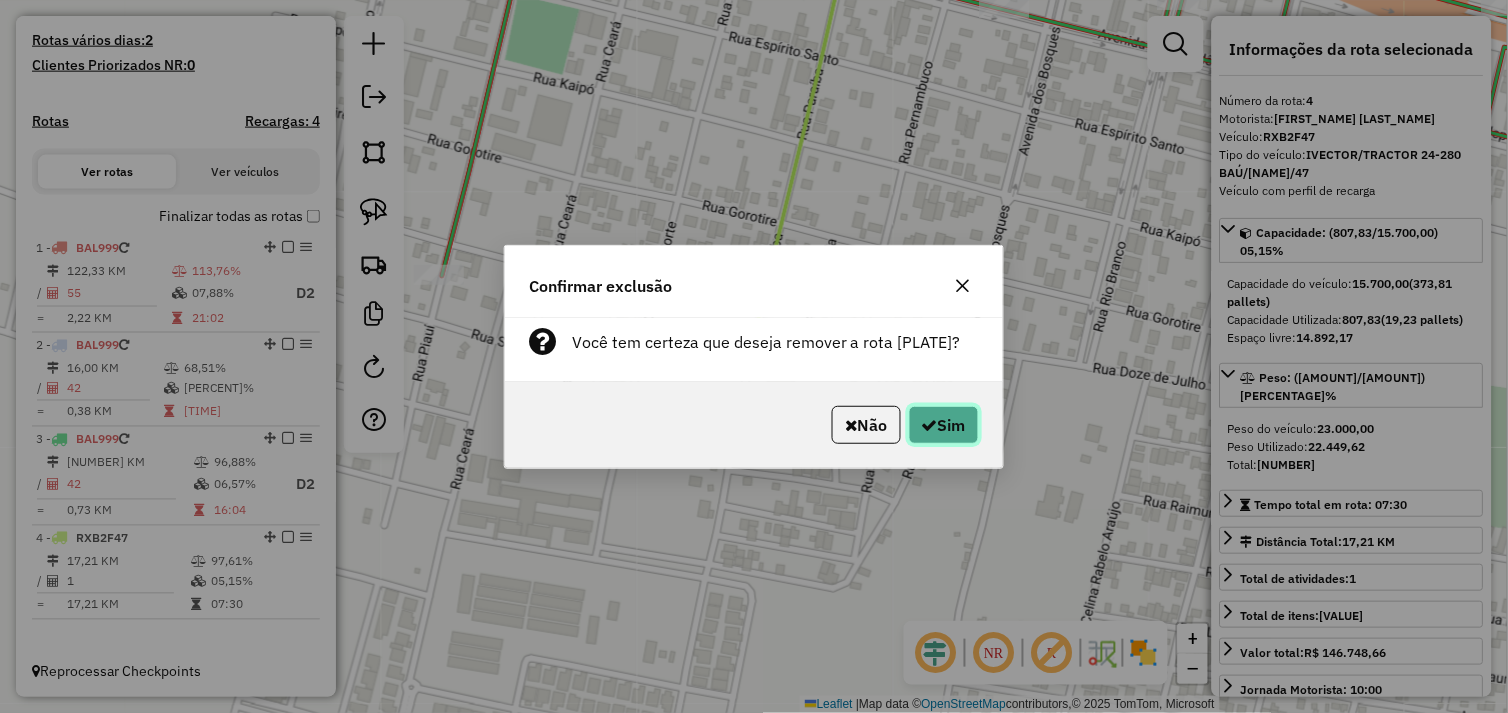 click 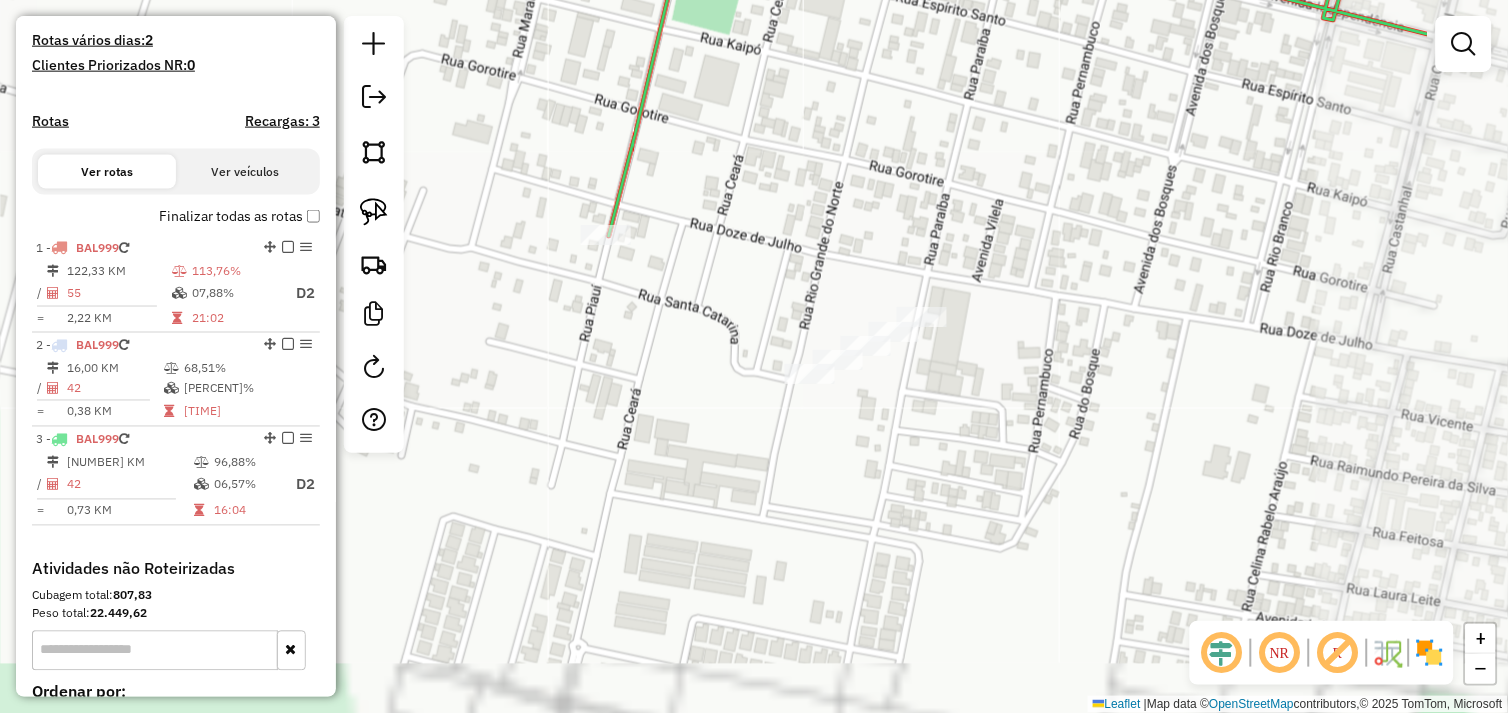 drag, startPoint x: 986, startPoint y: 482, endPoint x: 748, endPoint y: 214, distance: 358.42432 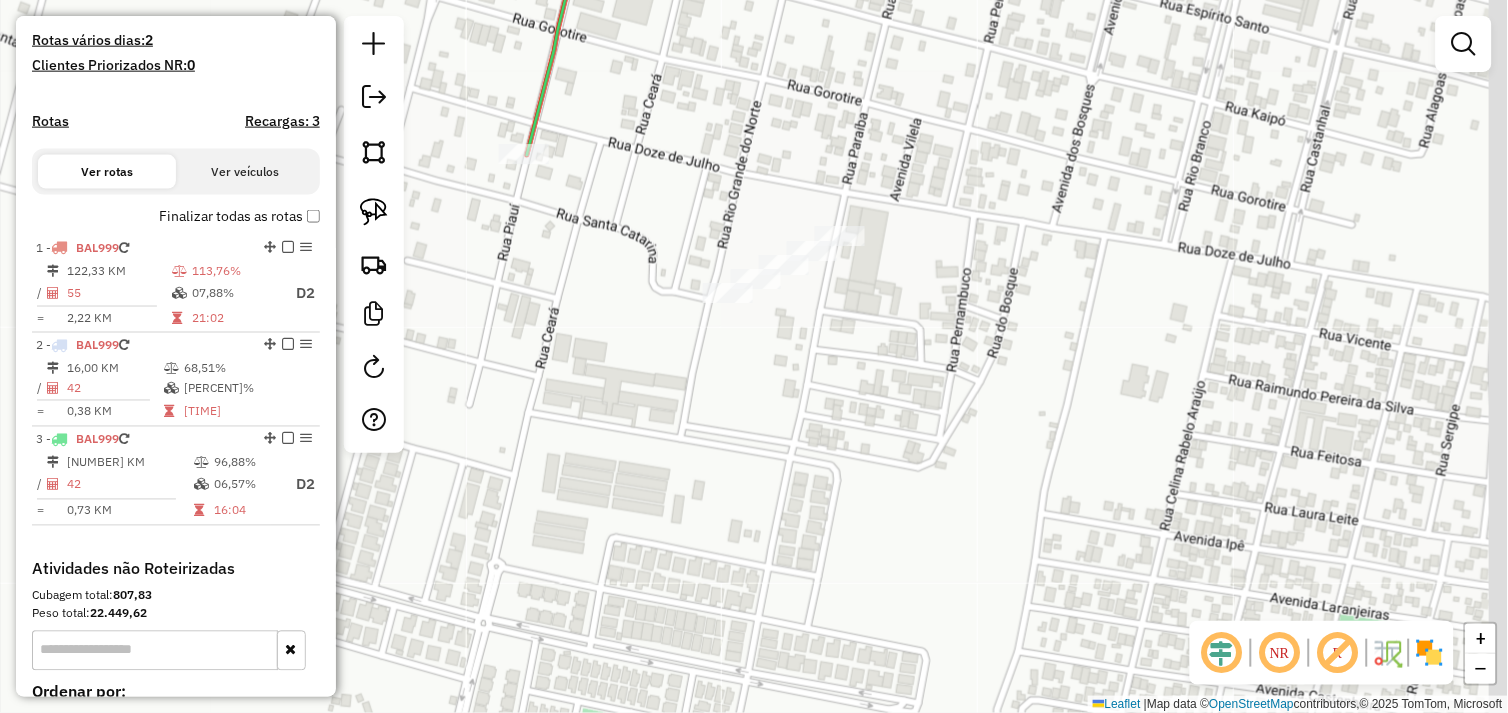 drag, startPoint x: 797, startPoint y: 305, endPoint x: 727, endPoint y: 235, distance: 98.99495 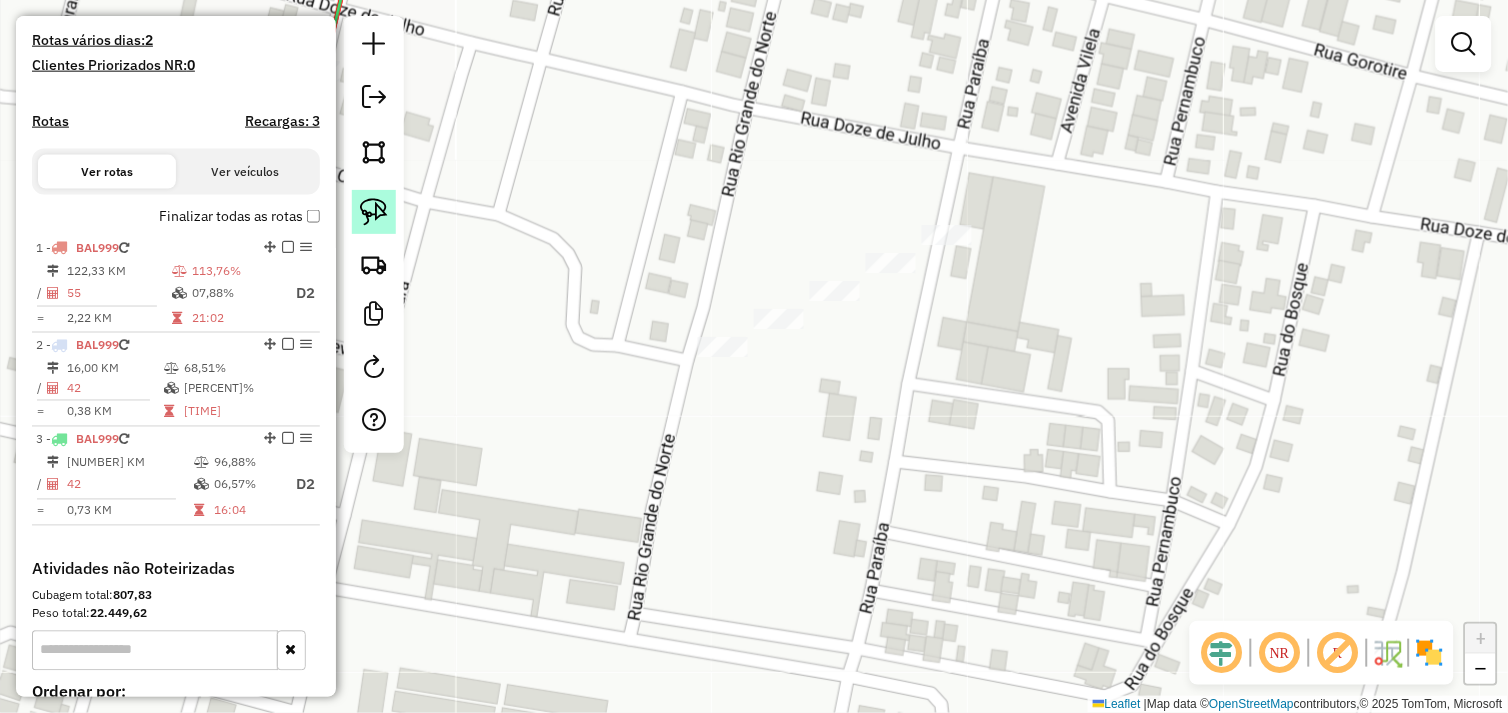 drag, startPoint x: 370, startPoint y: 207, endPoint x: 385, endPoint y: 214, distance: 16.552946 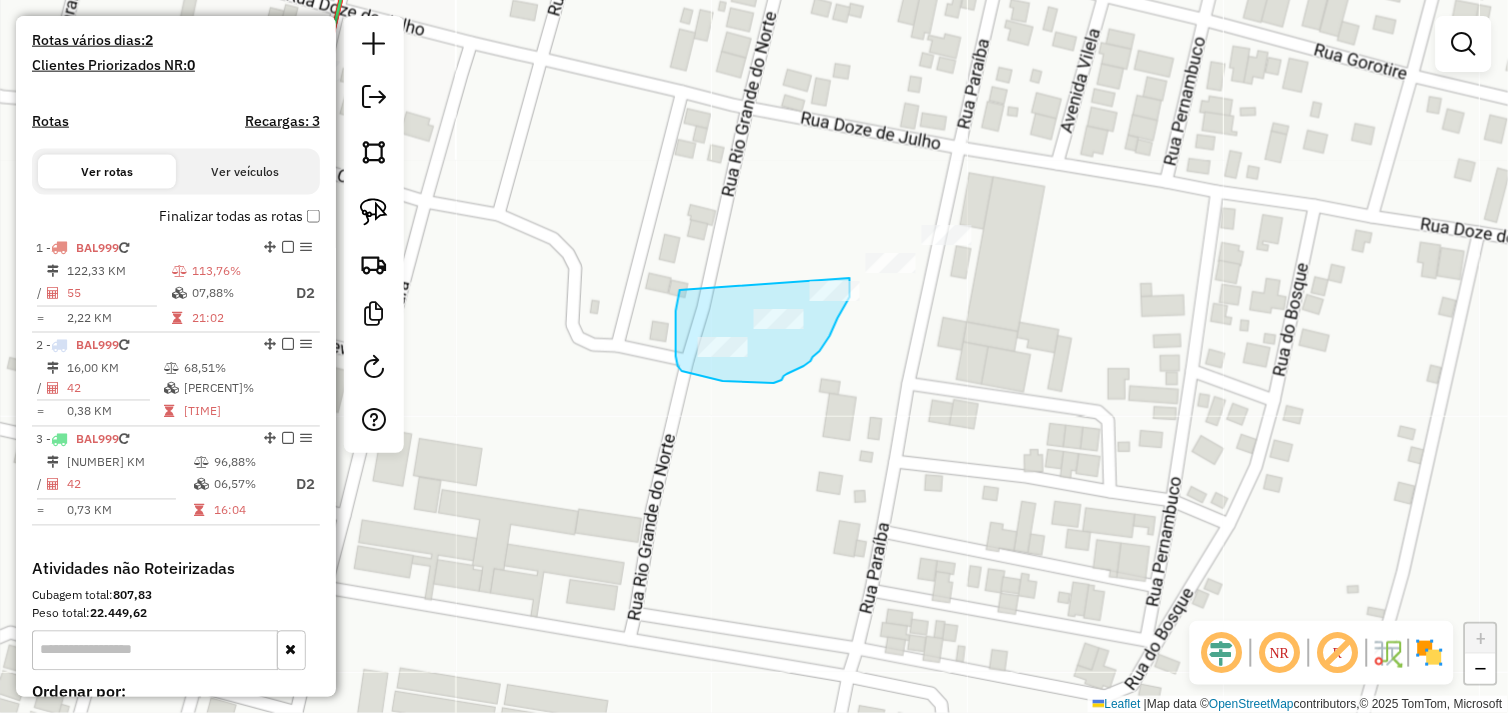drag, startPoint x: 680, startPoint y: 290, endPoint x: 831, endPoint y: 268, distance: 152.59424 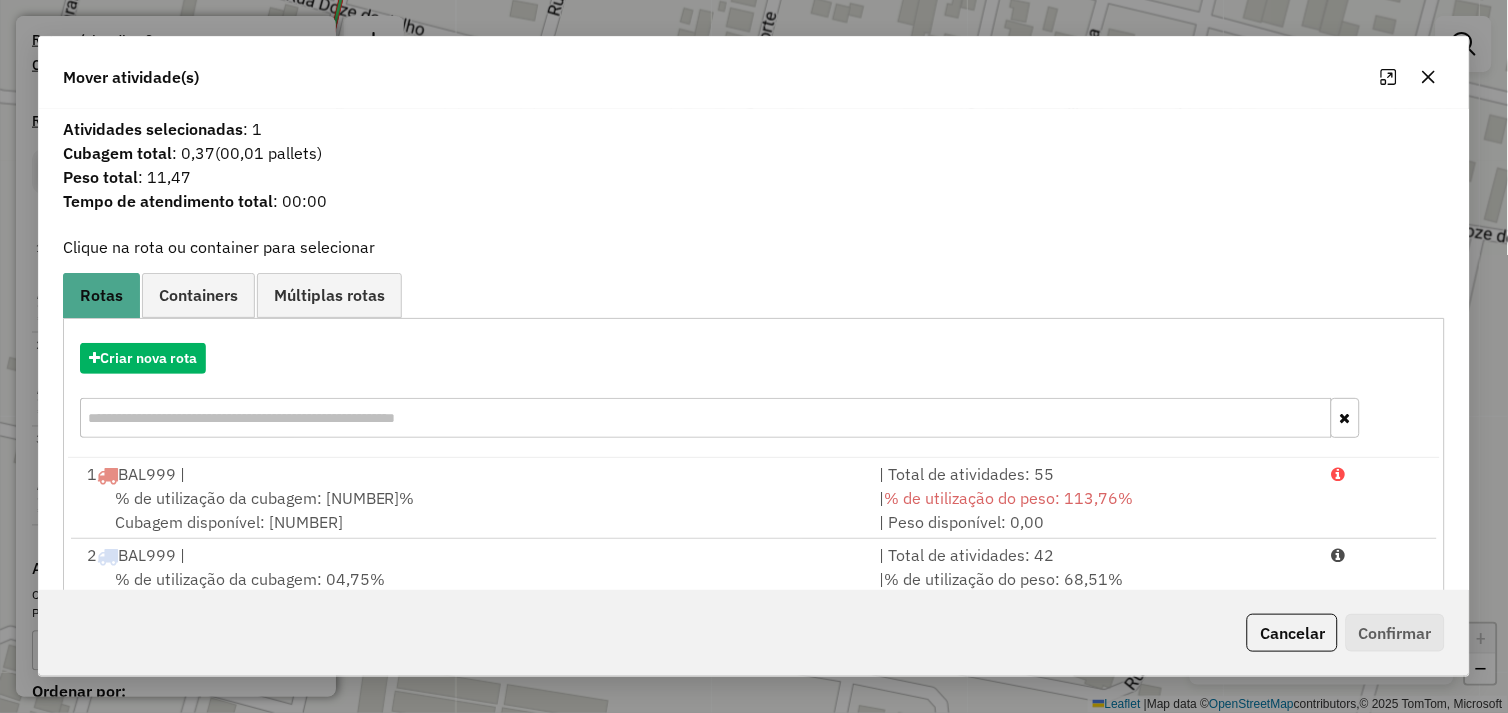 click 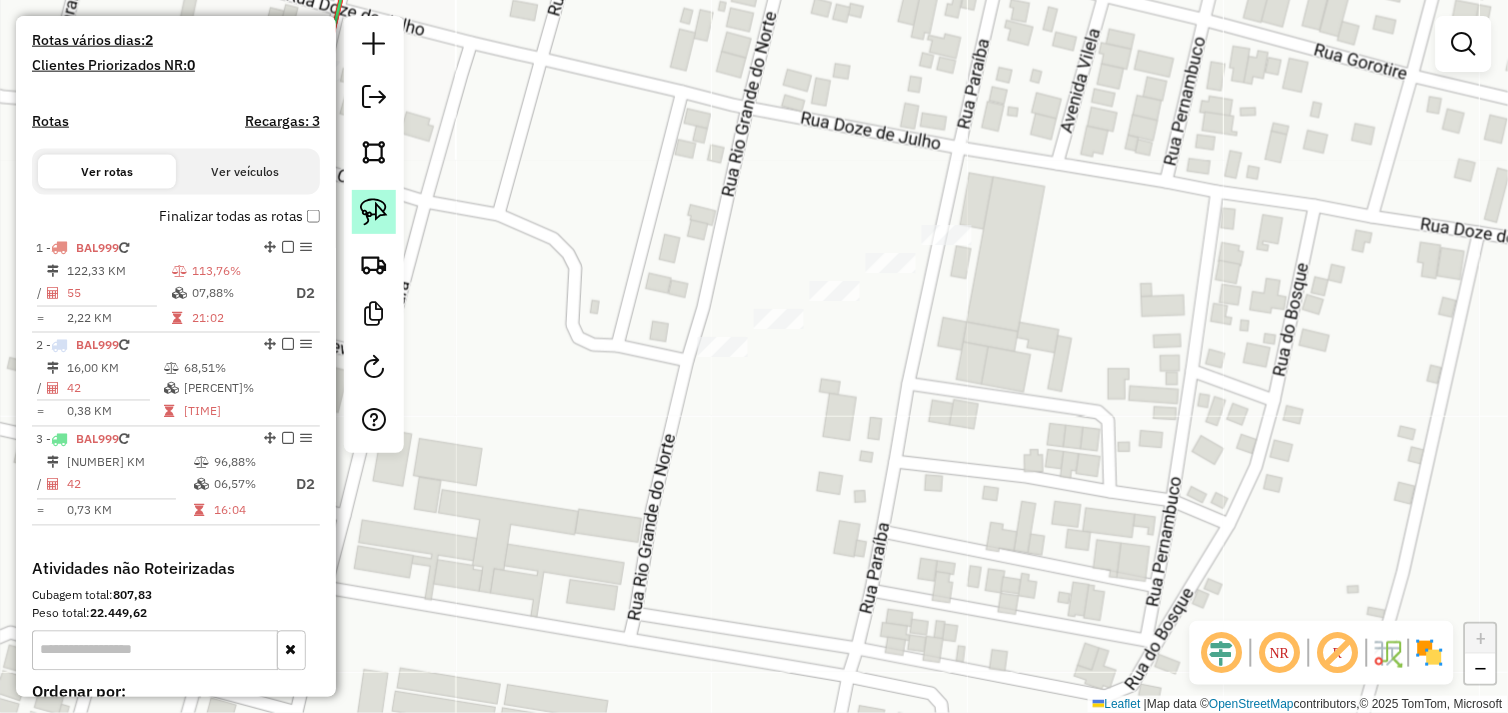 click 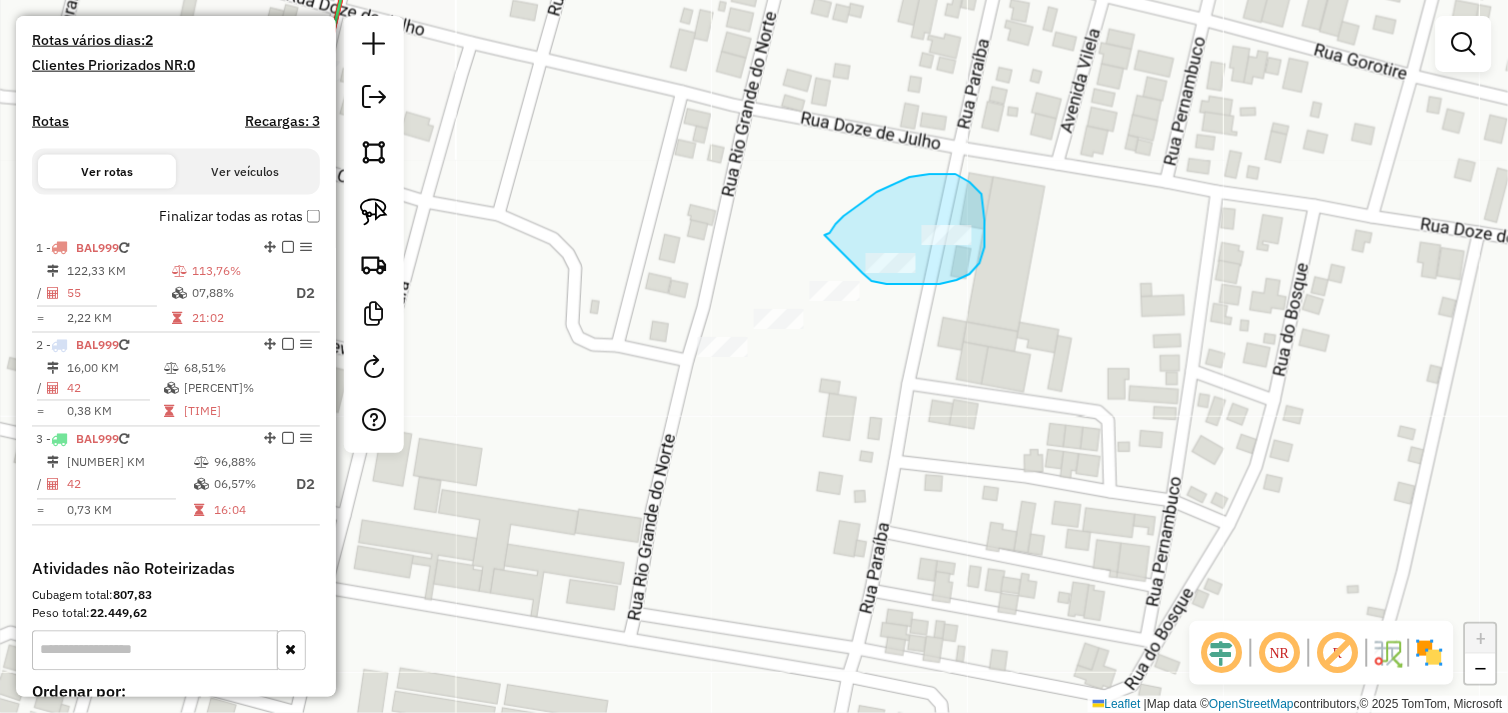drag, startPoint x: 854, startPoint y: 208, endPoint x: 862, endPoint y: 271, distance: 63.505905 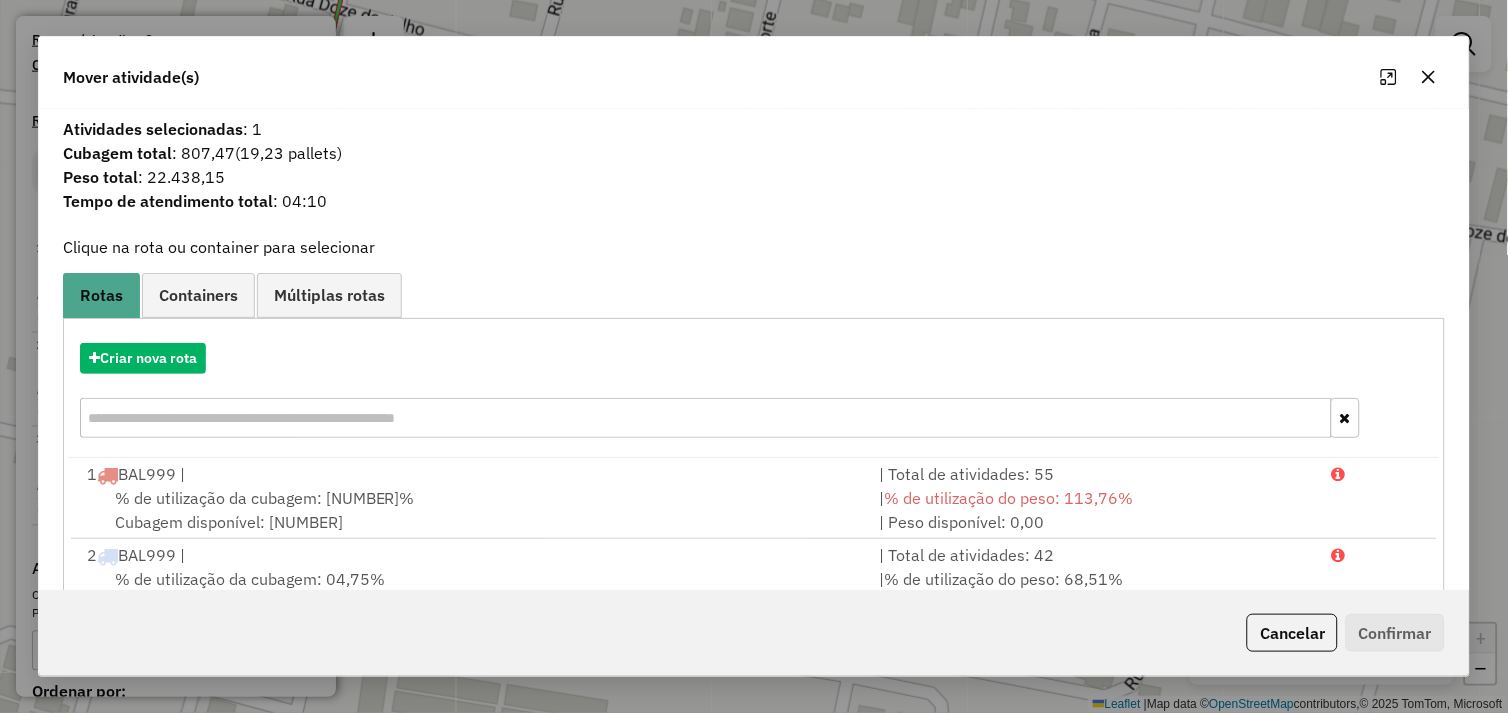 click 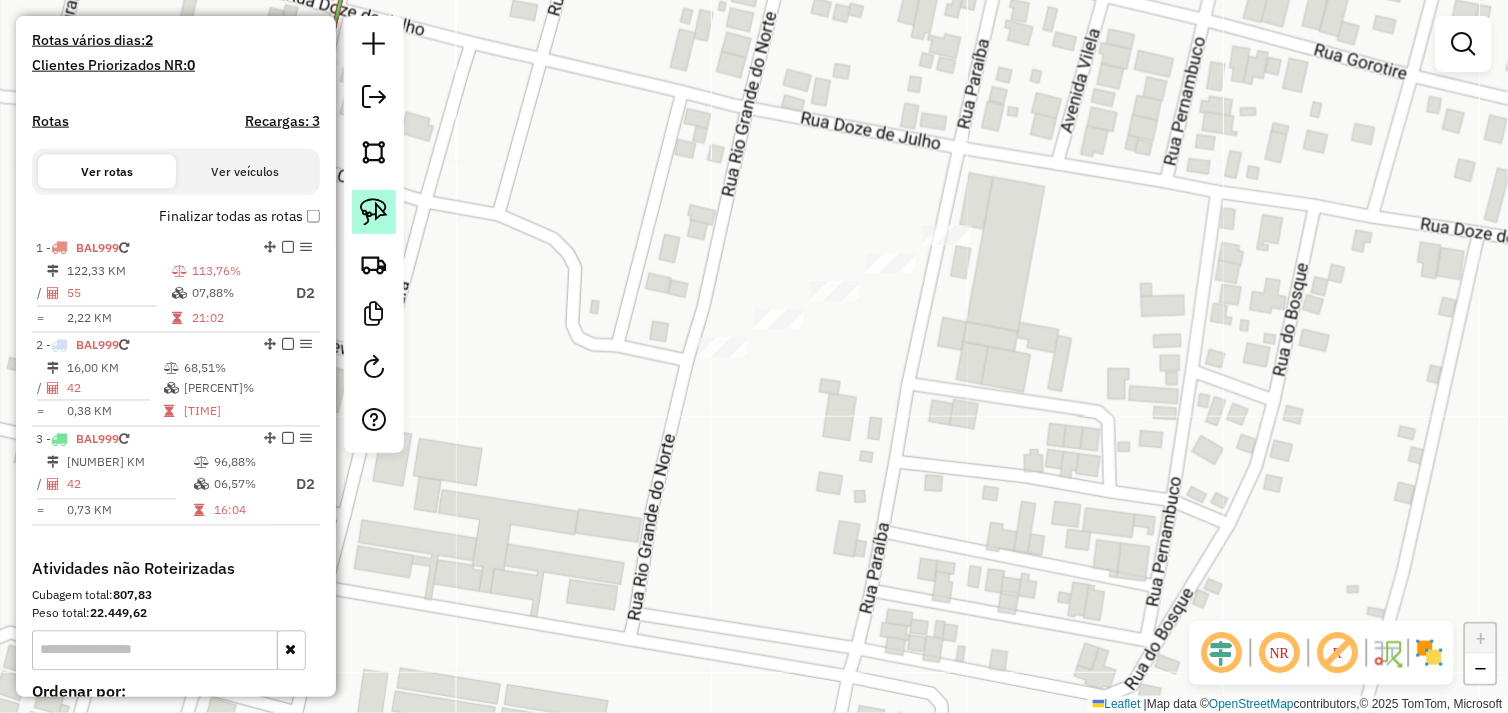 click 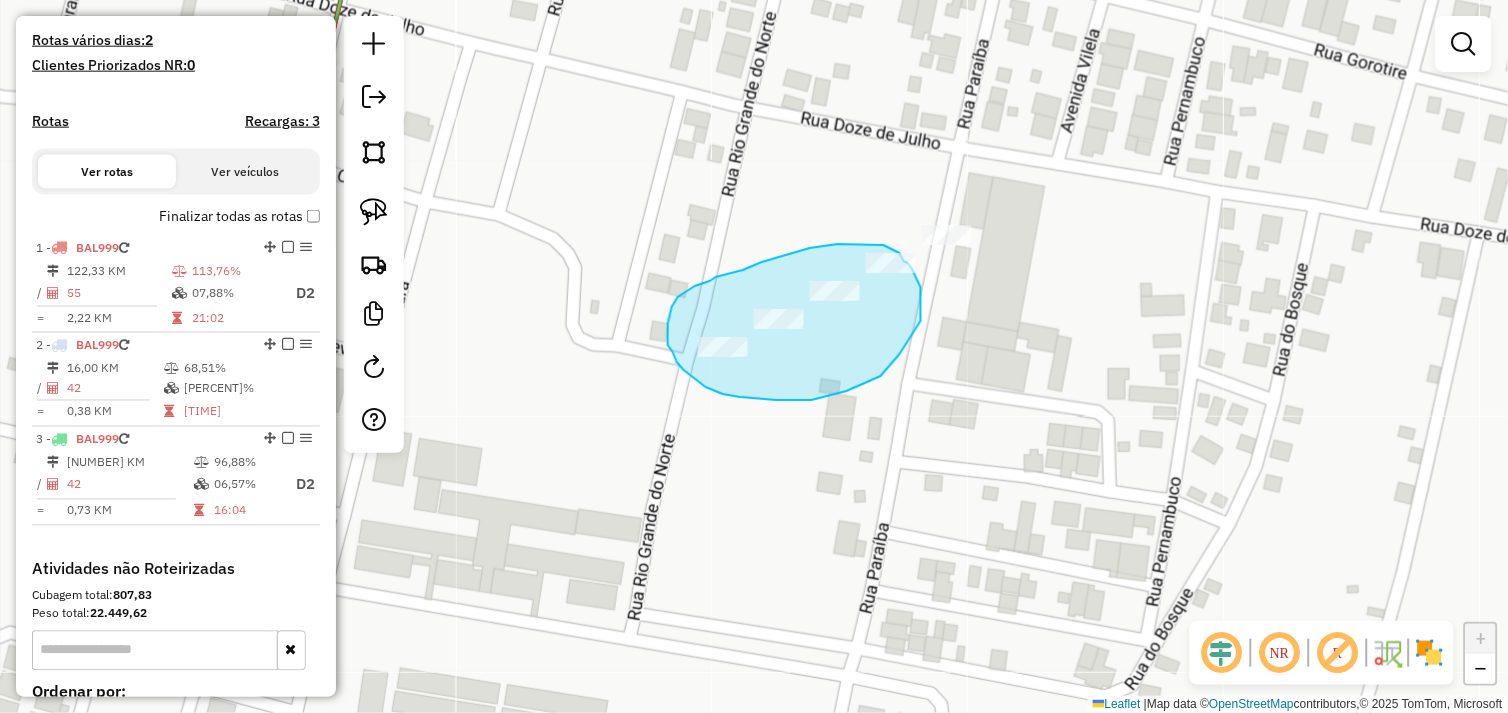click on "Janela de atendimento Grade de atendimento Capacidade Transportadoras Veículos Cliente Pedidos  Rotas Selecione os dias de semana para filtrar as janelas de atendimento  Seg   Ter   Qua   Qui   Sex   Sáb   Dom  Informe o período da janela de atendimento: De: Até:  Filtrar exatamente a janela do cliente  Considerar janela de atendimento padrão  Selecione os dias de semana para filtrar as grades de atendimento  Seg   Ter   Qua   Qui   Sex   Sáb   Dom   Considerar clientes sem dia de atendimento cadastrado  Clientes fora do dia de atendimento selecionado Filtrar as atividades entre os valores definidos abaixo:  Peso mínimo:   Peso máximo:   Cubagem mínima:   Cubagem máxima:   De:   Até:  Filtrar as atividades entre o tempo de atendimento definido abaixo:  De:   Até:   Considerar capacidade total dos clientes não roteirizados Transportadora: Selecione um ou mais itens Tipo de veículo: Selecione um ou mais itens Veículo: Selecione um ou mais itens Motorista: Selecione um ou mais itens Nome: Rótulo:" 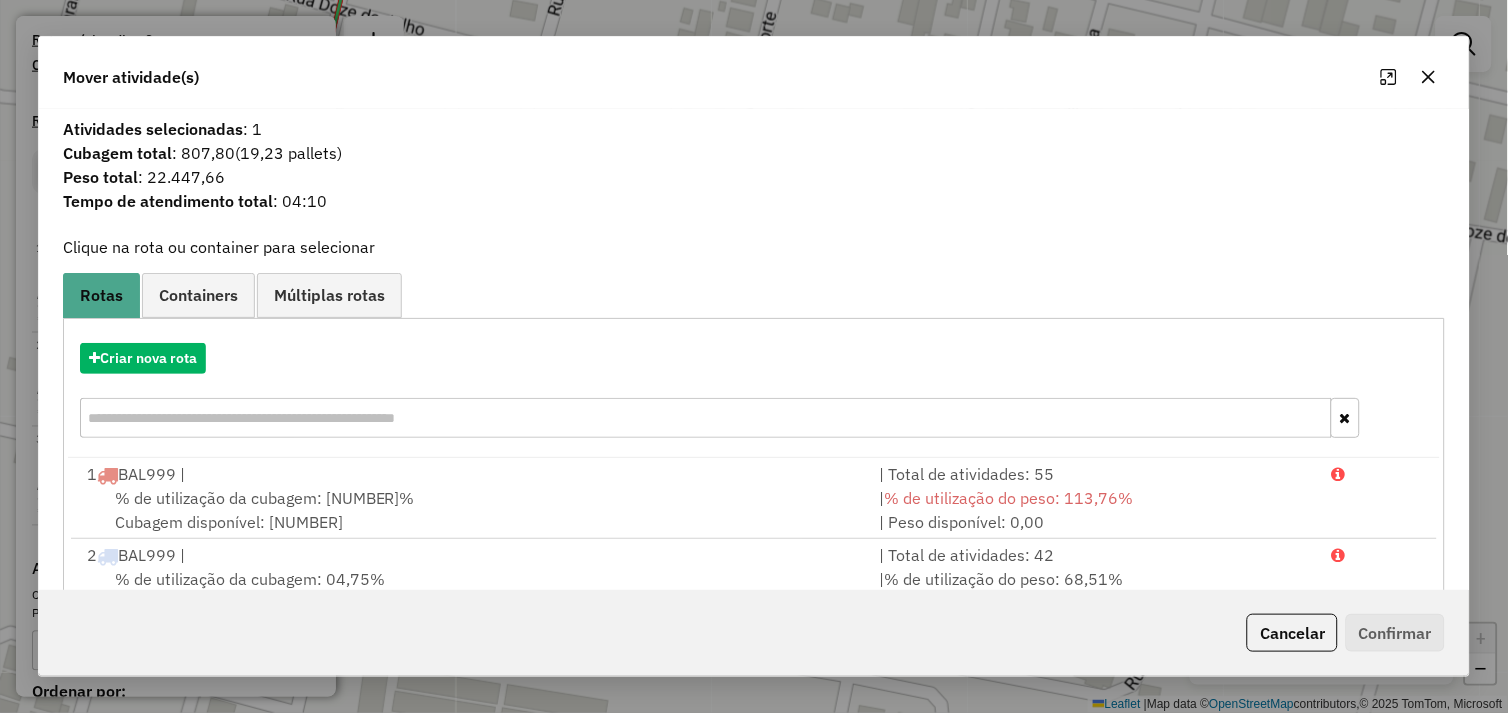 click 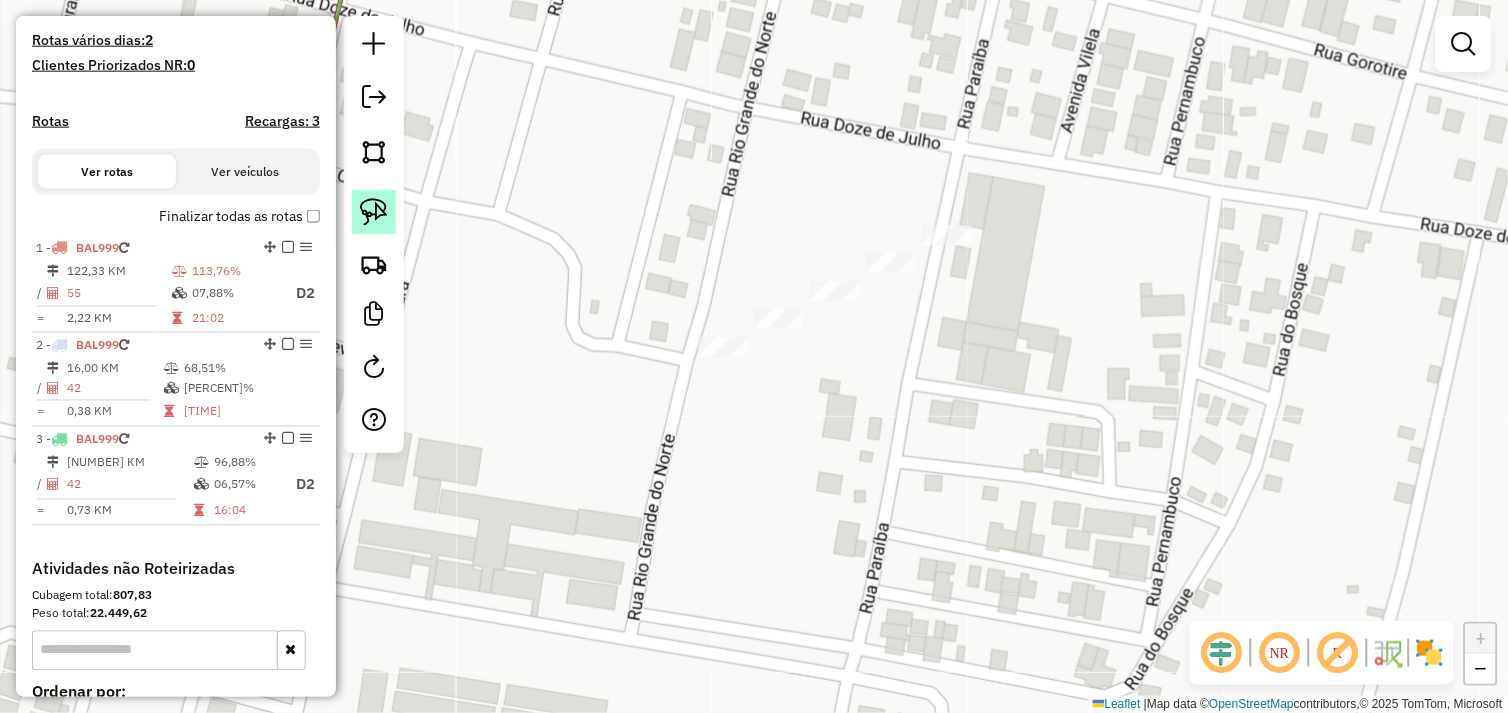 click 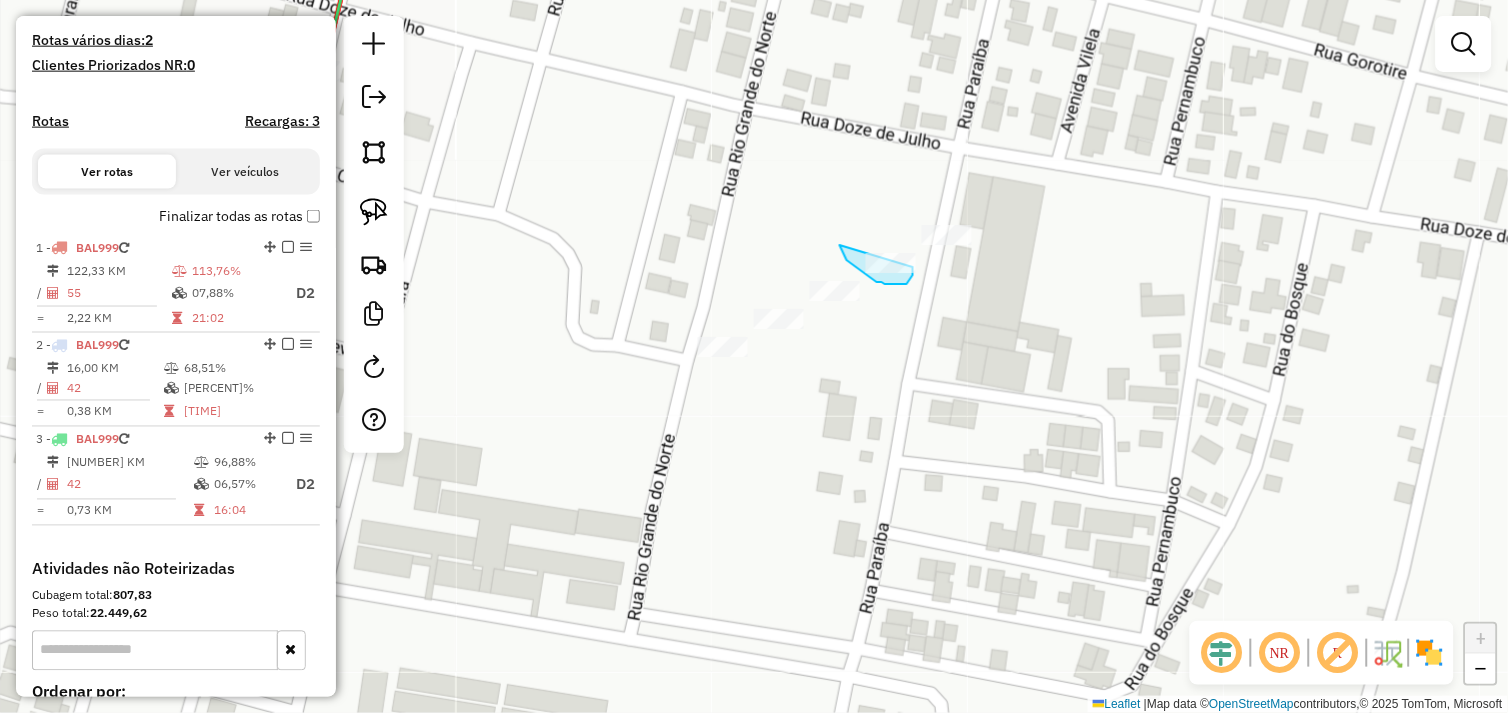 drag, startPoint x: 840, startPoint y: 245, endPoint x: 881, endPoint y: 231, distance: 43.32436 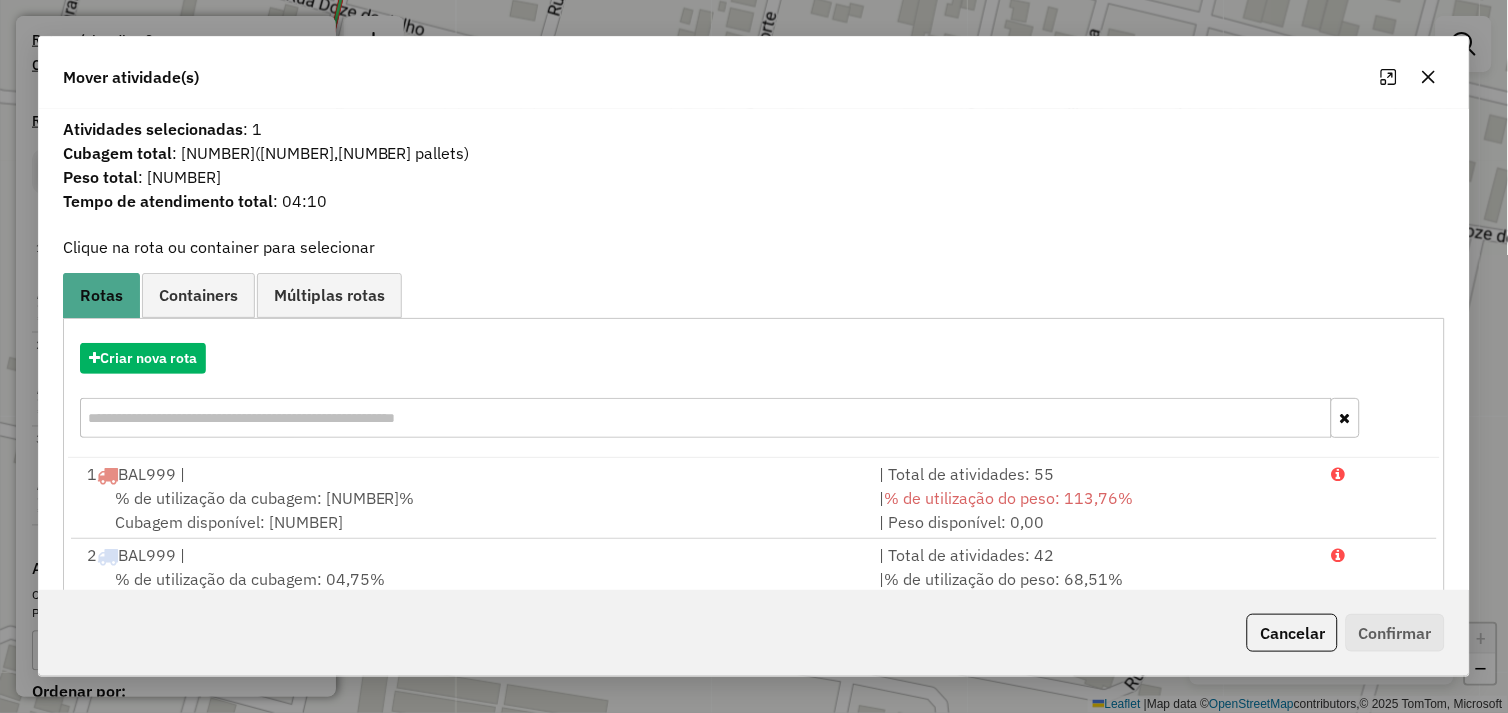 click 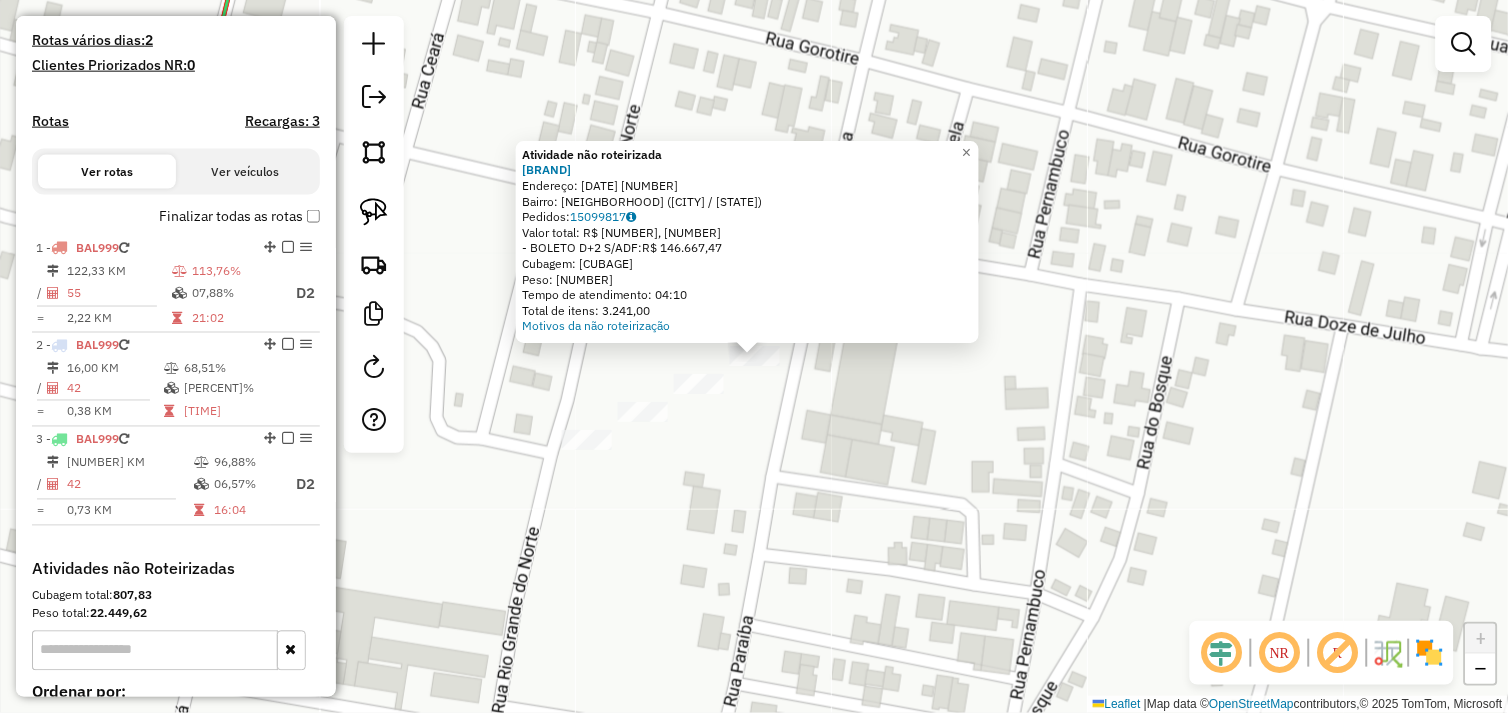 click on "Atividade não roteirizada 72381 - ATACADAO MACRE  Endereço:  12 DE JULHO 1736   Bairro: NOVO HORIZONTE (OURILANDIA DO NORTE / PA)   Pedidos:  15099817   Valor total: R$ 146.667,47   - BOLETO D+2 S/ADF:  R$ 146.667,47   Cubagem: 807,44   Peso: 22.436,19   Tempo de atendimento: 04:10   Total de itens: 3.241,00  Motivos da não roteirização × Janela de atendimento Grade de atendimento Capacidade Transportadoras Veículos Cliente Pedidos  Rotas Selecione os dias de semana para filtrar as janelas de atendimento  Seg   Ter   Qua   Qui   Sex   Sáb   Dom  Informe o período da janela de atendimento: De: Até:  Filtrar exatamente a janela do cliente  Considerar janela de atendimento padrão  Selecione os dias de semana para filtrar as grades de atendimento  Seg   Ter   Qua   Qui   Sex   Sáb   Dom   Considerar clientes sem dia de atendimento cadastrado  Clientes fora do dia de atendimento selecionado Filtrar as atividades entre os valores definidos abaixo:  Peso mínimo:   Peso máximo:   Cubagem mínima:   De:" 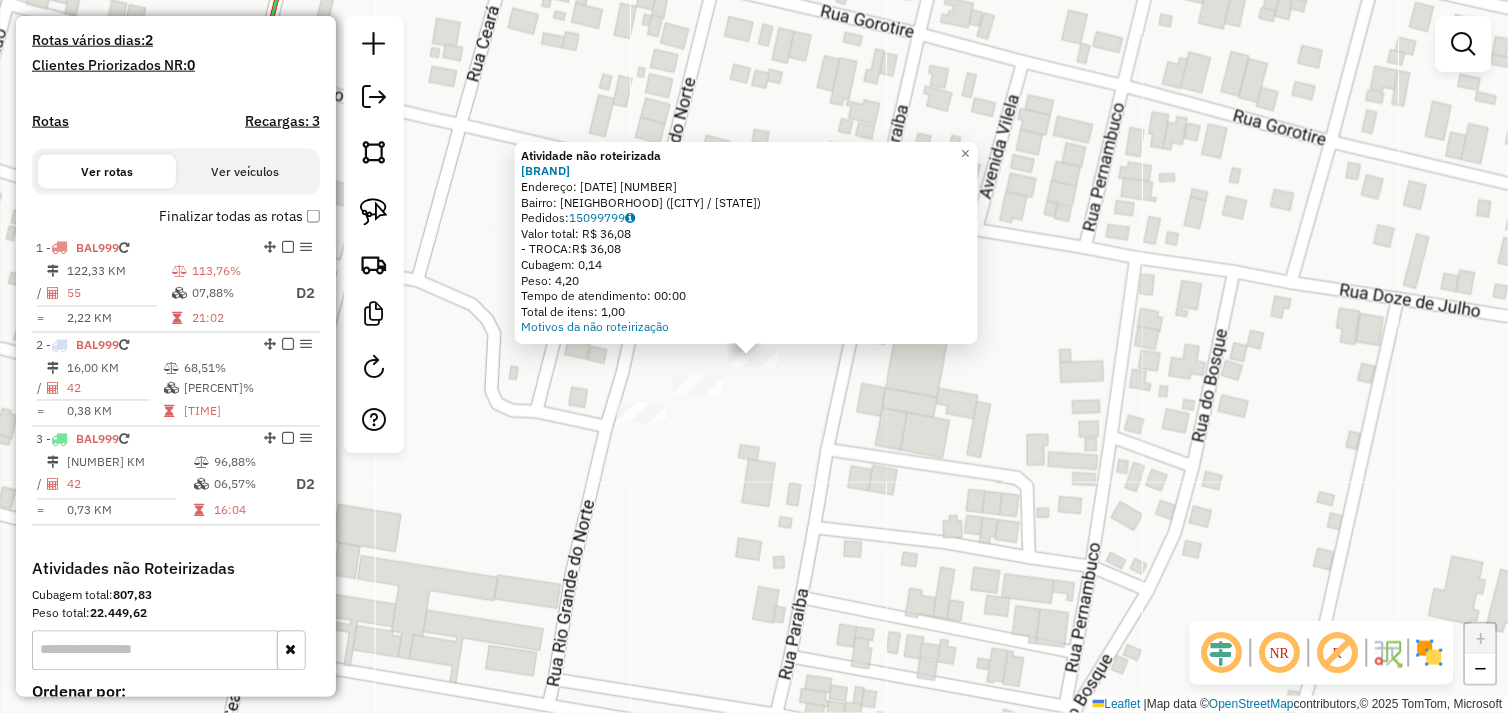 click on "Atividade não roteirizada 72381 - ATACADAO MACRE  Endereço:  12 DE JULHO 1736   Bairro: NOVO HORIZONTE (OURILANDIA DO NORTE / PA)   Pedidos:  15099799   Valor total: R$ 36,08   - TROCA:  R$ 36,08   Cubagem: 0,14   Peso: 4,20   Tempo de atendimento: 00:00   Total de itens: 1,00  Motivos da não roteirização × Janela de atendimento Grade de atendimento Capacidade Transportadoras Veículos Cliente Pedidos  Rotas Selecione os dias de semana para filtrar as janelas de atendimento  Seg   Ter   Qua   Qui   Sex   Sáb   Dom  Informe o período da janela de atendimento: De: Até:  Filtrar exatamente a janela do cliente  Considerar janela de atendimento padrão  Selecione os dias de semana para filtrar as grades de atendimento  Seg   Ter   Qua   Qui   Sex   Sáb   Dom   Considerar clientes sem dia de atendimento cadastrado  Clientes fora do dia de atendimento selecionado Filtrar as atividades entre os valores definidos abaixo:  Peso mínimo:   Peso máximo:   Cubagem mínima:   Cubagem máxima:   De:   Até:  De:" 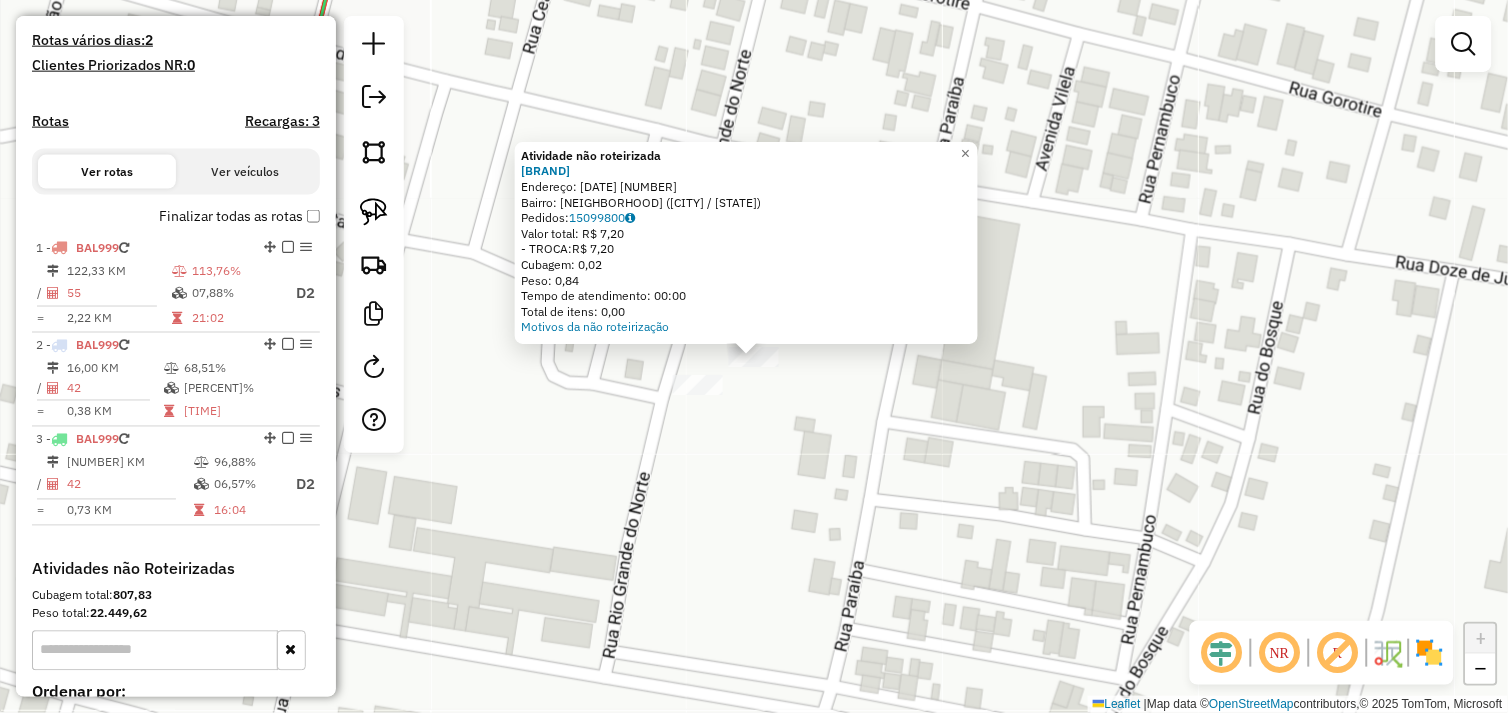 click on "Atividade não roteirizada 72381 - ATACADAO MACRE  Endereço:  12 DE JULHO 1736   Bairro: NOVO HORIZONTE (OURILANDIA DO NORTE / PA)   Pedidos:  15099800   Valor total: R$ 7,20   - TROCA:  R$ 7,20   Cubagem: 0,02   Peso: 0,84   Tempo de atendimento: 00:00   Total de itens: 0,00  Motivos da não roteirização × Janela de atendimento Grade de atendimento Capacidade Transportadoras Veículos Cliente Pedidos  Rotas Selecione os dias de semana para filtrar as janelas de atendimento  Seg   Ter   Qua   Qui   Sex   Sáb   Dom  Informe o período da janela de atendimento: De: Até:  Filtrar exatamente a janela do cliente  Considerar janela de atendimento padrão  Selecione os dias de semana para filtrar as grades de atendimento  Seg   Ter   Qua   Qui   Sex   Sáb   Dom   Considerar clientes sem dia de atendimento cadastrado  Clientes fora do dia de atendimento selecionado Filtrar as atividades entre os valores definidos abaixo:  Peso mínimo:   Peso máximo:   Cubagem mínima:   Cubagem máxima:   De:   Até:   De:" 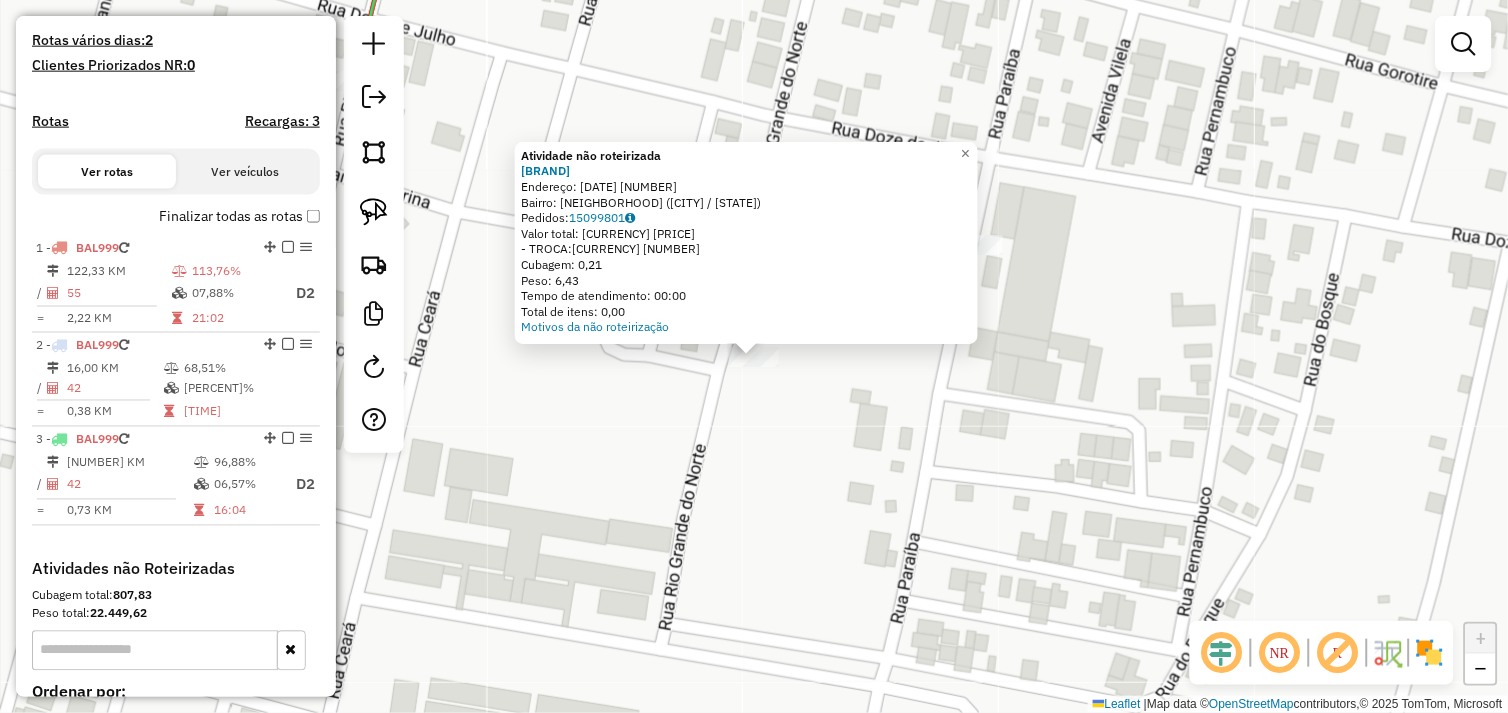 click on "Atividade não roteirizada 72381 - ATACADAO MACRE  Endereço:  12 DE JULHO 1736   Bairro: NOVO HORIZONTE (OURILANDIA DO NORTE / PA)   Pedidos:  15099801   Valor total: R$ 21,11   - TROCA:  R$ 21,11   Cubagem: 0,21   Peso: 6,43   Tempo de atendimento: 00:00   Total de itens: 0,00  Motivos da não roteirização × Janela de atendimento Grade de atendimento Capacidade Transportadoras Veículos Cliente Pedidos  Rotas Selecione os dias de semana para filtrar as janelas de atendimento  Seg   Ter   Qua   Qui   Sex   Sáb   Dom  Informe o período da janela de atendimento: De: Até:  Filtrar exatamente a janela do cliente  Considerar janela de atendimento padrão  Selecione os dias de semana para filtrar as grades de atendimento  Seg   Ter   Qua   Qui   Sex   Sáb   Dom   Considerar clientes sem dia de atendimento cadastrado  Clientes fora do dia de atendimento selecionado Filtrar as atividades entre os valores definidos abaixo:  Peso mínimo:   Peso máximo:   Cubagem mínima:   Cubagem máxima:   De:   Até:  De:" 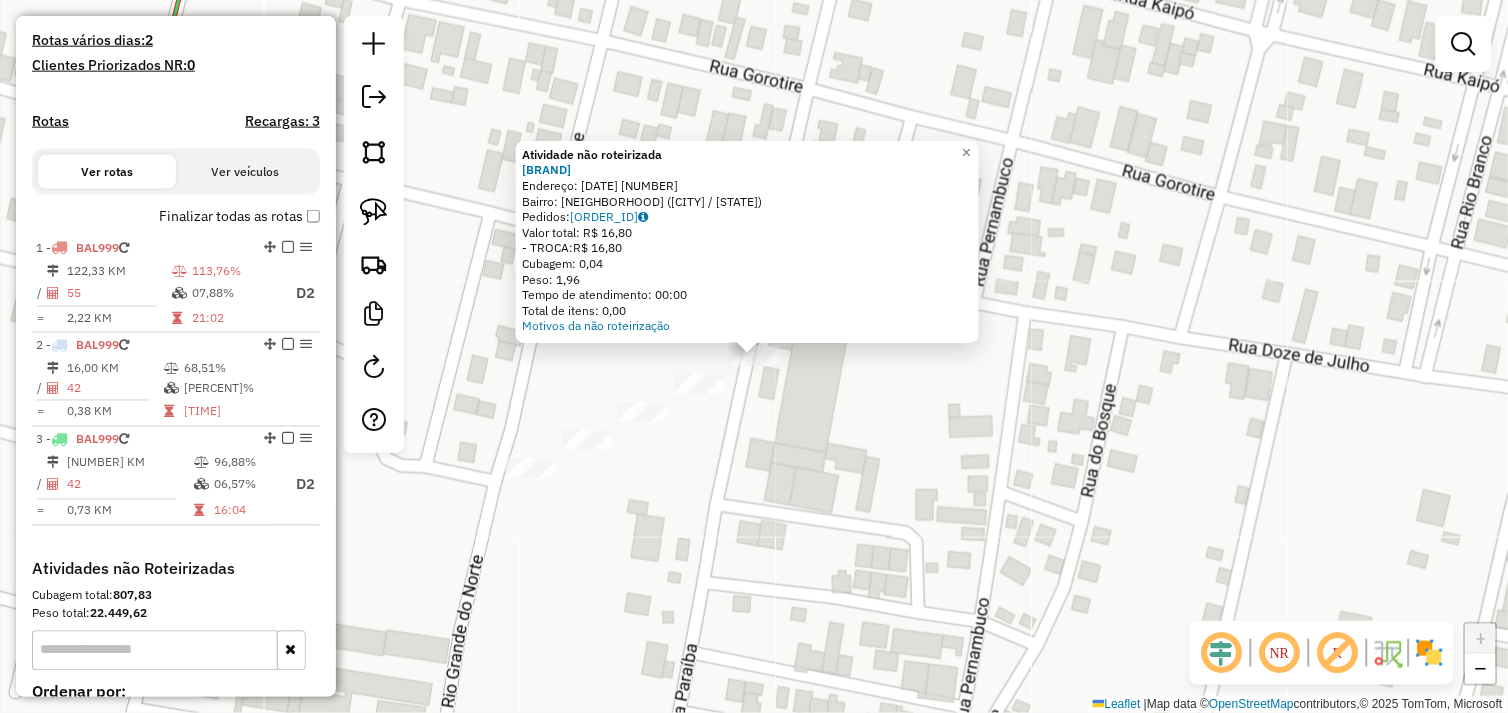 click on "Atividade não roteirizada 72381 - ATACADAO MACRE  Endereço:  12 DE JULHO 1736   Bairro: NOVO HORIZONTE (OURILANDIA DO NORTE / PA)   Pedidos:  15099802   Valor total: R$ 16,80   - TROCA:  R$ 16,80   Cubagem: 0,04   Peso: 1,96   Tempo de atendimento: 00:00   Total de itens: 0,00  Motivos da não roteirização × Janela de atendimento Grade de atendimento Capacidade Transportadoras Veículos Cliente Pedidos  Rotas Selecione os dias de semana para filtrar as janelas de atendimento  Seg   Ter   Qua   Qui   Sex   Sáb   Dom  Informe o período da janela de atendimento: De: Até:  Filtrar exatamente a janela do cliente  Considerar janela de atendimento padrão  Selecione os dias de semana para filtrar as grades de atendimento  Seg   Ter   Qua   Qui   Sex   Sáb   Dom   Considerar clientes sem dia de atendimento cadastrado  Clientes fora do dia de atendimento selecionado Filtrar as atividades entre os valores definidos abaixo:  Peso mínimo:   Peso máximo:   Cubagem mínima:   Cubagem máxima:   De:   Até:  De:" 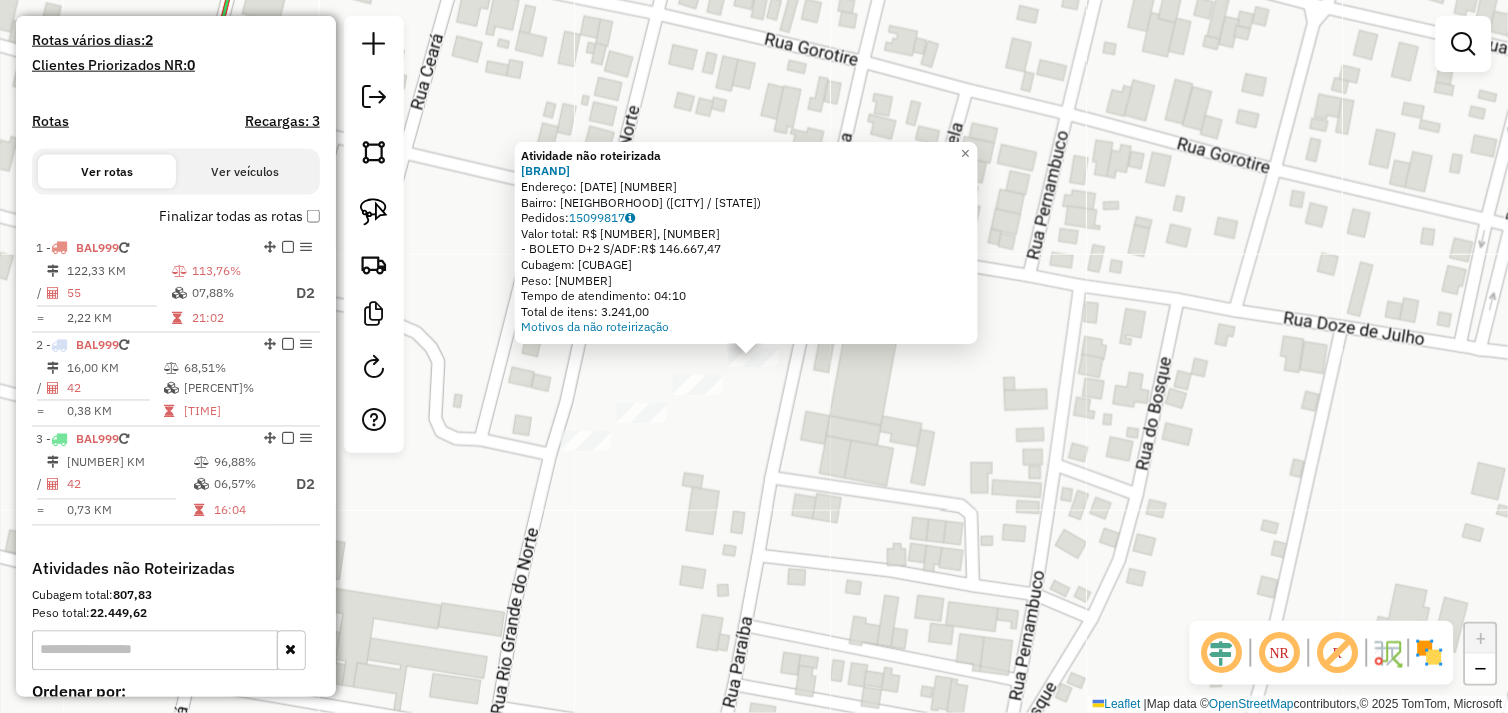 click on "Atividade não roteirizada 72381 - ATACADAO MACRE  Endereço:  12 DE JULHO 1736   Bairro: NOVO HORIZONTE (OURILANDIA DO NORTE / PA)   Pedidos:  15099817   Valor total: R$ 146.667,47   - BOLETO D+2 S/ADF:  R$ 146.667,47   Cubagem: 807,44   Peso: 22.436,19   Tempo de atendimento: 04:10   Total de itens: 3.241,00  Motivos da não roteirização × Janela de atendimento Grade de atendimento Capacidade Transportadoras Veículos Cliente Pedidos  Rotas Selecione os dias de semana para filtrar as janelas de atendimento  Seg   Ter   Qua   Qui   Sex   Sáb   Dom  Informe o período da janela de atendimento: De: Até:  Filtrar exatamente a janela do cliente  Considerar janela de atendimento padrão  Selecione os dias de semana para filtrar as grades de atendimento  Seg   Ter   Qua   Qui   Sex   Sáb   Dom   Considerar clientes sem dia de atendimento cadastrado  Clientes fora do dia de atendimento selecionado Filtrar as atividades entre os valores definidos abaixo:  Peso mínimo:   Peso máximo:   Cubagem mínima:   De:" 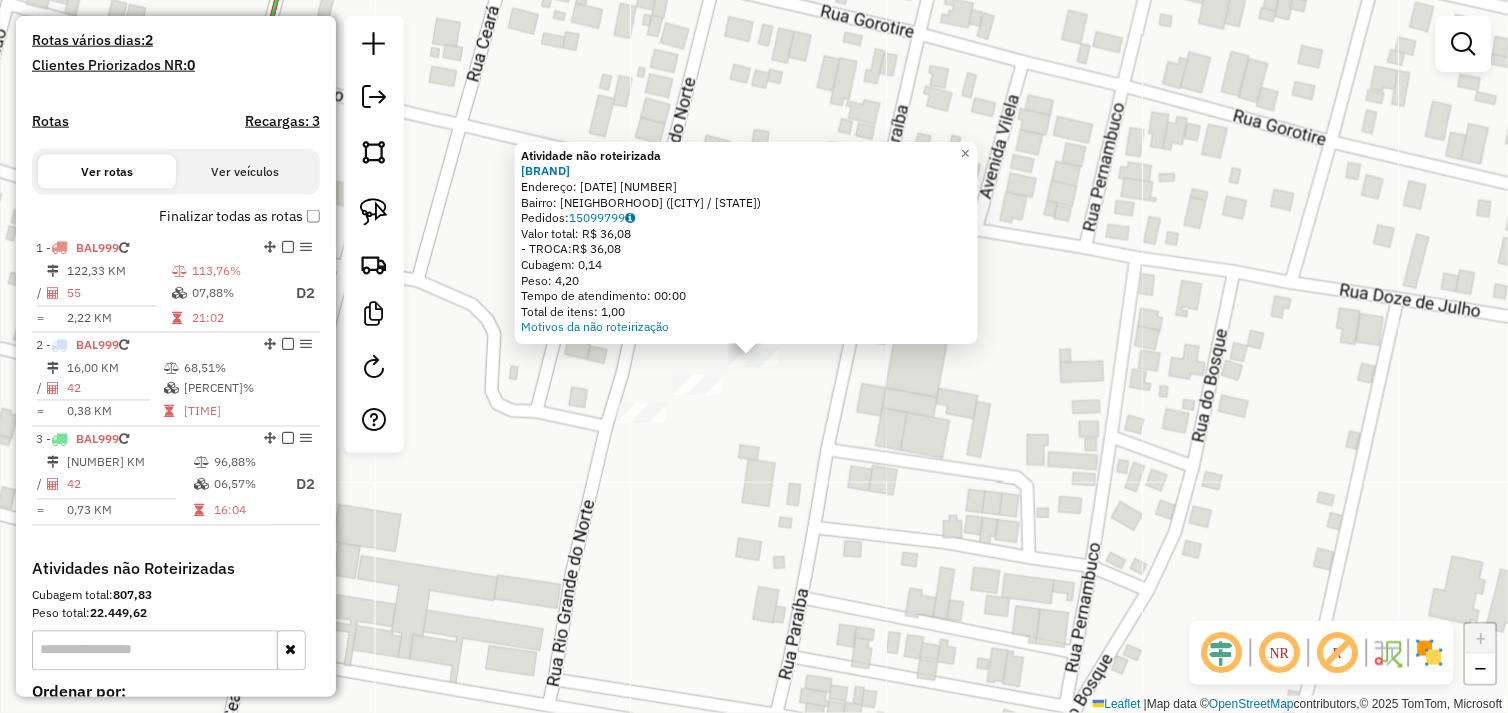 click on "Atividade não roteirizada 72381 - ATACADAO MACRE  Endereço:  12 DE JULHO 1736   Bairro: NOVO HORIZONTE (OURILANDIA DO NORTE / PA)   Pedidos:  15099799   Valor total: R$ 36,08   - TROCA:  R$ 36,08   Cubagem: 0,14   Peso: 4,20   Tempo de atendimento: 00:00   Total de itens: 1,00  Motivos da não roteirização × Janela de atendimento Grade de atendimento Capacidade Transportadoras Veículos Cliente Pedidos  Rotas Selecione os dias de semana para filtrar as janelas de atendimento  Seg   Ter   Qua   Qui   Sex   Sáb   Dom  Informe o período da janela de atendimento: De: Até:  Filtrar exatamente a janela do cliente  Considerar janela de atendimento padrão  Selecione os dias de semana para filtrar as grades de atendimento  Seg   Ter   Qua   Qui   Sex   Sáb   Dom   Considerar clientes sem dia de atendimento cadastrado  Clientes fora do dia de atendimento selecionado Filtrar as atividades entre os valores definidos abaixo:  Peso mínimo:   Peso máximo:   Cubagem mínima:   Cubagem máxima:   De:   Até:  De:" 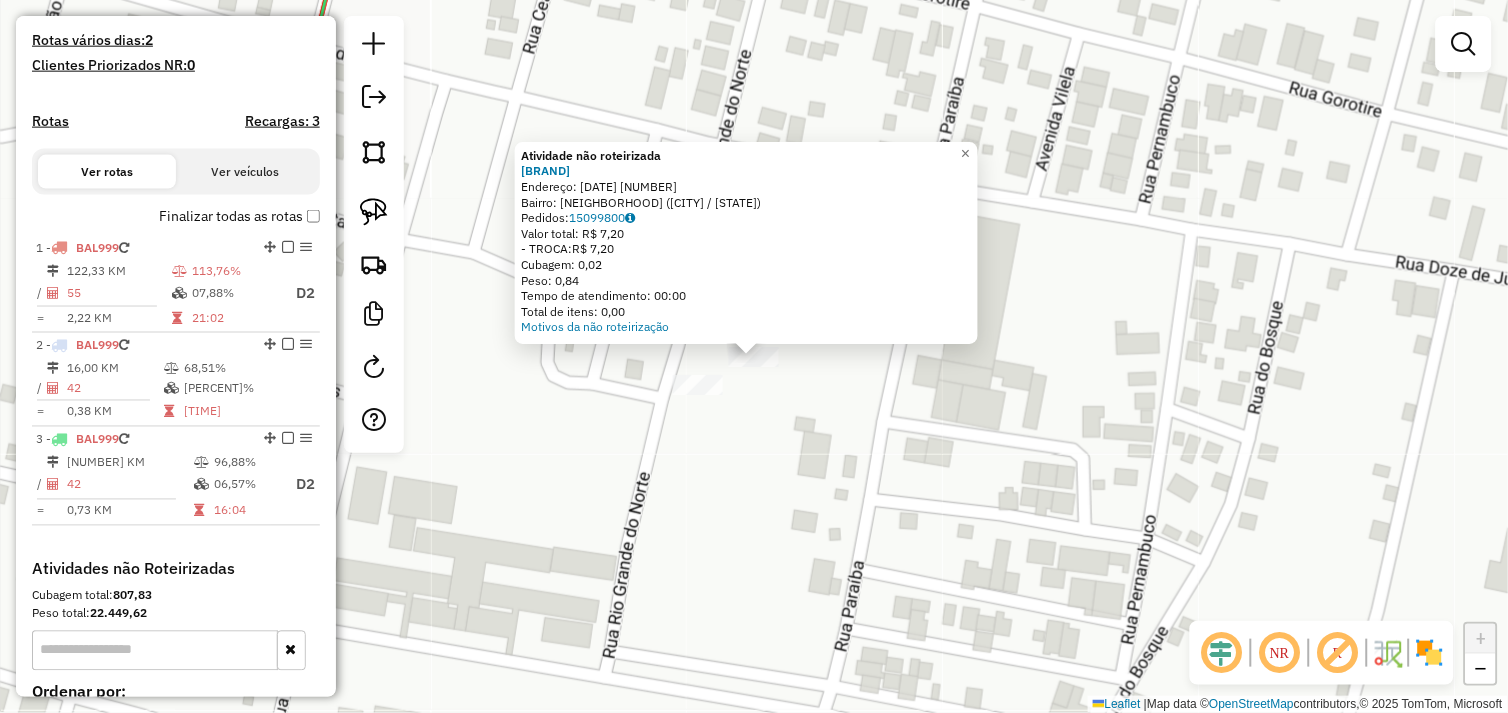 click on "Atividade não roteirizada 72381 - ATACADAO MACRE  Endereço:  12 DE JULHO 1736   Bairro: NOVO HORIZONTE (OURILANDIA DO NORTE / PA)   Pedidos:  15099800   Valor total: R$ 7,20   - TROCA:  R$ 7,20   Cubagem: 0,02   Peso: 0,84   Tempo de atendimento: 00:00   Total de itens: 0,00  Motivos da não roteirização × Janela de atendimento Grade de atendimento Capacidade Transportadoras Veículos Cliente Pedidos  Rotas Selecione os dias de semana para filtrar as janelas de atendimento  Seg   Ter   Qua   Qui   Sex   Sáb   Dom  Informe o período da janela de atendimento: De: Até:  Filtrar exatamente a janela do cliente  Considerar janela de atendimento padrão  Selecione os dias de semana para filtrar as grades de atendimento  Seg   Ter   Qua   Qui   Sex   Sáb   Dom   Considerar clientes sem dia de atendimento cadastrado  Clientes fora do dia de atendimento selecionado Filtrar as atividades entre os valores definidos abaixo:  Peso mínimo:   Peso máximo:   Cubagem mínima:   Cubagem máxima:   De:   Até:   De:" 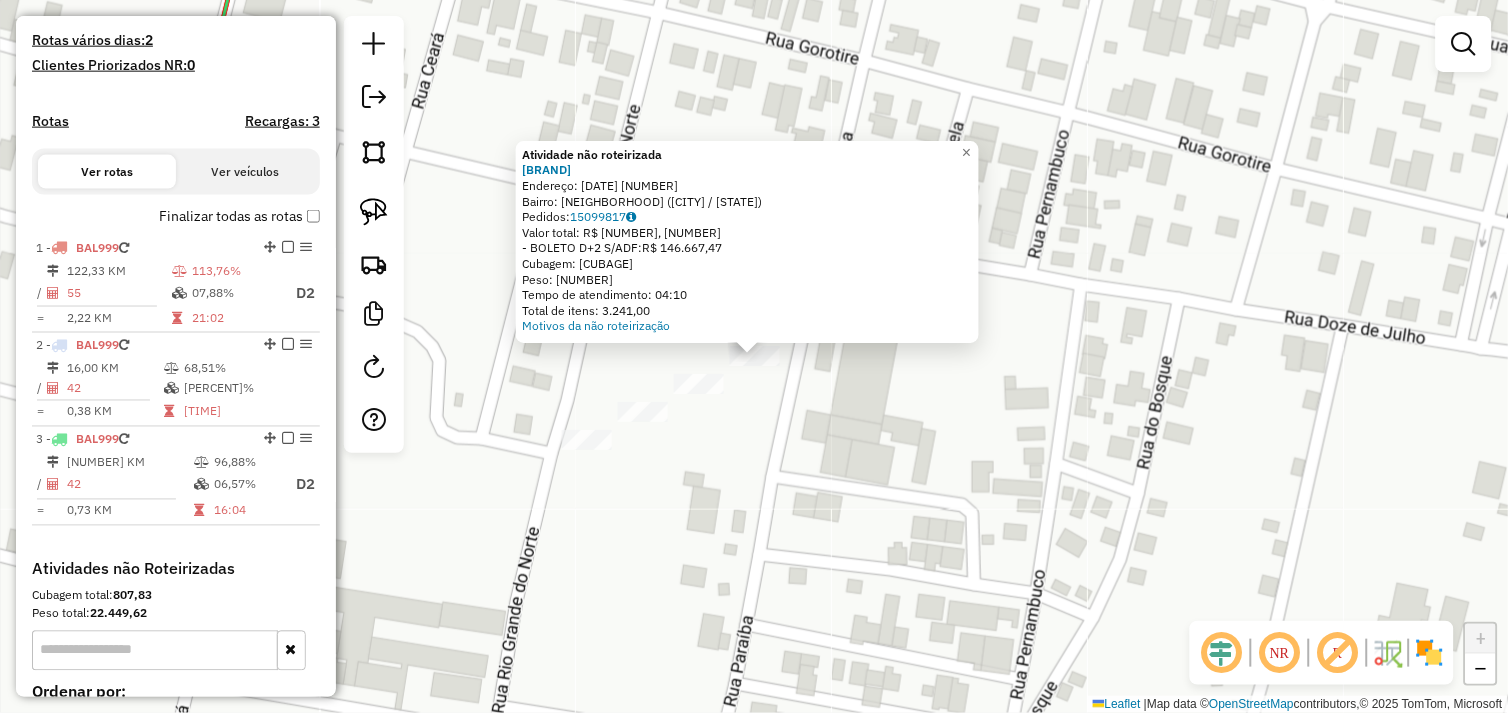 click on "Atividade não roteirizada 72381 - ATACADAO MACRE  Endereço:  12 DE JULHO 1736   Bairro: NOVO HORIZONTE (OURILANDIA DO NORTE / PA)   Pedidos:  15099817   Valor total: R$ 146.667,47   - BOLETO D+2 S/ADF:  R$ 146.667,47   Cubagem: 807,44   Peso: 22.436,19   Tempo de atendimento: 04:10   Total de itens: 3.241,00  Motivos da não roteirização × Janela de atendimento Grade de atendimento Capacidade Transportadoras Veículos Cliente Pedidos  Rotas Selecione os dias de semana para filtrar as janelas de atendimento  Seg   Ter   Qua   Qui   Sex   Sáb   Dom  Informe o período da janela de atendimento: De: Até:  Filtrar exatamente a janela do cliente  Considerar janela de atendimento padrão  Selecione os dias de semana para filtrar as grades de atendimento  Seg   Ter   Qua   Qui   Sex   Sáb   Dom   Considerar clientes sem dia de atendimento cadastrado  Clientes fora do dia de atendimento selecionado Filtrar as atividades entre os valores definidos abaixo:  Peso mínimo:   Peso máximo:   Cubagem mínima:   De:" 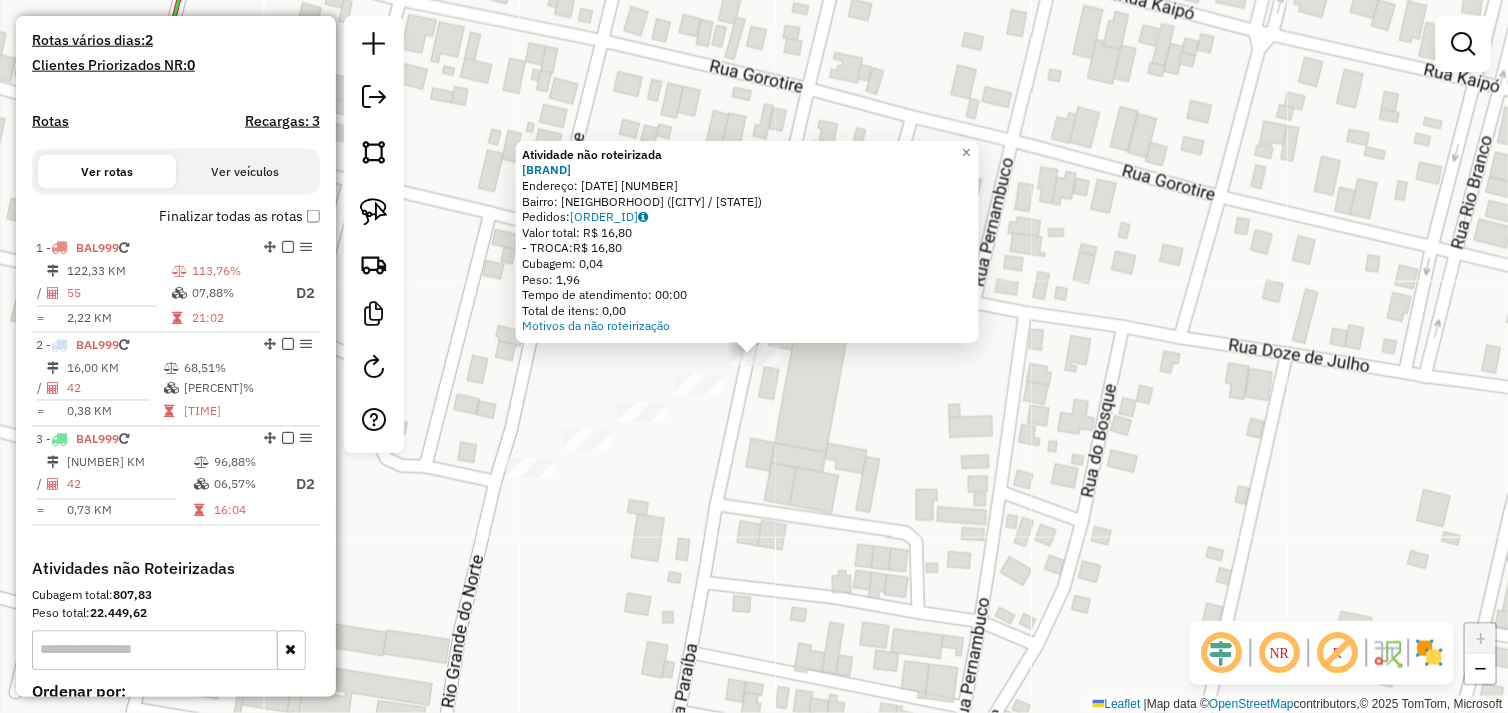 click on "Atividade não roteirizada 72381 - ATACADAO MACRE  Endereço:  12 DE JULHO 1736   Bairro: NOVO HORIZONTE (OURILANDIA DO NORTE / PA)   Pedidos:  15099802   Valor total: R$ 16,80   - TROCA:  R$ 16,80   Cubagem: 0,04   Peso: 1,96   Tempo de atendimento: 00:00   Total de itens: 0,00  Motivos da não roteirização × Janela de atendimento Grade de atendimento Capacidade Transportadoras Veículos Cliente Pedidos  Rotas Selecione os dias de semana para filtrar as janelas de atendimento  Seg   Ter   Qua   Qui   Sex   Sáb   Dom  Informe o período da janela de atendimento: De: Até:  Filtrar exatamente a janela do cliente  Considerar janela de atendimento padrão  Selecione os dias de semana para filtrar as grades de atendimento  Seg   Ter   Qua   Qui   Sex   Sáb   Dom   Considerar clientes sem dia de atendimento cadastrado  Clientes fora do dia de atendimento selecionado Filtrar as atividades entre os valores definidos abaixo:  Peso mínimo:   Peso máximo:   Cubagem mínima:   Cubagem máxima:   De:   Até:  De:" 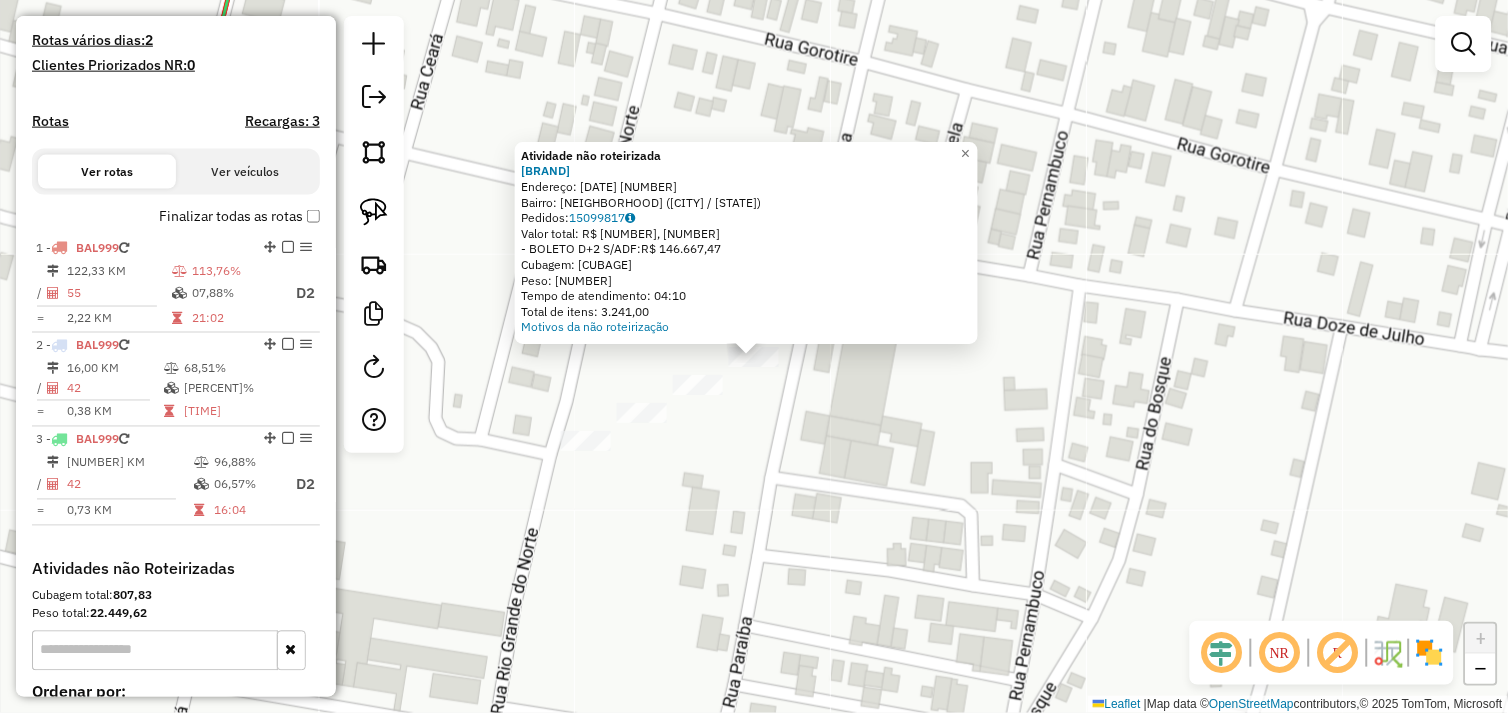 click on "Atividade não roteirizada 72381 - ATACADAO MACRE  Endereço:  12 DE JULHO 1736   Bairro: NOVO HORIZONTE (OURILANDIA DO NORTE / PA)   Pedidos:  15099817   Valor total: R$ 146.667,47   - BOLETO D+2 S/ADF:  R$ 146.667,47   Cubagem: 807,44   Peso: 22.436,19   Tempo de atendimento: 04:10   Total de itens: 3.241,00  Motivos da não roteirização × Janela de atendimento Grade de atendimento Capacidade Transportadoras Veículos Cliente Pedidos  Rotas Selecione os dias de semana para filtrar as janelas de atendimento  Seg   Ter   Qua   Qui   Sex   Sáb   Dom  Informe o período da janela de atendimento: De: Até:  Filtrar exatamente a janela do cliente  Considerar janela de atendimento padrão  Selecione os dias de semana para filtrar as grades de atendimento  Seg   Ter   Qua   Qui   Sex   Sáb   Dom   Considerar clientes sem dia de atendimento cadastrado  Clientes fora do dia de atendimento selecionado Filtrar as atividades entre os valores definidos abaixo:  Peso mínimo:   Peso máximo:   Cubagem mínima:   De:" 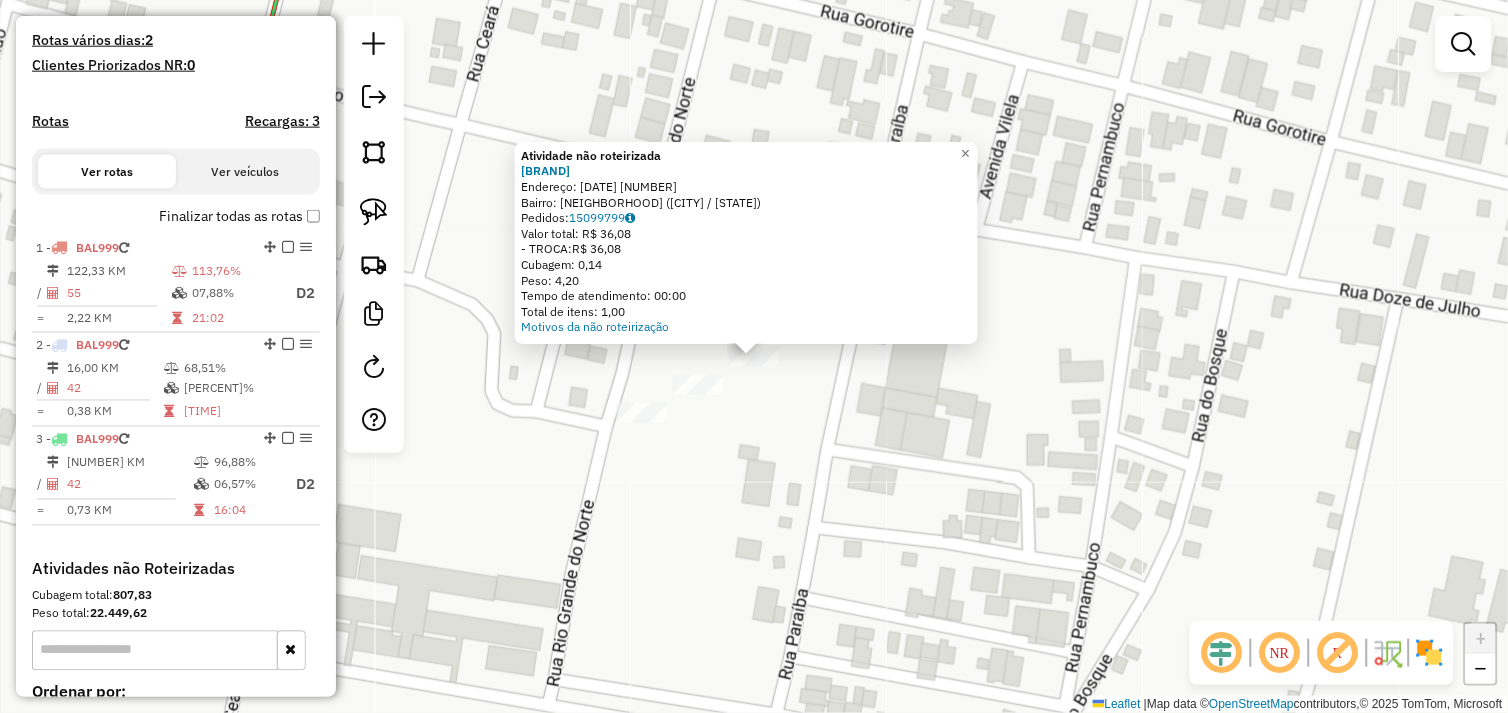 click on "Atividade não roteirizada 72381 - ATACADAO MACRE  Endereço:  12 DE JULHO 1736   Bairro: NOVO HORIZONTE (OURILANDIA DO NORTE / PA)   Pedidos:  15099799   Valor total: R$ 36,08   - TROCA:  R$ 36,08   Cubagem: 0,14   Peso: 4,20   Tempo de atendimento: 00:00   Total de itens: 1,00  Motivos da não roteirização × Janela de atendimento Grade de atendimento Capacidade Transportadoras Veículos Cliente Pedidos  Rotas Selecione os dias de semana para filtrar as janelas de atendimento  Seg   Ter   Qua   Qui   Sex   Sáb   Dom  Informe o período da janela de atendimento: De: Até:  Filtrar exatamente a janela do cliente  Considerar janela de atendimento padrão  Selecione os dias de semana para filtrar as grades de atendimento  Seg   Ter   Qua   Qui   Sex   Sáb   Dom   Considerar clientes sem dia de atendimento cadastrado  Clientes fora do dia de atendimento selecionado Filtrar as atividades entre os valores definidos abaixo:  Peso mínimo:   Peso máximo:   Cubagem mínima:   Cubagem máxima:   De:   Até:  De:" 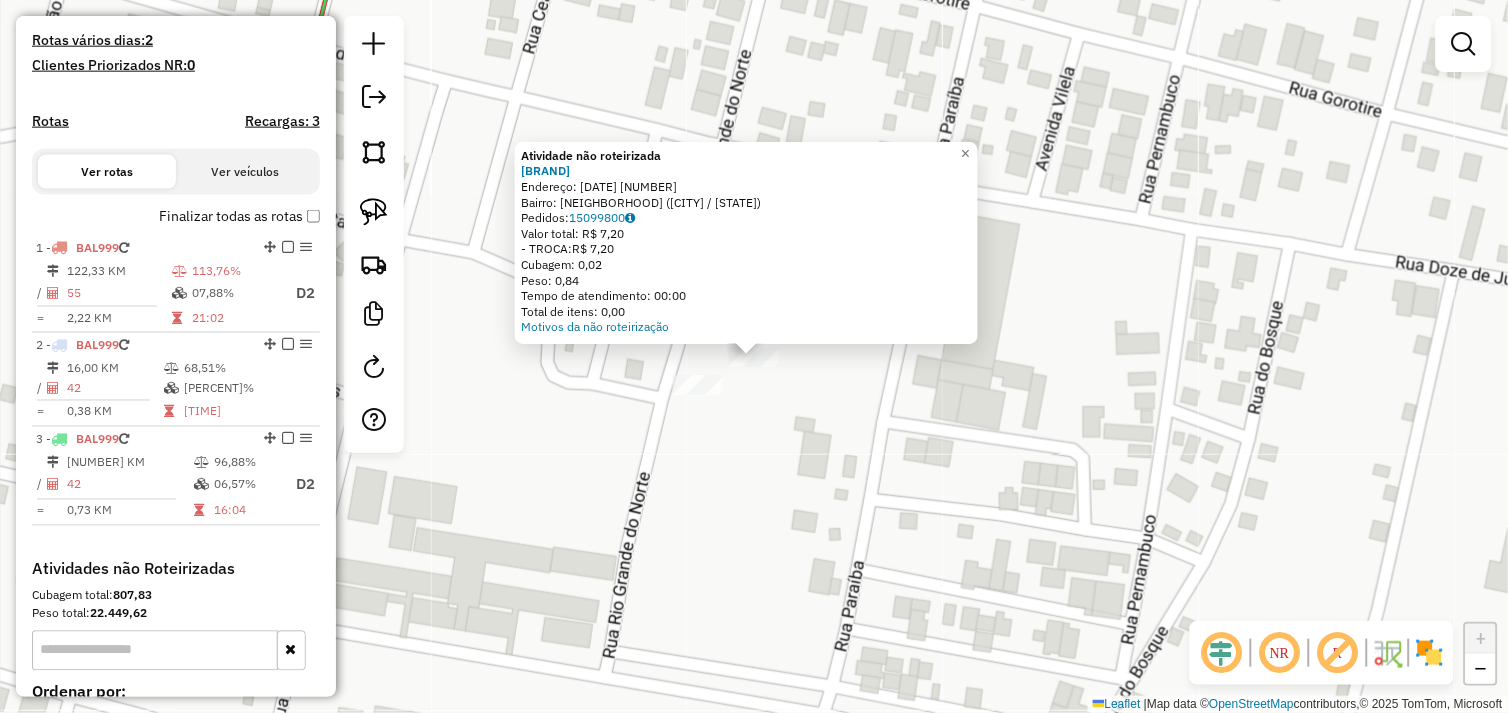 click on "Atividade não roteirizada 72381 - ATACADAO MACRE  Endereço:  12 DE JULHO 1736   Bairro: NOVO HORIZONTE (OURILANDIA DO NORTE / PA)   Pedidos:  15099800   Valor total: R$ 7,20   - TROCA:  R$ 7,20   Cubagem: 0,02   Peso: 0,84   Tempo de atendimento: 00:00   Total de itens: 0,00  Motivos da não roteirização × Janela de atendimento Grade de atendimento Capacidade Transportadoras Veículos Cliente Pedidos  Rotas Selecione os dias de semana para filtrar as janelas de atendimento  Seg   Ter   Qua   Qui   Sex   Sáb   Dom  Informe o período da janela de atendimento: De: Até:  Filtrar exatamente a janela do cliente  Considerar janela de atendimento padrão  Selecione os dias de semana para filtrar as grades de atendimento  Seg   Ter   Qua   Qui   Sex   Sáb   Dom   Considerar clientes sem dia de atendimento cadastrado  Clientes fora do dia de atendimento selecionado Filtrar as atividades entre os valores definidos abaixo:  Peso mínimo:   Peso máximo:   Cubagem mínima:   Cubagem máxima:   De:   Até:   De:" 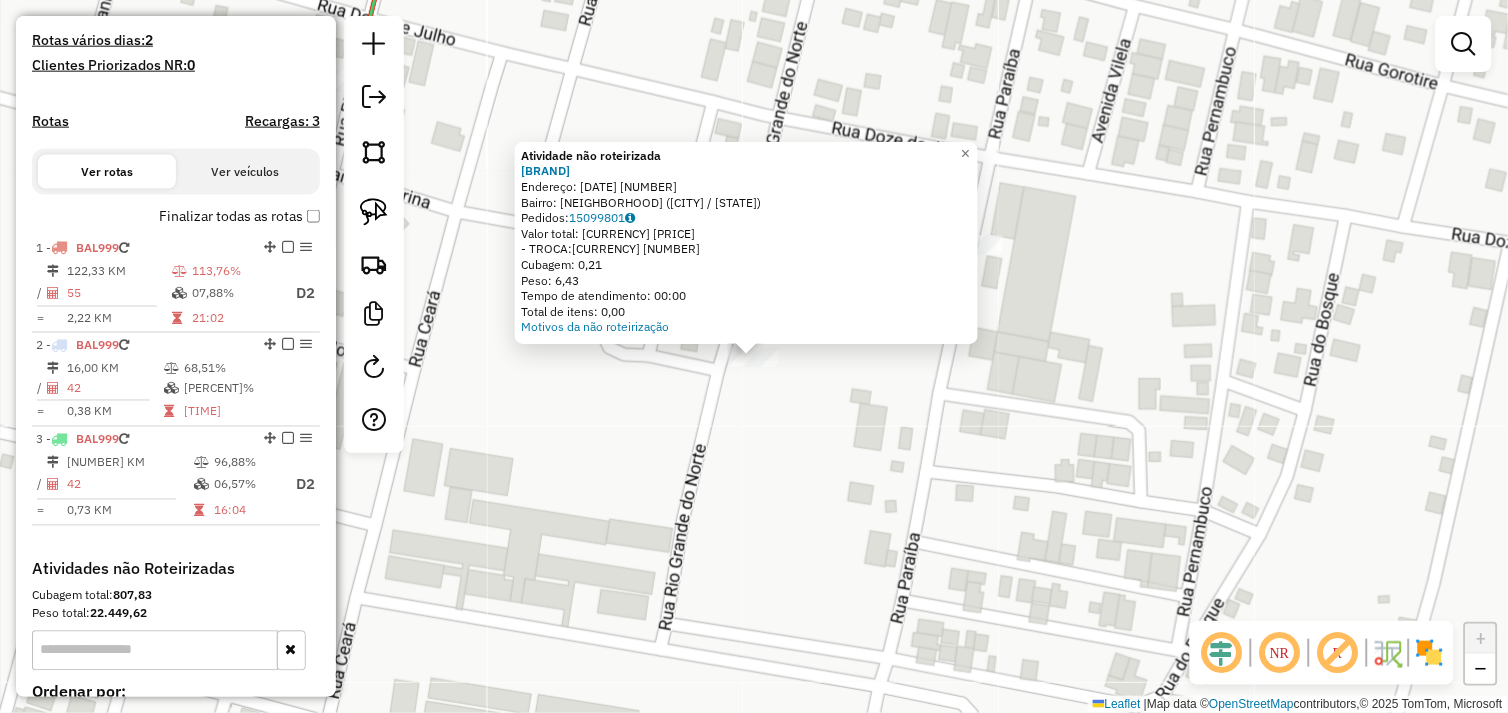 click on "Atividade não roteirizada 72381 - ATACADAO MACRE  Endereço:  12 DE JULHO 1736   Bairro: NOVO HORIZONTE (OURILANDIA DO NORTE / PA)   Pedidos:  15099801   Valor total: R$ 21,11   - TROCA:  R$ 21,11   Cubagem: 0,21   Peso: 6,43   Tempo de atendimento: 00:00   Total de itens: 0,00  Motivos da não roteirização × Janela de atendimento Grade de atendimento Capacidade Transportadoras Veículos Cliente Pedidos  Rotas Selecione os dias de semana para filtrar as janelas de atendimento  Seg   Ter   Qua   Qui   Sex   Sáb   Dom  Informe o período da janela de atendimento: De: Até:  Filtrar exatamente a janela do cliente  Considerar janela de atendimento padrão  Selecione os dias de semana para filtrar as grades de atendimento  Seg   Ter   Qua   Qui   Sex   Sáb   Dom   Considerar clientes sem dia de atendimento cadastrado  Clientes fora do dia de atendimento selecionado Filtrar as atividades entre os valores definidos abaixo:  Peso mínimo:   Peso máximo:   Cubagem mínima:   Cubagem máxima:   De:   Até:  De:" 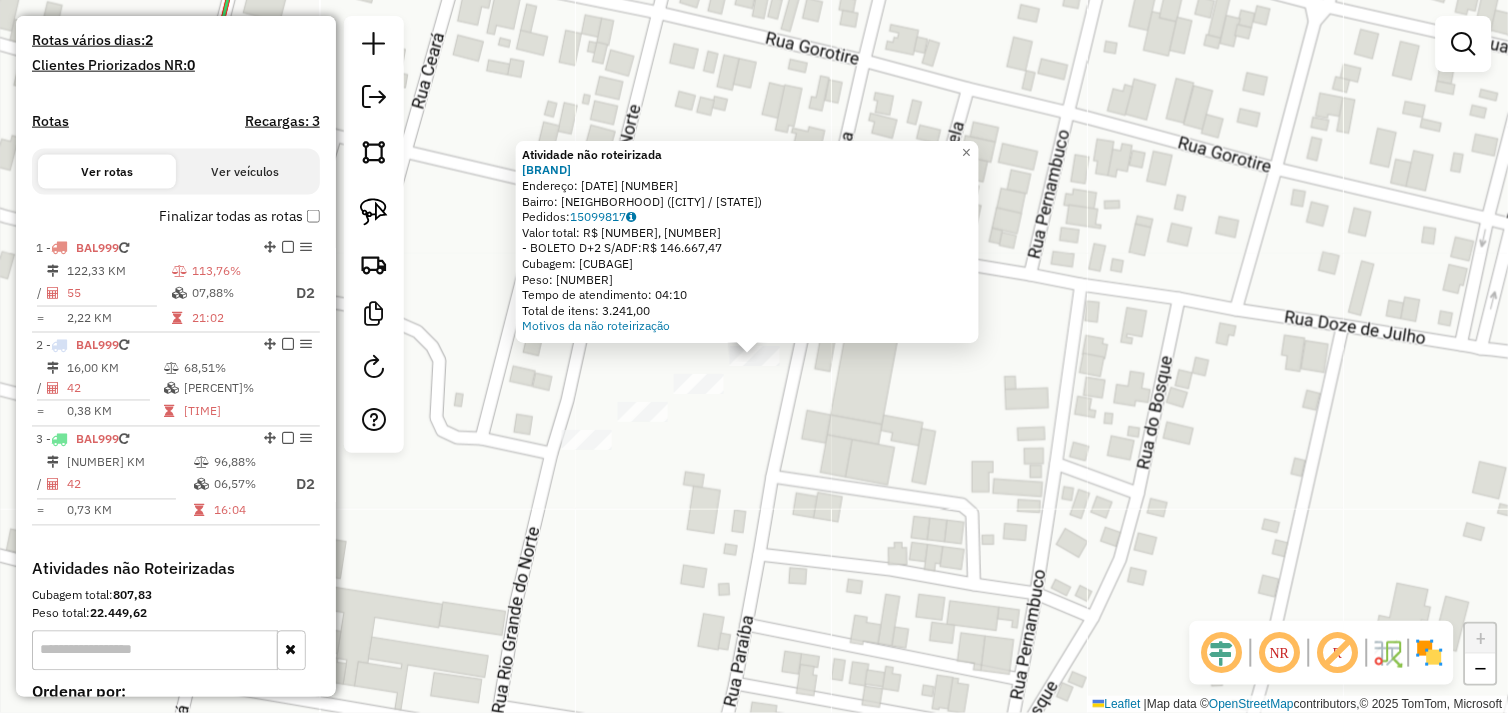 click on "Atividade não roteirizada 72381 - ATACADAO MACRE  Endereço:  12 DE JULHO 1736   Bairro: NOVO HORIZONTE (OURILANDIA DO NORTE / PA)   Pedidos:  15099817   Valor total: R$ 146.667,47   - BOLETO D+2 S/ADF:  R$ 146.667,47   Cubagem: 807,44   Peso: 22.436,19   Tempo de atendimento: 04:10   Total de itens: 3.241,00  Motivos da não roteirização × Janela de atendimento Grade de atendimento Capacidade Transportadoras Veículos Cliente Pedidos  Rotas Selecione os dias de semana para filtrar as janelas de atendimento  Seg   Ter   Qua   Qui   Sex   Sáb   Dom  Informe o período da janela de atendimento: De: Até:  Filtrar exatamente a janela do cliente  Considerar janela de atendimento padrão  Selecione os dias de semana para filtrar as grades de atendimento  Seg   Ter   Qua   Qui   Sex   Sáb   Dom   Considerar clientes sem dia de atendimento cadastrado  Clientes fora do dia de atendimento selecionado Filtrar as atividades entre os valores definidos abaixo:  Peso mínimo:   Peso máximo:   Cubagem mínima:   De:" 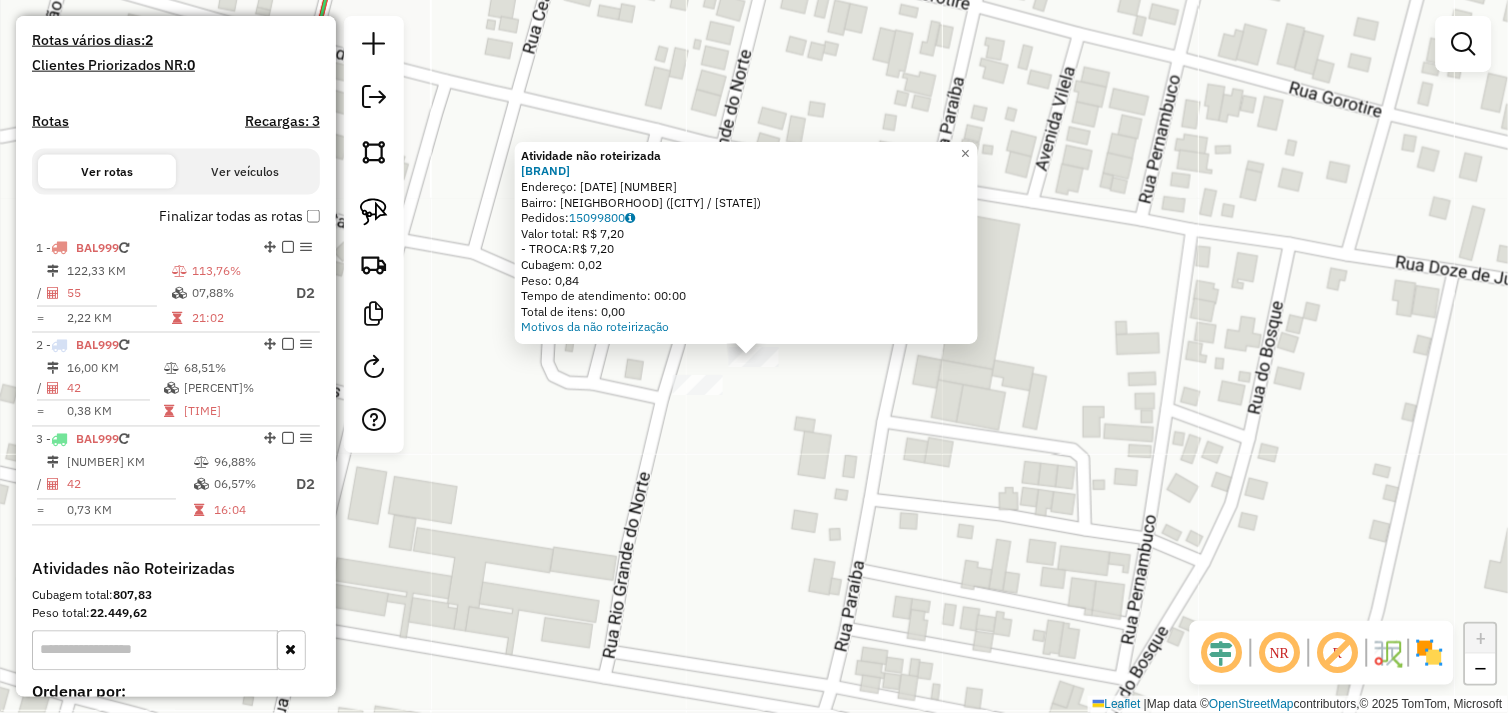 click on "Atividade não roteirizada 72381 - ATACADAO MACRE  Endereço:  12 DE JULHO 1736   Bairro: NOVO HORIZONTE (OURILANDIA DO NORTE / PA)   Pedidos:  15099800   Valor total: R$ 7,20   - TROCA:  R$ 7,20   Cubagem: 0,02   Peso: 0,84   Tempo de atendimento: 00:00   Total de itens: 0,00  Motivos da não roteirização × Janela de atendimento Grade de atendimento Capacidade Transportadoras Veículos Cliente Pedidos  Rotas Selecione os dias de semana para filtrar as janelas de atendimento  Seg   Ter   Qua   Qui   Sex   Sáb   Dom  Informe o período da janela de atendimento: De: Até:  Filtrar exatamente a janela do cliente  Considerar janela de atendimento padrão  Selecione os dias de semana para filtrar as grades de atendimento  Seg   Ter   Qua   Qui   Sex   Sáb   Dom   Considerar clientes sem dia de atendimento cadastrado  Clientes fora do dia de atendimento selecionado Filtrar as atividades entre os valores definidos abaixo:  Peso mínimo:   Peso máximo:   Cubagem mínima:   Cubagem máxima:   De:   Até:   De:" 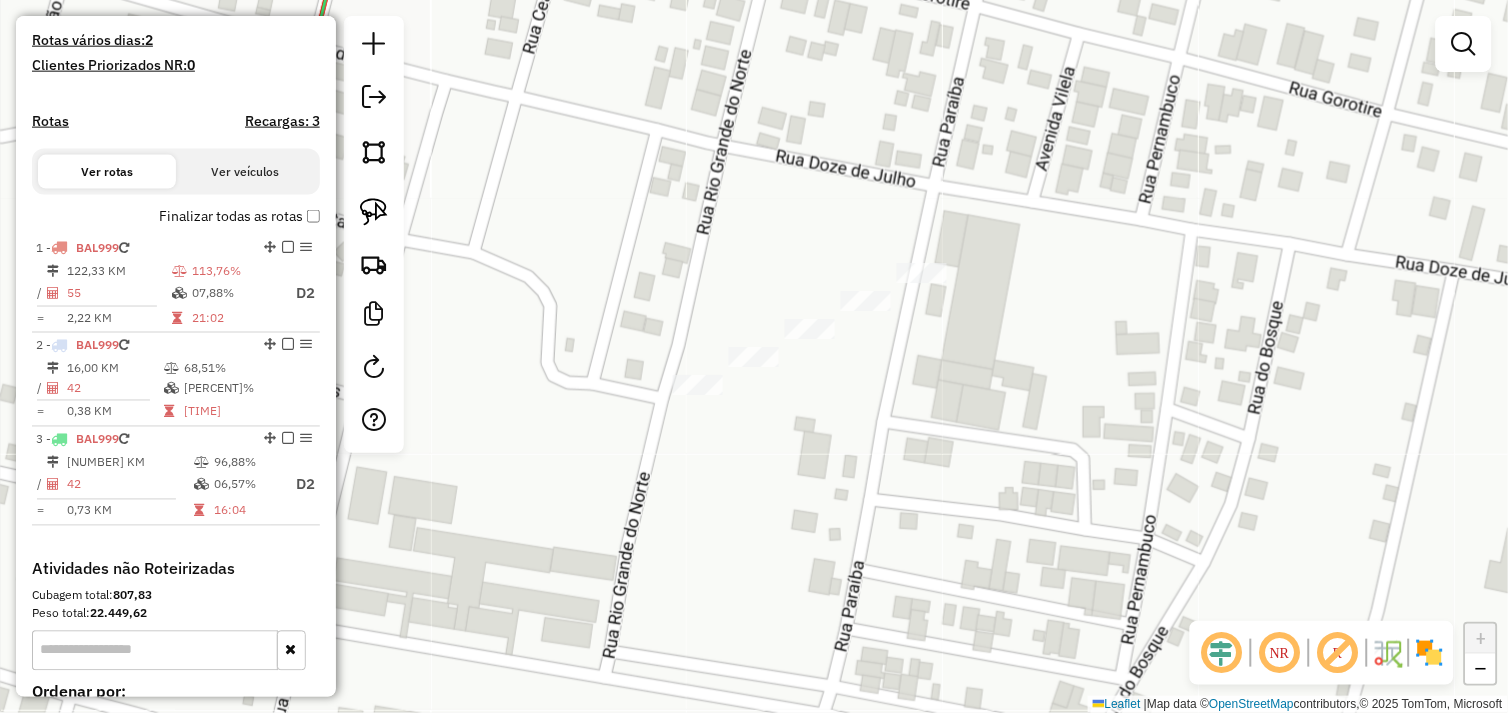 drag, startPoint x: 866, startPoint y: 377, endPoint x: 706, endPoint y: 320, distance: 169.84993 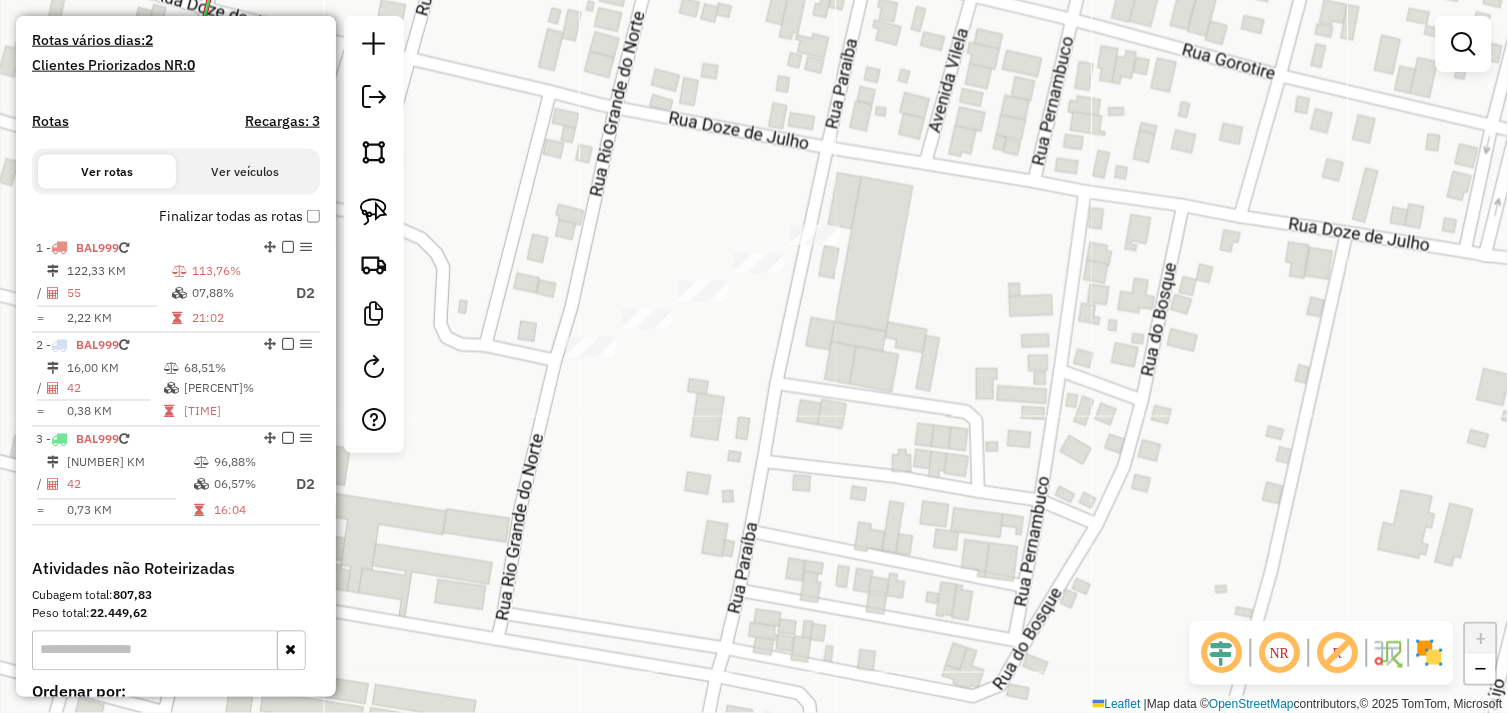click on "Janela de atendimento Grade de atendimento Capacidade Transportadoras Veículos Cliente Pedidos  Rotas Selecione os dias de semana para filtrar as janelas de atendimento  Seg   Ter   Qua   Qui   Sex   Sáb   Dom  Informe o período da janela de atendimento: De: Até:  Filtrar exatamente a janela do cliente  Considerar janela de atendimento padrão  Selecione os dias de semana para filtrar as grades de atendimento  Seg   Ter   Qua   Qui   Sex   Sáb   Dom   Considerar clientes sem dia de atendimento cadastrado  Clientes fora do dia de atendimento selecionado Filtrar as atividades entre os valores definidos abaixo:  Peso mínimo:   Peso máximo:   Cubagem mínima:   Cubagem máxima:   De:   Até:  Filtrar as atividades entre o tempo de atendimento definido abaixo:  De:   Até:   Considerar capacidade total dos clientes não roteirizados Transportadora: Selecione um ou mais itens Tipo de veículo: Selecione um ou mais itens Veículo: Selecione um ou mais itens Motorista: Selecione um ou mais itens Nome: Rótulo:" 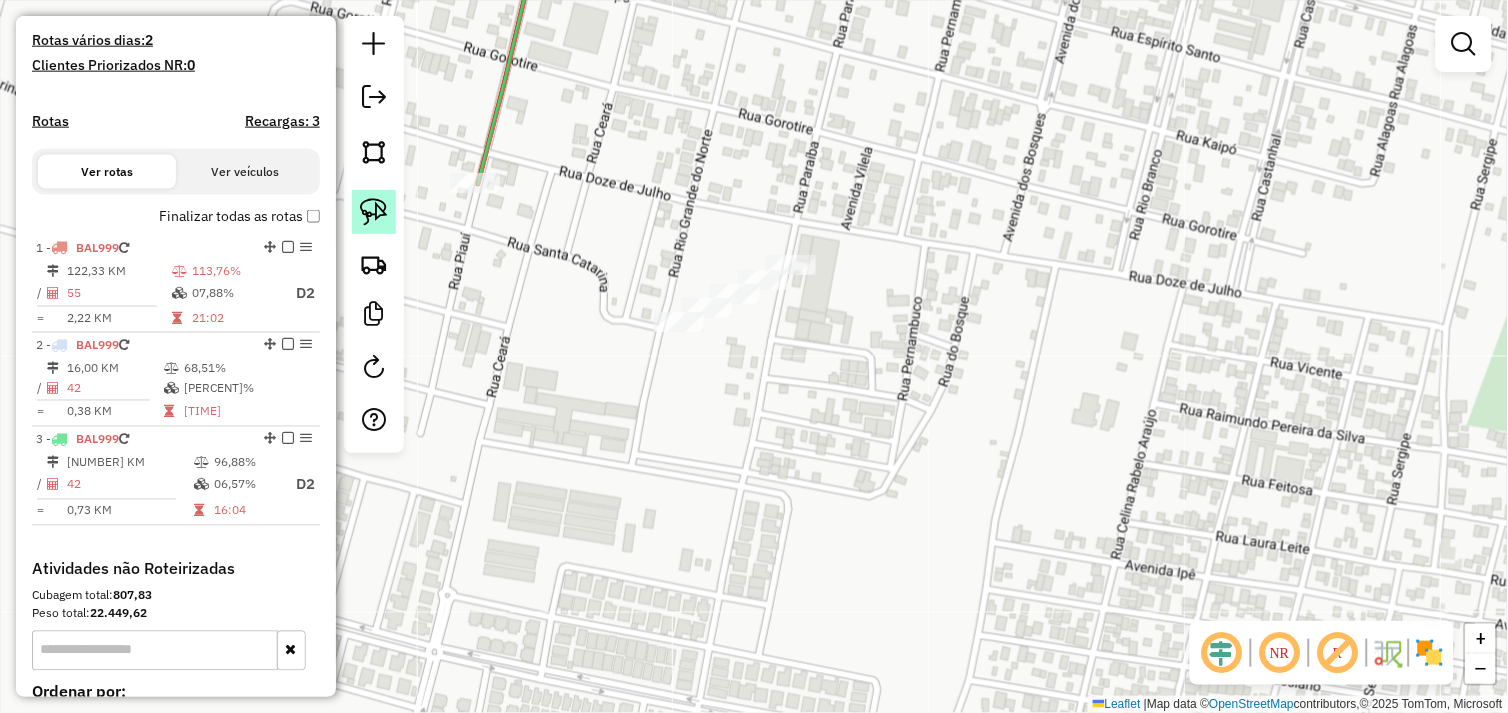 drag, startPoint x: 388, startPoint y: 215, endPoint x: 551, endPoint y: 257, distance: 168.3241 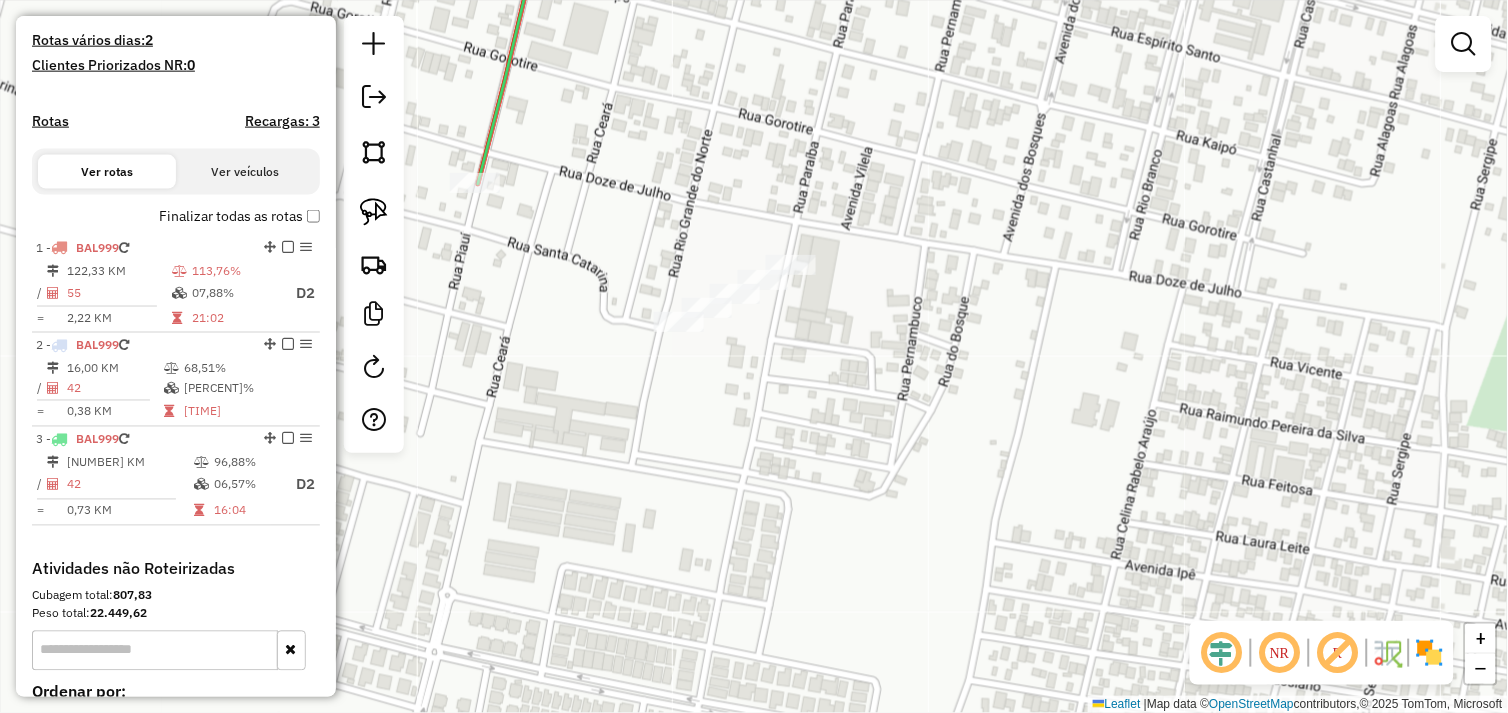 click 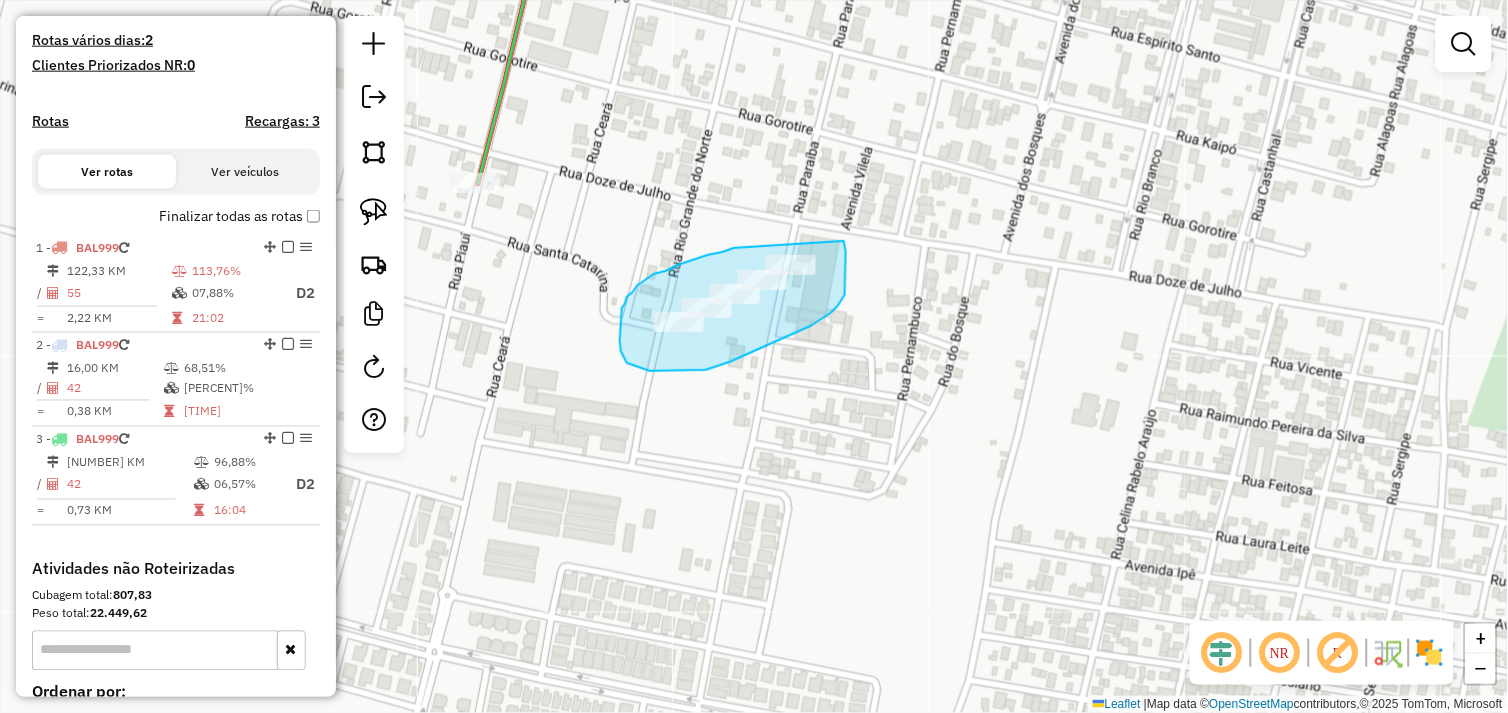 drag, startPoint x: 734, startPoint y: 248, endPoint x: 841, endPoint y: 235, distance: 107.78683 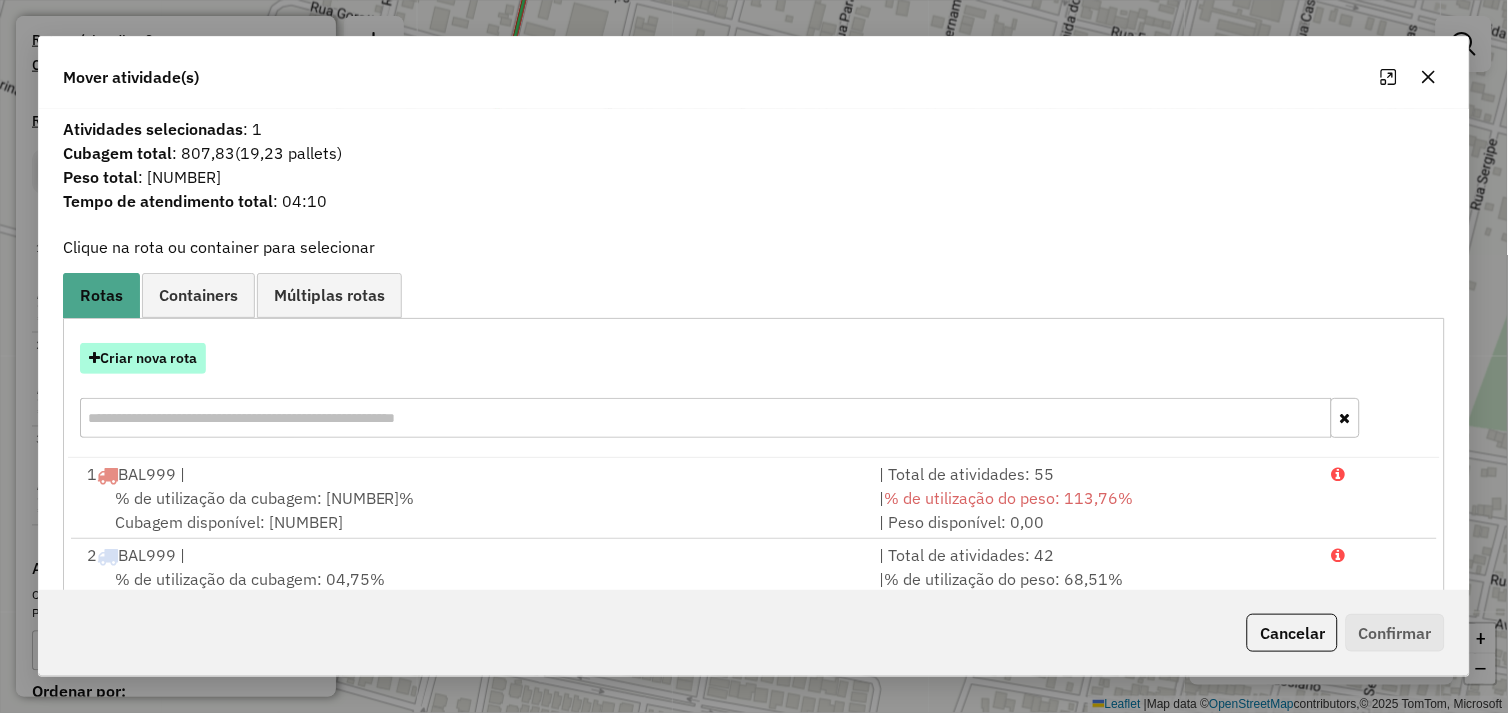 click on "Criar nova rota" at bounding box center (143, 358) 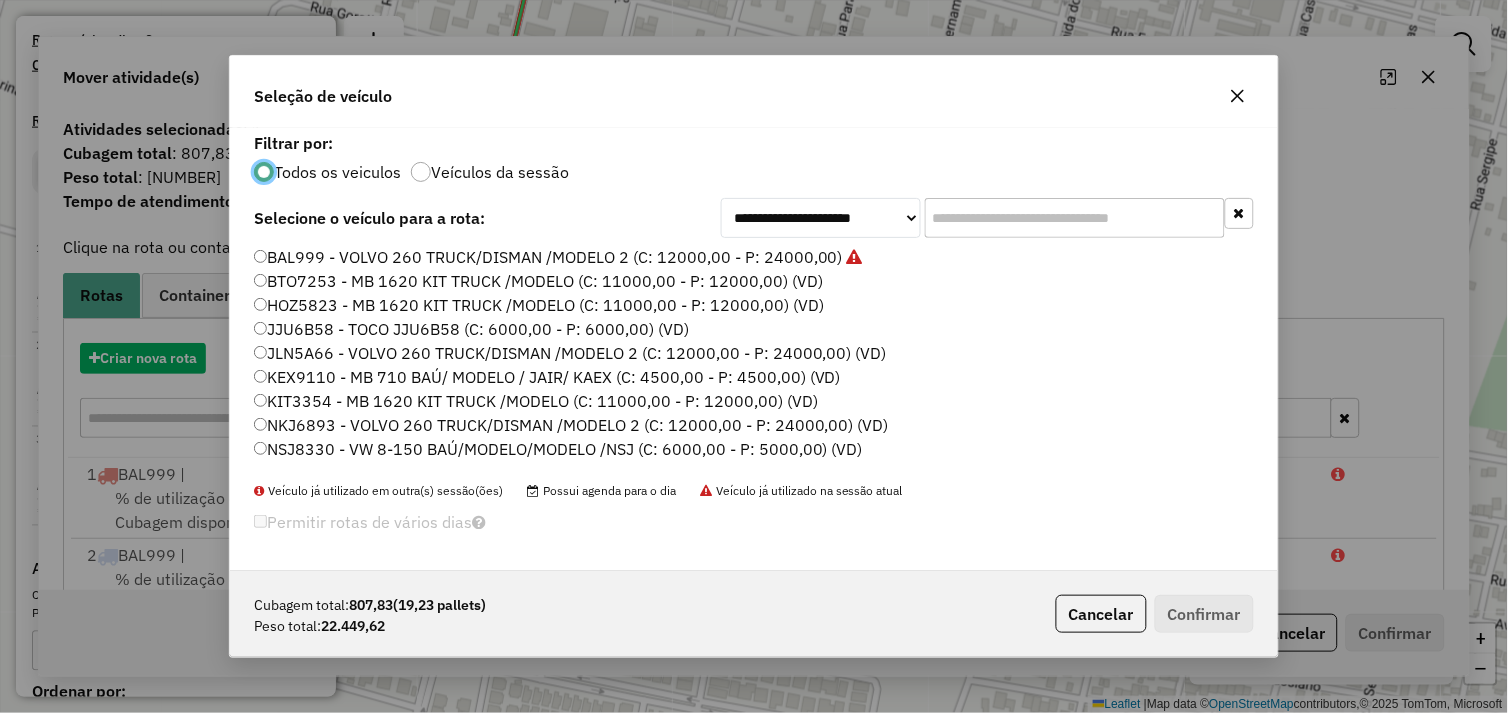 scroll, scrollTop: 11, scrollLeft: 5, axis: both 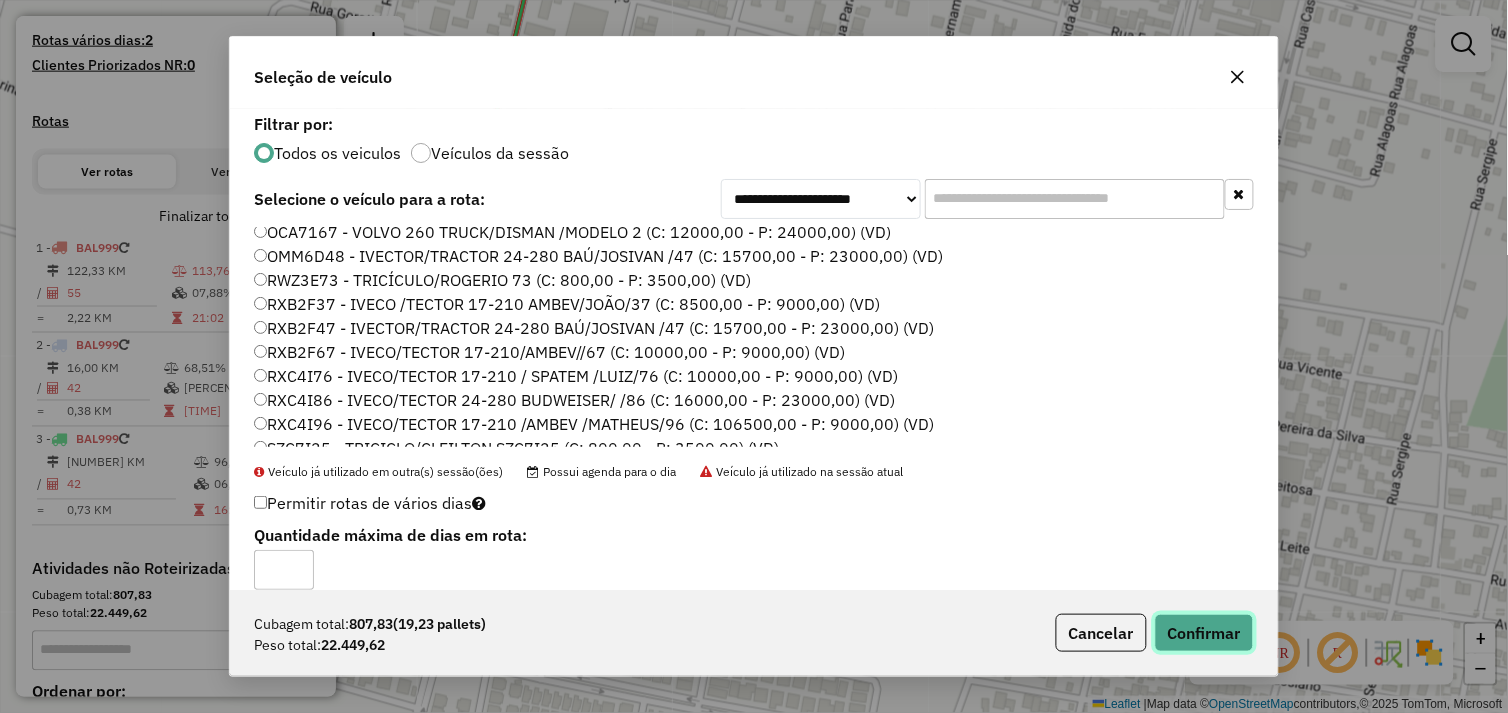 click on "Confirmar" 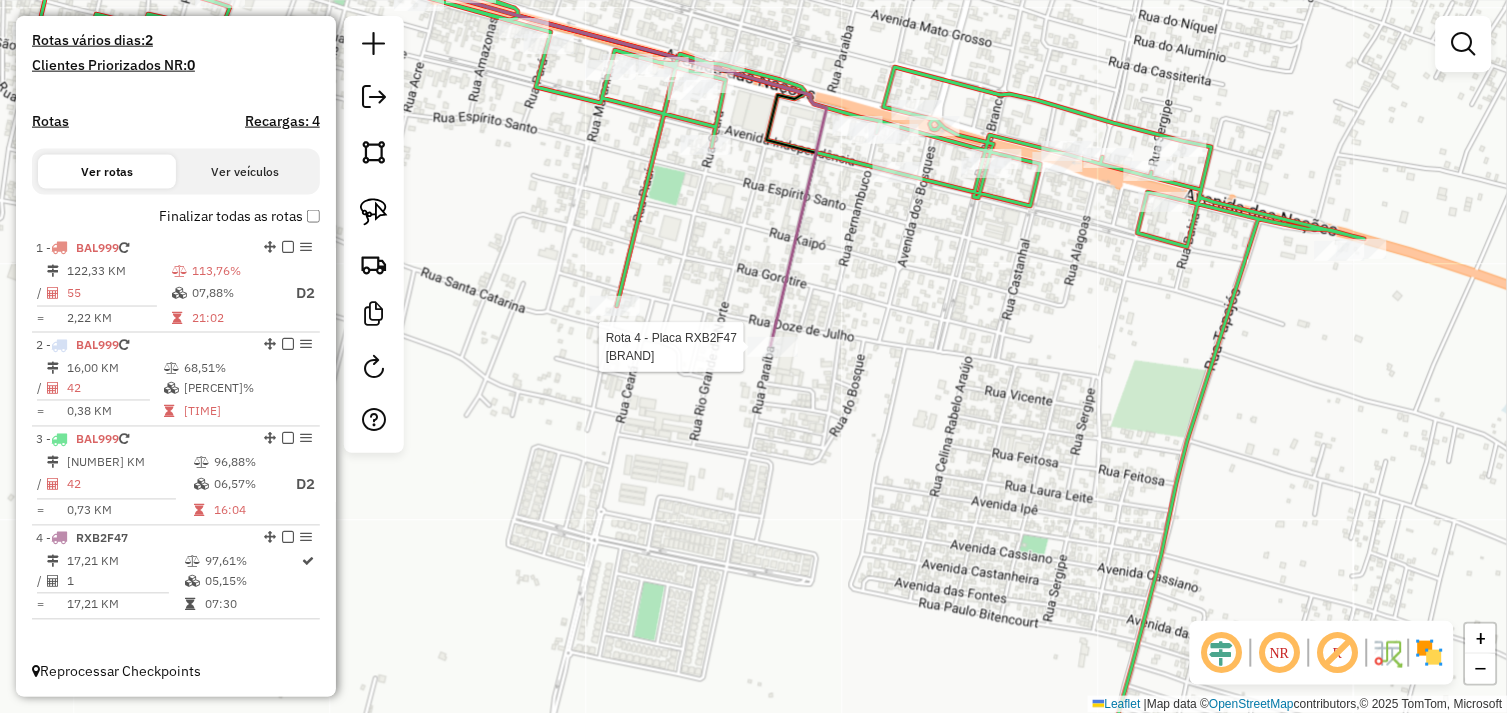 select on "**********" 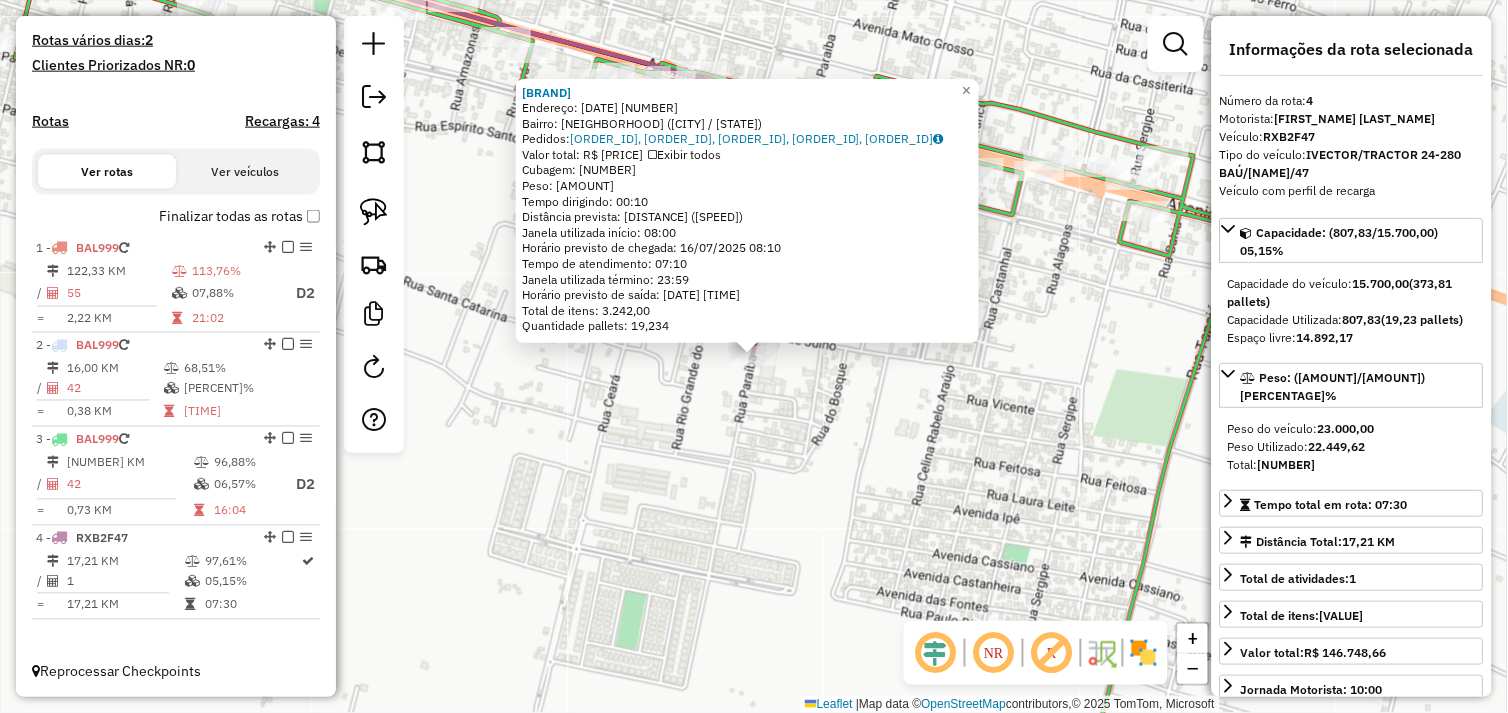 click on "72381 - ATACADAO MACRE  Endereço:  12 DE JULHO 1736   Bairro: NOVO HORIZONTE (OURILANDIA DO NORTE / PA)   Pedidos:  15099817, 15099799, 15099800, 15099801, 15099802   Valor total: R$ 146.748,66   Exibir todos   Cubagem: 807,83  Peso: 22.449,62  Tempo dirigindo: 00:10   Distância prevista: 8,543 km (51,26 km/h)   Janela utilizada início: 08:00   Horário previsto de chegada: 16/07/2025 08:10   Tempo de atendimento: 07:10   Janela utilizada término: 23:59   Horário previsto de saída: 16/07/2025 15:20   Total de itens: 3.242,00   Quantidade pallets: 19,234  × Janela de atendimento Grade de atendimento Capacidade Transportadoras Veículos Cliente Pedidos  Rotas Selecione os dias de semana para filtrar as janelas de atendimento  Seg   Ter   Qua   Qui   Sex   Sáb   Dom  Informe o período da janela de atendimento: De: Até:  Filtrar exatamente a janela do cliente  Considerar janela de atendimento padrão  Selecione os dias de semana para filtrar as grades de atendimento  Seg   Ter   Qua   Qui   Sex   Sáb" 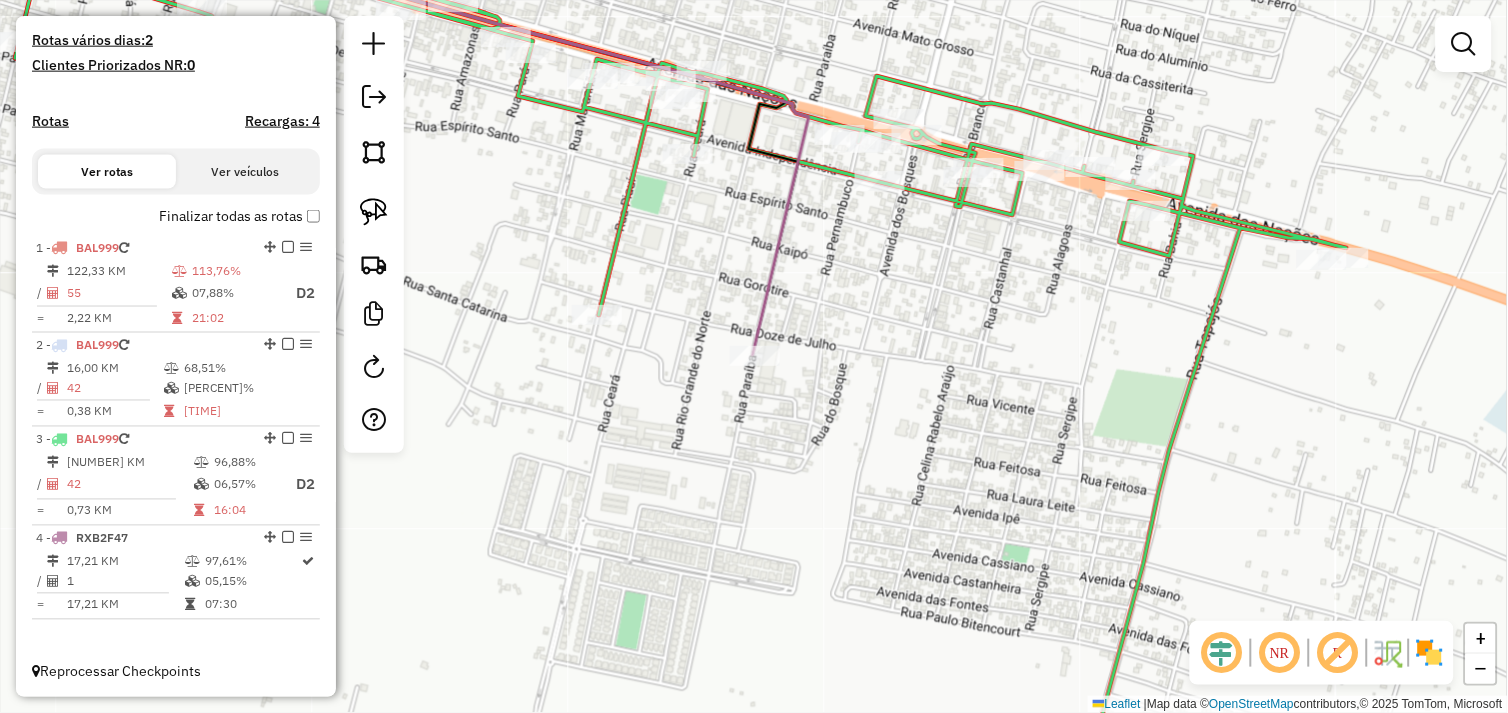 click on "Janela de atendimento Grade de atendimento Capacidade Transportadoras Veículos Cliente Pedidos  Rotas Selecione os dias de semana para filtrar as janelas de atendimento  Seg   Ter   Qua   Qui   Sex   Sáb   Dom  Informe o período da janela de atendimento: De: Até:  Filtrar exatamente a janela do cliente  Considerar janela de atendimento padrão  Selecione os dias de semana para filtrar as grades de atendimento  Seg   Ter   Qua   Qui   Sex   Sáb   Dom   Considerar clientes sem dia de atendimento cadastrado  Clientes fora do dia de atendimento selecionado Filtrar as atividades entre os valores definidos abaixo:  Peso mínimo:   Peso máximo:   Cubagem mínima:   Cubagem máxima:   De:   Até:  Filtrar as atividades entre o tempo de atendimento definido abaixo:  De:   Até:   Considerar capacidade total dos clientes não roteirizados Transportadora: Selecione um ou mais itens Tipo de veículo: Selecione um ou mais itens Veículo: Selecione um ou mais itens Motorista: Selecione um ou mais itens Nome: Rótulo:" 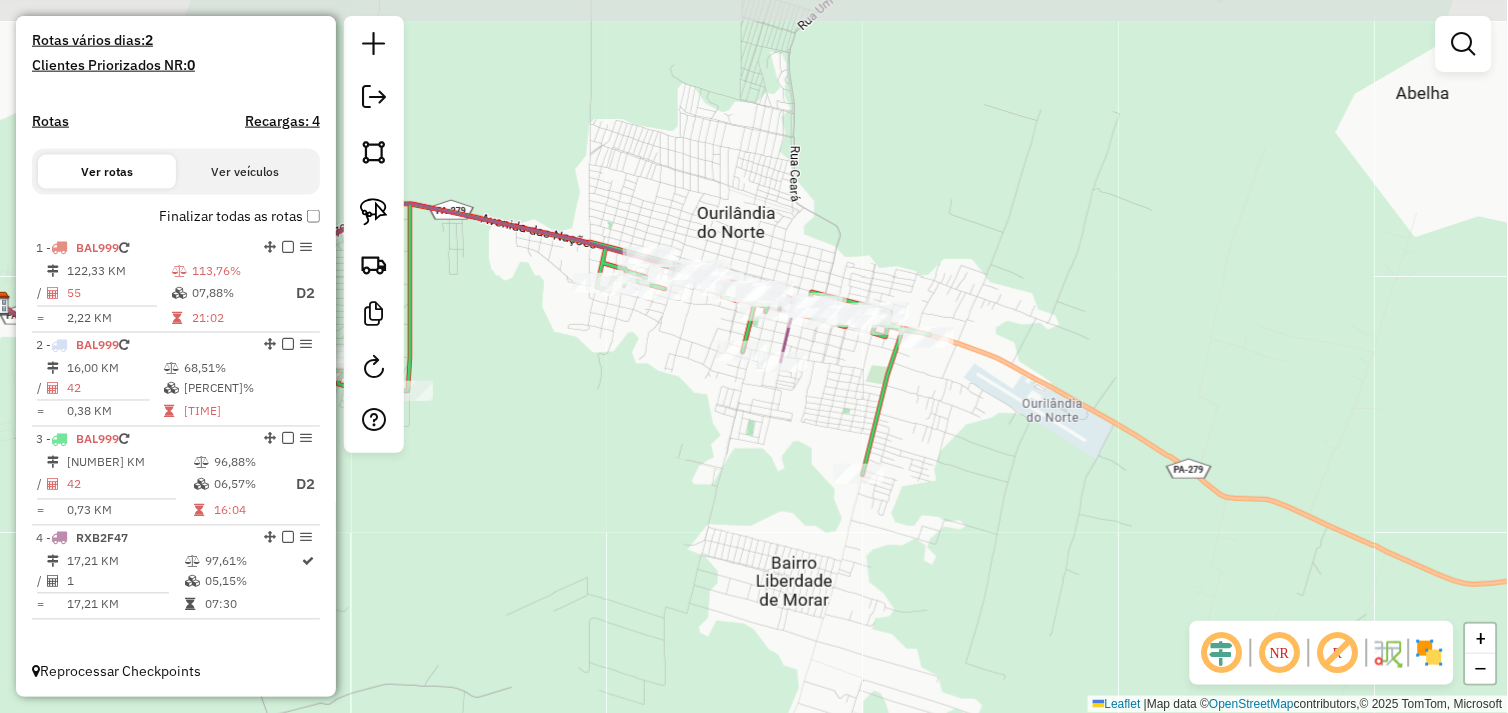 drag, startPoint x: 754, startPoint y: 397, endPoint x: 767, endPoint y: 382, distance: 19.849434 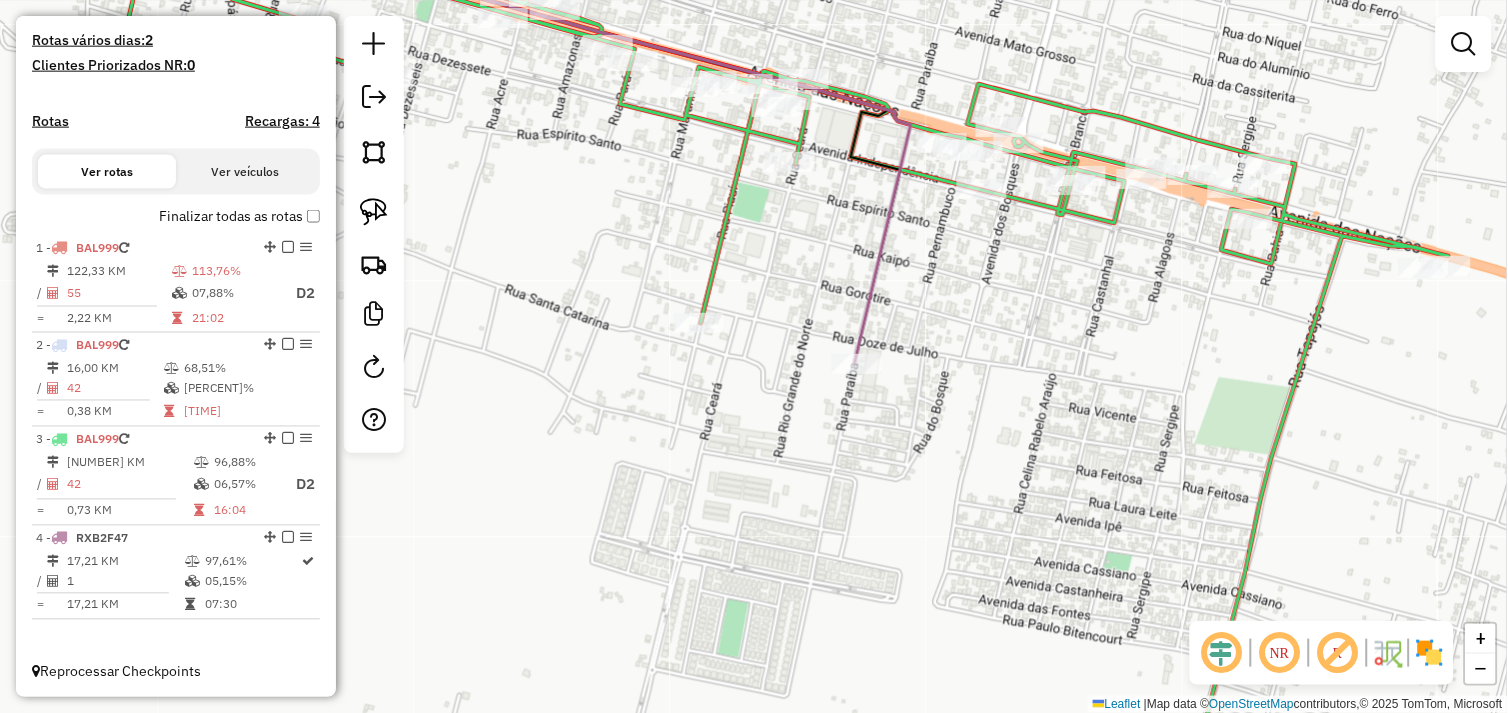 drag, startPoint x: 771, startPoint y: 384, endPoint x: 706, endPoint y: 343, distance: 76.8505 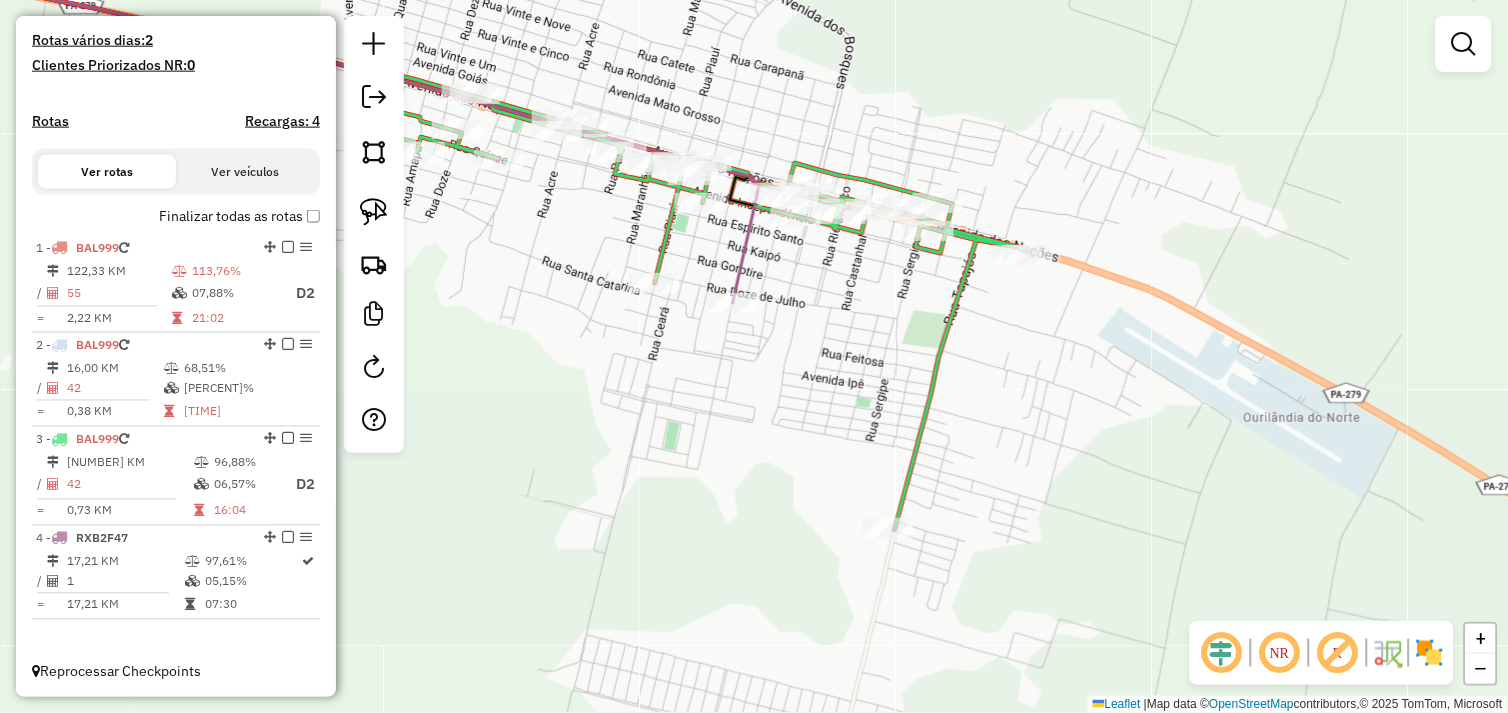 drag, startPoint x: 656, startPoint y: 377, endPoint x: 820, endPoint y: 373, distance: 164.04877 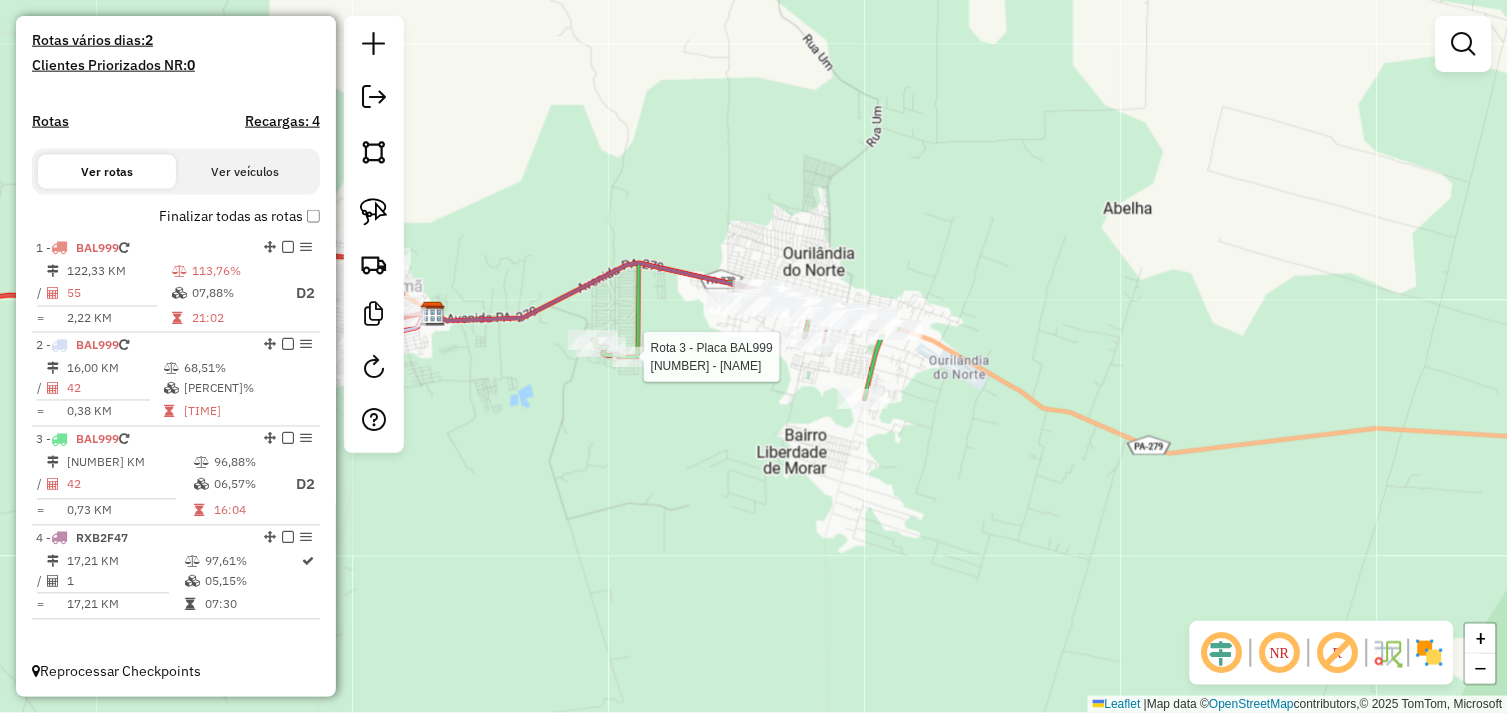 select on "**********" 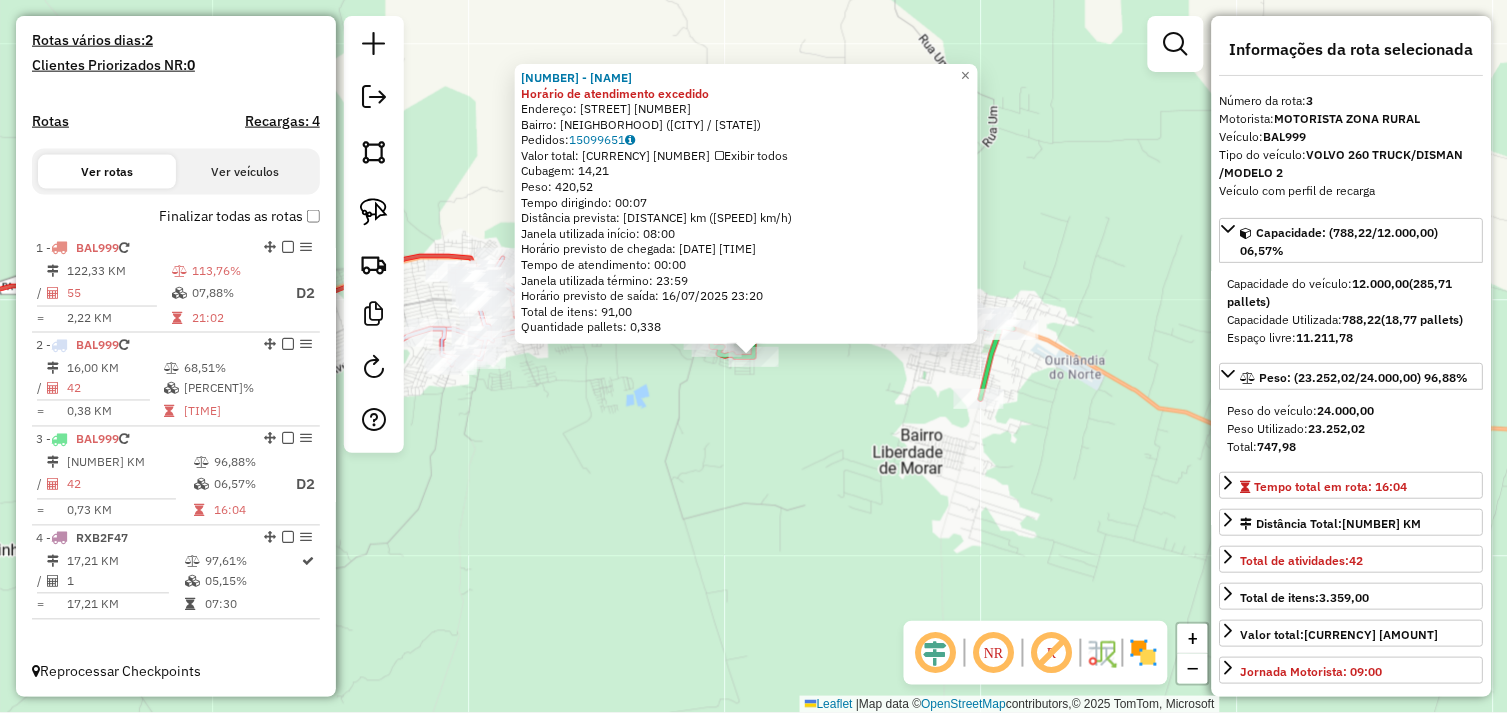 click on "72519 - MAG ZELIA Horário de atendimento excedido  Endereço:  DOS YPES 01   Bairro: BURITI (TUCUMA / PA)   Pedidos:  15099651   Valor total: R$ 3.789,34   Exibir todos   Cubagem: 14,21  Peso: 420,52  Tempo dirigindo: 00:07   Distância prevista: 4,256 km (36,48 km/h)   Janela utilizada início: 08:00   Horário previsto de chegada: 16/07/2025 23:20   Tempo de atendimento: 00:00   Janela utilizada término: 23:59   Horário previsto de saída: 16/07/2025 23:20   Total de itens: 91,00   Quantidade pallets: 0,338  × Janela de atendimento Grade de atendimento Capacidade Transportadoras Veículos Cliente Pedidos  Rotas Selecione os dias de semana para filtrar as janelas de atendimento  Seg   Ter   Qua   Qui   Sex   Sáb   Dom  Informe o período da janela de atendimento: De: Até:  Filtrar exatamente a janela do cliente  Considerar janela de atendimento padrão  Selecione os dias de semana para filtrar as grades de atendimento  Seg   Ter   Qua   Qui   Sex   Sáb   Dom   Peso mínimo:   Peso máximo:   De:  De:" 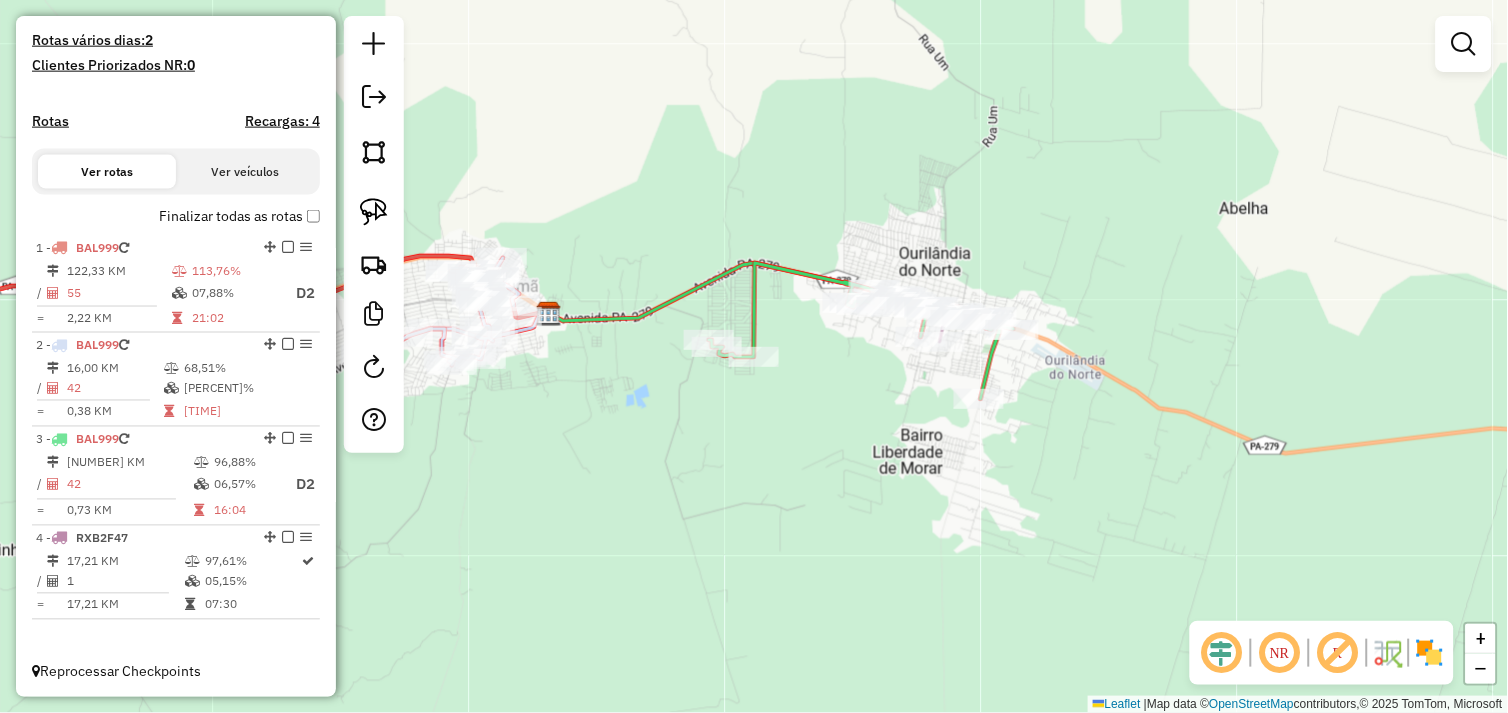 drag, startPoint x: 610, startPoint y: 447, endPoint x: 860, endPoint y: 432, distance: 250.4496 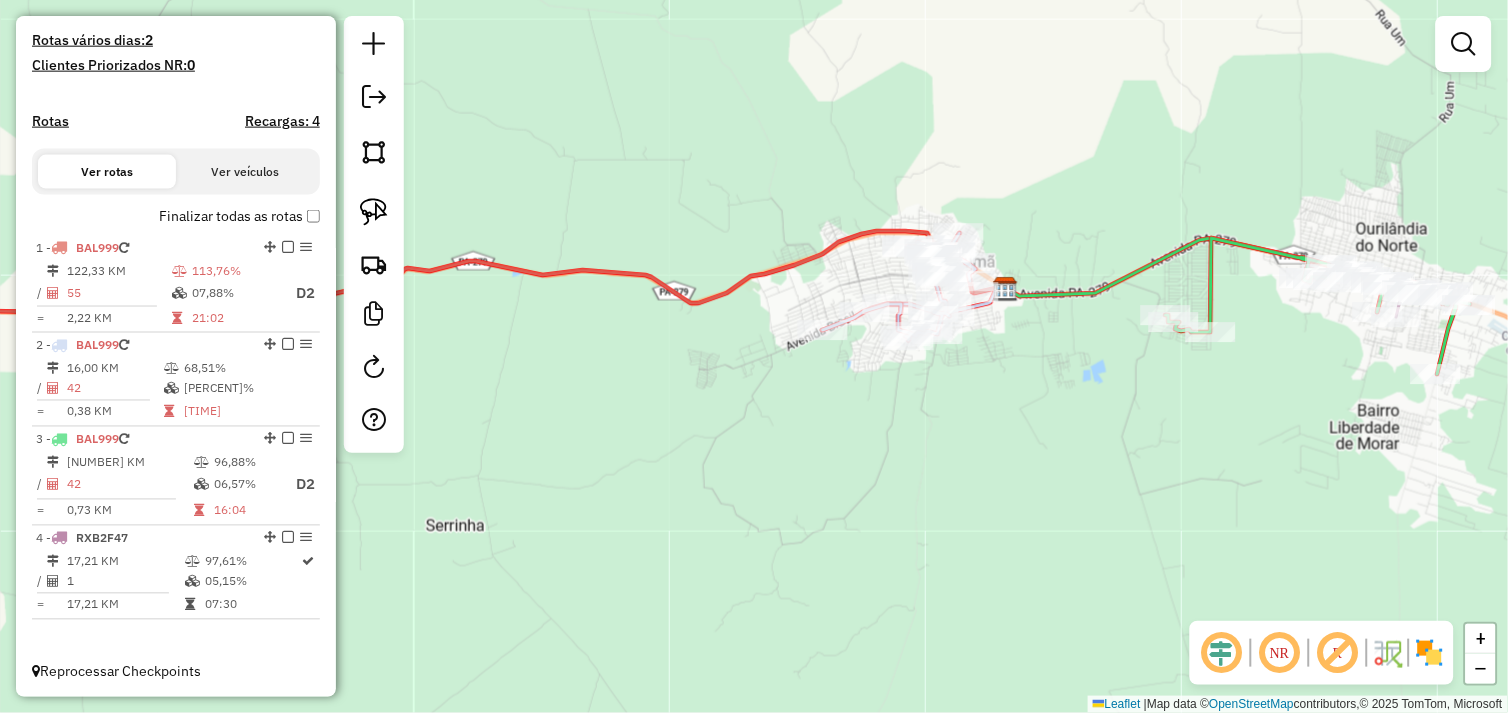 drag, startPoint x: 666, startPoint y: 422, endPoint x: 878, endPoint y: 421, distance: 212.00237 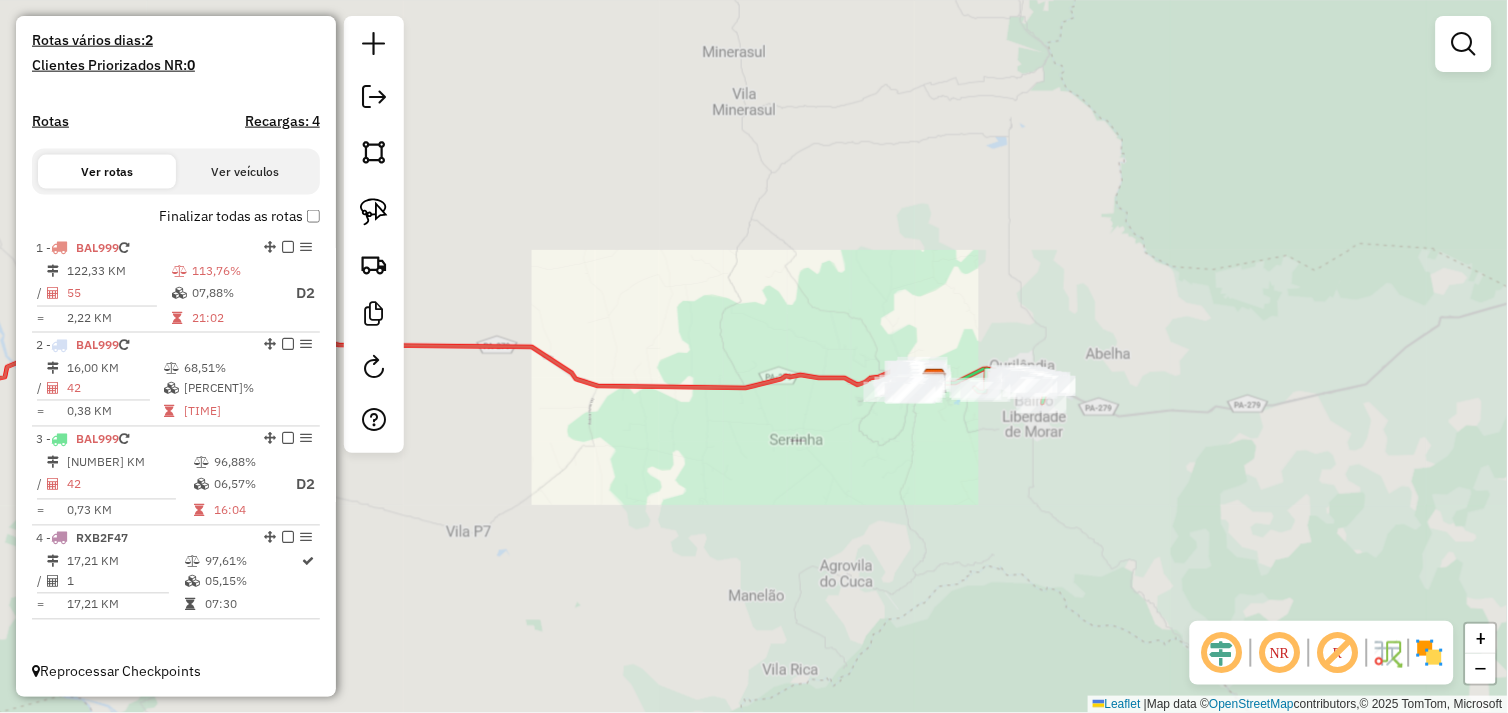 drag, startPoint x: 618, startPoint y: 472, endPoint x: 926, endPoint y: 465, distance: 308.07953 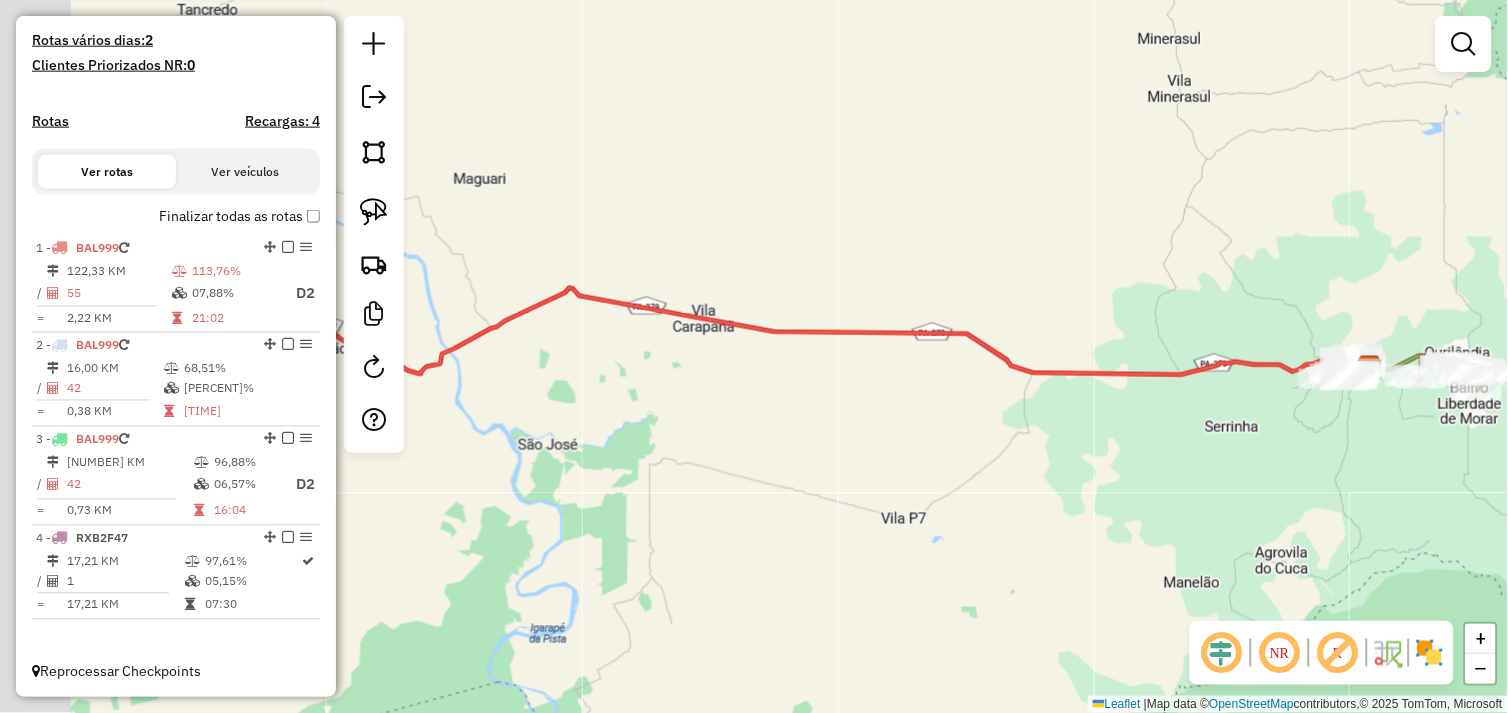 drag, startPoint x: 705, startPoint y: 462, endPoint x: 888, endPoint y: 461, distance: 183.00273 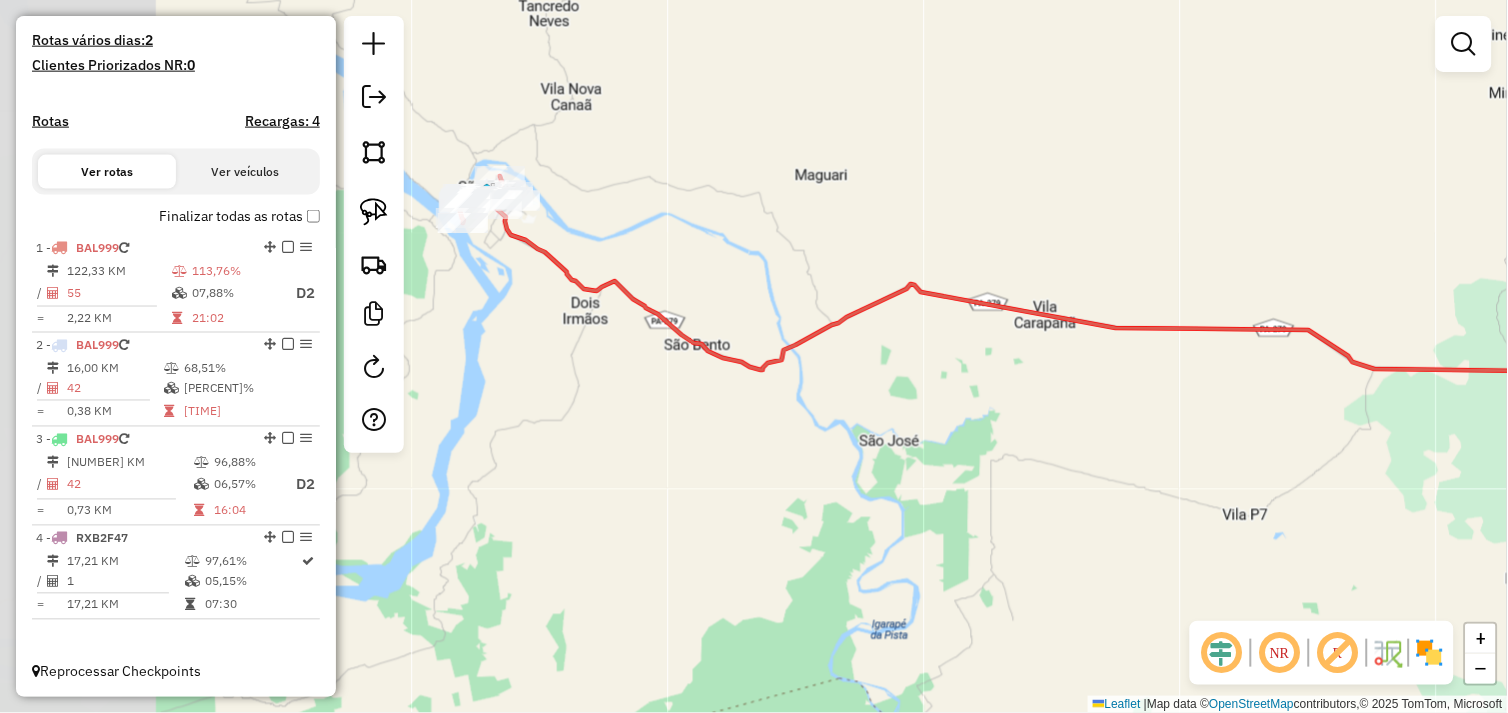 click on "Janela de atendimento Grade de atendimento Capacidade Transportadoras Veículos Cliente Pedidos  Rotas Selecione os dias de semana para filtrar as janelas de atendimento  Seg   Ter   Qua   Qui   Sex   Sáb   Dom  Informe o período da janela de atendimento: De: Até:  Filtrar exatamente a janela do cliente  Considerar janela de atendimento padrão  Selecione os dias de semana para filtrar as grades de atendimento  Seg   Ter   Qua   Qui   Sex   Sáb   Dom   Considerar clientes sem dia de atendimento cadastrado  Clientes fora do dia de atendimento selecionado Filtrar as atividades entre os valores definidos abaixo:  Peso mínimo:   Peso máximo:   Cubagem mínima:   Cubagem máxima:   De:   Até:  Filtrar as atividades entre o tempo de atendimento definido abaixo:  De:   Até:   Considerar capacidade total dos clientes não roteirizados Transportadora: Selecione um ou mais itens Tipo de veículo: Selecione um ou mais itens Veículo: Selecione um ou mais itens Motorista: Selecione um ou mais itens Nome: Rótulo:" 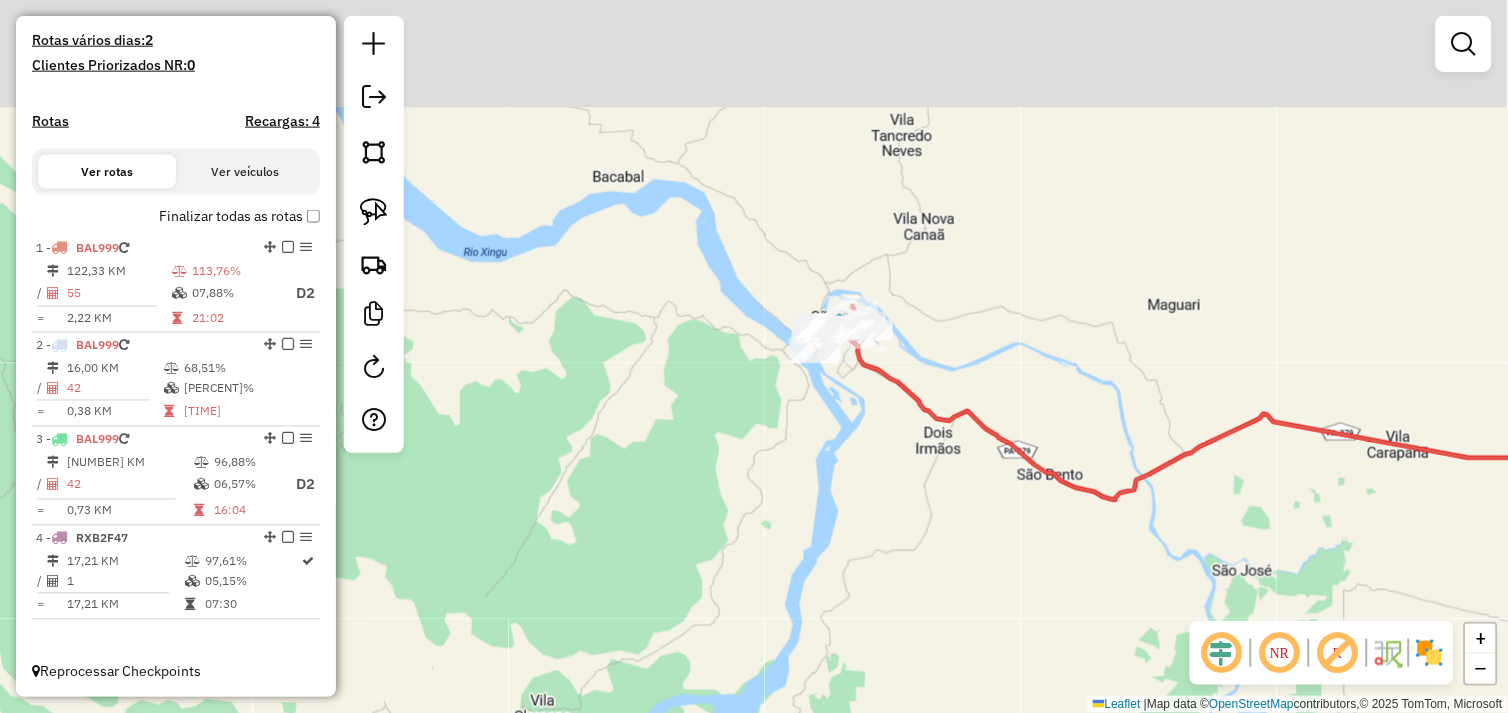 drag, startPoint x: 878, startPoint y: 361, endPoint x: 830, endPoint y: 492, distance: 139.51703 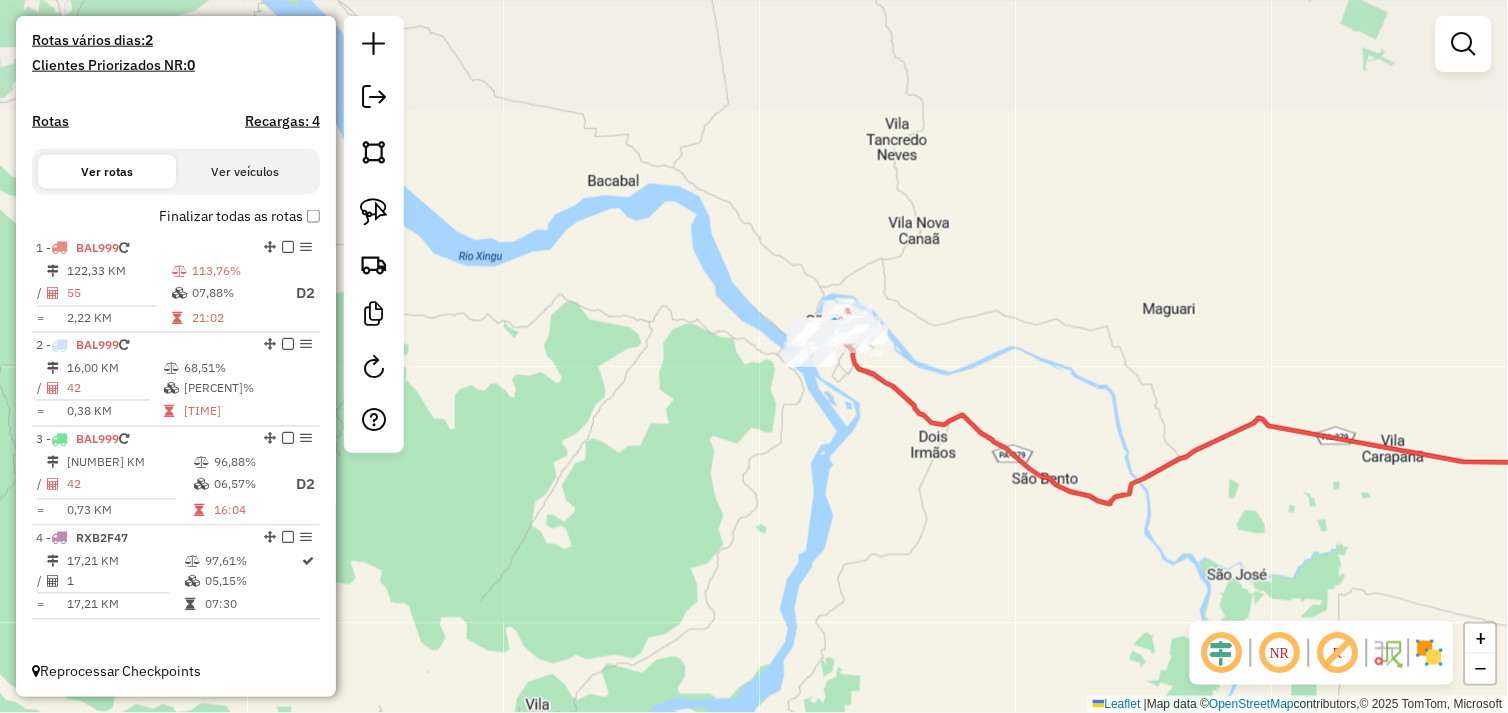 drag, startPoint x: 794, startPoint y: 462, endPoint x: 776, endPoint y: 510, distance: 51.264023 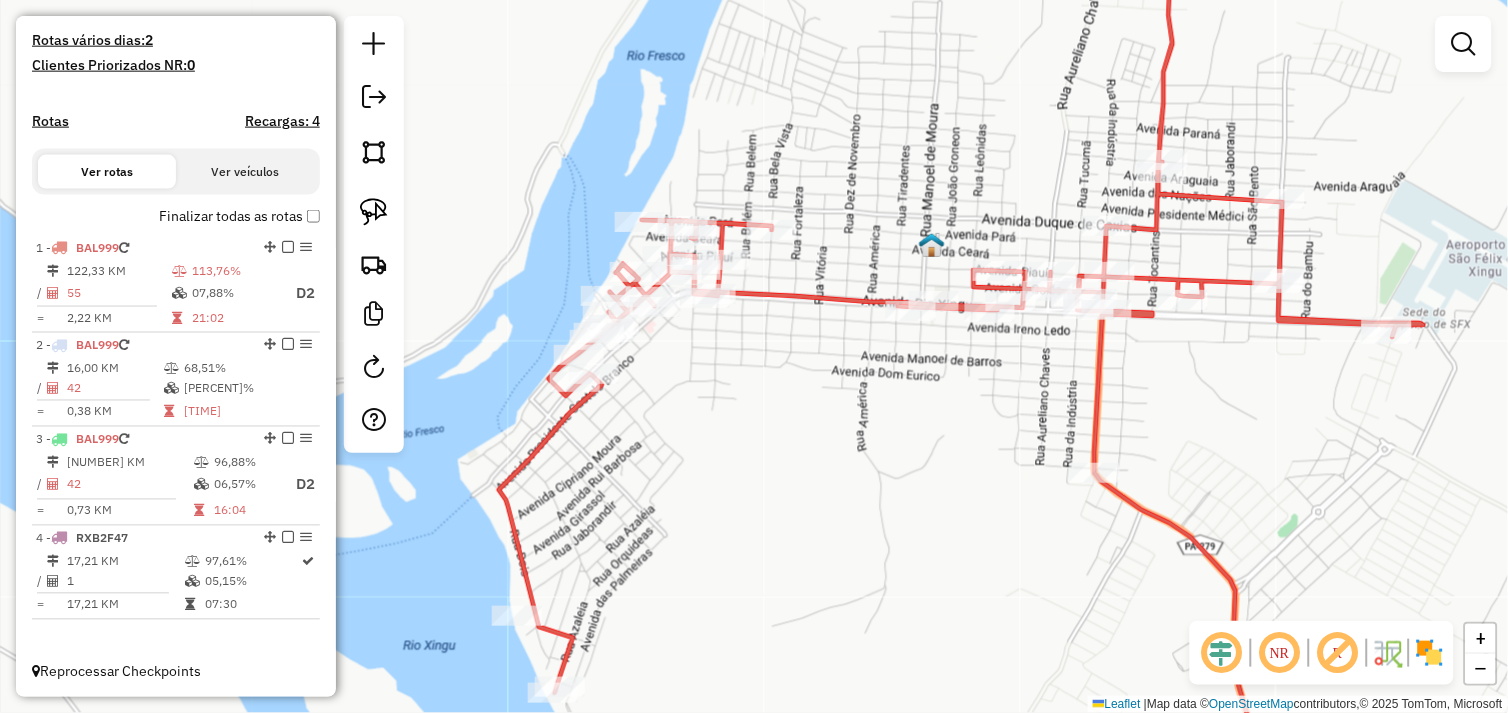 drag, startPoint x: 690, startPoint y: 443, endPoint x: 713, endPoint y: 247, distance: 197.34488 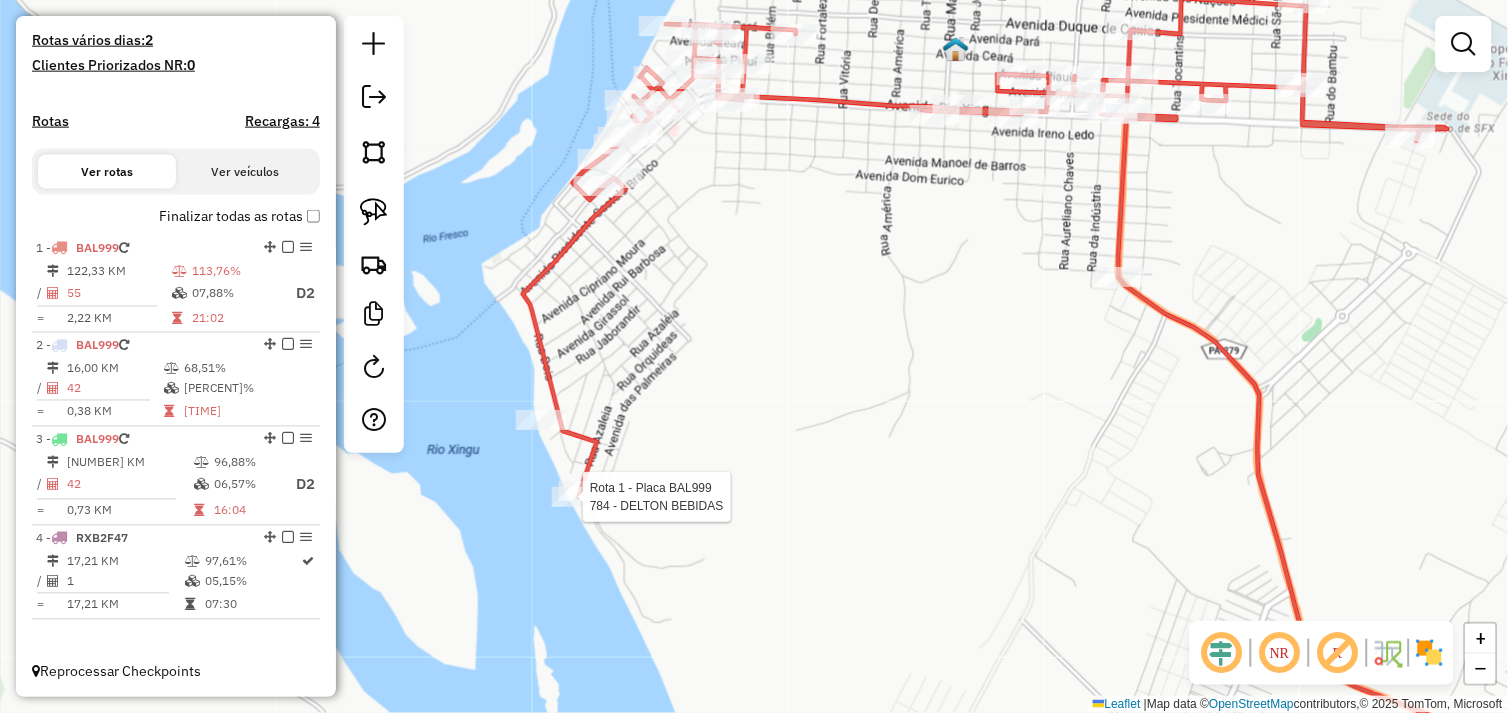 select on "**********" 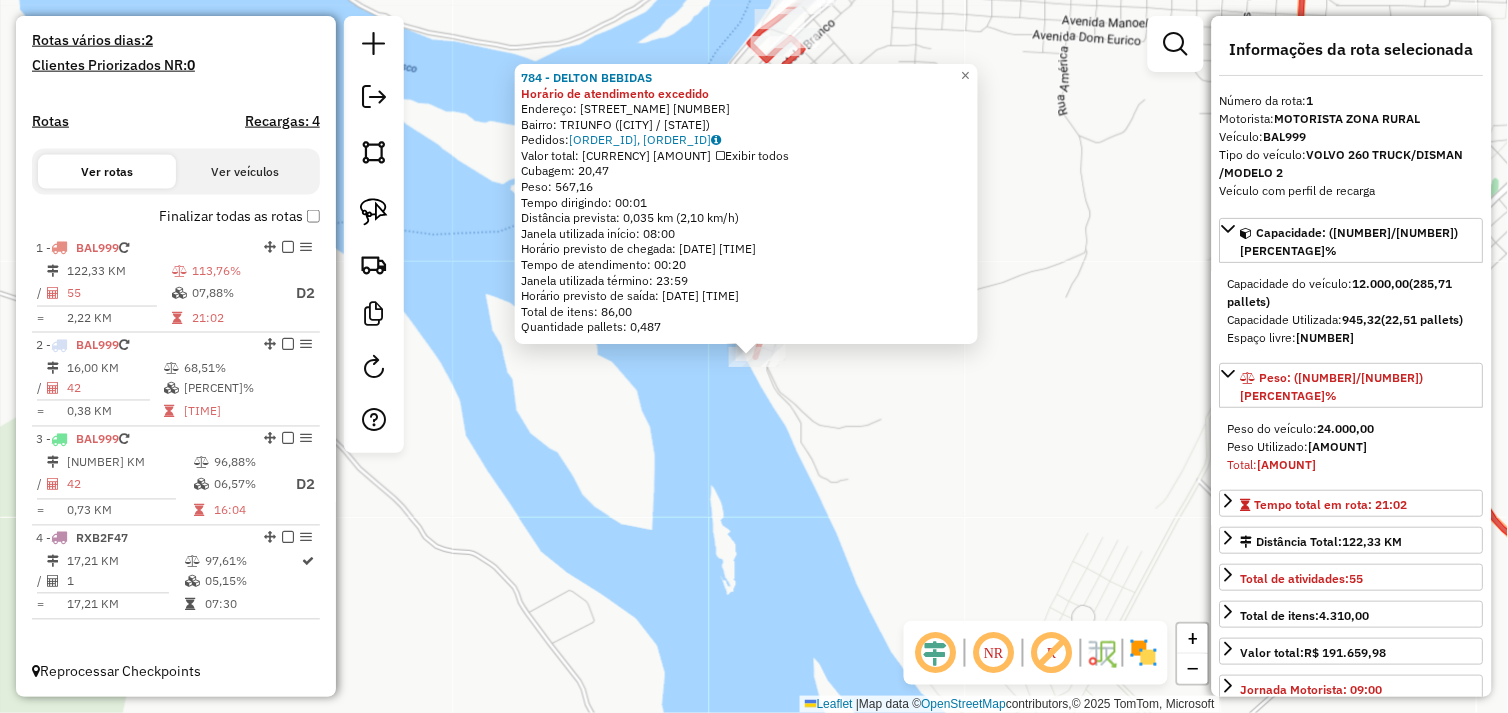 click on "784 - DELTON BEBIDAS Horário de atendimento excedido  Endereço:  OTAVIO TORRES 33   Bairro: TRIUNFO (SAO FELIX DO XINGU / PA)   Pedidos:  15099680, 15099681   Valor total: R$ 4.349,82   Exibir todos   Cubagem: 20,47  Peso: 567,16  Tempo dirigindo: 00:01   Distância prevista: 0,035 km (2,10 km/h)   Janela utilizada início: 08:00   Horário previsto de chegada: 17/07/2025 04:42   Tempo de atendimento: 00:20   Janela utilizada término: 23:59   Horário previsto de saída: 17/07/2025 05:02   Total de itens: 86,00   Quantidade pallets: 0,487  × Janela de atendimento Grade de atendimento Capacidade Transportadoras Veículos Cliente Pedidos  Rotas Selecione os dias de semana para filtrar as janelas de atendimento  Seg   Ter   Qua   Qui   Sex   Sáb   Dom  Informe o período da janela de atendimento: De: Até:  Filtrar exatamente a janela do cliente  Considerar janela de atendimento padrão  Selecione os dias de semana para filtrar as grades de atendimento  Seg   Ter   Qua   Qui   Sex   Sáb   Dom   De:   De:" 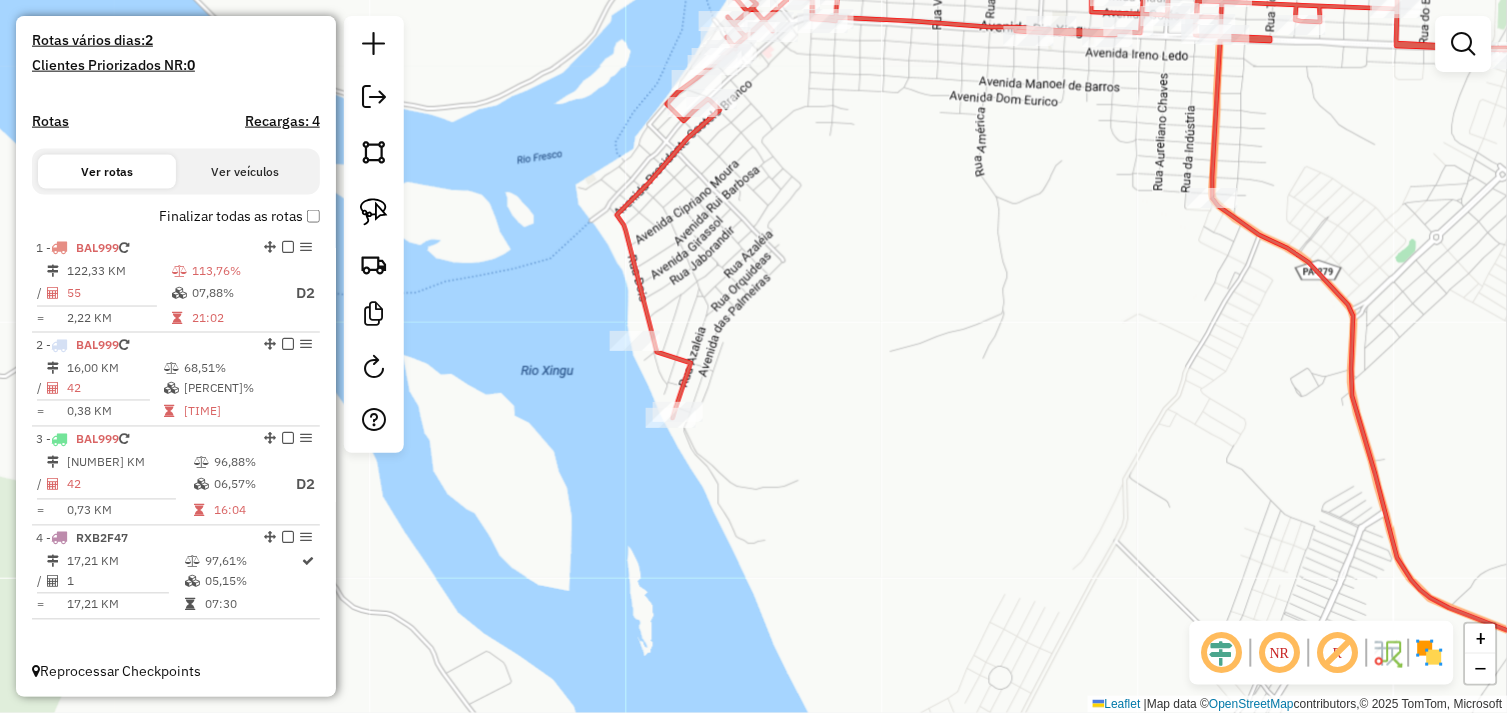 drag, startPoint x: 913, startPoint y: 327, endPoint x: 758, endPoint y: 425, distance: 183.38211 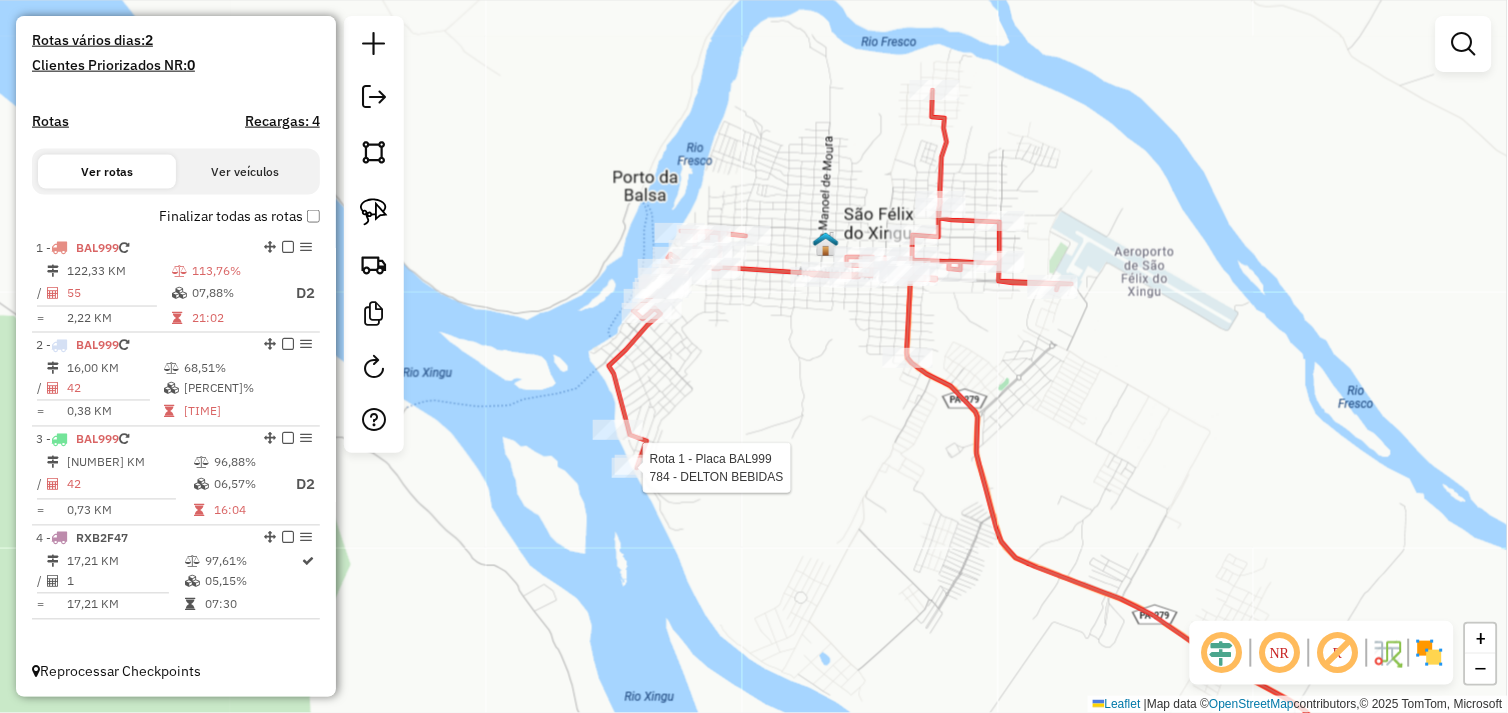 select on "**********" 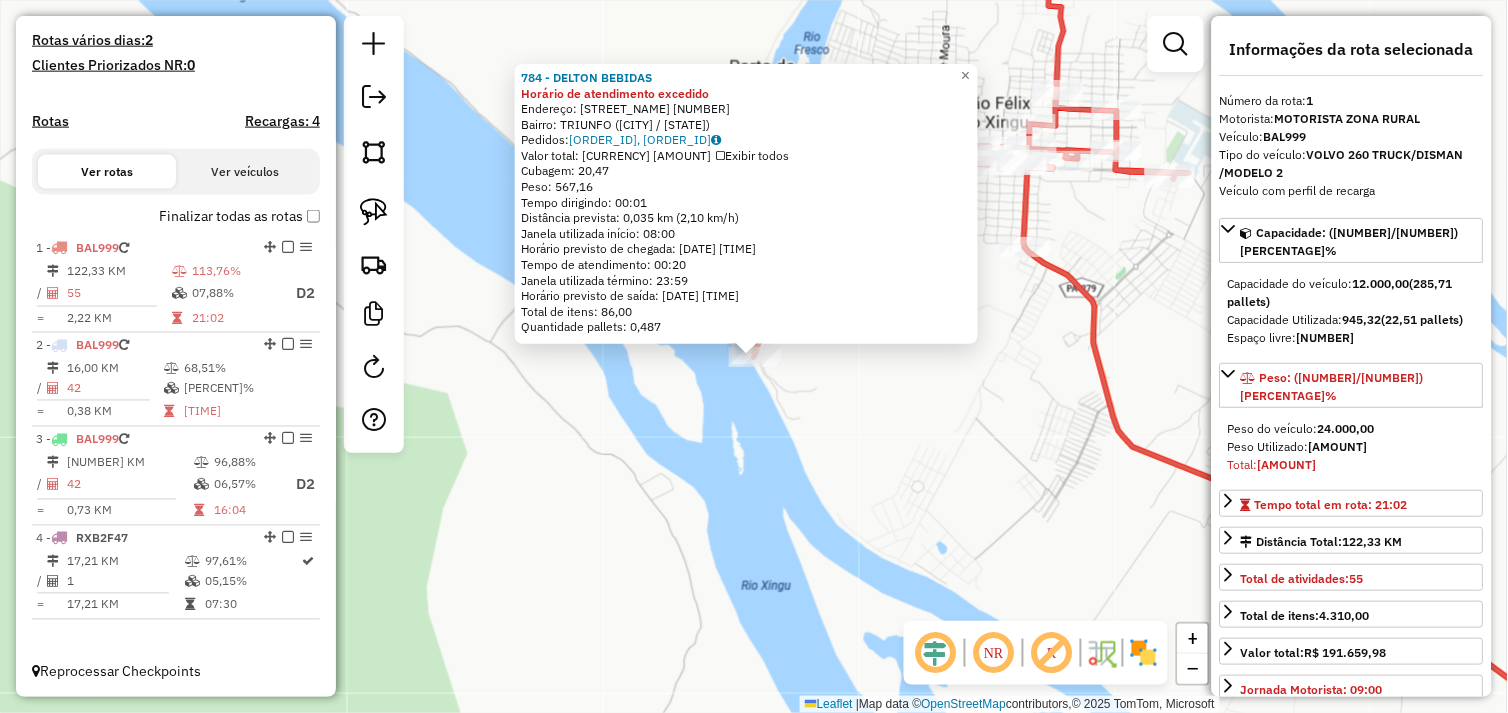 drag, startPoint x: 802, startPoint y: 448, endPoint x: 812, endPoint y: 446, distance: 10.198039 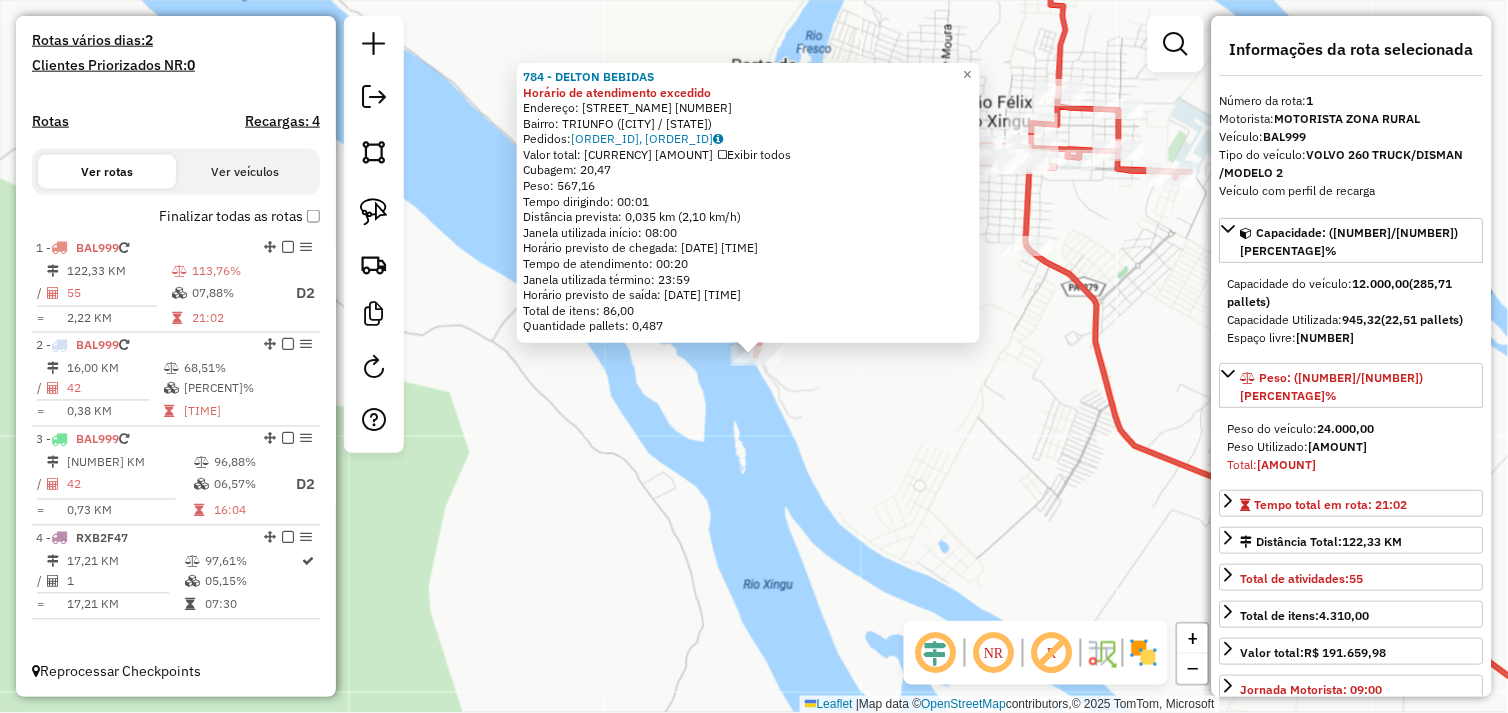 click on "784 - DELTON BEBIDAS Horário de atendimento excedido  Endereço:  OTAVIO TORRES 33   Bairro: TRIUNFO (SAO FELIX DO XINGU / PA)   Pedidos:  15099680, 15099681   Valor total: R$ 4.349,82   Exibir todos   Cubagem: 20,47  Peso: 567,16  Tempo dirigindo: 00:01   Distância prevista: 0,035 km (2,10 km/h)   Janela utilizada início: 08:00   Horário previsto de chegada: 17/07/2025 04:42   Tempo de atendimento: 00:20   Janela utilizada término: 23:59   Horário previsto de saída: 17/07/2025 05:02   Total de itens: 86,00   Quantidade pallets: 0,487  ×" 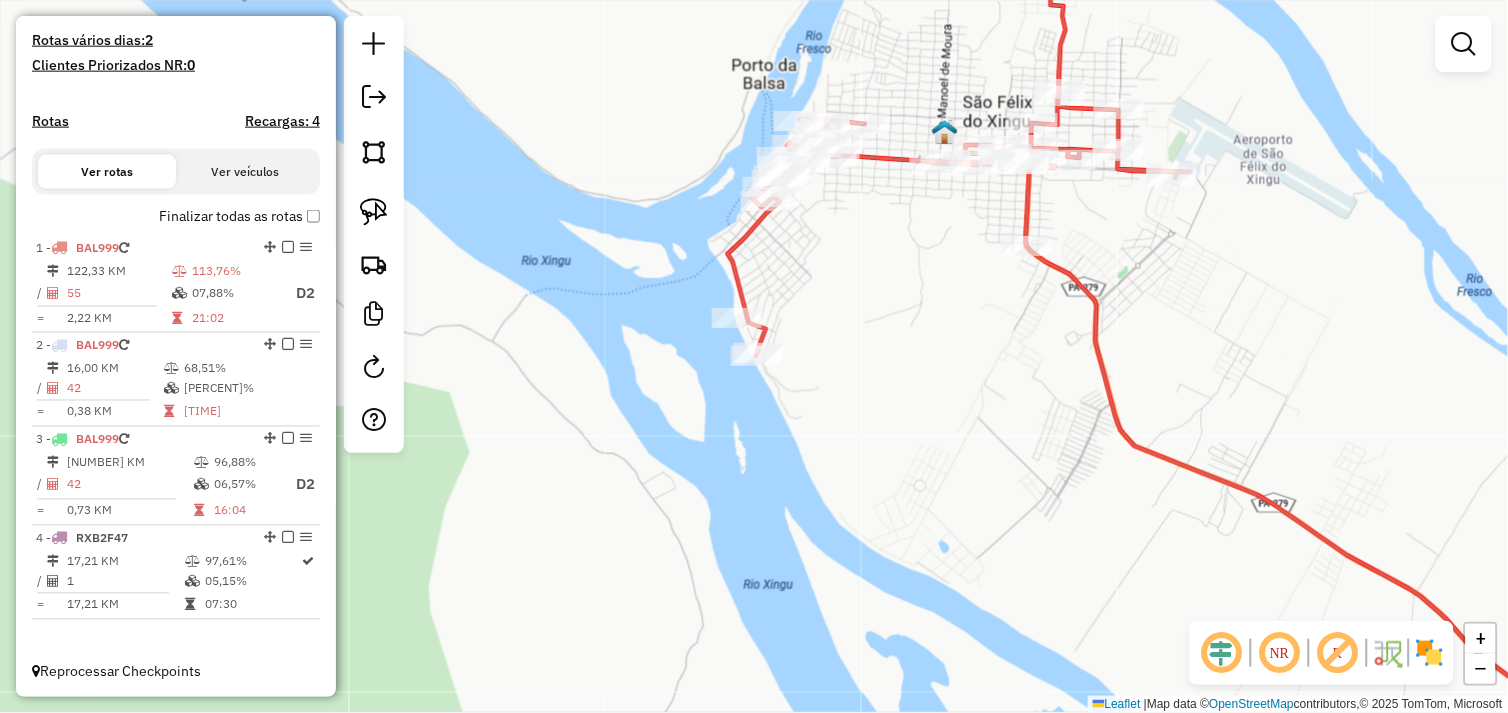click on "Janela de atendimento Grade de atendimento Capacidade Transportadoras Veículos Cliente Pedidos  Rotas Selecione os dias de semana para filtrar as janelas de atendimento  Seg   Ter   Qua   Qui   Sex   Sáb   Dom  Informe o período da janela de atendimento: De: Até:  Filtrar exatamente a janela do cliente  Considerar janela de atendimento padrão  Selecione os dias de semana para filtrar as grades de atendimento  Seg   Ter   Qua   Qui   Sex   Sáb   Dom   Considerar clientes sem dia de atendimento cadastrado  Clientes fora do dia de atendimento selecionado Filtrar as atividades entre os valores definidos abaixo:  Peso mínimo:   Peso máximo:   Cubagem mínima:   Cubagem máxima:   De:   Até:  Filtrar as atividades entre o tempo de atendimento definido abaixo:  De:   Até:   Considerar capacidade total dos clientes não roteirizados Transportadora: Selecione um ou mais itens Tipo de veículo: Selecione um ou mais itens Veículo: Selecione um ou mais itens Motorista: Selecione um ou mais itens Nome: Rótulo:" 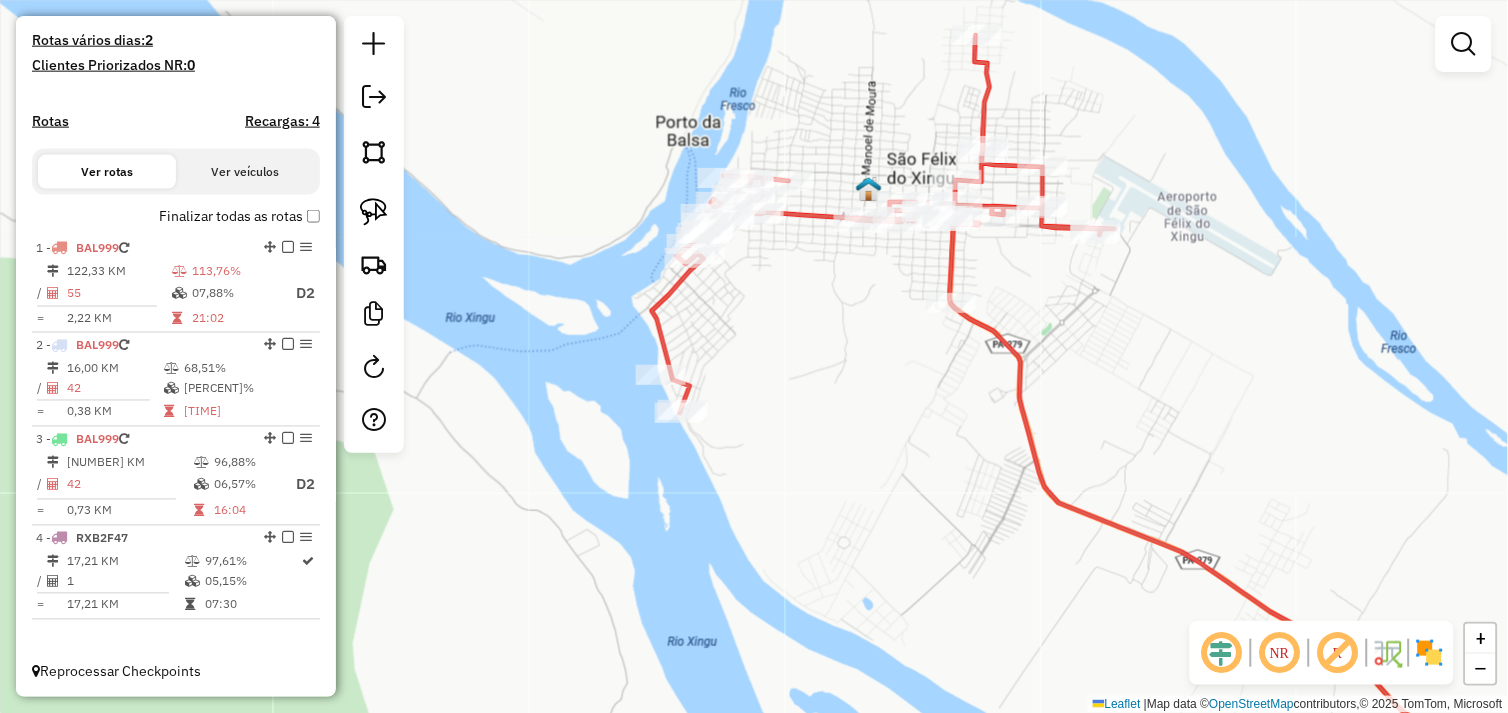 drag, startPoint x: 802, startPoint y: 402, endPoint x: 688, endPoint y: 485, distance: 141.01419 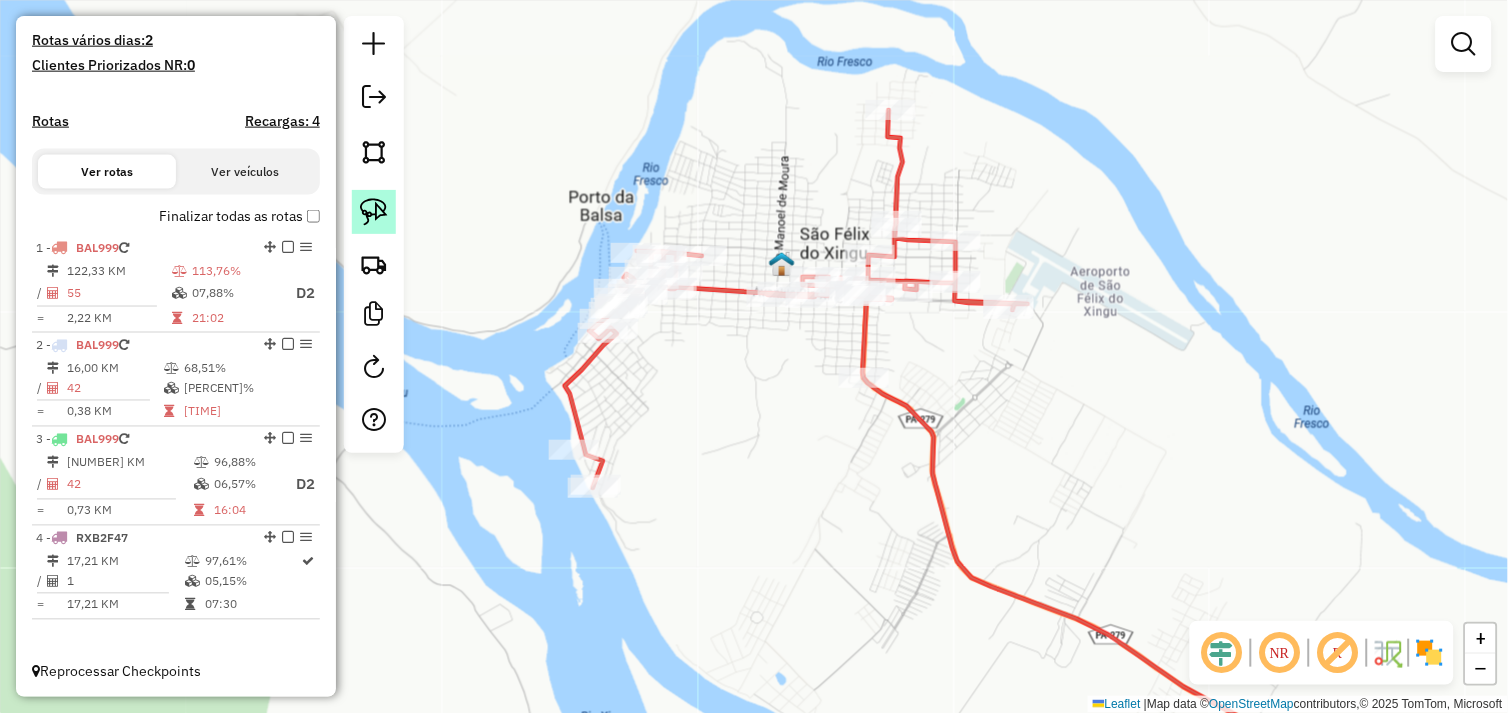 click 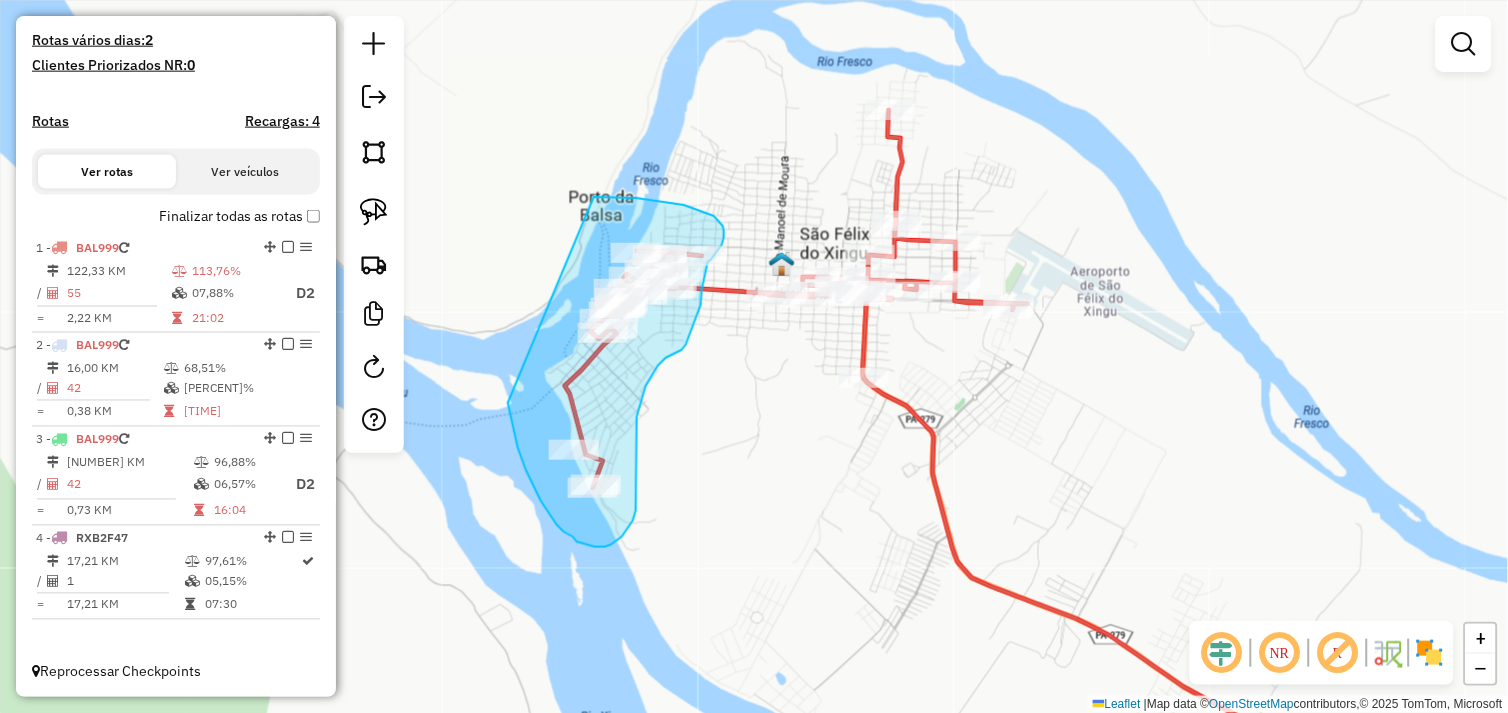 drag, startPoint x: 508, startPoint y: 403, endPoint x: 594, endPoint y: 197, distance: 223.23082 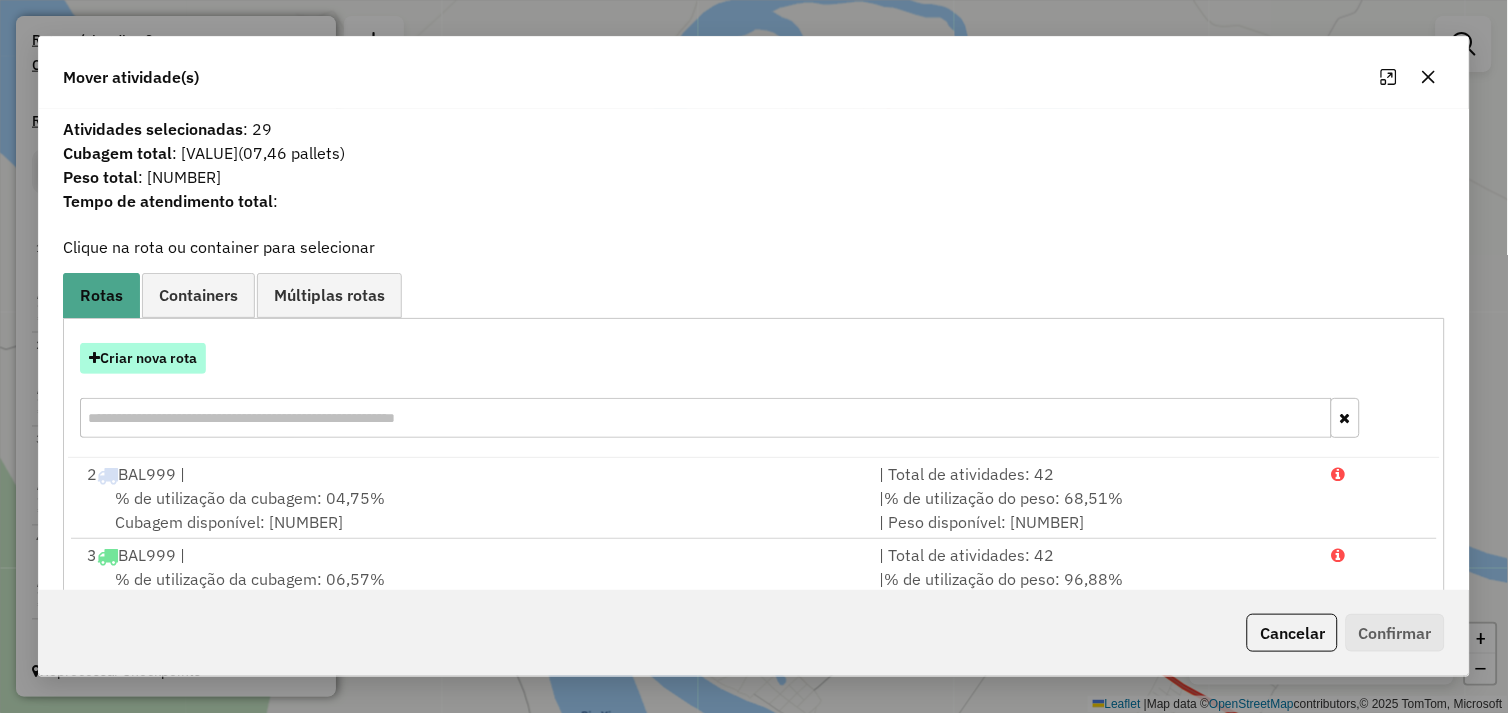 click on "Criar nova rota" at bounding box center [143, 358] 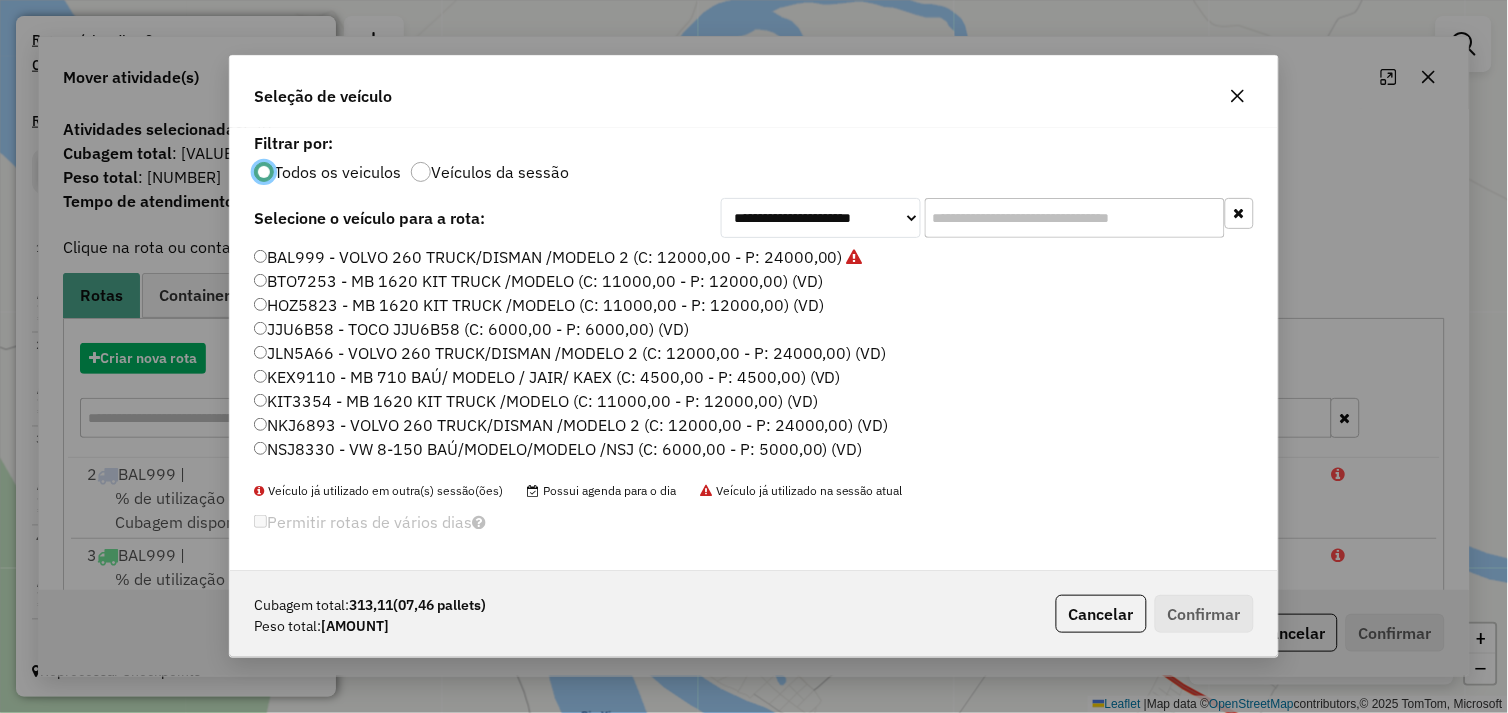 scroll, scrollTop: 11, scrollLeft: 5, axis: both 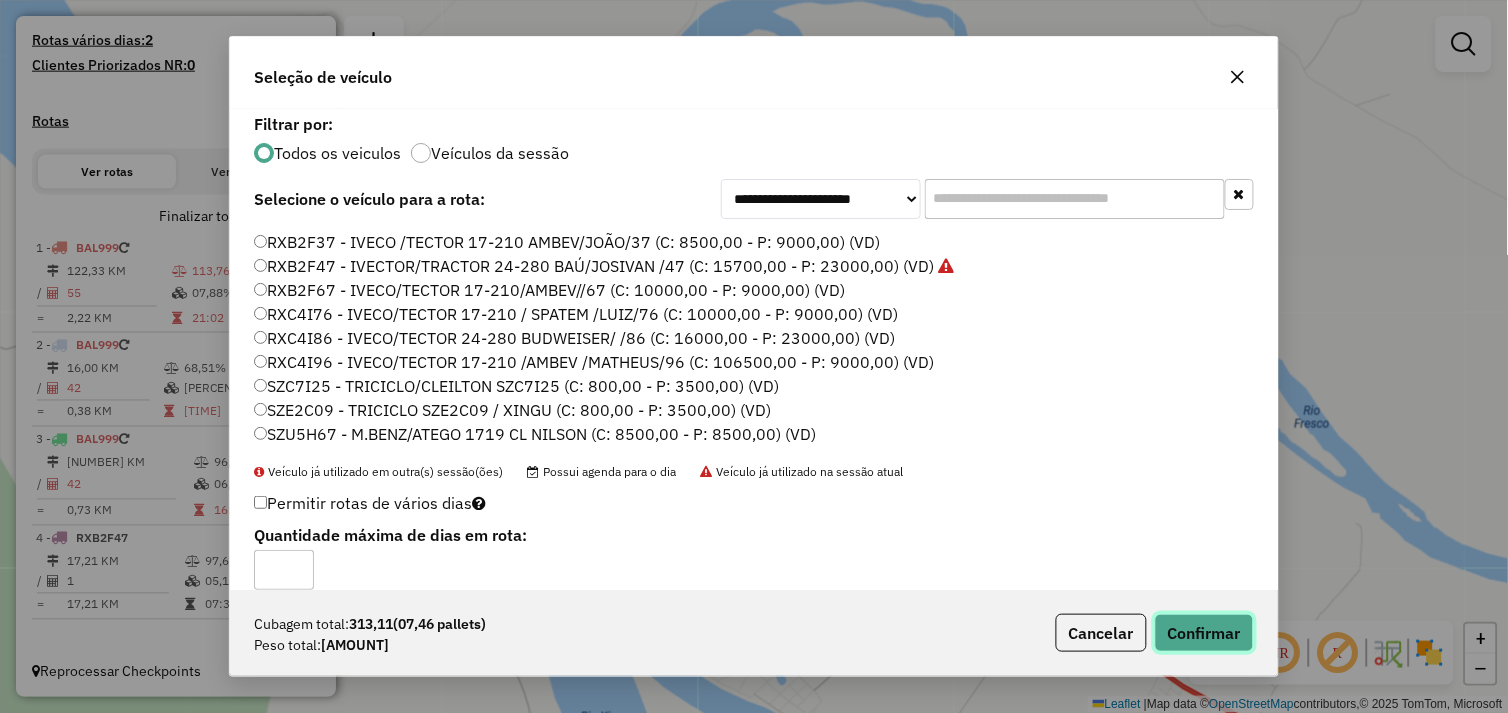 click on "Confirmar" 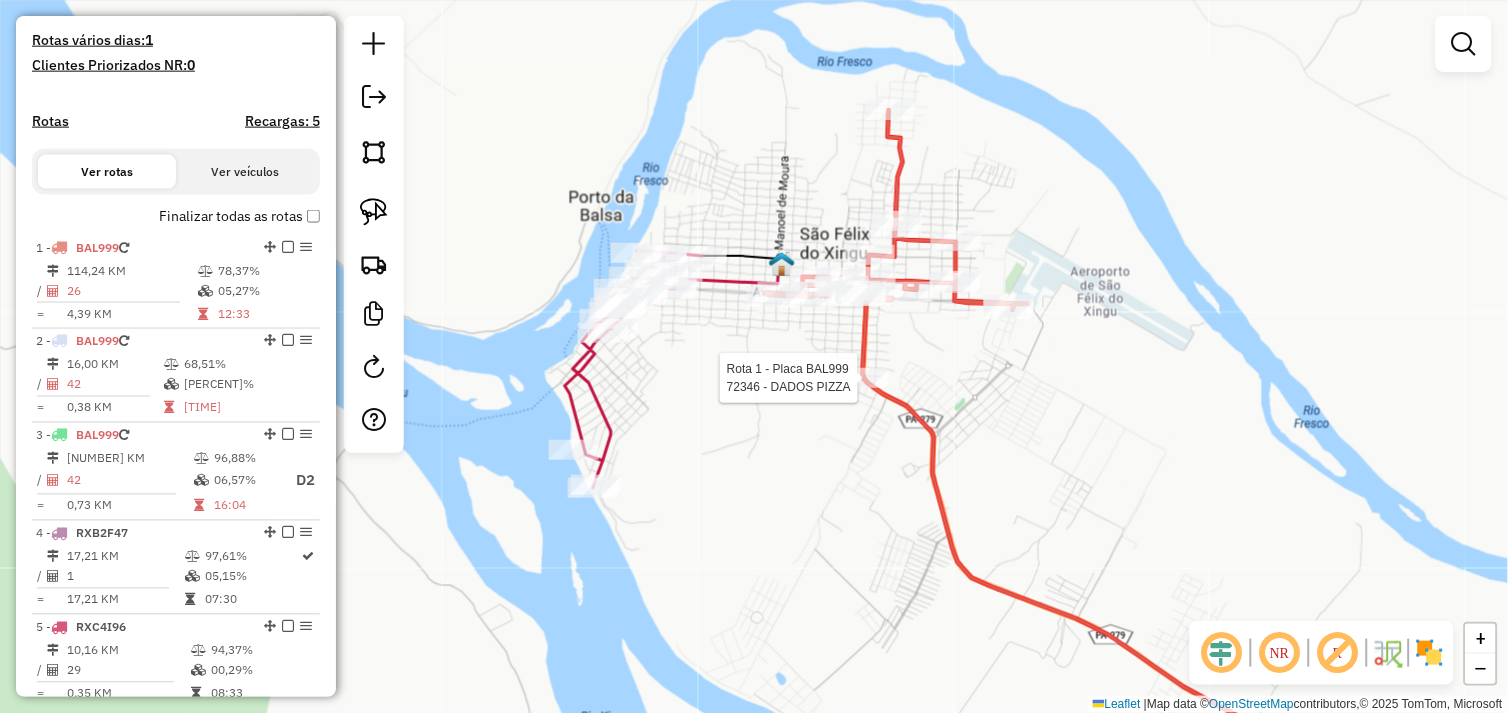 select on "**********" 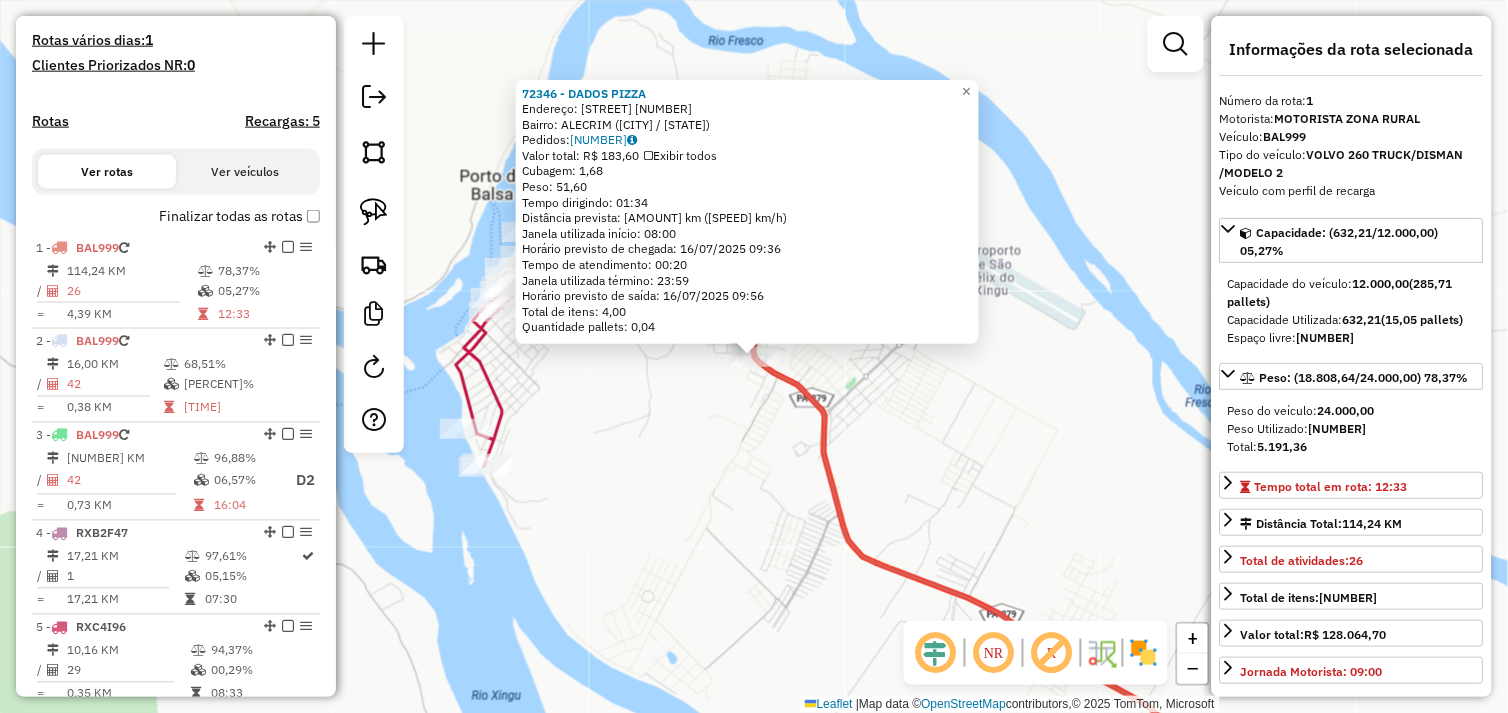 scroll, scrollTop: 621, scrollLeft: 0, axis: vertical 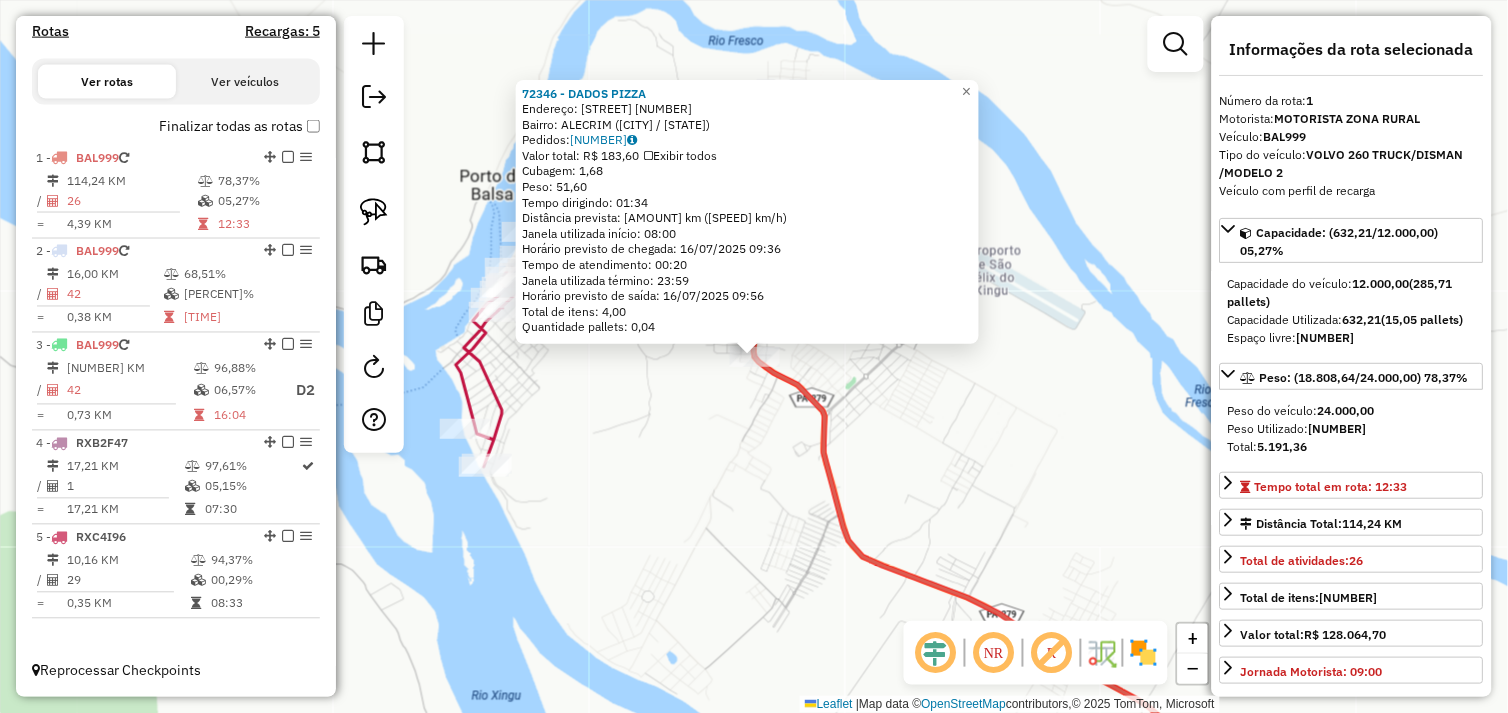 click on "72346 - DADOS PIZZA  Endereço:  AURELIANO CHAVES 590   Bairro: ALECRIM (SAO FELIX DO XINGU / PA)   Pedidos:  15099743   Valor total: R$ 183,60   Exibir todos   Cubagem: 1,68  Peso: 51,60  Tempo dirigindo: 01:34   Distância prevista: 101,855 km (65,01 km/h)   Janela utilizada início: 08:00   Horário previsto de chegada: 16/07/2025 09:36   Tempo de atendimento: 00:20   Janela utilizada término: 23:59   Horário previsto de saída: 16/07/2025 09:56   Total de itens: 4,00   Quantidade pallets: 0,04  × Janela de atendimento Grade de atendimento Capacidade Transportadoras Veículos Cliente Pedidos  Rotas Selecione os dias de semana para filtrar as janelas de atendimento  Seg   Ter   Qua   Qui   Sex   Sáb   Dom  Informe o período da janela de atendimento: De: Até:  Filtrar exatamente a janela do cliente  Considerar janela de atendimento padrão  Selecione os dias de semana para filtrar as grades de atendimento  Seg   Ter   Qua   Qui   Sex   Sáb   Dom   Considerar clientes sem dia de atendimento cadastrado" 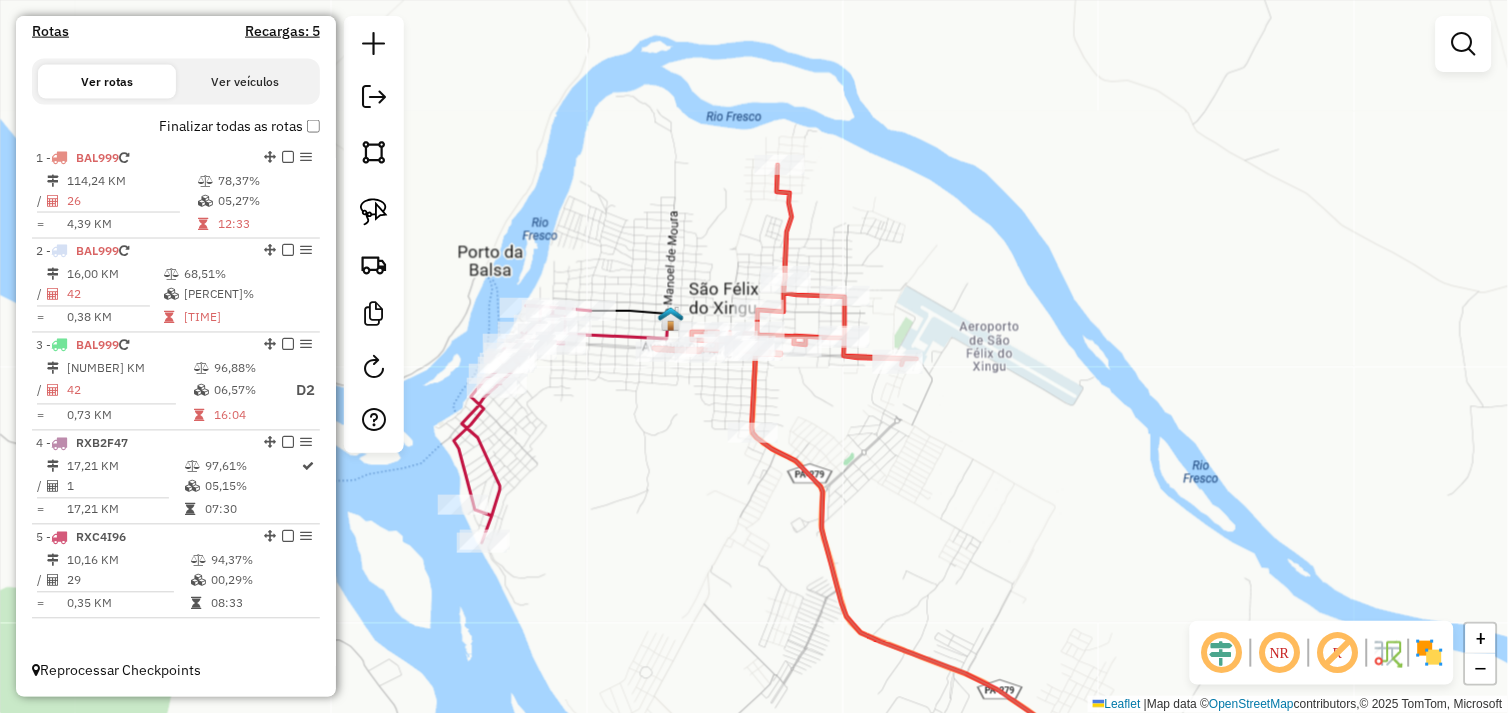 drag, startPoint x: 696, startPoint y: 316, endPoint x: 694, endPoint y: 392, distance: 76.02631 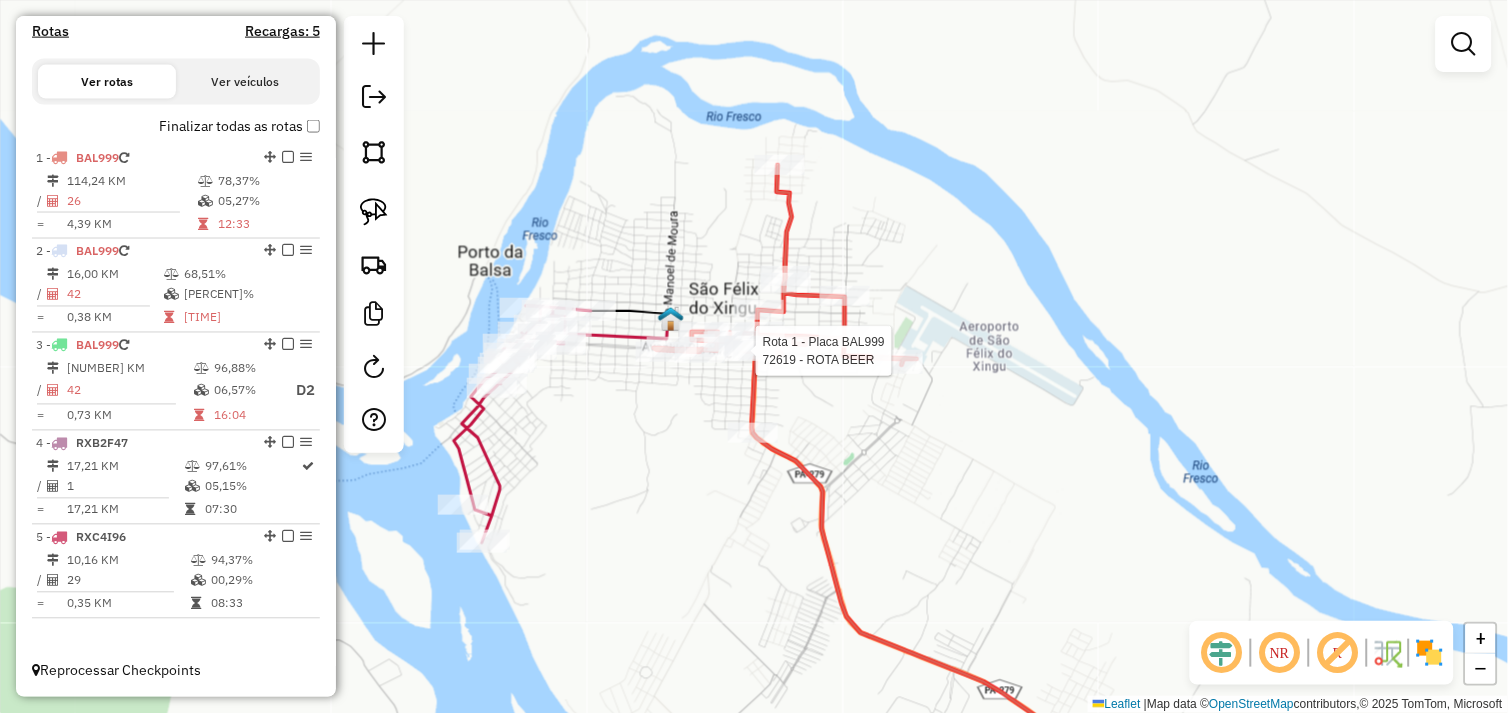 select on "**********" 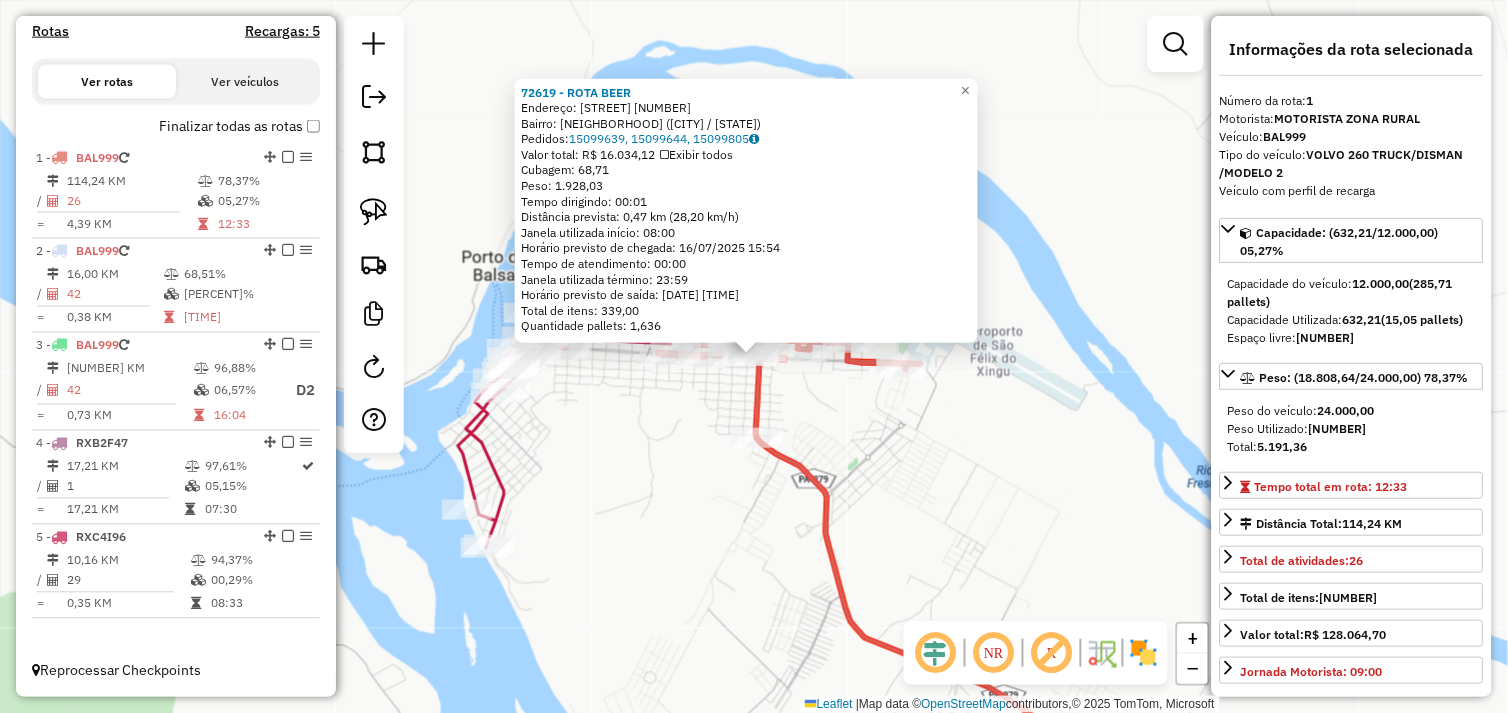 drag, startPoint x: 697, startPoint y: 456, endPoint x: 711, endPoint y: 446, distance: 17.20465 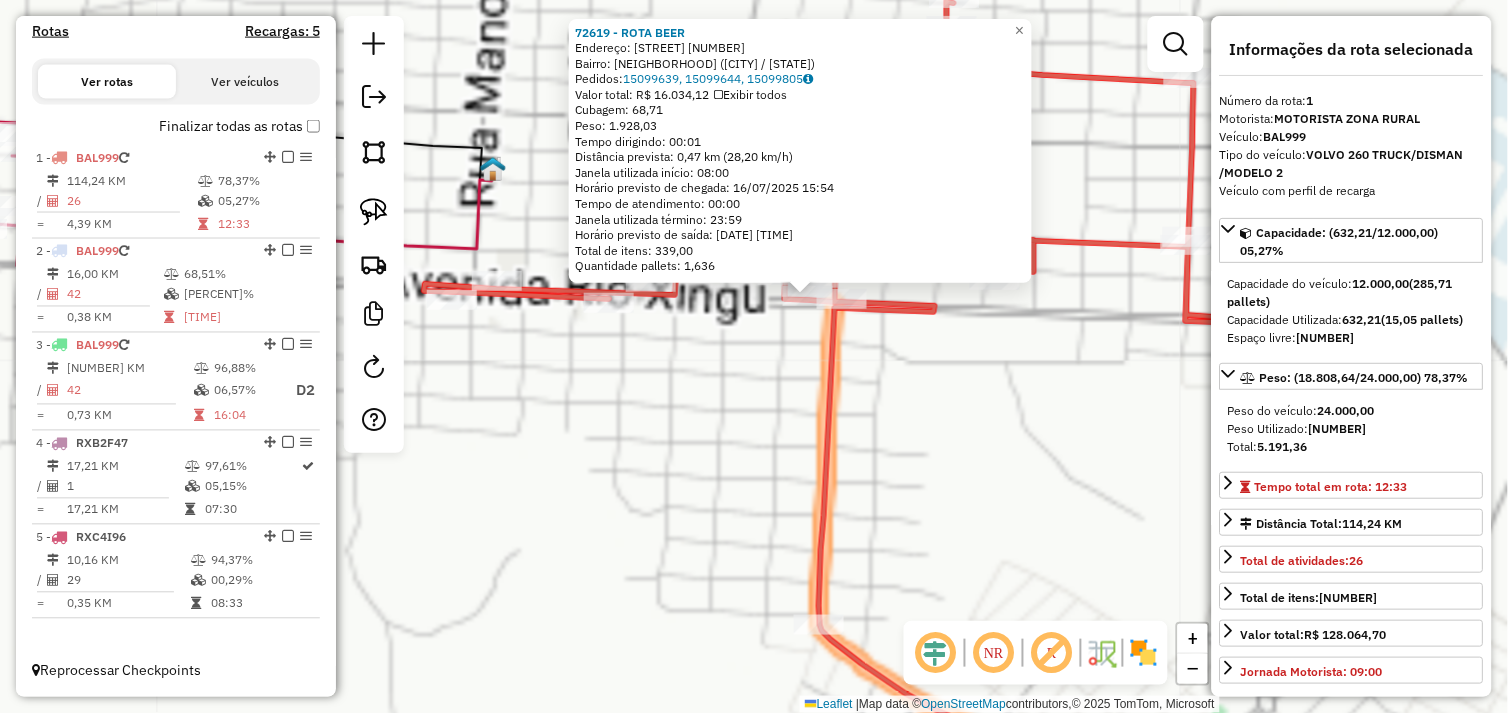 click on "72619 - ROTA BEER  Endereço:  Avenida Rio Xingu 2027   Bairro: CENTRO (SAO FELIX DO XINGU / PA)   Pedidos:  15099639, 15099644, 15099805   Valor total: R$ 16.034,12   Exibir todos   Cubagem: 68,71  Peso: 1.928,03  Tempo dirigindo: 00:01   Distância prevista: 0,47 km (28,20 km/h)   Janela utilizada início: 08:00   Horário previsto de chegada: 16/07/2025 15:54   Tempo de atendimento: 00:00   Janela utilizada término: 23:59   Horário previsto de saída: 16/07/2025 15:54   Total de itens: 339,00   Quantidade pallets: 1,636  × Janela de atendimento Grade de atendimento Capacidade Transportadoras Veículos Cliente Pedidos  Rotas Selecione os dias de semana para filtrar as janelas de atendimento  Seg   Ter   Qua   Qui   Sex   Sáb   Dom  Informe o período da janela de atendimento: De: Até:  Filtrar exatamente a janela do cliente  Considerar janela de atendimento padrão  Selecione os dias de semana para filtrar as grades de atendimento  Seg   Ter   Qua   Qui   Sex   Sáb   Dom   Peso mínimo:   De:   Até:" 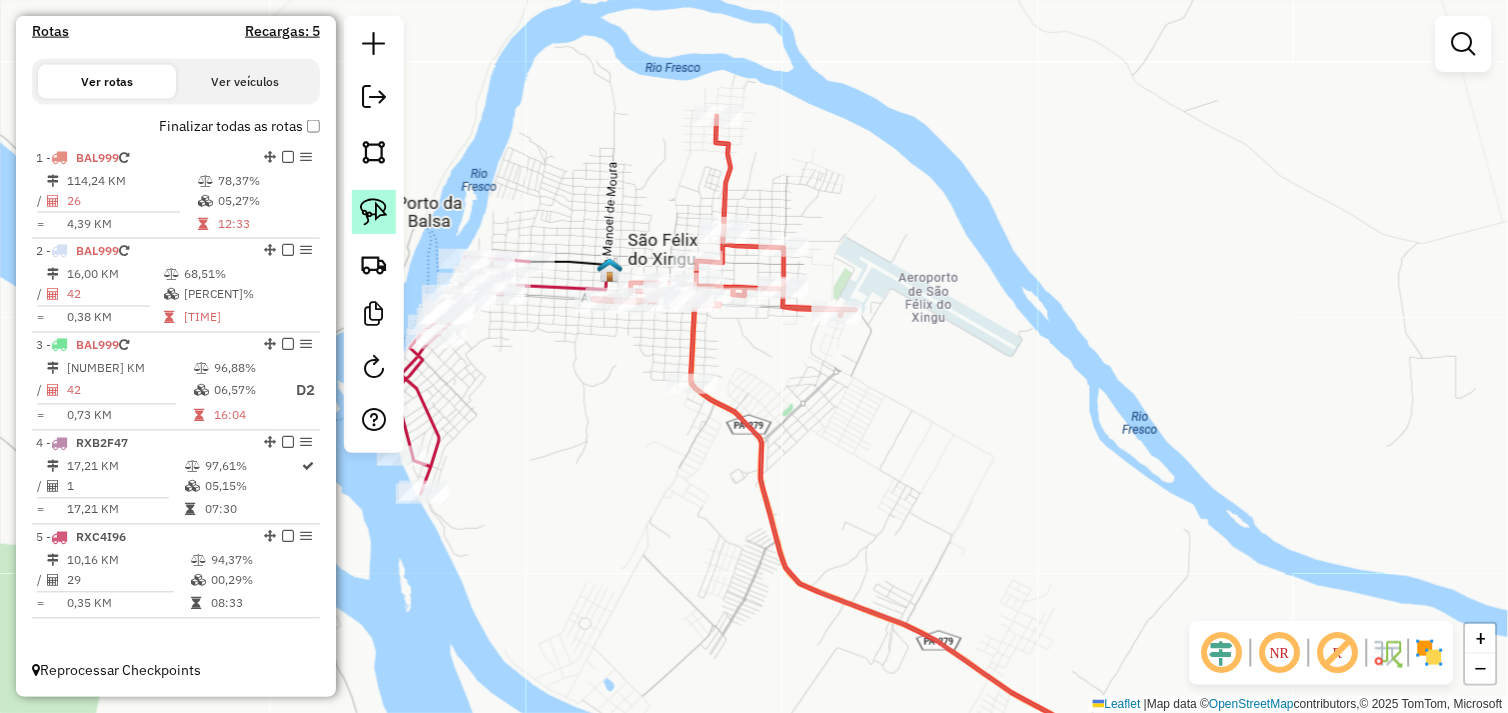 click 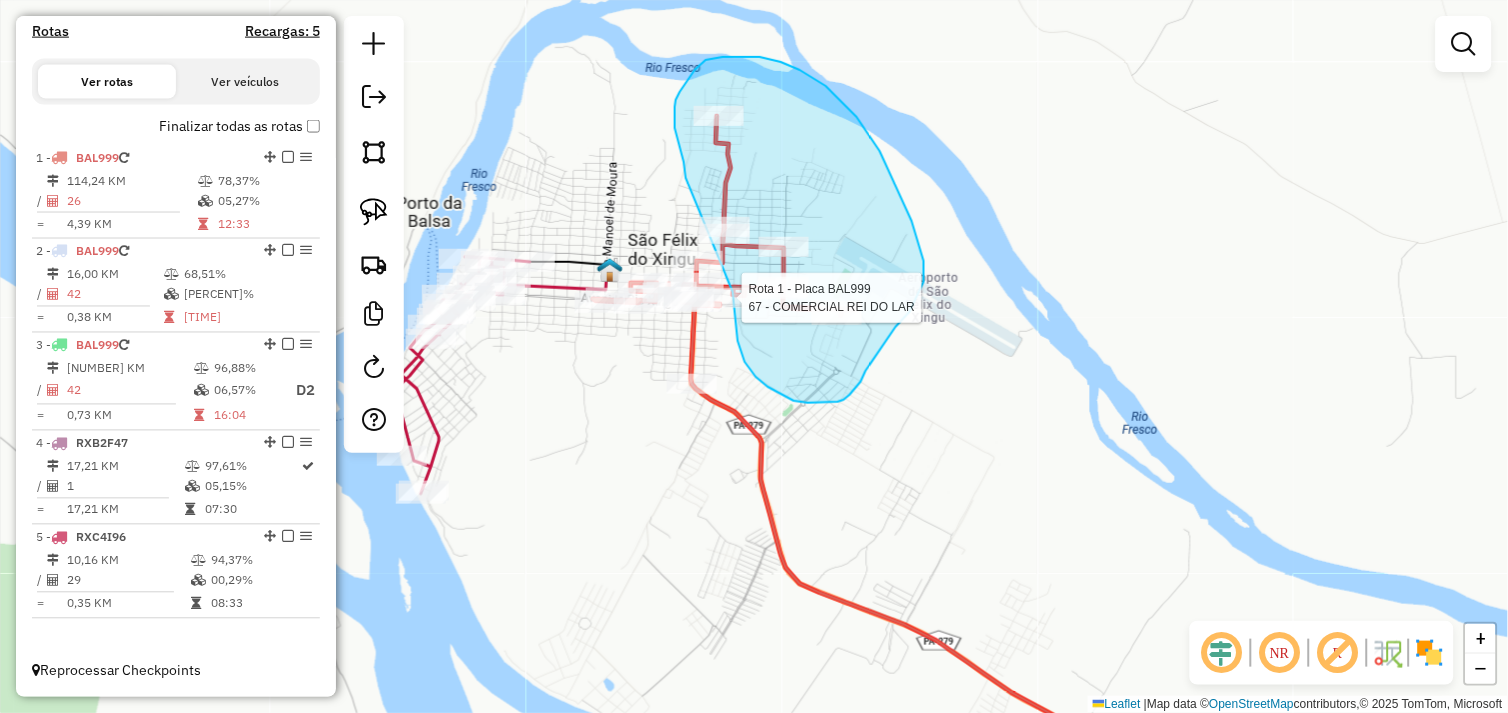 click on "Rota 1 - Placa BAL999  67 - COMERCIAL REI DO LAR Janela de atendimento Grade de atendimento Capacidade Transportadoras Veículos Cliente Pedidos  Rotas Selecione os dias de semana para filtrar as janelas de atendimento  Seg   Ter   Qua   Qui   Sex   Sáb   Dom  Informe o período da janela de atendimento: De: Até:  Filtrar exatamente a janela do cliente  Considerar janela de atendimento padrão  Selecione os dias de semana para filtrar as grades de atendimento  Seg   Ter   Qua   Qui   Sex   Sáb   Dom   Considerar clientes sem dia de atendimento cadastrado  Clientes fora do dia de atendimento selecionado Filtrar as atividades entre os valores definidos abaixo:  Peso mínimo:   Peso máximo:   Cubagem mínima:   Cubagem máxima:   De:   Até:  Filtrar as atividades entre o tempo de atendimento definido abaixo:  De:   Até:   Considerar capacidade total dos clientes não roteirizados Transportadora: Selecione um ou mais itens Tipo de veículo: Selecione um ou mais itens Veículo: Selecione um ou mais itens De:" 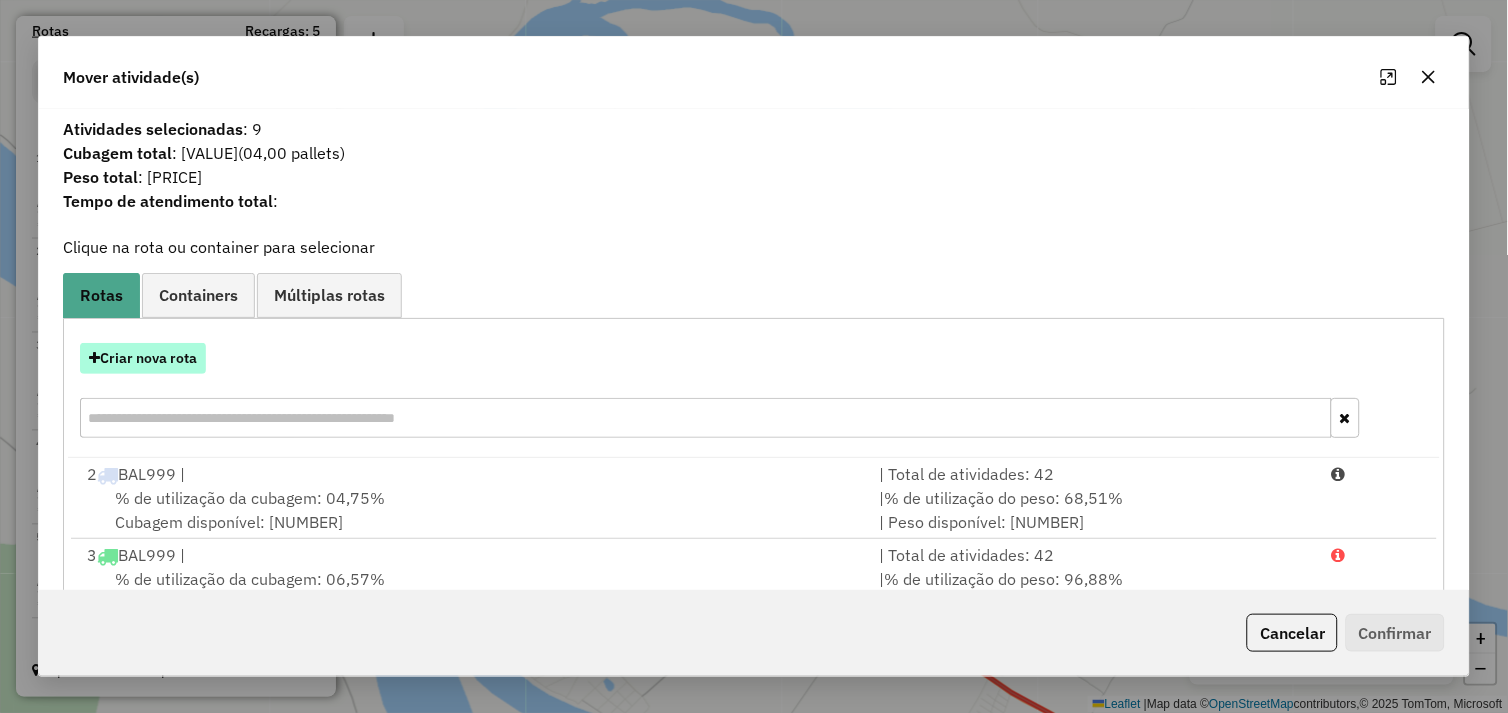 click on "Criar nova rota" at bounding box center [143, 358] 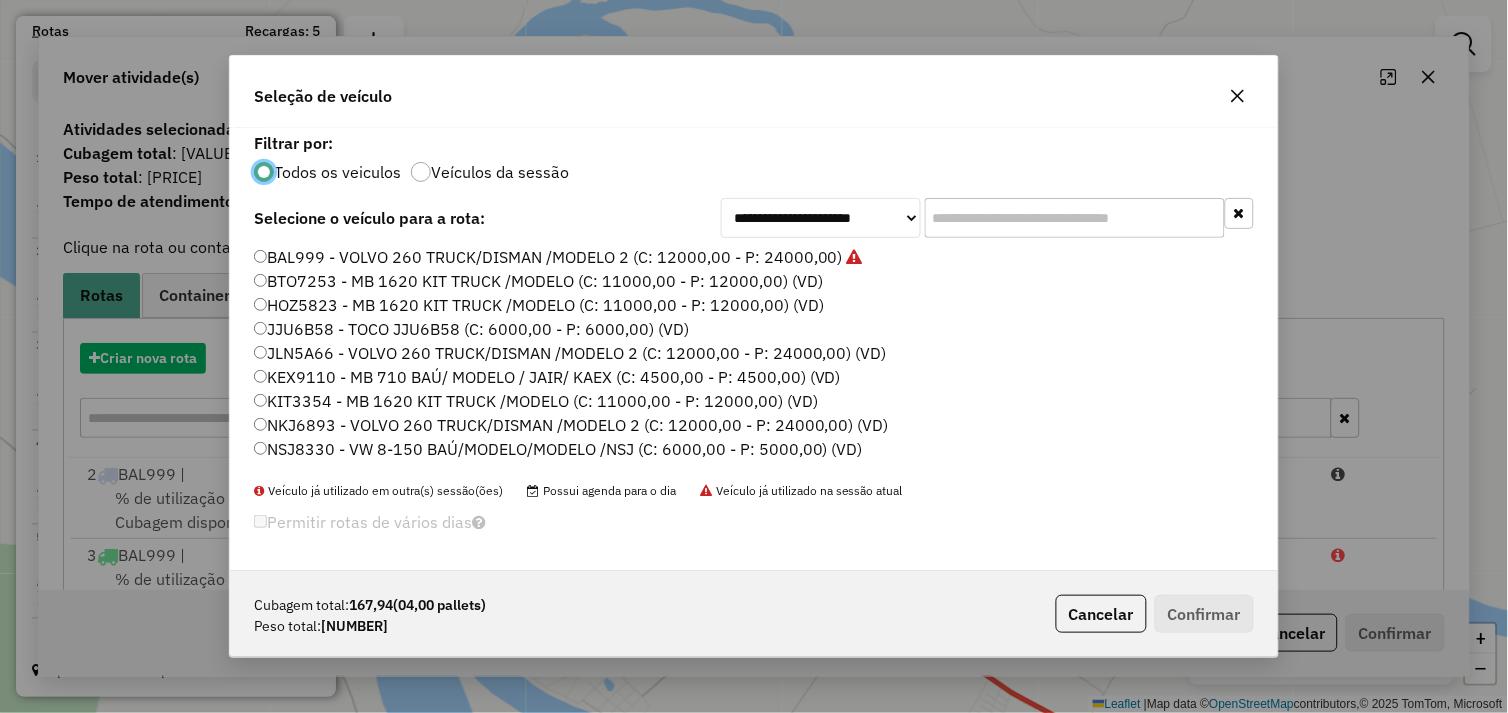 scroll, scrollTop: 11, scrollLeft: 5, axis: both 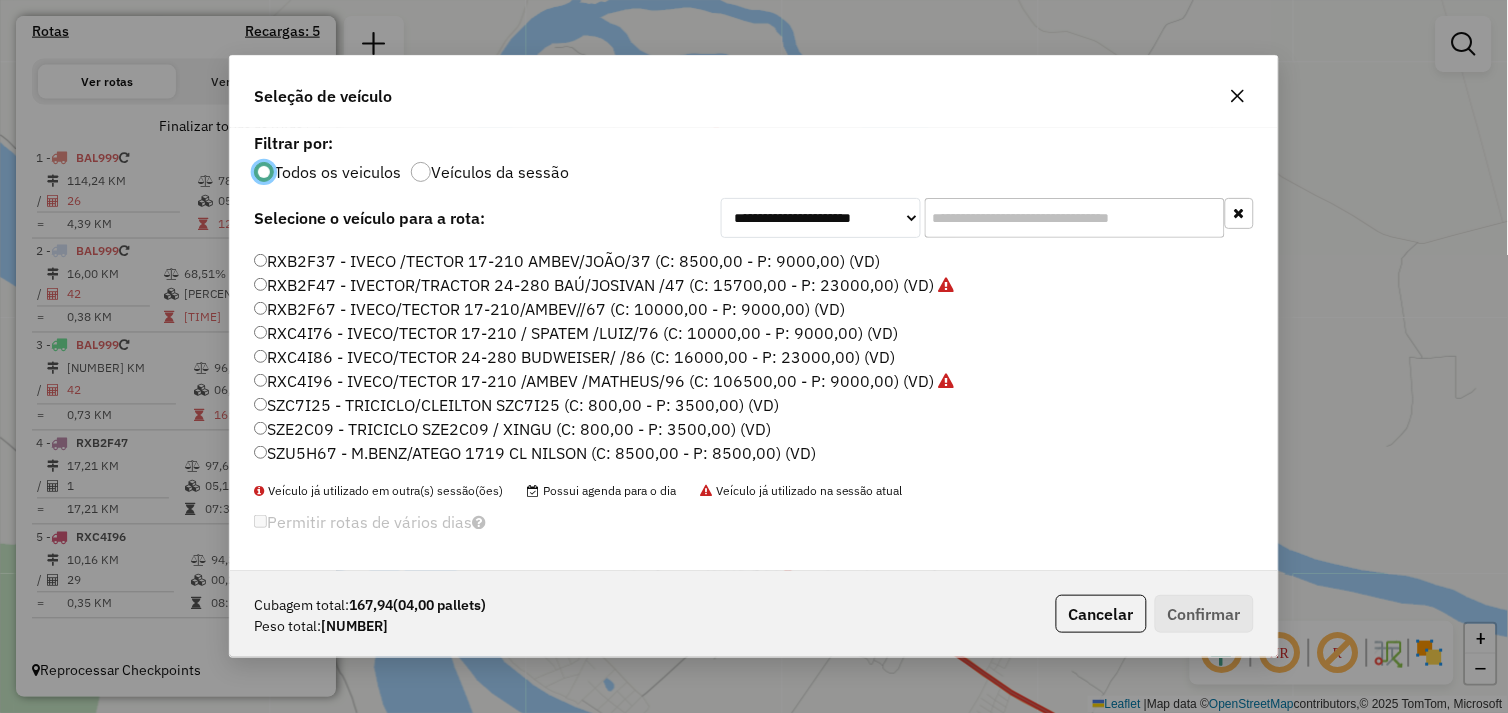 click on "Seleção de veículo" 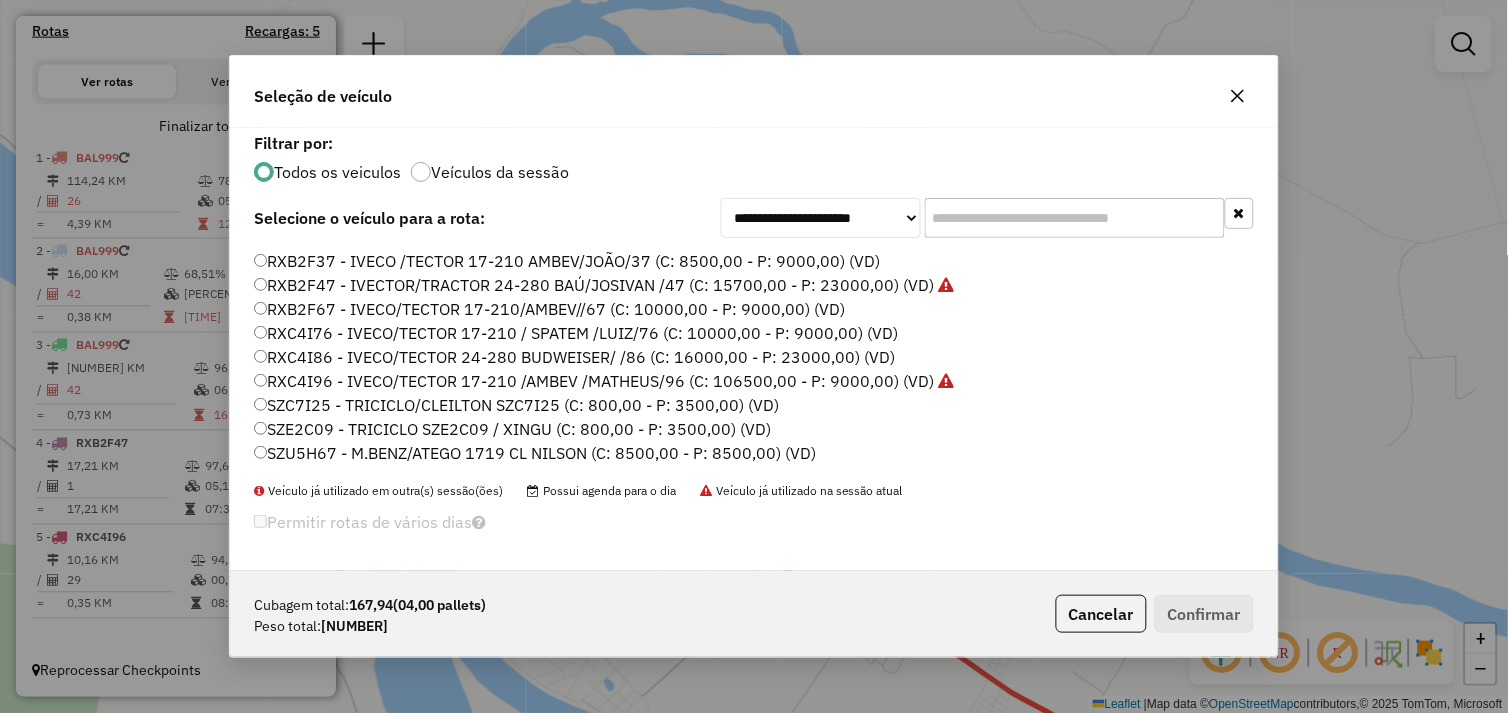 click 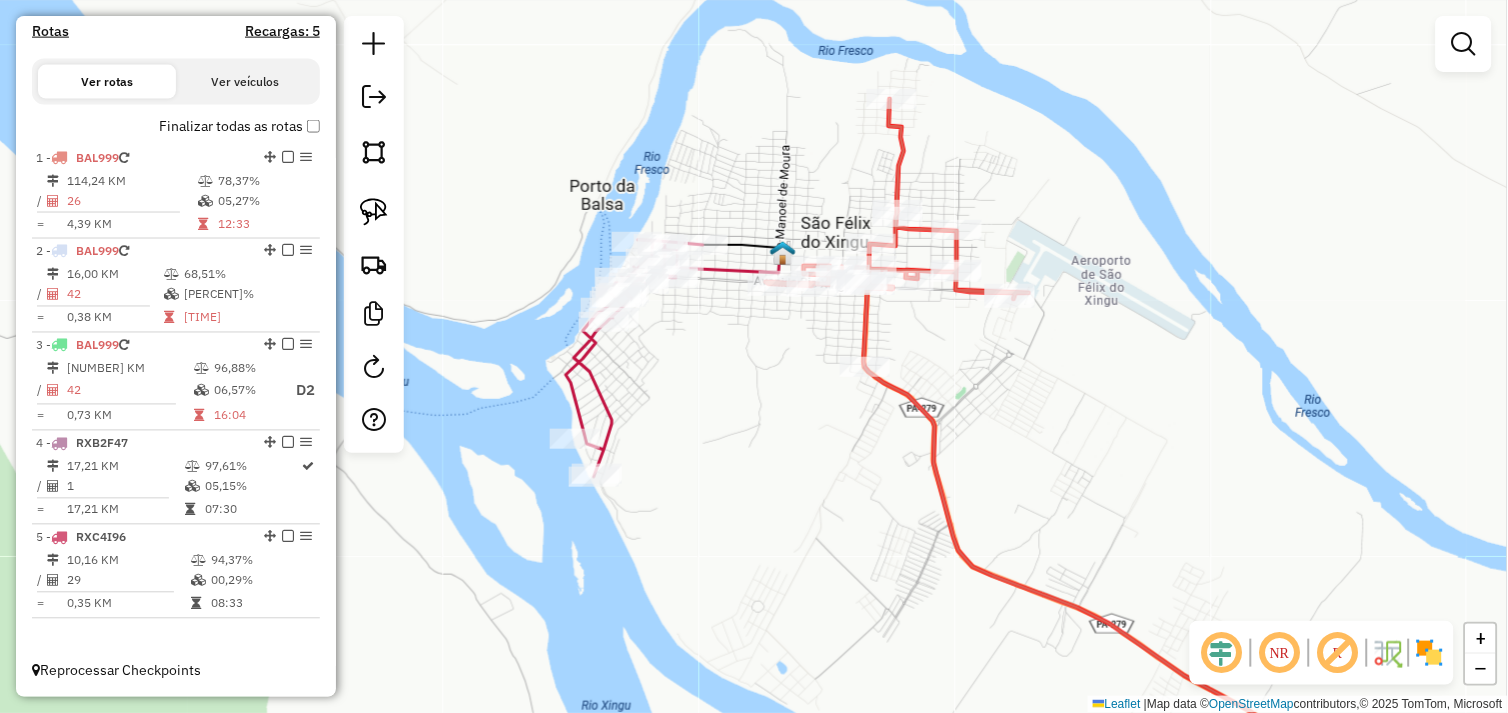 drag, startPoint x: 565, startPoint y: 390, endPoint x: 708, endPoint y: 372, distance: 144.12842 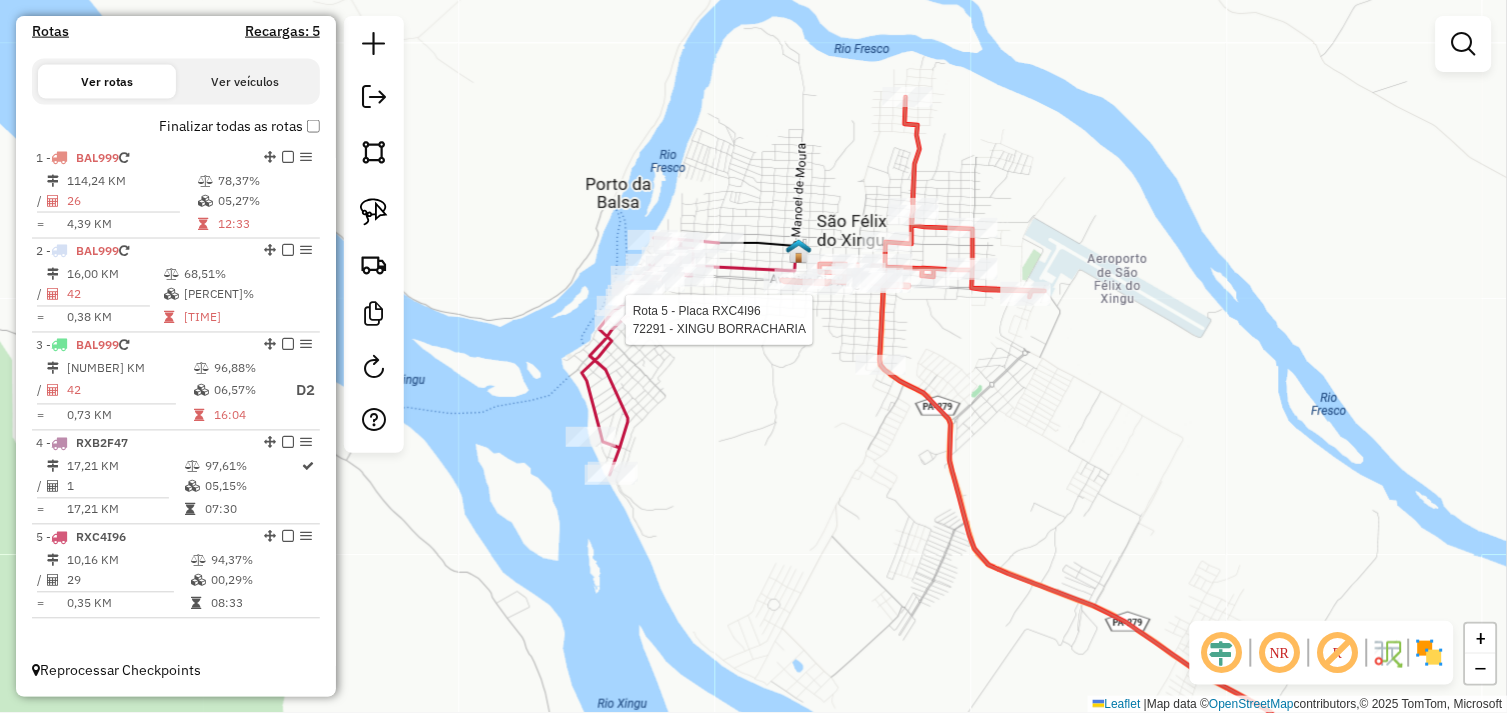 select on "**********" 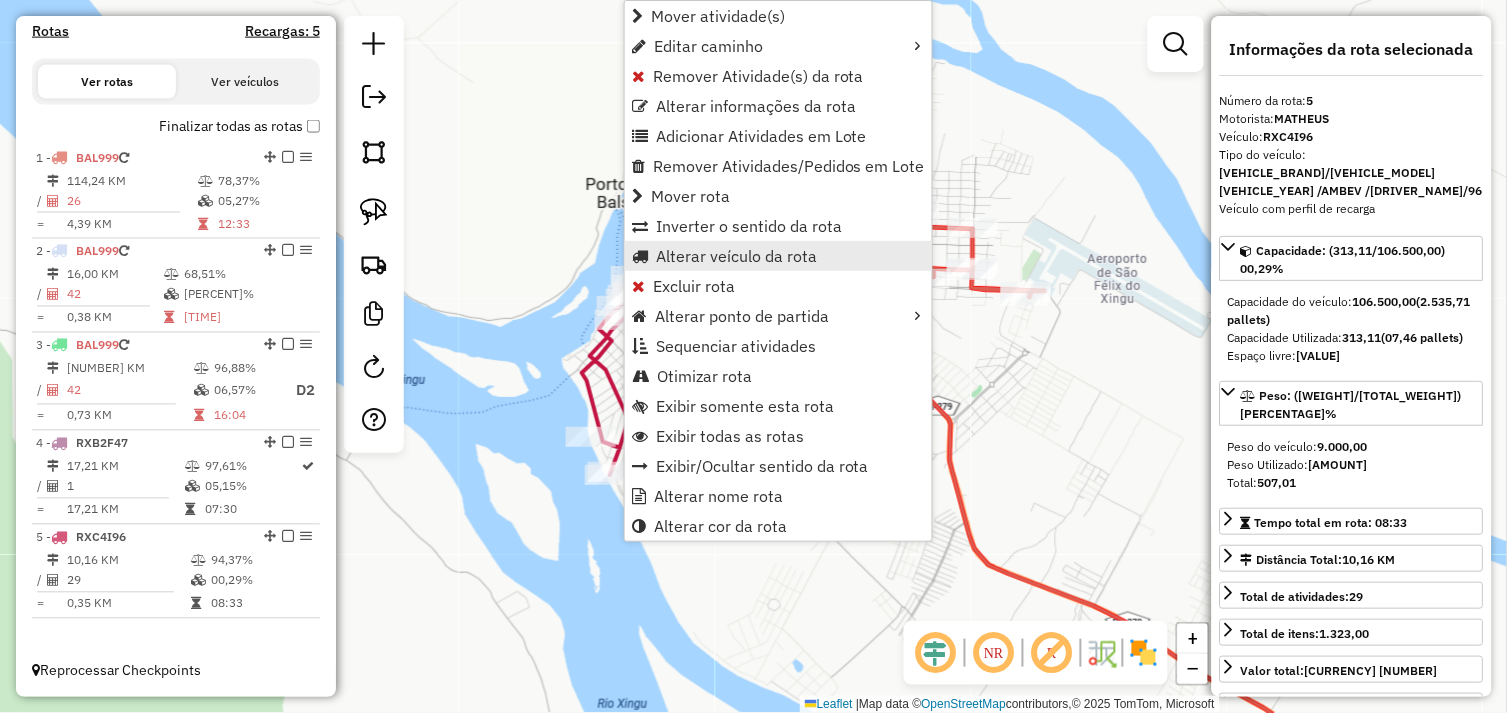 click on "Alterar veículo da rota" at bounding box center [778, 256] 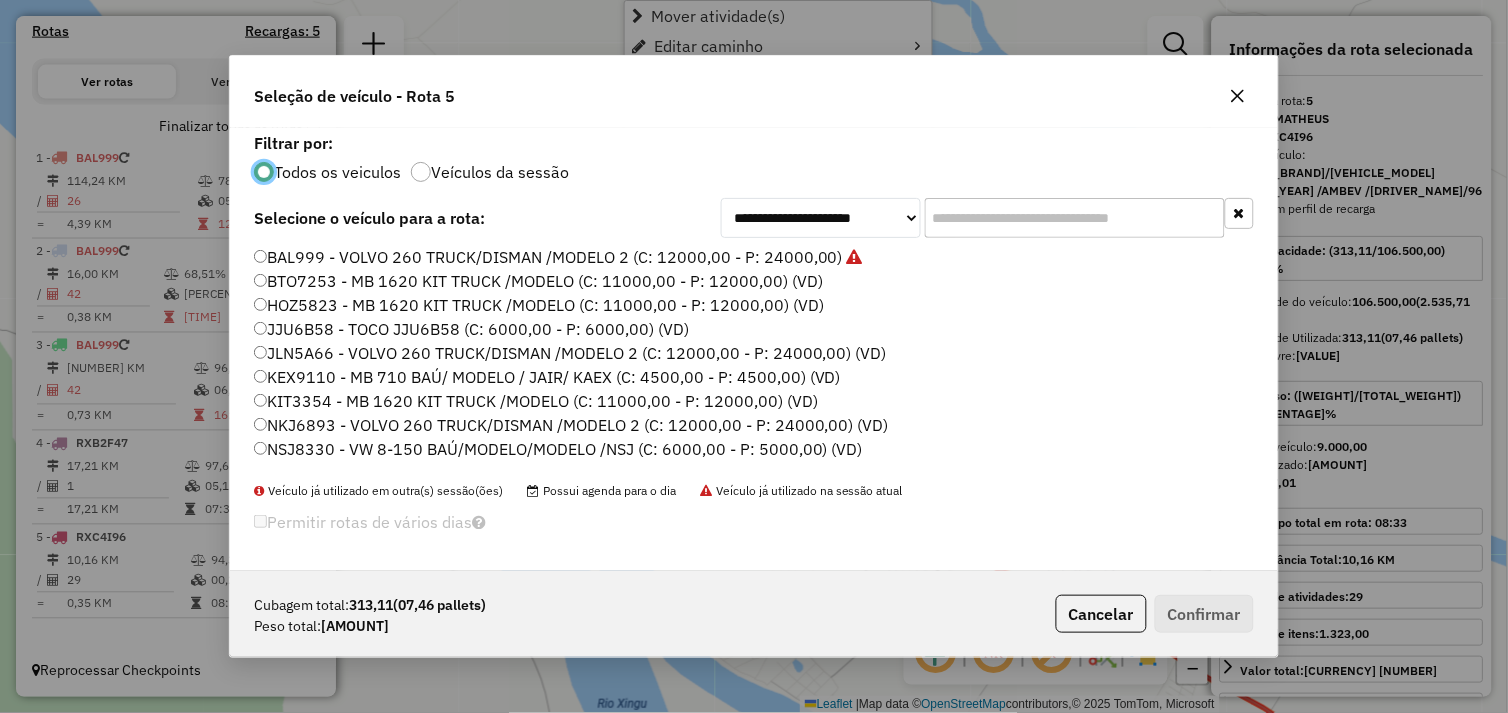 scroll, scrollTop: 11, scrollLeft: 5, axis: both 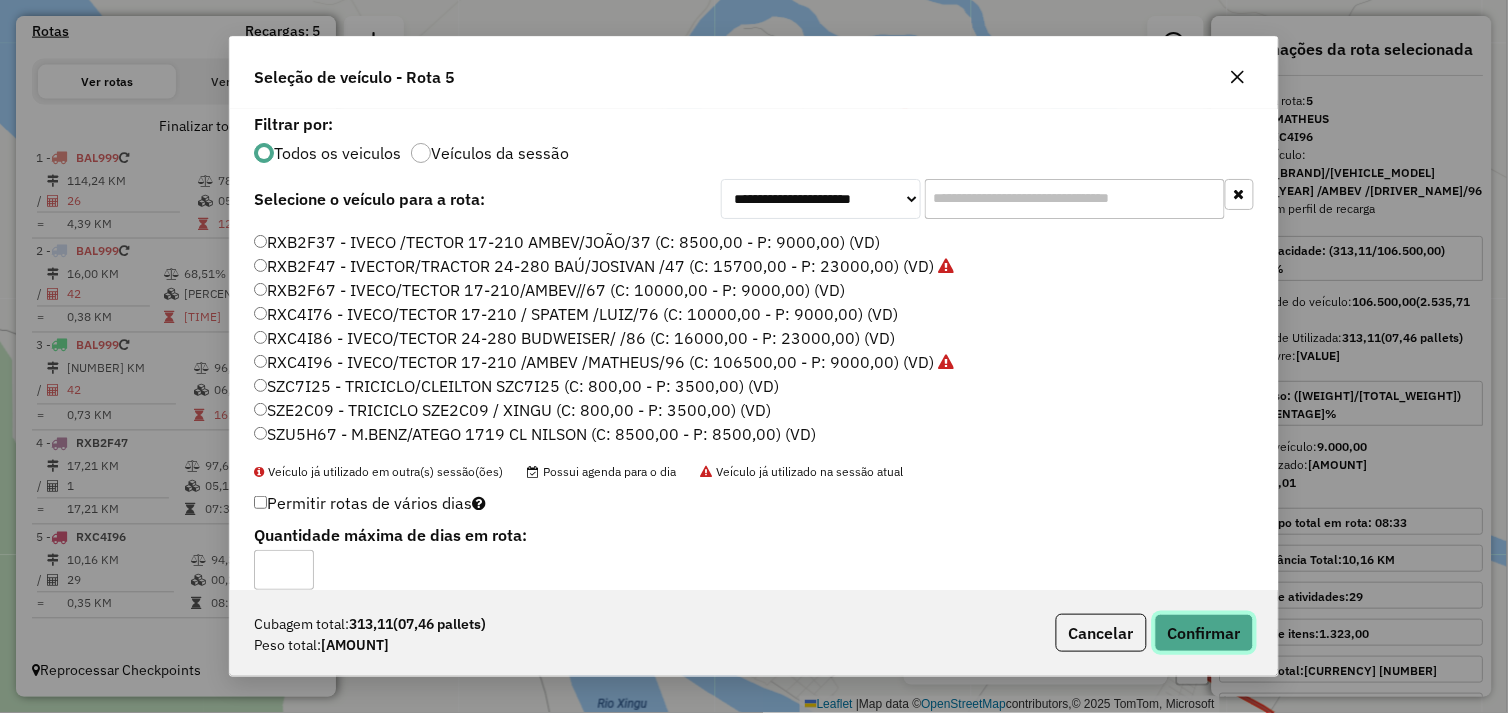 click on "Confirmar" 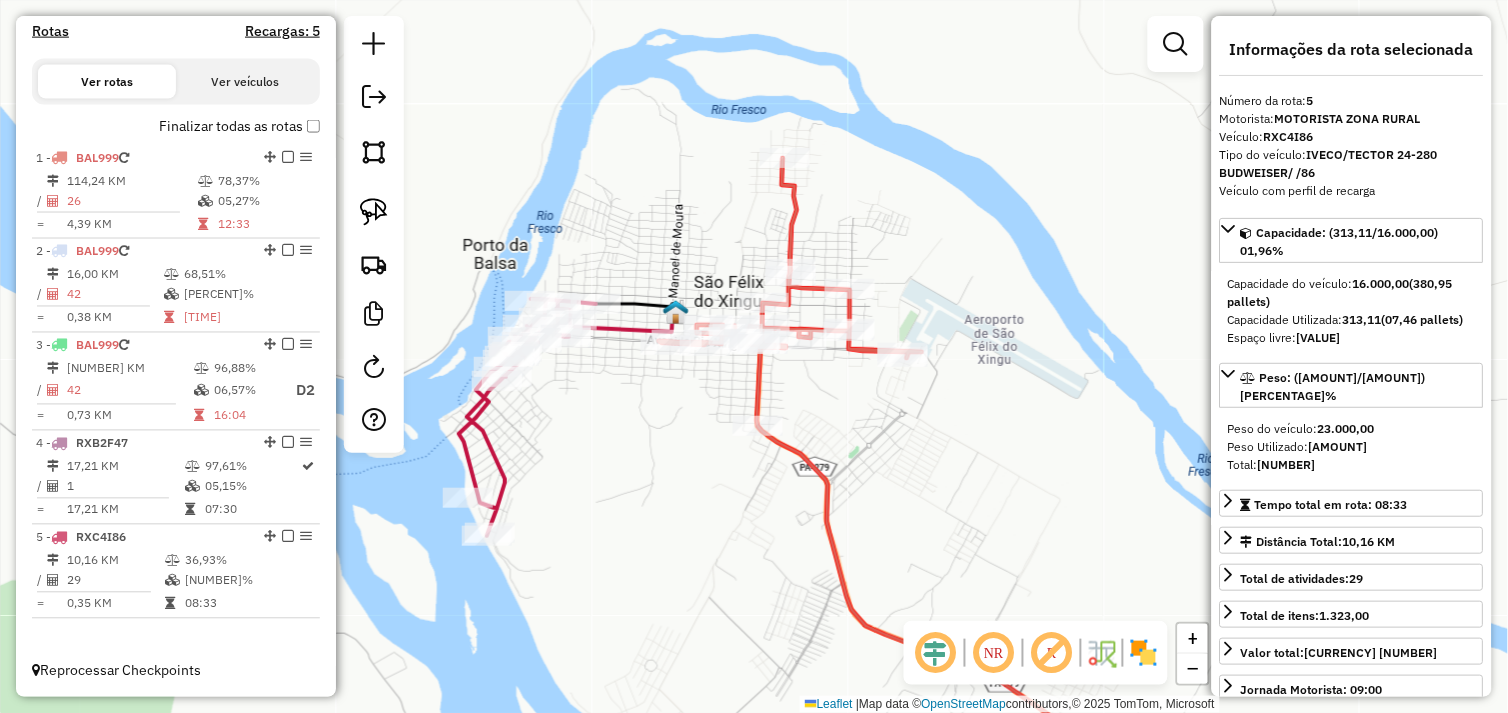 drag, startPoint x: 694, startPoint y: 440, endPoint x: 655, endPoint y: 447, distance: 39.623226 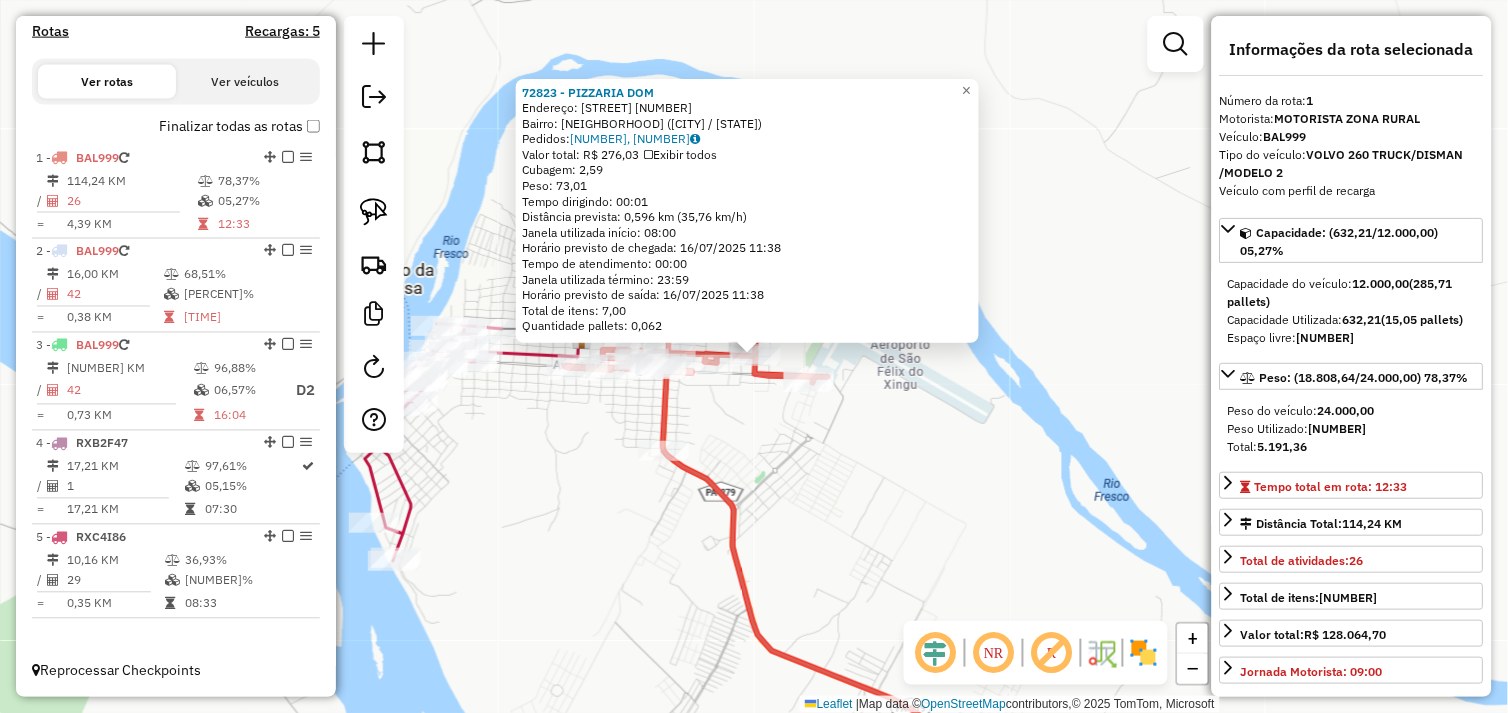 drag, startPoint x: 724, startPoint y: 451, endPoint x: 696, endPoint y: 386, distance: 70.77429 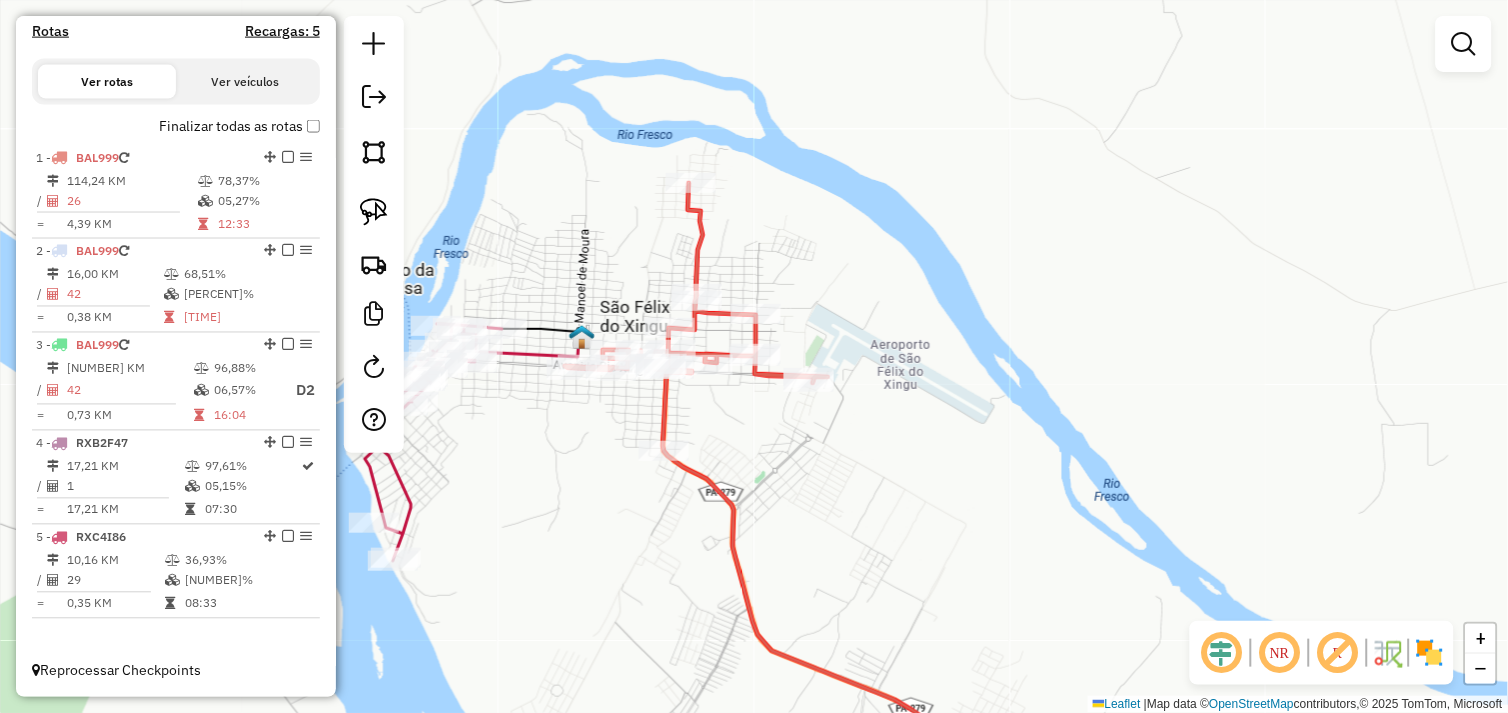 click on "Janela de atendimento Grade de atendimento Capacidade Transportadoras Veículos Cliente Pedidos  Rotas Selecione os dias de semana para filtrar as janelas de atendimento  Seg   Ter   Qua   Qui   Sex   Sáb   Dom  Informe o período da janela de atendimento: De: Até:  Filtrar exatamente a janela do cliente  Considerar janela de atendimento padrão  Selecione os dias de semana para filtrar as grades de atendimento  Seg   Ter   Qua   Qui   Sex   Sáb   Dom   Considerar clientes sem dia de atendimento cadastrado  Clientes fora do dia de atendimento selecionado Filtrar as atividades entre os valores definidos abaixo:  Peso mínimo:   Peso máximo:   Cubagem mínima:   Cubagem máxima:   De:   Até:  Filtrar as atividades entre o tempo de atendimento definido abaixo:  De:   Até:   Considerar capacidade total dos clientes não roteirizados Transportadora: Selecione um ou mais itens Tipo de veículo: Selecione um ou mais itens Veículo: Selecione um ou mais itens Motorista: Selecione um ou mais itens Nome: Rótulo:" 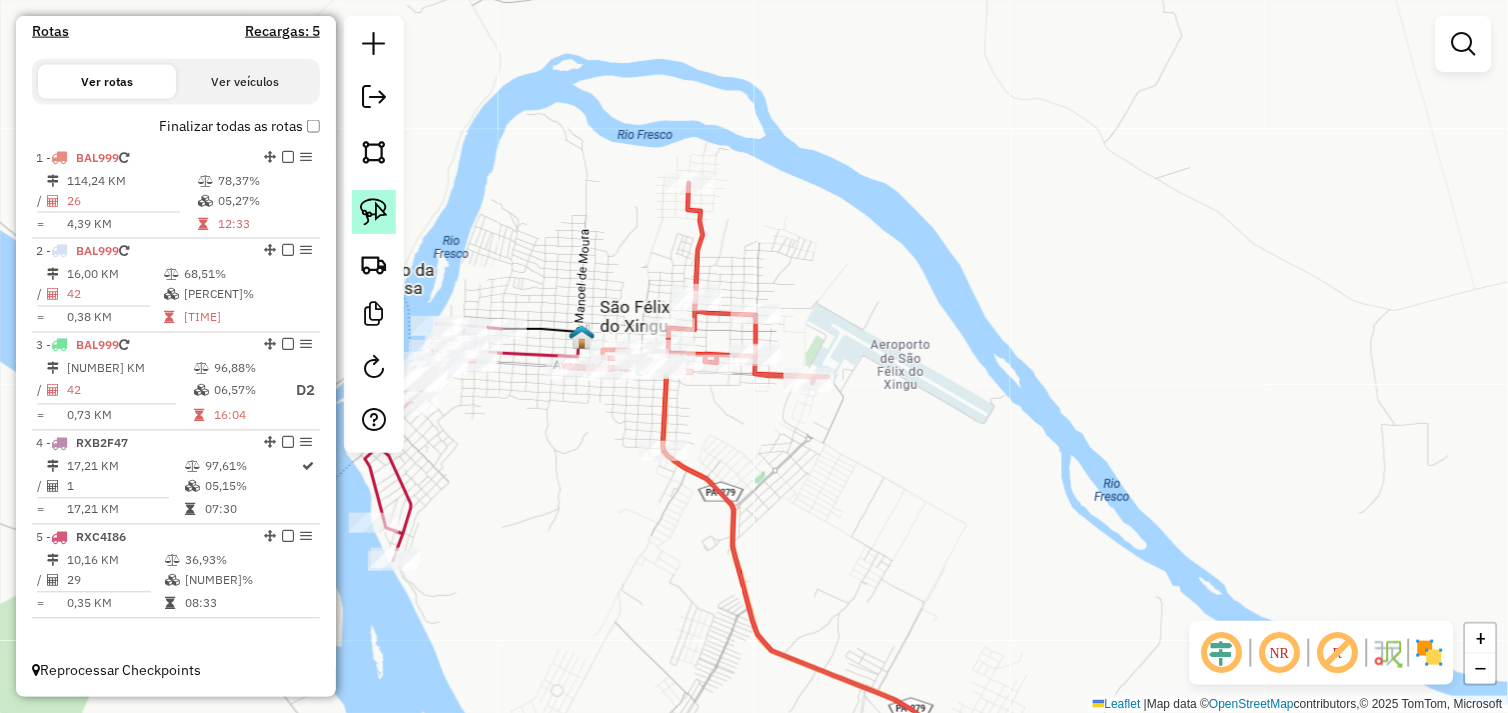 click 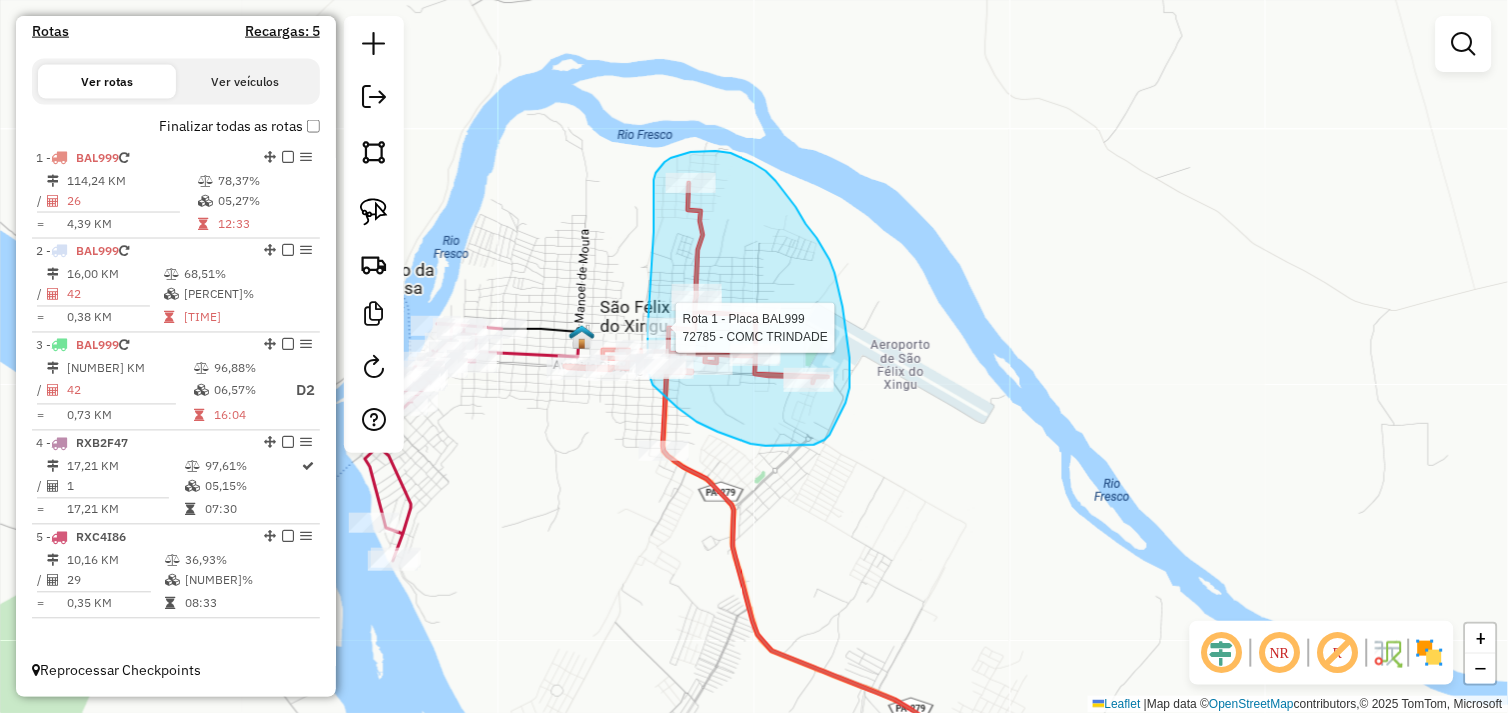 click on "Rota 1 - Placa BAL999  72619 - ROTA BEER Rota 1 - Placa BAL999  759 - BR MANIA Rota 1 - Placa BAL999  703 - TO NO GRAU Rota 1 - Placa BAL999  7766 - GT  BEER Rota 1 - Placa BAL999  72803 - DISTRIBUIDORA E CONV MUNDIAL Rota 1 - Placa BAL999  72785 - COMC TRINDADE Janela de atendimento Grade de atendimento Capacidade Transportadoras Veículos Cliente Pedidos  Rotas Selecione os dias de semana para filtrar as janelas de atendimento  Seg   Ter   Qua   Qui   Sex   Sáb   Dom  Informe o período da janela de atendimento: De: Até:  Filtrar exatamente a janela do cliente  Considerar janela de atendimento padrão  Selecione os dias de semana para filtrar as grades de atendimento  Seg   Ter   Qua   Qui   Sex   Sáb   Dom   Considerar clientes sem dia de atendimento cadastrado  Clientes fora do dia de atendimento selecionado Filtrar as atividades entre os valores definidos abaixo:  Peso mínimo:   Peso máximo:   Cubagem mínima:   Cubagem máxima:   De:   Até:   De:   Até:  Transportadora: Selecione um ou mais itens" 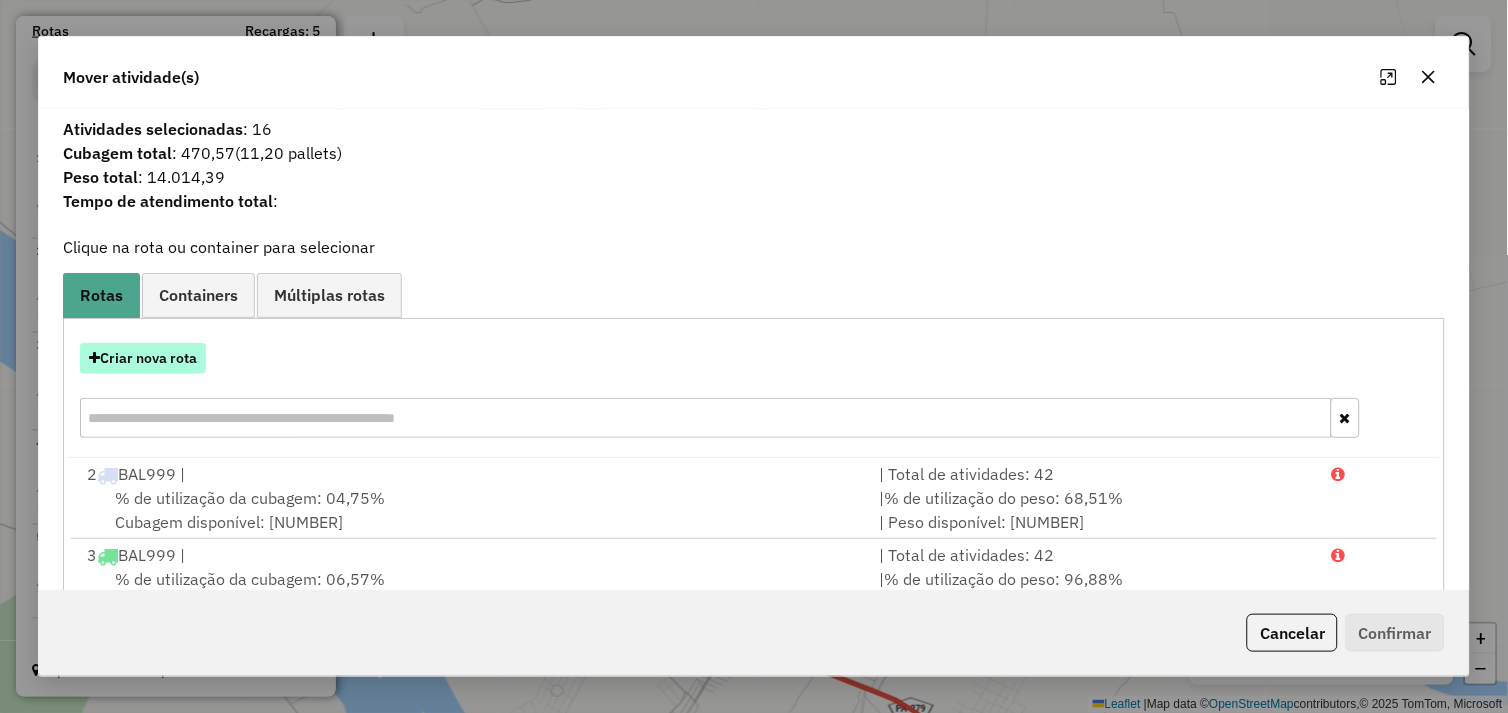 click on "Criar nova rota" at bounding box center (143, 358) 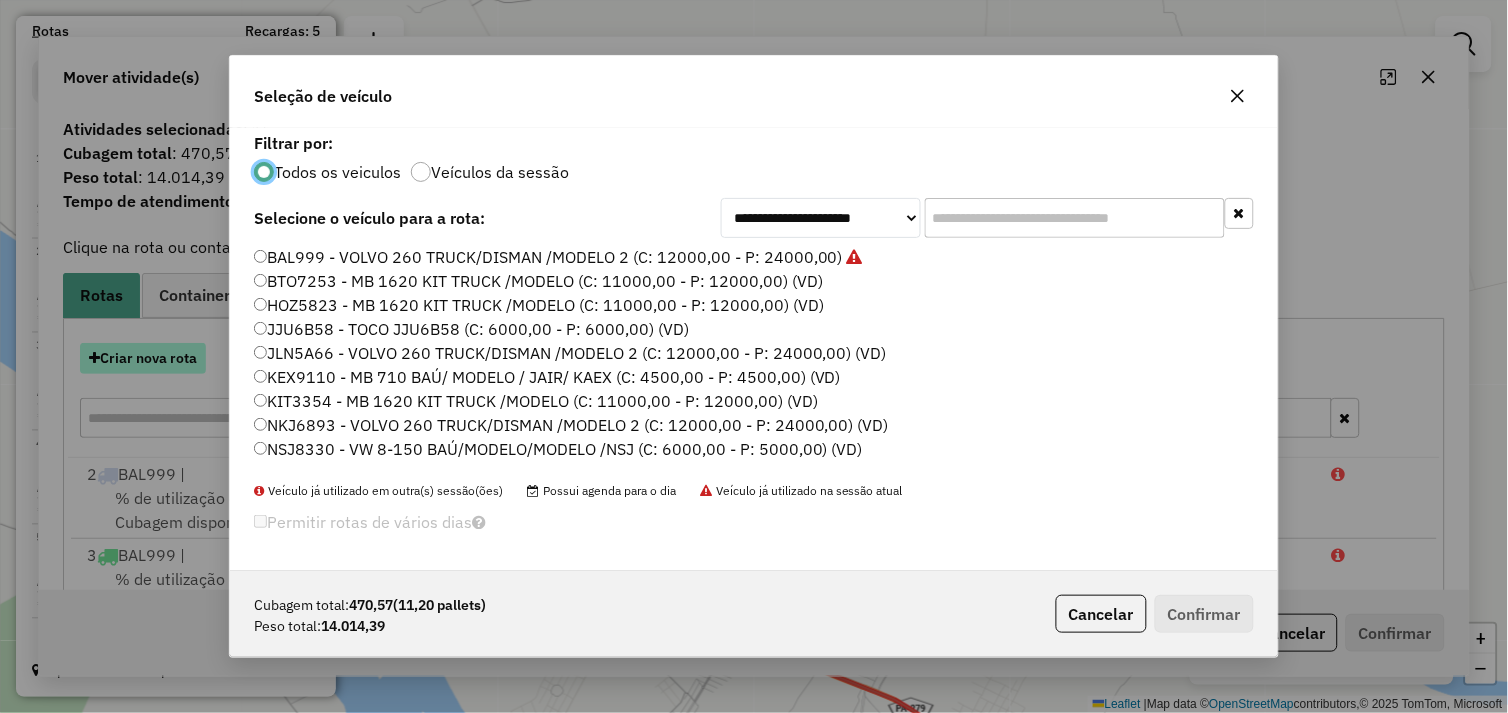 scroll, scrollTop: 11, scrollLeft: 5, axis: both 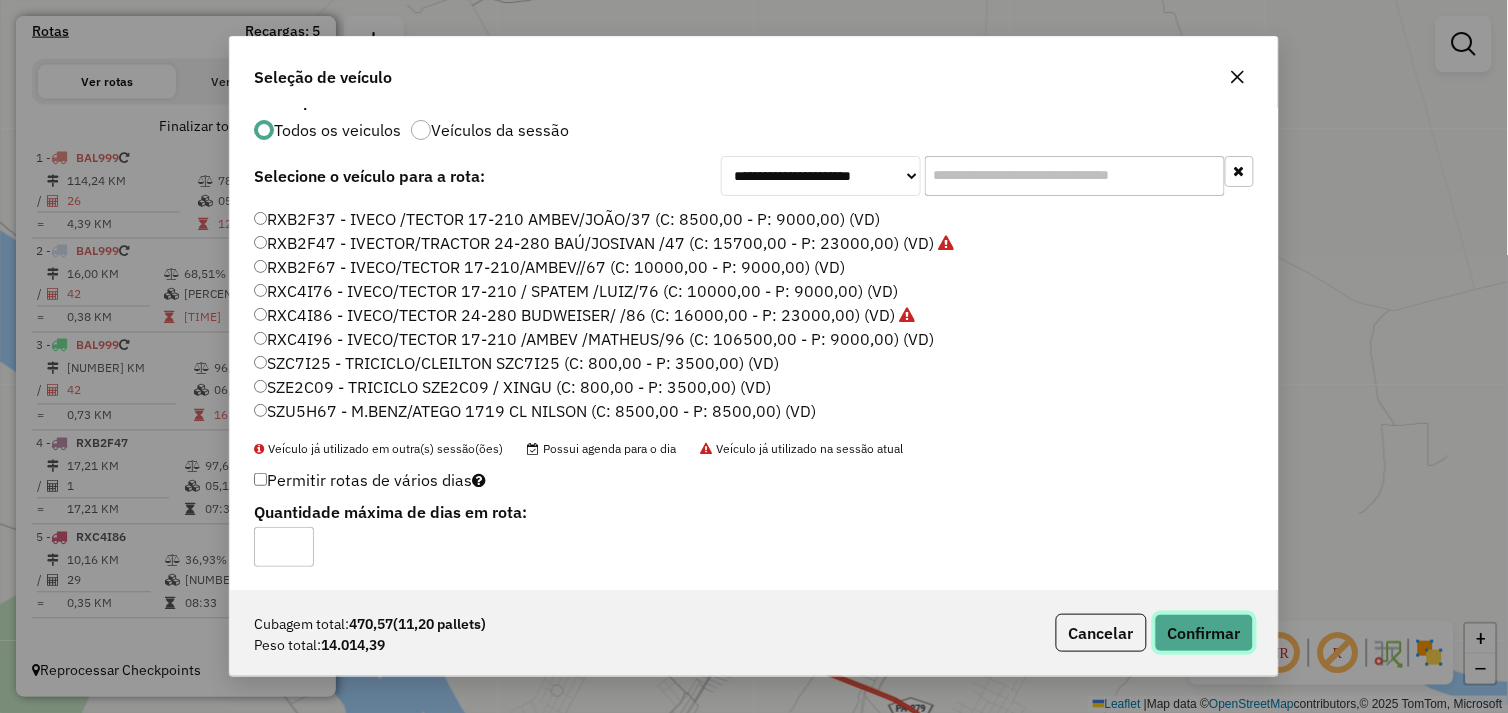 click on "Confirmar" 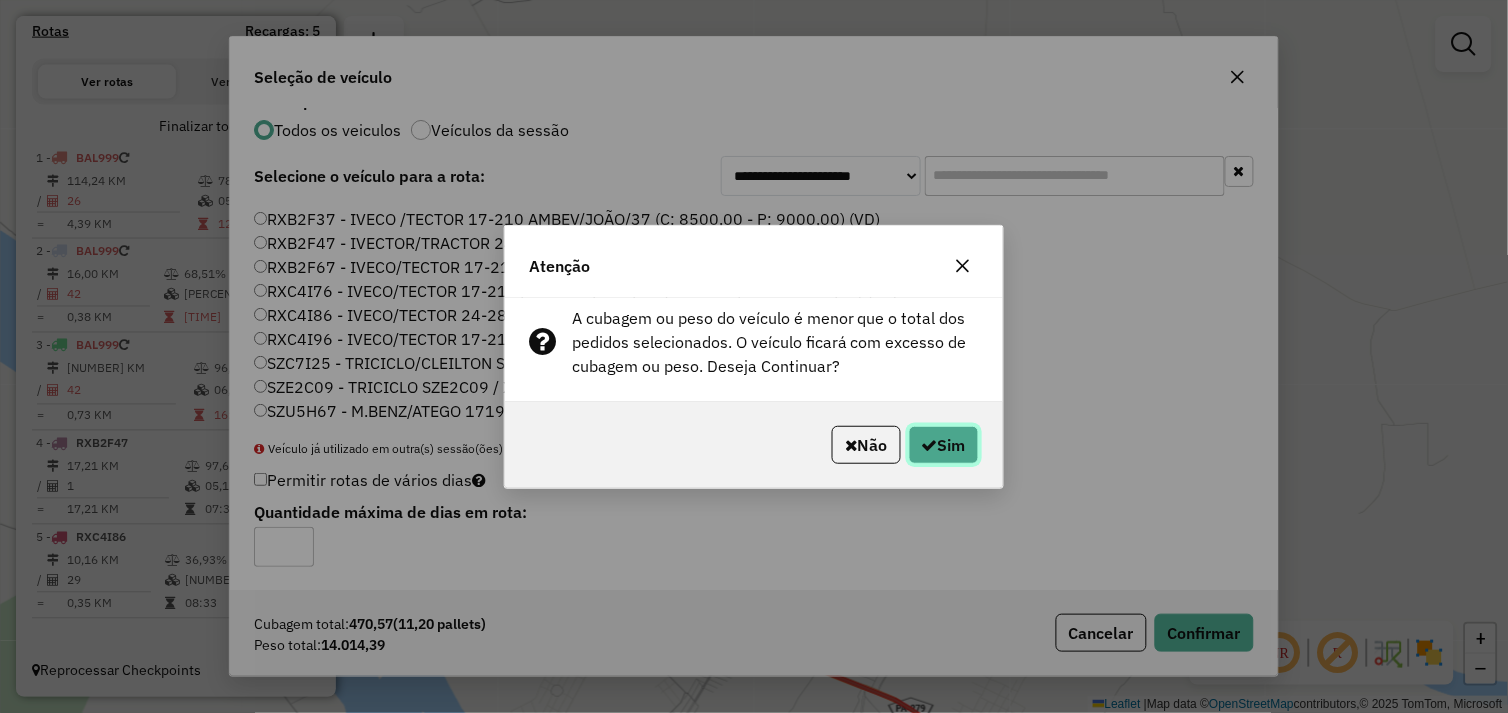 click on "Sim" 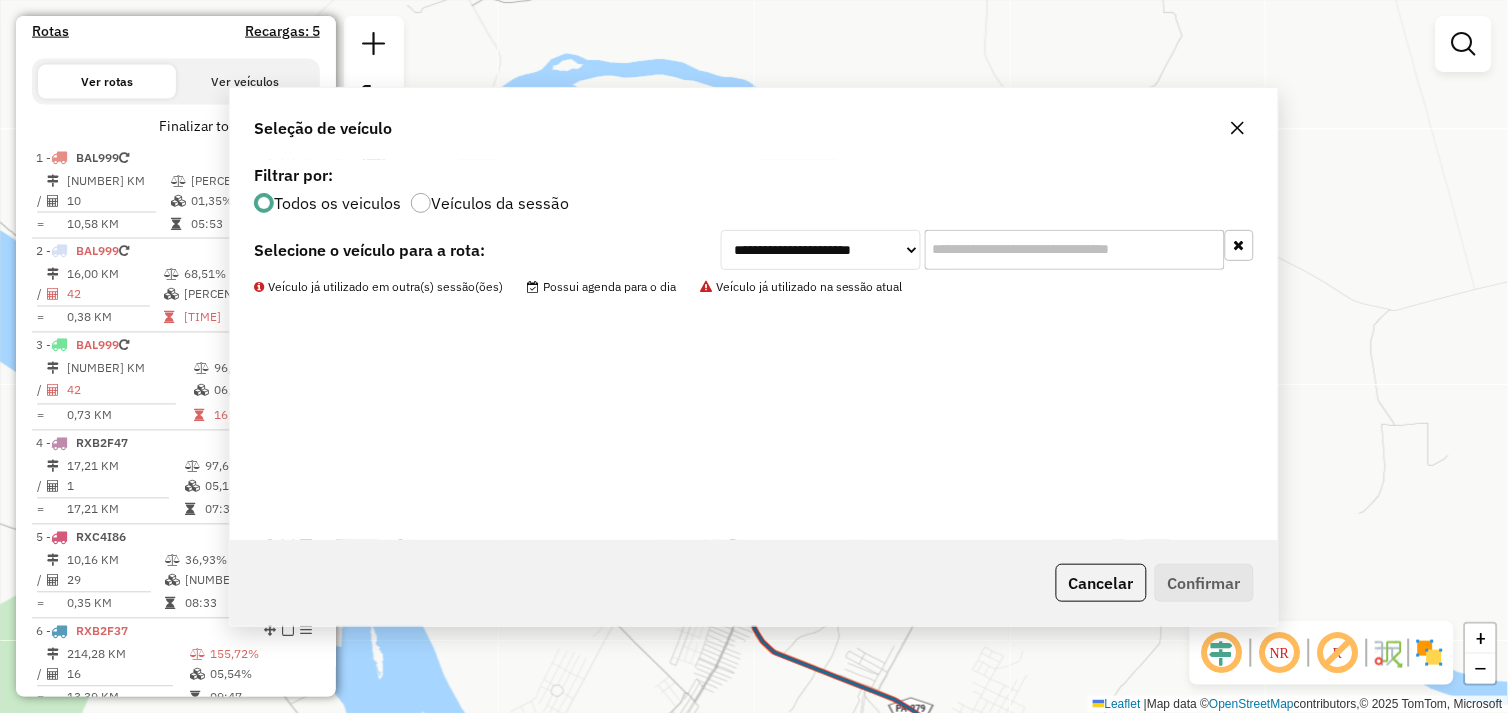 scroll, scrollTop: 0, scrollLeft: 0, axis: both 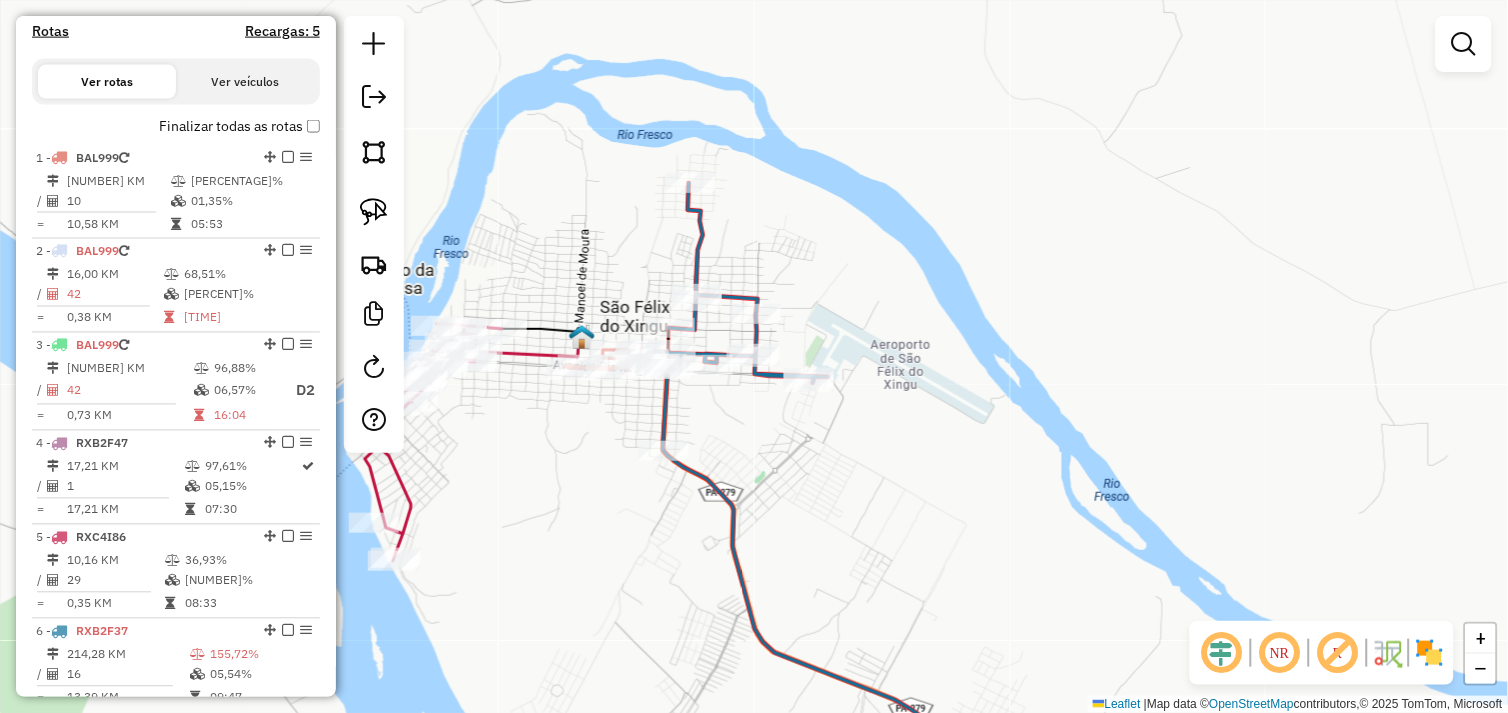 drag, startPoint x: 565, startPoint y: 461, endPoint x: 786, endPoint y: 462, distance: 221.00226 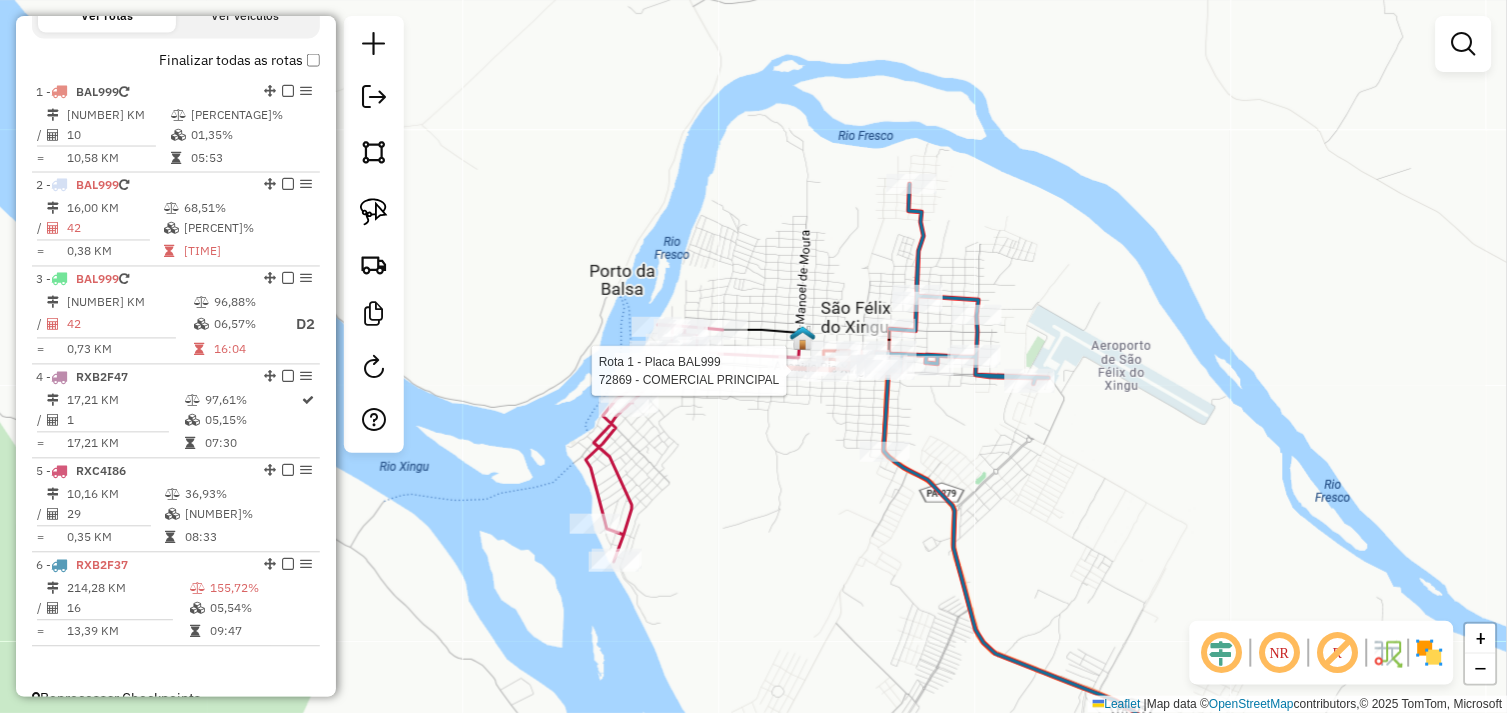 select on "**********" 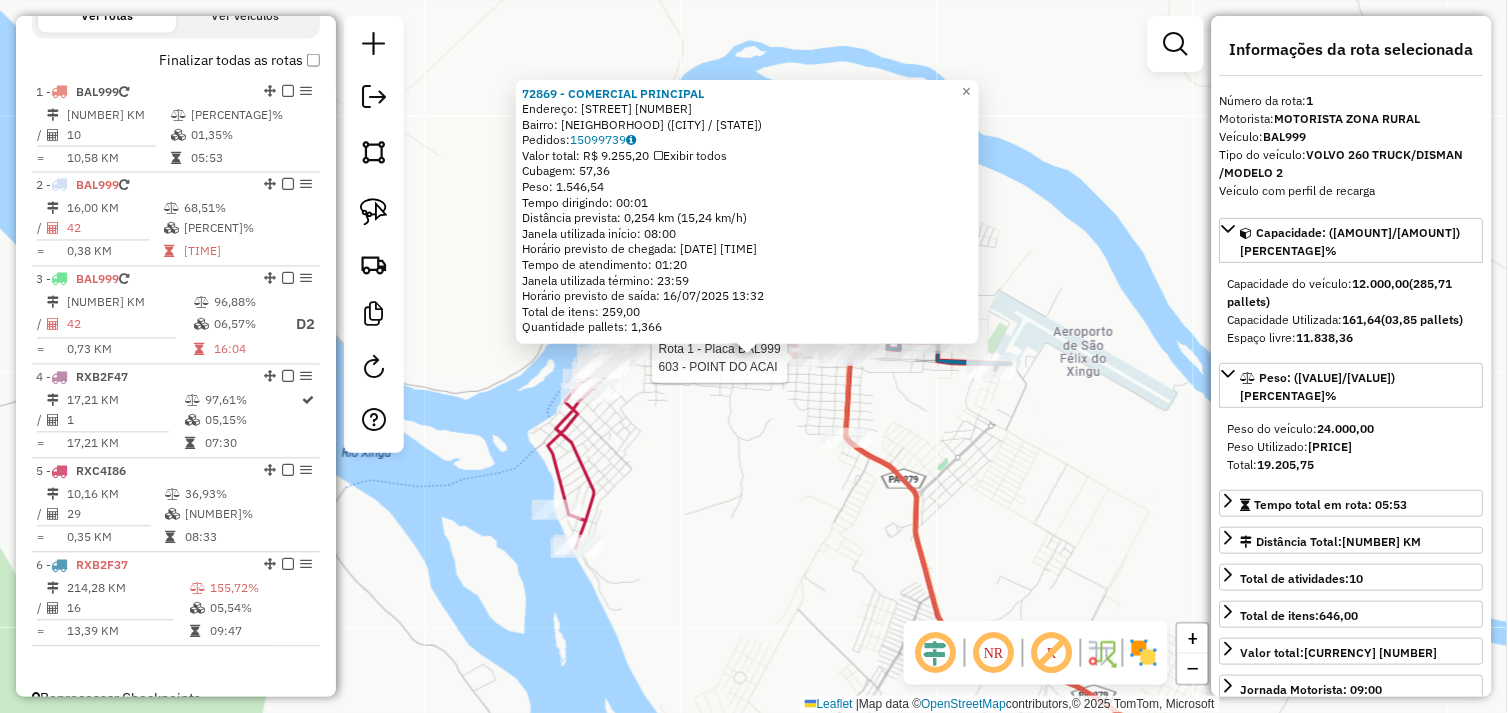 scroll, scrollTop: 714, scrollLeft: 0, axis: vertical 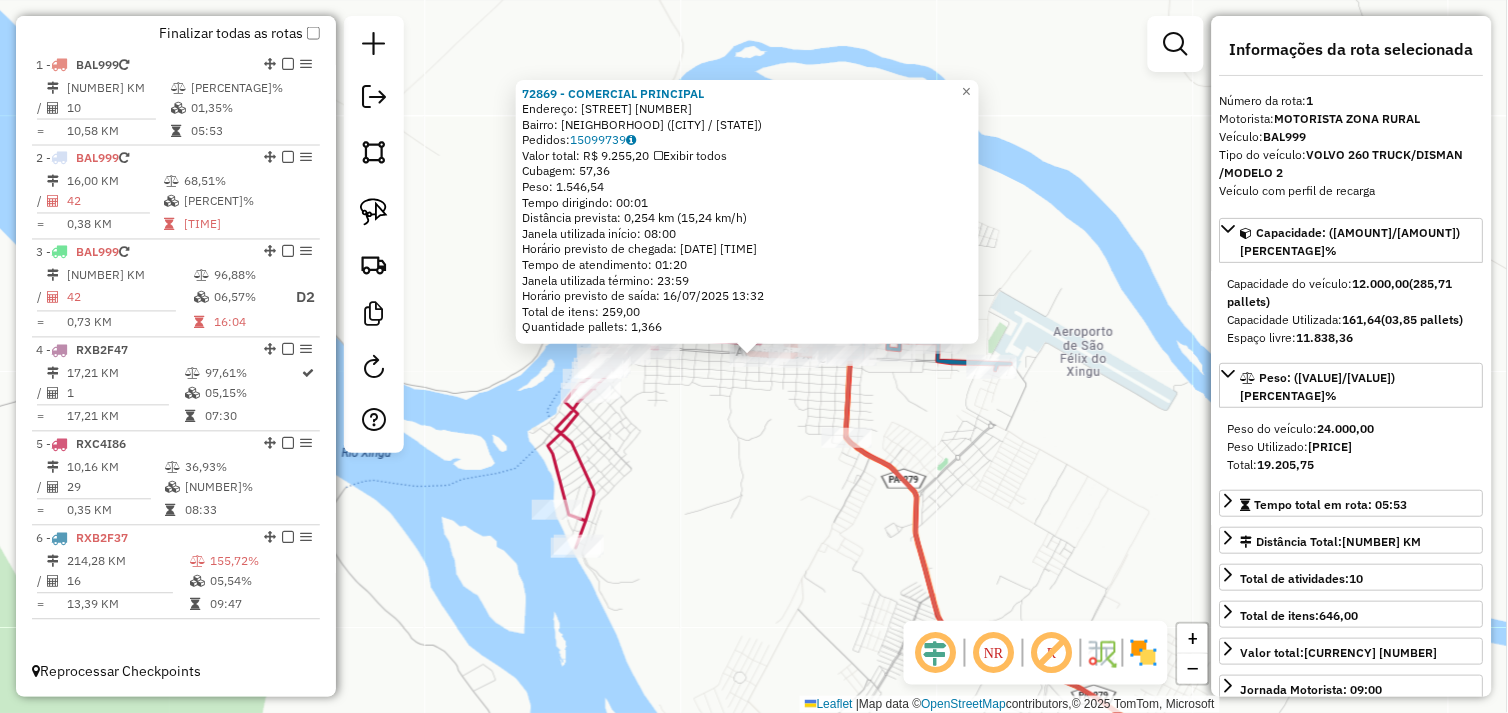 click on "72869 - COMERCIAL PRINCIPAL  Endereço:  Avenida Rio Xingu 2314   Bairro: CENTRO (SAO FELIX DO XINGU / PA)   Pedidos:  15099739   Valor total: R$ 9.255,20   Exibir todos   Cubagem: 57,36  Peso: 1.546,54  Tempo dirigindo: 00:01   Distância prevista: 0,254 km (15,24 km/h)   Janela utilizada início: 08:00   Horário previsto de chegada: 16/07/2025 12:12   Tempo de atendimento: 01:20   Janela utilizada término: 23:59   Horário previsto de saída: 16/07/2025 13:32   Total de itens: 259,00   Quantidade pallets: 1,366  × Janela de atendimento Grade de atendimento Capacidade Transportadoras Veículos Cliente Pedidos  Rotas Selecione os dias de semana para filtrar as janelas de atendimento  Seg   Ter   Qua   Qui   Sex   Sáb   Dom  Informe o período da janela de atendimento: De: Até:  Filtrar exatamente a janela do cliente  Considerar janela de atendimento padrão  Selecione os dias de semana para filtrar as grades de atendimento  Seg   Ter   Qua   Qui   Sex   Sáb   Dom   Peso mínimo:   Peso máximo:   De:  +" 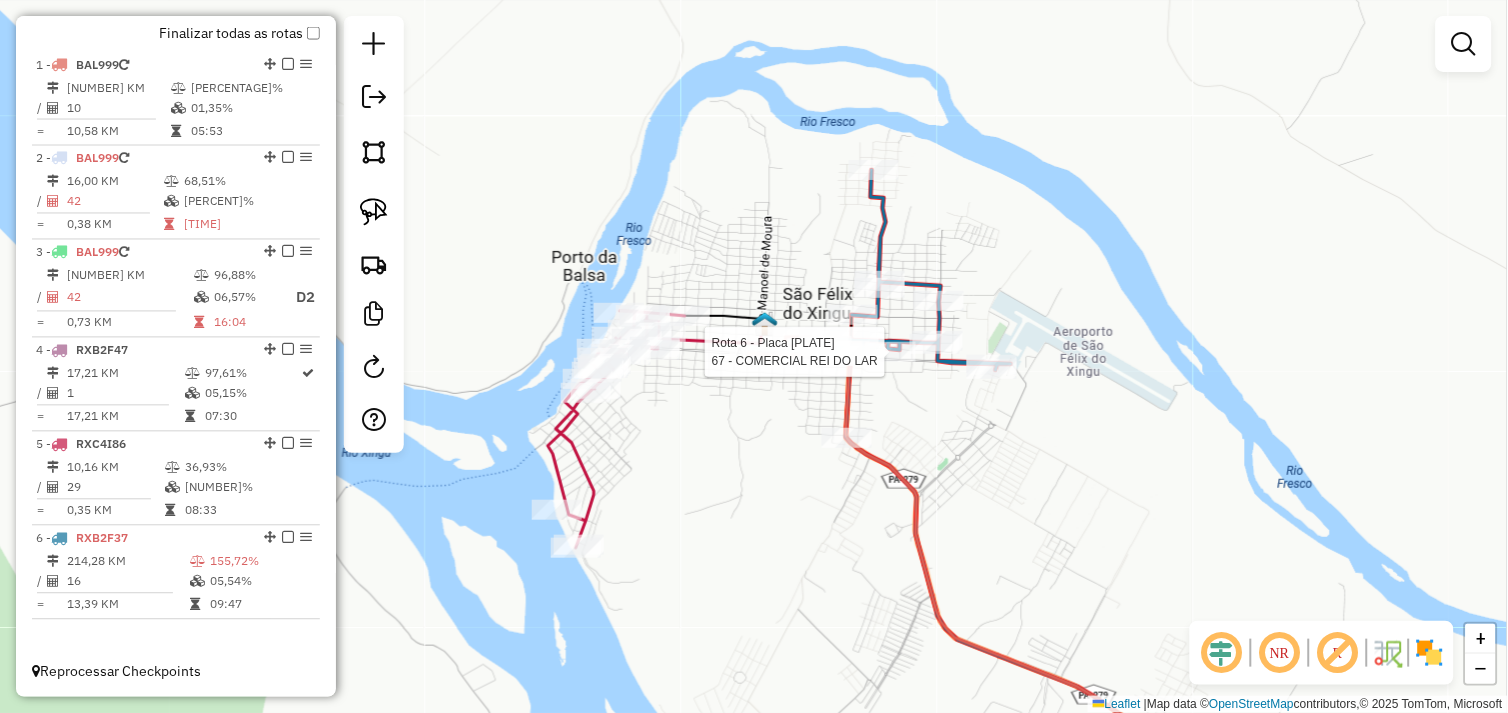 click 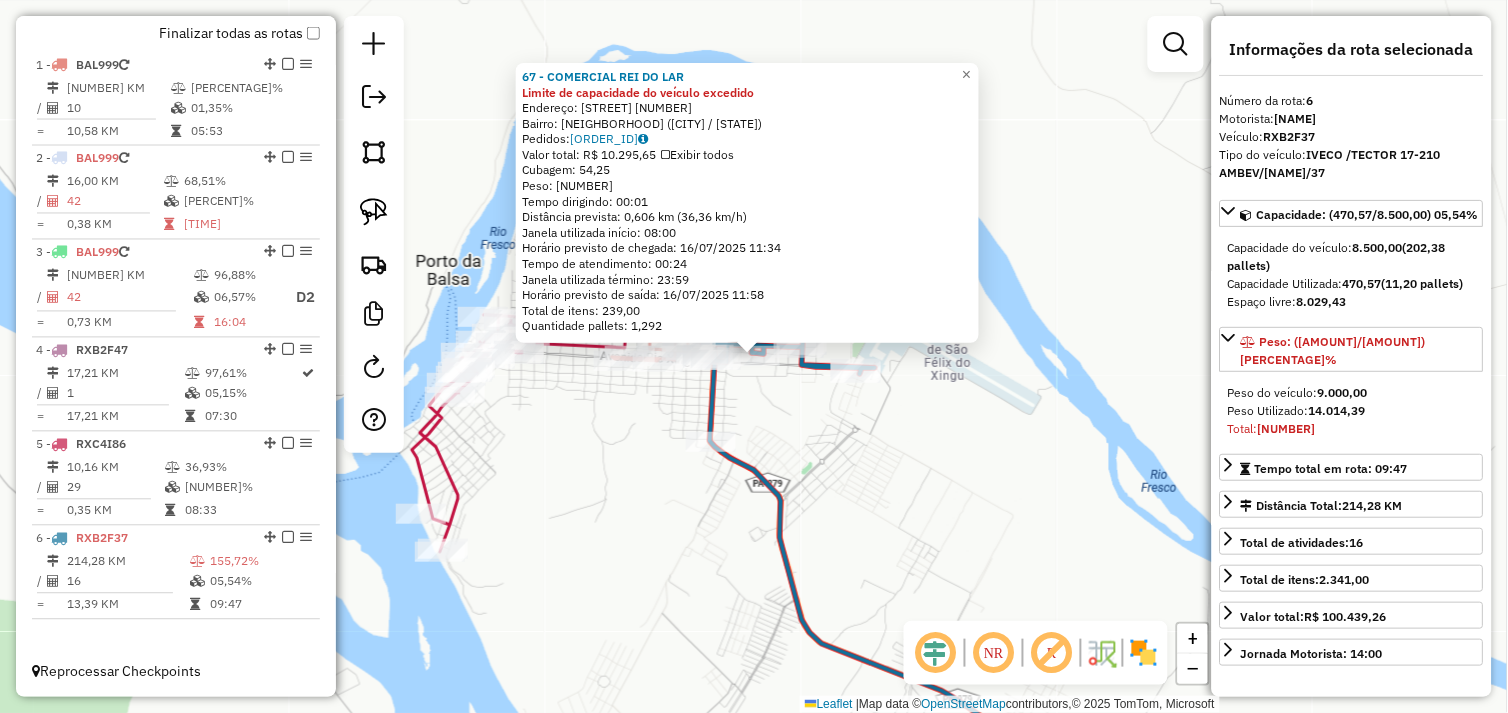 click on "67 - COMERCIAL REI DO LAR Limite de capacidade do veículo excedido  Endereço:  AV GOIAS 3097   Bairro: CENTRO (SAO FELIX DO XINGU / PA)   Pedidos:  15099775   Valor total: R$ 10.295,65   Exibir todos   Cubagem: 54,25  Peso: 1.519,56  Tempo dirigindo: 00:01   Distância prevista: 0,606 km (36,36 km/h)   Janela utilizada início: 08:00   Horário previsto de chegada: 16/07/2025 11:34   Tempo de atendimento: 00:24   Janela utilizada término: 23:59   Horário previsto de saída: 16/07/2025 11:58   Total de itens: 239,00   Quantidade pallets: 1,292  × Janela de atendimento Grade de atendimento Capacidade Transportadoras Veículos Cliente Pedidos  Rotas Selecione os dias de semana para filtrar as janelas de atendimento  Seg   Ter   Qua   Qui   Sex   Sáb   Dom  Informe o período da janela de atendimento: De: Até:  Filtrar exatamente a janela do cliente  Considerar janela de atendimento padrão  Selecione os dias de semana para filtrar as grades de atendimento  Seg   Ter   Qua   Qui   Sex   Sáb   Dom   De:  +" 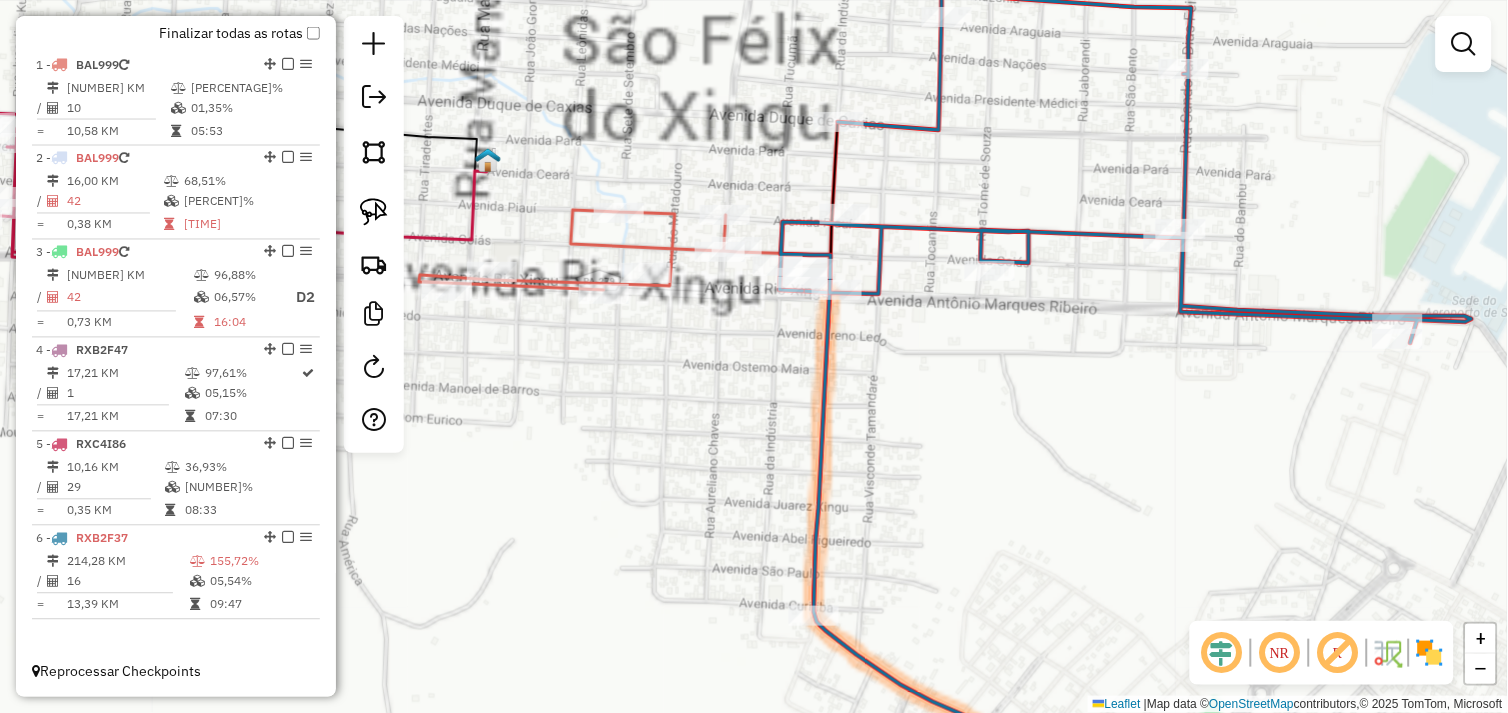 drag, startPoint x: 684, startPoint y: 374, endPoint x: 733, endPoint y: 438, distance: 80.60397 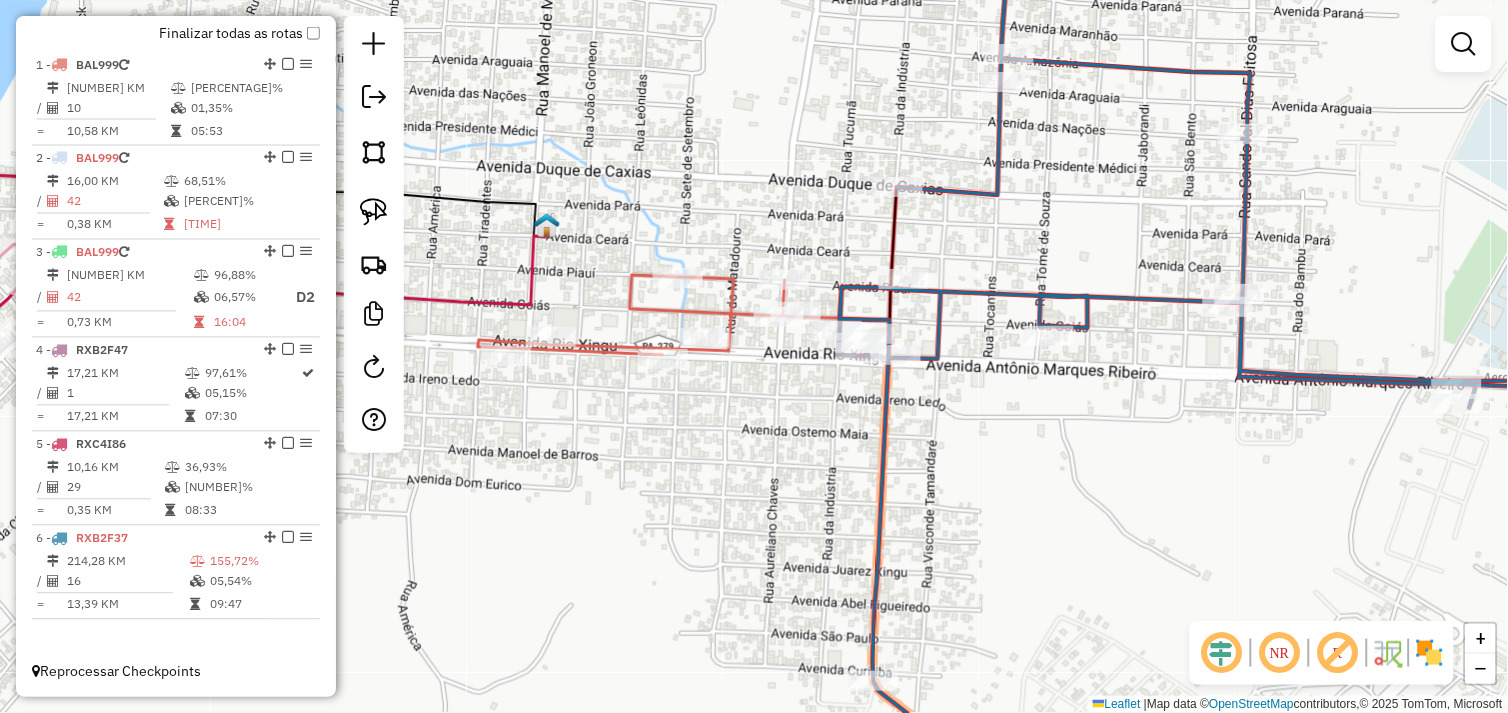 drag, startPoint x: 562, startPoint y: 446, endPoint x: 914, endPoint y: 434, distance: 352.2045 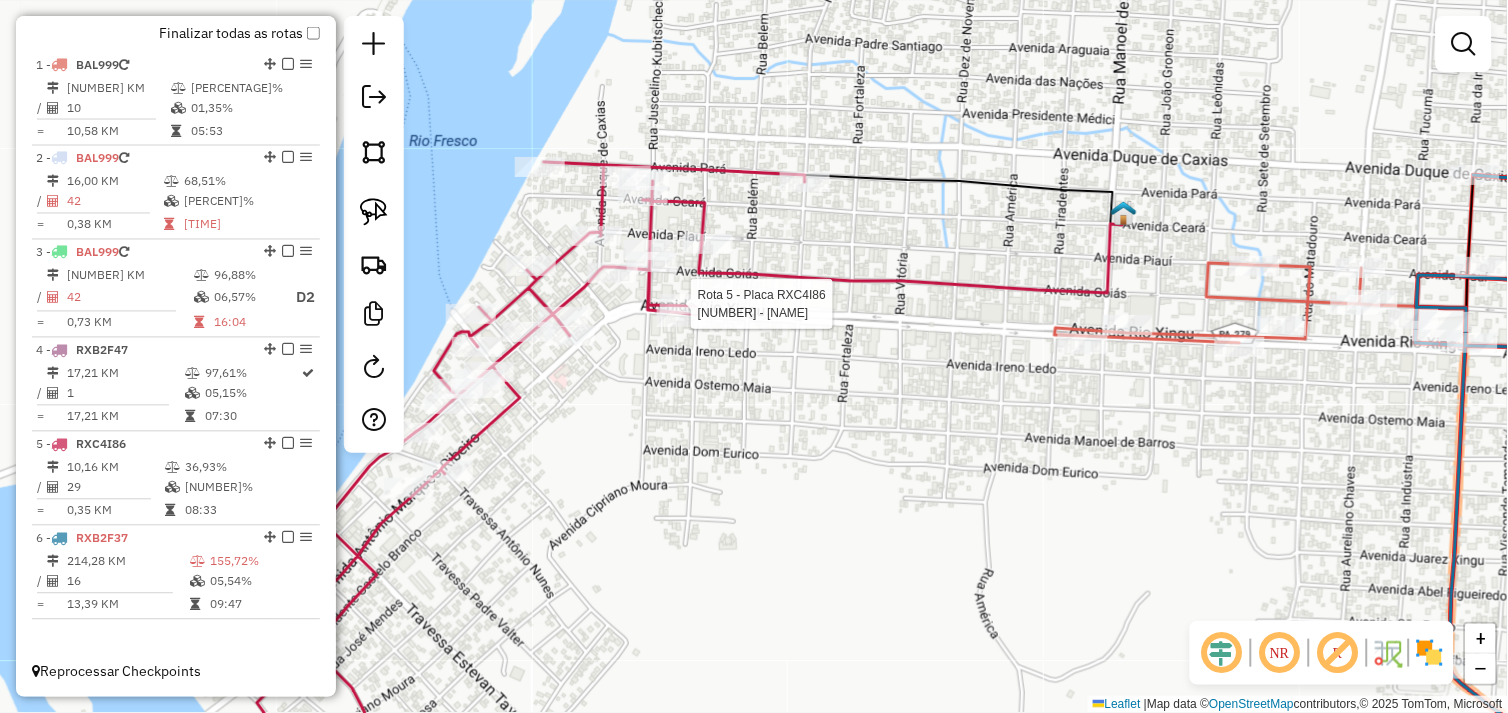 select on "**********" 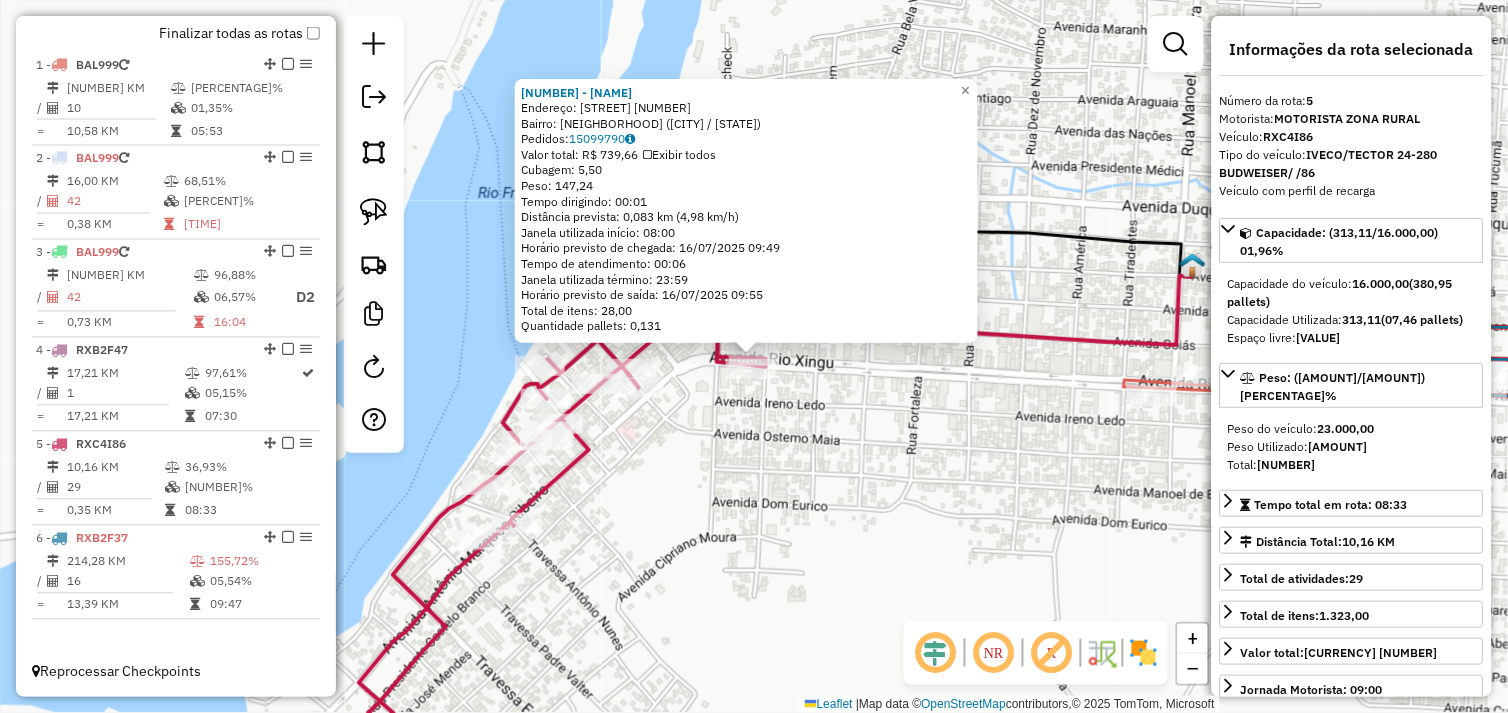 click on "72541 - PAO NOBRE  Endereço:  Avenida Rio Xingu SN   Bairro: NOVO HORIZONTE (SAO FELIX DO XINGU / PA)   Pedidos:  15099790   Valor total: R$ 739,66   Exibir todos   Cubagem: 5,50  Peso: 147,24  Tempo dirigindo: 00:01   Distância prevista: 0,083 km (4,98 km/h)   Janela utilizada início: 08:00   Horário previsto de chegada: 16/07/2025 09:49   Tempo de atendimento: 00:06   Janela utilizada término: 23:59   Horário previsto de saída: 16/07/2025 09:55   Total de itens: 28,00   Quantidade pallets: 0,131  × Janela de atendimento Grade de atendimento Capacidade Transportadoras Veículos Cliente Pedidos  Rotas Selecione os dias de semana para filtrar as janelas de atendimento  Seg   Ter   Qua   Qui   Sex   Sáb   Dom  Informe o período da janela de atendimento: De: Até:  Filtrar exatamente a janela do cliente  Considerar janela de atendimento padrão  Selecione os dias de semana para filtrar as grades de atendimento  Seg   Ter   Qua   Qui   Sex   Sáb   Dom   Clientes fora do dia de atendimento selecionado +" 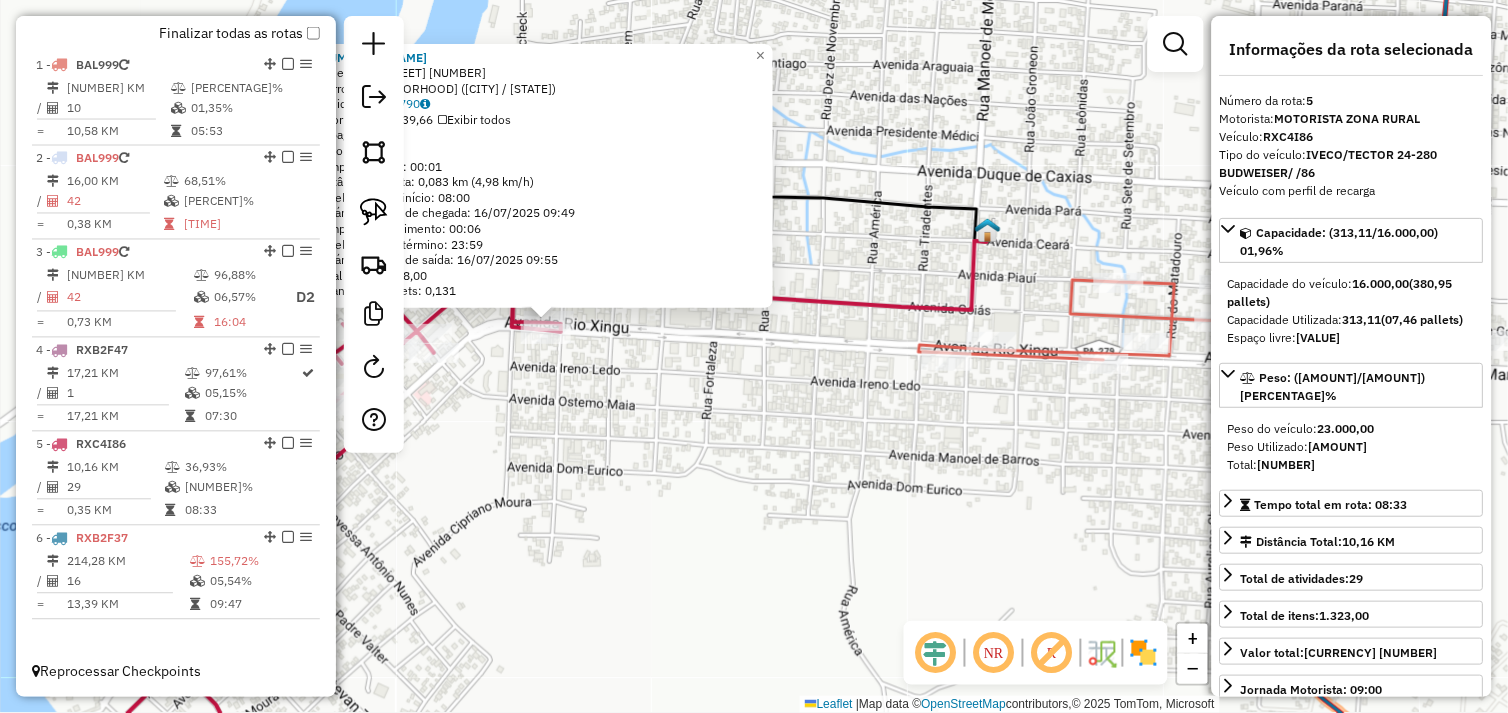 drag, startPoint x: 986, startPoint y: 450, endPoint x: 762, endPoint y: 408, distance: 227.90349 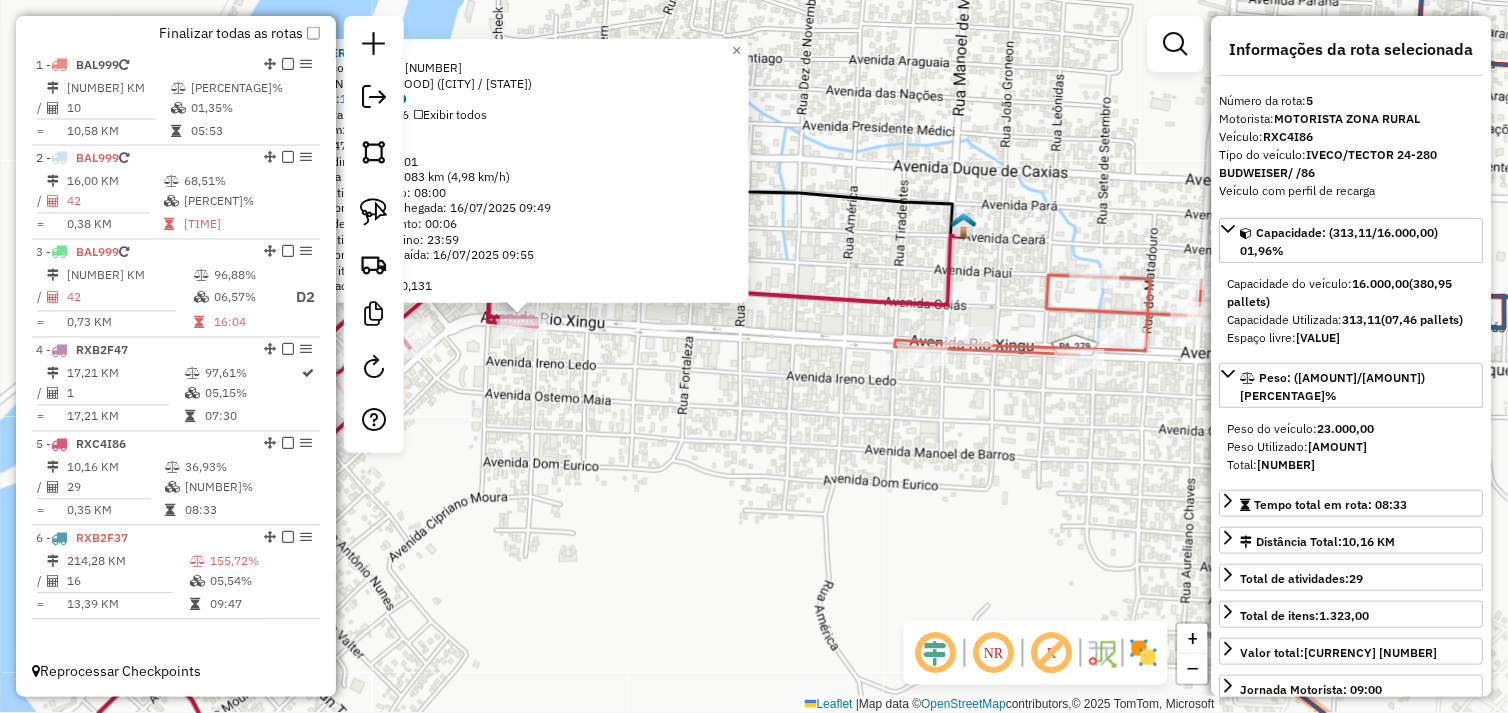 click on "72541 - PAO NOBRE  Endereço:  Avenida Rio Xingu SN   Bairro: NOVO HORIZONTE (SAO FELIX DO XINGU / PA)   Pedidos:  15099790   Valor total: R$ 739,66   Exibir todos   Cubagem: 5,50  Peso: 147,24  Tempo dirigindo: 00:01   Distância prevista: 0,083 km (4,98 km/h)   Janela utilizada início: 08:00   Horário previsto de chegada: 16/07/2025 09:49   Tempo de atendimento: 00:06   Janela utilizada término: 23:59   Horário previsto de saída: 16/07/2025 09:55   Total de itens: 28,00   Quantidade pallets: 0,131  × Janela de atendimento Grade de atendimento Capacidade Transportadoras Veículos Cliente Pedidos  Rotas Selecione os dias de semana para filtrar as janelas de atendimento  Seg   Ter   Qua   Qui   Sex   Sáb   Dom  Informe o período da janela de atendimento: De: Até:  Filtrar exatamente a janela do cliente  Considerar janela de atendimento padrão  Selecione os dias de semana para filtrar as grades de atendimento  Seg   Ter   Qua   Qui   Sex   Sáb   Dom   Clientes fora do dia de atendimento selecionado +" 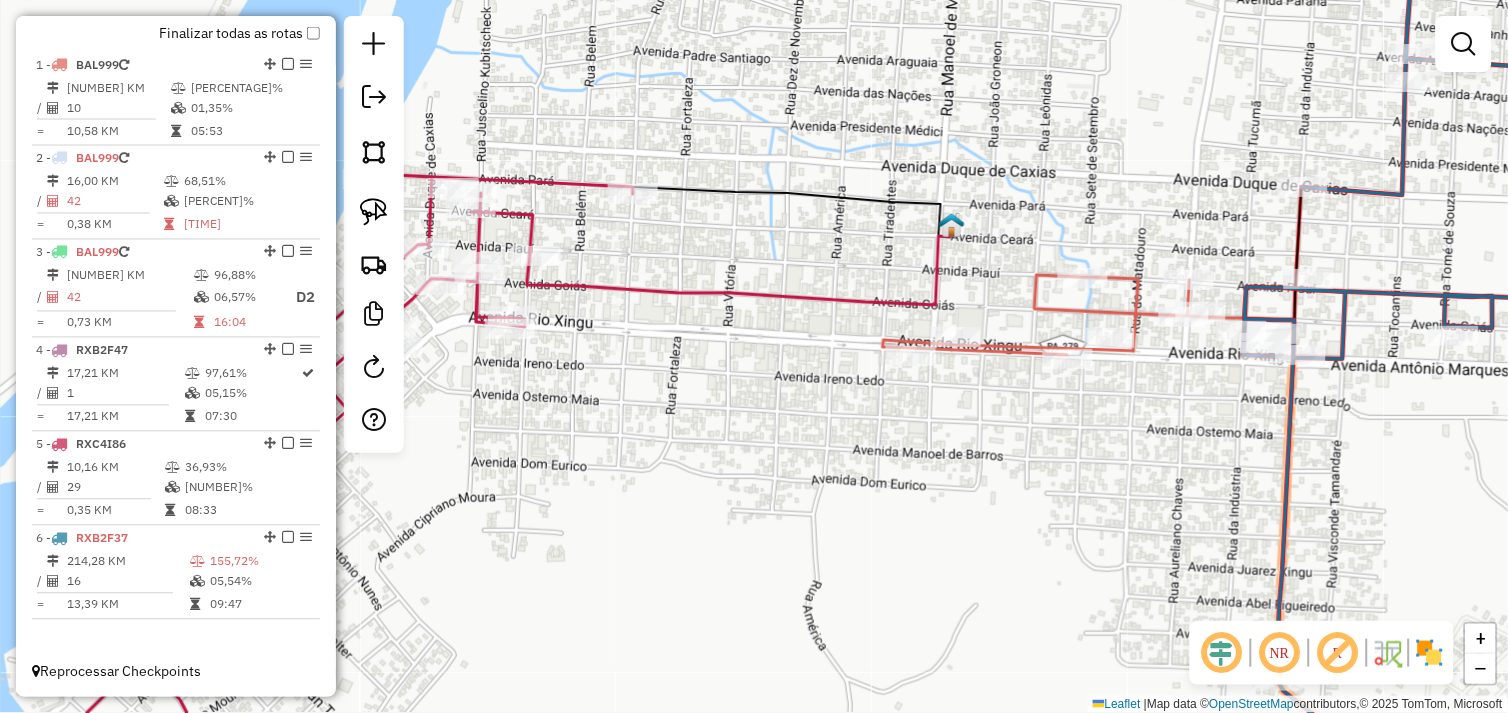 drag, startPoint x: 853, startPoint y: 431, endPoint x: 714, endPoint y: 402, distance: 141.99295 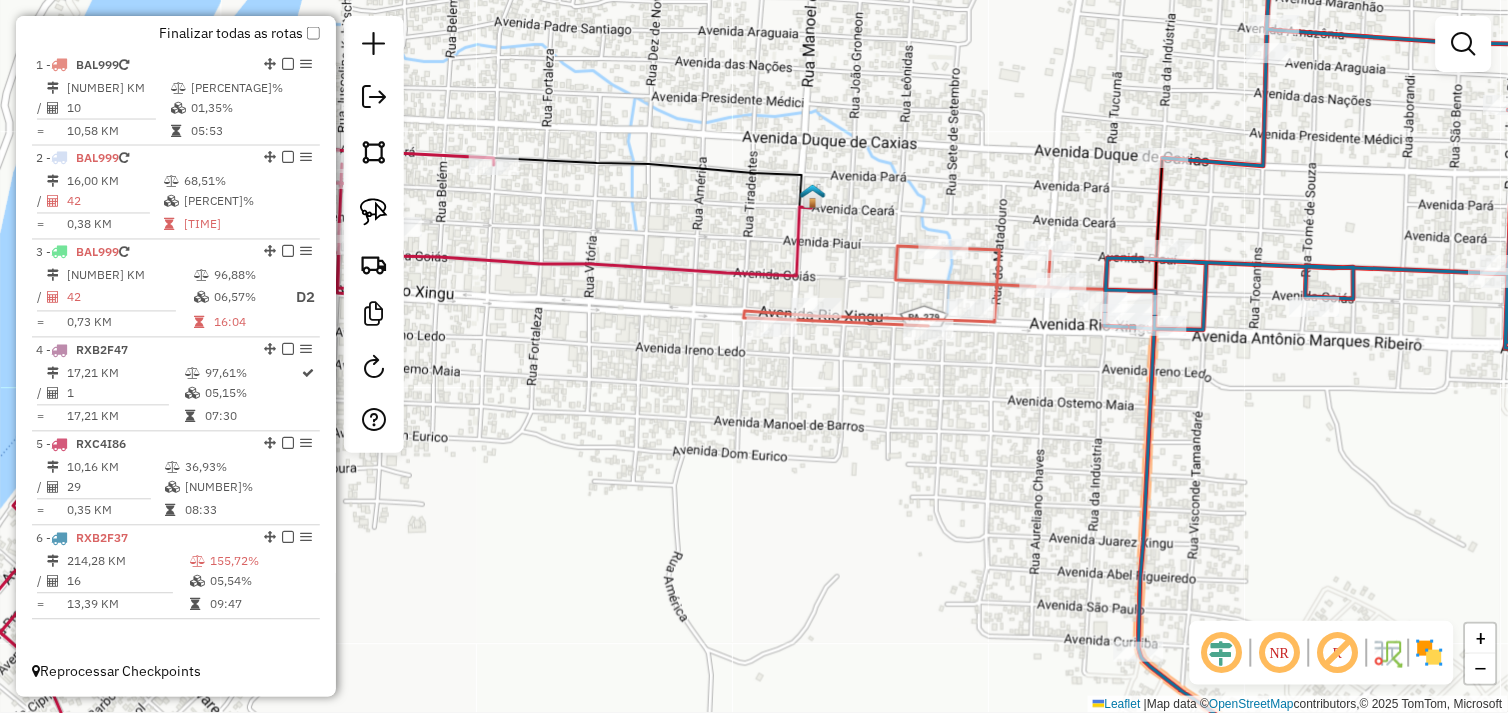 drag, startPoint x: 375, startPoint y: 210, endPoint x: 564, endPoint y: 258, distance: 195 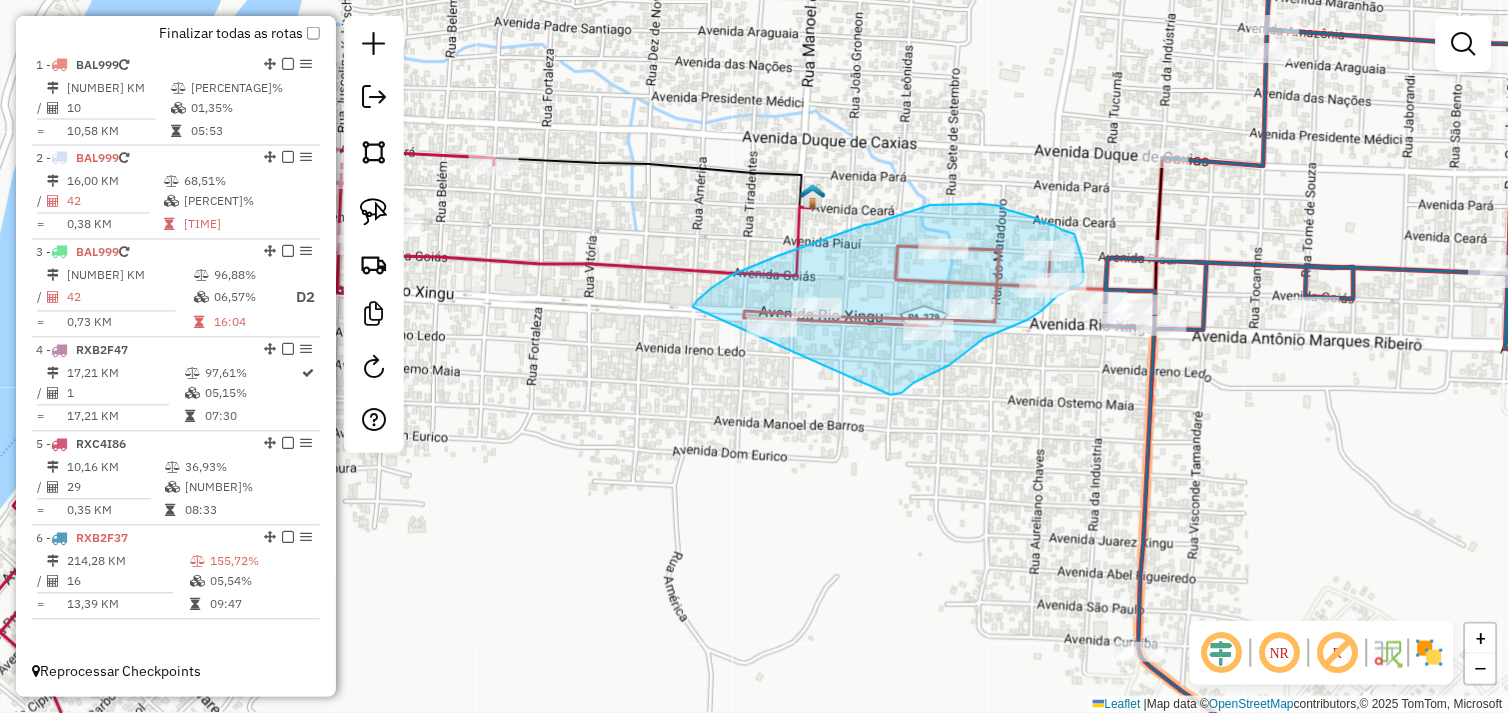 drag, startPoint x: 693, startPoint y: 307, endPoint x: 782, endPoint y: 368, distance: 107.8981 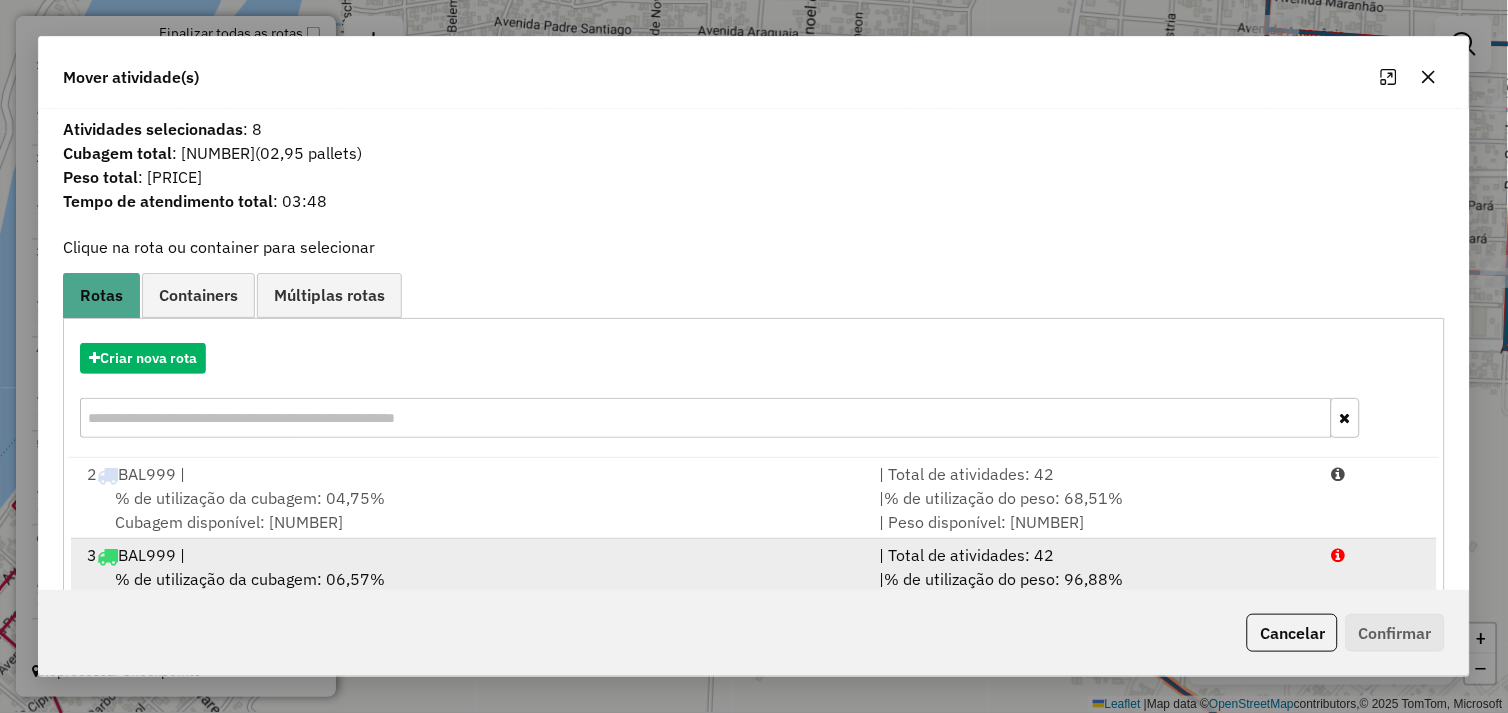 scroll, scrollTop: 5, scrollLeft: 0, axis: vertical 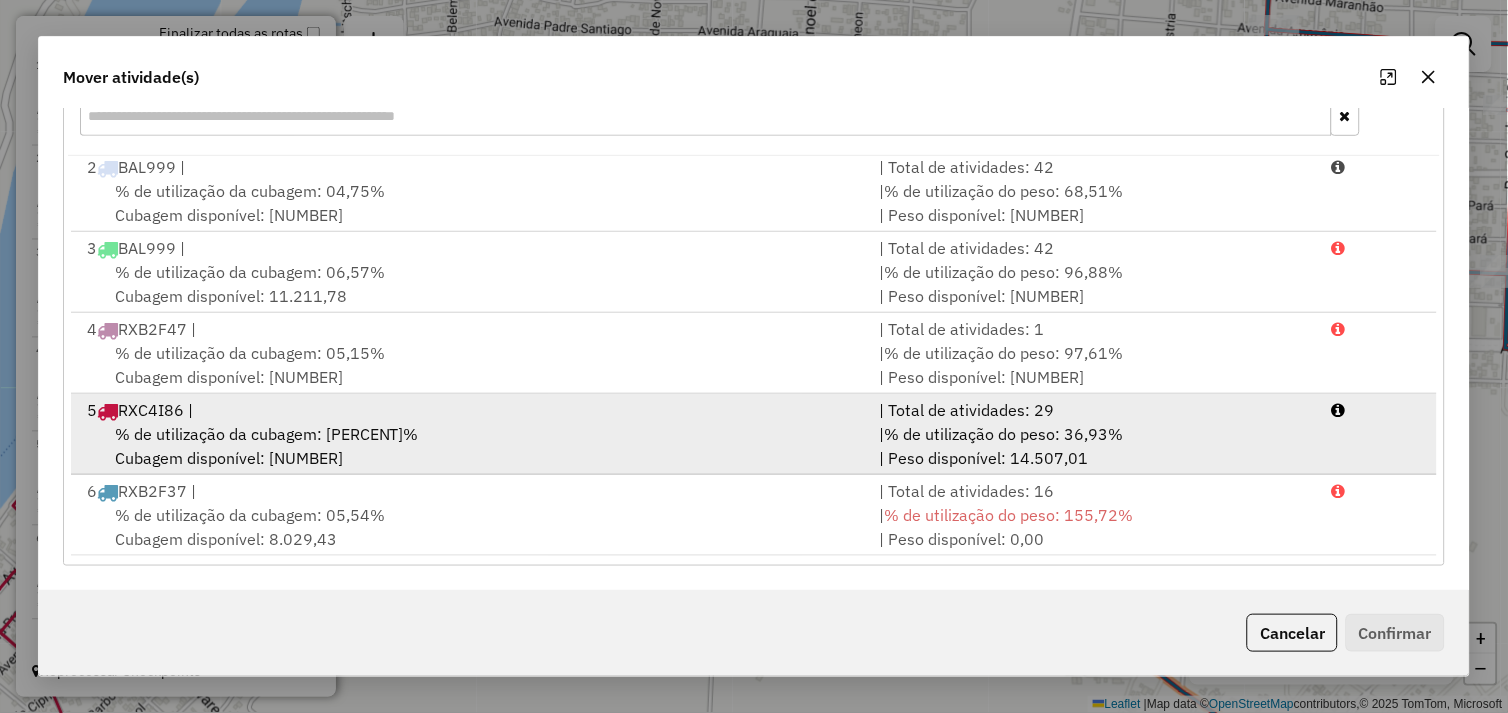 click on "% de utilização da cubagem: 01,96%  Cubagem disponível: 15.686,89" at bounding box center [471, 446] 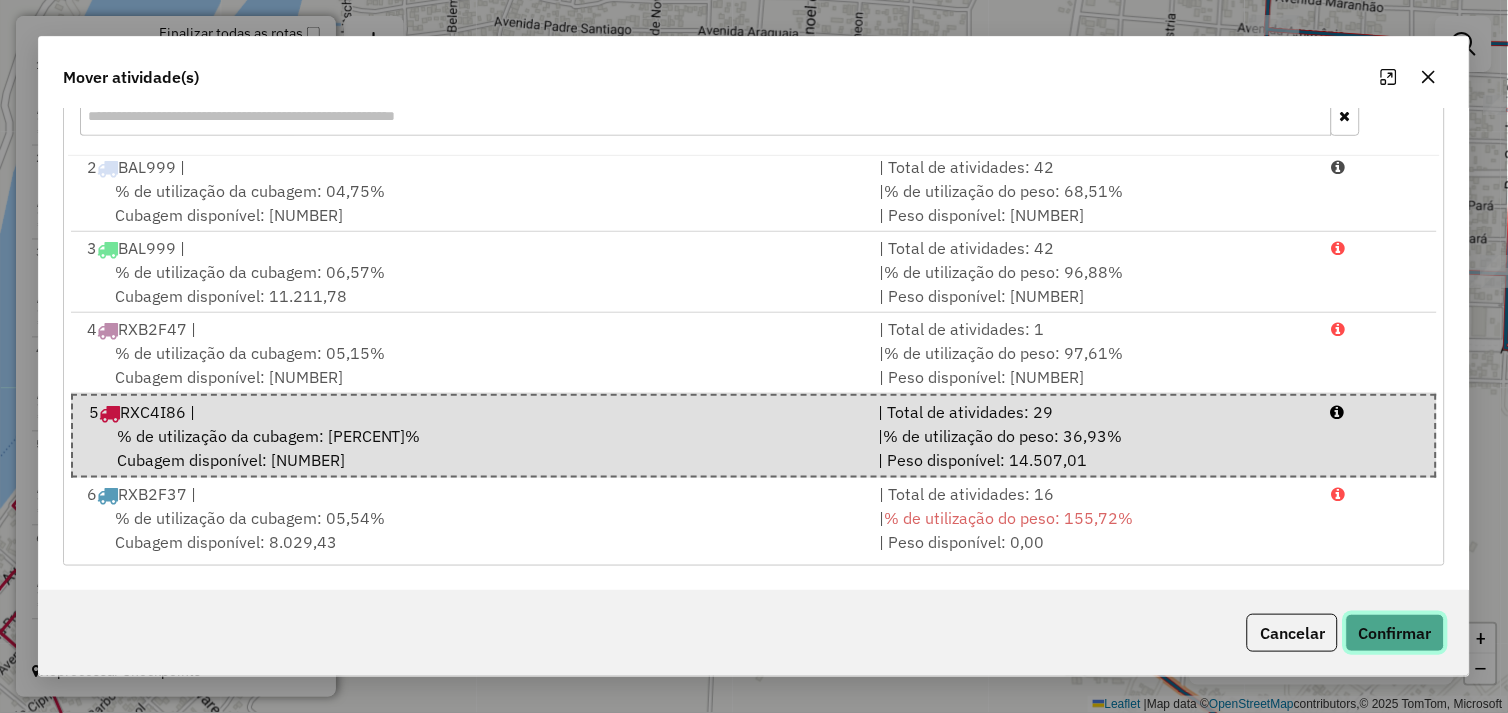 click on "Confirmar" 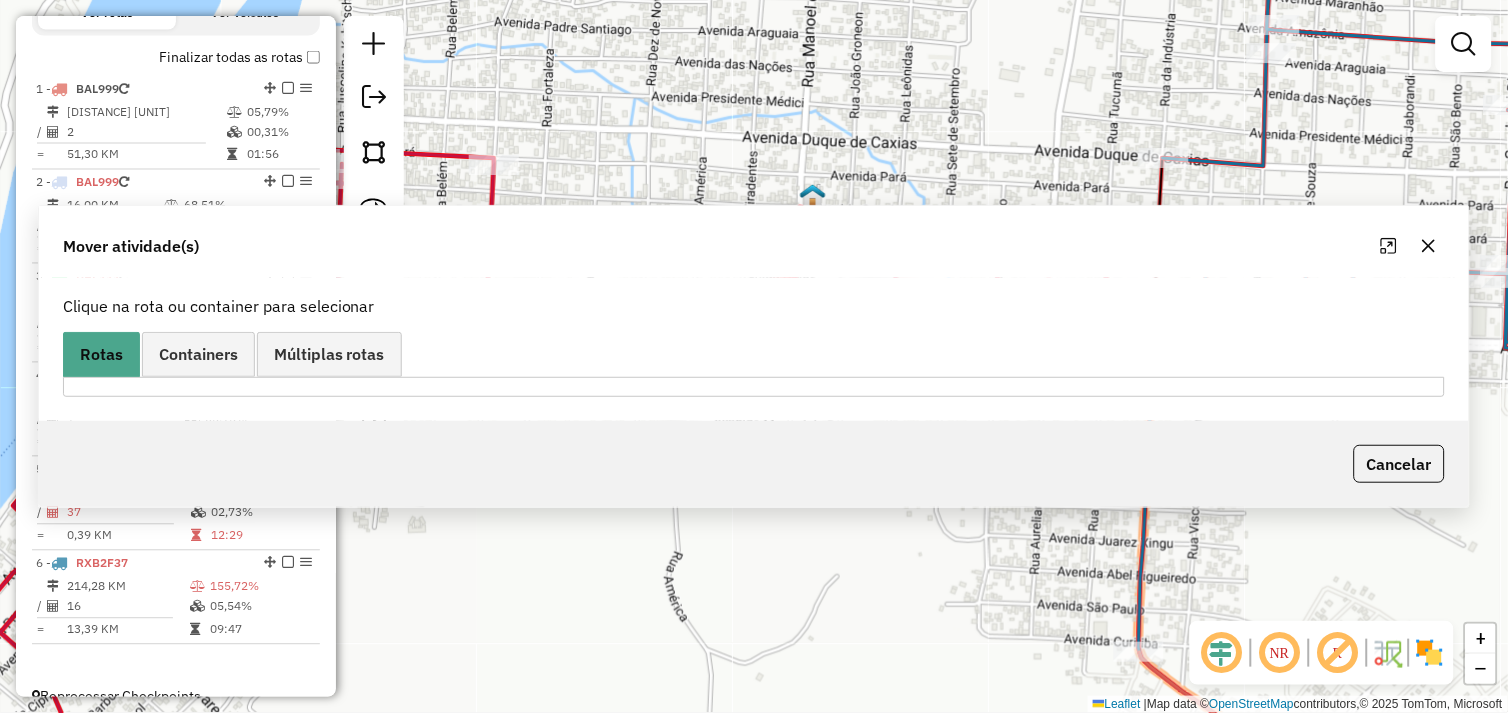 scroll, scrollTop: 738, scrollLeft: 0, axis: vertical 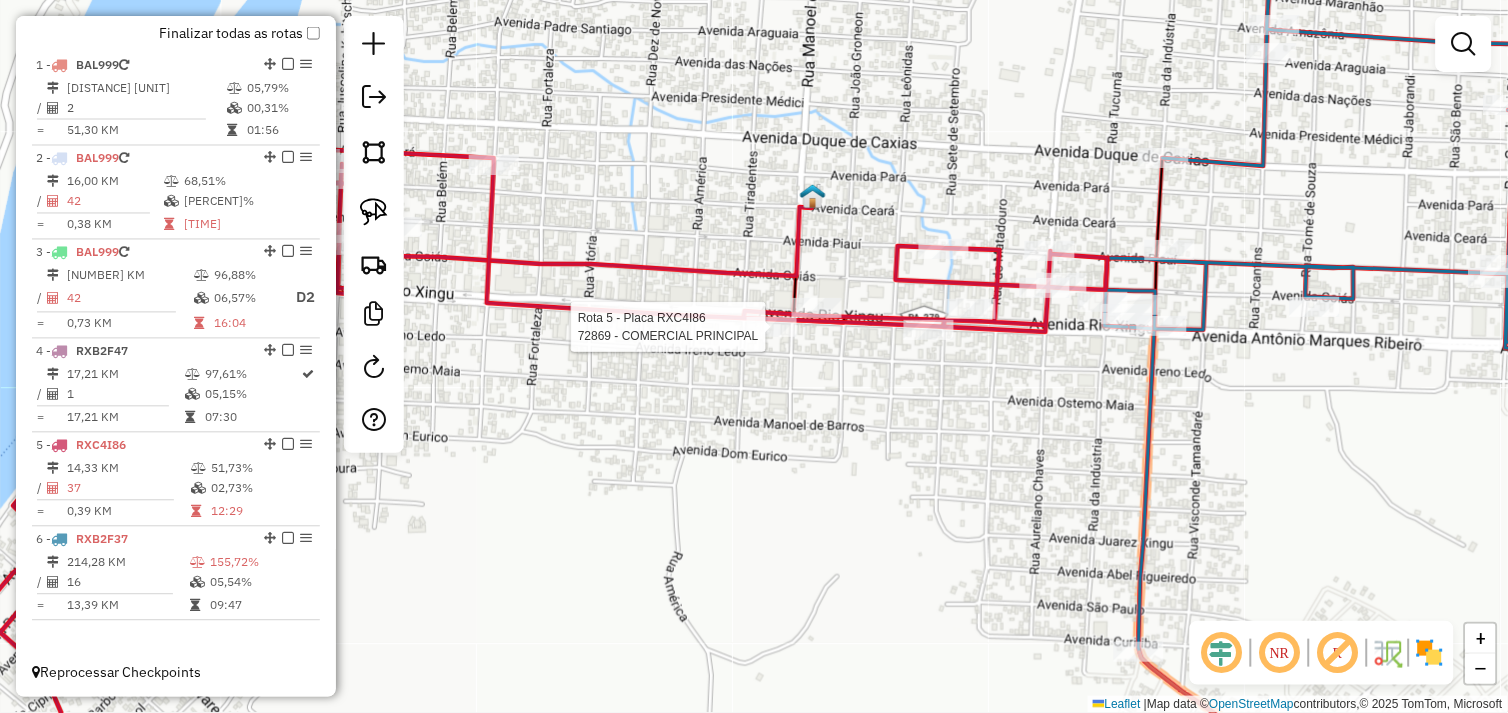 select on "**********" 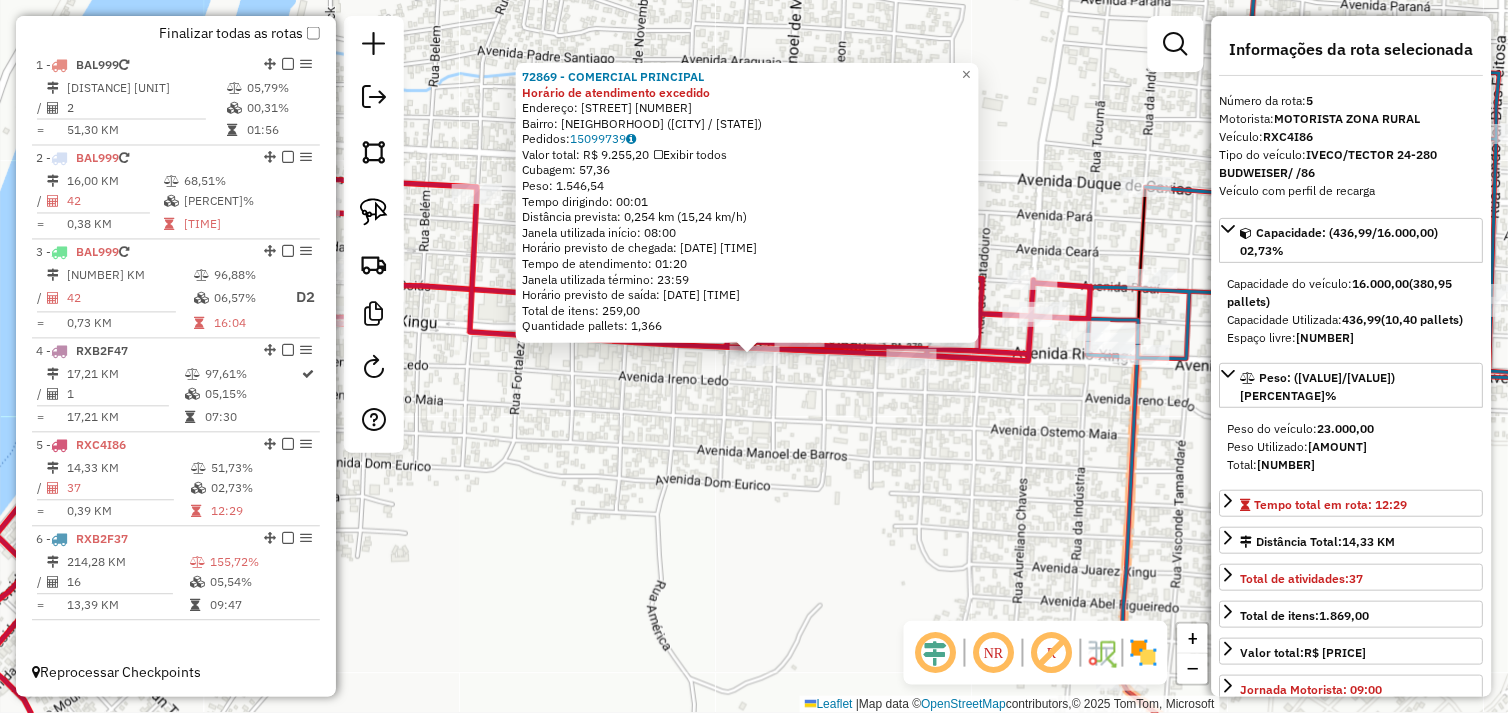 click on "72869 - COMERCIAL PRINCIPAL Horário de atendimento excedido  Endereço:  Avenida Rio Xingu 2314   Bairro: CENTRO (SAO FELIX DO XINGU / PA)   Pedidos:  15099739   Valor total: R$ 9.255,20   Exibir todos   Cubagem: 57,36  Peso: 1.546,54  Tempo dirigindo: 00:01   Distância prevista: 0,254 km (15,24 km/h)   Janela utilizada início: 08:00   Horário previsto de chegada: 16/07/2025 19:08   Tempo de atendimento: 01:20   Janela utilizada término: 23:59   Horário previsto de saída: 16/07/2025 20:28   Total de itens: 259,00   Quantidade pallets: 1,366  × Janela de atendimento Grade de atendimento Capacidade Transportadoras Veículos Cliente Pedidos  Rotas Selecione os dias de semana para filtrar as janelas de atendimento  Seg   Ter   Qua   Qui   Sex   Sáb   Dom  Informe o período da janela de atendimento: De: Até:  Filtrar exatamente a janela do cliente  Considerar janela de atendimento padrão  Selecione os dias de semana para filtrar as grades de atendimento  Seg   Ter   Qua   Qui   Sex   Sáb   Dom   De:" 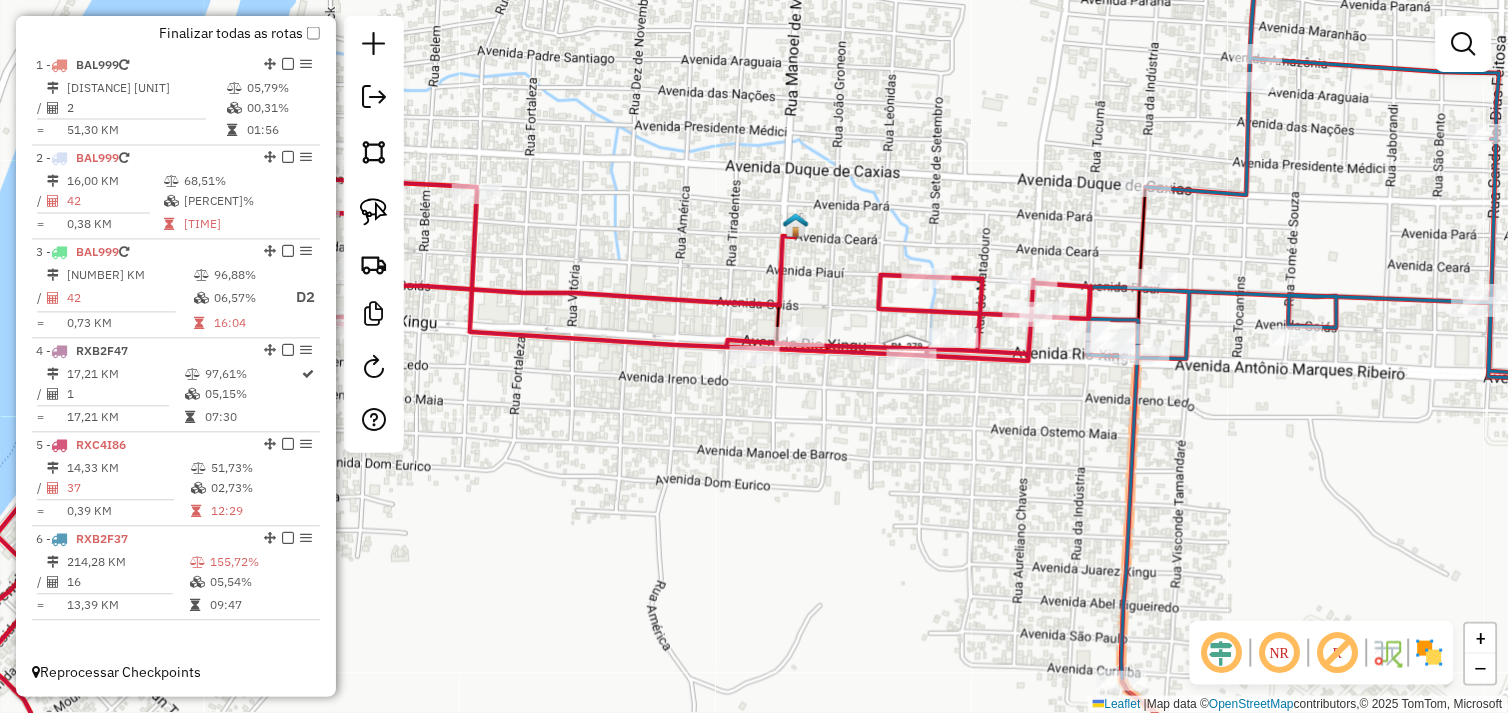 drag, startPoint x: 807, startPoint y: 435, endPoint x: 605, endPoint y: 432, distance: 202.02228 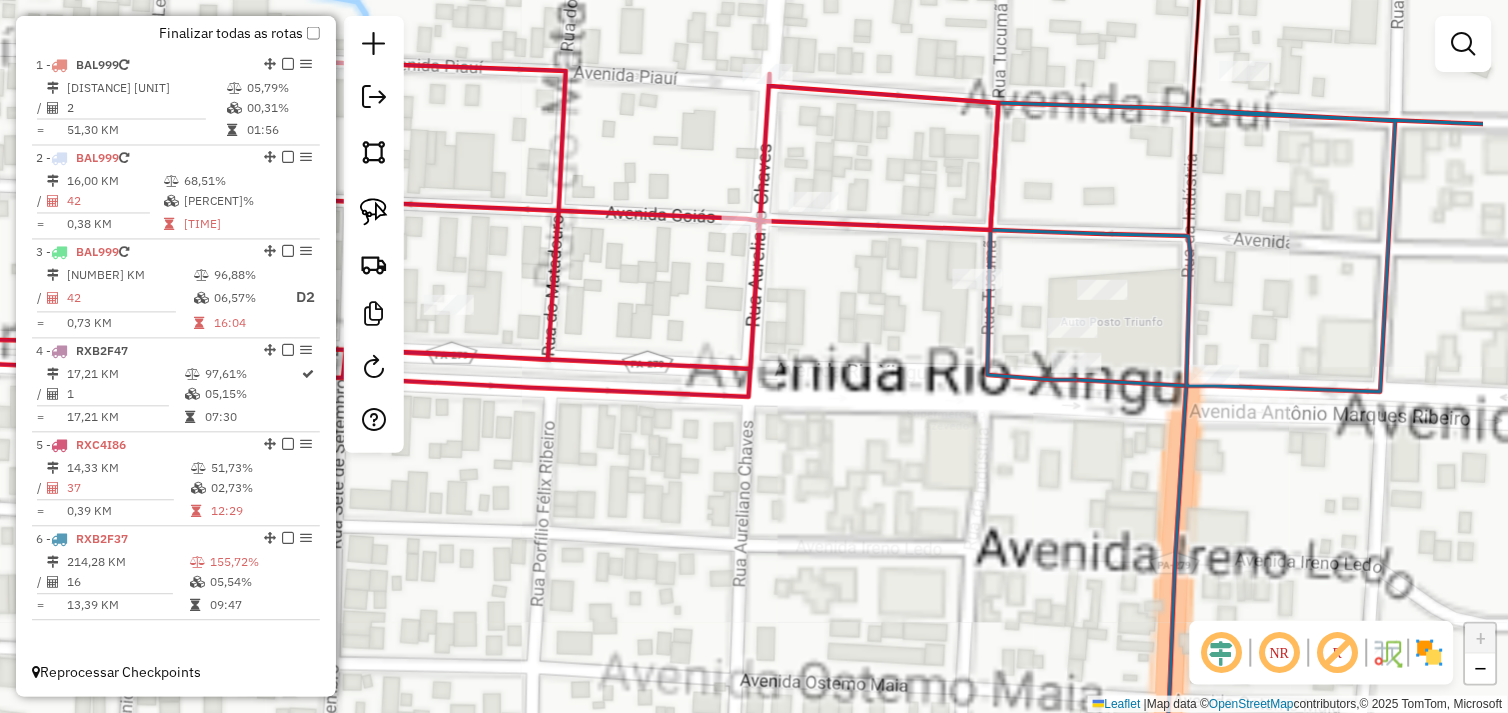 drag, startPoint x: 873, startPoint y: 411, endPoint x: 671, endPoint y: 471, distance: 210.72256 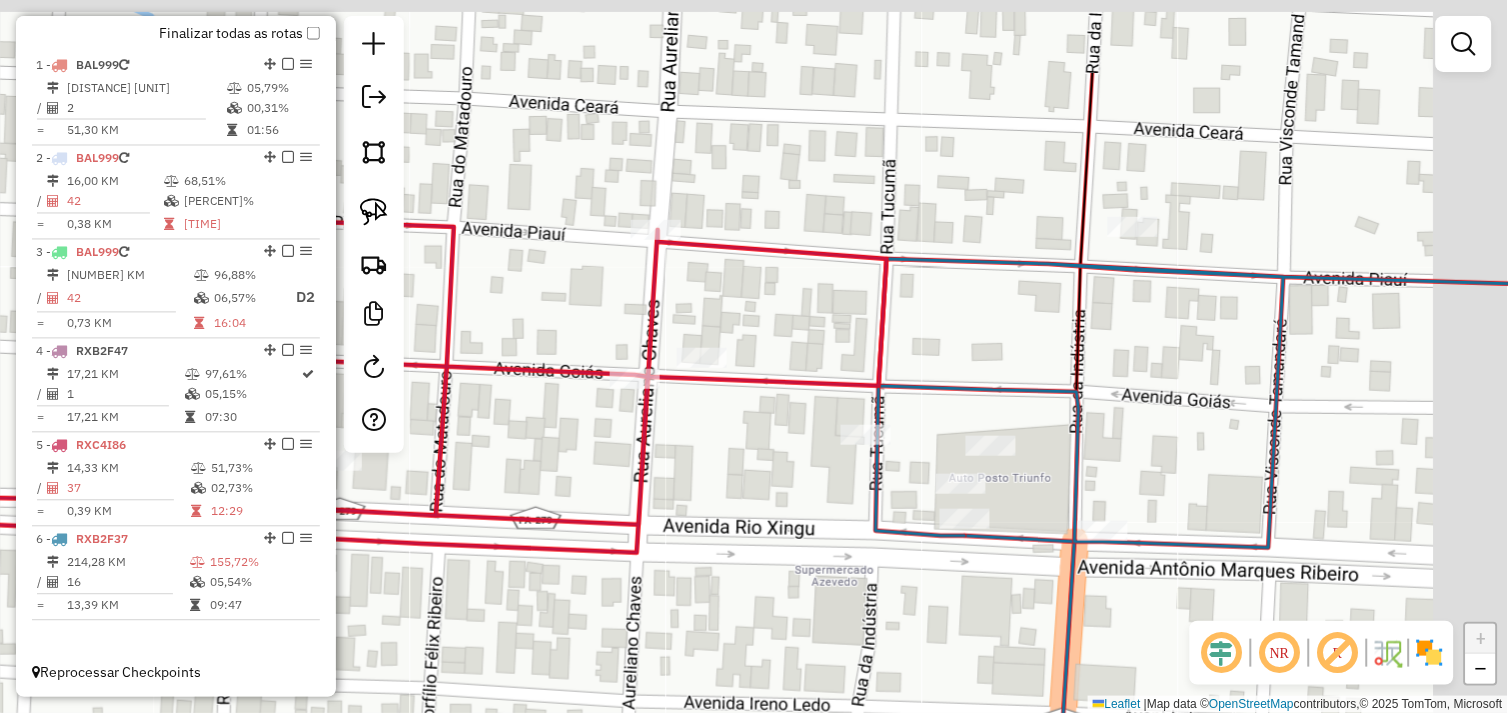 drag, startPoint x: 751, startPoint y: 403, endPoint x: 703, endPoint y: 478, distance: 89.04493 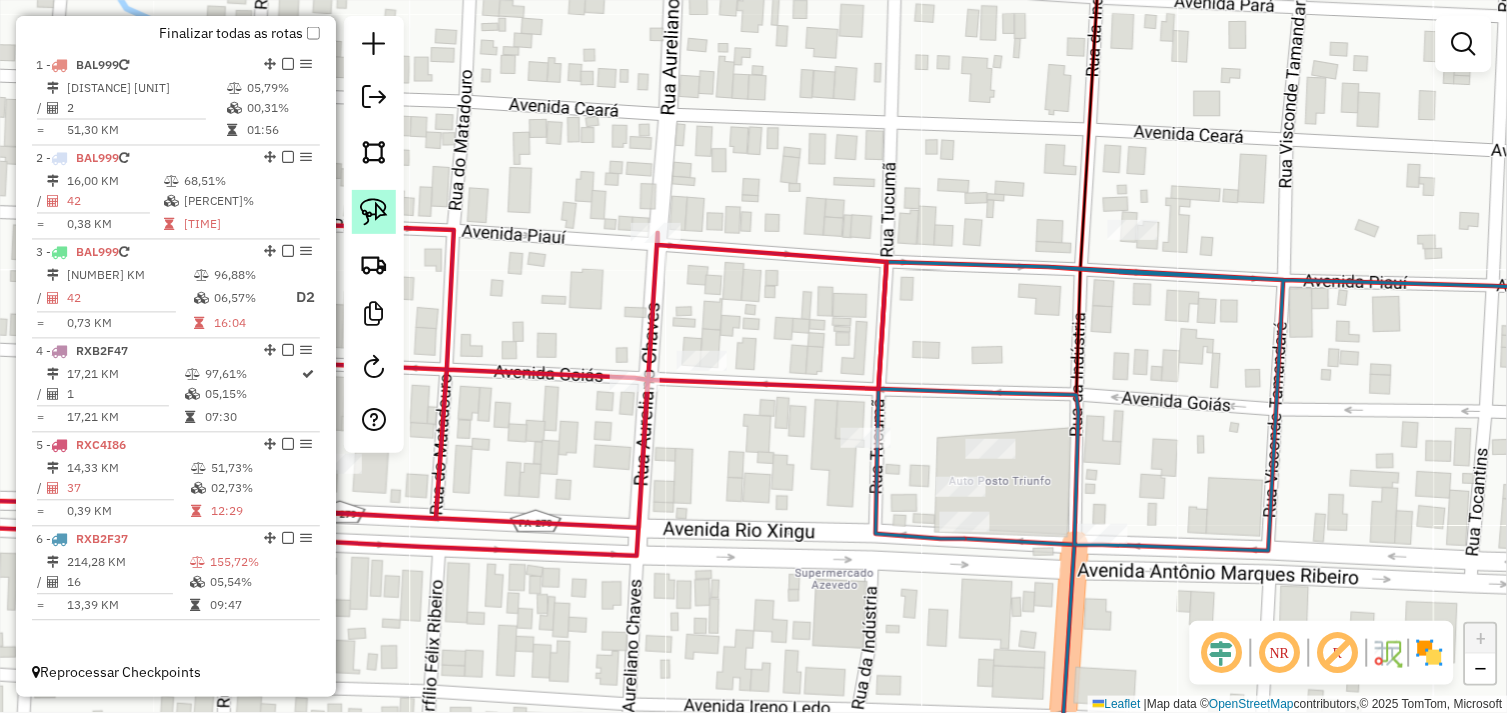 click 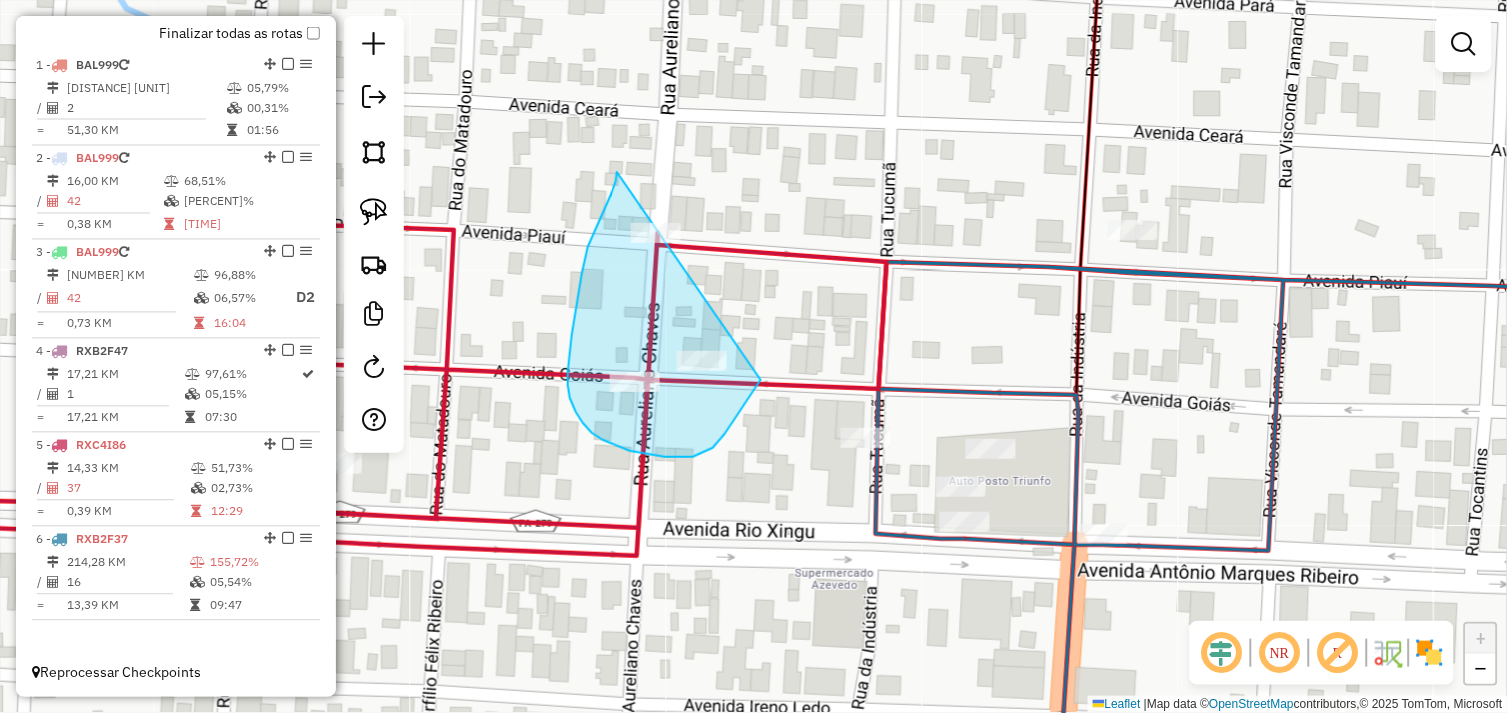 drag, startPoint x: 617, startPoint y: 172, endPoint x: 797, endPoint y: 315, distance: 229.8891 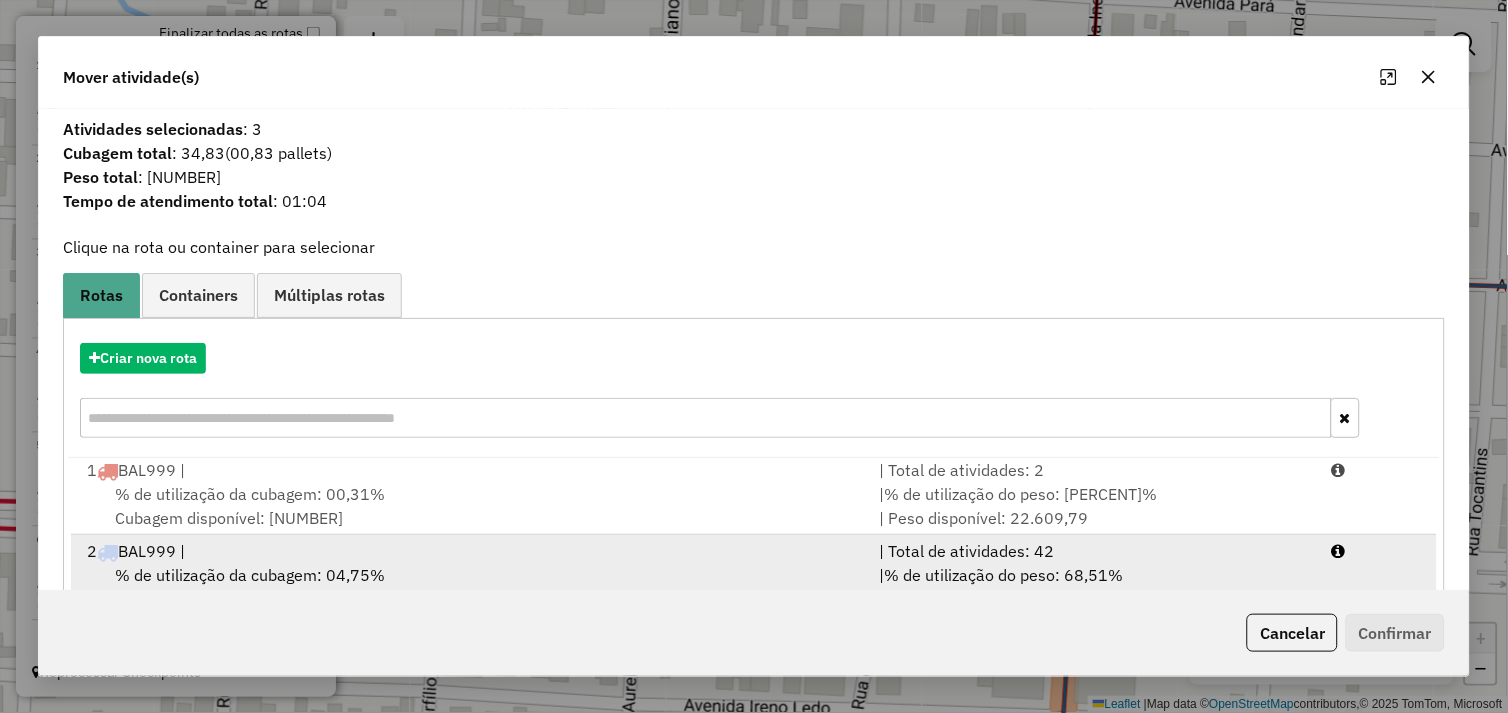 scroll, scrollTop: 5, scrollLeft: 0, axis: vertical 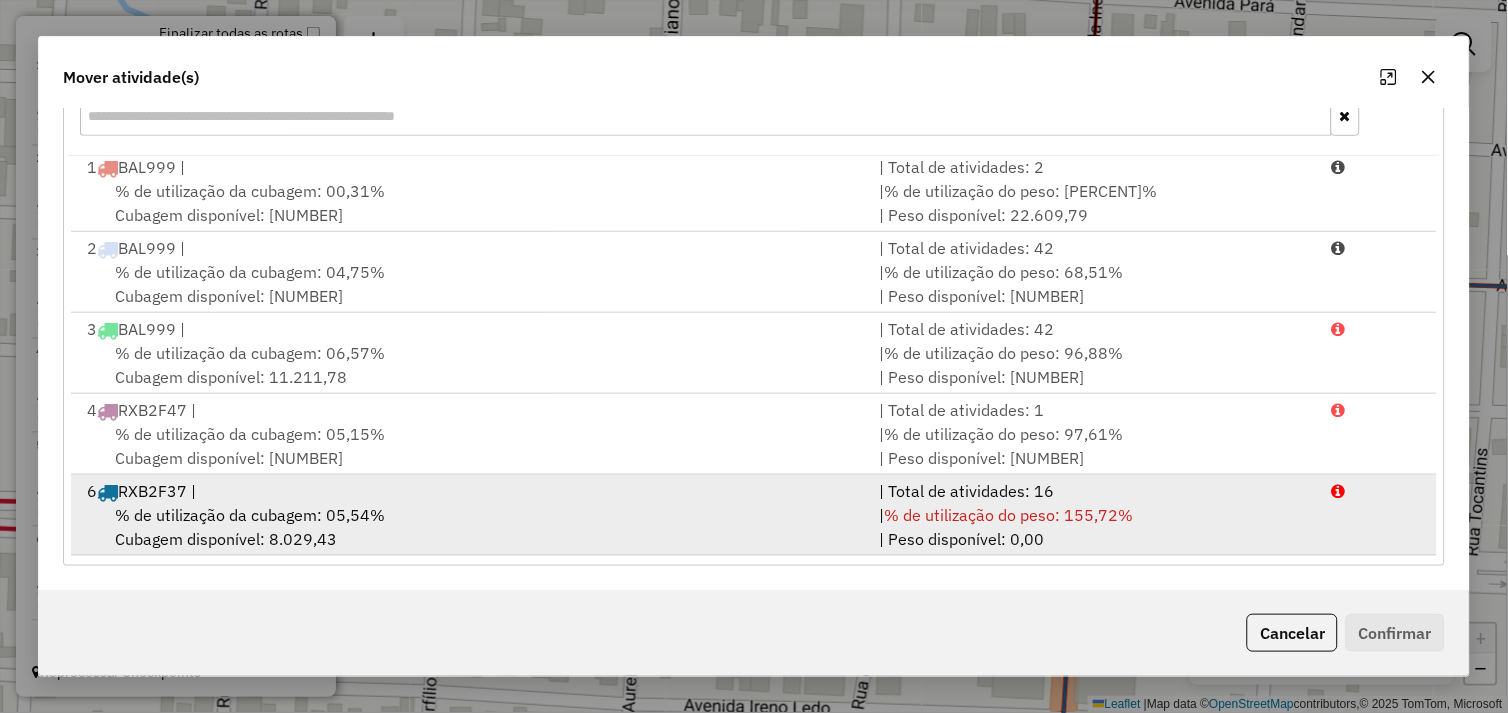 drag, startPoint x: 540, startPoint y: 512, endPoint x: 752, endPoint y: 518, distance: 212.08488 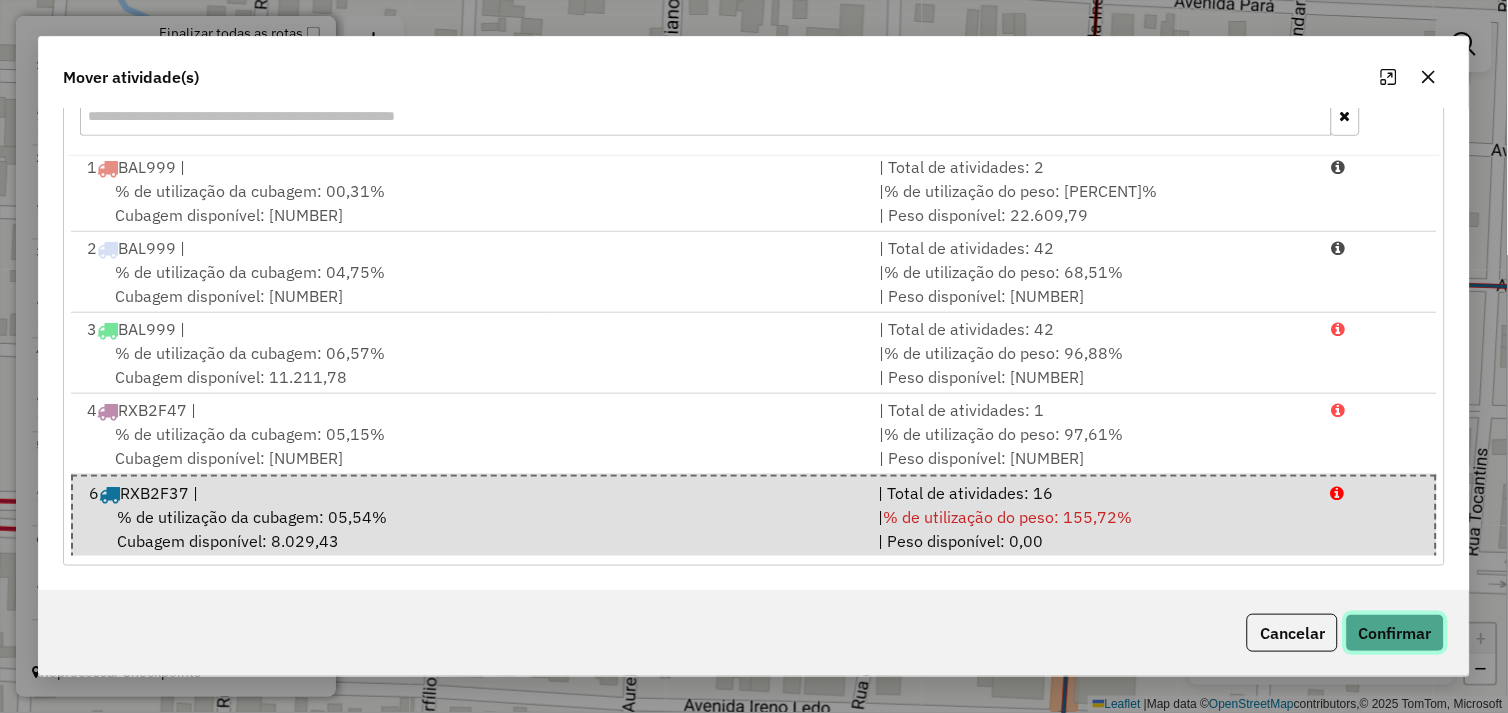 click on "Confirmar" 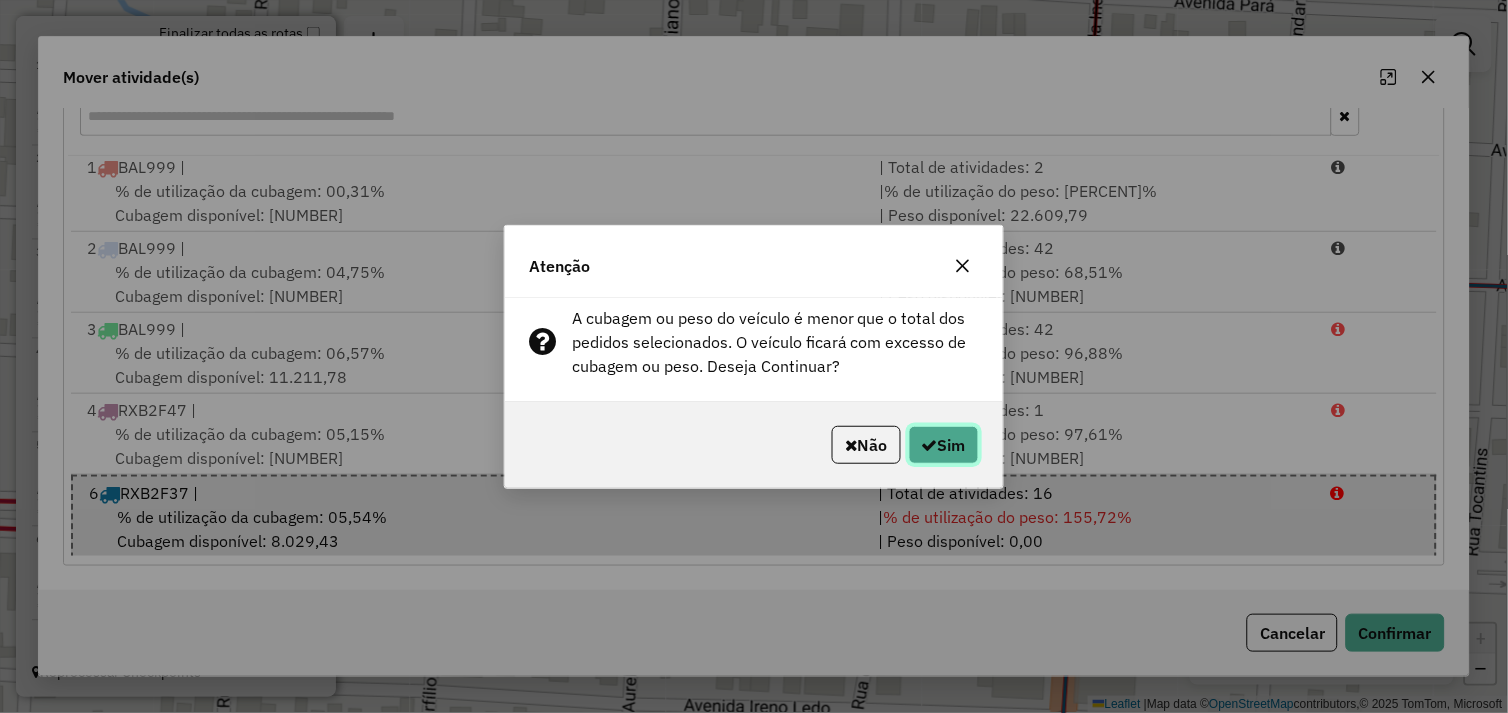 click on "Sim" 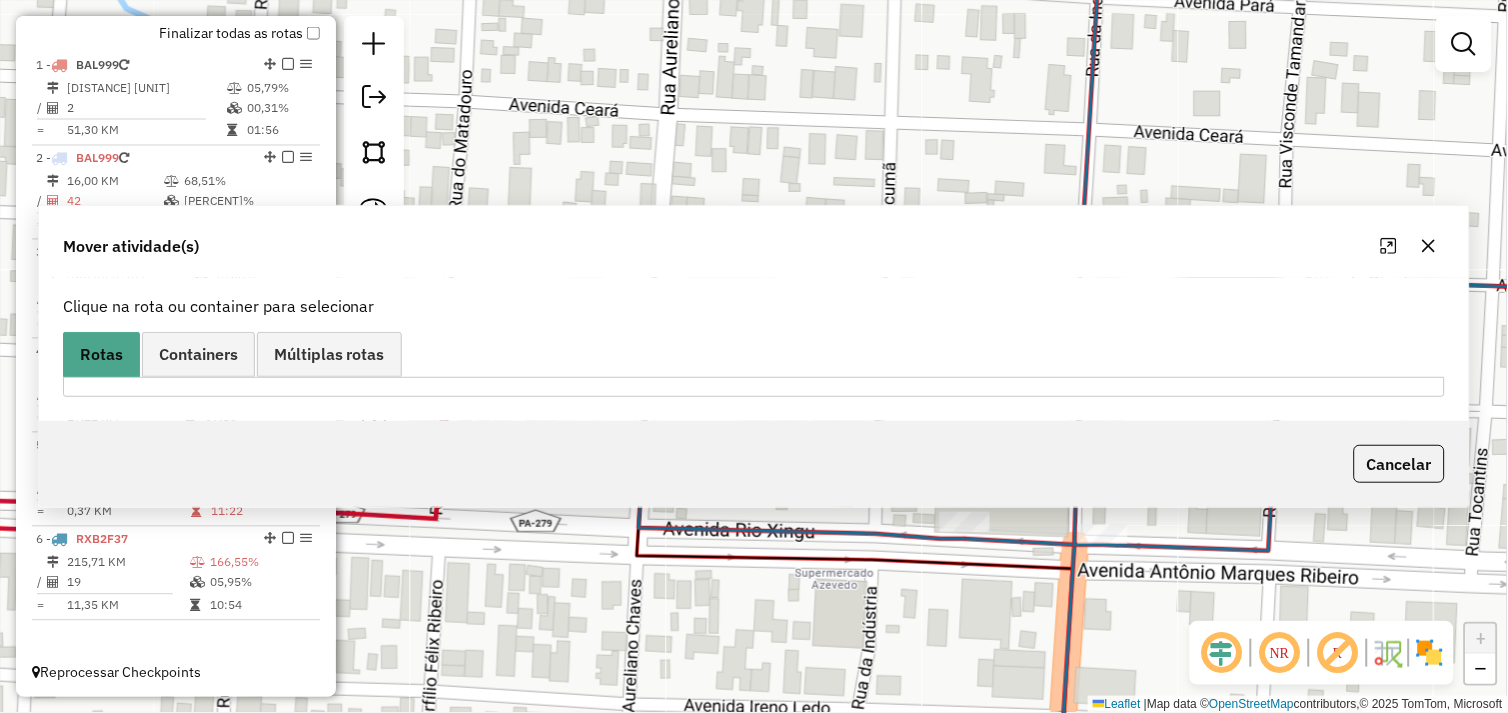 scroll, scrollTop: 0, scrollLeft: 0, axis: both 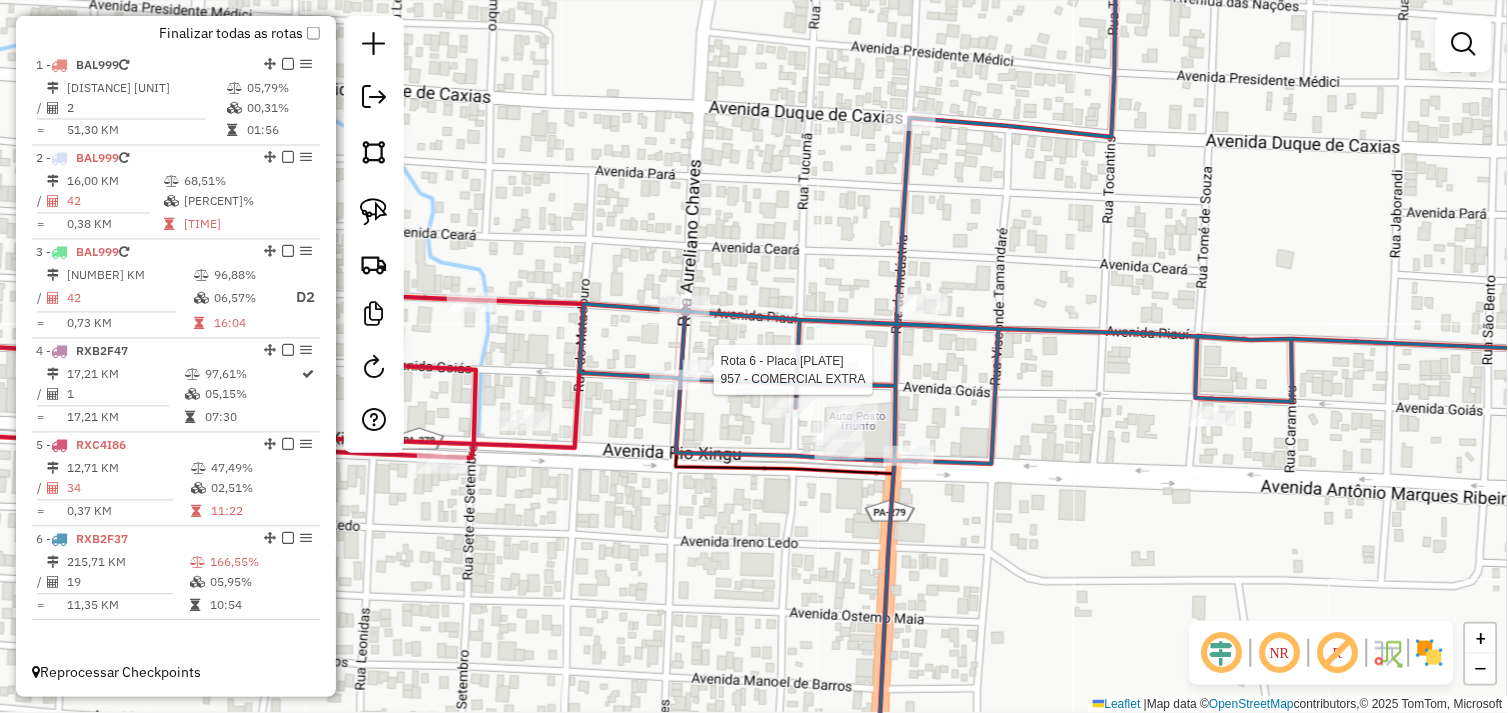 select on "**********" 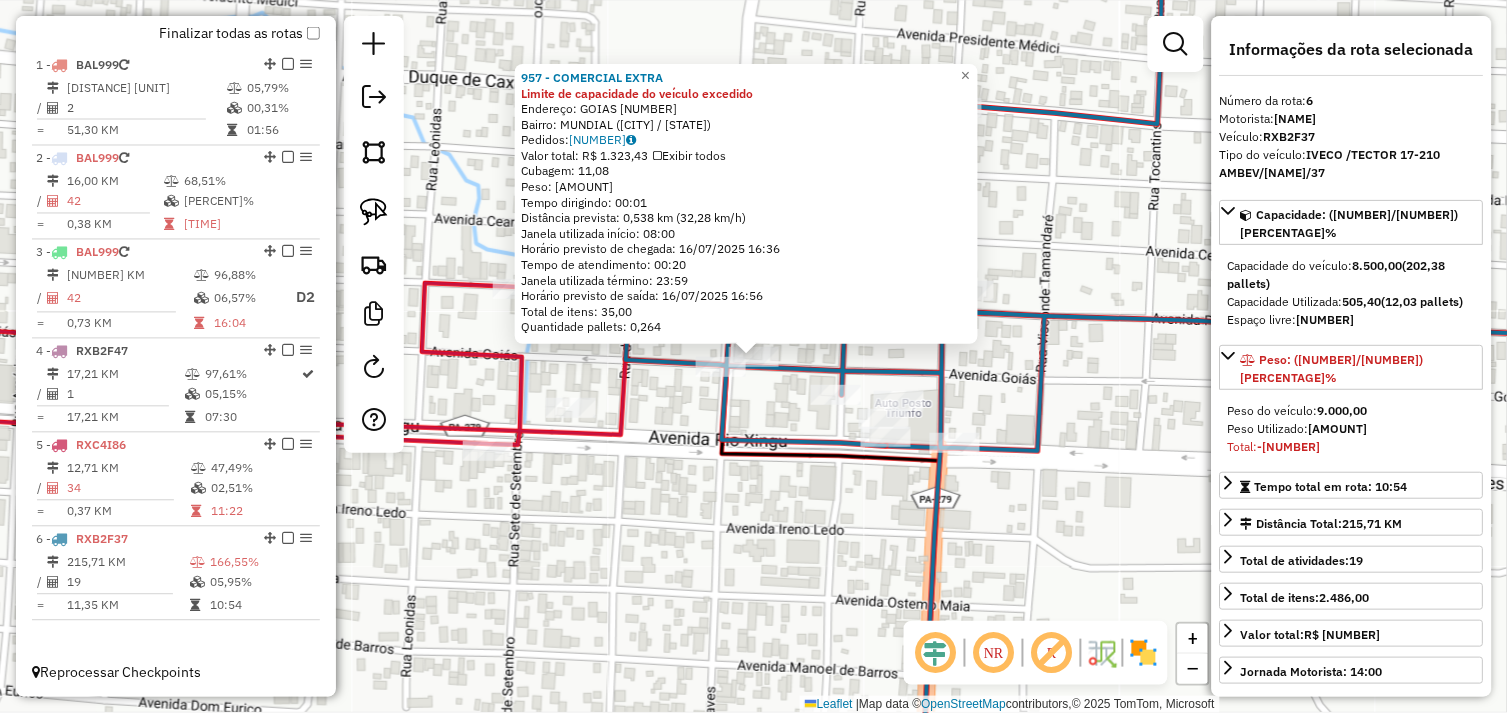 click on "Rota 6 - Placa RXB2F37  43 - COMERCIAL MOREIRA 957 - COMERCIAL EXTRA Limite de capacidade do veículo excedido  Endereço:  GOIAS 1432   Bairro: MUNDIAL (SAO FELIX DO XINGU / PA)   Pedidos:  15099752   Valor total: R$ 1.323,43   Exibir todos   Cubagem: 11,08  Peso: 301,16  Tempo dirigindo: 00:01   Distância prevista: 0,538 km (32,28 km/h)   Janela utilizada início: 08:00   Horário previsto de chegada: 16/07/2025 16:36   Tempo de atendimento: 00:20   Janela utilizada término: 23:59   Horário previsto de saída: 16/07/2025 16:56   Total de itens: 35,00   Quantidade pallets: 0,264  × Janela de atendimento Grade de atendimento Capacidade Transportadoras Veículos Cliente Pedidos  Rotas Selecione os dias de semana para filtrar as janelas de atendimento  Seg   Ter   Qua   Qui   Sex   Sáb   Dom  Informe o período da janela de atendimento: De: Até:  Filtrar exatamente a janela do cliente  Considerar janela de atendimento padrão  Selecione os dias de semana para filtrar as grades de atendimento  Seg   Ter  +" 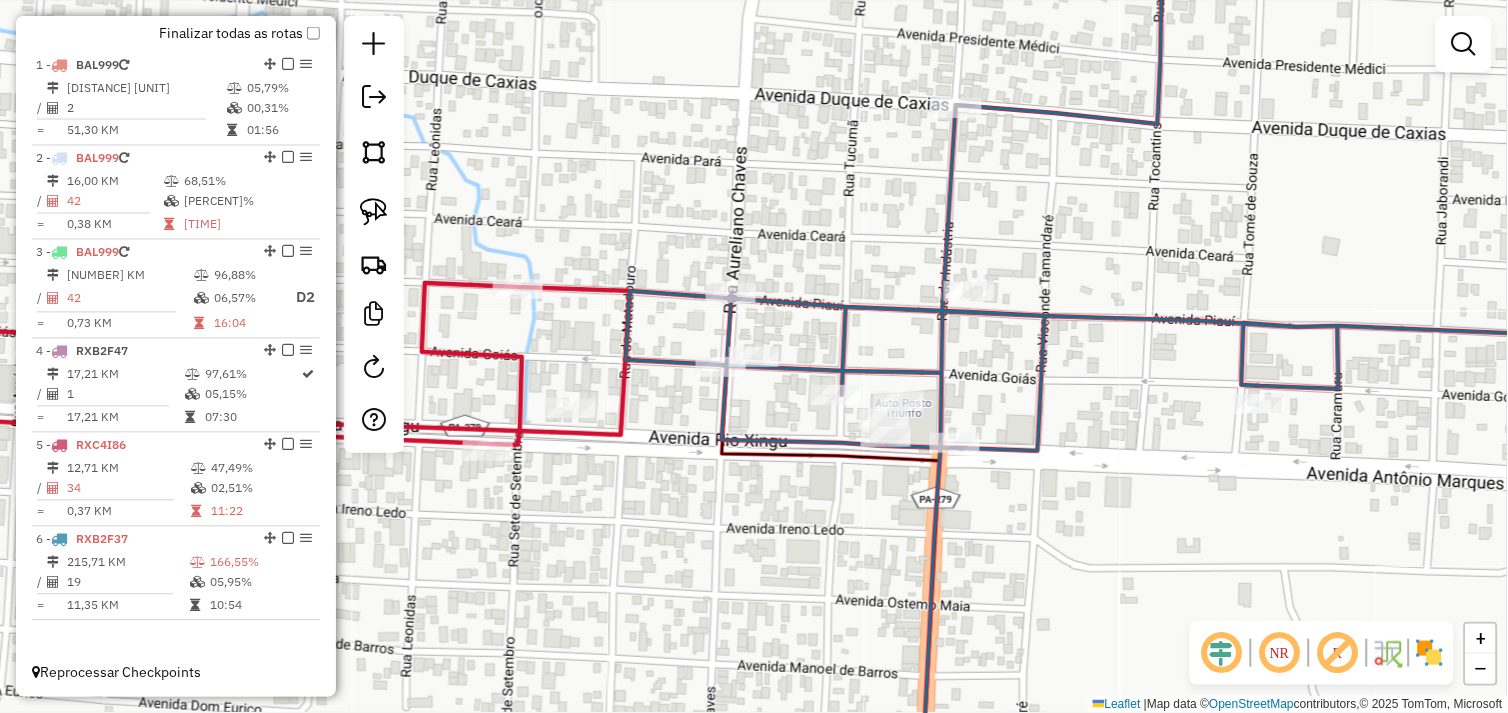 drag, startPoint x: 560, startPoint y: 562, endPoint x: 852, endPoint y: 456, distance: 310.6445 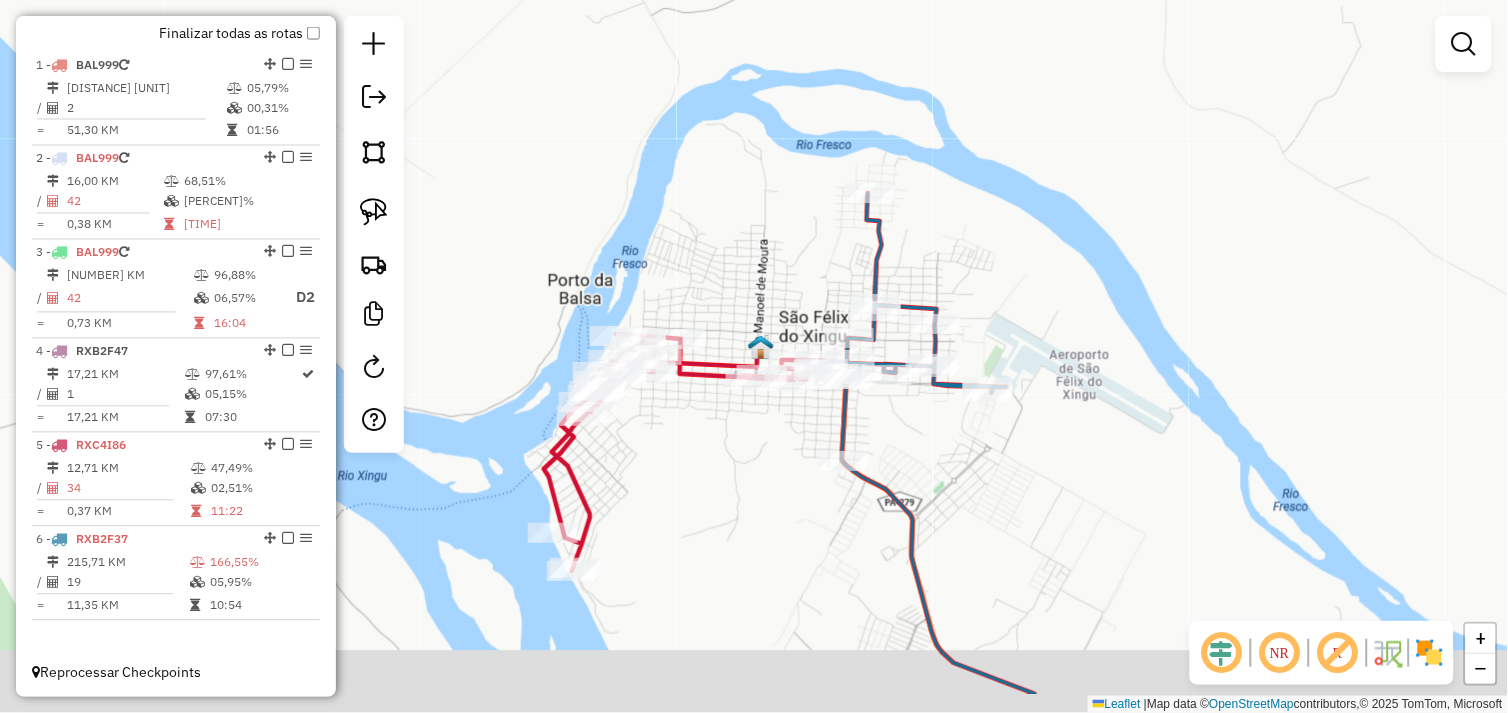 drag, startPoint x: 774, startPoint y: 460, endPoint x: 771, endPoint y: 436, distance: 24.186773 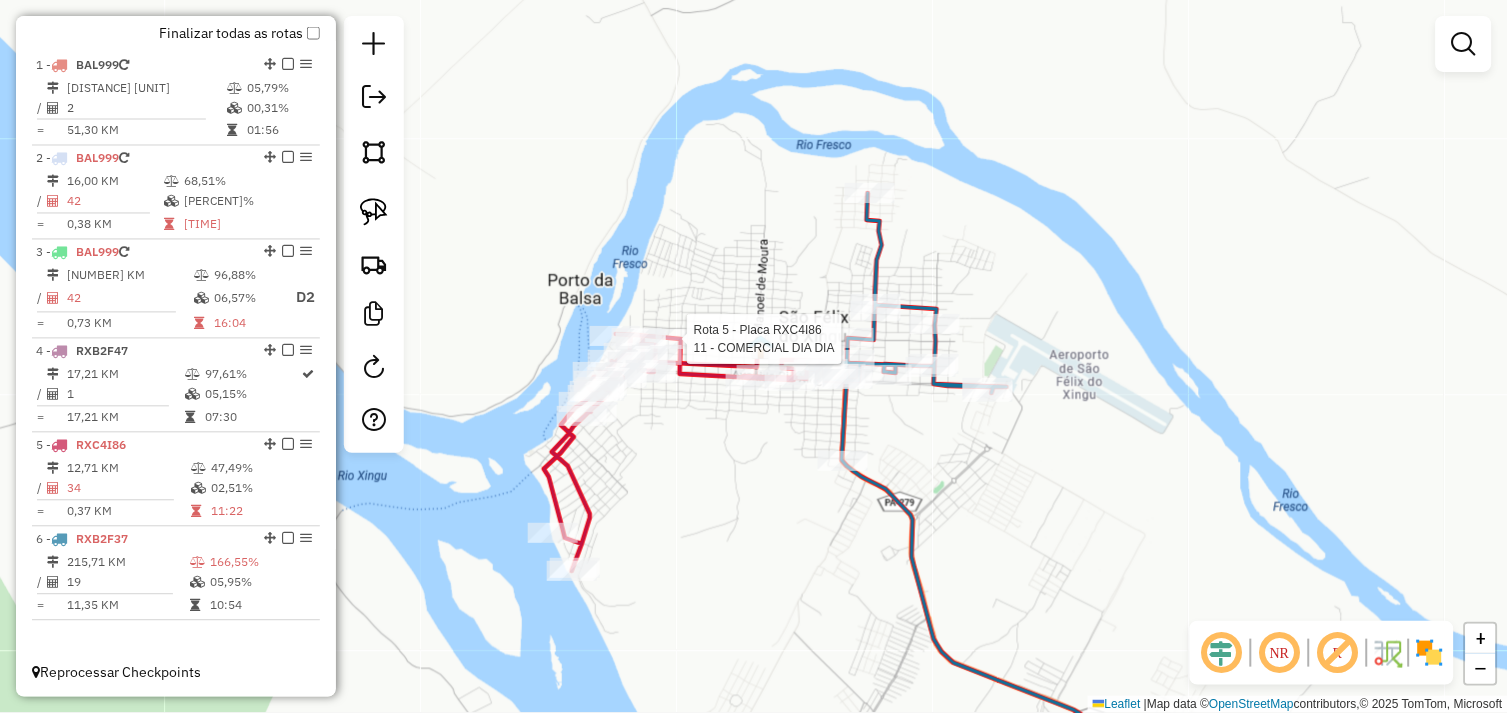 select on "**********" 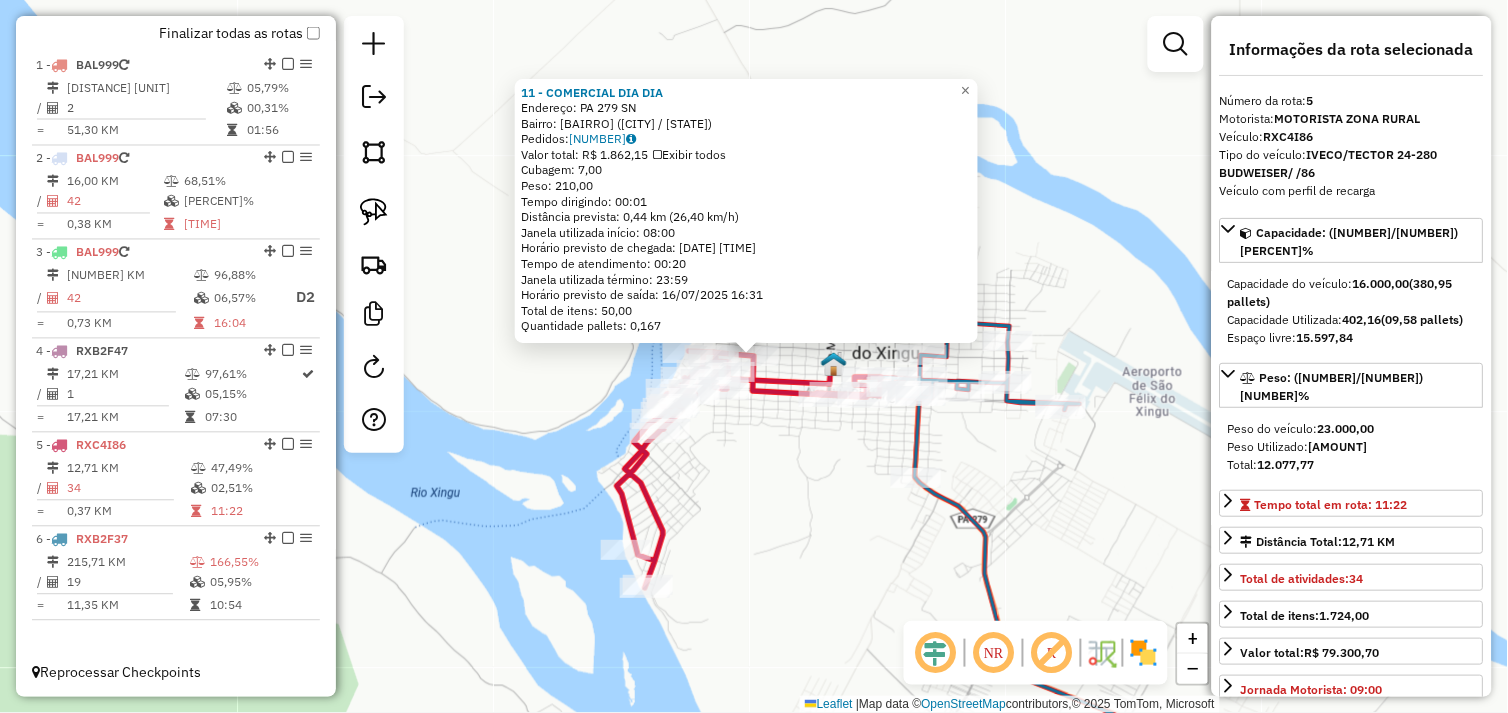 drag, startPoint x: 734, startPoint y: 462, endPoint x: 768, endPoint y: 450, distance: 36.05551 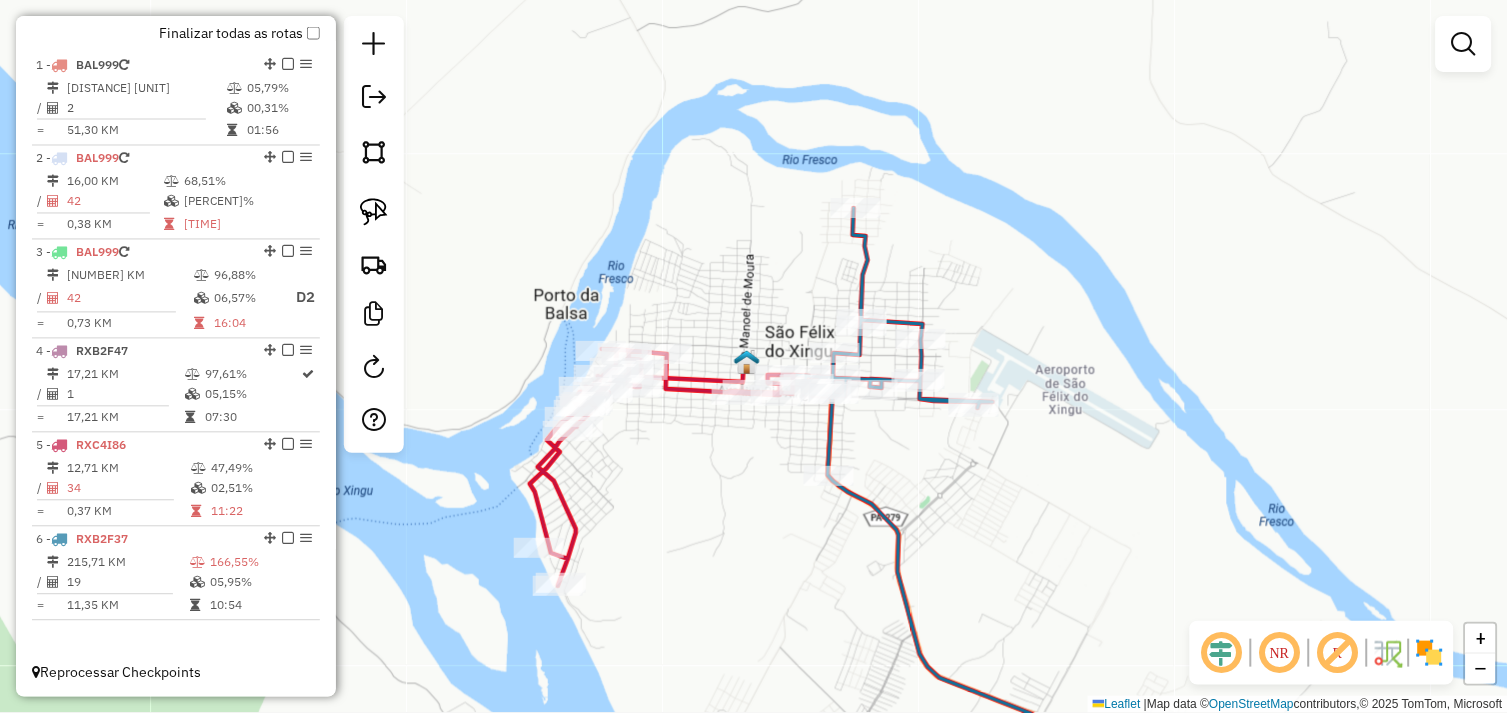 drag, startPoint x: 801, startPoint y: 424, endPoint x: 700, endPoint y: 413, distance: 101.597244 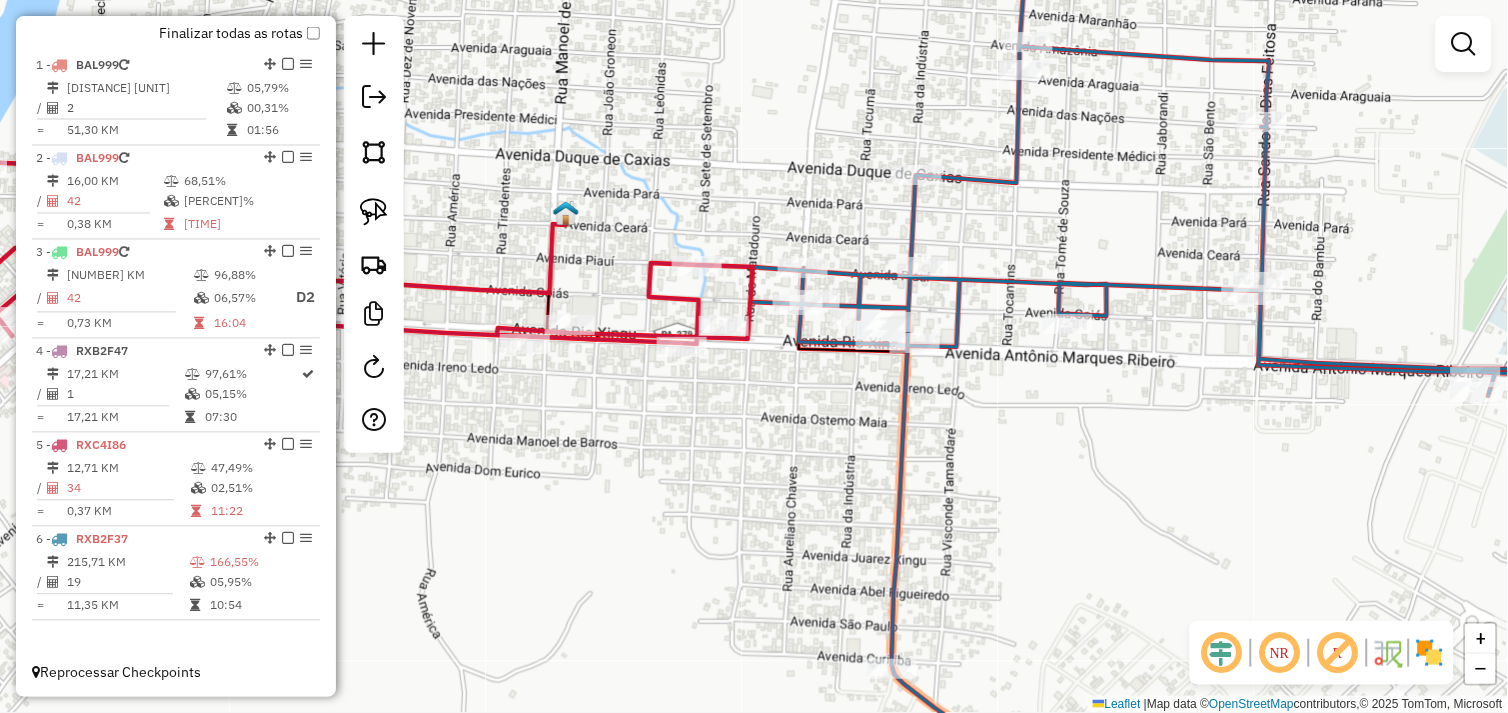 drag, startPoint x: 751, startPoint y: 397, endPoint x: 686, endPoint y: 400, distance: 65.06919 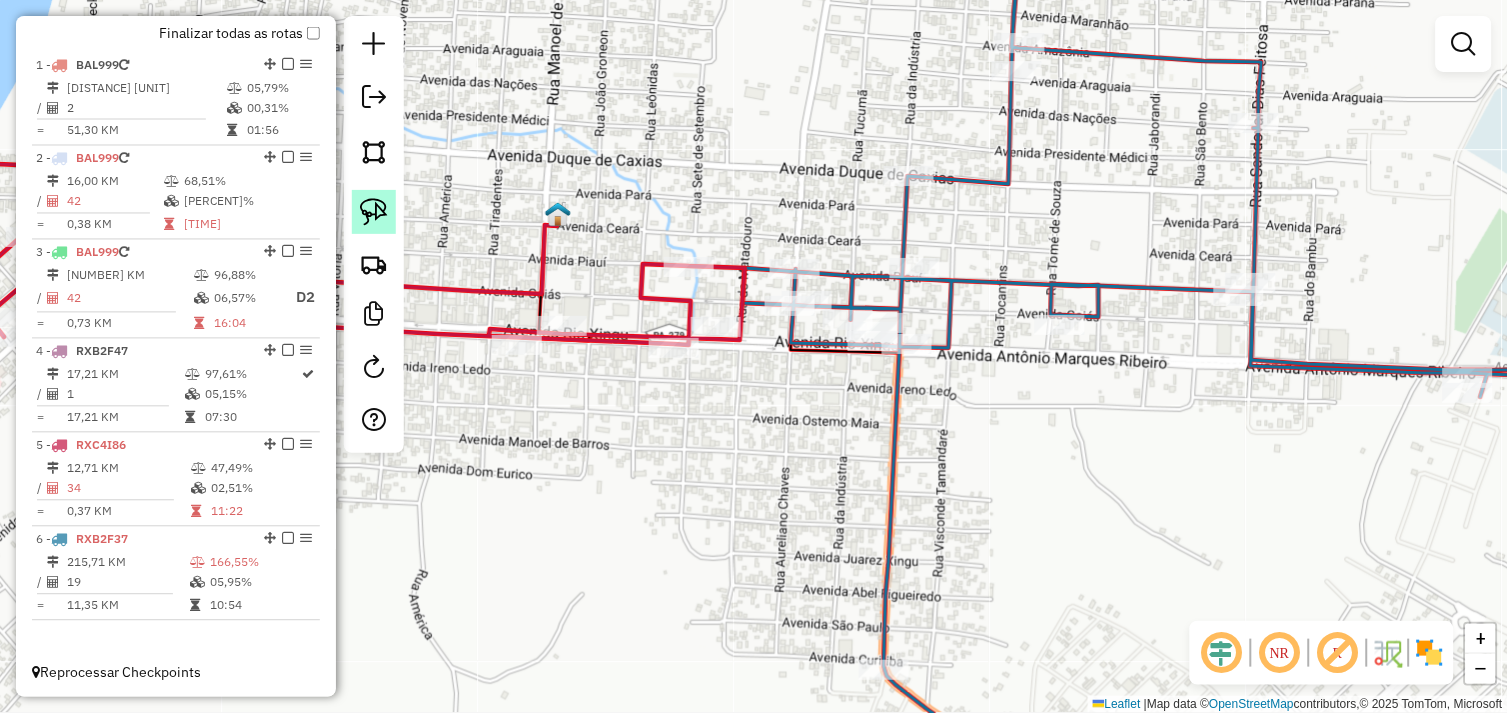 click 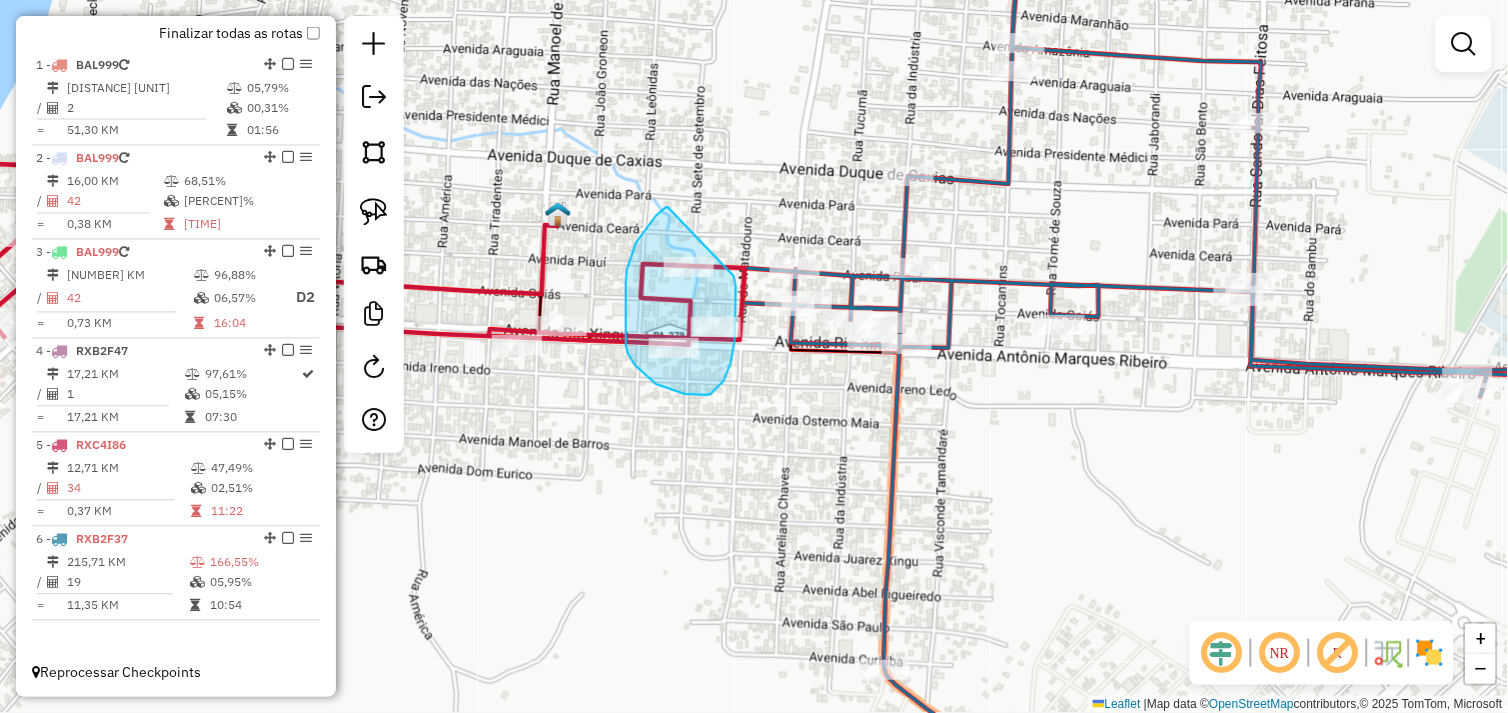 drag, startPoint x: 668, startPoint y: 207, endPoint x: 730, endPoint y: 266, distance: 85.58621 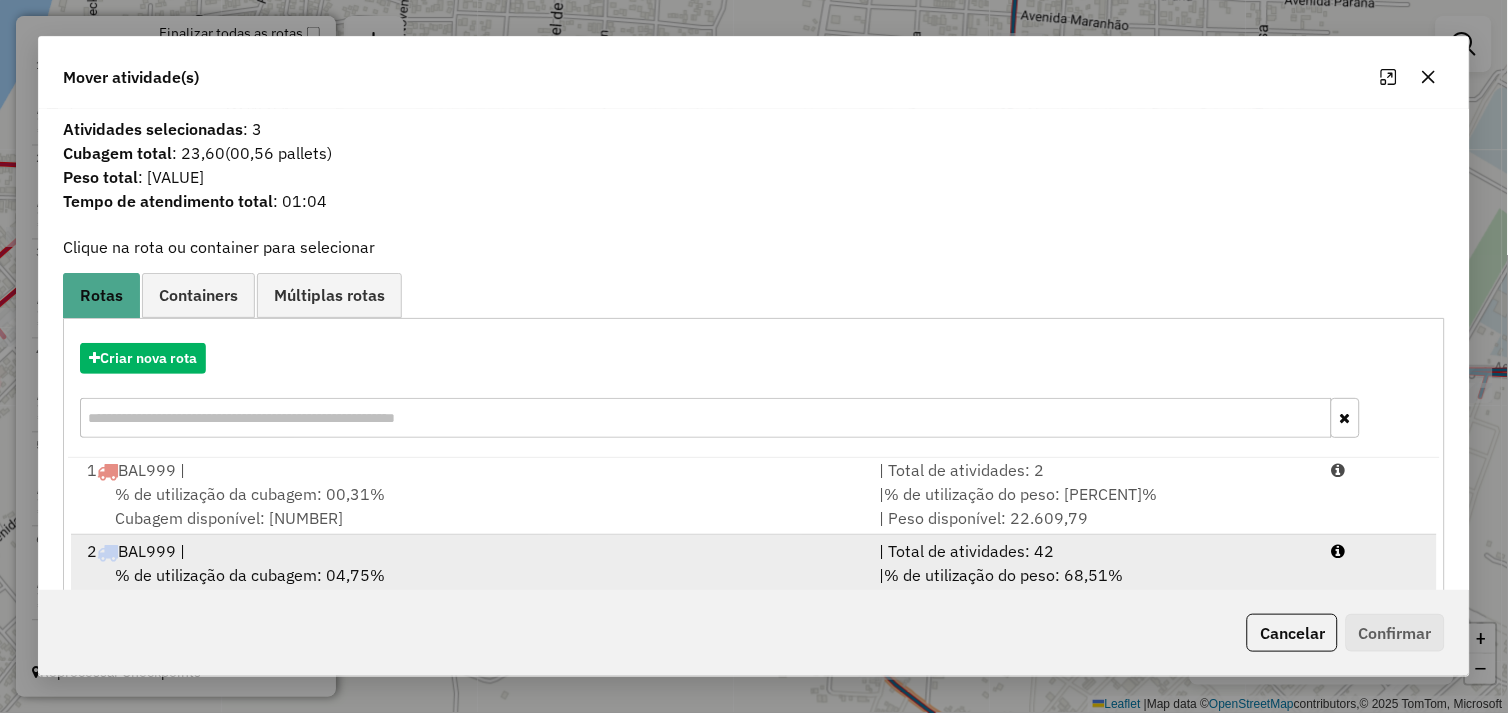 scroll, scrollTop: 5, scrollLeft: 0, axis: vertical 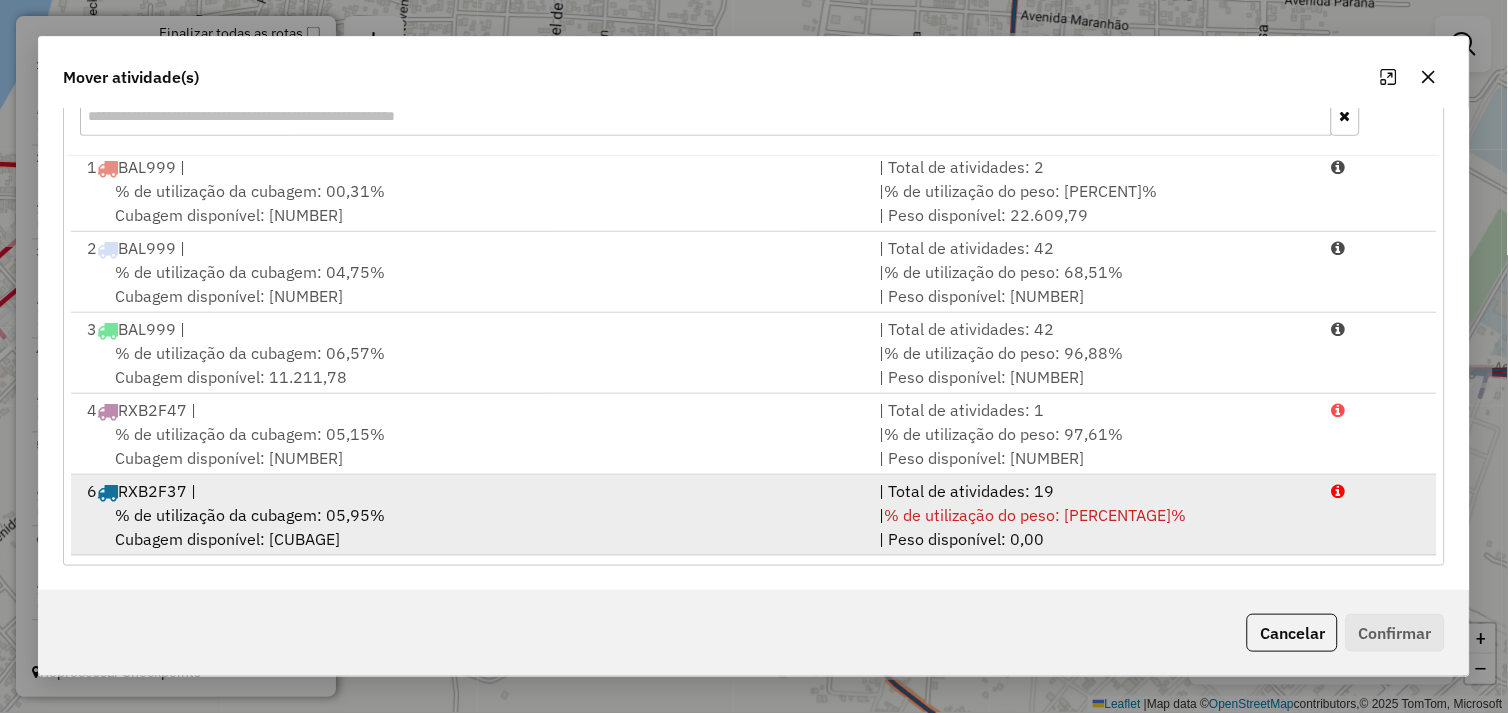 click on "% de utilização da cubagem: 05,95%  Cubagem disponível: 7.994,60" at bounding box center (471, 527) 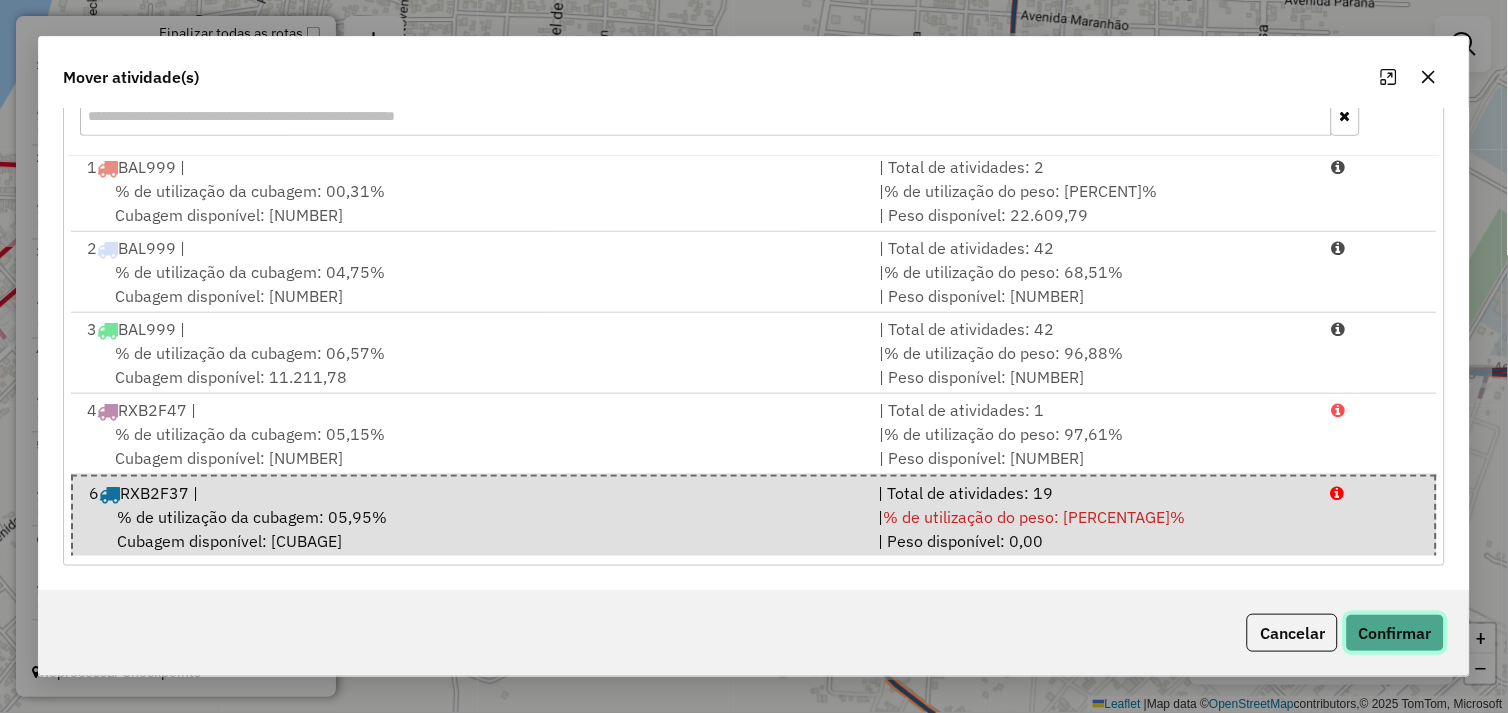 click on "Confirmar" 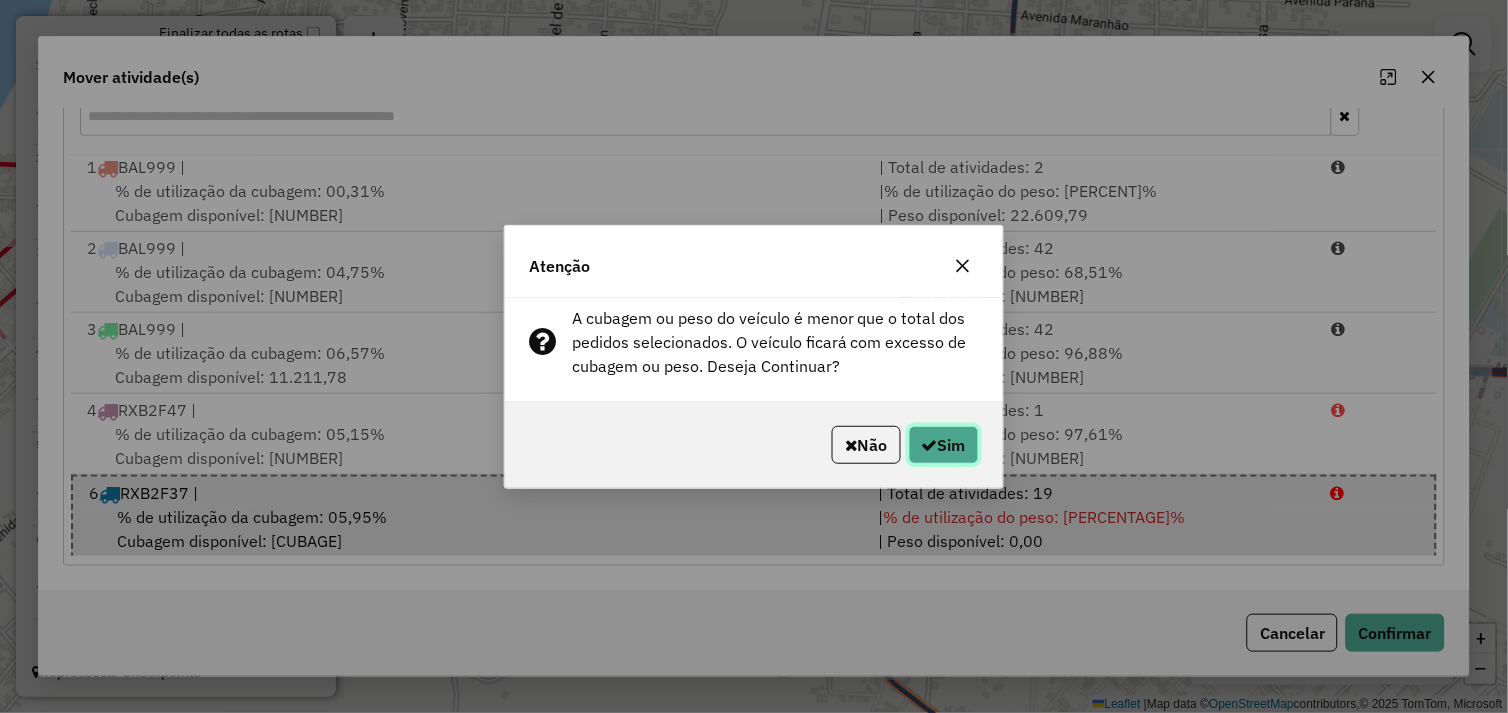 click 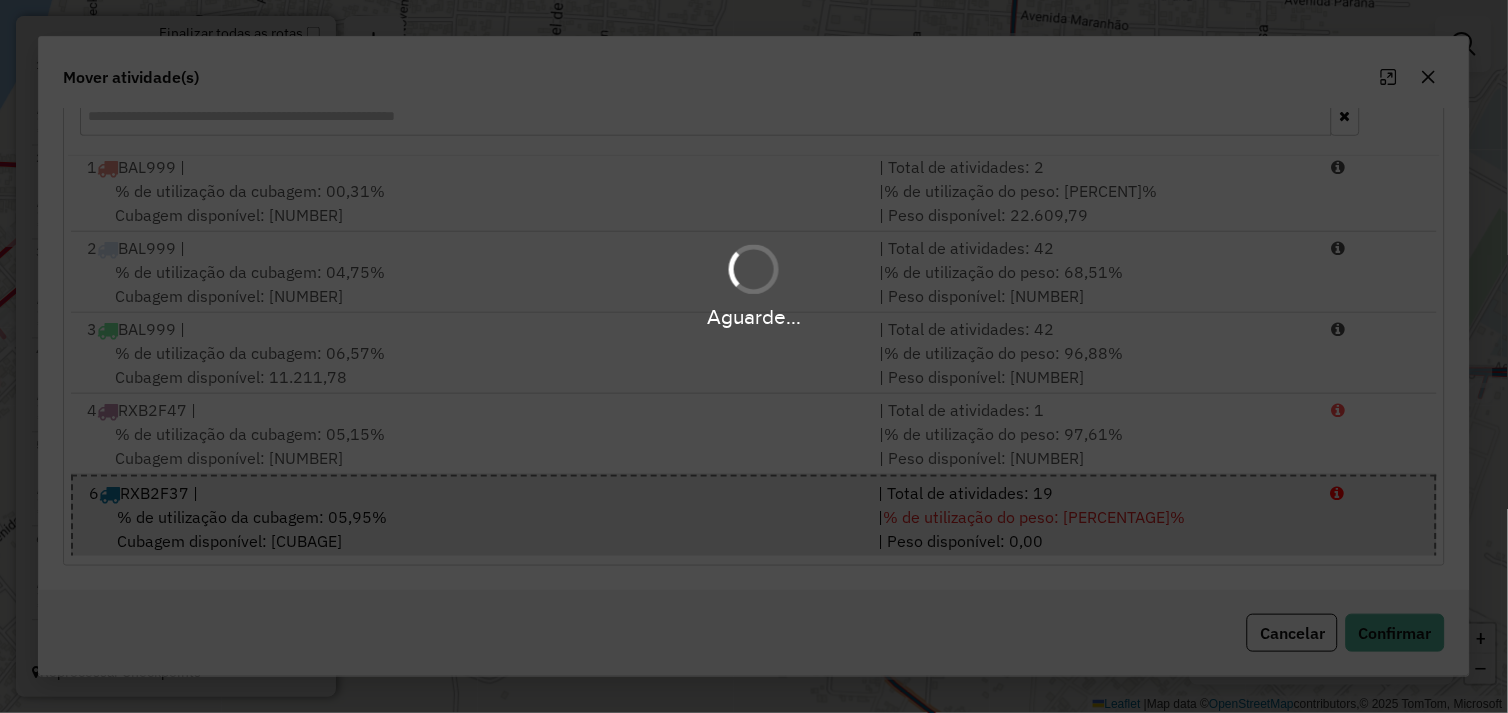 scroll, scrollTop: 0, scrollLeft: 0, axis: both 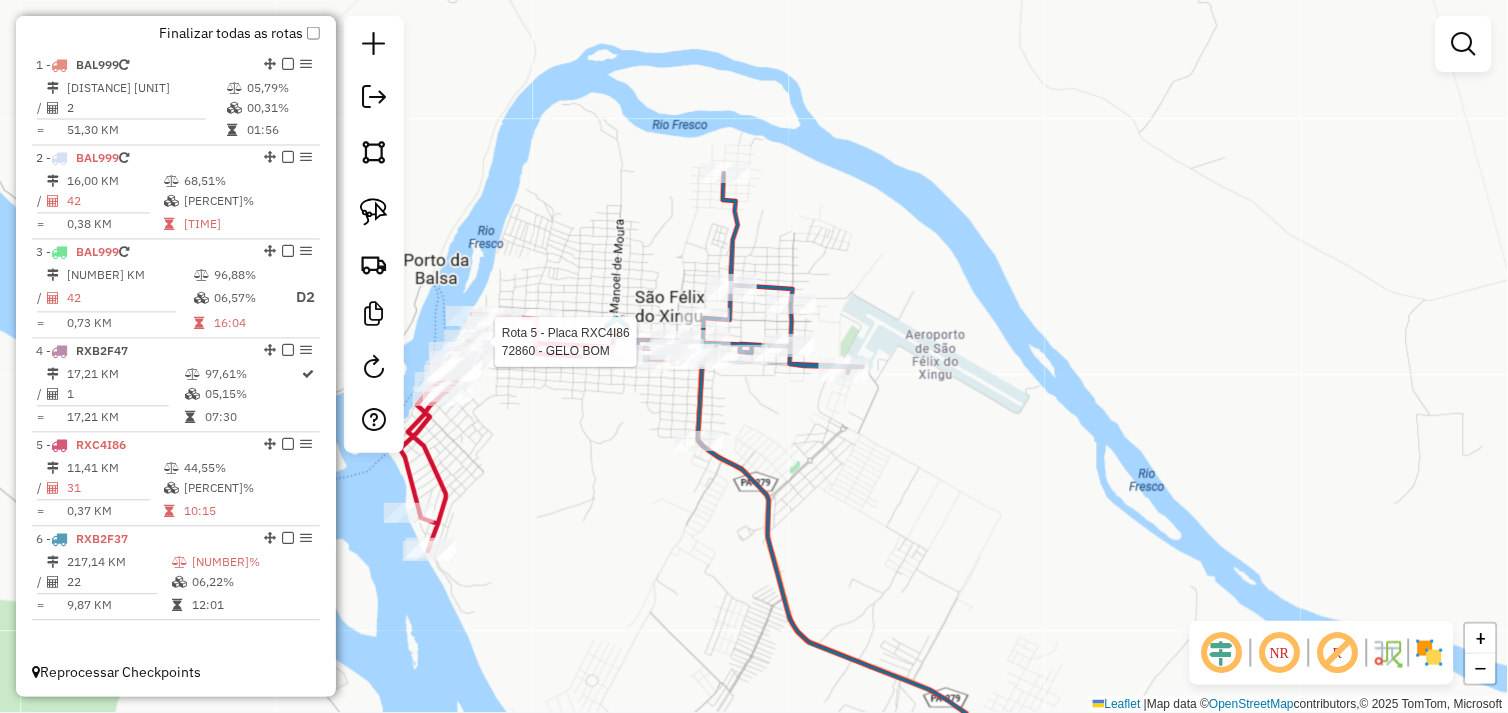 select on "**********" 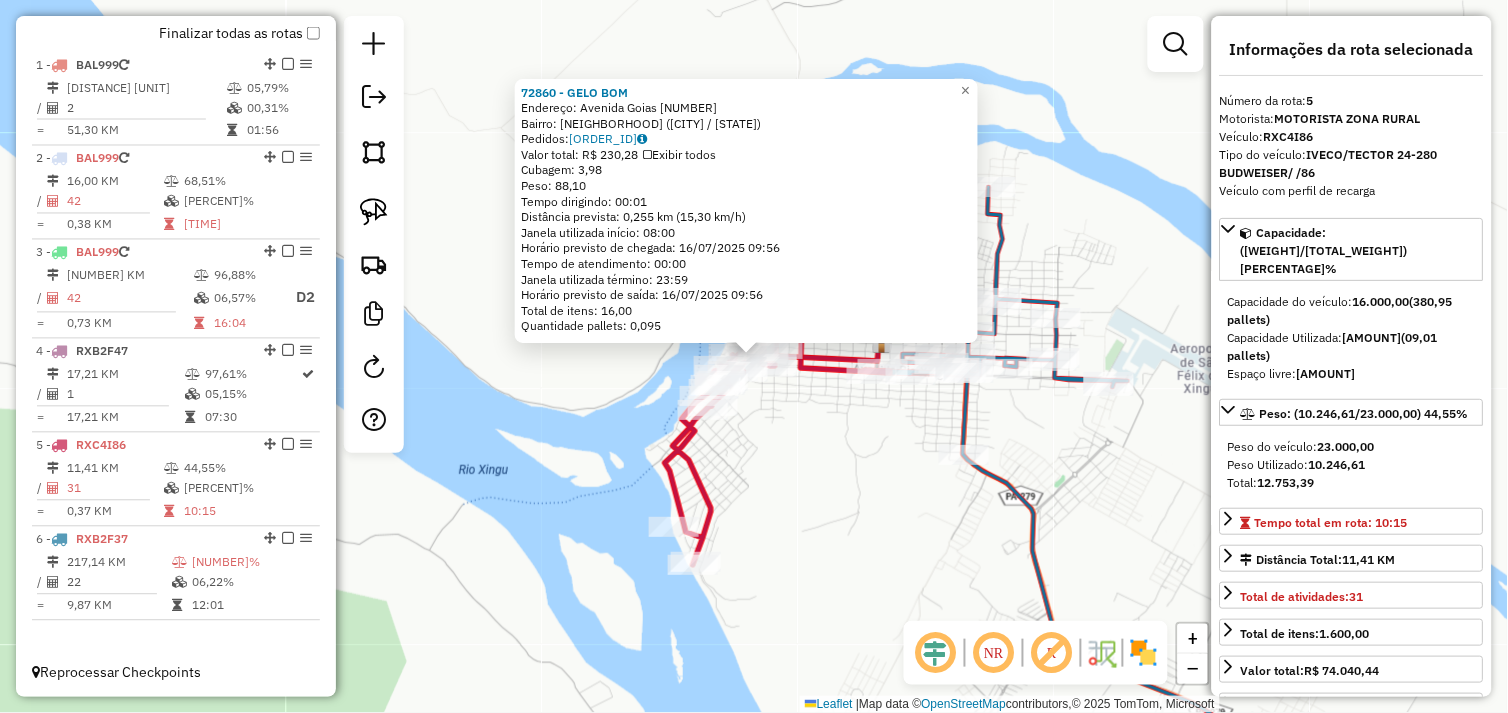 click on "72860 - GELO BOM  Endereço:  Avenida Goias 2   Bairro: CENTRO (SAO FELIX DO XINGU / PA)   Pedidos:  15099648   Valor total: R$ 230,28   Exibir todos   Cubagem: 3,98  Peso: 88,10  Tempo dirigindo: 00:01   Distância prevista: 0,255 km (15,30 km/h)   Janela utilizada início: 08:00   Horário previsto de chegada: 16/07/2025 09:56   Tempo de atendimento: 00:00   Janela utilizada término: 23:59   Horário previsto de saída: 16/07/2025 09:56   Total de itens: 16,00   Quantidade pallets: 0,095  × Janela de atendimento Grade de atendimento Capacidade Transportadoras Veículos Cliente Pedidos  Rotas Selecione os dias de semana para filtrar as janelas de atendimento  Seg   Ter   Qua   Qui   Sex   Sáb   Dom  Informe o período da janela de atendimento: De: Até:  Filtrar exatamente a janela do cliente  Considerar janela de atendimento padrão  Selecione os dias de semana para filtrar as grades de atendimento  Seg   Ter   Qua   Qui   Sex   Sáb   Dom   Considerar clientes sem dia de atendimento cadastrado  De:  De:" 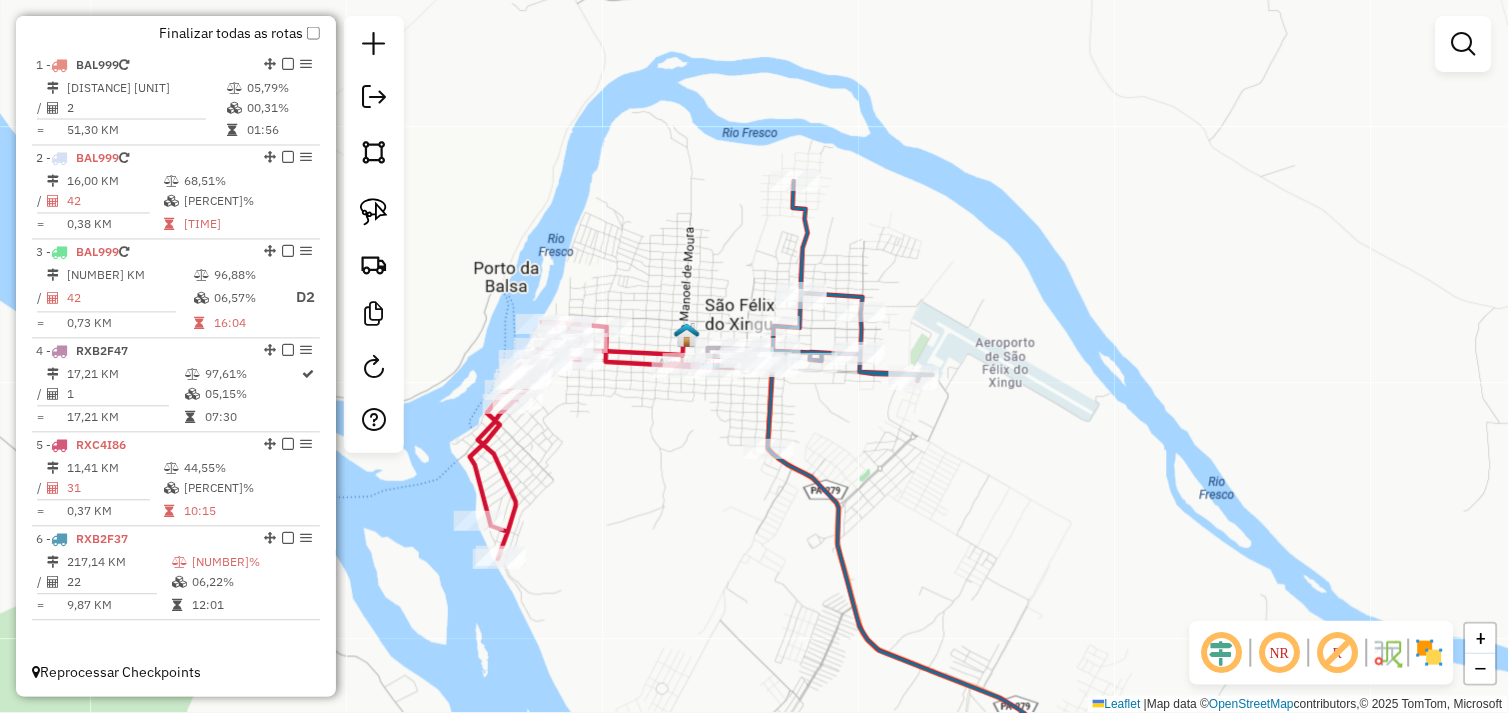 drag, startPoint x: 775, startPoint y: 448, endPoint x: 715, endPoint y: 445, distance: 60.074955 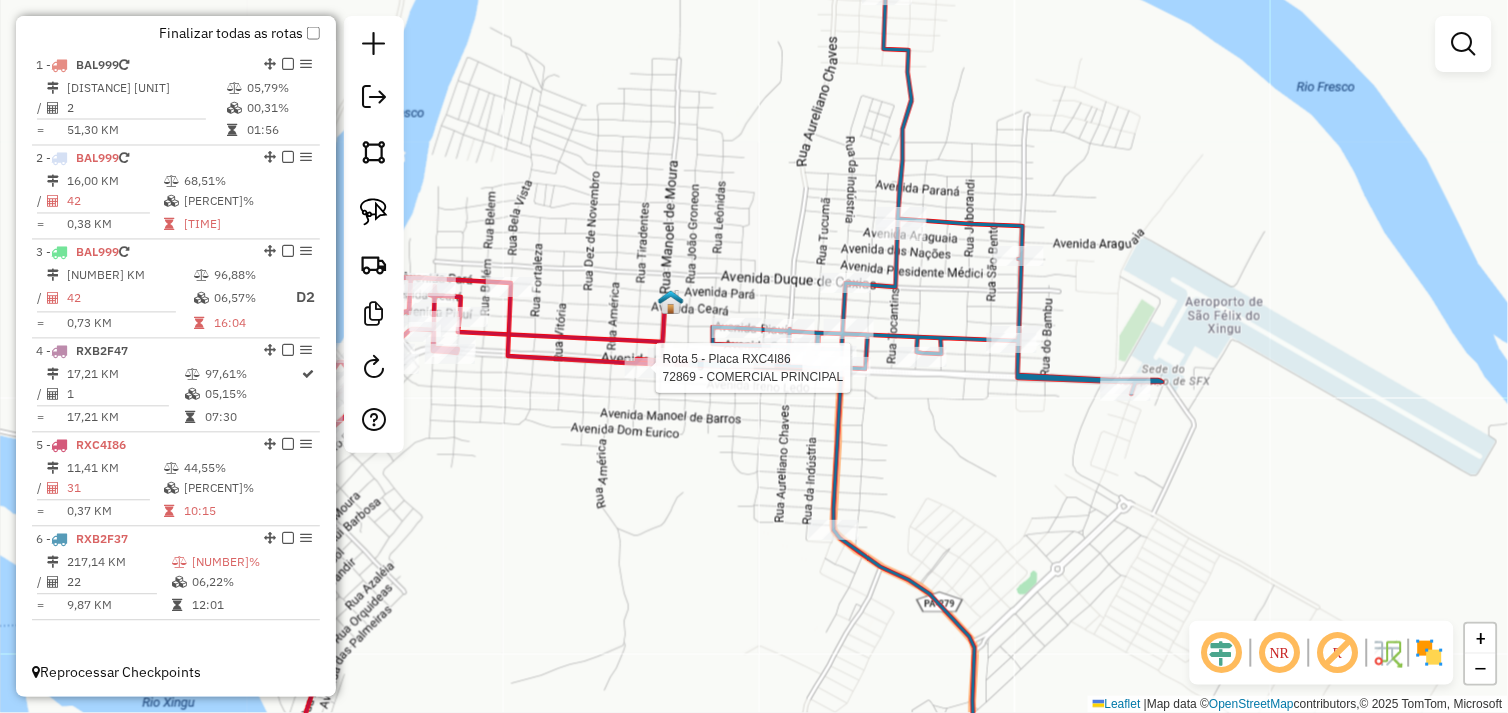 select on "**********" 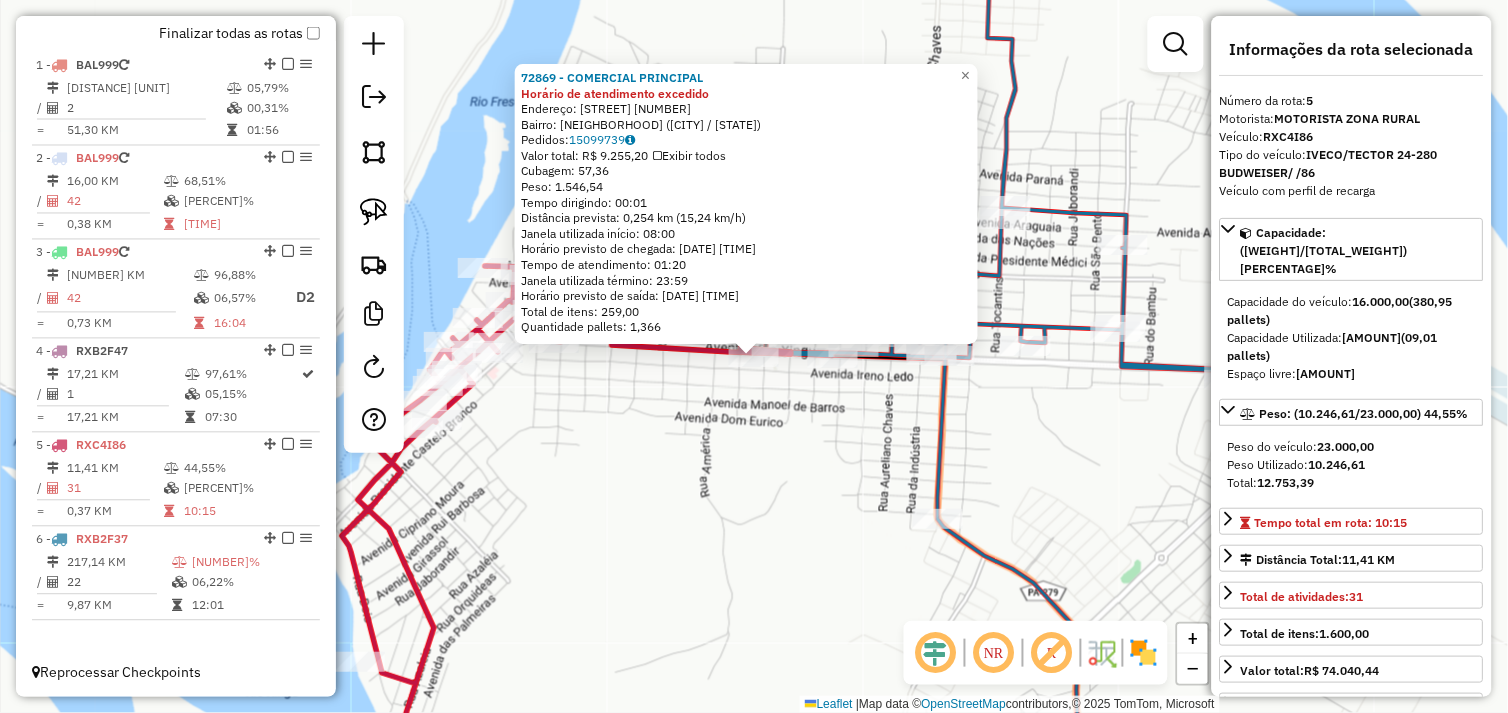 click on "72869 - COMERCIAL PRINCIPAL Horário de atendimento excedido  Endereço:  Avenida Rio Xingu 2314   Bairro: CENTRO (SAO FELIX DO XINGU / PA)   Pedidos:  15099739   Valor total: R$ 9.255,20   Exibir todos   Cubagem: 57,36  Peso: 1.546,54  Tempo dirigindo: 00:01   Distância prevista: 0,254 km (15,24 km/h)   Janela utilizada início: 08:00   Horário previsto de chegada: 16/07/2025 16:54   Tempo de atendimento: 01:20   Janela utilizada término: 23:59   Horário previsto de saída: 16/07/2025 18:14   Total de itens: 259,00   Quantidade pallets: 1,366  × Janela de atendimento Grade de atendimento Capacidade Transportadoras Veículos Cliente Pedidos  Rotas Selecione os dias de semana para filtrar as janelas de atendimento  Seg   Ter   Qua   Qui   Sex   Sáb   Dom  Informe o período da janela de atendimento: De: Até:  Filtrar exatamente a janela do cliente  Considerar janela de atendimento padrão  Selecione os dias de semana para filtrar as grades de atendimento  Seg   Ter   Qua   Qui   Sex   Sáb   Dom   De:" 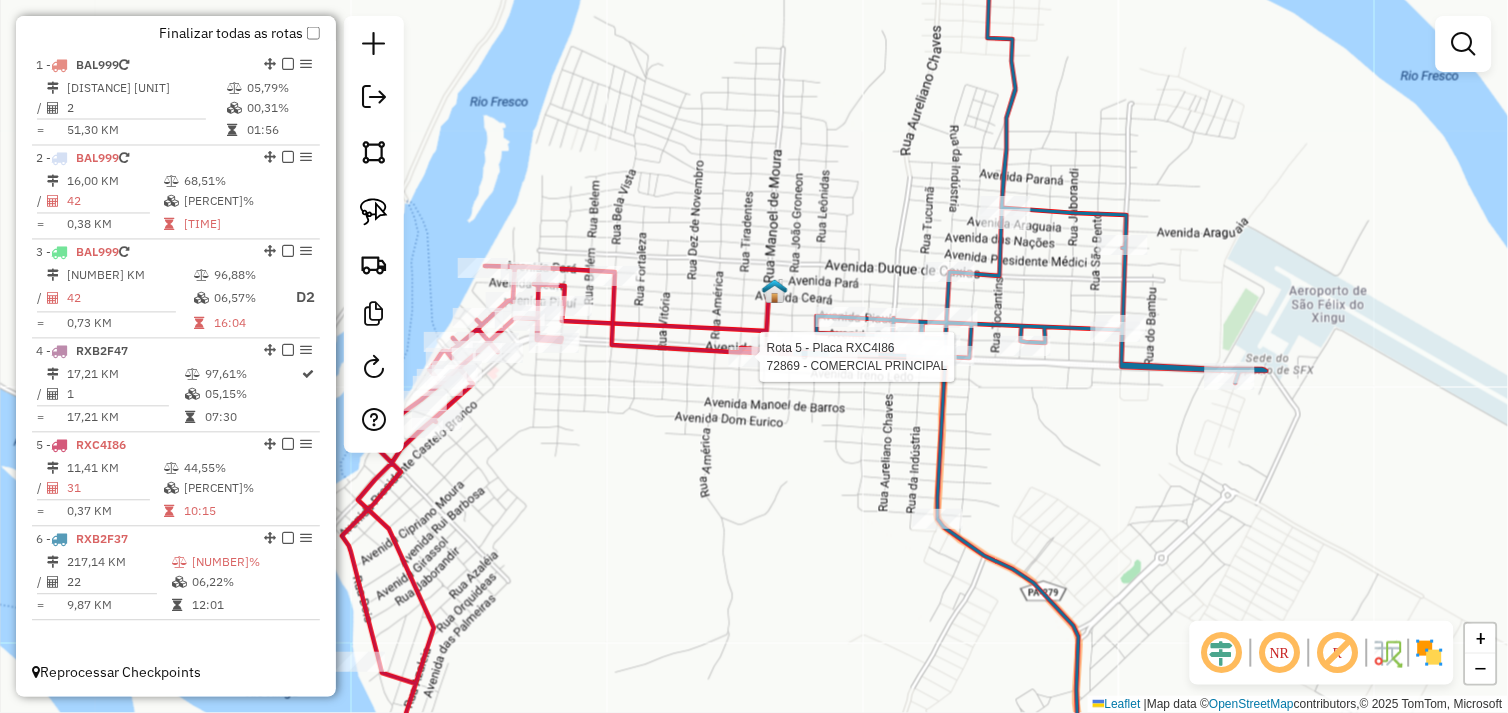 click 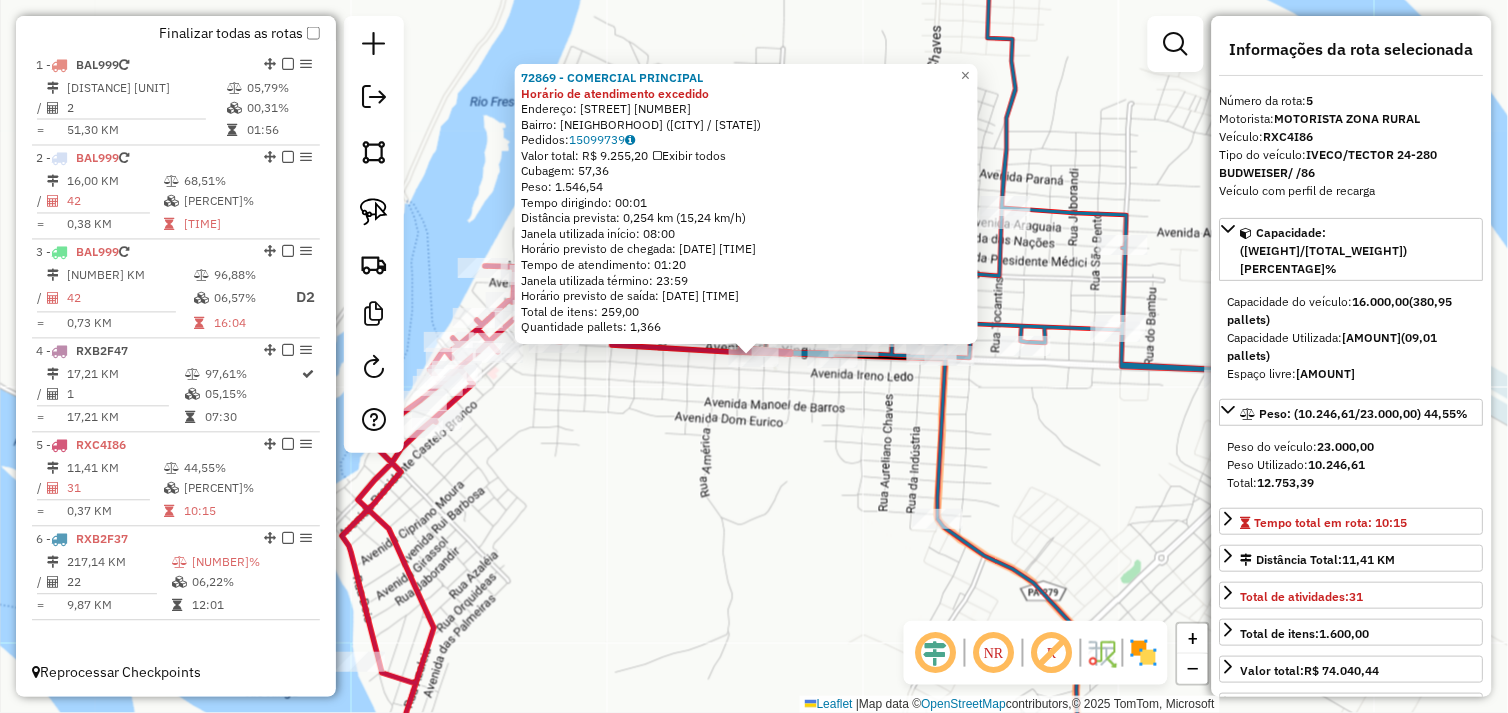 click on "72869 - COMERCIAL PRINCIPAL Horário de atendimento excedido  Endereço:  Avenida Rio Xingu 2314   Bairro: CENTRO (SAO FELIX DO XINGU / PA)   Pedidos:  15099739   Valor total: R$ 9.255,20   Exibir todos   Cubagem: 57,36  Peso: 1.546,54  Tempo dirigindo: 00:01   Distância prevista: 0,254 km (15,24 km/h)   Janela utilizada início: 08:00   Horário previsto de chegada: 16/07/2025 16:54   Tempo de atendimento: 01:20   Janela utilizada término: 23:59   Horário previsto de saída: 16/07/2025 18:14   Total de itens: 259,00   Quantidade pallets: 1,366  × Janela de atendimento Grade de atendimento Capacidade Transportadoras Veículos Cliente Pedidos  Rotas Selecione os dias de semana para filtrar as janelas de atendimento  Seg   Ter   Qua   Qui   Sex   Sáb   Dom  Informe o período da janela de atendimento: De: Até:  Filtrar exatamente a janela do cliente  Considerar janela de atendimento padrão  Selecione os dias de semana para filtrar as grades de atendimento  Seg   Ter   Qua   Qui   Sex   Sáb   Dom   De:" 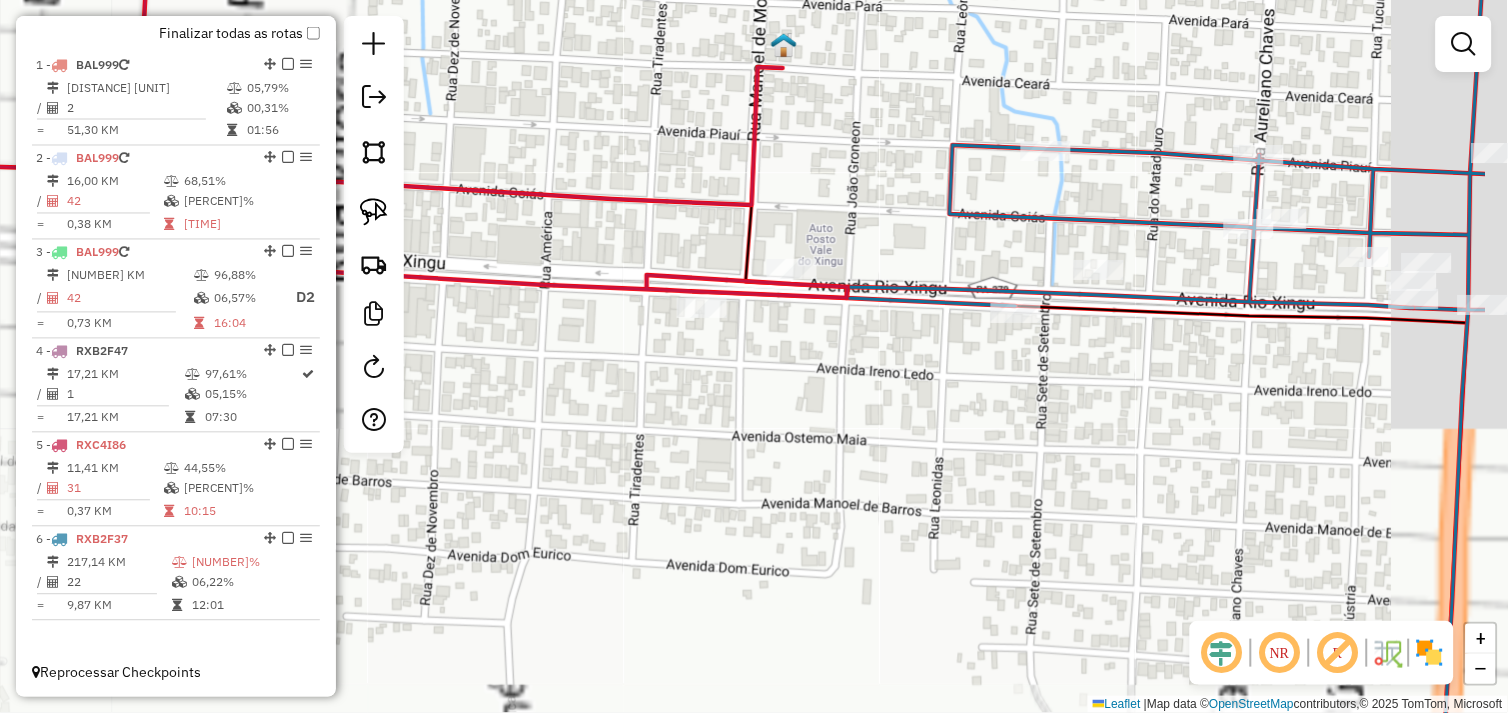 drag, startPoint x: 805, startPoint y: 382, endPoint x: 686, endPoint y: 394, distance: 119.60351 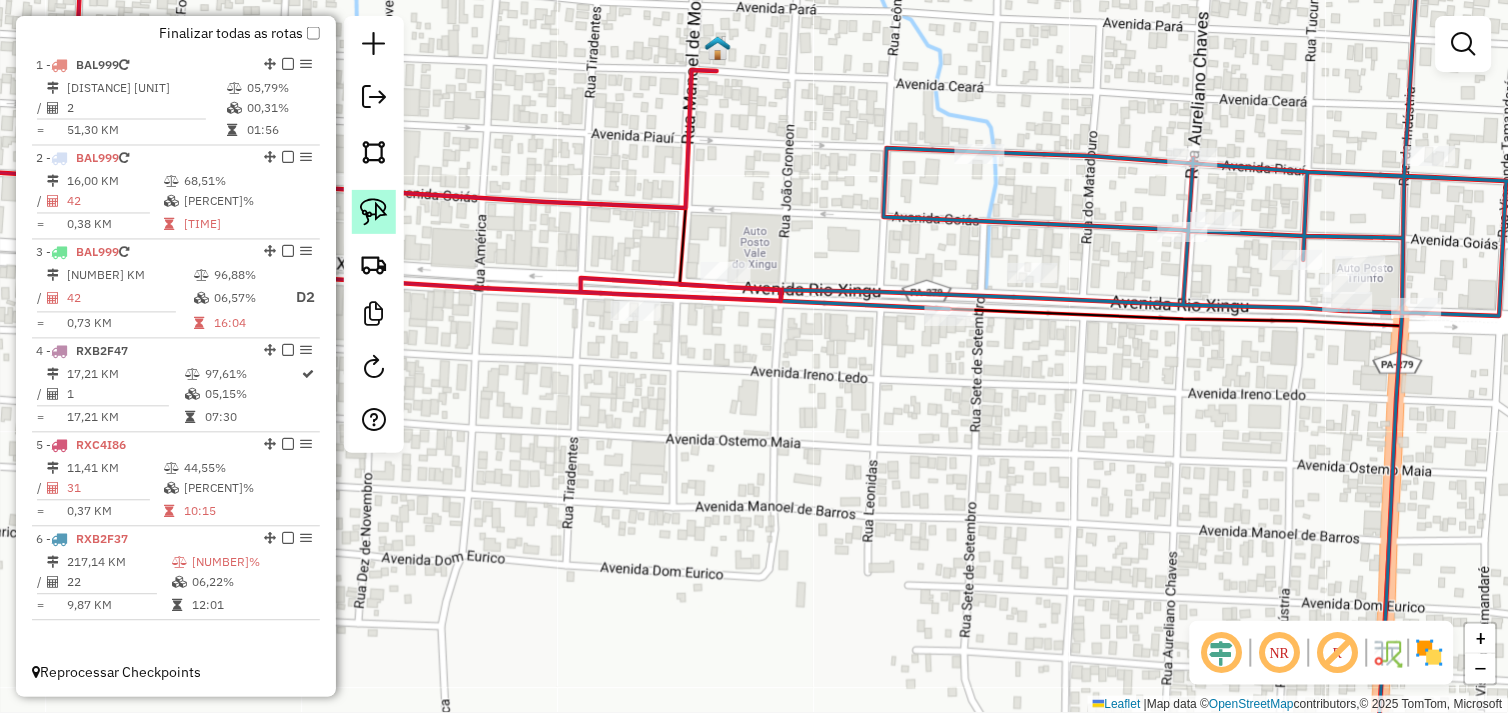 click 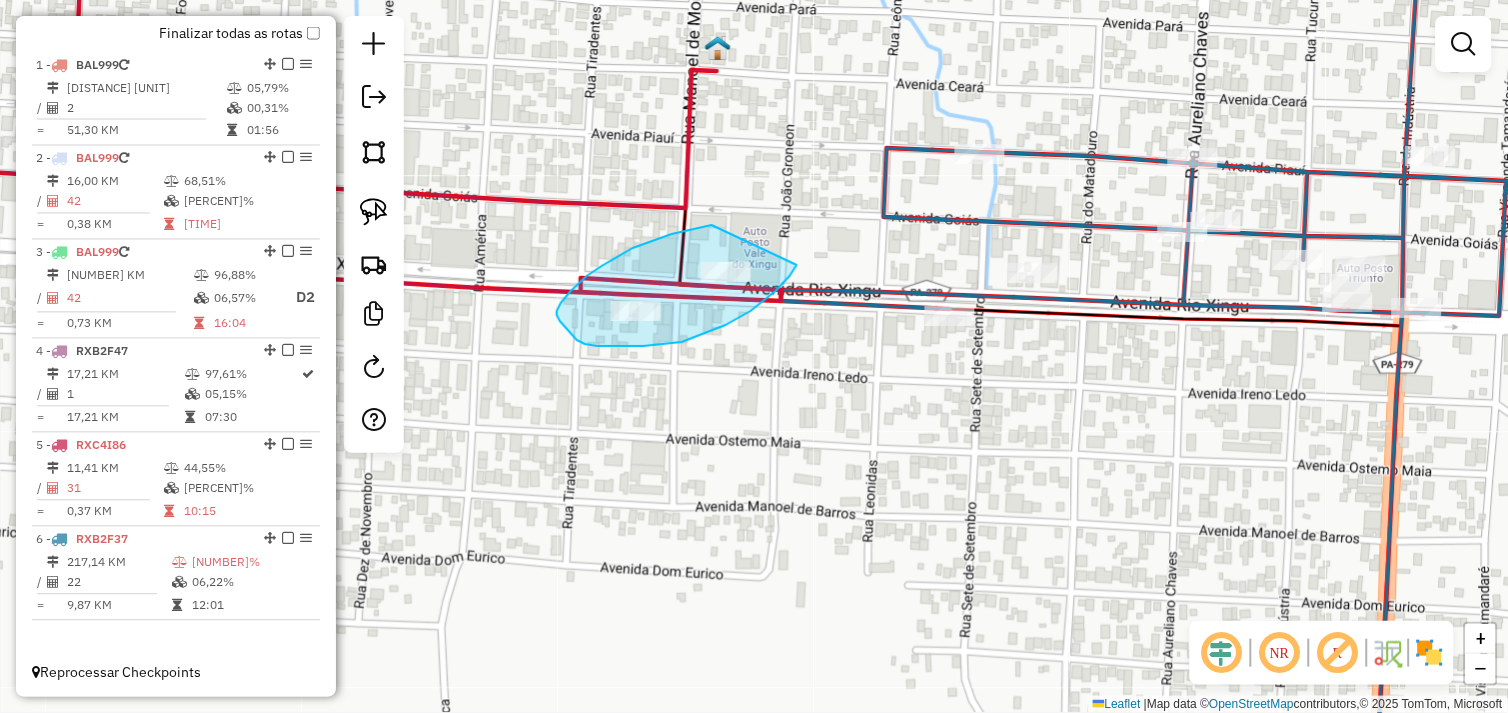 drag, startPoint x: 712, startPoint y: 225, endPoint x: 796, endPoint y: 265, distance: 93.03763 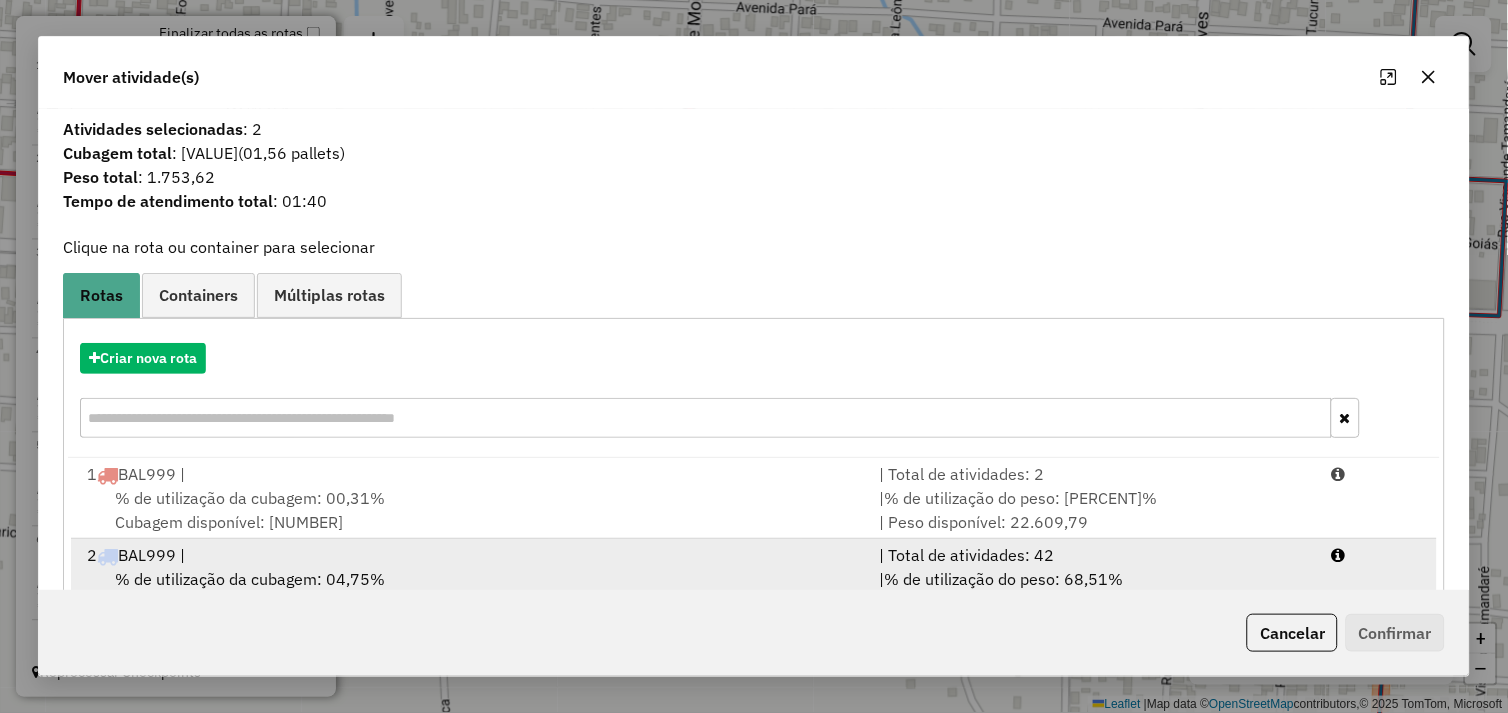 scroll, scrollTop: 5, scrollLeft: 0, axis: vertical 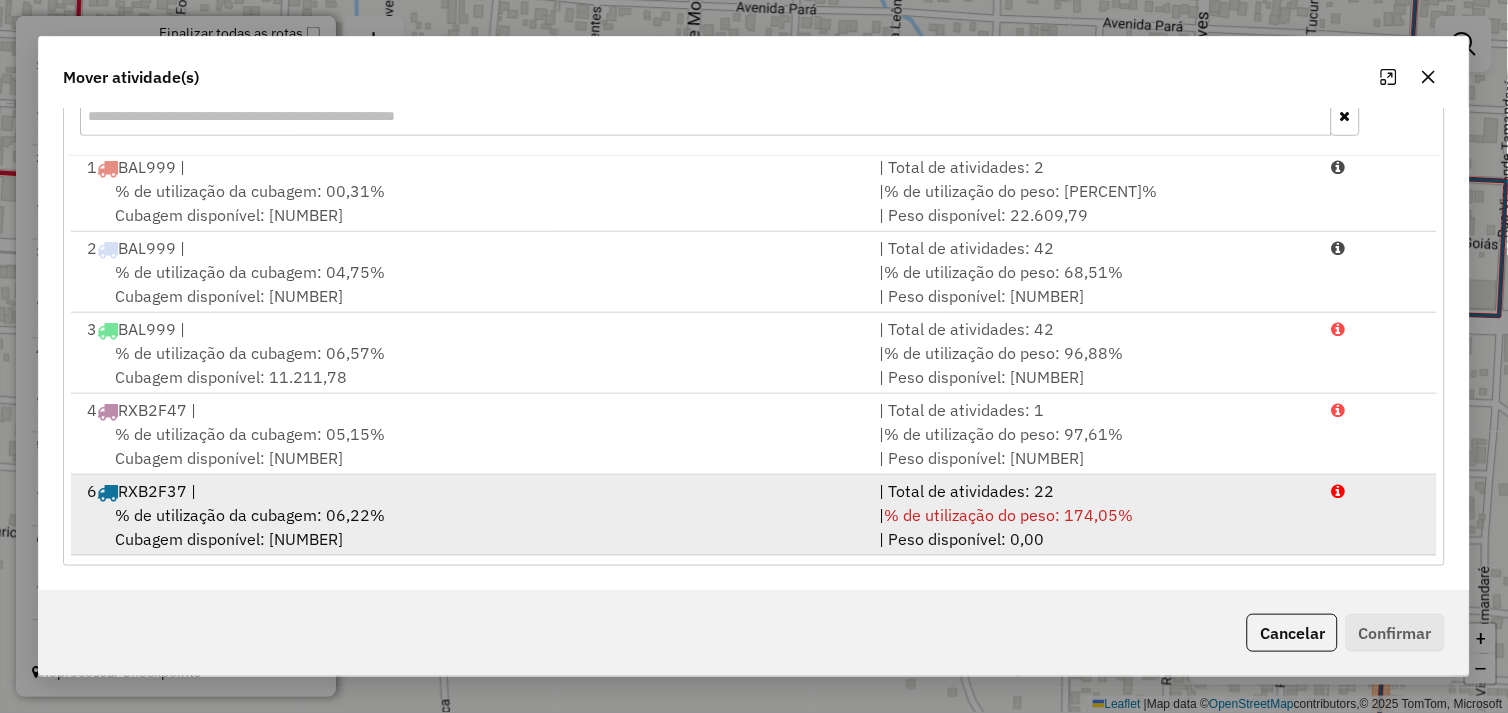 drag, startPoint x: 523, startPoint y: 508, endPoint x: 556, endPoint y: 508, distance: 33 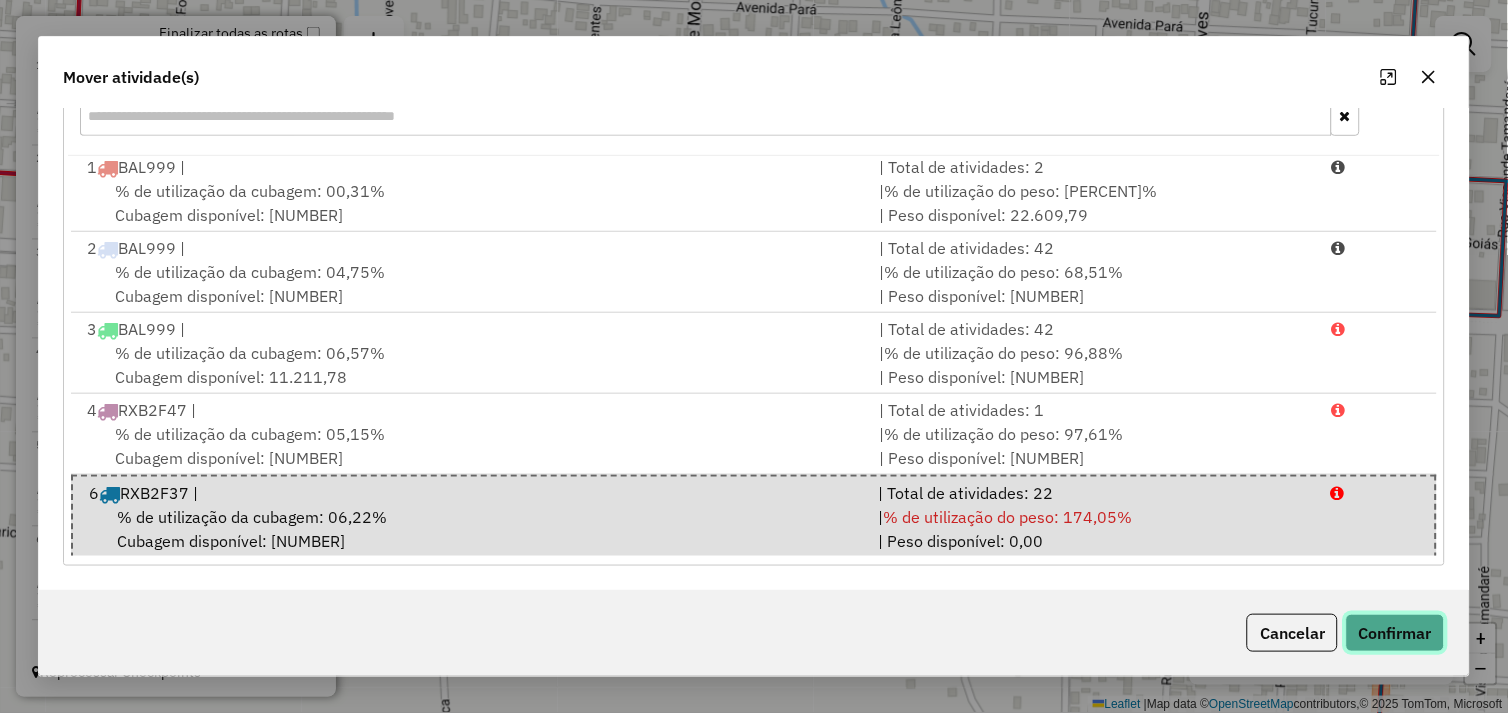 click on "Confirmar" 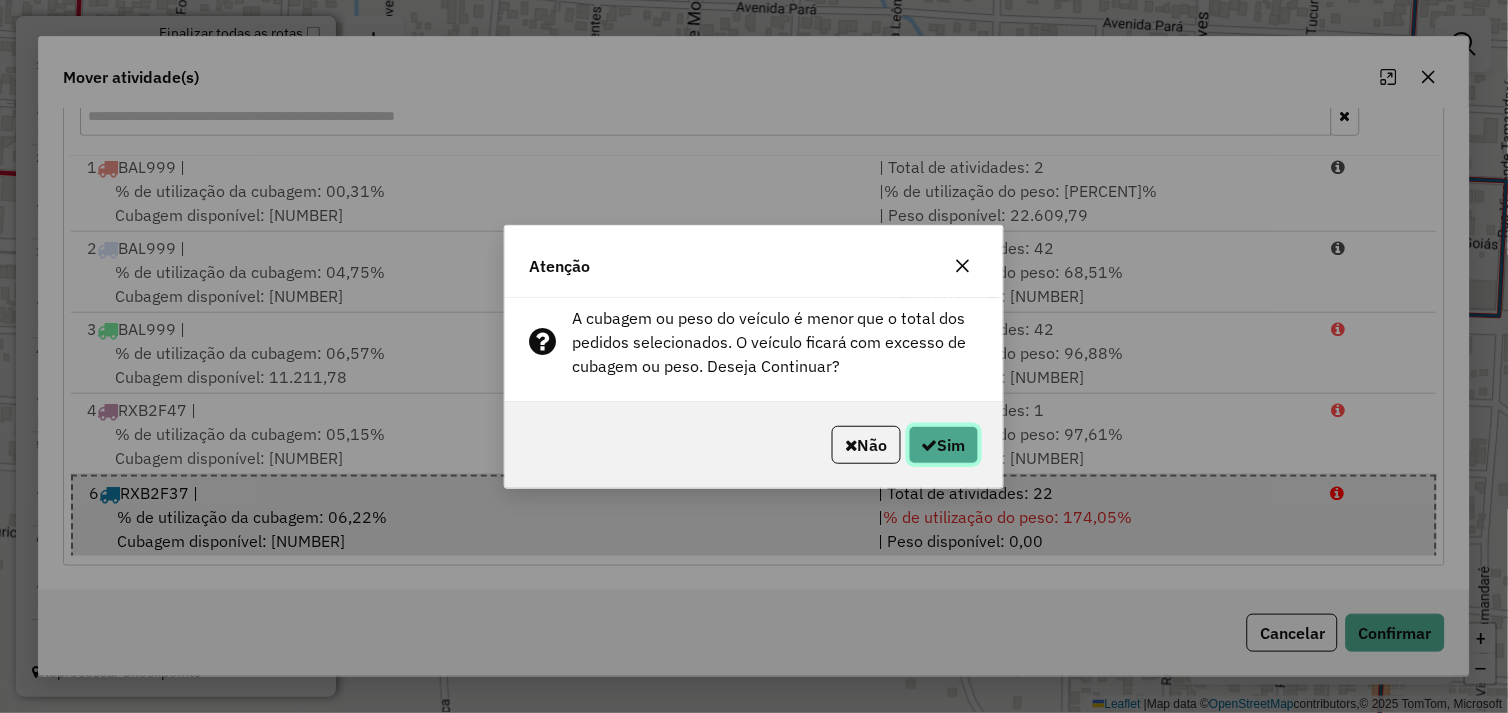 click on "Sim" 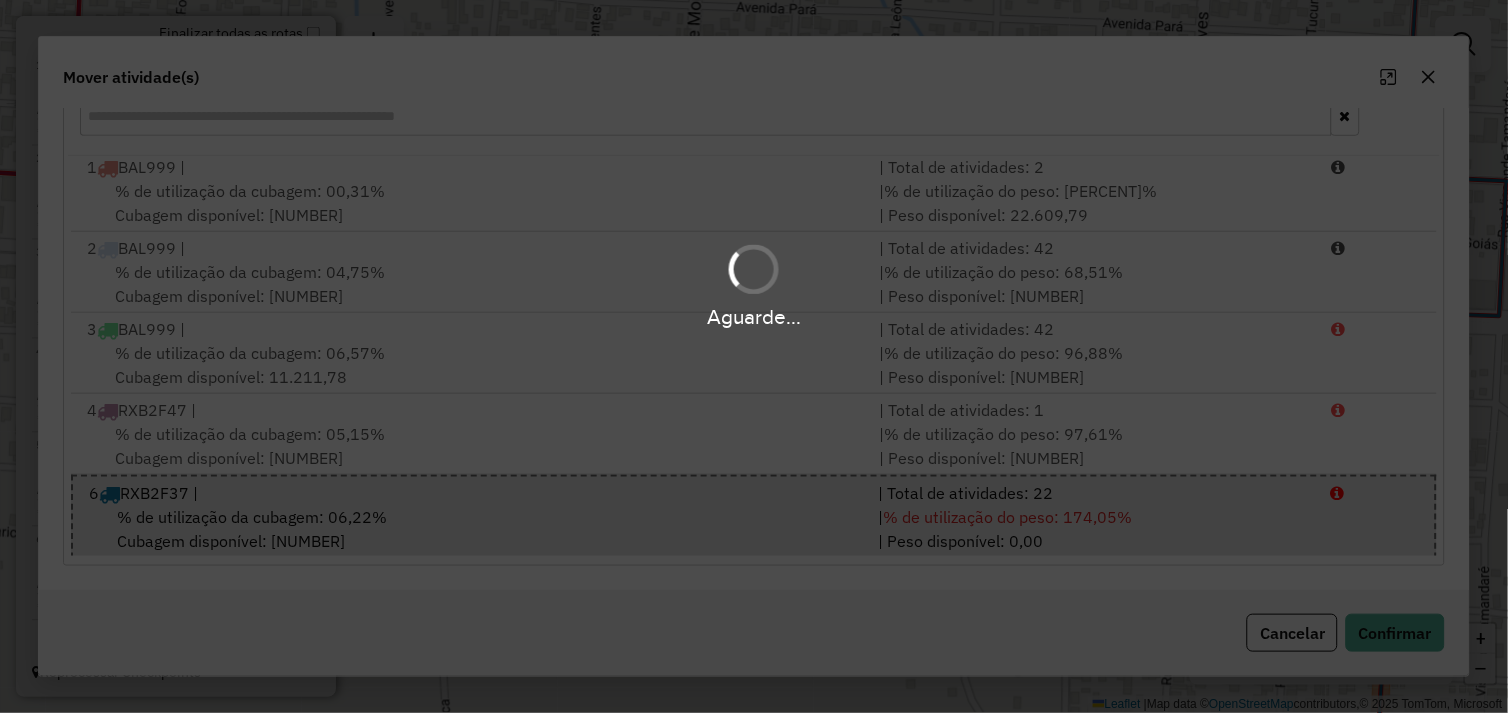 scroll, scrollTop: 0, scrollLeft: 0, axis: both 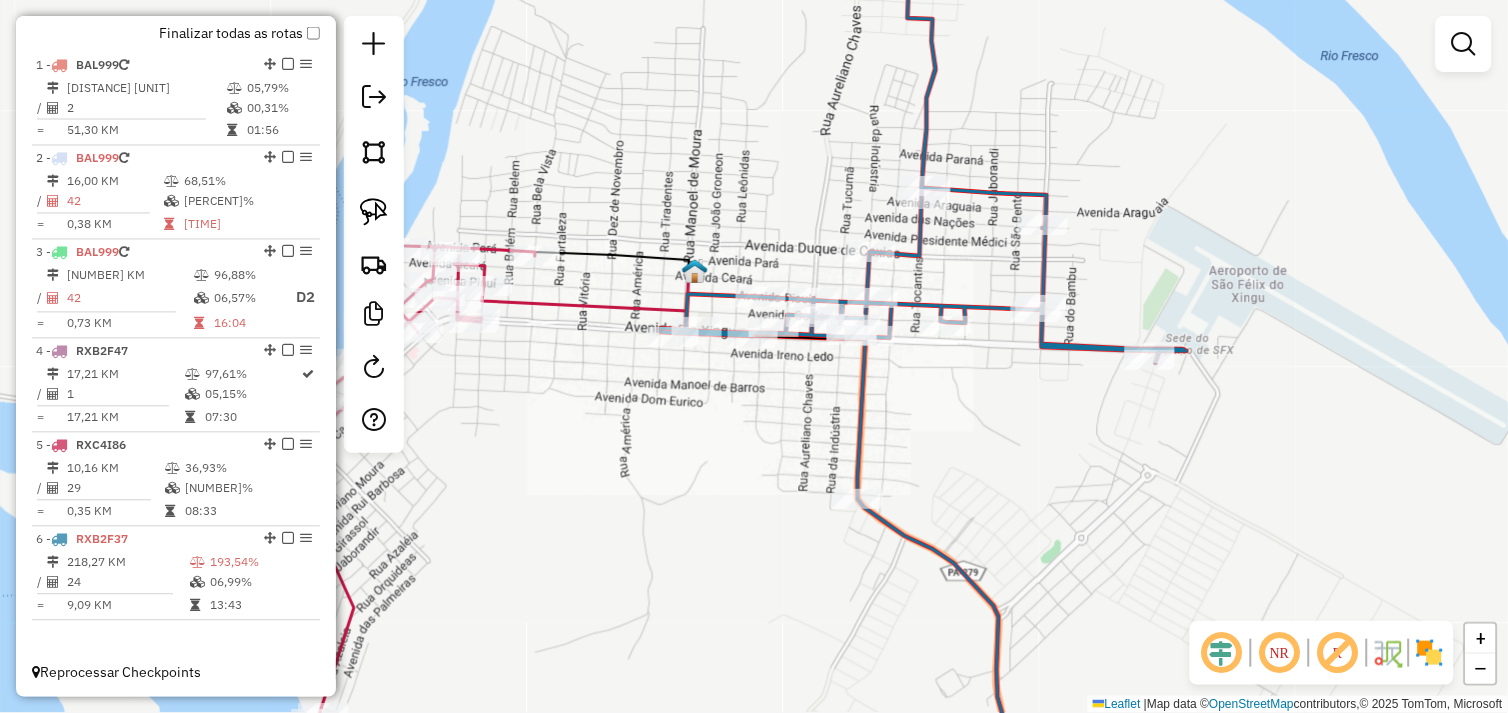 drag, startPoint x: 614, startPoint y: 422, endPoint x: 714, endPoint y: 425, distance: 100.04499 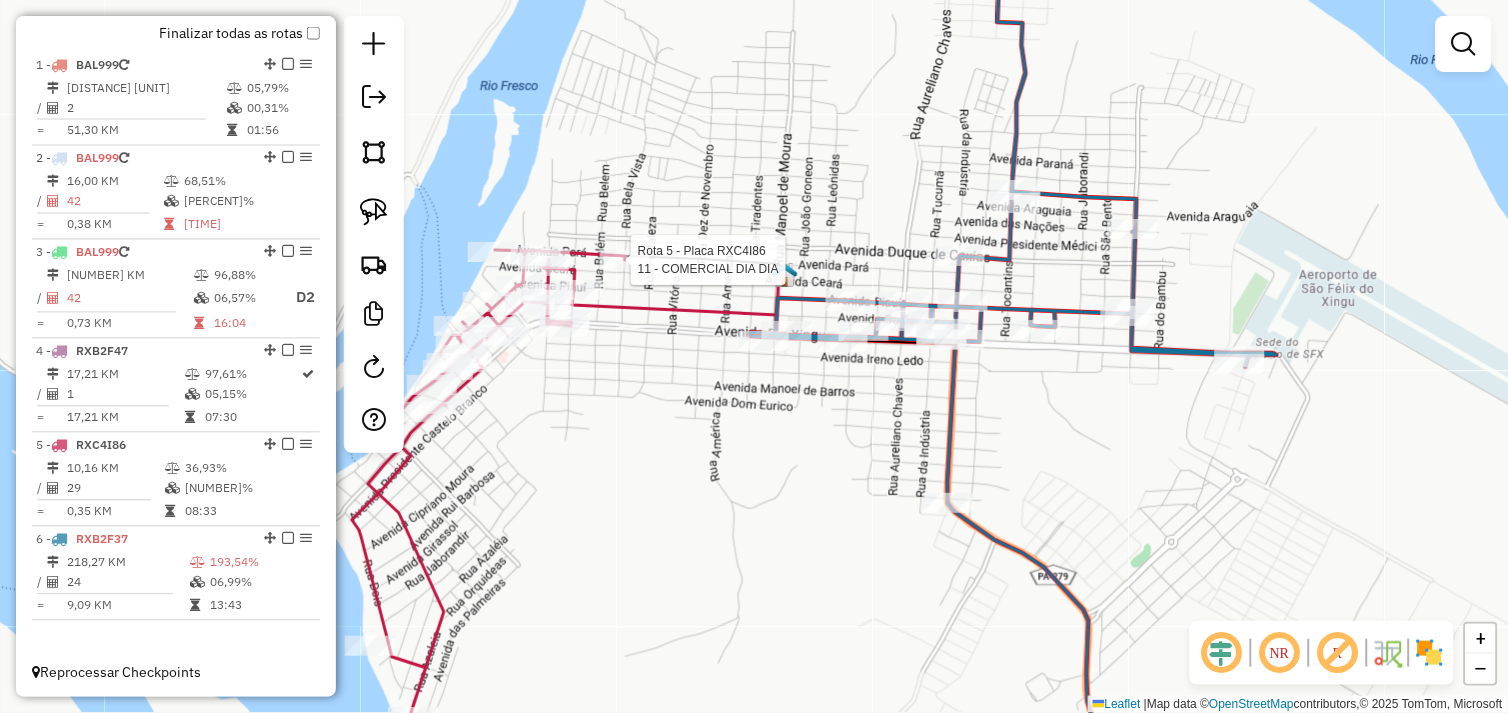 select on "**********" 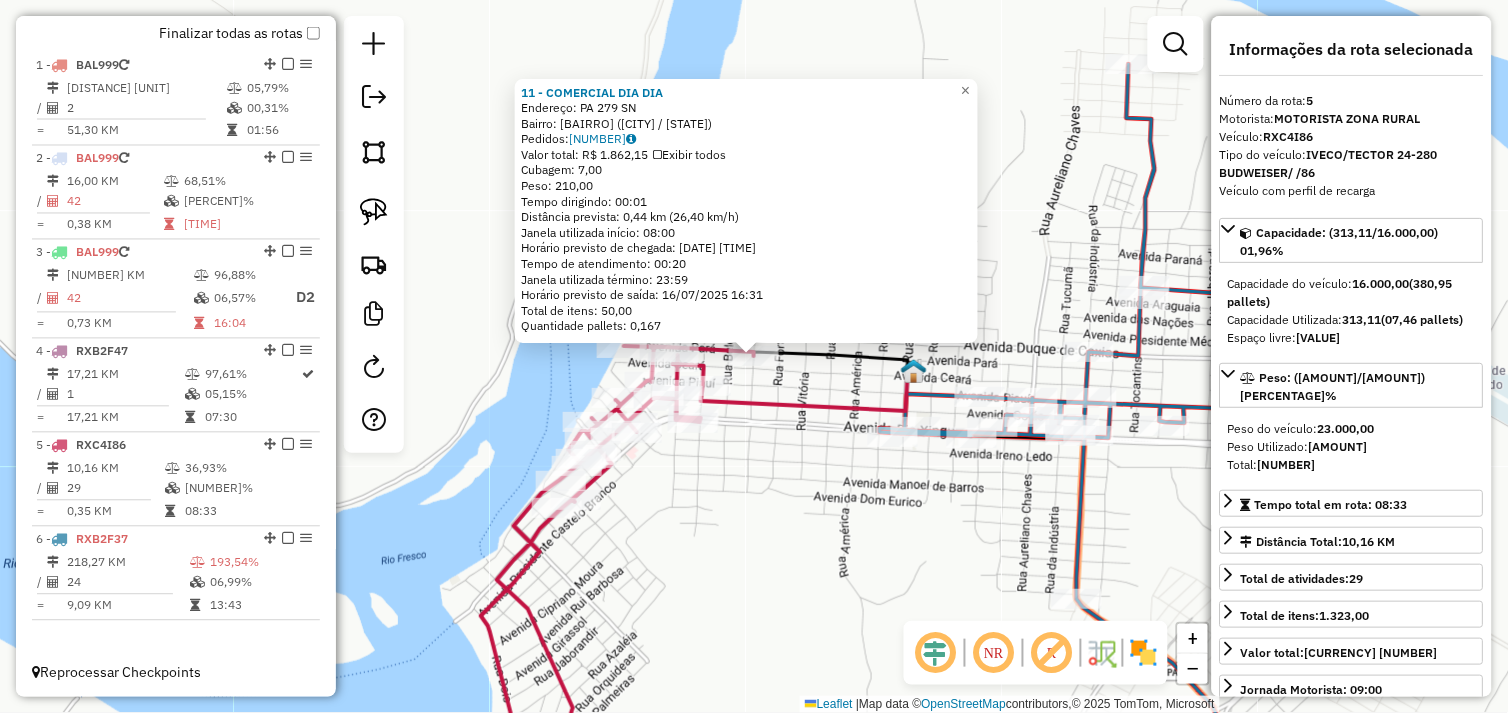 click on "Rota 5 - Placa RXC4I86  72469 - PEIXARIA DIAS Rota 5 - Placa RXC4I86  7710 - POUSADA SANTOS Rota 5 - Placa RXC4I86  58 - BAR DO ARY 11 - COMERCIAL DIA DIA  Endereço:  AV MARANHaO S/N   Bairro: PRIMAVERA (SAO FELIX DO XINGU / PA)   Pedidos:  15099623   Valor total: R$ 1.862,15   Exibir todos   Cubagem: 7,00  Peso: 210,00  Tempo dirigindo: 00:01   Distância prevista: 0,44 km (26,40 km/h)   Janela utilizada início: 08:00   Horário previsto de chegada: 16/07/2025 16:11   Tempo de atendimento: 00:20   Janela utilizada término: 23:59   Horário previsto de saída: 16/07/2025 16:31   Total de itens: 50,00   Quantidade pallets: 0,167  × Janela de atendimento Grade de atendimento Capacidade Transportadoras Veículos Cliente Pedidos  Rotas Selecione os dias de semana para filtrar as janelas de atendimento  Seg   Ter   Qua   Qui   Sex   Sáb   Dom  Informe o período da janela de atendimento: De: Até:  Filtrar exatamente a janela do cliente  Considerar janela de atendimento padrão   Seg   Ter   Qua   Qui   Sex" 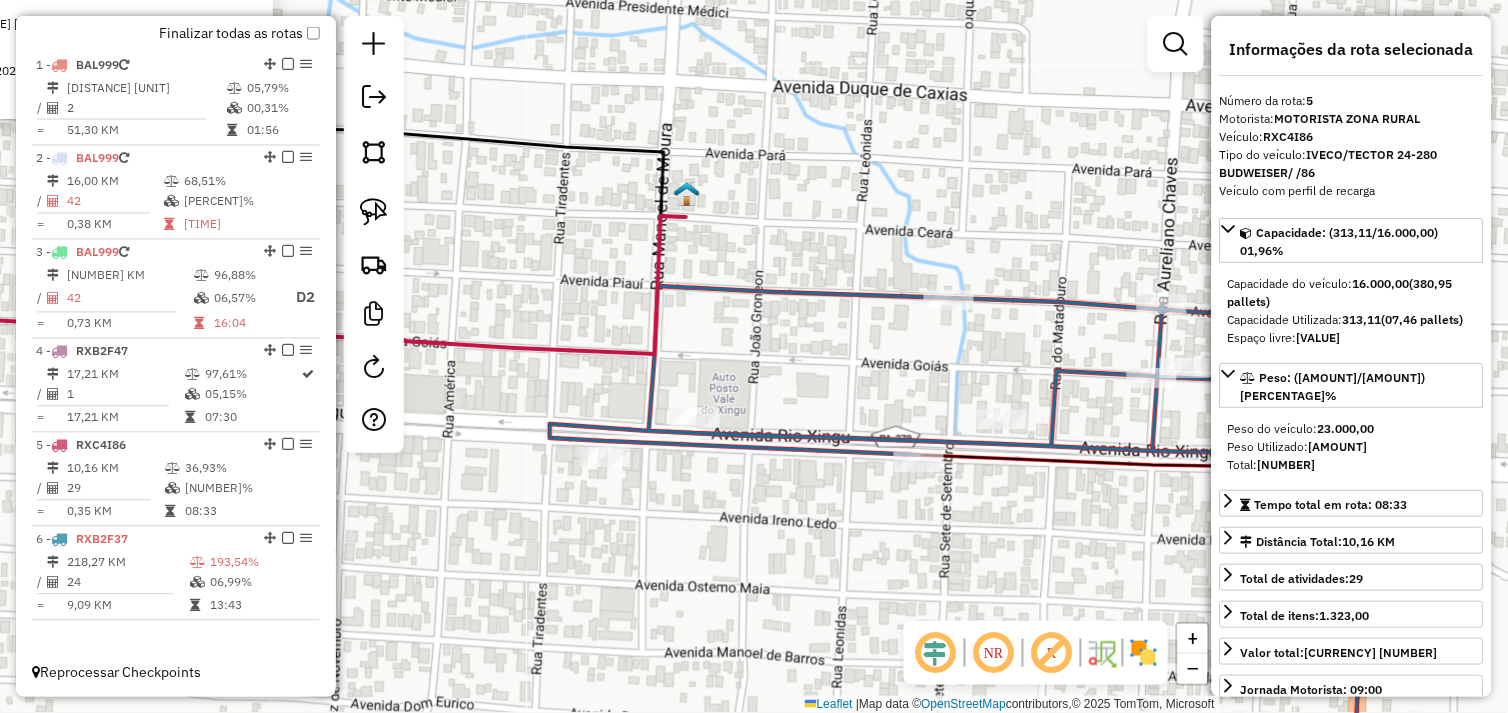 drag, startPoint x: 766, startPoint y: 340, endPoint x: 730, endPoint y: 325, distance: 39 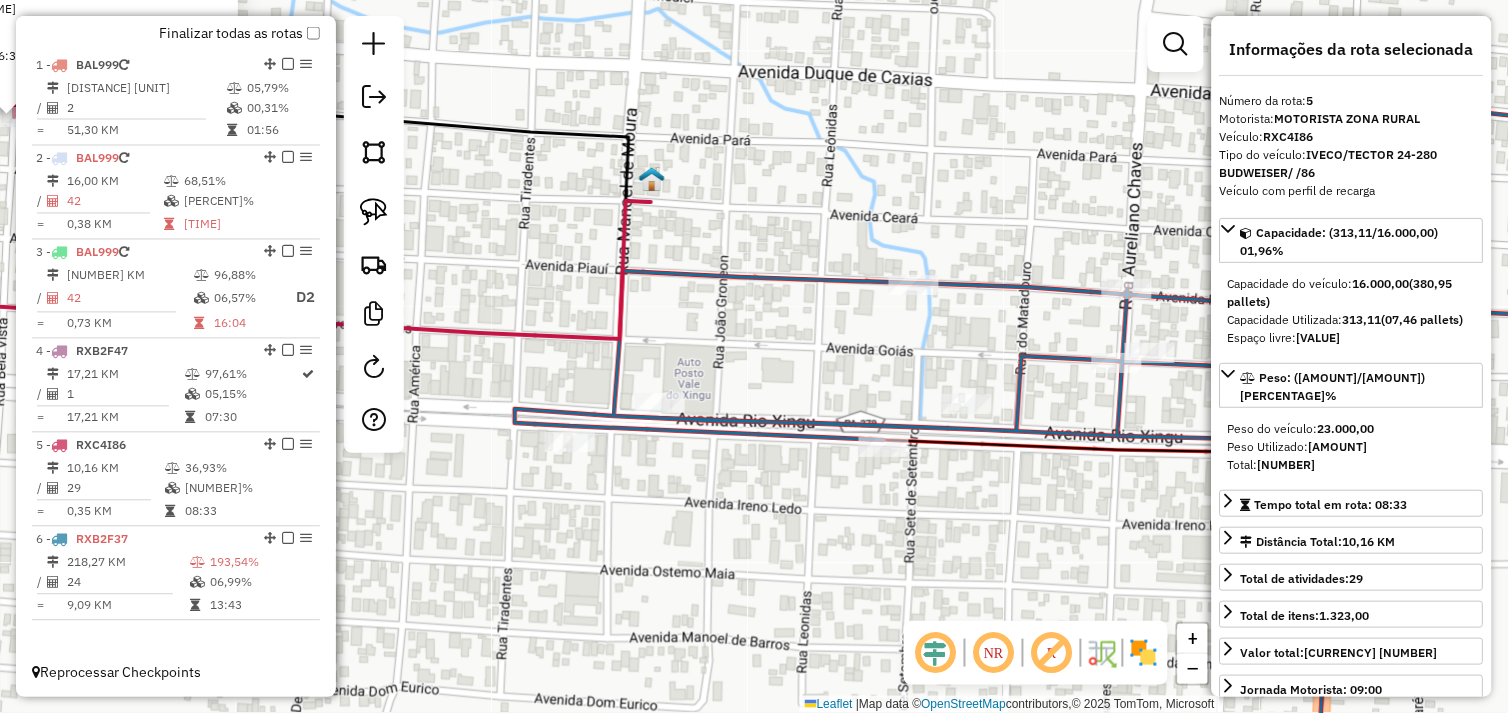 click 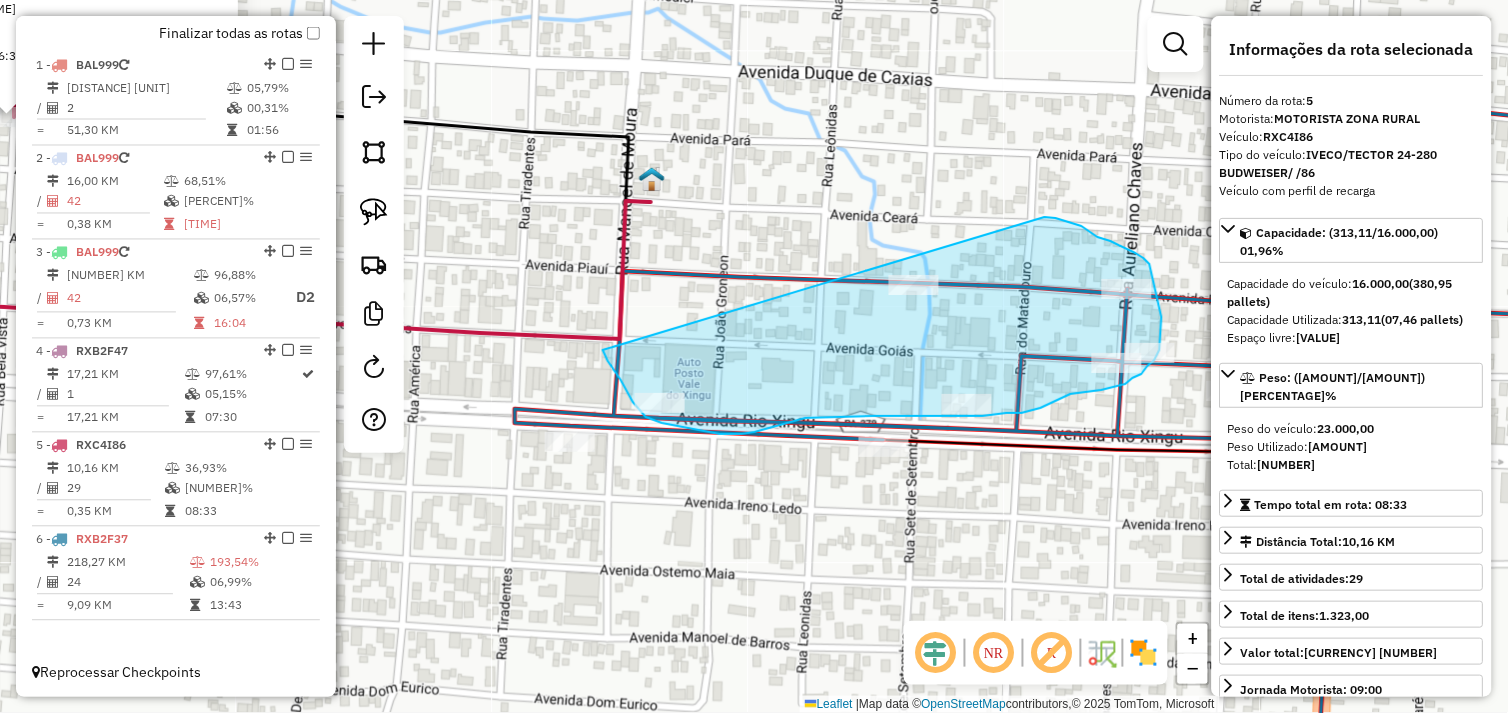 drag, startPoint x: 603, startPoint y: 350, endPoint x: 1038, endPoint y: 217, distance: 454.878 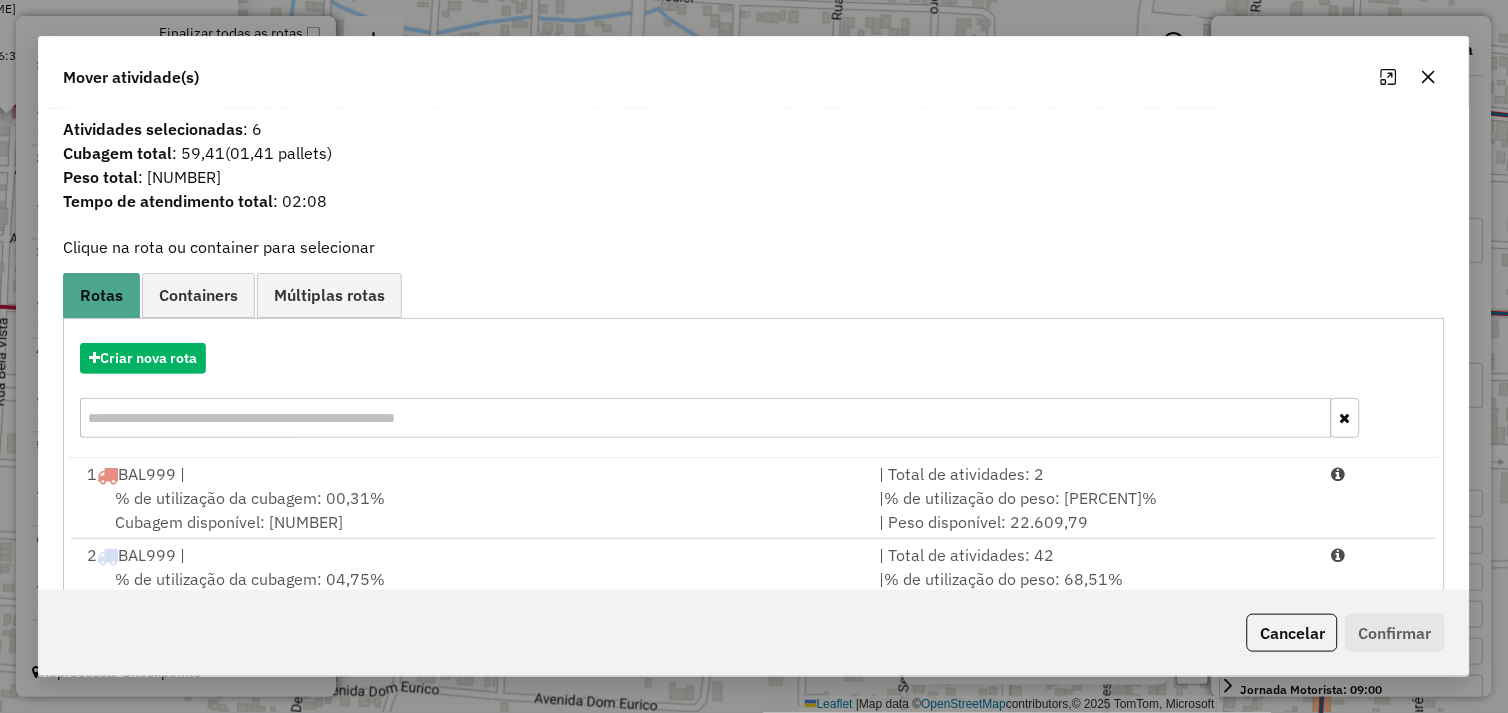 click 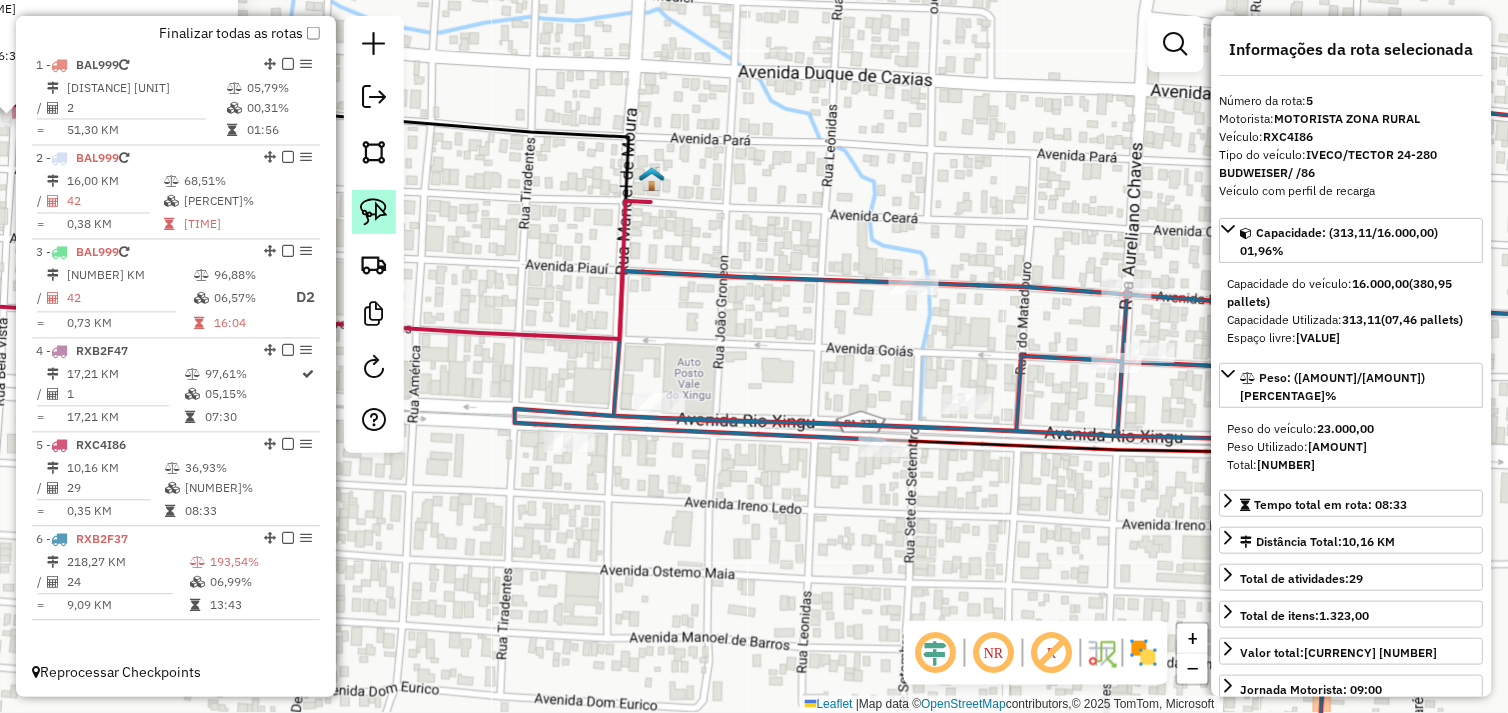 click 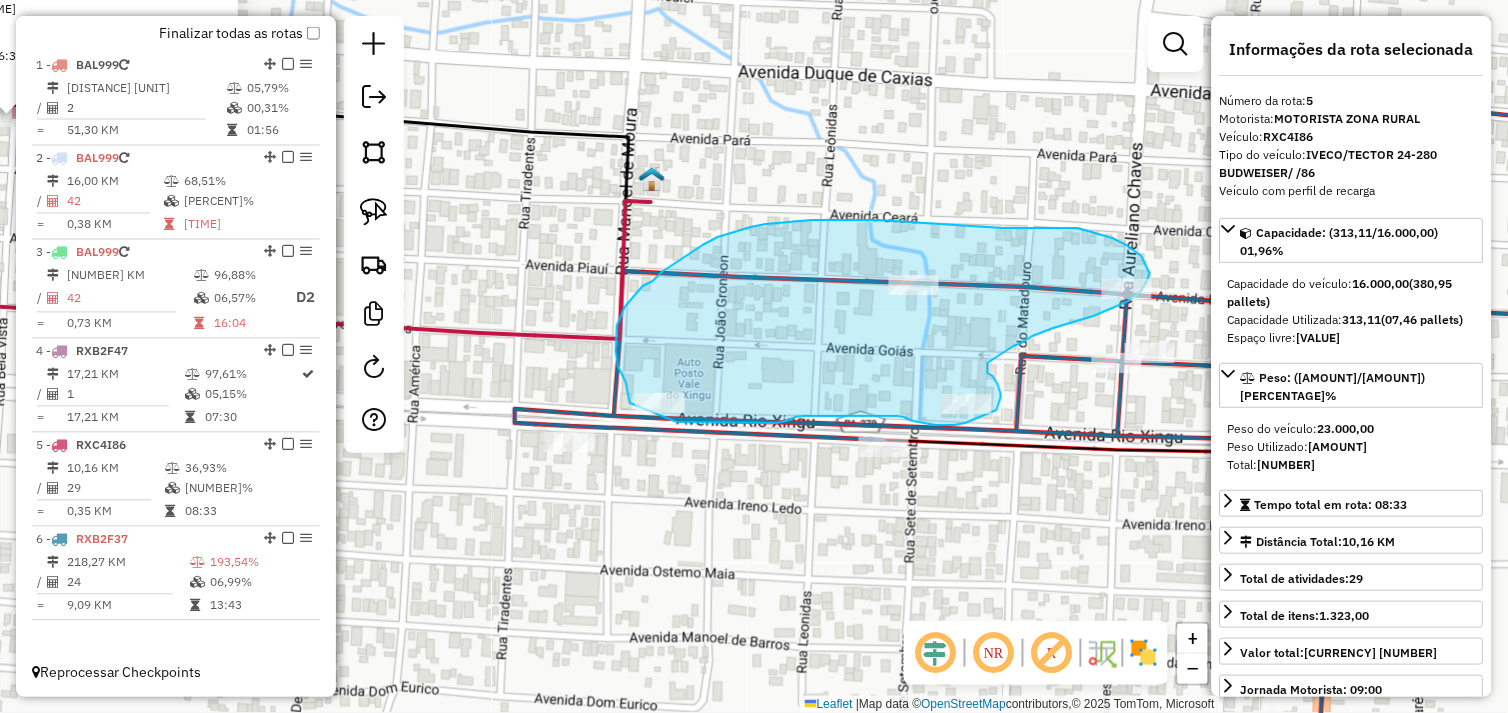 drag, startPoint x: 618, startPoint y: 366, endPoint x: 627, endPoint y: 398, distance: 33.24154 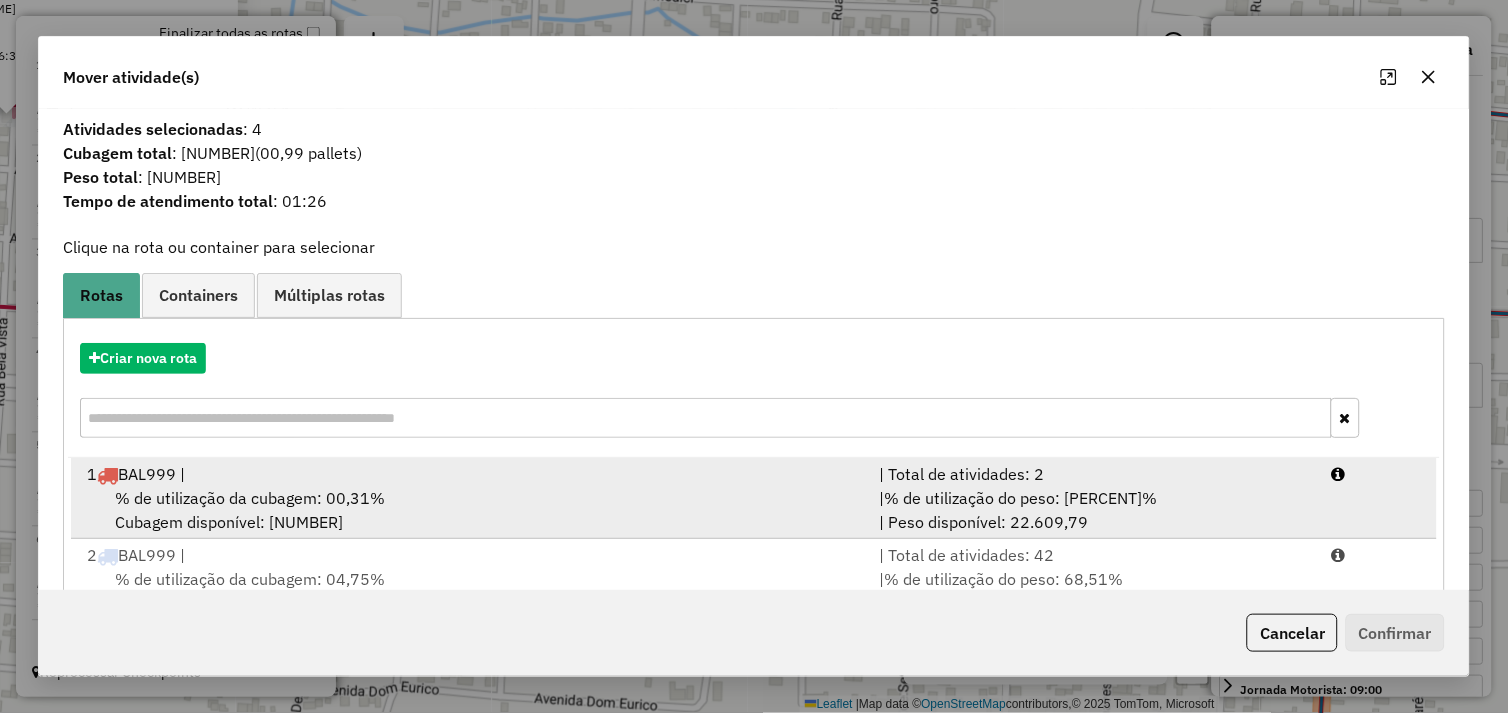 scroll, scrollTop: 5, scrollLeft: 0, axis: vertical 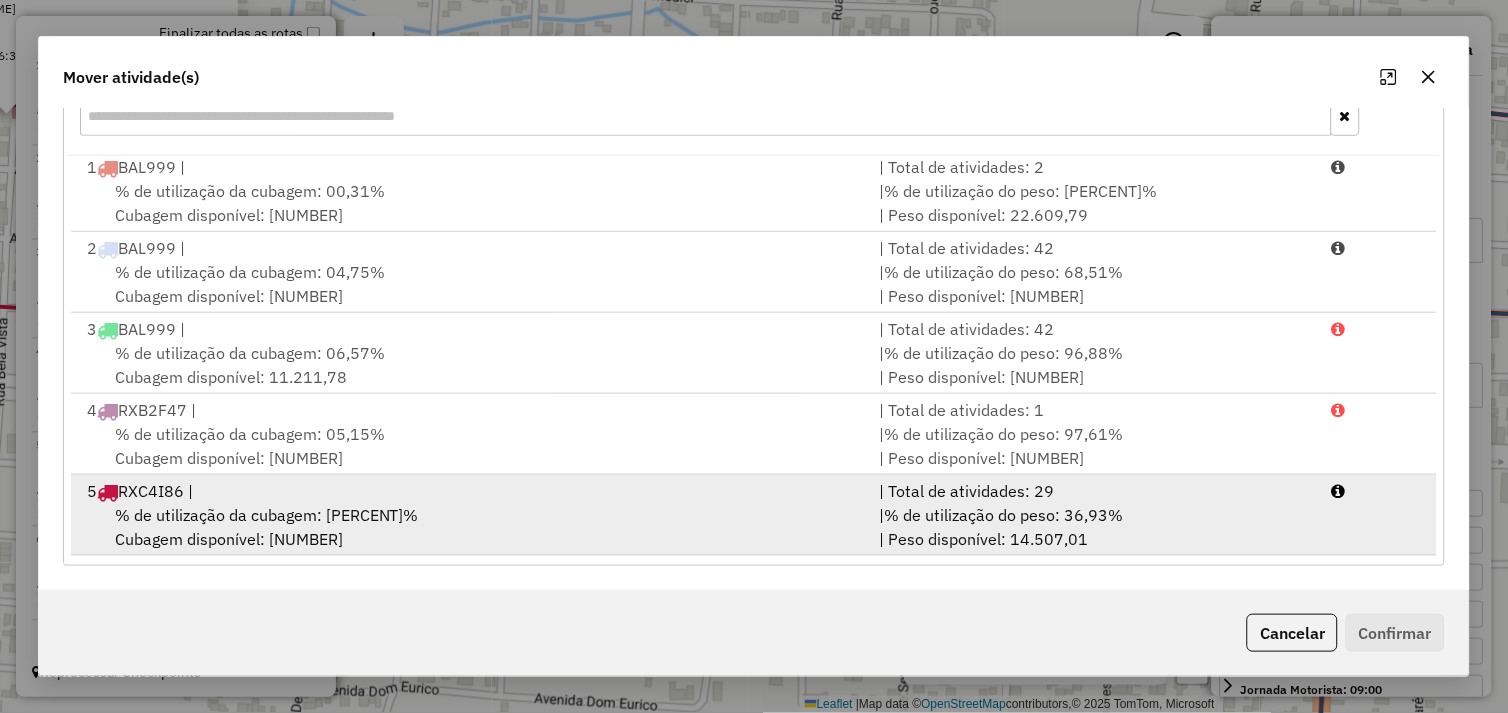 click on "% de utilização da cubagem: 01,96%  Cubagem disponível: 15.686,89" at bounding box center [471, 527] 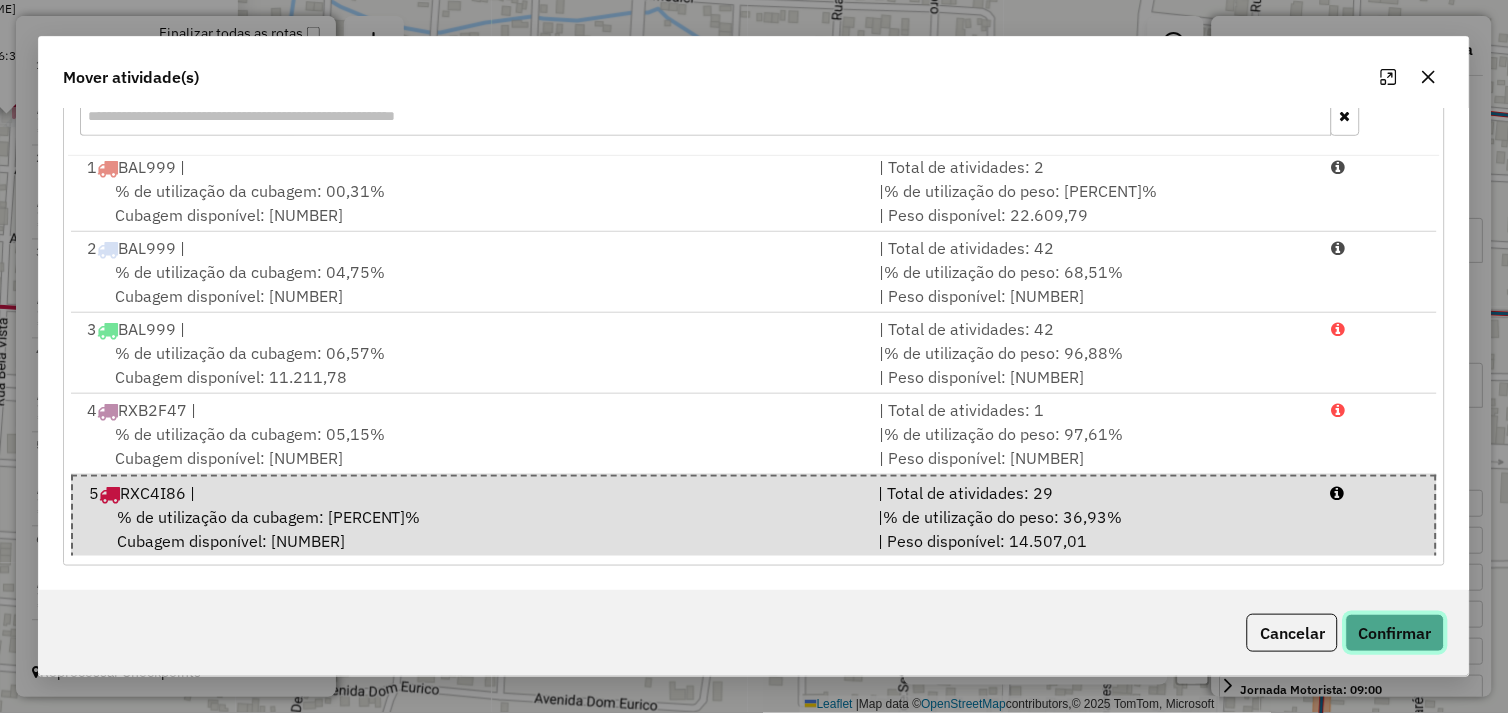 click on "Confirmar" 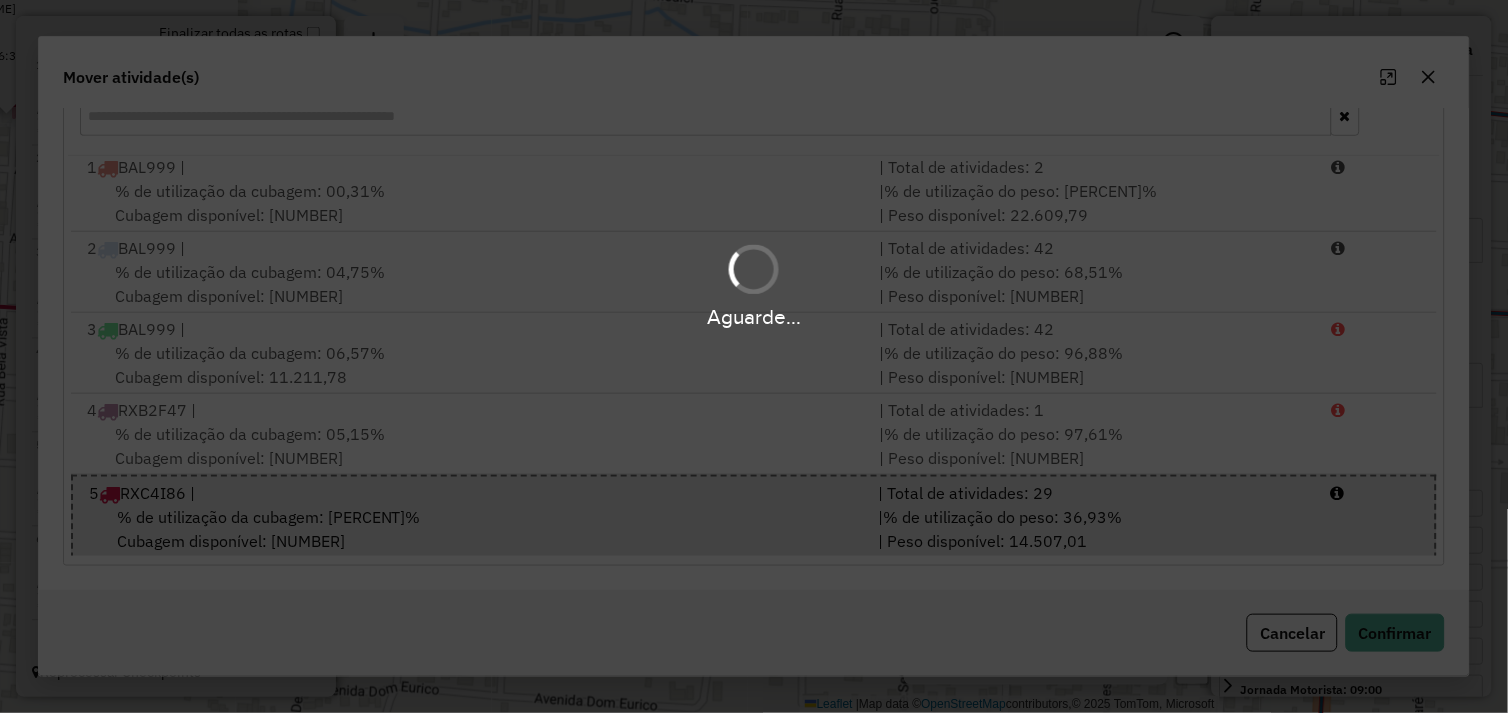 scroll, scrollTop: 0, scrollLeft: 0, axis: both 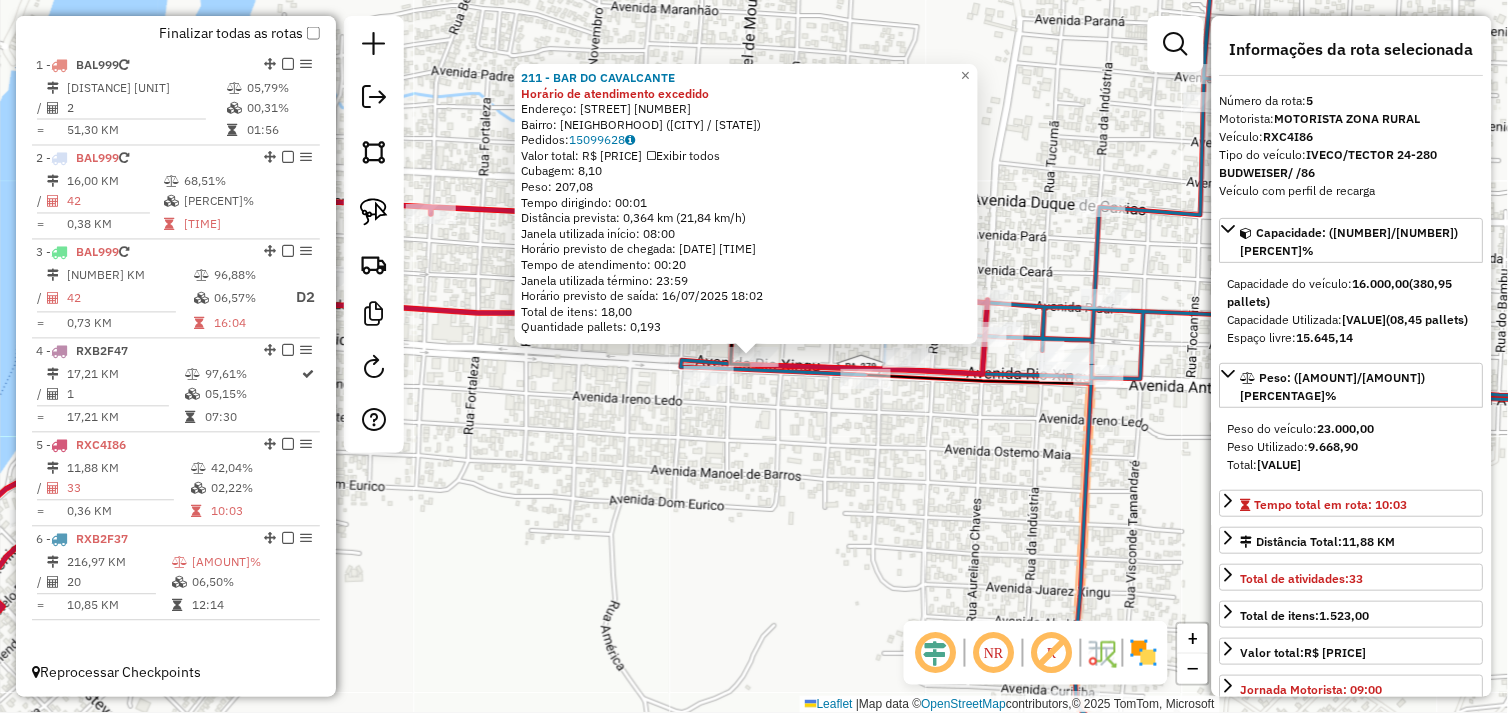 click on "211 - BAR DO CAVALCANTE Horário de atendimento excedido  Endereço:  PIAUI 2675   Bairro: CENTRO (SAO FELIX DO XINGU / PA)   Pedidos:  15099628   Valor total: R$ 1.189,96   Exibir todos   Cubagem: 8,10  Peso: 207,08  Tempo dirigindo: 00:01   Distância prevista: 0,364 km (21,84 km/h)   Janela utilizada início: 08:00   Horário previsto de chegada: 16/07/2025 17:42   Tempo de atendimento: 00:20   Janela utilizada término: 23:59   Horário previsto de saída: 16/07/2025 18:02   Total de itens: 18,00   Quantidade pallets: 0,193  × Janela de atendimento Grade de atendimento Capacidade Transportadoras Veículos Cliente Pedidos  Rotas Selecione os dias de semana para filtrar as janelas de atendimento  Seg   Ter   Qua   Qui   Sex   Sáb   Dom  Informe o período da janela de atendimento: De: Até:  Filtrar exatamente a janela do cliente  Considerar janela de atendimento padrão  Selecione os dias de semana para filtrar as grades de atendimento  Seg   Ter   Qua   Qui   Sex   Sáb   Dom   Peso mínimo:   De:  De:" 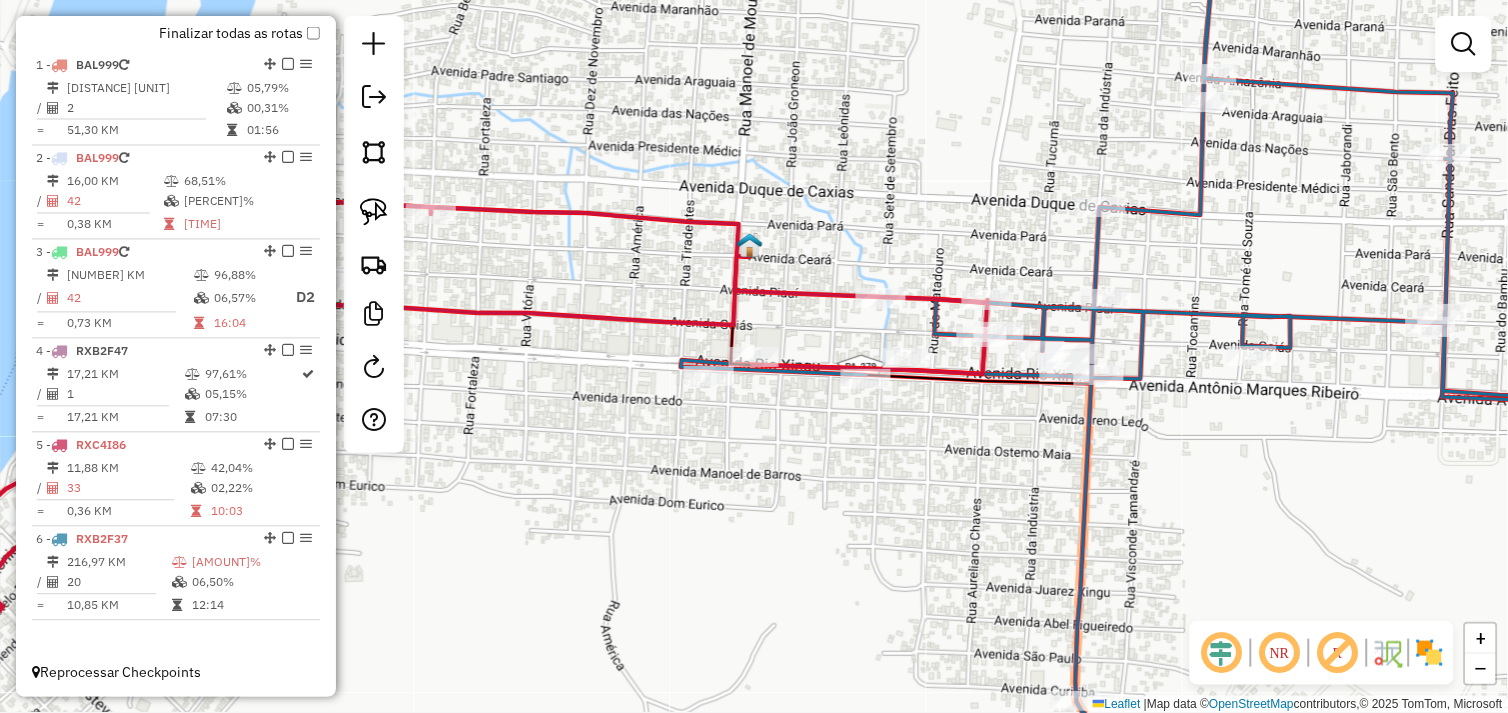 drag, startPoint x: 790, startPoint y: 438, endPoint x: 710, endPoint y: 426, distance: 80.895 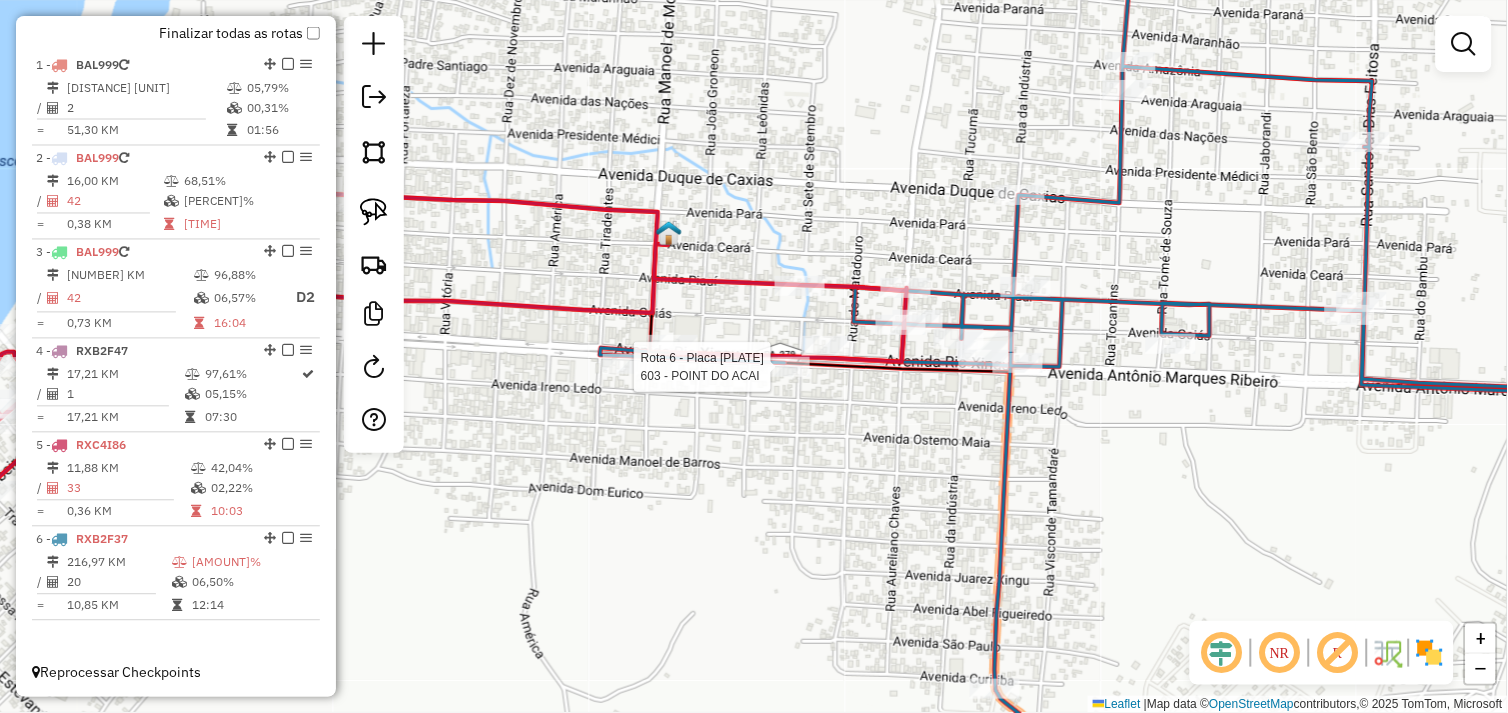 select on "**********" 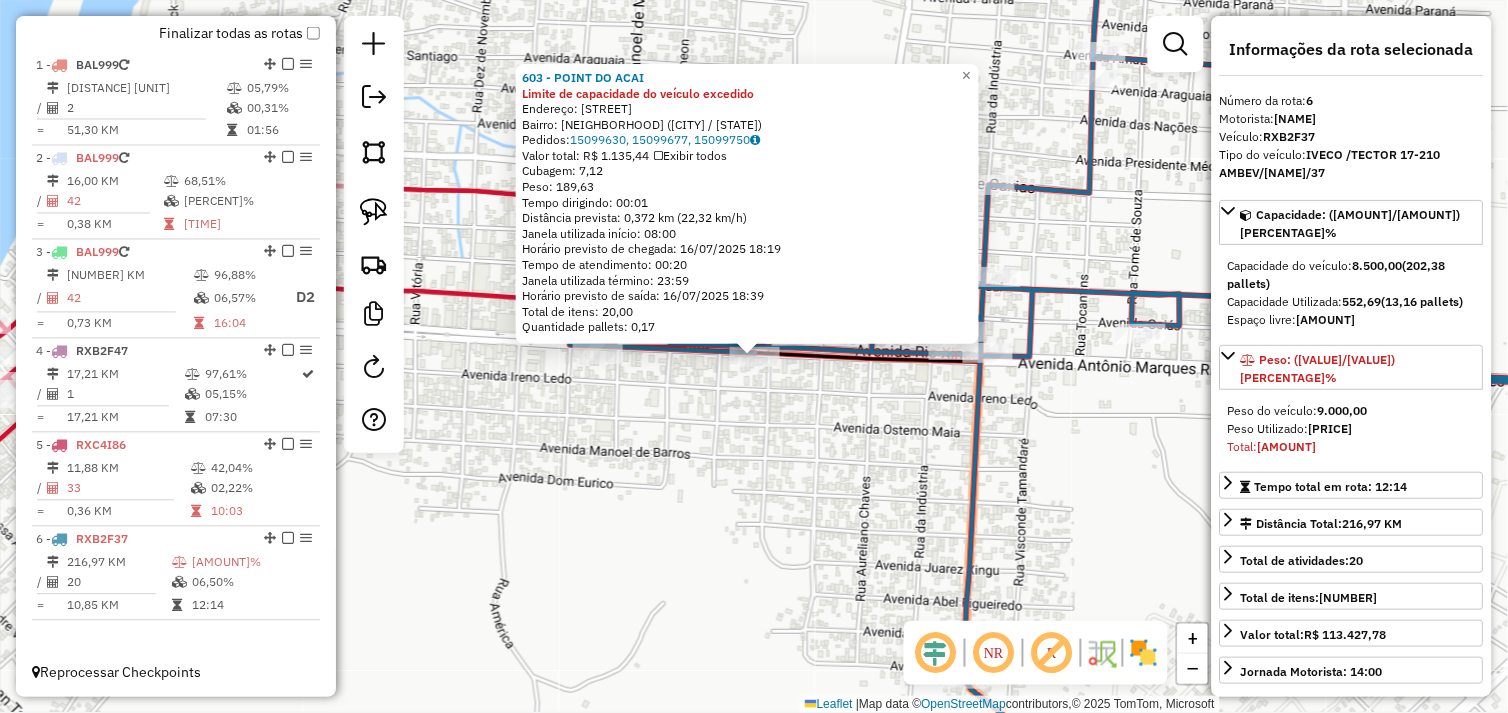 click on "603 - POINT DO ACAI Limite de capacidade do veículo excedido  Endereço:  AV MANOEL DE BARROS 3090   Bairro: CENTRO (SAO FELIX DO XINGU / PA)   Pedidos:  15099630, 15099677, 15099750   Valor total: R$ 1.135,44   Exibir todos   Cubagem: 7,12  Peso: 189,63  Tempo dirigindo: 00:01   Distância prevista: 0,372 km (22,32 km/h)   Janela utilizada início: 08:00   Horário previsto de chegada: 16/07/2025 18:19   Tempo de atendimento: 00:20   Janela utilizada término: 23:59   Horário previsto de saída: 16/07/2025 18:39   Total de itens: 20,00   Quantidade pallets: 0,17  × Janela de atendimento Grade de atendimento Capacidade Transportadoras Veículos Cliente Pedidos  Rotas Selecione os dias de semana para filtrar as janelas de atendimento  Seg   Ter   Qua   Qui   Sex   Sáb   Dom  Informe o período da janela de atendimento: De: Até:  Filtrar exatamente a janela do cliente  Considerar janela de atendimento padrão  Selecione os dias de semana para filtrar as grades de atendimento  Seg   Ter   Qua   Qui   Sex  +" 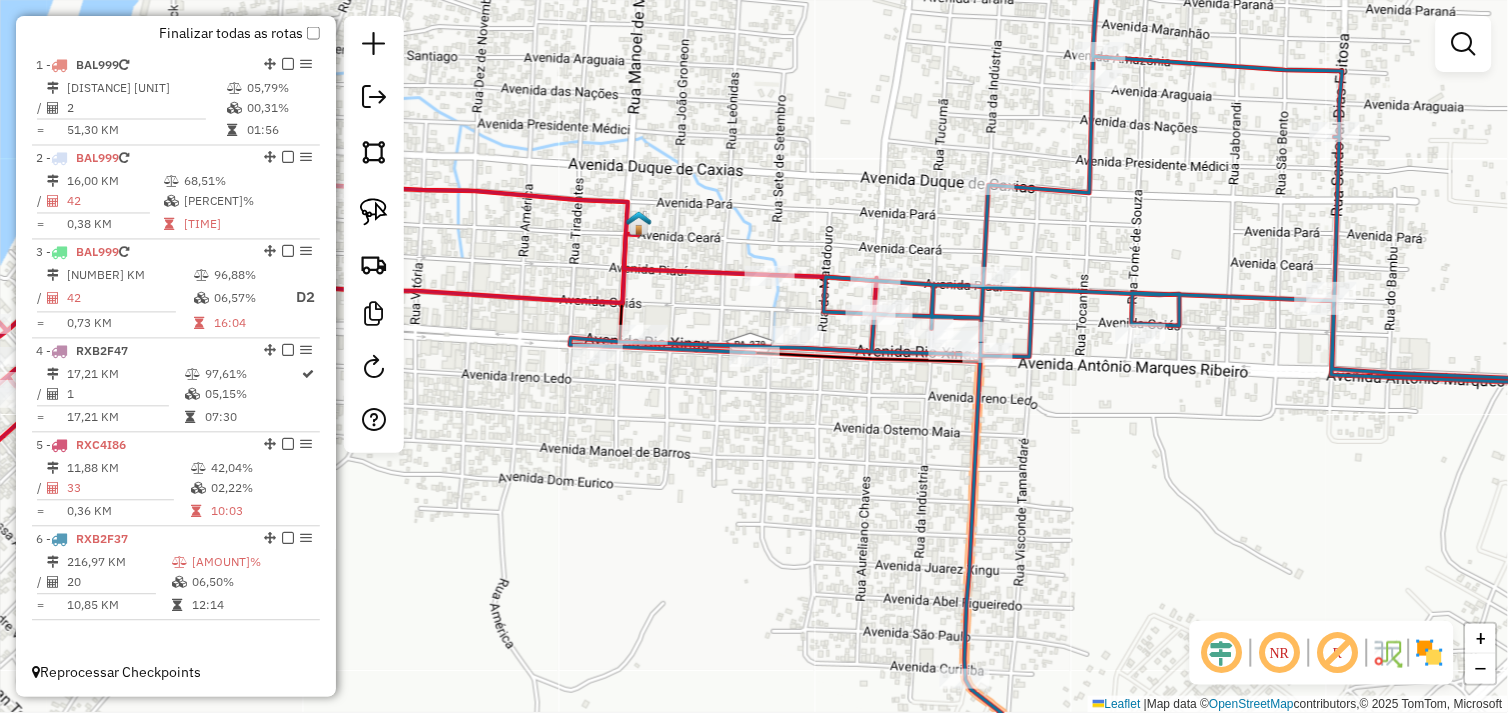 drag, startPoint x: 796, startPoint y: 396, endPoint x: 677, endPoint y: 421, distance: 121.597694 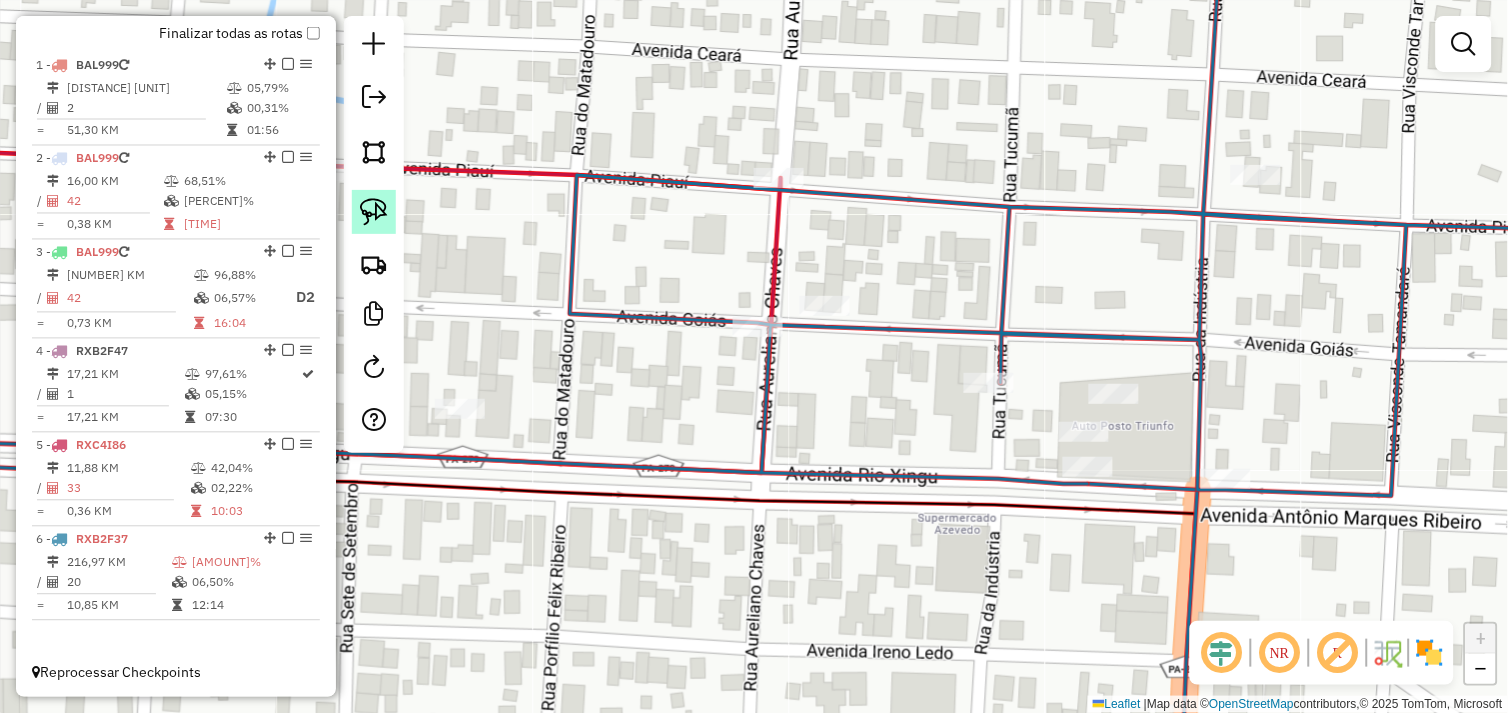 click 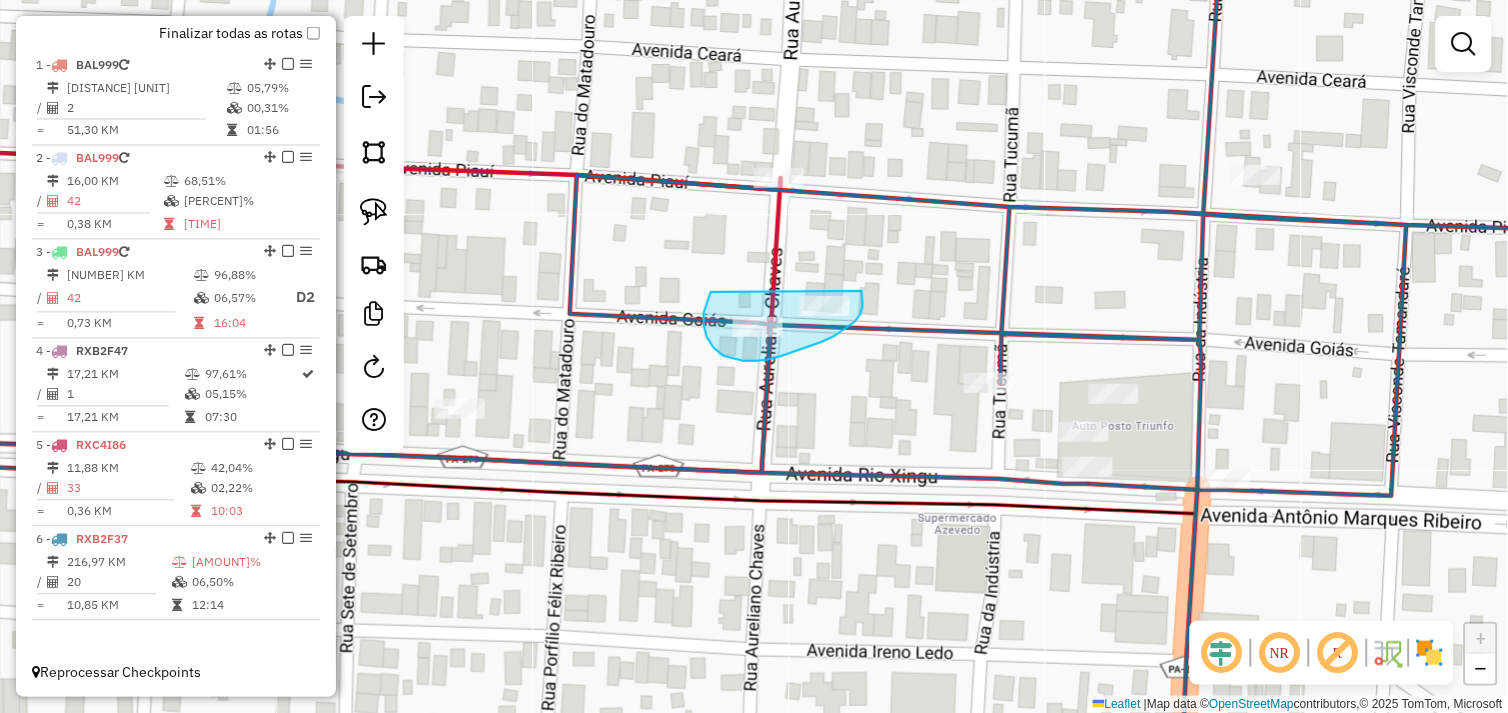 drag, startPoint x: 733, startPoint y: 358, endPoint x: 861, endPoint y: 287, distance: 146.37282 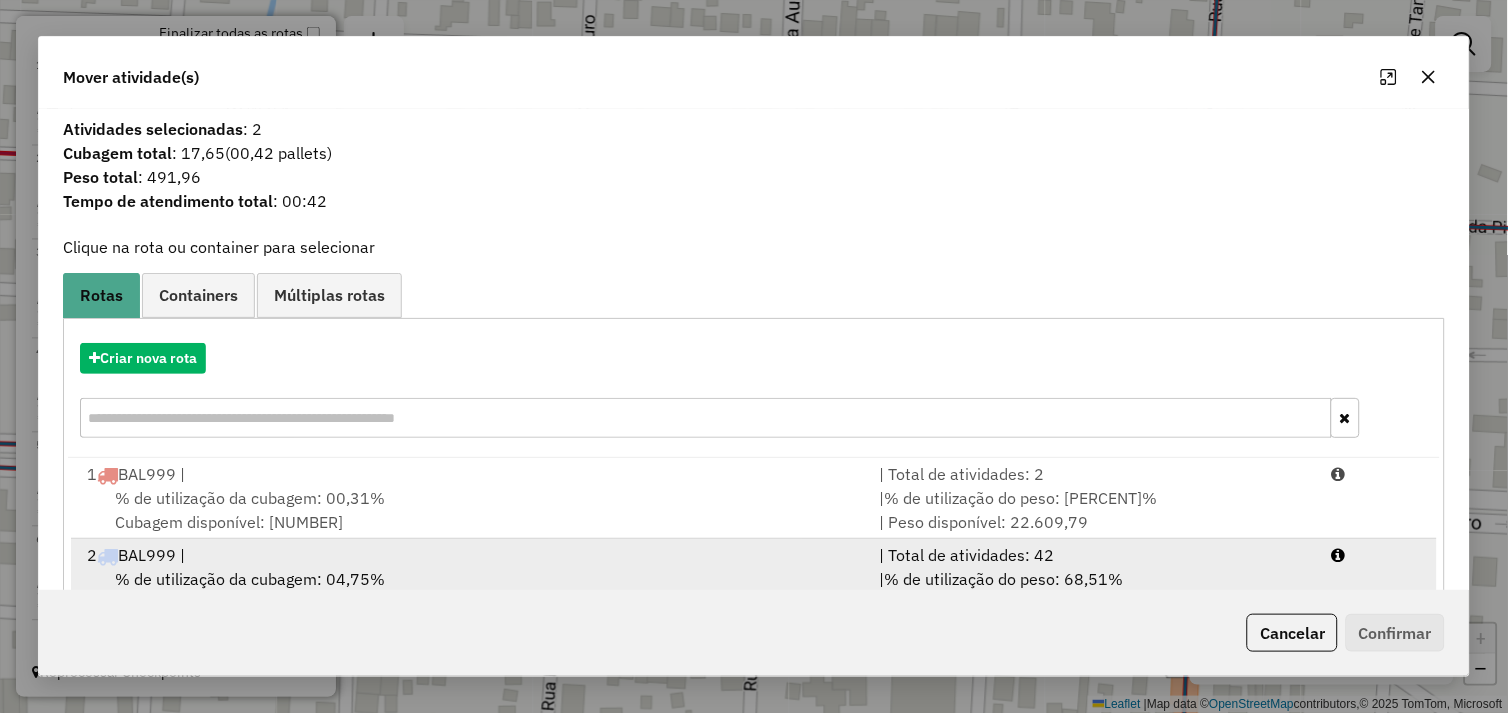 scroll, scrollTop: 5, scrollLeft: 0, axis: vertical 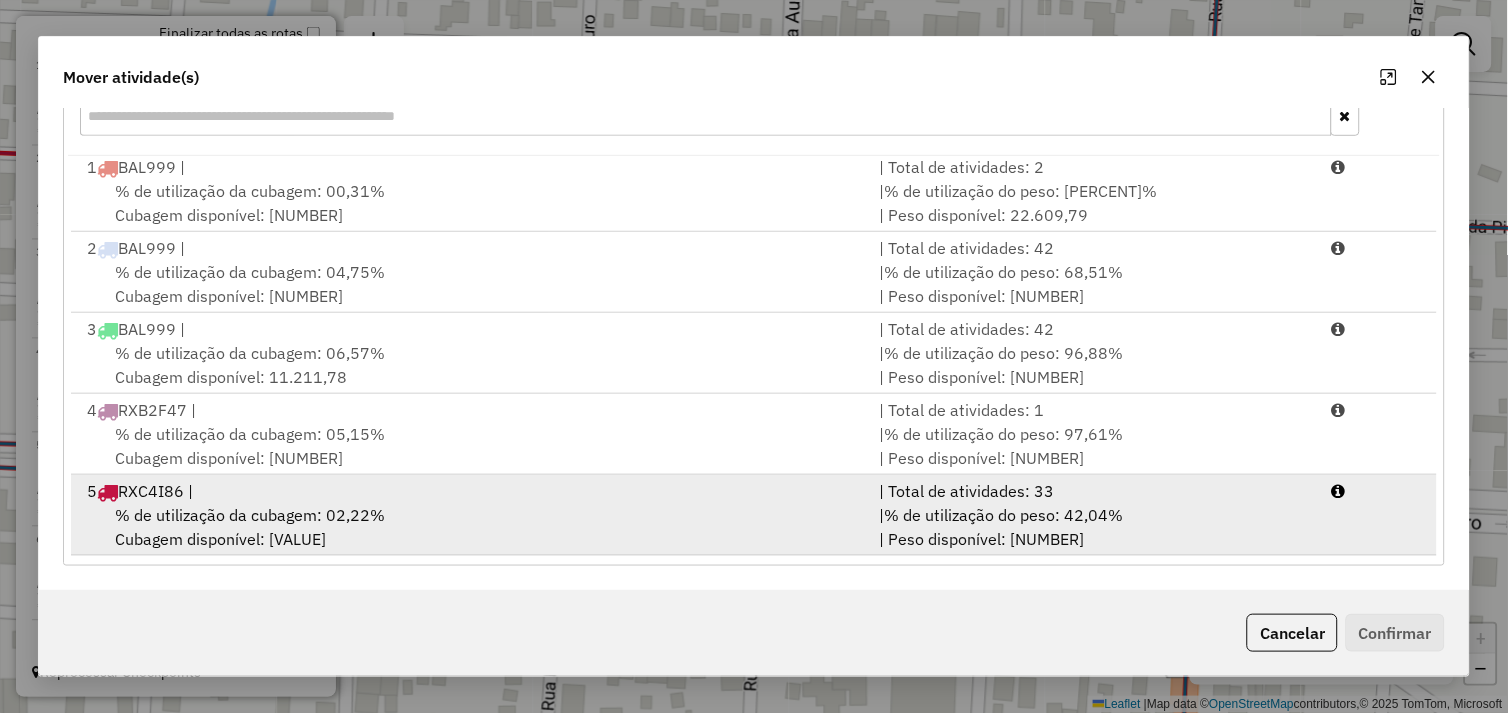 drag, startPoint x: 508, startPoint y: 534, endPoint x: 750, endPoint y: 540, distance: 242.07437 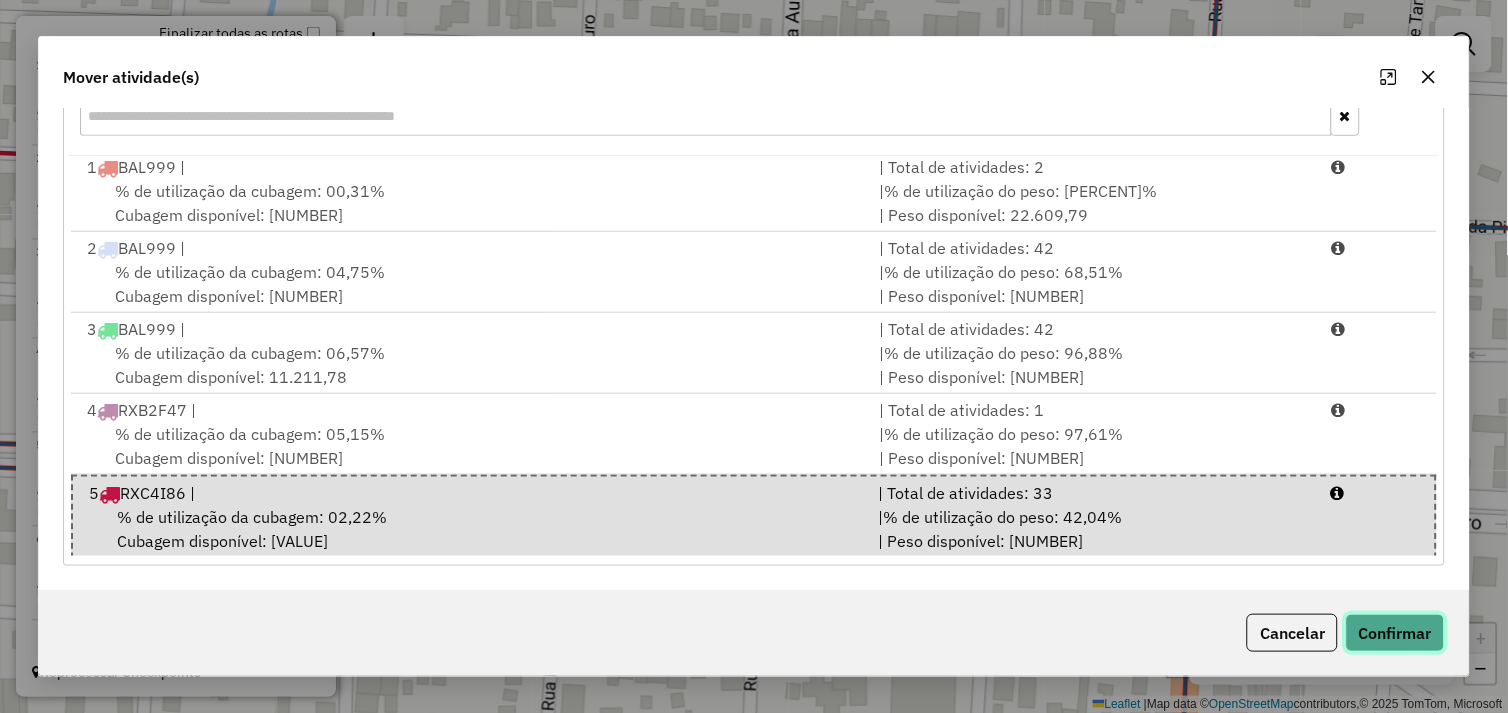 click on "Confirmar" 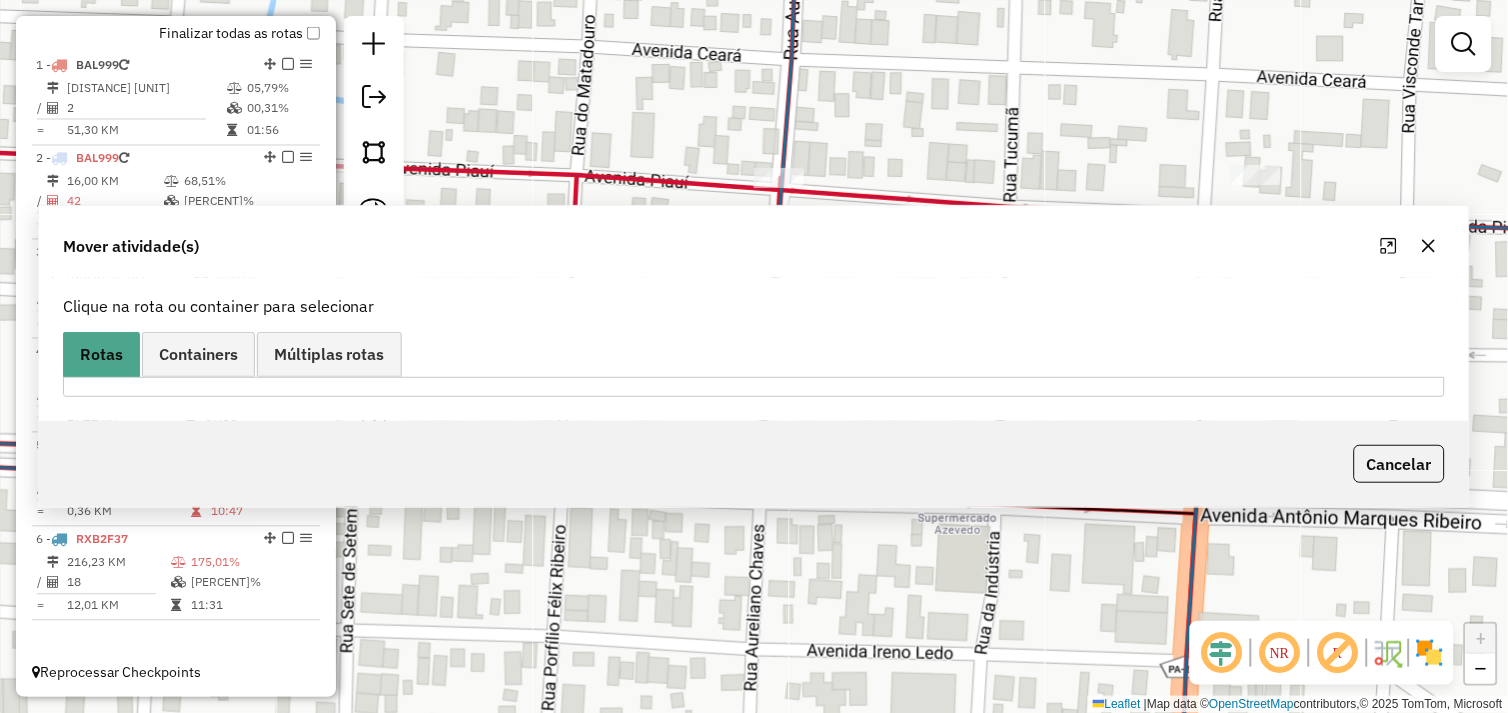 scroll, scrollTop: 0, scrollLeft: 0, axis: both 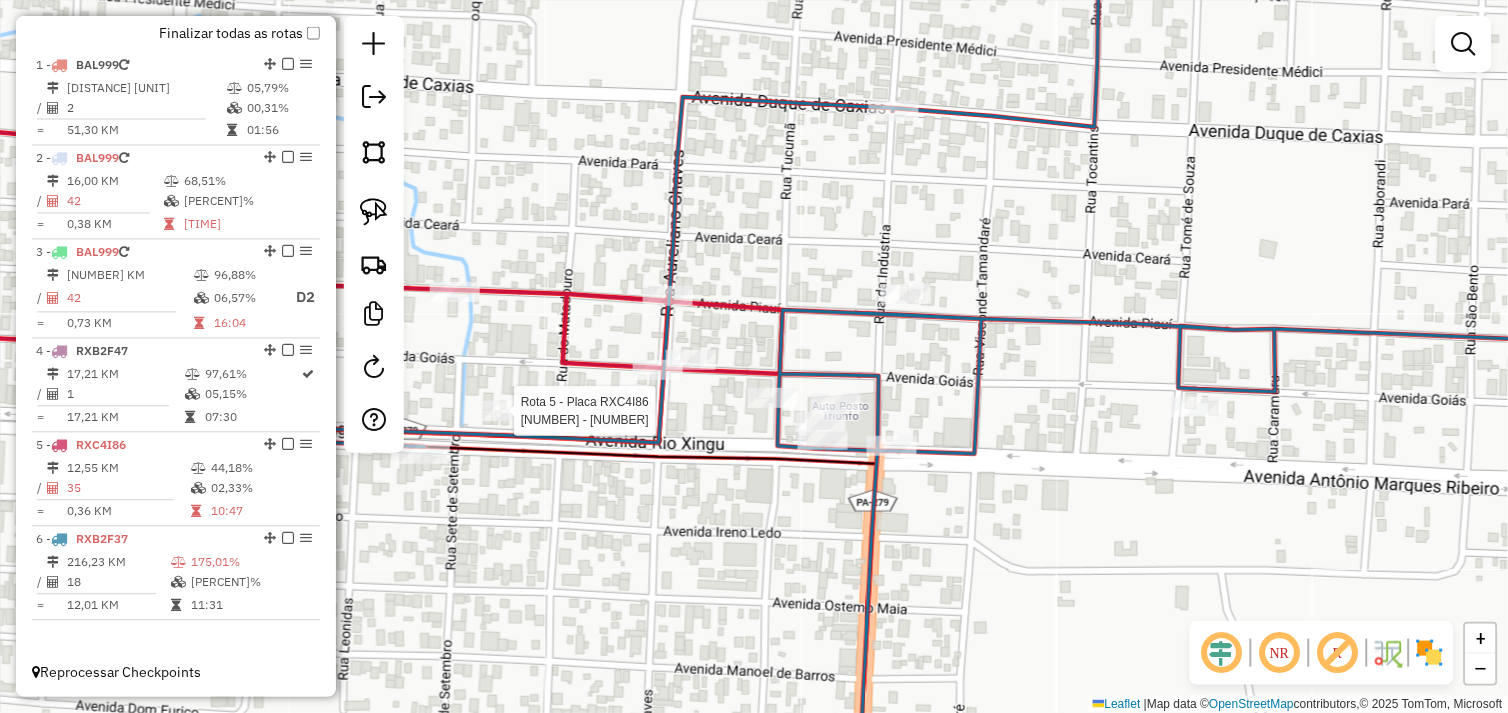 select on "**********" 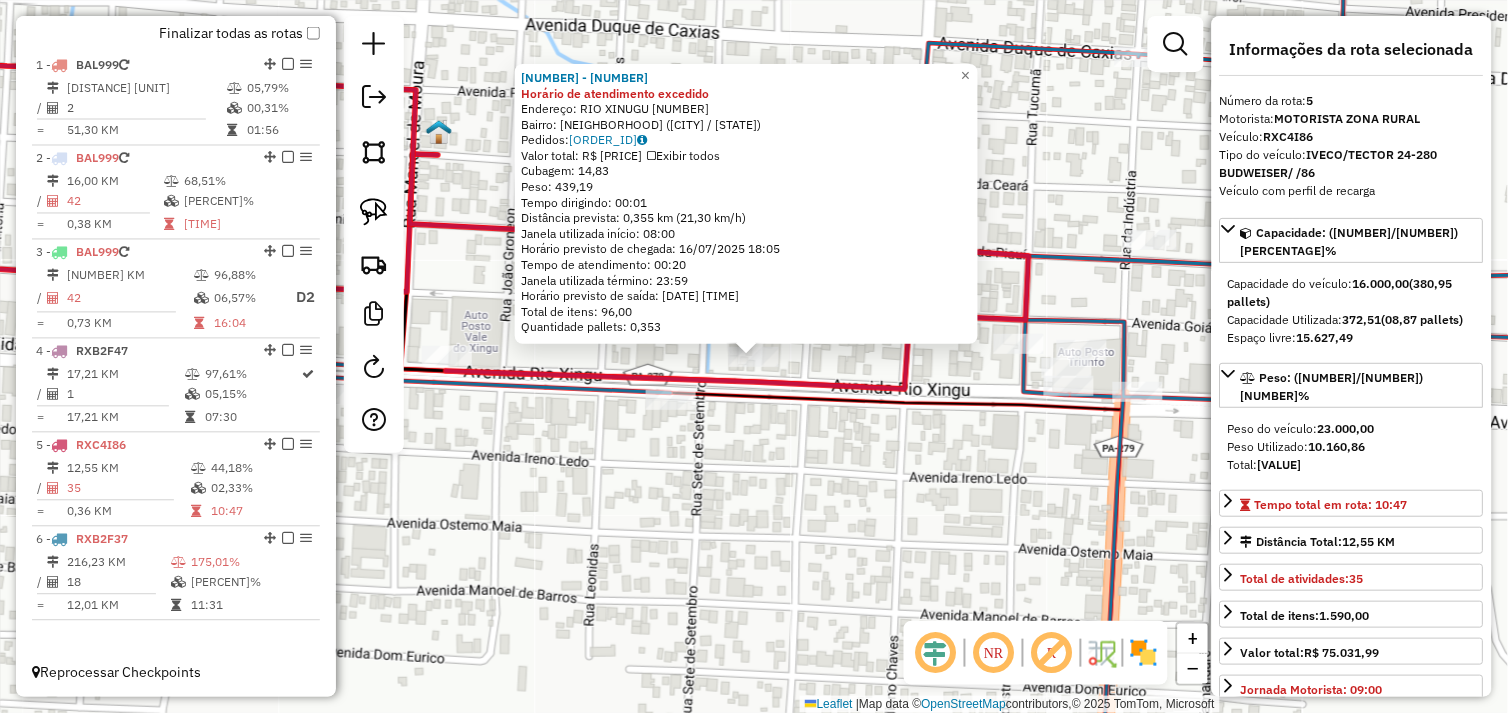 click on "161 - ZERO GRAU Horário de atendimento excedido  Endereço:  RIO XINUGU 106   Bairro: CENTRO (SAO FELIX DO XINGU / PA)   Pedidos:  15099625   Valor total: R$ 3.902,72   Exibir todos   Cubagem: 14,83  Peso: 439,19  Tempo dirigindo: 00:01   Distância prevista: 0,355 km (21,30 km/h)   Janela utilizada início: 08:00   Horário previsto de chegada: 16/07/2025 18:05   Tempo de atendimento: 00:20   Janela utilizada término: 23:59   Horário previsto de saída: 16/07/2025 18:25   Total de itens: 96,00   Quantidade pallets: 0,353  × Janela de atendimento Grade de atendimento Capacidade Transportadoras Veículos Cliente Pedidos  Rotas Selecione os dias de semana para filtrar as janelas de atendimento  Seg   Ter   Qua   Qui   Sex   Sáb   Dom  Informe o período da janela de atendimento: De: Até:  Filtrar exatamente a janela do cliente  Considerar janela de atendimento padrão  Selecione os dias de semana para filtrar as grades de atendimento  Seg   Ter   Qua   Qui   Sex   Sáb   Dom   Peso mínimo:   De:   Até:" 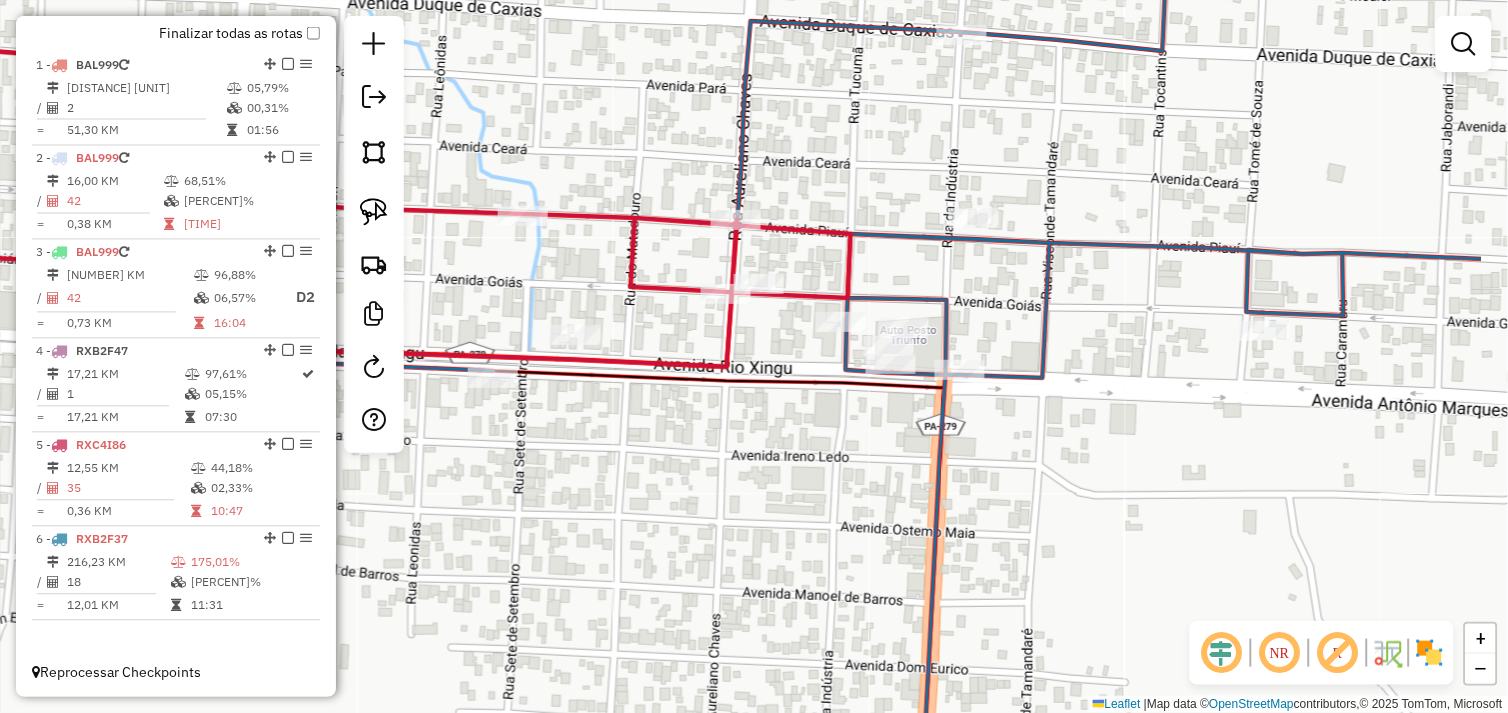drag, startPoint x: 712, startPoint y: 447, endPoint x: 603, endPoint y: 431, distance: 110.16805 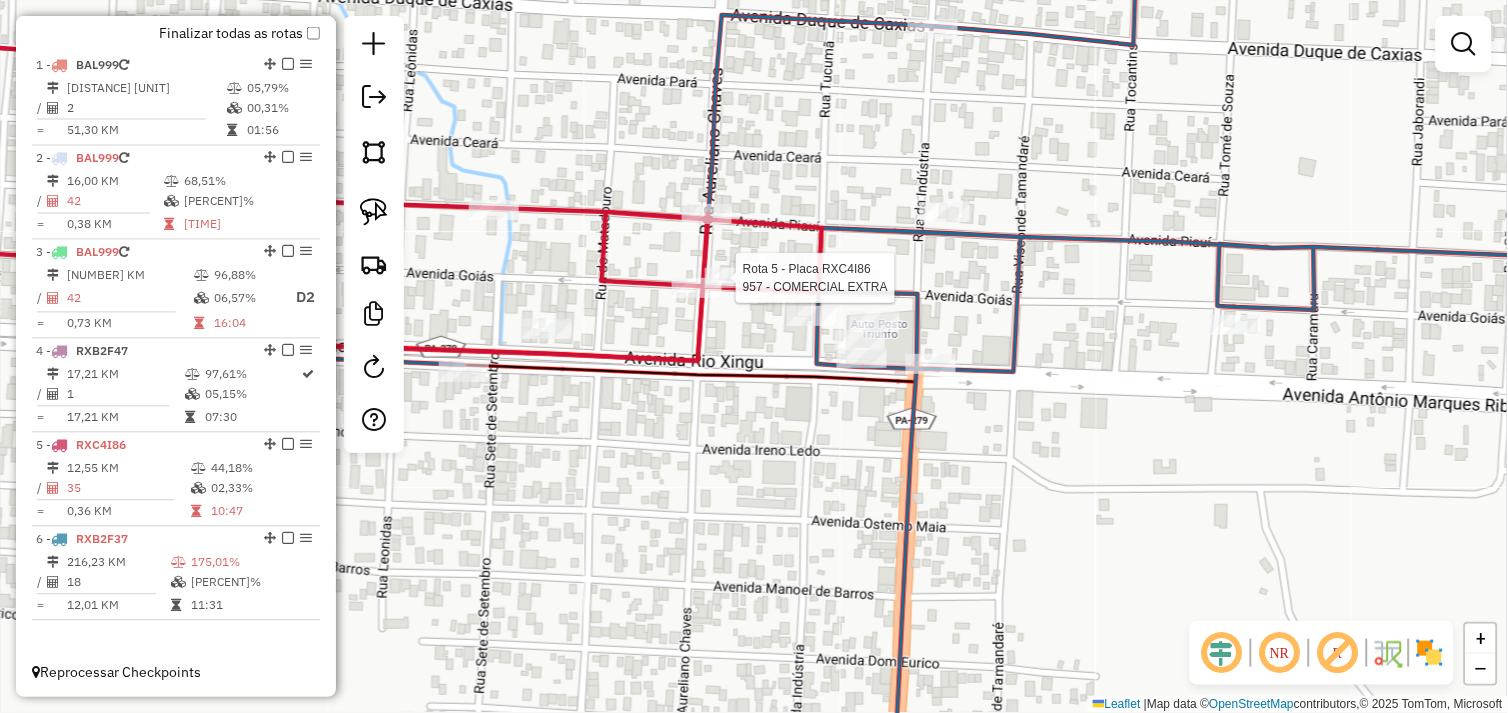 select on "**********" 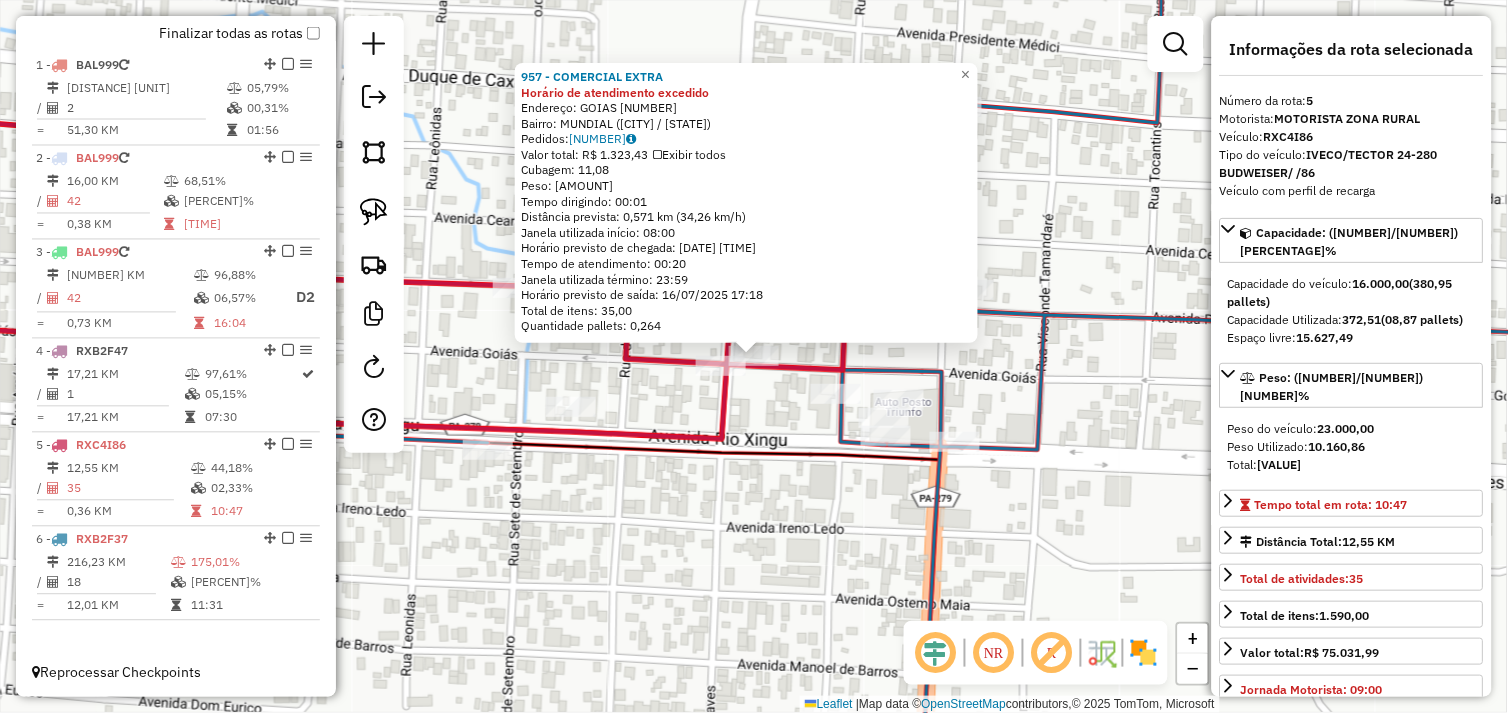 click on "957 - COMERCIAL EXTRA Horário de atendimento excedido  Endereço:  GOIAS 1432   Bairro: MUNDIAL (SAO FELIX DO XINGU / PA)   Pedidos:  15099752   Valor total: R$ 1.323,43   Exibir todos   Cubagem: 11,08  Peso: 301,16  Tempo dirigindo: 00:01   Distância prevista: 0,571 km (34,26 km/h)   Janela utilizada início: 08:00   Horário previsto de chegada: 16/07/2025 16:58   Tempo de atendimento: 00:20   Janela utilizada término: 23:59   Horário previsto de saída: 16/07/2025 17:18   Total de itens: 35,00   Quantidade pallets: 0,264  × Janela de atendimento Grade de atendimento Capacidade Transportadoras Veículos Cliente Pedidos  Rotas Selecione os dias de semana para filtrar as janelas de atendimento  Seg   Ter   Qua   Qui   Sex   Sáb   Dom  Informe o período da janela de atendimento: De: Até:  Filtrar exatamente a janela do cliente  Considerar janela de atendimento padrão  Selecione os dias de semana para filtrar as grades de atendimento  Seg   Ter   Qua   Qui   Sex   Sáb   Dom   Peso mínimo:   De:  De:" 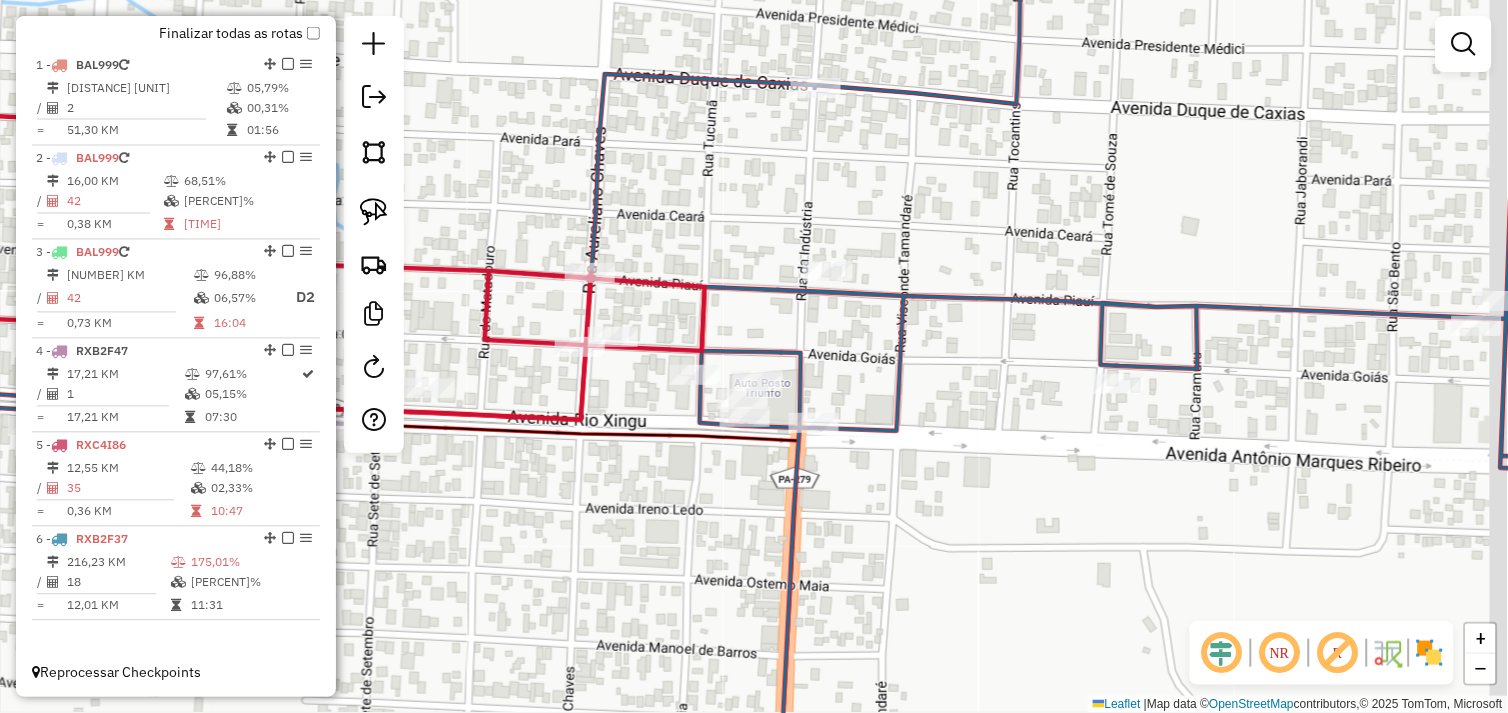 drag, startPoint x: 702, startPoint y: 490, endPoint x: 562, endPoint y: 471, distance: 141.2834 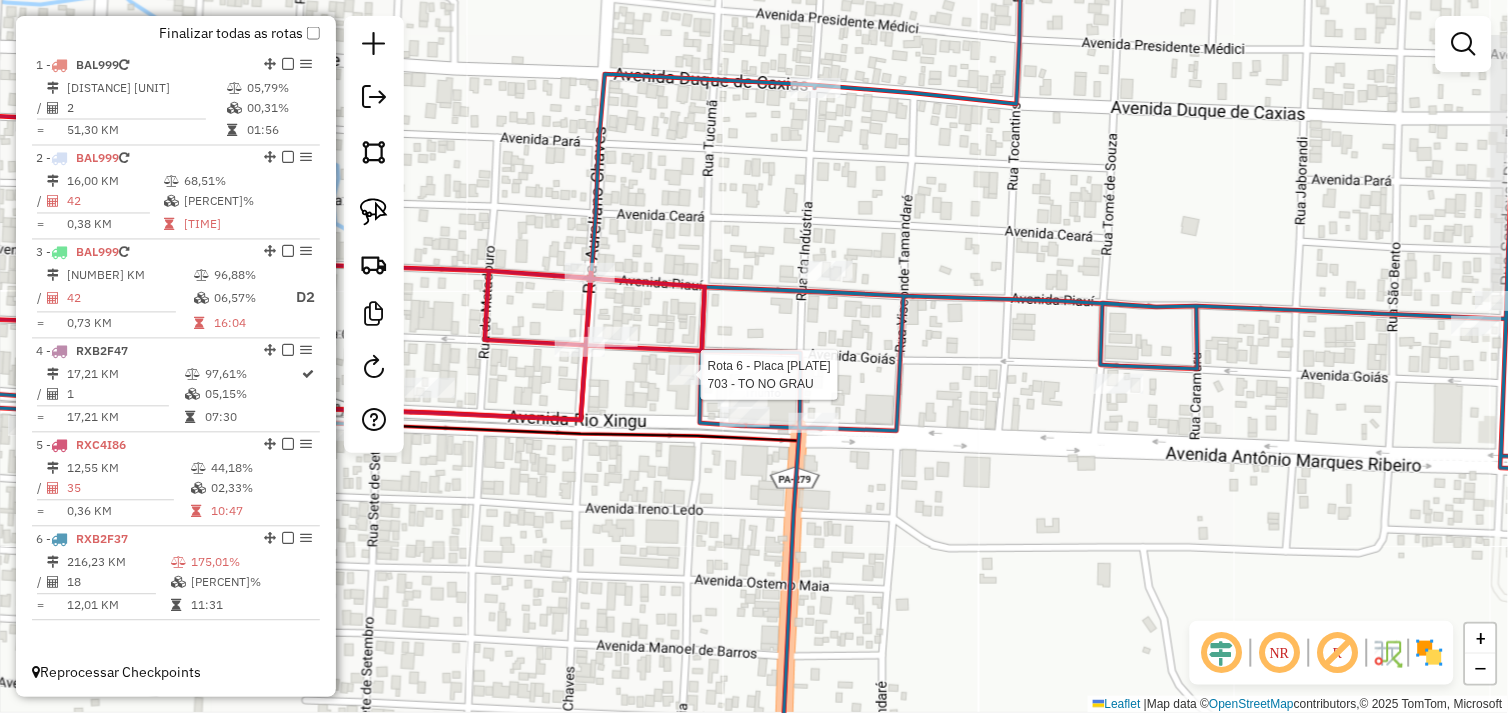 select on "**********" 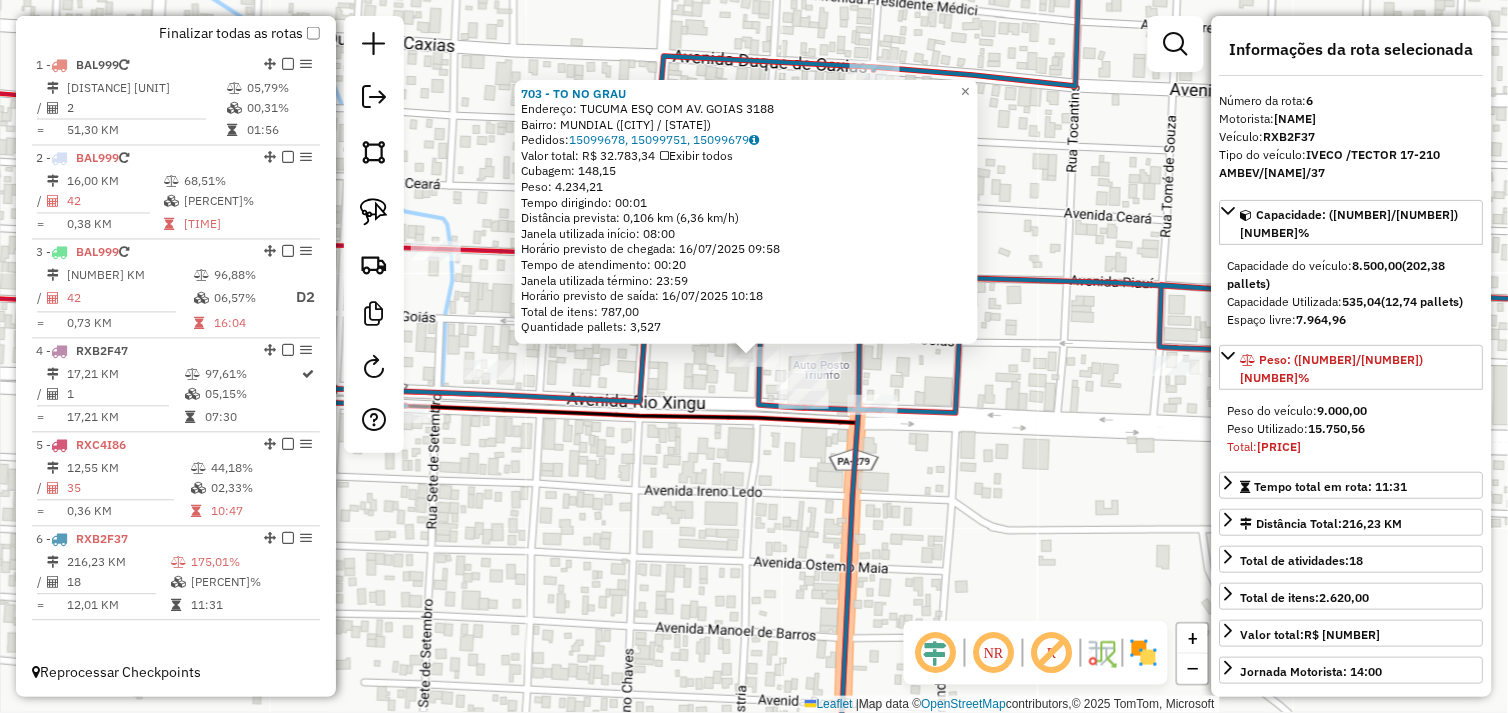 click on "703 - TO NO GRAU  Endereço:  TUCUMA ESQ COM AV. GOIAS 3188   Bairro: MUNDIAL (SAO FELIX DO XINGU / PA)   Pedidos:  15099678, 15099751, 15099679   Valor total: R$ 32.783,34   Exibir todos   Cubagem: 148,15  Peso: 4.234,21  Tempo dirigindo: 00:01   Distância prevista: 0,106 km (6,36 km/h)   Janela utilizada início: 08:00   Horário previsto de chegada: 16/07/2025 09:58   Tempo de atendimento: 00:20   Janela utilizada término: 23:59   Horário previsto de saída: 16/07/2025 10:18   Total de itens: 787,00   Quantidade pallets: 3,527  × Janela de atendimento Grade de atendimento Capacidade Transportadoras Veículos Cliente Pedidos  Rotas Selecione os dias de semana para filtrar as janelas de atendimento  Seg   Ter   Qua   Qui   Sex   Sáb   Dom  Informe o período da janela de atendimento: De: Até:  Filtrar exatamente a janela do cliente  Considerar janela de atendimento padrão  Selecione os dias de semana para filtrar as grades de atendimento  Seg   Ter   Qua   Qui   Sex   Sáb   Dom   Peso mínimo:   De:" 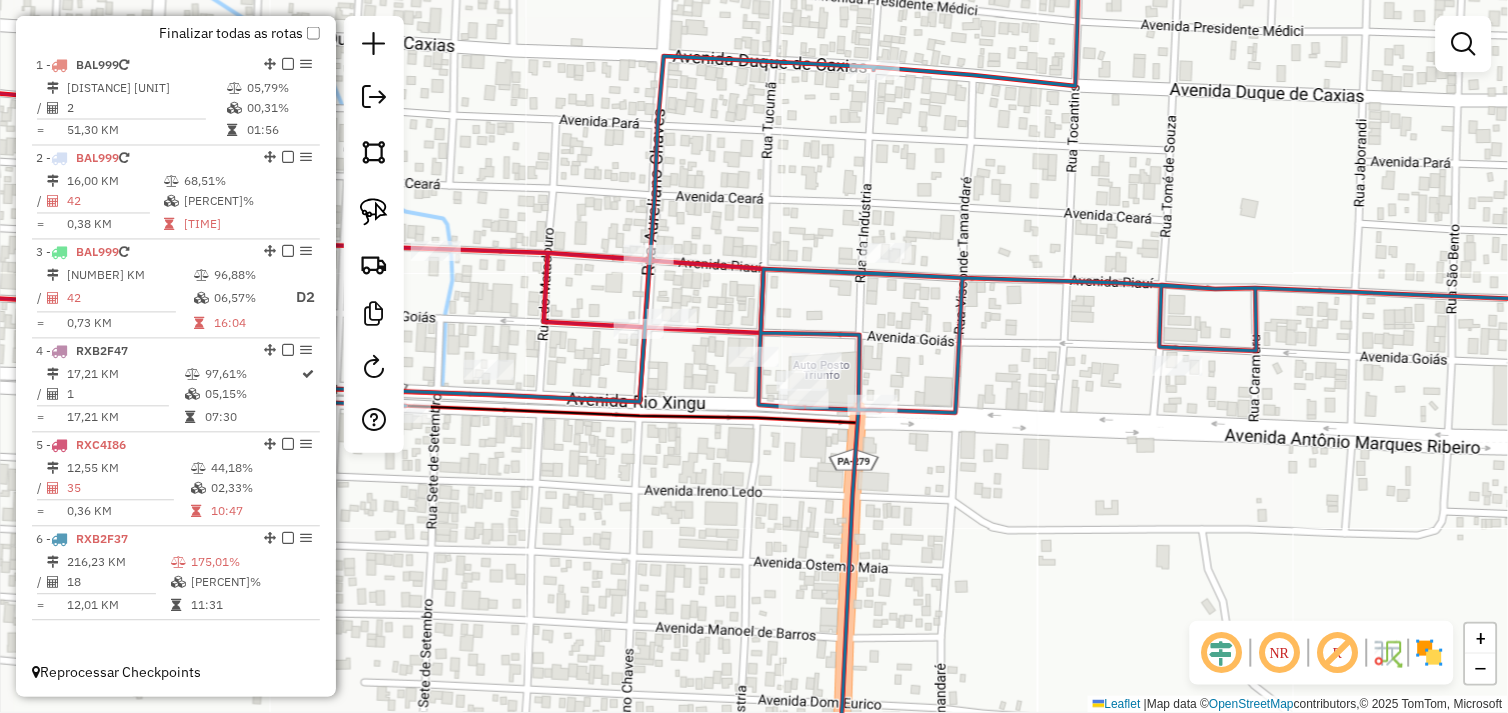 drag, startPoint x: 775, startPoint y: 497, endPoint x: 666, endPoint y: 430, distance: 127.9453 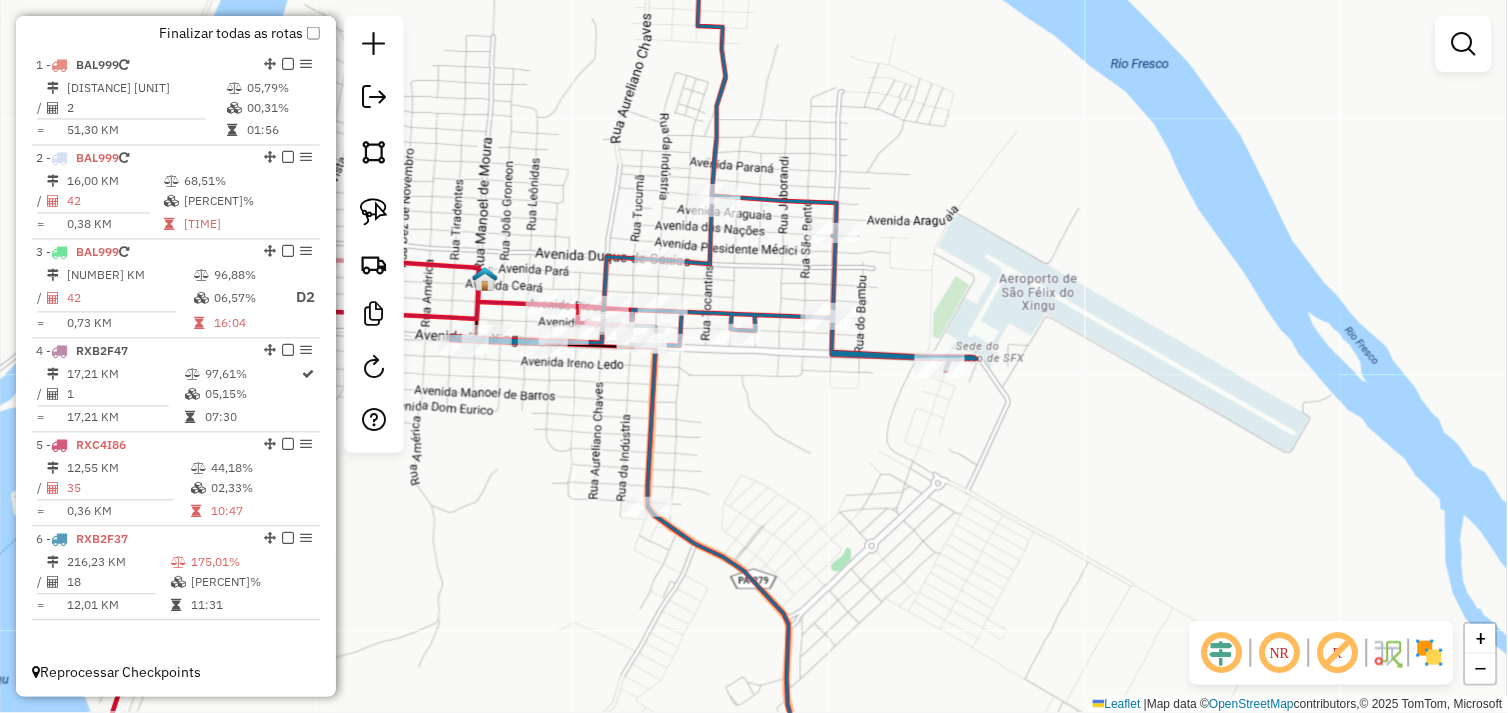 drag, startPoint x: 798, startPoint y: 515, endPoint x: 767, endPoint y: 473, distance: 52.201534 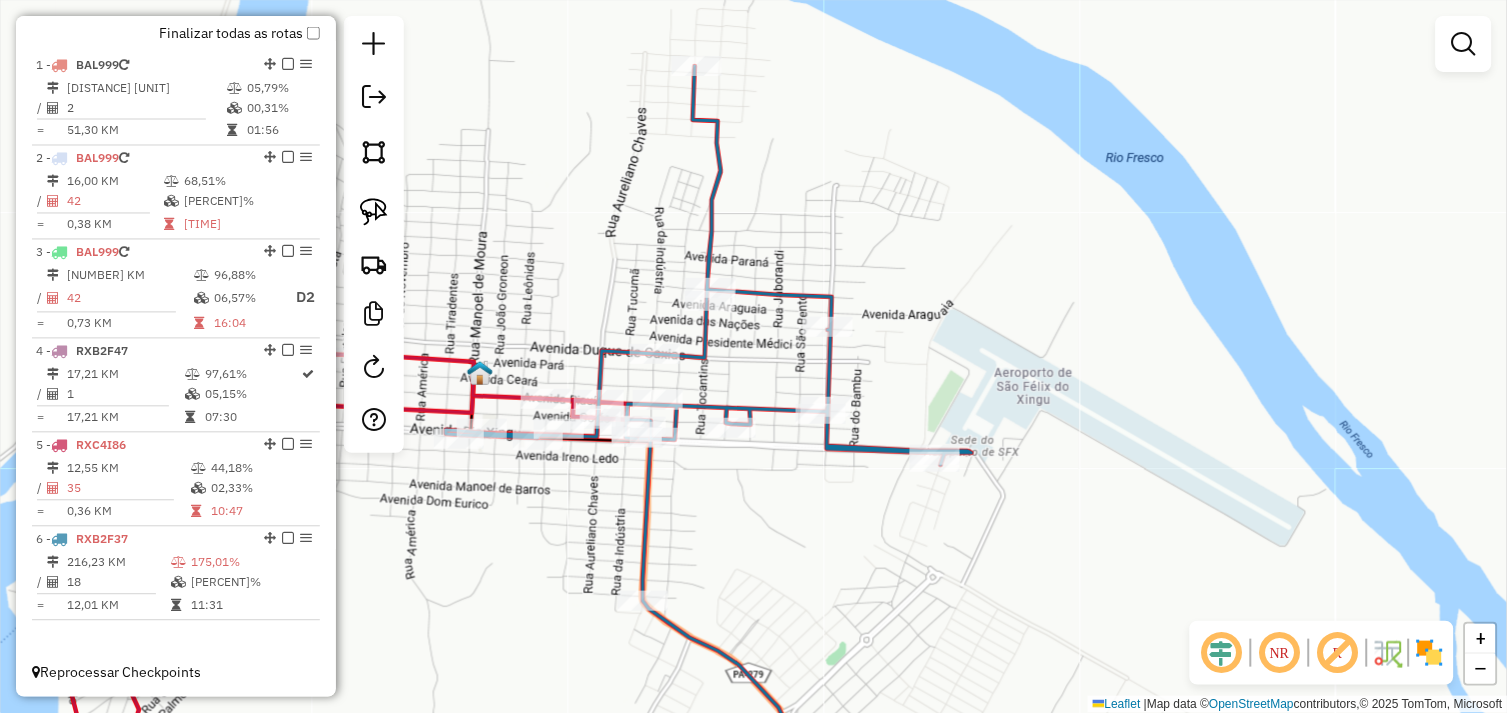 drag, startPoint x: 714, startPoint y: 504, endPoint x: 711, endPoint y: 551, distance: 47.095646 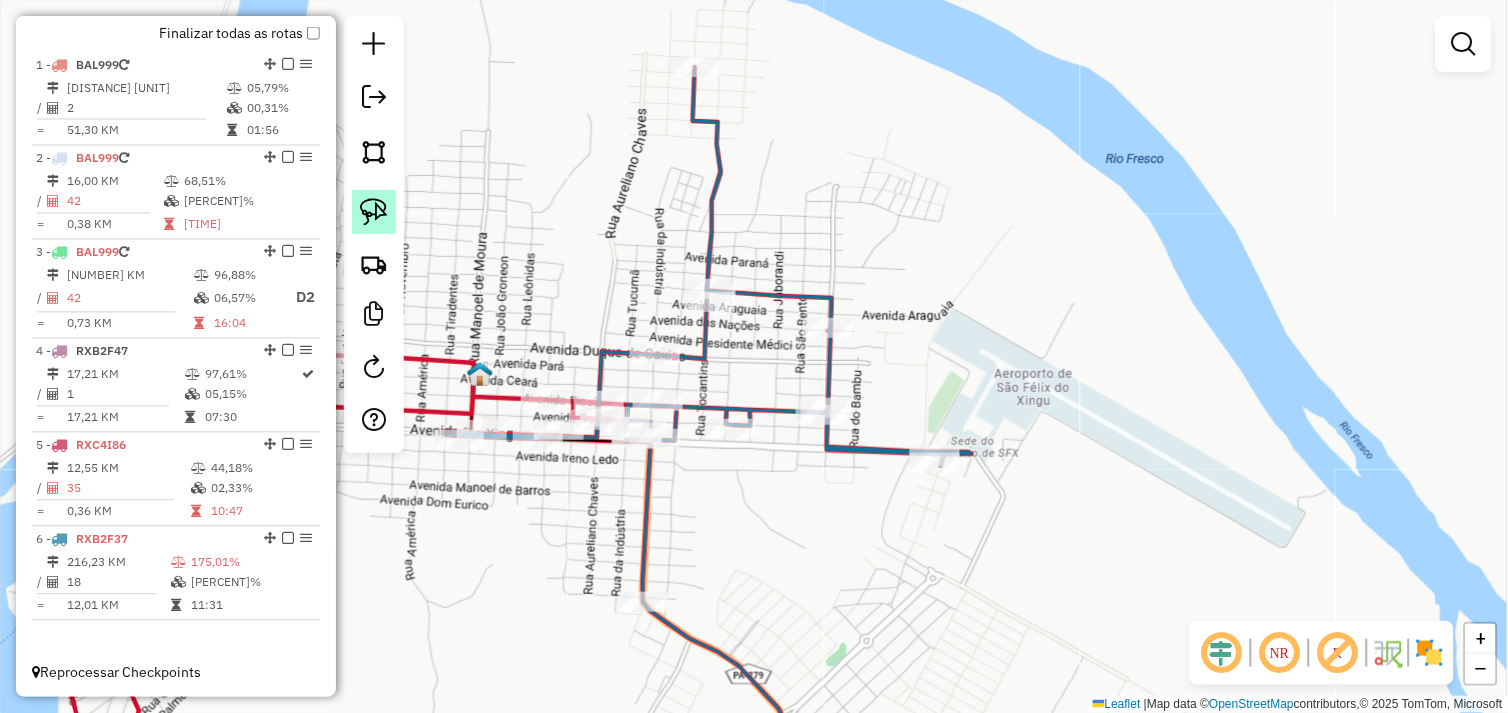 click 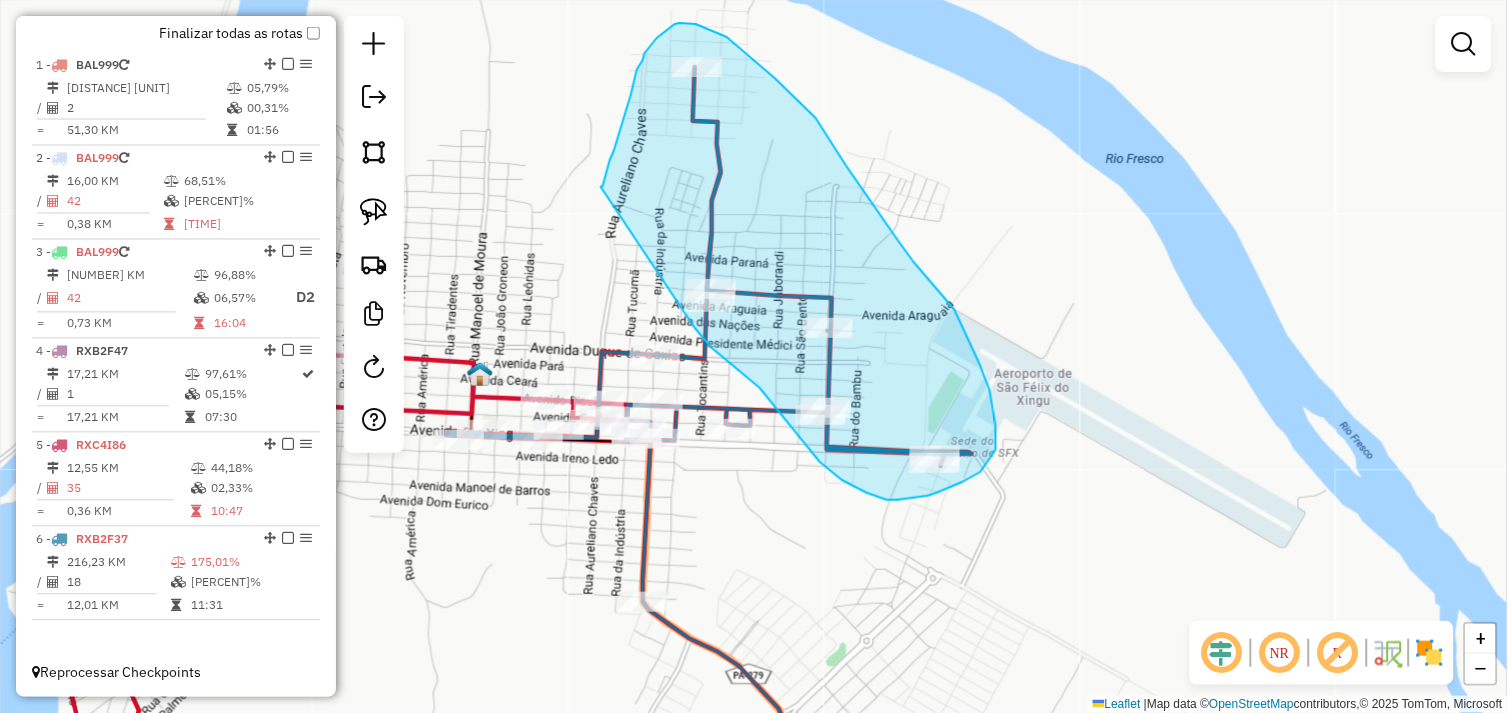 drag, startPoint x: 607, startPoint y: 171, endPoint x: 675, endPoint y: 308, distance: 152.94771 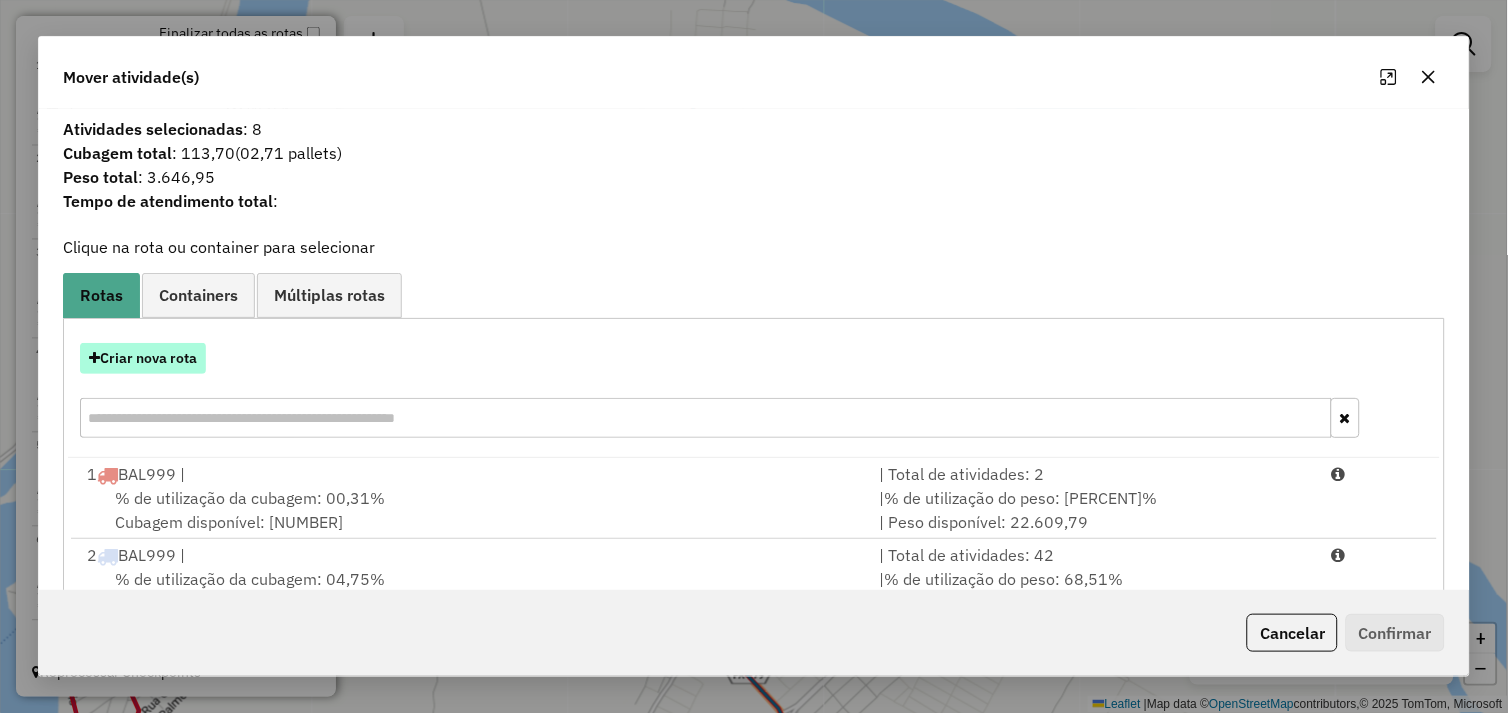 click on "Criar nova rota" at bounding box center [143, 358] 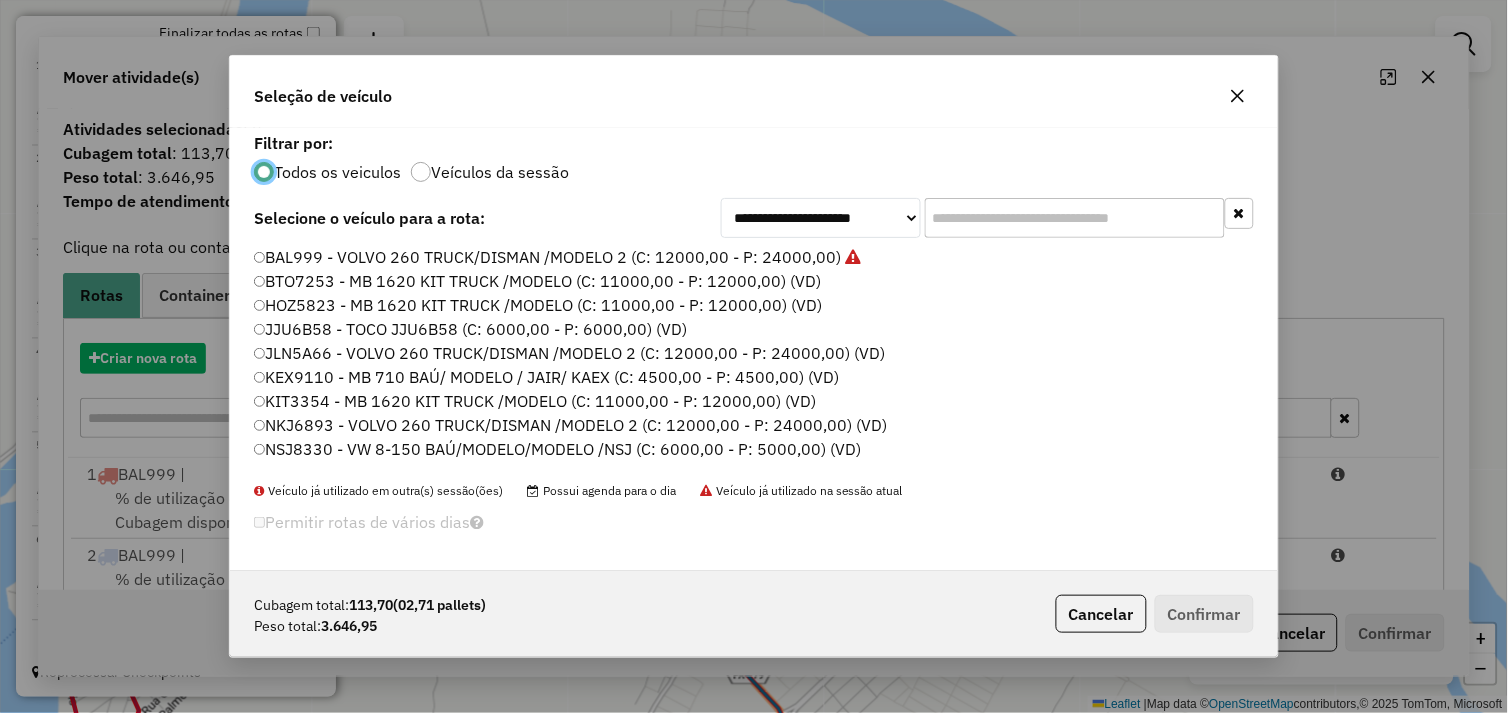 scroll, scrollTop: 11, scrollLeft: 5, axis: both 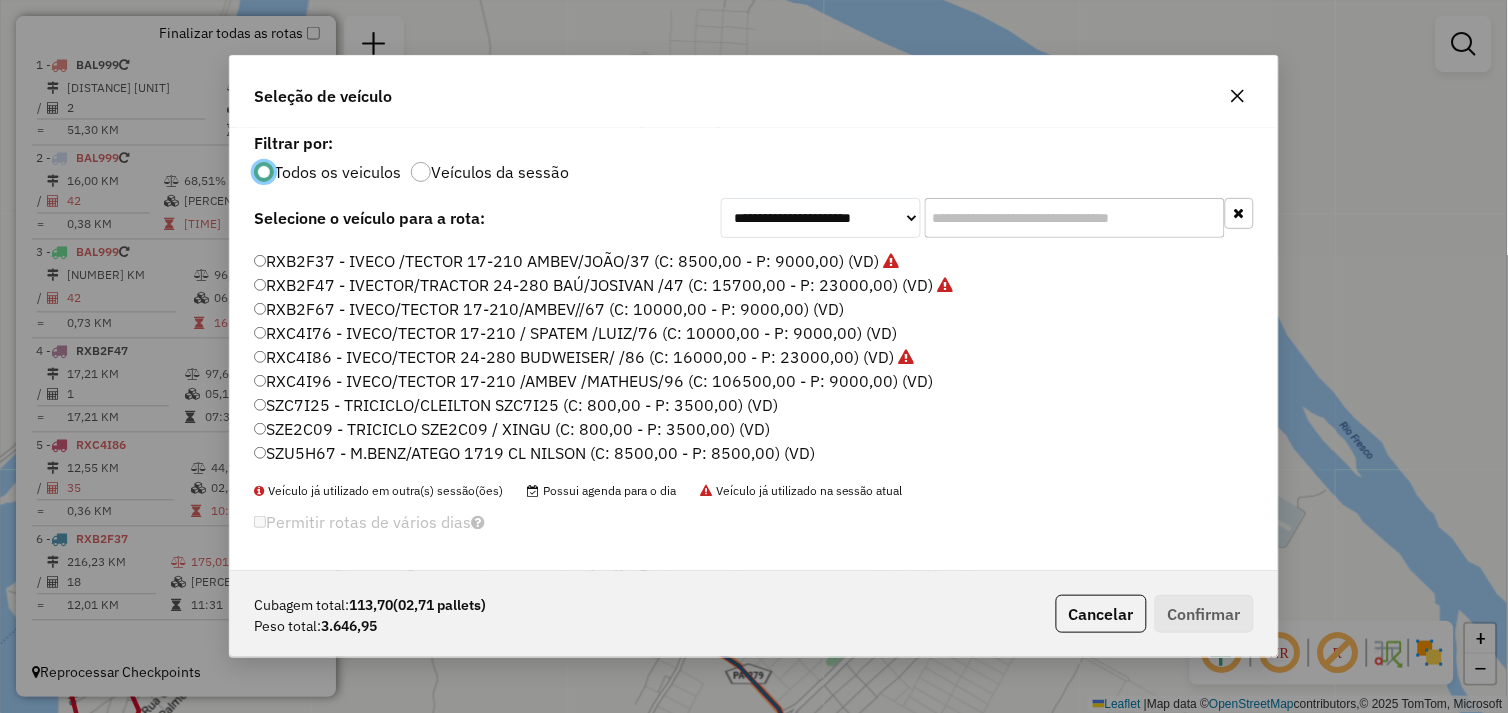 click 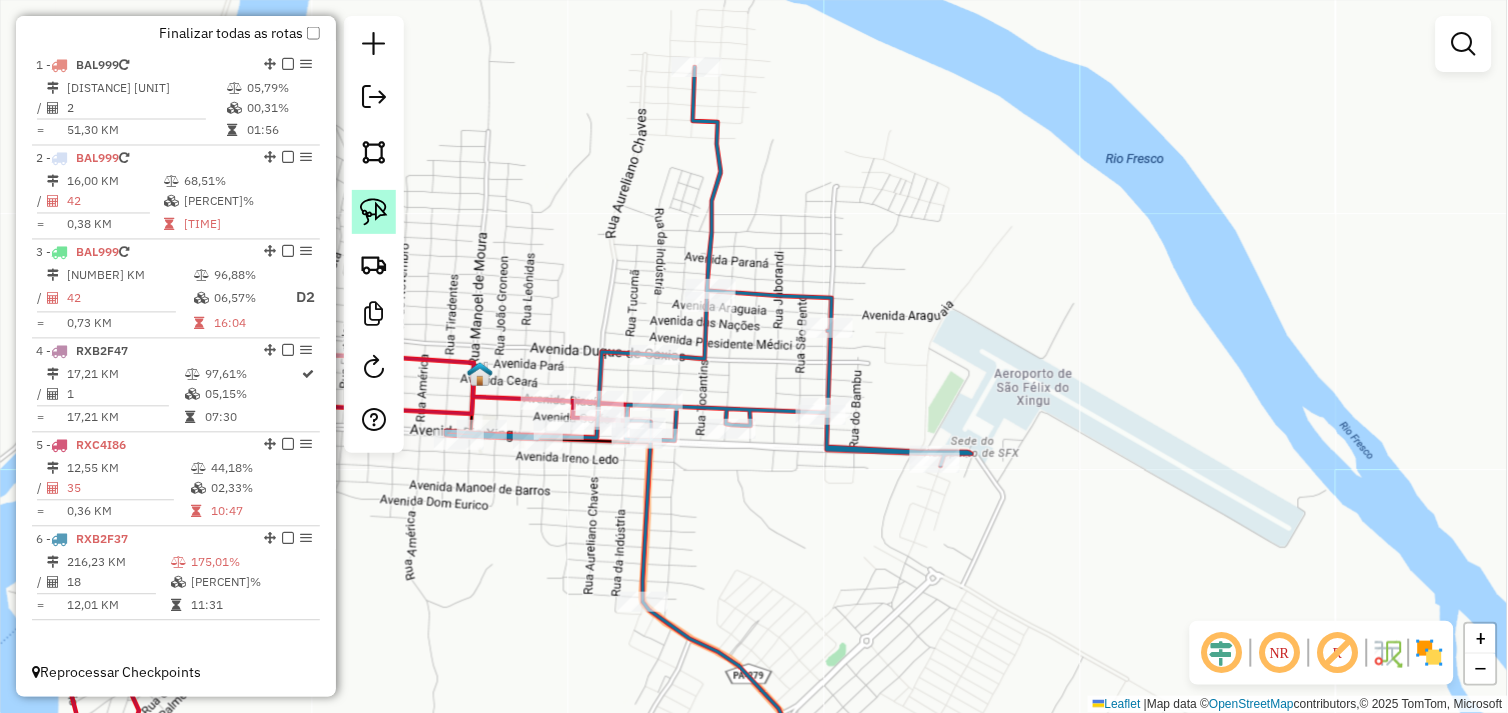 click 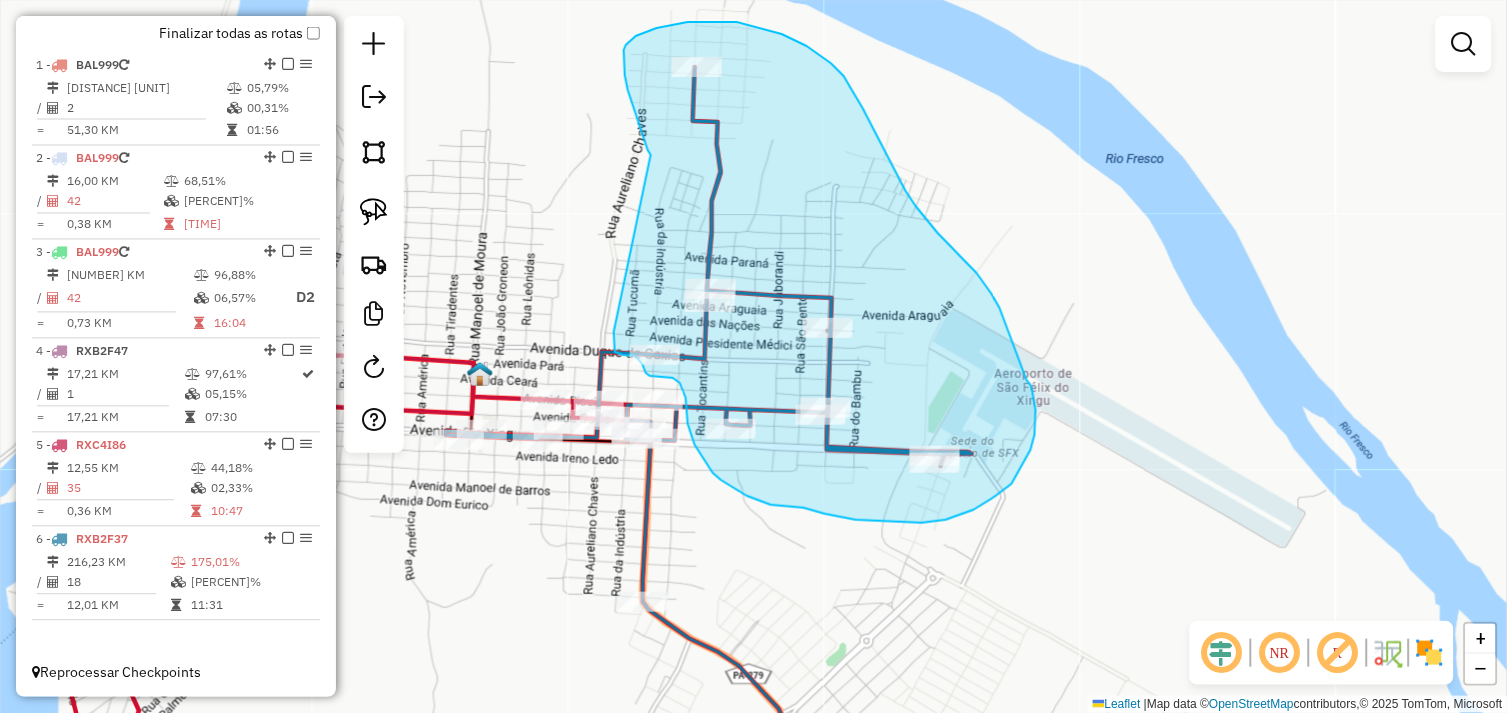 drag, startPoint x: 651, startPoint y: 155, endPoint x: 613, endPoint y: 328, distance: 177.12425 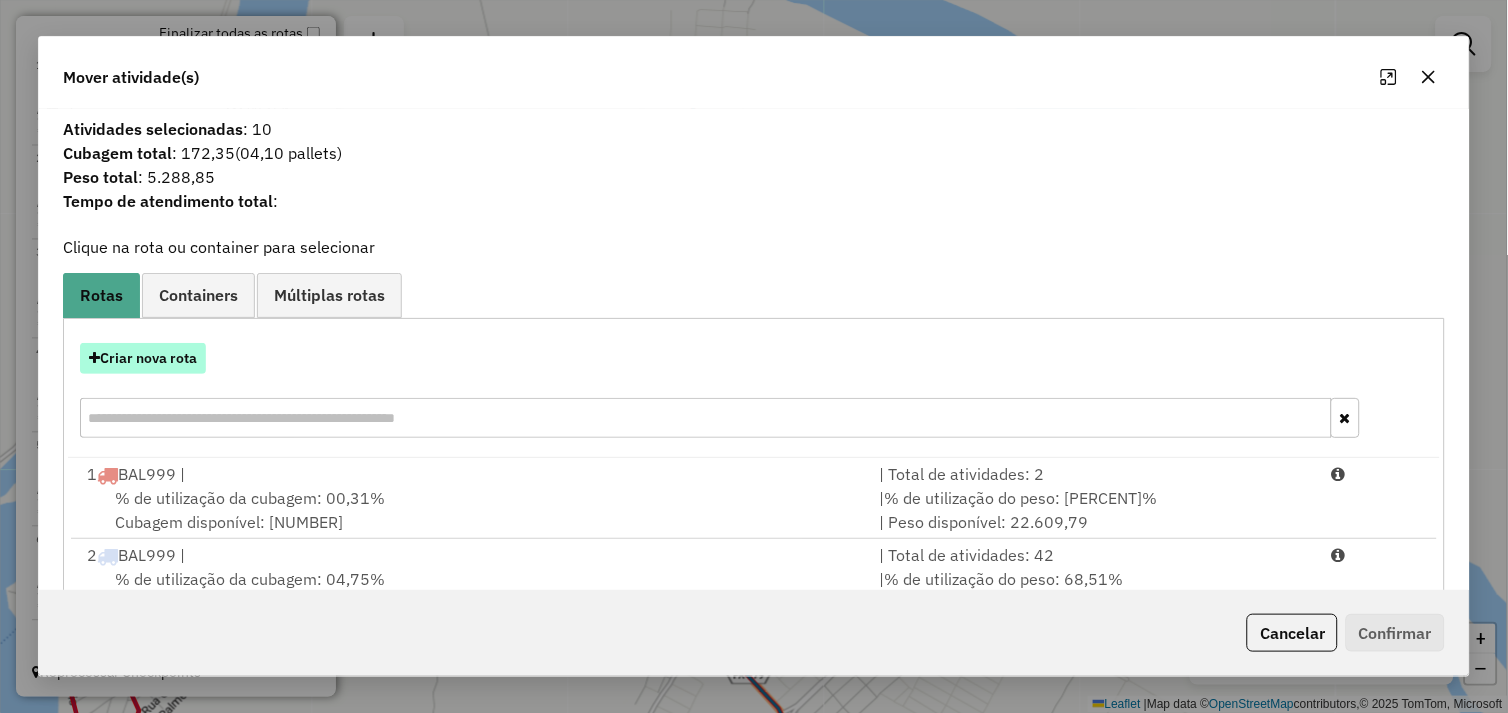click on "Criar nova rota" at bounding box center (143, 358) 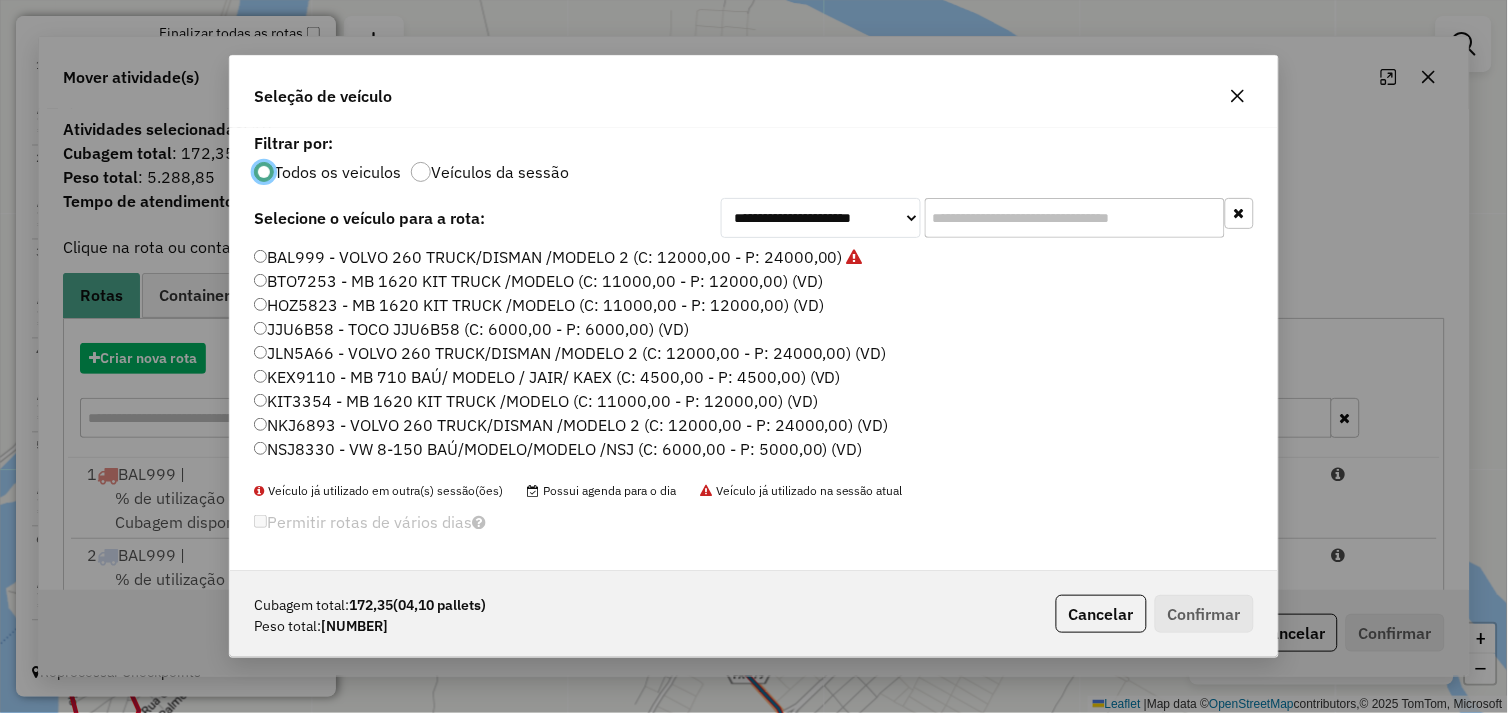 scroll, scrollTop: 11, scrollLeft: 5, axis: both 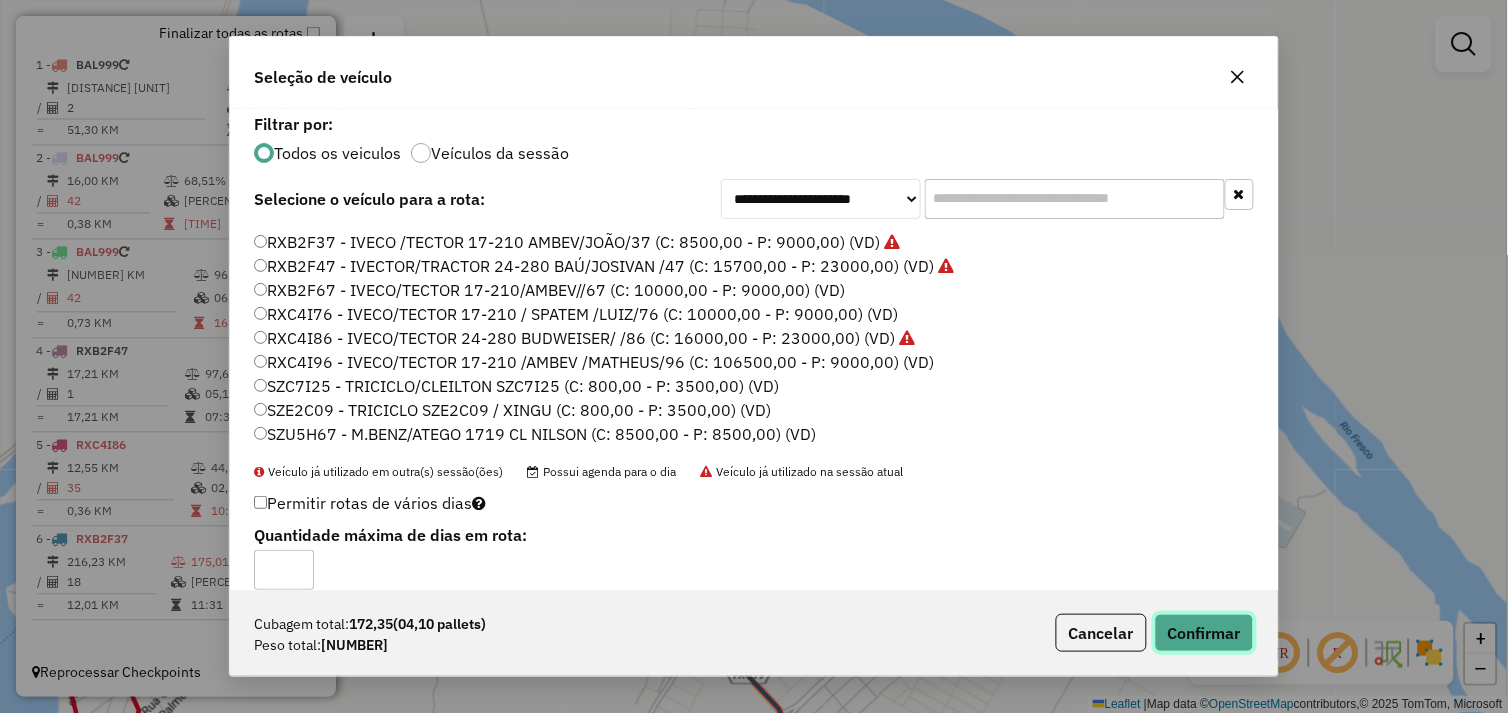 click on "Confirmar" 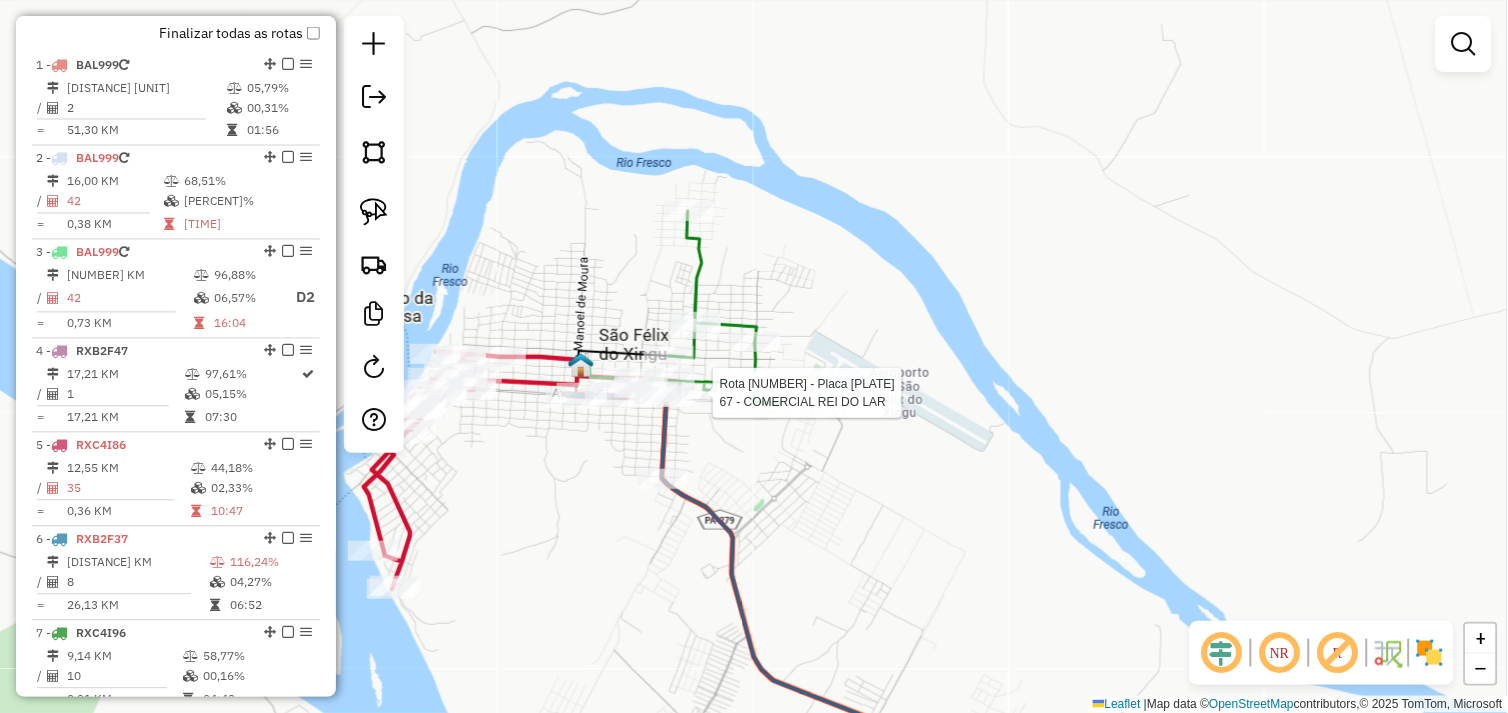 select on "**********" 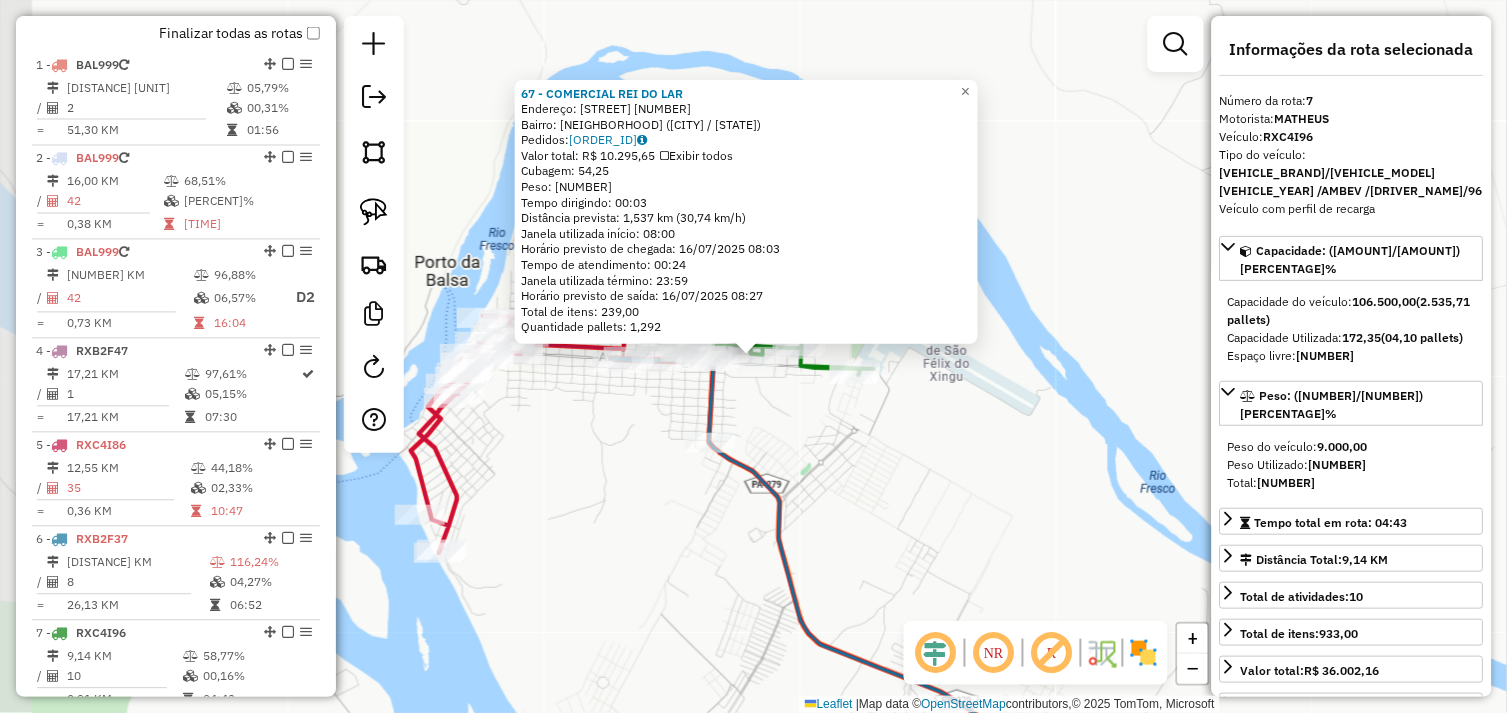 scroll, scrollTop: 833, scrollLeft: 0, axis: vertical 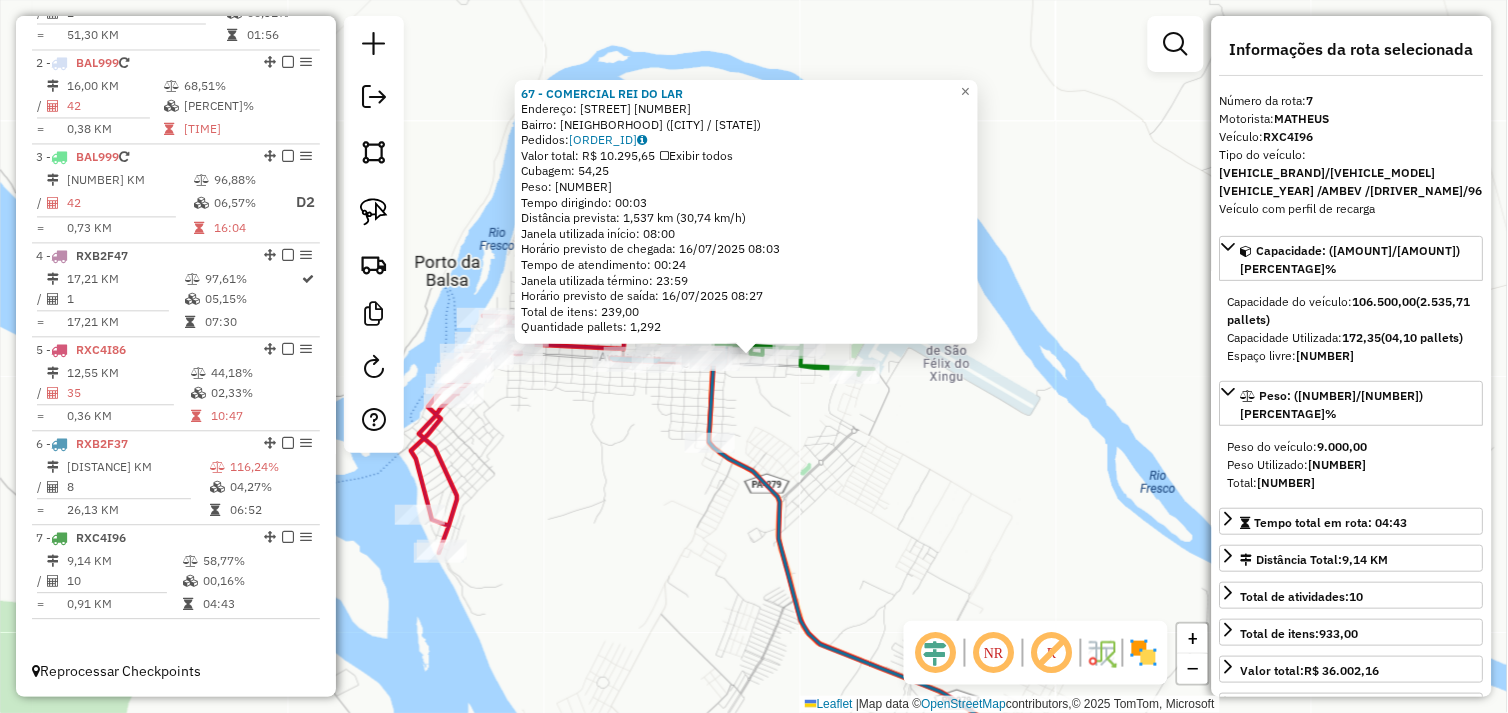 click on "67 - COMERCIAL REI DO LAR  Endereço:  AV GOIAS 3097   Bairro: CENTRO (SAO FELIX DO XINGU / PA)   Pedidos:  15099775   Valor total: R$ 10.295,65   Exibir todos   Cubagem: 54,25  Peso: 1.519,56  Tempo dirigindo: 00:03   Distância prevista: 1,537 km (30,74 km/h)   Janela utilizada início: 08:00   Horário previsto de chegada: 16/07/2025 08:03   Tempo de atendimento: 00:24   Janela utilizada término: 23:59   Horário previsto de saída: 16/07/2025 08:27   Total de itens: 239,00   Quantidade pallets: 1,292  × Janela de atendimento Grade de atendimento Capacidade Transportadoras Veículos Cliente Pedidos  Rotas Selecione os dias de semana para filtrar as janelas de atendimento  Seg   Ter   Qua   Qui   Sex   Sáb   Dom  Informe o período da janela de atendimento: De: Até:  Filtrar exatamente a janela do cliente  Considerar janela de atendimento padrão  Selecione os dias de semana para filtrar as grades de atendimento  Seg   Ter   Qua   Qui   Sex   Sáb   Dom   Clientes fora do dia de atendimento selecionado" 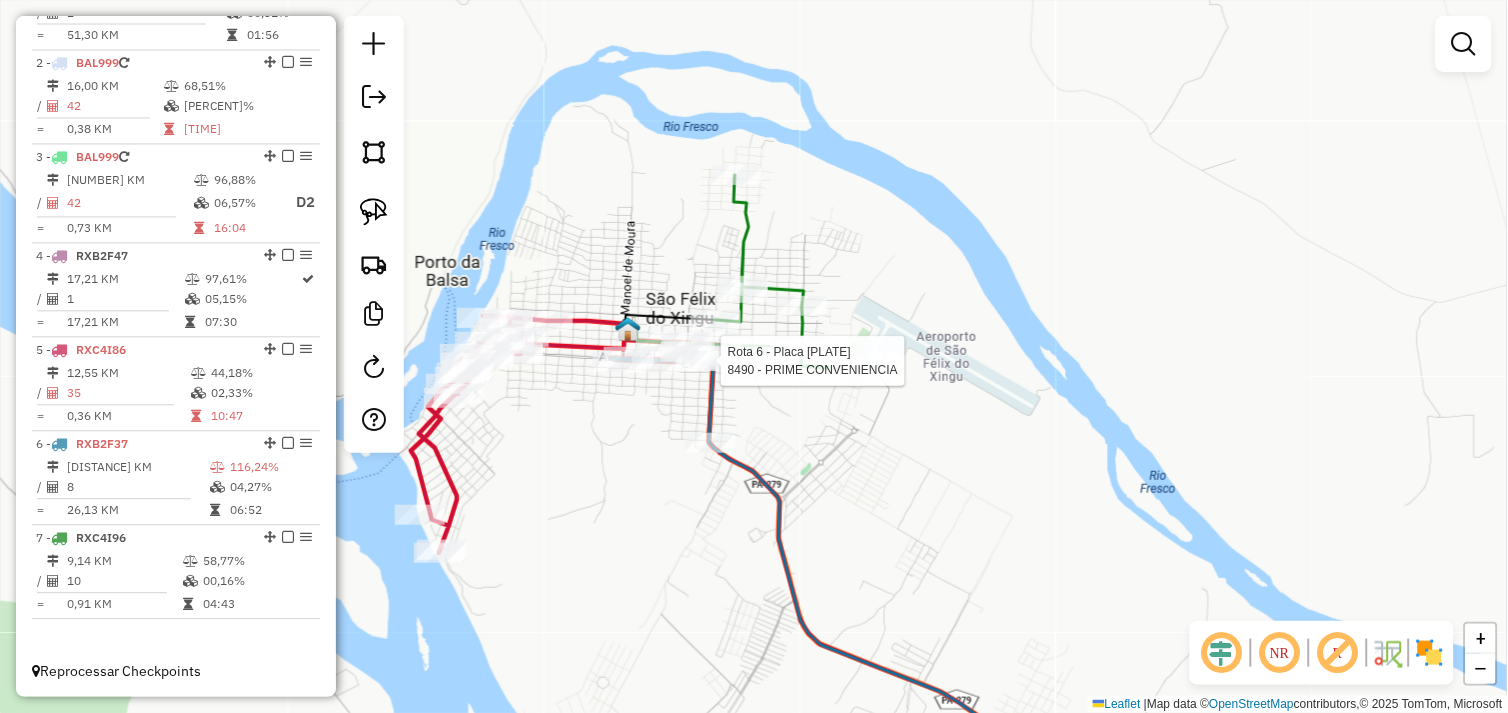 select on "**********" 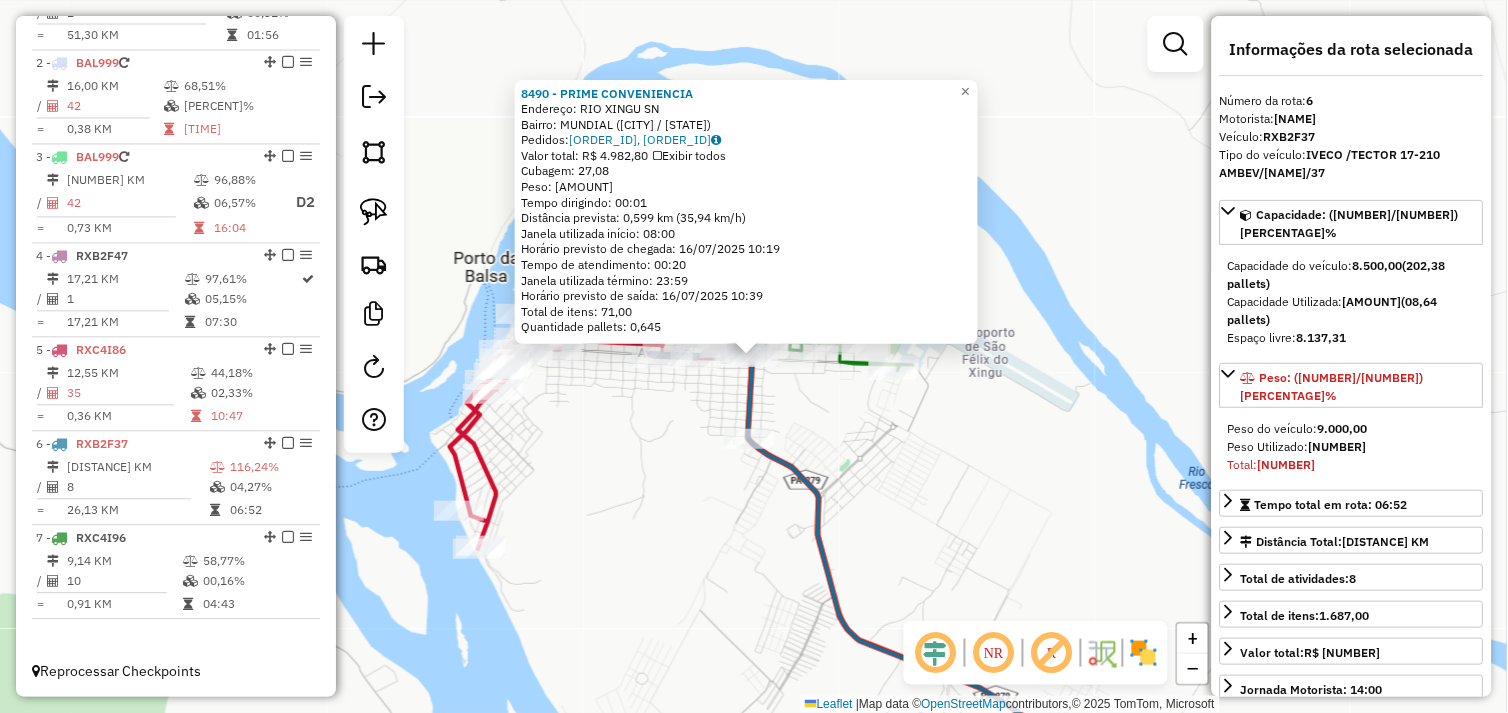click on "8490 - PRIME CONVENIENCIA  Endereço:  RIO XINGU SN   Bairro: MUNDIAL (SAO FELIX DO XINGU / PA)   Pedidos:  15099702, 15099723, 15099747   Valor total: R$ 4.982,80   Exibir todos   Cubagem: 27,08  Peso: 1.079,87  Tempo dirigindo: 00:01   Distância prevista: 0,599 km (35,94 km/h)   Janela utilizada início: 08:00   Horário previsto de chegada: 16/07/2025 10:19   Tempo de atendimento: 00:20   Janela utilizada término: 23:59   Horário previsto de saída: 16/07/2025 10:39   Total de itens: 71,00   Quantidade pallets: 0,645  × Janela de atendimento Grade de atendimento Capacidade Transportadoras Veículos Cliente Pedidos  Rotas Selecione os dias de semana para filtrar as janelas de atendimento  Seg   Ter   Qua   Qui   Sex   Sáb   Dom  Informe o período da janela de atendimento: De: Até:  Filtrar exatamente a janela do cliente  Considerar janela de atendimento padrão  Selecione os dias de semana para filtrar as grades de atendimento  Seg   Ter   Qua   Qui   Sex   Sáb   Dom   Peso mínimo:   Peso máximo:" 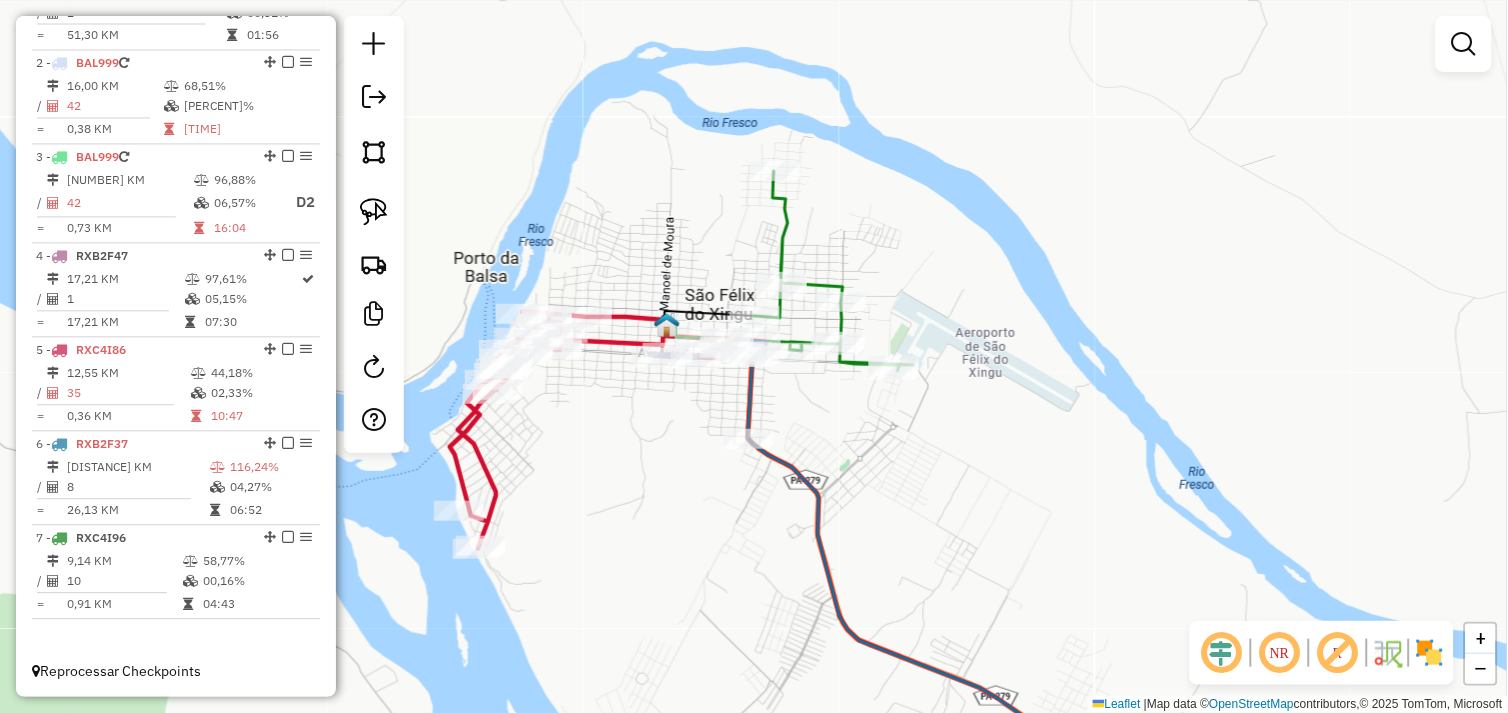 drag, startPoint x: 782, startPoint y: 407, endPoint x: 806, endPoint y: 481, distance: 77.7946 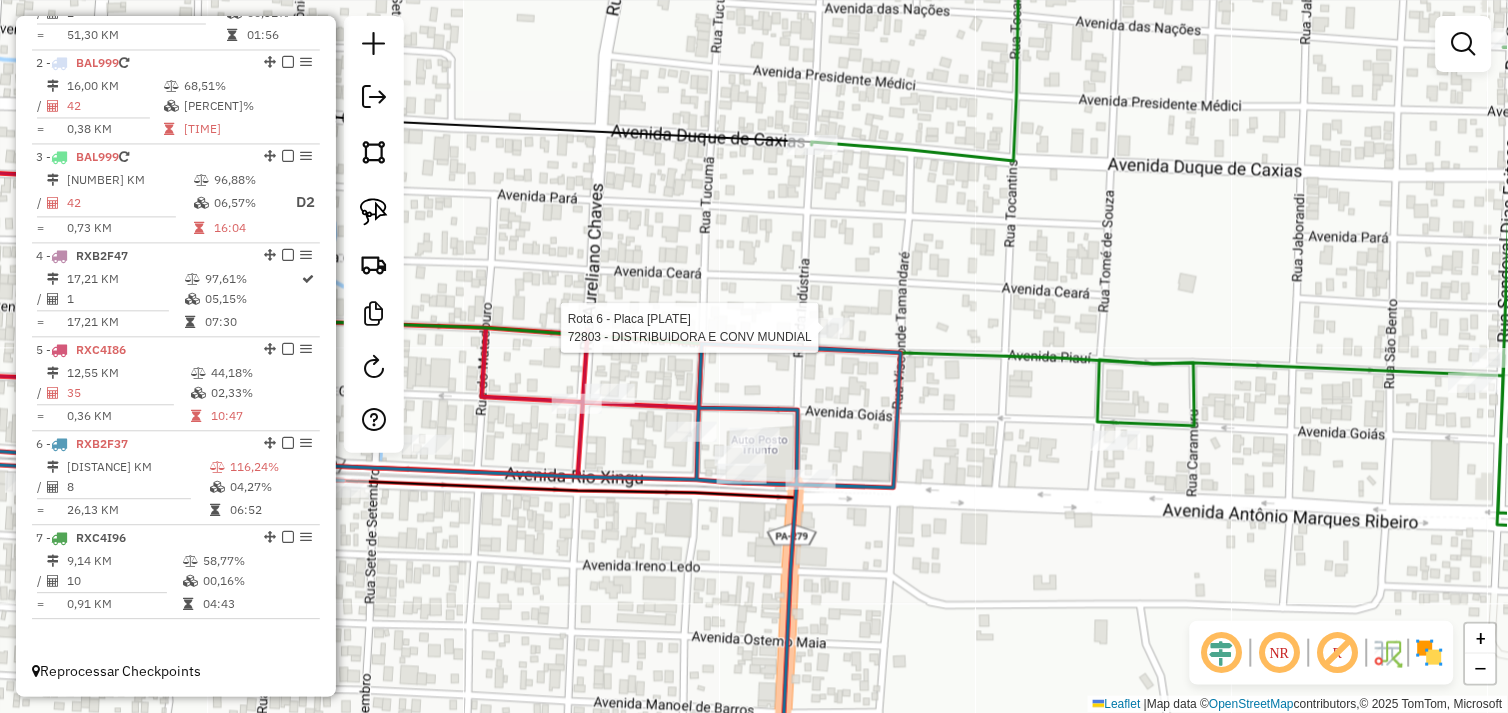 select on "**********" 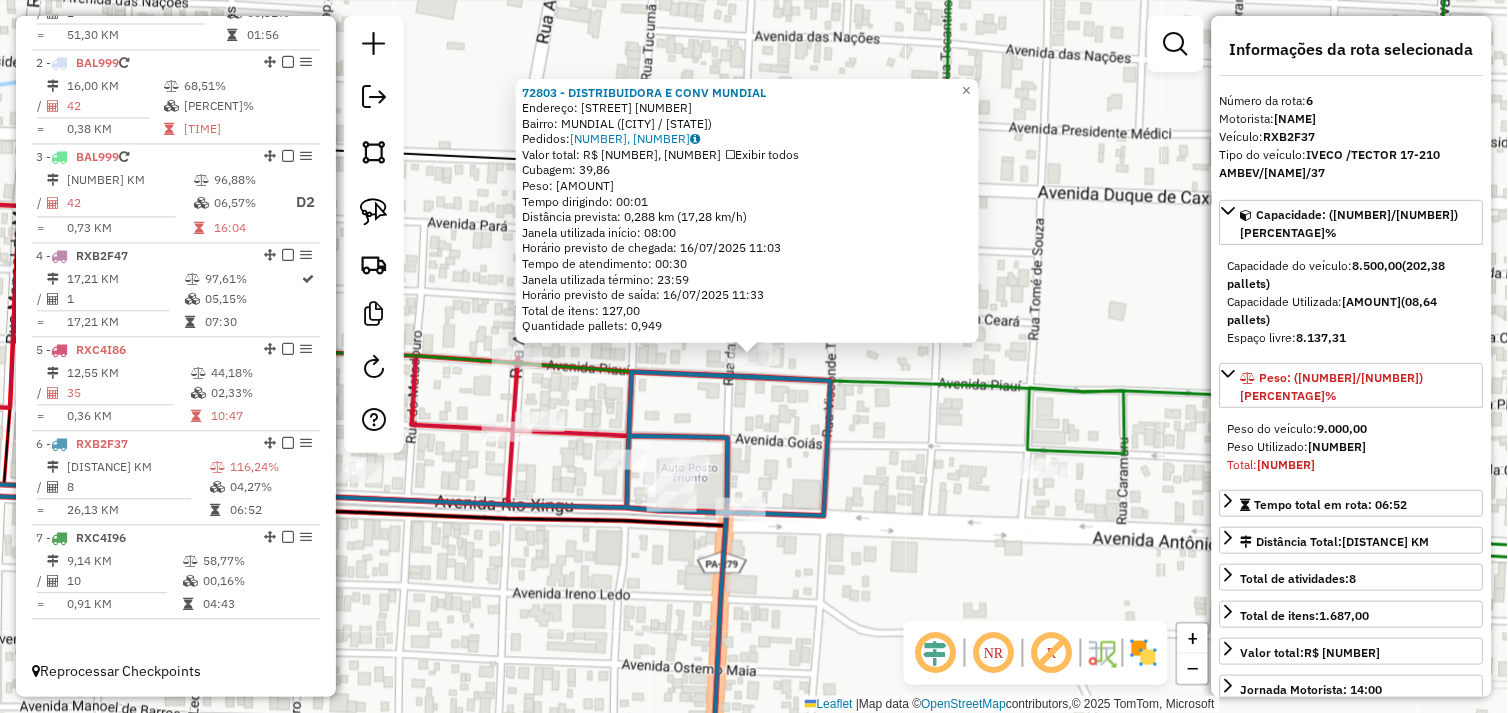 click on "72803 - DISTRIBUIDORA E CONV MUNDIAL  Endereço:  Avenida Piaui 2085   Bairro: MUNDIAL (SAO FELIX DO XINGU / PA)   Pedidos:  15099709, 15099823   Valor total: R$ 7.605,83   Exibir todos   Cubagem: 39,86  Peso: 1.069,07  Tempo dirigindo: 00:01   Distância prevista: 0,288 km (17,28 km/h)   Janela utilizada início: 08:00   Horário previsto de chegada: 16/07/2025 11:03   Tempo de atendimento: 00:30   Janela utilizada término: 23:59   Horário previsto de saída: 16/07/2025 11:33   Total de itens: 127,00   Quantidade pallets: 0,949  × Janela de atendimento Grade de atendimento Capacidade Transportadoras Veículos Cliente Pedidos  Rotas Selecione os dias de semana para filtrar as janelas de atendimento  Seg   Ter   Qua   Qui   Sex   Sáb   Dom  Informe o período da janela de atendimento: De: Até:  Filtrar exatamente a janela do cliente  Considerar janela de atendimento padrão  Selecione os dias de semana para filtrar as grades de atendimento  Seg   Ter   Qua   Qui   Sex   Sáb   Dom   Peso mínimo:   De:  +" 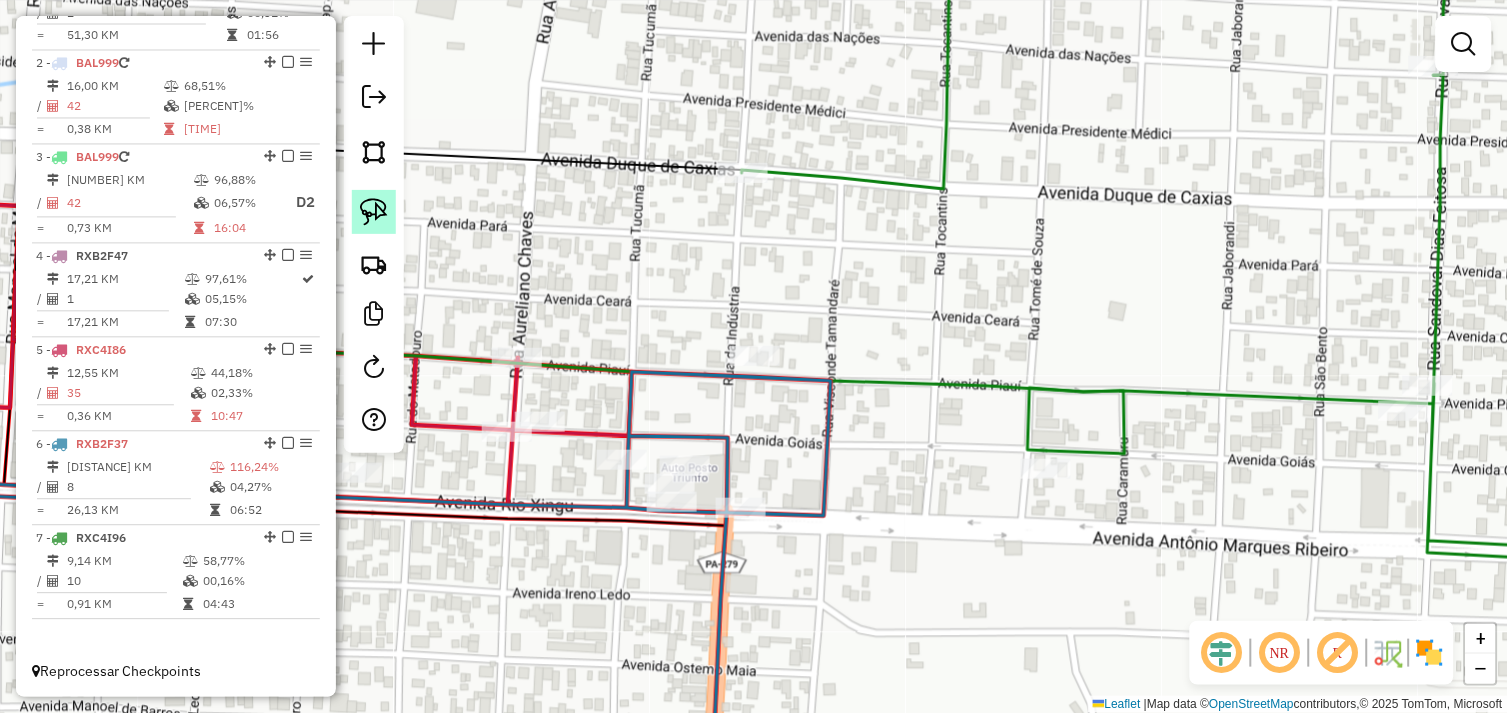 drag, startPoint x: 383, startPoint y: 214, endPoint x: 630, endPoint y: 211, distance: 247.01822 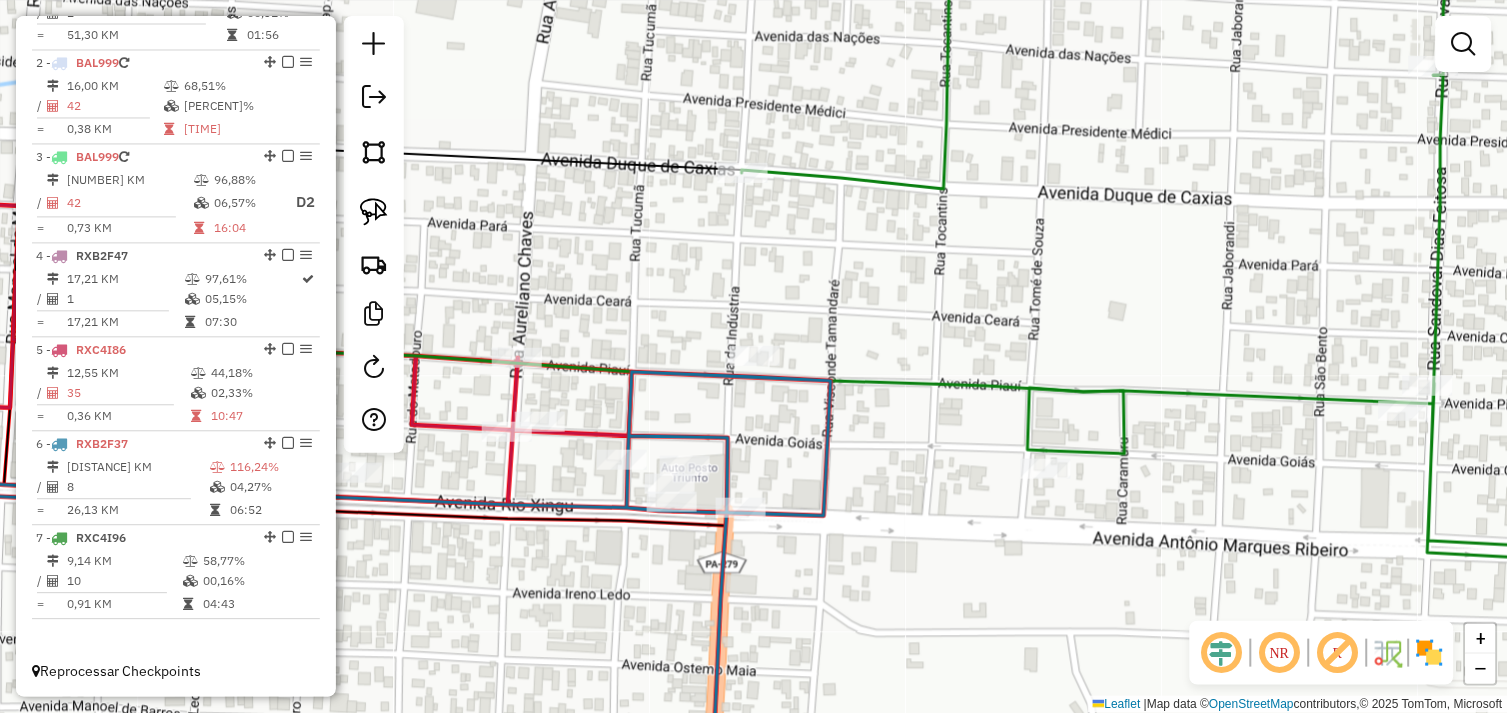 click 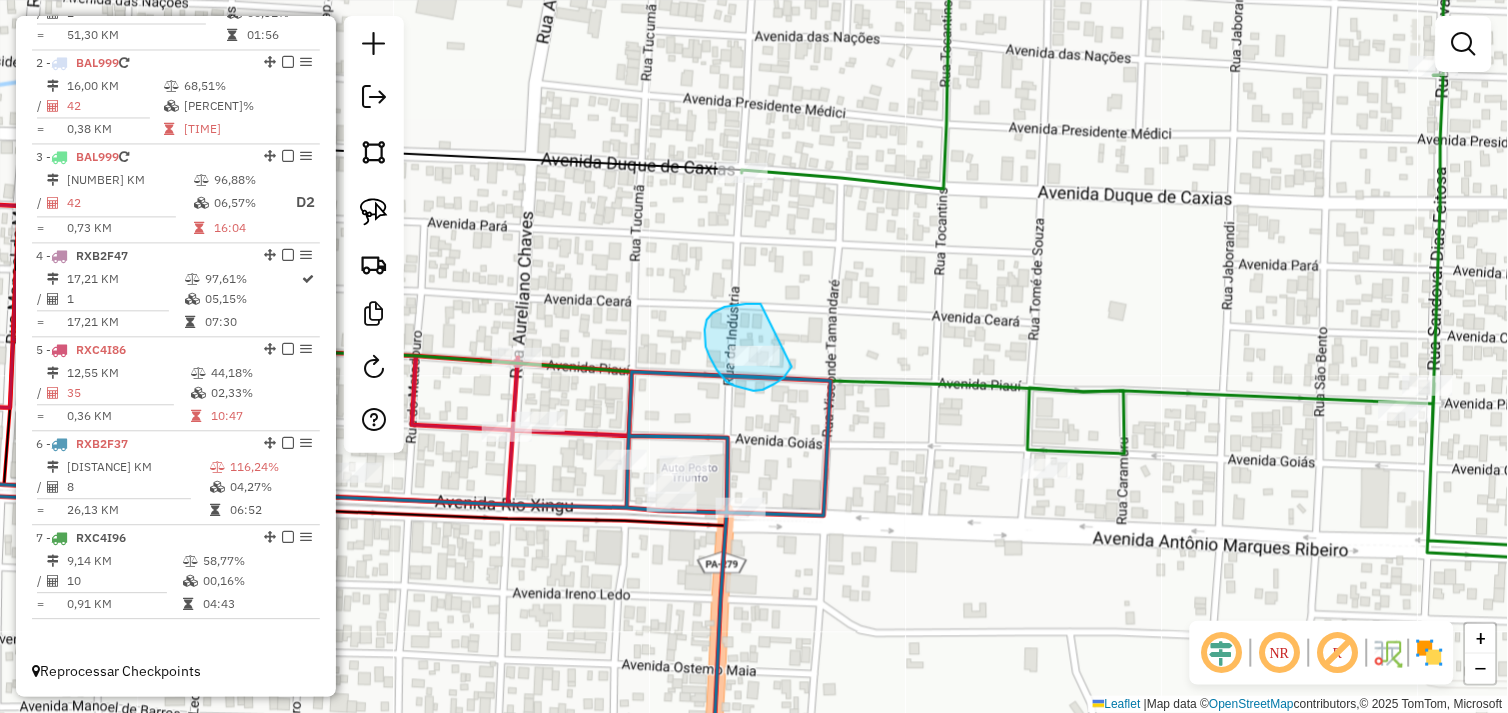 drag, startPoint x: 761, startPoint y: 304, endPoint x: 792, endPoint y: 367, distance: 70.21396 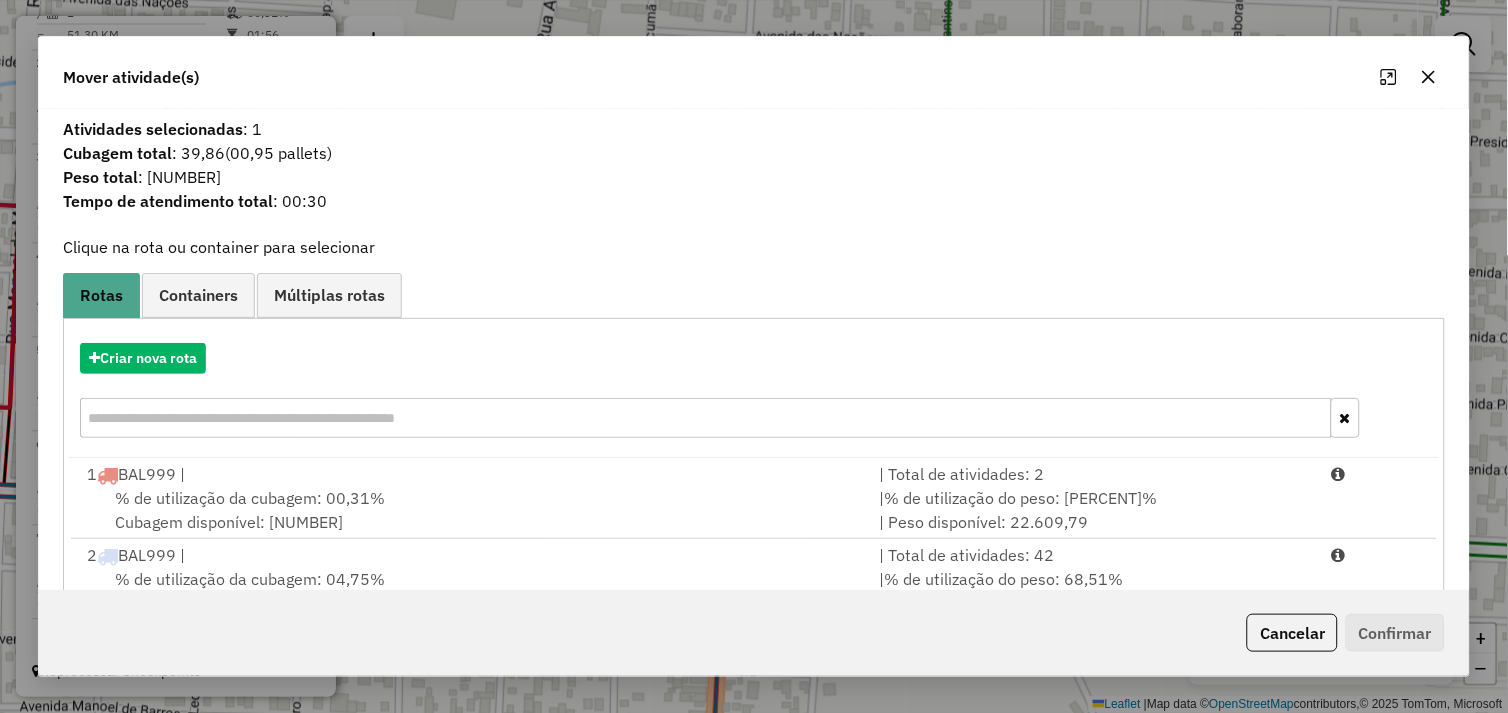 scroll, scrollTop: 86, scrollLeft: 0, axis: vertical 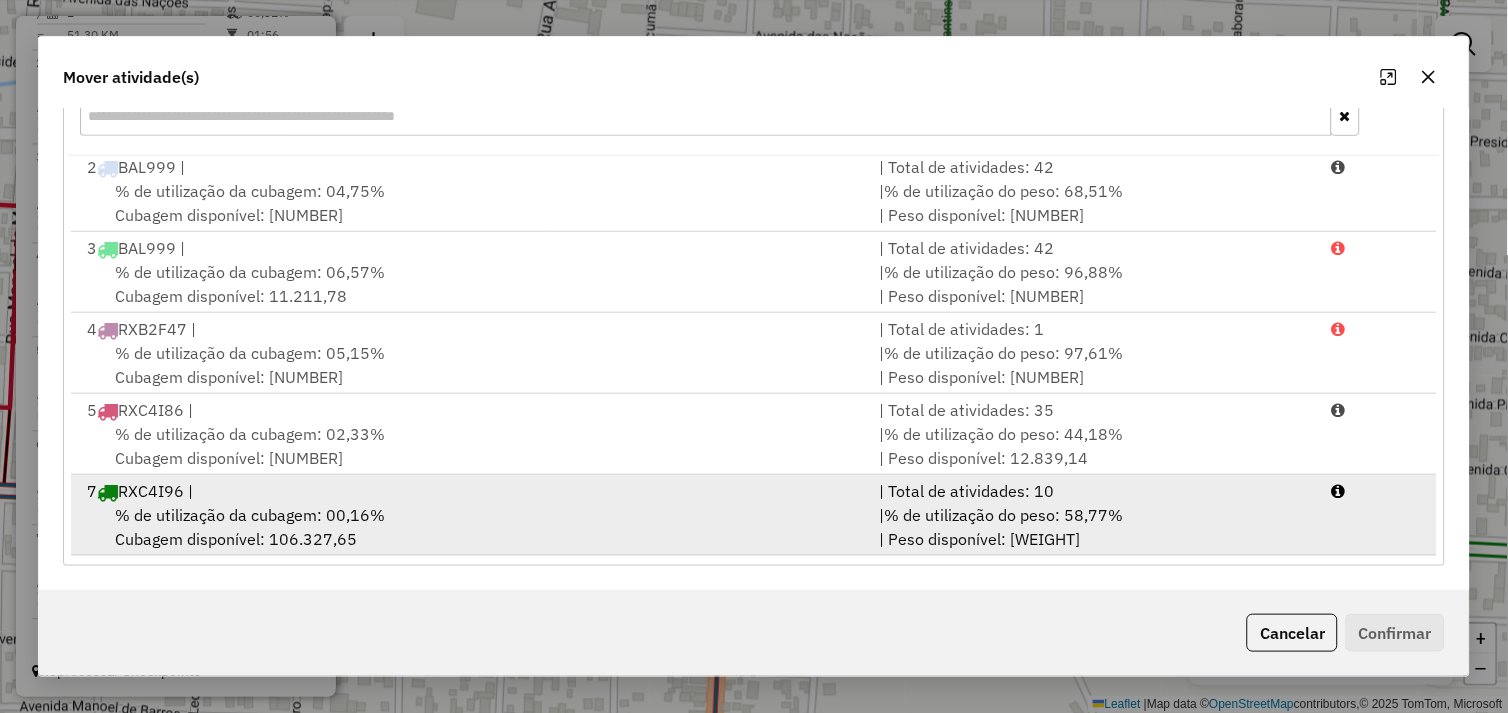 click on "% de utilização da cubagem: 00,16%  Cubagem disponível: 106.327,65" at bounding box center (471, 527) 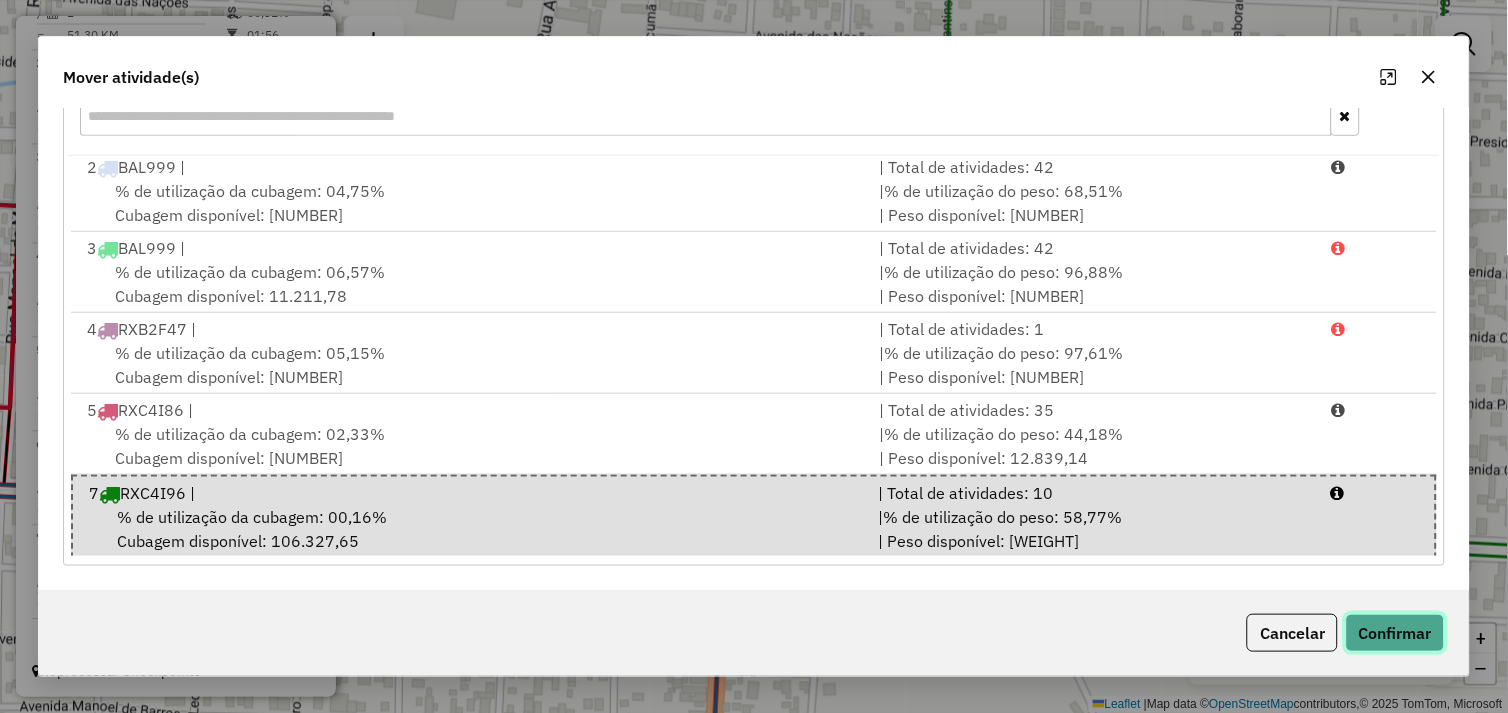 click on "Confirmar" 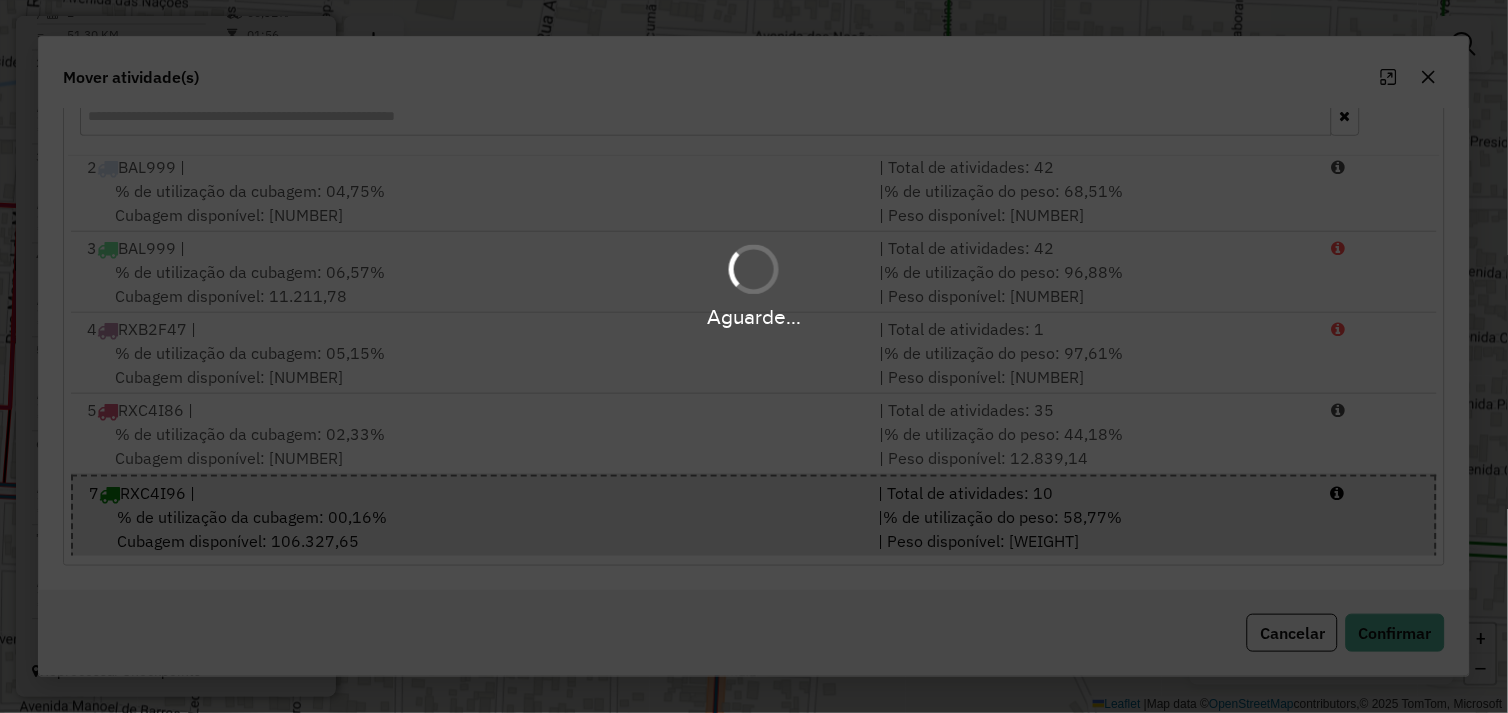 scroll, scrollTop: 0, scrollLeft: 0, axis: both 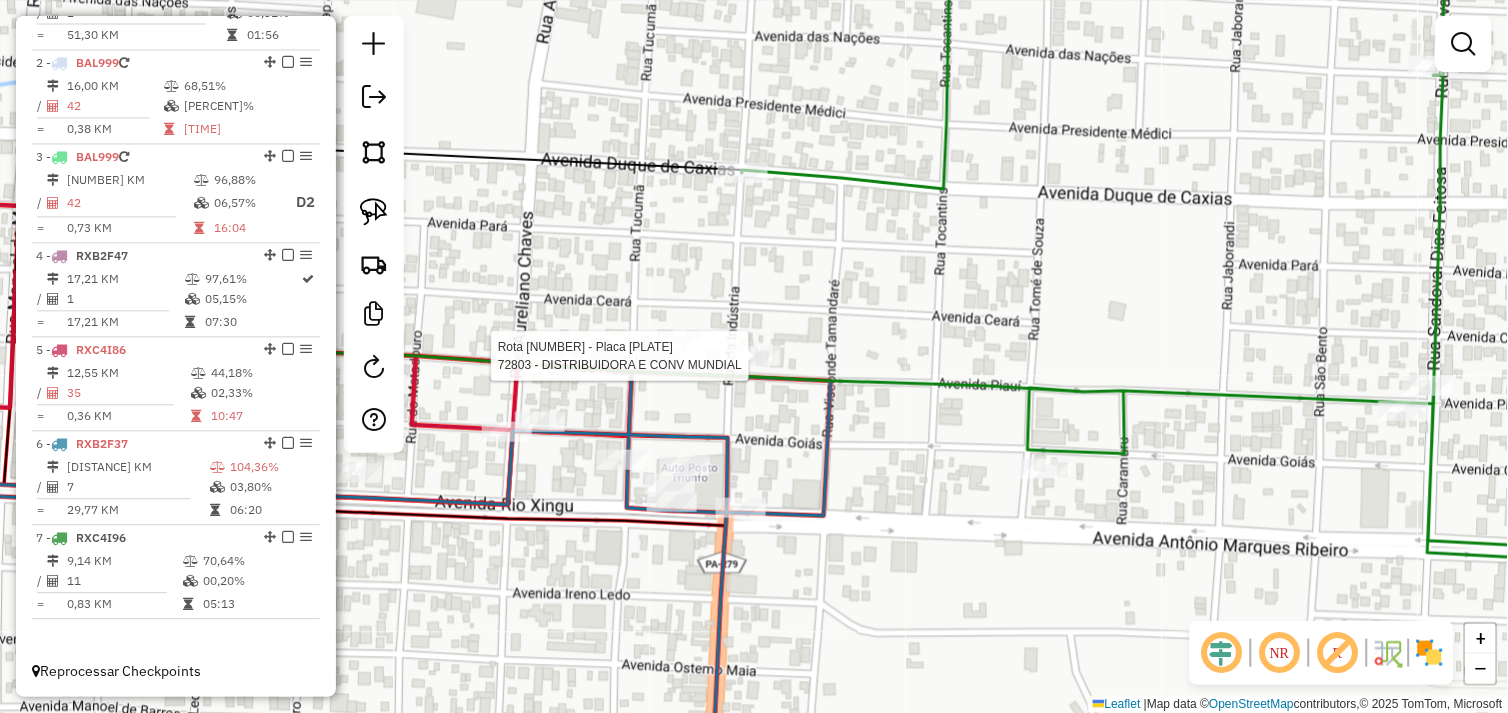 select on "**********" 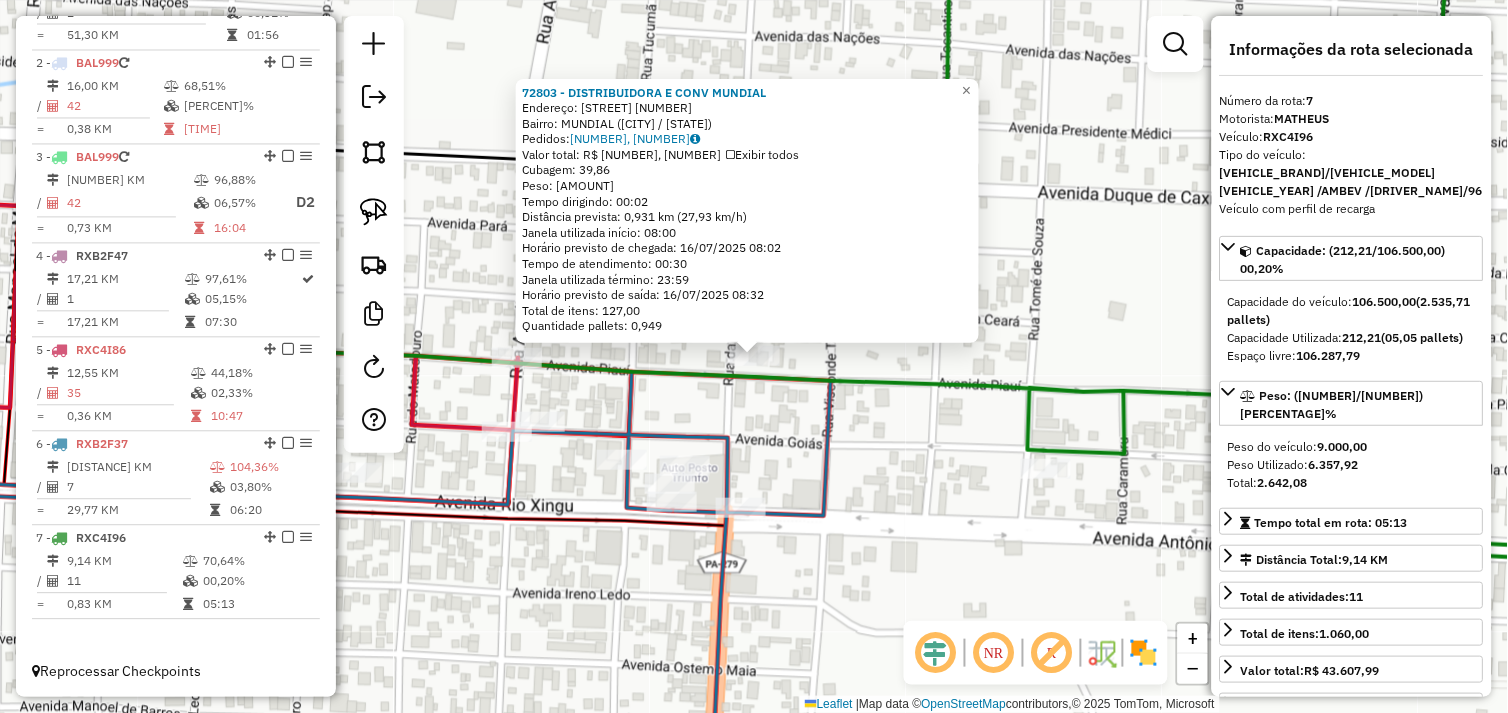 click on "72803 - DISTRIBUIDORA E CONV MUNDIAL  Endereço:  Avenida Piaui 2085   Bairro: MUNDIAL (SAO FELIX DO XINGU / PA)   Pedidos:  15099709, 15099823   Valor total: R$ 7.605,83   Exibir todos   Cubagem: 39,86  Peso: 1.069,07  Tempo dirigindo: 00:02   Distância prevista: 0,931 km (27,93 km/h)   Janela utilizada início: 08:00   Horário previsto de chegada: 16/07/2025 08:02   Tempo de atendimento: 00:30   Janela utilizada término: 23:59   Horário previsto de saída: 16/07/2025 08:32   Total de itens: 127,00   Quantidade pallets: 0,949  × Janela de atendimento Grade de atendimento Capacidade Transportadoras Veículos Cliente Pedidos  Rotas Selecione os dias de semana para filtrar as janelas de atendimento  Seg   Ter   Qua   Qui   Sex   Sáb   Dom  Informe o período da janela de atendimento: De: Até:  Filtrar exatamente a janela do cliente  Considerar janela de atendimento padrão  Selecione os dias de semana para filtrar as grades de atendimento  Seg   Ter   Qua   Qui   Sex   Sáb   Dom   Peso mínimo:   De:  +" 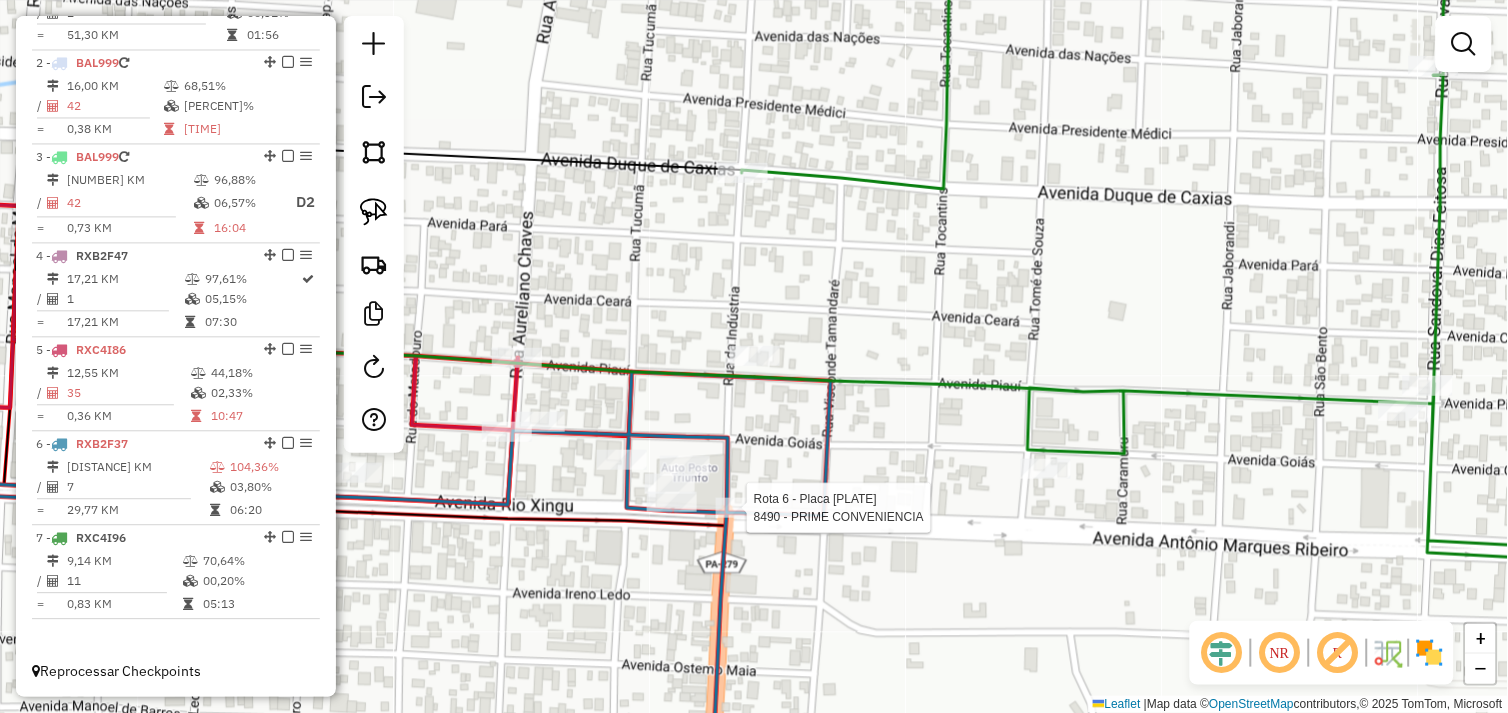 select on "**********" 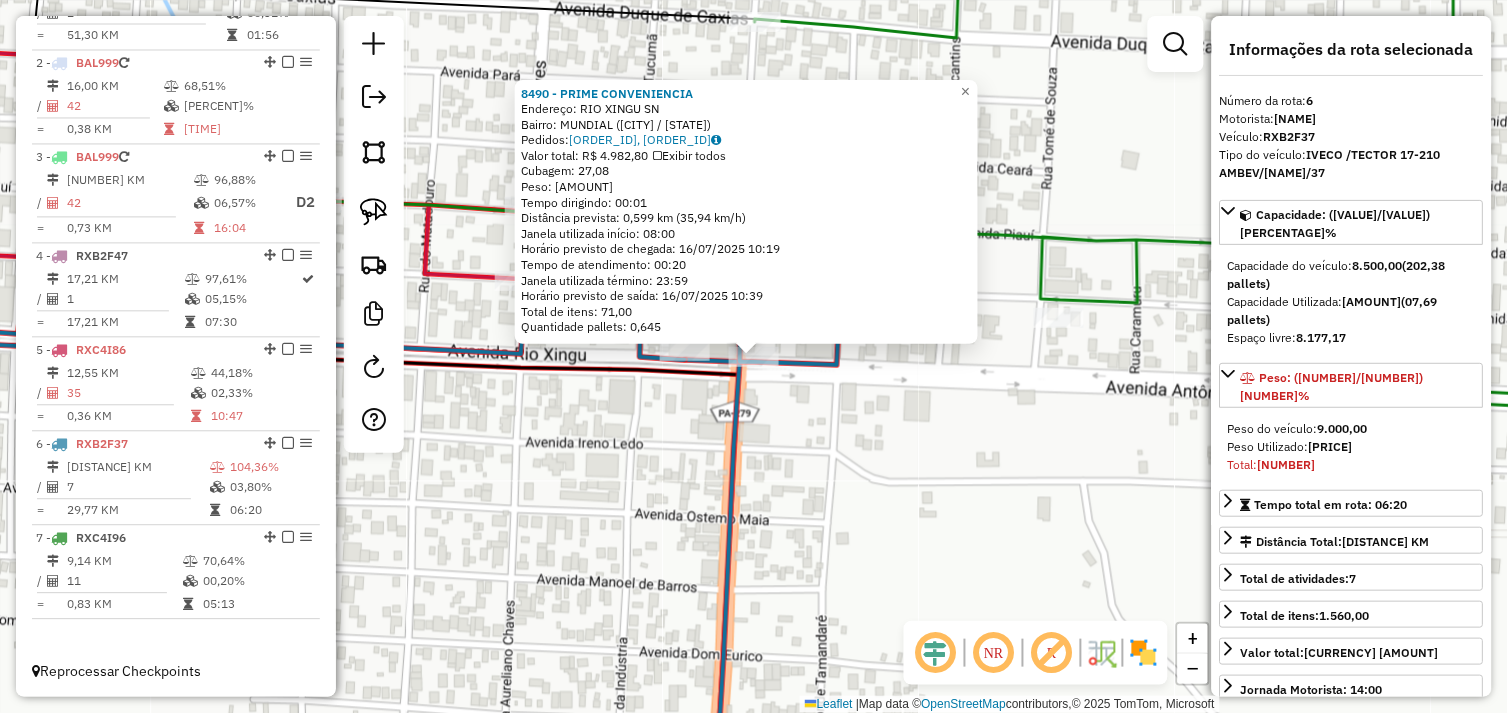 click on "8490 - PRIME CONVENIENCIA  Endereço:  RIO XINGU SN   Bairro: MUNDIAL (SAO FELIX DO XINGU / PA)   Pedidos:  15099702, 15099723, 15099747   Valor total: R$ 4.982,80   Exibir todos   Cubagem: 27,08  Peso: 1.079,87  Tempo dirigindo: 00:01   Distância prevista: 0,599 km (35,94 km/h)   Janela utilizada início: 08:00   Horário previsto de chegada: 16/07/2025 10:19   Tempo de atendimento: 00:20   Janela utilizada término: 23:59   Horário previsto de saída: 16/07/2025 10:39   Total de itens: 71,00   Quantidade pallets: 0,645  × Janela de atendimento Grade de atendimento Capacidade Transportadoras Veículos Cliente Pedidos  Rotas Selecione os dias de semana para filtrar as janelas de atendimento  Seg   Ter   Qua   Qui   Sex   Sáb   Dom  Informe o período da janela de atendimento: De: Até:  Filtrar exatamente a janela do cliente  Considerar janela de atendimento padrão  Selecione os dias de semana para filtrar as grades de atendimento  Seg   Ter   Qua   Qui   Sex   Sáb   Dom   Peso mínimo:   Peso máximo:" 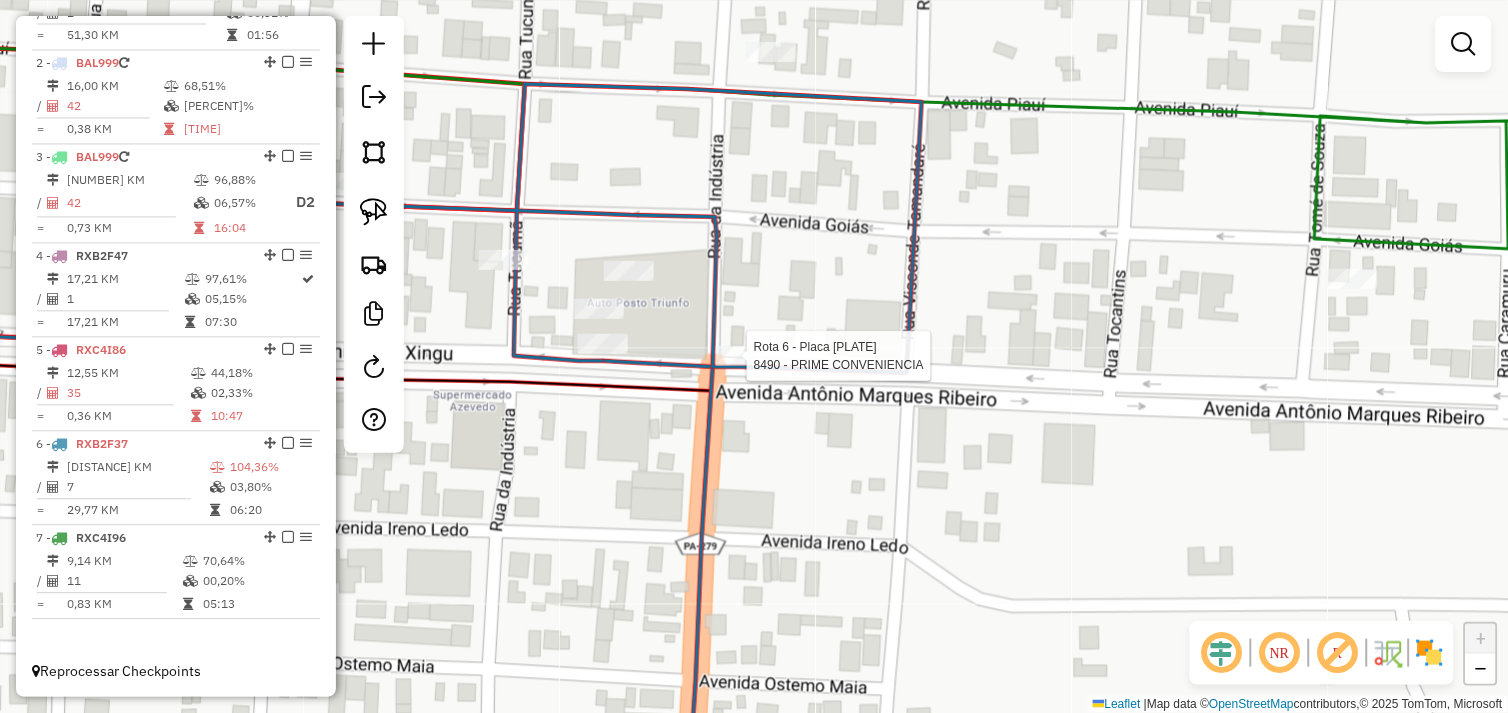 select on "**********" 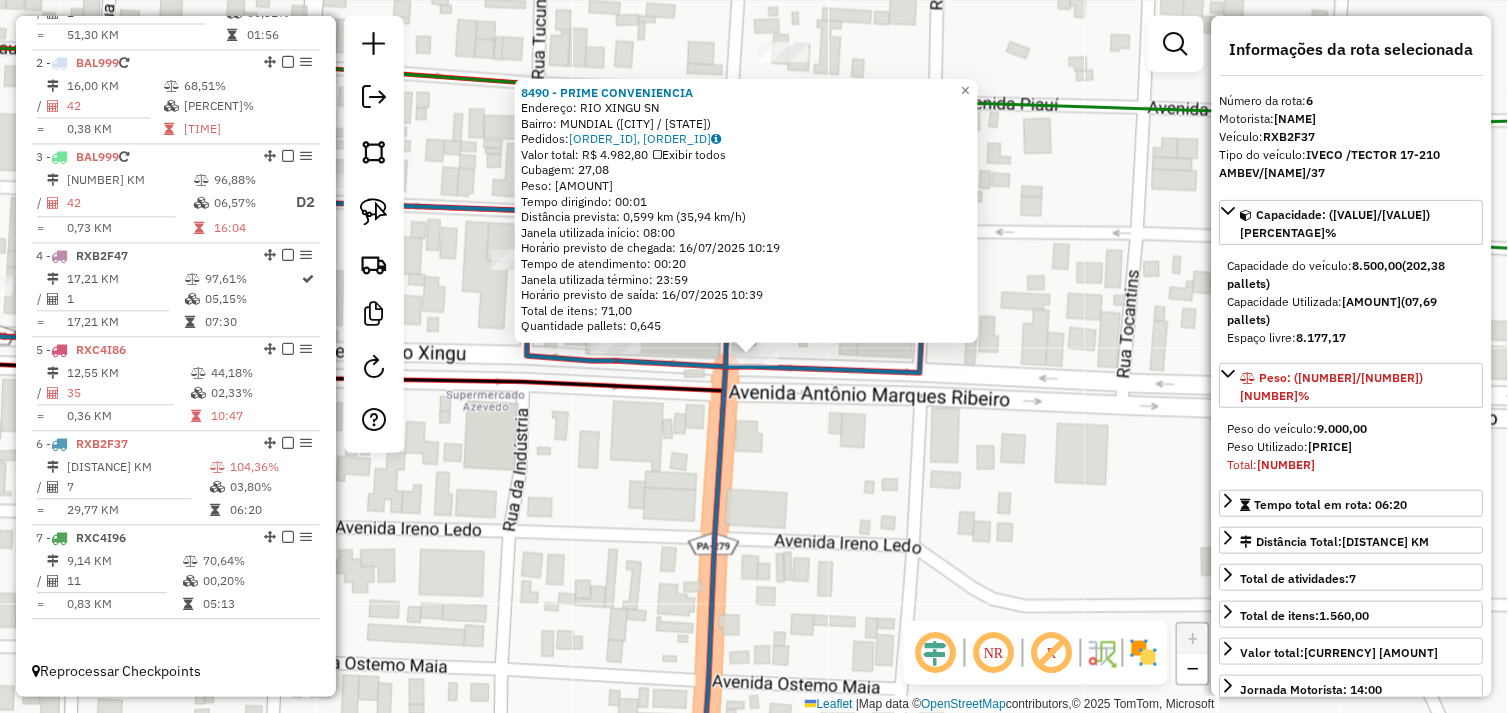 click on "8490 - PRIME CONVENIENCIA  Endereço:  RIO XINGU SN   Bairro: MUNDIAL (SAO FELIX DO XINGU / PA)   Pedidos:  15099702, 15099723, 15099747   Valor total: R$ 4.982,80   Exibir todos   Cubagem: 27,08  Peso: 1.079,87  Tempo dirigindo: 00:01   Distância prevista: 0,599 km (35,94 km/h)   Janela utilizada início: 08:00   Horário previsto de chegada: 16/07/2025 10:19   Tempo de atendimento: 00:20   Janela utilizada término: 23:59   Horário previsto de saída: 16/07/2025 10:39   Total de itens: 71,00   Quantidade pallets: 0,645  × Janela de atendimento Grade de atendimento Capacidade Transportadoras Veículos Cliente Pedidos  Rotas Selecione os dias de semana para filtrar as janelas de atendimento  Seg   Ter   Qua   Qui   Sex   Sáb   Dom  Informe o período da janela de atendimento: De: Até:  Filtrar exatamente a janela do cliente  Considerar janela de atendimento padrão  Selecione os dias de semana para filtrar as grades de atendimento  Seg   Ter   Qua   Qui   Sex   Sáb   Dom   Peso mínimo:   Peso máximo:" 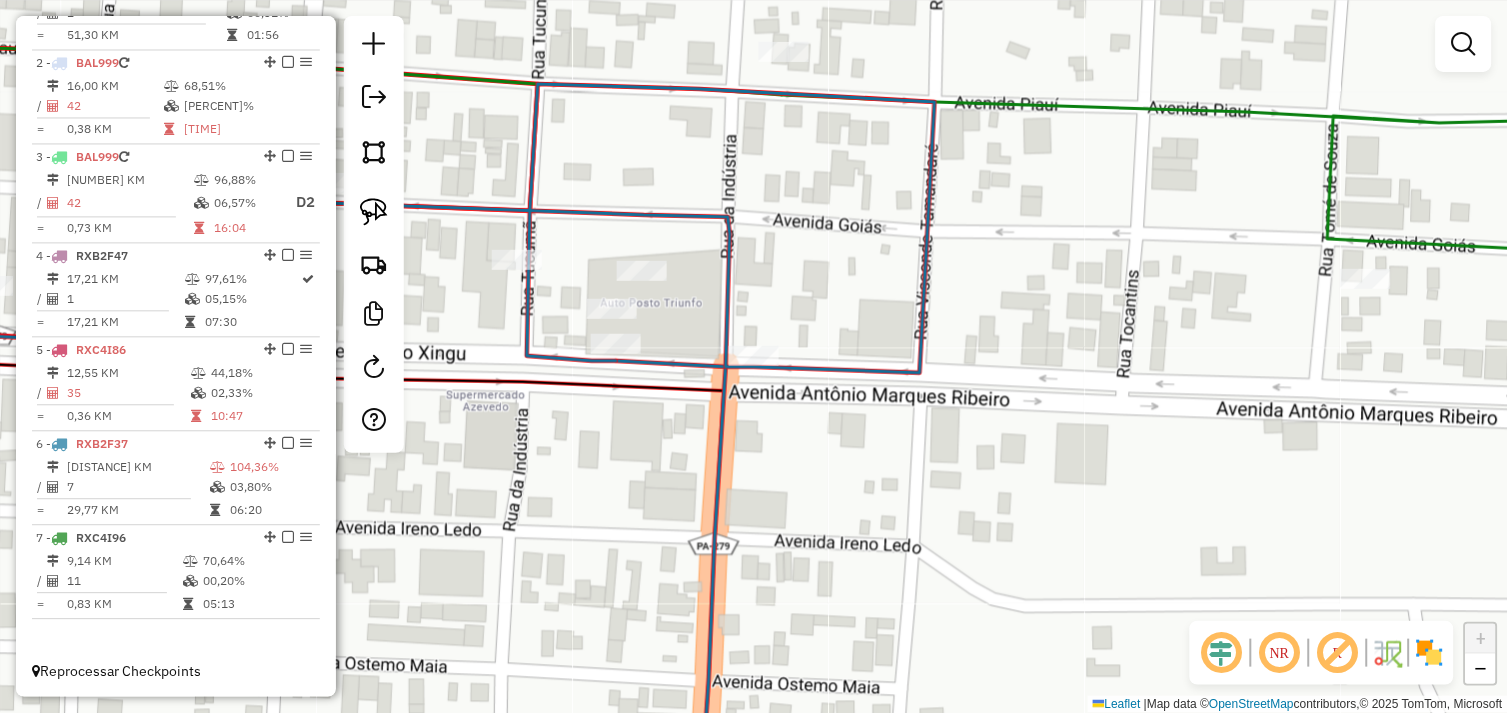 click 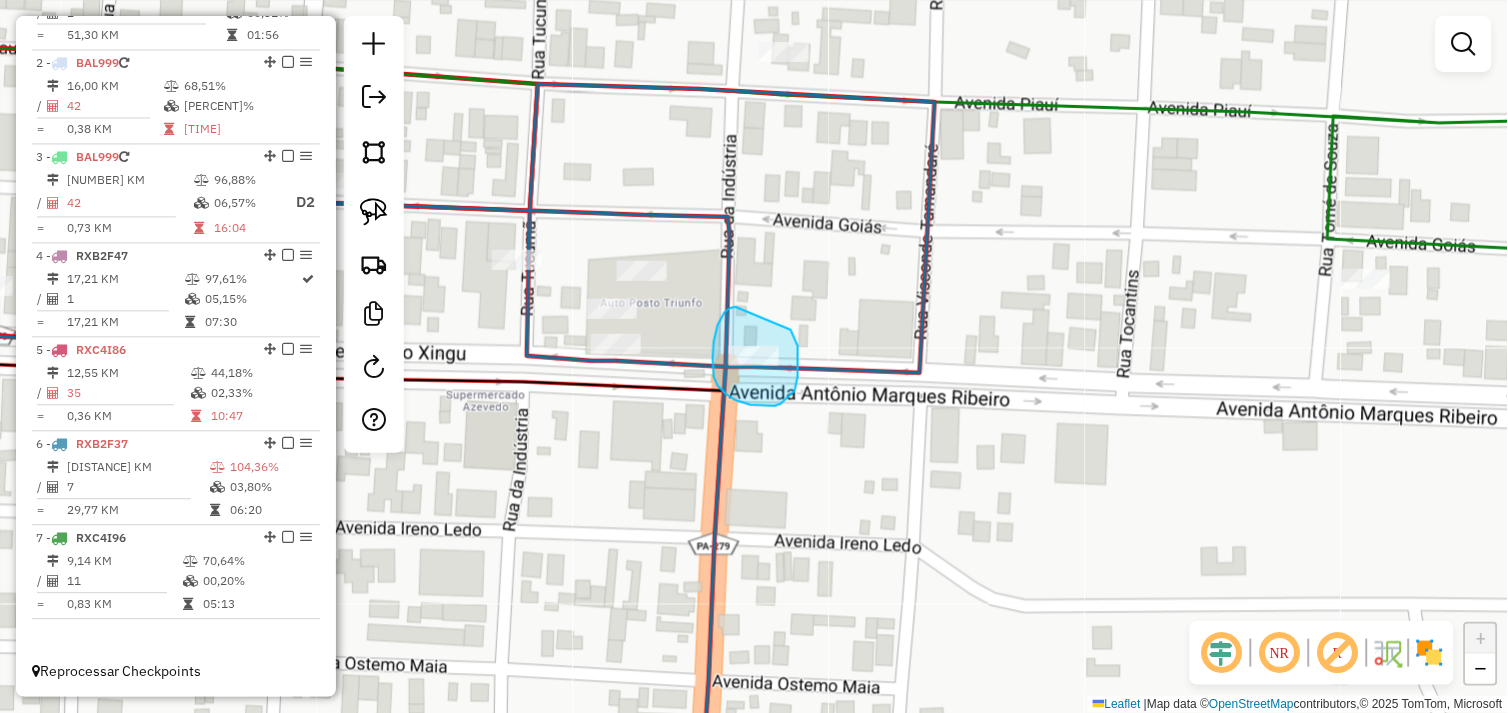 drag, startPoint x: 718, startPoint y: 325, endPoint x: 776, endPoint y: 346, distance: 61.68468 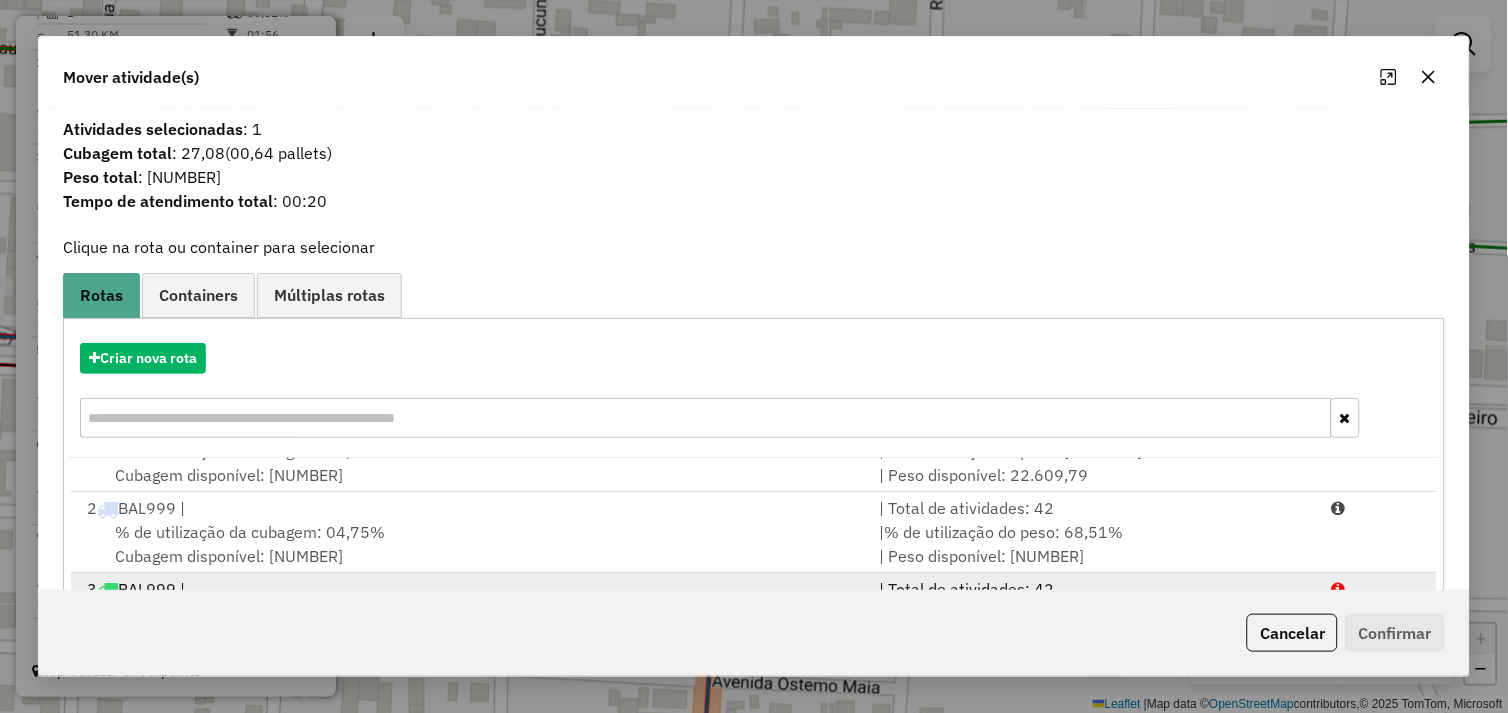 scroll, scrollTop: 86, scrollLeft: 0, axis: vertical 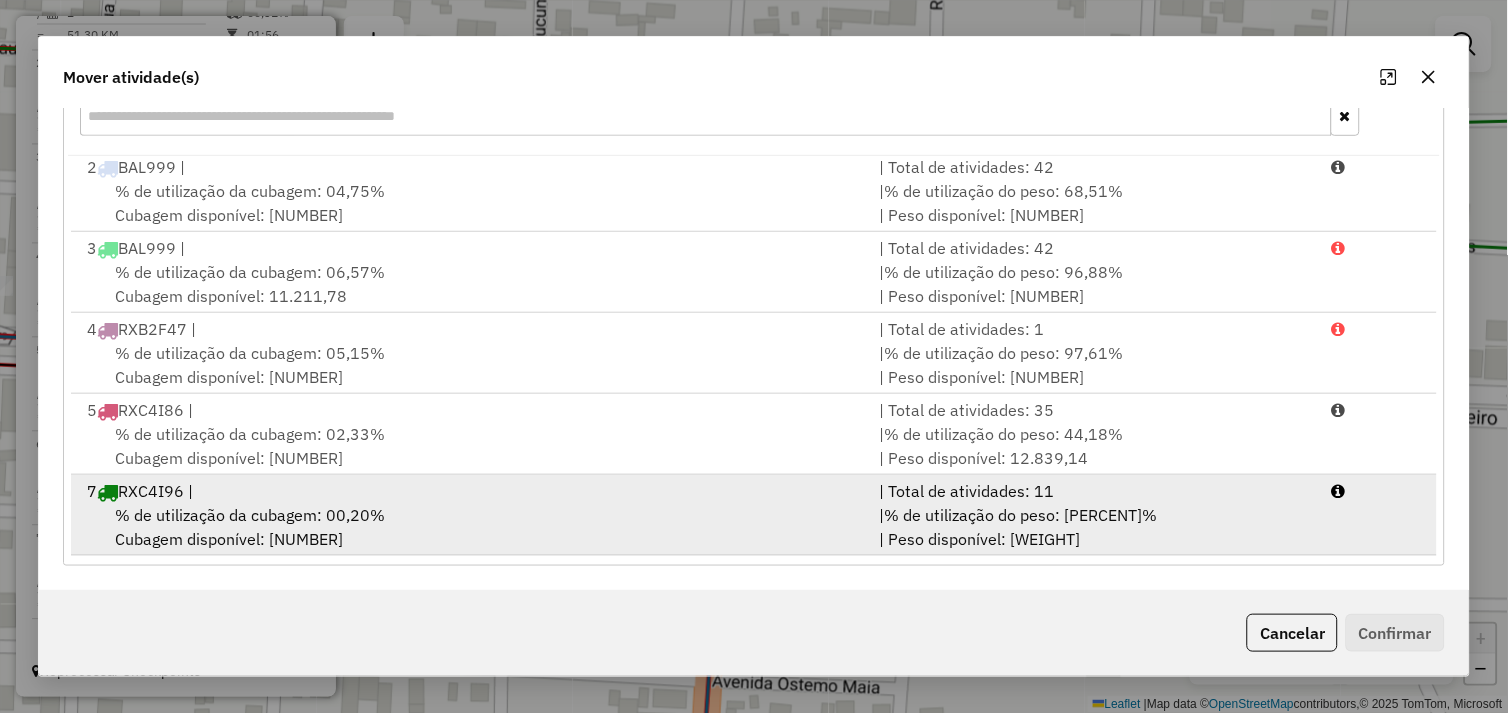 click on "% de utilização da cubagem: 00,20%  Cubagem disponível: 106.287,79" at bounding box center [471, 527] 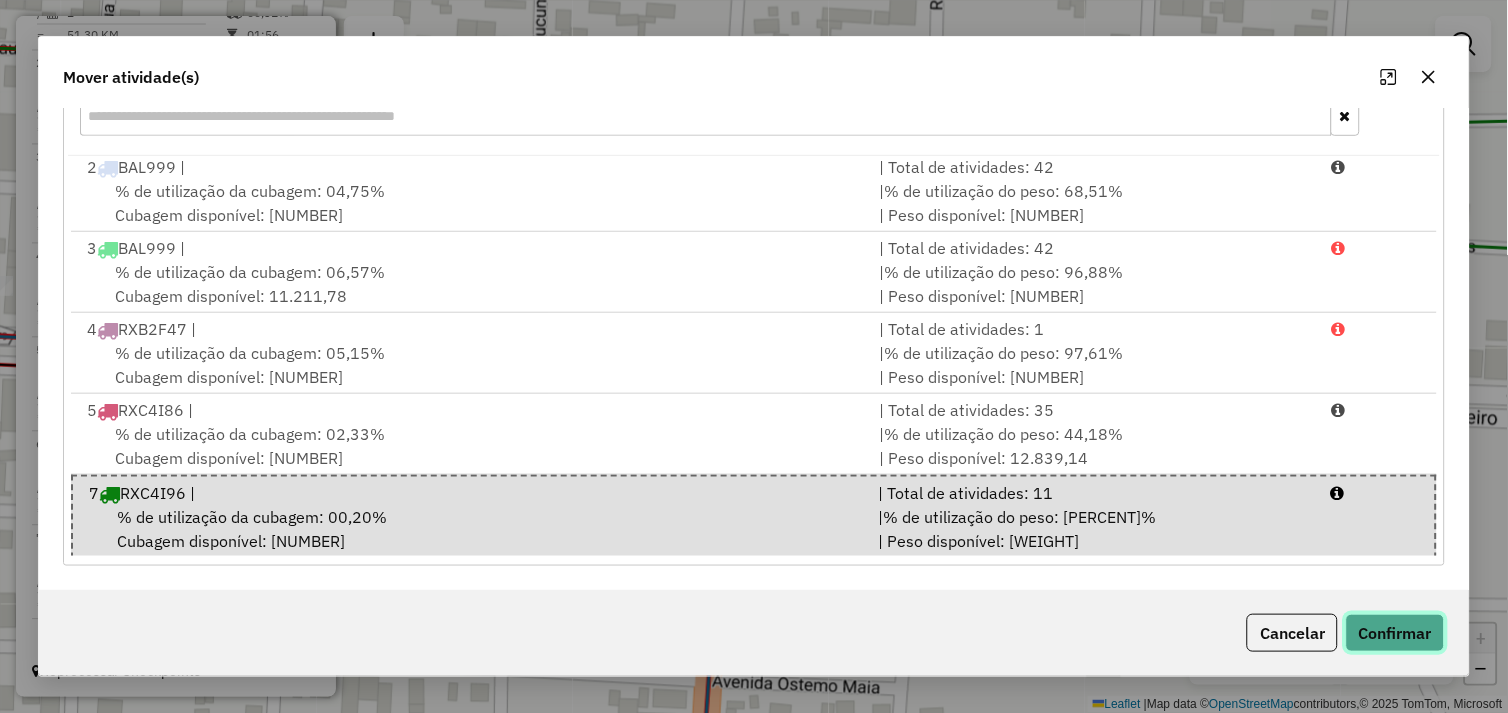 click on "Confirmar" 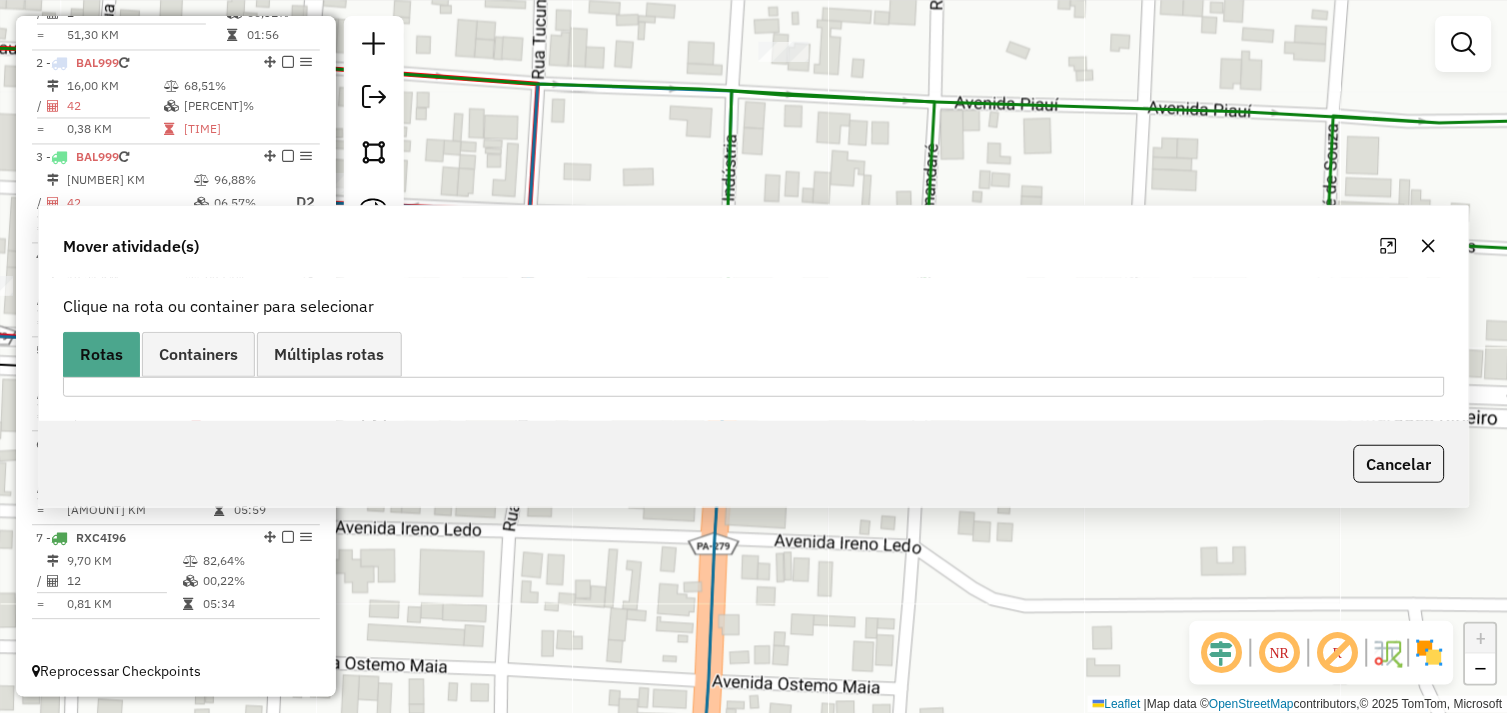 scroll, scrollTop: 0, scrollLeft: 0, axis: both 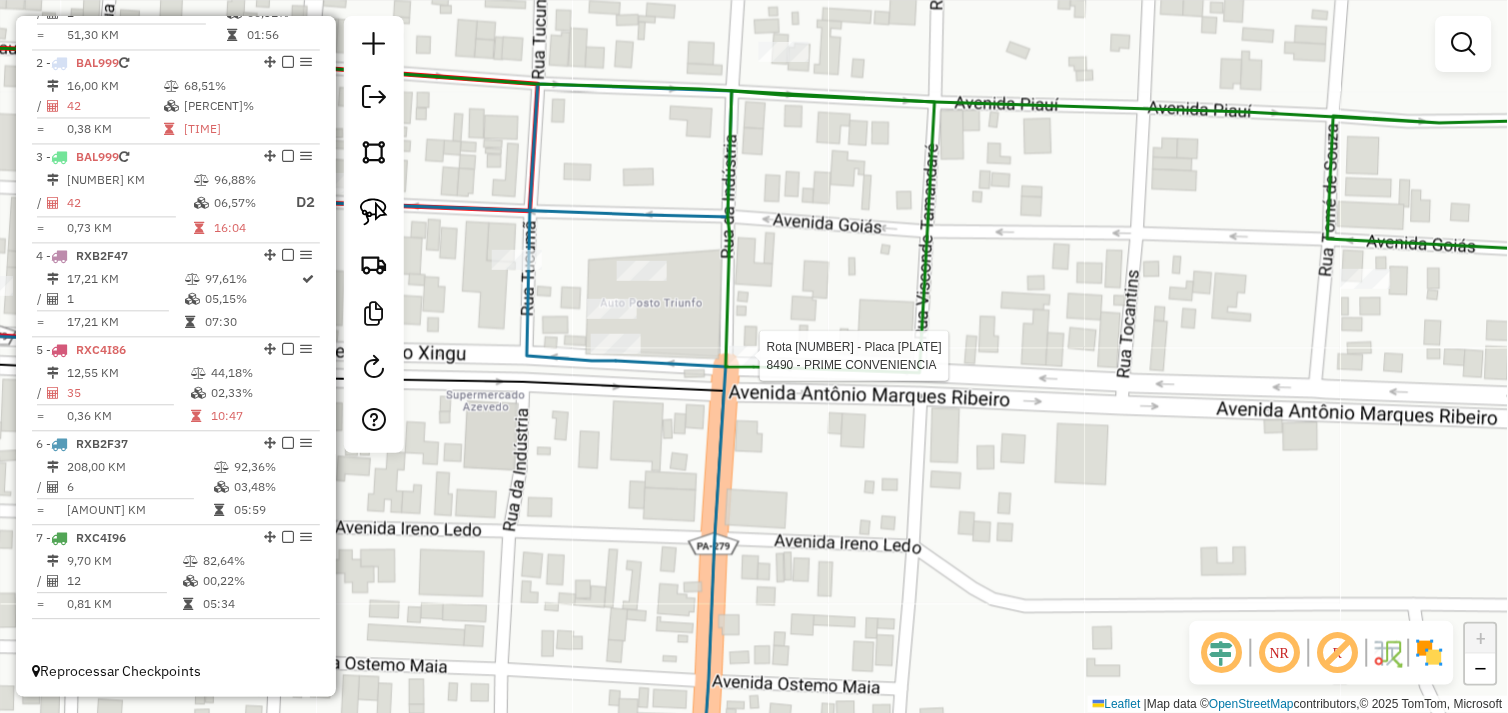 select on "**********" 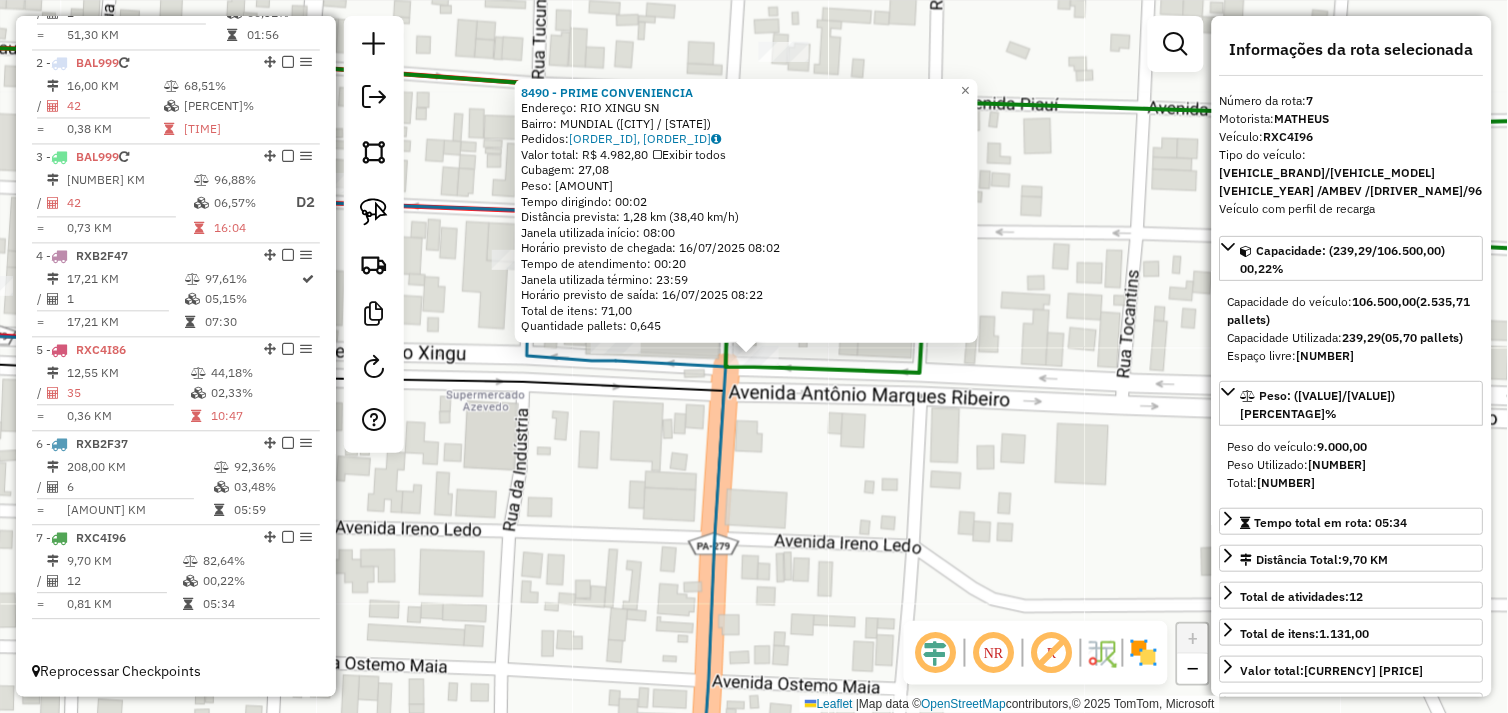 click on "Rota 7 - Placa RXC4I96  8490 - PRIME CONVENIENCIA 8490 - PRIME CONVENIENCIA  Endereço:  RIO XINGU SN   Bairro: MUNDIAL (SAO FELIX DO XINGU / PA)   Pedidos:  15099702, 15099723, 15099747   Valor total: R$ 4.982,80   Exibir todos   Cubagem: 27,08  Peso: 1.079,87  Tempo dirigindo: 00:02   Distância prevista: 1,28 km (38,40 km/h)   Janela utilizada início: 08:00   Horário previsto de chegada: 16/07/2025 08:02   Tempo de atendimento: 00:20   Janela utilizada término: 23:59   Horário previsto de saída: 16/07/2025 08:22   Total de itens: 71,00   Quantidade pallets: 0,645  × Janela de atendimento Grade de atendimento Capacidade Transportadoras Veículos Cliente Pedidos  Rotas Selecione os dias de semana para filtrar as janelas de atendimento  Seg   Ter   Qua   Qui   Sex   Sáb   Dom  Informe o período da janela de atendimento: De: Até:  Filtrar exatamente a janela do cliente  Considerar janela de atendimento padrão  Selecione os dias de semana para filtrar as grades de atendimento  Seg   Ter   Qua   Qui  +" 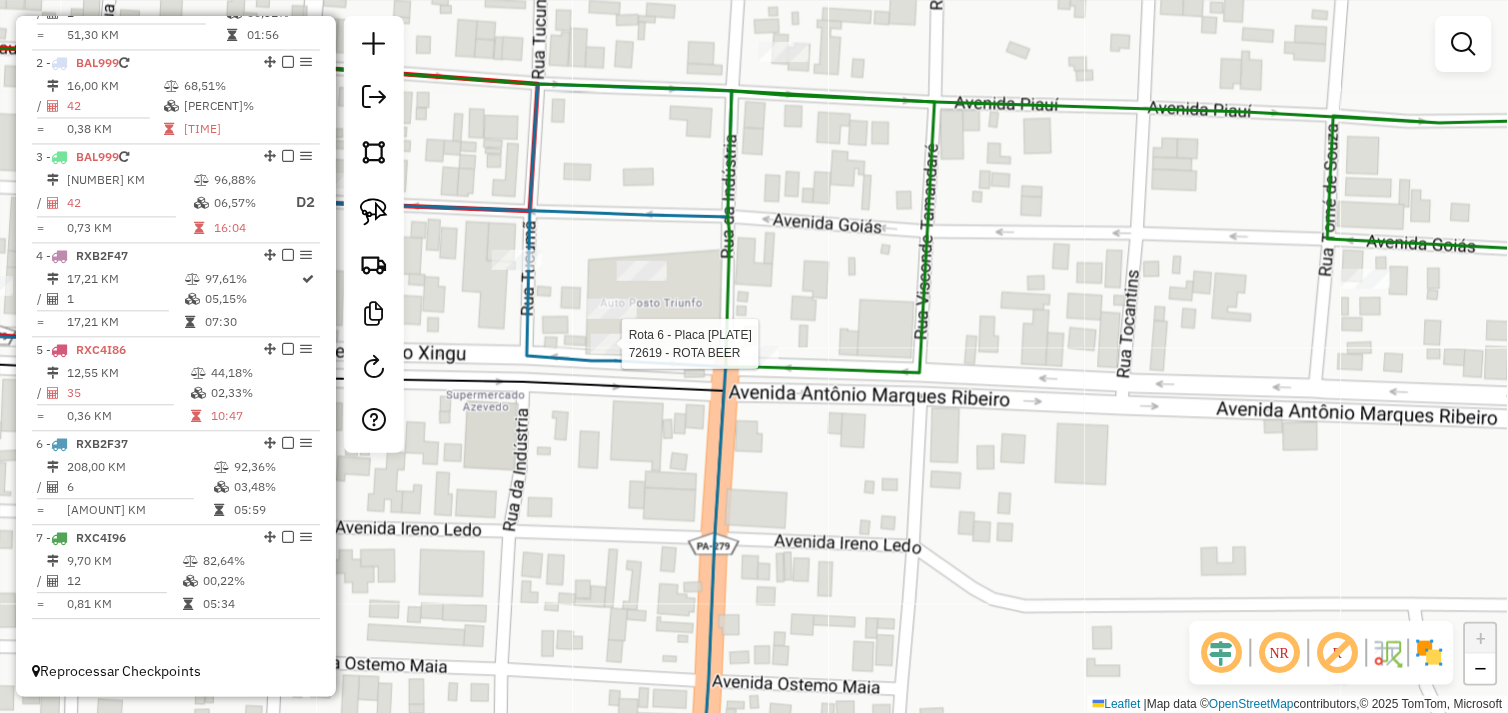 select on "**********" 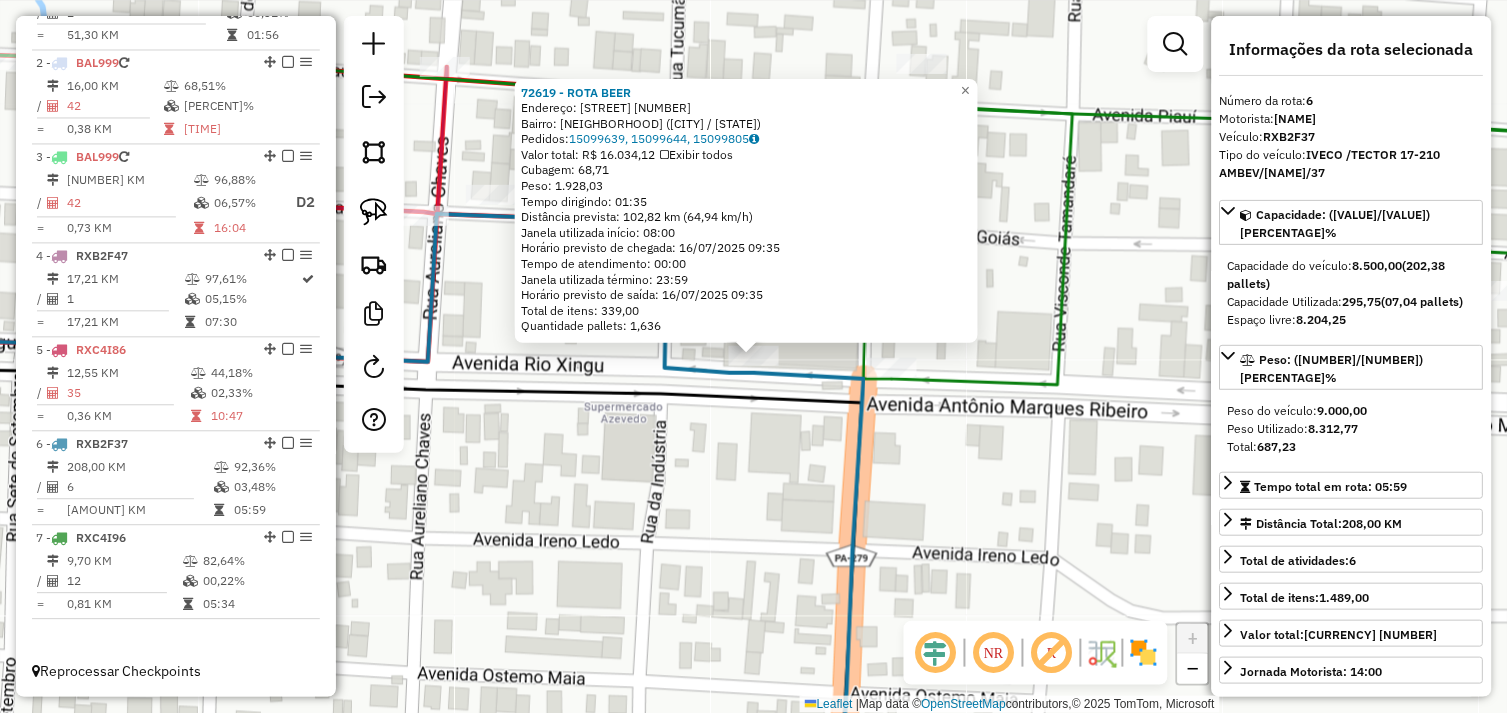 click on "72619 - ROTA BEER  Endereço:  Avenida Rio Xingu 2027   Bairro: CENTRO (SAO FELIX DO XINGU / PA)   Pedidos:  15099639, 15099644, 15099805   Valor total: R$ 16.034,12   Exibir todos   Cubagem: 68,71  Peso: 1.928,03  Tempo dirigindo: 01:35   Distância prevista: 102,82 km (64,94 km/h)   Janela utilizada início: 08:00   Horário previsto de chegada: 16/07/2025 09:35   Tempo de atendimento: 00:00   Janela utilizada término: 23:59   Horário previsto de saída: 16/07/2025 09:35   Total de itens: 339,00   Quantidade pallets: 1,636  × Janela de atendimento Grade de atendimento Capacidade Transportadoras Veículos Cliente Pedidos  Rotas Selecione os dias de semana para filtrar as janelas de atendimento  Seg   Ter   Qua   Qui   Sex   Sáb   Dom  Informe o período da janela de atendimento: De: Até:  Filtrar exatamente a janela do cliente  Considerar janela de atendimento padrão  Selecione os dias de semana para filtrar as grades de atendimento  Seg   Ter   Qua   Qui   Sex   Sáb   Dom   Peso mínimo:   De:   De:" 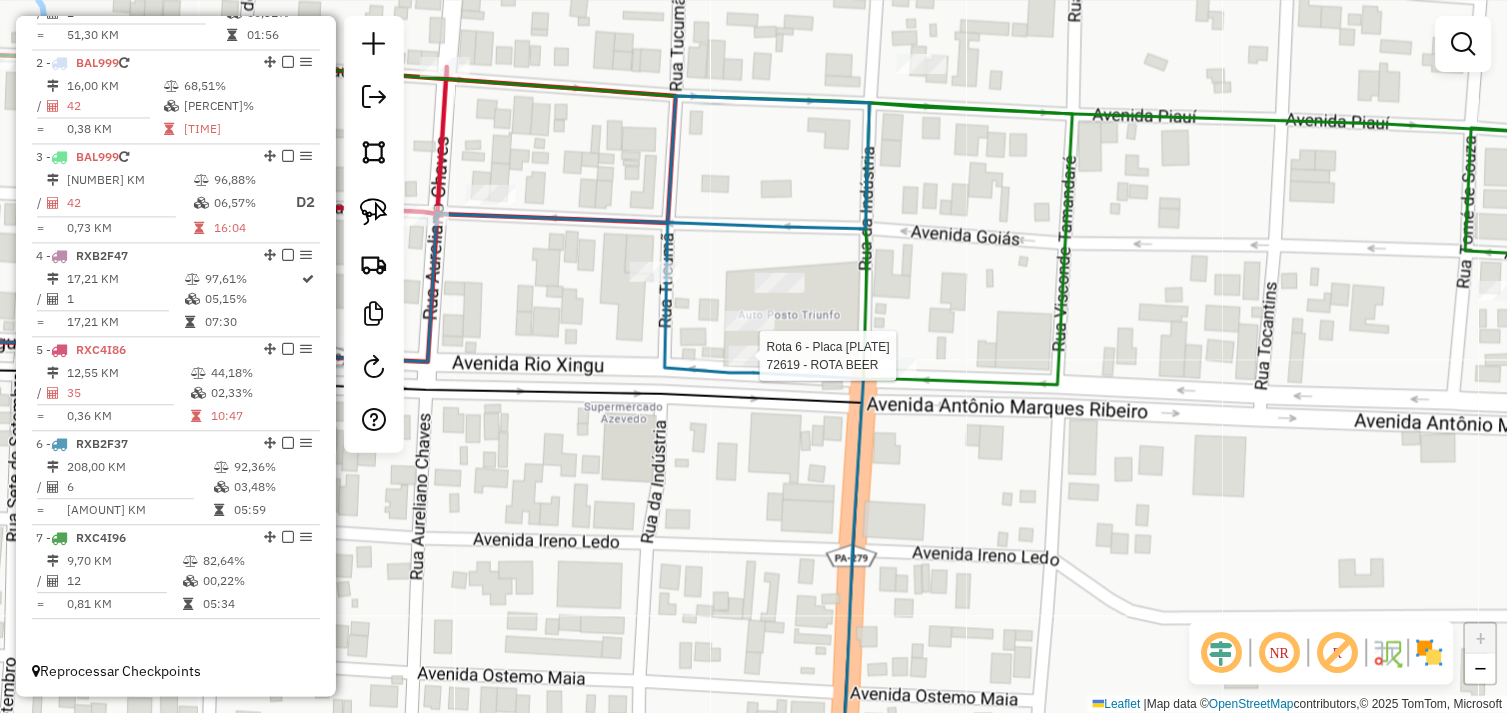 select on "**********" 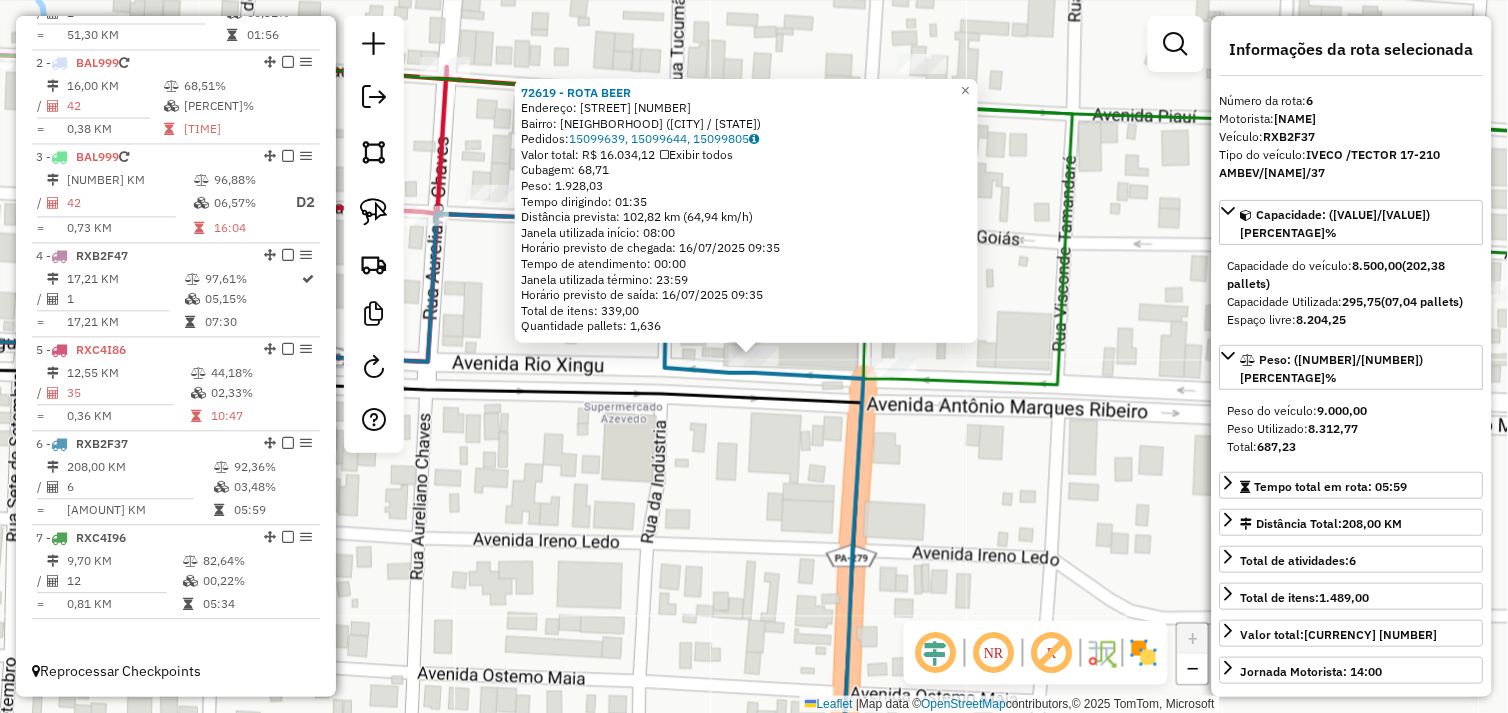 click on "72619 - ROTA BEER  Endereço:  Avenida Rio Xingu 2027   Bairro: CENTRO (SAO FELIX DO XINGU / PA)   Pedidos:  15099639, 15099644, 15099805   Valor total: R$ 16.034,12   Exibir todos   Cubagem: 68,71  Peso: 1.928,03  Tempo dirigindo: 01:35   Distância prevista: 102,82 km (64,94 km/h)   Janela utilizada início: 08:00   Horário previsto de chegada: 16/07/2025 09:35   Tempo de atendimento: 00:00   Janela utilizada término: 23:59   Horário previsto de saída: 16/07/2025 09:35   Total de itens: 339,00   Quantidade pallets: 1,636  × Janela de atendimento Grade de atendimento Capacidade Transportadoras Veículos Cliente Pedidos  Rotas Selecione os dias de semana para filtrar as janelas de atendimento  Seg   Ter   Qua   Qui   Sex   Sáb   Dom  Informe o período da janela de atendimento: De: Até:  Filtrar exatamente a janela do cliente  Considerar janela de atendimento padrão  Selecione os dias de semana para filtrar as grades de atendimento  Seg   Ter   Qua   Qui   Sex   Sáb   Dom   Peso mínimo:   De:   De:" 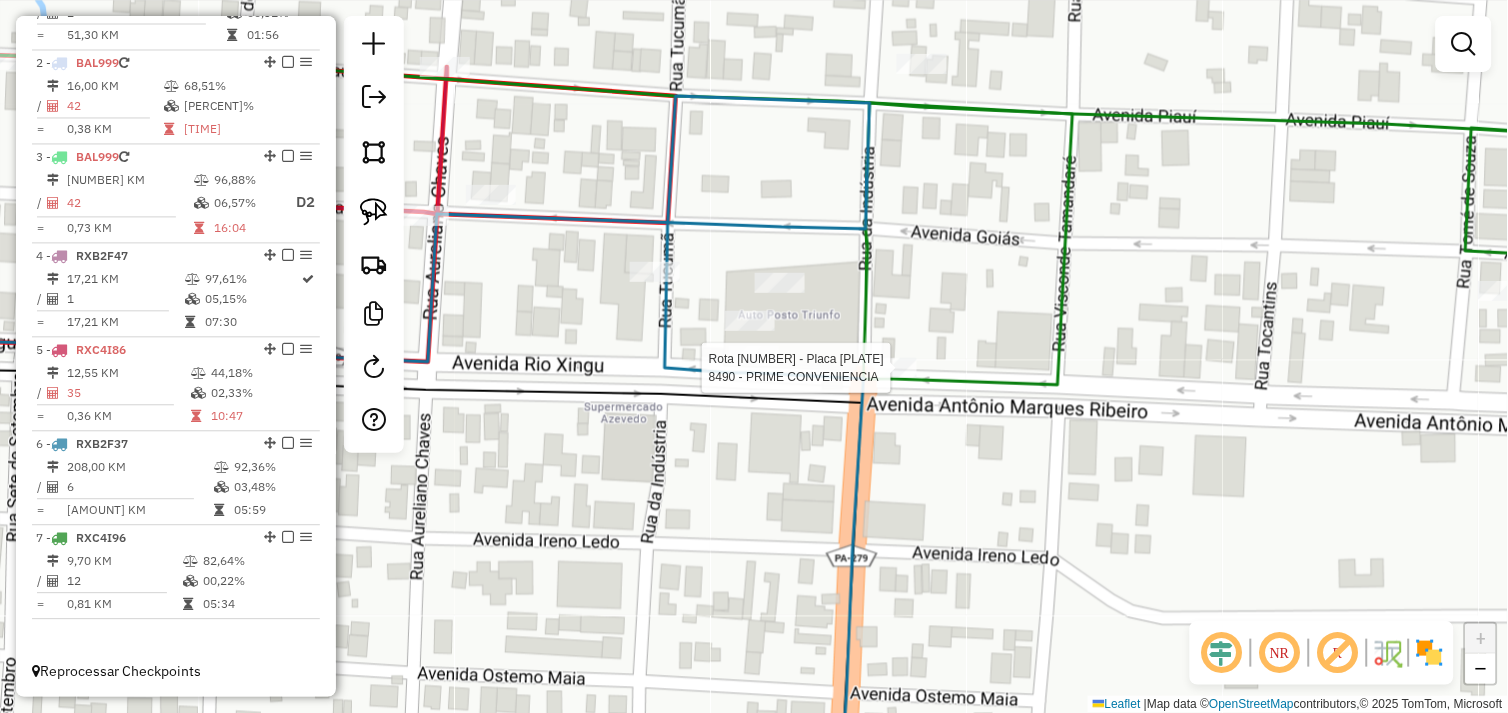 select on "**********" 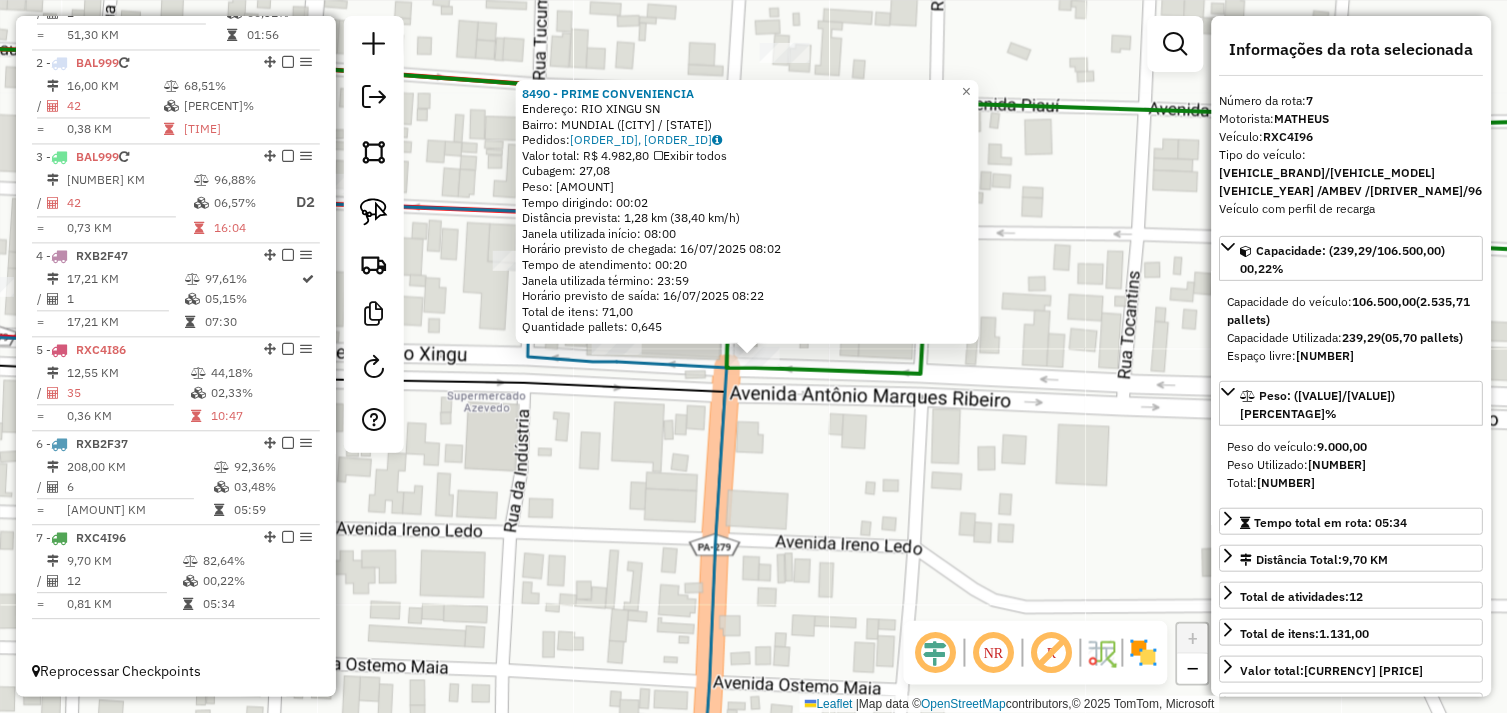 click on "8490 - PRIME CONVENIENCIA  Endereço:  RIO XINGU SN   Bairro: MUNDIAL (SAO FELIX DO XINGU / PA)   Pedidos:  15099702, 15099723, 15099747   Valor total: R$ 4.982,80   Exibir todos   Cubagem: 27,08  Peso: 1.079,87  Tempo dirigindo: 00:02   Distância prevista: 1,28 km (38,40 km/h)   Janela utilizada início: 08:00   Horário previsto de chegada: 16/07/2025 08:02   Tempo de atendimento: 00:20   Janela utilizada término: 23:59   Horário previsto de saída: 16/07/2025 08:22   Total de itens: 71,00   Quantidade pallets: 0,645  × Janela de atendimento Grade de atendimento Capacidade Transportadoras Veículos Cliente Pedidos  Rotas Selecione os dias de semana para filtrar as janelas de atendimento  Seg   Ter   Qua   Qui   Sex   Sáb   Dom  Informe o período da janela de atendimento: De: Até:  Filtrar exatamente a janela do cliente  Considerar janela de atendimento padrão  Selecione os dias de semana para filtrar as grades de atendimento  Seg   Ter   Qua   Qui   Sex   Sáb   Dom   Peso mínimo:   Peso máximo:" 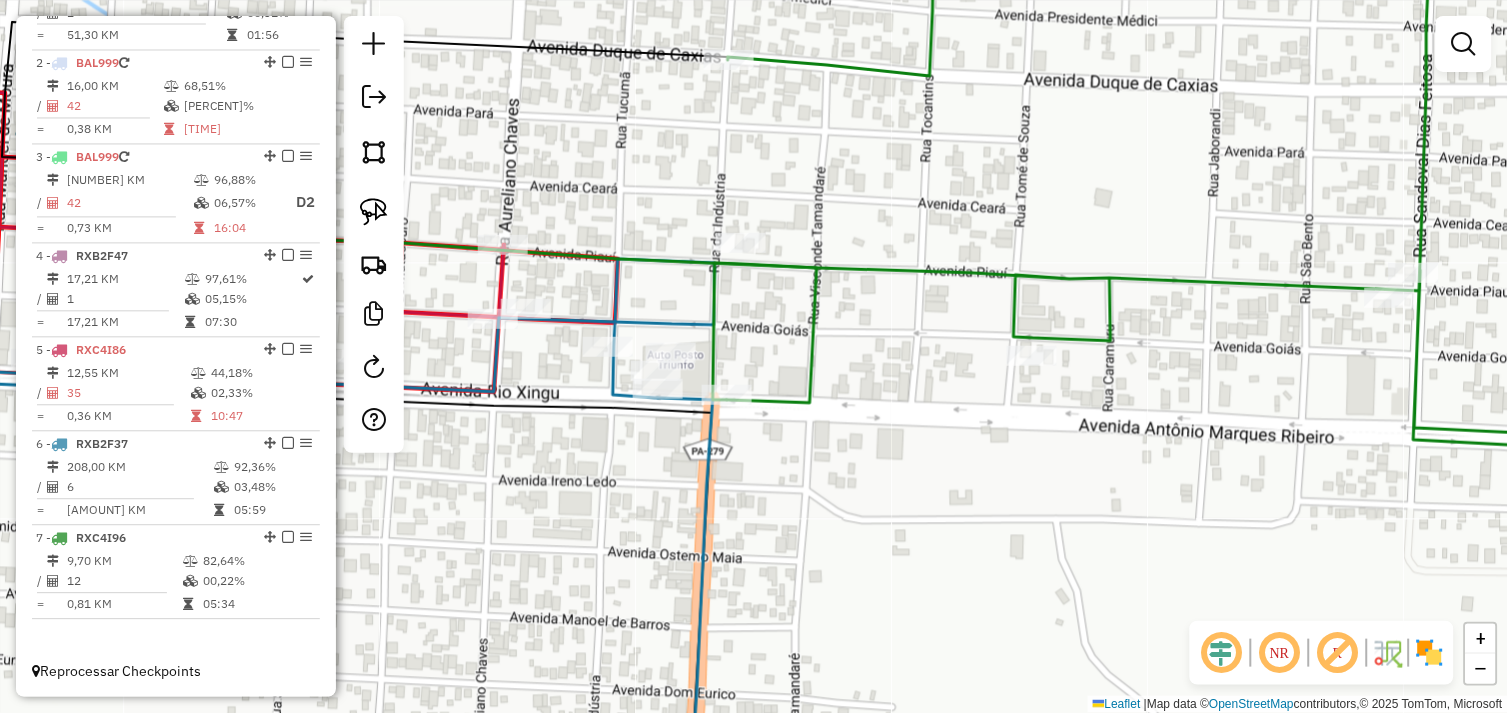 drag, startPoint x: 638, startPoint y: 456, endPoint x: 781, endPoint y: 423, distance: 146.7583 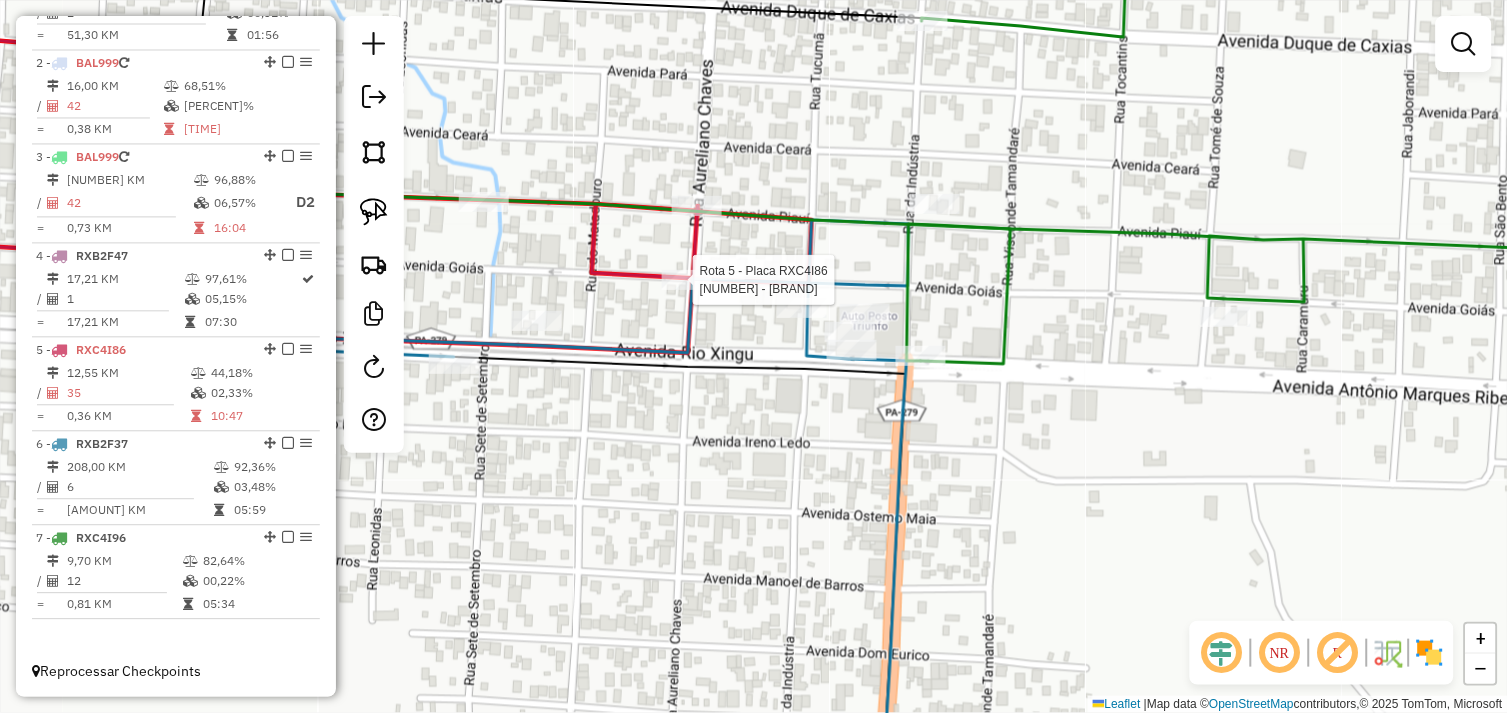 select on "**********" 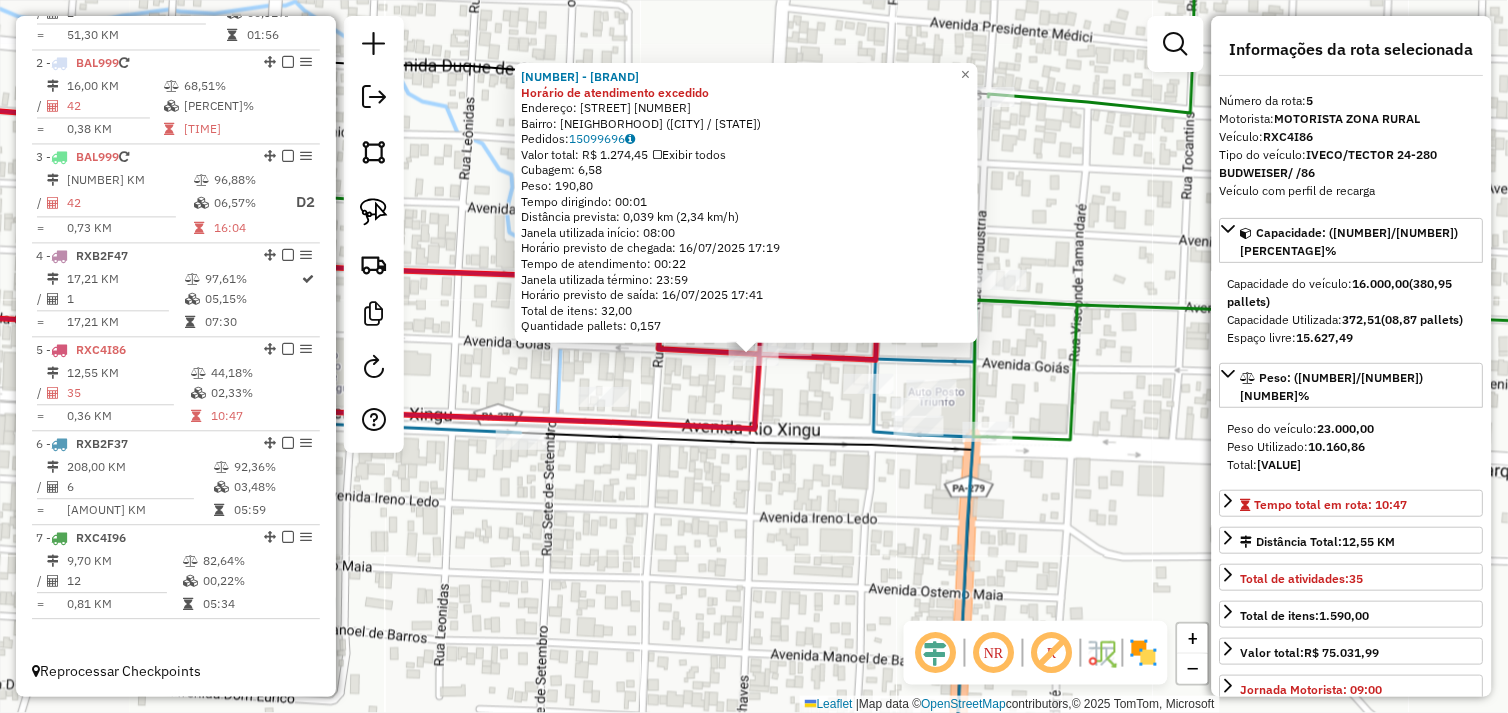 click on "43 - COMERCIAL MOREIRA Horário de atendimento excedido  Endereço:  GOIAS 104   Bairro: CENTRO (SAO FELIX DO XINGU / PA)   Pedidos:  15099696   Valor total: R$ 1.274,45   Exibir todos   Cubagem: 6,58  Peso: 190,80  Tempo dirigindo: 00:01   Distância prevista: 0,039 km (2,34 km/h)   Janela utilizada início: 08:00   Horário previsto de chegada: 16/07/2025 17:19   Tempo de atendimento: 00:22   Janela utilizada término: 23:59   Horário previsto de saída: 16/07/2025 17:41   Total de itens: 32,00   Quantidade pallets: 0,157  × Janela de atendimento Grade de atendimento Capacidade Transportadoras Veículos Cliente Pedidos  Rotas Selecione os dias de semana para filtrar as janelas de atendimento  Seg   Ter   Qua   Qui   Sex   Sáb   Dom  Informe o período da janela de atendimento: De: Até:  Filtrar exatamente a janela do cliente  Considerar janela de atendimento padrão  Selecione os dias de semana para filtrar as grades de atendimento  Seg   Ter   Qua   Qui   Sex   Sáb   Dom   Peso mínimo:   De:   Até:" 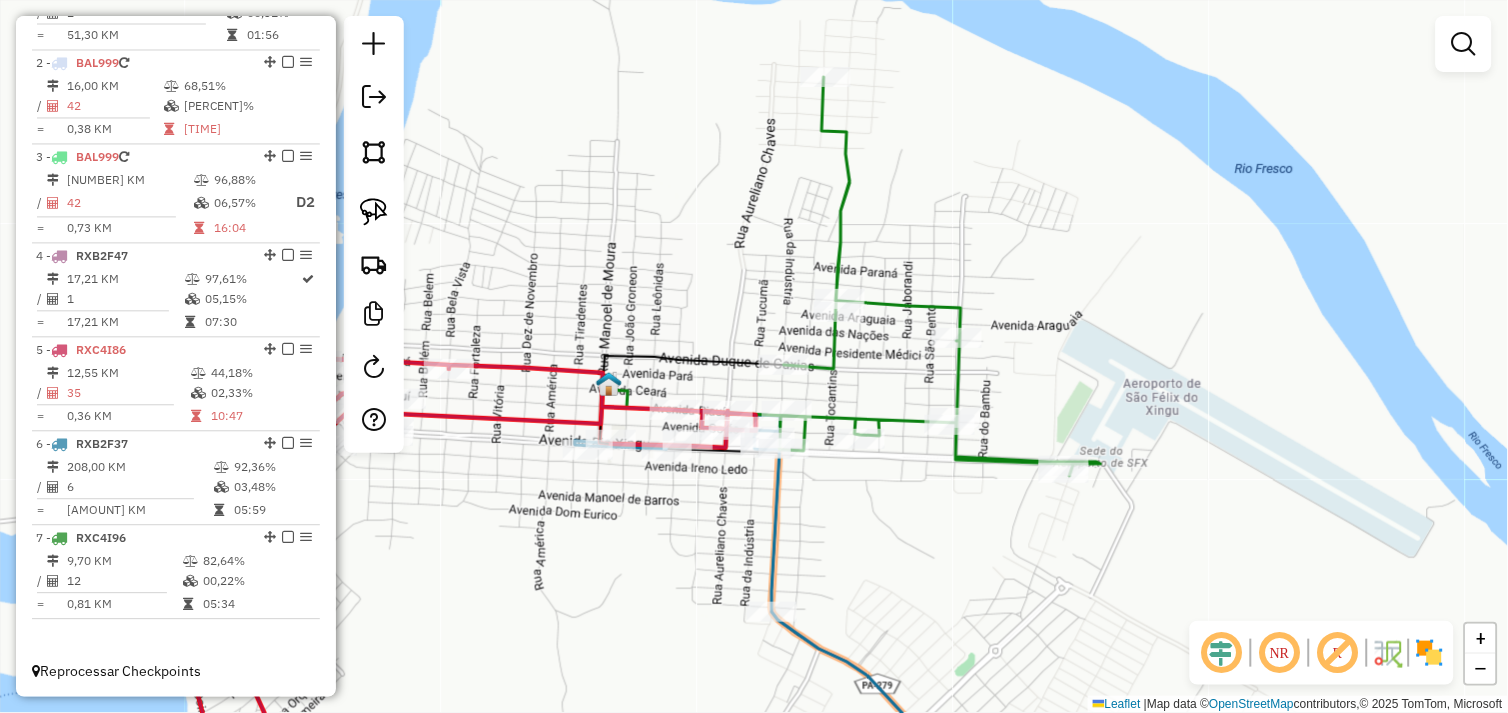 drag, startPoint x: 594, startPoint y: 440, endPoint x: 700, endPoint y: 383, distance: 120.353645 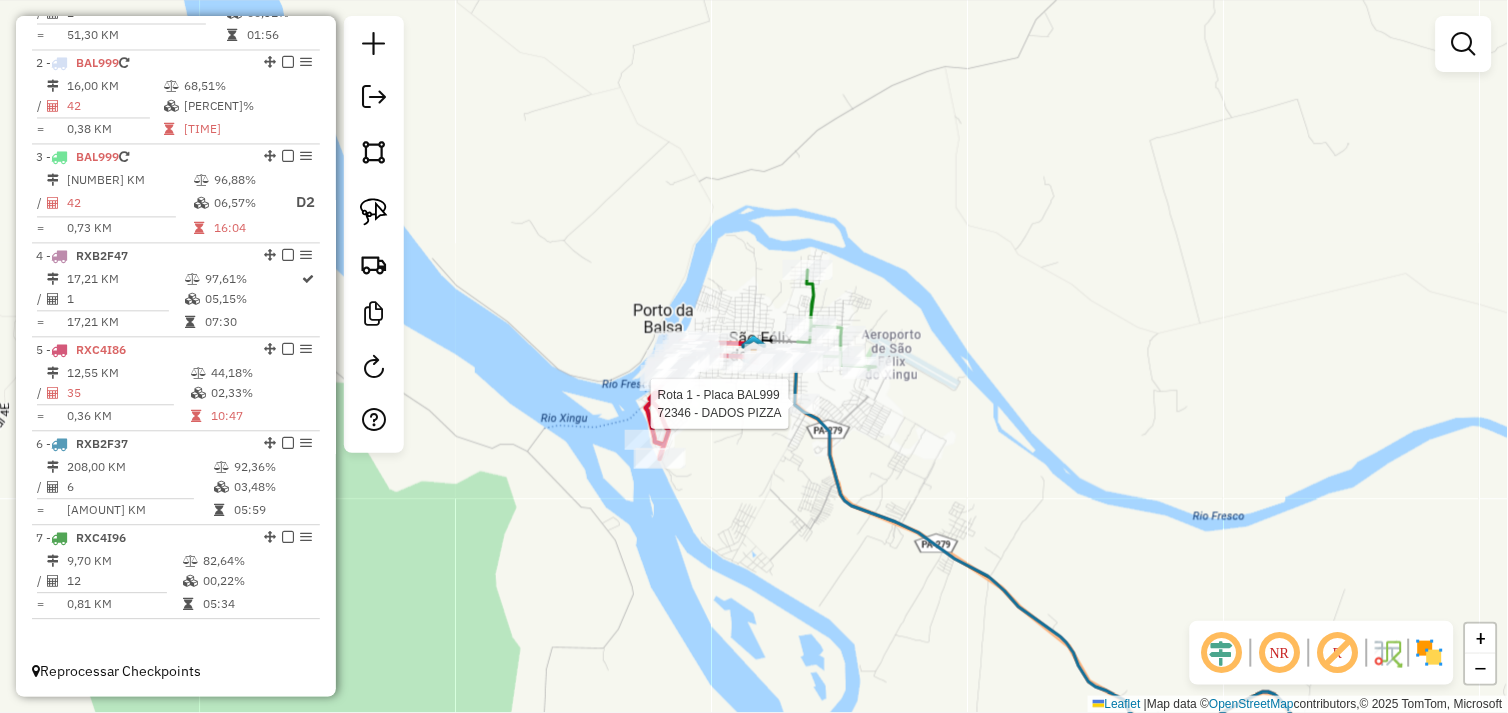 select on "**********" 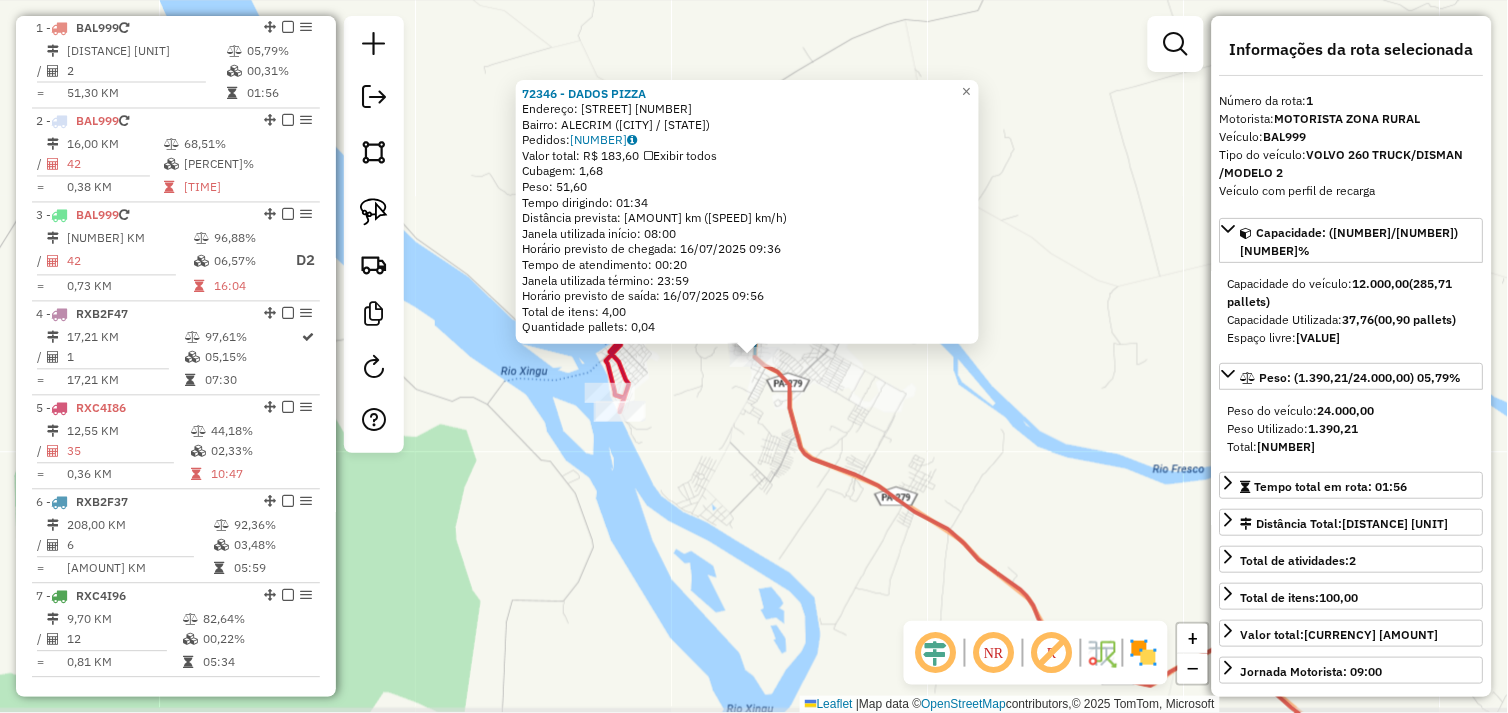 scroll, scrollTop: 773, scrollLeft: 0, axis: vertical 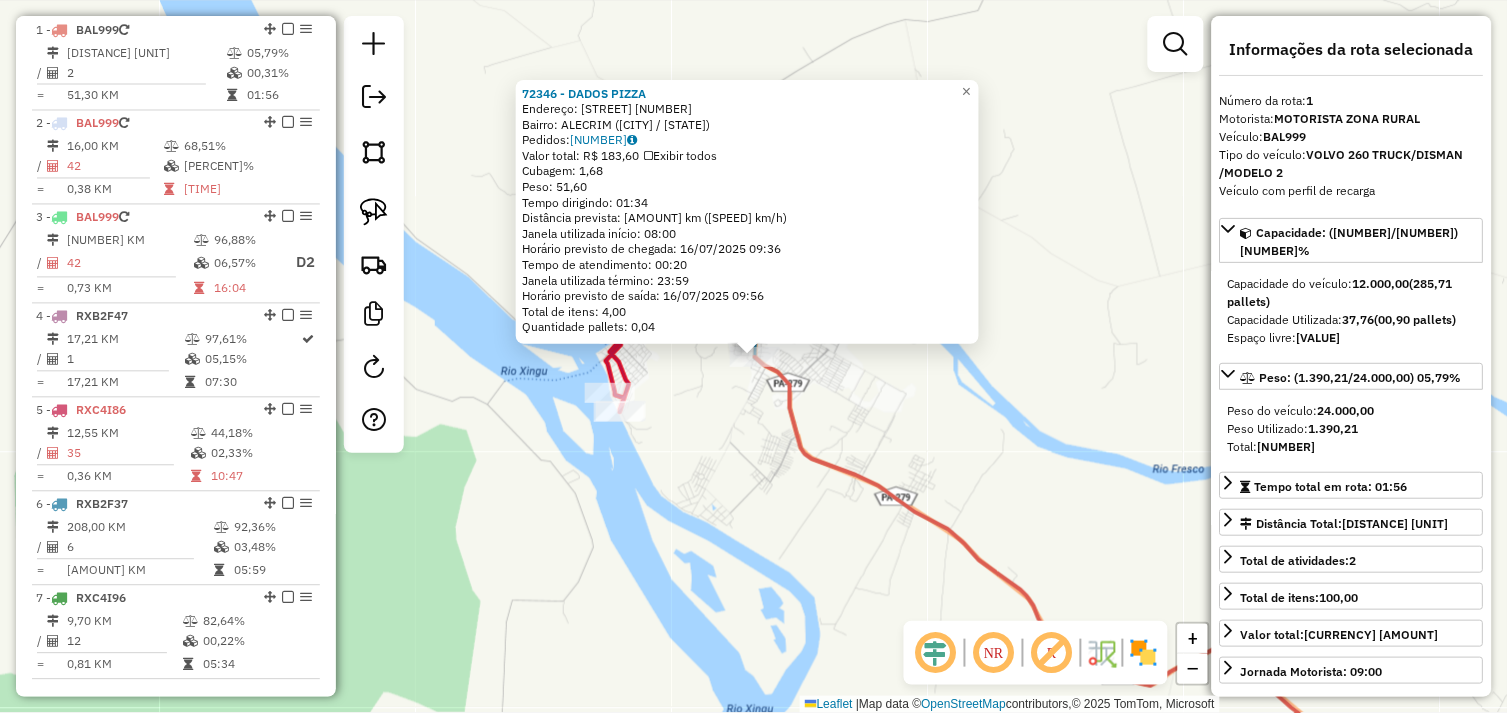 click on "72346 - DADOS PIZZA  Endereço:  AURELIANO CHAVES 590   Bairro: ALECRIM (SAO FELIX DO XINGU / PA)   Pedidos:  15099743   Valor total: R$ 183,60   Exibir todos   Cubagem: 1,68  Peso: 51,60  Tempo dirigindo: 01:34   Distância prevista: 101,855 km (65,01 km/h)   Janela utilizada início: 08:00   Horário previsto de chegada: 16/07/2025 09:36   Tempo de atendimento: 00:20   Janela utilizada término: 23:59   Horário previsto de saída: 16/07/2025 09:56   Total de itens: 4,00   Quantidade pallets: 0,04  × Janela de atendimento Grade de atendimento Capacidade Transportadoras Veículos Cliente Pedidos  Rotas Selecione os dias de semana para filtrar as janelas de atendimento  Seg   Ter   Qua   Qui   Sex   Sáb   Dom  Informe o período da janela de atendimento: De: Até:  Filtrar exatamente a janela do cliente  Considerar janela de atendimento padrão  Selecione os dias de semana para filtrar as grades de atendimento  Seg   Ter   Qua   Qui   Sex   Sáb   Dom   Considerar clientes sem dia de atendimento cadastrado" 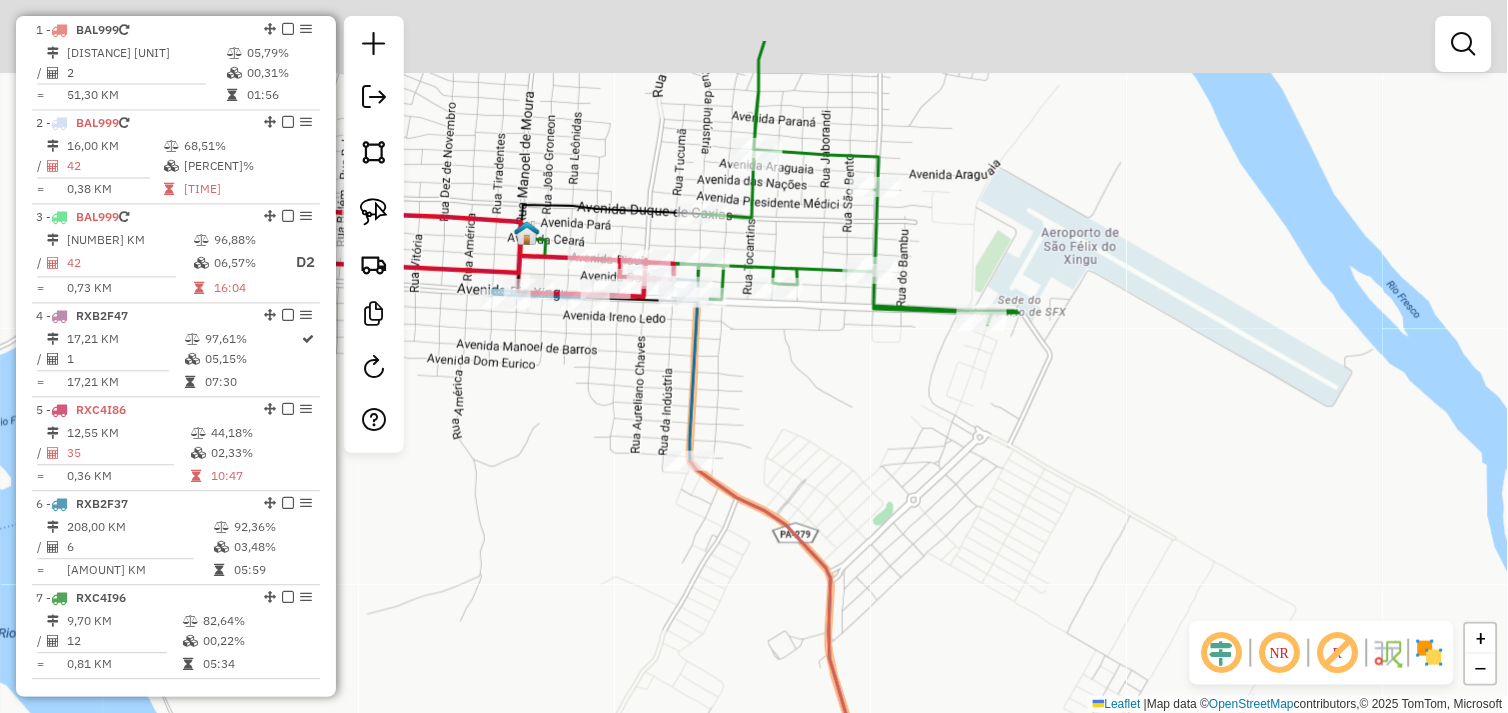 drag, startPoint x: 816, startPoint y: 390, endPoint x: 848, endPoint y: 446, distance: 64.49806 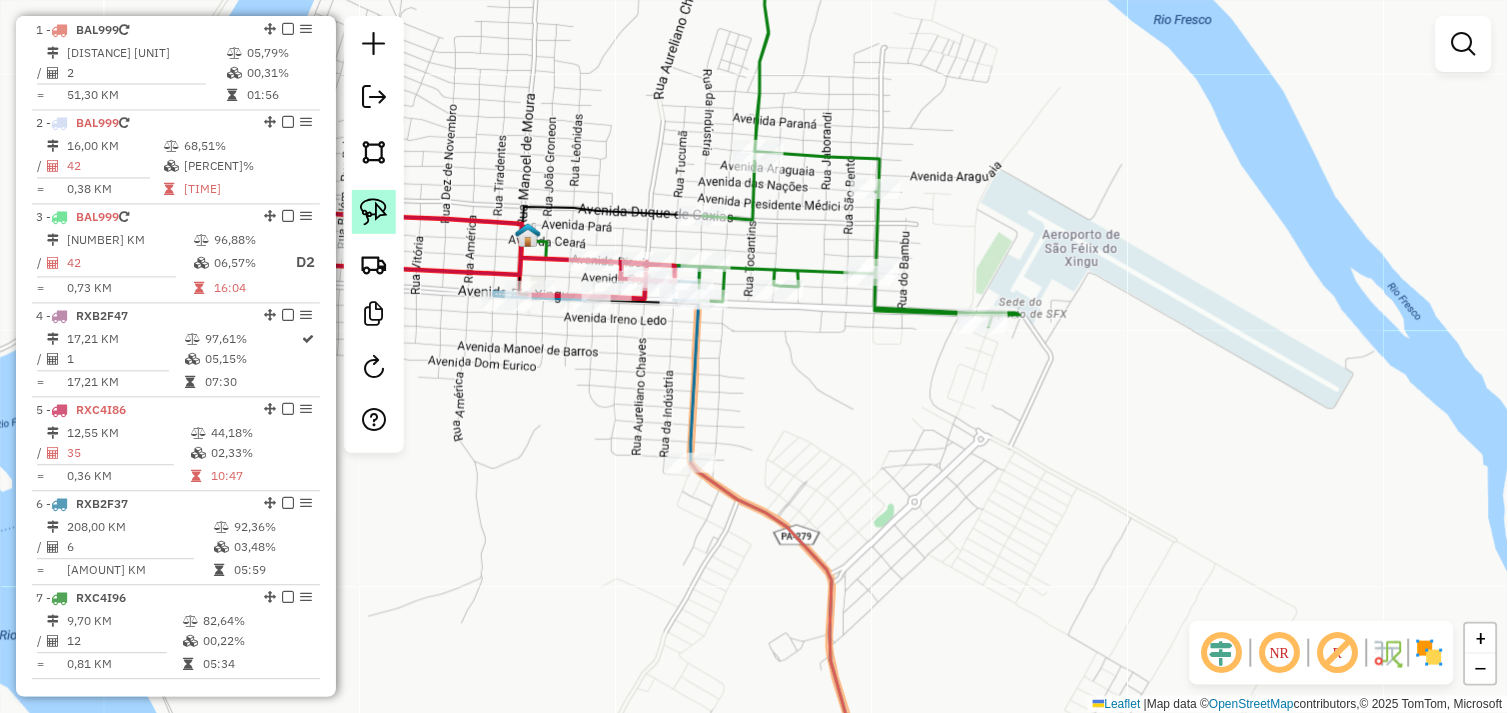click 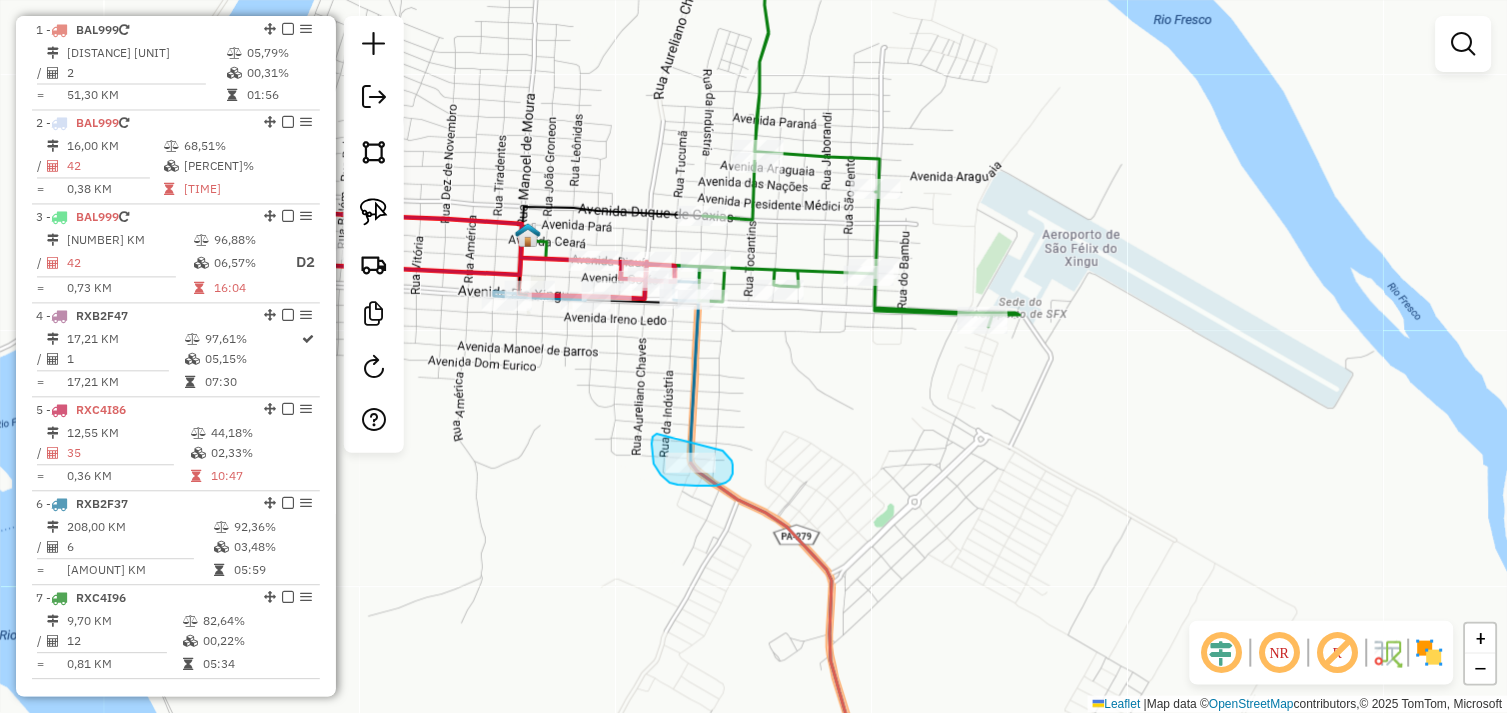 drag, startPoint x: 657, startPoint y: 434, endPoint x: 714, endPoint y: 450, distance: 59.20304 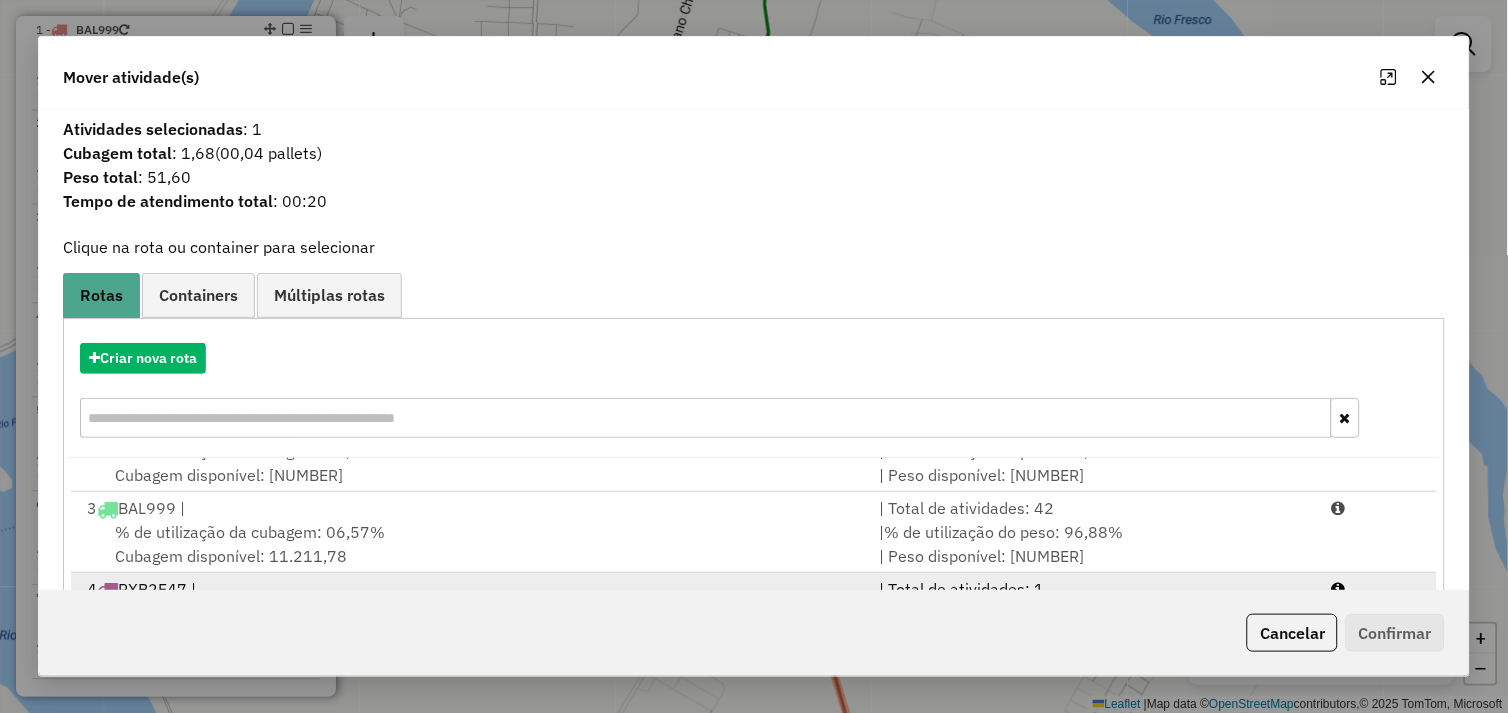 scroll, scrollTop: 86, scrollLeft: 0, axis: vertical 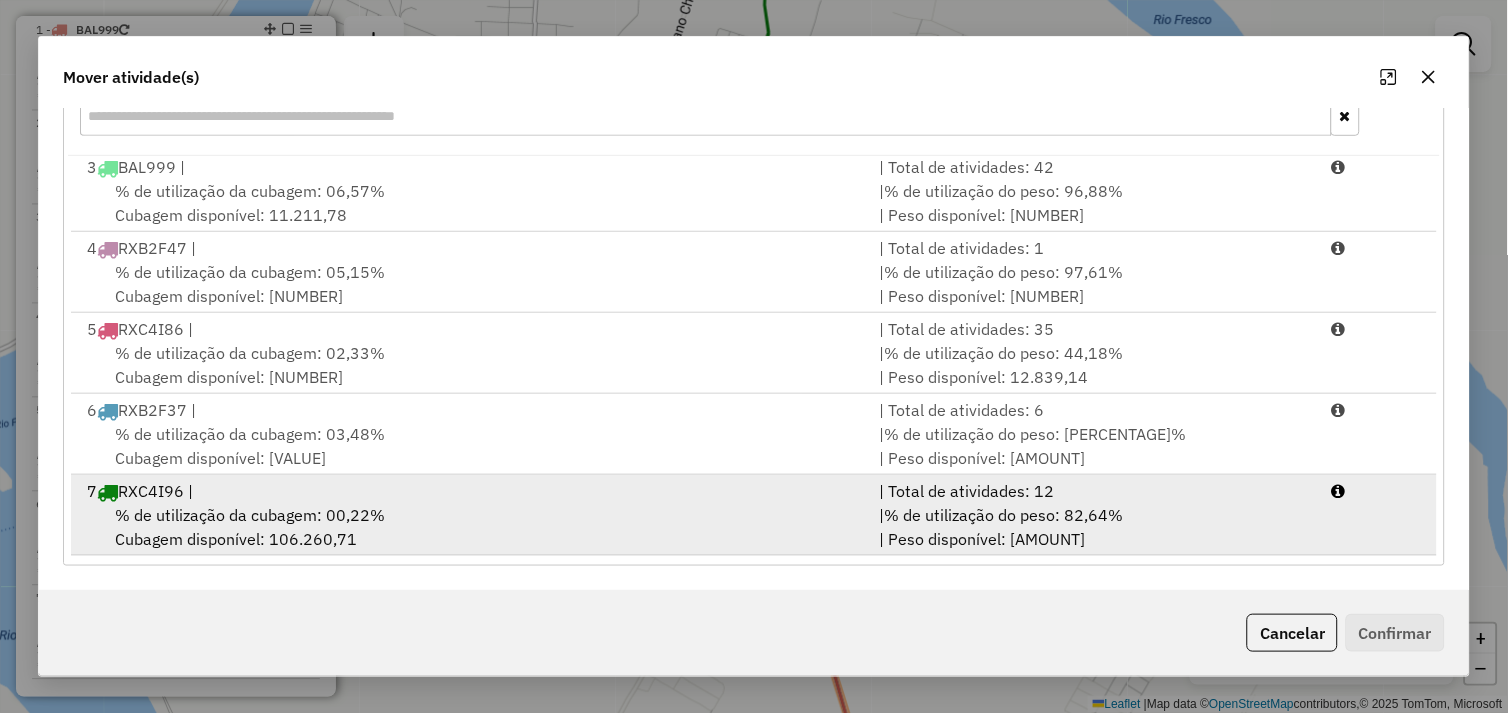 drag, startPoint x: 537, startPoint y: 522, endPoint x: 734, endPoint y: 543, distance: 198.11613 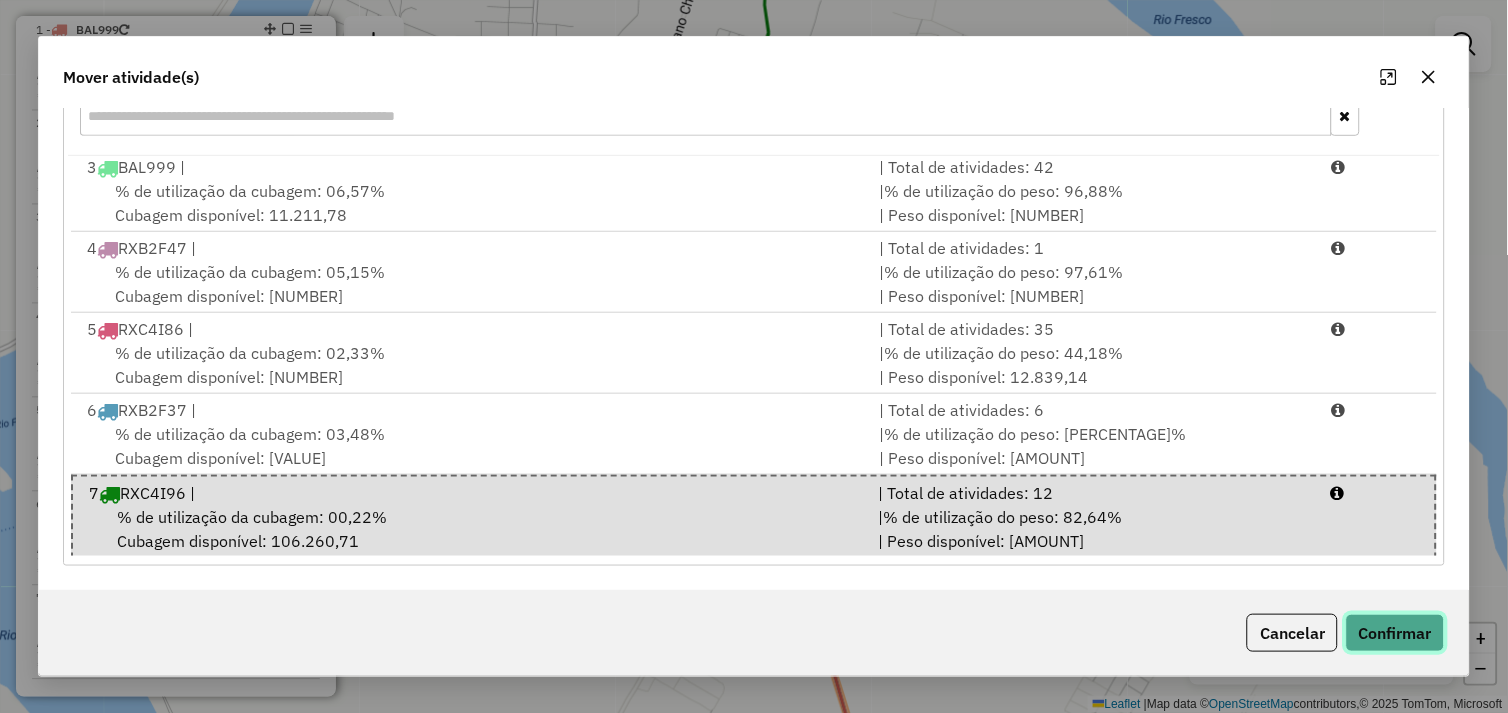 click on "Confirmar" 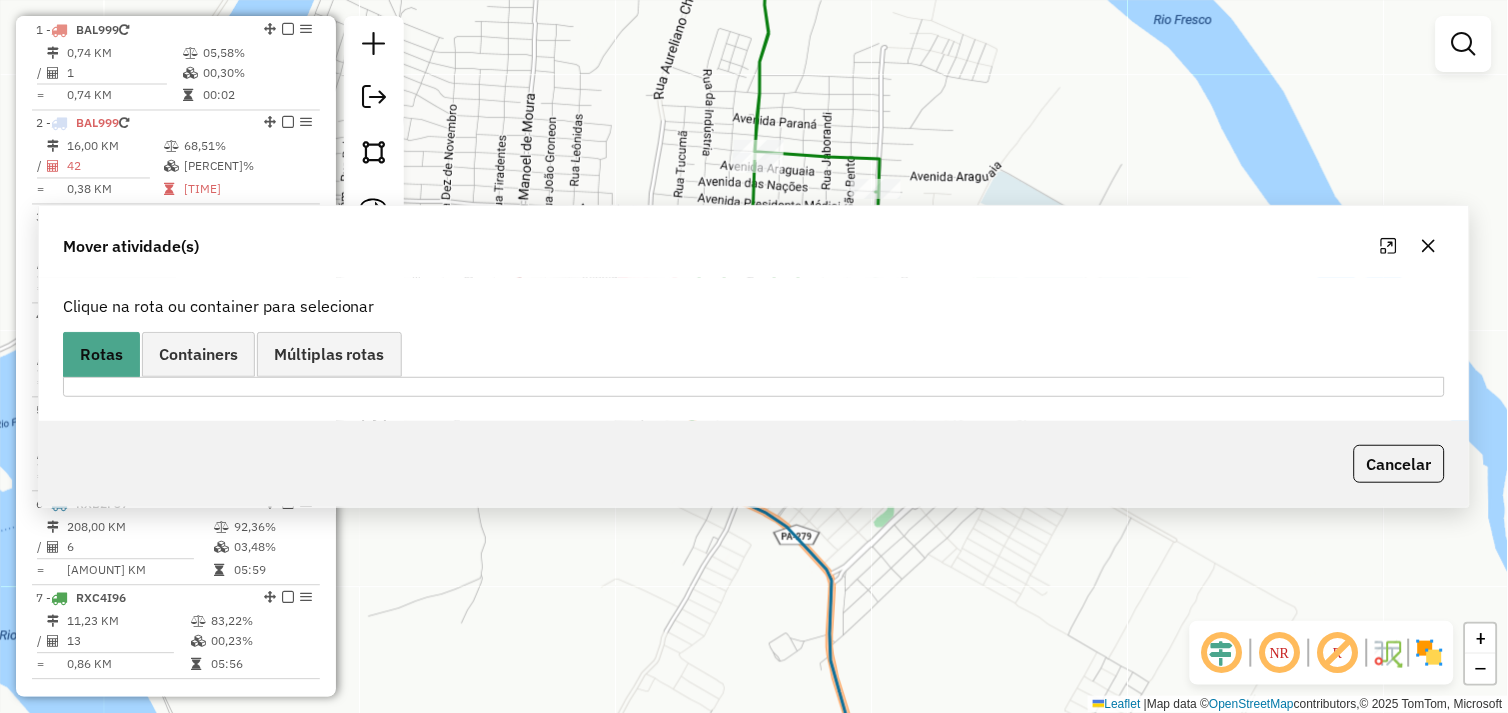 scroll, scrollTop: 0, scrollLeft: 0, axis: both 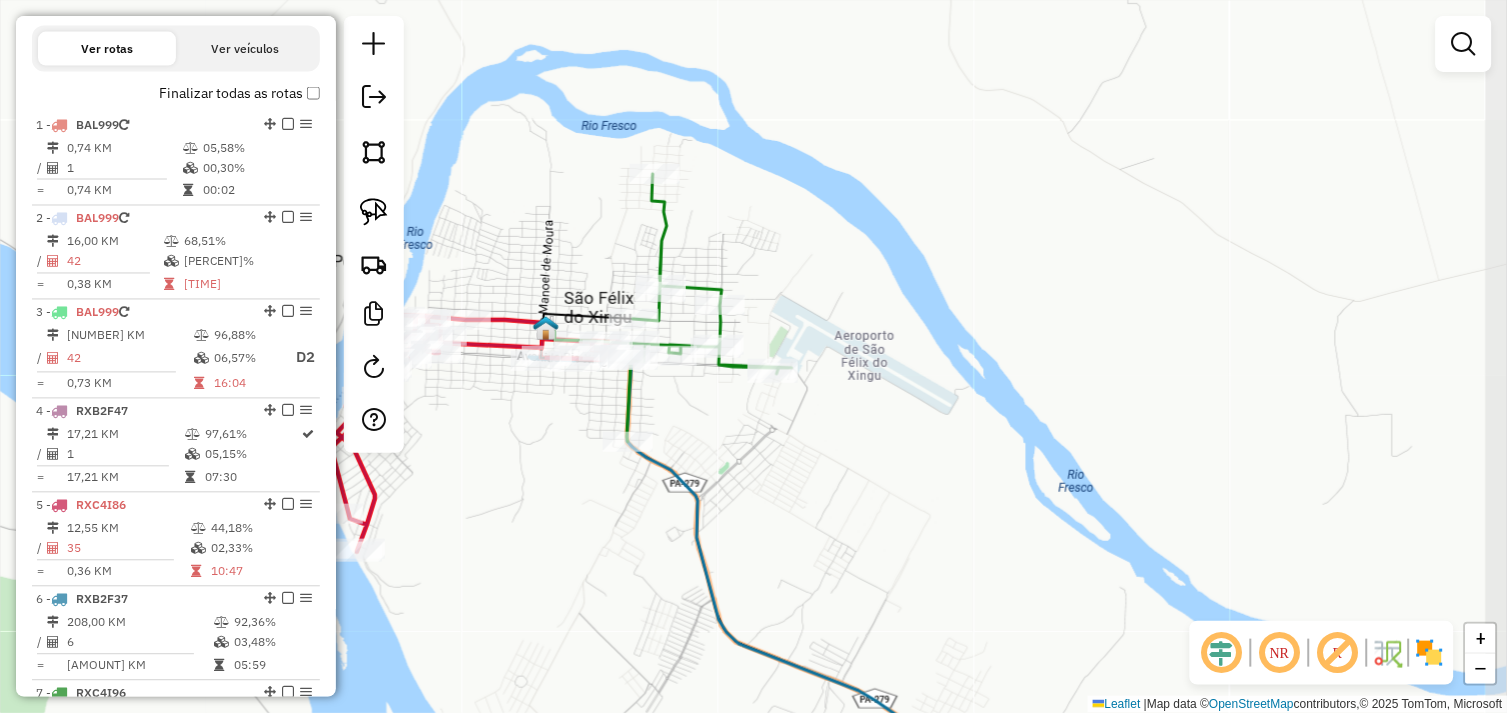 drag, startPoint x: 518, startPoint y: 436, endPoint x: 746, endPoint y: 483, distance: 232.7939 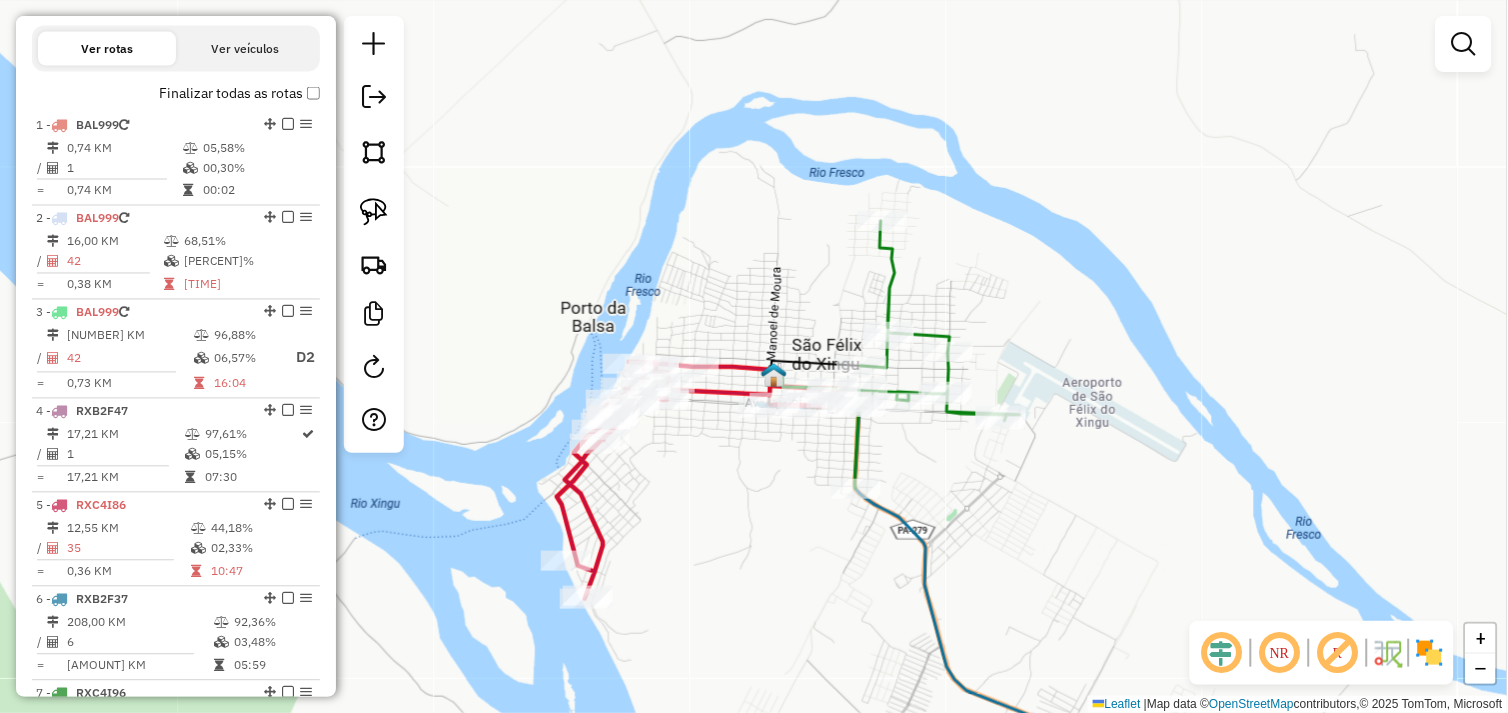 drag, startPoint x: 711, startPoint y: 480, endPoint x: 790, endPoint y: 477, distance: 79.05694 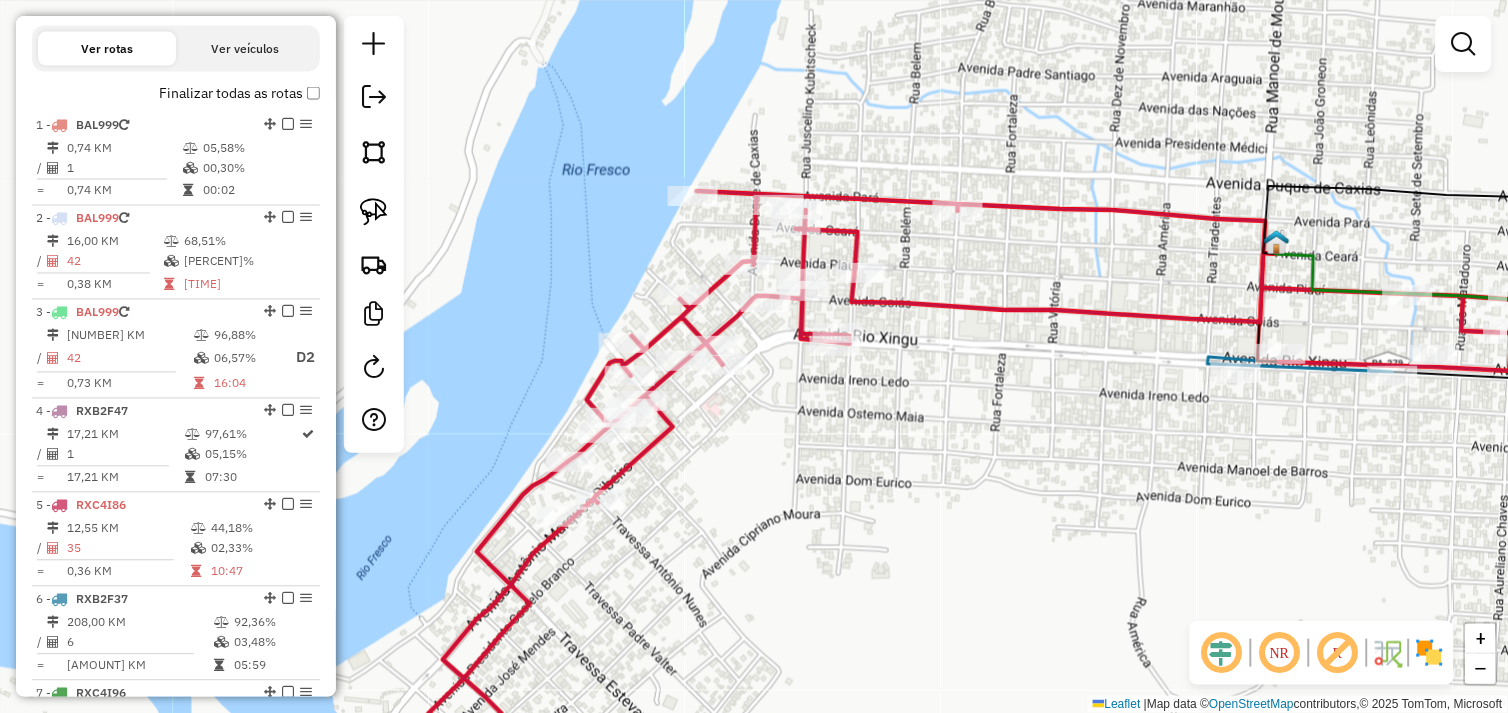 drag, startPoint x: 647, startPoint y: 540, endPoint x: 656, endPoint y: 443, distance: 97.41663 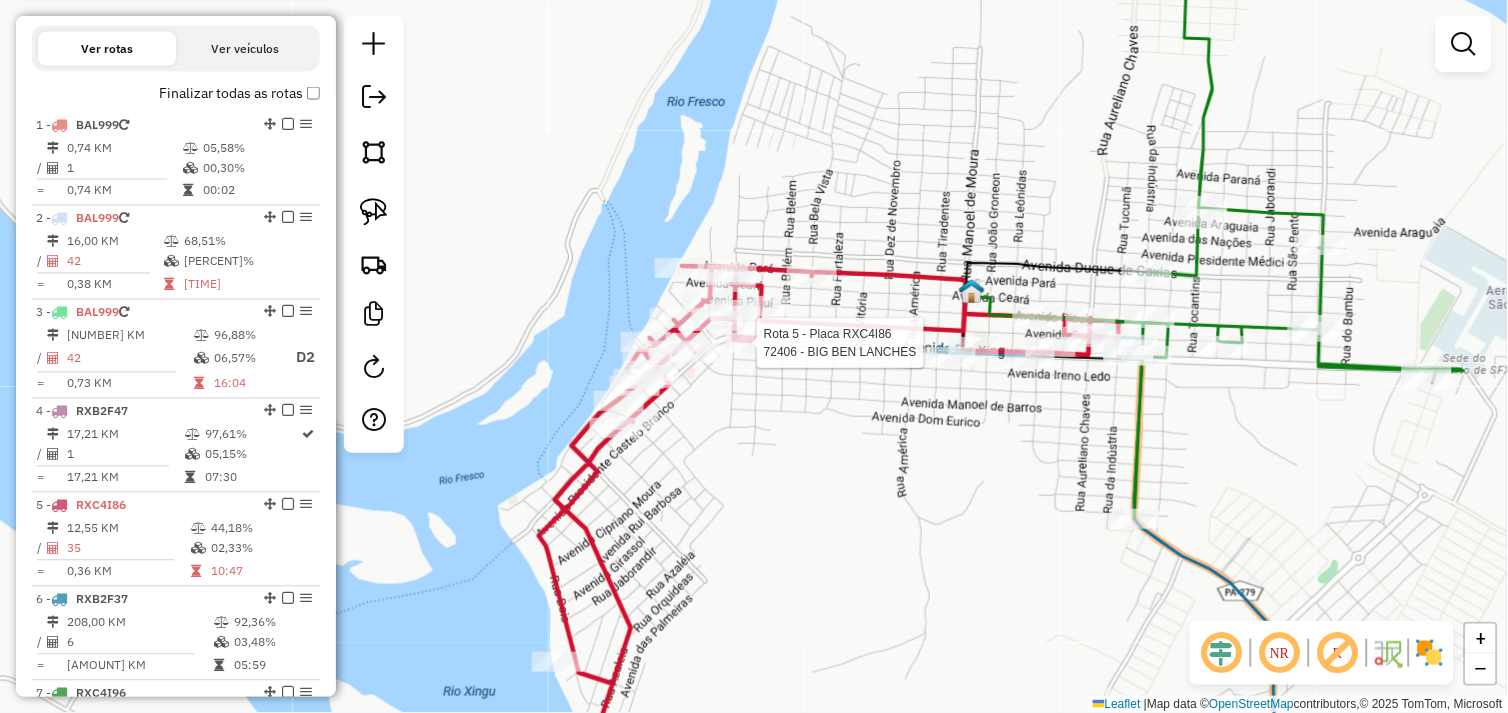 select on "**********" 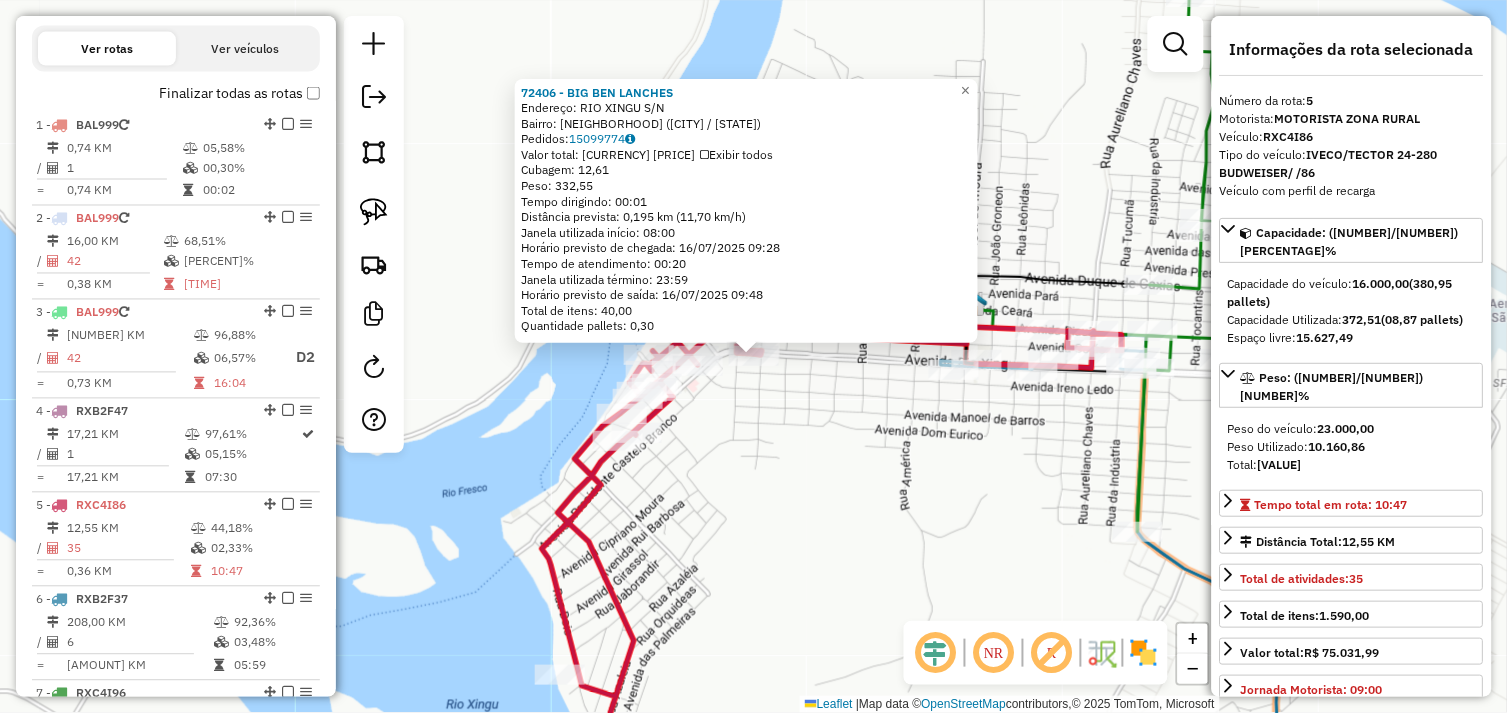 scroll, scrollTop: 833, scrollLeft: 0, axis: vertical 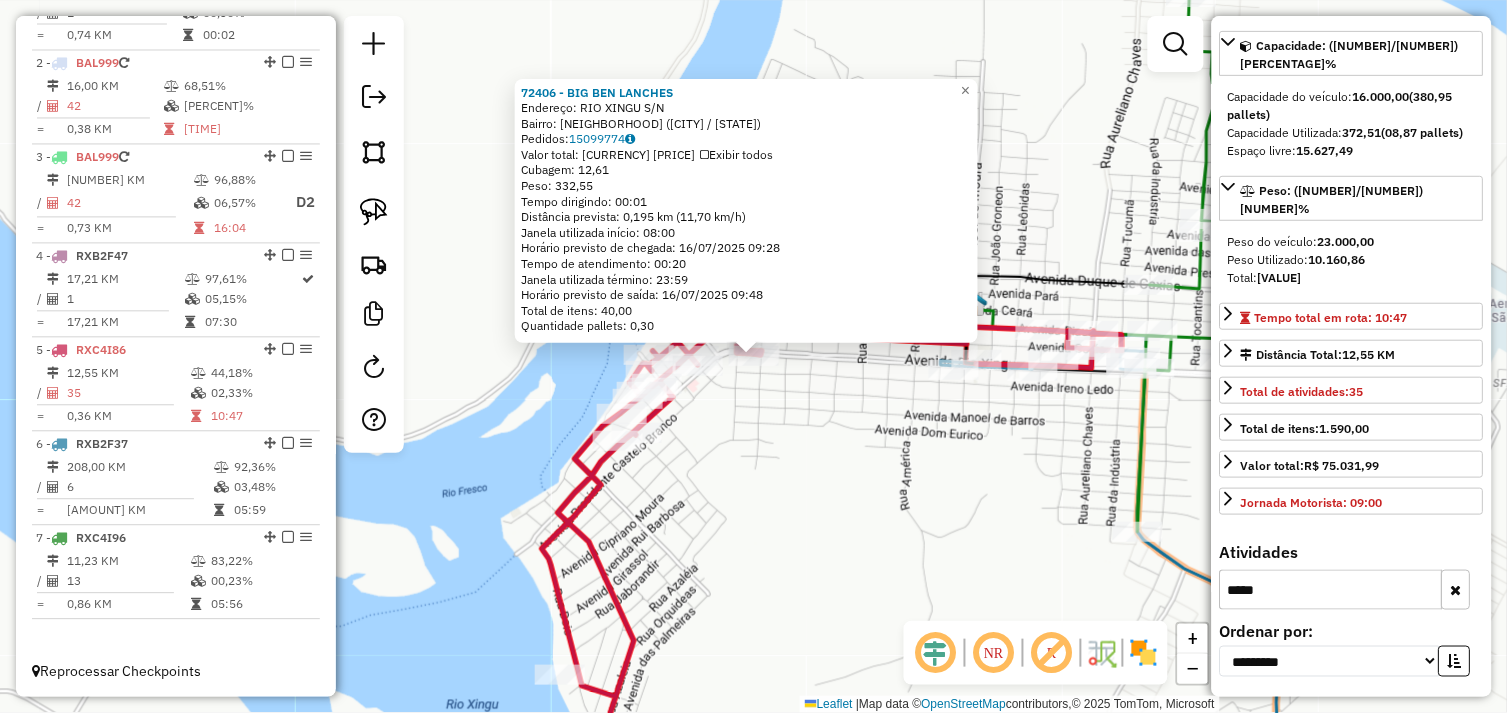 click at bounding box center [1456, 590] 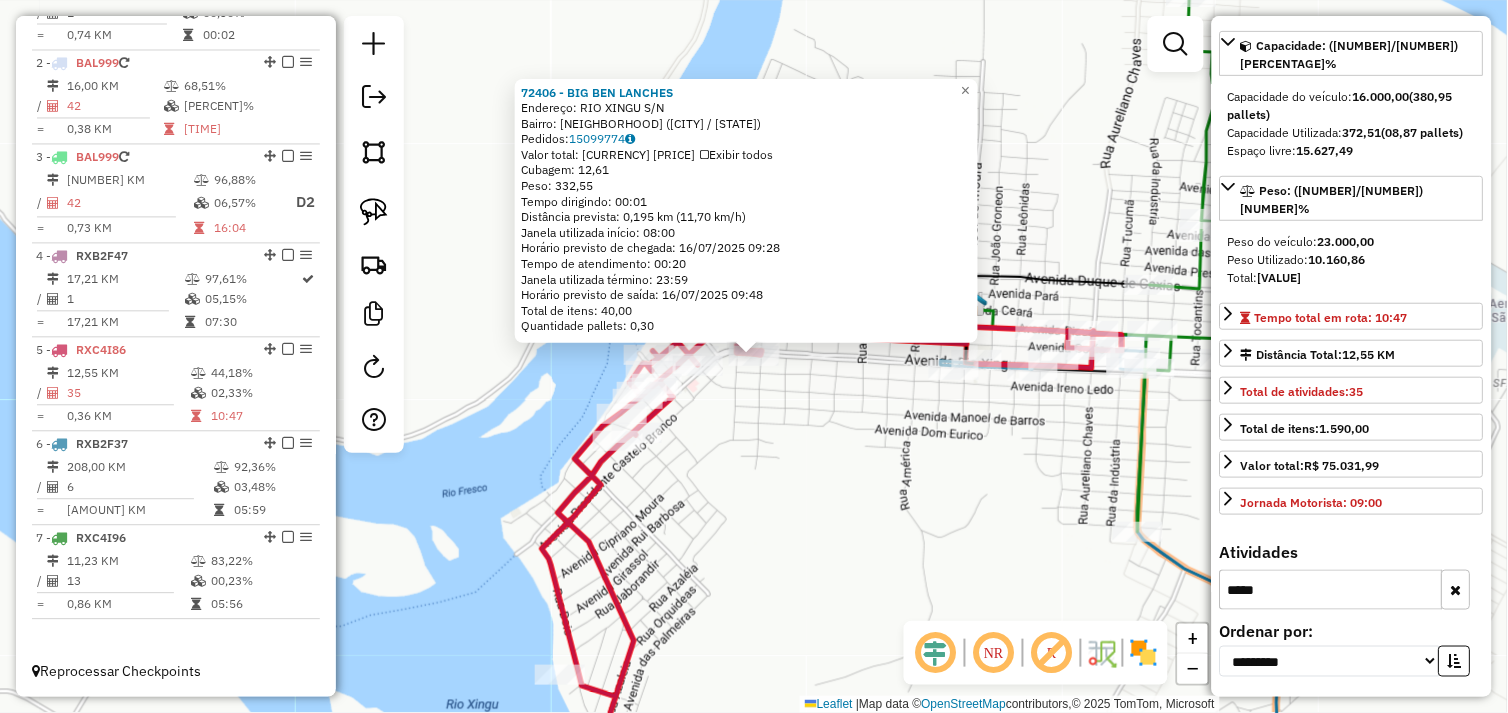type 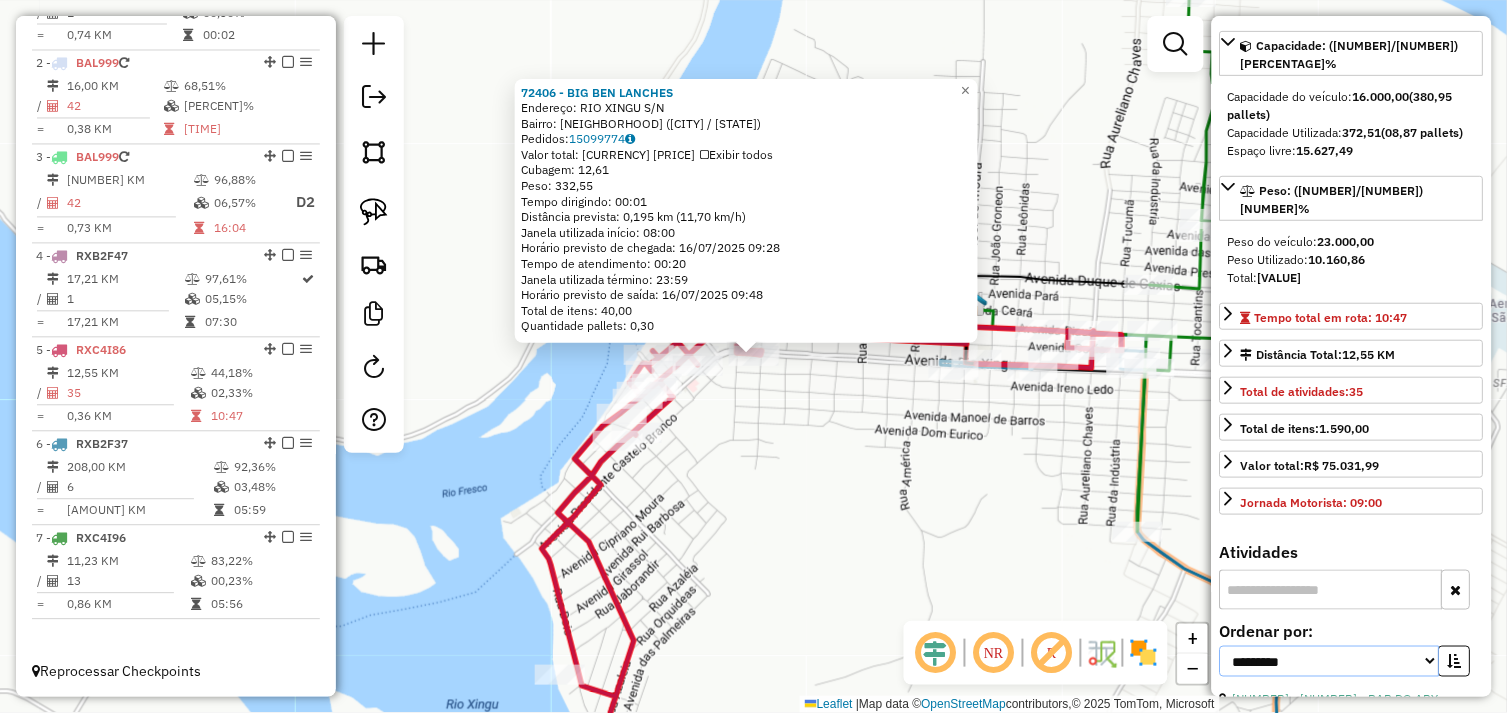 click on "**********" at bounding box center (1330, 661) 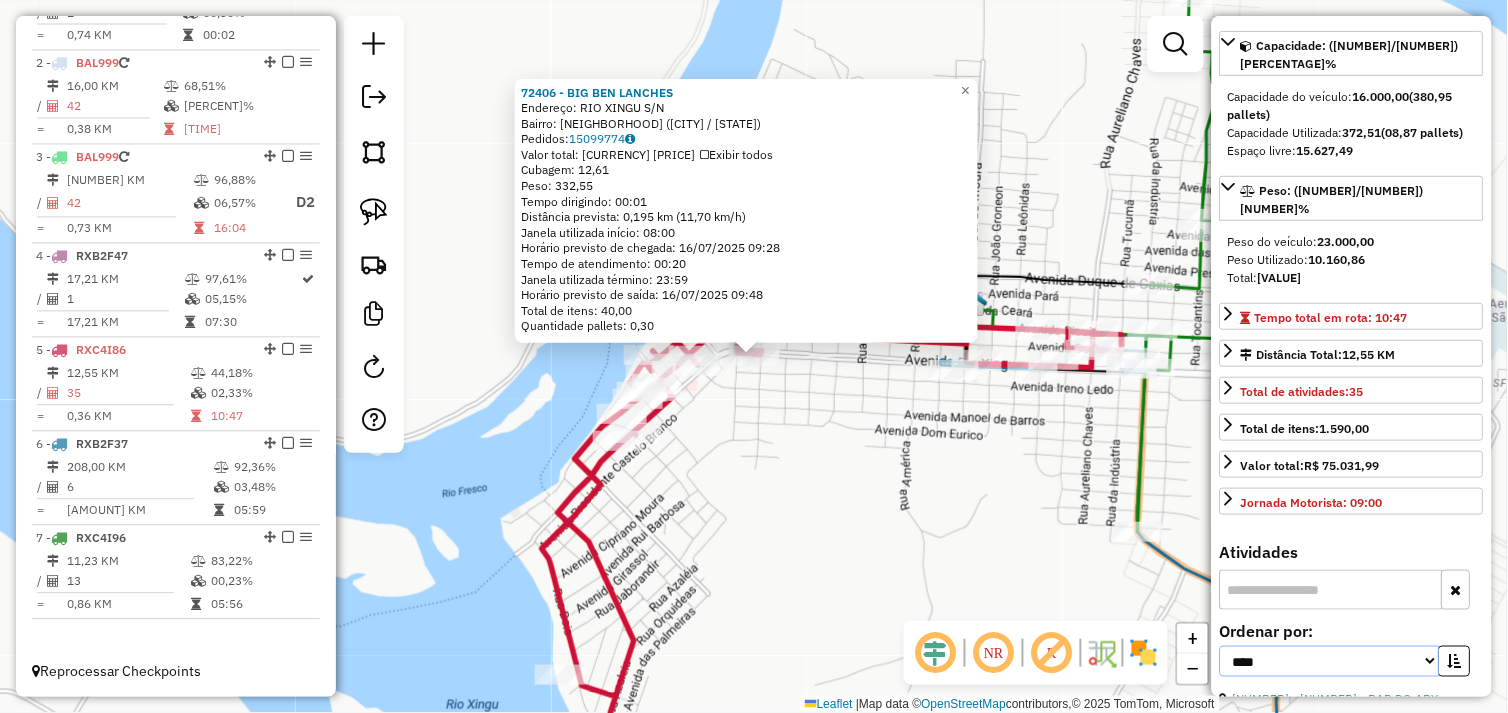 click on "**********" at bounding box center (1330, 661) 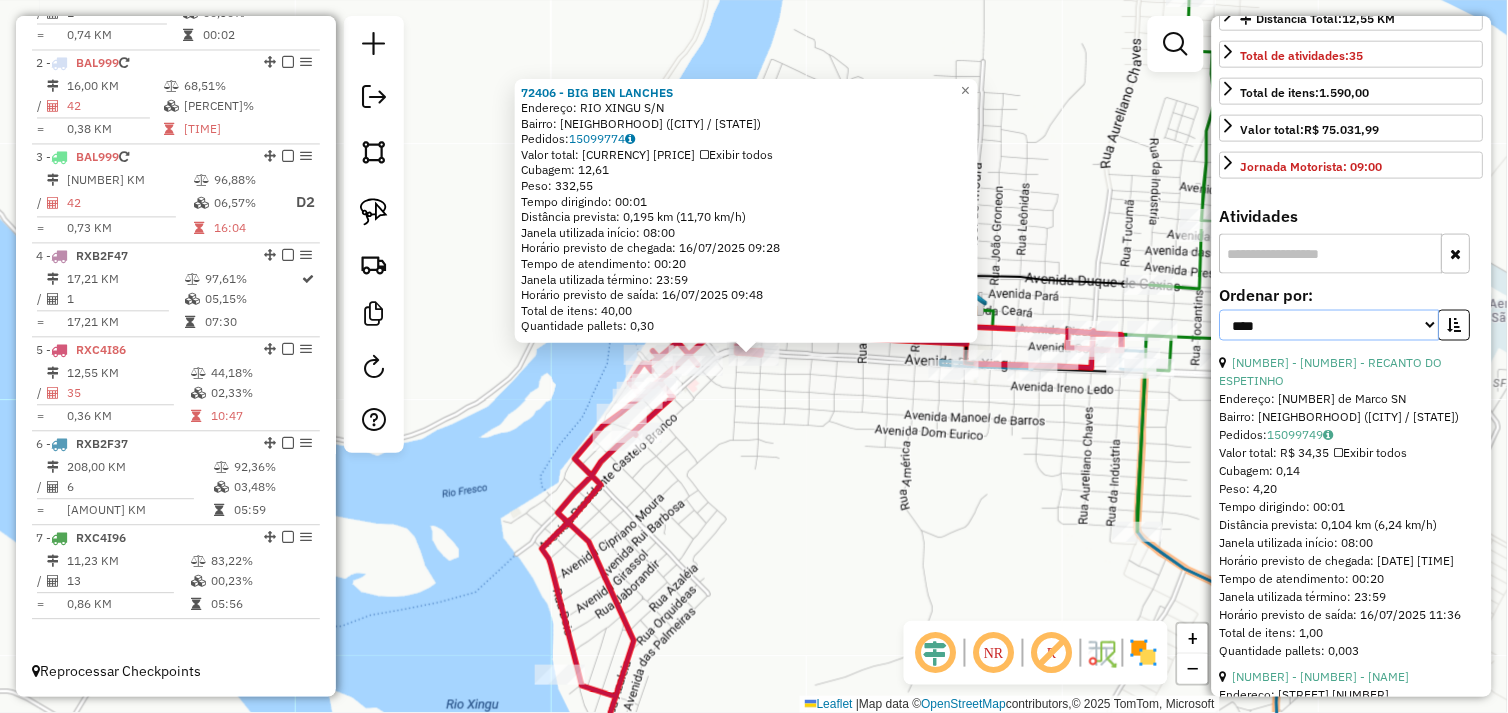 scroll, scrollTop: 521, scrollLeft: 0, axis: vertical 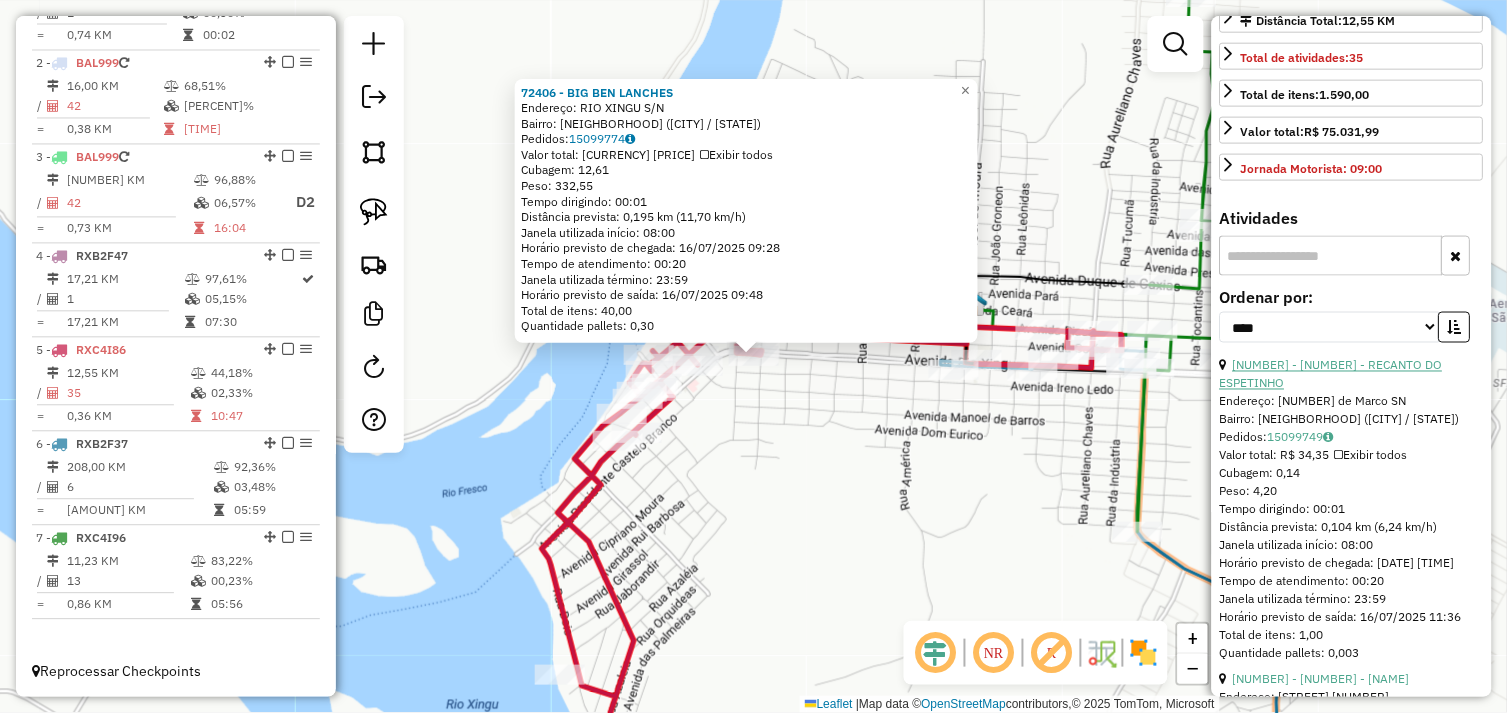 click on "13 - 3627 - RECANTO DO ESPETINHO" at bounding box center (1331, 374) 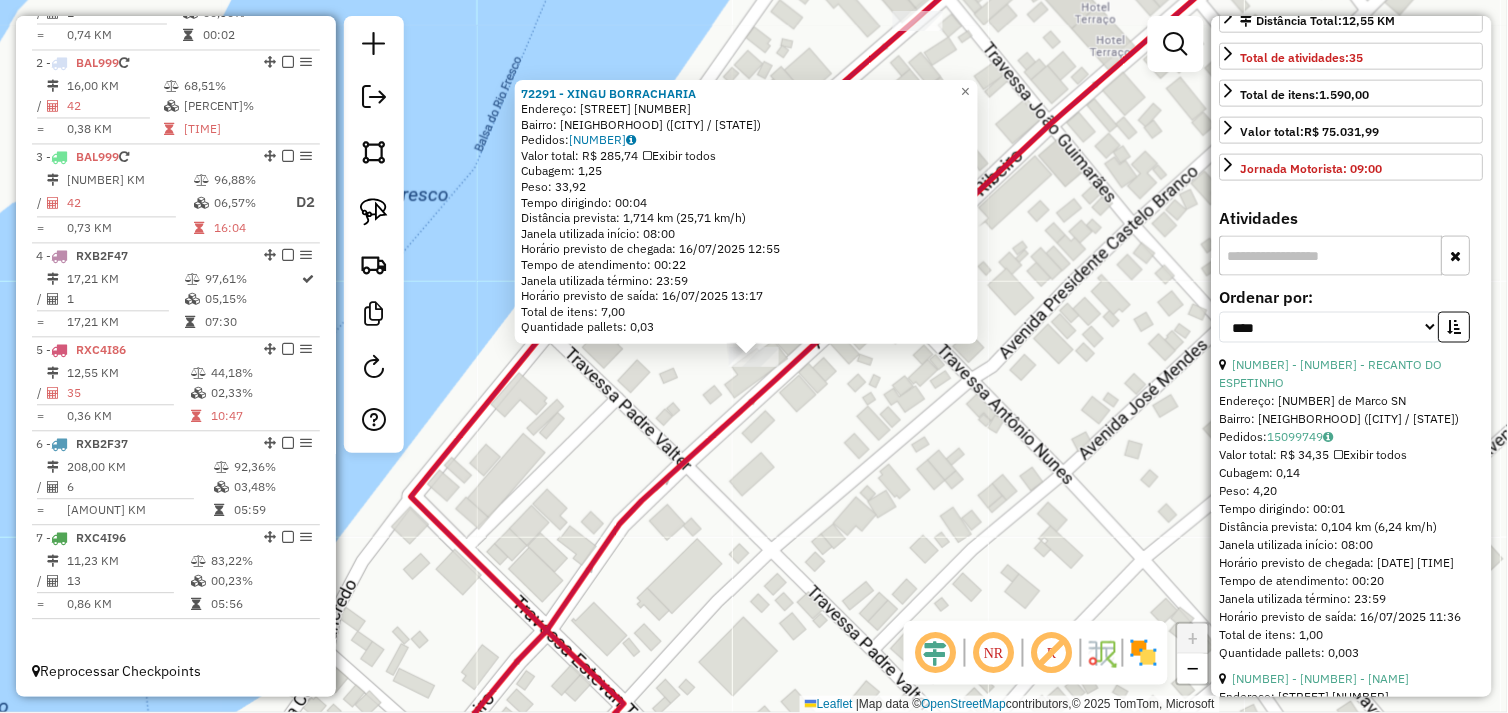 click on "72291 - XINGU BORRACHARIA  Endereço:  AVENIDA ANTONIO MARQUES RIBEIR 629   Bairro: CENTRO (SAO FELIX DO XINGU / PA)   Pedidos:  15099825   Valor total: R$ 285,74   Exibir todos   Cubagem: 1,25  Peso: 33,92  Tempo dirigindo: 00:04   Distância prevista: 1,714 km (25,71 km/h)   Janela utilizada início: 08:00   Horário previsto de chegada: 16/07/2025 12:55   Tempo de atendimento: 00:22   Janela utilizada término: 23:59   Horário previsto de saída: 16/07/2025 13:17   Total de itens: 7,00   Quantidade pallets: 0,03  × Janela de atendimento Grade de atendimento Capacidade Transportadoras Veículos Cliente Pedidos  Rotas Selecione os dias de semana para filtrar as janelas de atendimento  Seg   Ter   Qua   Qui   Sex   Sáb   Dom  Informe o período da janela de atendimento: De: Até:  Filtrar exatamente a janela do cliente  Considerar janela de atendimento padrão  Selecione os dias de semana para filtrar as grades de atendimento  Seg   Ter   Qua   Qui   Sex   Sáb   Dom   Peso mínimo:   Peso máximo:   De:" 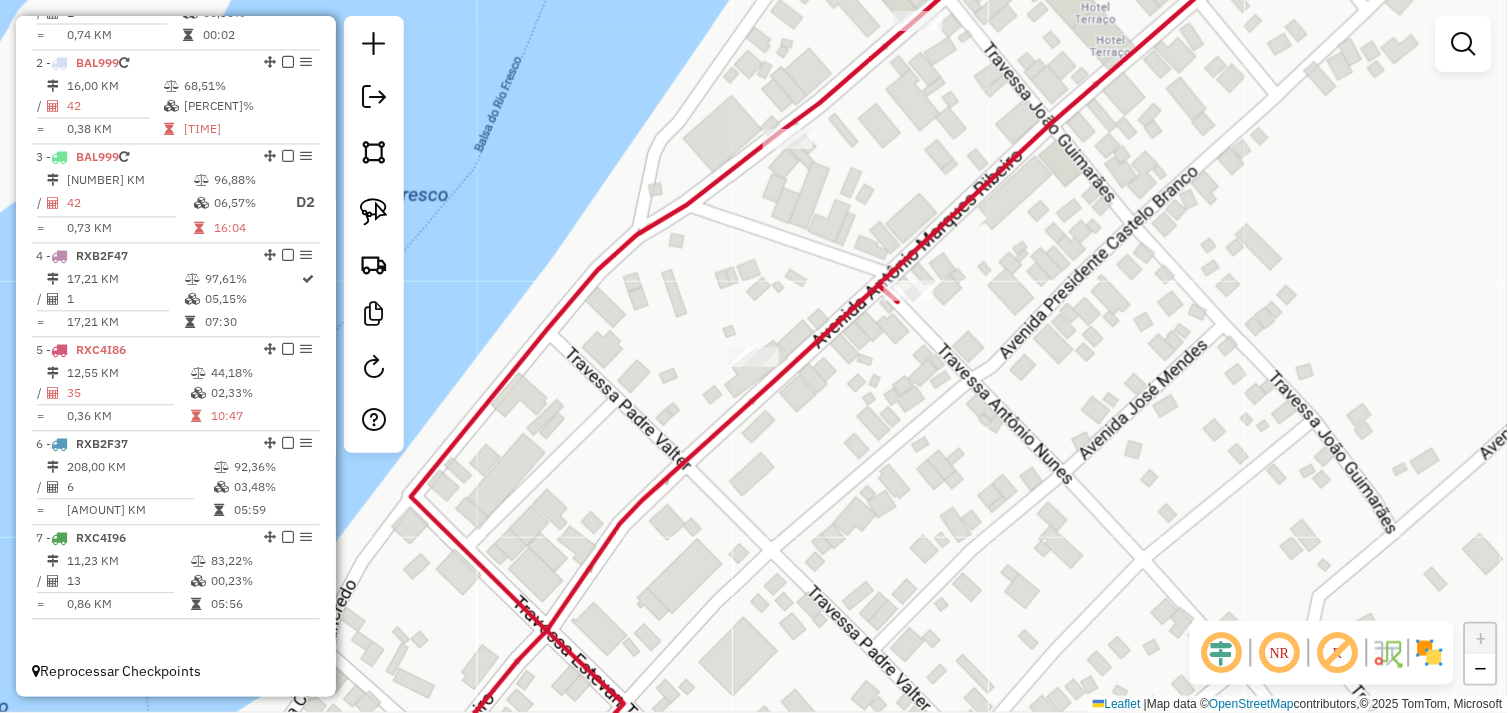 drag, startPoint x: 792, startPoint y: 303, endPoint x: 800, endPoint y: 346, distance: 43.737854 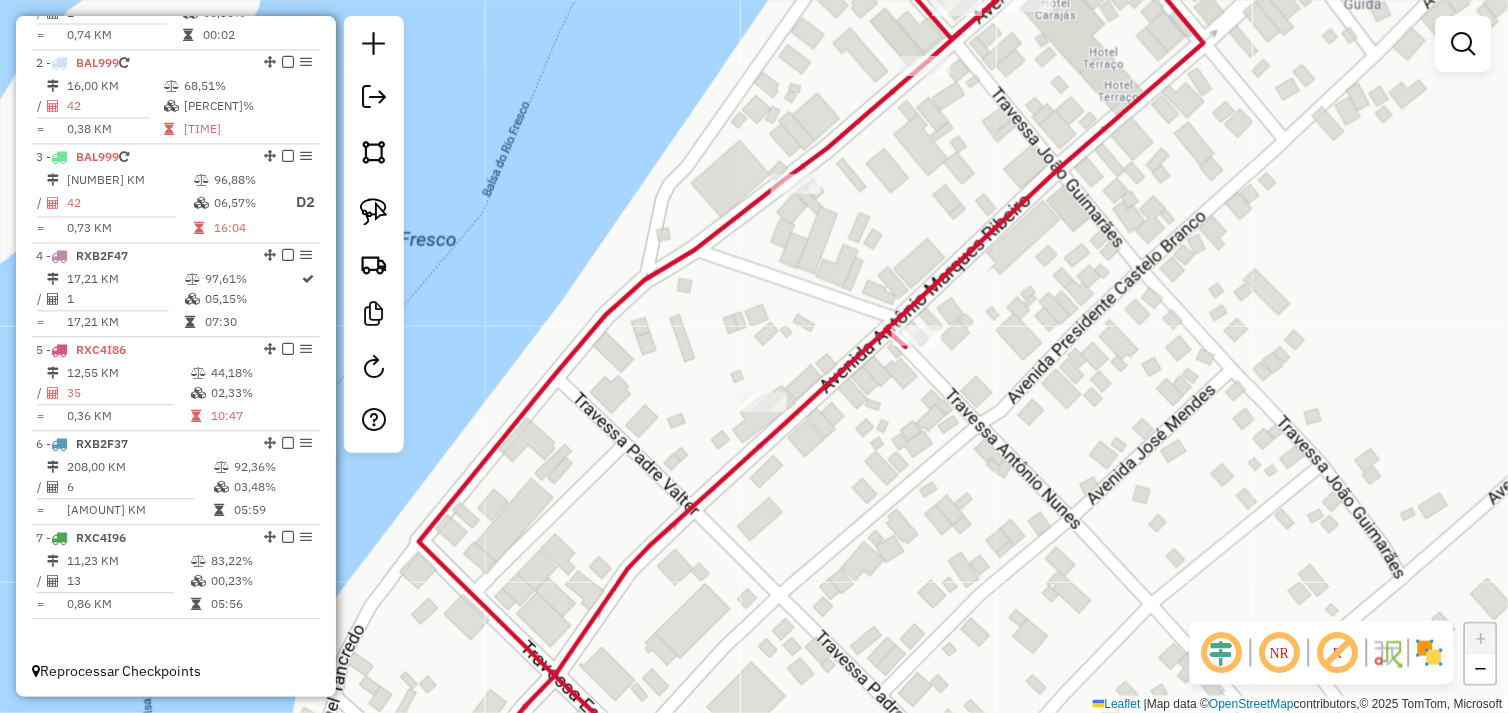 drag, startPoint x: 381, startPoint y: 204, endPoint x: 452, endPoint y: 238, distance: 78.72102 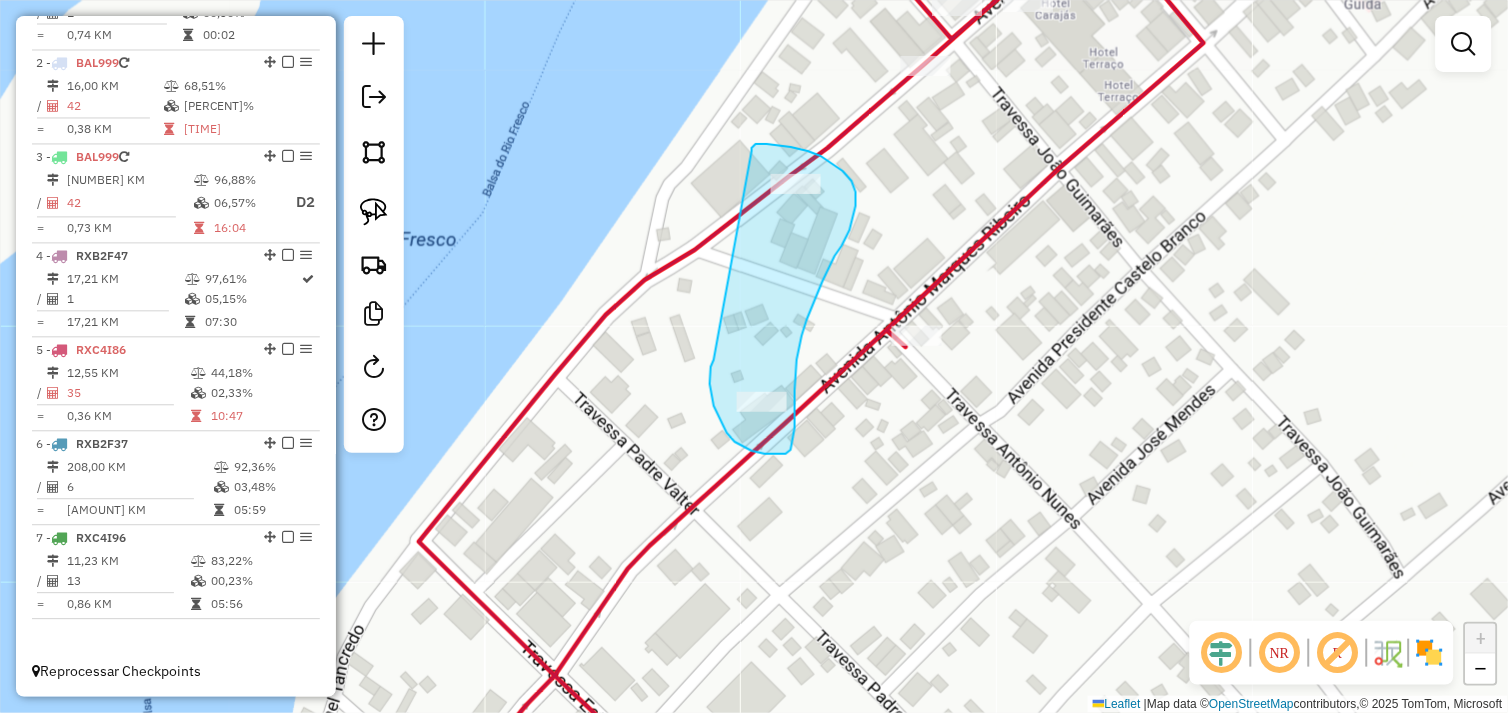 drag, startPoint x: 714, startPoint y: 360, endPoint x: 752, endPoint y: 151, distance: 212.42645 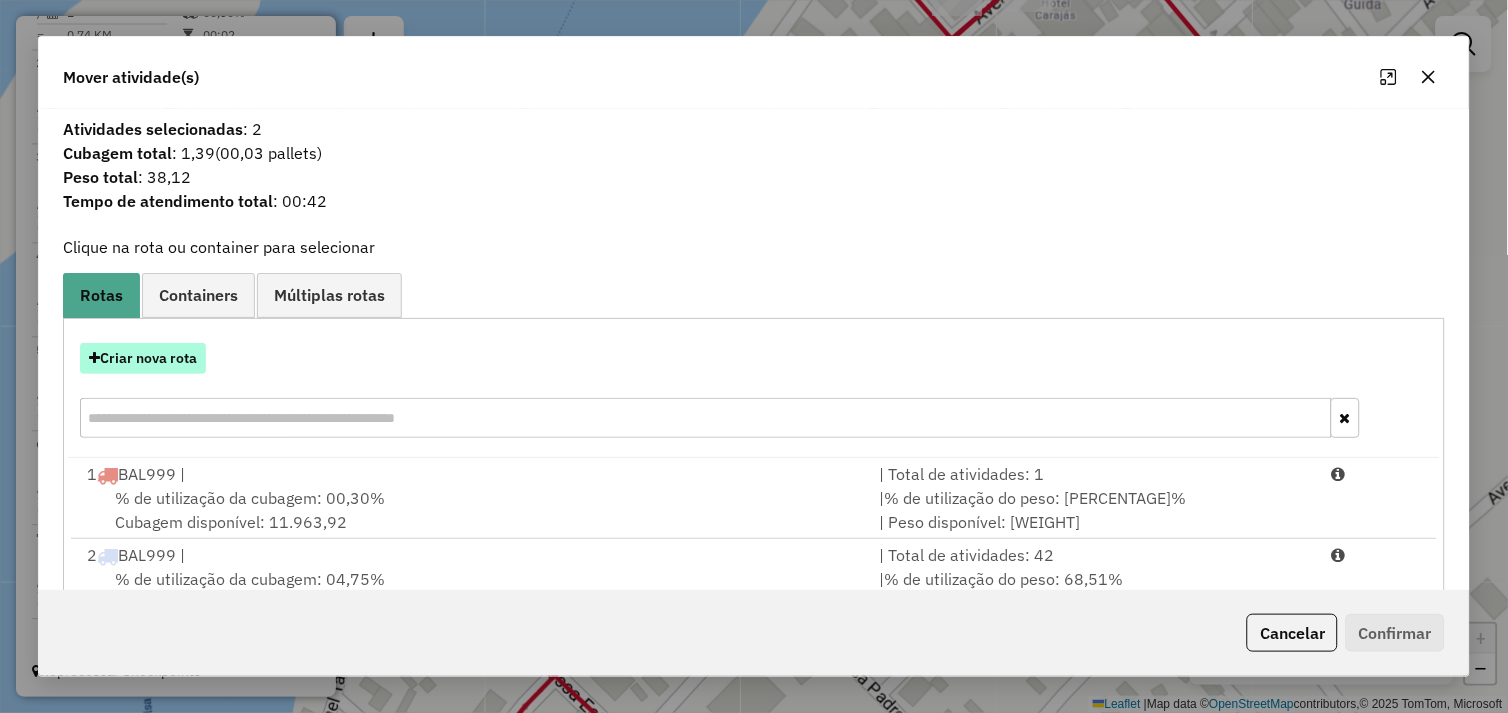 click on "Criar nova rota" at bounding box center (143, 358) 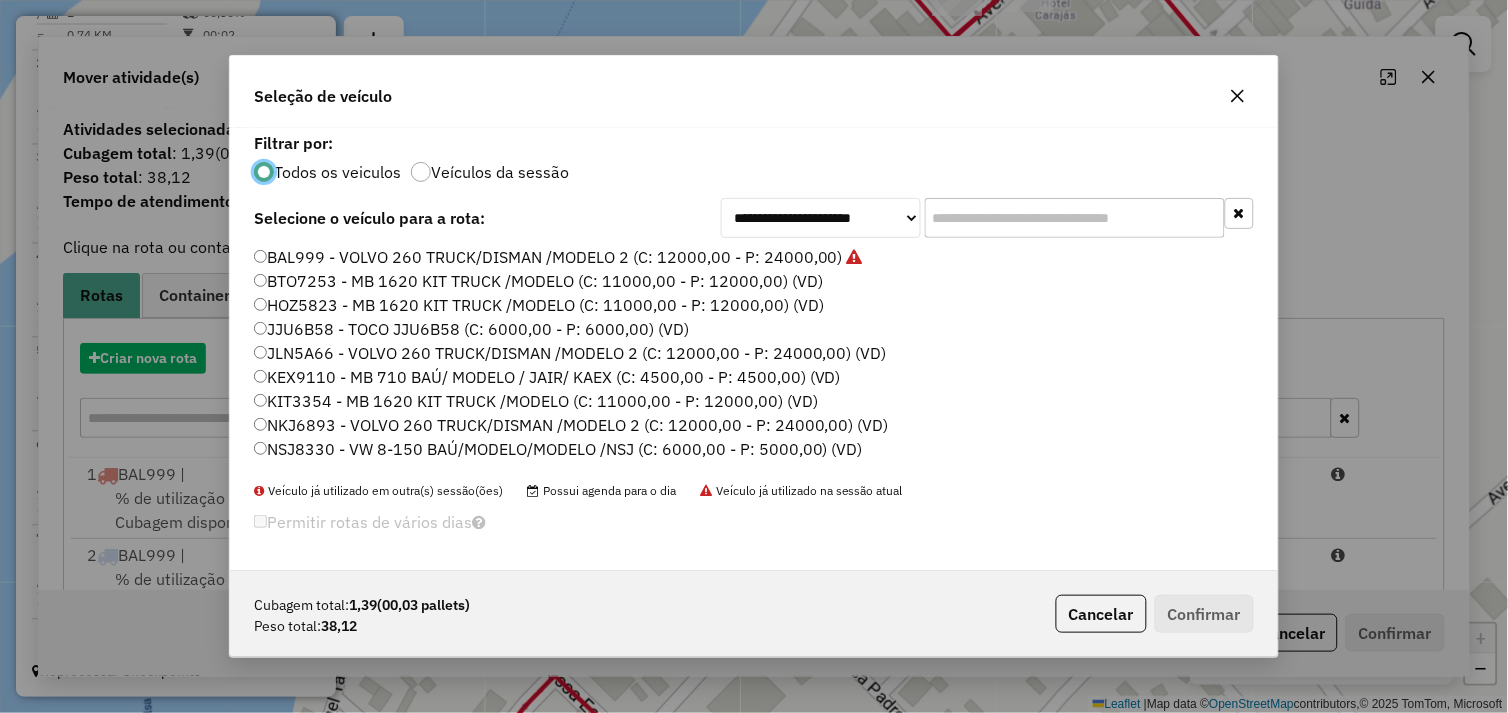 scroll, scrollTop: 11, scrollLeft: 5, axis: both 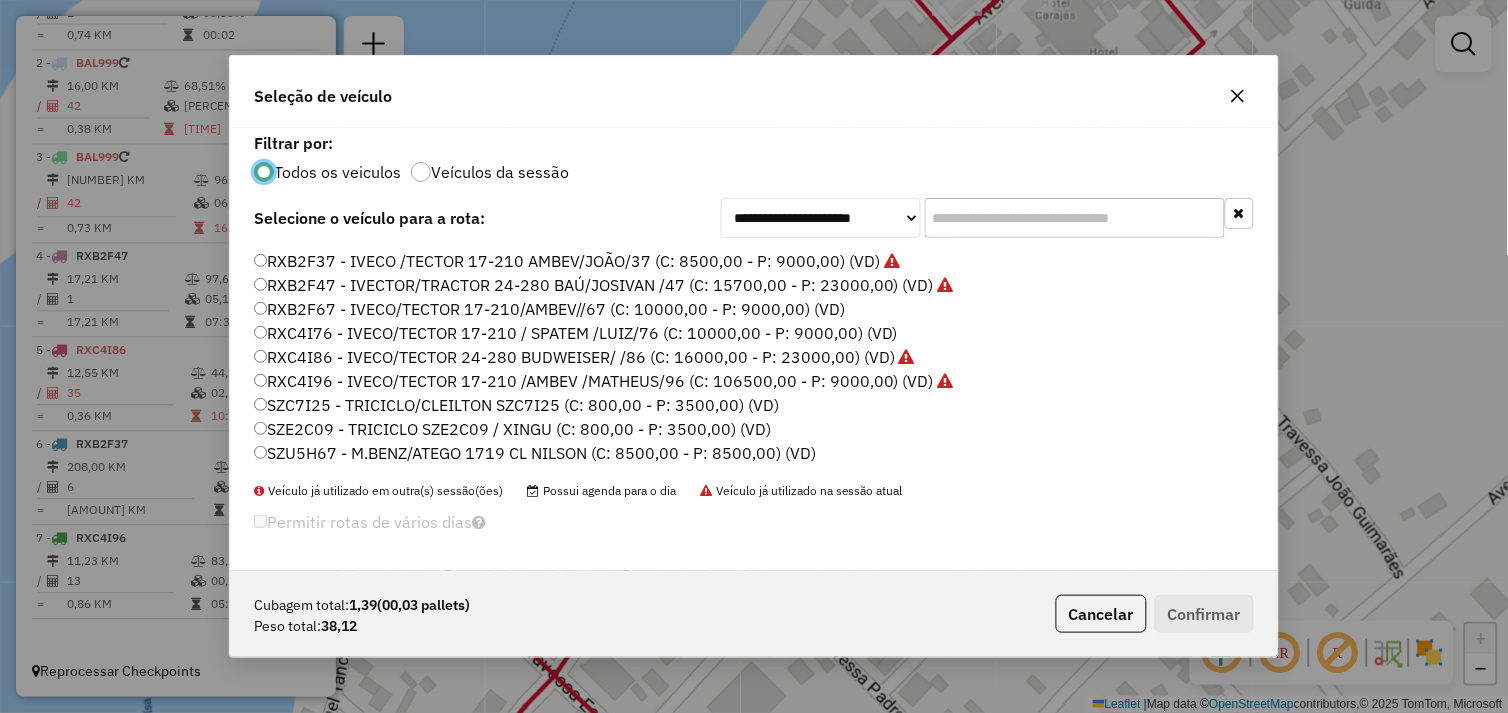 click on "SZE2C09 - TRICICLO SZE2C09 / XINGU (C: 800,00 - P: 3500,00) (VD)" 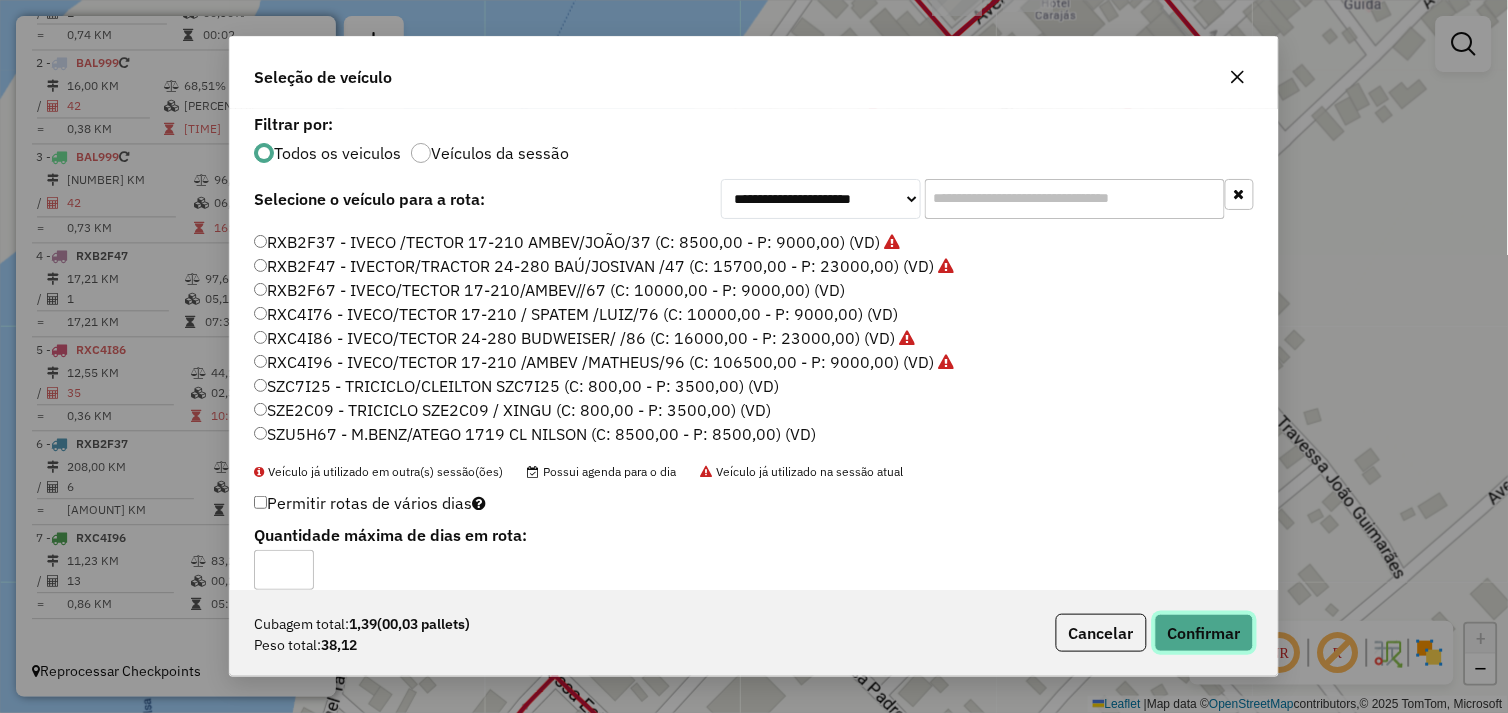 click on "Confirmar" 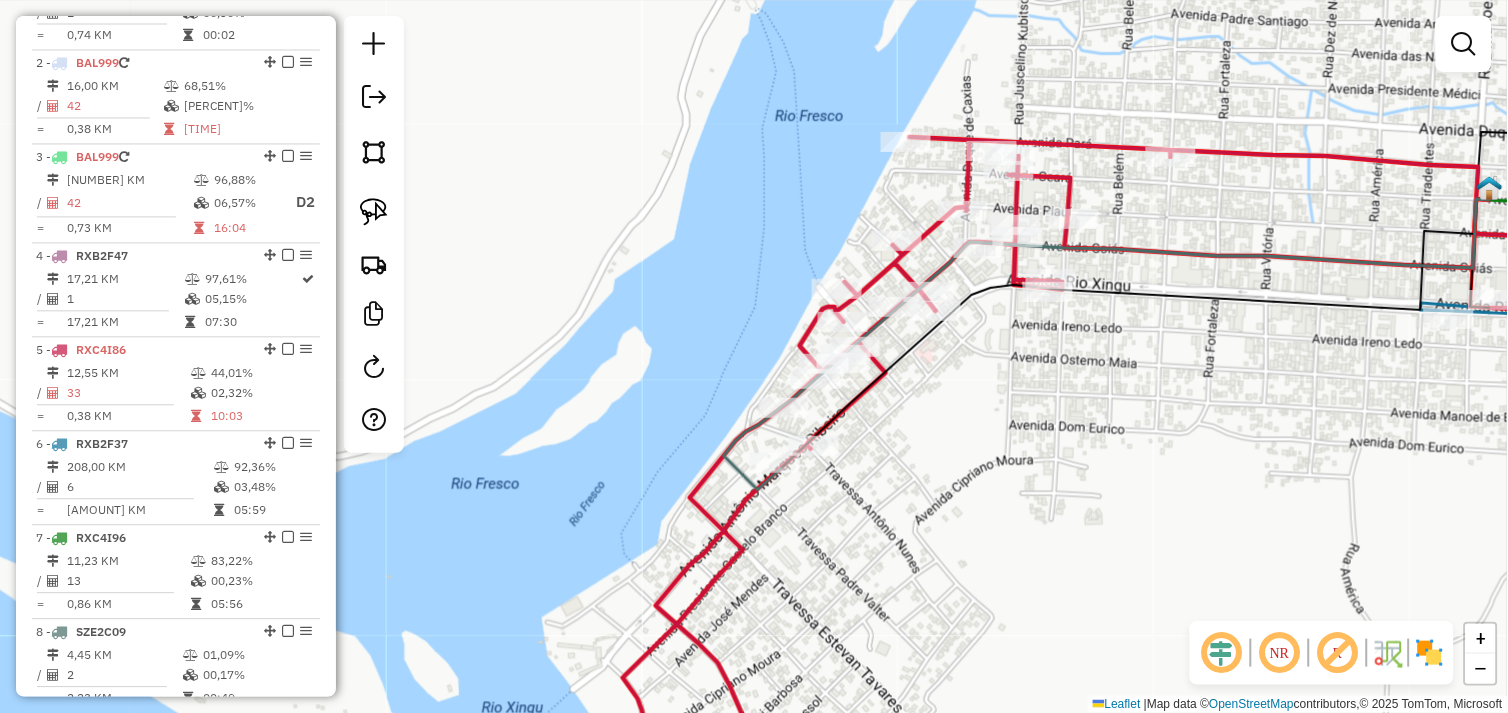 drag, startPoint x: 887, startPoint y: 420, endPoint x: 766, endPoint y: 491, distance: 140.29256 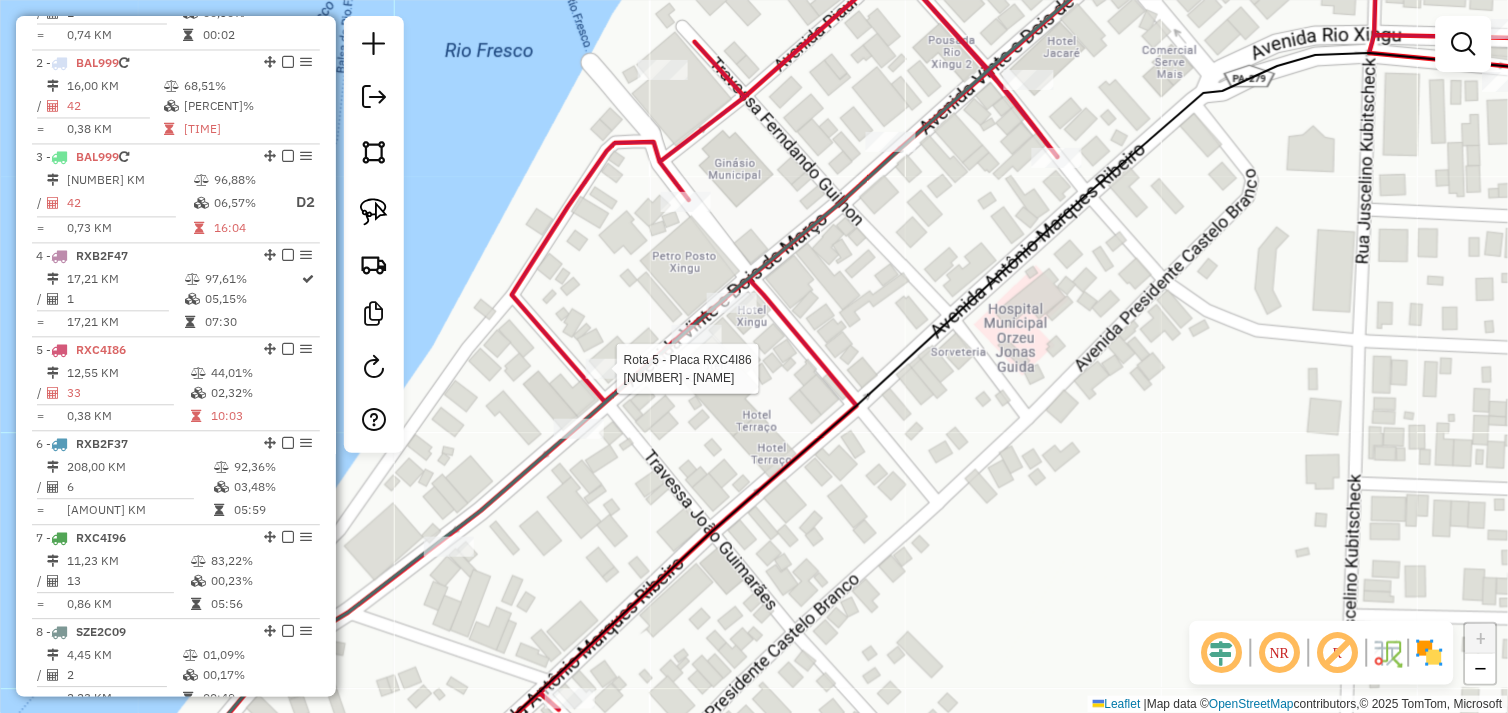 select on "*********" 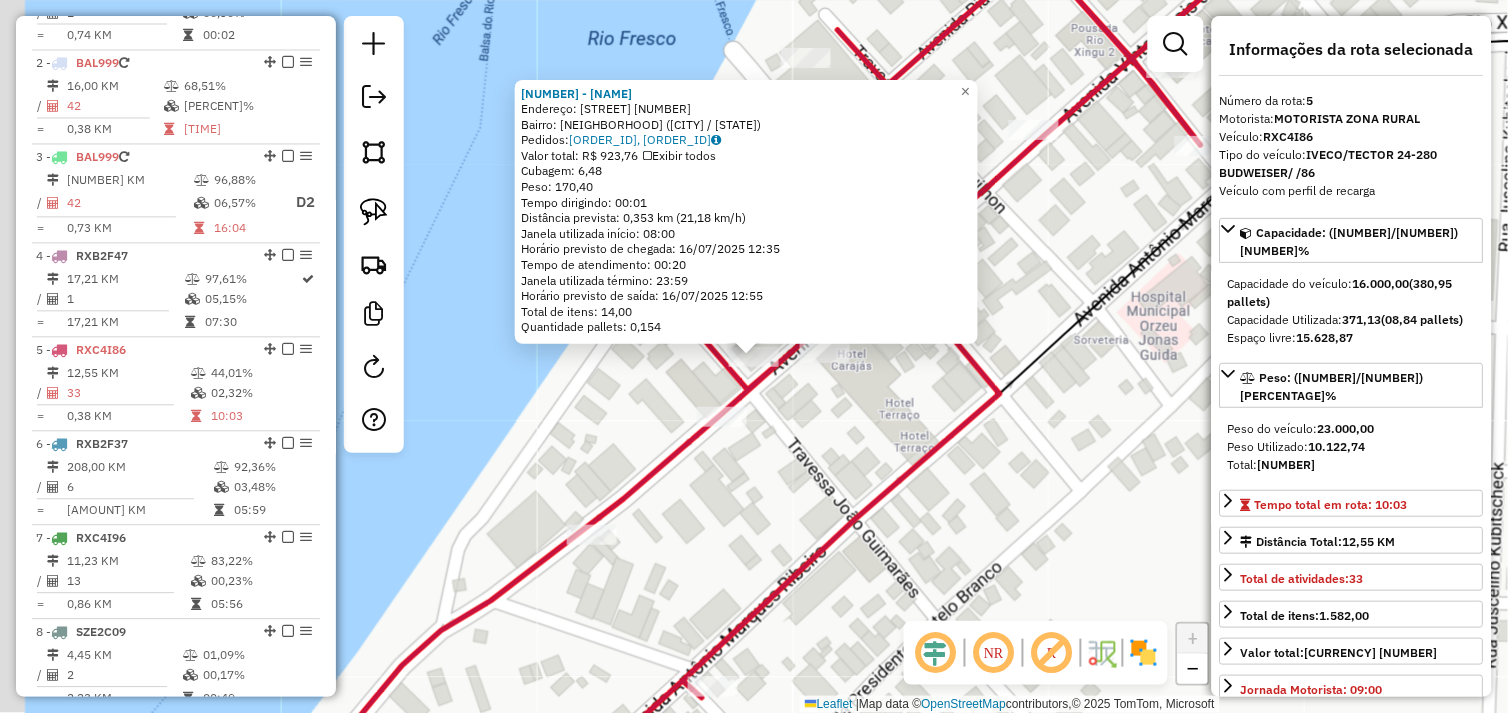 scroll, scrollTop: 926, scrollLeft: 0, axis: vertical 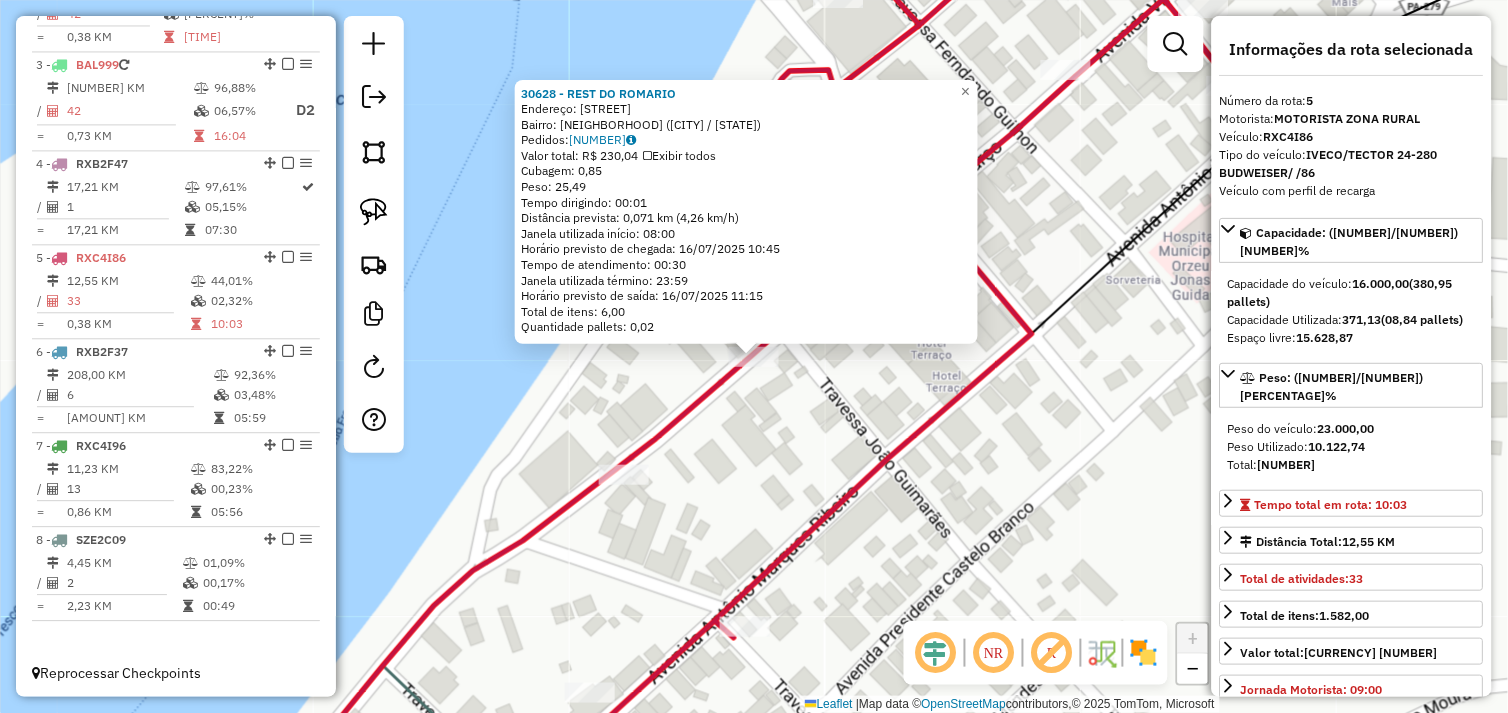 click on "30628 - REST DO ROMARIO  Endereço:  22 DE MARCO 880   Bairro: CENTRO (SAO FELIX DO XINGU / PA)   Pedidos:  15099746   Valor total: R$ 230,04   Exibir todos   Cubagem: 0,85  Peso: 25,49  Tempo dirigindo: 00:01   Distância prevista: 0,071 km (4,26 km/h)   Janela utilizada início: 08:00   Horário previsto de chegada: 16/07/2025 10:45   Tempo de atendimento: 00:30   Janela utilizada término: 23:59   Horário previsto de saída: 16/07/2025 11:15   Total de itens: 6,00   Quantidade pallets: 0,02  × Janela de atendimento Grade de atendimento Capacidade Transportadoras Veículos Cliente Pedidos  Rotas Selecione os dias de semana para filtrar as janelas de atendimento  Seg   Ter   Qua   Qui   Sex   Sáb   Dom  Informe o período da janela de atendimento: De: Até:  Filtrar exatamente a janela do cliente  Considerar janela de atendimento padrão  Selecione os dias de semana para filtrar as grades de atendimento  Seg   Ter   Qua   Qui   Sex   Sáb   Dom   Considerar clientes sem dia de atendimento cadastrado  De:" 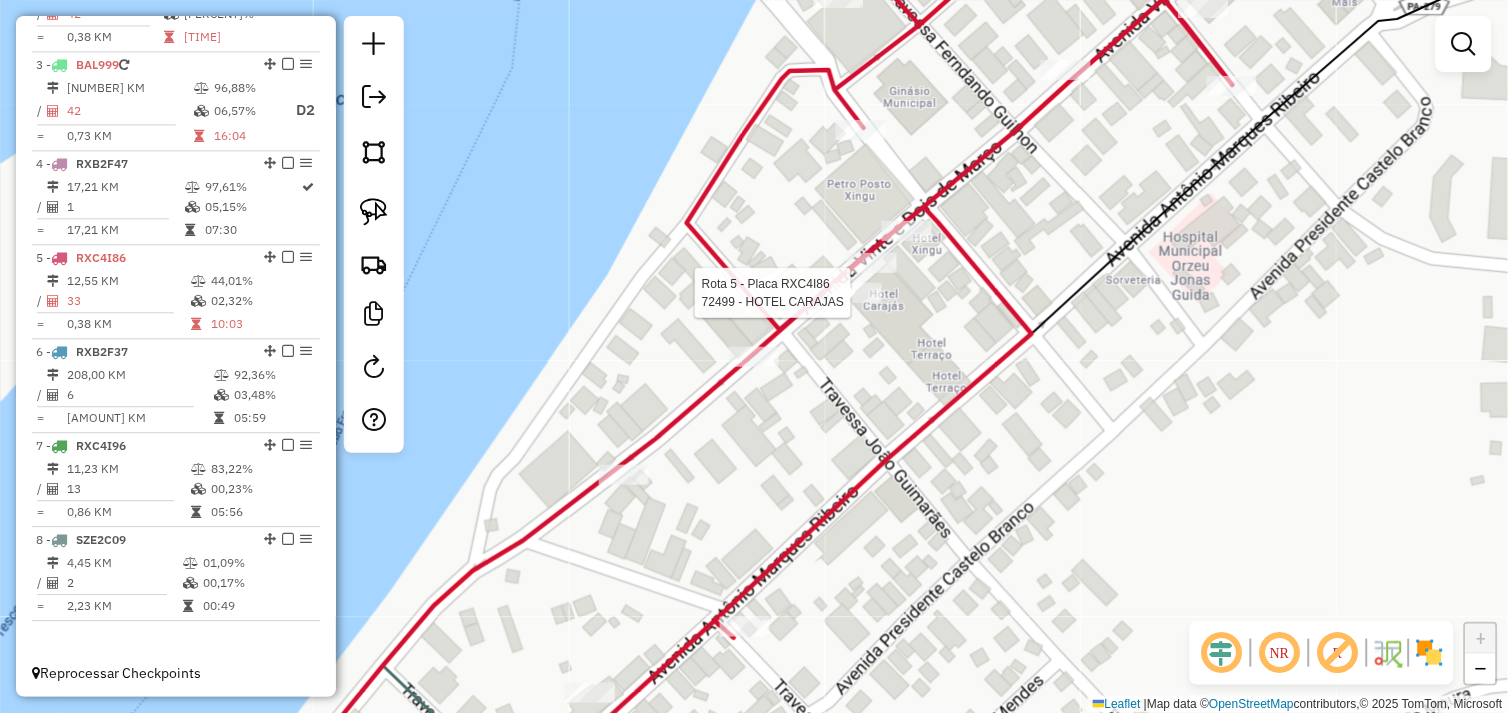 select on "*********" 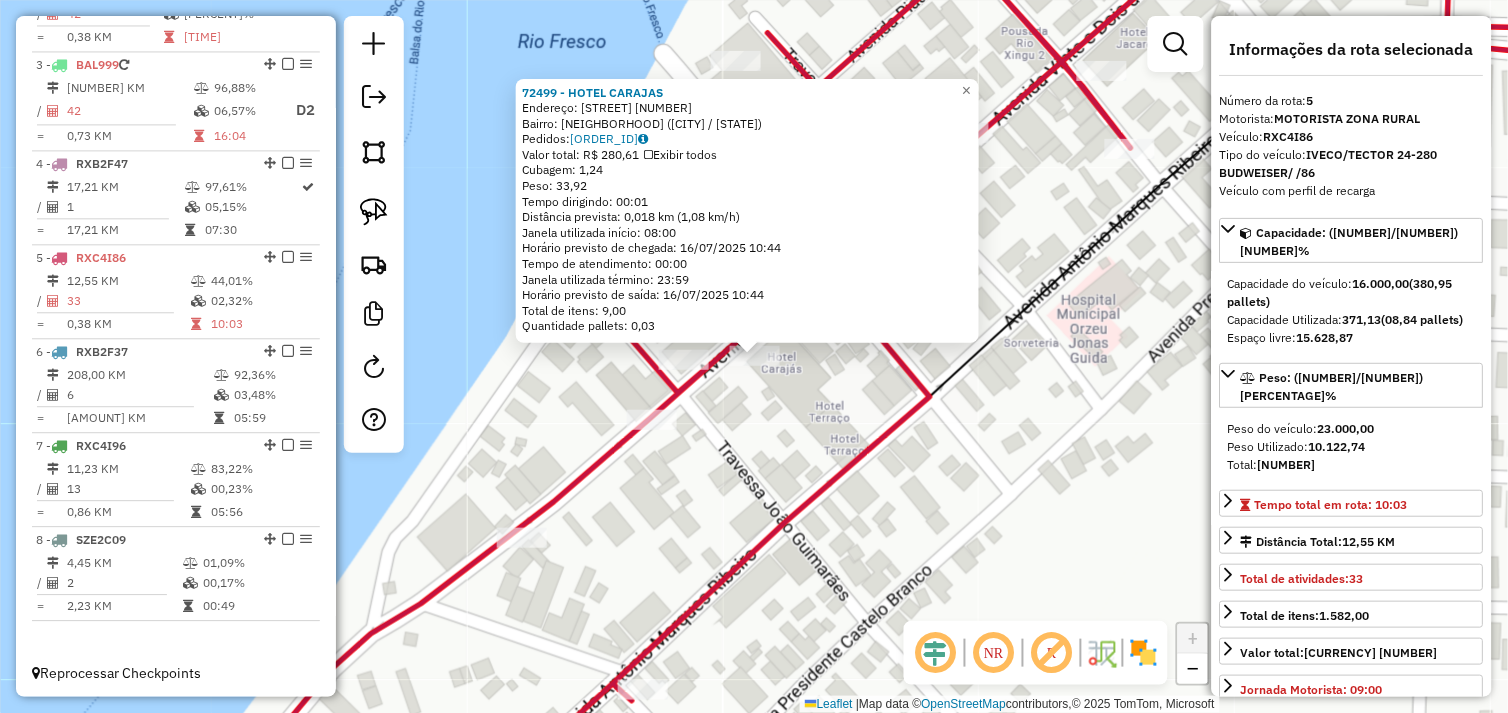 click on "72499 - HOTEL CARAJAS  Endereço:  Avenida 22 de Marco SN   Bairro: CENTRO (SAO FELIX DO XINGU / PA)   Pedidos:  15099664   Valor total: R$ 280,61   Exibir todos   Cubagem: 1,24  Peso: 33,92  Tempo dirigindo: 00:01   Distância prevista: 0,018 km (1,08 km/h)   Janela utilizada início: 08:00   Horário previsto de chegada: 16/07/2025 10:44   Tempo de atendimento: 00:00   Janela utilizada término: 23:59   Horário previsto de saída: 16/07/2025 10:44   Total de itens: 9,00   Quantidade pallets: 0,03  × Janela de atendimento Grade de atendimento Capacidade Transportadoras Veículos Cliente Pedidos  Rotas Selecione os dias de semana para filtrar as janelas de atendimento  Seg   Ter   Qua   Qui   Sex   Sáb   Dom  Informe o período da janela de atendimento: De: Até:  Filtrar exatamente a janela do cliente  Considerar janela de atendimento padrão  Selecione os dias de semana para filtrar as grades de atendimento  Seg   Ter   Qua   Qui   Sex   Sáb   Dom   Considerar clientes sem dia de atendimento cadastrado" 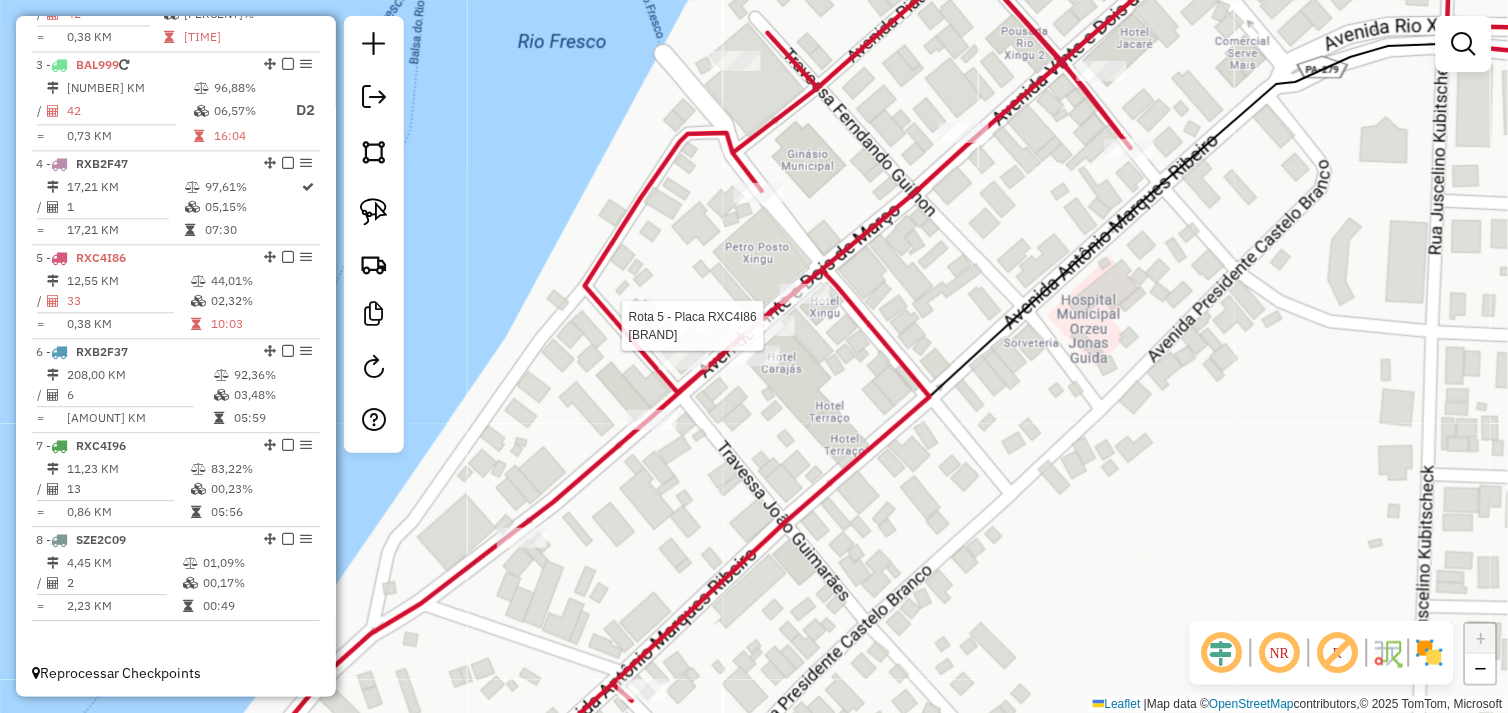 select on "*********" 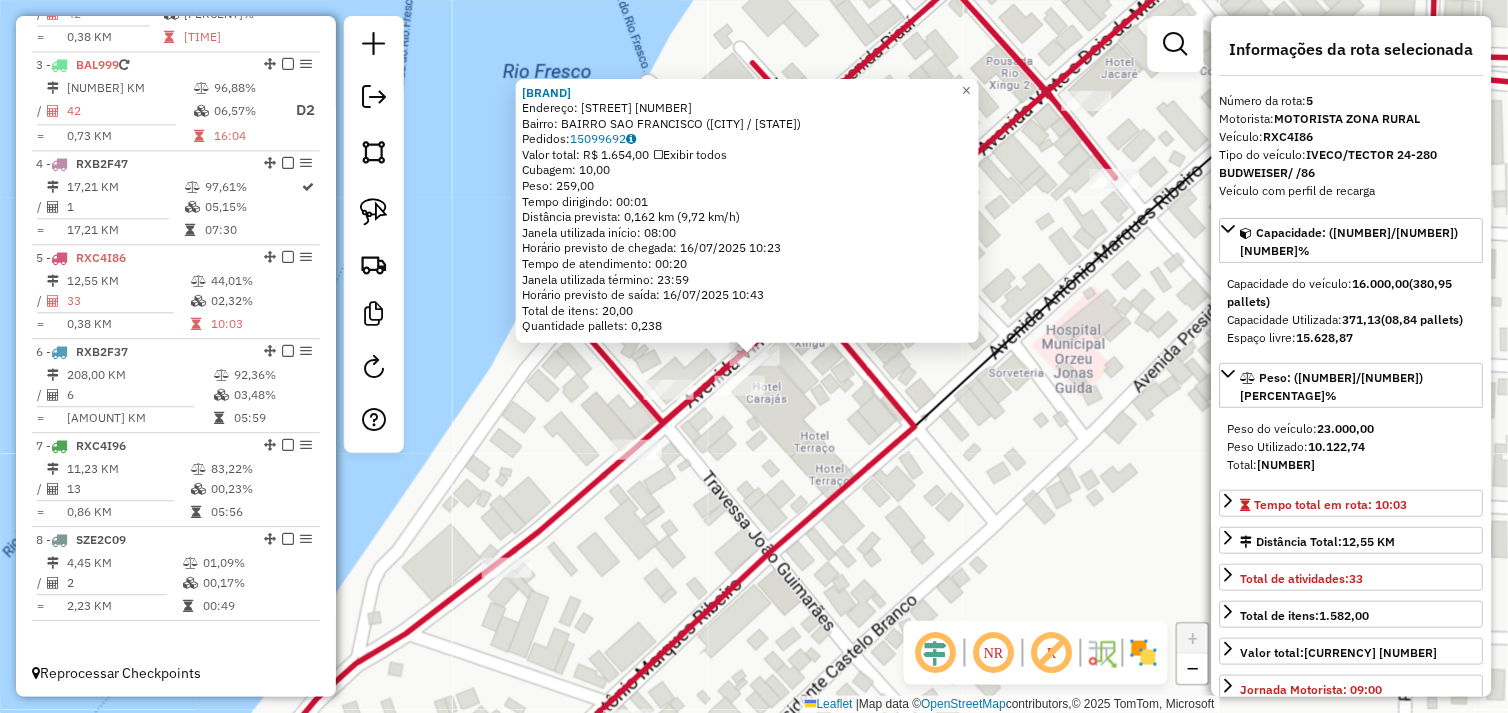 click on "72097 - FINA MASSA  Endereço:  TRAVESSA JOaO GUIMARaES 371   Bairro: BAIRRO SAO FRANCISCO (SAO FELIX DO XINGU / PA)   Pedidos:  15099692   Valor total: R$ 1.654,00   Exibir todos   Cubagem: 10,00  Peso: 259,00  Tempo dirigindo: 00:01   Distância prevista: 0,162 km (9,72 km/h)   Janela utilizada início: 08:00   Horário previsto de chegada: 16/07/2025 10:23   Tempo de atendimento: 00:20   Janela utilizada término: 23:59   Horário previsto de saída: 16/07/2025 10:43   Total de itens: 20,00   Quantidade pallets: 0,238  × Janela de atendimento Grade de atendimento Capacidade Transportadoras Veículos Cliente Pedidos  Rotas Selecione os dias de semana para filtrar as janelas de atendimento  Seg   Ter   Qua   Qui   Sex   Sáb   Dom  Informe o período da janela de atendimento: De: Até:  Filtrar exatamente a janela do cliente  Considerar janela de atendimento padrão  Selecione os dias de semana para filtrar as grades de atendimento  Seg   Ter   Qua   Qui   Sex   Sáb   Dom   Peso mínimo:   Peso máximo:  +" 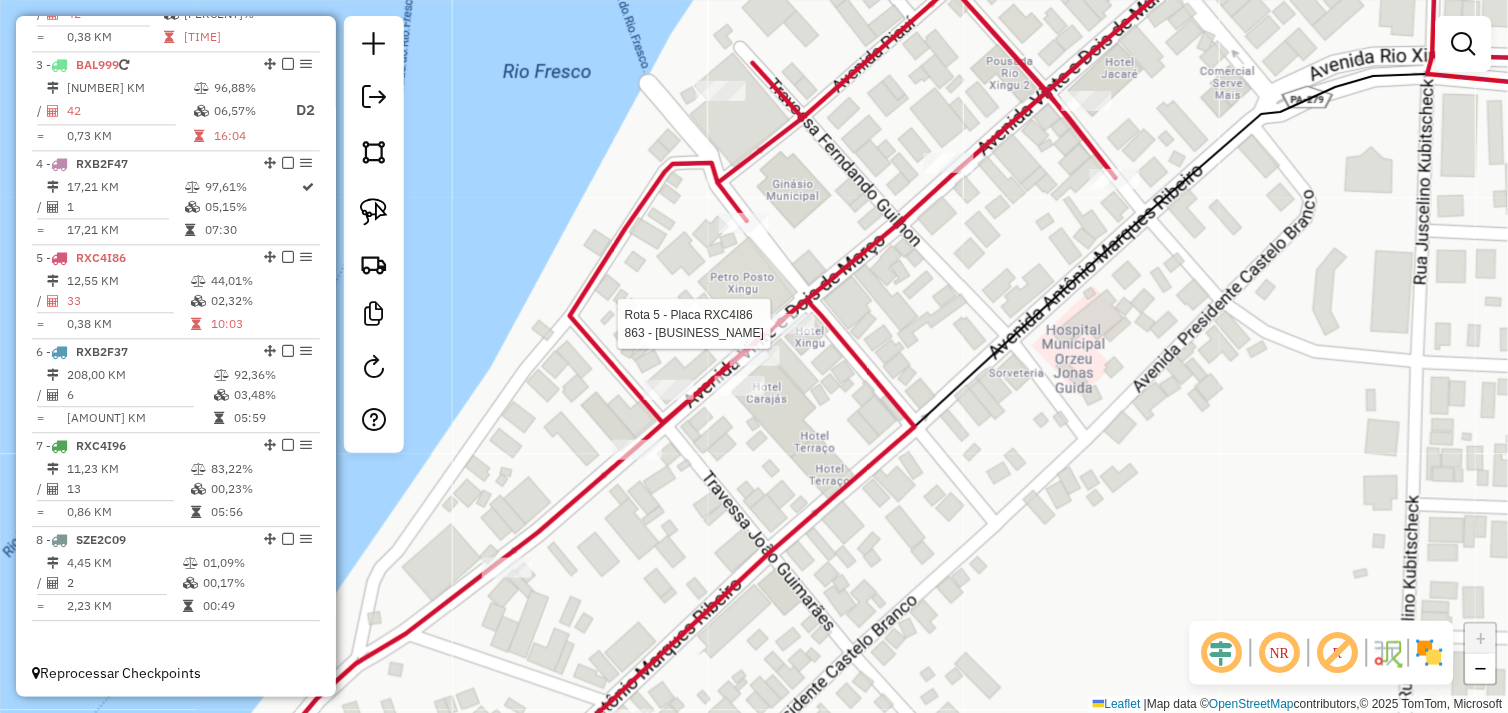 select on "*********" 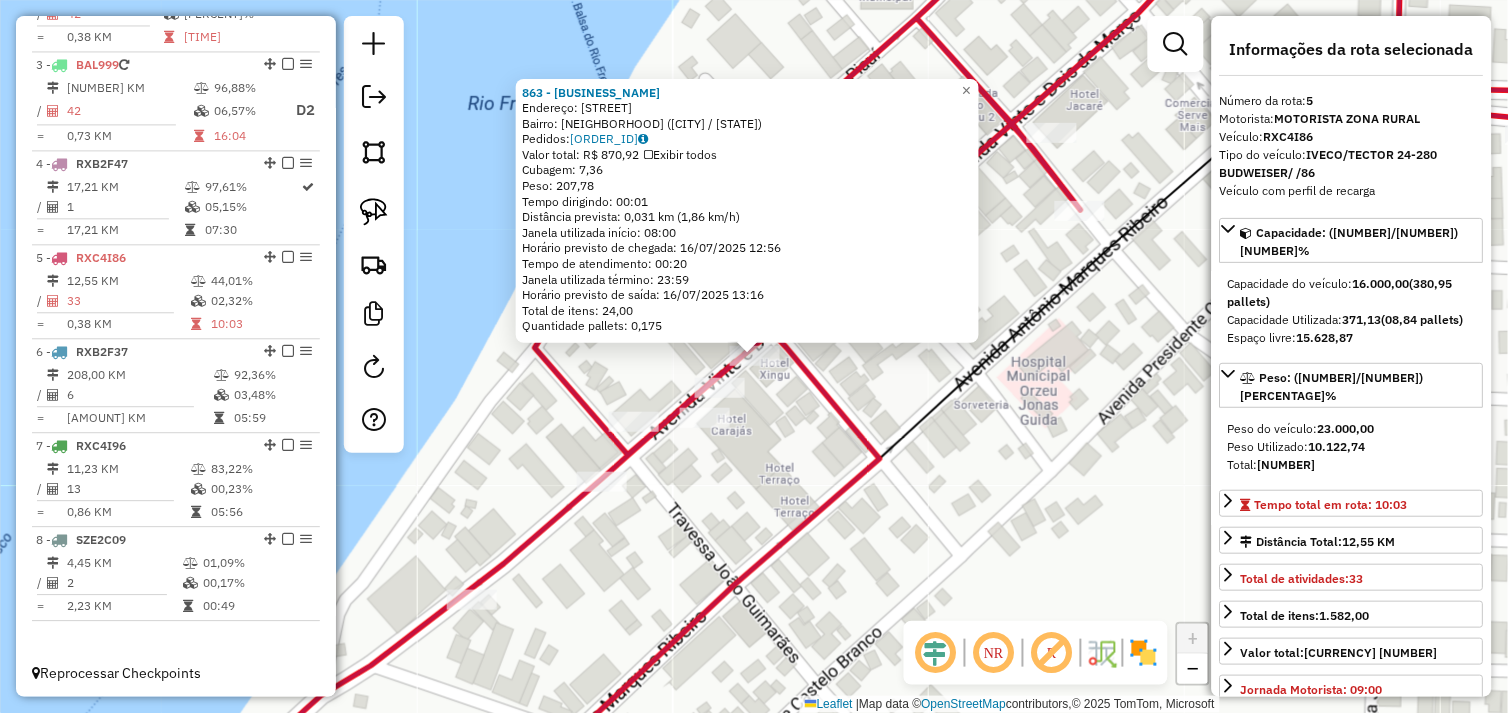 click 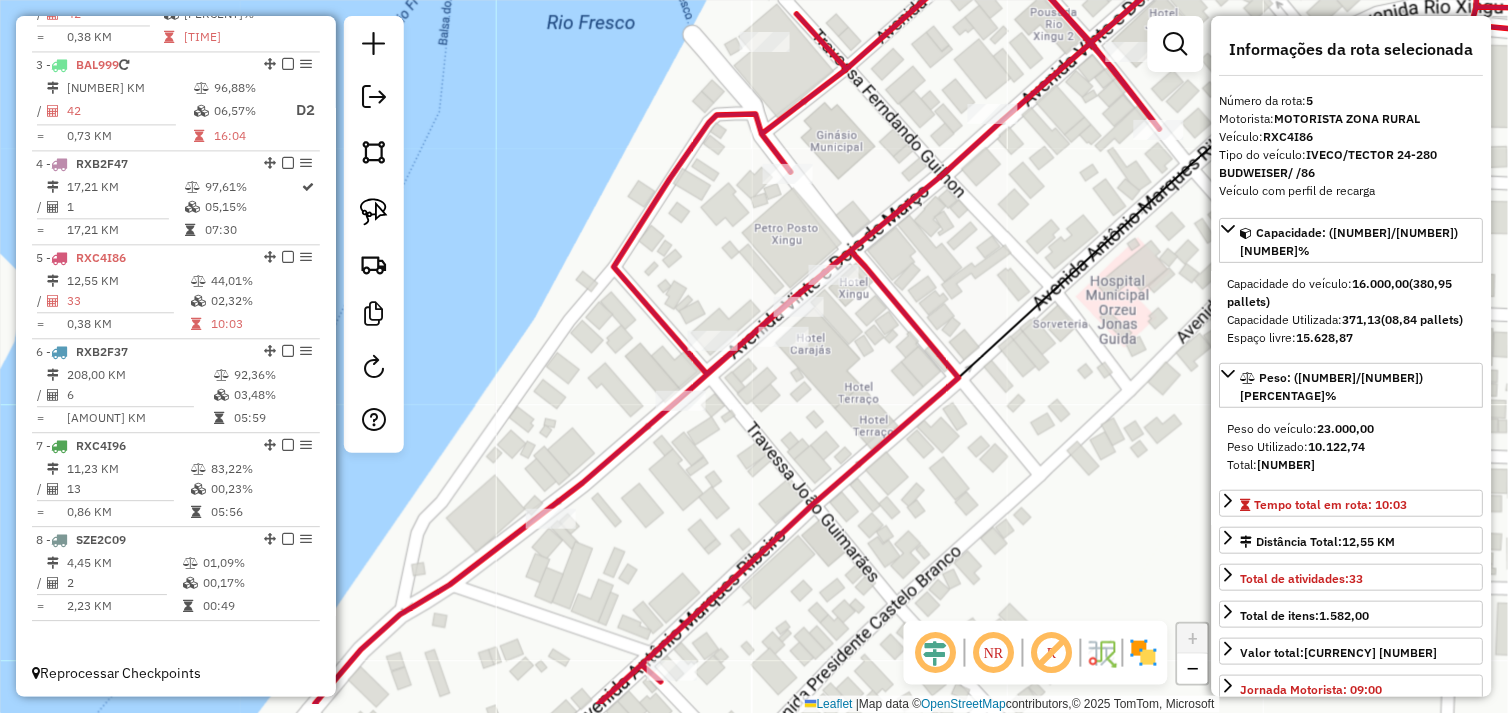 drag, startPoint x: 784, startPoint y: 433, endPoint x: 863, endPoint y: 352, distance: 113.14592 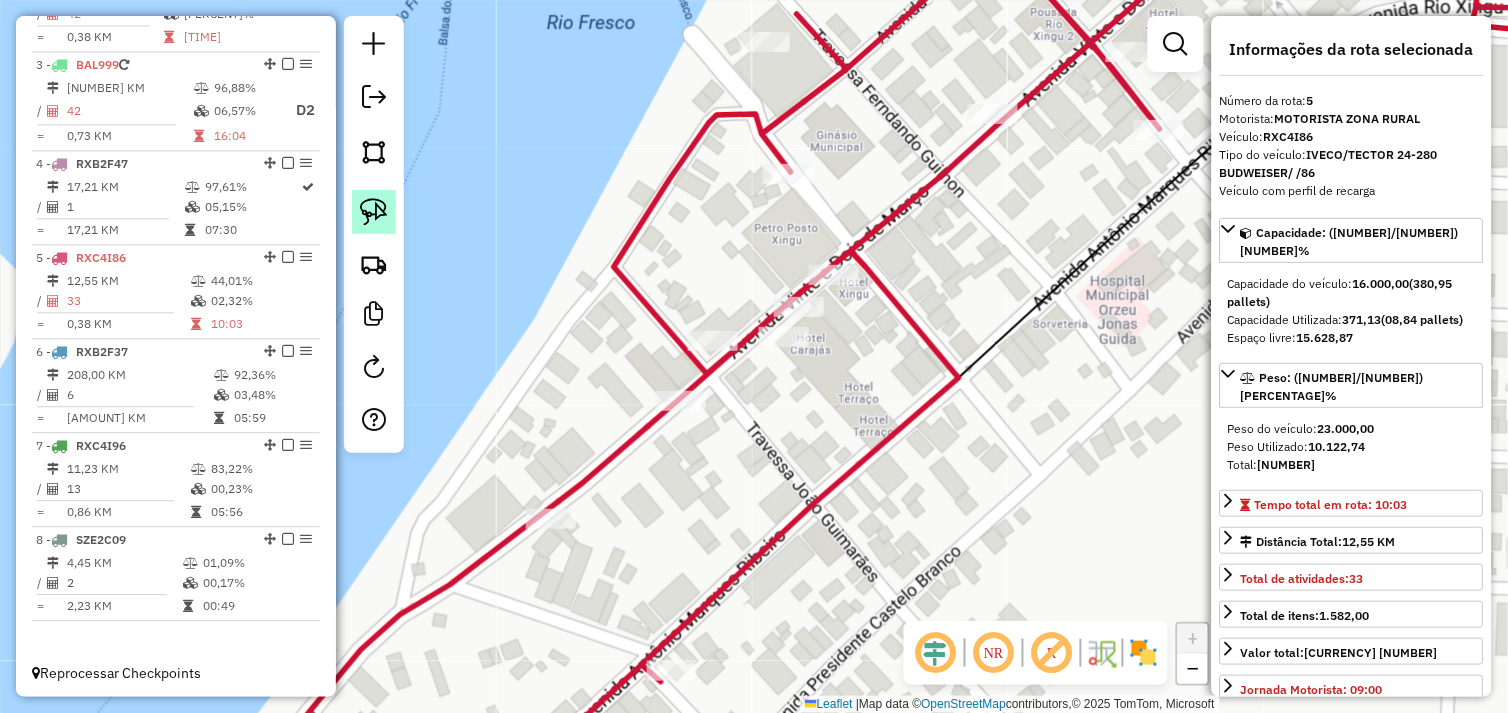 click 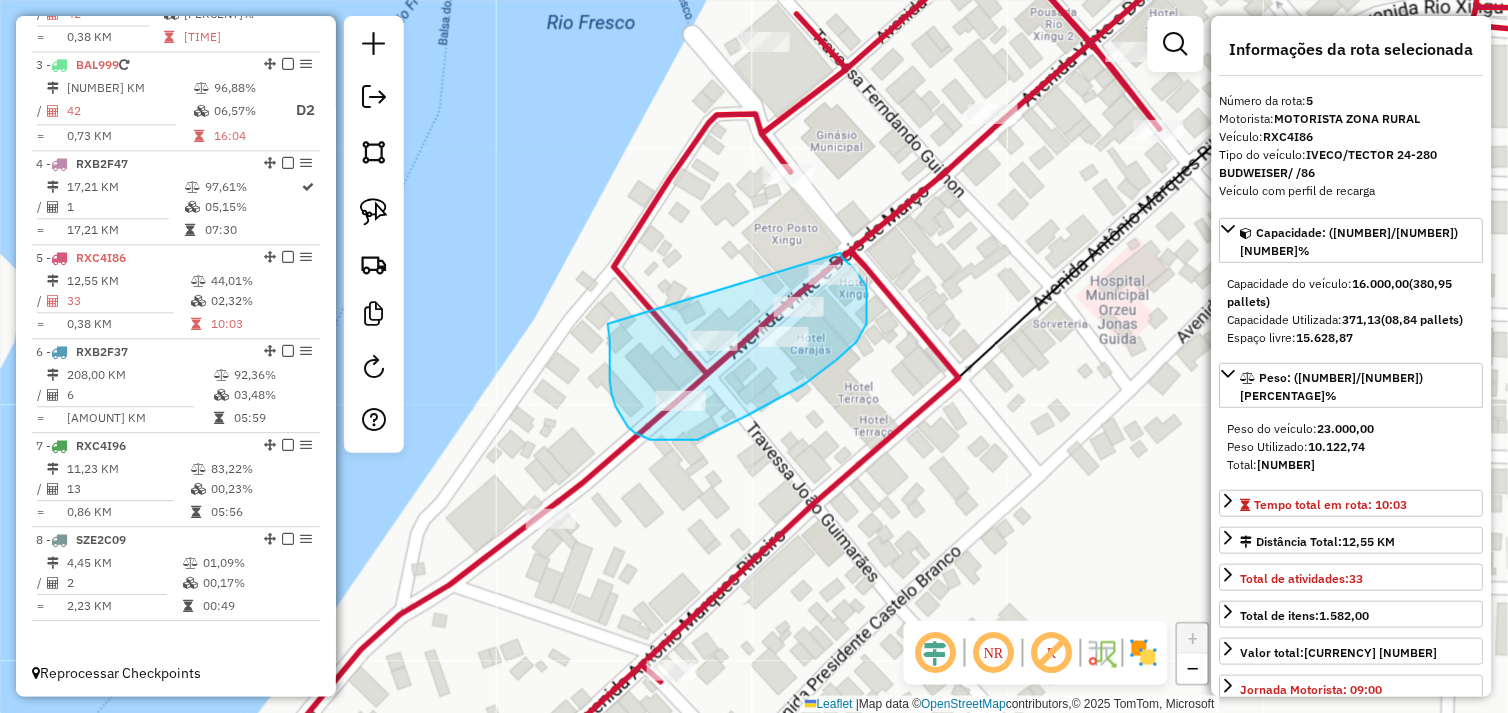 drag, startPoint x: 608, startPoint y: 324, endPoint x: 837, endPoint y: 252, distance: 240.05208 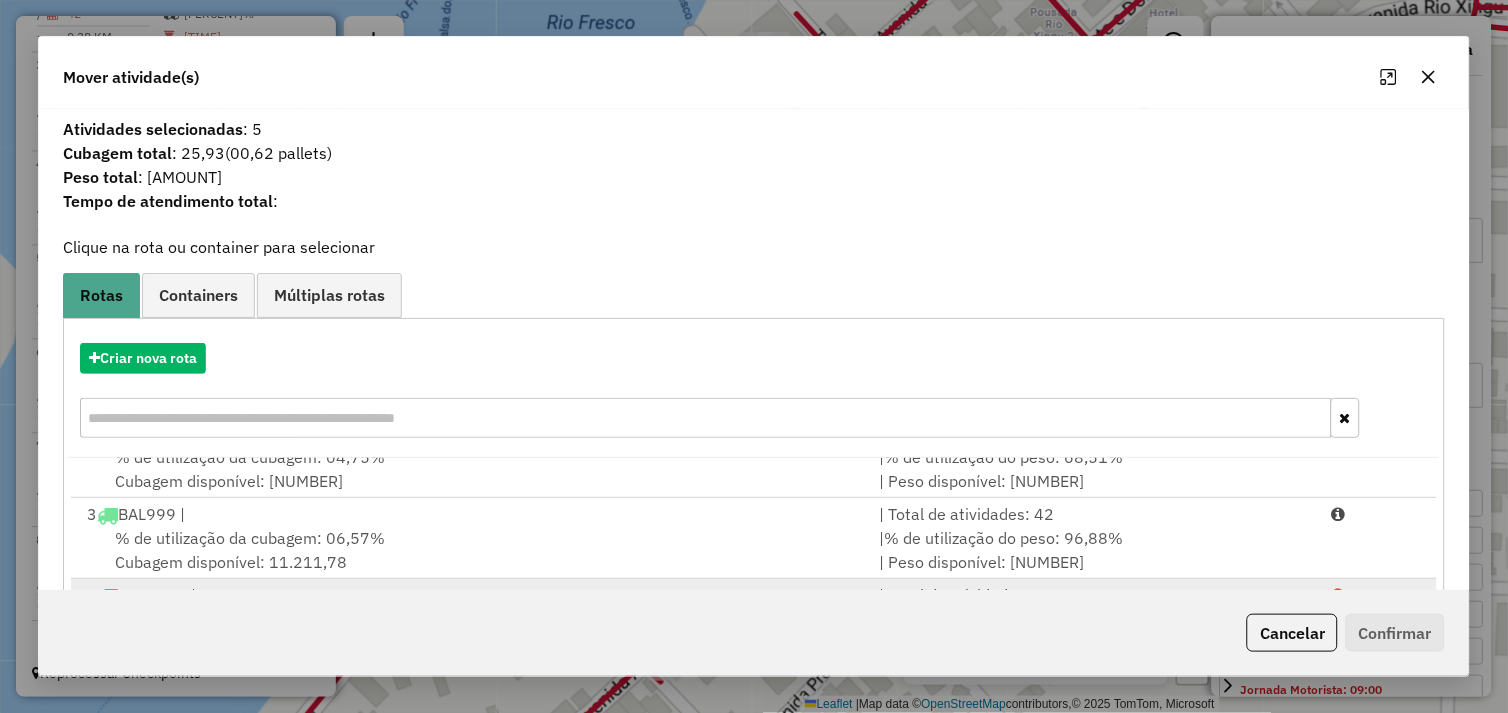 scroll, scrollTop: 167, scrollLeft: 0, axis: vertical 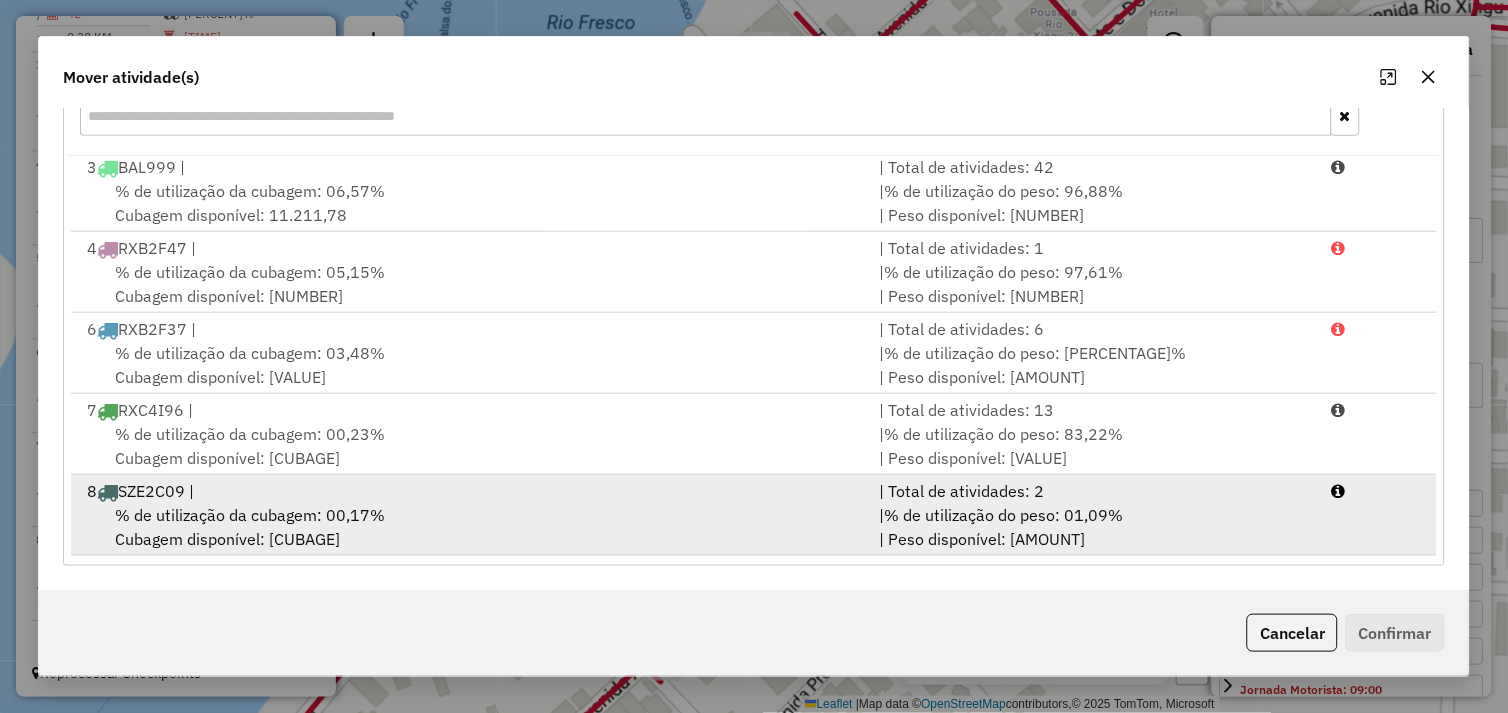 drag, startPoint x: 442, startPoint y: 521, endPoint x: 507, endPoint y: 525, distance: 65.12296 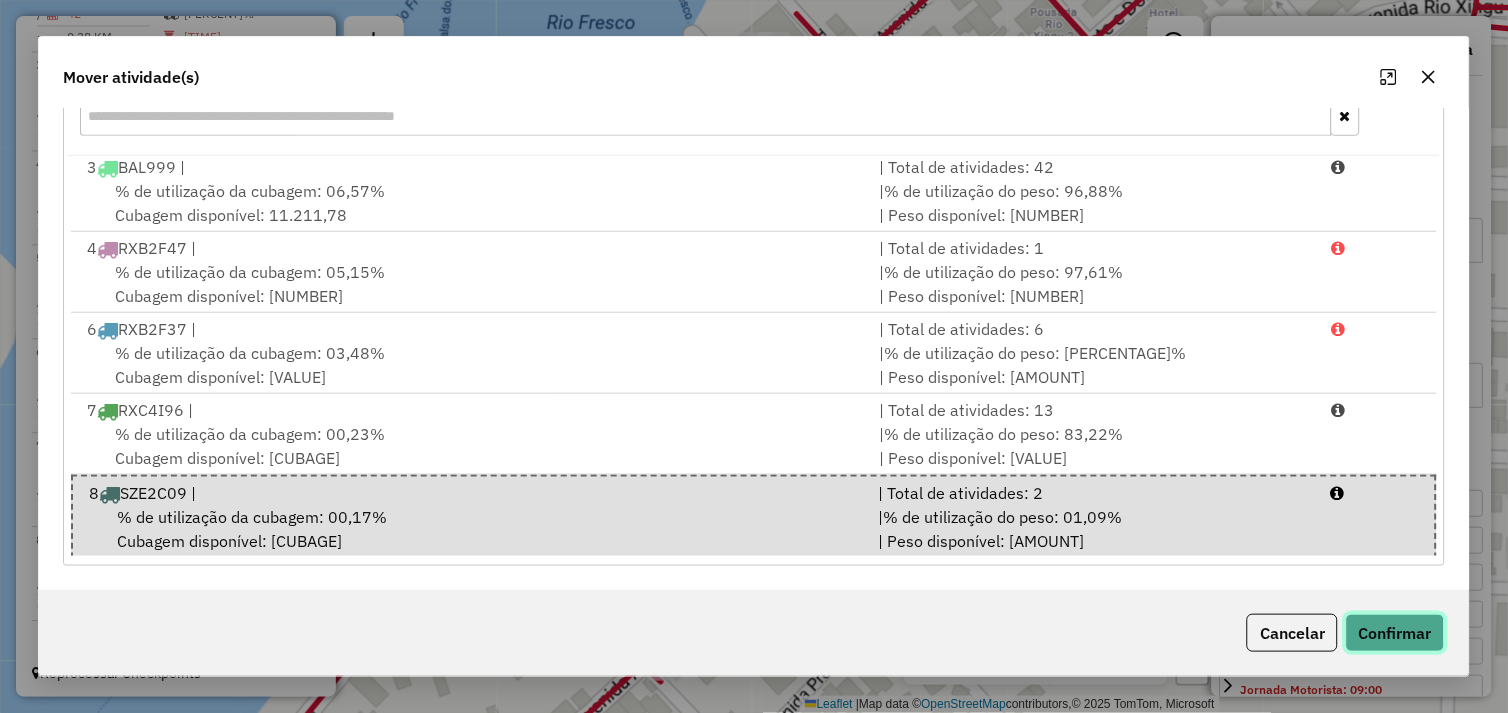 click on "Confirmar" 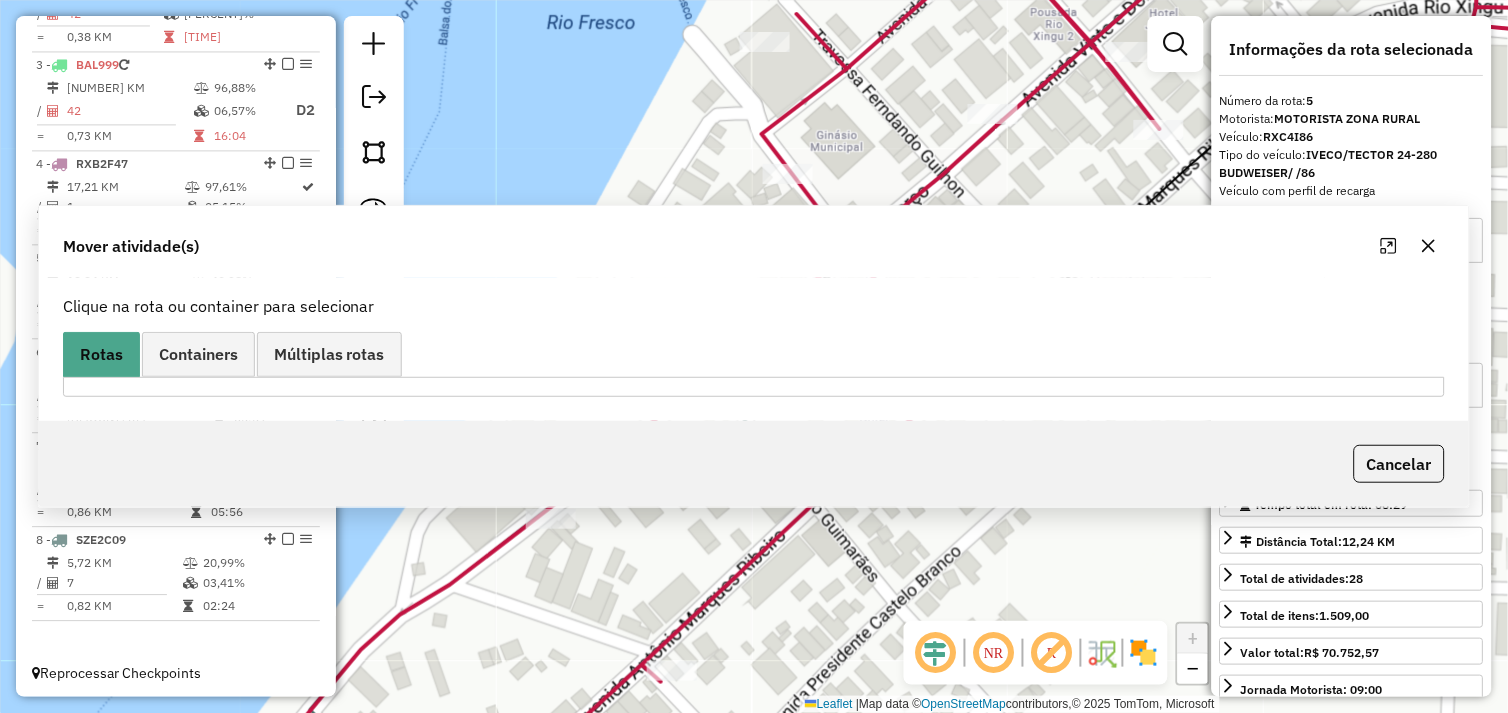 scroll, scrollTop: 0, scrollLeft: 0, axis: both 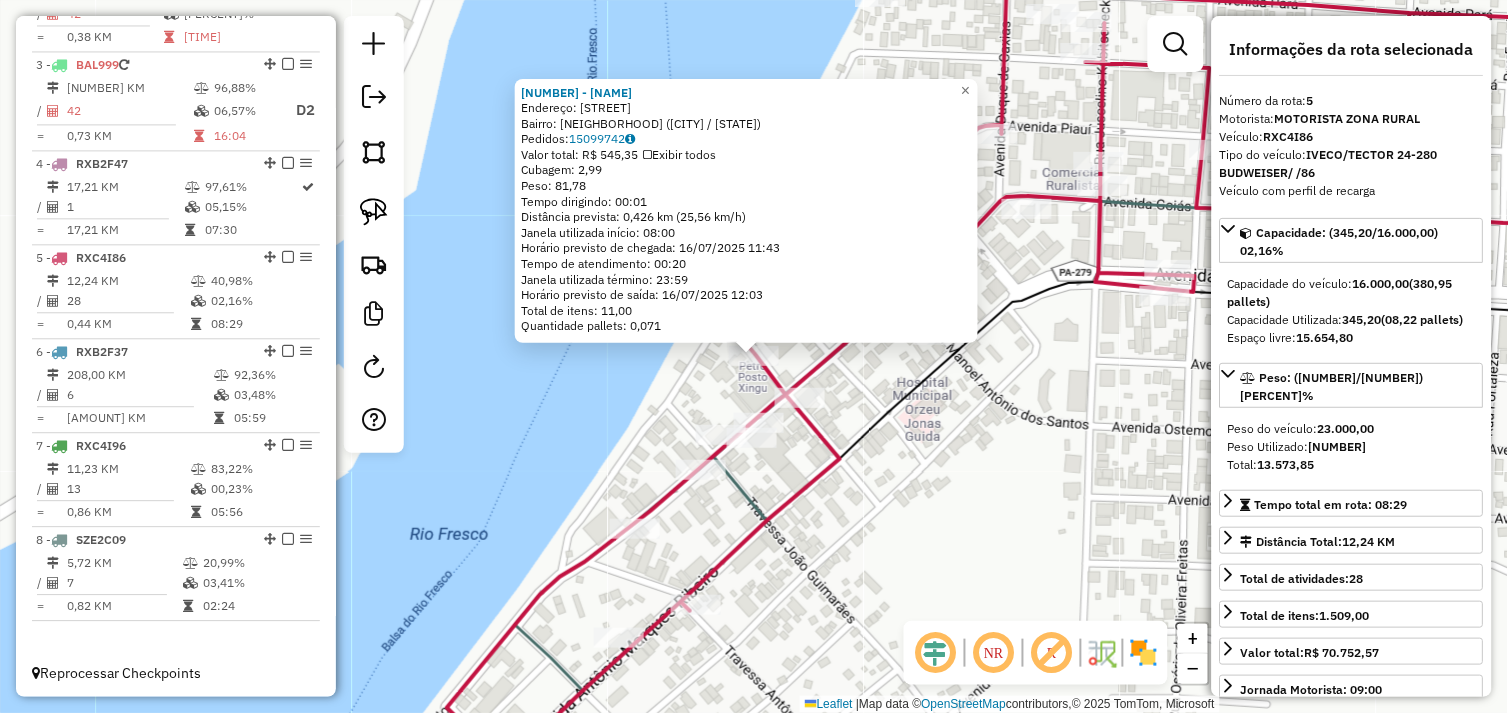 click on "594 - BAR SANDRA CEREJA  Endereço:  AV MANOEL FERREIRA NEVES 50   Bairro: CENTRO (SAO FELIX DO XINGU / PA)   Pedidos:  15099742   Valor total: R$ 545,35   Exibir todos   Cubagem: 2,99  Peso: 81,78  Tempo dirigindo: 00:01   Distância prevista: 0,426 km (25,56 km/h)   Janela utilizada início: 08:00   Horário previsto de chegada: 16/07/2025 11:43   Tempo de atendimento: 00:20   Janela utilizada término: 23:59   Horário previsto de saída: 16/07/2025 12:03   Total de itens: 11,00   Quantidade pallets: 0,071  × Janela de atendimento Grade de atendimento Capacidade Transportadoras Veículos Cliente Pedidos  Rotas Selecione os dias de semana para filtrar as janelas de atendimento  Seg   Ter   Qua   Qui   Sex   Sáb   Dom  Informe o período da janela de atendimento: De: Até:  Filtrar exatamente a janela do cliente  Considerar janela de atendimento padrão  Selecione os dias de semana para filtrar as grades de atendimento  Seg   Ter   Qua   Qui   Sex   Sáb   Dom   Peso mínimo:   Peso máximo:   De:   Até:" 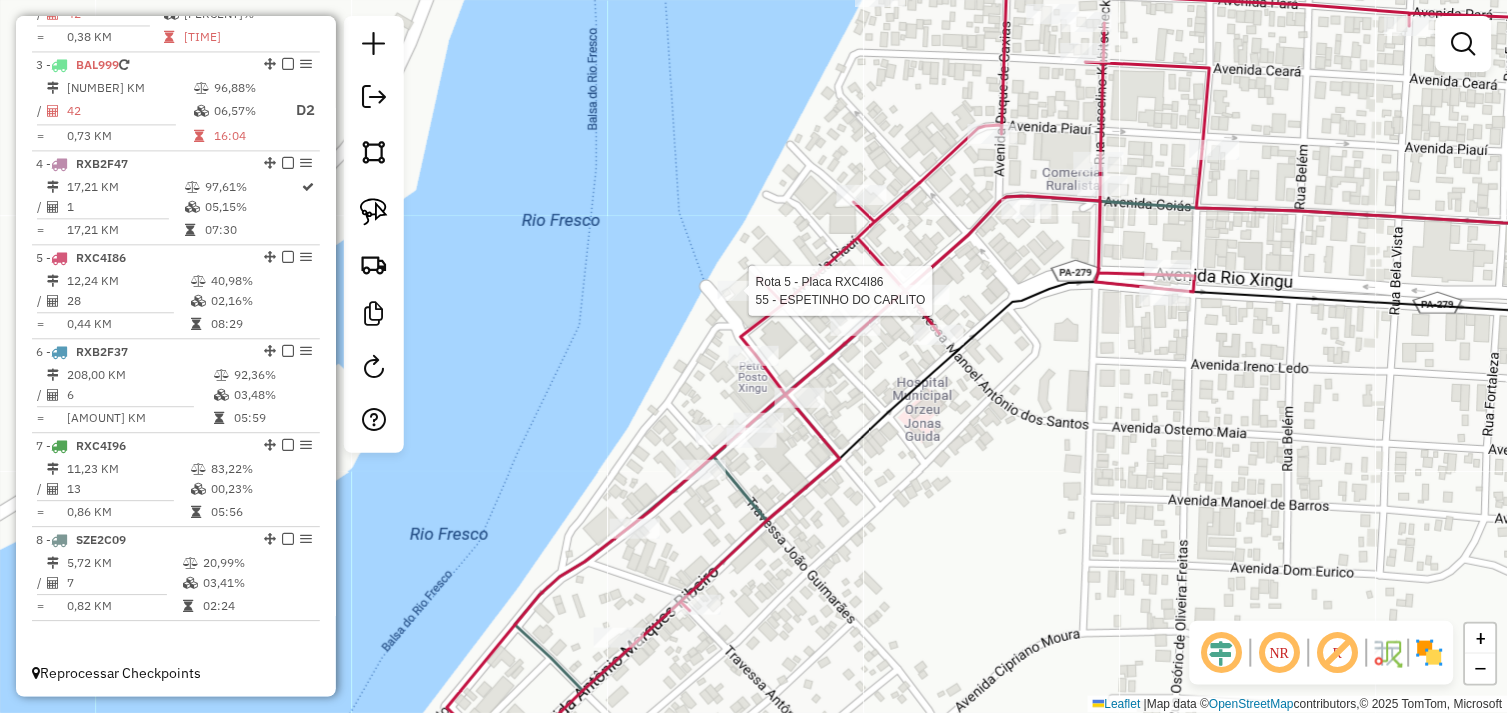 select on "*********" 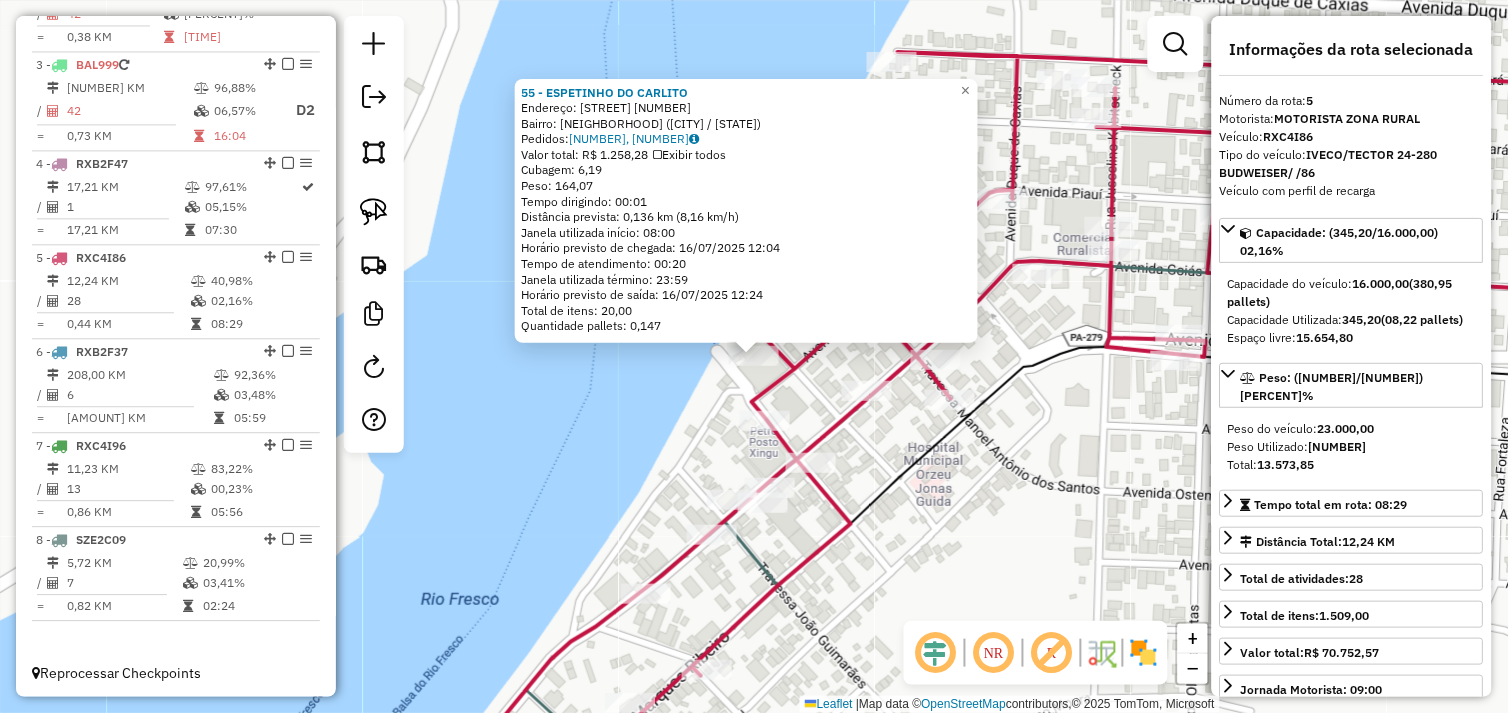 click on "55 - ESPETINHO DO CARLITO  Endereço:  AV 22 DE MARCO SN   Bairro: CENTRO (SAO FELIX DO XINGU / PA)   Pedidos:  15099690, 15099691   Valor total: R$ 1.258,28   Exibir todos   Cubagem: 6,19  Peso: 164,07  Tempo dirigindo: 00:01   Distância prevista: 0,136 km (8,16 km/h)   Janela utilizada início: 08:00   Horário previsto de chegada: 16/07/2025 12:04   Tempo de atendimento: 00:20   Janela utilizada término: 23:59   Horário previsto de saída: 16/07/2025 12:24   Total de itens: 20,00   Quantidade pallets: 0,147  × Janela de atendimento Grade de atendimento Capacidade Transportadoras Veículos Cliente Pedidos  Rotas Selecione os dias de semana para filtrar as janelas de atendimento  Seg   Ter   Qua   Qui   Sex   Sáb   Dom  Informe o período da janela de atendimento: De: Até:  Filtrar exatamente a janela do cliente  Considerar janela de atendimento padrão  Selecione os dias de semana para filtrar as grades de atendimento  Seg   Ter   Qua   Qui   Sex   Sáb   Dom   Peso mínimo:   Peso máximo:   De:  De:" 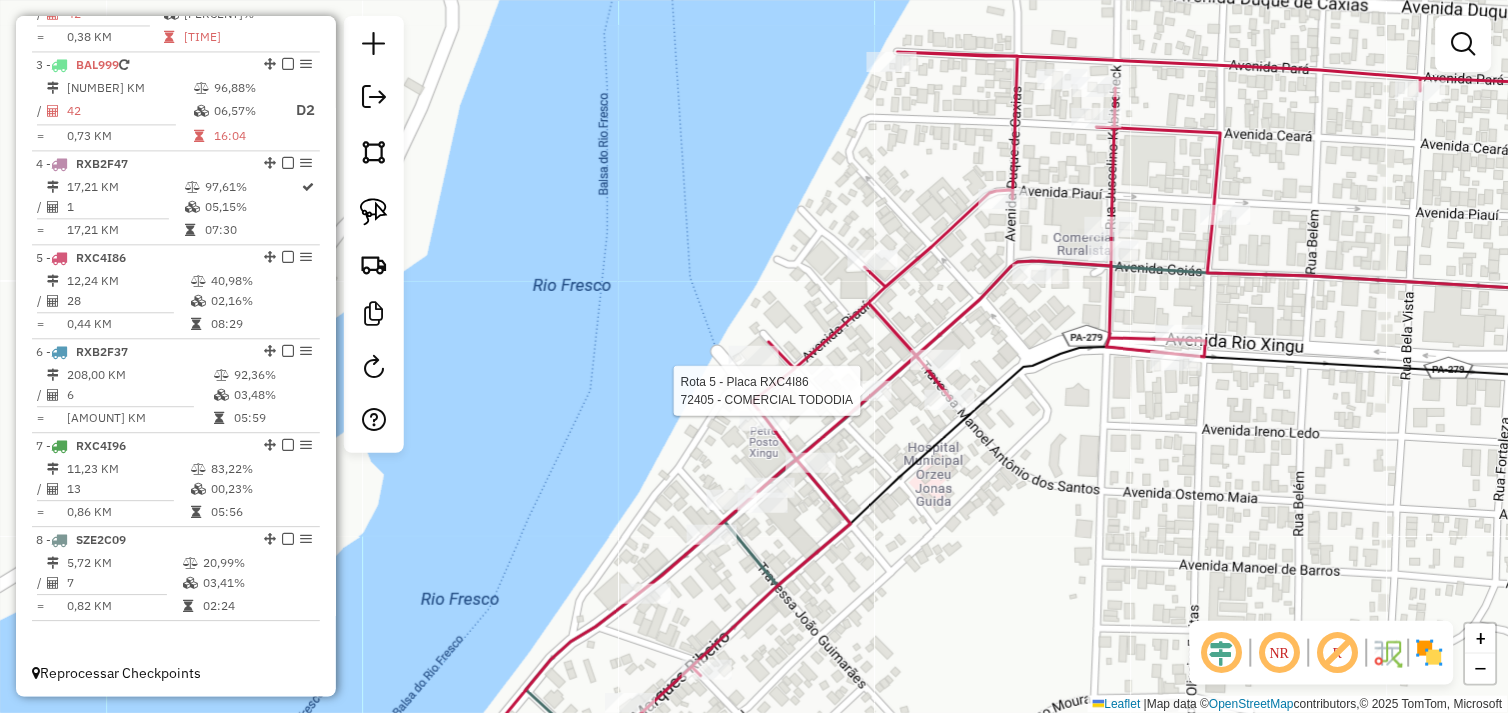 select on "*********" 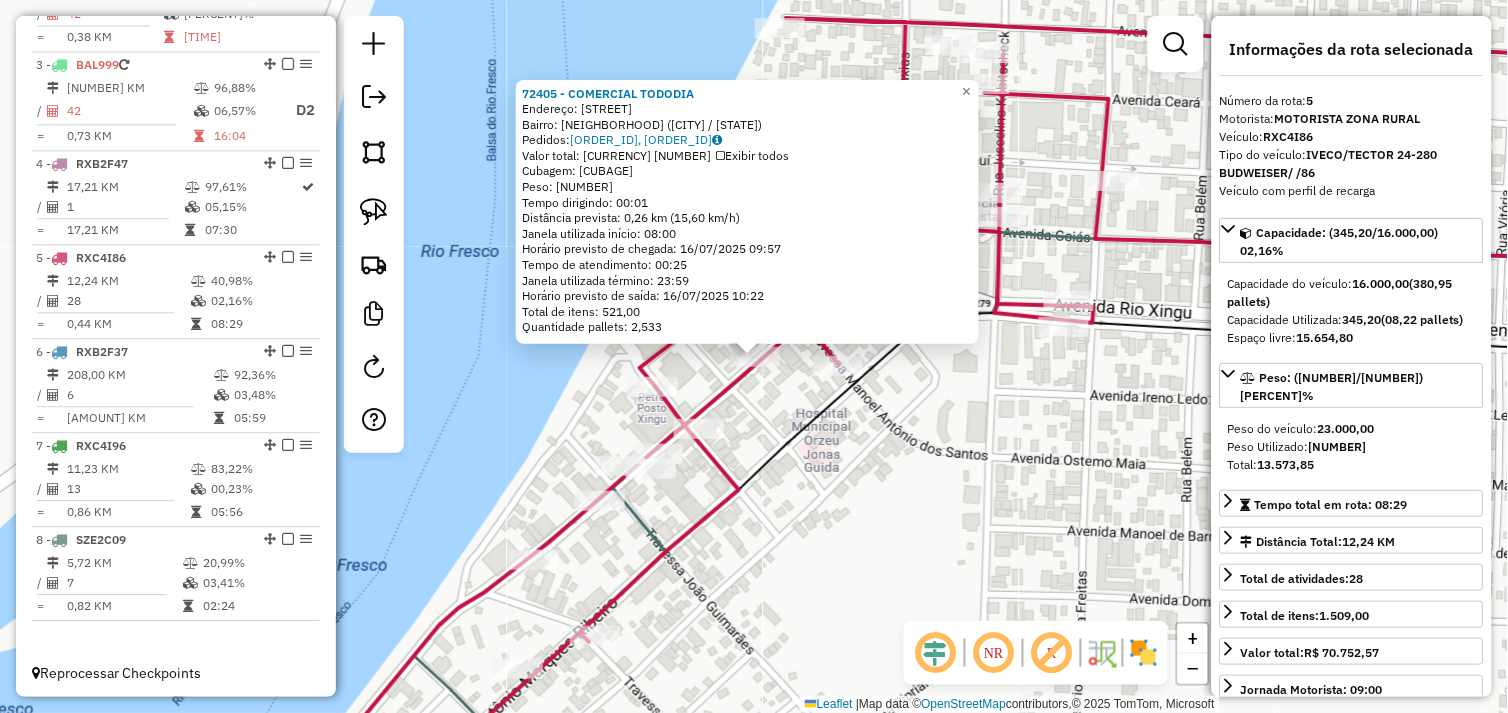 drag, startPoint x: 800, startPoint y: 428, endPoint x: 814, endPoint y: 420, distance: 16.124516 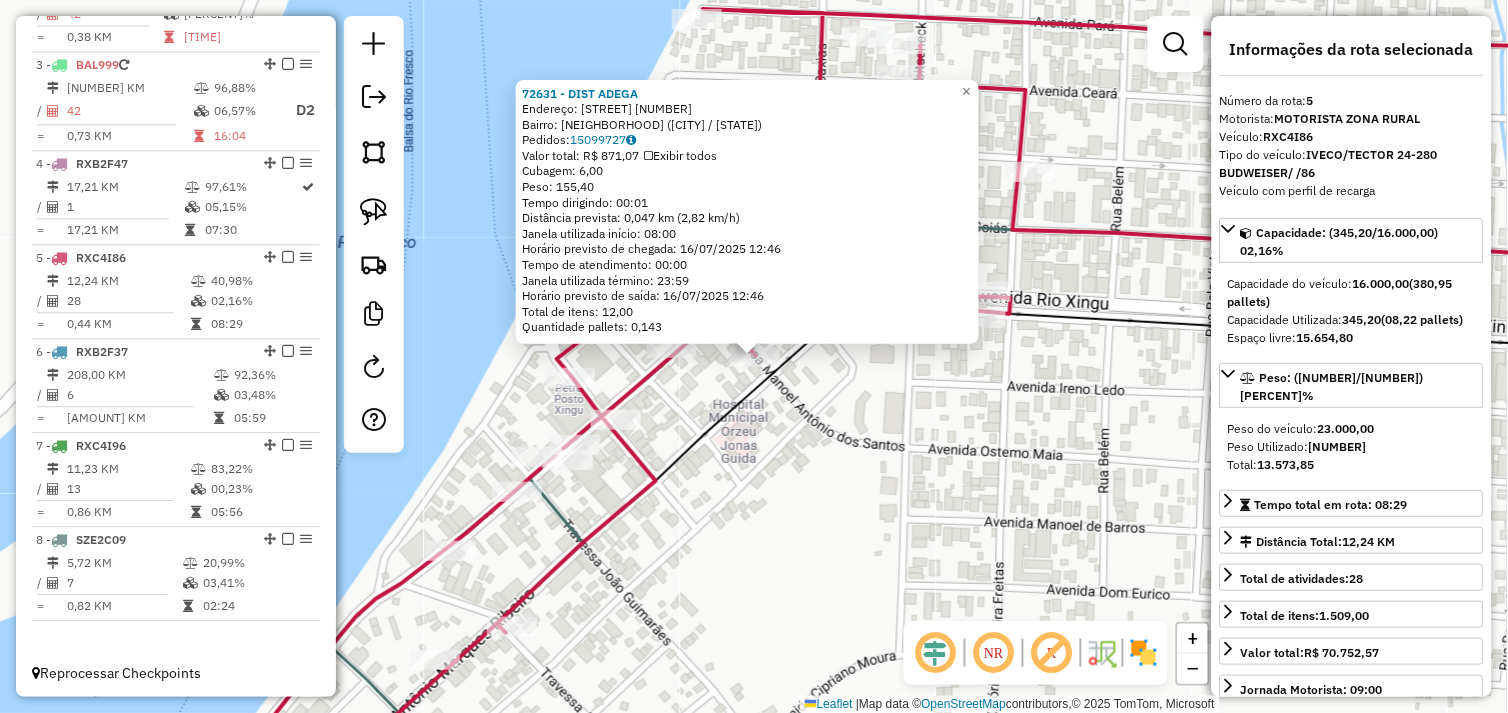 click 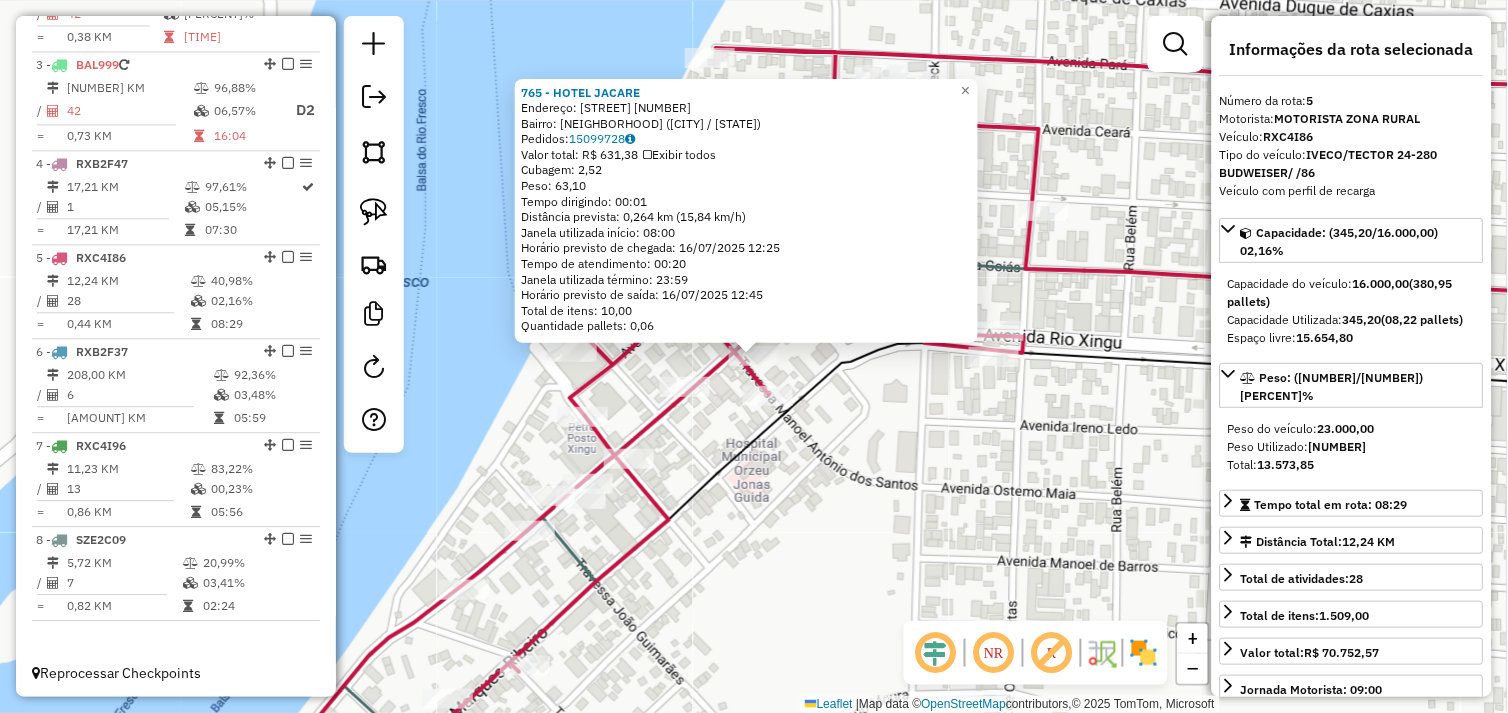 click on "765 - HOTEL JACARE  Endereço:  MANOEL ANTONIO DOS SANTOS 187   Bairro: CENTRO (SAO FELIX DO XINGU / PA)   Pedidos:  15099728   Valor total: R$ 631,38   Exibir todos   Cubagem: 2,52  Peso: 63,10  Tempo dirigindo: 00:01   Distância prevista: 0,264 km (15,84 km/h)   Janela utilizada início: 08:00   Horário previsto de chegada: 16/07/2025 12:25   Tempo de atendimento: 00:20   Janela utilizada término: 23:59   Horário previsto de saída: 16/07/2025 12:45   Total de itens: 10,00   Quantidade pallets: 0,06  × Janela de atendimento Grade de atendimento Capacidade Transportadoras Veículos Cliente Pedidos  Rotas Selecione os dias de semana para filtrar as janelas de atendimento  Seg   Ter   Qua   Qui   Sex   Sáb   Dom  Informe o período da janela de atendimento: De: Até:  Filtrar exatamente a janela do cliente  Considerar janela de atendimento padrão  Selecione os dias de semana para filtrar as grades de atendimento  Seg   Ter   Qua   Qui   Sex   Sáb   Dom   Clientes fora do dia de atendimento selecionado" 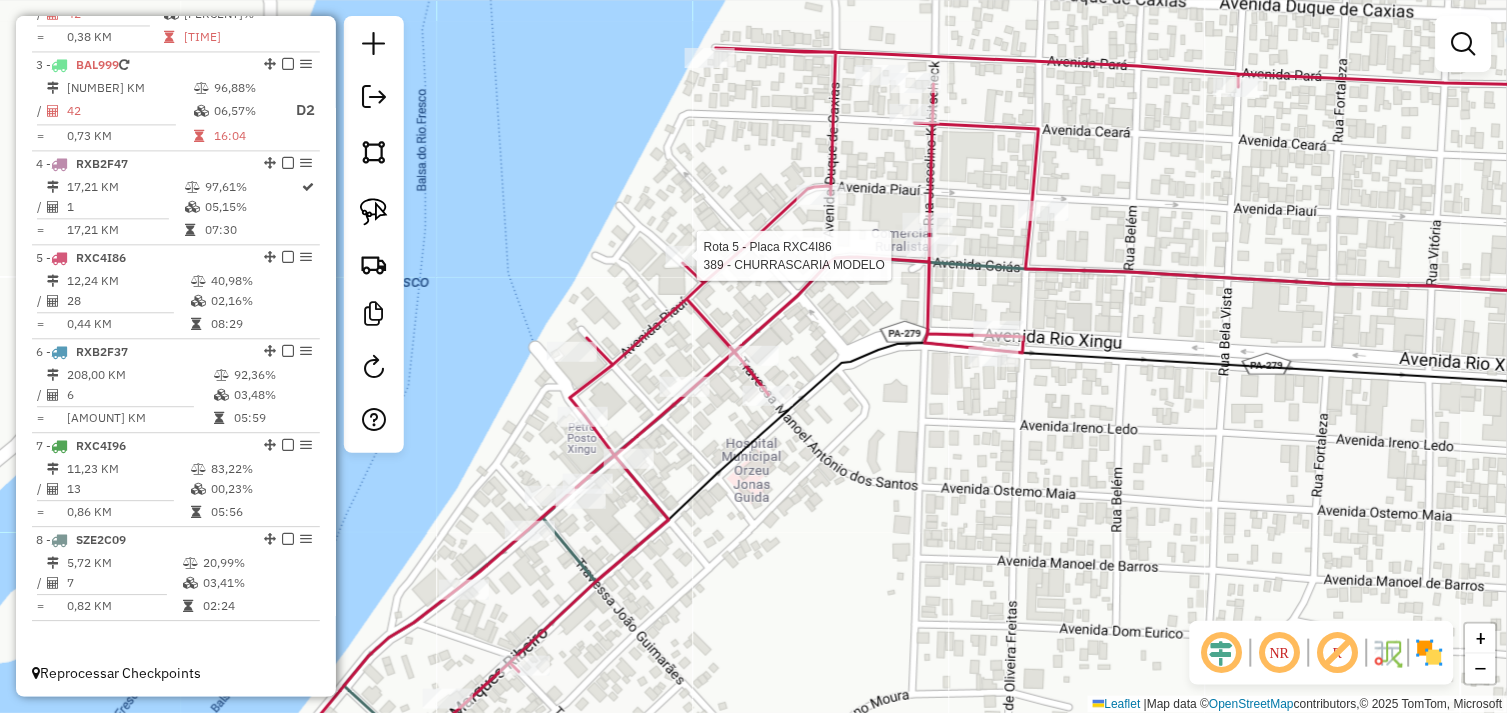 select on "*********" 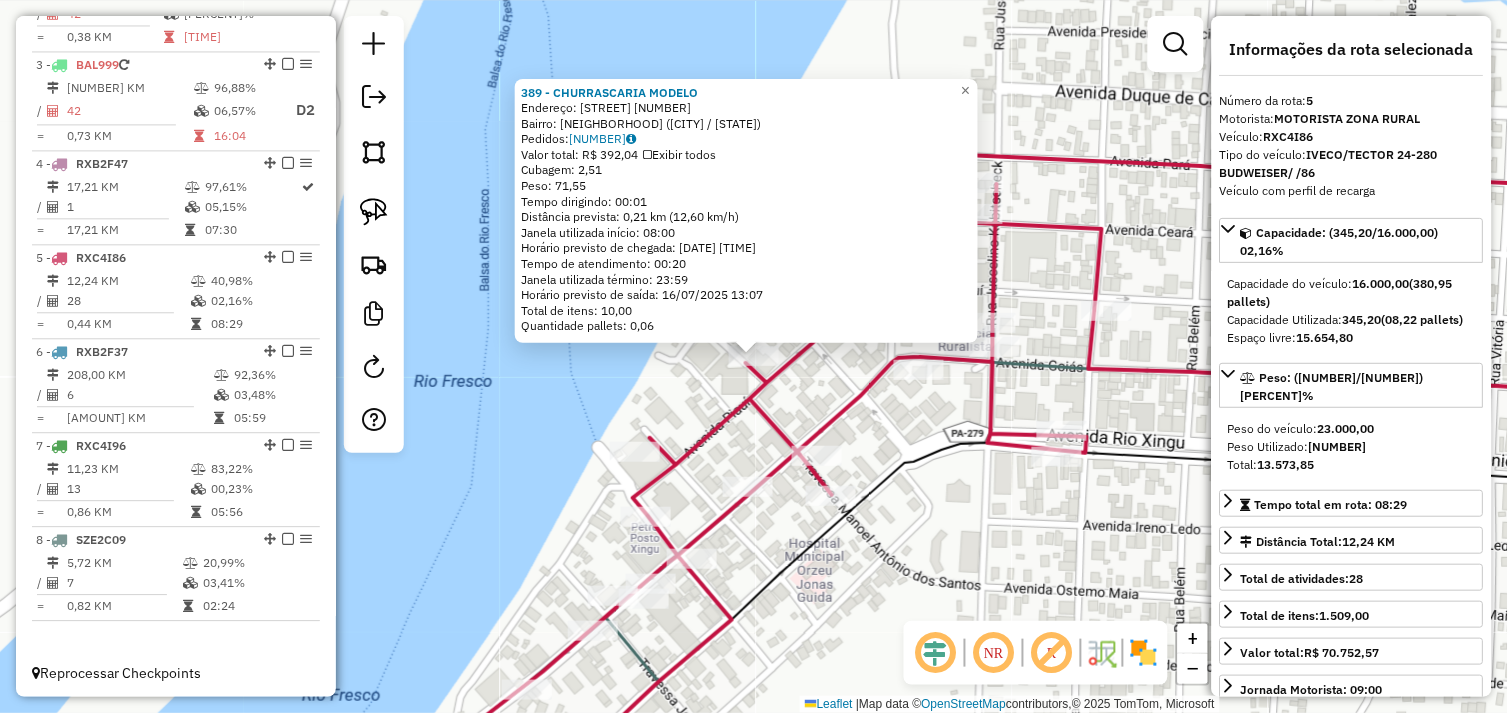 click on "389 - CHURRASCARIA MODELO  Endereço:  RIO XINGU 1903   Bairro: CENTRO (SAO FELIX DO XINGU / PA)   Pedidos:  15099683   Valor total: R$ 392,04   Exibir todos   Cubagem: 2,51  Peso: 71,55  Tempo dirigindo: 00:01   Distância prevista: 0,21 km (12,60 km/h)   Janela utilizada início: 08:00   Horário previsto de chegada: 16/07/2025 12:47   Tempo de atendimento: 00:20   Janela utilizada término: 23:59   Horário previsto de saída: 16/07/2025 13:07   Total de itens: 10,00   Quantidade pallets: 0,06  × Janela de atendimento Grade de atendimento Capacidade Transportadoras Veículos Cliente Pedidos  Rotas Selecione os dias de semana para filtrar as janelas de atendimento  Seg   Ter   Qua   Qui   Sex   Sáb   Dom  Informe o período da janela de atendimento: De: Até:  Filtrar exatamente a janela do cliente  Considerar janela de atendimento padrão  Selecione os dias de semana para filtrar as grades de atendimento  Seg   Ter   Qua   Qui   Sex   Sáb   Dom   Considerar clientes sem dia de atendimento cadastrado De:" 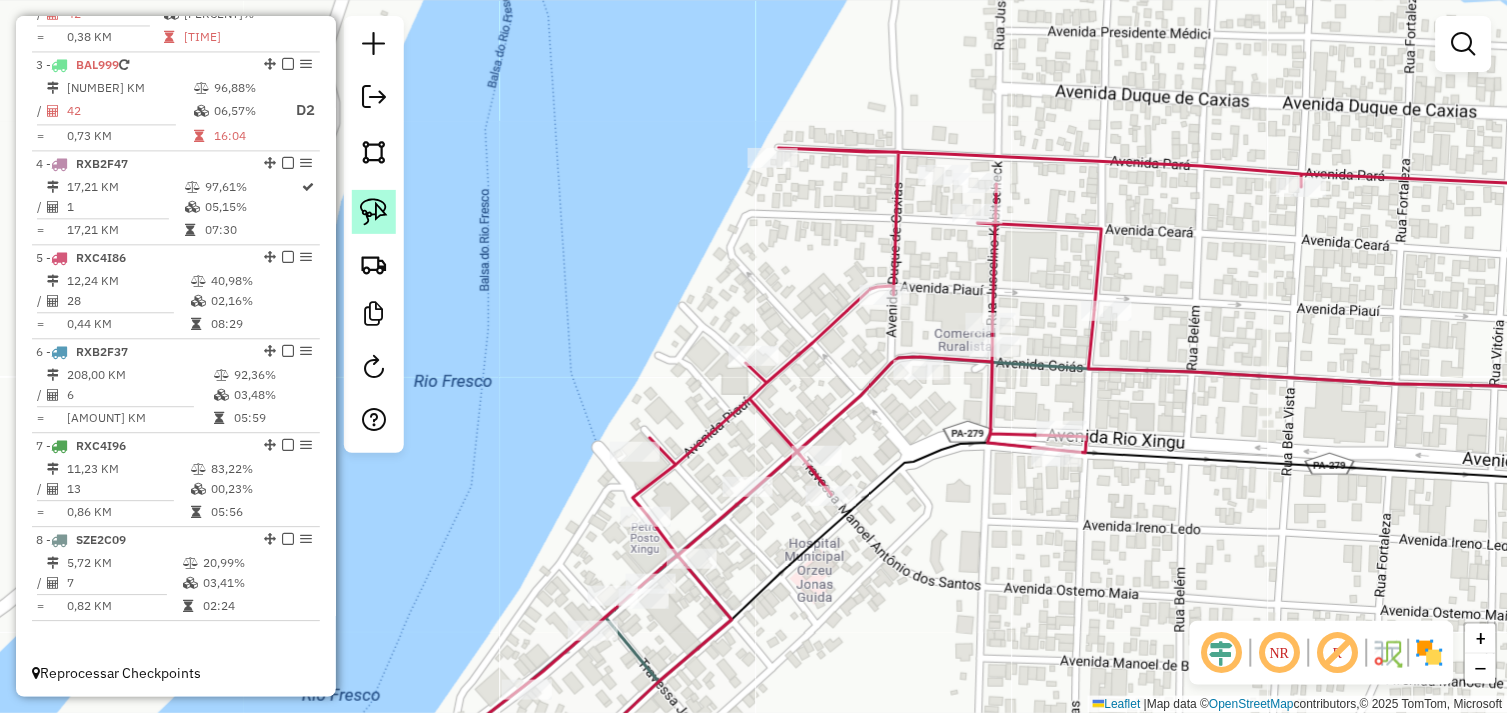 drag, startPoint x: 372, startPoint y: 206, endPoint x: 392, endPoint y: 211, distance: 20.615528 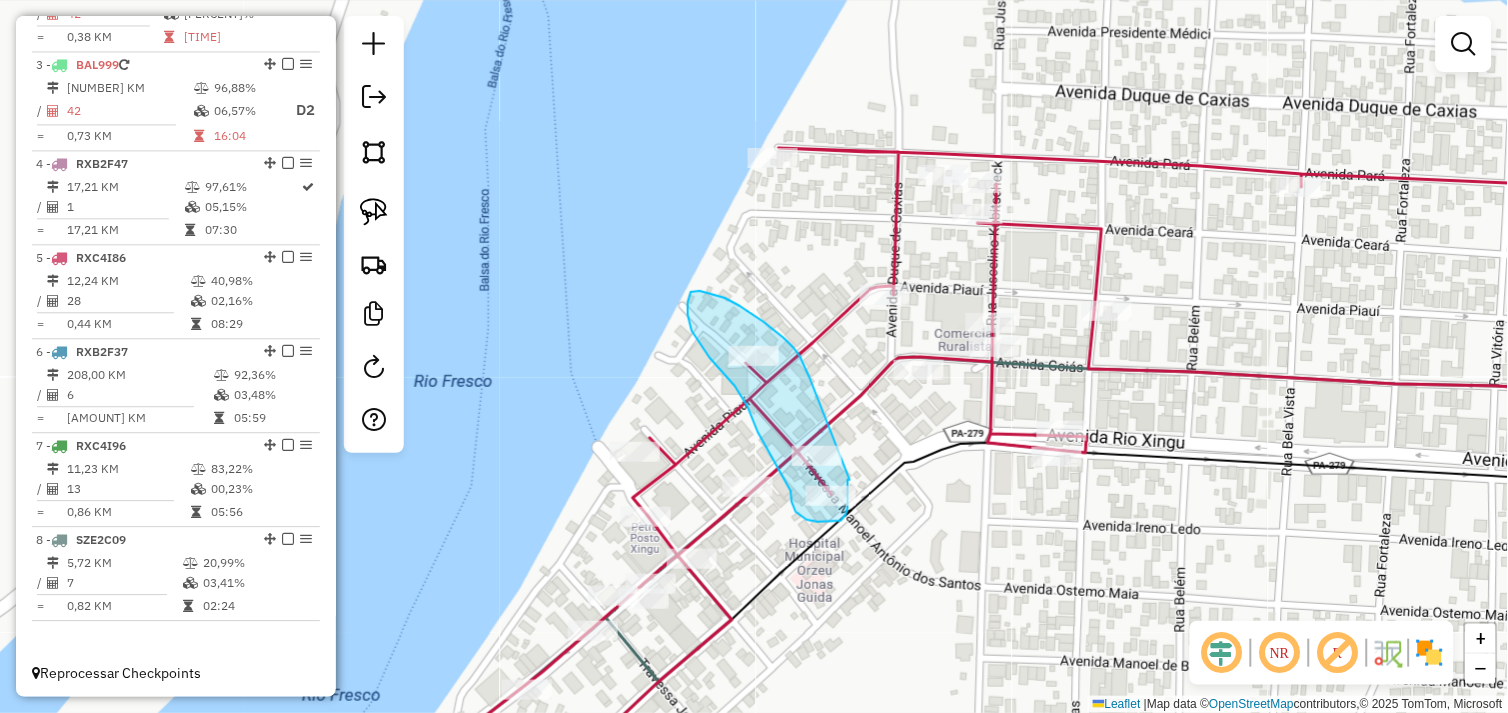 drag, startPoint x: 810, startPoint y: 378, endPoint x: 850, endPoint y: 480, distance: 109.56277 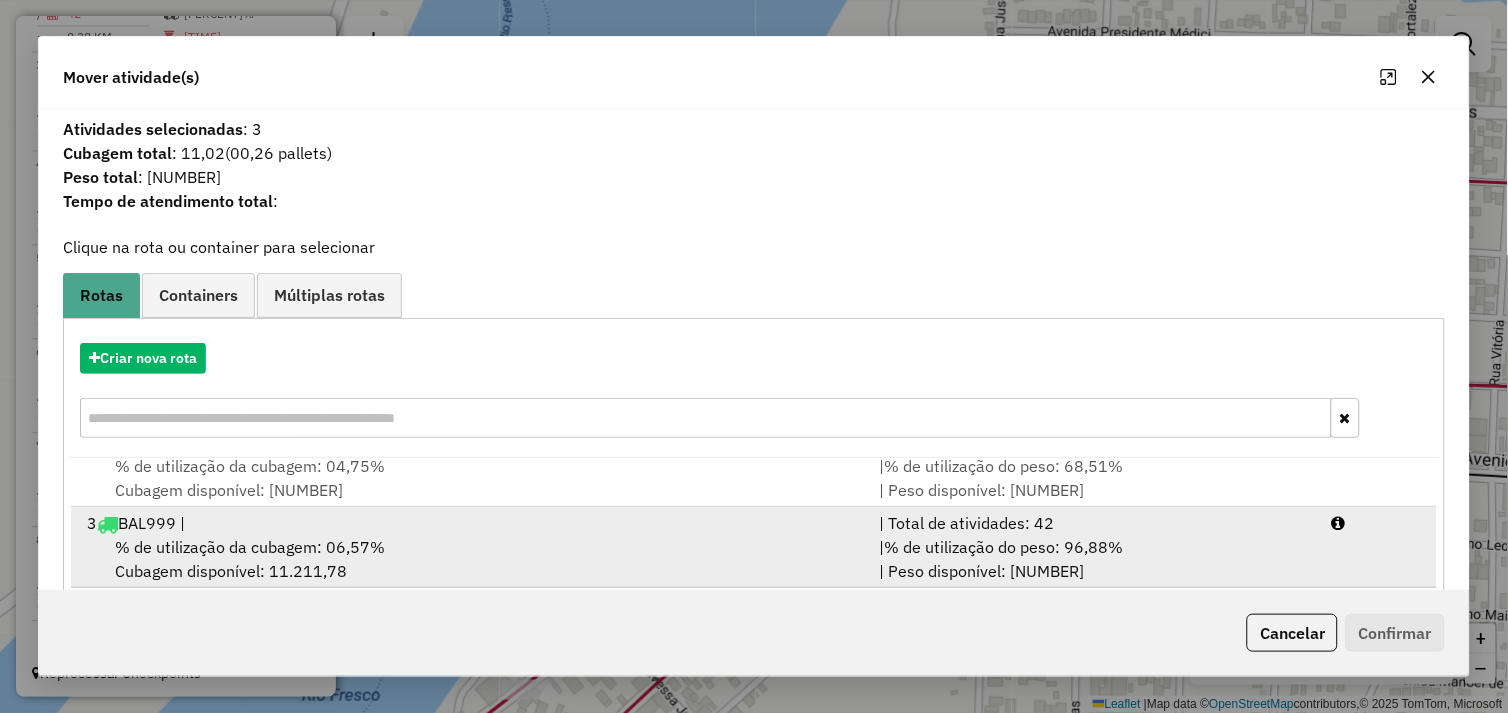 scroll, scrollTop: 167, scrollLeft: 0, axis: vertical 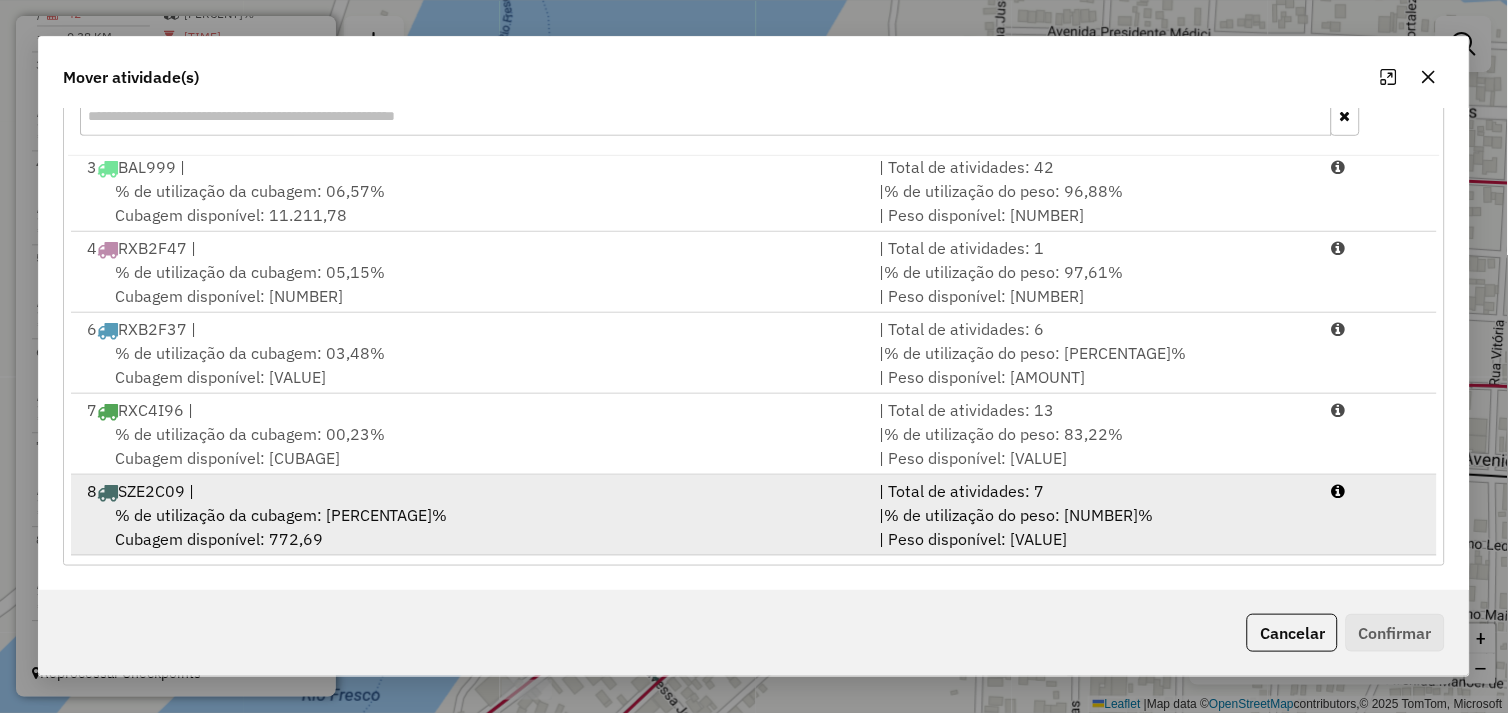 click on "% de utilização da cubagem: 03,41%  Cubagem disponível: 772,69" at bounding box center (471, 527) 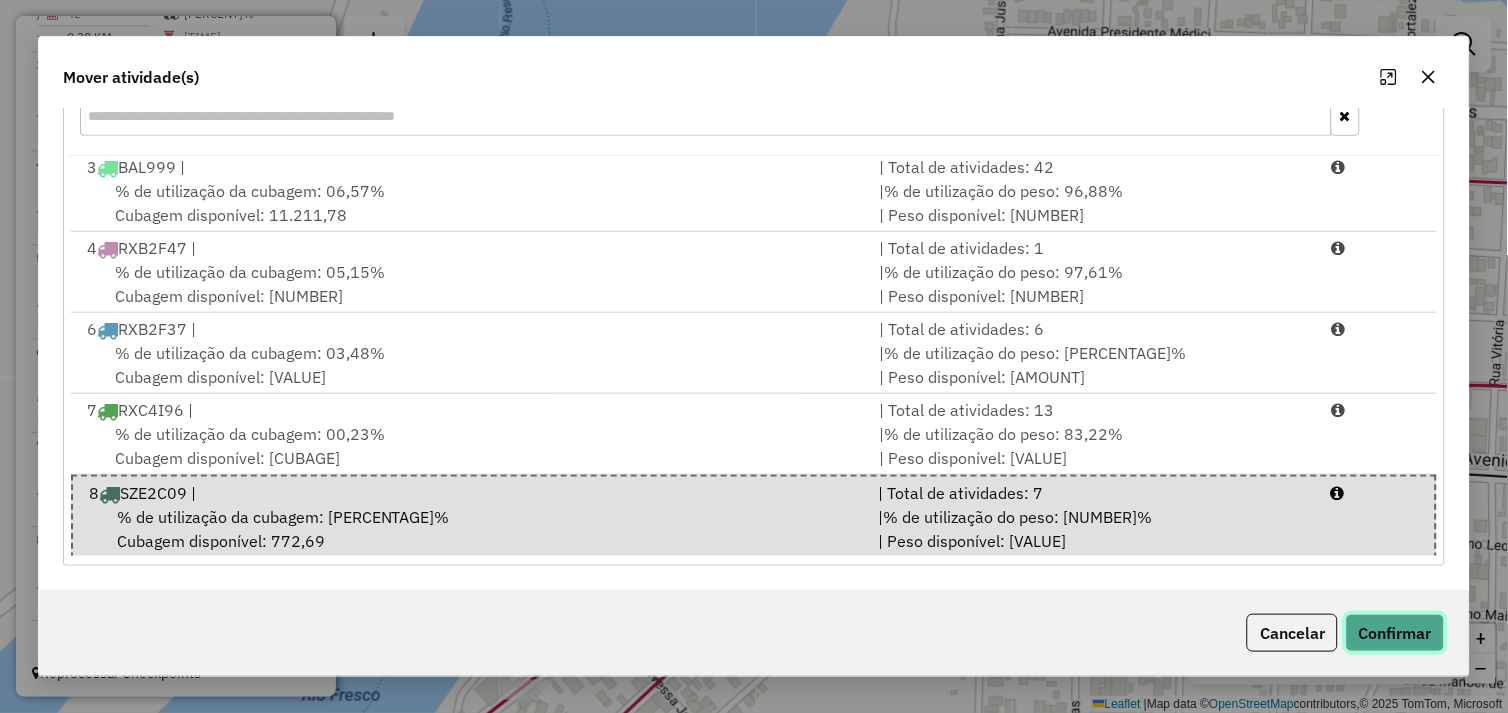click on "Confirmar" 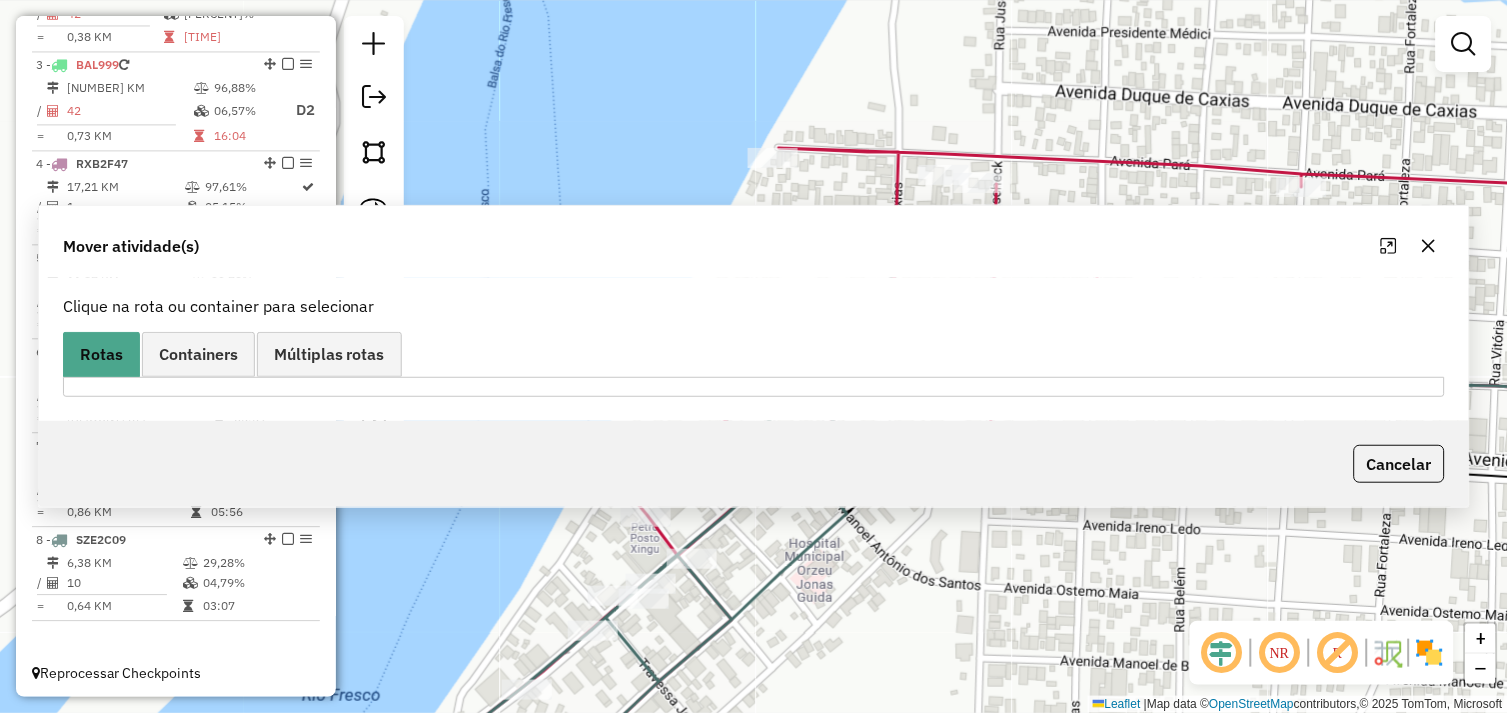 scroll, scrollTop: 0, scrollLeft: 0, axis: both 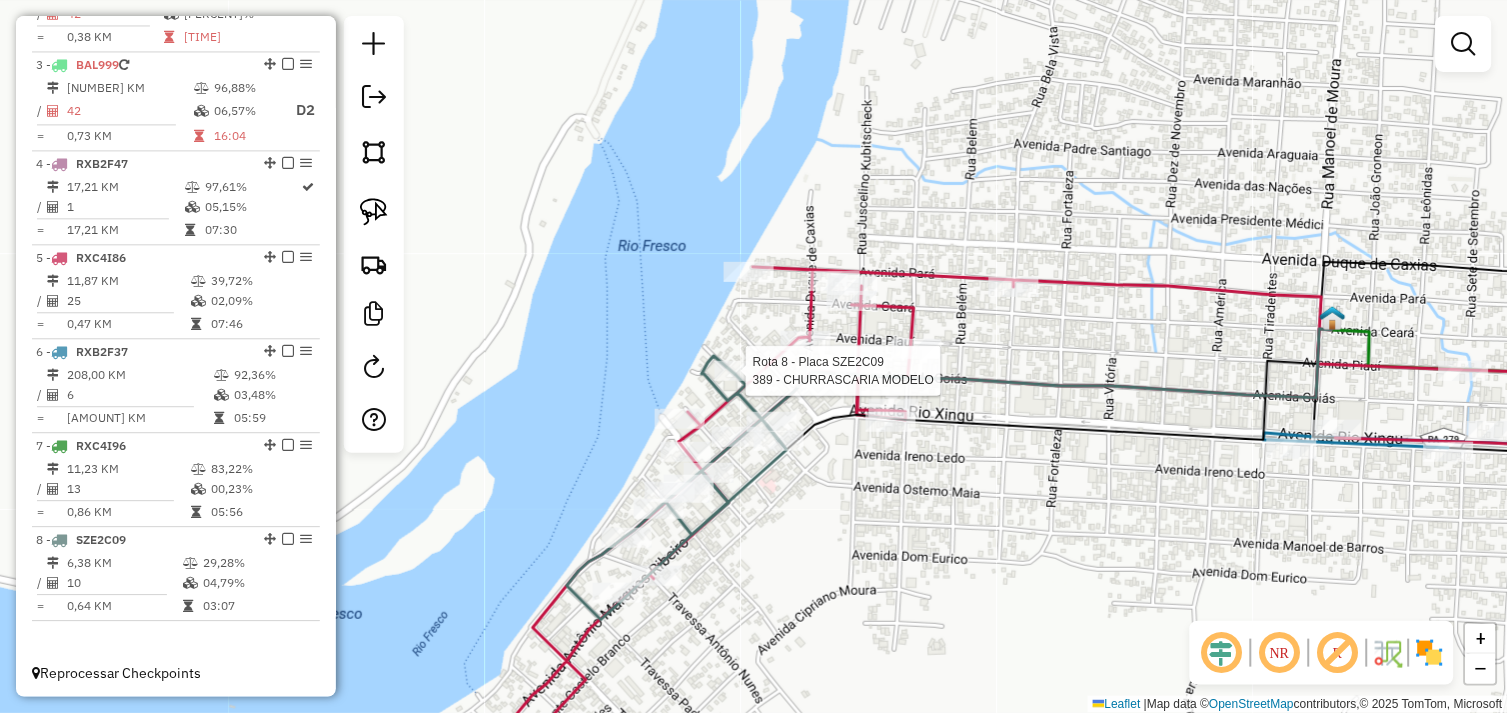 select on "*********" 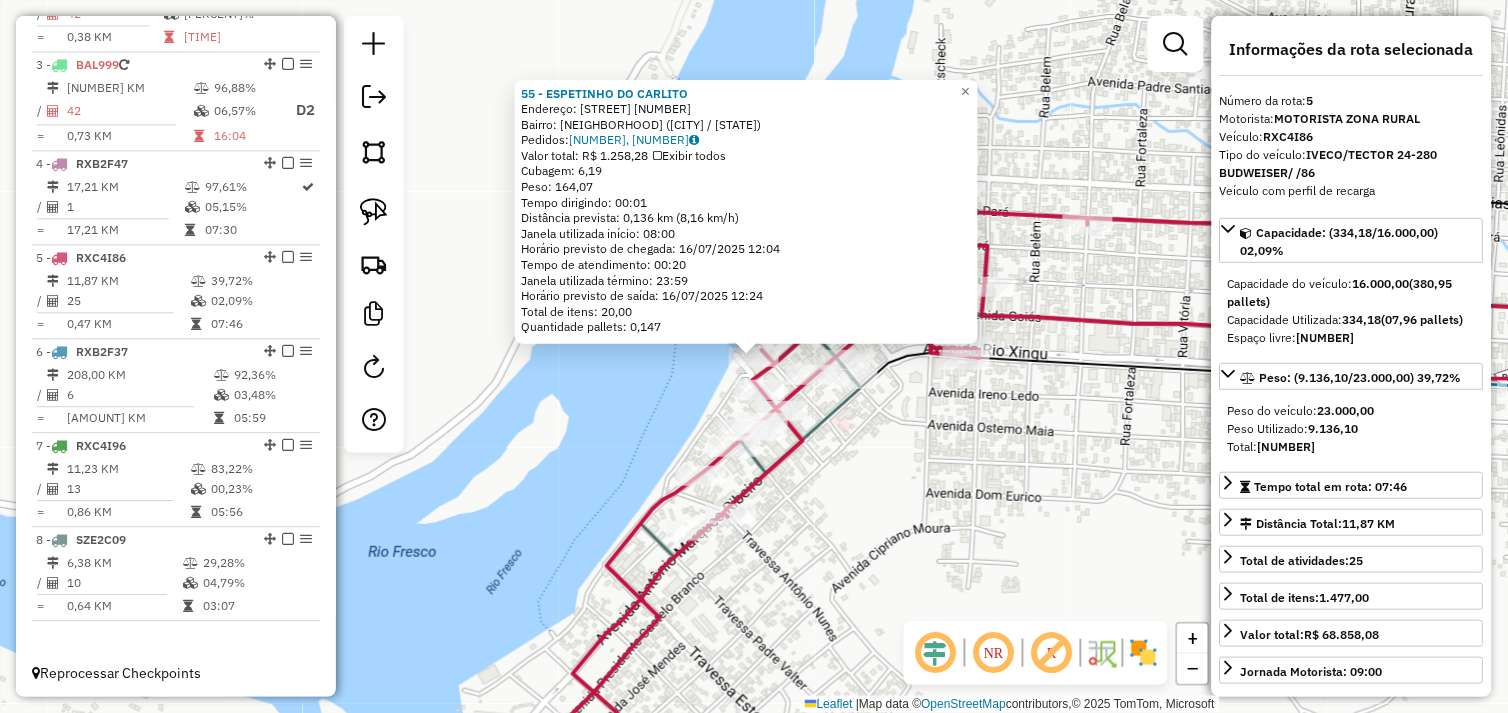 click on "55 - ESPETINHO DO CARLITO  Endereço:  AV 22 DE MARCO SN   Bairro: CENTRO (SAO FELIX DO XINGU / PA)   Pedidos:  15099690, 15099691   Valor total: R$ 1.258,28   Exibir todos   Cubagem: 6,19  Peso: 164,07  Tempo dirigindo: 00:01   Distância prevista: 0,136 km (8,16 km/h)   Janela utilizada início: 08:00   Horário previsto de chegada: 16/07/2025 12:04   Tempo de atendimento: 00:20   Janela utilizada término: 23:59   Horário previsto de saída: 16/07/2025 12:24   Total de itens: 20,00   Quantidade pallets: 0,147  × Janela de atendimento Grade de atendimento Capacidade Transportadoras Veículos Cliente Pedidos  Rotas Selecione os dias de semana para filtrar as janelas de atendimento  Seg   Ter   Qua   Qui   Sex   Sáb   Dom  Informe o período da janela de atendimento: De: Até:  Filtrar exatamente a janela do cliente  Considerar janela de atendimento padrão  Selecione os dias de semana para filtrar as grades de atendimento  Seg   Ter   Qua   Qui   Sex   Sáb   Dom   Peso mínimo:   Peso máximo:   De:  De:" 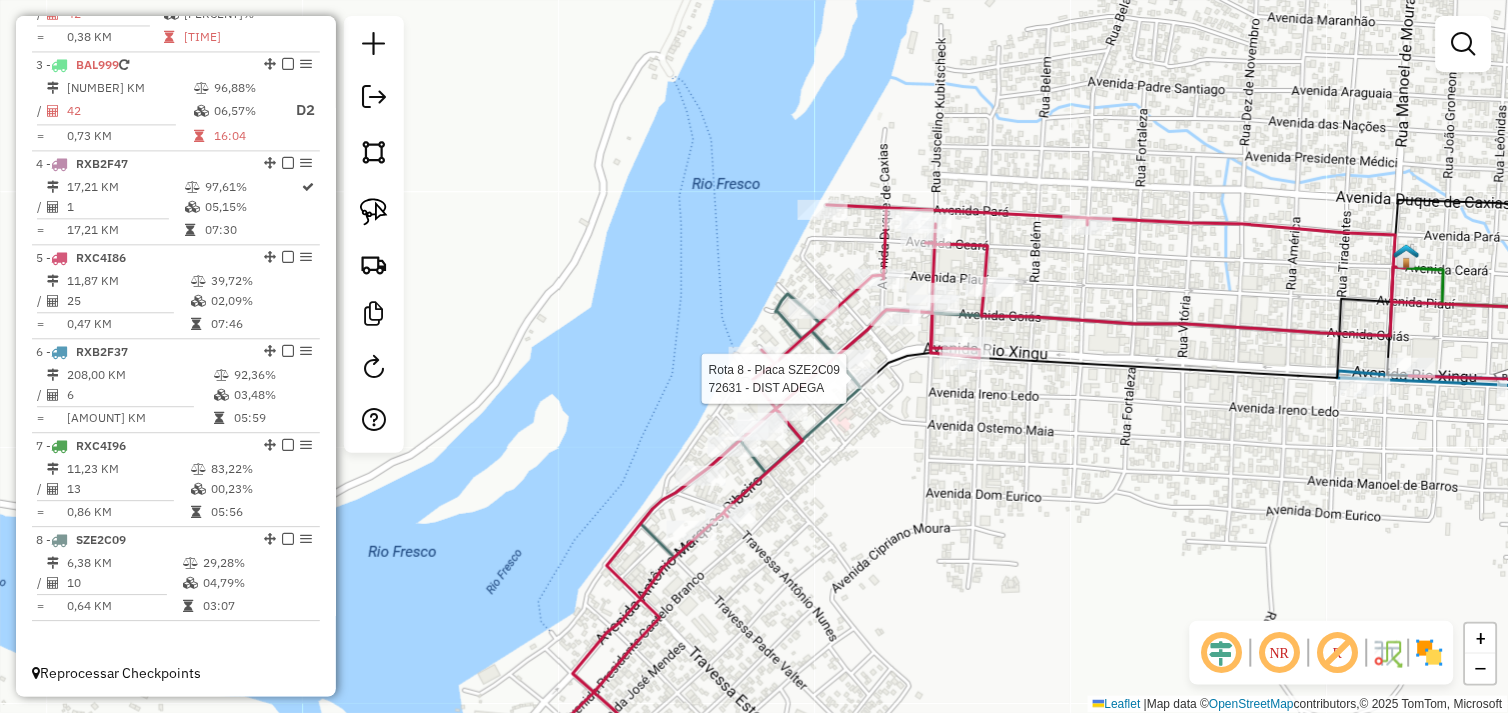 select on "*********" 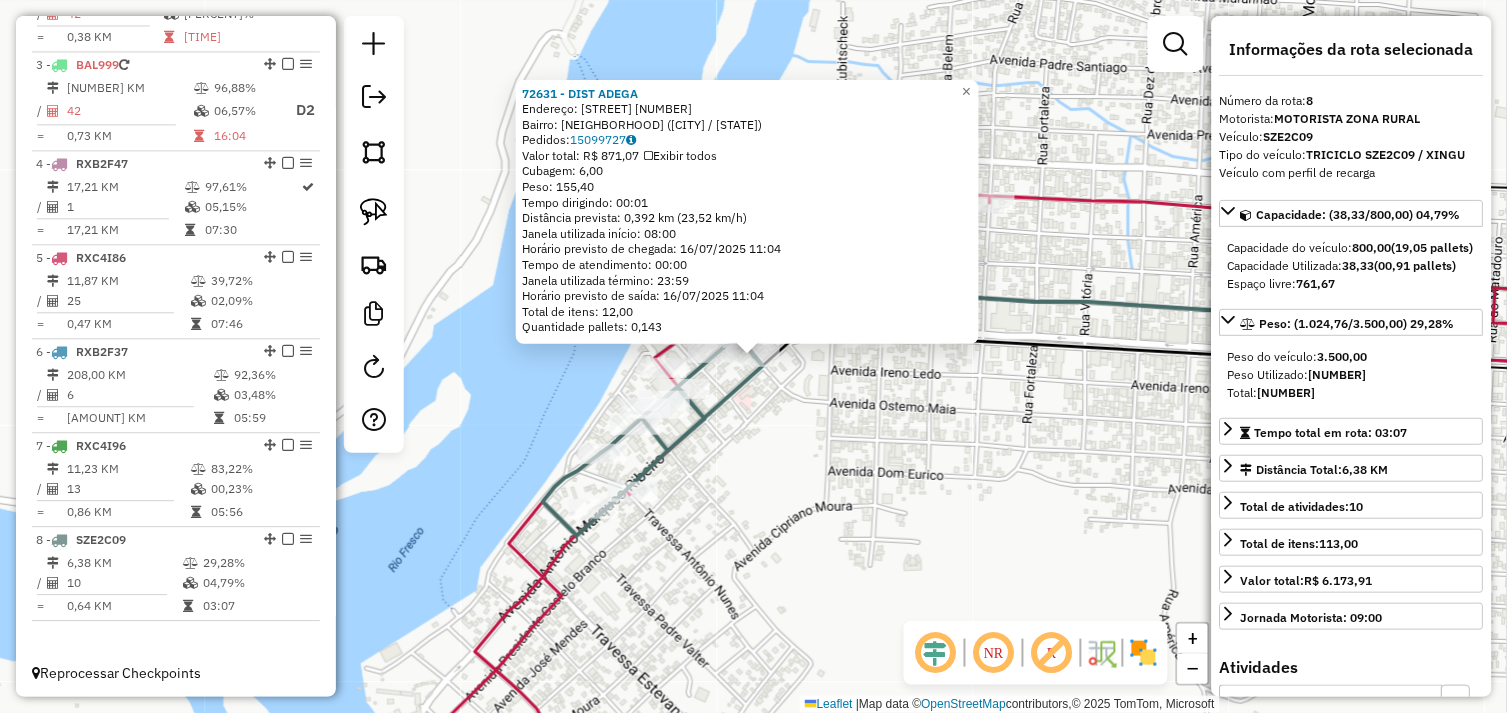 click on "72631 - DIST ADEGA  Endereço:  Manuel Antonio dos Santos 44   Bairro: CENTRO (SAO FELIX DO XINGU / PA)   Pedidos:  15099727   Valor total: R$ 871,07   Exibir todos   Cubagem: 6,00  Peso: 155,40  Tempo dirigindo: 00:01   Distância prevista: 0,392 km (23,52 km/h)   Janela utilizada início: 08:00   Horário previsto de chegada: 16/07/2025 11:04   Tempo de atendimento: 00:00   Janela utilizada término: 23:59   Horário previsto de saída: 16/07/2025 11:04   Total de itens: 12,00   Quantidade pallets: 0,143  × Janela de atendimento Grade de atendimento Capacidade Transportadoras Veículos Cliente Pedidos  Rotas Selecione os dias de semana para filtrar as janelas de atendimento  Seg   Ter   Qua   Qui   Sex   Sáb   Dom  Informe o período da janela de atendimento: De: Até:  Filtrar exatamente a janela do cliente  Considerar janela de atendimento padrão  Selecione os dias de semana para filtrar as grades de atendimento  Seg   Ter   Qua   Qui   Sex   Sáb   Dom   Clientes fora do dia de atendimento selecionado" 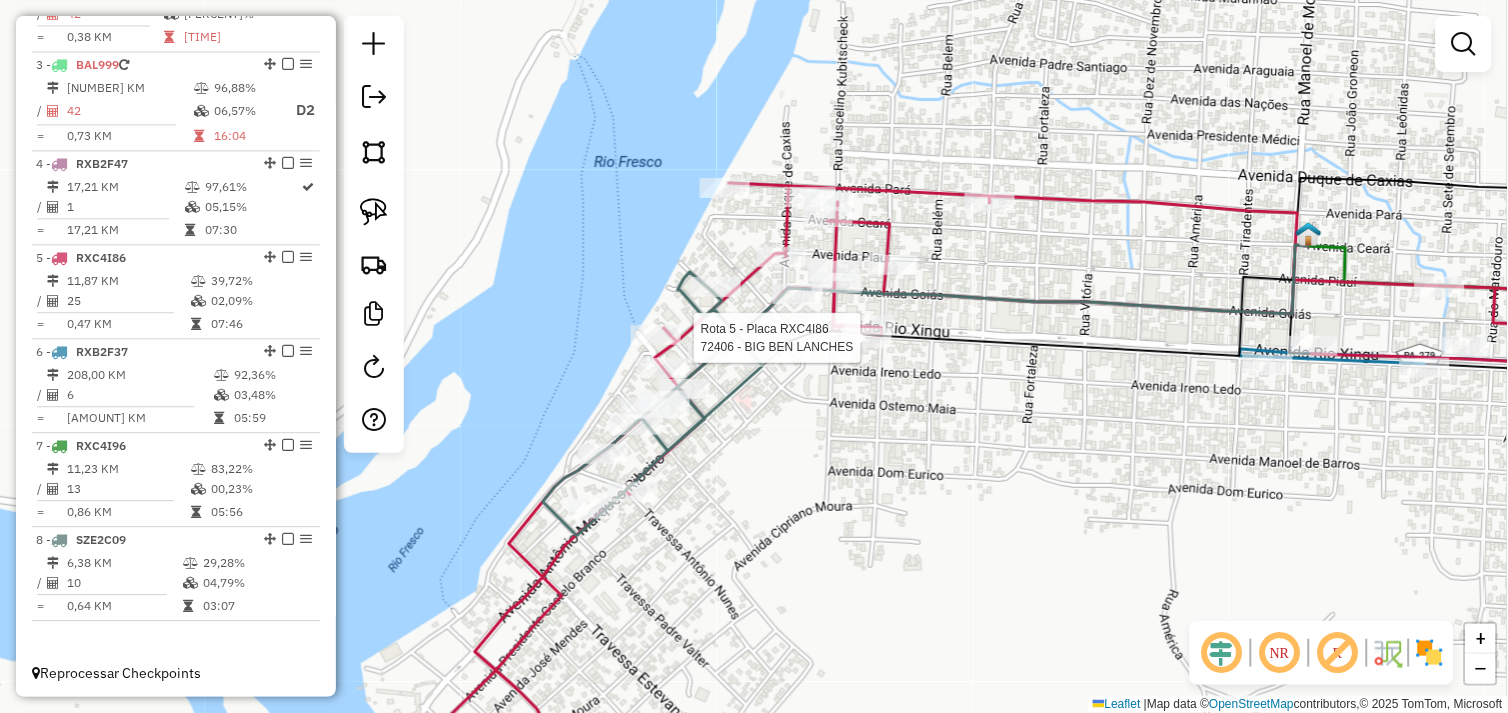 select on "*********" 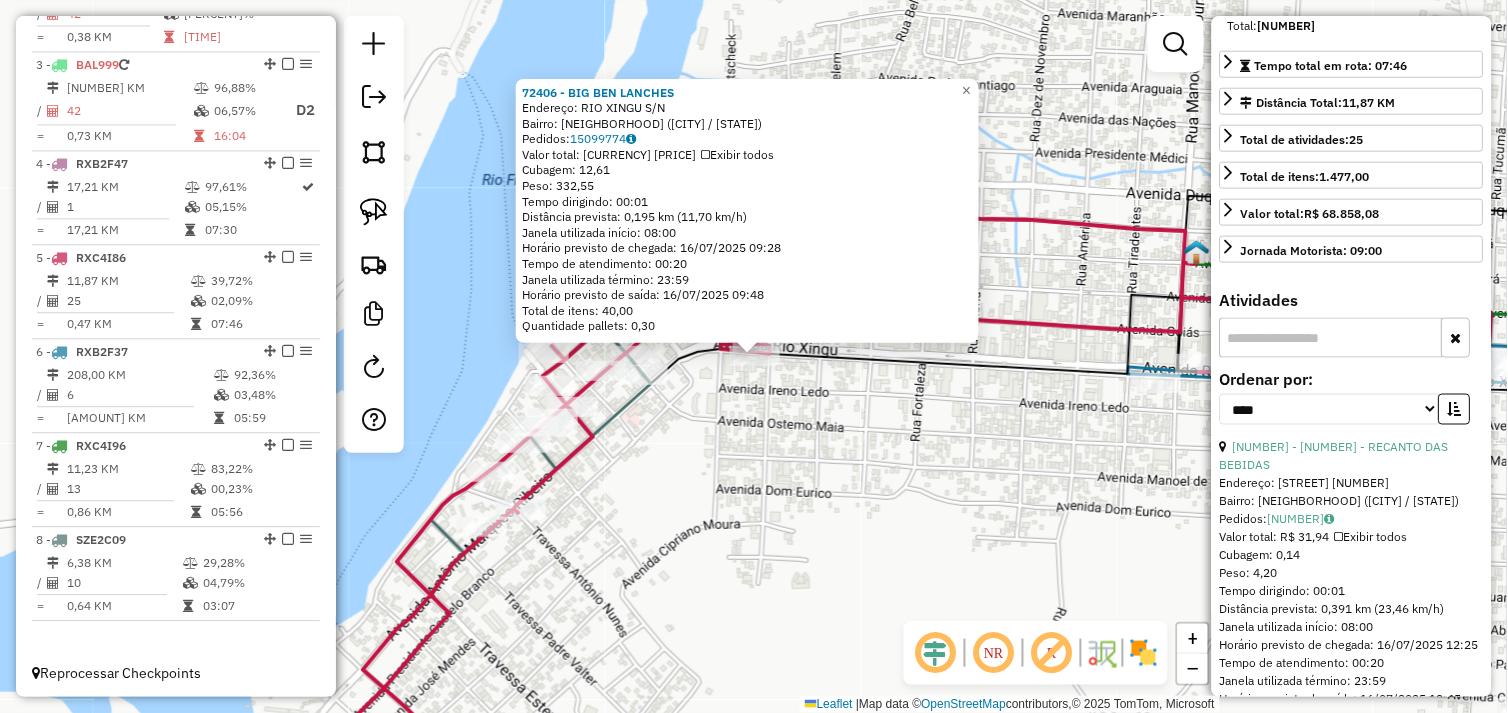 scroll, scrollTop: 444, scrollLeft: 0, axis: vertical 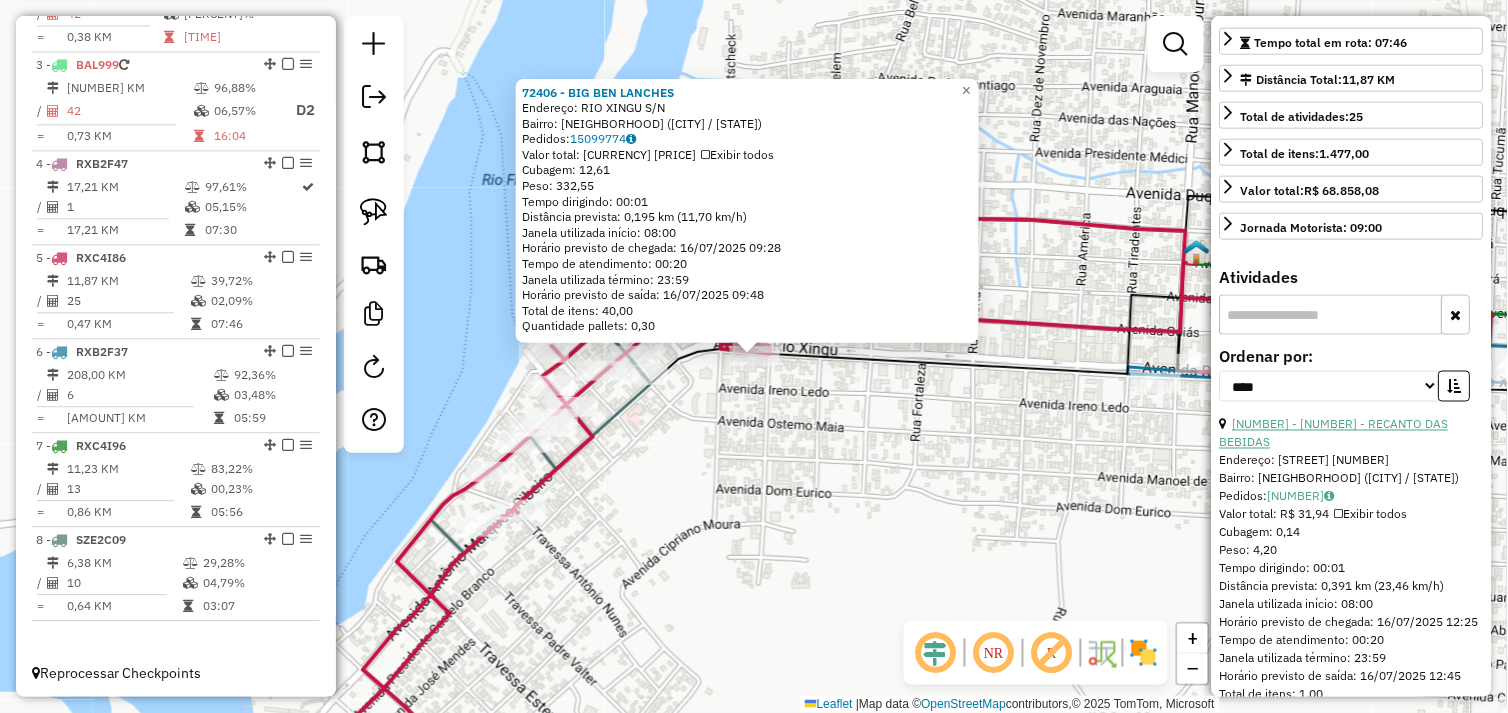 click on "16 - 72207 - RECANTO DAS BEBIDAS" at bounding box center [1334, 433] 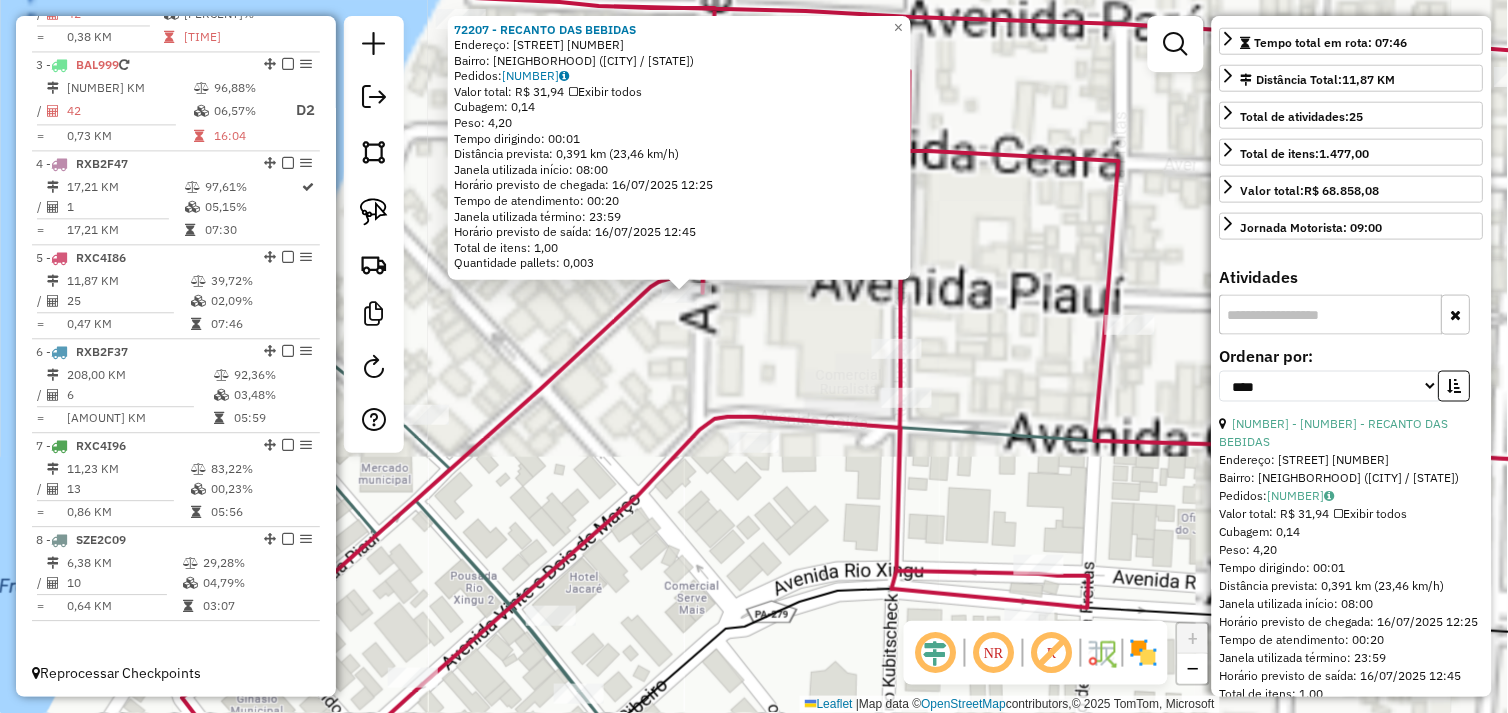 click on "72207 - RECANTO DAS BEBIDAS  Endereço:  RUA BRASIL 47   Bairro: CENTRO (SAO FELIX DO XINGU / PA)   Pedidos:  15099715   Valor total: R$ 31,94   Exibir todos   Cubagem: 0,14  Peso: 4,20  Tempo dirigindo: 00:01   Distância prevista: 0,391 km (23,46 km/h)   Janela utilizada início: 08:00   Horário previsto de chegada: 16/07/2025 12:25   Tempo de atendimento: 00:20   Janela utilizada término: 23:59   Horário previsto de saída: 16/07/2025 12:45   Total de itens: 1,00   Quantidade pallets: 0,003  × Janela de atendimento Grade de atendimento Capacidade Transportadoras Veículos Cliente Pedidos  Rotas Selecione os dias de semana para filtrar as janelas de atendimento  Seg   Ter   Qua   Qui   Sex   Sáb   Dom  Informe o período da janela de atendimento: De: Até:  Filtrar exatamente a janela do cliente  Considerar janela de atendimento padrão  Selecione os dias de semana para filtrar as grades de atendimento  Seg   Ter   Qua   Qui   Sex   Sáb   Dom   Considerar clientes sem dia de atendimento cadastrado De:" 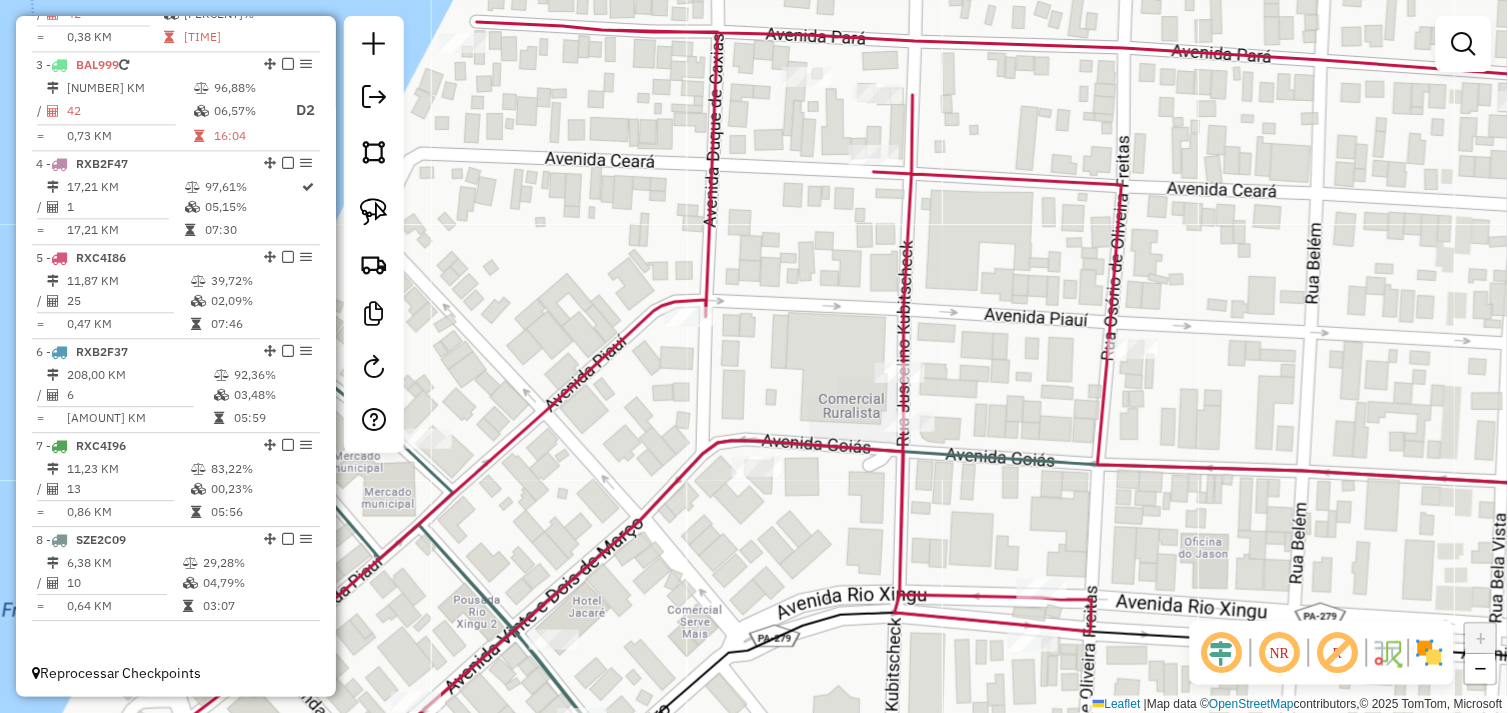 drag, startPoint x: 763, startPoint y: 331, endPoint x: 800, endPoint y: 482, distance: 155.46704 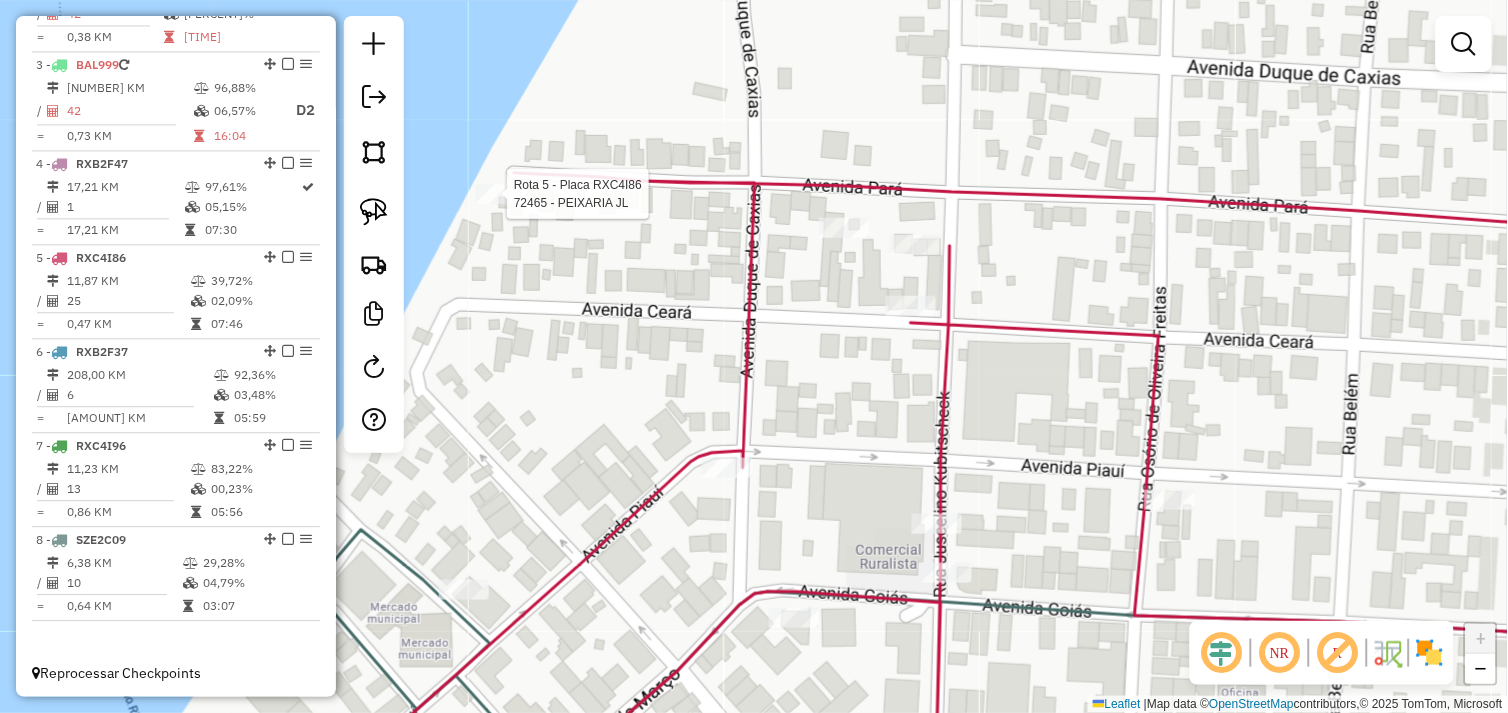 select on "*********" 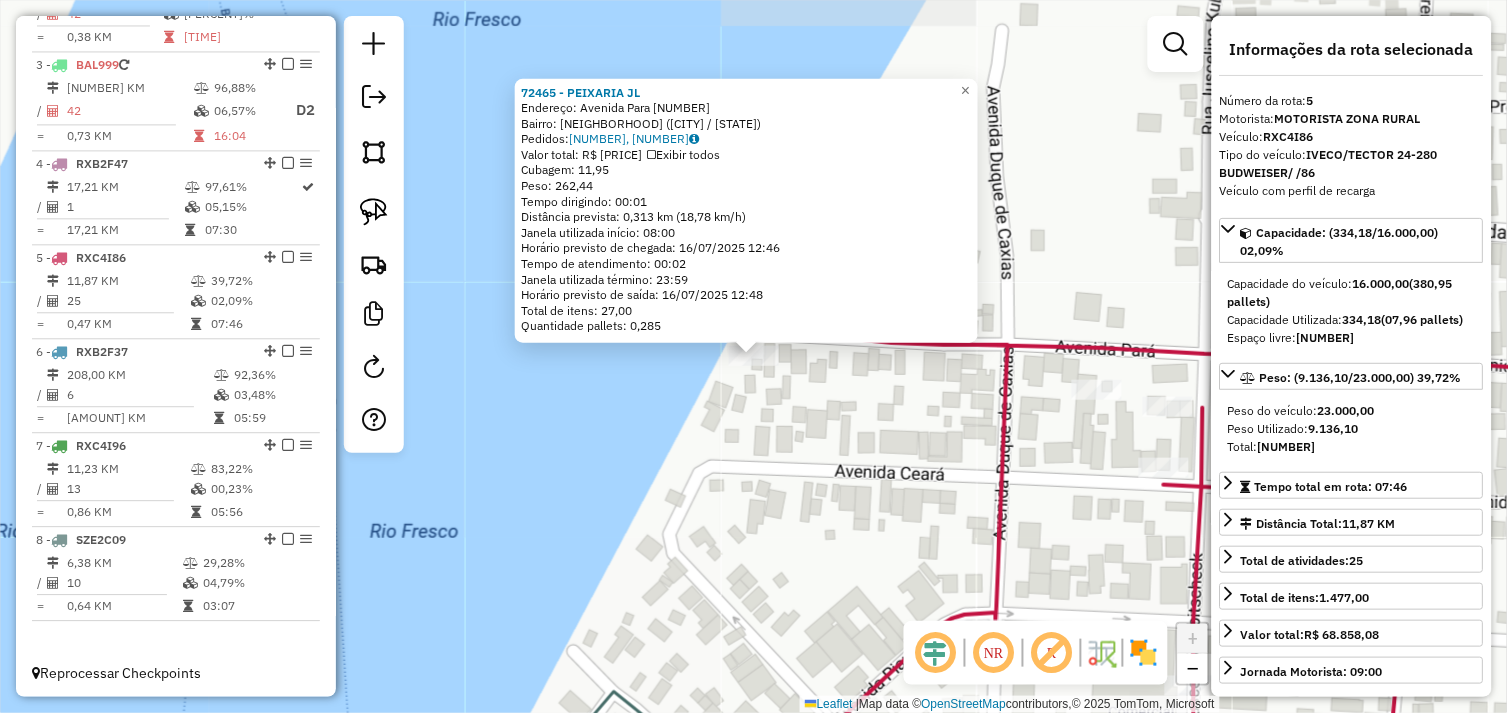 click on "72465 - PEIXARIA JL  Endereço:  Avenida Para 279   Bairro: CENTRO (SAO FELIX DO XINGU / PA)   Pedidos:  15099701, 15099827   Valor total: R$ 2.445,49   Exibir todos   Cubagem: 11,95  Peso: 262,44  Tempo dirigindo: 00:01   Distância prevista: 0,313 km (18,78 km/h)   Janela utilizada início: 08:00   Horário previsto de chegada: 16/07/2025 12:46   Tempo de atendimento: 00:02   Janela utilizada término: 23:59   Horário previsto de saída: 16/07/2025 12:48   Total de itens: 27,00   Quantidade pallets: 0,285  × Janela de atendimento Grade de atendimento Capacidade Transportadoras Veículos Cliente Pedidos  Rotas Selecione os dias de semana para filtrar as janelas de atendimento  Seg   Ter   Qua   Qui   Sex   Sáb   Dom  Informe o período da janela de atendimento: De: Até:  Filtrar exatamente a janela do cliente  Considerar janela de atendimento padrão  Selecione os dias de semana para filtrar as grades de atendimento  Seg   Ter   Qua   Qui   Sex   Sáb   Dom   Peso mínimo:   Peso máximo:   De:   Até:" 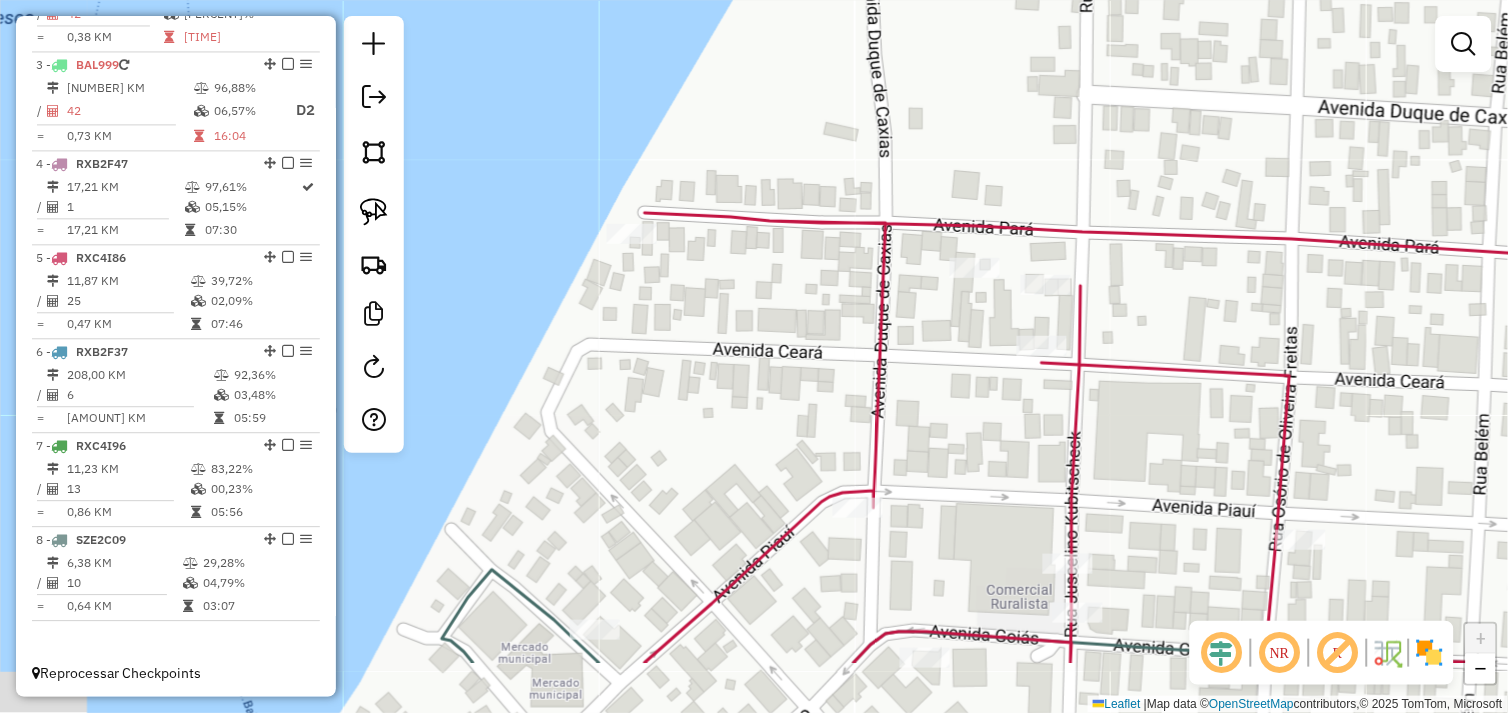 drag, startPoint x: 844, startPoint y: 475, endPoint x: 693, endPoint y: 310, distance: 223.66493 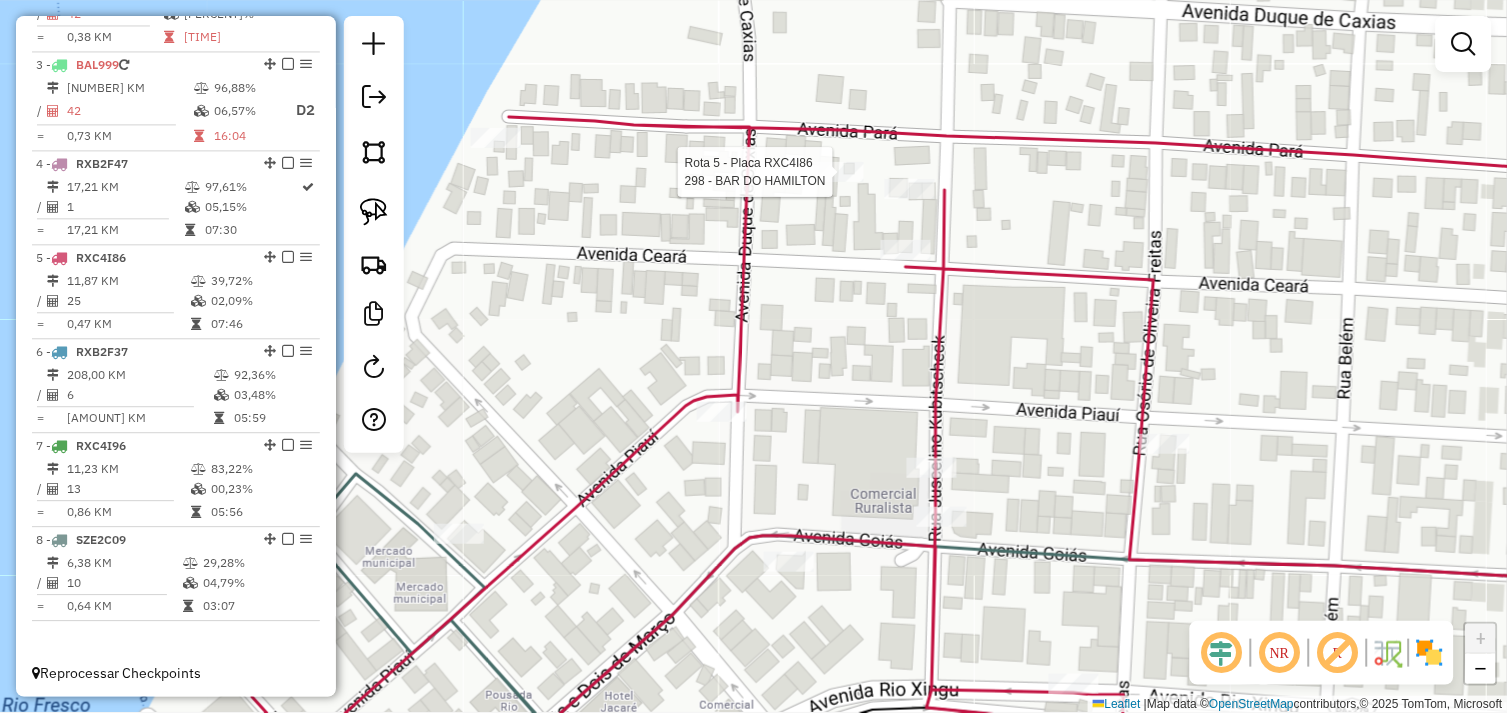 select on "*********" 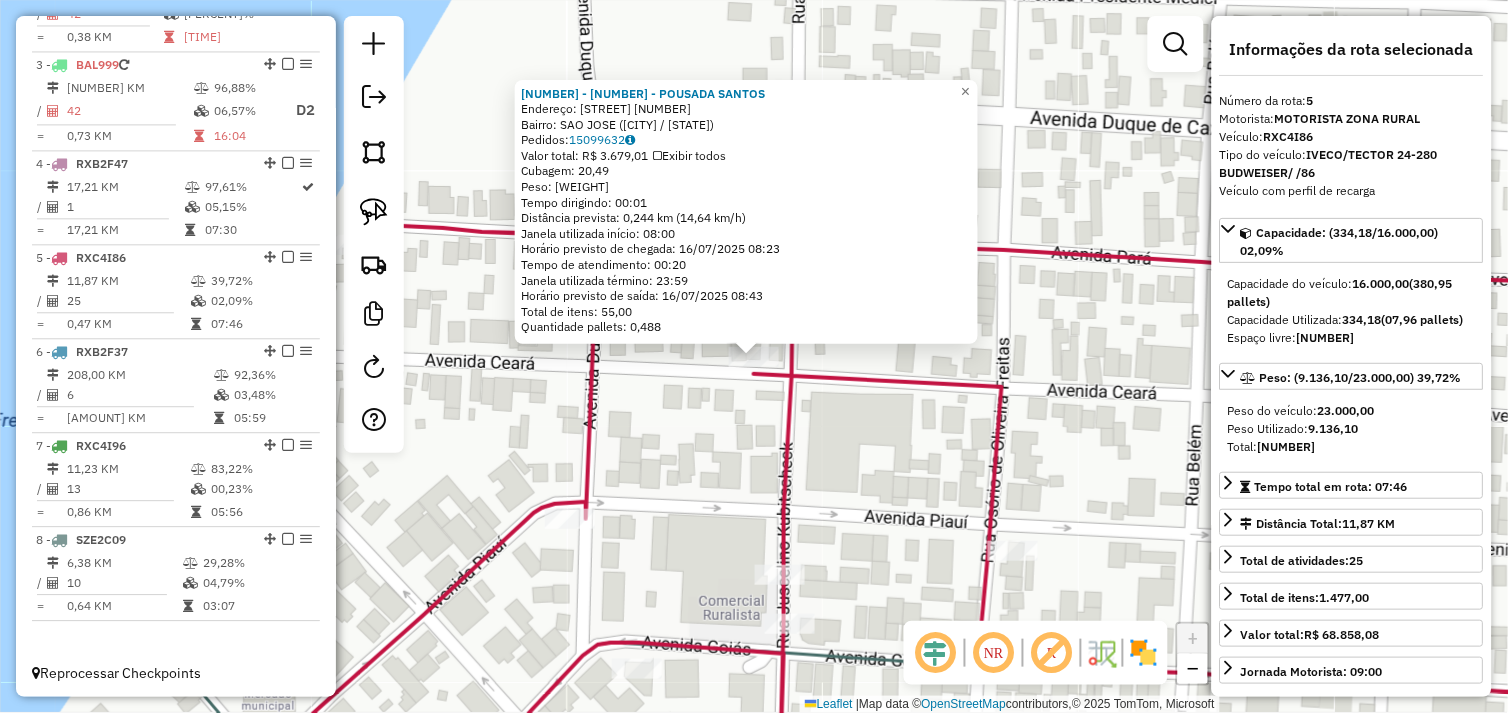 click on "7710 - POUSADA SANTOS  Endereço:  CEARA 241   Bairro: SAO JOSE (SAO FELIX DO XINGU / PA)   Pedidos:  15099632   Valor total: R$ 3.679,01   Exibir todos   Cubagem: 20,49  Peso: 533,63  Tempo dirigindo: 00:01   Distância prevista: 0,244 km (14,64 km/h)   Janela utilizada início: 08:00   Horário previsto de chegada: 16/07/2025 08:23   Tempo de atendimento: 00:20   Janela utilizada término: 23:59   Horário previsto de saída: 16/07/2025 08:43   Total de itens: 55,00   Quantidade pallets: 0,488  × Janela de atendimento Grade de atendimento Capacidade Transportadoras Veículos Cliente Pedidos  Rotas Selecione os dias de semana para filtrar as janelas de atendimento  Seg   Ter   Qua   Qui   Sex   Sáb   Dom  Informe o período da janela de atendimento: De: Até:  Filtrar exatamente a janela do cliente  Considerar janela de atendimento padrão  Selecione os dias de semana para filtrar as grades de atendimento  Seg   Ter   Qua   Qui   Sex   Sáb   Dom   Considerar clientes sem dia de atendimento cadastrado De:" 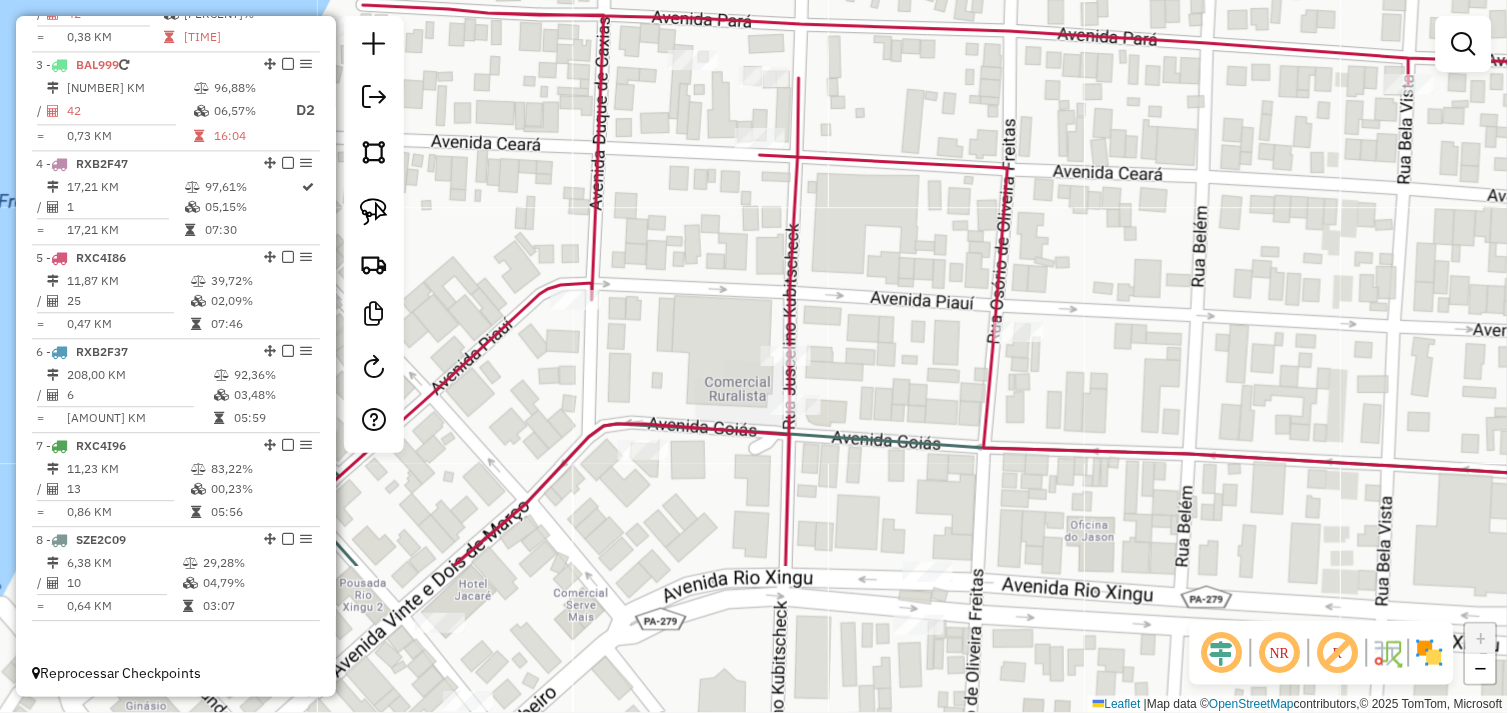 drag, startPoint x: 700, startPoint y: 505, endPoint x: 706, endPoint y: 287, distance: 218.08255 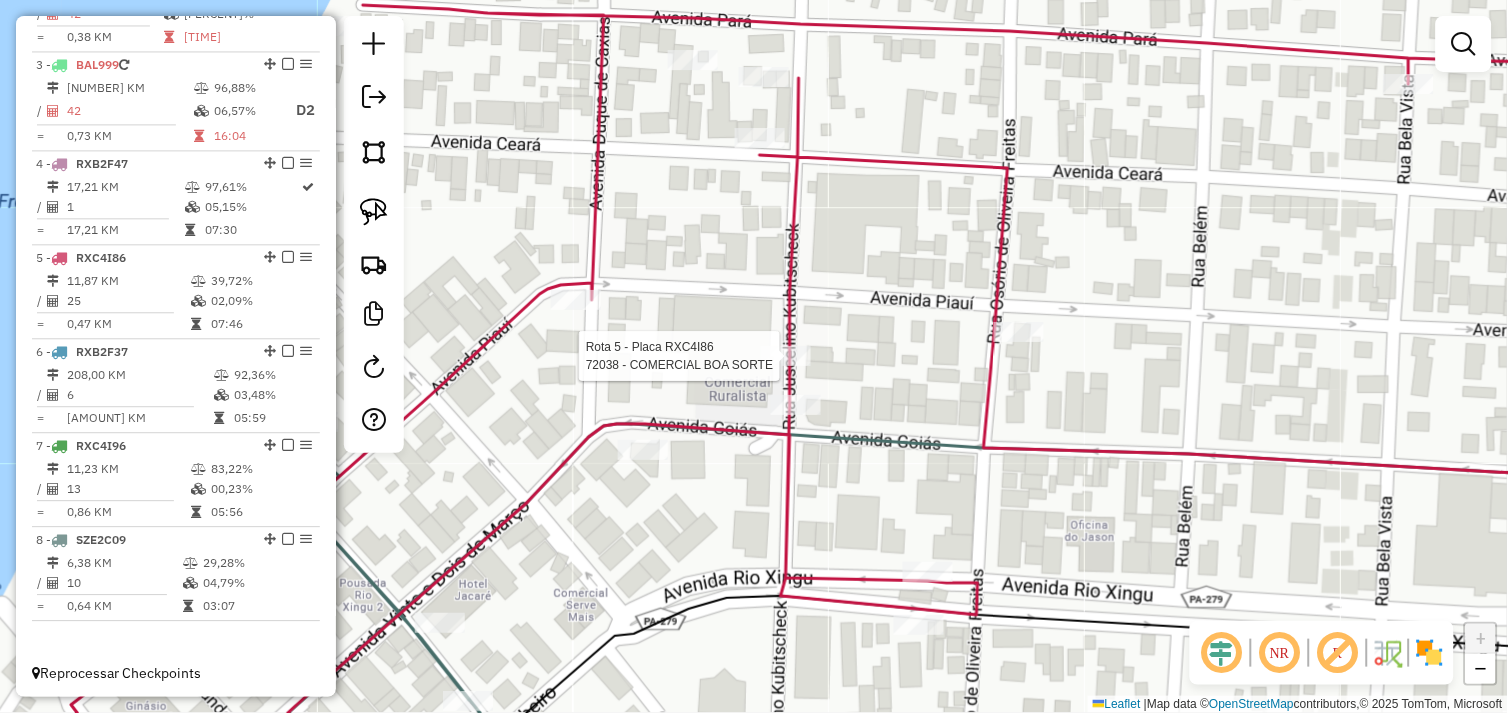 select on "*********" 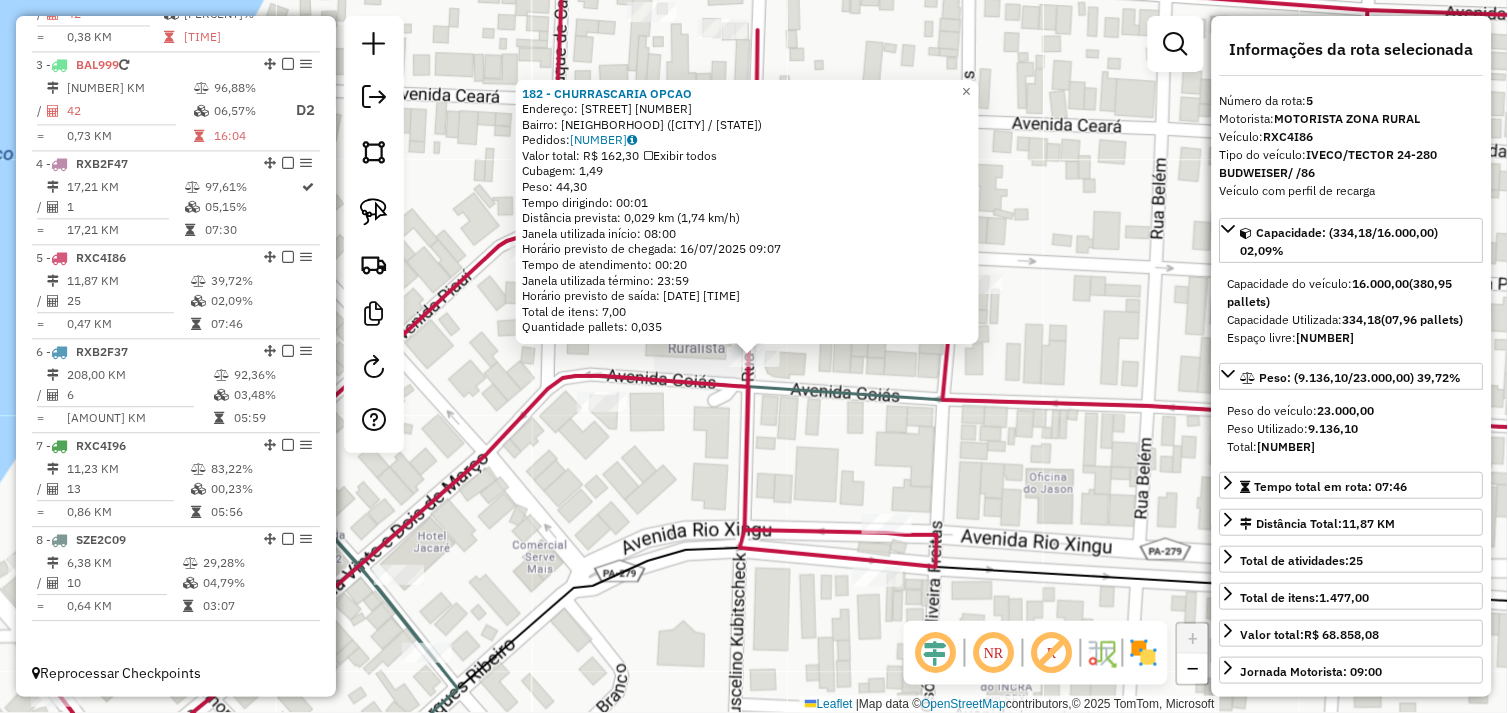 click on "182 - CHURRASCARIA OPCAO  Endereço:  AV GOIAS 10   Bairro: CENTRO (SAO FELIX DO XINGU / PA)   Pedidos:  15099765   Valor total: R$ 162,30   Exibir todos   Cubagem: 1,49  Peso: 44,30  Tempo dirigindo: 00:01   Distância prevista: 0,029 km (1,74 km/h)   Janela utilizada início: 08:00   Horário previsto de chegada: 16/07/2025 09:07   Tempo de atendimento: 00:20   Janela utilizada término: 23:59   Horário previsto de saída: 16/07/2025 09:27   Total de itens: 7,00   Quantidade pallets: 0,035  × Janela de atendimento Grade de atendimento Capacidade Transportadoras Veículos Cliente Pedidos  Rotas Selecione os dias de semana para filtrar as janelas de atendimento  Seg   Ter   Qua   Qui   Sex   Sáb   Dom  Informe o período da janela de atendimento: De: Até:  Filtrar exatamente a janela do cliente  Considerar janela de atendimento padrão  Selecione os dias de semana para filtrar as grades de atendimento  Seg   Ter   Qua   Qui   Sex   Sáb   Dom   Considerar clientes sem dia de atendimento cadastrado  De:  +" 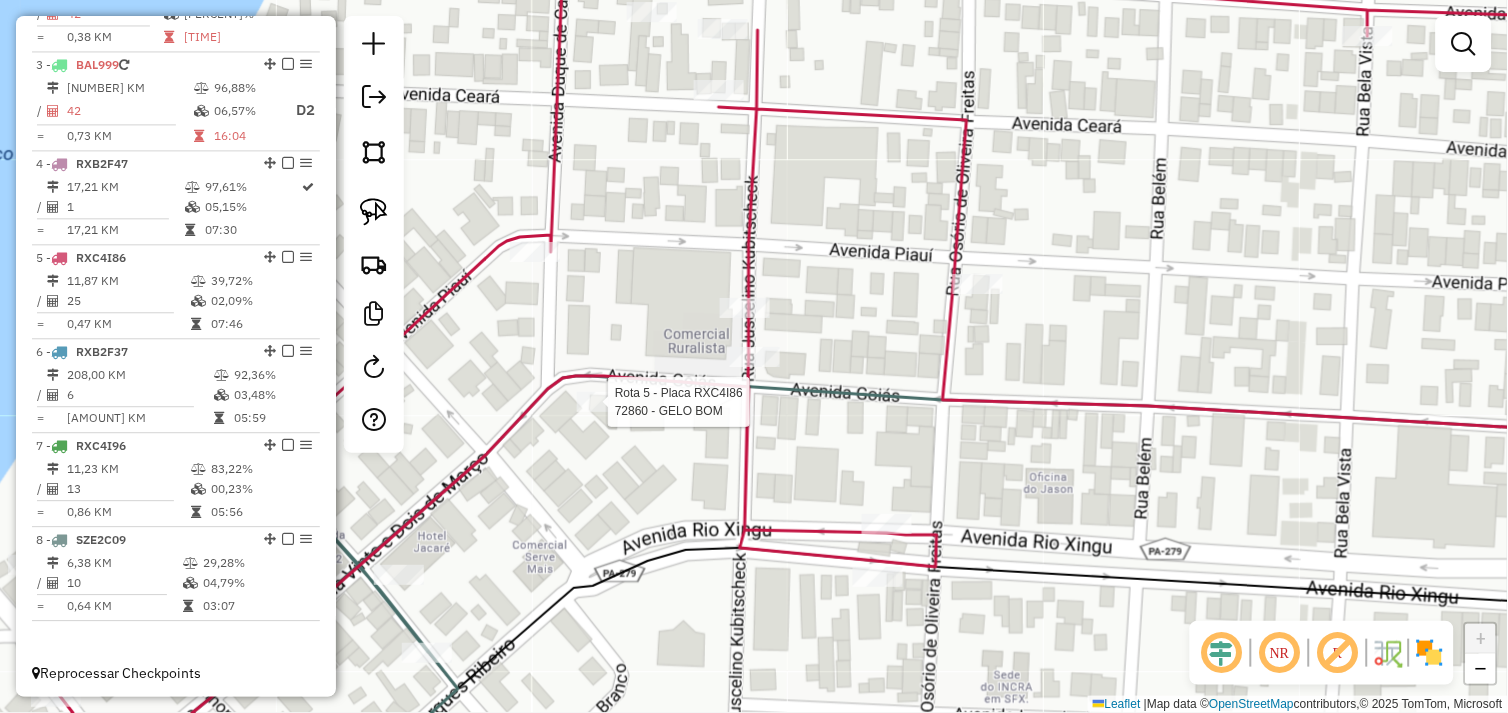 select on "*********" 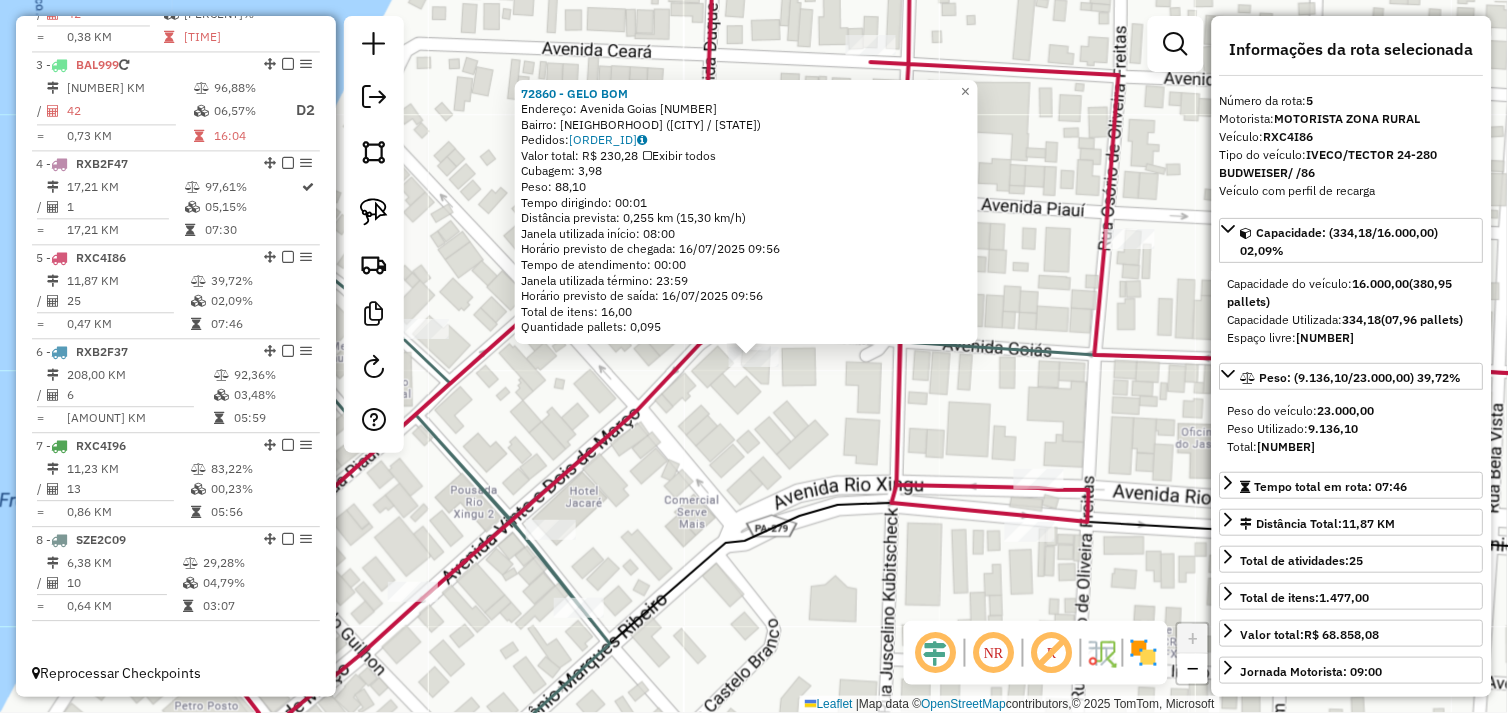 click on "72860 - GELO BOM  Endereço:  Avenida Goias 2   Bairro: CENTRO (SAO FELIX DO XINGU / PA)   Pedidos:  15099648   Valor total: R$ 230,28   Exibir todos   Cubagem: 3,98  Peso: 88,10  Tempo dirigindo: 00:01   Distância prevista: 0,255 km (15,30 km/h)   Janela utilizada início: 08:00   Horário previsto de chegada: 16/07/2025 09:56   Tempo de atendimento: 00:00   Janela utilizada término: 23:59   Horário previsto de saída: 16/07/2025 09:56   Total de itens: 16,00   Quantidade pallets: 0,095  × Janela de atendimento Grade de atendimento Capacidade Transportadoras Veículos Cliente Pedidos  Rotas Selecione os dias de semana para filtrar as janelas de atendimento  Seg   Ter   Qua   Qui   Sex   Sáb   Dom  Informe o período da janela de atendimento: De: Até:  Filtrar exatamente a janela do cliente  Considerar janela de atendimento padrão  Selecione os dias de semana para filtrar as grades de atendimento  Seg   Ter   Qua   Qui   Sex   Sáb   Dom   Considerar clientes sem dia de atendimento cadastrado  De:  De:" 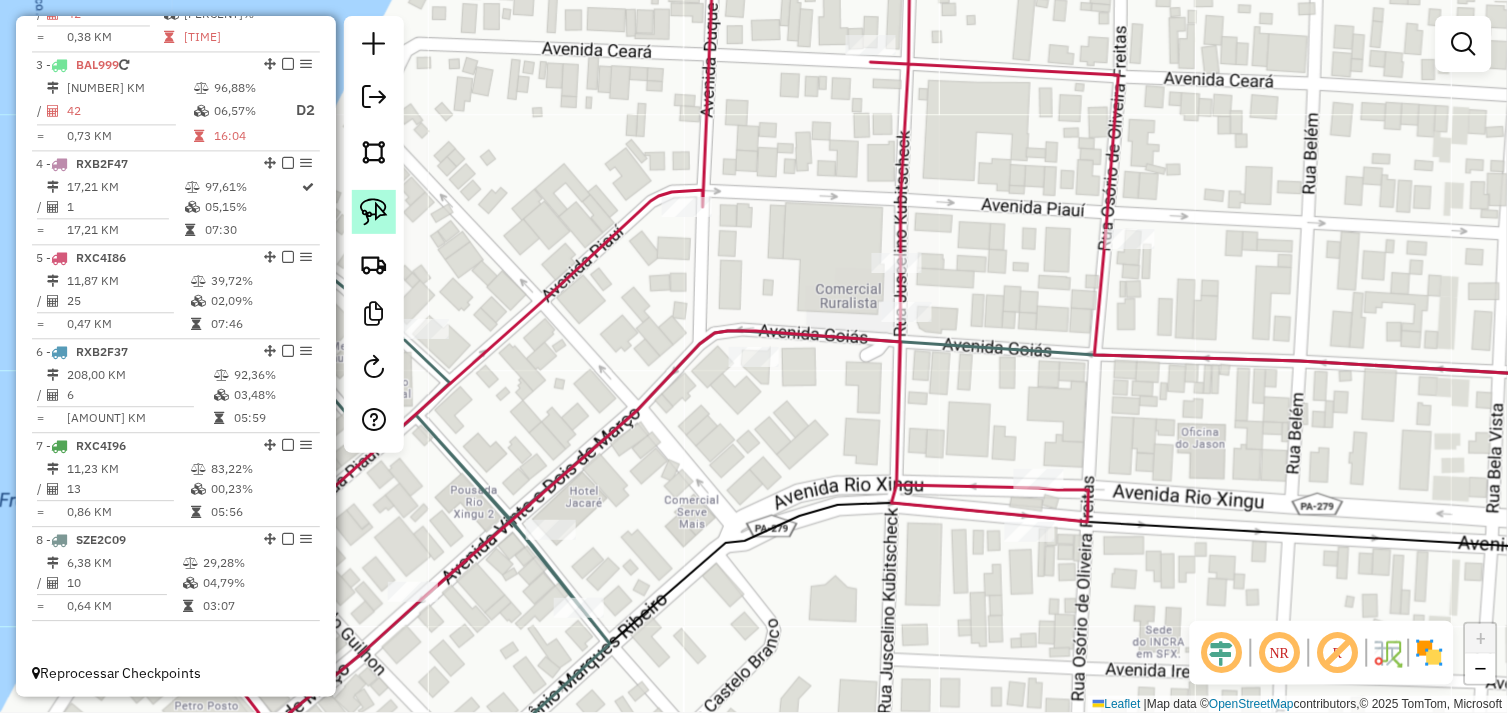 click 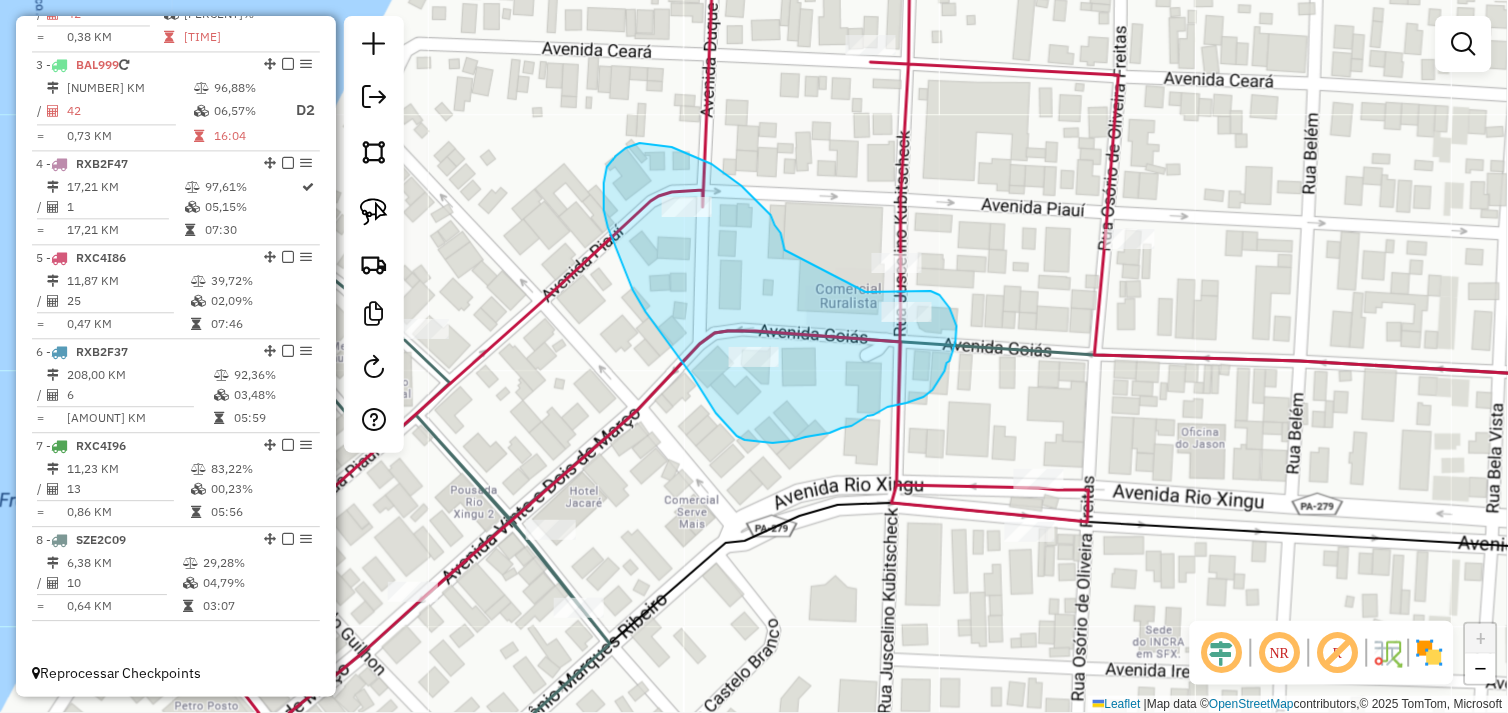 drag, startPoint x: 785, startPoint y: 248, endPoint x: 860, endPoint y: 292, distance: 86.95401 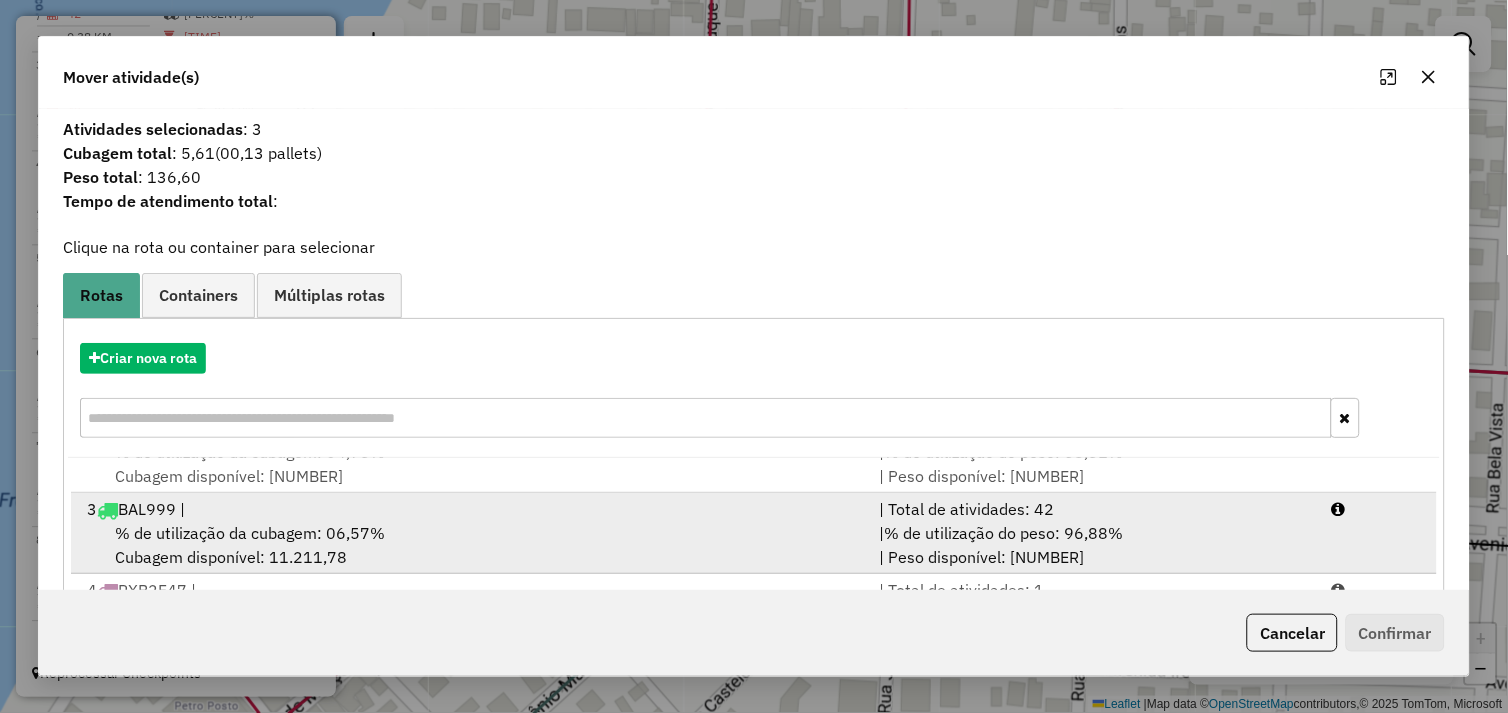 scroll, scrollTop: 167, scrollLeft: 0, axis: vertical 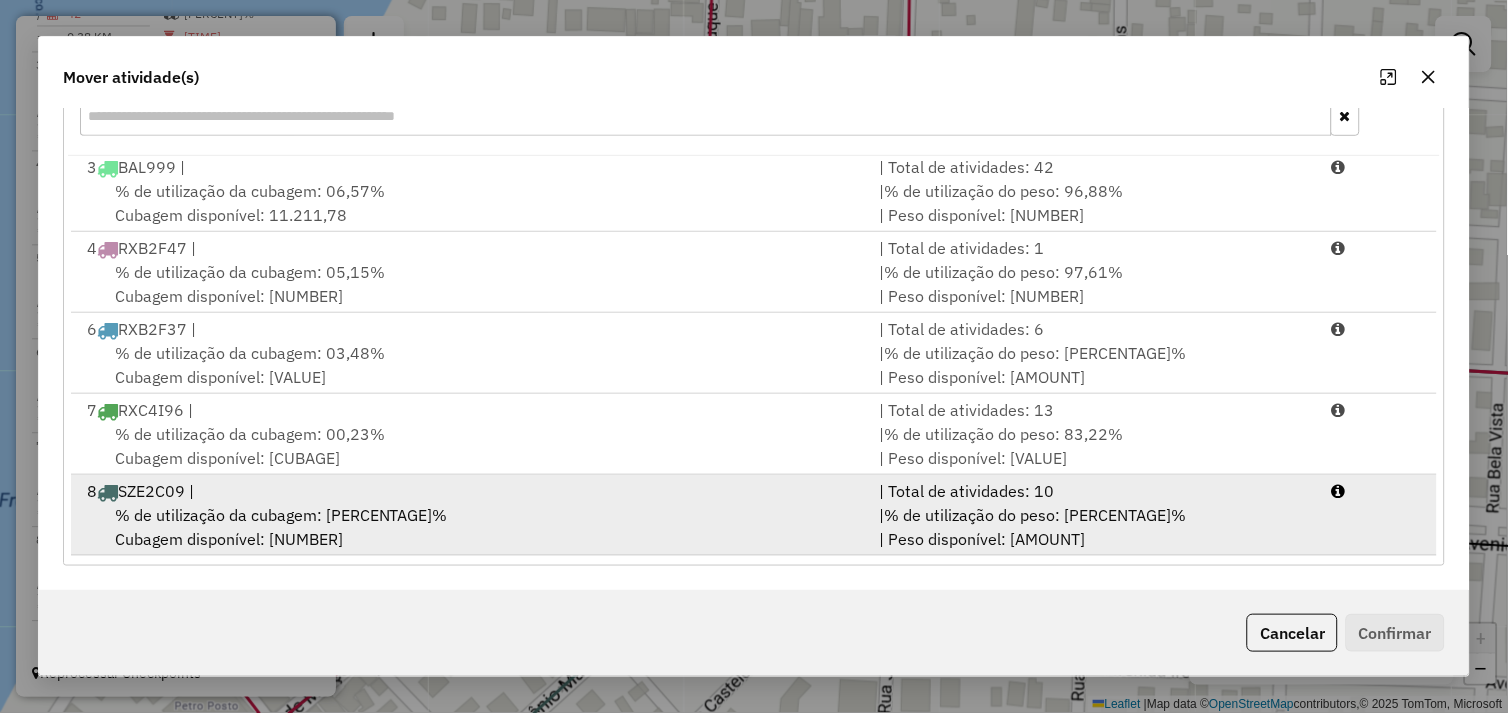 drag, startPoint x: 463, startPoint y: 516, endPoint x: 674, endPoint y: 558, distance: 215.1395 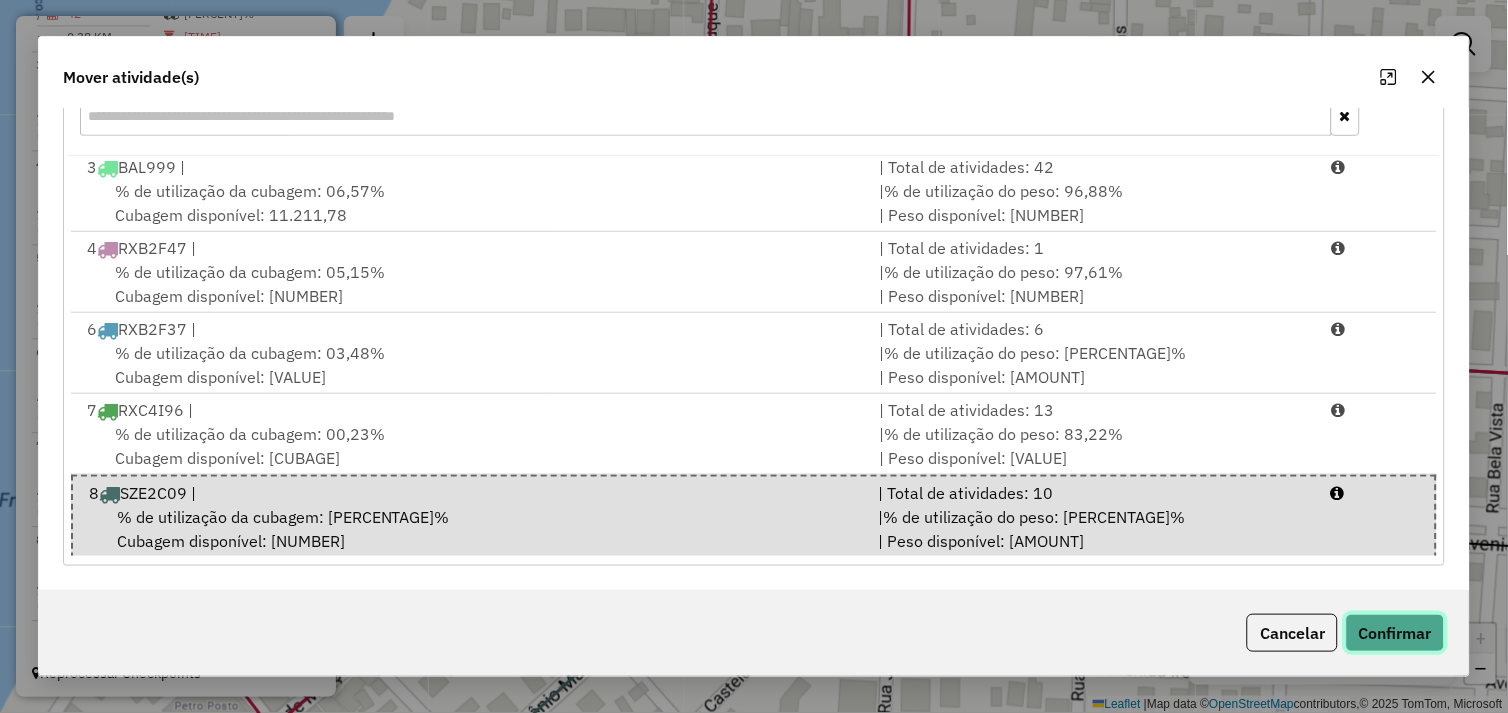 click on "Confirmar" 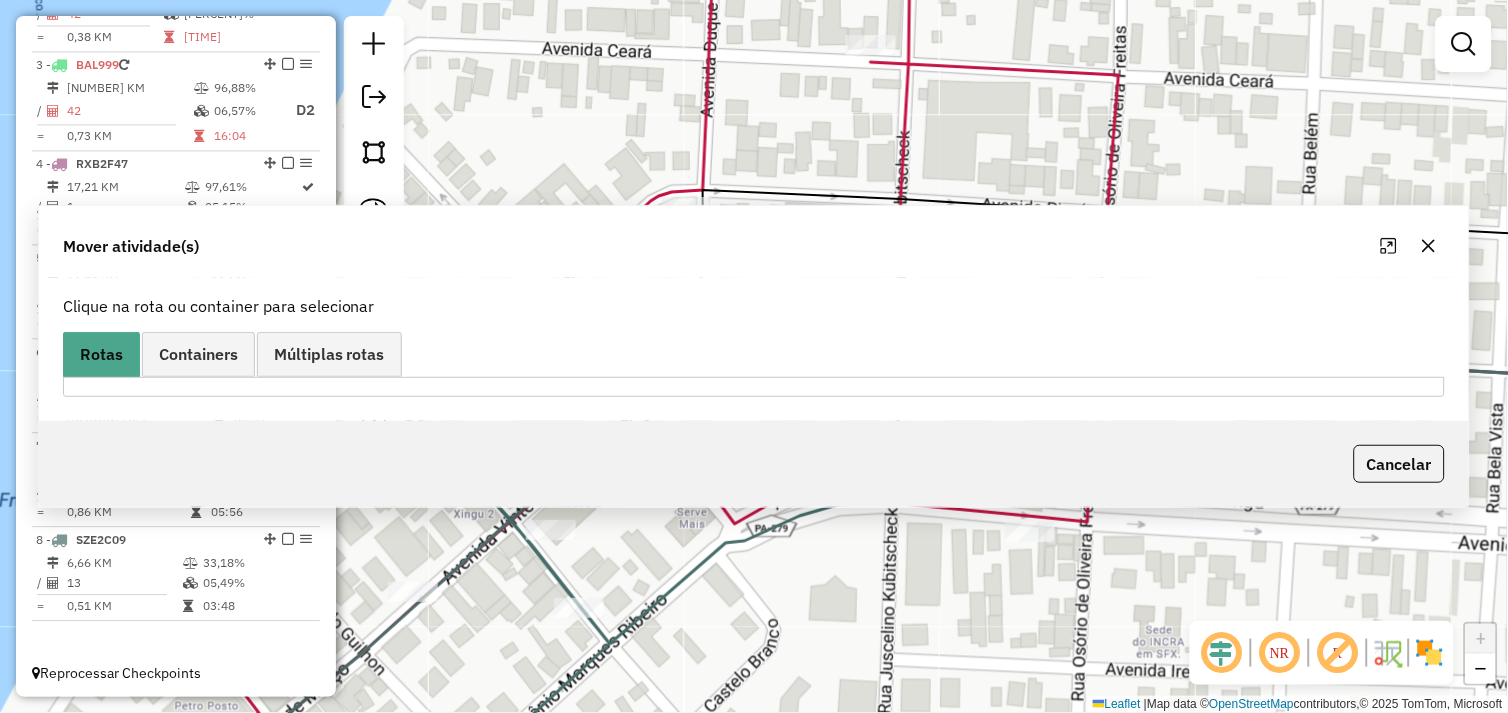scroll, scrollTop: 0, scrollLeft: 0, axis: both 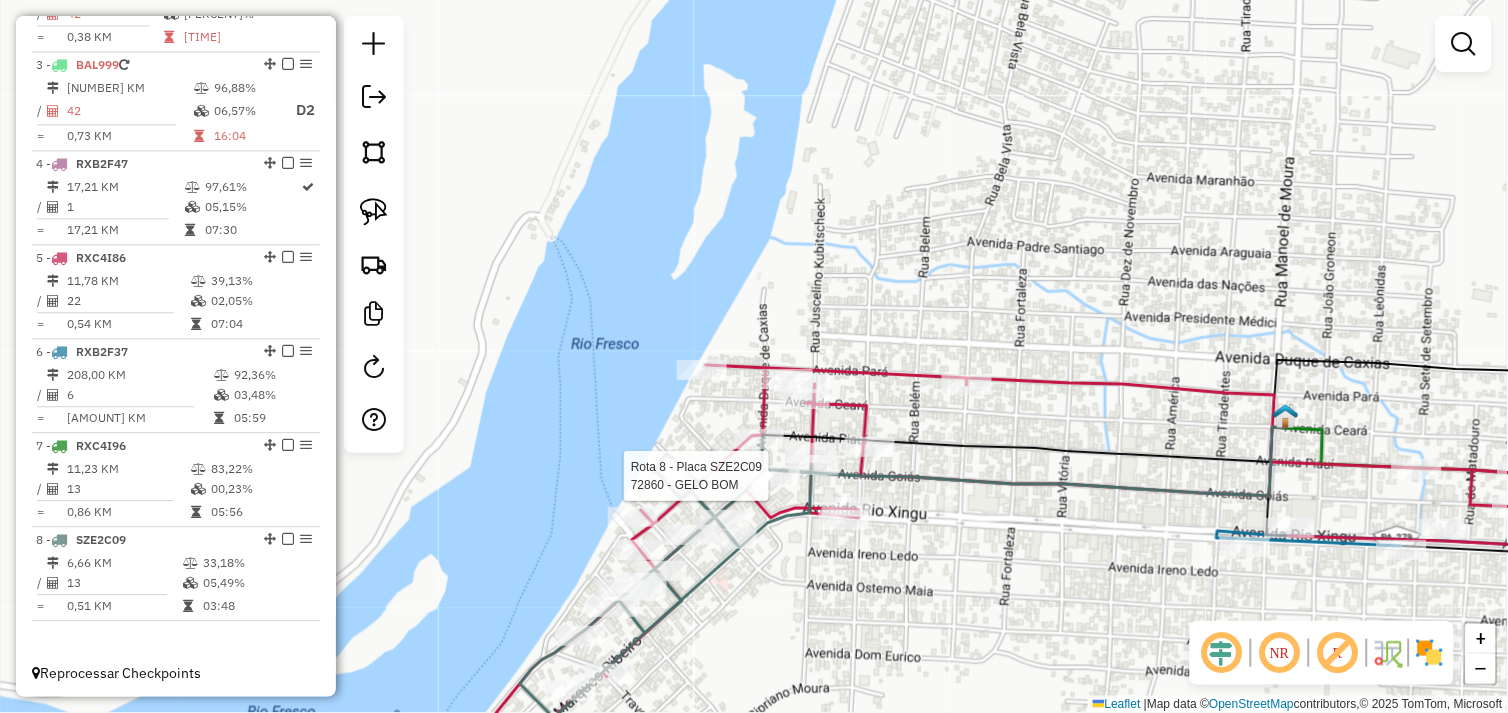 select on "*********" 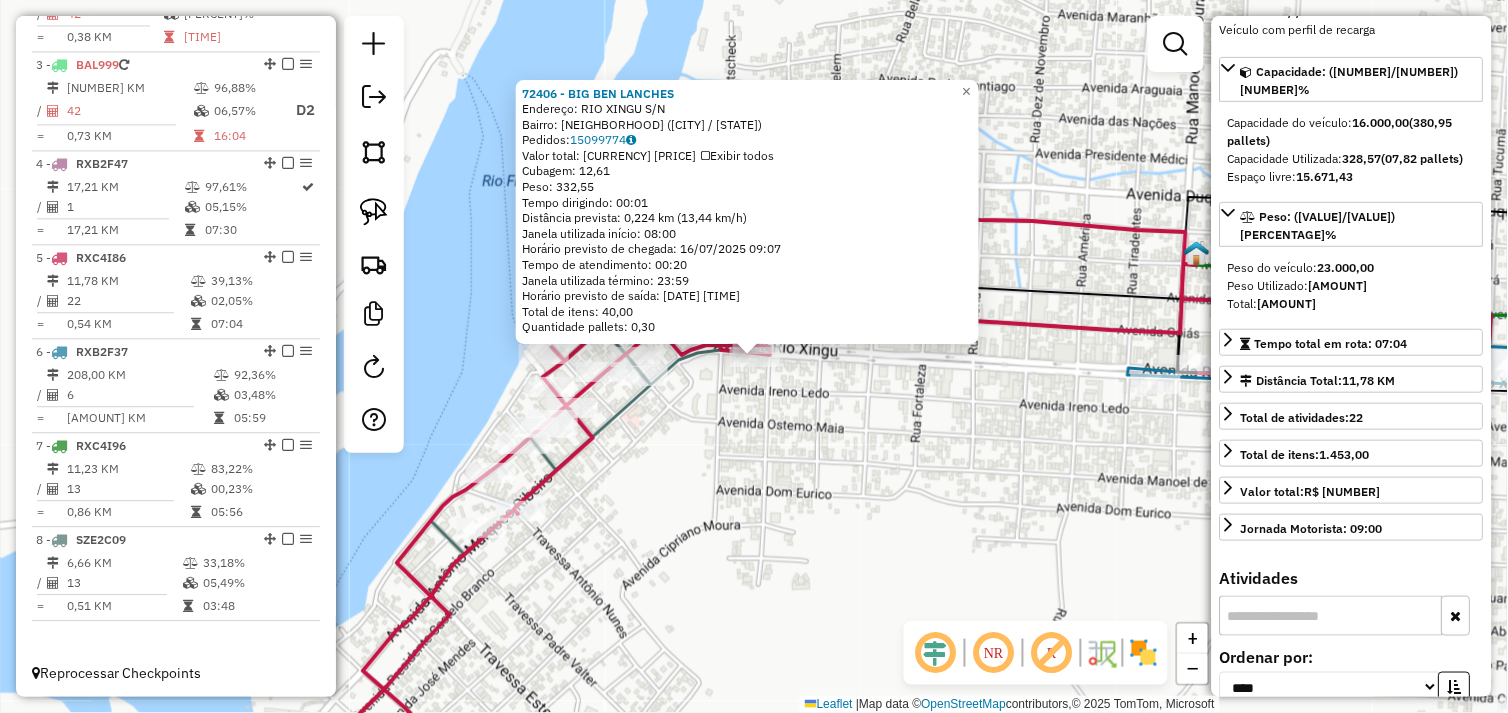 scroll, scrollTop: 444, scrollLeft: 0, axis: vertical 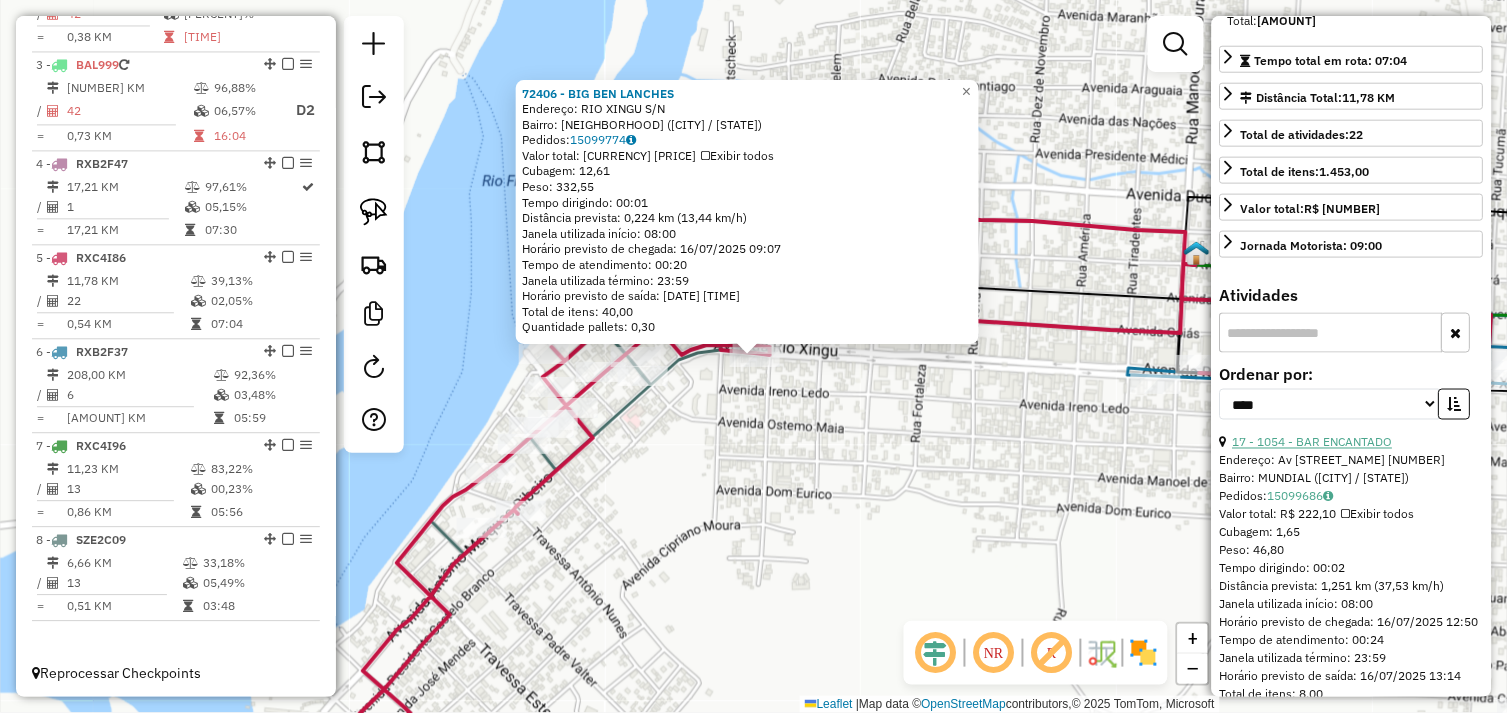 click on "17 - 1054 - BAR ENCANTADO" at bounding box center (1313, 442) 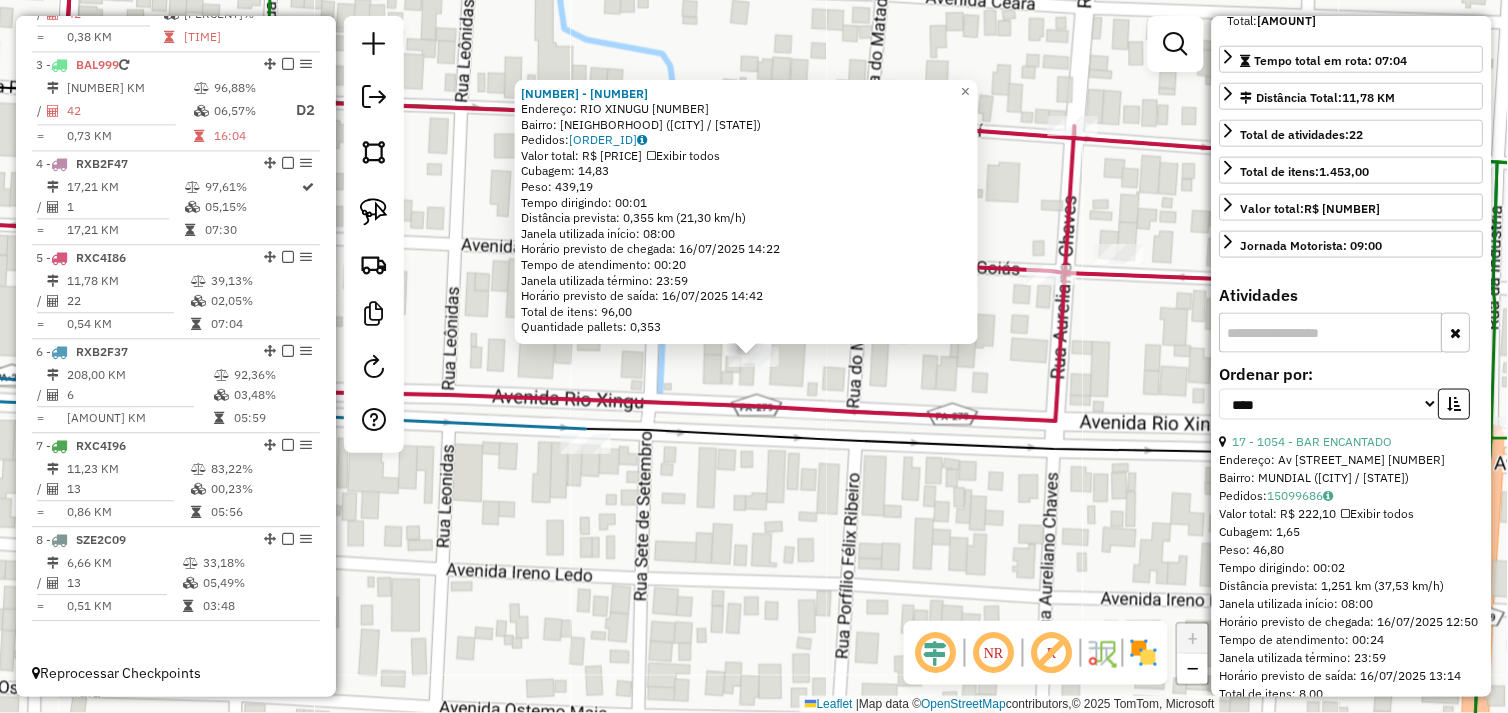 click on "161 - ZERO GRAU  Endereço:  RIO XINUGU 106   Bairro: CENTRO (SAO FELIX DO XINGU / PA)   Pedidos:  15099625   Valor total: R$ 3.902,72   Exibir todos   Cubagem: 14,83  Peso: 439,19  Tempo dirigindo: 00:01   Distância prevista: 0,355 km (21,30 km/h)   Janela utilizada início: 08:00   Horário previsto de chegada: 16/07/2025 14:22   Tempo de atendimento: 00:20   Janela utilizada término: 23:59   Horário previsto de saída: 16/07/2025 14:42   Total de itens: 96,00   Quantidade pallets: 0,353  × Janela de atendimento Grade de atendimento Capacidade Transportadoras Veículos Cliente Pedidos  Rotas Selecione os dias de semana para filtrar as janelas de atendimento  Seg   Ter   Qua   Qui   Sex   Sáb   Dom  Informe o período da janela de atendimento: De: Até:  Filtrar exatamente a janela do cliente  Considerar janela de atendimento padrão  Selecione os dias de semana para filtrar as grades de atendimento  Seg   Ter   Qua   Qui   Sex   Sáb   Dom   Considerar clientes sem dia de atendimento cadastrado  De:  +" 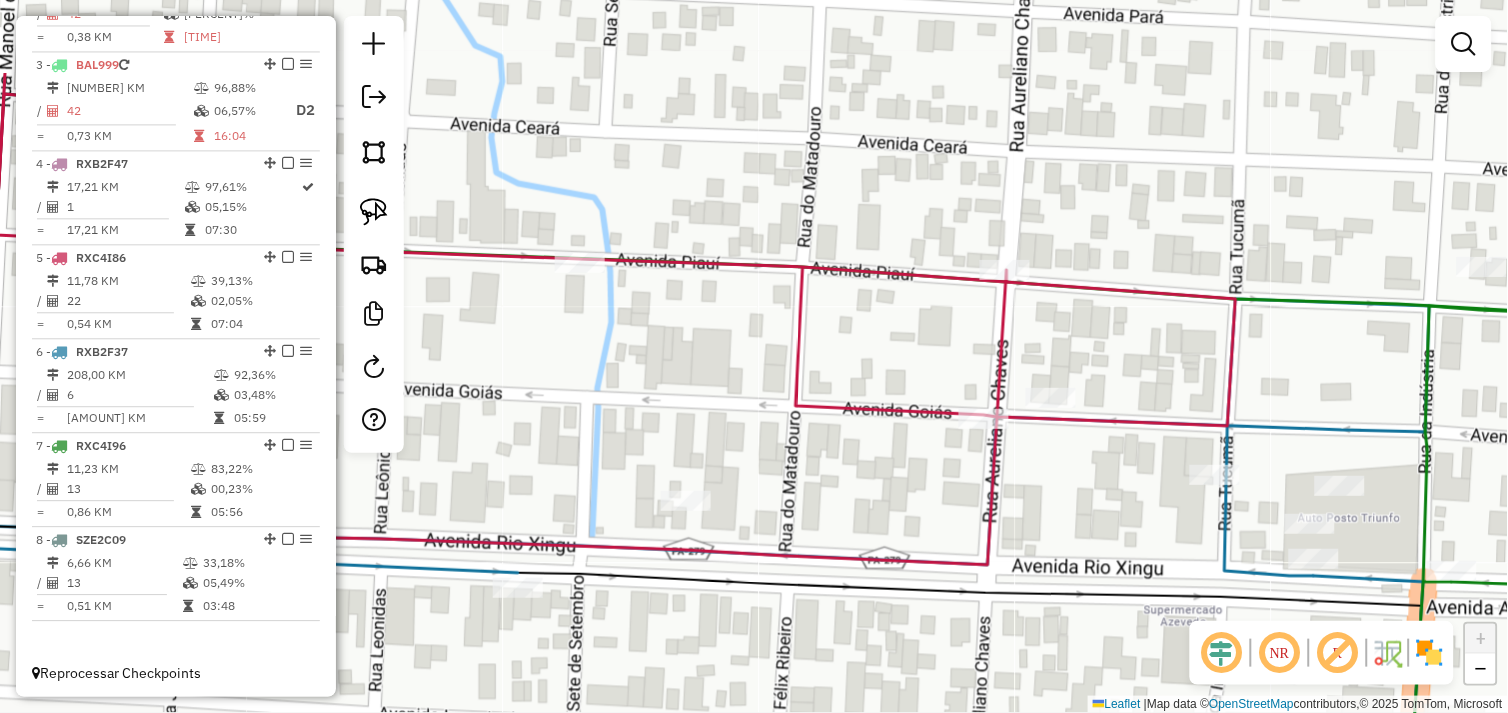 drag, startPoint x: 731, startPoint y: 292, endPoint x: 1085, endPoint y: 354, distance: 359.38837 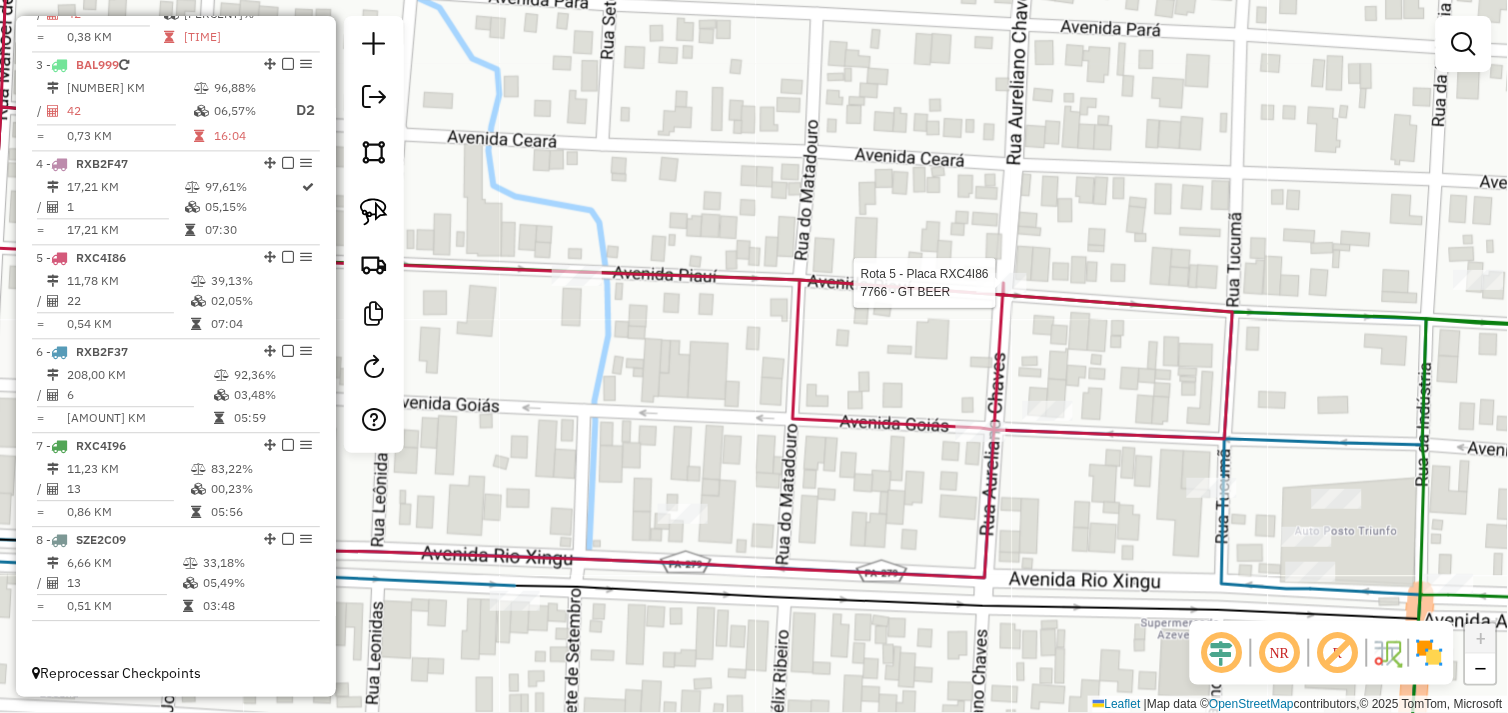 select on "*********" 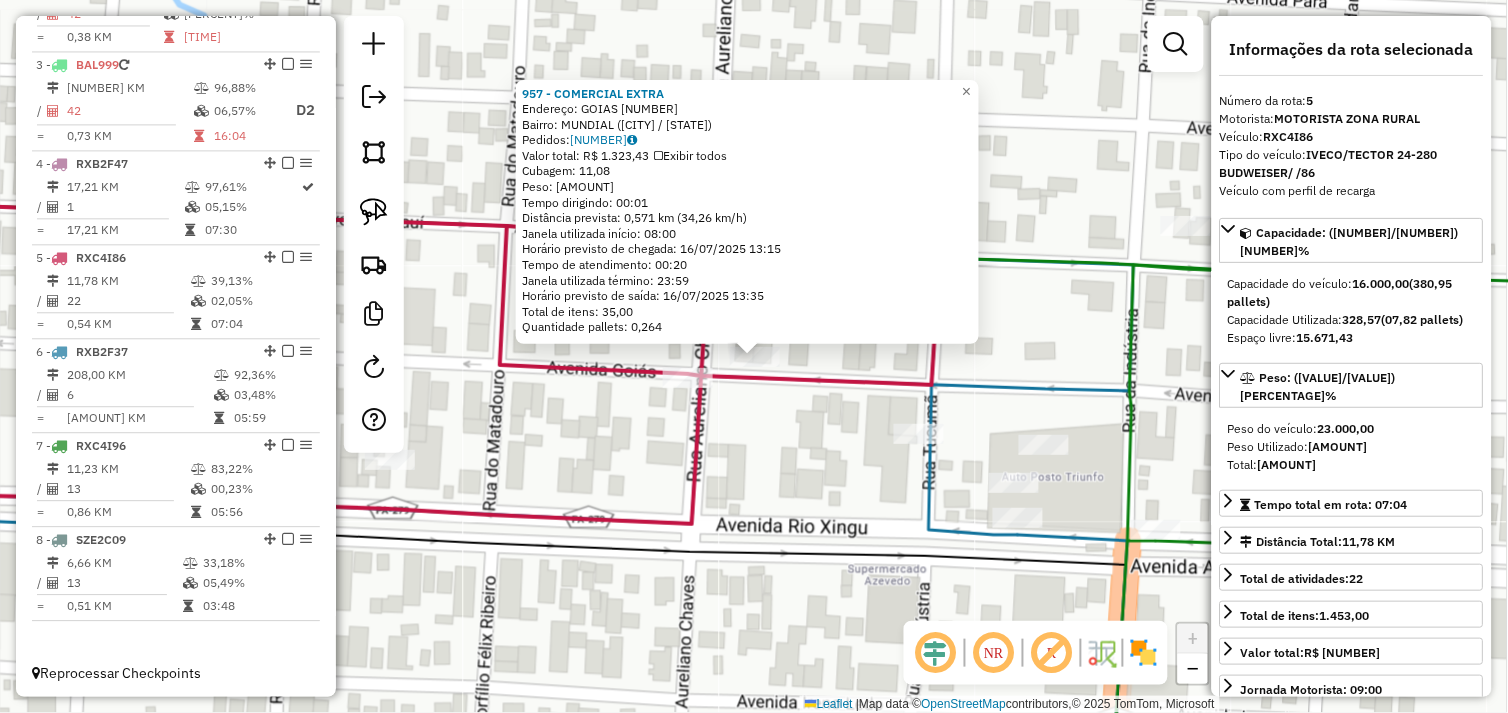 drag, startPoint x: 788, startPoint y: 512, endPoint x: 718, endPoint y: 430, distance: 107.81466 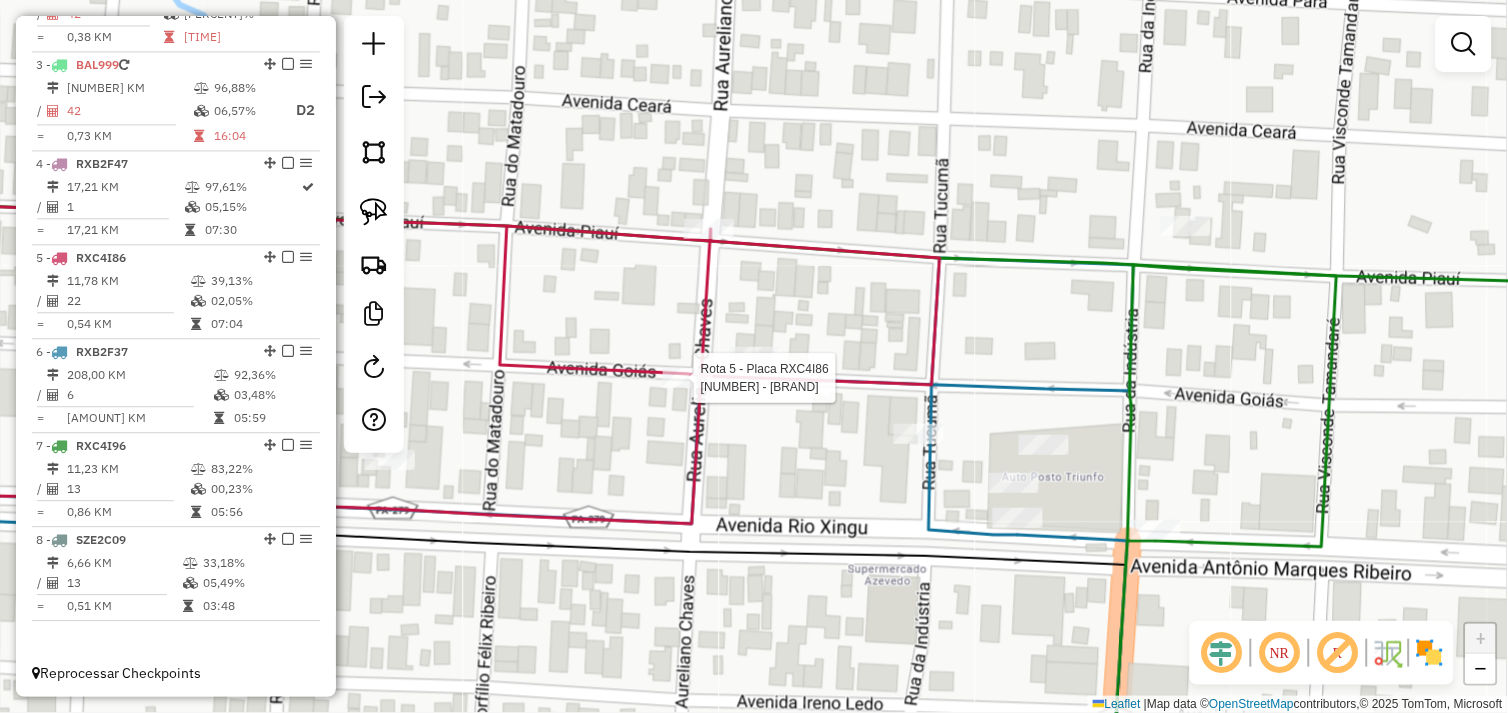 select on "*********" 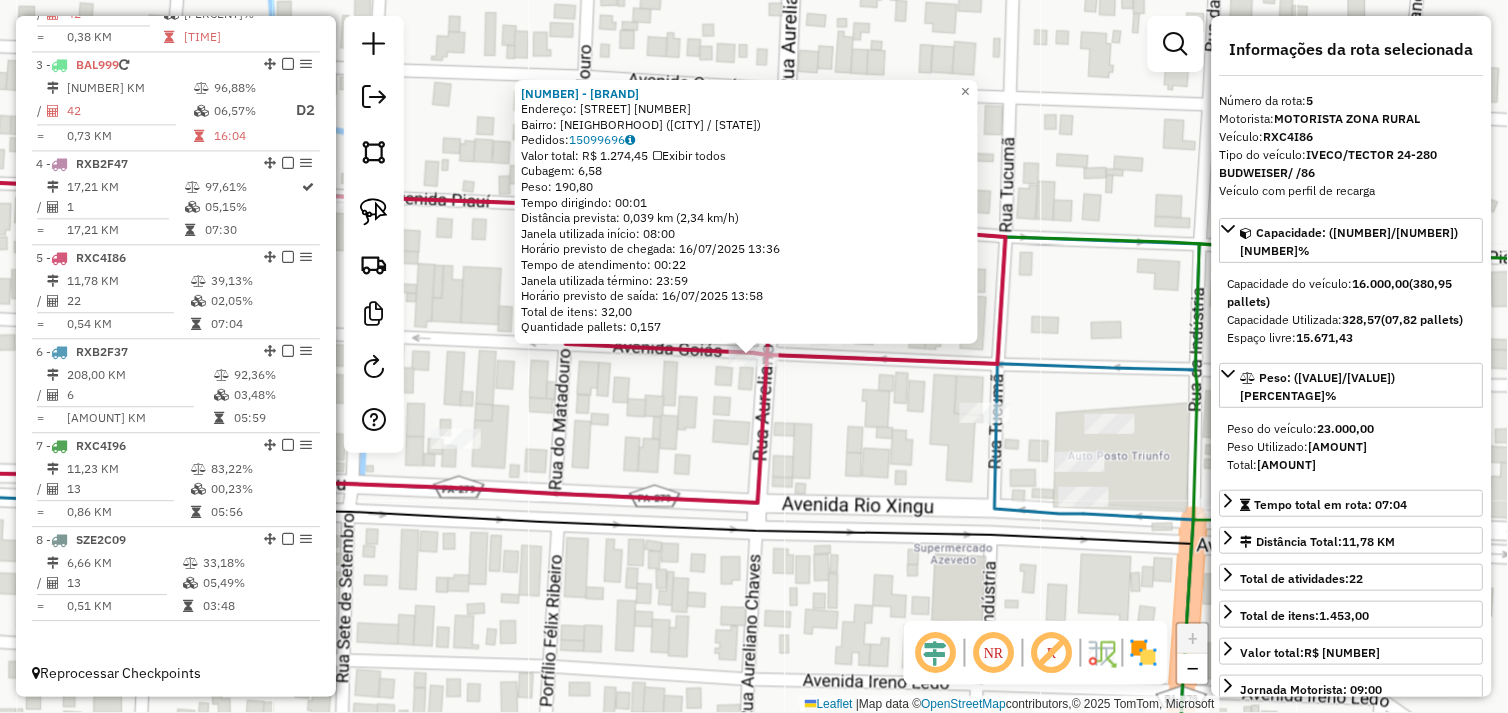 click on "43 - COMERCIAL MOREIRA  Endereço:  GOIAS 104   Bairro: CENTRO (SAO FELIX DO XINGU / PA)   Pedidos:  15099696   Valor total: R$ 1.274,45   Exibir todos   Cubagem: 6,58  Peso: 190,80  Tempo dirigindo: 00:01   Distância prevista: 0,039 km (2,34 km/h)   Janela utilizada início: 08:00   Horário previsto de chegada: 16/07/2025 13:36   Tempo de atendimento: 00:22   Janela utilizada término: 23:59   Horário previsto de saída: 16/07/2025 13:58   Total de itens: 32,00   Quantidade pallets: 0,157  × Janela de atendimento Grade de atendimento Capacidade Transportadoras Veículos Cliente Pedidos  Rotas Selecione os dias de semana para filtrar as janelas de atendimento  Seg   Ter   Qua   Qui   Sex   Sáb   Dom  Informe o período da janela de atendimento: De: Até:  Filtrar exatamente a janela do cliente  Considerar janela de atendimento padrão  Selecione os dias de semana para filtrar as grades de atendimento  Seg   Ter   Qua   Qui   Sex   Sáb   Dom   Considerar clientes sem dia de atendimento cadastrado  De:  +" 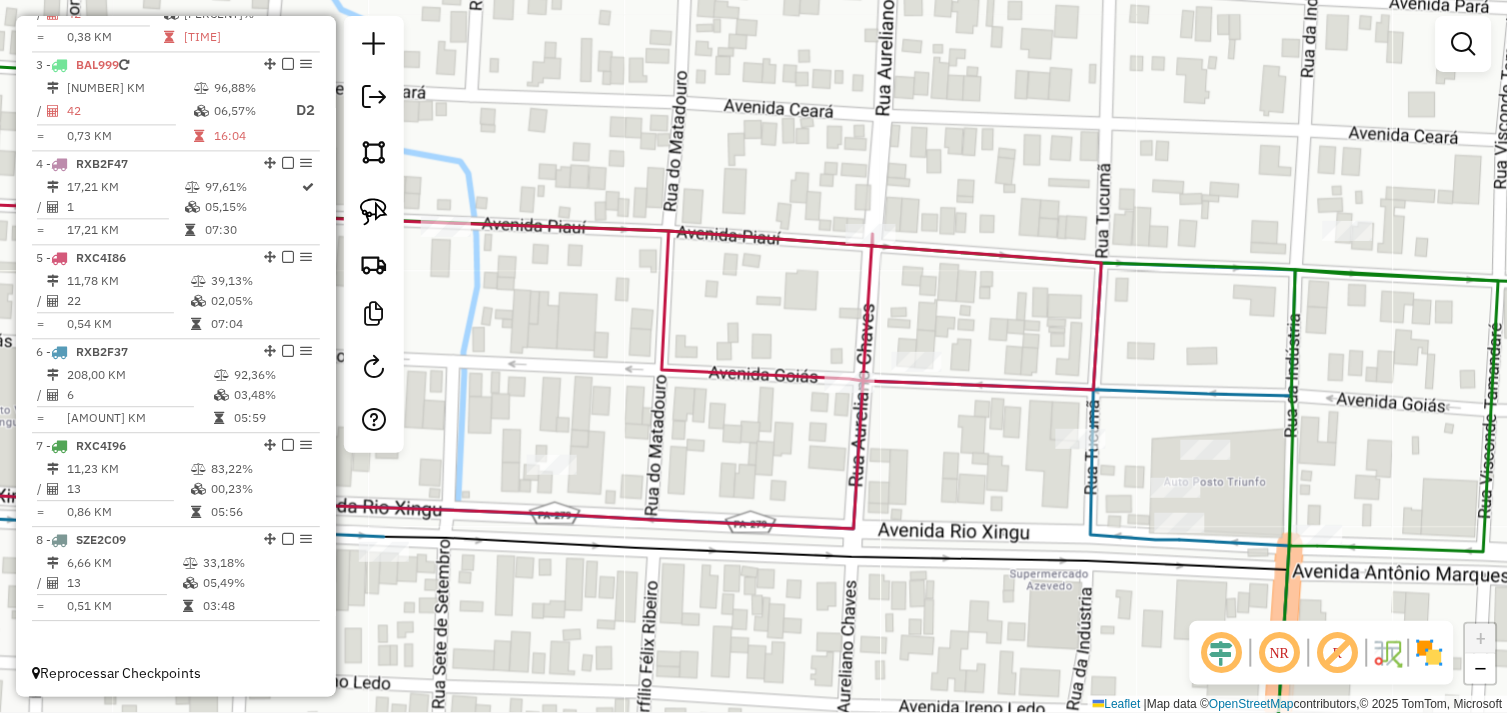 drag, startPoint x: 688, startPoint y: 440, endPoint x: 837, endPoint y: 455, distance: 149.75313 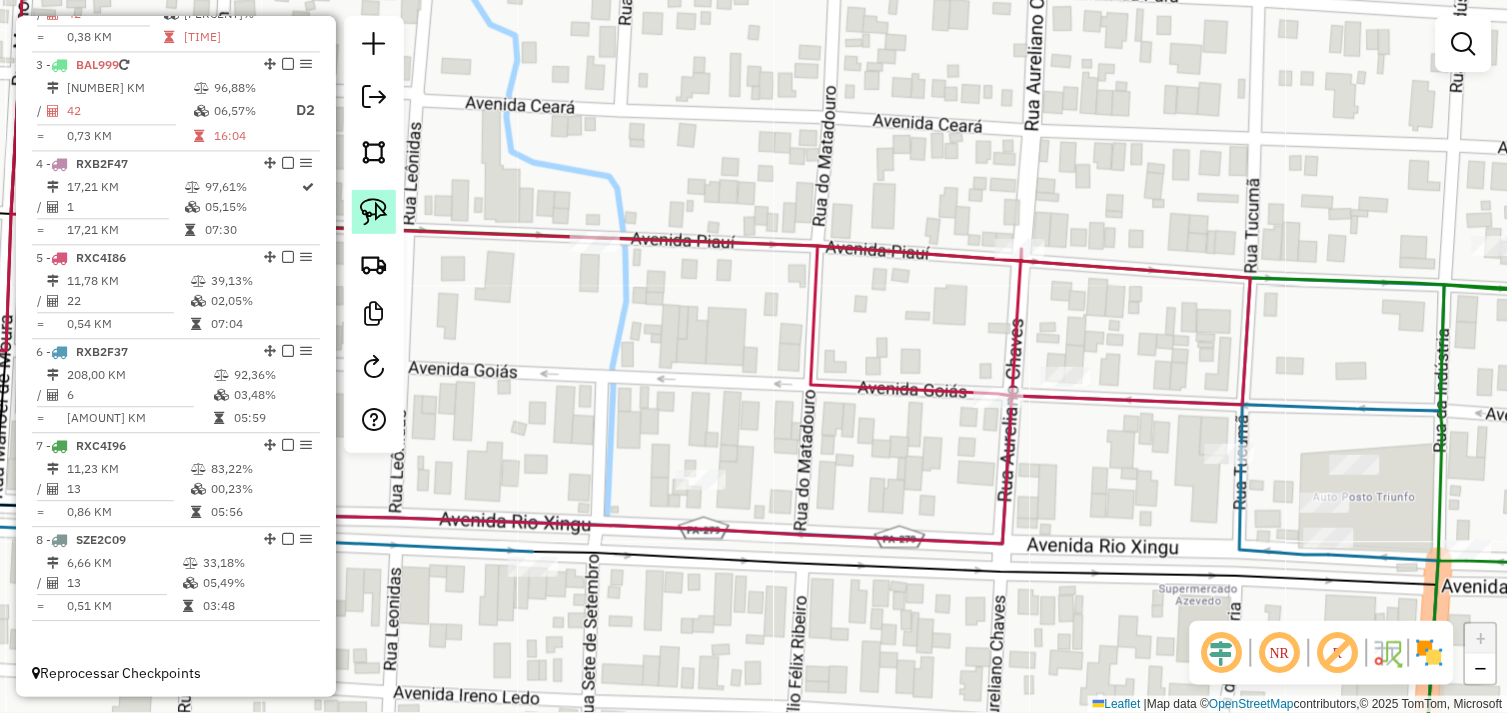 click 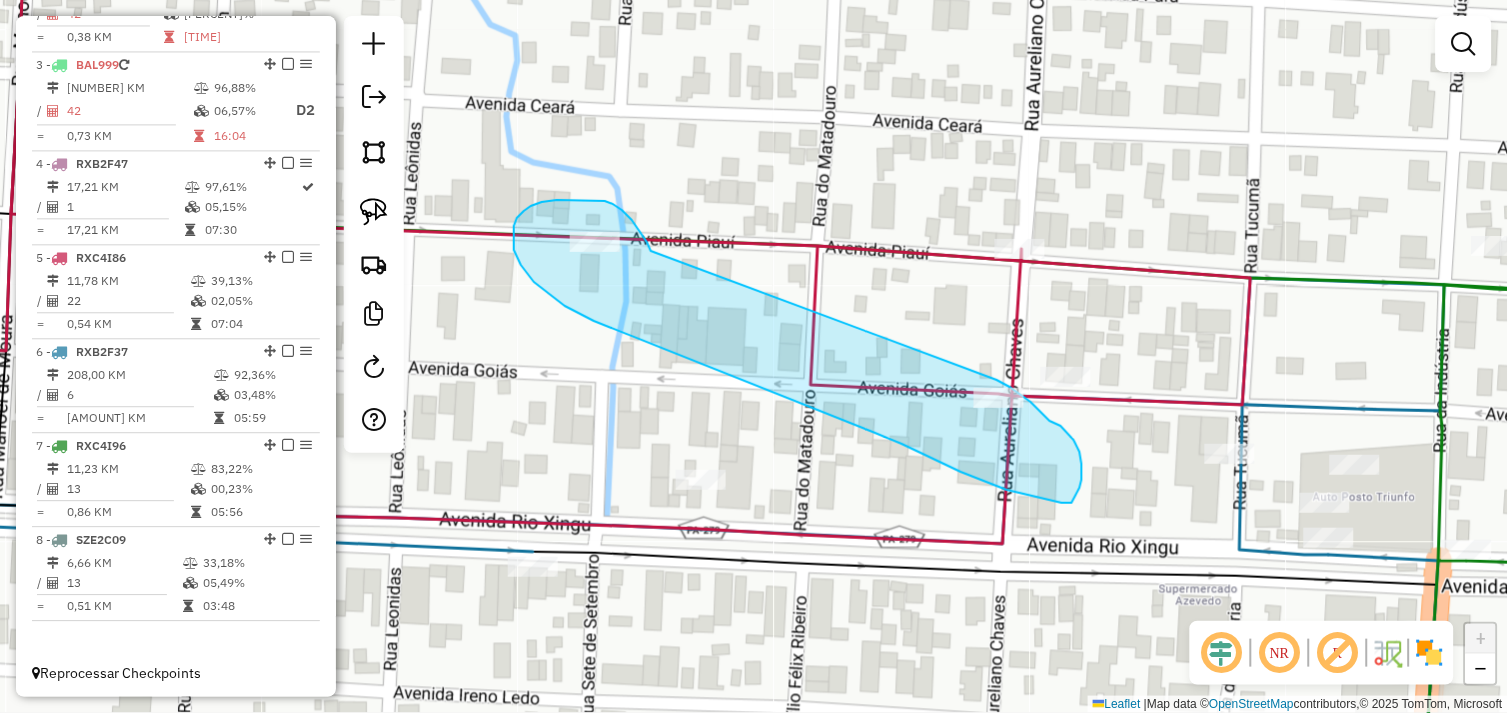 drag, startPoint x: 651, startPoint y: 251, endPoint x: 997, endPoint y: 380, distance: 369.26547 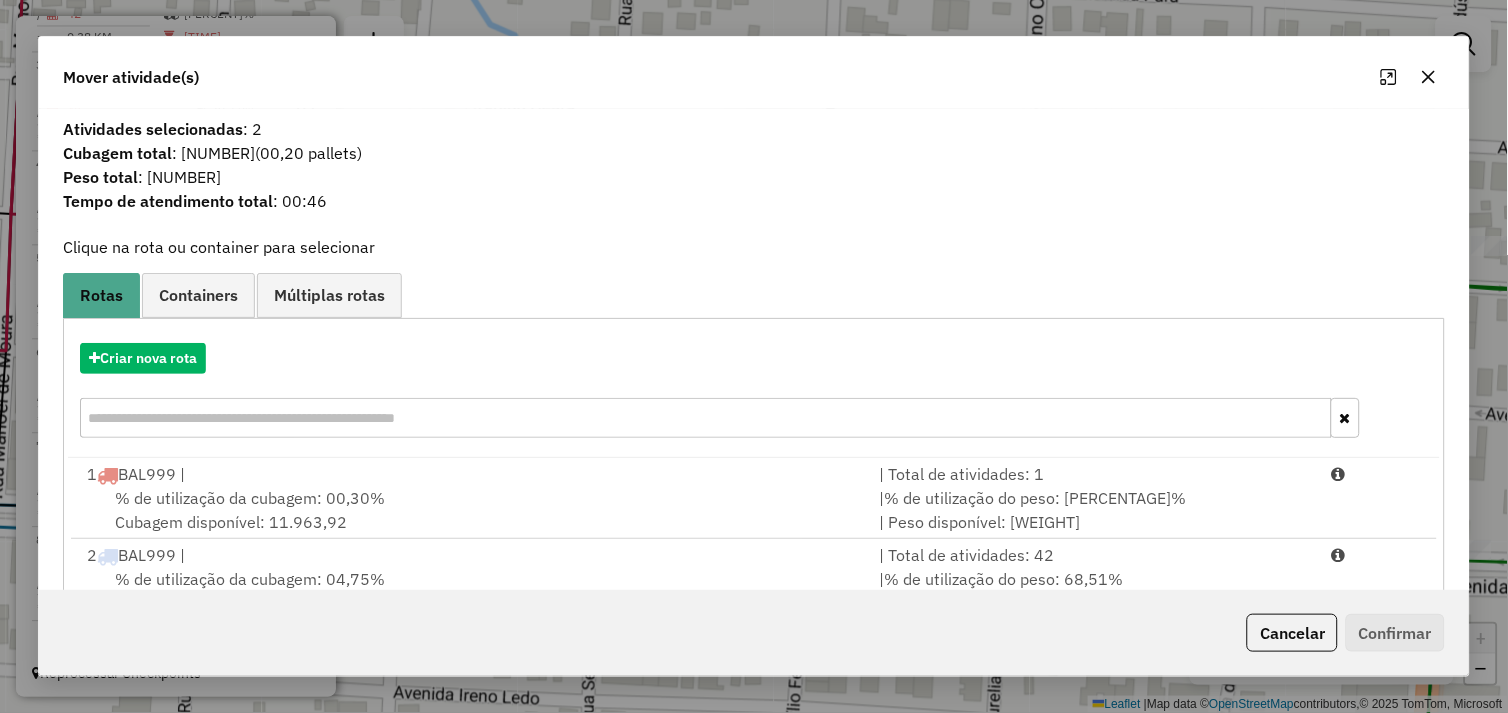 scroll, scrollTop: 302, scrollLeft: 0, axis: vertical 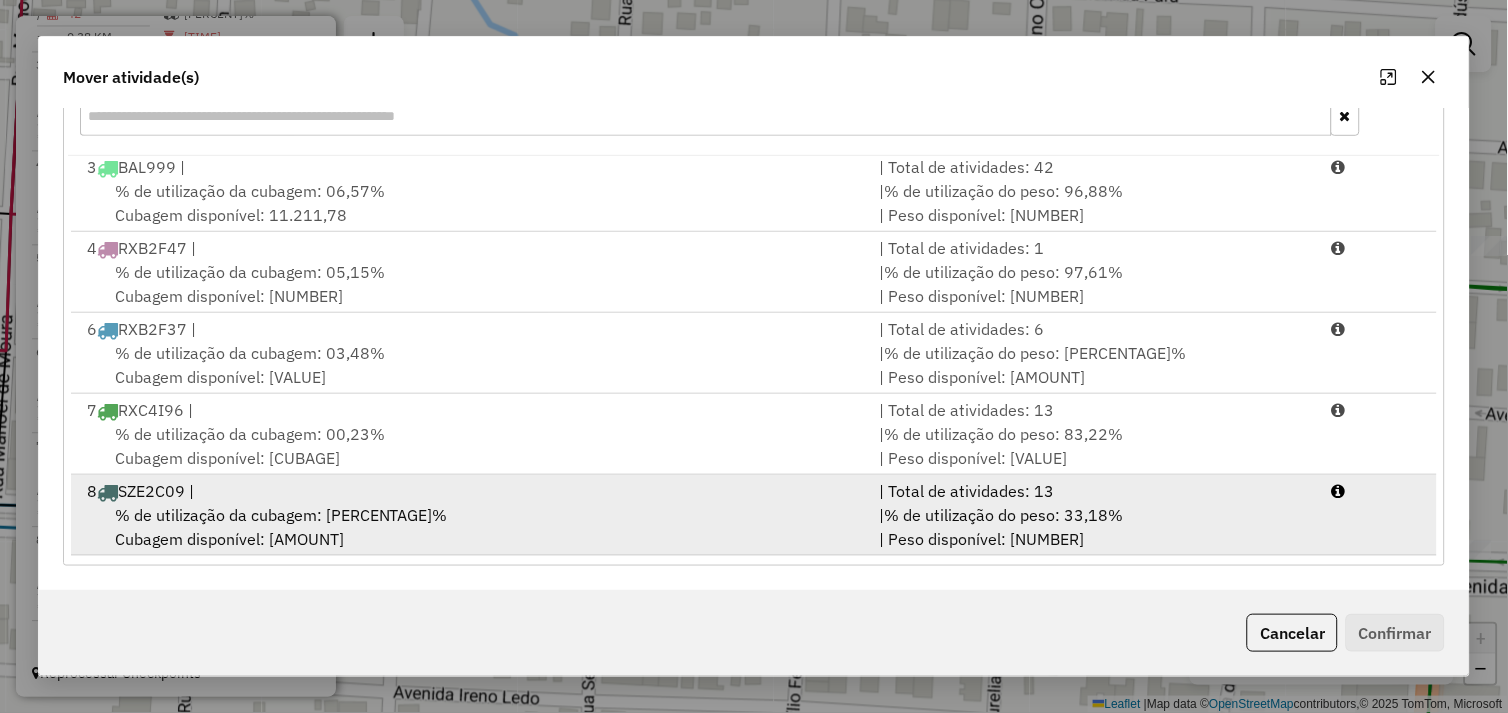 click on "% de utilização da cubagem: 05,49%  Cubagem disponível: 756,06" at bounding box center [471, 527] 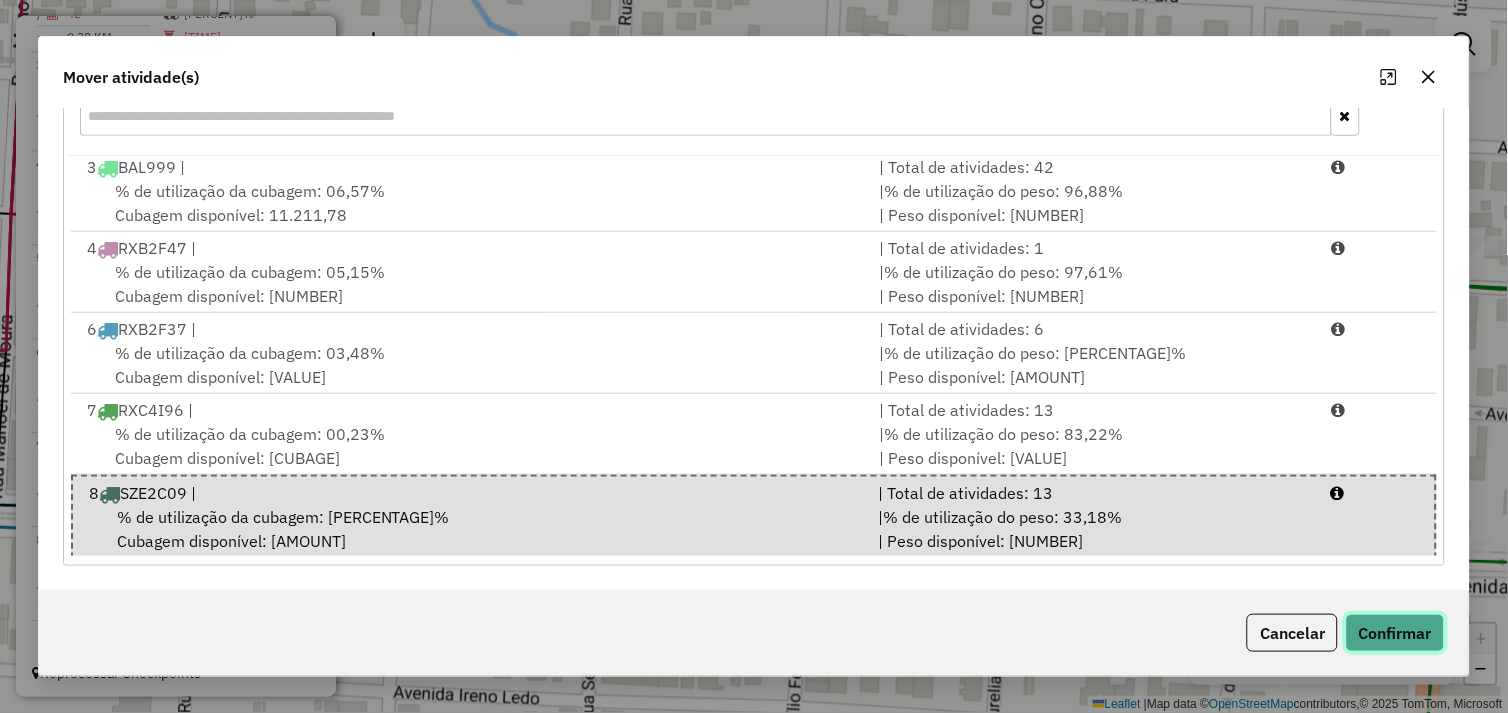 click on "Confirmar" 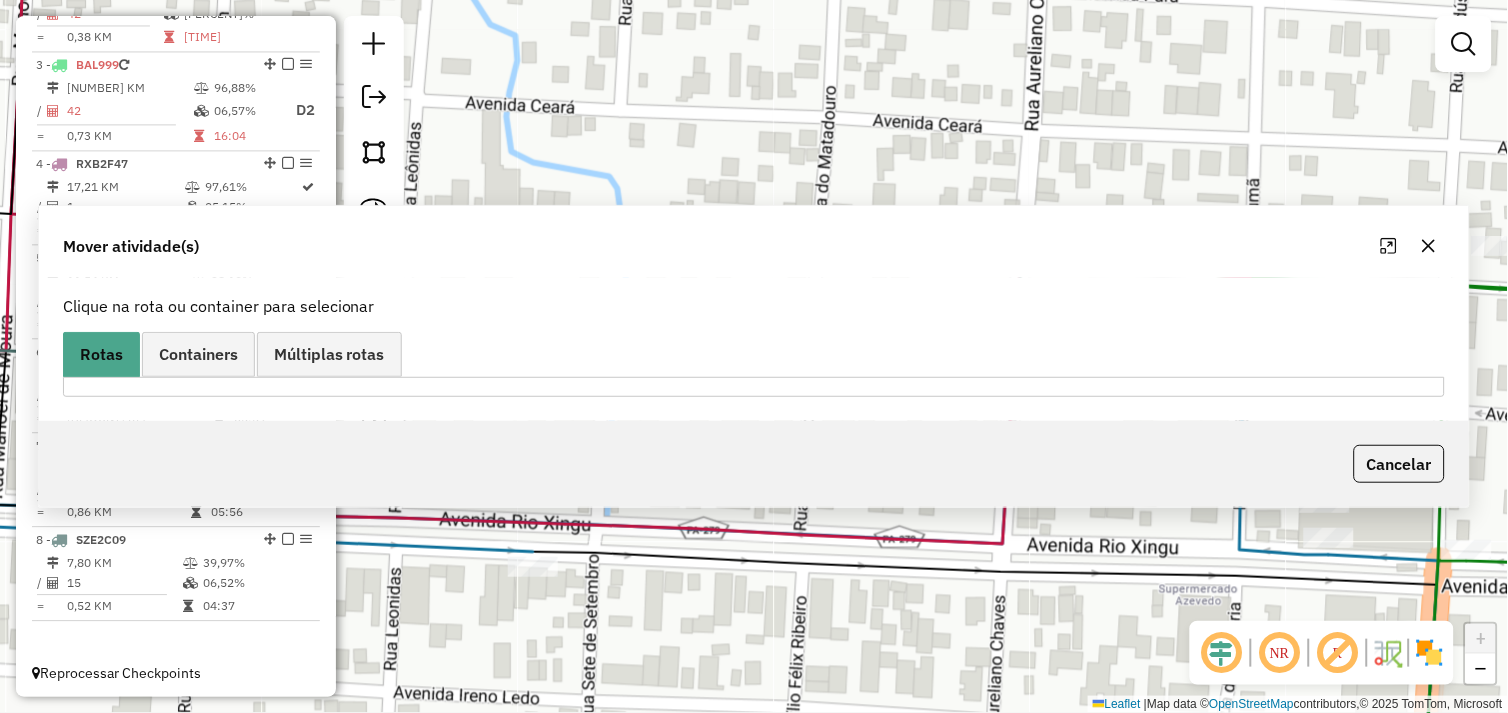scroll, scrollTop: 0, scrollLeft: 0, axis: both 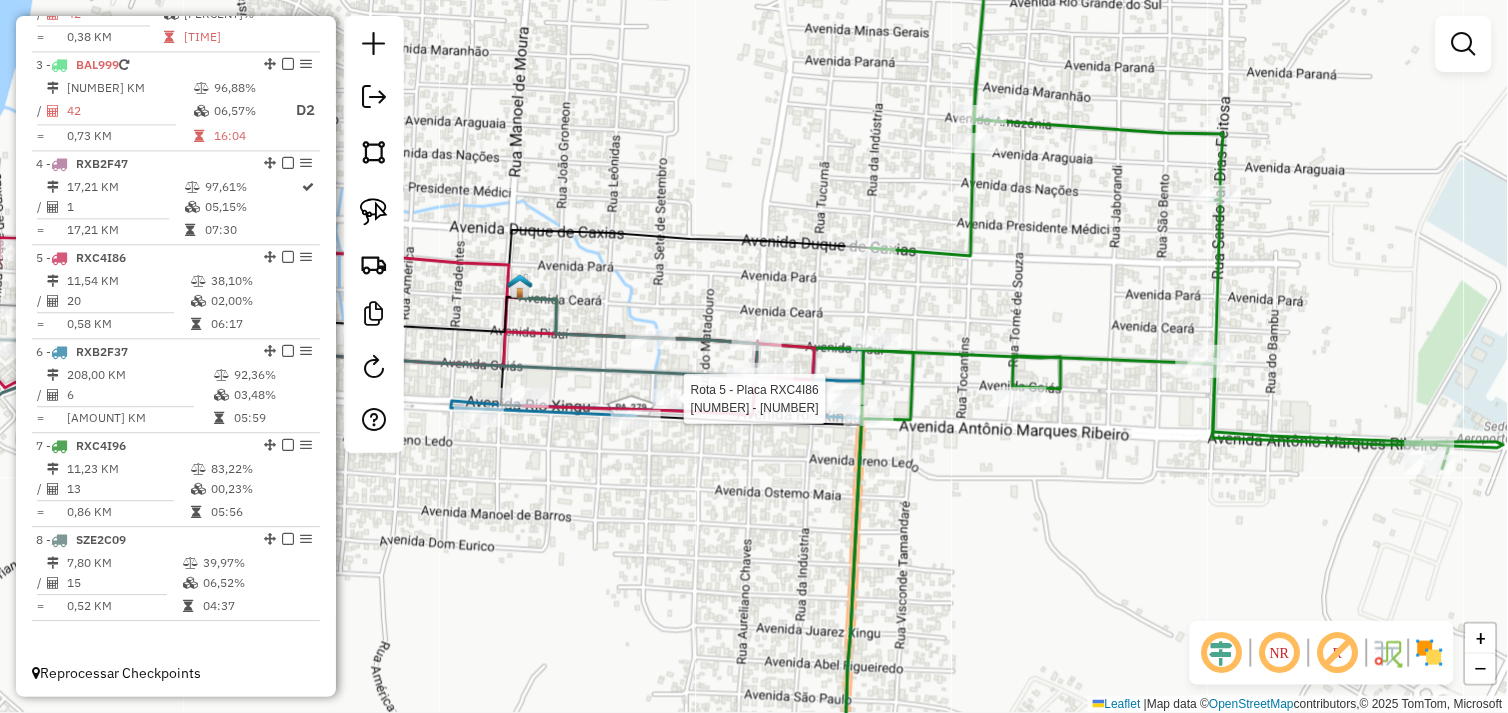 select on "*********" 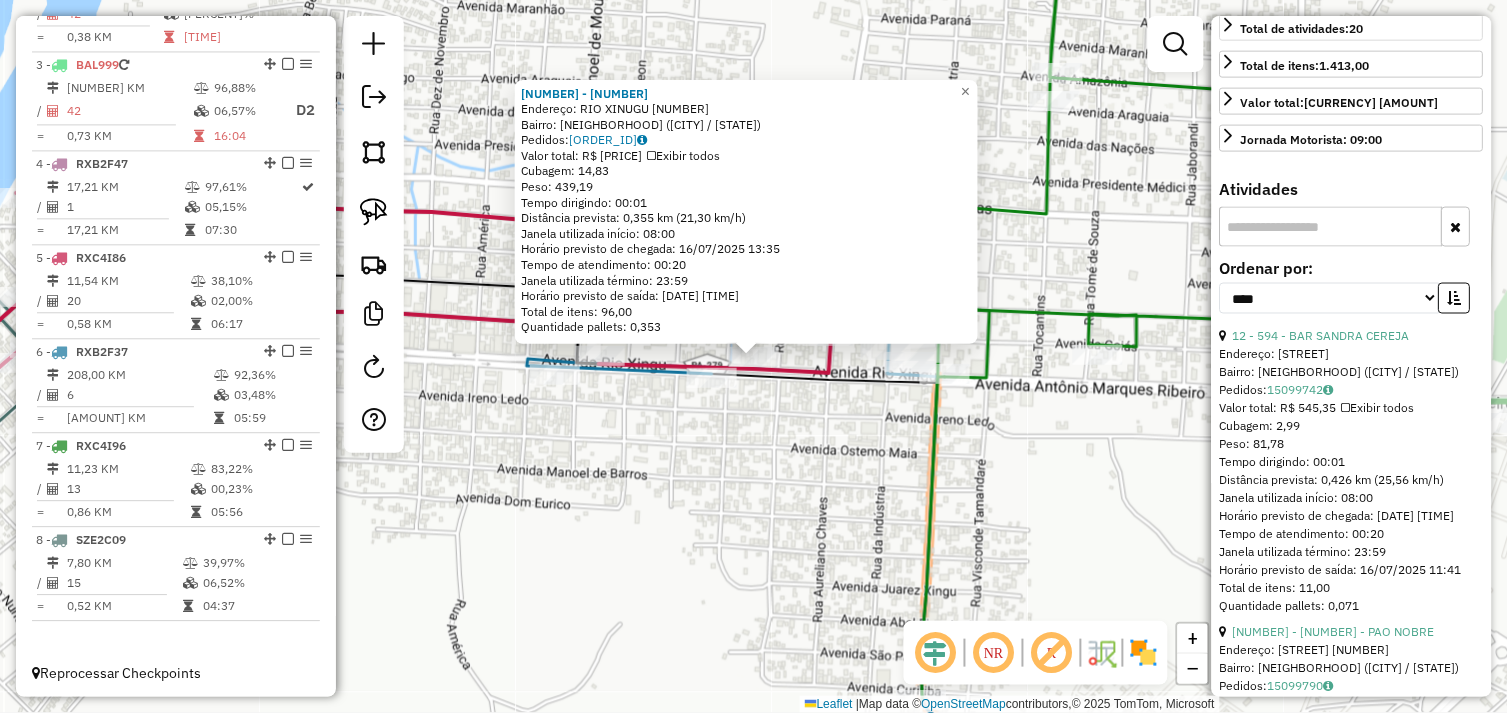 scroll, scrollTop: 555, scrollLeft: 0, axis: vertical 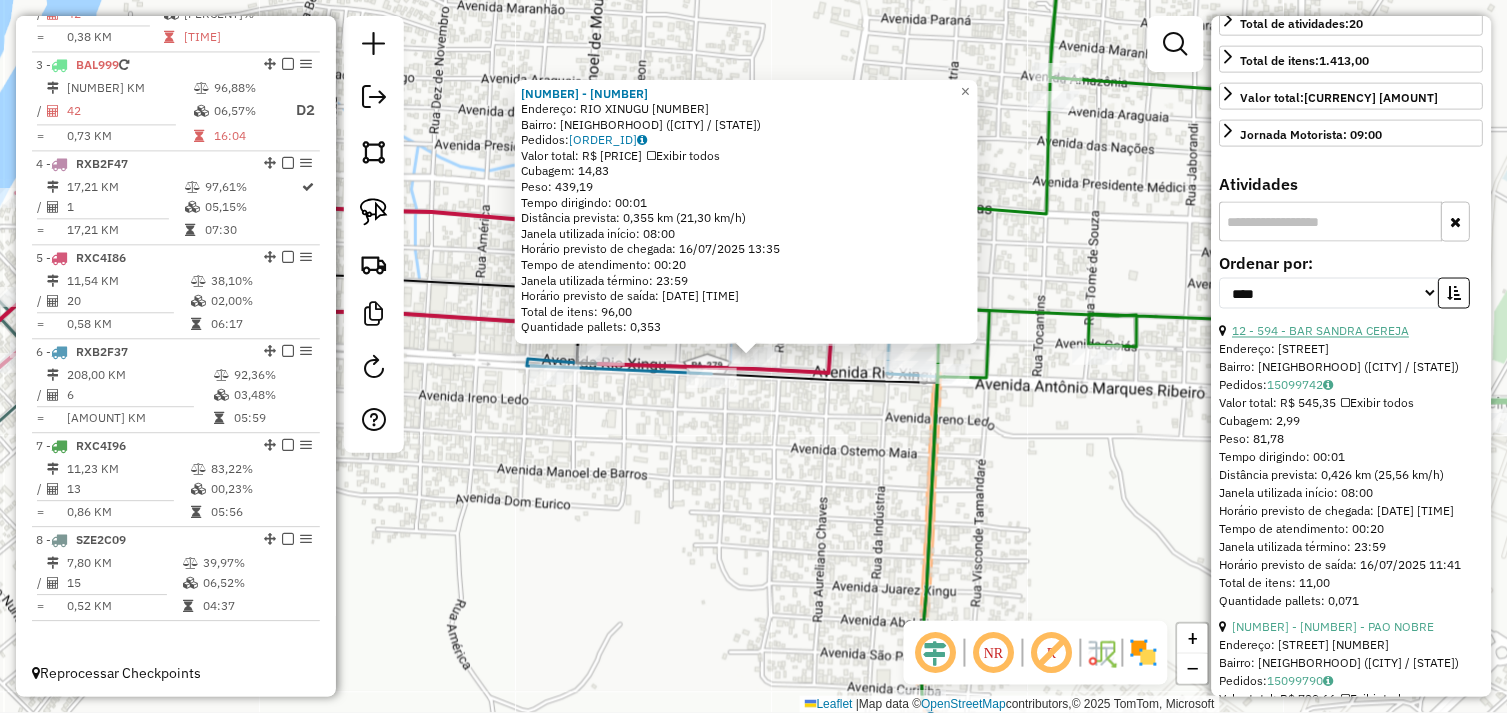 click on "12 - 594 - BAR SANDRA CEREJA" at bounding box center (1321, 331) 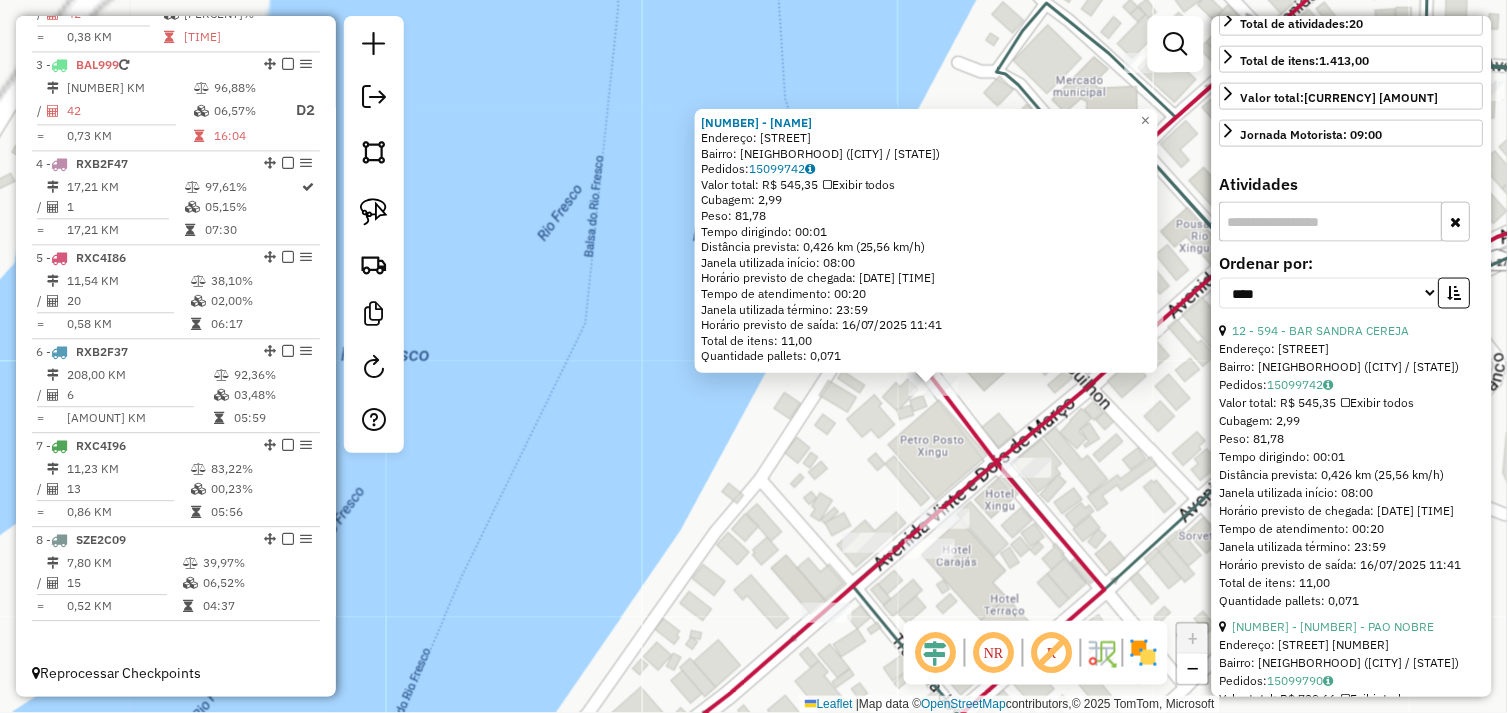 click on "594 - BAR SANDRA CEREJA  Endereço:  AV MANOEL FERREIRA NEVES 50   Bairro: CENTRO (SAO FELIX DO XINGU / PA)   Pedidos:  15099742   Valor total: R$ 545,35   Exibir todos   Cubagem: 2,99  Peso: 81,78  Tempo dirigindo: 00:01   Distância prevista: 0,426 km (25,56 km/h)   Janela utilizada início: 08:00   Horário previsto de chegada: 16/07/2025 11:21   Tempo de atendimento: 00:20   Janela utilizada término: 23:59   Horário previsto de saída: 16/07/2025 11:41   Total de itens: 11,00   Quantidade pallets: 0,071  × Janela de atendimento Grade de atendimento Capacidade Transportadoras Veículos Cliente Pedidos  Rotas Selecione os dias de semana para filtrar as janelas de atendimento  Seg   Ter   Qua   Qui   Sex   Sáb   Dom  Informe o período da janela de atendimento: De: Até:  Filtrar exatamente a janela do cliente  Considerar janela de atendimento padrão  Selecione os dias de semana para filtrar as grades de atendimento  Seg   Ter   Qua   Qui   Sex   Sáb   Dom   Peso mínimo:   Peso máximo:   De:   Até:" 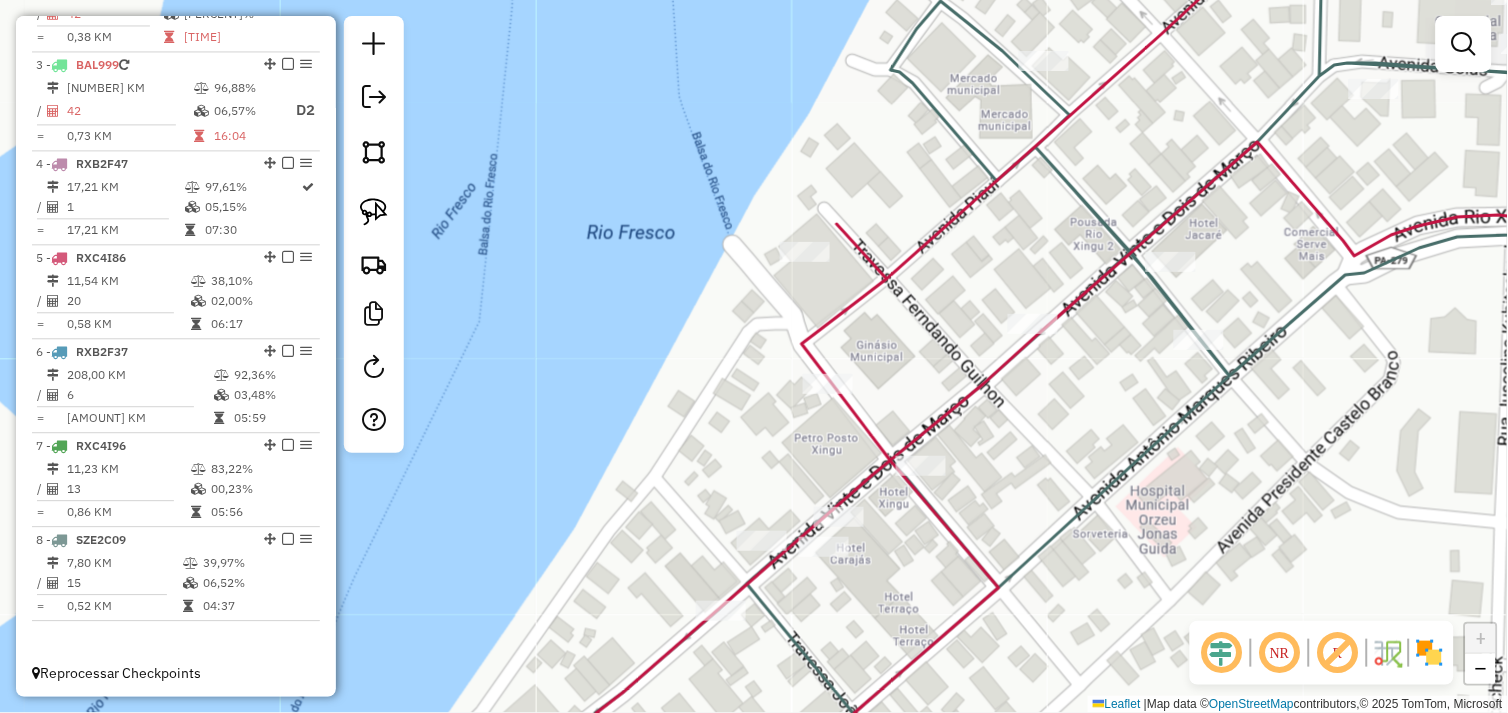 drag, startPoint x: 811, startPoint y: 450, endPoint x: 760, endPoint y: 425, distance: 56.797886 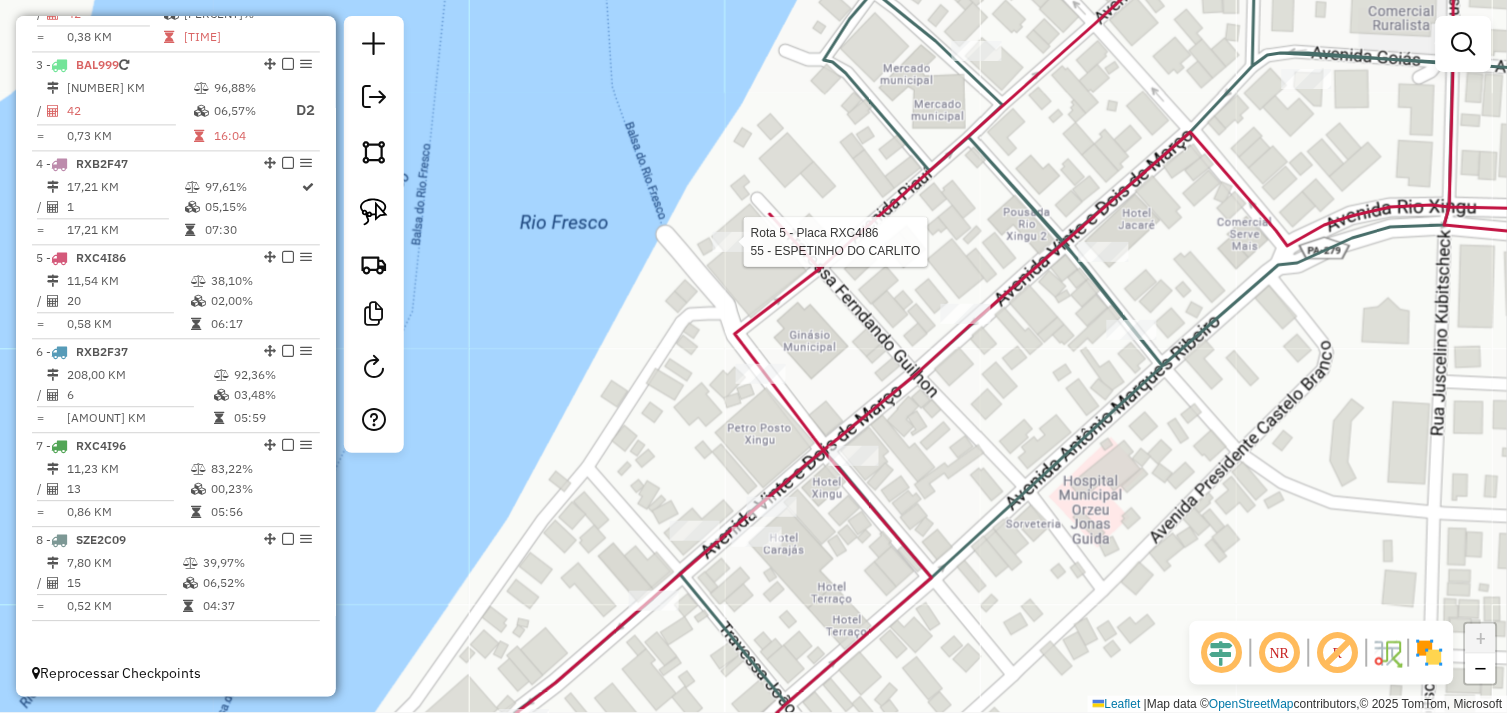 select on "*********" 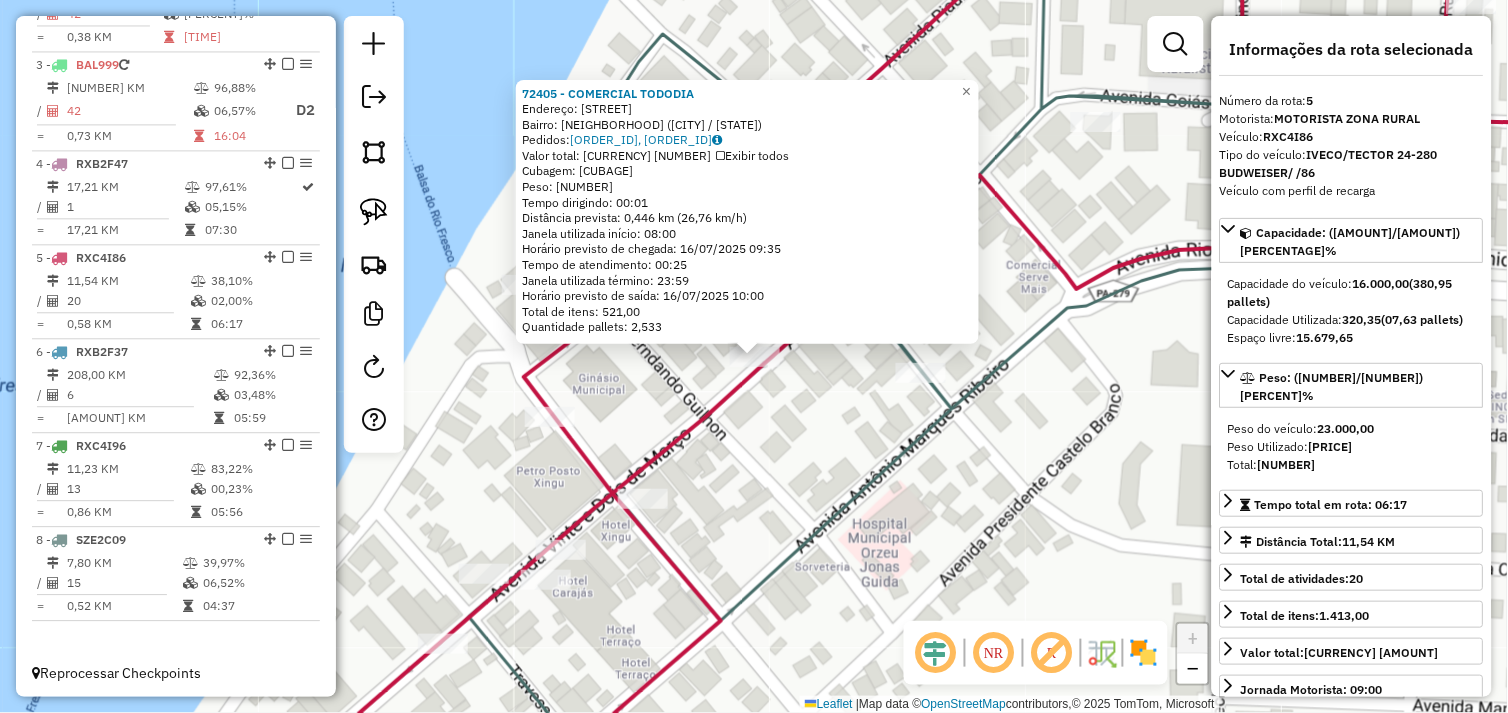 drag, startPoint x: 816, startPoint y: 450, endPoint x: 625, endPoint y: 387, distance: 201.12186 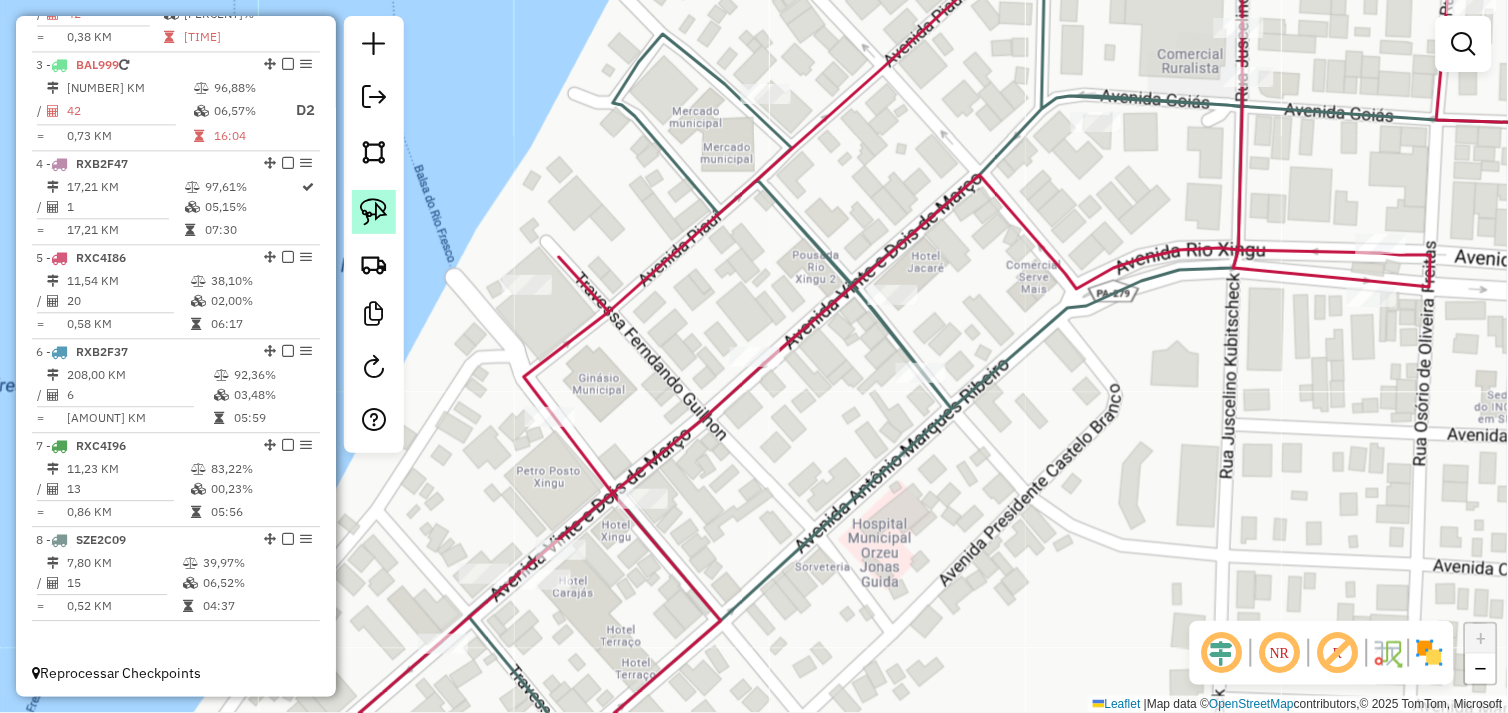 click 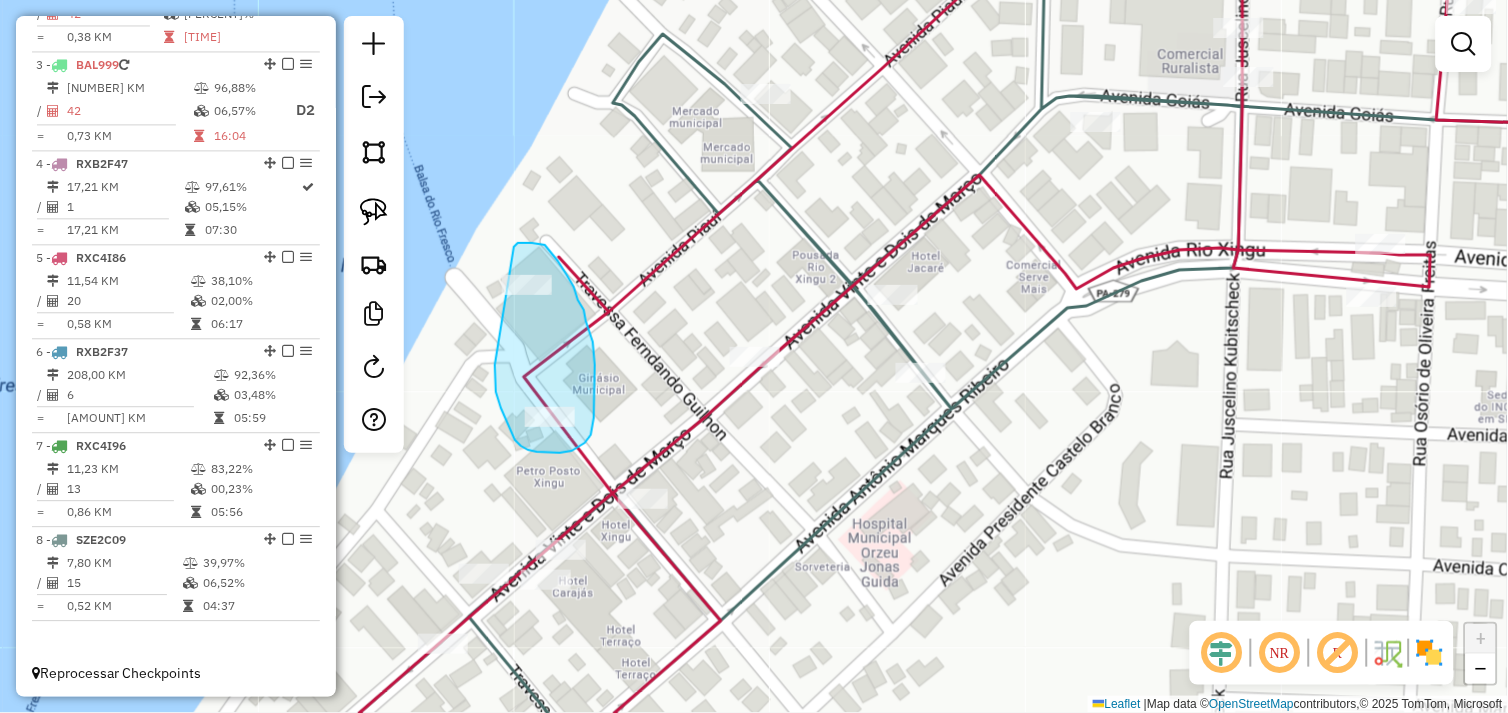drag, startPoint x: 495, startPoint y: 365, endPoint x: 511, endPoint y: 253, distance: 113.137085 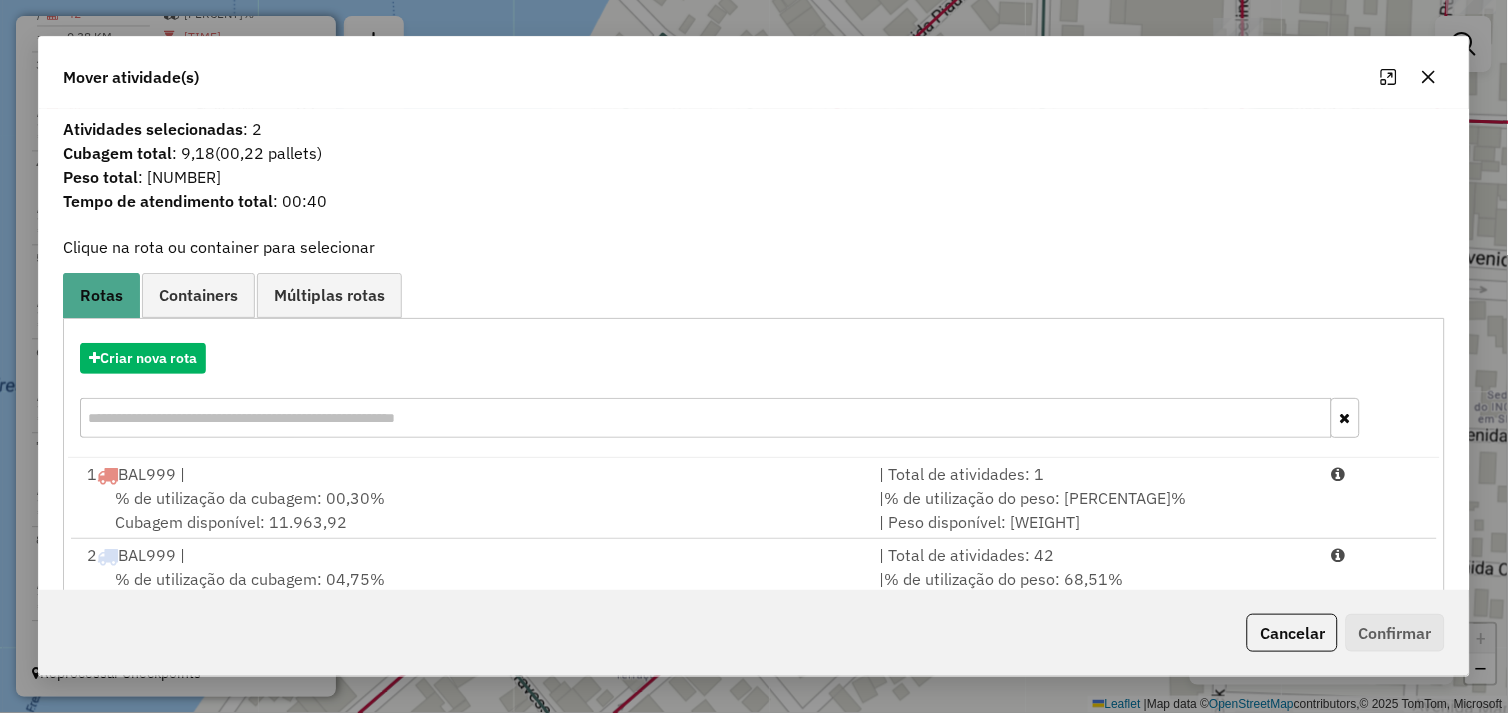 scroll, scrollTop: 167, scrollLeft: 0, axis: vertical 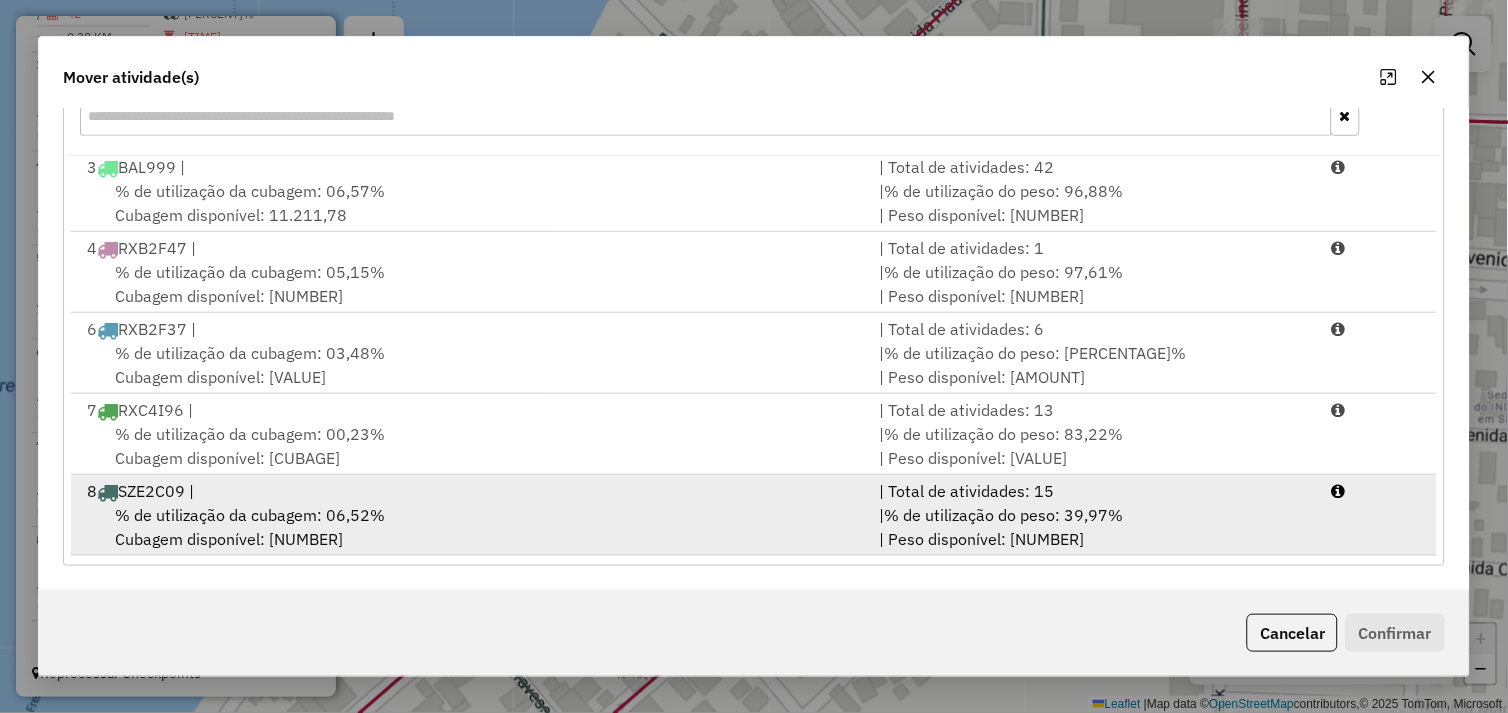 click on "% de utilização da cubagem: 06,52%  Cubagem disponível: 747,84" at bounding box center [471, 527] 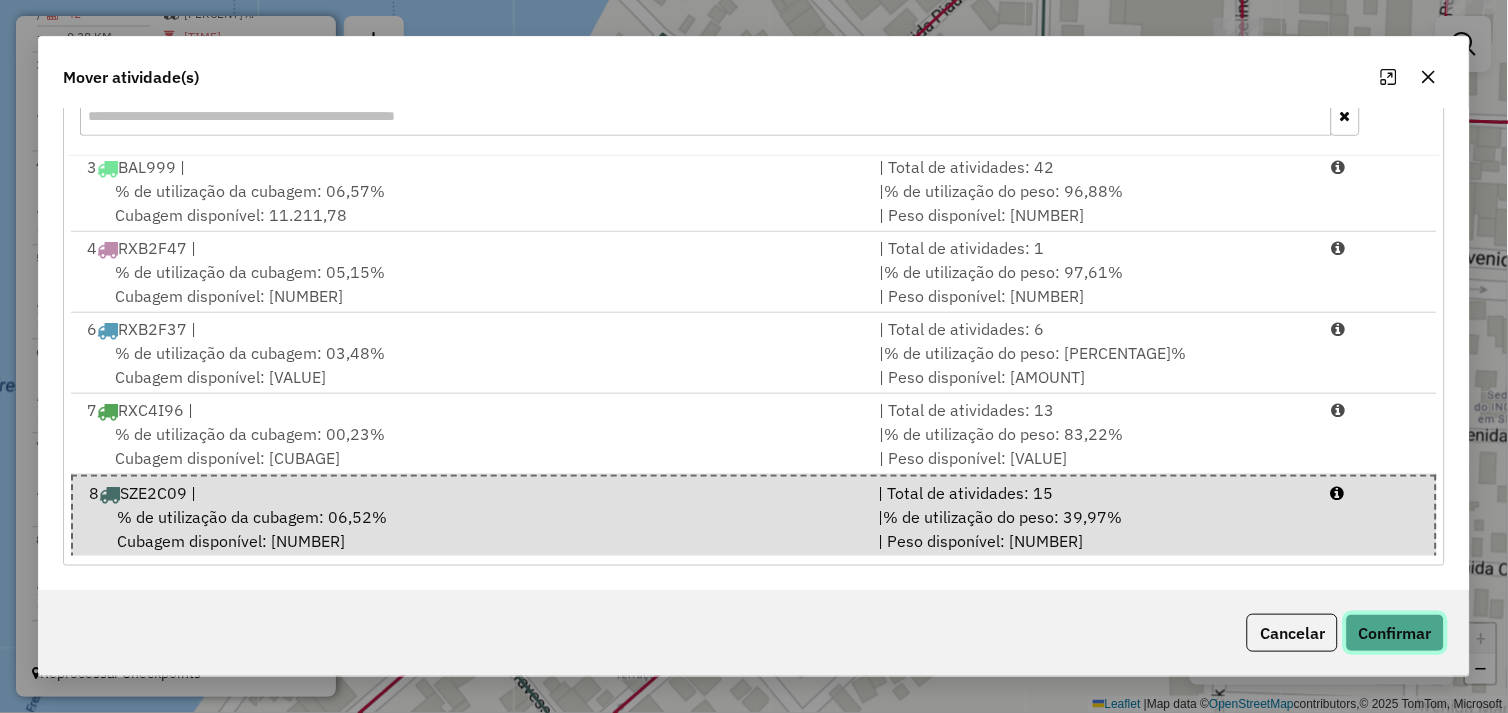 click on "Confirmar" 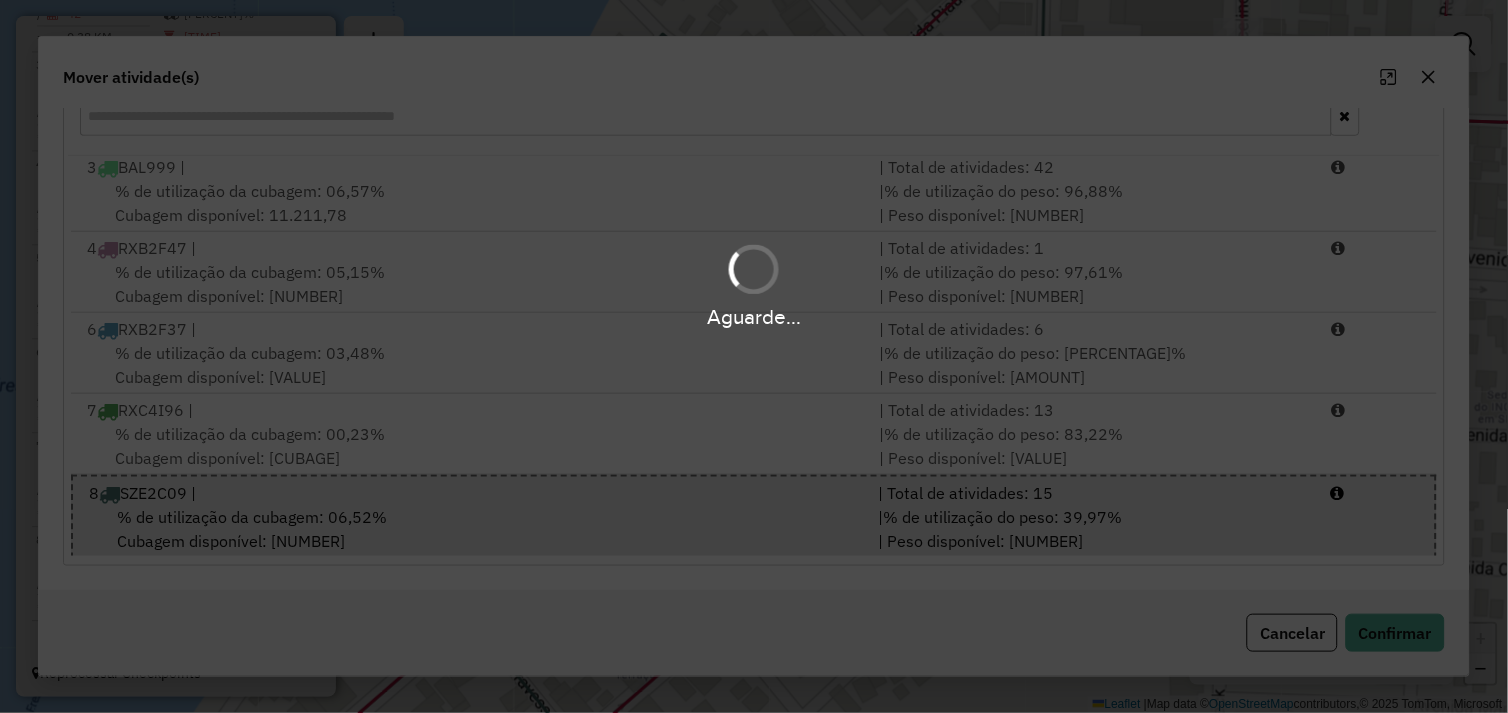 scroll, scrollTop: 0, scrollLeft: 0, axis: both 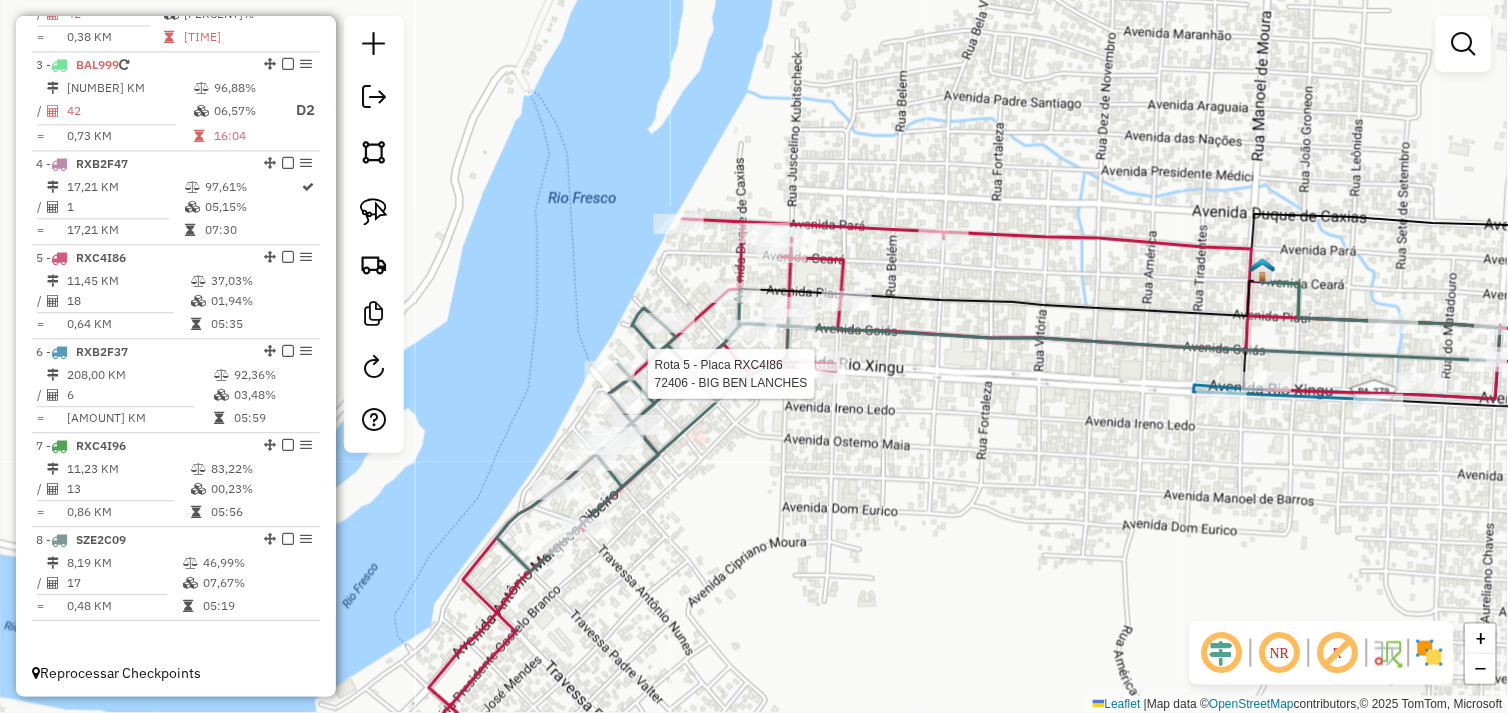select on "*********" 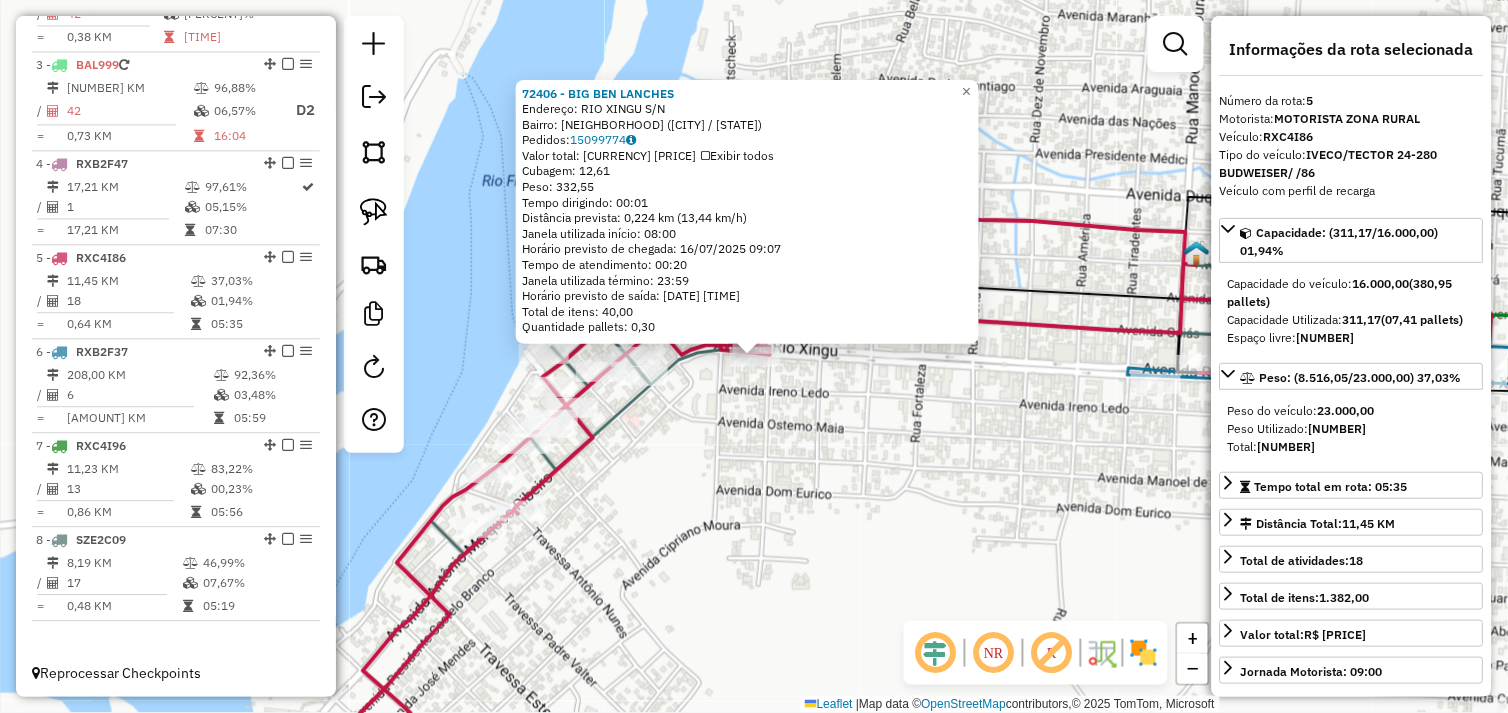 click on "72406 - BIG BEN LANCHES  Endereço:  RIO XINGU S/N   Bairro: NOVO HORIZONTE (SAO FELIX DO XINGU / PA)   Pedidos:  15099774   Valor total: R$ 2.502,04   Exibir todos   Cubagem: 12,61  Peso: 332,55  Tempo dirigindo: 00:01   Distância prevista: 0,224 km (13,44 km/h)   Janela utilizada início: 08:00   Horário previsto de chegada: 16/07/2025 09:07   Tempo de atendimento: 00:20   Janela utilizada término: 23:59   Horário previsto de saída: 16/07/2025 09:27   Total de itens: 40,00   Quantidade pallets: 0,30  × Janela de atendimento Grade de atendimento Capacidade Transportadoras Veículos Cliente Pedidos  Rotas Selecione os dias de semana para filtrar as janelas de atendimento  Seg   Ter   Qua   Qui   Sex   Sáb   Dom  Informe o período da janela de atendimento: De: Até:  Filtrar exatamente a janela do cliente  Considerar janela de atendimento padrão  Selecione os dias de semana para filtrar as grades de atendimento  Seg   Ter   Qua   Qui   Sex   Sáb   Dom   Clientes fora do dia de atendimento selecionado" 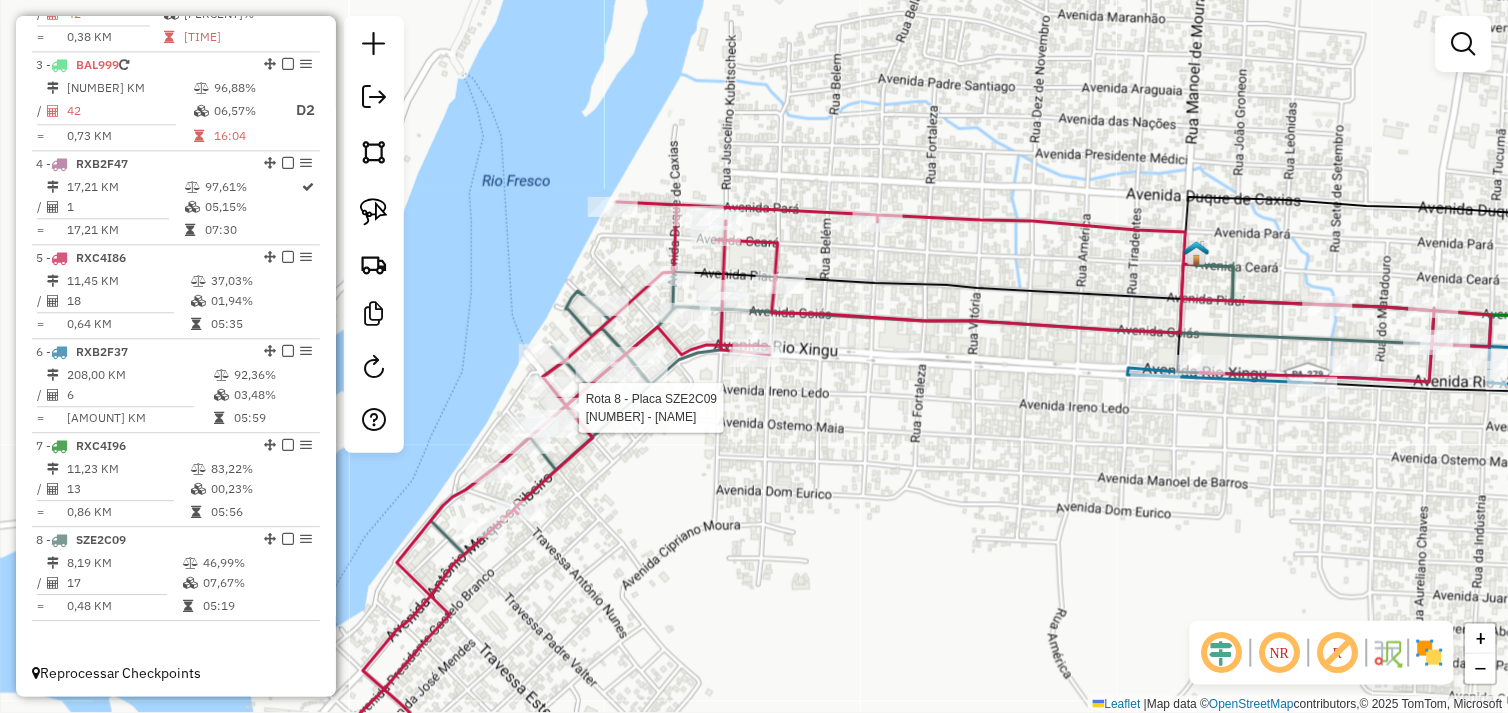 select on "*********" 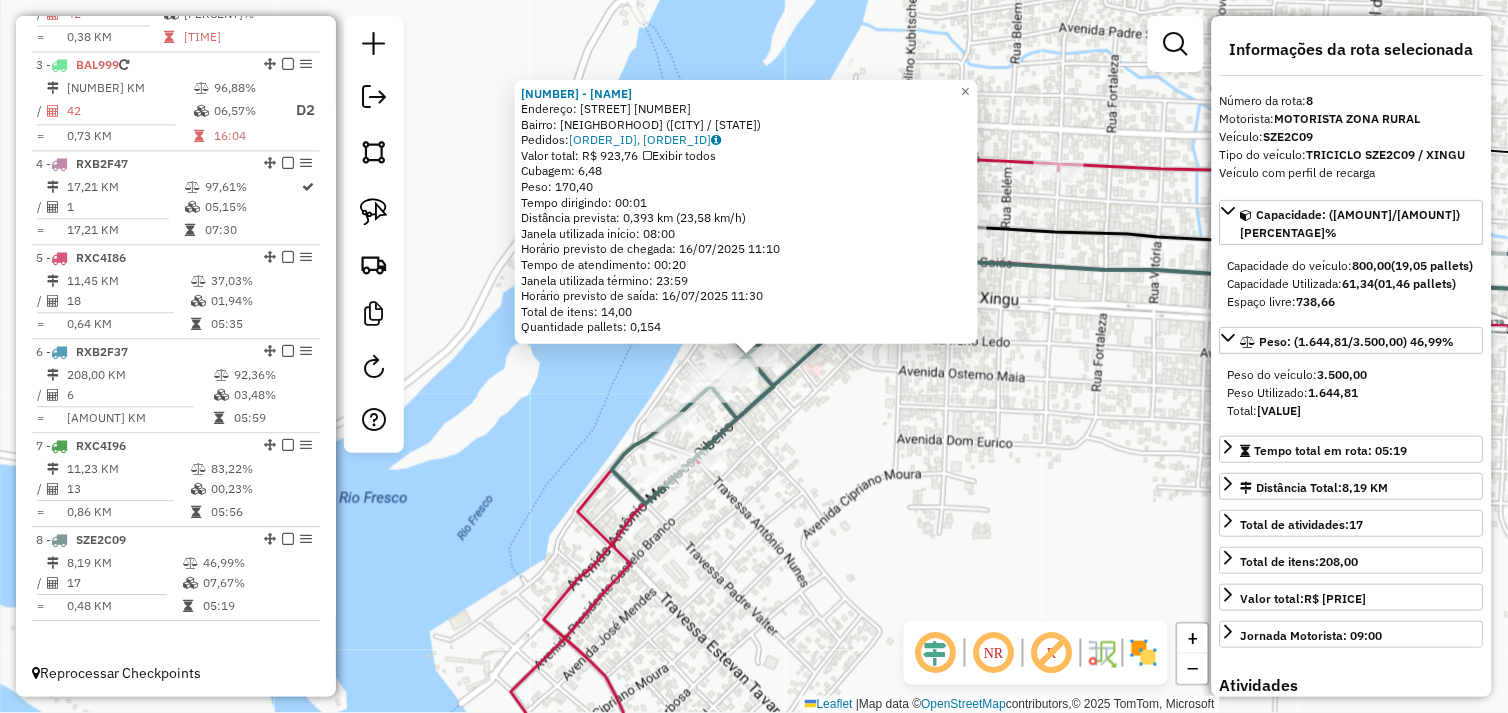click on "21 - BAR DA MEURY  Endereço:  AV IRENO LEDA SN   Bairro: CENTRO (SAO FELIX DO XINGU / PA)   Pedidos:  15099734, 15099735   Valor total: R$ 923,76   Exibir todos   Cubagem: 6,48  Peso: 170,40  Tempo dirigindo: 00:01   Distância prevista: 0,393 km (23,58 km/h)   Janela utilizada início: 08:00   Horário previsto de chegada: 16/07/2025 11:10   Tempo de atendimento: 00:20   Janela utilizada término: 23:59   Horário previsto de saída: 16/07/2025 11:30   Total de itens: 14,00   Quantidade pallets: 0,154  × Janela de atendimento Grade de atendimento Capacidade Transportadoras Veículos Cliente Pedidos  Rotas Selecione os dias de semana para filtrar as janelas de atendimento  Seg   Ter   Qua   Qui   Sex   Sáb   Dom  Informe o período da janela de atendimento: De: Até:  Filtrar exatamente a janela do cliente  Considerar janela de atendimento padrão  Selecione os dias de semana para filtrar as grades de atendimento  Seg   Ter   Qua   Qui   Sex   Sáb   Dom   Clientes fora do dia de atendimento selecionado +" 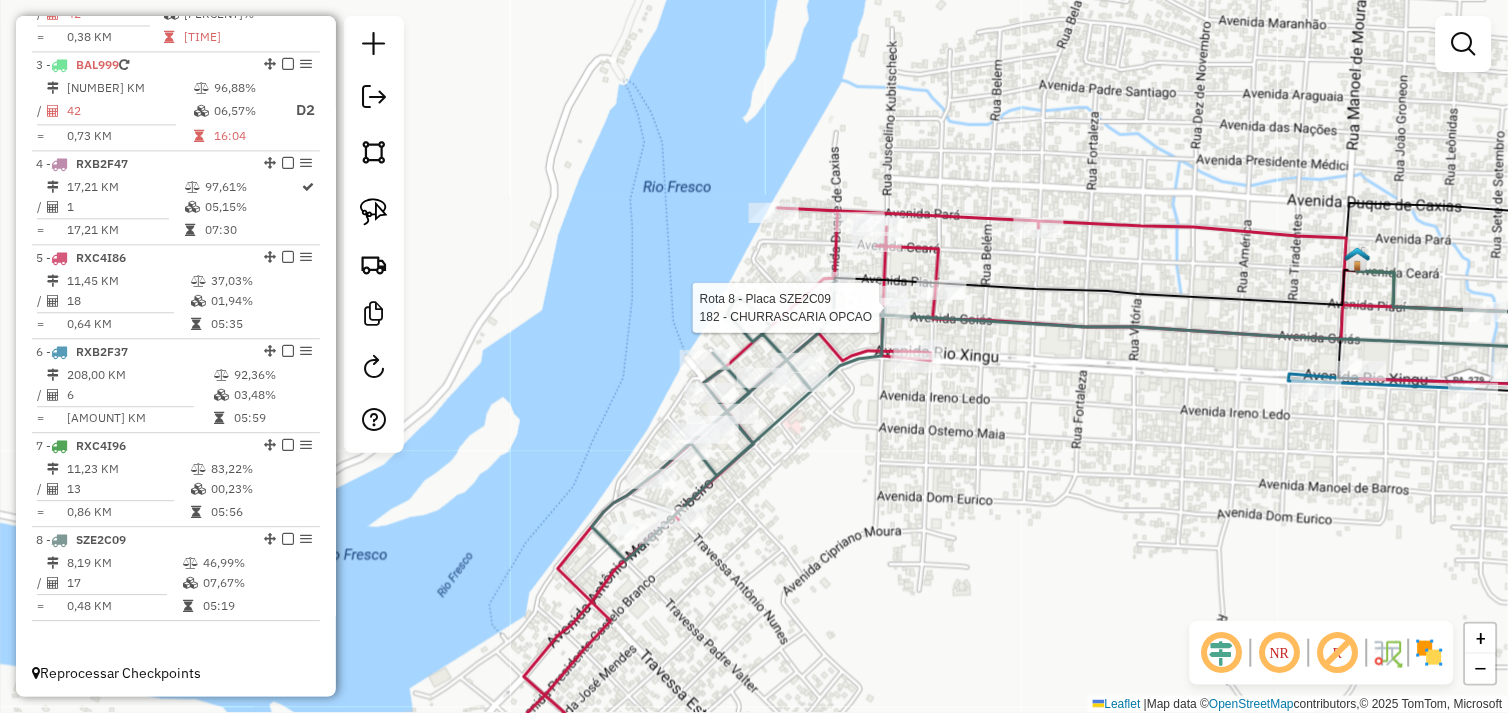 select on "*********" 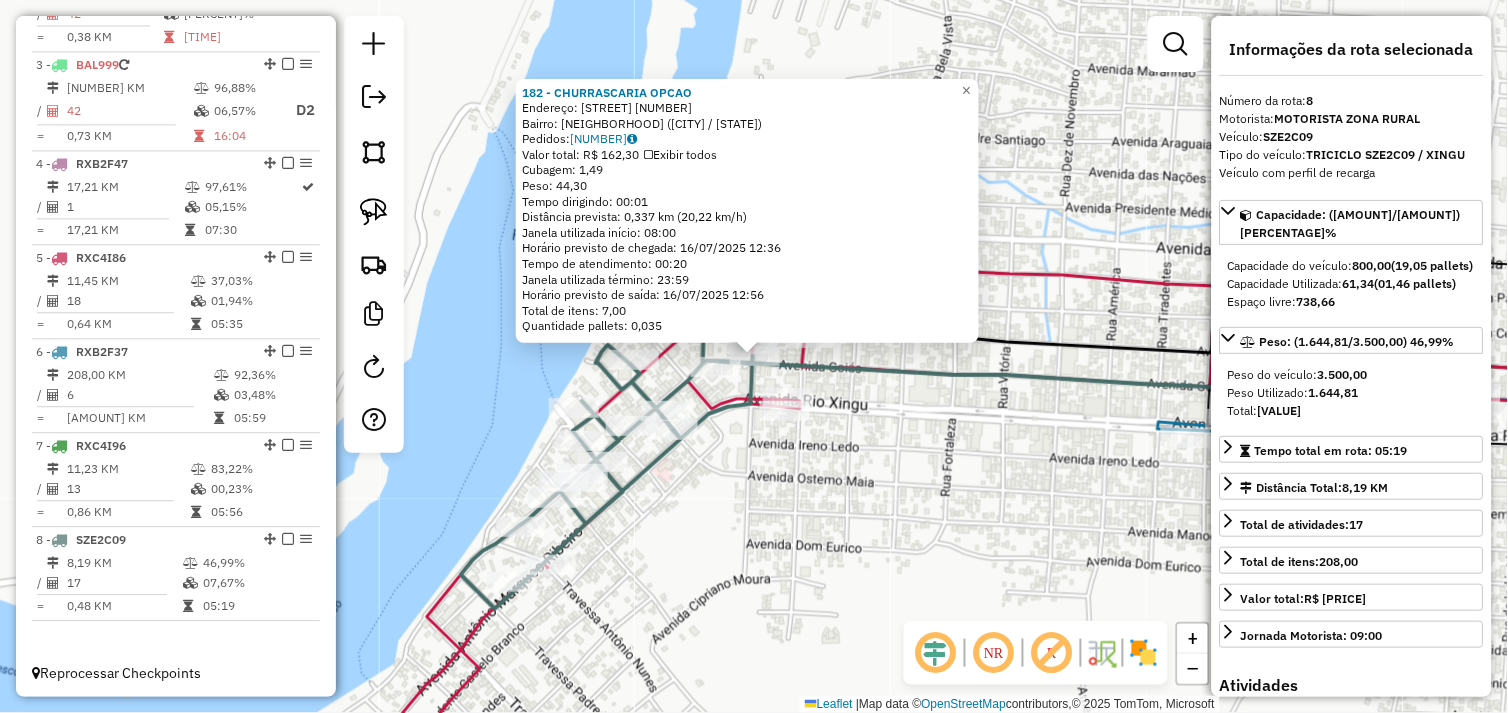 click on "182 - CHURRASCARIA OPCAO  Endereço:  AV GOIAS 10   Bairro: CENTRO (SAO FELIX DO XINGU / PA)   Pedidos:  15099765   Valor total: R$ 162,30   Exibir todos   Cubagem: 1,49  Peso: 44,30  Tempo dirigindo: 00:01   Distância prevista: 0,337 km (20,22 km/h)   Janela utilizada início: 08:00   Horário previsto de chegada: 16/07/2025 12:36   Tempo de atendimento: 00:20   Janela utilizada término: 23:59   Horário previsto de saída: 16/07/2025 12:56   Total de itens: 7,00   Quantidade pallets: 0,035  × Janela de atendimento Grade de atendimento Capacidade Transportadoras Veículos Cliente Pedidos  Rotas Selecione os dias de semana para filtrar as janelas de atendimento  Seg   Ter   Qua   Qui   Sex   Sáb   Dom  Informe o período da janela de atendimento: De: Até:  Filtrar exatamente a janela do cliente  Considerar janela de atendimento padrão  Selecione os dias de semana para filtrar as grades de atendimento  Seg   Ter   Qua   Qui   Sex   Sáb   Dom   Considerar clientes sem dia de atendimento cadastrado  De:" 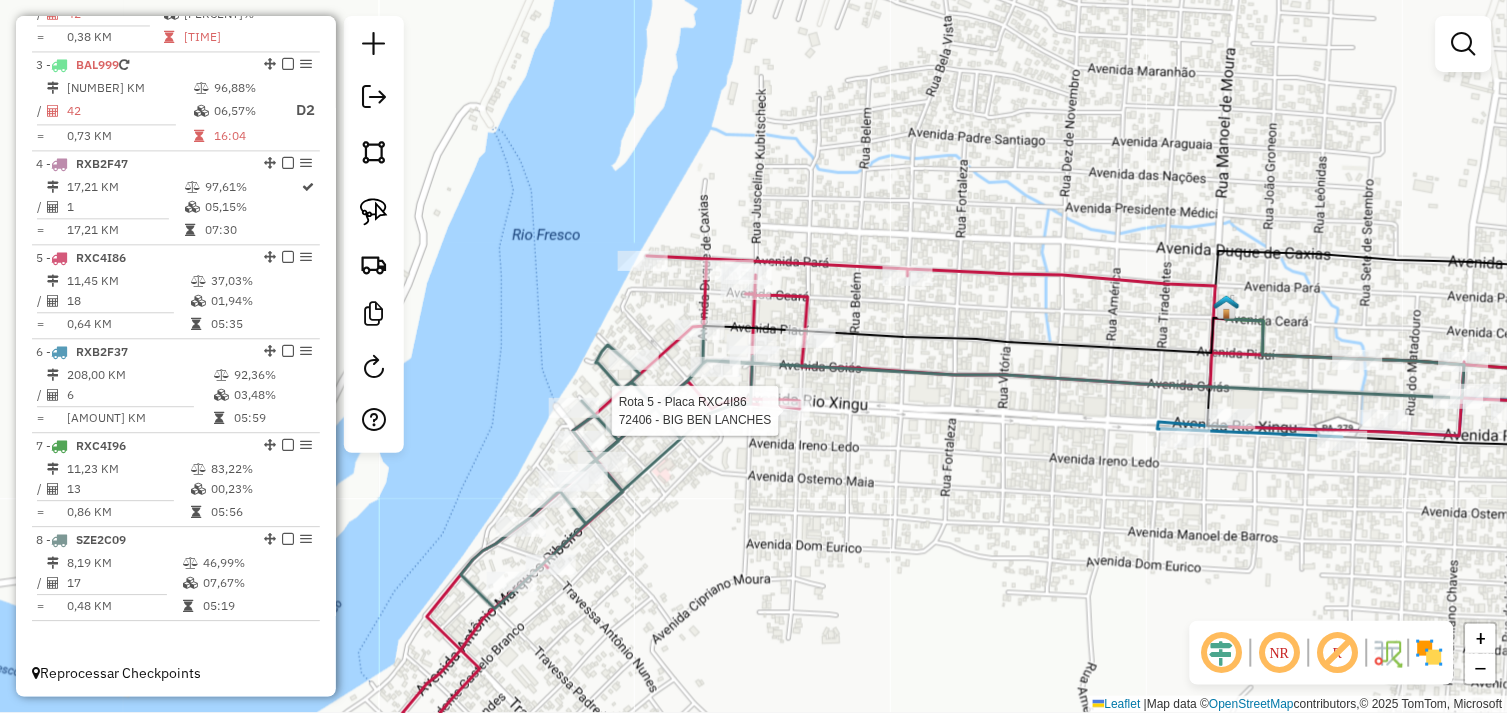 select on "*********" 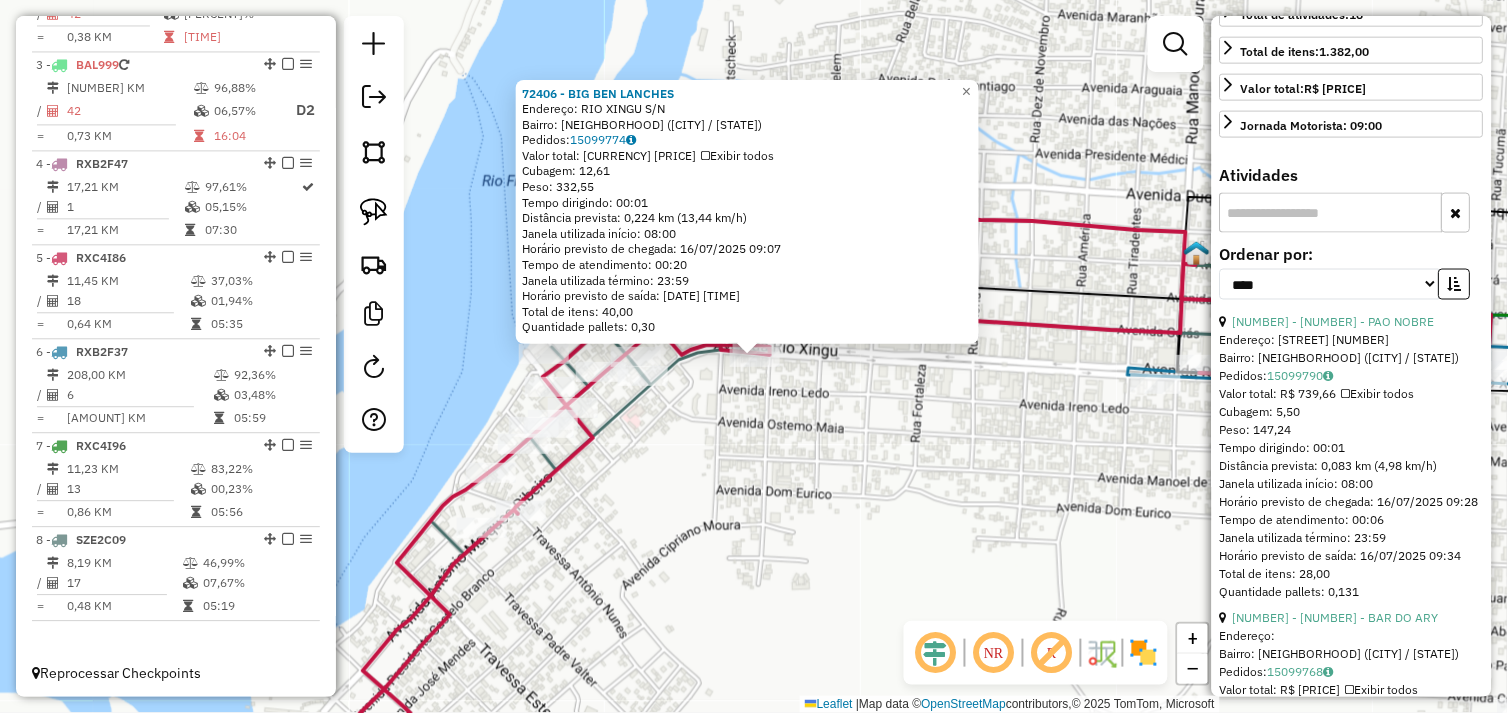 scroll, scrollTop: 555, scrollLeft: 0, axis: vertical 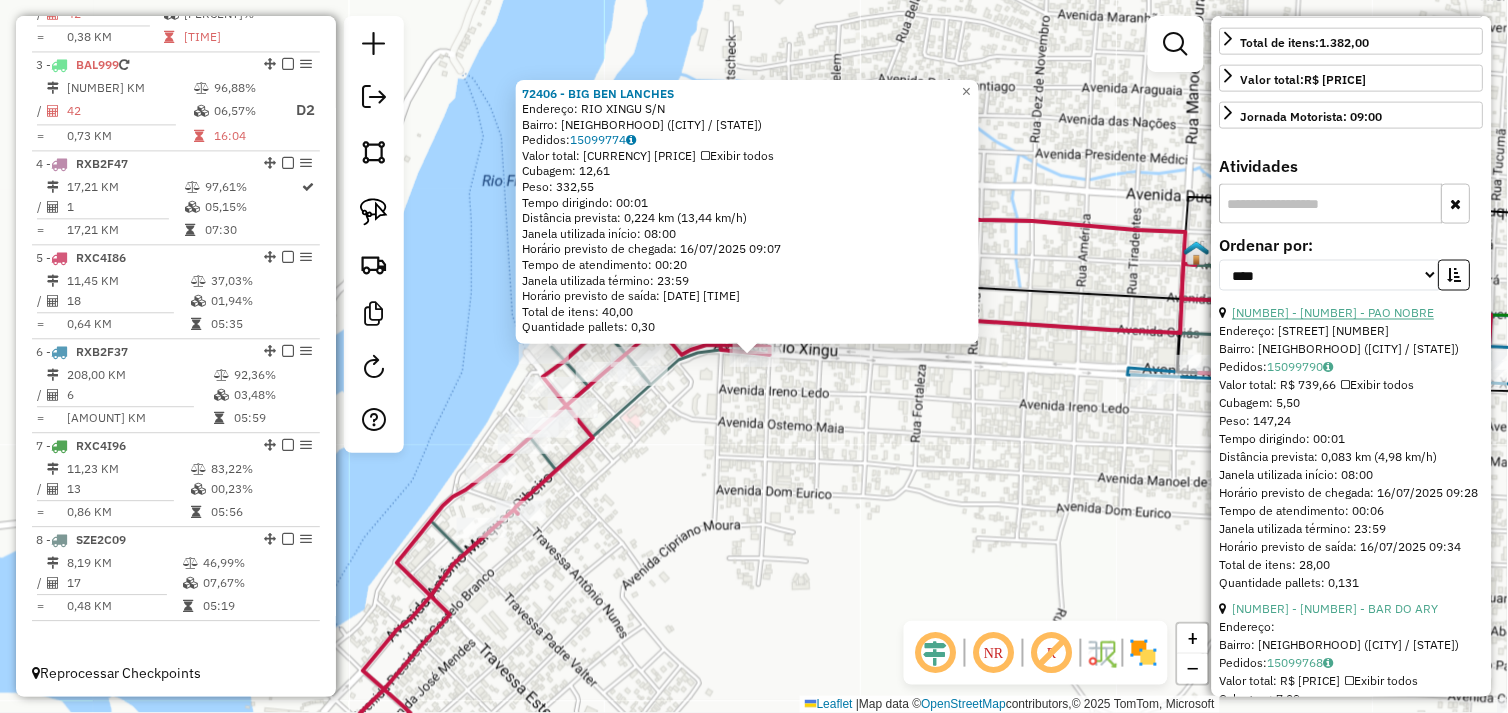 click on "6 - 72541 - PAO NOBRE" at bounding box center [1334, 313] 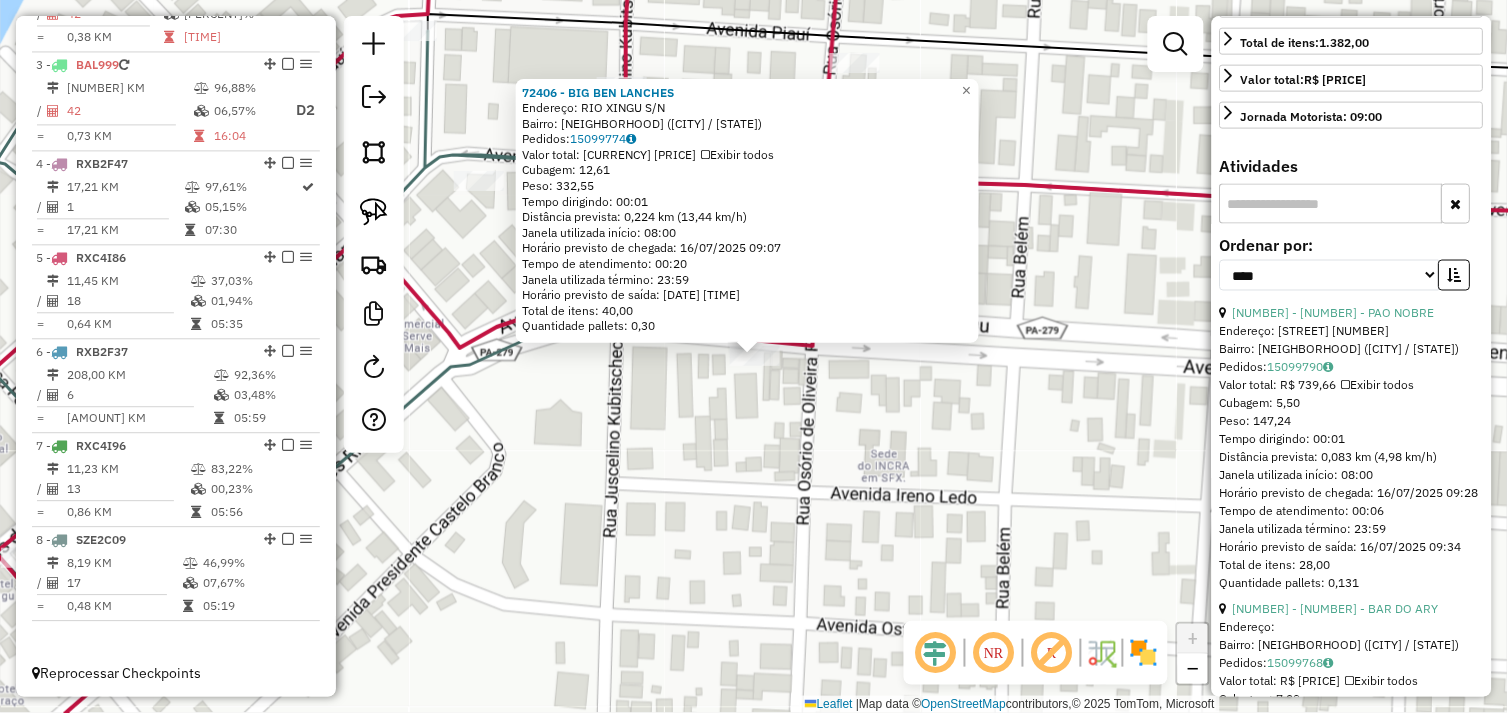 click on "72406 - BIG BEN LANCHES  Endereço:  RIO XINGU S/N   Bairro: NOVO HORIZONTE (SAO FELIX DO XINGU / PA)   Pedidos:  15099774   Valor total: R$ 2.502,04   Exibir todos   Cubagem: 12,61  Peso: 332,55  Tempo dirigindo: 00:01   Distância prevista: 0,224 km (13,44 km/h)   Janela utilizada início: 08:00   Horário previsto de chegada: 16/07/2025 09:07   Tempo de atendimento: 00:20   Janela utilizada término: 23:59   Horário previsto de saída: 16/07/2025 09:27   Total de itens: 40,00   Quantidade pallets: 0,30  × Janela de atendimento Grade de atendimento Capacidade Transportadoras Veículos Cliente Pedidos  Rotas Selecione os dias de semana para filtrar as janelas de atendimento  Seg   Ter   Qua   Qui   Sex   Sáb   Dom  Informe o período da janela de atendimento: De: Até:  Filtrar exatamente a janela do cliente  Considerar janela de atendimento padrão  Selecione os dias de semana para filtrar as grades de atendimento  Seg   Ter   Qua   Qui   Sex   Sáb   Dom   Clientes fora do dia de atendimento selecionado" 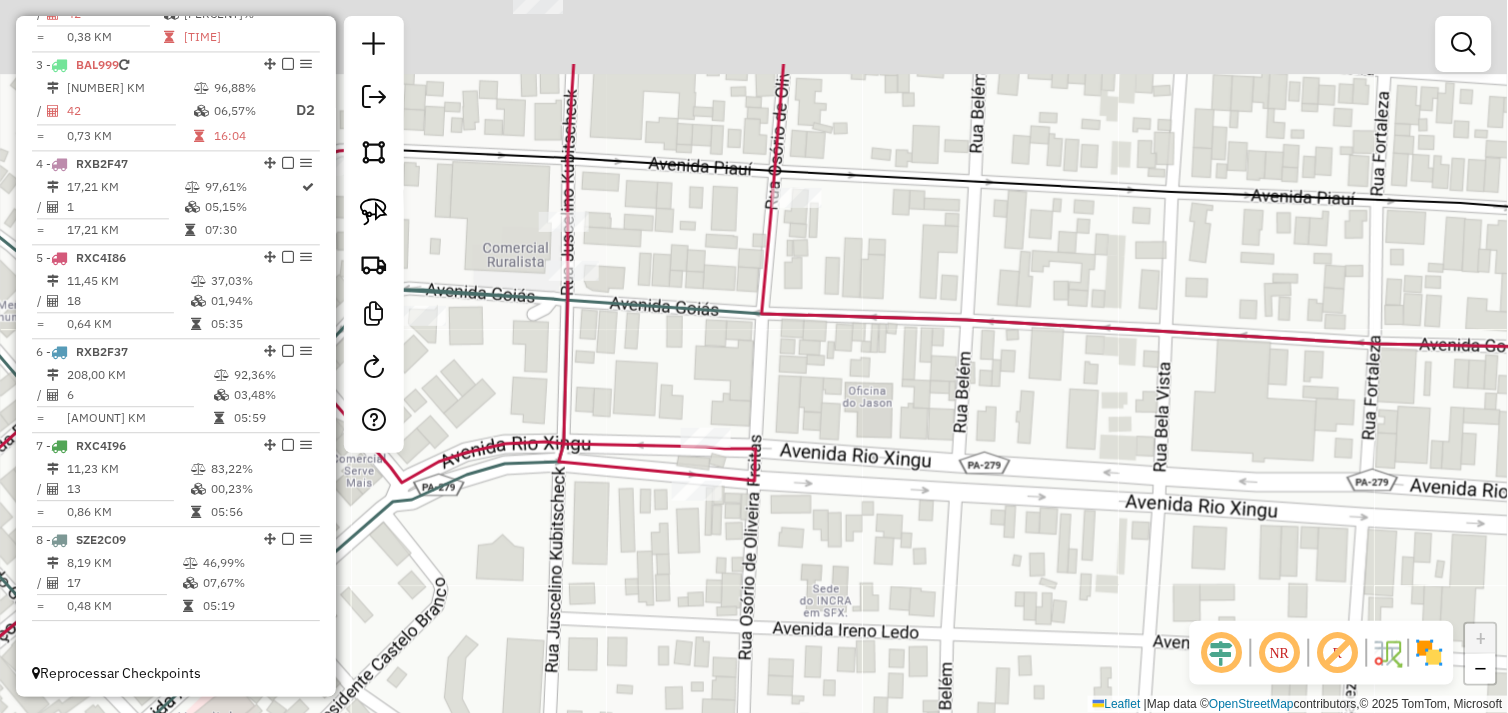 drag, startPoint x: 785, startPoint y: 480, endPoint x: 775, endPoint y: 505, distance: 26.925823 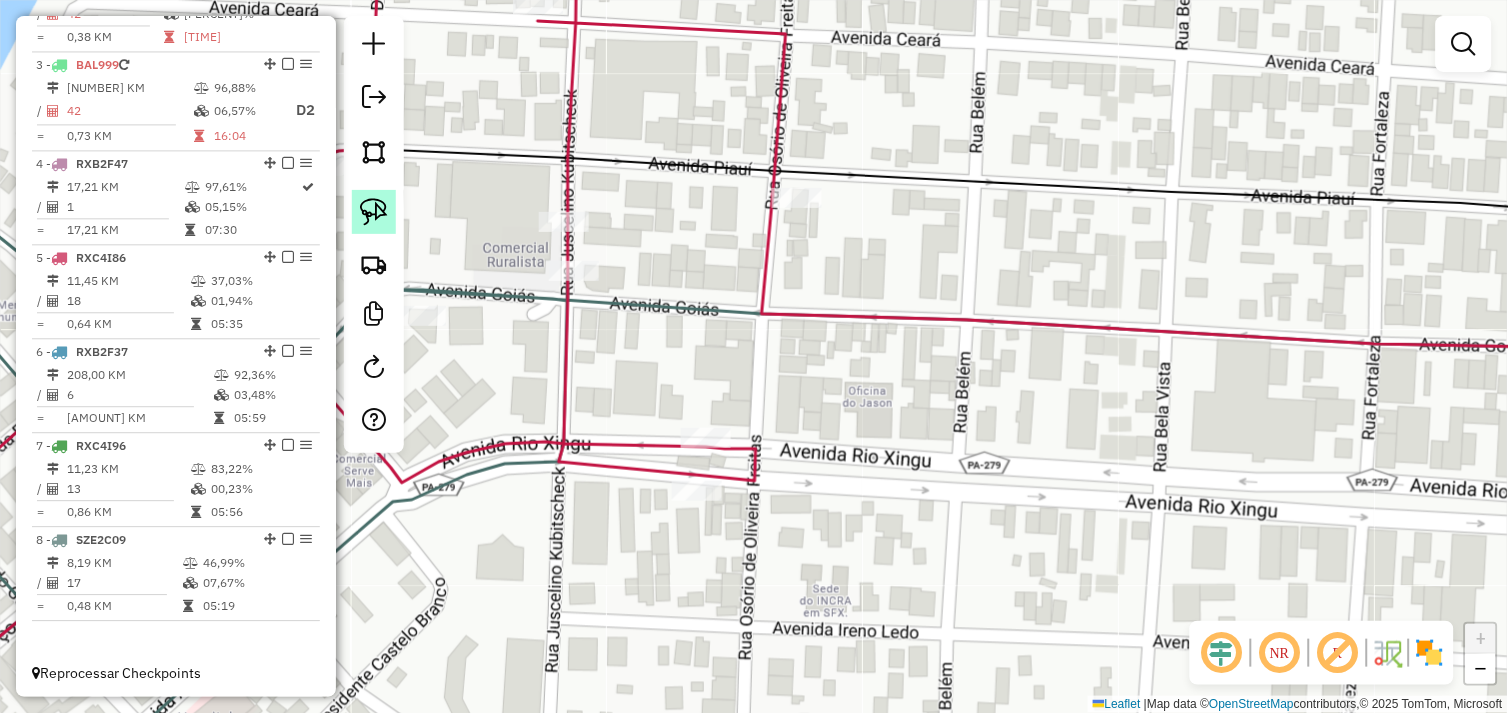 click 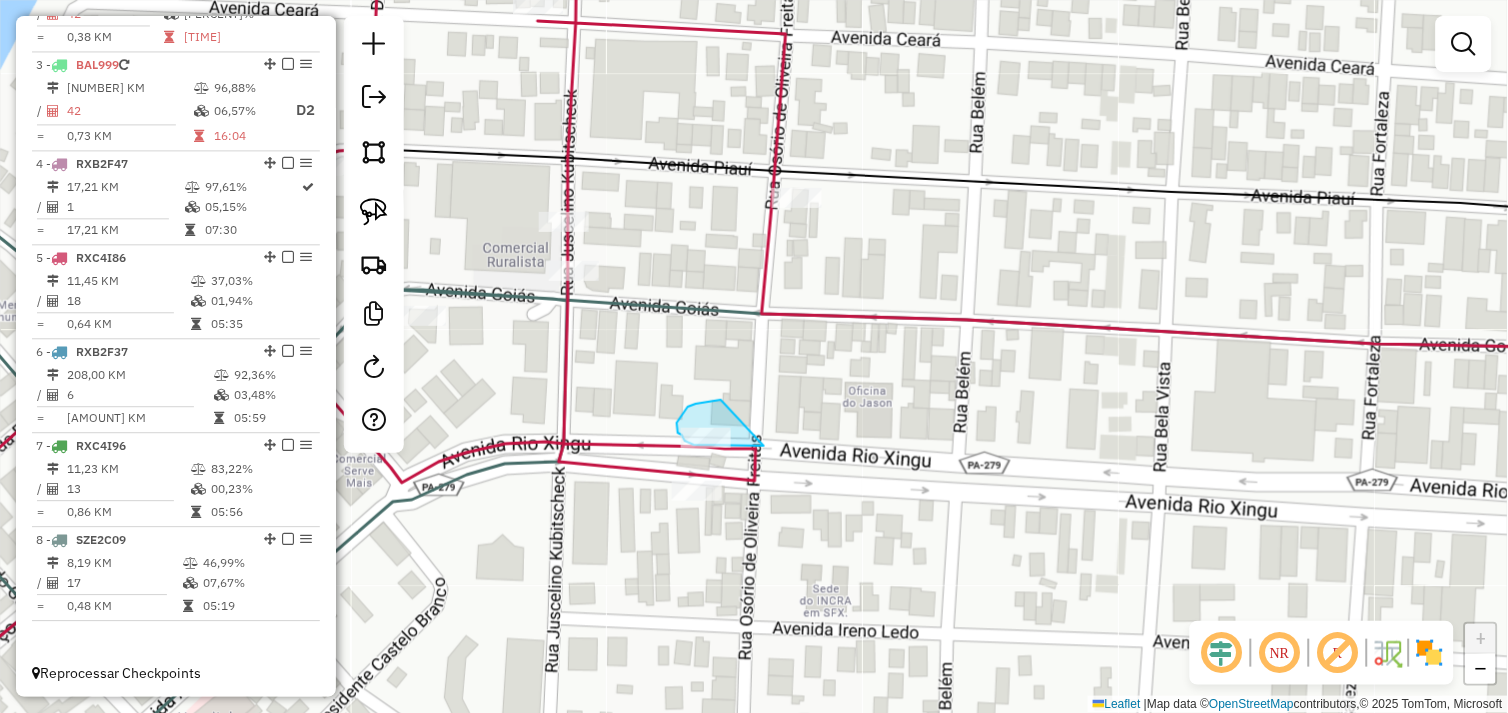 drag, startPoint x: 721, startPoint y: 400, endPoint x: 764, endPoint y: 446, distance: 62.968246 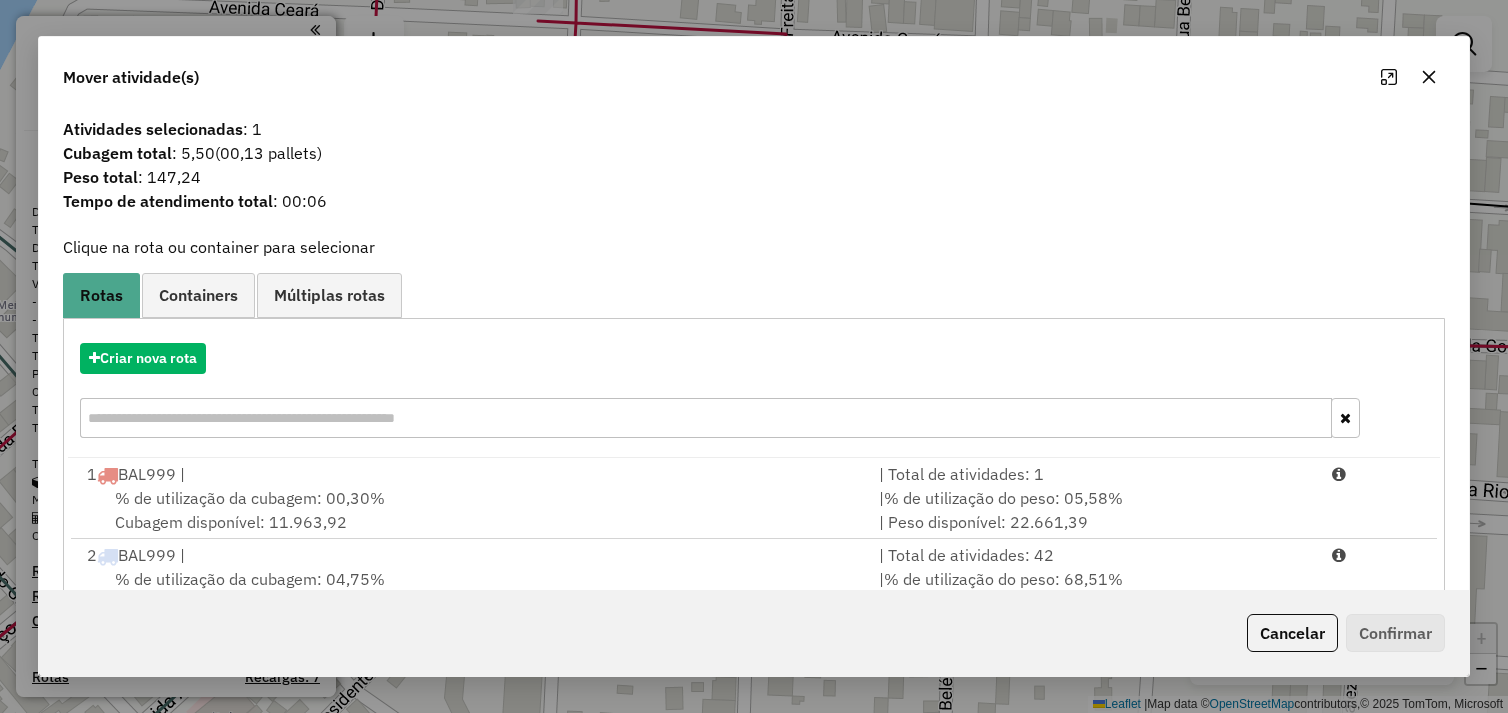 scroll, scrollTop: 0, scrollLeft: 0, axis: both 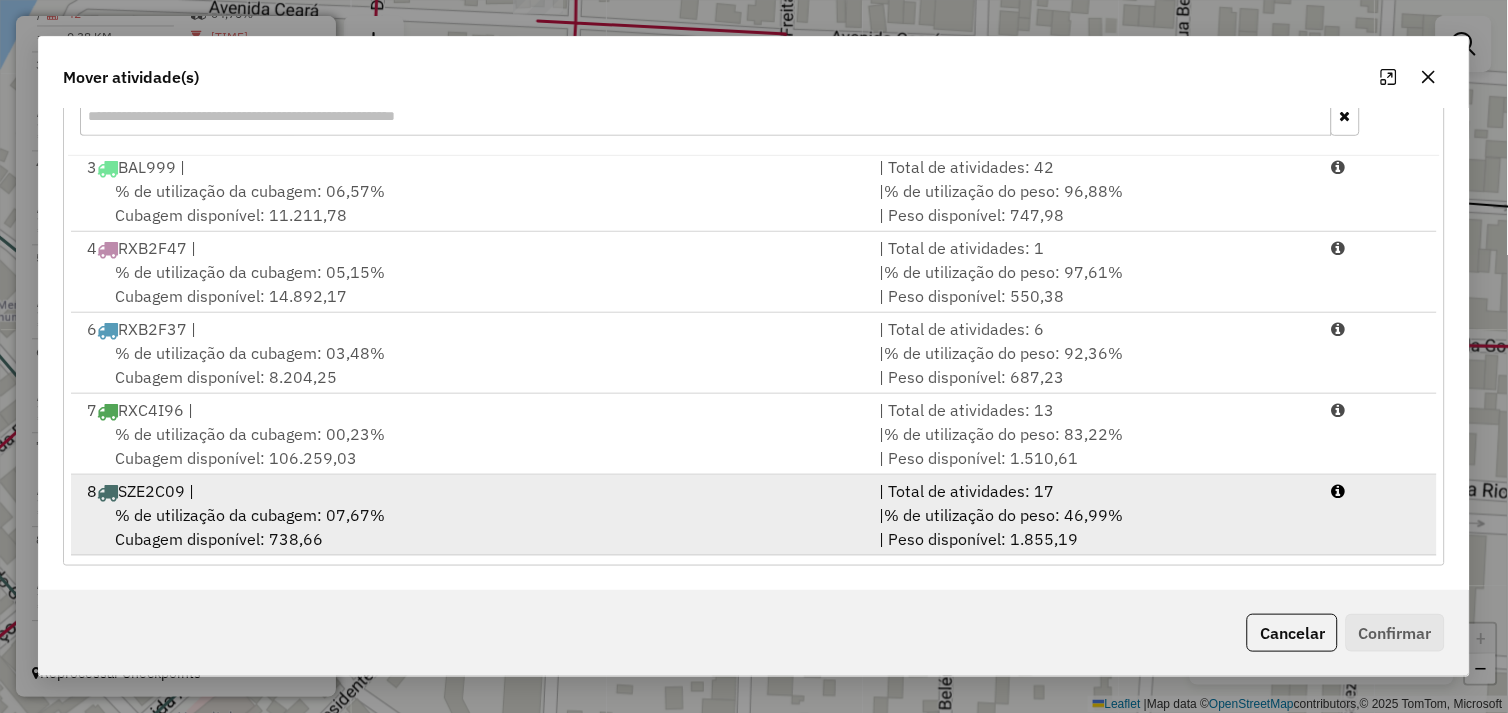 drag, startPoint x: 444, startPoint y: 534, endPoint x: 540, endPoint y: 532, distance: 96.02083 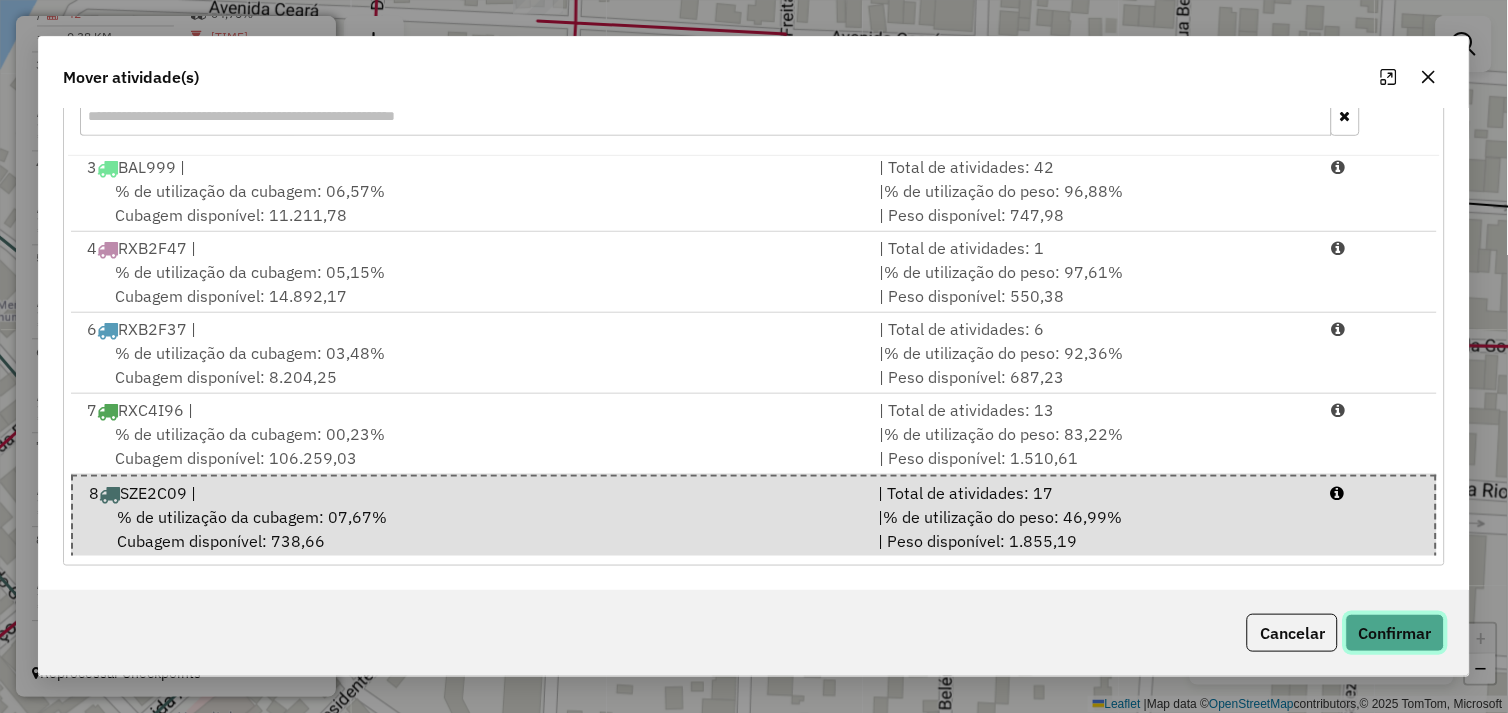 click on "Confirmar" 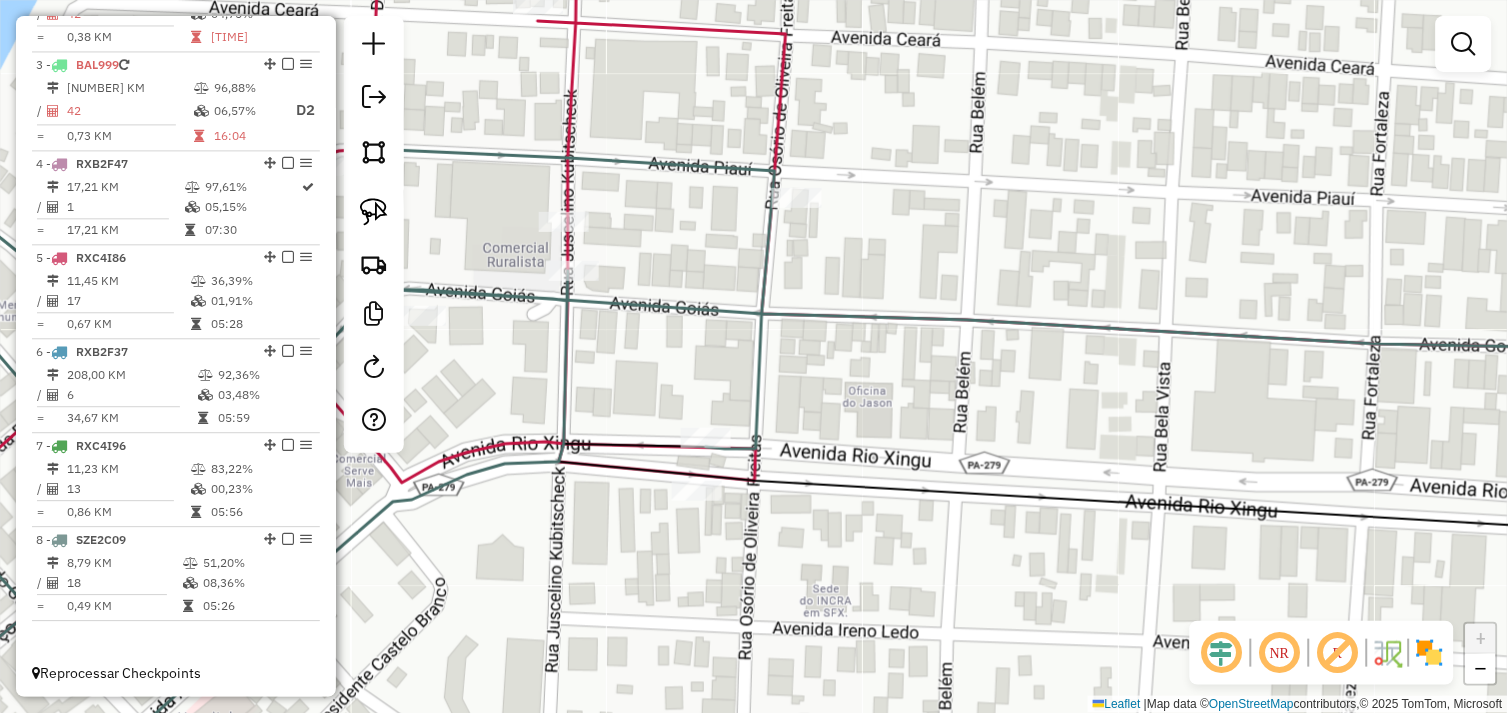 scroll, scrollTop: 0, scrollLeft: 0, axis: both 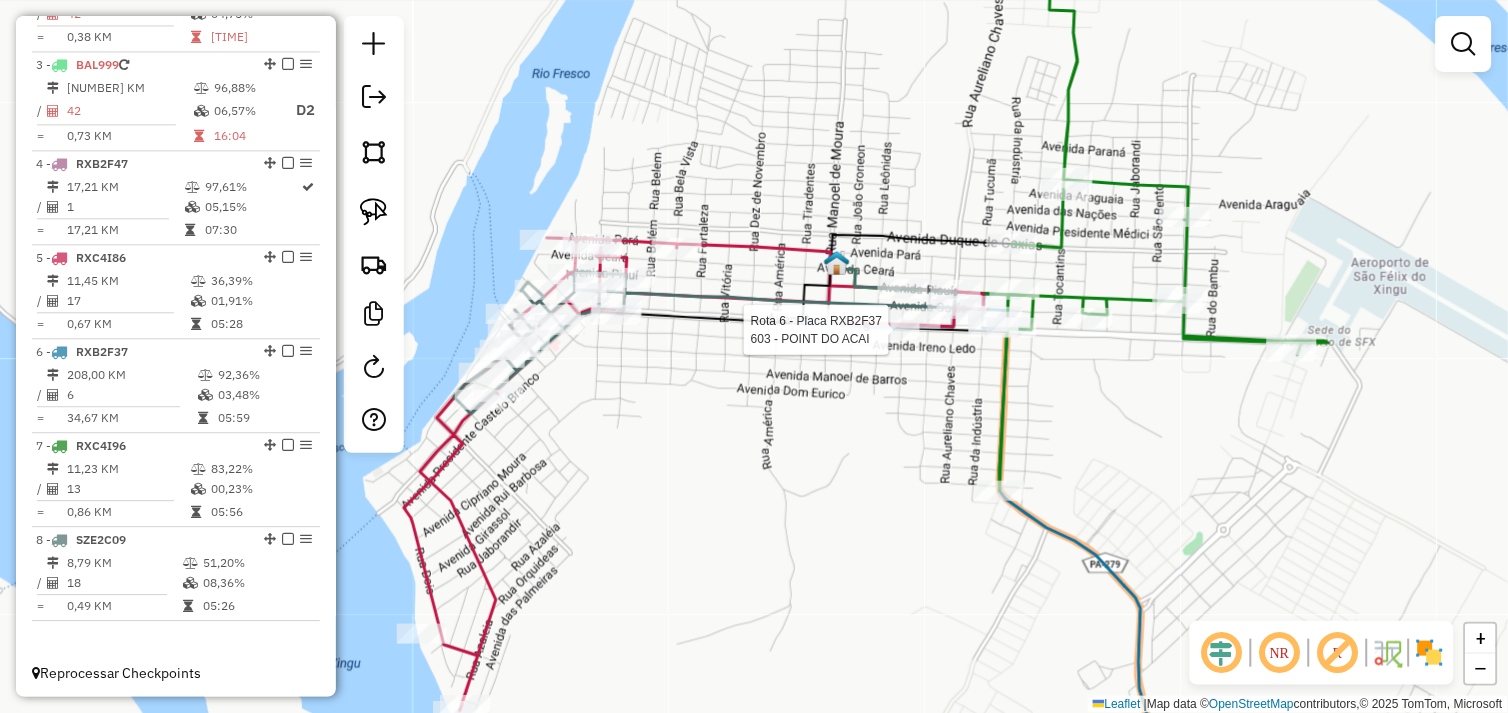 select on "*********" 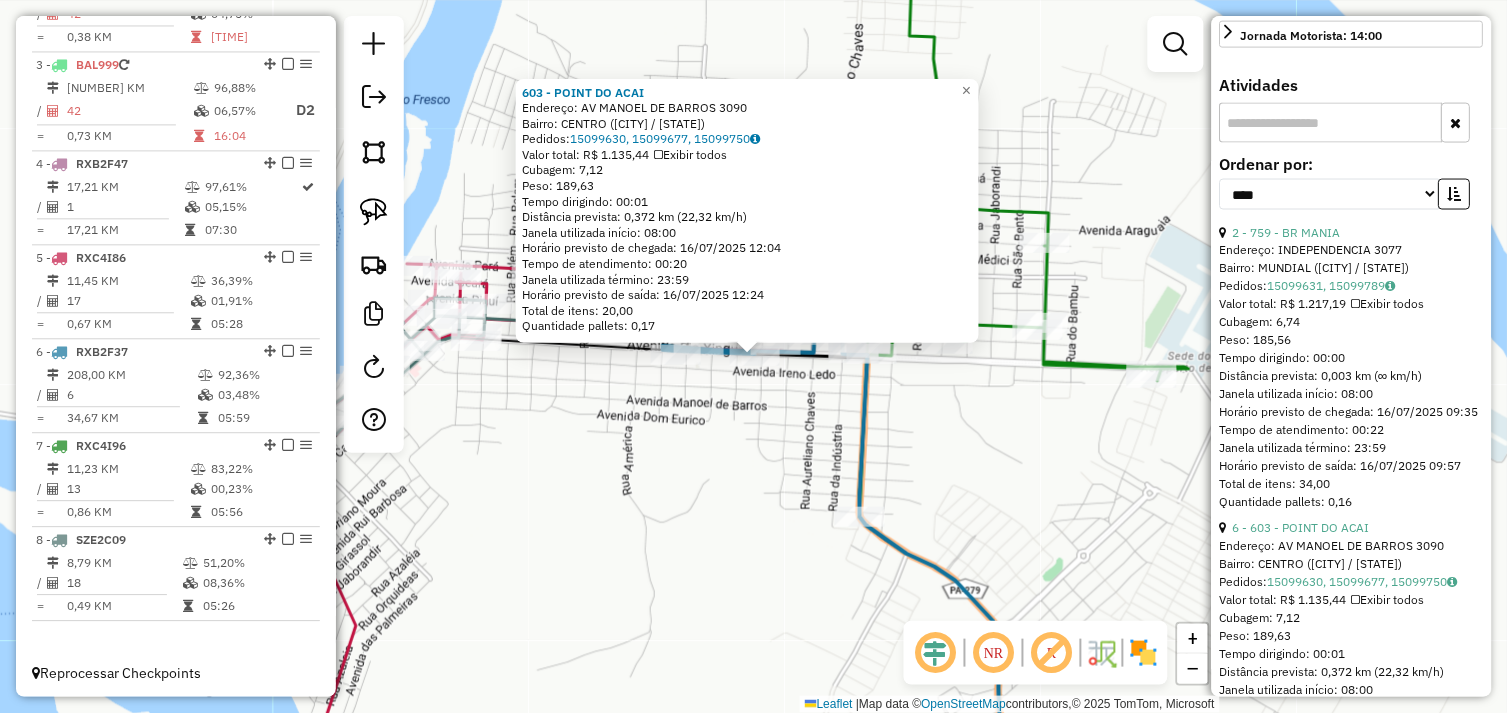 scroll, scrollTop: 607, scrollLeft: 0, axis: vertical 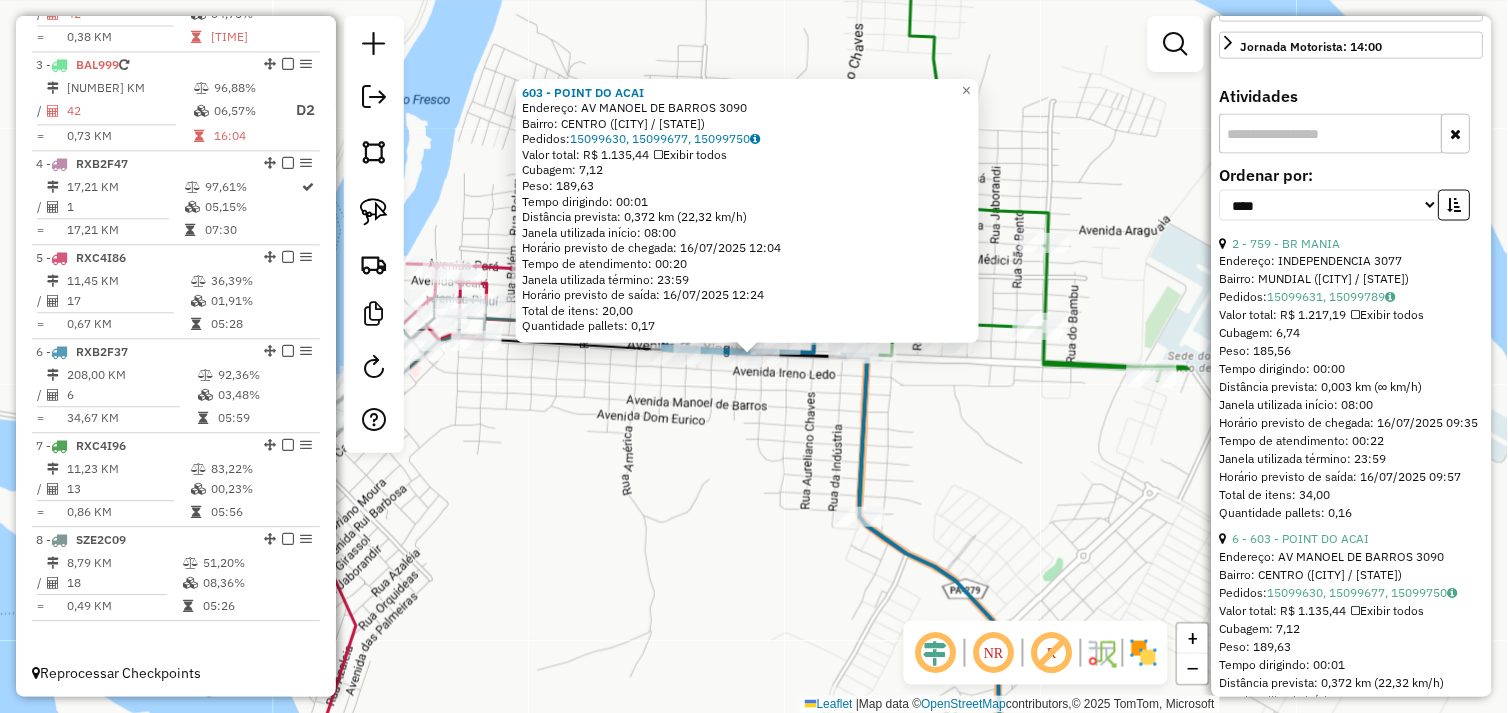 click on "603 - POINT DO ACAI  Endereço:  AV MANOEL DE BARROS 3090   Bairro: CENTRO (SAO FELIX DO XINGU / PA)   Pedidos:  15099630, 15099677, 15099750   Valor total: R$ 1.135,44   Exibir todos   Cubagem: 7,12  Peso: 189,63  Tempo dirigindo: 00:01   Distância prevista: 0,372 km (22,32 km/h)   Janela utilizada início: 08:00   Horário previsto de chegada: 16/07/2025 12:04   Tempo de atendimento: 00:20   Janela utilizada término: 23:59   Horário previsto de saída: 16/07/2025 12:24   Total de itens: 20,00   Quantidade pallets: 0,17  × Janela de atendimento Grade de atendimento Capacidade Transportadoras Veículos Cliente Pedidos  Rotas Selecione os dias de semana para filtrar as janelas de atendimento  Seg   Ter   Qua   Qui   Sex   Sáb   Dom  Informe o período da janela de atendimento: De: Até:  Filtrar exatamente a janela do cliente  Considerar janela de atendimento padrão  Selecione os dias de semana para filtrar as grades de atendimento  Seg   Ter   Qua   Qui   Sex   Sáb   Dom   Peso mínimo:   De:   Até:" 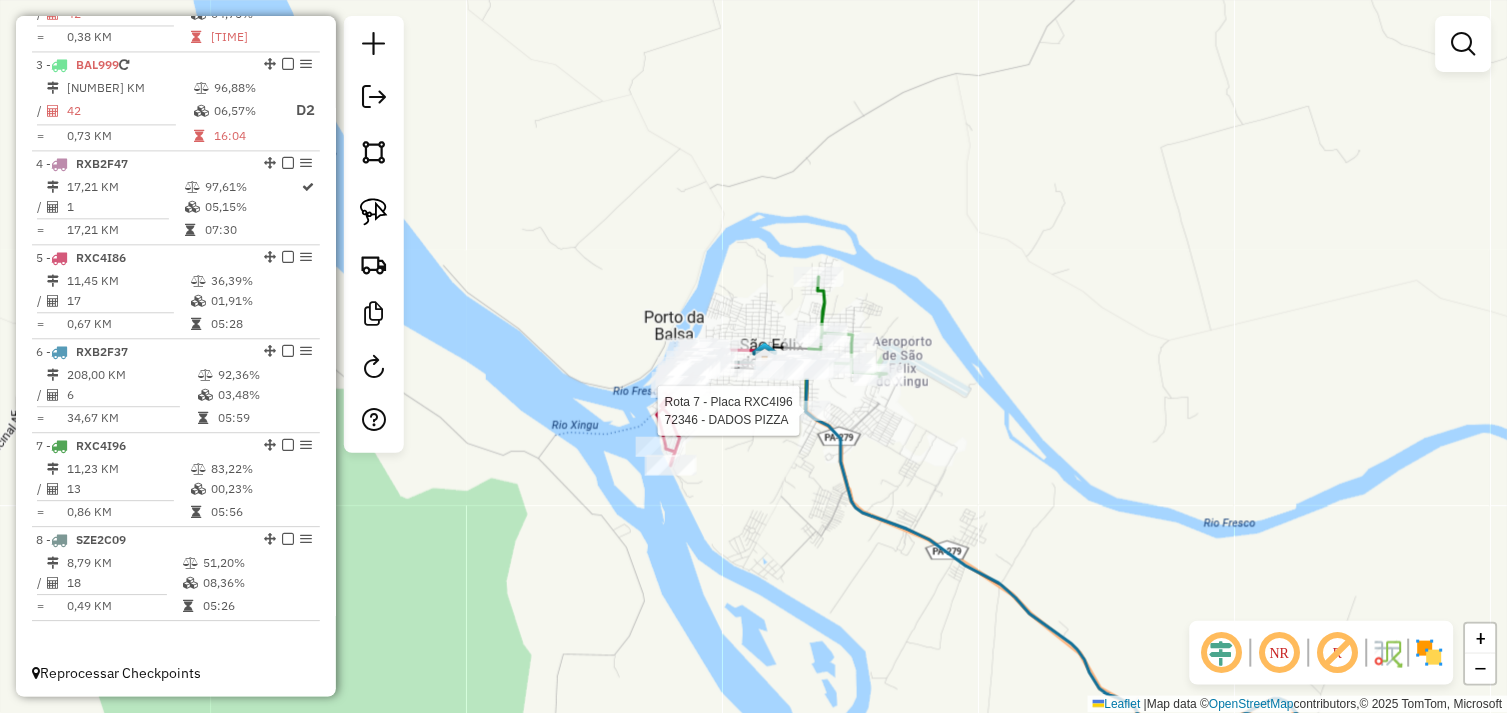 select on "*********" 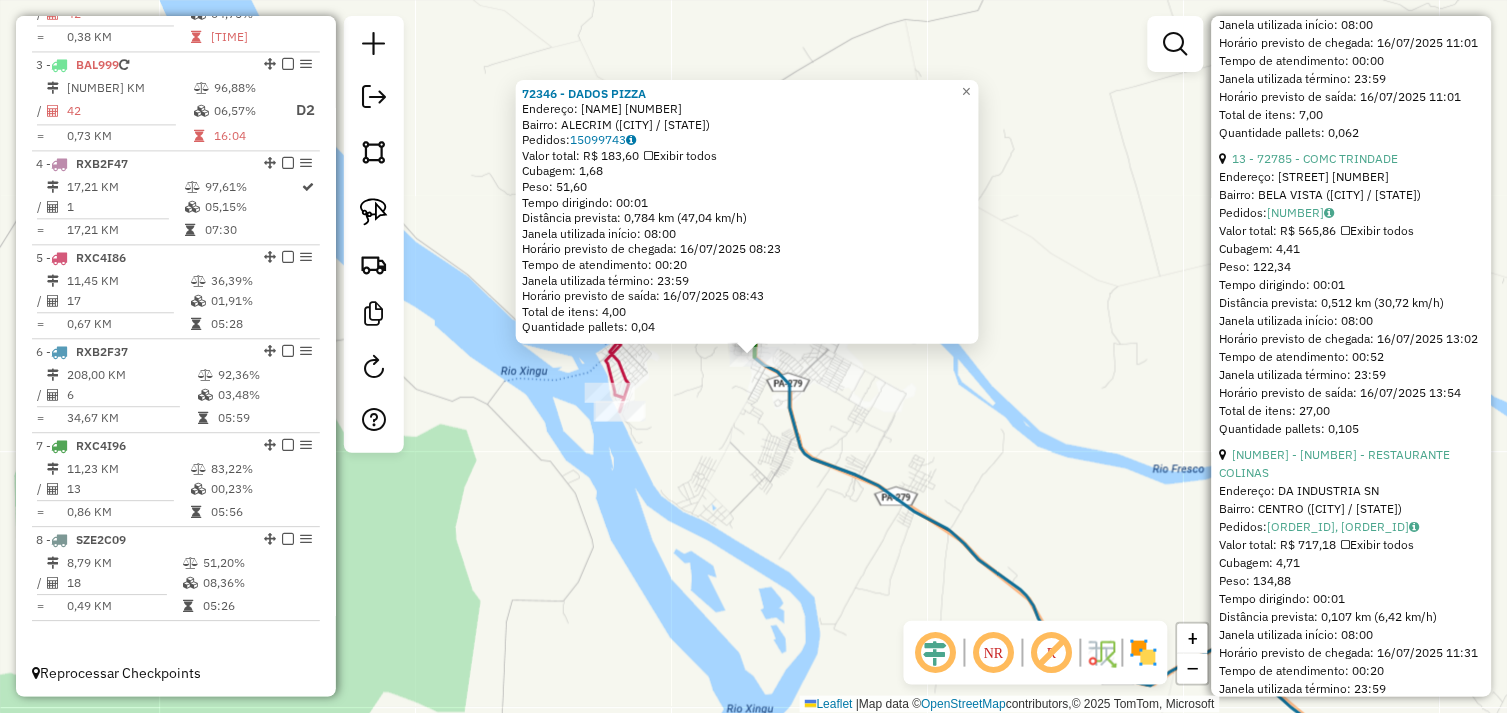 scroll, scrollTop: 1666, scrollLeft: 0, axis: vertical 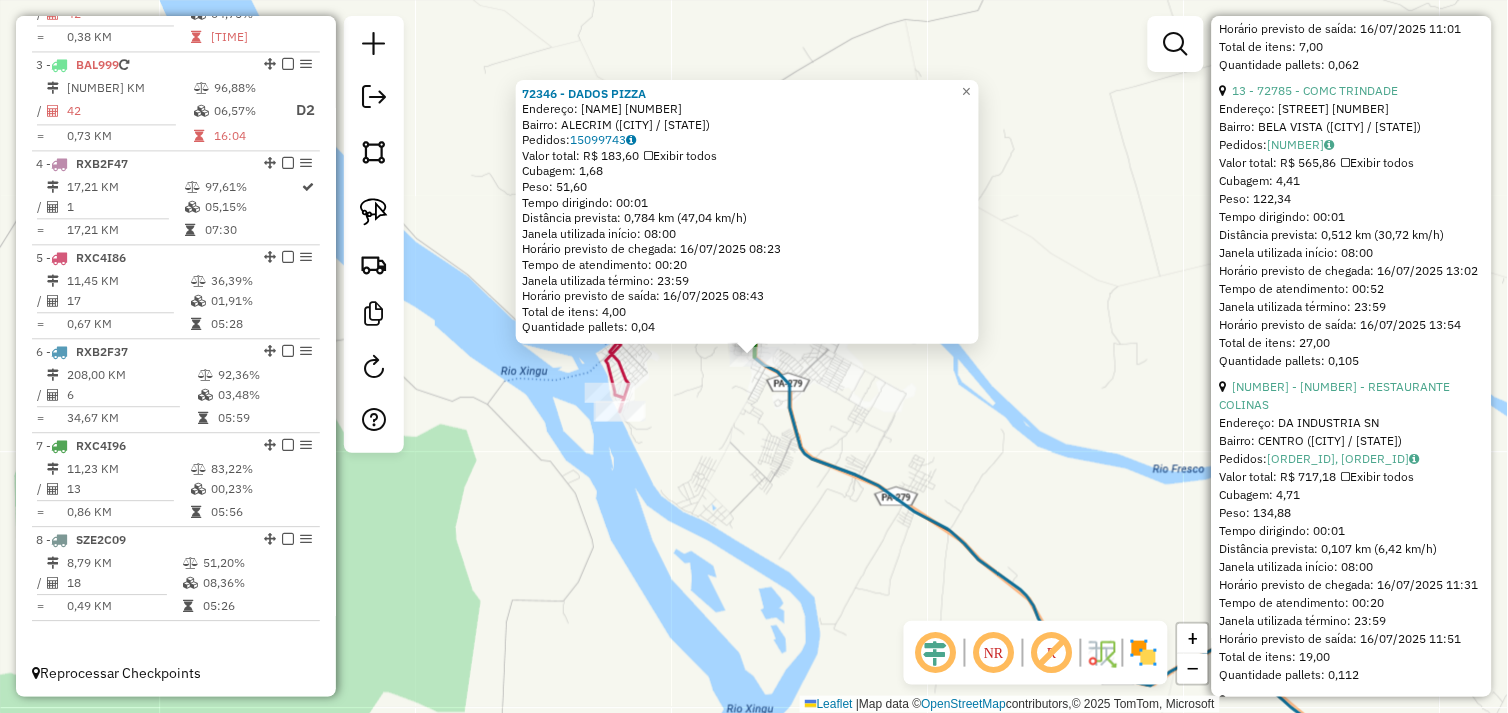 click on "72346 - DADOS PIZZA  Endereço:  AURELIANO CHAVES 590   Bairro: ALECRIM (SAO FELIX DO XINGU / PA)   Pedidos:  15099743   Valor total: R$ 183,60   Exibir todos   Cubagem: 1,68  Peso: 51,60  Tempo dirigindo: 00:01   Distância prevista: 0,784 km (47,04 km/h)   Janela utilizada início: 08:00   Horário previsto de chegada: 16/07/2025 08:23   Tempo de atendimento: 00:20   Janela utilizada término: 23:59   Horário previsto de saída: 16/07/2025 08:43   Total de itens: 4,00   Quantidade pallets: 0,04  × Janela de atendimento Grade de atendimento Capacidade Transportadoras Veículos Cliente Pedidos  Rotas Selecione os dias de semana para filtrar as janelas de atendimento  Seg   Ter   Qua   Qui   Sex   Sáb   Dom  Informe o período da janela de atendimento: De: Até:  Filtrar exatamente a janela do cliente  Considerar janela de atendimento padrão  Selecione os dias de semana para filtrar as grades de atendimento  Seg   Ter   Qua   Qui   Sex   Sáb   Dom   Considerar clientes sem dia de atendimento cadastrado +" 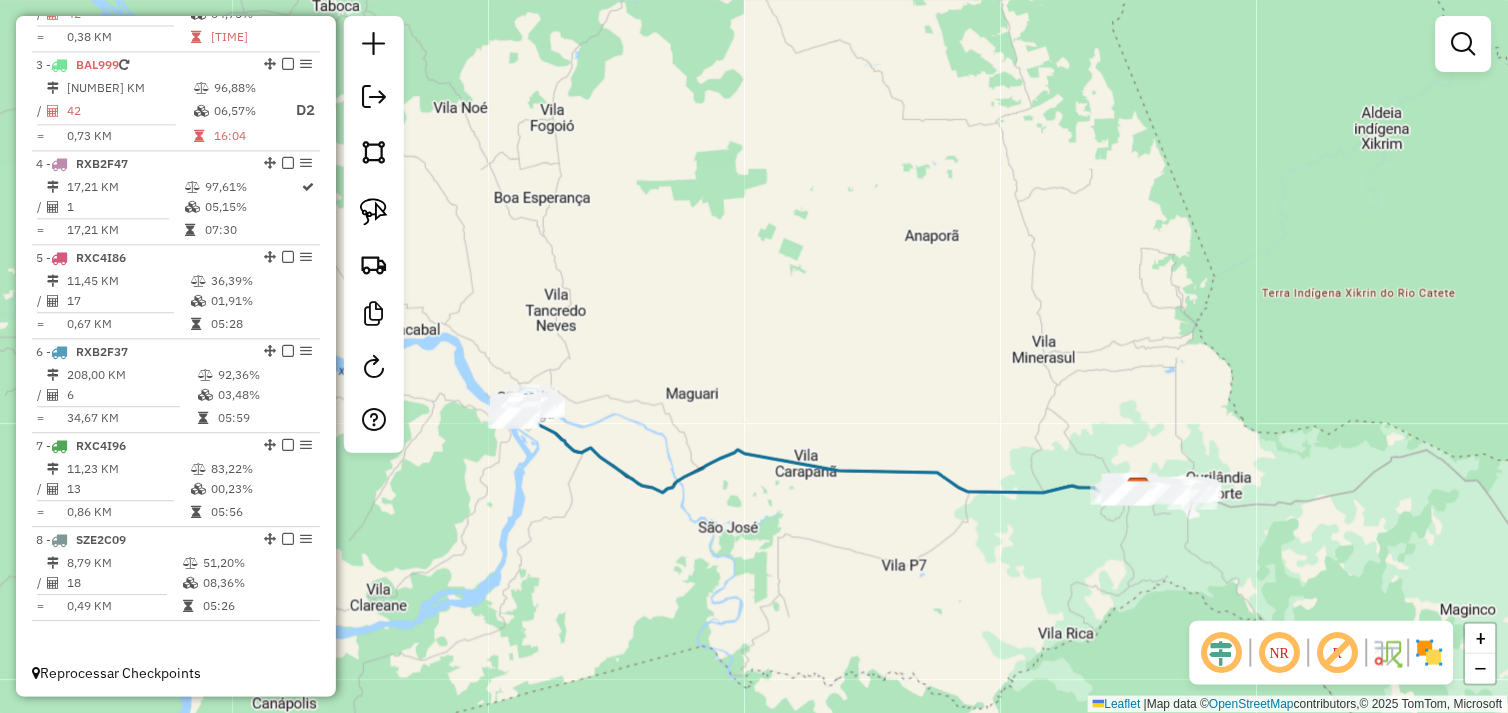 drag, startPoint x: 886, startPoint y: 574, endPoint x: 683, endPoint y: 536, distance: 206.52603 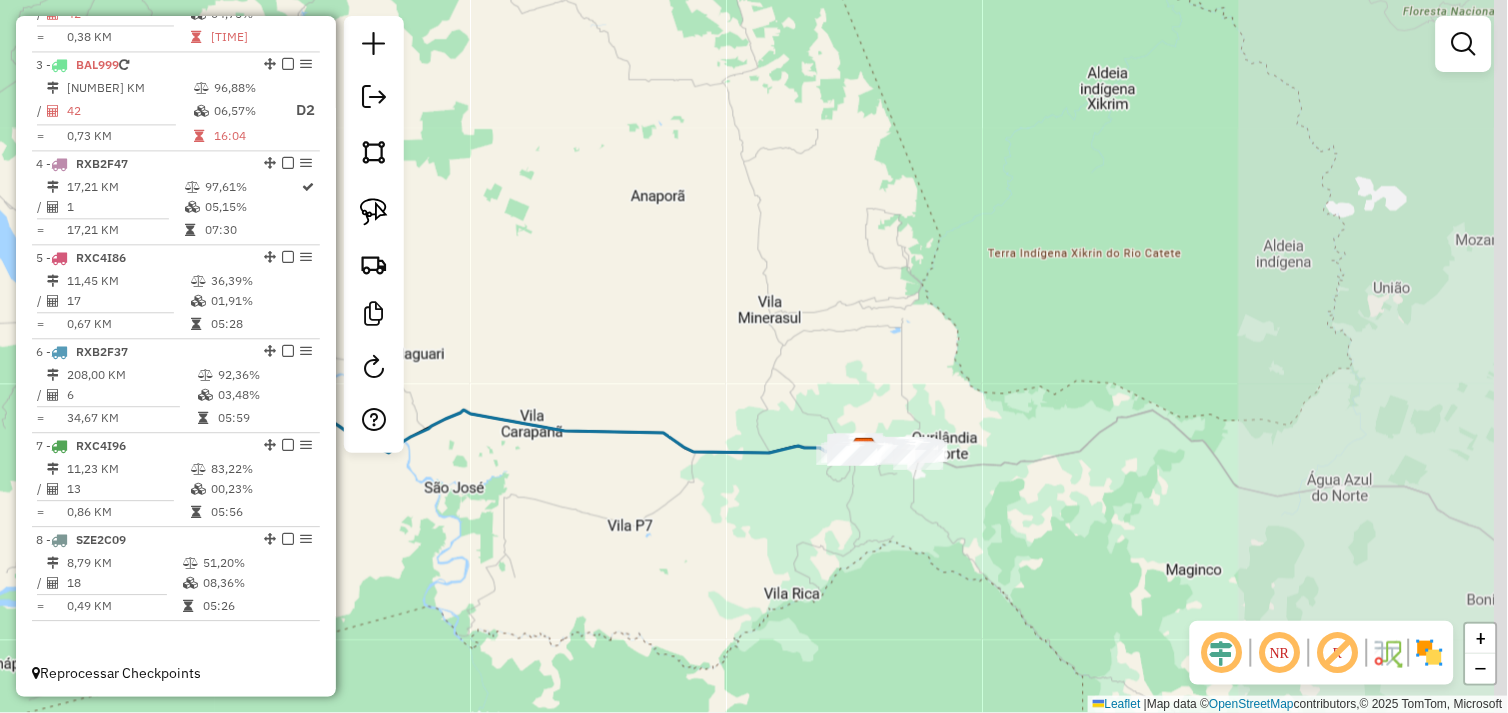 drag, startPoint x: 787, startPoint y: 522, endPoint x: 700, endPoint y: 533, distance: 87.69264 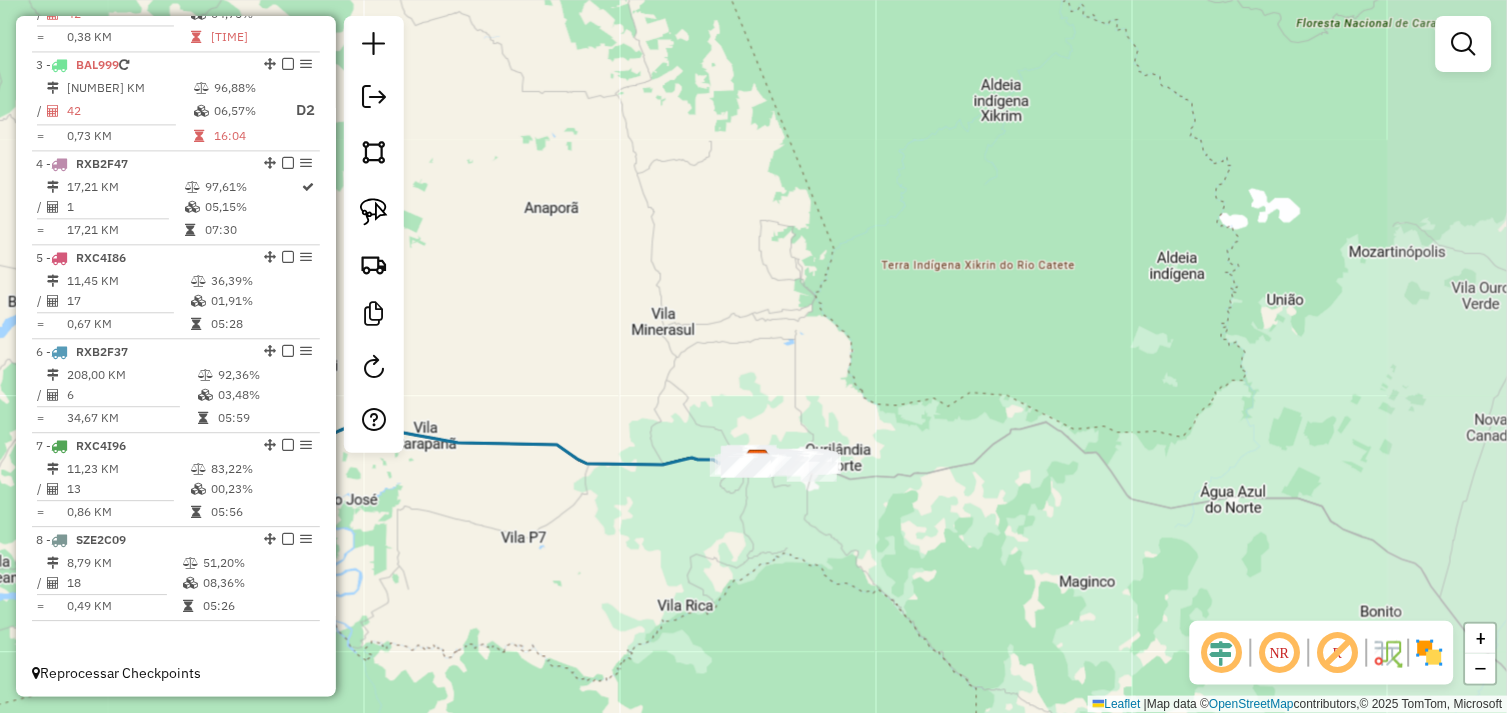 drag, startPoint x: 755, startPoint y: 527, endPoint x: 724, endPoint y: 546, distance: 36.359318 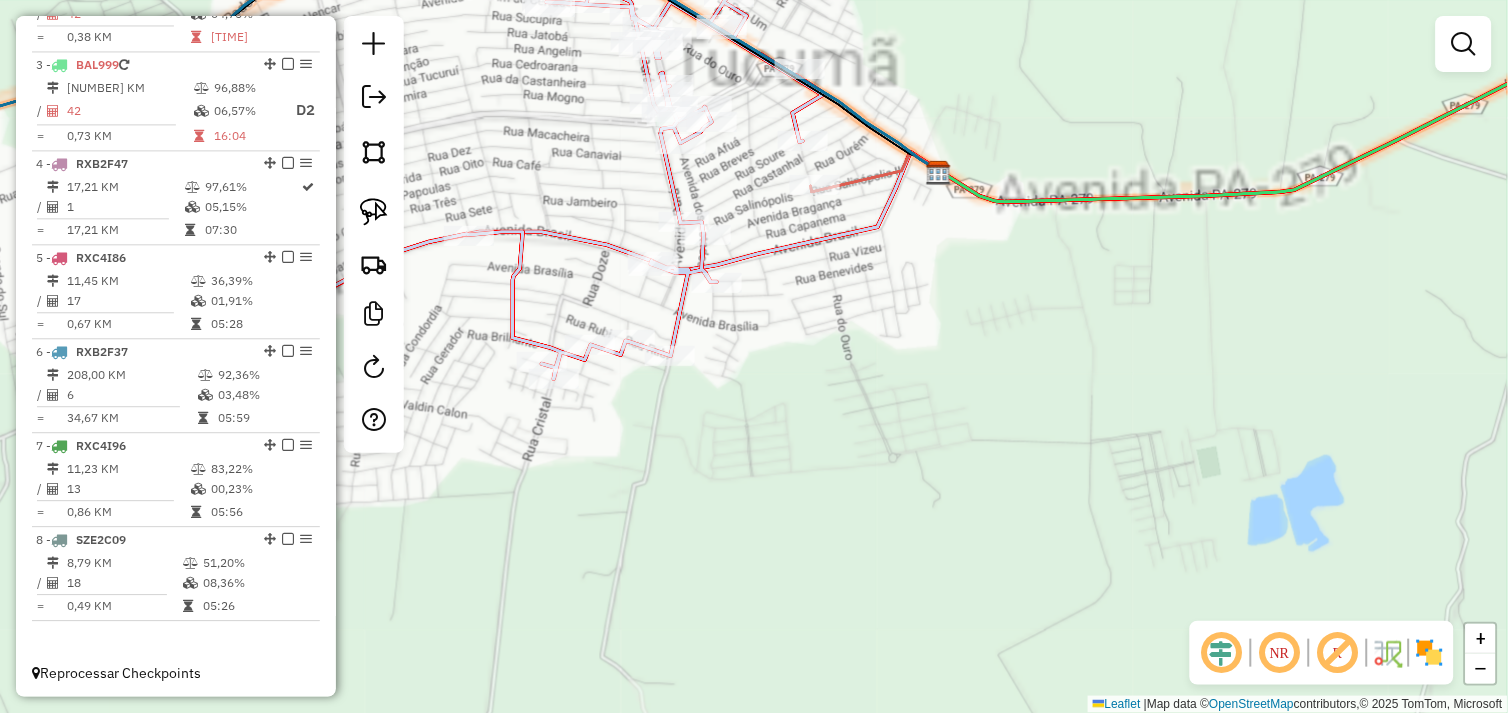 drag, startPoint x: 694, startPoint y: 455, endPoint x: 783, endPoint y: 547, distance: 128.0039 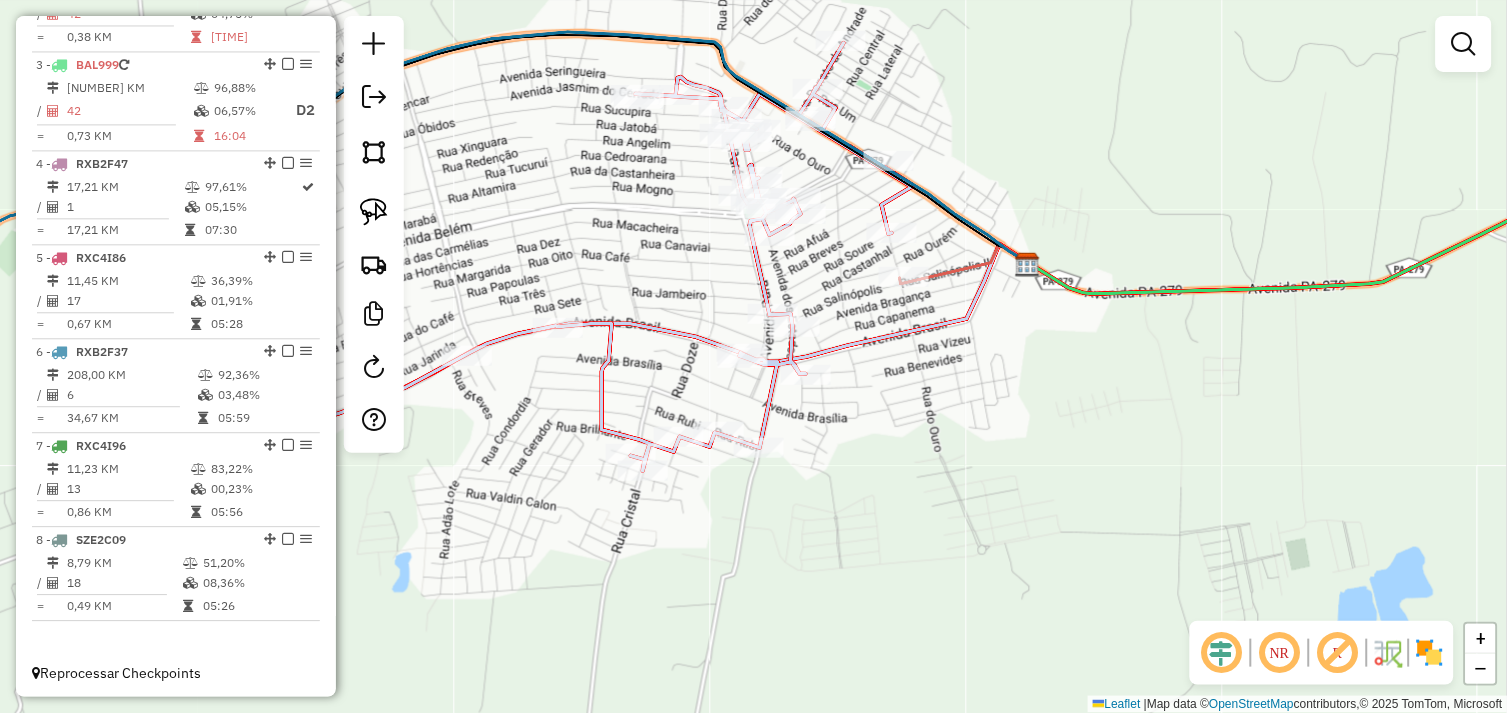 drag, startPoint x: 782, startPoint y: 516, endPoint x: 852, endPoint y: 557, distance: 81.12336 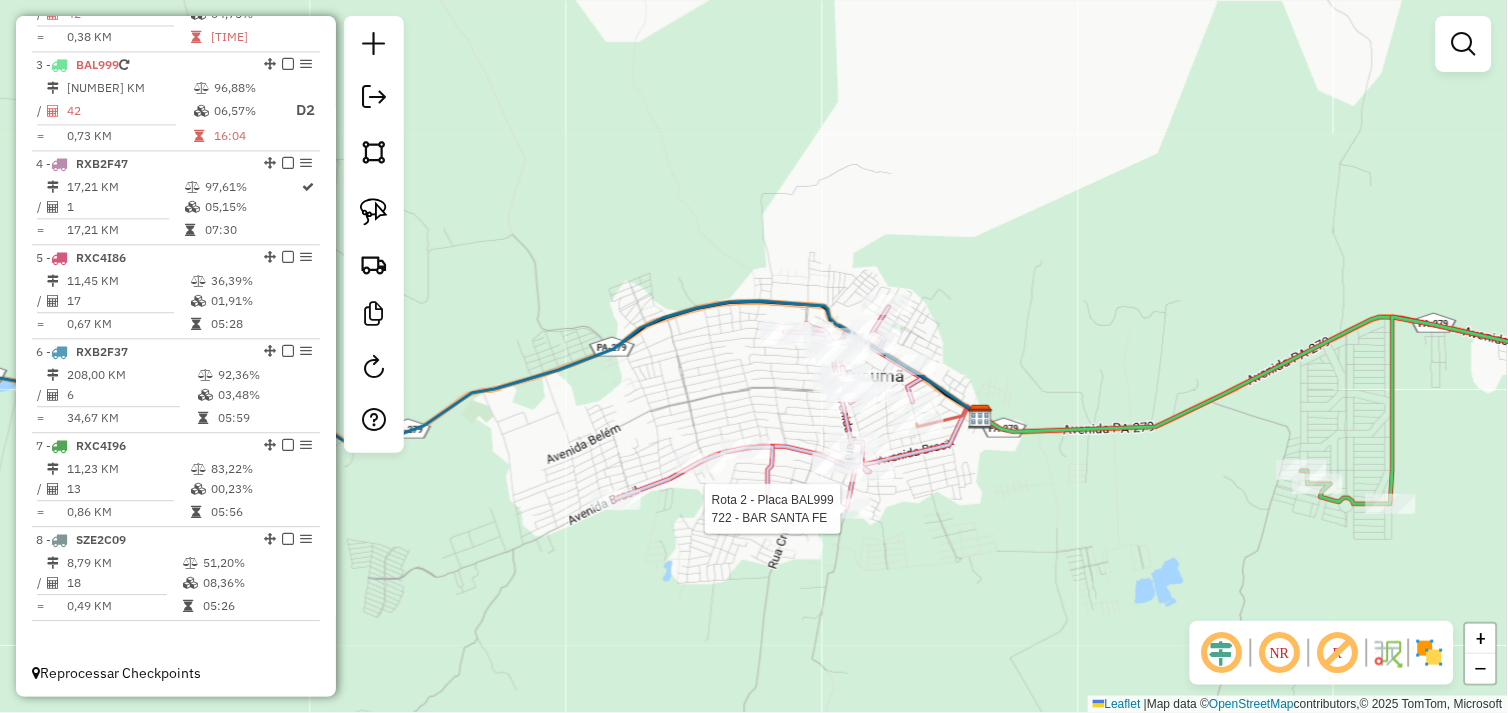 select on "*********" 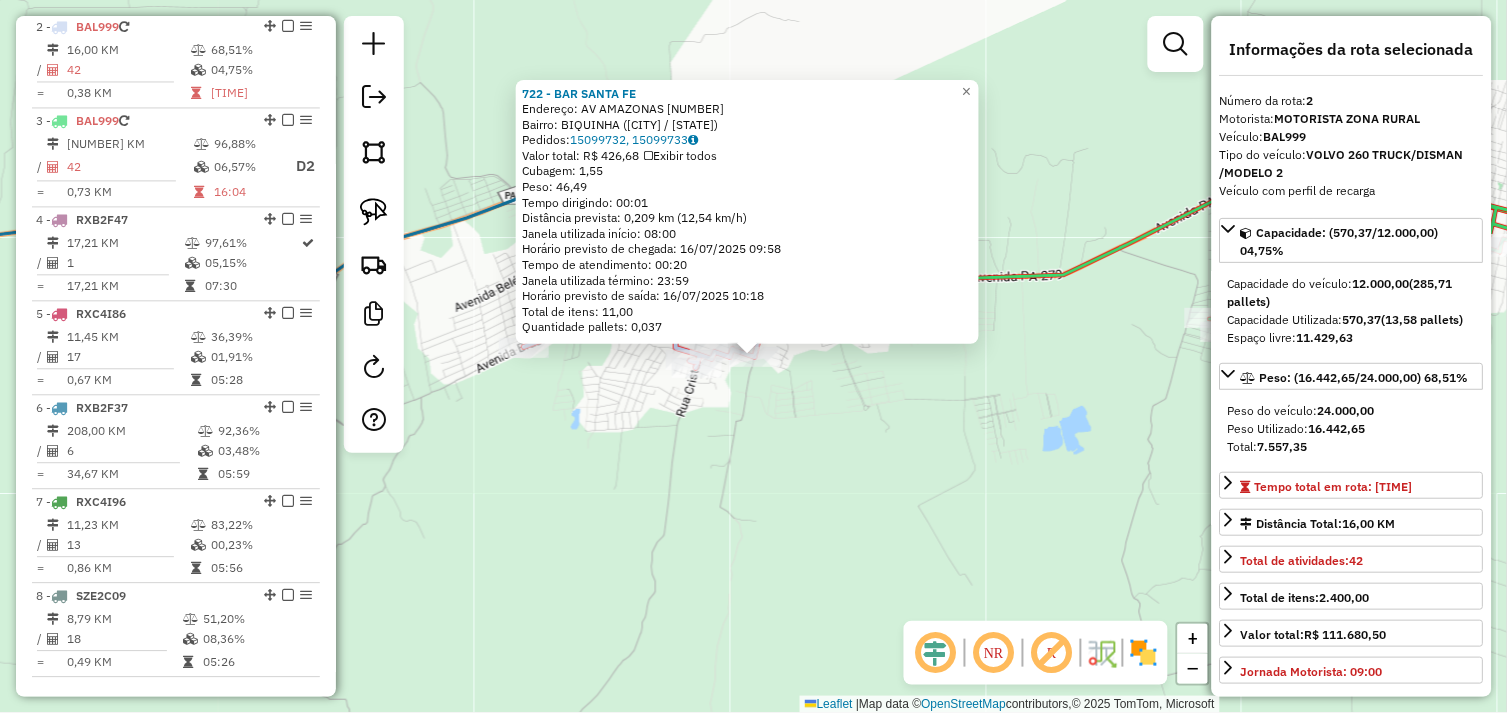 scroll, scrollTop: 866, scrollLeft: 0, axis: vertical 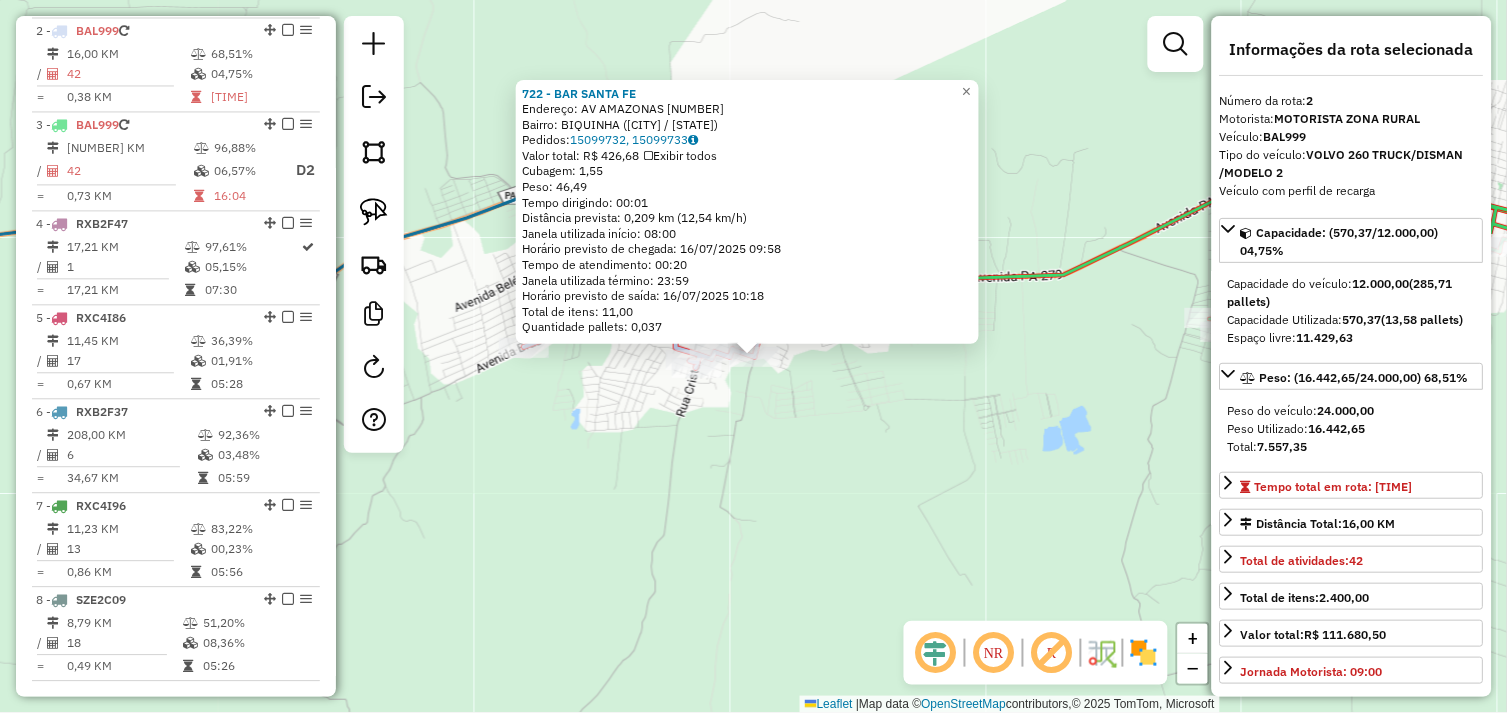 drag, startPoint x: 762, startPoint y: 405, endPoint x: 755, endPoint y: 376, distance: 29.832869 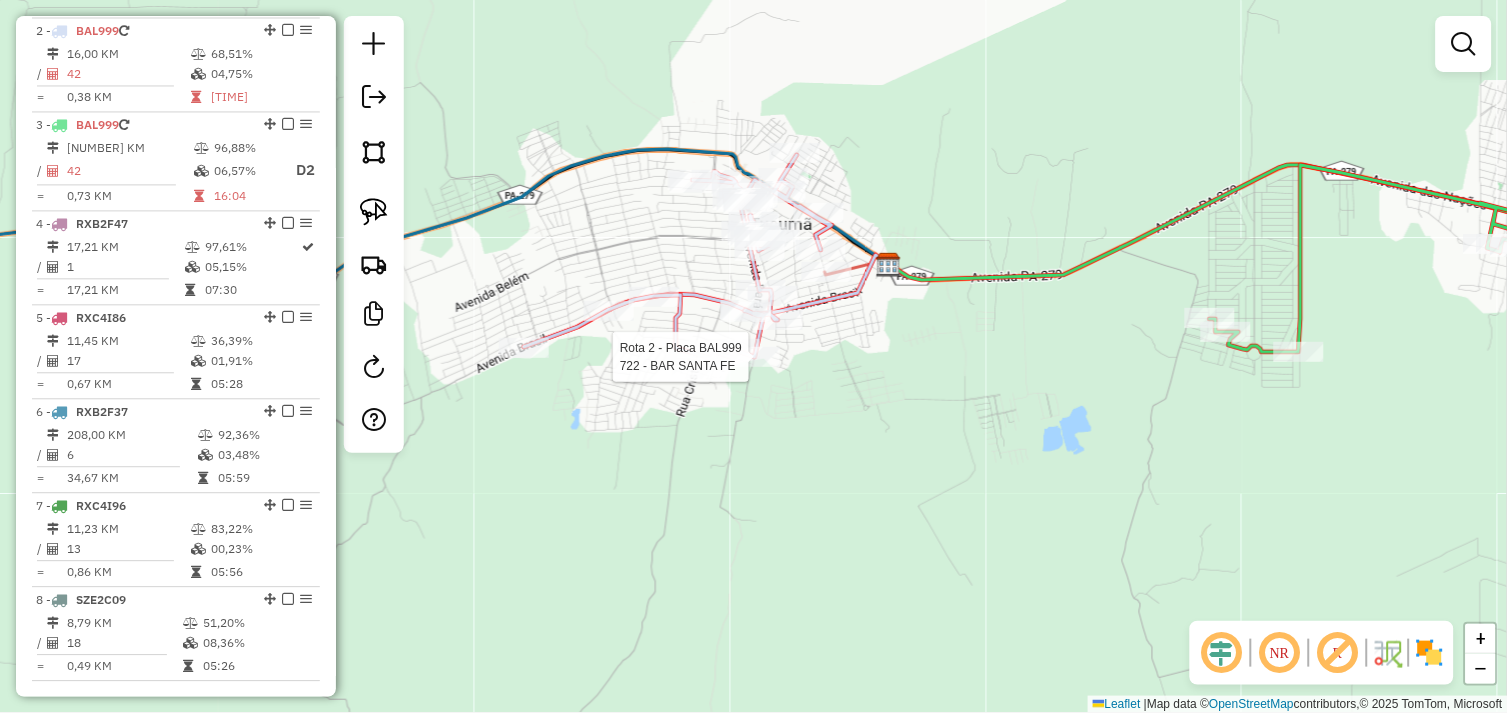 select on "*********" 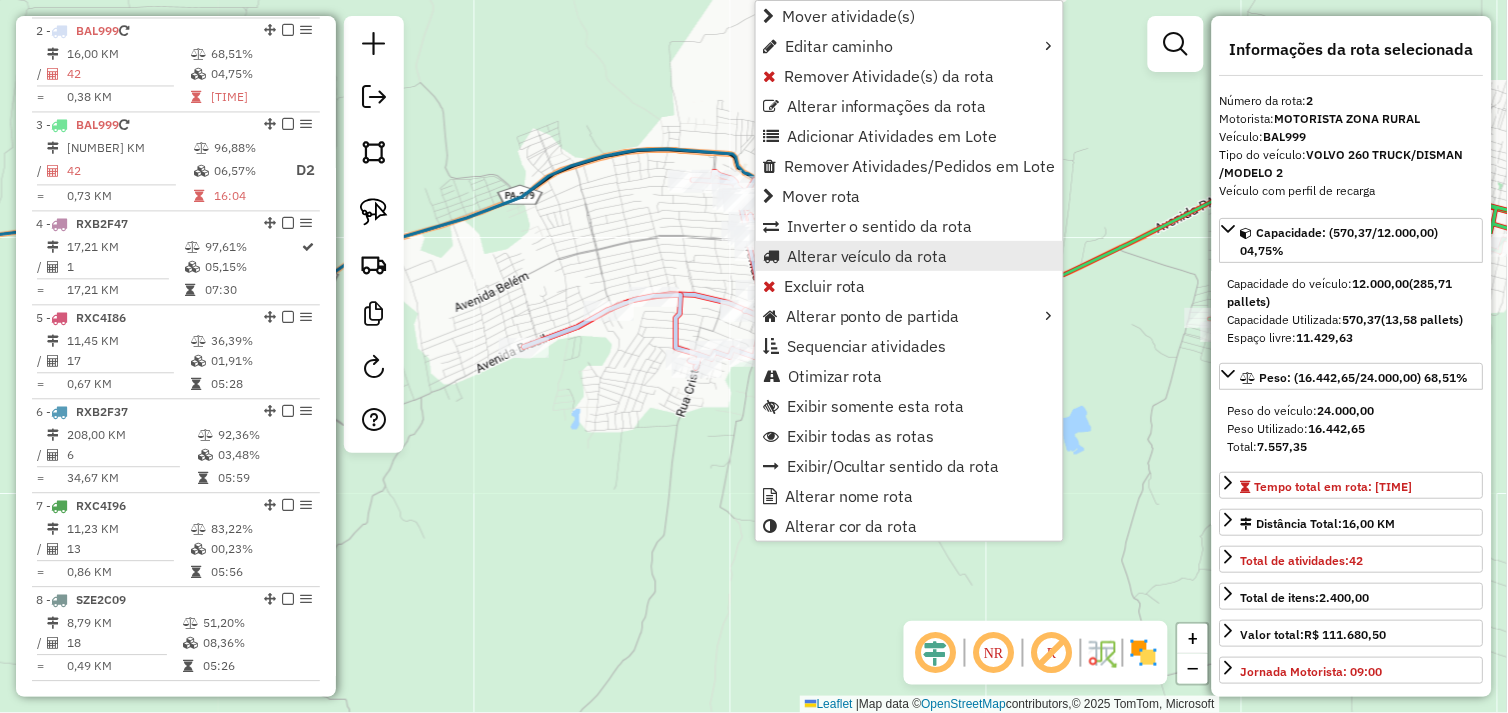 click on "Alterar veículo da rota" at bounding box center (867, 256) 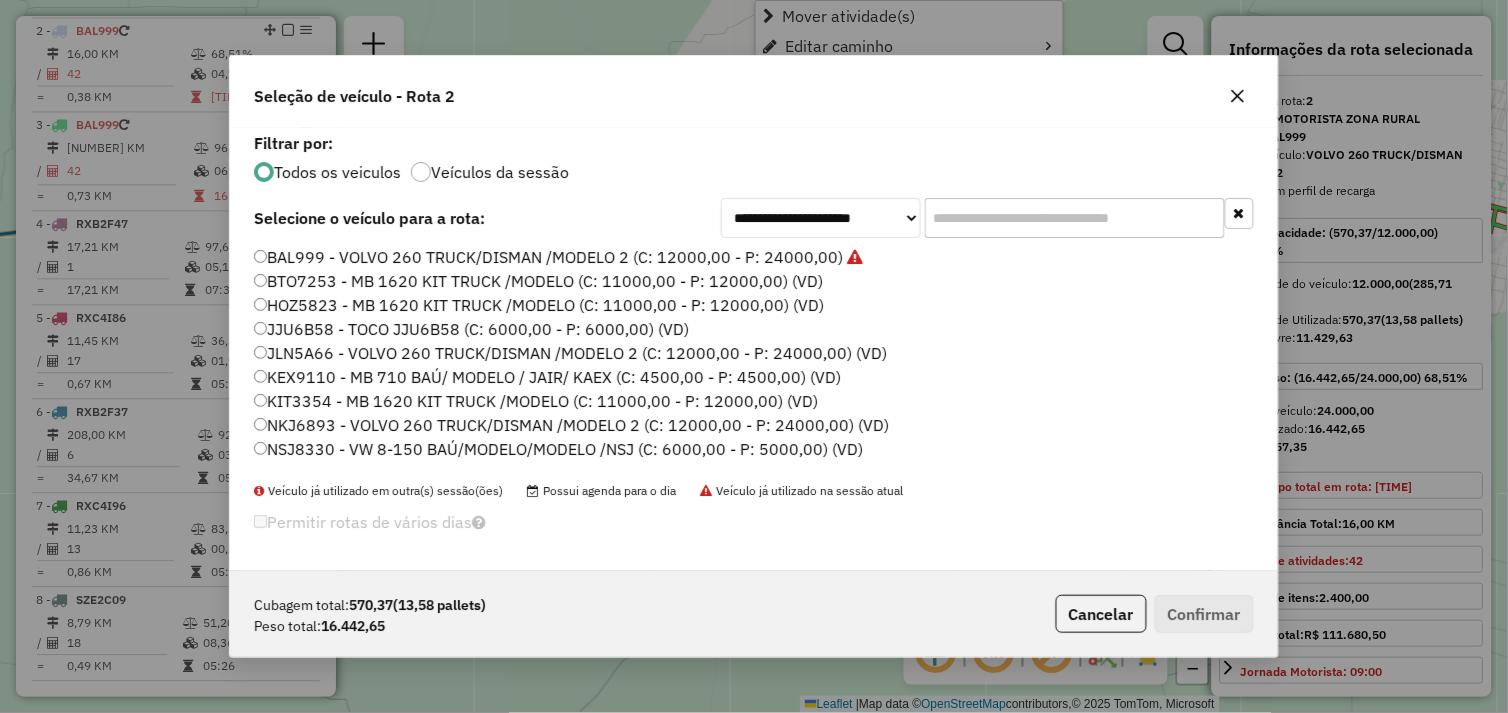 scroll, scrollTop: 11, scrollLeft: 5, axis: both 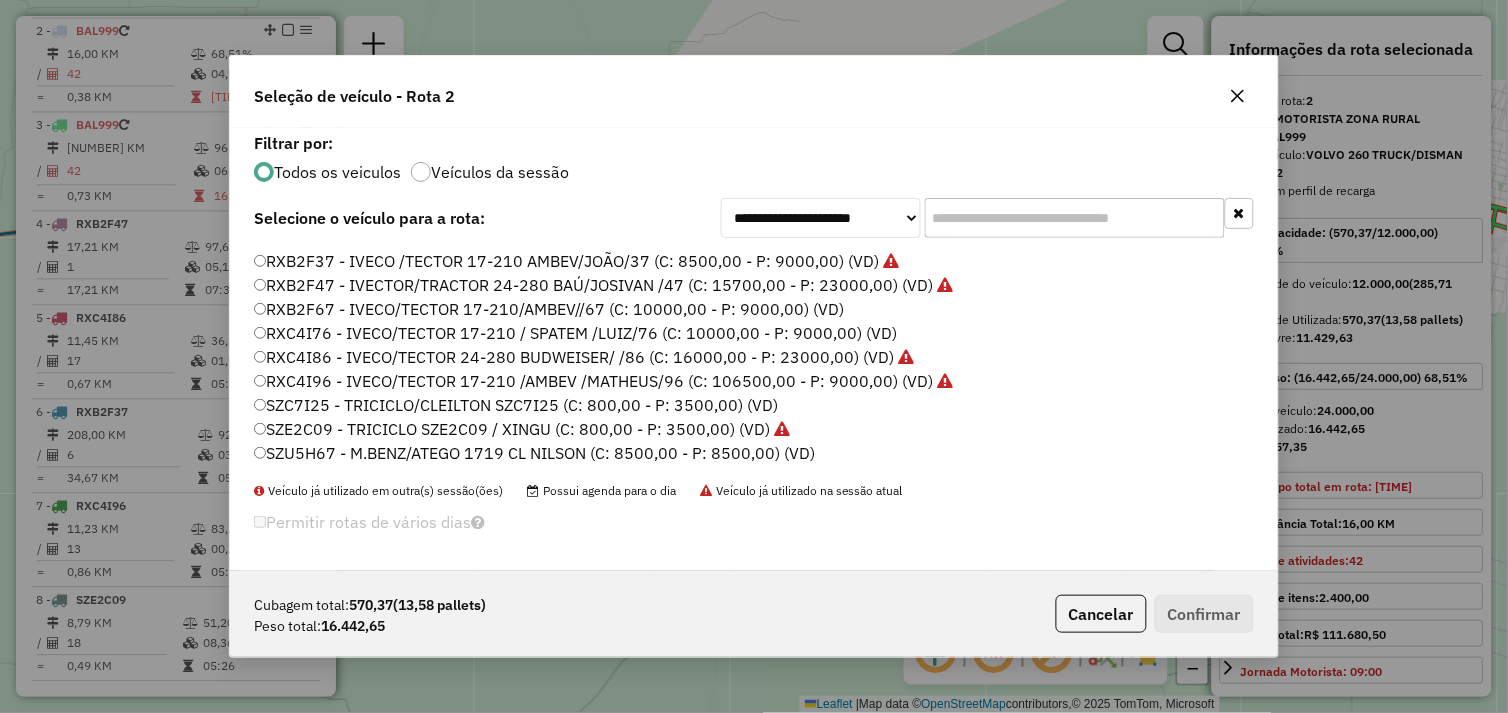 click 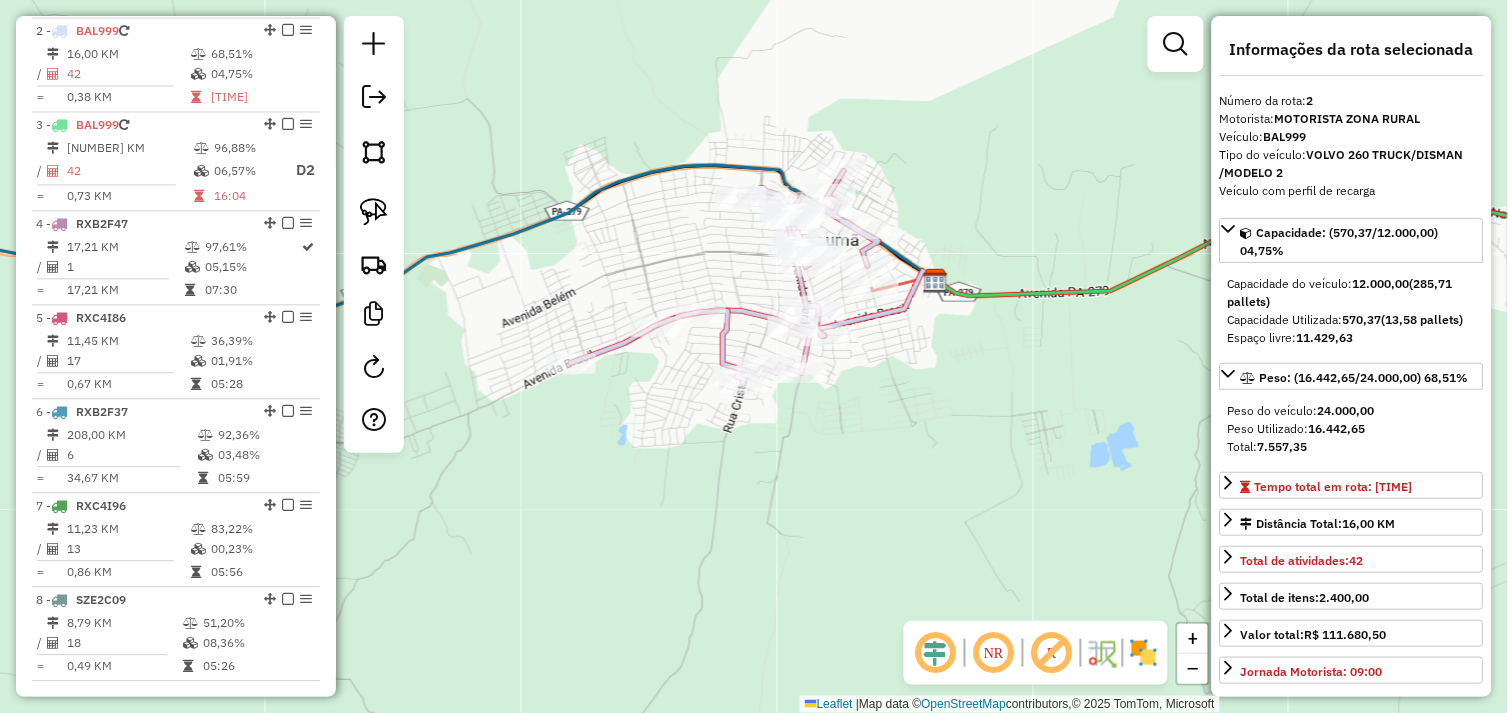 drag, startPoint x: 662, startPoint y: 402, endPoint x: 740, endPoint y: 422, distance: 80.523285 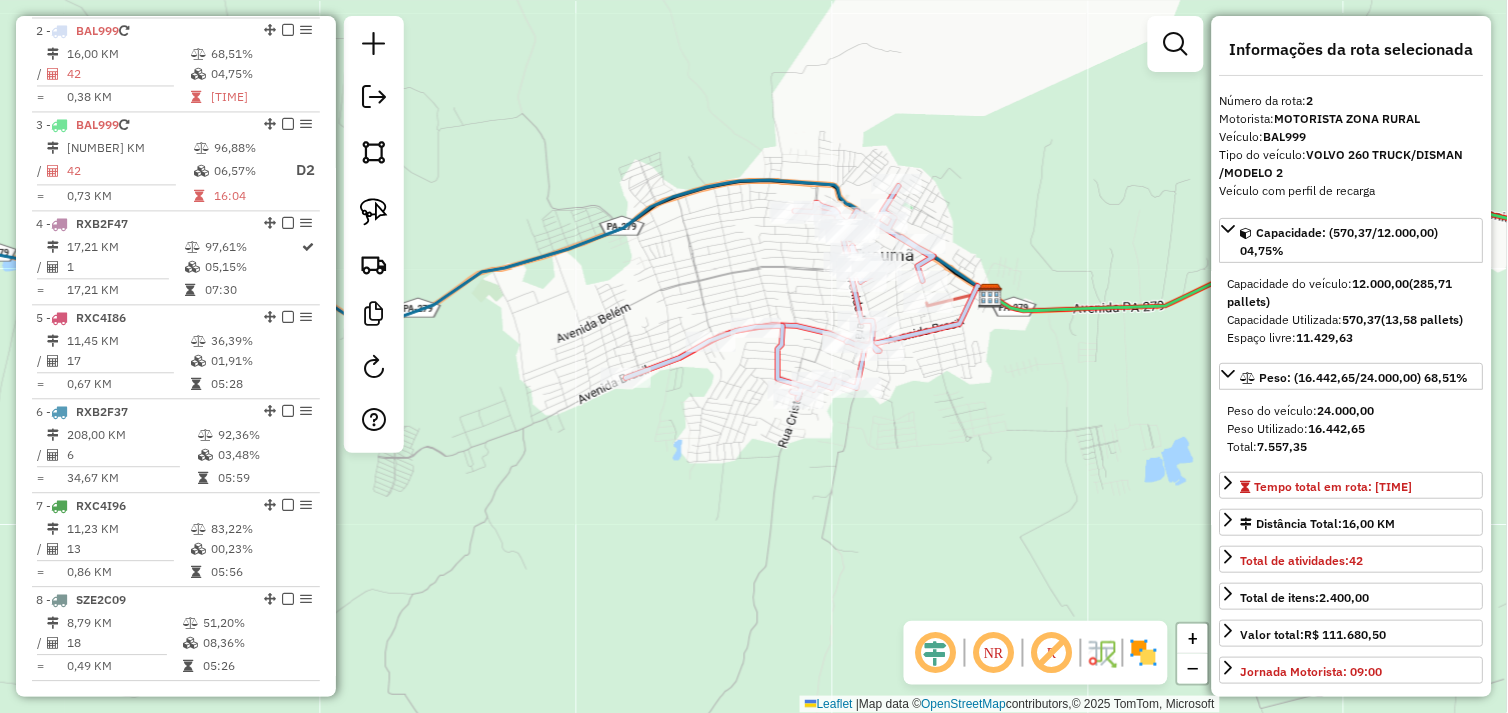 click on "Janela de atendimento Grade de atendimento Capacidade Transportadoras Veículos Cliente Pedidos  Rotas Selecione os dias de semana para filtrar as janelas de atendimento  Seg   Ter   Qua   Qui   Sex   Sáb   Dom  Informe o período da janela de atendimento: De: Até:  Filtrar exatamente a janela do cliente  Considerar janela de atendimento padrão  Selecione os dias de semana para filtrar as grades de atendimento  Seg   Ter   Qua   Qui   Sex   Sáb   Dom   Considerar clientes sem dia de atendimento cadastrado  Clientes fora do dia de atendimento selecionado Filtrar as atividades entre os valores definidos abaixo:  Peso mínimo:   Peso máximo:   Cubagem mínima:   Cubagem máxima:   De:   Até:  Filtrar as atividades entre o tempo de atendimento definido abaixo:  De:   Até:   Considerar capacidade total dos clientes não roteirizados Transportadora: Selecione um ou mais itens Tipo de veículo: Selecione um ou mais itens Veículo: Selecione um ou mais itens Motorista: Selecione um ou mais itens Nome: Rótulo:" 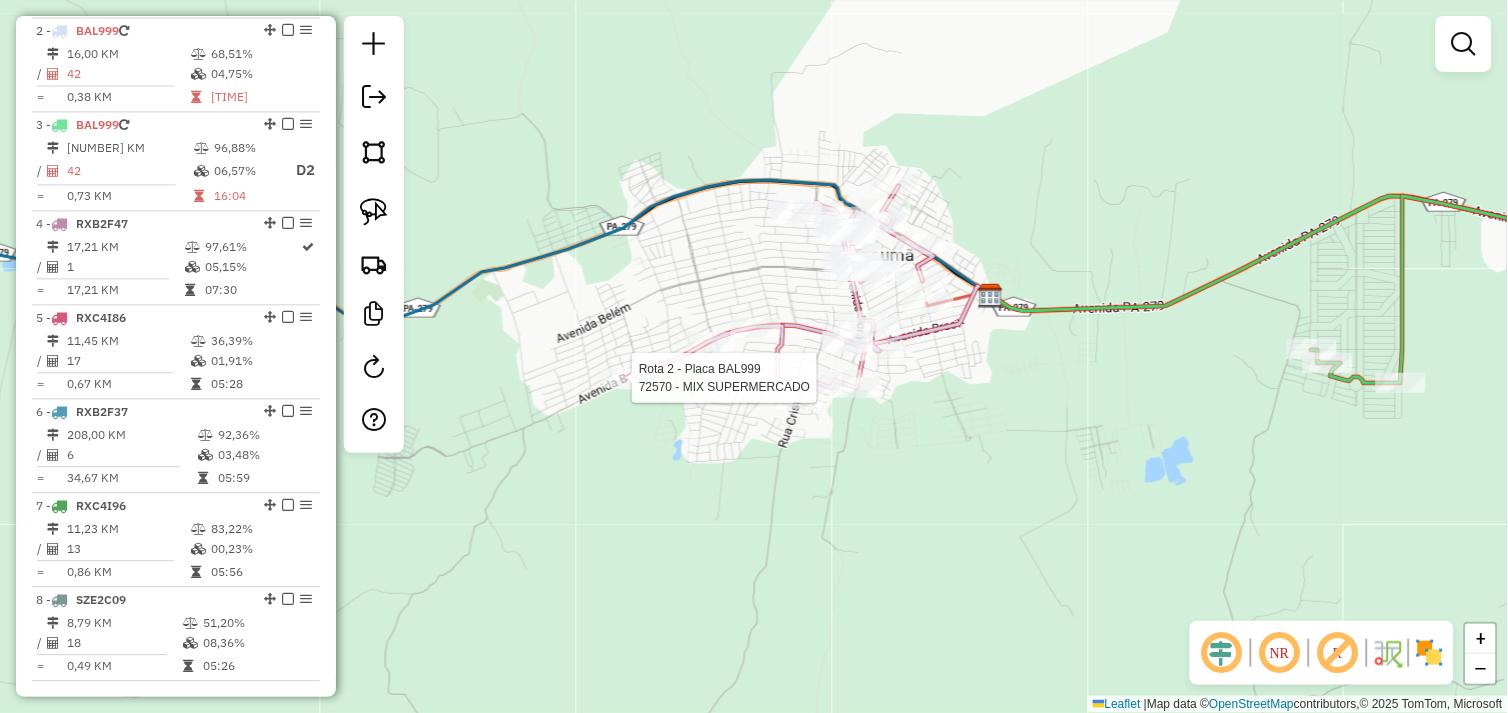 select on "*********" 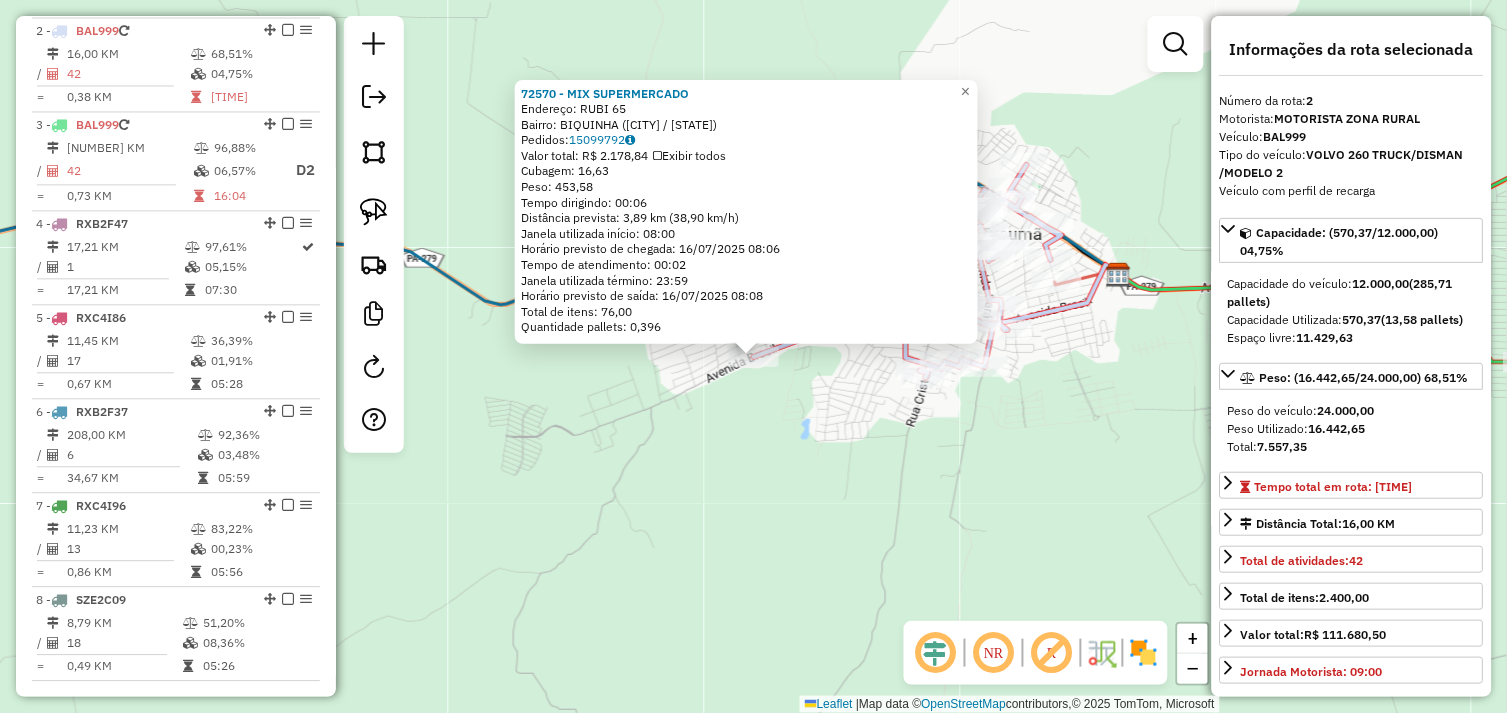 click on "72570 - MIX SUPERMERCADO  Endereço:  RUBI 65   Bairro: BIQUINHA (TUCUMA / PA)   Pedidos:  15099792   Valor total: R$ 2.178,84   Exibir todos   Cubagem: 16,63  Peso: 453,58  Tempo dirigindo: 00:06   Distância prevista: 3,89 km (38,90 km/h)   Janela utilizada início: 08:00   Horário previsto de chegada: 16/07/2025 08:06   Tempo de atendimento: 00:02   Janela utilizada término: 23:59   Horário previsto de saída: 16/07/2025 08:08   Total de itens: 76,00   Quantidade pallets: 0,396  × Janela de atendimento Grade de atendimento Capacidade Transportadoras Veículos Cliente Pedidos  Rotas Selecione os dias de semana para filtrar as janelas de atendimento  Seg   Ter   Qua   Qui   Sex   Sáb   Dom  Informe o período da janela de atendimento: De: Até:  Filtrar exatamente a janela do cliente  Considerar janela de atendimento padrão  Selecione os dias de semana para filtrar as grades de atendimento  Seg   Ter   Qua   Qui   Sex   Sáb   Dom   Considerar clientes sem dia de atendimento cadastrado  Peso mínimo:" 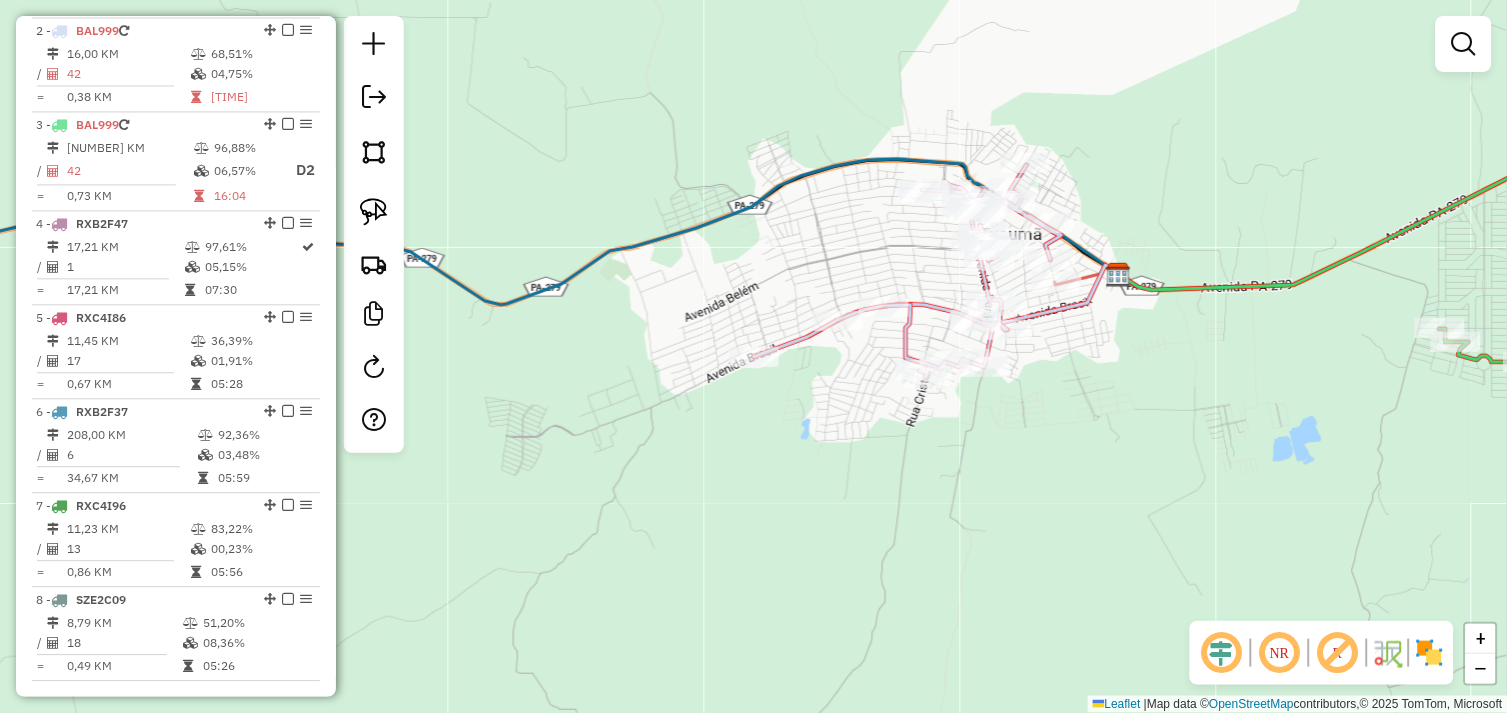 drag, startPoint x: 752, startPoint y: 405, endPoint x: 648, endPoint y: 421, distance: 105.22357 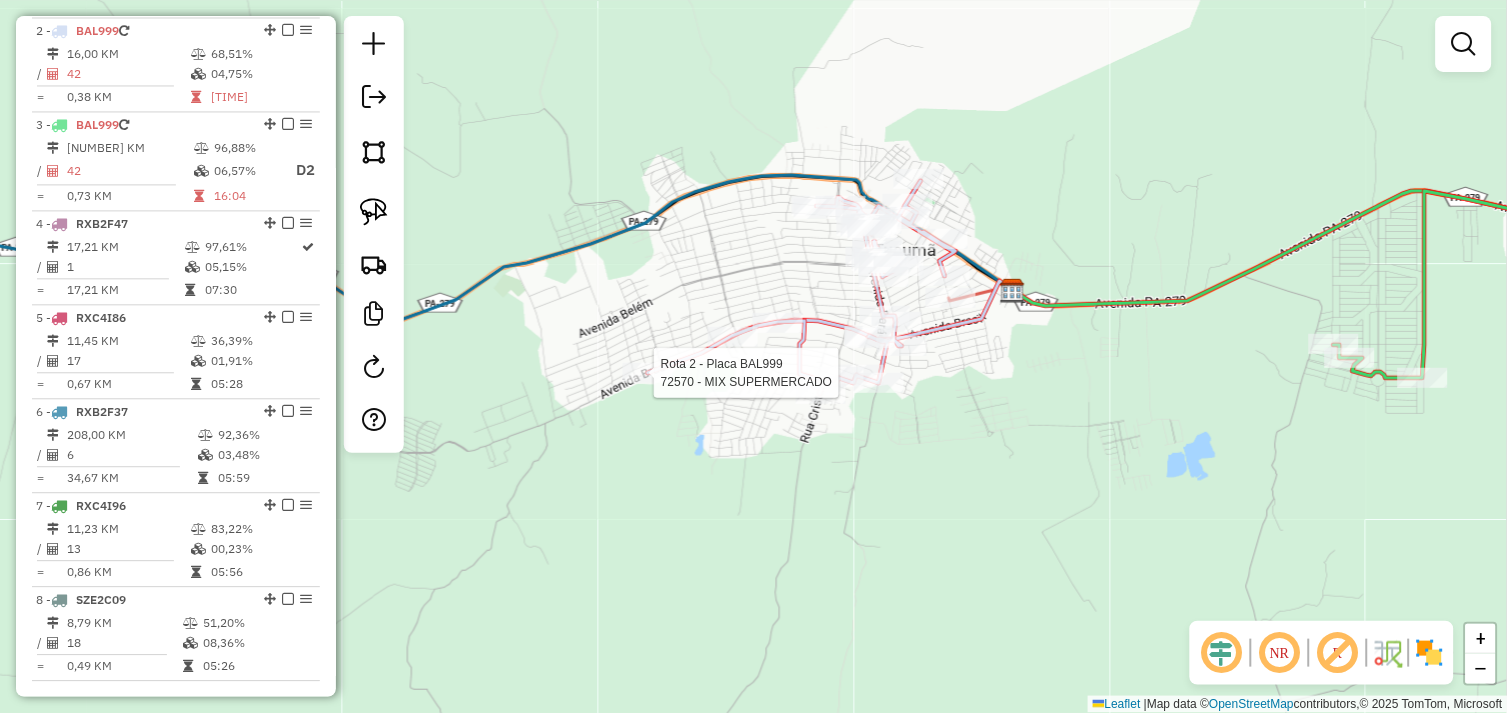 select on "*********" 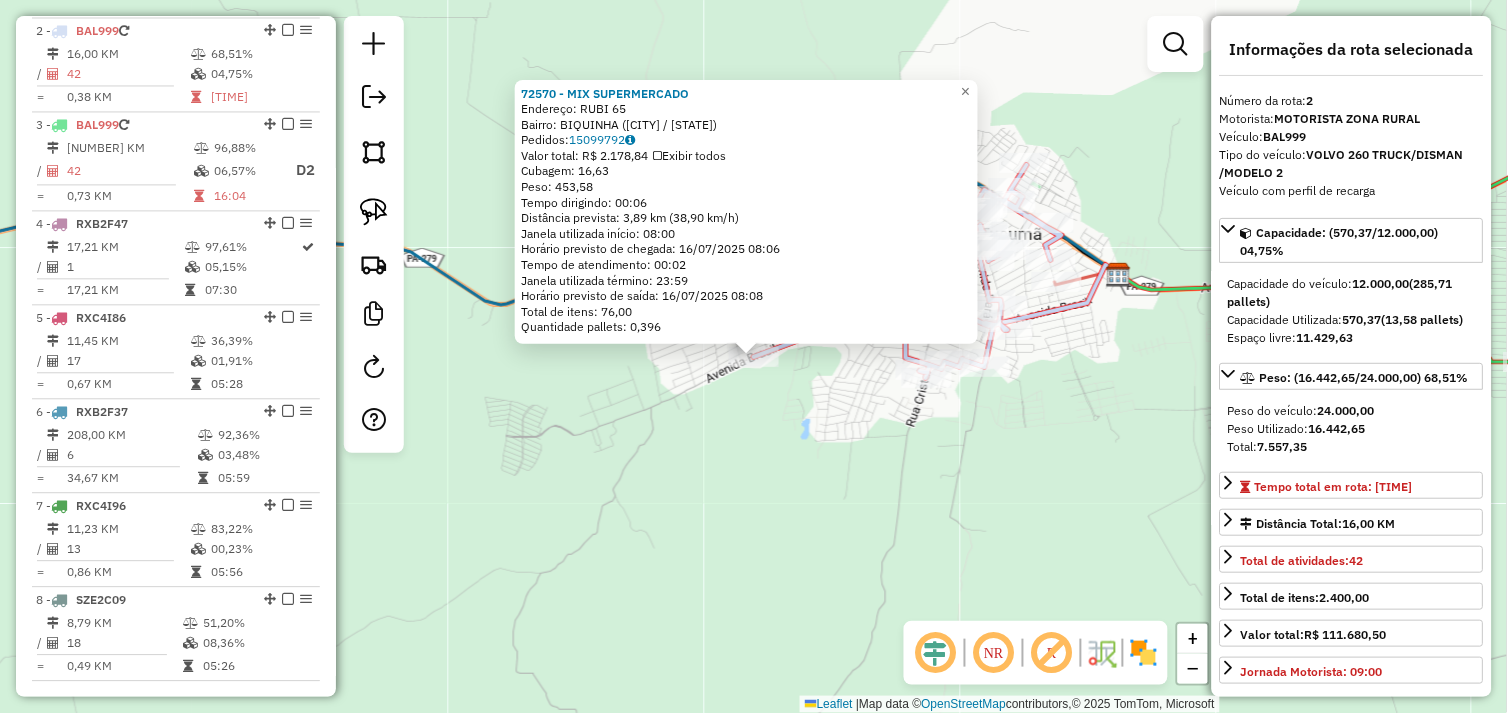 click on "72570 - MIX SUPERMERCADO  Endereço:  RUBI 65   Bairro: BIQUINHA (TUCUMA / PA)   Pedidos:  15099792   Valor total: R$ 2.178,84   Exibir todos   Cubagem: 16,63  Peso: 453,58  Tempo dirigindo: 00:06   Distância prevista: 3,89 km (38,90 km/h)   Janela utilizada início: 08:00   Horário previsto de chegada: 16/07/2025 08:06   Tempo de atendimento: 00:02   Janela utilizada término: 23:59   Horário previsto de saída: 16/07/2025 08:08   Total de itens: 76,00   Quantidade pallets: 0,396  × Janela de atendimento Grade de atendimento Capacidade Transportadoras Veículos Cliente Pedidos  Rotas Selecione os dias de semana para filtrar as janelas de atendimento  Seg   Ter   Qua   Qui   Sex   Sáb   Dom  Informe o período da janela de atendimento: De: Até:  Filtrar exatamente a janela do cliente  Considerar janela de atendimento padrão  Selecione os dias de semana para filtrar as grades de atendimento  Seg   Ter   Qua   Qui   Sex   Sáb   Dom   Considerar clientes sem dia de atendimento cadastrado  Peso mínimo:" 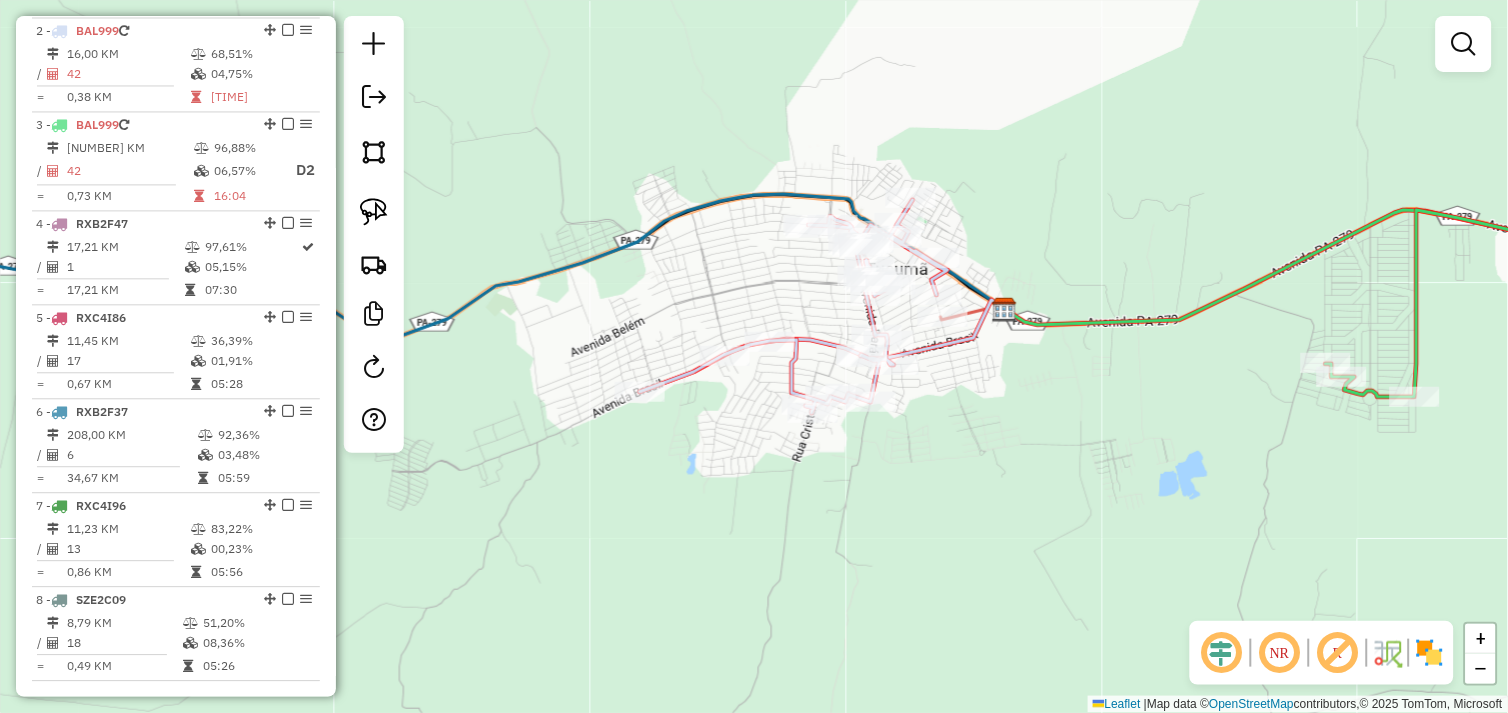 drag, startPoint x: 755, startPoint y: 422, endPoint x: 644, endPoint y: 457, distance: 116.38728 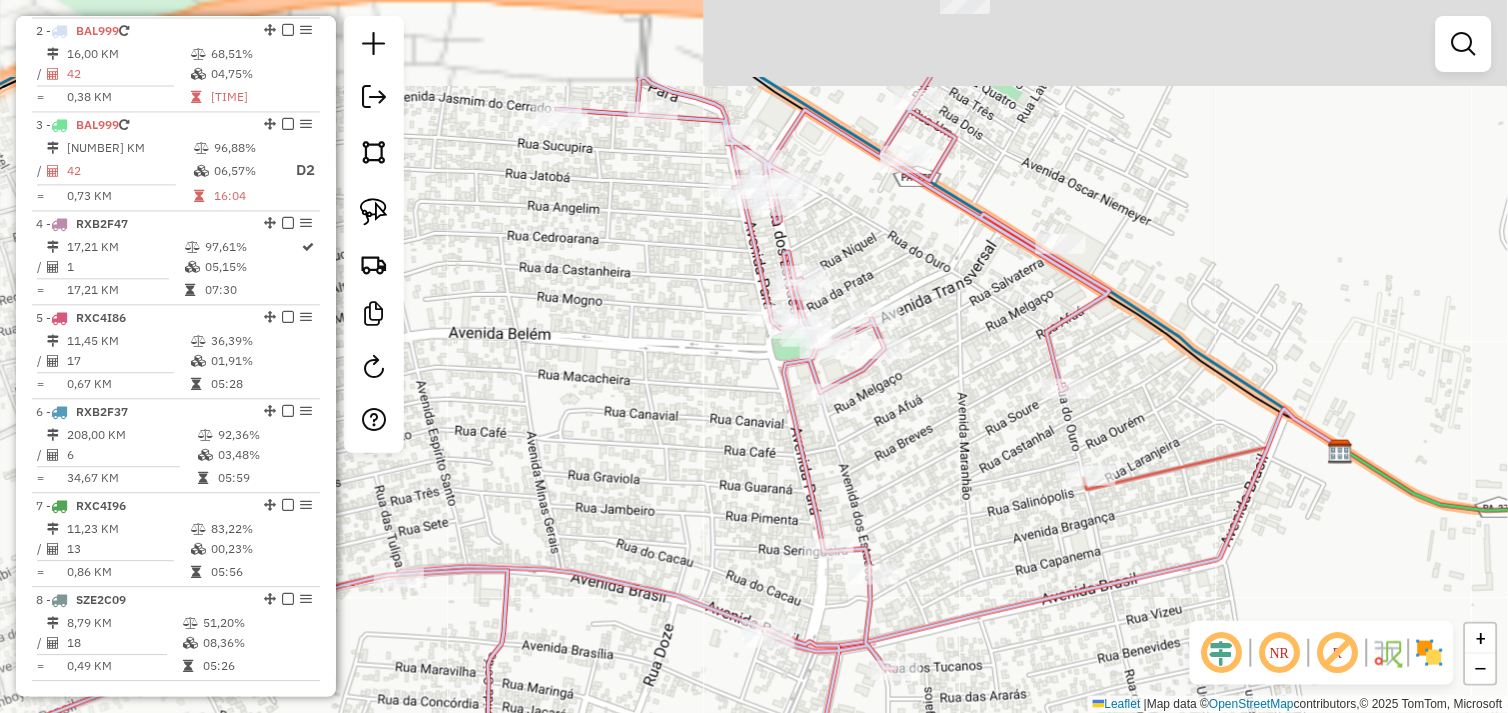 drag, startPoint x: 720, startPoint y: 372, endPoint x: 708, endPoint y: 427, distance: 56.293873 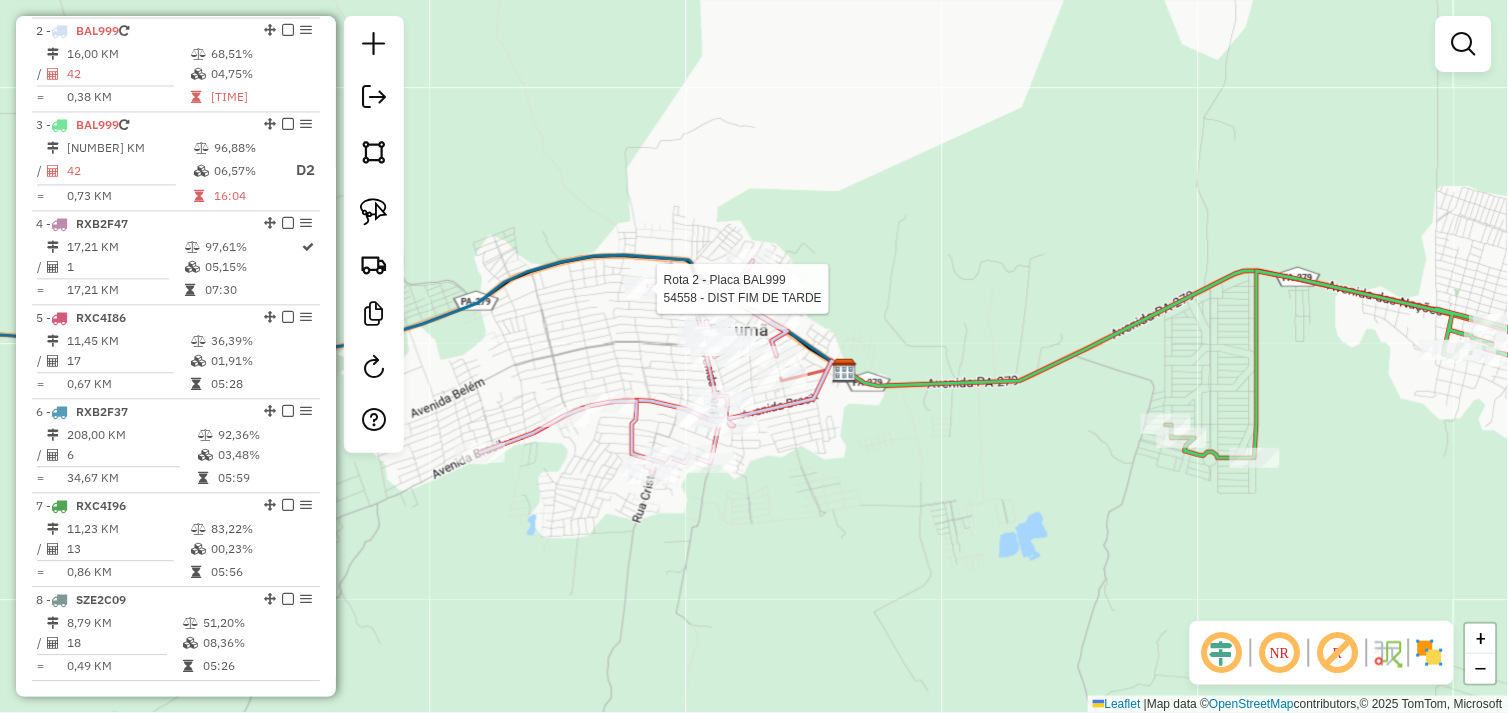 select on "*********" 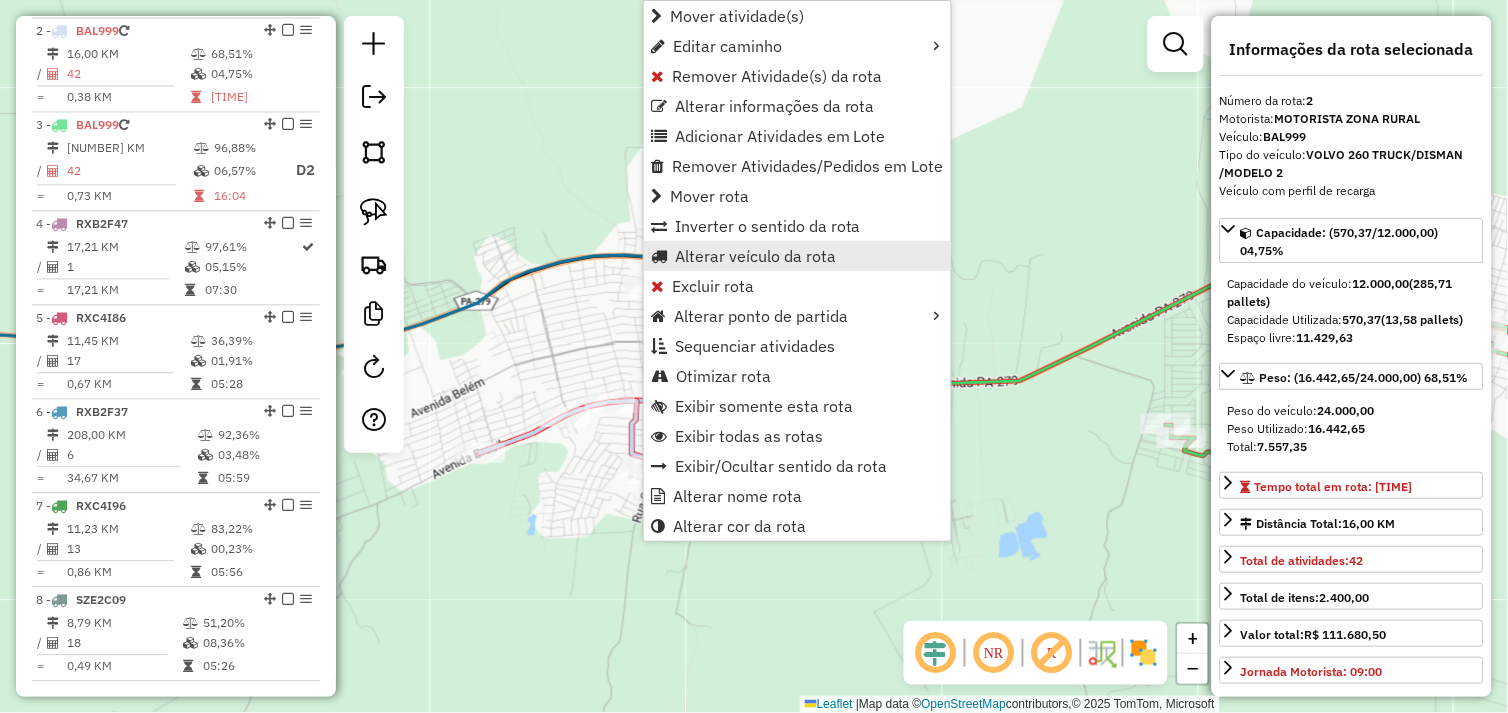 click on "Alterar veículo da rota" at bounding box center [755, 256] 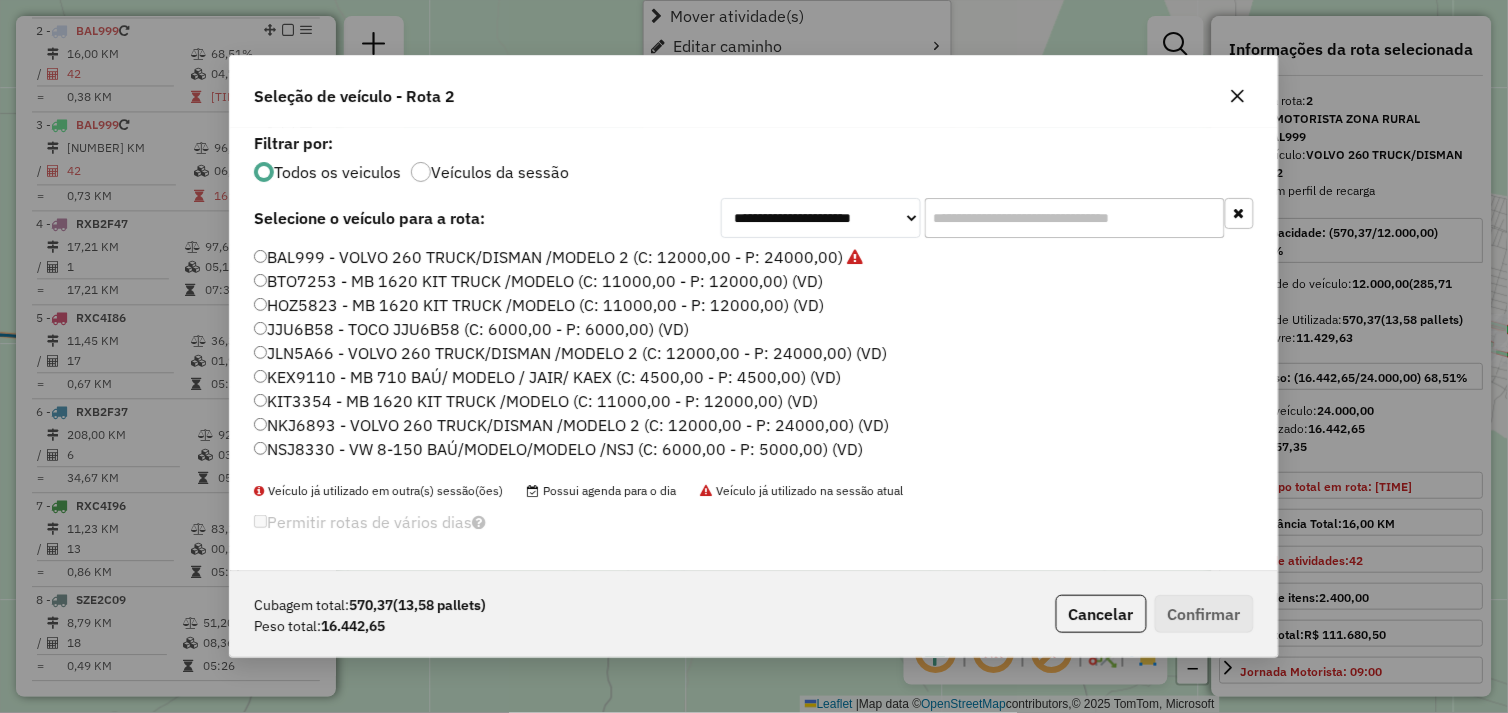 scroll, scrollTop: 11, scrollLeft: 5, axis: both 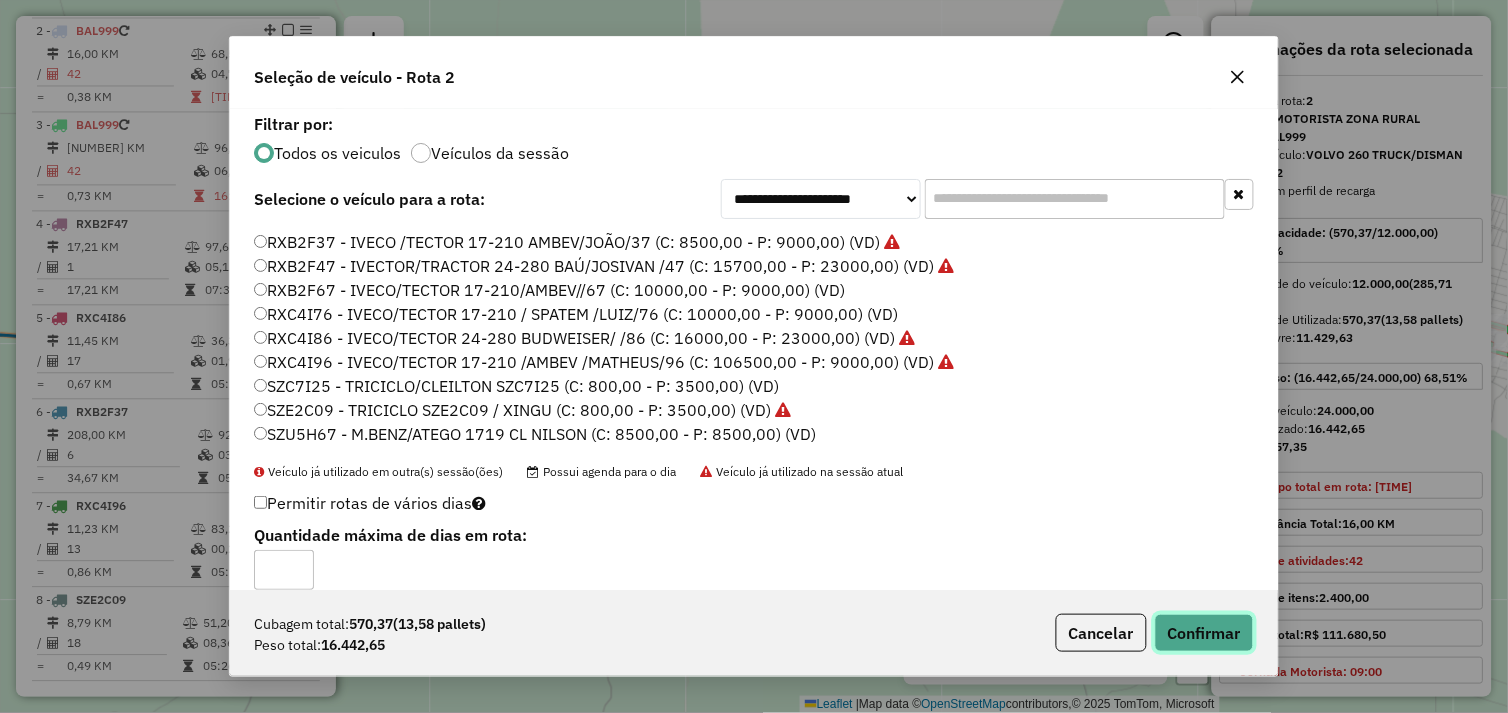 click on "Confirmar" 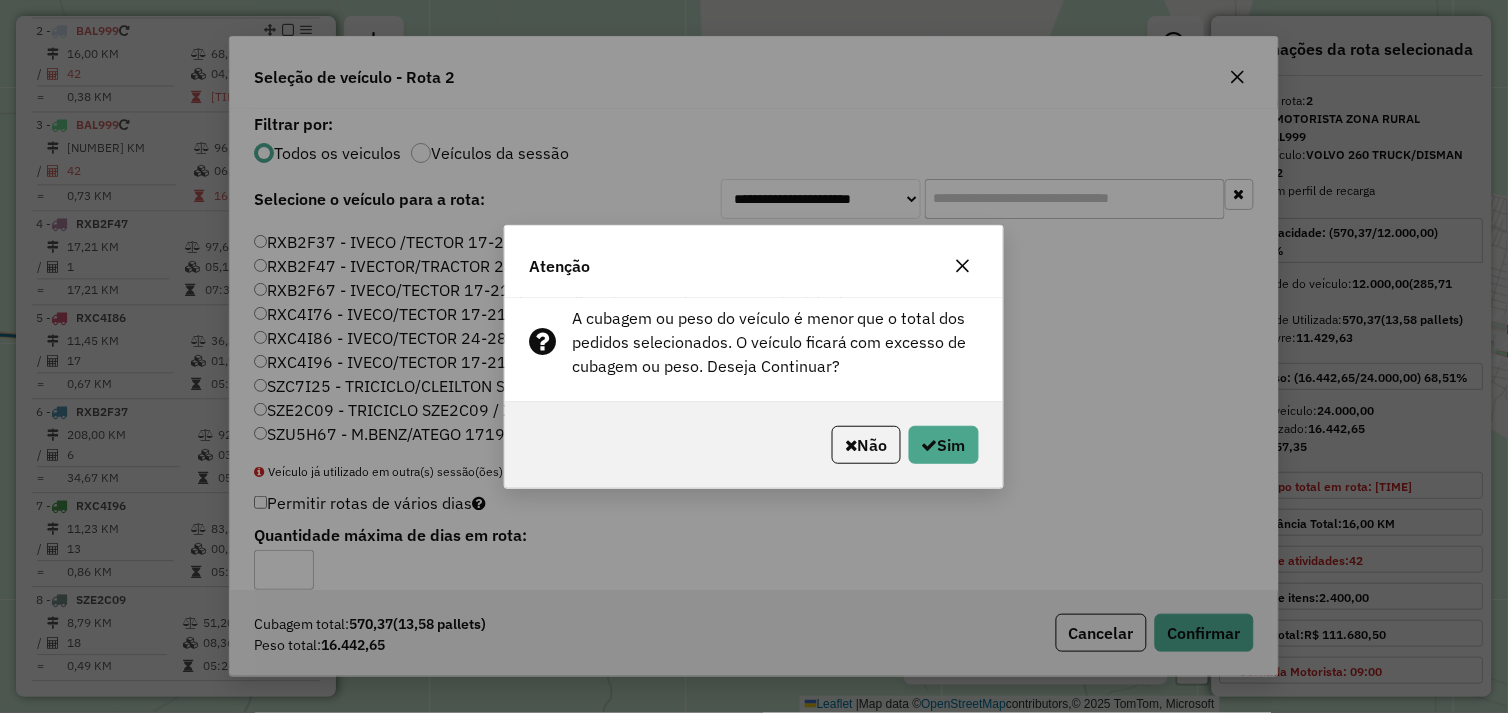 click on "Não   Sim" 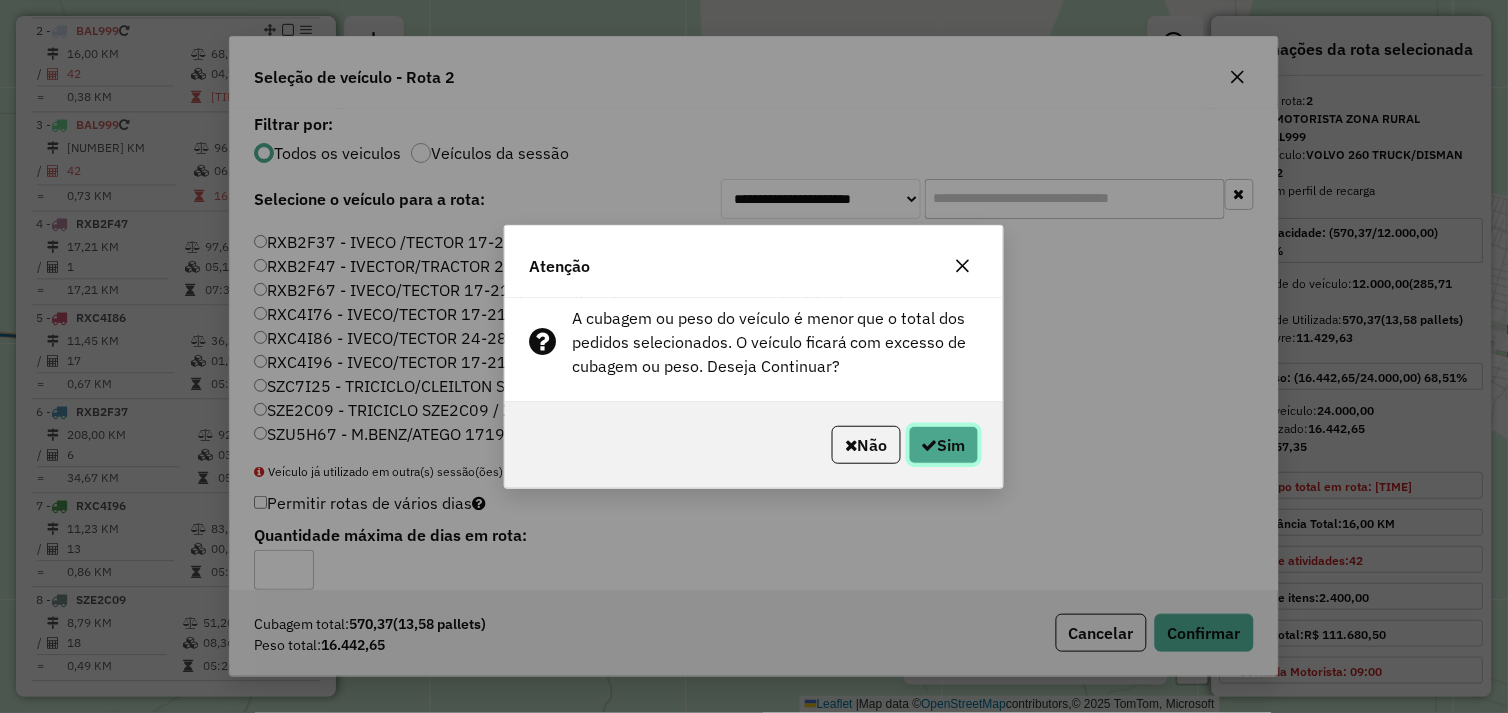 click on "Sim" 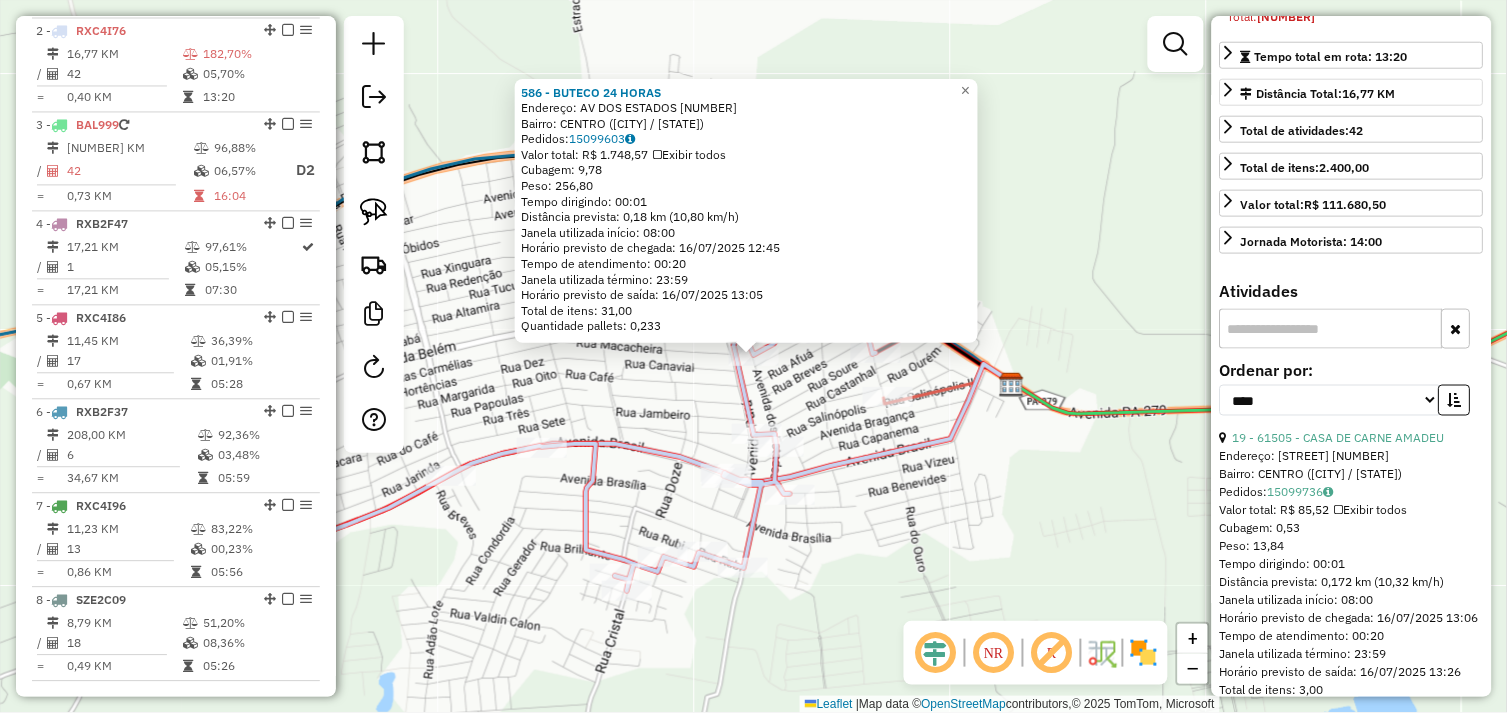 scroll, scrollTop: 444, scrollLeft: 0, axis: vertical 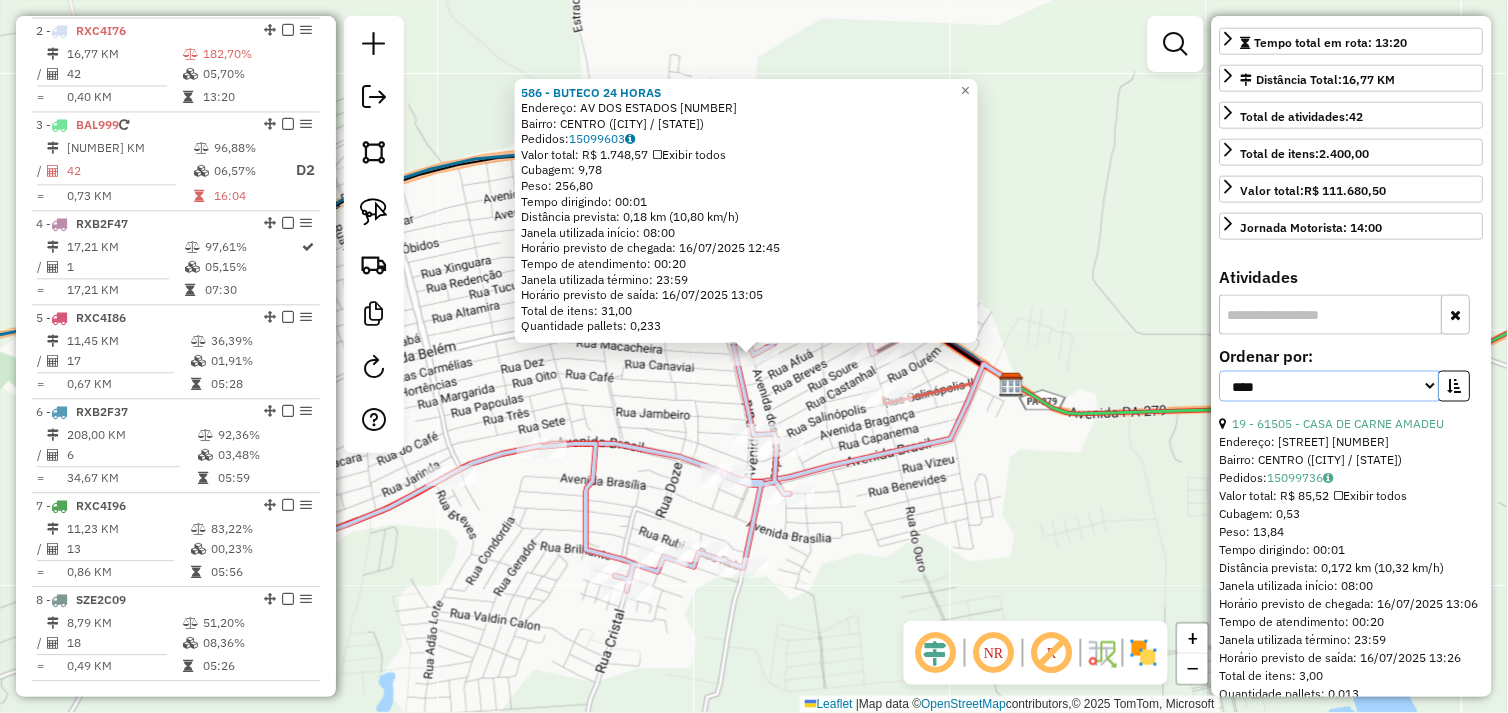 click on "**********" at bounding box center (1330, 386) 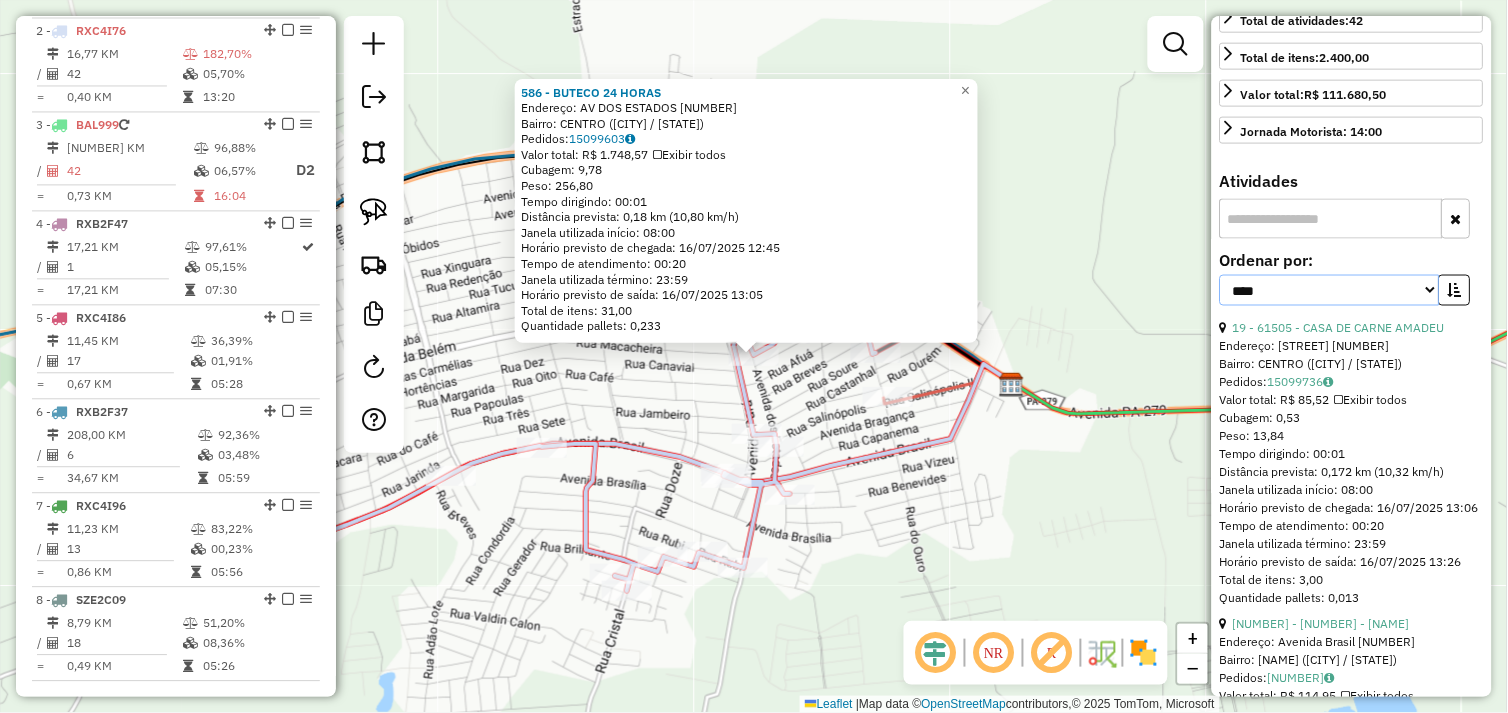 scroll, scrollTop: 666, scrollLeft: 0, axis: vertical 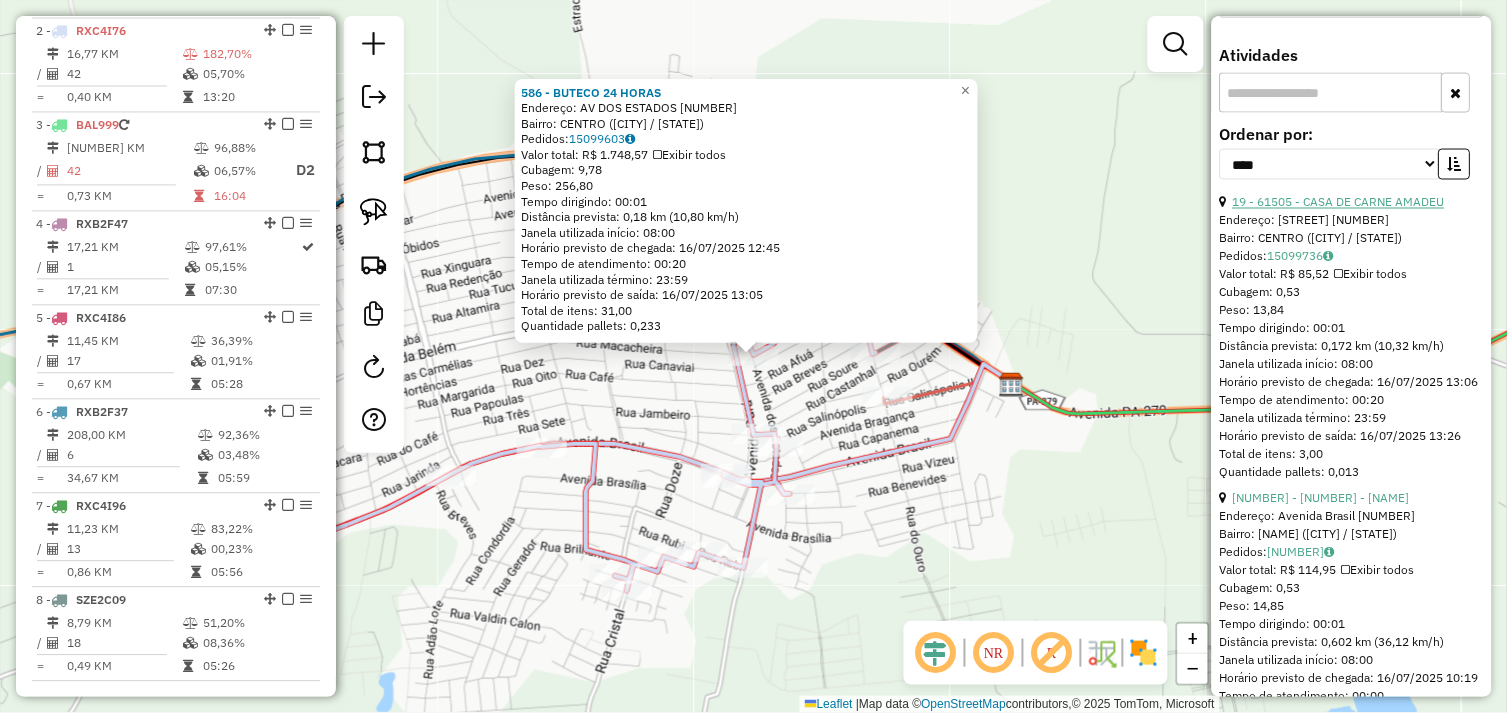 click on "19 - 61505 - CASA DE CARNE AMADEU" at bounding box center (1339, 202) 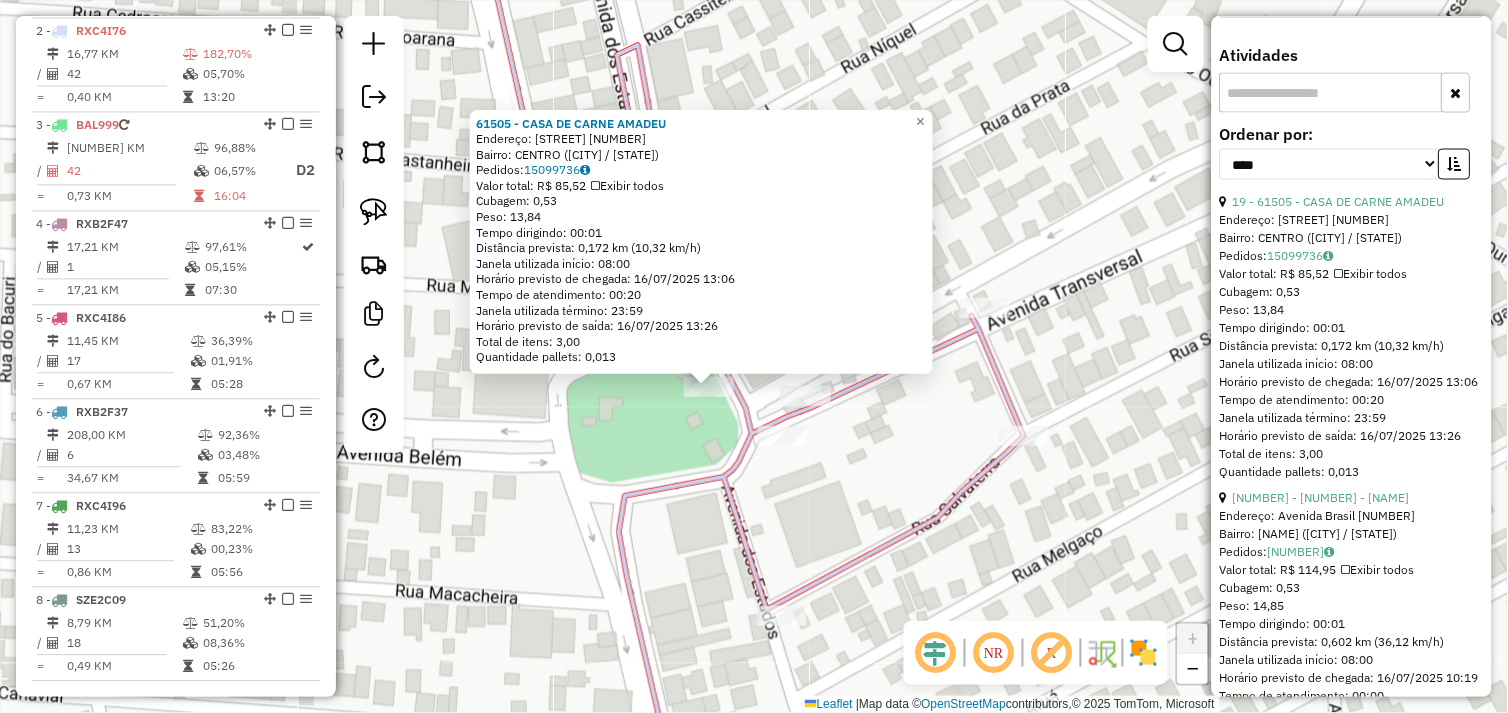 click on "Rota 2 - Placa RXC4I76  61505 - CASA DE CARNE AMADEU 61505 - CASA DE CARNE AMADEU  Endereço:  AV DOS ESTADOS 349   Bairro: CENTRO (TUCUMA / PA)   Pedidos:  15099736   Valor total: R$ 85,52   Exibir todos   Cubagem: 0,53  Peso: 13,84  Tempo dirigindo: 00:01   Distância prevista: 0,172 km (10,32 km/h)   Janela utilizada início: 08:00   Horário previsto de chegada: 16/07/2025 13:06   Tempo de atendimento: 00:20   Janela utilizada término: 23:59   Horário previsto de saída: 16/07/2025 13:26   Total de itens: 3,00   Quantidade pallets: 0,013  × Janela de atendimento Grade de atendimento Capacidade Transportadoras Veículos Cliente Pedidos  Rotas Selecione os dias de semana para filtrar as janelas de atendimento  Seg   Ter   Qua   Qui   Sex   Sáb   Dom  Informe o período da janela de atendimento: De: Até:  Filtrar exatamente a janela do cliente  Considerar janela de atendimento padrão  Selecione os dias de semana para filtrar as grades de atendimento  Seg   Ter   Qua   Qui   Sex   Sáb   Dom   De:  De:" 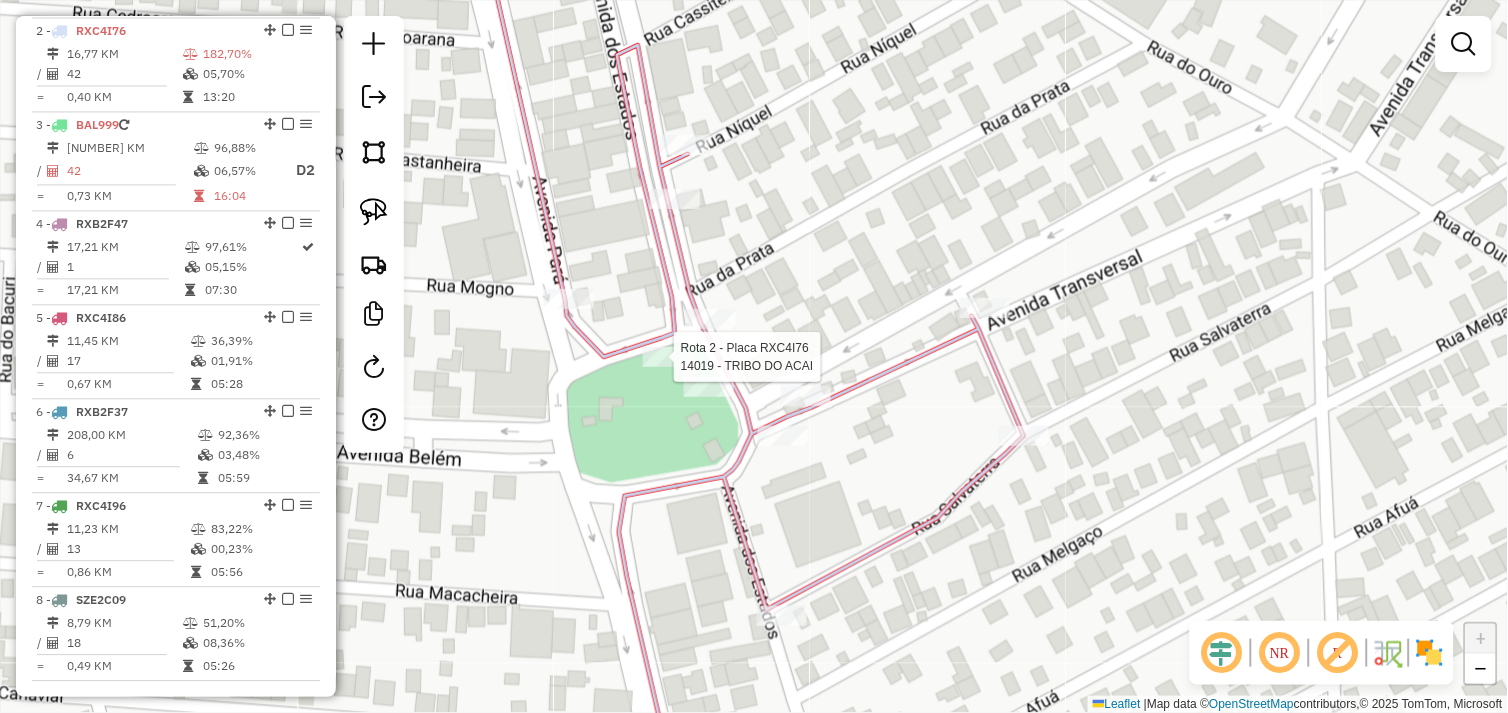 select on "*********" 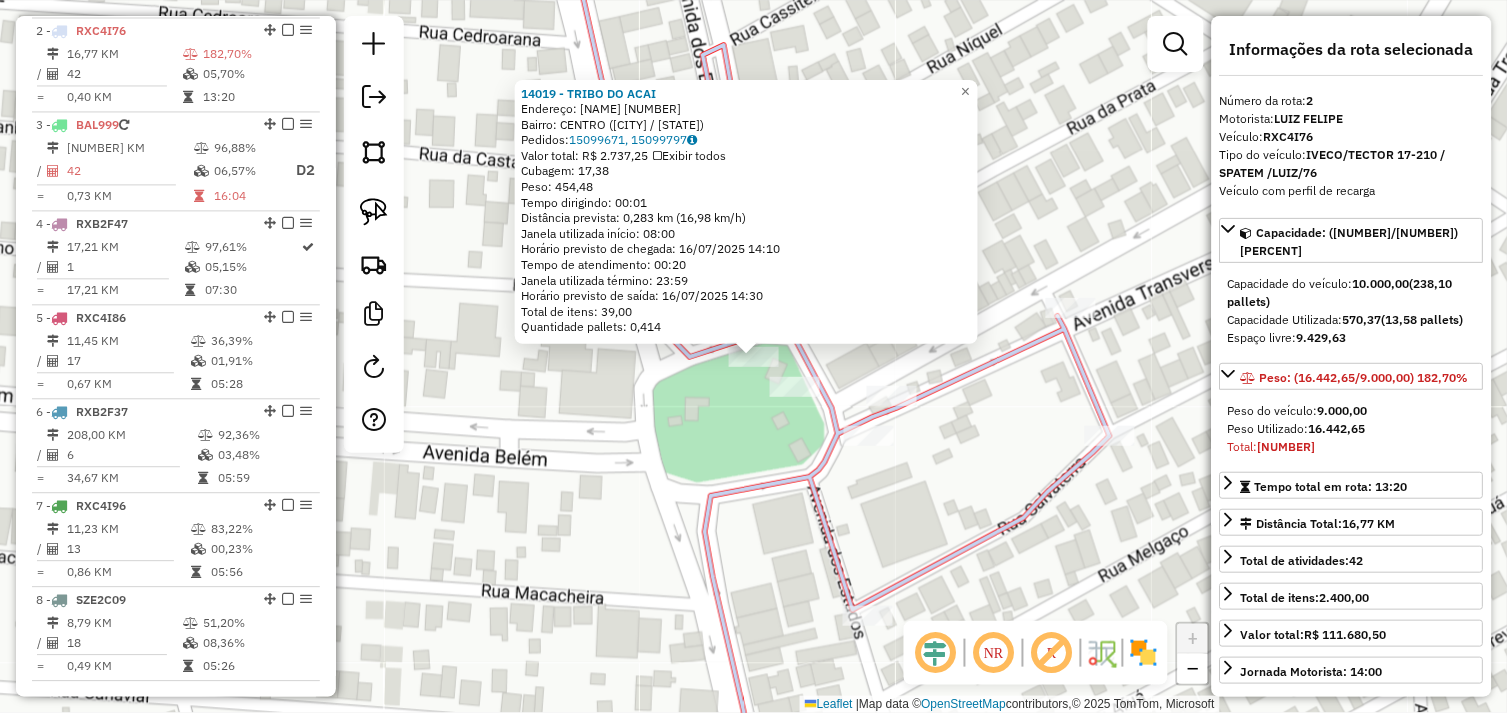 click on "14019 - TRIBO DO ACAI  Endereço:  PC RONAM MAGALHAES 1   Bairro: CENTRO (TUCUMA / PA)   Pedidos:  15099671, 15099797   Valor total: R$ 2.737,25   Exibir todos   Cubagem: 17,38  Peso: 454,48  Tempo dirigindo: 00:01   Distância prevista: 0,283 km (16,98 km/h)   Janela utilizada início: 08:00   Horário previsto de chegada: 16/07/2025 14:10   Tempo de atendimento: 00:20   Janela utilizada término: 23:59   Horário previsto de saída: 16/07/2025 14:30   Total de itens: 39,00   Quantidade pallets: 0,414  × Janela de atendimento Grade de atendimento Capacidade Transportadoras Veículos Cliente Pedidos  Rotas Selecione os dias de semana para filtrar as janelas de atendimento  Seg   Ter   Qua   Qui   Sex   Sáb   Dom  Informe o período da janela de atendimento: De: Até:  Filtrar exatamente a janela do cliente  Considerar janela de atendimento padrão  Selecione os dias de semana para filtrar as grades de atendimento  Seg   Ter   Qua   Qui   Sex   Sáb   Dom   Clientes fora do dia de atendimento selecionado De:" 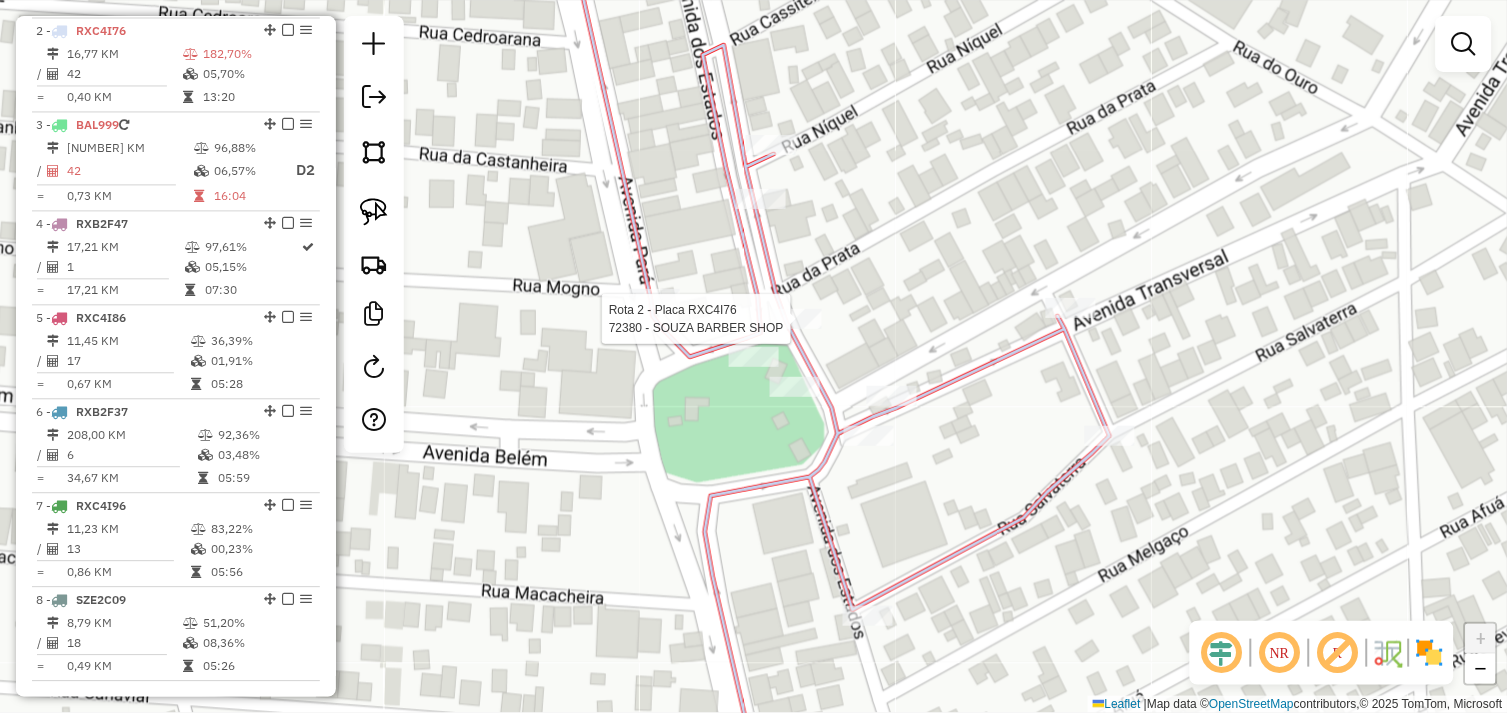 select on "*********" 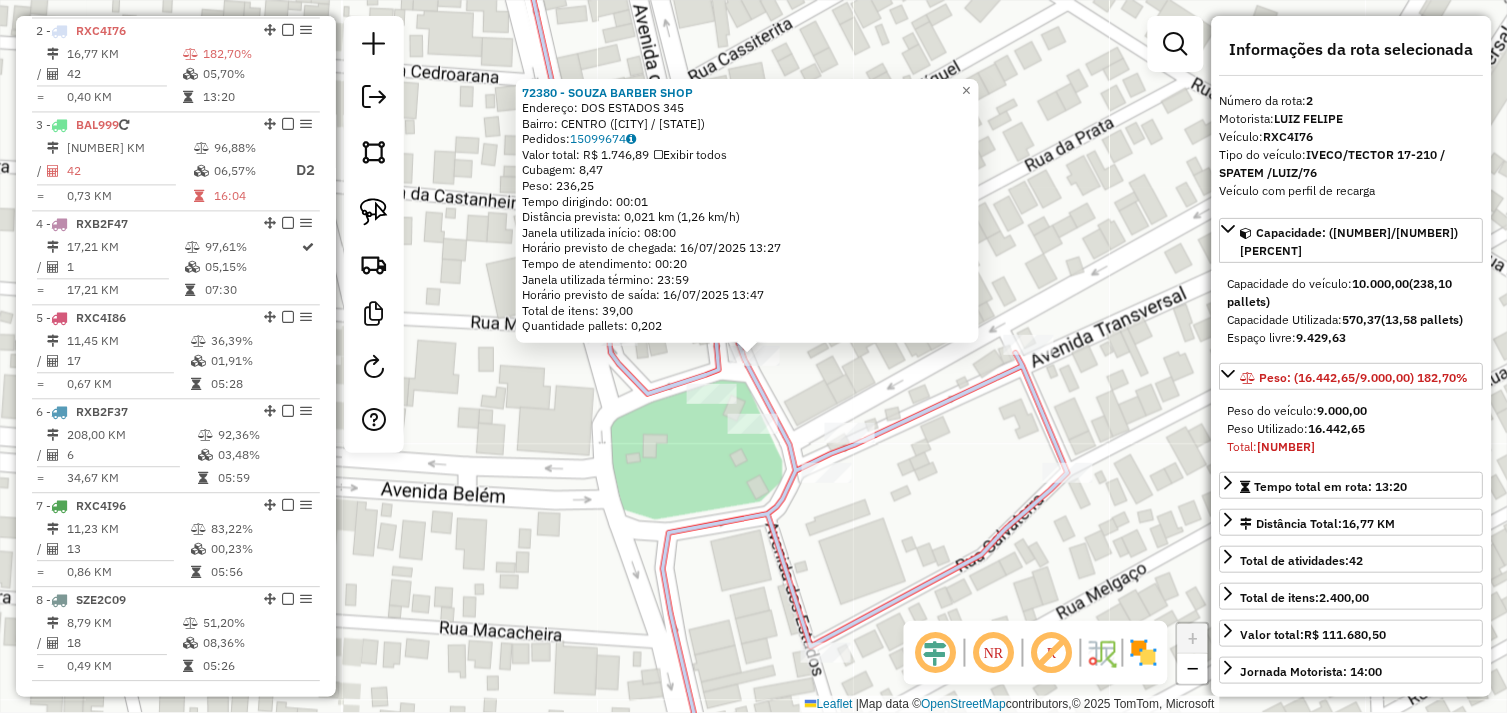 click on "72380 - SOUZA BARBER SHOP  Endereço:  DOS ESTADOS 345   Bairro: CENTRO (TUCUMA / PA)   Pedidos:  15099674   Valor total: R$ 1.746,89   Exibir todos   Cubagem: 8,47  Peso: 236,25  Tempo dirigindo: 00:01   Distância prevista: 0,021 km (1,26 km/h)   Janela utilizada início: 08:00   Horário previsto de chegada: 16/07/2025 13:27   Tempo de atendimento: 00:20   Janela utilizada término: 23:59   Horário previsto de saída: 16/07/2025 13:47   Total de itens: 39,00   Quantidade pallets: 0,202  × Janela de atendimento Grade de atendimento Capacidade Transportadoras Veículos Cliente Pedidos  Rotas Selecione os dias de semana para filtrar as janelas de atendimento  Seg   Ter   Qua   Qui   Sex   Sáb   Dom  Informe o período da janela de atendimento: De: Até:  Filtrar exatamente a janela do cliente  Considerar janela de atendimento padrão  Selecione os dias de semana para filtrar as grades de atendimento  Seg   Ter   Qua   Qui   Sex   Sáb   Dom   Considerar clientes sem dia de atendimento cadastrado  De:  De:" 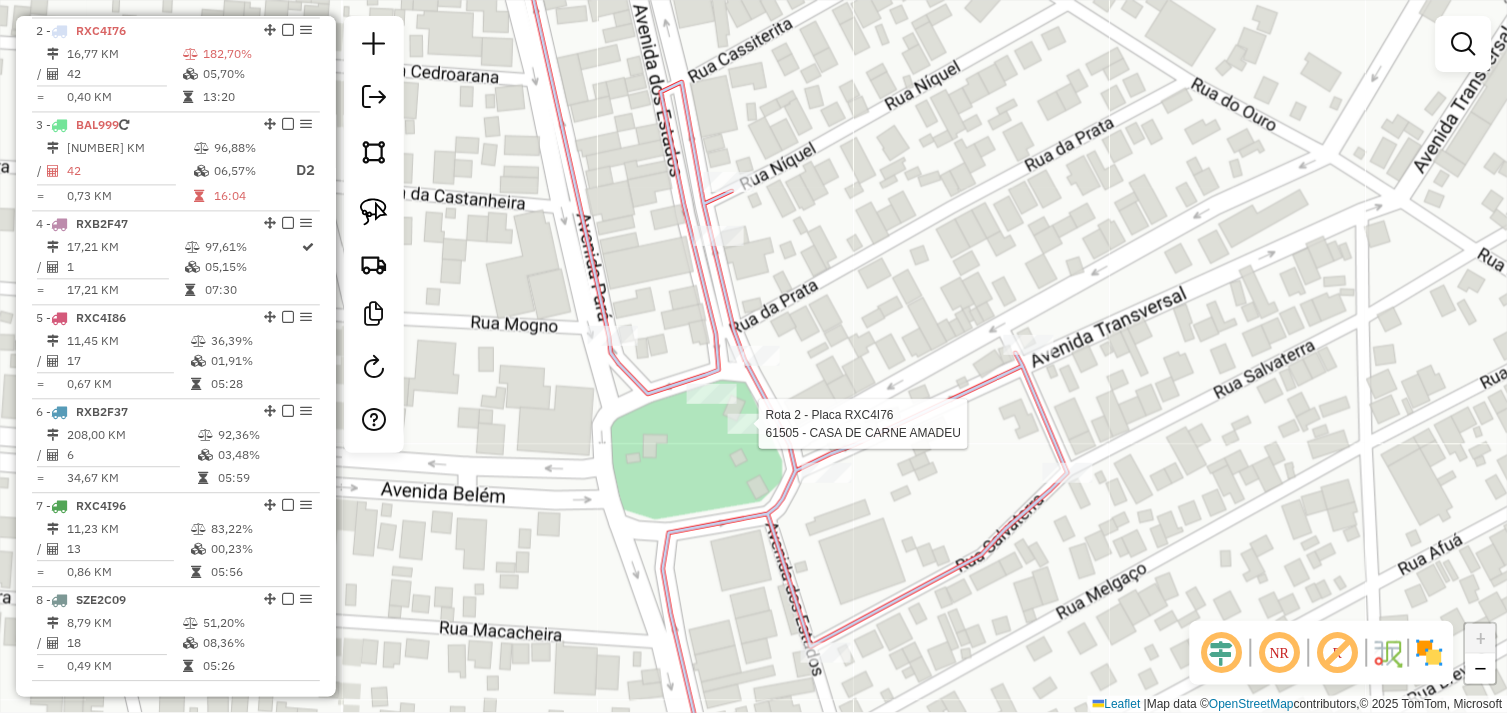 select on "*********" 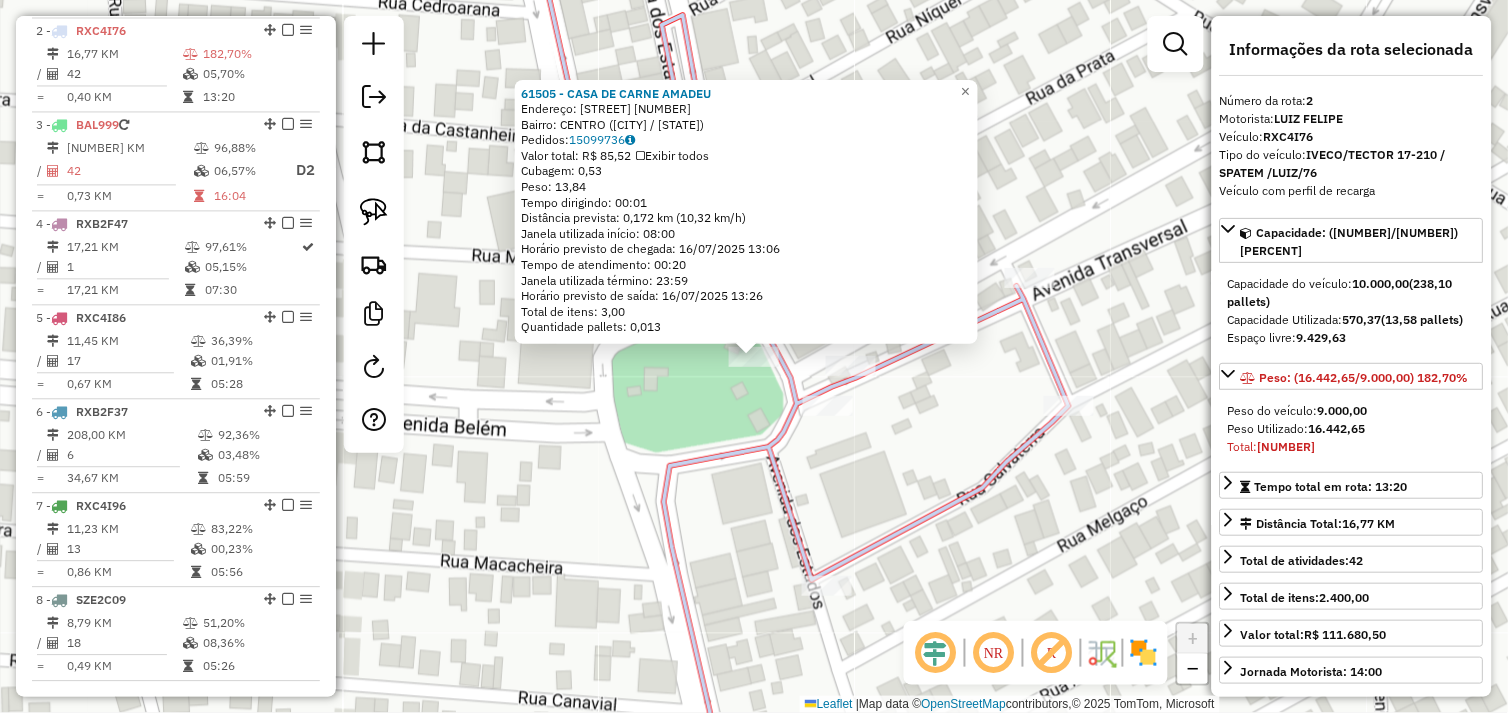 click on "61505 - CASA DE CARNE AMADEU  Endereço:  AV DOS ESTADOS 349   Bairro: CENTRO (TUCUMA / PA)   Pedidos:  15099736   Valor total: R$ 85,52   Exibir todos   Cubagem: 0,53  Peso: 13,84  Tempo dirigindo: 00:01   Distância prevista: 0,172 km (10,32 km/h)   Janela utilizada início: 08:00   Horário previsto de chegada: 16/07/2025 13:06   Tempo de atendimento: 00:20   Janela utilizada término: 23:59   Horário previsto de saída: 16/07/2025 13:26   Total de itens: 3,00   Quantidade pallets: 0,013  × Janela de atendimento Grade de atendimento Capacidade Transportadoras Veículos Cliente Pedidos  Rotas Selecione os dias de semana para filtrar as janelas de atendimento  Seg   Ter   Qua   Qui   Sex   Sáb   Dom  Informe o período da janela de atendimento: De: Até:  Filtrar exatamente a janela do cliente  Considerar janela de atendimento padrão  Selecione os dias de semana para filtrar as grades de atendimento  Seg   Ter   Qua   Qui   Sex   Sáb   Dom   Considerar clientes sem dia de atendimento cadastrado  De:  +" 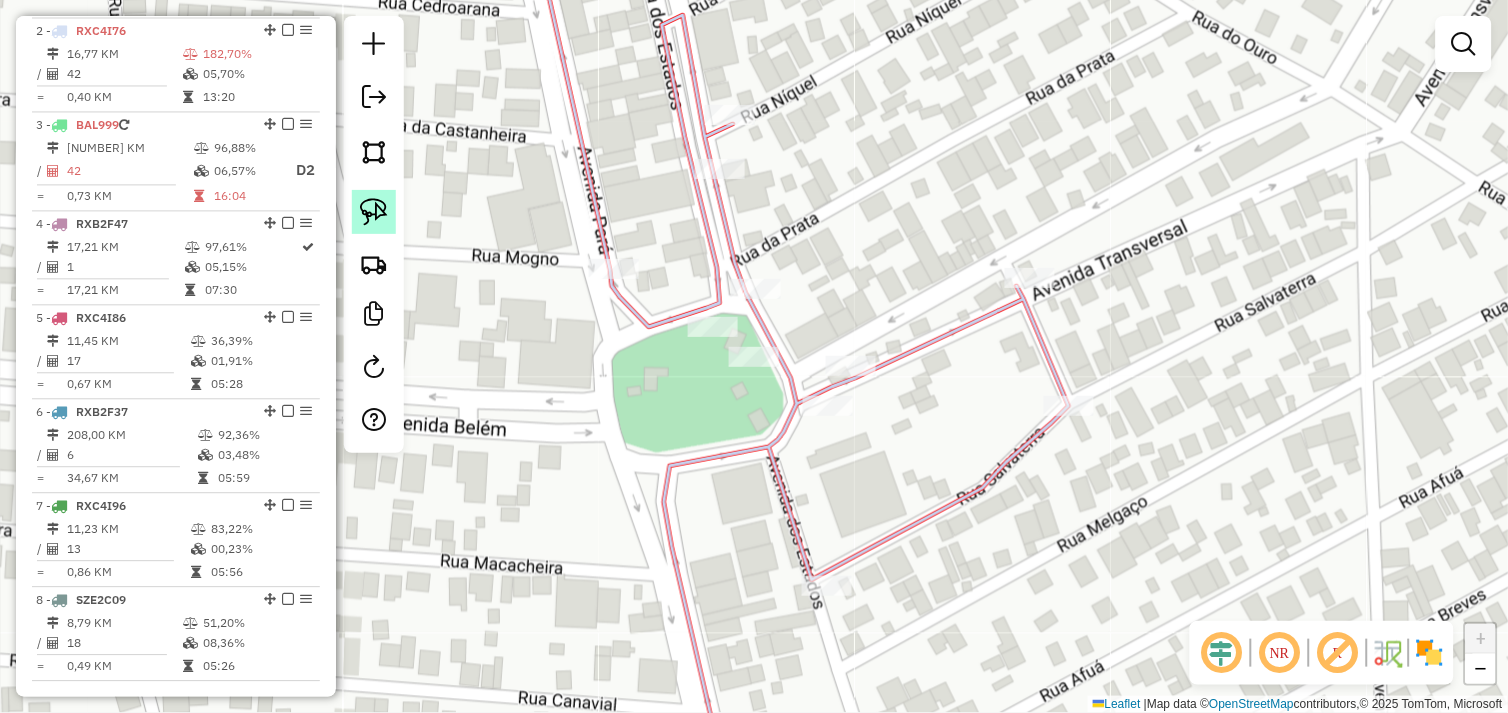 click 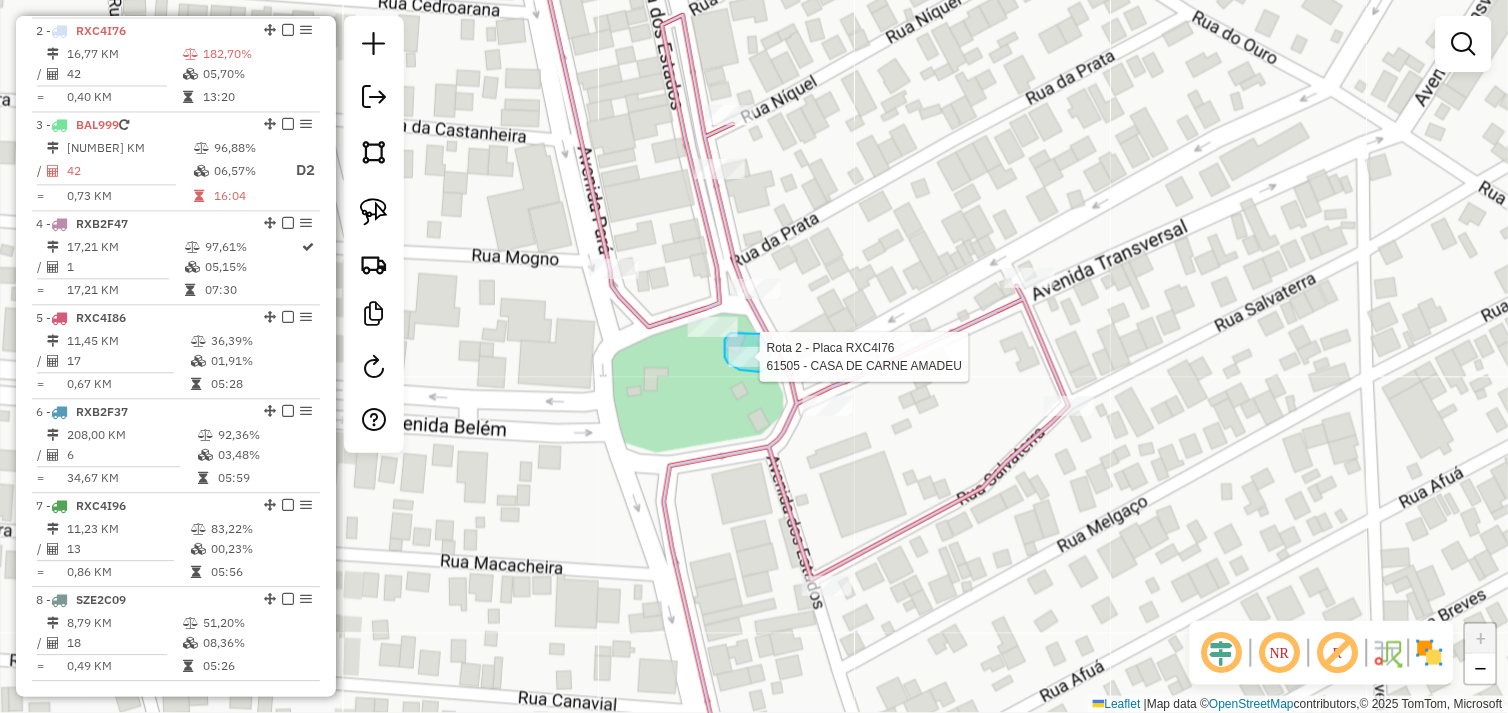 click on "Rota 2 - Placa RXC4I76  61505 - CASA DE CARNE AMADEU" 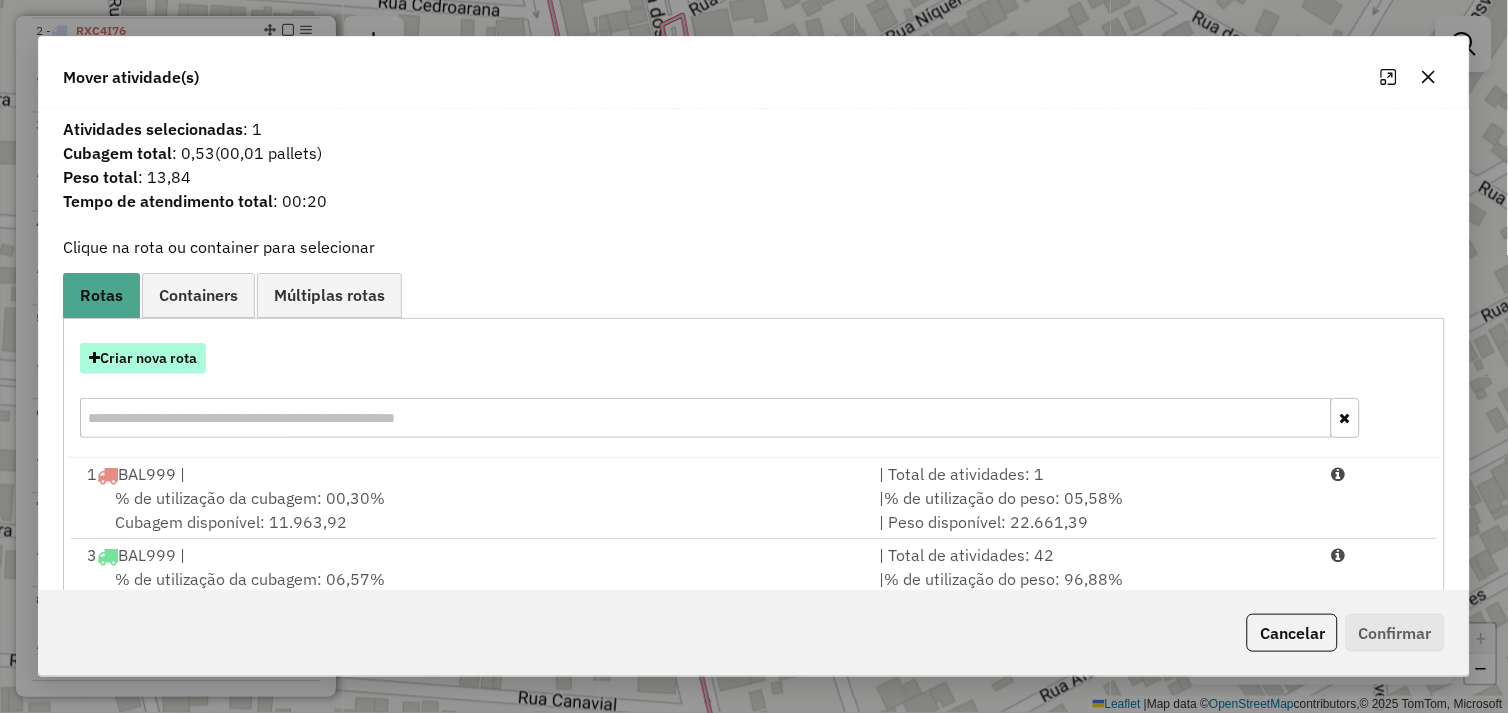 click on "Criar nova rota" at bounding box center (143, 358) 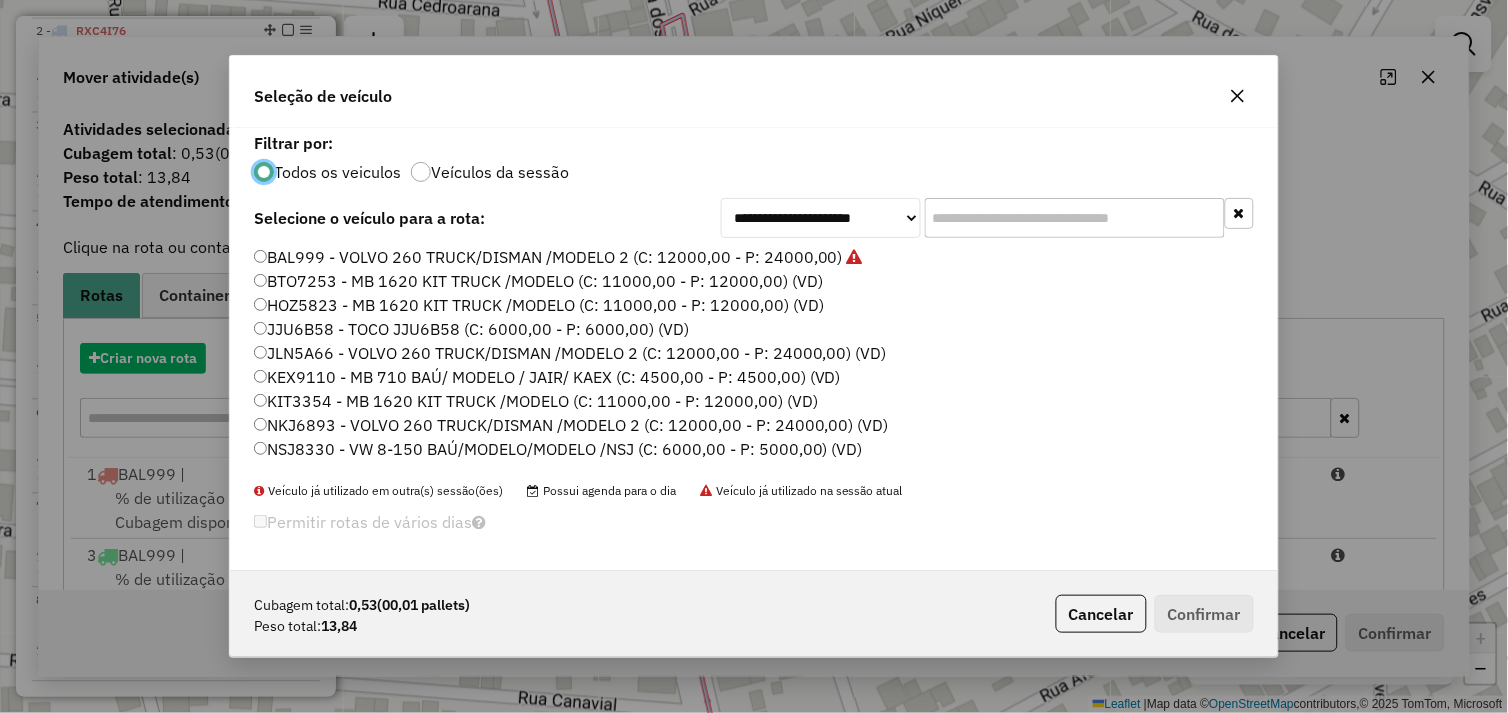 scroll, scrollTop: 11, scrollLeft: 5, axis: both 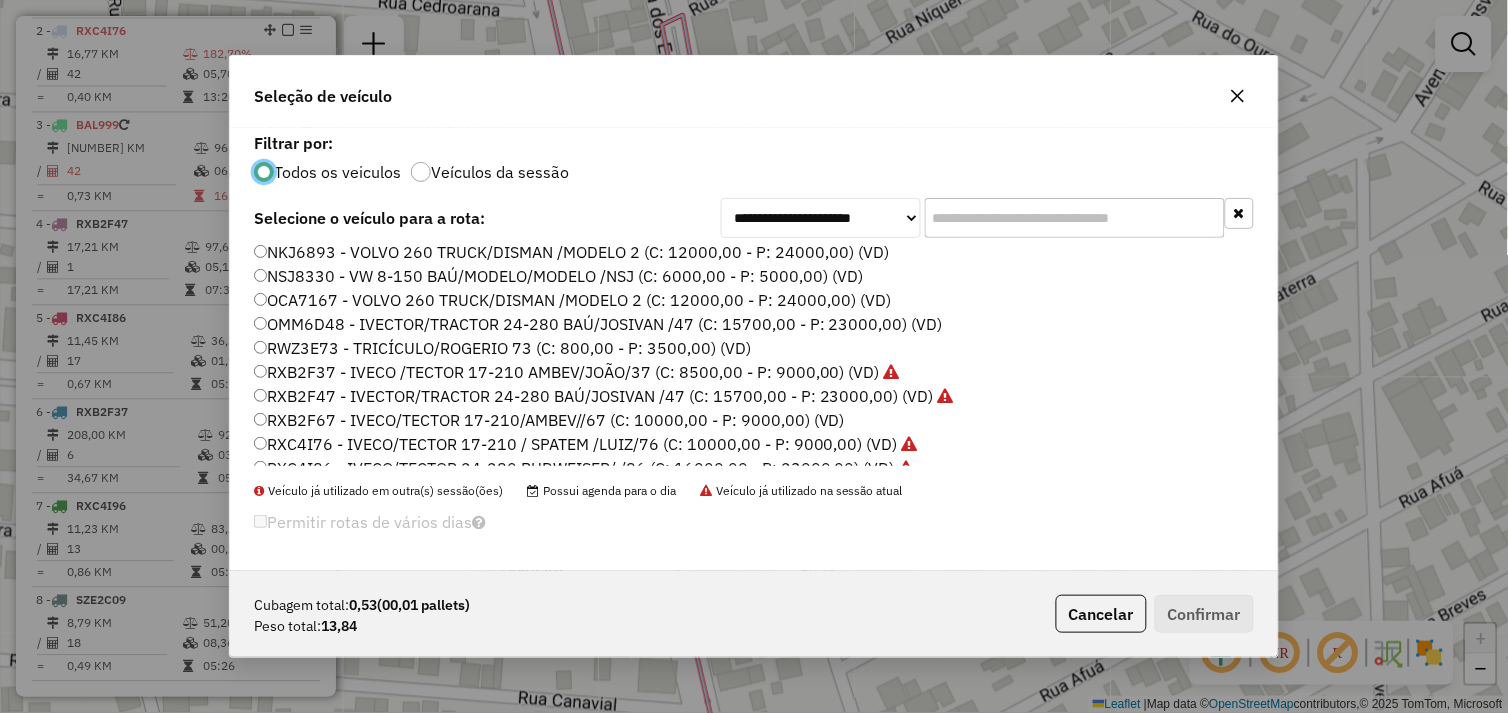 click on "RWZ3E73 - TRICÍCULO/ROGERIO 73 (C: 800,00 - P: 3500,00) (VD)" 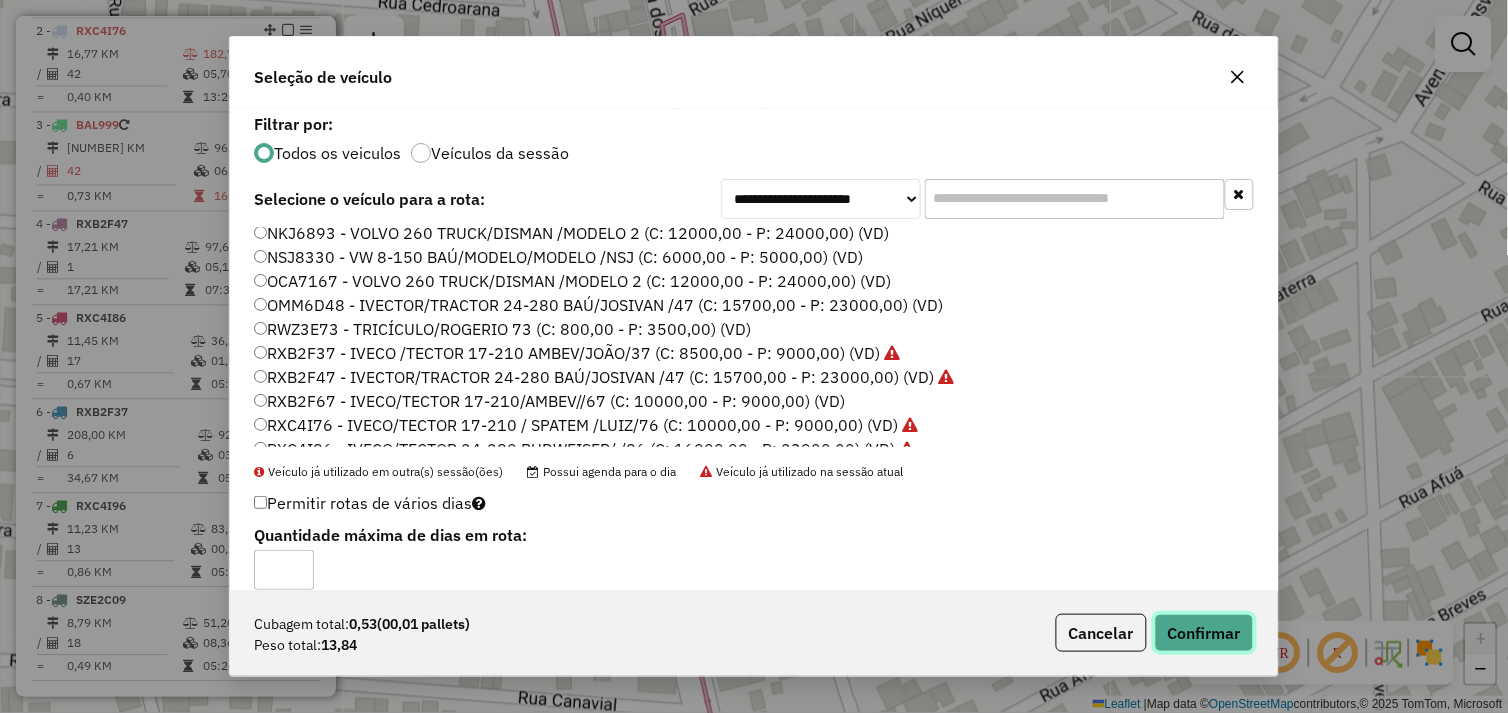 click on "Confirmar" 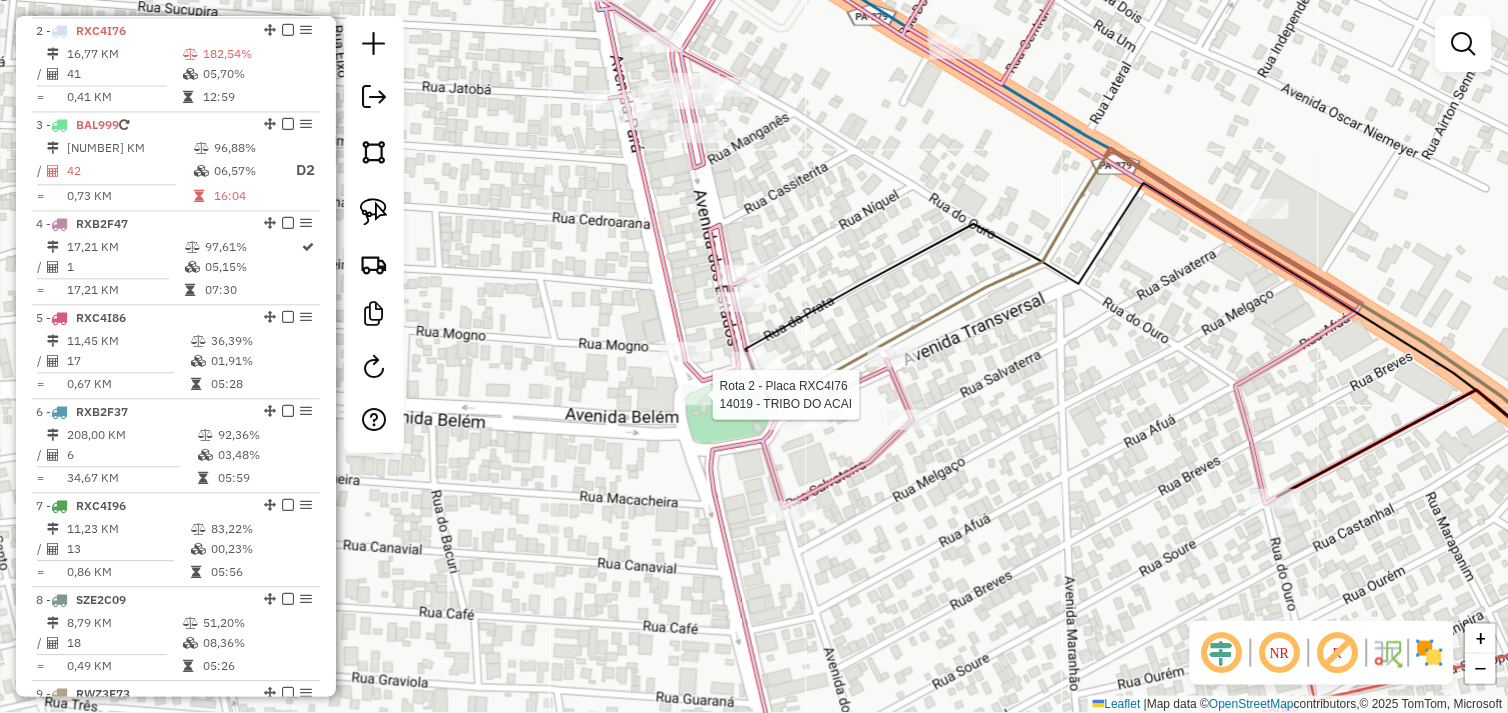 select on "*********" 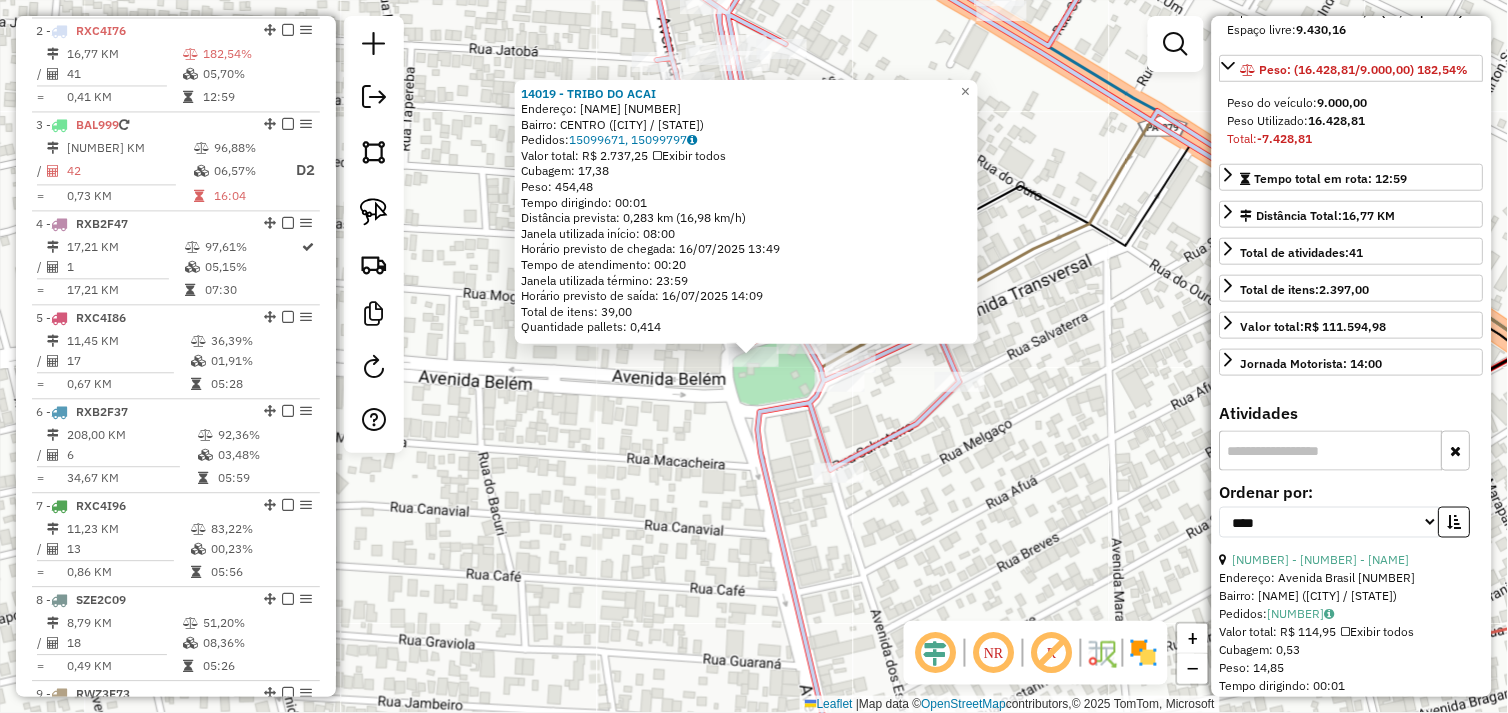 scroll, scrollTop: 333, scrollLeft: 0, axis: vertical 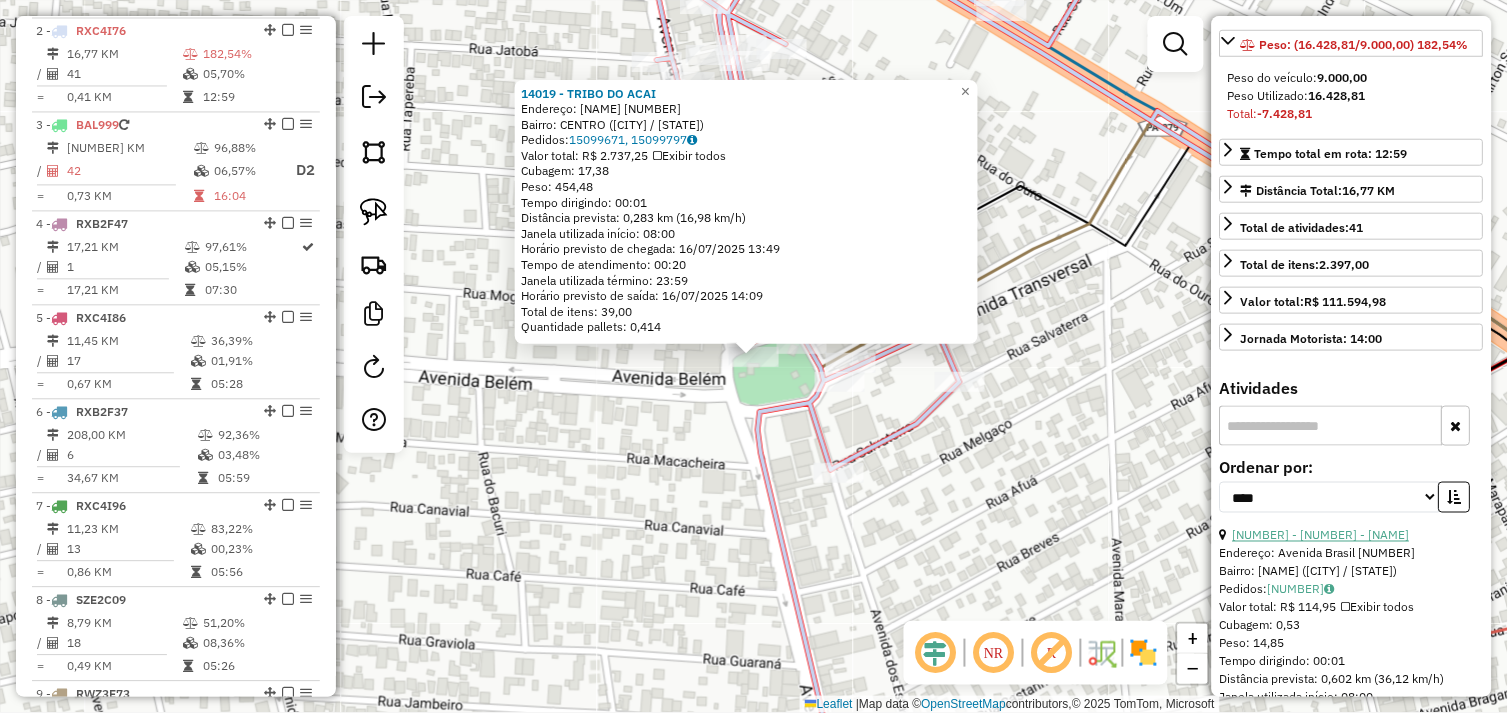 click on "9 - 72656 - LANC 4 RODAS" at bounding box center [1321, 535] 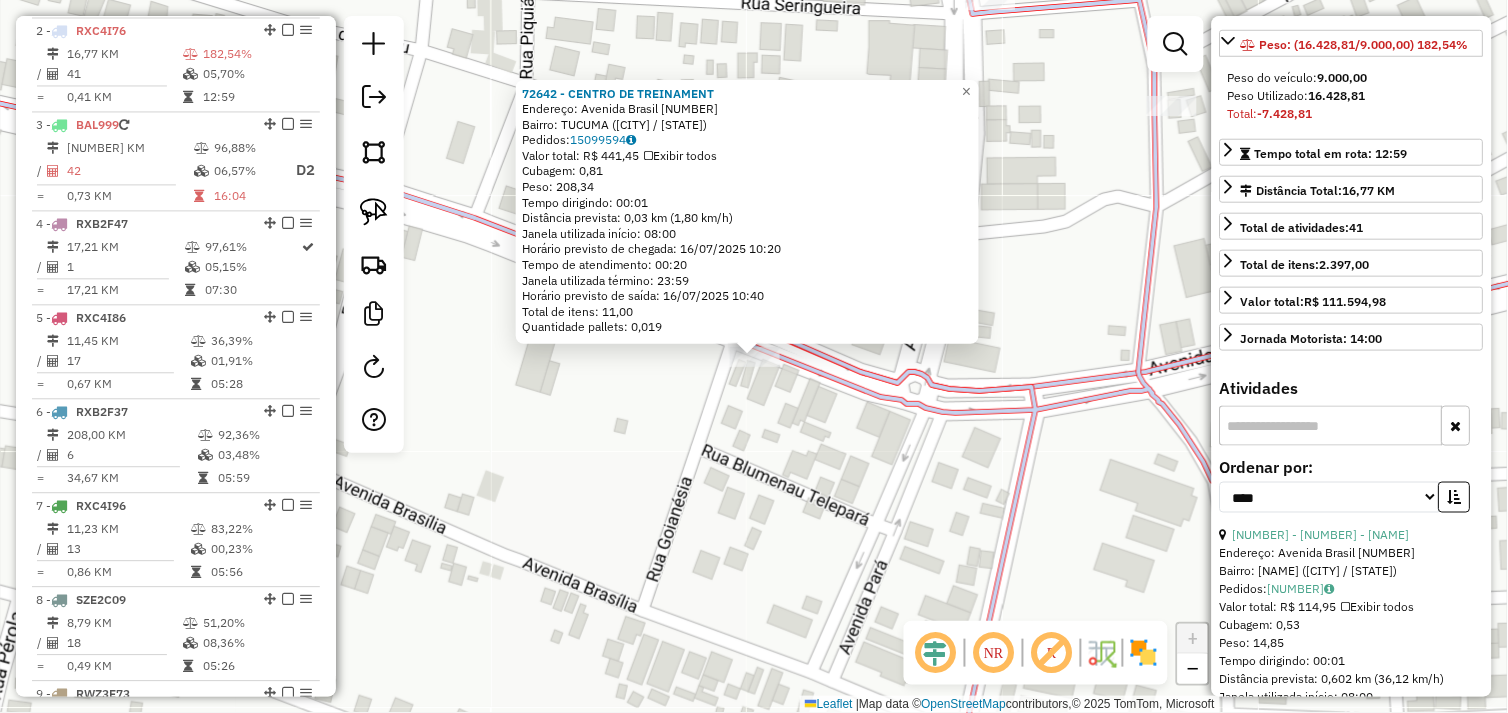click on "72642 - CENTRO DE TREINAMENT  Endereço:  Avenida Brasil 956   Bairro: TUCUMA (TUCUMA / PA)   Pedidos:  15099594   Valor total: R$ 441,45   Exibir todos   Cubagem: 0,81  Peso: 208,34  Tempo dirigindo: 00:01   Distância prevista: 0,03 km (1,80 km/h)   Janela utilizada início: 08:00   Horário previsto de chegada: 16/07/2025 10:20   Tempo de atendimento: 00:20   Janela utilizada término: 23:59   Horário previsto de saída: 16/07/2025 10:40   Total de itens: 11,00   Quantidade pallets: 0,019  × Janela de atendimento Grade de atendimento Capacidade Transportadoras Veículos Cliente Pedidos  Rotas Selecione os dias de semana para filtrar as janelas de atendimento  Seg   Ter   Qua   Qui   Sex   Sáb   Dom  Informe o período da janela de atendimento: De: Até:  Filtrar exatamente a janela do cliente  Considerar janela de atendimento padrão  Selecione os dias de semana para filtrar as grades de atendimento  Seg   Ter   Qua   Qui   Sex   Sáb   Dom   Considerar clientes sem dia de atendimento cadastrado  De:  +" 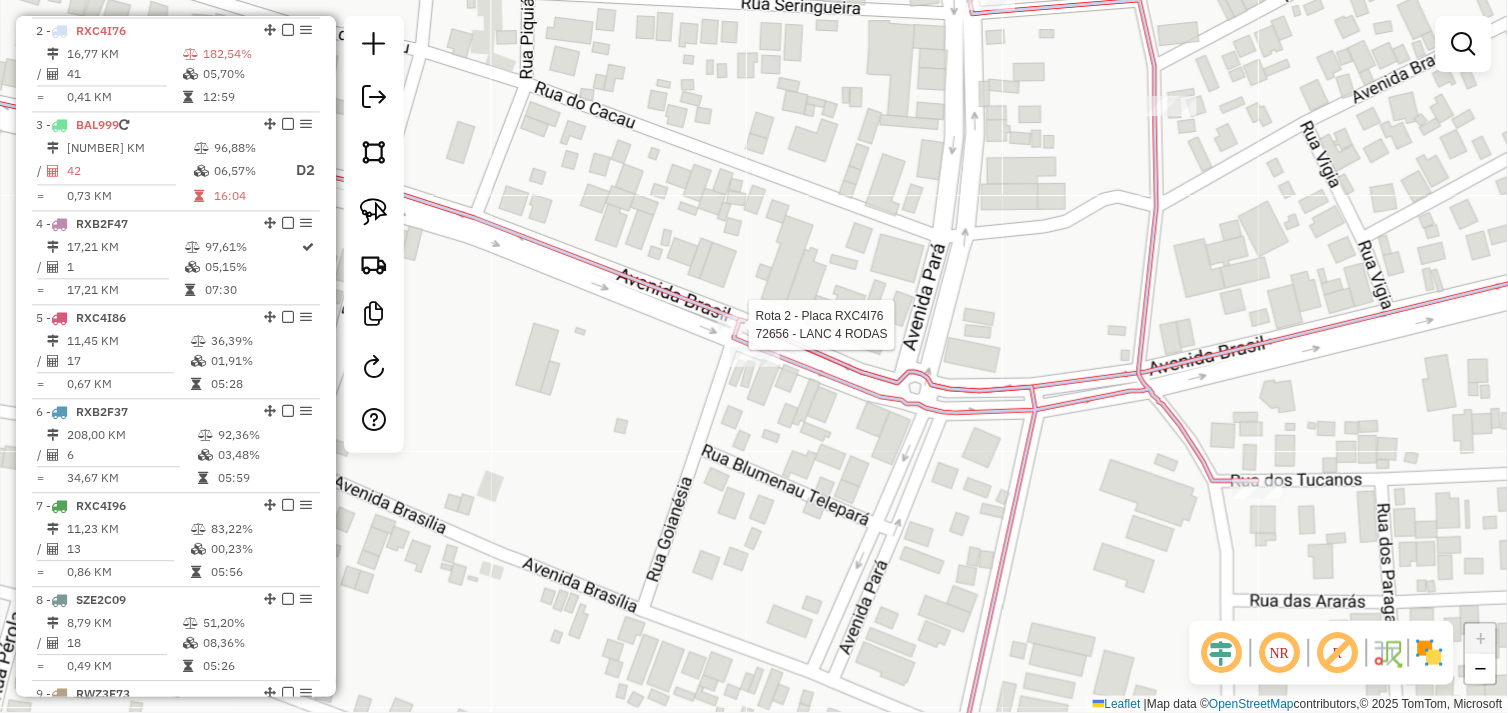 select on "*********" 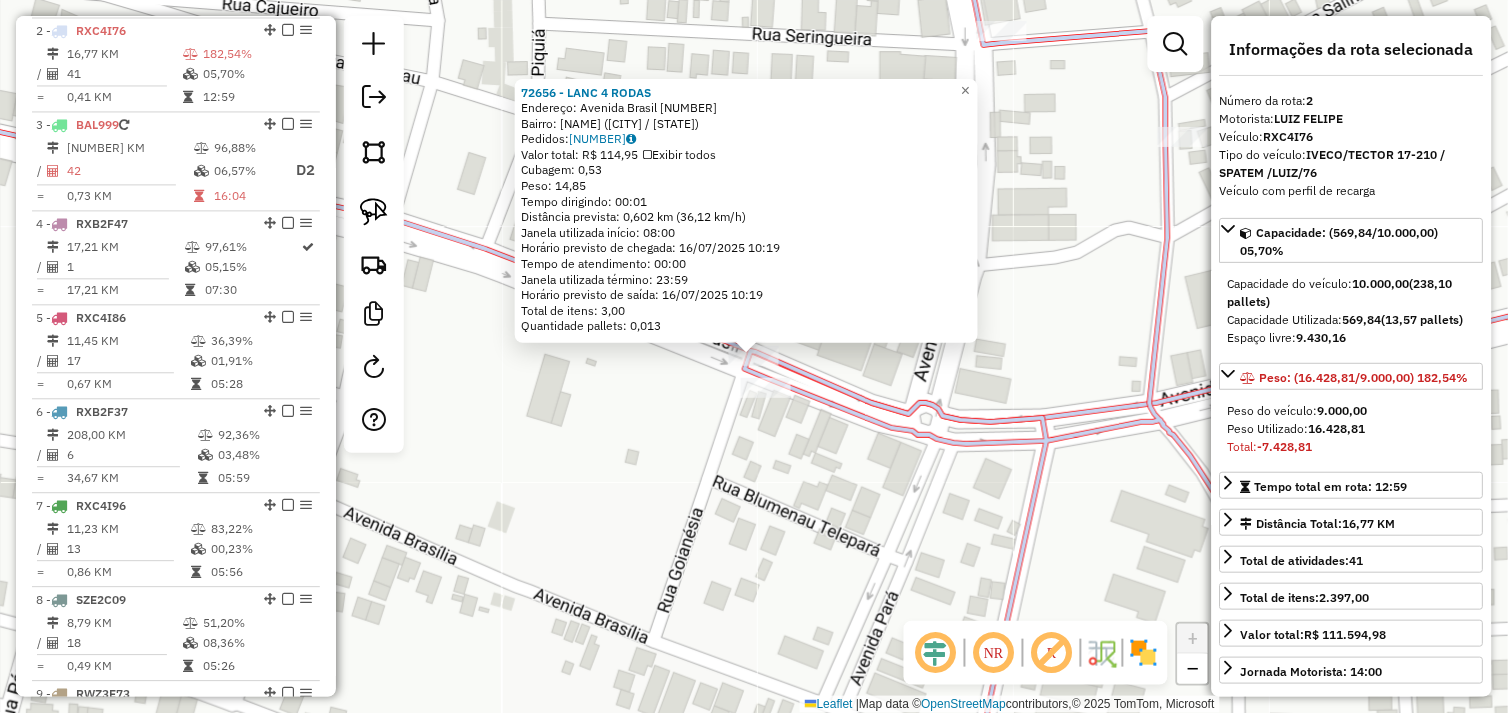 click on "72656 - LANC 4 RODAS  Endereço:  Avenida Brasil 3533   Bairro: MORUMBI (TUCUMA / PA)   Pedidos:  15099600   Valor total: R$ 114,95   Exibir todos   Cubagem: 0,53  Peso: 14,85  Tempo dirigindo: 00:01   Distância prevista: 0,602 km (36,12 km/h)   Janela utilizada início: 08:00   Horário previsto de chegada: 16/07/2025 10:19   Tempo de atendimento: 00:00   Janela utilizada término: 23:59   Horário previsto de saída: 16/07/2025 10:19   Total de itens: 3,00   Quantidade pallets: 0,013  × Janela de atendimento Grade de atendimento Capacidade Transportadoras Veículos Cliente Pedidos  Rotas Selecione os dias de semana para filtrar as janelas de atendimento  Seg   Ter   Qua   Qui   Sex   Sáb   Dom  Informe o período da janela de atendimento: De: Até:  Filtrar exatamente a janela do cliente  Considerar janela de atendimento padrão  Selecione os dias de semana para filtrar as grades de atendimento  Seg   Ter   Qua   Qui   Sex   Sáb   Dom   Considerar clientes sem dia de atendimento cadastrado  De:   Até:" 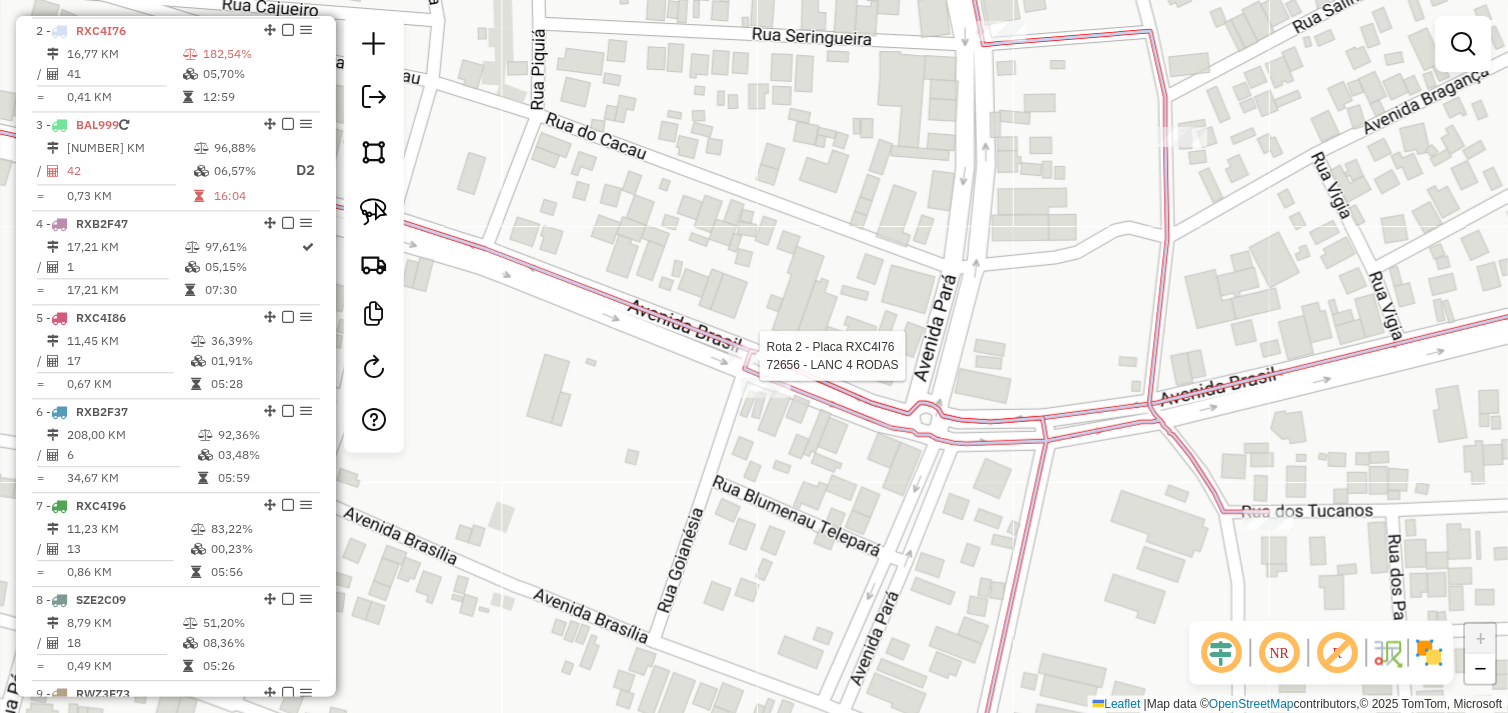 select on "*********" 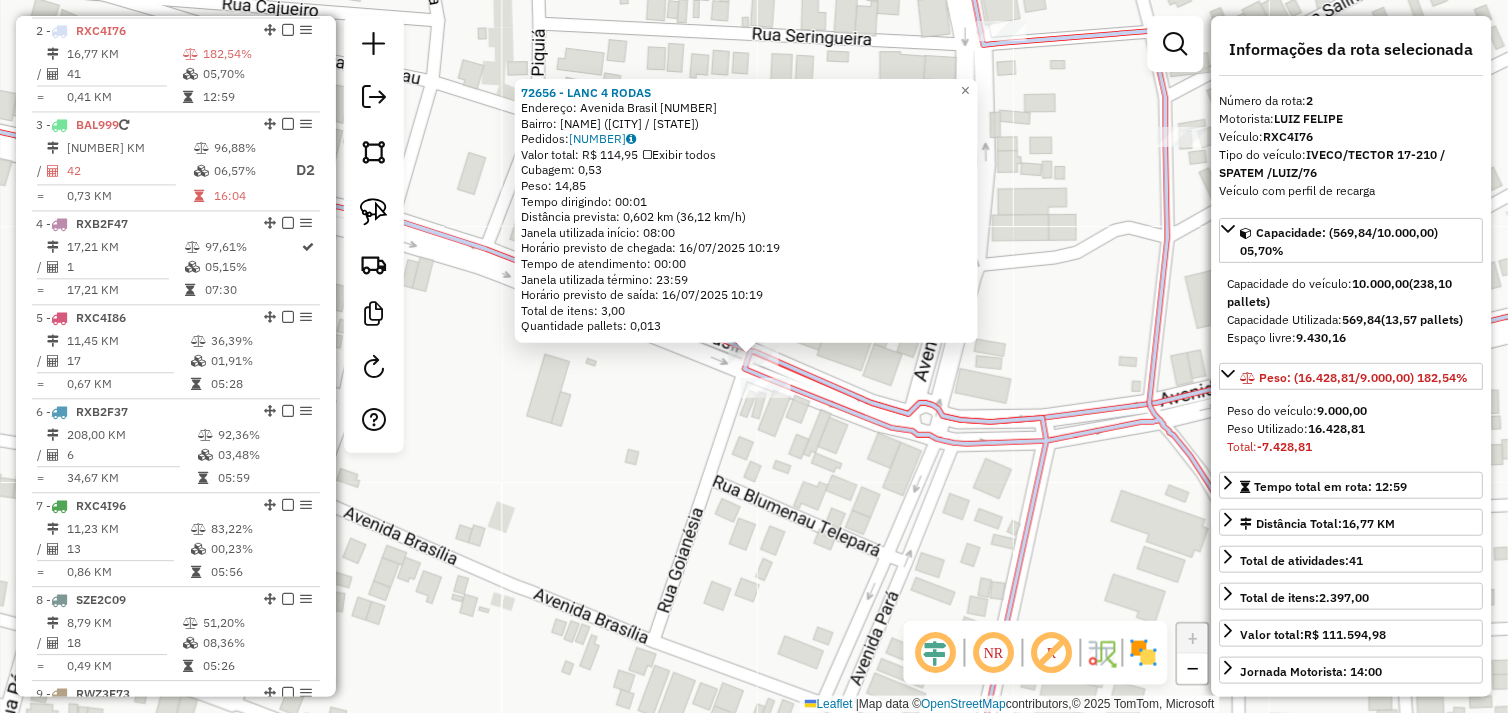 click on "Rota 2 - Placa RXC4I76  72656 - LANC 4 RODAS 72656 - LANC 4 RODAS  Endereço:  Avenida Brasil 3533   Bairro: MORUMBI (TUCUMA / PA)   Pedidos:  15099600   Valor total: R$ 114,95   Exibir todos   Cubagem: 0,53  Peso: 14,85  Tempo dirigindo: 00:01   Distância prevista: 0,602 km (36,12 km/h)   Janela utilizada início: 08:00   Horário previsto de chegada: 16/07/2025 10:19   Tempo de atendimento: 00:00   Janela utilizada término: 23:59   Horário previsto de saída: 16/07/2025 10:19   Total de itens: 3,00   Quantidade pallets: 0,013  × Janela de atendimento Grade de atendimento Capacidade Transportadoras Veículos Cliente Pedidos  Rotas Selecione os dias de semana para filtrar as janelas de atendimento  Seg   Ter   Qua   Qui   Sex   Sáb   Dom  Informe o período da janela de atendimento: De: Até:  Filtrar exatamente a janela do cliente  Considerar janela de atendimento padrão  Selecione os dias de semana para filtrar as grades de atendimento  Seg   Ter   Qua   Qui   Sex   Sáb   Dom   Peso mínimo:   De:  +" 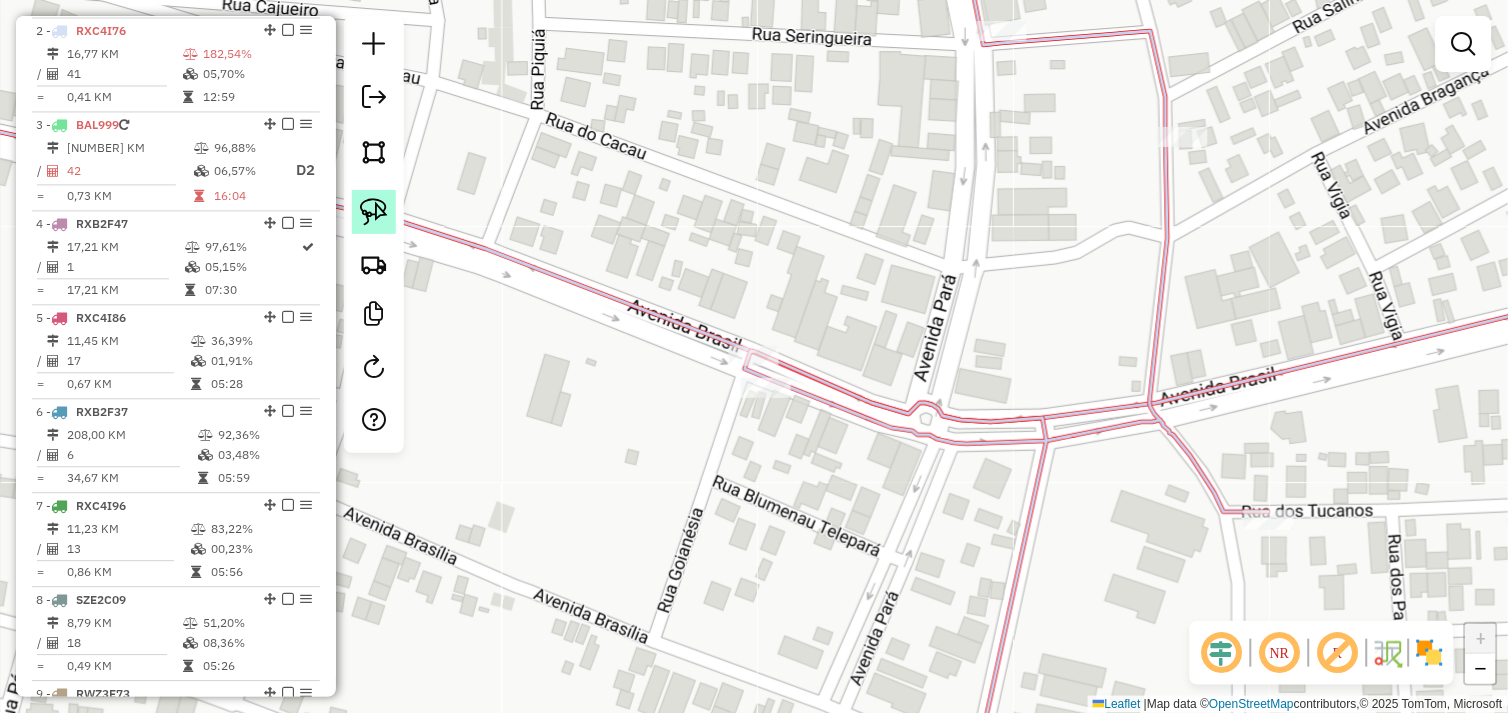 click 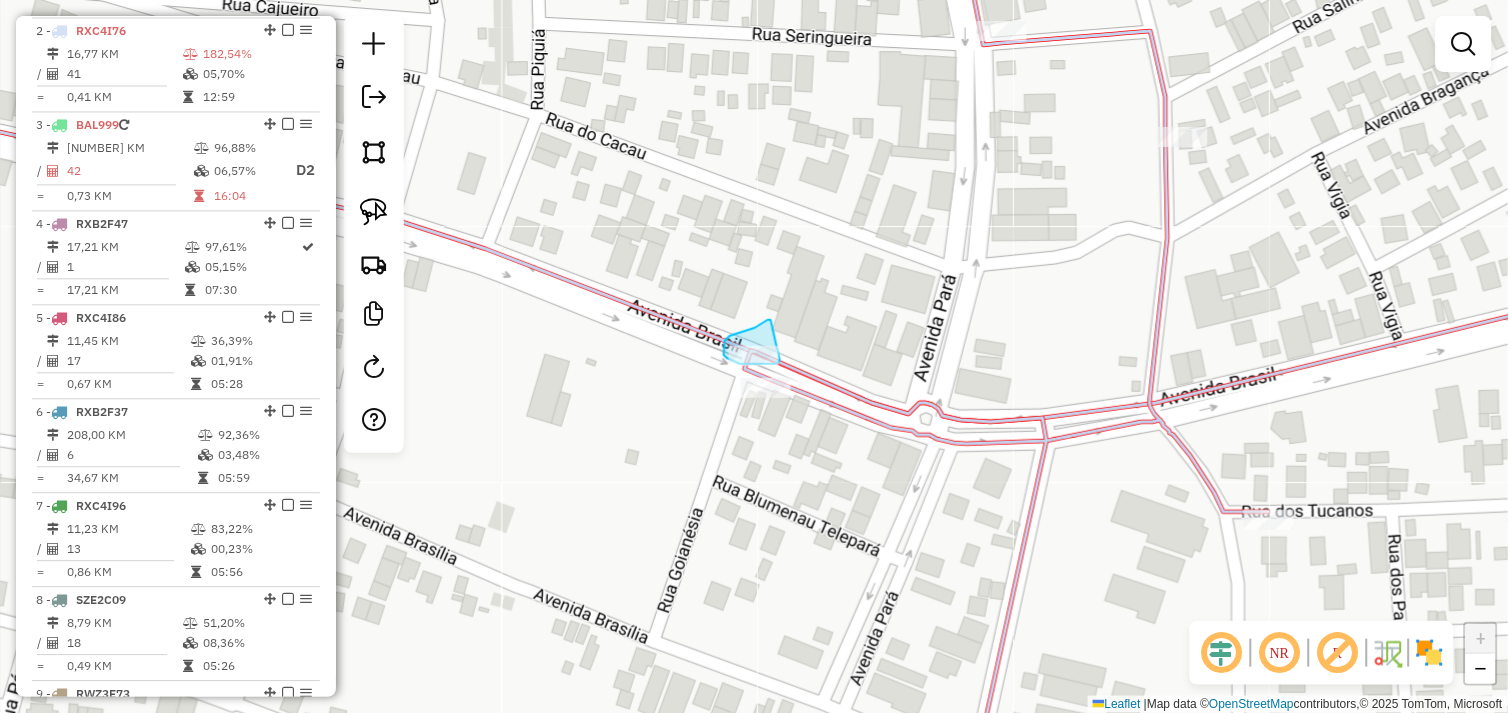 drag, startPoint x: 771, startPoint y: 320, endPoint x: 780, endPoint y: 360, distance: 41 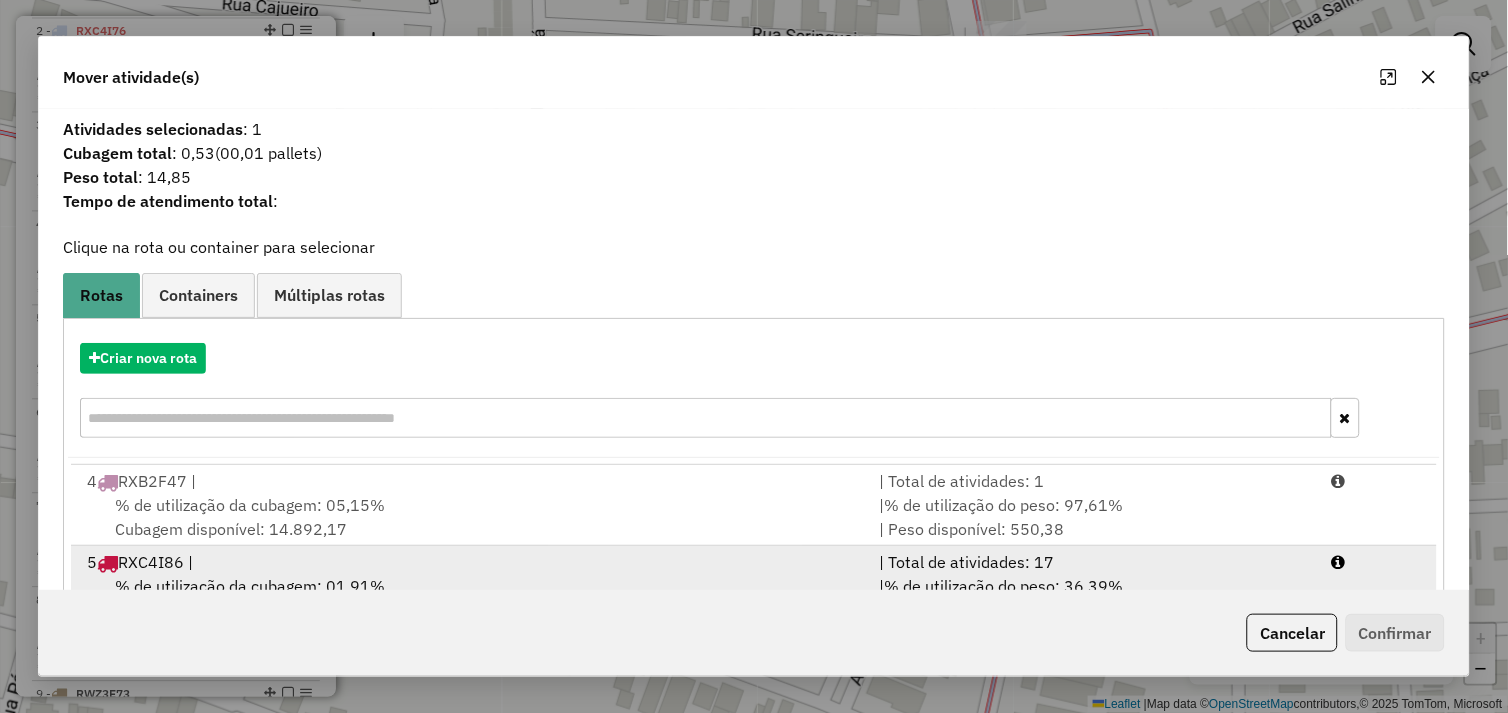 scroll, scrollTop: 248, scrollLeft: 0, axis: vertical 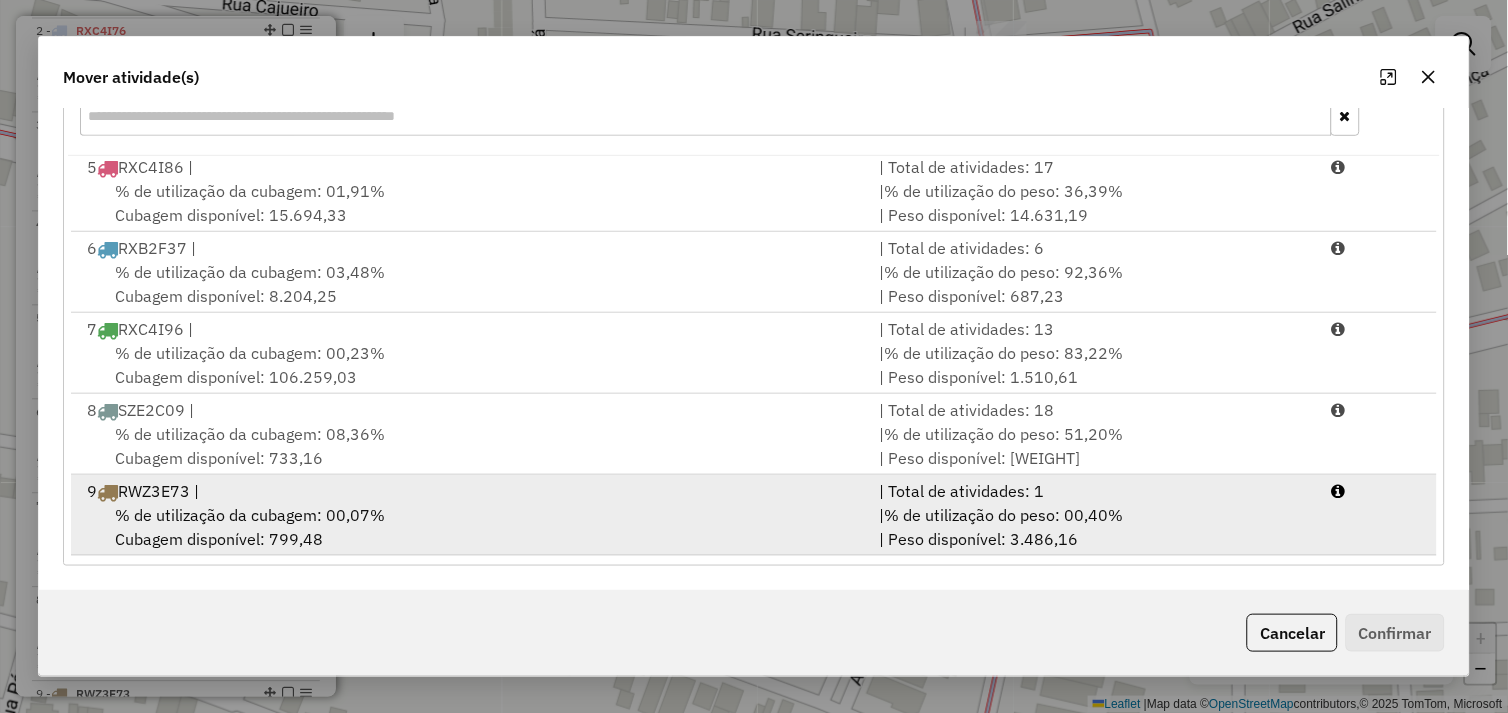 click on "% de utilização da cubagem: 00,07%  Cubagem disponível: 799,48" at bounding box center [471, 527] 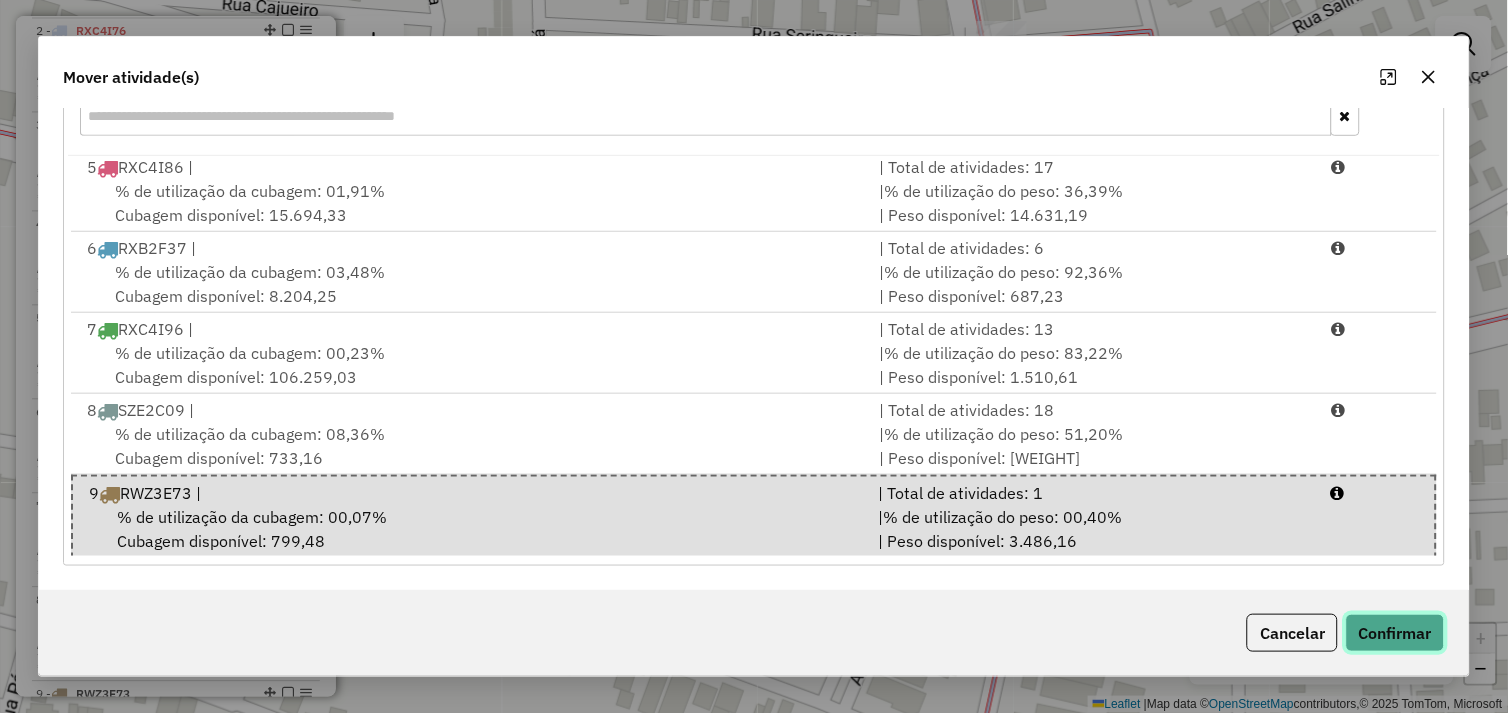 click on "Confirmar" 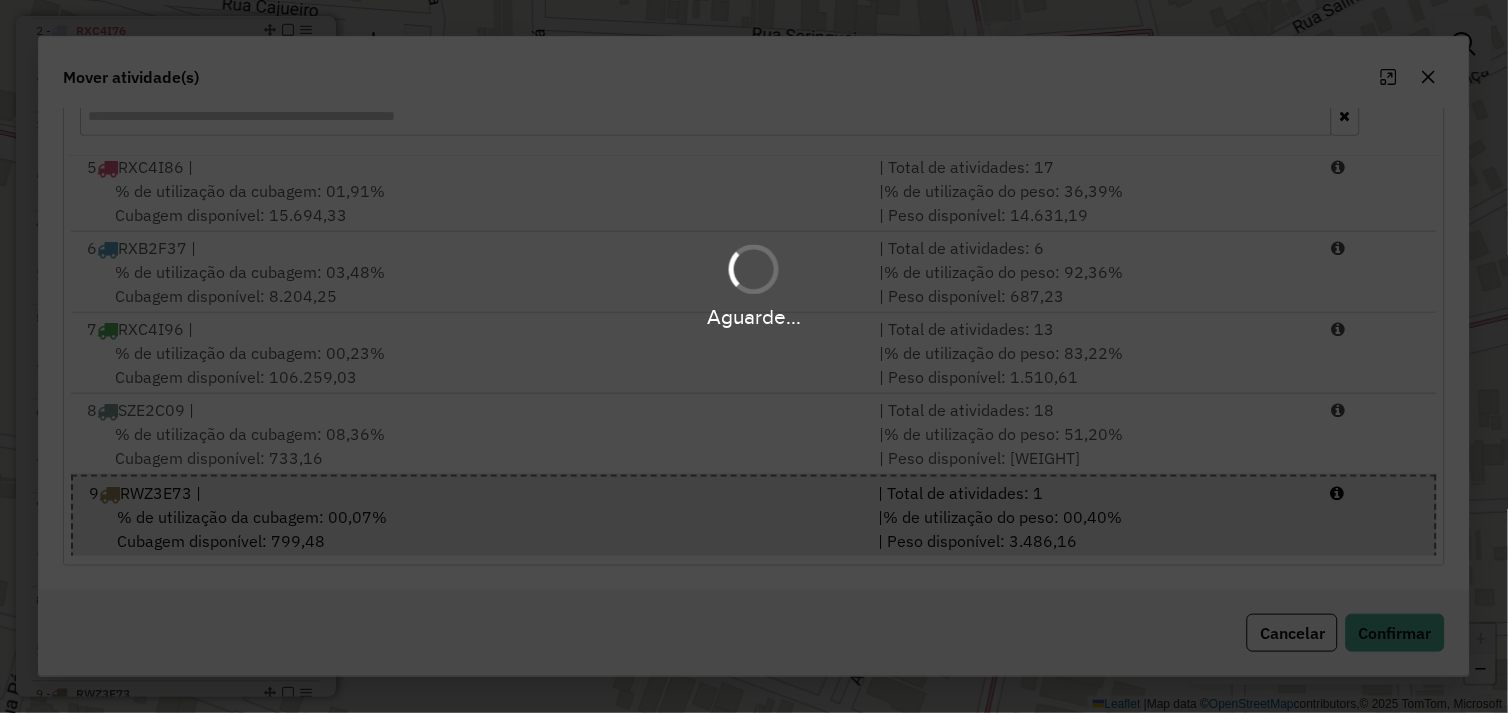 scroll, scrollTop: 0, scrollLeft: 0, axis: both 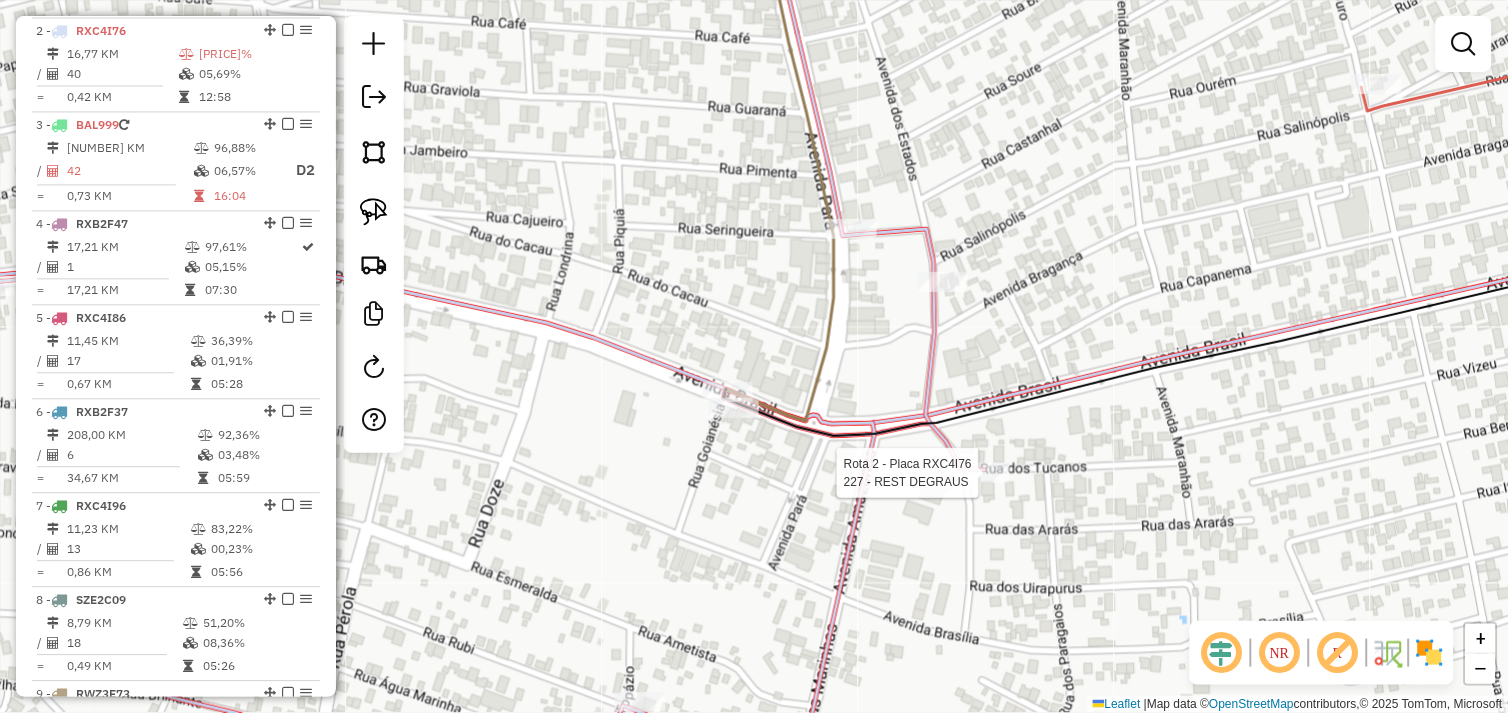 select on "*********" 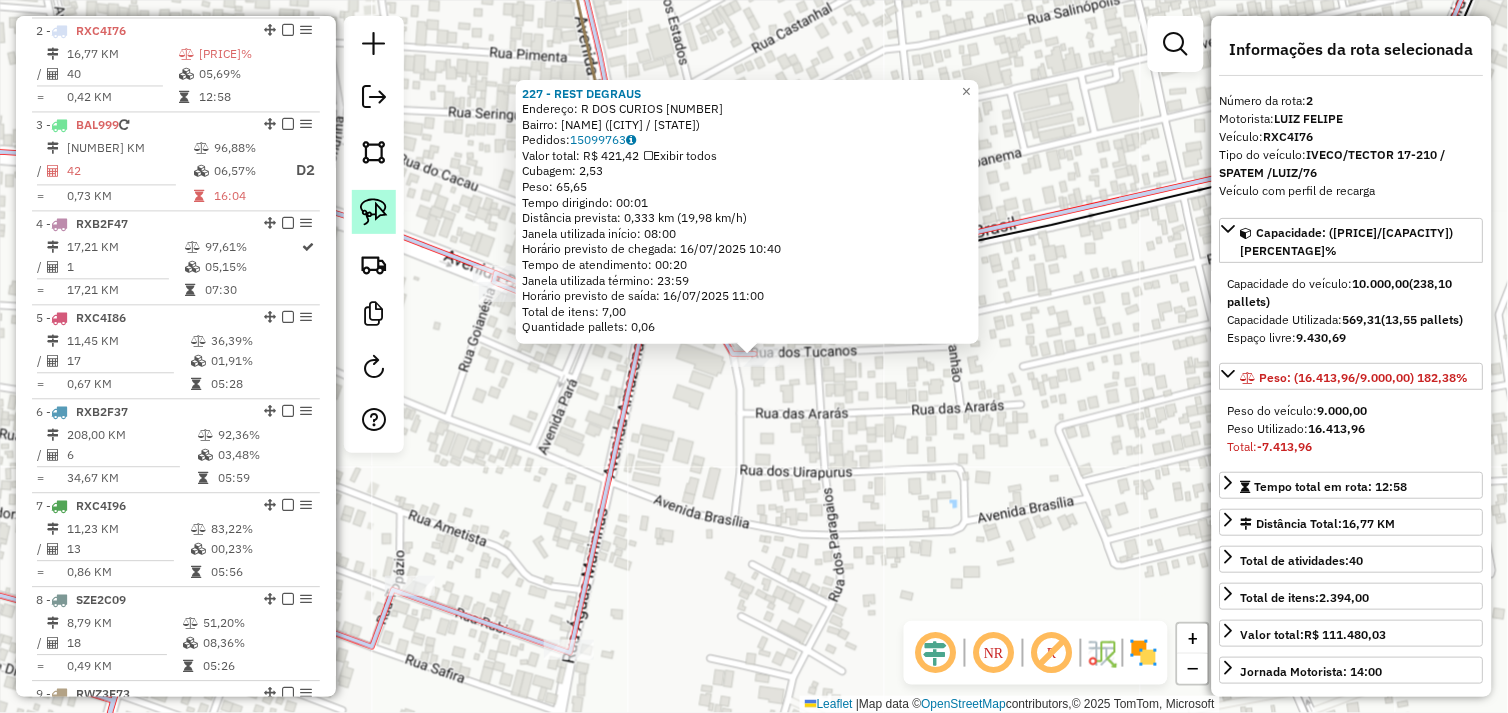 click 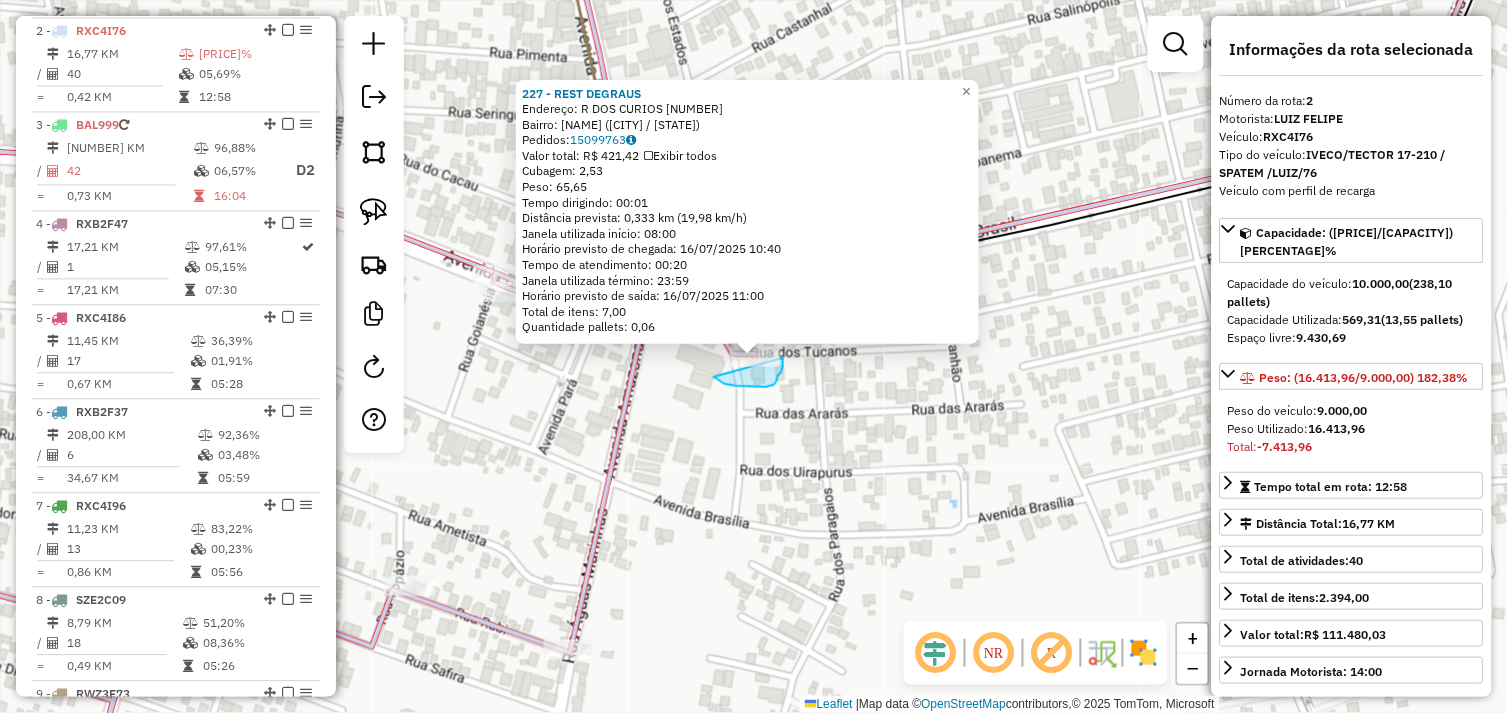 drag, startPoint x: 725, startPoint y: 384, endPoint x: 742, endPoint y: 343, distance: 44.38468 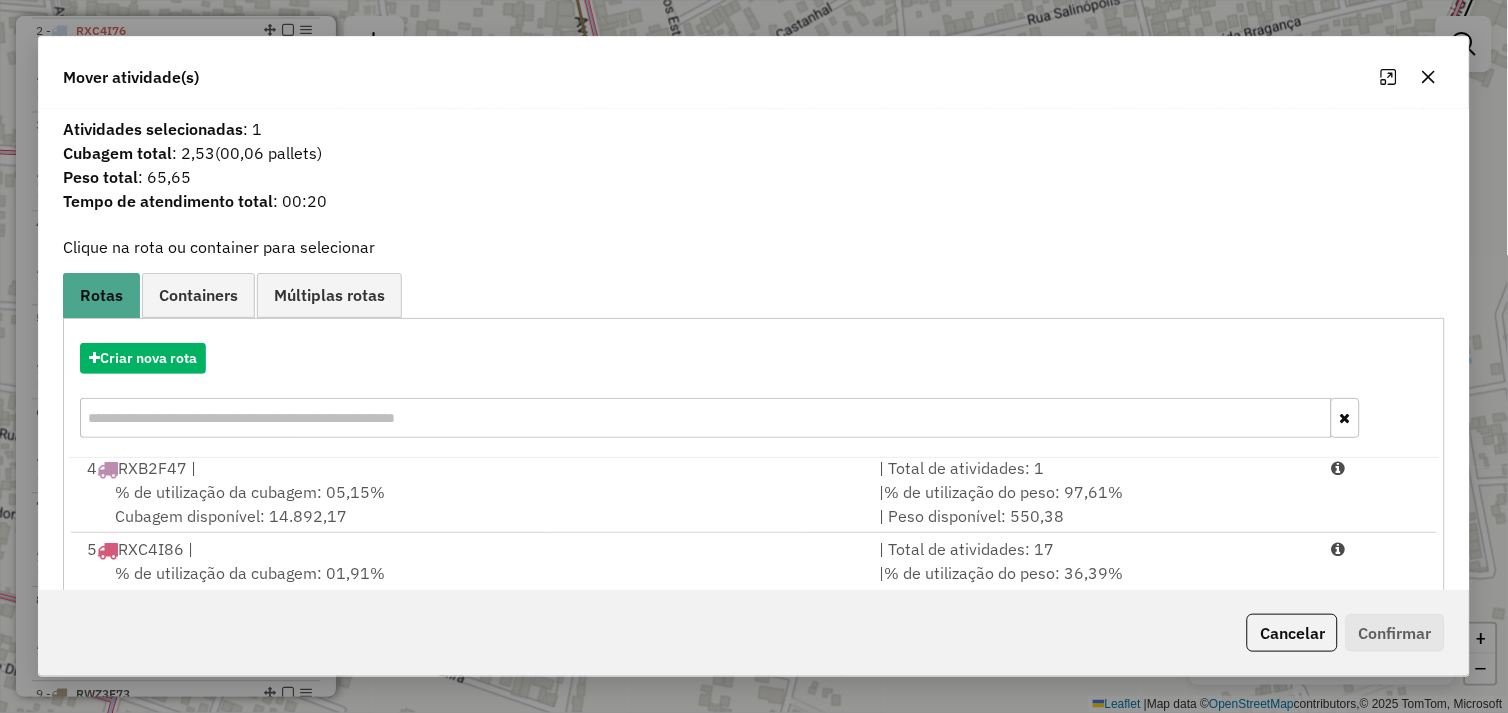 scroll, scrollTop: 248, scrollLeft: 0, axis: vertical 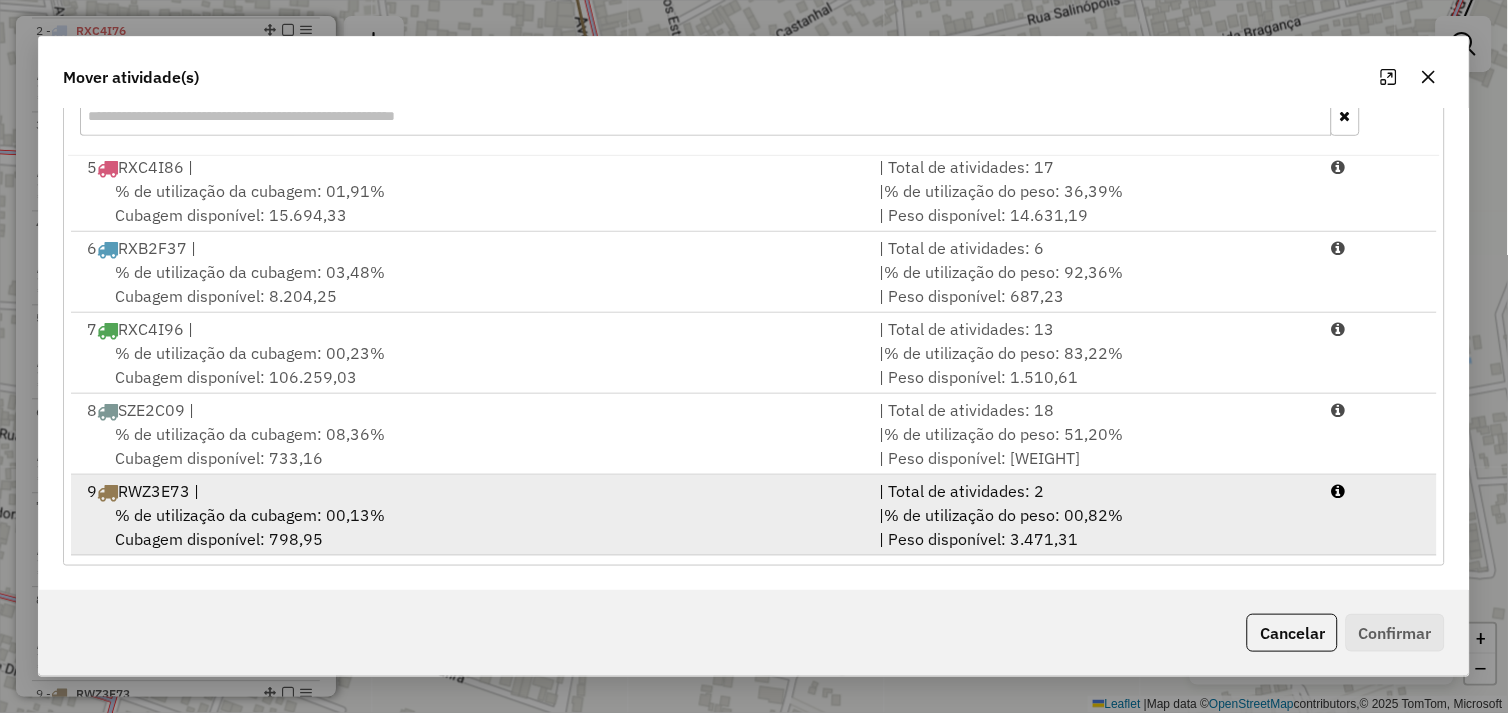 drag, startPoint x: 488, startPoint y: 516, endPoint x: 696, endPoint y: 543, distance: 209.74509 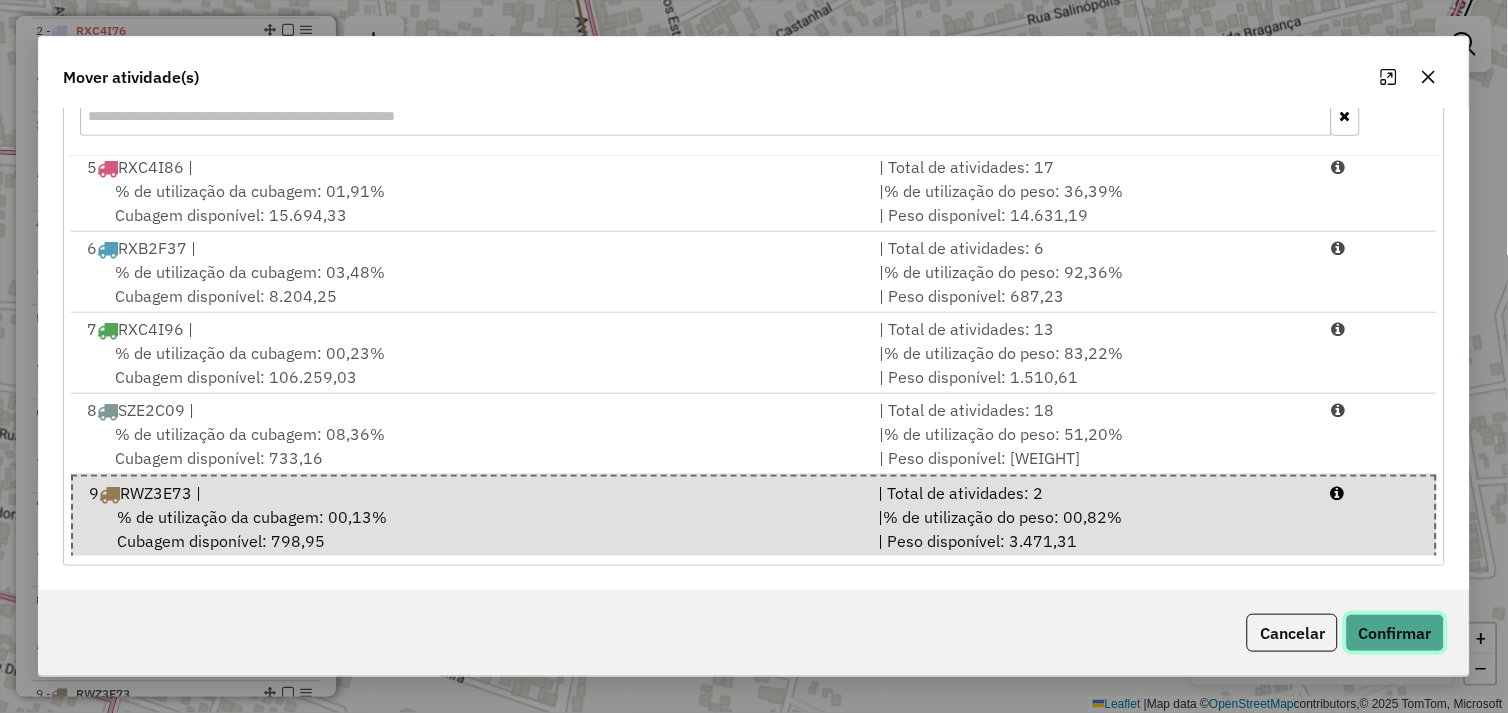click on "Confirmar" 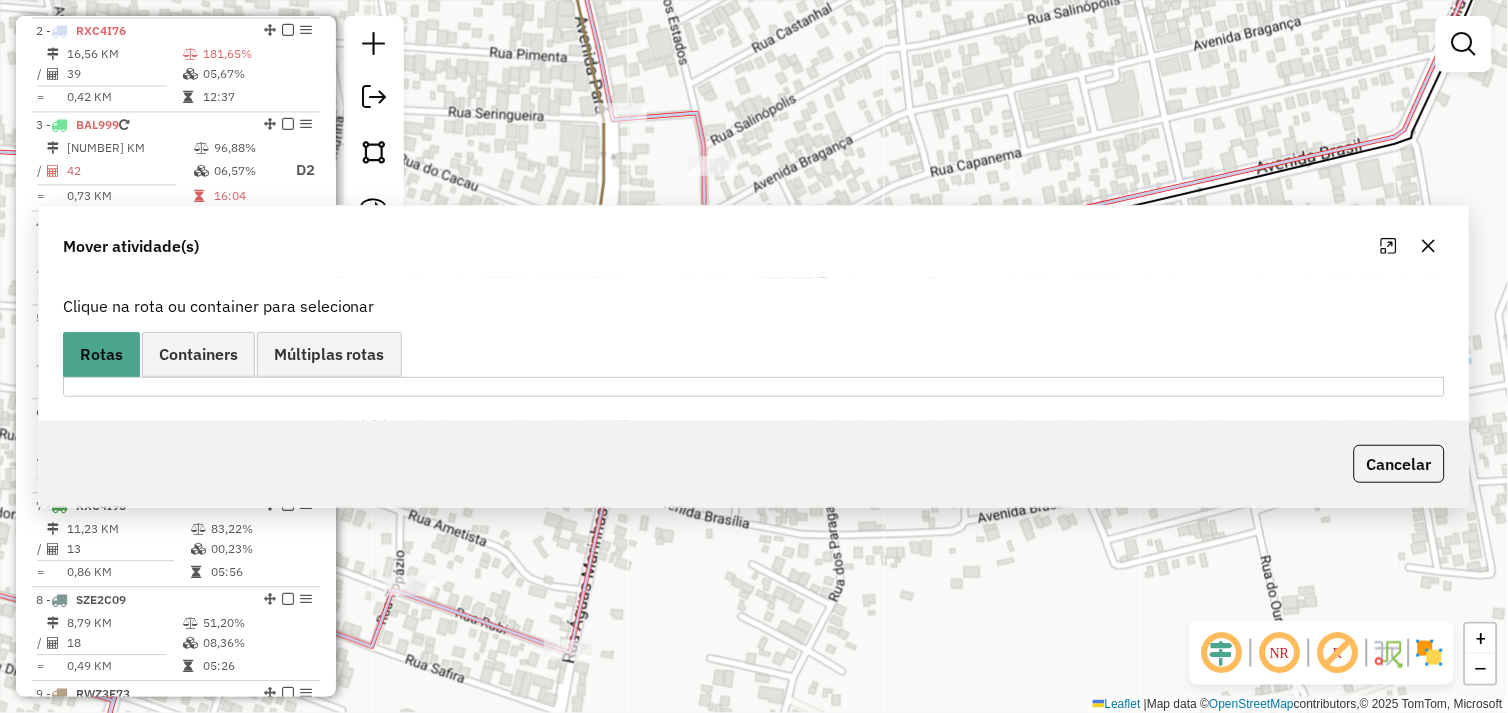 scroll, scrollTop: 0, scrollLeft: 0, axis: both 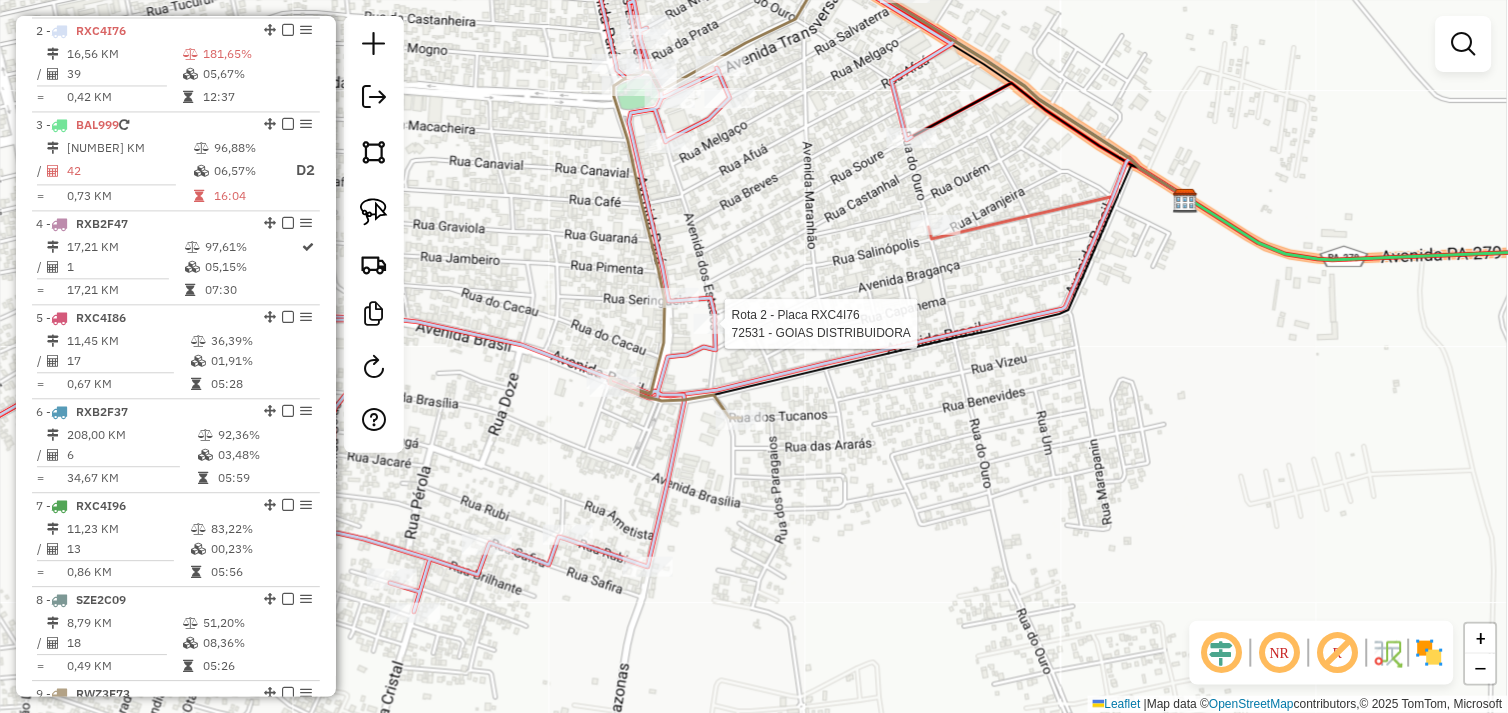 select on "*********" 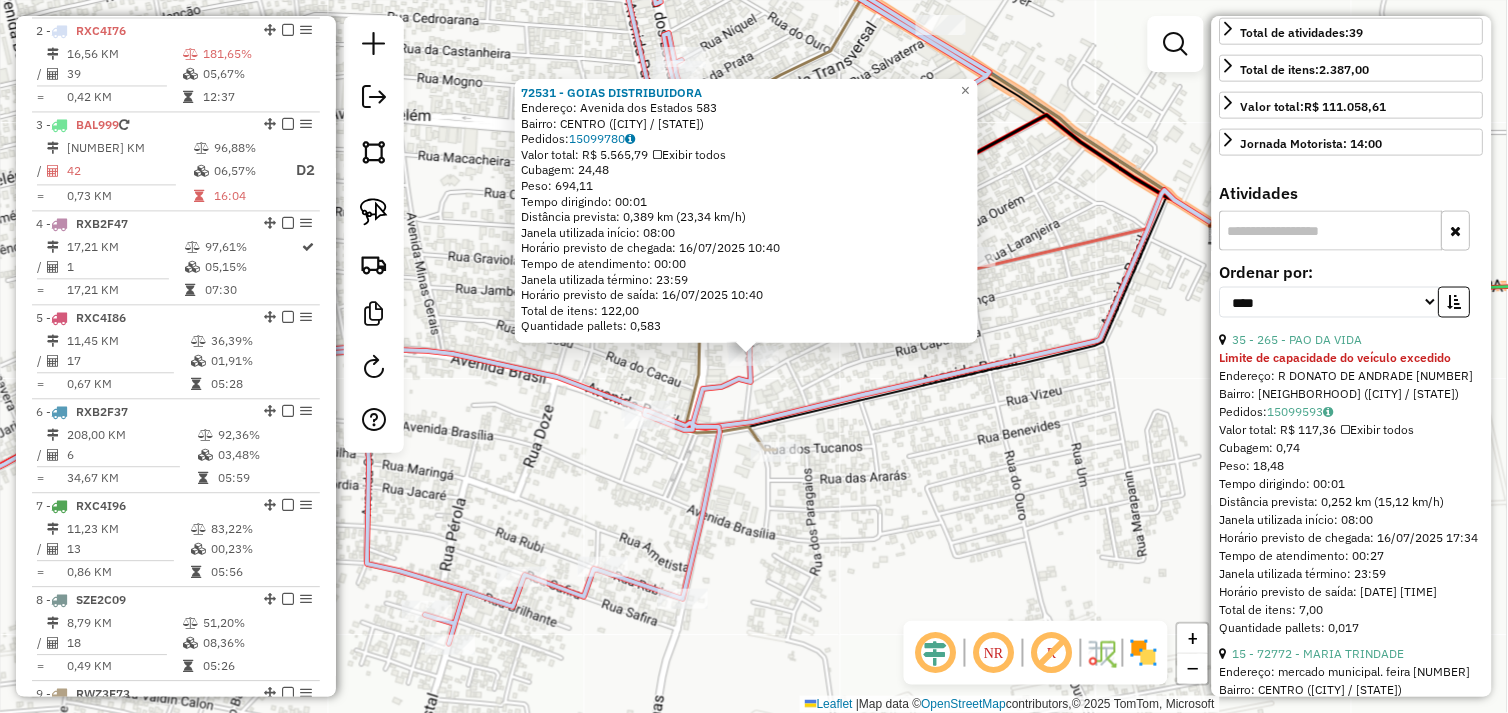 scroll, scrollTop: 555, scrollLeft: 0, axis: vertical 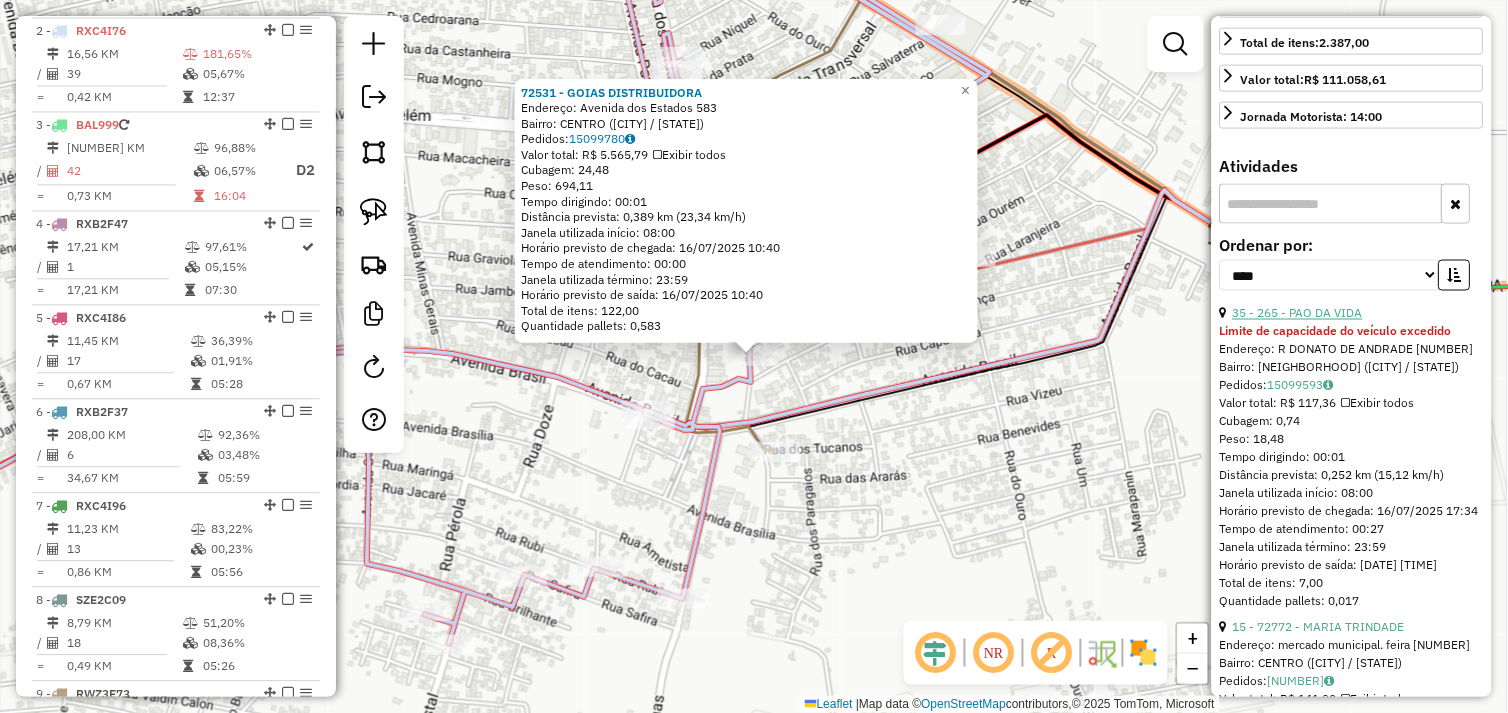 click on "35 - 265 - PAO DA VIDA" at bounding box center (1298, 313) 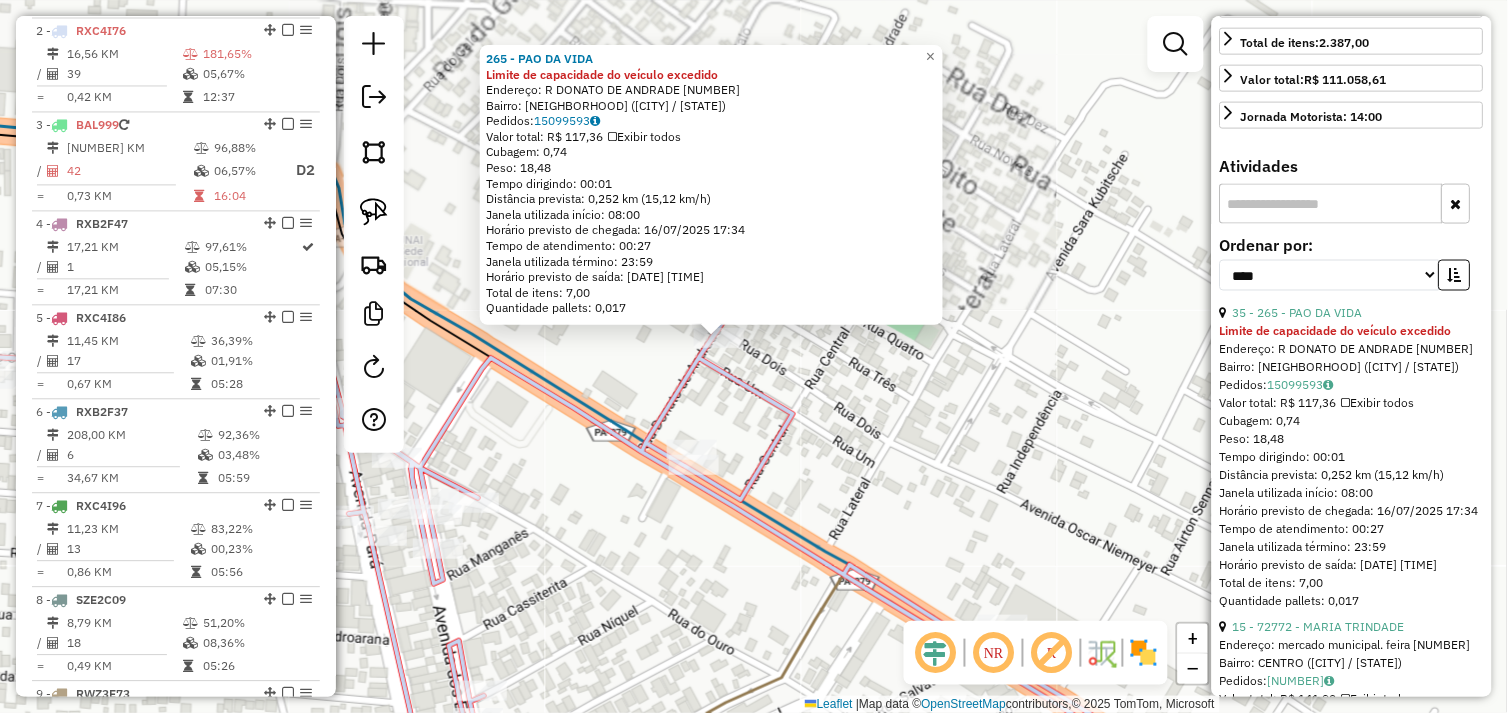 click on "265 - PAO DA VIDA Limite de capacidade do veículo excedido  Endereço:  R DONATO DE ANDRADE 32   Bairro: VILA DA PAZ (TUCUMA / PA)   Pedidos:  15099593   Valor total: R$ 117,36   Exibir todos   Cubagem: 0,74  Peso: 18,48  Tempo dirigindo: 00:01   Distância prevista: 0,252 km (15,12 km/h)   Janela utilizada início: 08:00   Horário previsto de chegada: 16/07/2025 17:34   Tempo de atendimento: 00:27   Janela utilizada término: 23:59   Horário previsto de saída: 16/07/2025 18:01   Total de itens: 7,00   Quantidade pallets: 0,017  × Janela de atendimento Grade de atendimento Capacidade Transportadoras Veículos Cliente Pedidos  Rotas Selecione os dias de semana para filtrar as janelas de atendimento  Seg   Ter   Qua   Qui   Sex   Sáb   Dom  Informe o período da janela de atendimento: De: Até:  Filtrar exatamente a janela do cliente  Considerar janela de atendimento padrão  Selecione os dias de semana para filtrar as grades de atendimento  Seg   Ter   Qua   Qui   Sex   Sáb   Dom   Peso mínimo:   De:" 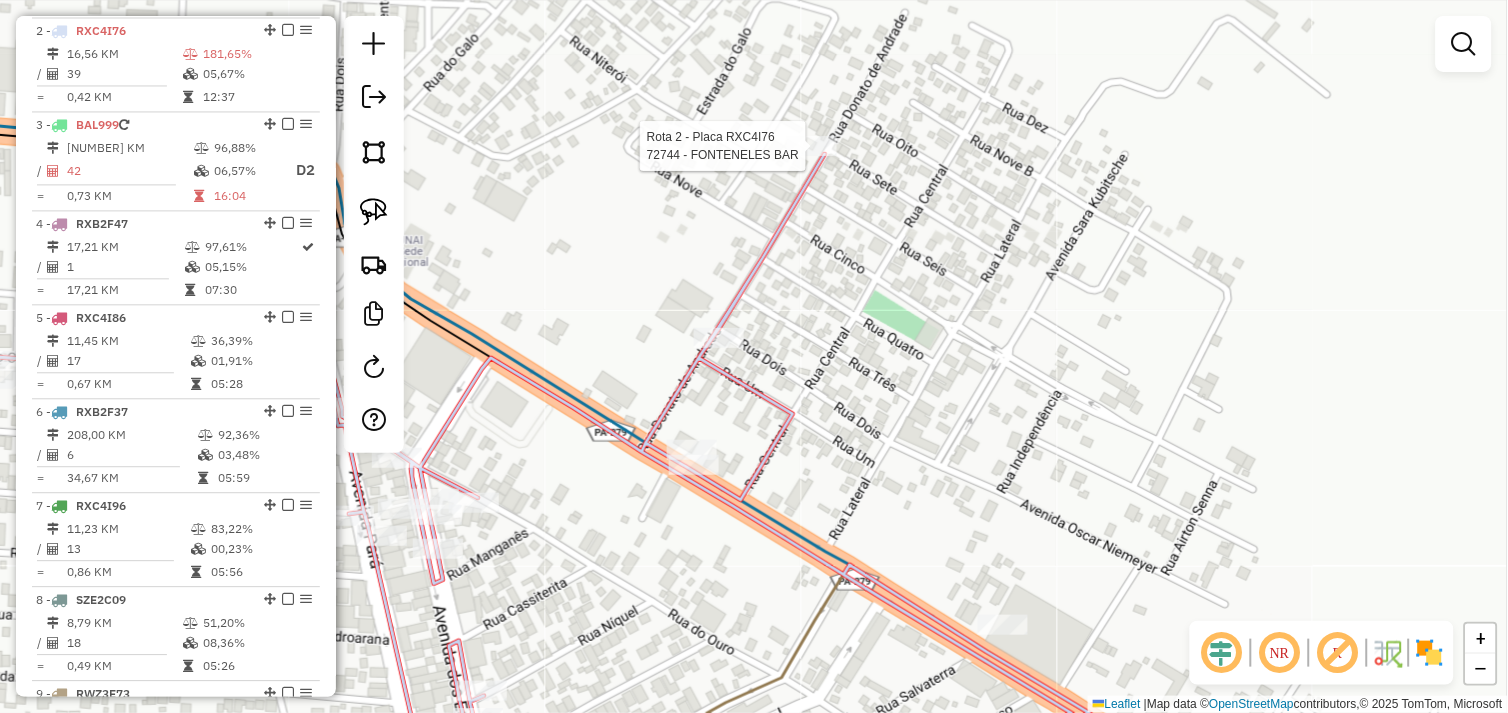 select on "*********" 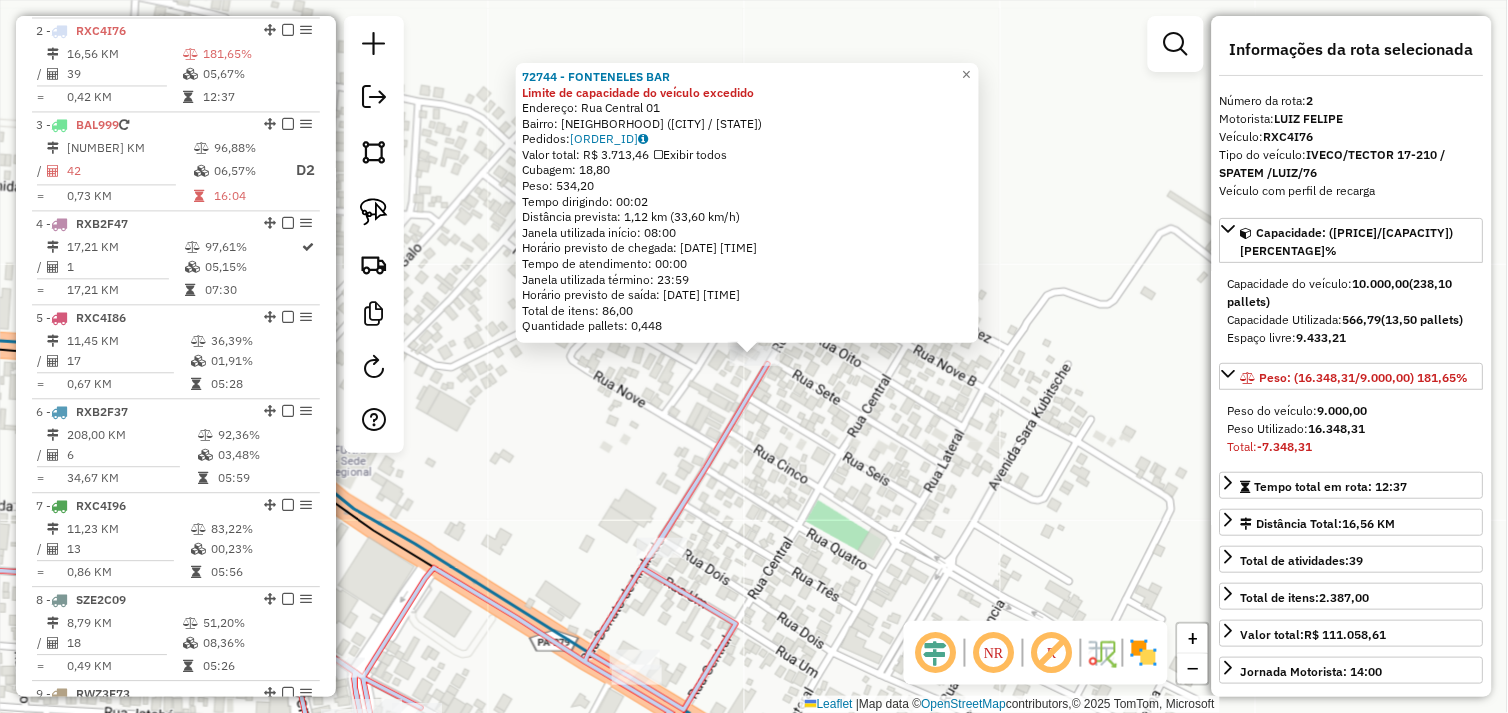 click on "72744 - FONTENELES BAR Limite de capacidade do veículo excedido  Endereço:  Rua Central 01   Bairro: VILA DA PAZ (TUCUMA / PA)   Pedidos:  15099740   Valor total: R$ 3.713,46   Exibir todos   Cubagem: 18,80  Peso: 534,20  Tempo dirigindo: 00:02   Distância prevista: 1,12 km (33,60 km/h)   Janela utilizada início: 08:00   Horário previsto de chegada: 16/07/2025 17:33   Tempo de atendimento: 00:00   Janela utilizada término: 23:59   Horário previsto de saída: 16/07/2025 17:33   Total de itens: 86,00   Quantidade pallets: 0,448  × Janela de atendimento Grade de atendimento Capacidade Transportadoras Veículos Cliente Pedidos  Rotas Selecione os dias de semana para filtrar as janelas de atendimento  Seg   Ter   Qua   Qui   Sex   Sáb   Dom  Informe o período da janela de atendimento: De: Até:  Filtrar exatamente a janela do cliente  Considerar janela de atendimento padrão  Selecione os dias de semana para filtrar as grades de atendimento  Seg   Ter   Qua   Qui   Sex   Sáb   Dom   Peso mínimo:   De:" 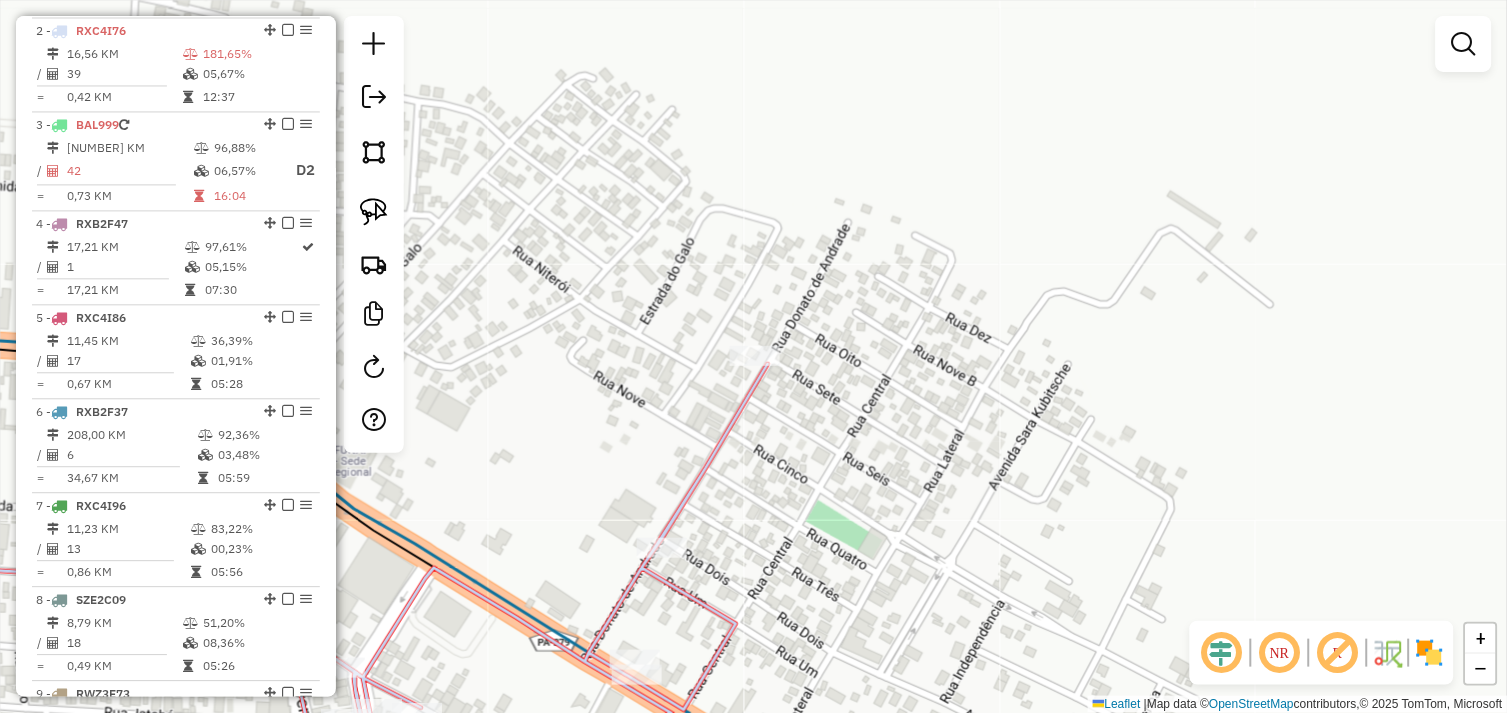 drag, startPoint x: 815, startPoint y: 526, endPoint x: 863, endPoint y: 326, distance: 205.67937 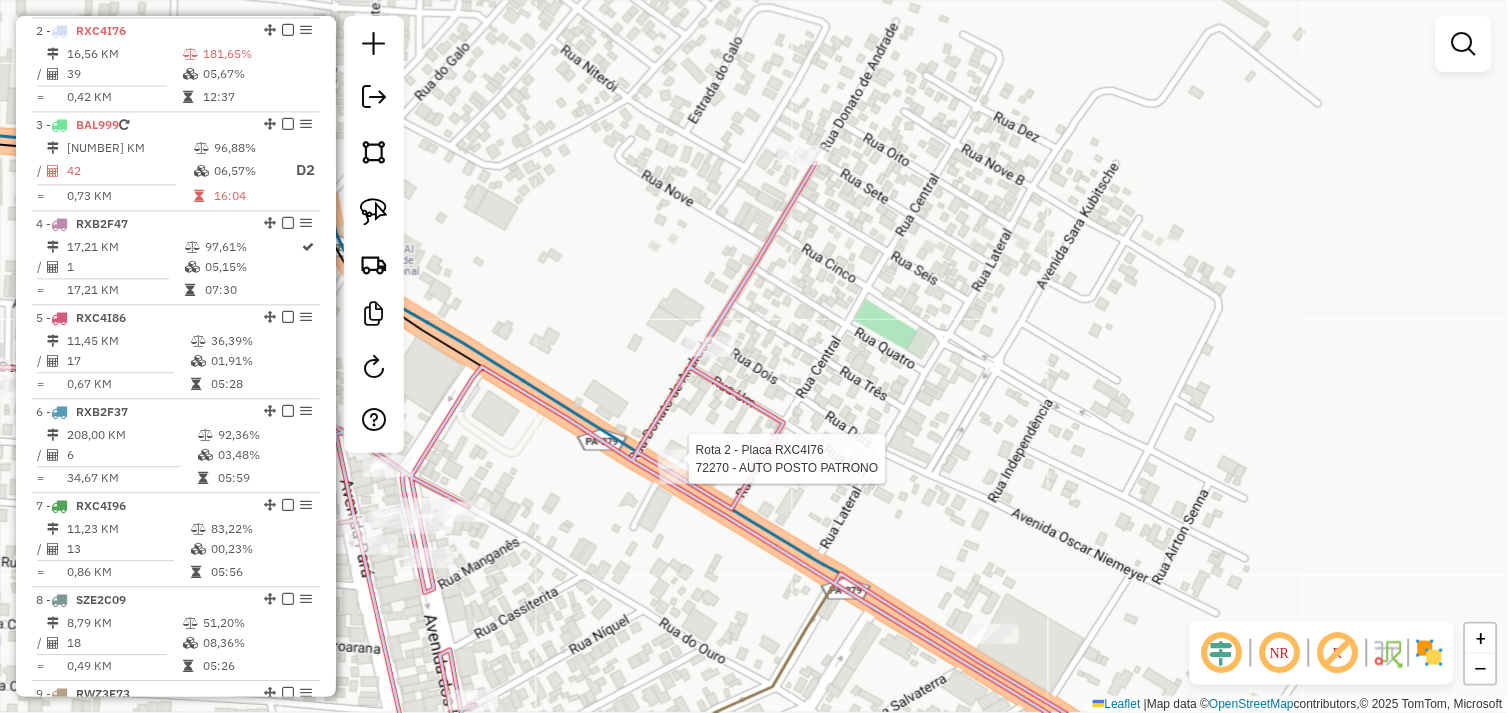 select on "*********" 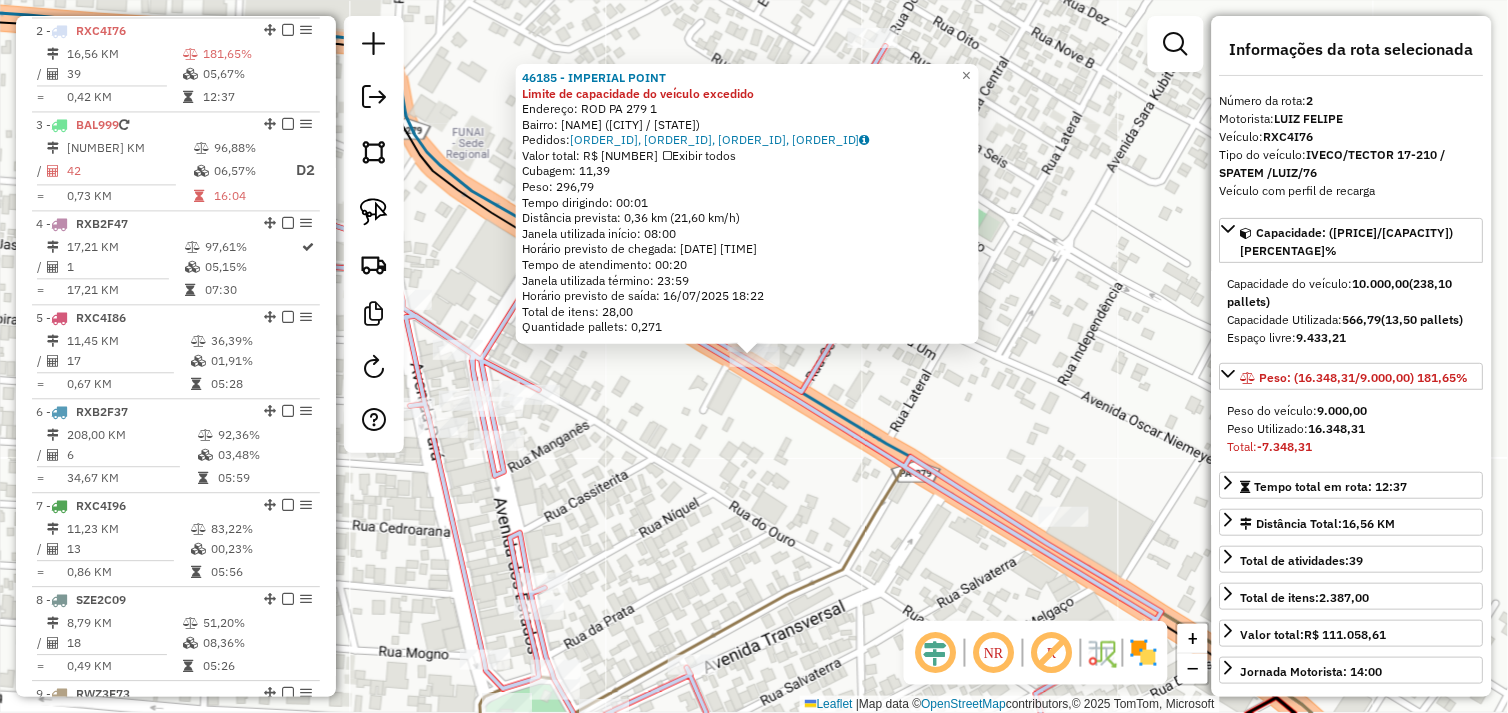 click on "46185 - IMPERIAL POINT Limite de capacidade do veículo excedido  Endereço:  ROD PA 279 1   Bairro: INDUSTRIAL (TUCUMA / PA)   Pedidos:  15099673, 15099672, 15099682, 15099685   Valor total: R$ 2.243,11   Exibir todos   Cubagem: 11,39  Peso: 296,79  Tempo dirigindo: 00:01   Distância prevista: 0,36 km (21,60 km/h)   Janela utilizada início: 08:00   Horário previsto de chegada: 16/07/2025 18:02   Tempo de atendimento: 00:20   Janela utilizada término: 23:59   Horário previsto de saída: 16/07/2025 18:22   Total de itens: 28,00   Quantidade pallets: 0,271  × Janela de atendimento Grade de atendimento Capacidade Transportadoras Veículos Cliente Pedidos  Rotas Selecione os dias de semana para filtrar as janelas de atendimento  Seg   Ter   Qua   Qui   Sex   Sáb   Dom  Informe o período da janela de atendimento: De: Até:  Filtrar exatamente a janela do cliente  Considerar janela de atendimento padrão  Selecione os dias de semana para filtrar as grades de atendimento  Seg   Ter   Qua   Qui   Sex   Sáb" 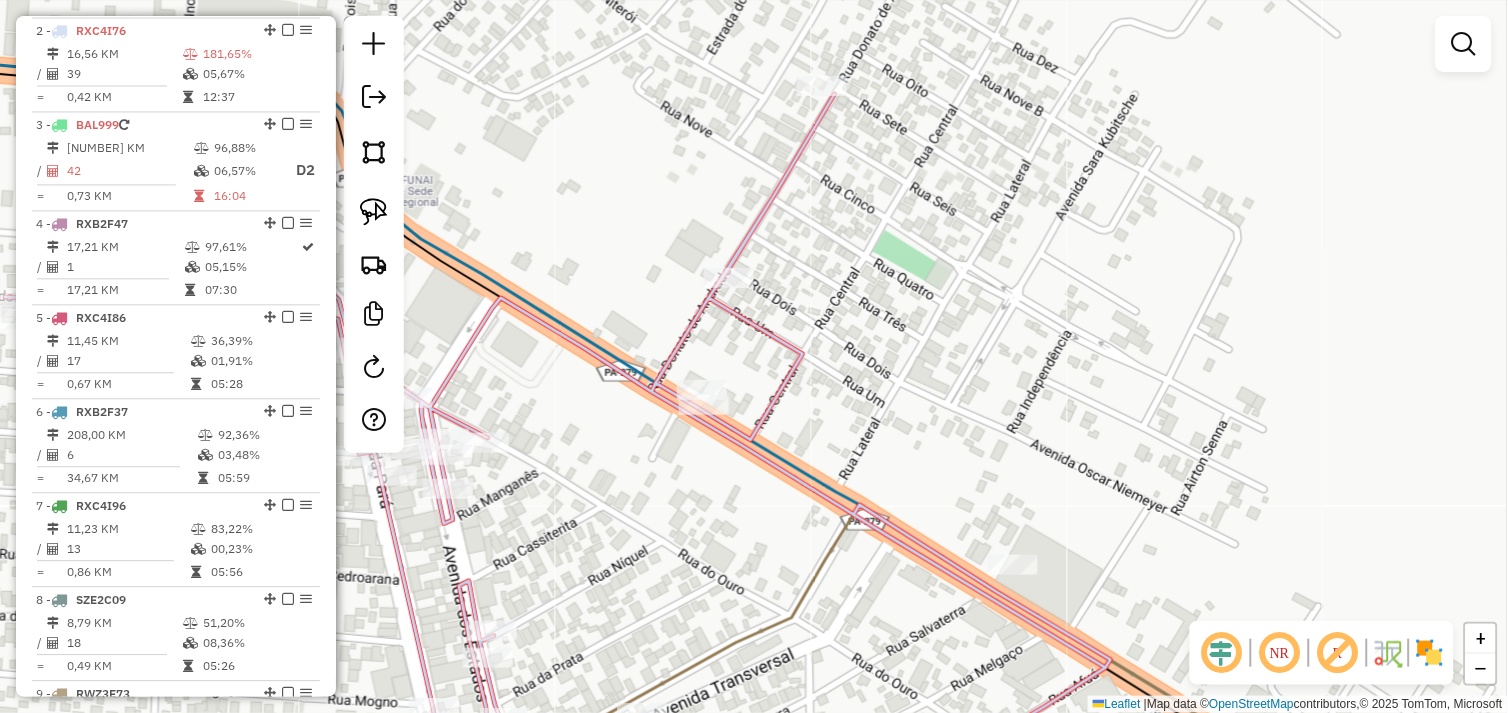 drag, startPoint x: 806, startPoint y: 364, endPoint x: 781, endPoint y: 386, distance: 33.30165 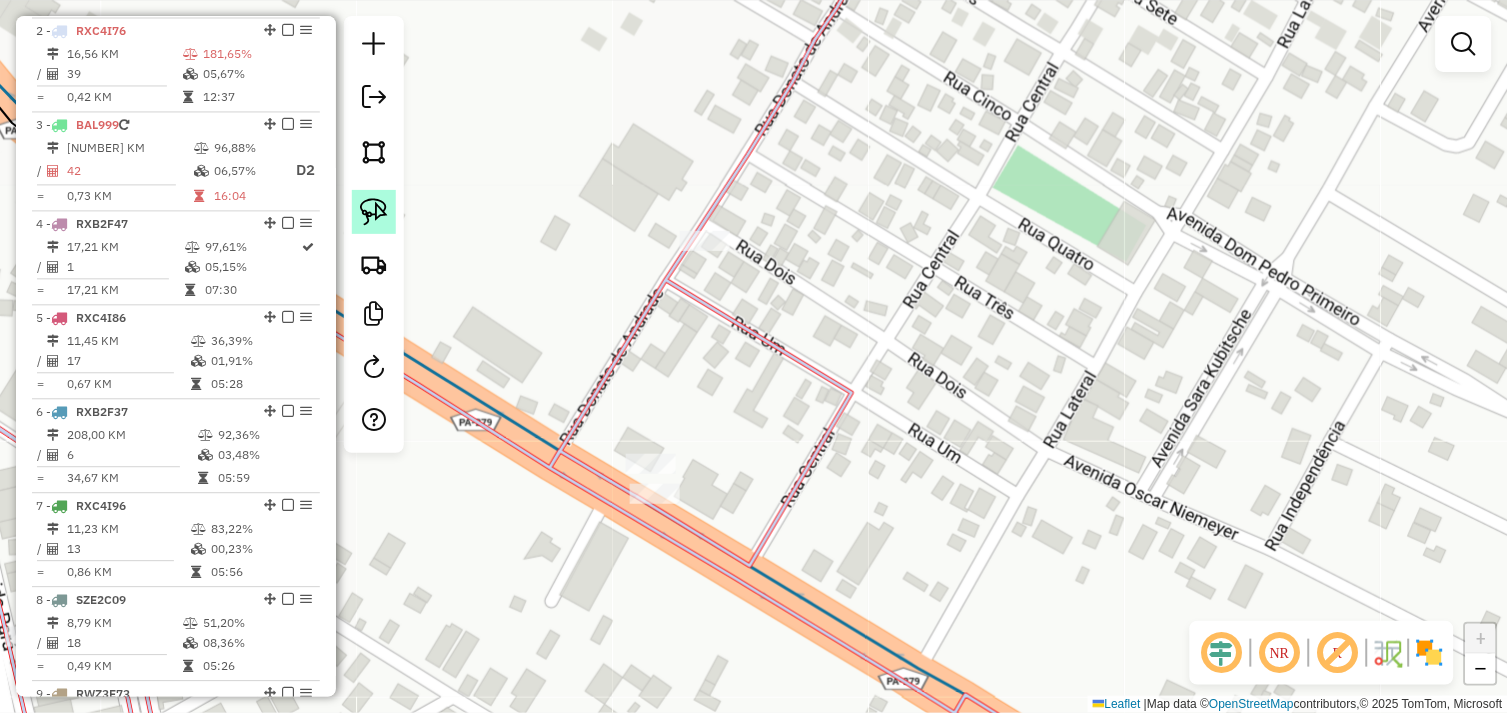 click 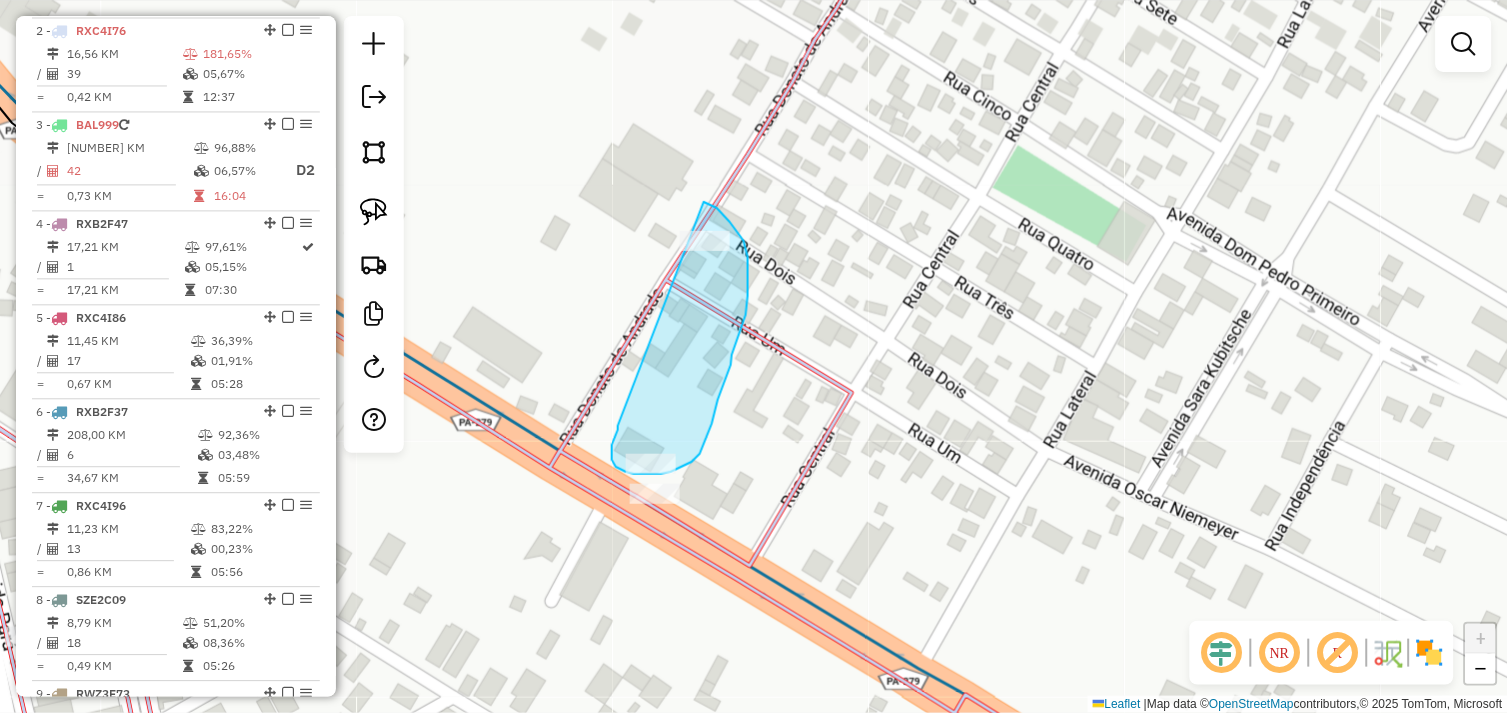 drag, startPoint x: 618, startPoint y: 430, endPoint x: 686, endPoint y: 211, distance: 229.3142 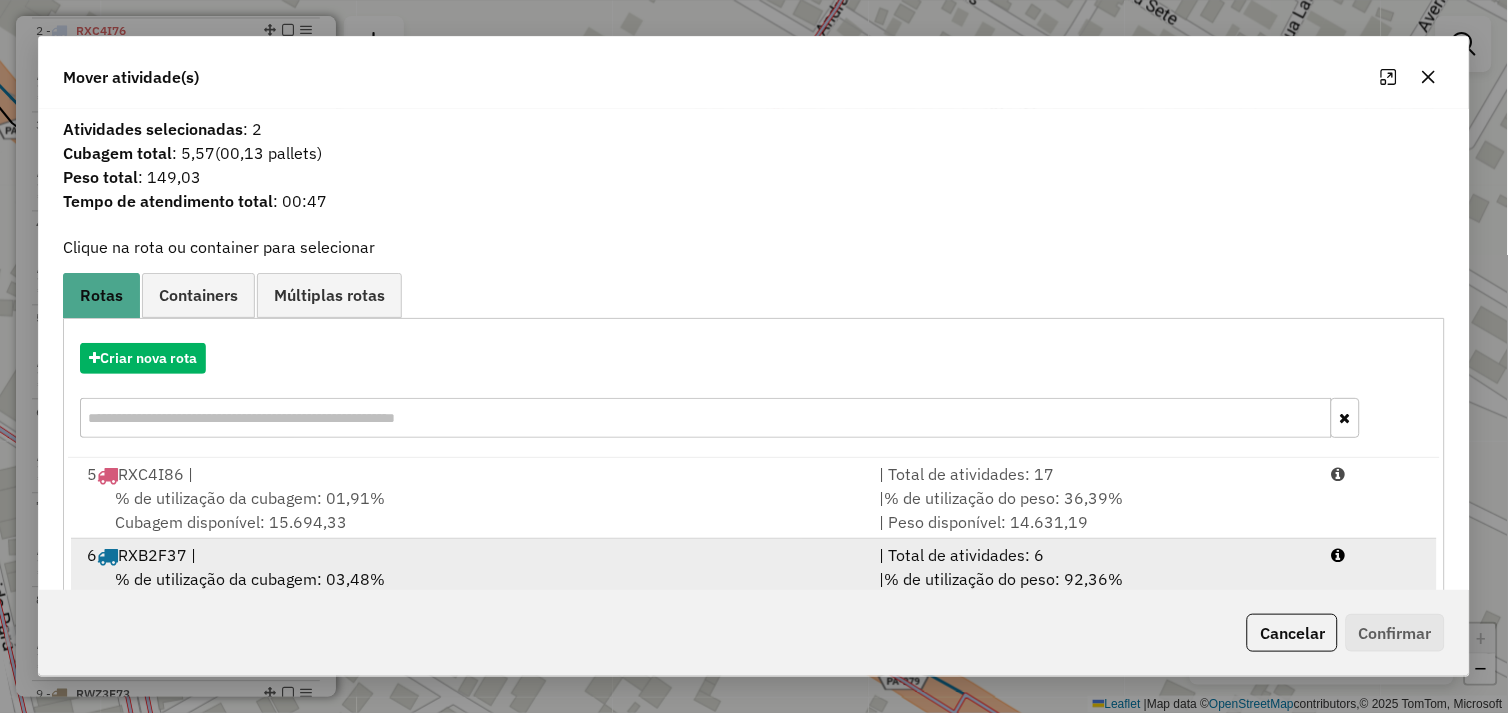 scroll, scrollTop: 248, scrollLeft: 0, axis: vertical 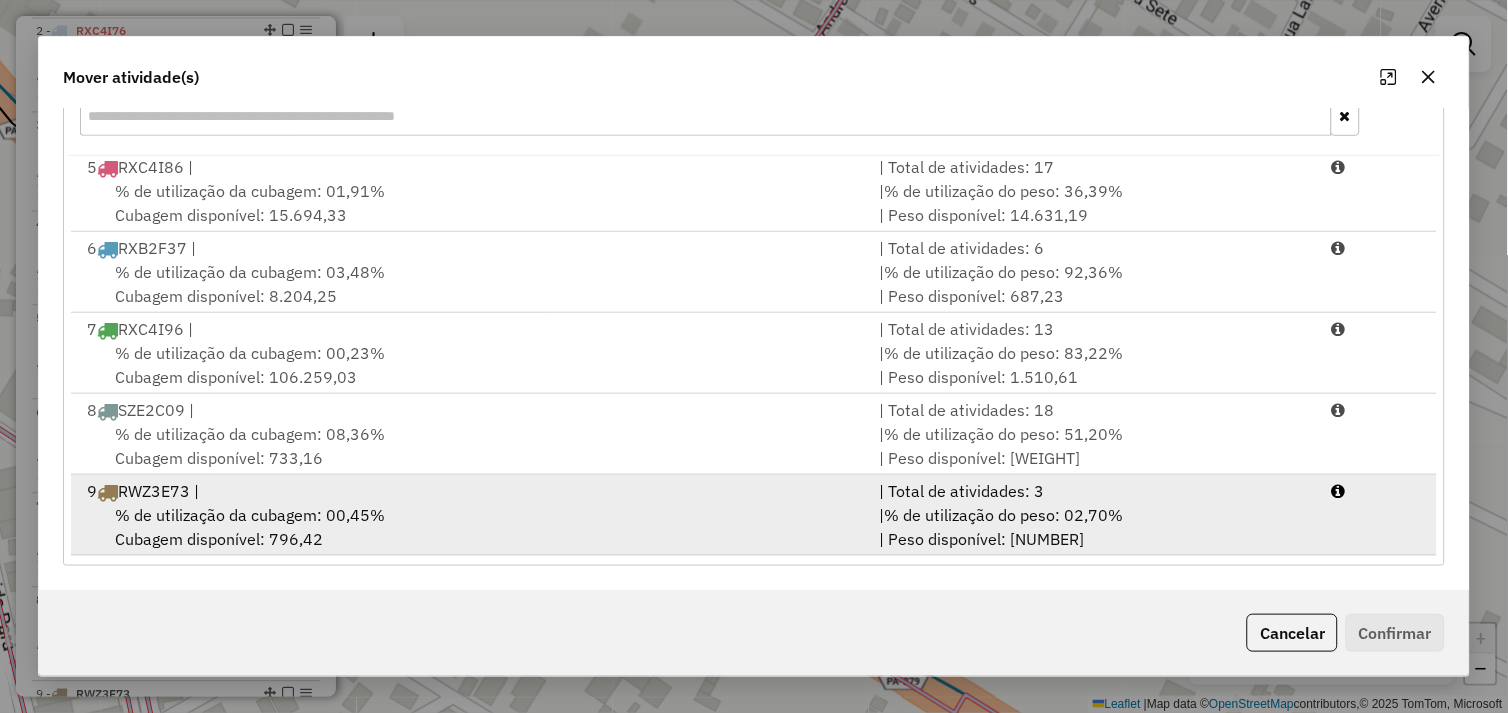 drag, startPoint x: 467, startPoint y: 517, endPoint x: 548, endPoint y: 526, distance: 81.49847 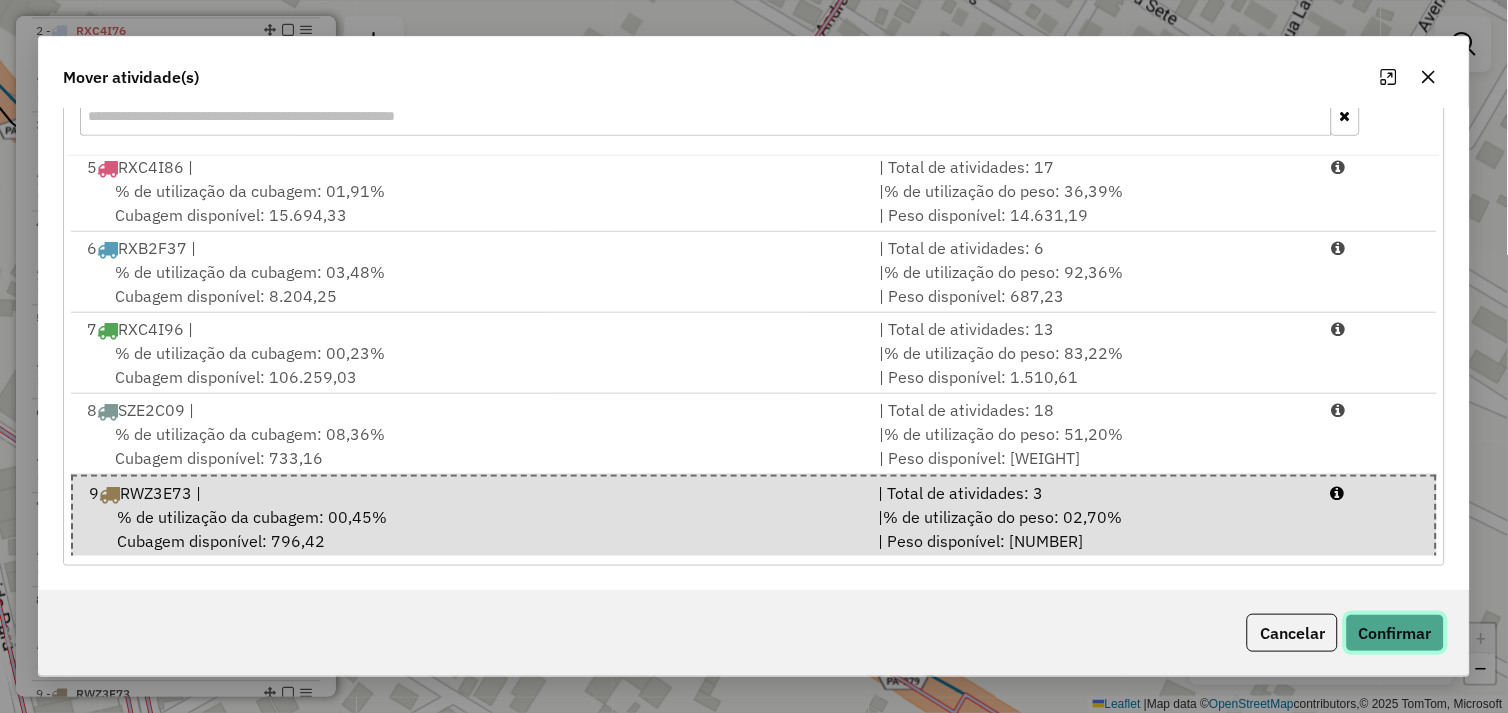 click on "Confirmar" 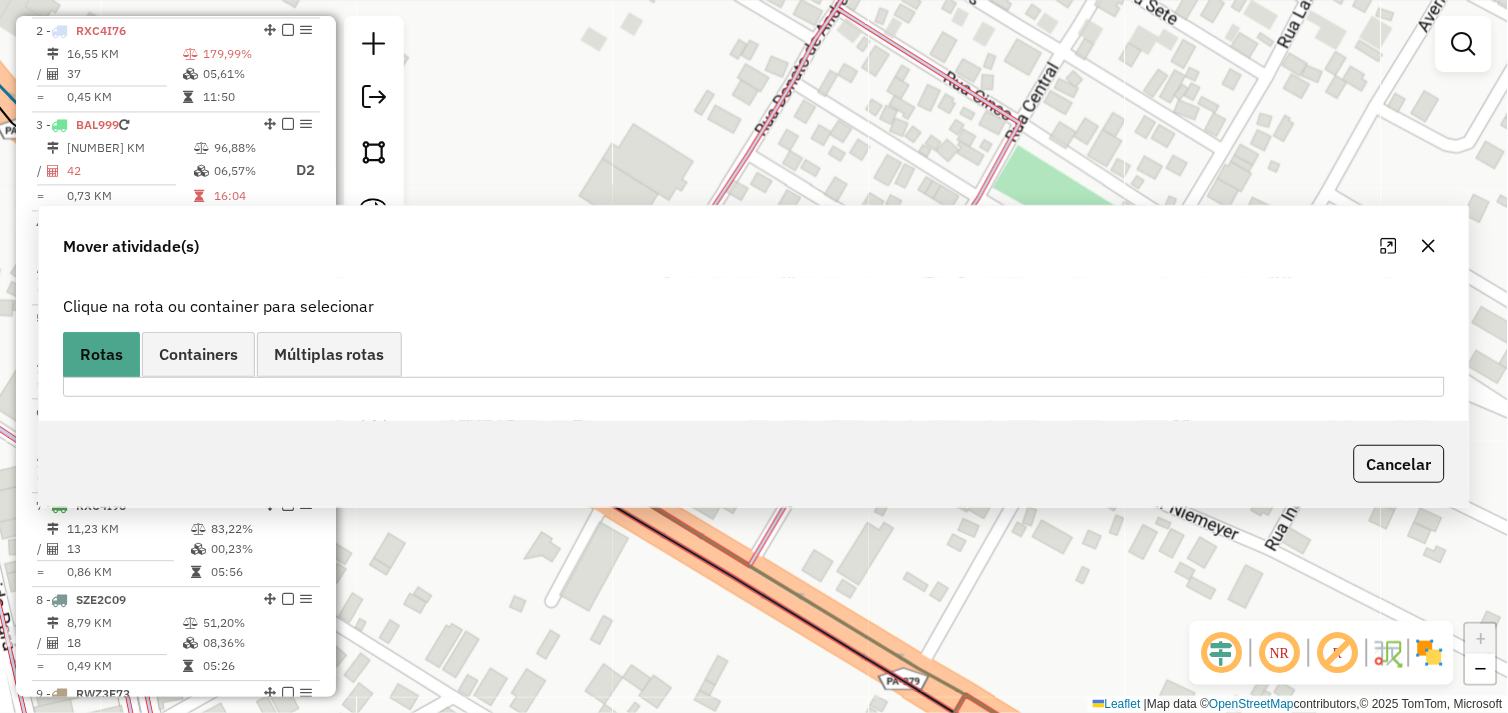 scroll, scrollTop: 0, scrollLeft: 0, axis: both 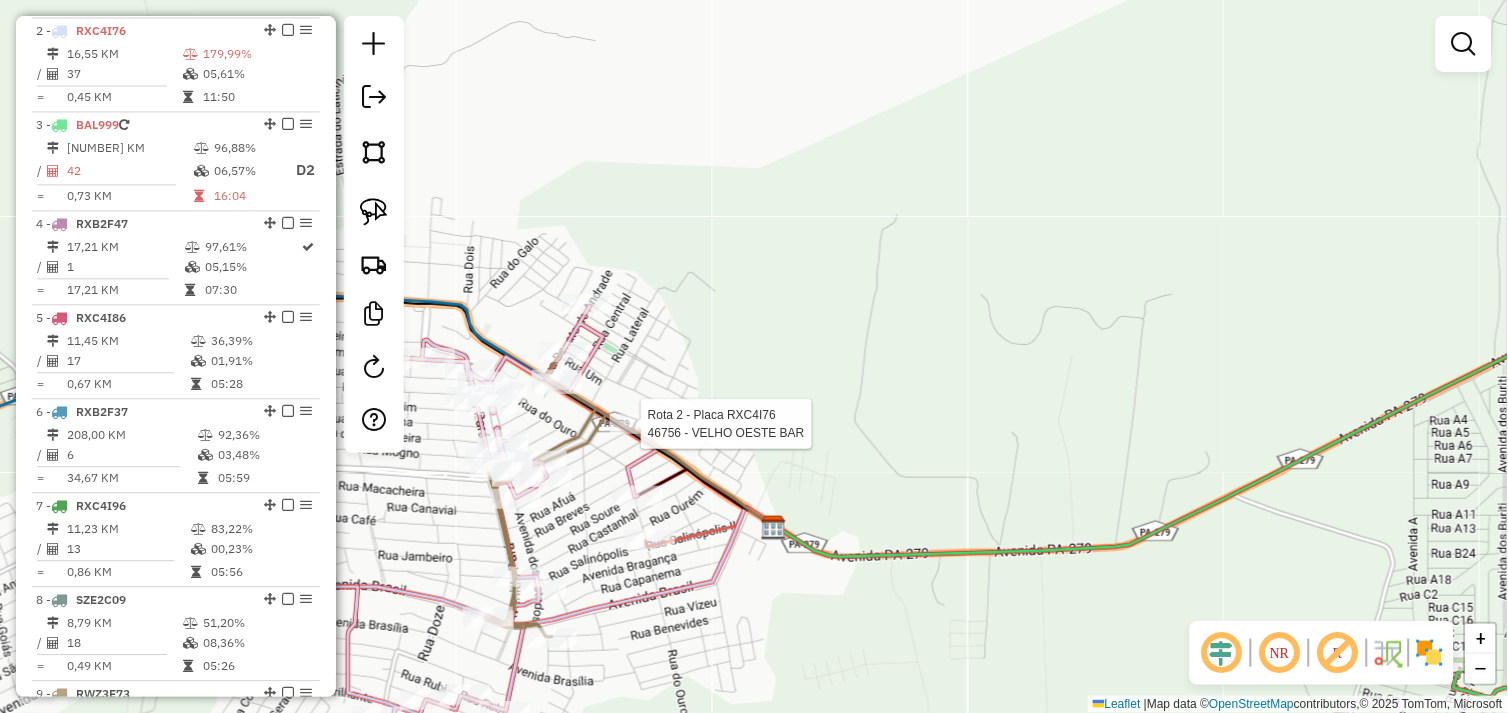 select on "*********" 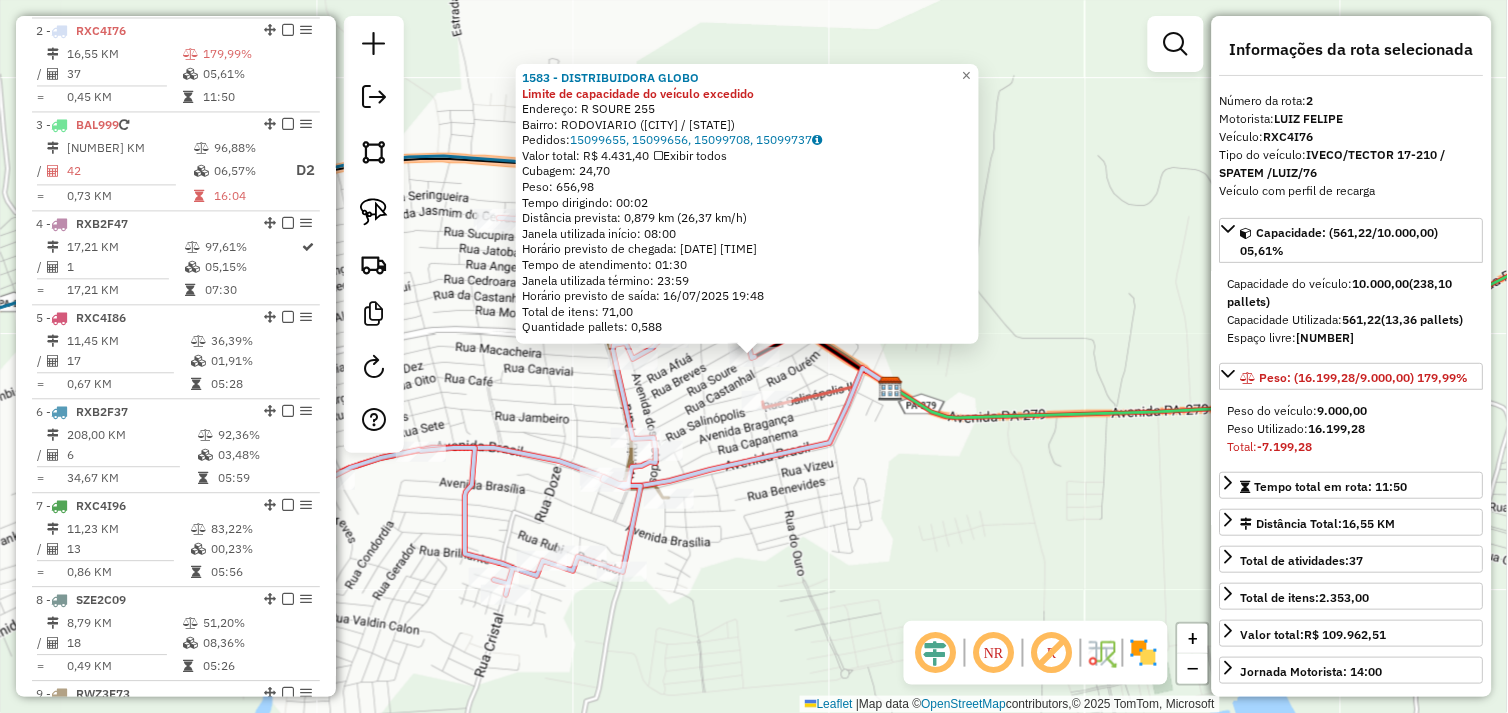 click on "1583 - DISTRIBUIDORA GLOBO Limite de capacidade do veículo excedido  Endereço:  R SOURE 255   Bairro: RODOVIARIO (TUCUMA / PA)   Pedidos:  15099655, 15099656, 15099708, 15099737   Valor total: R$ 4.431,40   Exibir todos   Cubagem: 24,70  Peso: 656,98  Tempo dirigindo: 00:02   Distância prevista: 0,879 km (26,37 km/h)   Janela utilizada início: 08:00   Horário previsto de chegada: 16/07/2025 18:18   Tempo de atendimento: 01:30   Janela utilizada término: 23:59   Horário previsto de saída: 16/07/2025 19:48   Total de itens: 71,00   Quantidade pallets: 0,588  × Janela de atendimento Grade de atendimento Capacidade Transportadoras Veículos Cliente Pedidos  Rotas Selecione os dias de semana para filtrar as janelas de atendimento  Seg   Ter   Qua   Qui   Sex   Sáb   Dom  Informe o período da janela de atendimento: De: Até:  Filtrar exatamente a janela do cliente  Considerar janela de atendimento padrão  Selecione os dias de semana para filtrar as grades de atendimento  Seg   Ter   Qua   Qui   Sex  De:" 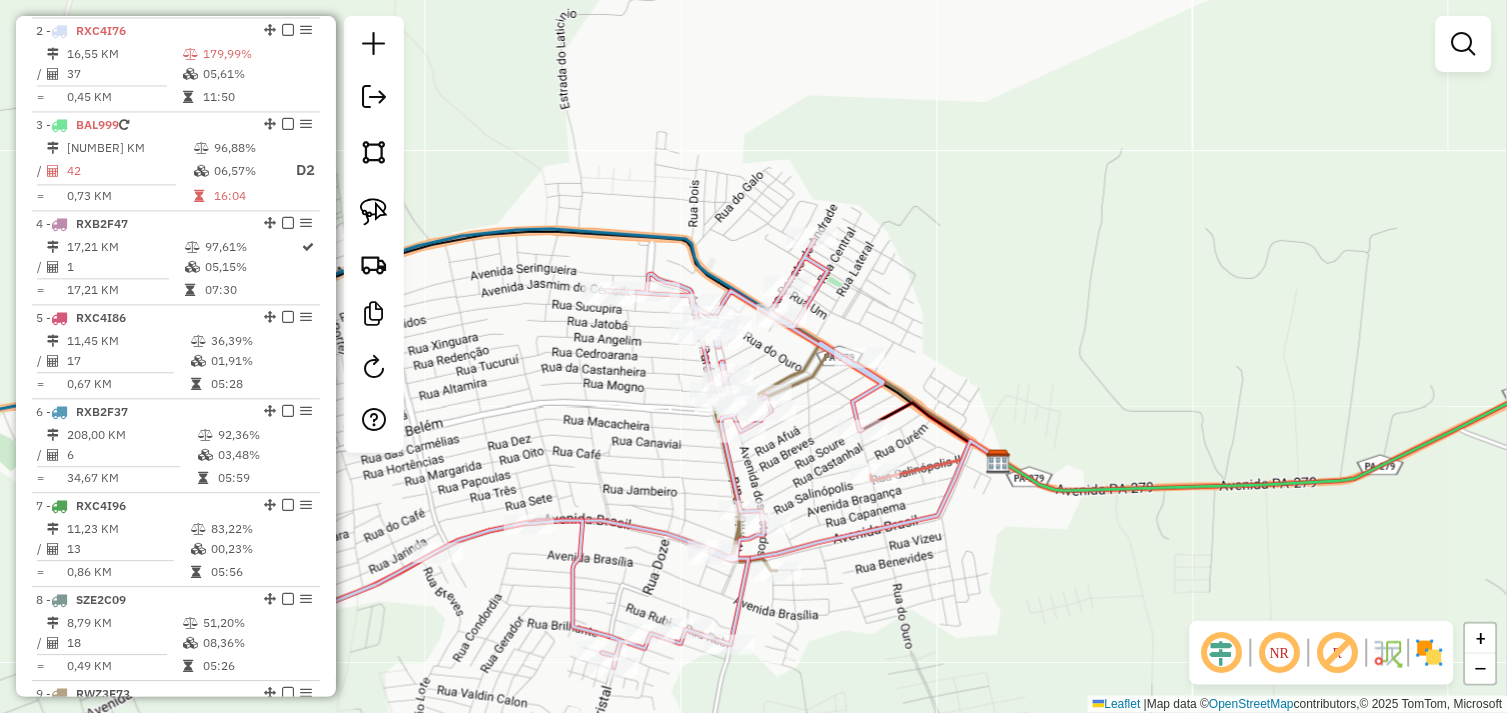 drag, startPoint x: 741, startPoint y: 413, endPoint x: 777, endPoint y: 426, distance: 38.27532 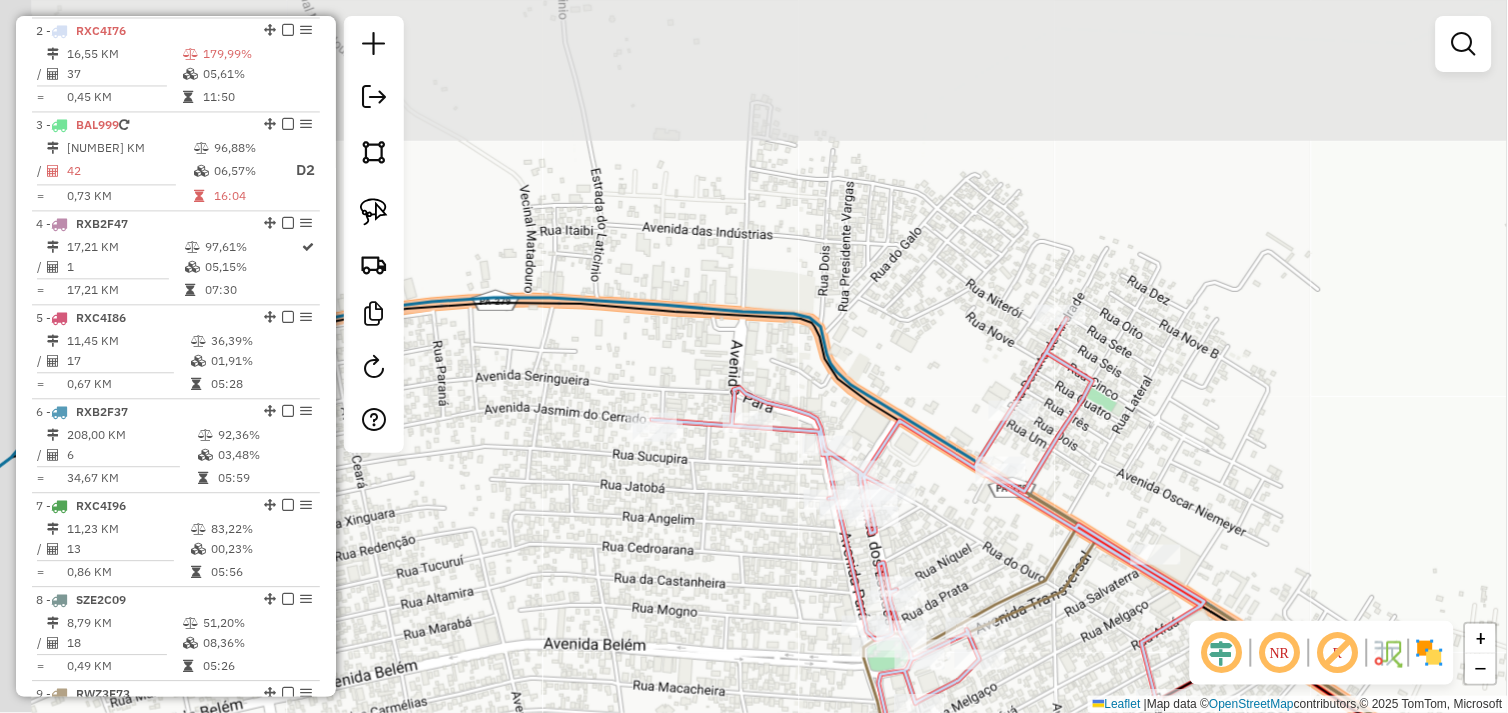 drag, startPoint x: 641, startPoint y: 327, endPoint x: 723, endPoint y: 481, distance: 174.47063 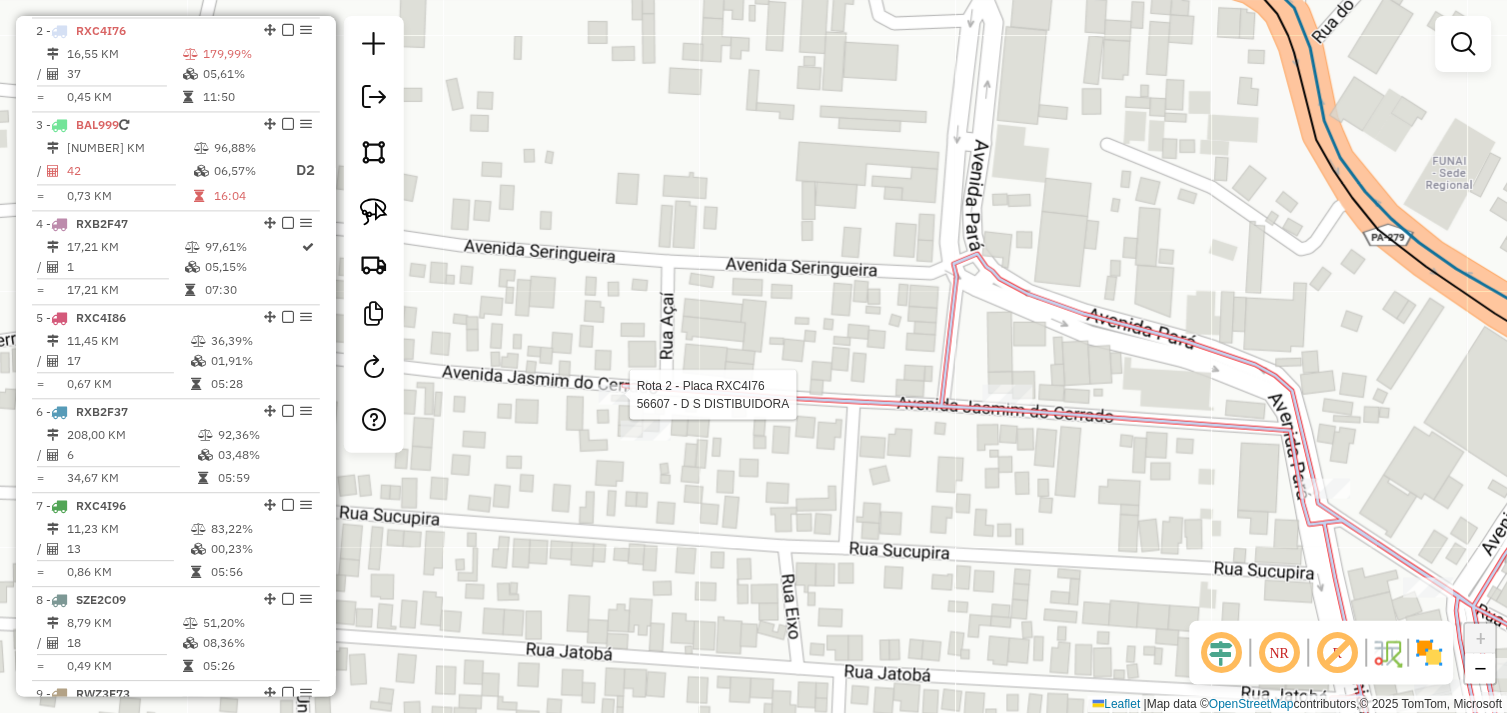 select on "*********" 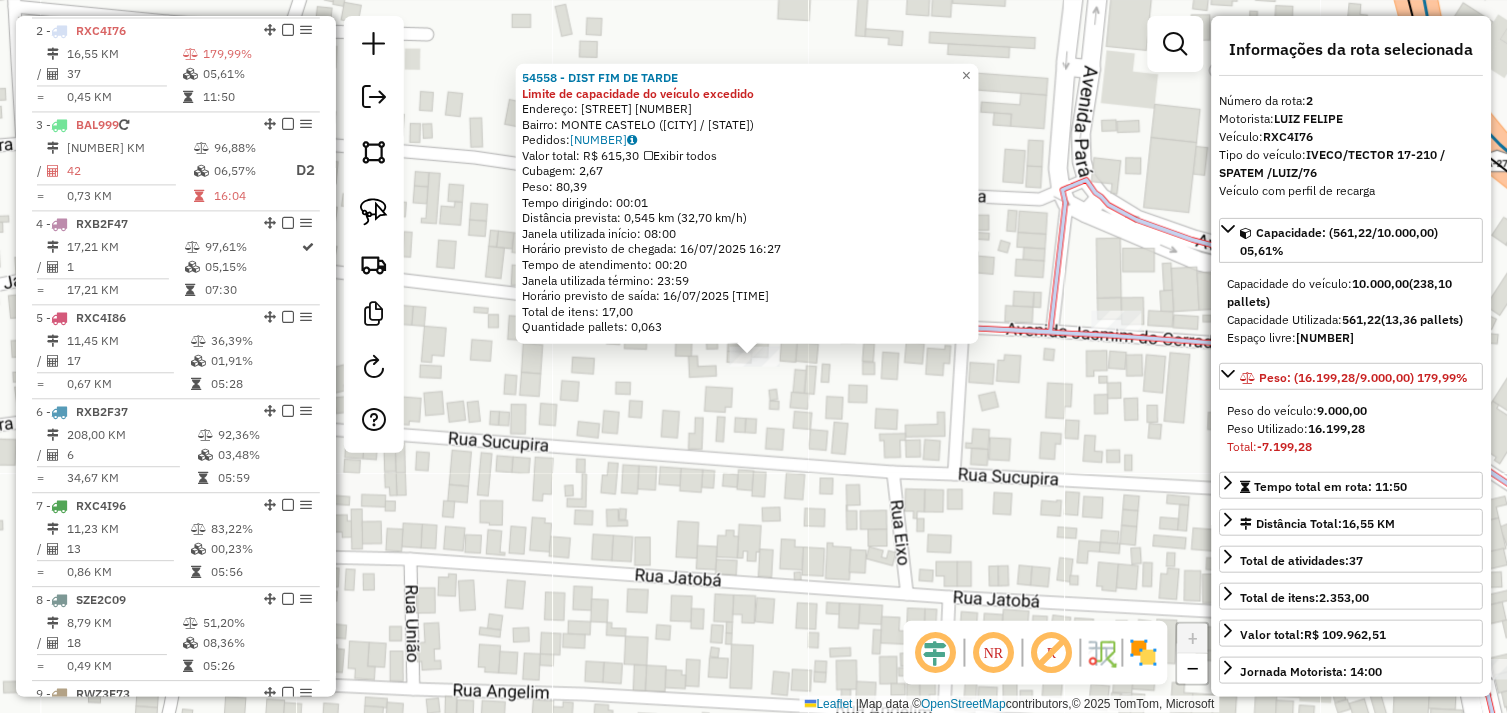 click on "54558 - DIST FIM DE TARDE Limite de capacidade do veículo excedido  Endereço:  JASMIN SERRADO 400   Bairro: MONTE CASTELO (TUCUMA / PA)   Pedidos:  15099615   Valor total: R$ 615,30   Exibir todos   Cubagem: 2,67  Peso: 80,39  Tempo dirigindo: 00:01   Distância prevista: 0,545 km (32,70 km/h)   Janela utilizada início: 08:00   Horário previsto de chegada: 16/07/2025 16:27   Tempo de atendimento: 00:20   Janela utilizada término: 23:59   Horário previsto de saída: 16/07/2025 16:47   Total de itens: 17,00   Quantidade pallets: 0,063  × Janela de atendimento Grade de atendimento Capacidade Transportadoras Veículos Cliente Pedidos  Rotas Selecione os dias de semana para filtrar as janelas de atendimento  Seg   Ter   Qua   Qui   Sex   Sáb   Dom  Informe o período da janela de atendimento: De: Até:  Filtrar exatamente a janela do cliente  Considerar janela de atendimento padrão  Selecione os dias de semana para filtrar as grades de atendimento  Seg   Ter   Qua   Qui   Sex   Sáb   Dom   Peso mínimo:" 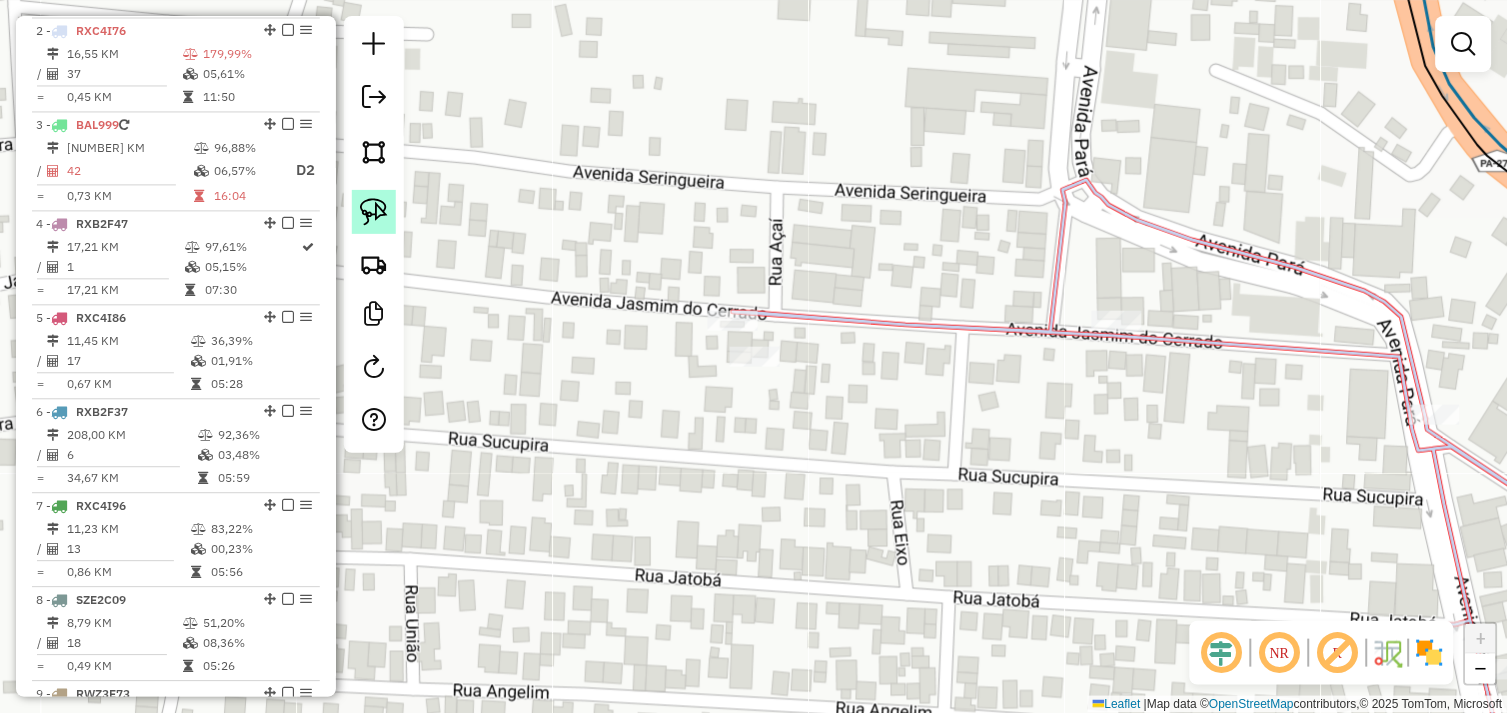 click 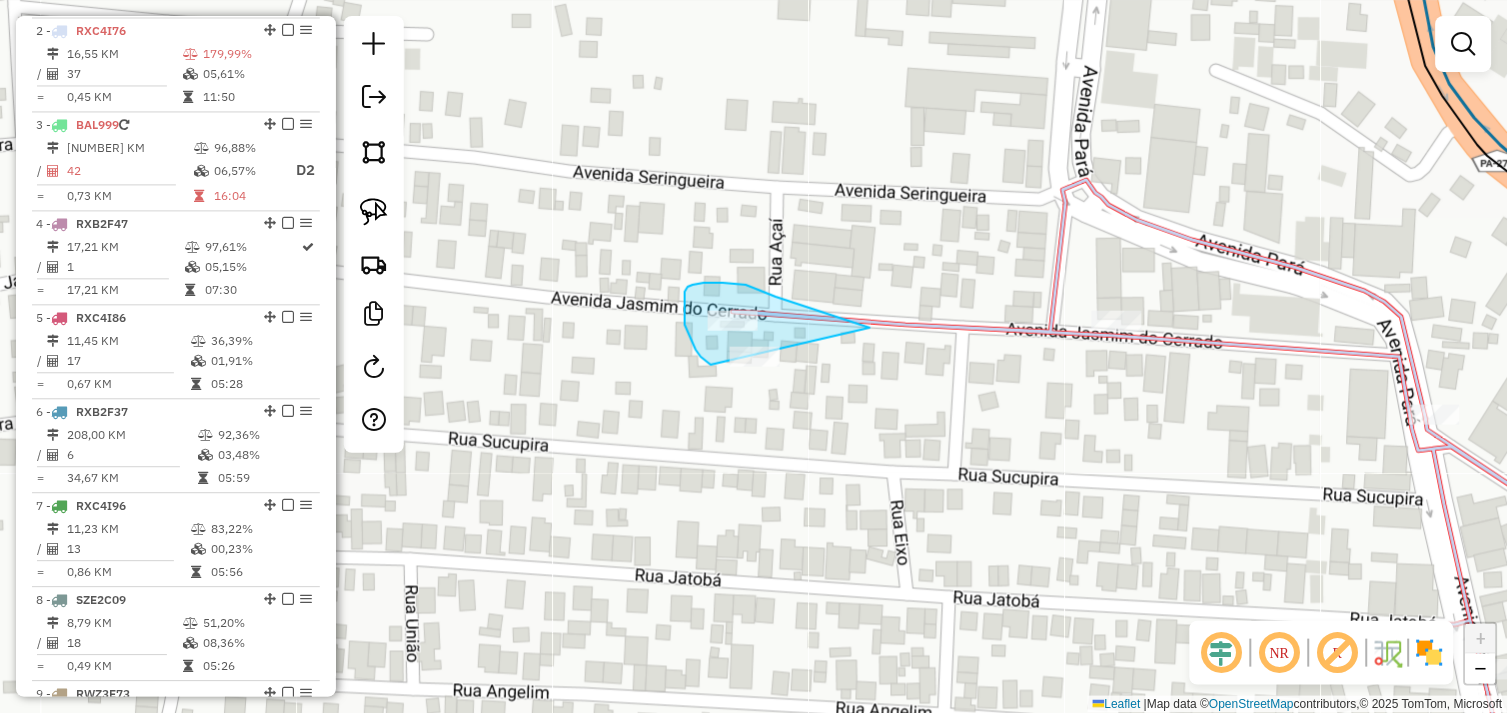 drag, startPoint x: 768, startPoint y: 293, endPoint x: 763, endPoint y: 377, distance: 84.14868 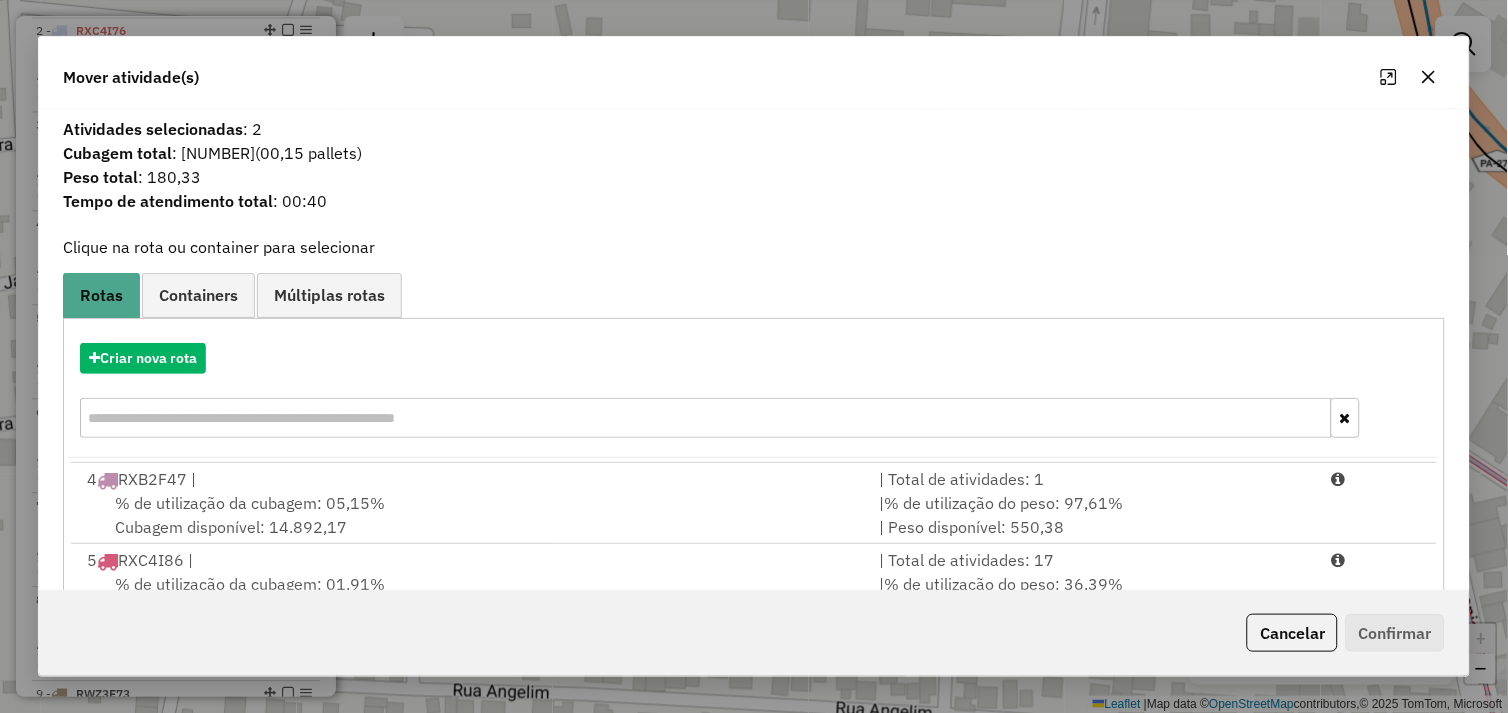 scroll, scrollTop: 248, scrollLeft: 0, axis: vertical 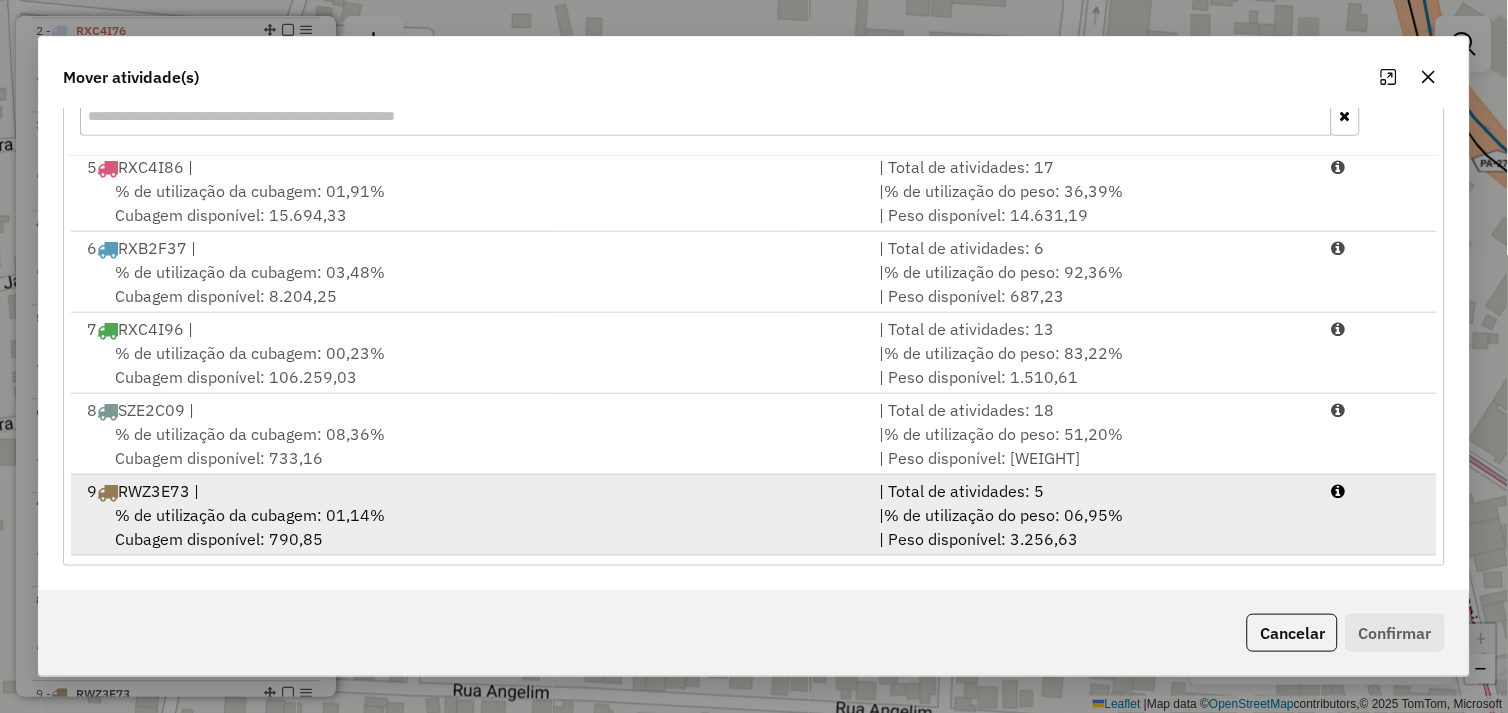 drag, startPoint x: 526, startPoint y: 524, endPoint x: 880, endPoint y: 552, distance: 355.10562 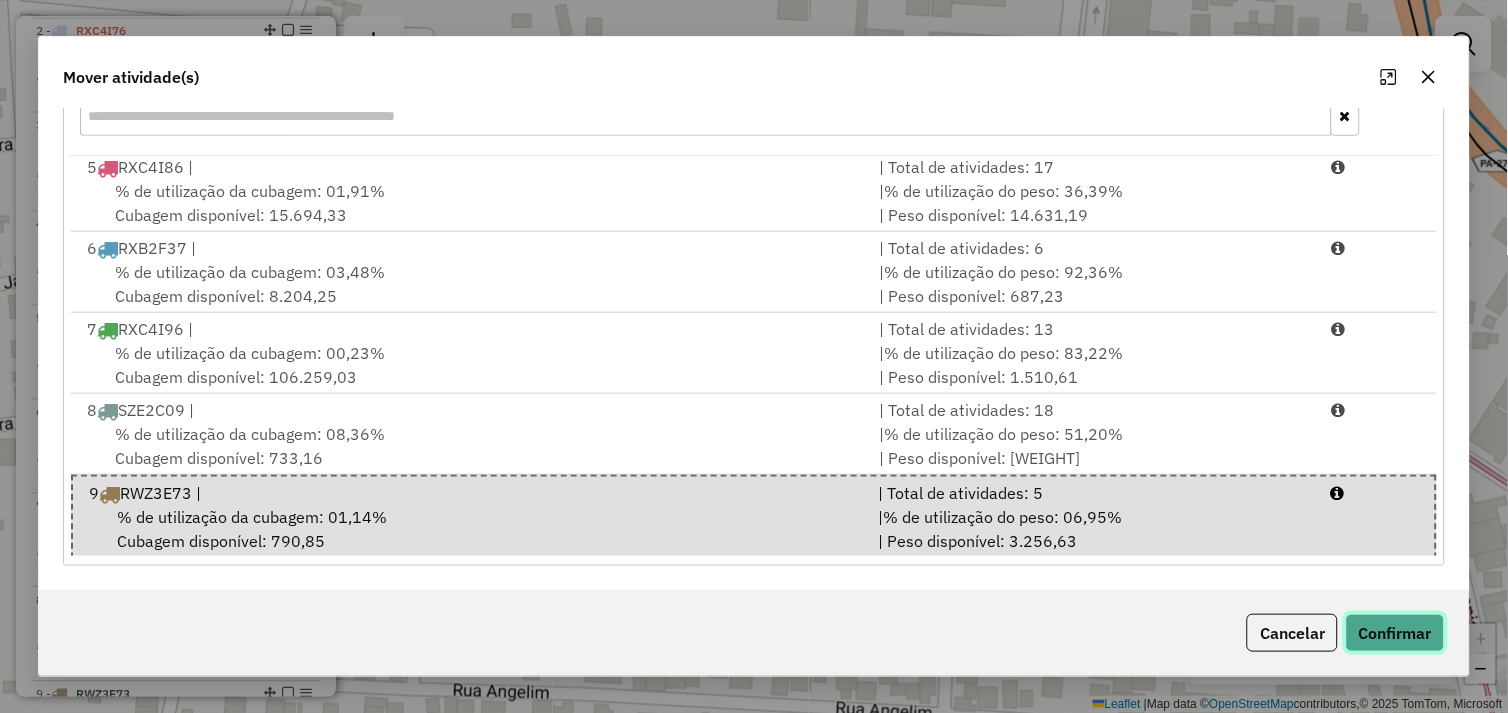 click on "Confirmar" 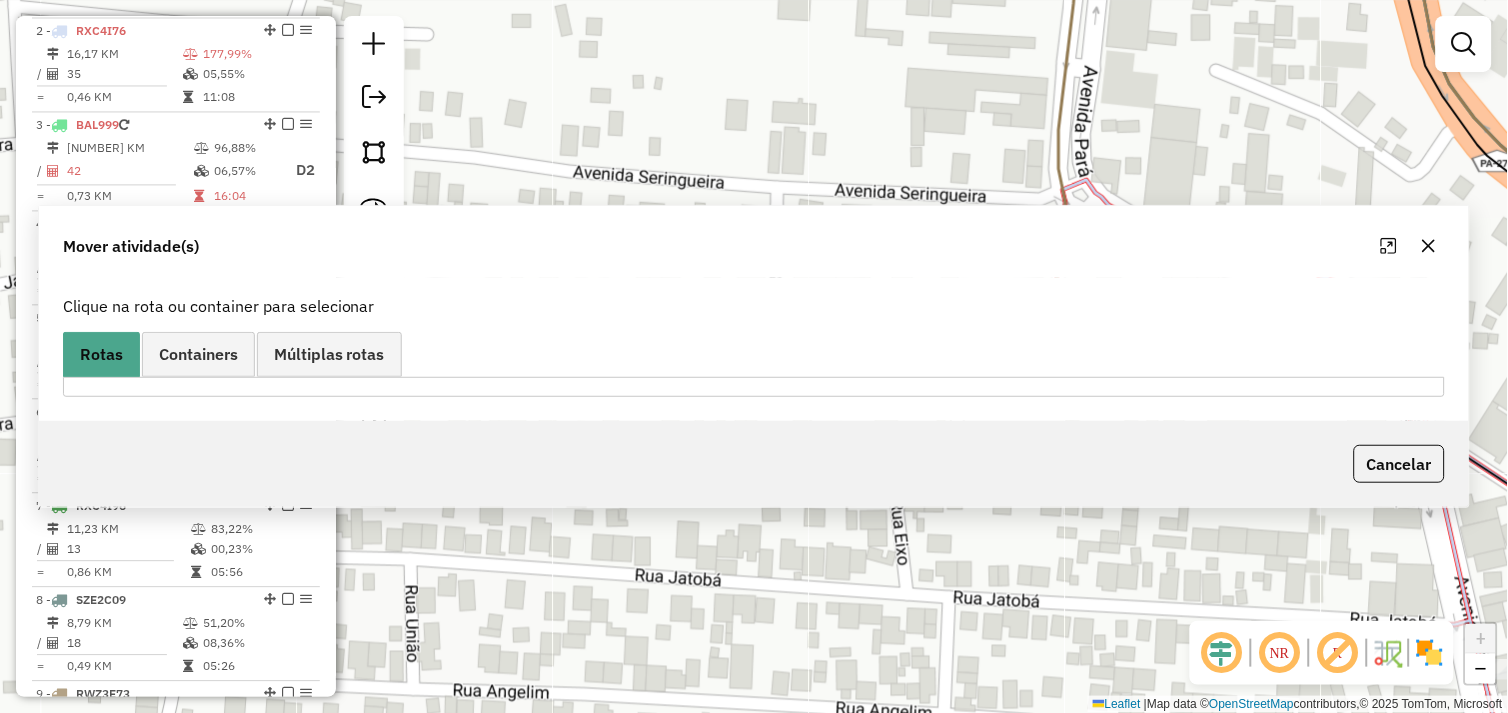 scroll, scrollTop: 0, scrollLeft: 0, axis: both 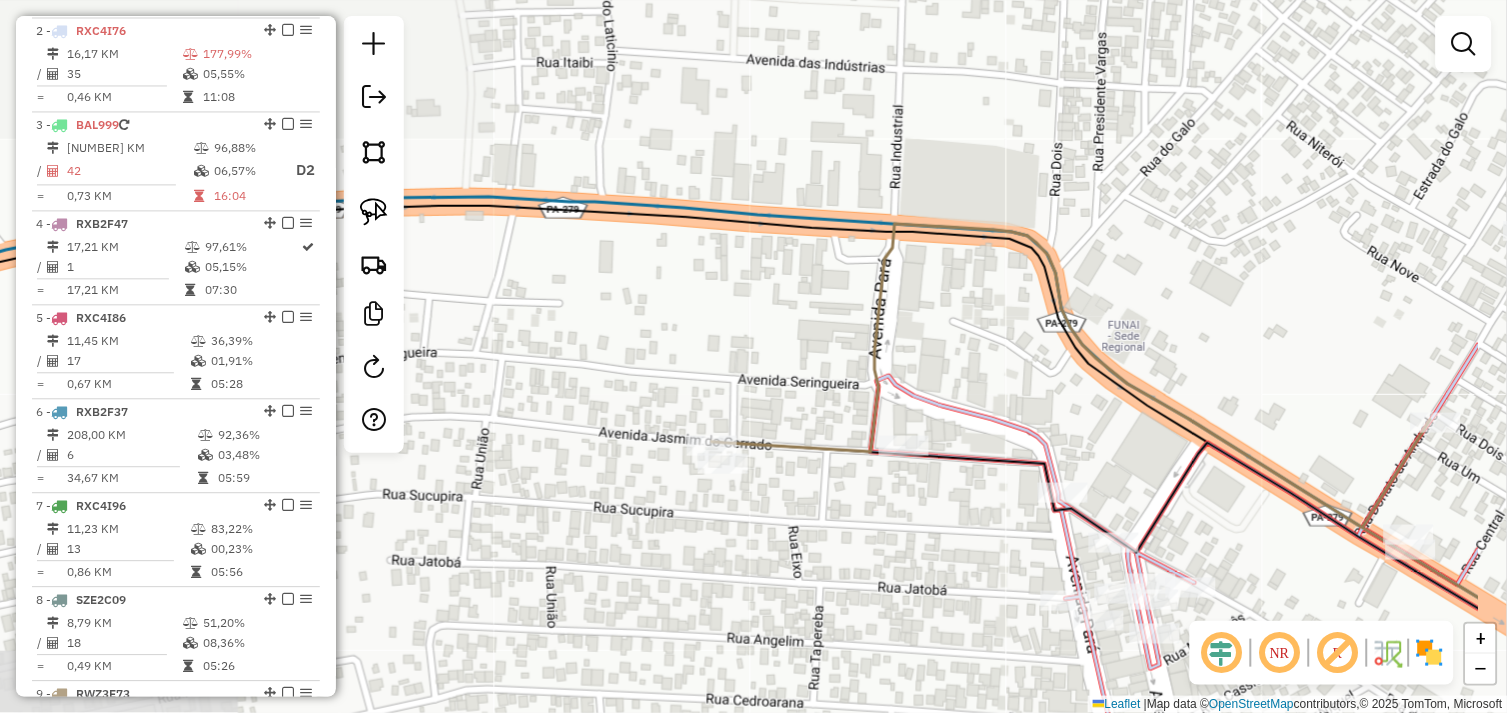 drag, startPoint x: 1062, startPoint y: 525, endPoint x: 797, endPoint y: 495, distance: 266.69272 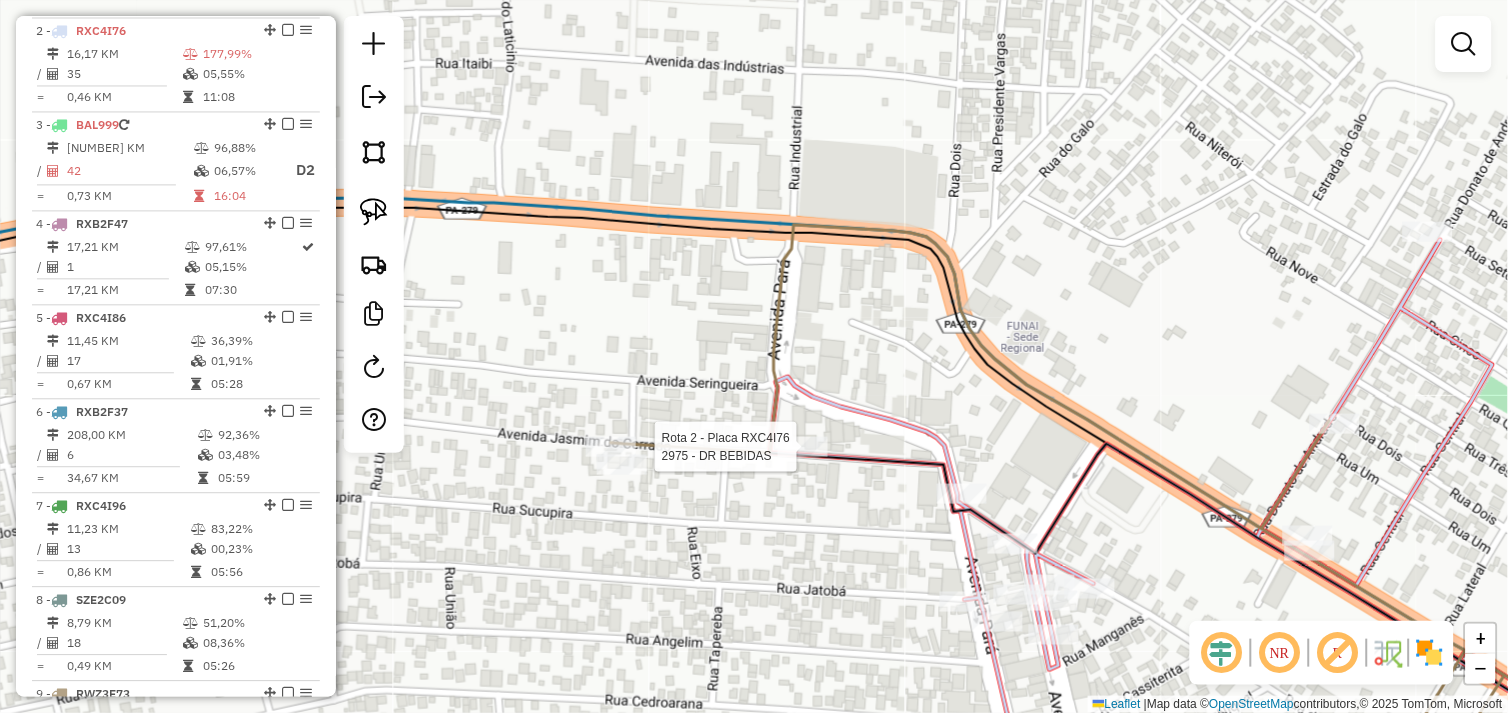 select on "*********" 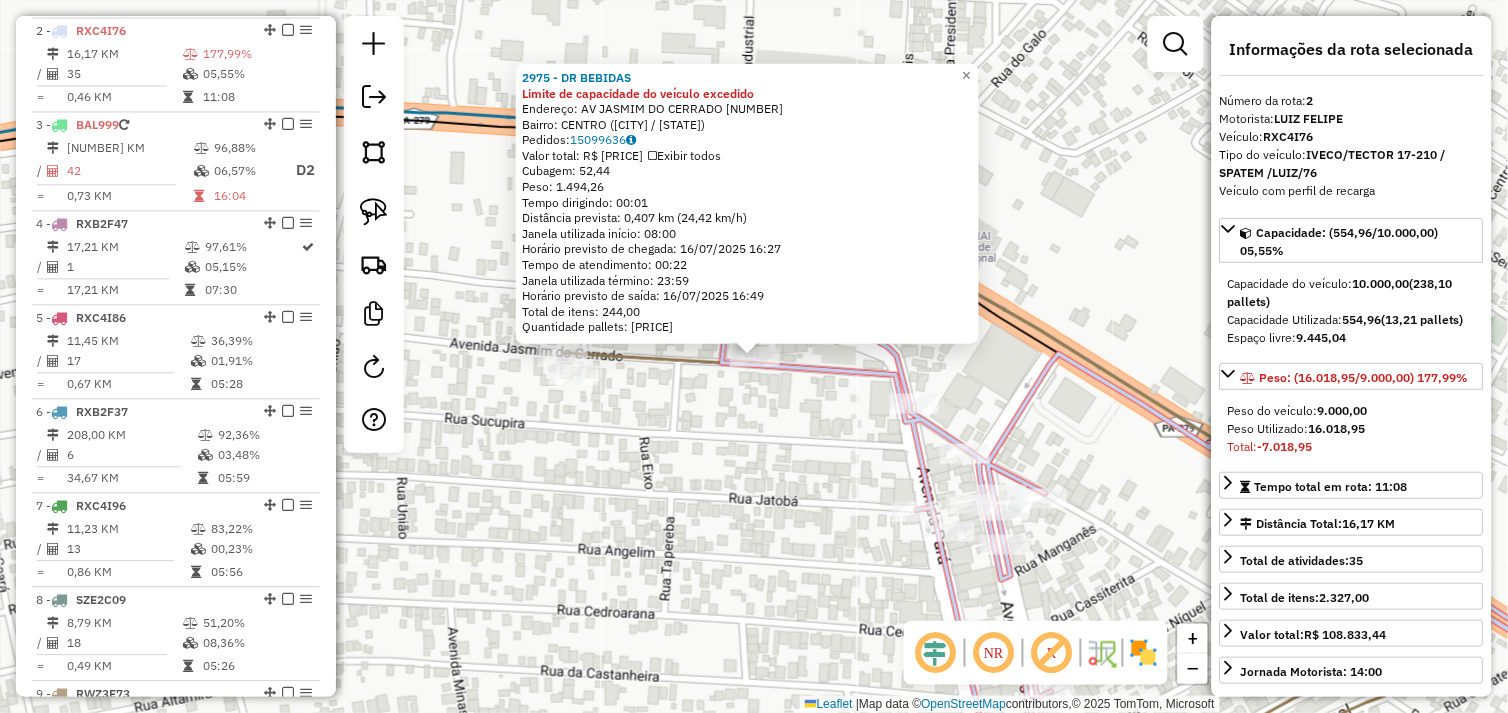 drag, startPoint x: 796, startPoint y: 500, endPoint x: 836, endPoint y: 504, distance: 40.1995 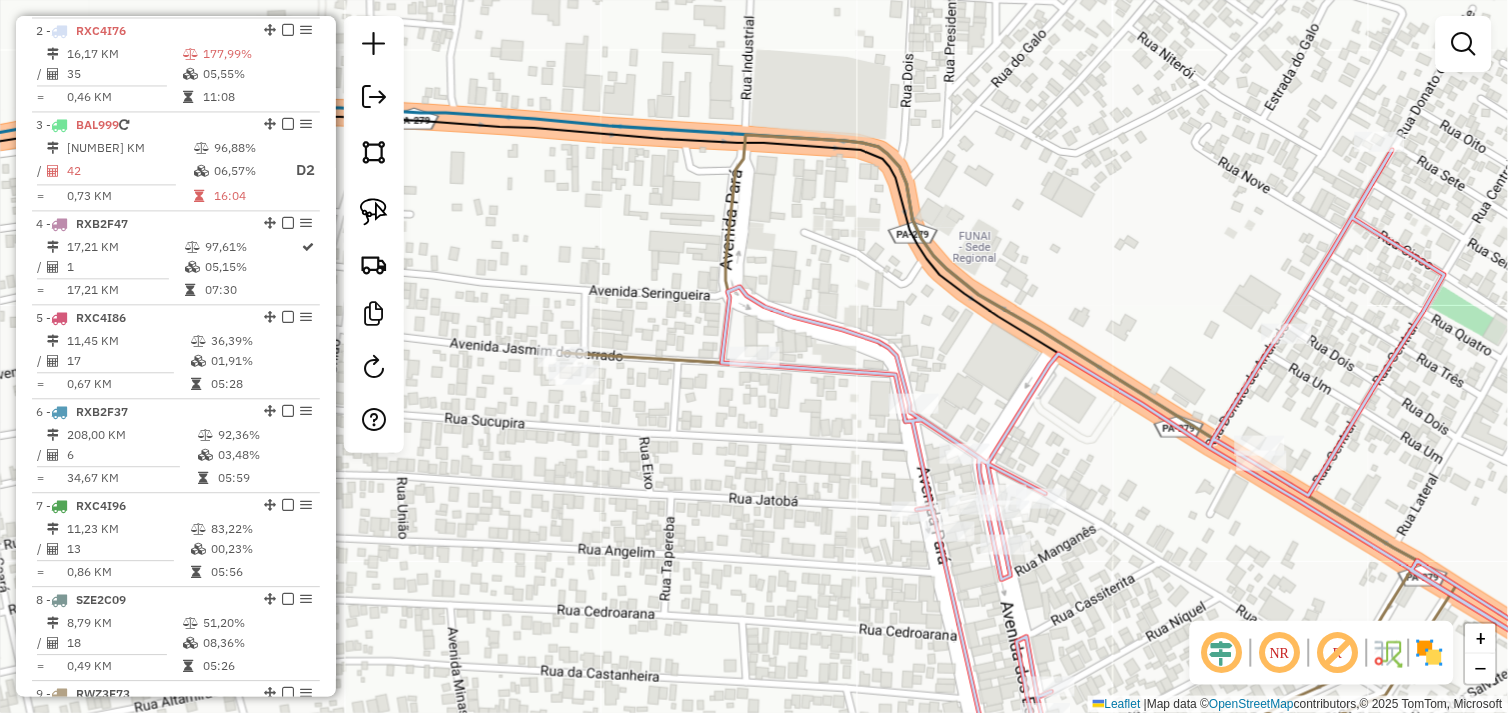 drag, startPoint x: 836, startPoint y: 504, endPoint x: 642, endPoint y: 422, distance: 210.61813 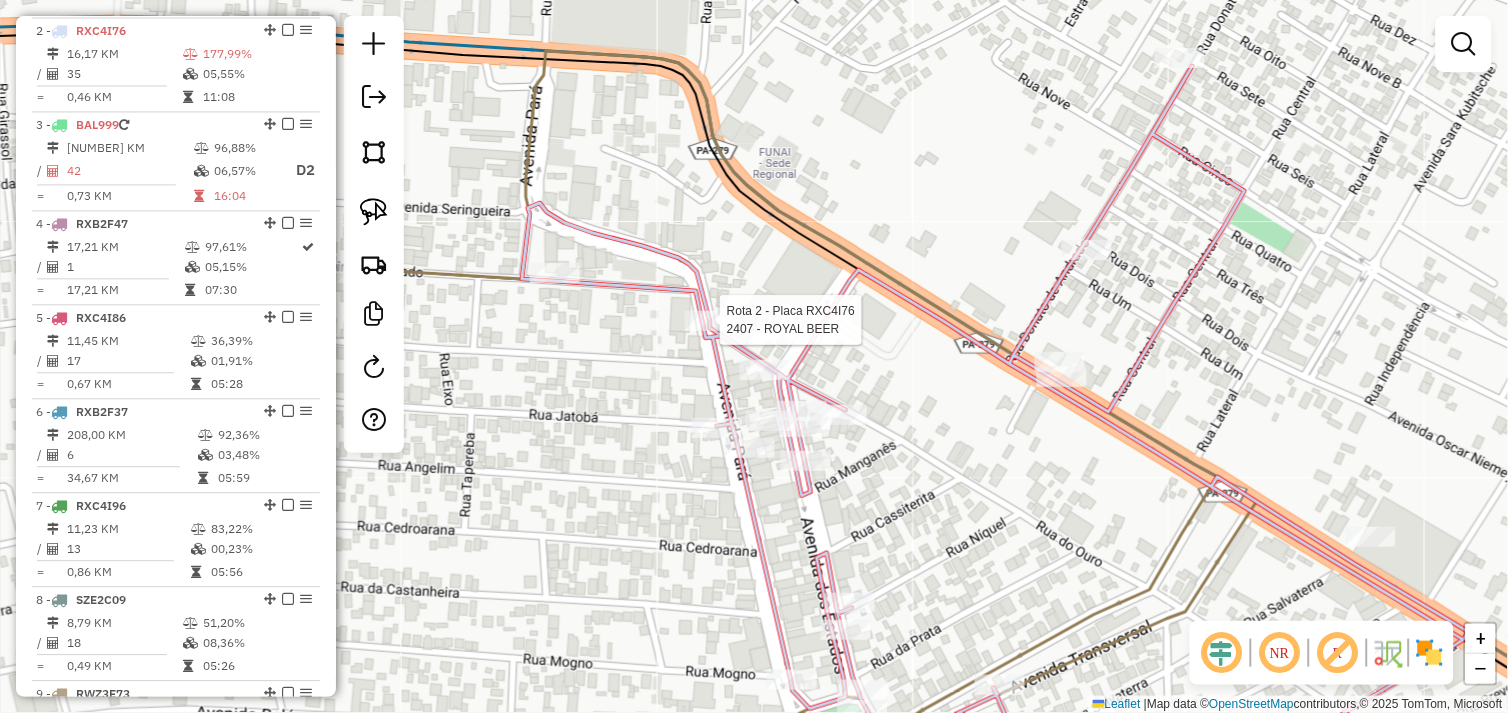 select on "*********" 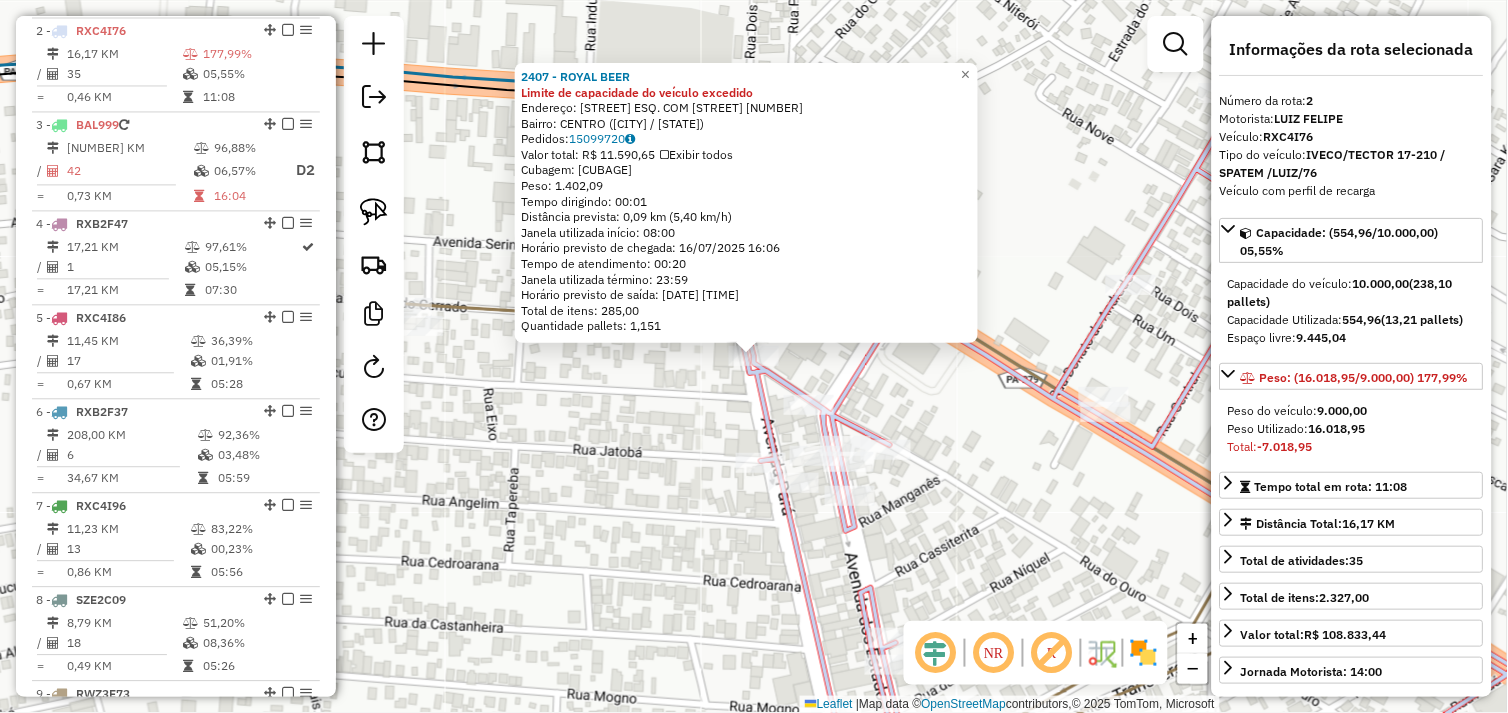 click on "2407 - ROYAL BEER Limite de capacidade do veículo excedido  Endereço:  AV DO OURO ESQ. COM PARA 2407   Bairro: CENTRO (TUCUMA / PA)   Pedidos:  15099720   Valor total: R$ 11.590,65   Exibir todos   Cubagem: 48,36  Peso: 1.402,09  Tempo dirigindo: 00:01   Distância prevista: 0,09 km (5,40 km/h)   Janela utilizada início: 08:00   Horário previsto de chegada: 16/07/2025 16:06   Tempo de atendimento: 00:20   Janela utilizada término: 23:59   Horário previsto de saída: 16/07/2025 16:26   Total de itens: 285,00   Quantidade pallets: 1,151  × Janela de atendimento Grade de atendimento Capacidade Transportadoras Veículos Cliente Pedidos  Rotas Selecione os dias de semana para filtrar as janelas de atendimento  Seg   Ter   Qua   Qui   Sex   Sáb   Dom  Informe o período da janela de atendimento: De: Até:  Filtrar exatamente a janela do cliente  Considerar janela de atendimento padrão  Selecione os dias de semana para filtrar as grades de atendimento  Seg   Ter   Qua   Qui   Sex   Sáb   Dom   De:   Até:" 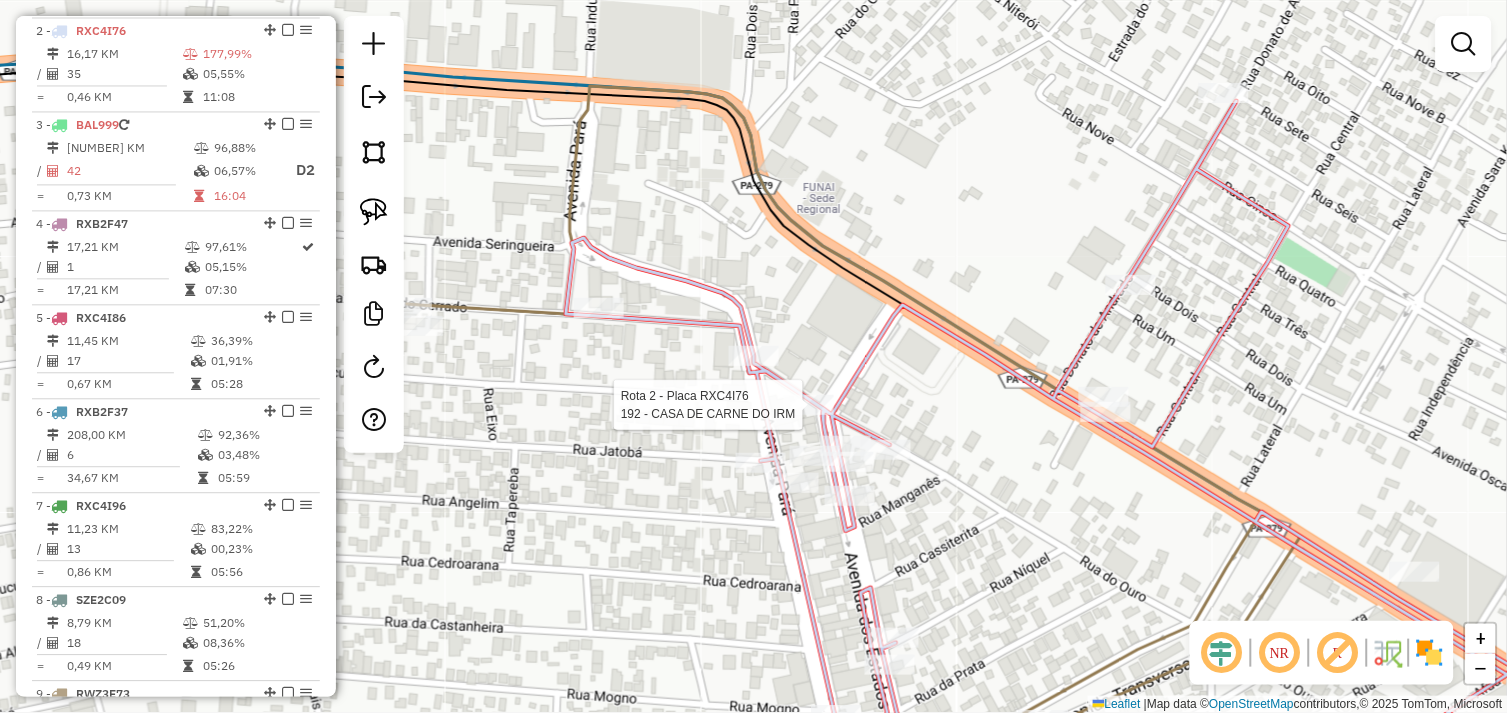 select on "*********" 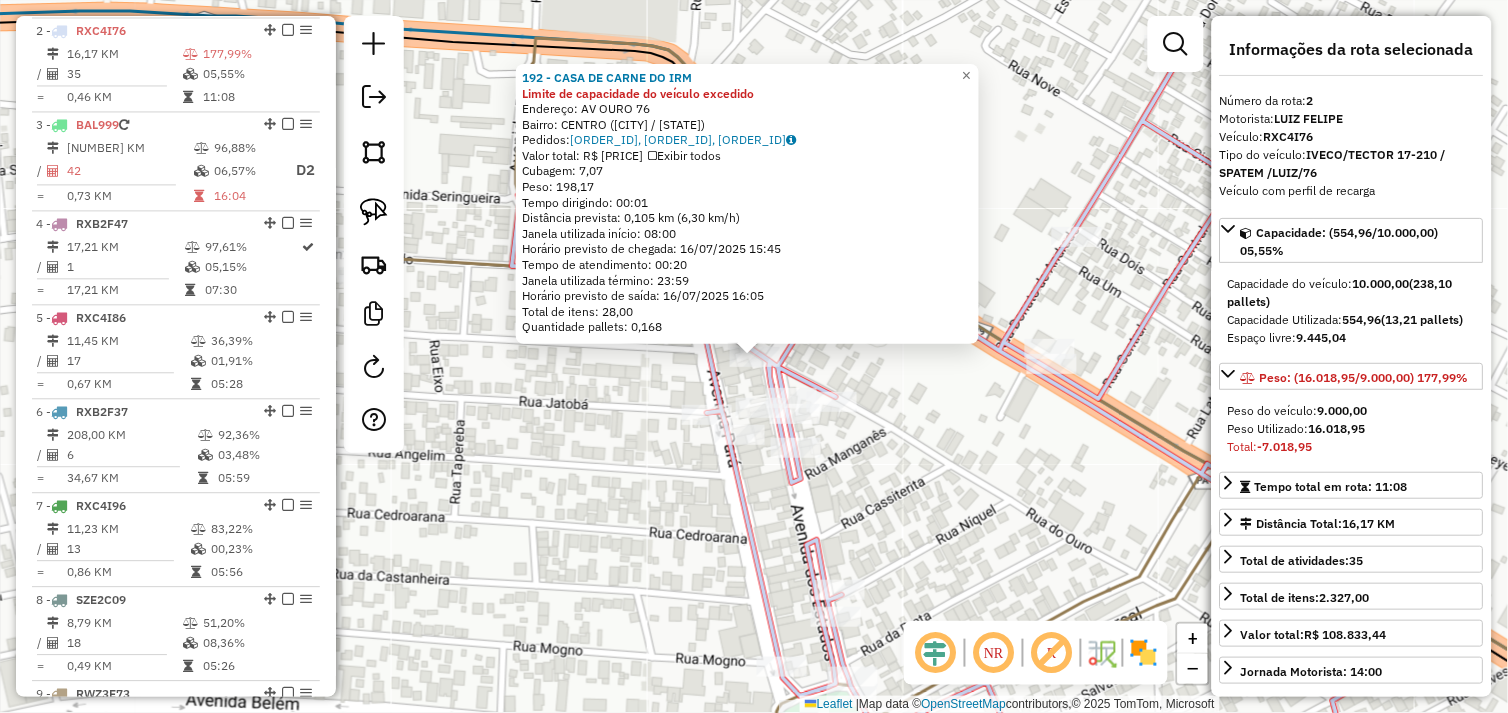 click on "Rota 2 - Placa RXC4I76  46242 - RAFA BEER 192 - CASA DE CARNE DO IRM Limite de capacidade do veículo excedido  Endereço:  AV OURO 76   Bairro: CENTRO (TUCUMA / PA)   Pedidos:  15099694, 15099713, 15099695   Valor total: R$ 1.626,47   Exibir todos   Cubagem: 7,07  Peso: 198,17  Tempo dirigindo: 00:01   Distância prevista: 0,105 km (6,30 km/h)   Janela utilizada início: 08:00   Horário previsto de chegada: 16/07/2025 15:45   Tempo de atendimento: 00:20   Janela utilizada término: 23:59   Horário previsto de saída: 16/07/2025 16:05   Total de itens: 28,00   Quantidade pallets: 0,168  × Janela de atendimento Grade de atendimento Capacidade Transportadoras Veículos Cliente Pedidos  Rotas Selecione os dias de semana para filtrar as janelas de atendimento  Seg   Ter   Qua   Qui   Sex   Sáb   Dom  Informe o período da janela de atendimento: De: Até:  Filtrar exatamente a janela do cliente  Considerar janela de atendimento padrão  Selecione os dias de semana para filtrar as grades de atendimento  Seg  +" 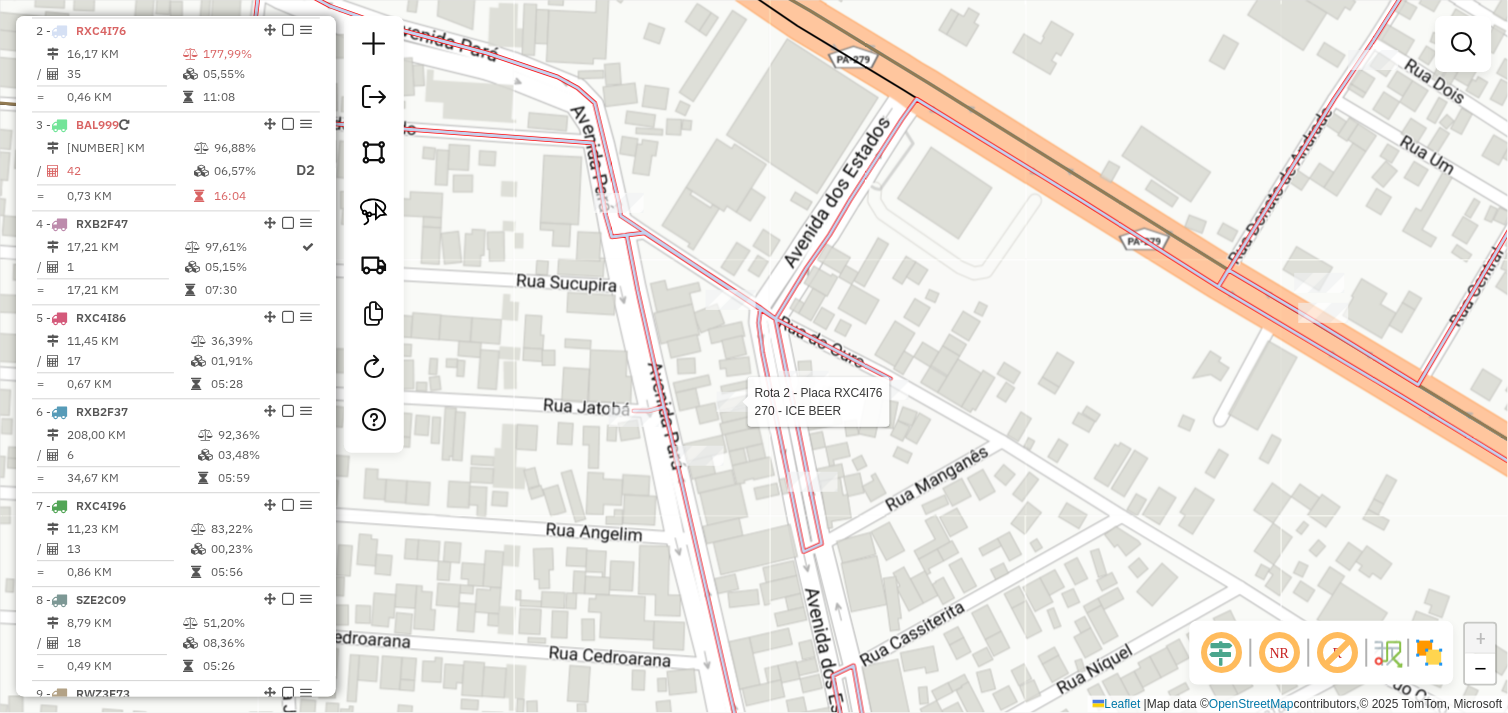 select on "*********" 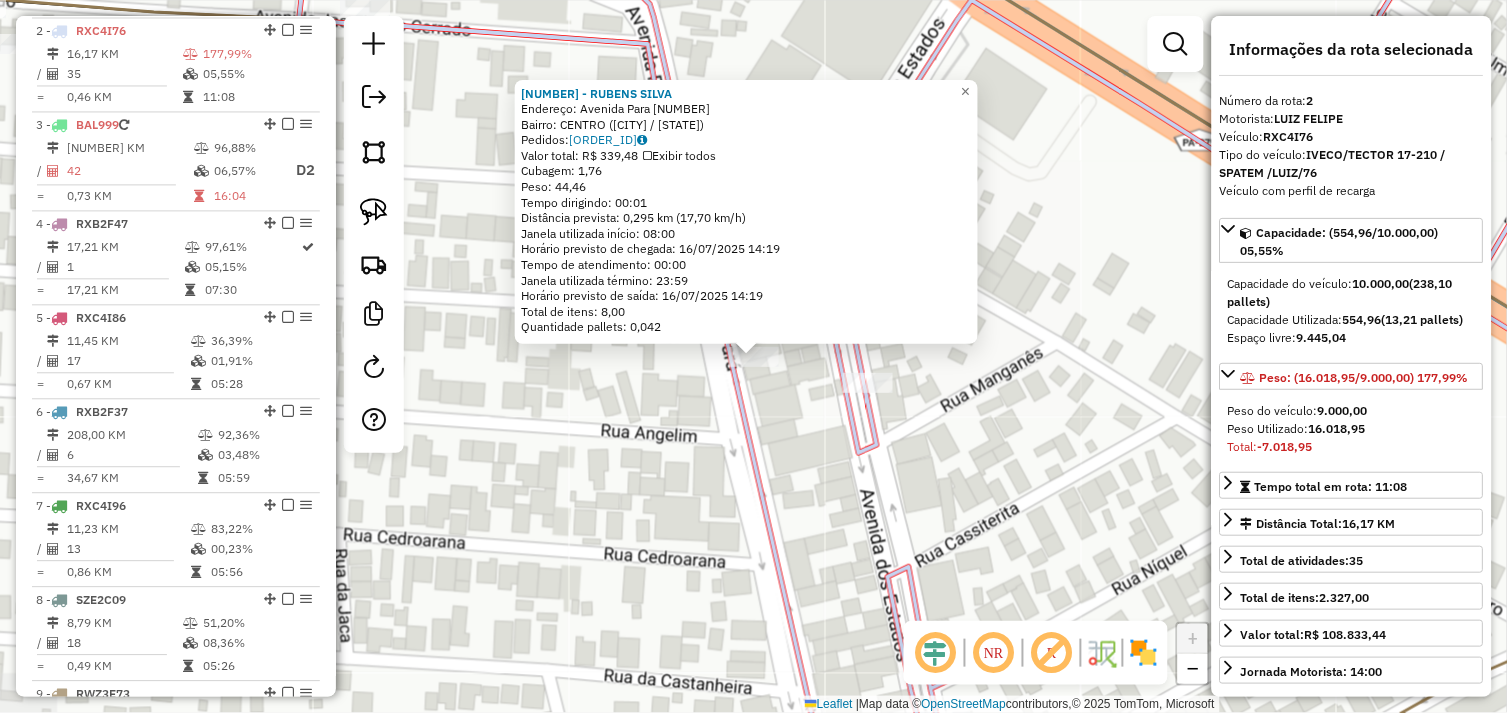 click on "72420 - RUBENS SILVA  Endereço:  Avenida Para 1202   Bairro: CENTRO (TUCUMA / PA)   Pedidos:  15099618   Valor total: R$ 339,48   Exibir todos   Cubagem: 1,76  Peso: 44,46  Tempo dirigindo: 00:01   Distância prevista: 0,295 km (17,70 km/h)   Janela utilizada início: 08:00   Horário previsto de chegada: 16/07/2025 14:19   Tempo de atendimento: 00:00   Janela utilizada término: 23:59   Horário previsto de saída: 16/07/2025 14:19   Total de itens: 8,00   Quantidade pallets: 0,042  × Janela de atendimento Grade de atendimento Capacidade Transportadoras Veículos Cliente Pedidos  Rotas Selecione os dias de semana para filtrar as janelas de atendimento  Seg   Ter   Qua   Qui   Sex   Sáb   Dom  Informe o período da janela de atendimento: De: Até:  Filtrar exatamente a janela do cliente  Considerar janela de atendimento padrão  Selecione os dias de semana para filtrar as grades de atendimento  Seg   Ter   Qua   Qui   Sex   Sáb   Dom   Considerar clientes sem dia de atendimento cadastrado  Peso mínimo:" 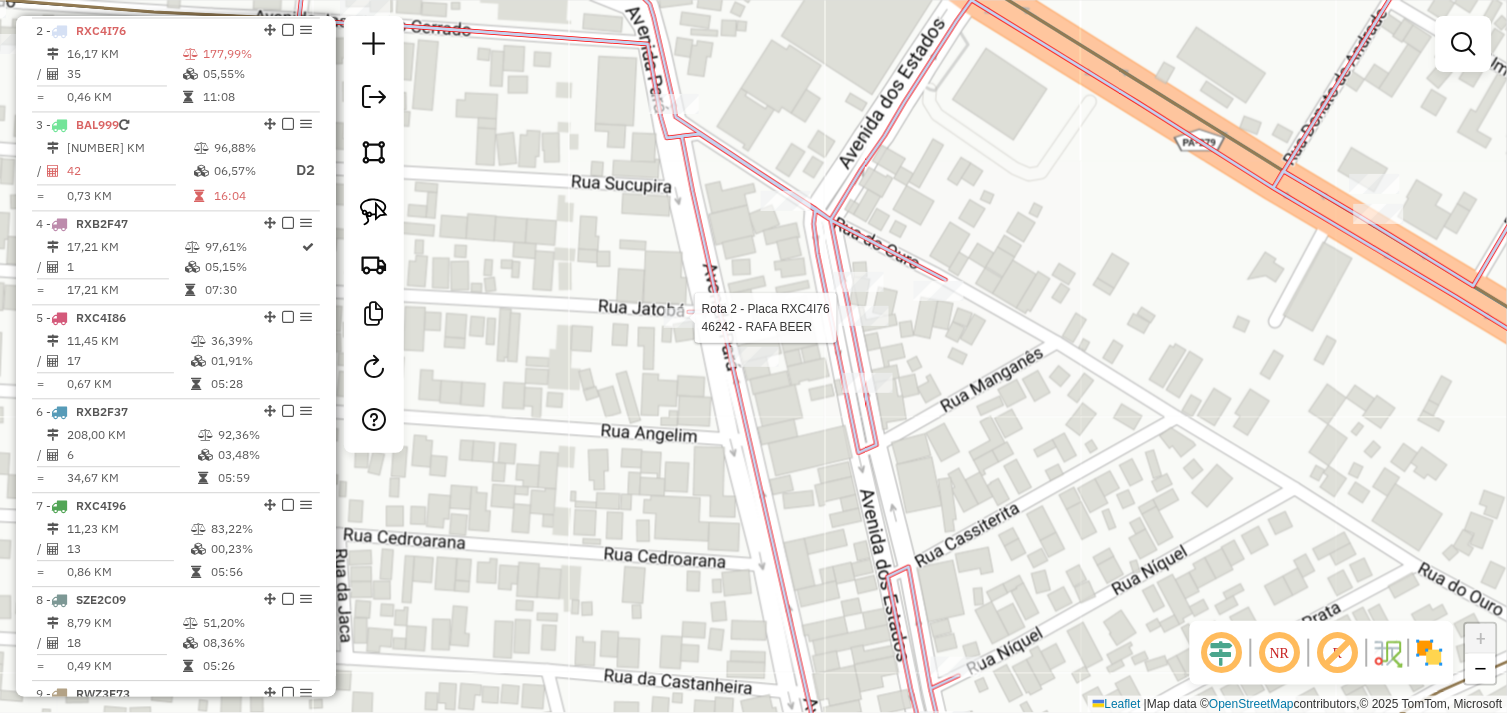 select on "*********" 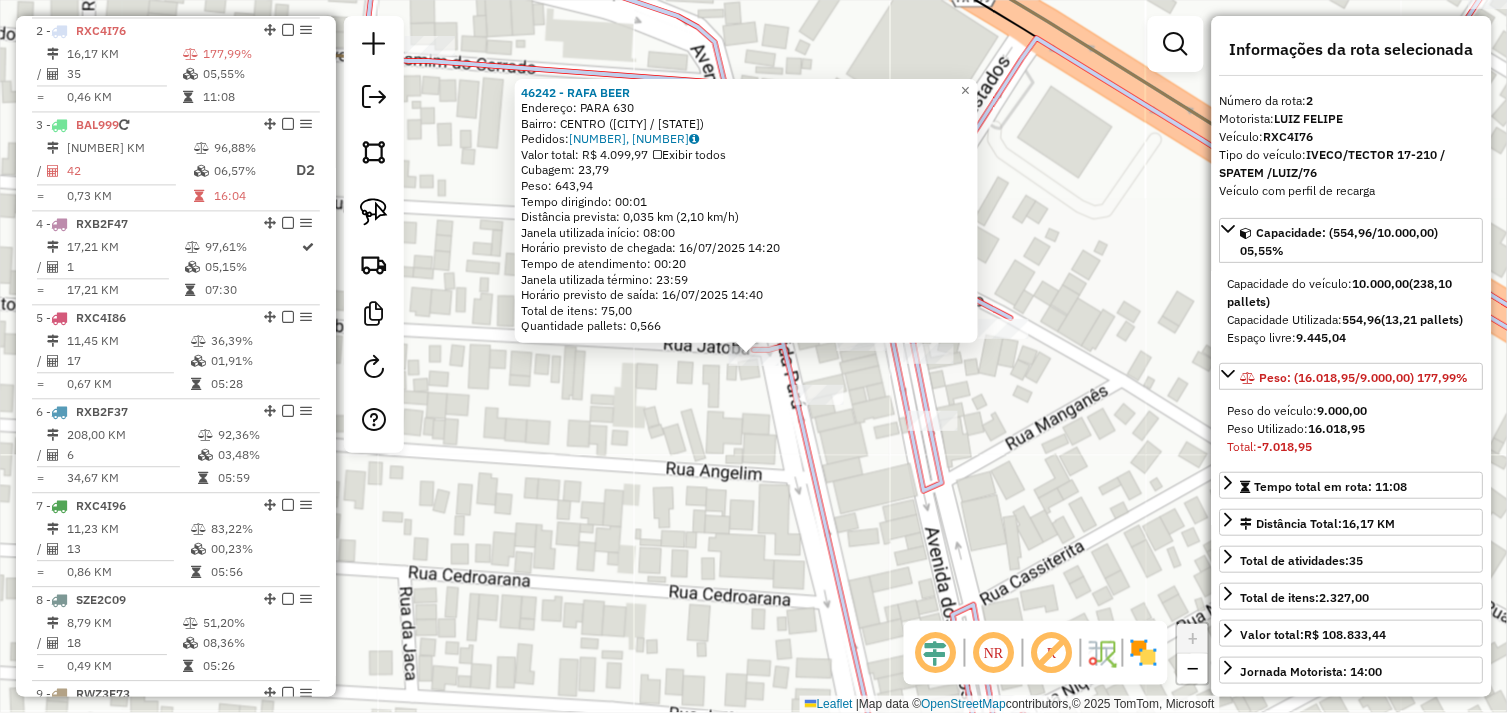click on "46242 - RAFA BEER  Endereço:  PARA 630   Bairro: CENTRO (TUCUMA / PA)   Pedidos:  15099612, 15099613   Valor total: R$ 4.099,97   Exibir todos   Cubagem: 23,79  Peso: 643,94  Tempo dirigindo: 00:01   Distância prevista: 0,035 km (2,10 km/h)   Janela utilizada início: 08:00   Horário previsto de chegada: 16/07/2025 14:20   Tempo de atendimento: 00:20   Janela utilizada término: 23:59   Horário previsto de saída: 16/07/2025 14:40   Total de itens: 75,00   Quantidade pallets: 0,566  × Janela de atendimento Grade de atendimento Capacidade Transportadoras Veículos Cliente Pedidos  Rotas Selecione os dias de semana para filtrar as janelas de atendimento  Seg   Ter   Qua   Qui   Sex   Sáb   Dom  Informe o período da janela de atendimento: De: Até:  Filtrar exatamente a janela do cliente  Considerar janela de atendimento padrão  Selecione os dias de semana para filtrar as grades de atendimento  Seg   Ter   Qua   Qui   Sex   Sáb   Dom   Considerar clientes sem dia de atendimento cadastrado  De:   Até:" 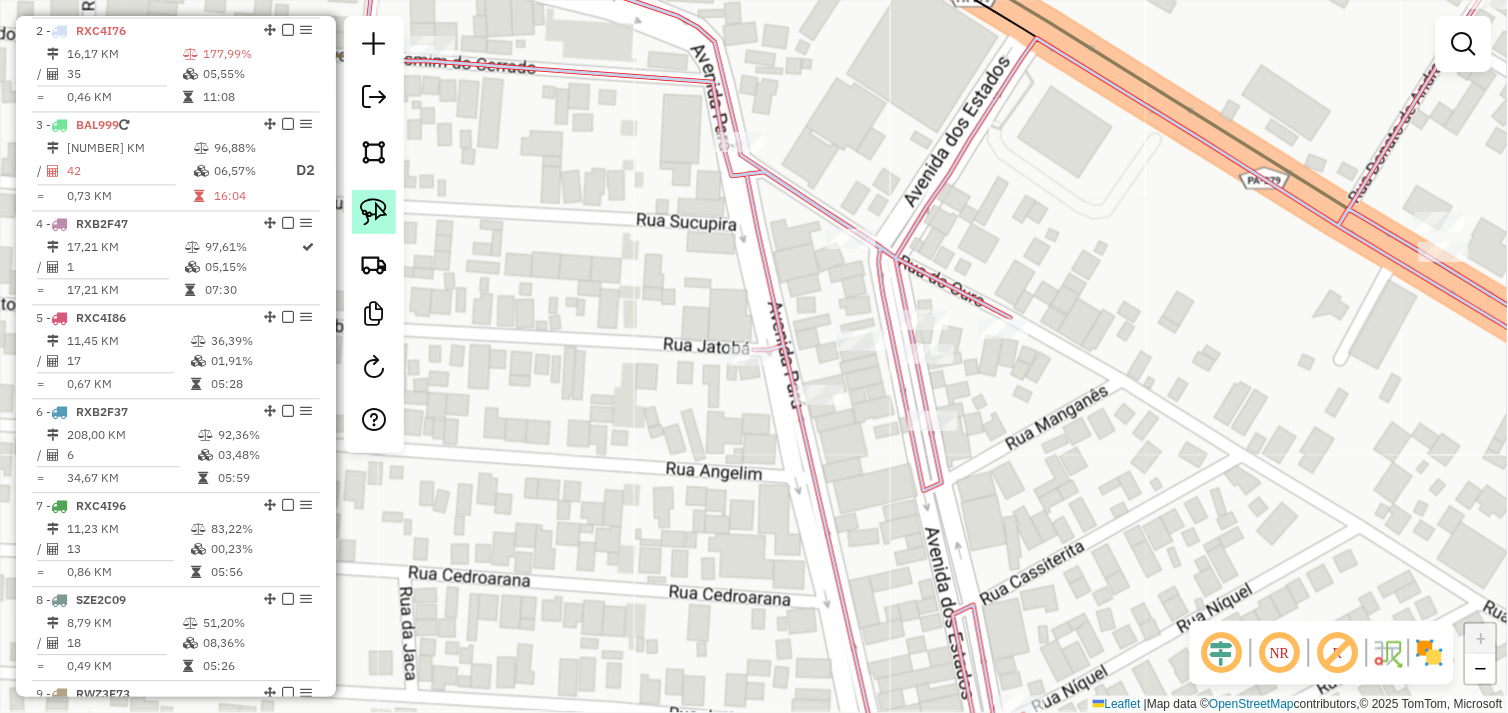 click 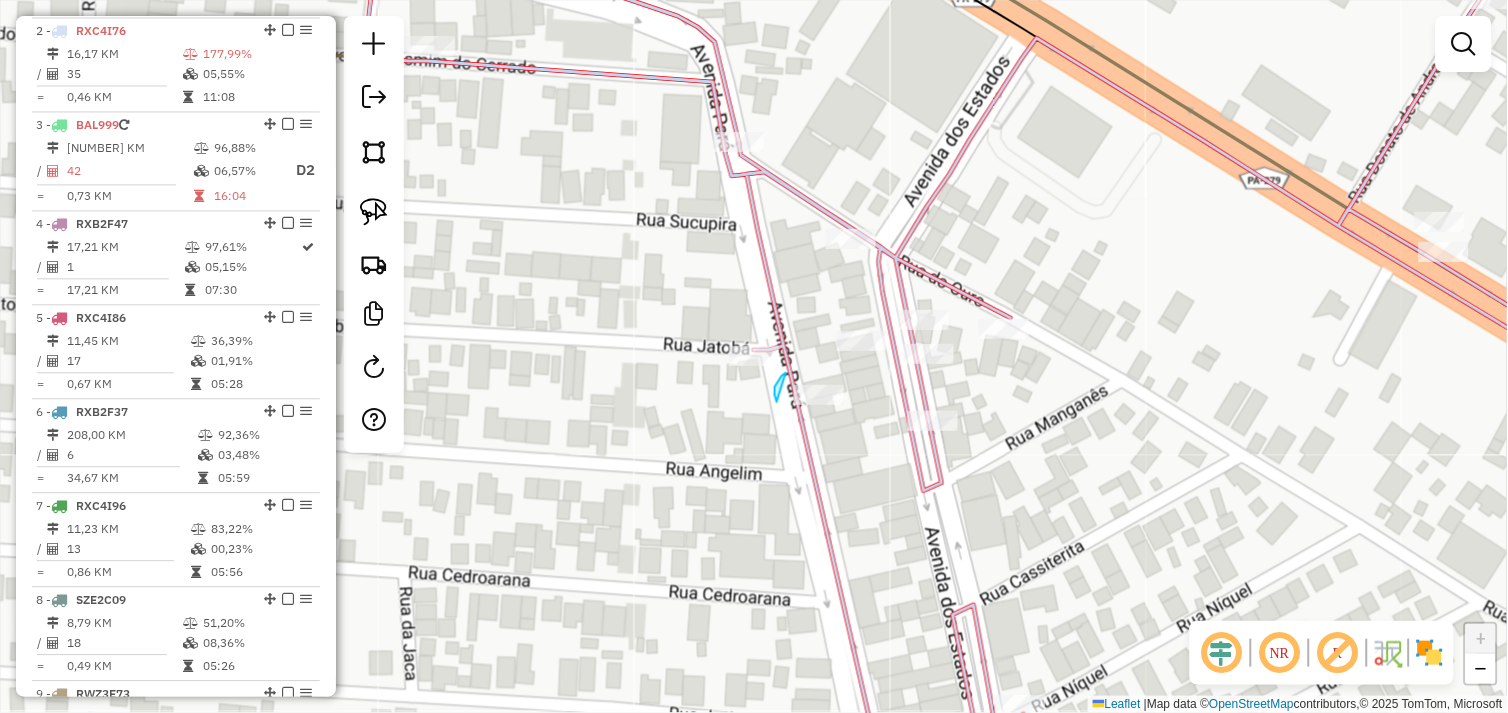drag, startPoint x: 777, startPoint y: 402, endPoint x: 848, endPoint y: 378, distance: 74.94665 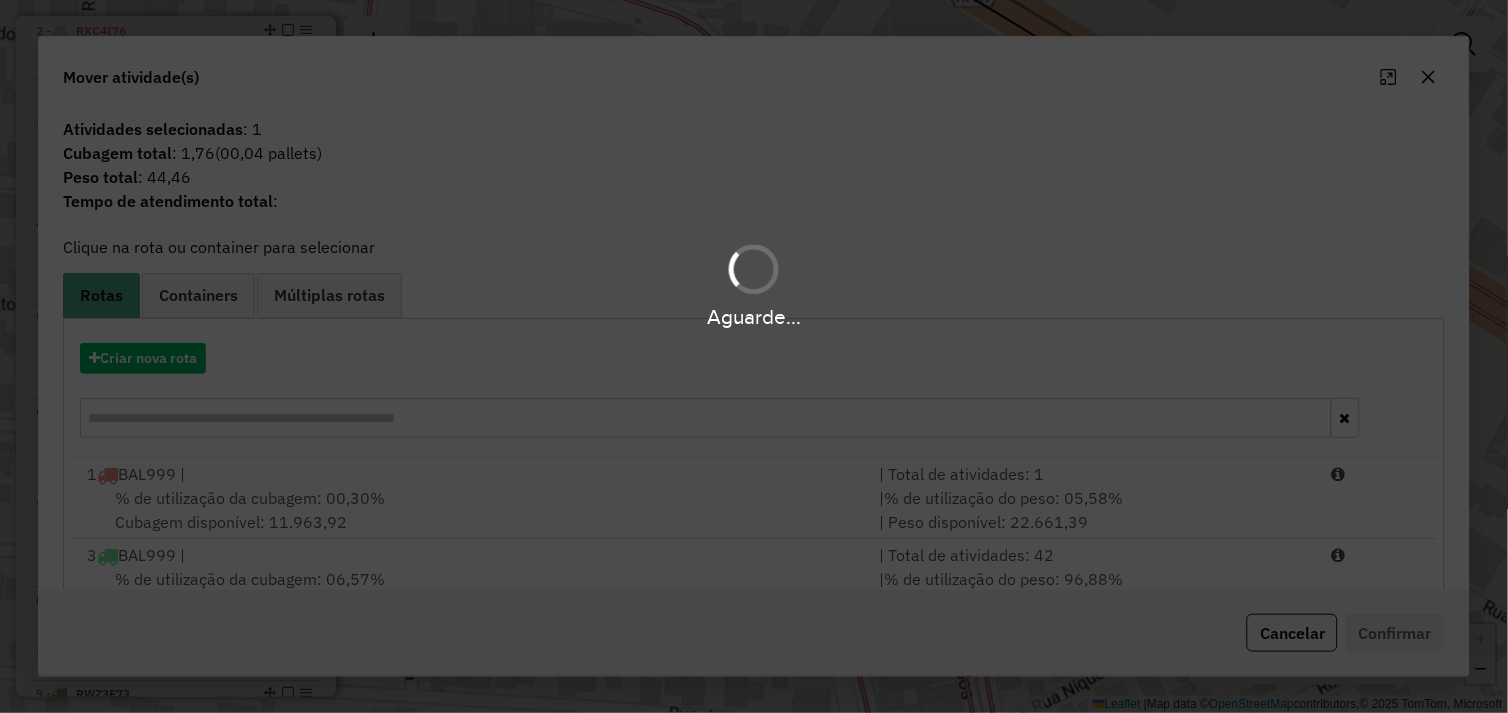 click on "Aguarde..." at bounding box center (754, 356) 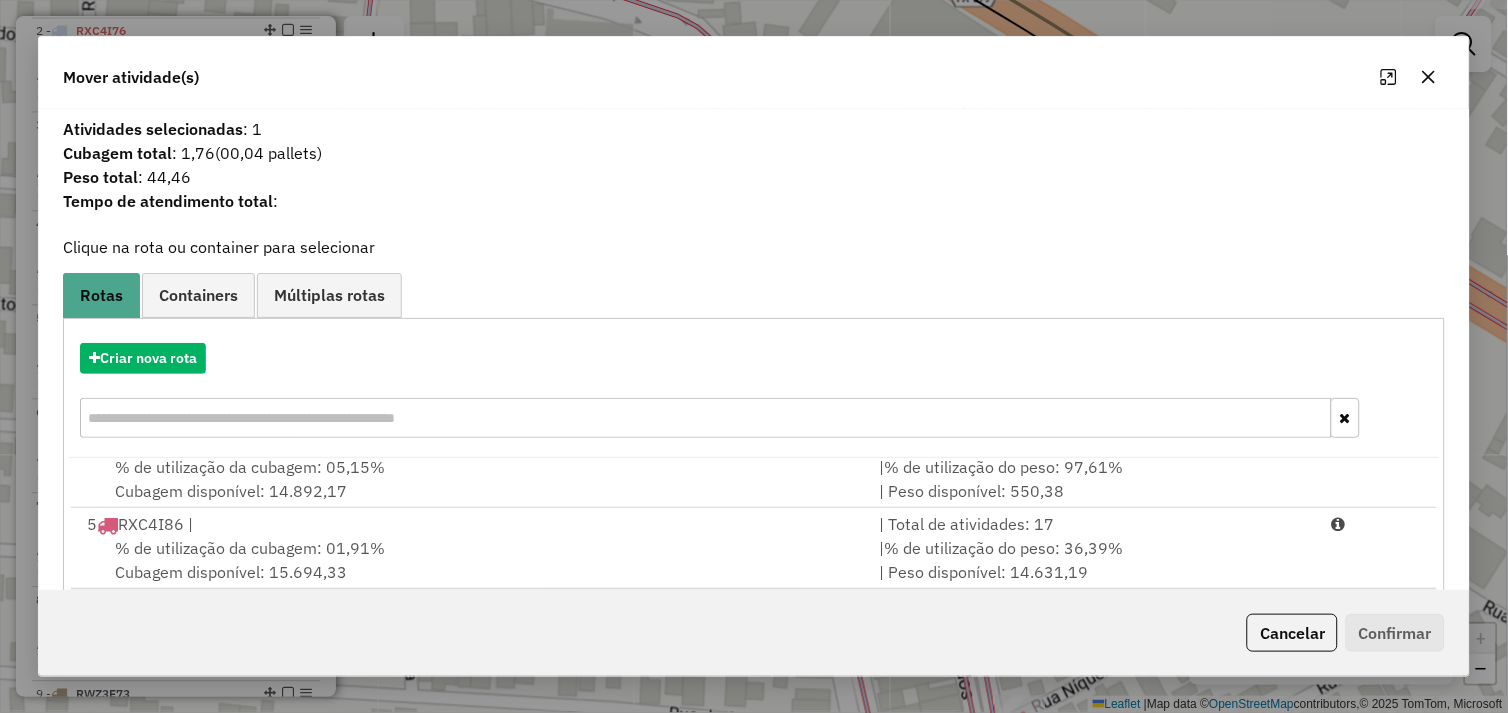 scroll, scrollTop: 248, scrollLeft: 0, axis: vertical 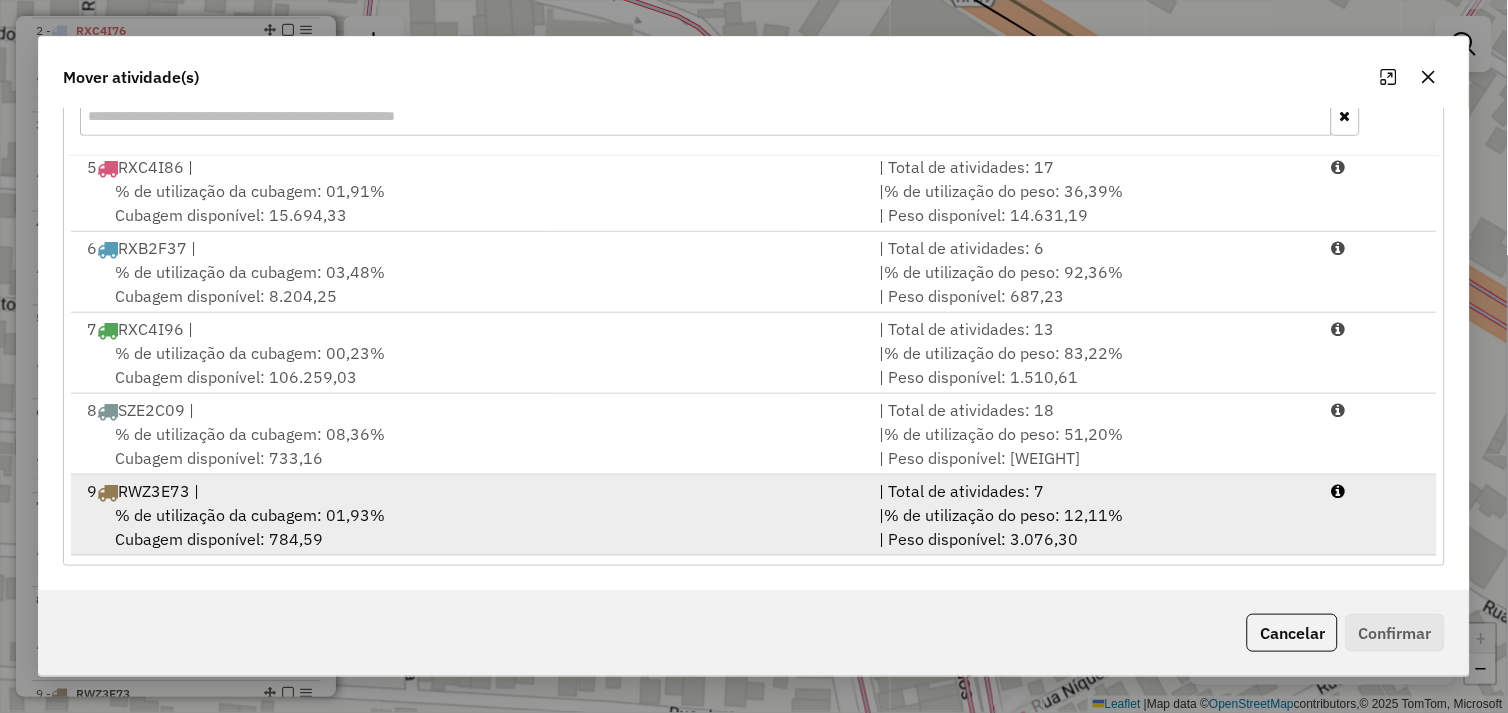 click on "% de utilização da cubagem: 01,93%  Cubagem disponível: 784,59" at bounding box center (471, 527) 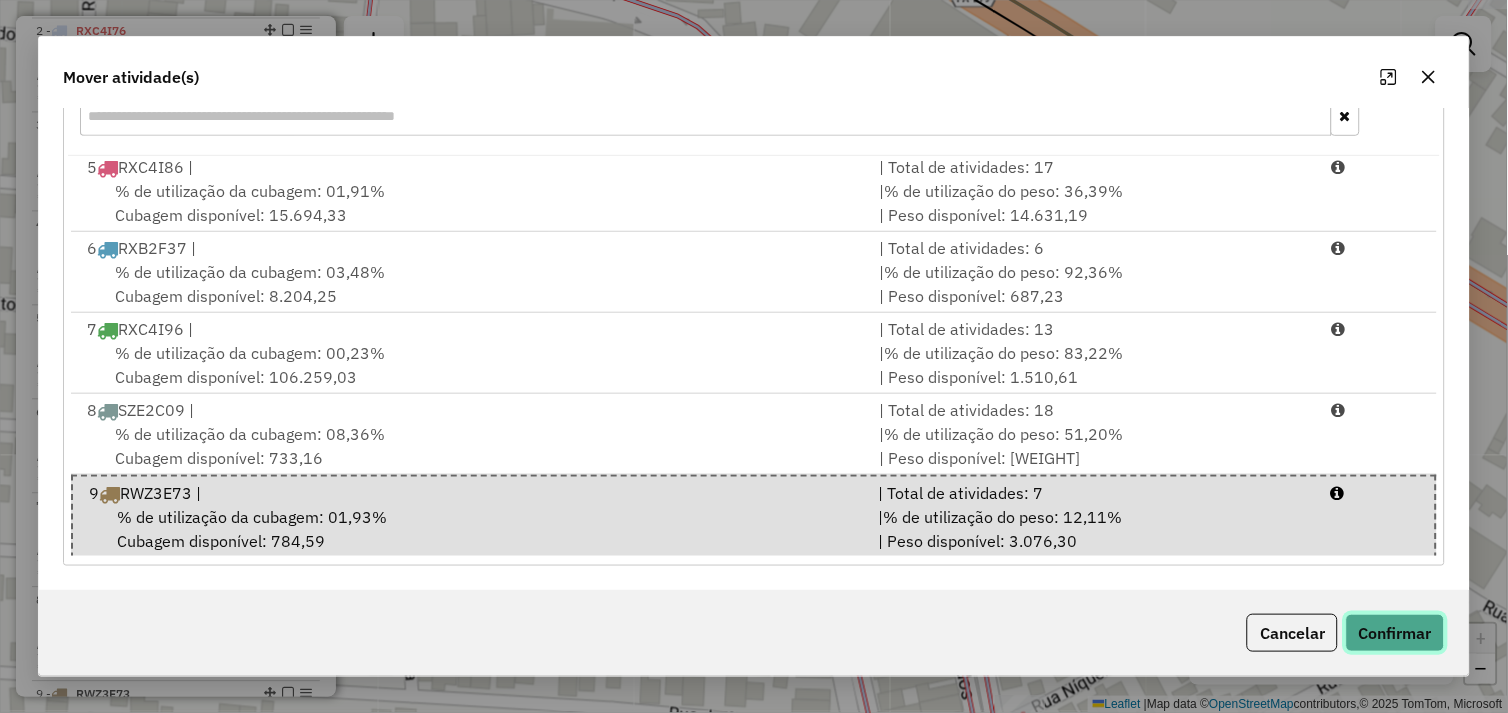 click on "Confirmar" 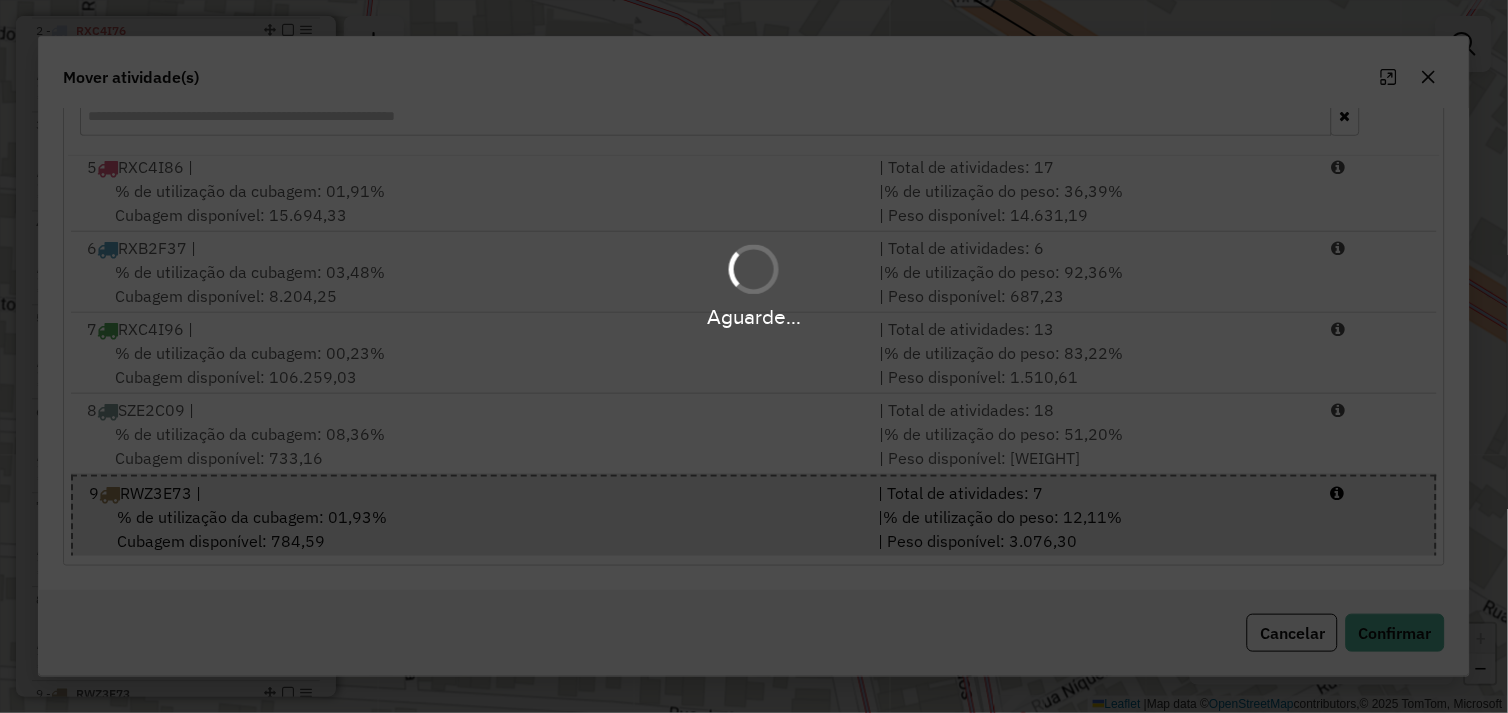 scroll, scrollTop: 0, scrollLeft: 0, axis: both 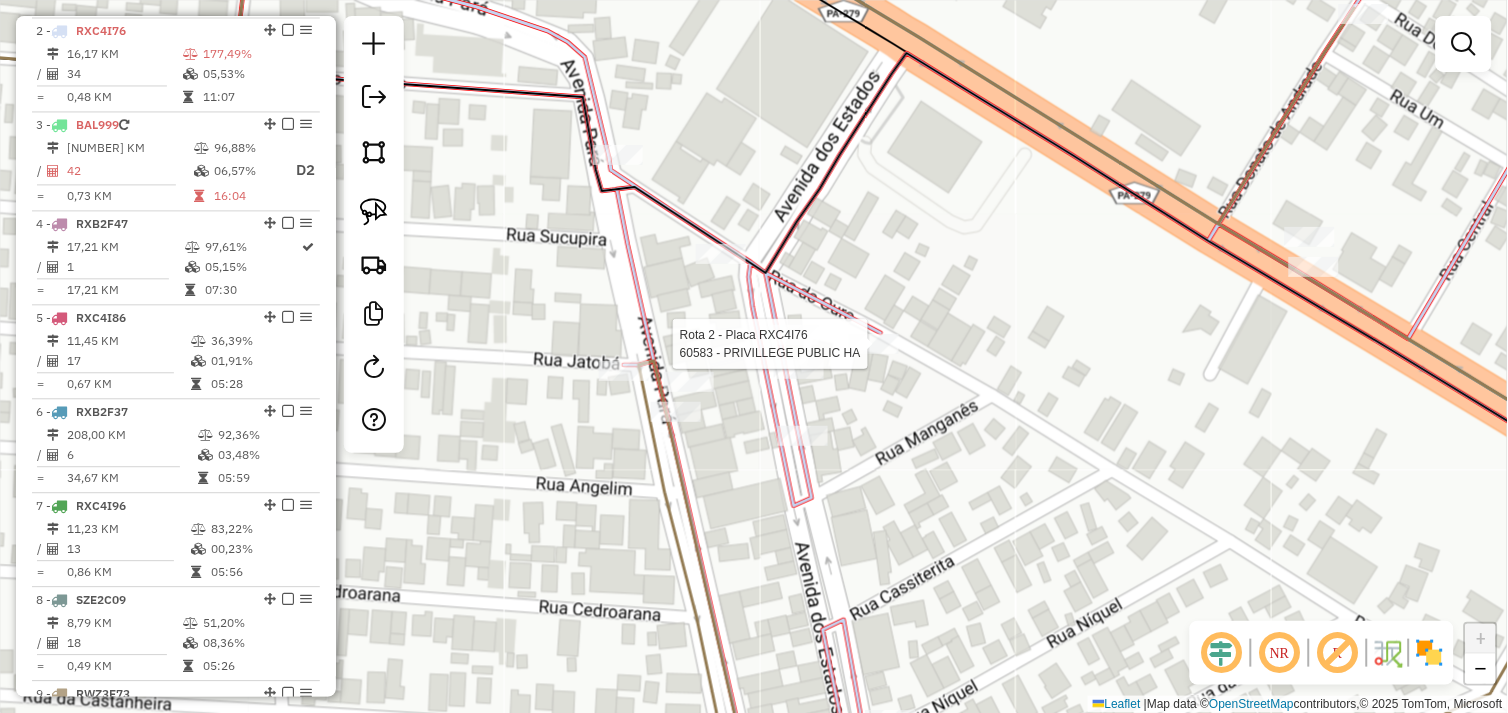 select on "*********" 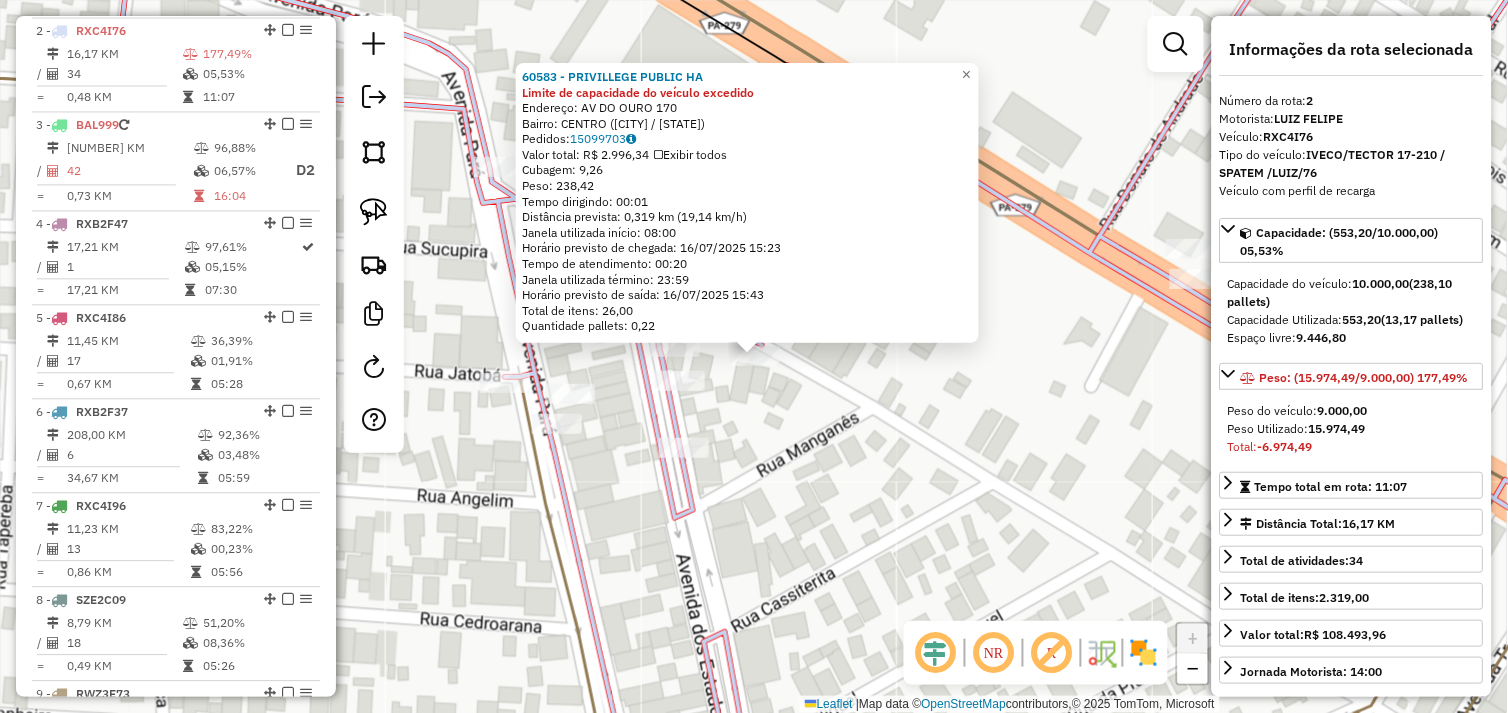 drag, startPoint x: 806, startPoint y: 413, endPoint x: 736, endPoint y: 376, distance: 79.17702 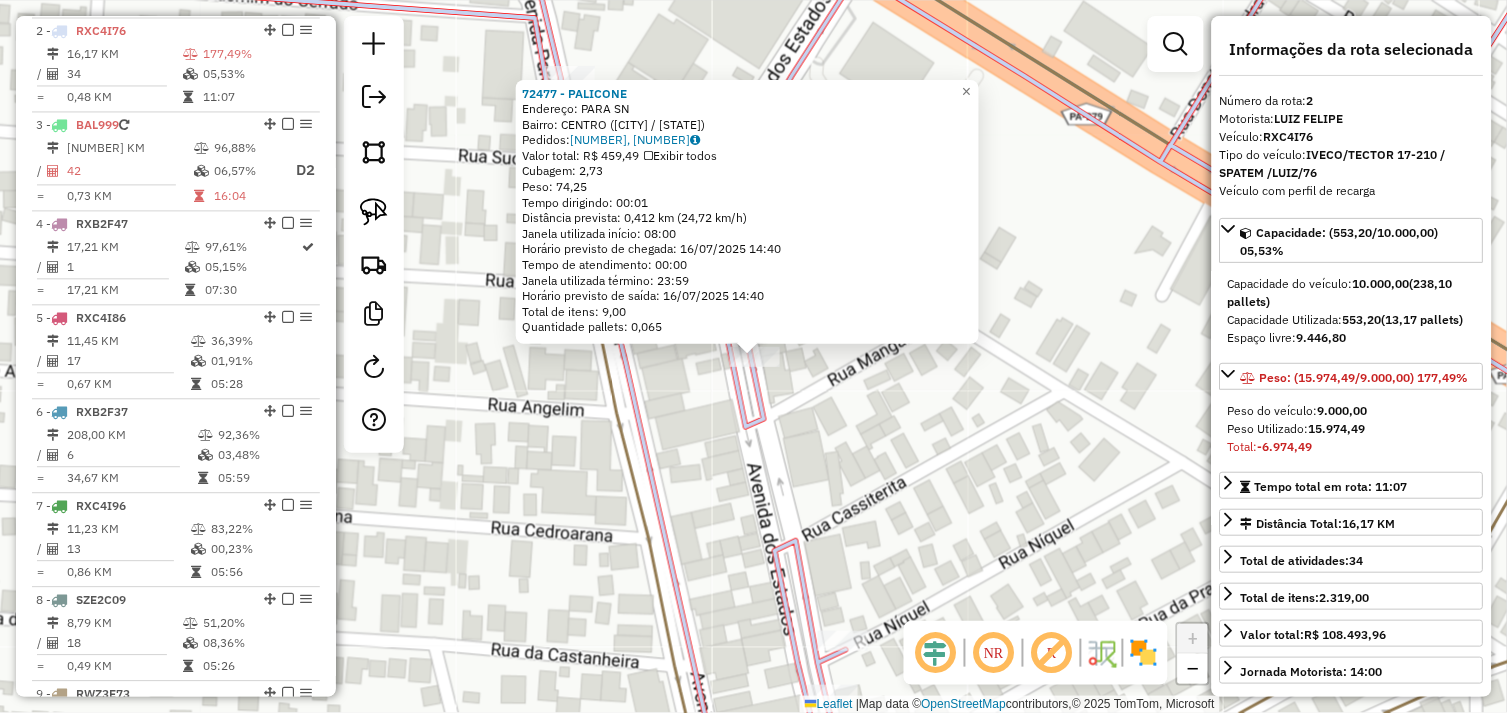 click on "72477 - PALICONE  Endereço:  PARA SN   Bairro: CENTRO (TUCUMA / PA)   Pedidos:  15099619, 15099620   Valor total: R$ 459,49   Exibir todos   Cubagem: 2,73  Peso: 74,25  Tempo dirigindo: 00:01   Distância prevista: 0,412 km (24,72 km/h)   Janela utilizada início: 08:00   Horário previsto de chegada: 16/07/2025 14:40   Tempo de atendimento: 00:00   Janela utilizada término: 23:59   Horário previsto de saída: 16/07/2025 14:40   Total de itens: 9,00   Quantidade pallets: 0,065  × Janela de atendimento Grade de atendimento Capacidade Transportadoras Veículos Cliente Pedidos  Rotas Selecione os dias de semana para filtrar as janelas de atendimento  Seg   Ter   Qua   Qui   Sex   Sáb   Dom  Informe o período da janela de atendimento: De: Até:  Filtrar exatamente a janela do cliente  Considerar janela de atendimento padrão  Selecione os dias de semana para filtrar as grades de atendimento  Seg   Ter   Qua   Qui   Sex   Sáb   Dom   Considerar clientes sem dia de atendimento cadastrado  Peso mínimo:  De:" 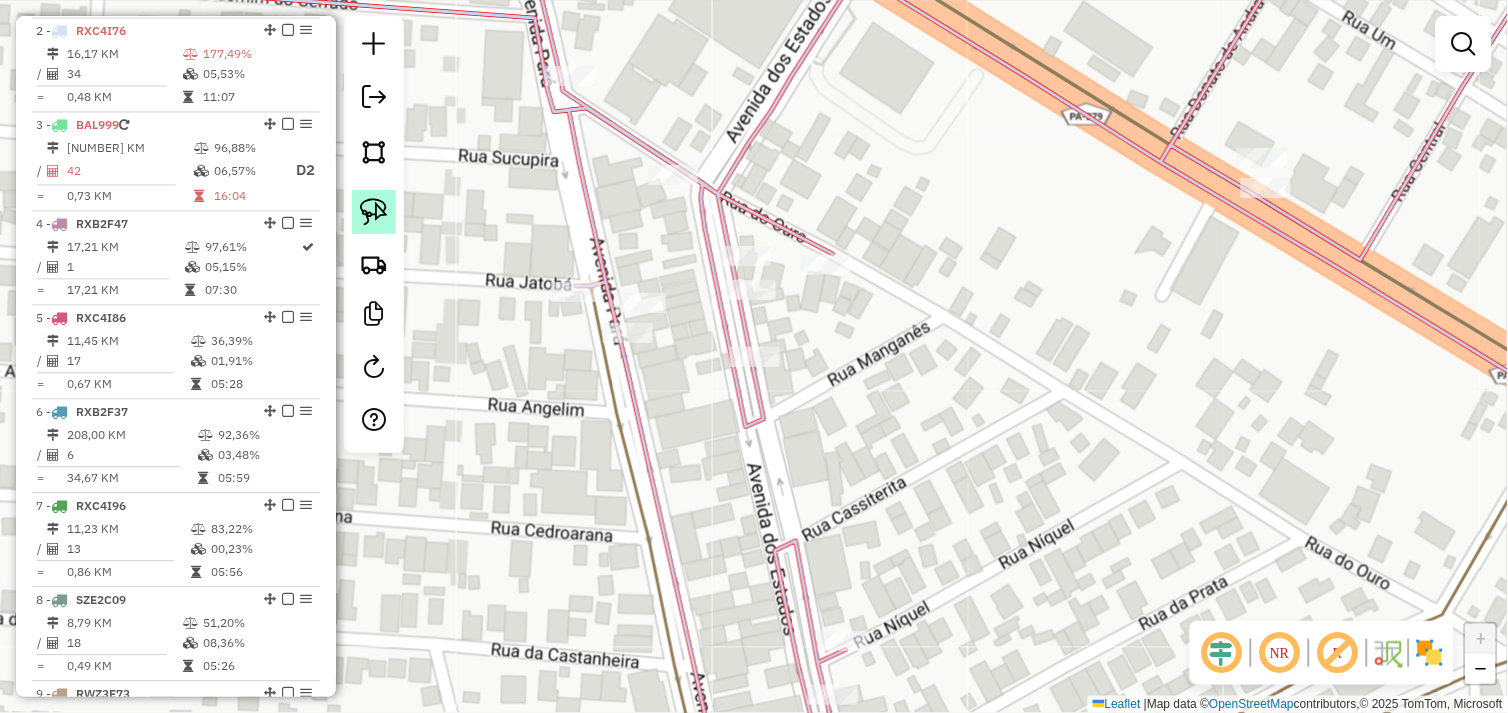 click 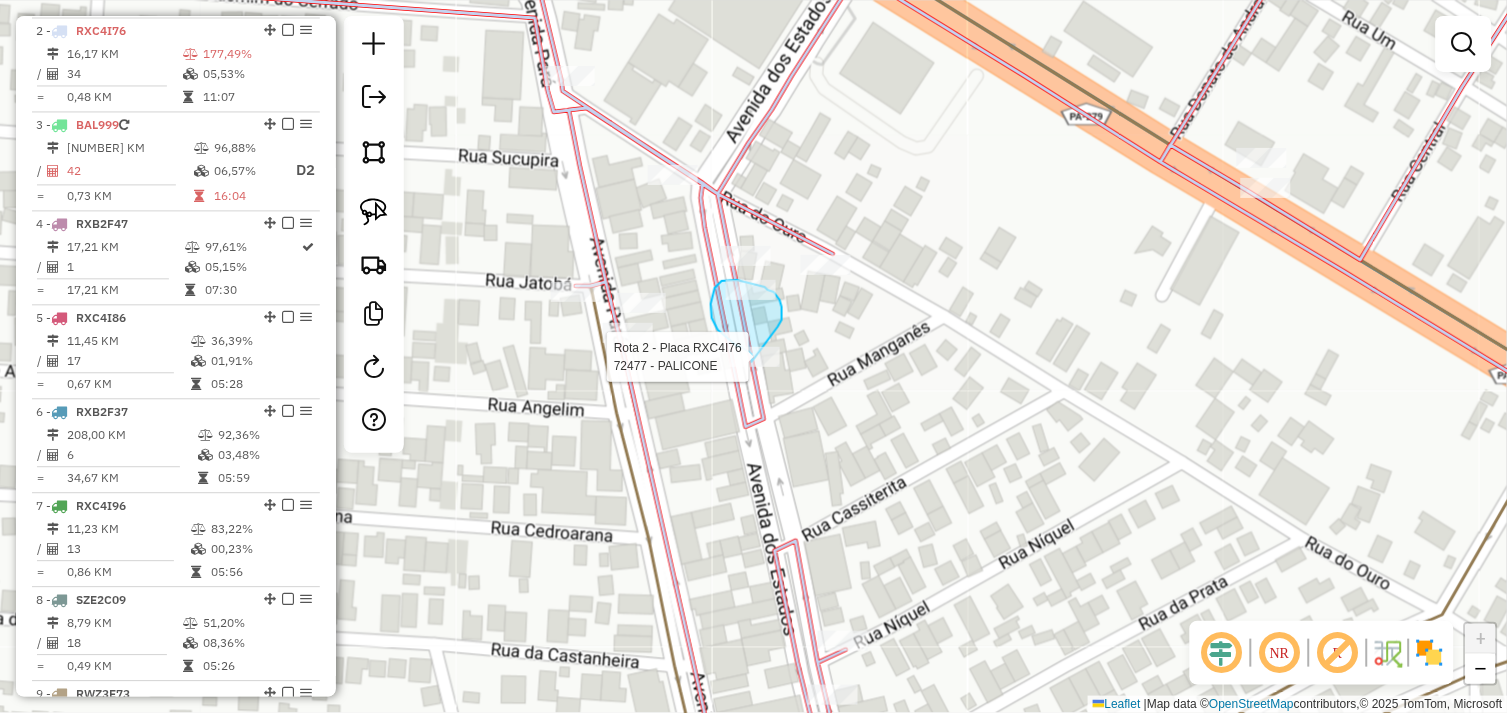 click on "Rota 2 - Placa RXC4I76  72477 - PALICONE Janela de atendimento Grade de atendimento Capacidade Transportadoras Veículos Cliente Pedidos  Rotas Selecione os dias de semana para filtrar as janelas de atendimento  Seg   Ter   Qua   Qui   Sex   Sáb   Dom  Informe o período da janela de atendimento: De: Até:  Filtrar exatamente a janela do cliente  Considerar janela de atendimento padrão  Selecione os dias de semana para filtrar as grades de atendimento  Seg   Ter   Qua   Qui   Sex   Sáb   Dom   Considerar clientes sem dia de atendimento cadastrado  Clientes fora do dia de atendimento selecionado Filtrar as atividades entre os valores definidos abaixo:  Peso mínimo:   Peso máximo:   Cubagem mínima:   Cubagem máxima:   De:   Até:  Filtrar as atividades entre o tempo de atendimento definido abaixo:  De:   Até:   Considerar capacidade total dos clientes não roteirizados Transportadora: Selecione um ou mais itens Tipo de veículo: Selecione um ou mais itens Veículo: Selecione um ou mais itens Motorista:" 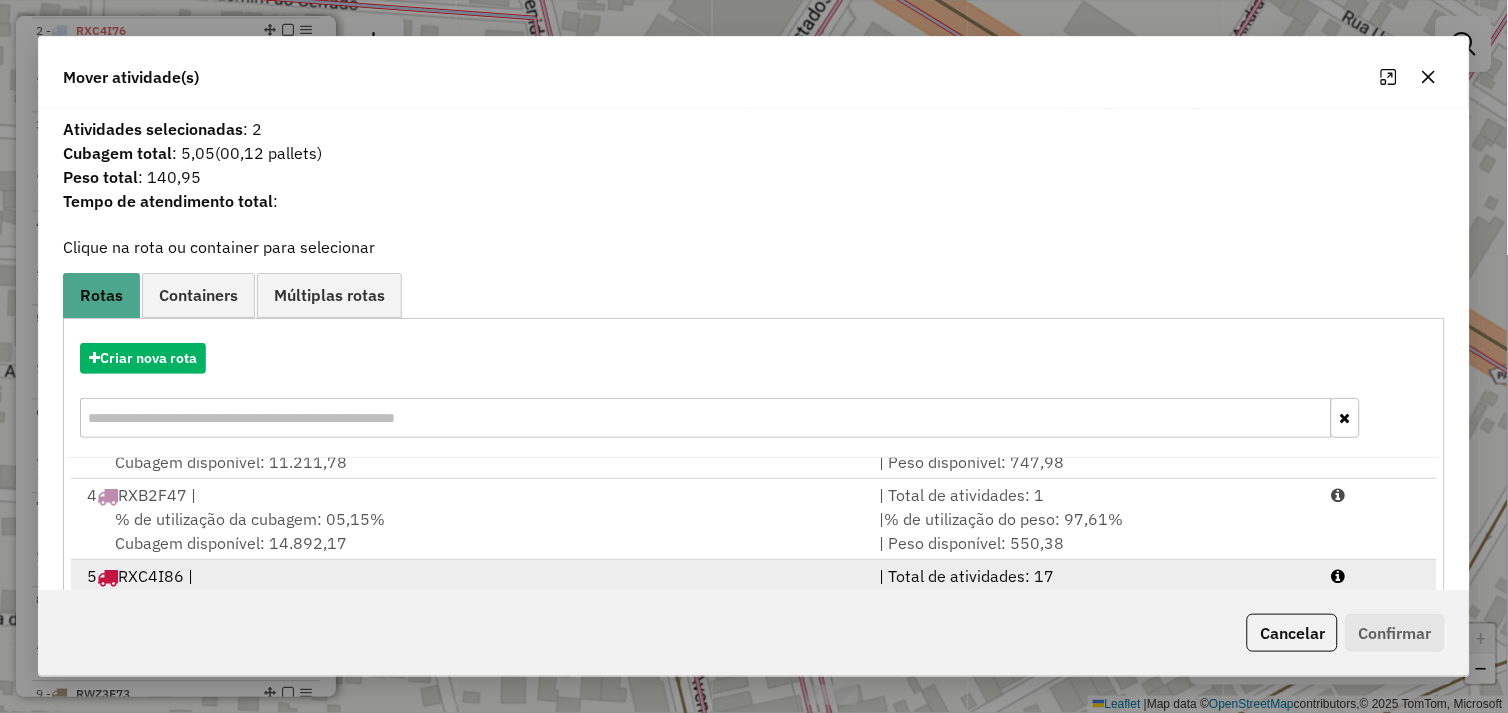 scroll, scrollTop: 248, scrollLeft: 0, axis: vertical 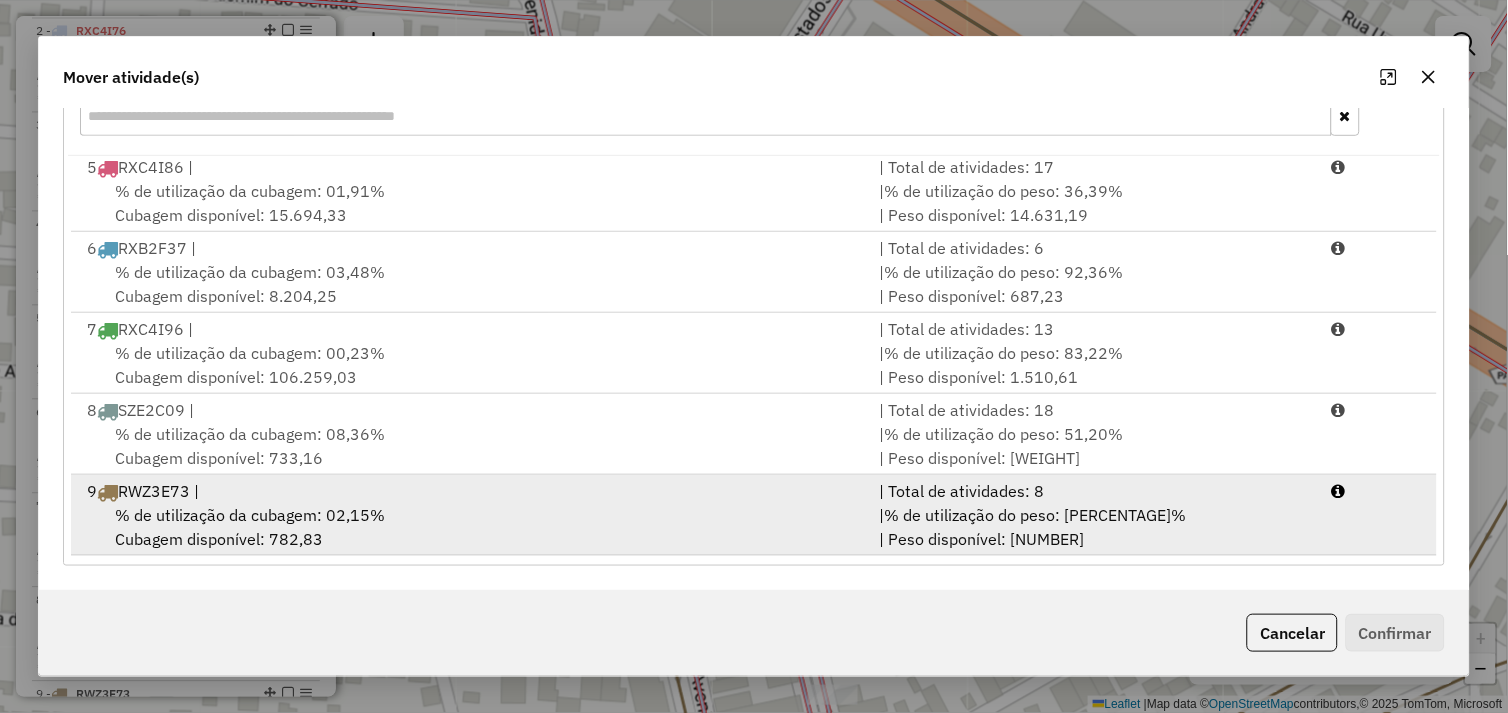 drag, startPoint x: 356, startPoint y: 500, endPoint x: 403, endPoint y: 502, distance: 47.042534 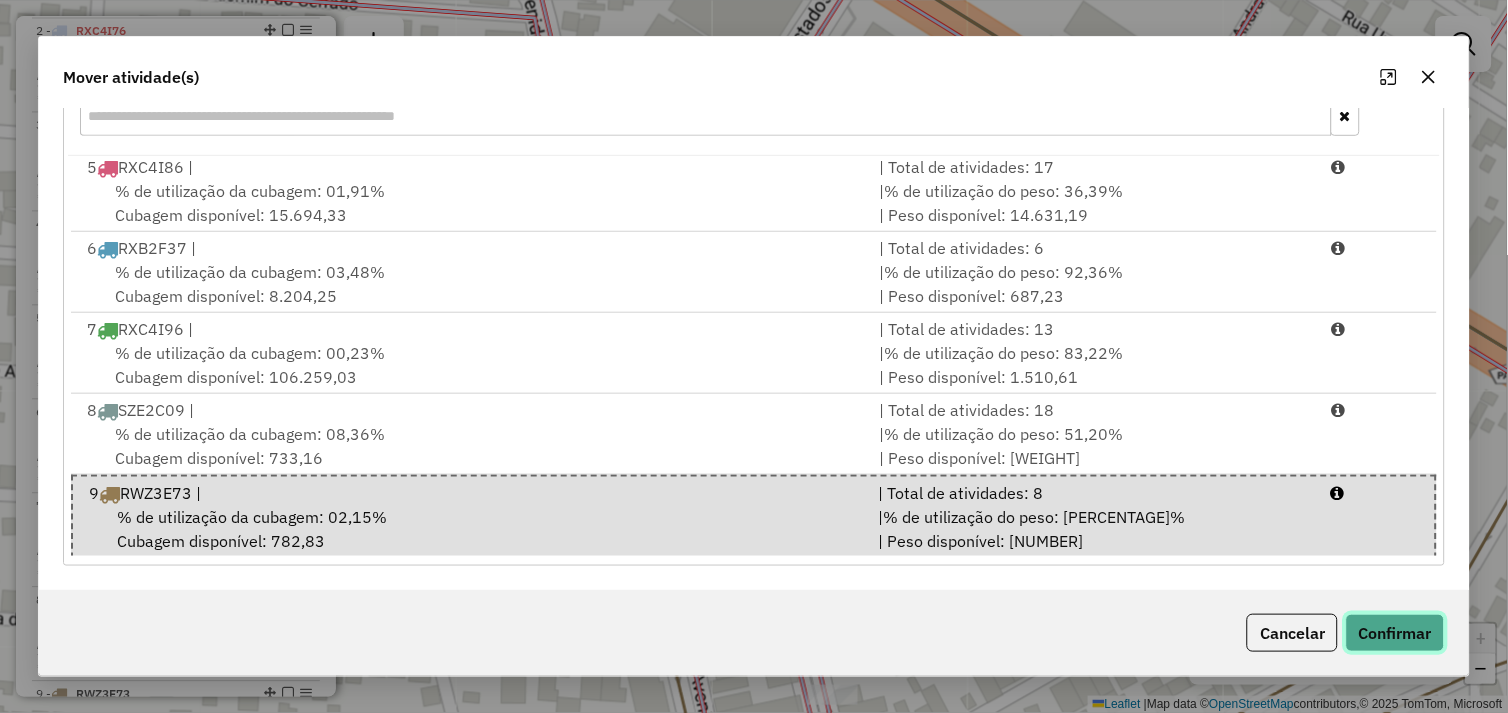 click on "Confirmar" 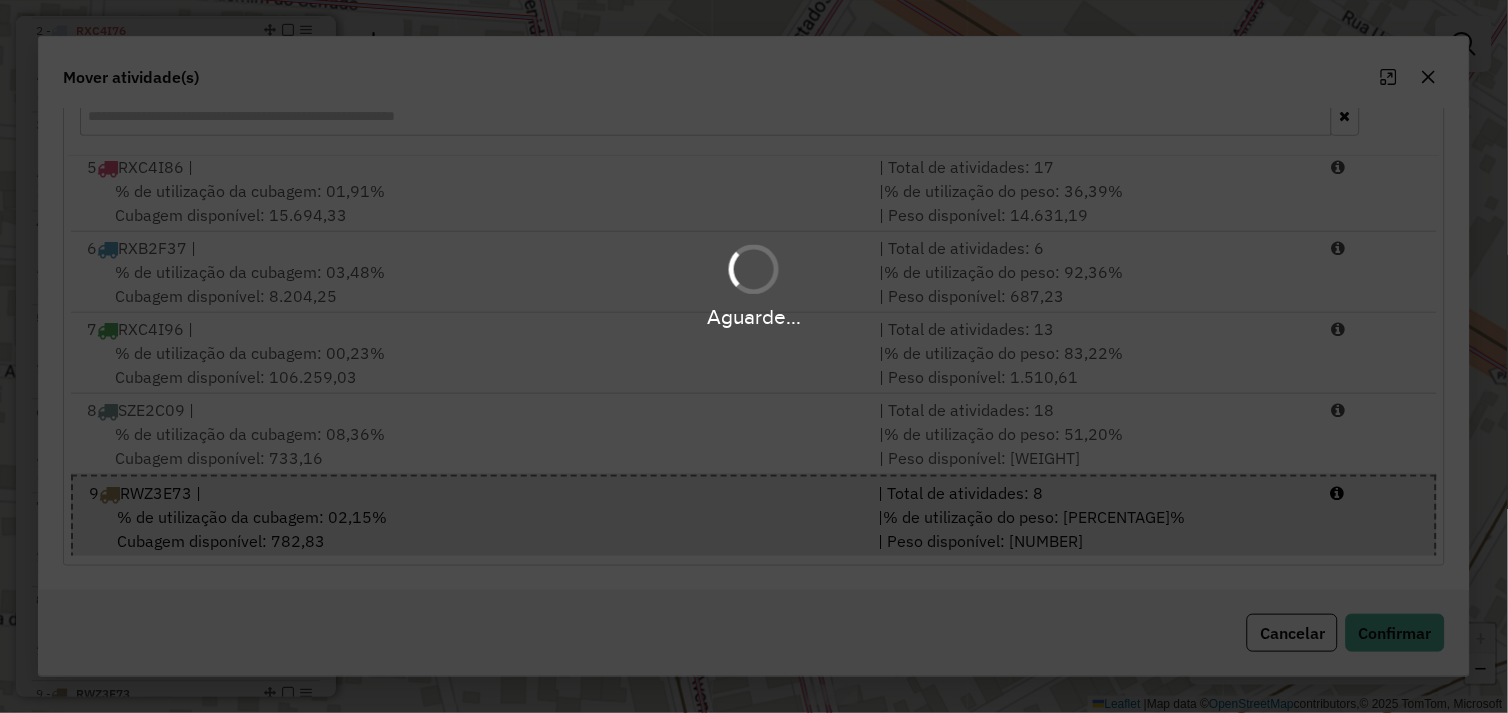 scroll, scrollTop: 0, scrollLeft: 0, axis: both 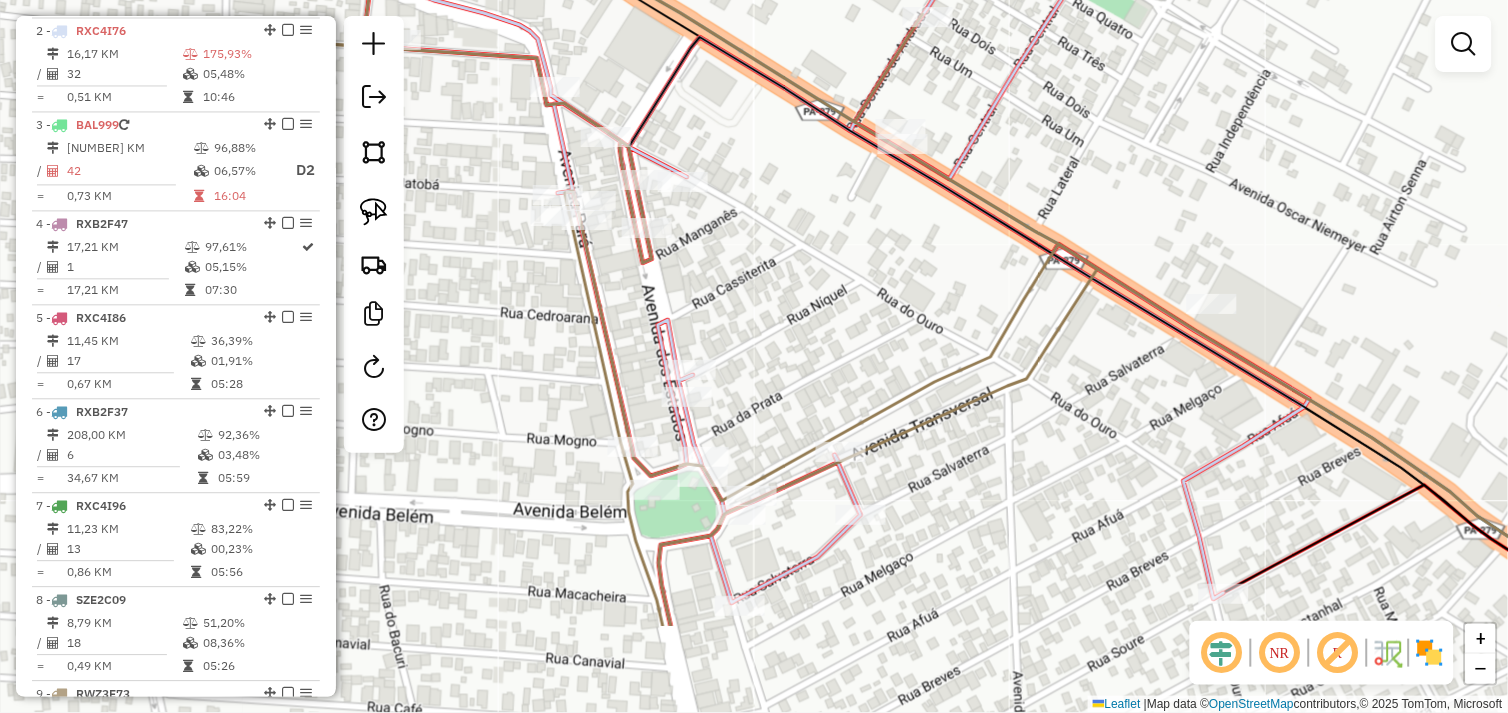 drag, startPoint x: 803, startPoint y: 476, endPoint x: 713, endPoint y: 322, distance: 178.3704 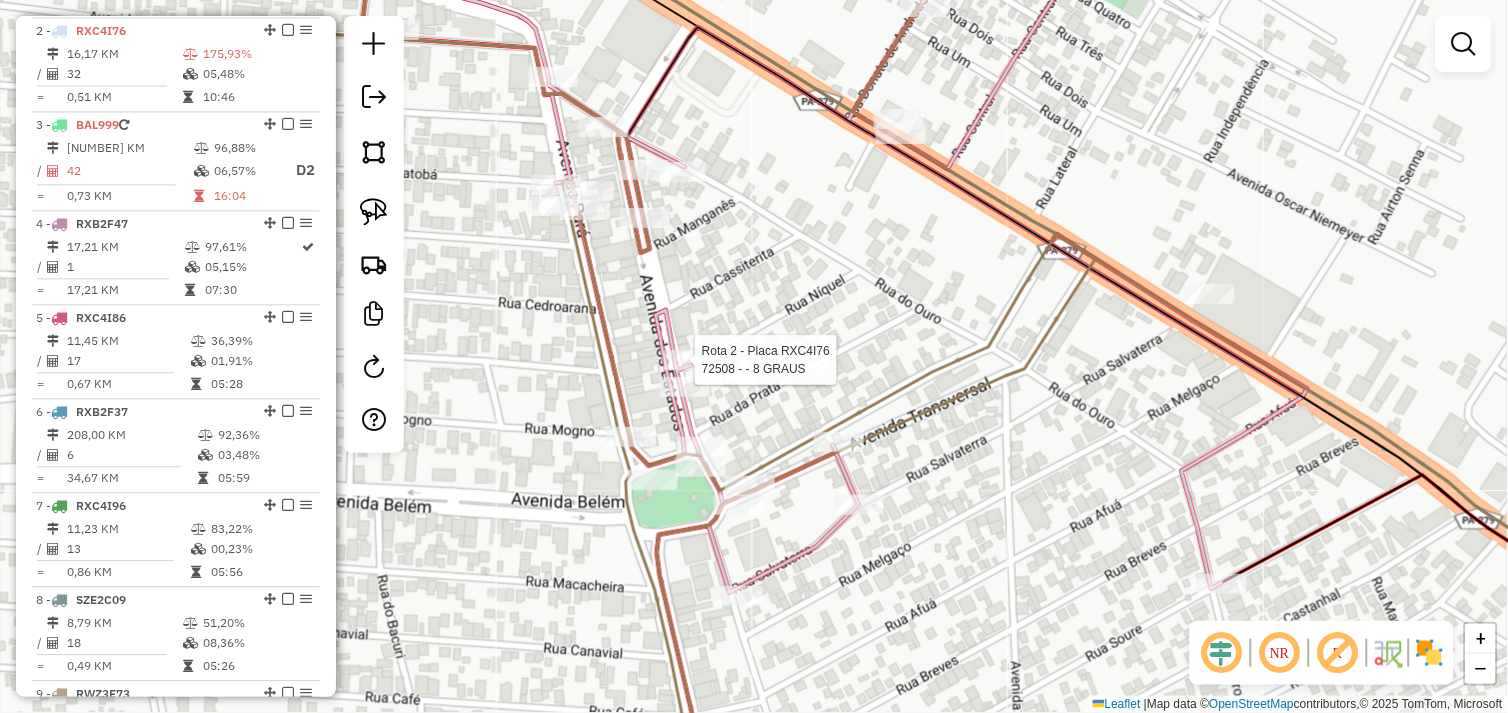 select on "*********" 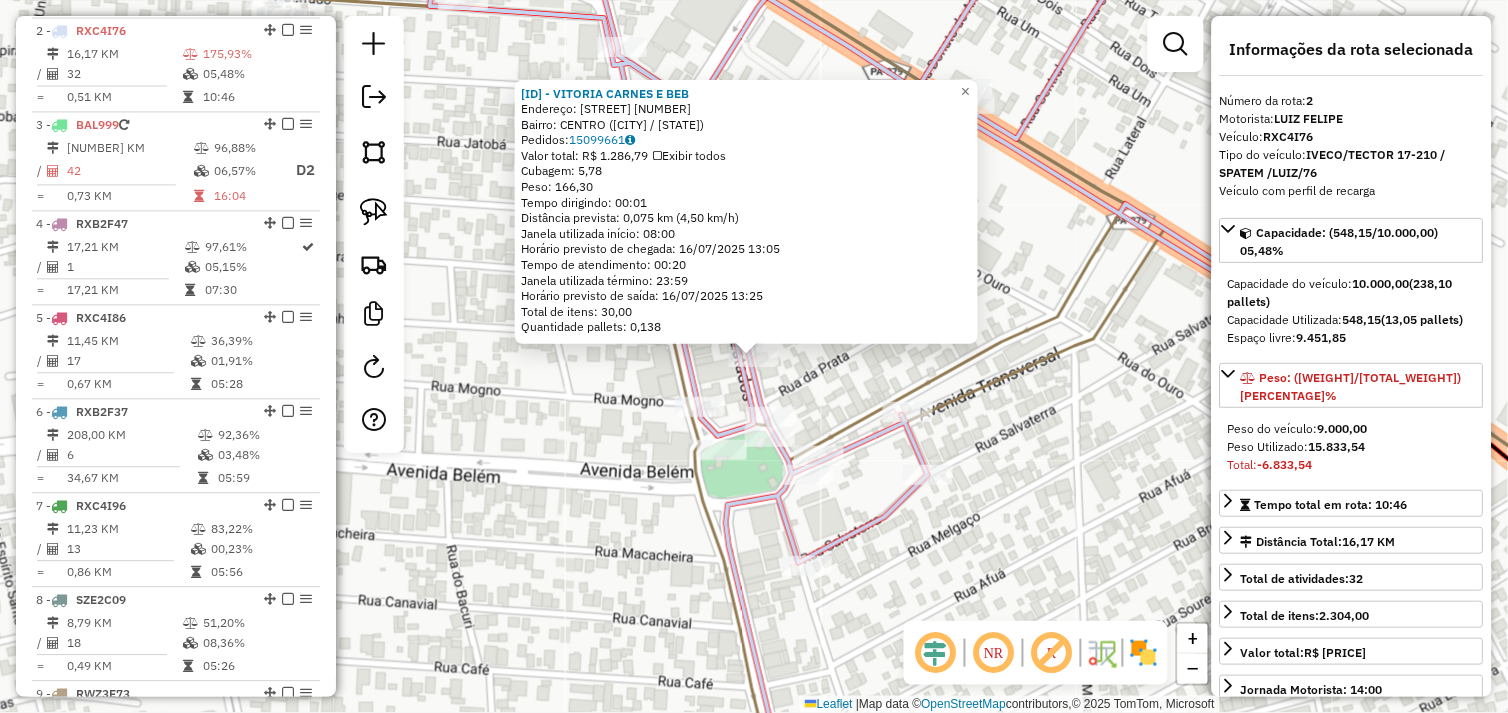 click on "59362 - VITORIA CARNES E BEB  Endereço:  AV DOS ESTADOS 281   Bairro: CENTRO (TUCUMA / PA)   Pedidos:  15099661   Valor total: R$ 1.286,79   Exibir todos   Cubagem: 5,78  Peso: 166,30  Tempo dirigindo: 00:01   Distância prevista: 0,075 km (4,50 km/h)   Janela utilizada início: 08:00   Horário previsto de chegada: 16/07/2025 13:05   Tempo de atendimento: 00:20   Janela utilizada término: 23:59   Horário previsto de saída: 16/07/2025 13:25   Total de itens: 30,00   Quantidade pallets: 0,138  × Janela de atendimento Grade de atendimento Capacidade Transportadoras Veículos Cliente Pedidos  Rotas Selecione os dias de semana para filtrar as janelas de atendimento  Seg   Ter   Qua   Qui   Sex   Sáb   Dom  Informe o período da janela de atendimento: De: Até:  Filtrar exatamente a janela do cliente  Considerar janela de atendimento padrão  Selecione os dias de semana para filtrar as grades de atendimento  Seg   Ter   Qua   Qui   Sex   Sáb   Dom   Considerar clientes sem dia de atendimento cadastrado De:" 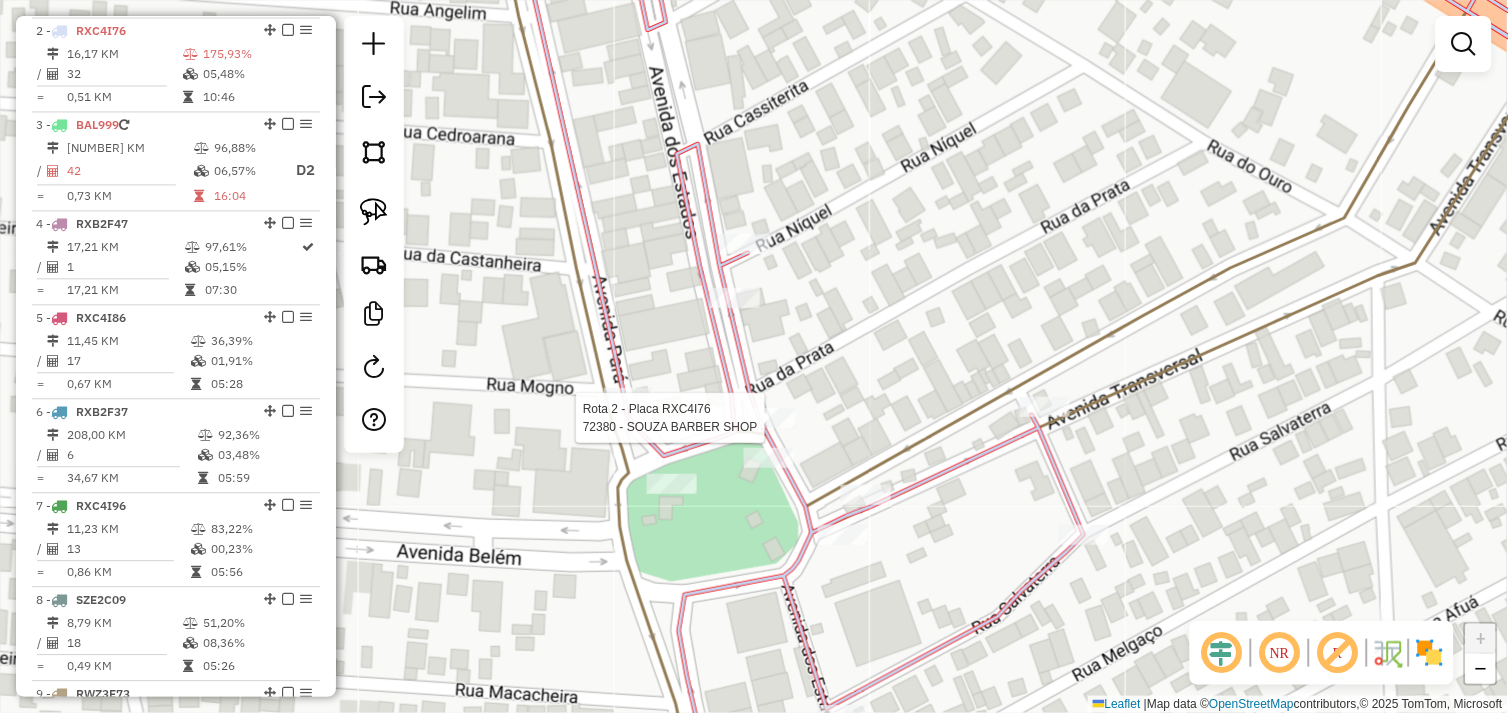 select on "*********" 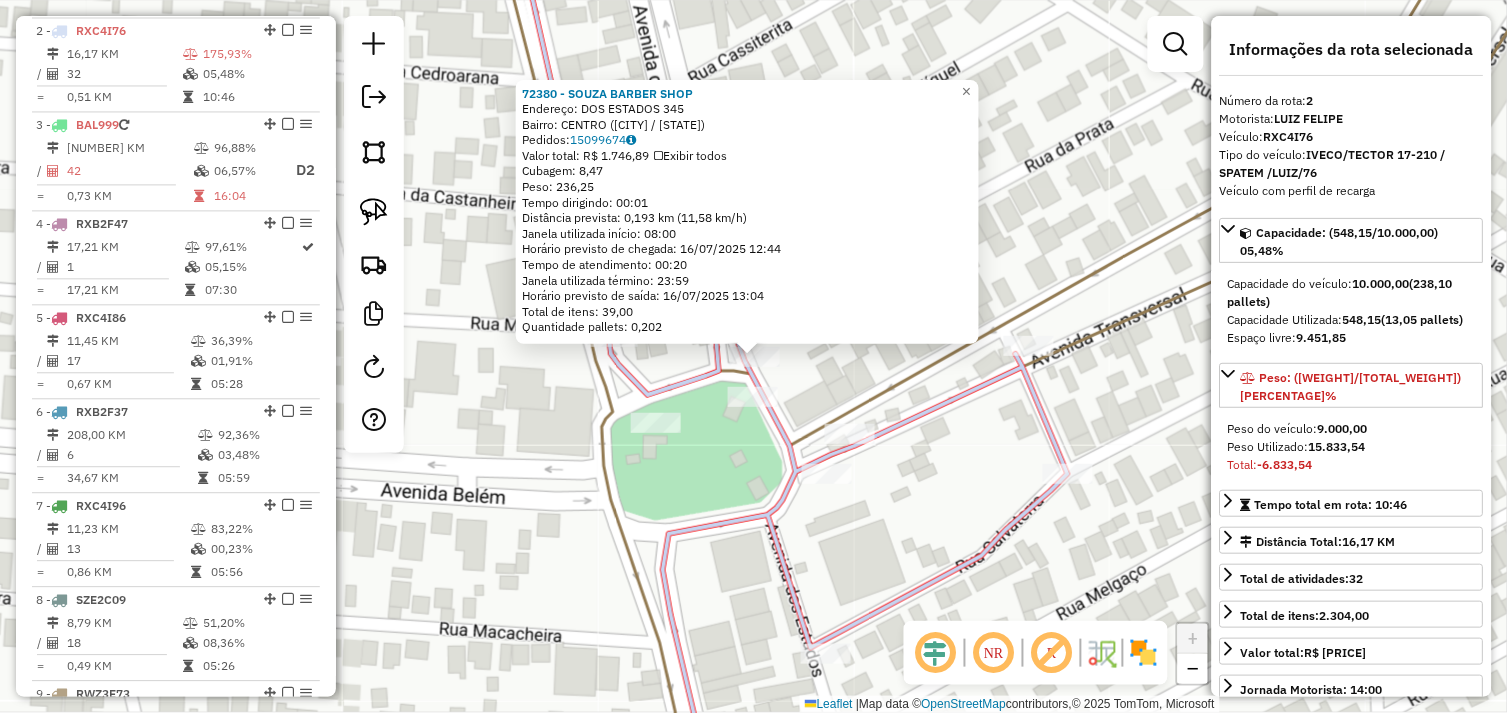 click on "72380 - SOUZA BARBER SHOP  Endereço:  DOS ESTADOS 345   Bairro: CENTRO (TUCUMA / PA)   Pedidos:  15099674   Valor total: R$ 1.746,89   Exibir todos   Cubagem: 8,47  Peso: 236,25  Tempo dirigindo: 00:01   Distância prevista: 0,193 km (11,58 km/h)   Janela utilizada início: 08:00   Horário previsto de chegada: 16/07/2025 12:44   Tempo de atendimento: 00:20   Janela utilizada término: 23:59   Horário previsto de saída: 16/07/2025 13:04   Total de itens: 39,00   Quantidade pallets: 0,202  × Janela de atendimento Grade de atendimento Capacidade Transportadoras Veículos Cliente Pedidos  Rotas Selecione os dias de semana para filtrar as janelas de atendimento  Seg   Ter   Qua   Qui   Sex   Sáb   Dom  Informe o período da janela de atendimento: De: Até:  Filtrar exatamente a janela do cliente  Considerar janela de atendimento padrão  Selecione os dias de semana para filtrar as grades de atendimento  Seg   Ter   Qua   Qui   Sex   Sáb   Dom   Considerar clientes sem dia de atendimento cadastrado  De:  De:" 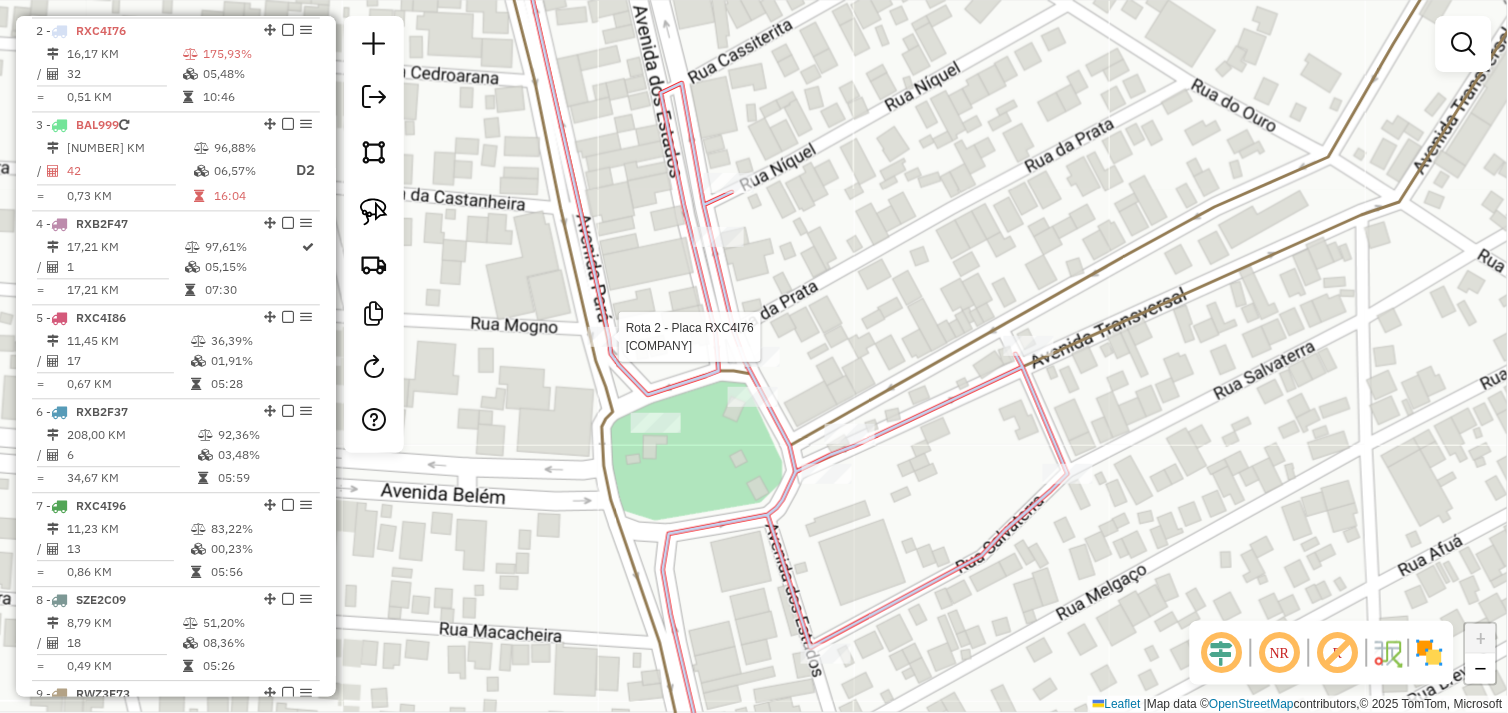 select on "*********" 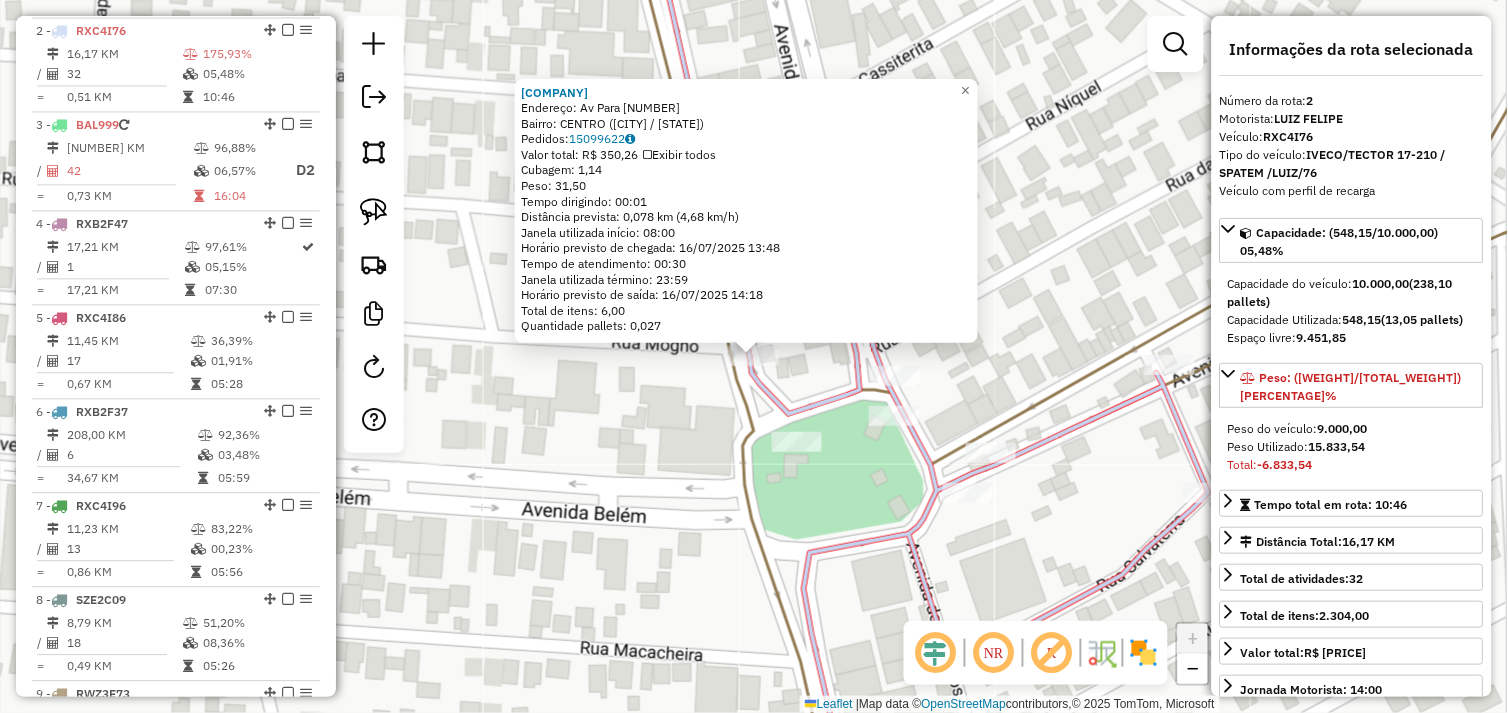 click on "72816 - LOJA DEVASSA  Endereço:  Av Para 903   Bairro: CENTRO (TUCUMA / PA)   Pedidos:  15099622   Valor total: R$ 350,26   Exibir todos   Cubagem: 1,14  Peso: 31,50  Tempo dirigindo: 00:01   Distância prevista: 0,078 km (4,68 km/h)   Janela utilizada início: 08:00   Horário previsto de chegada: 16/07/2025 13:48   Tempo de atendimento: 00:30   Janela utilizada término: 23:59   Horário previsto de saída: 16/07/2025 14:18   Total de itens: 6,00   Quantidade pallets: 0,027  × Janela de atendimento Grade de atendimento Capacidade Transportadoras Veículos Cliente Pedidos  Rotas Selecione os dias de semana para filtrar as janelas de atendimento  Seg   Ter   Qua   Qui   Sex   Sáb   Dom  Informe o período da janela de atendimento: De: Até:  Filtrar exatamente a janela do cliente  Considerar janela de atendimento padrão  Selecione os dias de semana para filtrar as grades de atendimento  Seg   Ter   Qua   Qui   Sex   Sáb   Dom   Considerar clientes sem dia de atendimento cadastrado  Peso mínimo:   De:  +" 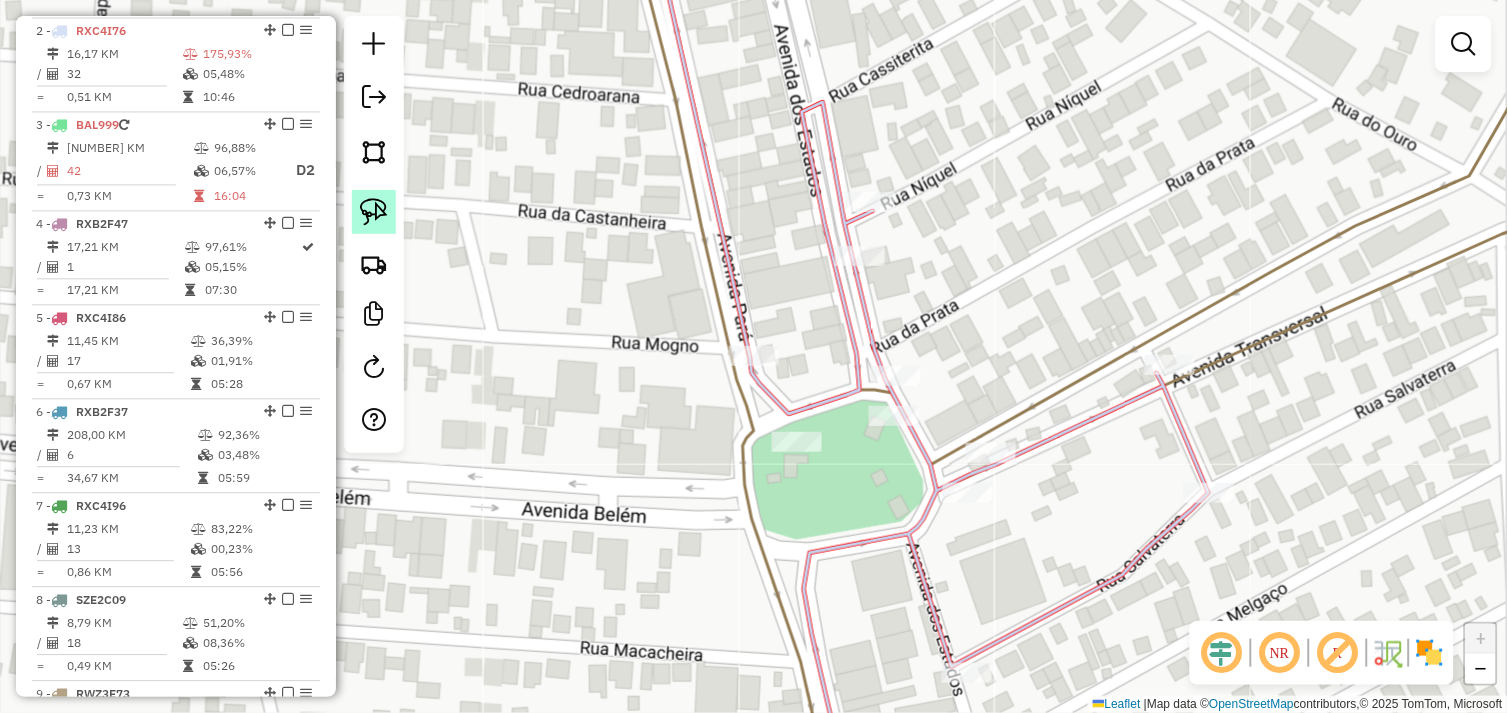click 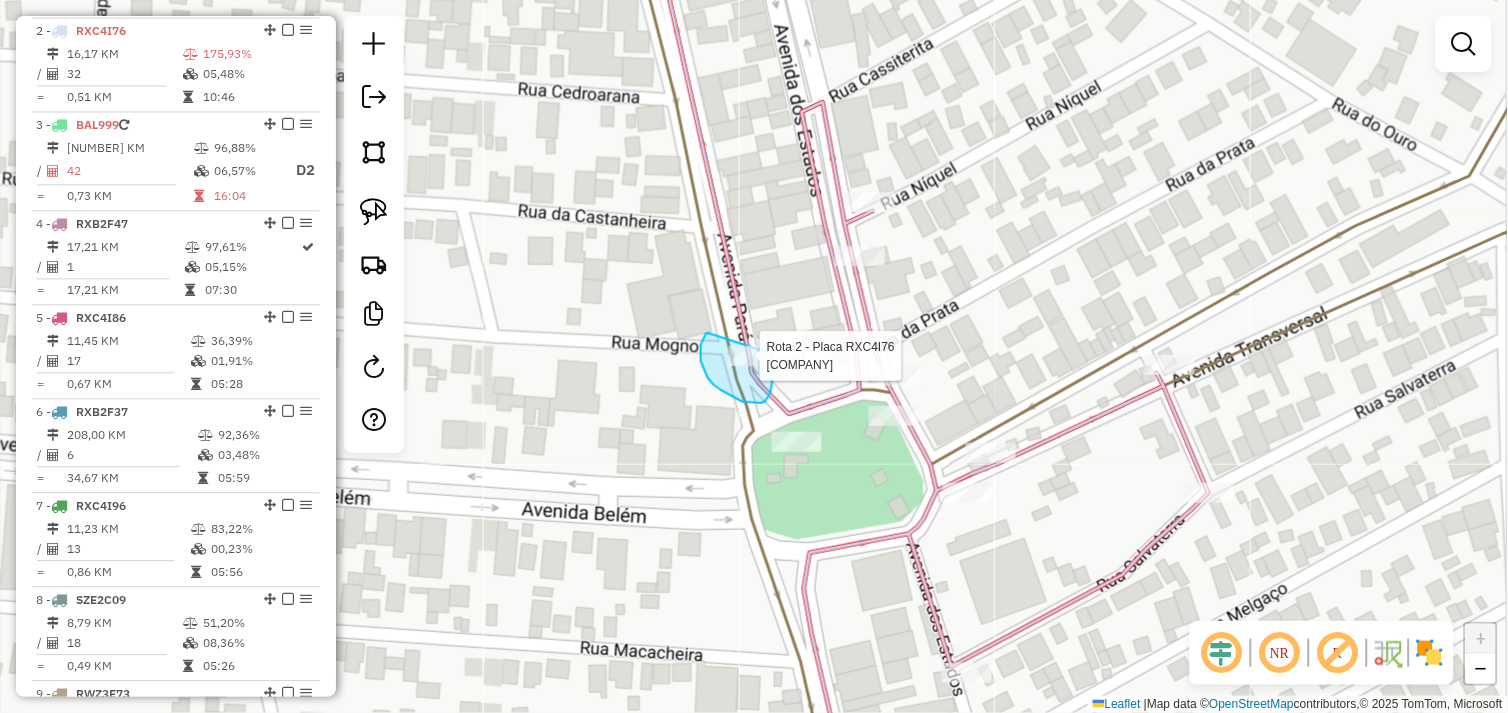 drag, startPoint x: 701, startPoint y: 361, endPoint x: 764, endPoint y: 343, distance: 65.52099 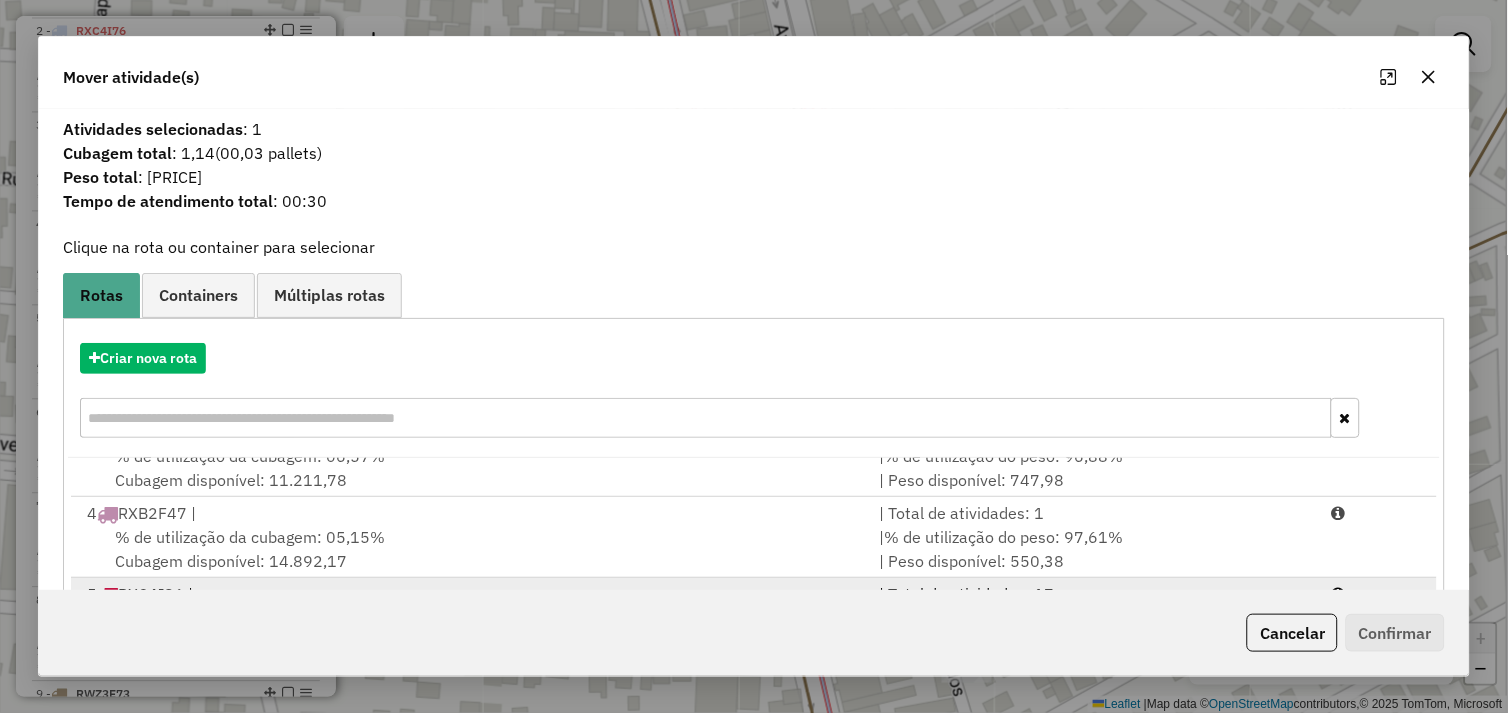scroll, scrollTop: 248, scrollLeft: 0, axis: vertical 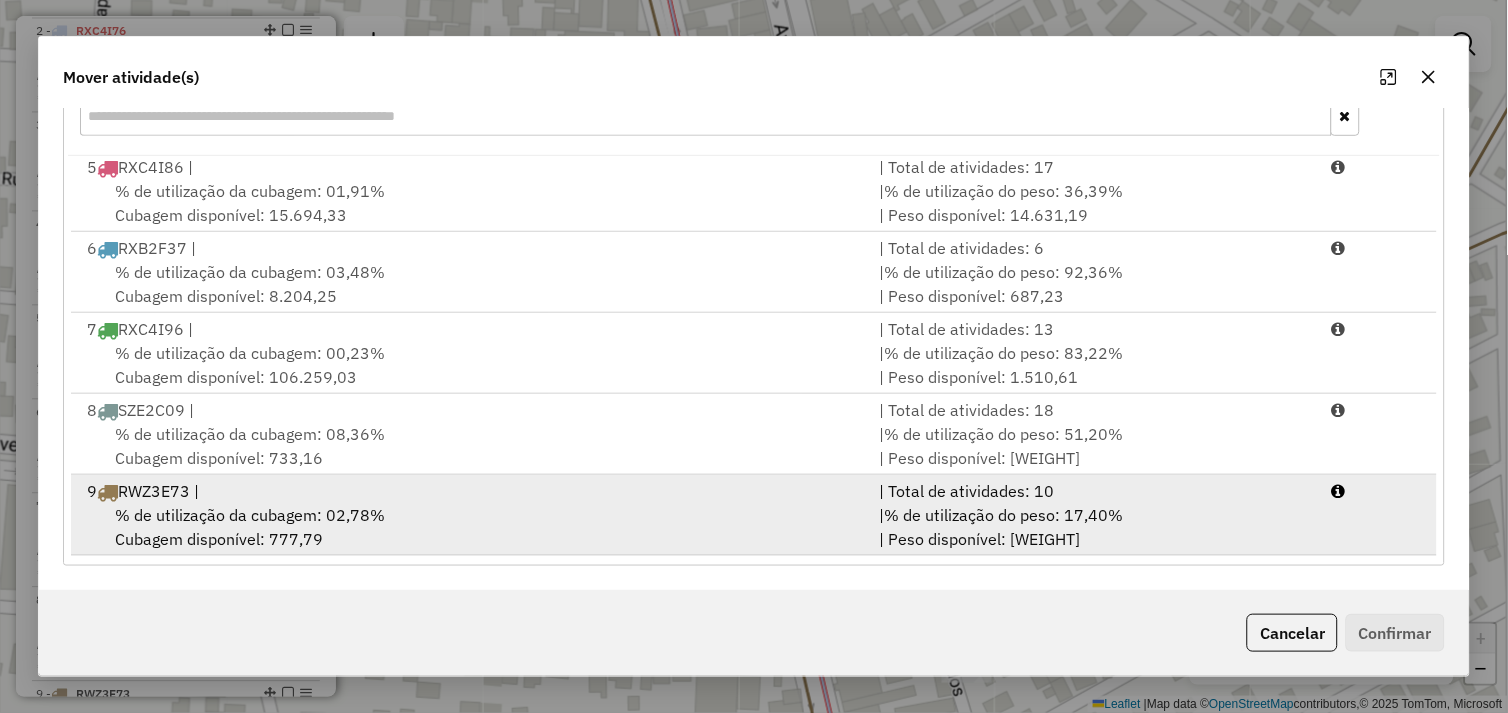 drag, startPoint x: 471, startPoint y: 517, endPoint x: 665, endPoint y: 522, distance: 194.06442 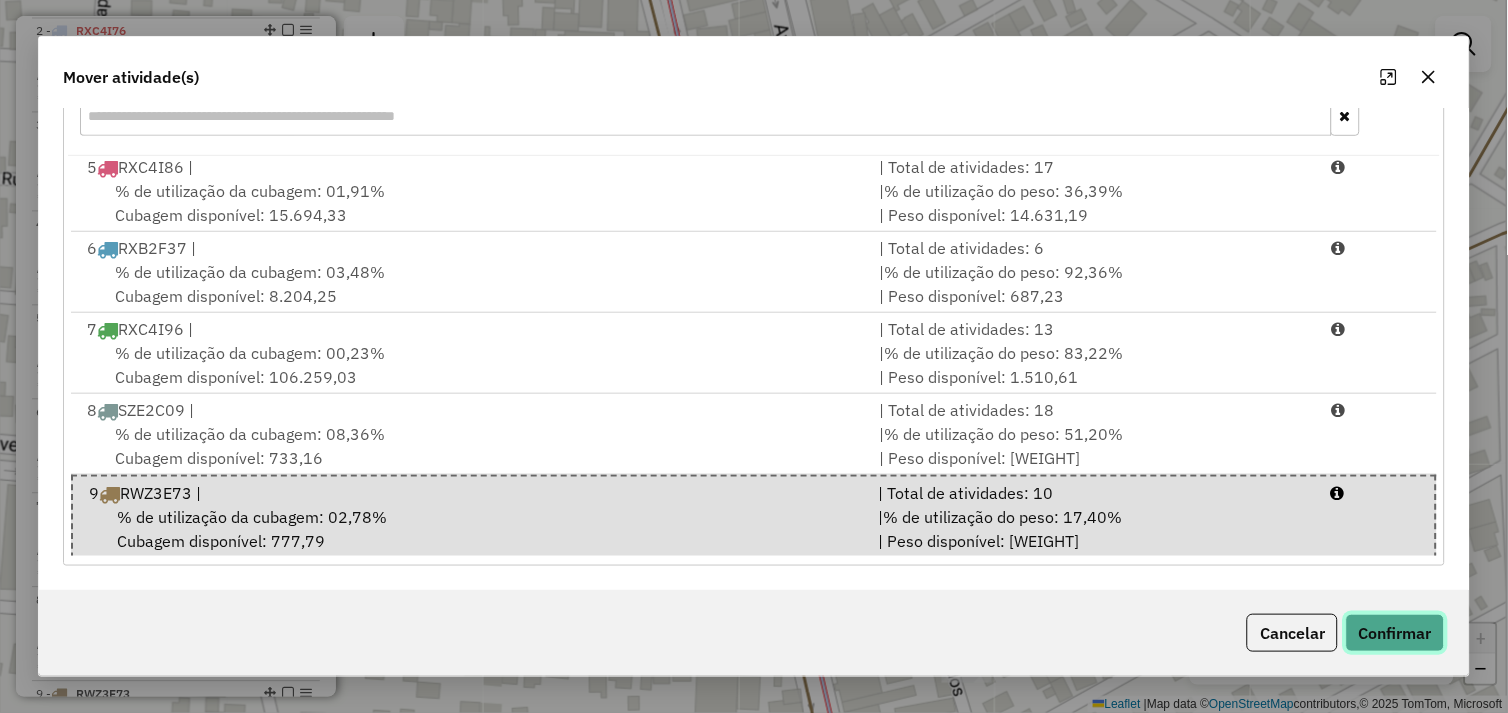 click on "Confirmar" 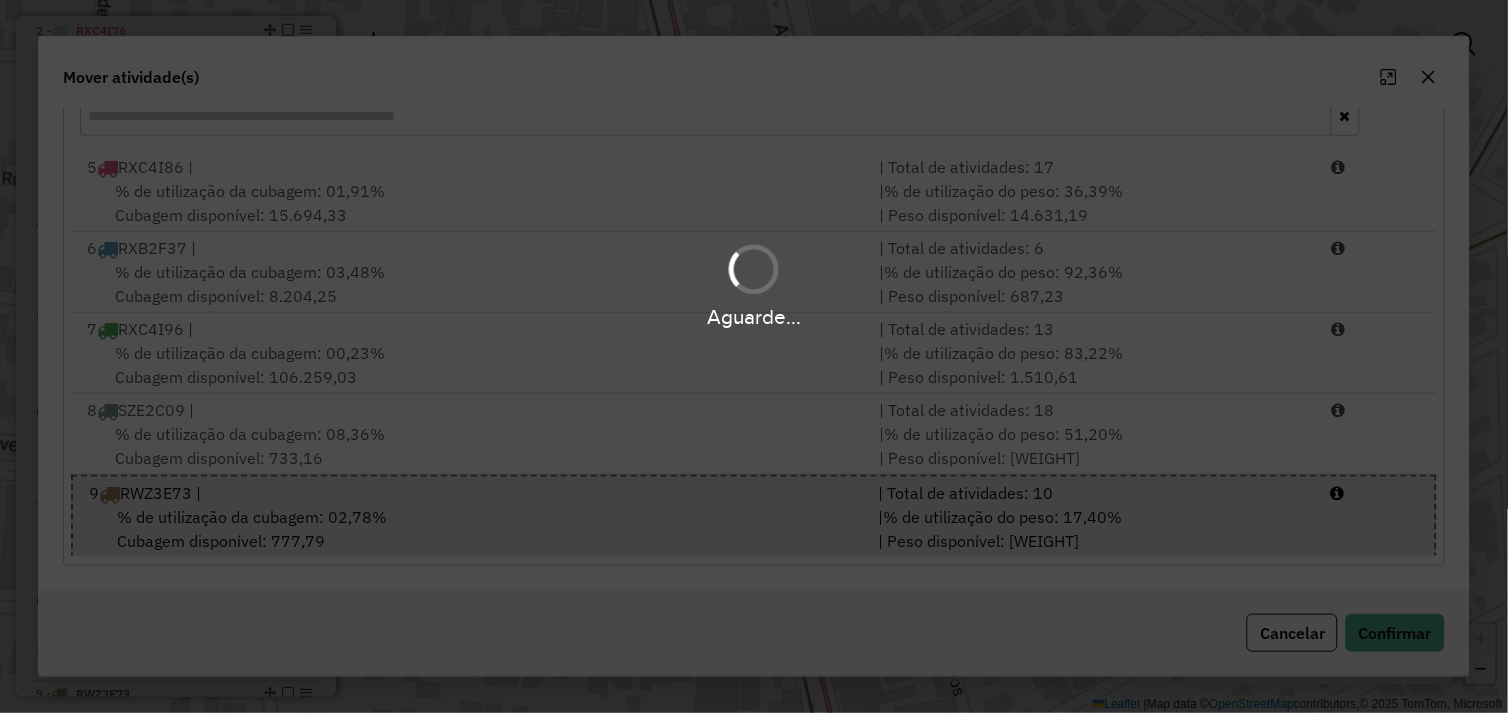 scroll, scrollTop: 0, scrollLeft: 0, axis: both 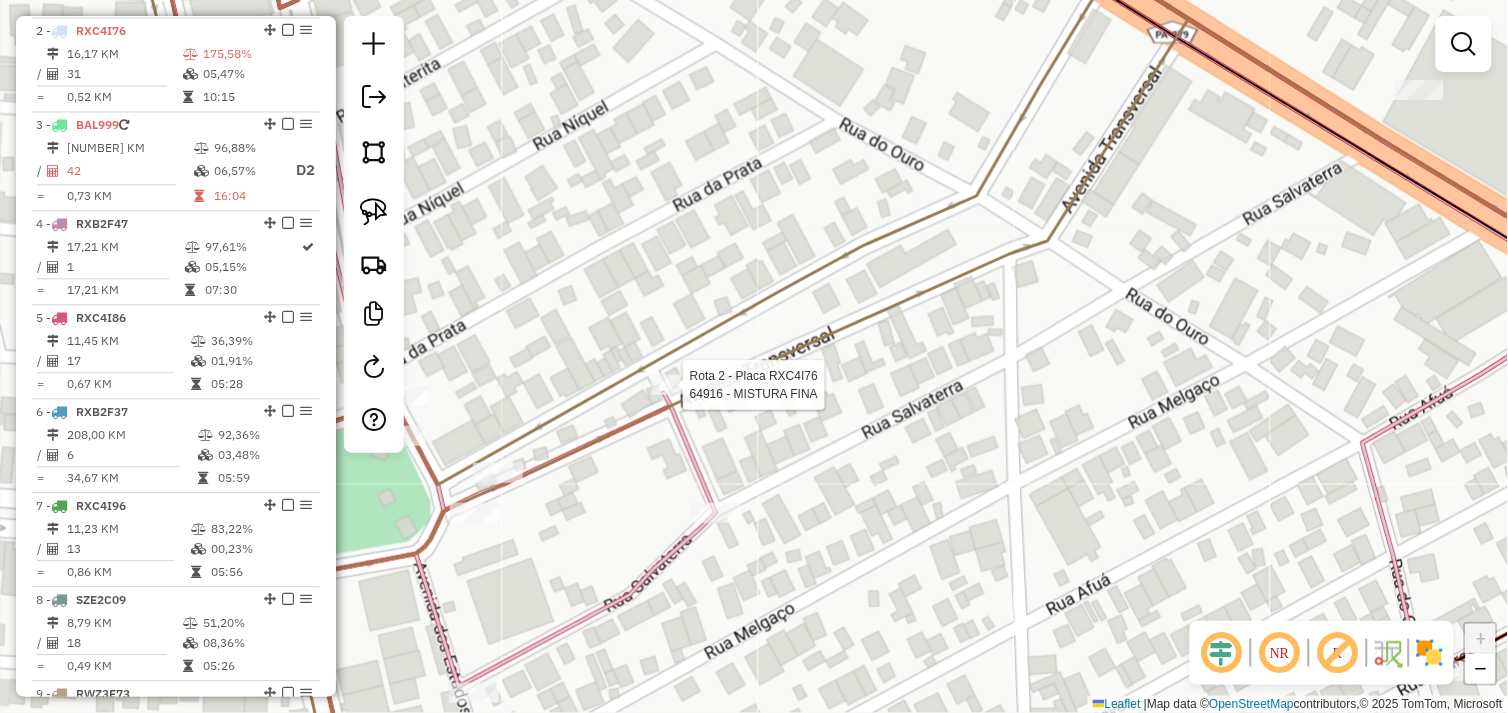 select on "*********" 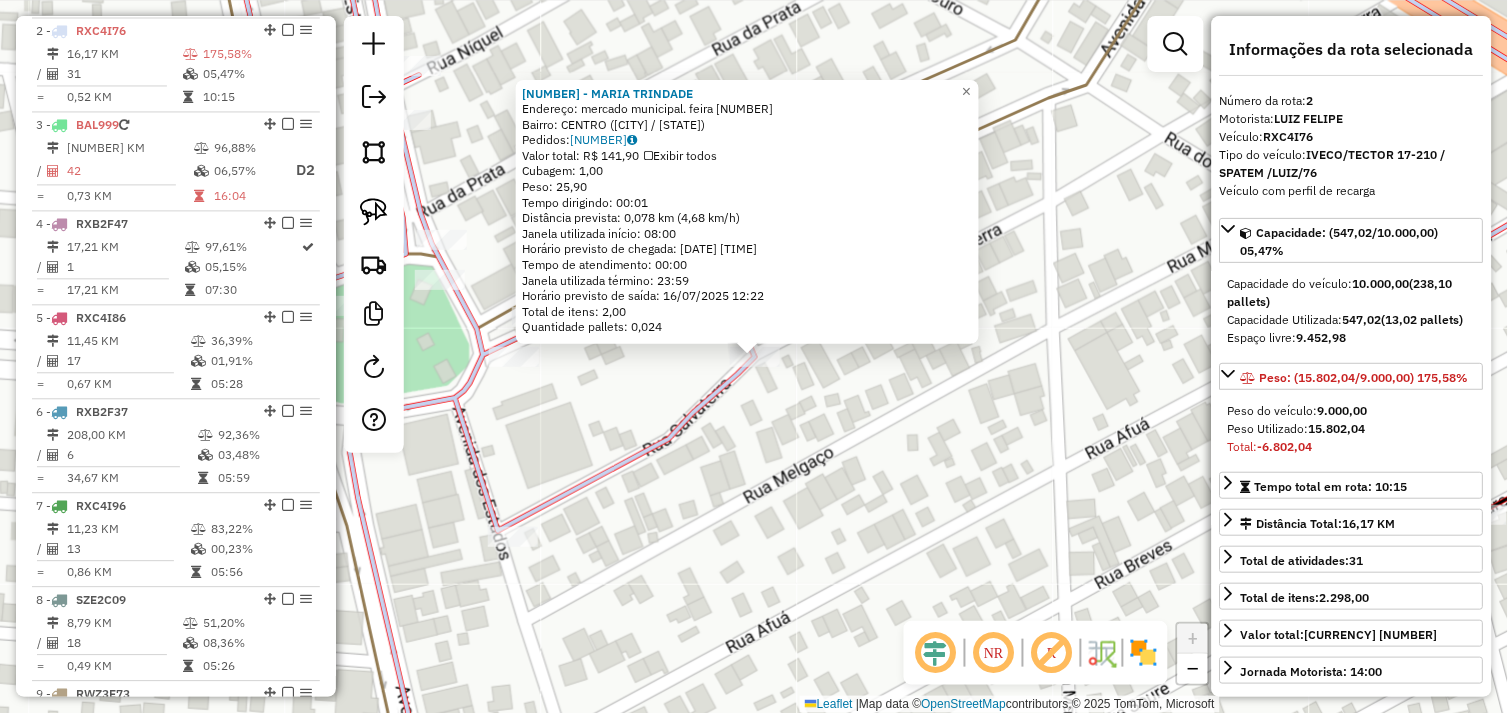 click on "72772 - MARIA TRINDADE  Endereço:  mercado municipal. feira 12   Bairro: CENTRO (TUCUMA / PA)   Pedidos:  15099741   Valor total: R$ 141,90   Exibir todos   Cubagem: 1,00  Peso: 25,90  Tempo dirigindo: 00:01   Distância prevista: 0,078 km (4,68 km/h)   Janela utilizada início: 08:00   Horário previsto de chegada: 16/07/2025 12:22   Tempo de atendimento: 00:00   Janela utilizada término: 23:59   Horário previsto de saída: 16/07/2025 12:22   Total de itens: 2,00   Quantidade pallets: 0,024  × Janela de atendimento Grade de atendimento Capacidade Transportadoras Veículos Cliente Pedidos  Rotas Selecione os dias de semana para filtrar as janelas de atendimento  Seg   Ter   Qua   Qui   Sex   Sáb   Dom  Informe o período da janela de atendimento: De: Até:  Filtrar exatamente a janela do cliente  Considerar janela de atendimento padrão  Selecione os dias de semana para filtrar as grades de atendimento  Seg   Ter   Qua   Qui   Sex   Sáb   Dom   Considerar clientes sem dia de atendimento cadastrado  De:" 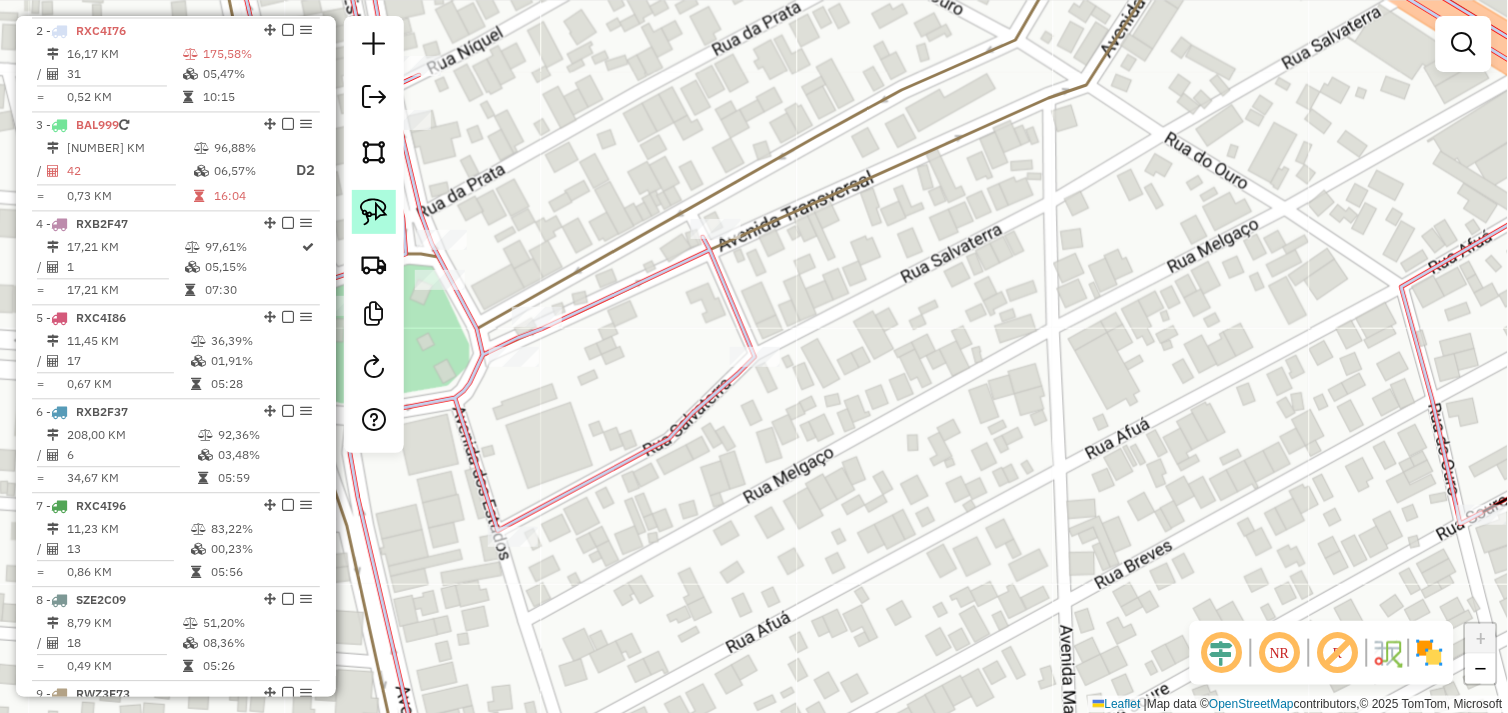 click 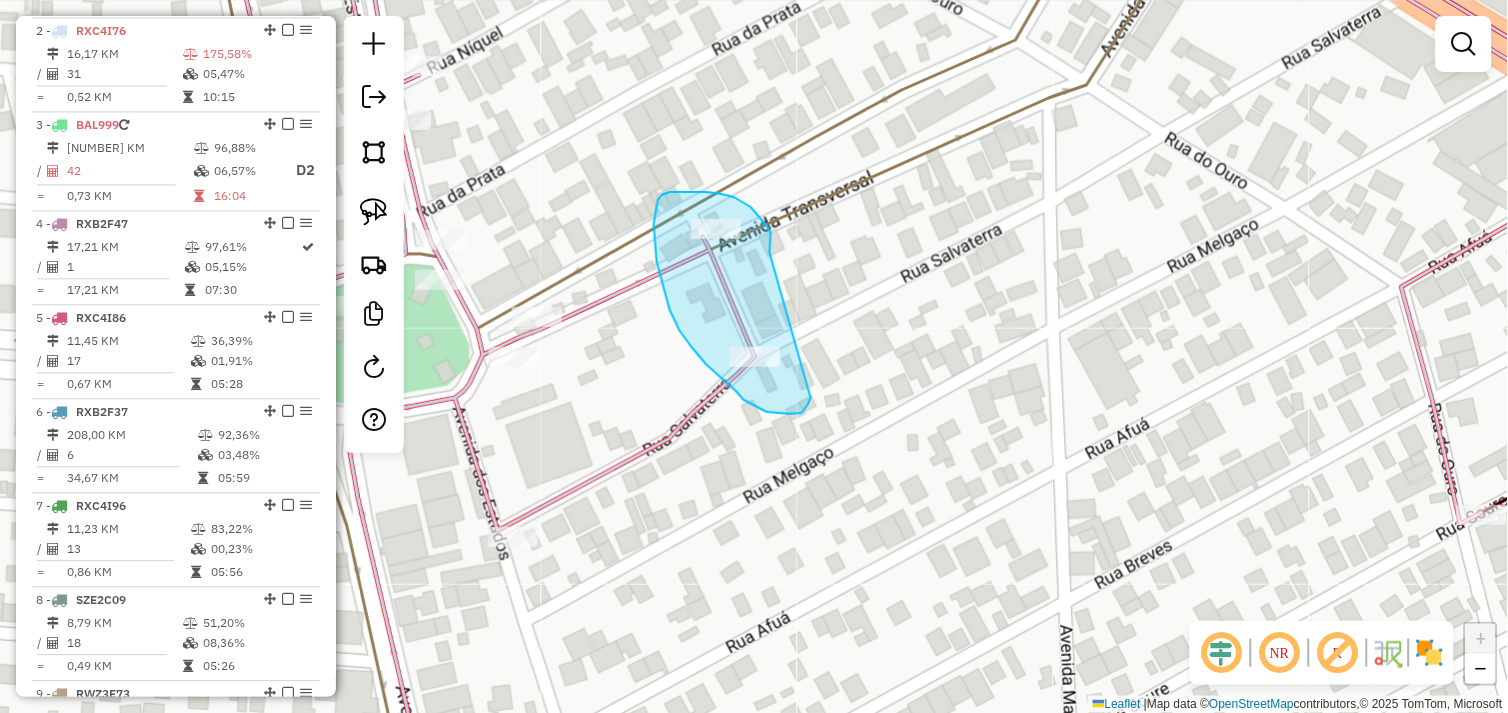 drag, startPoint x: 770, startPoint y: 253, endPoint x: 811, endPoint y: 397, distance: 149.72308 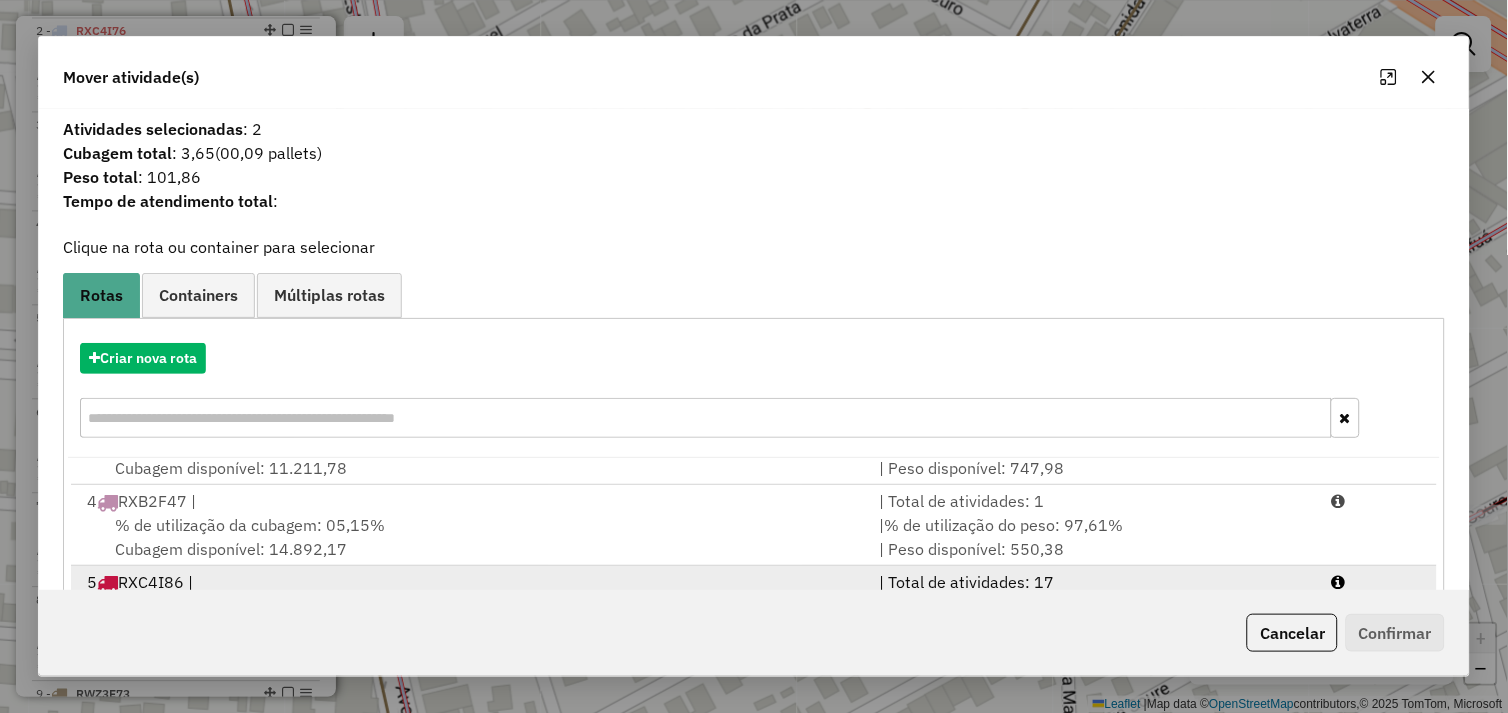 scroll, scrollTop: 248, scrollLeft: 0, axis: vertical 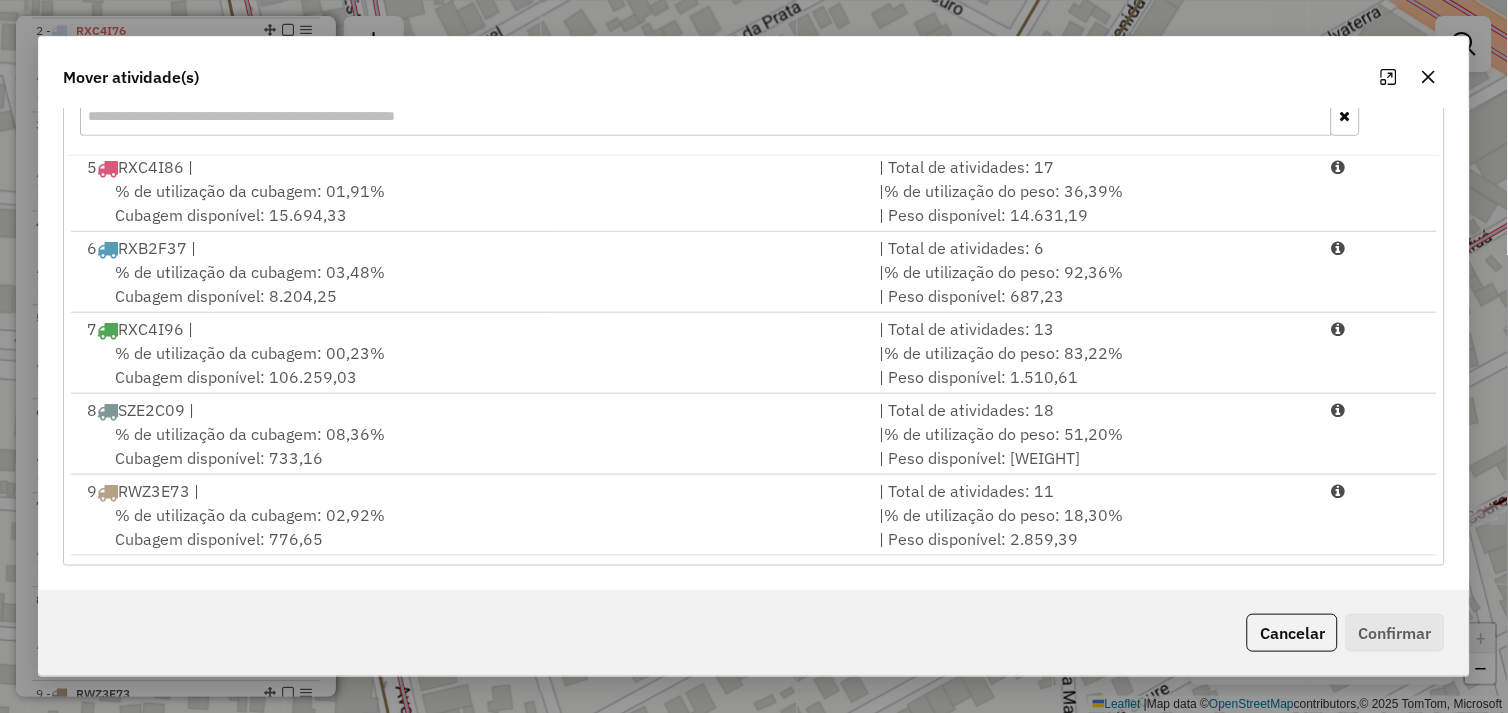 drag, startPoint x: 455, startPoint y: 526, endPoint x: 727, endPoint y: 556, distance: 273.6494 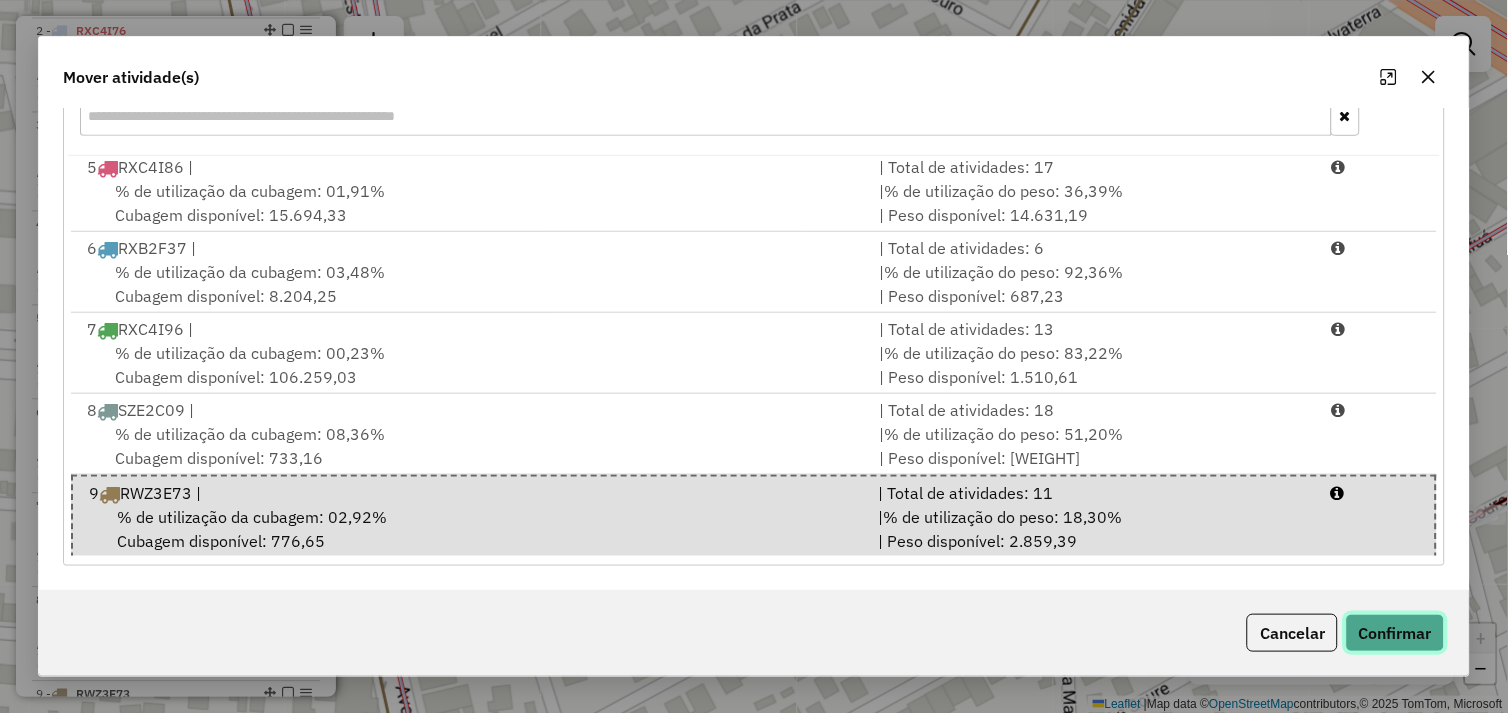 click on "Confirmar" 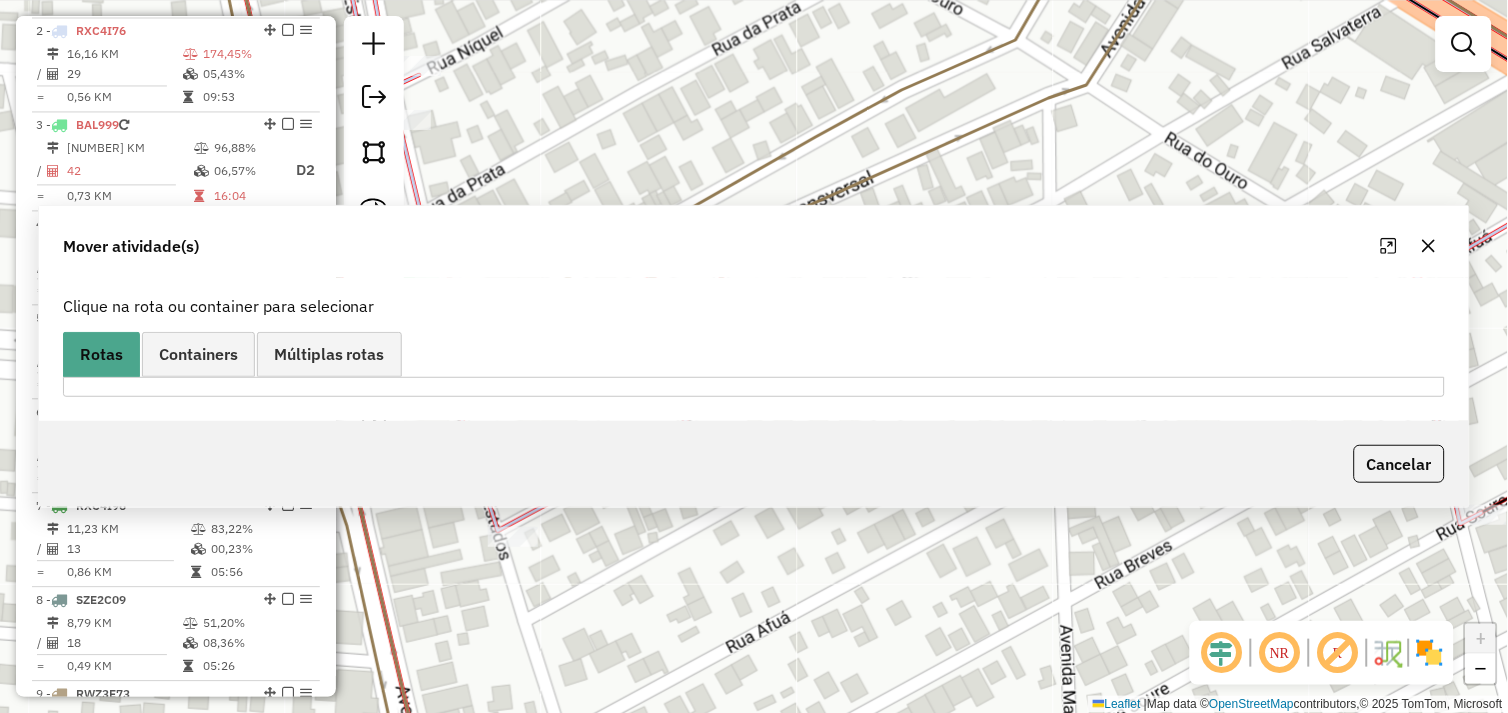 scroll, scrollTop: 0, scrollLeft: 0, axis: both 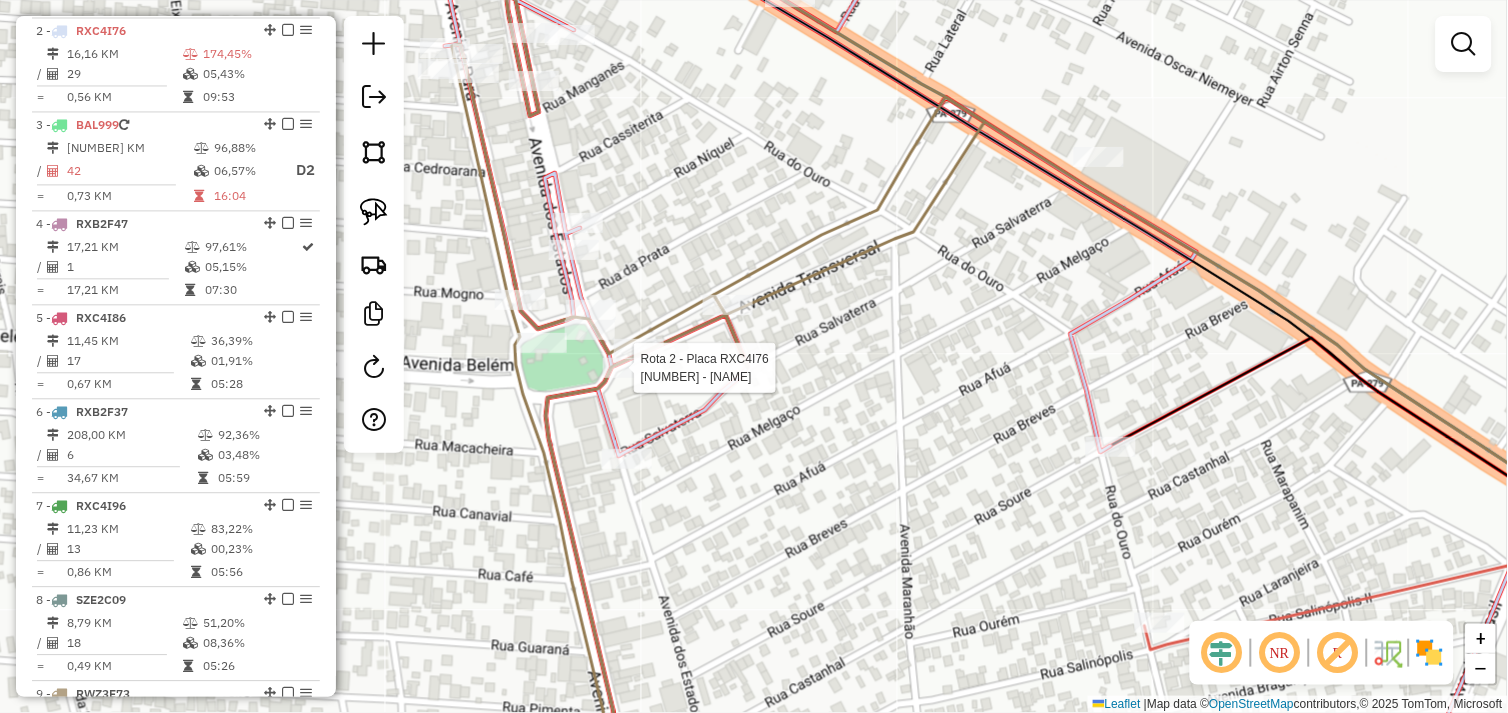 select on "*********" 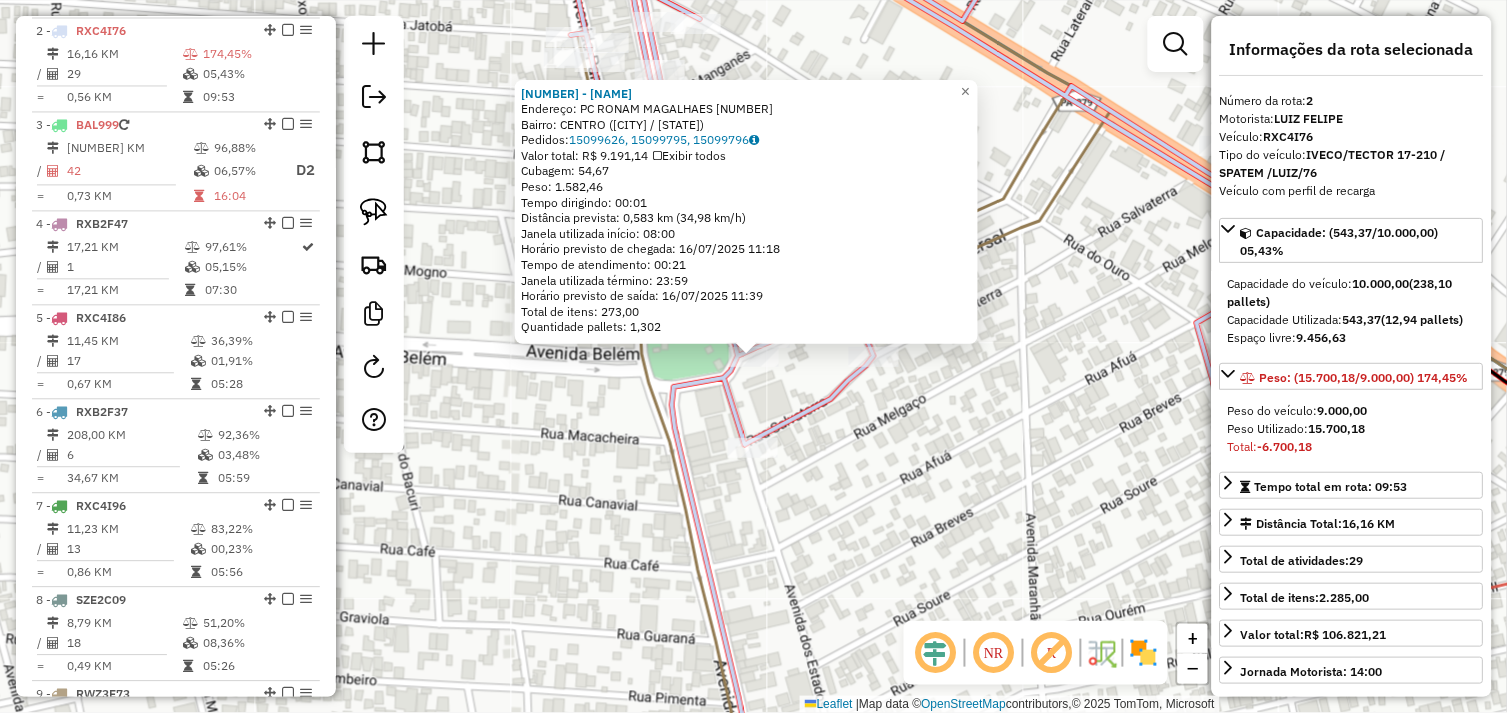 click on "1571 - SUP NOVO HORIZONTE  Endereço:  PC RONAM MAGALHAES 367   Bairro: CENTRO (TUCUMA / PA)   Pedidos:  15099626, 15099795, 15099796   Valor total: R$ 9.191,14   Exibir todos   Cubagem: 54,67  Peso: 1.582,46  Tempo dirigindo: 00:01   Distância prevista: 0,583 km (34,98 km/h)   Janela utilizada início: 08:00   Horário previsto de chegada: 16/07/2025 11:18   Tempo de atendimento: 00:21   Janela utilizada término: 23:59   Horário previsto de saída: 16/07/2025 11:39   Total de itens: 273,00   Quantidade pallets: 1,302  × Janela de atendimento Grade de atendimento Capacidade Transportadoras Veículos Cliente Pedidos  Rotas Selecione os dias de semana para filtrar as janelas de atendimento  Seg   Ter   Qua   Qui   Sex   Sáb   Dom  Informe o período da janela de atendimento: De: Até:  Filtrar exatamente a janela do cliente  Considerar janela de atendimento padrão  Selecione os dias de semana para filtrar as grades de atendimento  Seg   Ter   Qua   Qui   Sex   Sáb   Dom   Peso mínimo:   Peso máximo:  +" 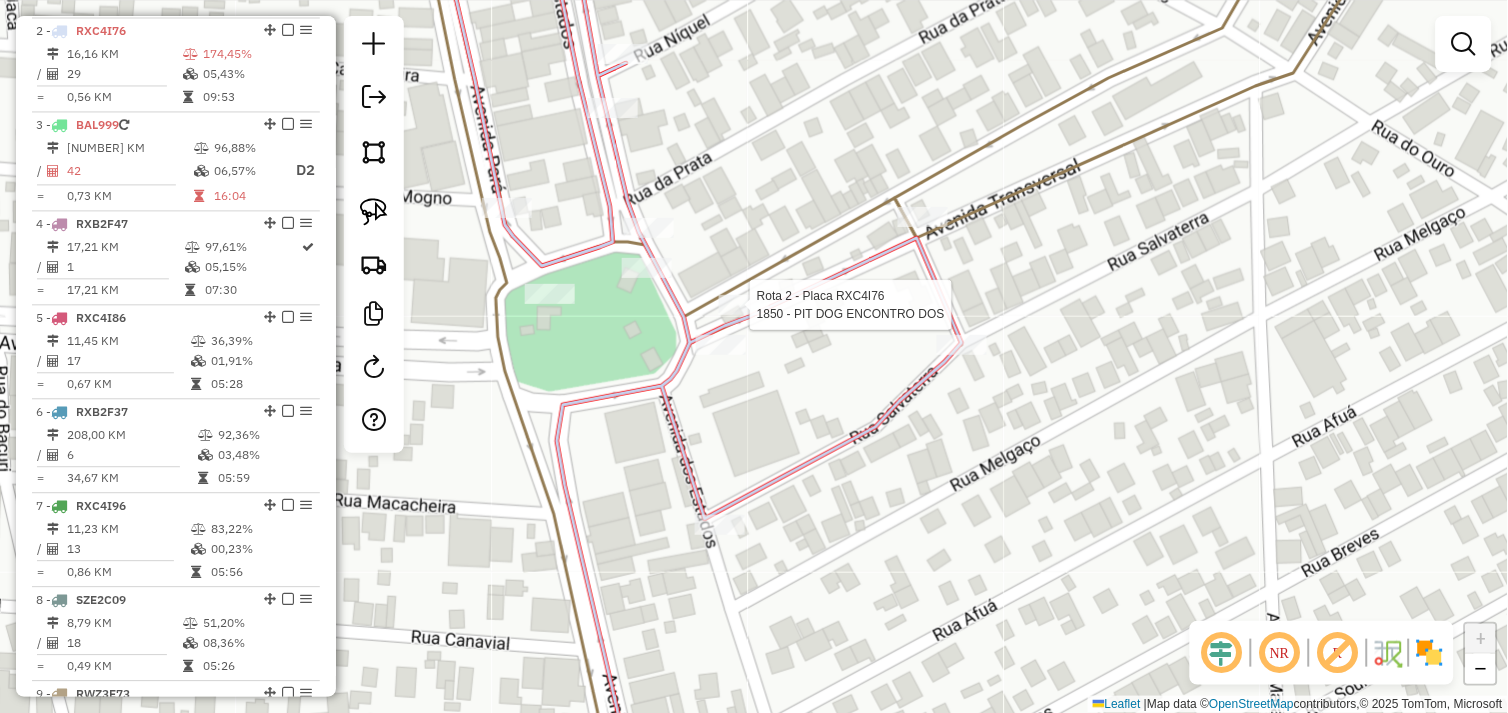 select on "*********" 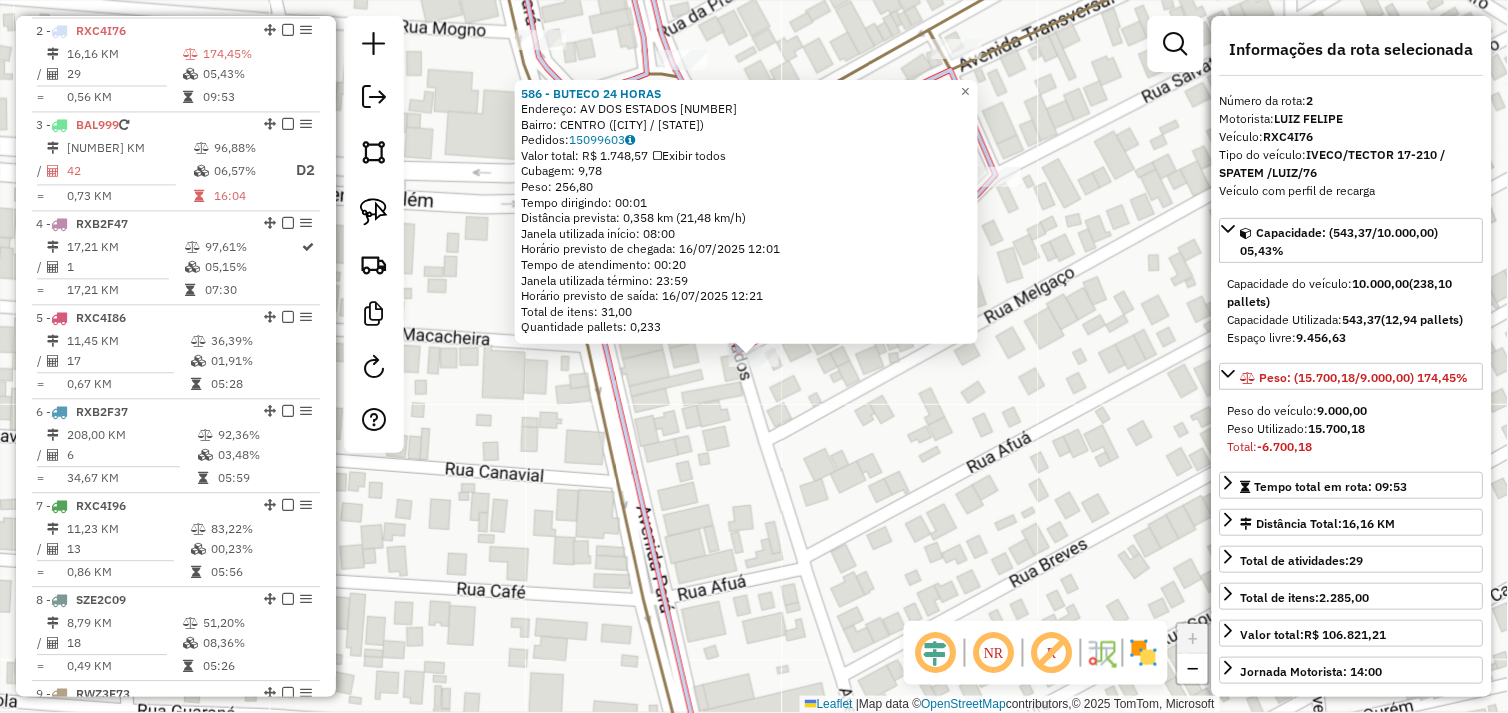 drag, startPoint x: 804, startPoint y: 526, endPoint x: 762, endPoint y: 495, distance: 52.201534 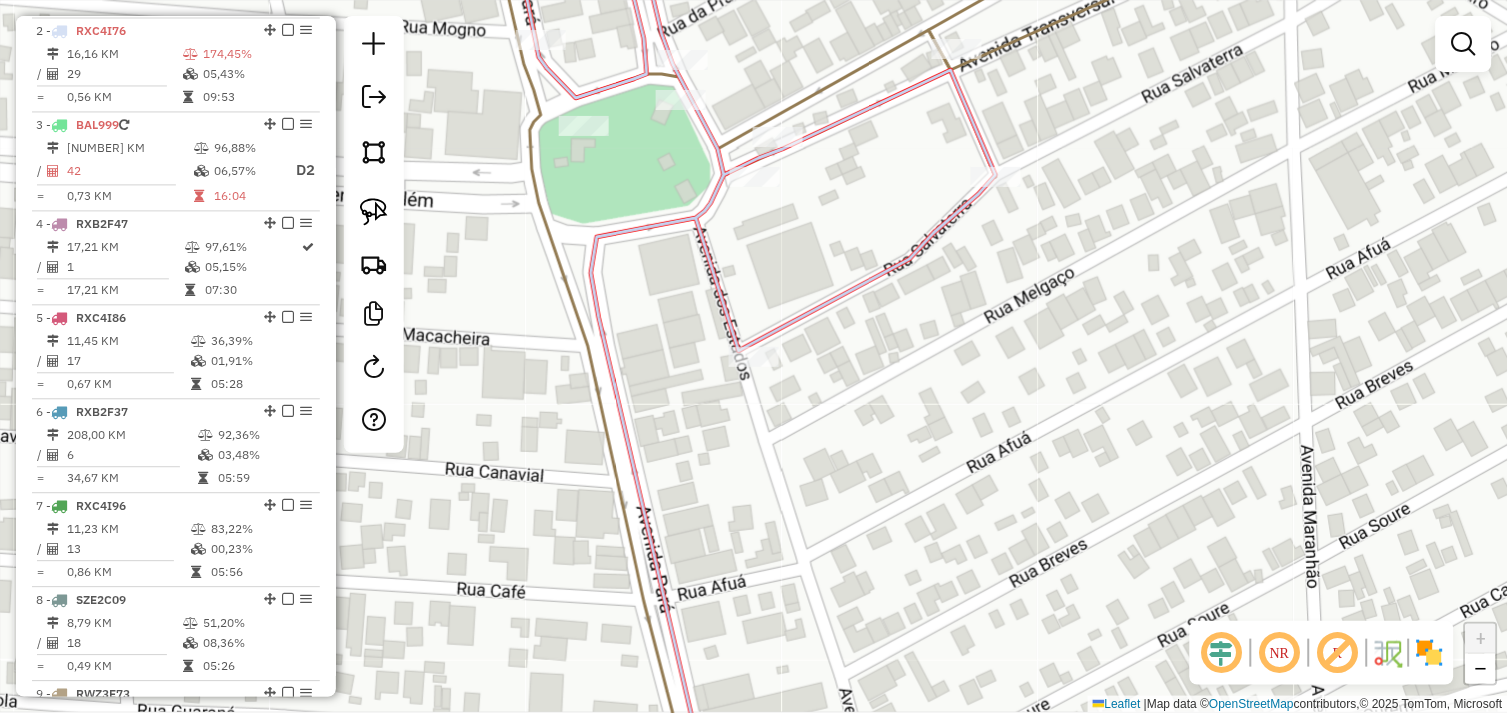drag, startPoint x: 383, startPoint y: 208, endPoint x: 452, endPoint y: 208, distance: 69 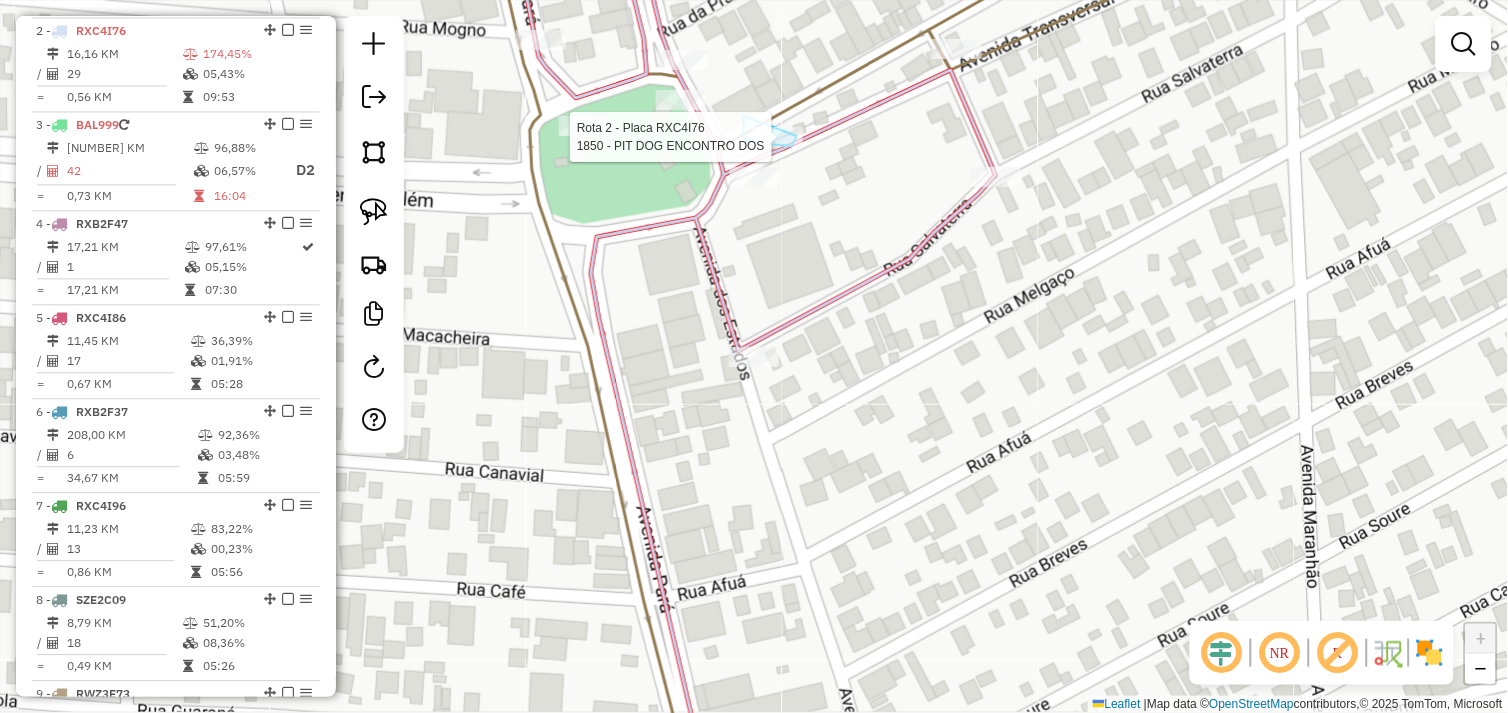 drag, startPoint x: 744, startPoint y: 131, endPoint x: 793, endPoint y: 125, distance: 49.365982 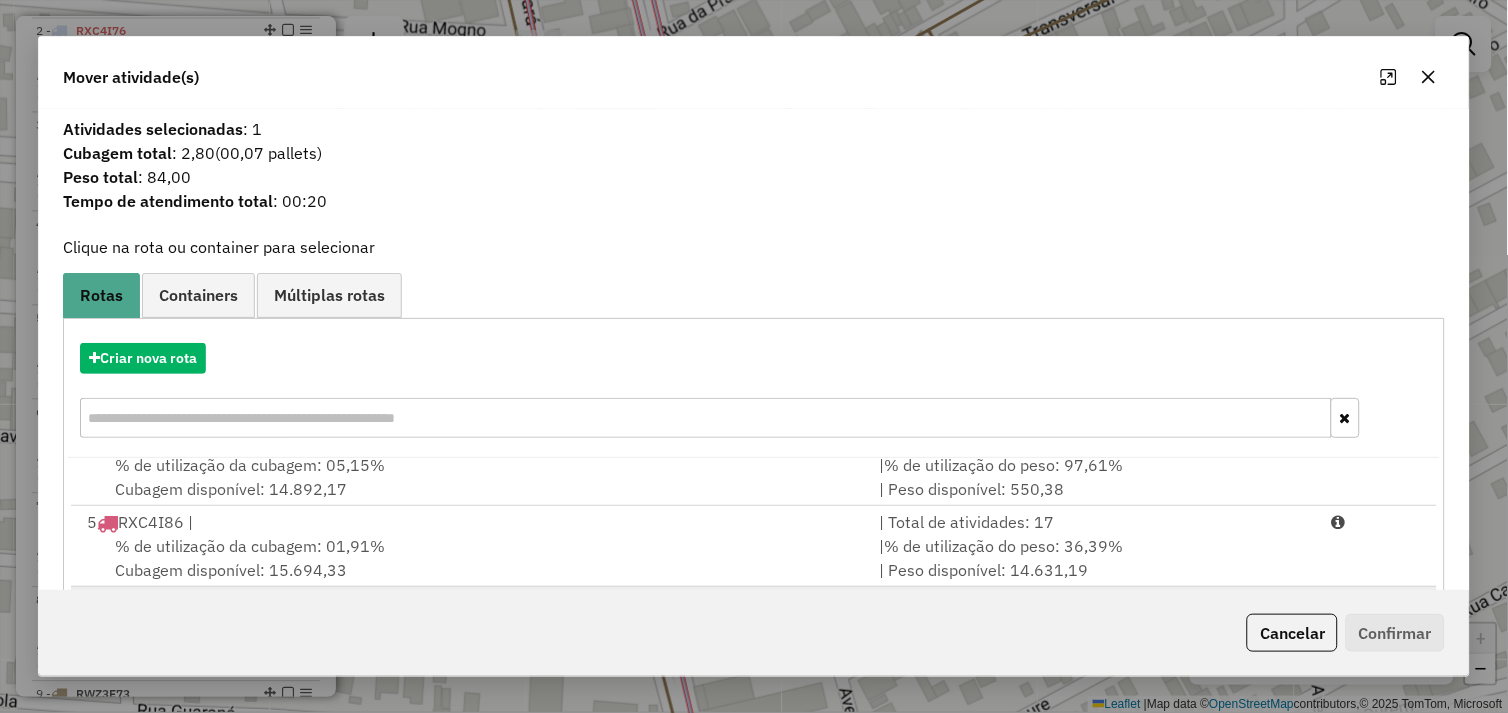 scroll, scrollTop: 248, scrollLeft: 0, axis: vertical 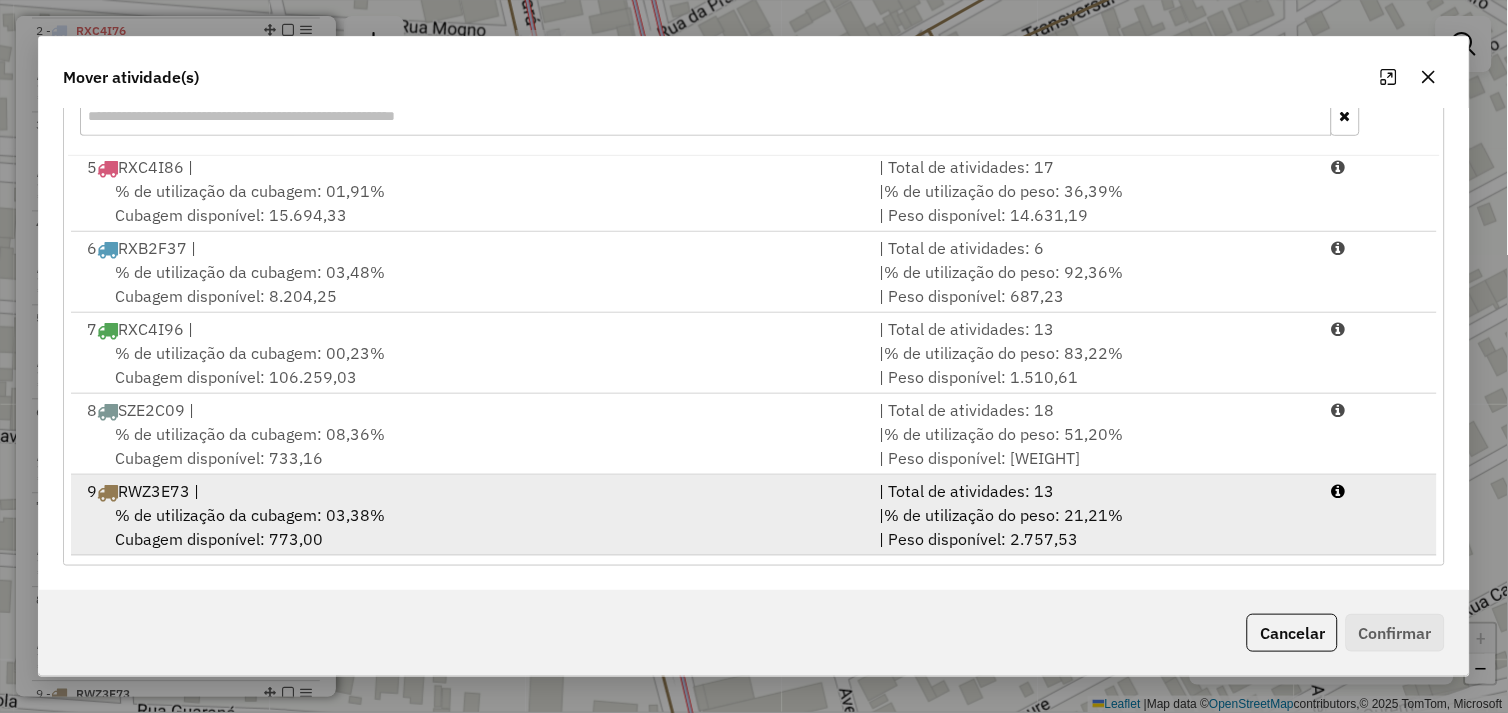 drag, startPoint x: 470, startPoint y: 521, endPoint x: 597, endPoint y: 527, distance: 127.141655 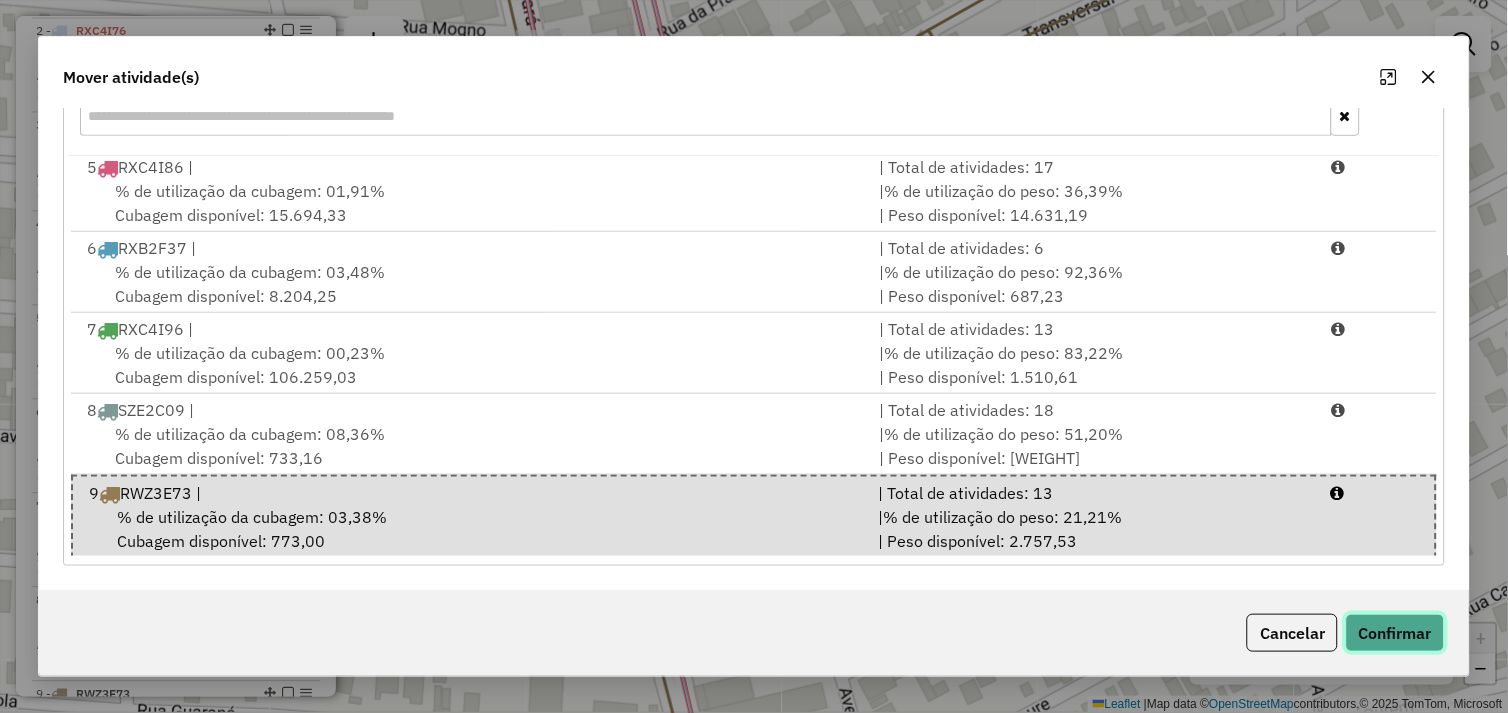 click on "Confirmar" 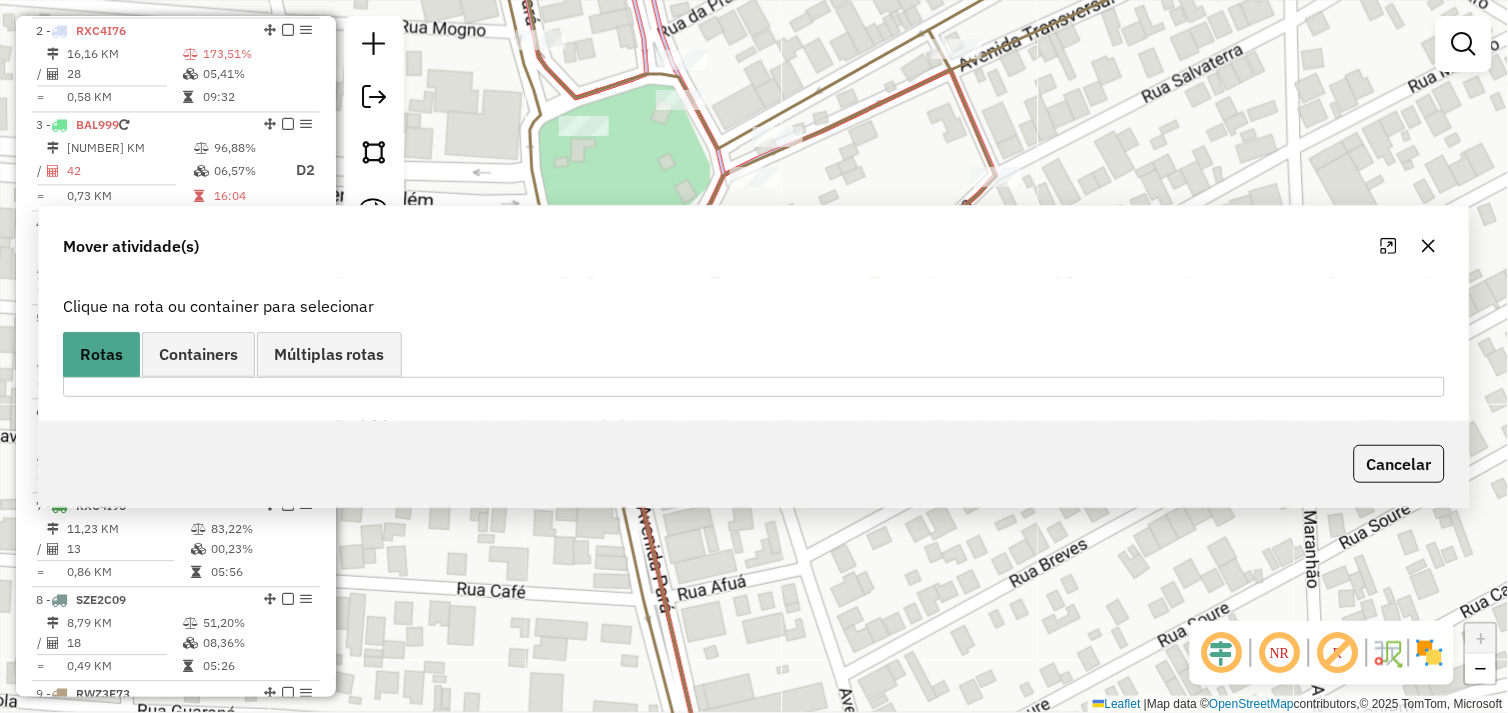 scroll, scrollTop: 0, scrollLeft: 0, axis: both 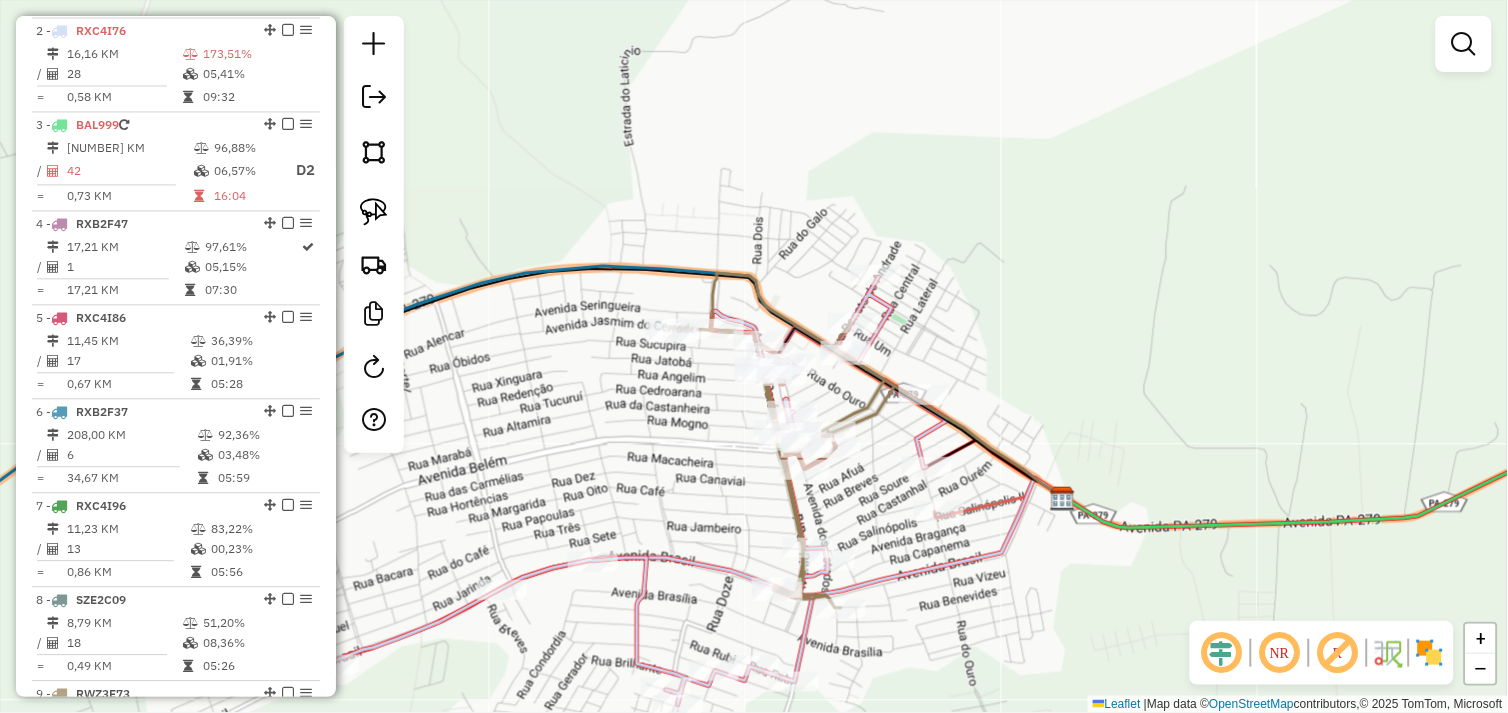 drag, startPoint x: 884, startPoint y: 480, endPoint x: 816, endPoint y: 473, distance: 68.359344 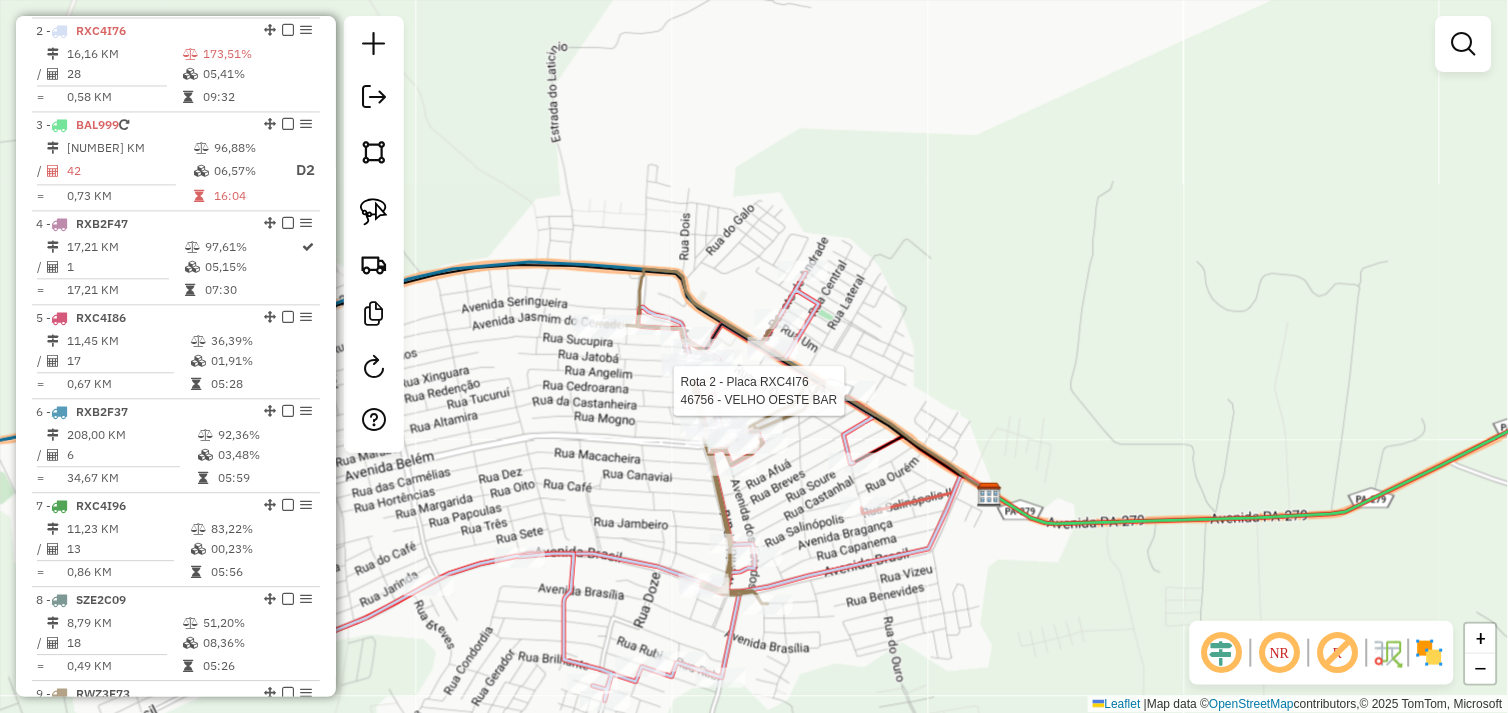 select on "*********" 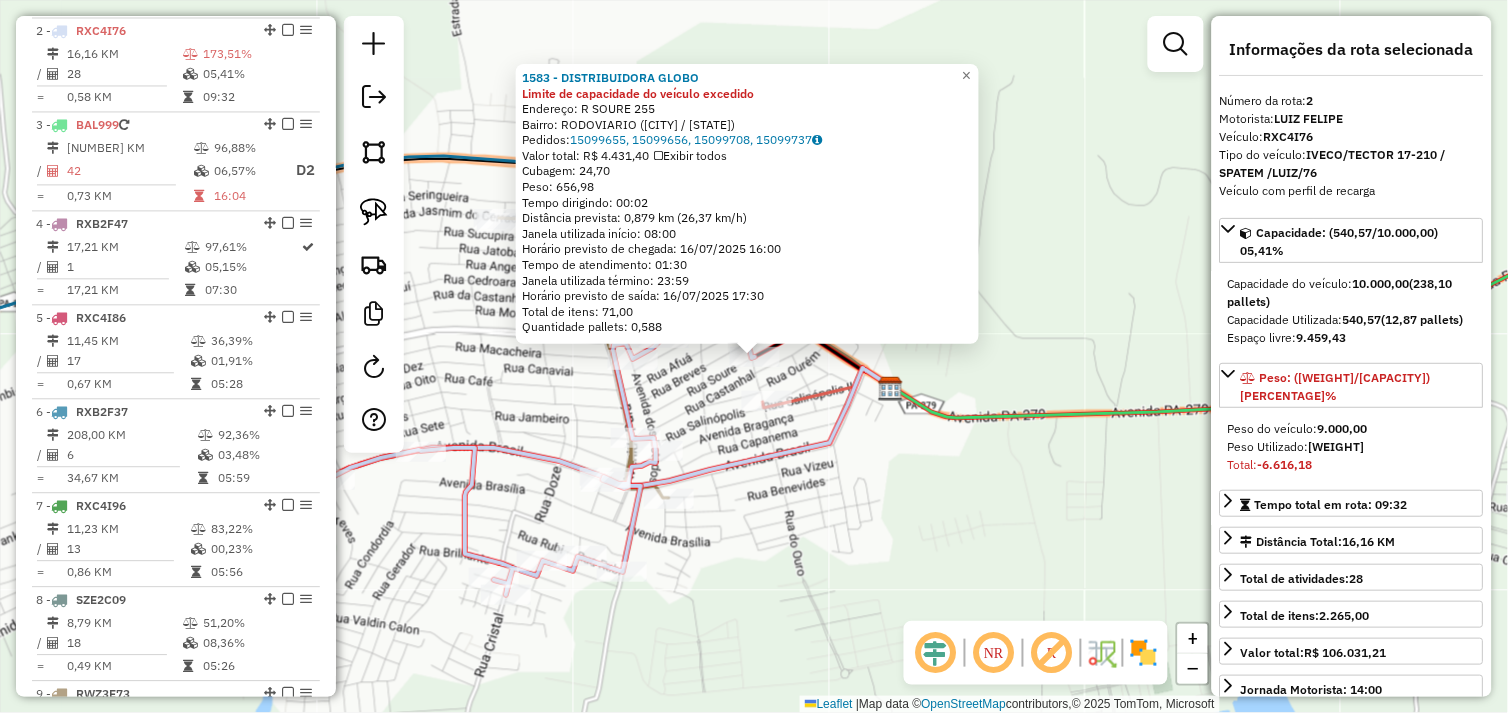 click on "1583 - DISTRIBUIDORA GLOBO Limite de capacidade do veículo excedido  Endereço:  R SOURE 255   Bairro: RODOVIARIO (TUCUMA / PA)   Pedidos:  15099655, 15099656, 15099708, 15099737   Valor total: R$ 4.431,40   Exibir todos   Cubagem: 24,70  Peso: 656,98  Tempo dirigindo: 00:02   Distância prevista: 0,879 km (26,37 km/h)   Janela utilizada início: 08:00   Horário previsto de chegada: 16/07/2025 16:00   Tempo de atendimento: 01:30   Janela utilizada término: 23:59   Horário previsto de saída: 16/07/2025 17:30   Total de itens: 71,00   Quantidade pallets: 0,588  × Janela de atendimento Grade de atendimento Capacidade Transportadoras Veículos Cliente Pedidos  Rotas Selecione os dias de semana para filtrar as janelas de atendimento  Seg   Ter   Qua   Qui   Sex   Sáb   Dom  Informe o período da janela de atendimento: De: Até:  Filtrar exatamente a janela do cliente  Considerar janela de atendimento padrão  Selecione os dias de semana para filtrar as grades de atendimento  Seg   Ter   Qua   Qui   Sex  De:" 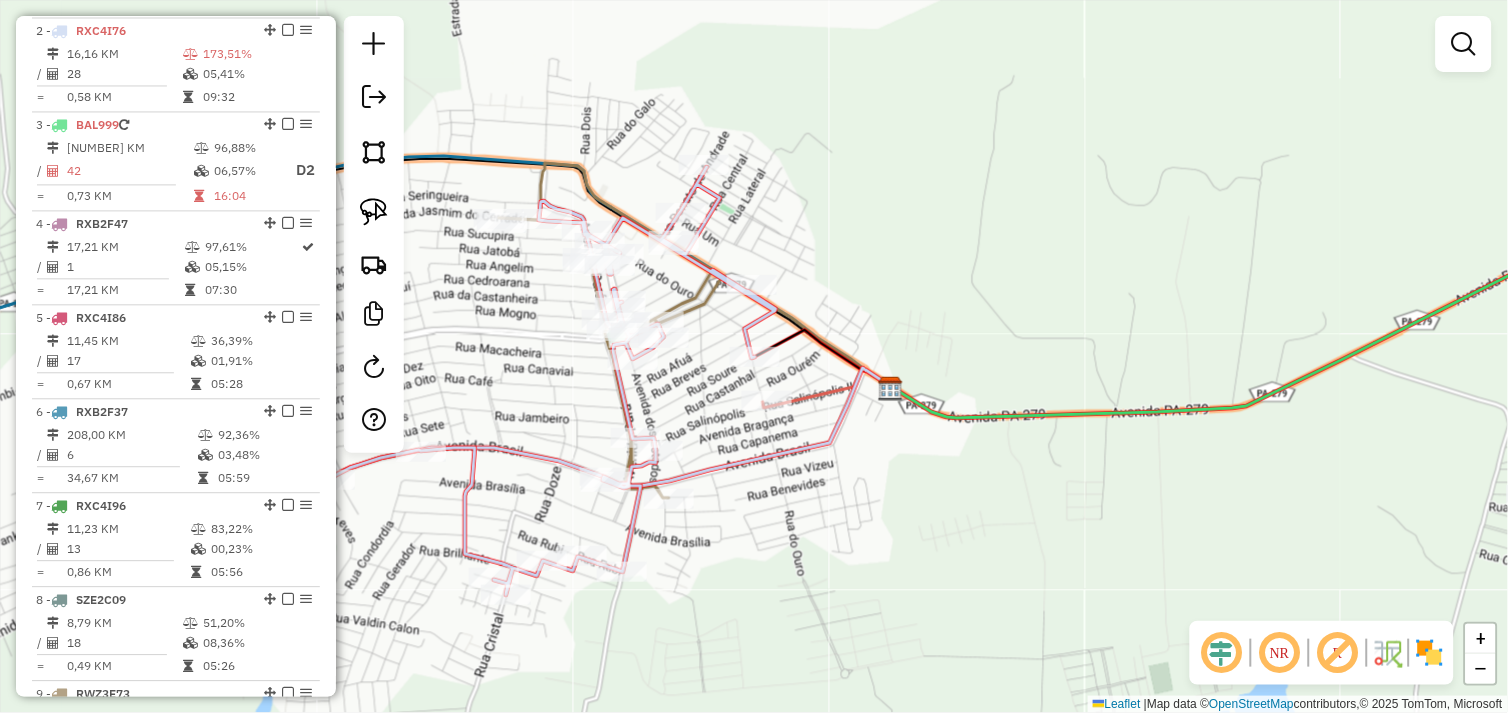 drag, startPoint x: 693, startPoint y: 398, endPoint x: 755, endPoint y: 410, distance: 63.15061 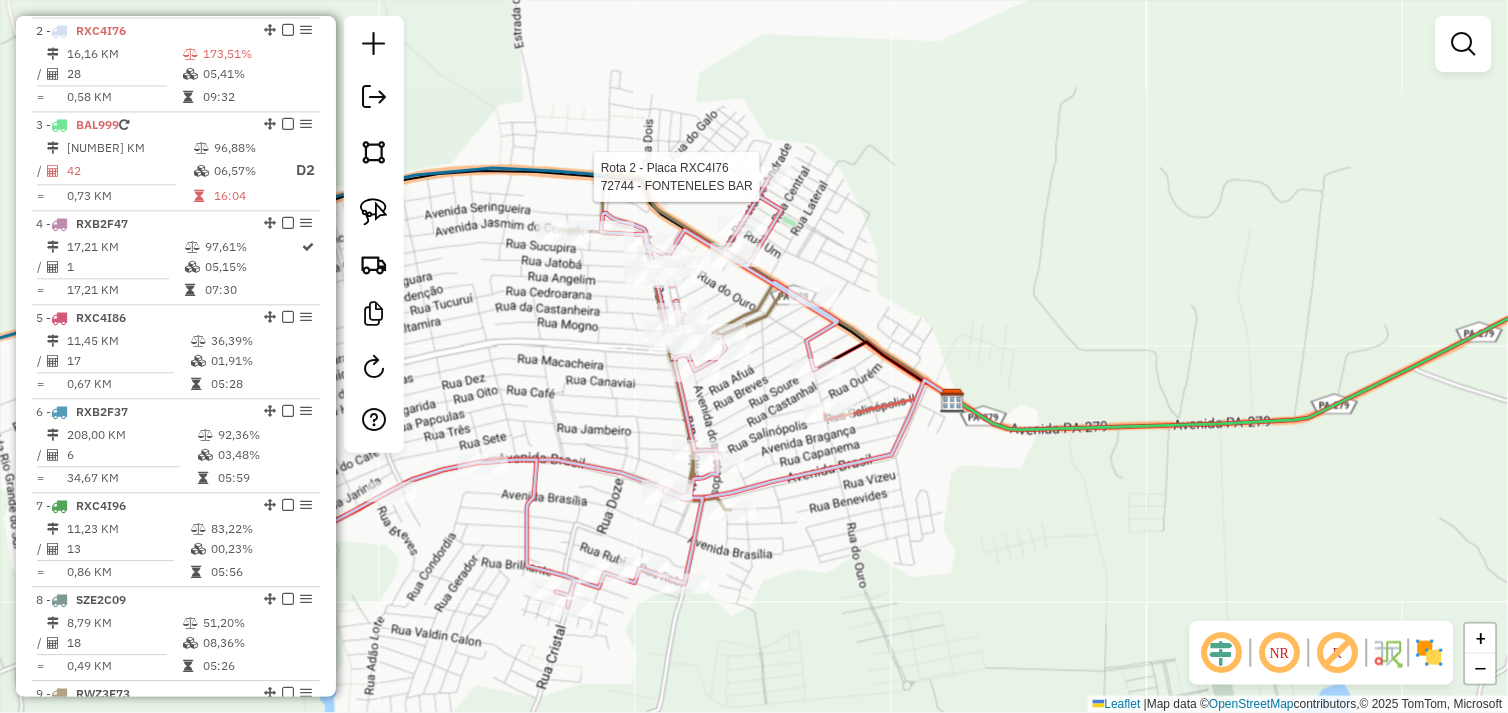 select on "*********" 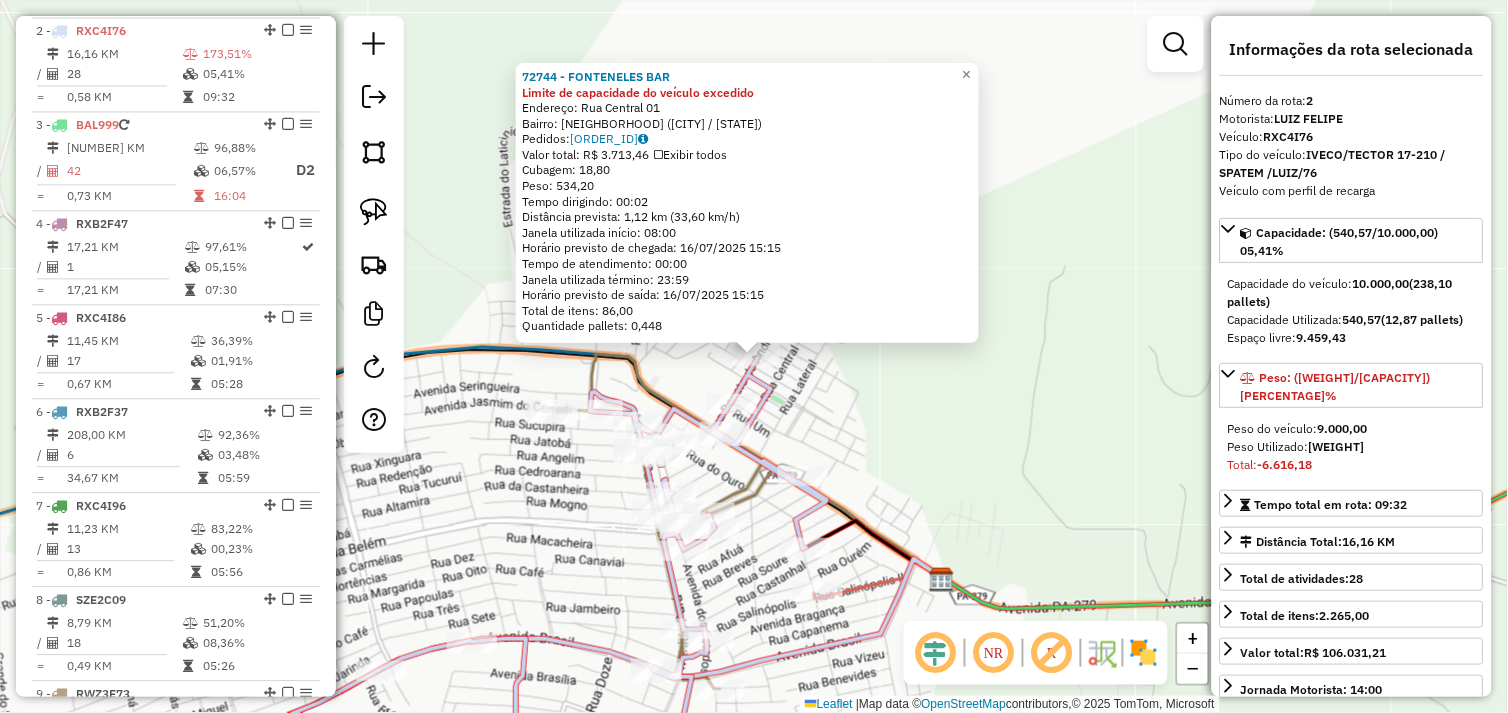 click on "72744 - FONTENELES BAR Limite de capacidade do veículo excedido  Endereço:  Rua Central 01   Bairro: VILA DA PAZ (TUCUMA / PA)   Pedidos:  15099740   Valor total: R$ 3.713,46   Exibir todos   Cubagem: 18,80  Peso: 534,20  Tempo dirigindo: 00:02   Distância prevista: 1,12 km (33,60 km/h)   Janela utilizada início: 08:00   Horário previsto de chegada: 16/07/2025 15:15   Tempo de atendimento: 00:00   Janela utilizada término: 23:59   Horário previsto de saída: 16/07/2025 15:15   Total de itens: 86,00   Quantidade pallets: 0,448  × Janela de atendimento Grade de atendimento Capacidade Transportadoras Veículos Cliente Pedidos  Rotas Selecione os dias de semana para filtrar as janelas de atendimento  Seg   Ter   Qua   Qui   Sex   Sáb   Dom  Informe o período da janela de atendimento: De: Até:  Filtrar exatamente a janela do cliente  Considerar janela de atendimento padrão  Selecione os dias de semana para filtrar as grades de atendimento  Seg   Ter   Qua   Qui   Sex   Sáb   Dom   Peso mínimo:   De:" 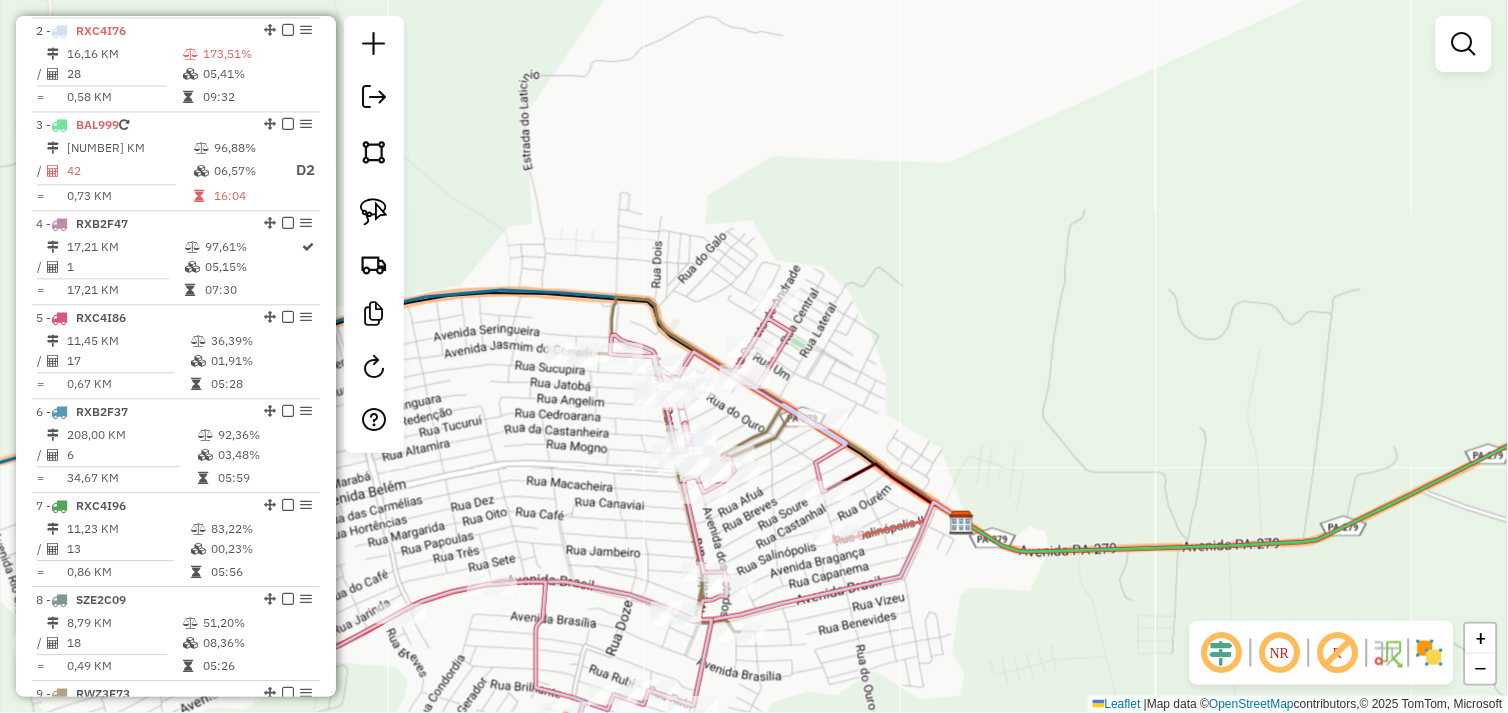 drag, startPoint x: 743, startPoint y: 585, endPoint x: 698, endPoint y: 416, distance: 174.88853 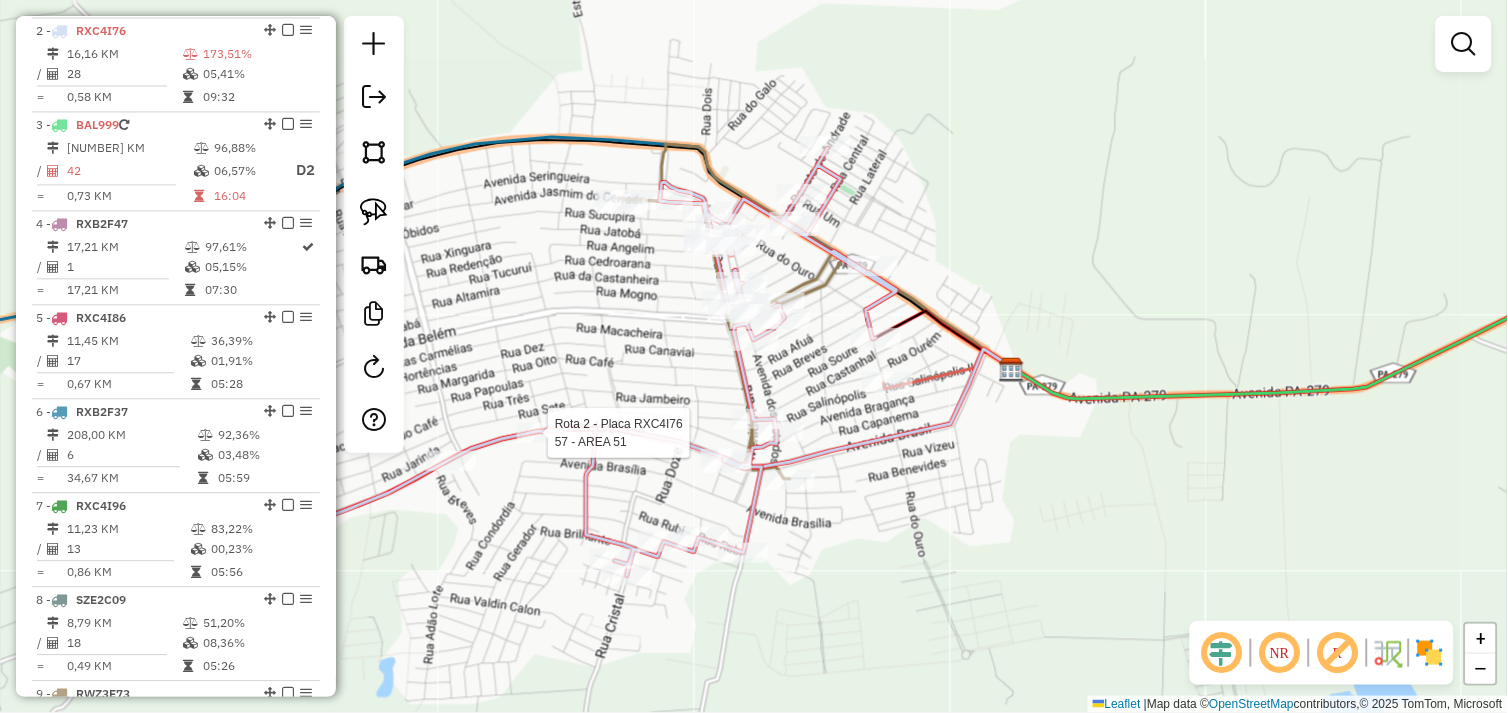 select on "*********" 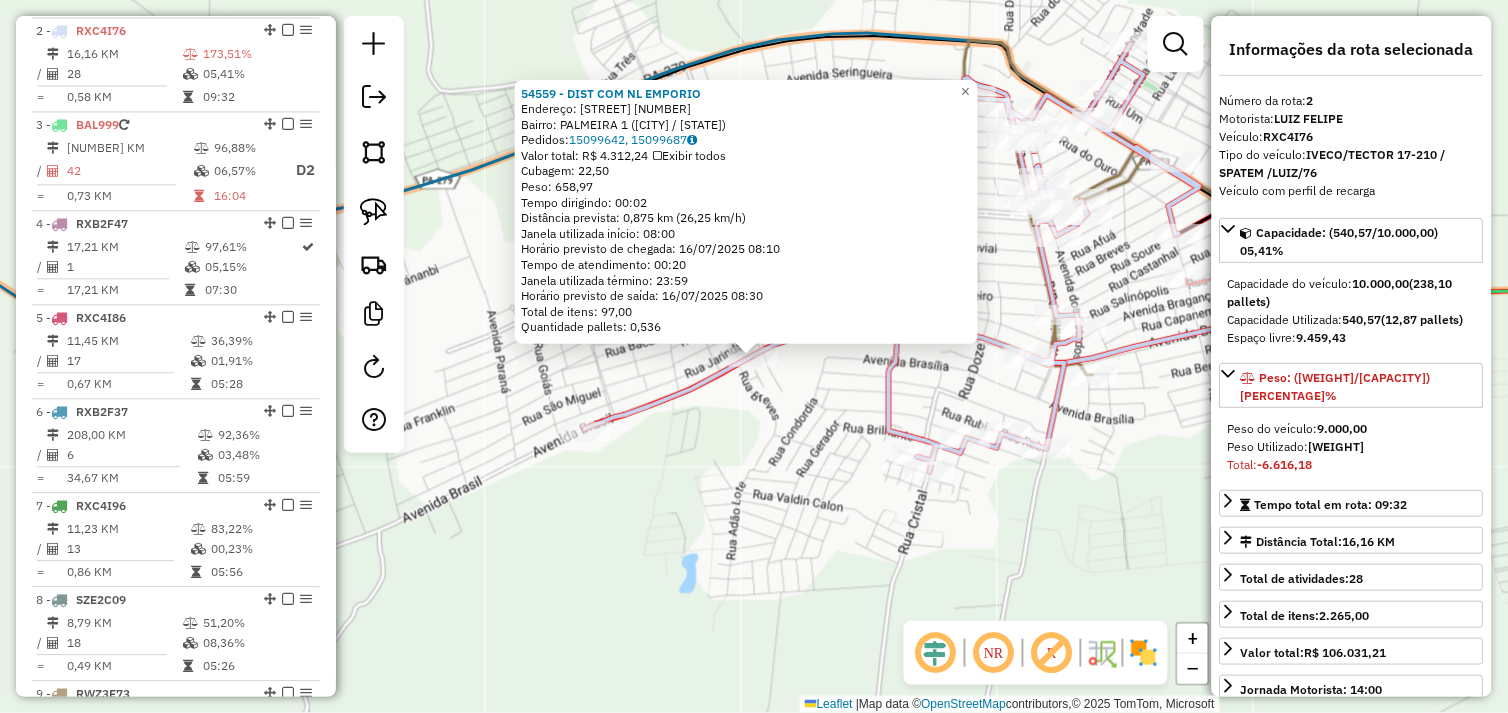 click 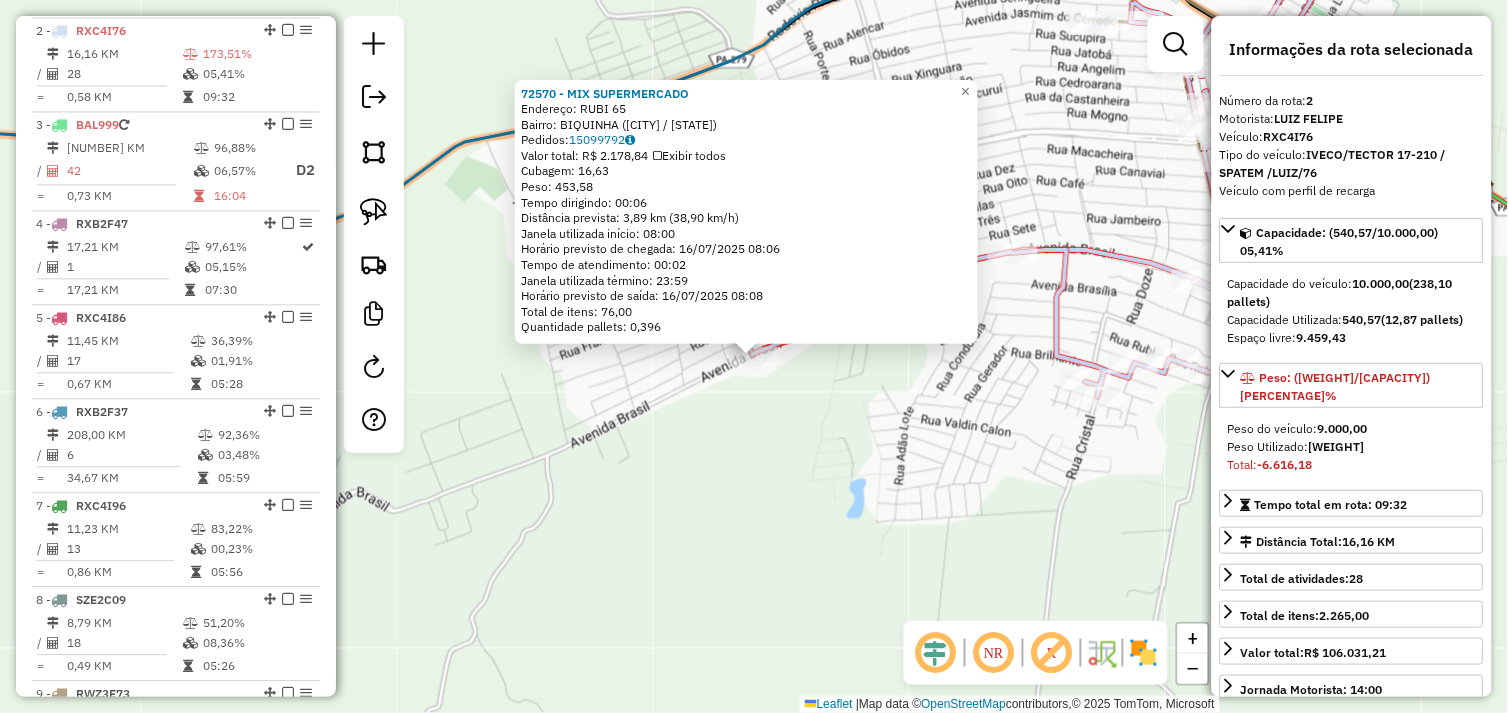 click on "72570 - MIX SUPERMERCADO  Endereço:  RUBI 65   Bairro: BIQUINHA (TUCUMA / PA)   Pedidos:  15099792   Valor total: R$ 2.178,84   Exibir todos   Cubagem: 16,63  Peso: 453,58  Tempo dirigindo: 00:06   Distância prevista: 3,89 km (38,90 km/h)   Janela utilizada início: 08:00   Horário previsto de chegada: 16/07/2025 08:06   Tempo de atendimento: 00:02   Janela utilizada término: 23:59   Horário previsto de saída: 16/07/2025 08:08   Total de itens: 76,00   Quantidade pallets: 0,396  × Janela de atendimento Grade de atendimento Capacidade Transportadoras Veículos Cliente Pedidos  Rotas Selecione os dias de semana para filtrar as janelas de atendimento  Seg   Ter   Qua   Qui   Sex   Sáb   Dom  Informe o período da janela de atendimento: De: Até:  Filtrar exatamente a janela do cliente  Considerar janela de atendimento padrão  Selecione os dias de semana para filtrar as grades de atendimento  Seg   Ter   Qua   Qui   Sex   Sáb   Dom   Considerar clientes sem dia de atendimento cadastrado  Peso mínimo:" 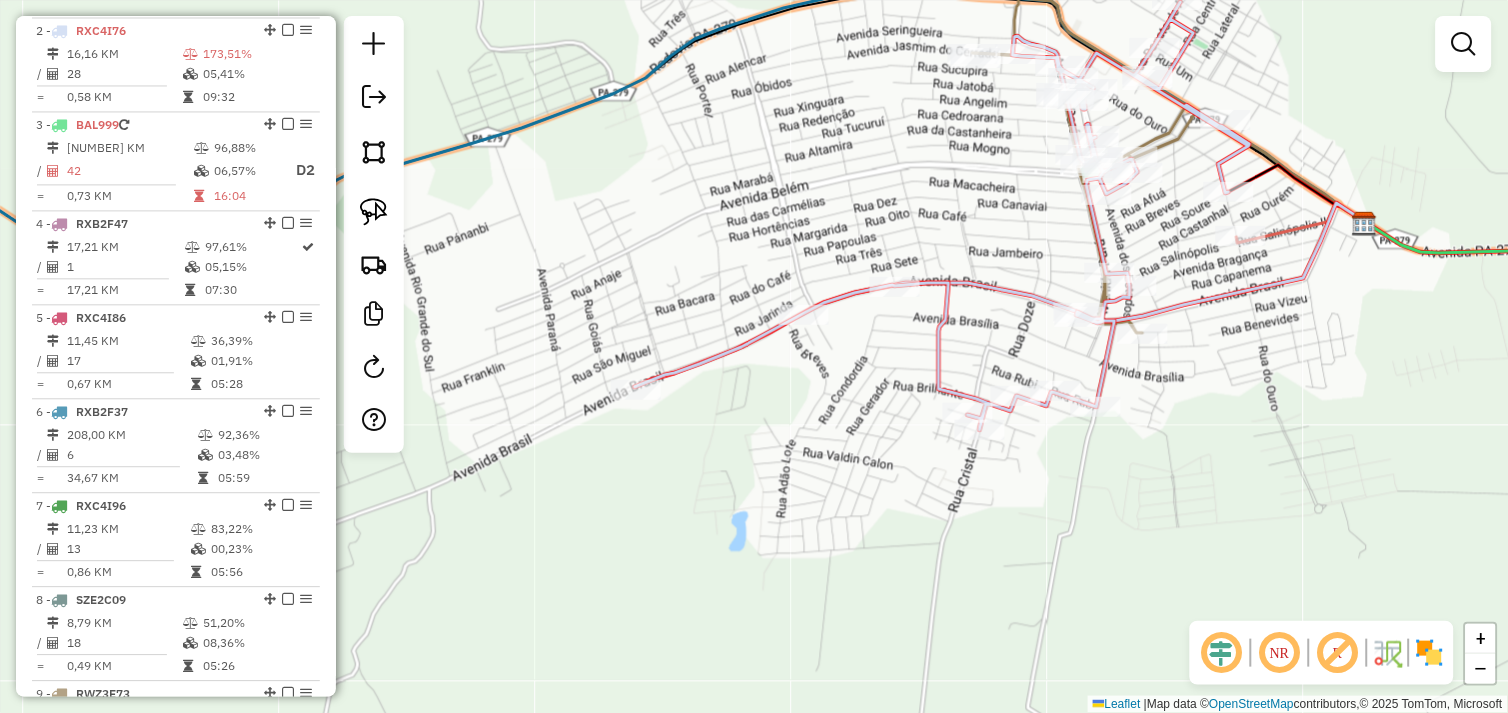 drag, startPoint x: 842, startPoint y: 380, endPoint x: 590, endPoint y: 438, distance: 258.58847 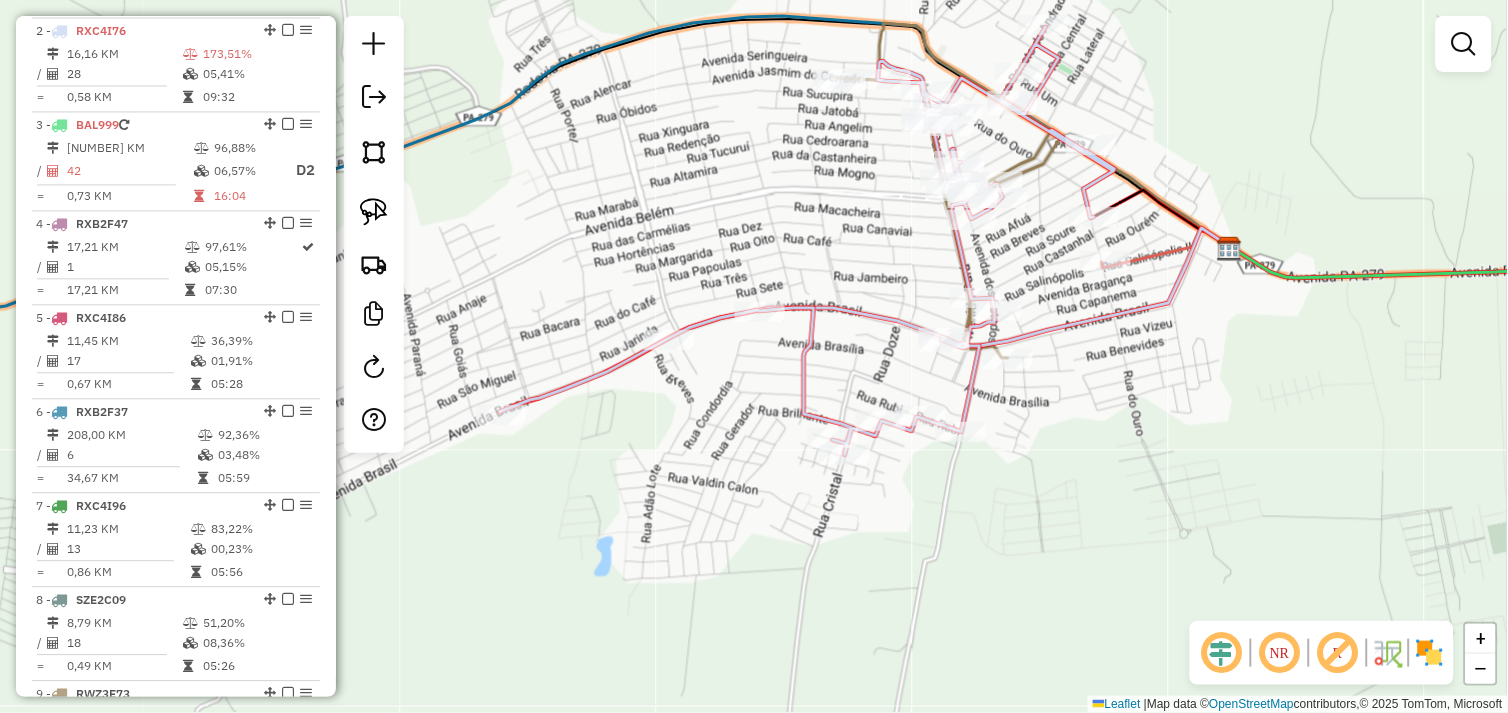 select on "*********" 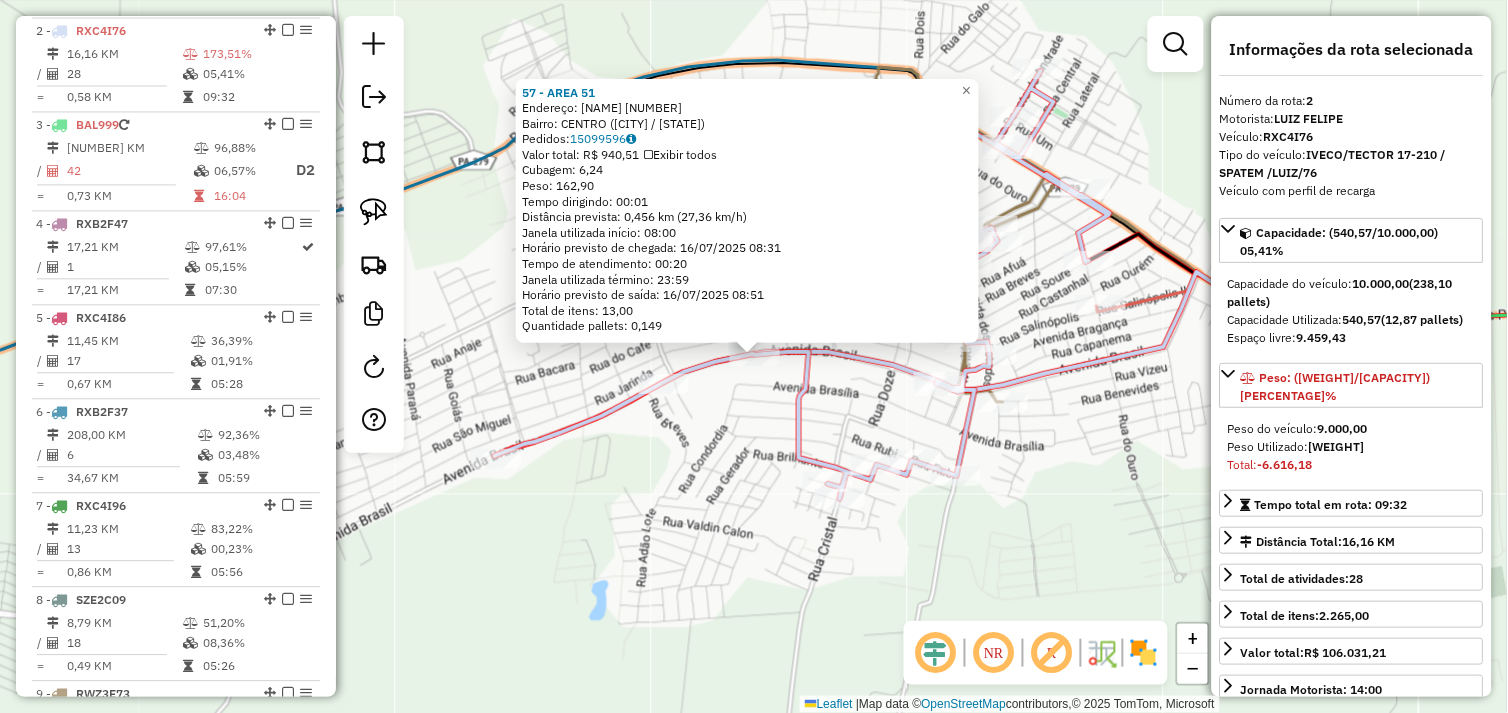 click on "57 - AREA 51  Endereço:  AVENIDA BRASIL 3433   Bairro: CENTRO (TUCUMA / PA)   Pedidos:  15099596   Valor total: R$ 940,51   Exibir todos   Cubagem: 6,24  Peso: 162,90  Tempo dirigindo: 00:01   Distância prevista: 0,456 km (27,36 km/h)   Janela utilizada início: 08:00   Horário previsto de chegada: 16/07/2025 08:31   Tempo de atendimento: 00:20   Janela utilizada término: 23:59   Horário previsto de saída: 16/07/2025 08:51   Total de itens: 13,00   Quantidade pallets: 0,149  × Janela de atendimento Grade de atendimento Capacidade Transportadoras Veículos Cliente Pedidos  Rotas Selecione os dias de semana para filtrar as janelas de atendimento  Seg   Ter   Qua   Qui   Sex   Sáb   Dom  Informe o período da janela de atendimento: De: Até:  Filtrar exatamente a janela do cliente  Considerar janela de atendimento padrão  Selecione os dias de semana para filtrar as grades de atendimento  Seg   Ter   Qua   Qui   Sex   Sáb   Dom   Considerar clientes sem dia de atendimento cadastrado  Peso mínimo:  De:" 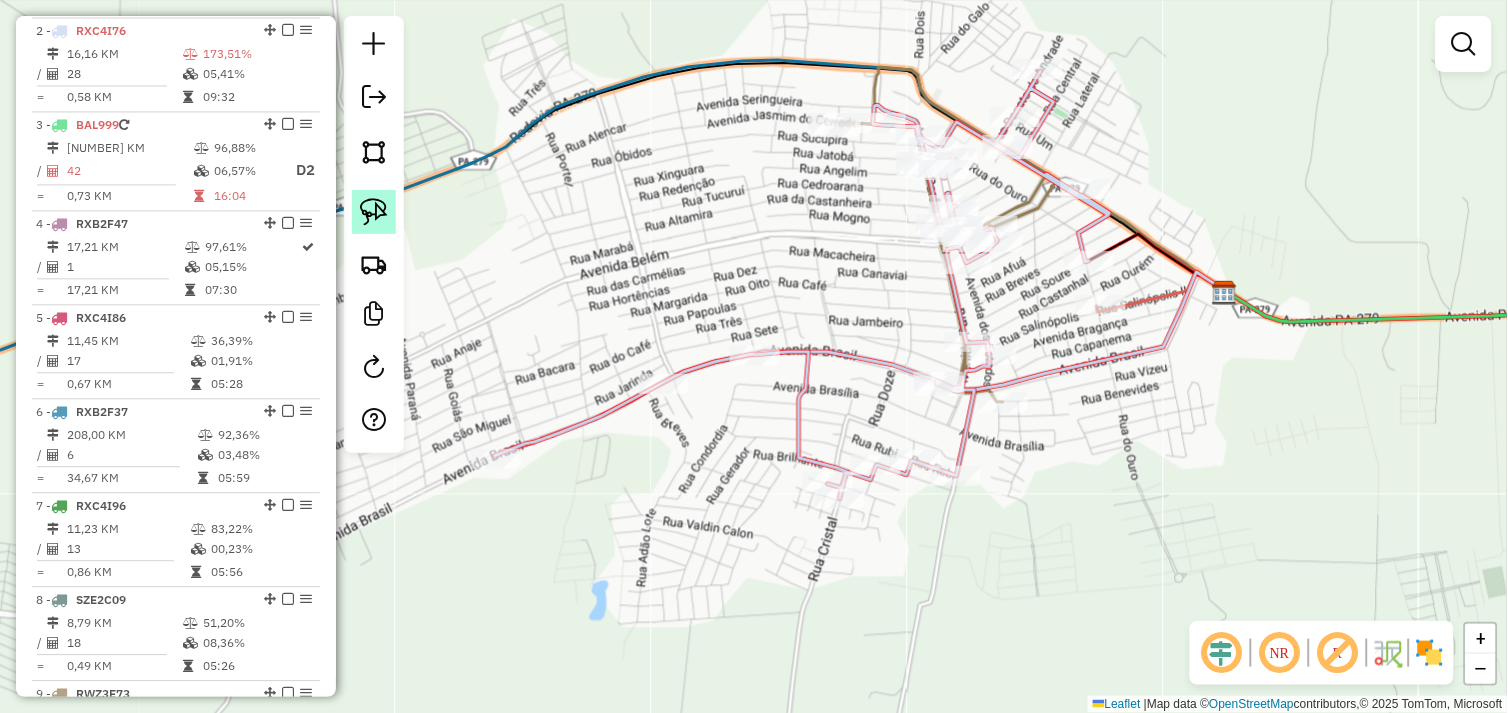 click 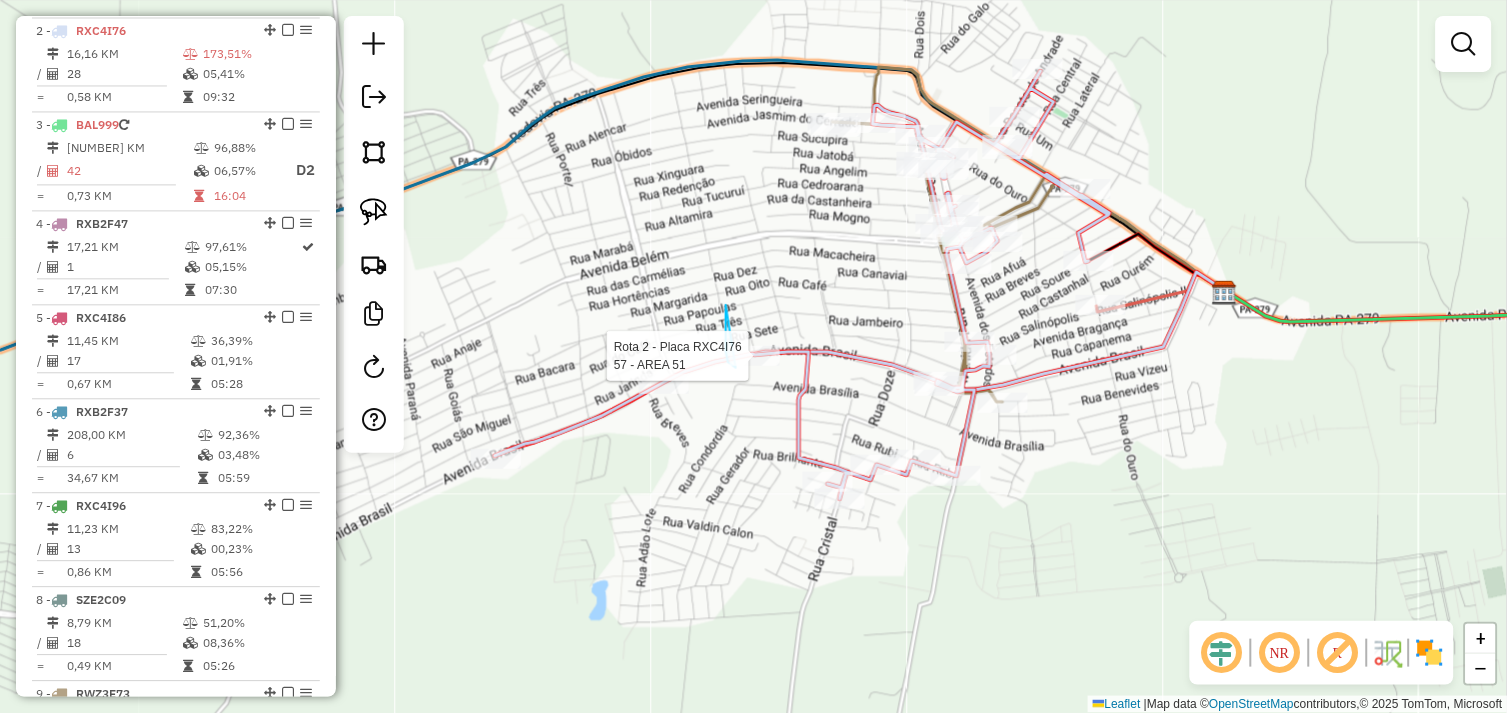 drag, startPoint x: 727, startPoint y: 357, endPoint x: 771, endPoint y: 340, distance: 47.169907 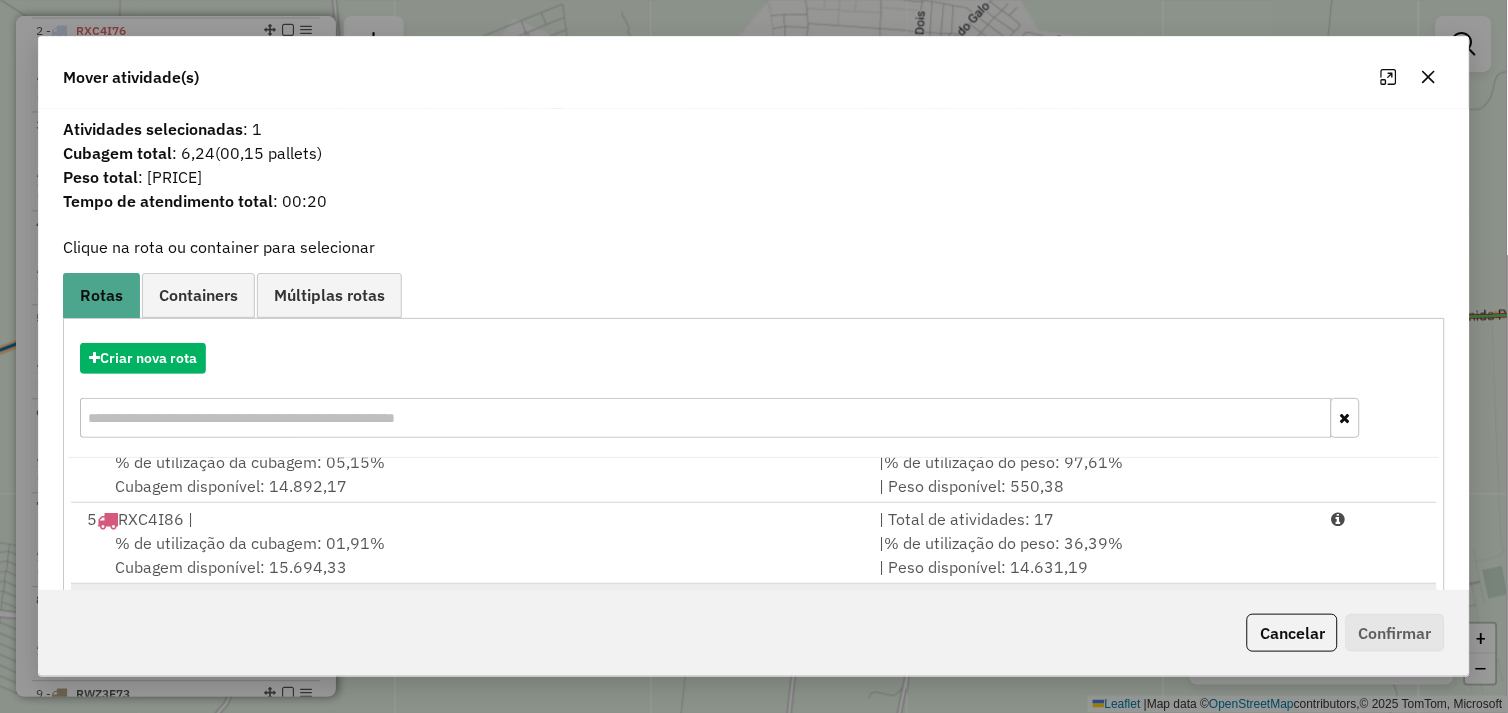 scroll, scrollTop: 248, scrollLeft: 0, axis: vertical 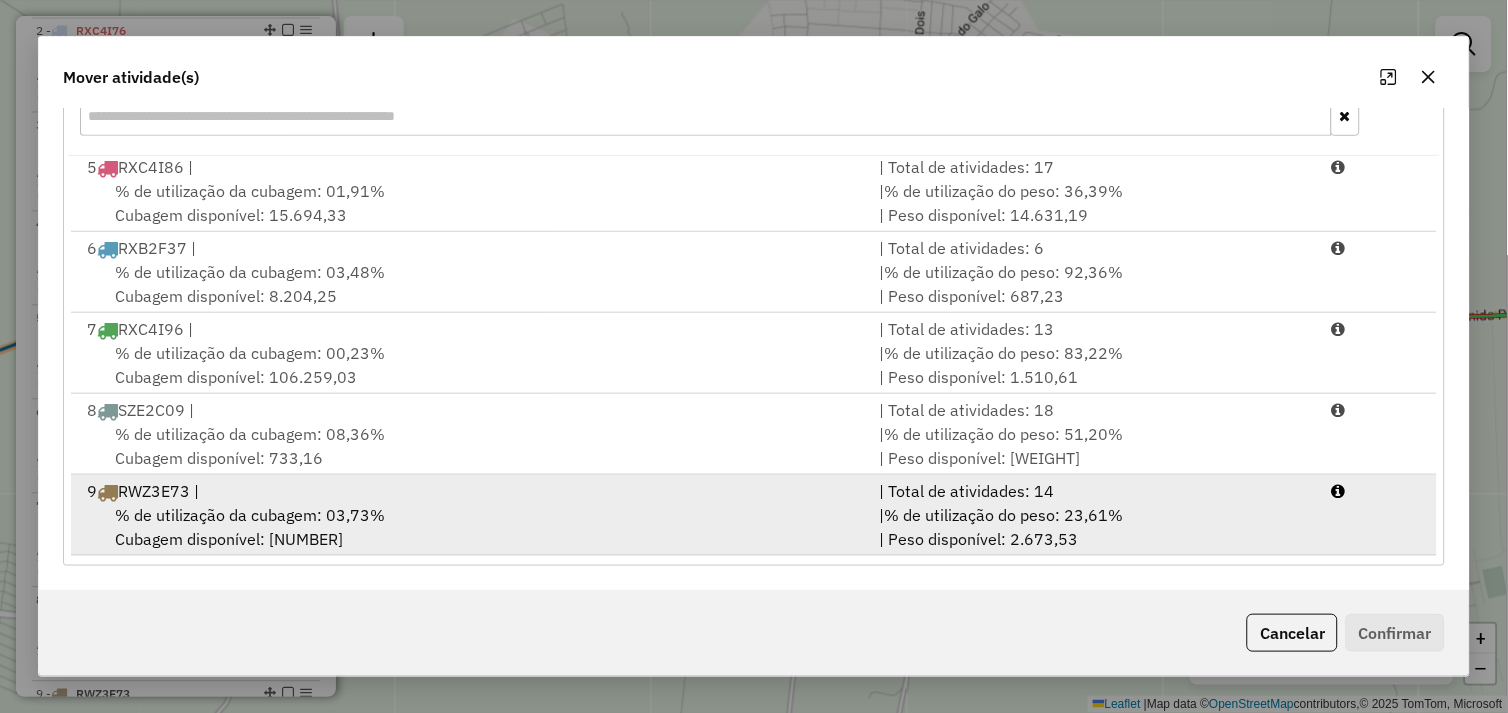 click on "% de utilização da cubagem: 03,73%  Cubagem disponível: 770,20" at bounding box center (471, 527) 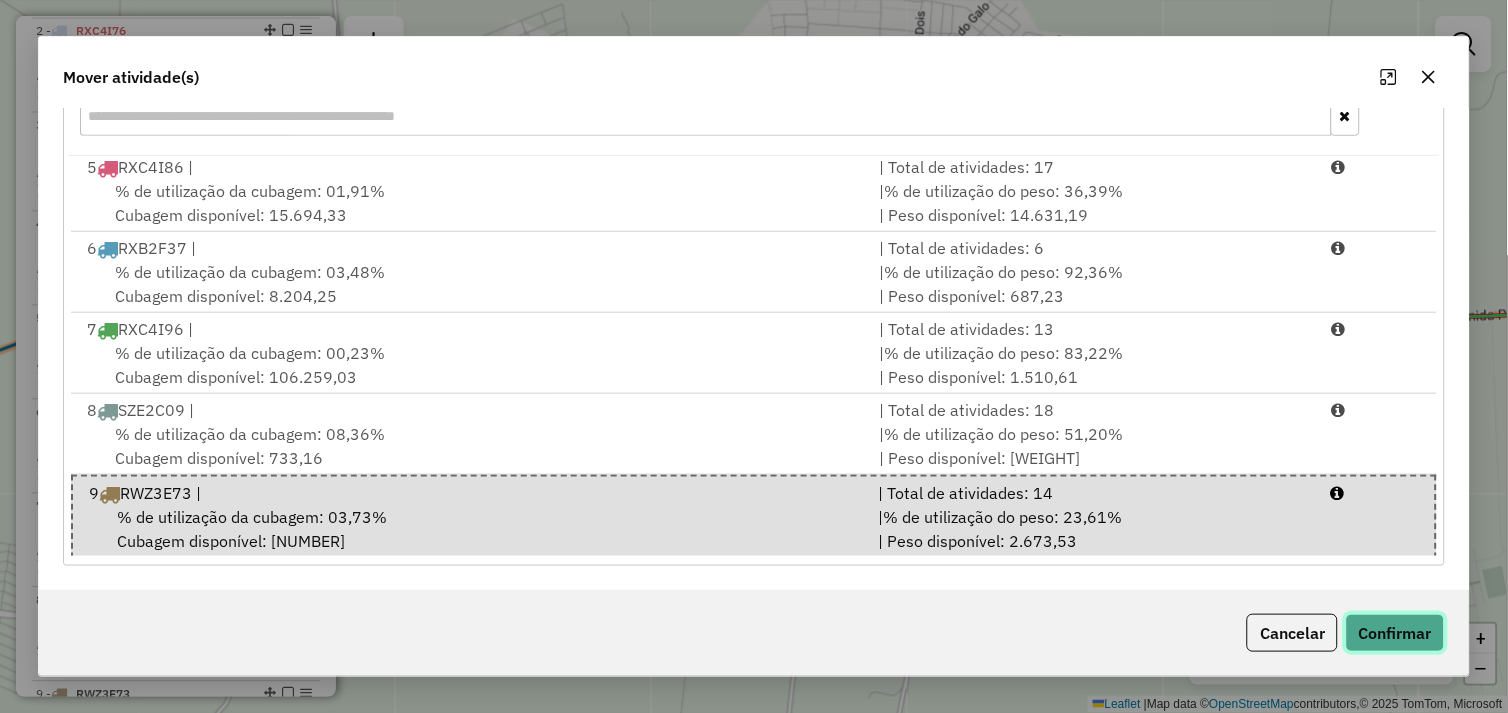click on "Confirmar" 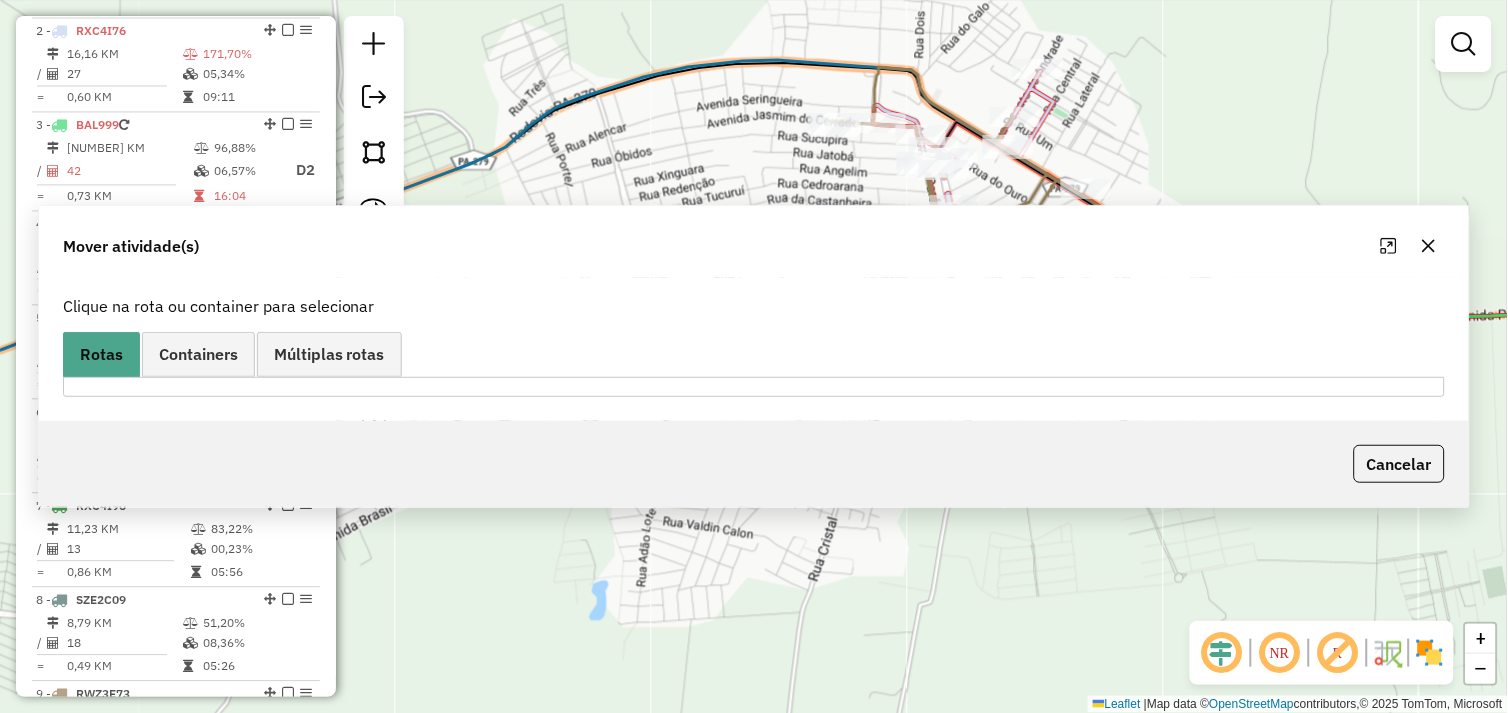 scroll, scrollTop: 0, scrollLeft: 0, axis: both 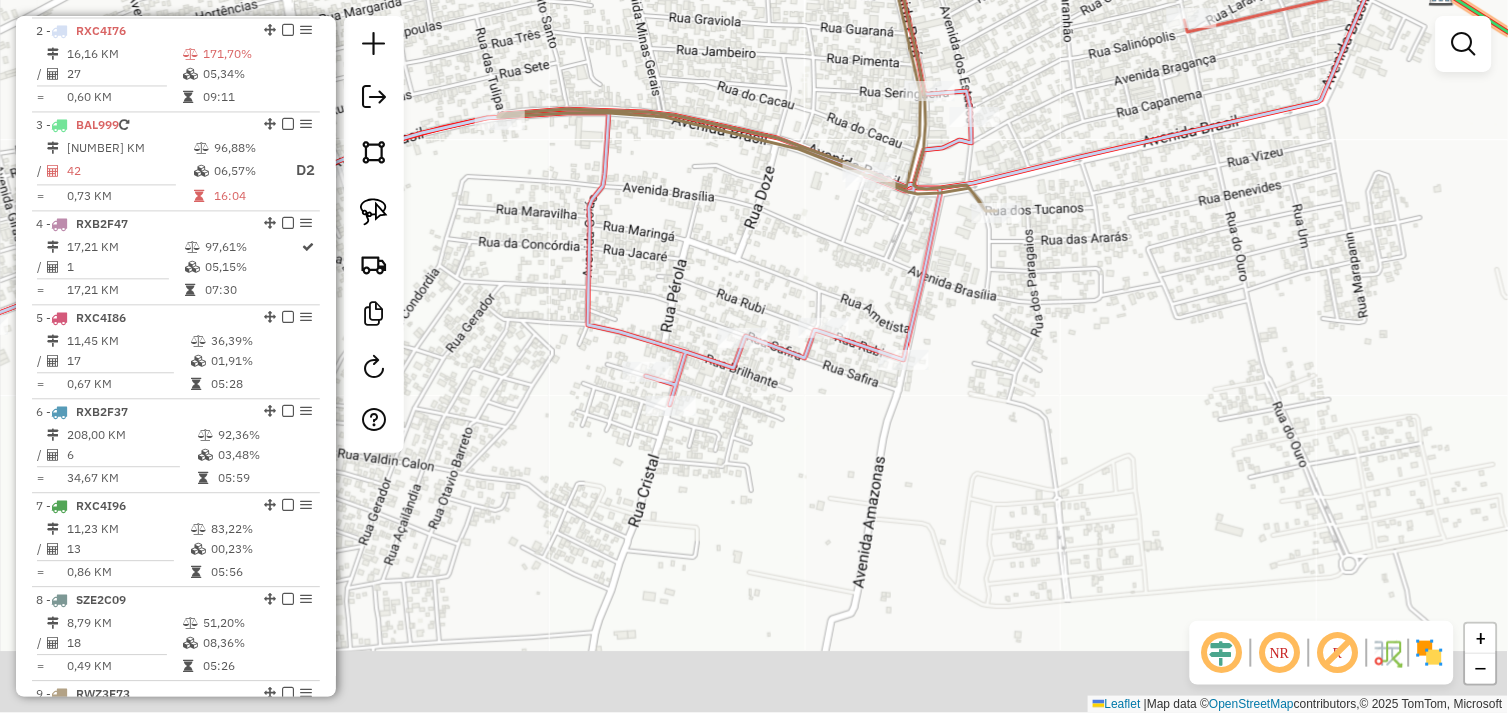 drag, startPoint x: 890, startPoint y: 514, endPoint x: 805, endPoint y: 414, distance: 131.24405 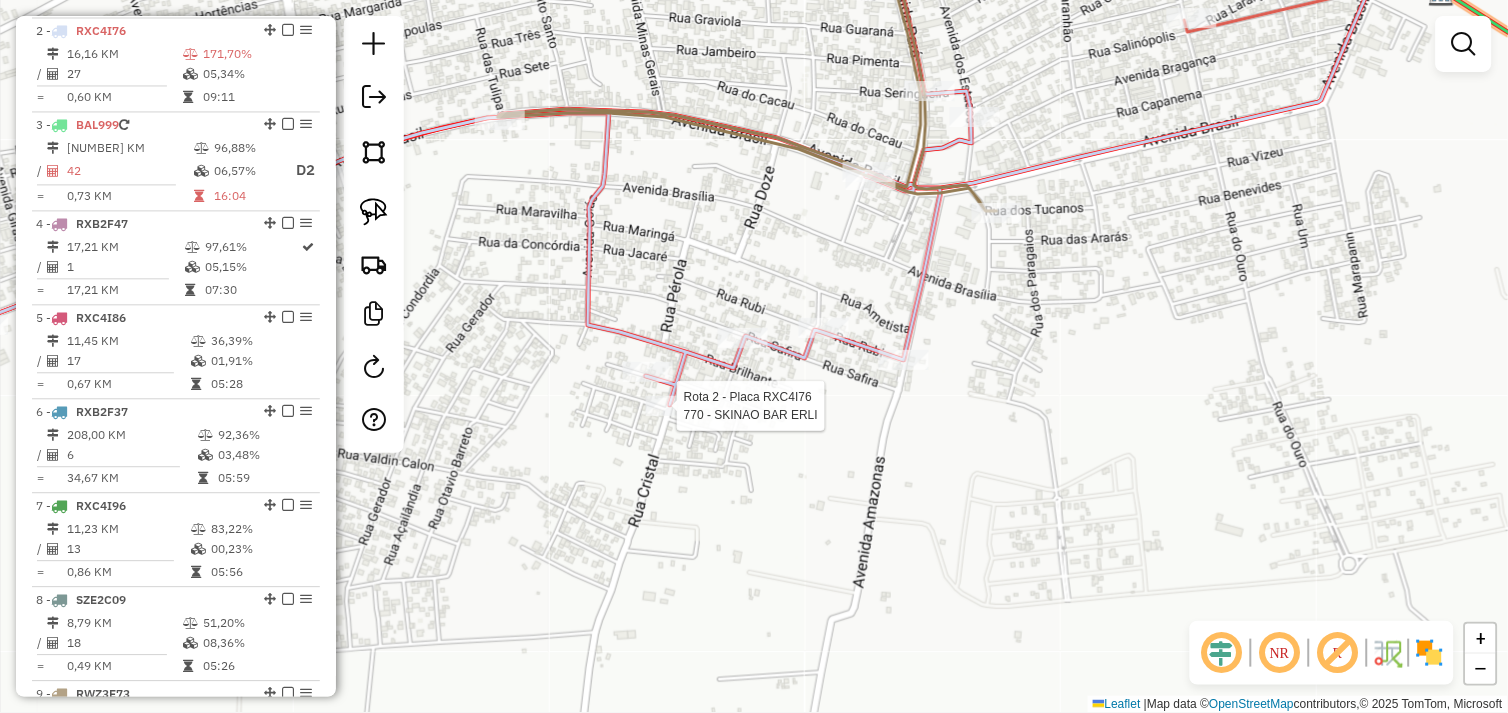 select on "*********" 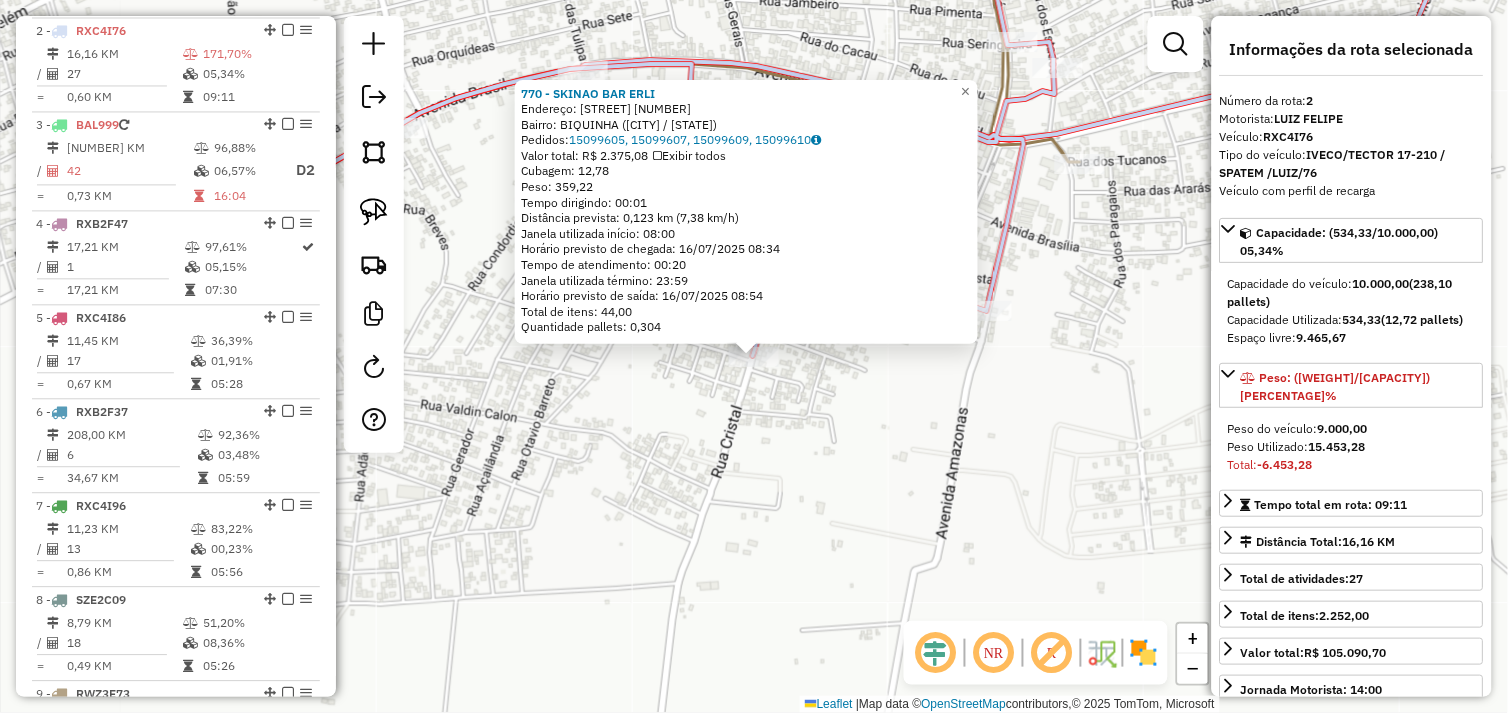 click on "770 - SKINAO BAR  ERLI  Endereço:  RUA CRISTAL 1   Bairro: BIQUINHA (TUCUMA / PA)   Pedidos:  15099605, 15099607, 15099609, 15099610   Valor total: R$ 2.375,08   Exibir todos   Cubagem: 12,78  Peso: 359,22  Tempo dirigindo: 00:01   Distância prevista: 0,123 km (7,38 km/h)   Janela utilizada início: 08:00   Horário previsto de chegada: 16/07/2025 08:34   Tempo de atendimento: 00:20   Janela utilizada término: 23:59   Horário previsto de saída: 16/07/2025 08:54   Total de itens: 44,00   Quantidade pallets: 0,304  × Janela de atendimento Grade de atendimento Capacidade Transportadoras Veículos Cliente Pedidos  Rotas Selecione os dias de semana para filtrar as janelas de atendimento  Seg   Ter   Qua   Qui   Sex   Sáb   Dom  Informe o período da janela de atendimento: De: Até:  Filtrar exatamente a janela do cliente  Considerar janela de atendimento padrão  Selecione os dias de semana para filtrar as grades de atendimento  Seg   Ter   Qua   Qui   Sex   Sáb   Dom   Peso mínimo:   Peso máximo:   De:" 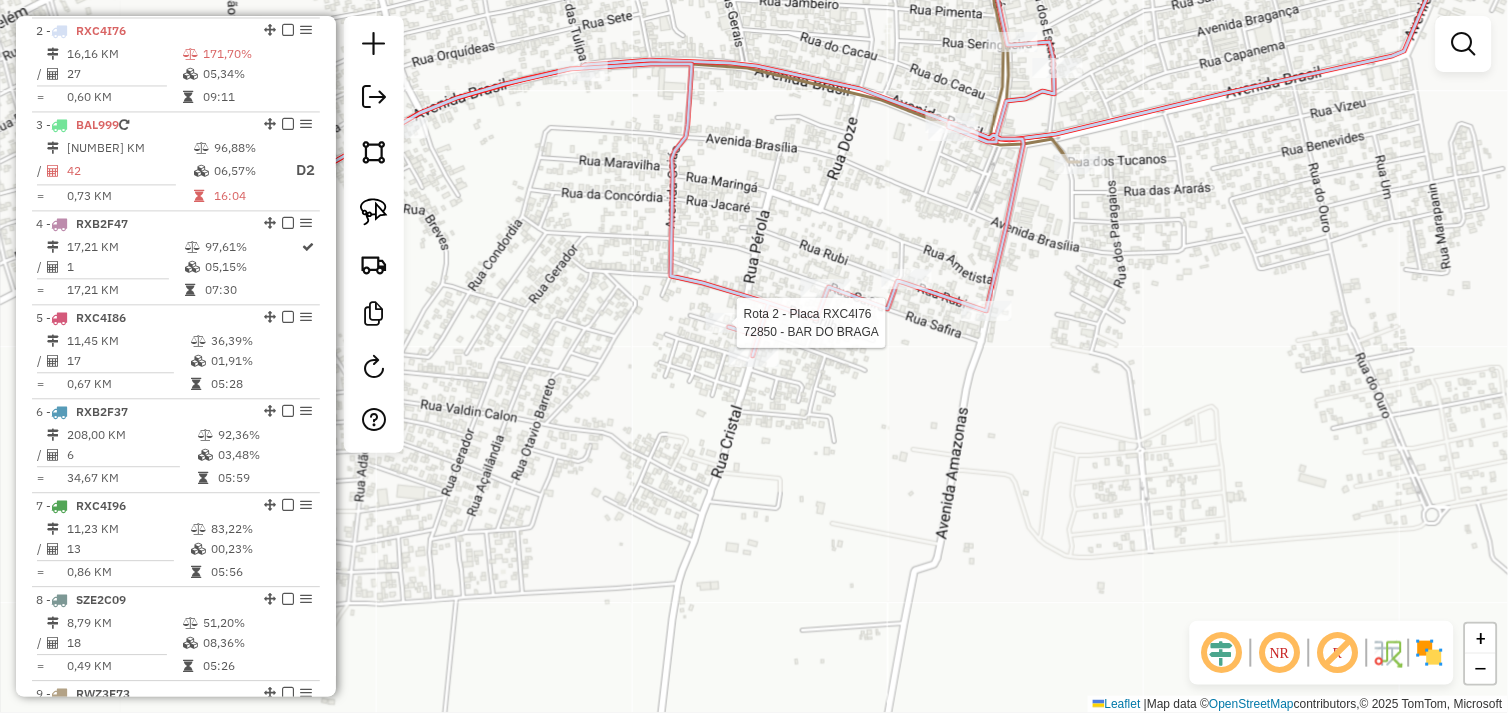 select on "*********" 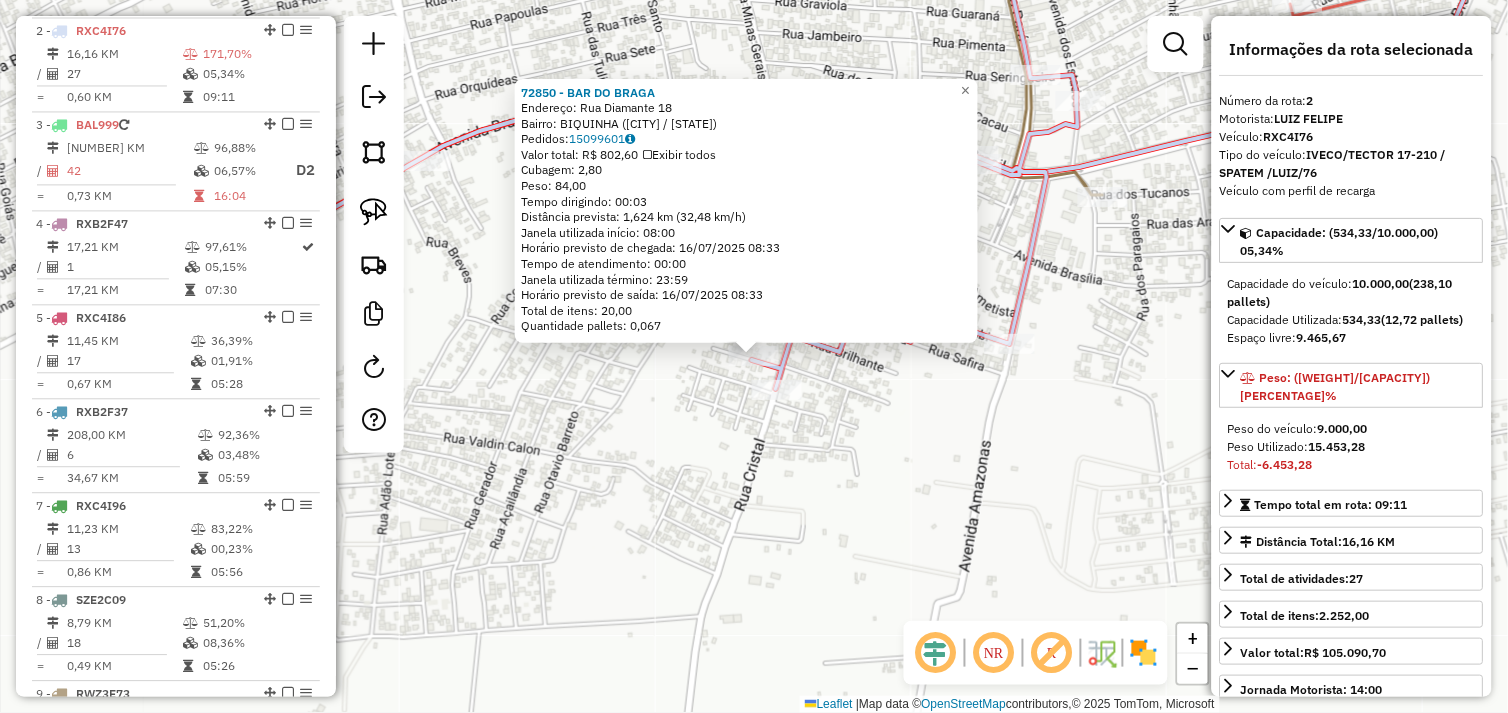 click on "72850 - BAR DO BRAGA  Endereço:  Rua Diamante 18   Bairro: BIQUINHA (TUCUMA / PA)   Pedidos:  15099601   Valor total: R$ 802,60   Exibir todos   Cubagem: 2,80  Peso: 84,00  Tempo dirigindo: 00:03   Distância prevista: 1,624 km (32,48 km/h)   Janela utilizada início: 08:00   Horário previsto de chegada: 16/07/2025 08:33   Tempo de atendimento: 00:00   Janela utilizada término: 23:59   Horário previsto de saída: 16/07/2025 08:33   Total de itens: 20,00   Quantidade pallets: 0,067  × Janela de atendimento Grade de atendimento Capacidade Transportadoras Veículos Cliente Pedidos  Rotas Selecione os dias de semana para filtrar as janelas de atendimento  Seg   Ter   Qua   Qui   Sex   Sáb   Dom  Informe o período da janela de atendimento: De: Até:  Filtrar exatamente a janela do cliente  Considerar janela de atendimento padrão  Selecione os dias de semana para filtrar as grades de atendimento  Seg   Ter   Qua   Qui   Sex   Sáb   Dom   Considerar clientes sem dia de atendimento cadastrado  Peso mínimo:" 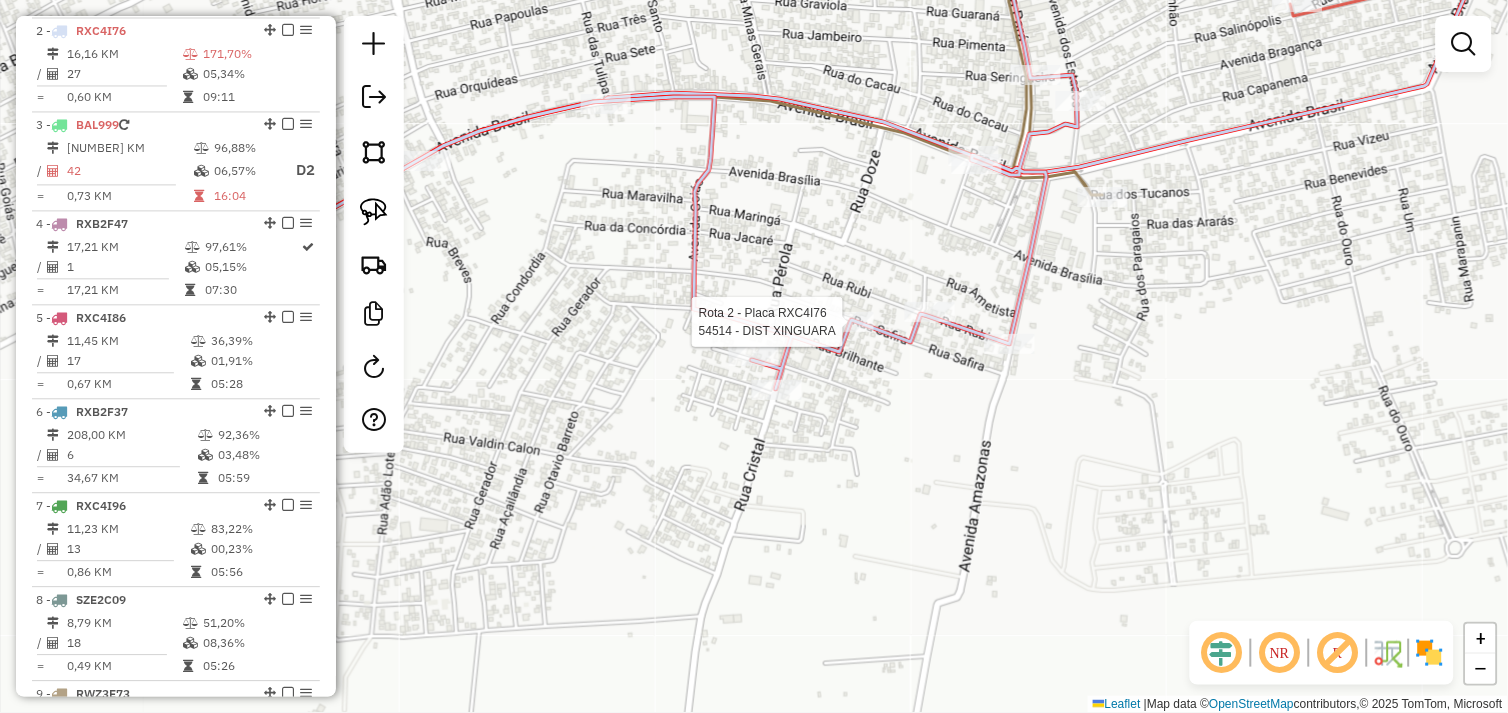 select on "*********" 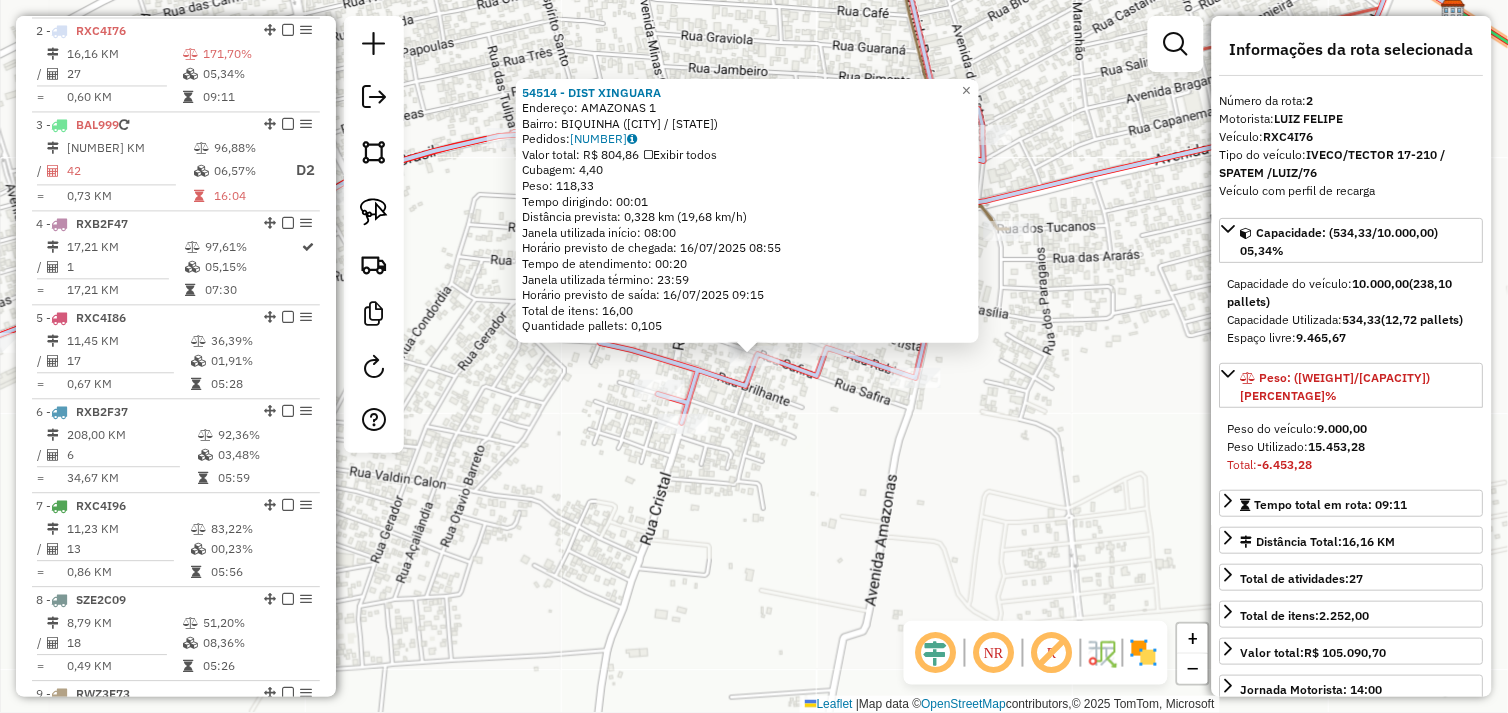drag, startPoint x: 792, startPoint y: 436, endPoint x: 820, endPoint y: 387, distance: 56.435802 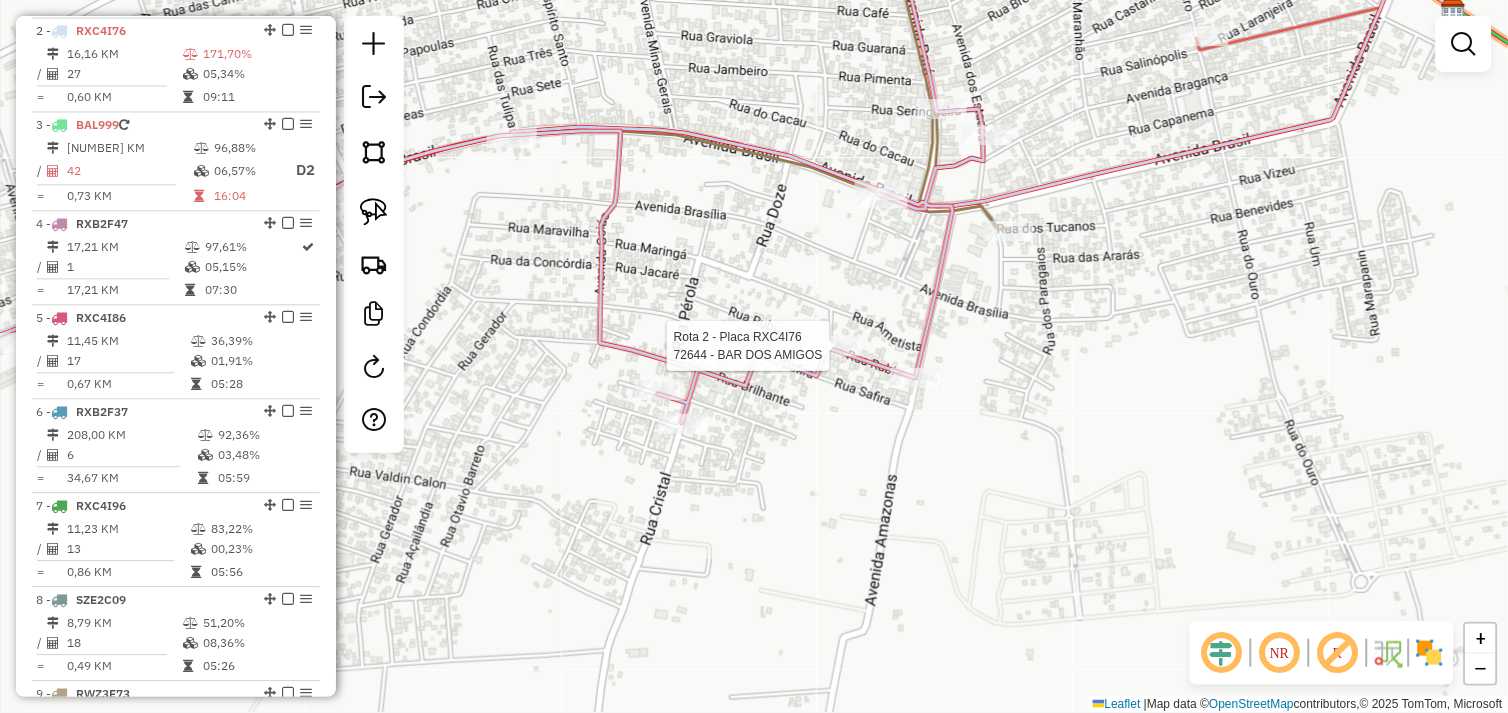 select on "*********" 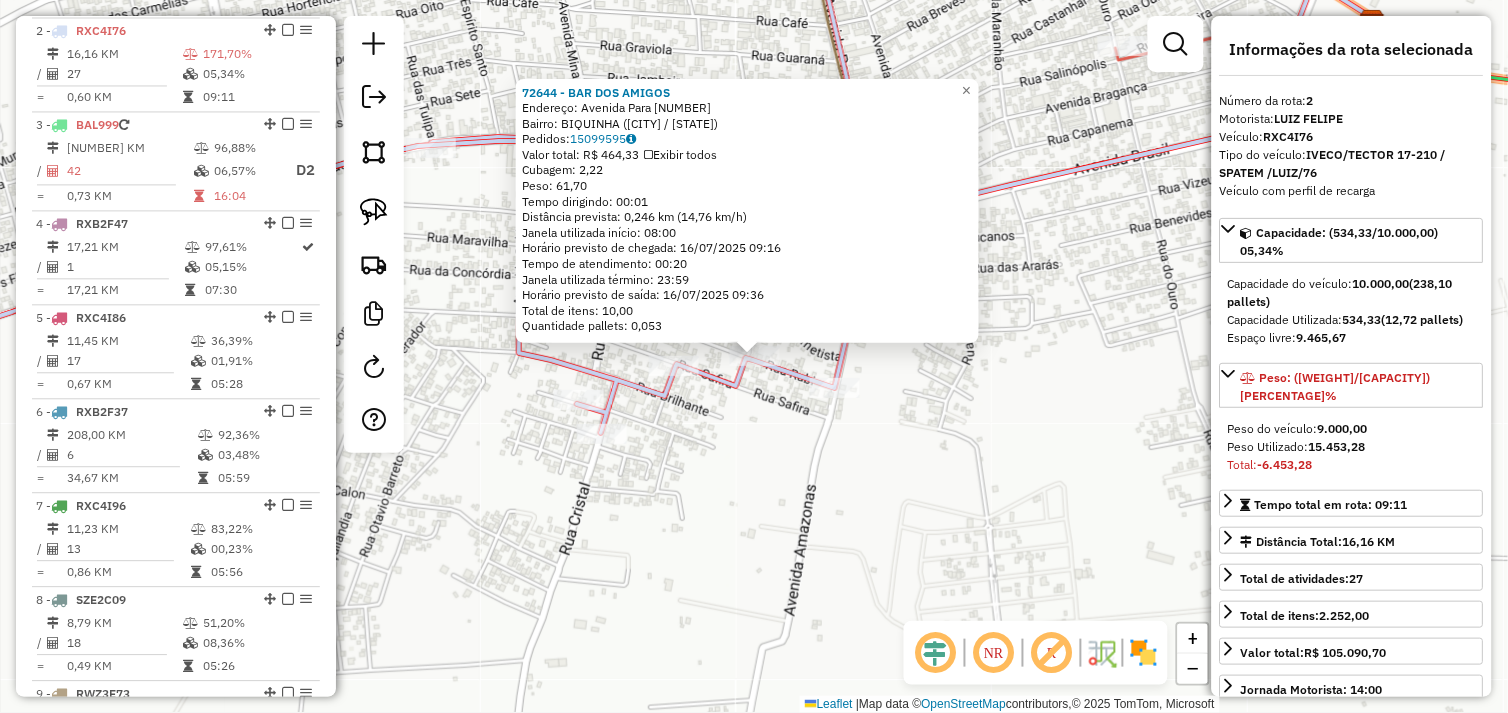 click on "72644 - BAR DOS AMIGOS  Endereço:  Avenida Para 962   Bairro: BIQUINHA (TUCUMA / PA)   Pedidos:  15099595   Valor total: R$ 464,33   Exibir todos   Cubagem: 2,22  Peso: 61,70  Tempo dirigindo: 00:01   Distância prevista: 0,246 km (14,76 km/h)   Janela utilizada início: 08:00   Horário previsto de chegada: 16/07/2025 09:16   Tempo de atendimento: 00:20   Janela utilizada término: 23:59   Horário previsto de saída: 16/07/2025 09:36   Total de itens: 10,00   Quantidade pallets: 0,053  × Janela de atendimento Grade de atendimento Capacidade Transportadoras Veículos Cliente Pedidos  Rotas Selecione os dias de semana para filtrar as janelas de atendimento  Seg   Ter   Qua   Qui   Sex   Sáb   Dom  Informe o período da janela de atendimento: De: Até:  Filtrar exatamente a janela do cliente  Considerar janela de atendimento padrão  Selecione os dias de semana para filtrar as grades de atendimento  Seg   Ter   Qua   Qui   Sex   Sáb   Dom   Considerar clientes sem dia de atendimento cadastrado  De:   De:" 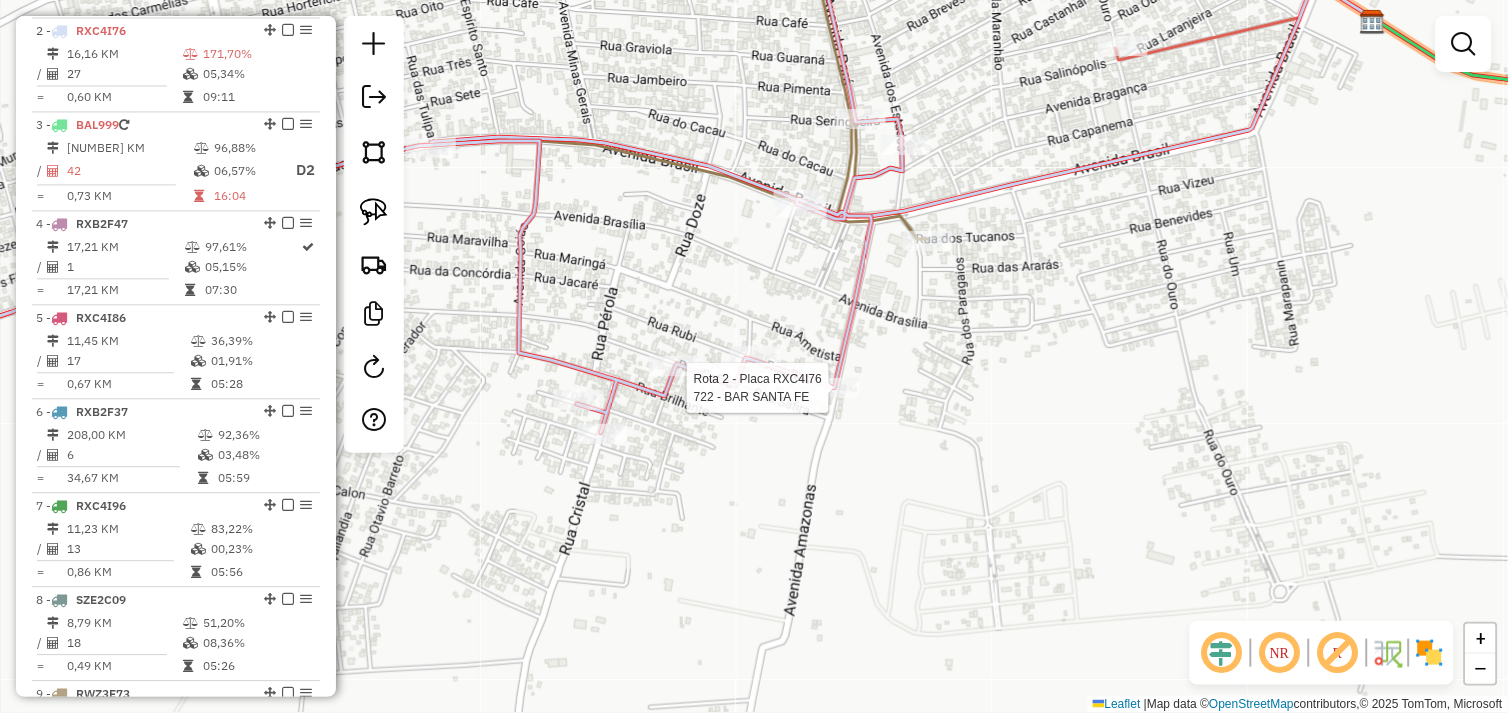 select on "*********" 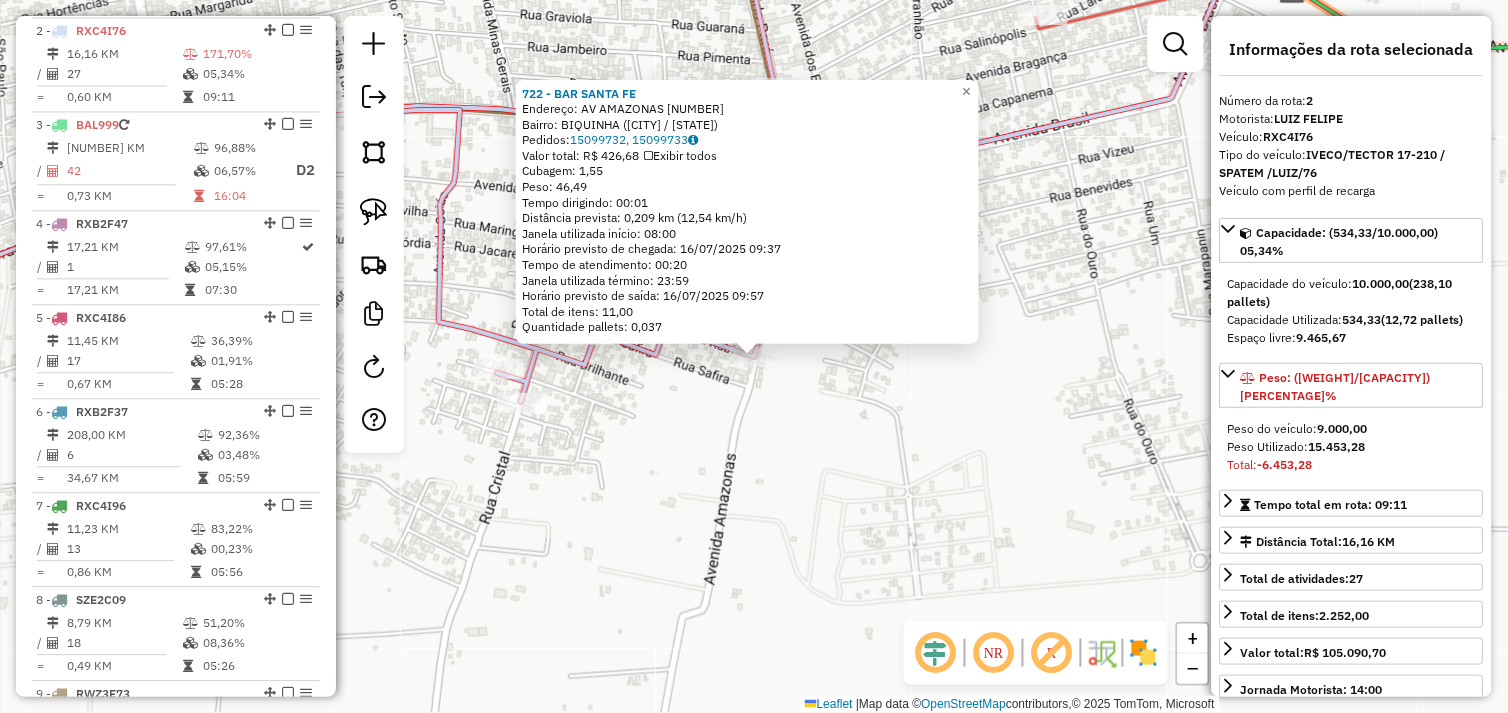 drag, startPoint x: 736, startPoint y: 432, endPoint x: 680, endPoint y: 444, distance: 57.271286 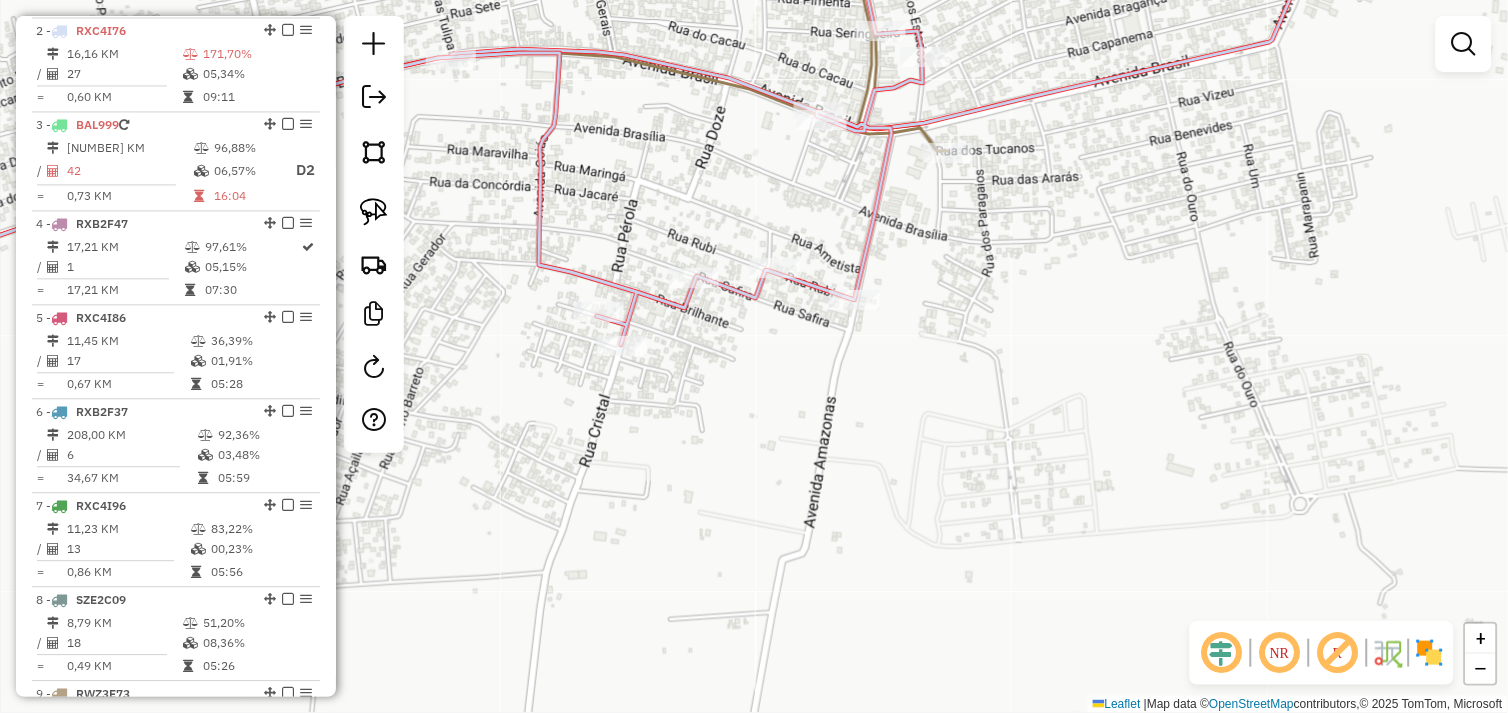 drag, startPoint x: 648, startPoint y: 450, endPoint x: 647, endPoint y: 353, distance: 97.00516 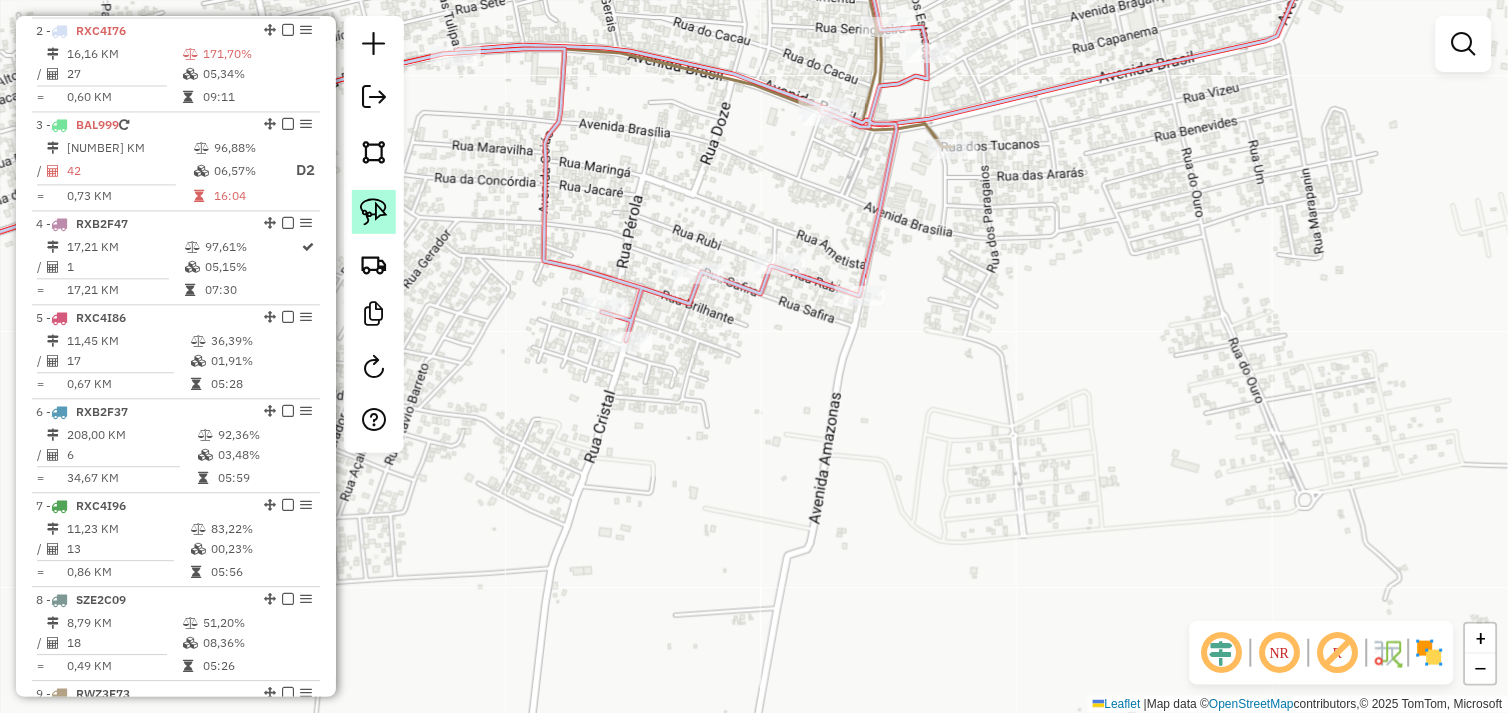 click 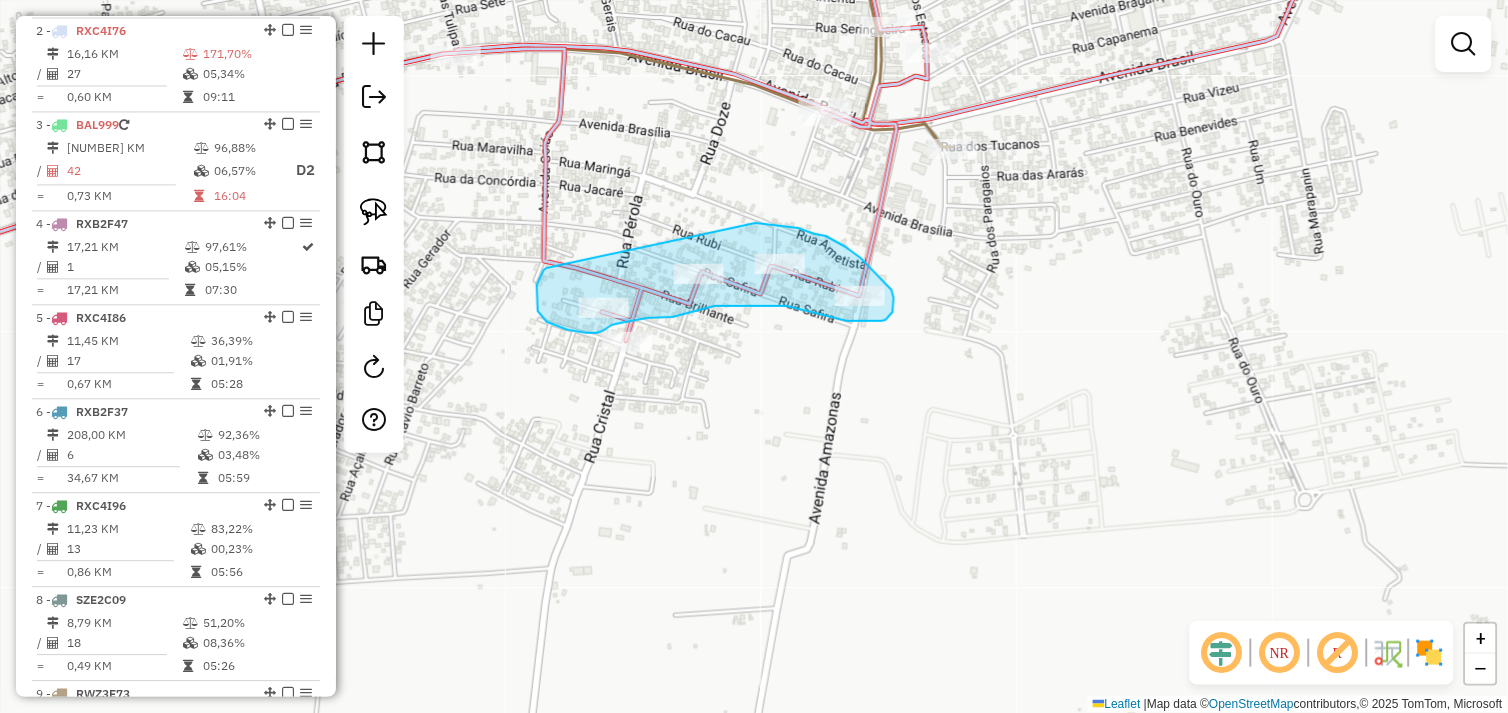 drag, startPoint x: 547, startPoint y: 268, endPoint x: 758, endPoint y: 225, distance: 215.33694 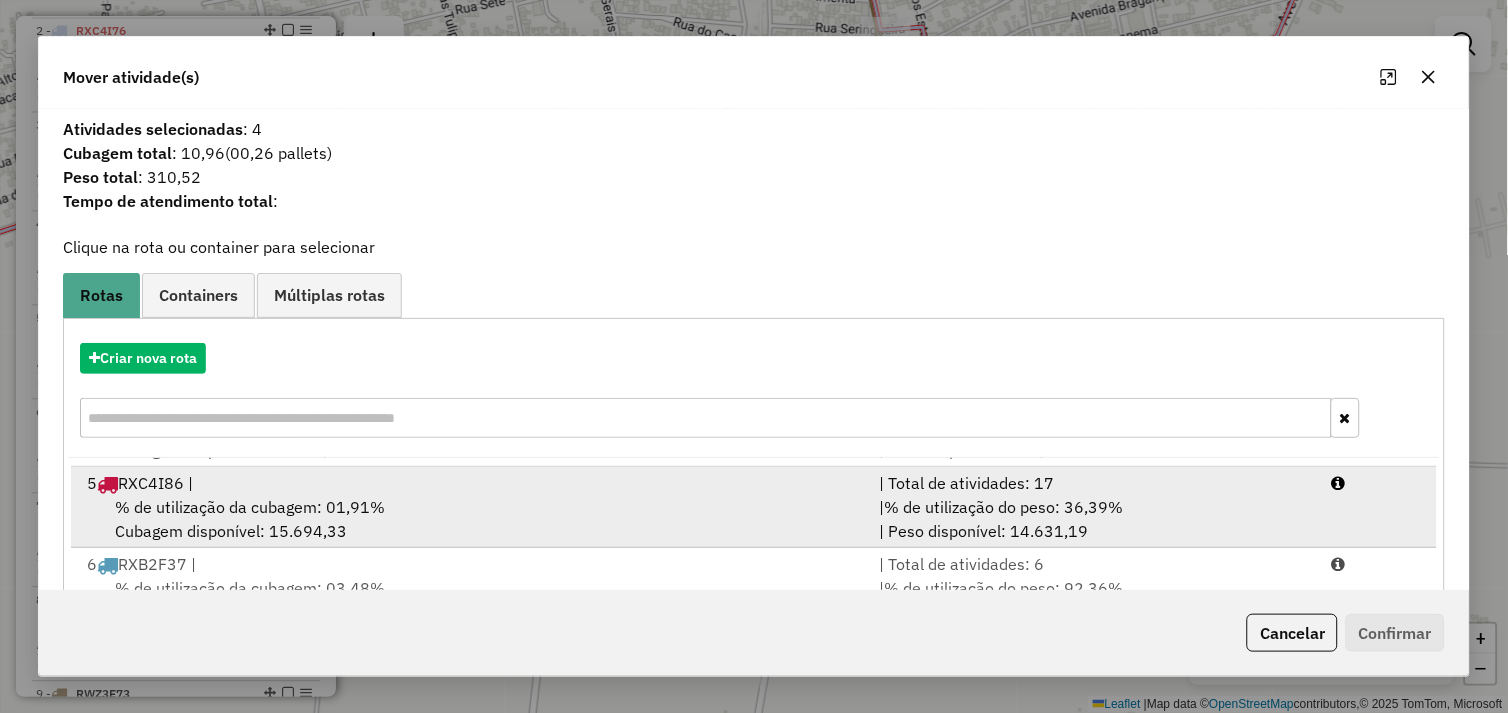 scroll, scrollTop: 248, scrollLeft: 0, axis: vertical 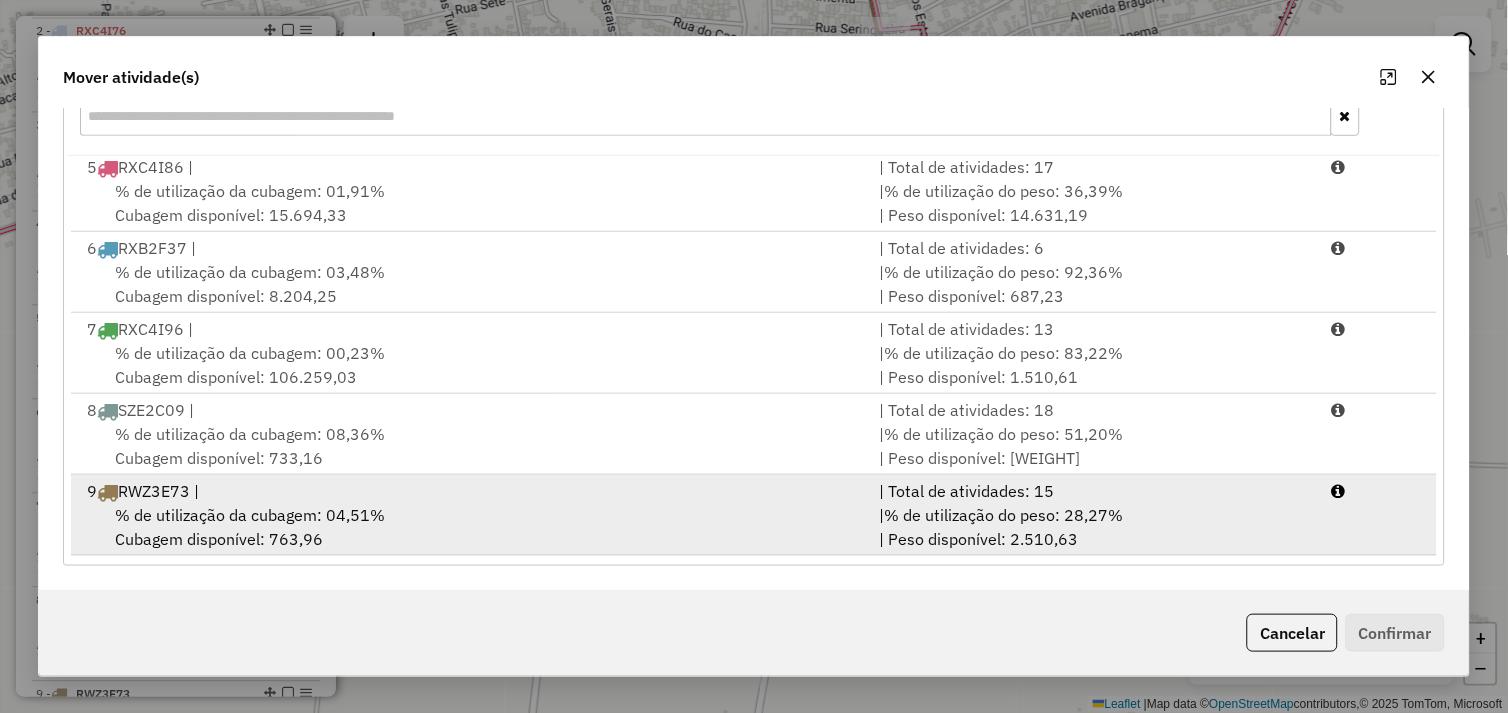 drag, startPoint x: 410, startPoint y: 507, endPoint x: 571, endPoint y: 517, distance: 161.31026 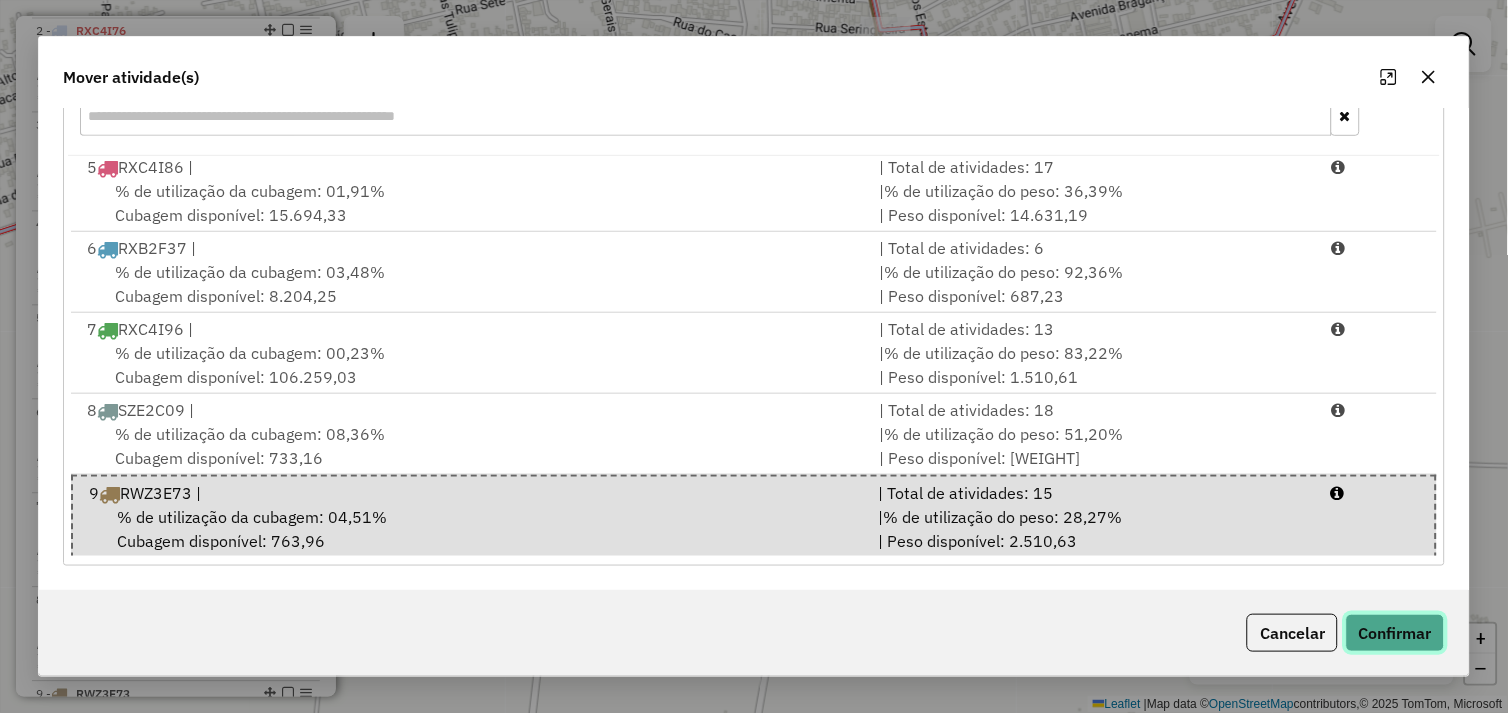 click on "Confirmar" 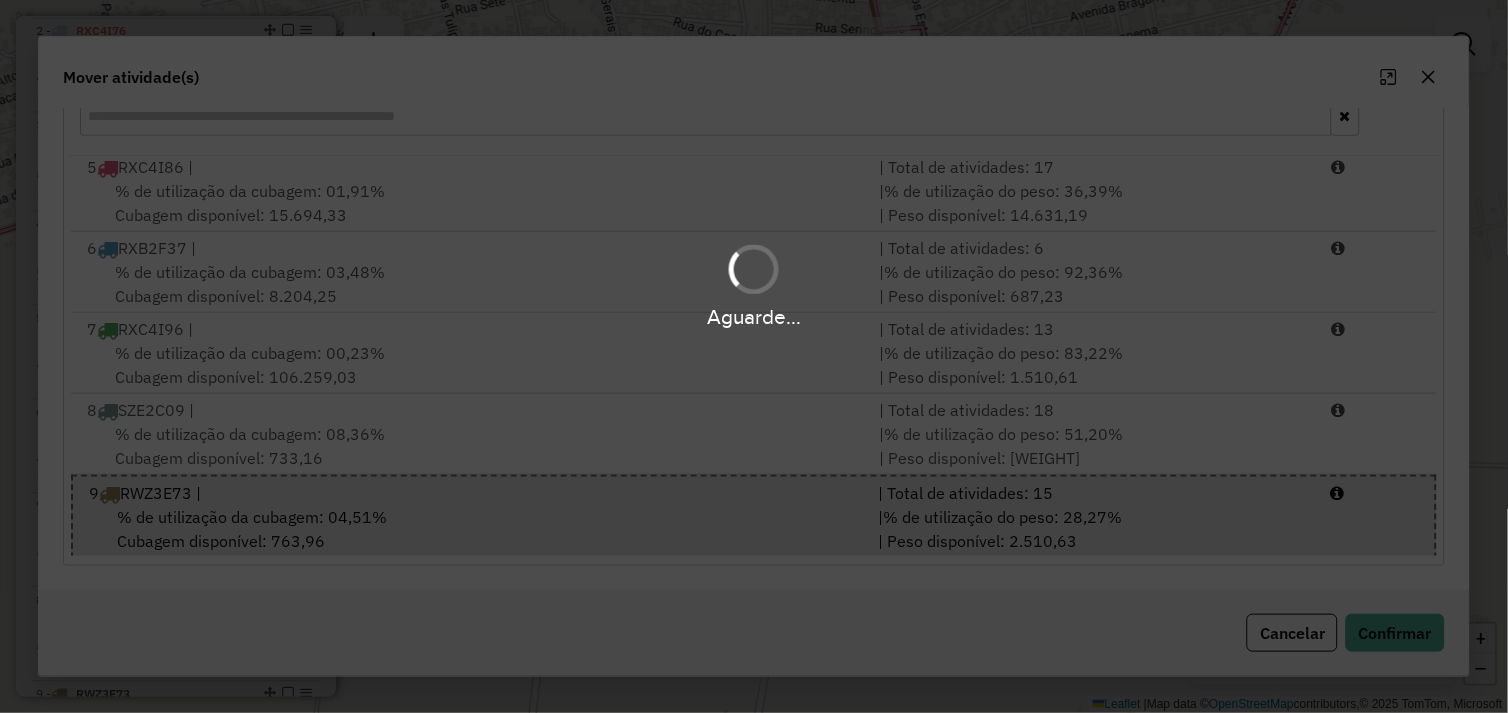 scroll, scrollTop: 0, scrollLeft: 0, axis: both 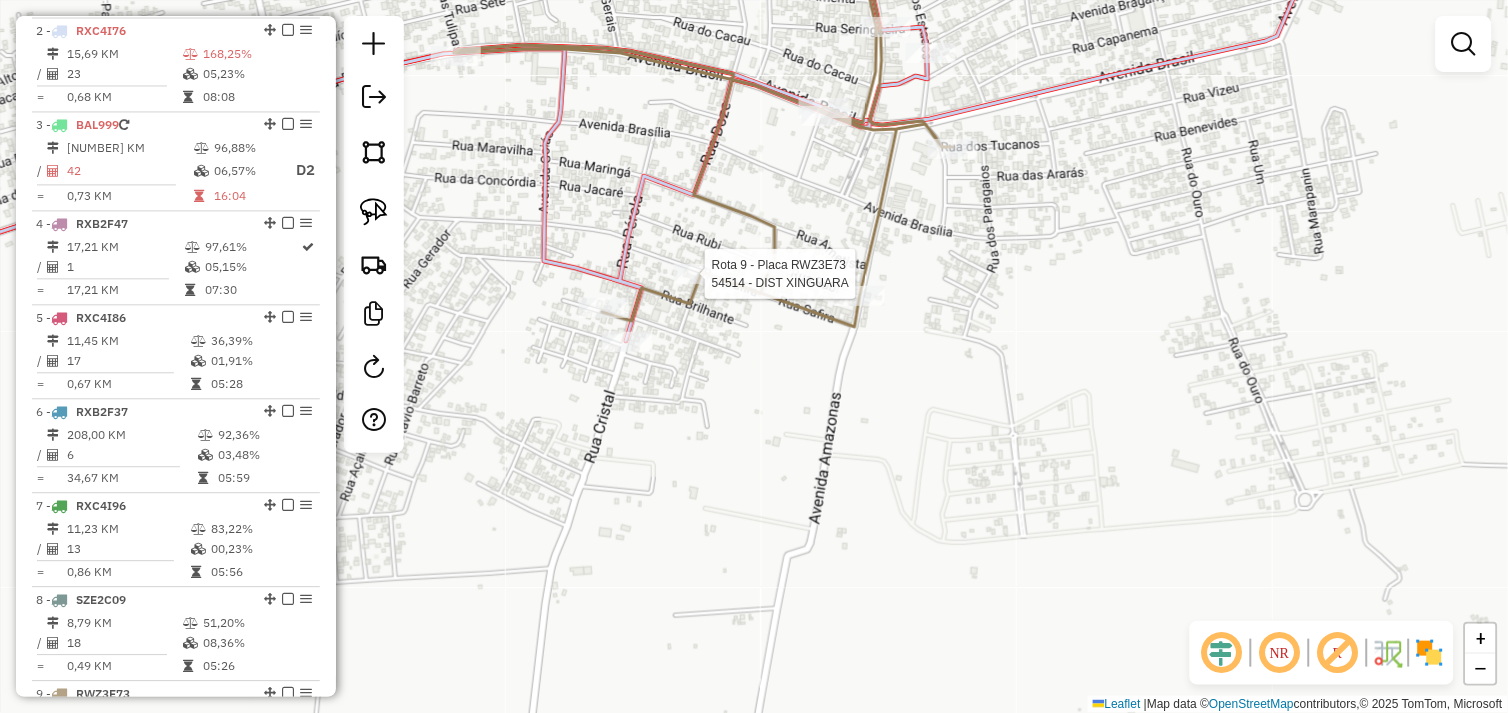 select on "*********" 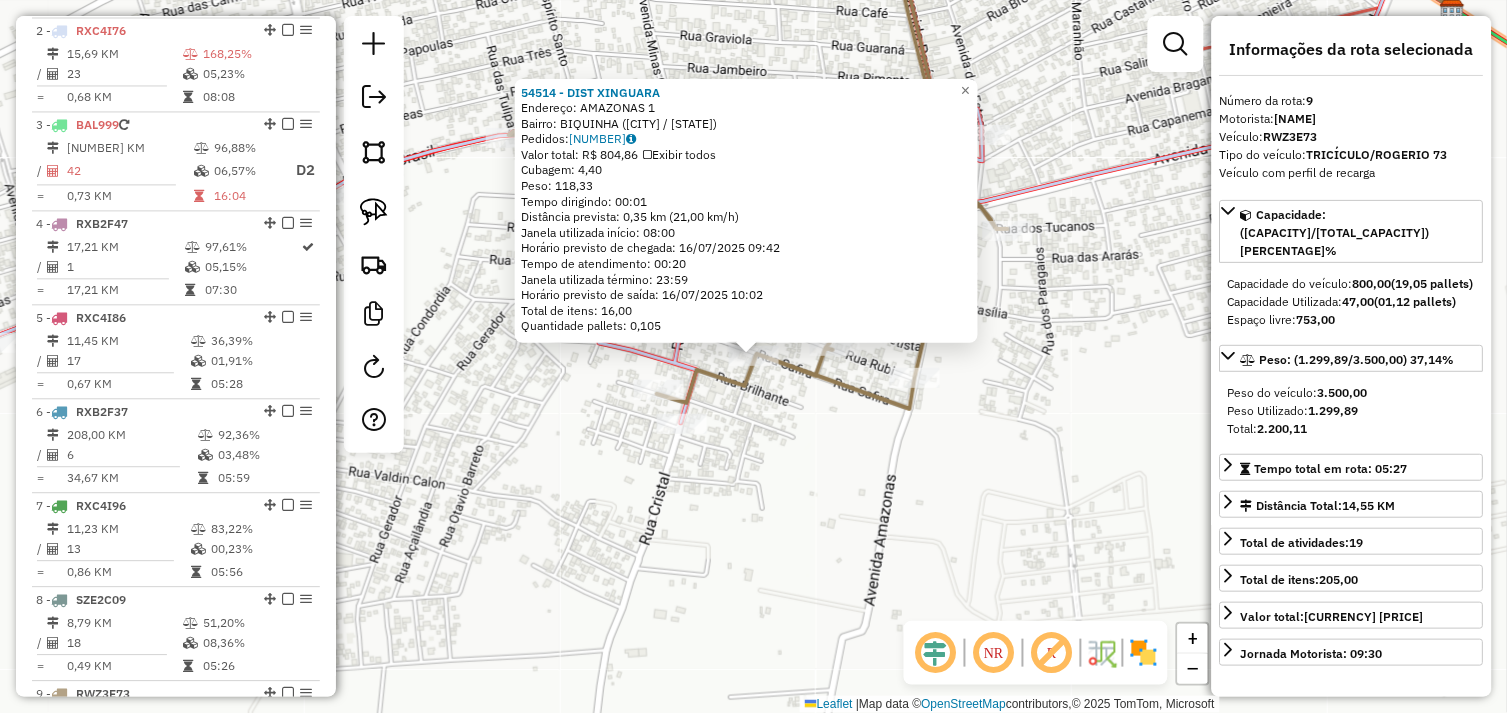 scroll, scrollTop: 1021, scrollLeft: 0, axis: vertical 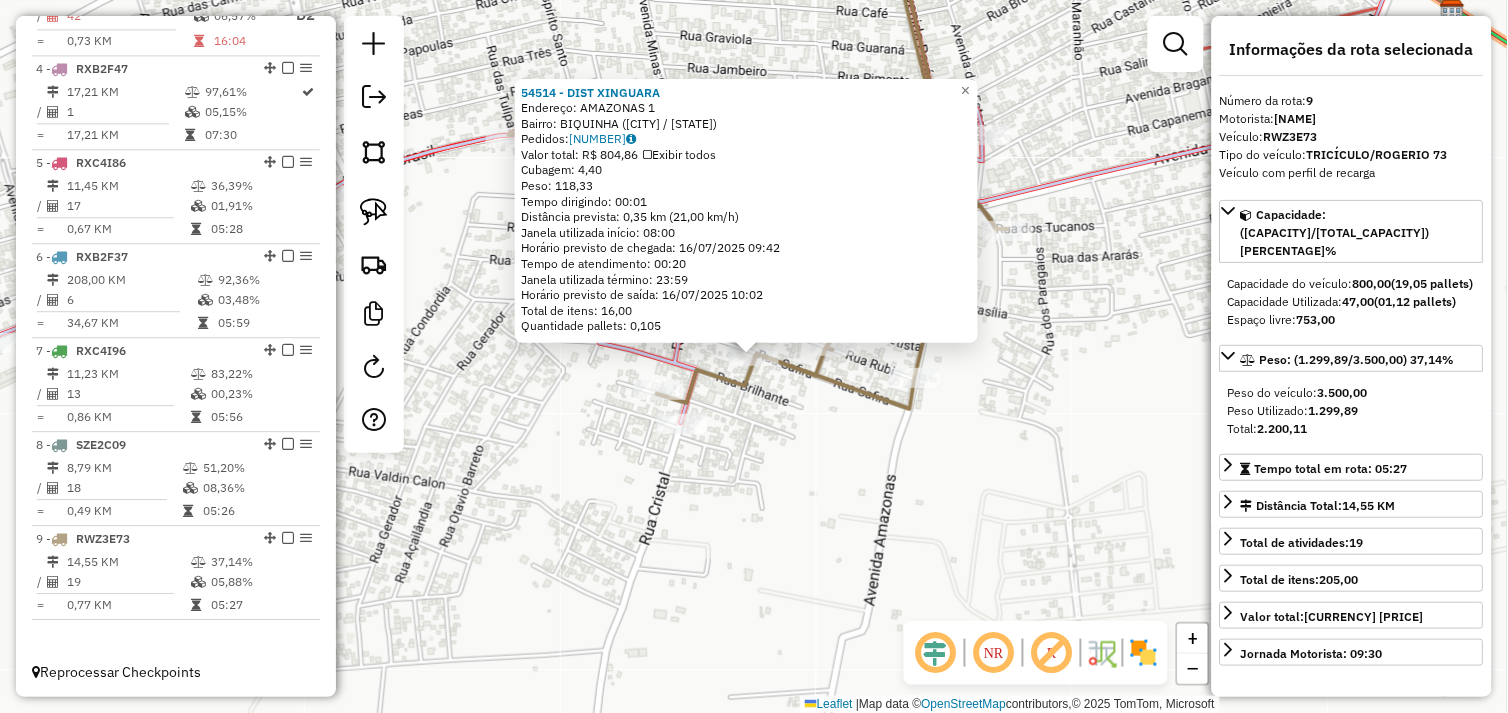 click on "54514 - DIST XINGUARA  Endereço:  AMAZONAS 1   Bairro: BIQUINHA (TUCUMA / PA)   Pedidos:  15099764   Valor total: R$ 804,86   Exibir todos   Cubagem: 4,40  Peso: 118,33  Tempo dirigindo: 00:01   Distância prevista: 0,35 km (21,00 km/h)   Janela utilizada início: 08:00   Horário previsto de chegada: 16/07/2025 09:42   Tempo de atendimento: 00:20   Janela utilizada término: 23:59   Horário previsto de saída: 16/07/2025 10:02   Total de itens: 16,00   Quantidade pallets: 0,105  × Janela de atendimento Grade de atendimento Capacidade Transportadoras Veículos Cliente Pedidos  Rotas Selecione os dias de semana para filtrar as janelas de atendimento  Seg   Ter   Qua   Qui   Sex   Sáb   Dom  Informe o período da janela de atendimento: De: Até:  Filtrar exatamente a janela do cliente  Considerar janela de atendimento padrão  Selecione os dias de semana para filtrar as grades de atendimento  Seg   Ter   Qua   Qui   Sex   Sáb   Dom   Considerar clientes sem dia de atendimento cadastrado  Peso mínimo:  De:" 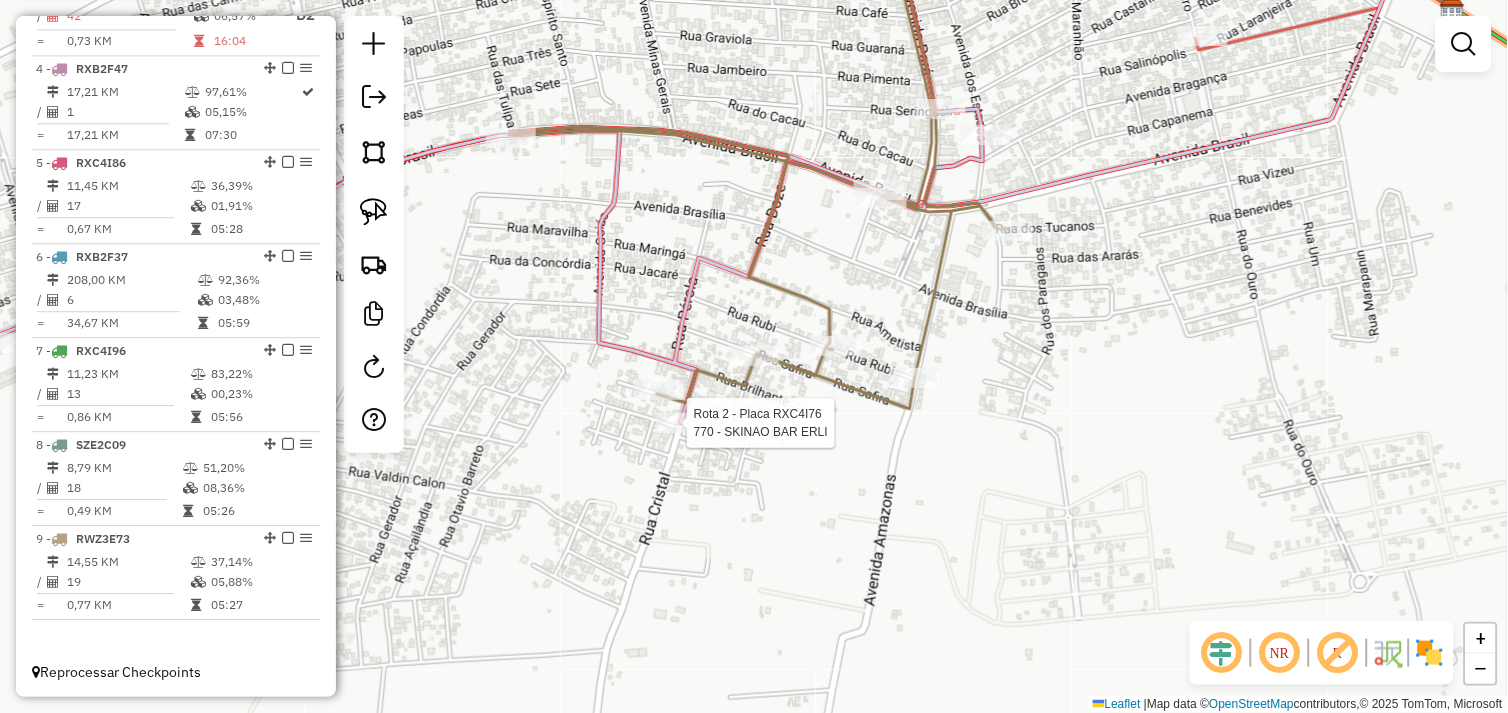 select on "*********" 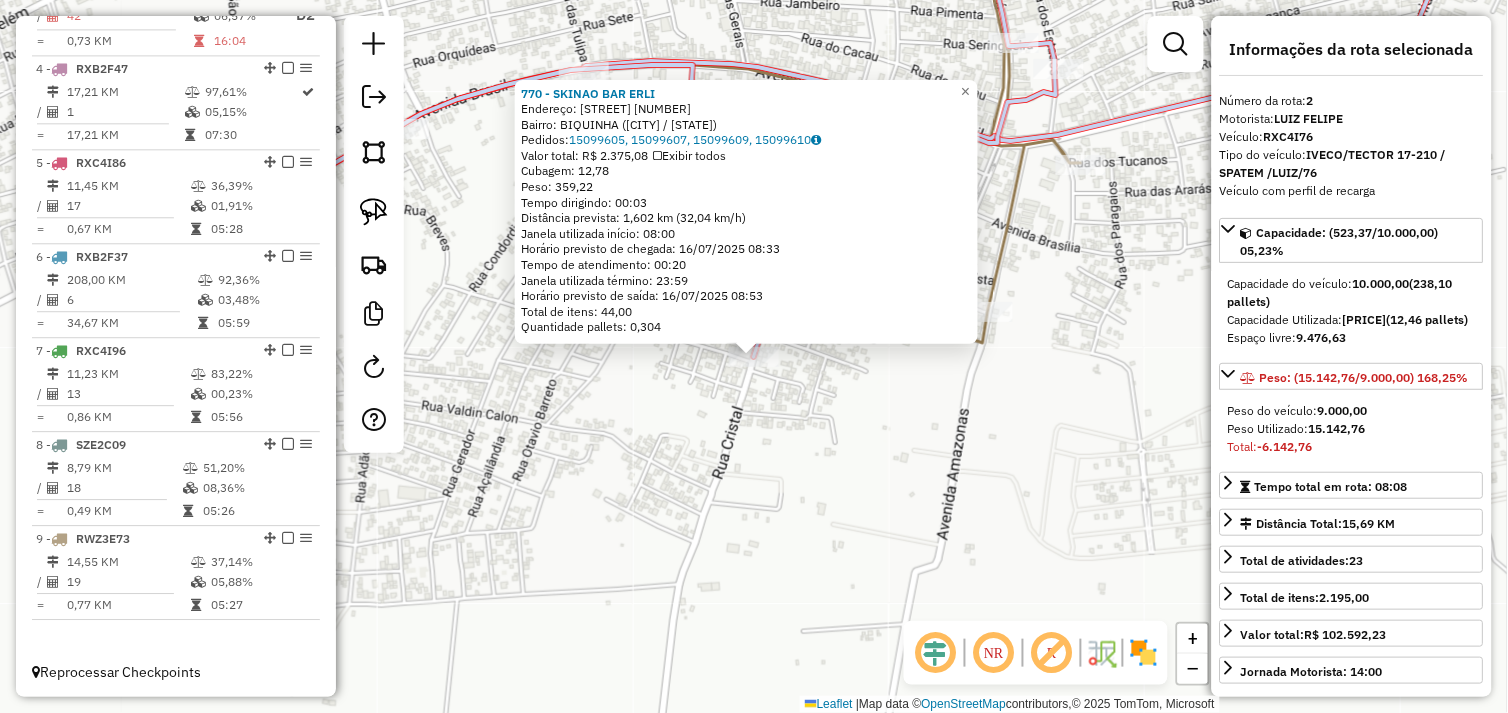 scroll, scrollTop: 866, scrollLeft: 0, axis: vertical 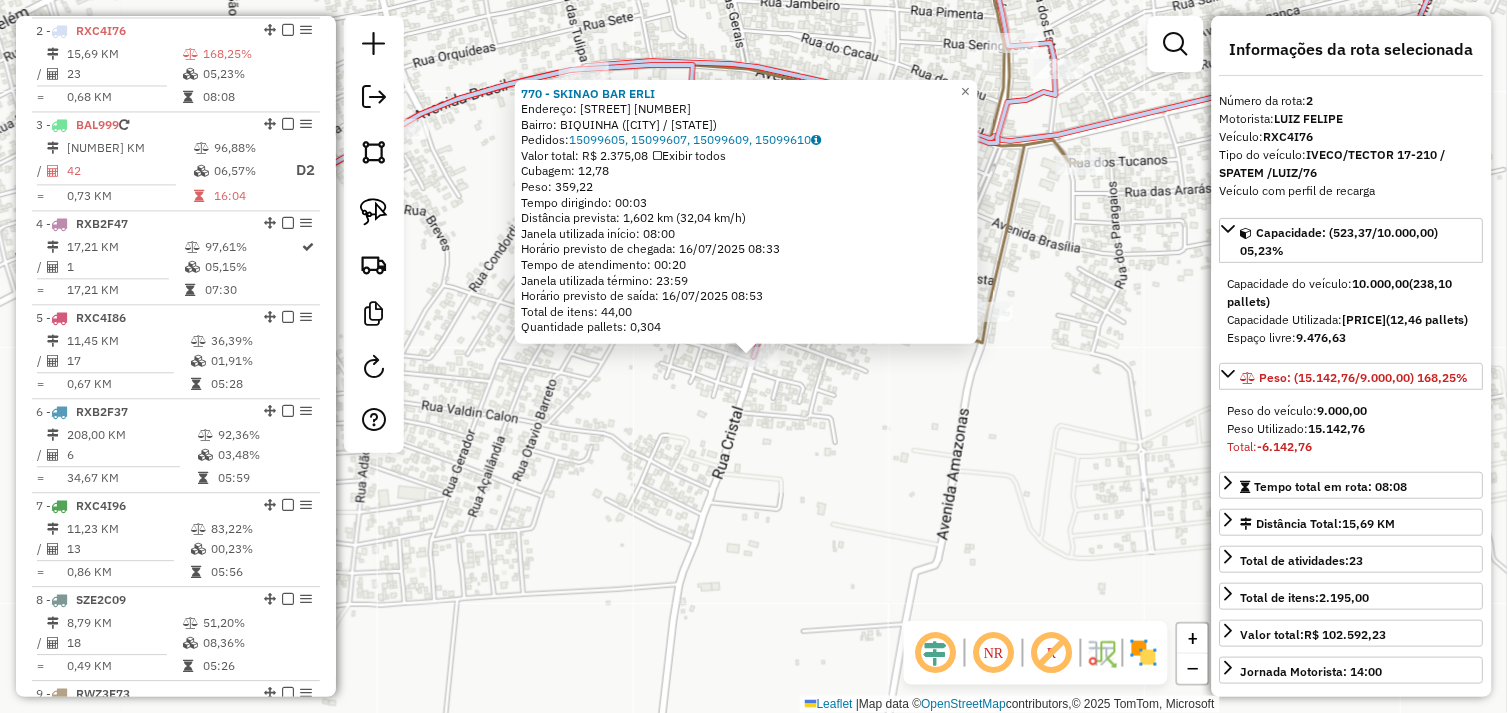 drag, startPoint x: 812, startPoint y: 444, endPoint x: 876, endPoint y: 424, distance: 67.052216 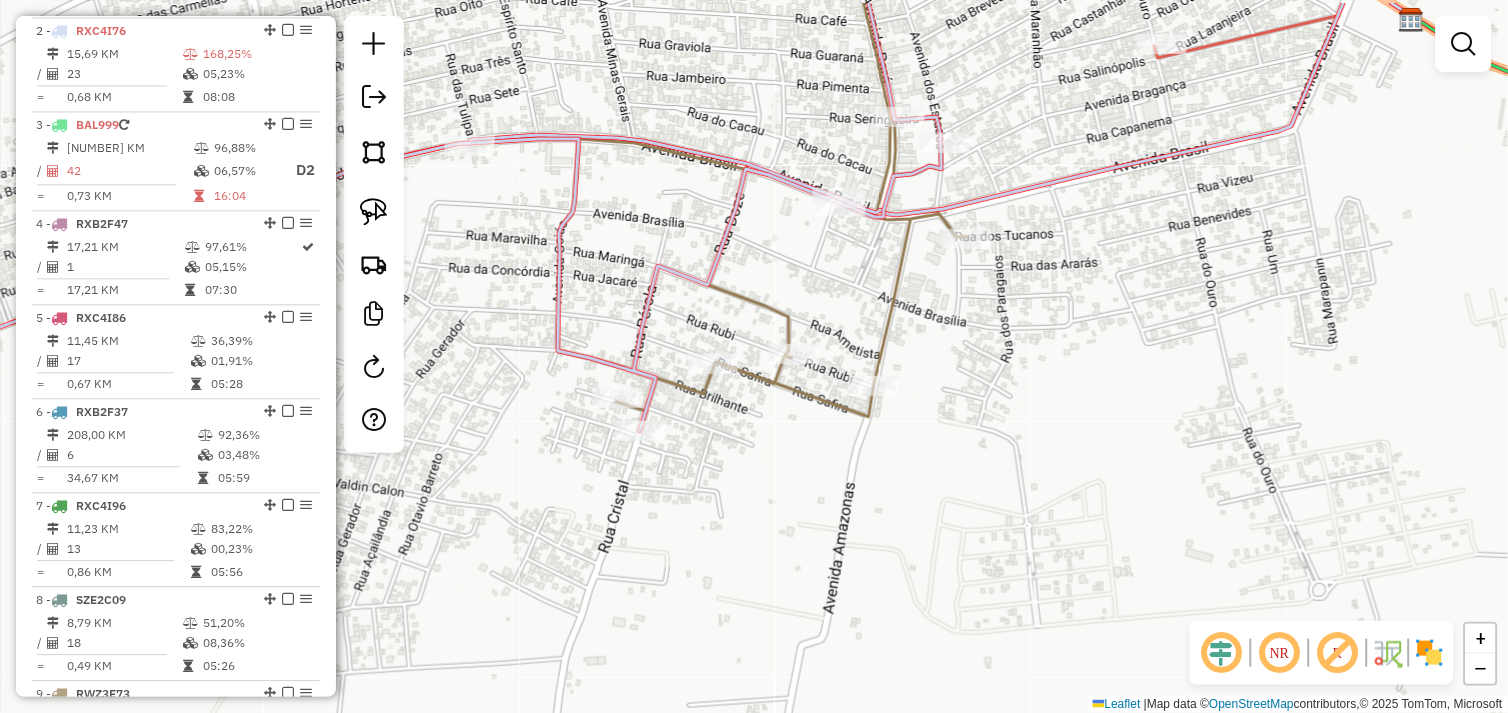 drag, startPoint x: 900, startPoint y: 396, endPoint x: 786, endPoint y: 470, distance: 135.91174 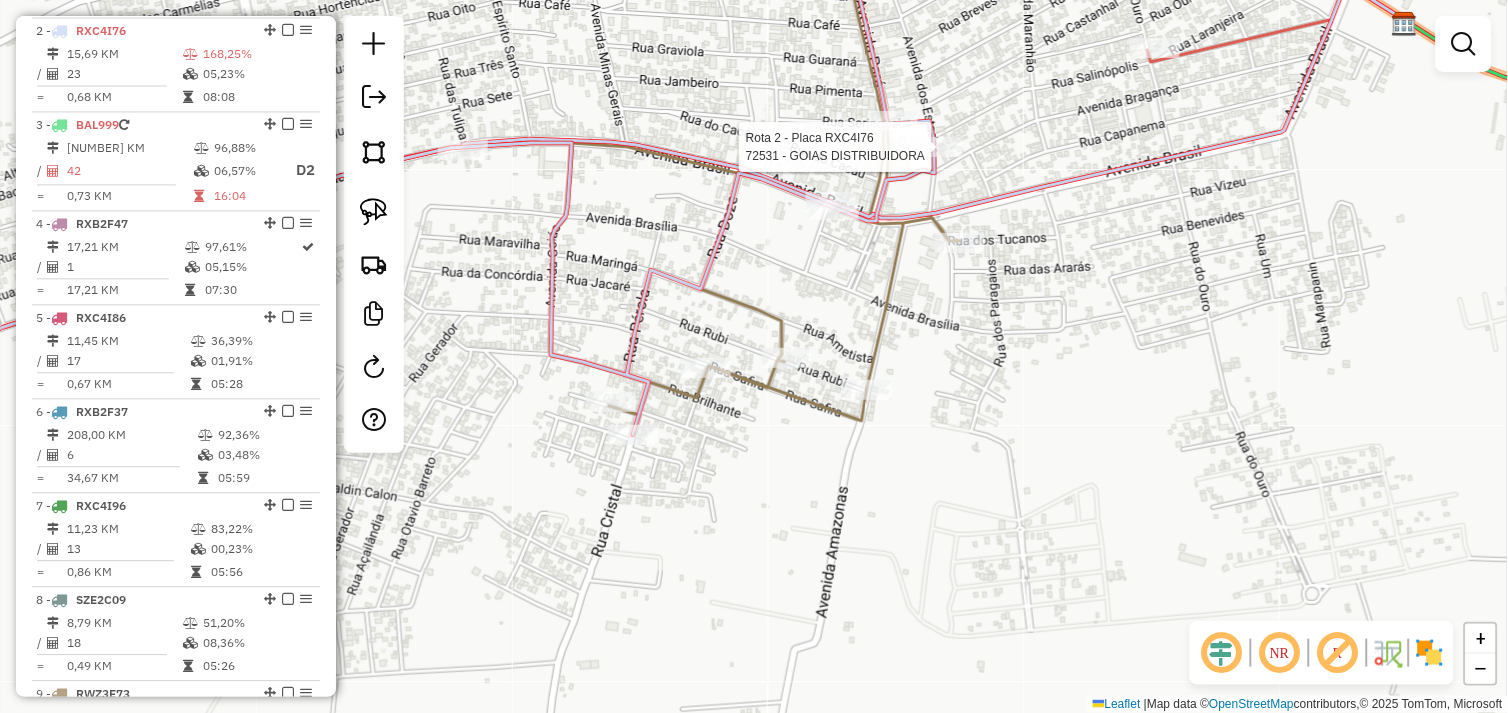 select on "*********" 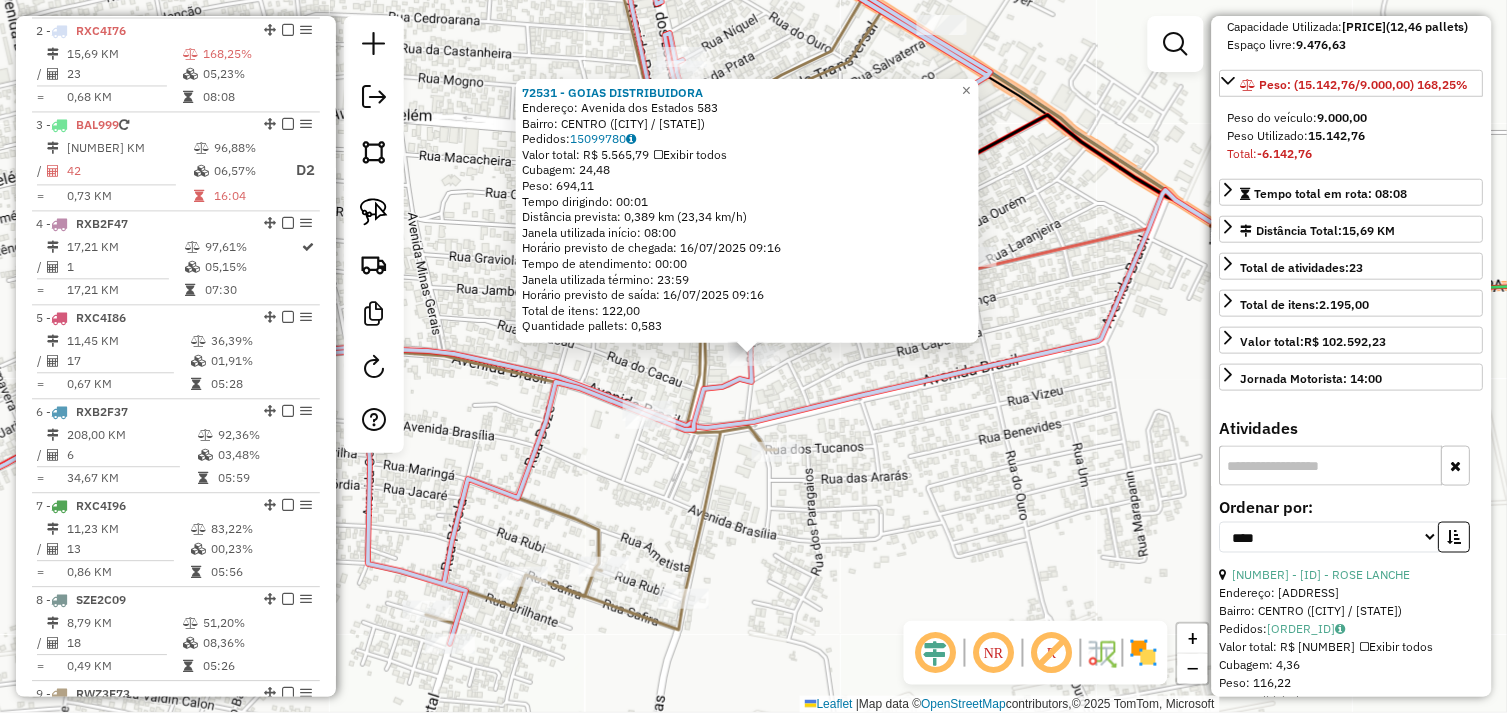 scroll, scrollTop: 555, scrollLeft: 0, axis: vertical 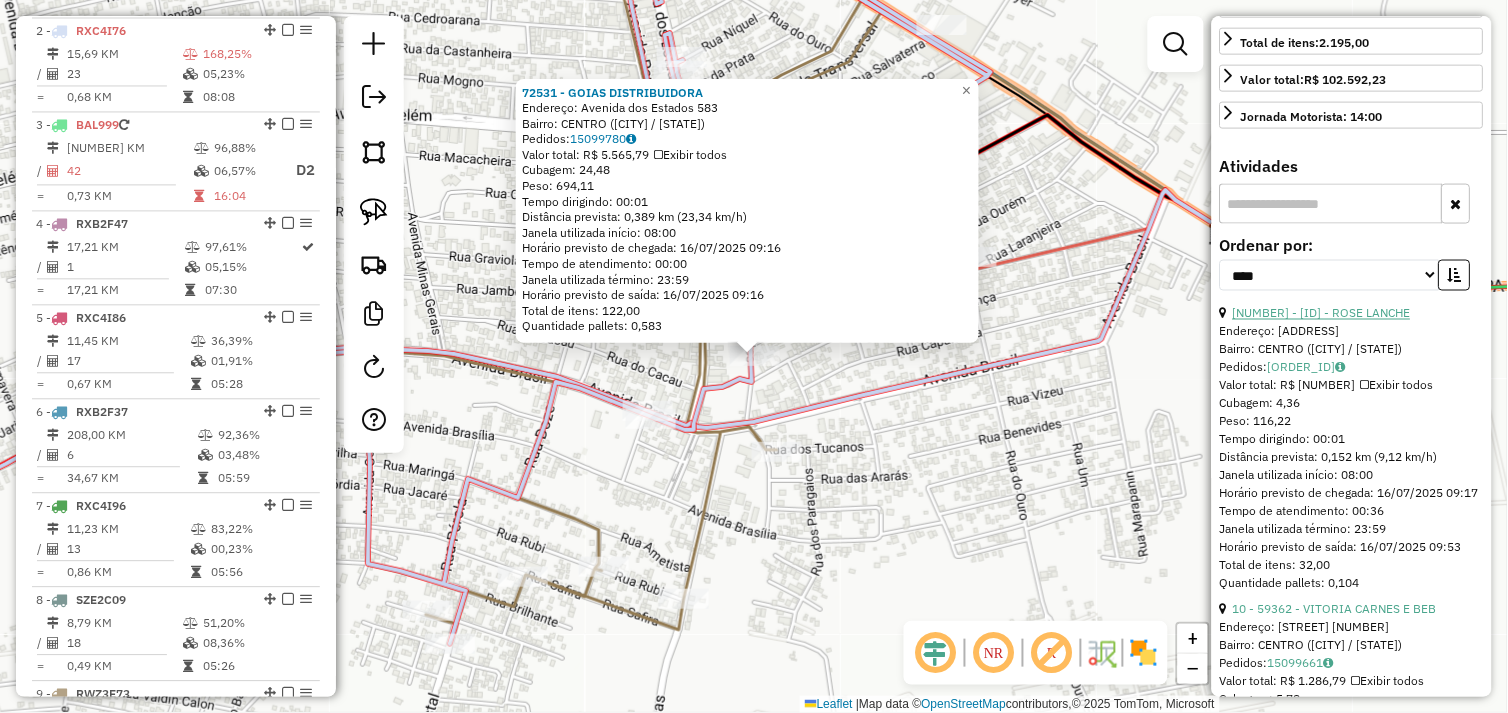 click on "6 - 180 - ROSE LANCHE" at bounding box center [1322, 313] 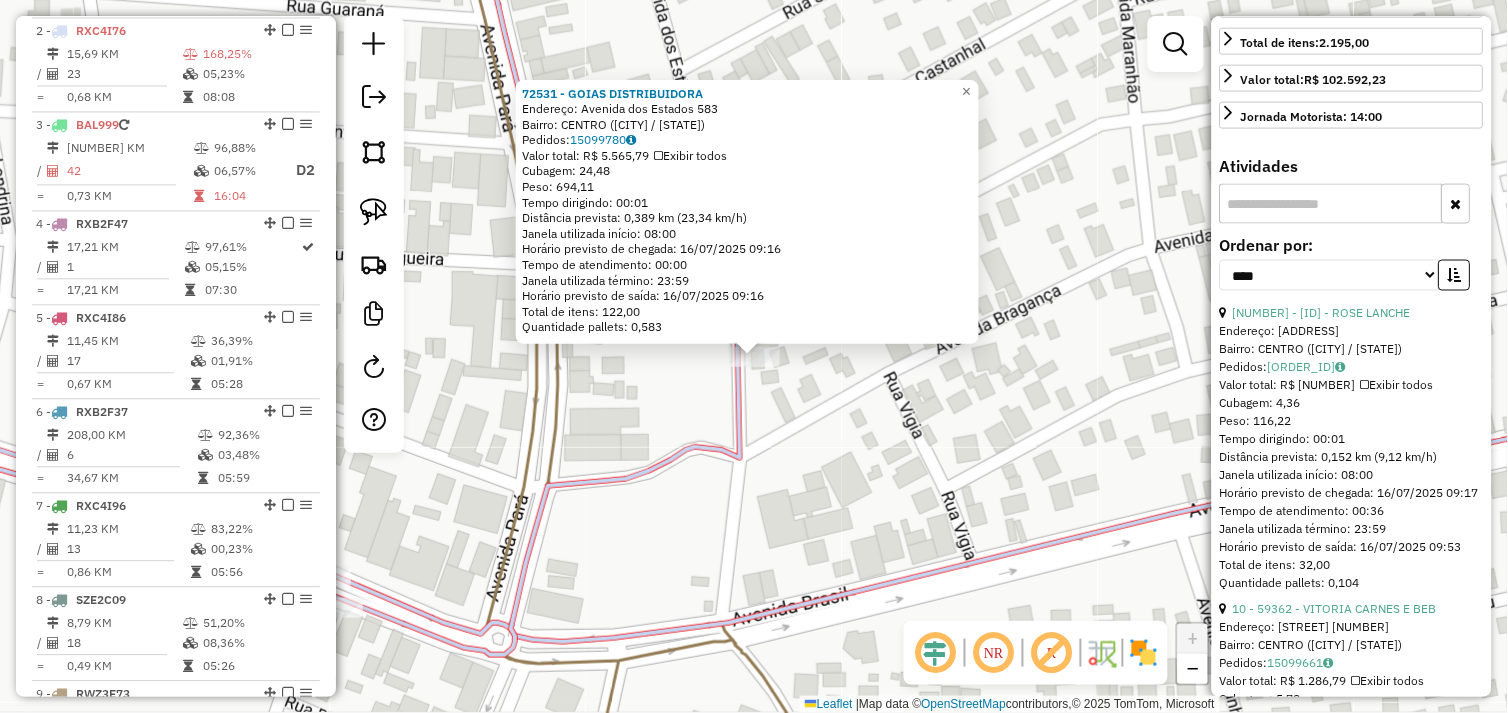 click on "72531 - GOIAS DISTRIBUIDORA  Endereço:  Avenida dos Estados 583   Bairro: CENTRO (TUCUMA / PA)   Pedidos:  15099780   Valor total: R$ 5.565,79   Exibir todos   Cubagem: 24,48  Peso: 694,11  Tempo dirigindo: 00:01   Distância prevista: 0,389 km (23,34 km/h)   Janela utilizada início: 08:00   Horário previsto de chegada: 16/07/2025 09:16   Tempo de atendimento: 00:00   Janela utilizada término: 23:59   Horário previsto de saída: 16/07/2025 09:16   Total de itens: 122,00   Quantidade pallets: 0,583  × Janela de atendimento Grade de atendimento Capacidade Transportadoras Veículos Cliente Pedidos  Rotas Selecione os dias de semana para filtrar as janelas de atendimento  Seg   Ter   Qua   Qui   Sex   Sáb   Dom  Informe o período da janela de atendimento: De: Até:  Filtrar exatamente a janela do cliente  Considerar janela de atendimento padrão  Selecione os dias de semana para filtrar as grades de atendimento  Seg   Ter   Qua   Qui   Sex   Sáb   Dom   Clientes fora do dia de atendimento selecionado De:" 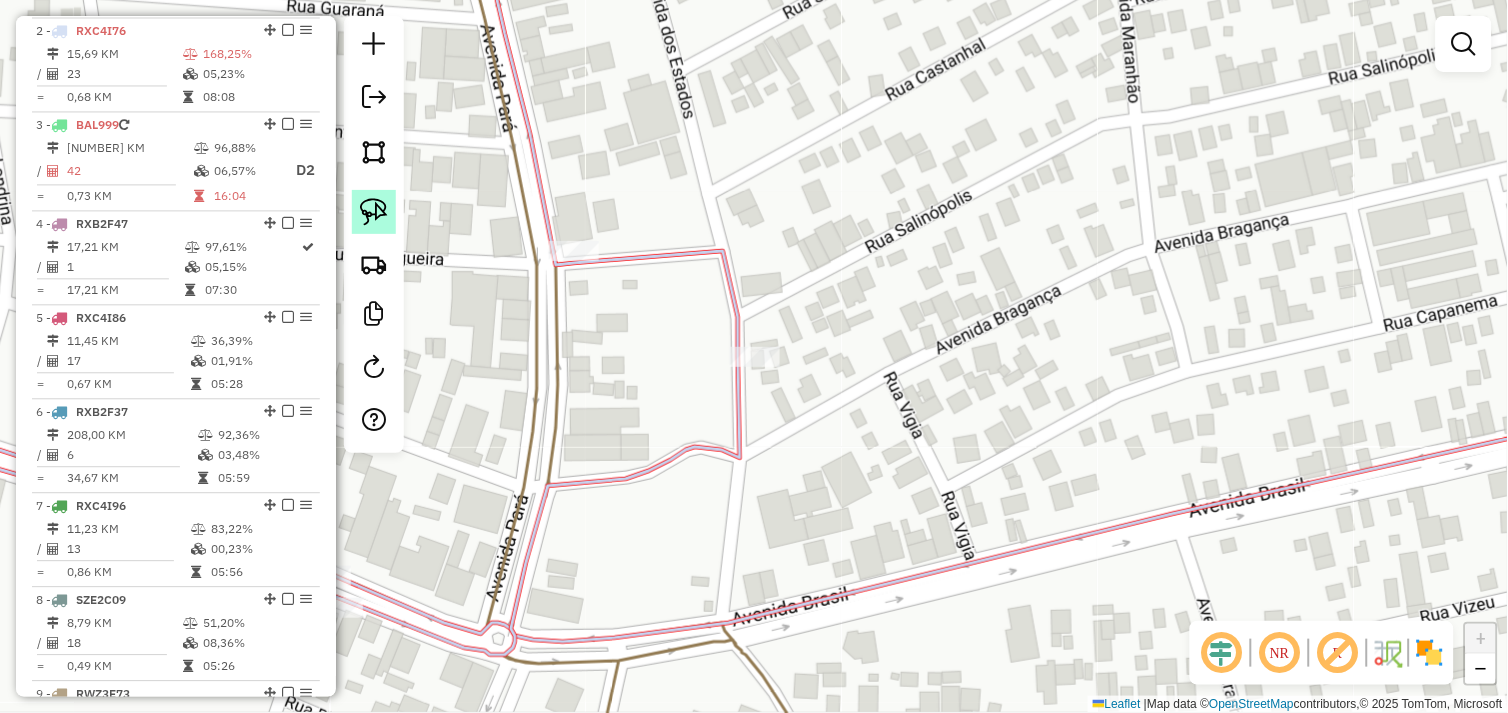 drag, startPoint x: 377, startPoint y: 213, endPoint x: 522, endPoint y: 253, distance: 150.41609 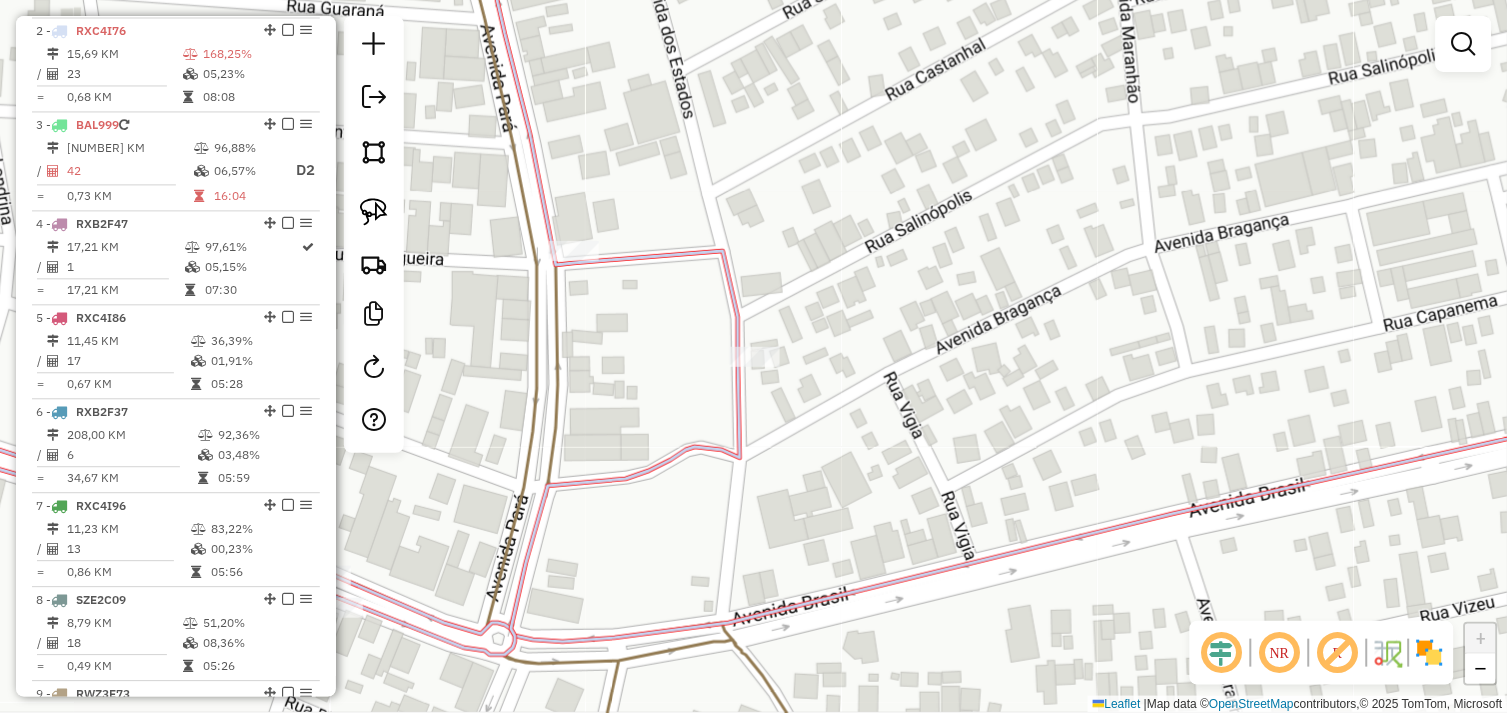 click 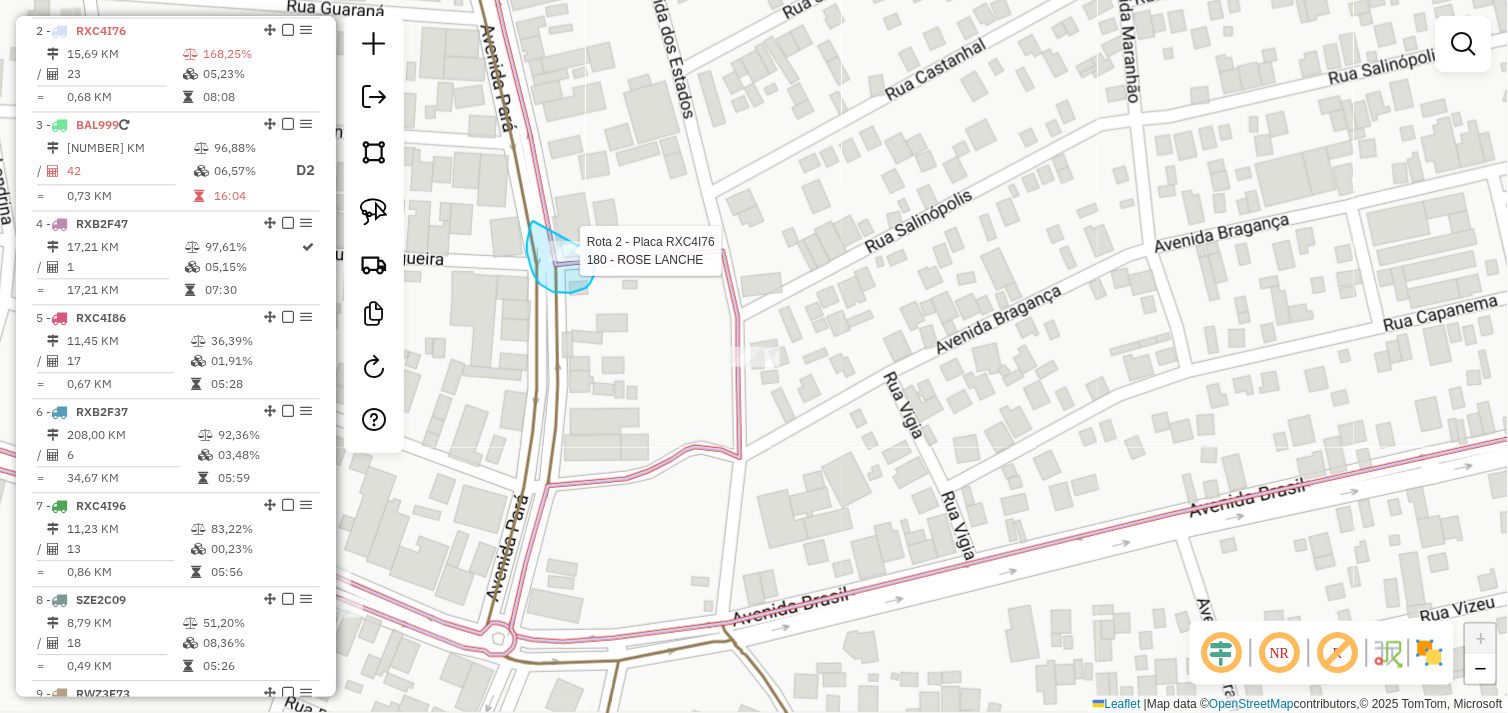 drag, startPoint x: 531, startPoint y: 224, endPoint x: 584, endPoint y: 236, distance: 54.34151 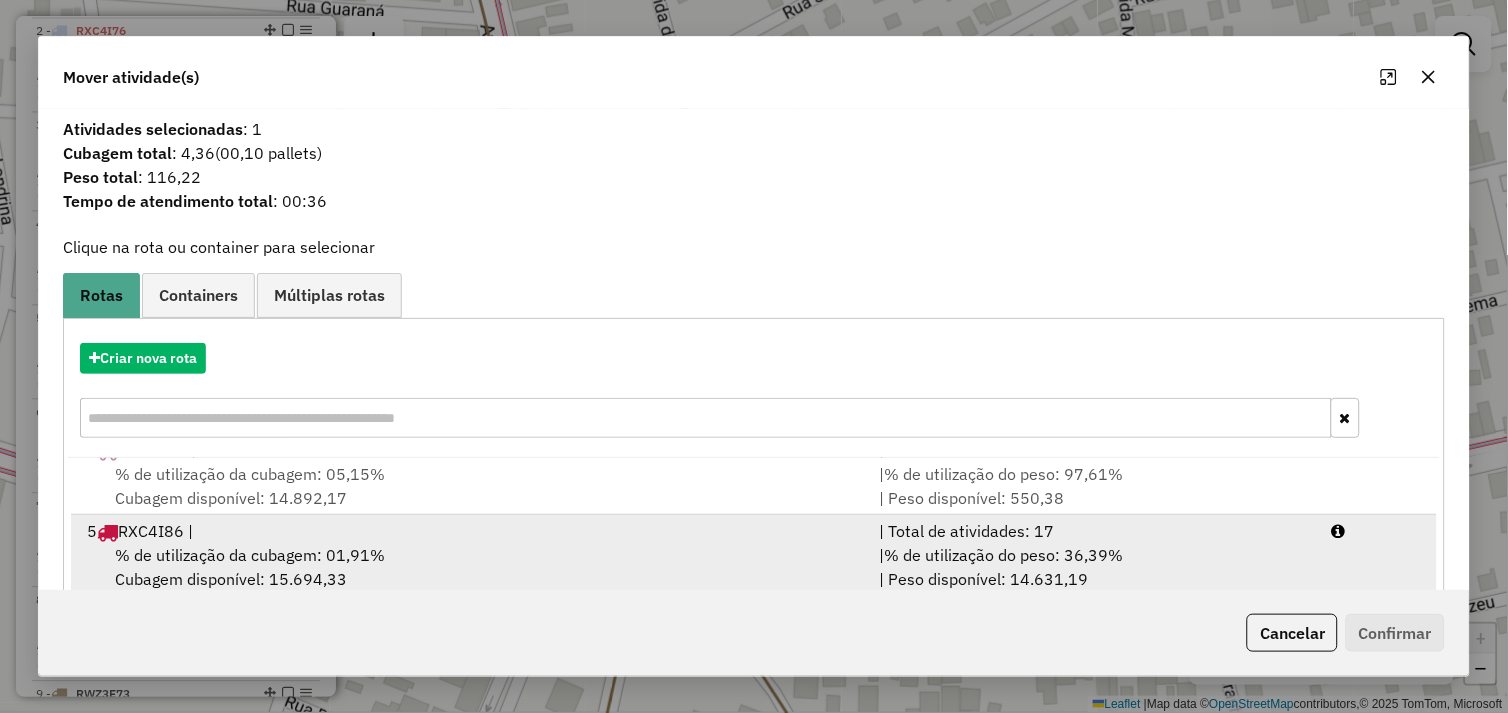 scroll, scrollTop: 248, scrollLeft: 0, axis: vertical 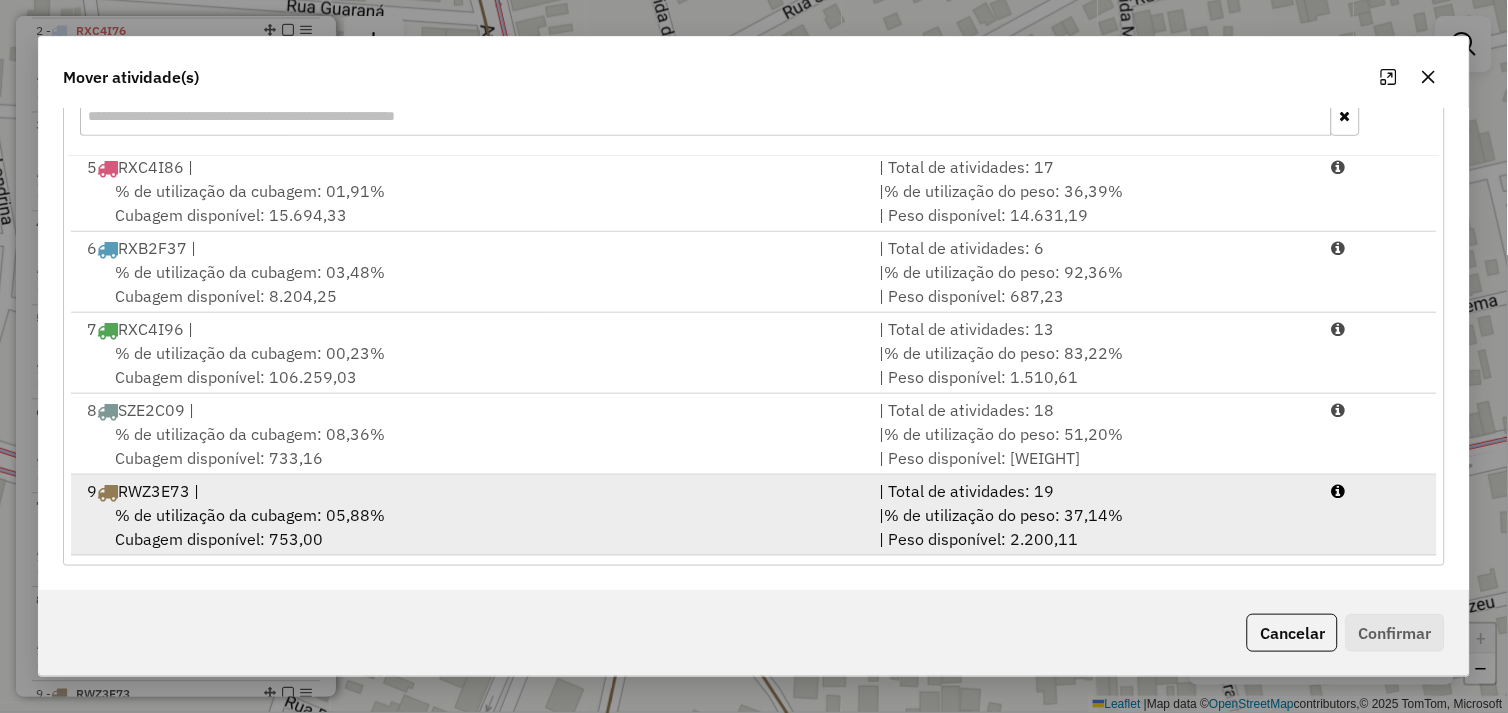 drag, startPoint x: 433, startPoint y: 513, endPoint x: 477, endPoint y: 514, distance: 44.011364 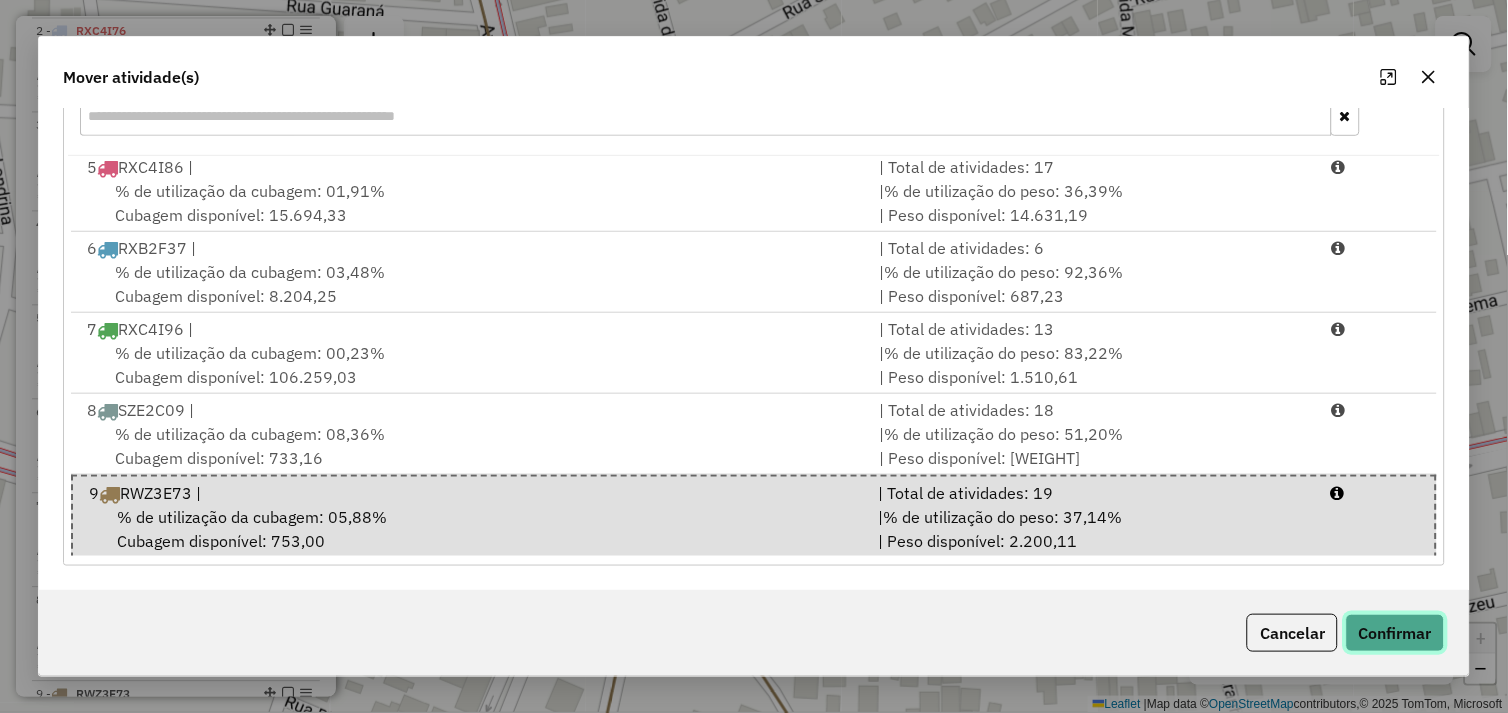 click on "Confirmar" 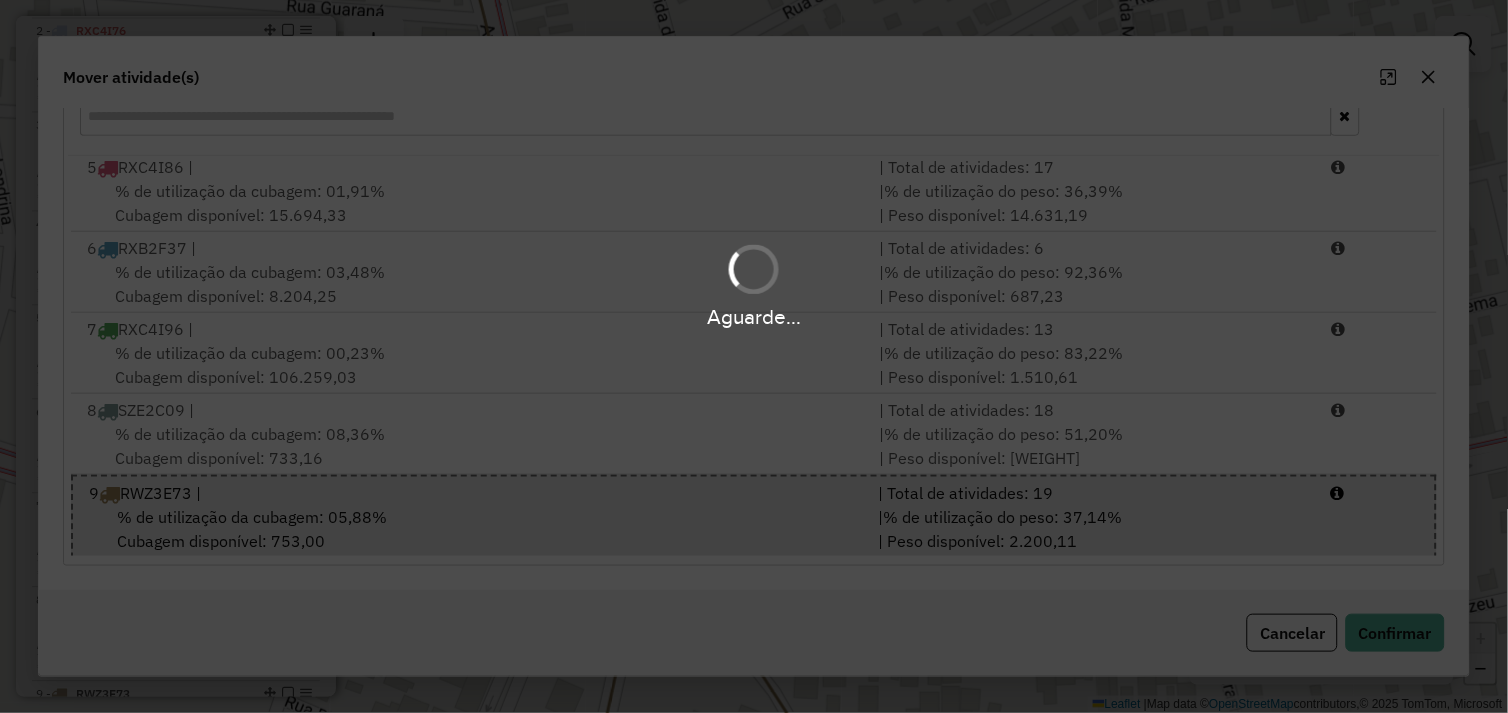 scroll, scrollTop: 0, scrollLeft: 0, axis: both 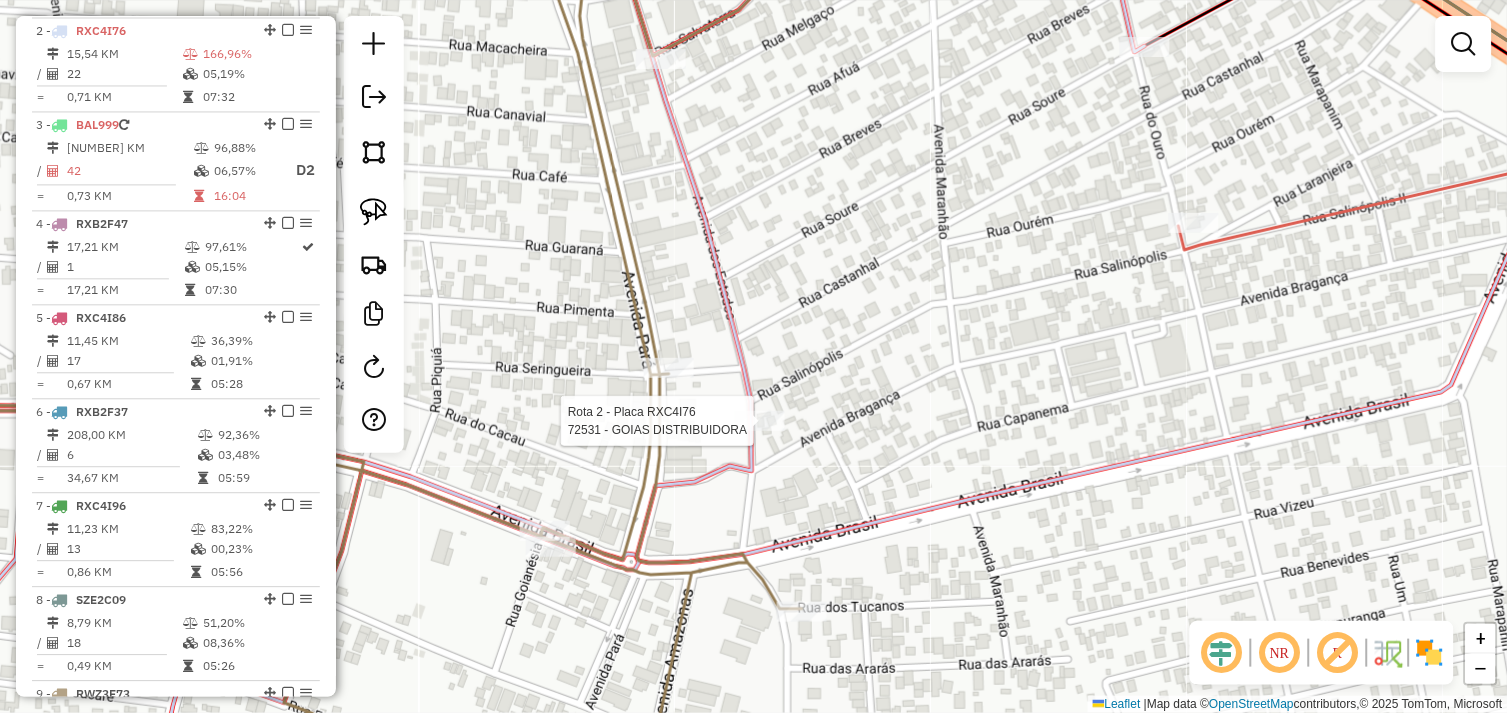 select on "*********" 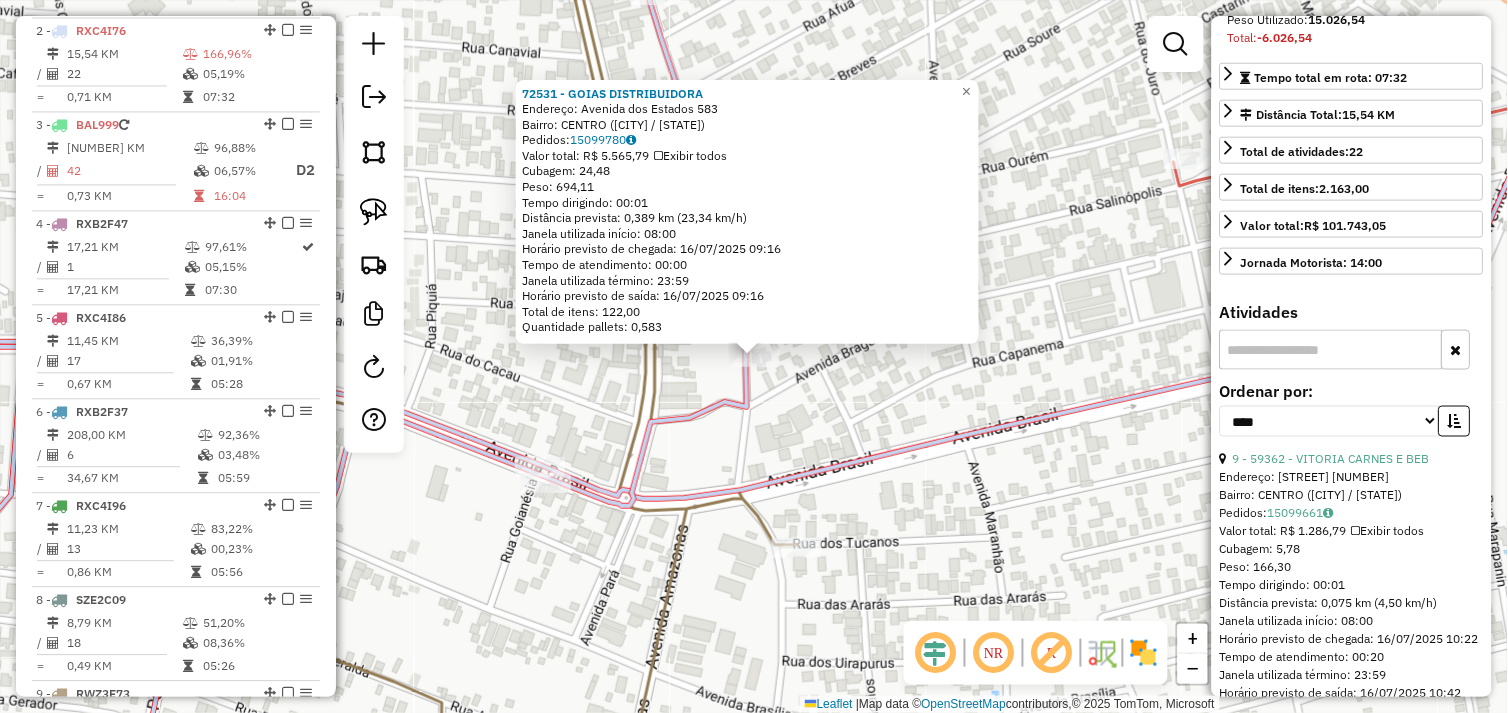 scroll, scrollTop: 444, scrollLeft: 0, axis: vertical 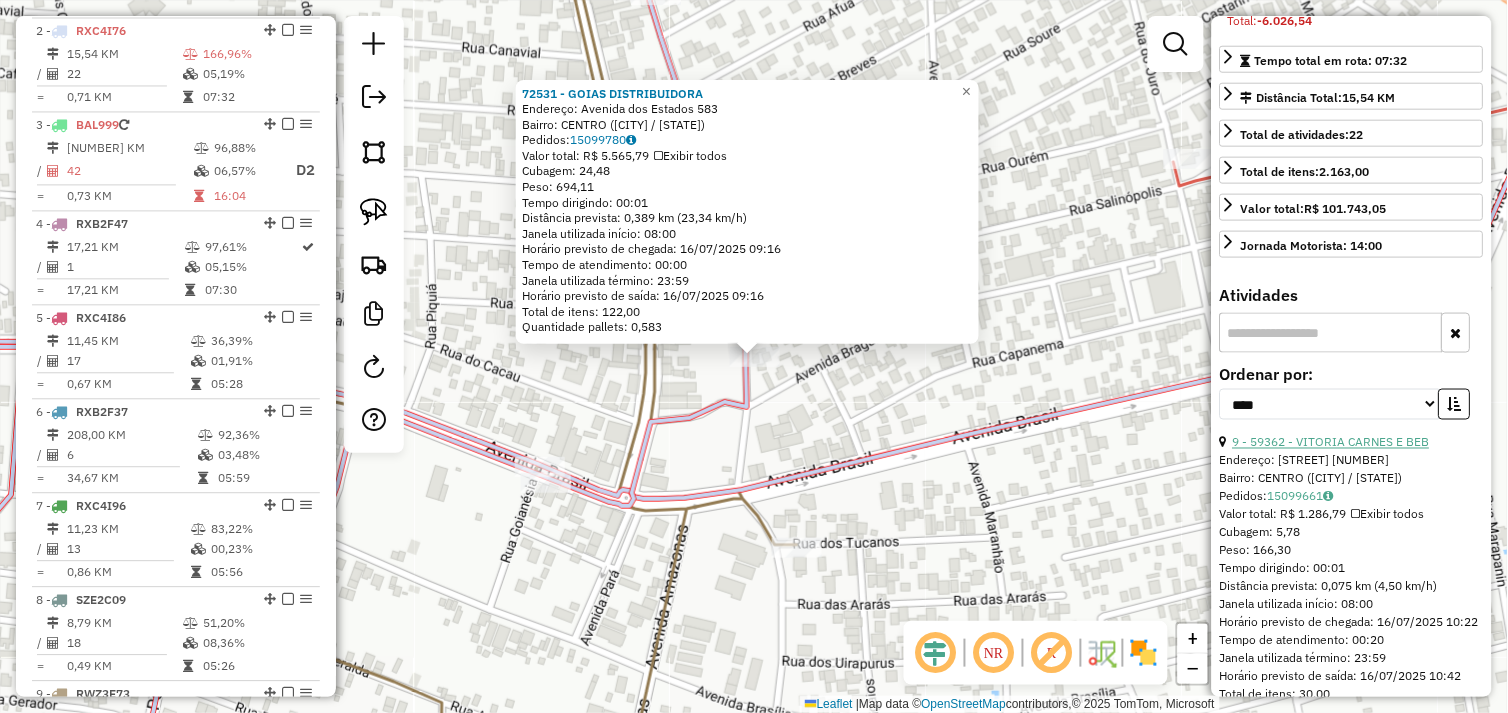 click on "9 - 59362 - VITORIA CARNES E BEB" at bounding box center (1331, 442) 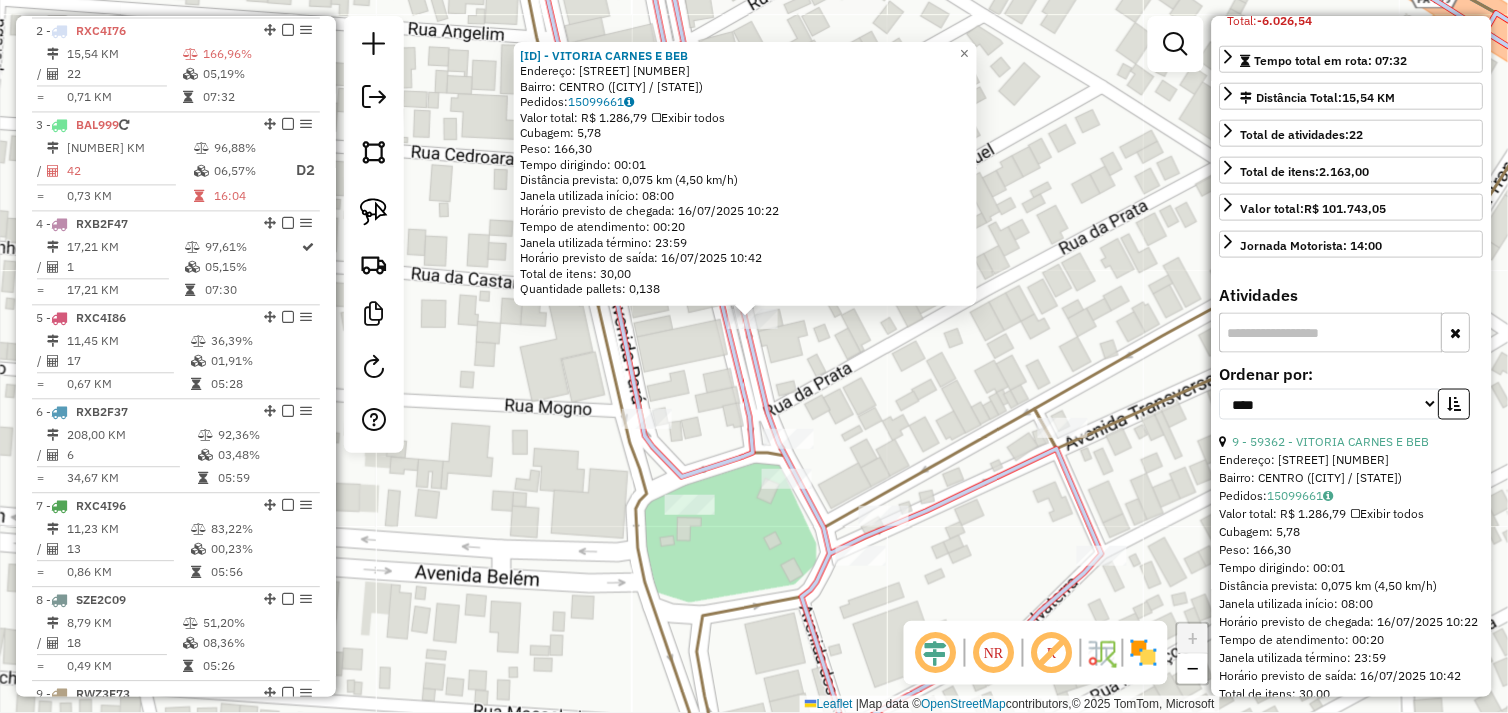 click on "59362 - VITORIA CARNES E BEB  Endereço:  AV DOS ESTADOS 281   Bairro: CENTRO (TUCUMA / PA)   Pedidos:  15099661   Valor total: R$ 1.286,79   Exibir todos   Cubagem: 5,78  Peso: 166,30  Tempo dirigindo: 00:01   Distância prevista: 0,075 km (4,50 km/h)   Janela utilizada início: 08:00   Horário previsto de chegada: 16/07/2025 10:22   Tempo de atendimento: 00:20   Janela utilizada término: 23:59   Horário previsto de saída: 16/07/2025 10:42   Total de itens: 30,00   Quantidade pallets: 0,138  × Janela de atendimento Grade de atendimento Capacidade Transportadoras Veículos Cliente Pedidos  Rotas Selecione os dias de semana para filtrar as janelas de atendimento  Seg   Ter   Qua   Qui   Sex   Sáb   Dom  Informe o período da janela de atendimento: De: Até:  Filtrar exatamente a janela do cliente  Considerar janela de atendimento padrão  Selecione os dias de semana para filtrar as grades de atendimento  Seg   Ter   Qua   Qui   Sex   Sáb   Dom   Considerar clientes sem dia de atendimento cadastrado De:" 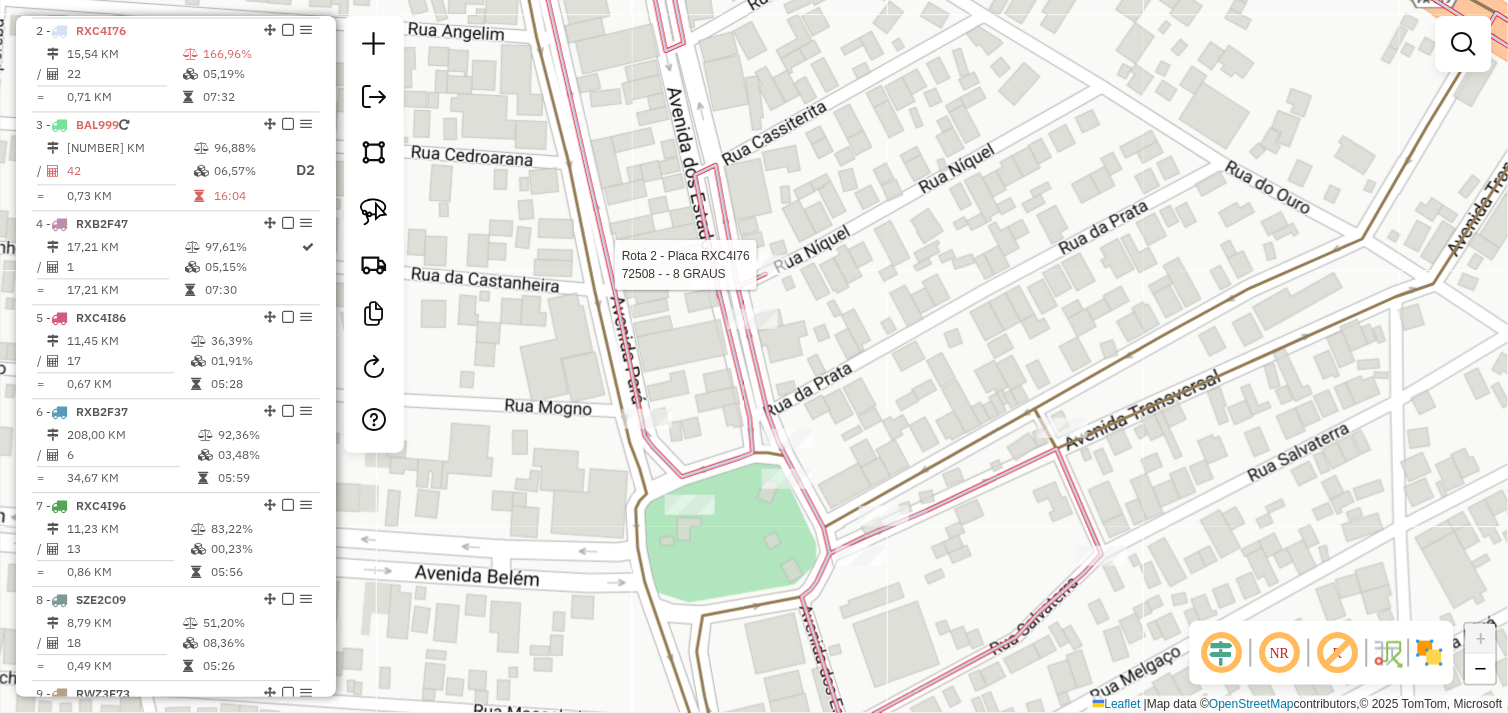 select on "*********" 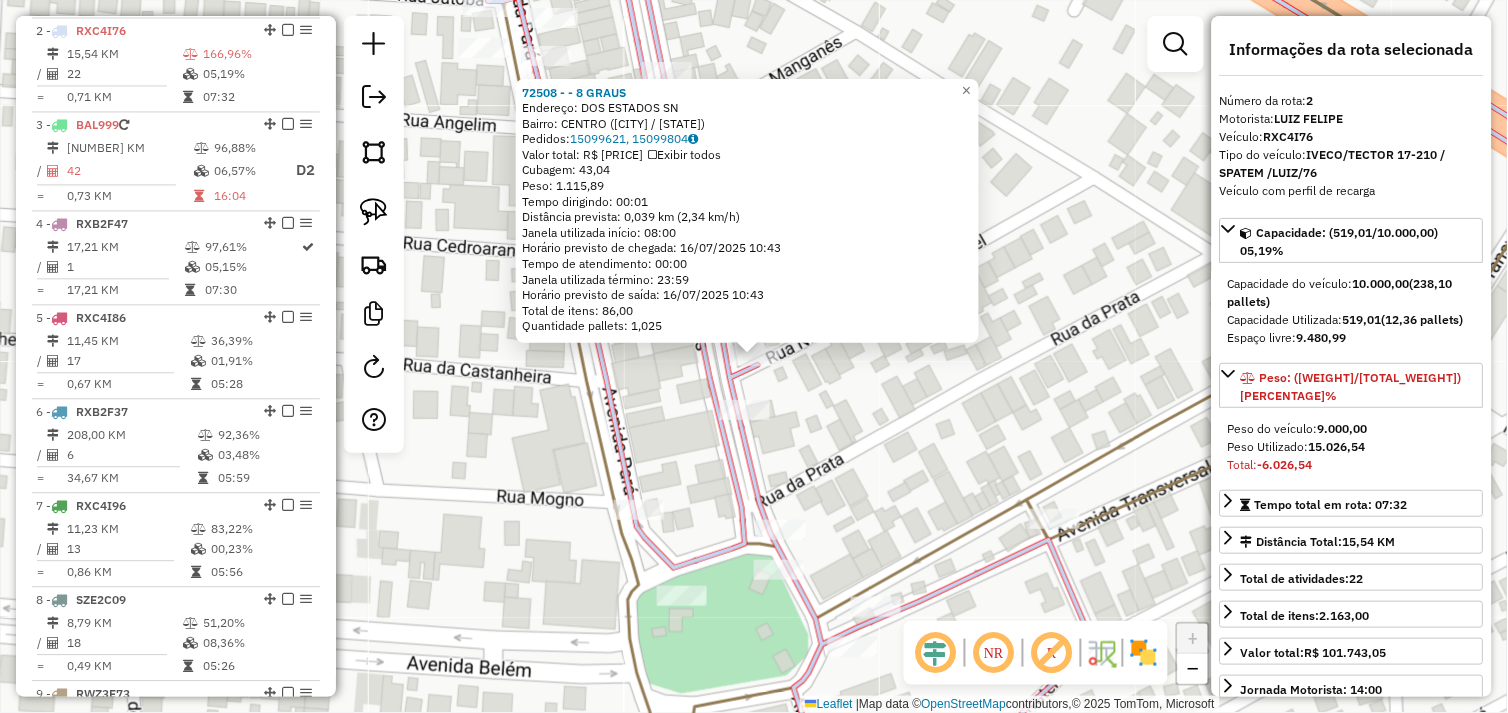 click on "72508 - - 8 GRAUS  Endereço:  DOS ESTADOS SN   Bairro: CENTRO (TUCUMA / PA)   Pedidos:  15099621, 15099804   Valor total: R$ 7.516,57   Exibir todos   Cubagem: 43,04  Peso: 1.115,89  Tempo dirigindo: 00:01   Distância prevista: 0,039 km (2,34 km/h)   Janela utilizada início: 08:00   Horário previsto de chegada: 16/07/2025 10:43   Tempo de atendimento: 00:00   Janela utilizada término: 23:59   Horário previsto de saída: 16/07/2025 10:43   Total de itens: 86,00   Quantidade pallets: 1,025  × Janela de atendimento Grade de atendimento Capacidade Transportadoras Veículos Cliente Pedidos  Rotas Selecione os dias de semana para filtrar as janelas de atendimento  Seg   Ter   Qua   Qui   Sex   Sáb   Dom  Informe o período da janela de atendimento: De: Até:  Filtrar exatamente a janela do cliente  Considerar janela de atendimento padrão  Selecione os dias de semana para filtrar as grades de atendimento  Seg   Ter   Qua   Qui   Sex   Sáb   Dom   Considerar clientes sem dia de atendimento cadastrado  De:" 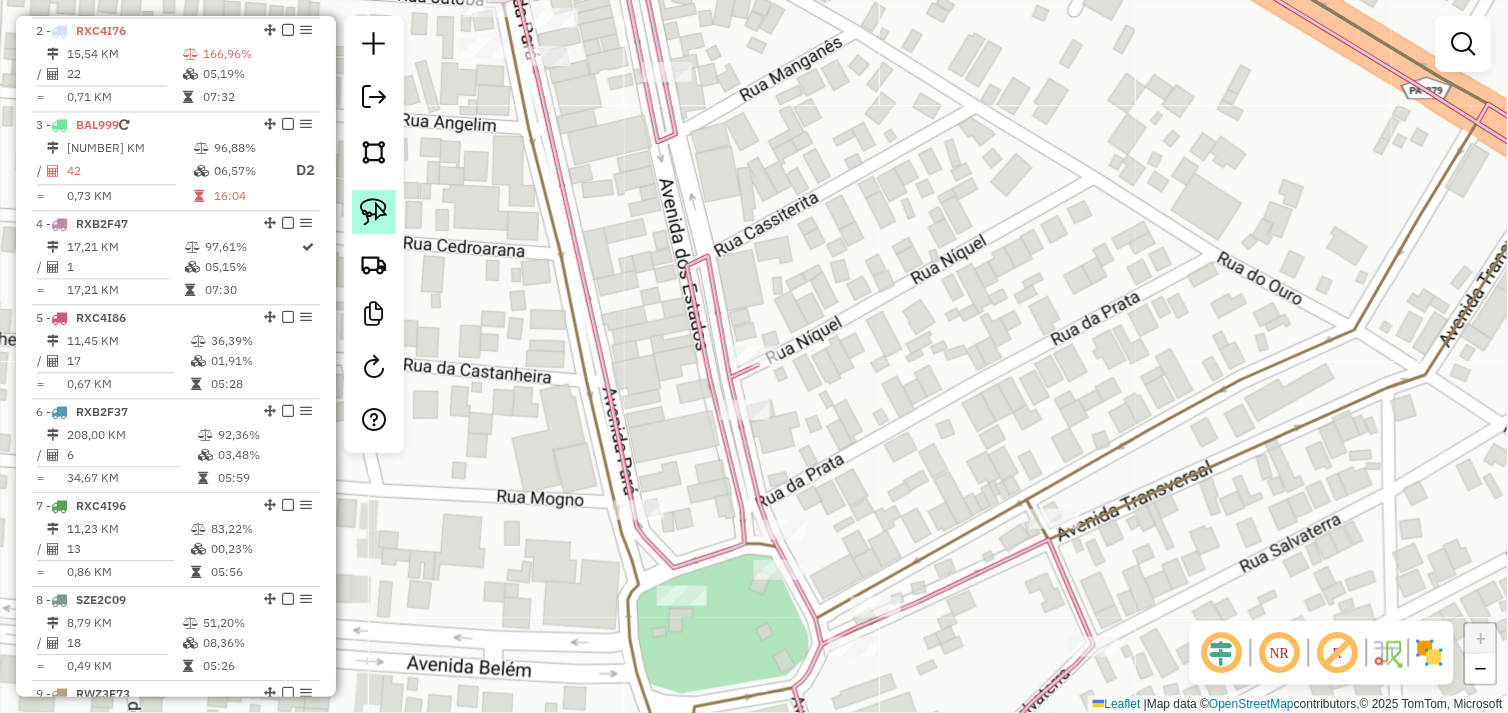 click 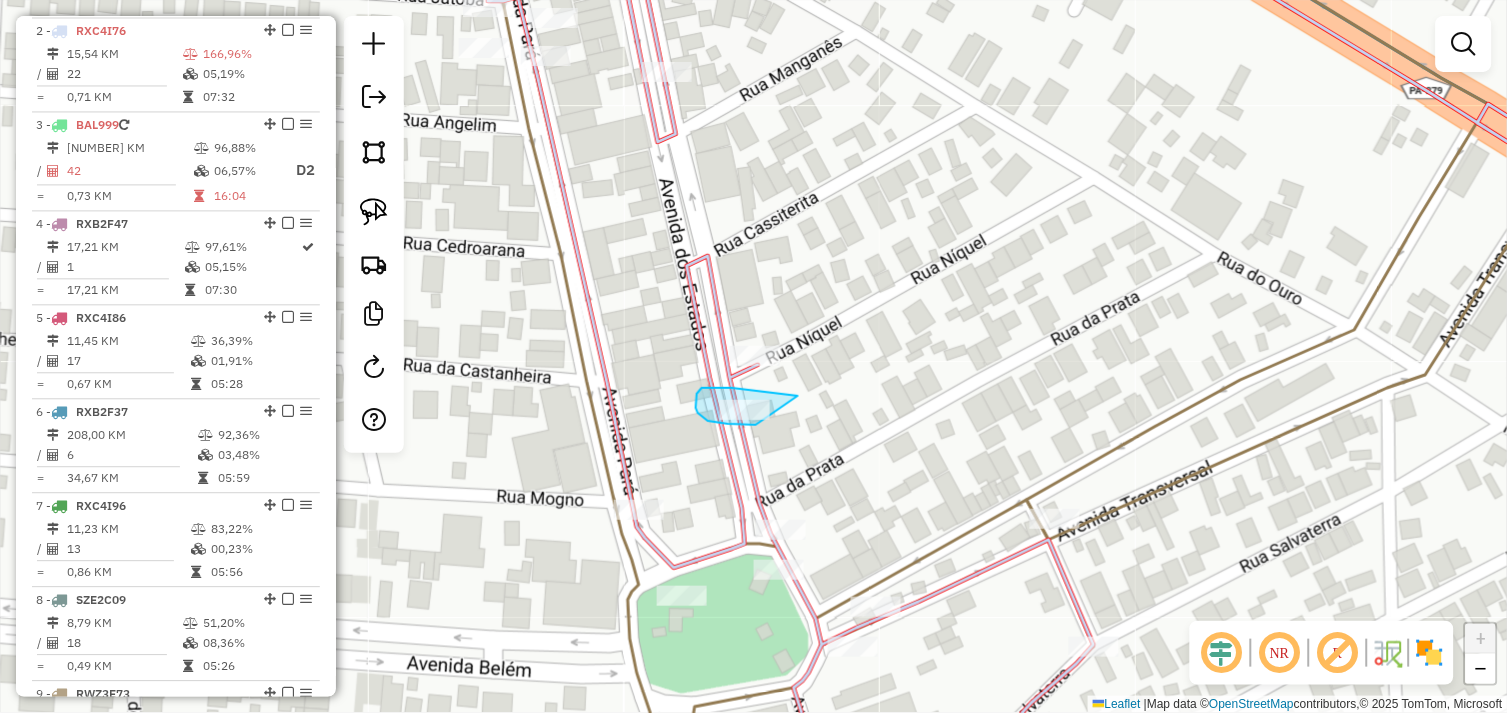 drag, startPoint x: 795, startPoint y: 395, endPoint x: 756, endPoint y: 425, distance: 49.20366 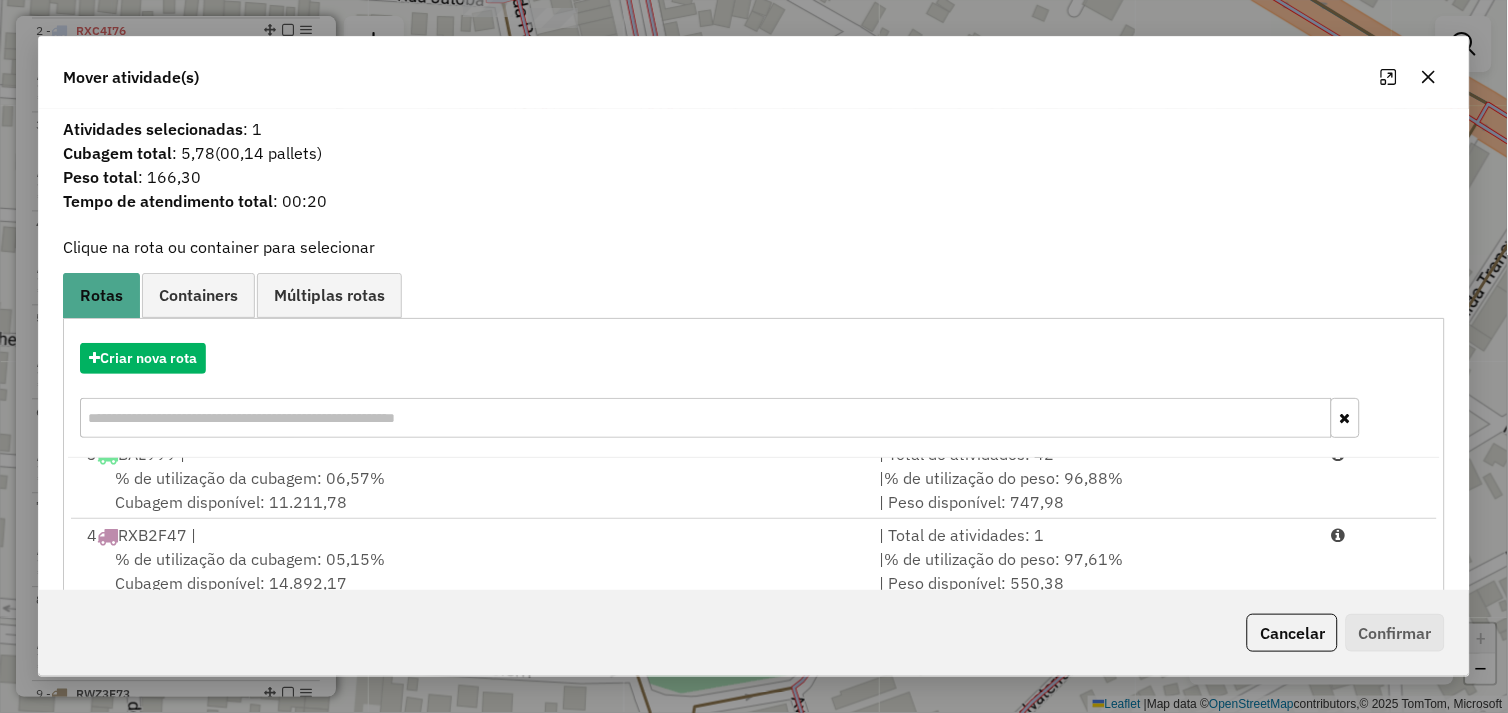 scroll, scrollTop: 248, scrollLeft: 0, axis: vertical 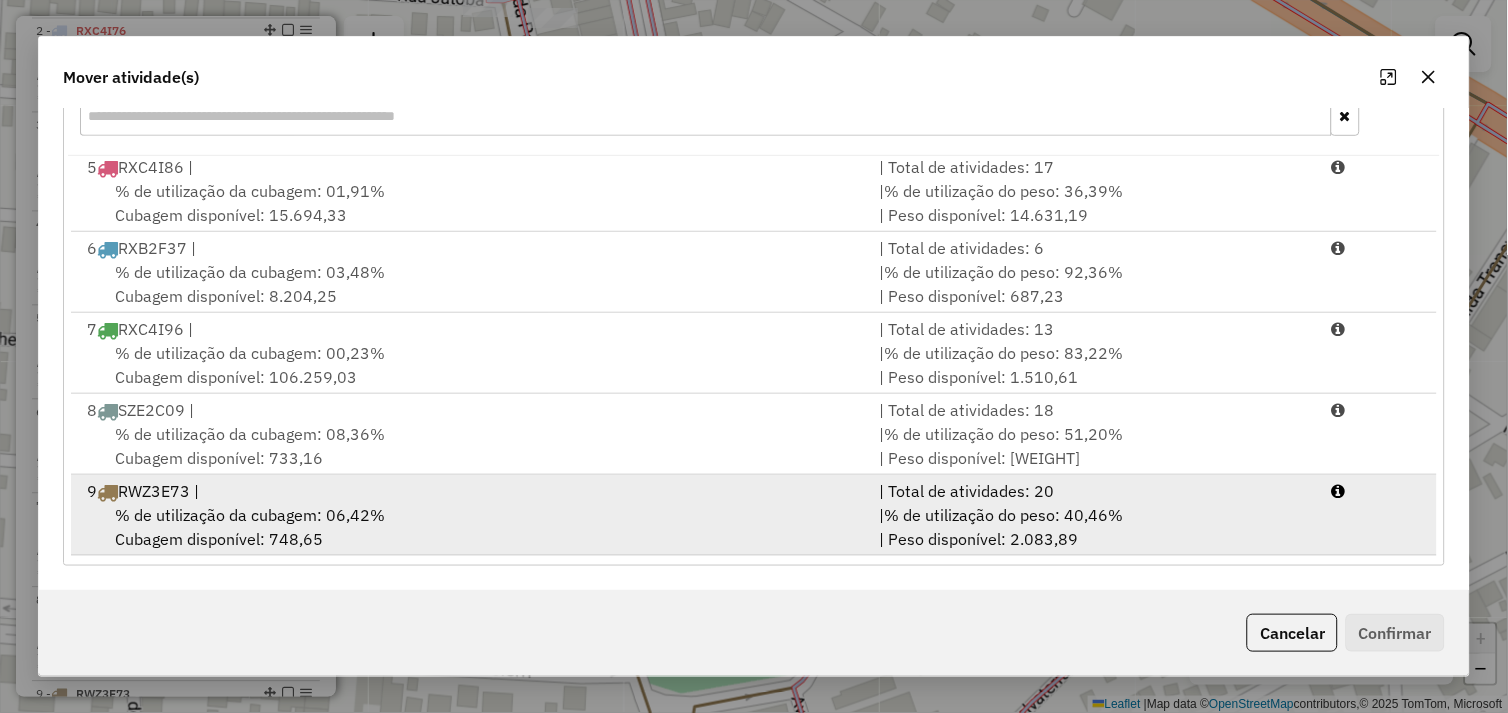 drag, startPoint x: 468, startPoint y: 508, endPoint x: 920, endPoint y: 536, distance: 452.86642 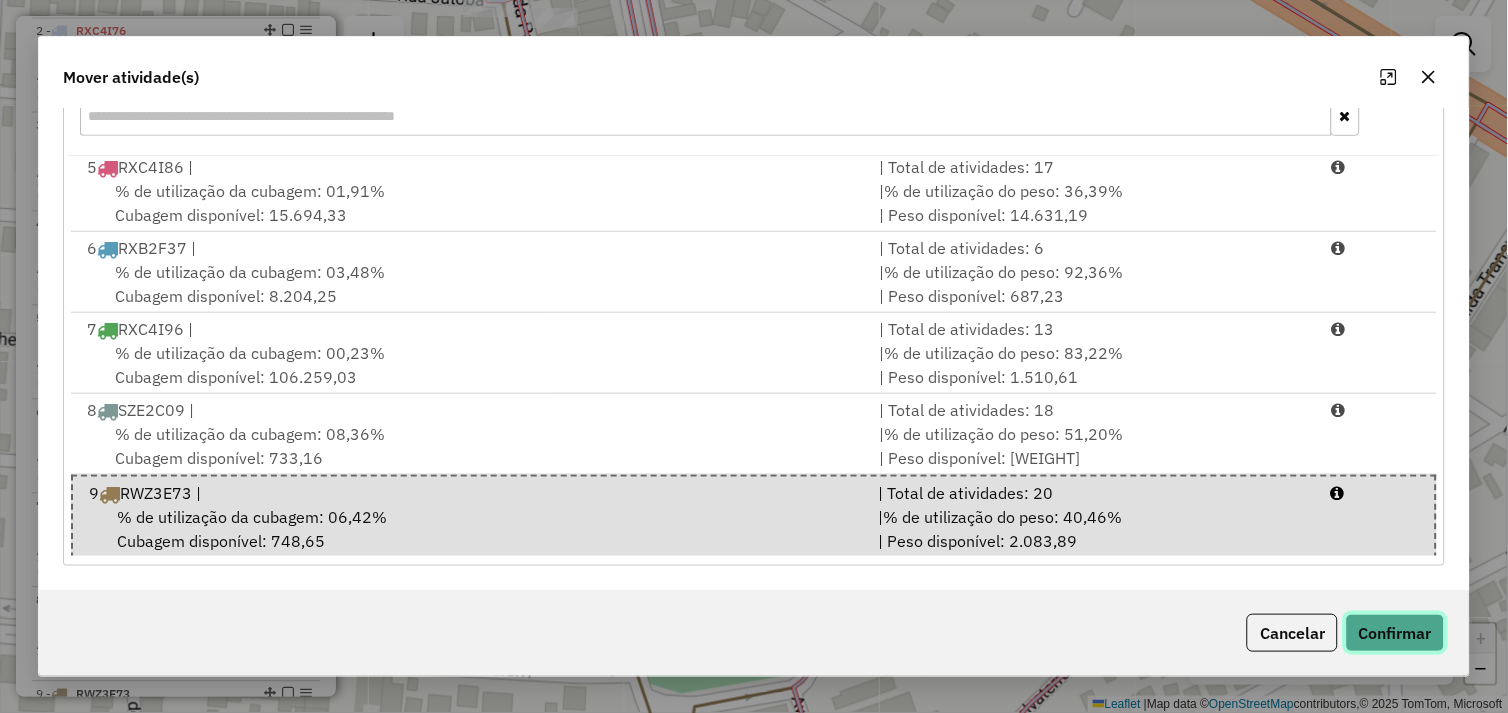 click on "Confirmar" 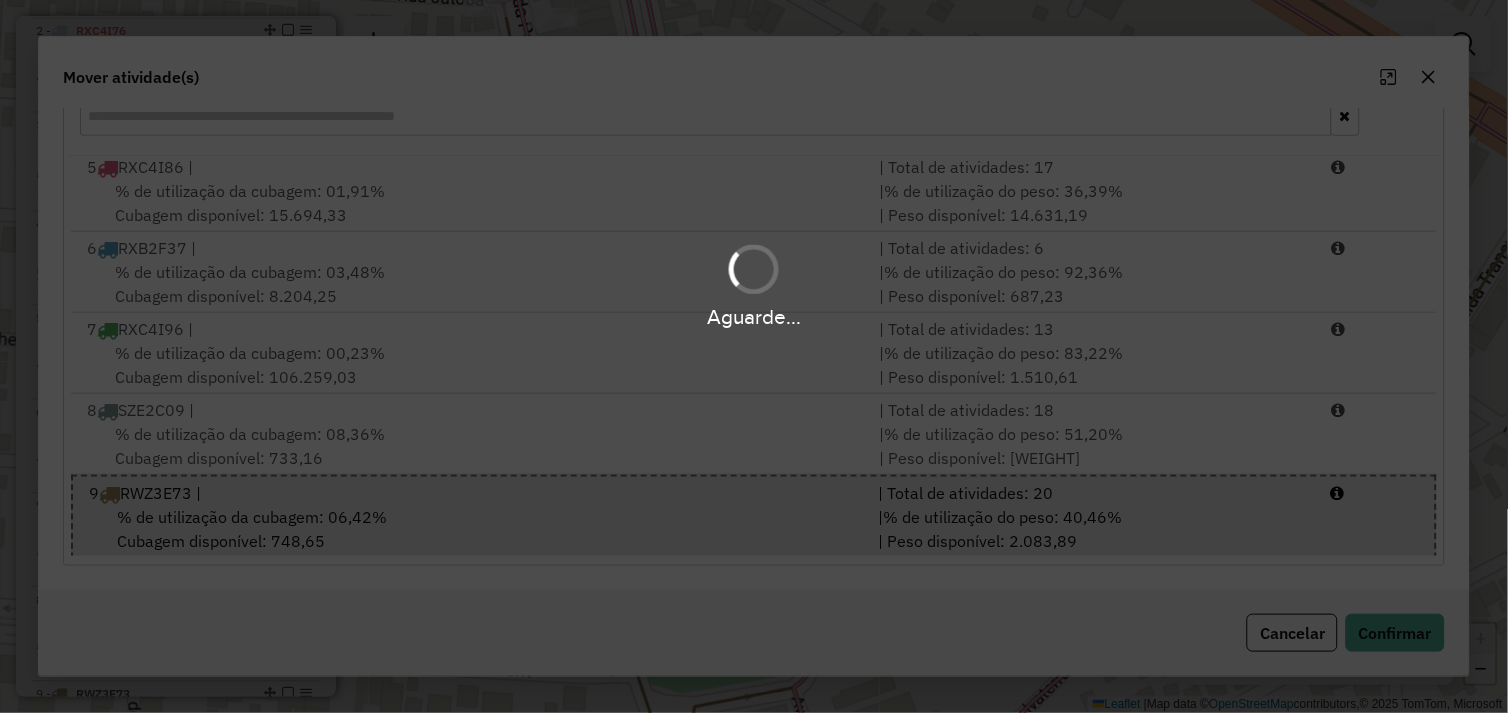 scroll, scrollTop: 0, scrollLeft: 0, axis: both 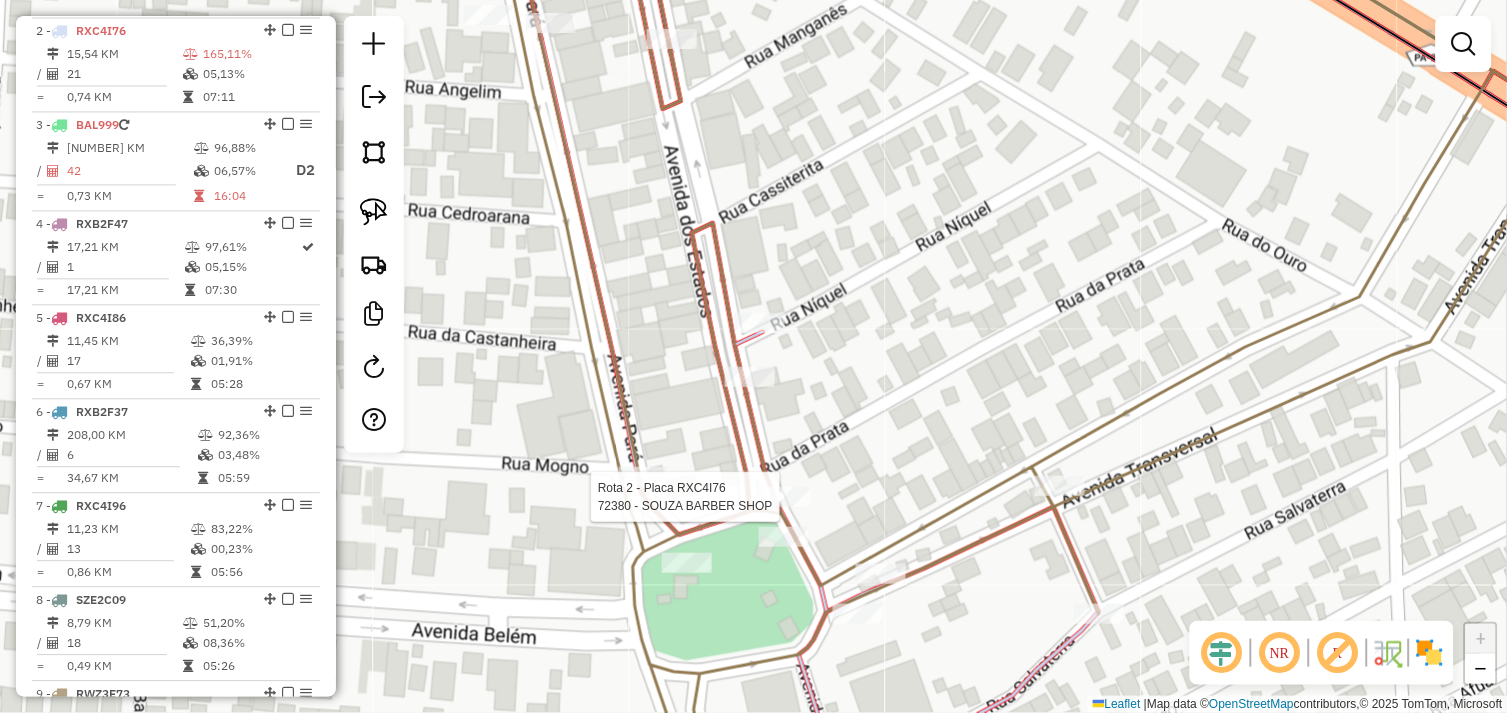 select on "*********" 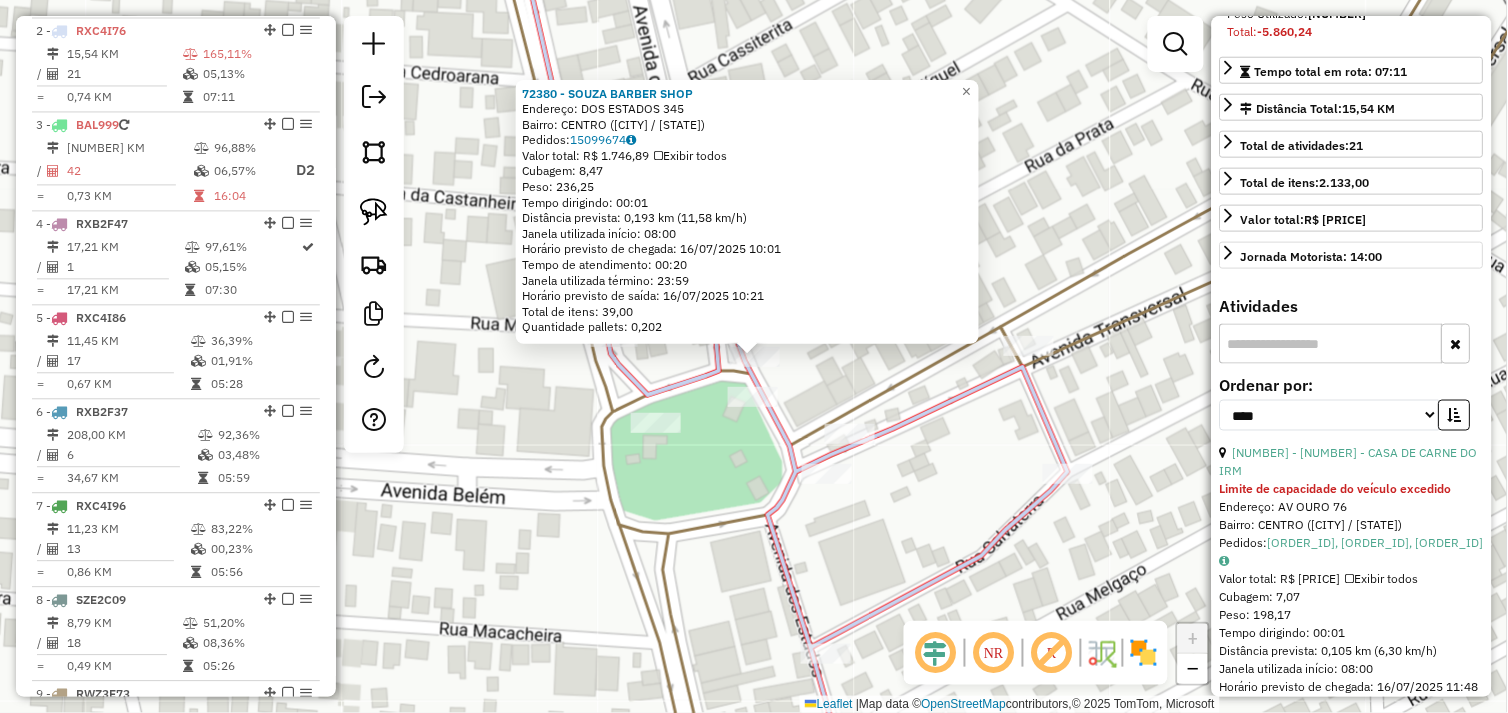 scroll, scrollTop: 444, scrollLeft: 0, axis: vertical 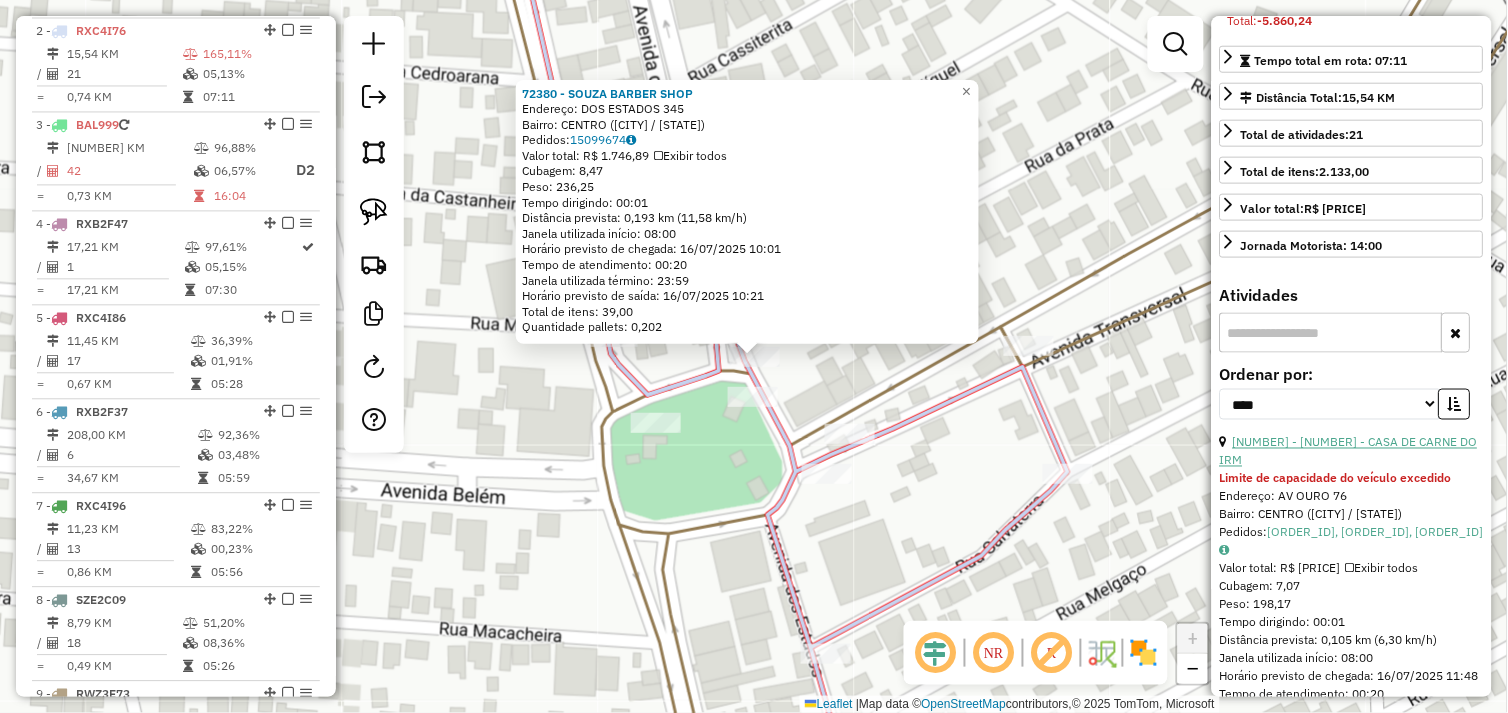 click on "15 - 192 - CASA DE CARNE DO IRM" at bounding box center (1349, 451) 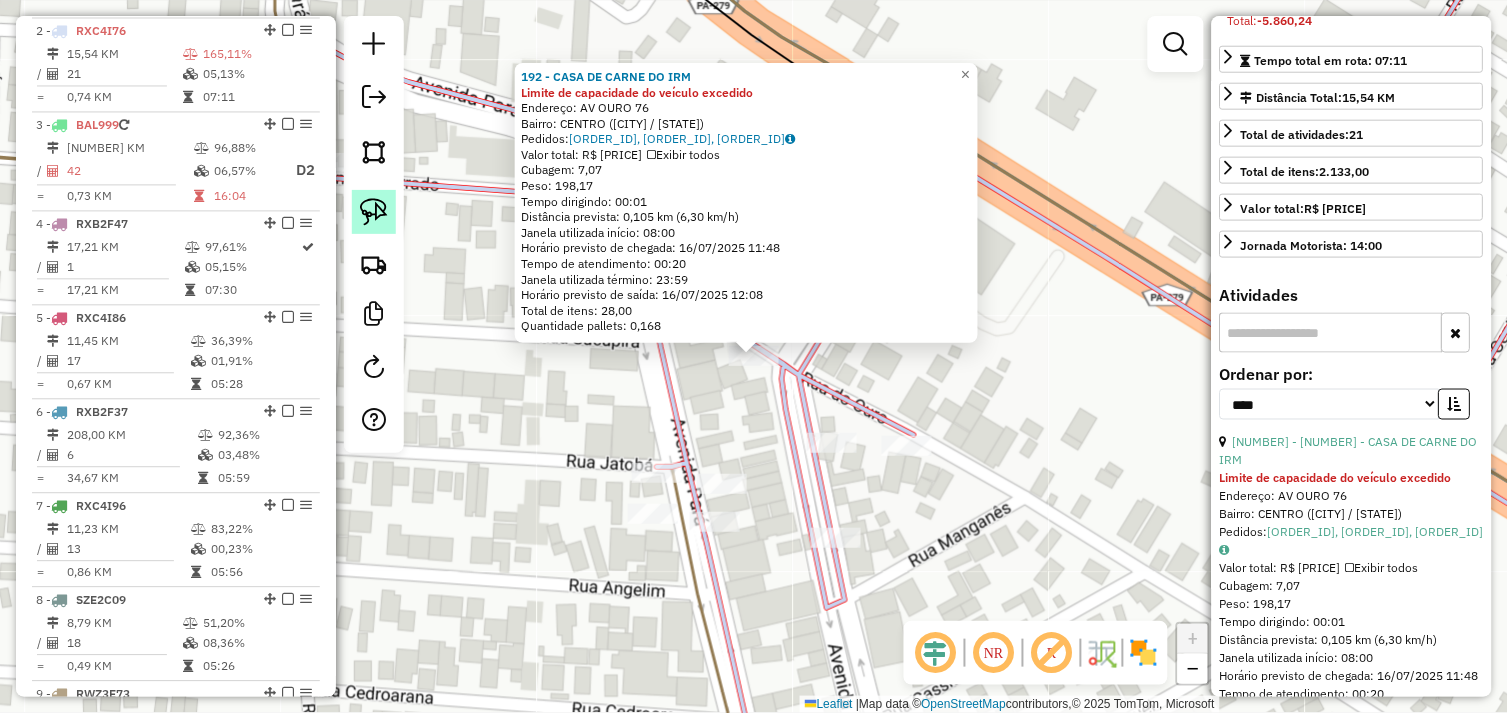 click 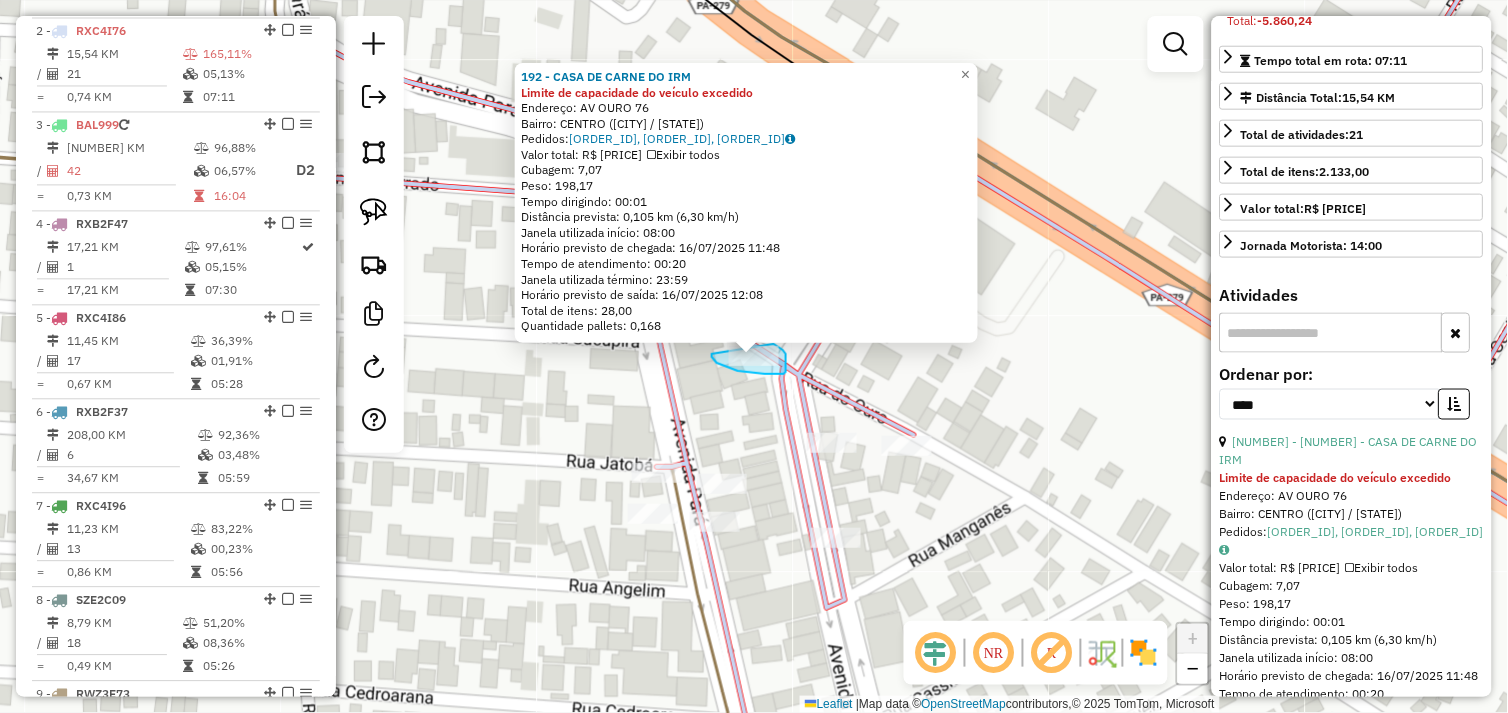 drag, startPoint x: 712, startPoint y: 354, endPoint x: 745, endPoint y: 346, distance: 33.955853 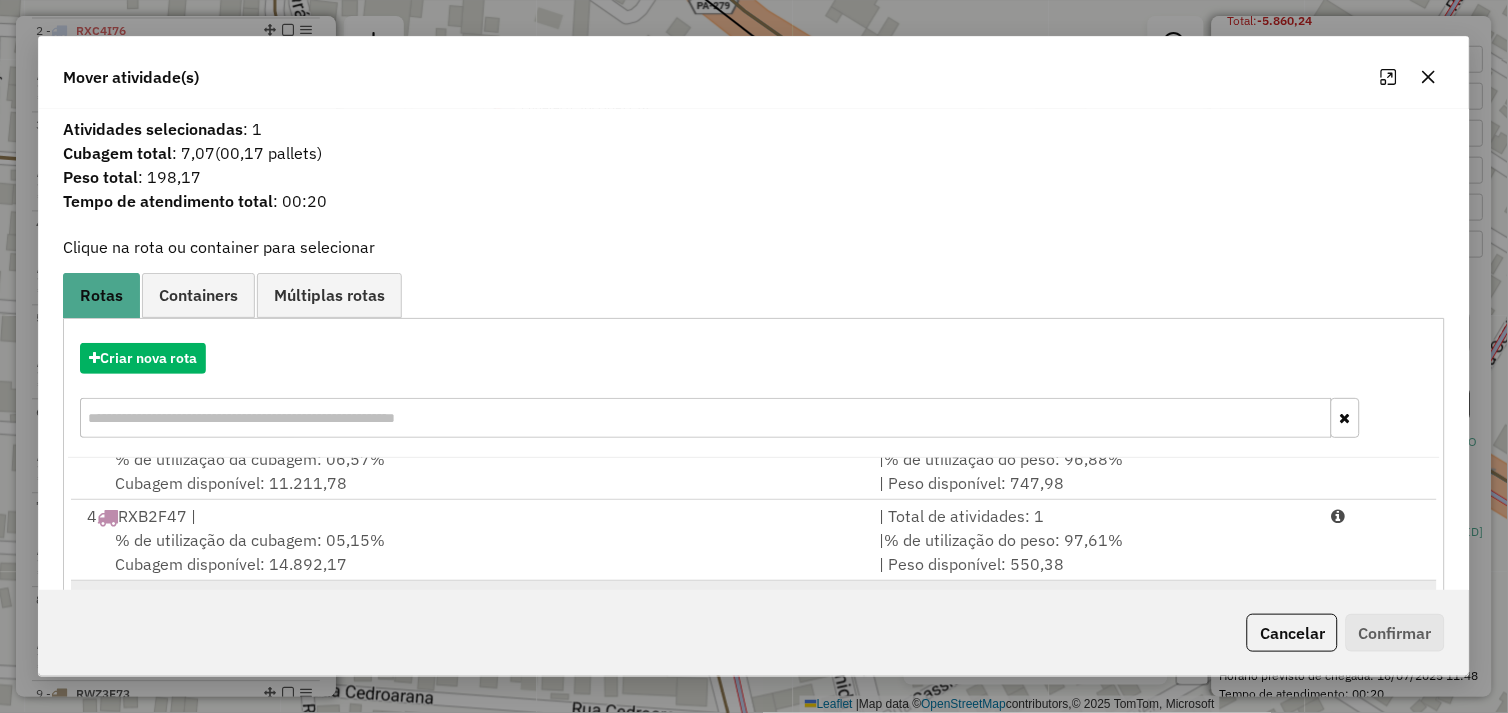 scroll, scrollTop: 248, scrollLeft: 0, axis: vertical 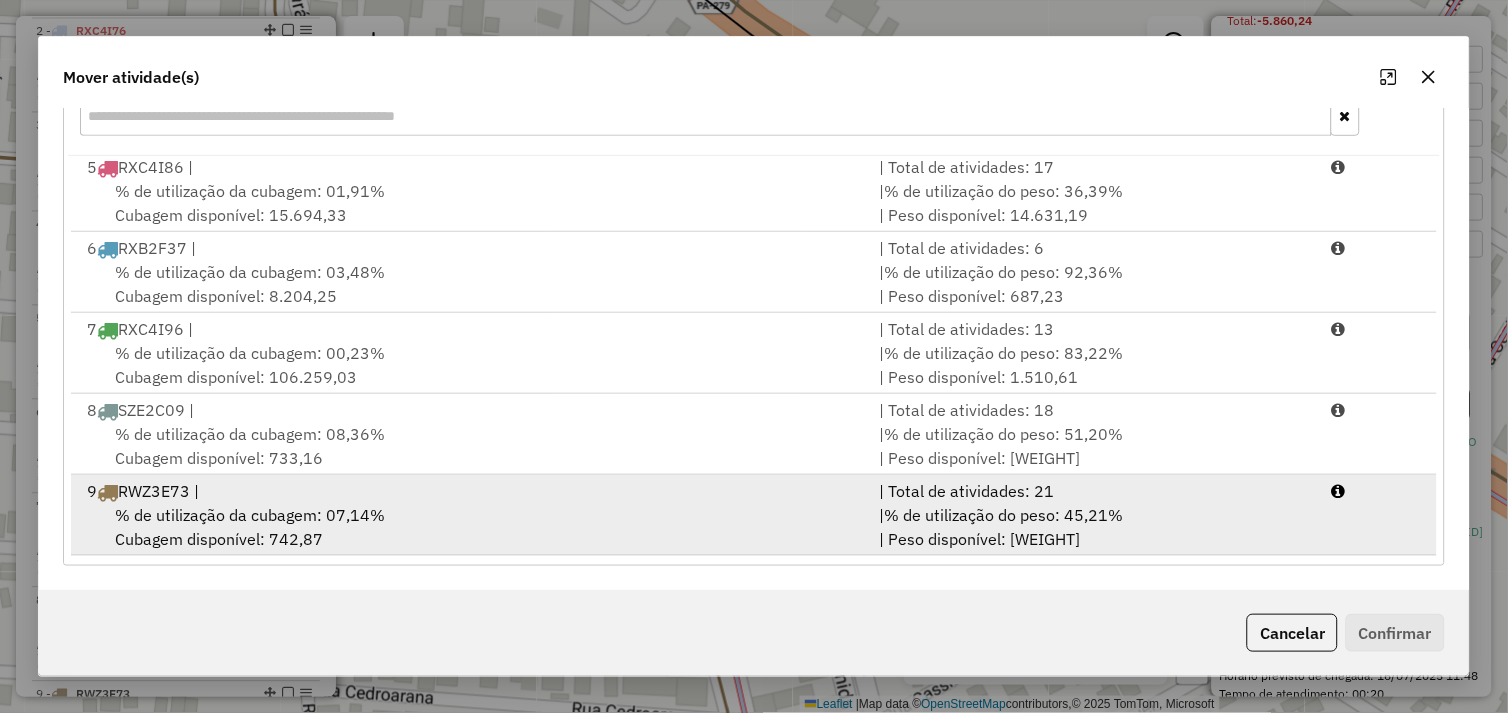 drag, startPoint x: 510, startPoint y: 508, endPoint x: 791, endPoint y: 546, distance: 283.55774 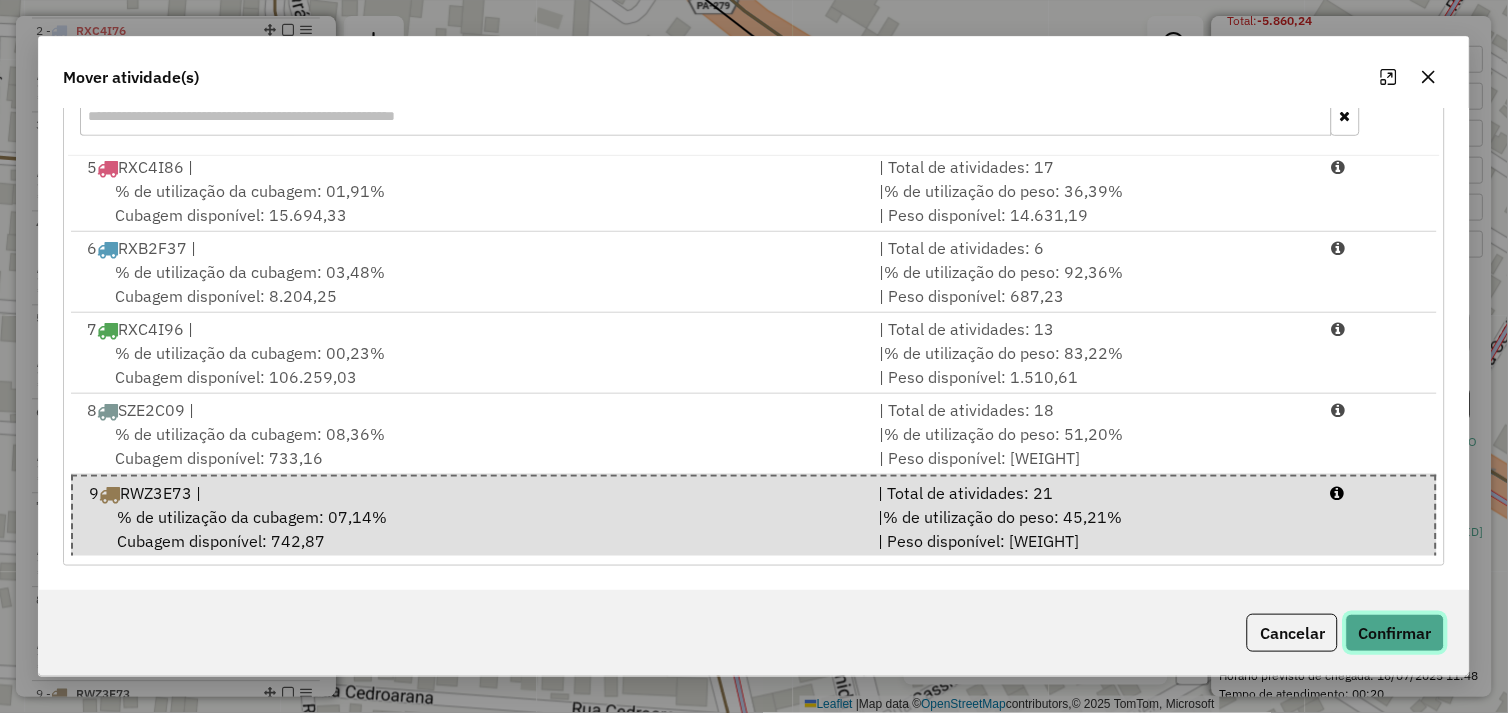 click on "Confirmar" 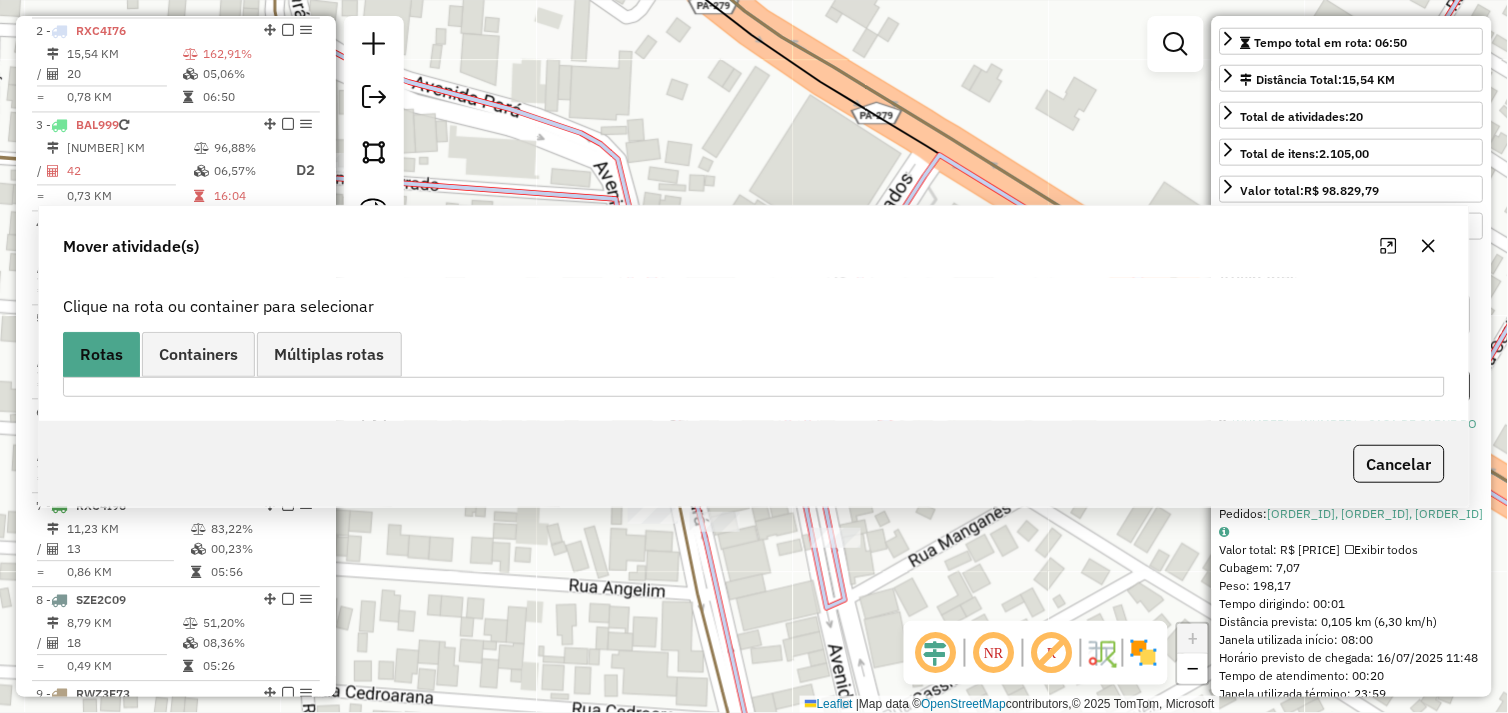 scroll, scrollTop: 0, scrollLeft: 0, axis: both 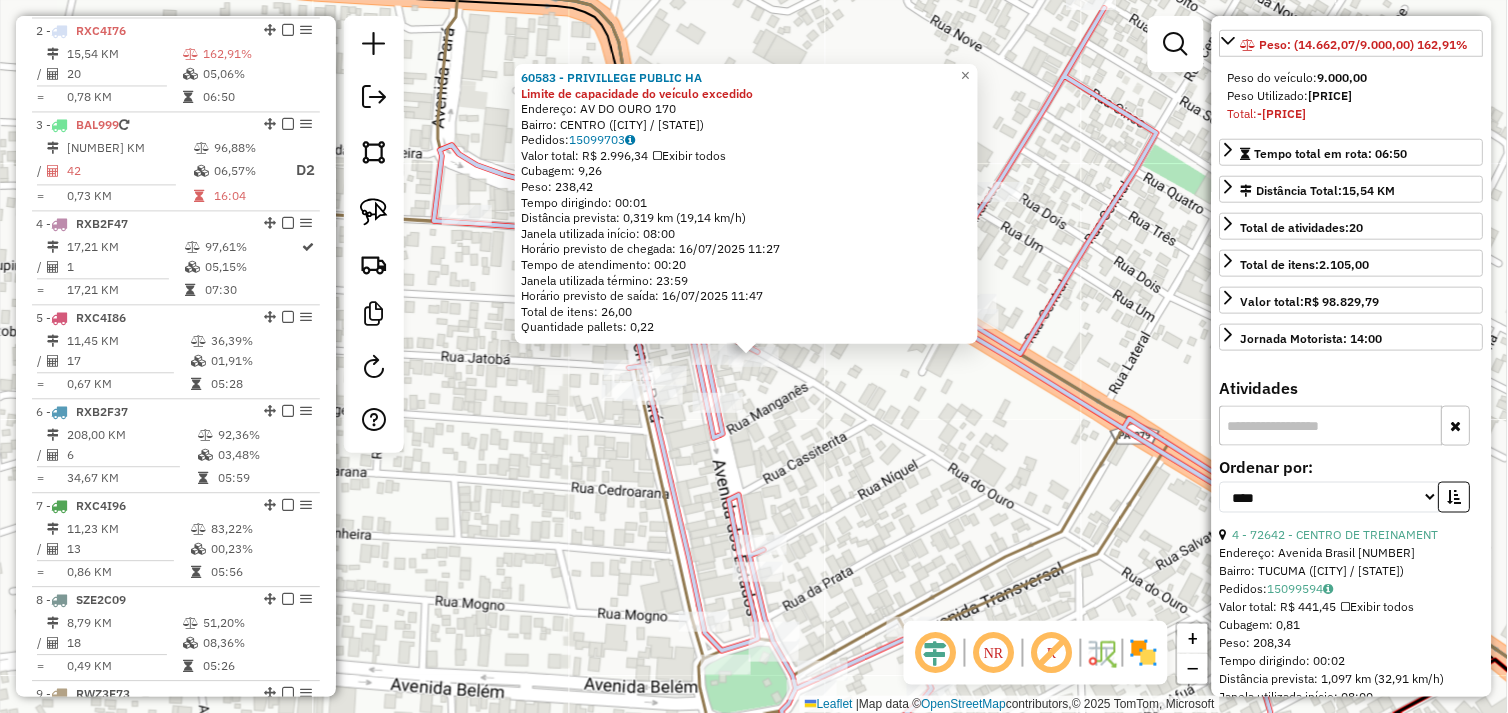 click on "60583 - PRIVILLEGE PUBLIC HA Limite de capacidade do veículo excedido  Endereço:  AV DO OURO 170   Bairro: CENTRO (TUCUMA / PA)   Pedidos:  15099703   Valor total: R$ 2.996,34   Exibir todos   Cubagem: 9,26  Peso: 238,42  Tempo dirigindo: 00:01   Distância prevista: 0,319 km (19,14 km/h)   Janela utilizada início: 08:00   Horário previsto de chegada: 16/07/2025 11:27   Tempo de atendimento: 00:20   Janela utilizada término: 23:59   Horário previsto de saída: 16/07/2025 11:47   Total de itens: 26,00   Quantidade pallets: 0,22  × Janela de atendimento Grade de atendimento Capacidade Transportadoras Veículos Cliente Pedidos  Rotas Selecione os dias de semana para filtrar as janelas de atendimento  Seg   Ter   Qua   Qui   Sex   Sáb   Dom  Informe o período da janela de atendimento: De: Até:  Filtrar exatamente a janela do cliente  Considerar janela de atendimento padrão  Selecione os dias de semana para filtrar as grades de atendimento  Seg   Ter   Qua   Qui   Sex   Sáb   Dom   Peso mínimo:   De:" 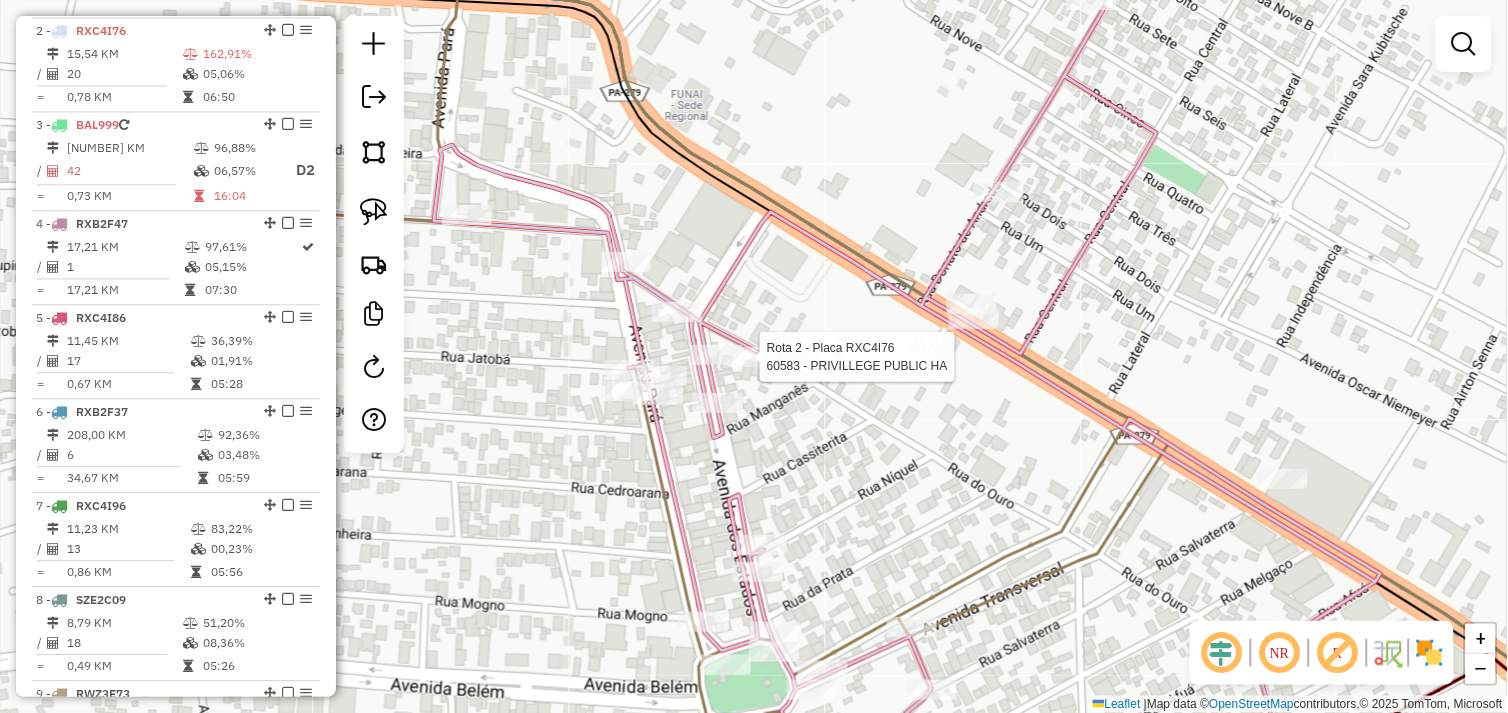 select on "*********" 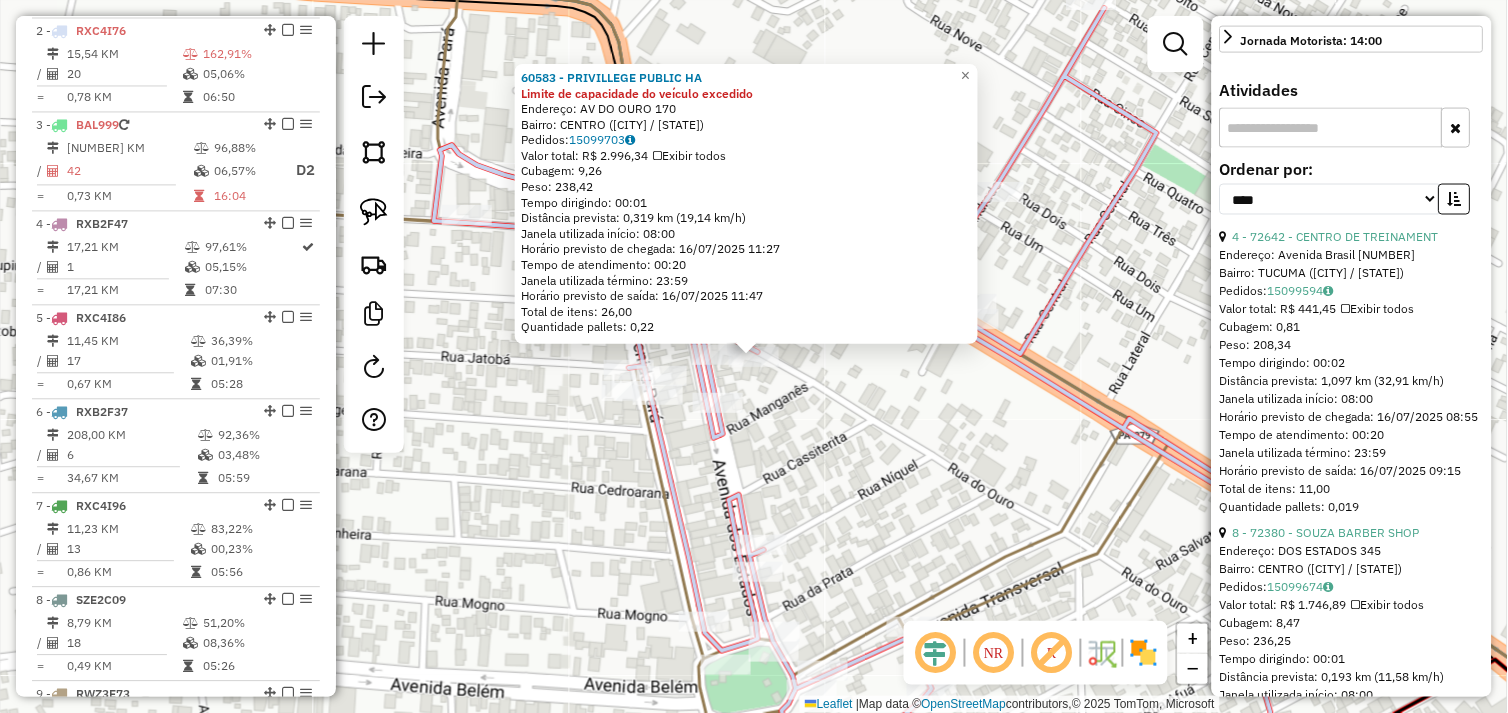 scroll, scrollTop: 666, scrollLeft: 0, axis: vertical 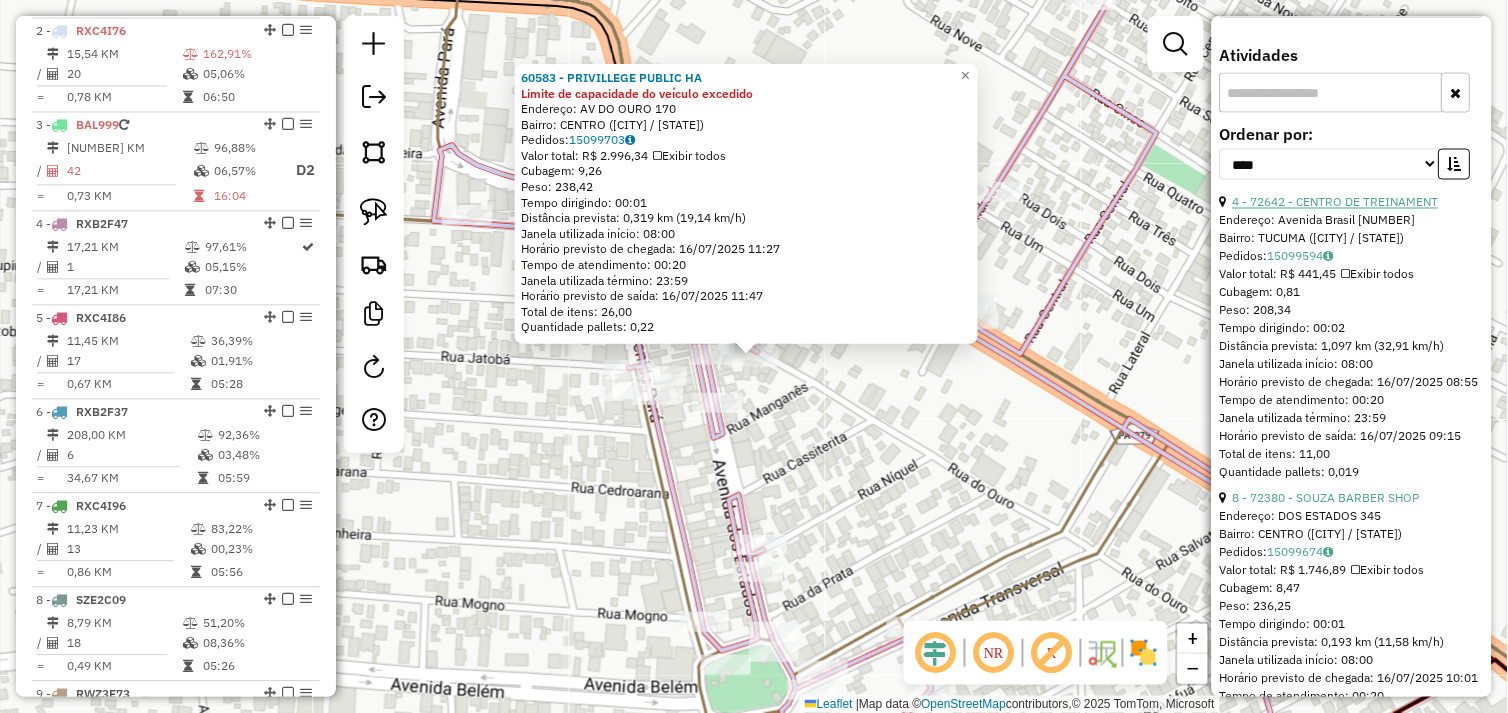 click on "4 - 72642 - CENTRO DE TREINAMENT" at bounding box center [1336, 202] 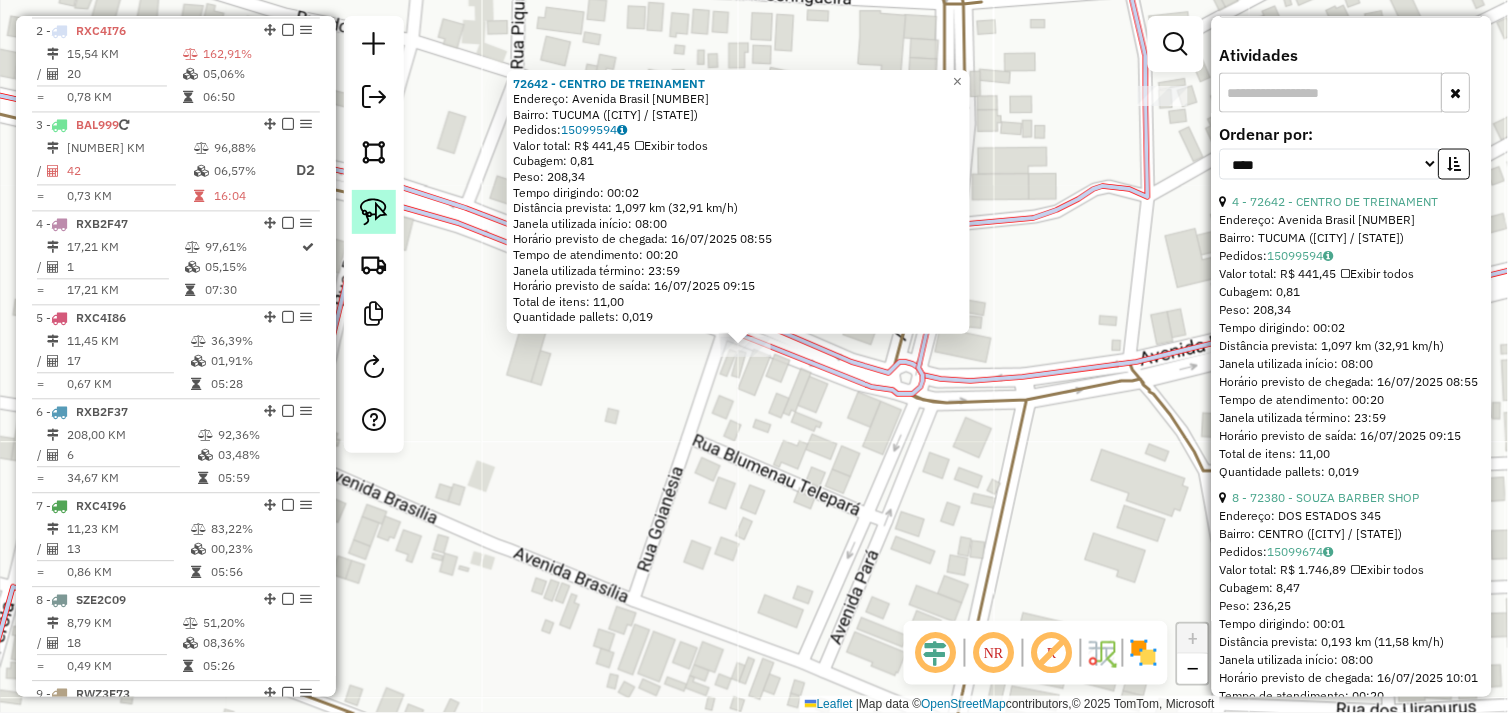 click 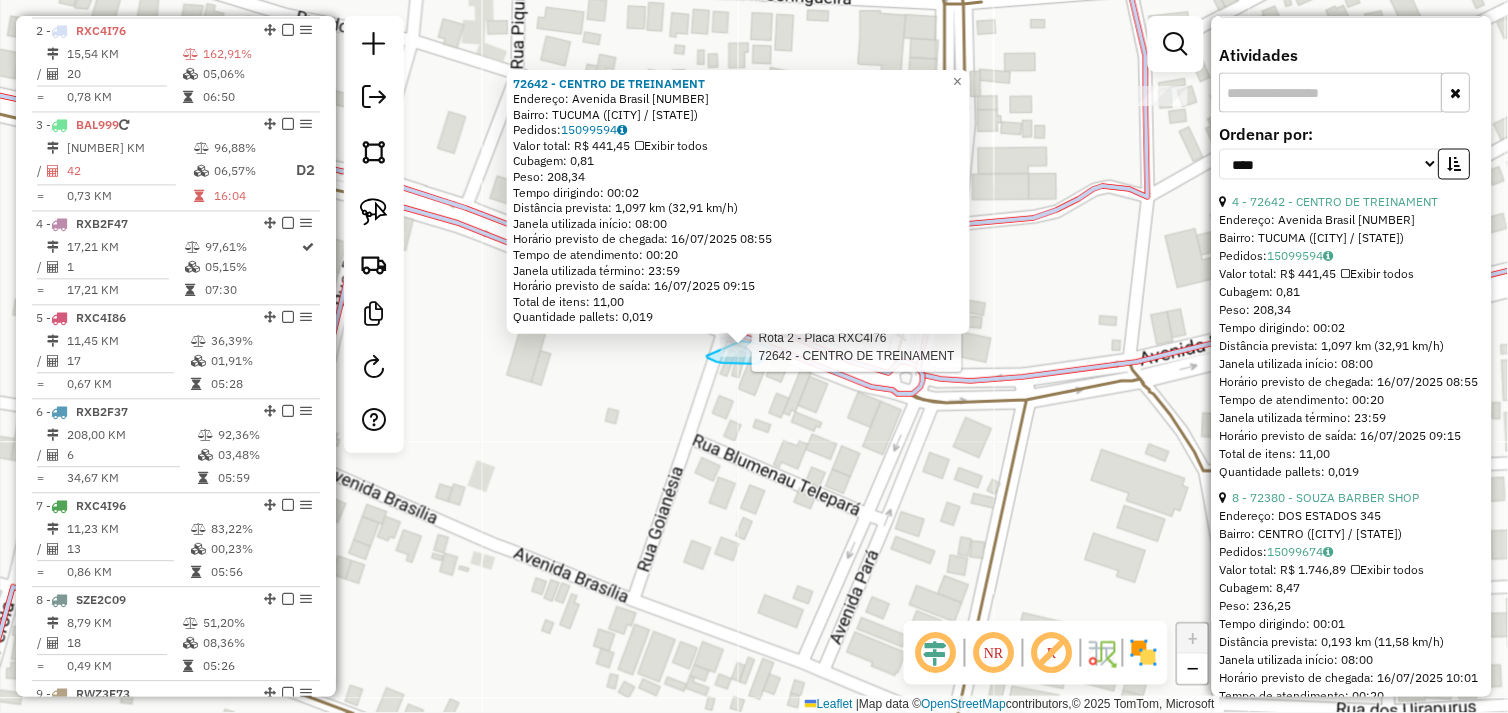 click on "Rota 2 - Placa RXC4I76  72642 - CENTRO DE TREINAMENT 72642 - CENTRO DE TREINAMENT  Endereço:  Avenida Brasil 956   Bairro: TUCUMA (TUCUMA / PA)   Pedidos:  15099594   Valor total: R$ 441,45   Exibir todos   Cubagem: 0,81  Peso: 208,34  Tempo dirigindo: 00:02   Distância prevista: 1,097 km (32,91 km/h)   Janela utilizada início: 08:00   Horário previsto de chegada: 16/07/2025 08:55   Tempo de atendimento: 00:20   Janela utilizada término: 23:59   Horário previsto de saída: 16/07/2025 09:15   Total de itens: 11,00   Quantidade pallets: 0,019  × Janela de atendimento Grade de atendimento Capacidade Transportadoras Veículos Cliente Pedidos  Rotas Selecione os dias de semana para filtrar as janelas de atendimento  Seg   Ter   Qua   Qui   Sex   Sáb   Dom  Informe o período da janela de atendimento: De: Até:  Filtrar exatamente a janela do cliente  Considerar janela de atendimento padrão  Selecione os dias de semana para filtrar as grades de atendimento  Seg   Ter   Qua   Qui   Sex   Sáb   Dom   De:  +" 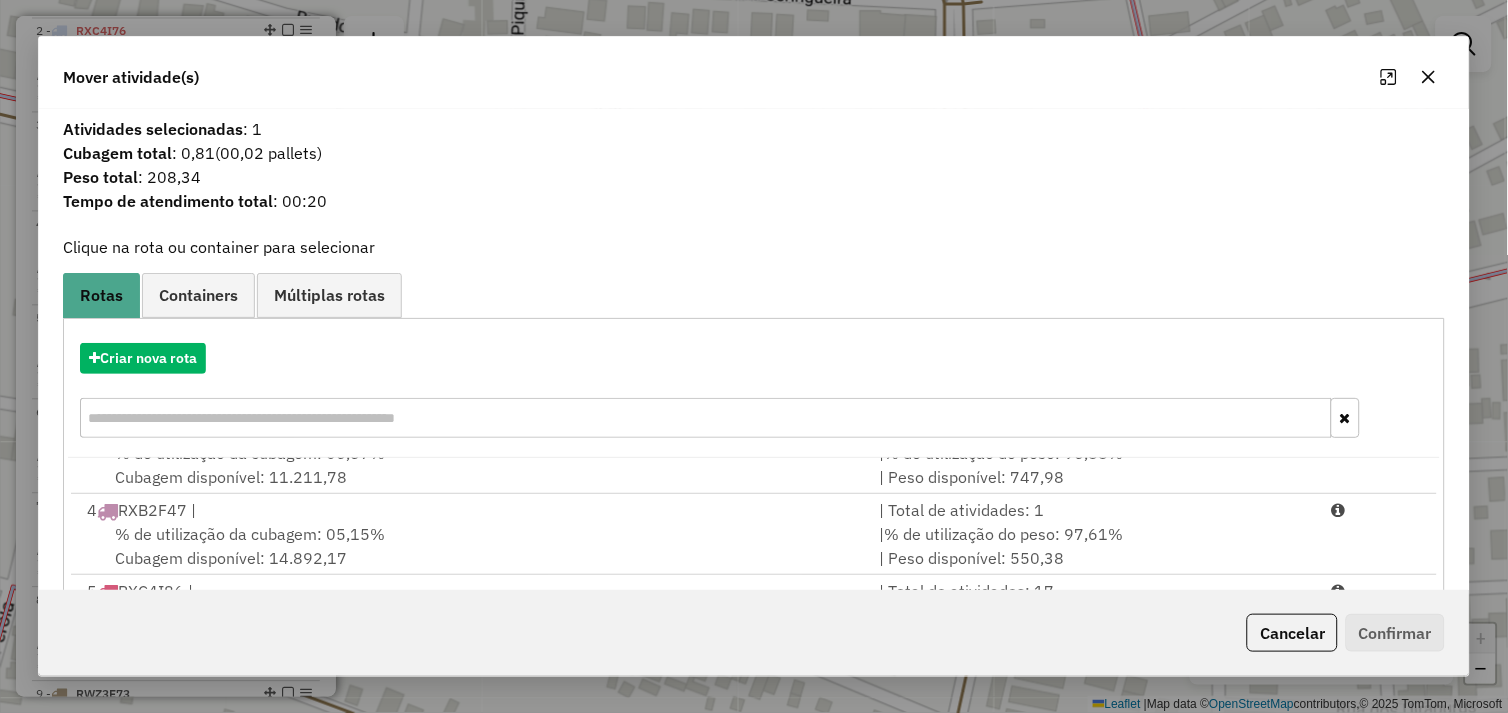 scroll, scrollTop: 248, scrollLeft: 0, axis: vertical 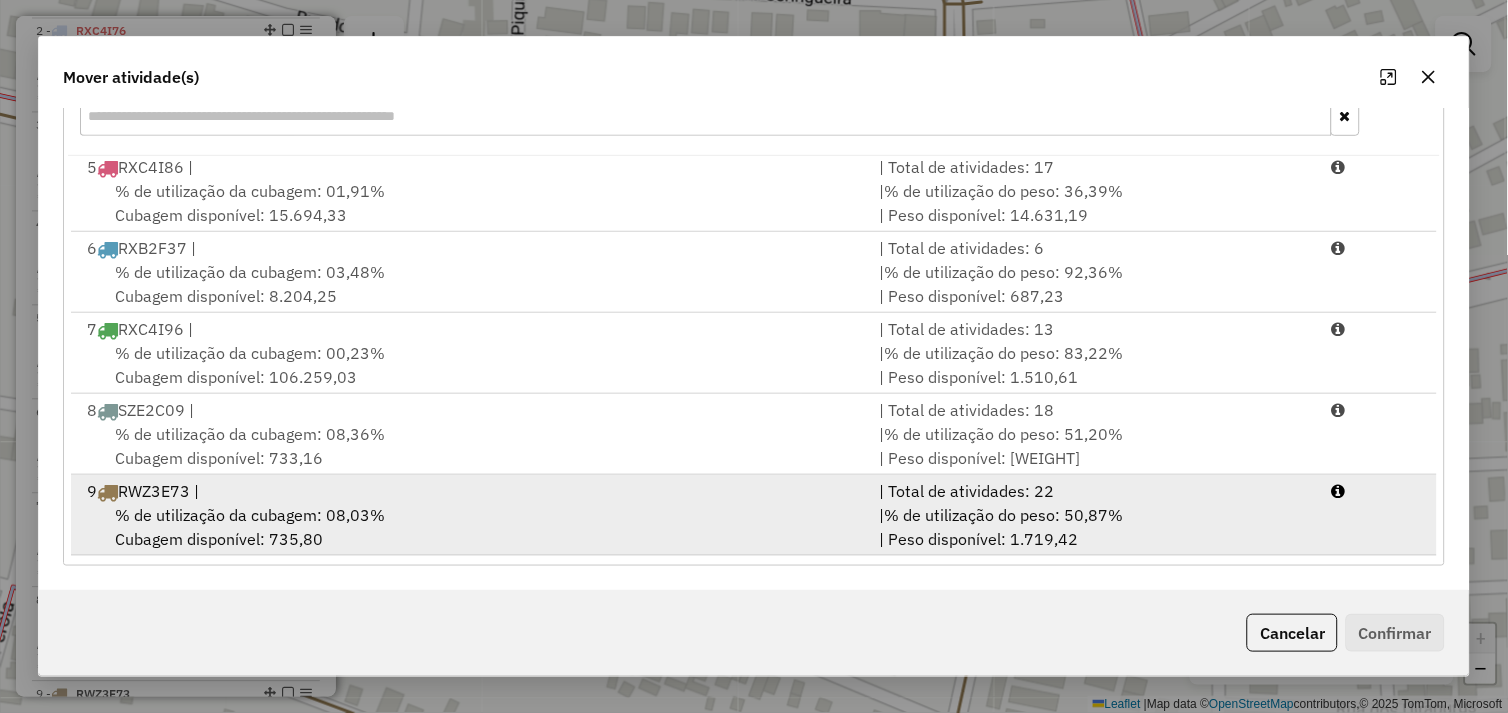 drag, startPoint x: 507, startPoint y: 515, endPoint x: 591, endPoint y: 518, distance: 84.05355 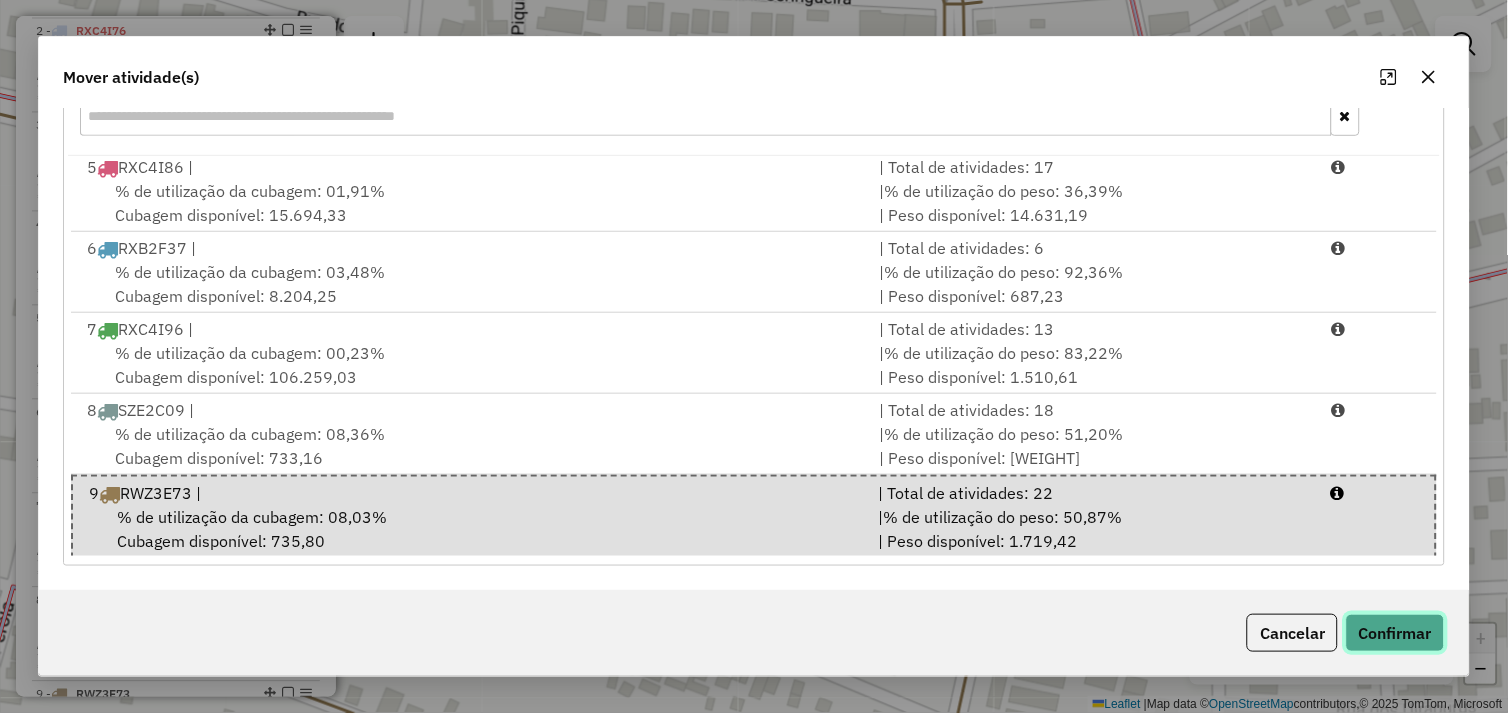 click on "Confirmar" 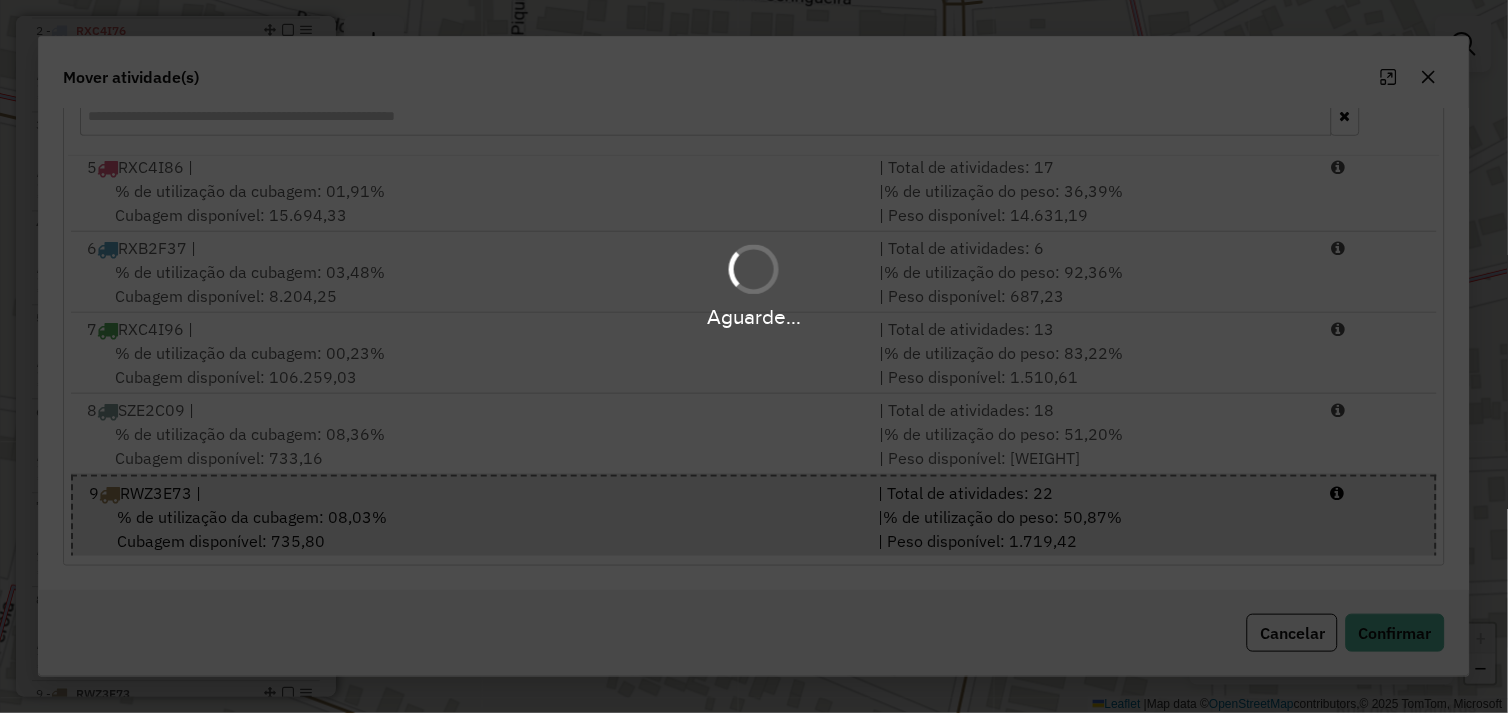 scroll, scrollTop: 0, scrollLeft: 0, axis: both 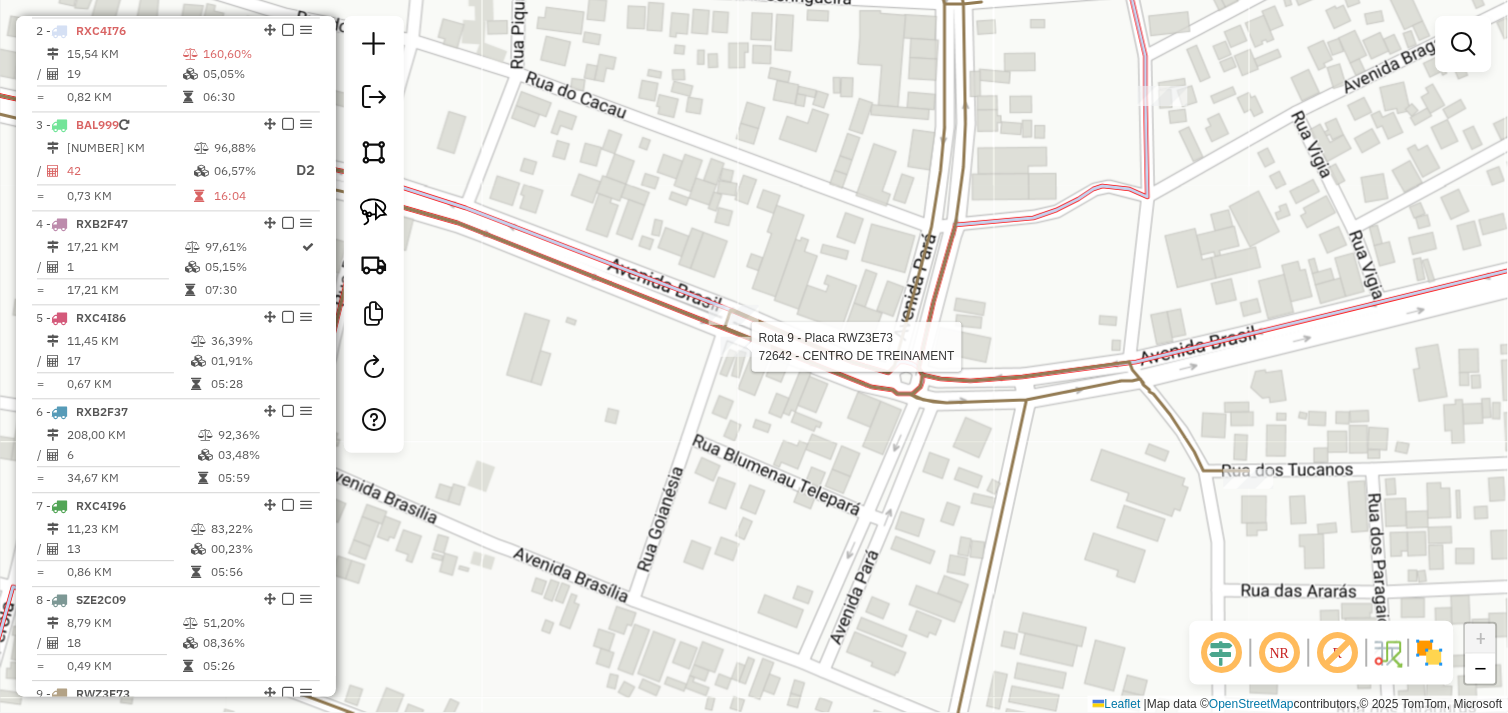 select on "*********" 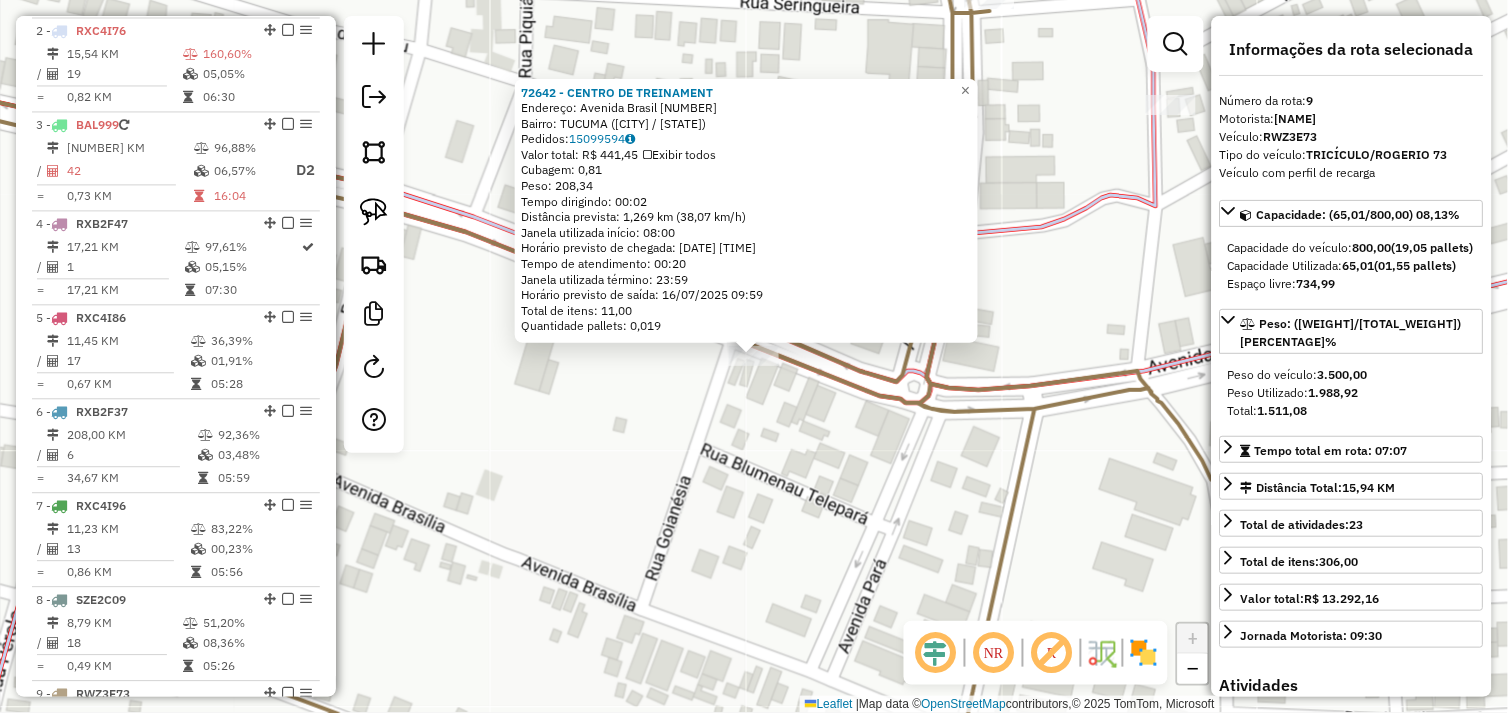 scroll, scrollTop: 1021, scrollLeft: 0, axis: vertical 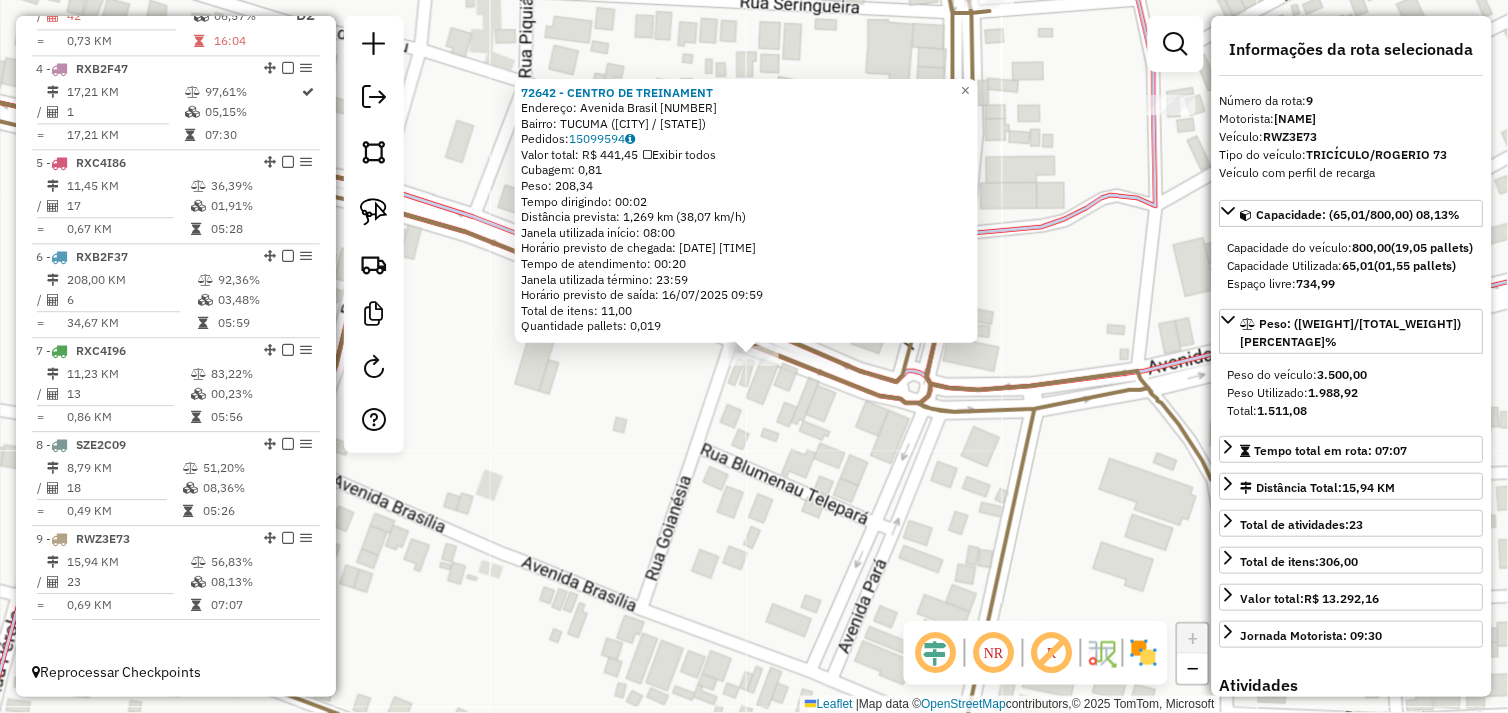 drag, startPoint x: 736, startPoint y: 417, endPoint x: 755, endPoint y: 413, distance: 19.416489 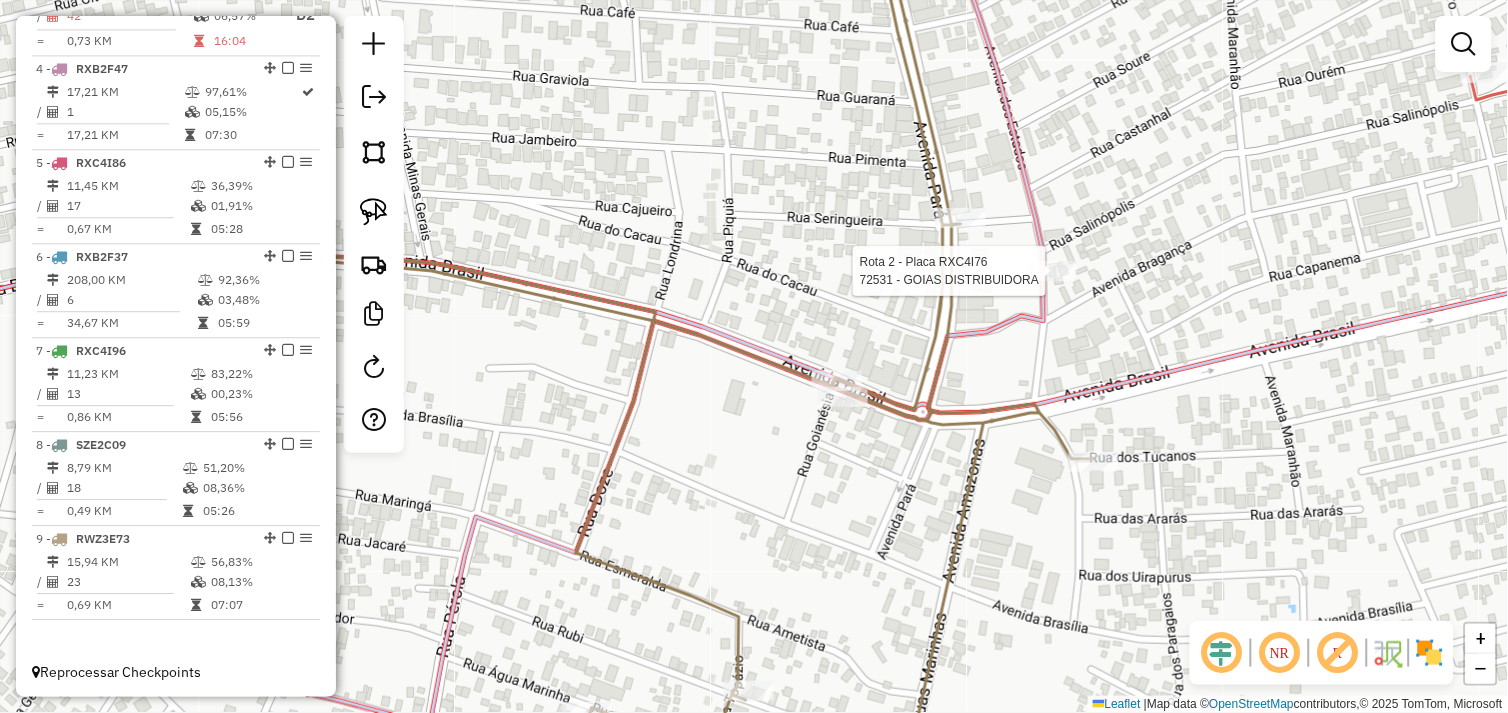 select on "*********" 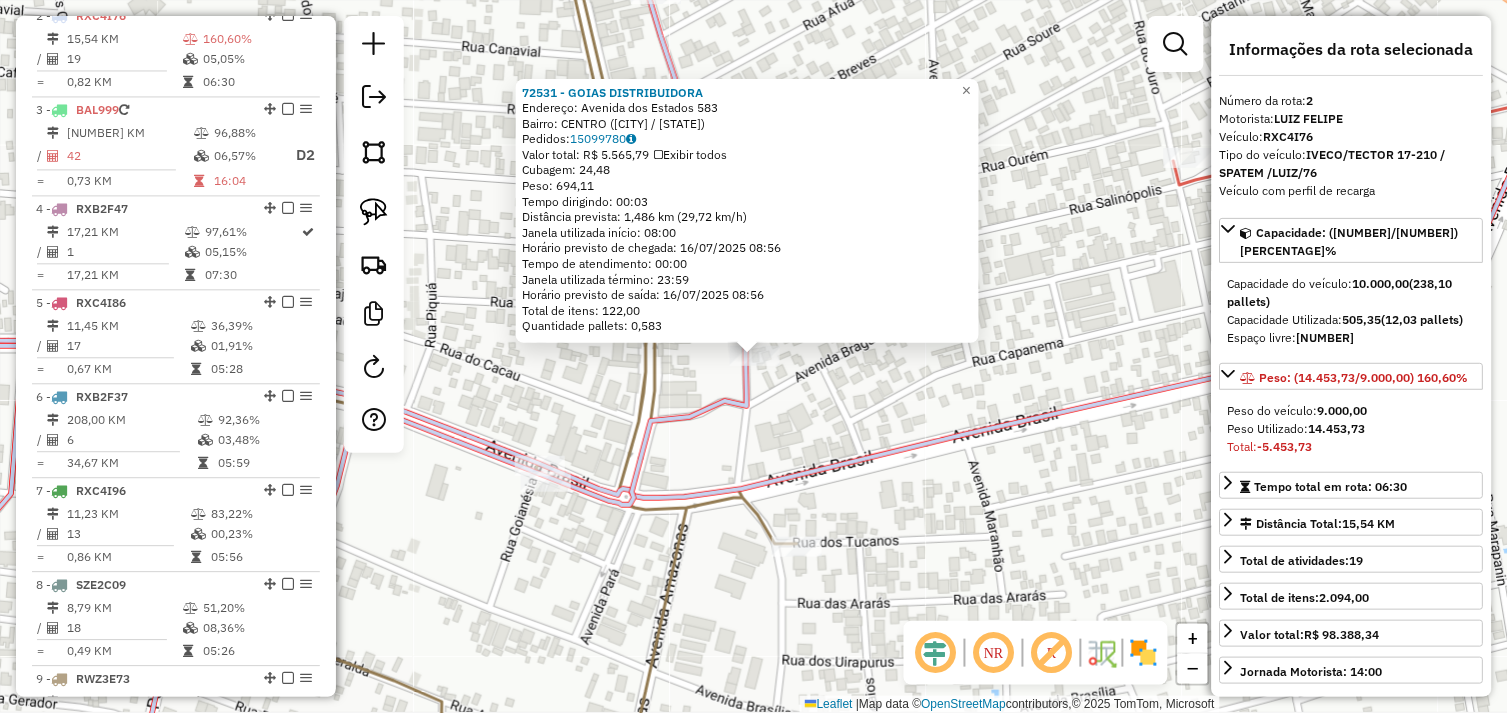 scroll, scrollTop: 866, scrollLeft: 0, axis: vertical 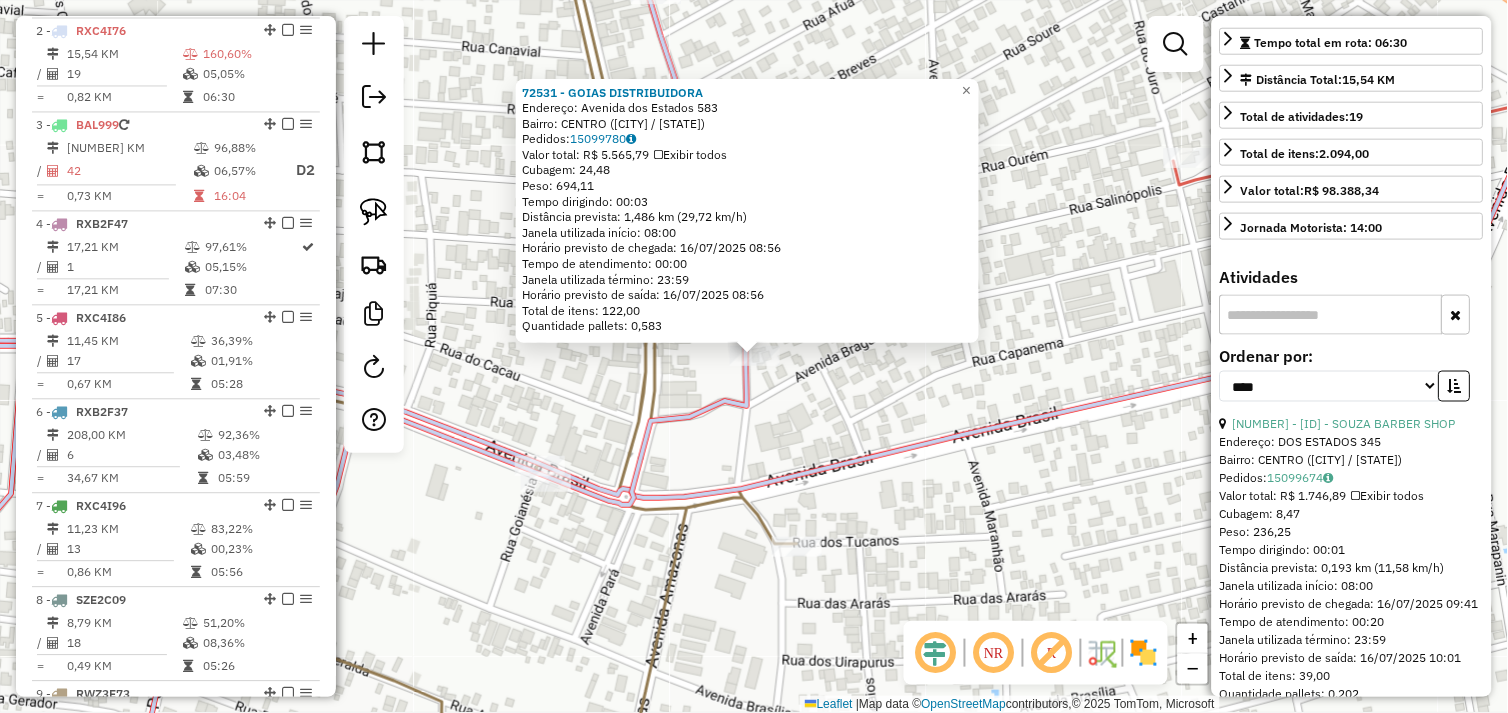 click on "72531 - GOIAS DISTRIBUIDORA  Endereço:  Avenida dos Estados 583   Bairro: CENTRO (TUCUMA / PA)   Pedidos:  15099780   Valor total: R$ 5.565,79   Exibir todos   Cubagem: 24,48  Peso: 694,11  Tempo dirigindo: 00:03   Distância prevista: 1,486 km (29,72 km/h)   Janela utilizada início: 08:00   Horário previsto de chegada: 16/07/2025 08:56   Tempo de atendimento: 00:00   Janela utilizada término: 23:59   Horário previsto de saída: 16/07/2025 08:56   Total de itens: 122,00   Quantidade pallets: 0,583  × Janela de atendimento Grade de atendimento Capacidade Transportadoras Veículos Cliente Pedidos  Rotas Selecione os dias de semana para filtrar as janelas de atendimento  Seg   Ter   Qua   Qui   Sex   Sáb   Dom  Informe o período da janela de atendimento: De: Até:  Filtrar exatamente a janela do cliente  Considerar janela de atendimento padrão  Selecione os dias de semana para filtrar as grades de atendimento  Seg   Ter   Qua   Qui   Sex   Sáb   Dom   Clientes fora do dia de atendimento selecionado De:" 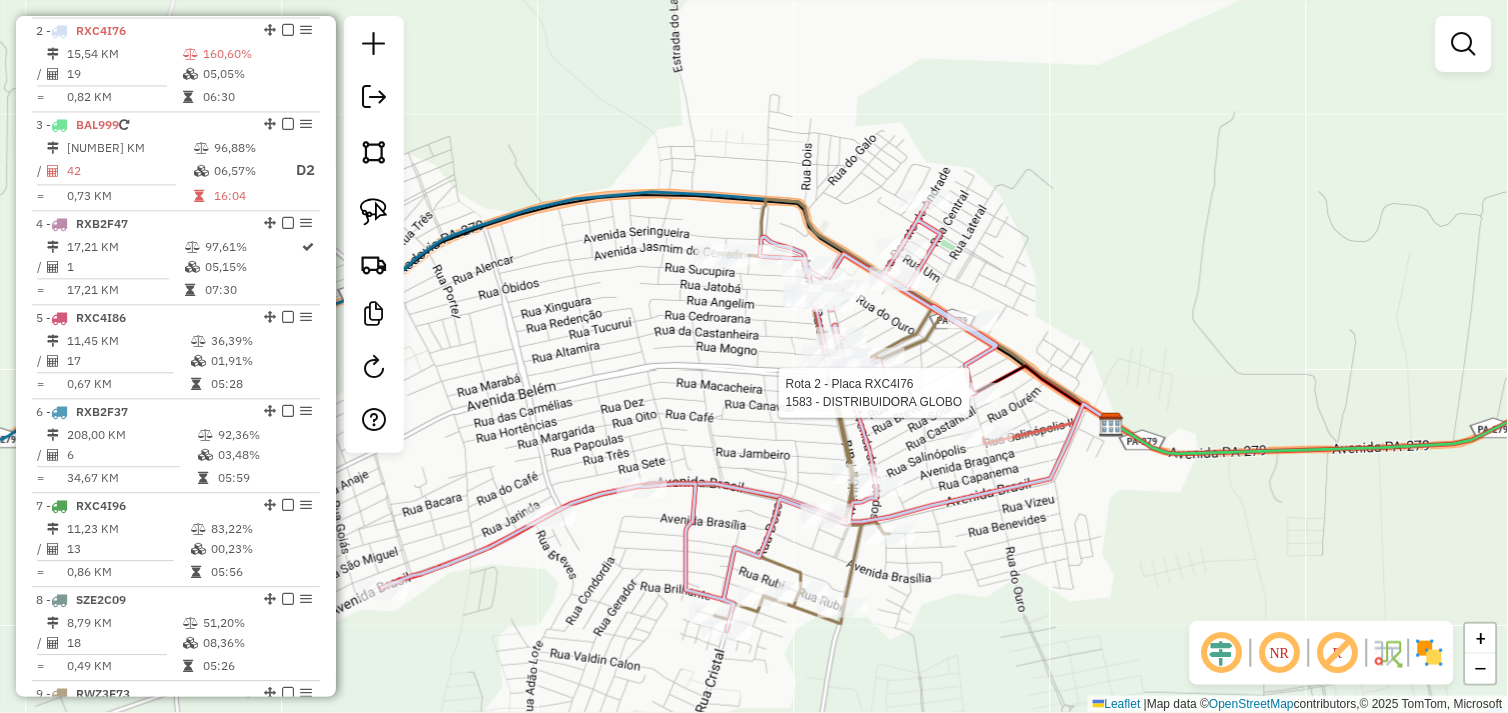 select on "*********" 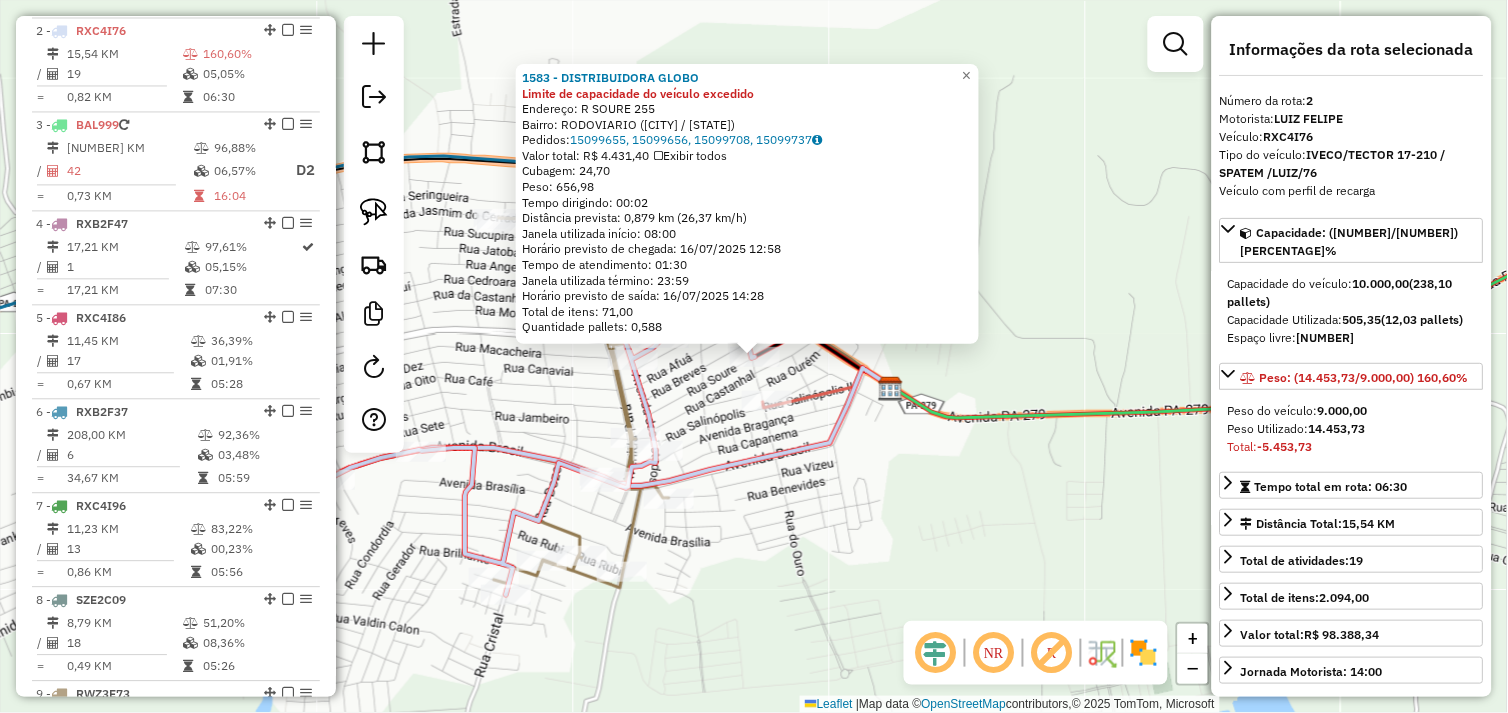 click on "1583 - DISTRIBUIDORA GLOBO Limite de capacidade do veículo excedido  Endereço:  R SOURE 255   Bairro: RODOVIARIO (TUCUMA / PA)   Pedidos:  15099655, 15099656, 15099708, 15099737   Valor total: R$ 4.431,40   Exibir todos   Cubagem: 24,70  Peso: 656,98  Tempo dirigindo: 00:02   Distância prevista: 0,879 km (26,37 km/h)   Janela utilizada início: 08:00   Horário previsto de chegada: 16/07/2025 12:58   Tempo de atendimento: 01:30   Janela utilizada término: 23:59   Horário previsto de saída: 16/07/2025 14:28   Total de itens: 71,00   Quantidade pallets: 0,588  × Janela de atendimento Grade de atendimento Capacidade Transportadoras Veículos Cliente Pedidos  Rotas Selecione os dias de semana para filtrar as janelas de atendimento  Seg   Ter   Qua   Qui   Sex   Sáb   Dom  Informe o período da janela de atendimento: De: Até:  Filtrar exatamente a janela do cliente  Considerar janela de atendimento padrão  Selecione os dias de semana para filtrar as grades de atendimento  Seg   Ter   Qua   Qui   Sex  De:" 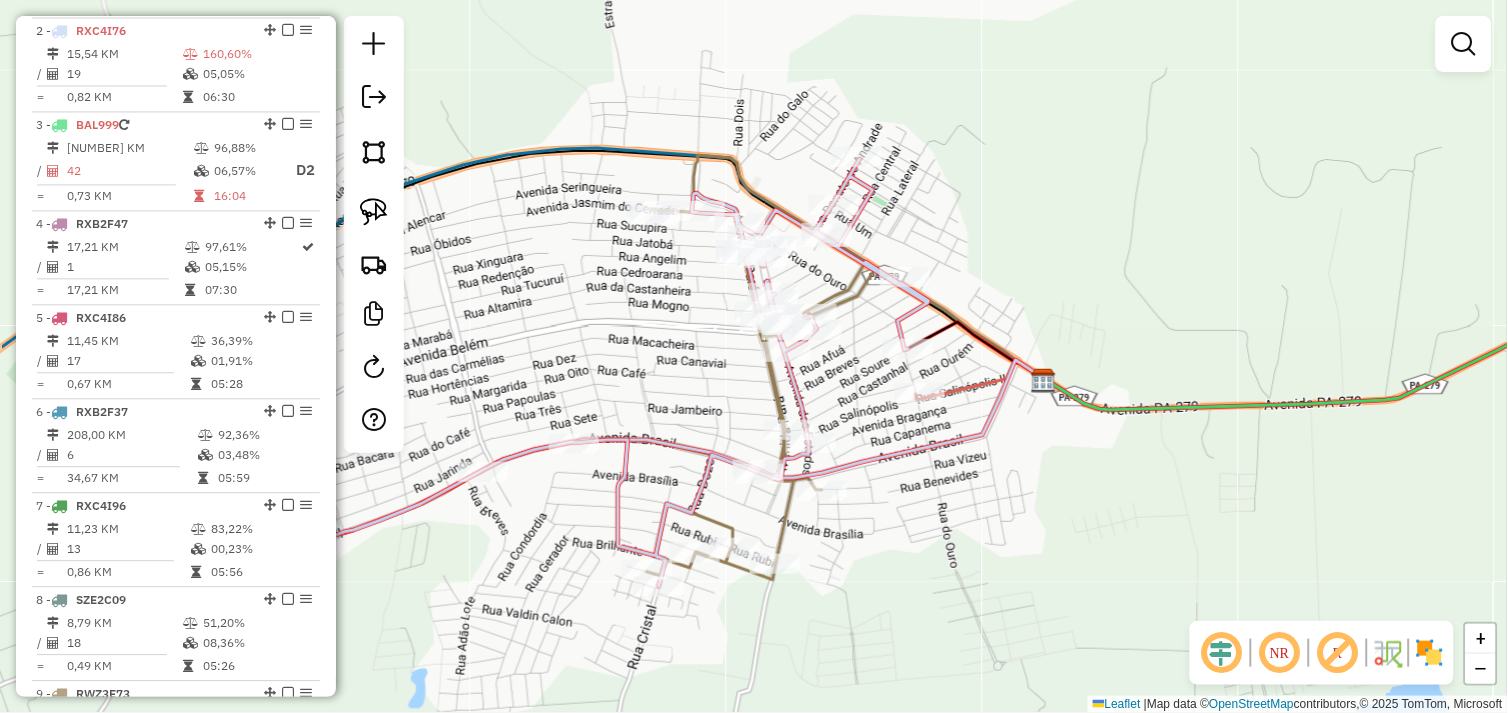 drag, startPoint x: 661, startPoint y: 393, endPoint x: 804, endPoint y: 381, distance: 143.50261 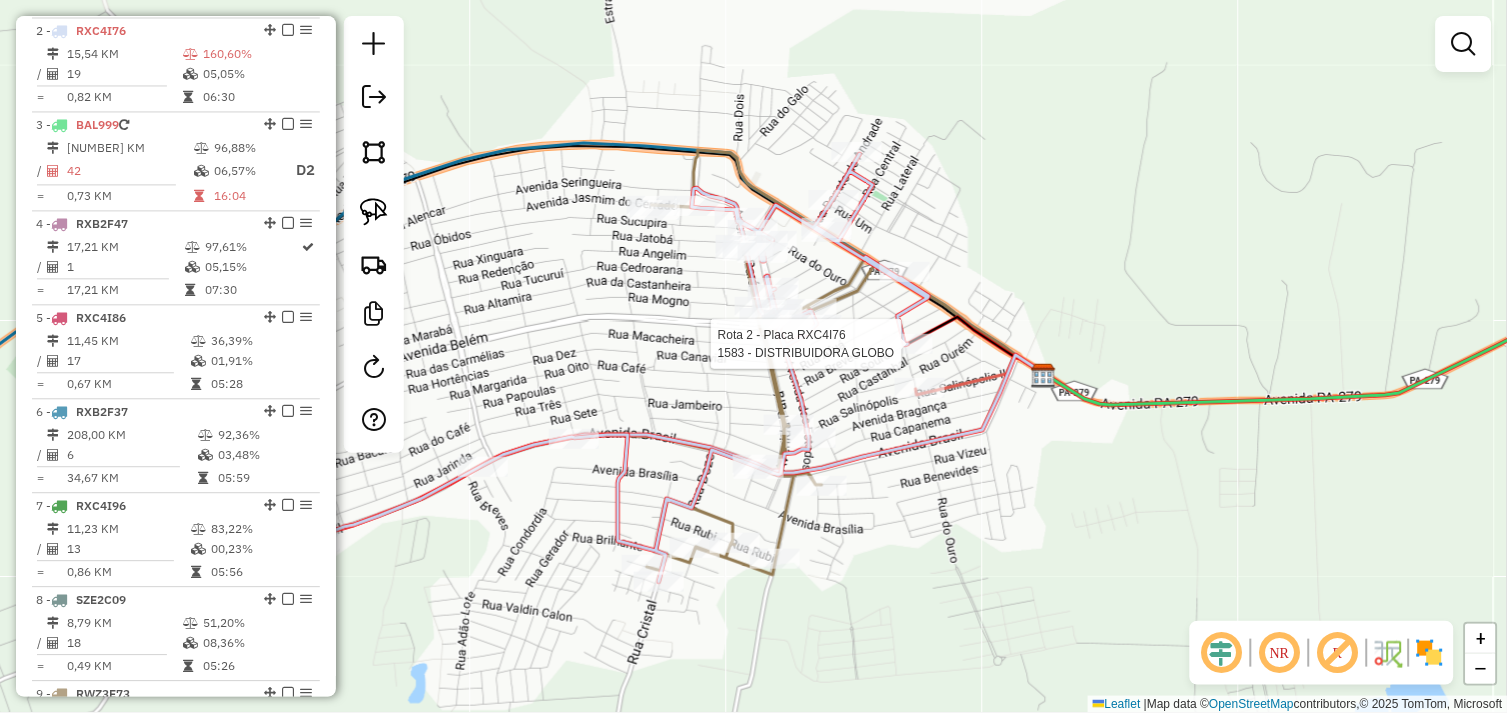 select on "*********" 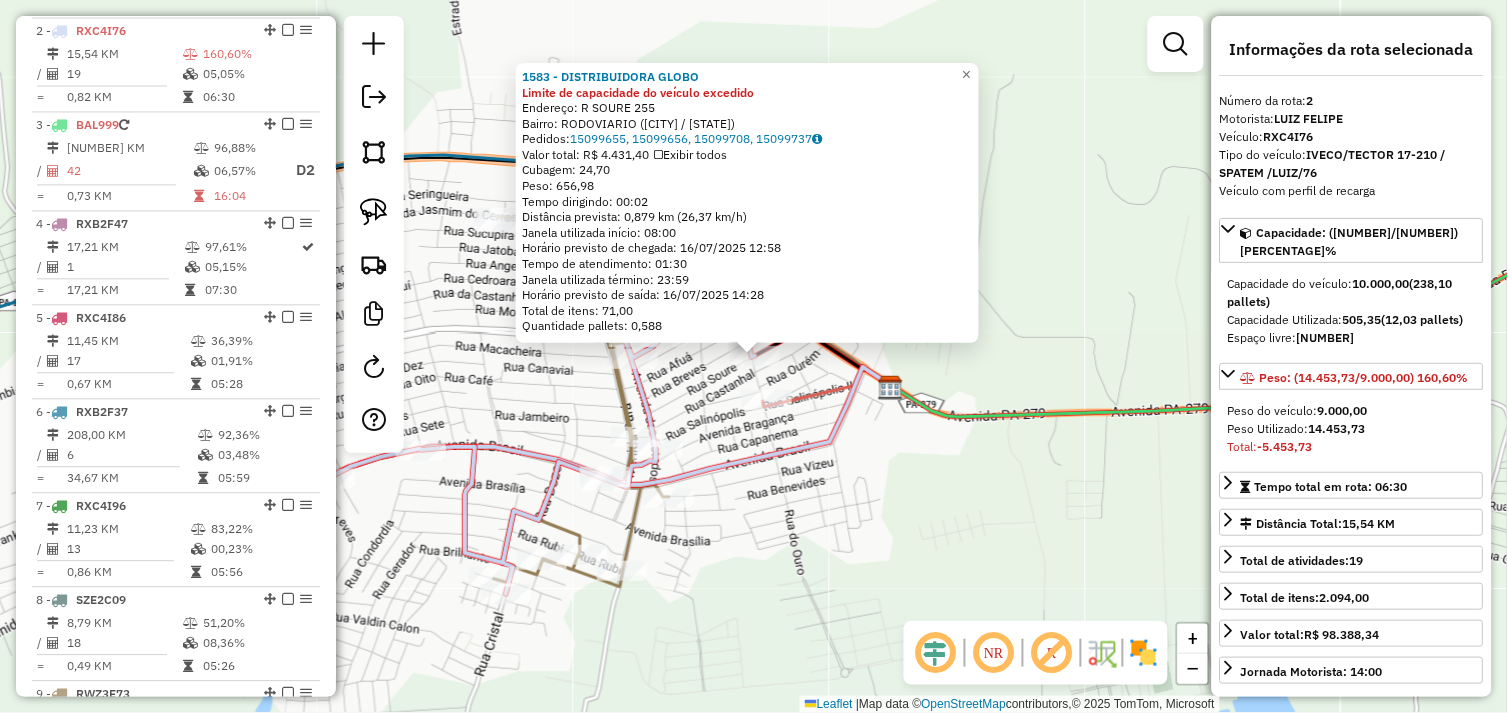 click on "1583 - DISTRIBUIDORA GLOBO Limite de capacidade do veículo excedido  Endereço:  R SOURE 255   Bairro: RODOVIARIO (TUCUMA / PA)   Pedidos:  15099655, 15099656, 15099708, 15099737   Valor total: R$ 4.431,40   Exibir todos   Cubagem: 24,70  Peso: 656,98  Tempo dirigindo: 00:02   Distância prevista: 0,879 km (26,37 km/h)   Janela utilizada início: 08:00   Horário previsto de chegada: 16/07/2025 12:58   Tempo de atendimento: 01:30   Janela utilizada término: 23:59   Horário previsto de saída: 16/07/2025 14:28   Total de itens: 71,00   Quantidade pallets: 0,588  × Janela de atendimento Grade de atendimento Capacidade Transportadoras Veículos Cliente Pedidos  Rotas Selecione os dias de semana para filtrar as janelas de atendimento  Seg   Ter   Qua   Qui   Sex   Sáb   Dom  Informe o período da janela de atendimento: De: Até:  Filtrar exatamente a janela do cliente  Considerar janela de atendimento padrão  Selecione os dias de semana para filtrar as grades de atendimento  Seg   Ter   Qua   Qui   Sex  De:" 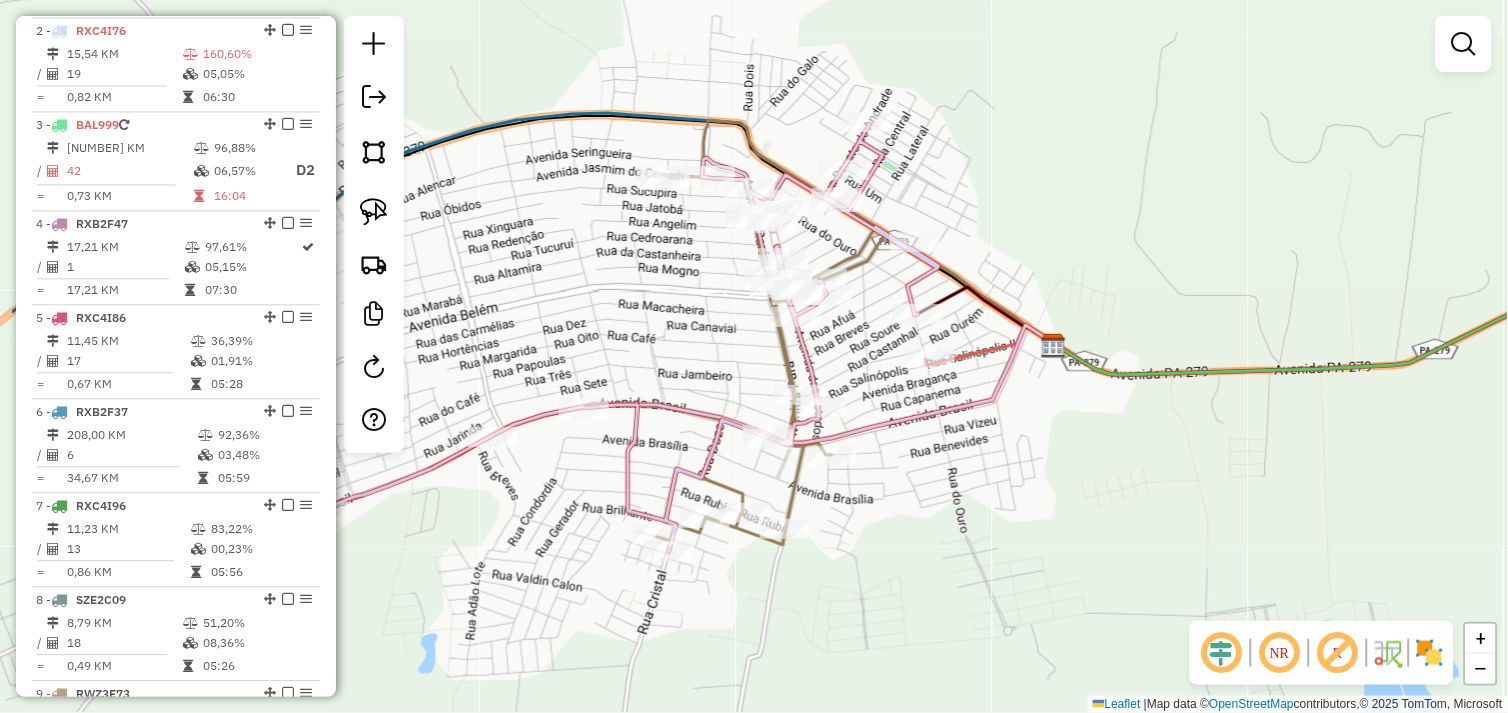 drag, startPoint x: 693, startPoint y: 567, endPoint x: 591, endPoint y: 518, distance: 113.15918 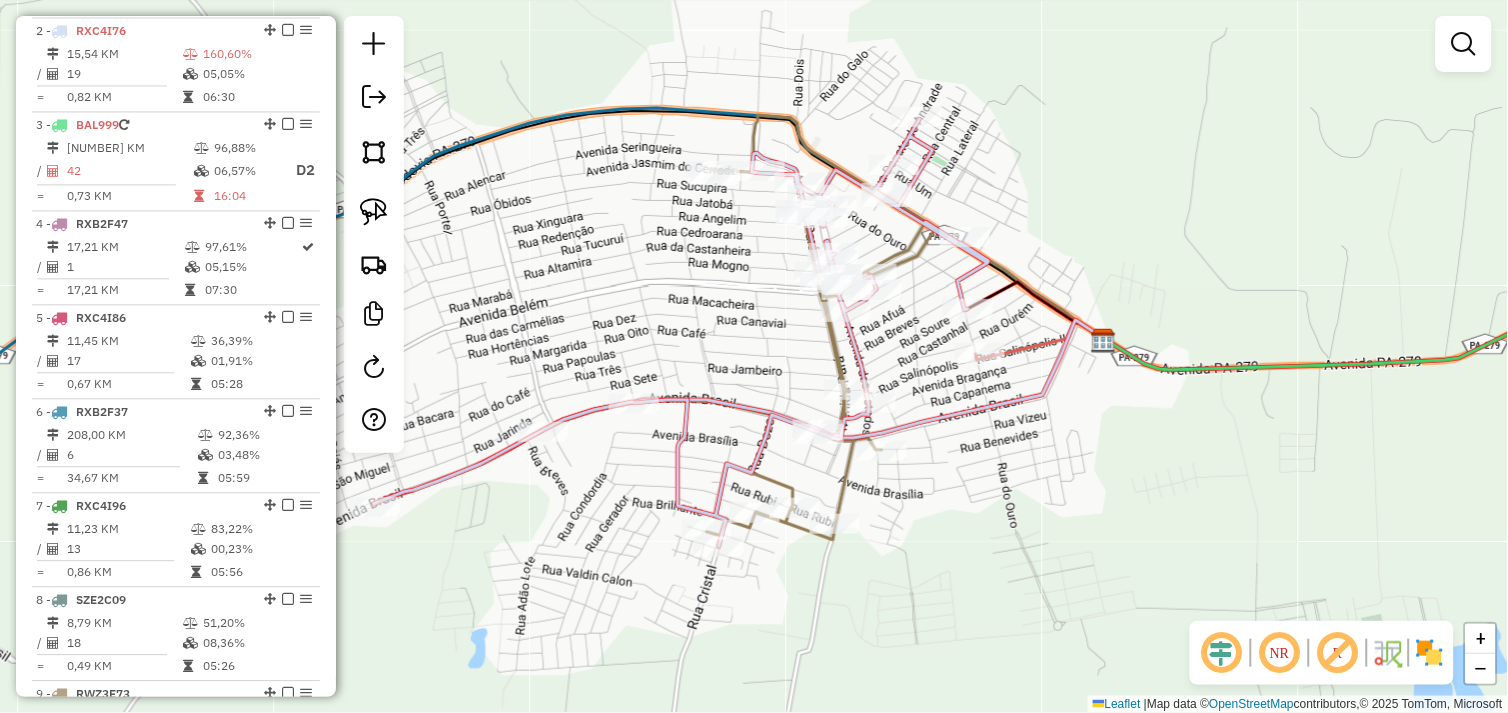 drag, startPoint x: 442, startPoint y: 546, endPoint x: 673, endPoint y: 511, distance: 233.63647 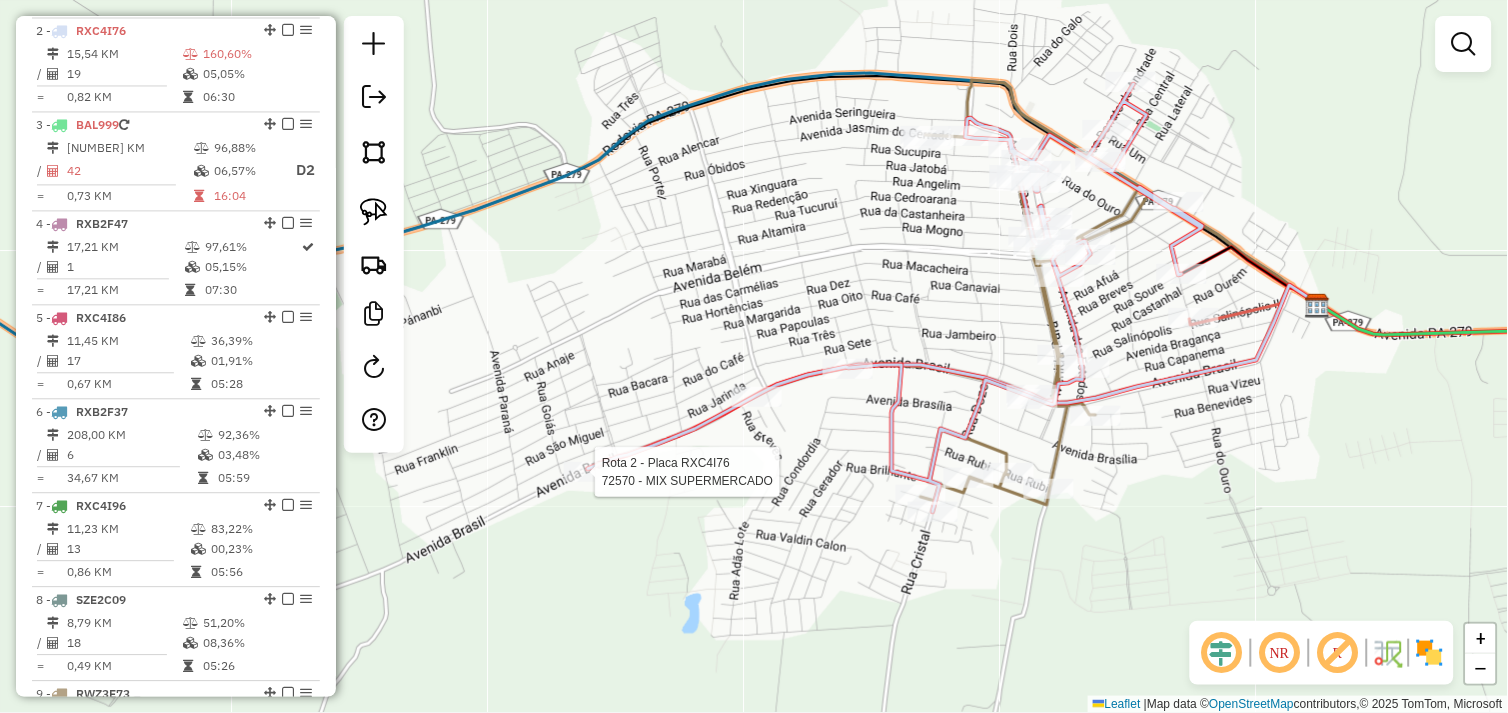 select on "*********" 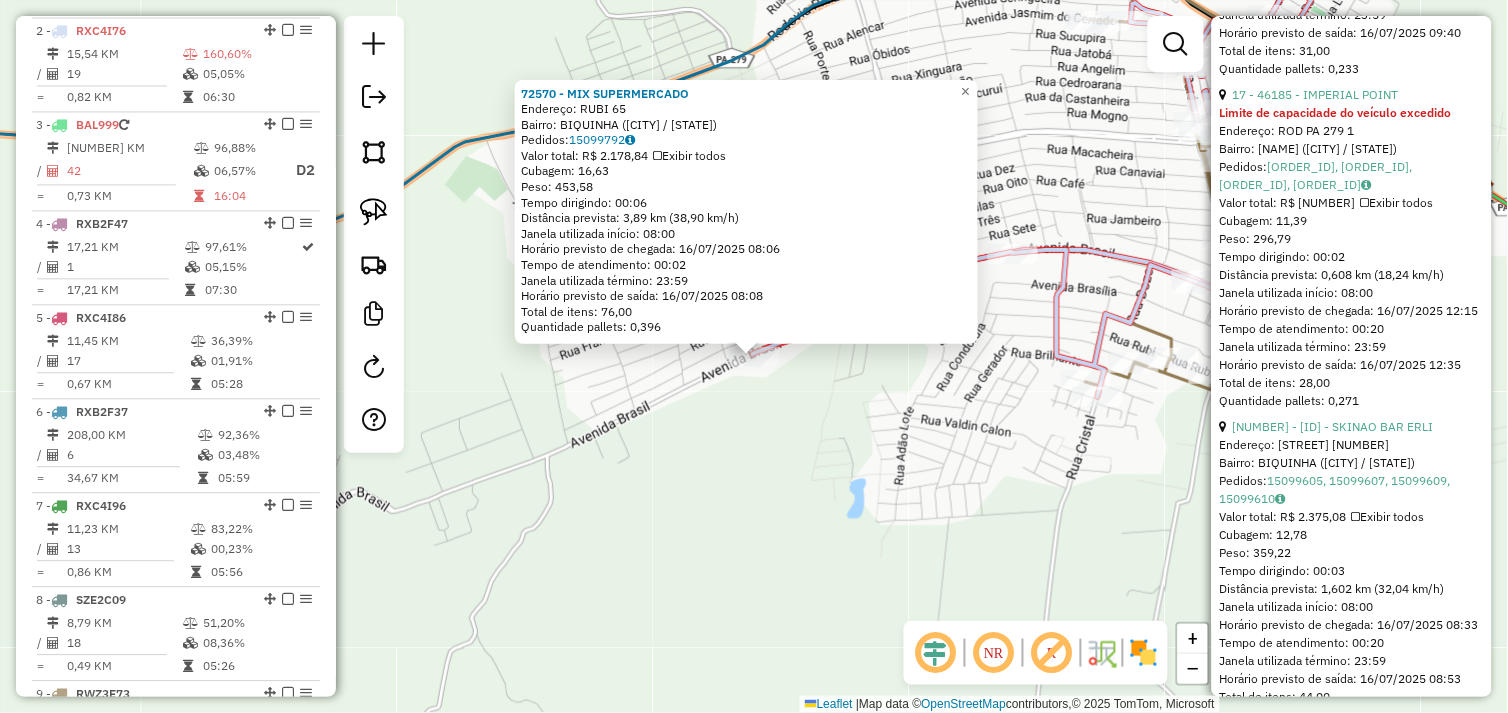 scroll, scrollTop: 1568, scrollLeft: 0, axis: vertical 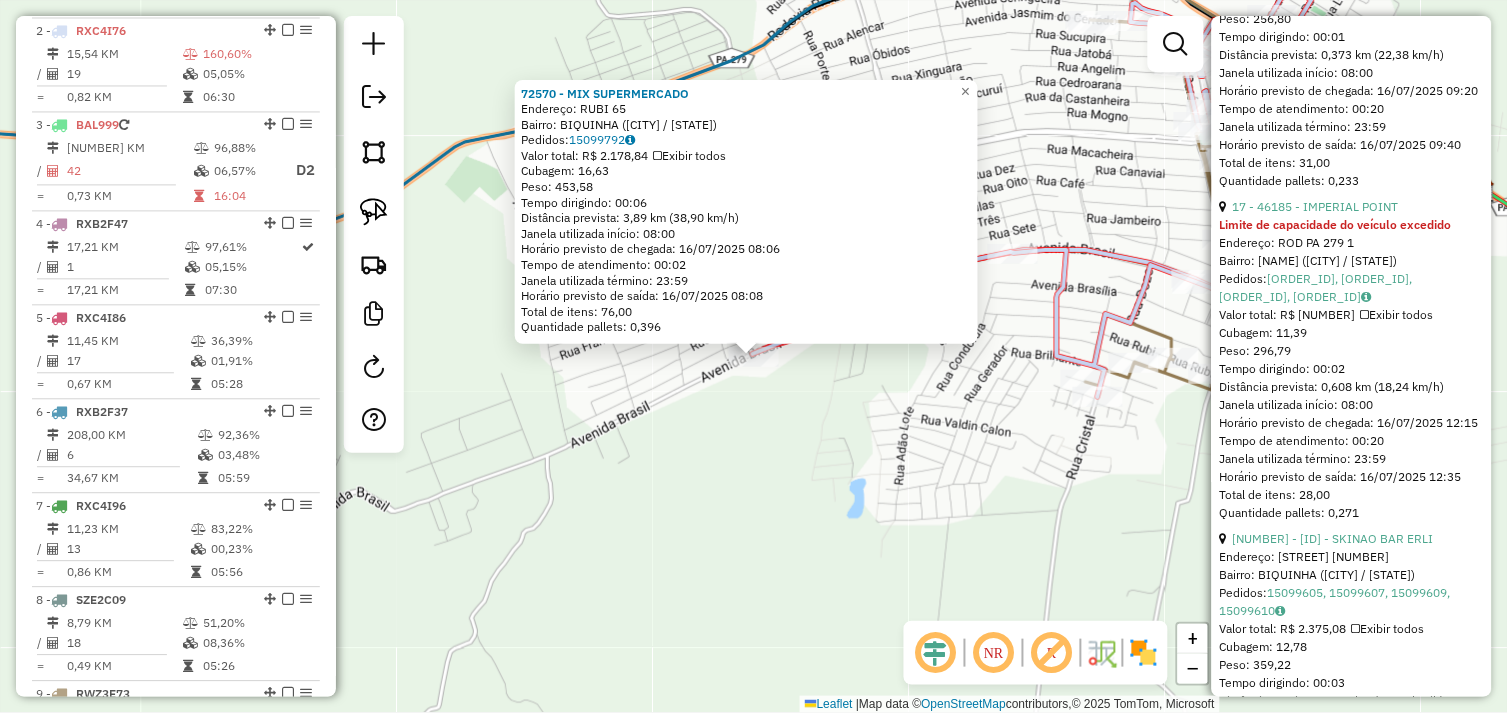 click on "72570 - MIX SUPERMERCADO  Endereço:  RUBI 65   Bairro: BIQUINHA (TUCUMA / PA)   Pedidos:  15099792   Valor total: R$ 2.178,84   Exibir todos   Cubagem: 16,63  Peso: 453,58  Tempo dirigindo: 00:06   Distância prevista: 3,89 km (38,90 km/h)   Janela utilizada início: 08:00   Horário previsto de chegada: 16/07/2025 08:06   Tempo de atendimento: 00:02   Janela utilizada término: 23:59   Horário previsto de saída: 16/07/2025 08:08   Total de itens: 76,00   Quantidade pallets: 0,396  × Janela de atendimento Grade de atendimento Capacidade Transportadoras Veículos Cliente Pedidos  Rotas Selecione os dias de semana para filtrar as janelas de atendimento  Seg   Ter   Qua   Qui   Sex   Sáb   Dom  Informe o período da janela de atendimento: De: Até:  Filtrar exatamente a janela do cliente  Considerar janela de atendimento padrão  Selecione os dias de semana para filtrar as grades de atendimento  Seg   Ter   Qua   Qui   Sex   Sáb   Dom   Considerar clientes sem dia de atendimento cadastrado  Peso mínimo:" 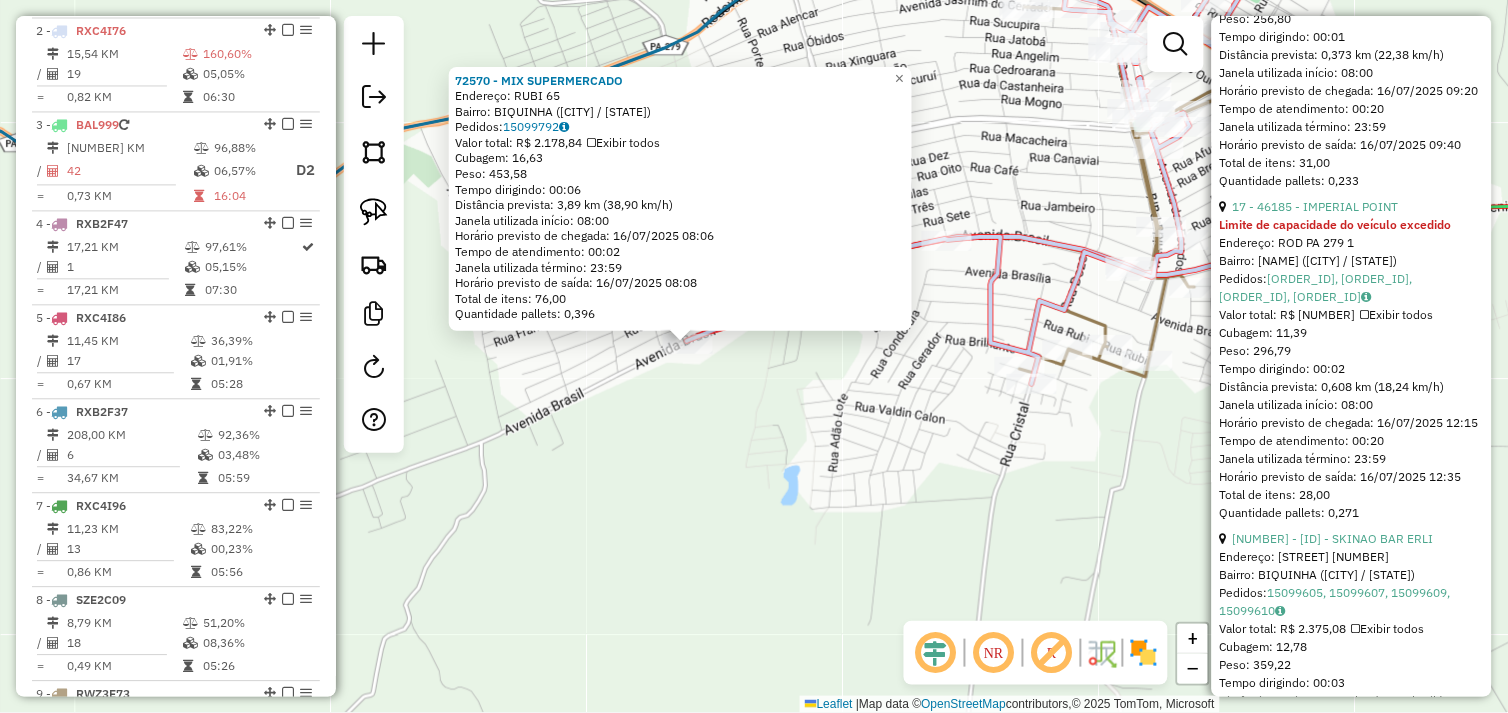 drag, startPoint x: 1102, startPoint y: 496, endPoint x: 1031, endPoint y: 481, distance: 72.56721 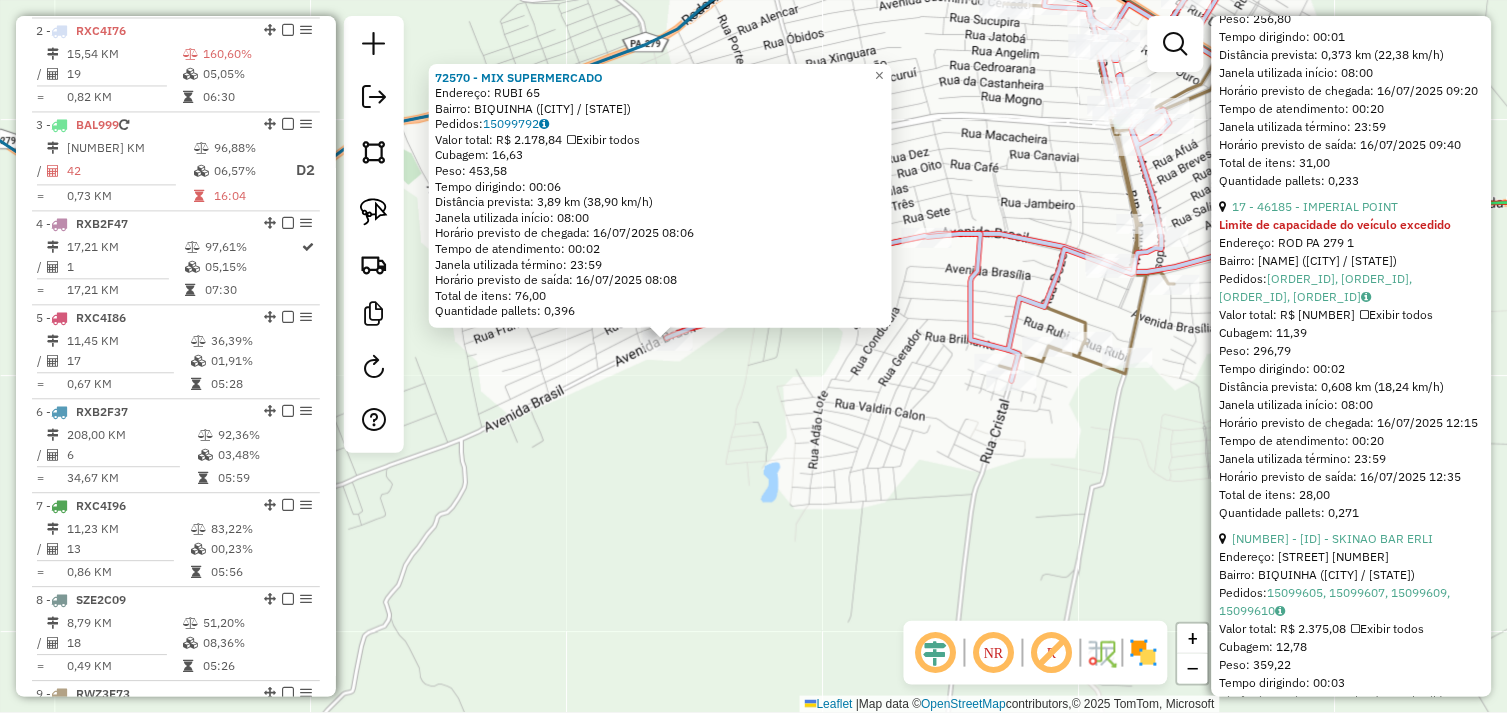 click on "72570 - MIX SUPERMERCADO  Endereço:  RUBI 65   Bairro: BIQUINHA (TUCUMA / PA)   Pedidos:  15099792   Valor total: R$ 2.178,84   Exibir todos   Cubagem: 16,63  Peso: 453,58  Tempo dirigindo: 00:06   Distância prevista: 3,89 km (38,90 km/h)   Janela utilizada início: 08:00   Horário previsto de chegada: 16/07/2025 08:06   Tempo de atendimento: 00:02   Janela utilizada término: 23:59   Horário previsto de saída: 16/07/2025 08:08   Total de itens: 76,00   Quantidade pallets: 0,396  × Janela de atendimento Grade de atendimento Capacidade Transportadoras Veículos Cliente Pedidos  Rotas Selecione os dias de semana para filtrar as janelas de atendimento  Seg   Ter   Qua   Qui   Sex   Sáb   Dom  Informe o período da janela de atendimento: De: Até:  Filtrar exatamente a janela do cliente  Considerar janela de atendimento padrão  Selecione os dias de semana para filtrar as grades de atendimento  Seg   Ter   Qua   Qui   Sex   Sáb   Dom   Considerar clientes sem dia de atendimento cadastrado  Peso mínimo:" 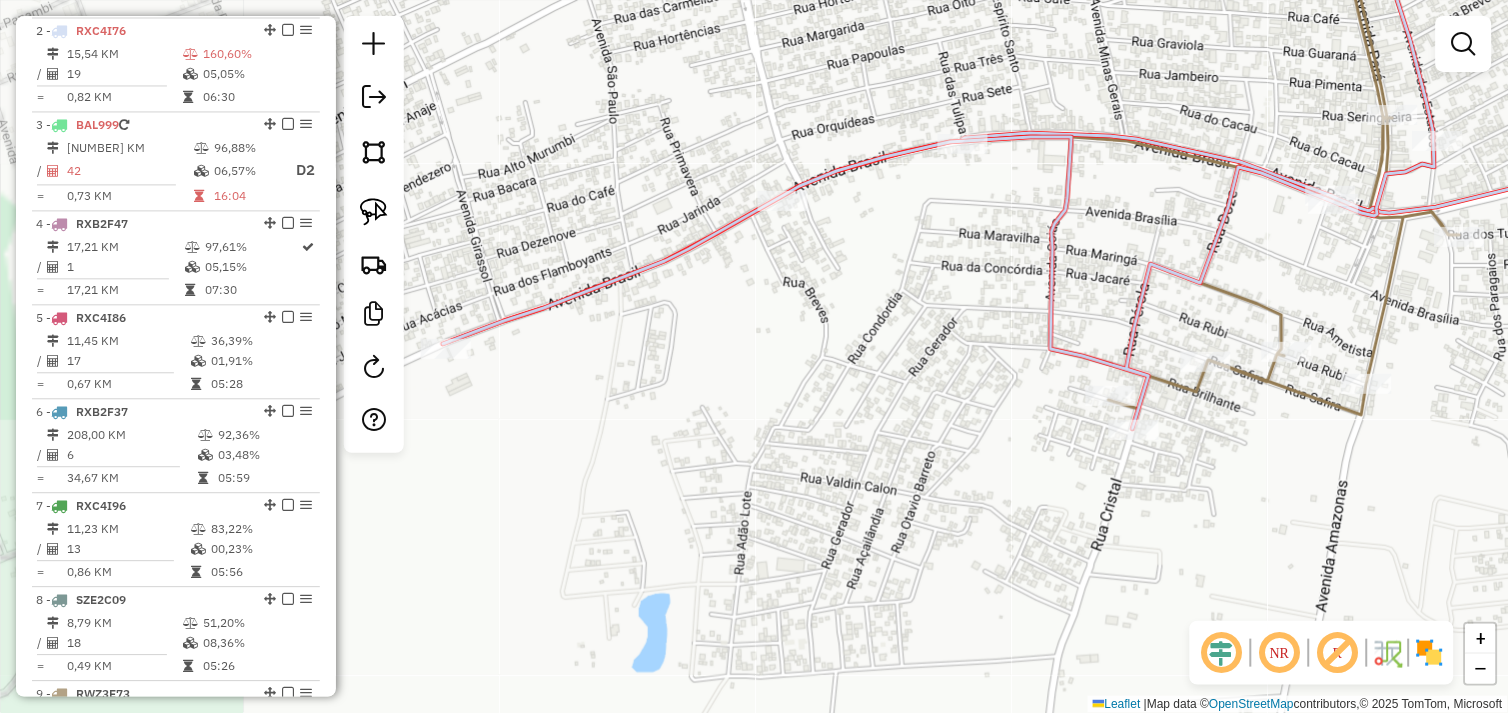 drag, startPoint x: 872, startPoint y: 391, endPoint x: 817, endPoint y: 374, distance: 57.567352 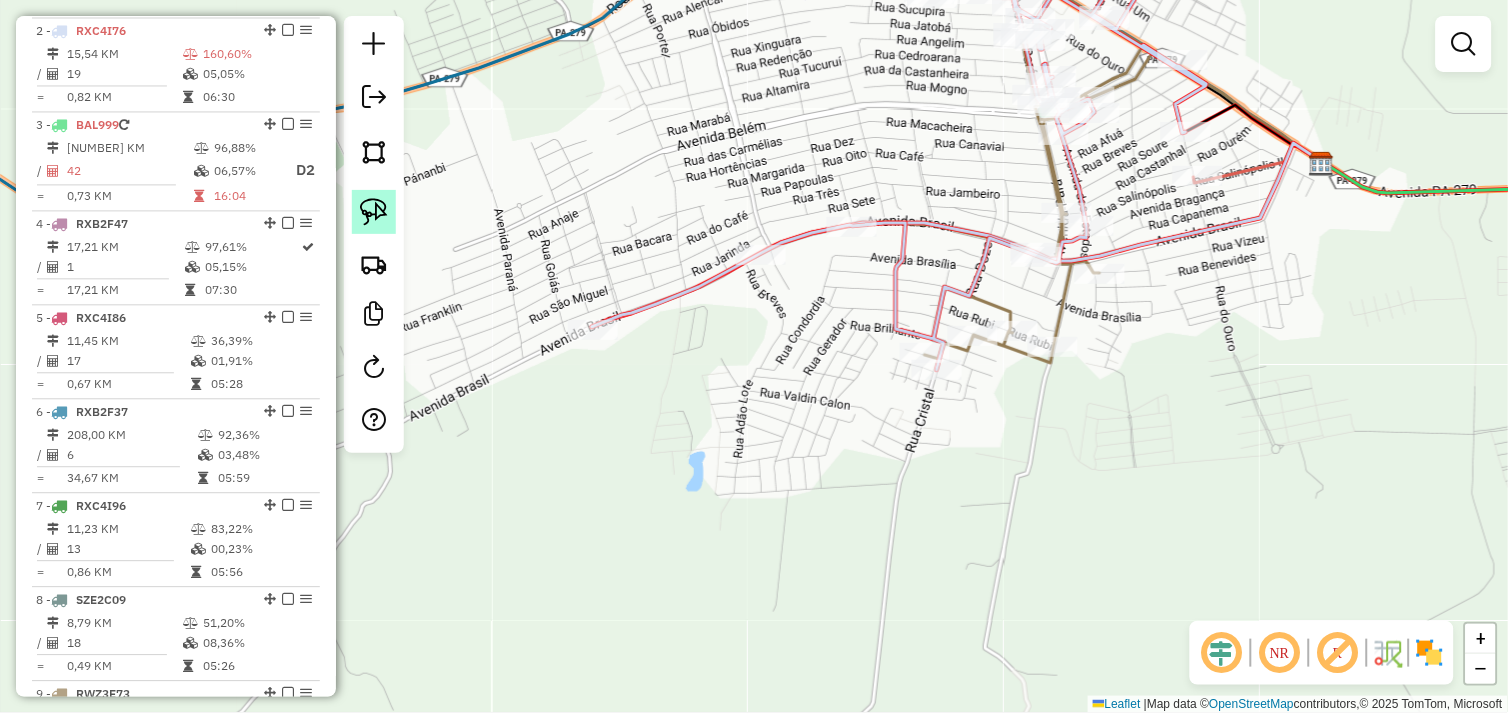 drag, startPoint x: 373, startPoint y: 206, endPoint x: 388, endPoint y: 207, distance: 15.033297 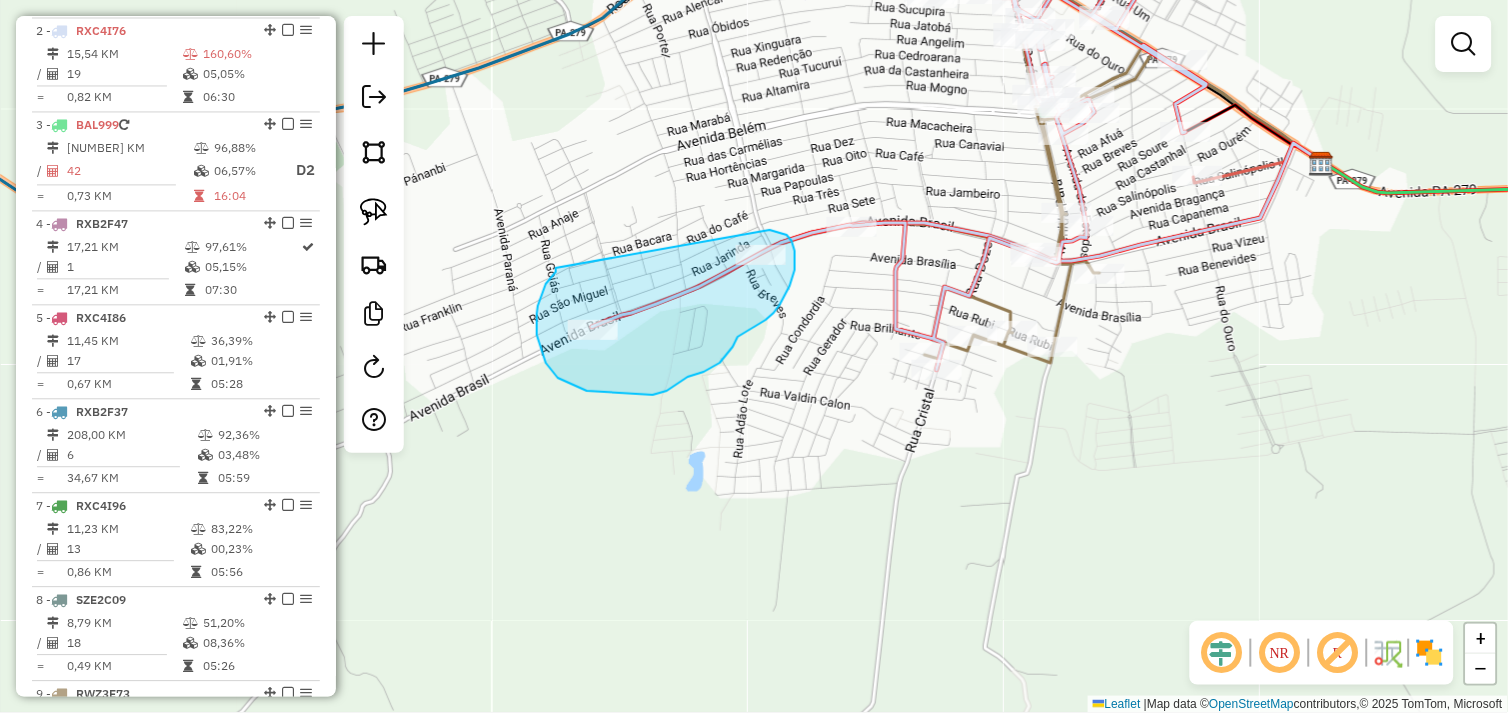 drag, startPoint x: 543, startPoint y: 292, endPoint x: 764, endPoint y: 230, distance: 229.53214 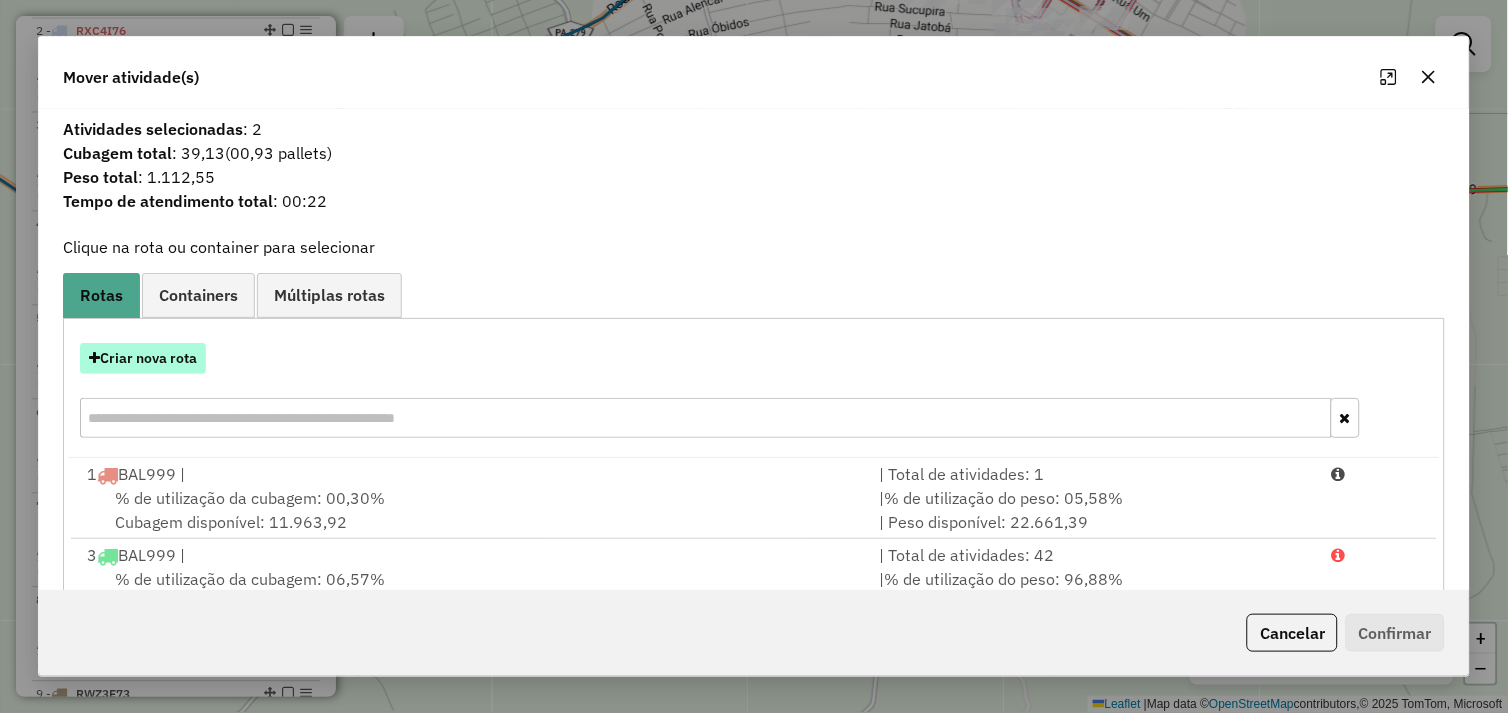 click on "Criar nova rota" at bounding box center [143, 358] 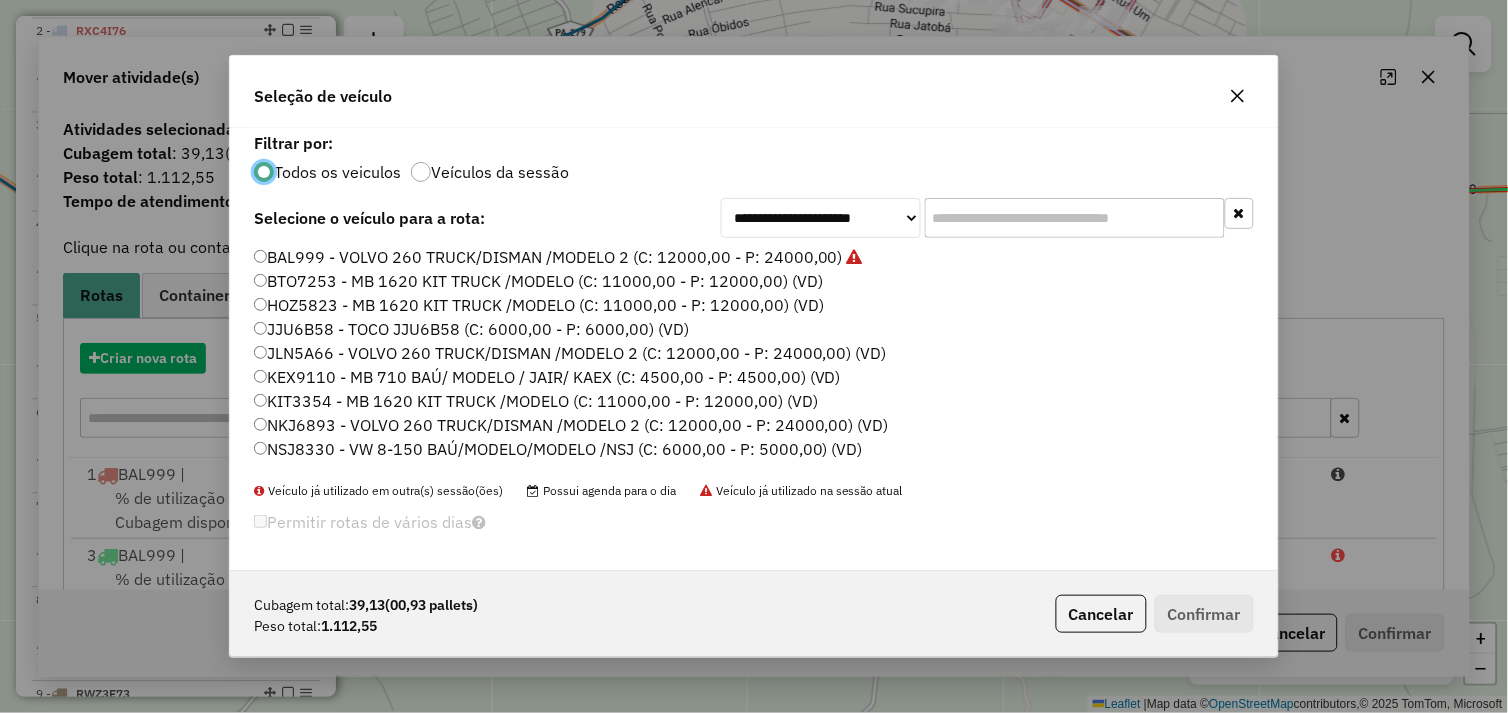 scroll, scrollTop: 11, scrollLeft: 5, axis: both 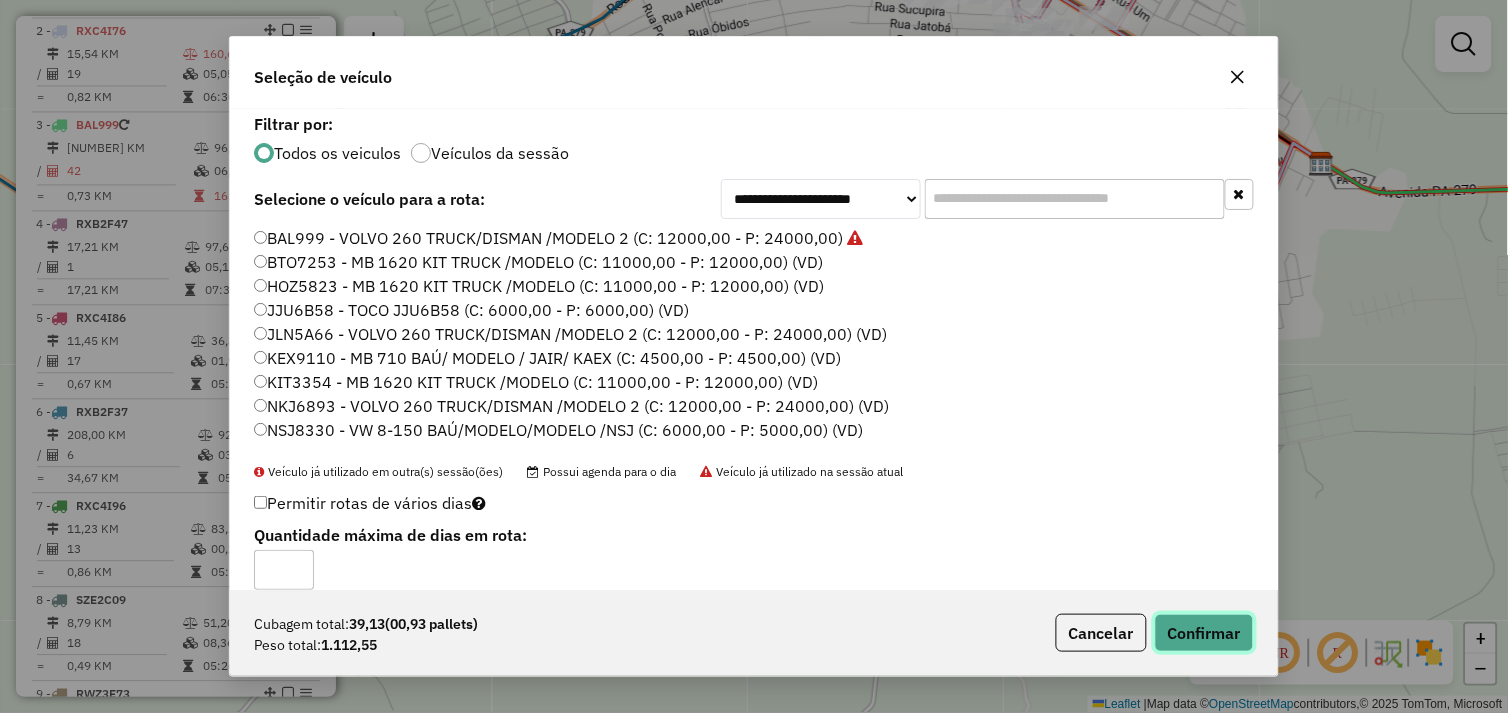 click on "Confirmar" 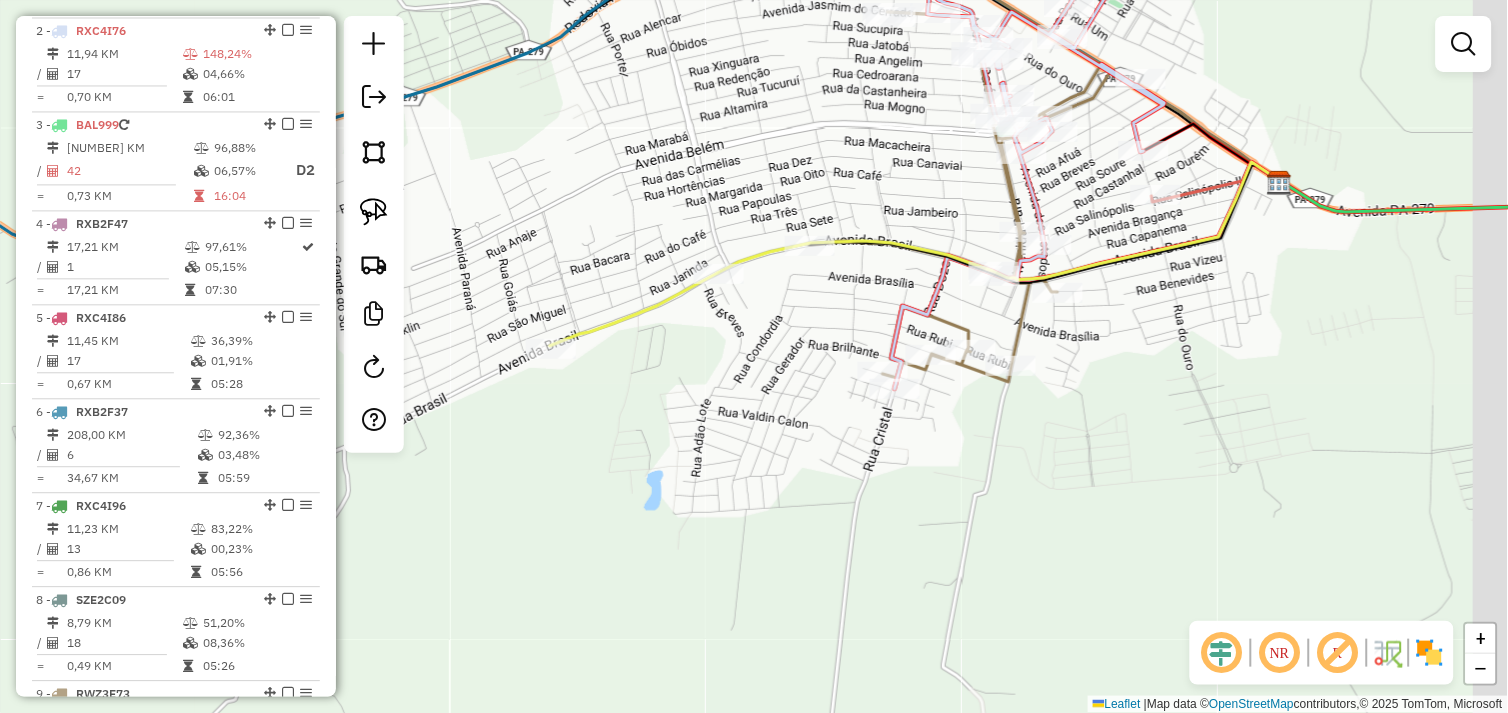 drag, startPoint x: 815, startPoint y: 364, endPoint x: 701, endPoint y: 407, distance: 121.84006 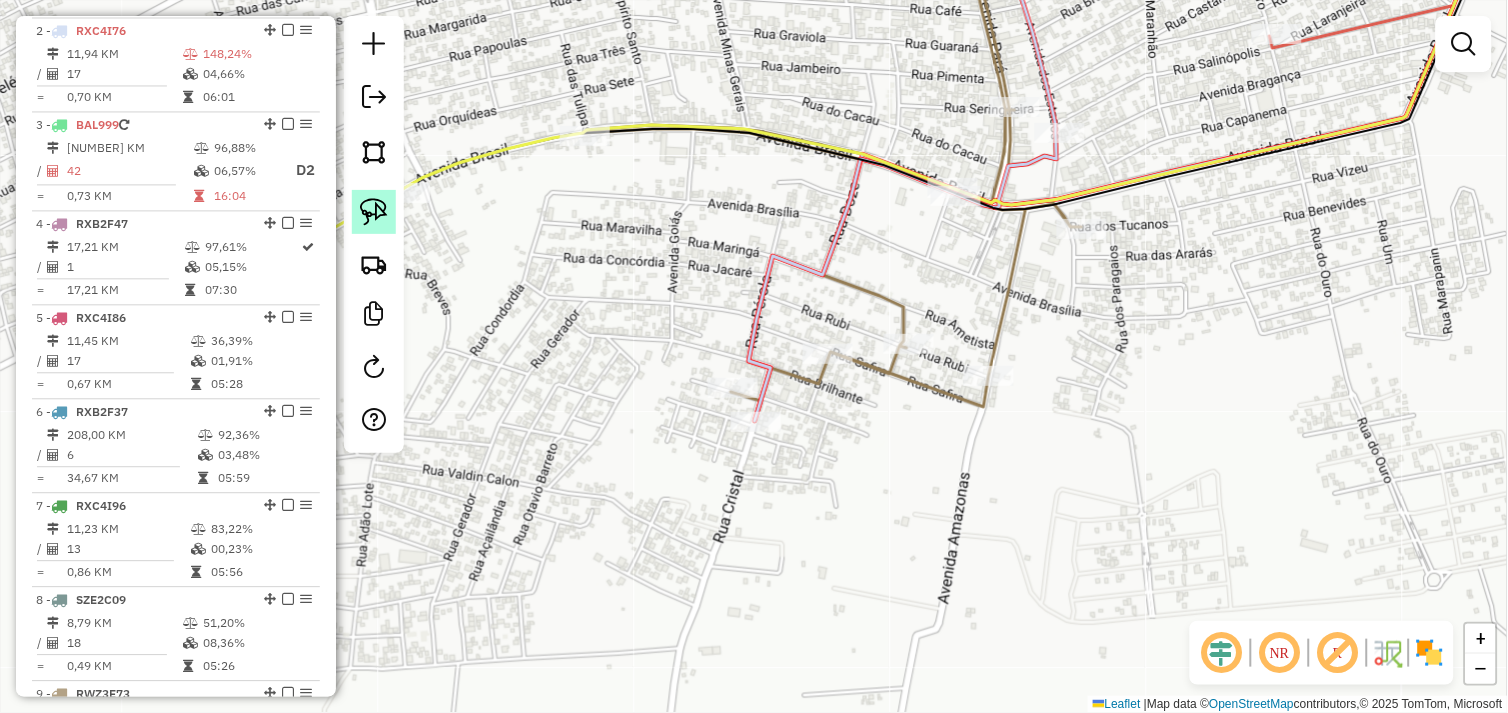 click 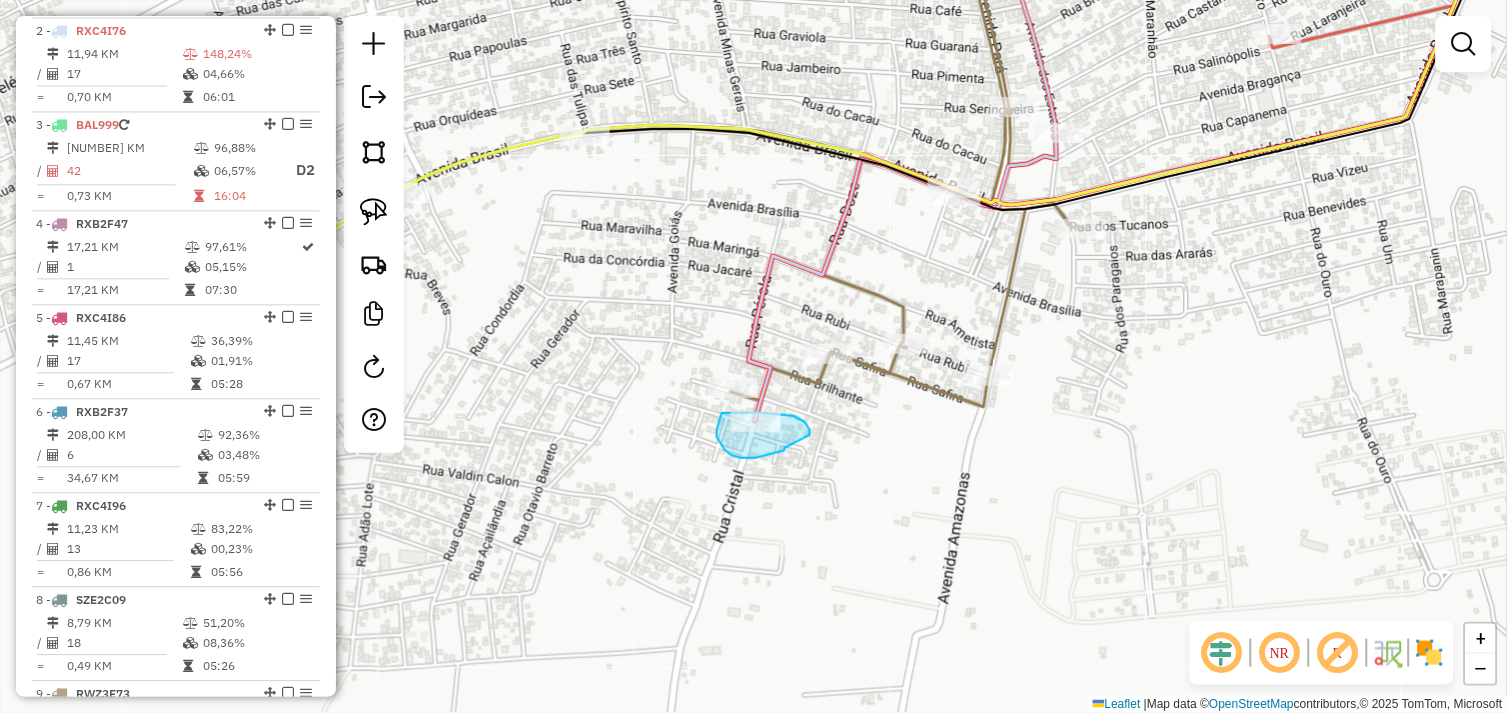 drag, startPoint x: 796, startPoint y: 417, endPoint x: 784, endPoint y: 444, distance: 29.546574 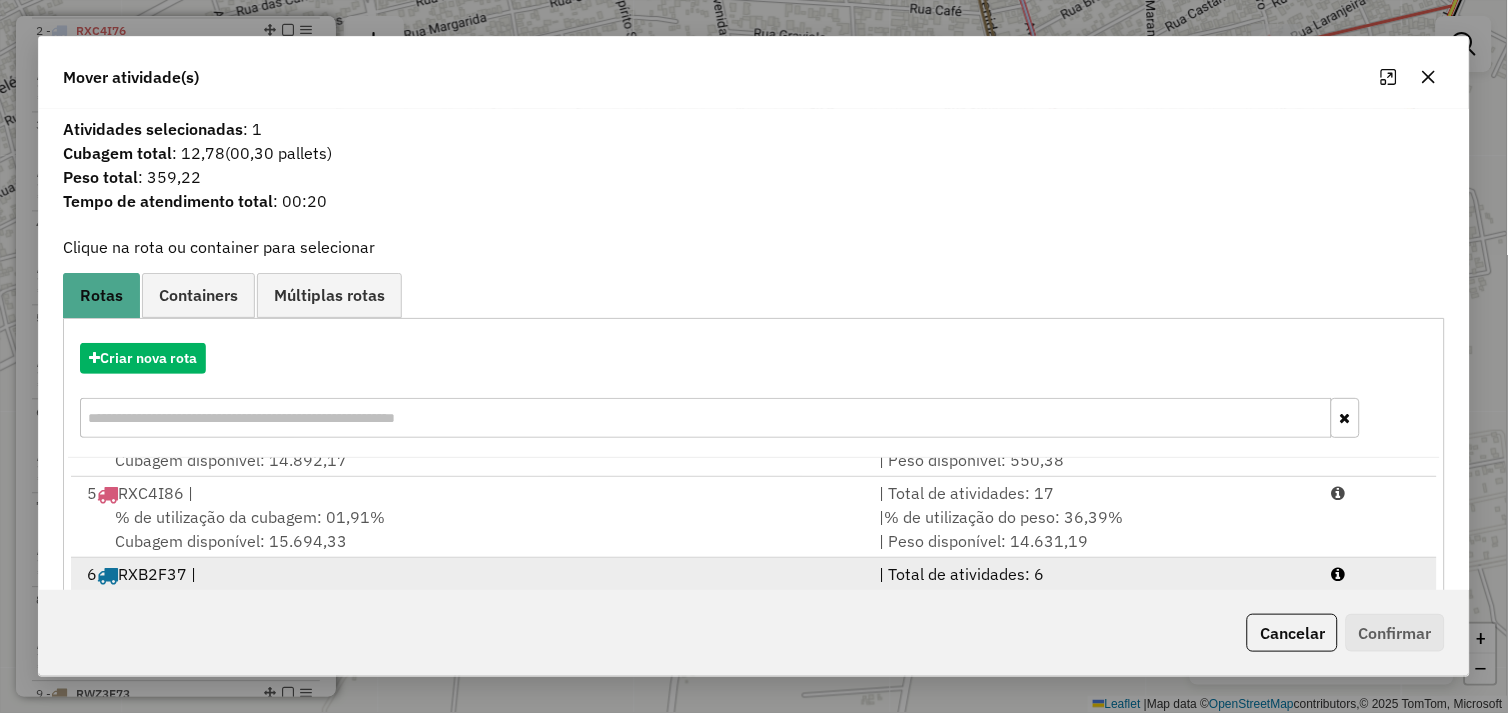 scroll, scrollTop: 330, scrollLeft: 0, axis: vertical 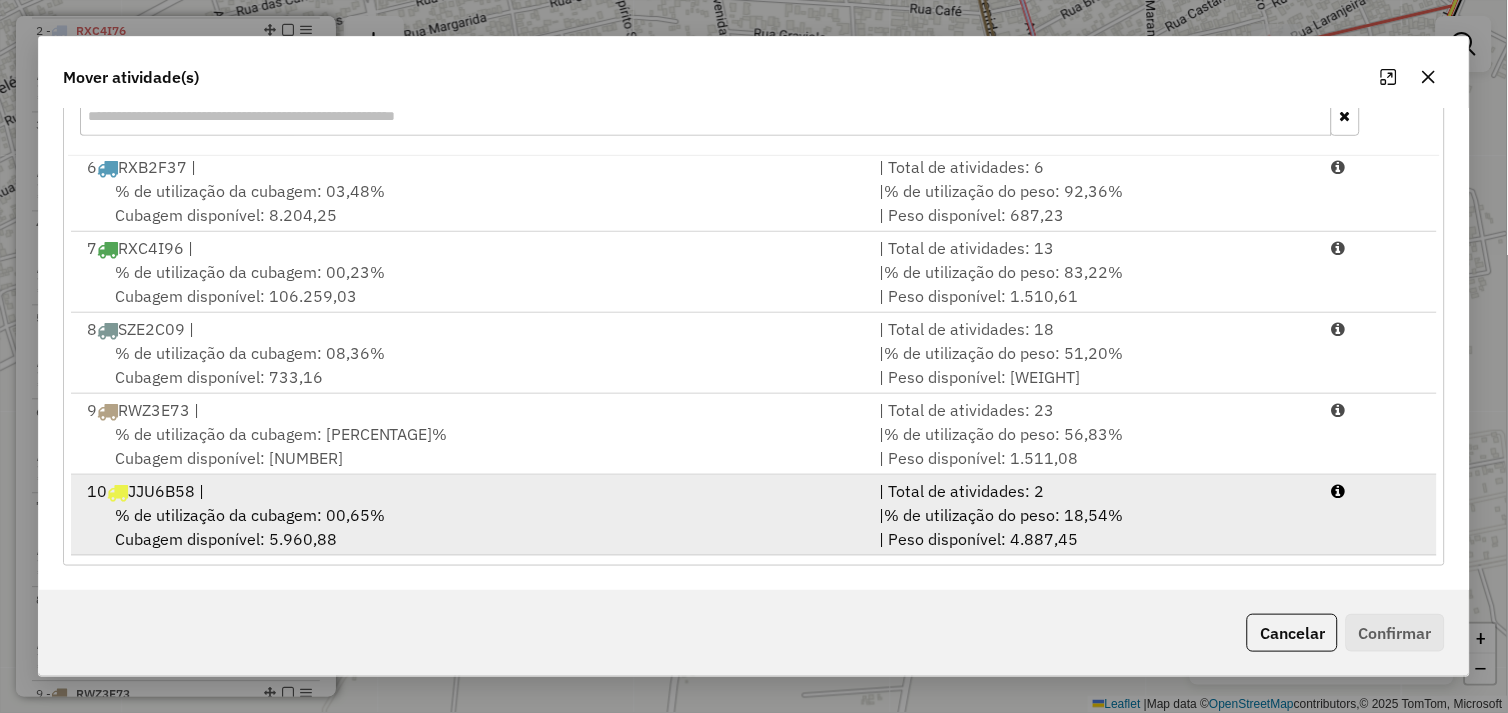 drag, startPoint x: 458, startPoint y: 514, endPoint x: 653, endPoint y: 538, distance: 196.47137 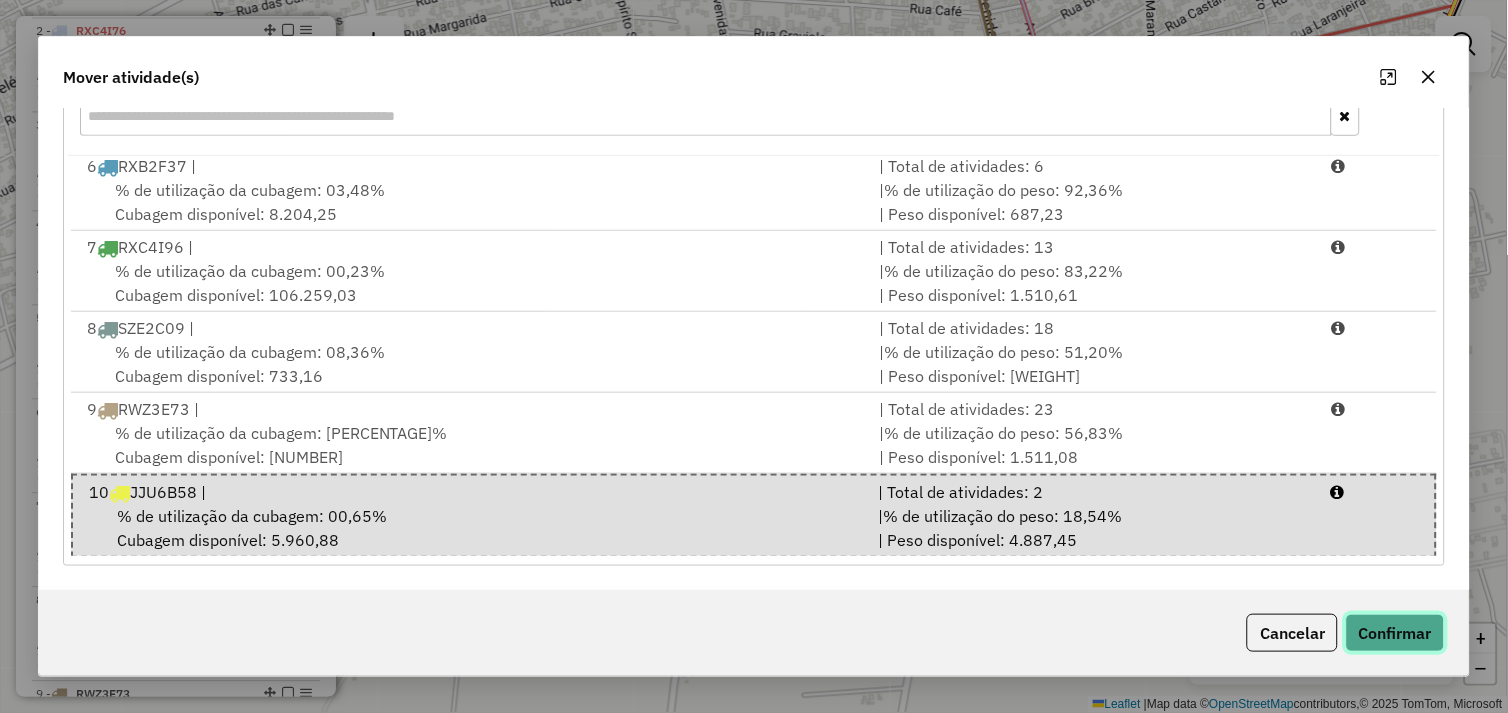 click on "Confirmar" 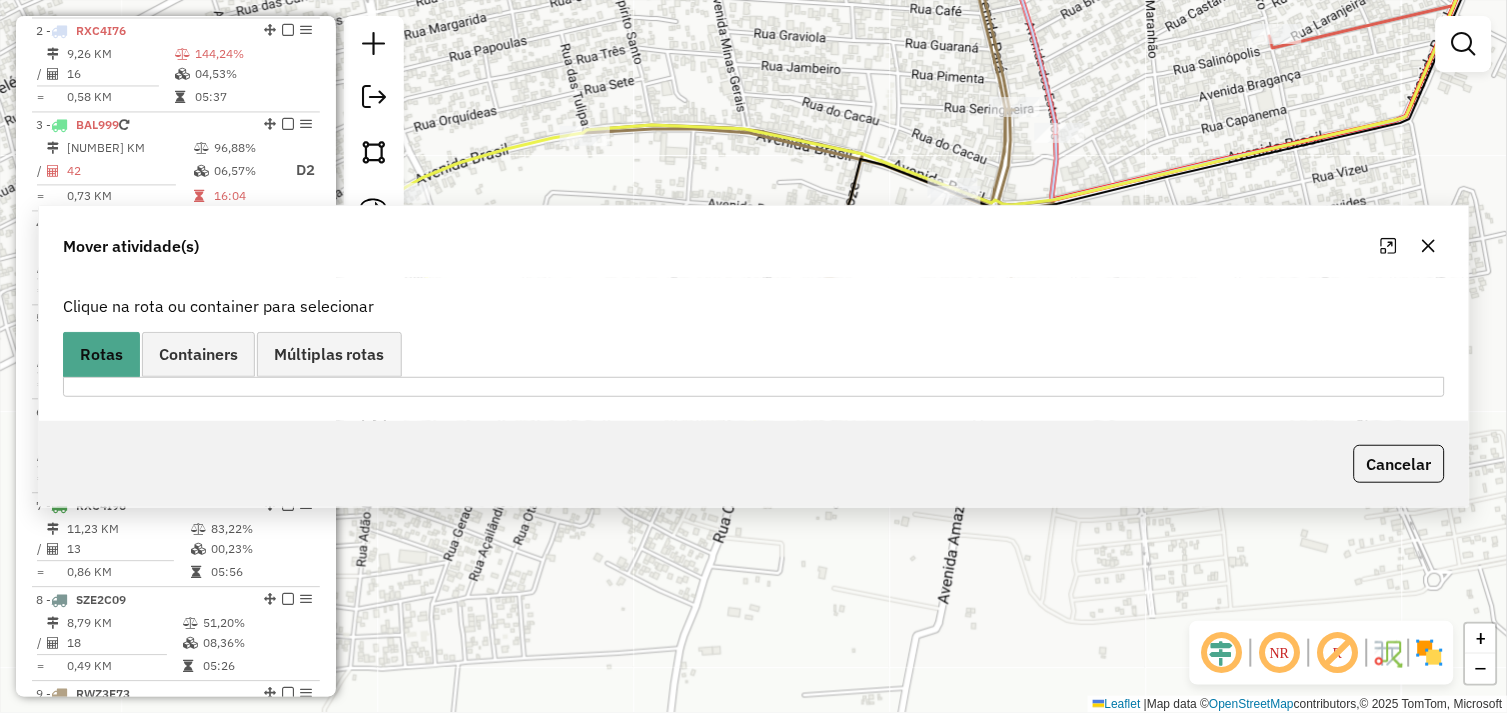 scroll, scrollTop: 0, scrollLeft: 0, axis: both 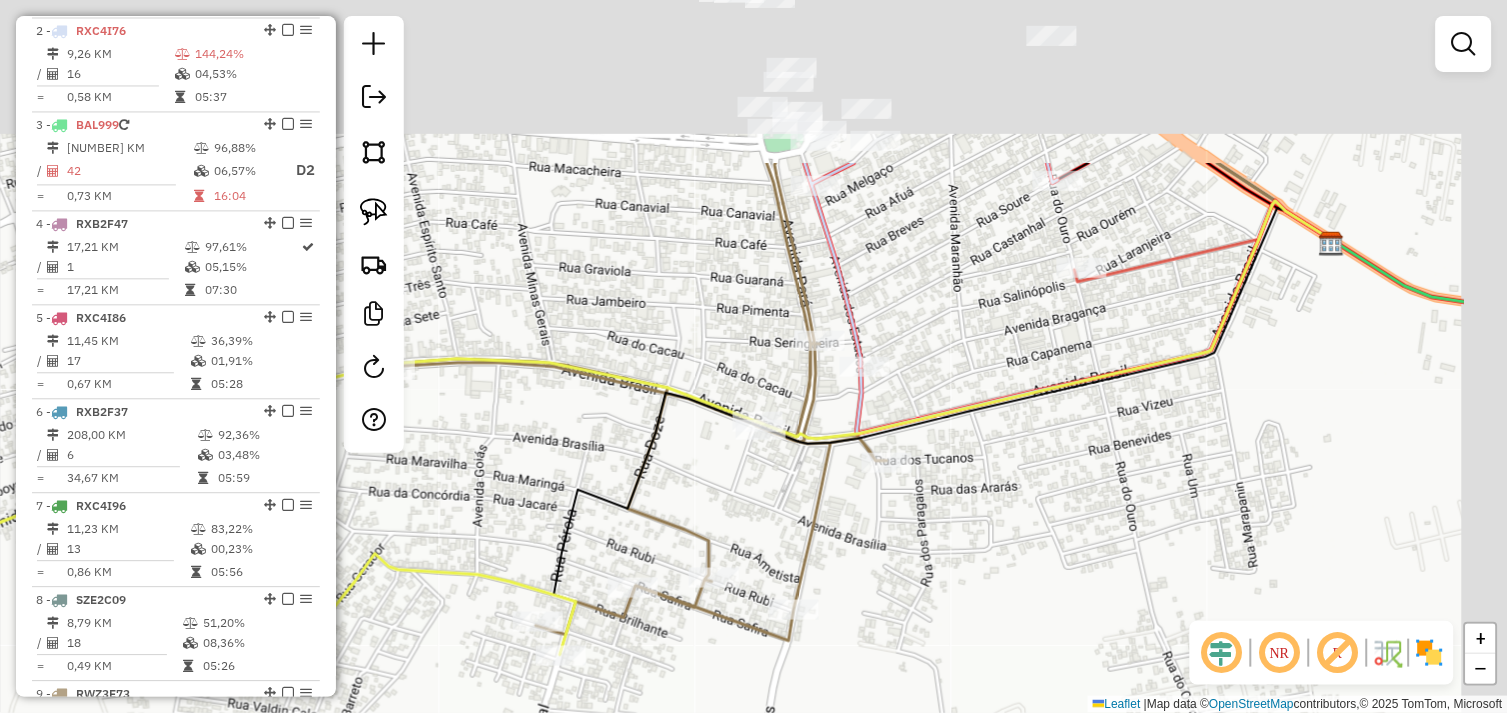 drag, startPoint x: 1082, startPoint y: 371, endPoint x: 865, endPoint y: 571, distance: 295.10846 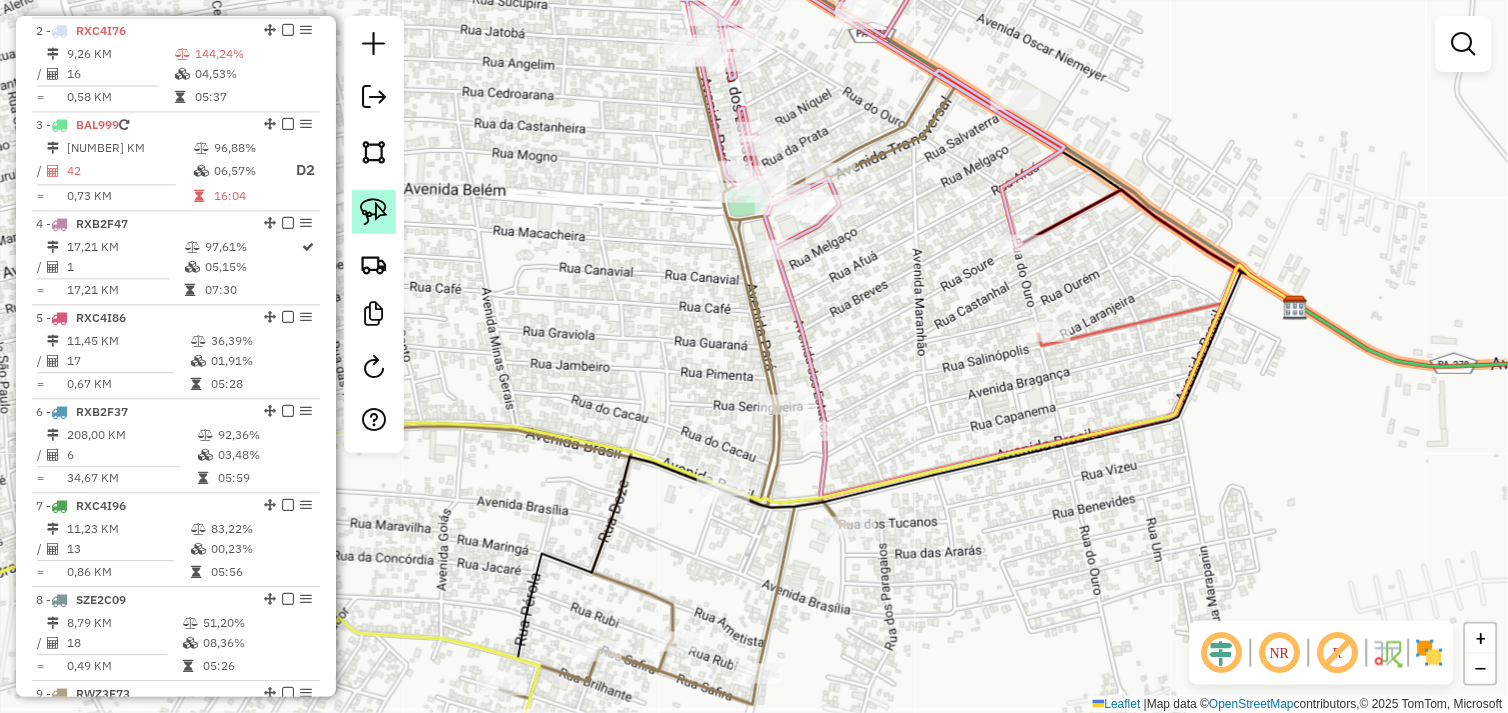 click 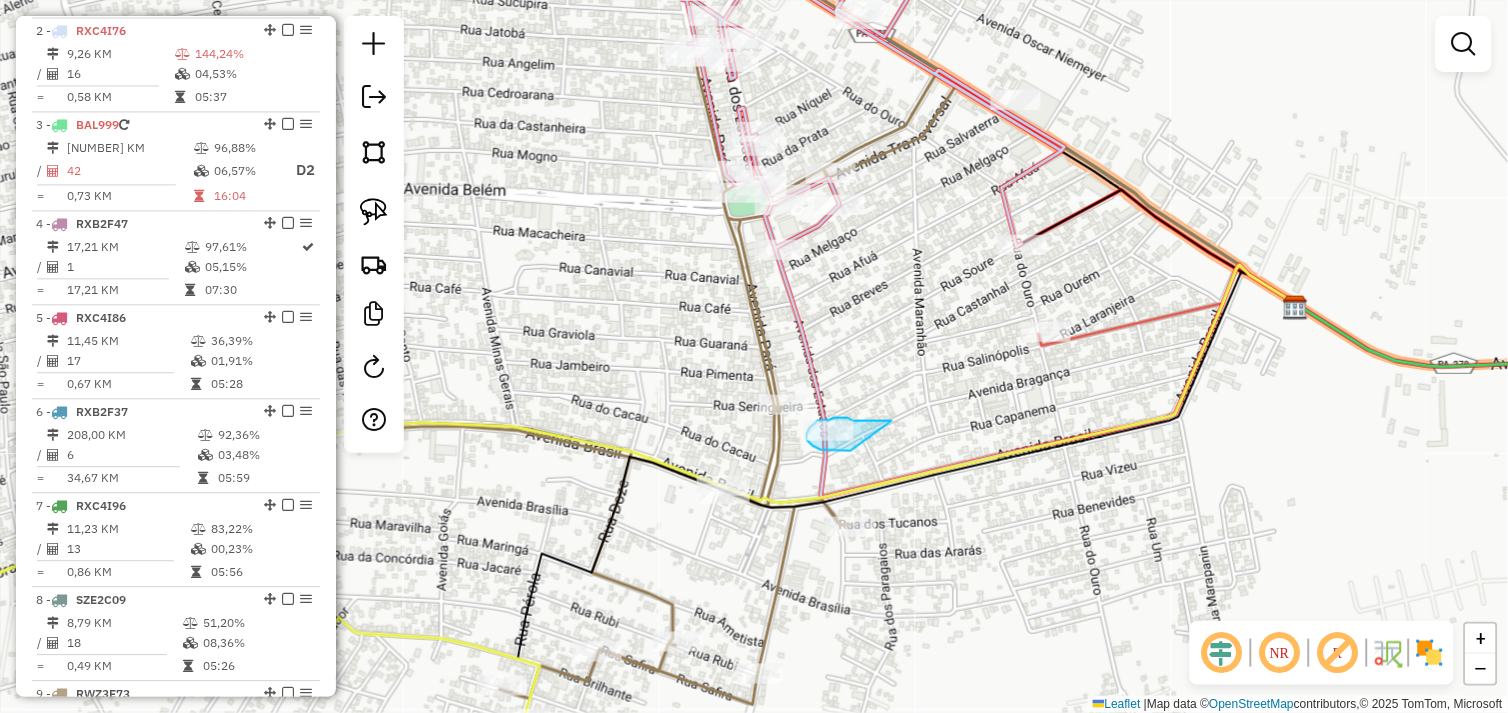 drag, startPoint x: 892, startPoint y: 421, endPoint x: 851, endPoint y: 451, distance: 50.803543 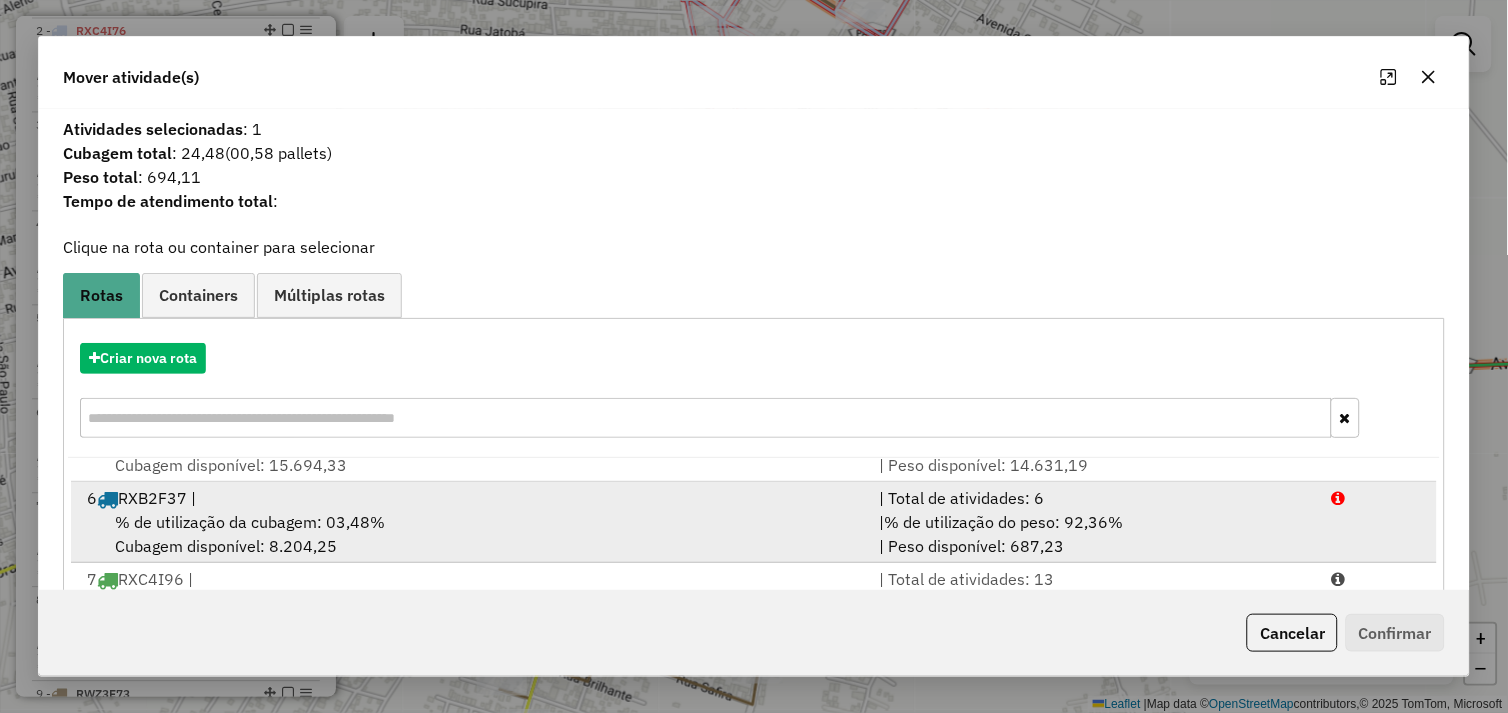 scroll, scrollTop: 330, scrollLeft: 0, axis: vertical 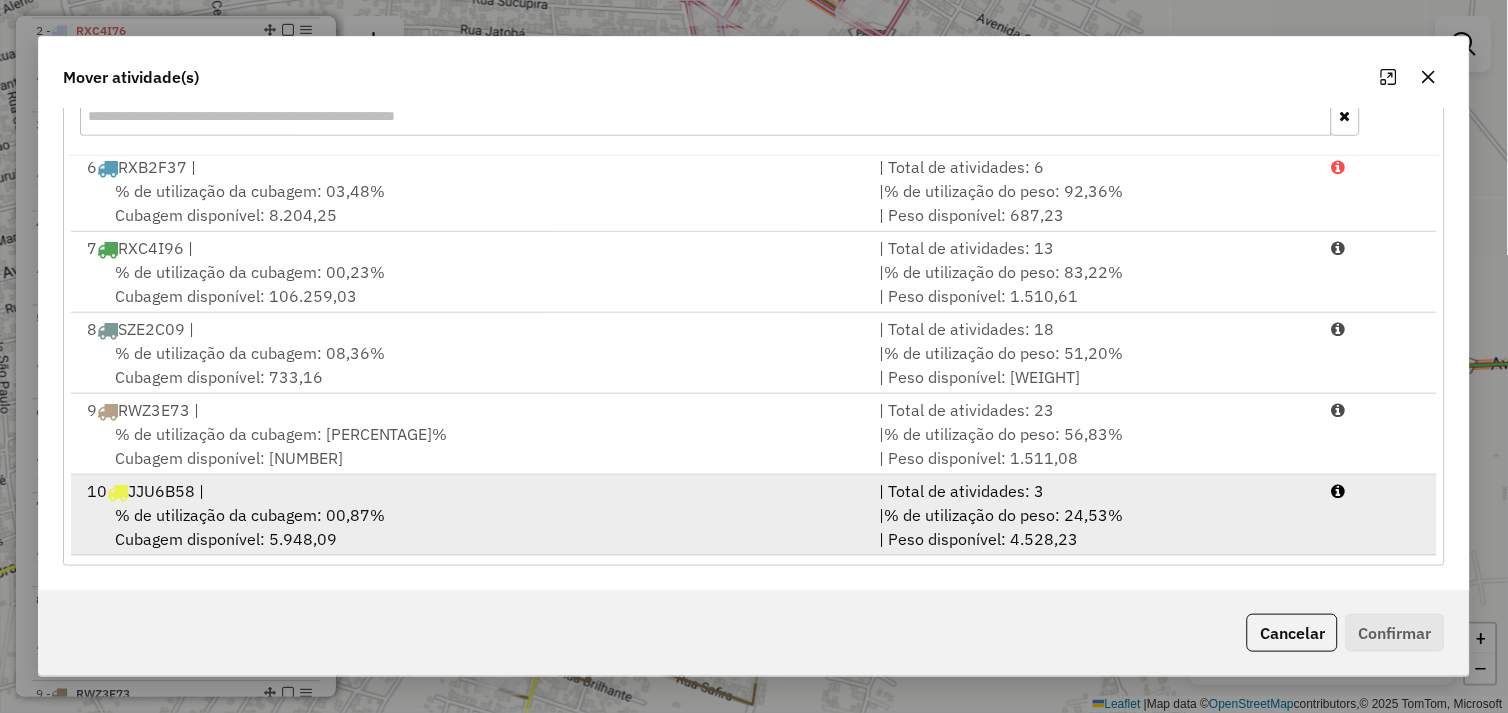 drag, startPoint x: 425, startPoint y: 524, endPoint x: 457, endPoint y: 523, distance: 32.01562 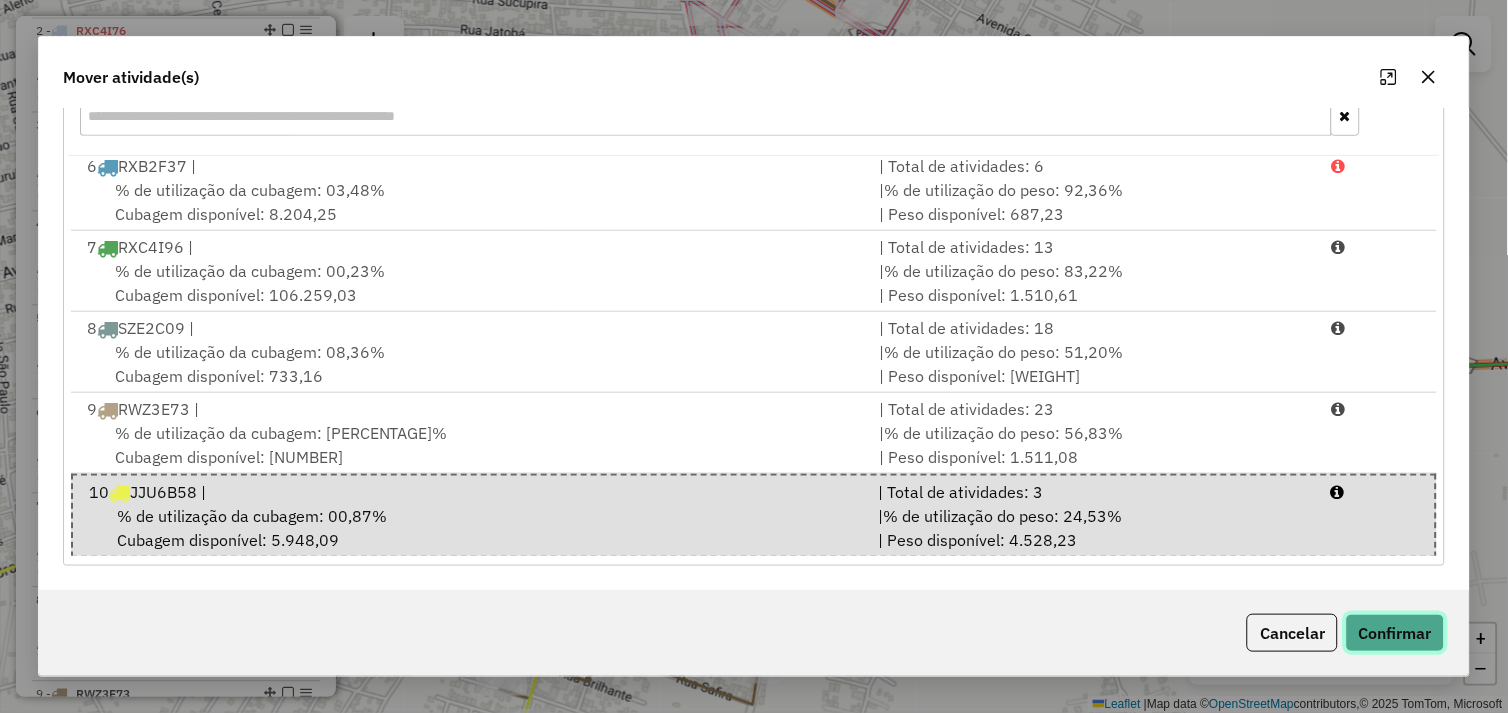 click on "Confirmar" 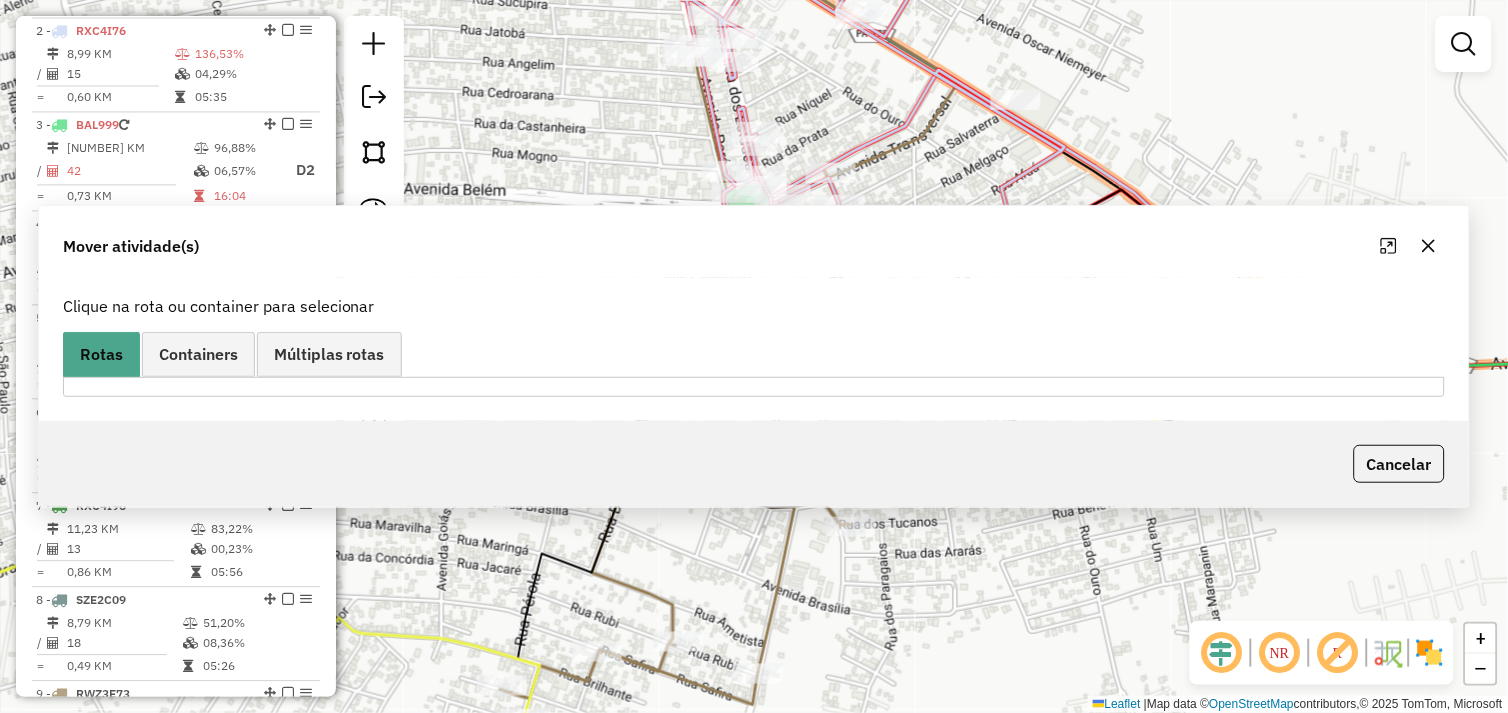 scroll, scrollTop: 0, scrollLeft: 0, axis: both 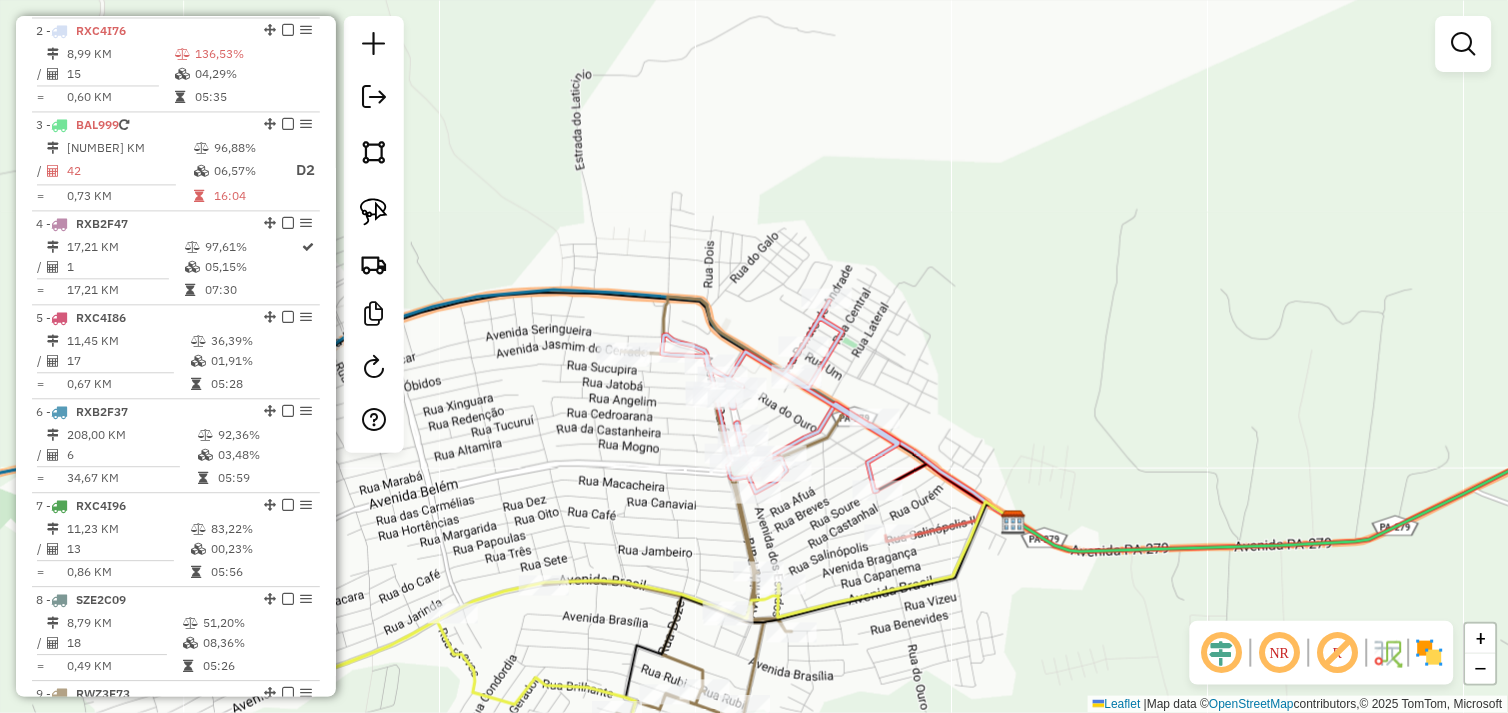 drag, startPoint x: 726, startPoint y: 387, endPoint x: 768, endPoint y: 506, distance: 126.1943 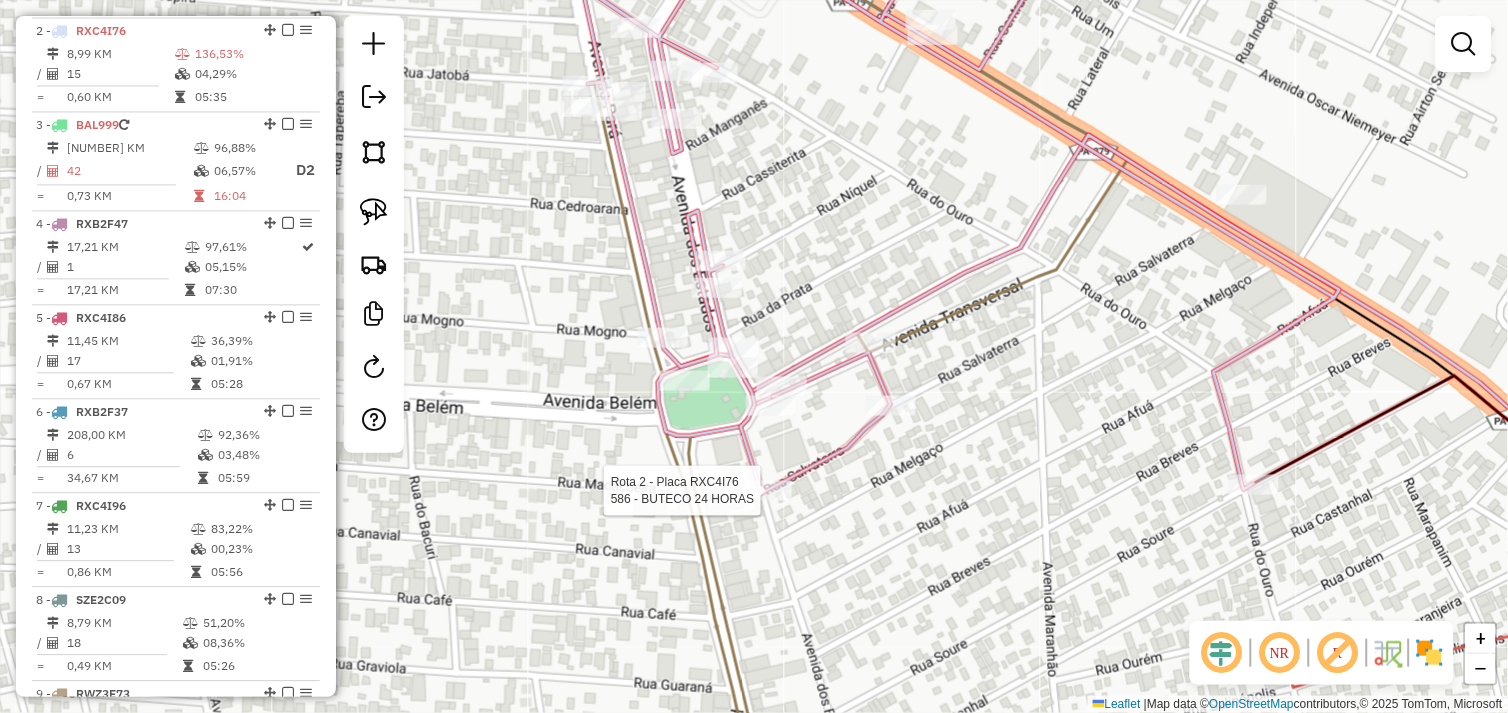 select on "*********" 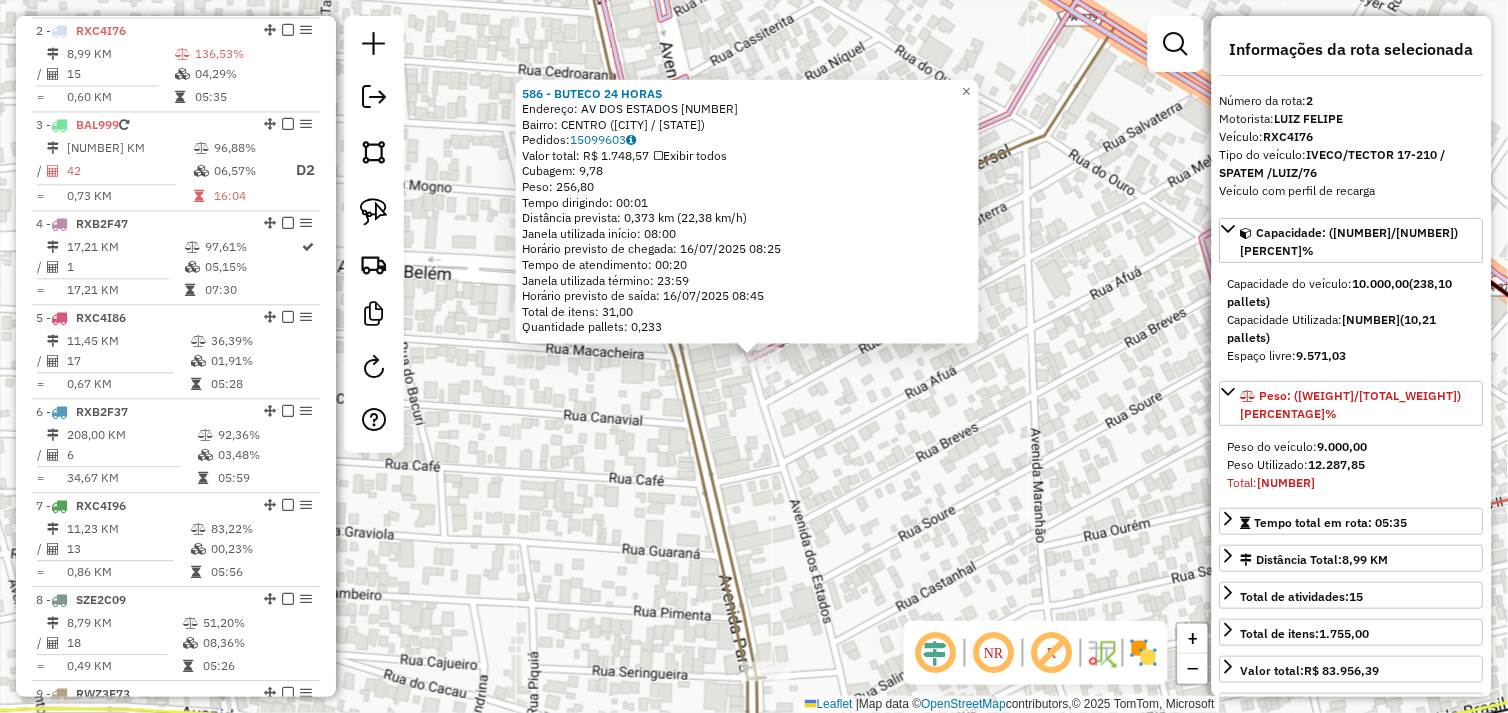 click on "586 - BUTECO 24 HORAS  Endereço:  AV DOS ESTADOS 1   Bairro: CENTRO (TUCUMA / PA)   Pedidos:  15099603   Valor total: R$ 1.748,57   Exibir todos   Cubagem: 9,78  Peso: 256,80  Tempo dirigindo: 00:01   Distância prevista: 0,373 km (22,38 km/h)   Janela utilizada início: 08:00   Horário previsto de chegada: 16/07/2025 08:25   Tempo de atendimento: 00:20   Janela utilizada término: 23:59   Horário previsto de saída: 16/07/2025 08:45   Total de itens: 31,00   Quantidade pallets: 0,233  × Janela de atendimento Grade de atendimento Capacidade Transportadoras Veículos Cliente Pedidos  Rotas Selecione os dias de semana para filtrar as janelas de atendimento  Seg   Ter   Qua   Qui   Sex   Sáb   Dom  Informe o período da janela de atendimento: De: Até:  Filtrar exatamente a janela do cliente  Considerar janela de atendimento padrão  Selecione os dias de semana para filtrar as grades de atendimento  Seg   Ter   Qua   Qui   Sex   Sáb   Dom   Considerar clientes sem dia de atendimento cadastrado  De:   De:" 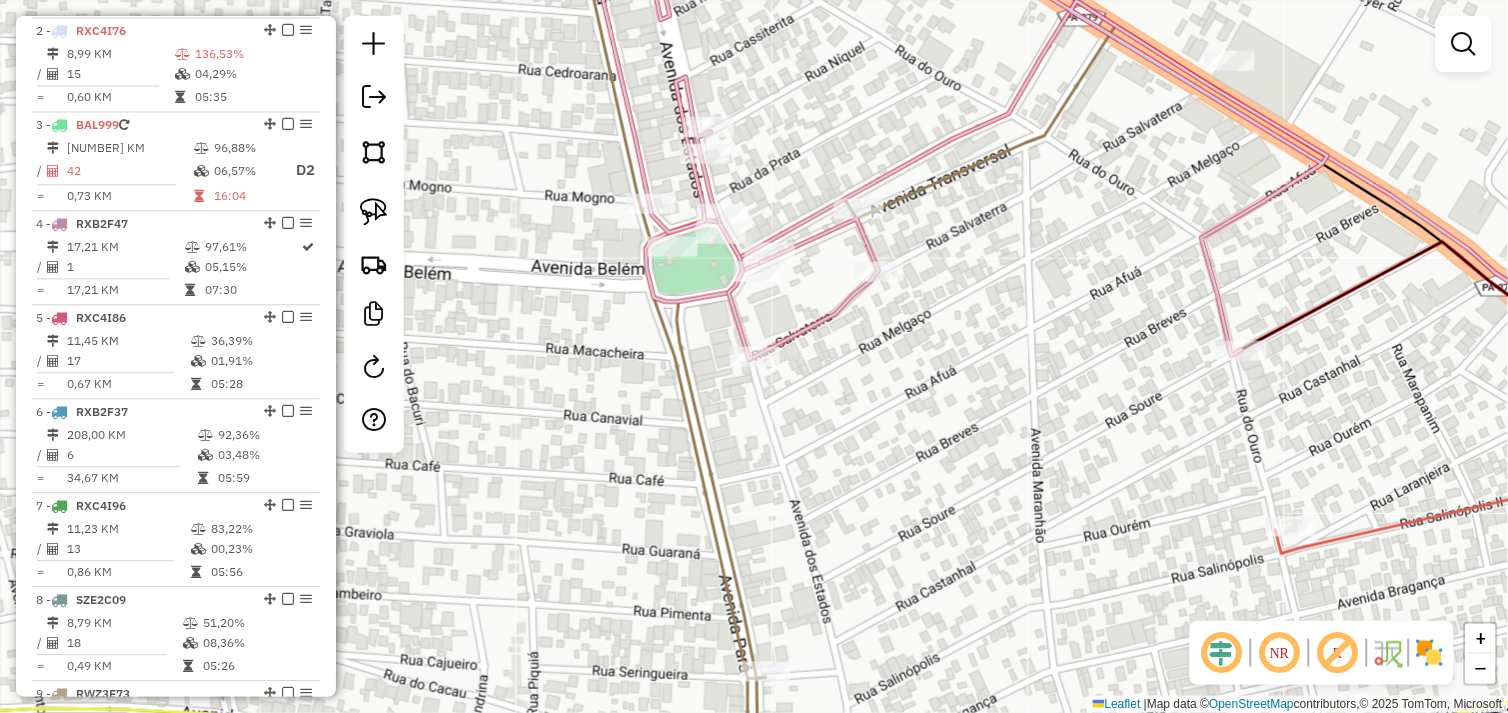 click on "Janela de atendimento Grade de atendimento Capacidade Transportadoras Veículos Cliente Pedidos  Rotas Selecione os dias de semana para filtrar as janelas de atendimento  Seg   Ter   Qua   Qui   Sex   Sáb   Dom  Informe o período da janela de atendimento: De: Até:  Filtrar exatamente a janela do cliente  Considerar janela de atendimento padrão  Selecione os dias de semana para filtrar as grades de atendimento  Seg   Ter   Qua   Qui   Sex   Sáb   Dom   Considerar clientes sem dia de atendimento cadastrado  Clientes fora do dia de atendimento selecionado Filtrar as atividades entre os valores definidos abaixo:  Peso mínimo:   Peso máximo:   Cubagem mínima:   Cubagem máxima:   De:   Até:  Filtrar as atividades entre o tempo de atendimento definido abaixo:  De:   Até:   Considerar capacidade total dos clientes não roteirizados Transportadora: Selecione um ou mais itens Tipo de veículo: Selecione um ou mais itens Veículo: Selecione um ou mais itens Motorista: Selecione um ou mais itens Nome: Rótulo:" 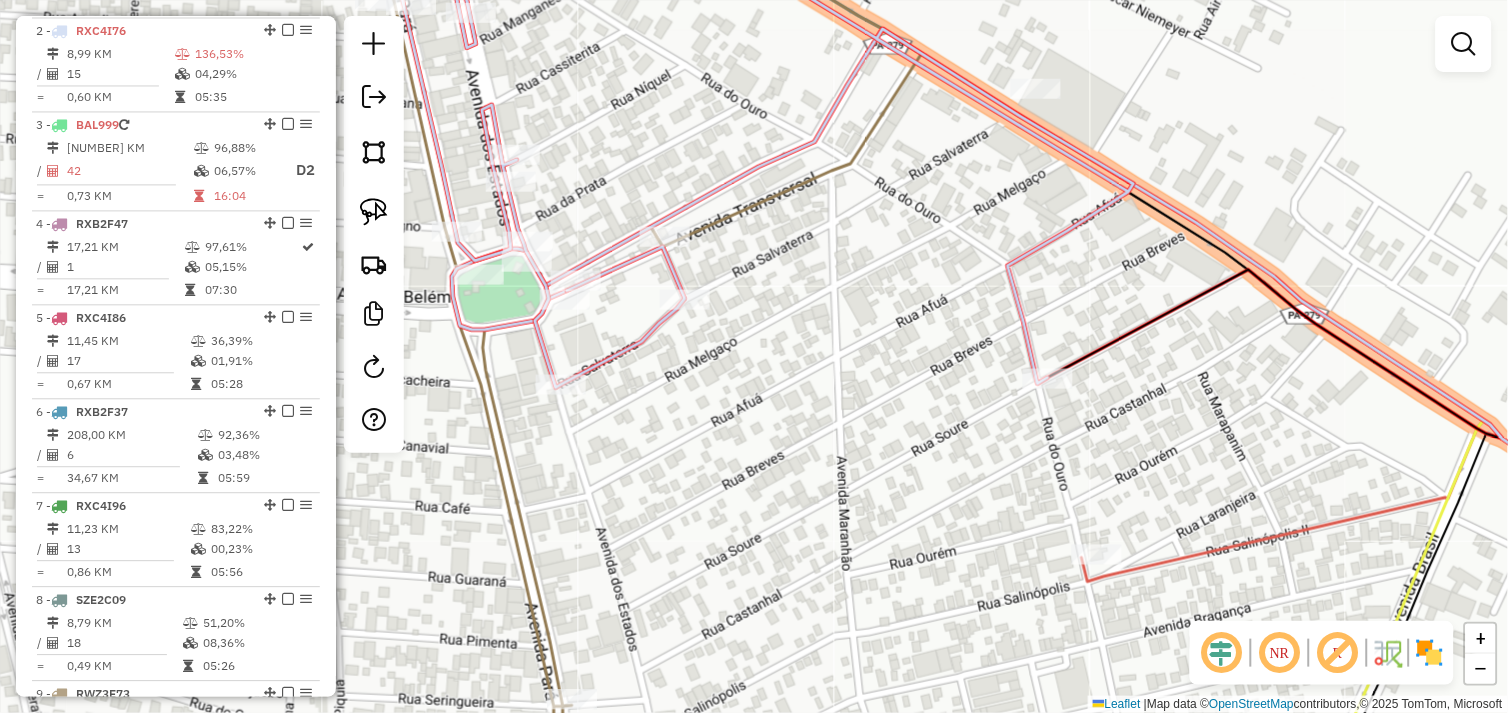 drag, startPoint x: 384, startPoint y: 218, endPoint x: 425, endPoint y: 230, distance: 42.72002 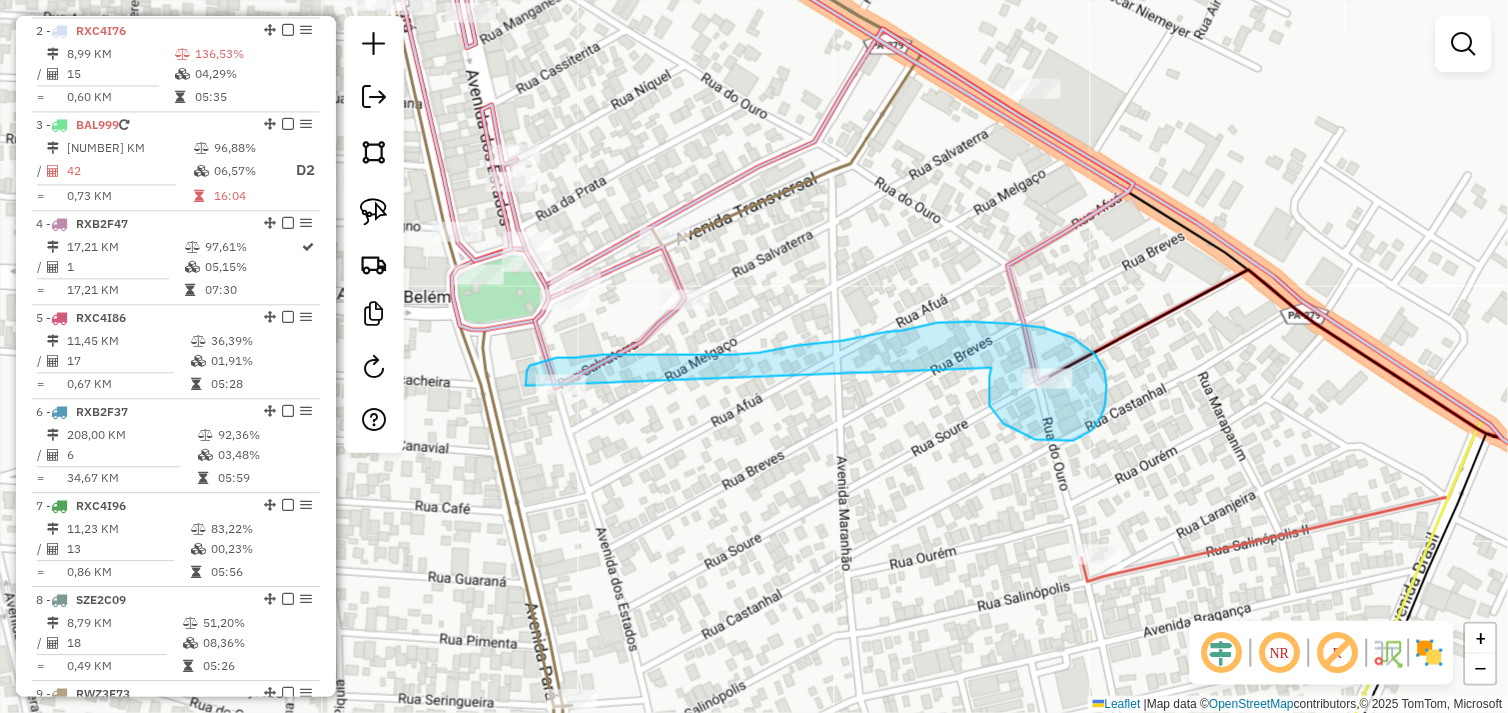 drag, startPoint x: 1024, startPoint y: 435, endPoint x: 635, endPoint y: 424, distance: 389.1555 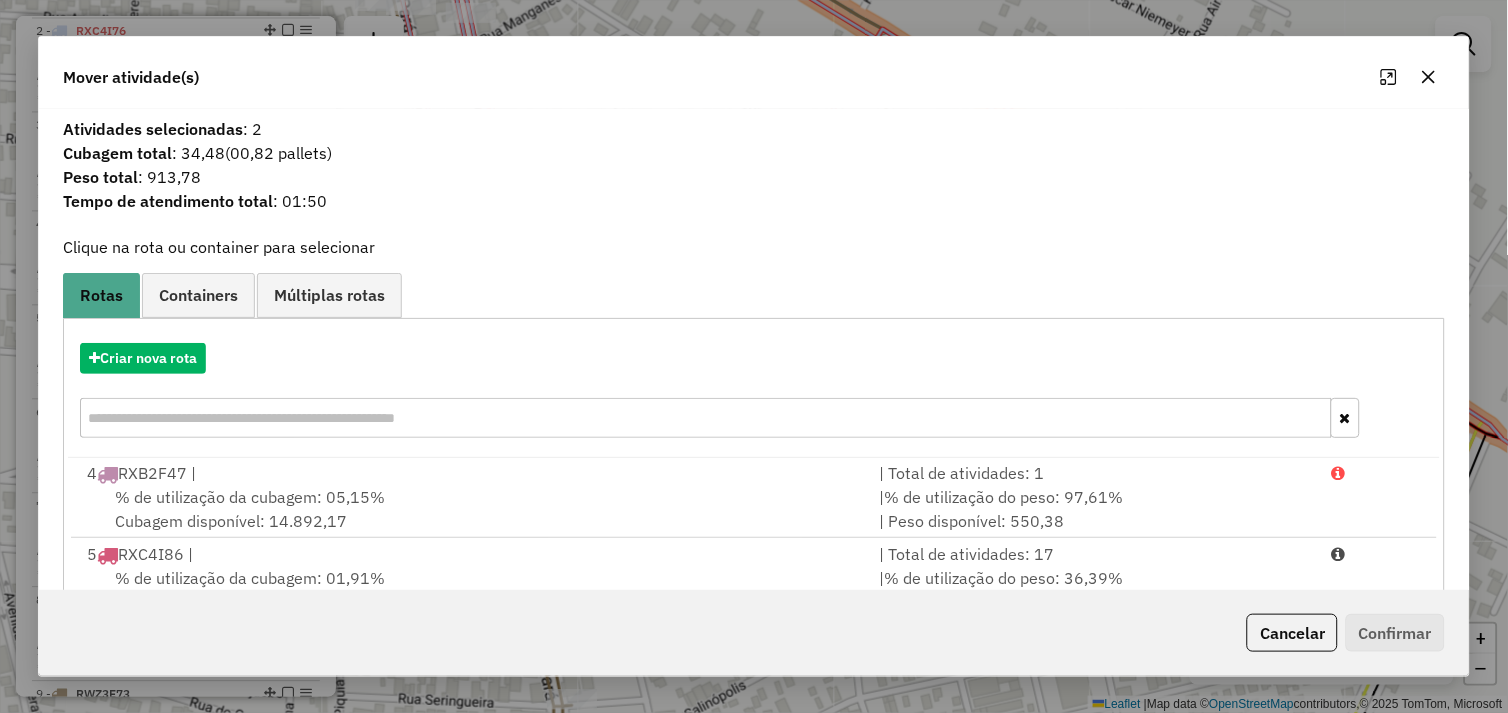 scroll, scrollTop: 330, scrollLeft: 0, axis: vertical 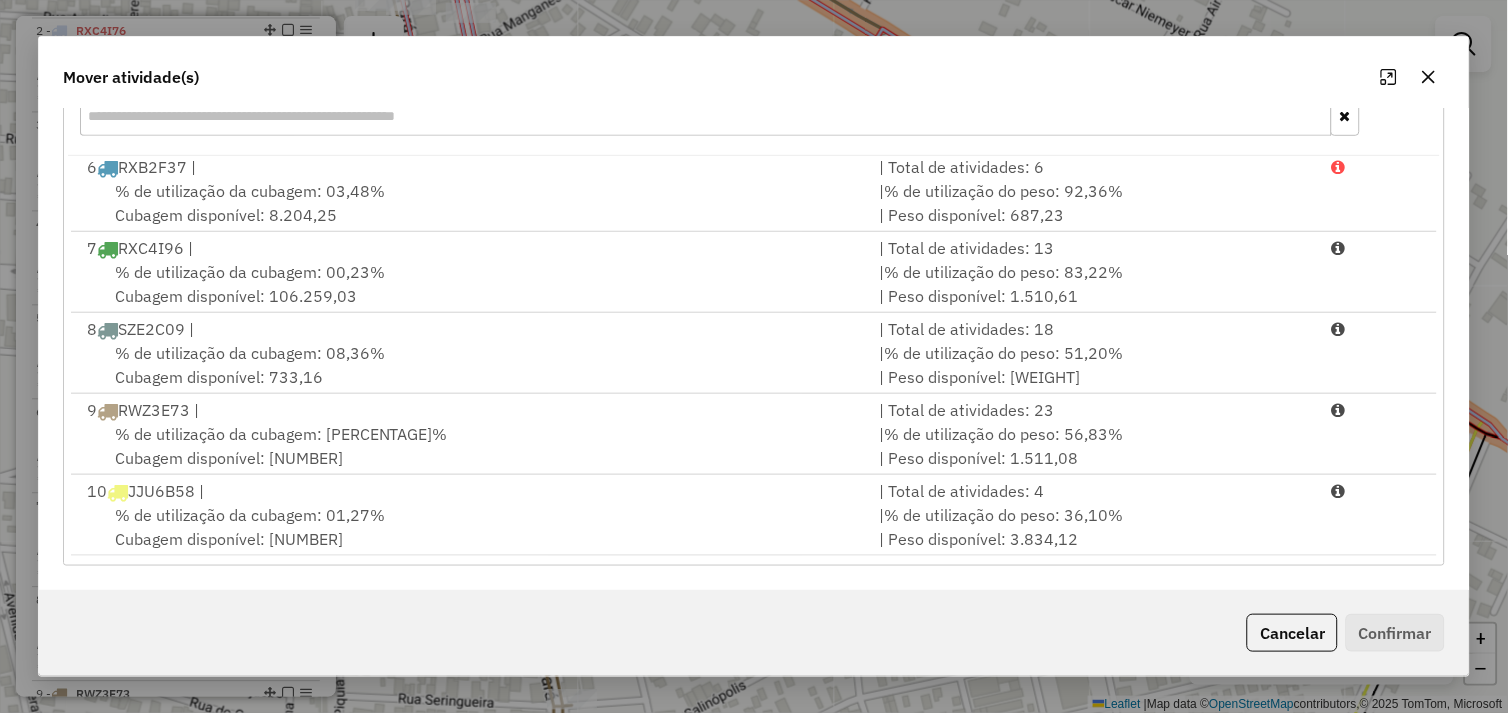 drag, startPoint x: 482, startPoint y: 518, endPoint x: 888, endPoint y: 558, distance: 407.9657 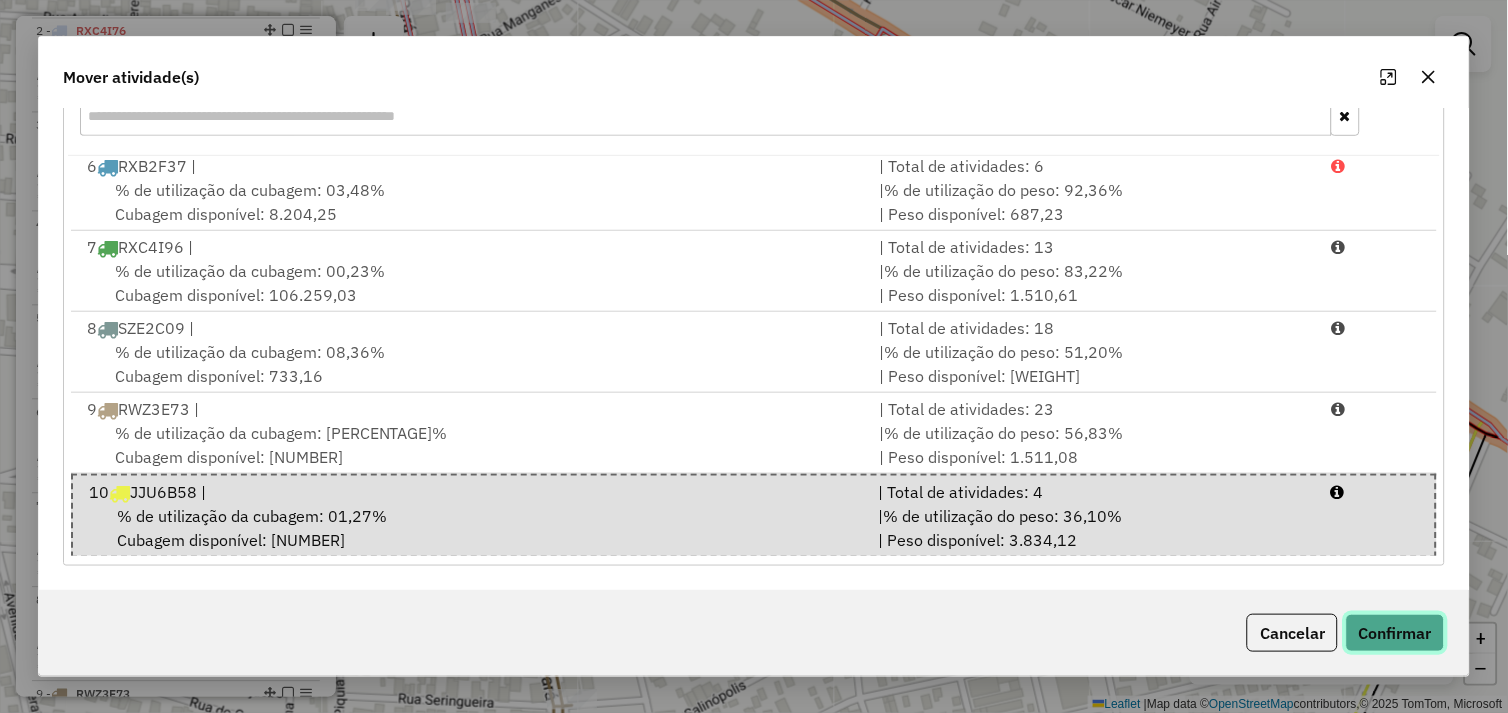 click on "Confirmar" 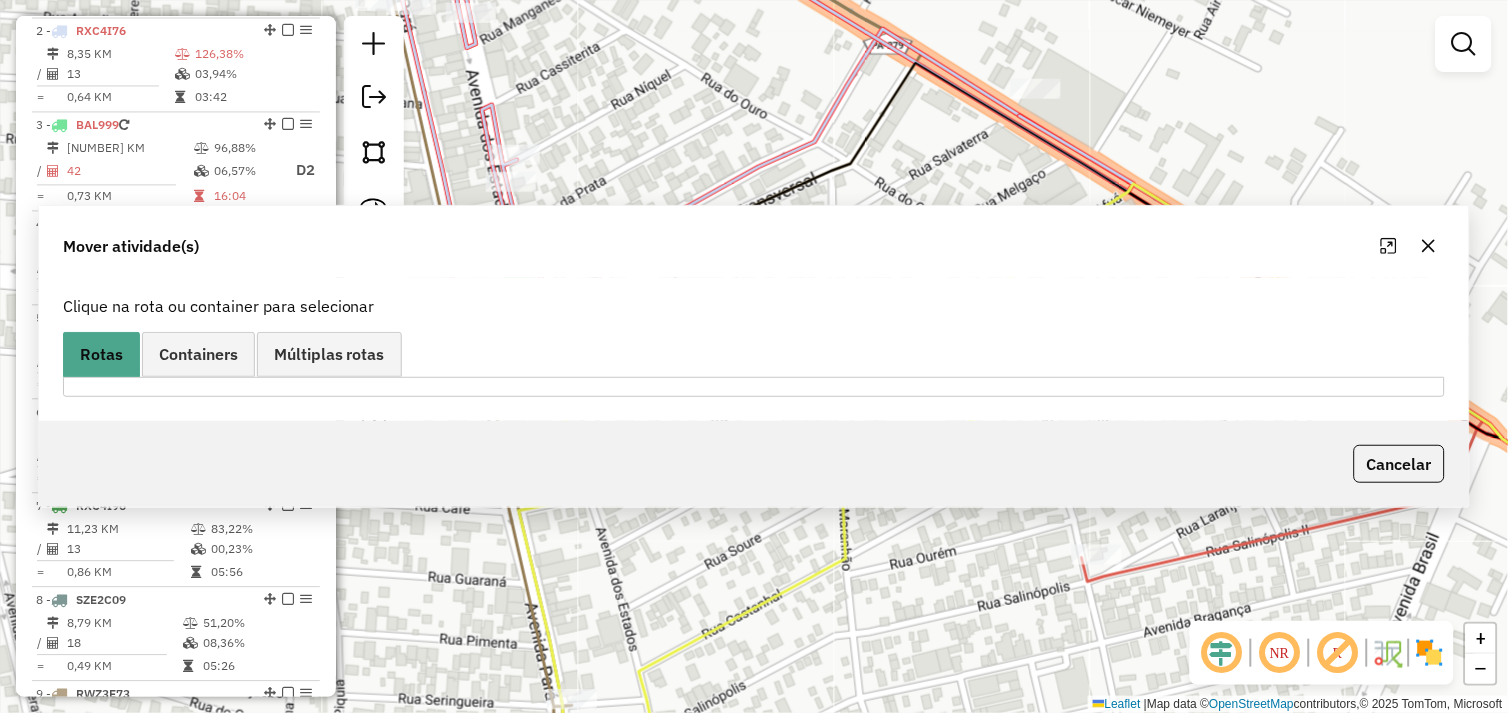 scroll, scrollTop: 0, scrollLeft: 0, axis: both 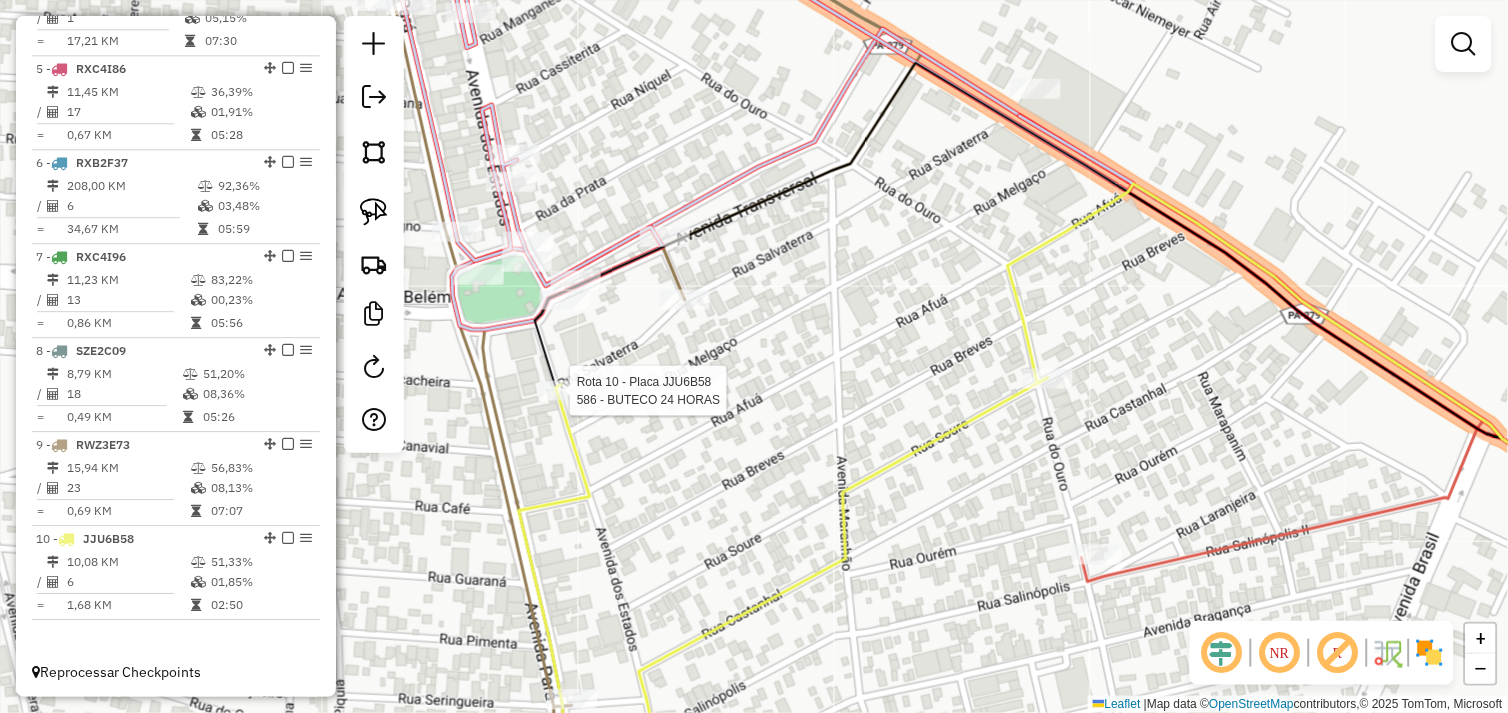 select on "*********" 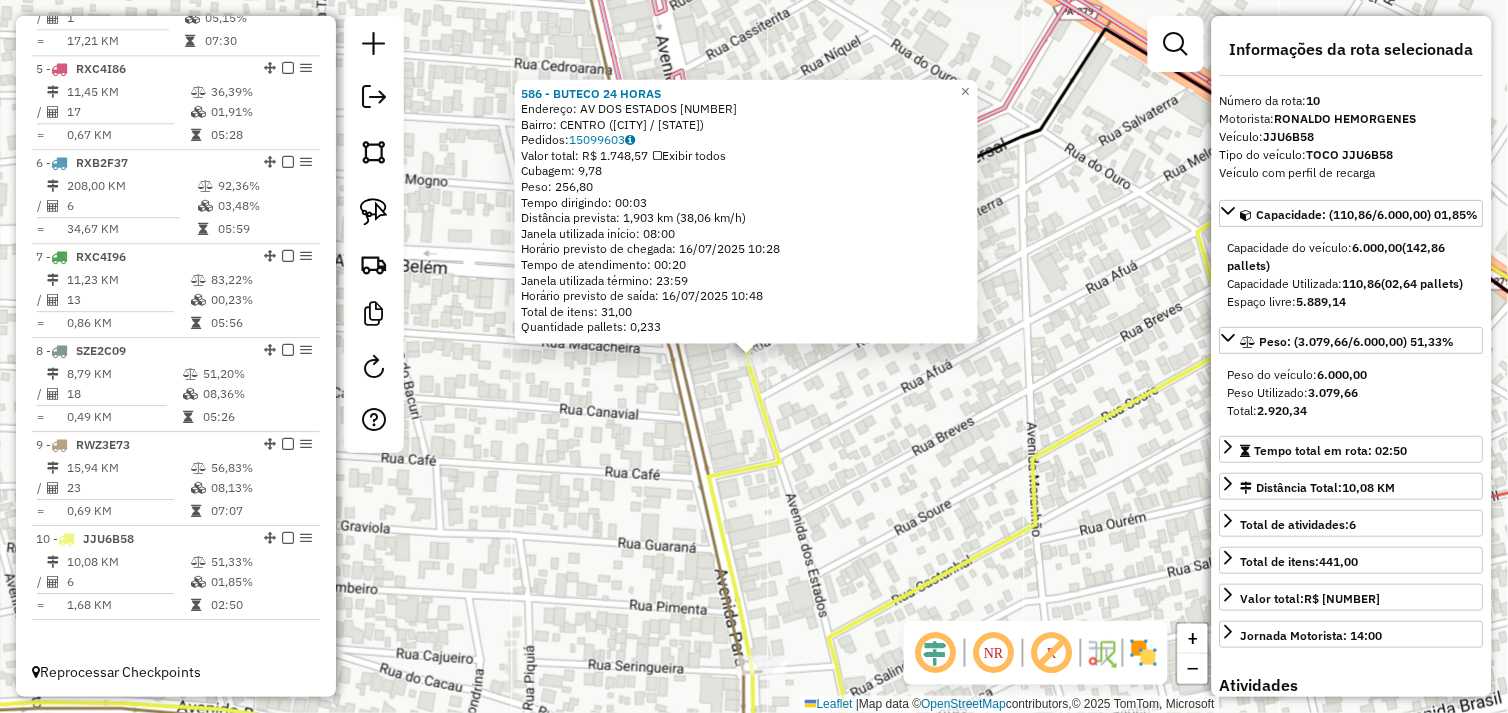 click on "586 - BUTECO 24 HORAS  Endereço:  AV DOS ESTADOS 1   Bairro: CENTRO (TUCUMA / PA)   Pedidos:  15099603   Valor total: R$ 1.748,57   Exibir todos   Cubagem: 9,78  Peso: 256,80  Tempo dirigindo: 00:03   Distância prevista: 1,903 km (38,06 km/h)   Janela utilizada início: 08:00   Horário previsto de chegada: 16/07/2025 10:28   Tempo de atendimento: 00:20   Janela utilizada término: 23:59   Horário previsto de saída: 16/07/2025 10:48   Total de itens: 31,00   Quantidade pallets: 0,233  × Janela de atendimento Grade de atendimento Capacidade Transportadoras Veículos Cliente Pedidos  Rotas Selecione os dias de semana para filtrar as janelas de atendimento  Seg   Ter   Qua   Qui   Sex   Sáb   Dom  Informe o período da janela de atendimento: De: Até:  Filtrar exatamente a janela do cliente  Considerar janela de atendimento padrão  Selecione os dias de semana para filtrar as grades de atendimento  Seg   Ter   Qua   Qui   Sex   Sáb   Dom   Considerar clientes sem dia de atendimento cadastrado  De:   De:" 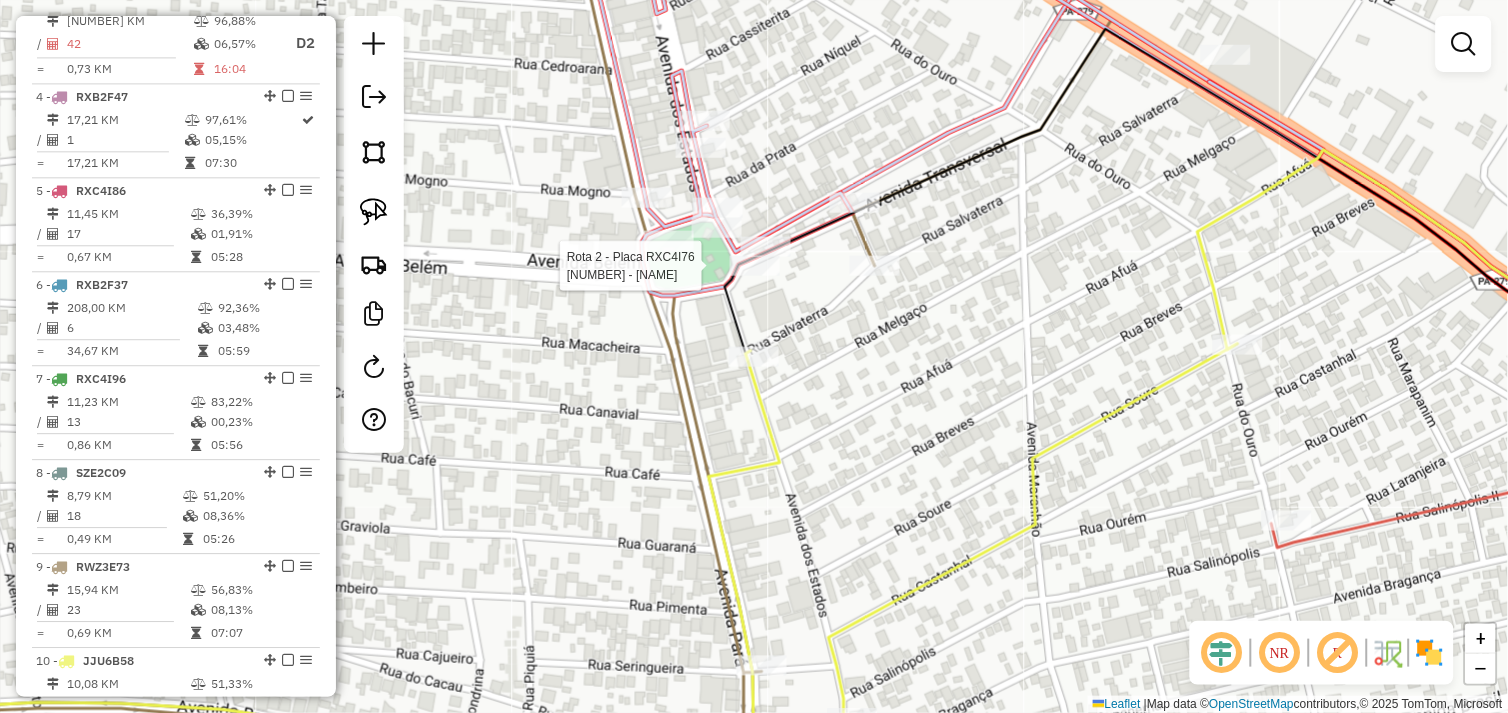 select on "*********" 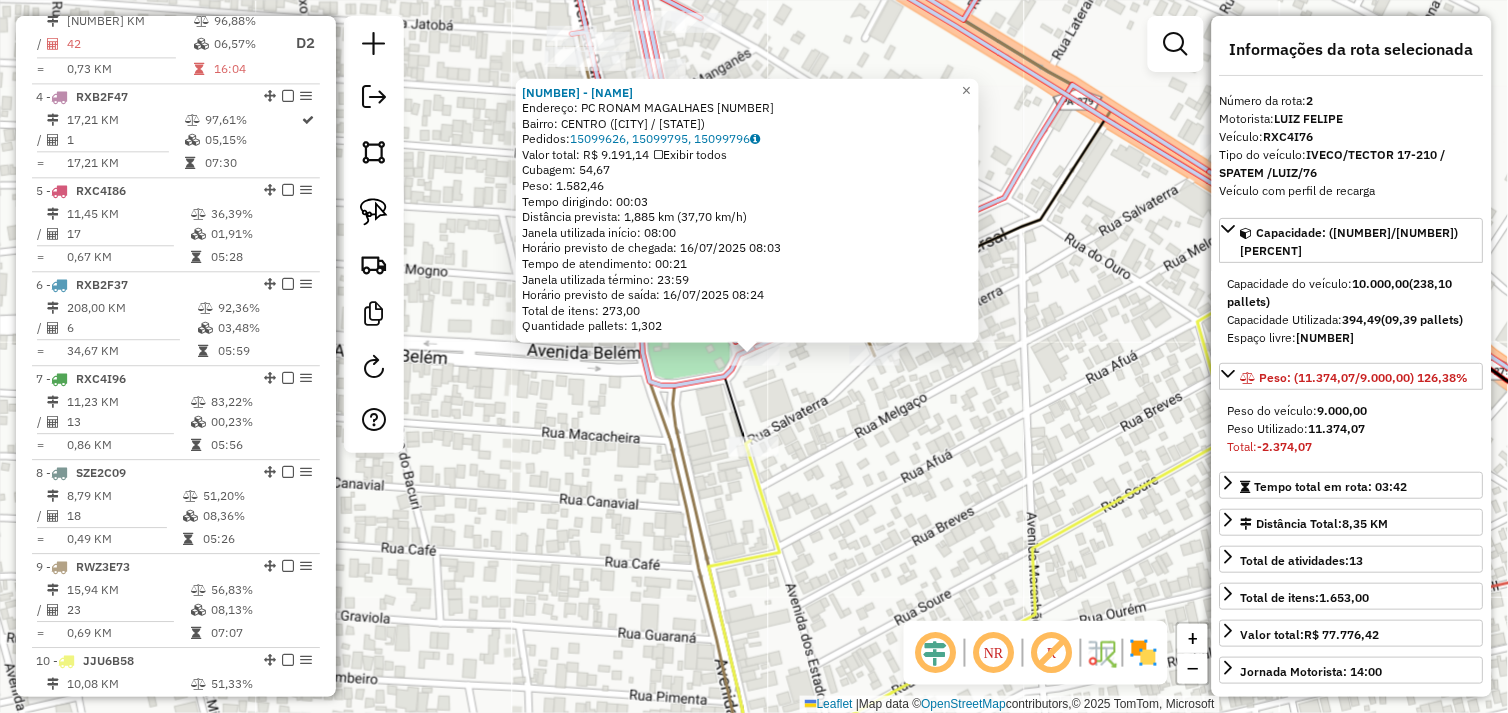 scroll, scrollTop: 866, scrollLeft: 0, axis: vertical 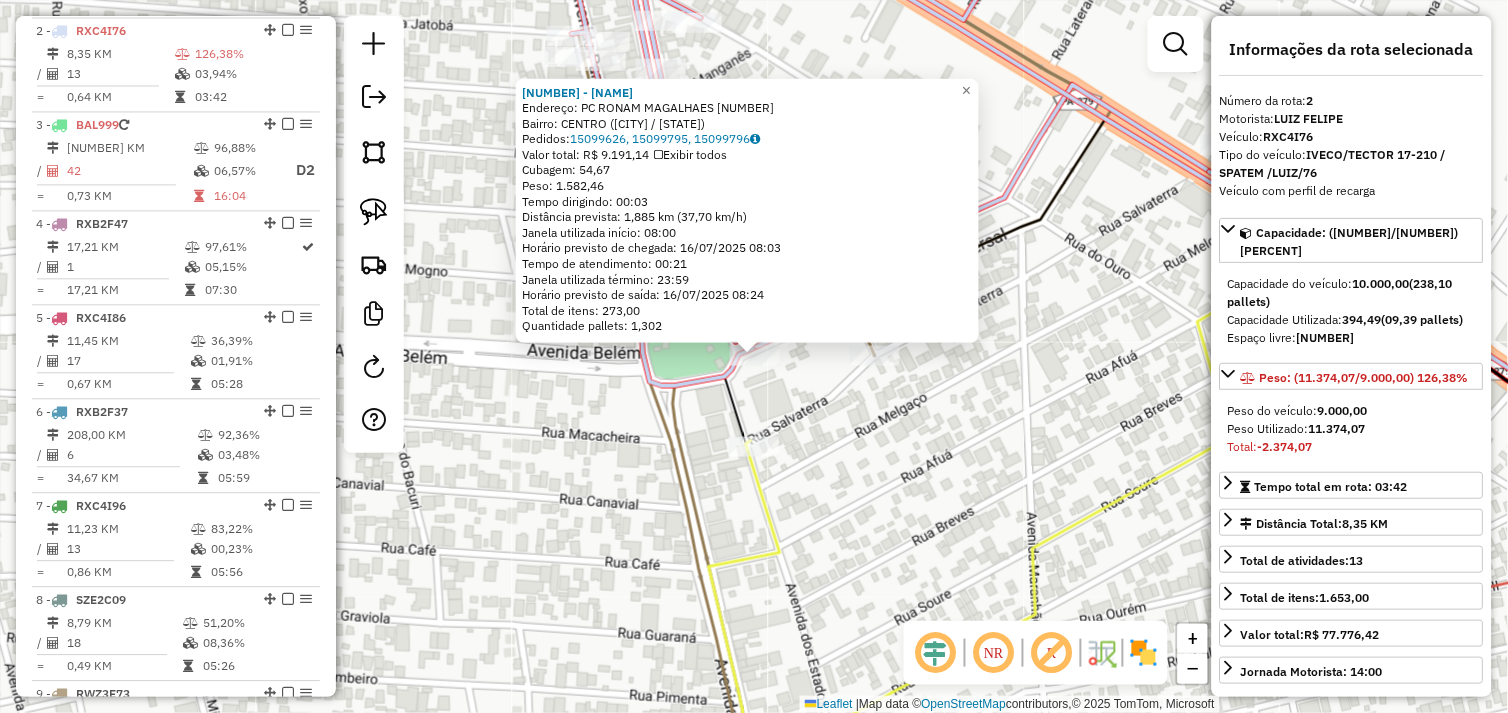 click on "1571 - SUP NOVO HORIZONTE  Endereço:  PC RONAM MAGALHAES 367   Bairro: CENTRO (TUCUMA / PA)   Pedidos:  15099626, 15099795, 15099796   Valor total: R$ 9.191,14   Exibir todos   Cubagem: 54,67  Peso: 1.582,46  Tempo dirigindo: 00:03   Distância prevista: 1,885 km (37,70 km/h)   Janela utilizada início: 08:00   Horário previsto de chegada: 16/07/2025 08:03   Tempo de atendimento: 00:21   Janela utilizada término: 23:59   Horário previsto de saída: 16/07/2025 08:24   Total de itens: 273,00   Quantidade pallets: 1,302  × Janela de atendimento Grade de atendimento Capacidade Transportadoras Veículos Cliente Pedidos  Rotas Selecione os dias de semana para filtrar as janelas de atendimento  Seg   Ter   Qua   Qui   Sex   Sáb   Dom  Informe o período da janela de atendimento: De: Até:  Filtrar exatamente a janela do cliente  Considerar janela de atendimento padrão  Selecione os dias de semana para filtrar as grades de atendimento  Seg   Ter   Qua   Qui   Sex   Sáb   Dom   Peso mínimo:   Peso máximo:  +" 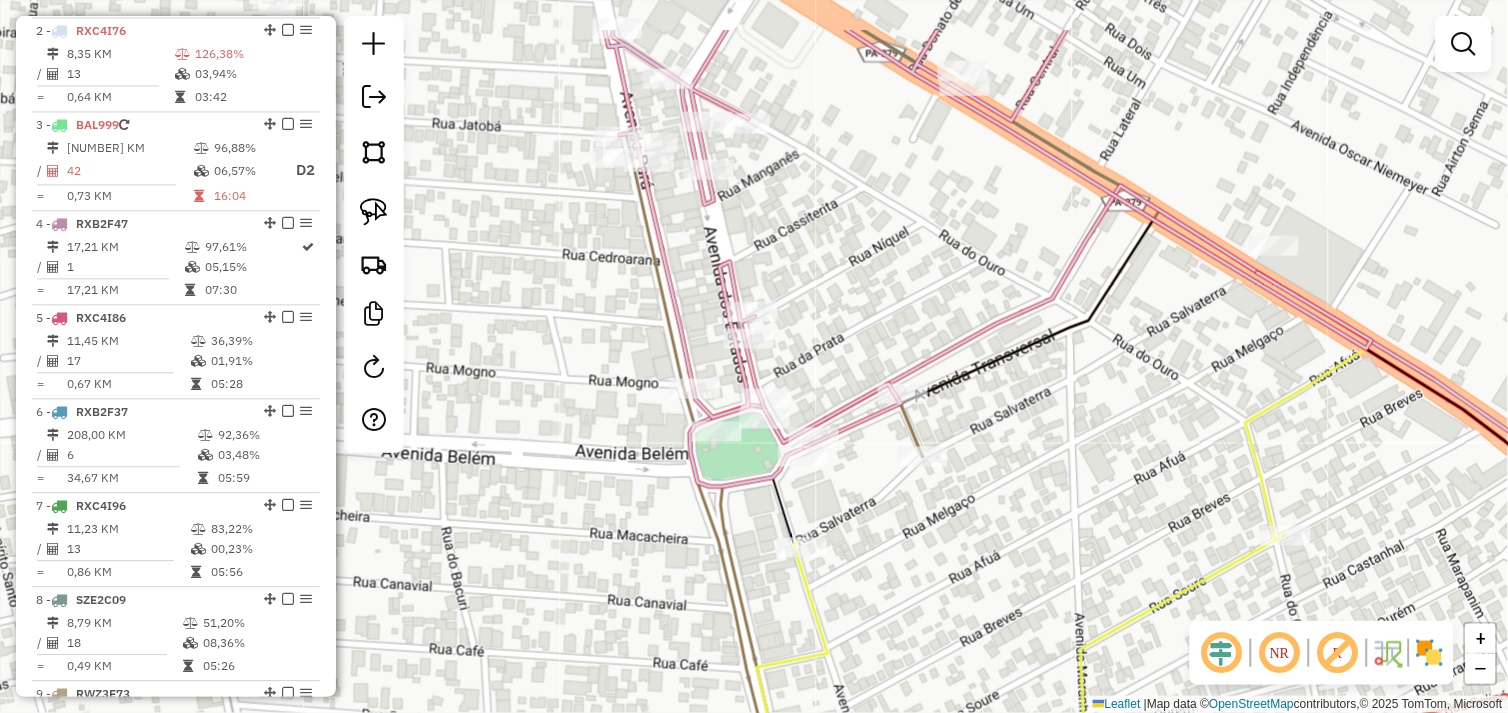 drag, startPoint x: 787, startPoint y: 401, endPoint x: 850, endPoint y: 521, distance: 135.53229 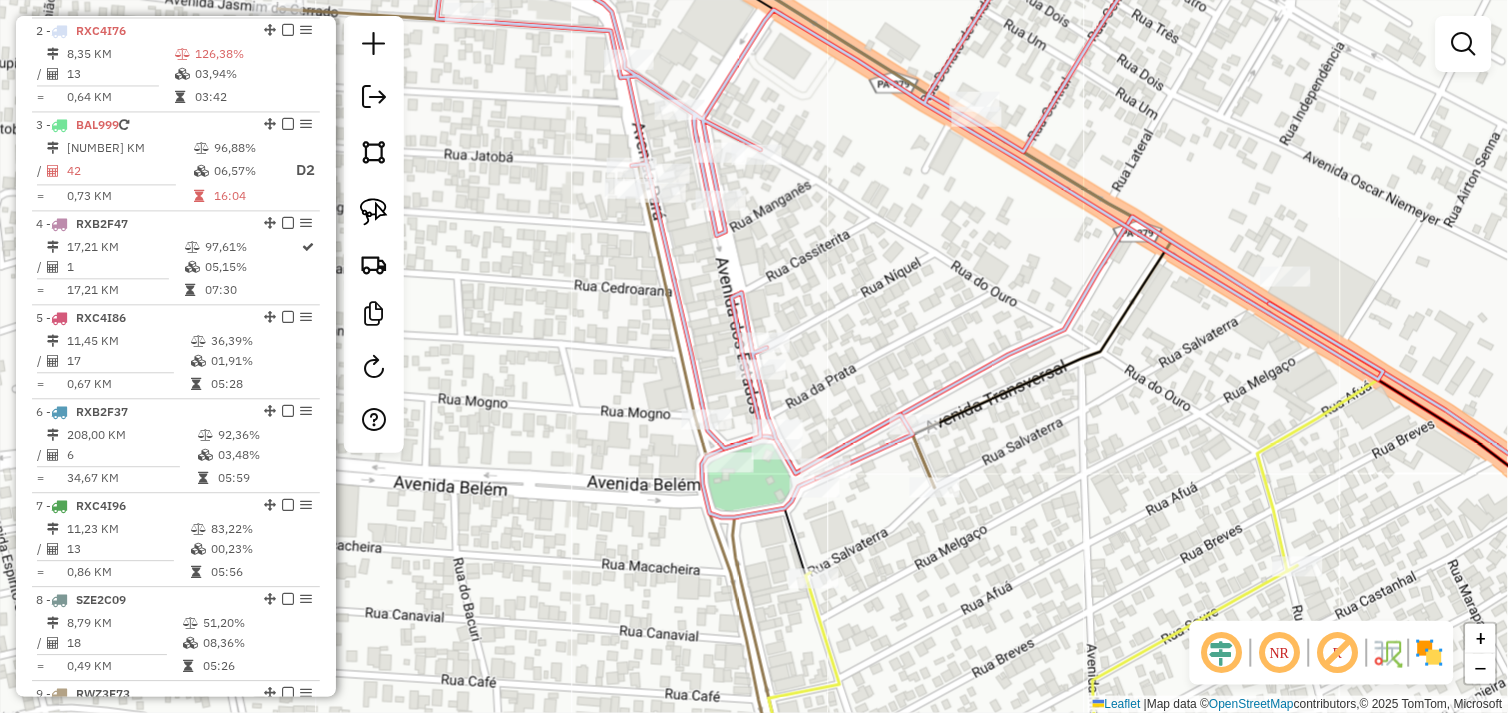 drag, startPoint x: 1156, startPoint y: 486, endPoint x: 906, endPoint y: 566, distance: 262.4881 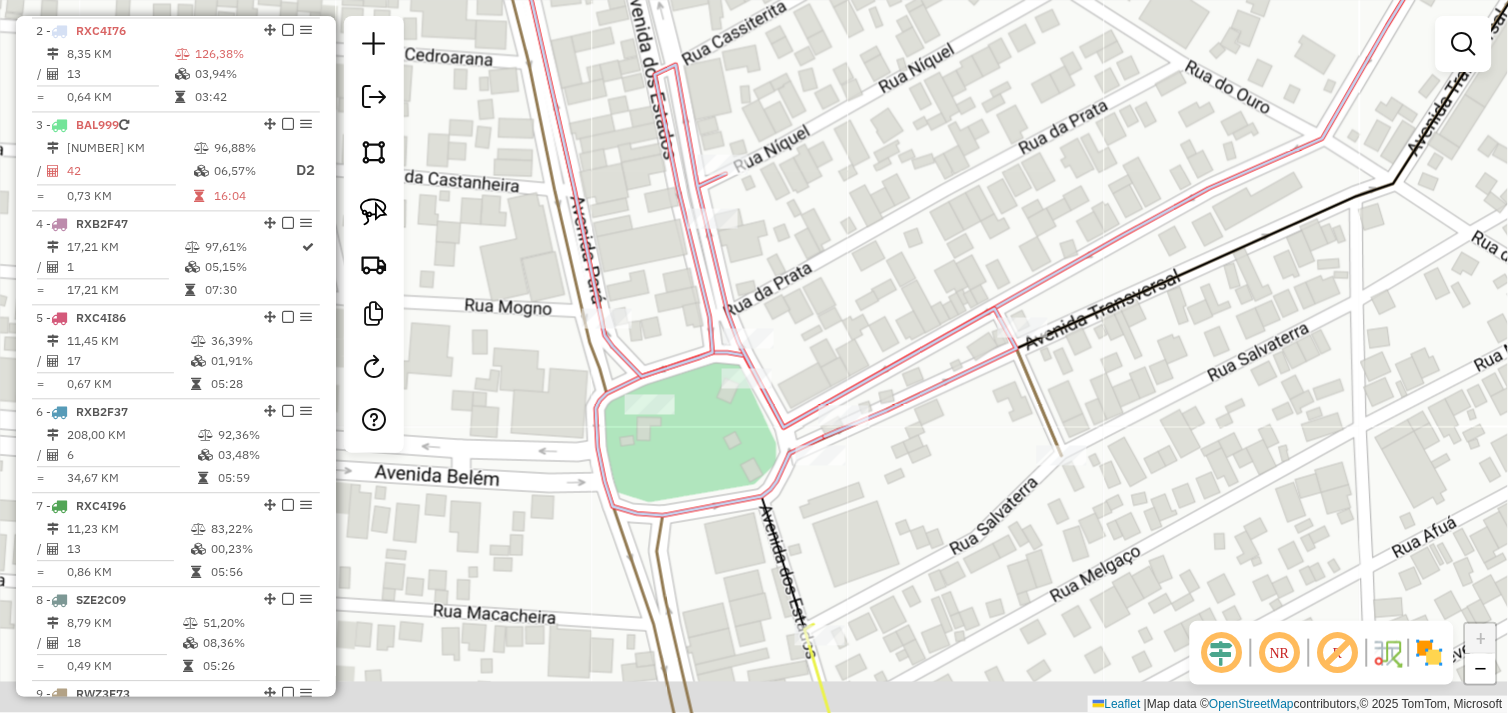 drag, startPoint x: 797, startPoint y: 546, endPoint x: 848, endPoint y: 513, distance: 60.74537 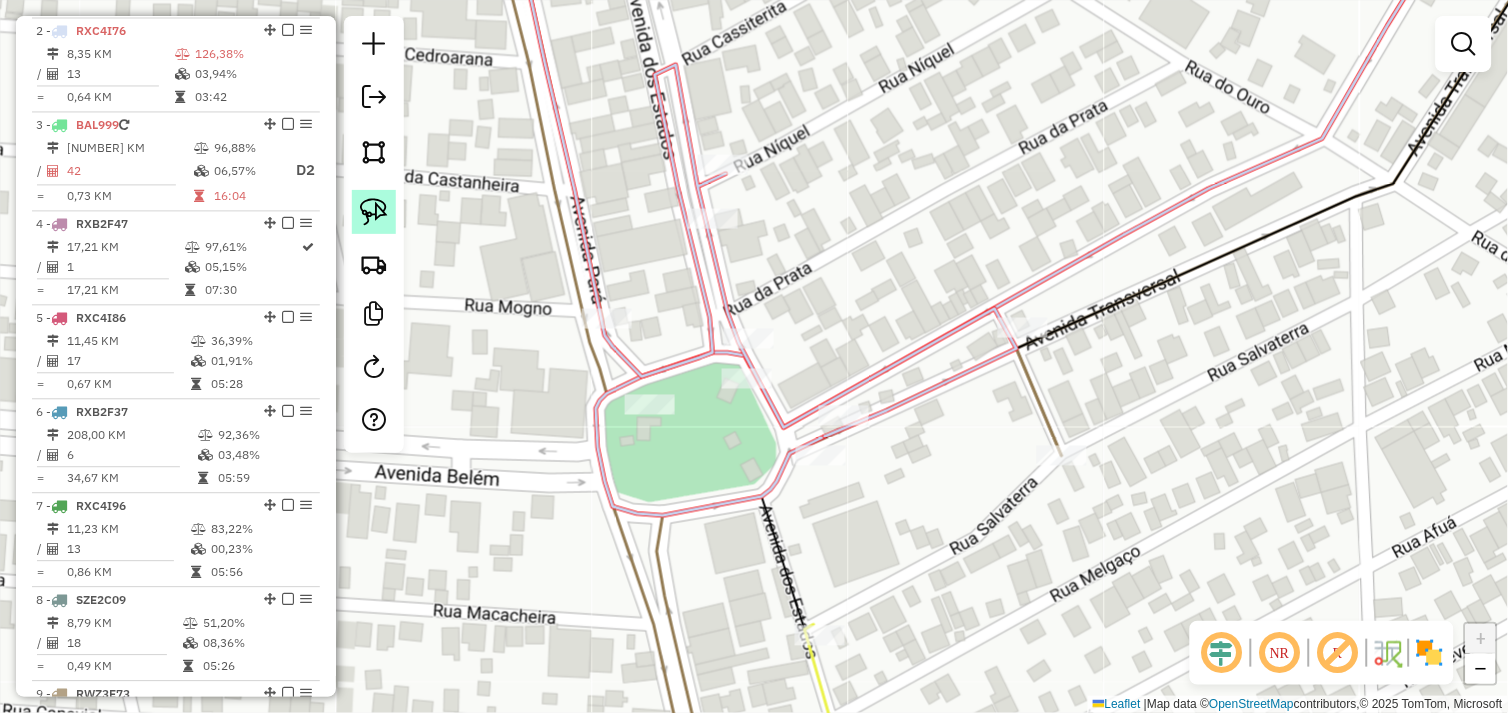 click 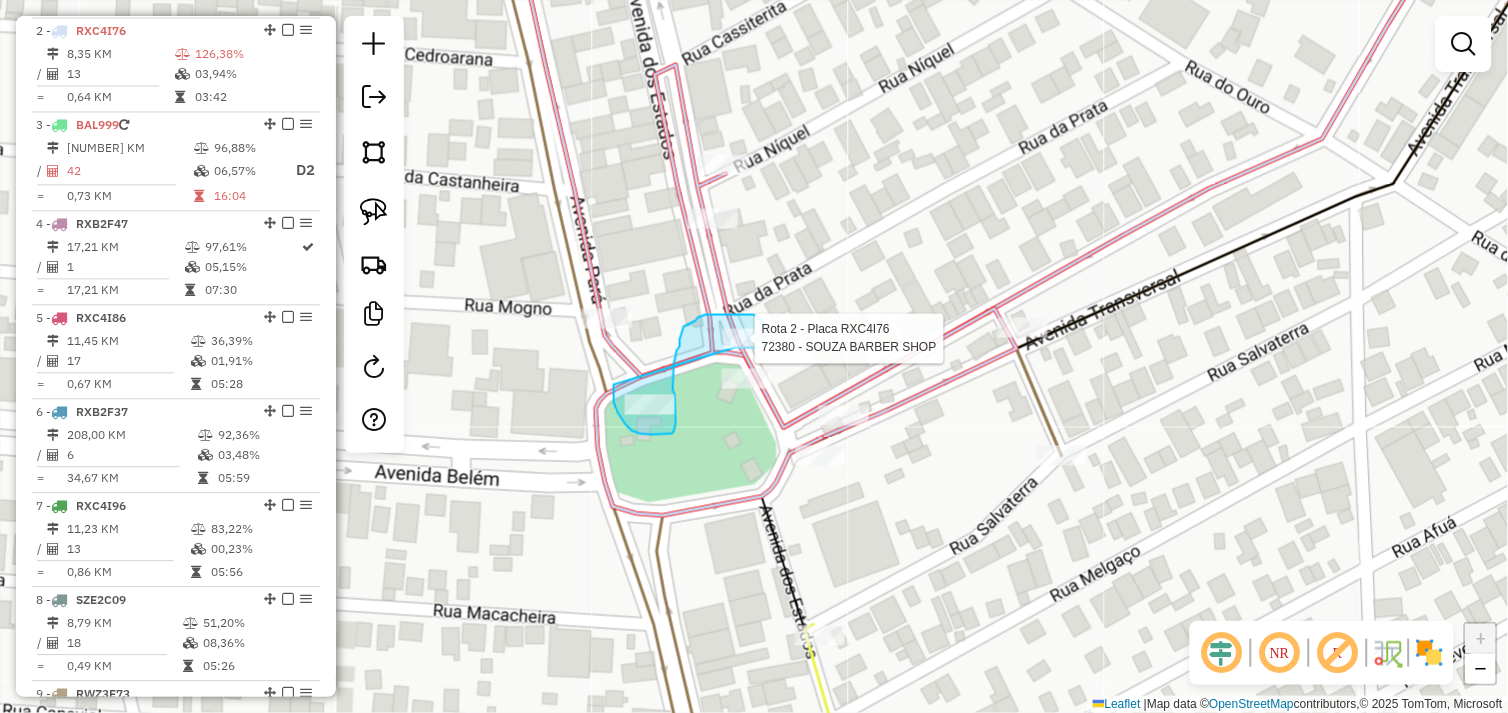 drag, startPoint x: 614, startPoint y: 385, endPoint x: 735, endPoint y: 348, distance: 126.53063 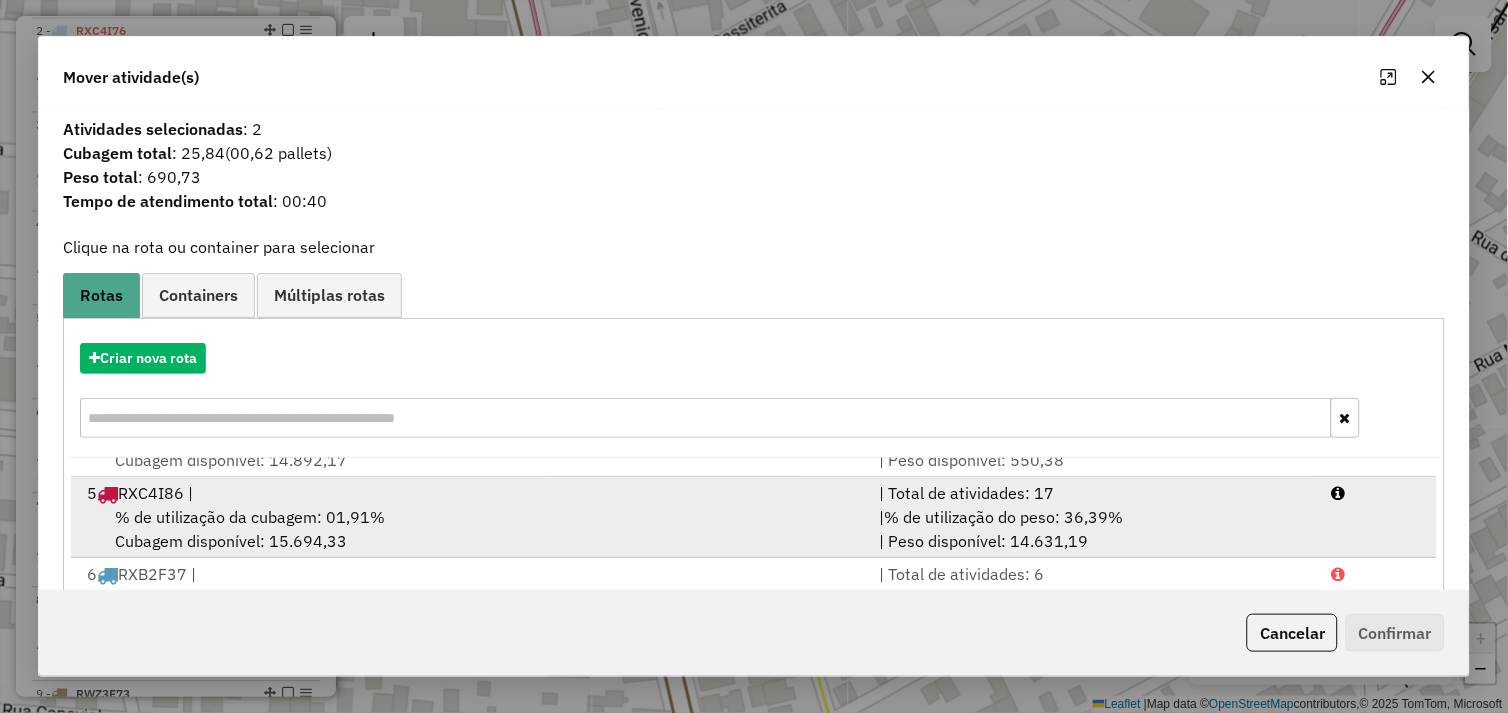 scroll, scrollTop: 330, scrollLeft: 0, axis: vertical 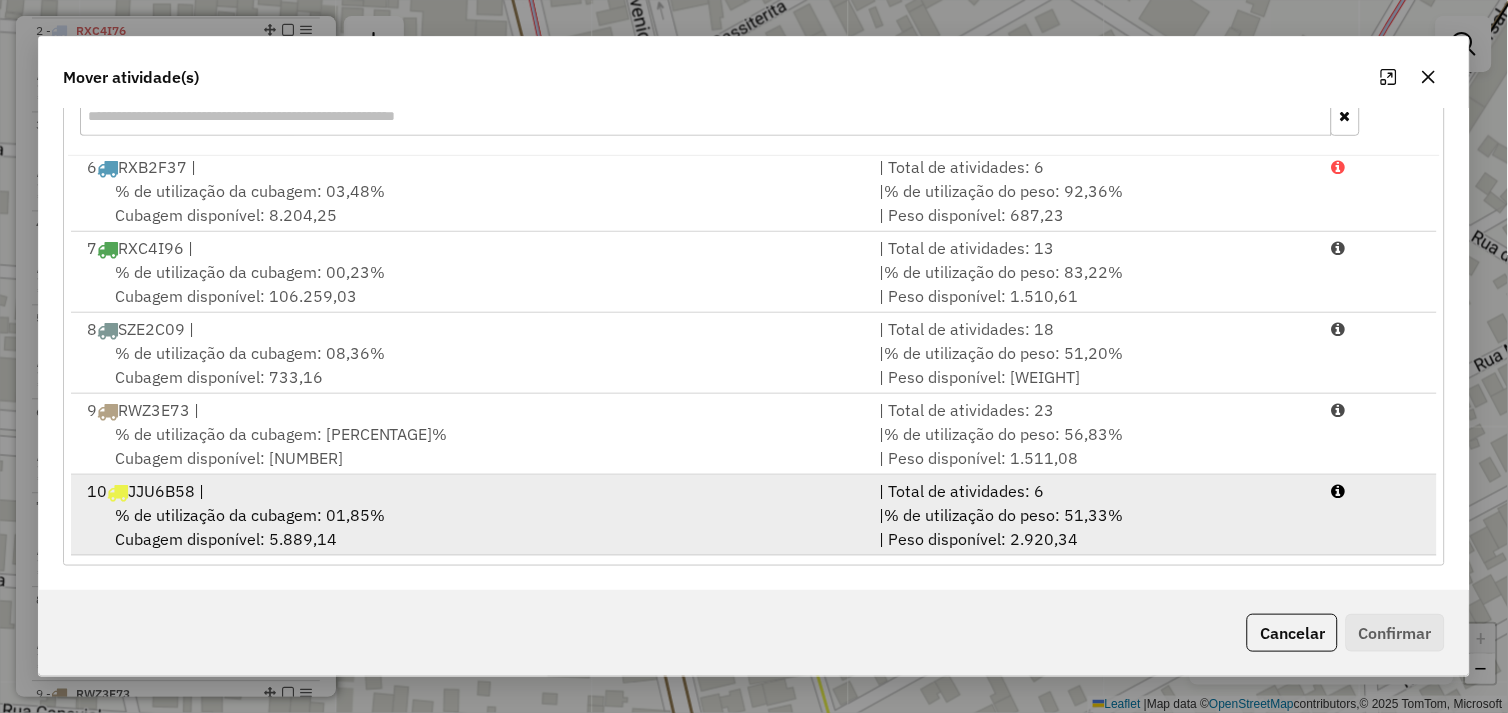 click on "% de utilização da cubagem: 01,85%  Cubagem disponível: 5.889,14" at bounding box center (471, 527) 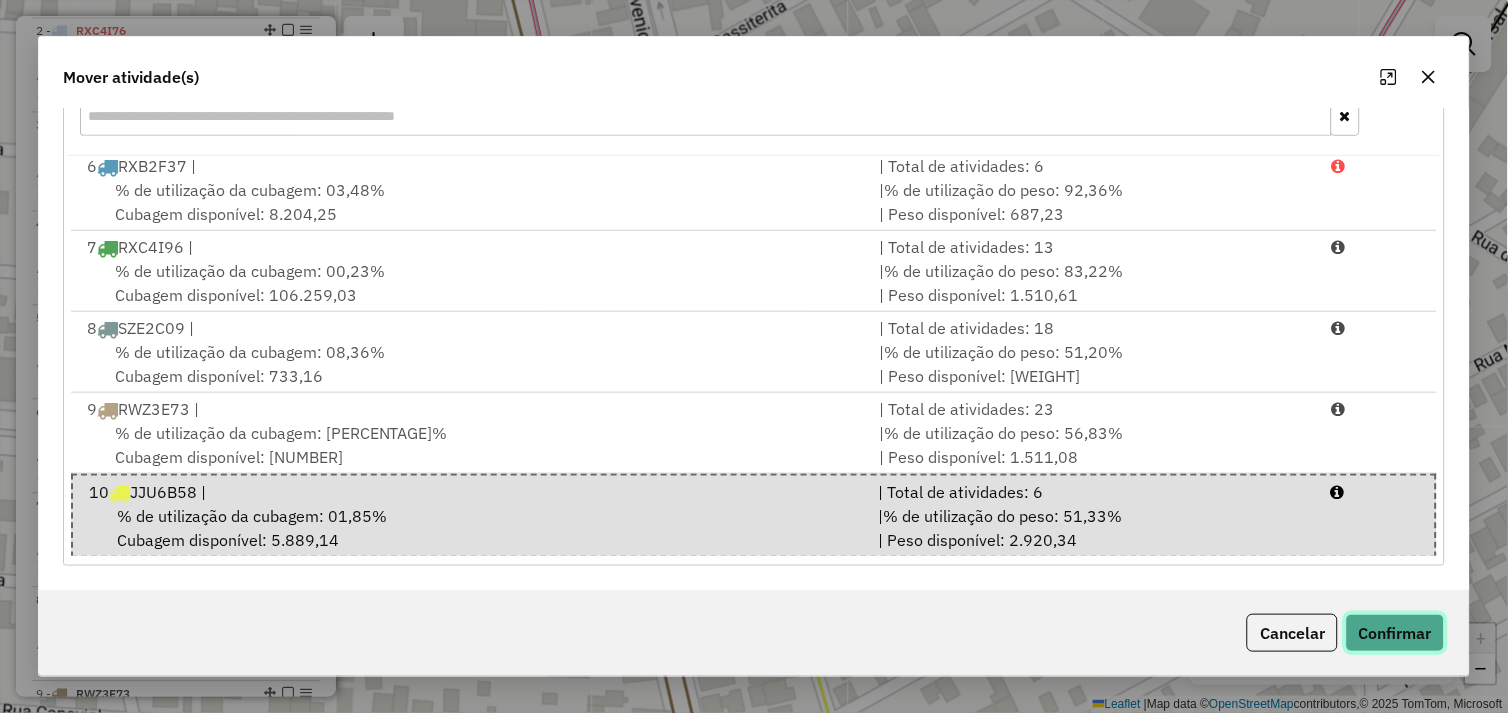 drag, startPoint x: 1388, startPoint y: 626, endPoint x: 1366, endPoint y: 617, distance: 23.769728 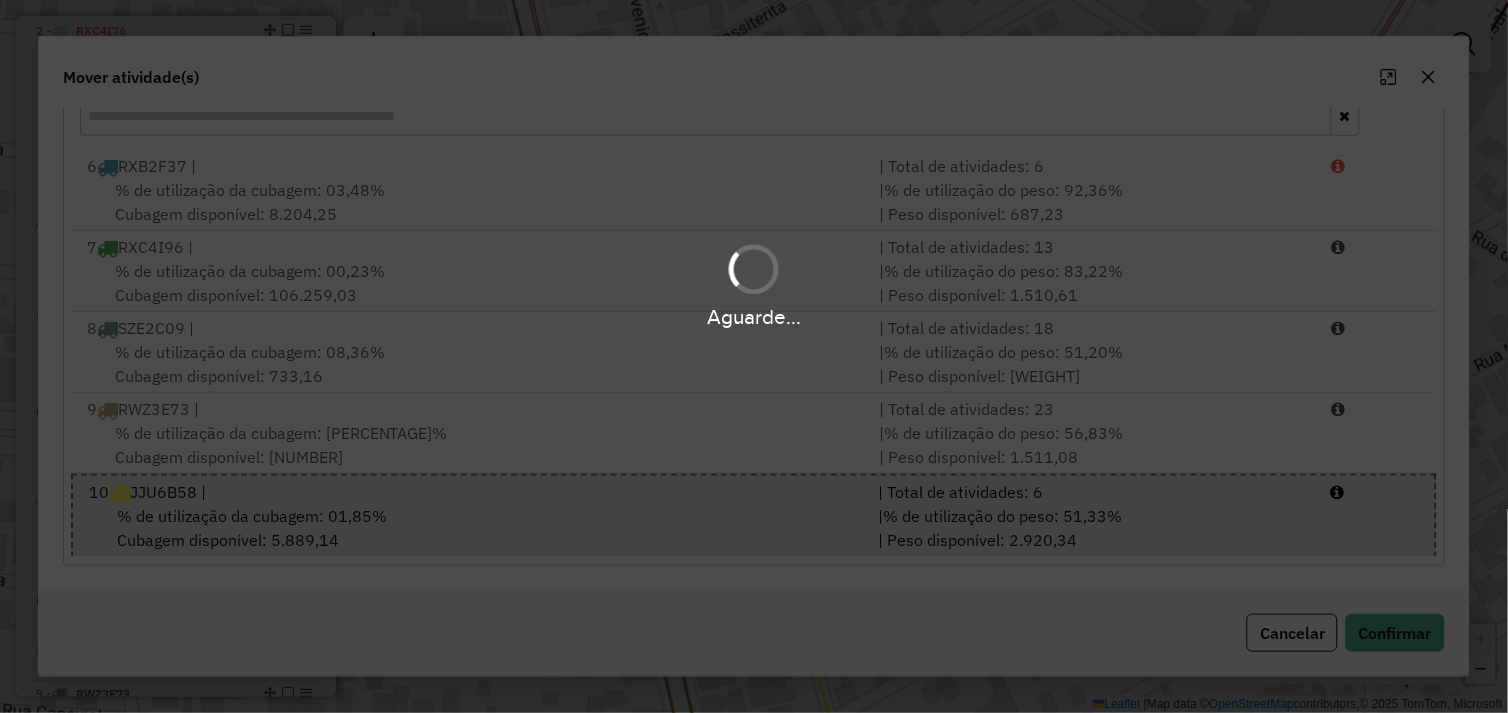 scroll, scrollTop: 0, scrollLeft: 0, axis: both 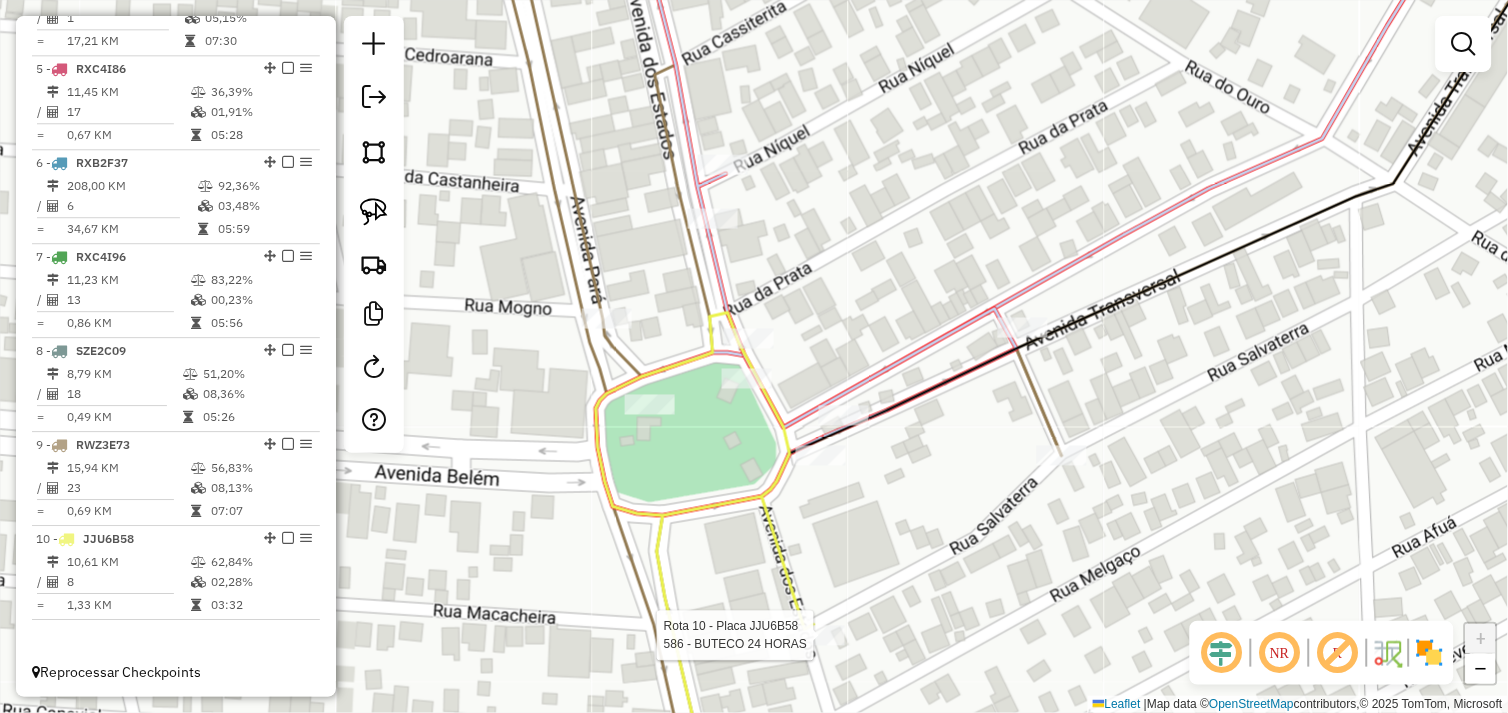 select on "*********" 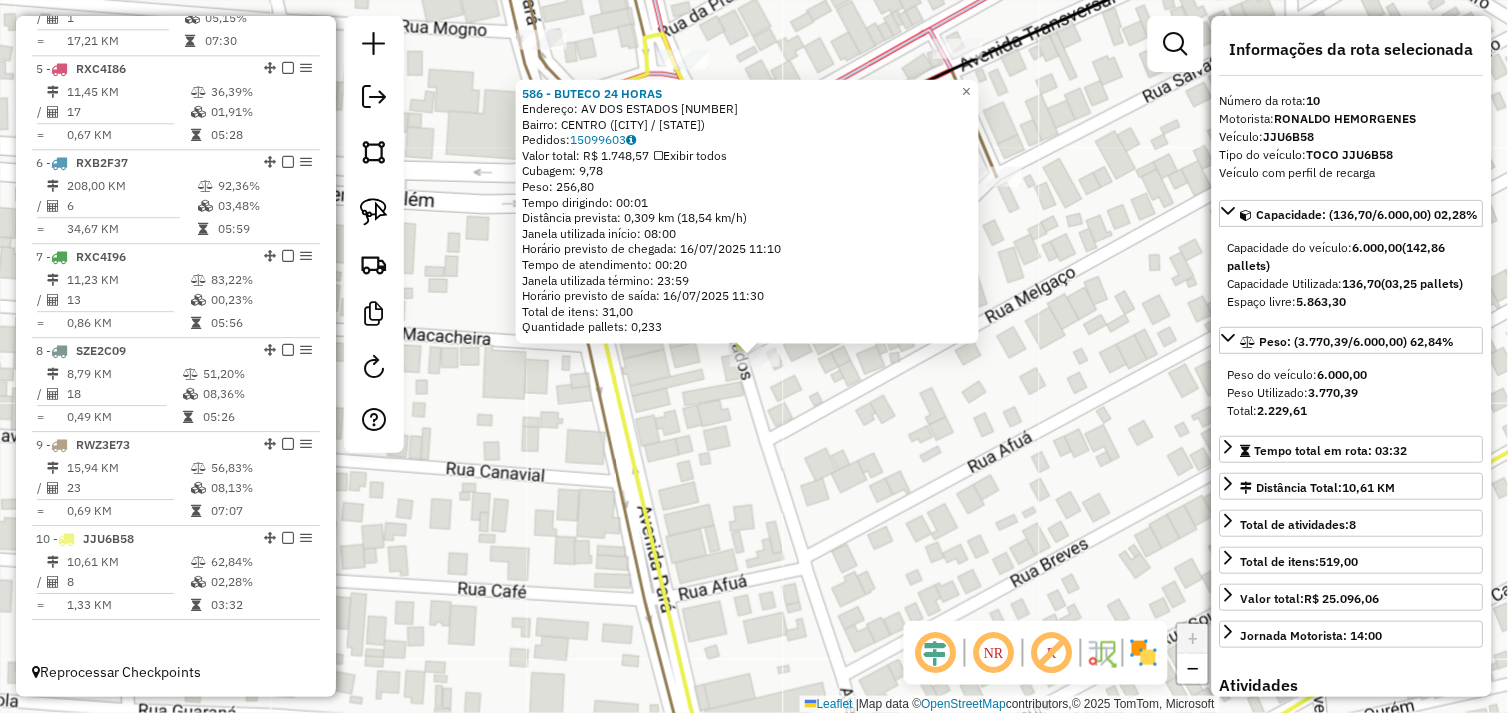 click on "586 - BUTECO 24 HORAS  Endereço:  AV DOS ESTADOS 1   Bairro: CENTRO (TUCUMA / PA)   Pedidos:  15099603   Valor total: R$ 1.748,57   Exibir todos   Cubagem: 9,78  Peso: 256,80  Tempo dirigindo: 00:01   Distância prevista: 0,309 km (18,54 km/h)   Janela utilizada início: 08:00   Horário previsto de chegada: 16/07/2025 11:10   Tempo de atendimento: 00:20   Janela utilizada término: 23:59   Horário previsto de saída: 16/07/2025 11:30   Total de itens: 31,00   Quantidade pallets: 0,233  × Janela de atendimento Grade de atendimento Capacidade Transportadoras Veículos Cliente Pedidos  Rotas Selecione os dias de semana para filtrar as janelas de atendimento  Seg   Ter   Qua   Qui   Sex   Sáb   Dom  Informe o período da janela de atendimento: De: Até:  Filtrar exatamente a janela do cliente  Considerar janela de atendimento padrão  Selecione os dias de semana para filtrar as grades de atendimento  Seg   Ter   Qua   Qui   Sex   Sáb   Dom   Considerar clientes sem dia de atendimento cadastrado  De:   De:" 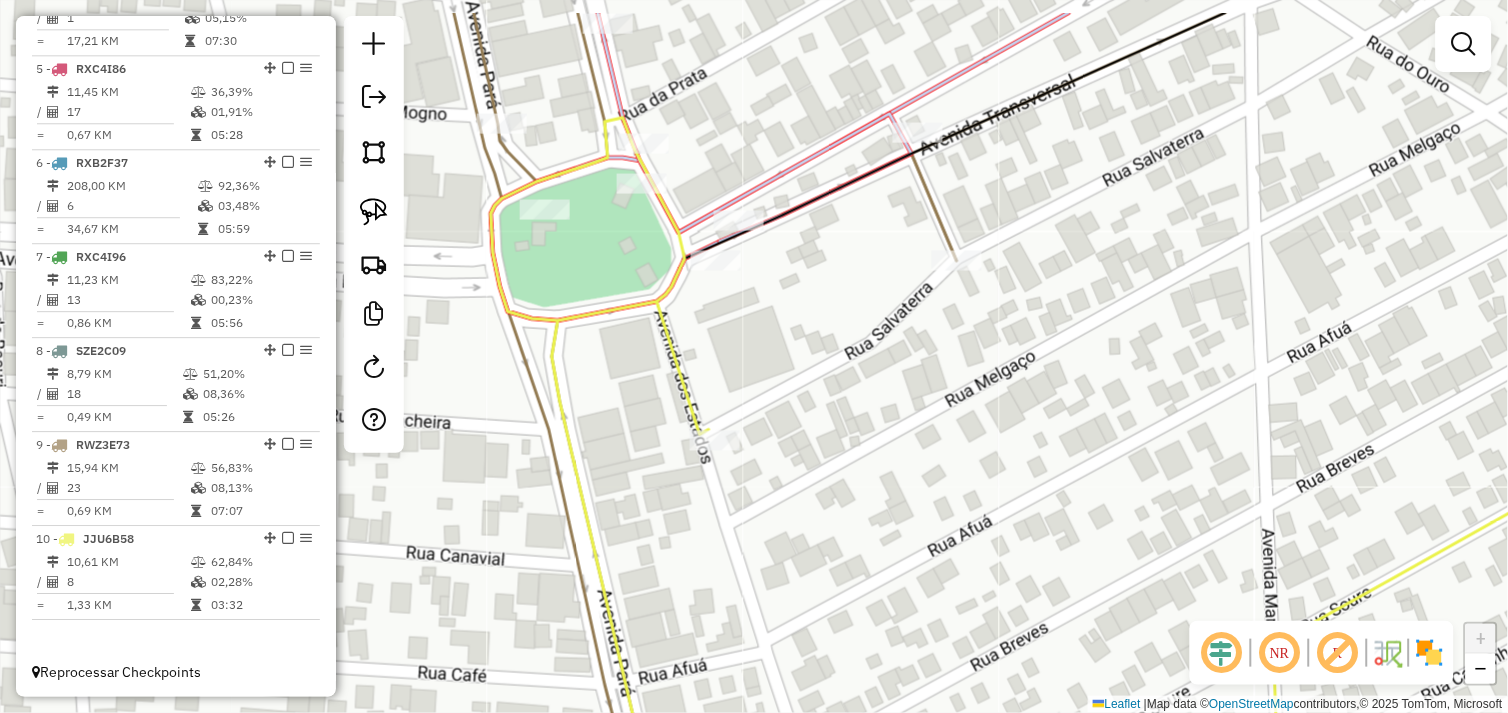drag, startPoint x: 796, startPoint y: 508, endPoint x: 738, endPoint y: 623, distance: 128.7983 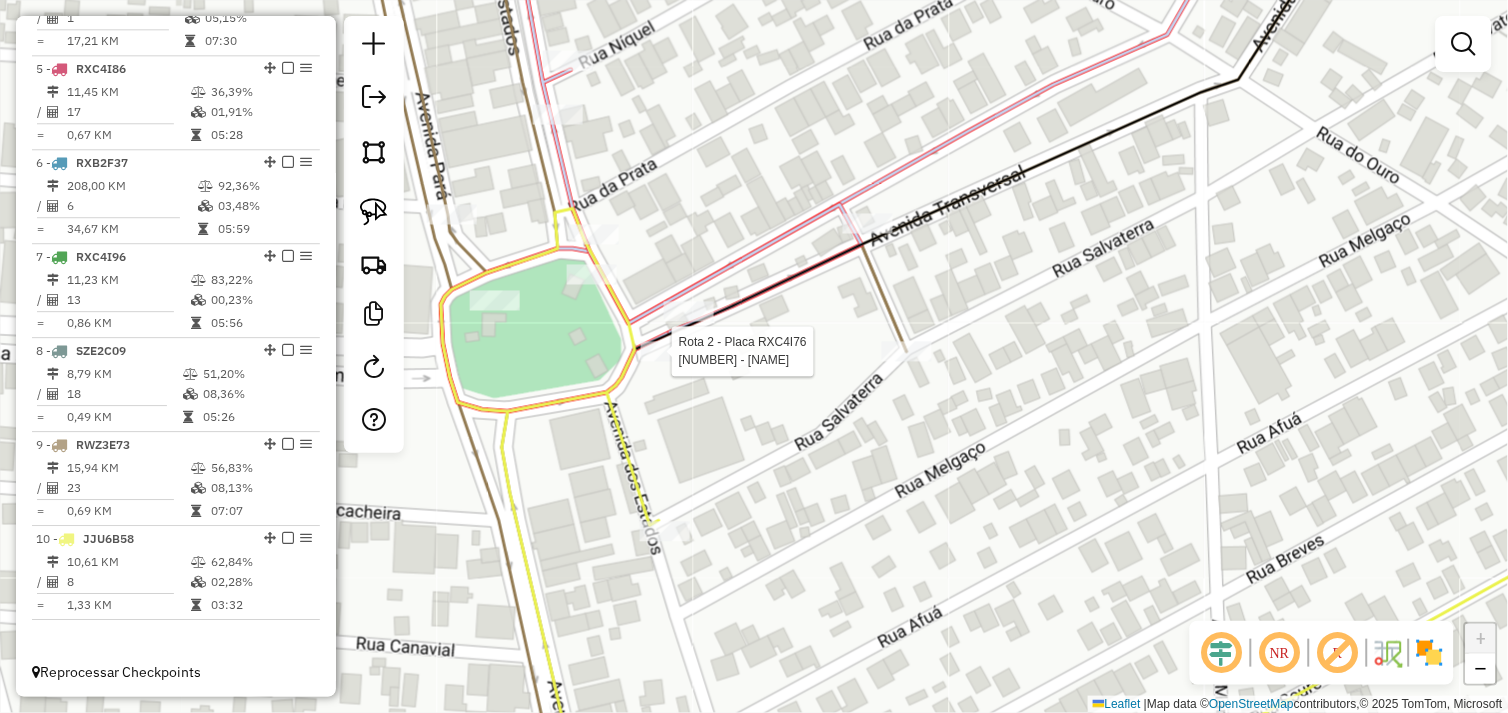 select on "*********" 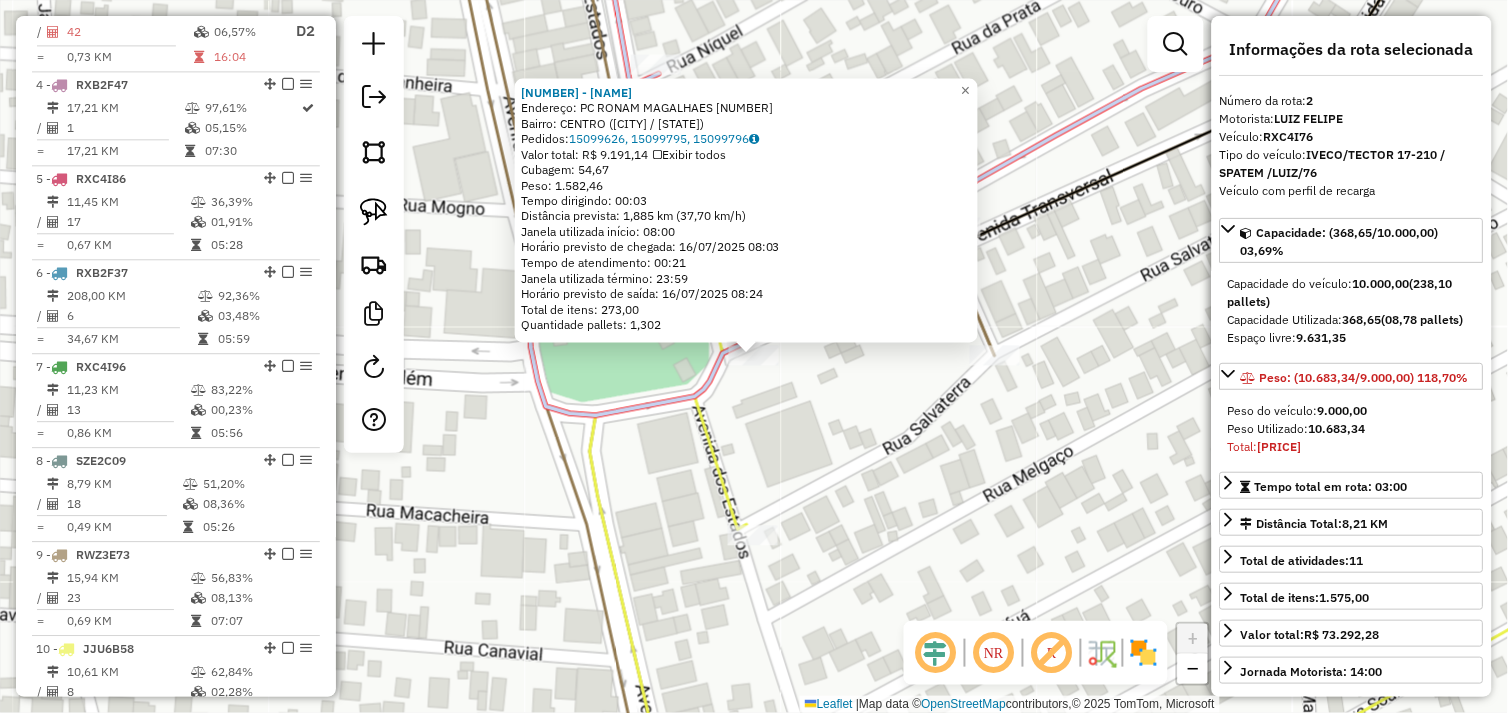scroll, scrollTop: 866, scrollLeft: 0, axis: vertical 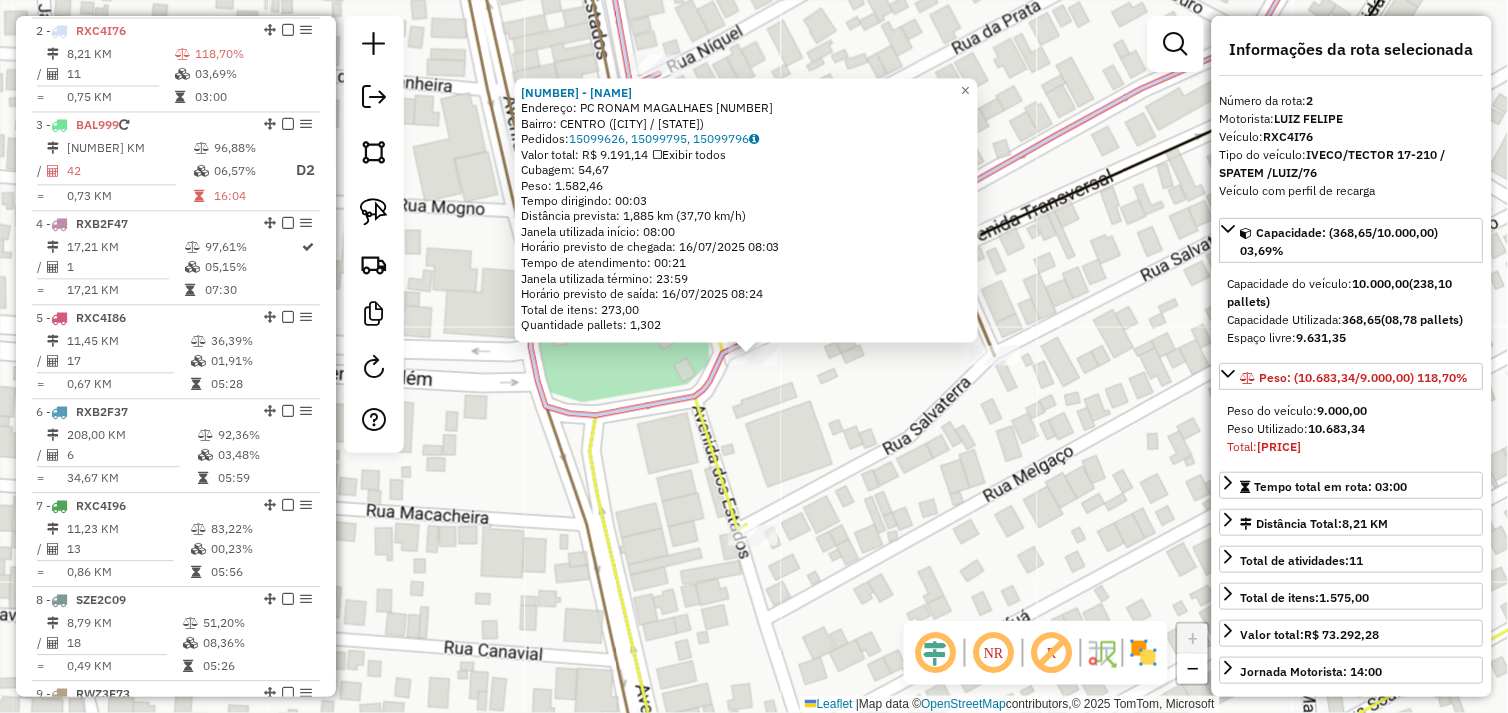 click on "Rota 10 - Placa JJU6B58  586 - BUTECO 24 HORAS 1571 - SUP NOVO HORIZONTE  Endereço:  PC RONAM MAGALHAES 367   Bairro: CENTRO (TUCUMA / PA)   Pedidos:  15099626, 15099795, 15099796   Valor total: R$ 9.191,14   Exibir todos   Cubagem: 54,67  Peso: 1.582,46  Tempo dirigindo: 00:03   Distância prevista: 1,885 km (37,70 km/h)   Janela utilizada início: 08:00   Horário previsto de chegada: 16/07/2025 08:03   Tempo de atendimento: 00:21   Janela utilizada término: 23:59   Horário previsto de saída: 16/07/2025 08:24   Total de itens: 273,00   Quantidade pallets: 1,302  × Janela de atendimento Grade de atendimento Capacidade Transportadoras Veículos Cliente Pedidos  Rotas Selecione os dias de semana para filtrar as janelas de atendimento  Seg   Ter   Qua   Qui   Sex   Sáb   Dom  Informe o período da janela de atendimento: De: Até:  Filtrar exatamente a janela do cliente  Considerar janela de atendimento padrão  Selecione os dias de semana para filtrar as grades de atendimento  Seg   Ter   Qua   Qui   Sex" 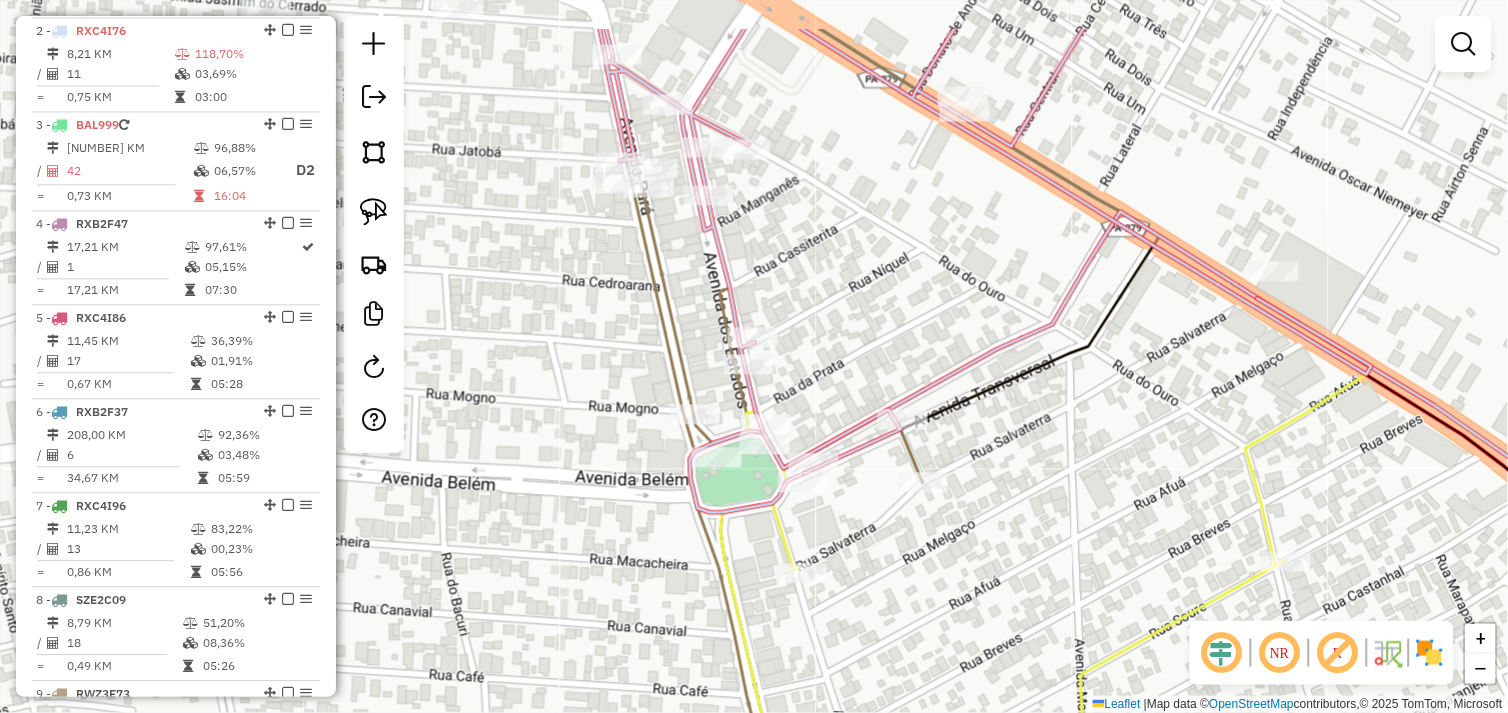 drag, startPoint x: 841, startPoint y: 376, endPoint x: 783, endPoint y: 481, distance: 119.954155 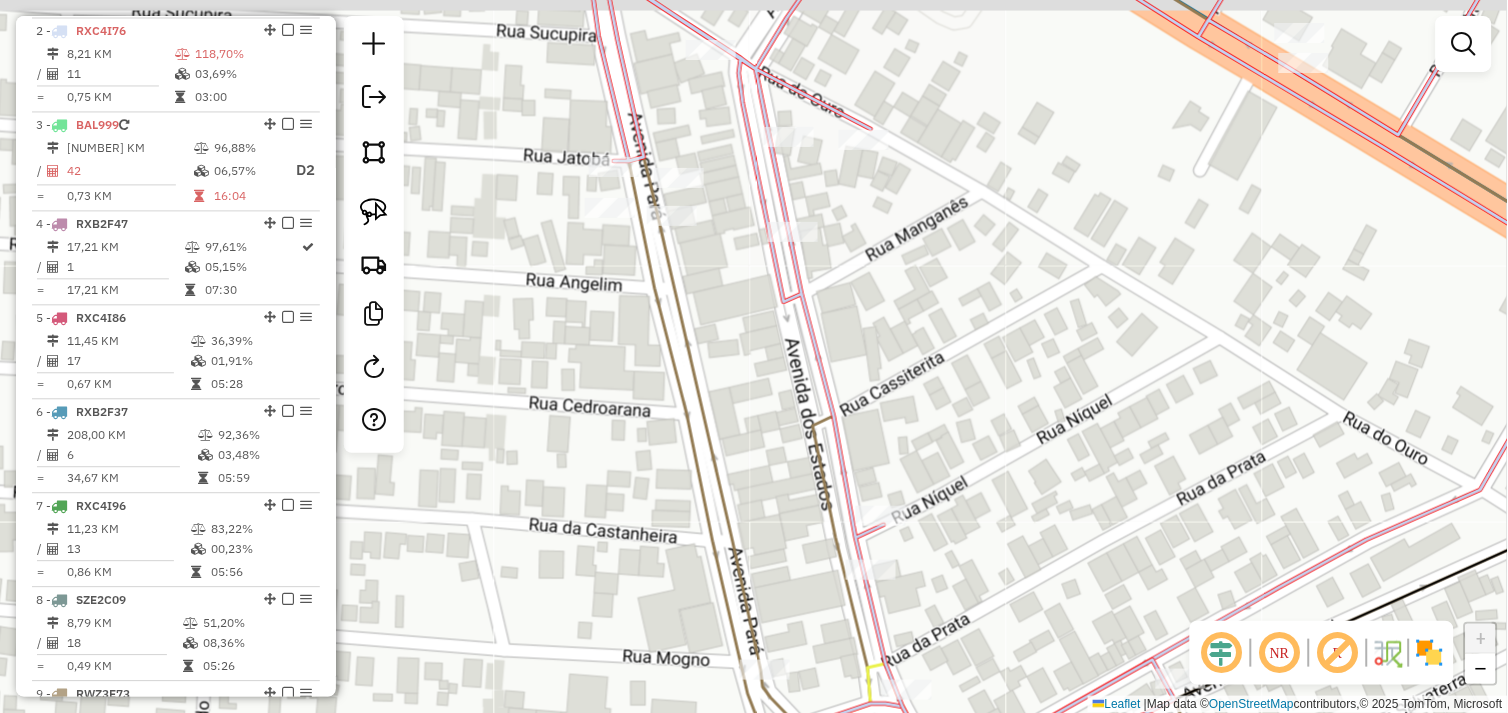 drag, startPoint x: 583, startPoint y: 397, endPoint x: 690, endPoint y: 538, distance: 177.00282 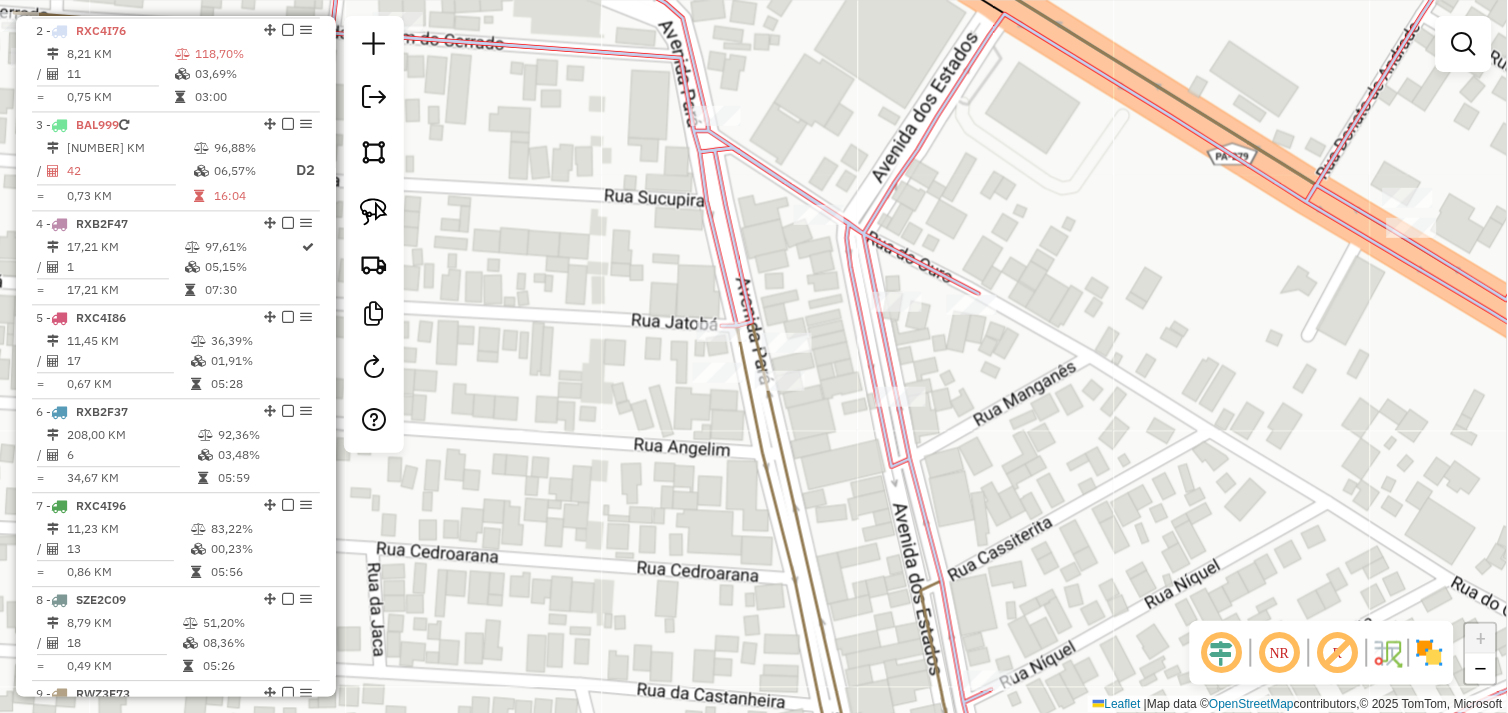 drag, startPoint x: 380, startPoint y: 215, endPoint x: 453, endPoint y: 230, distance: 74.52516 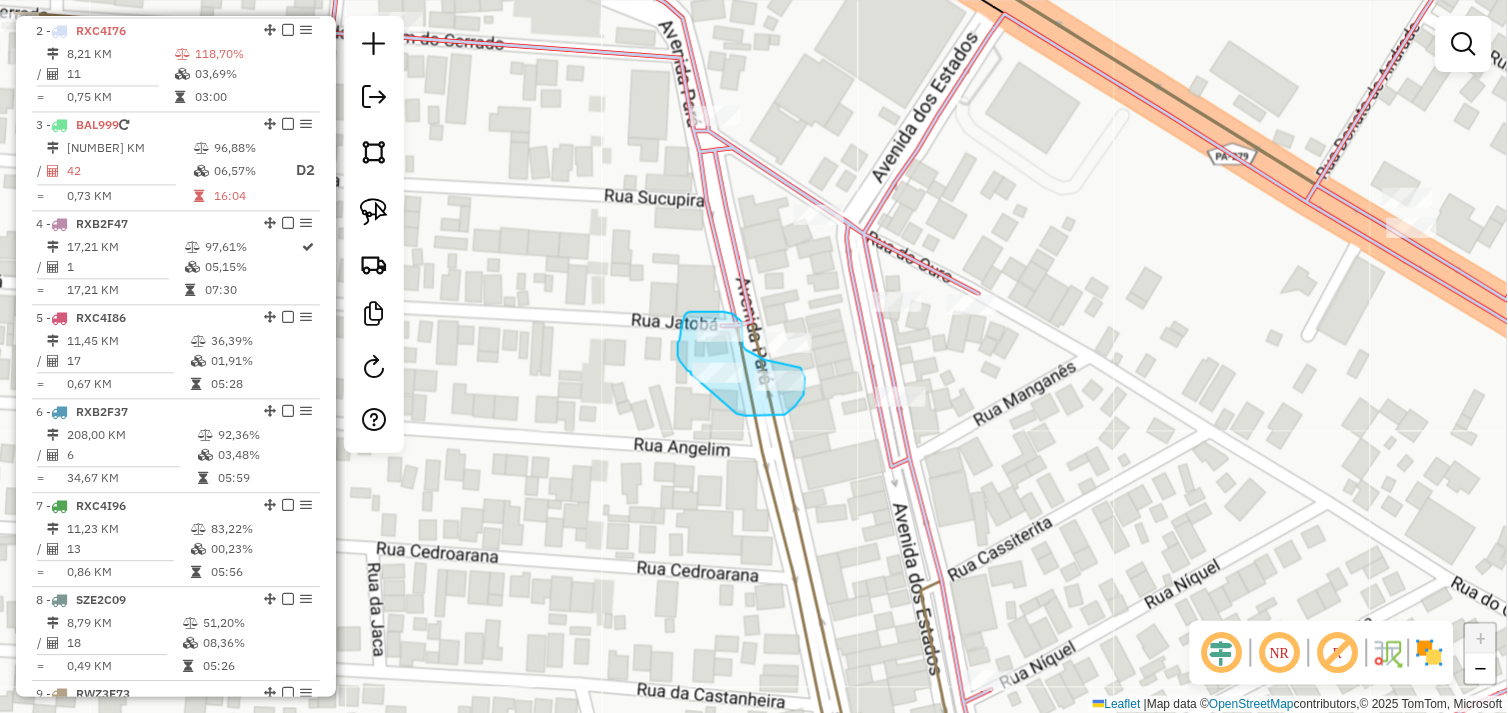 drag, startPoint x: 737, startPoint y: 414, endPoint x: 691, endPoint y: 374, distance: 60.959003 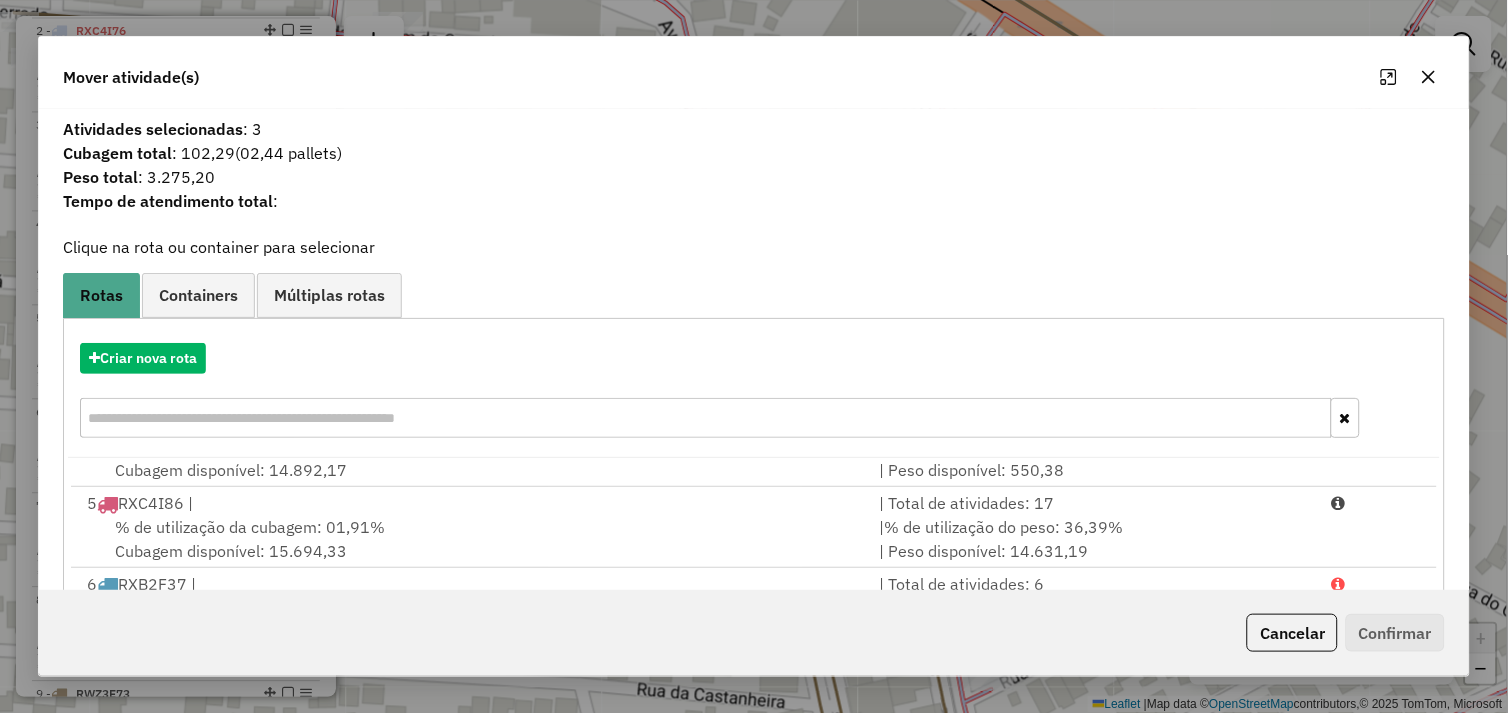 scroll, scrollTop: 330, scrollLeft: 0, axis: vertical 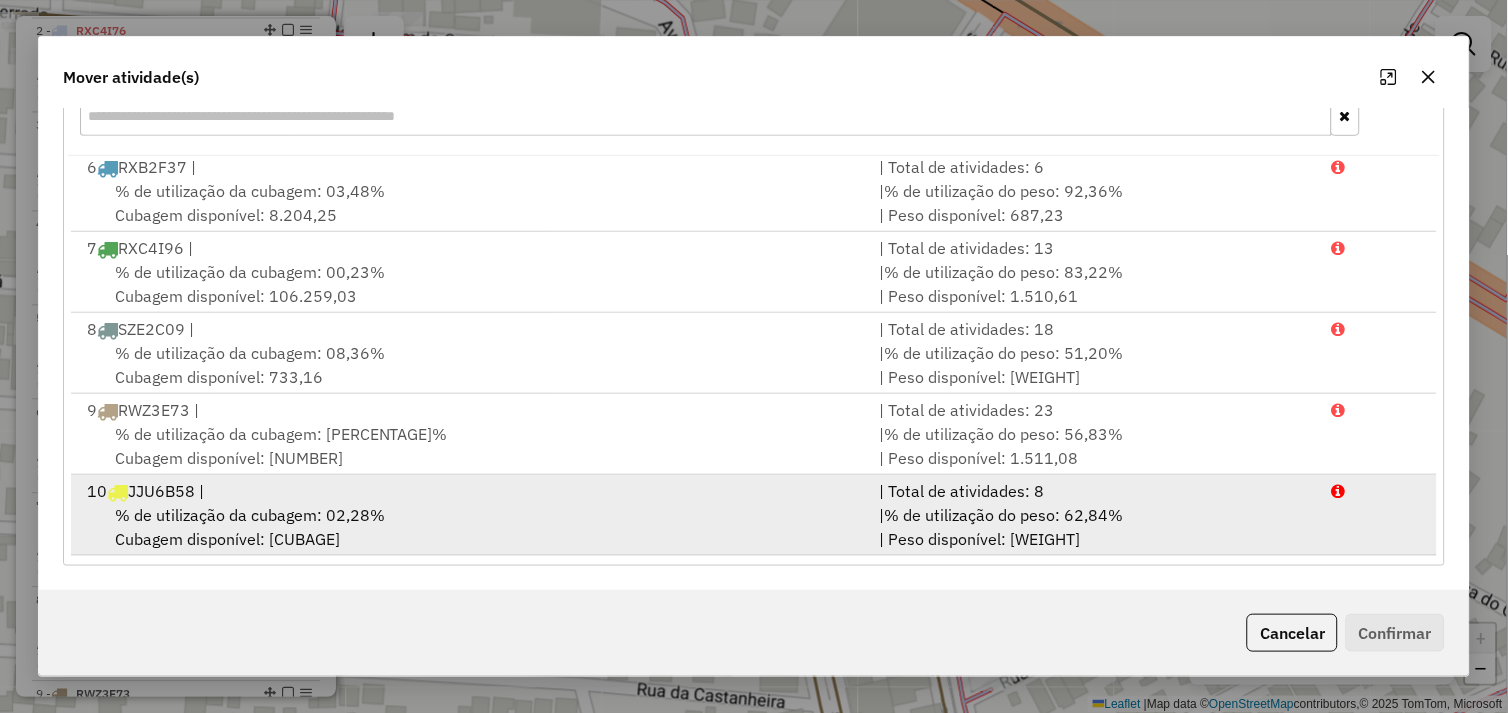click on "% de utilização da cubagem: 02,28%  Cubagem disponível: 5.863,30" at bounding box center [471, 527] 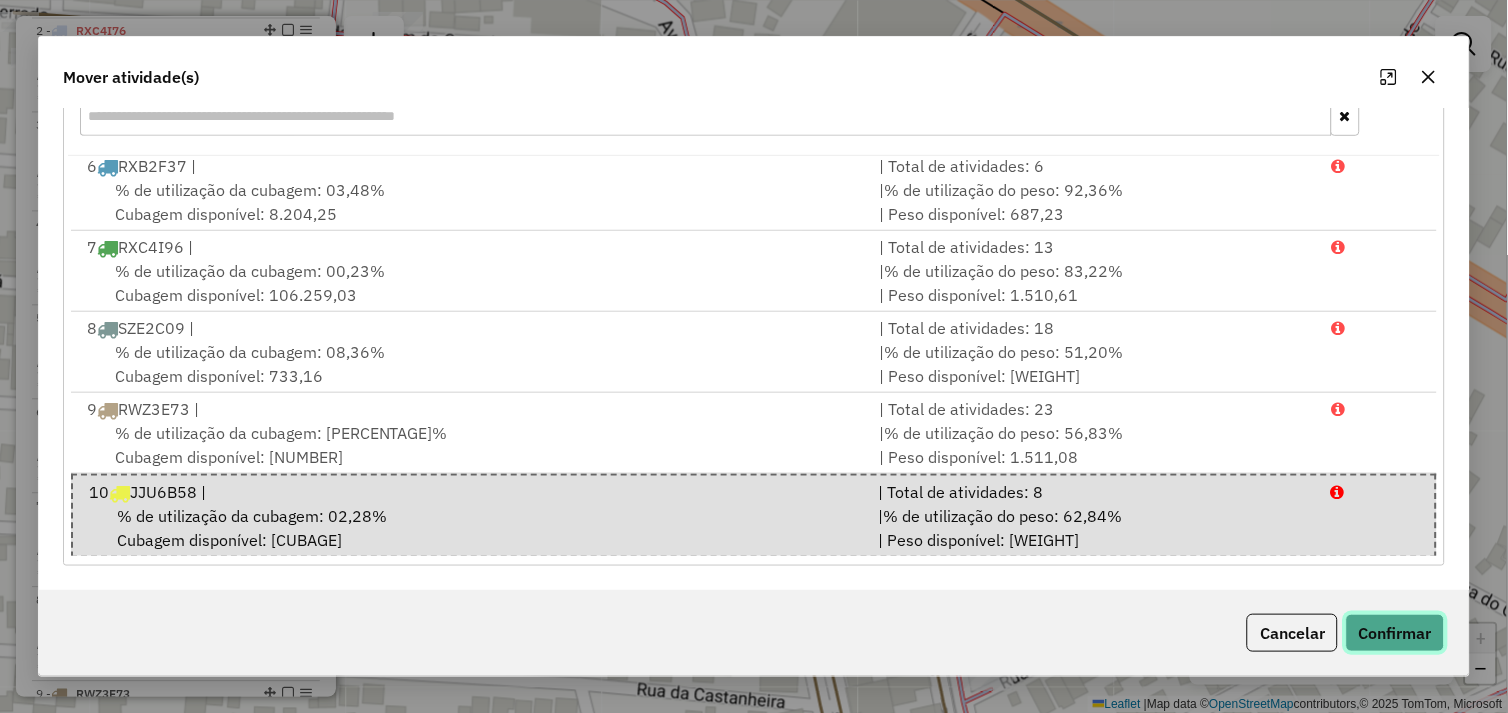 click on "Confirmar" 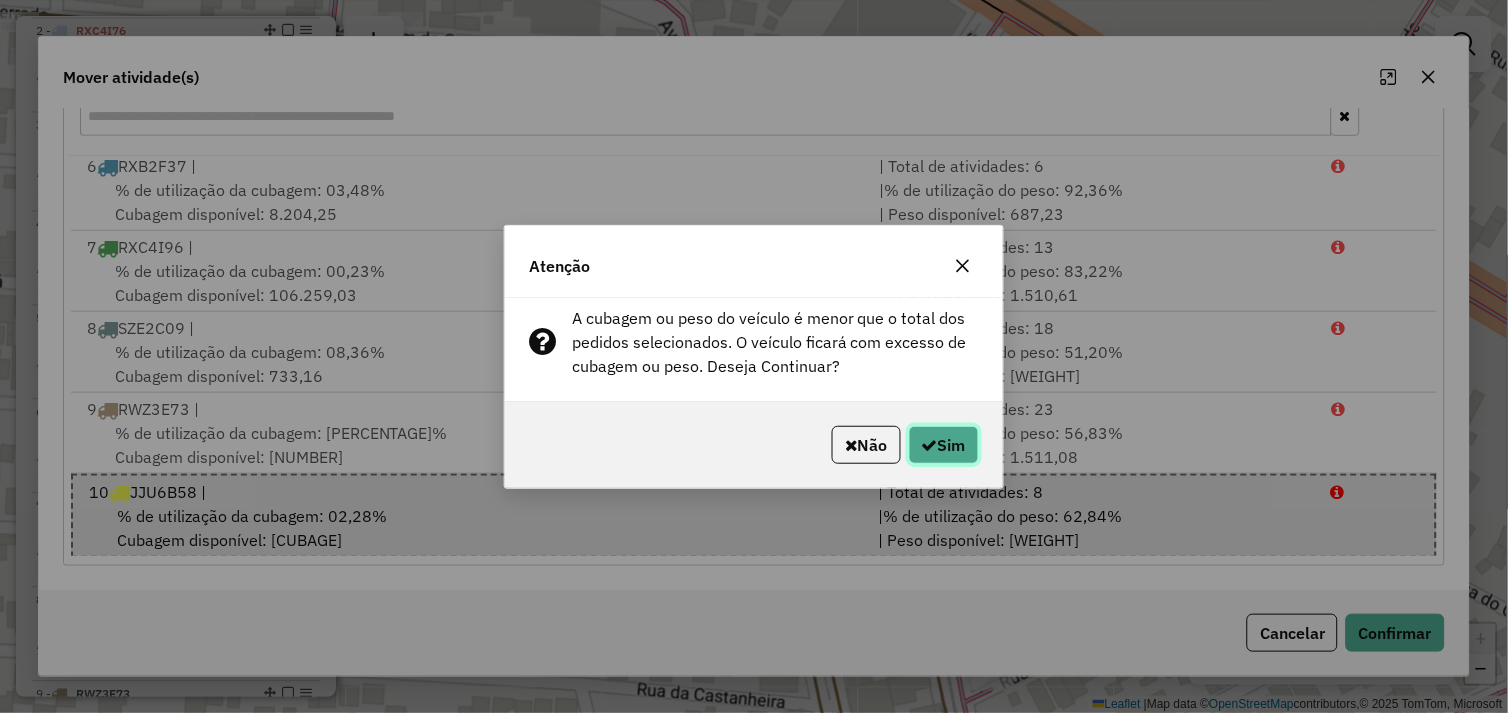 click on "Sim" 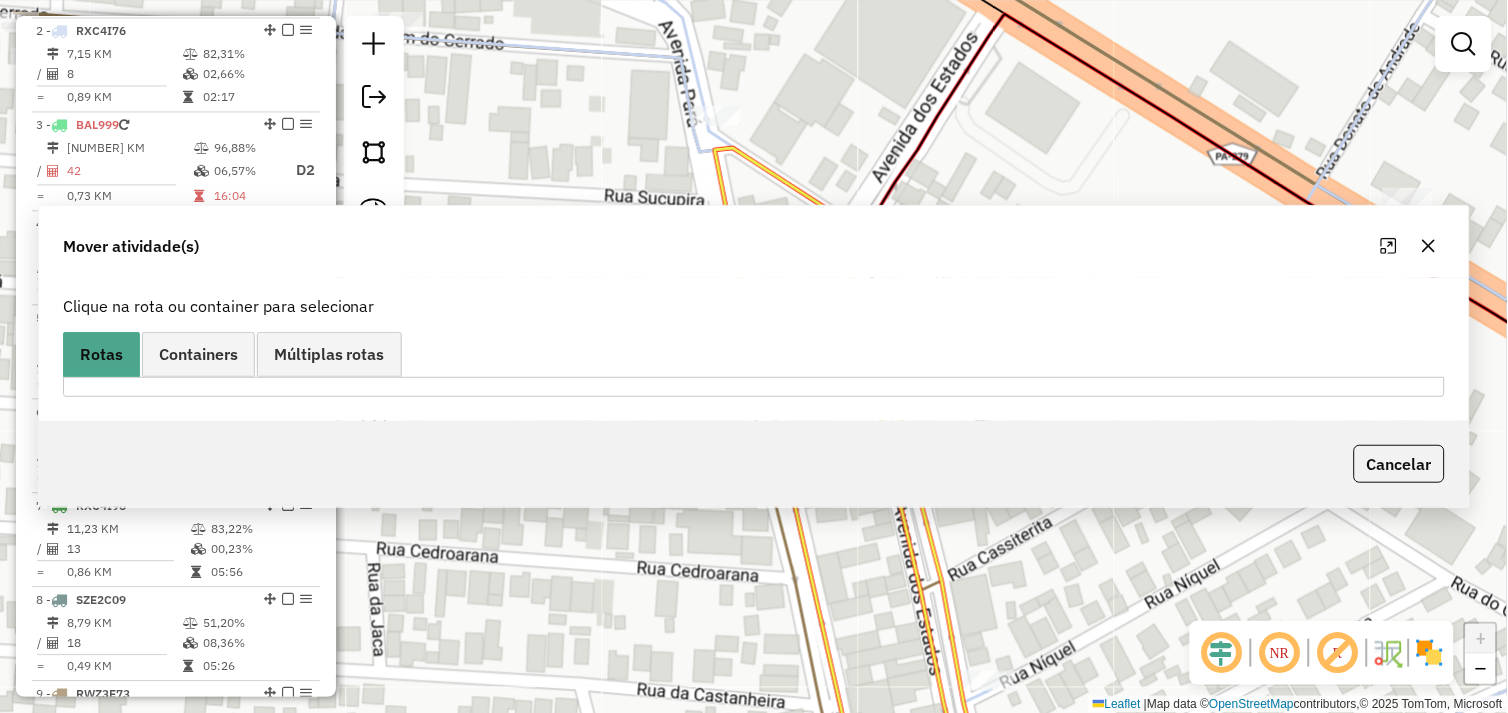 scroll, scrollTop: 0, scrollLeft: 0, axis: both 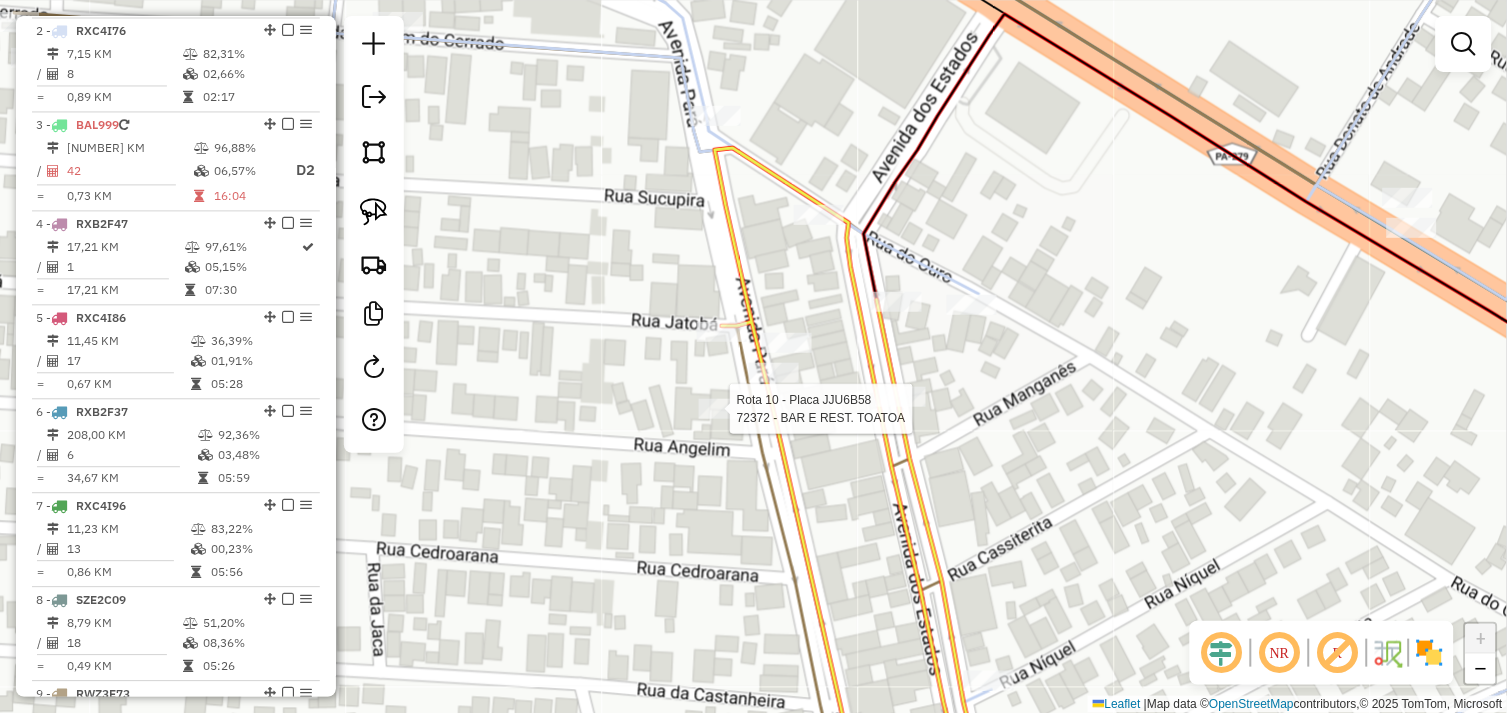 select on "*********" 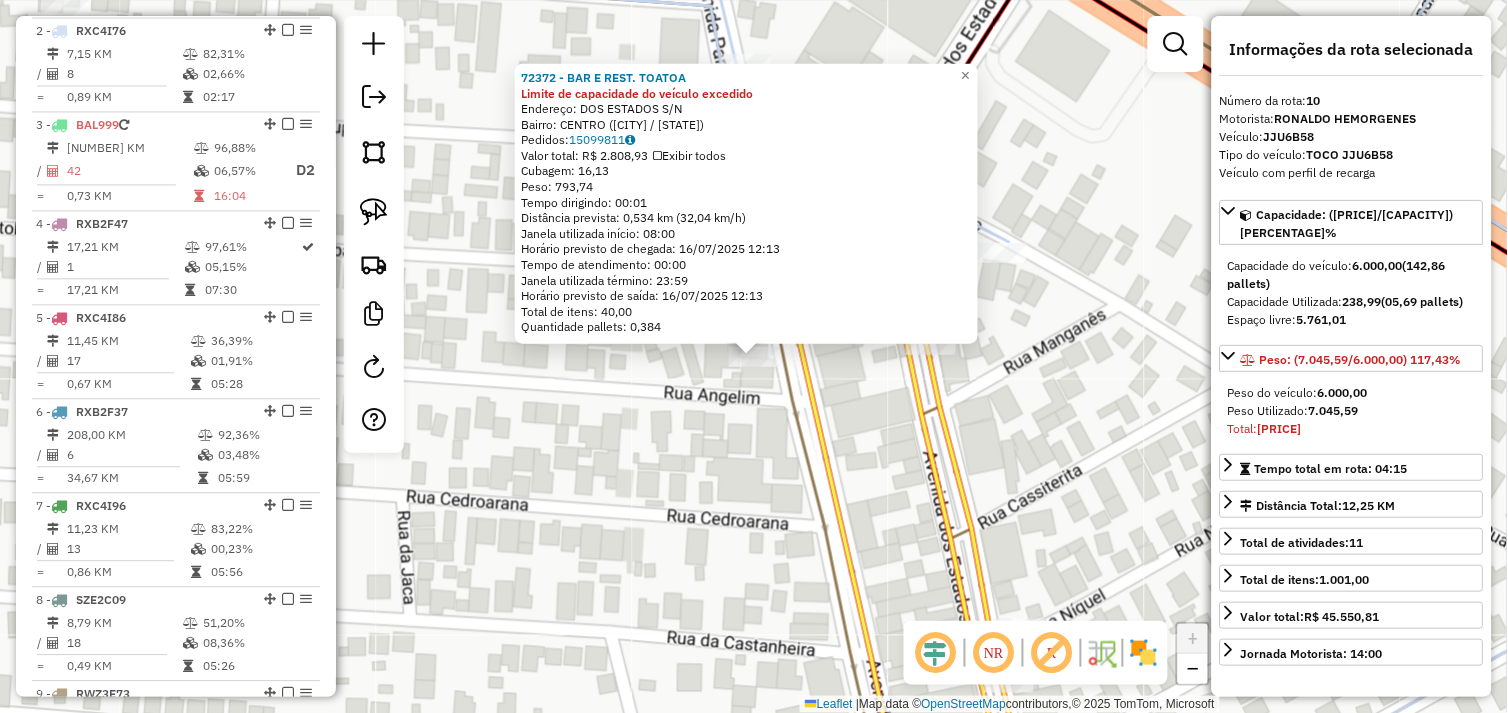 scroll, scrollTop: 1115, scrollLeft: 0, axis: vertical 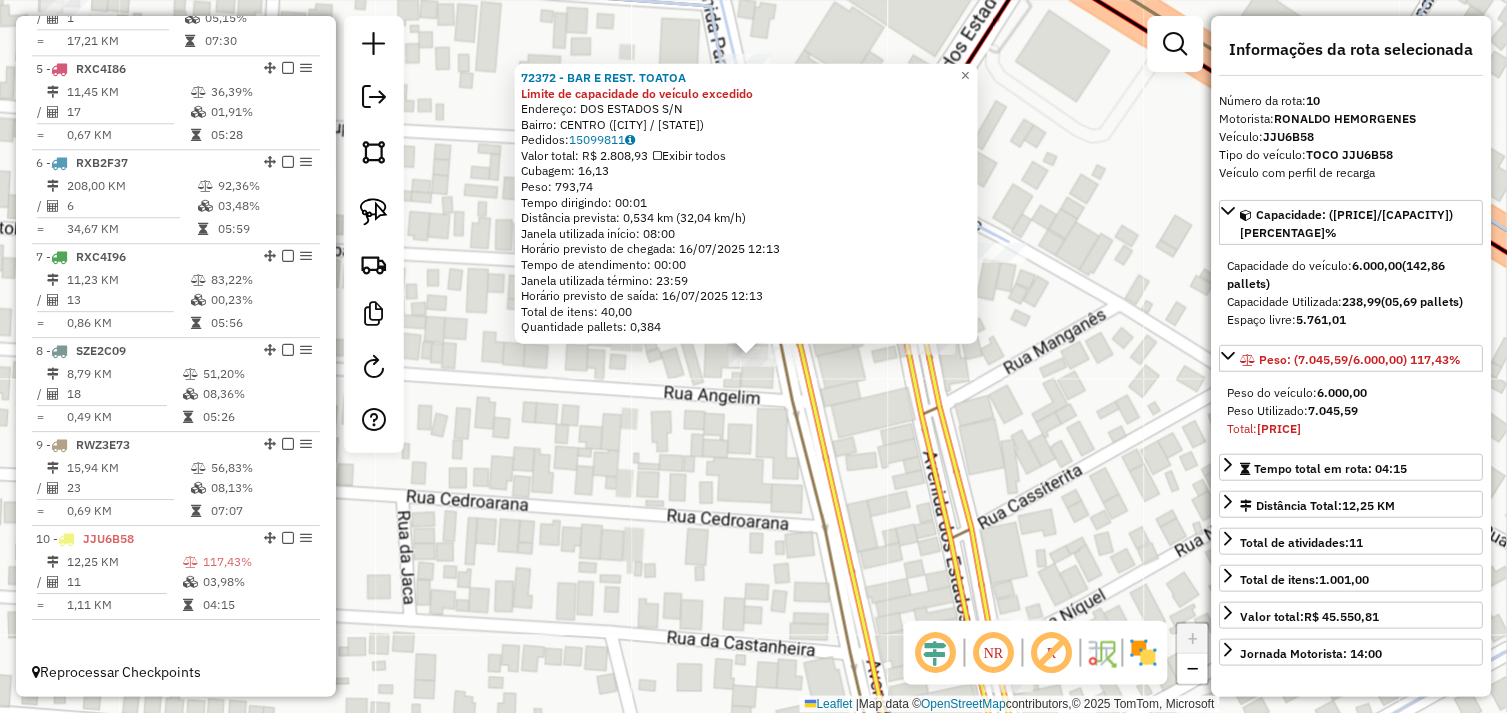click on "72372 - BAR E REST. TOATOA Limite de capacidade do veículo excedido  Endereço:  DOS ESTADOS S/N   Bairro: CENTRO (TUCUMA / PA)   Pedidos:  15099811   Valor total: R$ 2.808,93   Exibir todos   Cubagem: 16,13  Peso: 793,74  Tempo dirigindo: 00:01   Distância prevista: 0,534 km (32,04 km/h)   Janela utilizada início: 08:00   Horário previsto de chegada: 16/07/2025 12:13   Tempo de atendimento: 00:00   Janela utilizada término: 23:59   Horário previsto de saída: 16/07/2025 12:13   Total de itens: 40,00   Quantidade pallets: 0,384  × Janela de atendimento Grade de atendimento Capacidade Transportadoras Veículos Cliente Pedidos  Rotas Selecione os dias de semana para filtrar as janelas de atendimento  Seg   Ter   Qua   Qui   Sex   Sáb   Dom  Informe o período da janela de atendimento: De: Até:  Filtrar exatamente a janela do cliente  Considerar janela de atendimento padrão  Selecione os dias de semana para filtrar as grades de atendimento  Seg   Ter   Qua   Qui   Sex   Sáb   Dom   Peso mínimo:  De:" 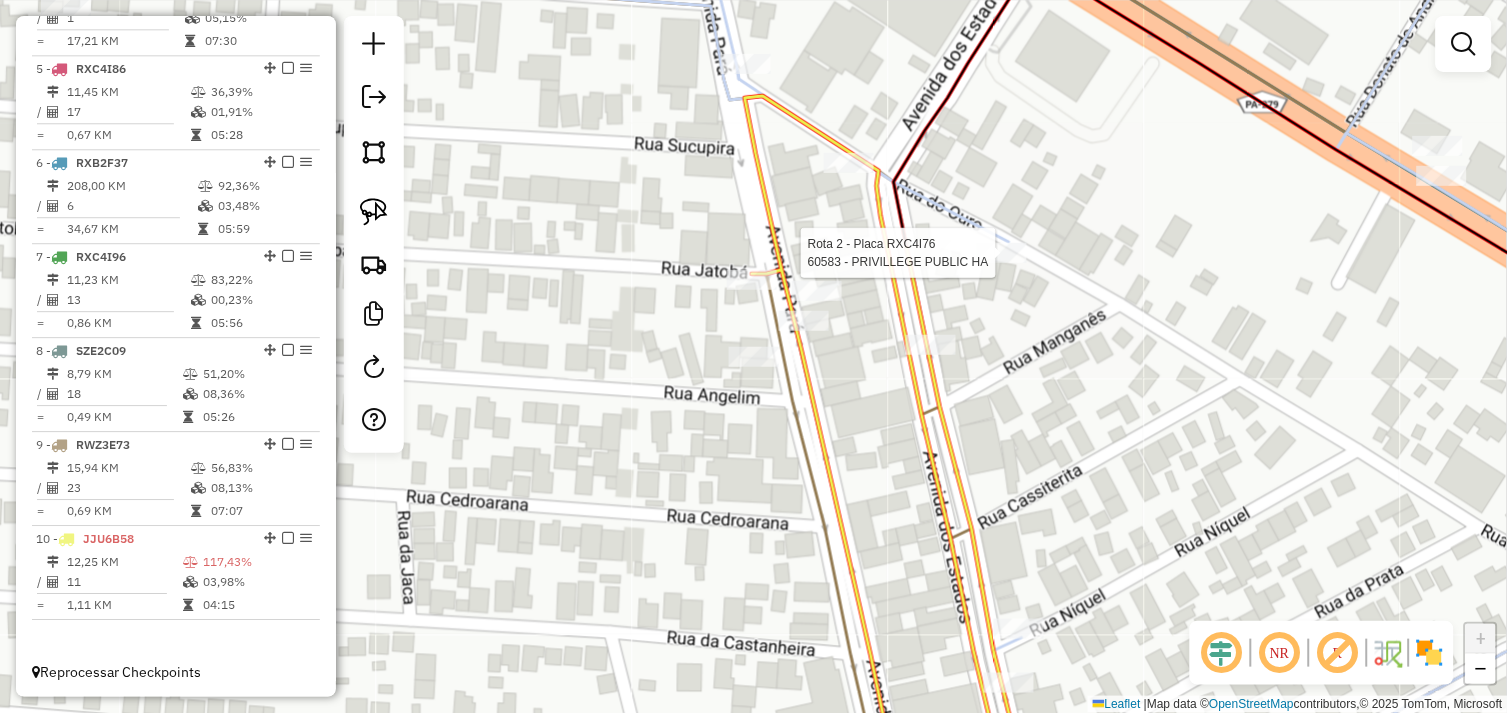 select on "*********" 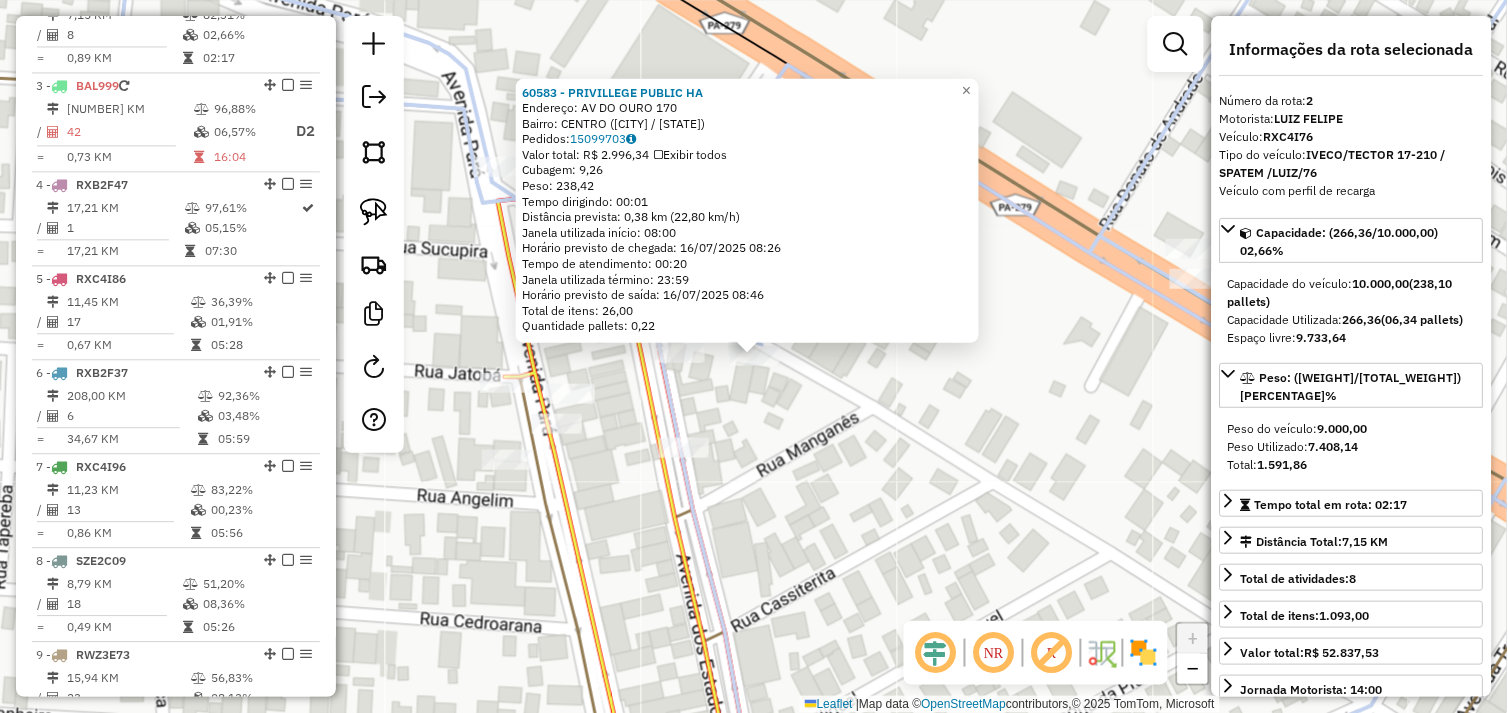 scroll, scrollTop: 866, scrollLeft: 0, axis: vertical 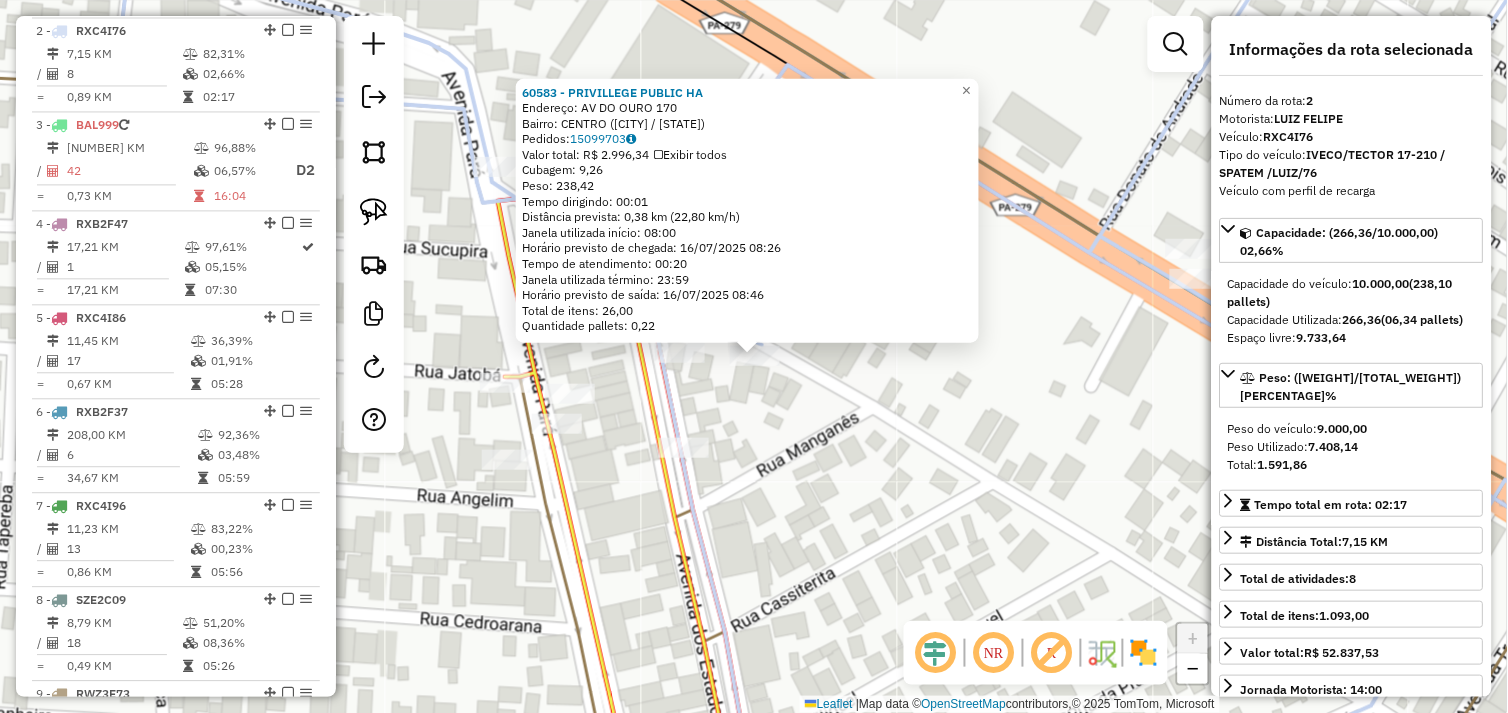 click on "60583 - PRIVILLEGE PUBLIC HA  Endereço:  AV DO OURO 170   Bairro: CENTRO (TUCUMA / PA)   Pedidos:  15099703   Valor total: R$ 2.996,34   Exibir todos   Cubagem: 9,26  Peso: 238,42  Tempo dirigindo: 00:01   Distância prevista: 0,38 km (22,80 km/h)   Janela utilizada início: 08:00   Horário previsto de chegada: 16/07/2025 08:26   Tempo de atendimento: 00:20   Janela utilizada término: 23:59   Horário previsto de saída: 16/07/2025 08:46   Total de itens: 26,00   Quantidade pallets: 0,22  × Janela de atendimento Grade de atendimento Capacidade Transportadoras Veículos Cliente Pedidos  Rotas Selecione os dias de semana para filtrar as janelas de atendimento  Seg   Ter   Qua   Qui   Sex   Sáb   Dom  Informe o período da janela de atendimento: De: Até:  Filtrar exatamente a janela do cliente  Considerar janela de atendimento padrão  Selecione os dias de semana para filtrar as grades de atendimento  Seg   Ter   Qua   Qui   Sex   Sáb   Dom   Considerar clientes sem dia de atendimento cadastrado  De:  De:" 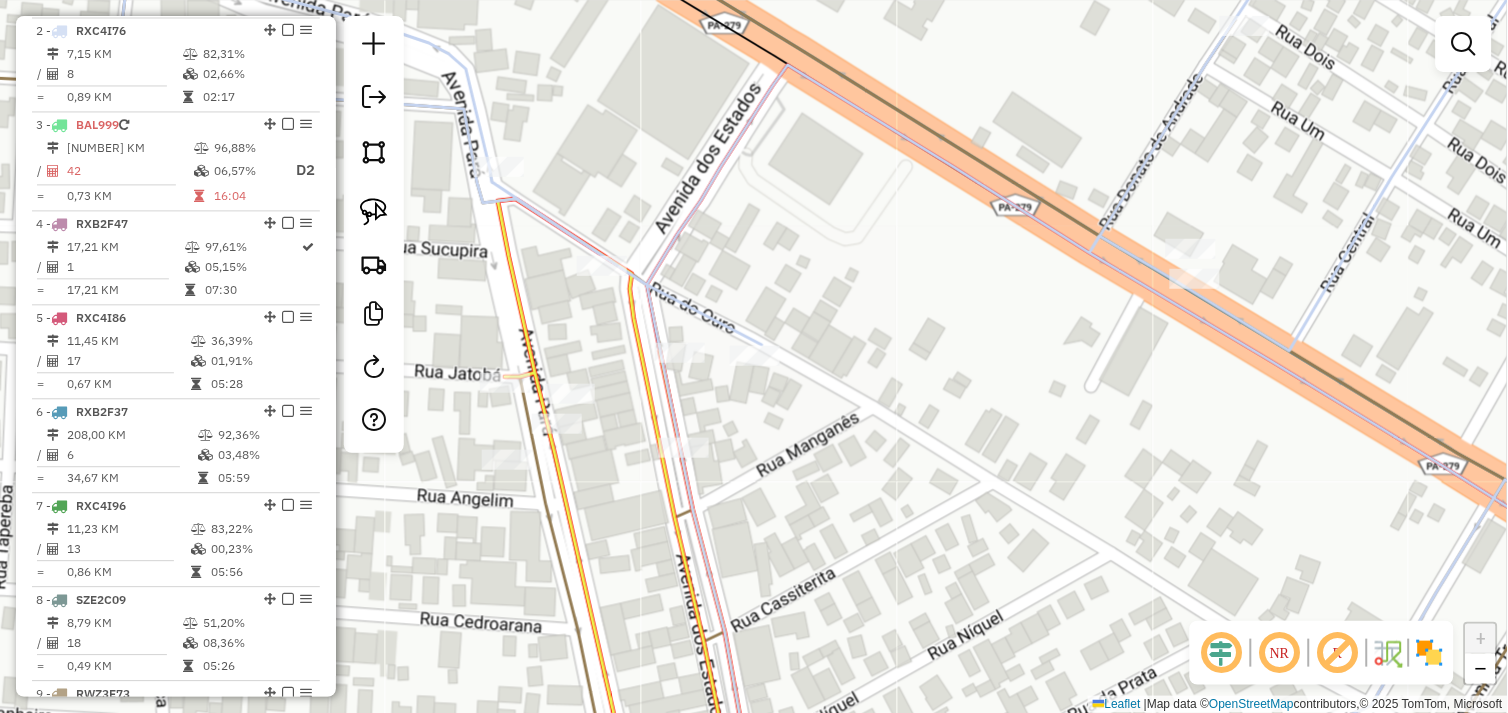 drag, startPoint x: 457, startPoint y: 408, endPoint x: 564, endPoint y: 406, distance: 107.01869 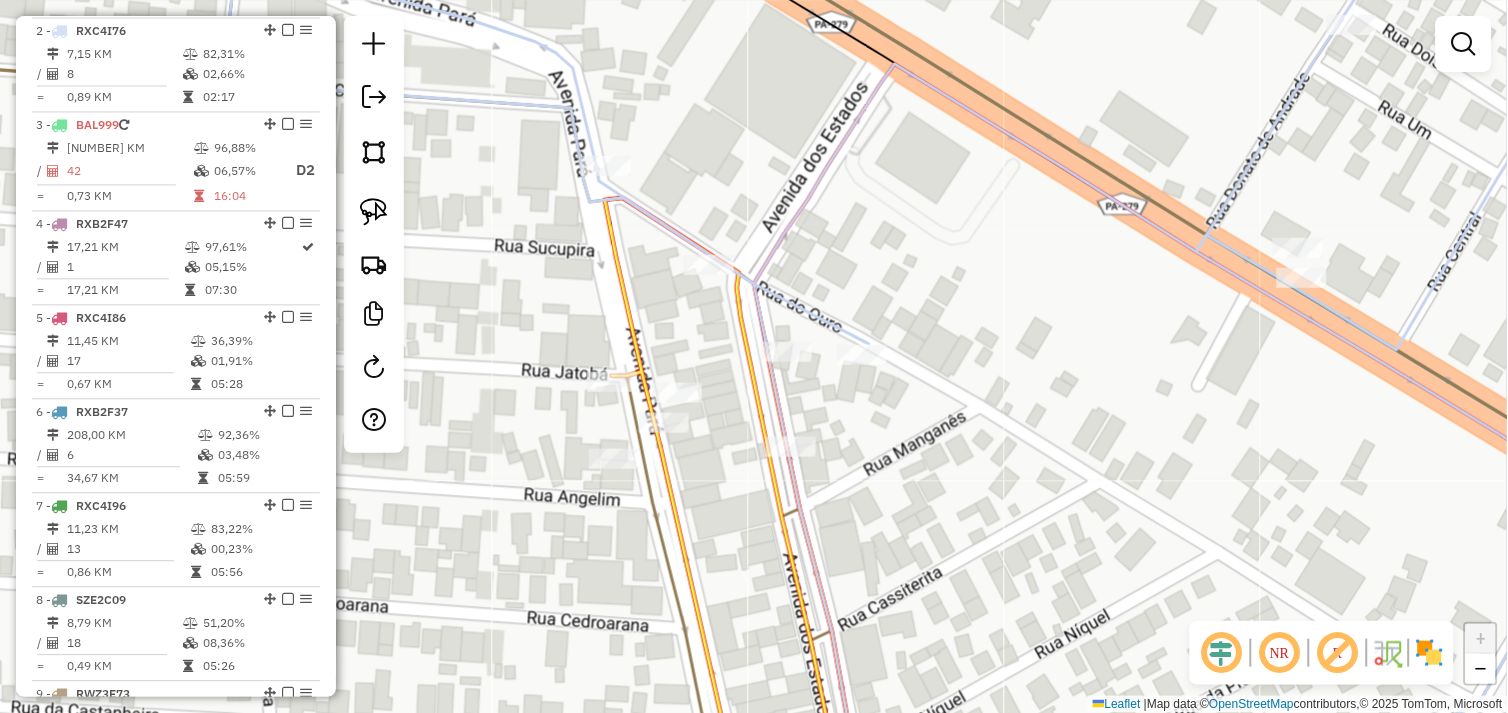 drag, startPoint x: 386, startPoint y: 220, endPoint x: 447, endPoint y: 273, distance: 80.80842 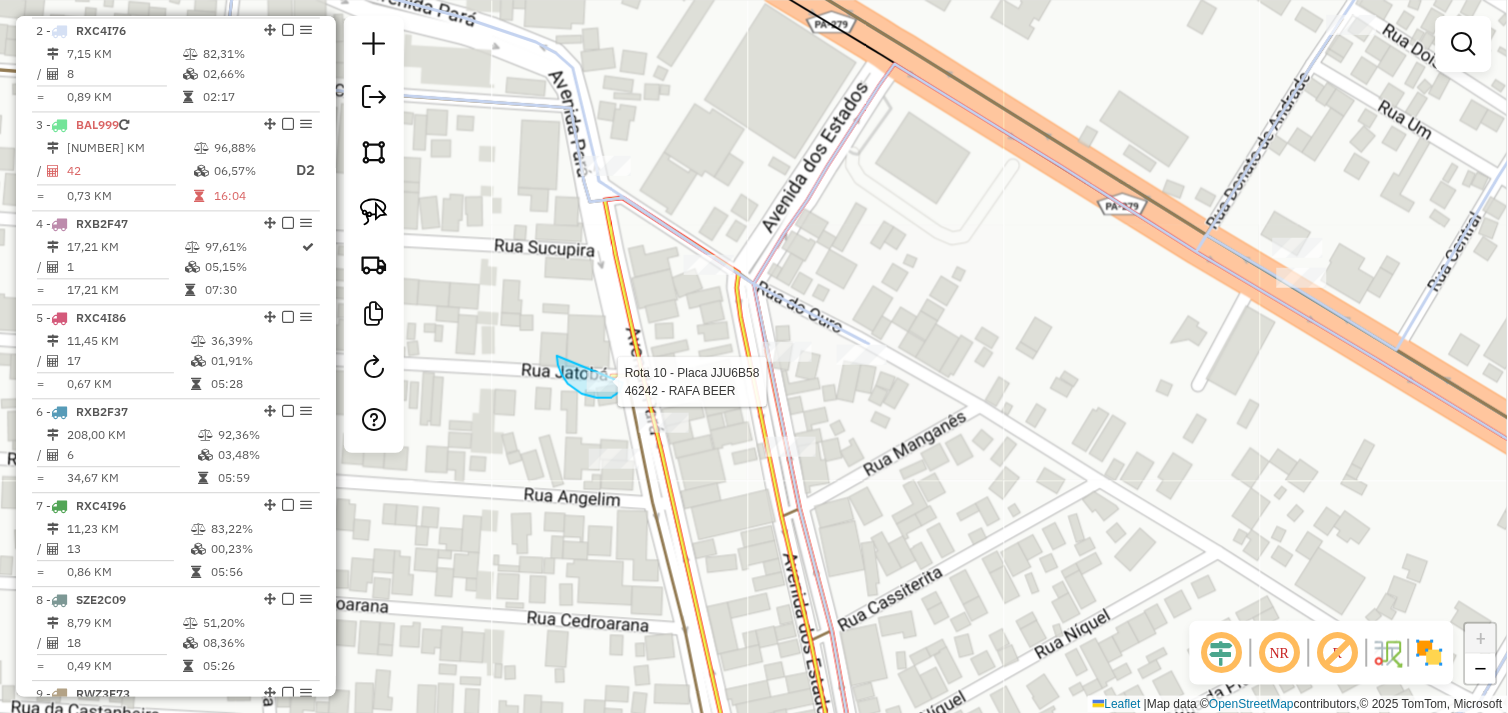 drag, startPoint x: 574, startPoint y: 388, endPoint x: 625, endPoint y: 358, distance: 59.16925 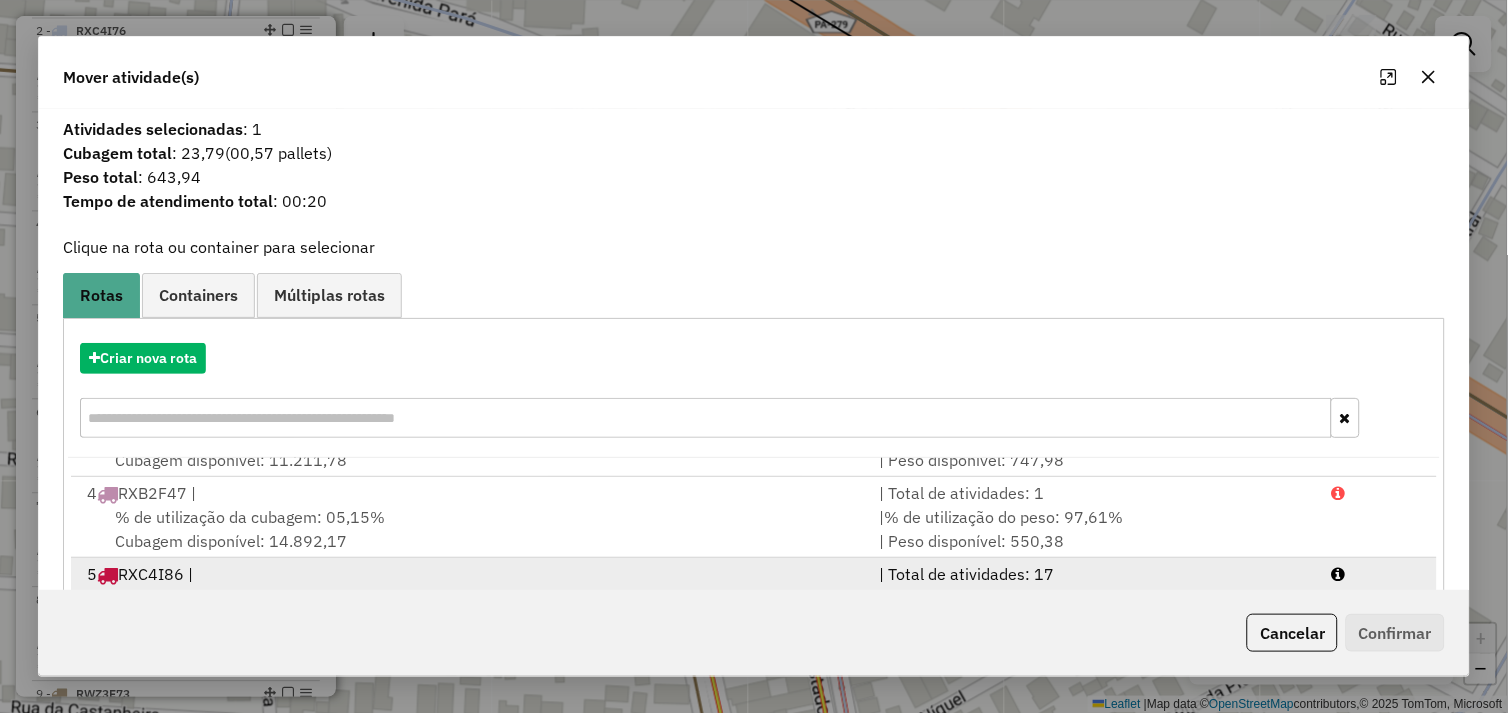 scroll, scrollTop: 330, scrollLeft: 0, axis: vertical 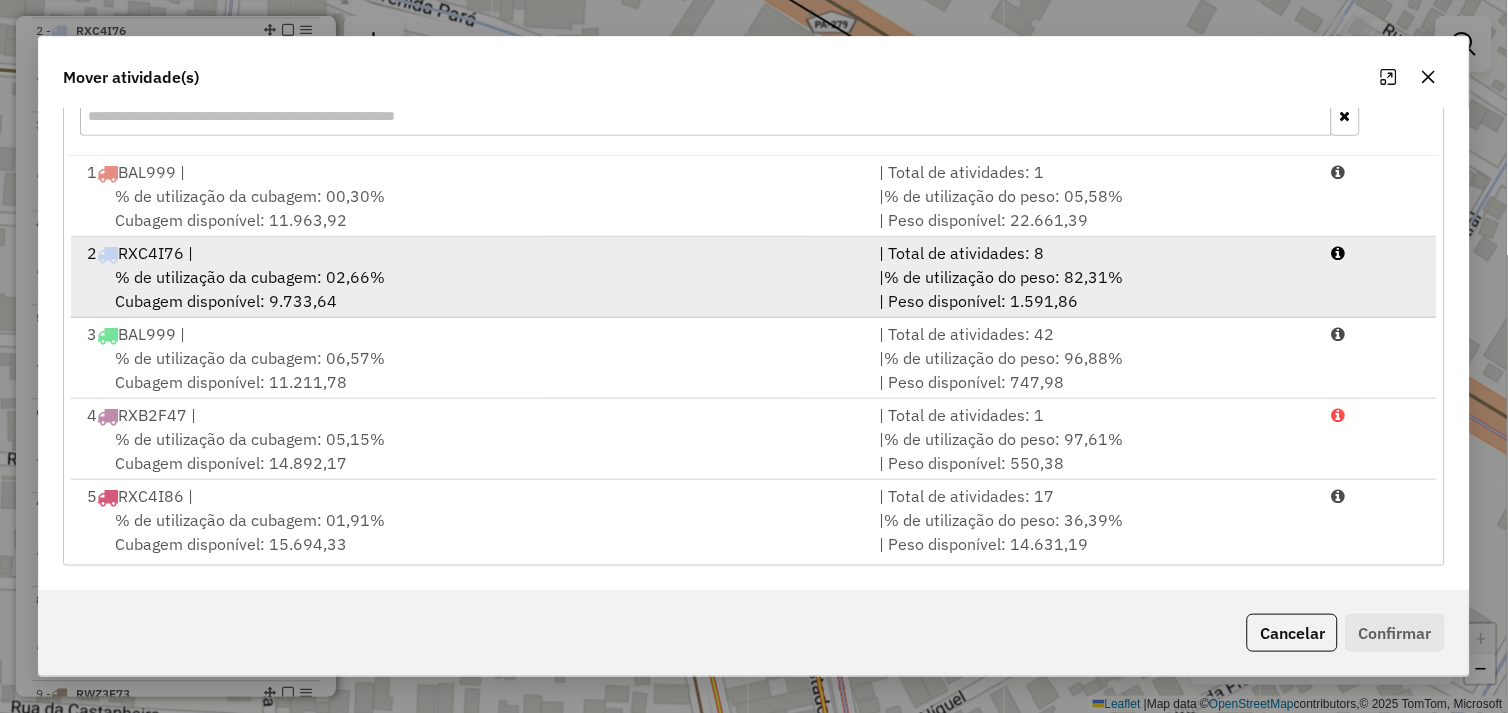 click on "% de utilização da cubagem: 02,66%  Cubagem disponível: 9.733,64" at bounding box center (471, 289) 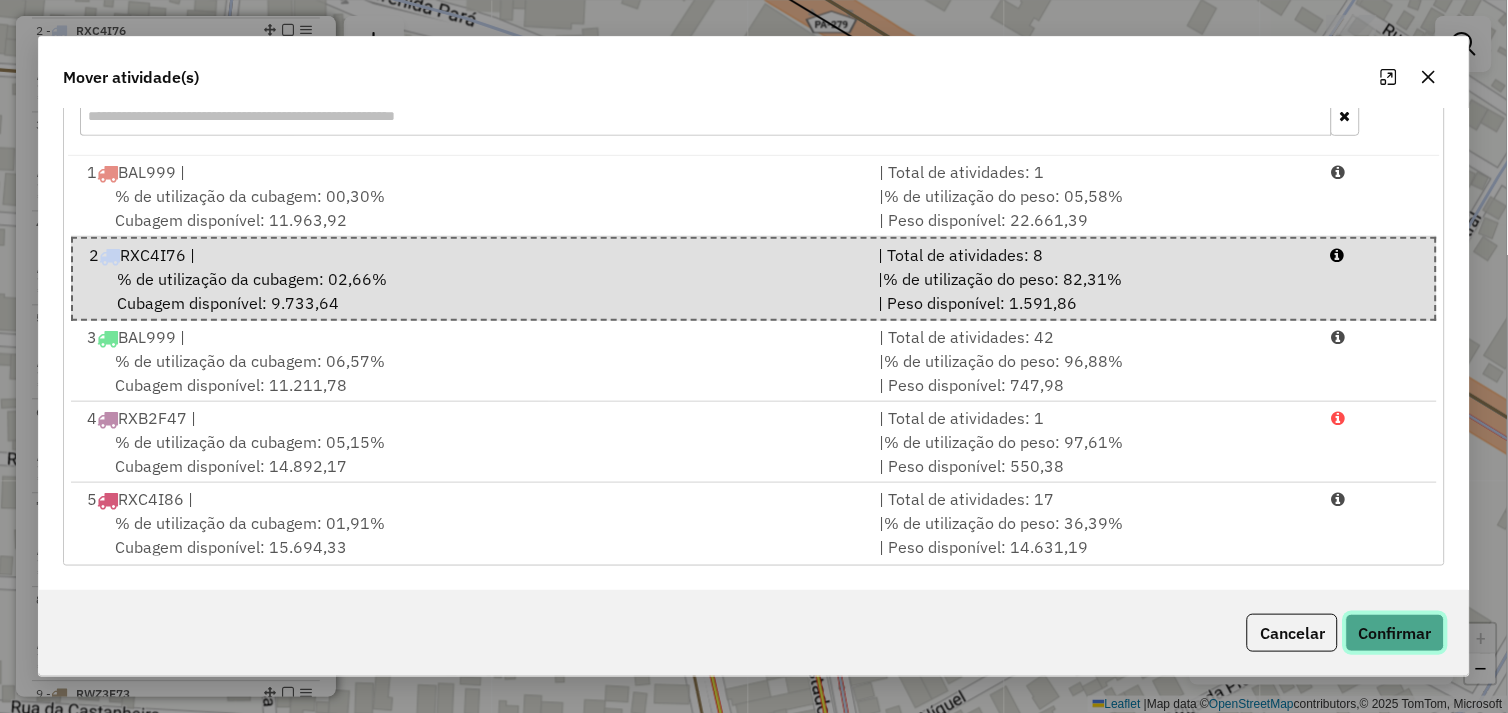click on "Confirmar" 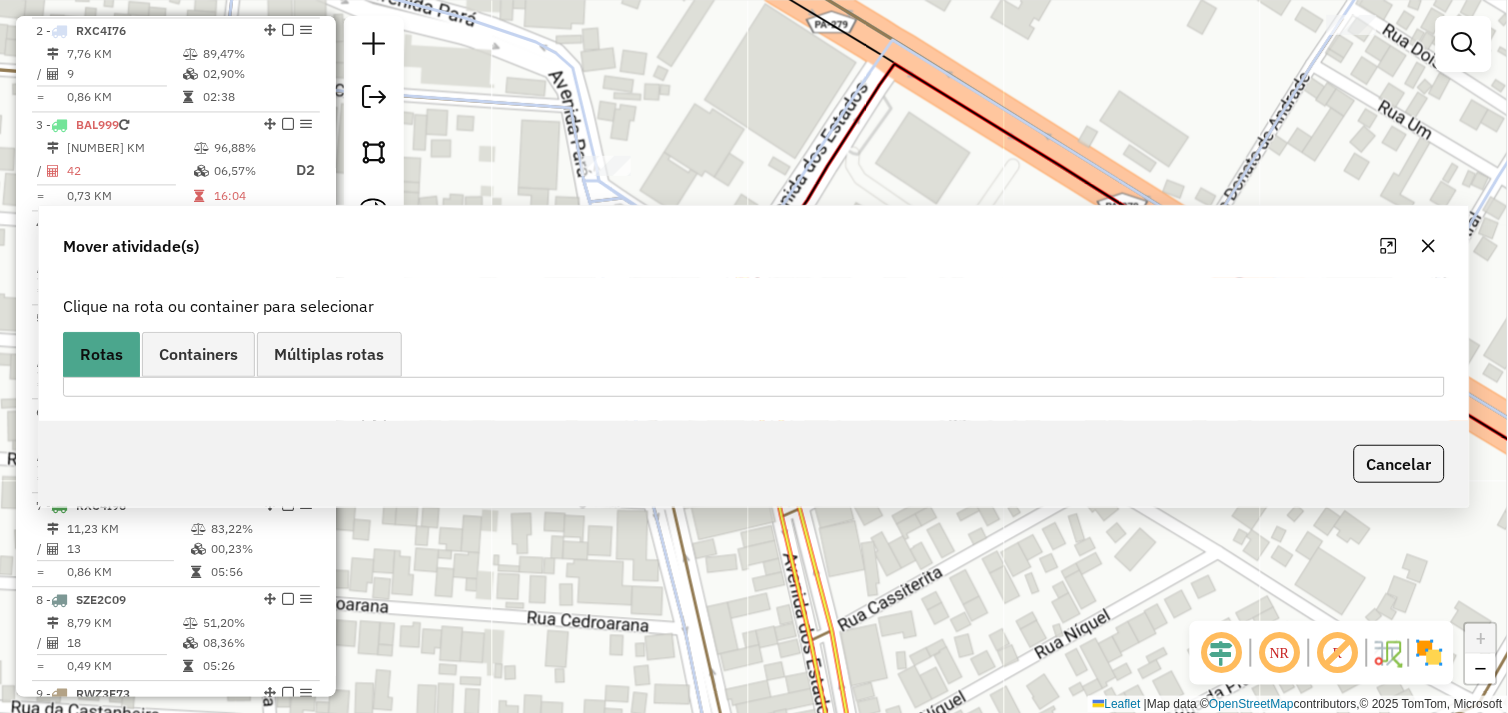 scroll, scrollTop: 0, scrollLeft: 0, axis: both 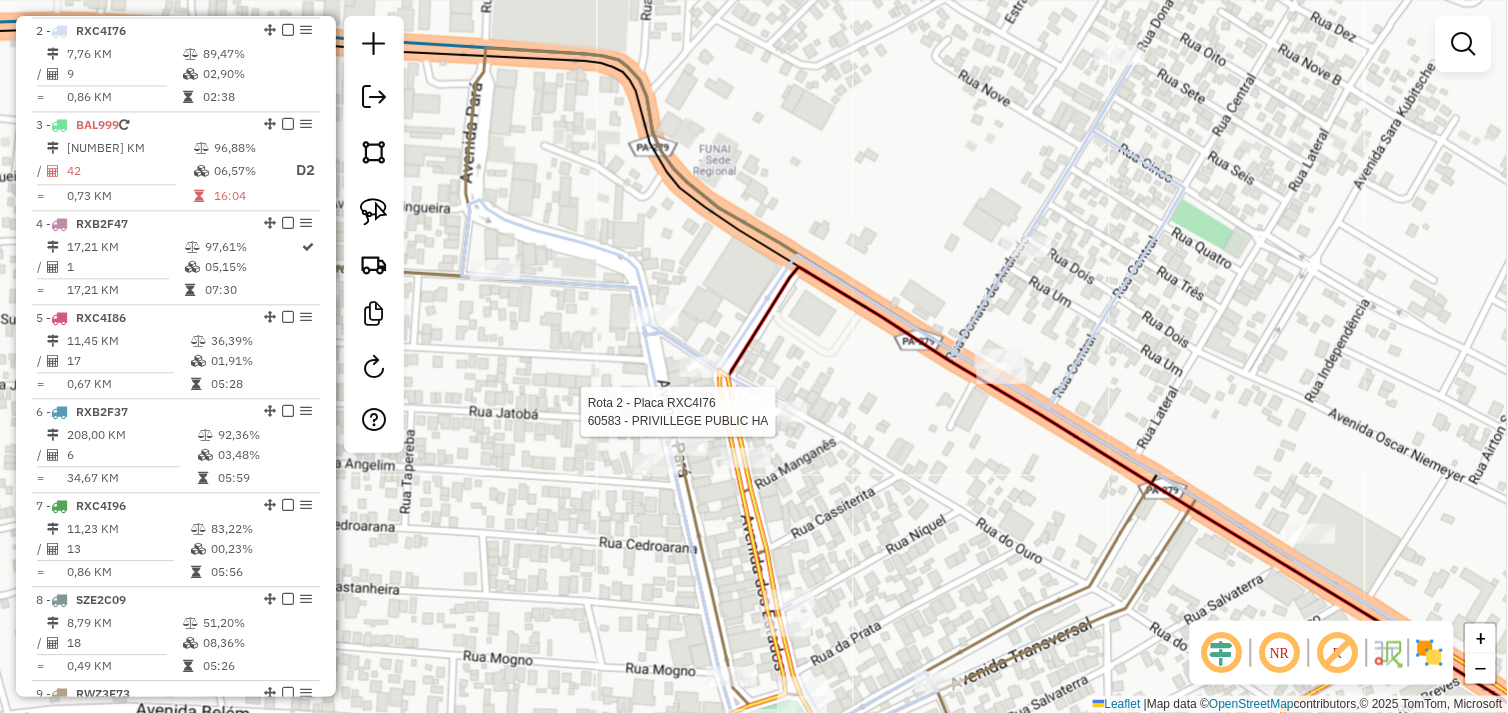 select on "*********" 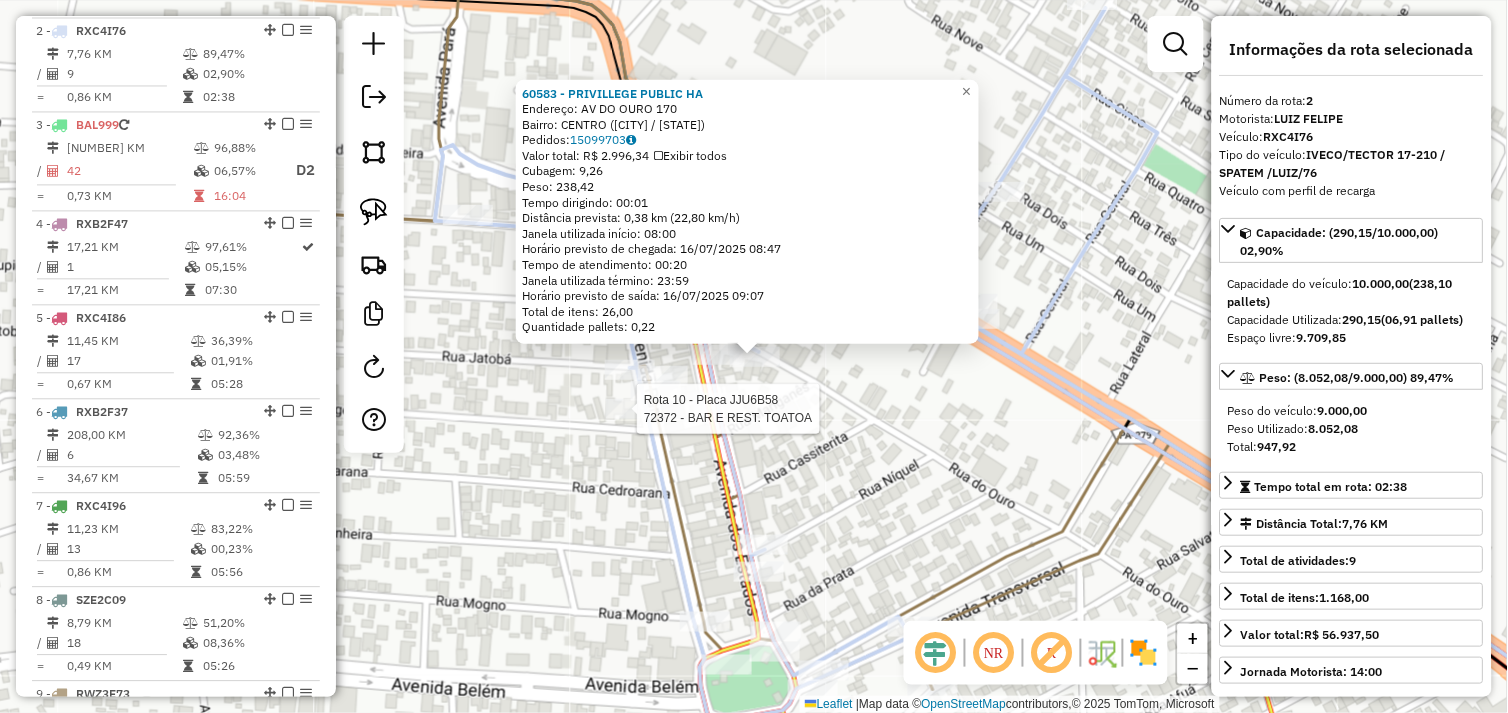 click 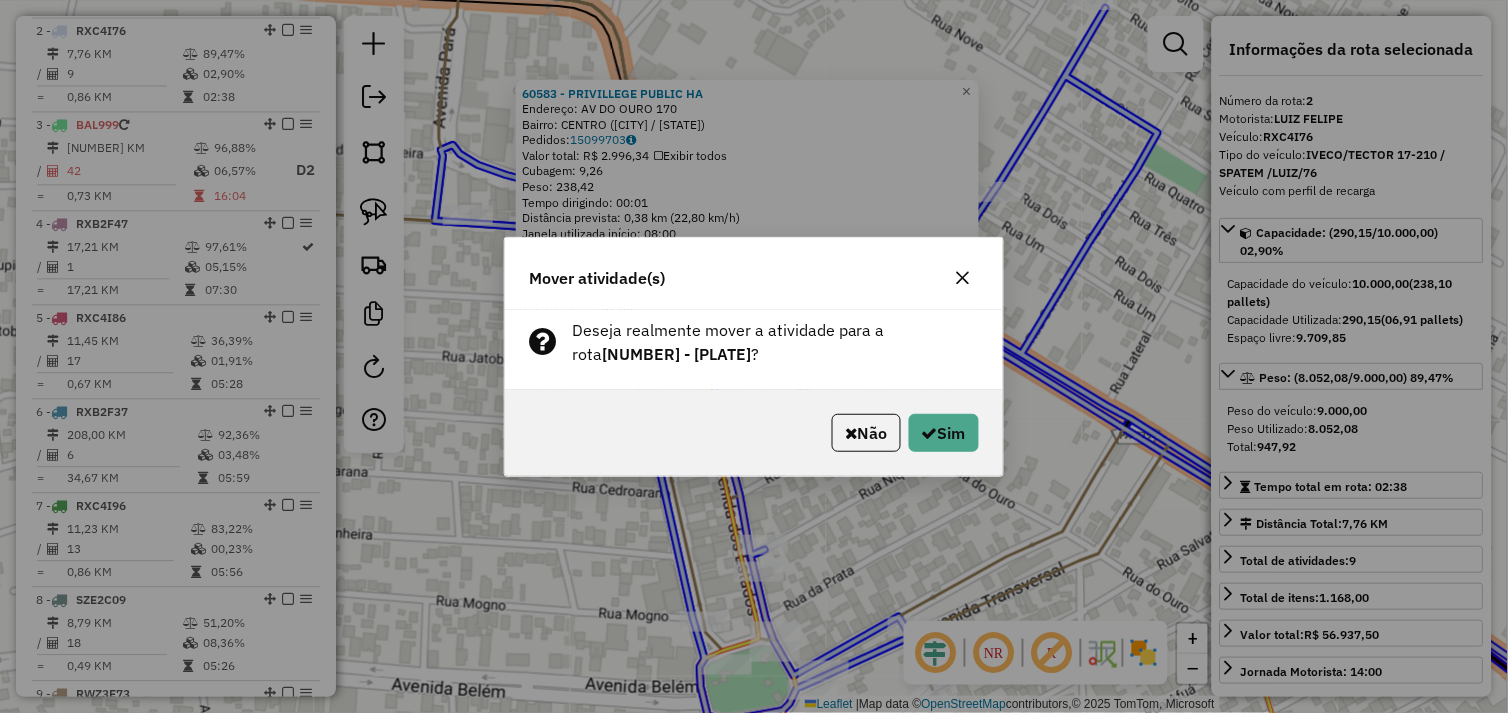 click on "Não   Sim" 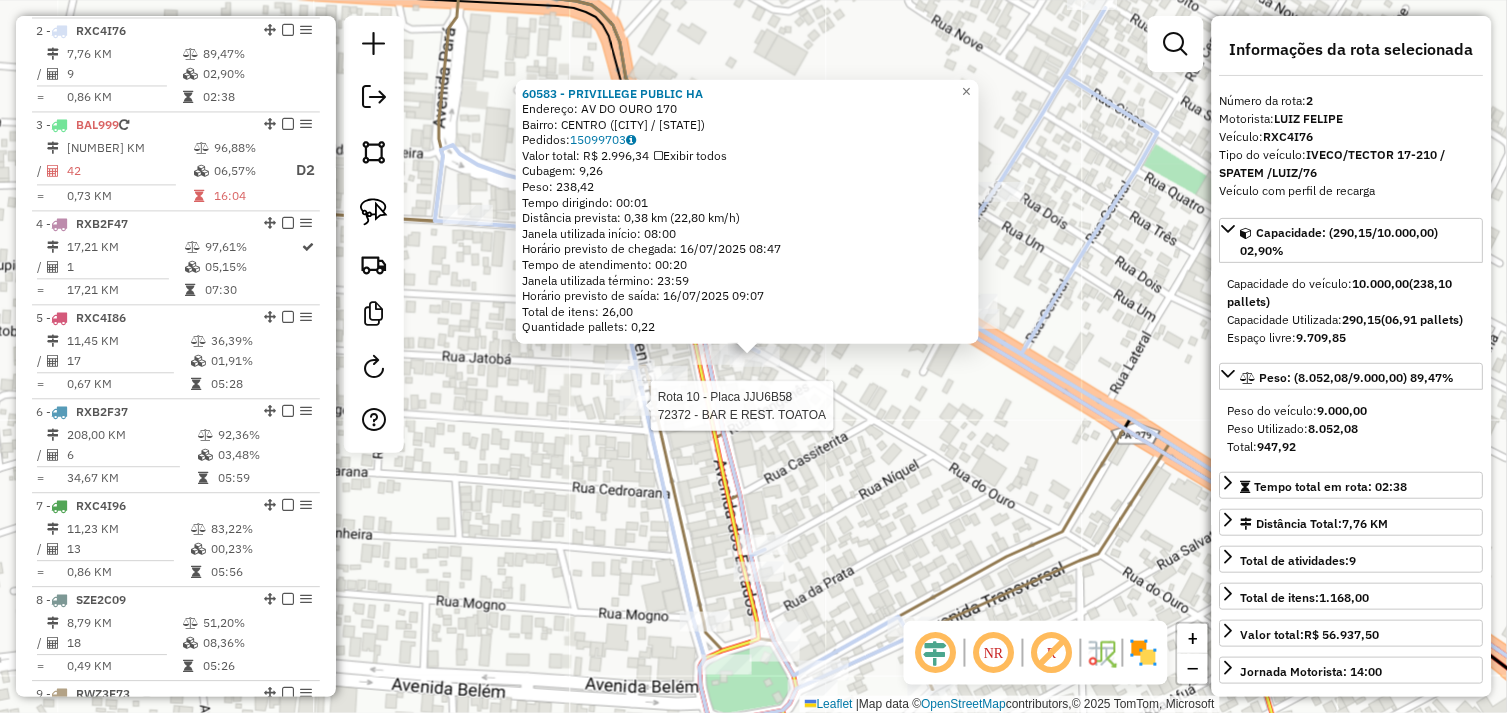 scroll, scrollTop: 1115, scrollLeft: 0, axis: vertical 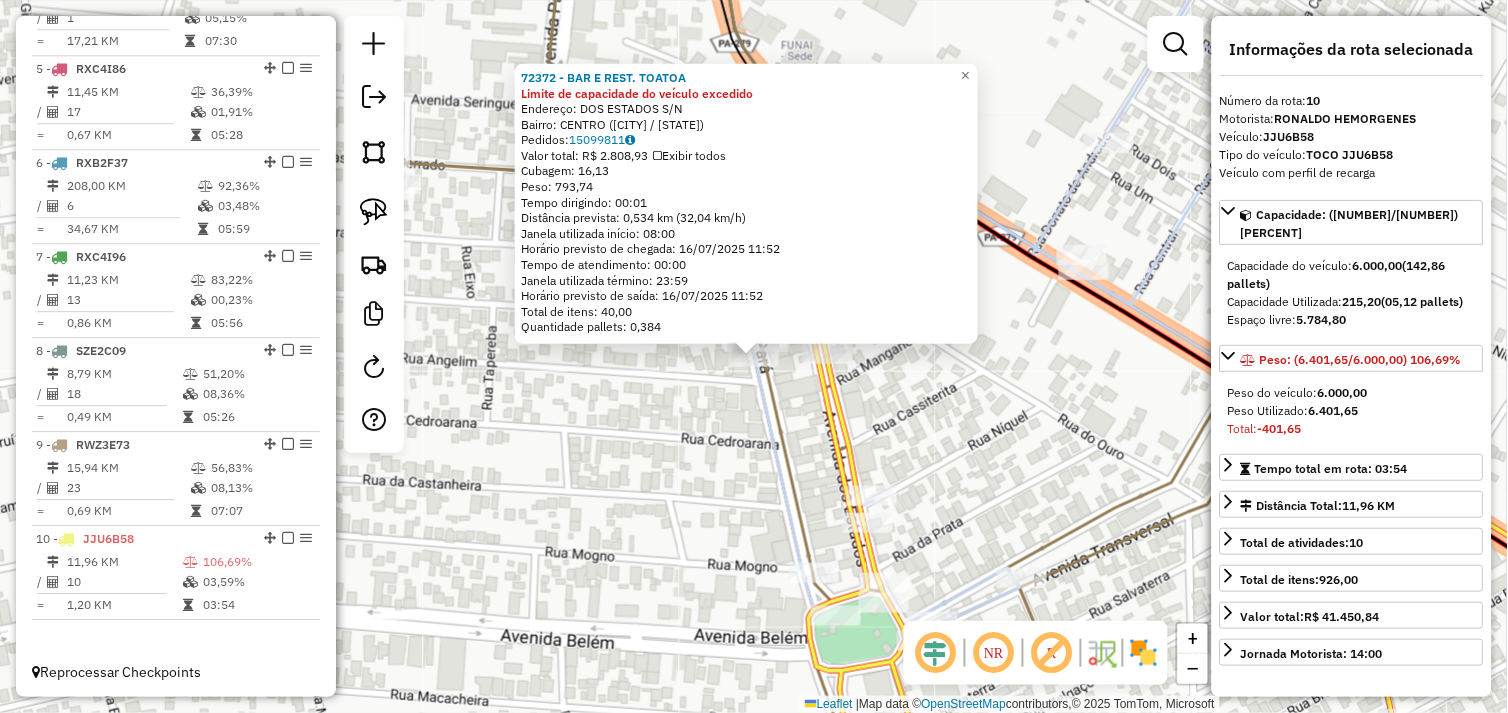 drag, startPoint x: 650, startPoint y: 492, endPoint x: 677, endPoint y: 434, distance: 63.97656 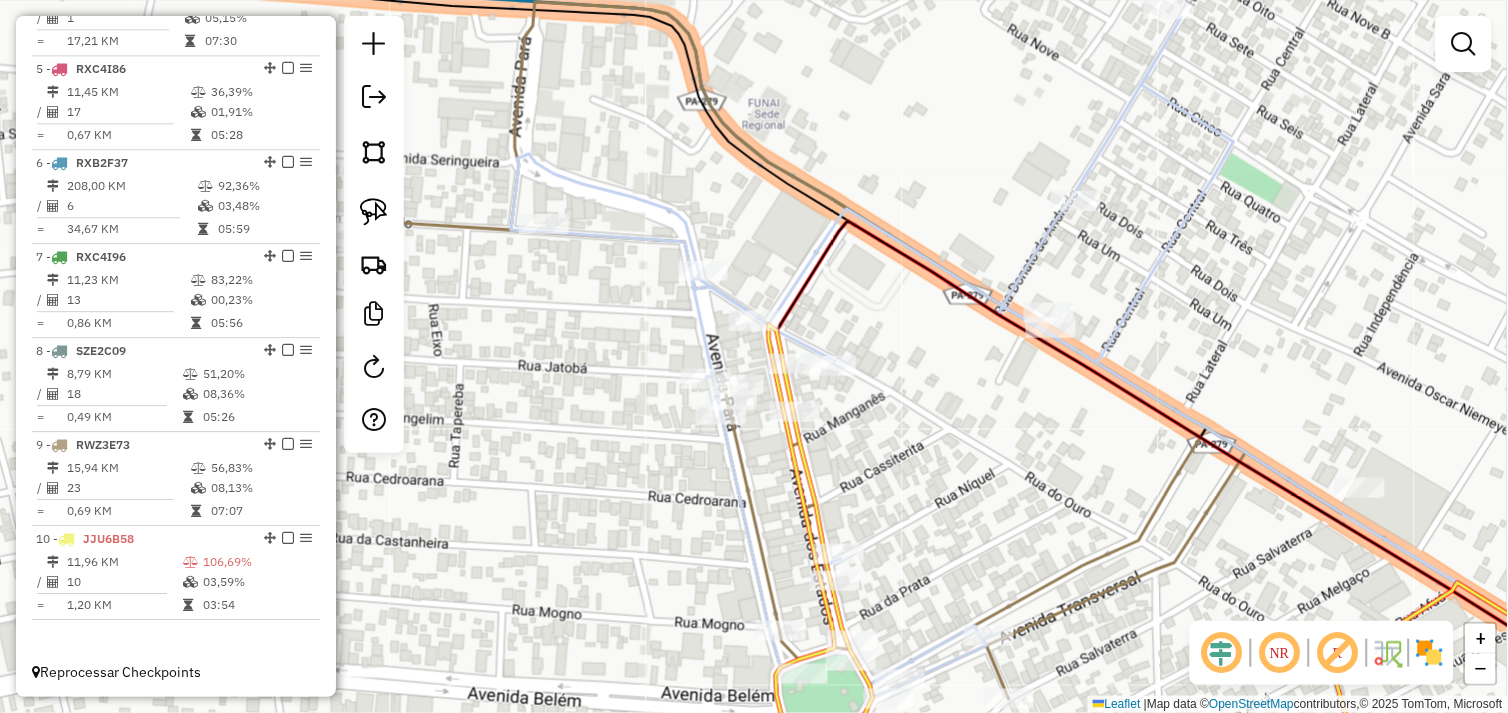 drag, startPoint x: 651, startPoint y: 478, endPoint x: 711, endPoint y: 458, distance: 63.245552 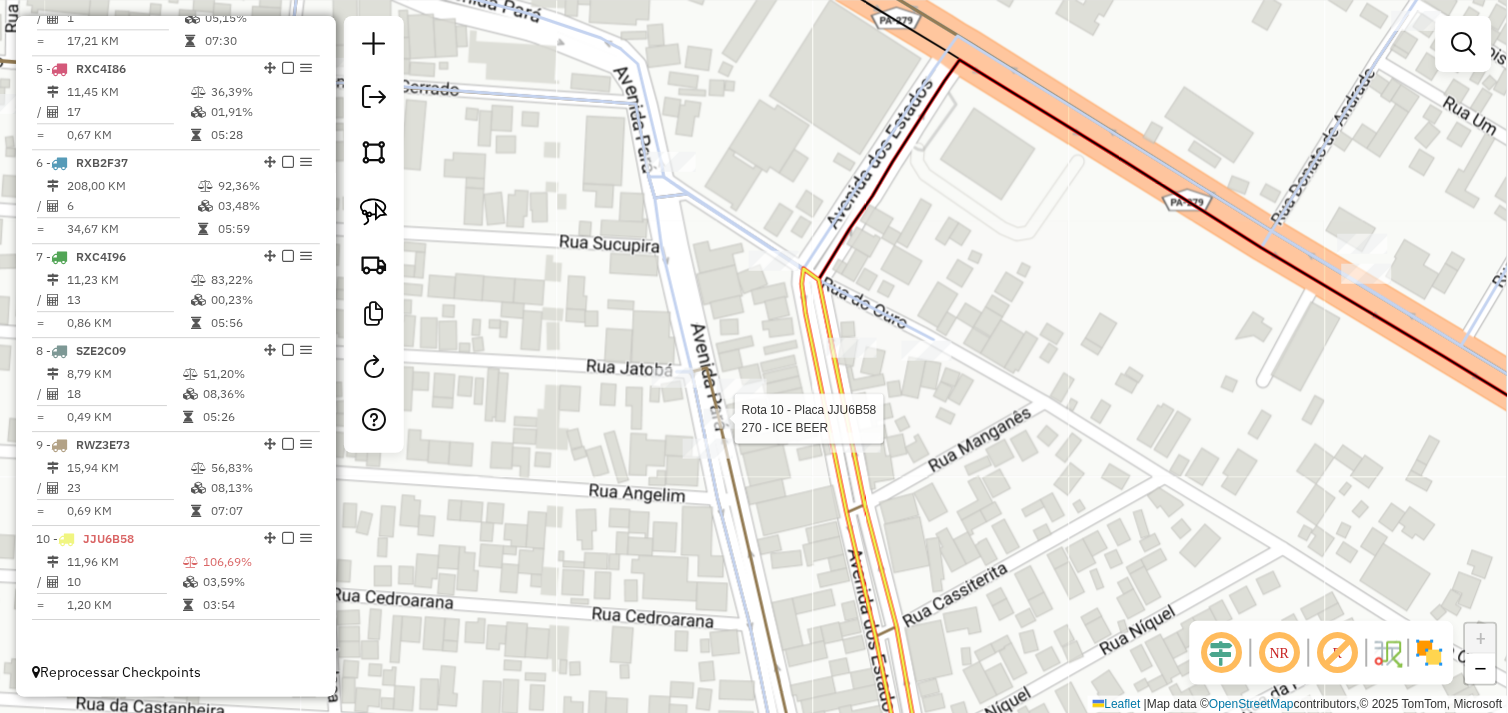 select on "*********" 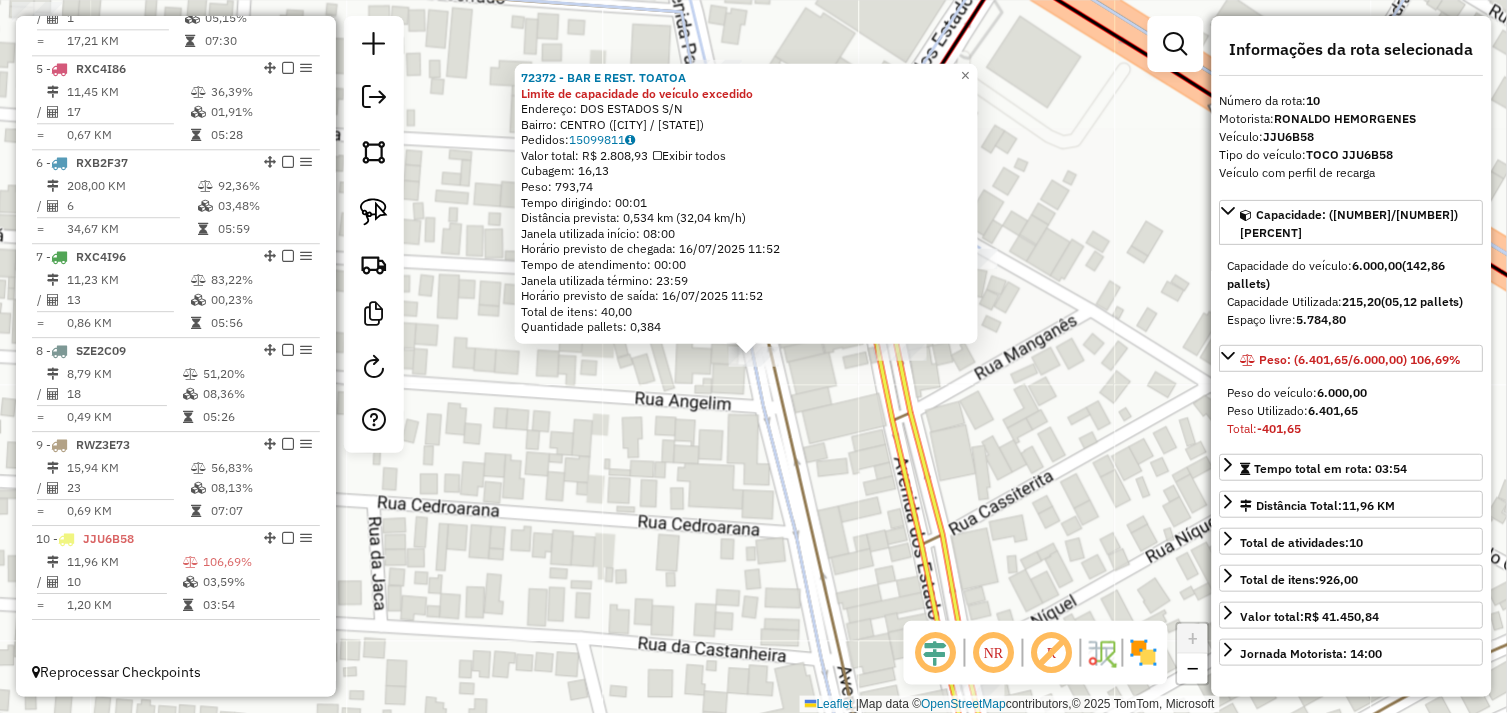 click on "72372 - BAR E REST. TOATOA Limite de capacidade do veículo excedido  Endereço:  DOS ESTADOS S/N   Bairro: CENTRO (TUCUMA / PA)   Pedidos:  15099811   Valor total: R$ 2.808,93   Exibir todos   Cubagem: 16,13  Peso: 793,74  Tempo dirigindo: 00:01   Distância prevista: 0,534 km (32,04 km/h)   Janela utilizada início: 08:00   Horário previsto de chegada: 16/07/2025 11:52   Tempo de atendimento: 00:00   Janela utilizada término: 23:59   Horário previsto de saída: 16/07/2025 11:52   Total de itens: 40,00   Quantidade pallets: 0,384  × Janela de atendimento Grade de atendimento Capacidade Transportadoras Veículos Cliente Pedidos  Rotas Selecione os dias de semana para filtrar as janelas de atendimento  Seg   Ter   Qua   Qui   Sex   Sáb   Dom  Informe o período da janela de atendimento: De: Até:  Filtrar exatamente a janela do cliente  Considerar janela de atendimento padrão  Selecione os dias de semana para filtrar as grades de atendimento  Seg   Ter   Qua   Qui   Sex   Sáb   Dom   Peso mínimo:  De:" 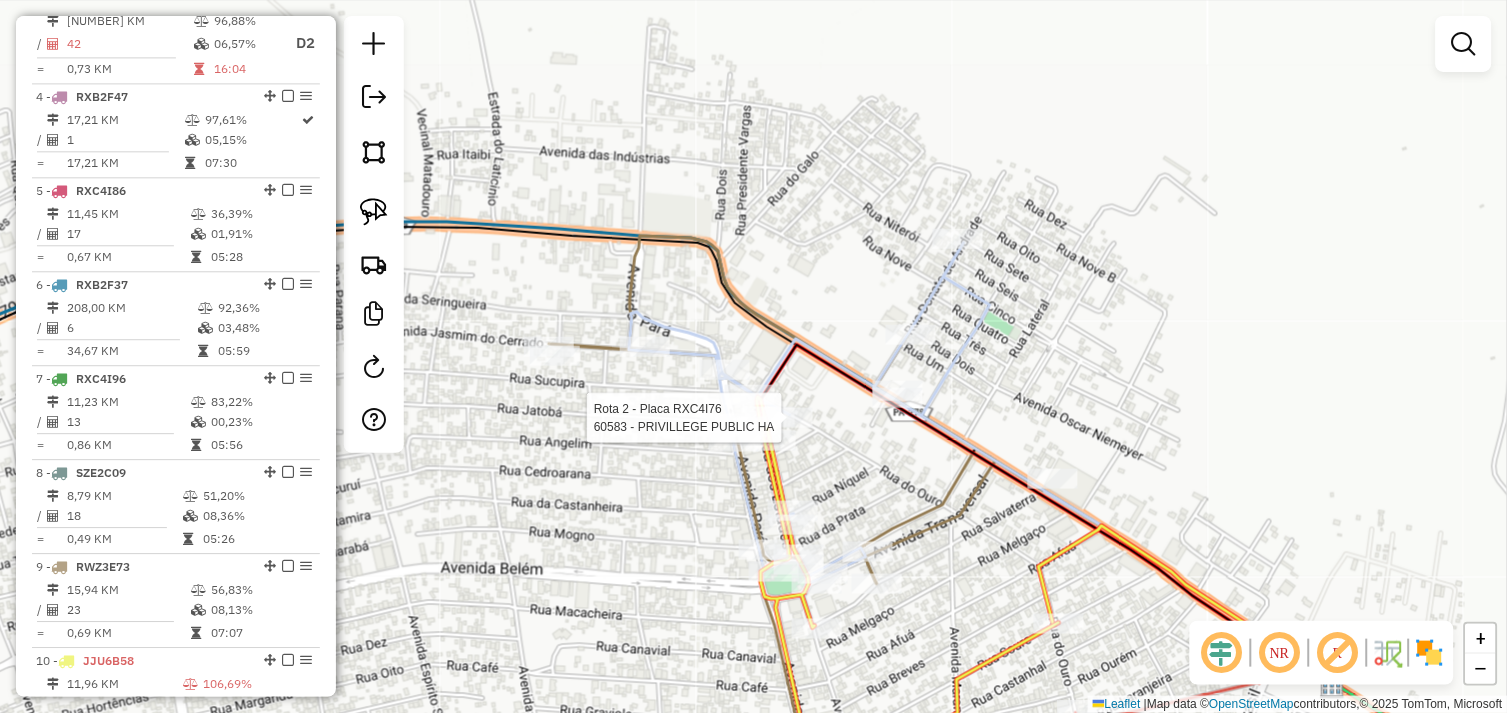 select on "*********" 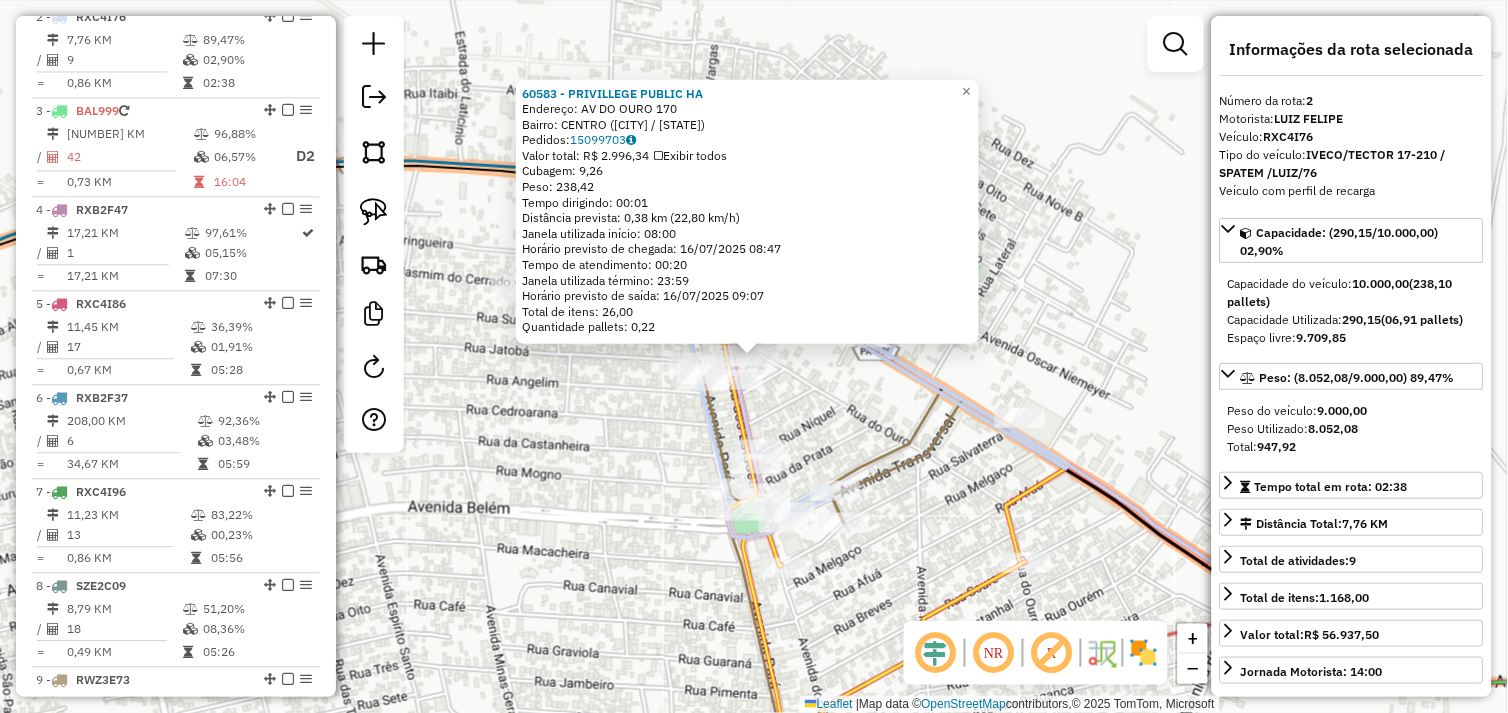 scroll, scrollTop: 866, scrollLeft: 0, axis: vertical 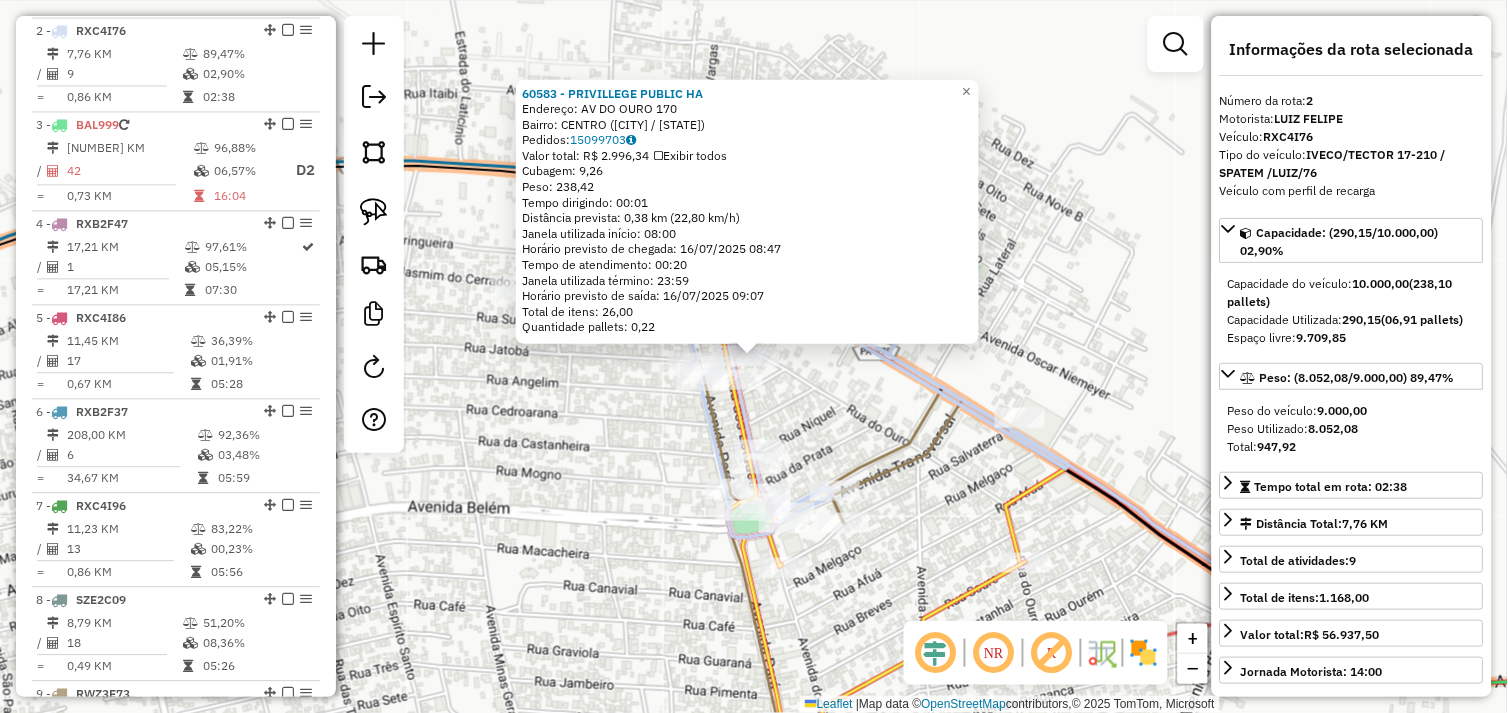 click on "60583 - PRIVILLEGE PUBLIC HA  Endereço:  AV DO OURO 170   Bairro: CENTRO (TUCUMA / PA)   Pedidos:  15099703   Valor total: R$ 2.996,34   Exibir todos   Cubagem: 9,26  Peso: 238,42  Tempo dirigindo: 00:01   Distância prevista: 0,38 km (22,80 km/h)   Janela utilizada início: 08:00   Horário previsto de chegada: 16/07/2025 08:47   Tempo de atendimento: 00:20   Janela utilizada término: 23:59   Horário previsto de saída: 16/07/2025 09:07   Total de itens: 26,00   Quantidade pallets: 0,22  × Janela de atendimento Grade de atendimento Capacidade Transportadoras Veículos Cliente Pedidos  Rotas Selecione os dias de semana para filtrar as janelas de atendimento  Seg   Ter   Qua   Qui   Sex   Sáb   Dom  Informe o período da janela de atendimento: De: Até:  Filtrar exatamente a janela do cliente  Considerar janela de atendimento padrão  Selecione os dias de semana para filtrar as grades de atendimento  Seg   Ter   Qua   Qui   Sex   Sáb   Dom   Considerar clientes sem dia de atendimento cadastrado  De:  De:" 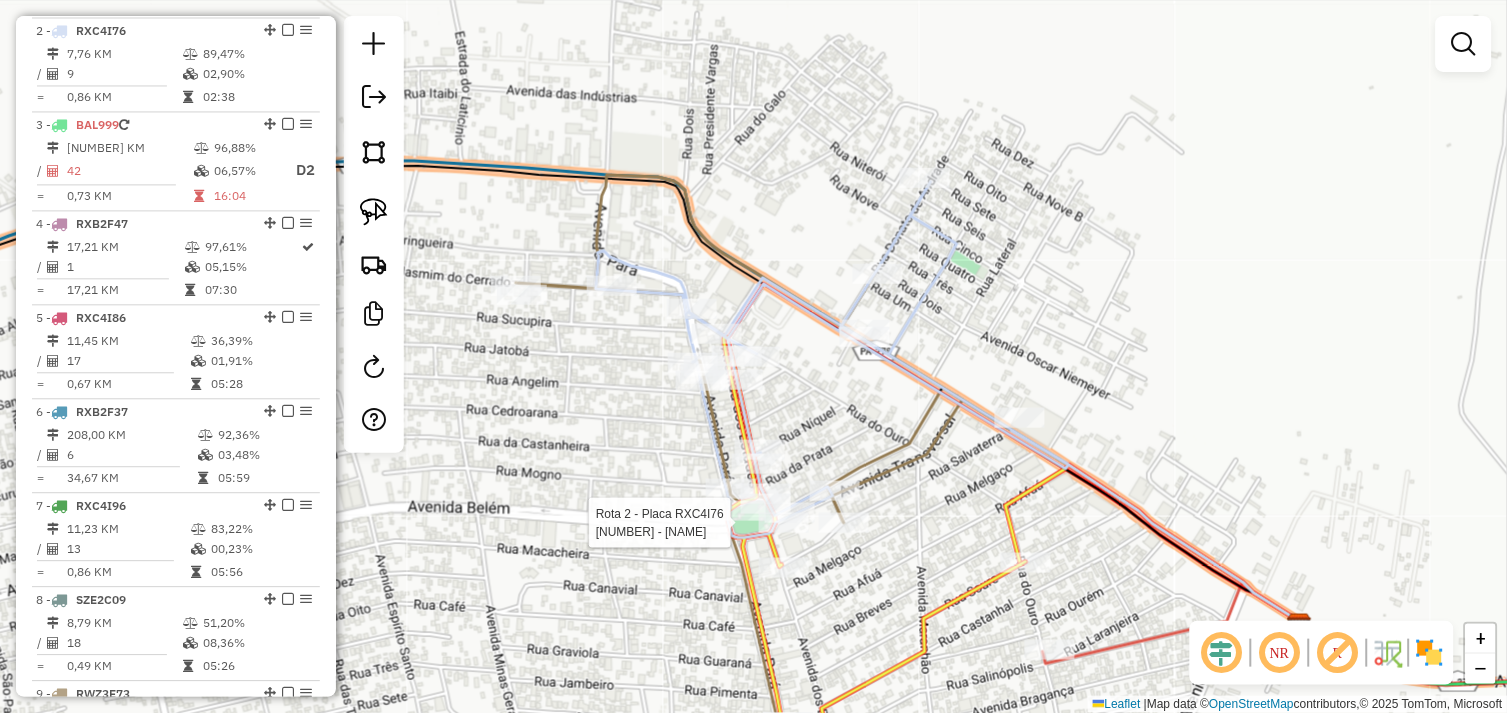 select on "*********" 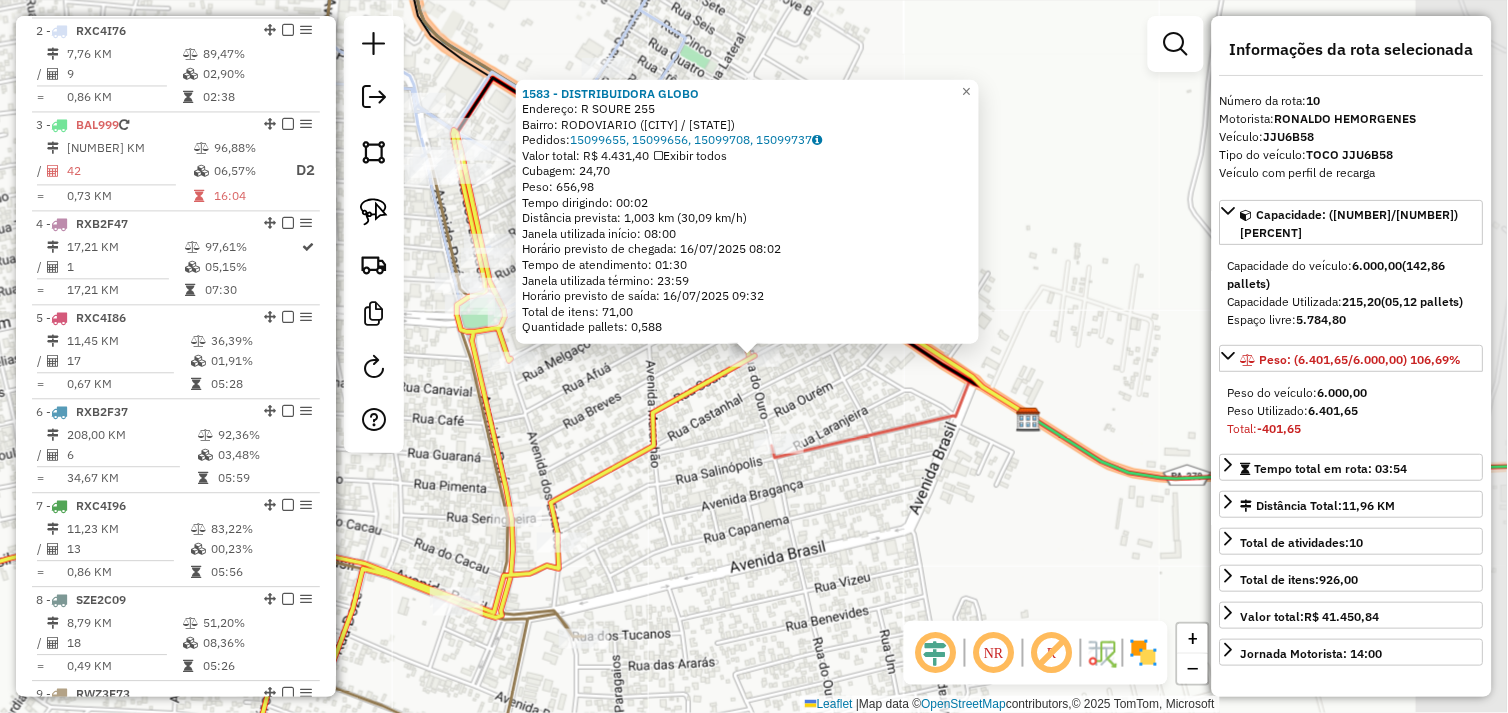 scroll, scrollTop: 1115, scrollLeft: 0, axis: vertical 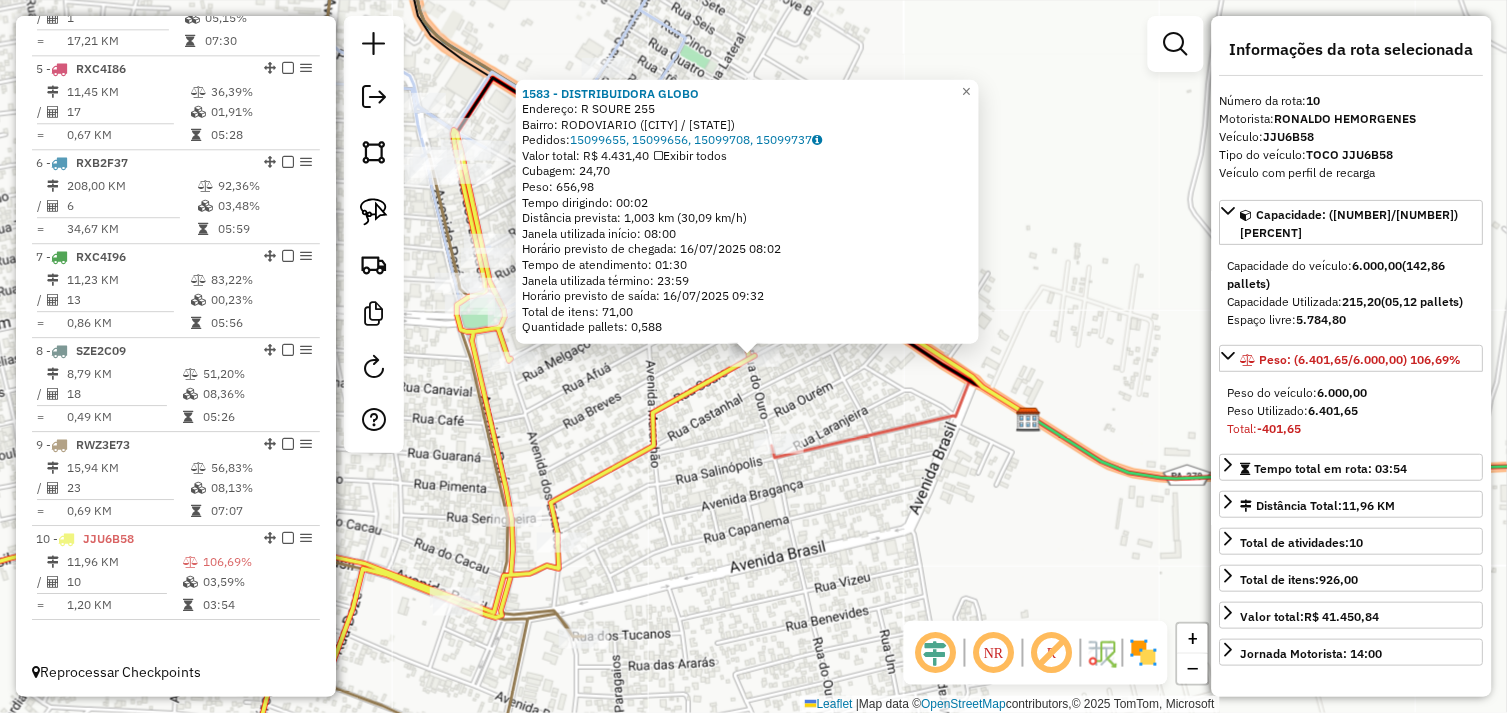 drag, startPoint x: 742, startPoint y: 545, endPoint x: 720, endPoint y: 545, distance: 22 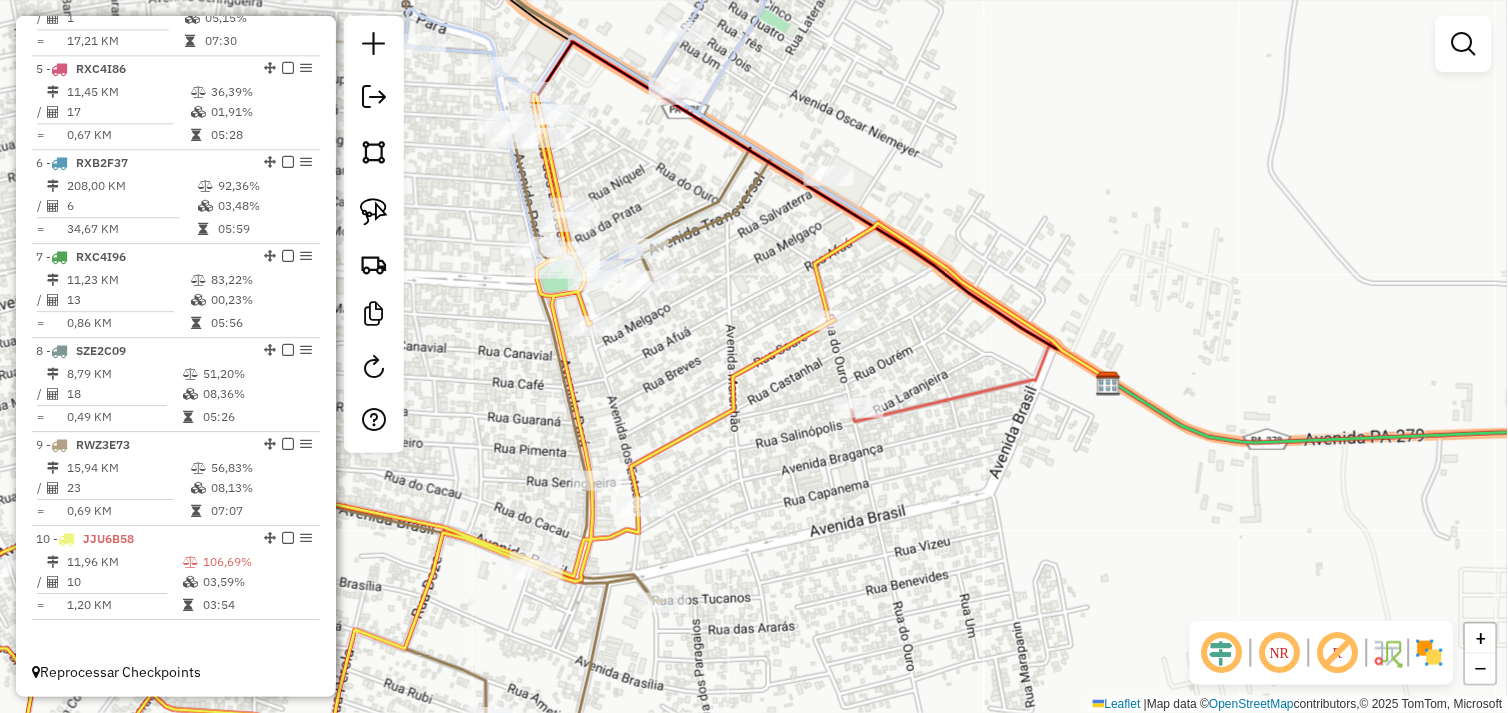 drag, startPoint x: 667, startPoint y: 546, endPoint x: 794, endPoint y: 498, distance: 135.76819 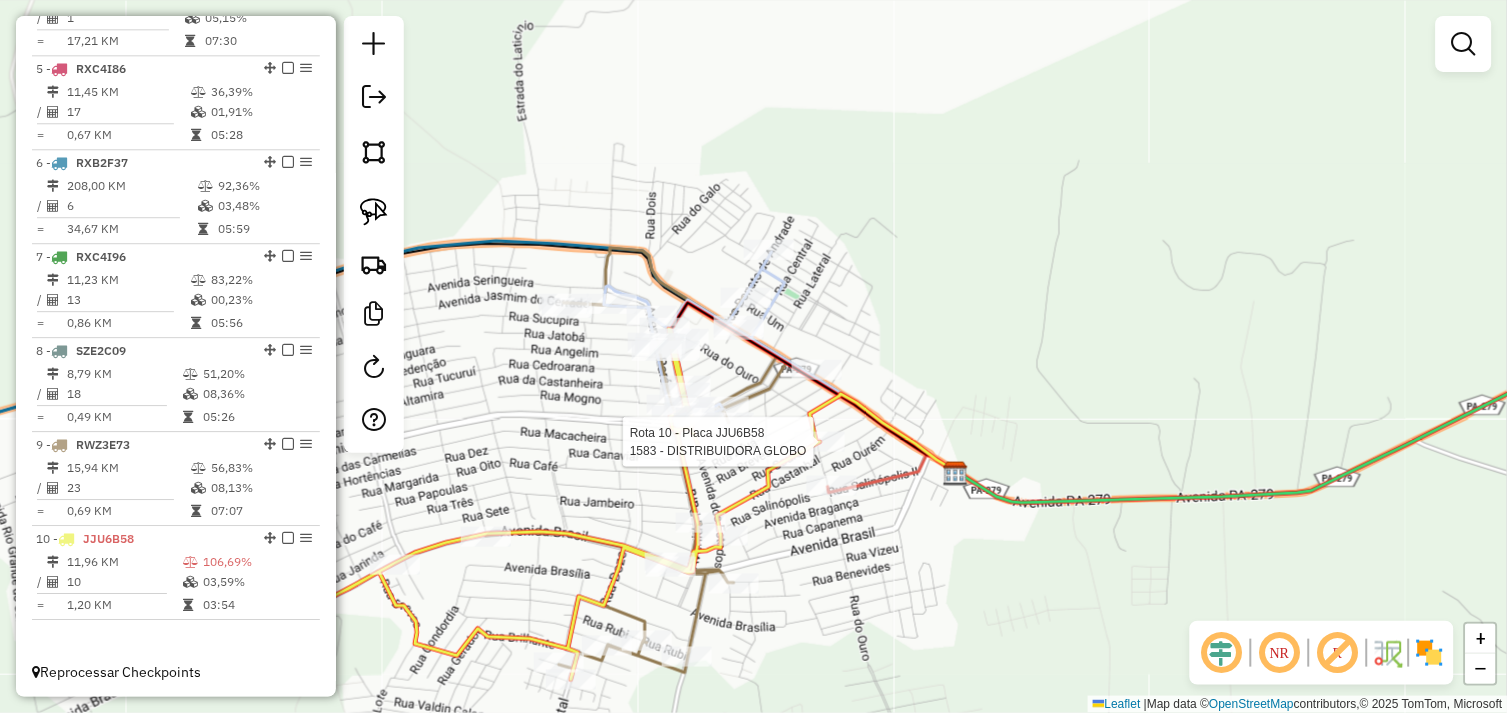 select on "*********" 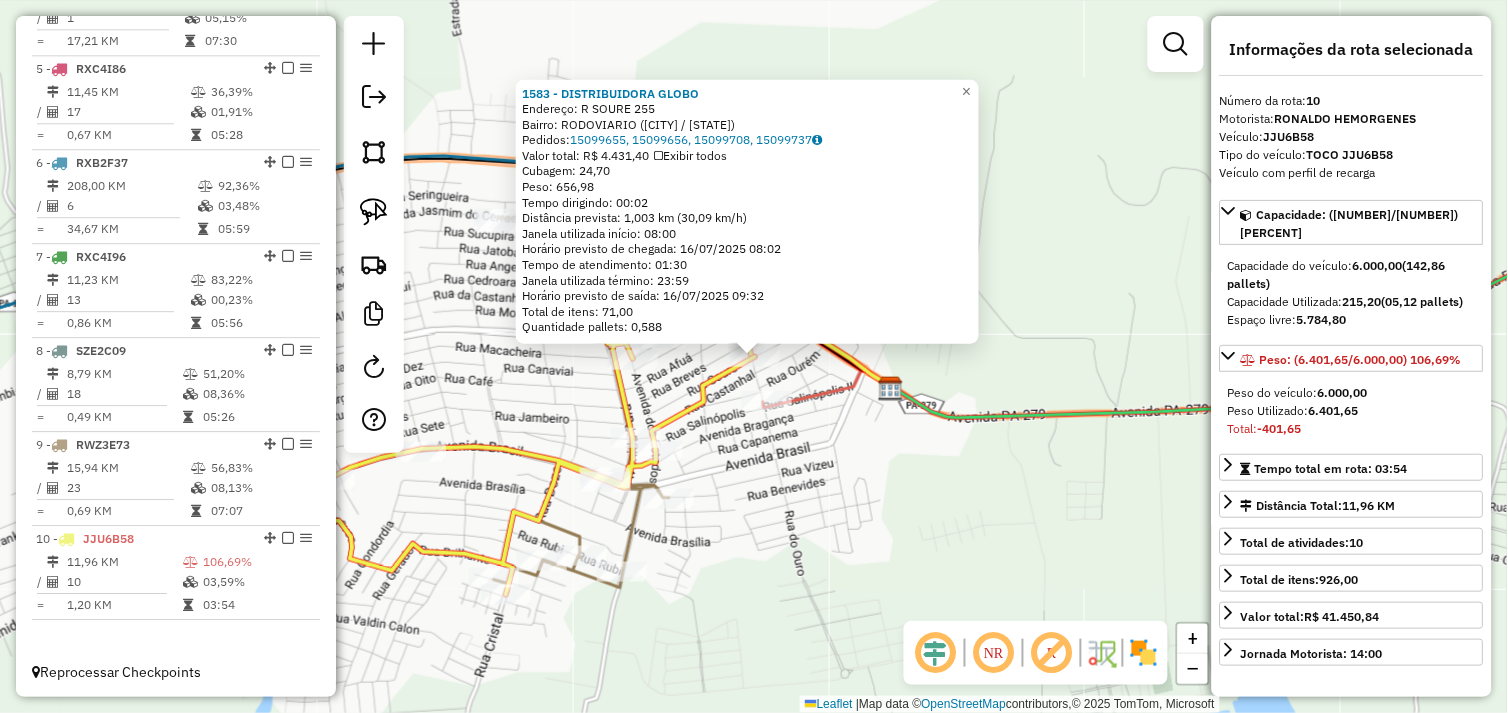 drag, startPoint x: 722, startPoint y: 520, endPoint x: 726, endPoint y: 506, distance: 14.56022 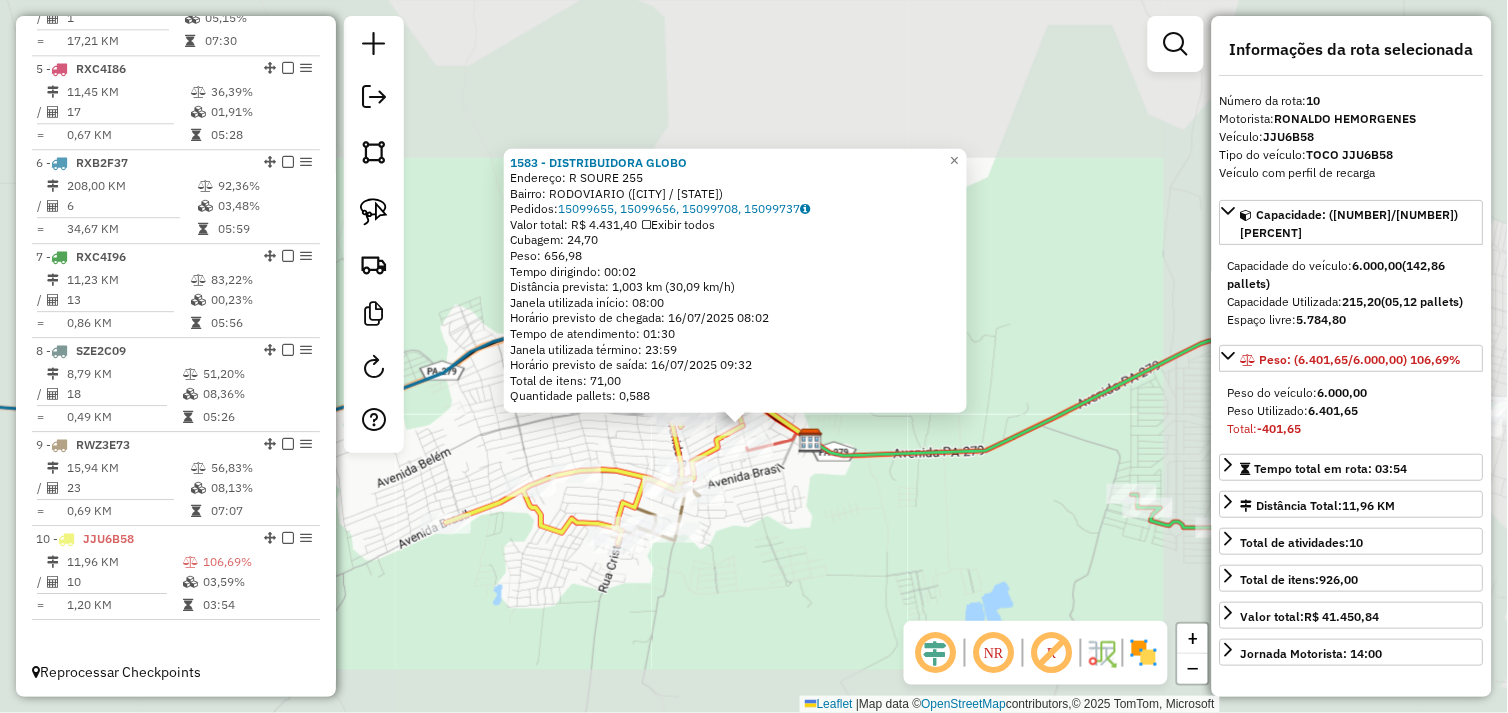 click on "1583 - DISTRIBUIDORA GLOBO  Endereço:  R SOURE 255   Bairro: RODOVIARIO (TUCUMA / PA)   Pedidos:  15099655, 15099656, 15099708, 15099737   Valor total: R$ 4.431,40   Exibir todos   Cubagem: 24,70  Peso: 656,98  Tempo dirigindo: 00:02   Distância prevista: 1,003 km (30,09 km/h)   Janela utilizada início: 08:00   Horário previsto de chegada: 16/07/2025 08:02   Tempo de atendimento: 01:30   Janela utilizada término: 23:59   Horário previsto de saída: 16/07/2025 09:32   Total de itens: 71,00   Quantidade pallets: 0,588  × Janela de atendimento Grade de atendimento Capacidade Transportadoras Veículos Cliente Pedidos  Rotas Selecione os dias de semana para filtrar as janelas de atendimento  Seg   Ter   Qua   Qui   Sex   Sáb   Dom  Informe o período da janela de atendimento: De: Até:  Filtrar exatamente a janela do cliente  Considerar janela de atendimento padrão  Selecione os dias de semana para filtrar as grades de atendimento  Seg   Ter   Qua   Qui   Sex   Sáb   Dom   Peso mínimo:   Peso máximo:" 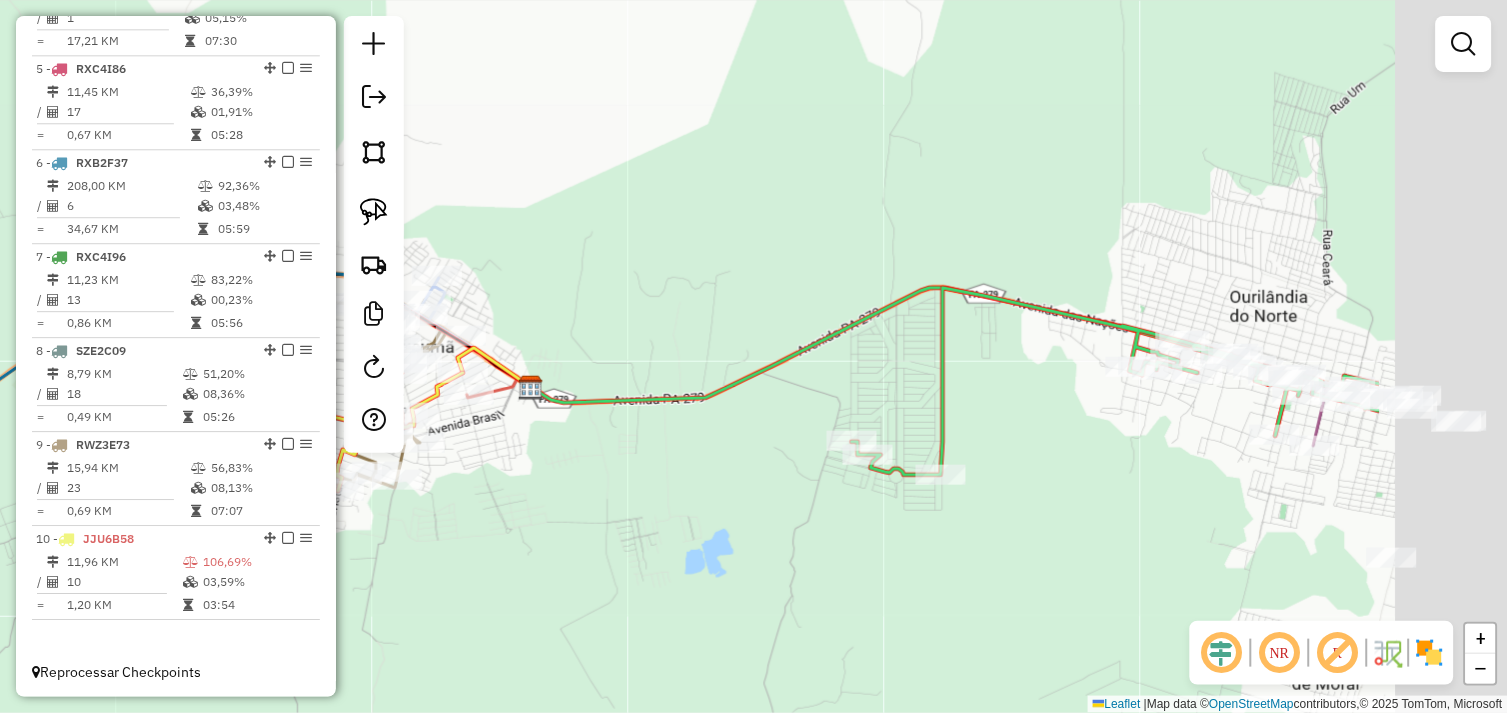 drag, startPoint x: 957, startPoint y: 577, endPoint x: 663, endPoint y: 522, distance: 299.1003 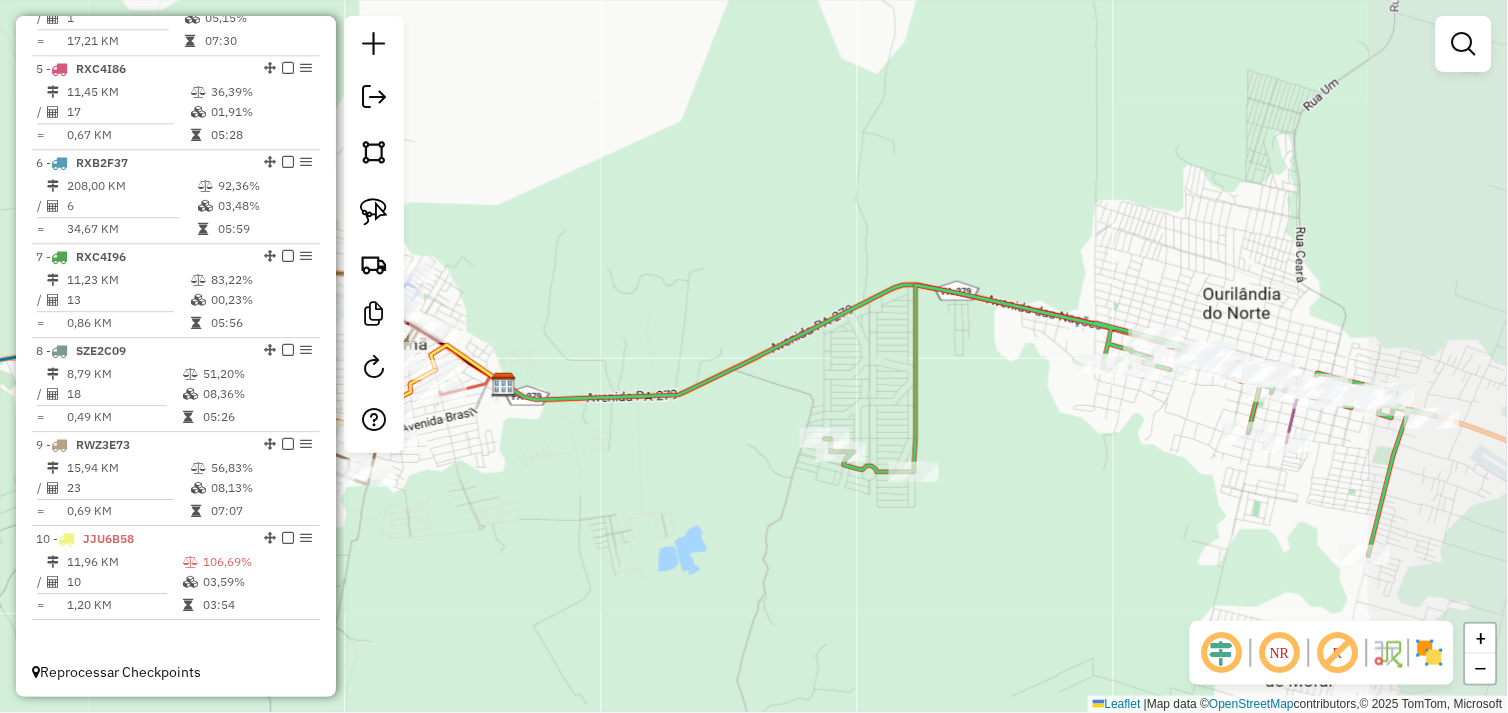 drag, startPoint x: 784, startPoint y: 540, endPoint x: 677, endPoint y: 531, distance: 107.37784 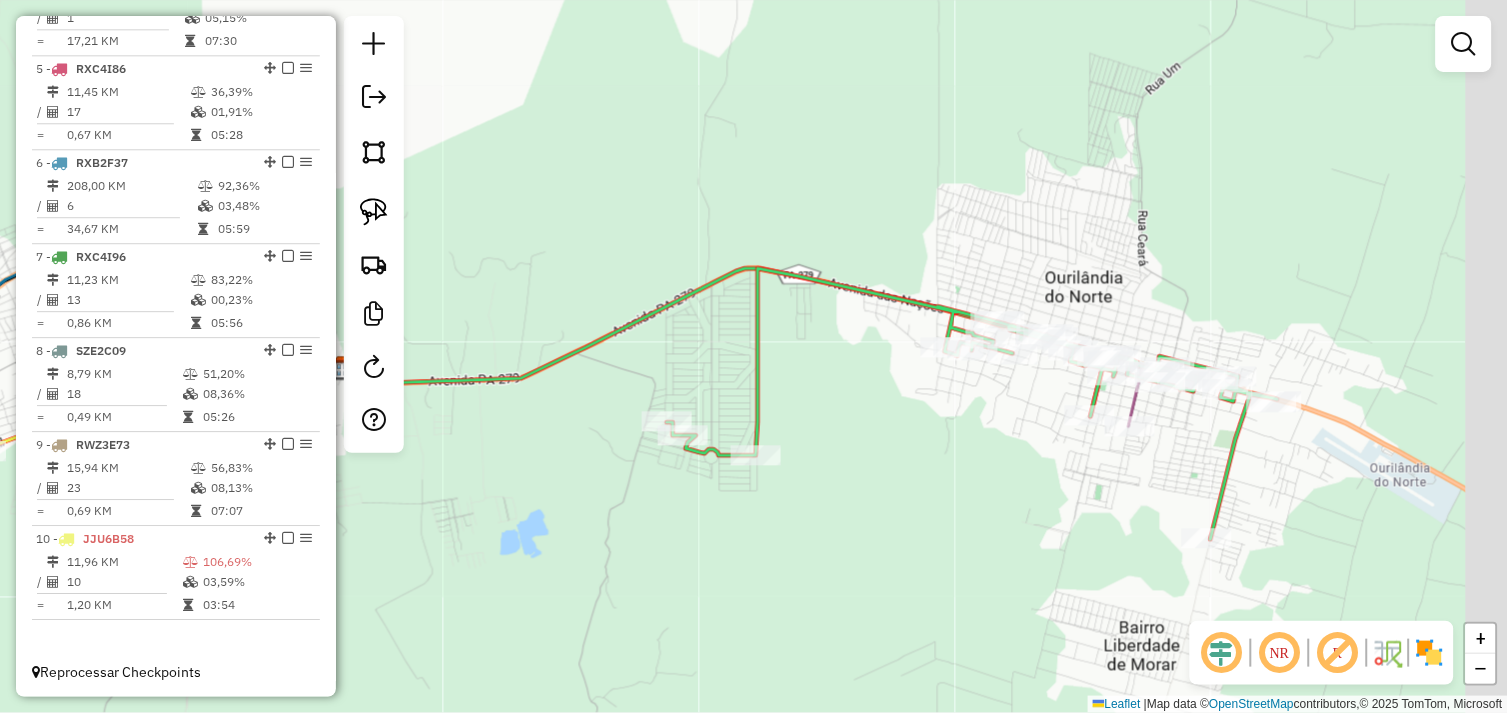 click on "Janela de atendimento Grade de atendimento Capacidade Transportadoras Veículos Cliente Pedidos  Rotas Selecione os dias de semana para filtrar as janelas de atendimento  Seg   Ter   Qua   Qui   Sex   Sáb   Dom  Informe o período da janela de atendimento: De: Até:  Filtrar exatamente a janela do cliente  Considerar janela de atendimento padrão  Selecione os dias de semana para filtrar as grades de atendimento  Seg   Ter   Qua   Qui   Sex   Sáb   Dom   Considerar clientes sem dia de atendimento cadastrado  Clientes fora do dia de atendimento selecionado Filtrar as atividades entre os valores definidos abaixo:  Peso mínimo:   Peso máximo:   Cubagem mínima:   Cubagem máxima:   De:   Até:  Filtrar as atividades entre o tempo de atendimento definido abaixo:  De:   Até:   Considerar capacidade total dos clientes não roteirizados Transportadora: Selecione um ou mais itens Tipo de veículo: Selecione um ou mais itens Veículo: Selecione um ou mais itens Motorista: Selecione um ou mais itens Nome: Rótulo:" 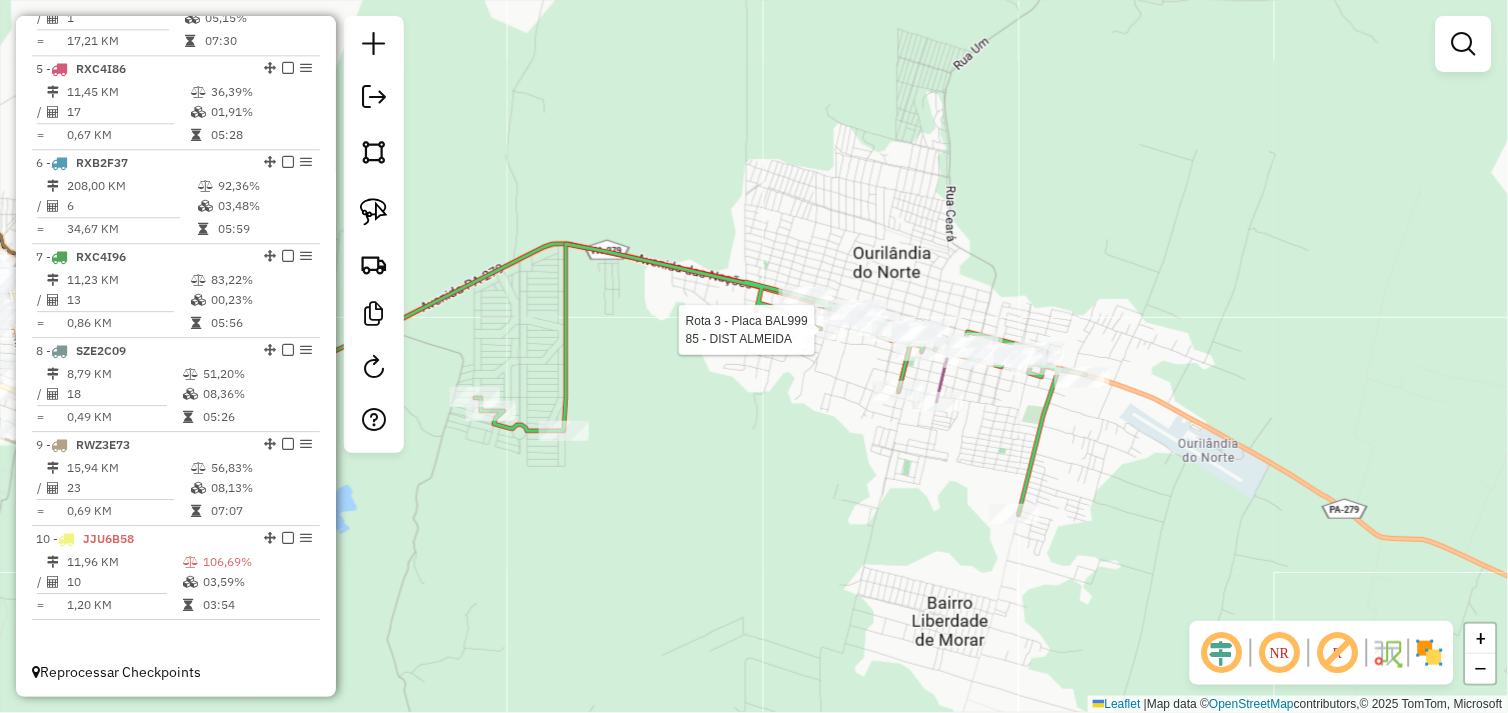 select on "*********" 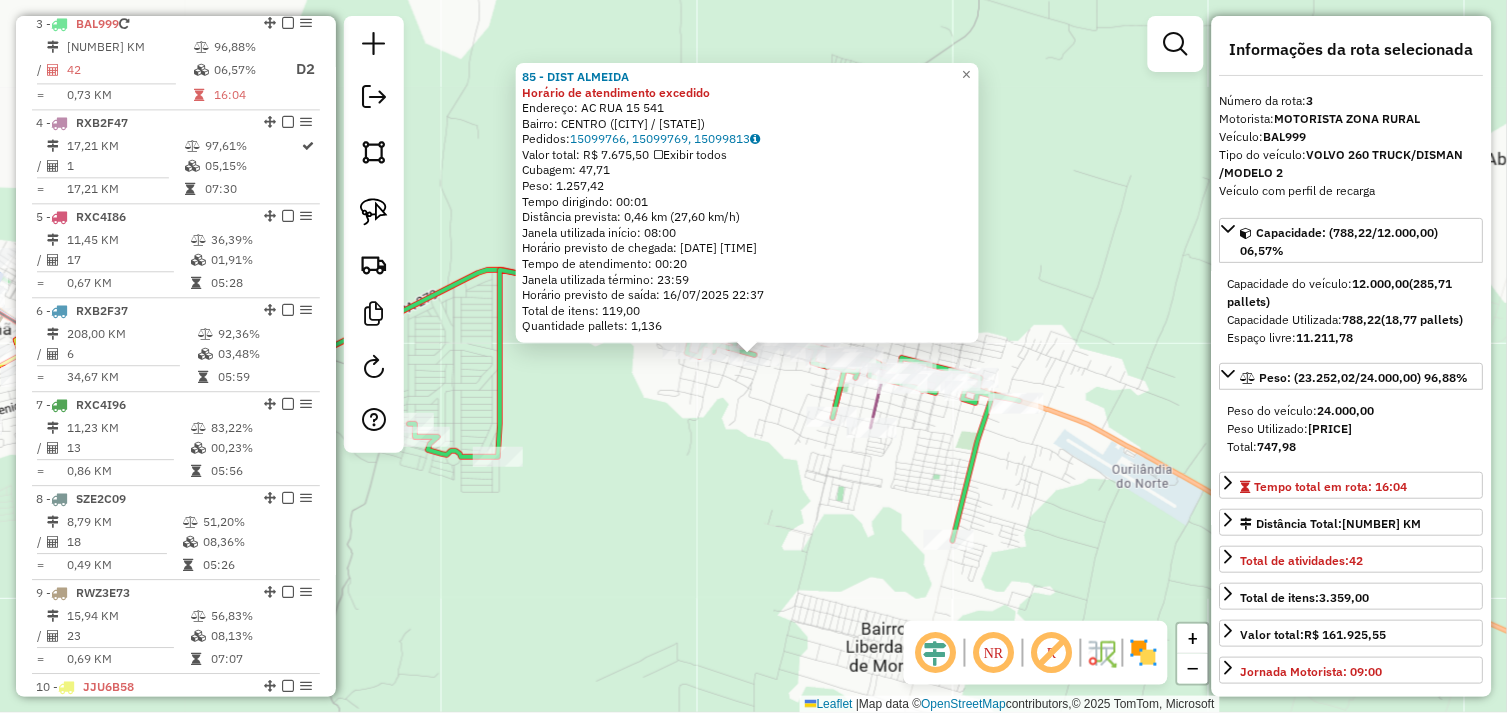 scroll, scrollTop: 961, scrollLeft: 0, axis: vertical 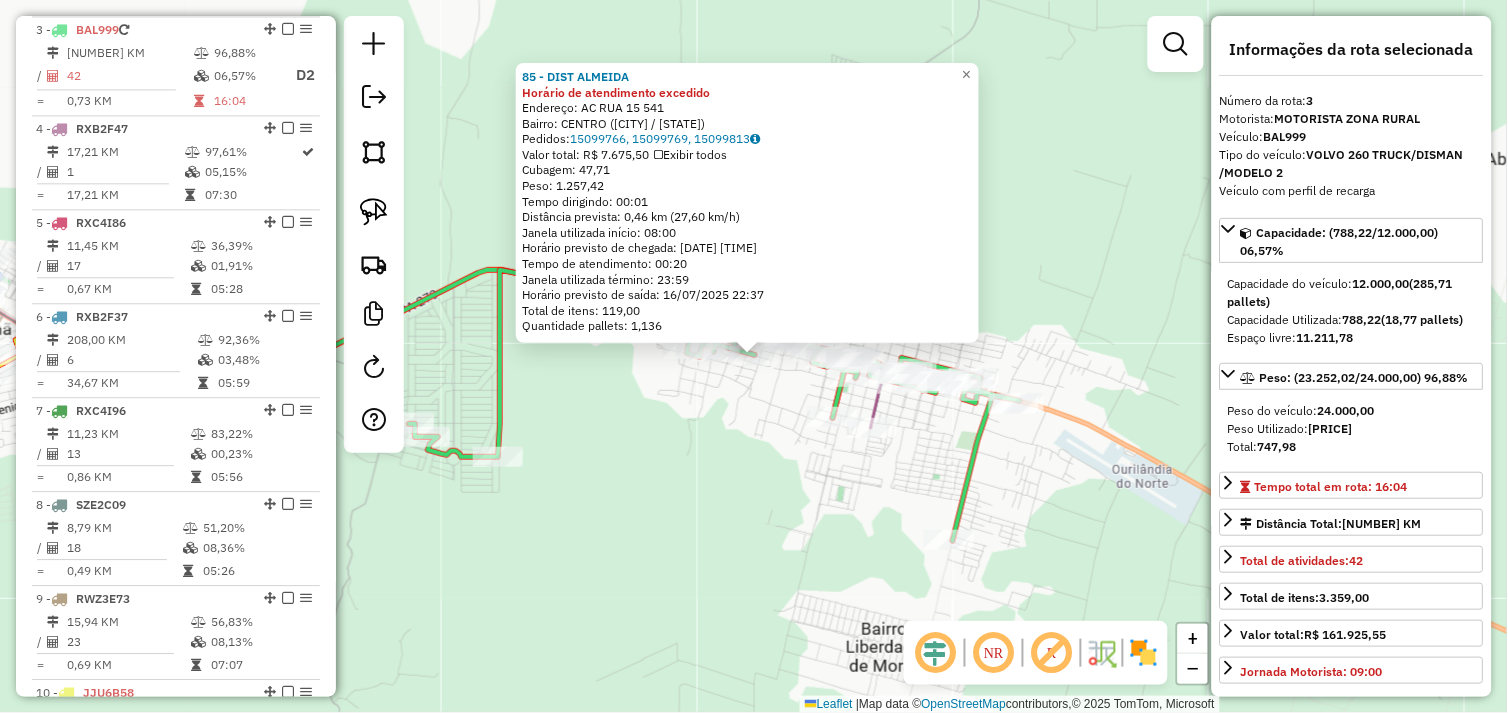 click on "85 - DIST ALMEIDA Horário de atendimento excedido  Endereço:  AC RUA 15 541   Bairro: CENTRO (OURILANDIA DO NORTE / PA)   Pedidos:  15099766, 15099769, 15099813   Valor total: R$ 7.675,50   Exibir todos   Cubagem: 47,71  Peso: 1.257,42  Tempo dirigindo: 00:01   Distância prevista: 0,46 km (27,60 km/h)   Janela utilizada início: 08:00   Horário previsto de chegada: 16/07/2025 22:17   Tempo de atendimento: 00:20   Janela utilizada término: 23:59   Horário previsto de saída: 16/07/2025 22:37   Total de itens: 119,00   Quantidade pallets: 1,136  × Janela de atendimento Grade de atendimento Capacidade Transportadoras Veículos Cliente Pedidos  Rotas Selecione os dias de semana para filtrar as janelas de atendimento  Seg   Ter   Qua   Qui   Sex   Sáb   Dom  Informe o período da janela de atendimento: De: Até:  Filtrar exatamente a janela do cliente  Considerar janela de atendimento padrão  Selecione os dias de semana para filtrar as grades de atendimento  Seg   Ter   Qua   Qui   Sex   Sáb   Dom   De:" 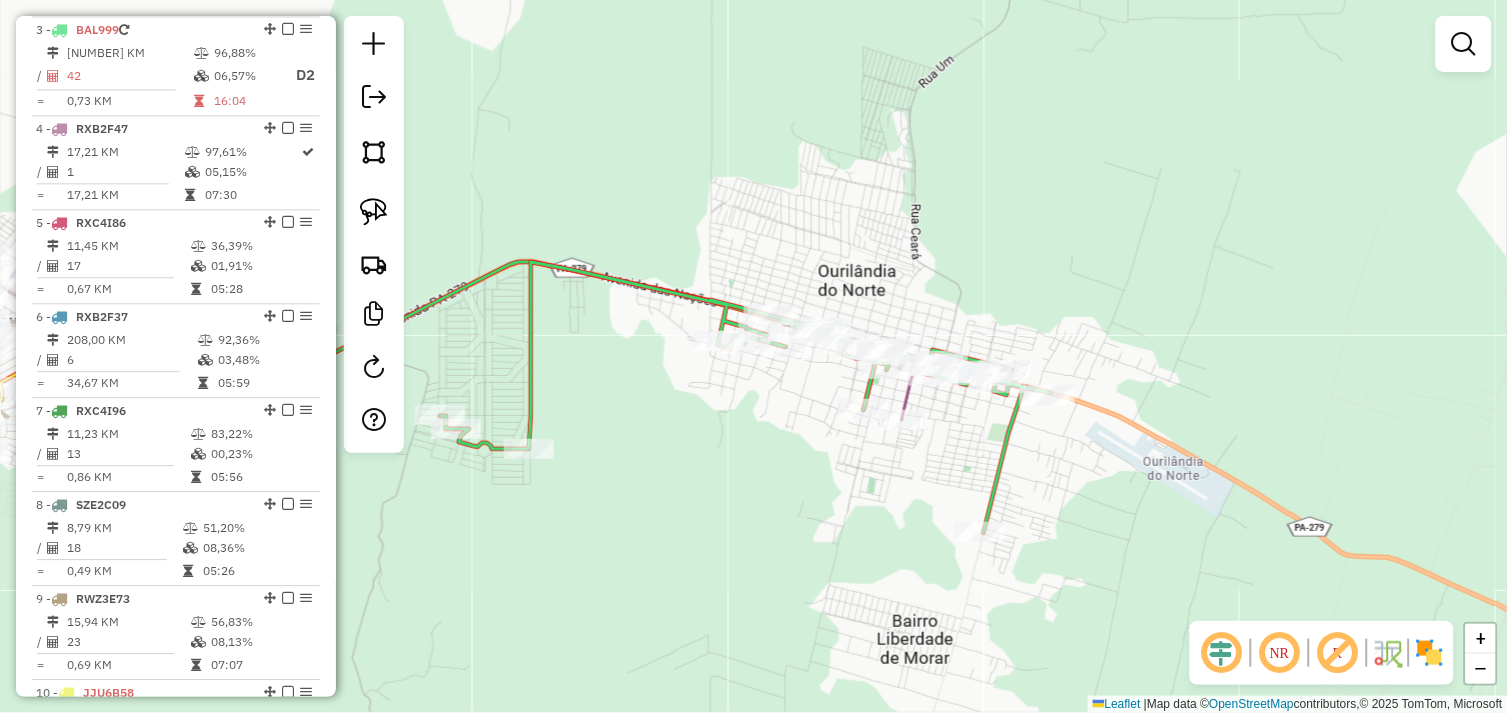 drag, startPoint x: 692, startPoint y: 482, endPoint x: 736, endPoint y: 467, distance: 46.486557 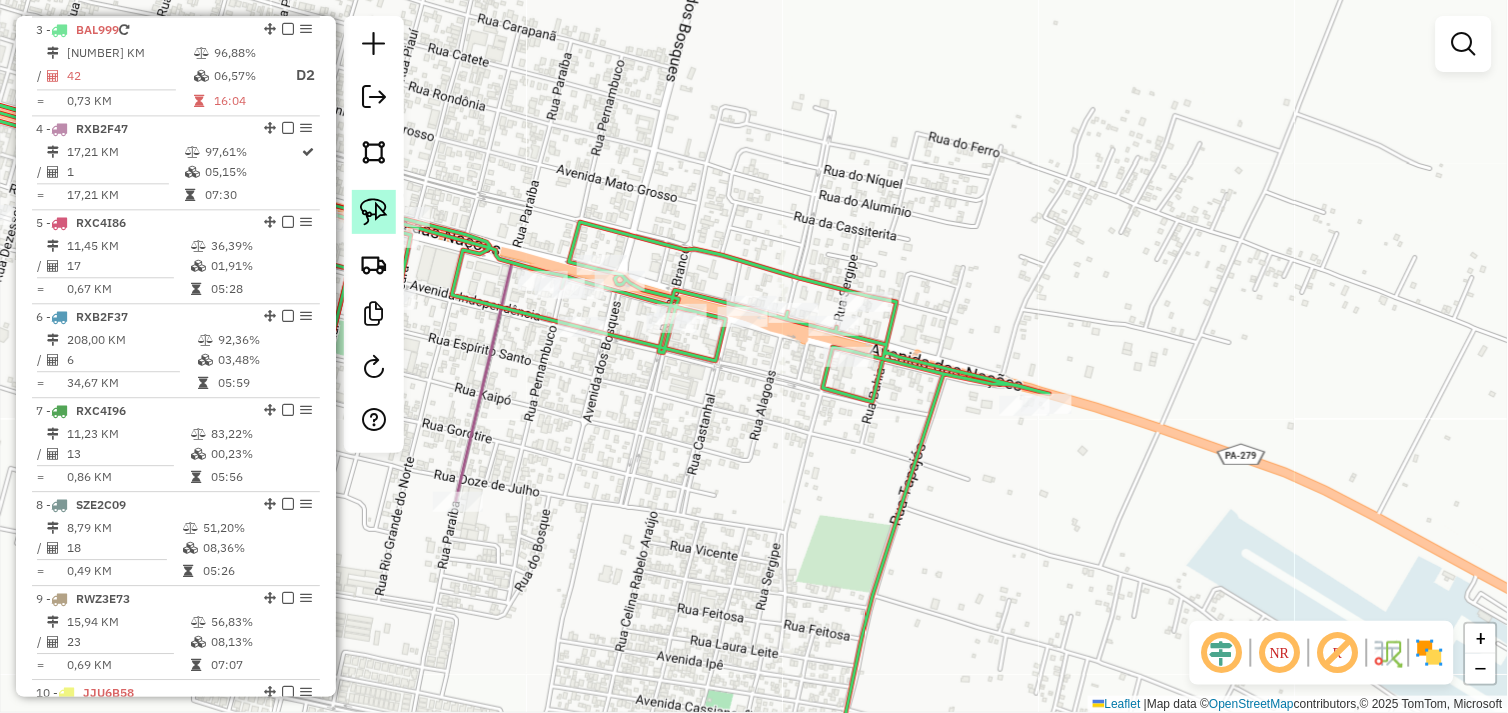 click 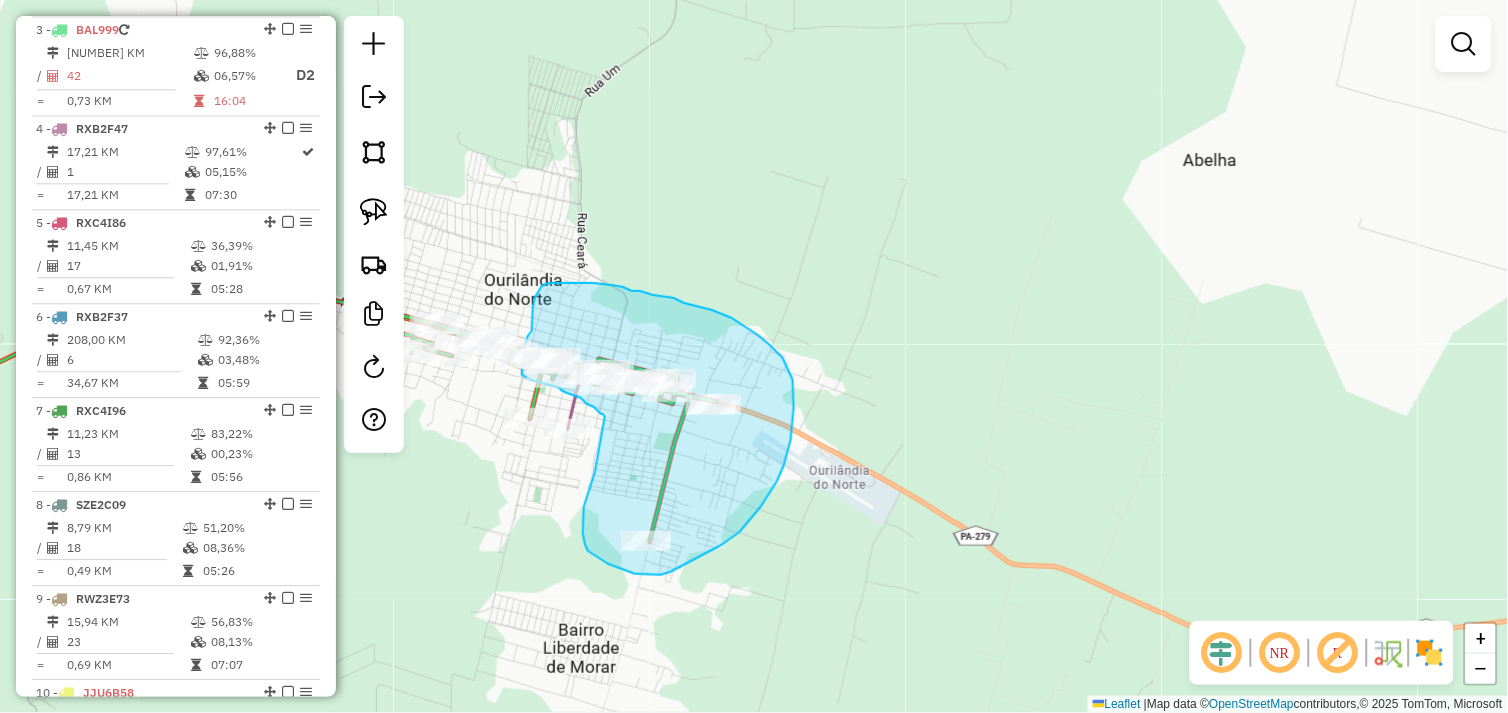 drag, startPoint x: 595, startPoint y: 476, endPoint x: 607, endPoint y: 418, distance: 59.22837 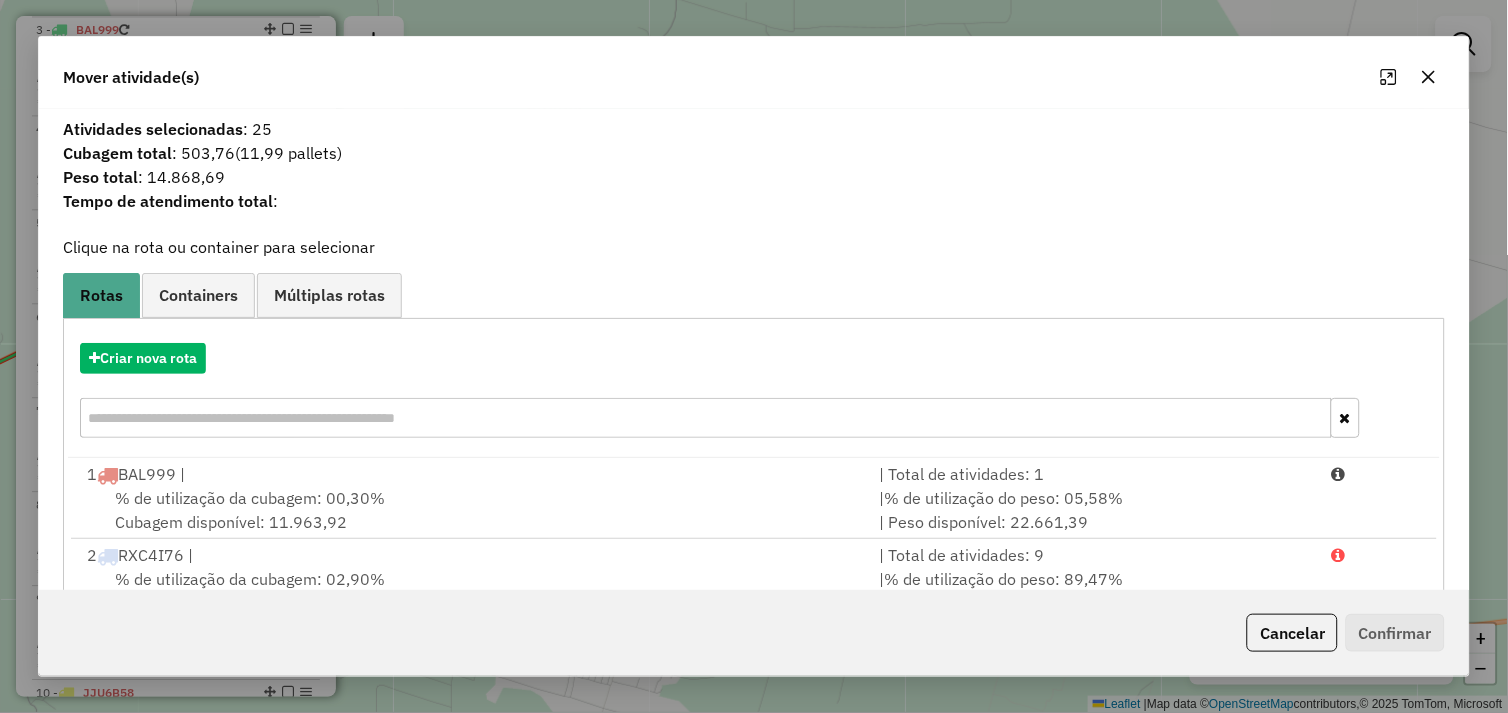click 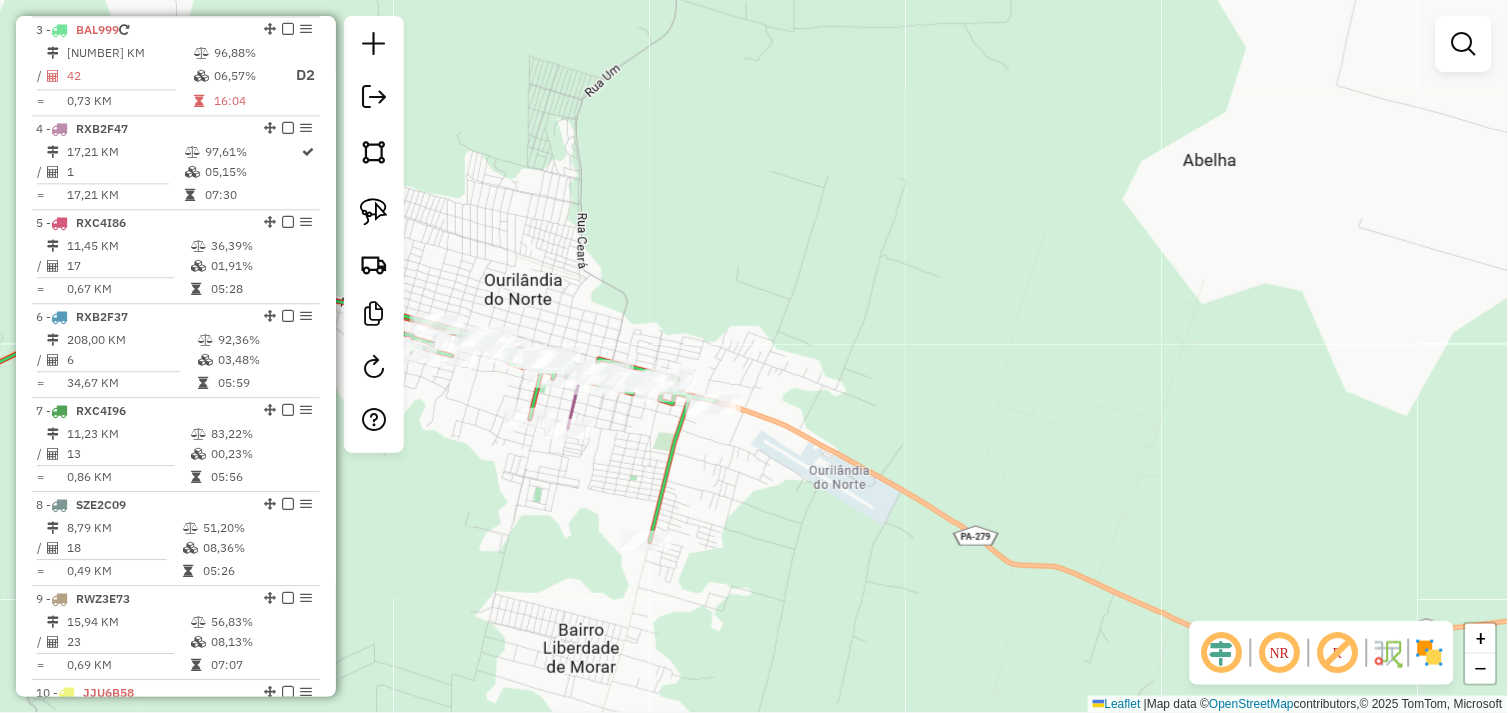 drag, startPoint x: 373, startPoint y: 204, endPoint x: 477, endPoint y: 251, distance: 114.12712 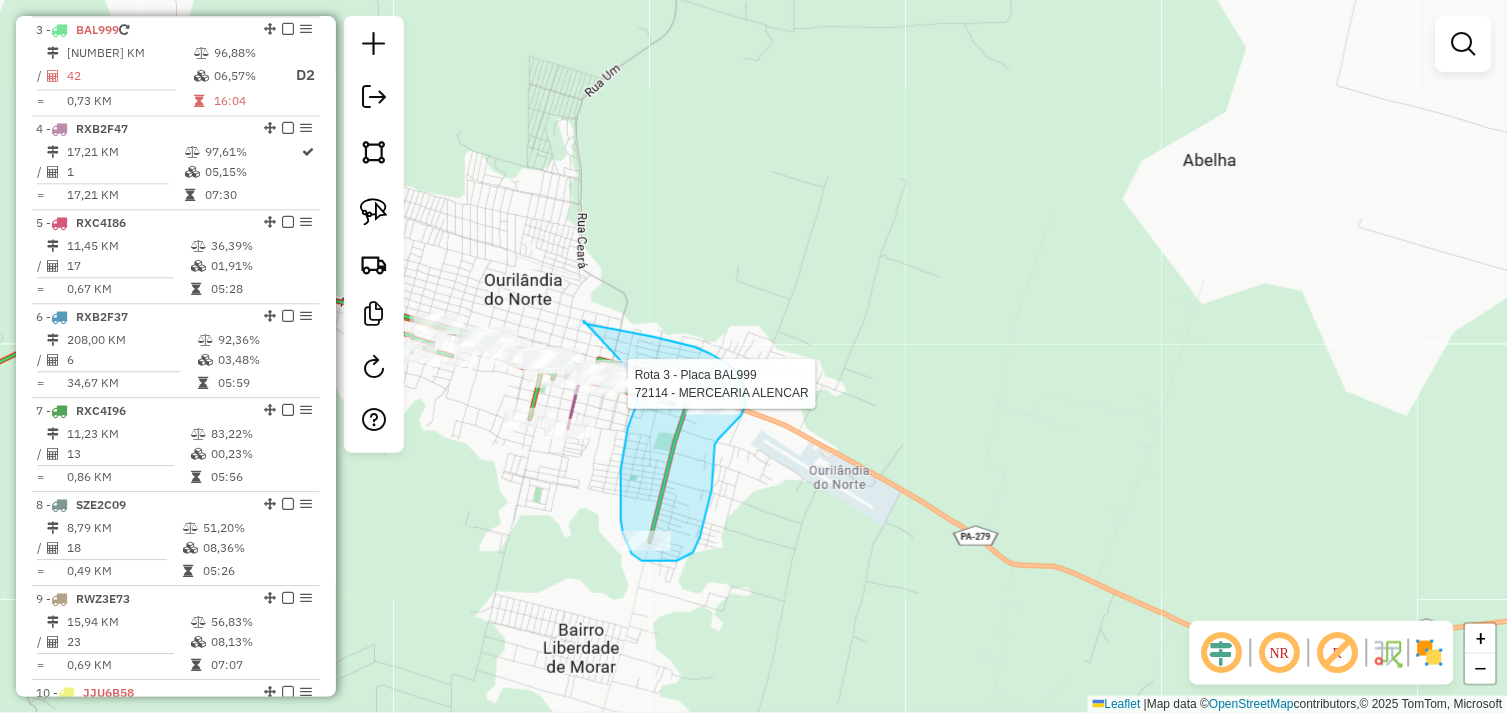 click on "Rota 3 - Placa BAL999  46129 - DISTRIBUIDORA SKALIB Rota 3 - Placa BAL999  72114 - MERCEARIA ALENCAR Janela de atendimento Grade de atendimento Capacidade Transportadoras Veículos Cliente Pedidos  Rotas Selecione os dias de semana para filtrar as janelas de atendimento  Seg   Ter   Qua   Qui   Sex   Sáb   Dom  Informe o período da janela de atendimento: De: Até:  Filtrar exatamente a janela do cliente  Considerar janela de atendimento padrão  Selecione os dias de semana para filtrar as grades de atendimento  Seg   Ter   Qua   Qui   Sex   Sáb   Dom   Considerar clientes sem dia de atendimento cadastrado  Clientes fora do dia de atendimento selecionado Filtrar as atividades entre os valores definidos abaixo:  Peso mínimo:   Peso máximo:   Cubagem mínima:   Cubagem máxima:   De:   Até:  Filtrar as atividades entre o tempo de atendimento definido abaixo:  De:   Até:   Considerar capacidade total dos clientes não roteirizados Transportadora: Selecione um ou mais itens Tipo de veículo: Veículo: Nome:" 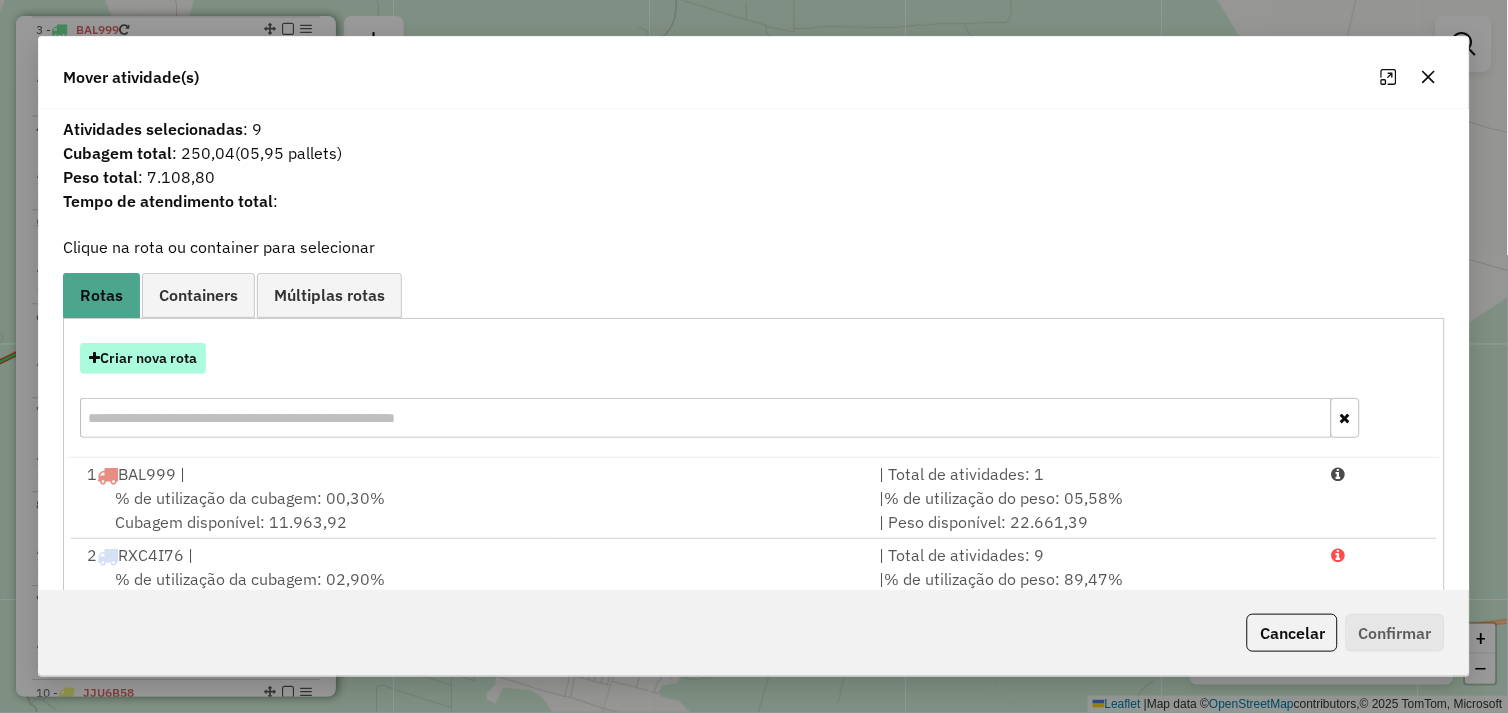 click on "Criar nova rota" at bounding box center (143, 358) 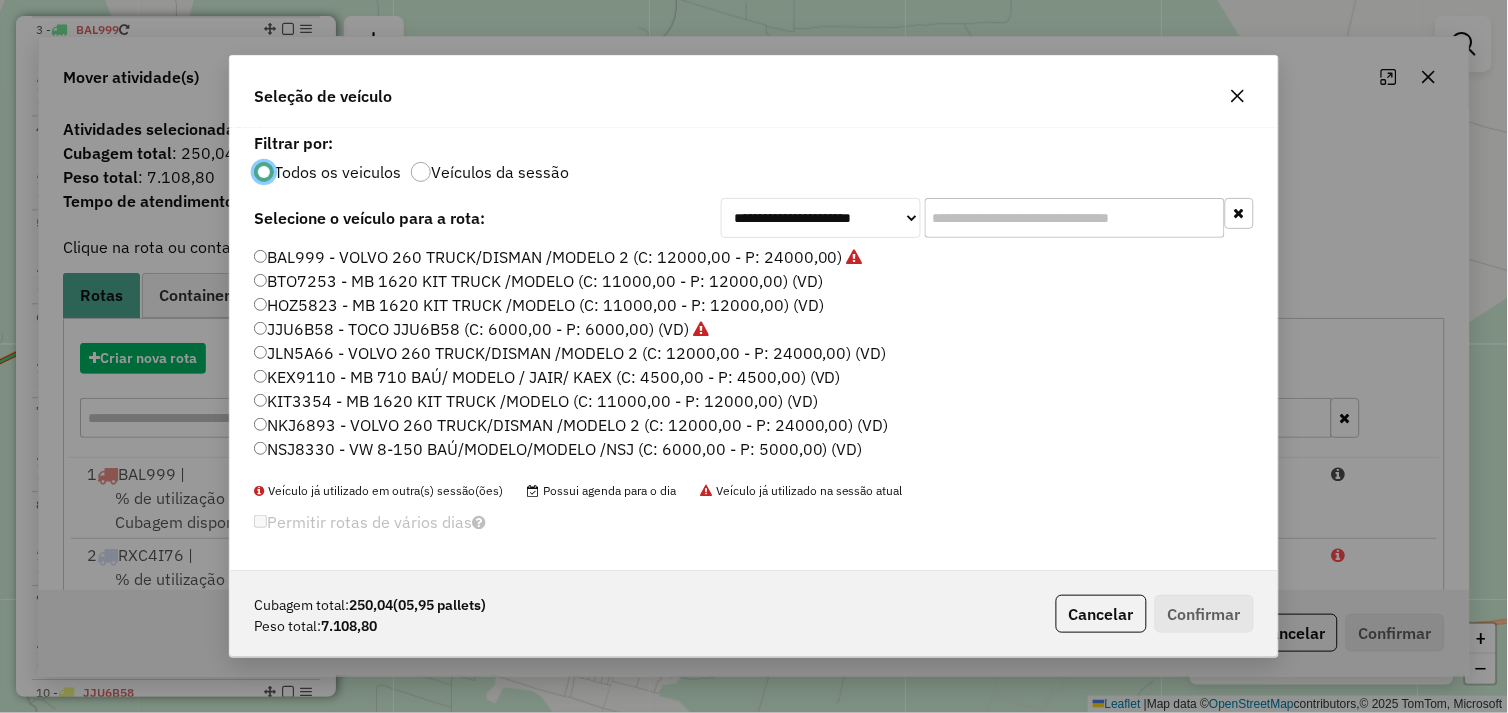 scroll, scrollTop: 11, scrollLeft: 5, axis: both 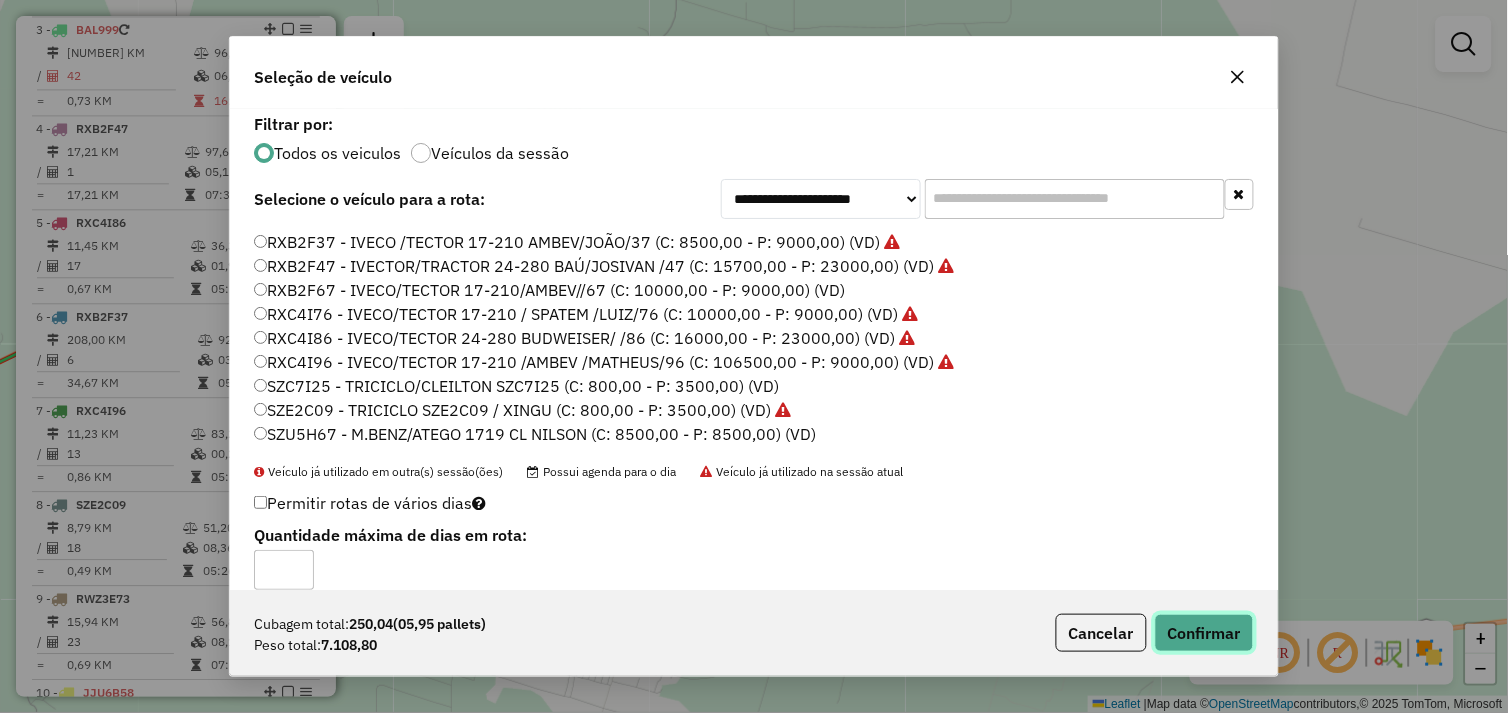 click on "Confirmar" 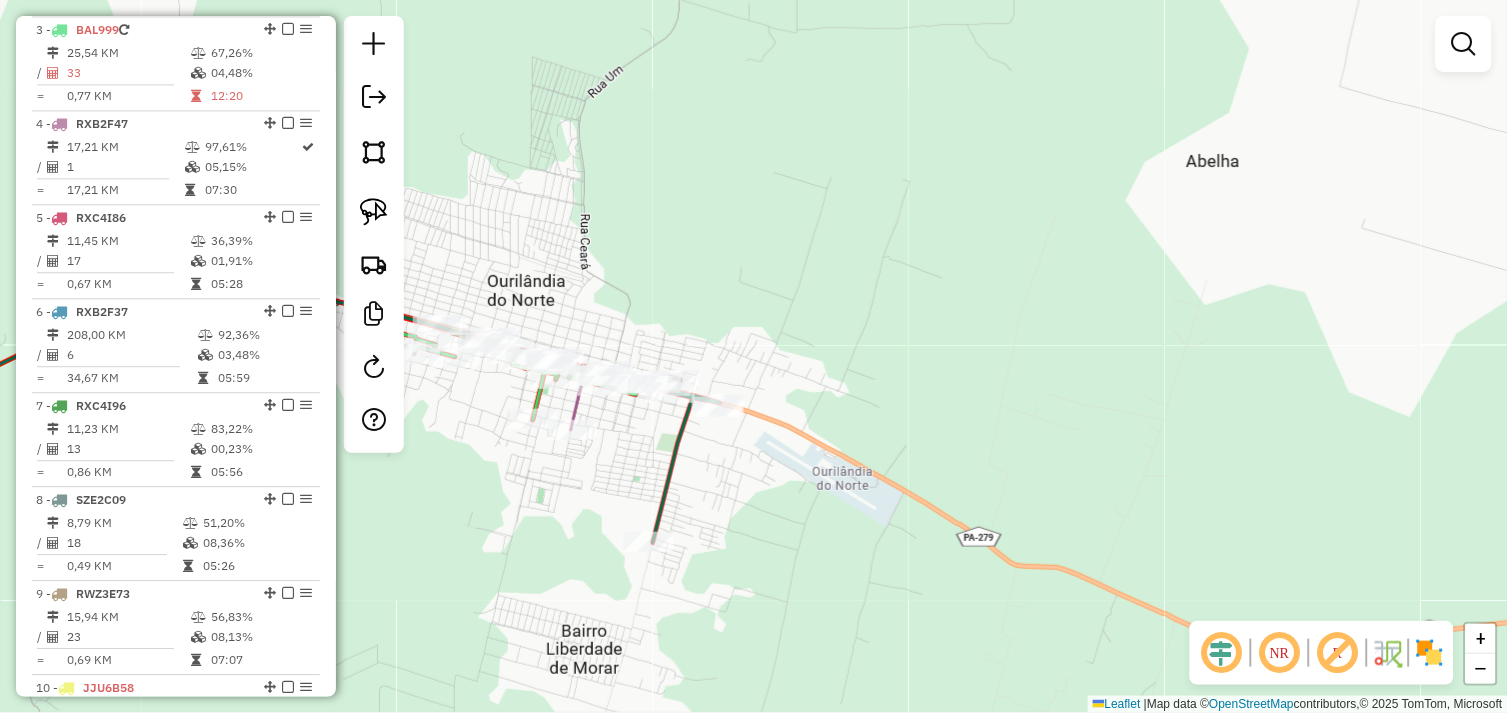 drag, startPoint x: 573, startPoint y: 501, endPoint x: 733, endPoint y: 505, distance: 160.04999 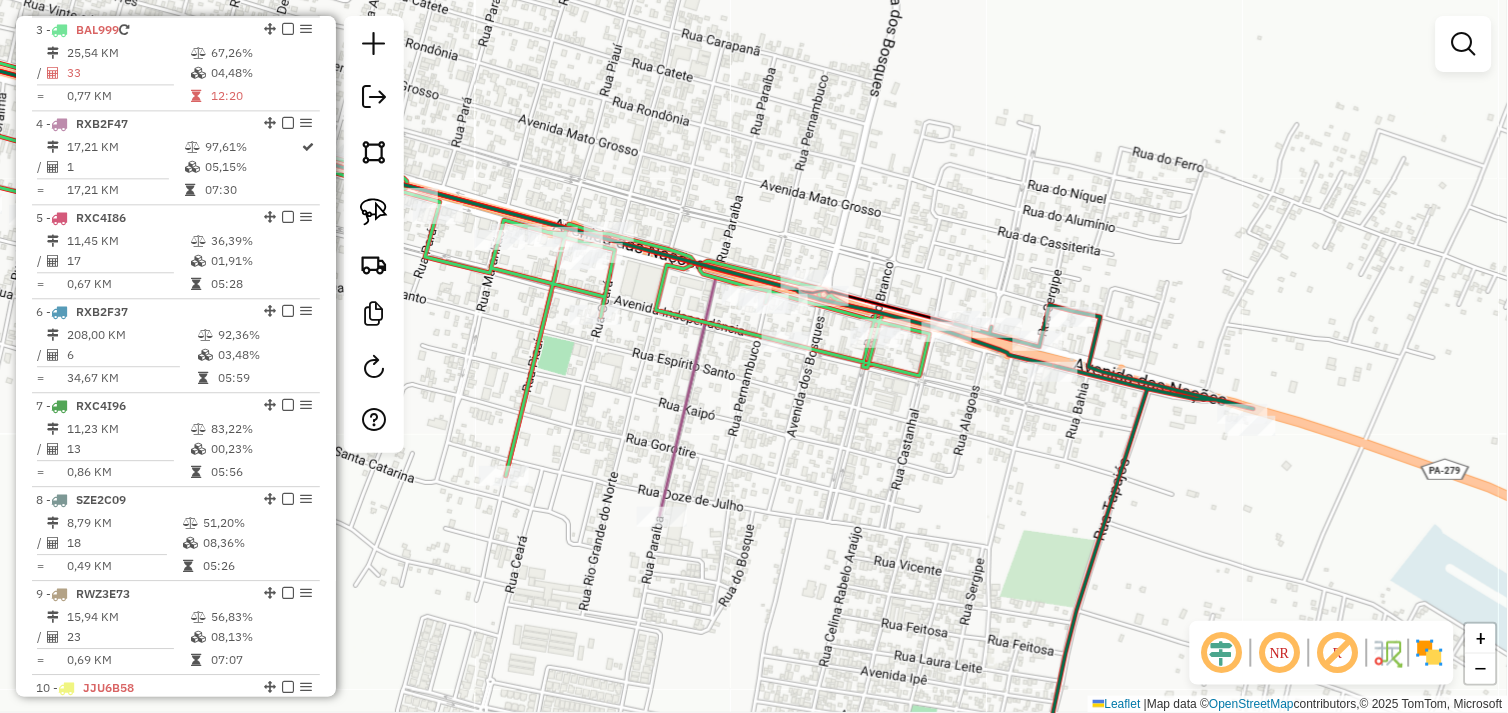 drag, startPoint x: 772, startPoint y: 438, endPoint x: 834, endPoint y: 428, distance: 62.801273 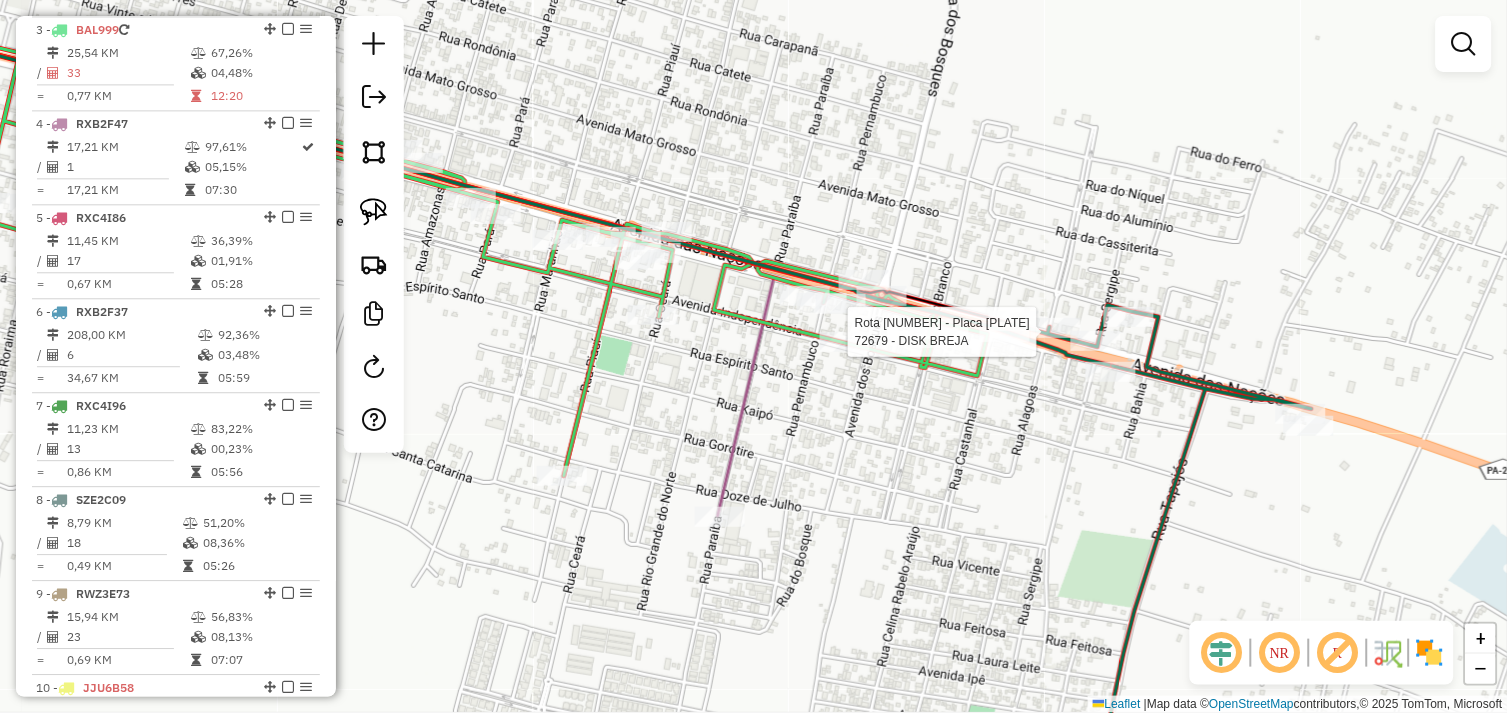 select on "*********" 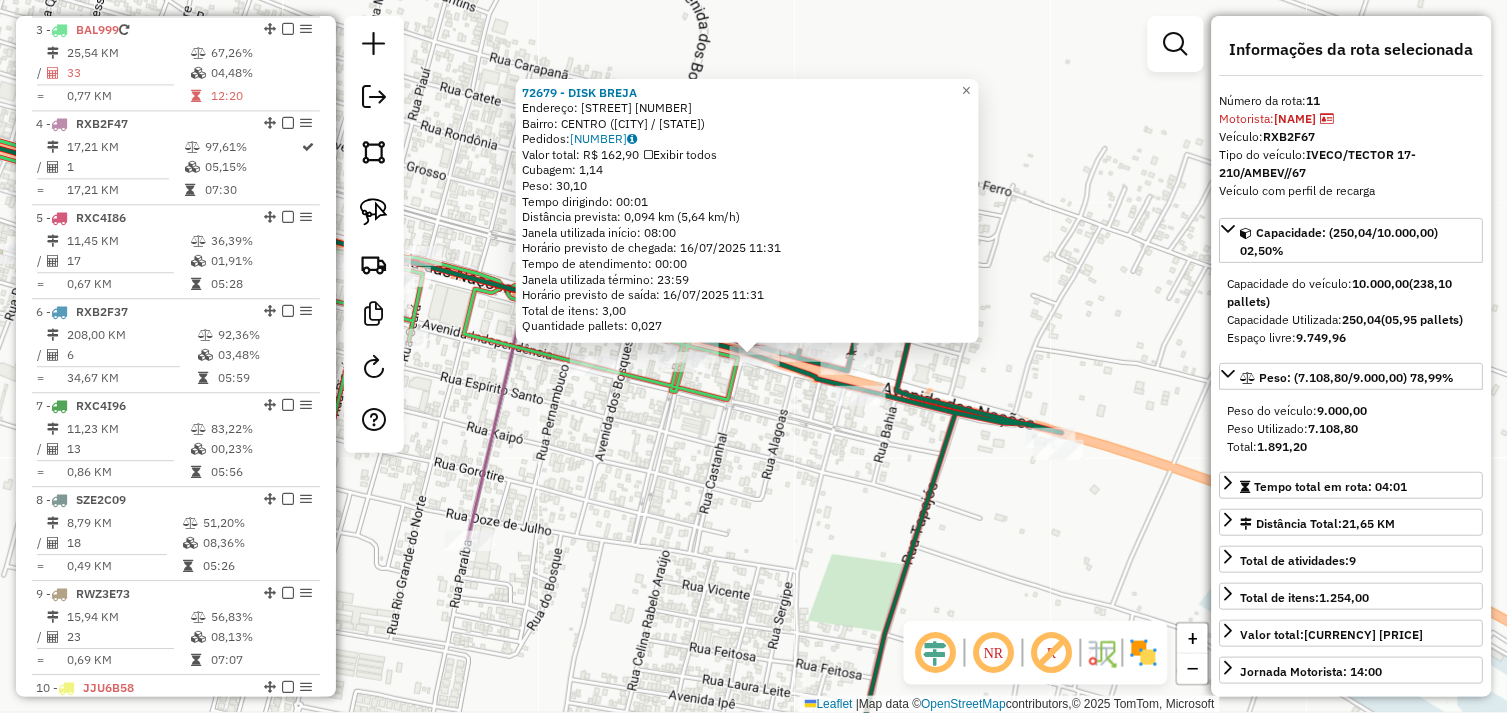 scroll, scrollTop: 1204, scrollLeft: 0, axis: vertical 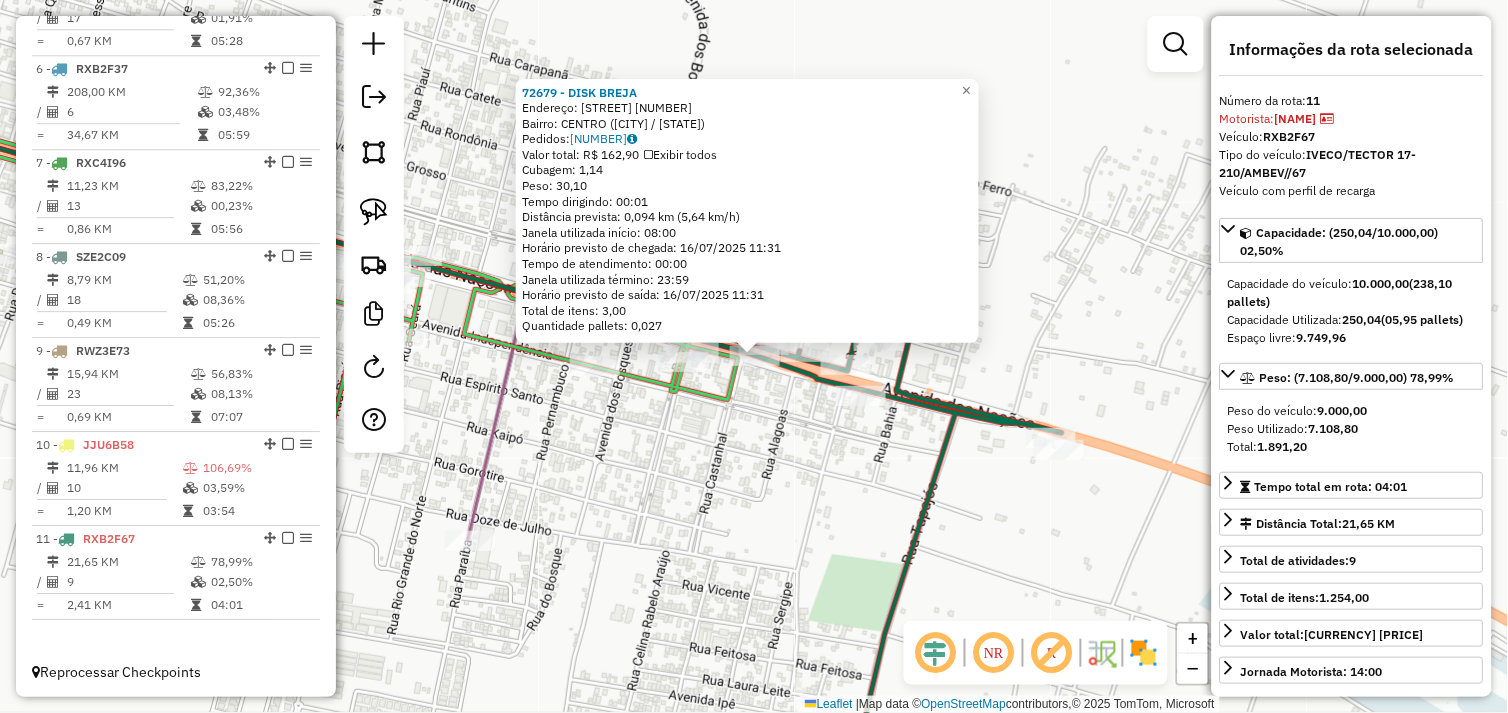 click on "72679 - DISK BREJA  Endereço:  Avenida das Nacoes 3519   Bairro: CENTRO (OURILANDIA DO NORTE / PA)   Pedidos:  15099684   Valor total: R$ 162,90   Exibir todos   Cubagem: 1,14  Peso: 30,10  Tempo dirigindo: 00:01   Distância prevista: 0,094 km (5,64 km/h)   Janela utilizada início: 08:00   Horário previsto de chegada: 16/07/2025 11:31   Tempo de atendimento: 00:00   Janela utilizada término: 23:59   Horário previsto de saída: 16/07/2025 11:31   Total de itens: 3,00   Quantidade pallets: 0,027  × Janela de atendimento Grade de atendimento Capacidade Transportadoras Veículos Cliente Pedidos  Rotas Selecione os dias de semana para filtrar as janelas de atendimento  Seg   Ter   Qua   Qui   Sex   Sáb   Dom  Informe o período da janela de atendimento: De: Até:  Filtrar exatamente a janela do cliente  Considerar janela de atendimento padrão  Selecione os dias de semana para filtrar as grades de atendimento  Seg   Ter   Qua   Qui   Sex   Sáb   Dom   Considerar clientes sem dia de atendimento cadastrado" 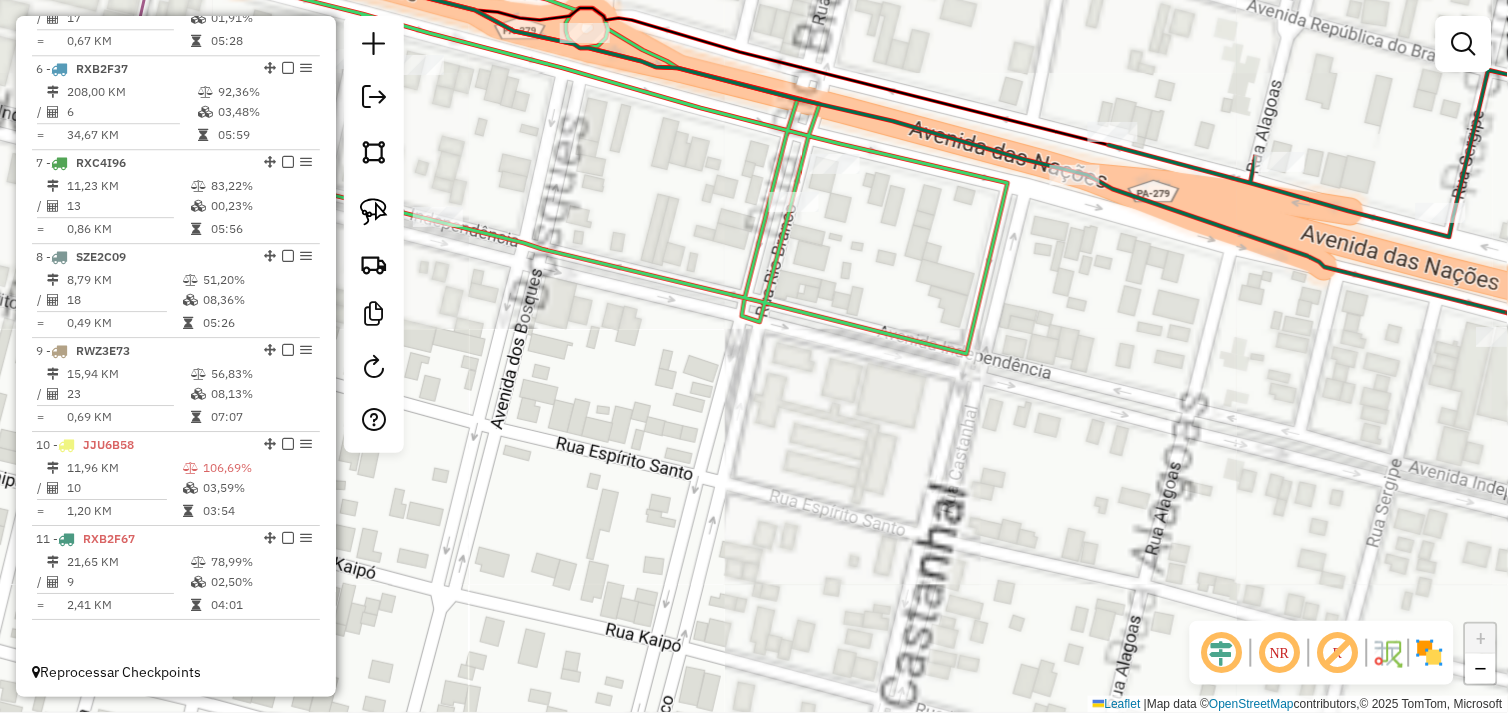 drag, startPoint x: 645, startPoint y: 450, endPoint x: 853, endPoint y: 423, distance: 209.74509 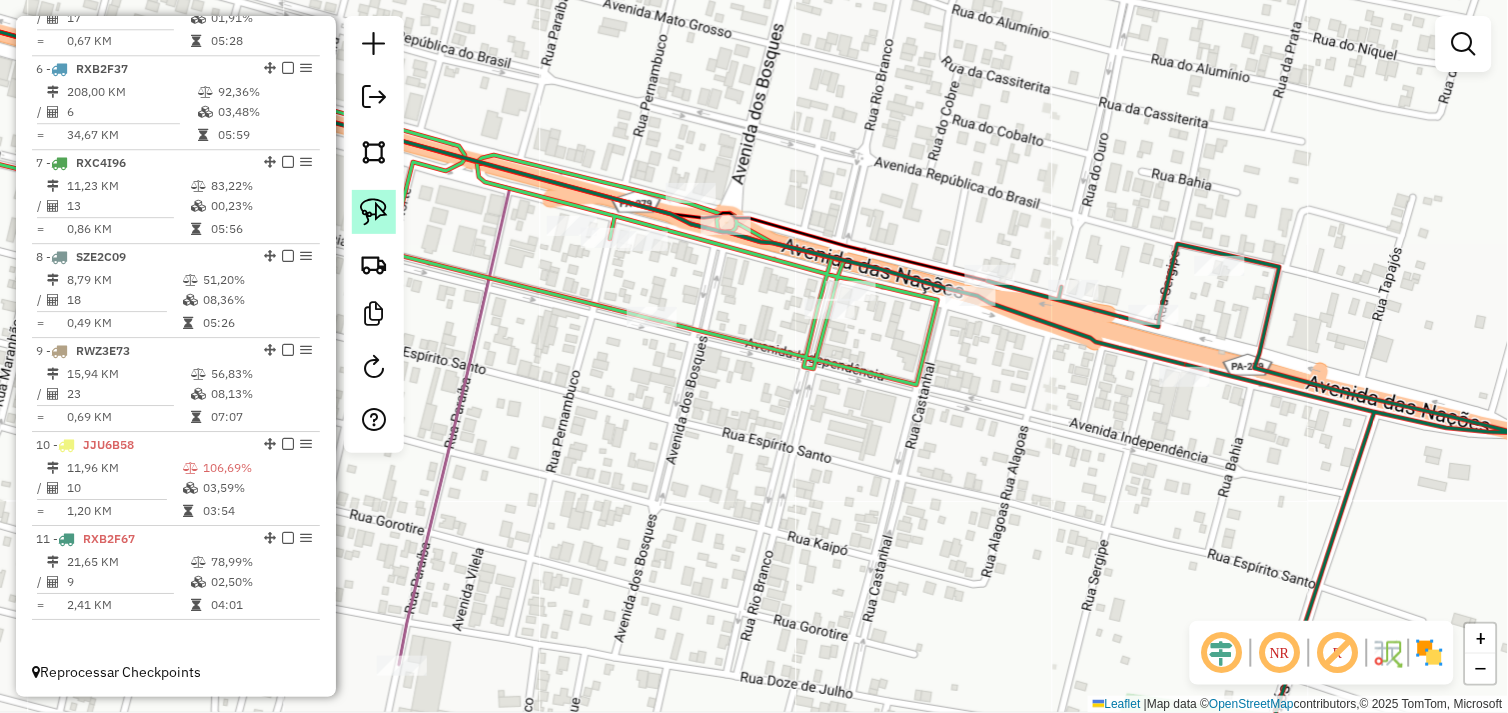 click 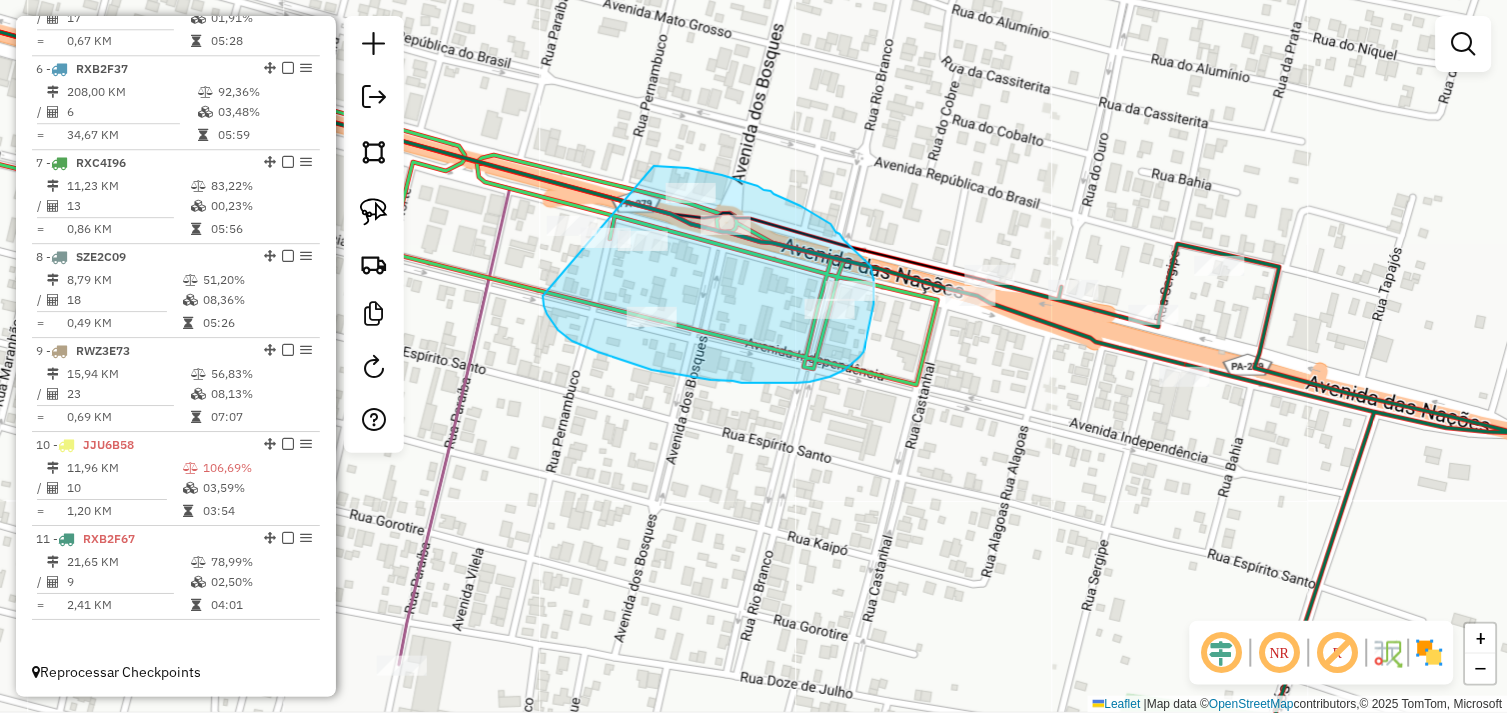 drag, startPoint x: 547, startPoint y: 314, endPoint x: 582, endPoint y: 168, distance: 150.13661 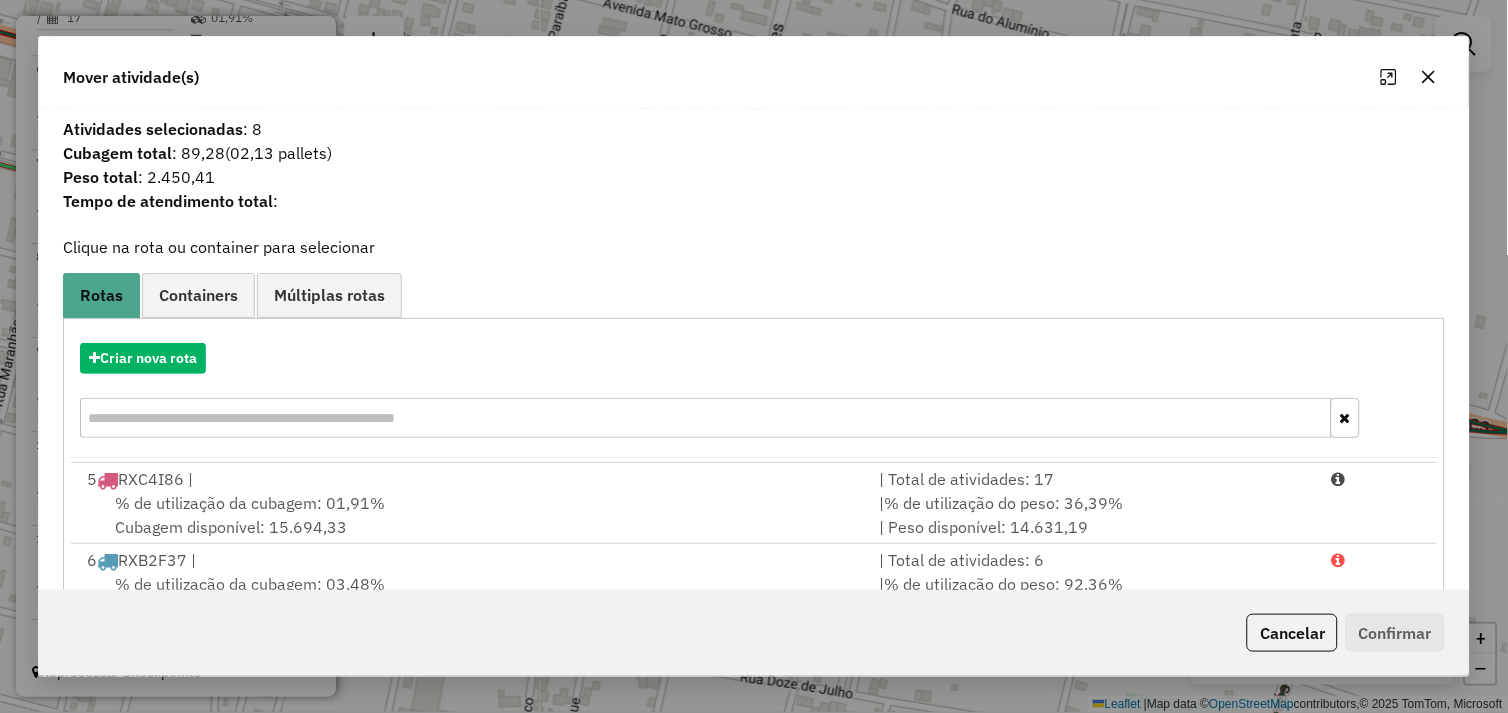 scroll, scrollTop: 411, scrollLeft: 0, axis: vertical 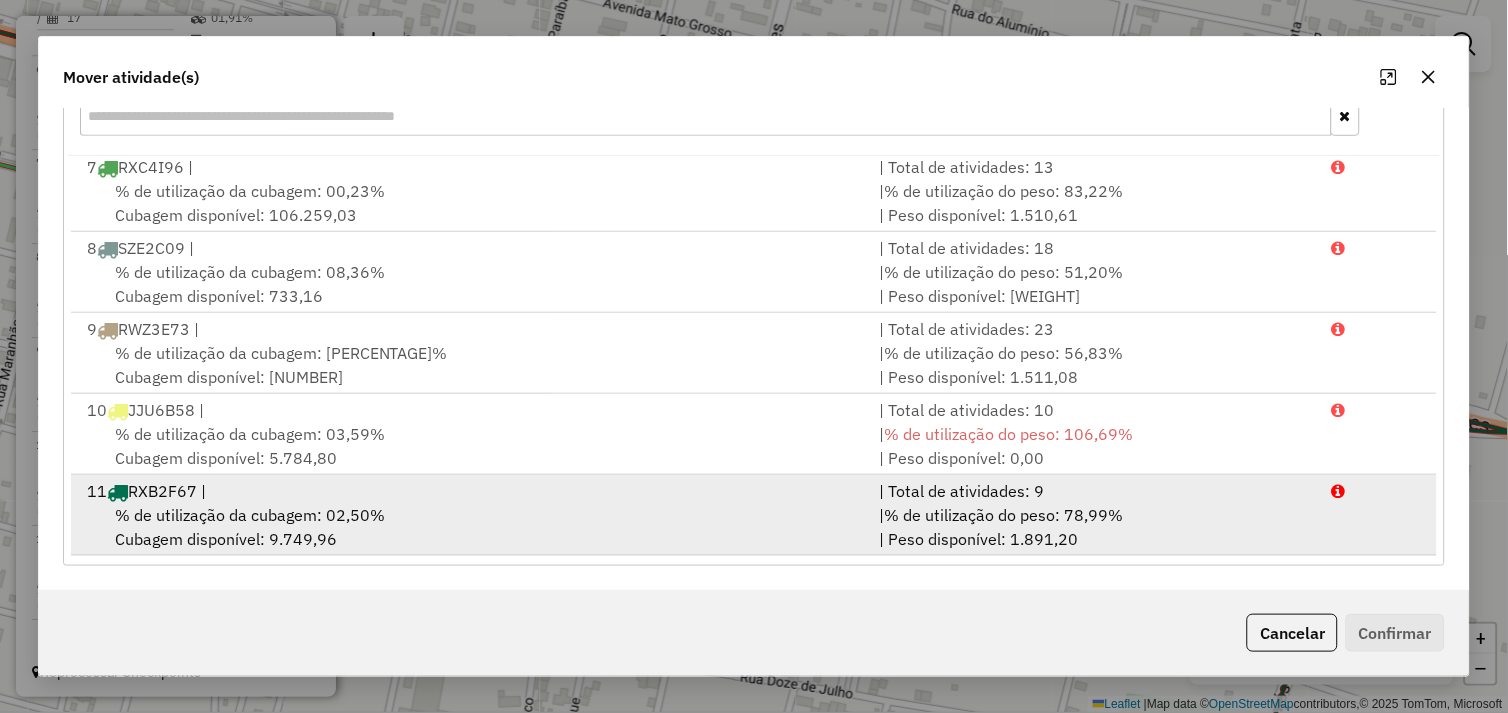 click on "% de utilização da cubagem: 02,50%  Cubagem disponível: 9.749,96" at bounding box center (471, 527) 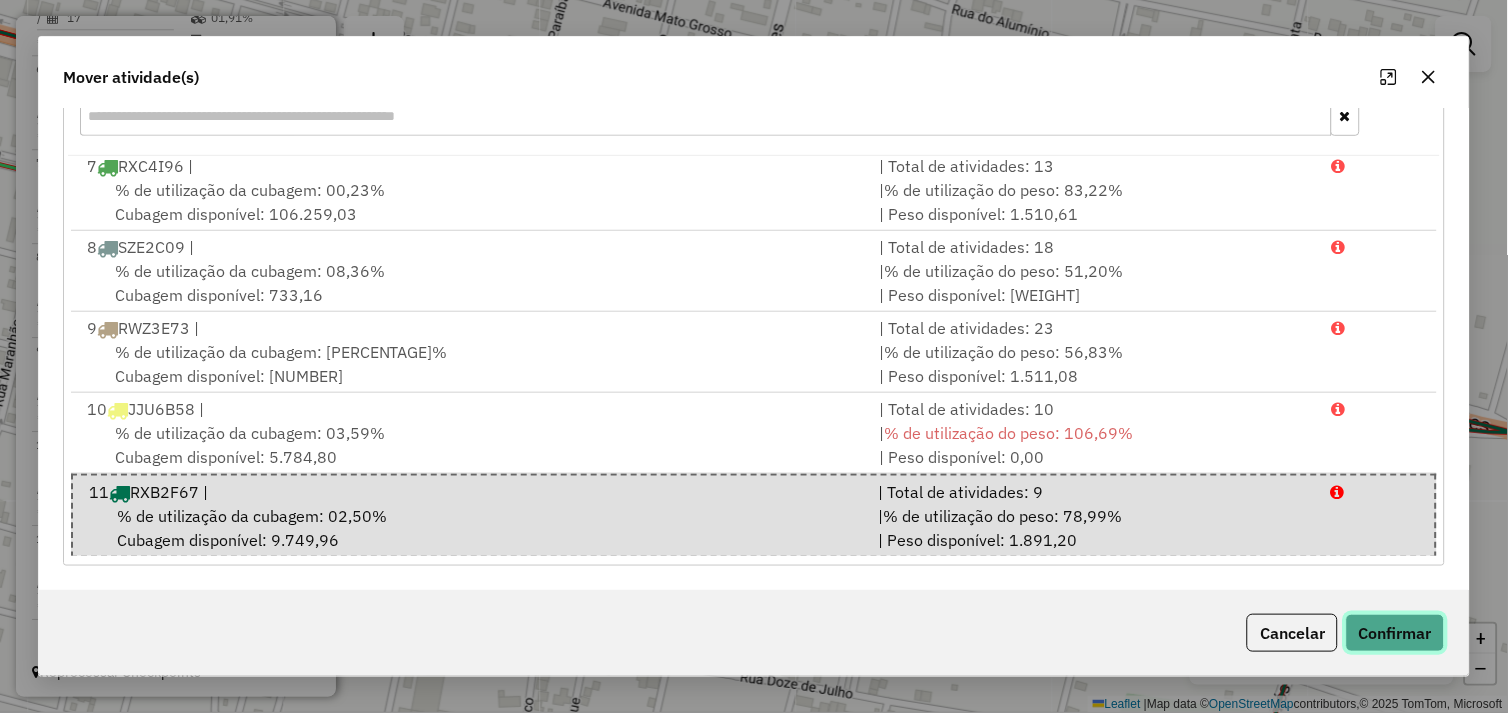 click on "Confirmar" 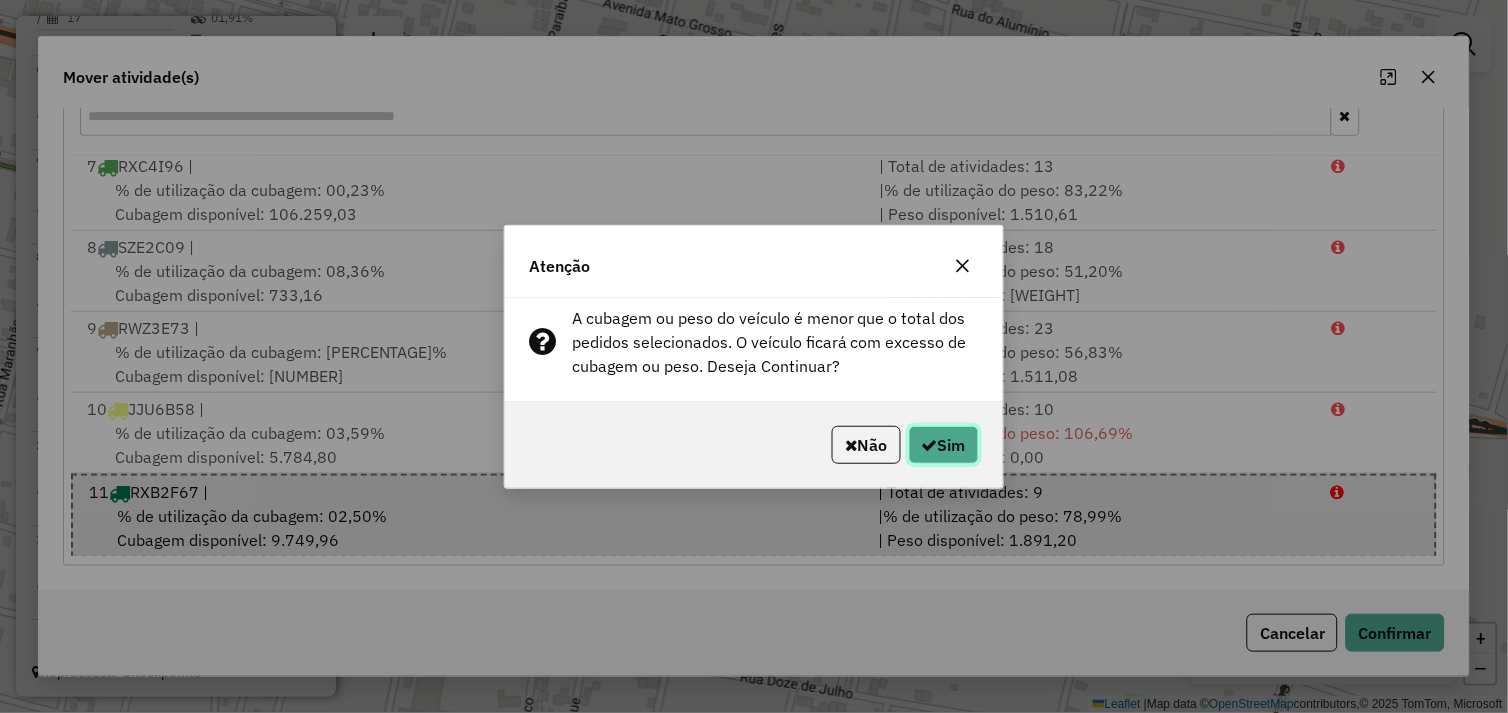 click on "Sim" 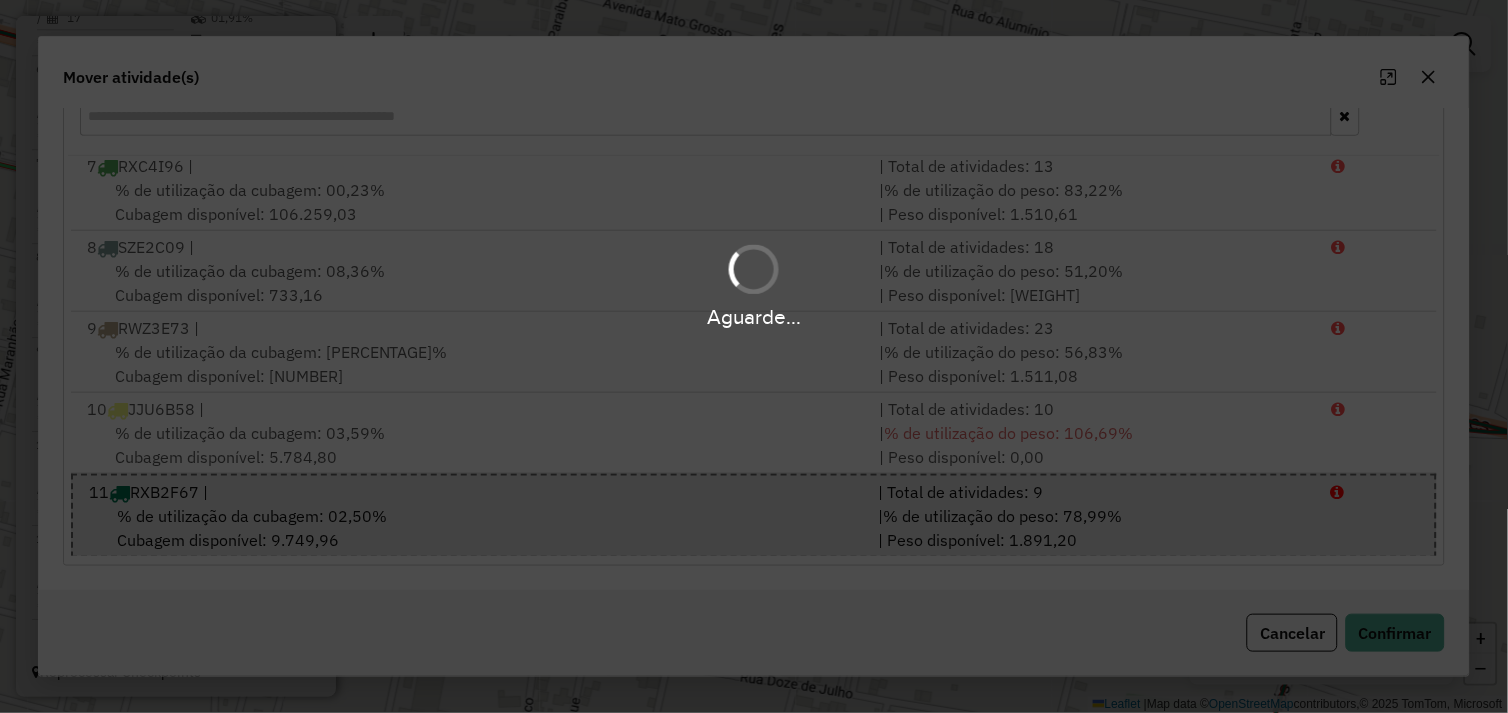 scroll, scrollTop: 0, scrollLeft: 0, axis: both 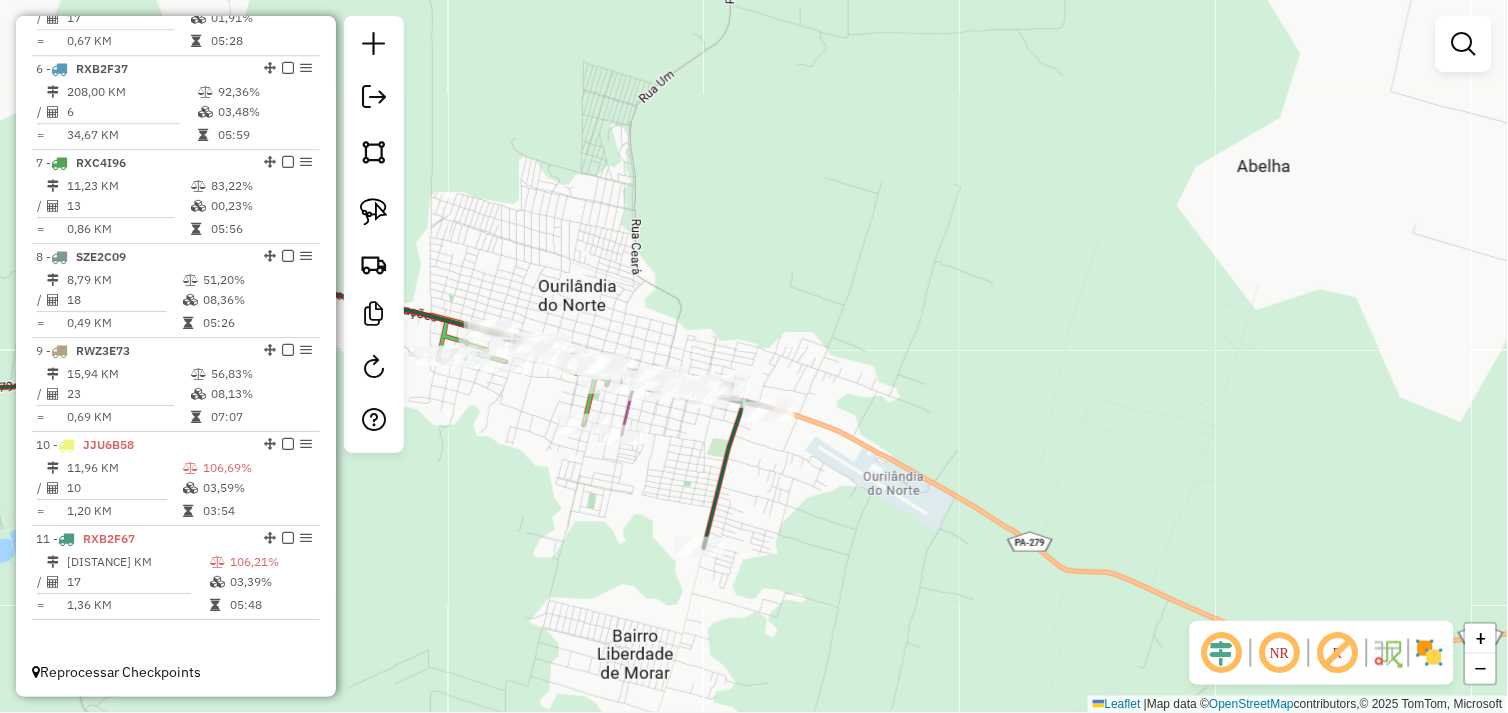 drag, startPoint x: 478, startPoint y: 482, endPoint x: 843, endPoint y: 488, distance: 365.04932 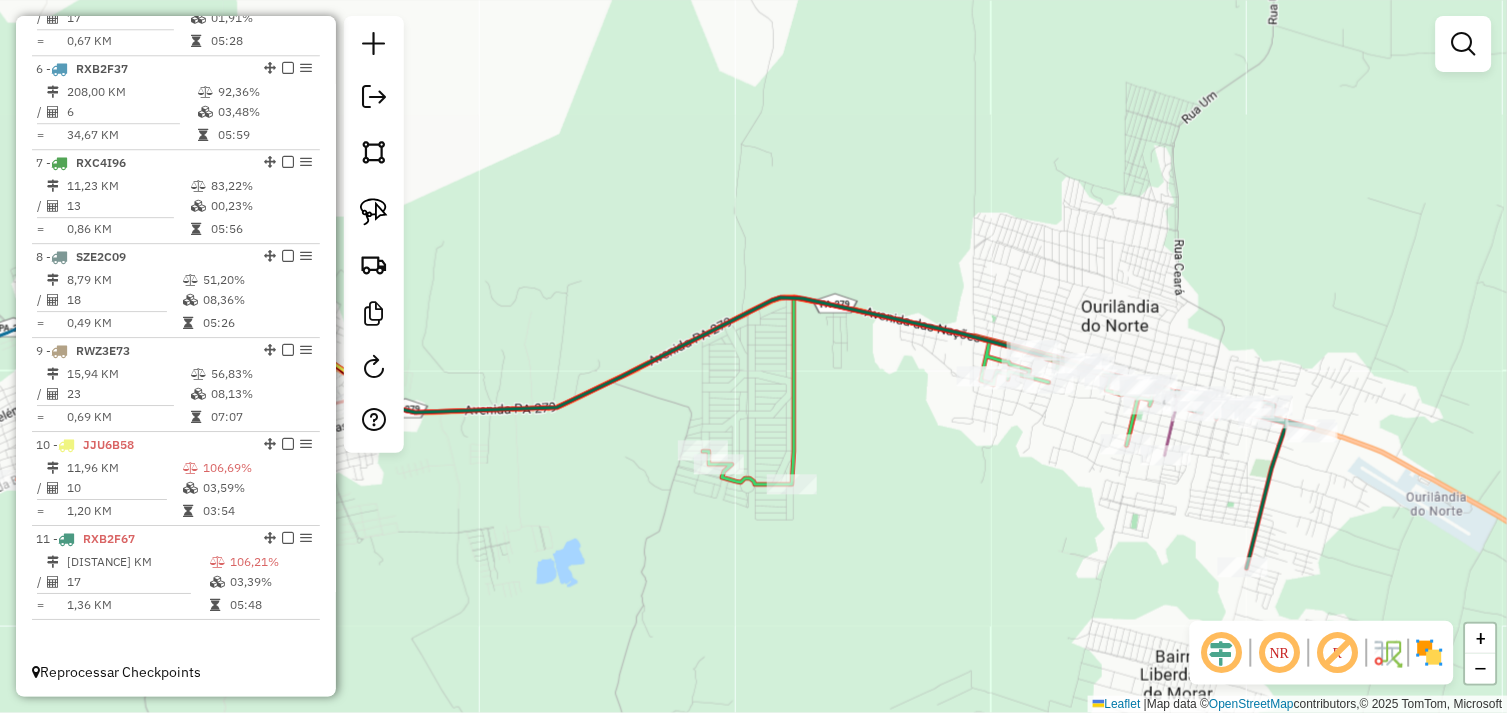 drag, startPoint x: 722, startPoint y: 497, endPoint x: 766, endPoint y: 501, distance: 44.181442 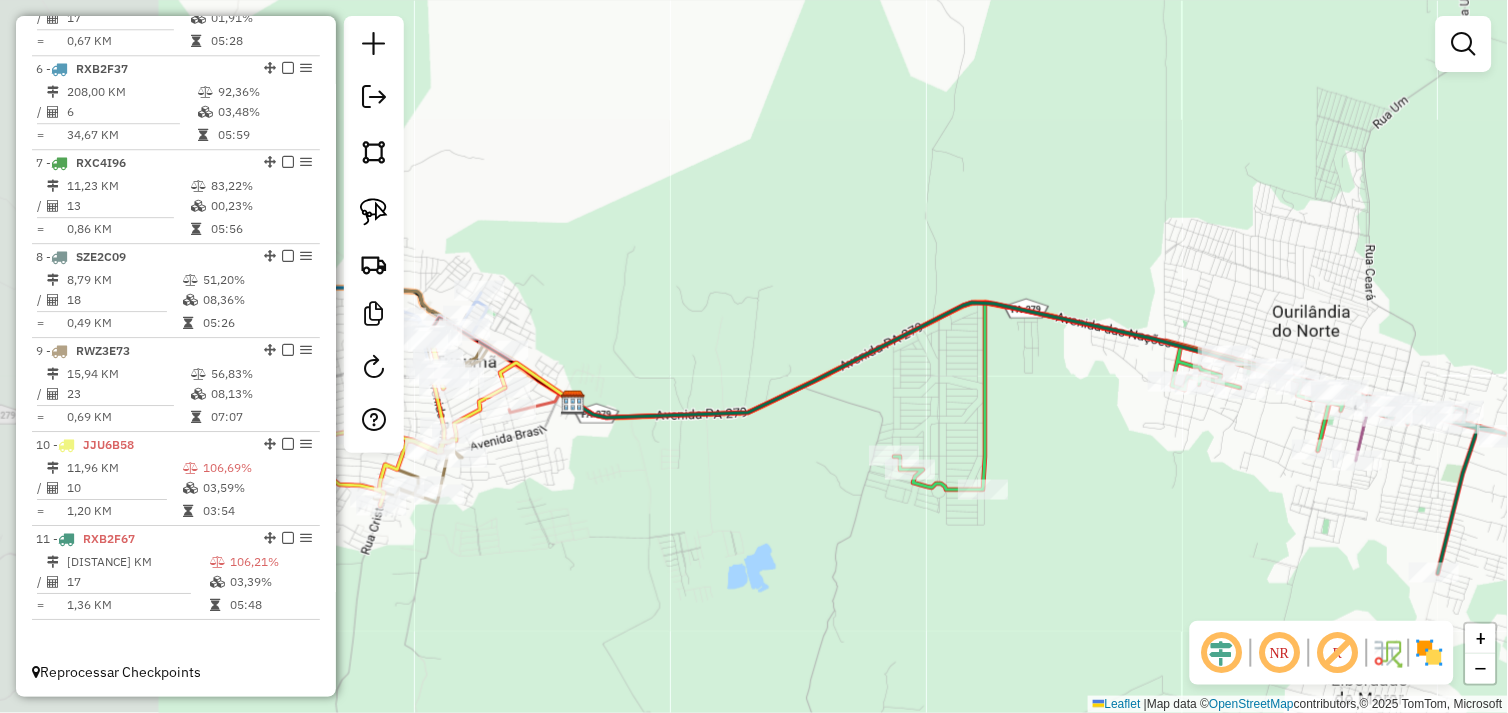 drag, startPoint x: 668, startPoint y: 504, endPoint x: 792, endPoint y: 507, distance: 124.036285 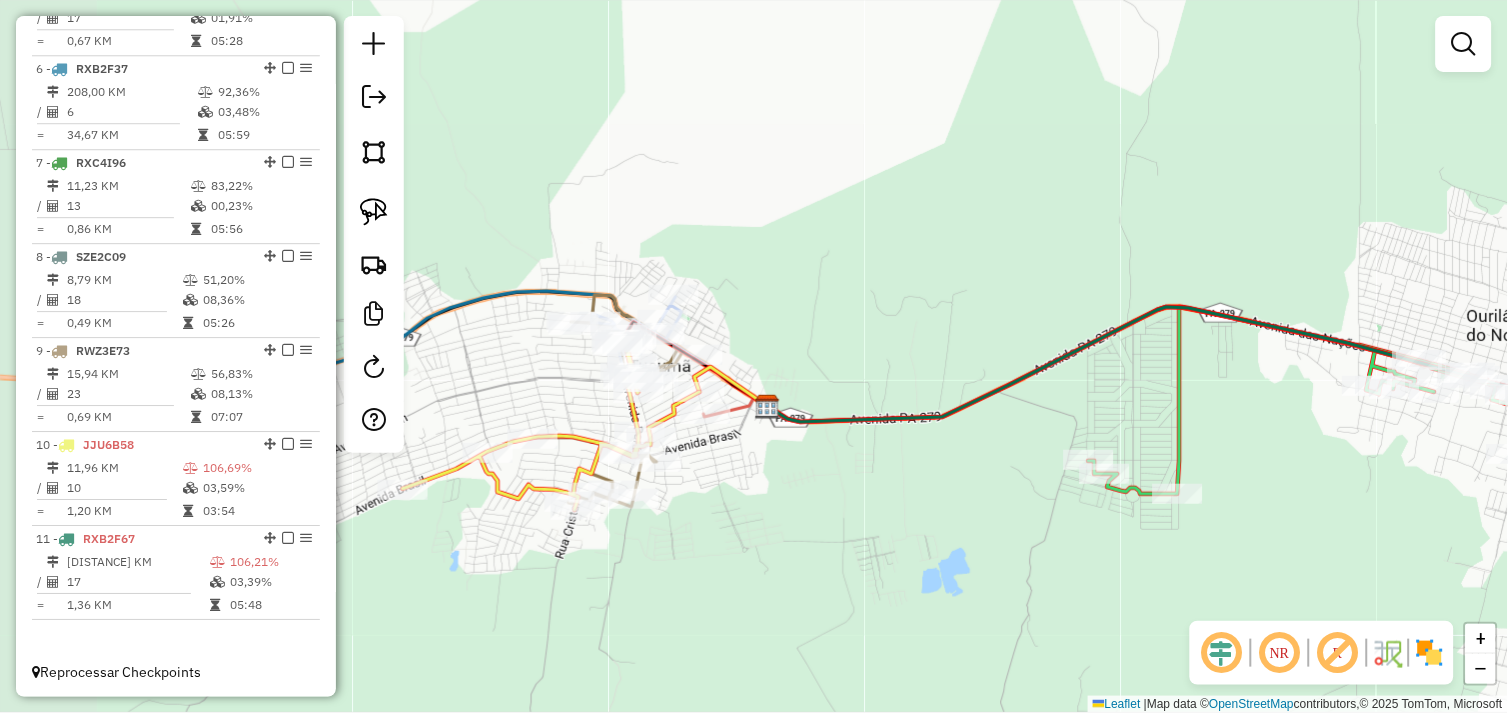 drag, startPoint x: 713, startPoint y: 492, endPoint x: 804, endPoint y: 504, distance: 91.787796 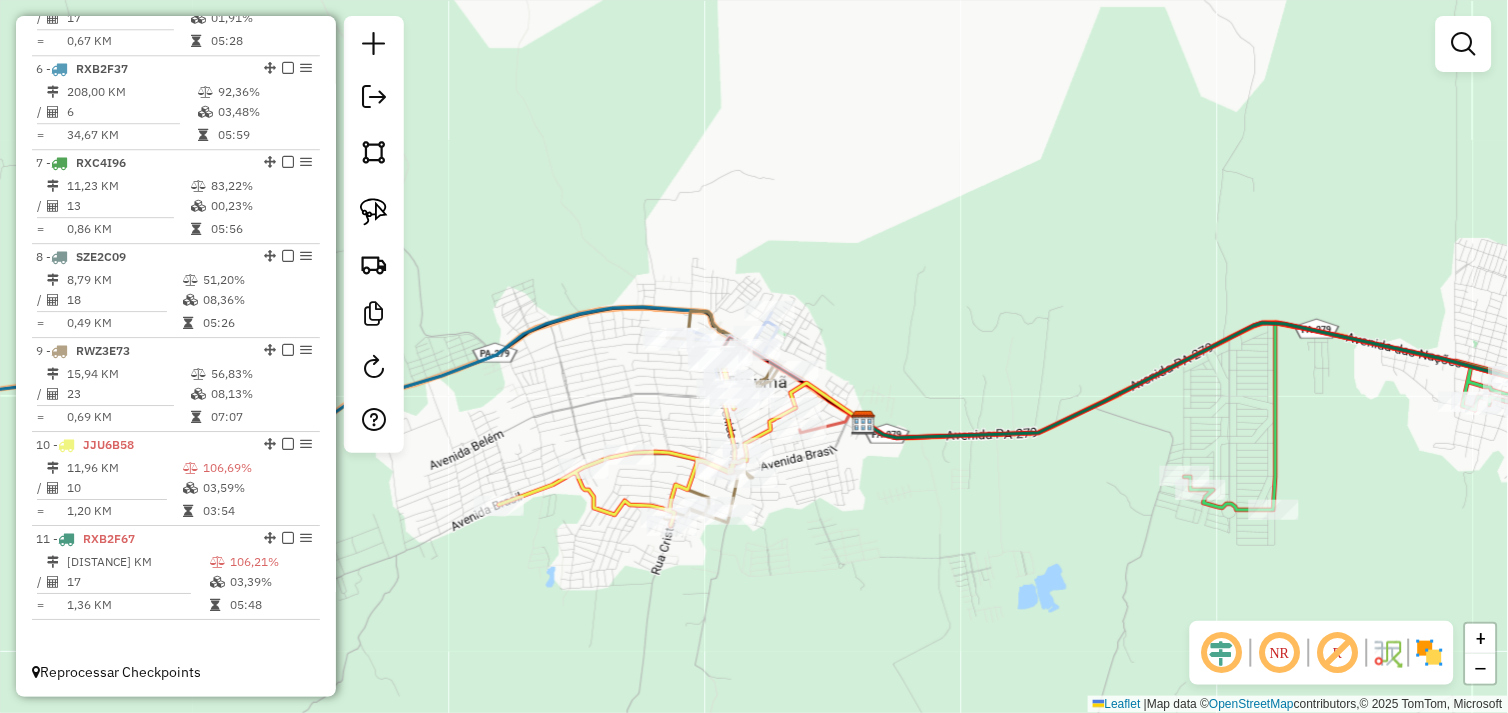 drag, startPoint x: 705, startPoint y: 491, endPoint x: 663, endPoint y: 490, distance: 42.0119 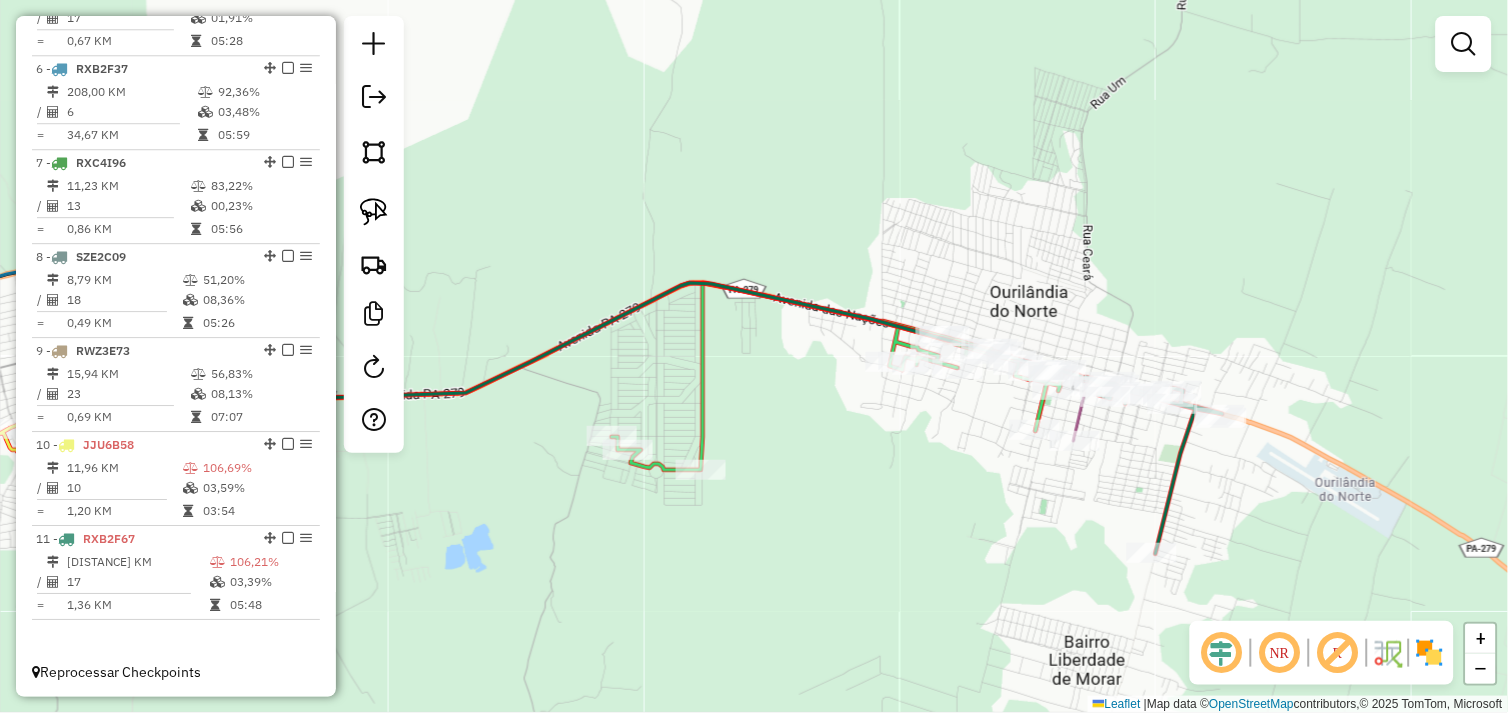 drag, startPoint x: 1041, startPoint y: 480, endPoint x: 801, endPoint y: 464, distance: 240.53275 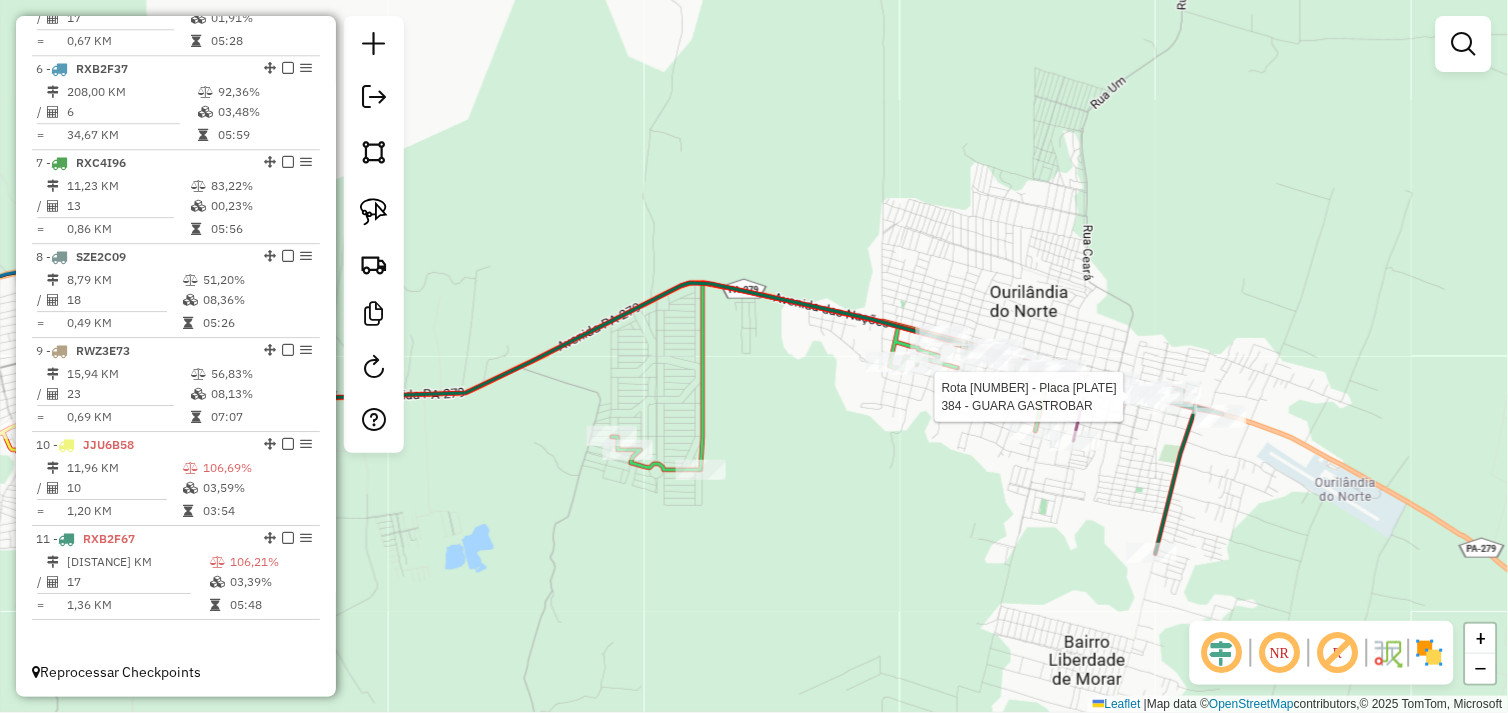 select on "*********" 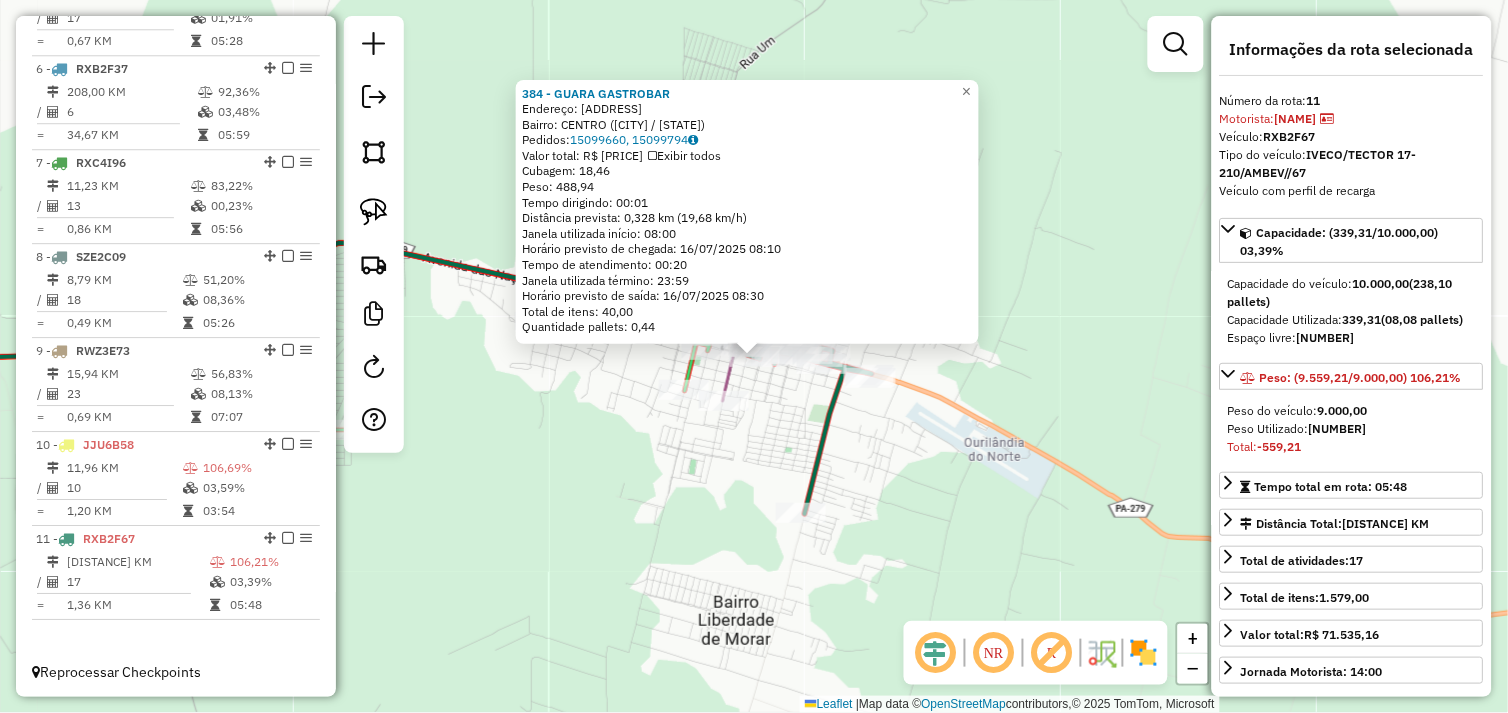 drag, startPoint x: 673, startPoint y: 483, endPoint x: 671, endPoint y: 453, distance: 30.066593 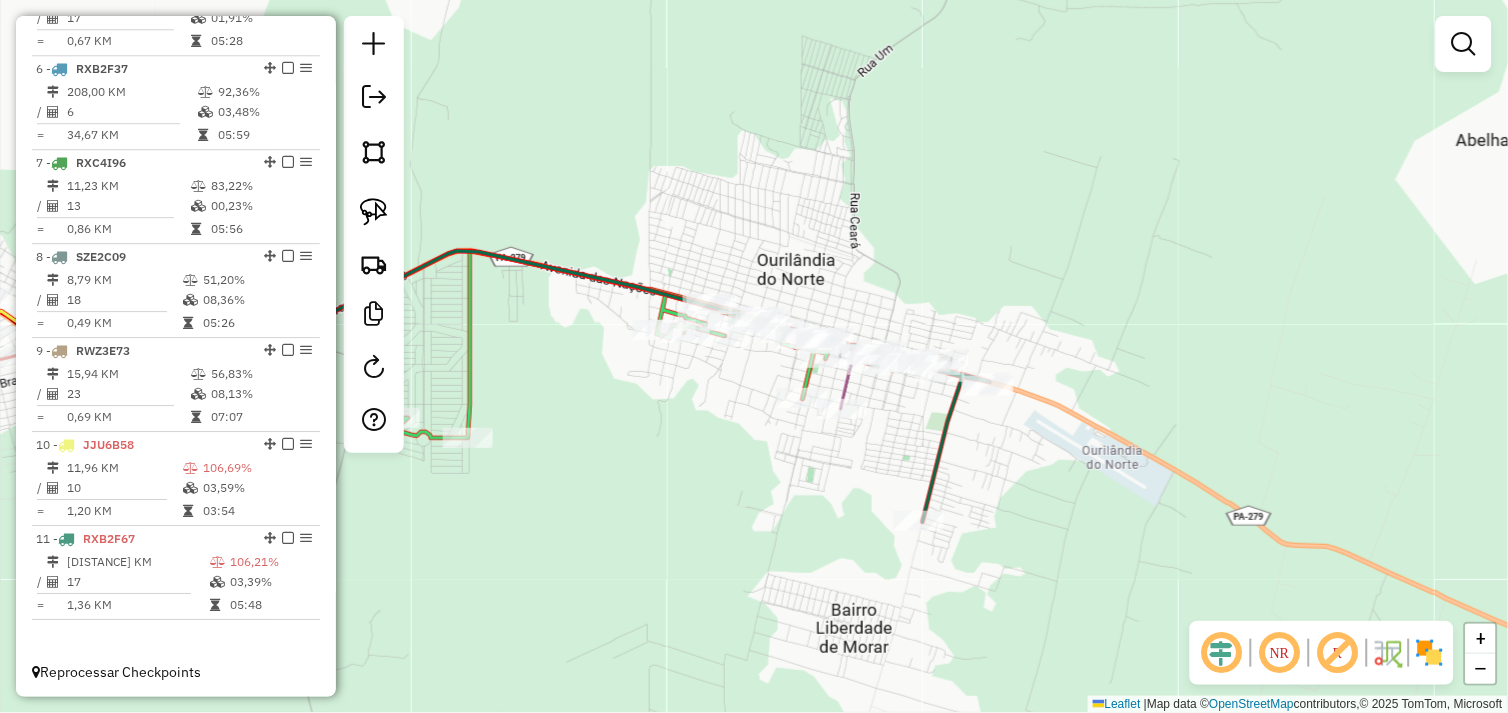 drag, startPoint x: 627, startPoint y: 438, endPoint x: 752, endPoint y: 383, distance: 136.565 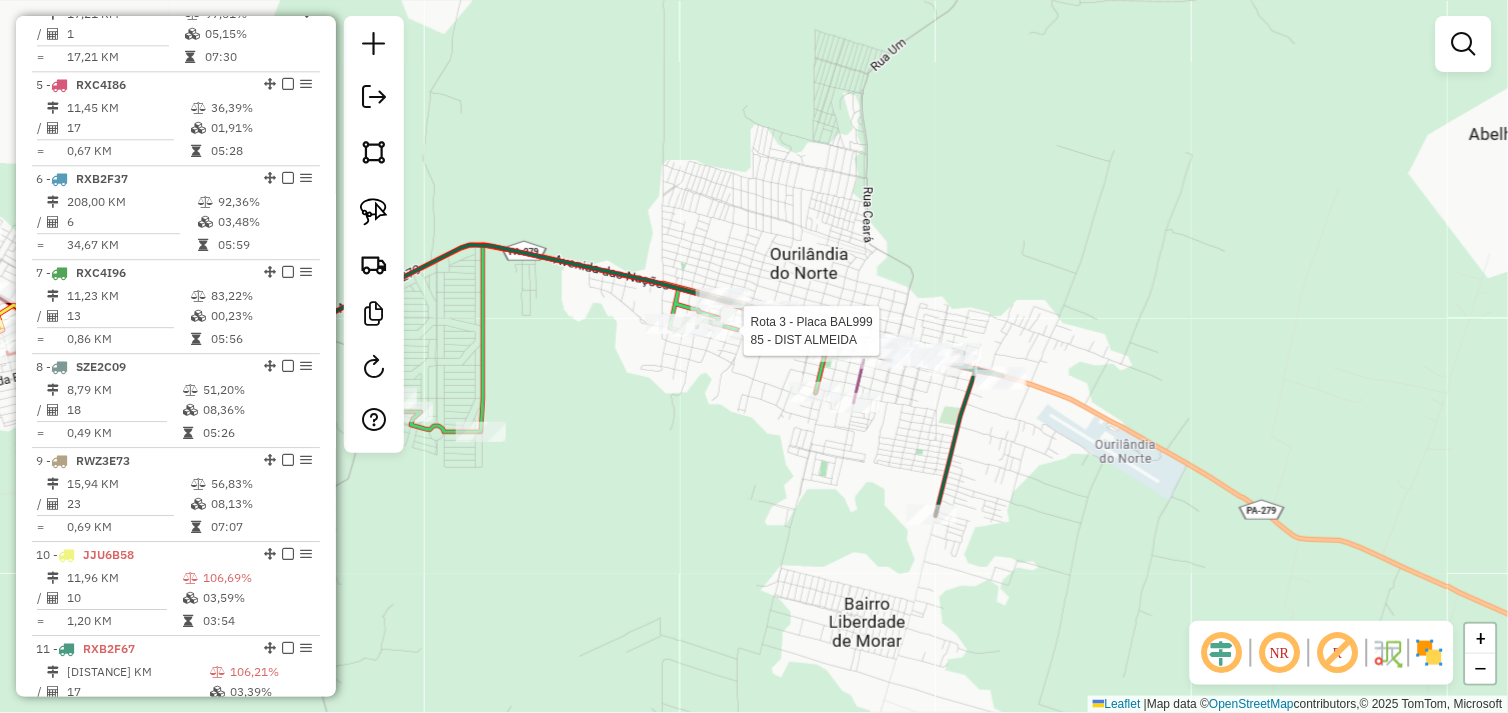 select on "*********" 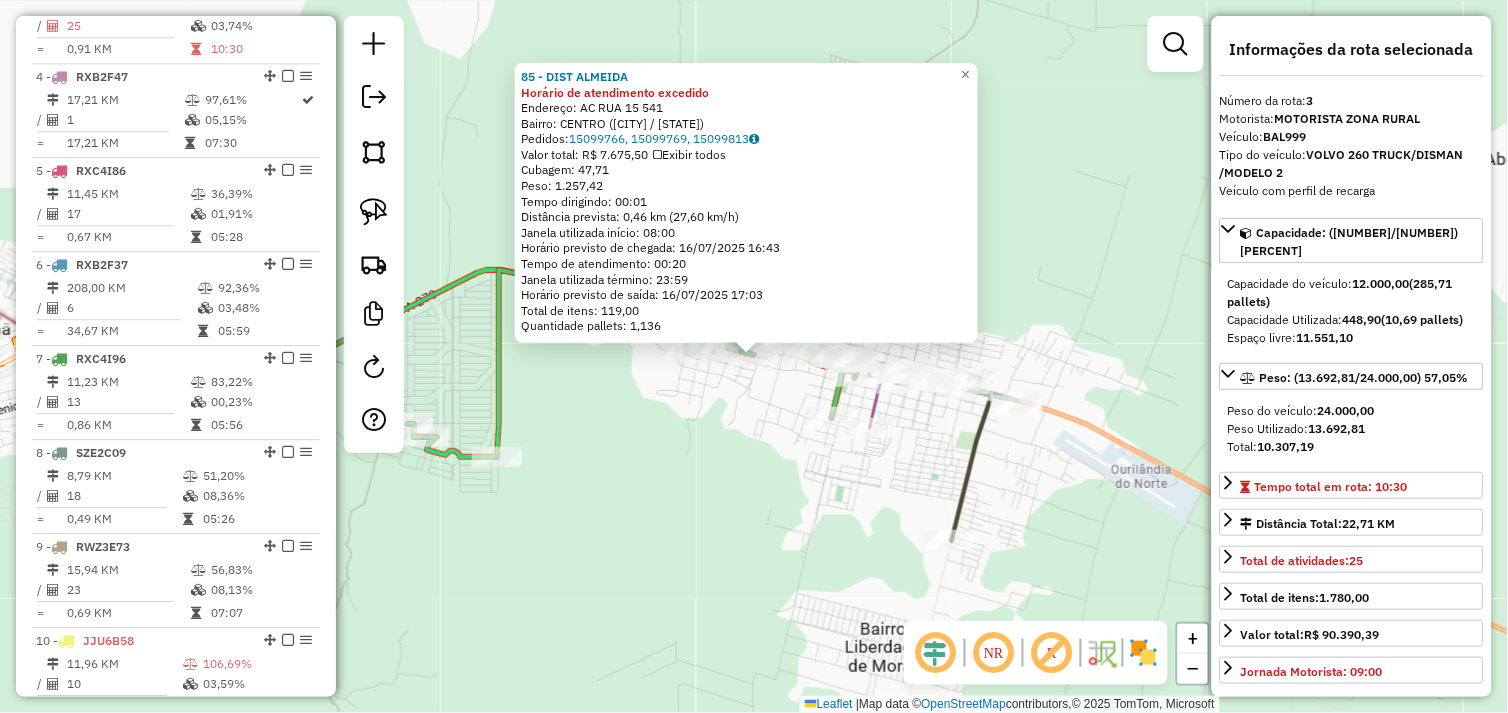 scroll, scrollTop: 961, scrollLeft: 0, axis: vertical 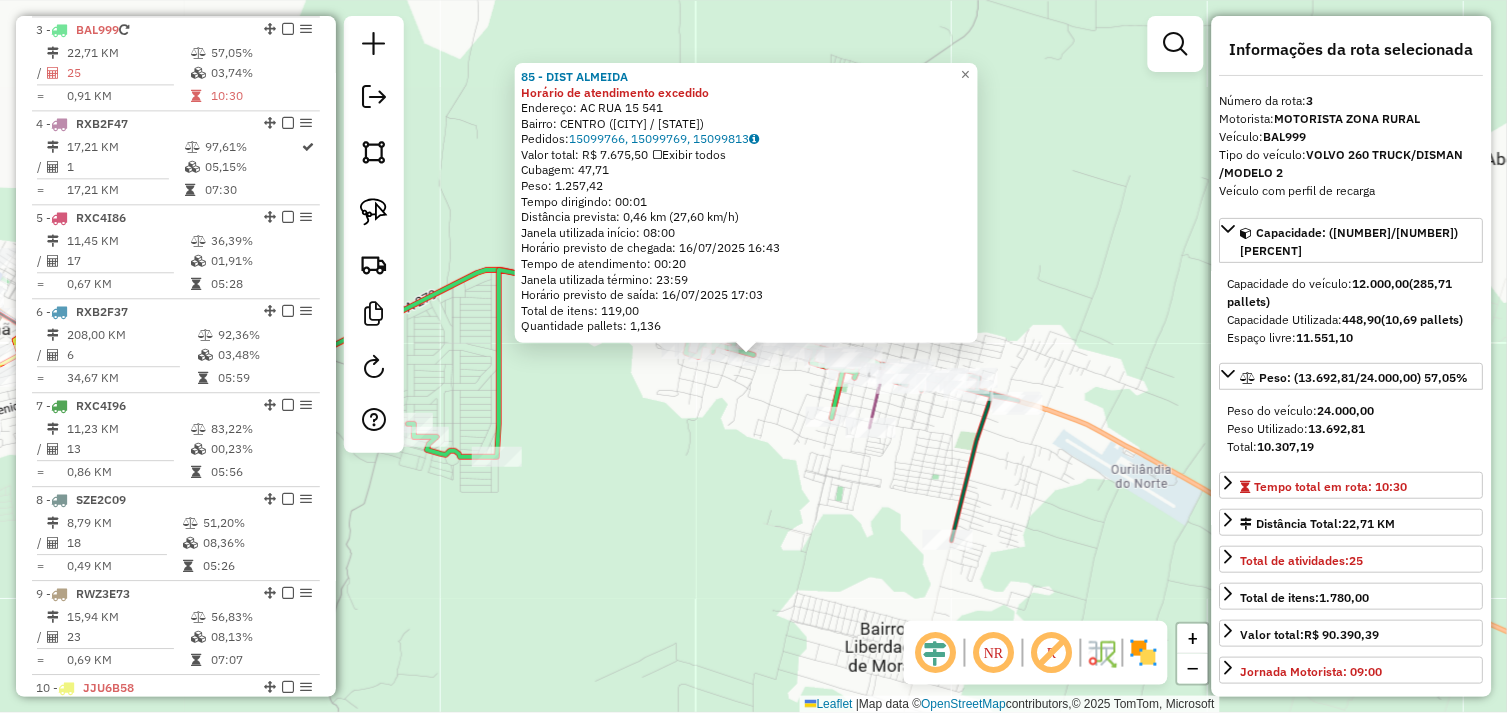 click on "85 - DIST ALMEIDA Horário de atendimento excedido  Endereço:  AC RUA 15 541   Bairro: CENTRO (OURILANDIA DO NORTE / PA)   Pedidos:  15099766, 15099769, 15099813   Valor total: R$ 7.675,50   Exibir todos   Cubagem: 47,71  Peso: 1.257,42  Tempo dirigindo: 00:01   Distância prevista: 0,46 km (27,60 km/h)   Janela utilizada início: 08:00   Horário previsto de chegada: 16/07/2025 16:43   Tempo de atendimento: 00:20   Janela utilizada término: 23:59   Horário previsto de saída: 16/07/2025 17:03   Total de itens: 119,00   Quantidade pallets: 1,136  × Janela de atendimento Grade de atendimento Capacidade Transportadoras Veículos Cliente Pedidos  Rotas Selecione os dias de semana para filtrar as janelas de atendimento  Seg   Ter   Qua   Qui   Sex   Sáb   Dom  Informe o período da janela de atendimento: De: Até:  Filtrar exatamente a janela do cliente  Considerar janela de atendimento padrão  Selecione os dias de semana para filtrar as grades de atendimento  Seg   Ter   Qua   Qui   Sex   Sáb   Dom   De:" 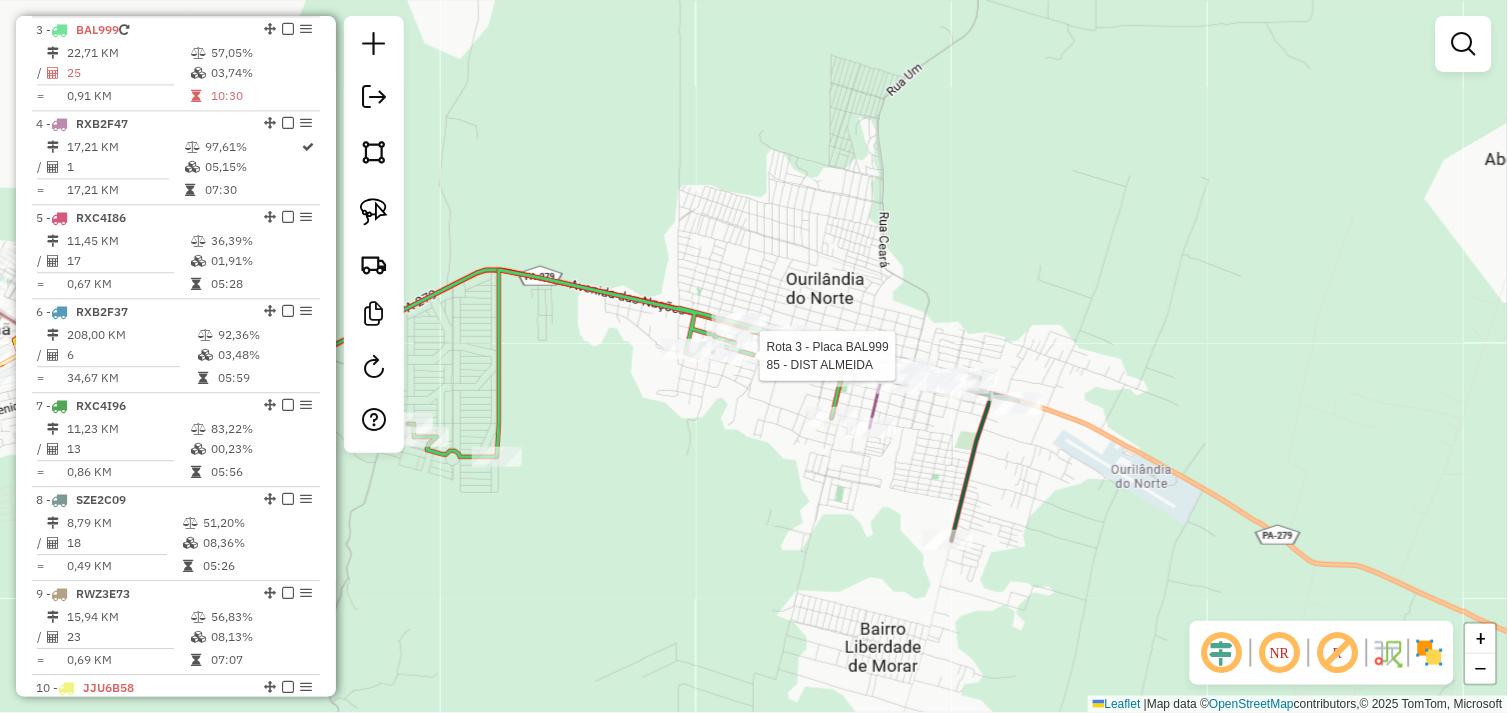 select on "*********" 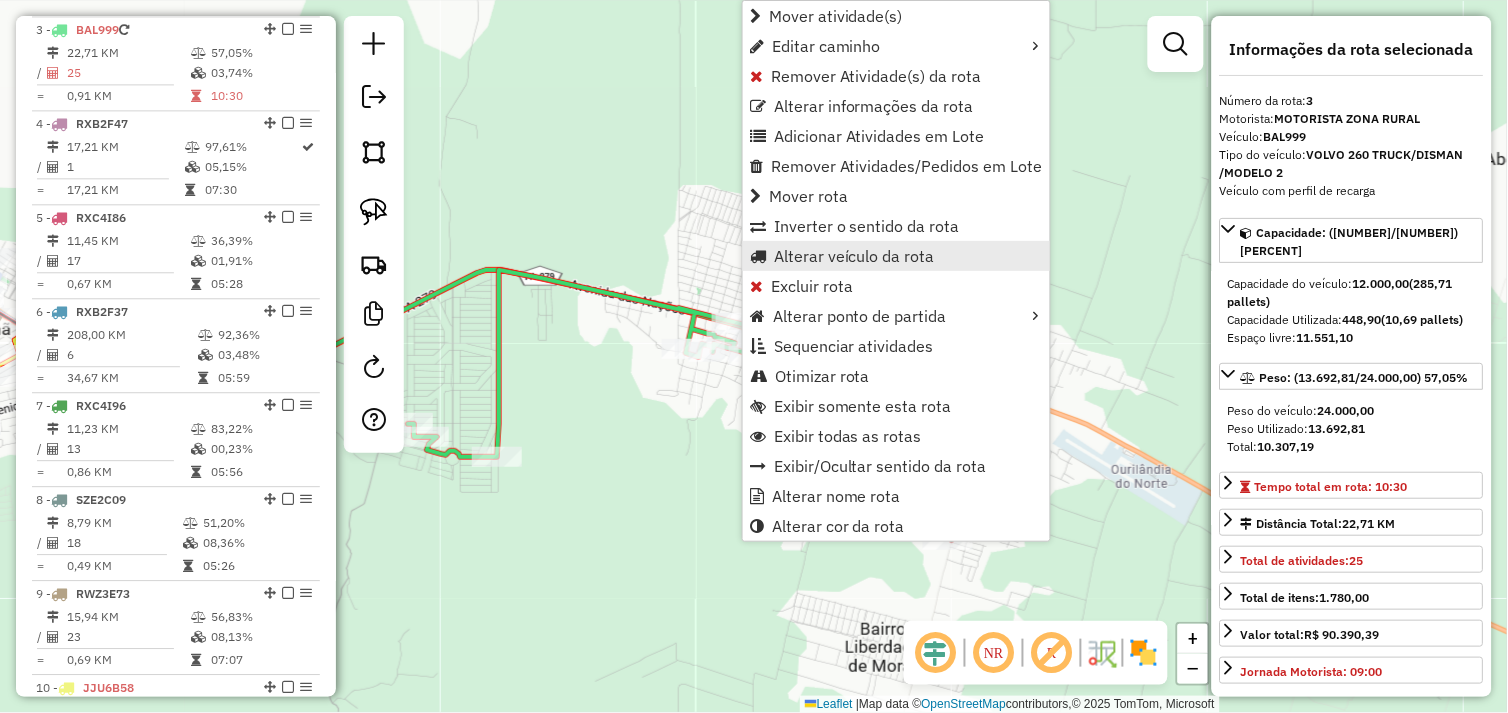 click on "Alterar veículo da rota" at bounding box center (854, 256) 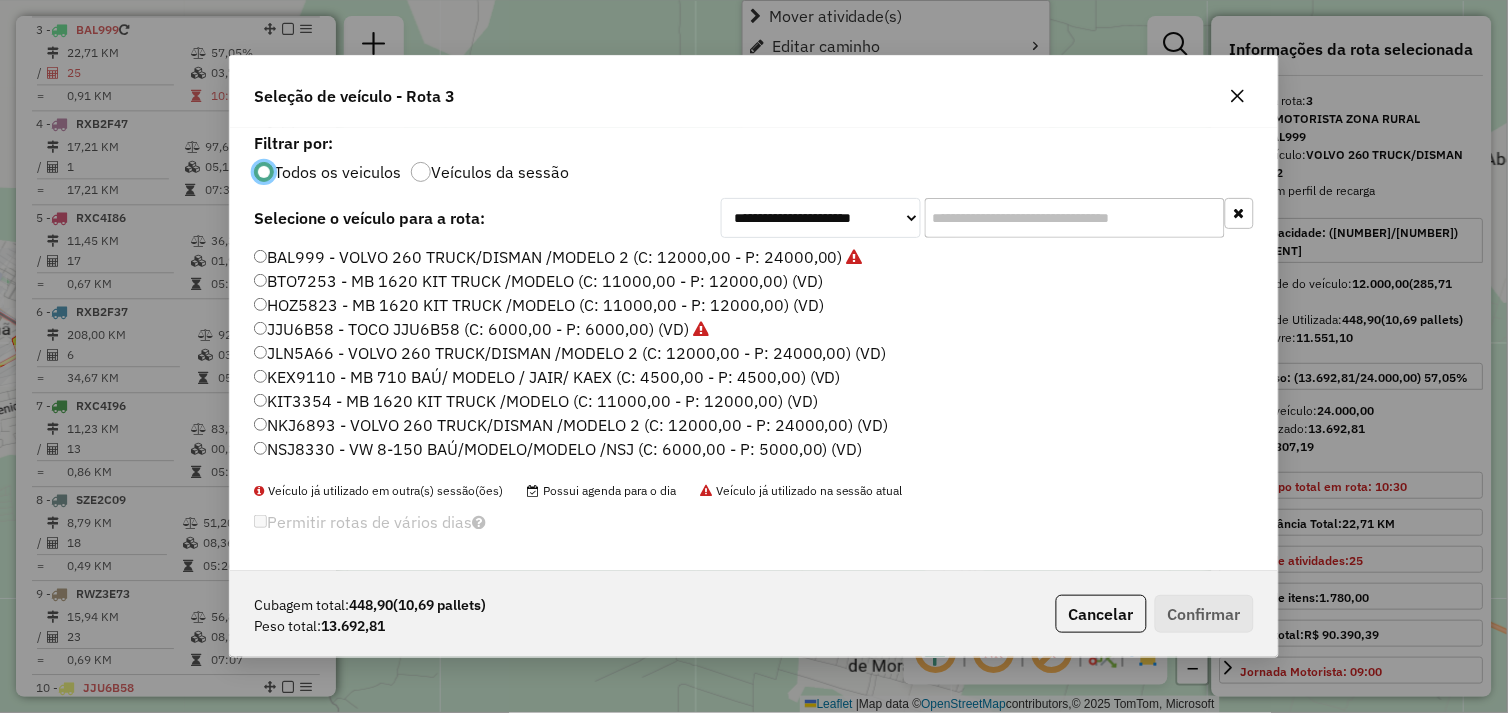 scroll, scrollTop: 11, scrollLeft: 5, axis: both 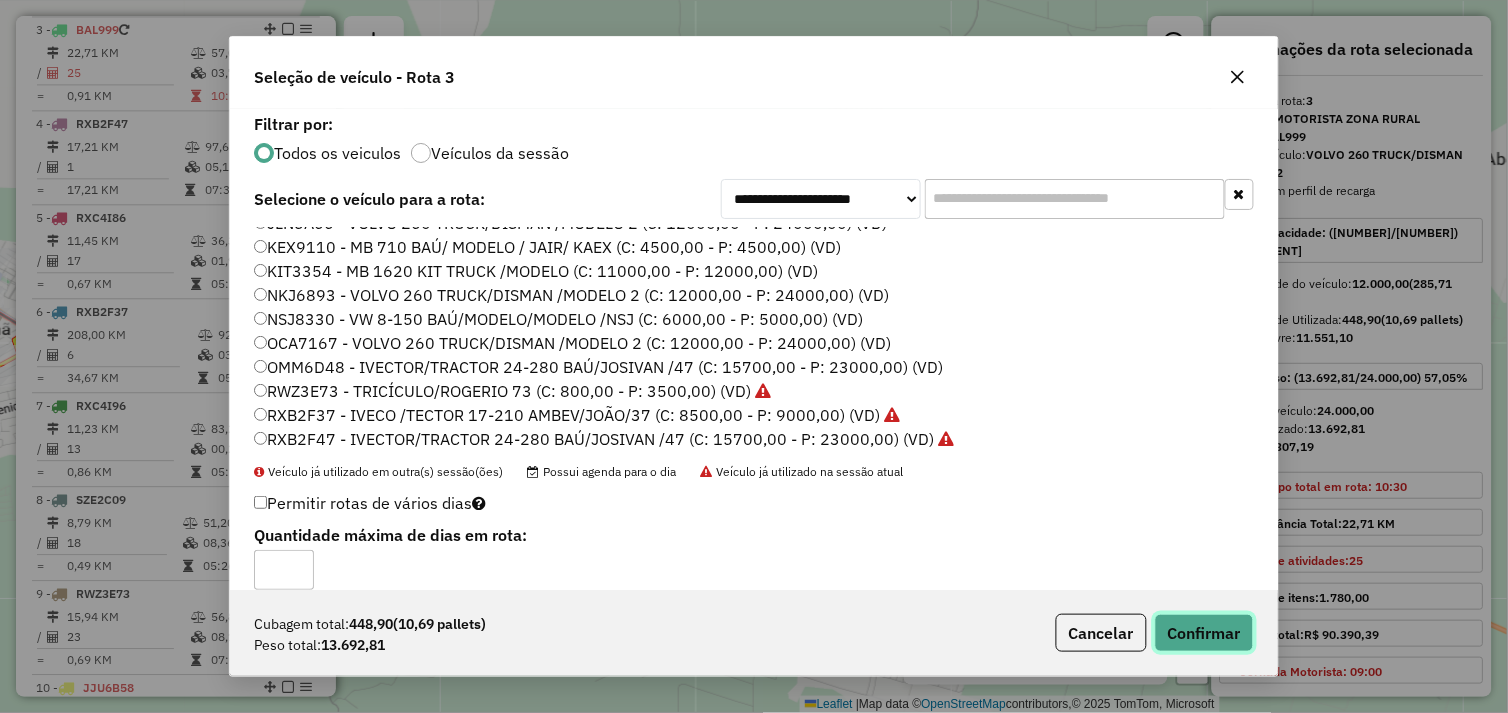 click on "Confirmar" 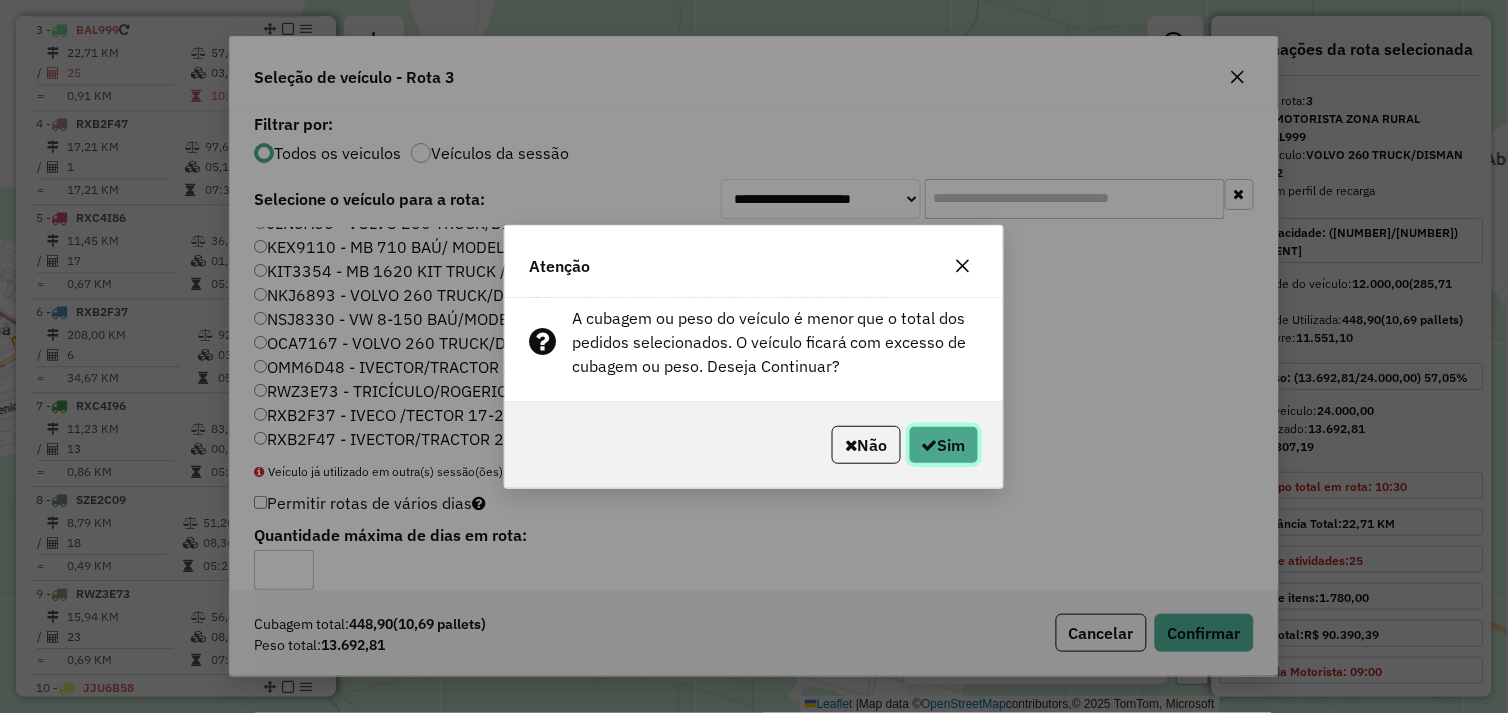 click on "Sim" 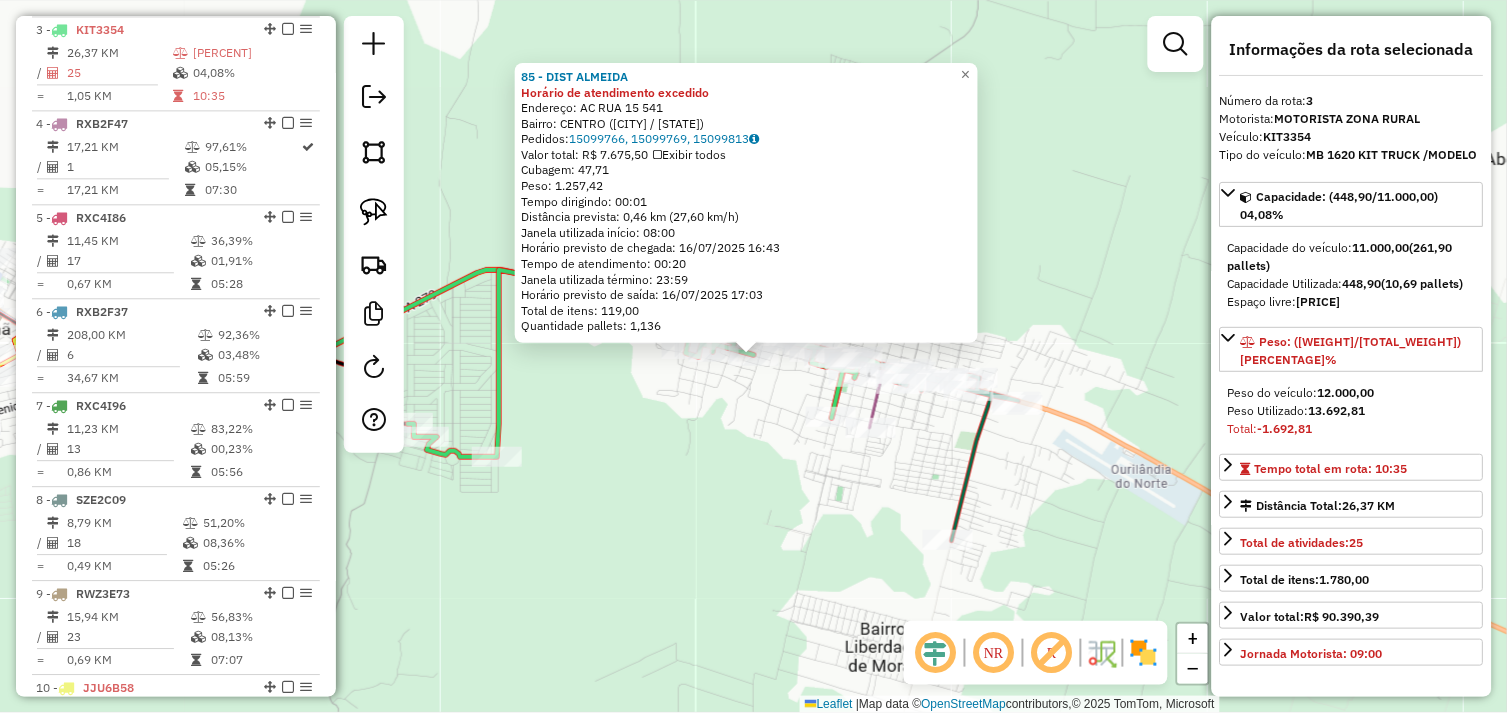 click on "85 - DIST ALMEIDA Horário de atendimento excedido  Endereço:  AC RUA 15 541   Bairro: CENTRO (OURILANDIA DO NORTE / PA)   Pedidos:  15099766, 15099769, 15099813   Valor total: R$ 7.675,50   Exibir todos   Cubagem: 47,71  Peso: 1.257,42  Tempo dirigindo: 00:01   Distância prevista: 0,46 km (27,60 km/h)   Janela utilizada início: 08:00   Horário previsto de chegada: 16/07/2025 16:43   Tempo de atendimento: 00:20   Janela utilizada término: 23:59   Horário previsto de saída: 16/07/2025 17:03   Total de itens: 119,00   Quantidade pallets: 1,136  × Janela de atendimento Grade de atendimento Capacidade Transportadoras Veículos Cliente Pedidos  Rotas Selecione os dias de semana para filtrar as janelas de atendimento  Seg   Ter   Qua   Qui   Sex   Sáb   Dom  Informe o período da janela de atendimento: De: Até:  Filtrar exatamente a janela do cliente  Considerar janela de atendimento padrão  Selecione os dias de semana para filtrar as grades de atendimento  Seg   Ter   Qua   Qui   Sex   Sáb   Dom   De:" 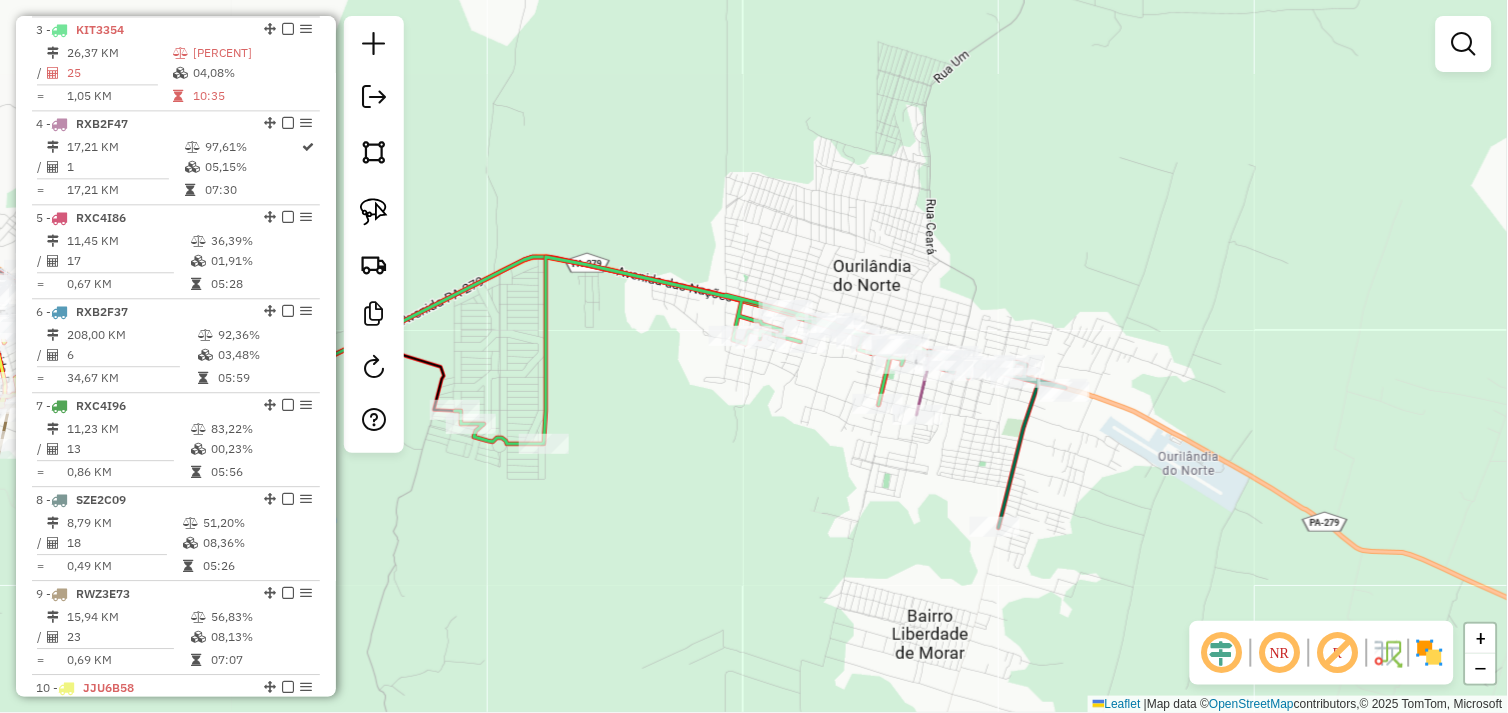 drag, startPoint x: 695, startPoint y: 444, endPoint x: 900, endPoint y: 396, distance: 210.54453 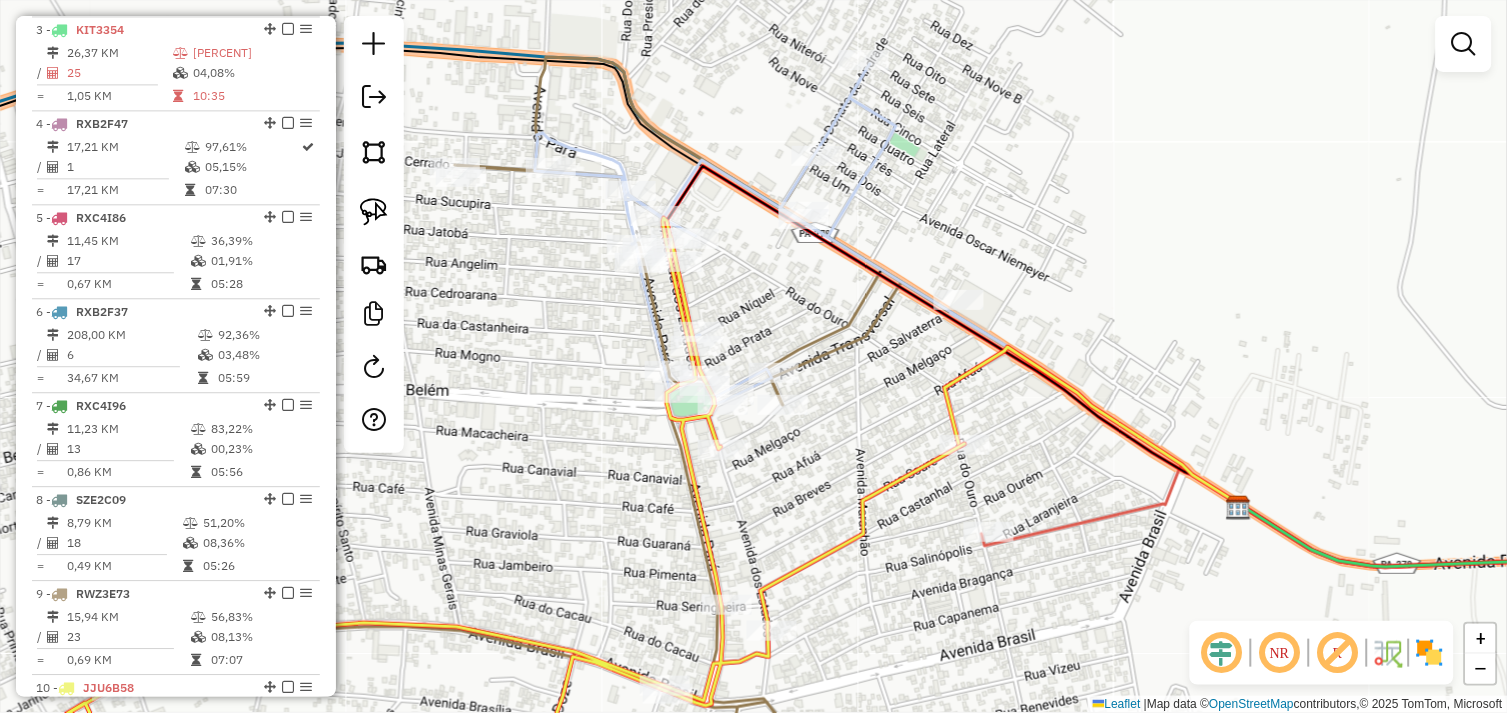 drag, startPoint x: 625, startPoint y: 298, endPoint x: 612, endPoint y: 293, distance: 13.928389 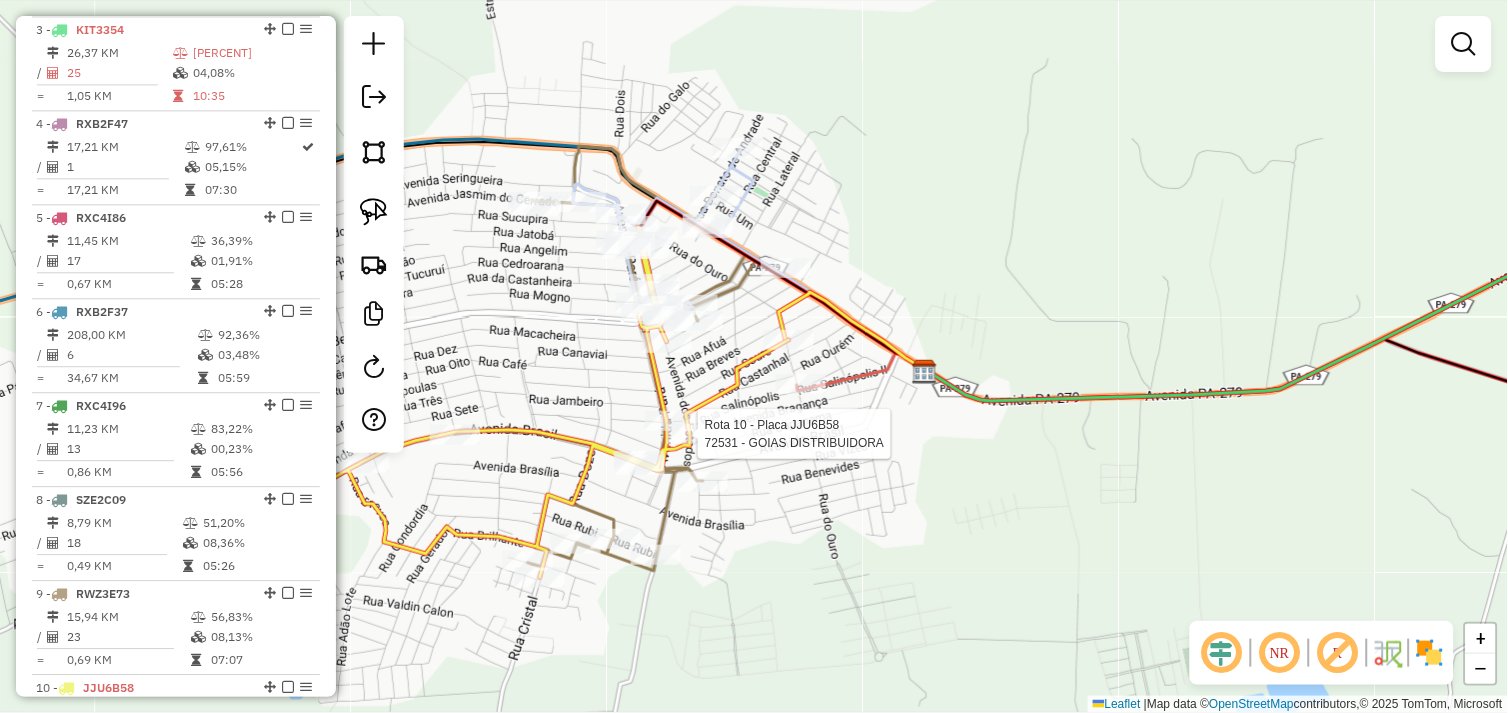 scroll, scrollTop: 1204, scrollLeft: 0, axis: vertical 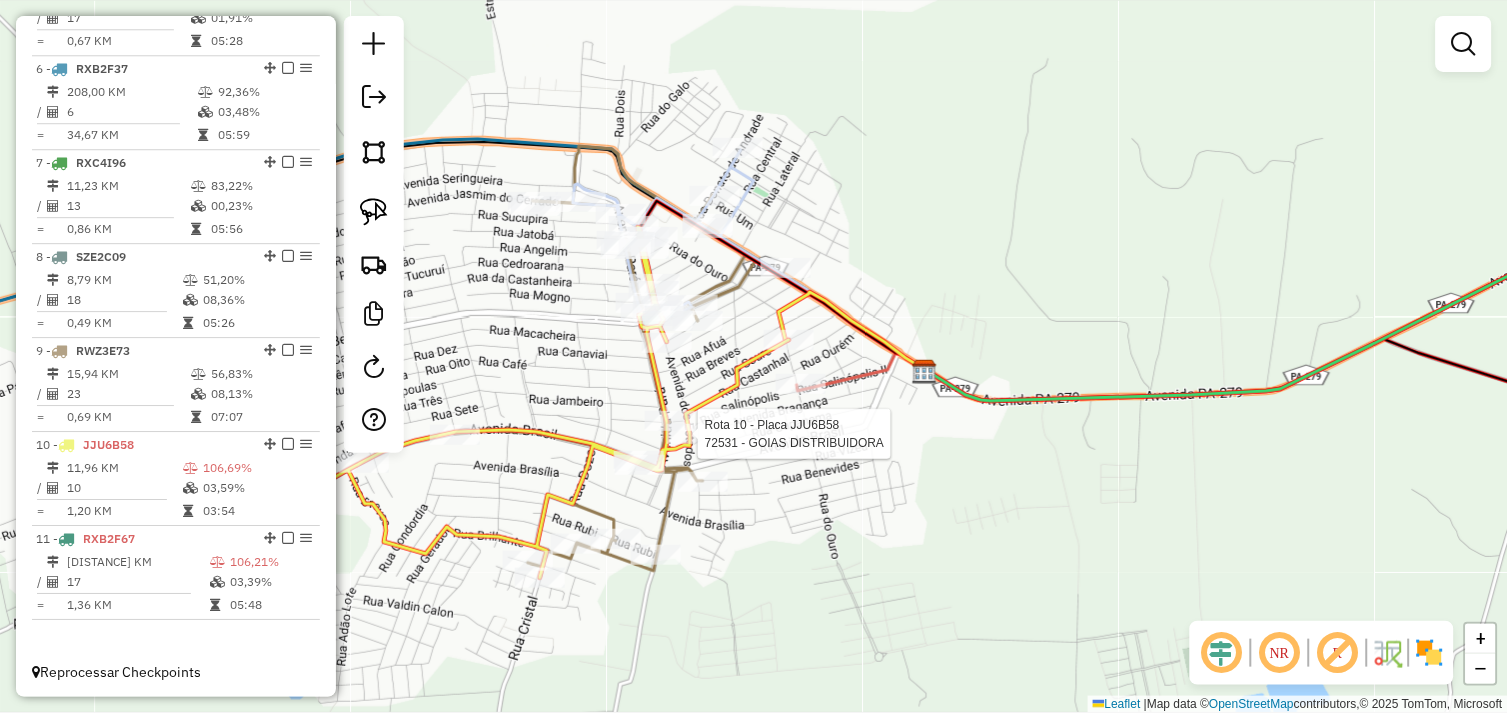 select on "*********" 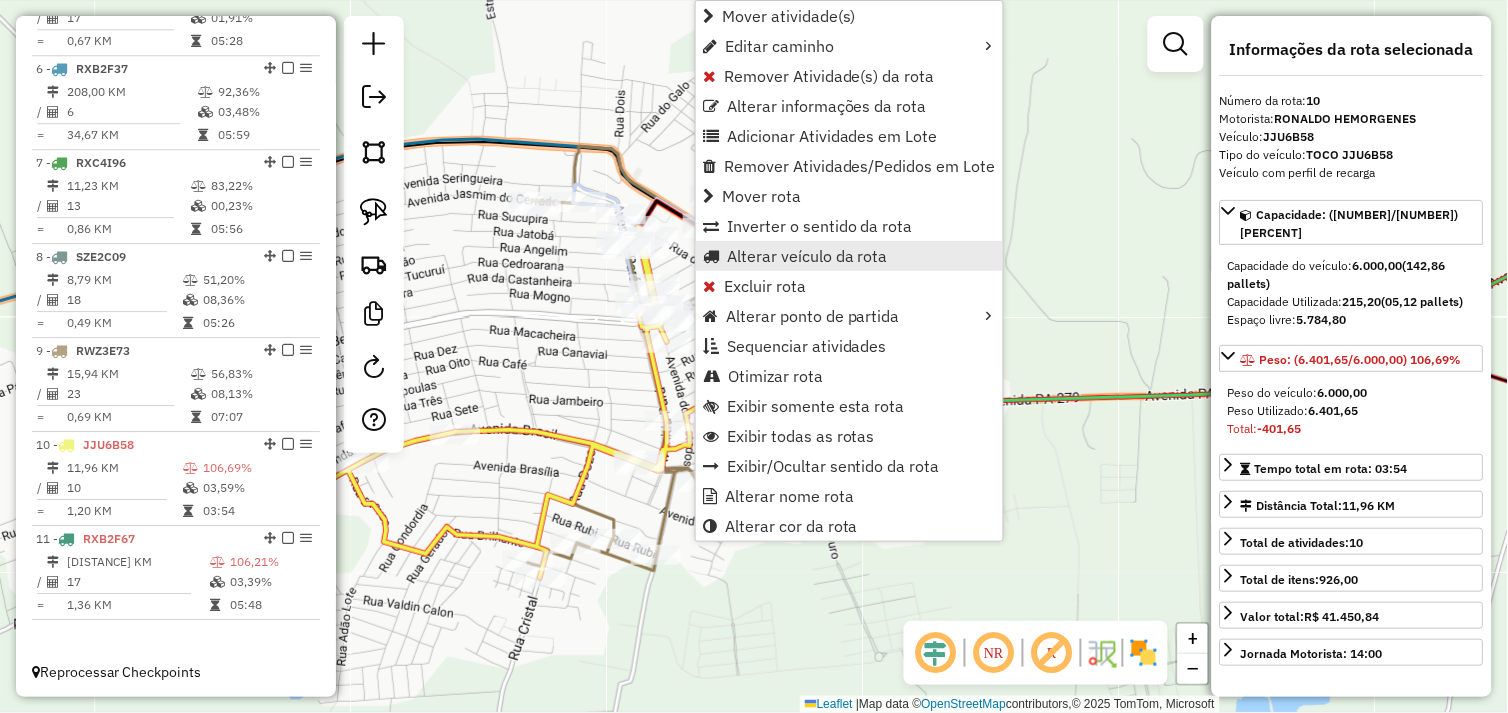 click on "Alterar veículo da rota" at bounding box center [807, 256] 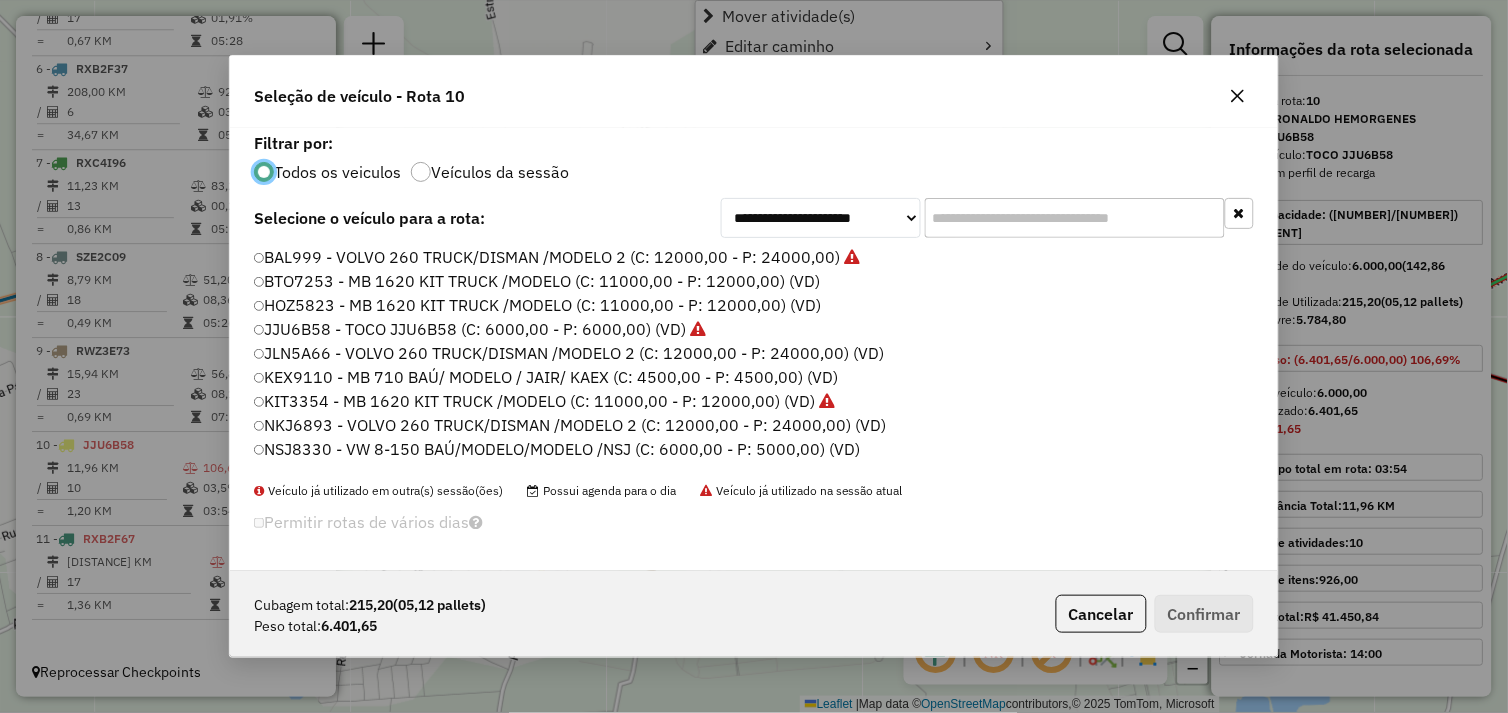 scroll, scrollTop: 11, scrollLeft: 5, axis: both 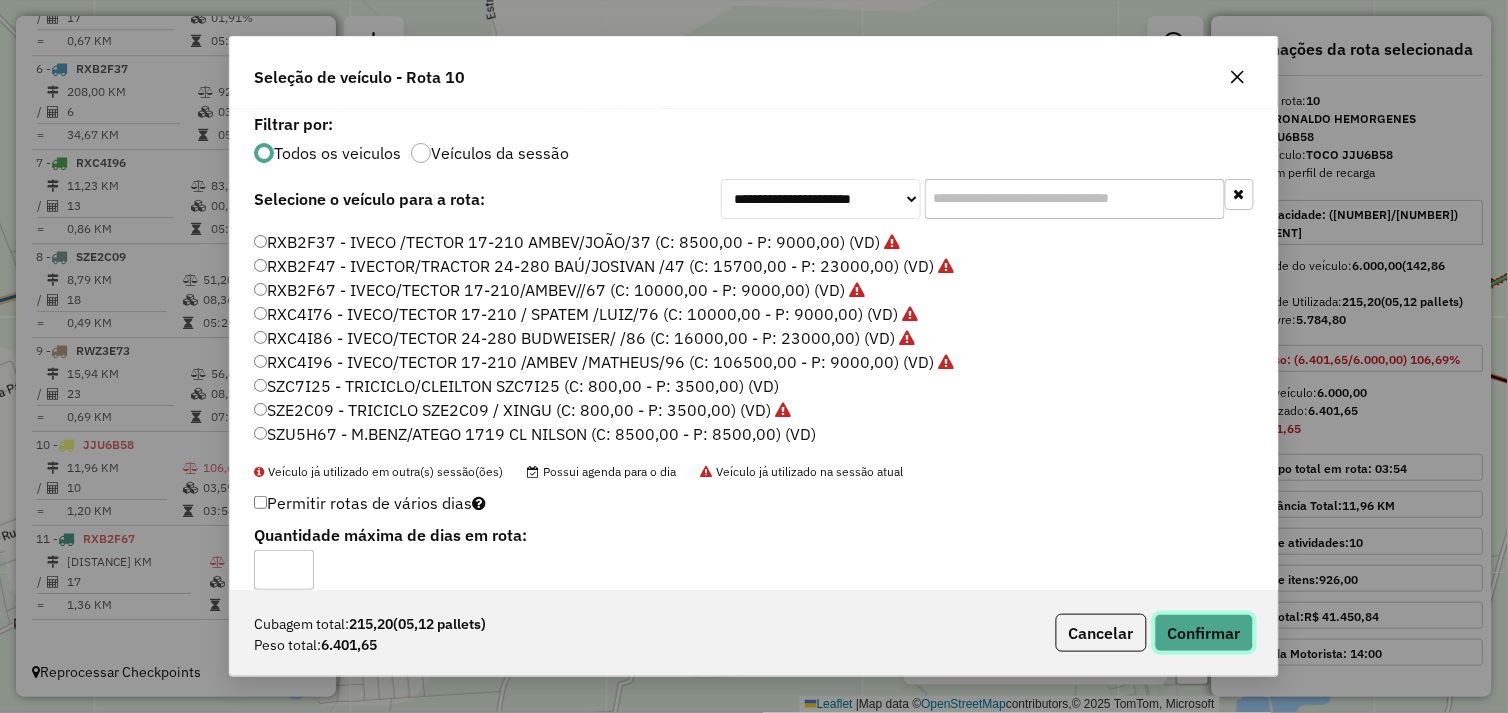 click on "Confirmar" 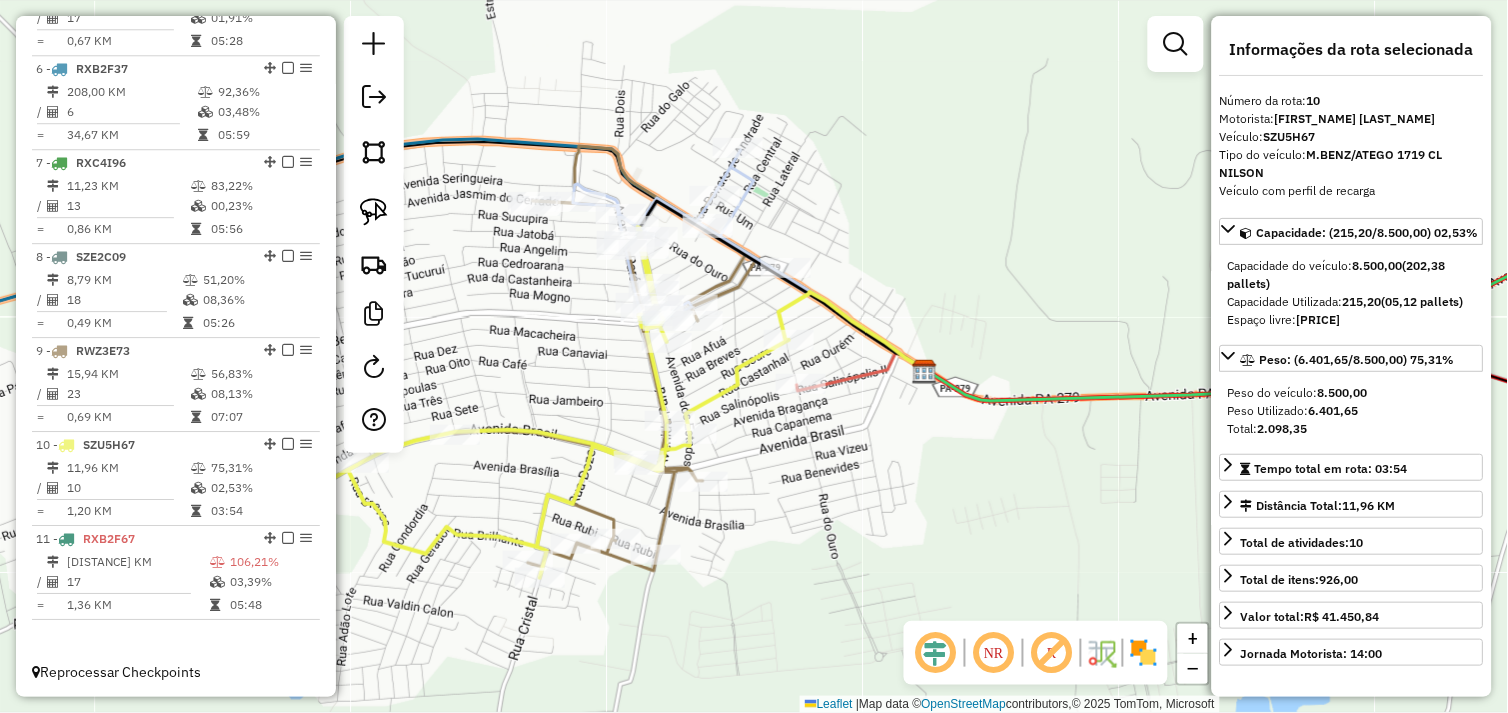 click on "Janela de atendimento Grade de atendimento Capacidade Transportadoras Veículos Cliente Pedidos  Rotas Selecione os dias de semana para filtrar as janelas de atendimento  Seg   Ter   Qua   Qui   Sex   Sáb   Dom  Informe o período da janela de atendimento: De: Até:  Filtrar exatamente a janela do cliente  Considerar janela de atendimento padrão  Selecione os dias de semana para filtrar as grades de atendimento  Seg   Ter   Qua   Qui   Sex   Sáb   Dom   Considerar clientes sem dia de atendimento cadastrado  Clientes fora do dia de atendimento selecionado Filtrar as atividades entre os valores definidos abaixo:  Peso mínimo:   Peso máximo:   Cubagem mínima:   Cubagem máxima:   De:   Até:  Filtrar as atividades entre o tempo de atendimento definido abaixo:  De:   Até:   Considerar capacidade total dos clientes não roteirizados Transportadora: Selecione um ou mais itens Tipo de veículo: Selecione um ou mais itens Veículo: Selecione um ou mais itens Motorista: Selecione um ou mais itens Nome: Rótulo:" 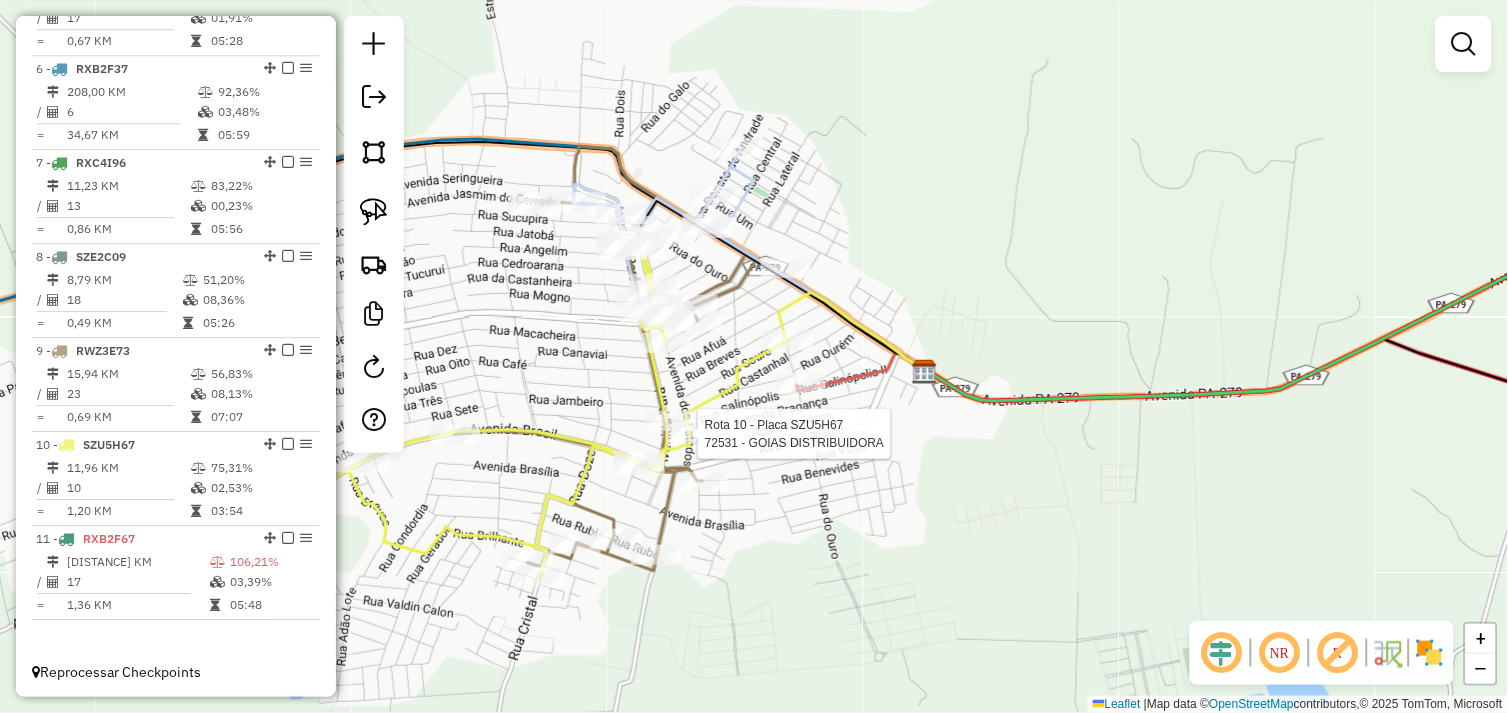 select on "*********" 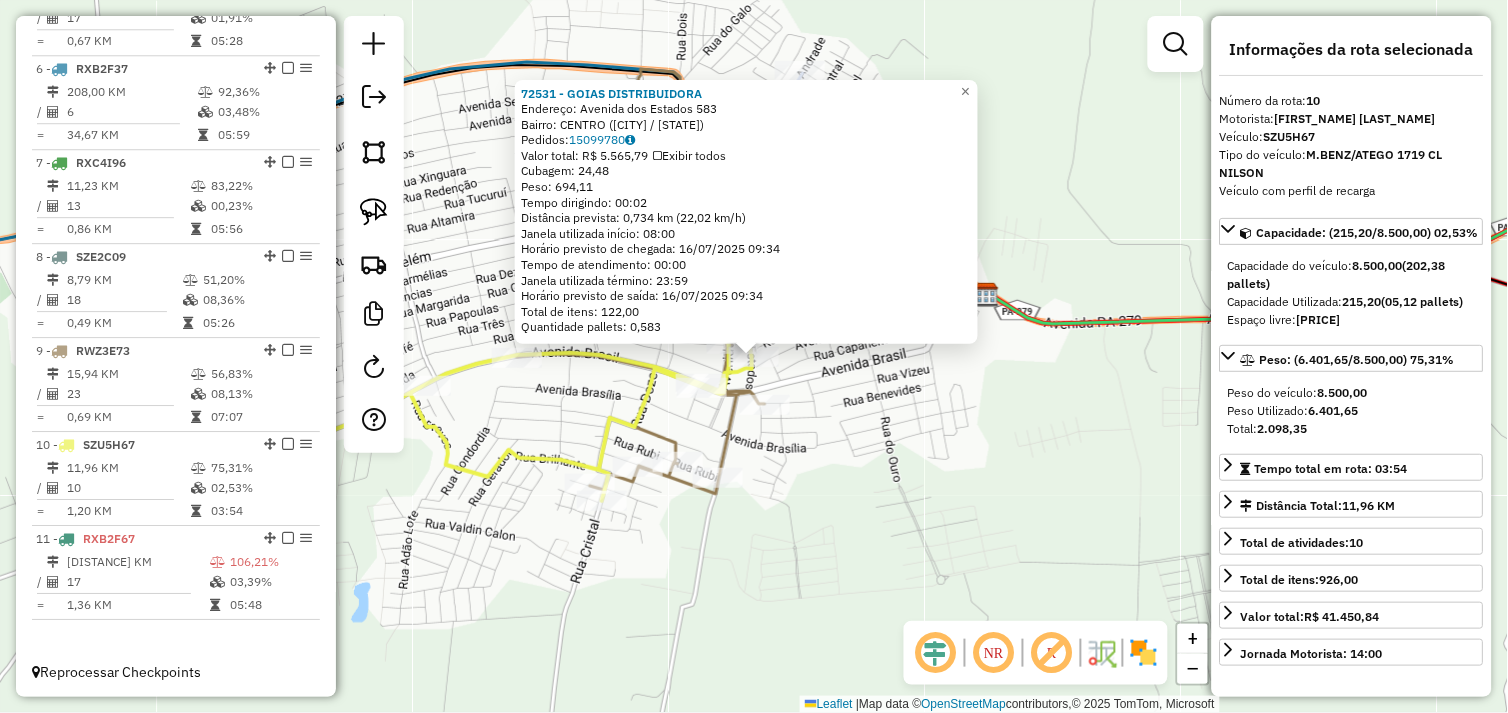 click on "72531 - GOIAS DISTRIBUIDORA  Endereço:  Avenida dos Estados 583   Bairro: CENTRO (TUCUMA / PA)   Pedidos:  15099780   Valor total: R$ 5.565,79   Exibir todos   Cubagem: 24,48  Peso: 694,11  Tempo dirigindo: 00:02   Distância prevista: 0,734 km (22,02 km/h)   Janela utilizada início: 08:00   Horário previsto de chegada: 16/07/2025 09:34   Tempo de atendimento: 00:00   Janela utilizada término: 23:59   Horário previsto de saída: 16/07/2025 09:34   Total de itens: 122,00   Quantidade pallets: 0,583  × Janela de atendimento Grade de atendimento Capacidade Transportadoras Veículos Cliente Pedidos  Rotas Selecione os dias de semana para filtrar as janelas de atendimento  Seg   Ter   Qua   Qui   Sex   Sáb   Dom  Informe o período da janela de atendimento: De: Até:  Filtrar exatamente a janela do cliente  Considerar janela de atendimento padrão  Selecione os dias de semana para filtrar as grades de atendimento  Seg   Ter   Qua   Qui   Sex   Sáb   Dom   Clientes fora do dia de atendimento selecionado De:" 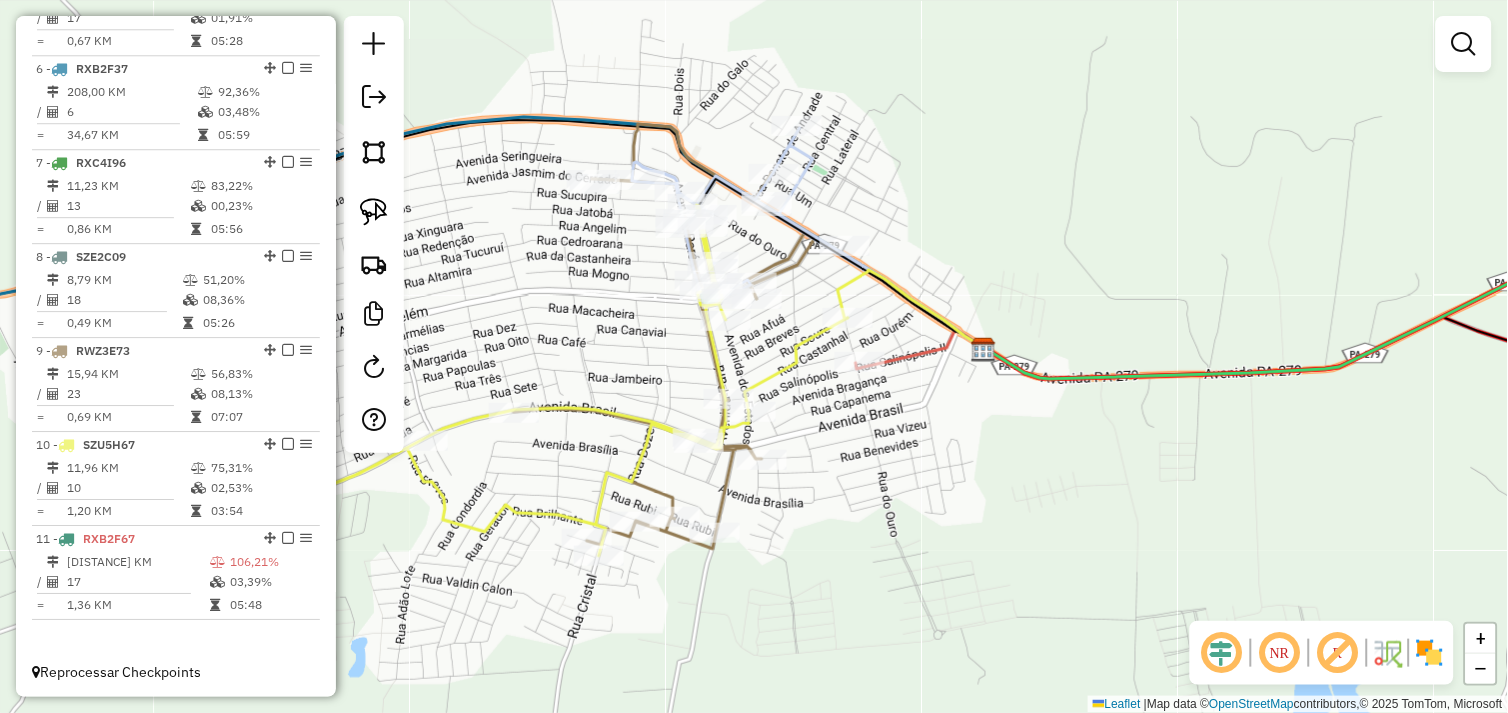 drag, startPoint x: 682, startPoint y: 318, endPoint x: 681, endPoint y: 338, distance: 20.024984 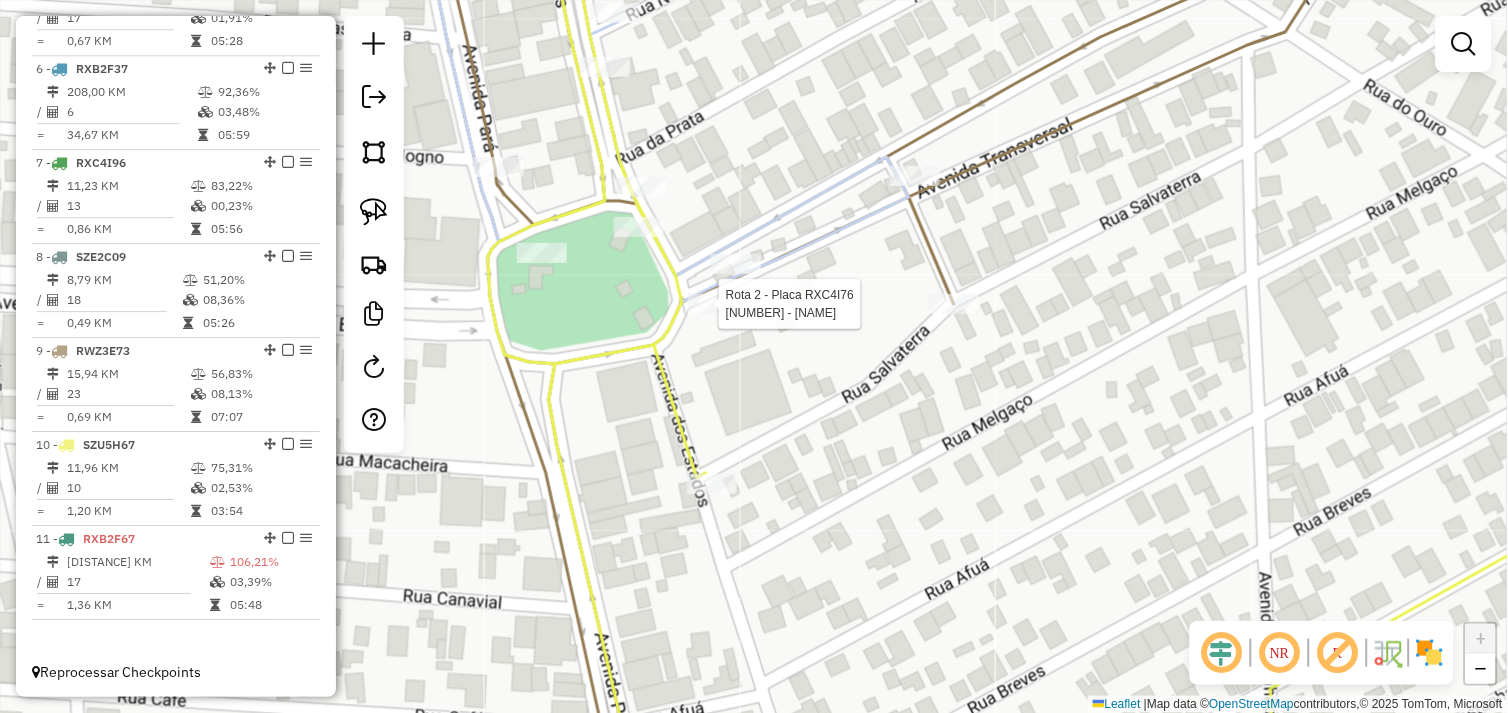 select on "*********" 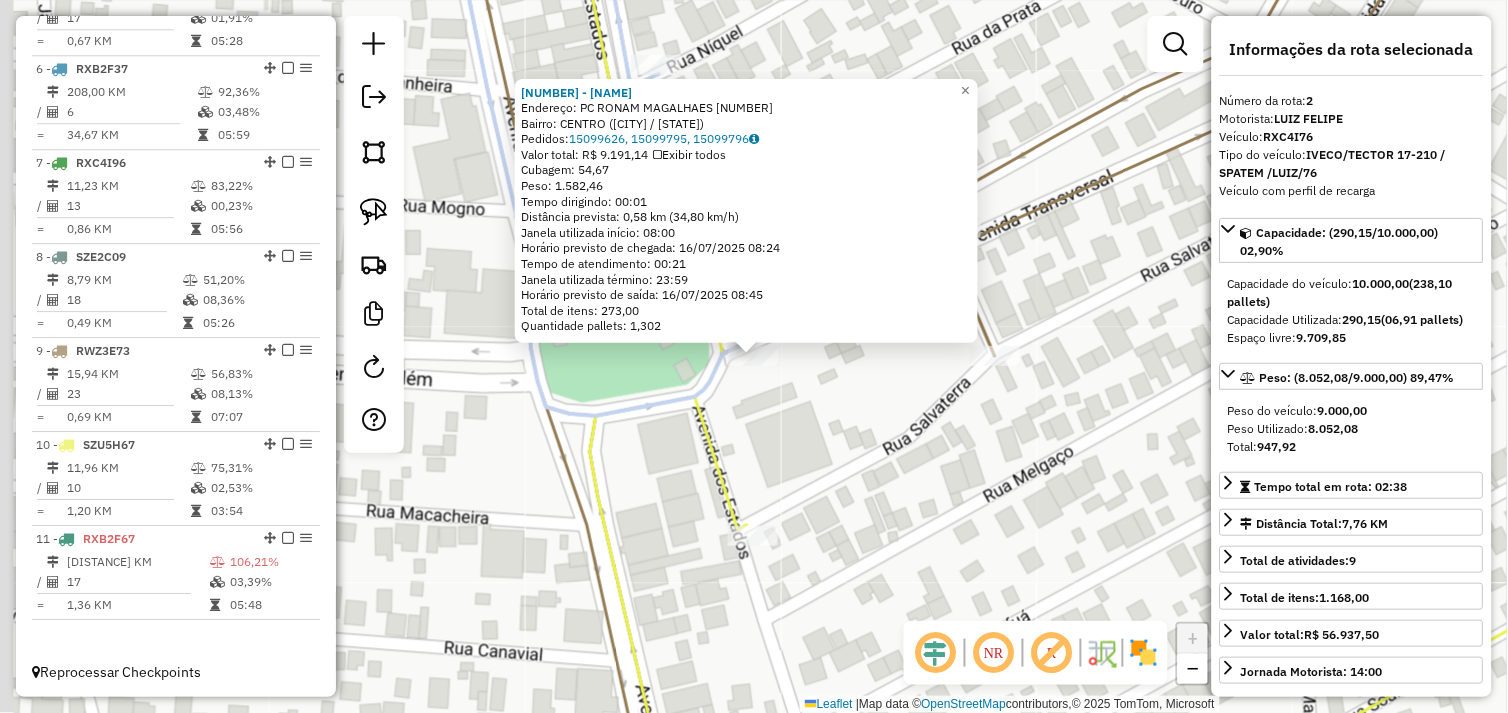 scroll, scrollTop: 866, scrollLeft: 0, axis: vertical 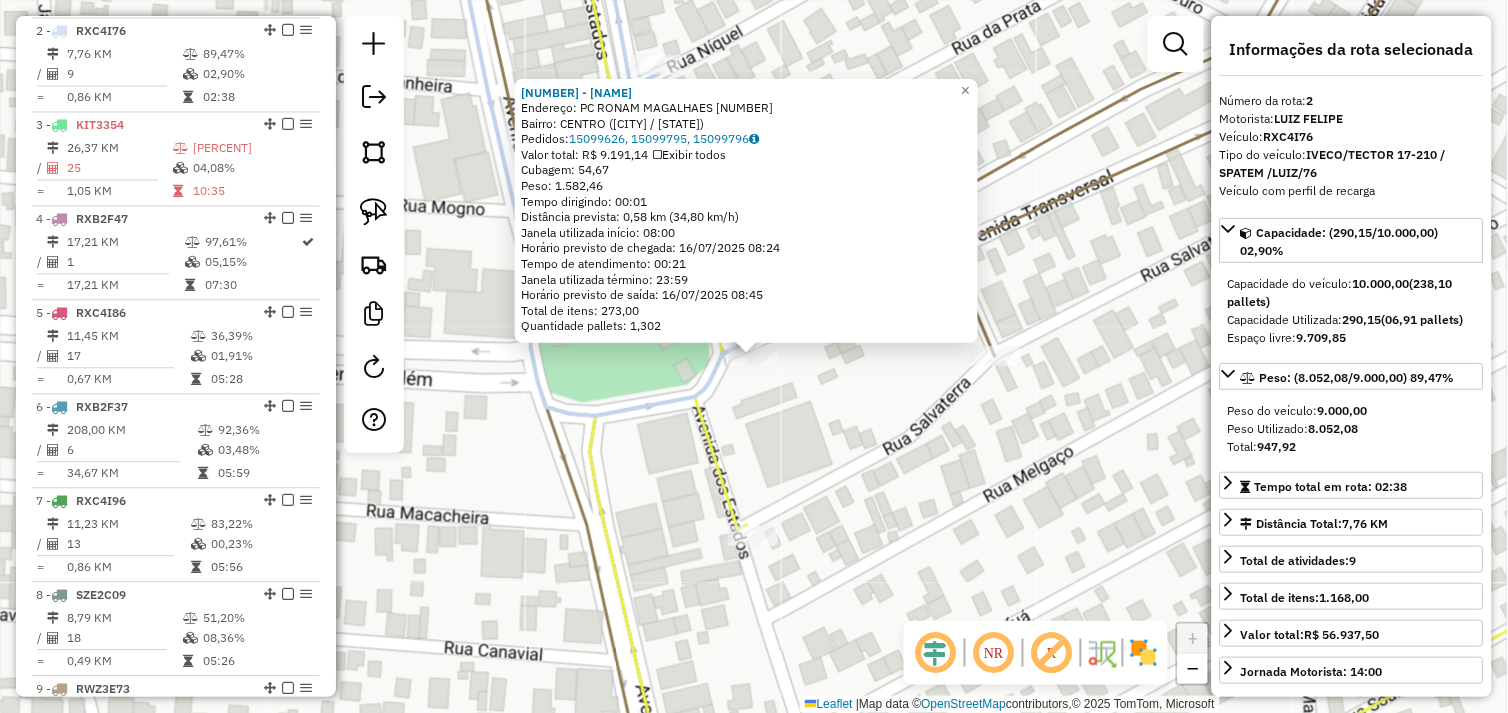 click on "Rota 2 - Placa RXC4I76  1571 - SUP NOVO HORIZONTE 1571 - SUP NOVO HORIZONTE  Endereço:  PC RONAM MAGALHAES 367   Bairro: CENTRO (TUCUMA / PA)   Pedidos:  15099626, 15099795, 15099796   Valor total: R$ 9.191,14   Exibir todos   Cubagem: 54,67  Peso: 1.582,46  Tempo dirigindo: 00:01   Distância prevista: 0,58 km (34,80 km/h)   Janela utilizada início: 08:00   Horário previsto de chegada: 16/07/2025 08:24   Tempo de atendimento: 00:21   Janela utilizada término: 23:59   Horário previsto de saída: 16/07/2025 08:45   Total de itens: 273,00   Quantidade pallets: 1,302  × Janela de atendimento Grade de atendimento Capacidade Transportadoras Veículos Cliente Pedidos  Rotas Selecione os dias de semana para filtrar as janelas de atendimento  Seg   Ter   Qua   Qui   Sex   Sáb   Dom  Informe o período da janela de atendimento: De: Até:  Filtrar exatamente a janela do cliente  Considerar janela de atendimento padrão  Selecione os dias de semana para filtrar as grades de atendimento  Seg   Ter   Qua   Qui  De:" 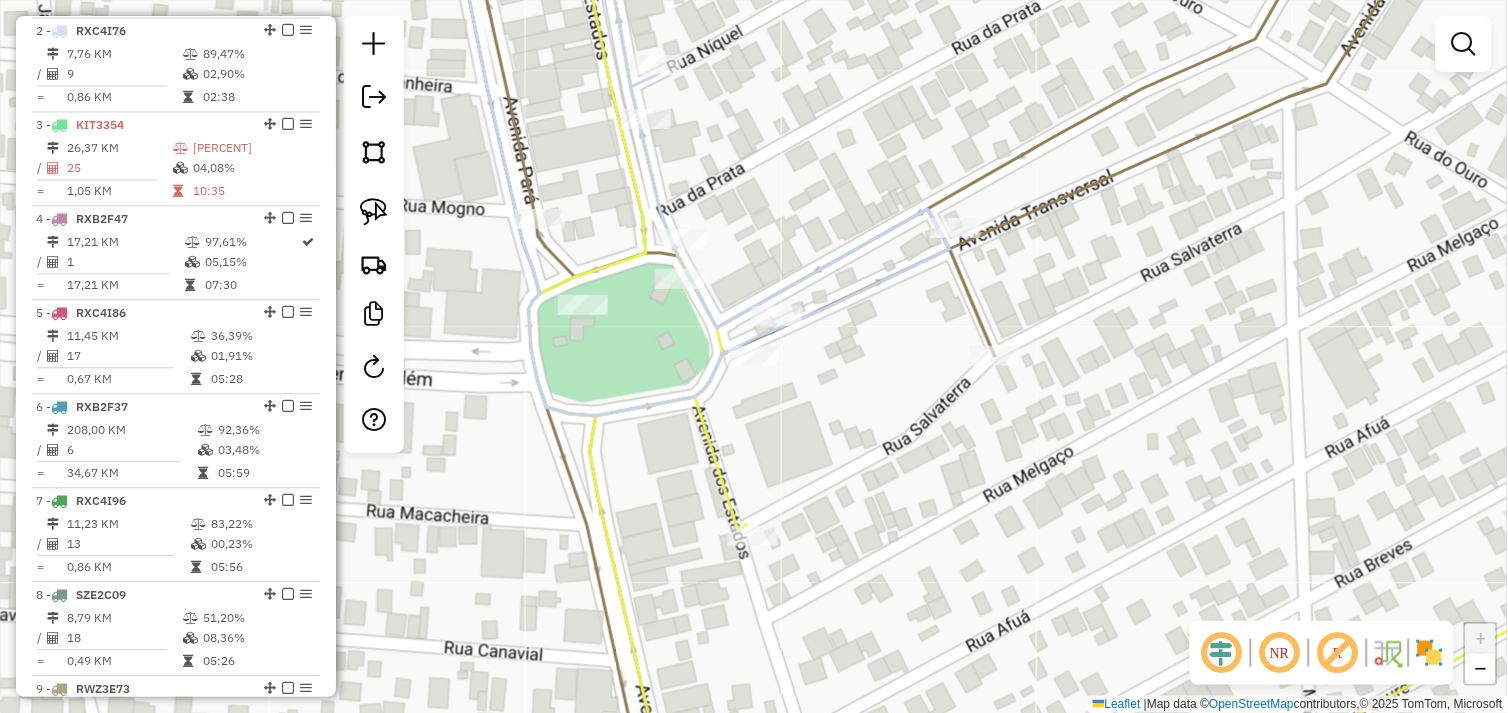 drag, startPoint x: 384, startPoint y: 216, endPoint x: 528, endPoint y: 310, distance: 171.96512 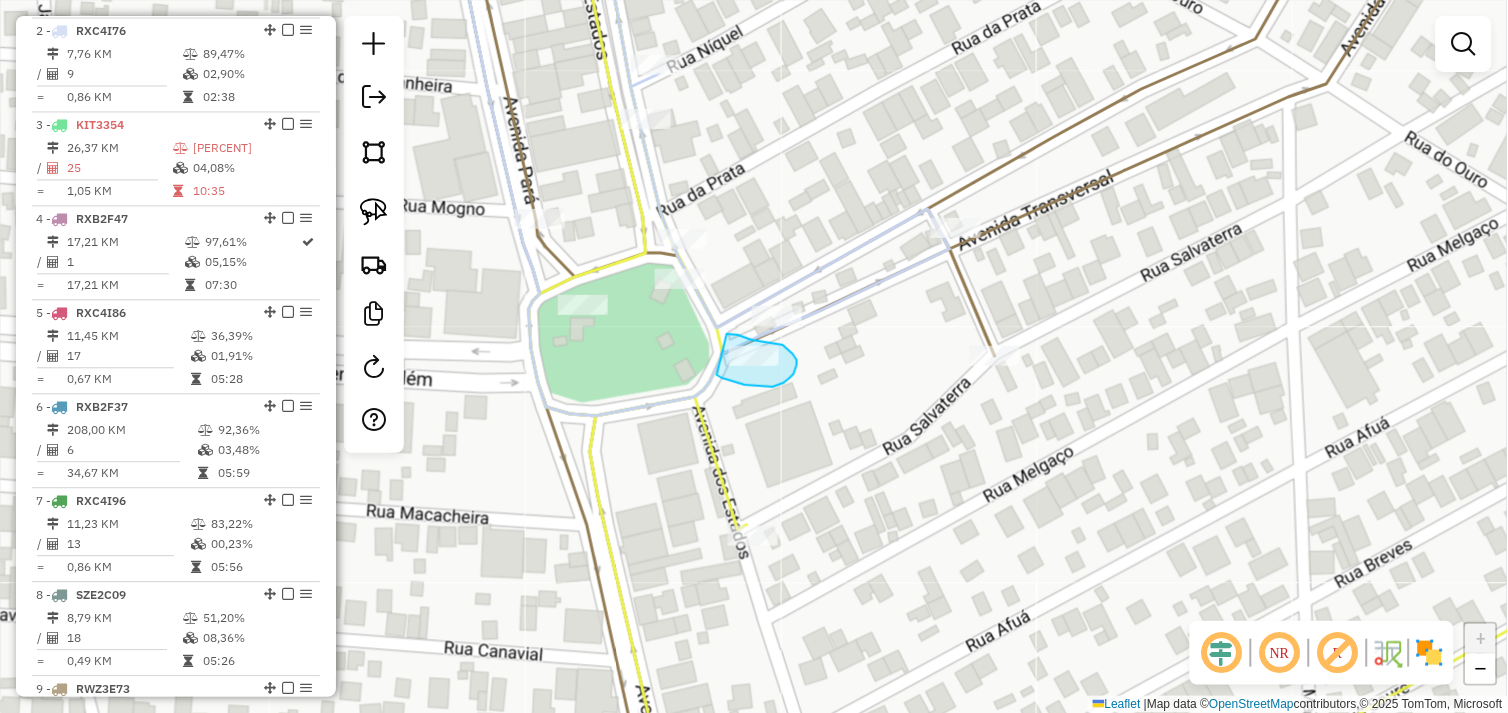 drag, startPoint x: 717, startPoint y: 375, endPoint x: 727, endPoint y: 334, distance: 42.201897 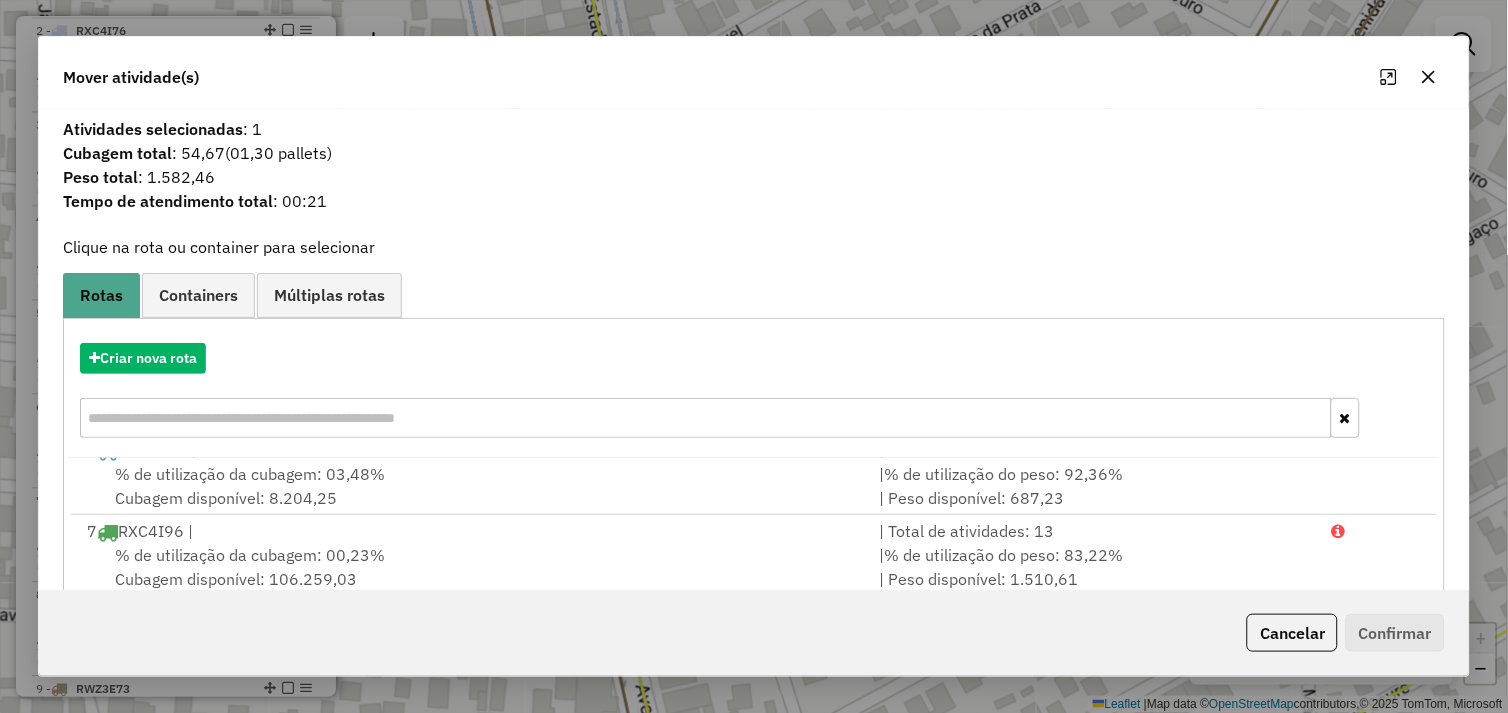 scroll, scrollTop: 411, scrollLeft: 0, axis: vertical 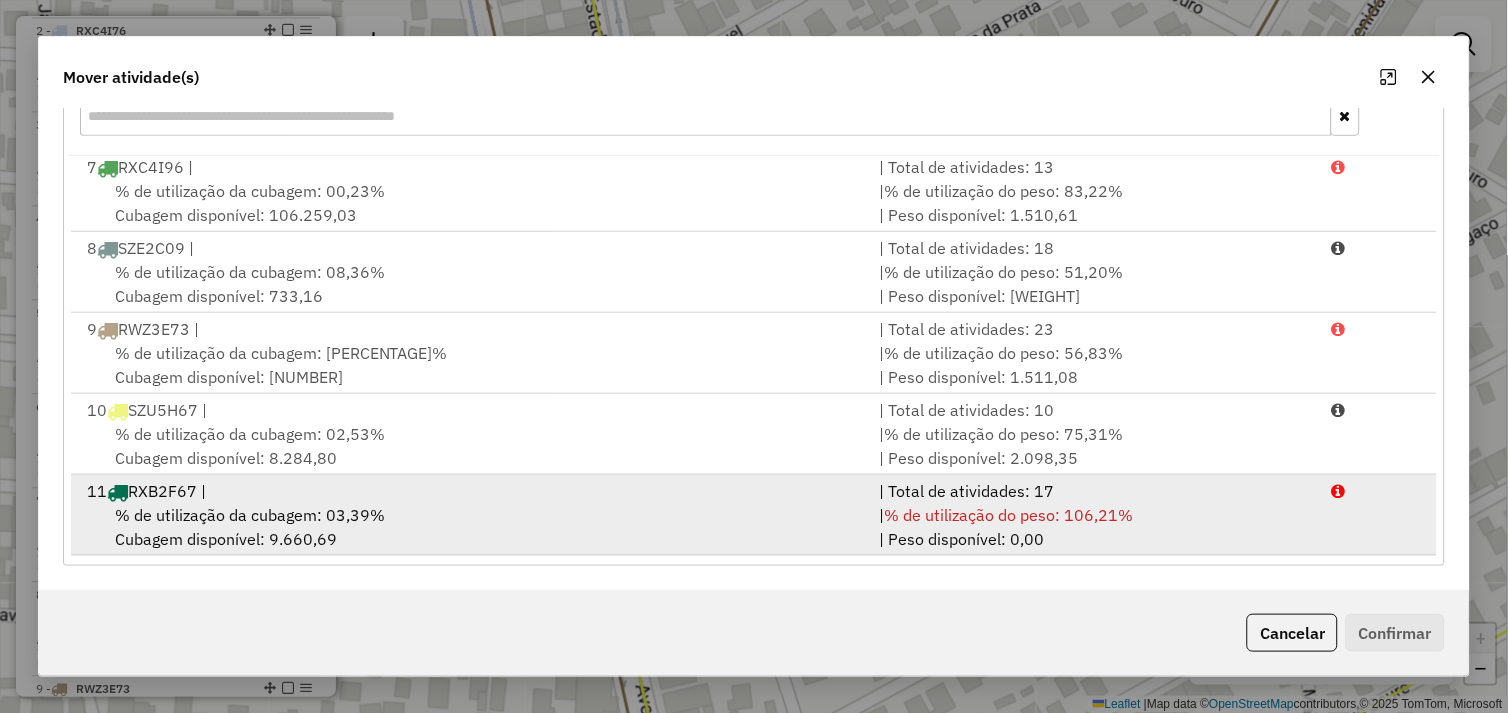 drag, startPoint x: 534, startPoint y: 533, endPoint x: 692, endPoint y: 540, distance: 158.15498 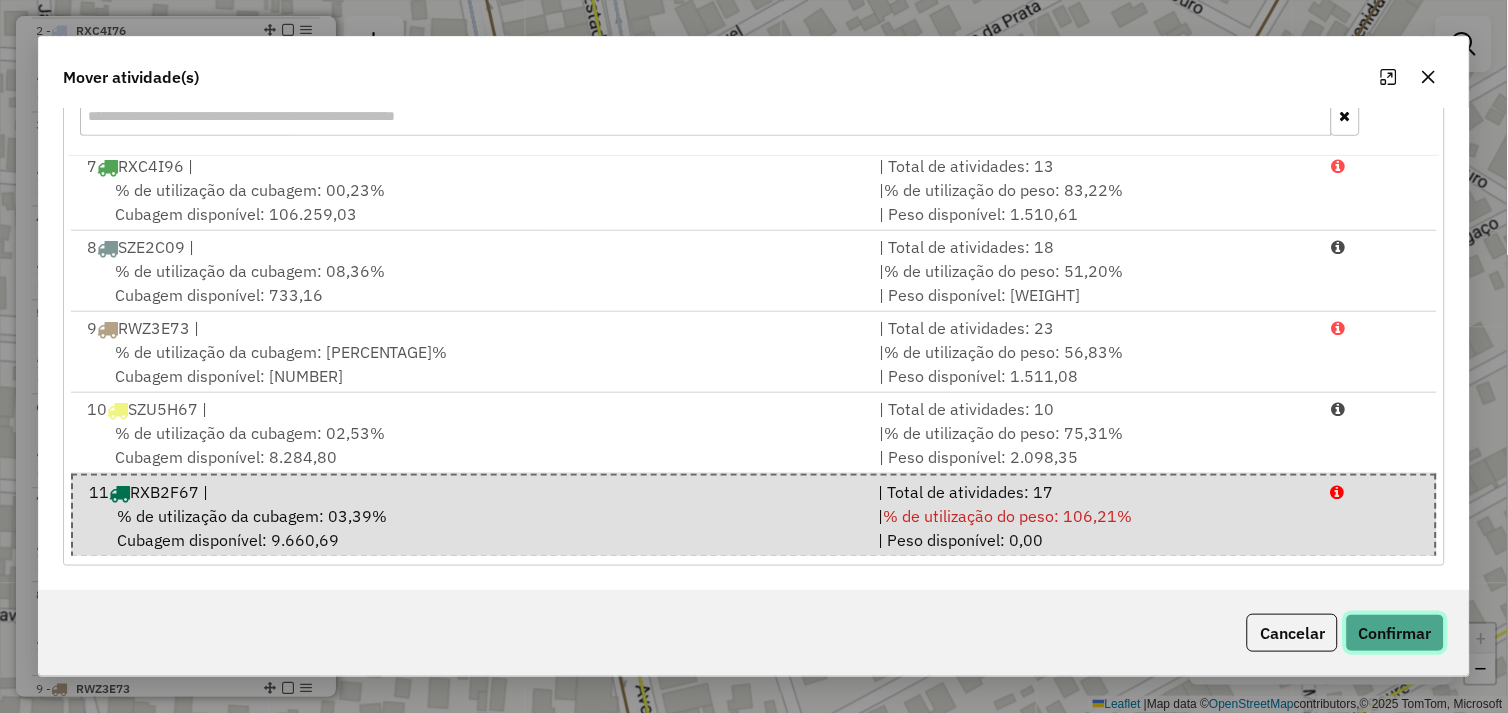 click on "Confirmar" 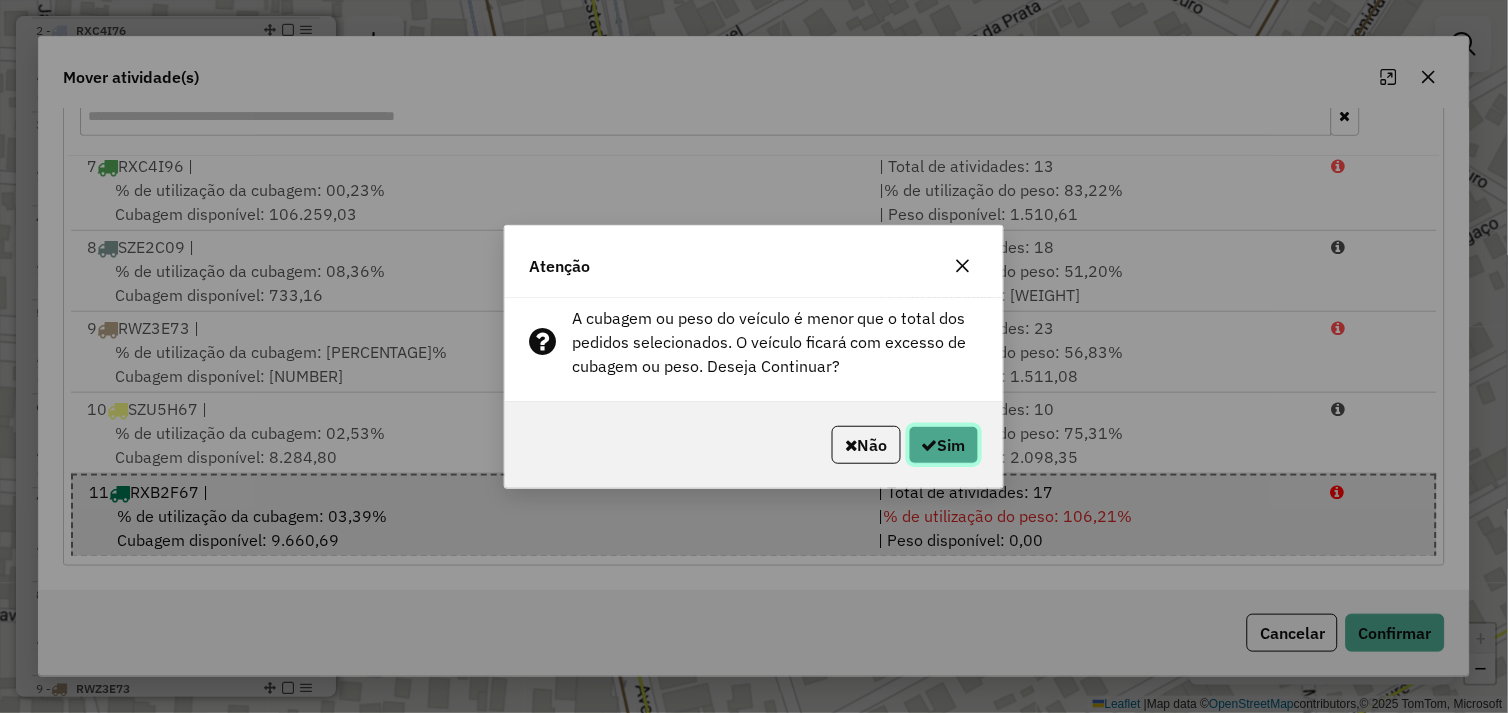 click on "Sim" 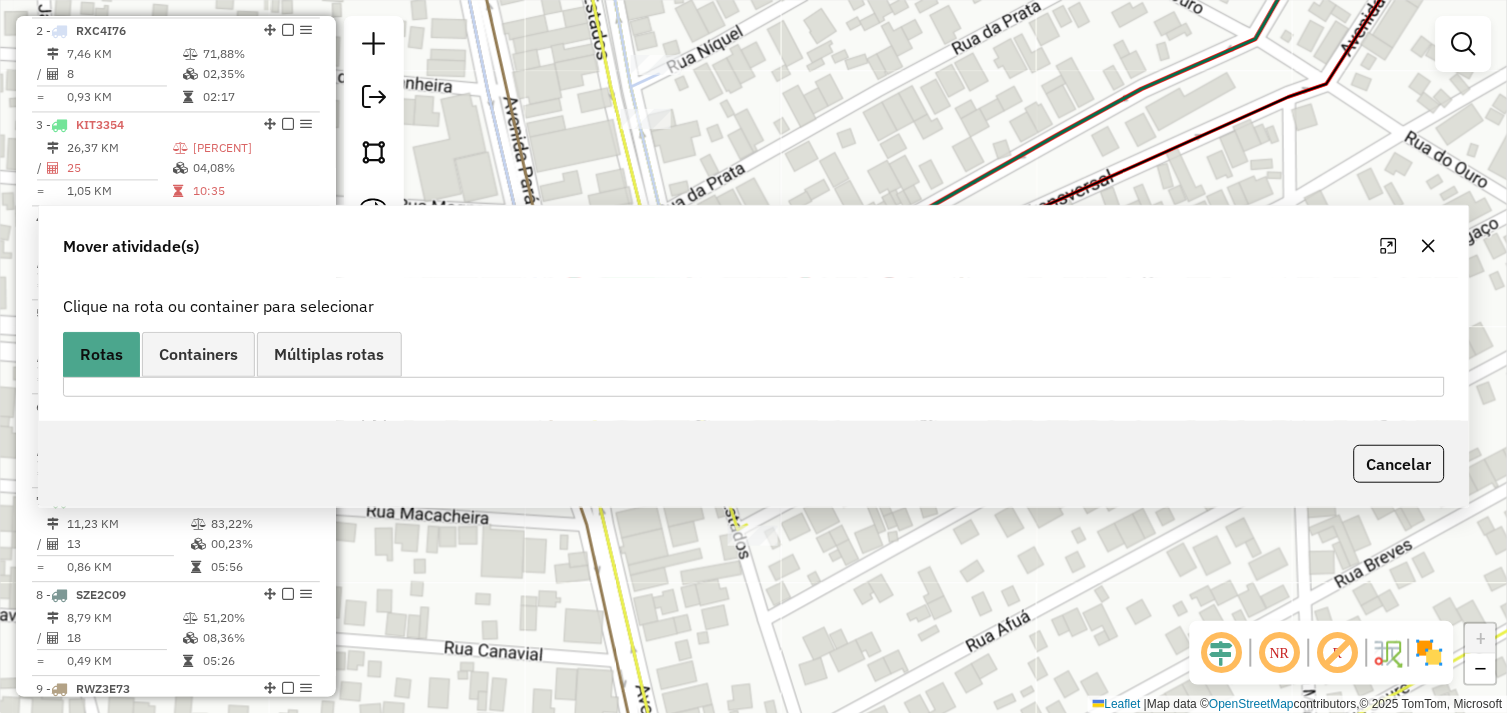 scroll, scrollTop: 0, scrollLeft: 0, axis: both 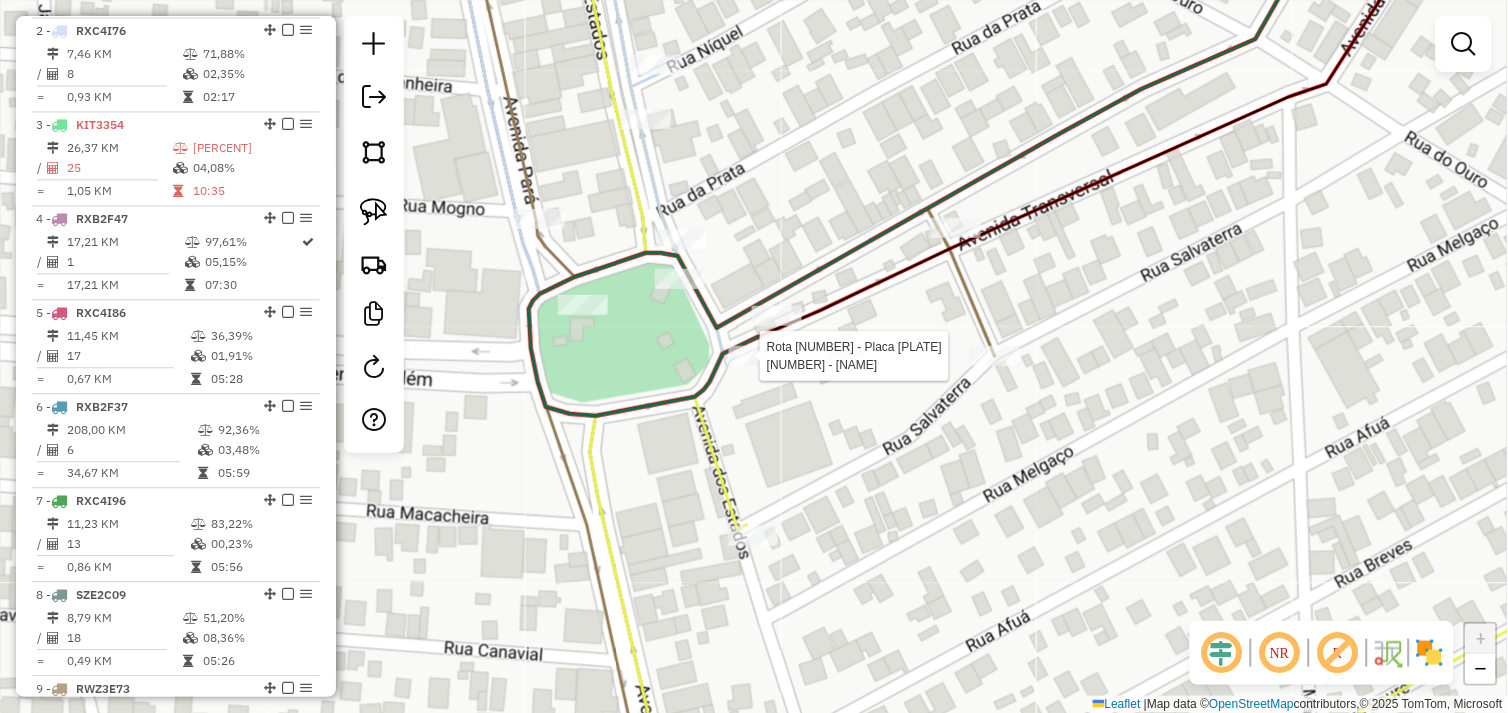 select on "*********" 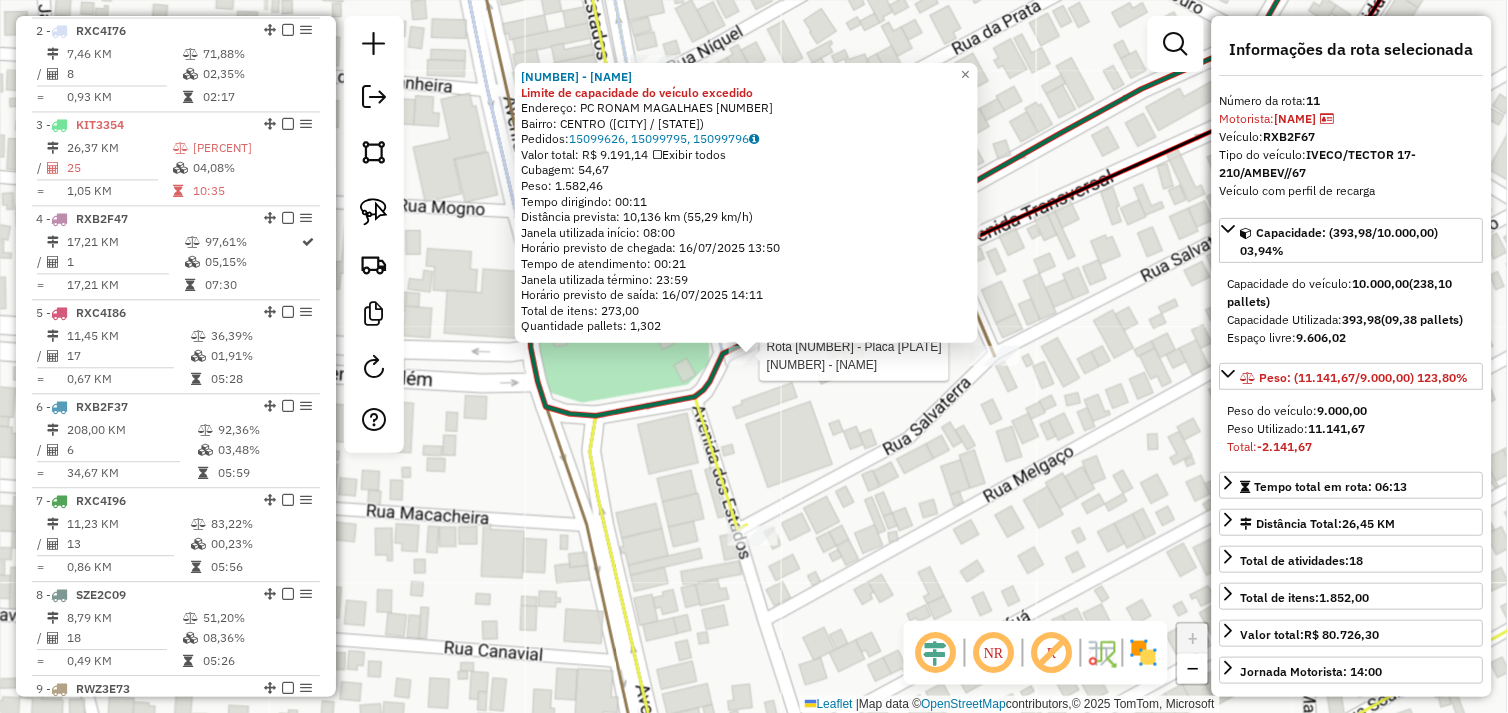scroll, scrollTop: 1204, scrollLeft: 0, axis: vertical 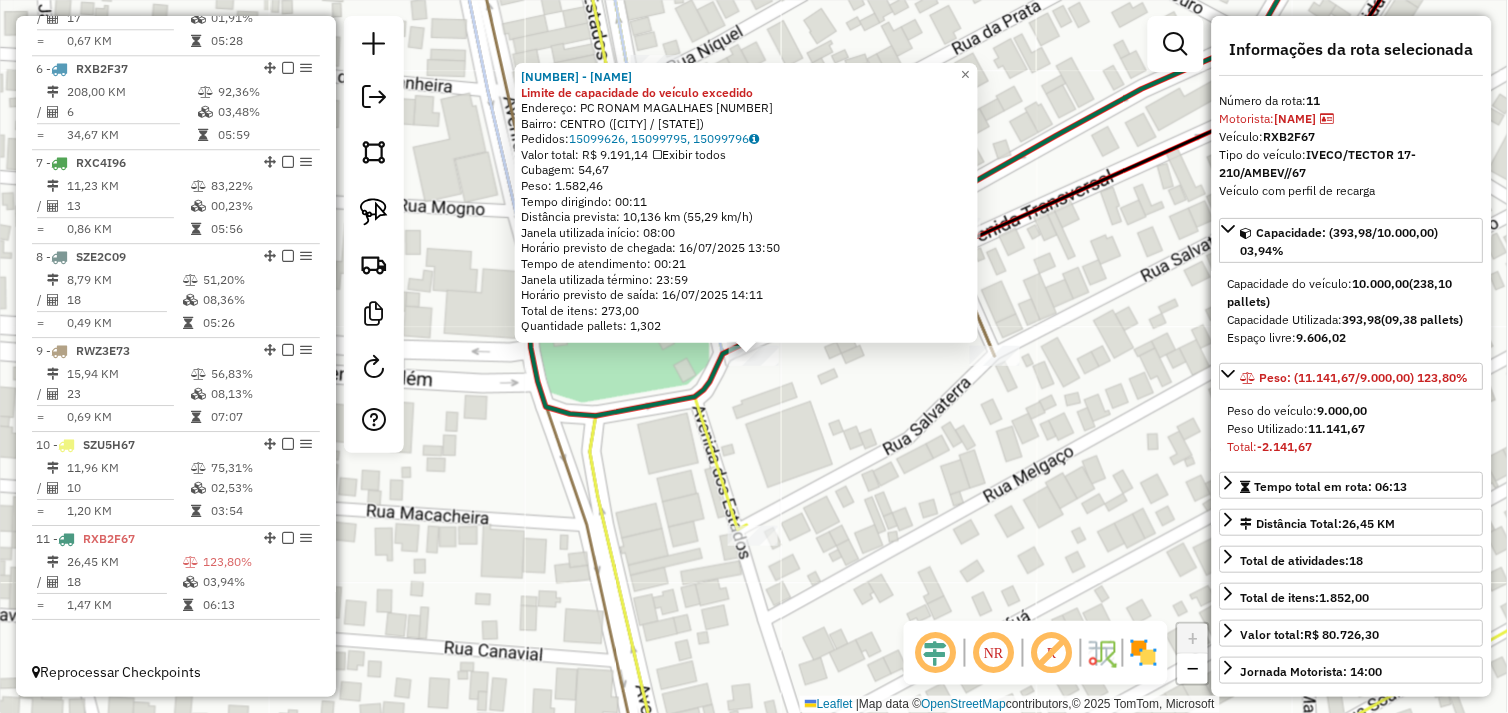 click on "1571 - SUP NOVO HORIZONTE Limite de capacidade do veículo excedido  Endereço:  PC RONAM MAGALHAES 367   Bairro: CENTRO (TUCUMA / PA)   Pedidos:  15099626, 15099795, 15099796   Valor total: R$ 9.191,14   Exibir todos   Cubagem: 54,67  Peso: 1.582,46  Tempo dirigindo: 00:11   Distância prevista: 10,136 km (55,29 km/h)   Janela utilizada início: 08:00   Horário previsto de chegada: 16/07/2025 13:50   Tempo de atendimento: 00:21   Janela utilizada término: 23:59   Horário previsto de saída: 16/07/2025 14:11   Total de itens: 273,00   Quantidade pallets: 1,302  × Janela de atendimento Grade de atendimento Capacidade Transportadoras Veículos Cliente Pedidos  Rotas Selecione os dias de semana para filtrar as janelas de atendimento  Seg   Ter   Qua   Qui   Sex   Sáb   Dom  Informe o período da janela de atendimento: De: Até:  Filtrar exatamente a janela do cliente  Considerar janela de atendimento padrão  Selecione os dias de semana para filtrar as grades de atendimento  Seg   Ter   Qua   Qui   Sex  De:" 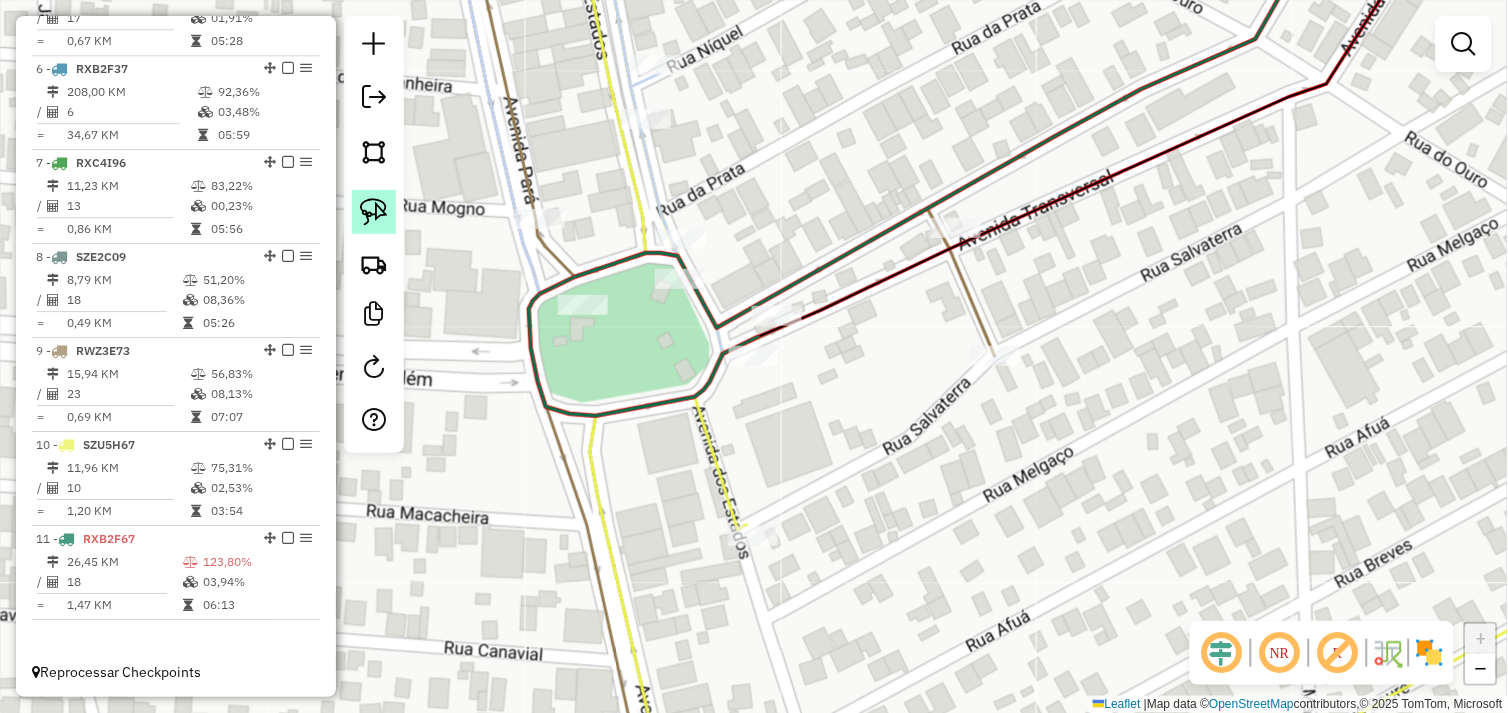 click 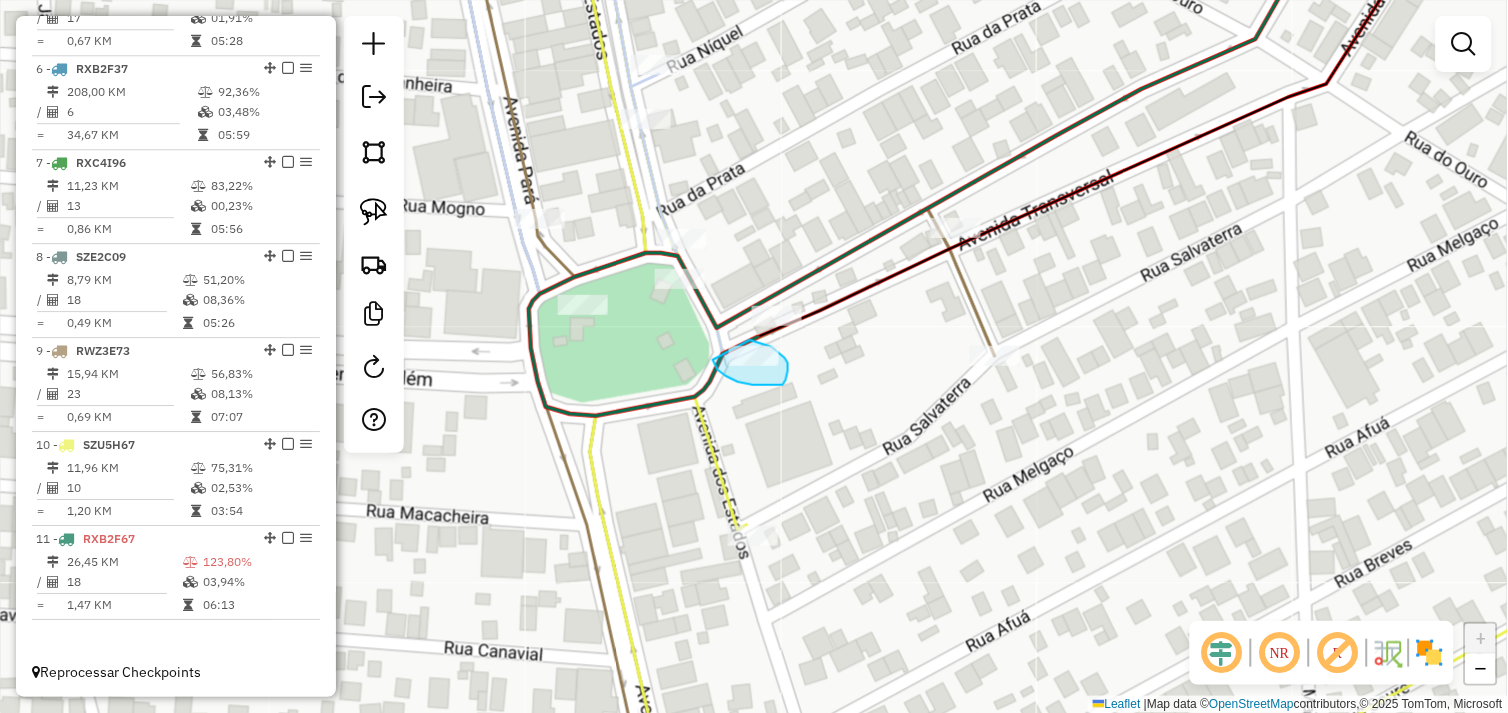 drag, startPoint x: 713, startPoint y: 361, endPoint x: 750, endPoint y: 340, distance: 42.544094 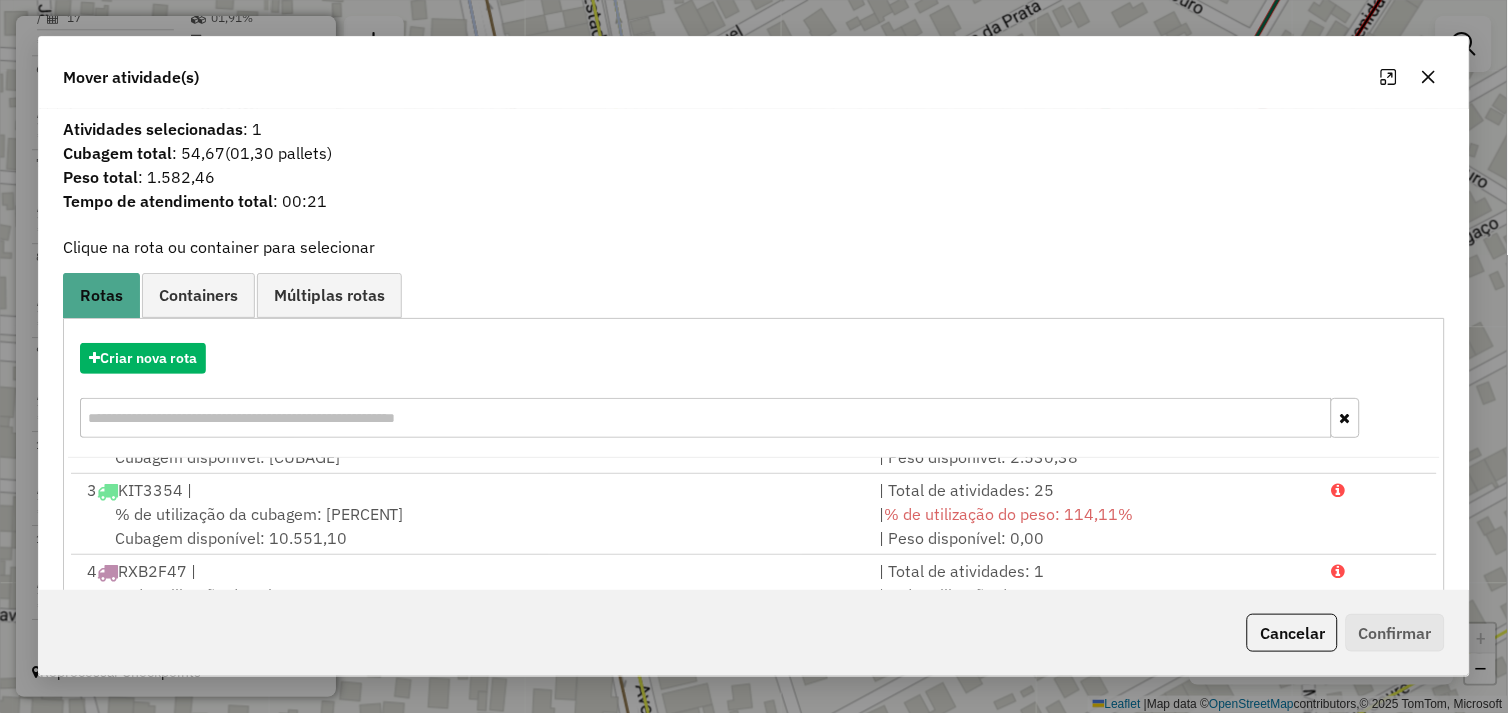 scroll, scrollTop: 0, scrollLeft: 0, axis: both 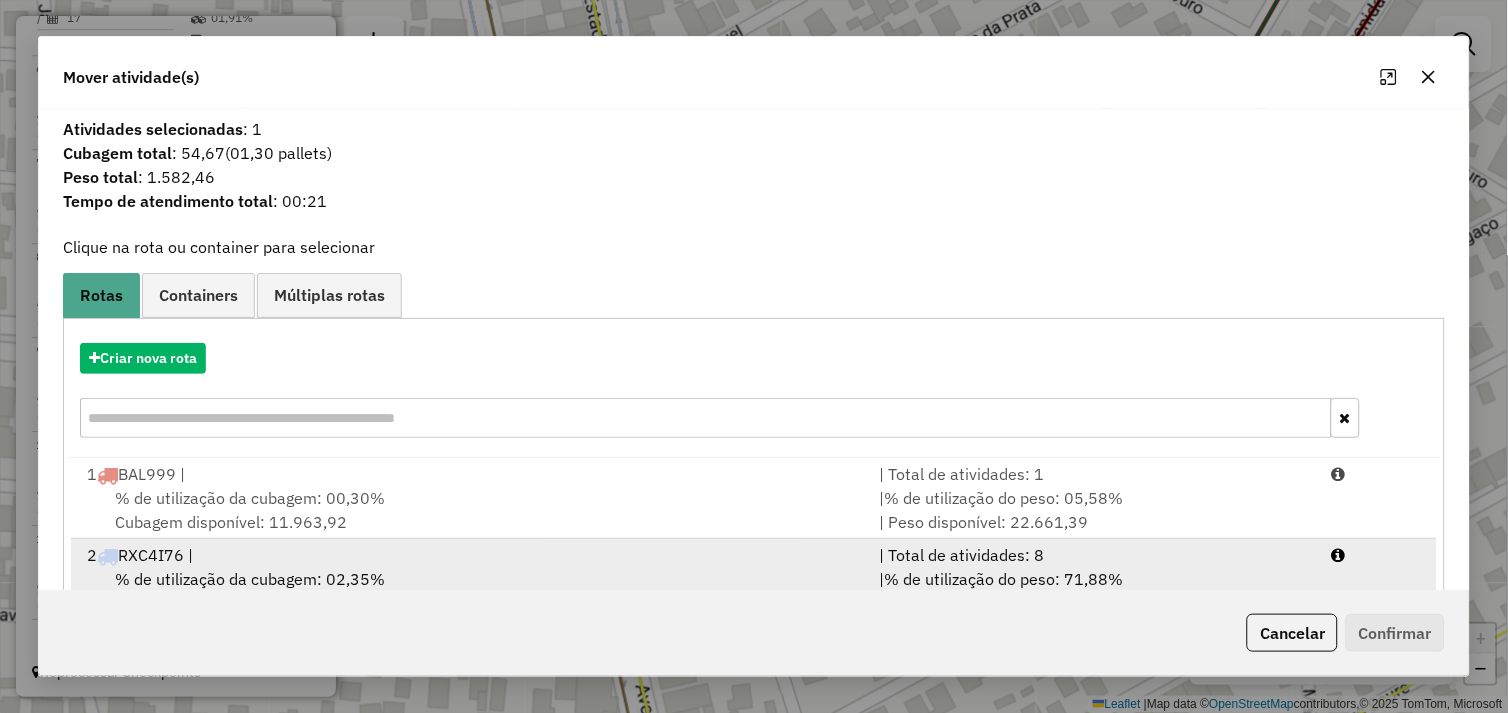 click on "2  RXC4I76 |" at bounding box center [471, 555] 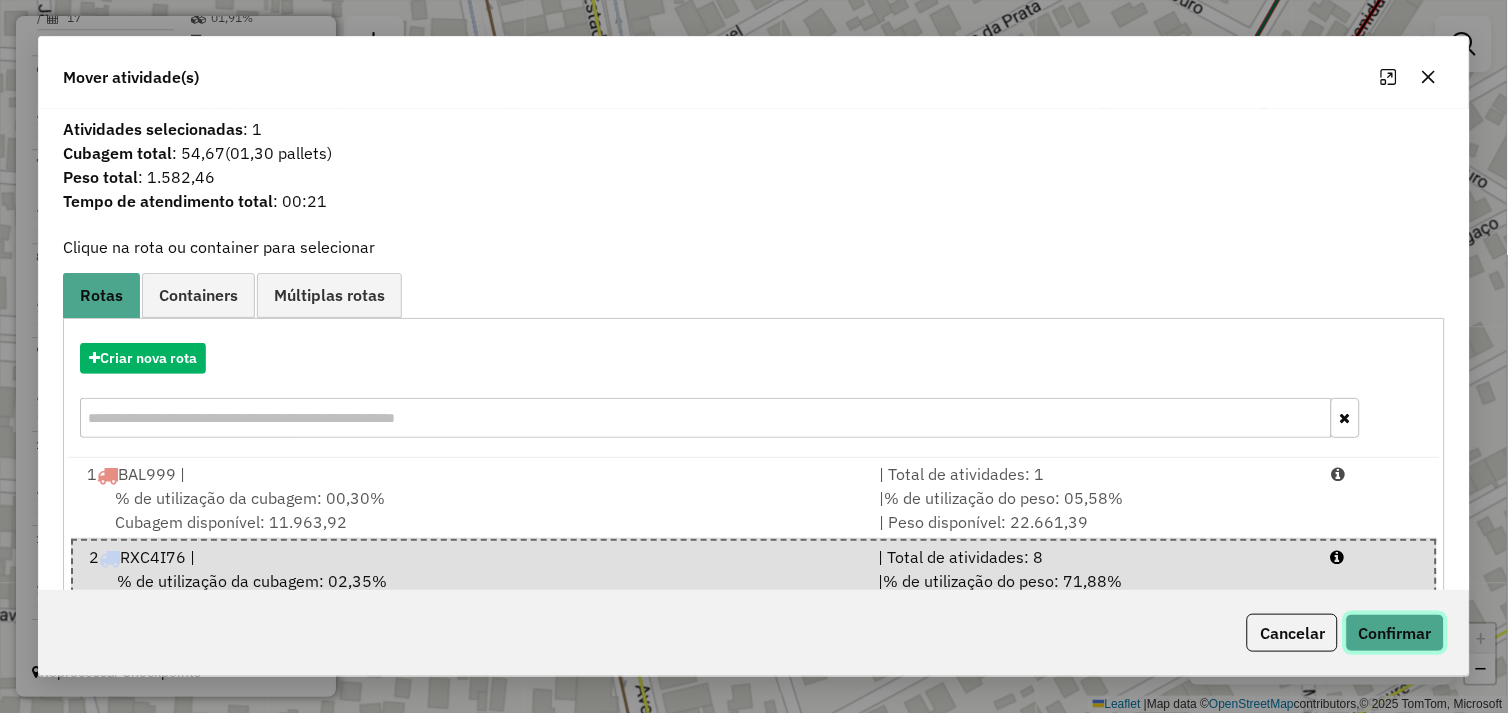 click on "Confirmar" 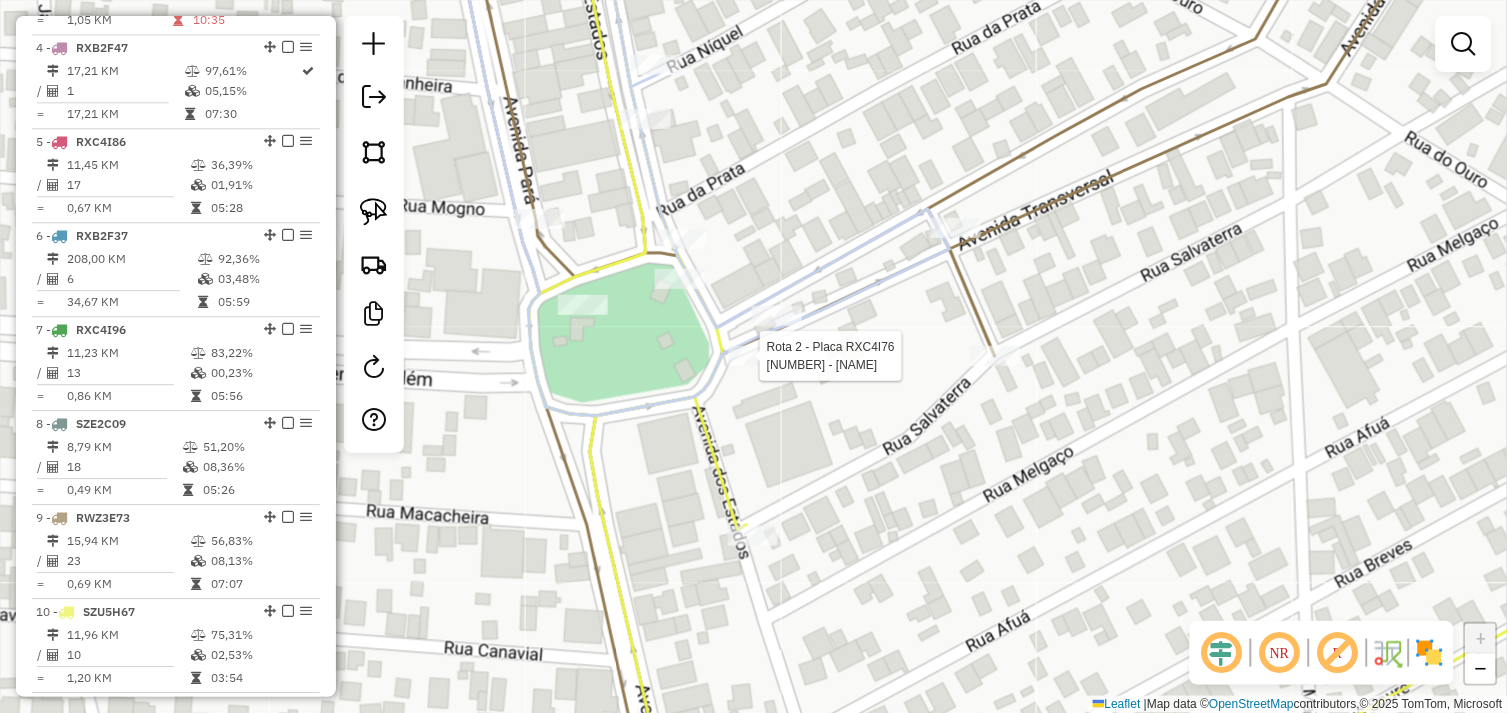 select on "*********" 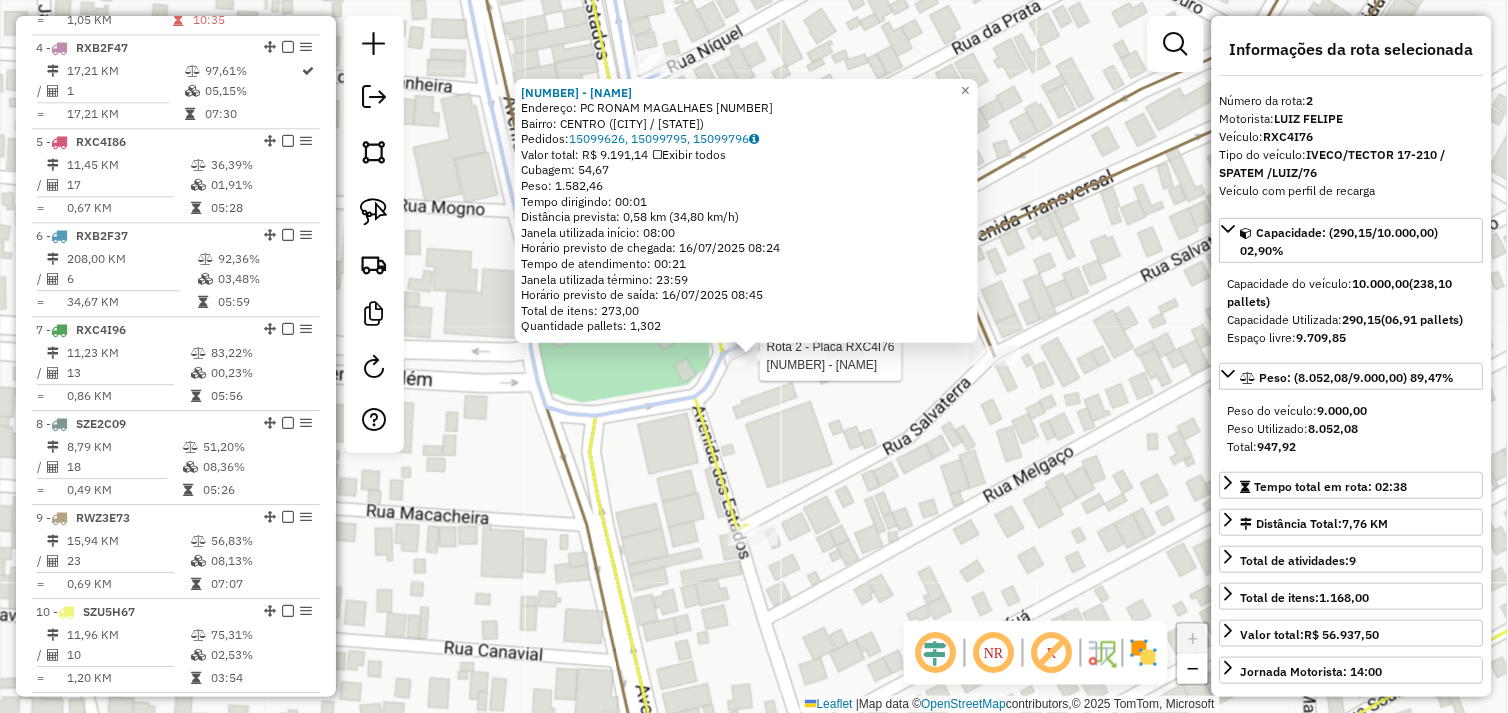 scroll, scrollTop: 866, scrollLeft: 0, axis: vertical 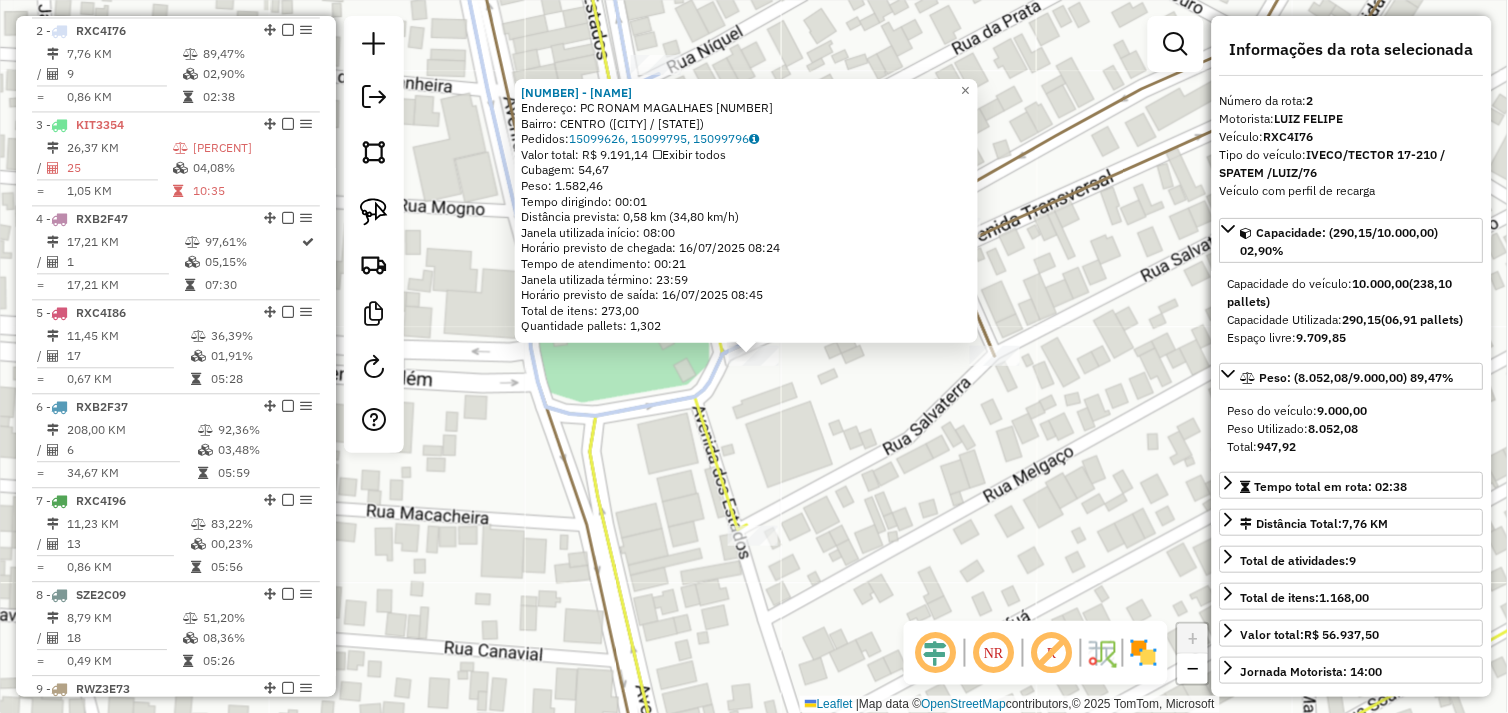 click on "1571 - SUP NOVO HORIZONTE  Endereço:  PC RONAM MAGALHAES 367   Bairro: CENTRO (TUCUMA / PA)   Pedidos:  15099626, 15099795, 15099796   Valor total: R$ 9.191,14   Exibir todos   Cubagem: 54,67  Peso: 1.582,46  Tempo dirigindo: 00:01   Distância prevista: 0,58 km (34,80 km/h)   Janela utilizada início: 08:00   Horário previsto de chegada: 16/07/2025 08:24   Tempo de atendimento: 00:21   Janela utilizada término: 23:59   Horário previsto de saída: 16/07/2025 08:45   Total de itens: 273,00   Quantidade pallets: 1,302  × Janela de atendimento Grade de atendimento Capacidade Transportadoras Veículos Cliente Pedidos  Rotas Selecione os dias de semana para filtrar as janelas de atendimento  Seg   Ter   Qua   Qui   Sex   Sáb   Dom  Informe o período da janela de atendimento: De: Até:  Filtrar exatamente a janela do cliente  Considerar janela de atendimento padrão  Selecione os dias de semana para filtrar as grades de atendimento  Seg   Ter   Qua   Qui   Sex   Sáb   Dom   Peso mínimo:   Peso máximo:  +" 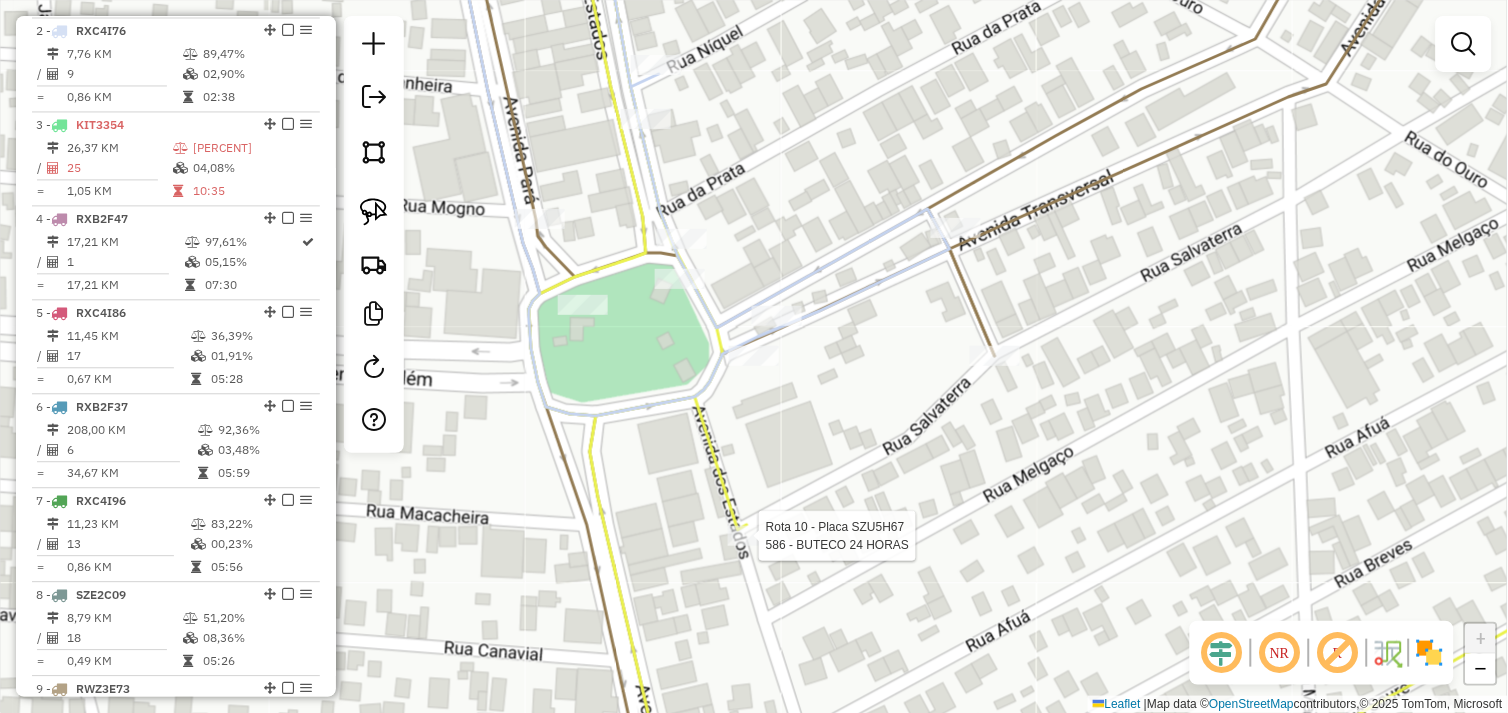 scroll, scrollTop: 1204, scrollLeft: 0, axis: vertical 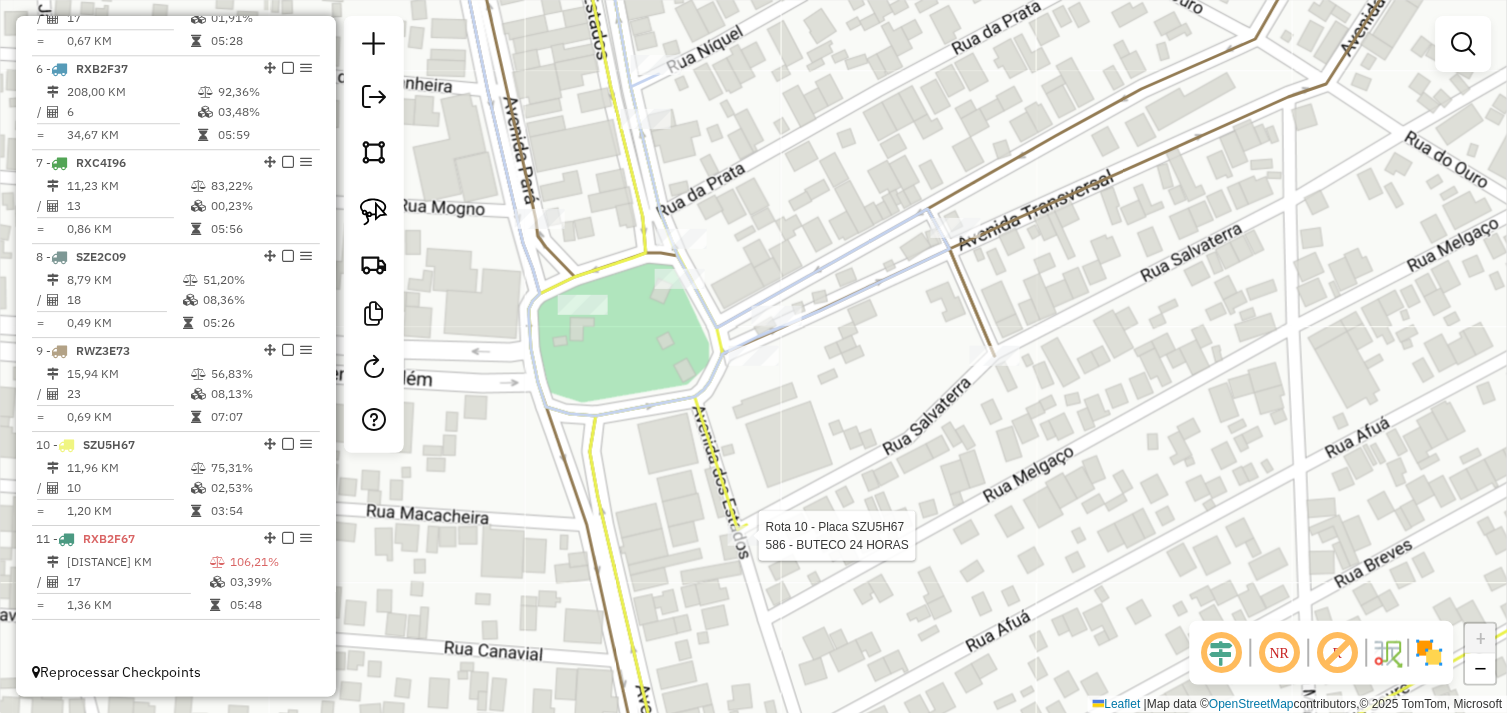 select on "*********" 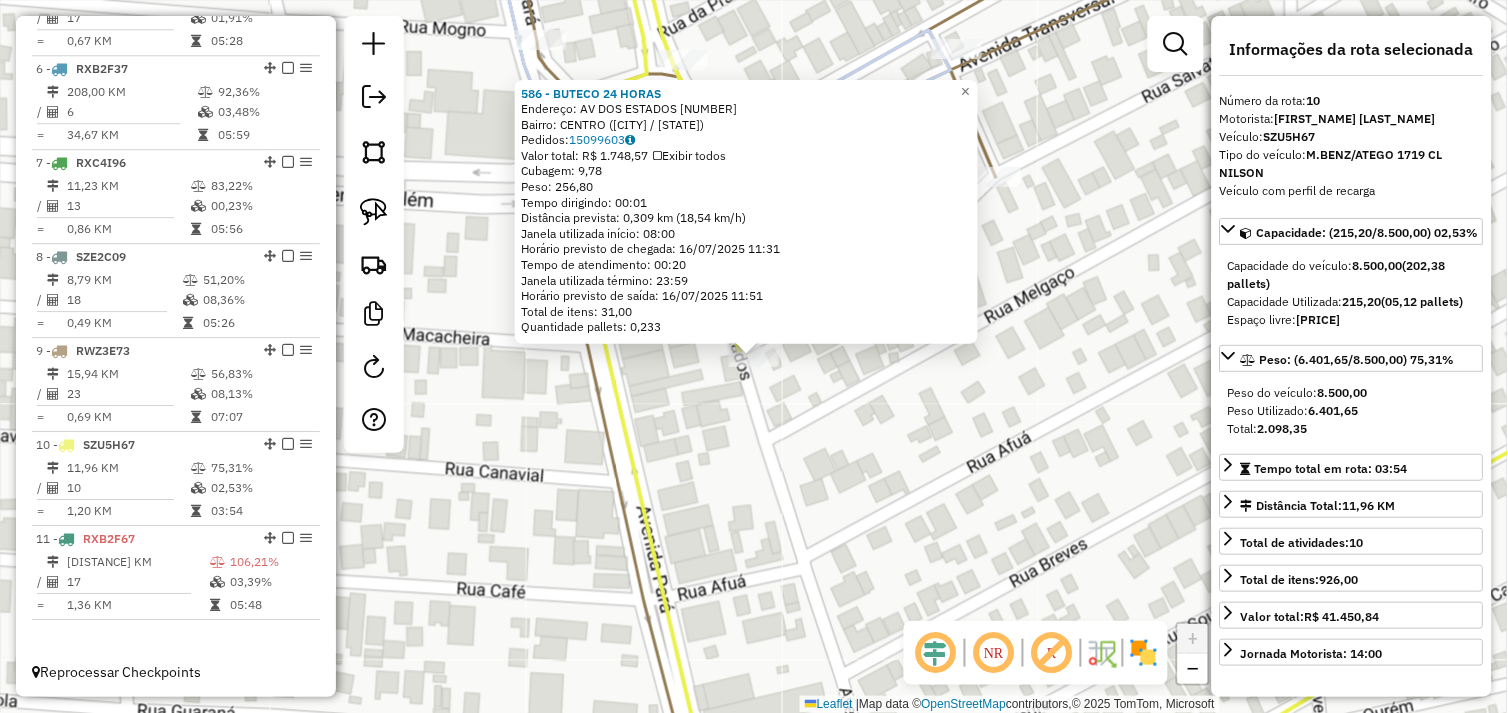 click on "586 - BUTECO 24 HORAS  Endereço:  AV DOS ESTADOS 1   Bairro: CENTRO (TUCUMA / PA)   Pedidos:  15099603   Valor total: R$ 1.748,57   Exibir todos   Cubagem: 9,78  Peso: 256,80  Tempo dirigindo: 00:01   Distância prevista: 0,309 km (18,54 km/h)   Janela utilizada início: 08:00   Horário previsto de chegada: 16/07/2025 11:31   Tempo de atendimento: 00:20   Janela utilizada término: 23:59   Horário previsto de saída: 16/07/2025 11:51   Total de itens: 31,00   Quantidade pallets: 0,233  × Janela de atendimento Grade de atendimento Capacidade Transportadoras Veículos Cliente Pedidos  Rotas Selecione os dias de semana para filtrar as janelas de atendimento  Seg   Ter   Qua   Qui   Sex   Sáb   Dom  Informe o período da janela de atendimento: De: Até:  Filtrar exatamente a janela do cliente  Considerar janela de atendimento padrão  Selecione os dias de semana para filtrar as grades de atendimento  Seg   Ter   Qua   Qui   Sex   Sáb   Dom   Considerar clientes sem dia de atendimento cadastrado  De:   De:" 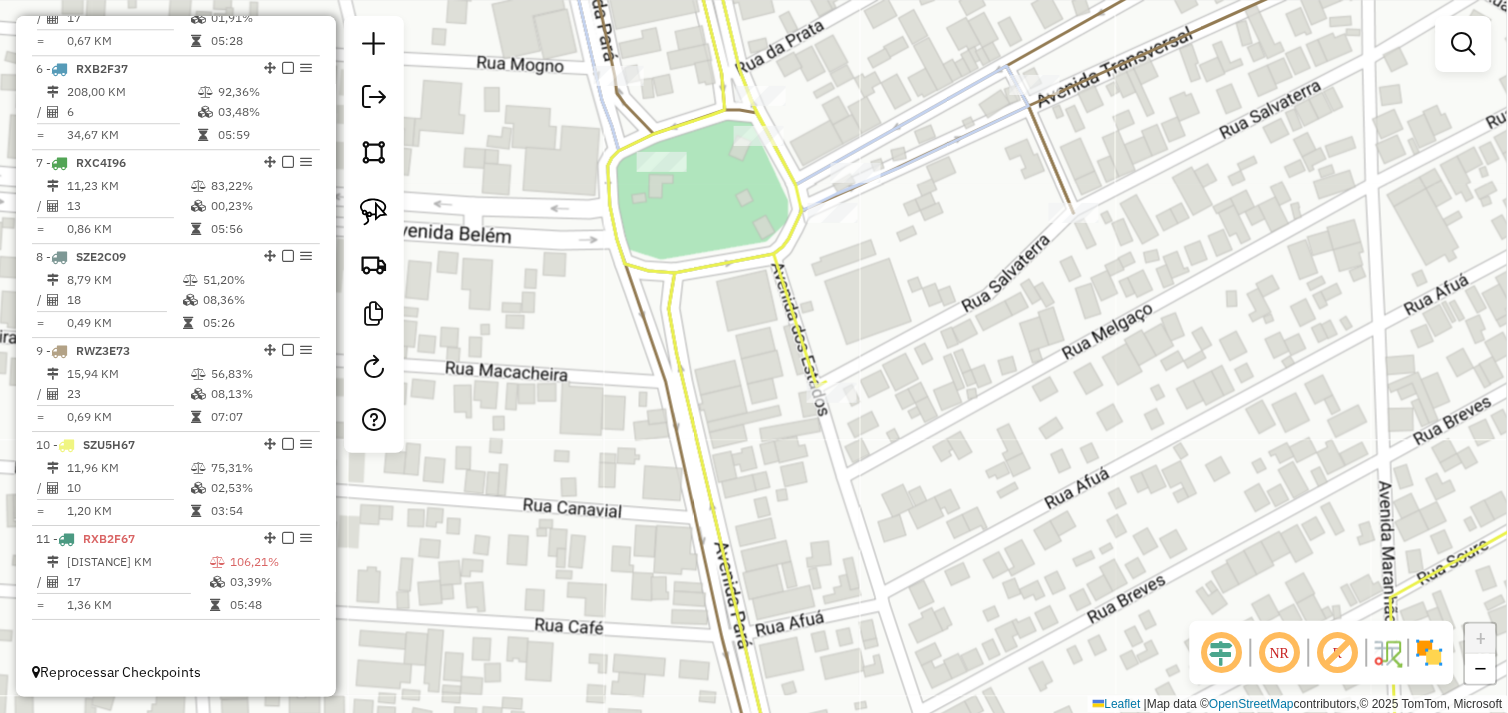 drag, startPoint x: 712, startPoint y: 401, endPoint x: 806, endPoint y: 441, distance: 102.156746 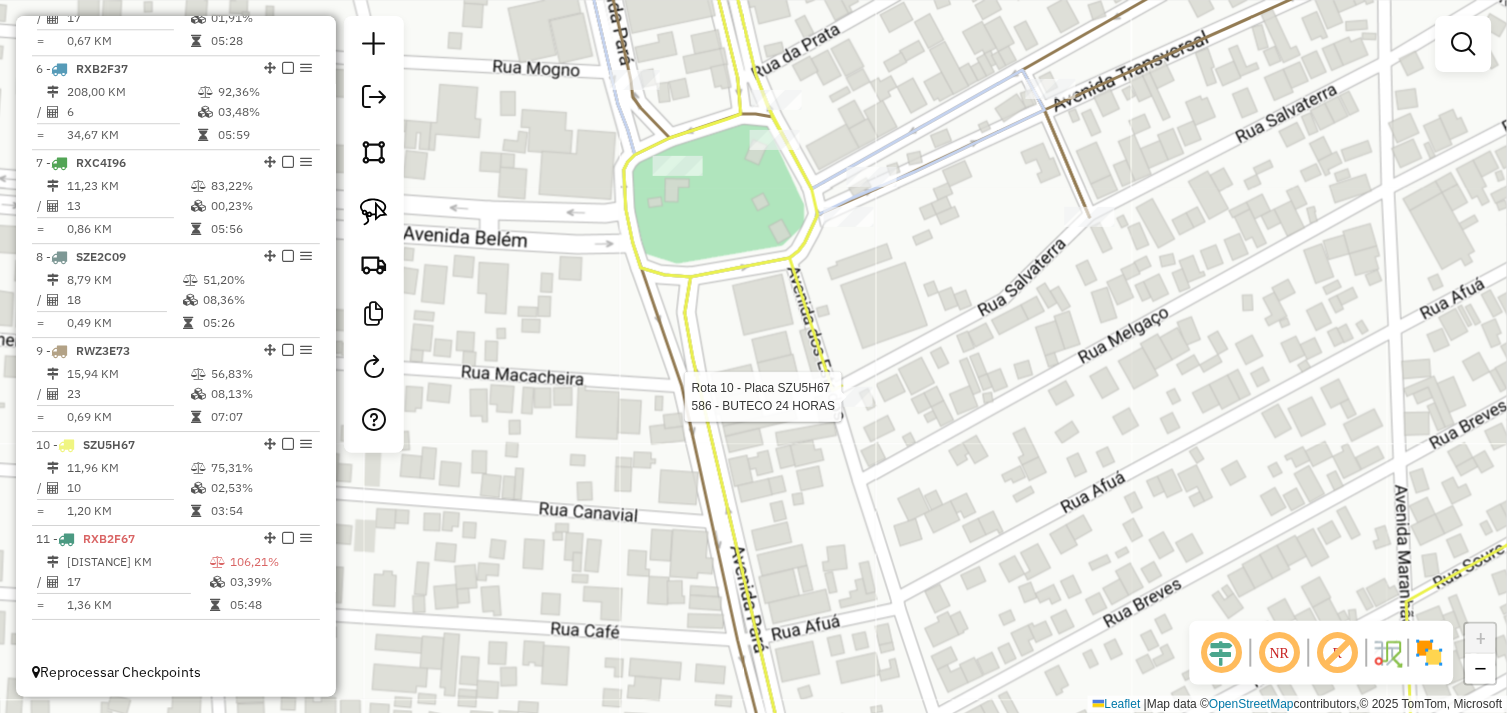 select on "*********" 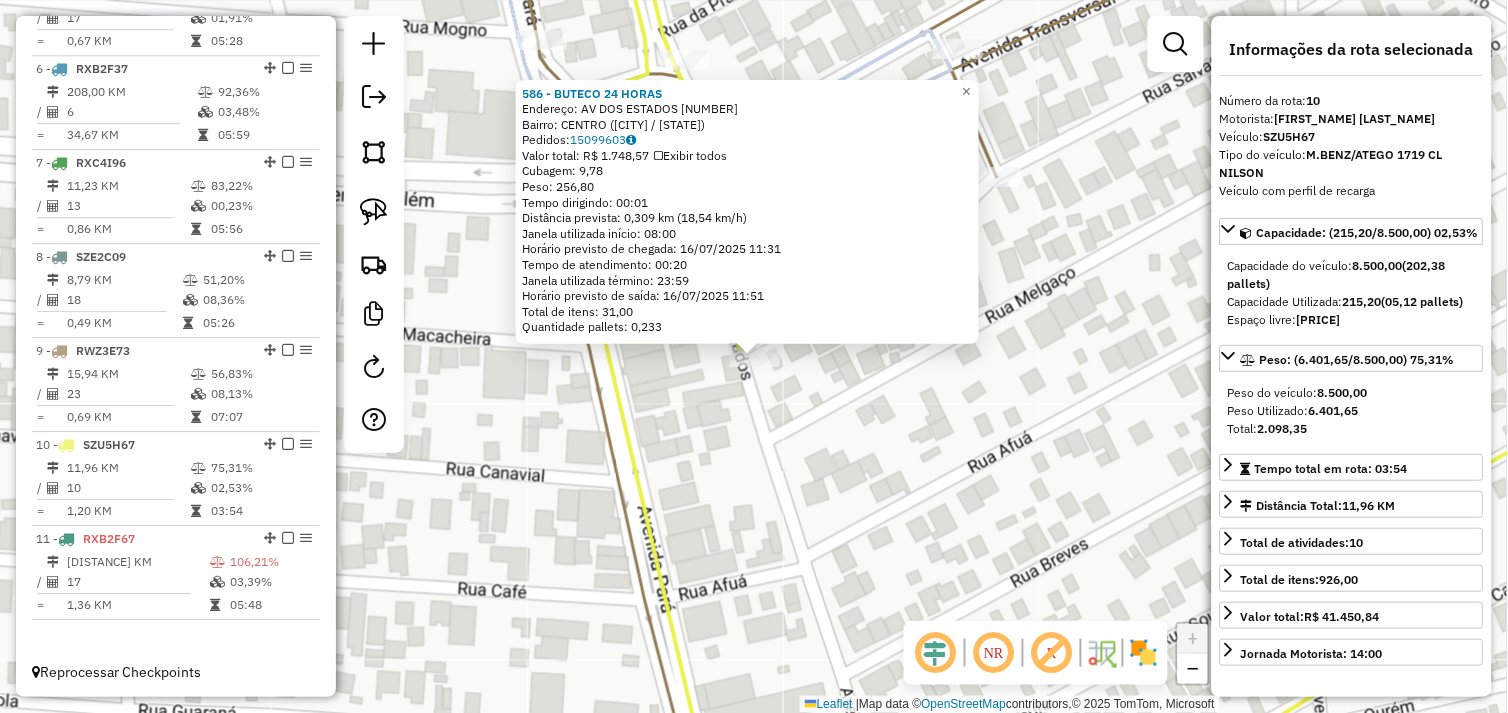 click on "586 - BUTECO 24 HORAS  Endereço:  AV DOS ESTADOS 1   Bairro: CENTRO (TUCUMA / PA)   Pedidos:  15099603   Valor total: R$ 1.748,57   Exibir todos   Cubagem: 9,78  Peso: 256,80  Tempo dirigindo: 00:01   Distância prevista: 0,309 km (18,54 km/h)   Janela utilizada início: 08:00   Horário previsto de chegada: 16/07/2025 11:31   Tempo de atendimento: 00:20   Janela utilizada término: 23:59   Horário previsto de saída: 16/07/2025 11:51   Total de itens: 31,00   Quantidade pallets: 0,233  × Janela de atendimento Grade de atendimento Capacidade Transportadoras Veículos Cliente Pedidos  Rotas Selecione os dias de semana para filtrar as janelas de atendimento  Seg   Ter   Qua   Qui   Sex   Sáb   Dom  Informe o período da janela de atendimento: De: Até:  Filtrar exatamente a janela do cliente  Considerar janela de atendimento padrão  Selecione os dias de semana para filtrar as grades de atendimento  Seg   Ter   Qua   Qui   Sex   Sáb   Dom   Considerar clientes sem dia de atendimento cadastrado  De:   De:" 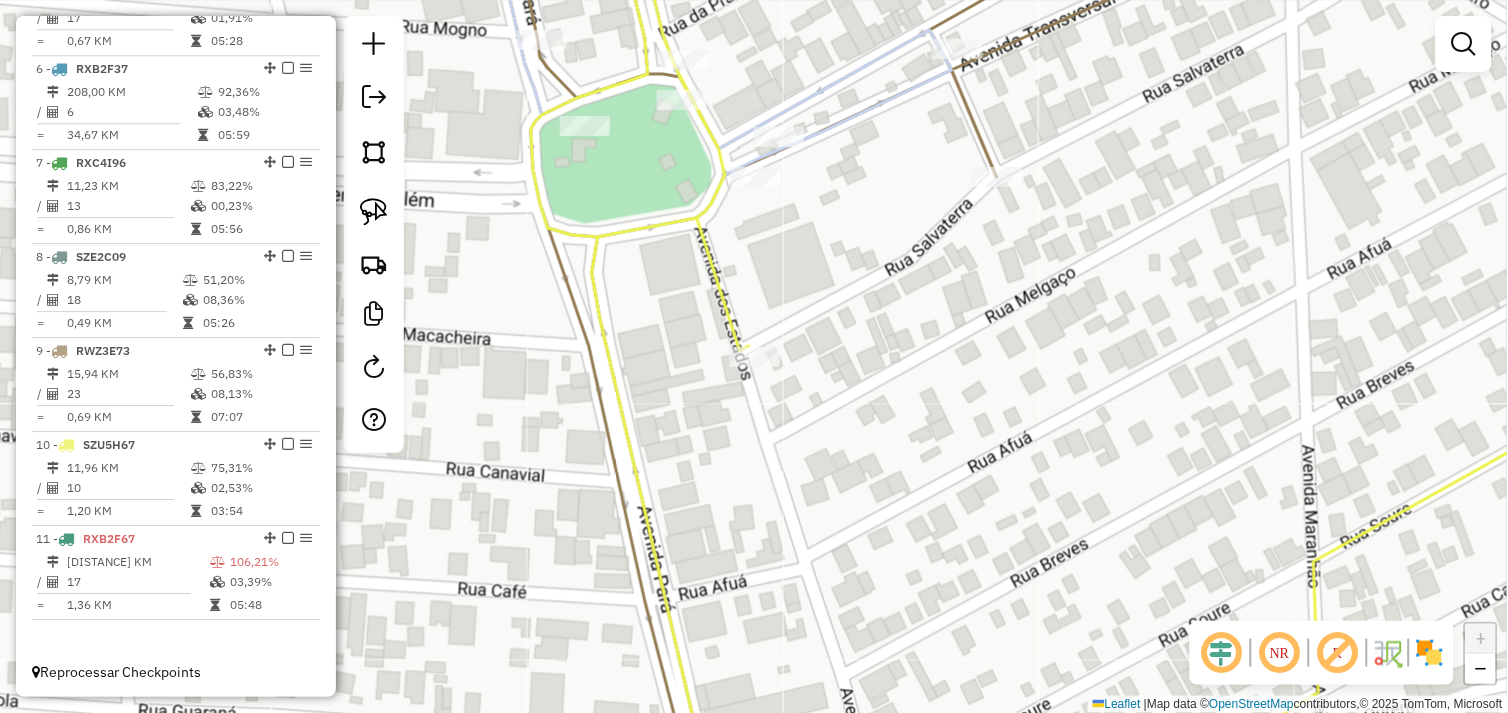 drag, startPoint x: 808, startPoint y: 327, endPoint x: 732, endPoint y: 426, distance: 124.80785 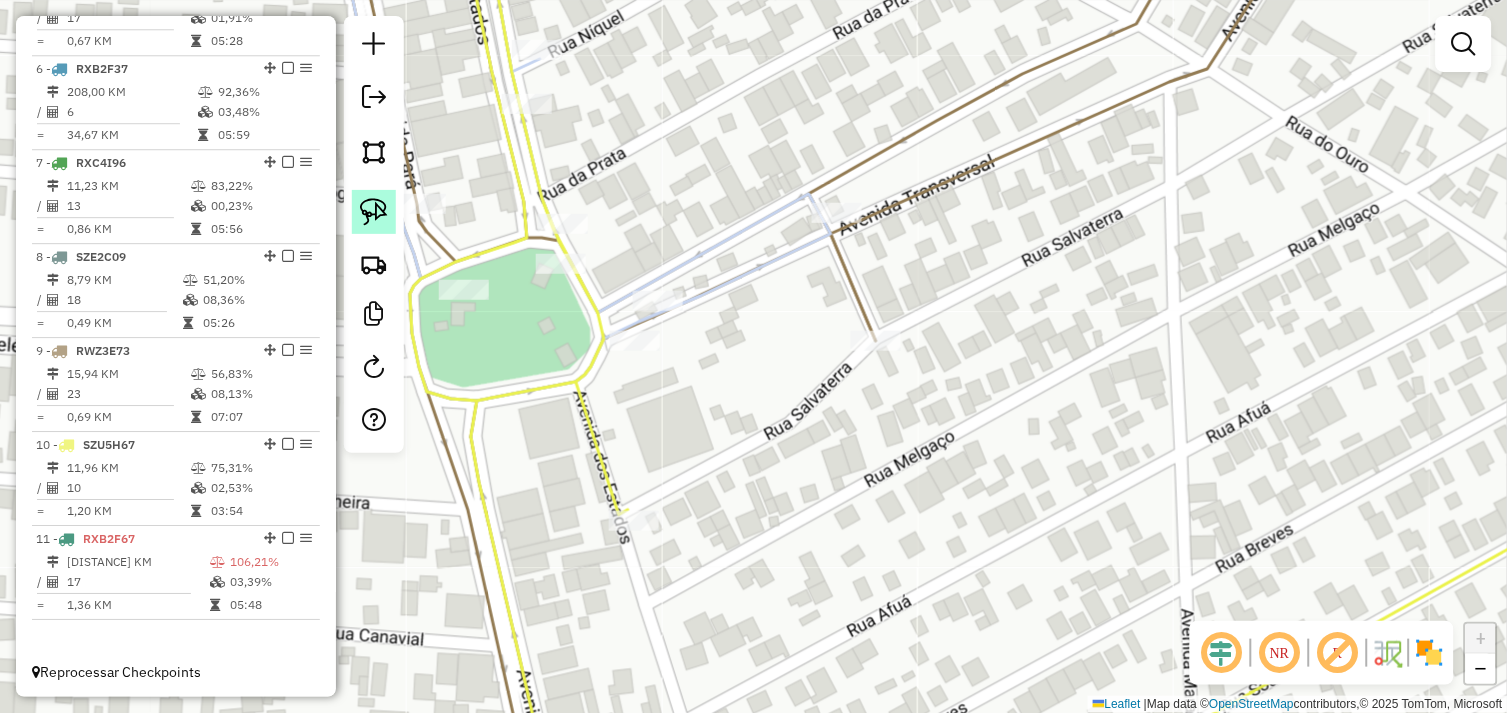 click 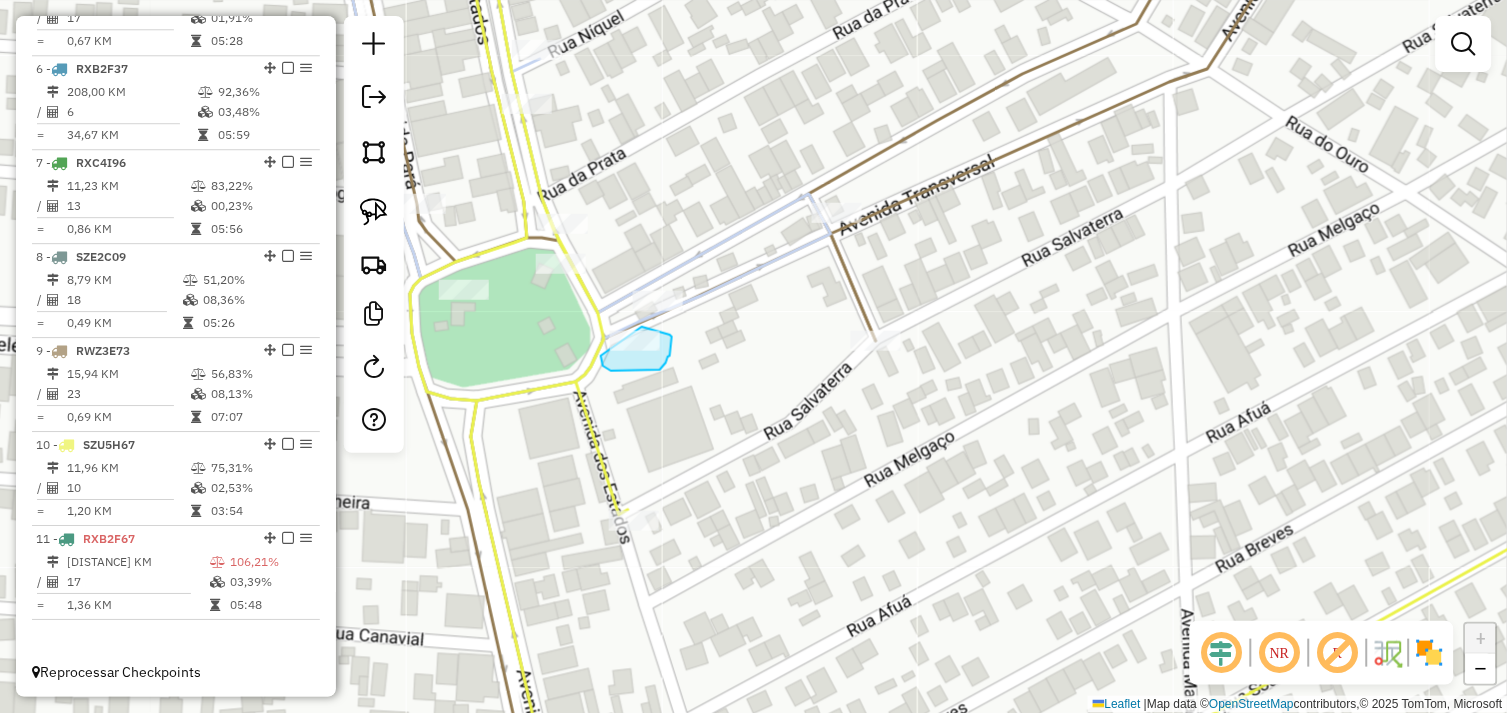 drag, startPoint x: 601, startPoint y: 356, endPoint x: 628, endPoint y: 328, distance: 38.8973 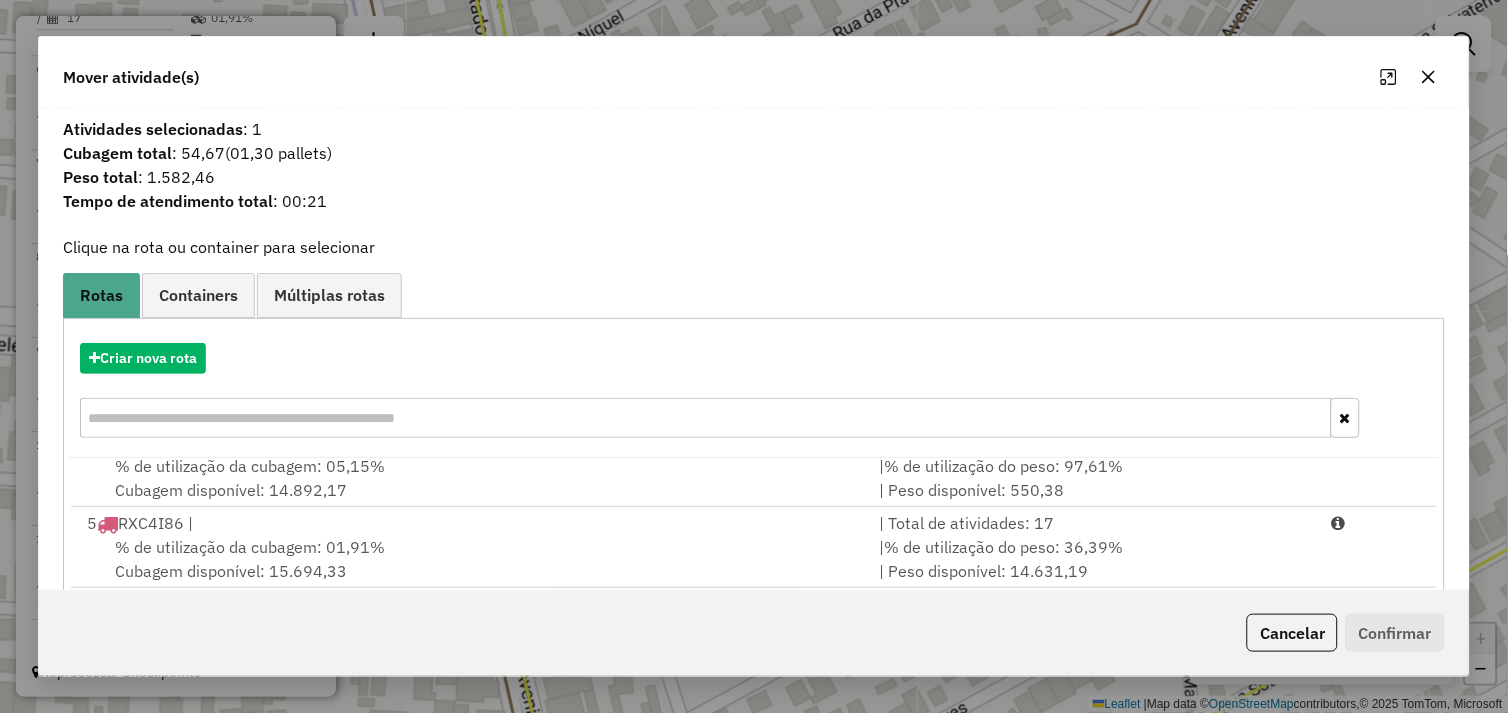 scroll, scrollTop: 411, scrollLeft: 0, axis: vertical 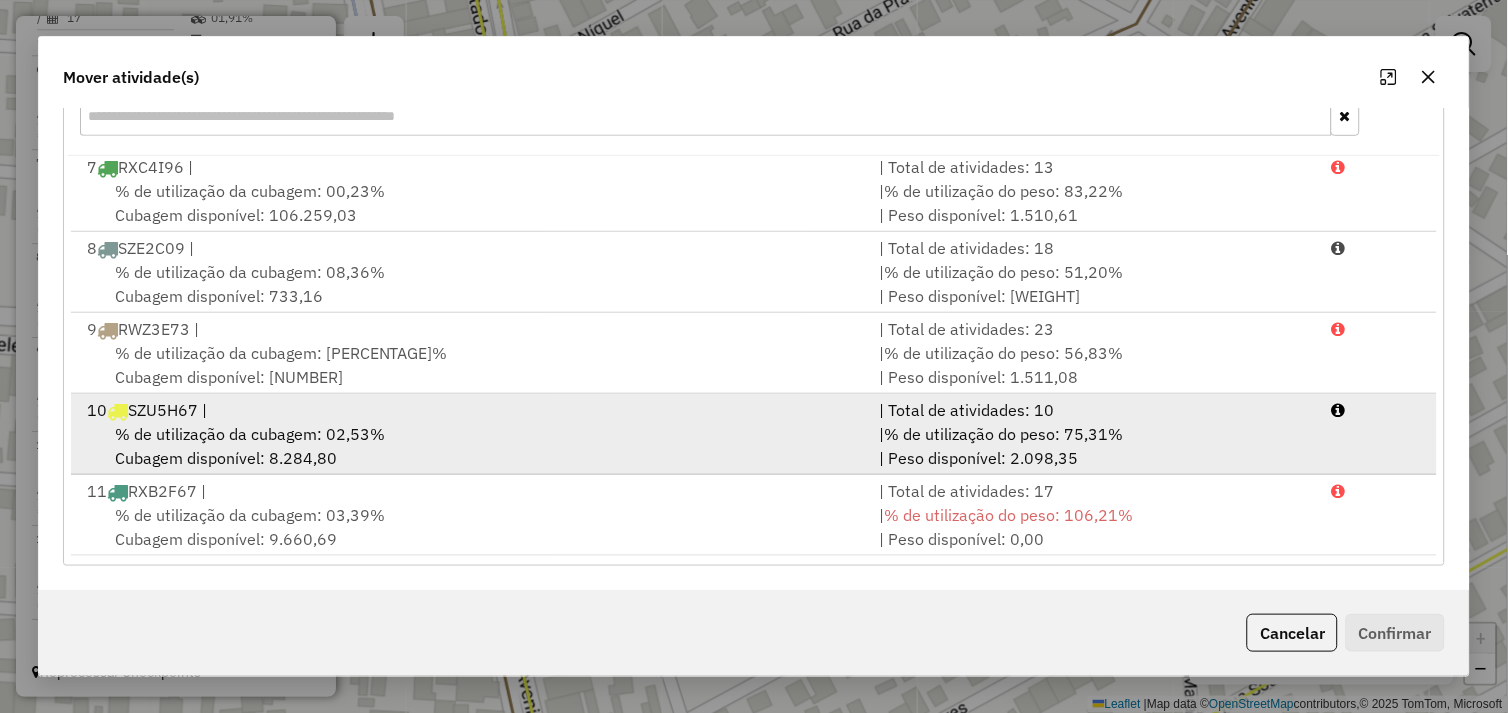 click on "% de utilização da cubagem: 02,53%  Cubagem disponível: 8.284,80" at bounding box center [471, 446] 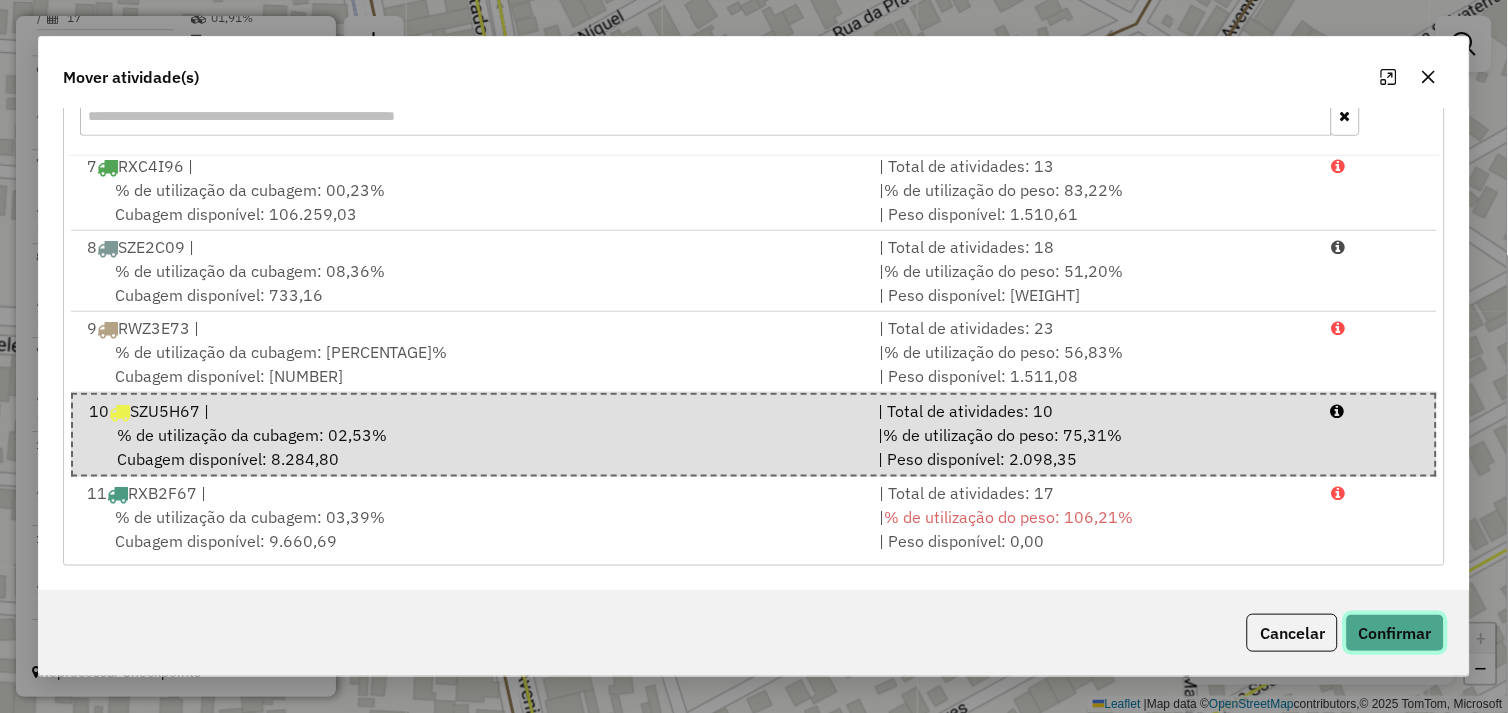 click on "Confirmar" 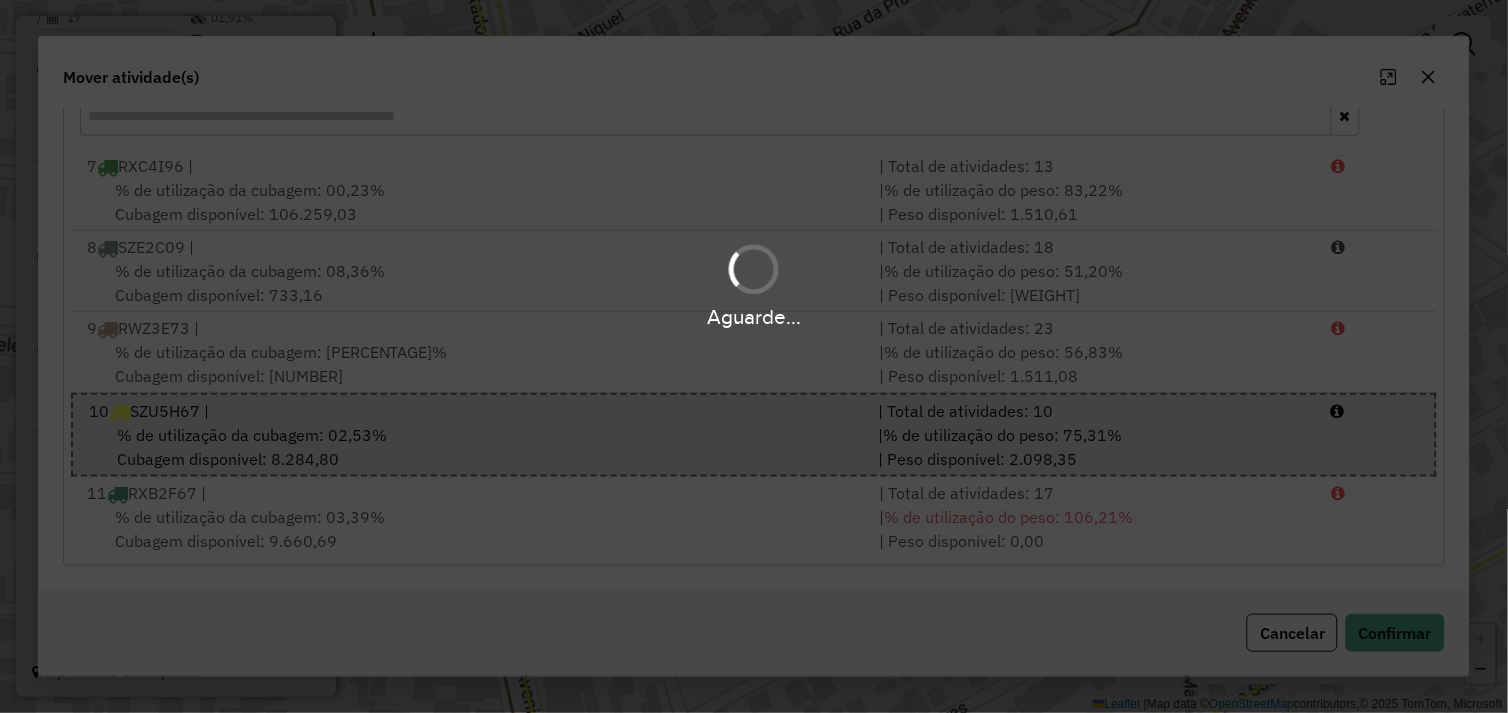 scroll, scrollTop: 0, scrollLeft: 0, axis: both 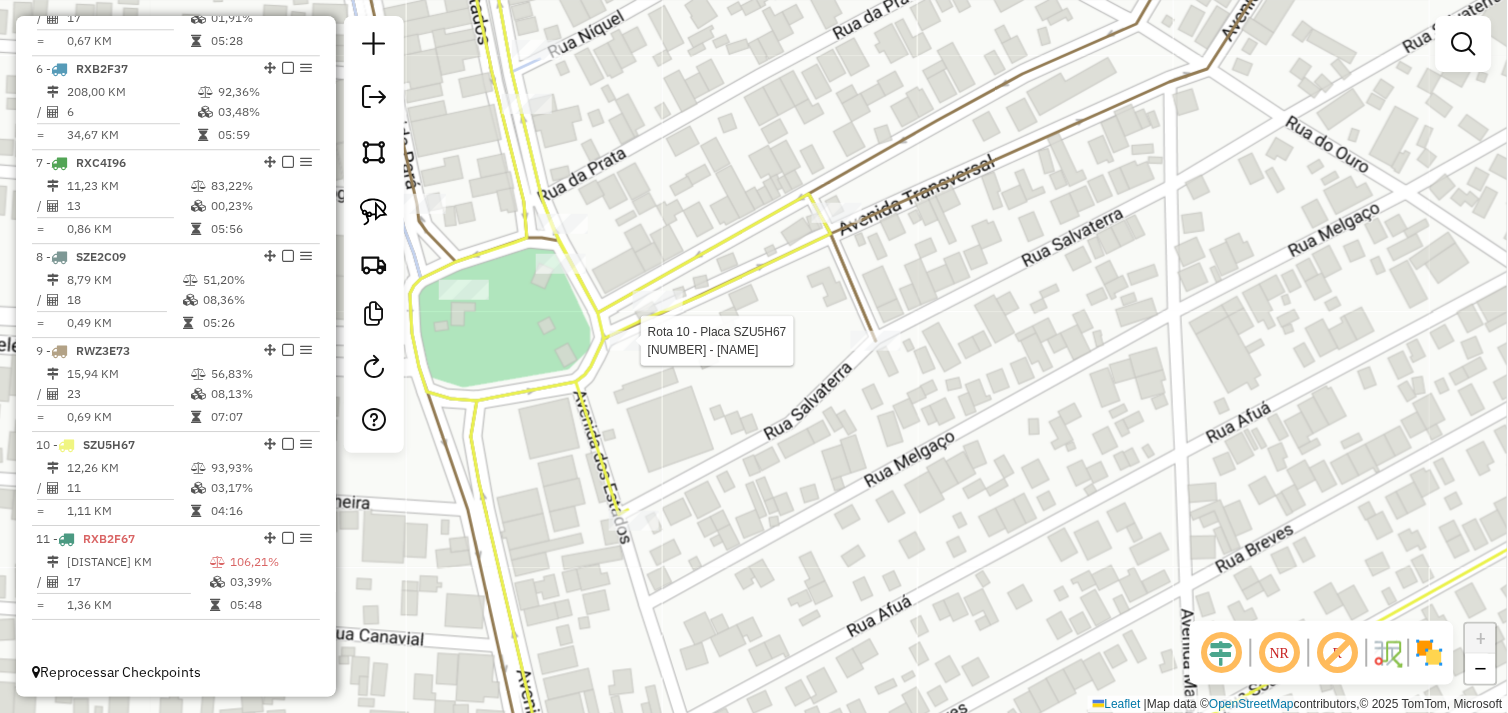 select on "*********" 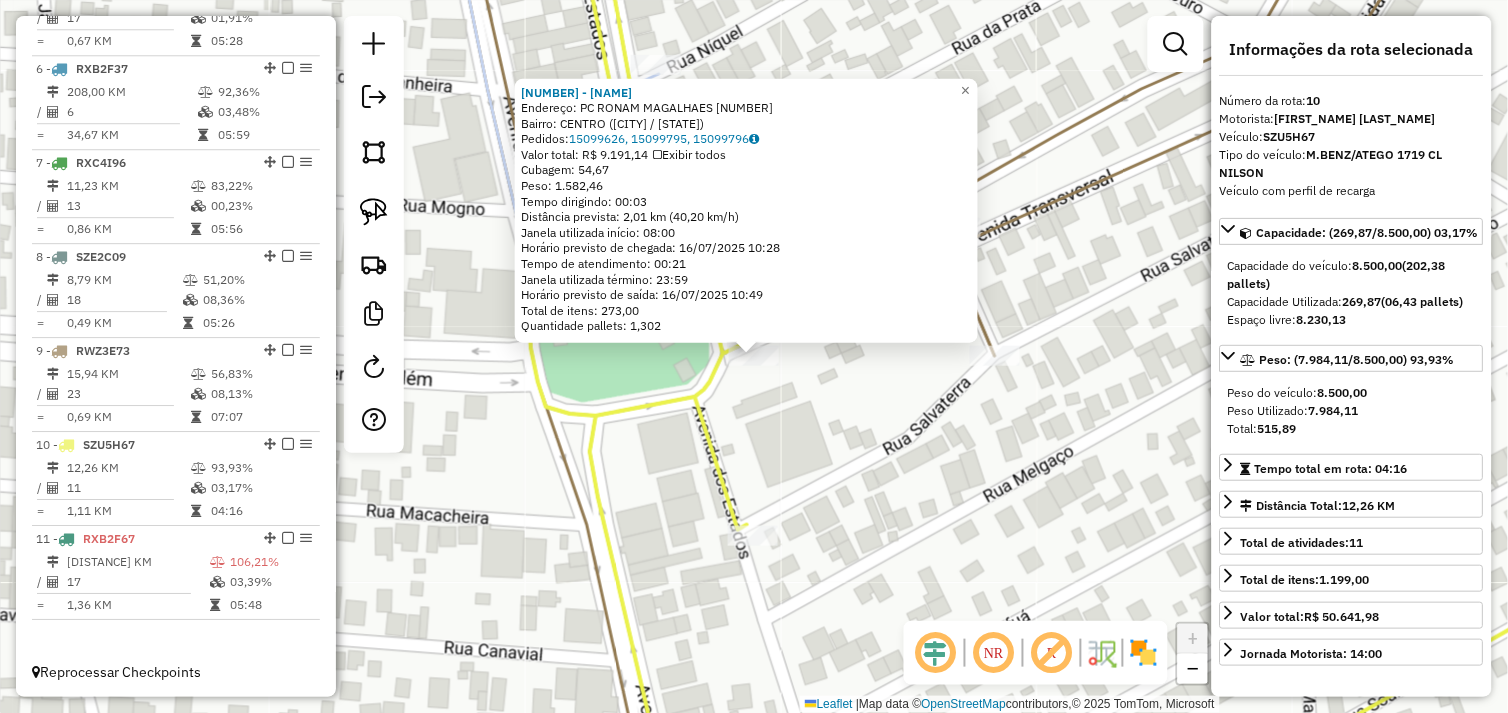 click on "1571 - SUP NOVO HORIZONTE  Endereço:  PC RONAM MAGALHAES 367   Bairro: CENTRO (TUCUMA / PA)   Pedidos:  15099626, 15099795, 15099796   Valor total: R$ 9.191,14   Exibir todos   Cubagem: 54,67  Peso: 1.582,46  Tempo dirigindo: 00:03   Distância prevista: 2,01 km (40,20 km/h)   Janela utilizada início: 08:00   Horário previsto de chegada: 16/07/2025 10:28   Tempo de atendimento: 00:21   Janela utilizada término: 23:59   Horário previsto de saída: 16/07/2025 10:49   Total de itens: 273,00   Quantidade pallets: 1,302  × Janela de atendimento Grade de atendimento Capacidade Transportadoras Veículos Cliente Pedidos  Rotas Selecione os dias de semana para filtrar as janelas de atendimento  Seg   Ter   Qua   Qui   Sex   Sáb   Dom  Informe o período da janela de atendimento: De: Até:  Filtrar exatamente a janela do cliente  Considerar janela de atendimento padrão  Selecione os dias de semana para filtrar as grades de atendimento  Seg   Ter   Qua   Qui   Sex   Sáb   Dom   Peso mínimo:   Peso máximo:  +" 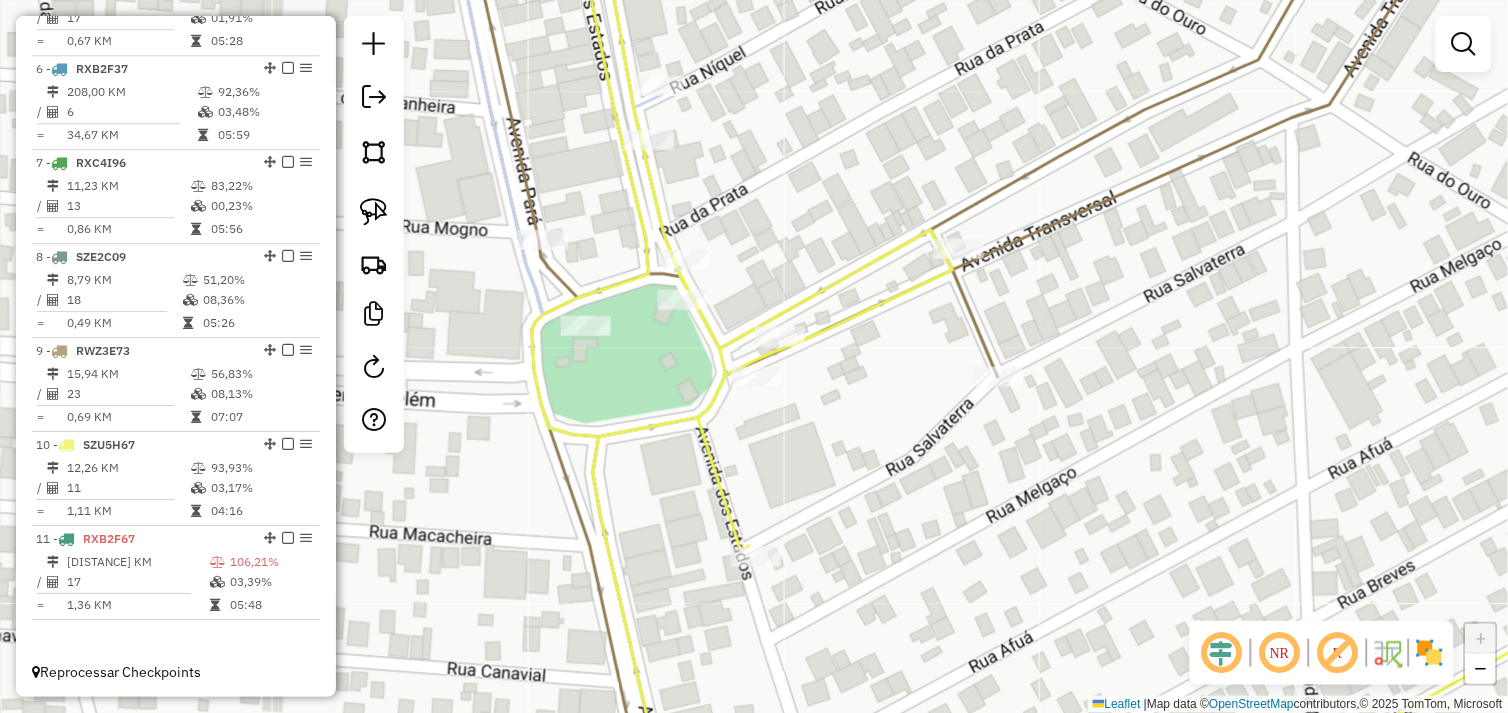 drag, startPoint x: 774, startPoint y: 233, endPoint x: 846, endPoint y: 407, distance: 188.30826 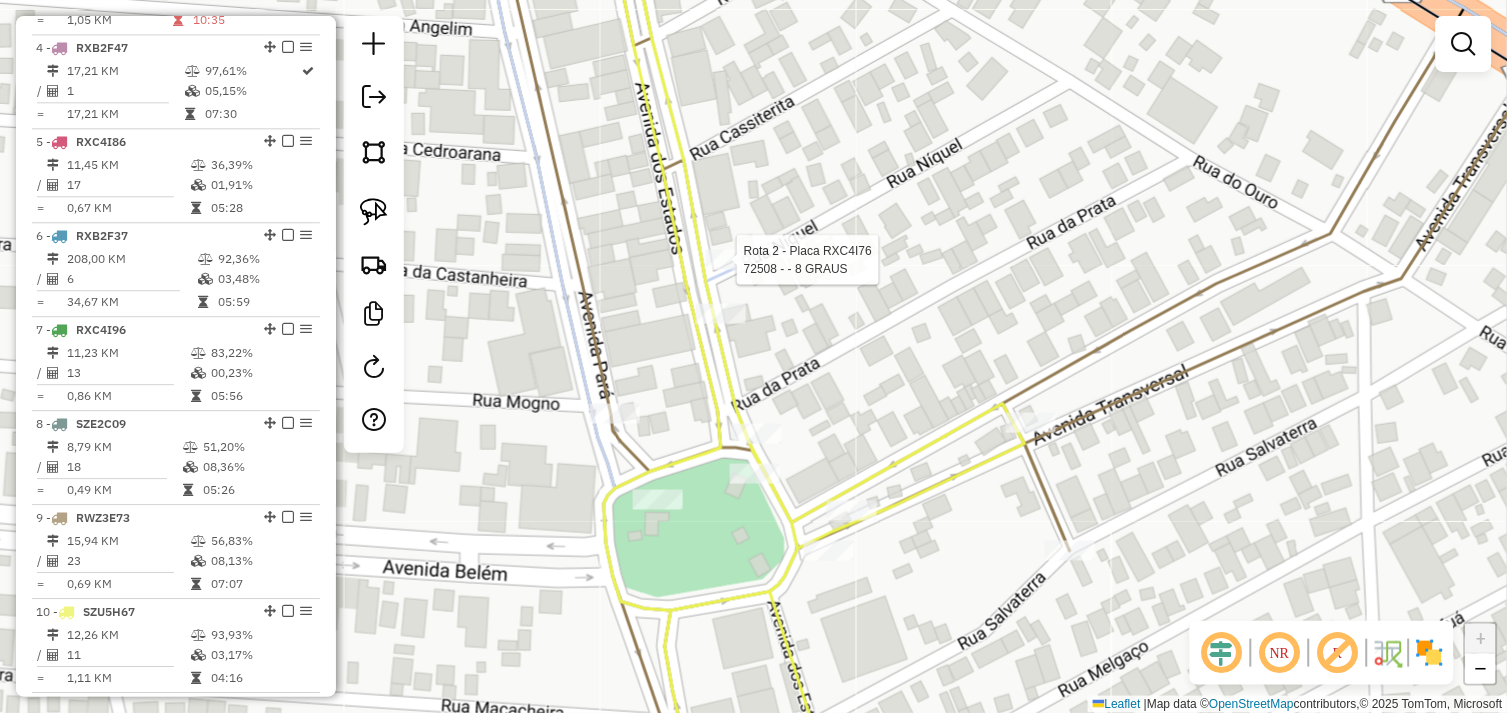 select on "*********" 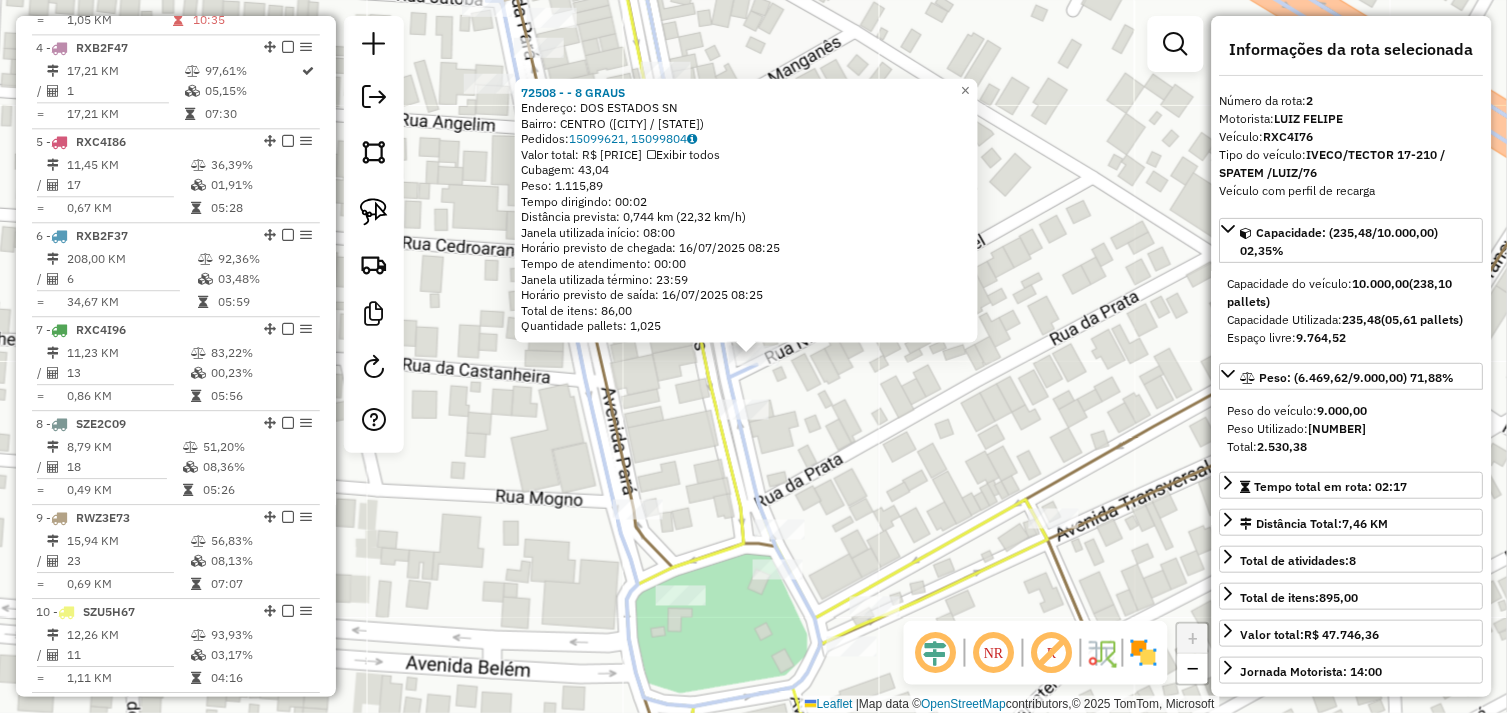 scroll, scrollTop: 866, scrollLeft: 0, axis: vertical 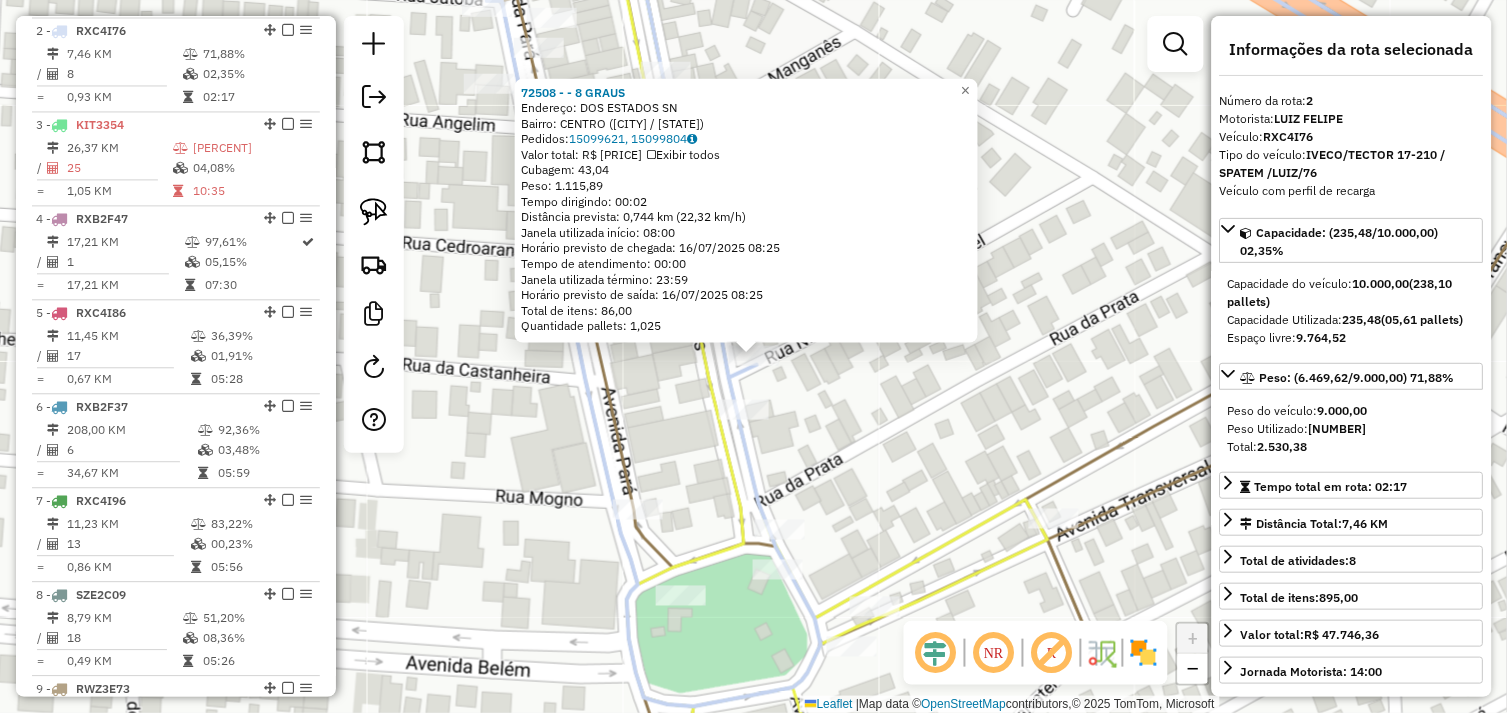 click on "72508 - - 8 GRAUS  Endereço:  DOS ESTADOS SN   Bairro: CENTRO (TUCUMA / PA)   Pedidos:  15099621, 15099804   Valor total: R$ 7.516,57   Exibir todos   Cubagem: 43,04  Peso: 1.115,89  Tempo dirigindo: 00:02   Distância prevista: 0,744 km (22,32 km/h)   Janela utilizada início: 08:00   Horário previsto de chegada: 16/07/2025 08:25   Tempo de atendimento: 00:00   Janela utilizada término: 23:59   Horário previsto de saída: 16/07/2025 08:25   Total de itens: 86,00   Quantidade pallets: 1,025  × Janela de atendimento Grade de atendimento Capacidade Transportadoras Veículos Cliente Pedidos  Rotas Selecione os dias de semana para filtrar as janelas de atendimento  Seg   Ter   Qua   Qui   Sex   Sáb   Dom  Informe o período da janela de atendimento: De: Até:  Filtrar exatamente a janela do cliente  Considerar janela de atendimento padrão  Selecione os dias de semana para filtrar as grades de atendimento  Seg   Ter   Qua   Qui   Sex   Sáb   Dom   Considerar clientes sem dia de atendimento cadastrado  De:" 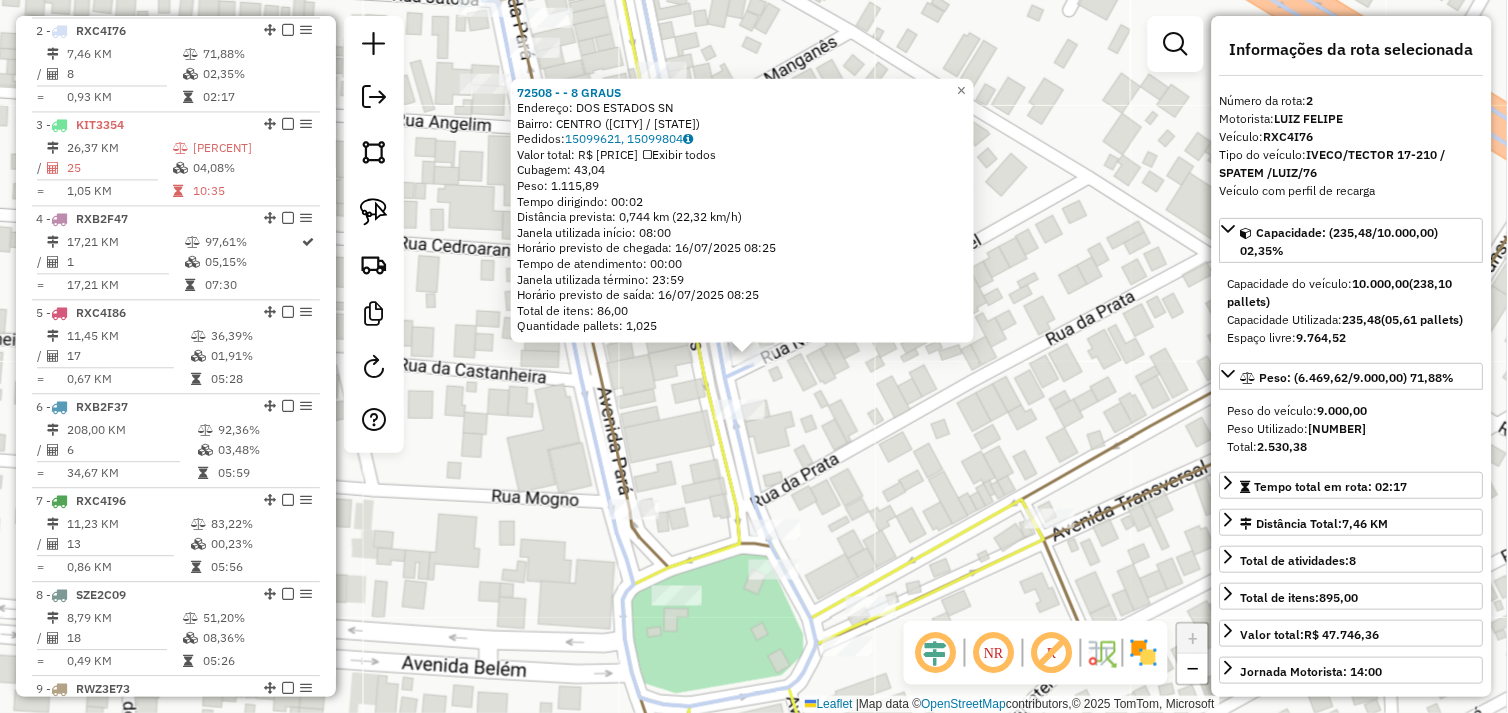 drag, startPoint x: 932, startPoint y: 483, endPoint x: 855, endPoint y: 456, distance: 81.596565 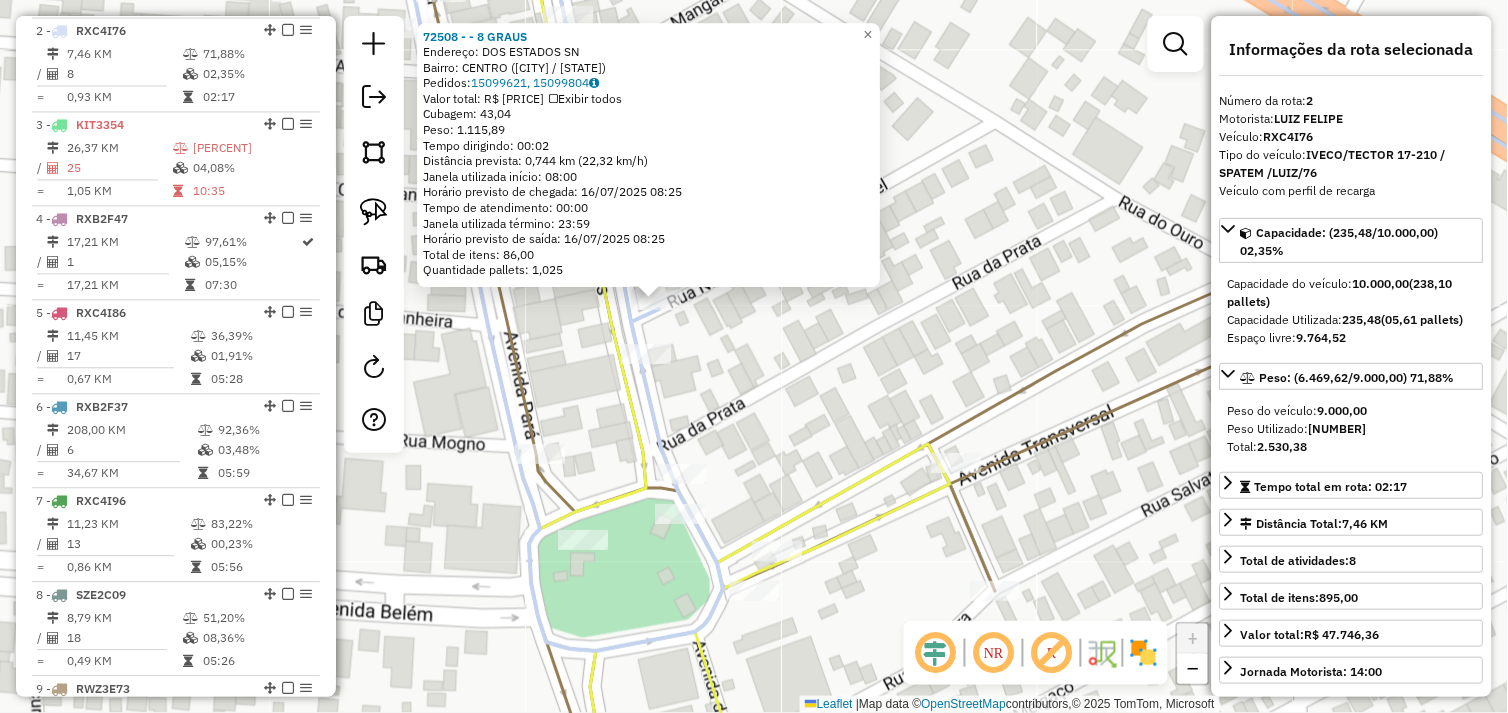 click on "72508 - - 8 GRAUS  Endereço:  DOS ESTADOS SN   Bairro: CENTRO (TUCUMA / PA)   Pedidos:  15099621, 15099804   Valor total: R$ 7.516,57   Exibir todos   Cubagem: 43,04  Peso: 1.115,89  Tempo dirigindo: 00:02   Distância prevista: 0,744 km (22,32 km/h)   Janela utilizada início: 08:00   Horário previsto de chegada: 16/07/2025 08:25   Tempo de atendimento: 00:00   Janela utilizada término: 23:59   Horário previsto de saída: 16/07/2025 08:25   Total de itens: 86,00   Quantidade pallets: 1,025  × Janela de atendimento Grade de atendimento Capacidade Transportadoras Veículos Cliente Pedidos  Rotas Selecione os dias de semana para filtrar as janelas de atendimento  Seg   Ter   Qua   Qui   Sex   Sáb   Dom  Informe o período da janela de atendimento: De: Até:  Filtrar exatamente a janela do cliente  Considerar janela de atendimento padrão  Selecione os dias de semana para filtrar as grades de atendimento  Seg   Ter   Qua   Qui   Sex   Sáb   Dom   Considerar clientes sem dia de atendimento cadastrado  De:" 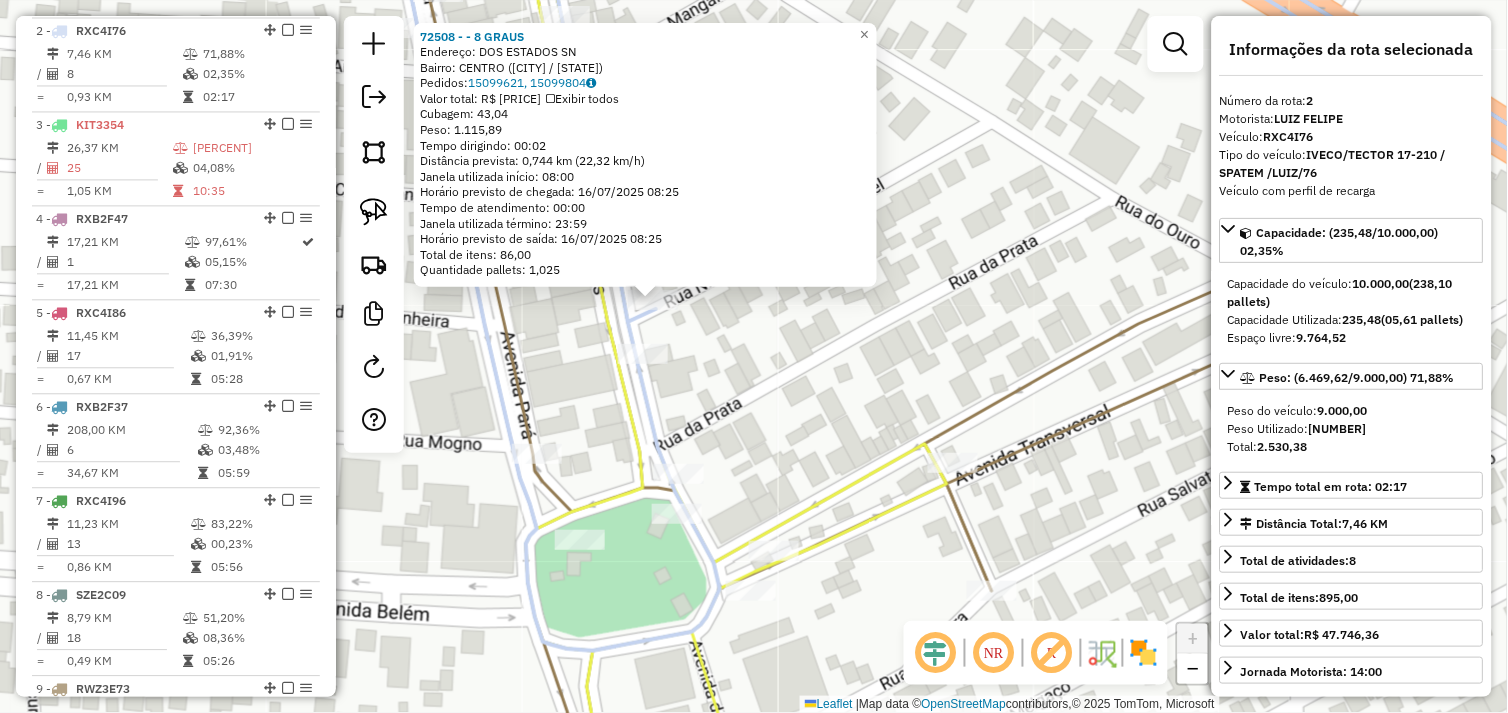 click on "Rota 9 - Placa RWZ3E73  64916 - MISTURA FINA 72508 - - 8 GRAUS  Endereço:  DOS ESTADOS SN   Bairro: CENTRO (TUCUMA / PA)   Pedidos:  15099621, 15099804   Valor total: R$ 7.516,57   Exibir todos   Cubagem: 43,04  Peso: 1.115,89  Tempo dirigindo: 00:02   Distância prevista: 0,744 km (22,32 km/h)   Janela utilizada início: 08:00   Horário previsto de chegada: 16/07/2025 08:25   Tempo de atendimento: 00:00   Janela utilizada término: 23:59   Horário previsto de saída: 16/07/2025 08:25   Total de itens: 86,00   Quantidade pallets: 1,025  × Janela de atendimento Grade de atendimento Capacidade Transportadoras Veículos Cliente Pedidos  Rotas Selecione os dias de semana para filtrar as janelas de atendimento  Seg   Ter   Qua   Qui   Sex   Sáb   Dom  Informe o período da janela de atendimento: De: Até:  Filtrar exatamente a janela do cliente  Considerar janela de atendimento padrão  Selecione os dias de semana para filtrar as grades de atendimento  Seg   Ter   Qua   Qui   Sex   Sáb   Dom   Peso mínimo:" 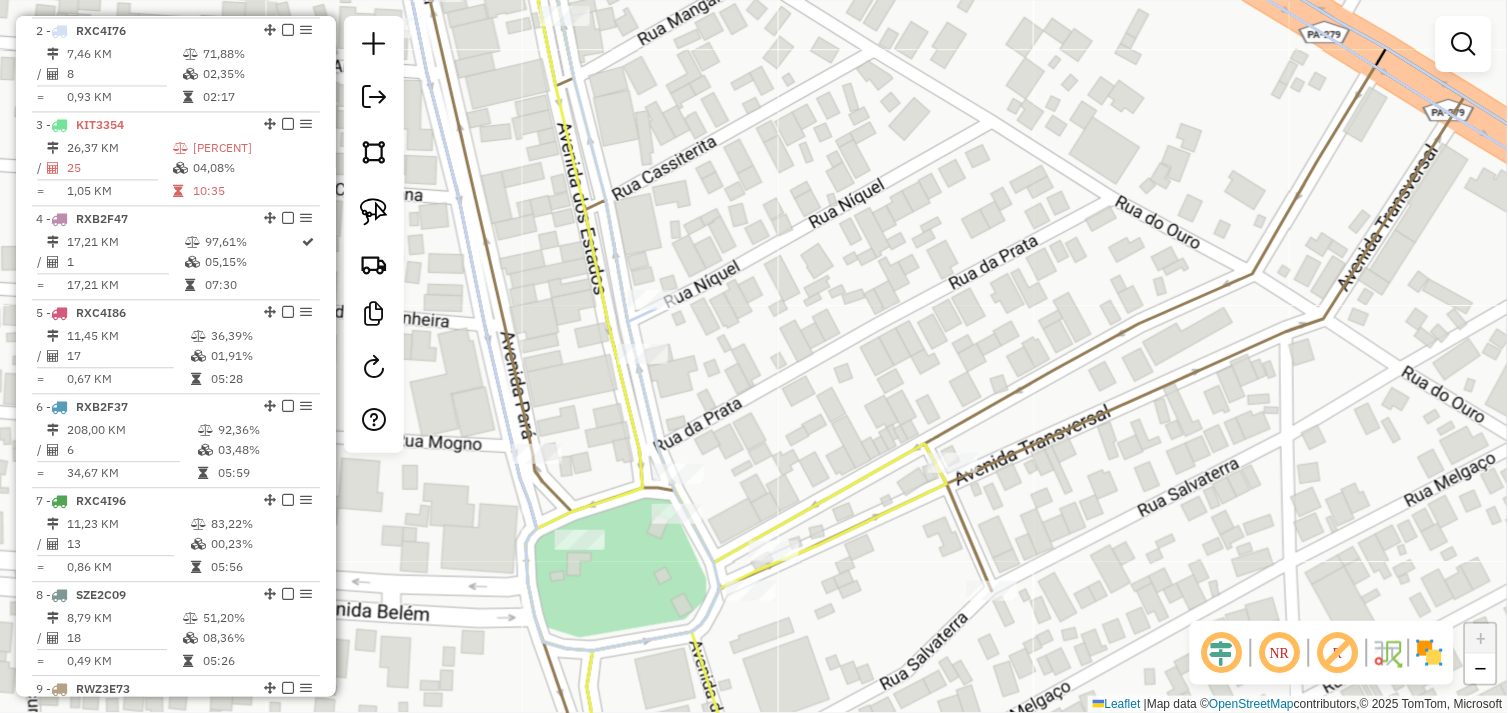 drag, startPoint x: 940, startPoint y: 394, endPoint x: 966, endPoint y: 396, distance: 26.076809 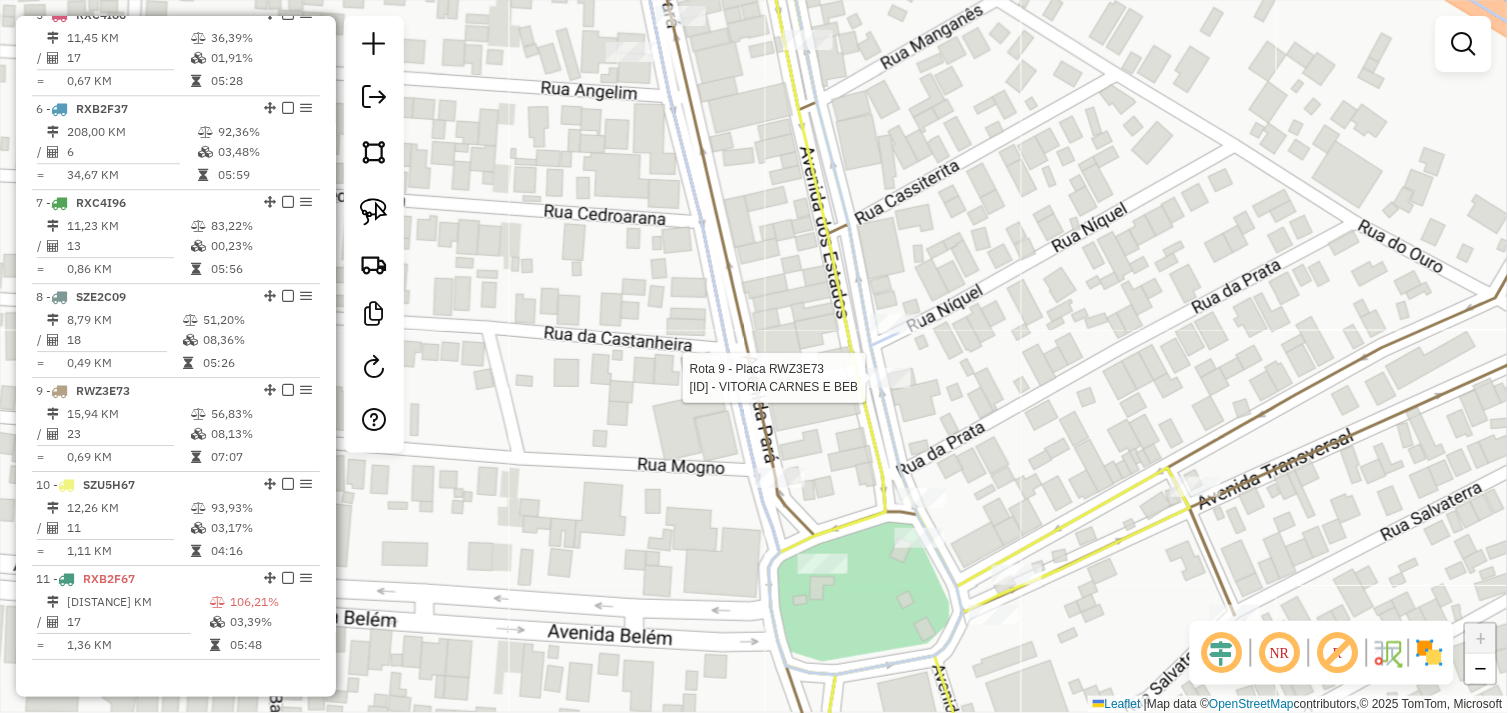 select on "*********" 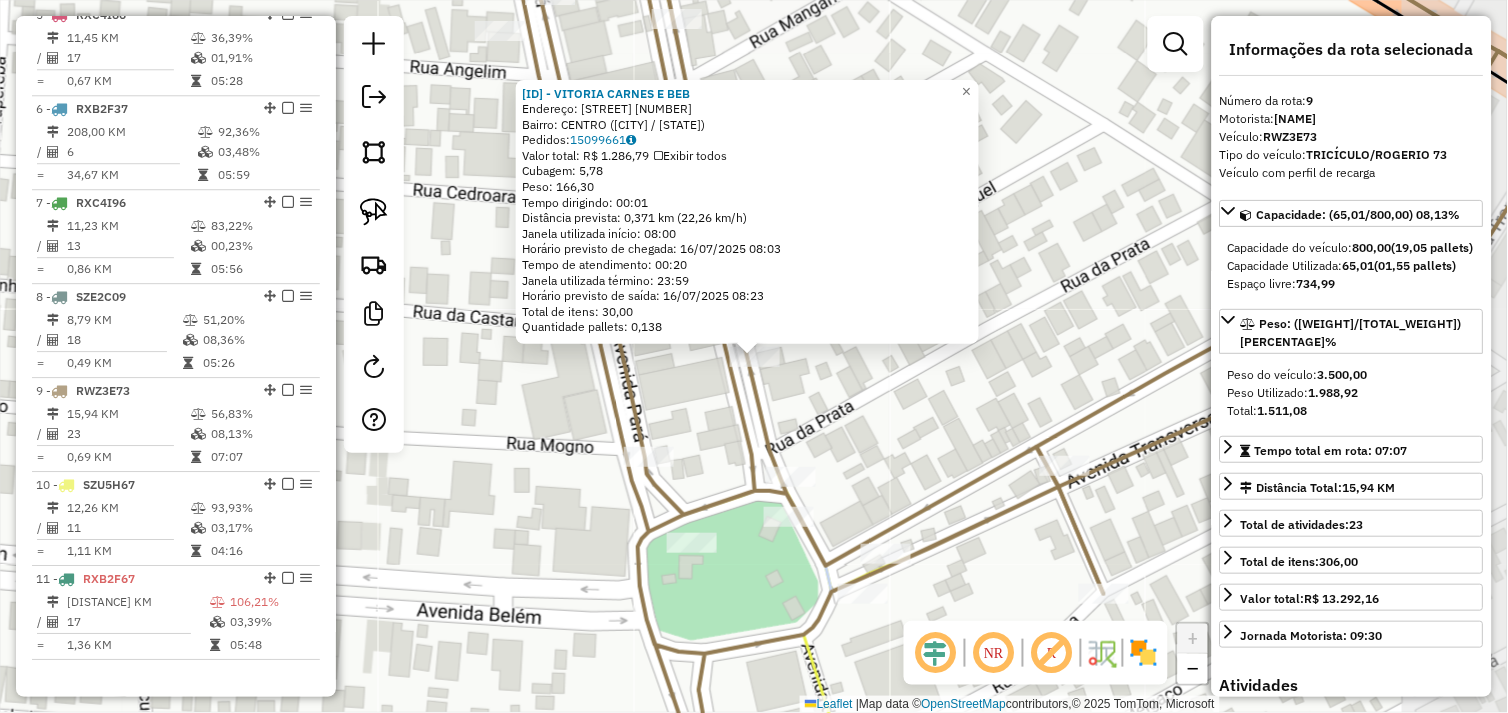scroll, scrollTop: 1204, scrollLeft: 0, axis: vertical 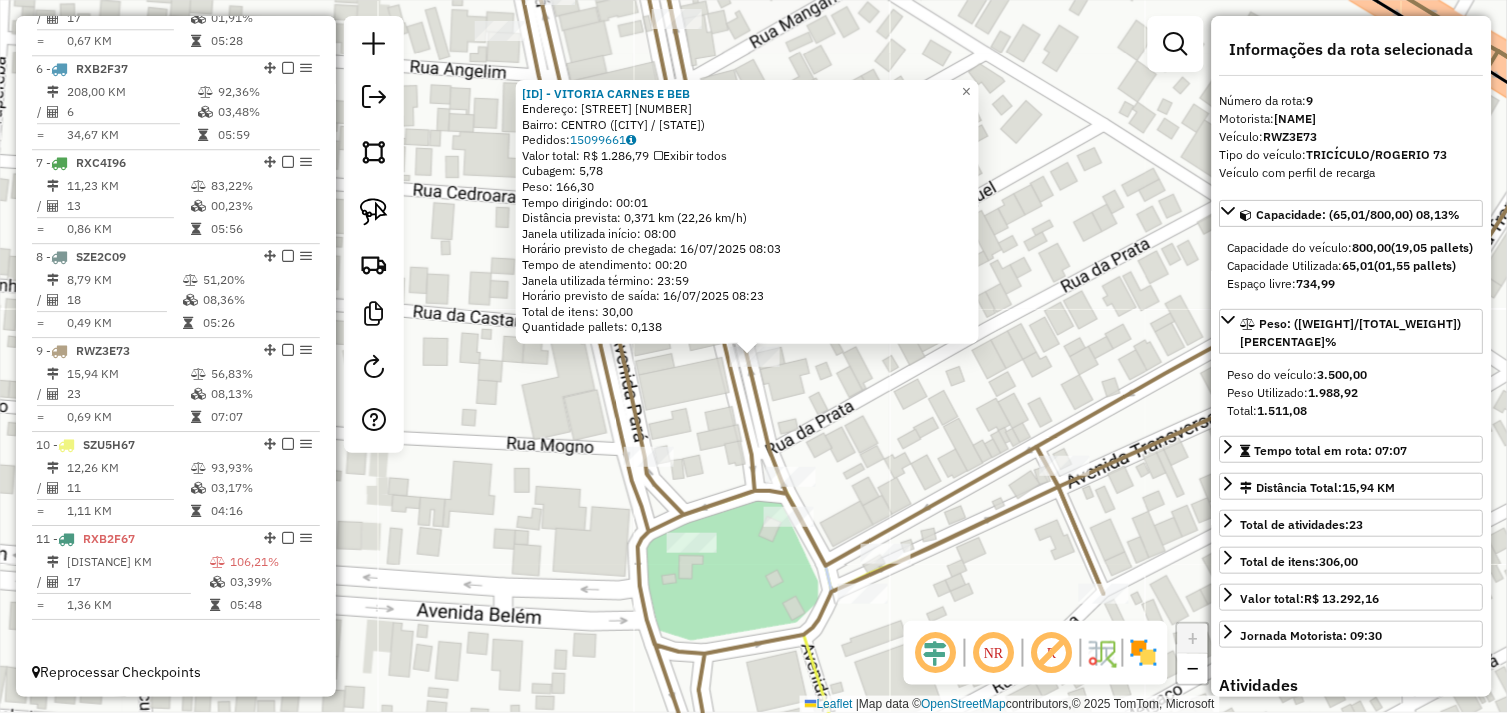 click on "59362 - VITORIA CARNES E BEB  Endereço:  AV DOS ESTADOS 281   Bairro: CENTRO (TUCUMA / PA)   Pedidos:  15099661   Valor total: R$ 1.286,79   Exibir todos   Cubagem: 5,78  Peso: 166,30  Tempo dirigindo: 00:01   Distância prevista: 0,371 km (22,26 km/h)   Janela utilizada início: 08:00   Horário previsto de chegada: 16/07/2025 08:03   Tempo de atendimento: 00:20   Janela utilizada término: 23:59   Horário previsto de saída: 16/07/2025 08:23   Total de itens: 30,00   Quantidade pallets: 0,138  × Janela de atendimento Grade de atendimento Capacidade Transportadoras Veículos Cliente Pedidos  Rotas Selecione os dias de semana para filtrar as janelas de atendimento  Seg   Ter   Qua   Qui   Sex   Sáb   Dom  Informe o período da janela de atendimento: De: Até:  Filtrar exatamente a janela do cliente  Considerar janela de atendimento padrão  Selecione os dias de semana para filtrar as grades de atendimento  Seg   Ter   Qua   Qui   Sex   Sáb   Dom   Considerar clientes sem dia de atendimento cadastrado De:" 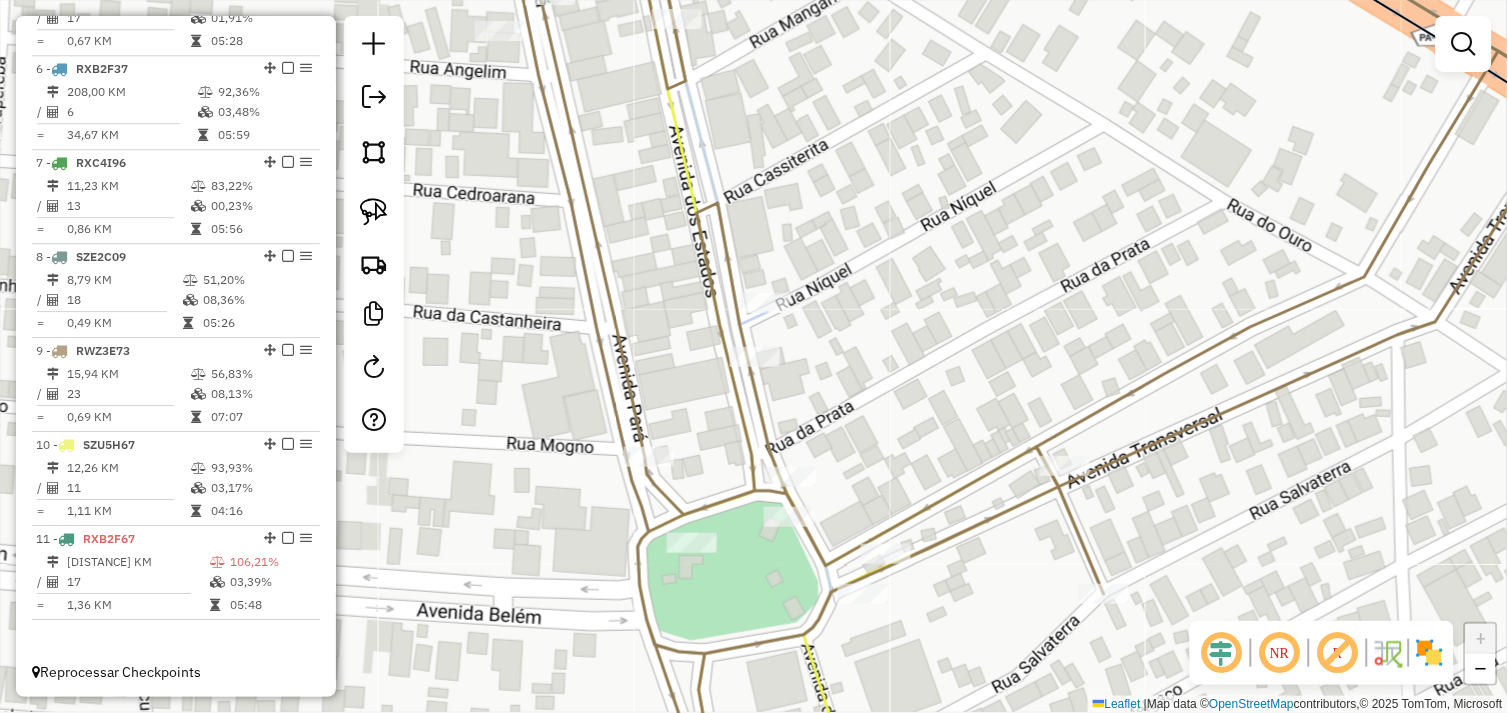 drag, startPoint x: 374, startPoint y: 214, endPoint x: 401, endPoint y: 231, distance: 31.906113 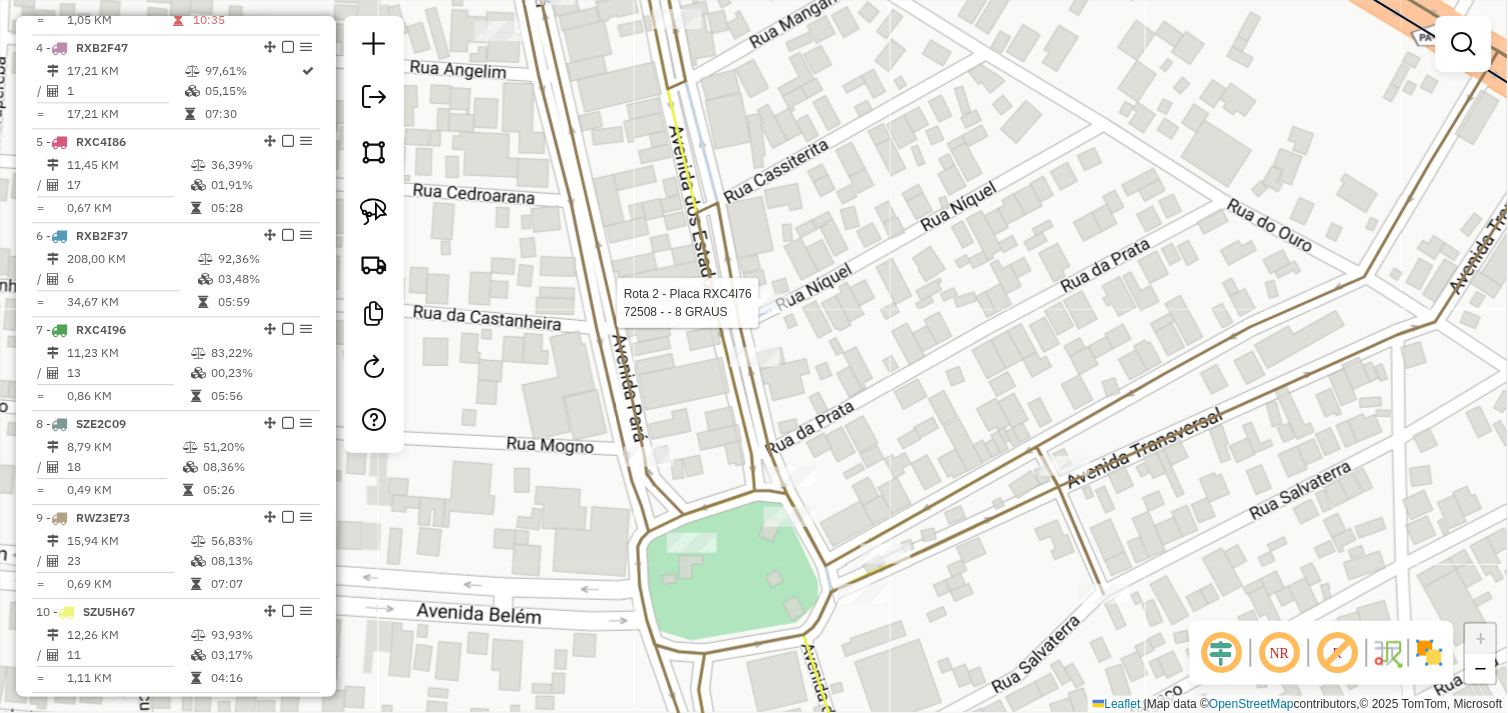select on "*********" 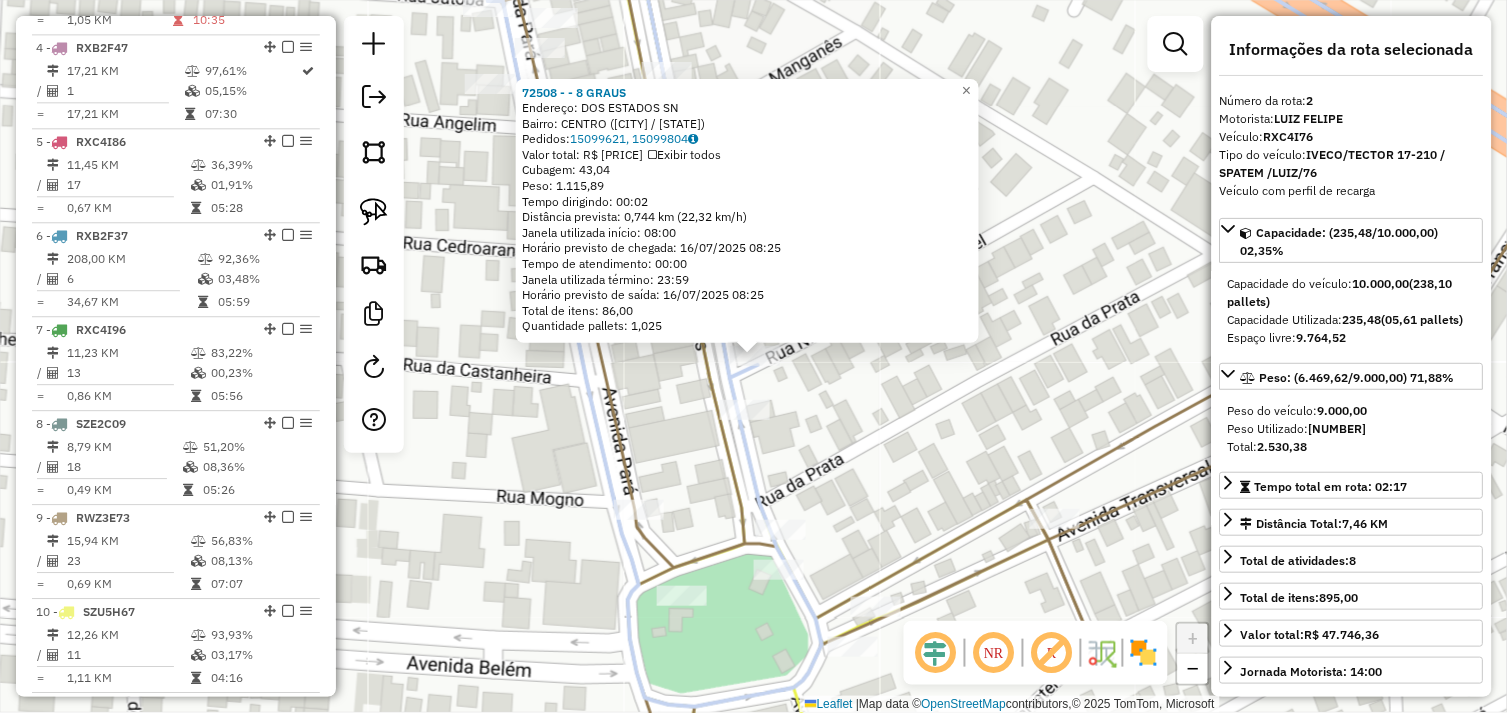 scroll, scrollTop: 866, scrollLeft: 0, axis: vertical 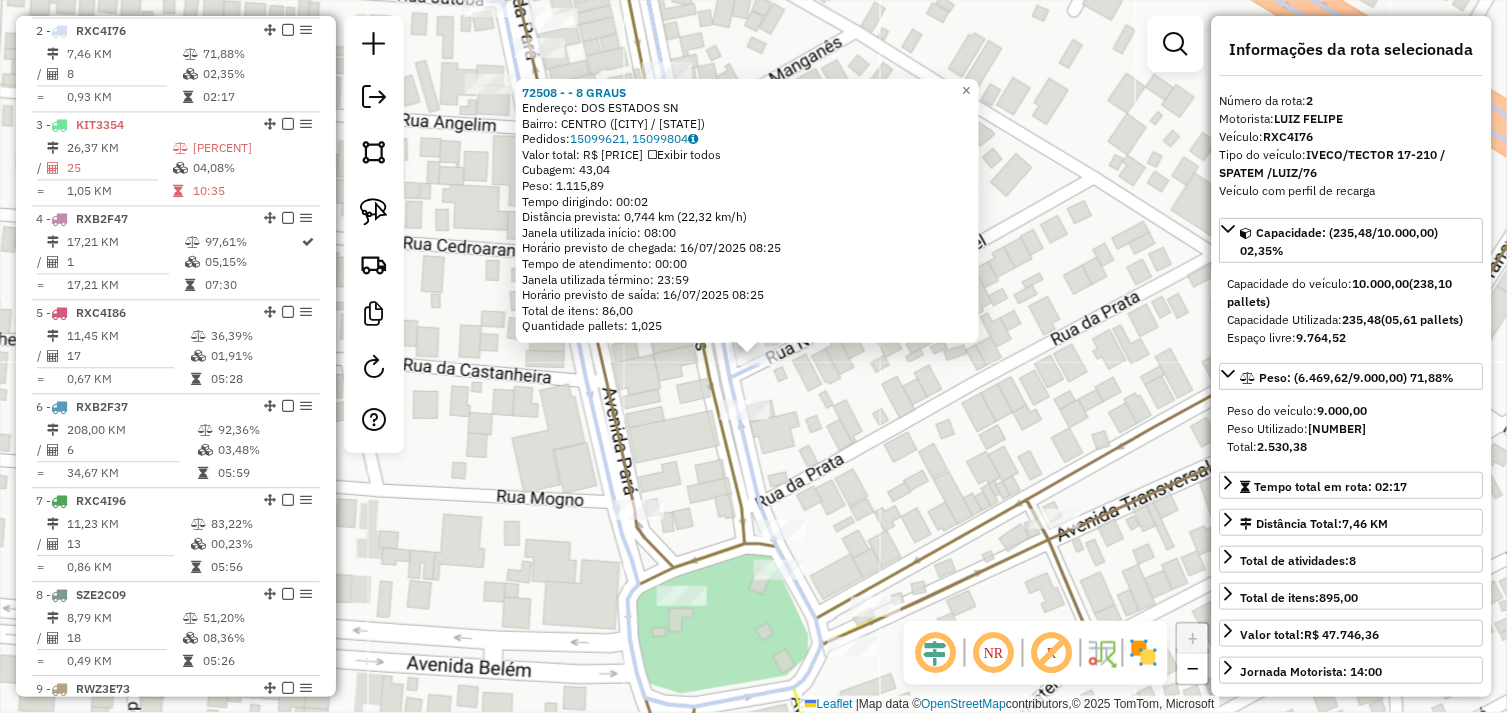 drag, startPoint x: 790, startPoint y: 398, endPoint x: 767, endPoint y: 395, distance: 23.194826 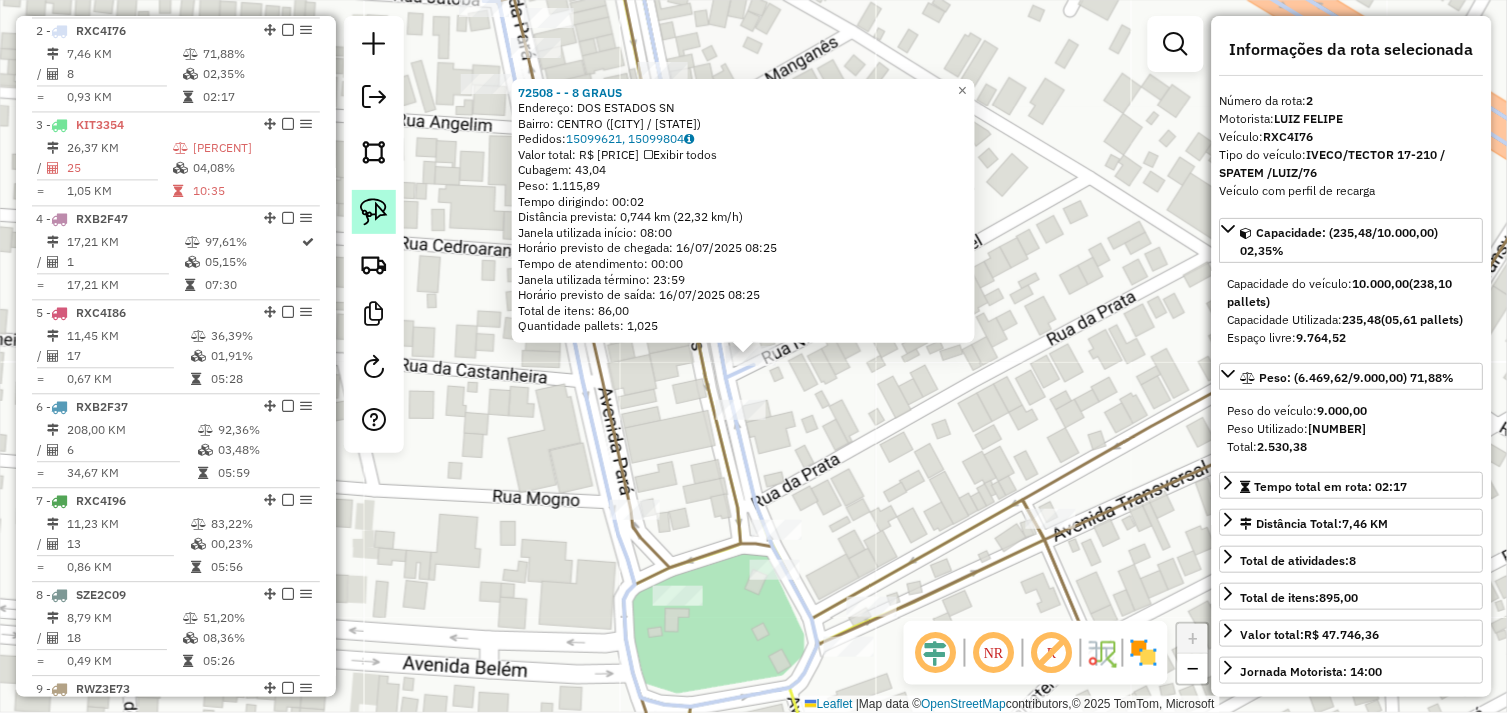 click 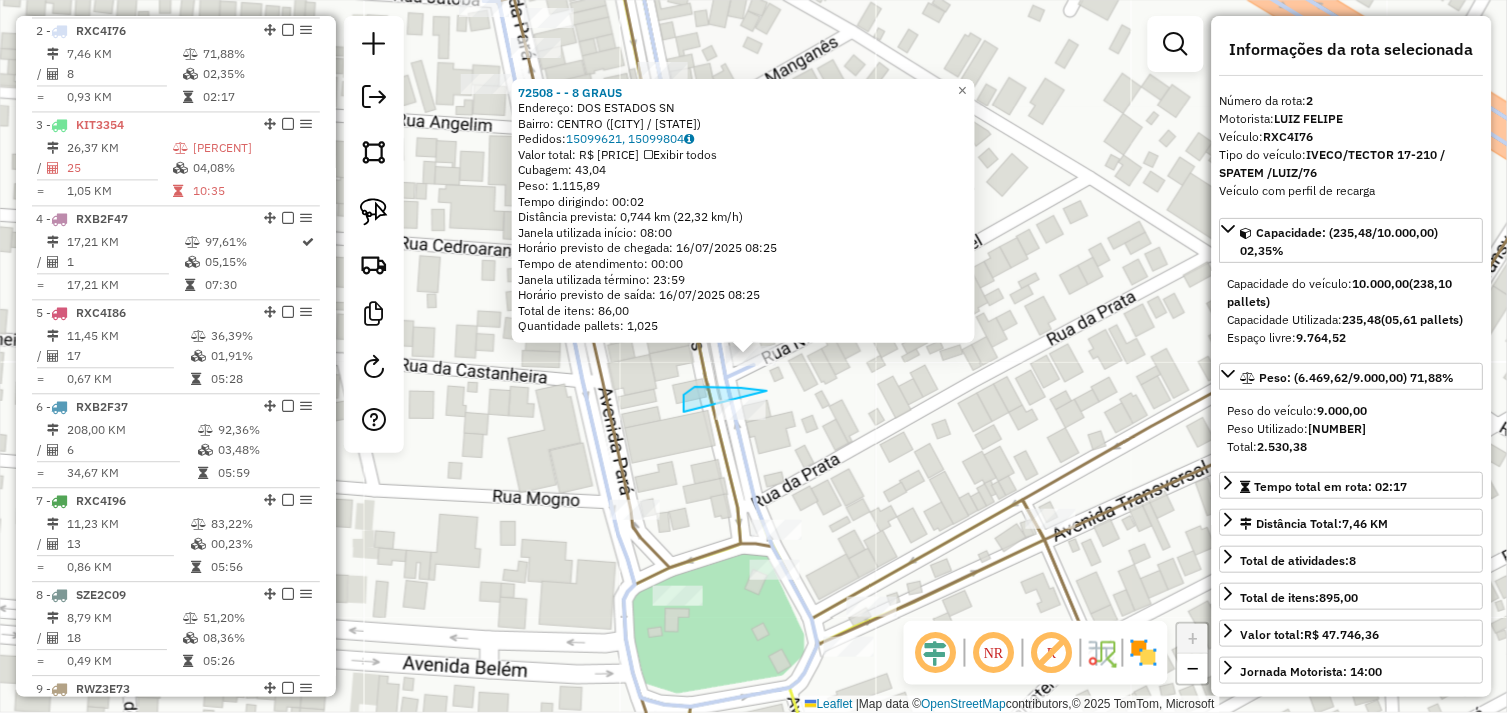 drag, startPoint x: 767, startPoint y: 391, endPoint x: 772, endPoint y: 438, distance: 47.26521 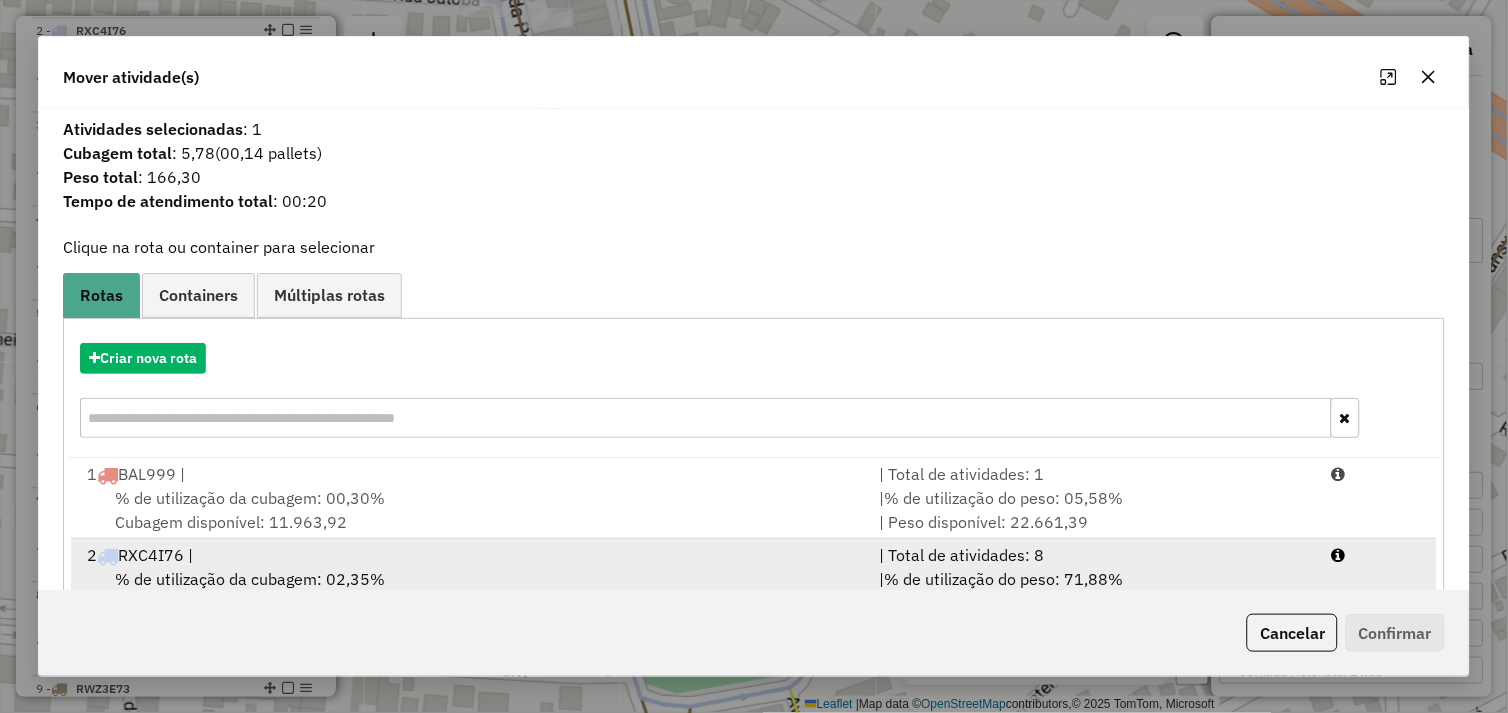 click on "2  RXC4I76 |" at bounding box center [471, 555] 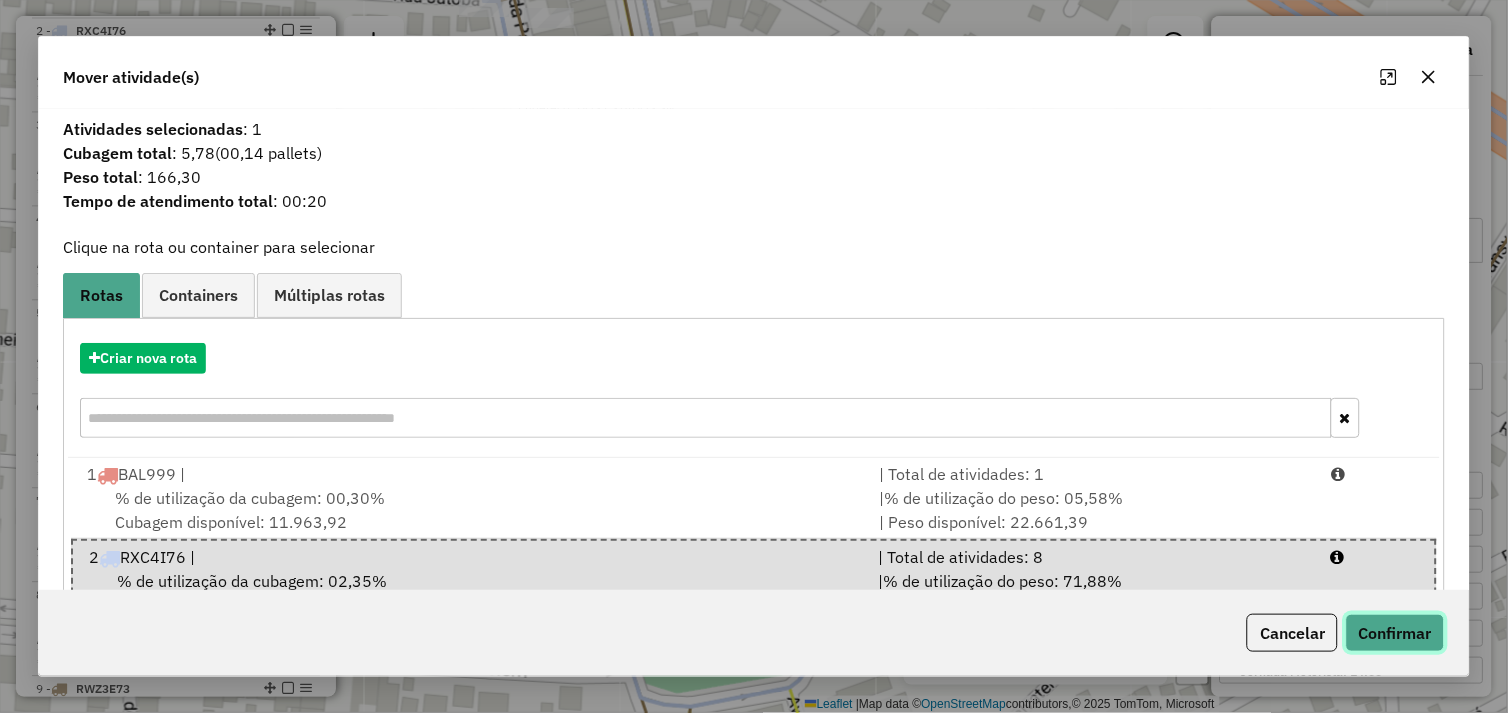 click on "Confirmar" 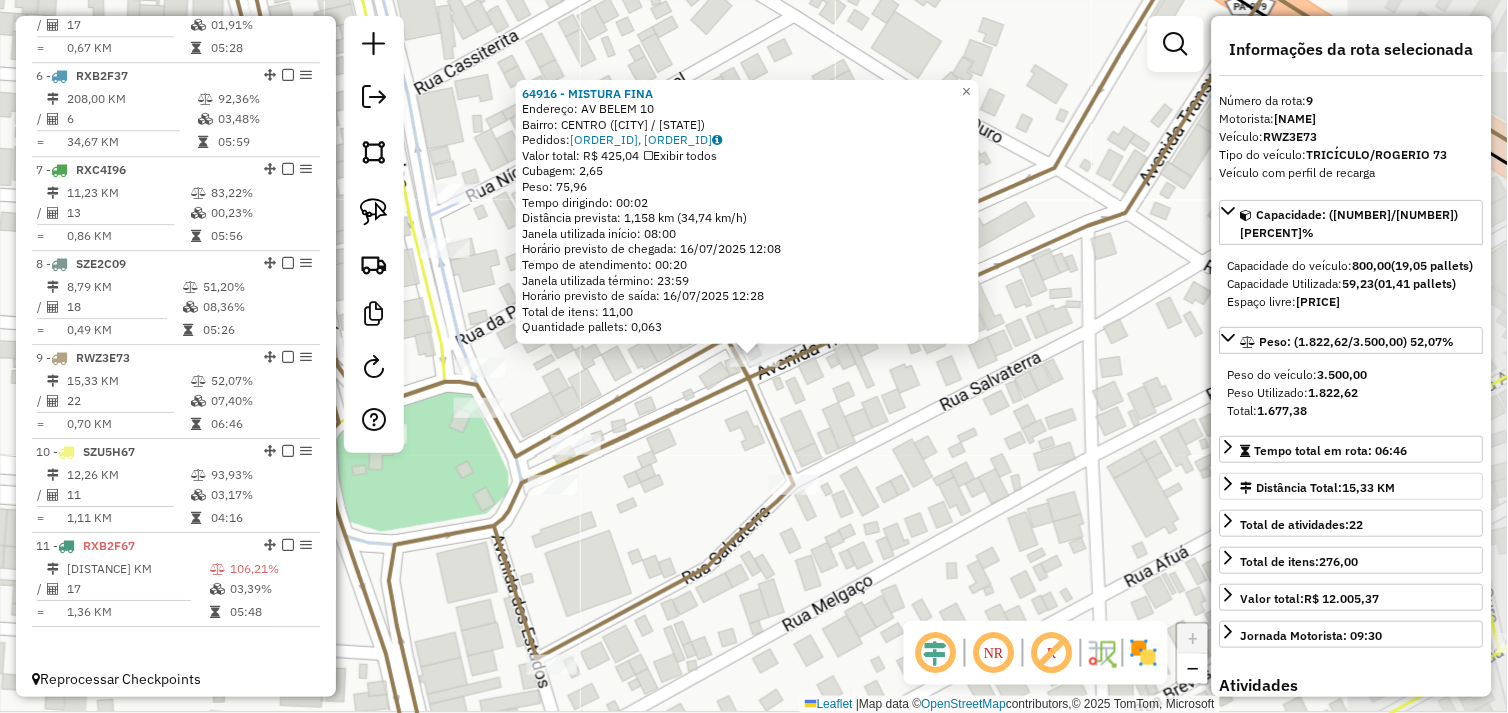 scroll, scrollTop: 1204, scrollLeft: 0, axis: vertical 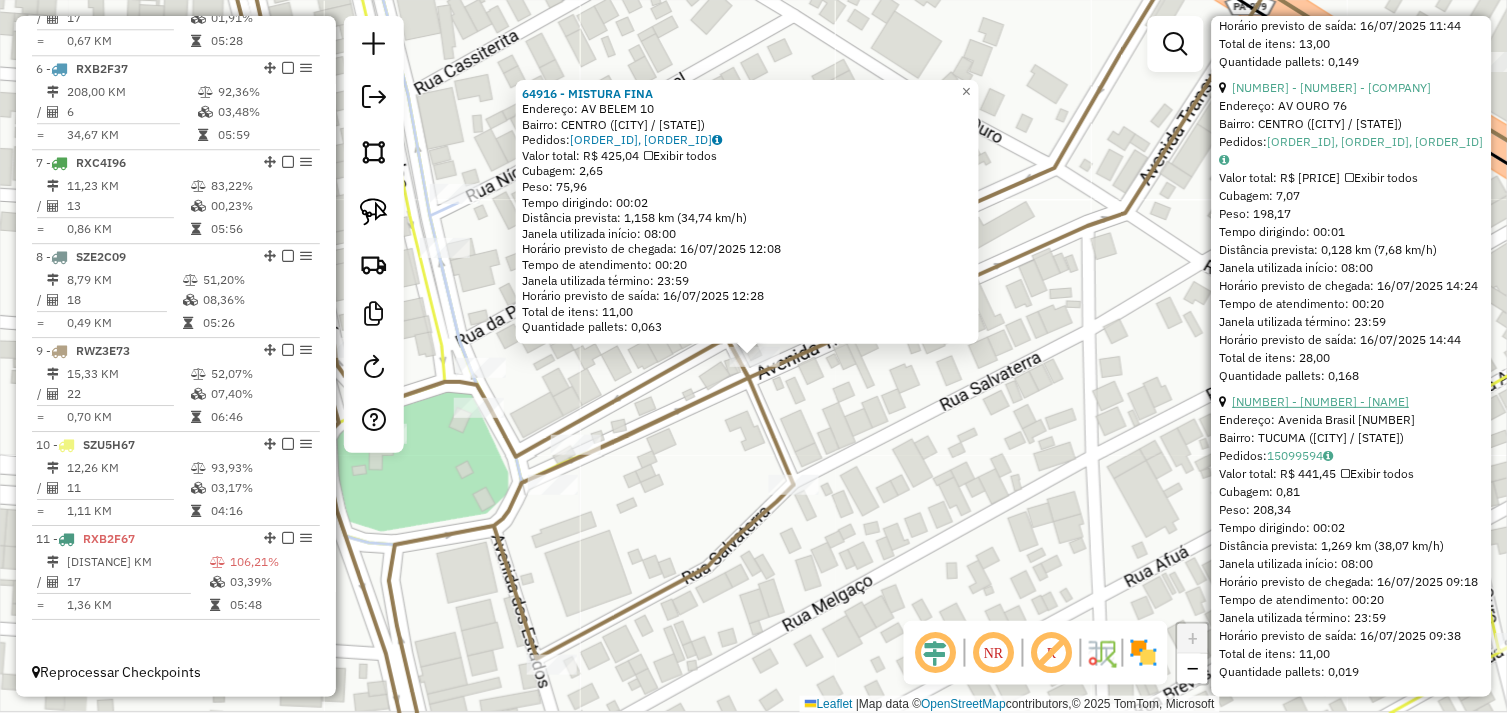 click on "6 - 72642 - CENTRO DE TREINAMENT" at bounding box center (1321, 401) 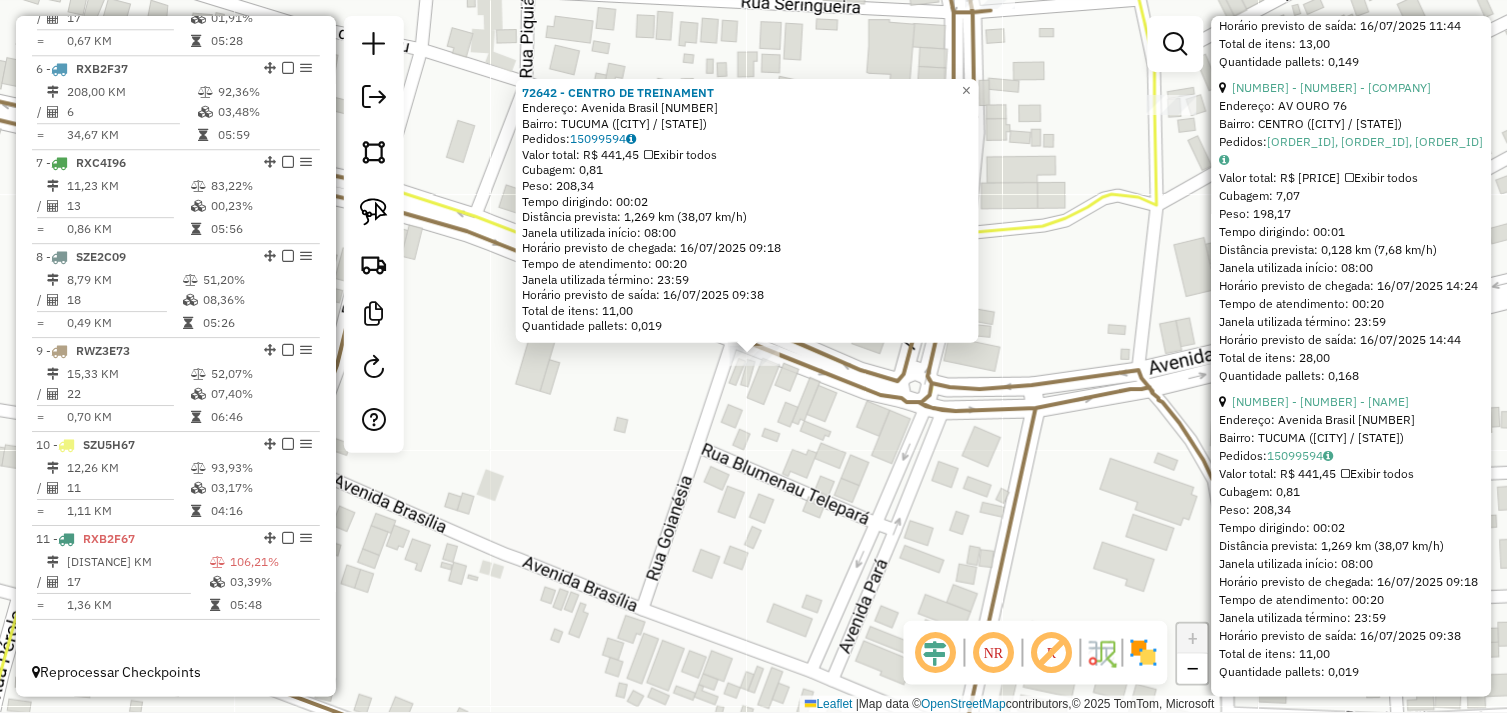 click on "72642 - CENTRO DE TREINAMENT  Endereço:  Avenida Brasil 956   Bairro: TUCUMA (TUCUMA / PA)   Pedidos:  15099594   Valor total: R$ 441,45   Exibir todos   Cubagem: 0,81  Peso: 208,34  Tempo dirigindo: 00:02   Distância prevista: 1,269 km (38,07 km/h)   Janela utilizada início: 08:00   Horário previsto de chegada: 16/07/2025 09:18   Tempo de atendimento: 00:20   Janela utilizada término: 23:59   Horário previsto de saída: 16/07/2025 09:38   Total de itens: 11,00   Quantidade pallets: 0,019  × Janela de atendimento Grade de atendimento Capacidade Transportadoras Veículos Cliente Pedidos  Rotas Selecione os dias de semana para filtrar as janelas de atendimento  Seg   Ter   Qua   Qui   Sex   Sáb   Dom  Informe o período da janela de atendimento: De: Até:  Filtrar exatamente a janela do cliente  Considerar janela de atendimento padrão  Selecione os dias de semana para filtrar as grades de atendimento  Seg   Ter   Qua   Qui   Sex   Sáb   Dom   Considerar clientes sem dia de atendimento cadastrado  De:" 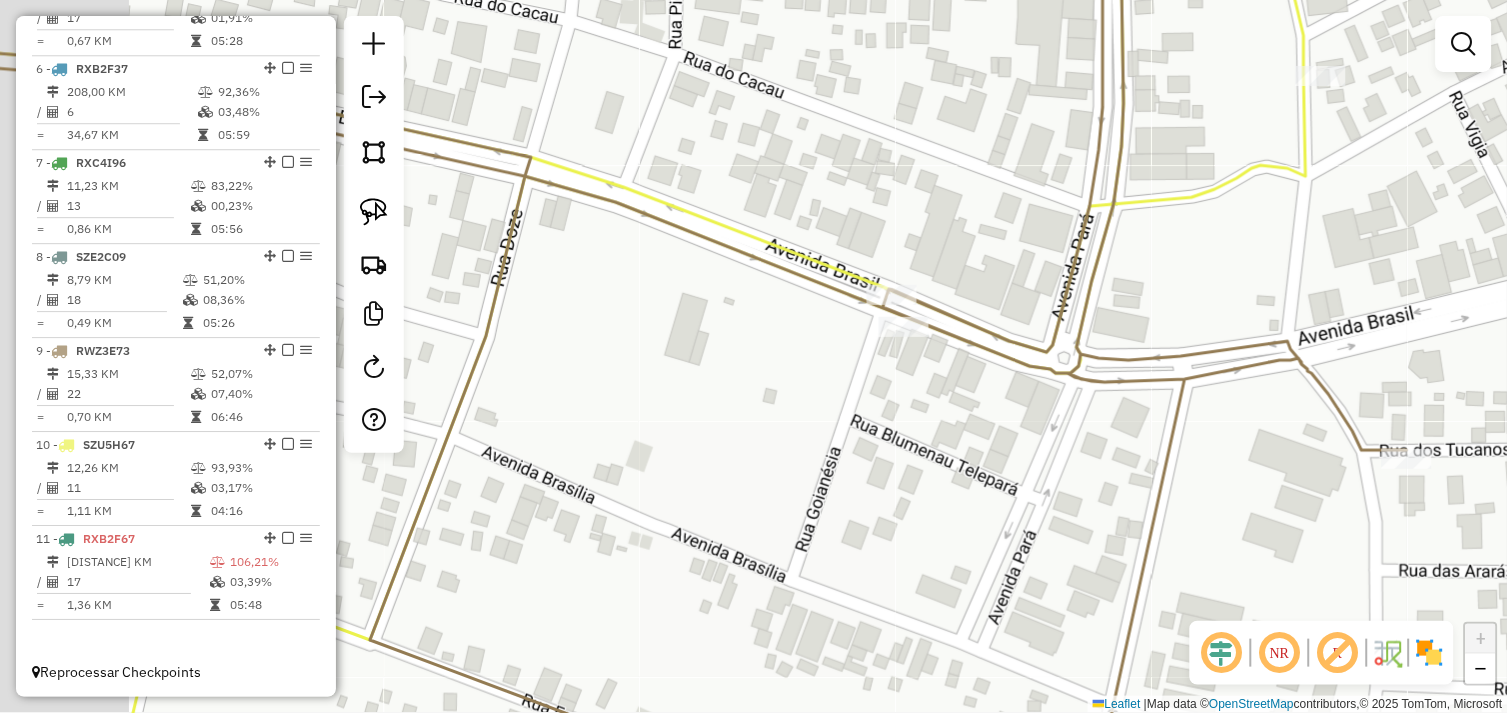 drag, startPoint x: 687, startPoint y: 430, endPoint x: 836, endPoint y: 393, distance: 153.52524 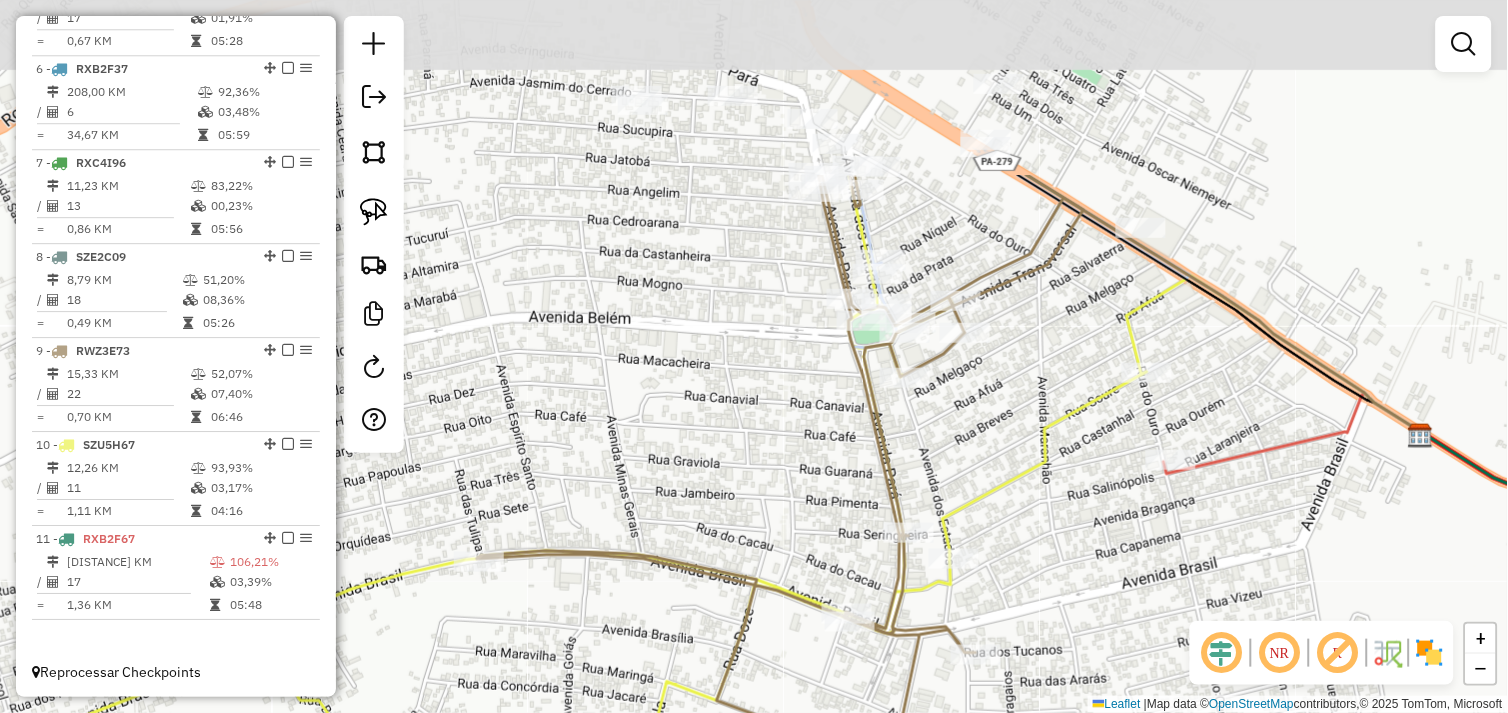drag, startPoint x: 826, startPoint y: 286, endPoint x: 823, endPoint y: 532, distance: 246.0183 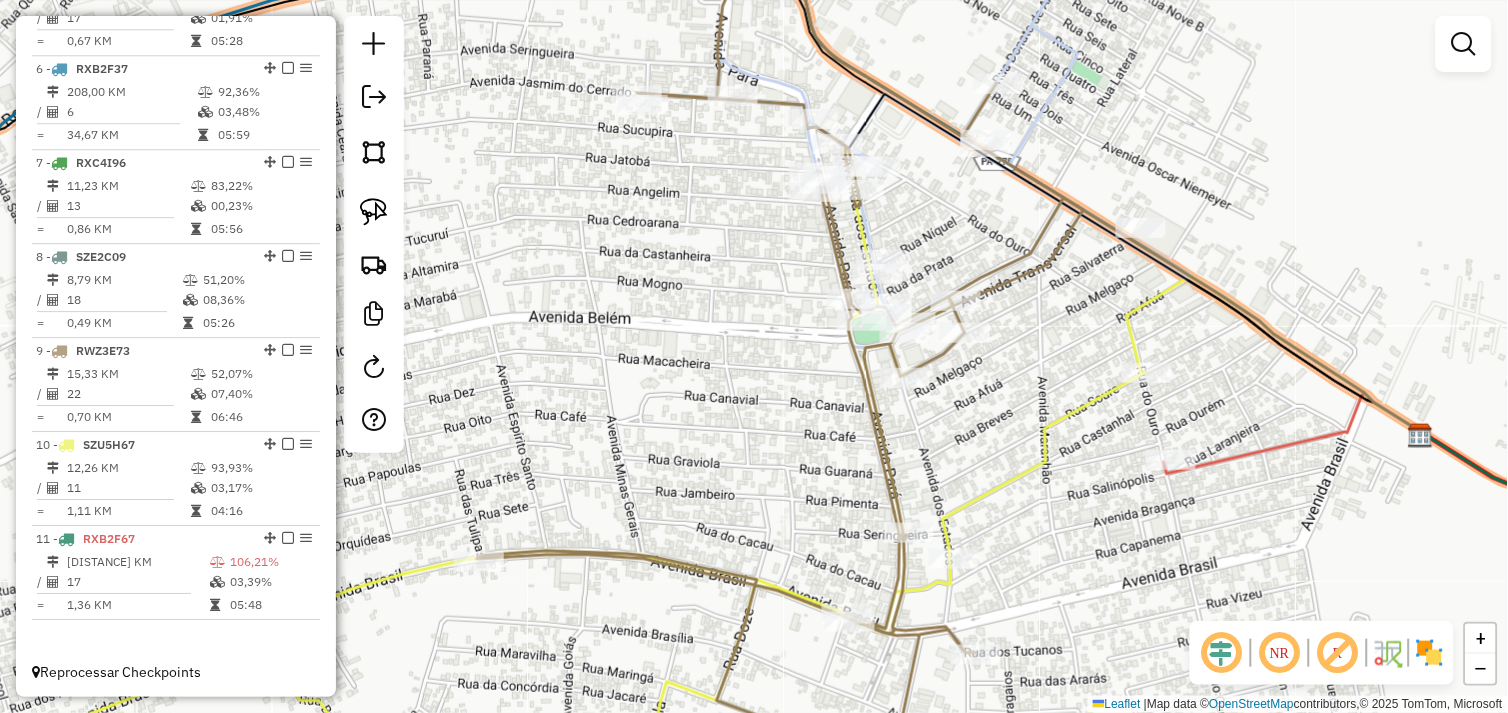 drag, startPoint x: 840, startPoint y: 244, endPoint x: 790, endPoint y: 510, distance: 270.65845 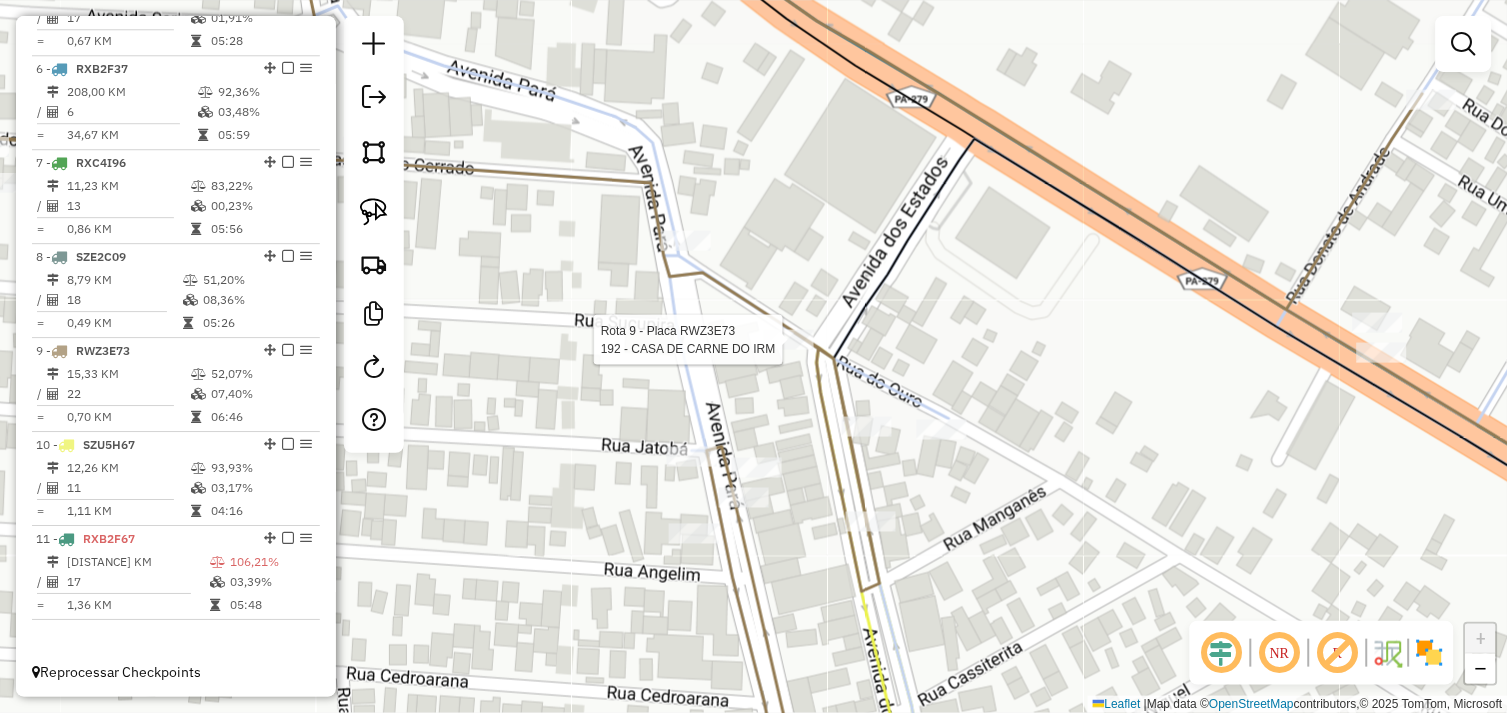 select on "*********" 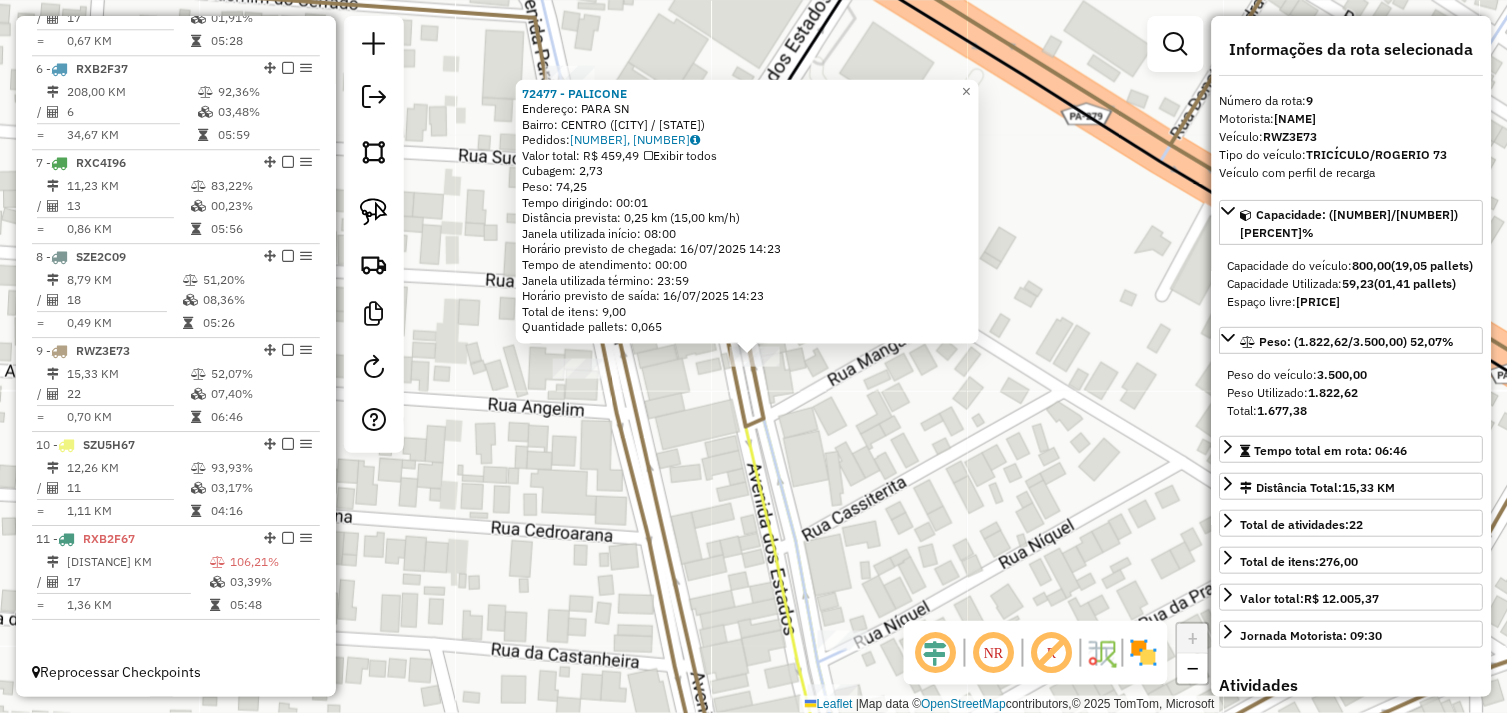 click on "72477 - PALICONE  Endereço:  PARA SN   Bairro: CENTRO (TUCUMA / PA)   Pedidos:  15099619, 15099620   Valor total: R$ 459,49   Exibir todos   Cubagem: 2,73  Peso: 74,25  Tempo dirigindo: 00:01   Distância prevista: 0,25 km (15,00 km/h)   Janela utilizada início: 08:00   Horário previsto de chegada: 16/07/2025 14:23   Tempo de atendimento: 00:00   Janela utilizada término: 23:59   Horário previsto de saída: 16/07/2025 14:23   Total de itens: 9,00   Quantidade pallets: 0,065  × Janela de atendimento Grade de atendimento Capacidade Transportadoras Veículos Cliente Pedidos  Rotas Selecione os dias de semana para filtrar as janelas de atendimento  Seg   Ter   Qua   Qui   Sex   Sáb   Dom  Informe o período da janela de atendimento: De: Até:  Filtrar exatamente a janela do cliente  Considerar janela de atendimento padrão  Selecione os dias de semana para filtrar as grades de atendimento  Seg   Ter   Qua   Qui   Sex   Sáb   Dom   Considerar clientes sem dia de atendimento cadastrado  Peso mínimo:   De:" 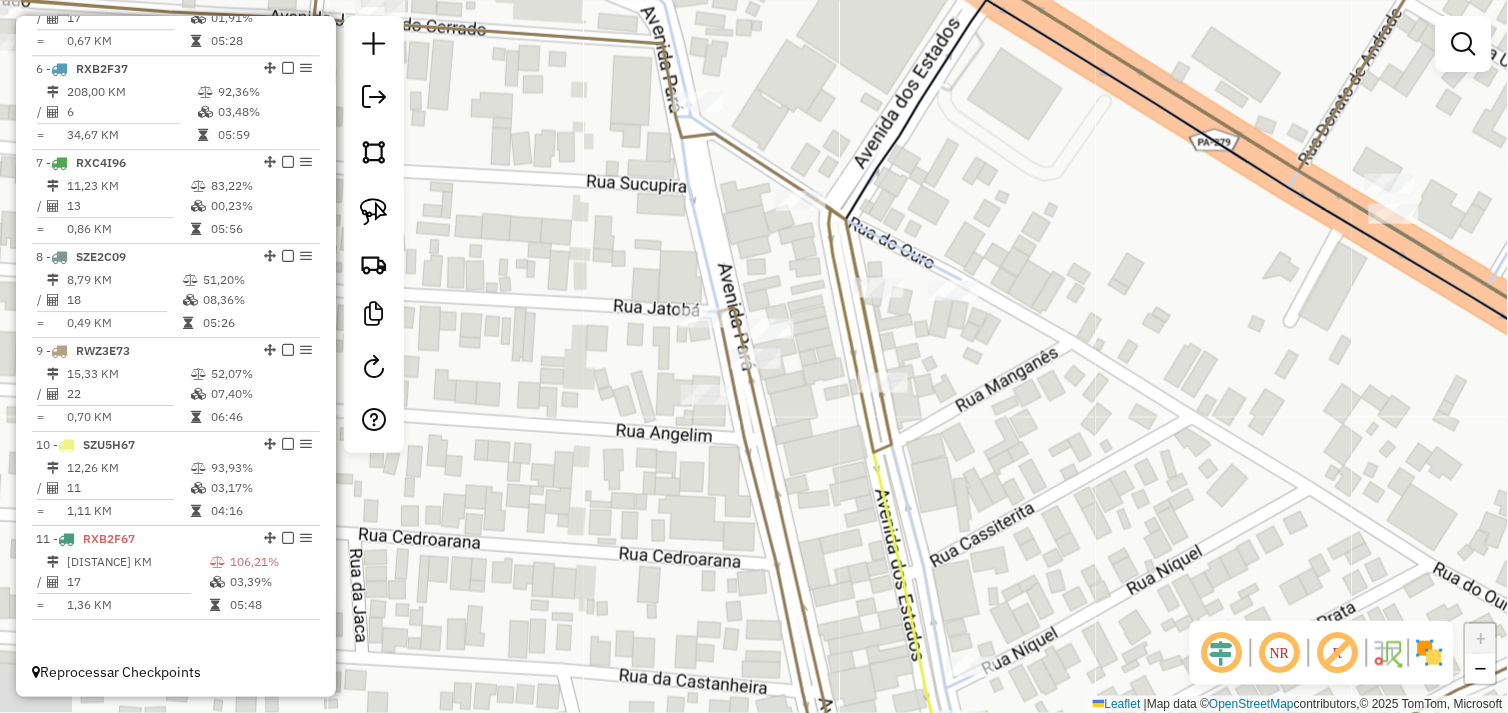 drag, startPoint x: 638, startPoint y: 477, endPoint x: 744, endPoint y: 430, distance: 115.952576 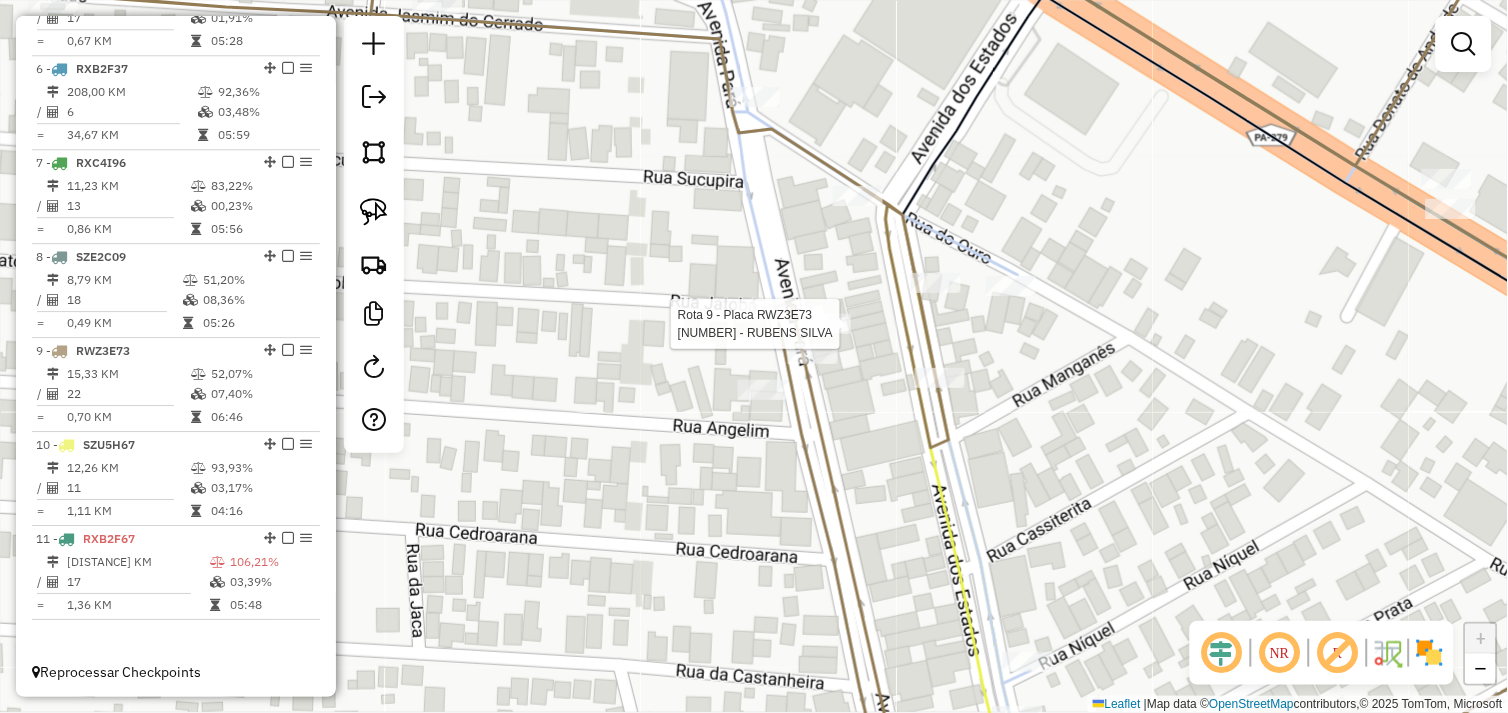 select on "*********" 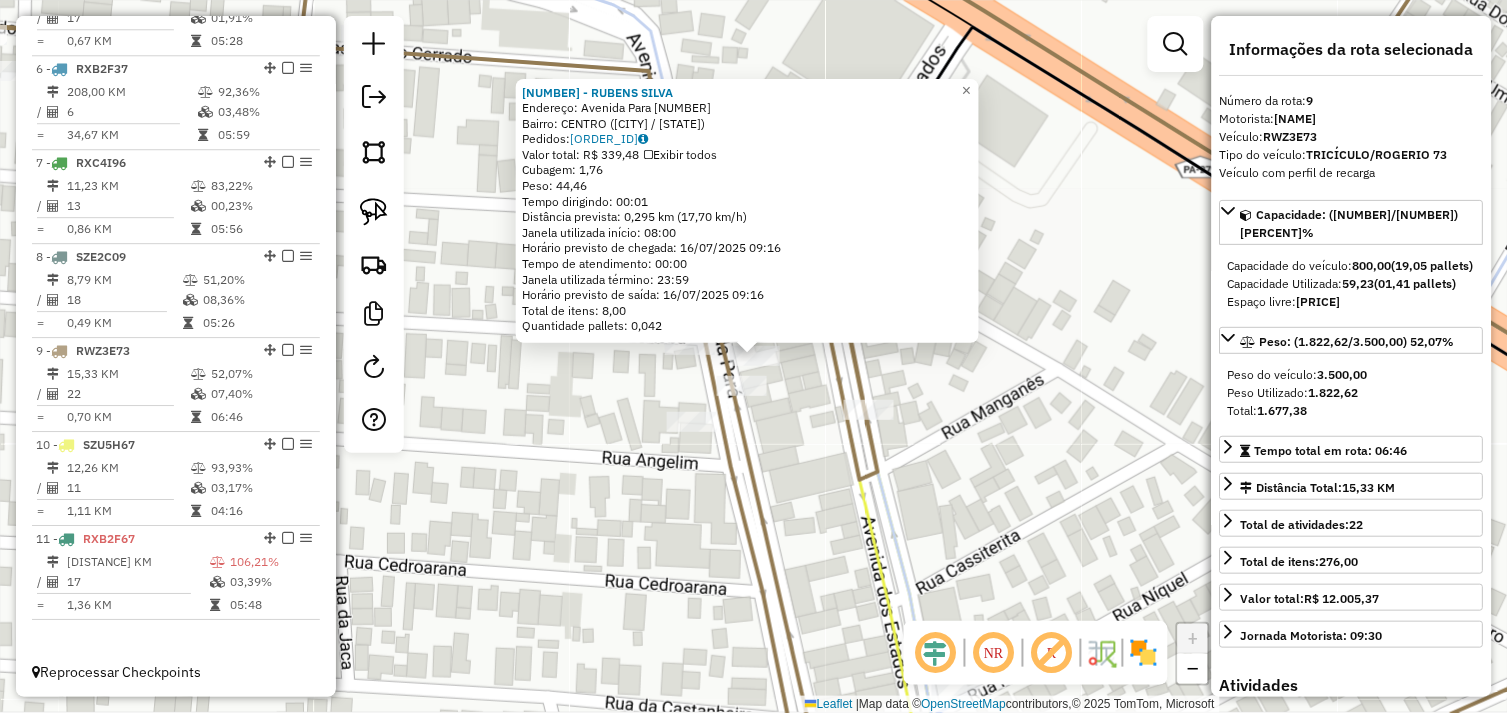 click on "72420 - RUBENS SILVA  Endereço:  Avenida Para 1202   Bairro: CENTRO (TUCUMA / PA)   Pedidos:  15099618   Valor total: R$ 339,48   Exibir todos   Cubagem: 1,76  Peso: 44,46  Tempo dirigindo: 00:01   Distância prevista: 0,295 km (17,70 km/h)   Janela utilizada início: 08:00   Horário previsto de chegada: 16/07/2025 09:16   Tempo de atendimento: 00:00   Janela utilizada término: 23:59   Horário previsto de saída: 16/07/2025 09:16   Total de itens: 8,00   Quantidade pallets: 0,042  × Janela de atendimento Grade de atendimento Capacidade Transportadoras Veículos Cliente Pedidos  Rotas Selecione os dias de semana para filtrar as janelas de atendimento  Seg   Ter   Qua   Qui   Sex   Sáb   Dom  Informe o período da janela de atendimento: De: Até:  Filtrar exatamente a janela do cliente  Considerar janela de atendimento padrão  Selecione os dias de semana para filtrar as grades de atendimento  Seg   Ter   Qua   Qui   Sex   Sáb   Dom   Considerar clientes sem dia de atendimento cadastrado  Peso mínimo:" 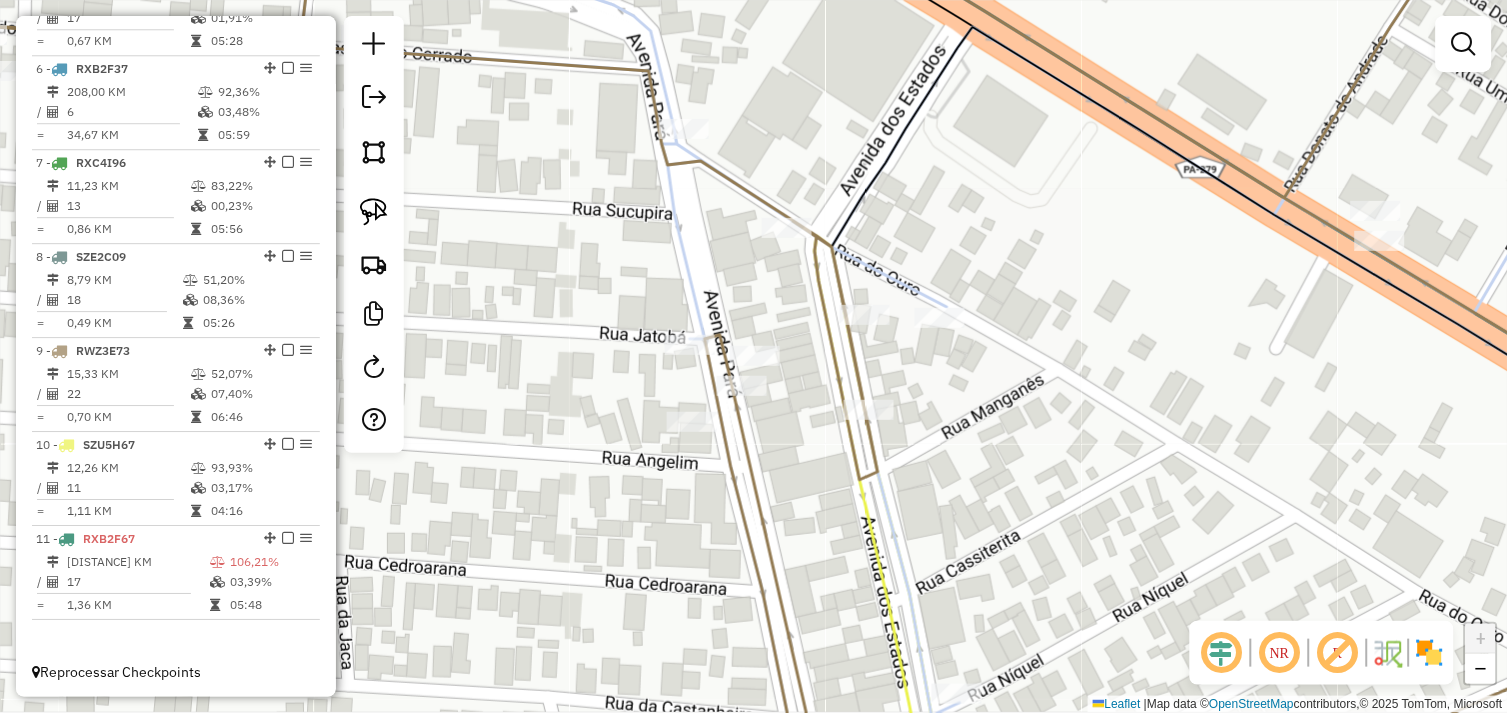 drag, startPoint x: 530, startPoint y: 414, endPoint x: 873, endPoint y: 515, distance: 357.5612 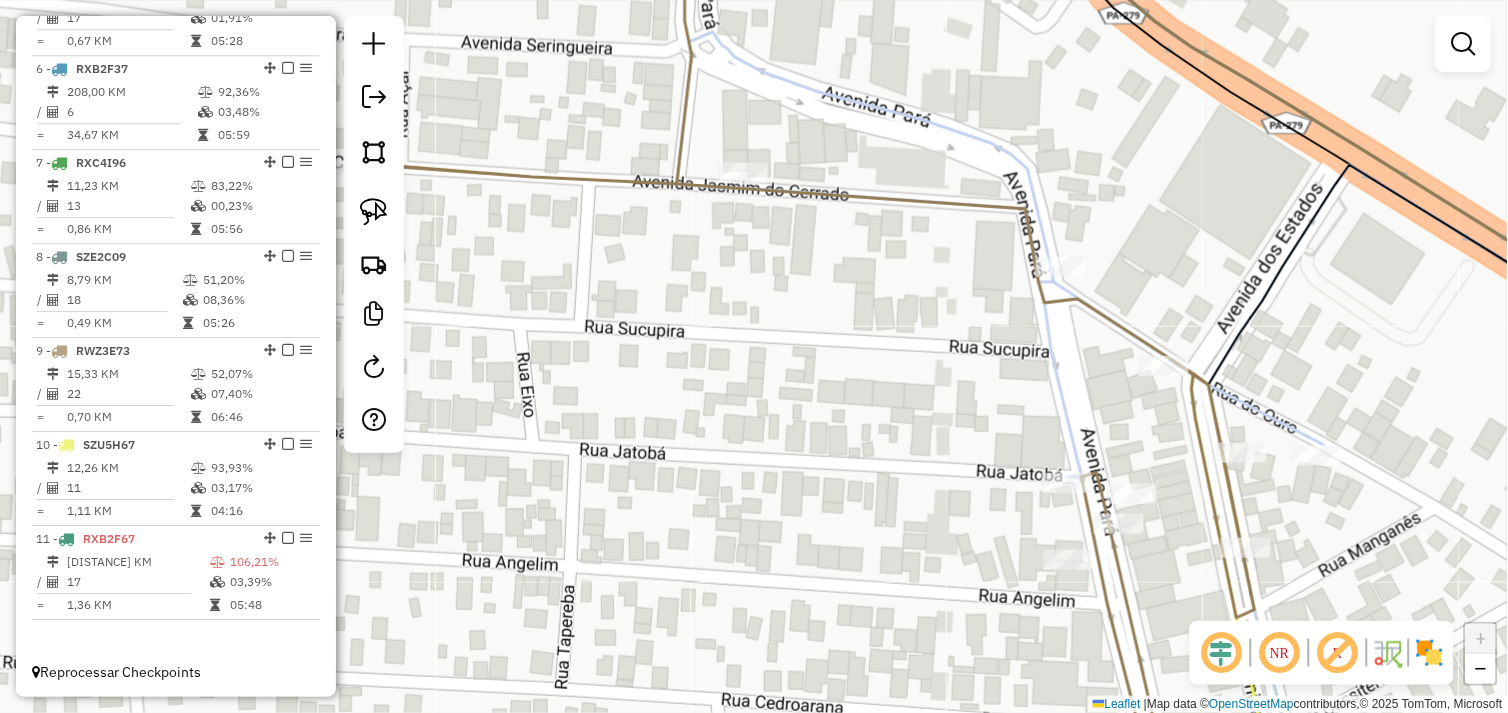drag, startPoint x: 783, startPoint y: 374, endPoint x: 968, endPoint y: 480, distance: 213.21585 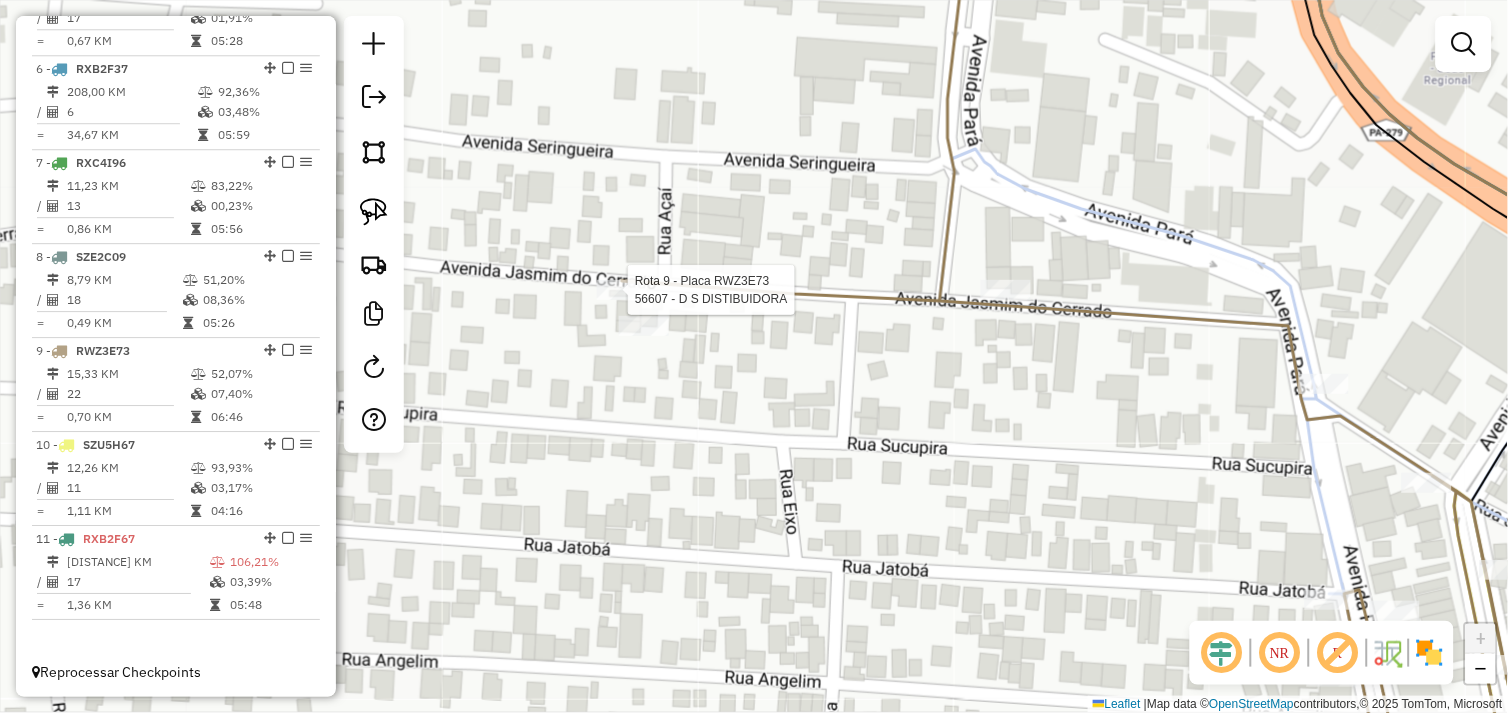 select on "*********" 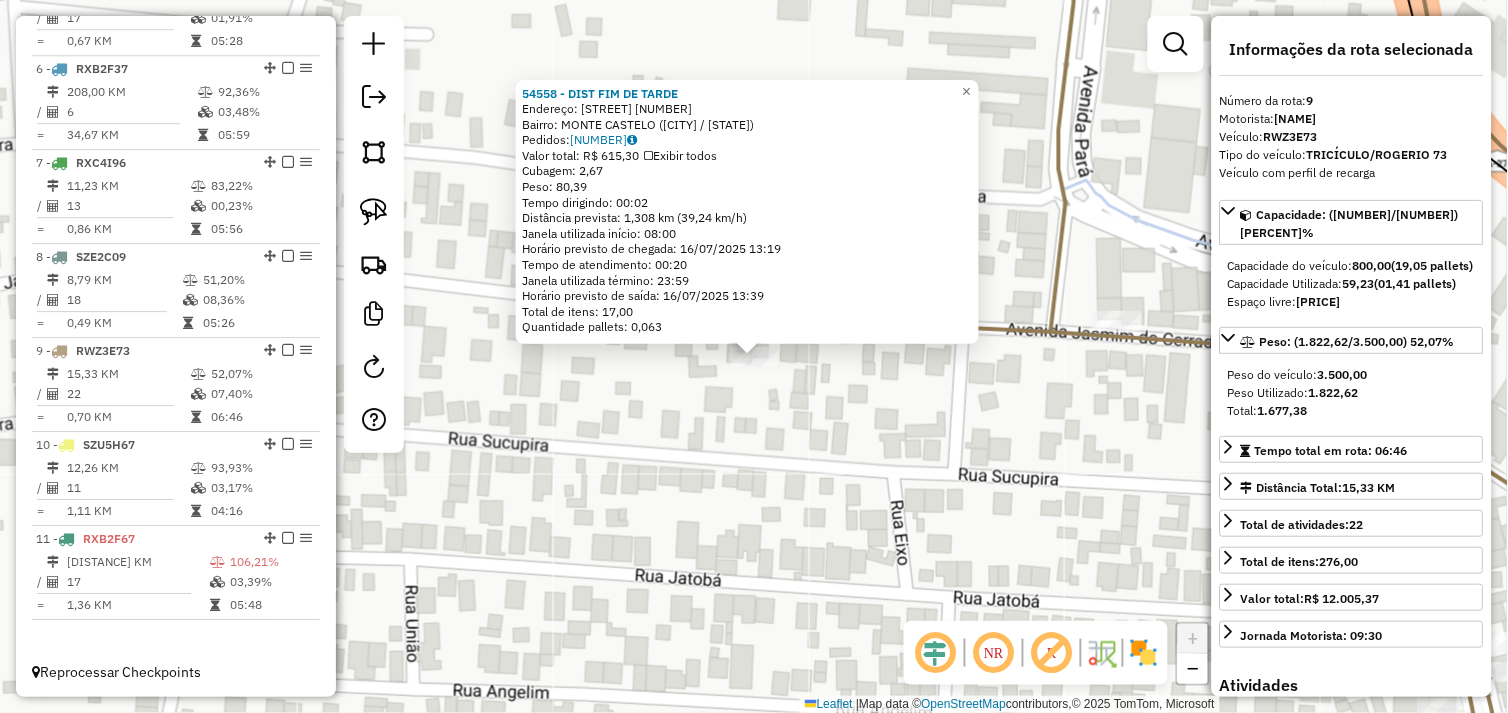 click on "54558 - DIST FIM DE TARDE  Endereço:  JASMIN SERRADO 400   Bairro: MONTE CASTELO (TUCUMA / PA)   Pedidos:  15099615   Valor total: R$ 615,30   Exibir todos   Cubagem: 2,67  Peso: 80,39  Tempo dirigindo: 00:02   Distância prevista: 1,308 km (39,24 km/h)   Janela utilizada início: 08:00   Horário previsto de chegada: 16/07/2025 13:19   Tempo de atendimento: 00:20   Janela utilizada término: 23:59   Horário previsto de saída: 16/07/2025 13:39   Total de itens: 17,00   Quantidade pallets: 0,063  × Janela de atendimento Grade de atendimento Capacidade Transportadoras Veículos Cliente Pedidos  Rotas Selecione os dias de semana para filtrar as janelas de atendimento  Seg   Ter   Qua   Qui   Sex   Sáb   Dom  Informe o período da janela de atendimento: De: Até:  Filtrar exatamente a janela do cliente  Considerar janela de atendimento padrão  Selecione os dias de semana para filtrar as grades de atendimento  Seg   Ter   Qua   Qui   Sex   Sáb   Dom   Considerar clientes sem dia de atendimento cadastrado +" 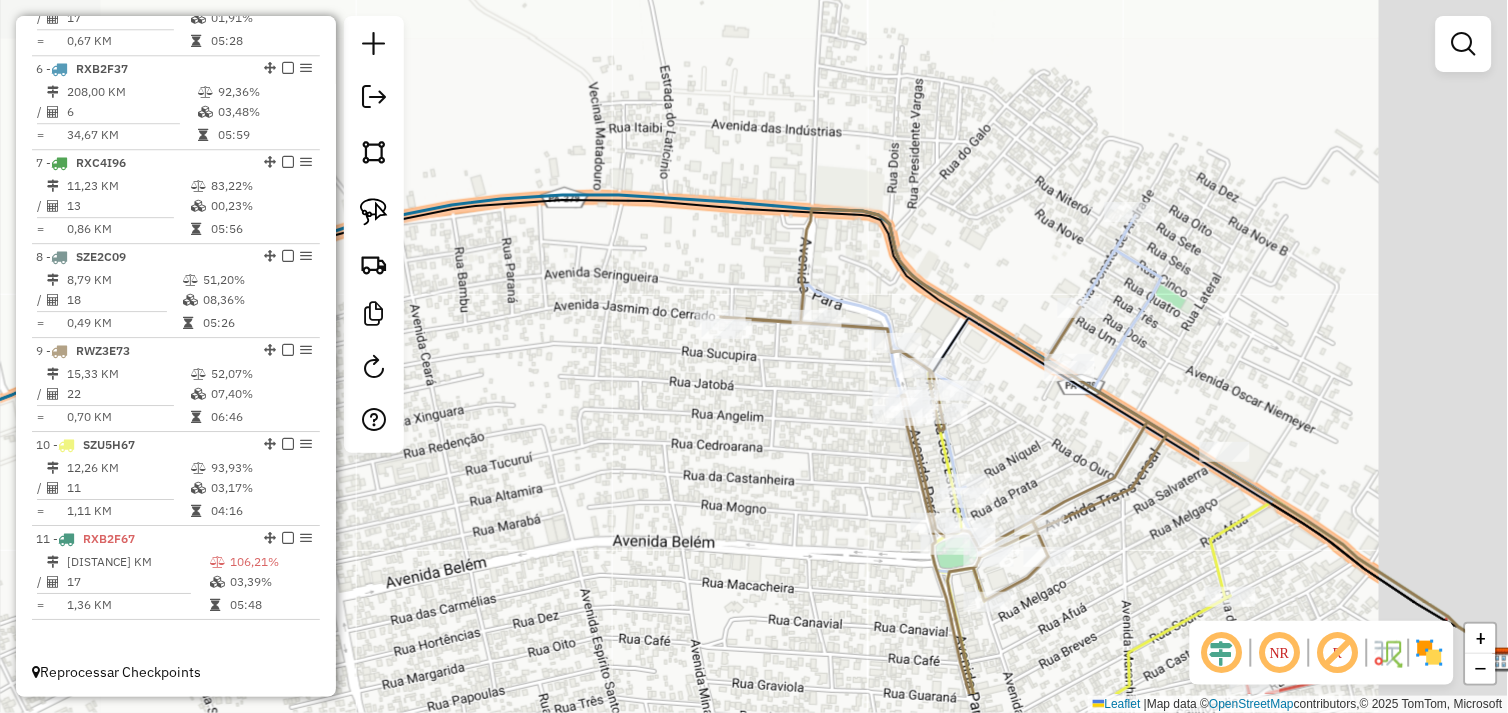 drag, startPoint x: 962, startPoint y: 526, endPoint x: 835, endPoint y: 415, distance: 168.67128 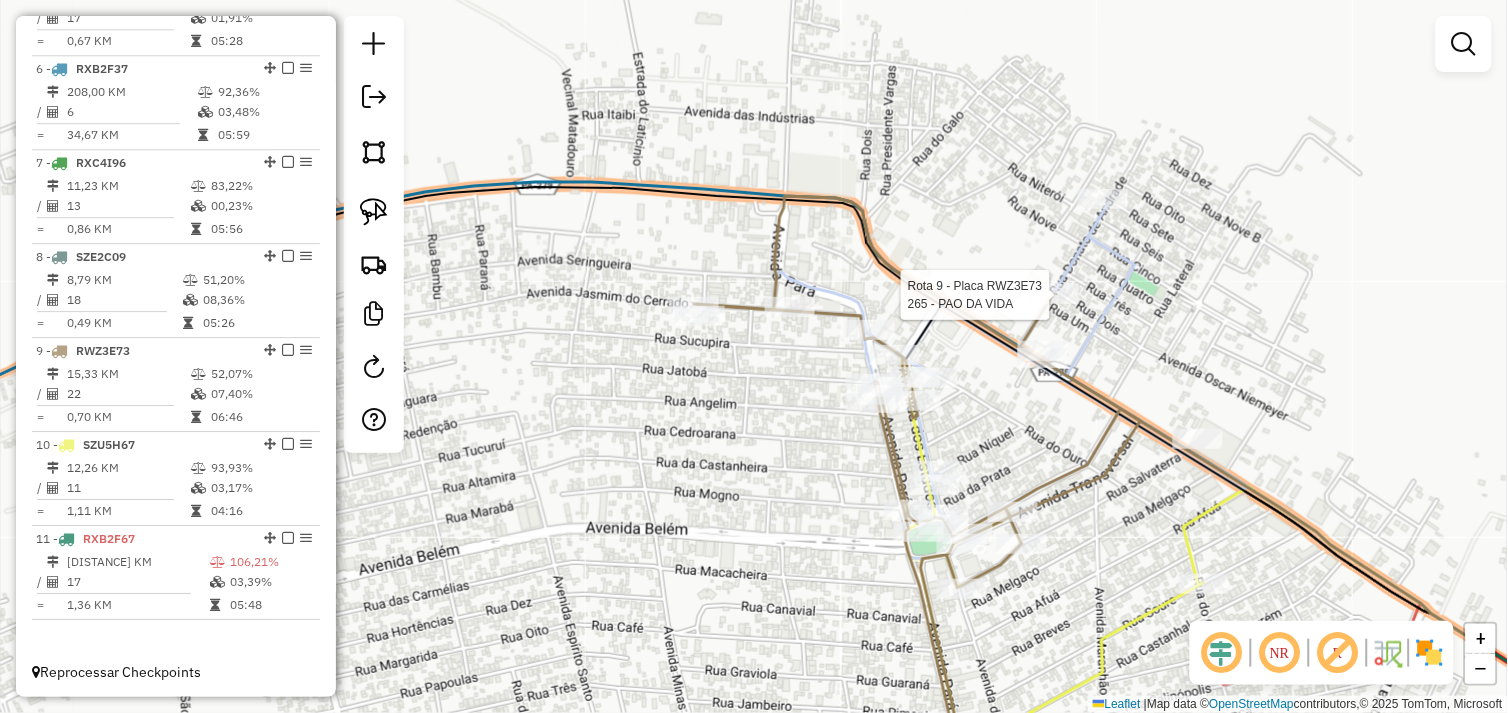 select on "*********" 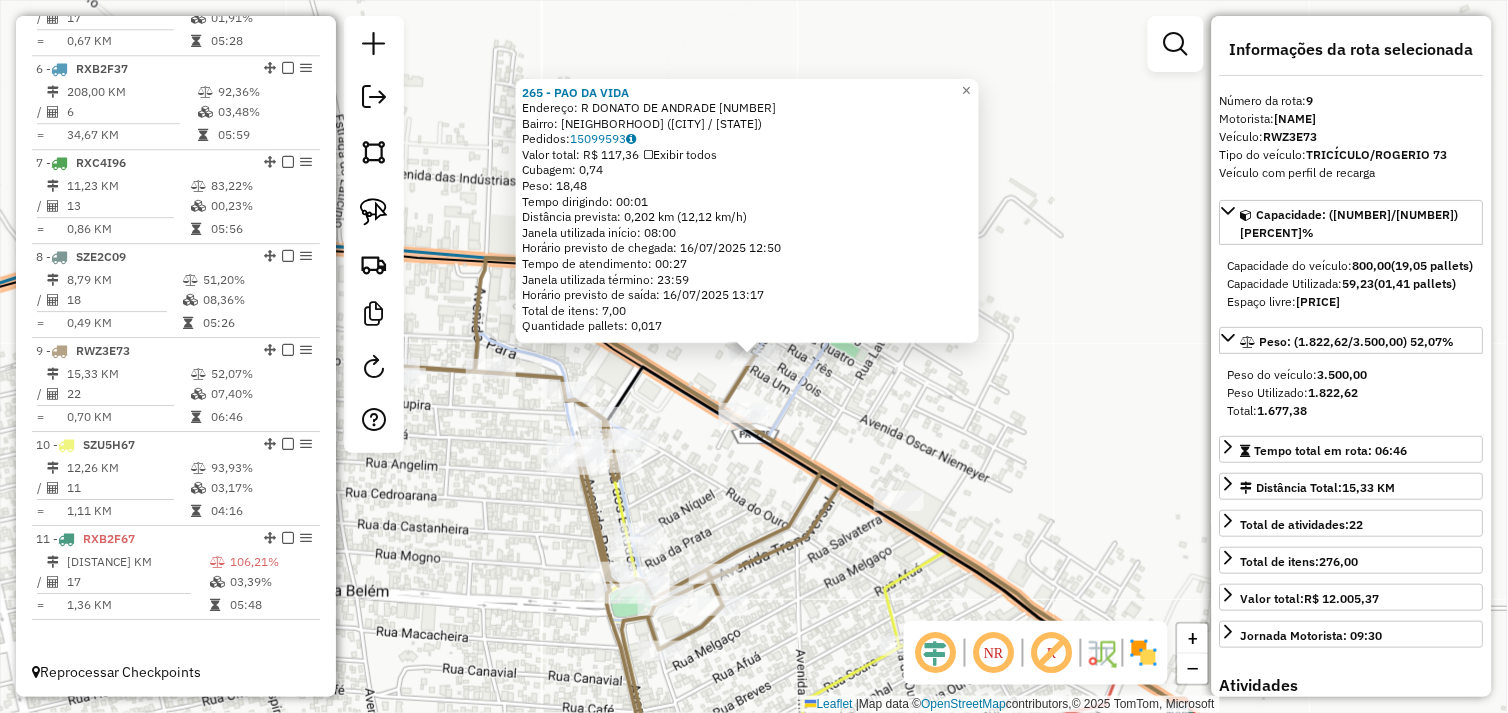 click on "265 - PAO DA VIDA  Endereço:  R DONATO DE ANDRADE 32   Bairro: VILA DA PAZ (TUCUMA / PA)   Pedidos:  15099593   Valor total: R$ 117,36   Exibir todos   Cubagem: 0,74  Peso: 18,48  Tempo dirigindo: 00:01   Distância prevista: 0,202 km (12,12 km/h)   Janela utilizada início: 08:00   Horário previsto de chegada: 16/07/2025 12:50   Tempo de atendimento: 00:27   Janela utilizada término: 23:59   Horário previsto de saída: 16/07/2025 13:17   Total de itens: 7,00   Quantidade pallets: 0,017  × Janela de atendimento Grade de atendimento Capacidade Transportadoras Veículos Cliente Pedidos  Rotas Selecione os dias de semana para filtrar as janelas de atendimento  Seg   Ter   Qua   Qui   Sex   Sáb   Dom  Informe o período da janela de atendimento: De: Até:  Filtrar exatamente a janela do cliente  Considerar janela de atendimento padrão  Selecione os dias de semana para filtrar as grades de atendimento  Seg   Ter   Qua   Qui   Sex   Sáb   Dom   Considerar clientes sem dia de atendimento cadastrado  De:  De:" 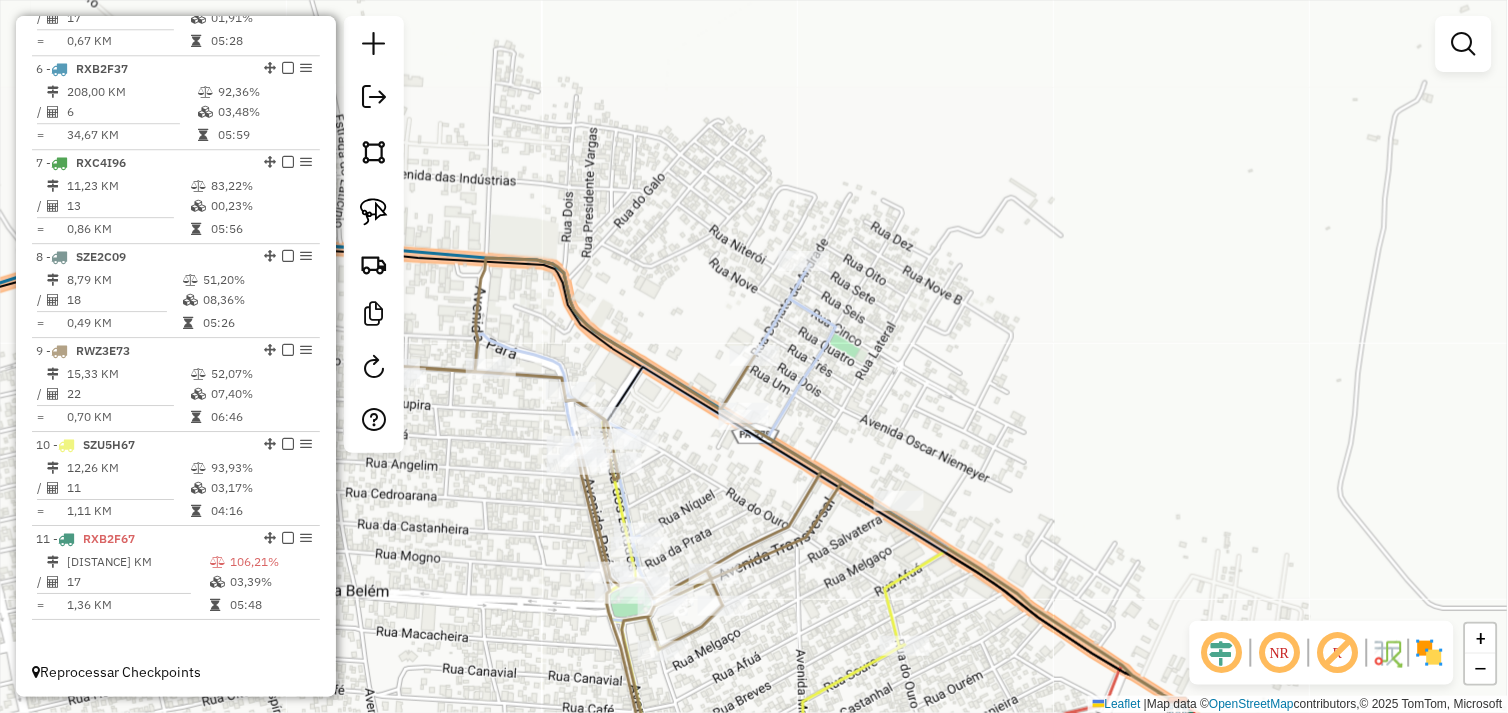 drag, startPoint x: 835, startPoint y: 545, endPoint x: 823, endPoint y: 392, distance: 153.46986 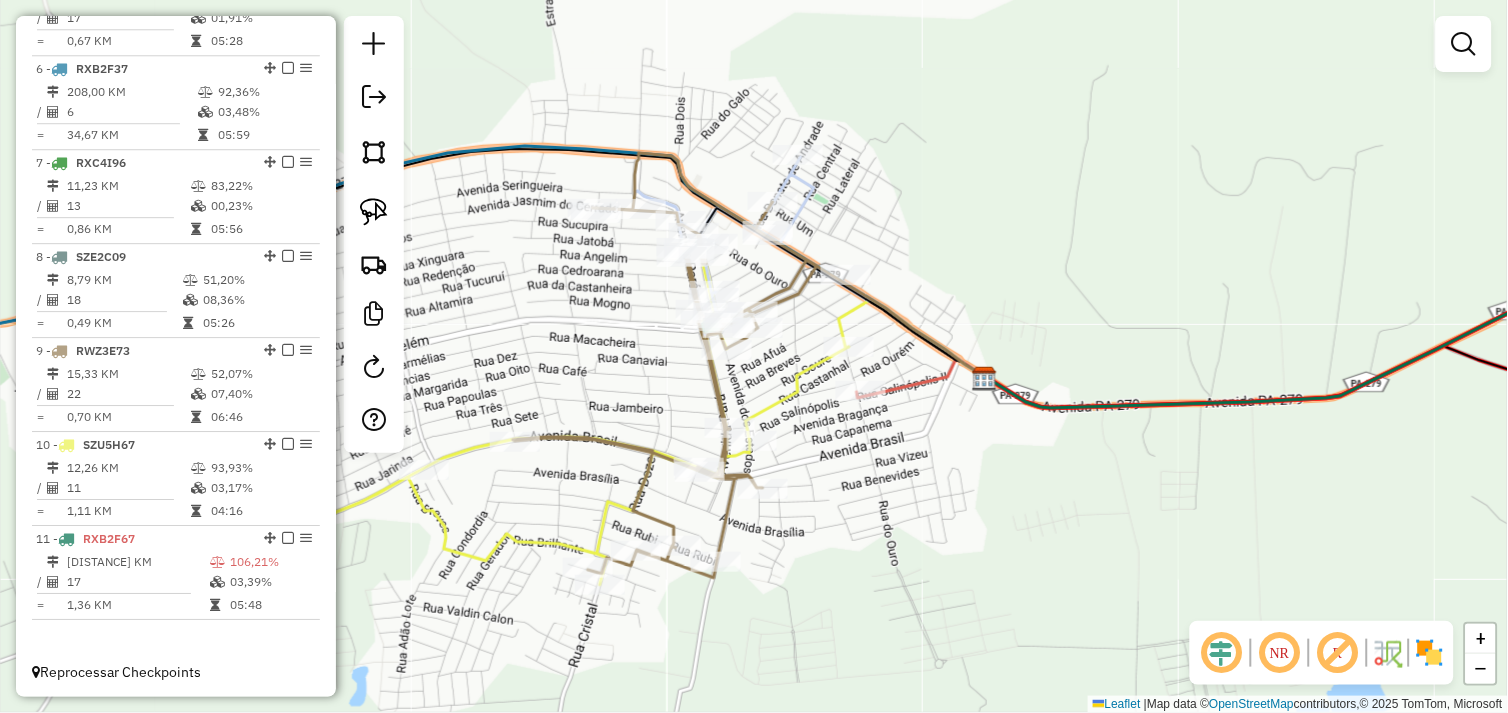 drag, startPoint x: 824, startPoint y: 447, endPoint x: 924, endPoint y: 388, distance: 116.10771 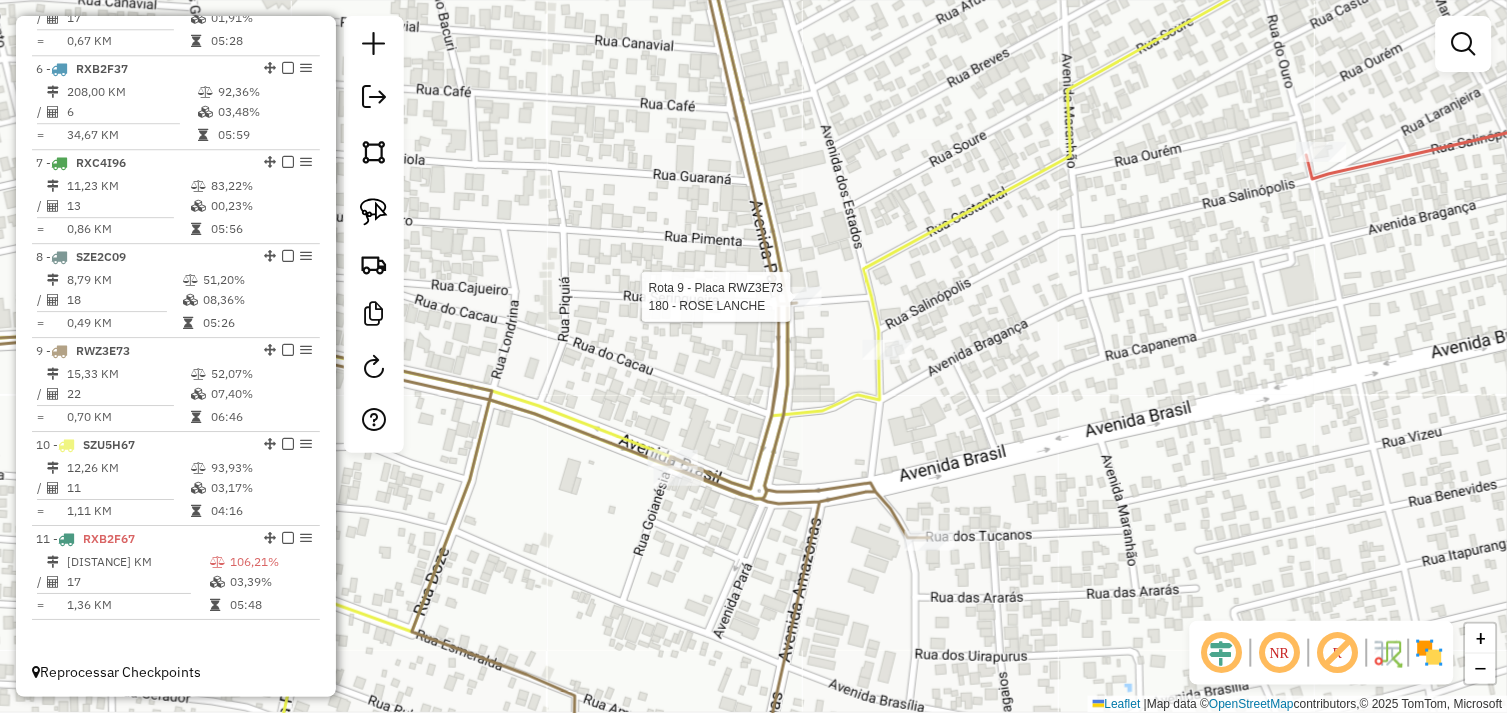 select on "*********" 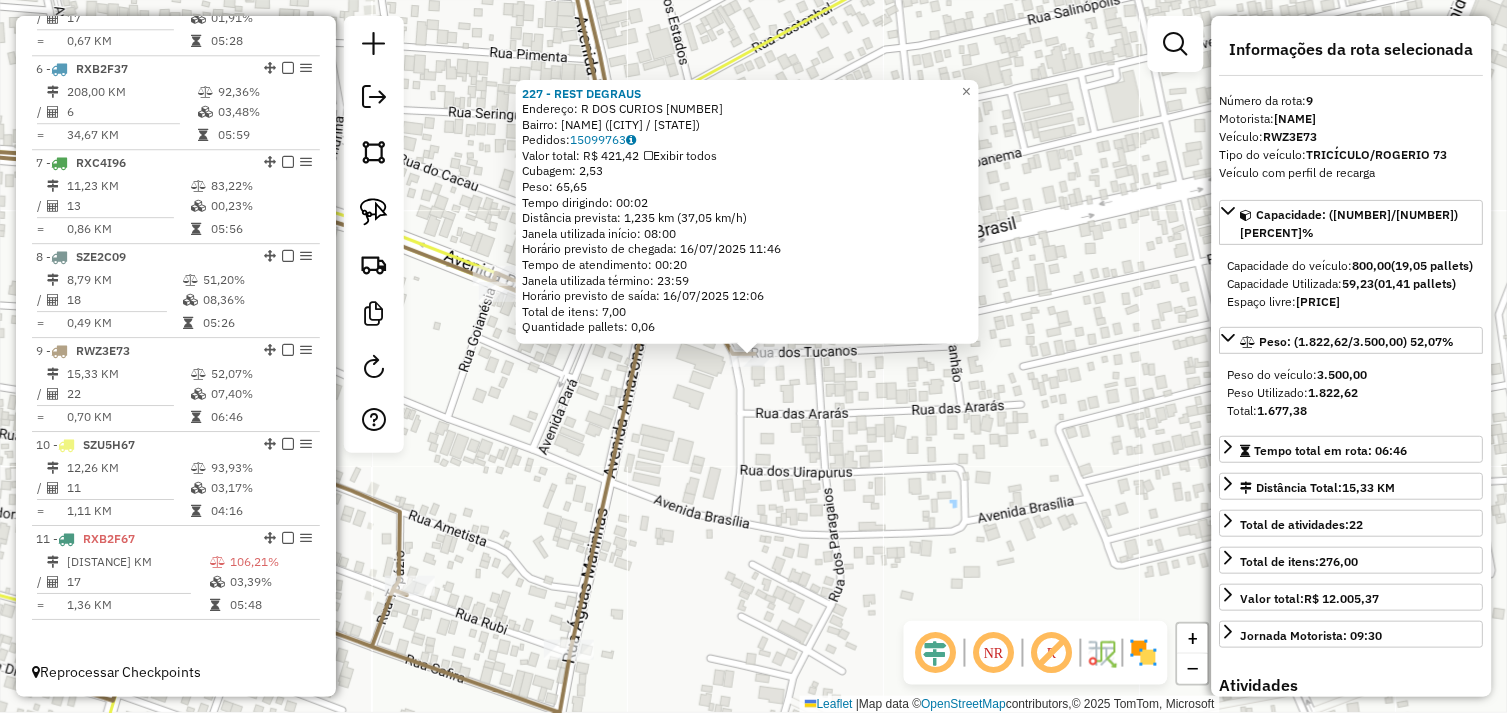 click on "227 - REST DEGRAUS  Endereço:  R DOS CURIOS 1   Bairro: TAPAJOS (TUCUMA / PA)   Pedidos:  15099763   Valor total: R$ 421,42   Exibir todos   Cubagem: 2,53  Peso: 65,65  Tempo dirigindo: 00:02   Distância prevista: 1,235 km (37,05 km/h)   Janela utilizada início: 08:00   Horário previsto de chegada: 16/07/2025 11:46   Tempo de atendimento: 00:20   Janela utilizada término: 23:59   Horário previsto de saída: 16/07/2025 12:06   Total de itens: 7,00   Quantidade pallets: 0,06  × Janela de atendimento Grade de atendimento Capacidade Transportadoras Veículos Cliente Pedidos  Rotas Selecione os dias de semana para filtrar as janelas de atendimento  Seg   Ter   Qua   Qui   Sex   Sáb   Dom  Informe o período da janela de atendimento: De: Até:  Filtrar exatamente a janela do cliente  Considerar janela de atendimento padrão  Selecione os dias de semana para filtrar as grades de atendimento  Seg   Ter   Qua   Qui   Sex   Sáb   Dom   Considerar clientes sem dia de atendimento cadastrado  Peso mínimo:   De:" 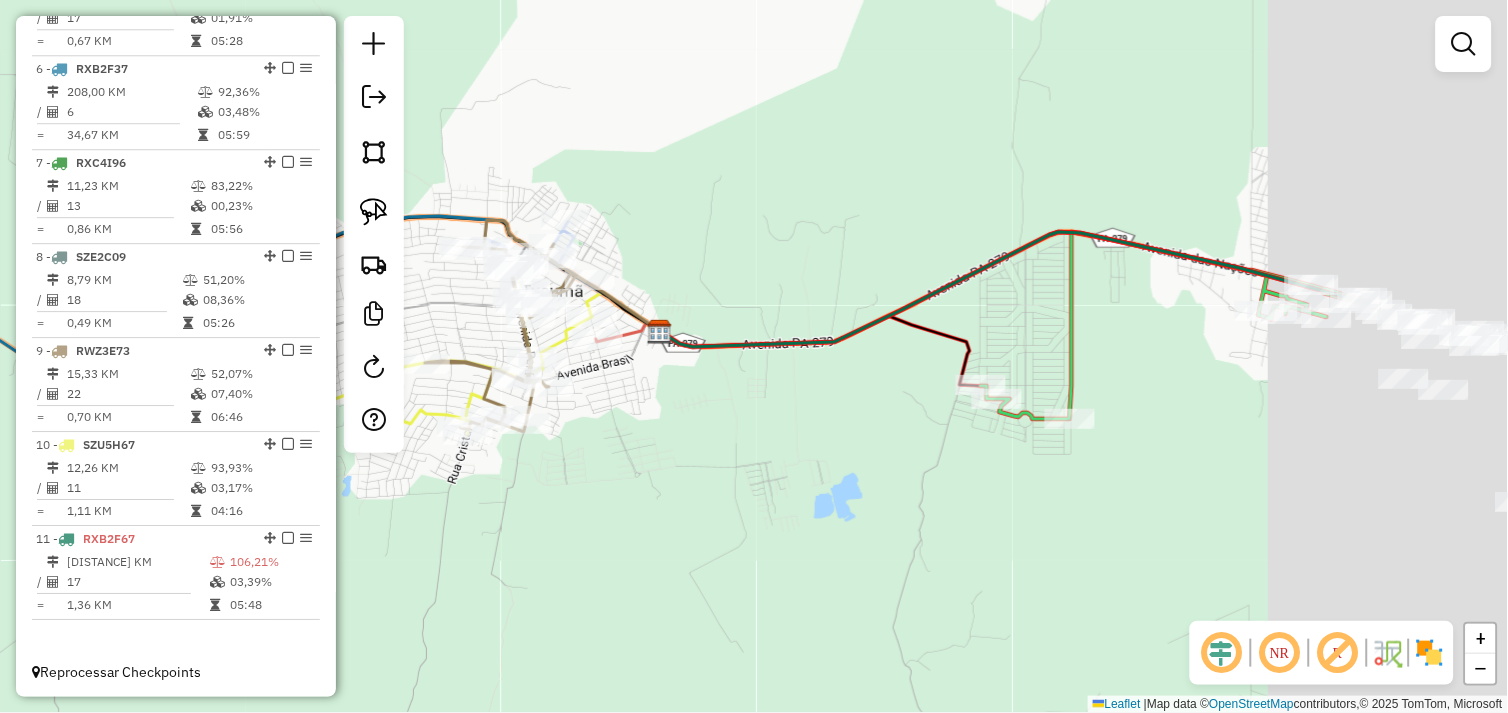 drag, startPoint x: 1008, startPoint y: 443, endPoint x: 590, endPoint y: 403, distance: 419.90952 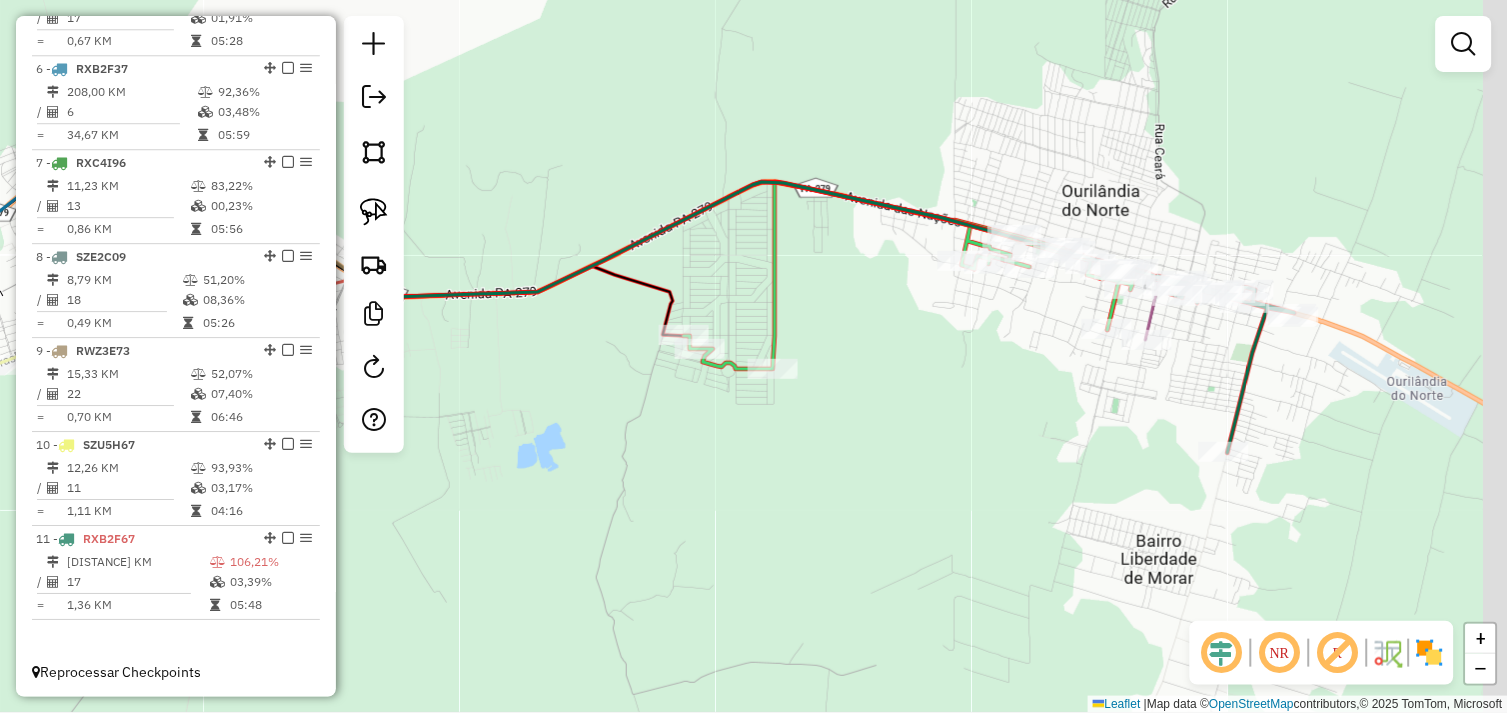 drag, startPoint x: 684, startPoint y: 411, endPoint x: 567, endPoint y: 388, distance: 119.23926 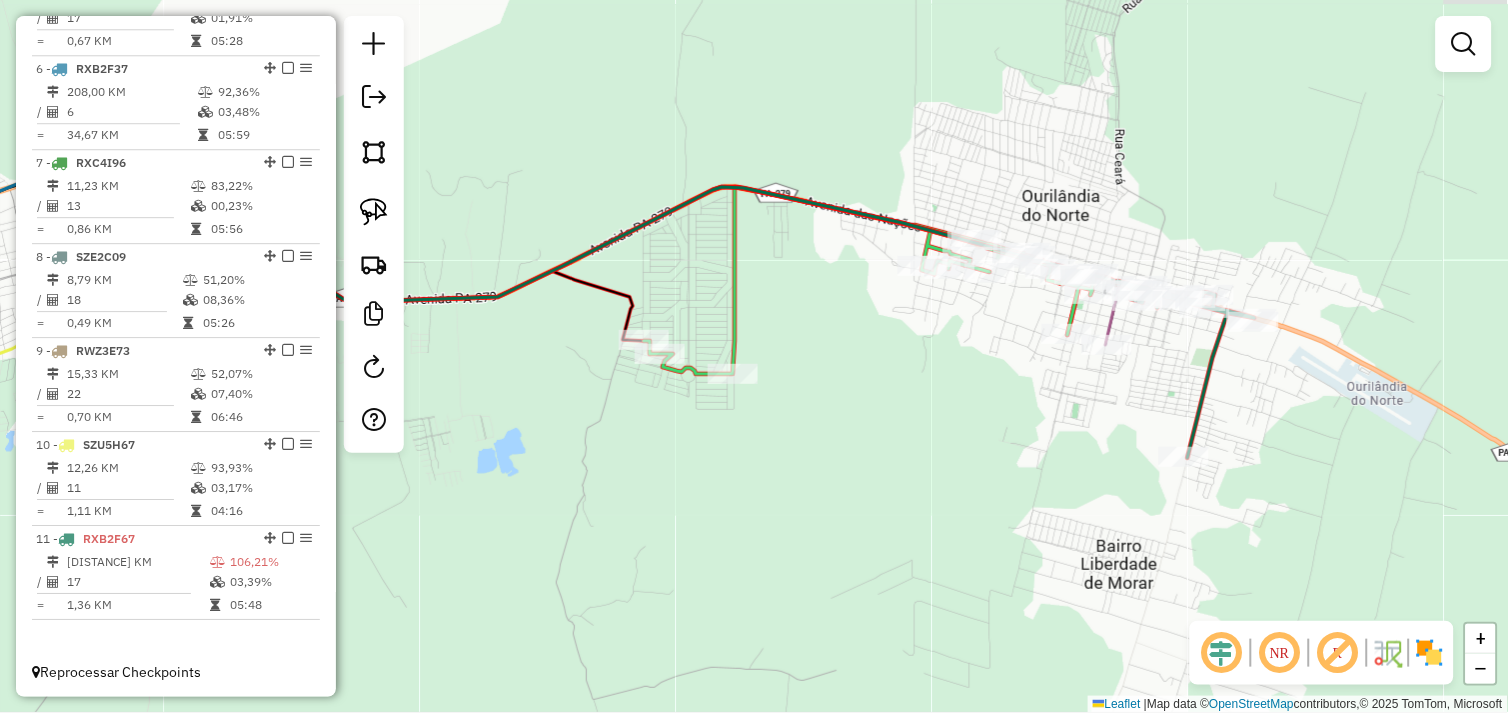 drag, startPoint x: 805, startPoint y: 418, endPoint x: 648, endPoint y: 417, distance: 157.00319 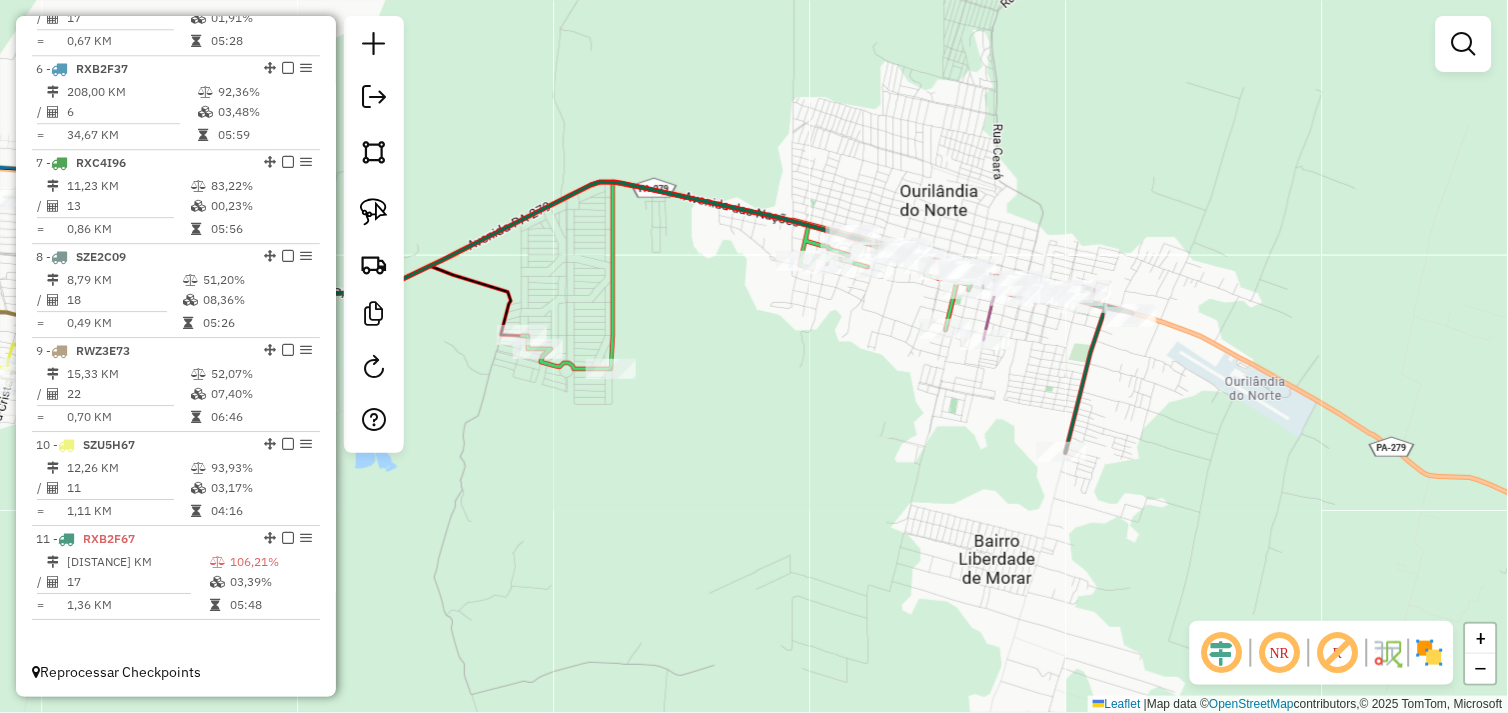 drag, startPoint x: 864, startPoint y: 393, endPoint x: 775, endPoint y: 412, distance: 91.00549 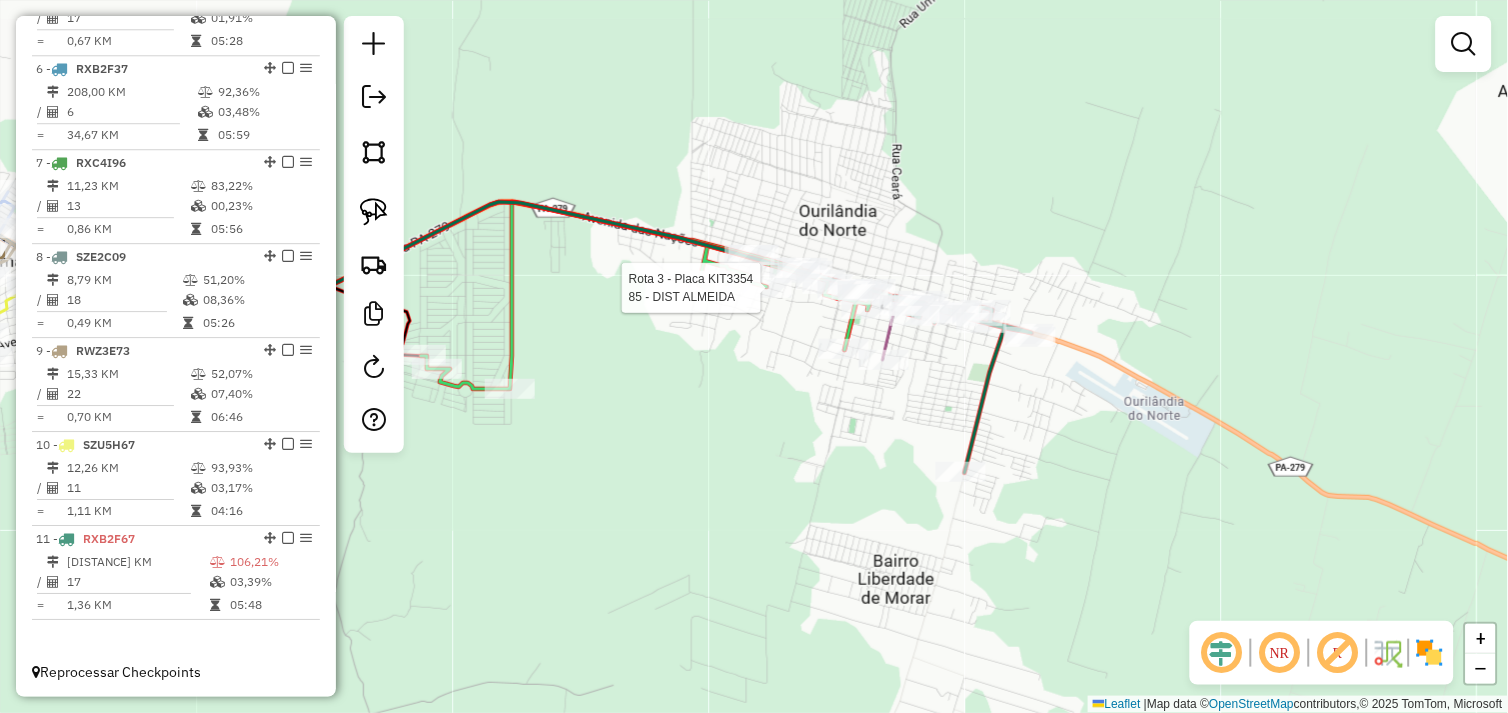 select on "*********" 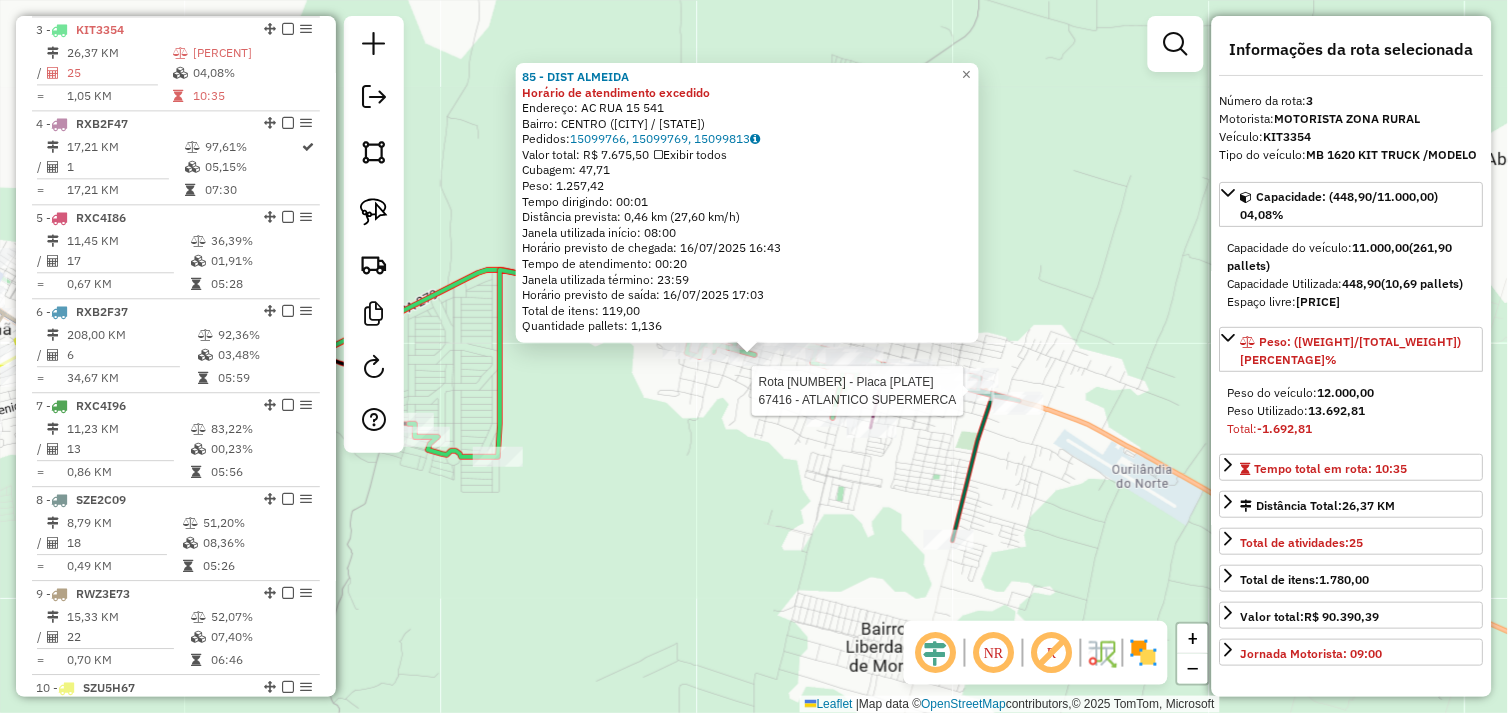 scroll, scrollTop: 1204, scrollLeft: 0, axis: vertical 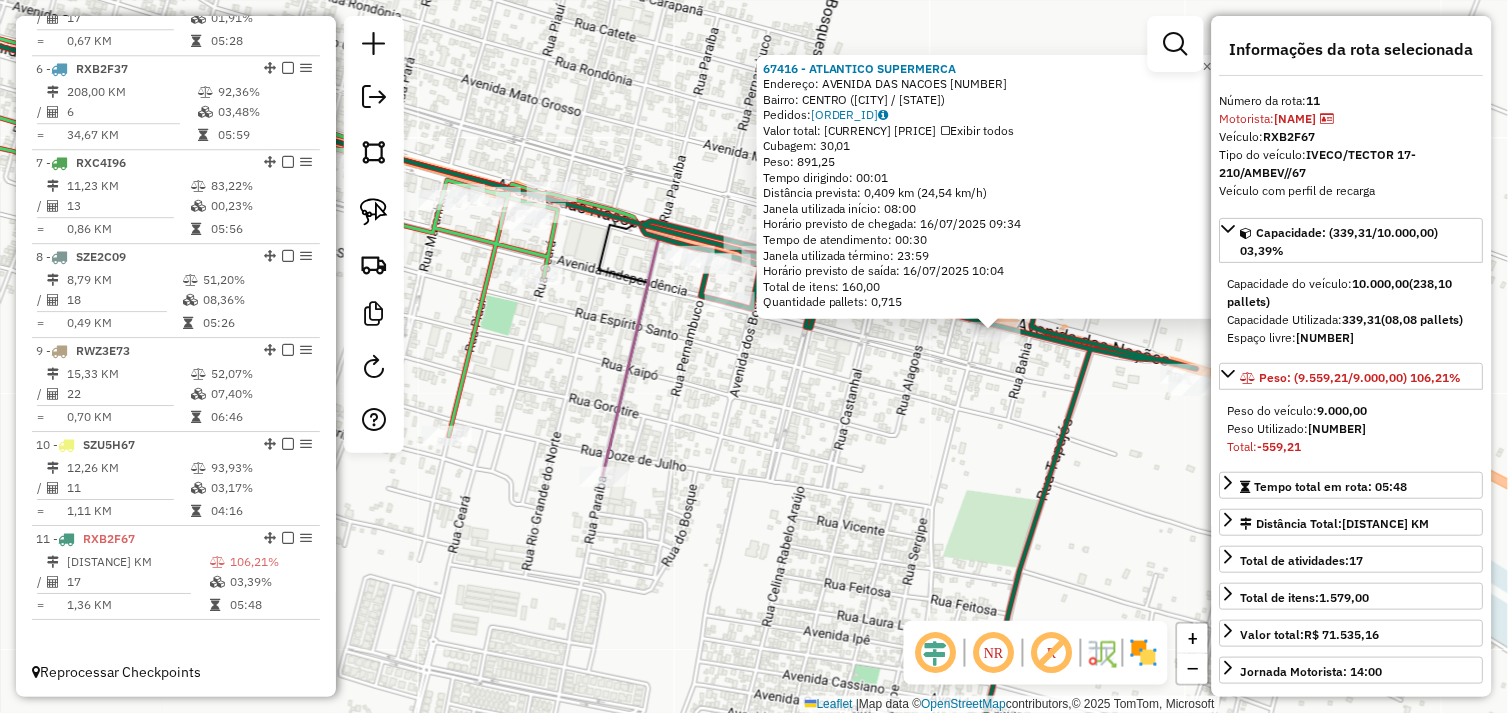 click on "67416 - ATLANTICO SUPERMERCA  Endereço:  AVENIDA DAS NACOES 100   Bairro: CENTRO (OURILANDIA DO NORTE / PA)   Pedidos:  15099688   Valor total: R$ 6.091,06   Exibir todos   Cubagem: 30,01  Peso: 891,25  Tempo dirigindo: 00:01   Distância prevista: 0,409 km (24,54 km/h)   Janela utilizada início: 08:00   Horário previsto de chegada: 16/07/2025 09:34   Tempo de atendimento: 00:30   Janela utilizada término: 23:59   Horário previsto de saída: 16/07/2025 10:04   Total de itens: 160,00   Quantidade pallets: 0,715  × Janela de atendimento Grade de atendimento Capacidade Transportadoras Veículos Cliente Pedidos  Rotas Selecione os dias de semana para filtrar as janelas de atendimento  Seg   Ter   Qua   Qui   Sex   Sáb   Dom  Informe o período da janela de atendimento: De: Até:  Filtrar exatamente a janela do cliente  Considerar janela de atendimento padrão  Selecione os dias de semana para filtrar as grades de atendimento  Seg   Ter   Qua   Qui   Sex   Sáb   Dom   Peso mínimo:   Peso máximo:   De:  +" 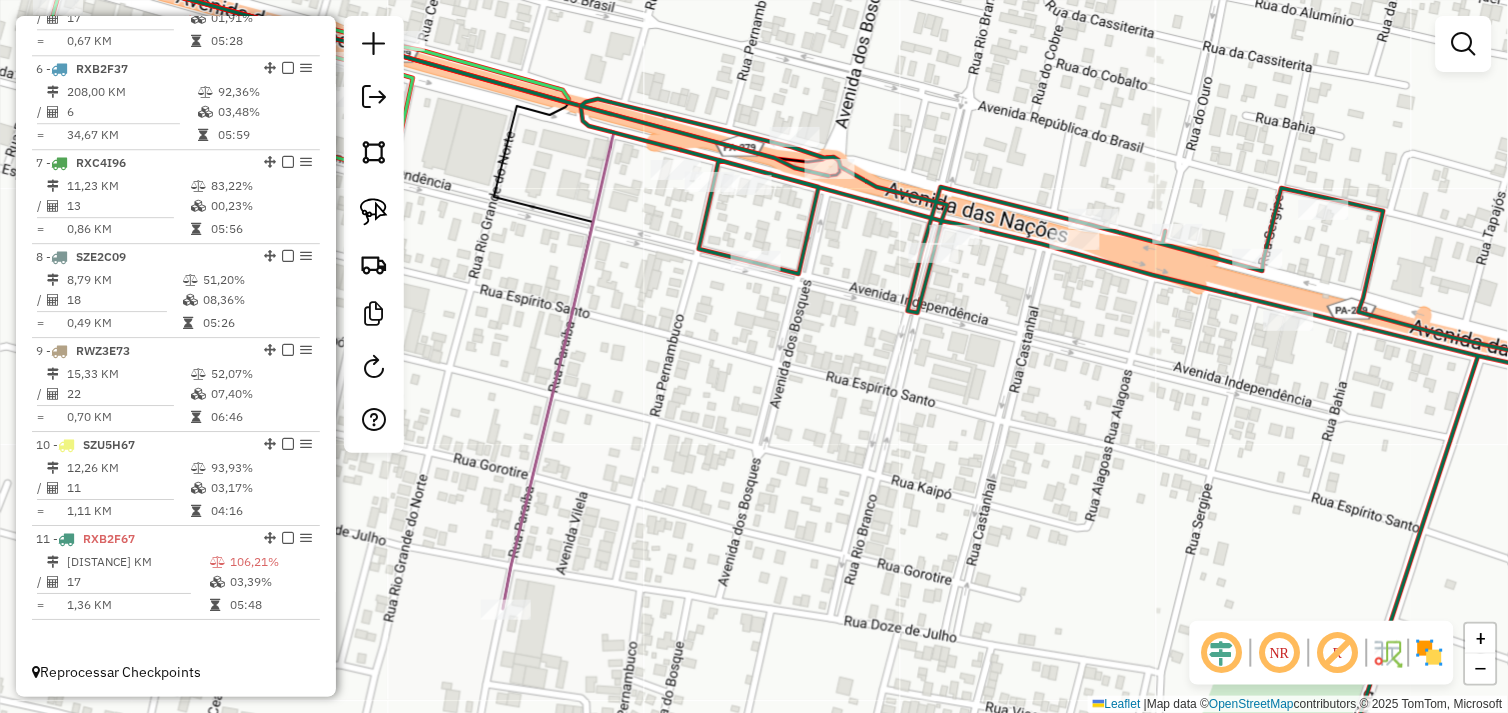 drag, startPoint x: 696, startPoint y: 338, endPoint x: 763, endPoint y: 516, distance: 190.192 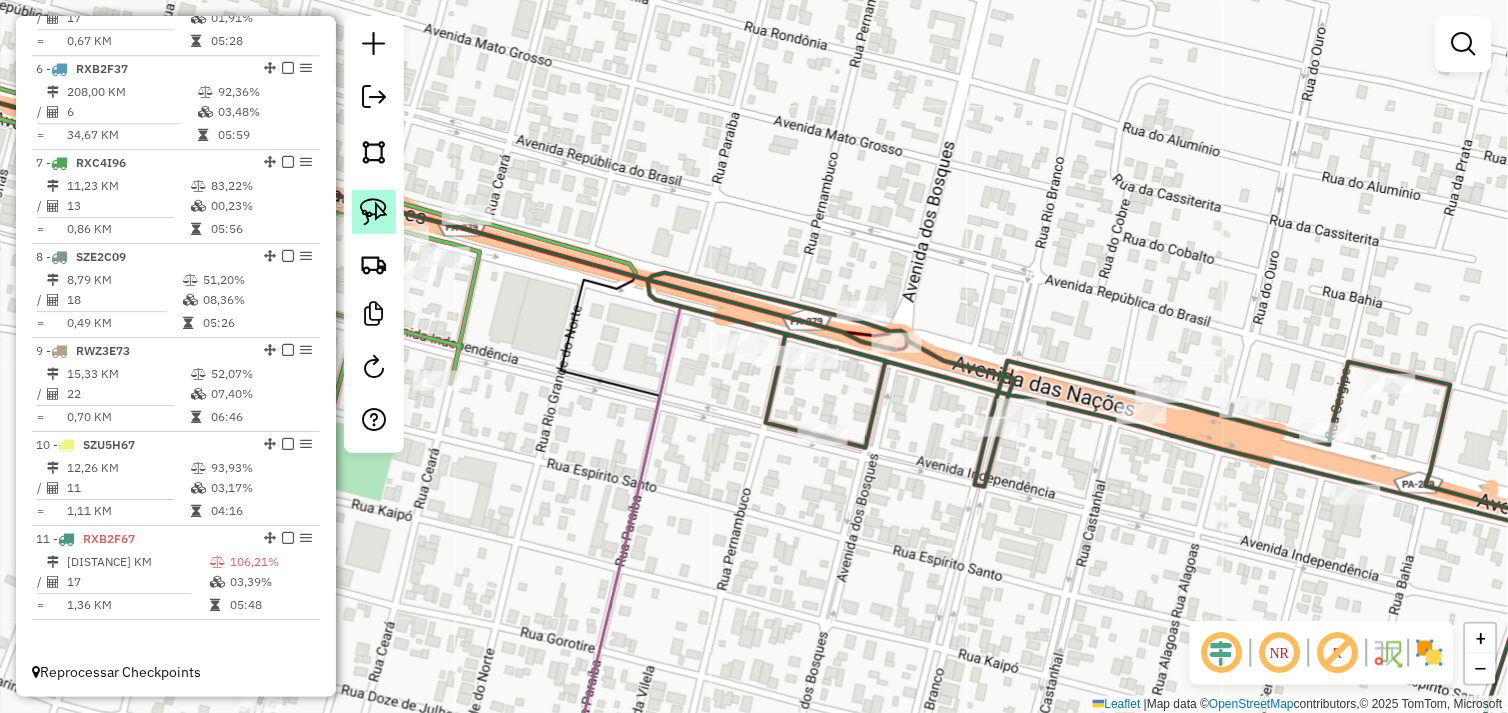 click 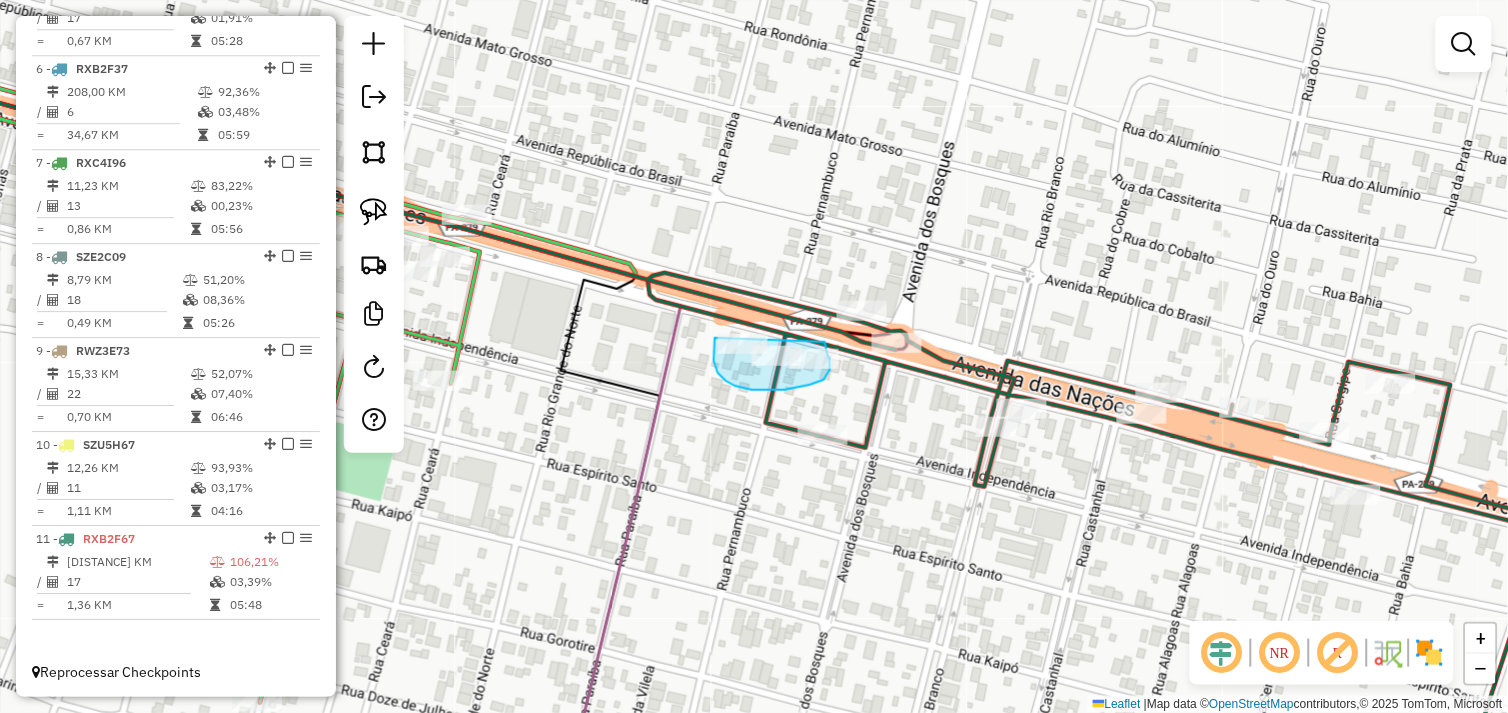 drag, startPoint x: 730, startPoint y: 383, endPoint x: 806, endPoint y: 336, distance: 89.358826 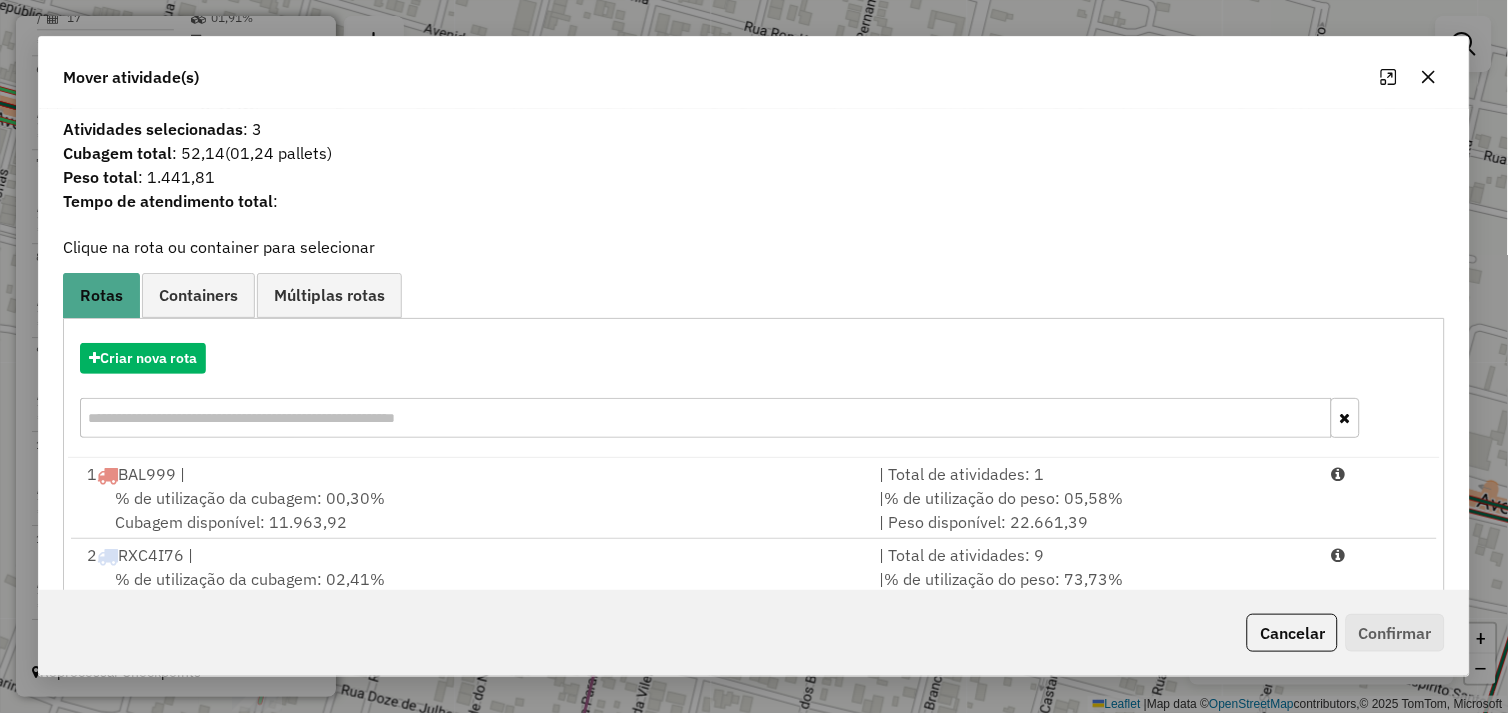 scroll, scrollTop: 411, scrollLeft: 0, axis: vertical 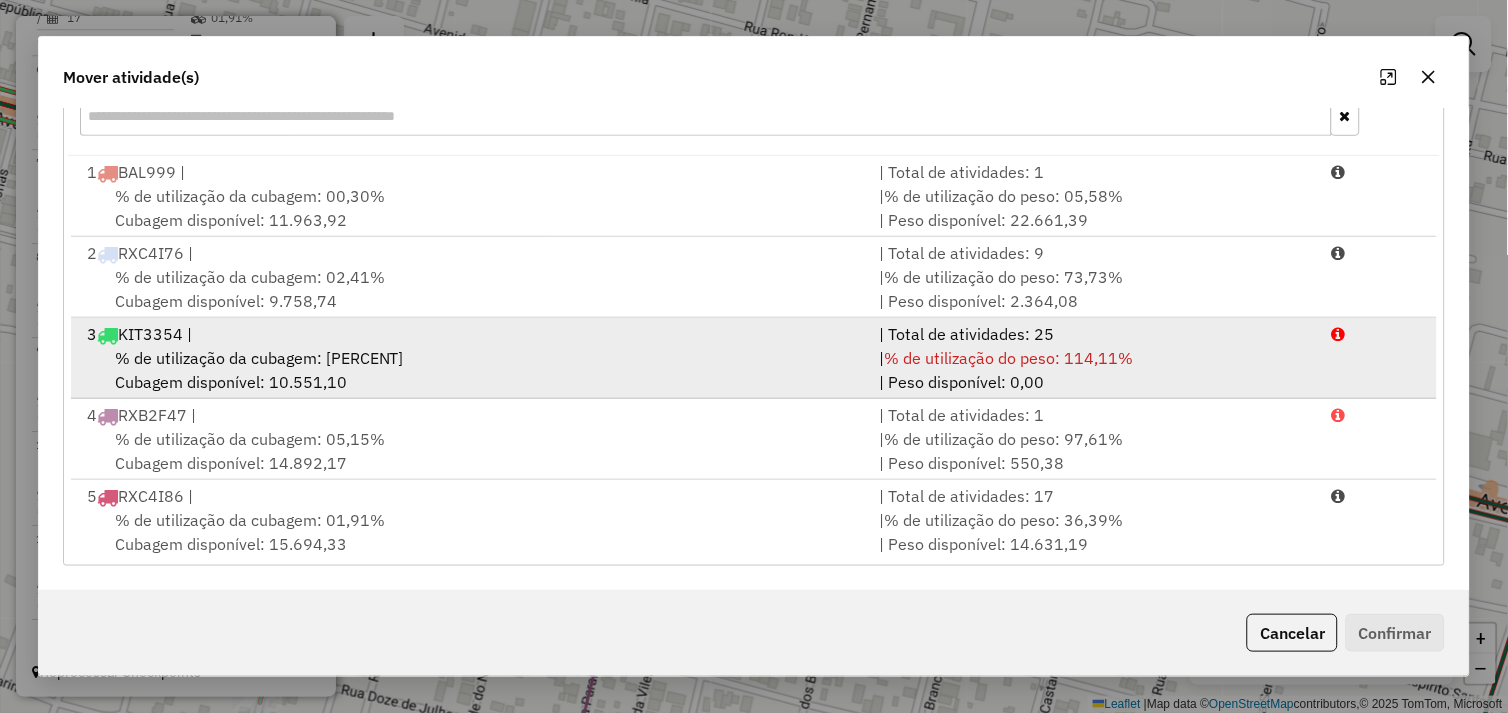 click on "% de utilização da cubagem: 04,08%  Cubagem disponível: 10.551,10" at bounding box center [471, 370] 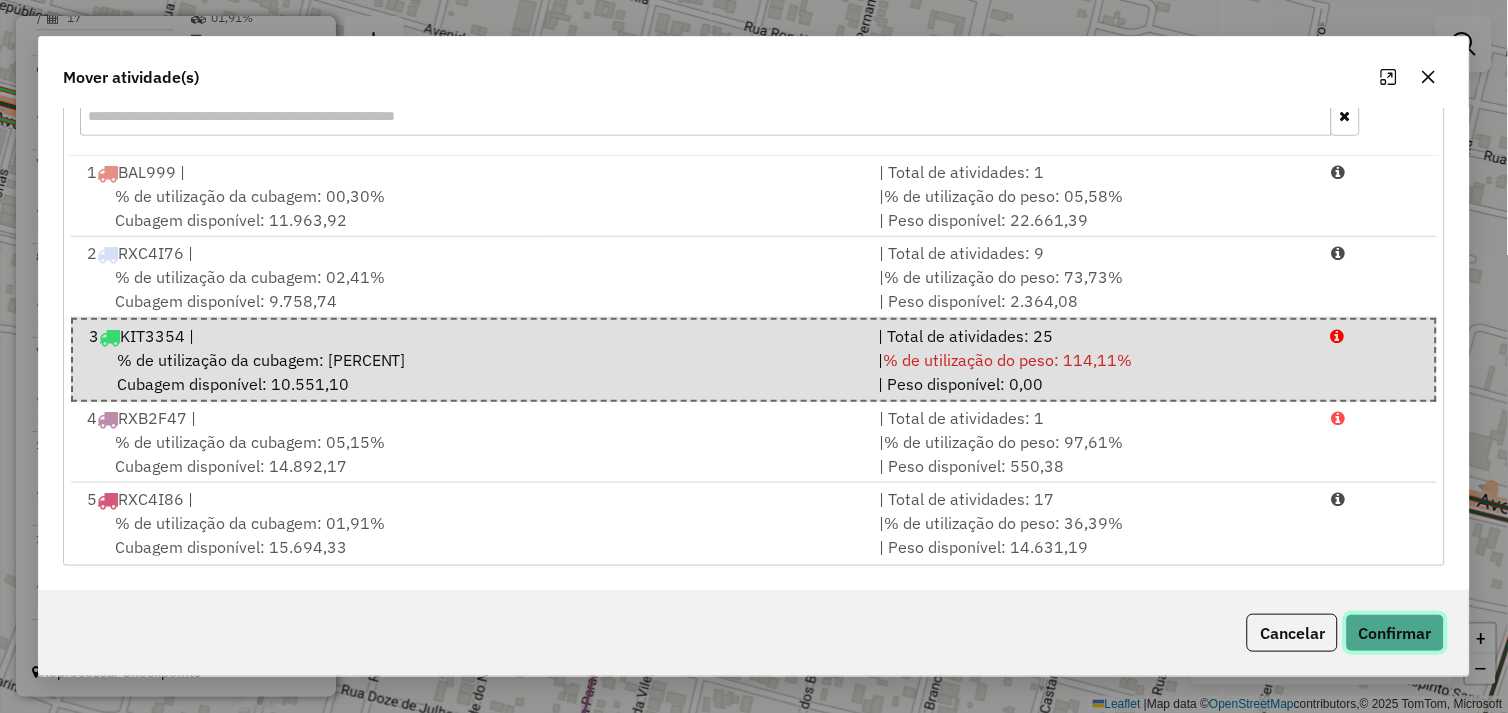 click on "Confirmar" 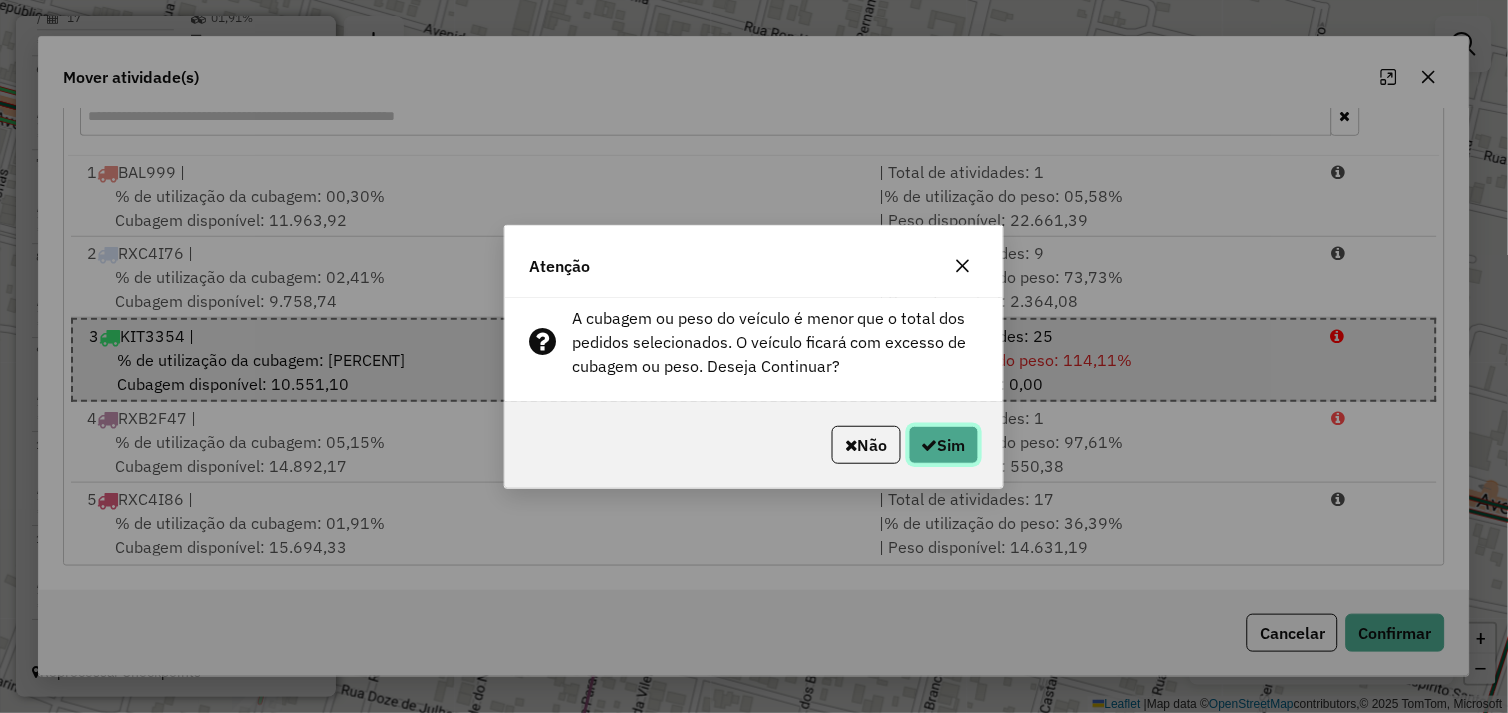 click on "Sim" 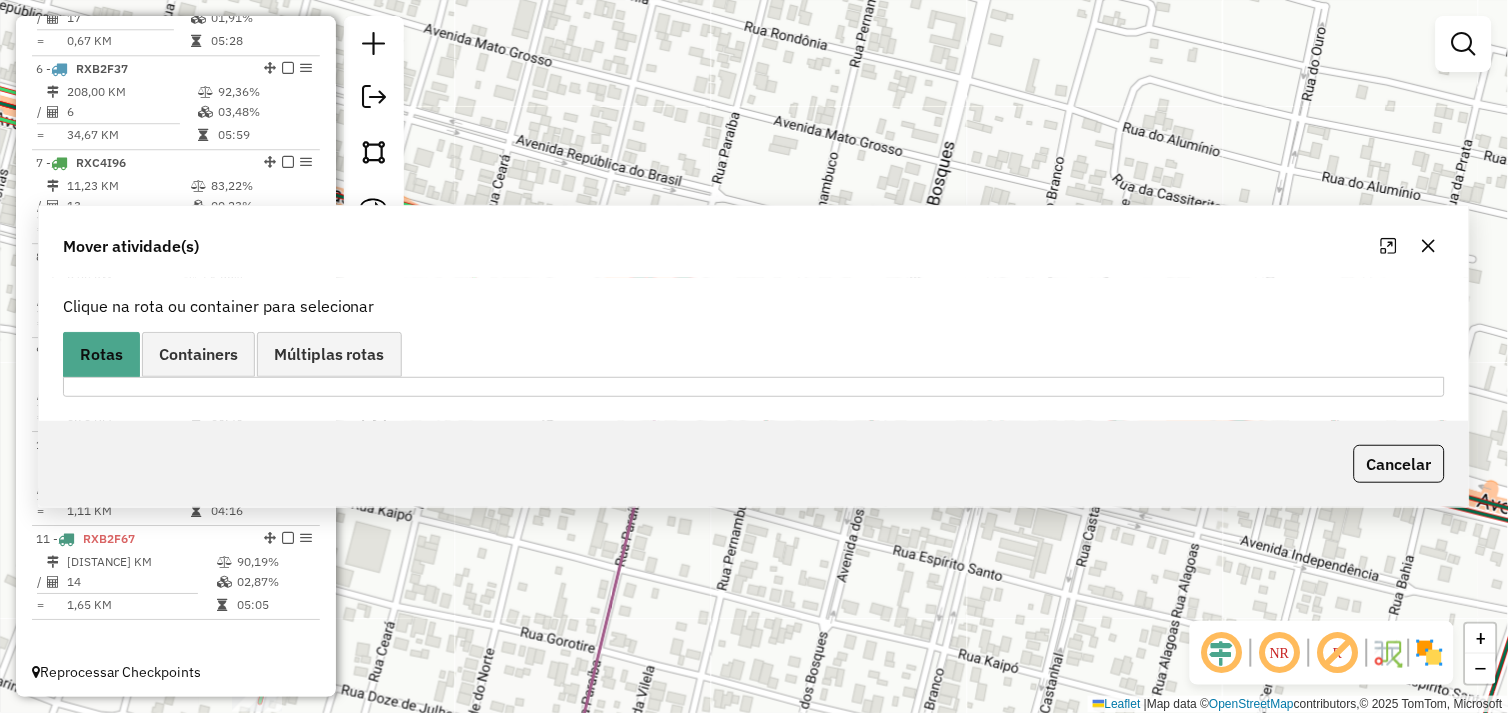 scroll, scrollTop: 0, scrollLeft: 0, axis: both 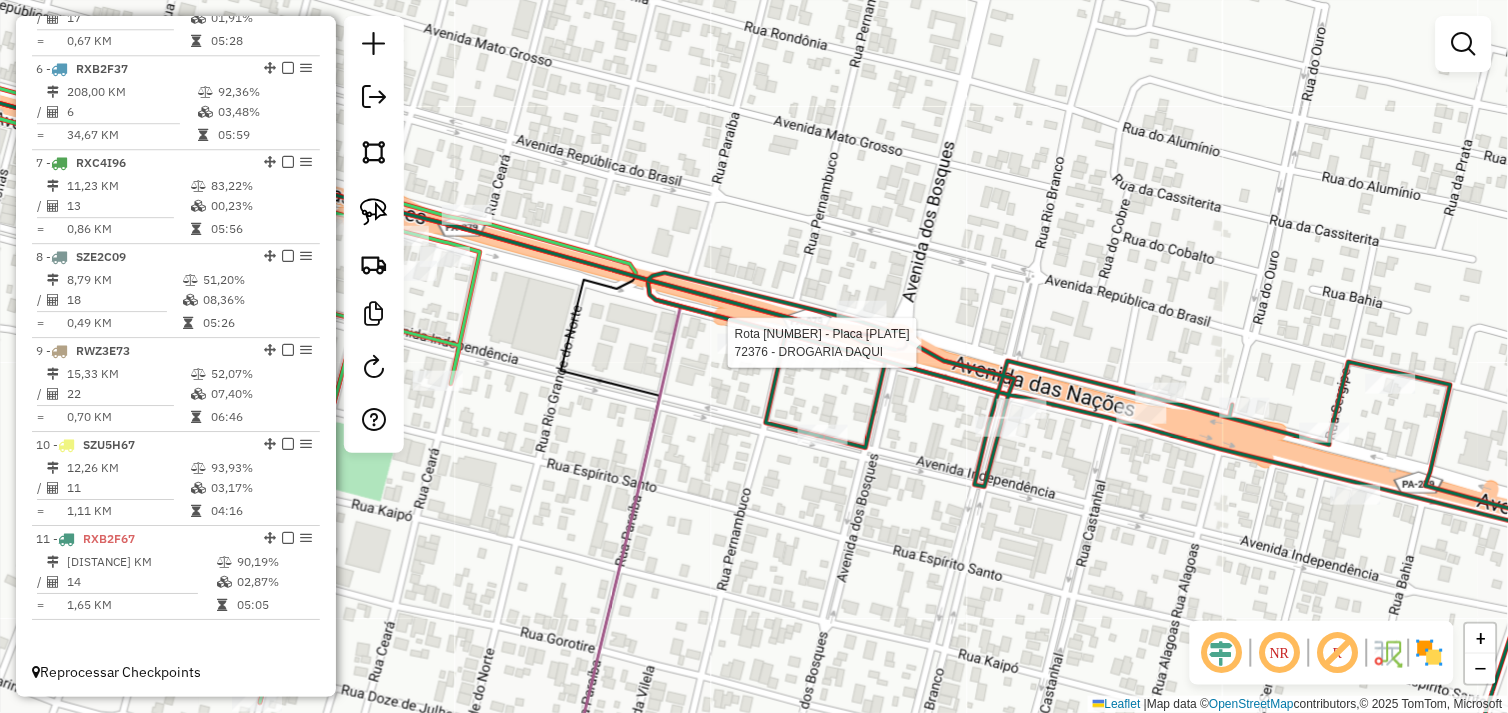 select on "*********" 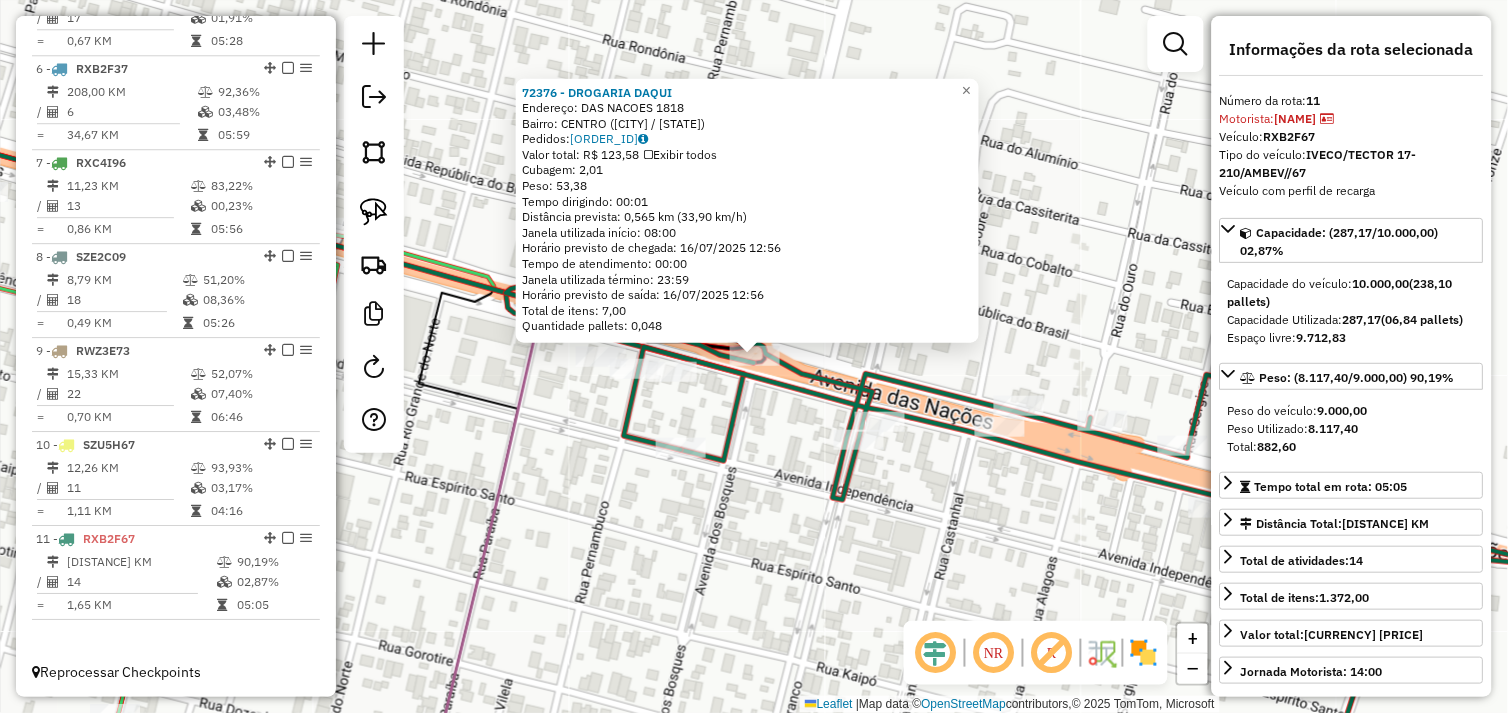 click on "72376 - DROGARIA DAQUI  Endereço:  DAS NACOES 1818   Bairro: CENTRO (OURILANDIA DO NORTE / PA)   Pedidos:  15099779   Valor total: R$ 123,58   Exibir todos   Cubagem: 2,01  Peso: 53,38  Tempo dirigindo: 00:01   Distância prevista: 0,565 km (33,90 km/h)   Janela utilizada início: 08:00   Horário previsto de chegada: 16/07/2025 12:56   Tempo de atendimento: 00:00   Janela utilizada término: 23:59   Horário previsto de saída: 16/07/2025 12:56   Total de itens: 7,00   Quantidade pallets: 0,048  × Janela de atendimento Grade de atendimento Capacidade Transportadoras Veículos Cliente Pedidos  Rotas Selecione os dias de semana para filtrar as janelas de atendimento  Seg   Ter   Qua   Qui   Sex   Sáb   Dom  Informe o período da janela de atendimento: De: Até:  Filtrar exatamente a janela do cliente  Considerar janela de atendimento padrão  Selecione os dias de semana para filtrar as grades de atendimento  Seg   Ter   Qua   Qui   Sex   Sáb   Dom   Considerar clientes sem dia de atendimento cadastrado De:" 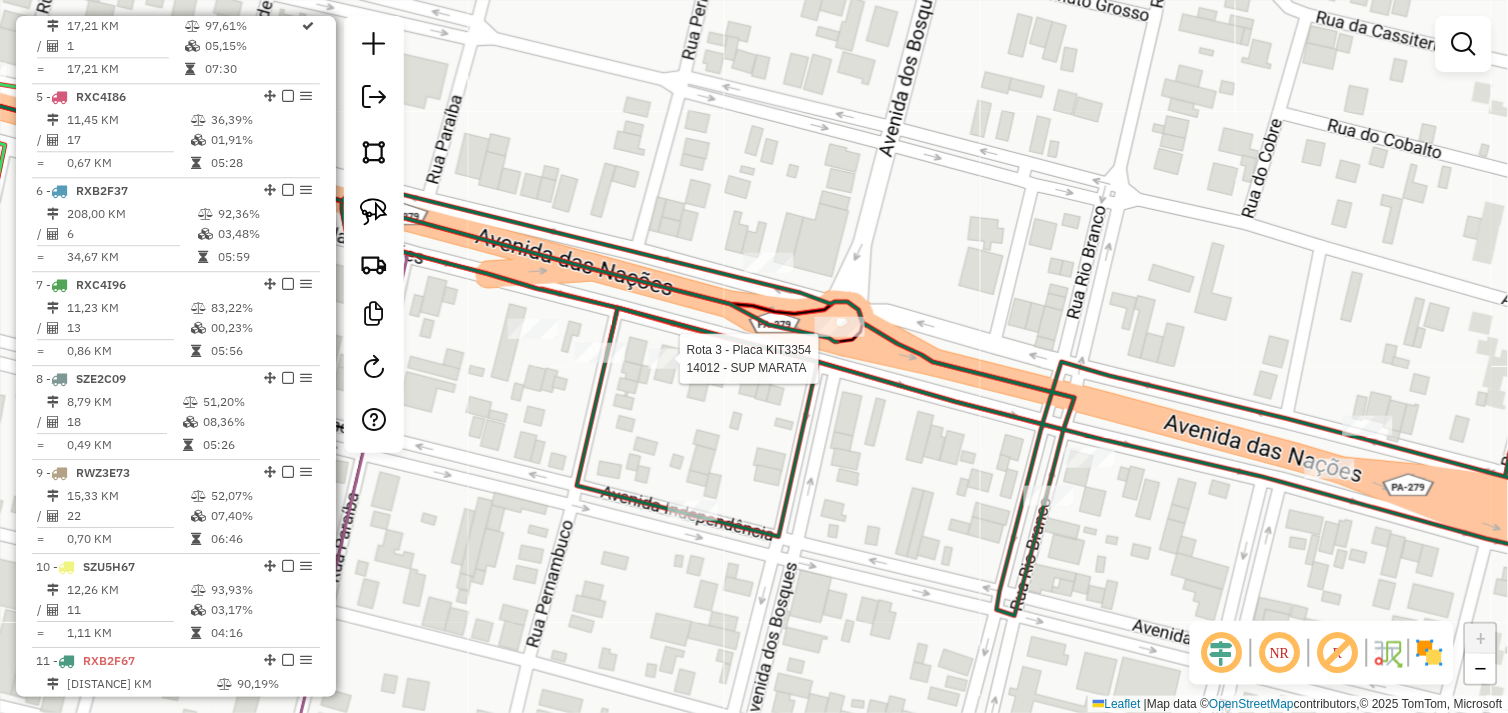 select on "*********" 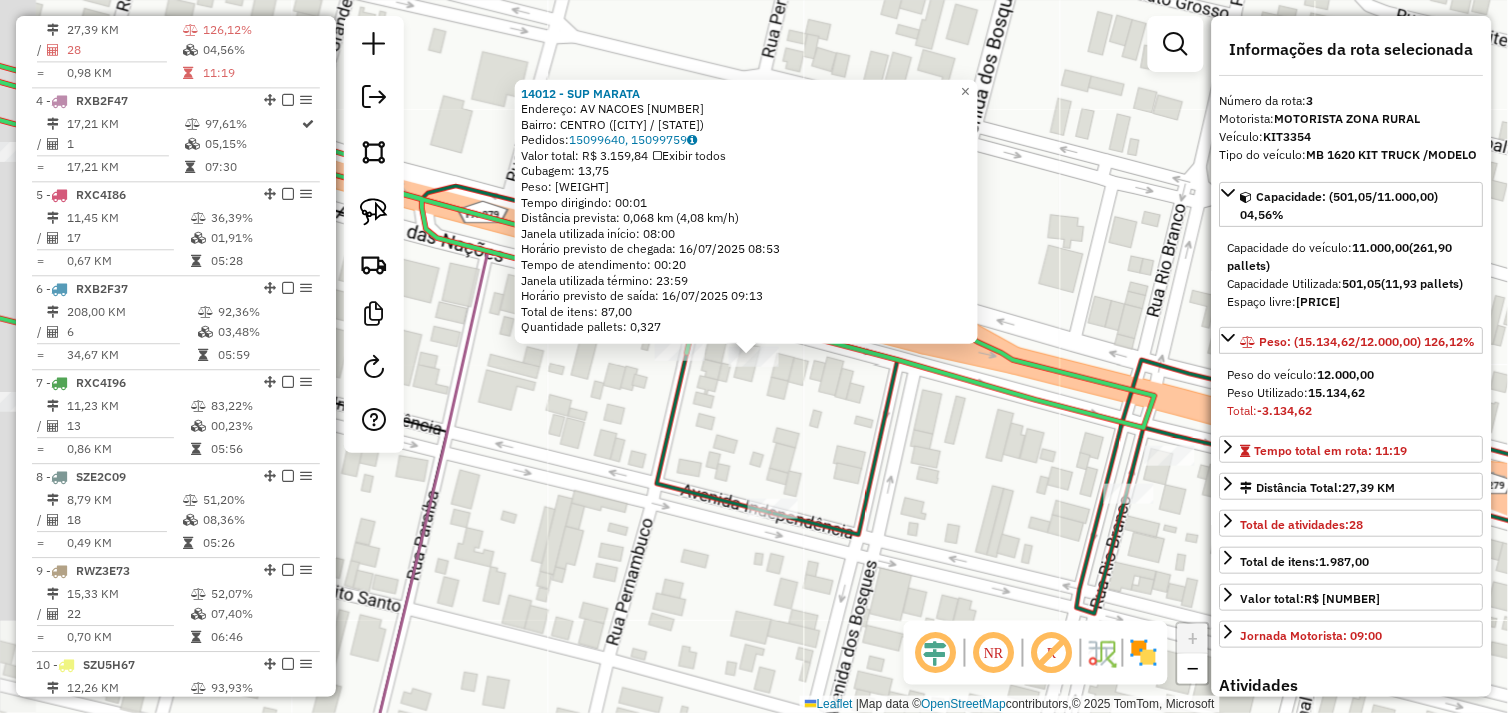 scroll, scrollTop: 961, scrollLeft: 0, axis: vertical 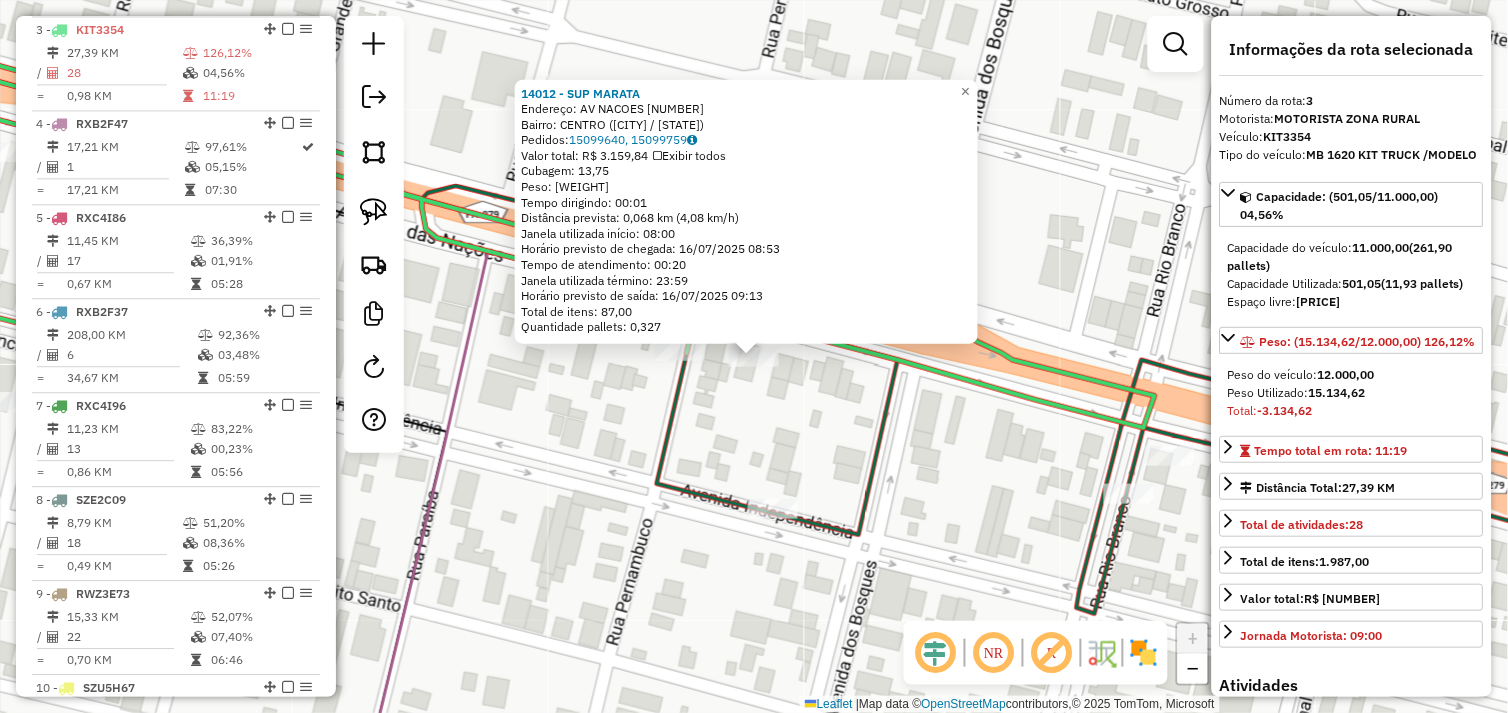 click on "14012 - SUP MARATA  Endereço:  AV NACOES 123   Bairro: CENTRO (OURILANDIA DO NORTE / PA)   Pedidos:  15099640, 15099759   Valor total: R$ 3.159,84   Exibir todos   Cubagem: 13,75  Peso: 409,44  Tempo dirigindo: 00:01   Distância prevista: 0,068 km (4,08 km/h)   Janela utilizada início: 08:00   Horário previsto de chegada: 16/07/2025 08:53   Tempo de atendimento: 00:20   Janela utilizada término: 23:59   Horário previsto de saída: 16/07/2025 09:13   Total de itens: 87,00   Quantidade pallets: 0,327  × Janela de atendimento Grade de atendimento Capacidade Transportadoras Veículos Cliente Pedidos  Rotas Selecione os dias de semana para filtrar as janelas de atendimento  Seg   Ter   Qua   Qui   Sex   Sáb   Dom  Informe o período da janela de atendimento: De: Até:  Filtrar exatamente a janela do cliente  Considerar janela de atendimento padrão  Selecione os dias de semana para filtrar as grades de atendimento  Seg   Ter   Qua   Qui   Sex   Sáb   Dom   Clientes fora do dia de atendimento selecionado +" 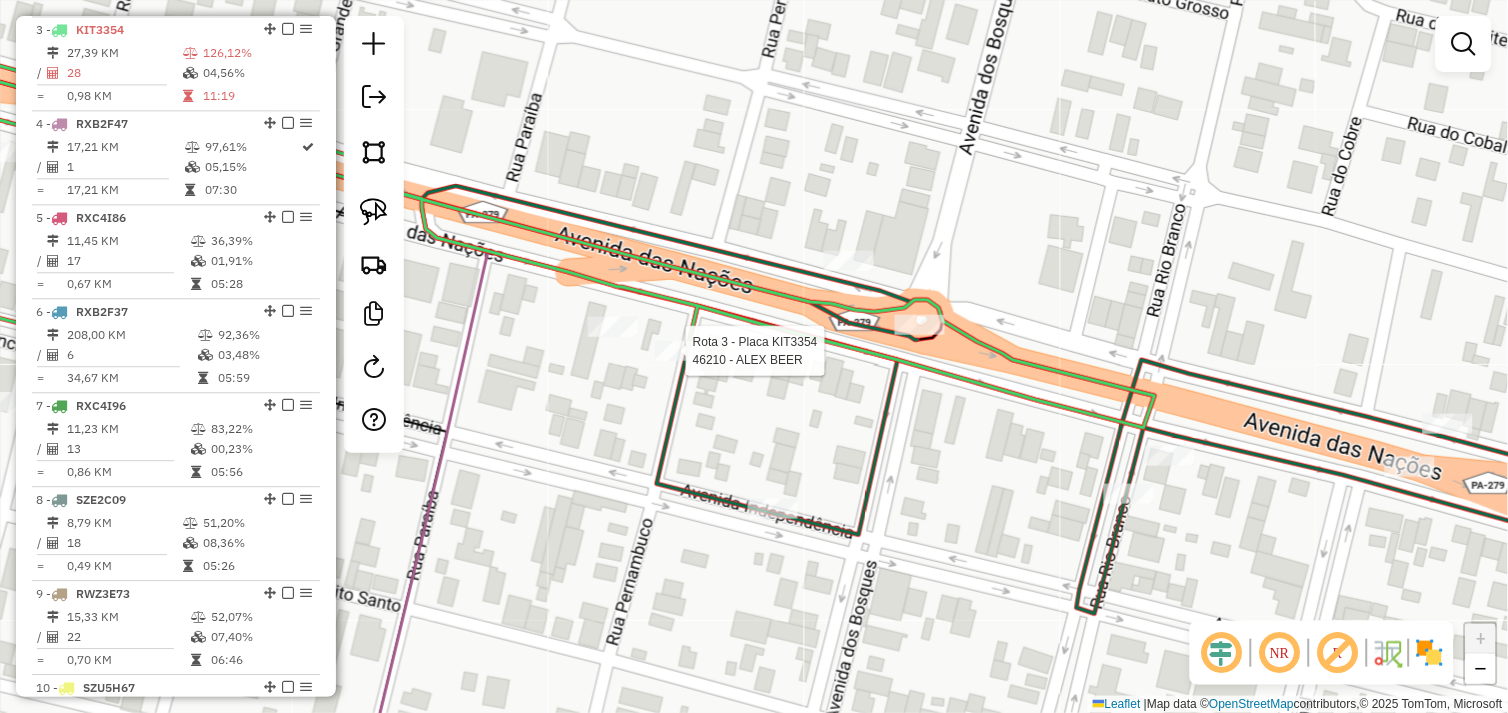 select on "*********" 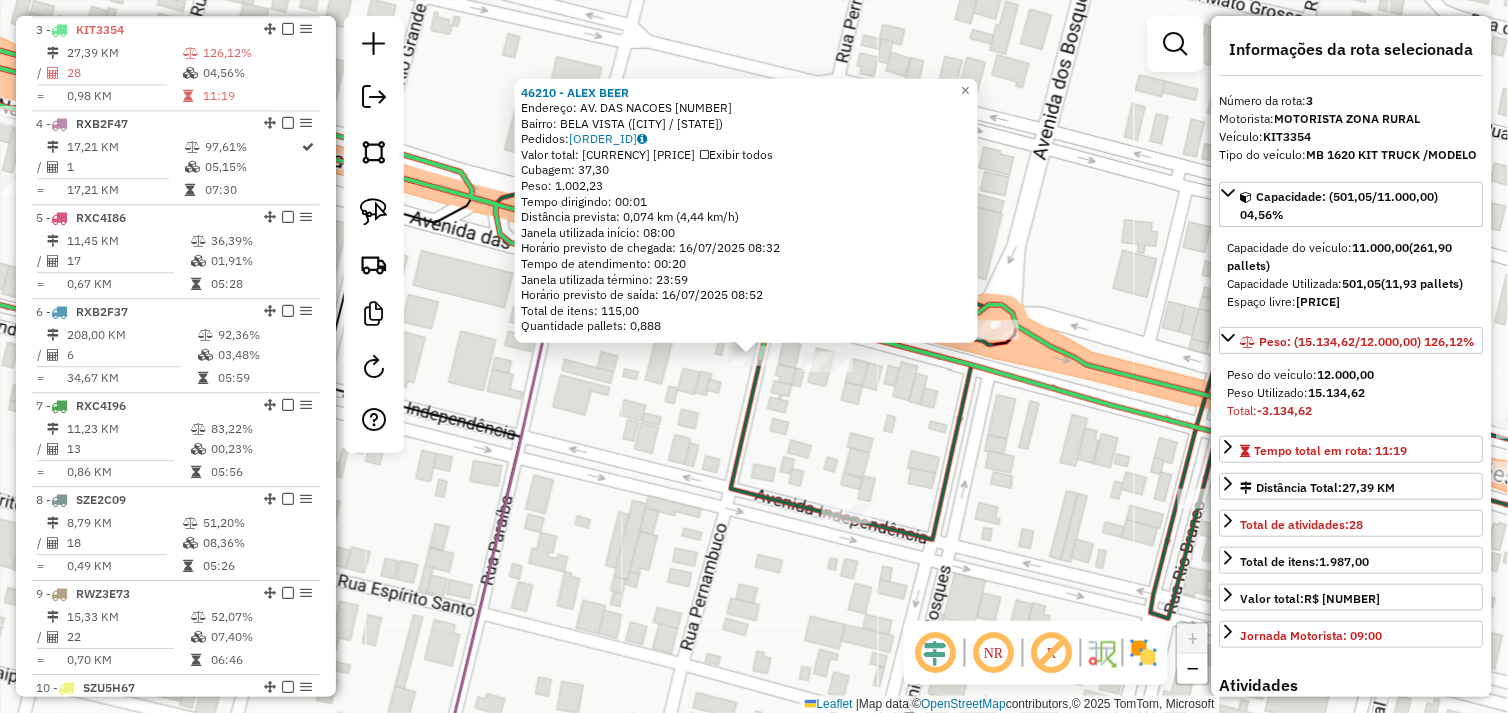 drag, startPoint x: 670, startPoint y: 410, endPoint x: 660, endPoint y: 393, distance: 19.723083 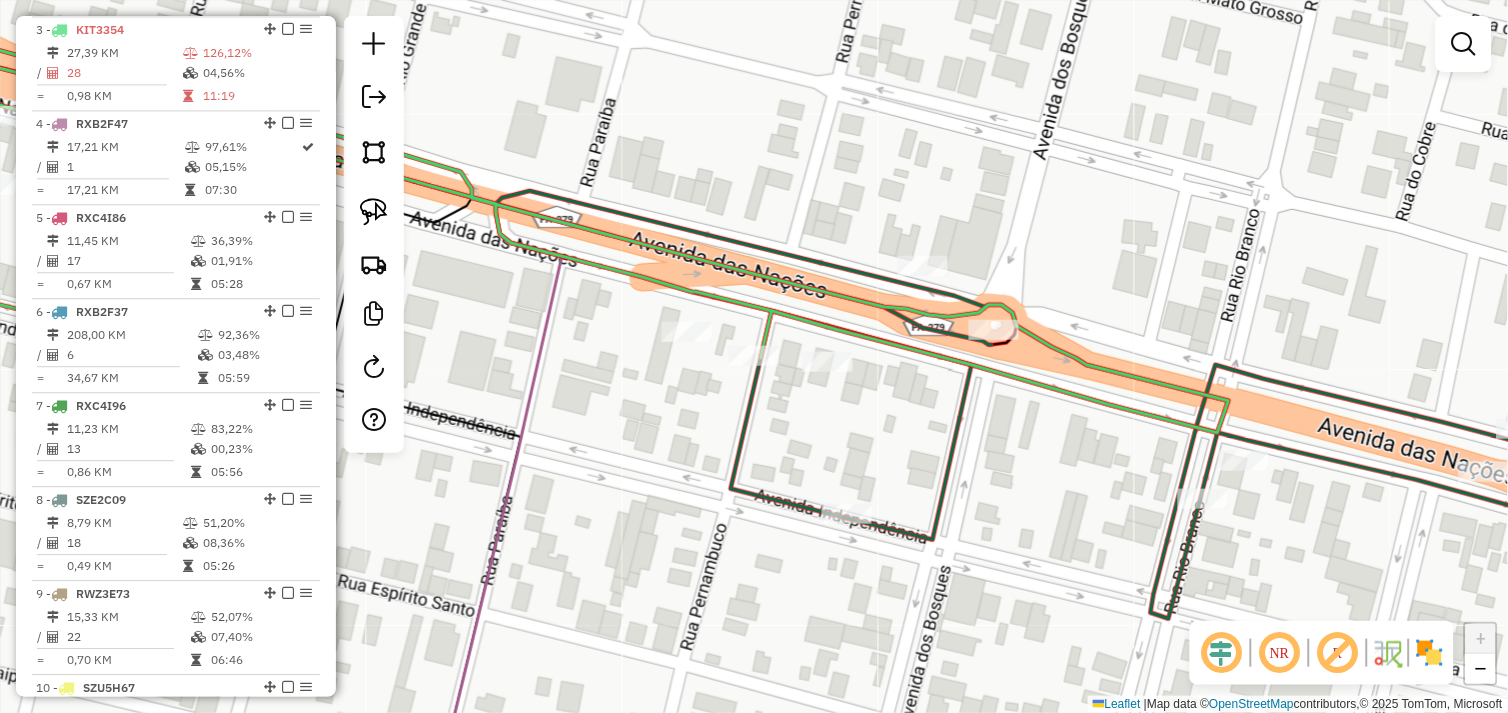 drag, startPoint x: 380, startPoint y: 216, endPoint x: 476, endPoint y: 253, distance: 102.88343 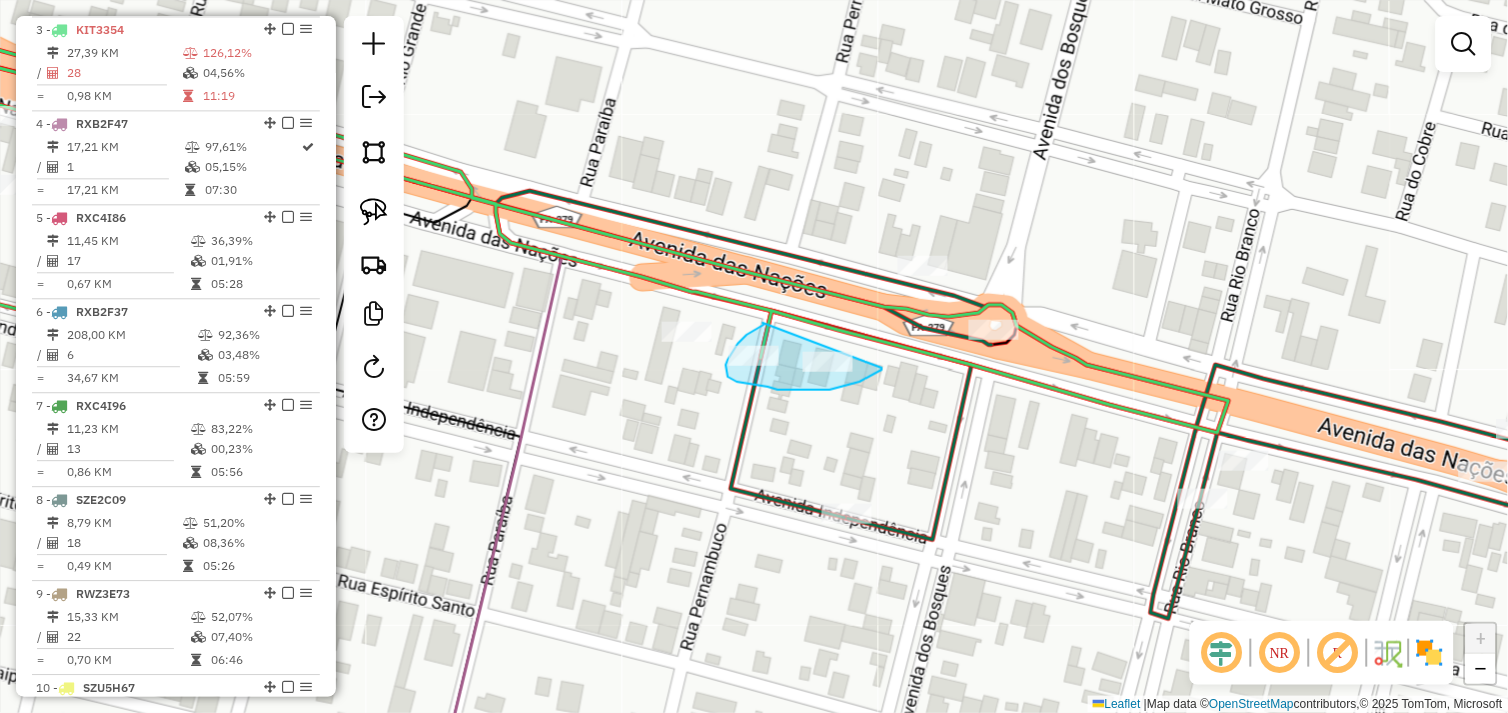 drag, startPoint x: 763, startPoint y: 323, endPoint x: 882, endPoint y: 368, distance: 127.22421 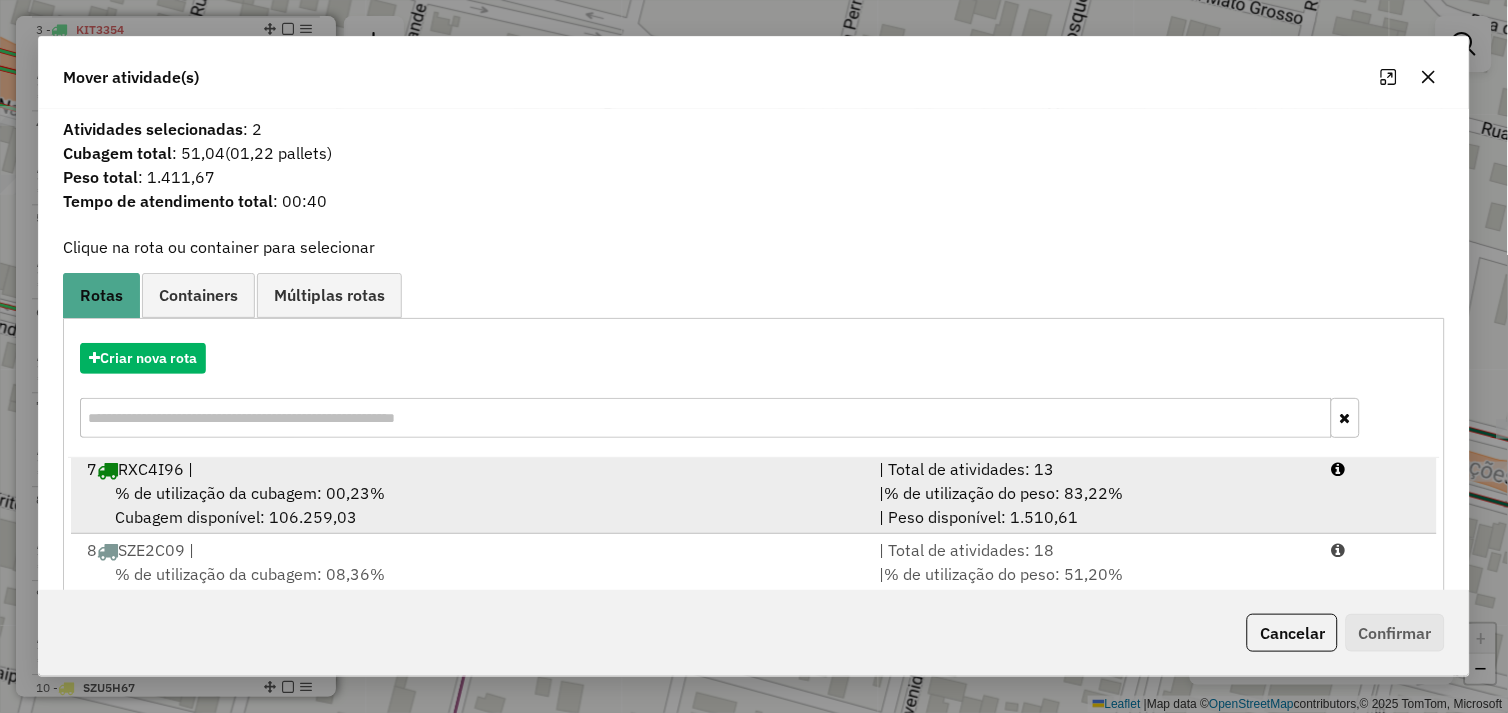 drag, startPoint x: 425, startPoint y: 497, endPoint x: 741, endPoint y: 553, distance: 320.92368 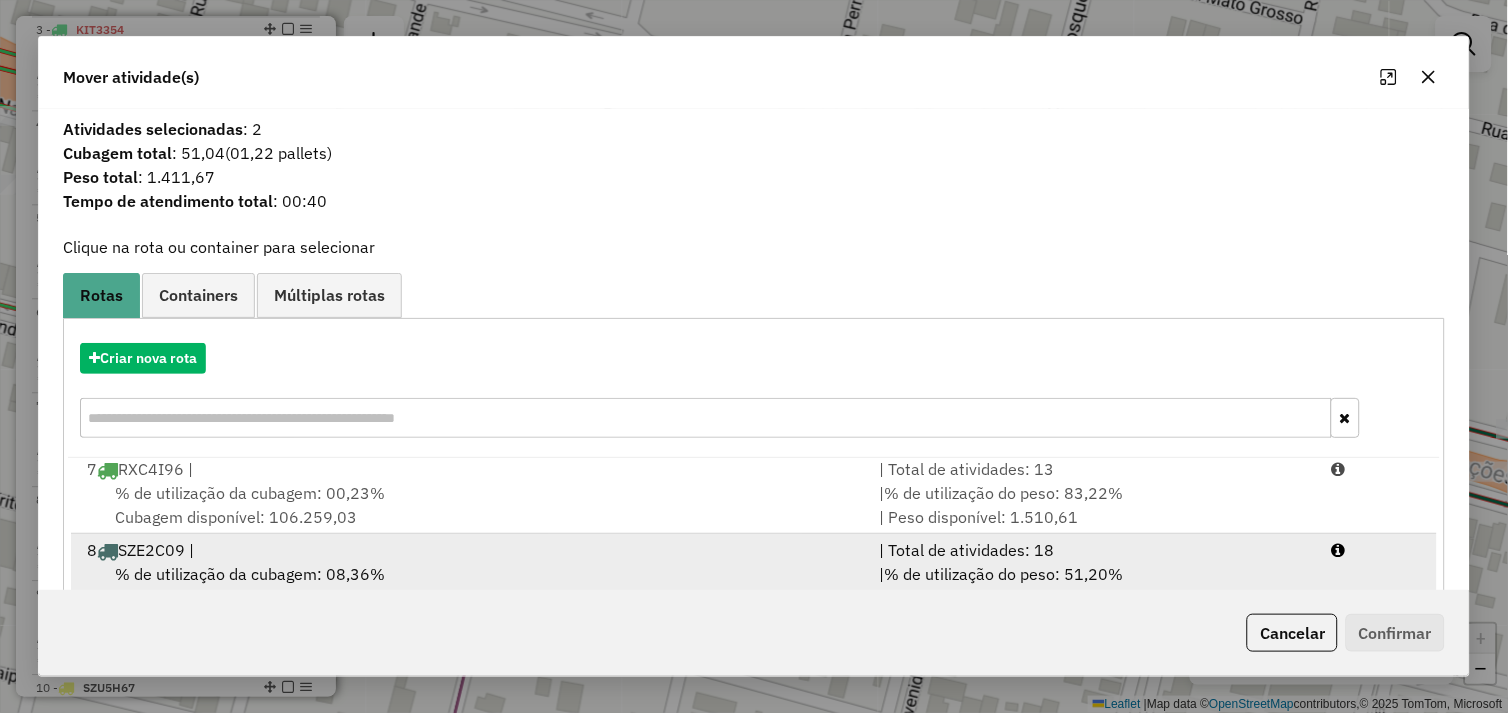 click on "% de utilização da cubagem: 00,23%  Cubagem disponível: 106.259,03" at bounding box center [471, 505] 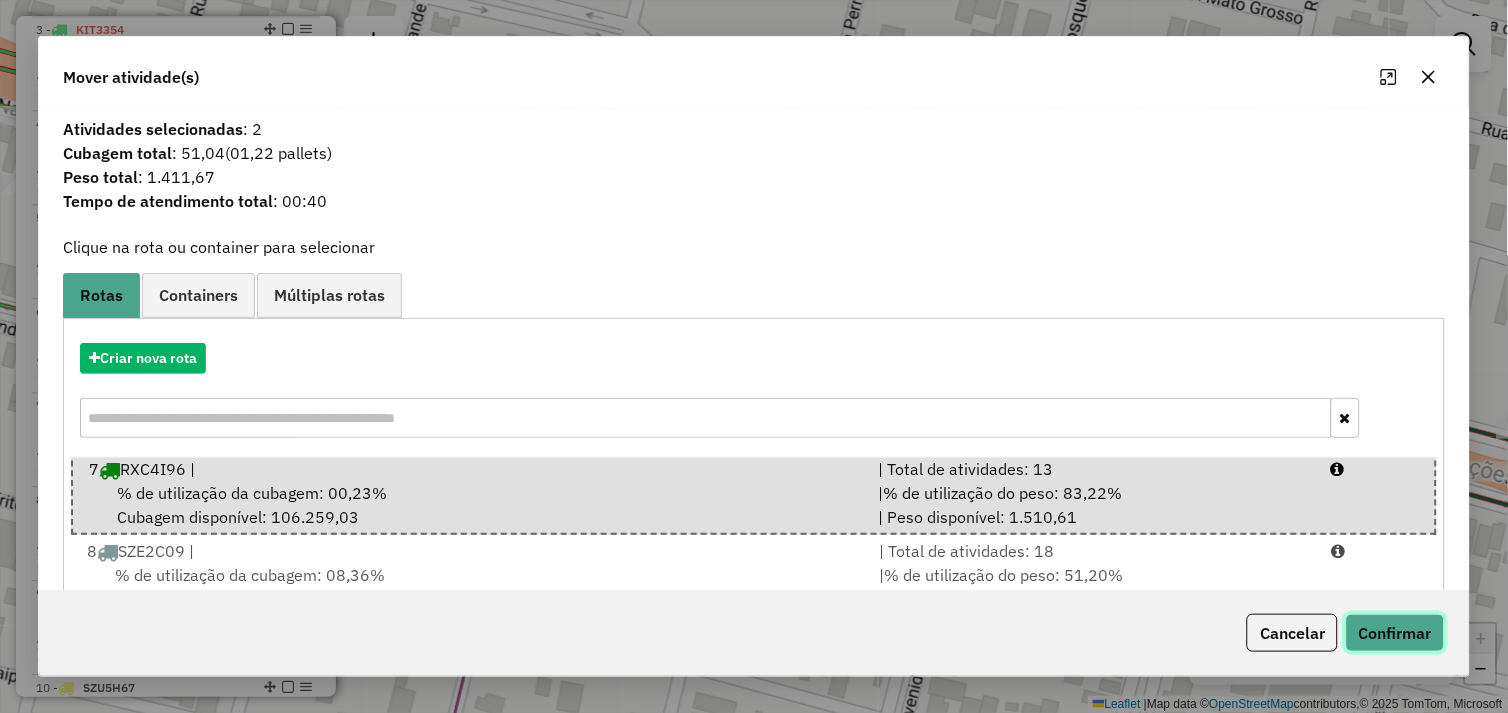 click on "Confirmar" 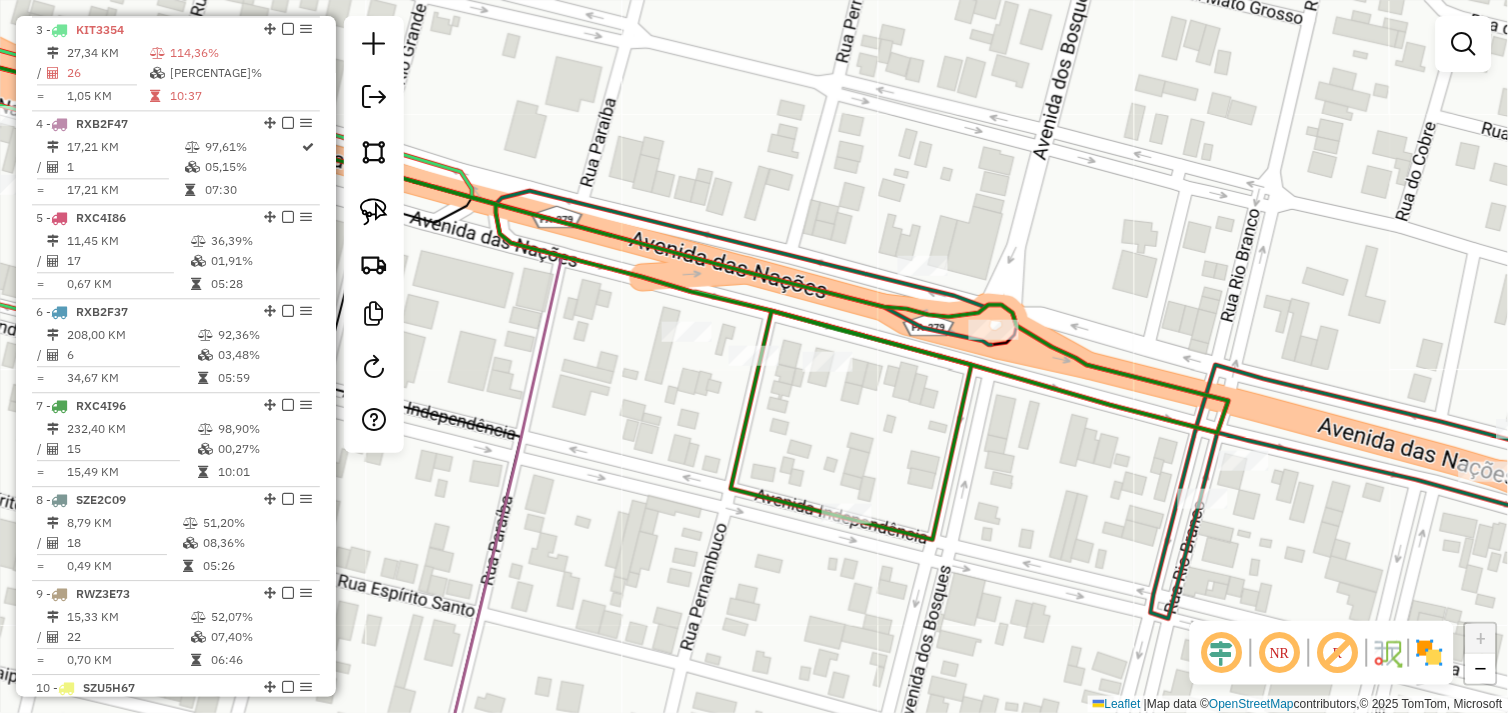 drag, startPoint x: 383, startPoint y: 211, endPoint x: 453, endPoint y: 235, distance: 74 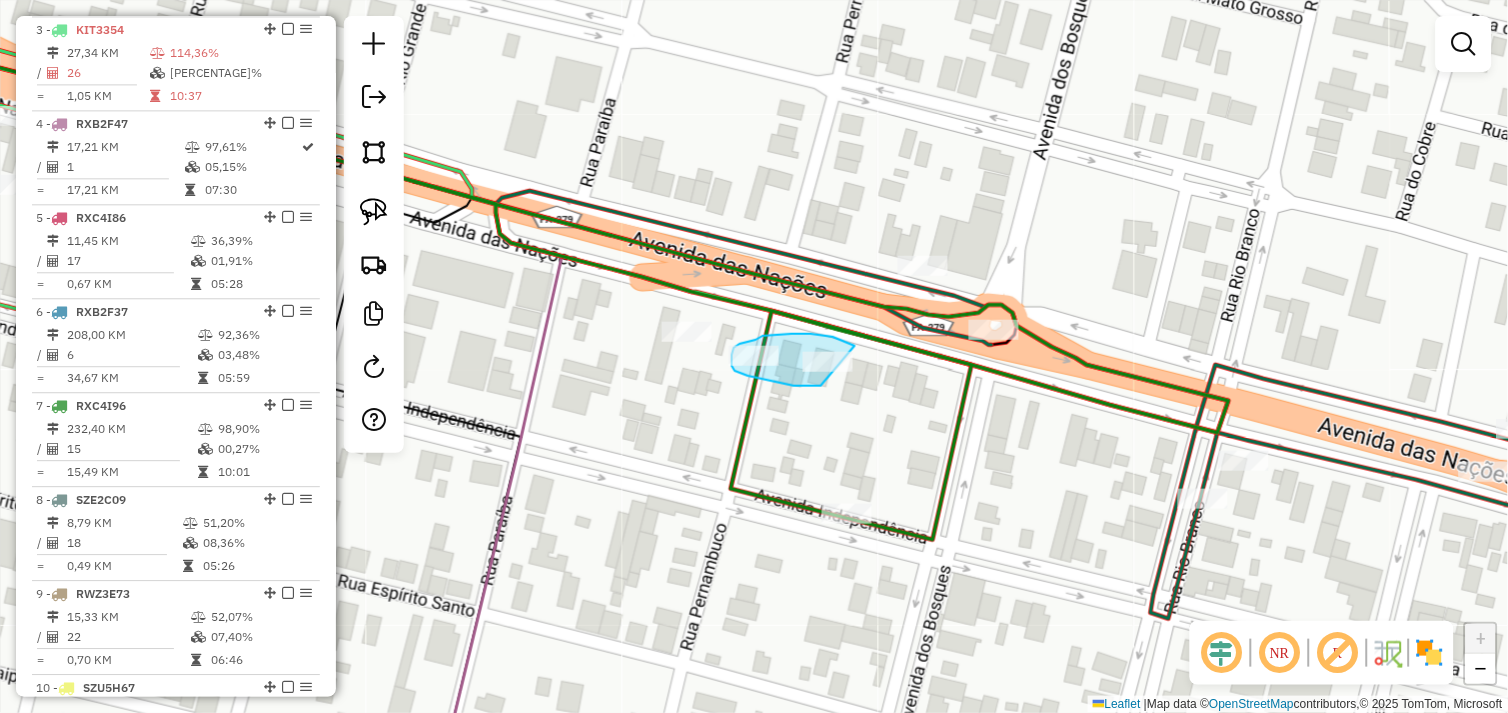 drag, startPoint x: 855, startPoint y: 346, endPoint x: 863, endPoint y: 387, distance: 41.773197 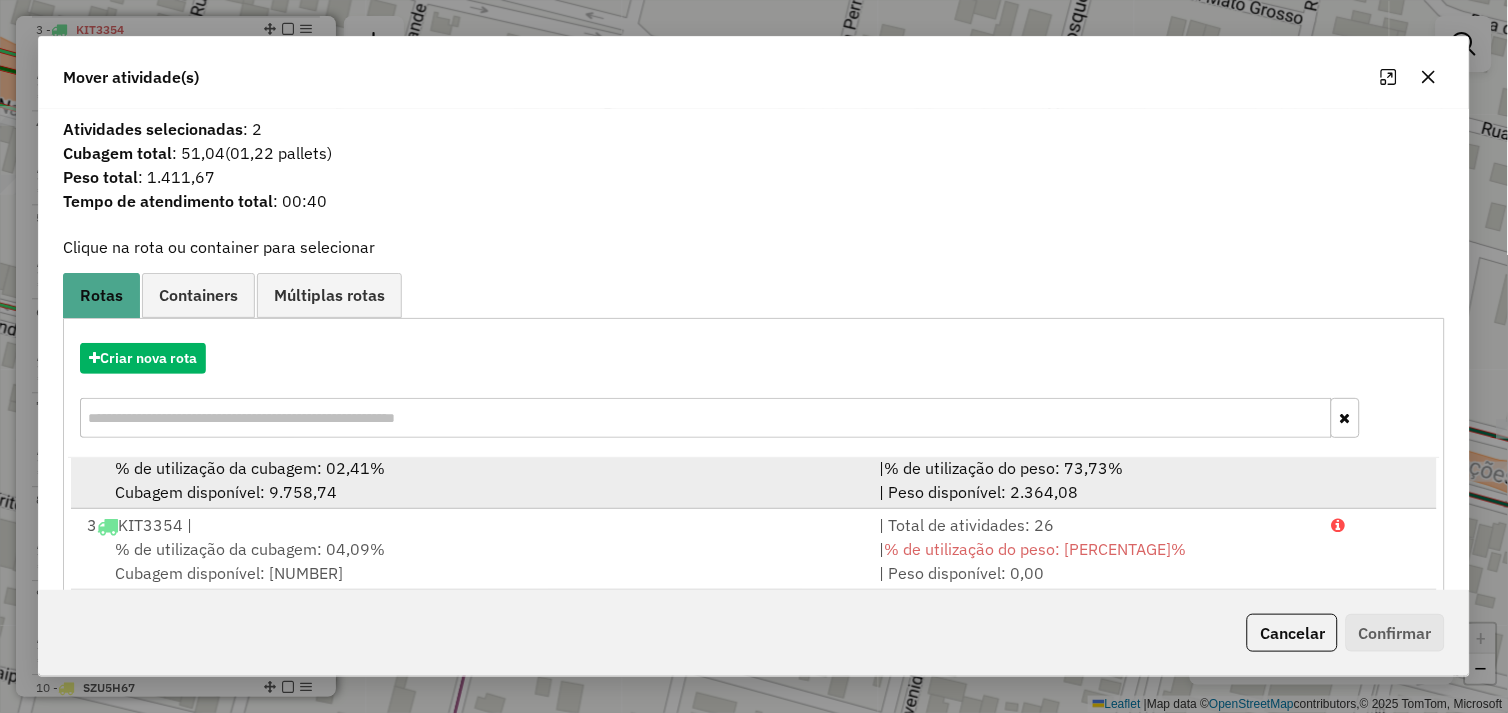 scroll, scrollTop: 0, scrollLeft: 0, axis: both 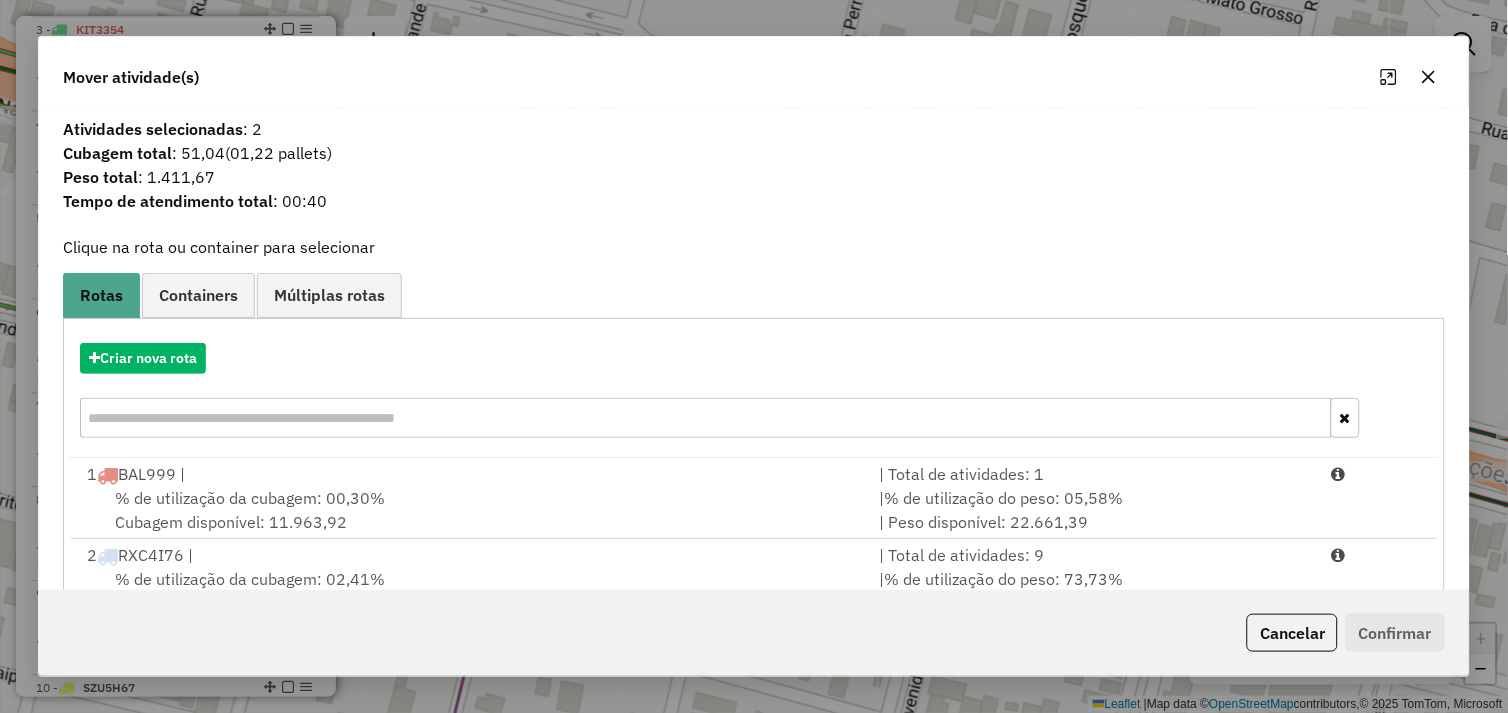 click 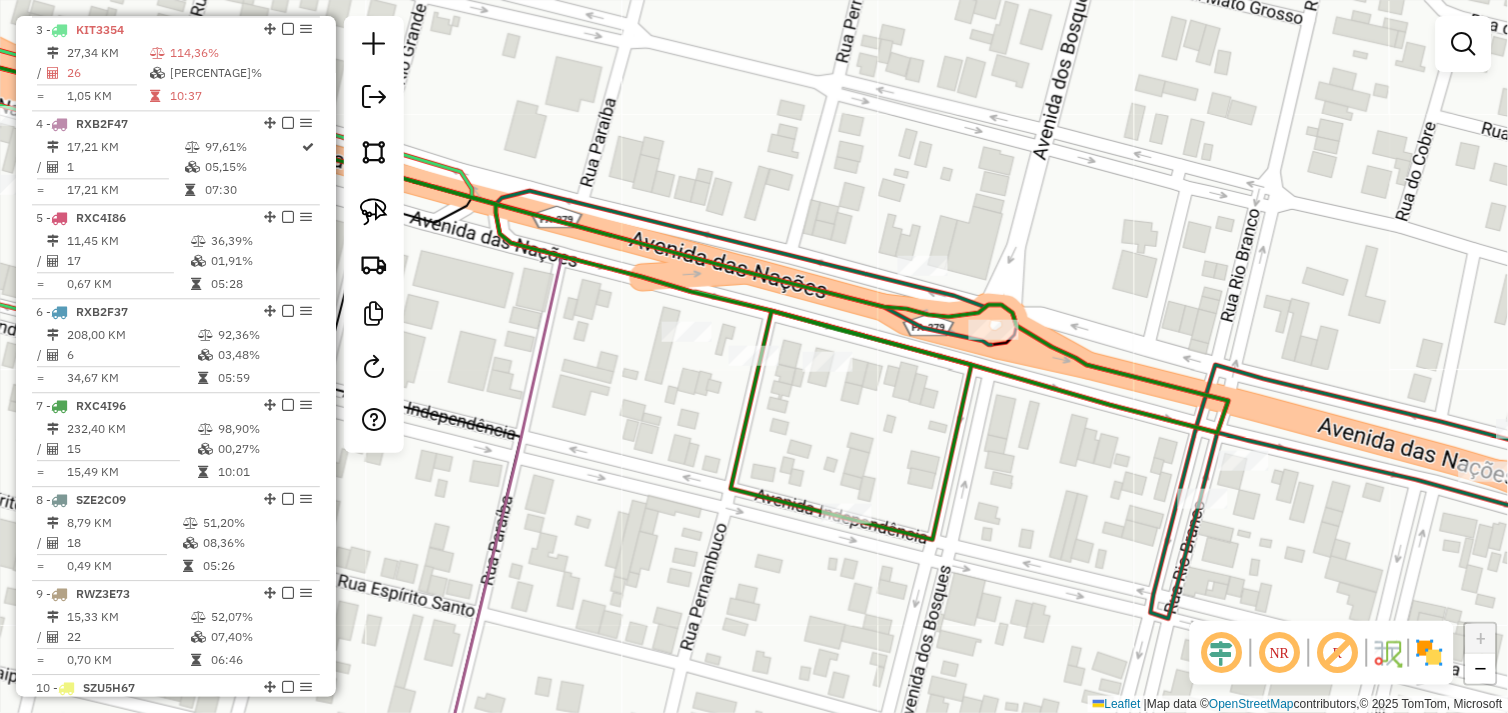drag, startPoint x: 380, startPoint y: 206, endPoint x: 527, endPoint y: 283, distance: 165.94577 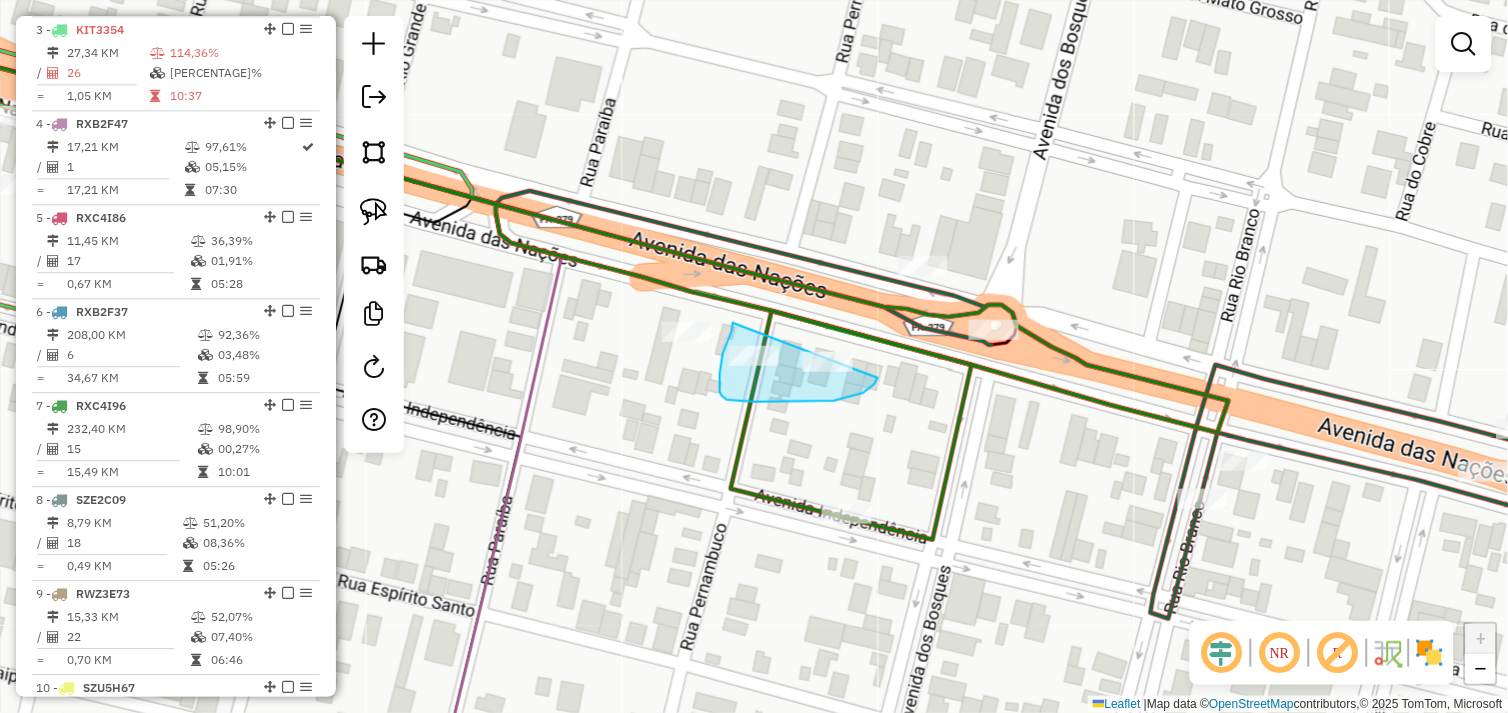 drag, startPoint x: 733, startPoint y: 323, endPoint x: 877, endPoint y: 370, distance: 151.47607 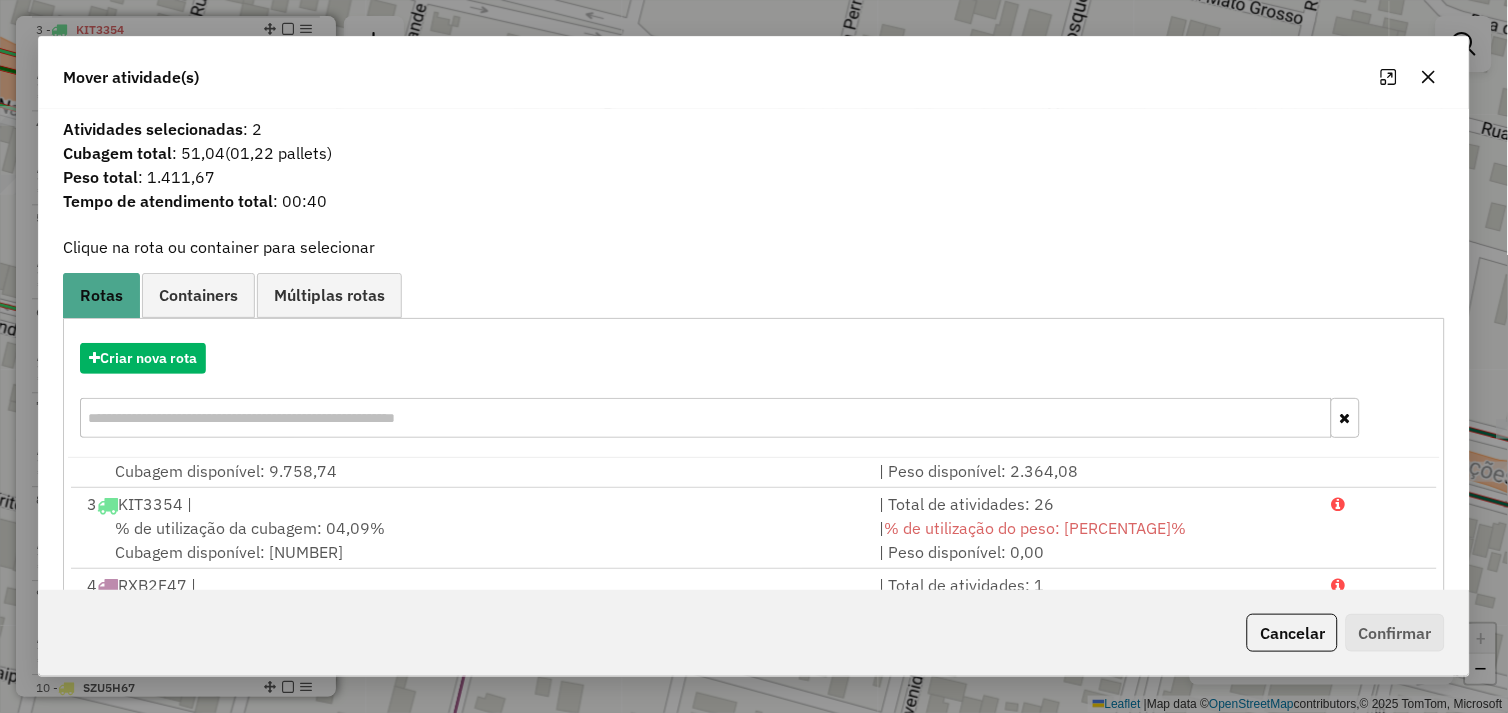 scroll, scrollTop: 411, scrollLeft: 0, axis: vertical 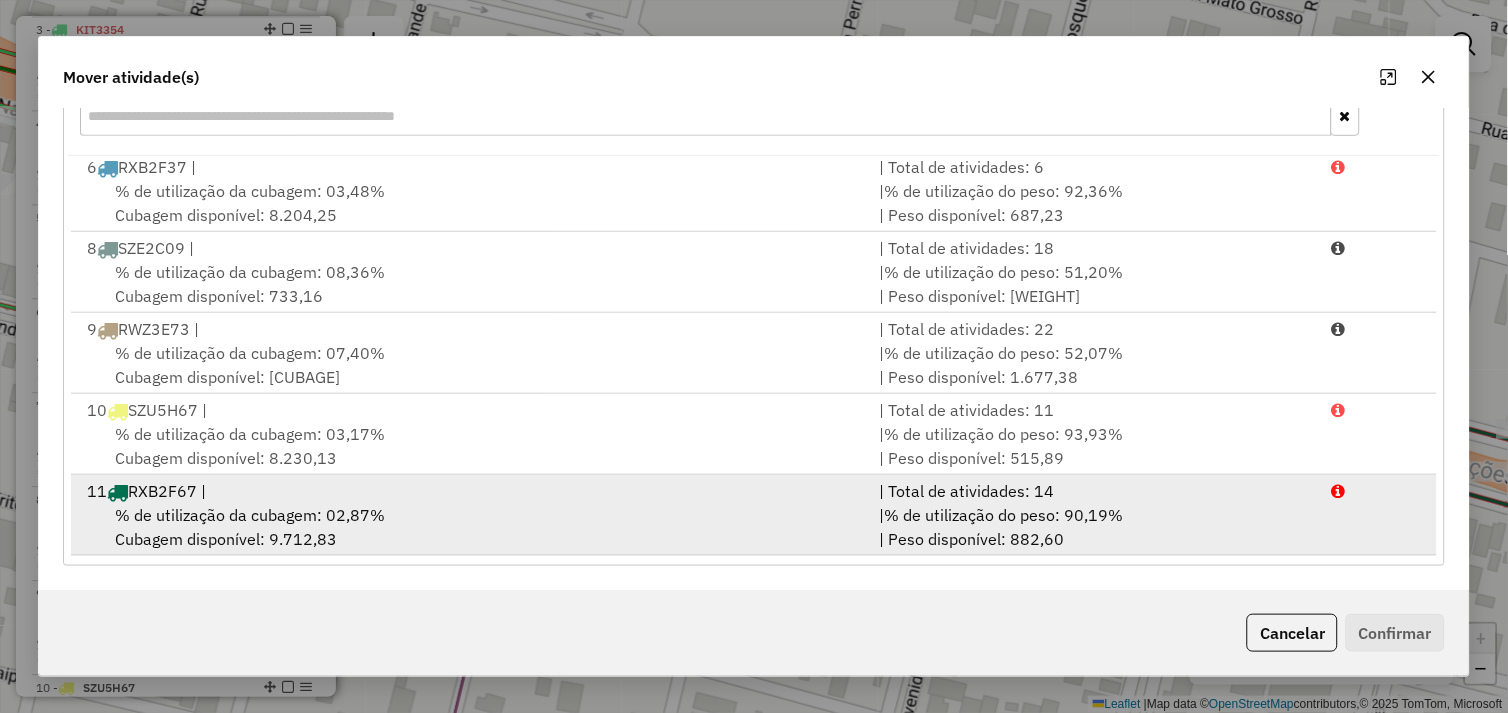 drag, startPoint x: 391, startPoint y: 536, endPoint x: 573, endPoint y: 531, distance: 182.06866 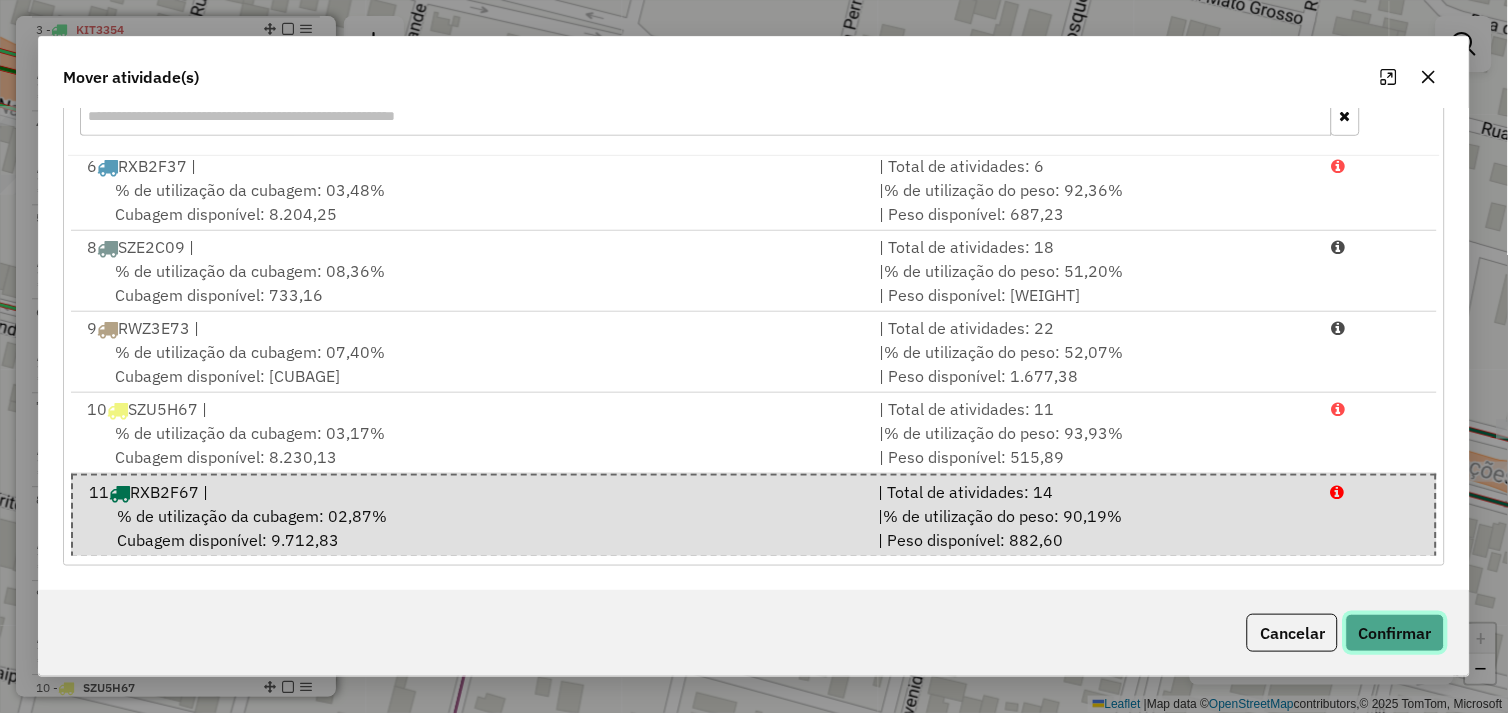 click on "Confirmar" 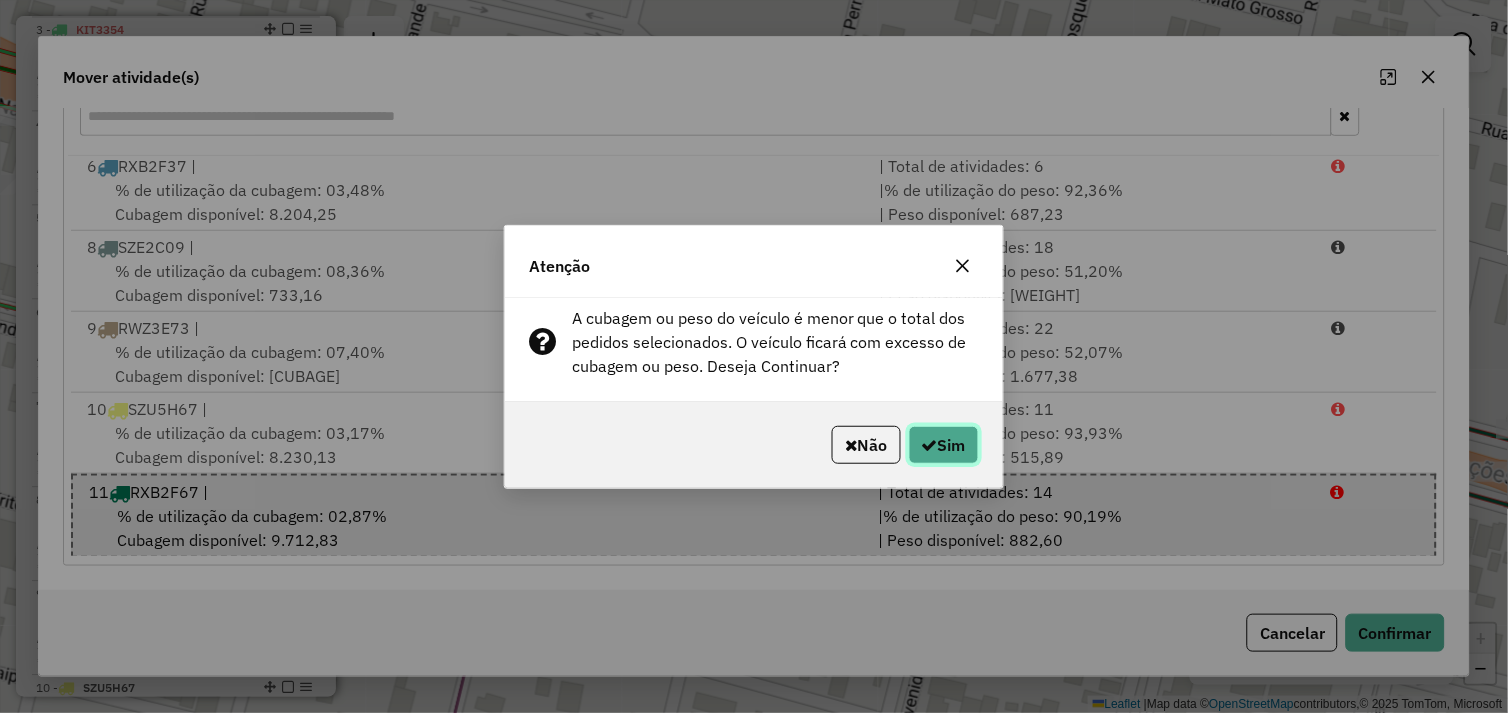 click on "Sim" 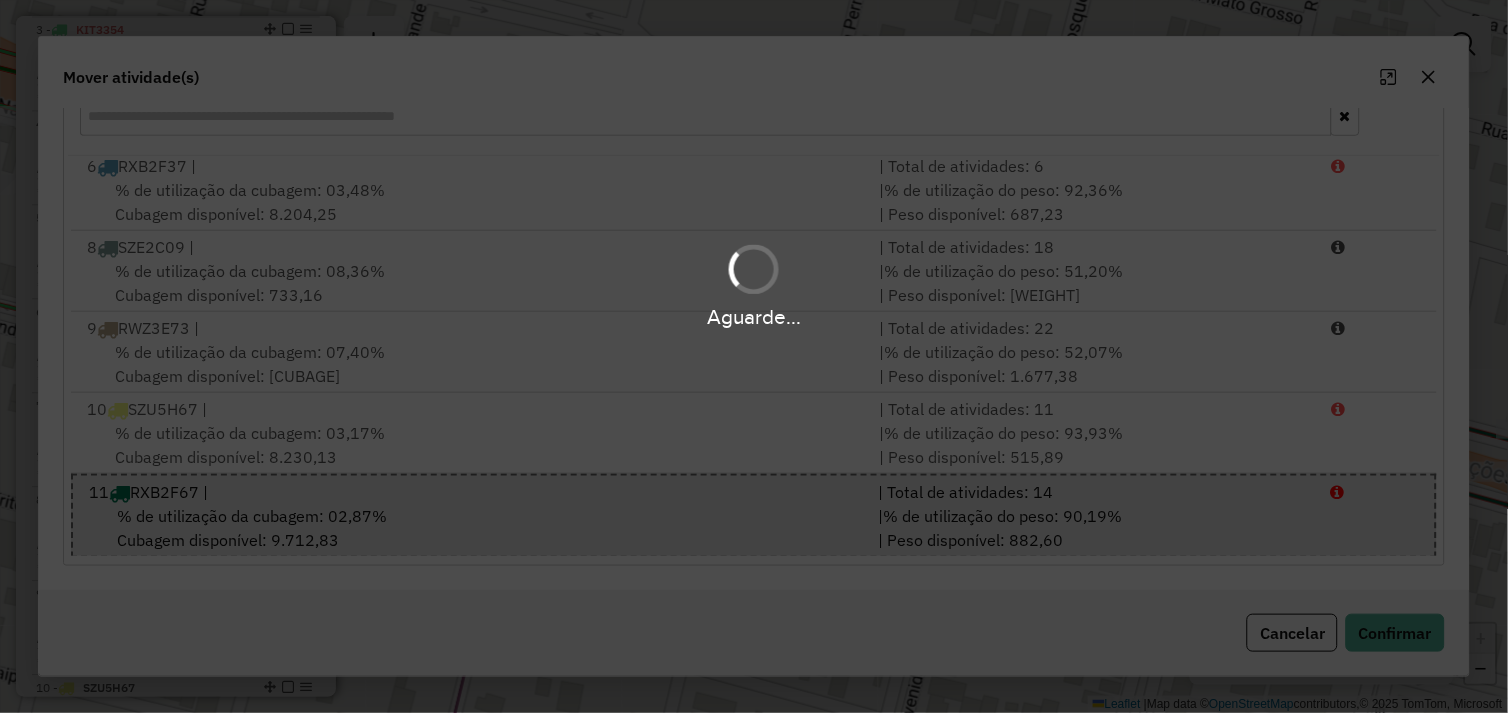 scroll, scrollTop: 0, scrollLeft: 0, axis: both 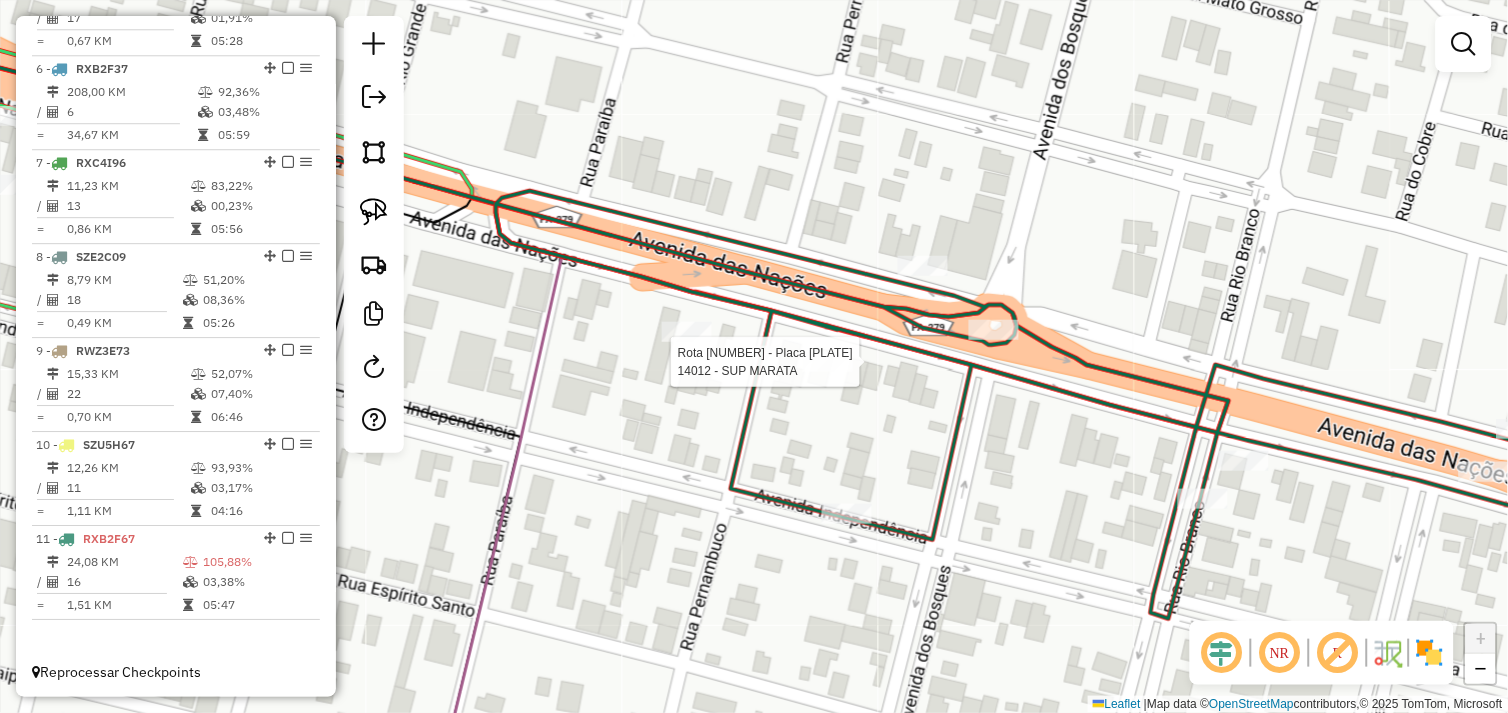 select on "*********" 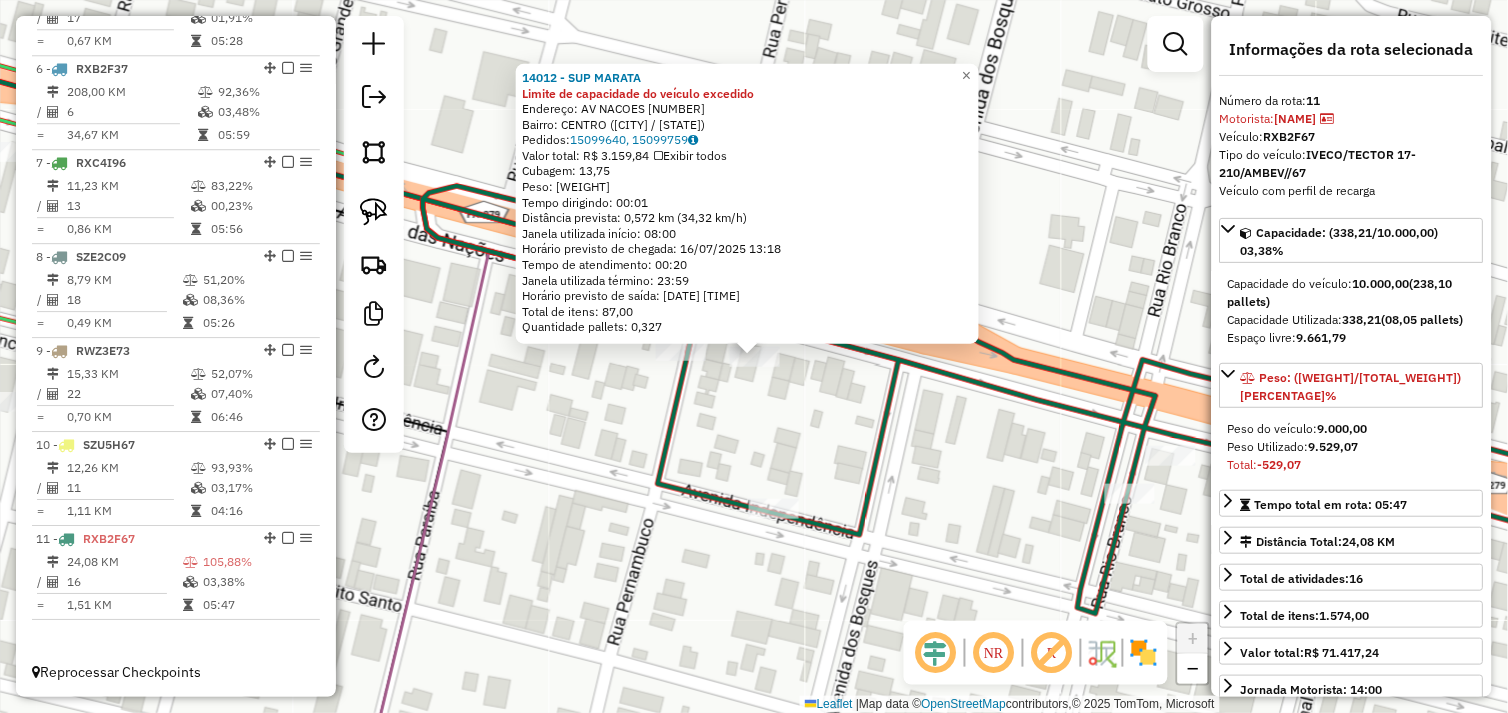 click on "14012 - SUP MARATA Limite de capacidade do veículo excedido  Endereço:  AV NACOES 123   Bairro: CENTRO (OURILANDIA DO NORTE / PA)   Pedidos:  15099640, 15099759   Valor total: R$ 3.159,84   Exibir todos   Cubagem: 13,75  Peso: 409,44  Tempo dirigindo: 00:01   Distância prevista: 0,572 km (34,32 km/h)   Janela utilizada início: 08:00   Horário previsto de chegada: 16/07/2025 13:18   Tempo de atendimento: 00:20   Janela utilizada término: 23:59   Horário previsto de saída: 16/07/2025 13:38   Total de itens: 87,00   Quantidade pallets: 0,327  × Janela de atendimento Grade de atendimento Capacidade Transportadoras Veículos Cliente Pedidos  Rotas Selecione os dias de semana para filtrar as janelas de atendimento  Seg   Ter   Qua   Qui   Sex   Sáb   Dom  Informe o período da janela de atendimento: De: Até:  Filtrar exatamente a janela do cliente  Considerar janela de atendimento padrão  Selecione os dias de semana para filtrar as grades de atendimento  Seg   Ter   Qua   Qui   Sex   Sáb   Dom   De:  +" 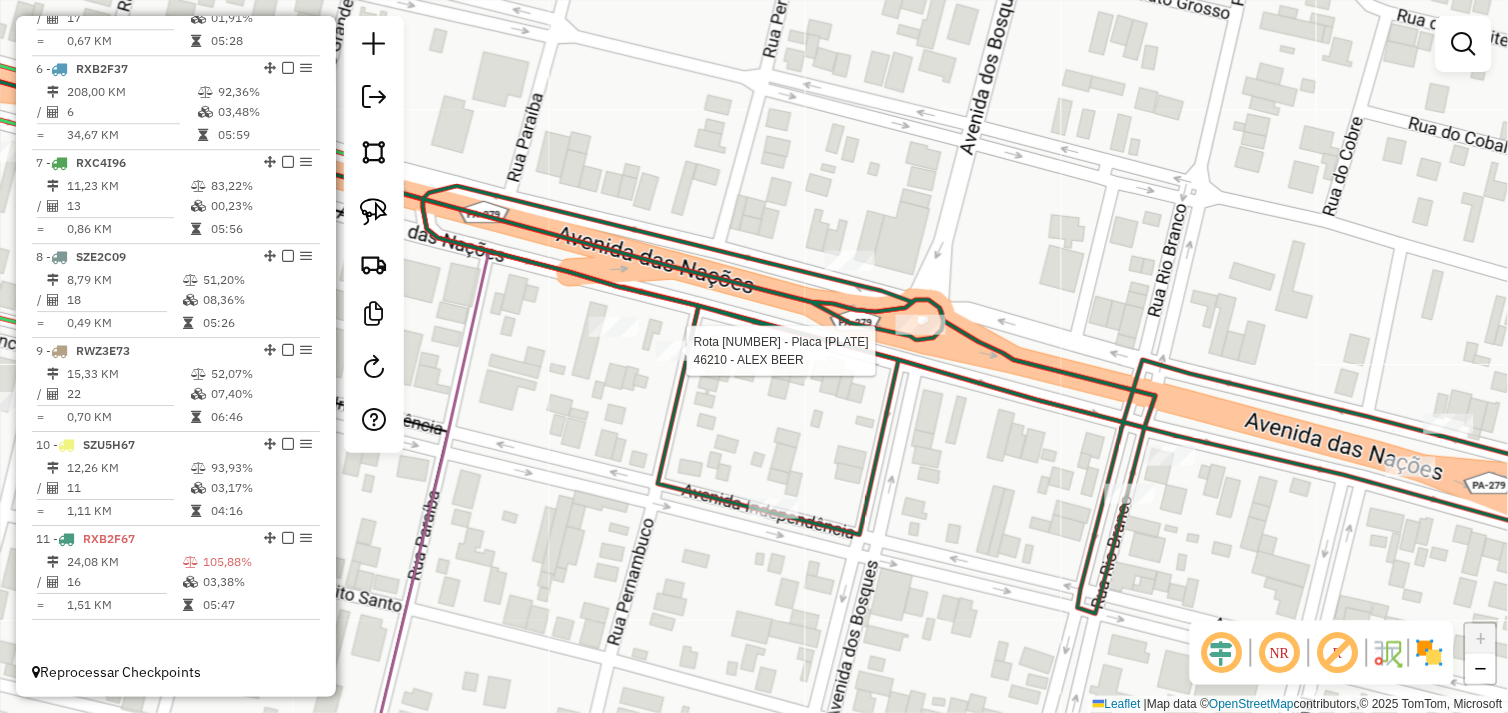 select on "*********" 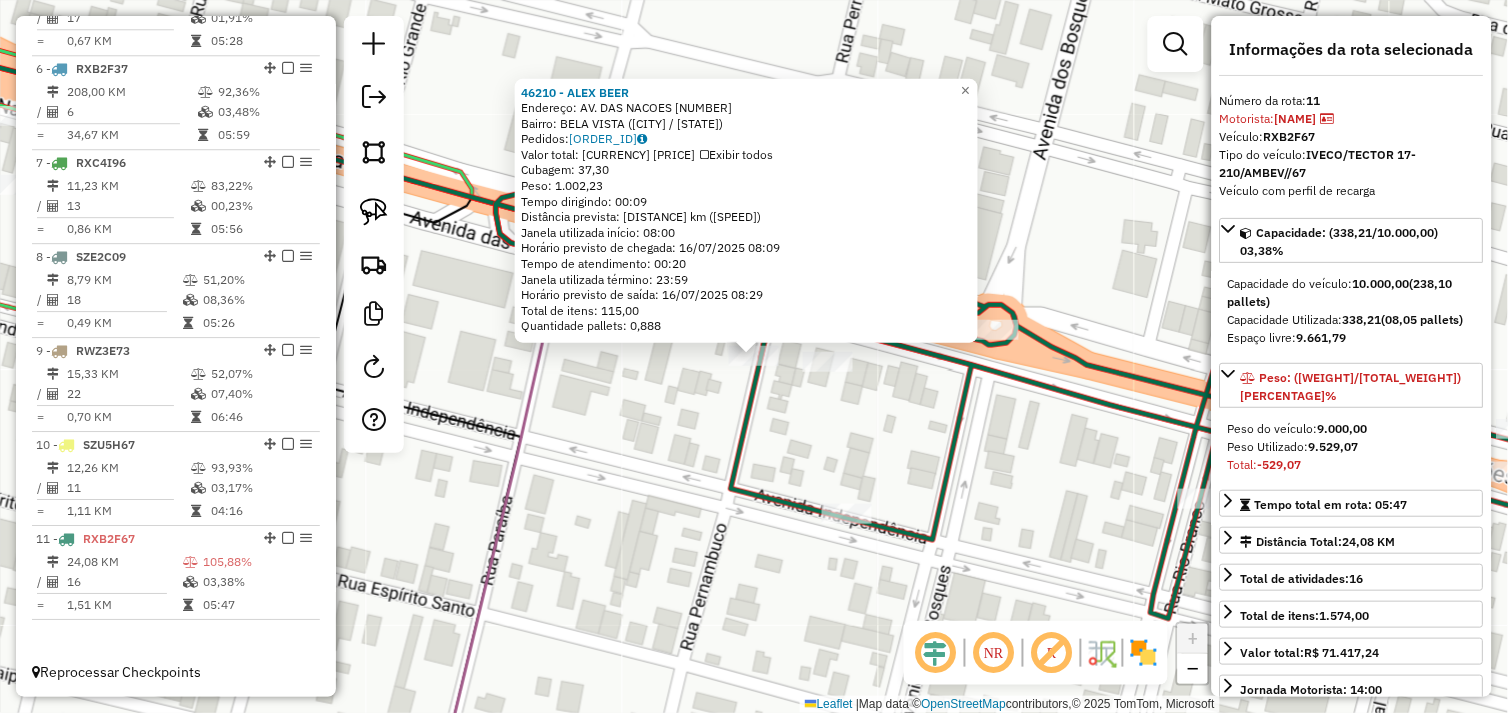 click on "46210 - ALEX BEER  Endereço:  AV. DAS NACOES 1   Bairro: BELA VISTA (OURILANDIA DO NORTE / PA)   Pedidos:  15099652   Valor total: R$ 6.743,19   Exibir todos   Cubagem: 37,30  Peso: 1.002,23  Tempo dirigindo: 00:09   Distância prevista: 8,119 km (54,13 km/h)   Janela utilizada início: 08:00   Horário previsto de chegada: 16/07/2025 08:09   Tempo de atendimento: 00:20   Janela utilizada término: 23:59   Horário previsto de saída: 16/07/2025 08:29   Total de itens: 115,00   Quantidade pallets: 0,888  × Janela de atendimento Grade de atendimento Capacidade Transportadoras Veículos Cliente Pedidos  Rotas Selecione os dias de semana para filtrar as janelas de atendimento  Seg   Ter   Qua   Qui   Sex   Sáb   Dom  Informe o período da janela de atendimento: De: Até:  Filtrar exatamente a janela do cliente  Considerar janela de atendimento padrão  Selecione os dias de semana para filtrar as grades de atendimento  Seg   Ter   Qua   Qui   Sex   Sáb   Dom   Clientes fora do dia de atendimento selecionado +" 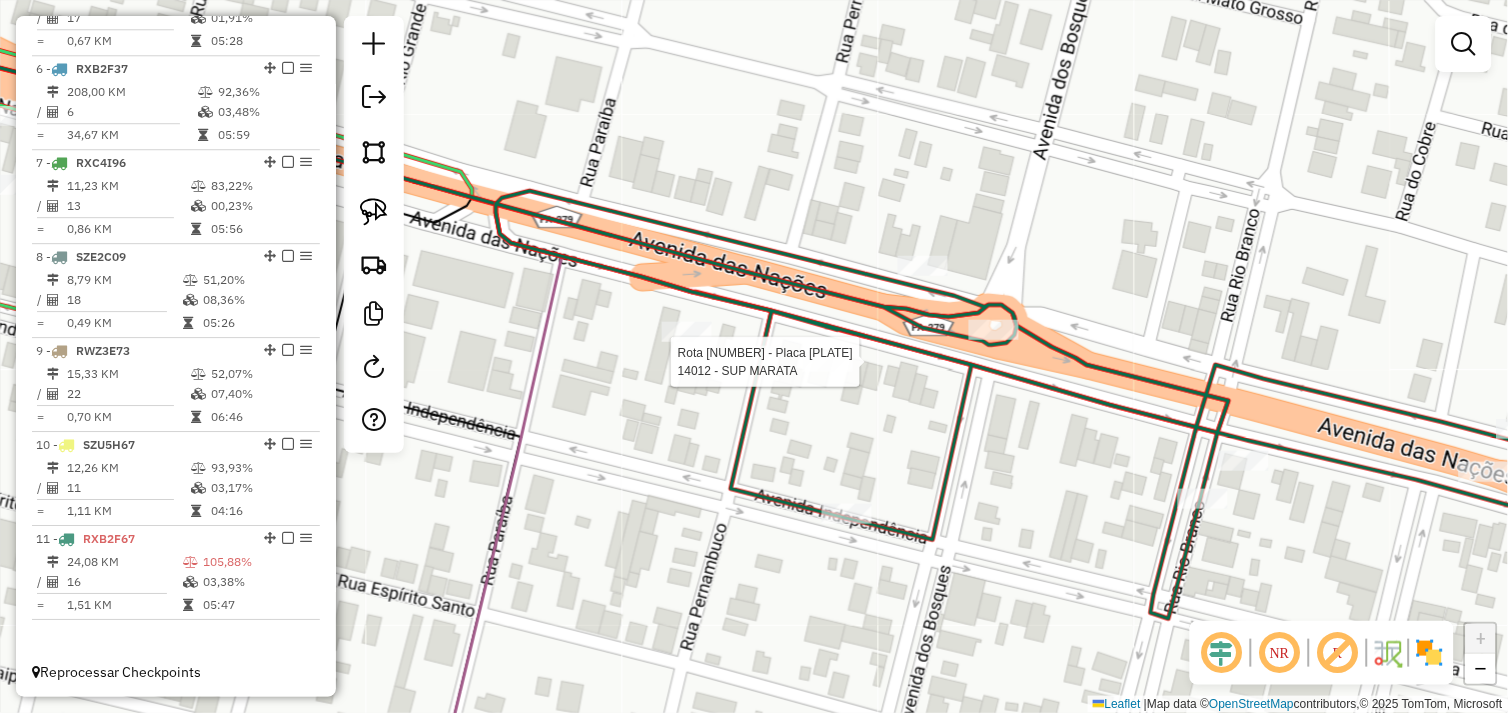 select on "*********" 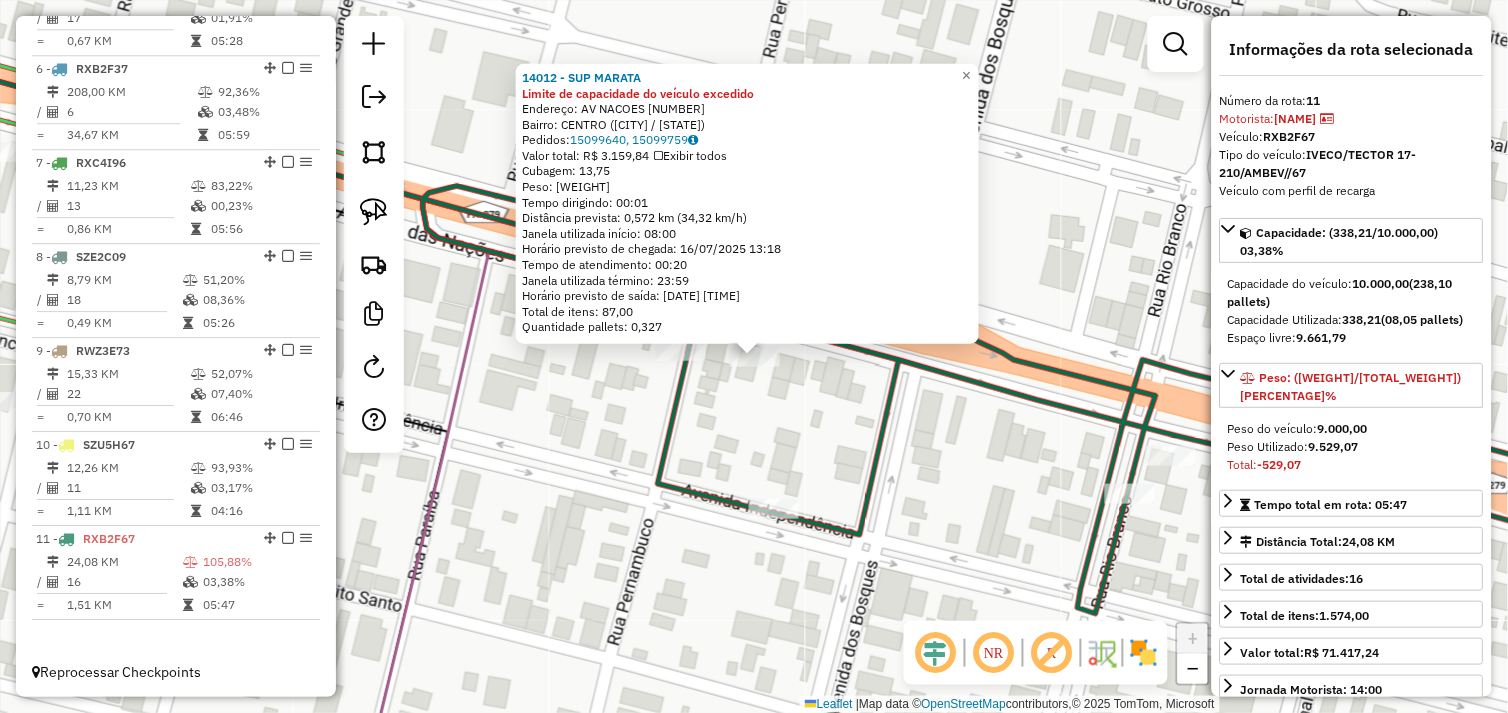 click on "14012 - SUP MARATA Limite de capacidade do veículo excedido  Endereço:  AV NACOES 123   Bairro: CENTRO (OURILANDIA DO NORTE / PA)   Pedidos:  15099640, 15099759   Valor total: R$ 3.159,84   Exibir todos   Cubagem: 13,75  Peso: 409,44  Tempo dirigindo: 00:01   Distância prevista: 0,572 km (34,32 km/h)   Janela utilizada início: 08:00   Horário previsto de chegada: 16/07/2025 13:18   Tempo de atendimento: 00:20   Janela utilizada término: 23:59   Horário previsto de saída: 16/07/2025 13:38   Total de itens: 87,00   Quantidade pallets: 0,327  × Janela de atendimento Grade de atendimento Capacidade Transportadoras Veículos Cliente Pedidos  Rotas Selecione os dias de semana para filtrar as janelas de atendimento  Seg   Ter   Qua   Qui   Sex   Sáb   Dom  Informe o período da janela de atendimento: De: Até:  Filtrar exatamente a janela do cliente  Considerar janela de atendimento padrão  Selecione os dias de semana para filtrar as grades de atendimento  Seg   Ter   Qua   Qui   Sex   Sáb   Dom   De:  +" 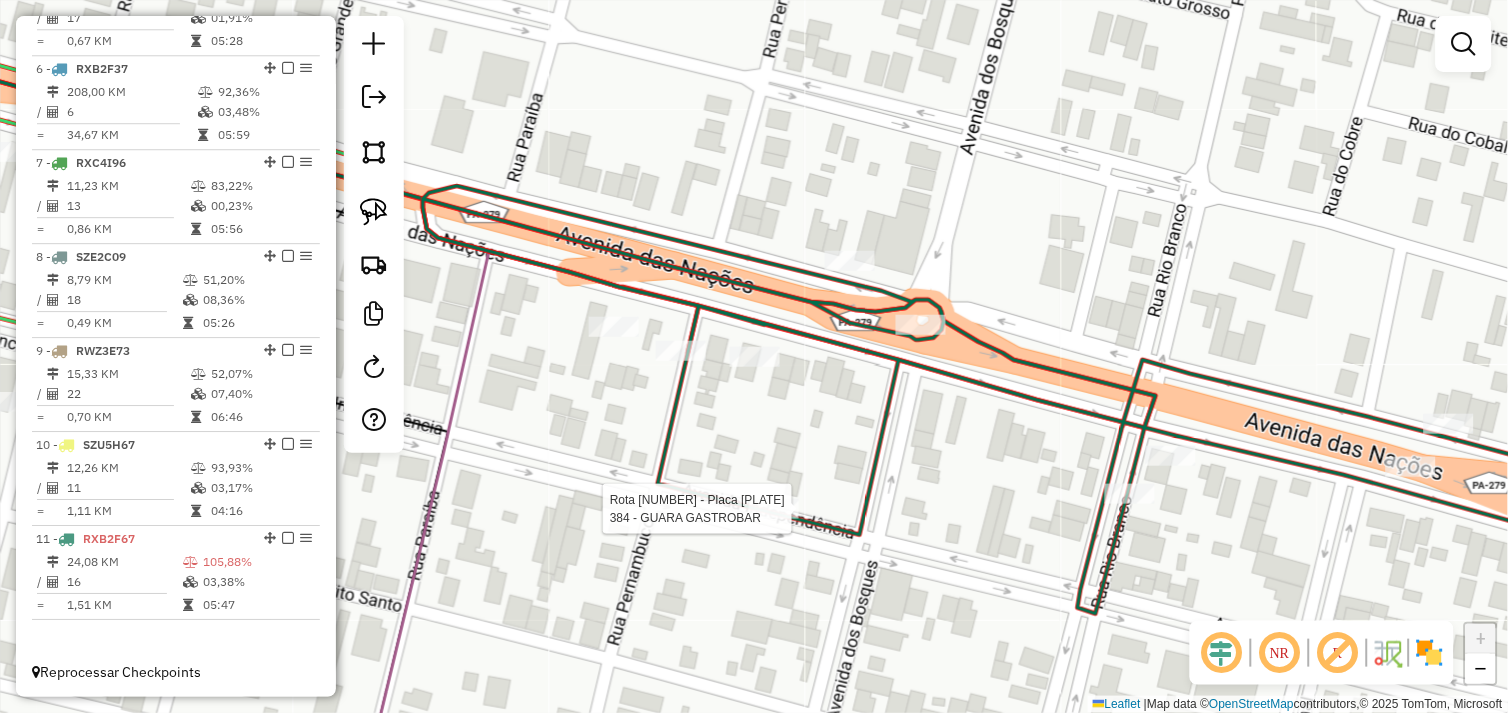 select on "*********" 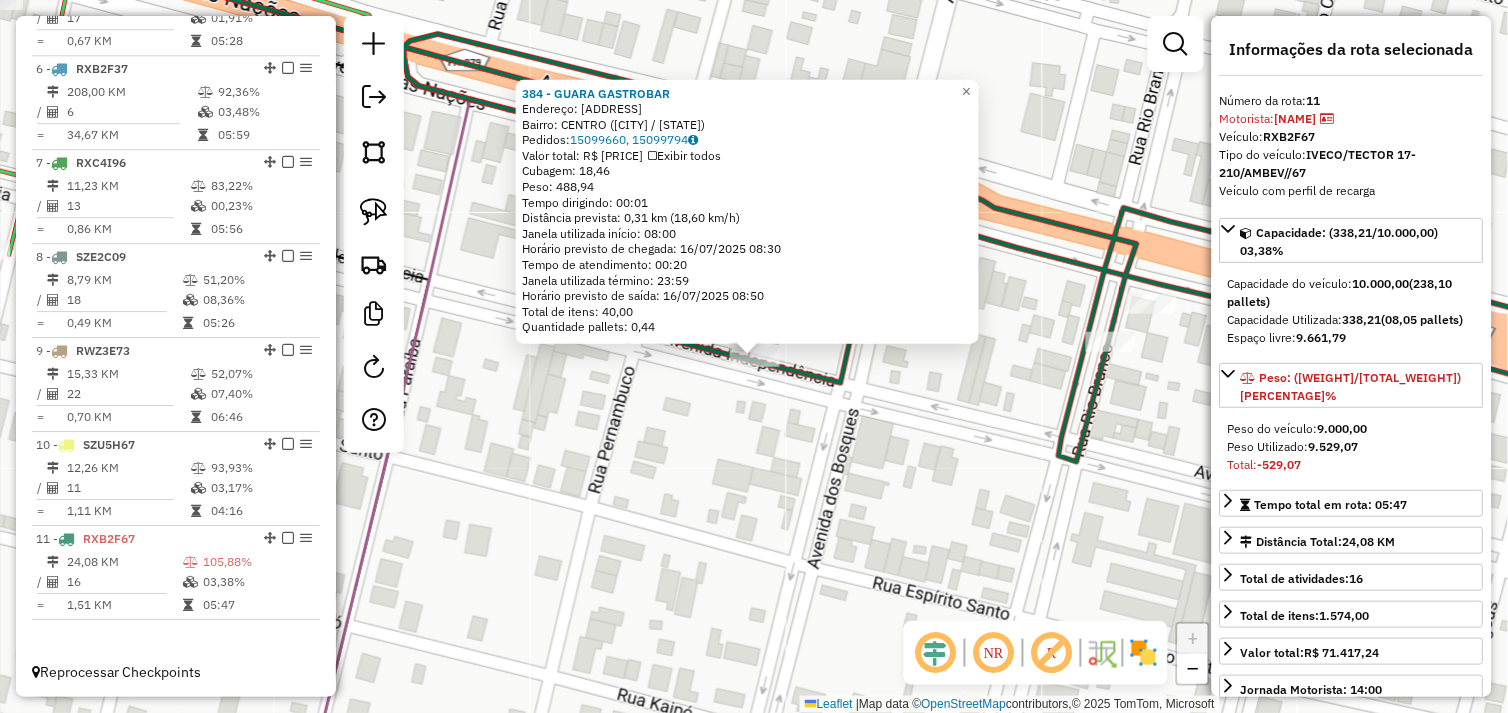 click on "384 - GUARA  GASTROBAR  Endereço:  AV DAS NACOES 3140   Bairro: CENTRO (OURILANDIA DO NORTE / PA)   Pedidos:  15099660, 15099794   Valor total: R$ 3.035,04   Exibir todos   Cubagem: 18,46  Peso: 488,94  Tempo dirigindo: 00:01   Distância prevista: 0,31 km (18,60 km/h)   Janela utilizada início: 08:00   Horário previsto de chegada: 16/07/2025 08:30   Tempo de atendimento: 00:20   Janela utilizada término: 23:59   Horário previsto de saída: 16/07/2025 08:50   Total de itens: 40,00   Quantidade pallets: 0,44  × Janela de atendimento Grade de atendimento Capacidade Transportadoras Veículos Cliente Pedidos  Rotas Selecione os dias de semana para filtrar as janelas de atendimento  Seg   Ter   Qua   Qui   Sex   Sáb   Dom  Informe o período da janela de atendimento: De: Até:  Filtrar exatamente a janela do cliente  Considerar janela de atendimento padrão  Selecione os dias de semana para filtrar as grades de atendimento  Seg   Ter   Qua   Qui   Sex   Sáb   Dom   Peso mínimo:   Peso máximo:   De:  De:" 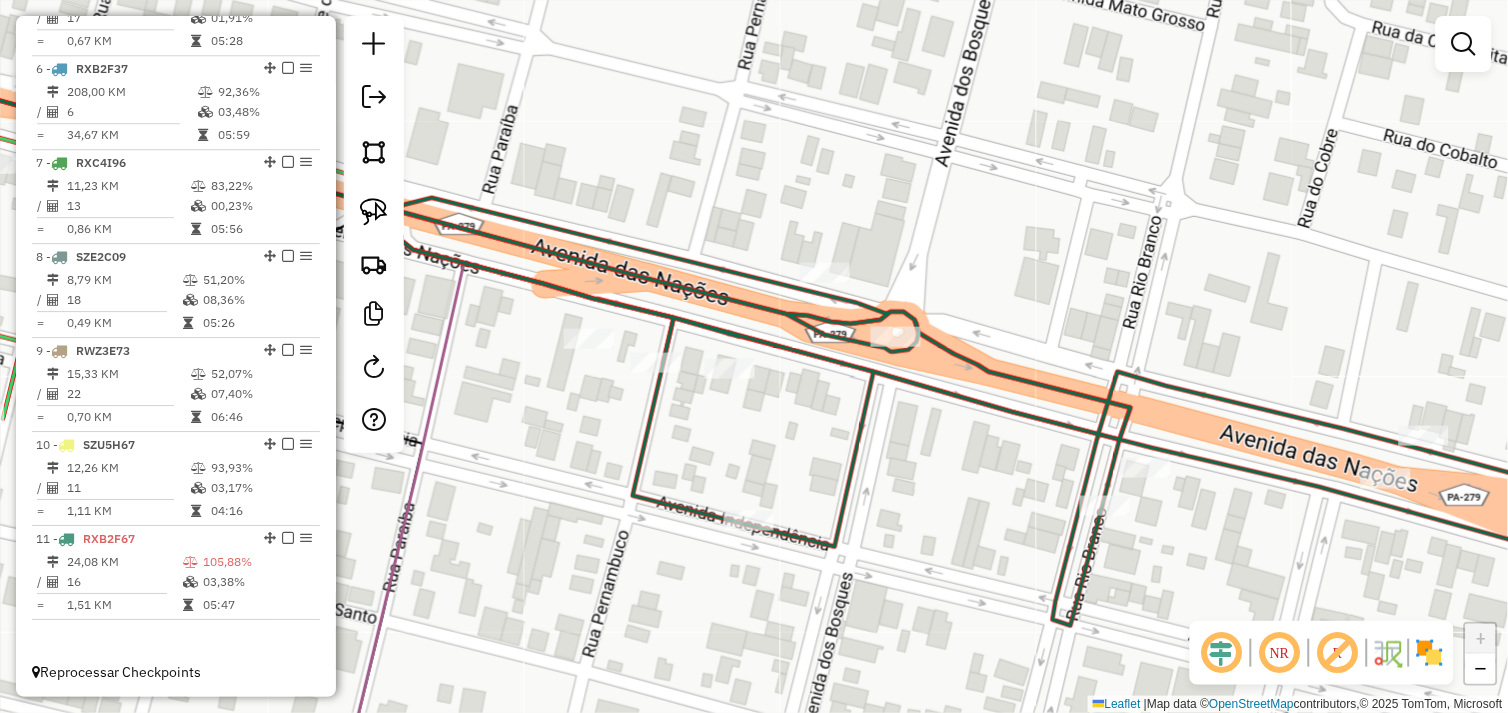 drag, startPoint x: 806, startPoint y: 292, endPoint x: 800, endPoint y: 456, distance: 164.10973 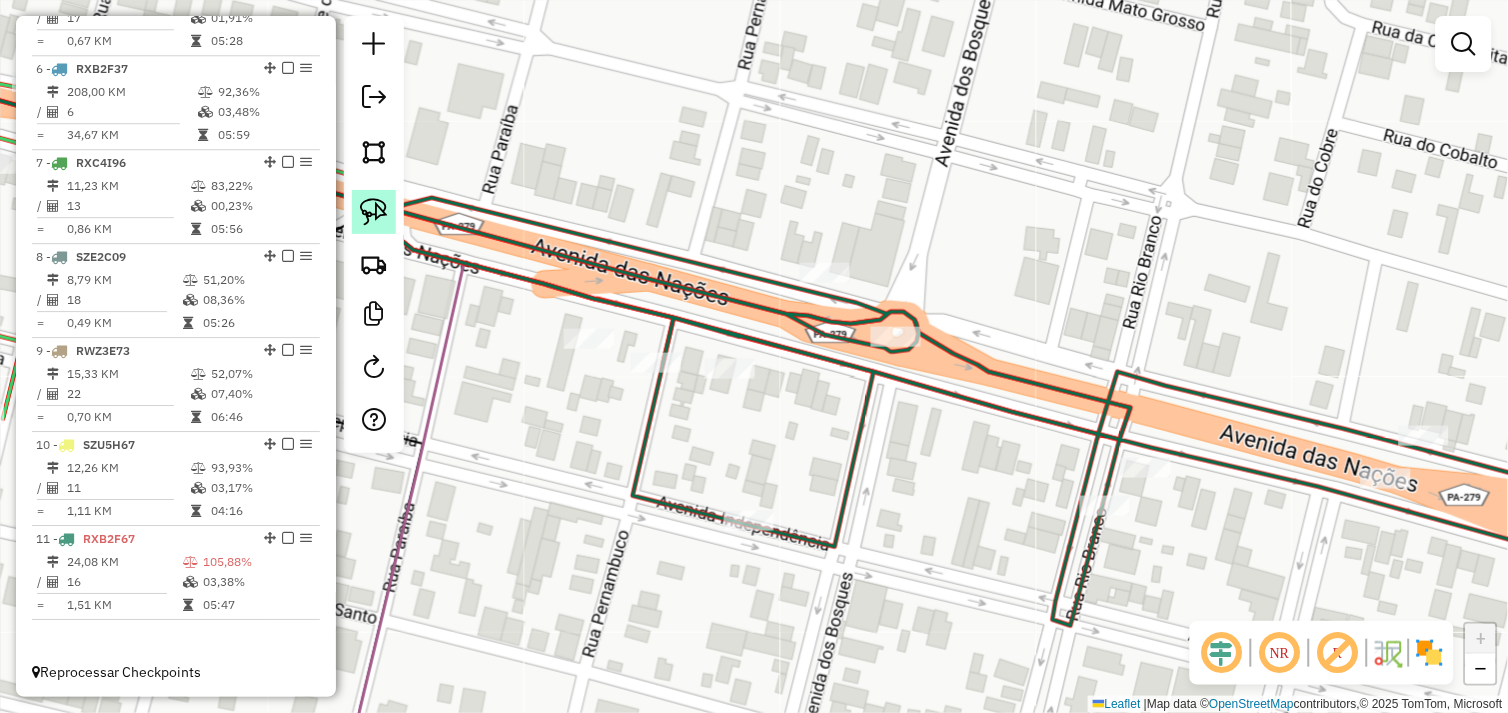 click 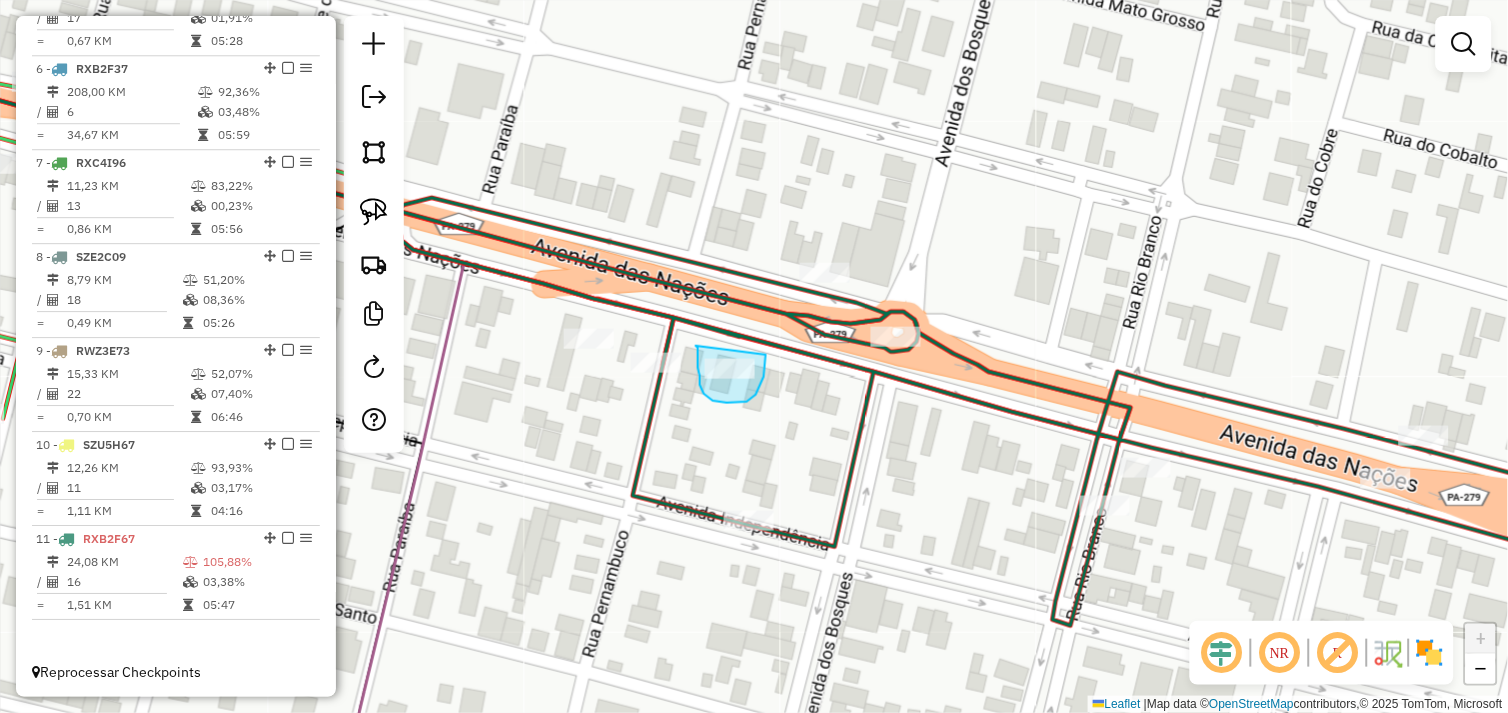 drag, startPoint x: 696, startPoint y: 346, endPoint x: 766, endPoint y: 355, distance: 70.5762 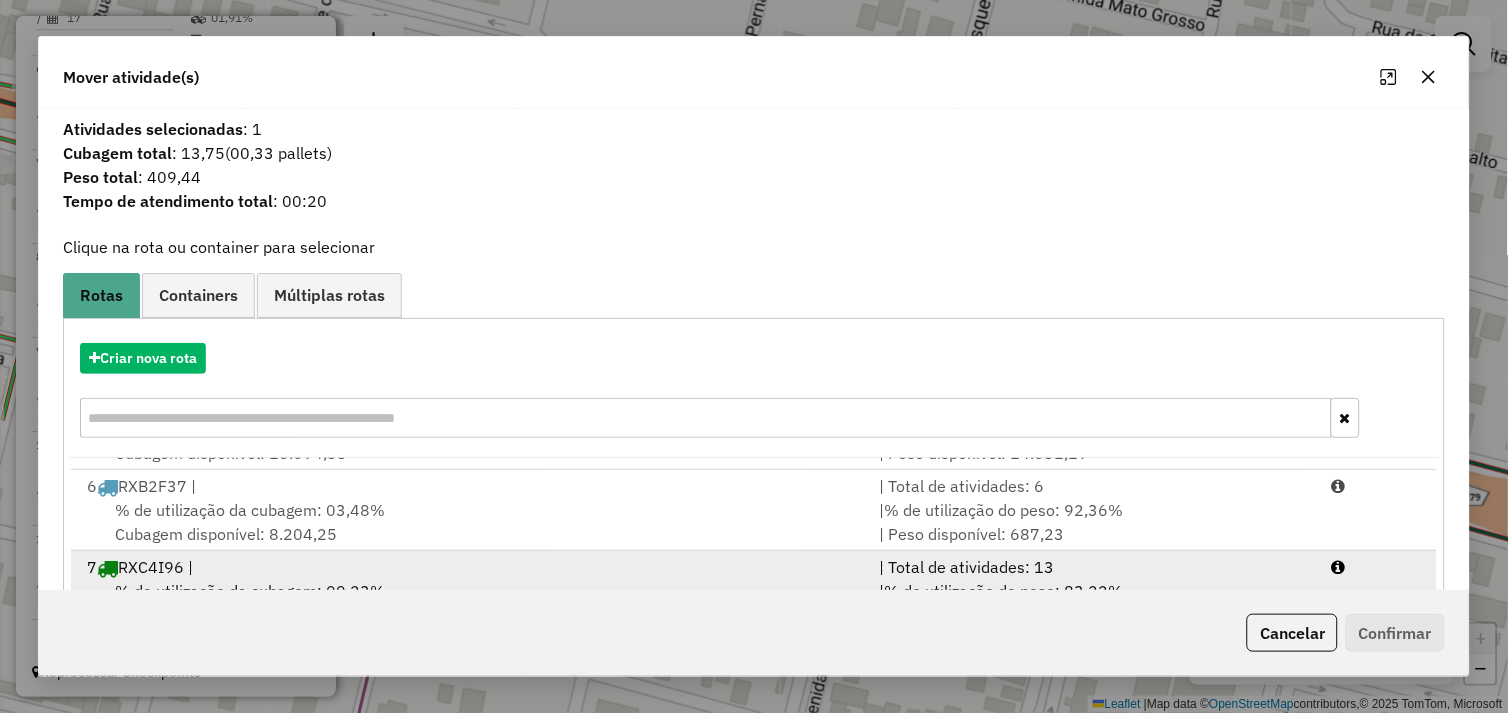 scroll, scrollTop: 411, scrollLeft: 0, axis: vertical 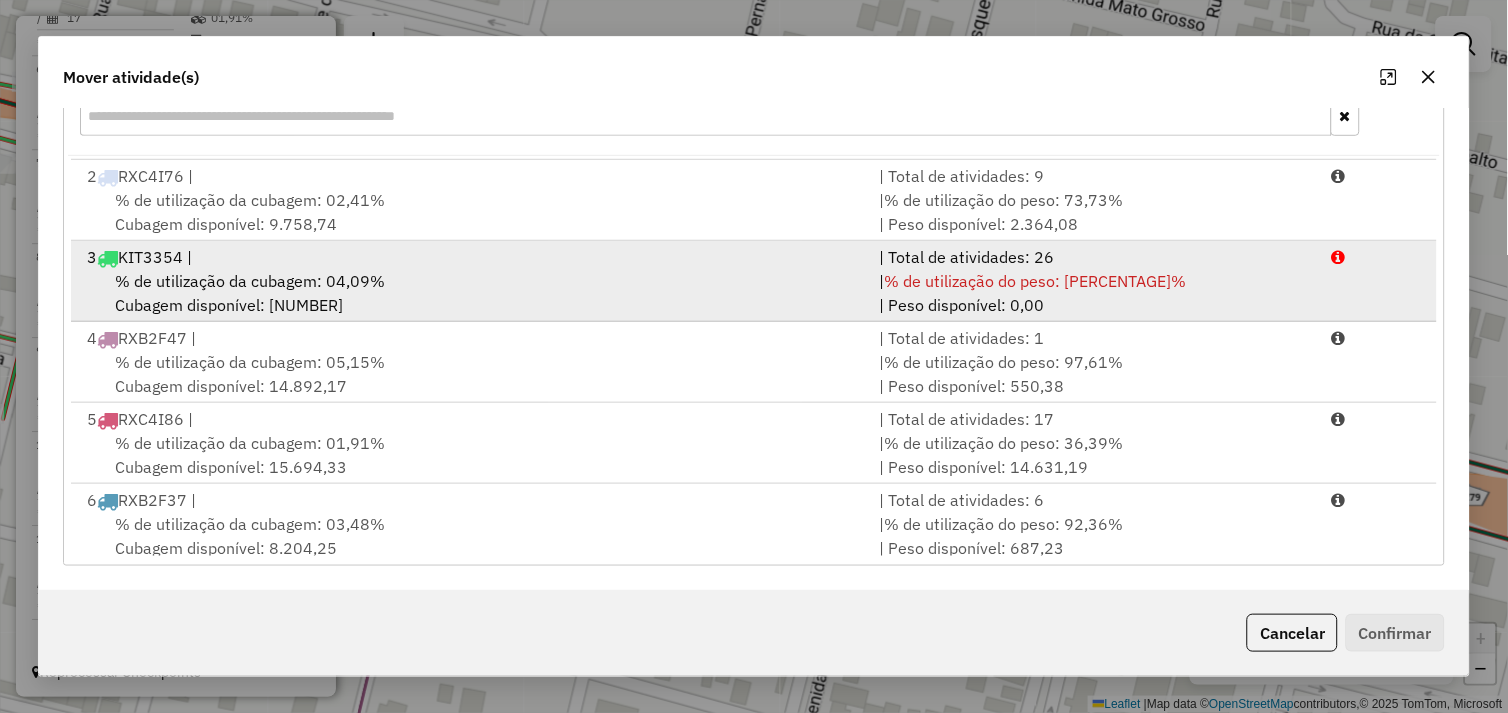click on "% de utilização da cubagem: 04,09%  Cubagem disponível: 10.549,99" at bounding box center [471, 293] 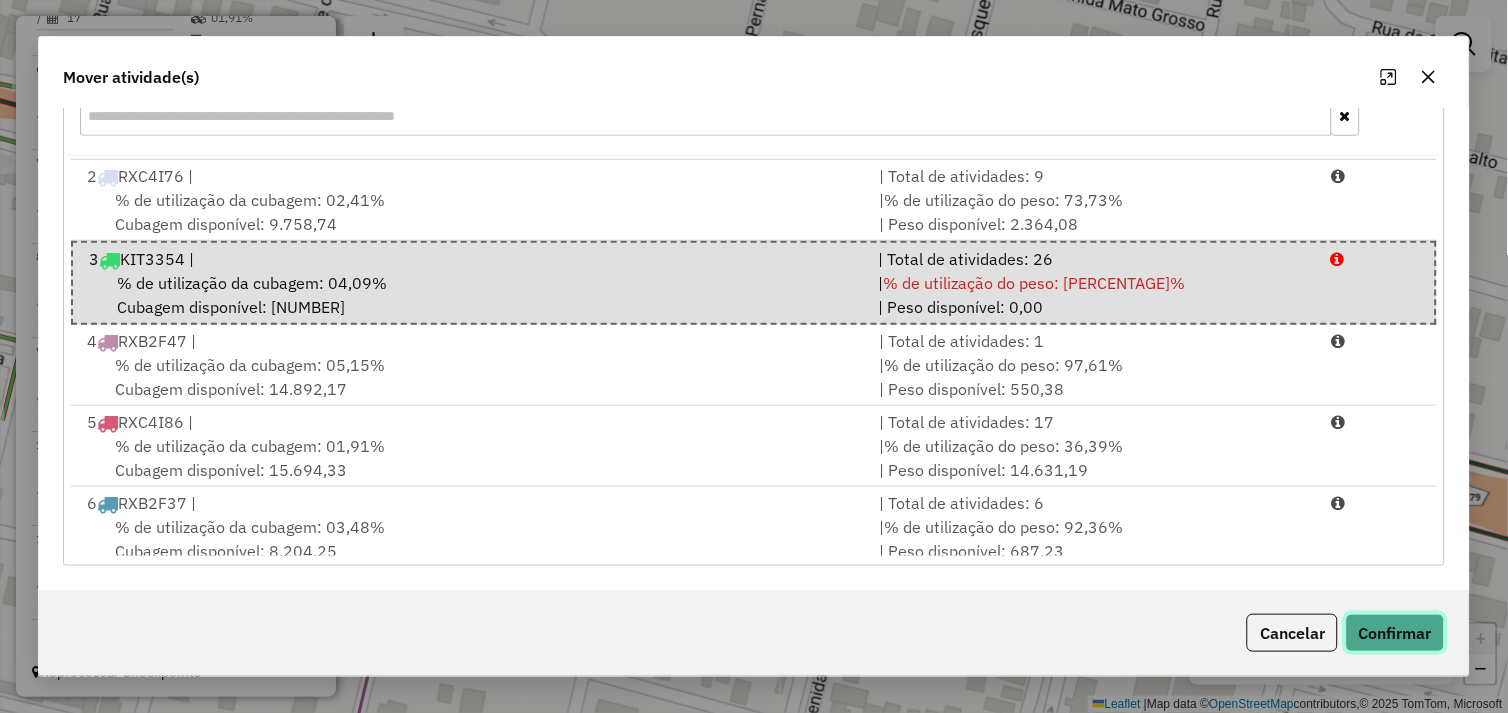 click on "Confirmar" 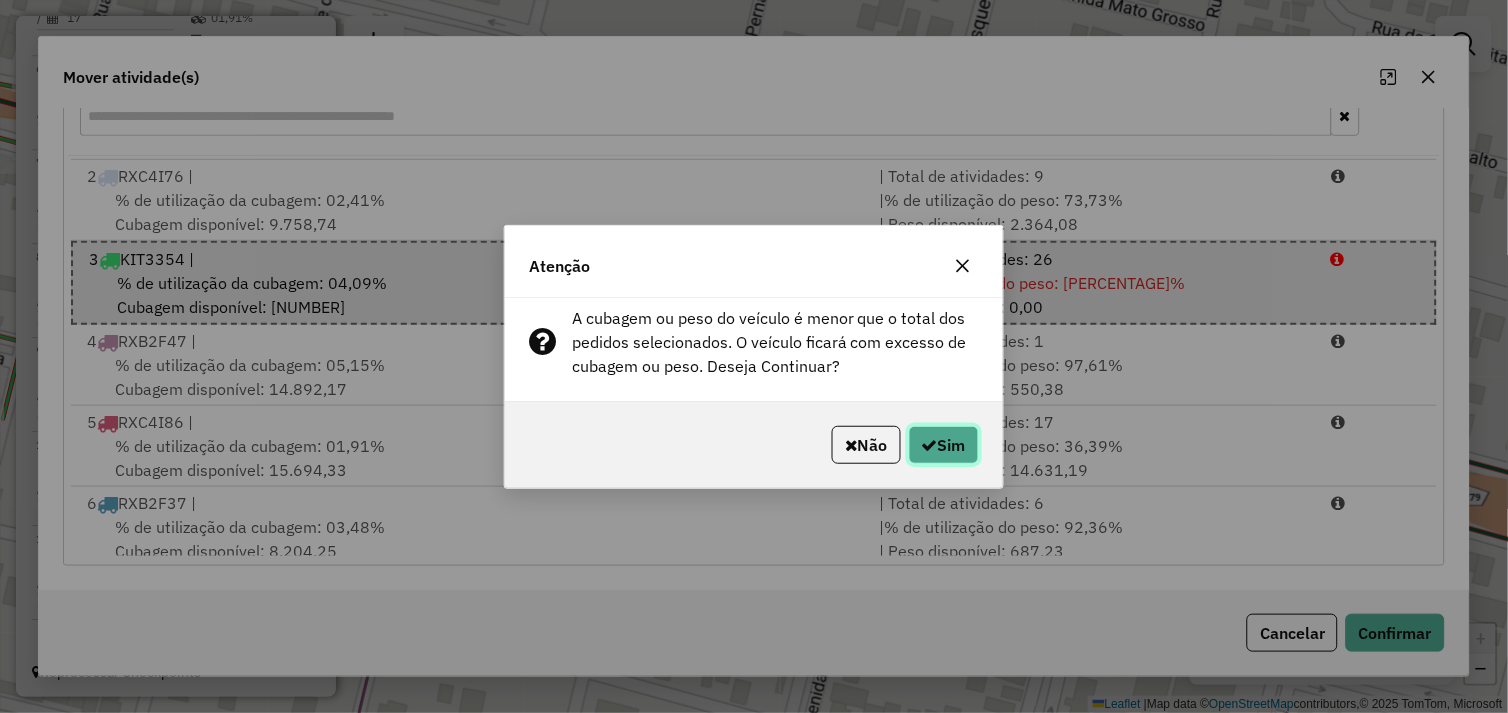 click on "Sim" 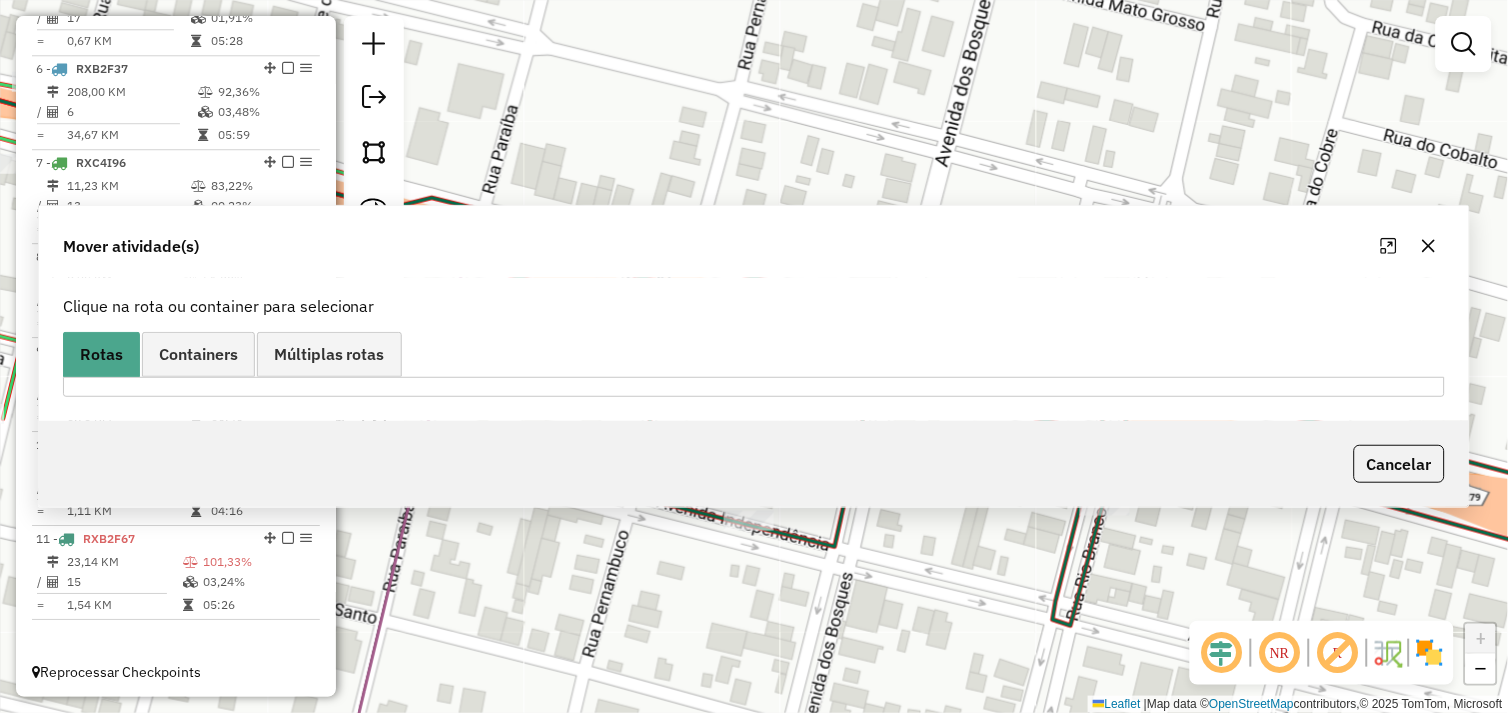 scroll, scrollTop: 0, scrollLeft: 0, axis: both 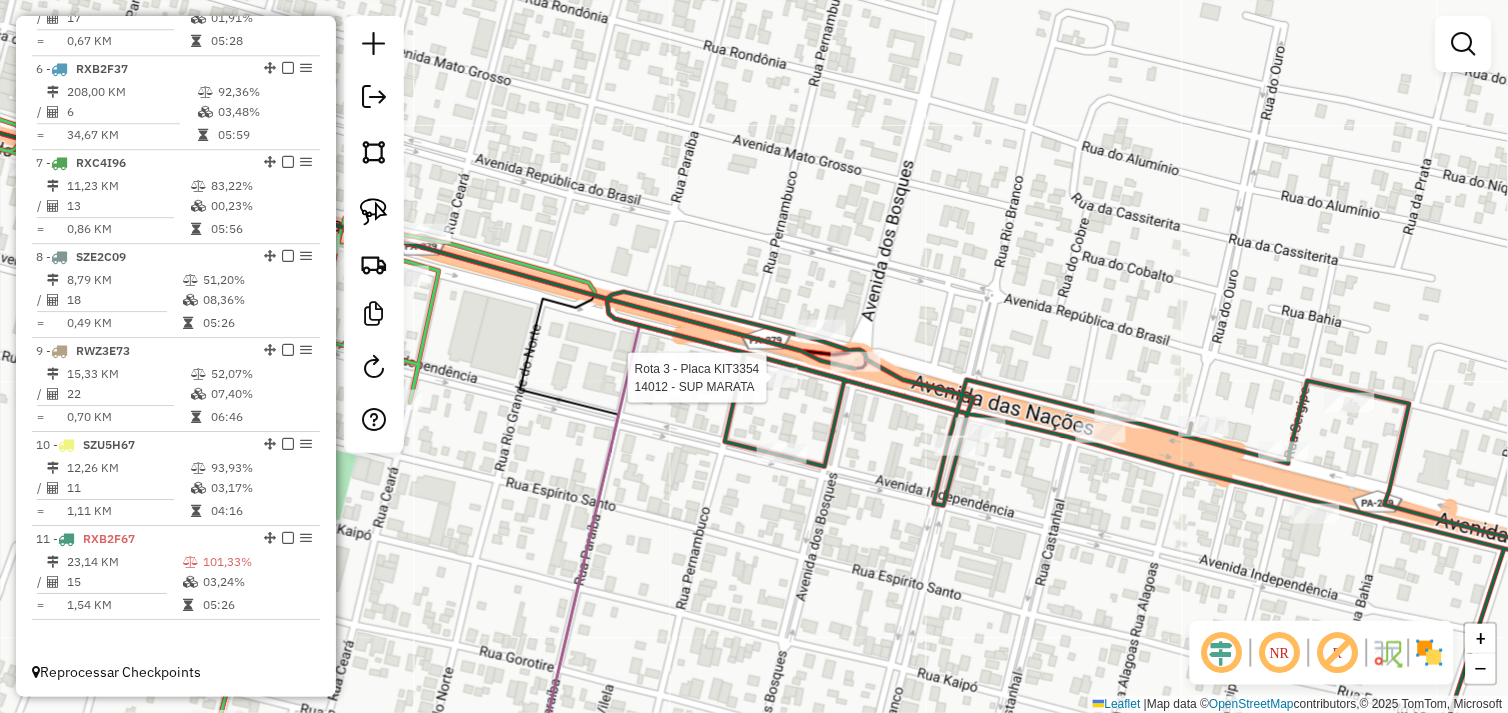 select on "*********" 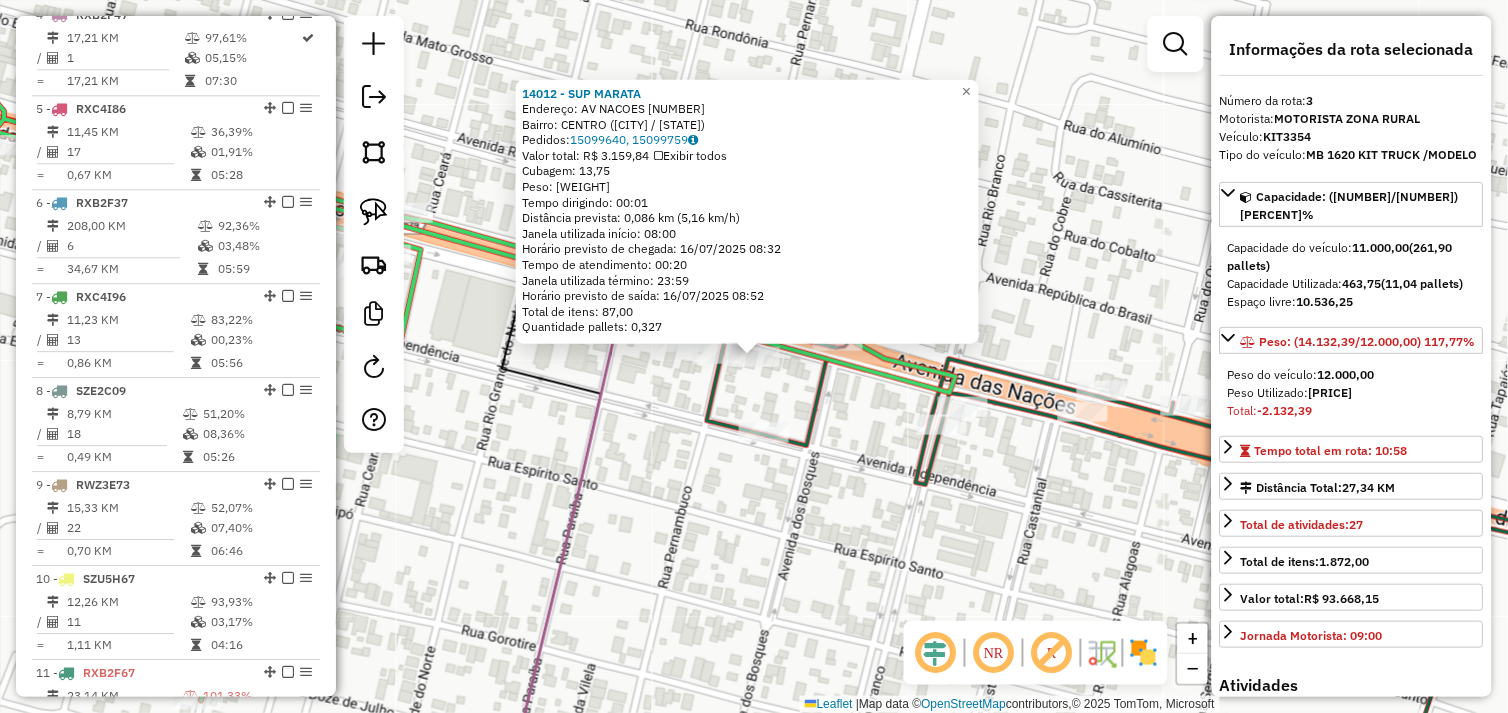 scroll, scrollTop: 961, scrollLeft: 0, axis: vertical 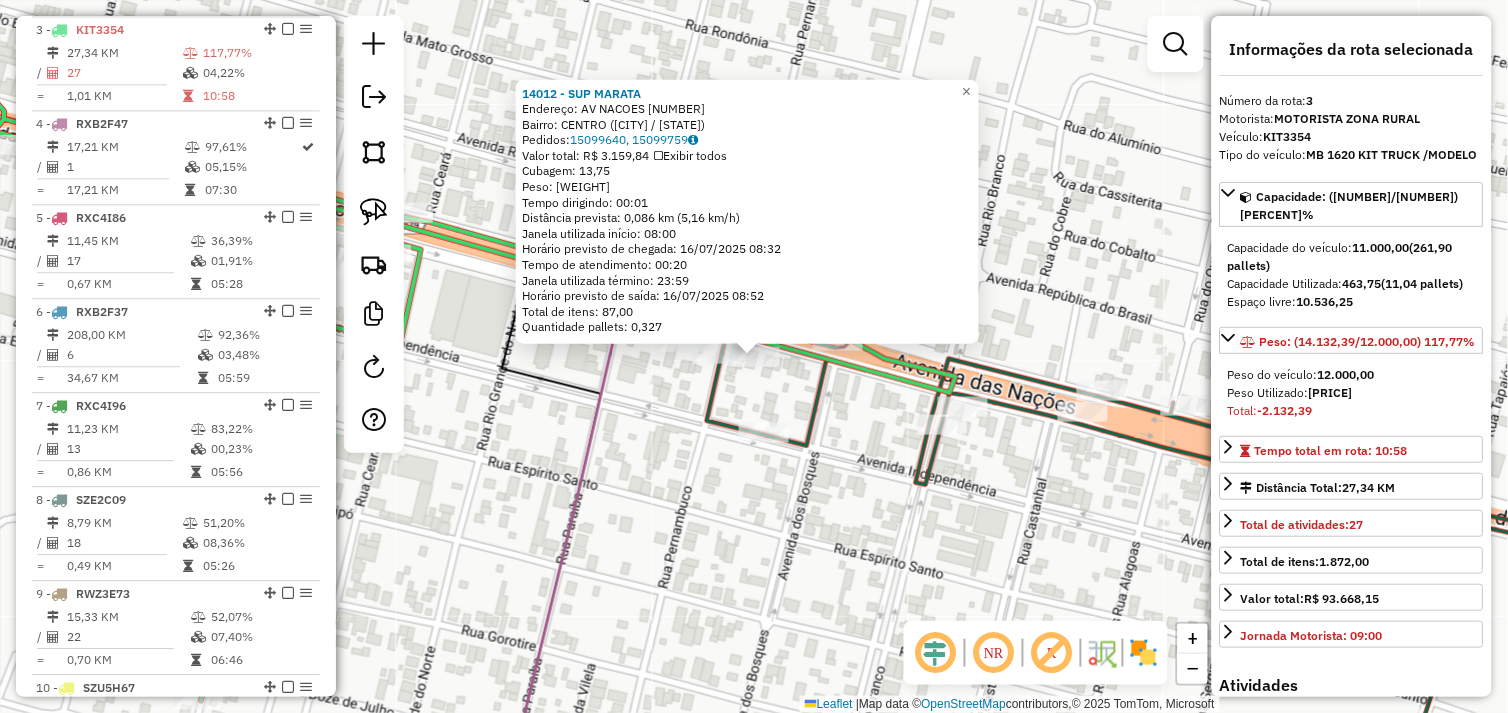 click on "Rota 11 - Placa RXB2F67  384 - GUARA  GASTROBAR 14012 - SUP MARATA  Endereço:  AV NACOES 123   Bairro: CENTRO (OURILANDIA DO NORTE / PA)   Pedidos:  15099640, 15099759   Valor total: R$ 3.159,84   Exibir todos   Cubagem: 13,75  Peso: 409,44  Tempo dirigindo: 00:01   Distância prevista: 0,086 km (5,16 km/h)   Janela utilizada início: 08:00   Horário previsto de chegada: 16/07/2025 08:32   Tempo de atendimento: 00:20   Janela utilizada término: 23:59   Horário previsto de saída: 16/07/2025 08:52   Total de itens: 87,00   Quantidade pallets: 0,327  × Janela de atendimento Grade de atendimento Capacidade Transportadoras Veículos Cliente Pedidos  Rotas Selecione os dias de semana para filtrar as janelas de atendimento  Seg   Ter   Qua   Qui   Sex   Sáb   Dom  Informe o período da janela de atendimento: De: Até:  Filtrar exatamente a janela do cliente  Considerar janela de atendimento padrão  Selecione os dias de semana para filtrar as grades de atendimento  Seg   Ter   Qua   Qui   Sex   Sáb   Dom  +" 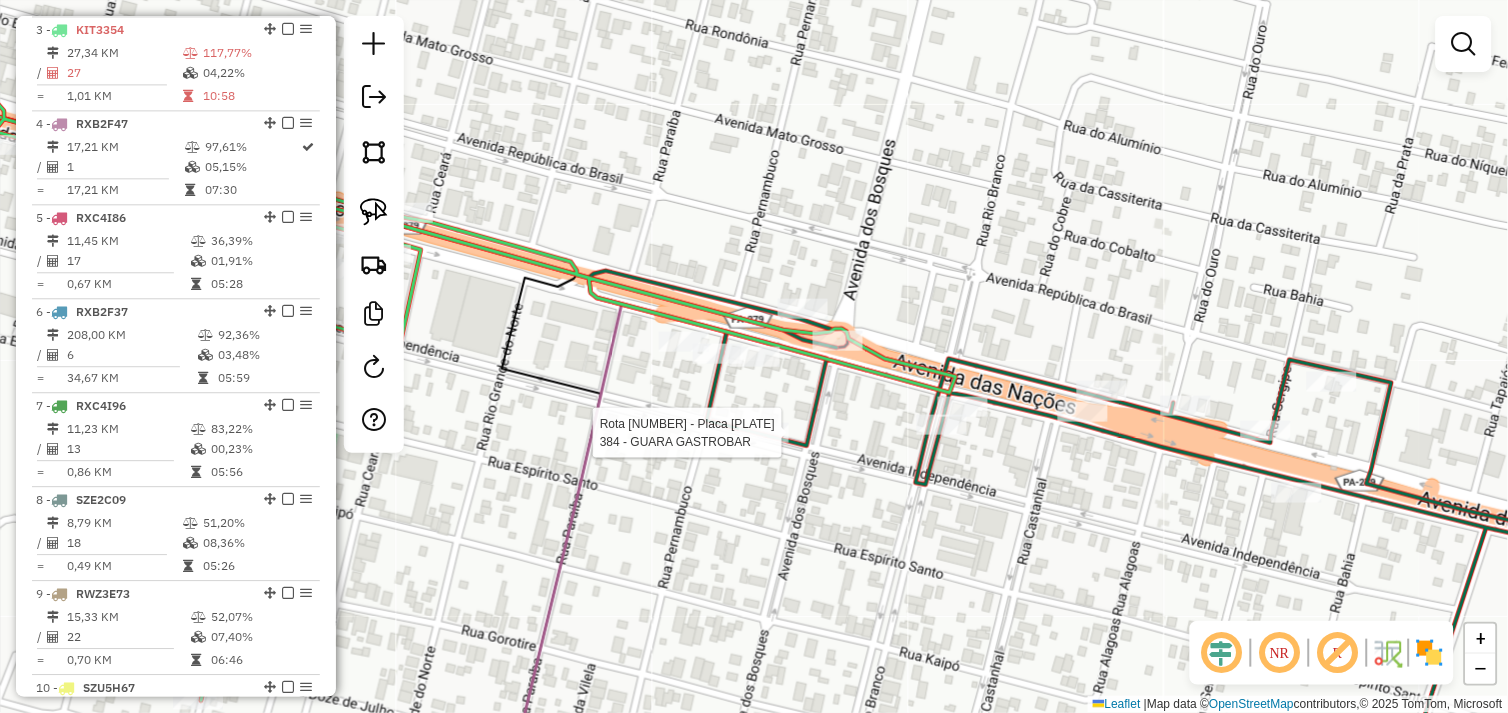 scroll, scrollTop: 1204, scrollLeft: 0, axis: vertical 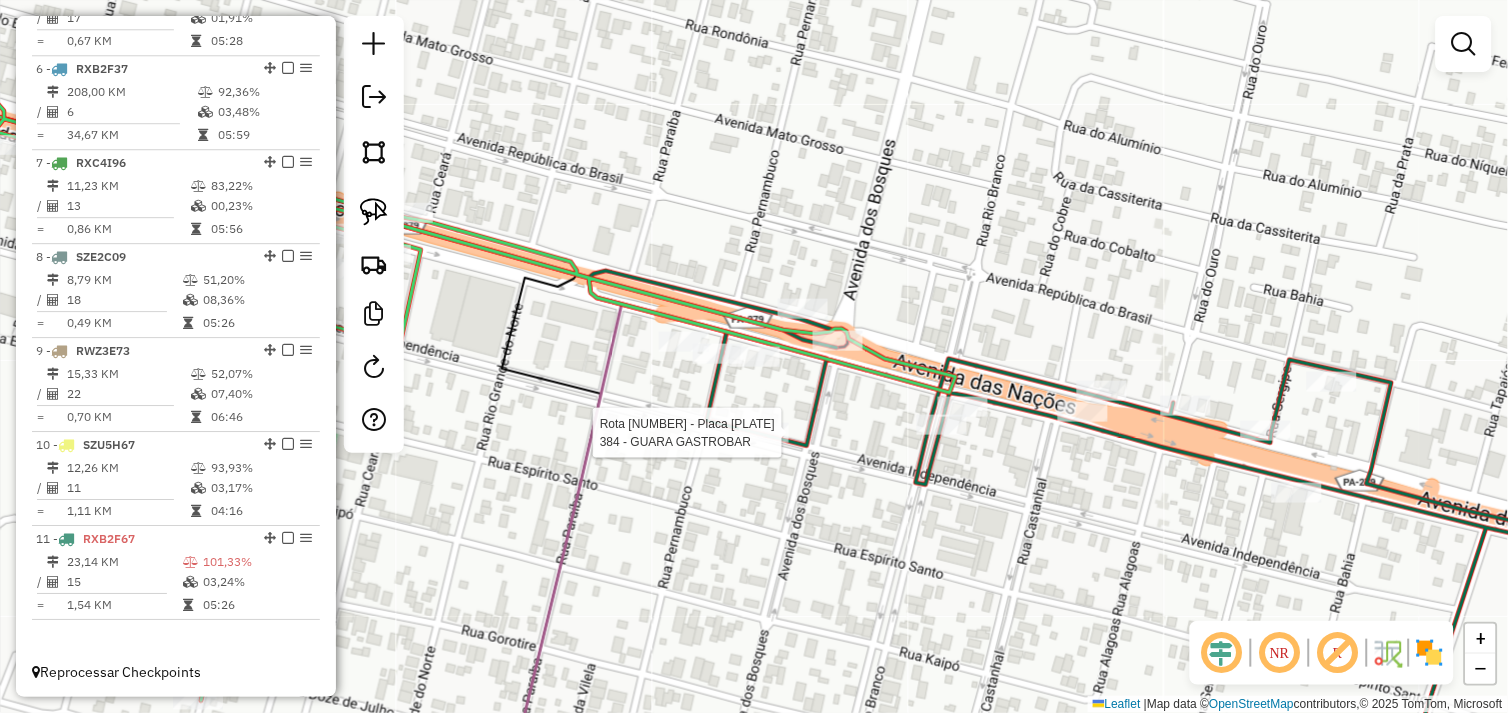 select on "*********" 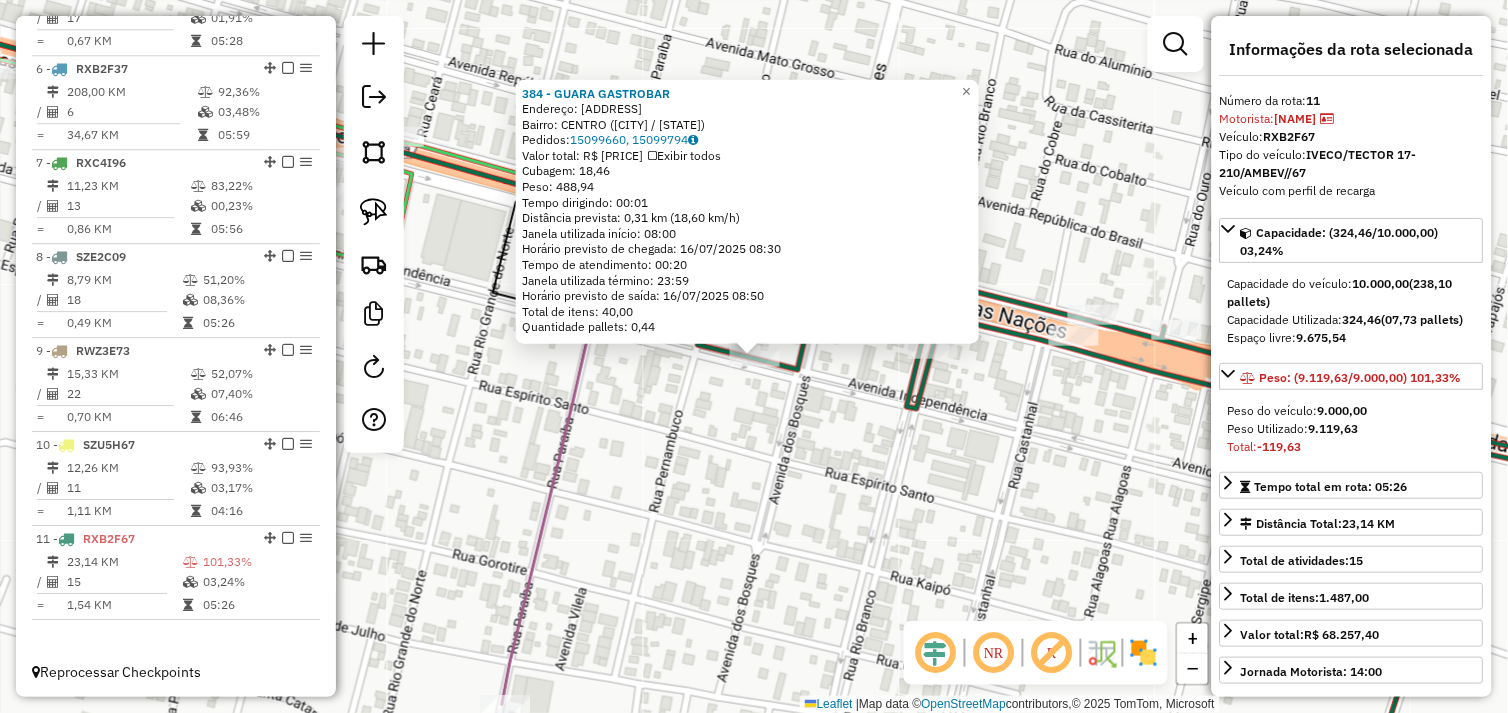 click on "384 - GUARA  GASTROBAR  Endereço:  AV DAS NACOES 3140   Bairro: CENTRO (OURILANDIA DO NORTE / PA)   Pedidos:  15099660, 15099794   Valor total: R$ 3.035,04   Exibir todos   Cubagem: 18,46  Peso: 488,94  Tempo dirigindo: 00:01   Distância prevista: 0,31 km (18,60 km/h)   Janela utilizada início: 08:00   Horário previsto de chegada: 16/07/2025 08:30   Tempo de atendimento: 00:20   Janela utilizada término: 23:59   Horário previsto de saída: 16/07/2025 08:50   Total de itens: 40,00   Quantidade pallets: 0,44  × Janela de atendimento Grade de atendimento Capacidade Transportadoras Veículos Cliente Pedidos  Rotas Selecione os dias de semana para filtrar as janelas de atendimento  Seg   Ter   Qua   Qui   Sex   Sáb   Dom  Informe o período da janela de atendimento: De: Até:  Filtrar exatamente a janela do cliente  Considerar janela de atendimento padrão  Selecione os dias de semana para filtrar as grades de atendimento  Seg   Ter   Qua   Qui   Sex   Sáb   Dom   Peso mínimo:   Peso máximo:   De:  De:" 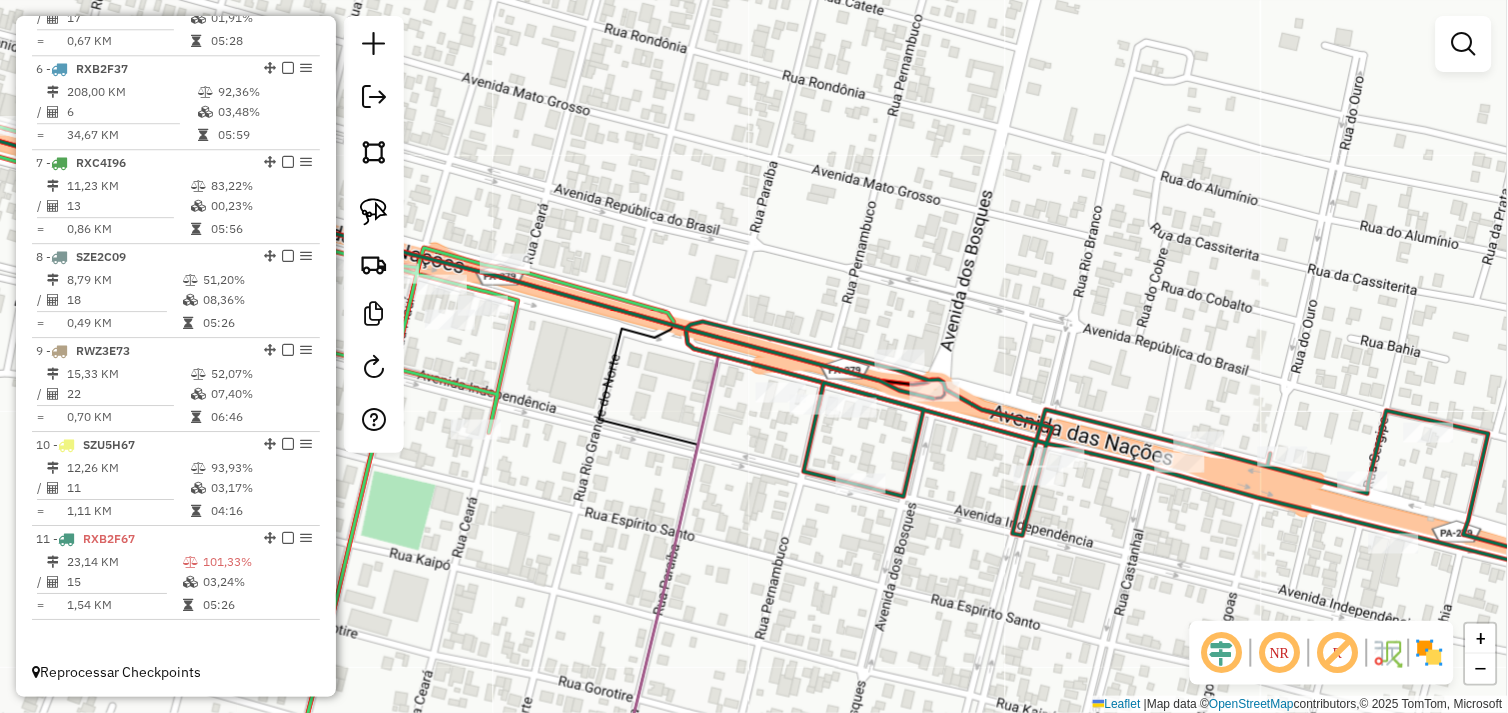 drag, startPoint x: 692, startPoint y: 401, endPoint x: 801, endPoint y: 532, distance: 170.41713 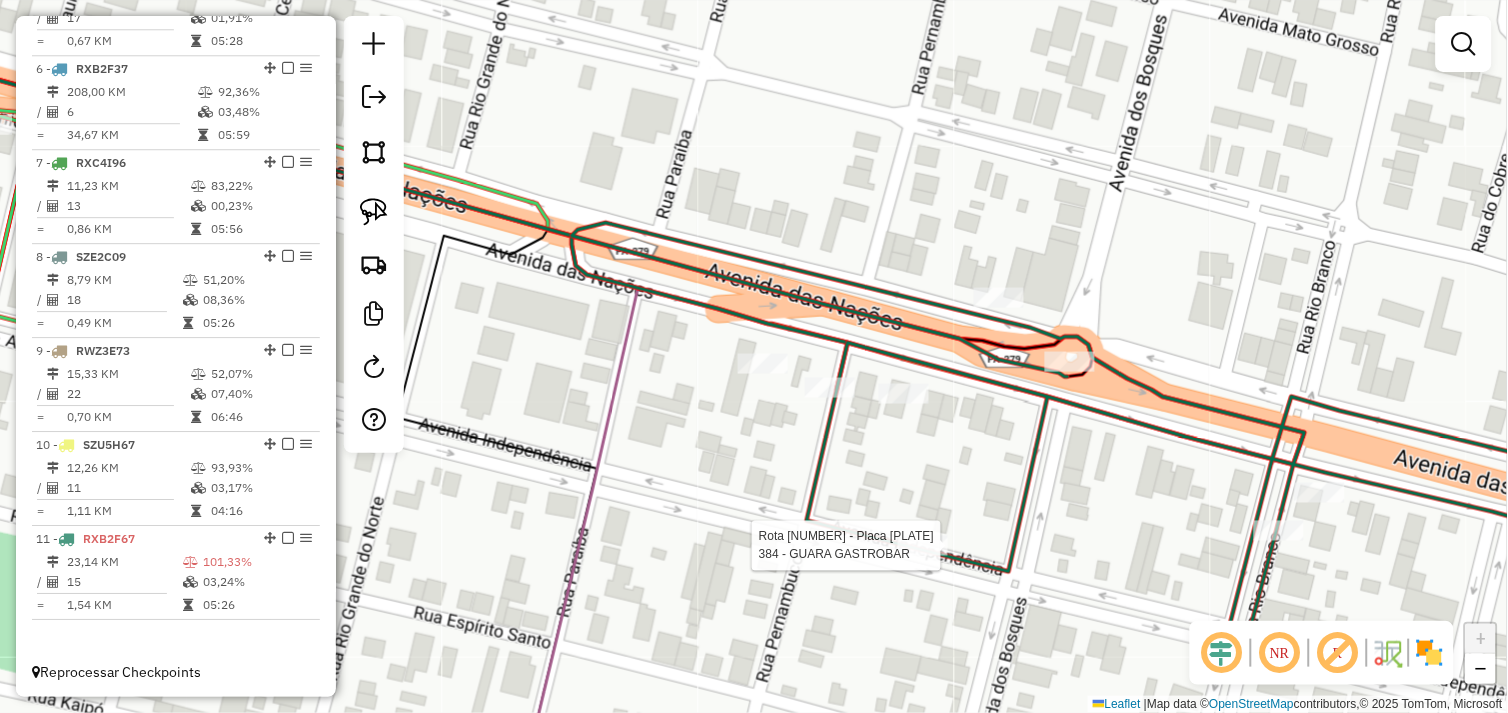select on "*********" 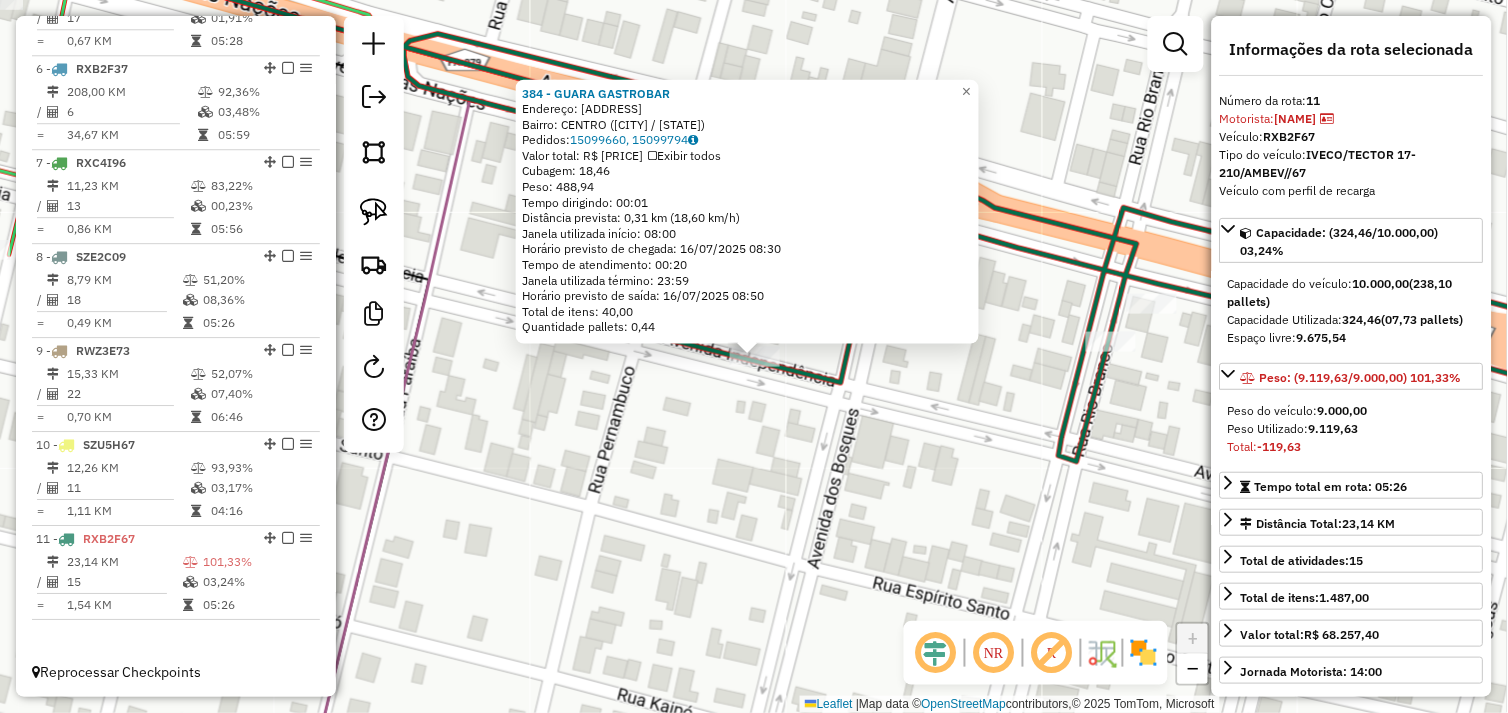 click on "384 - GUARA  GASTROBAR  Endereço:  AV DAS NACOES 3140   Bairro: CENTRO (OURILANDIA DO NORTE / PA)   Pedidos:  15099660, 15099794   Valor total: R$ 3.035,04   Exibir todos   Cubagem: 18,46  Peso: 488,94  Tempo dirigindo: 00:01   Distância prevista: 0,31 km (18,60 km/h)   Janela utilizada início: 08:00   Horário previsto de chegada: 16/07/2025 08:30   Tempo de atendimento: 00:20   Janela utilizada término: 23:59   Horário previsto de saída: 16/07/2025 08:50   Total de itens: 40,00   Quantidade pallets: 0,44  × Janela de atendimento Grade de atendimento Capacidade Transportadoras Veículos Cliente Pedidos  Rotas Selecione os dias de semana para filtrar as janelas de atendimento  Seg   Ter   Qua   Qui   Sex   Sáb   Dom  Informe o período da janela de atendimento: De: Até:  Filtrar exatamente a janela do cliente  Considerar janela de atendimento padrão  Selecione os dias de semana para filtrar as grades de atendimento  Seg   Ter   Qua   Qui   Sex   Sáb   Dom   Peso mínimo:   Peso máximo:   De:  De:" 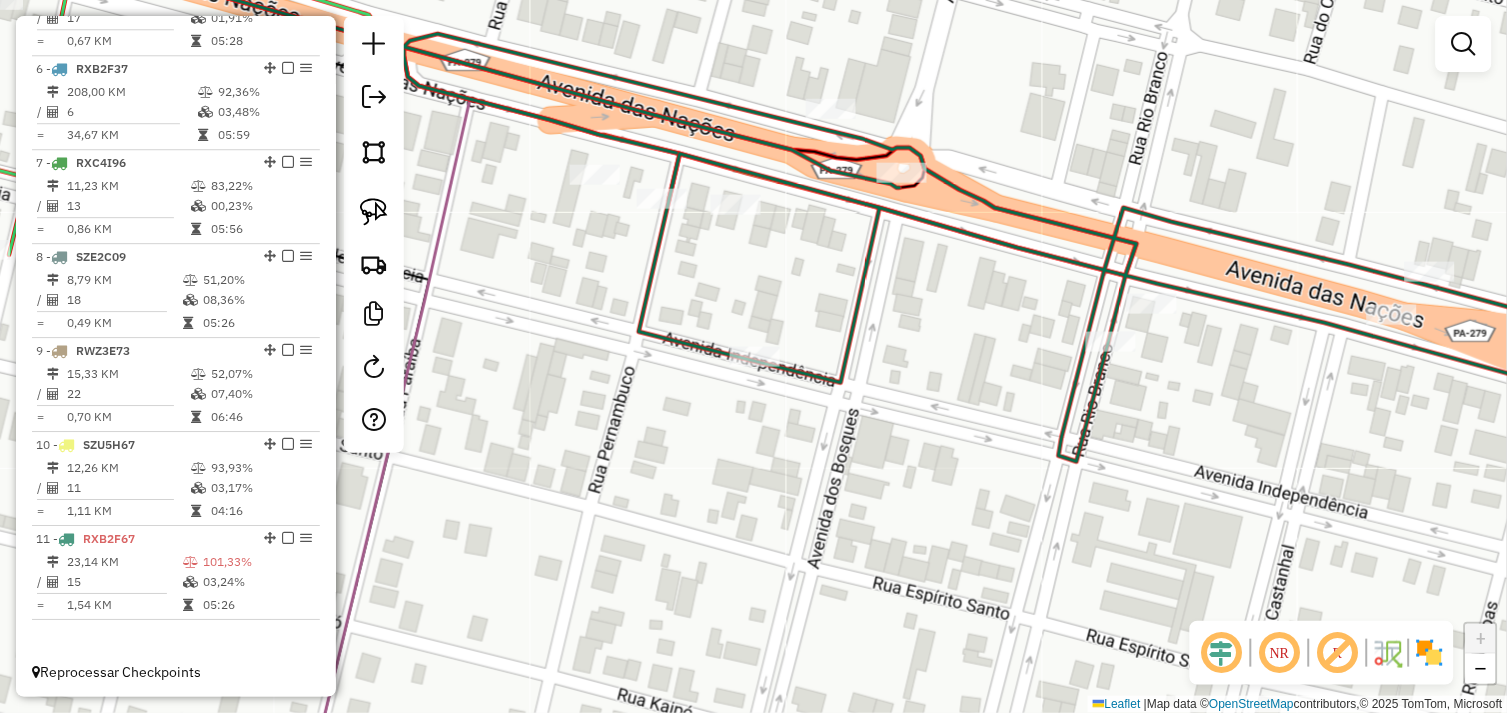 drag, startPoint x: 375, startPoint y: 211, endPoint x: 414, endPoint y: 228, distance: 42.544094 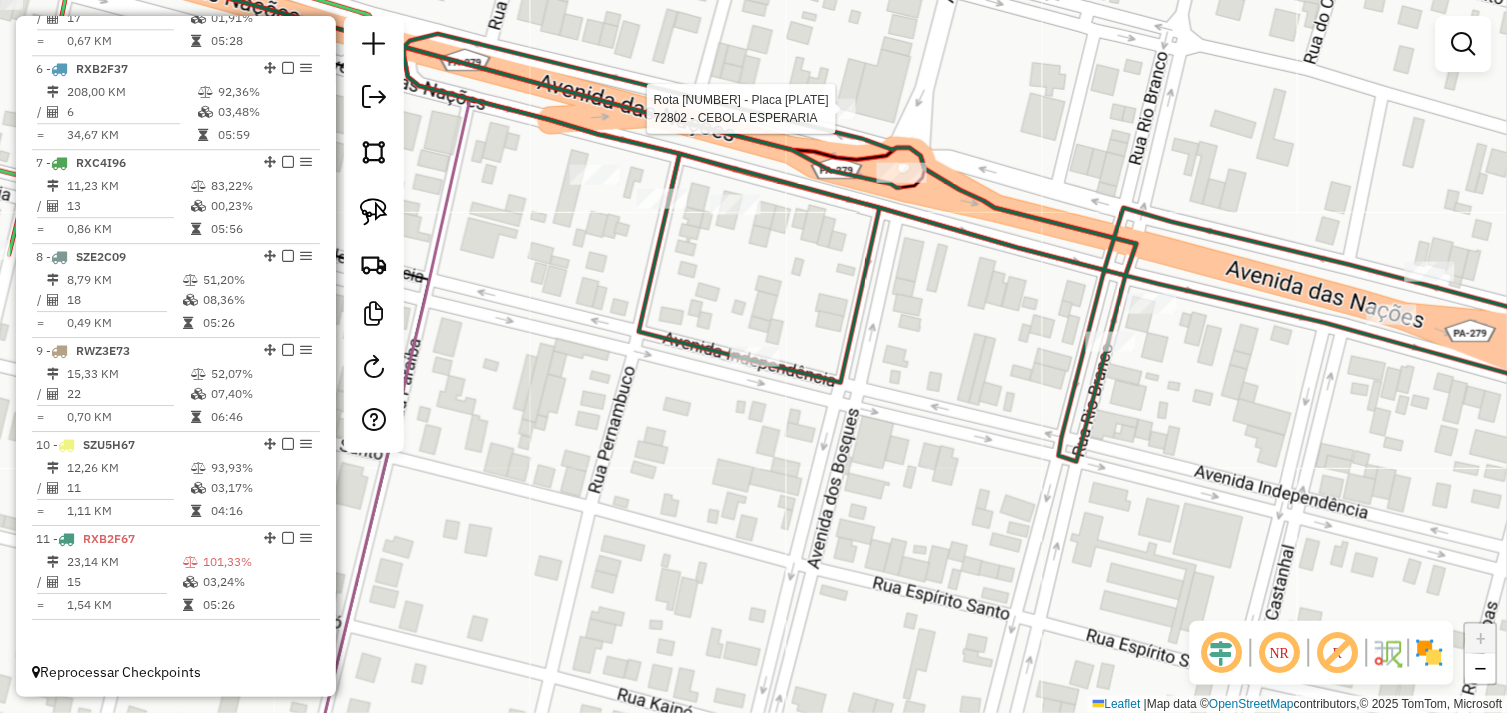 select on "*********" 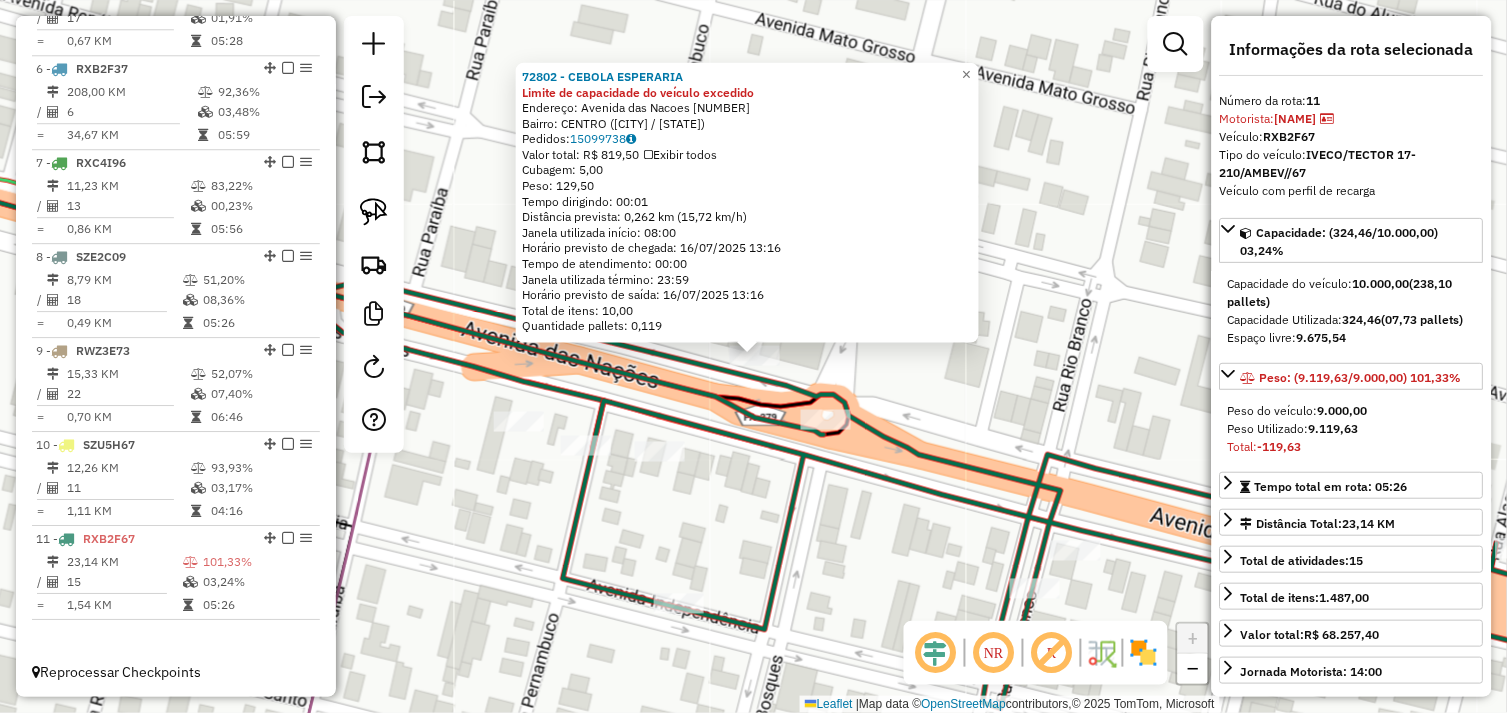 click 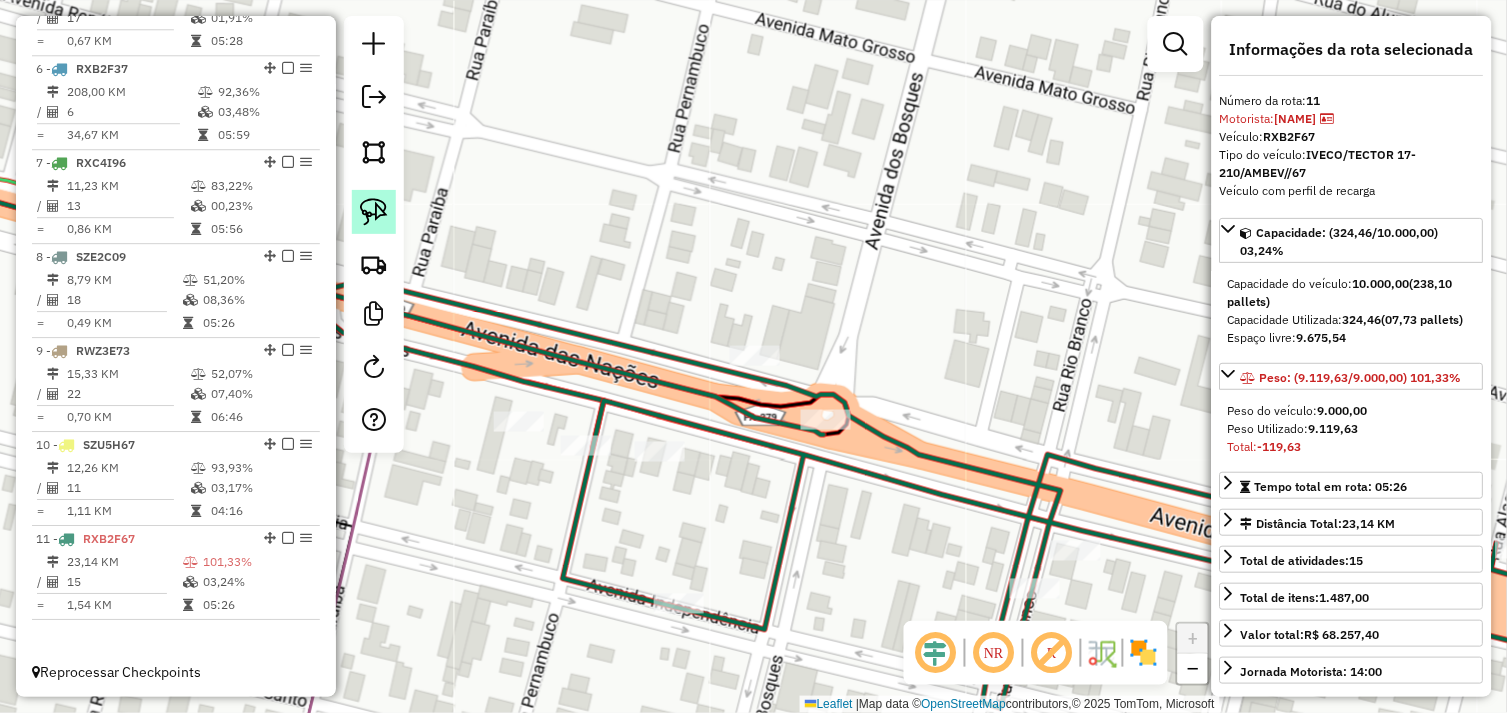 click 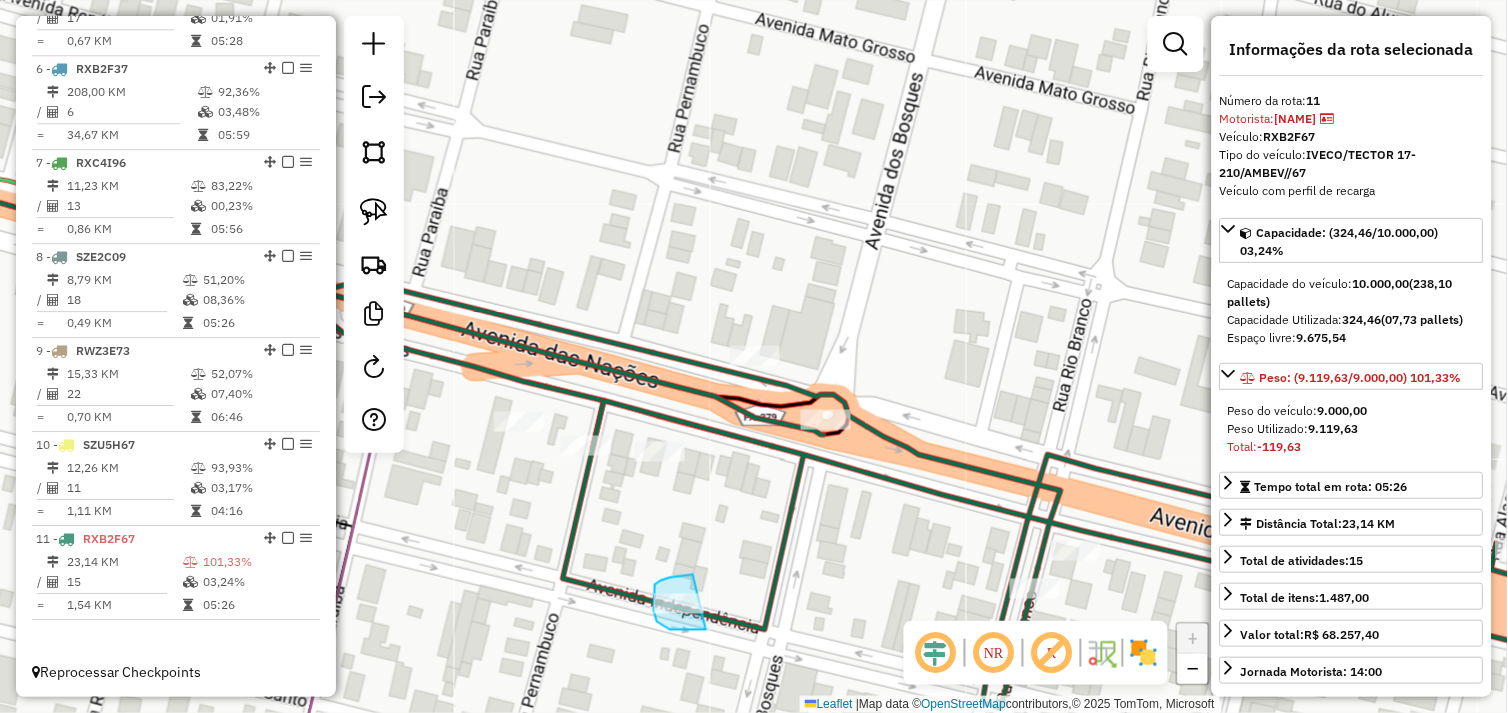 drag, startPoint x: 693, startPoint y: 575, endPoint x: 727, endPoint y: 616, distance: 53.263496 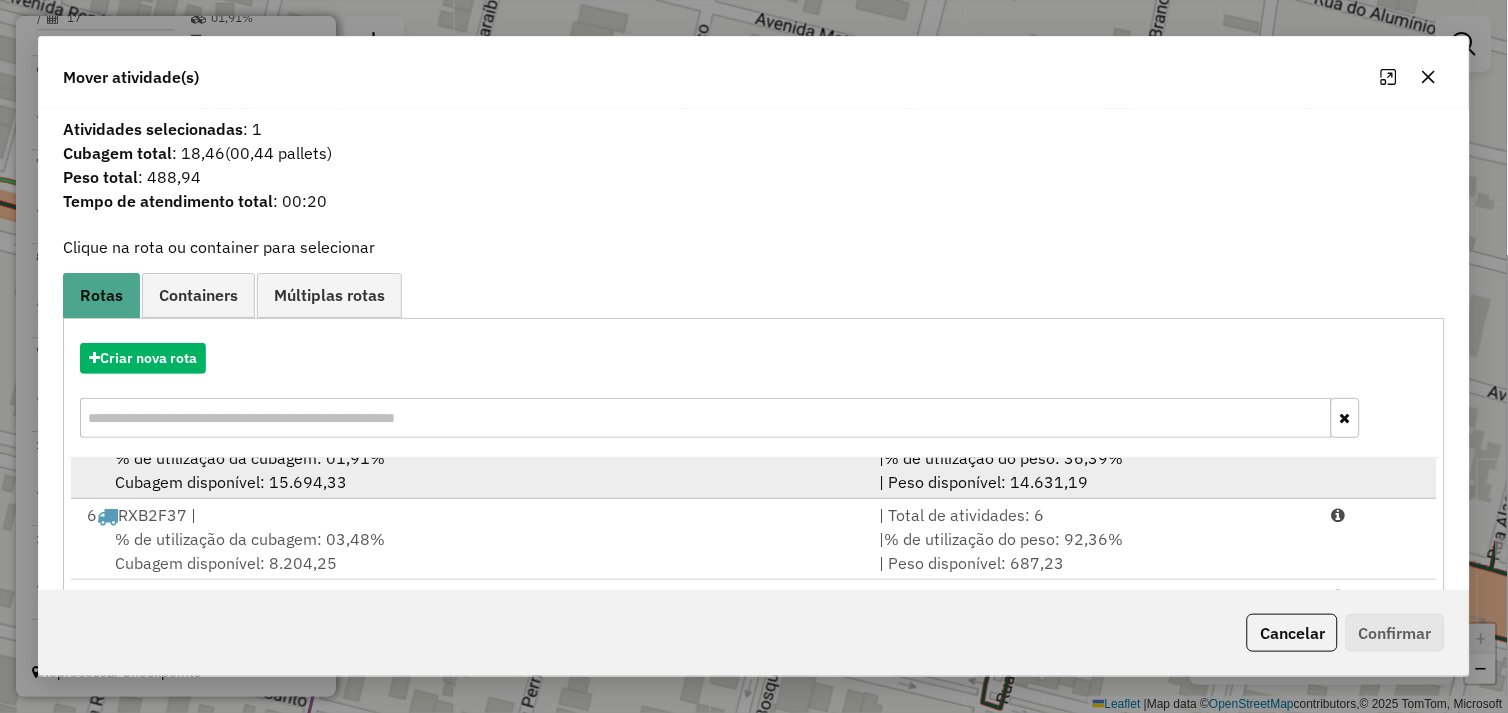 scroll, scrollTop: 411, scrollLeft: 0, axis: vertical 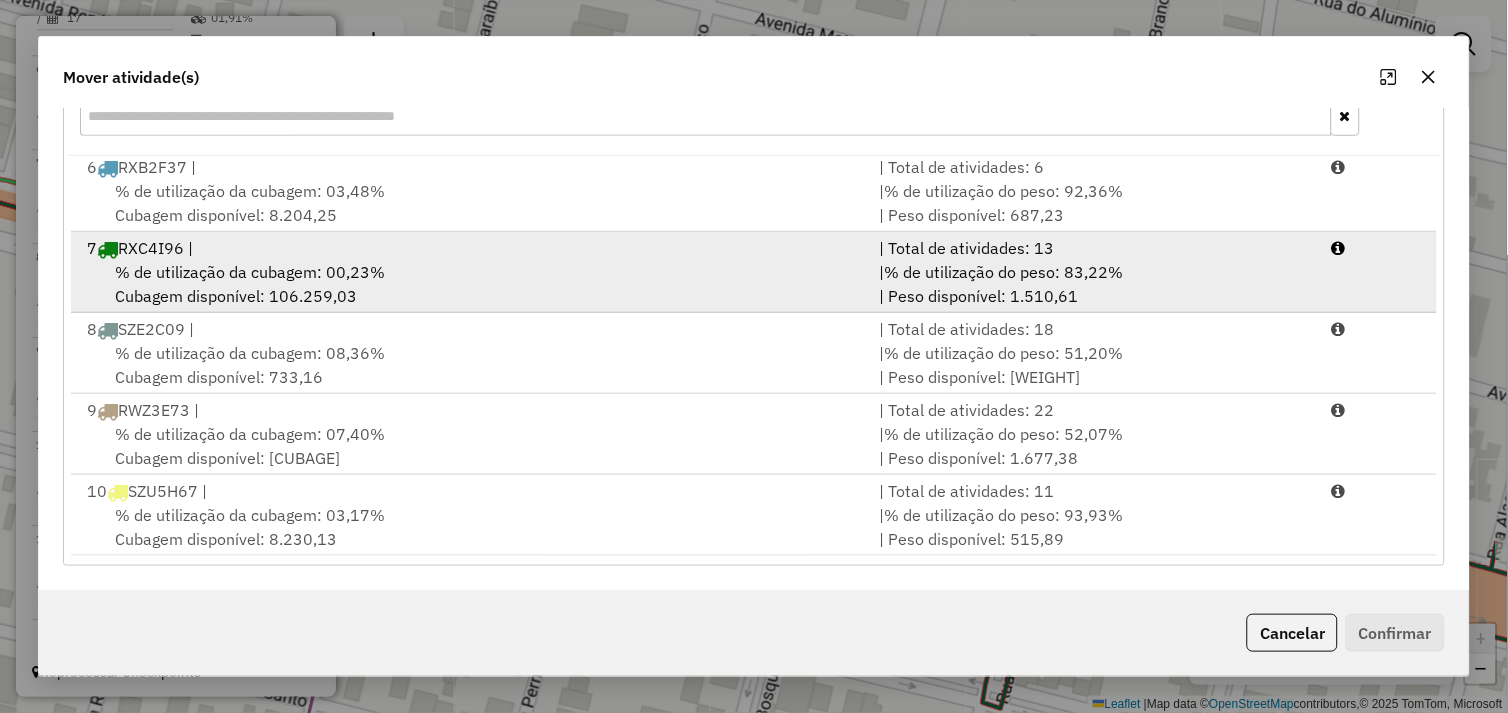 click on "% de utilização da cubagem: 00,23%  Cubagem disponível: 106.259,03" at bounding box center (471, 284) 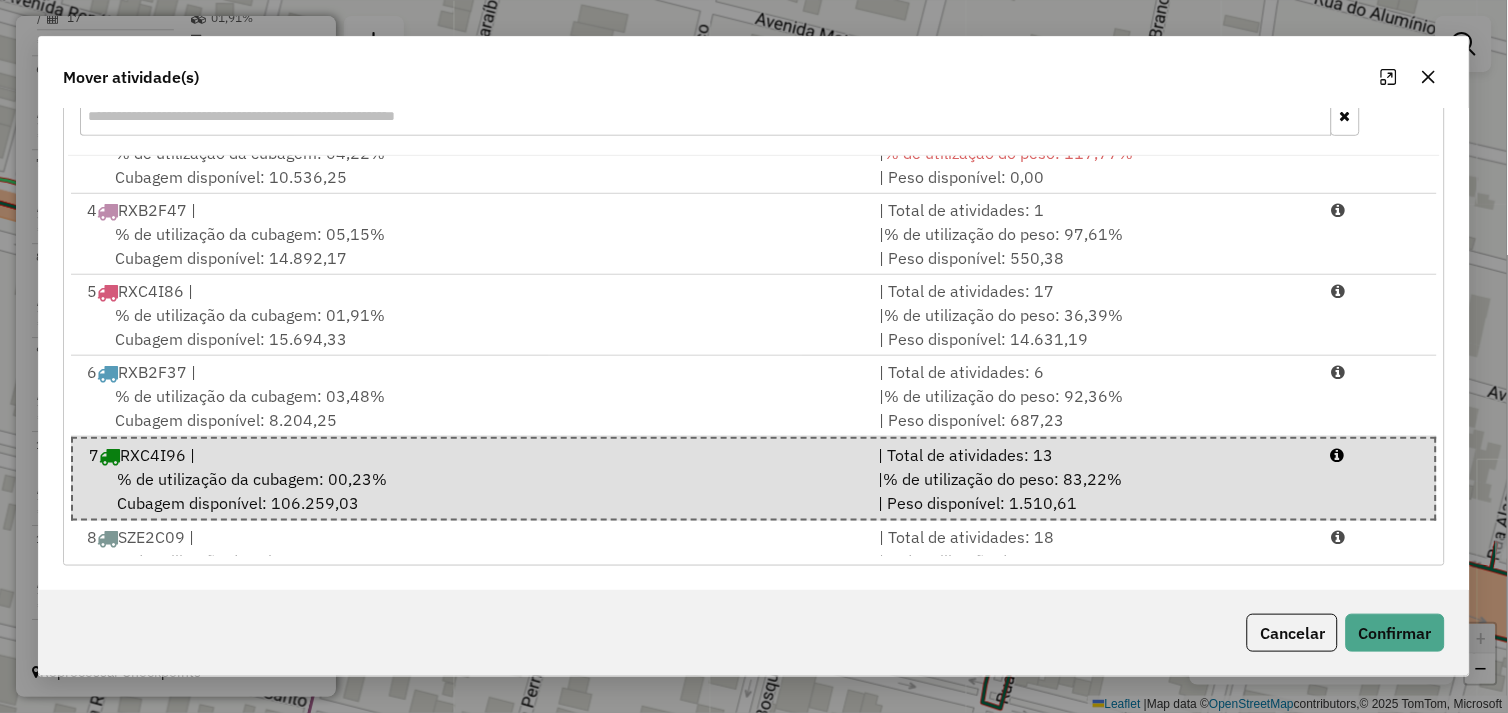 scroll, scrollTop: 0, scrollLeft: 0, axis: both 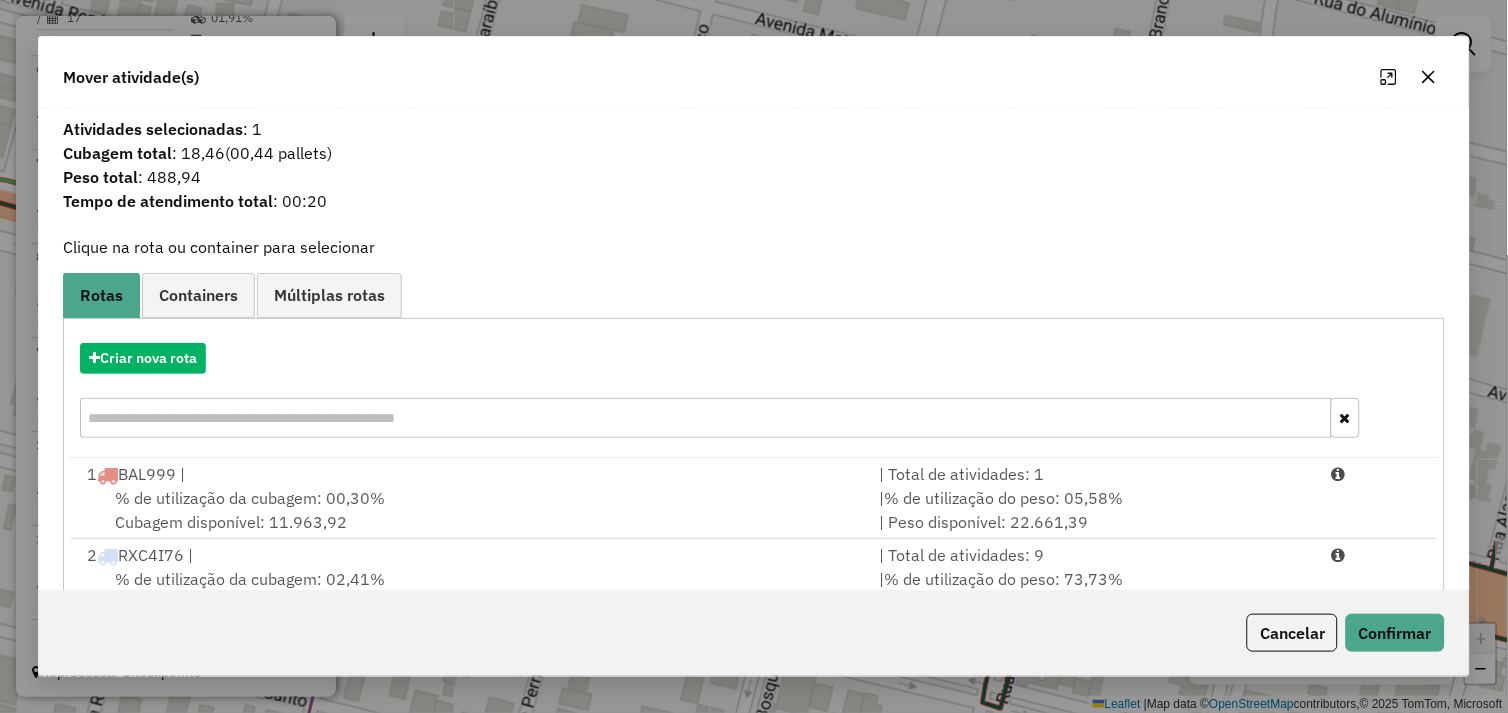 click 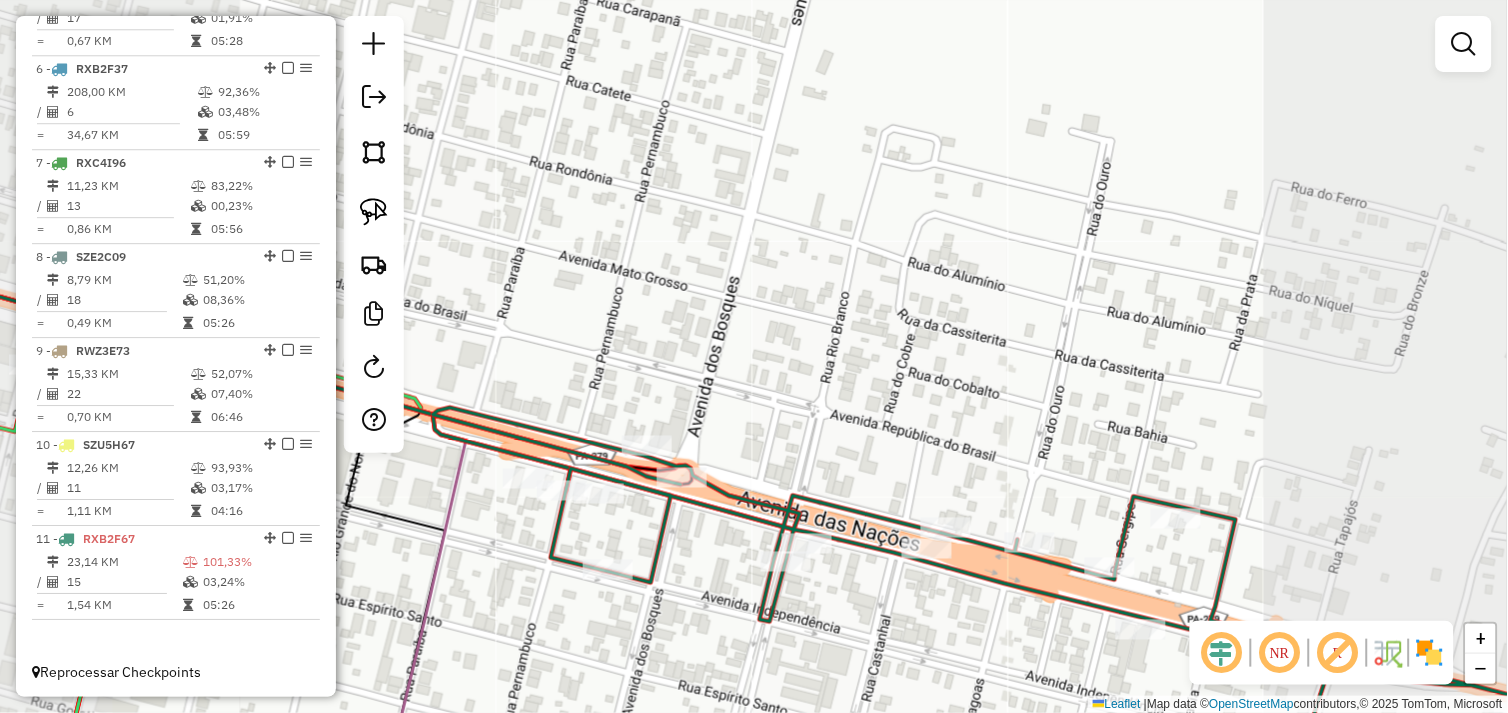click on "Janela de atendimento Grade de atendimento Capacidade Transportadoras Veículos Cliente Pedidos  Rotas Selecione os dias de semana para filtrar as janelas de atendimento  Seg   Ter   Qua   Qui   Sex   Sáb   Dom  Informe o período da janela de atendimento: De: Até:  Filtrar exatamente a janela do cliente  Considerar janela de atendimento padrão  Selecione os dias de semana para filtrar as grades de atendimento  Seg   Ter   Qua   Qui   Sex   Sáb   Dom   Considerar clientes sem dia de atendimento cadastrado  Clientes fora do dia de atendimento selecionado Filtrar as atividades entre os valores definidos abaixo:  Peso mínimo:   Peso máximo:   Cubagem mínima:   Cubagem máxima:   De:   Até:  Filtrar as atividades entre o tempo de atendimento definido abaixo:  De:   Até:   Considerar capacidade total dos clientes não roteirizados Transportadora: Selecione um ou mais itens Tipo de veículo: Selecione um ou mais itens Veículo: Selecione um ou mais itens Motorista: Selecione um ou mais itens Nome: Rótulo:" 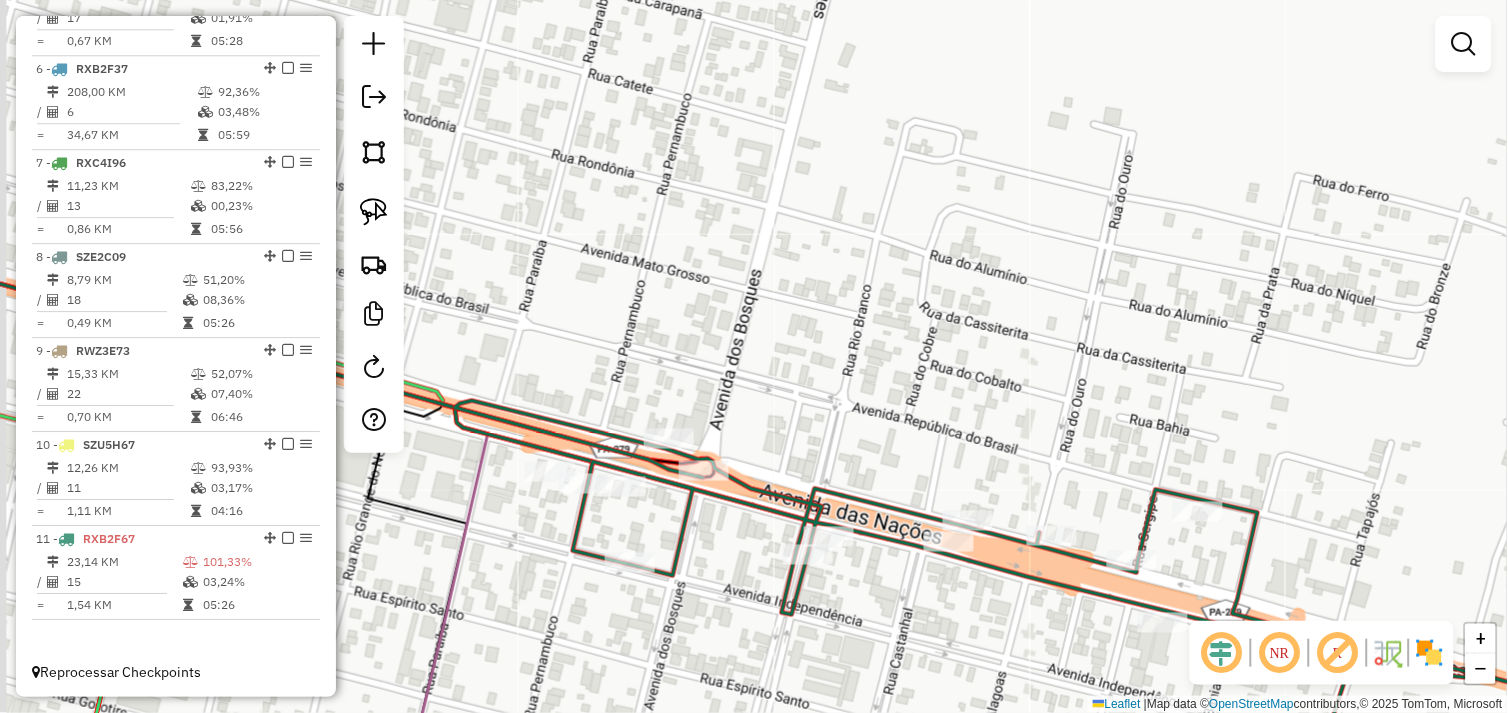 drag, startPoint x: 485, startPoint y: 572, endPoint x: 625, endPoint y: 533, distance: 145.33066 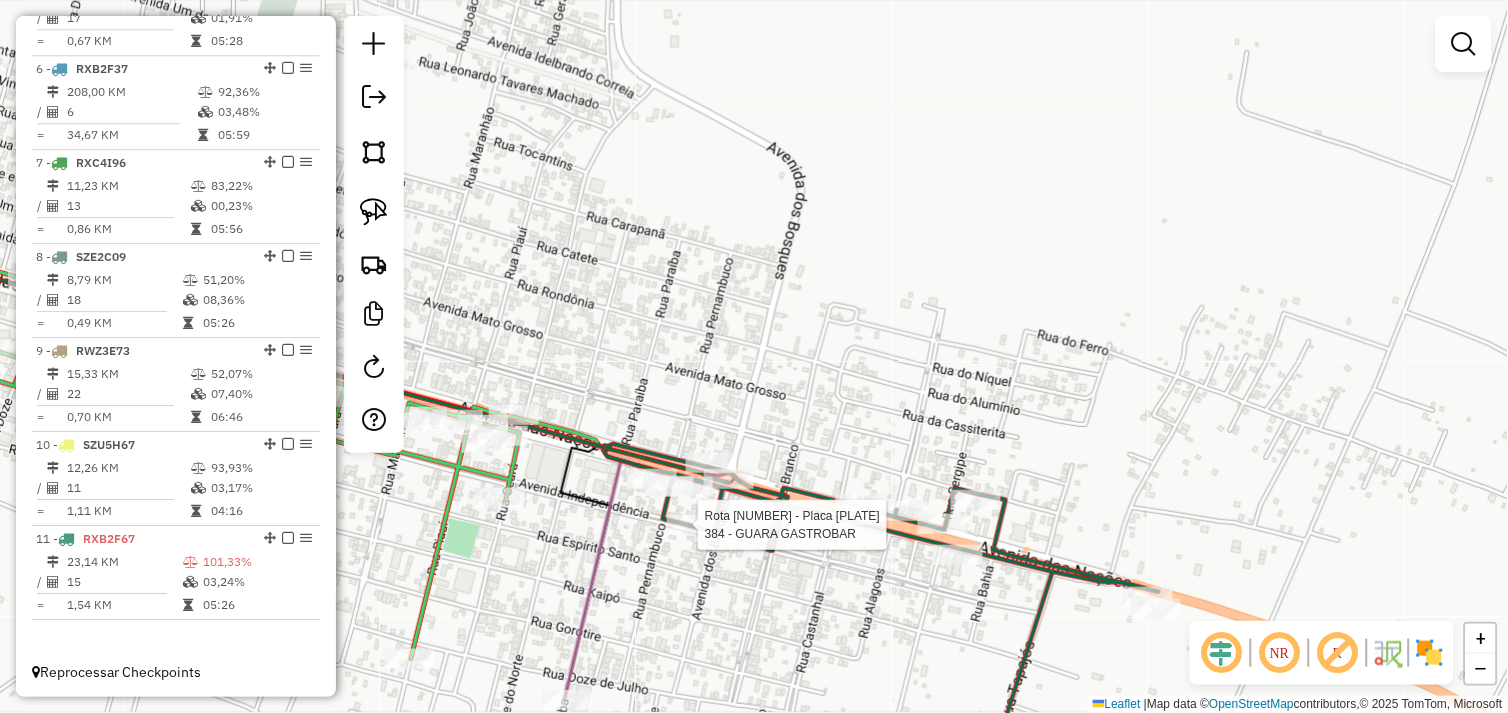select on "*********" 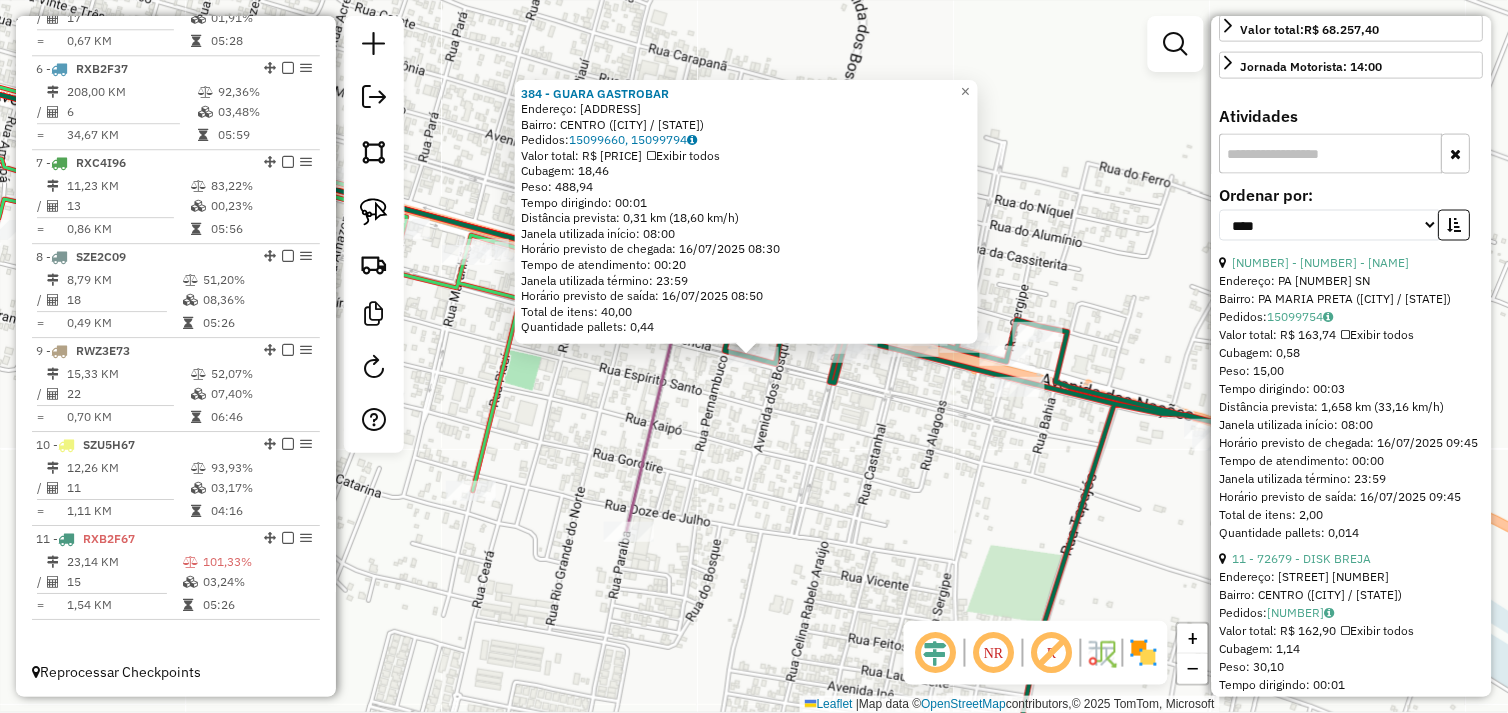 scroll, scrollTop: 687, scrollLeft: 0, axis: vertical 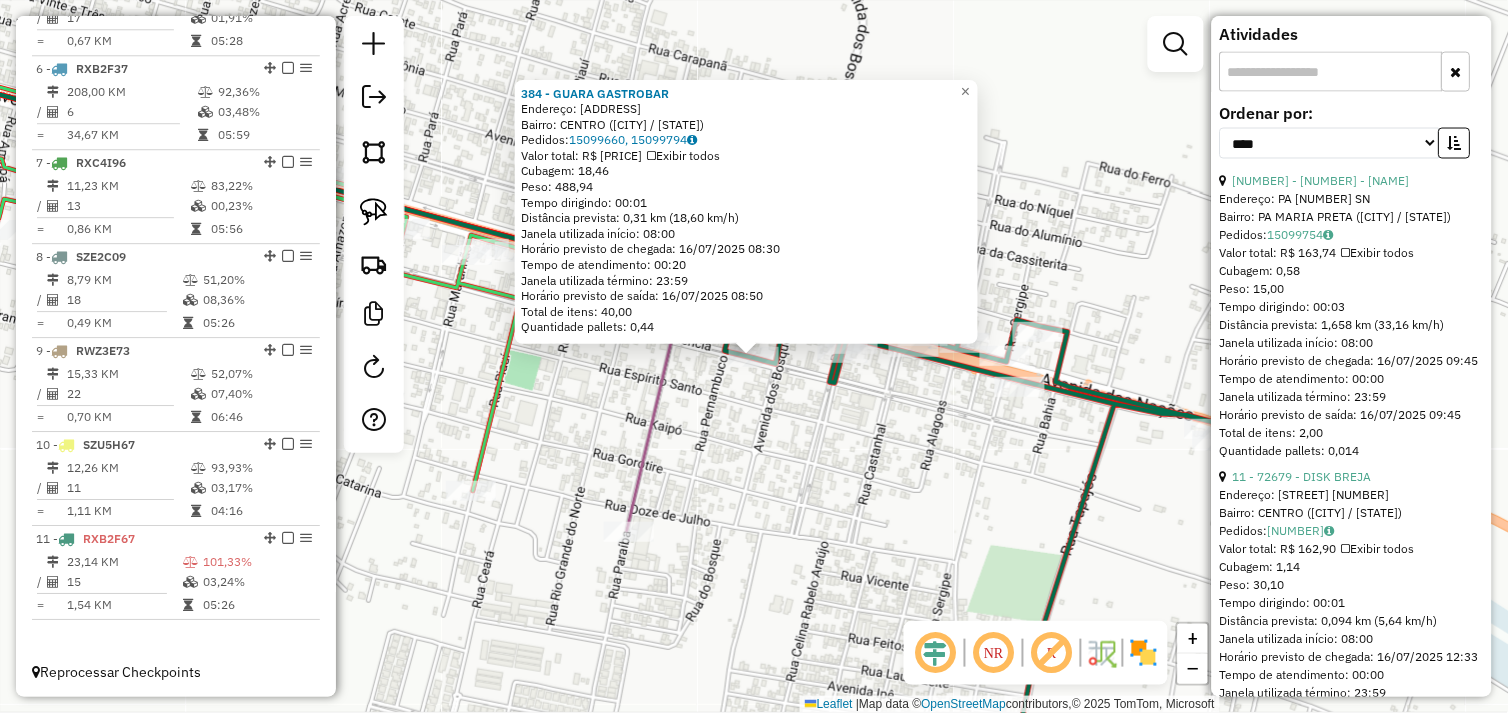 drag, startPoint x: 1304, startPoint y: 197, endPoint x: 1263, endPoint y: 228, distance: 51.40039 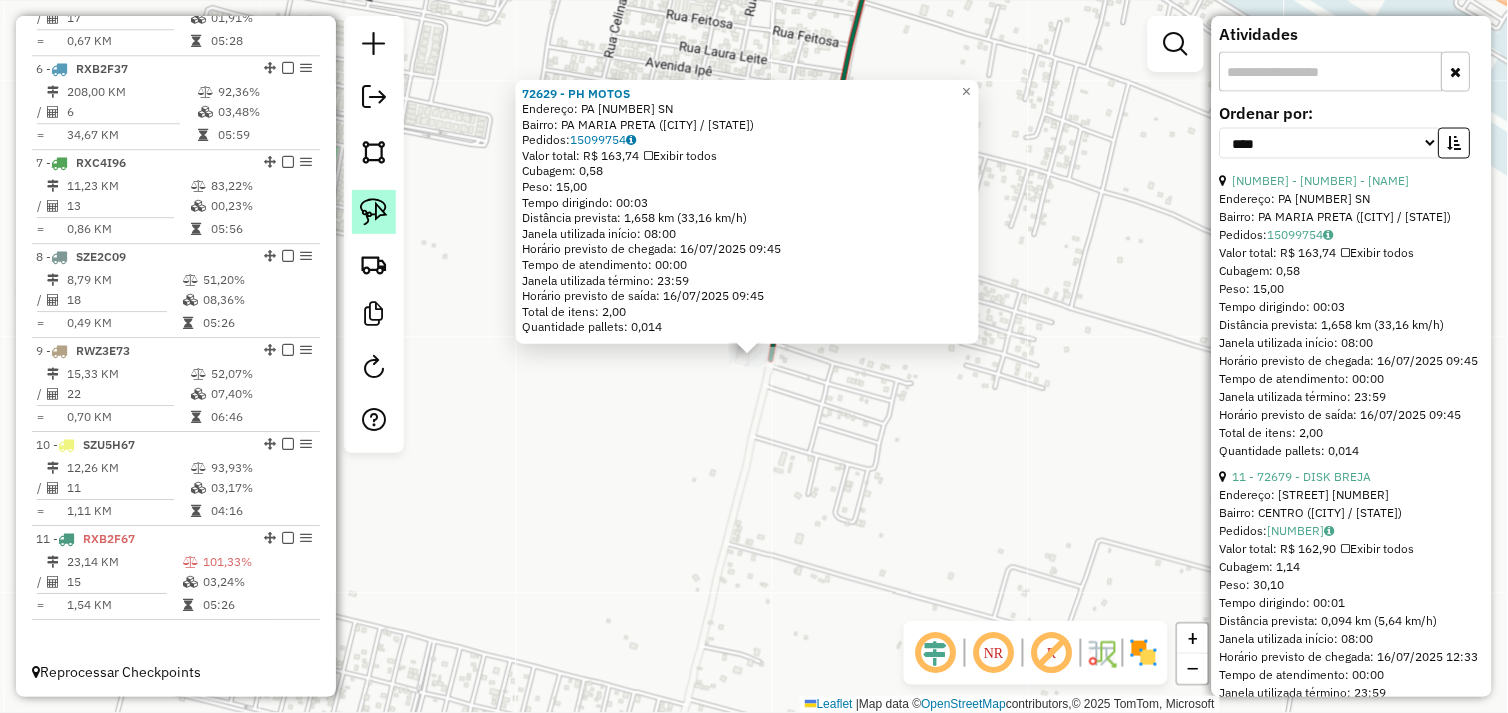 click 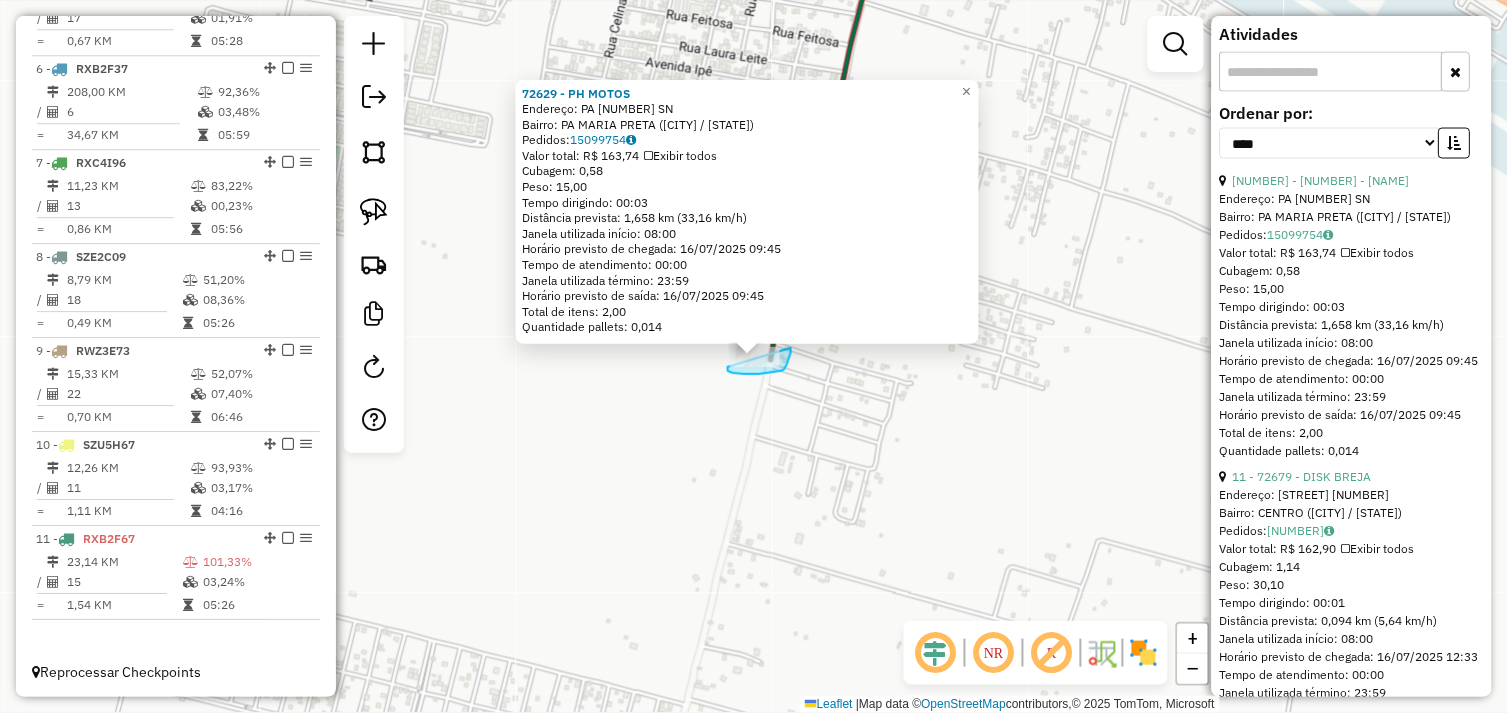 drag, startPoint x: 732, startPoint y: 372, endPoint x: 726, endPoint y: 340, distance: 32.55764 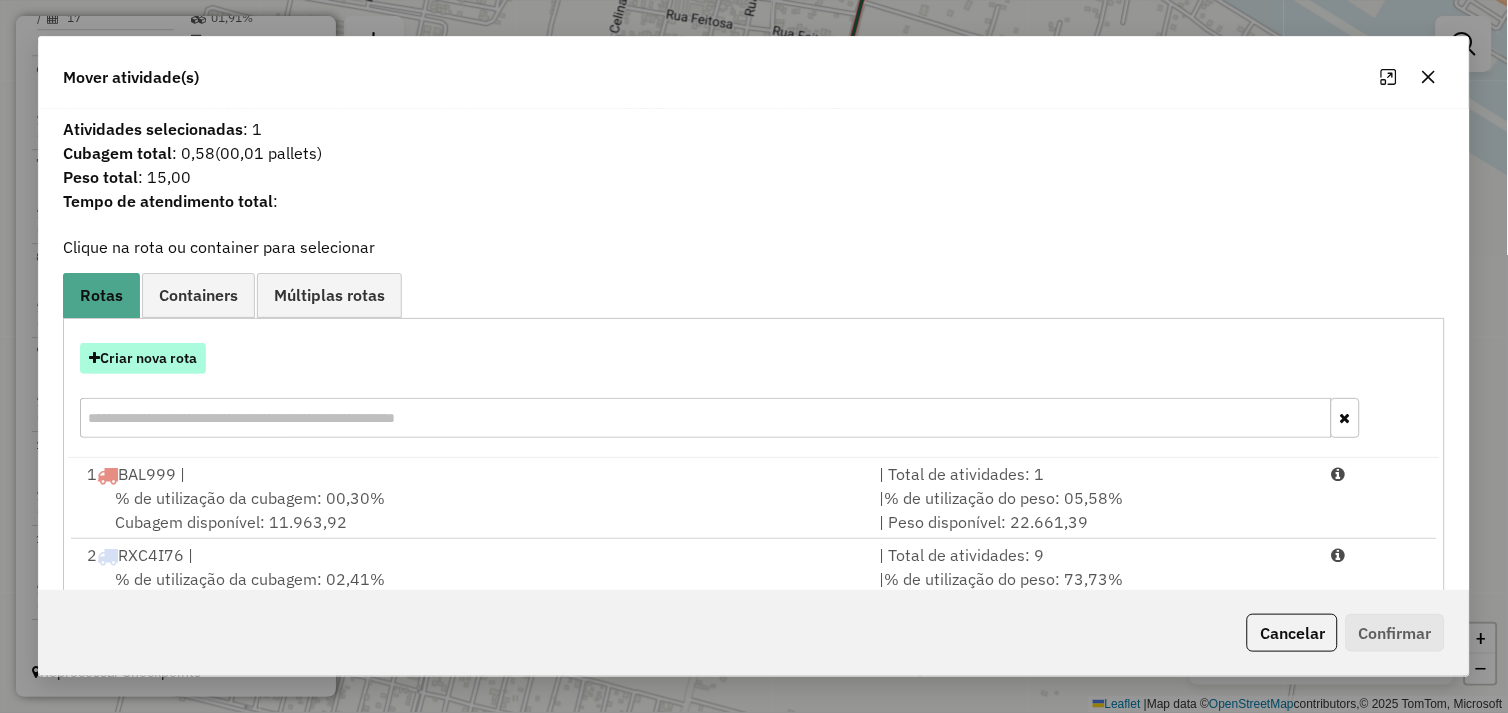 click on "Criar nova rota" at bounding box center [143, 358] 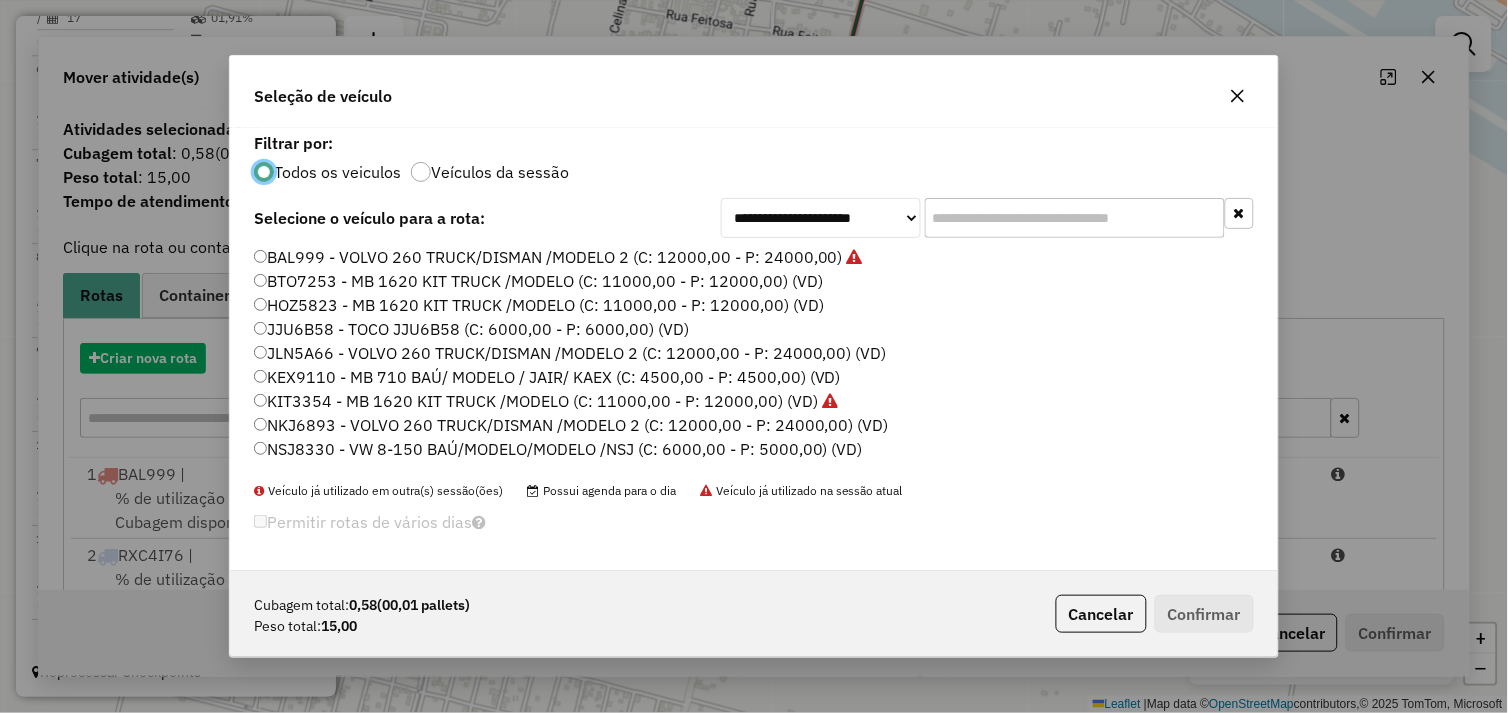scroll, scrollTop: 11, scrollLeft: 5, axis: both 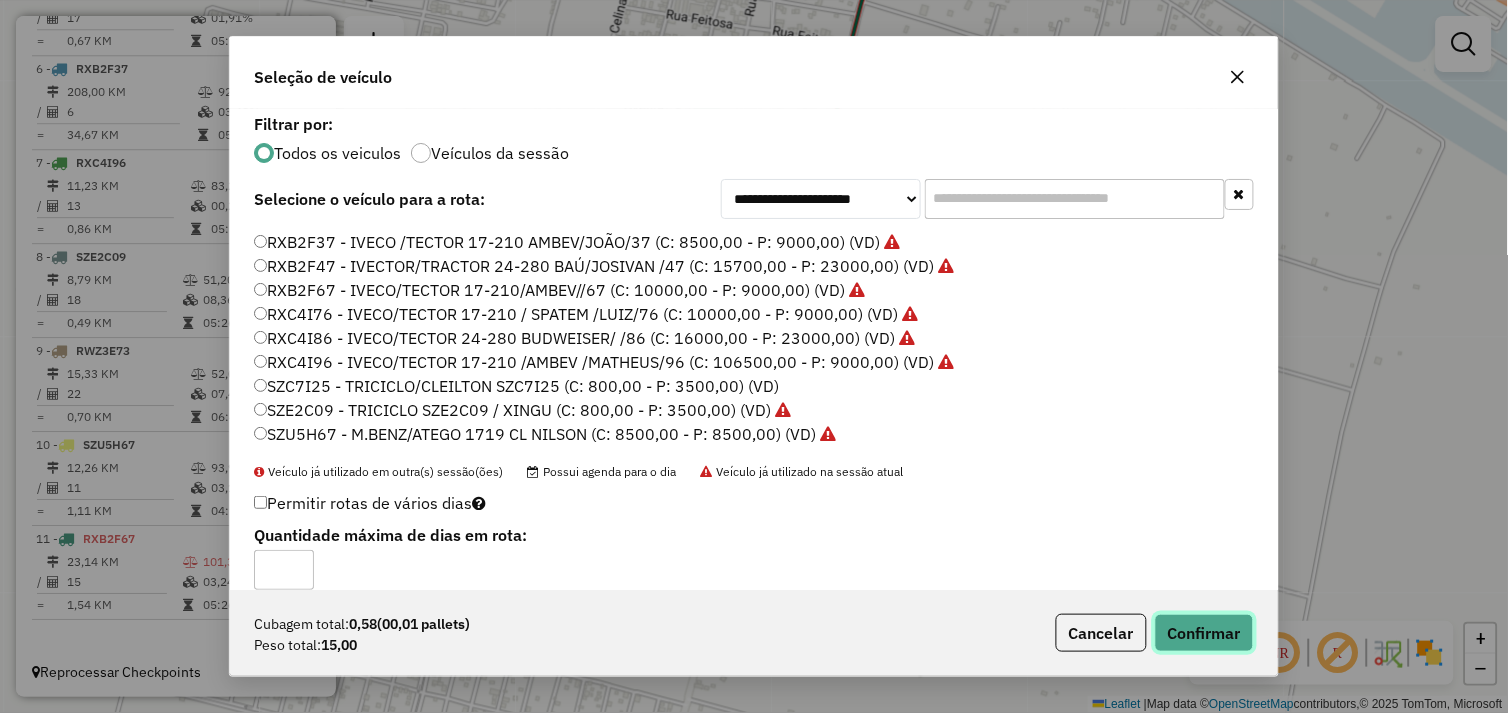 click on "Confirmar" 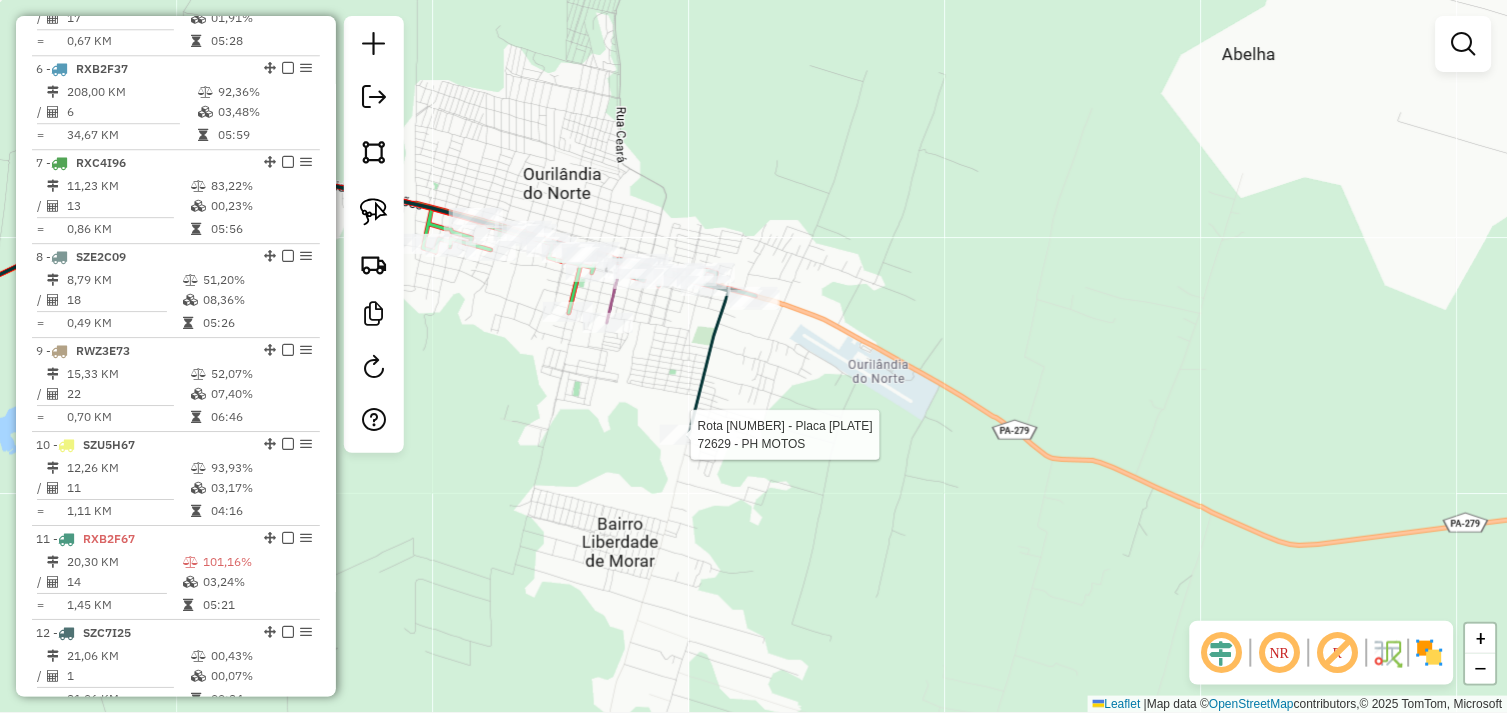 select on "*********" 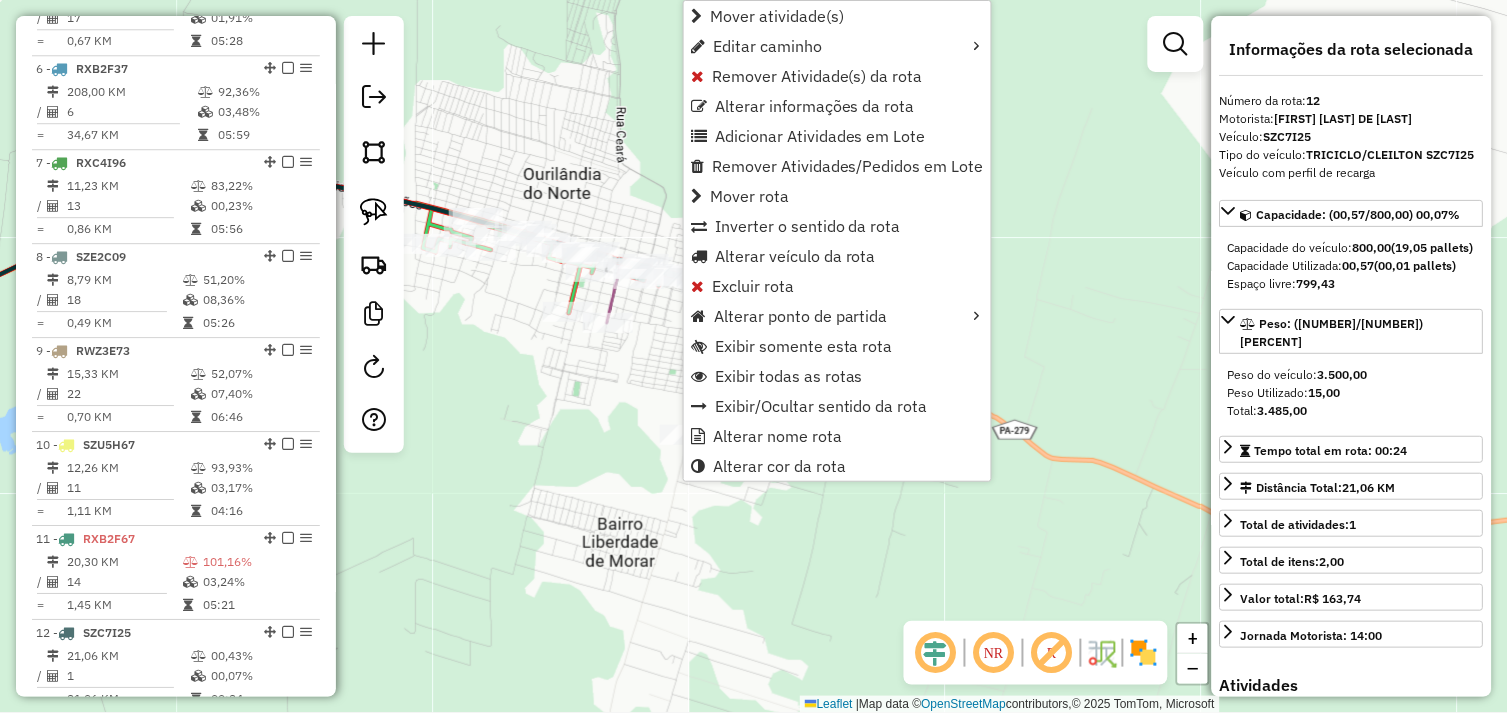 scroll, scrollTop: 1298, scrollLeft: 0, axis: vertical 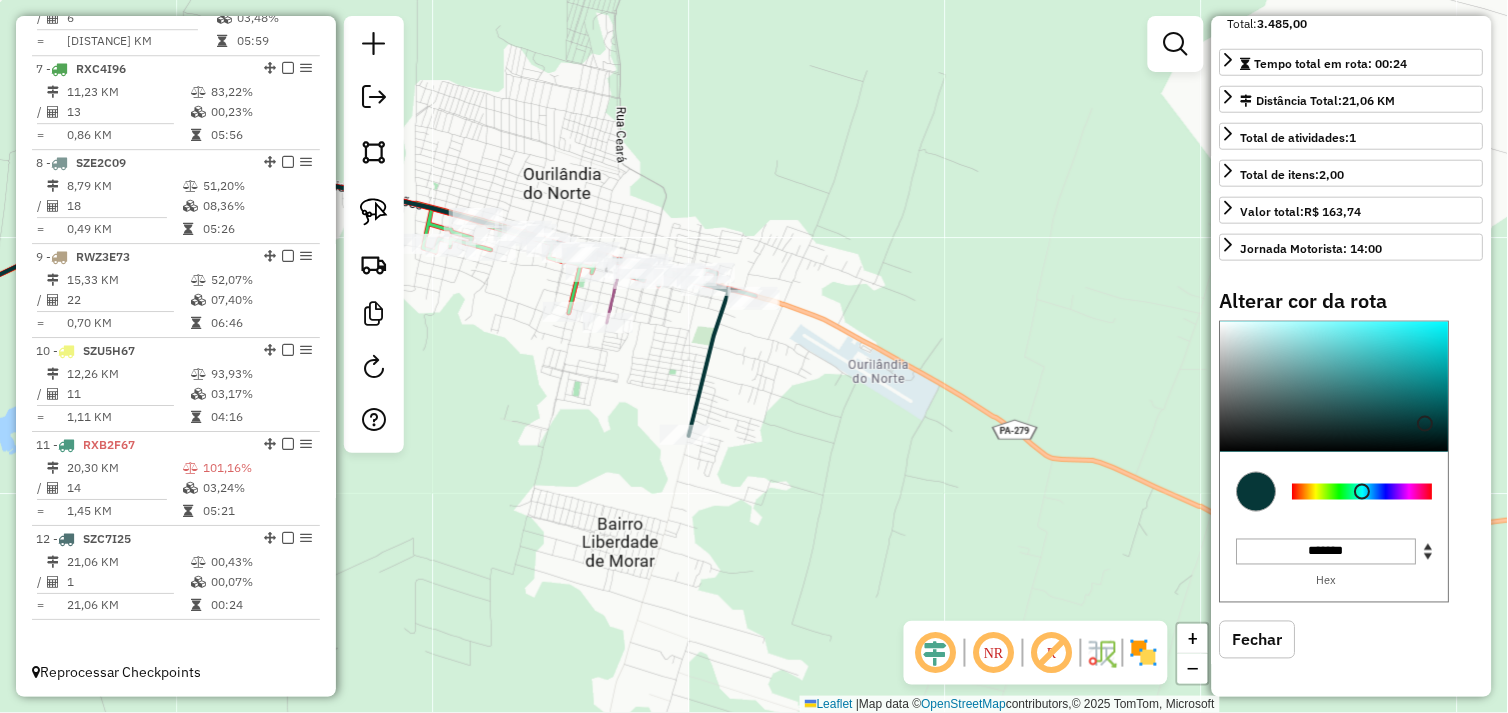 click at bounding box center (1363, 492) 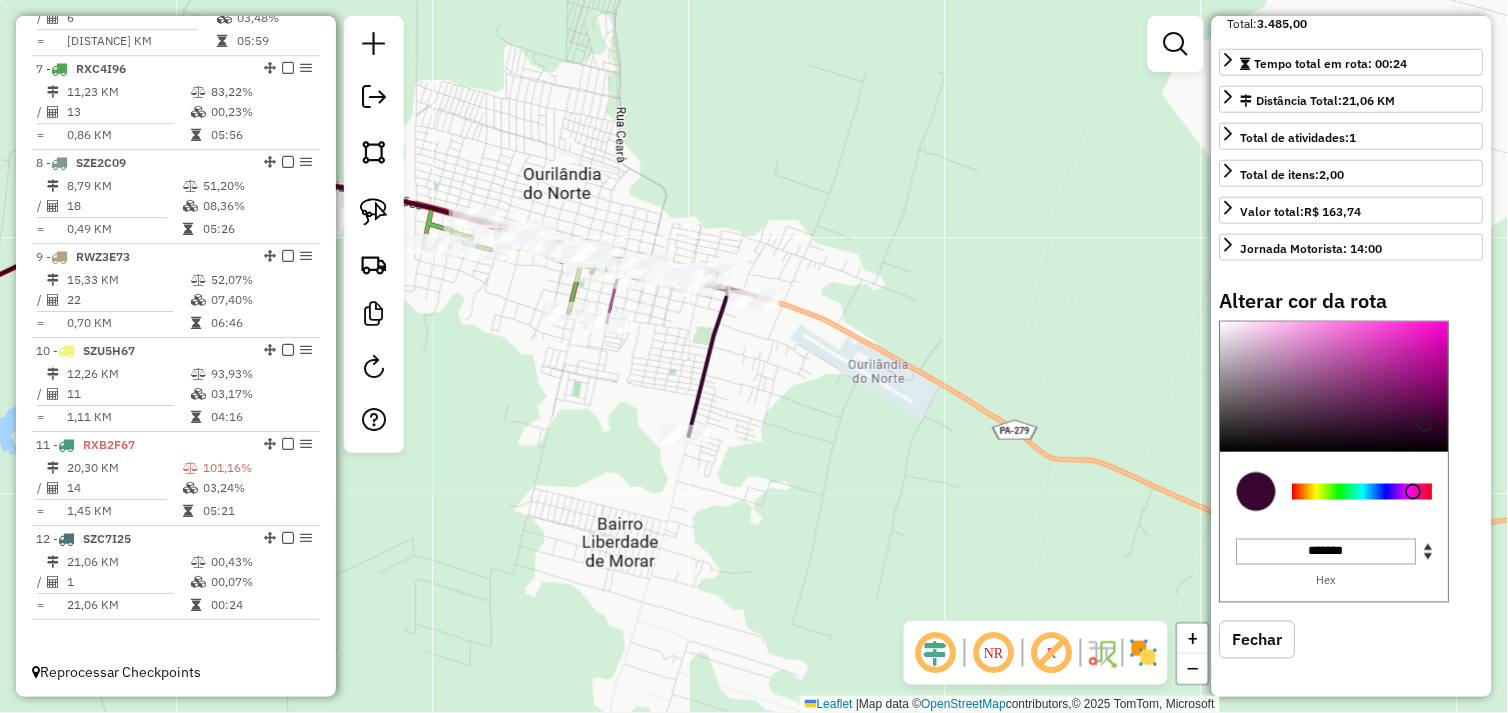 type on "*******" 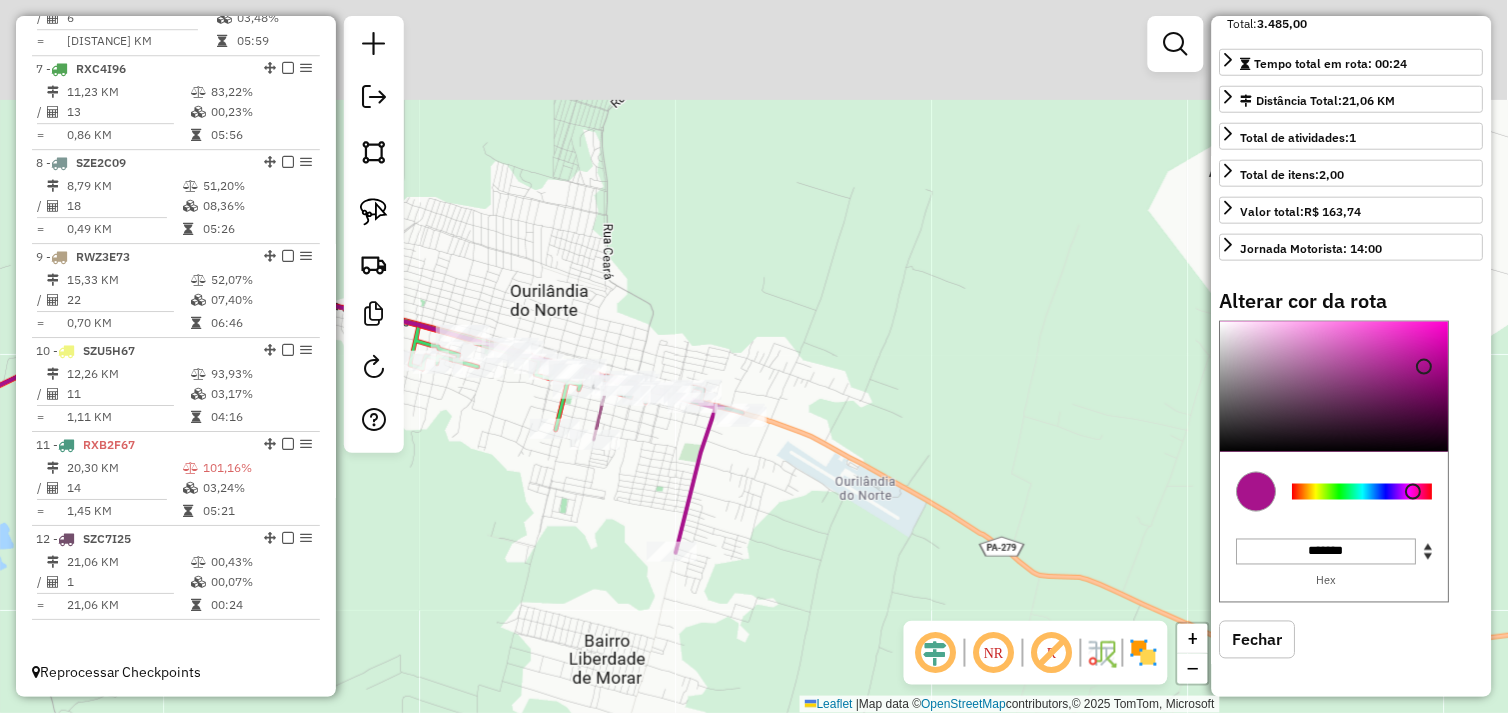 drag, startPoint x: 788, startPoint y: 380, endPoint x: 774, endPoint y: 520, distance: 140.69826 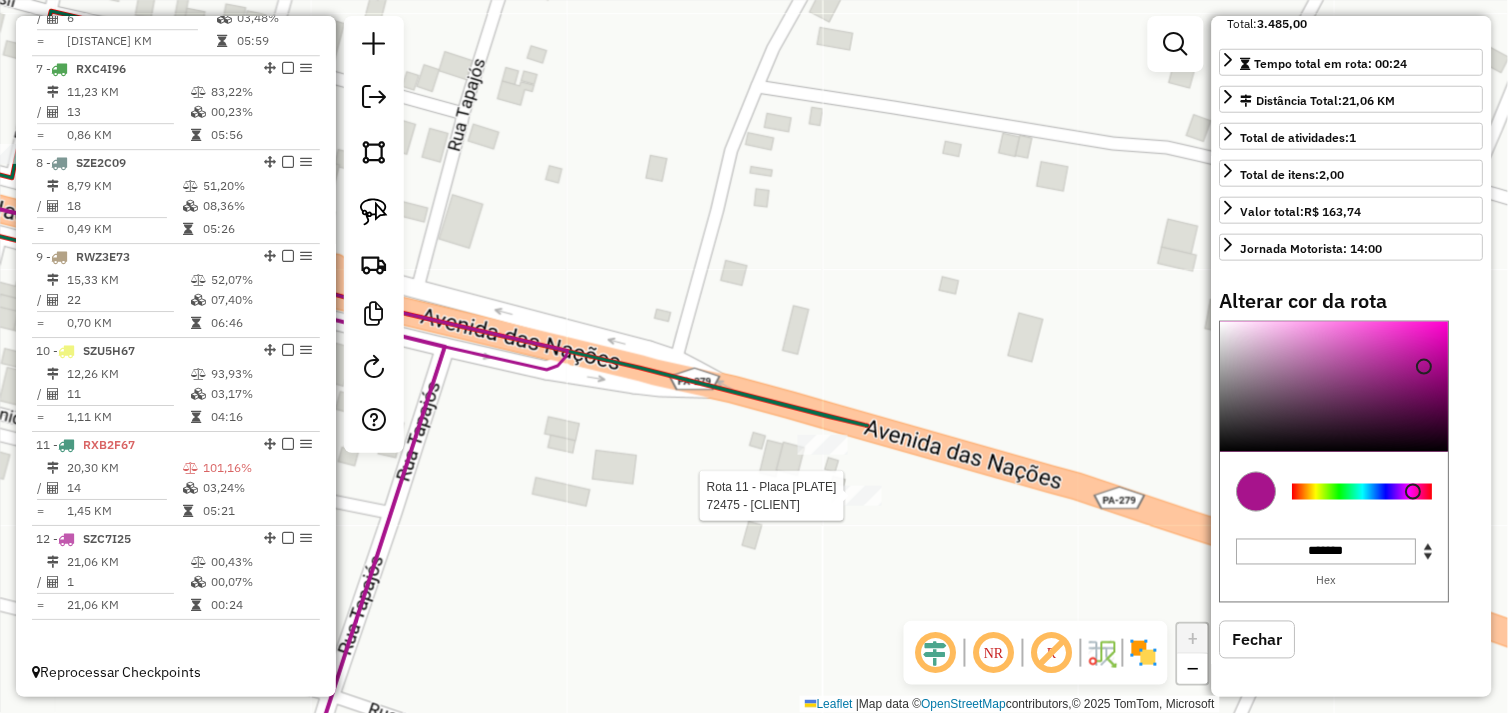 select on "*********" 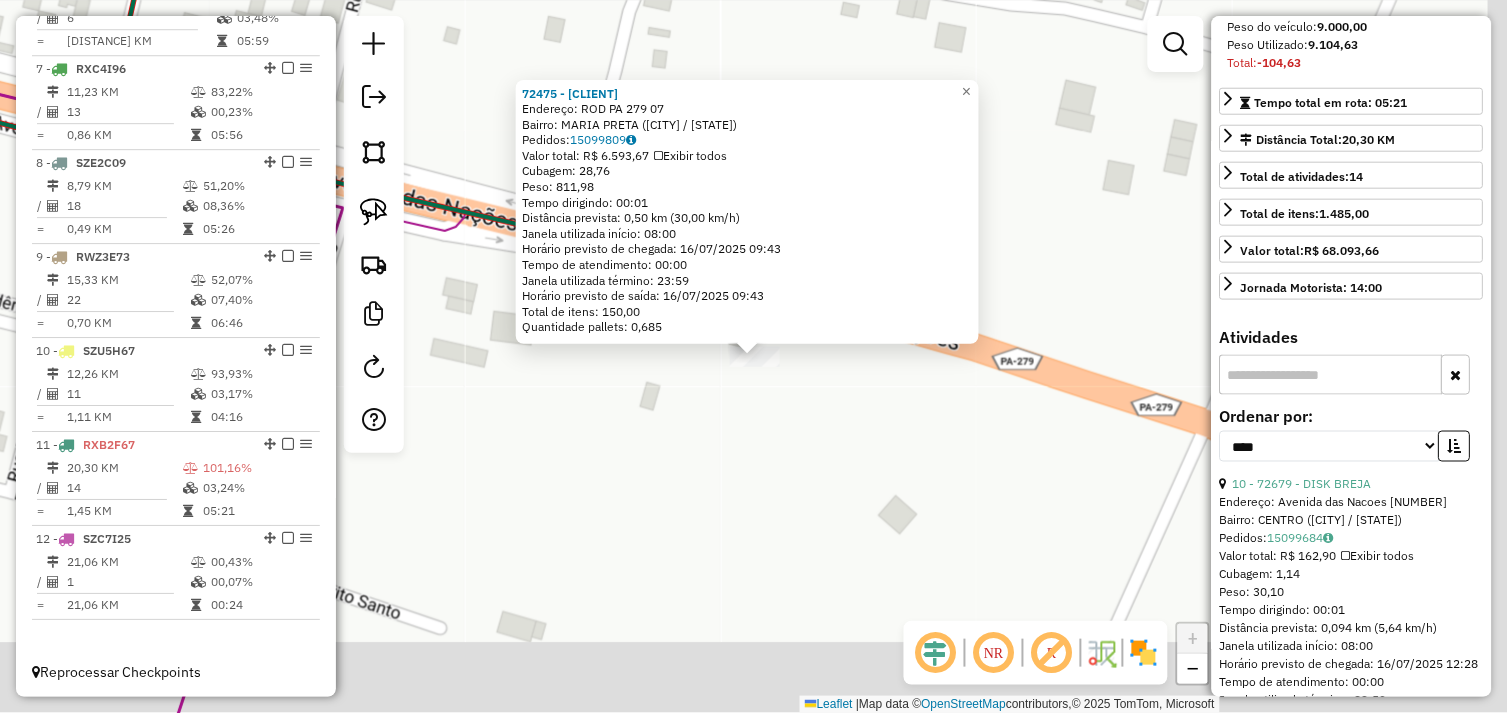 scroll, scrollTop: 438, scrollLeft: 0, axis: vertical 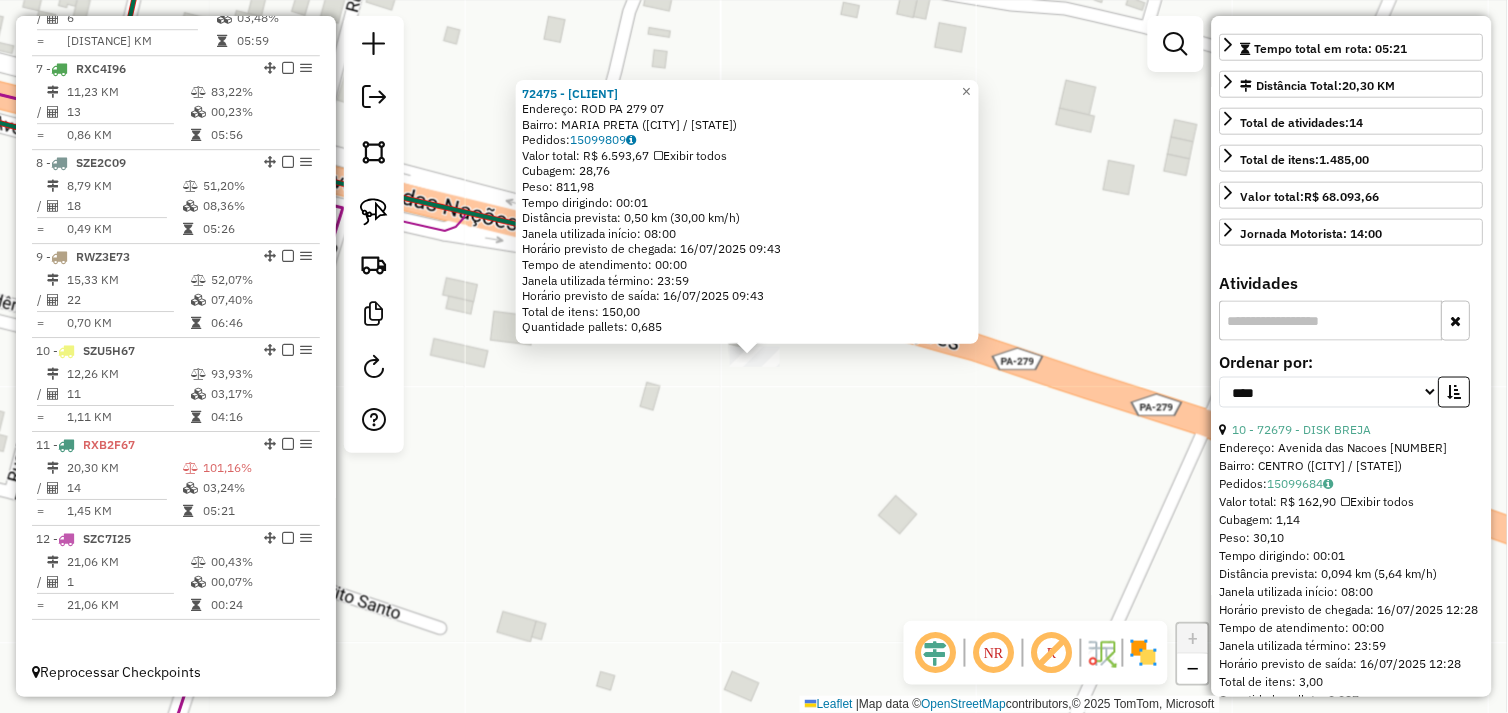 click on "72475 - TEXAS BEER  Endereço:  ROD PA 279 07   Bairro: MARIA PRETA (OURILANDIA DO NORTE / PA)   Pedidos:  15099809   Valor total: R$ 6.593,67   Exibir todos   Cubagem: 28,76  Peso: 811,98  Tempo dirigindo: 00:01   Distância prevista: 0,50 km (30,00 km/h)   Janela utilizada início: 08:00   Horário previsto de chegada: 16/07/2025 09:43   Tempo de atendimento: 00:00   Janela utilizada término: 23:59   Horário previsto de saída: 16/07/2025 09:43   Total de itens: 150,00   Quantidade pallets: 0,685  × Janela de atendimento Grade de atendimento Capacidade Transportadoras Veículos Cliente Pedidos  Rotas Selecione os dias de semana para filtrar as janelas de atendimento  Seg   Ter   Qua   Qui   Sex   Sáb   Dom  Informe o período da janela de atendimento: De: Até:  Filtrar exatamente a janela do cliente  Considerar janela de atendimento padrão  Selecione os dias de semana para filtrar as grades de atendimento  Seg   Ter   Qua   Qui   Sex   Sáb   Dom   Considerar clientes sem dia de atendimento cadastrado" 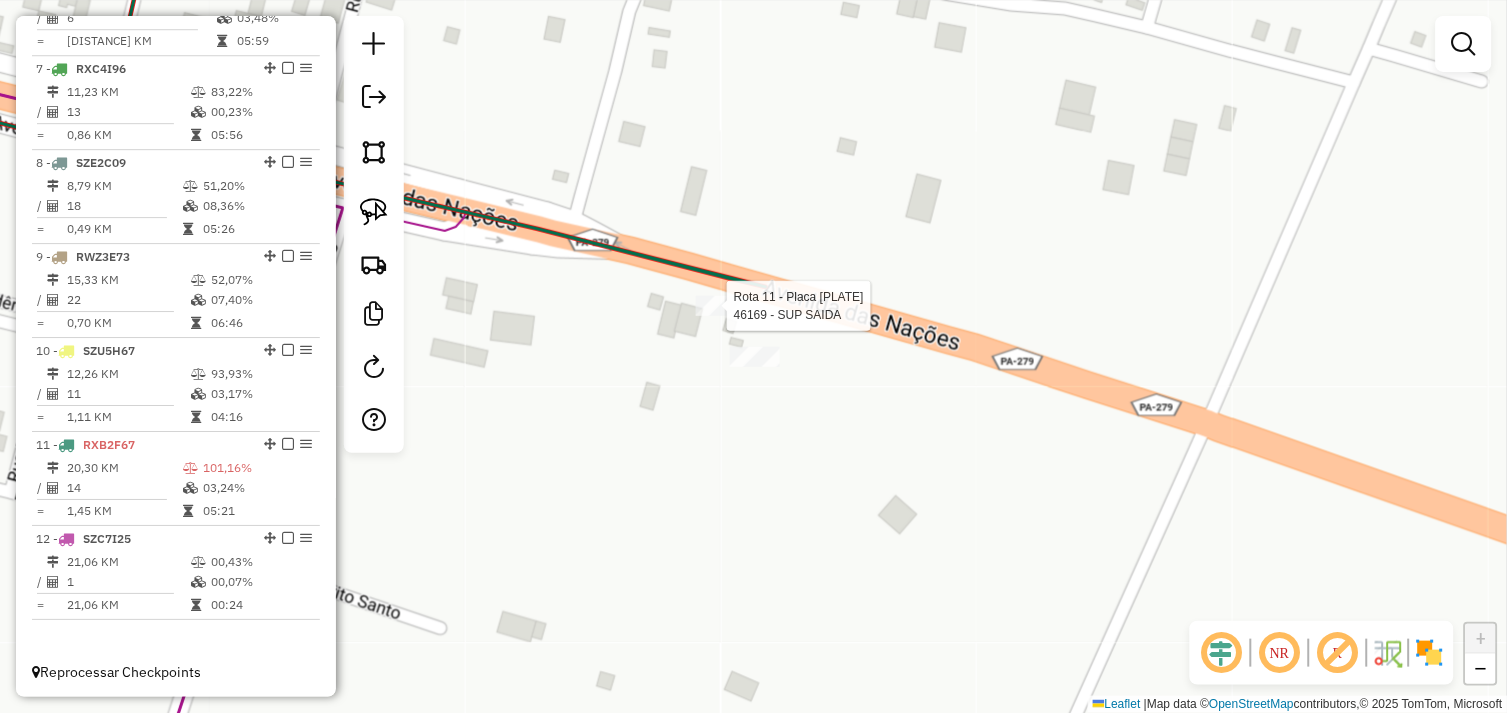 select on "*********" 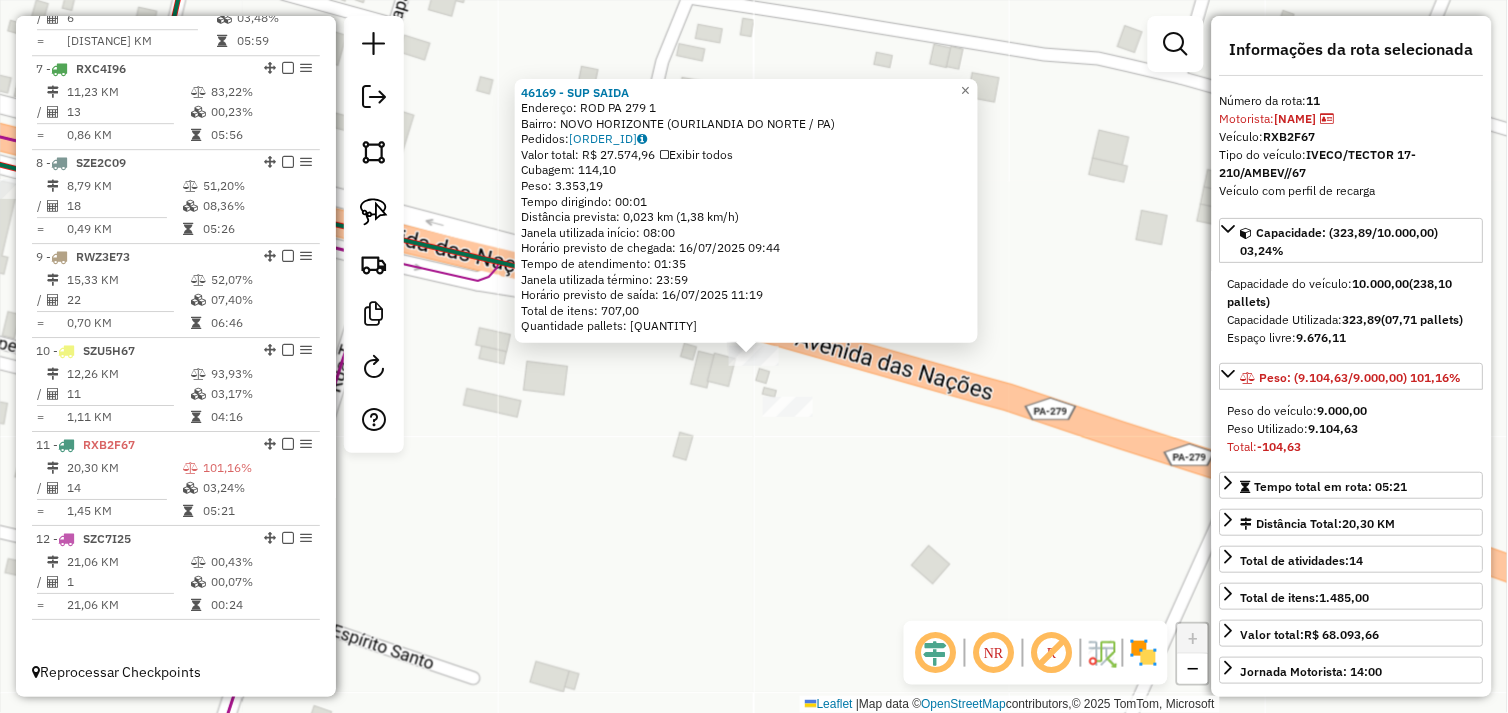 click on "46169 - SUP SAIDA  Endereço:  ROD PA 279 1   Bairro: NOVO HORIZONTE (OURILANDIA DO NORTE / PA)   Pedidos:  15099815   Valor total: R$ 27.574,96   Exibir todos   Cubagem: 114,10  Peso: 3.353,19  Tempo dirigindo: 00:01   Distância prevista: 0,023 km (1,38 km/h)   Janela utilizada início: 08:00   Horário previsto de chegada: 16/07/2025 09:44   Tempo de atendimento: 01:35   Janela utilizada término: 23:59   Horário previsto de saída: 16/07/2025 11:19   Total de itens: 707,00   Quantidade pallets: 2,717  × Janela de atendimento Grade de atendimento Capacidade Transportadoras Veículos Cliente Pedidos  Rotas Selecione os dias de semana para filtrar as janelas de atendimento  Seg   Ter   Qua   Qui   Sex   Sáb   Dom  Informe o período da janela de atendimento: De: Até:  Filtrar exatamente a janela do cliente  Considerar janela de atendimento padrão  Selecione os dias de semana para filtrar as grades de atendimento  Seg   Ter   Qua   Qui   Sex   Sáb   Dom   Clientes fora do dia de atendimento selecionado" 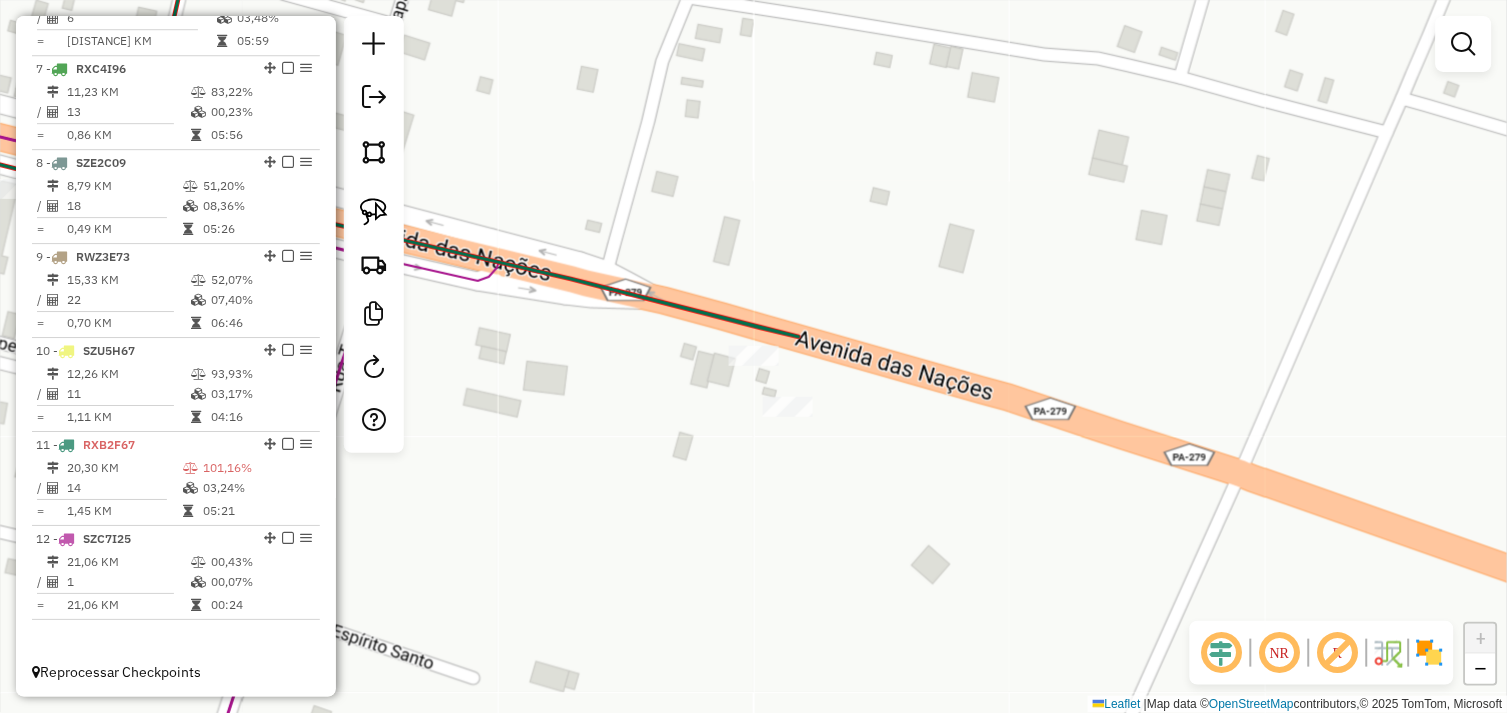drag, startPoint x: 673, startPoint y: 424, endPoint x: 876, endPoint y: 414, distance: 203.24615 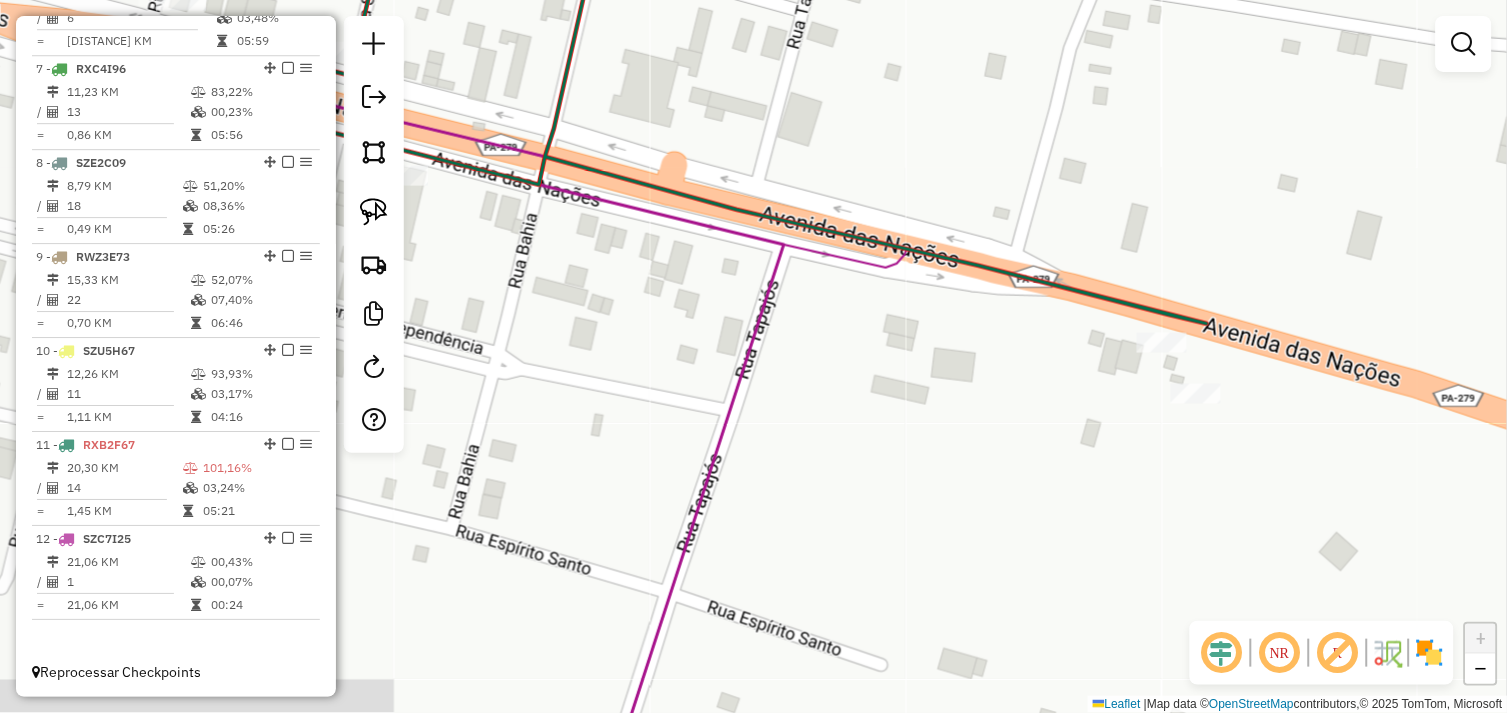 drag, startPoint x: 613, startPoint y: 335, endPoint x: 912, endPoint y: 380, distance: 302.36734 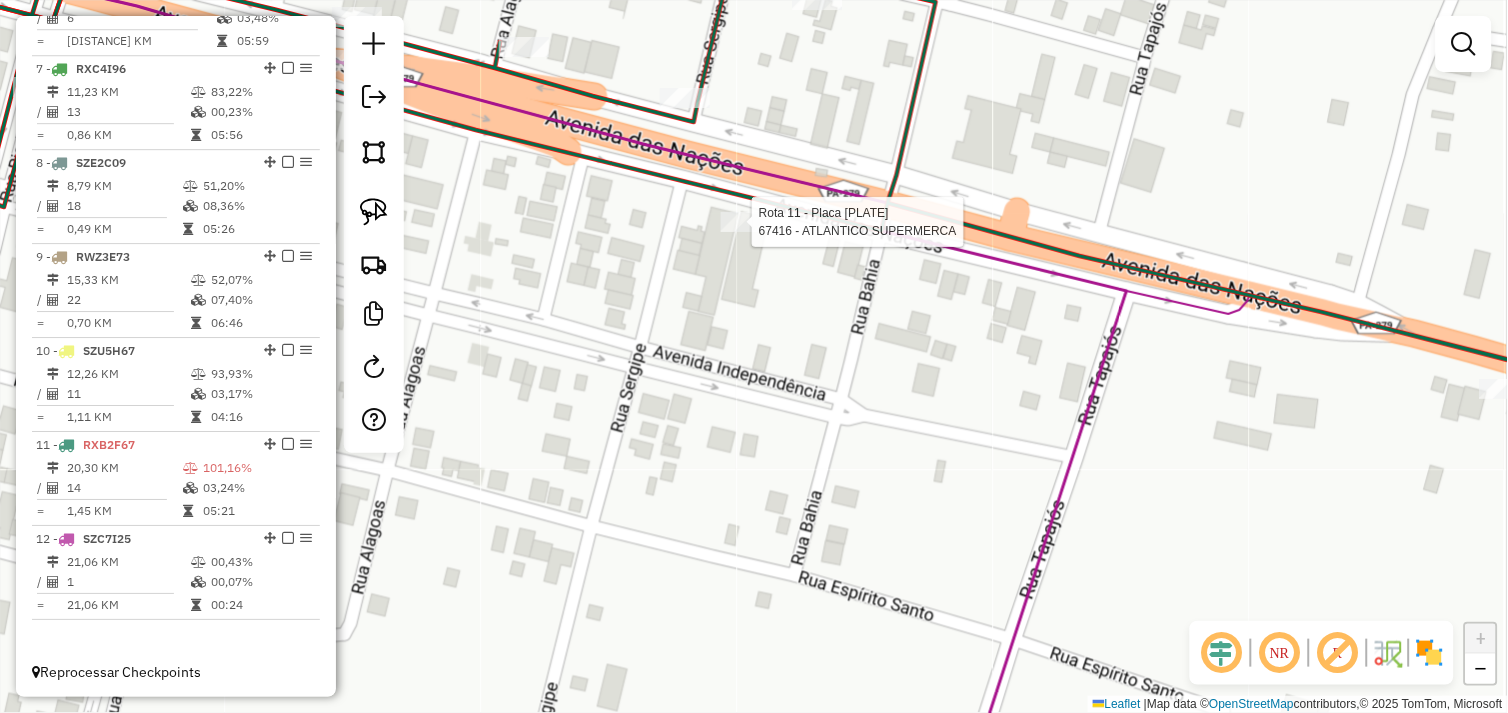select on "*********" 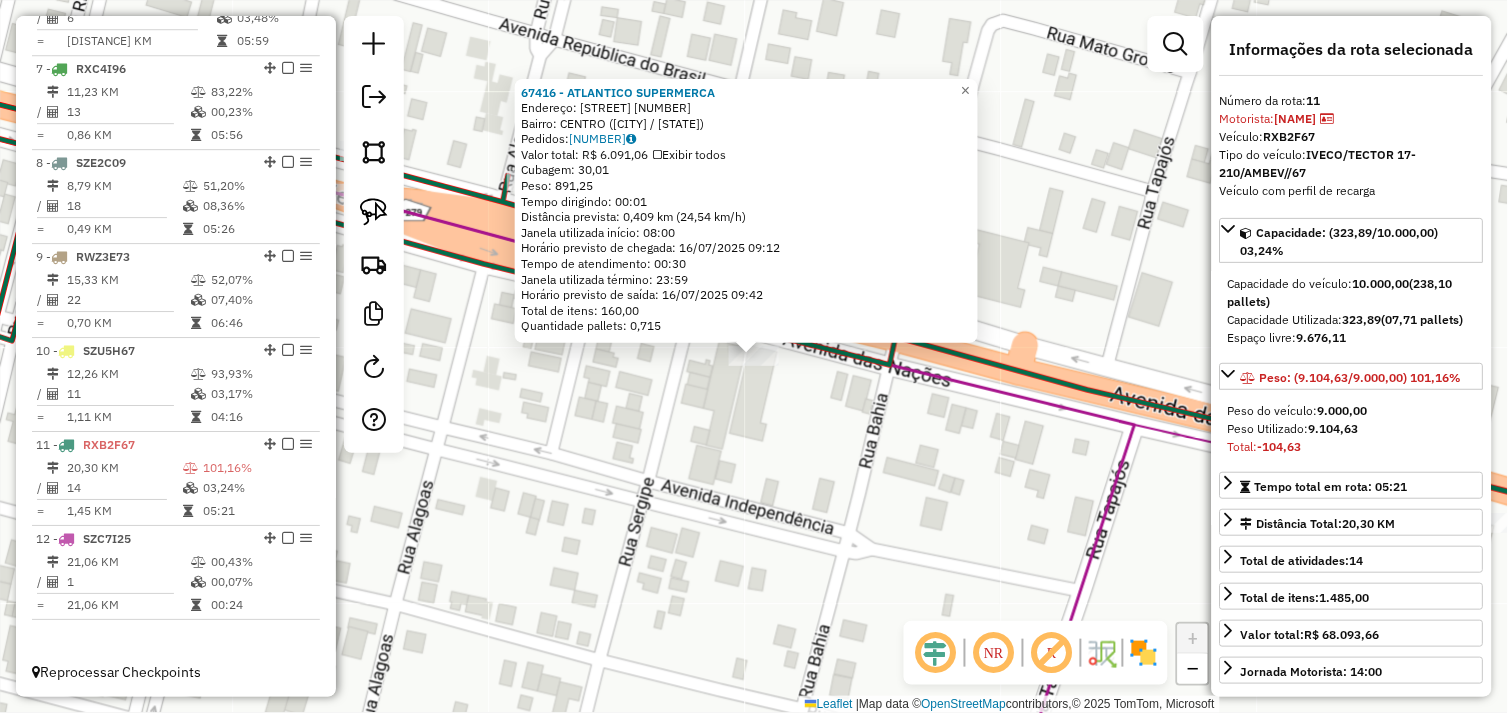 click on "67416 - ATLANTICO SUPERMERCA  Endereço:  AVENIDA DAS NACOES 100   Bairro: CENTRO (OURILANDIA DO NORTE / PA)   Pedidos:  15099688   Valor total: R$ 6.091,06   Exibir todos   Cubagem: 30,01  Peso: 891,25  Tempo dirigindo: 00:01   Distância prevista: 0,409 km (24,54 km/h)   Janela utilizada início: 08:00   Horário previsto de chegada: 16/07/2025 09:12   Tempo de atendimento: 00:30   Janela utilizada término: 23:59   Horário previsto de saída: 16/07/2025 09:42   Total de itens: 160,00   Quantidade pallets: 0,715  × Janela de atendimento Grade de atendimento Capacidade Transportadoras Veículos Cliente Pedidos  Rotas Selecione os dias de semana para filtrar as janelas de atendimento  Seg   Ter   Qua   Qui   Sex   Sáb   Dom  Informe o período da janela de atendimento: De: Até:  Filtrar exatamente a janela do cliente  Considerar janela de atendimento padrão  Selecione os dias de semana para filtrar as grades de atendimento  Seg   Ter   Qua   Qui   Sex   Sáb   Dom   Peso mínimo:   Peso máximo:   De:  +" 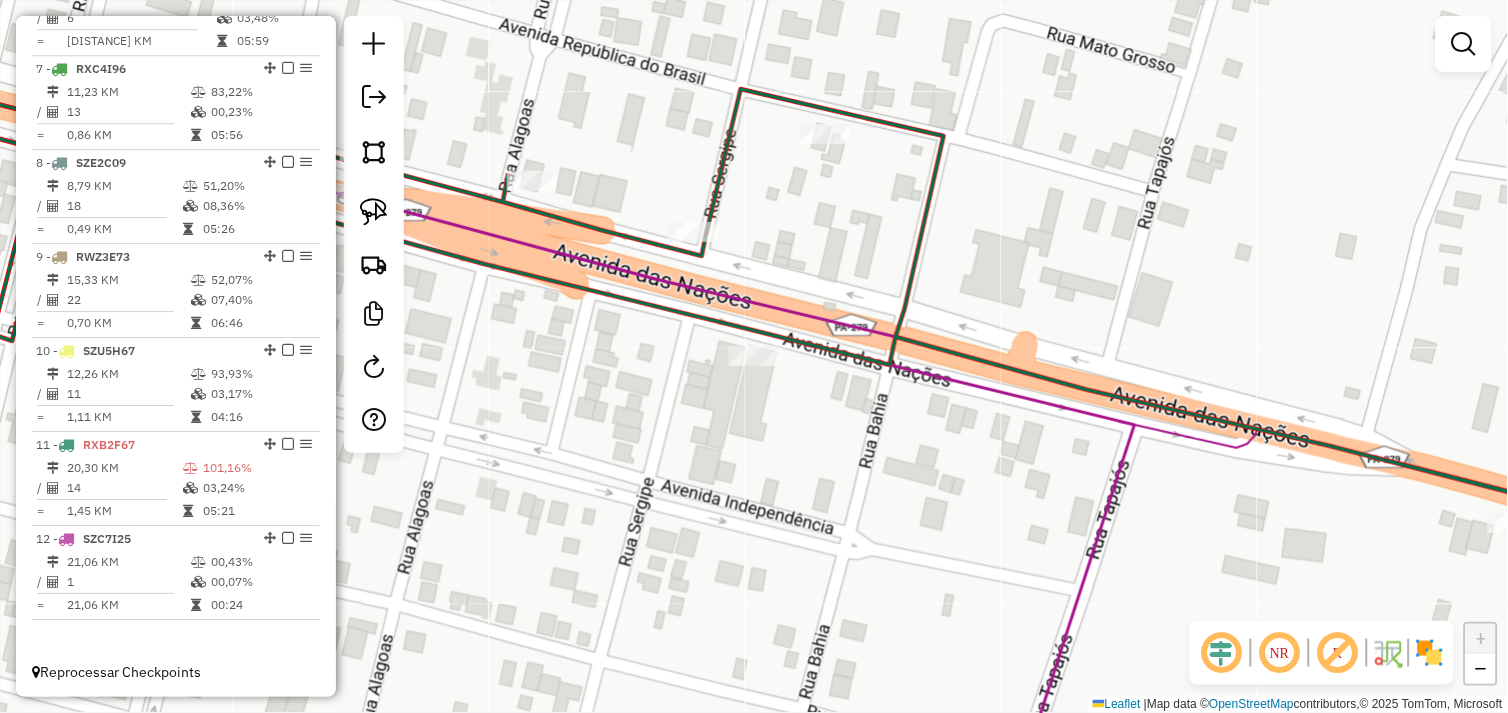 drag, startPoint x: 625, startPoint y: 321, endPoint x: 750, endPoint y: 441, distance: 173.27724 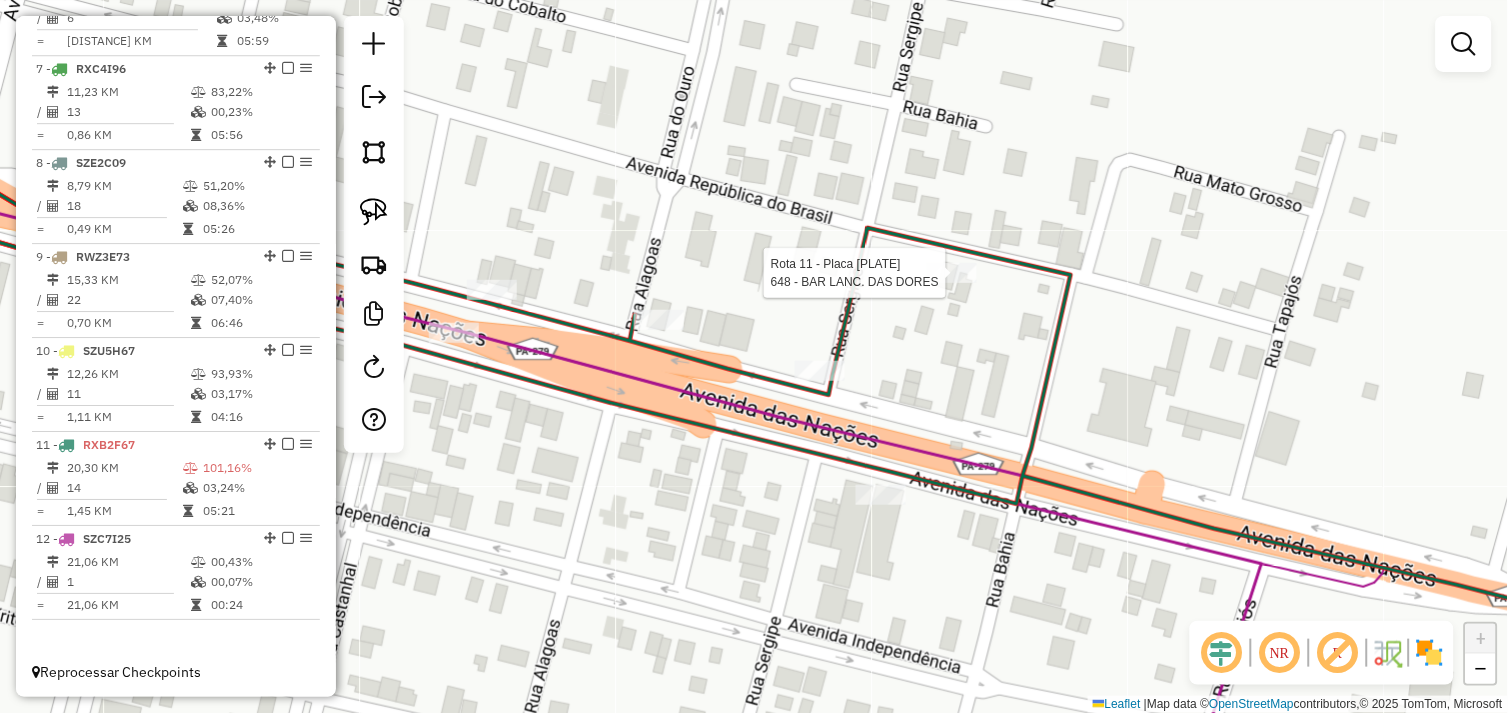 select on "*********" 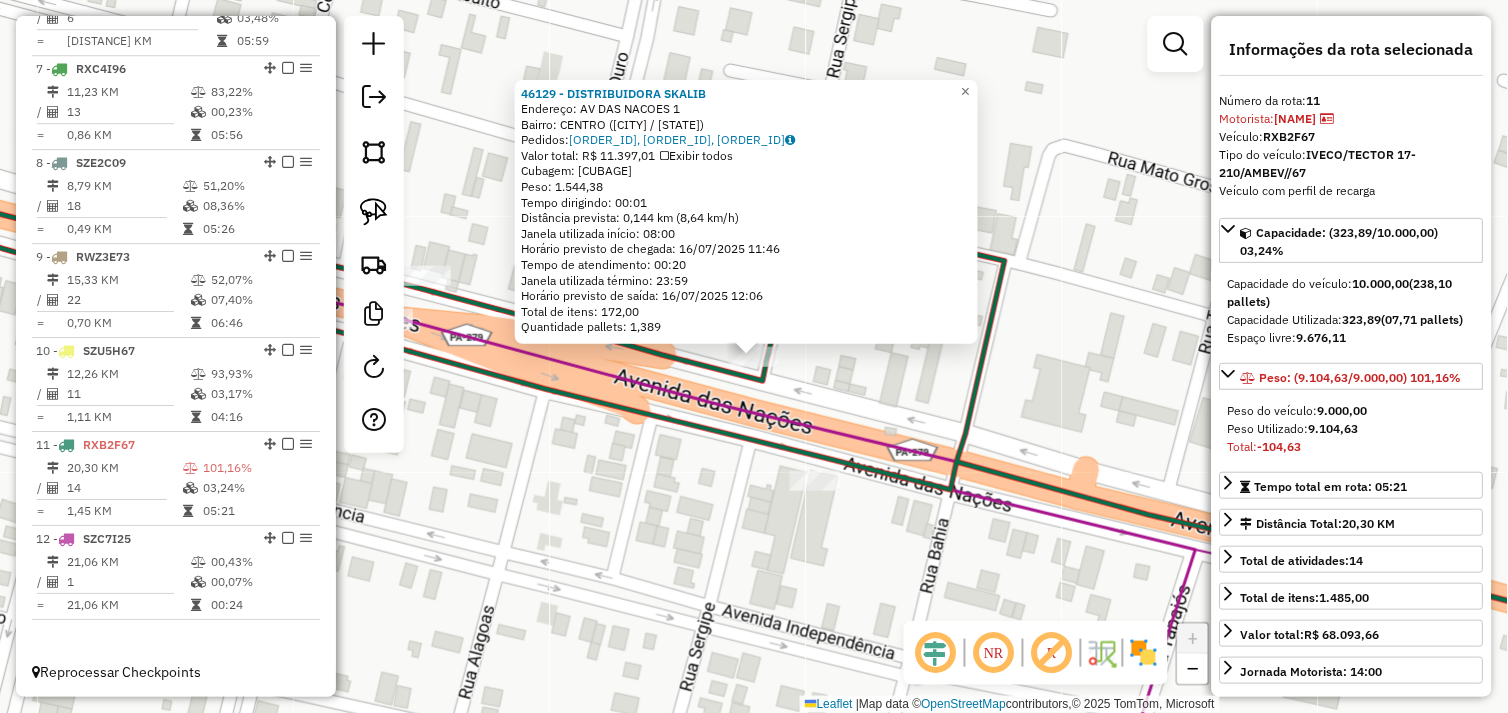 click 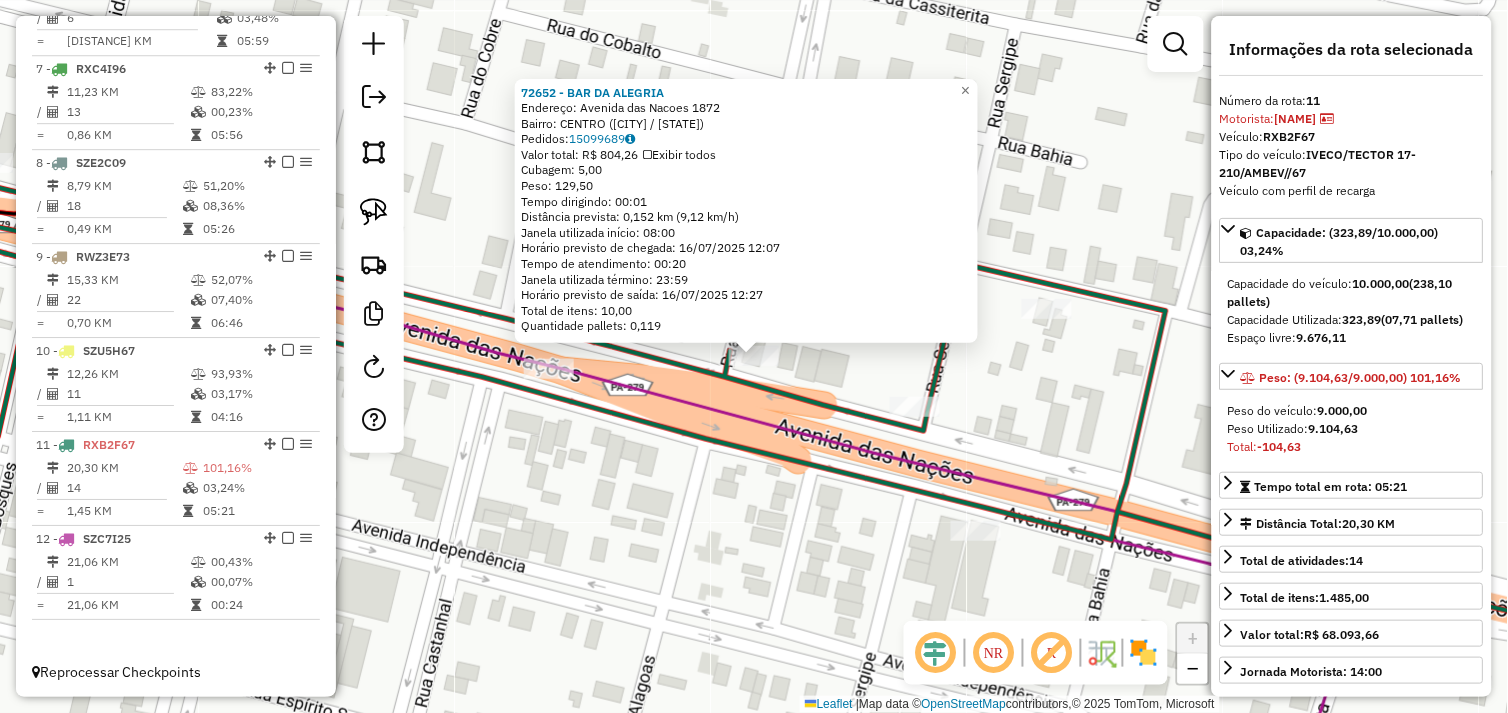click on "72652 - BAR DA ALEGRIA  Endereço:  Avenida das Nacoes 1872   Bairro: CENTRO (OURILANDIA DO NORTE / PA)   Pedidos:  15099689   Valor total: R$ 804,26   Exibir todos   Cubagem: 5,00  Peso: 129,50  Tempo dirigindo: 00:01   Distância prevista: 0,152 km (9,12 km/h)   Janela utilizada início: 08:00   Horário previsto de chegada: 16/07/2025 12:07   Tempo de atendimento: 00:20   Janela utilizada término: 23:59   Horário previsto de saída: 16/07/2025 12:27   Total de itens: 10,00   Quantidade pallets: 0,119  × Janela de atendimento Grade de atendimento Capacidade Transportadoras Veículos Cliente Pedidos  Rotas Selecione os dias de semana para filtrar as janelas de atendimento  Seg   Ter   Qua   Qui   Sex   Sáb   Dom  Informe o período da janela de atendimento: De: Até:  Filtrar exatamente a janela do cliente  Considerar janela de atendimento padrão  Selecione os dias de semana para filtrar as grades de atendimento  Seg   Ter   Qua   Qui   Sex   Sáb   Dom   Clientes fora do dia de atendimento selecionado" 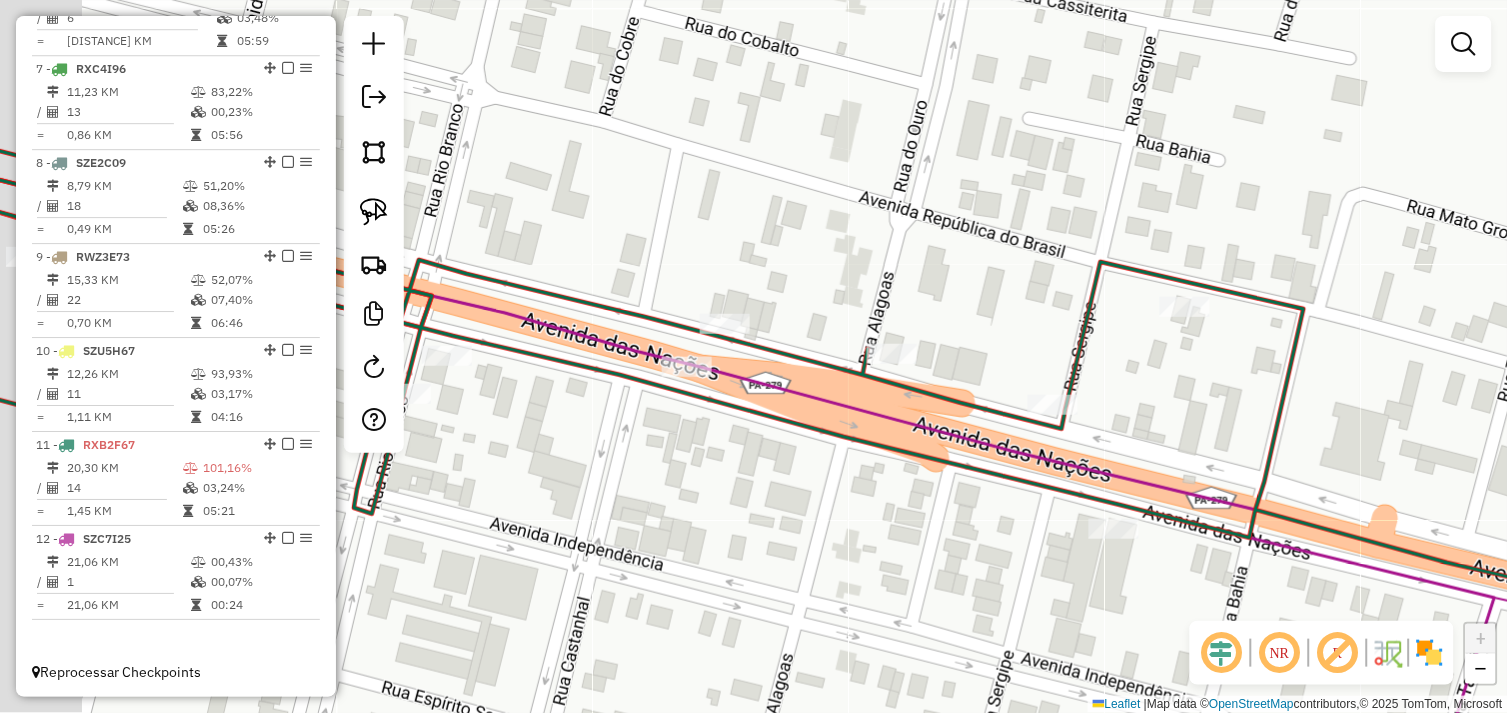 drag, startPoint x: 520, startPoint y: 422, endPoint x: 674, endPoint y: 418, distance: 154.05194 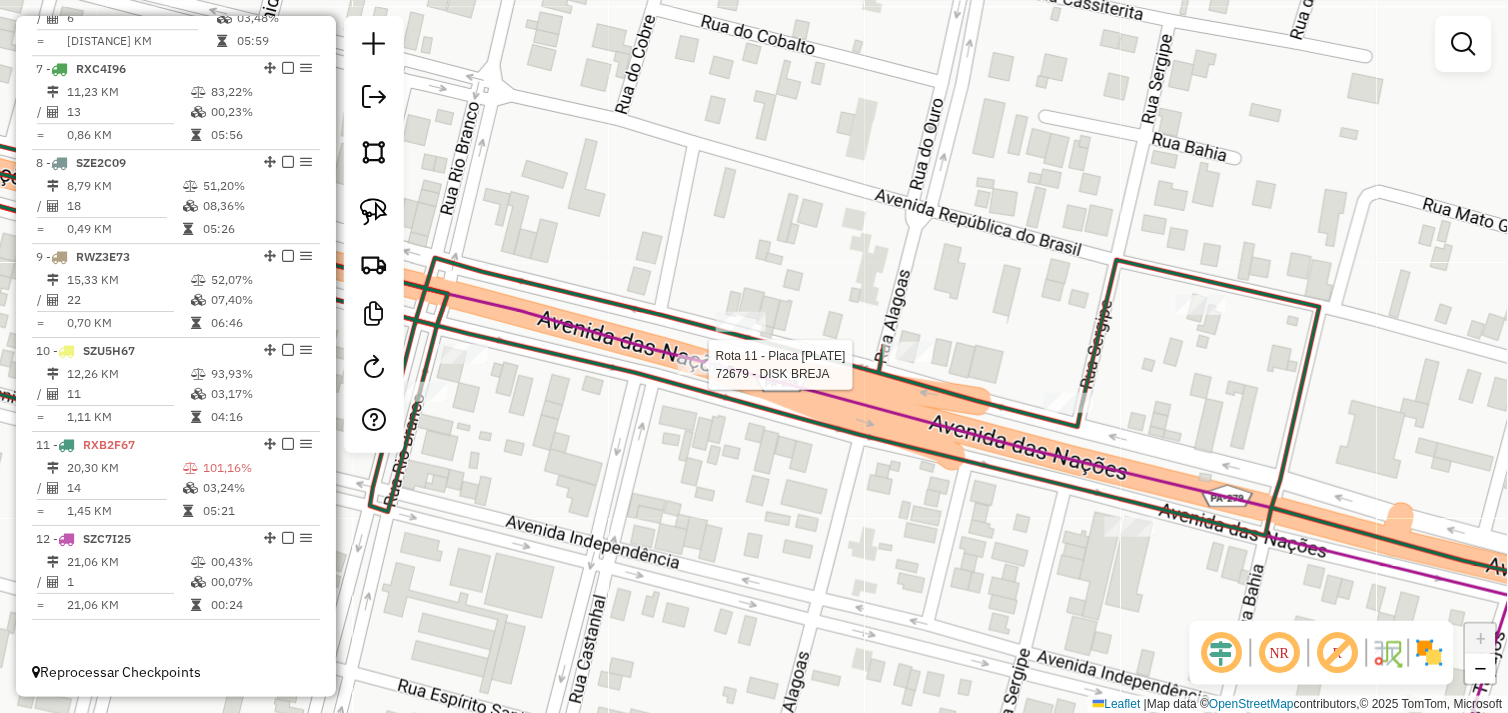 select on "*********" 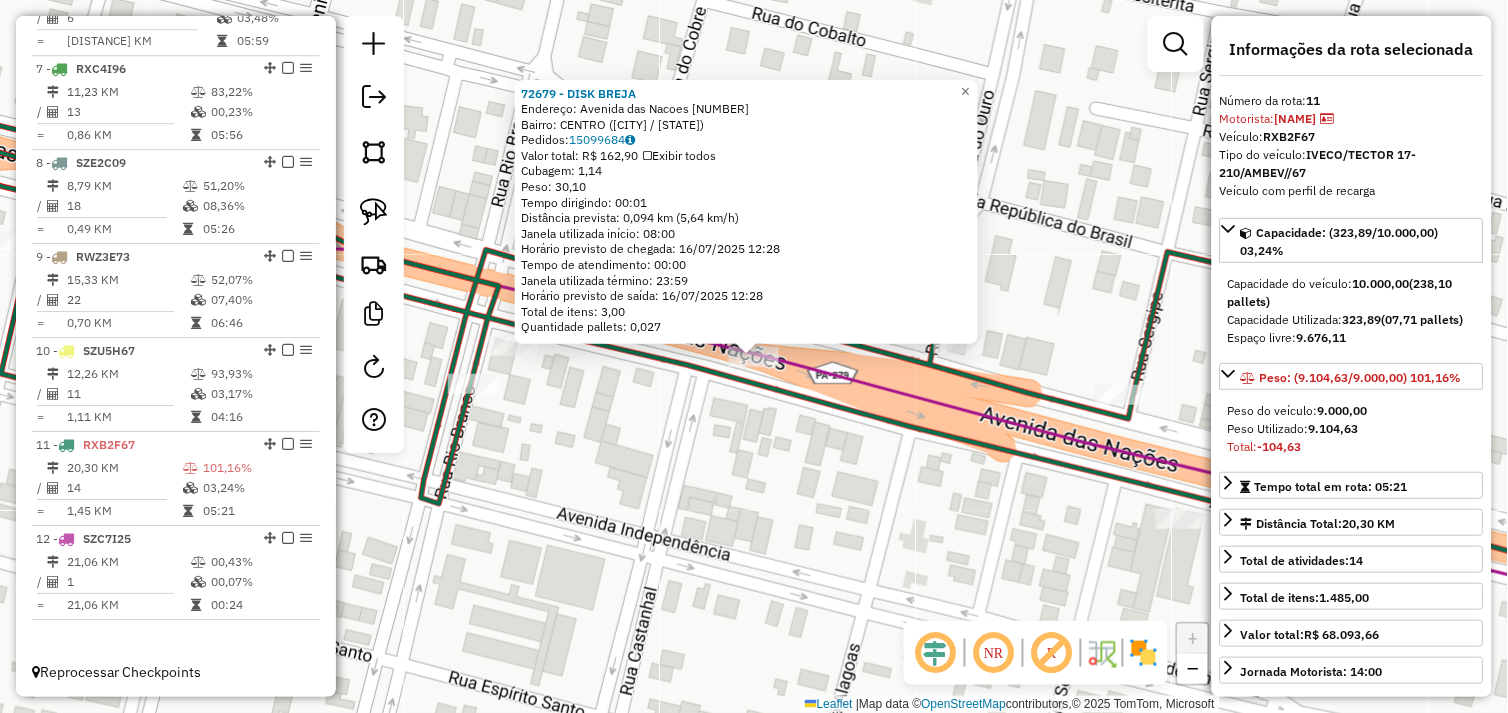 click on "72679 - DISK BREJA  Endereço:  Avenida das Nacoes 3519   Bairro: CENTRO (OURILANDIA DO NORTE / PA)   Pedidos:  15099684   Valor total: R$ 162,90   Exibir todos   Cubagem: 1,14  Peso: 30,10  Tempo dirigindo: 00:01   Distância prevista: 0,094 km (5,64 km/h)   Janela utilizada início: 08:00   Horário previsto de chegada: 16/07/2025 12:28   Tempo de atendimento: 00:00   Janela utilizada término: 23:59   Horário previsto de saída: 16/07/2025 12:28   Total de itens: 3,00   Quantidade pallets: 0,027  × Janela de atendimento Grade de atendimento Capacidade Transportadoras Veículos Cliente Pedidos  Rotas Selecione os dias de semana para filtrar as janelas de atendimento  Seg   Ter   Qua   Qui   Sex   Sáb   Dom  Informe o período da janela de atendimento: De: Até:  Filtrar exatamente a janela do cliente  Considerar janela de atendimento padrão  Selecione os dias de semana para filtrar as grades de atendimento  Seg   Ter   Qua   Qui   Sex   Sáb   Dom   Considerar clientes sem dia de atendimento cadastrado" 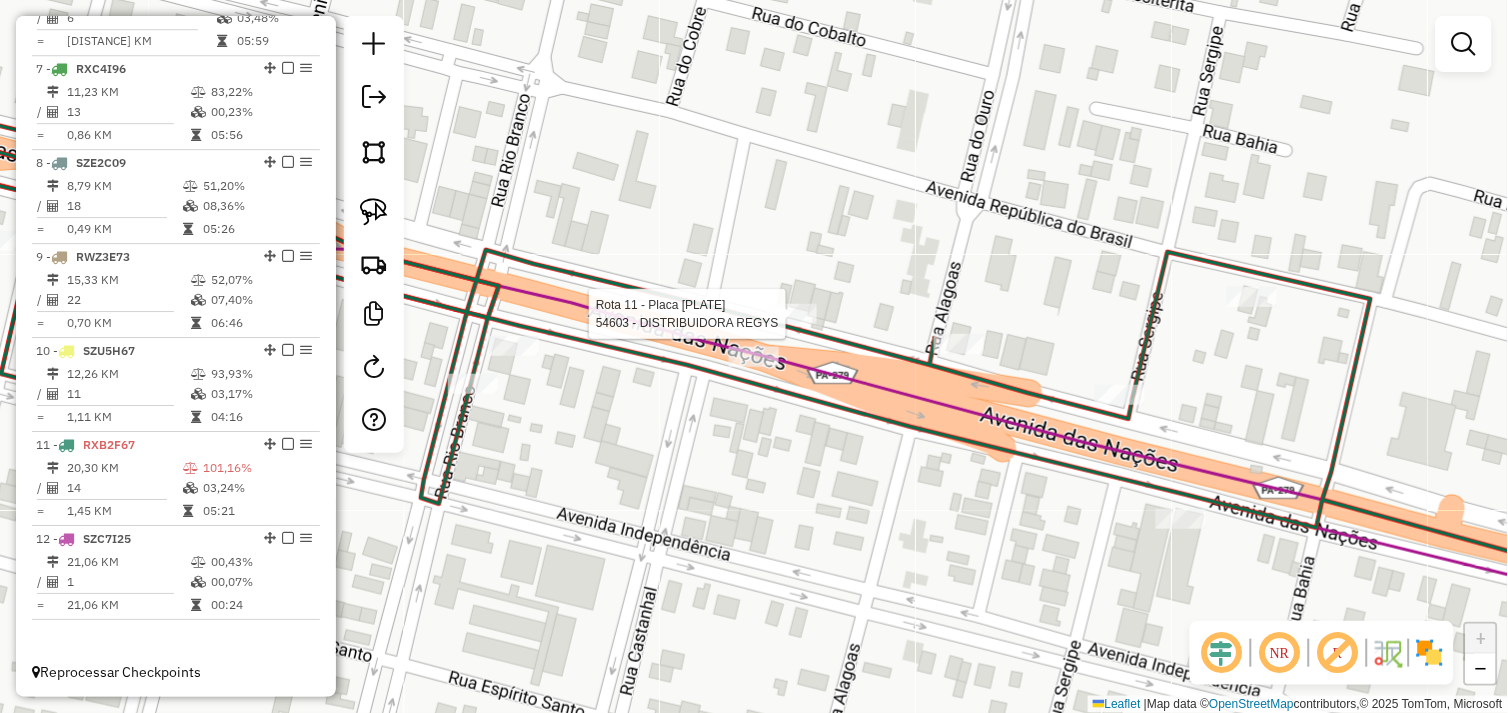 select on "*********" 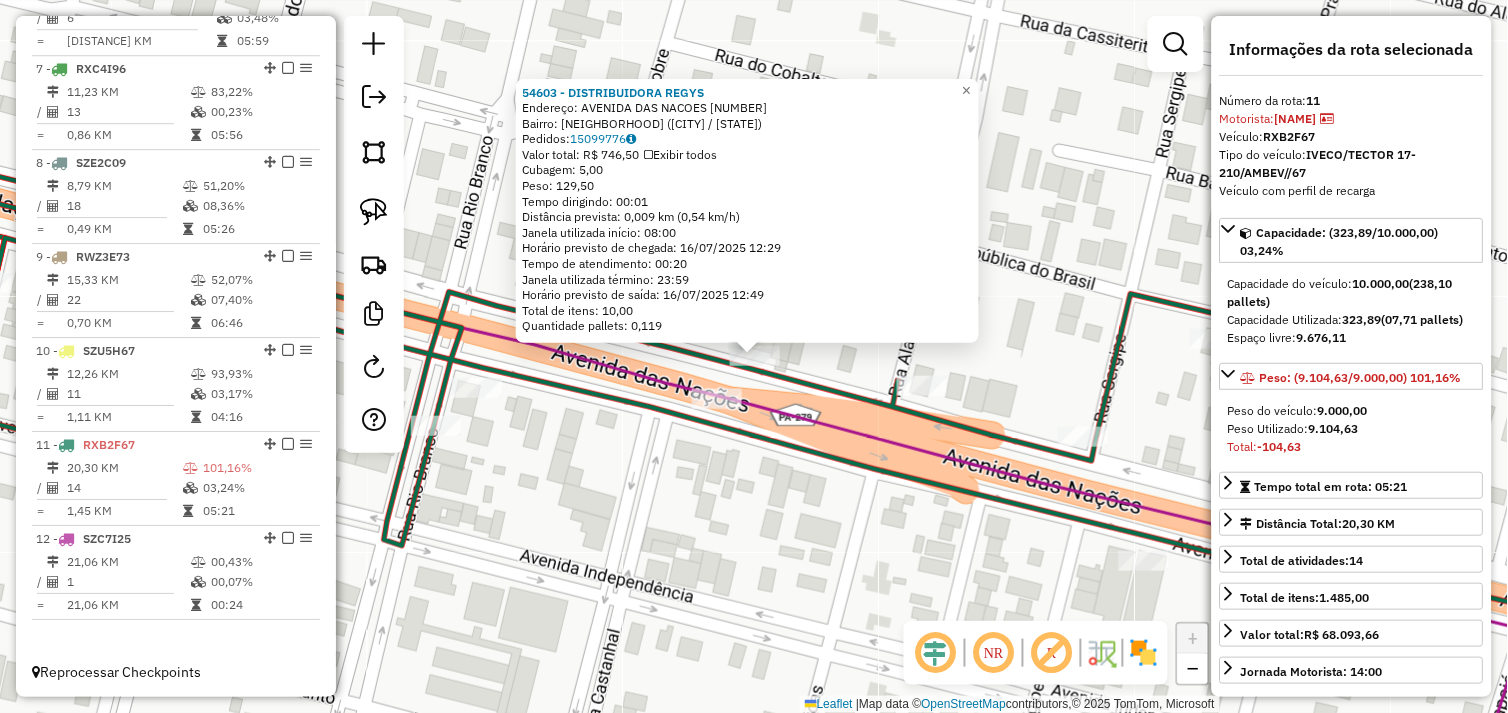 click on "54603 - DISTRIBUIDORA REGYS  Endereço:  AVENIDA DAS NACOES 3509   Bairro: COOPERLANDIA (OURILANDIA DO NORTE / PA)   Pedidos:  15099776   Valor total: R$ 746,50   Exibir todos   Cubagem: 5,00  Peso: 129,50  Tempo dirigindo: 00:01   Distância prevista: 0,009 km (0,54 km/h)   Janela utilizada início: 08:00   Horário previsto de chegada: 16/07/2025 12:29   Tempo de atendimento: 00:20   Janela utilizada término: 23:59   Horário previsto de saída: 16/07/2025 12:49   Total de itens: 10,00   Quantidade pallets: 0,119  × Janela de atendimento Grade de atendimento Capacidade Transportadoras Veículos Cliente Pedidos  Rotas Selecione os dias de semana para filtrar as janelas de atendimento  Seg   Ter   Qua   Qui   Sex   Sáb   Dom  Informe o período da janela de atendimento: De: Até:  Filtrar exatamente a janela do cliente  Considerar janela de atendimento padrão  Selecione os dias de semana para filtrar as grades de atendimento  Seg   Ter   Qua   Qui   Sex   Sáb   Dom   Peso mínimo:   Peso máximo:   De:" 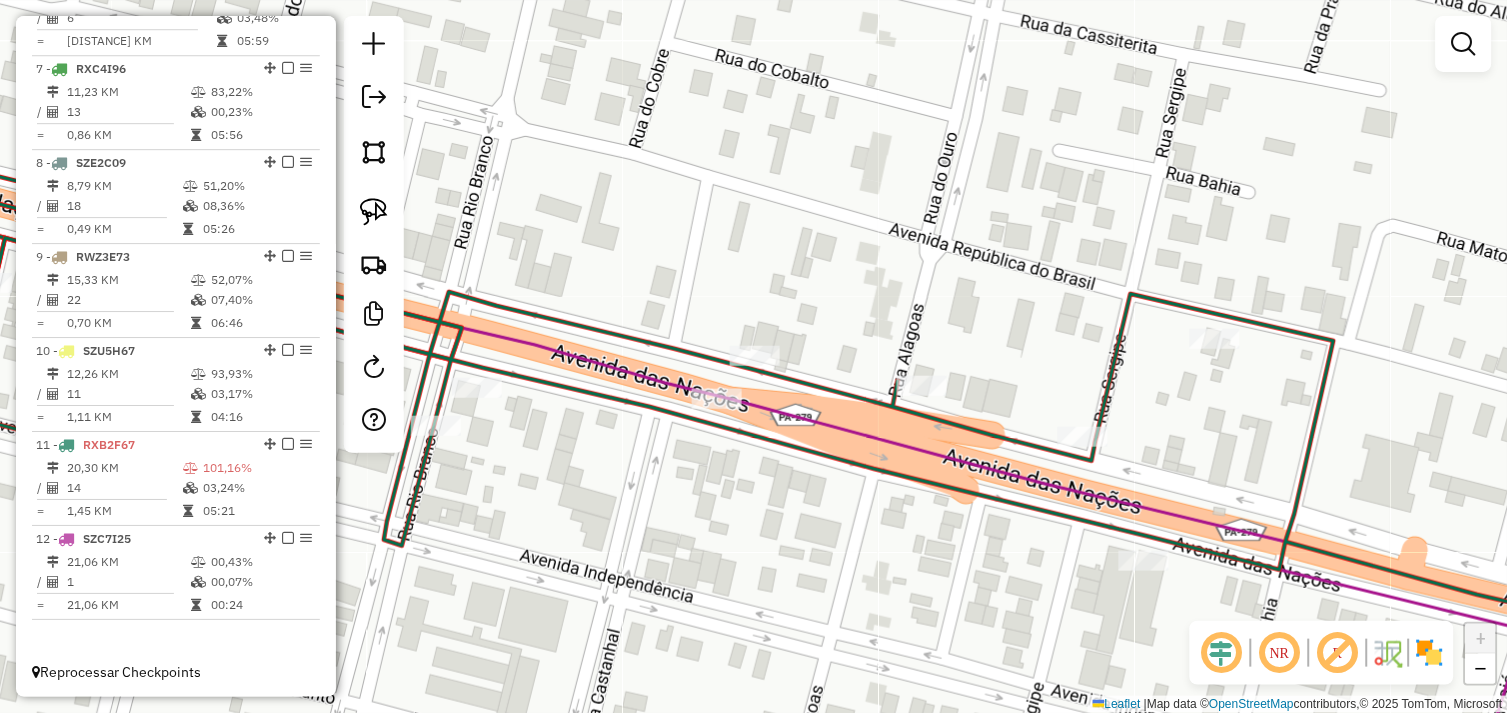 drag, startPoint x: 388, startPoint y: 214, endPoint x: 405, endPoint y: 222, distance: 18.788294 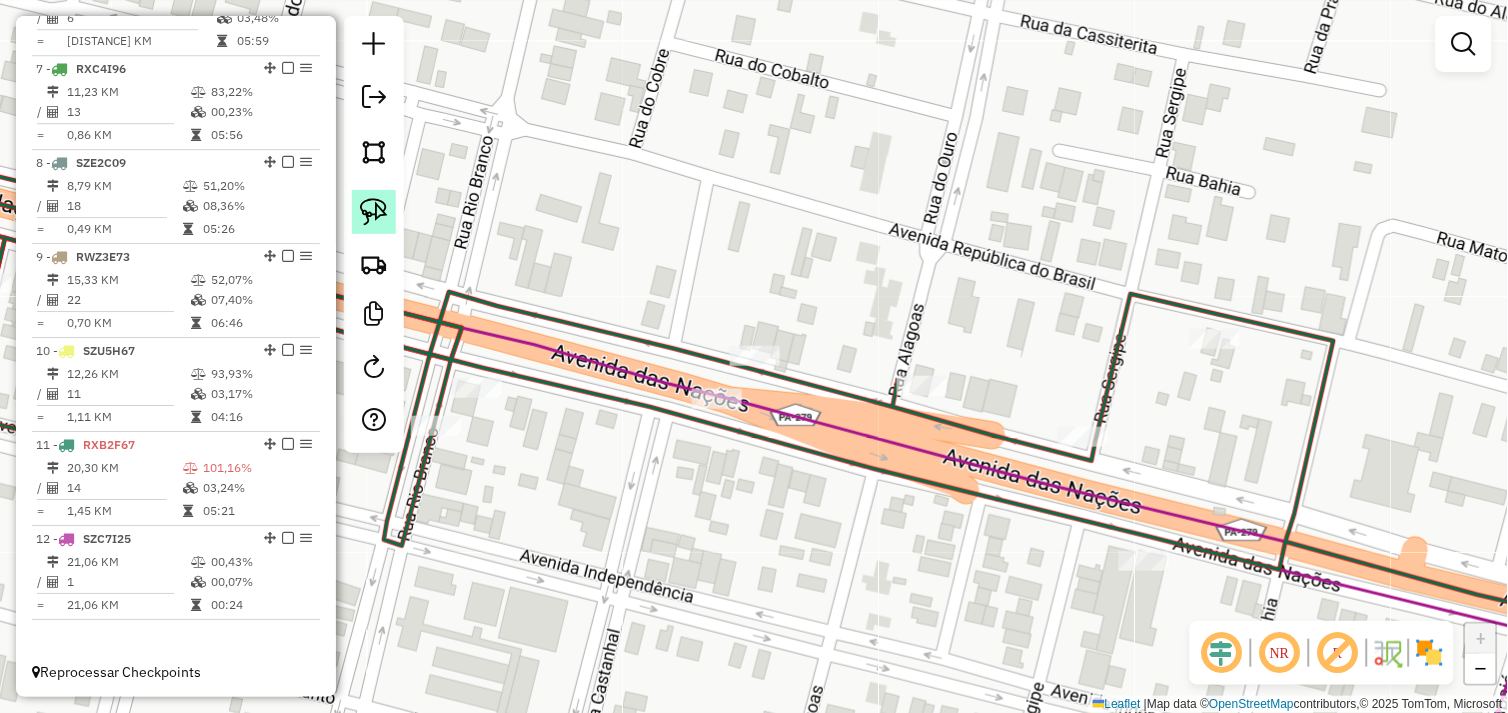 click 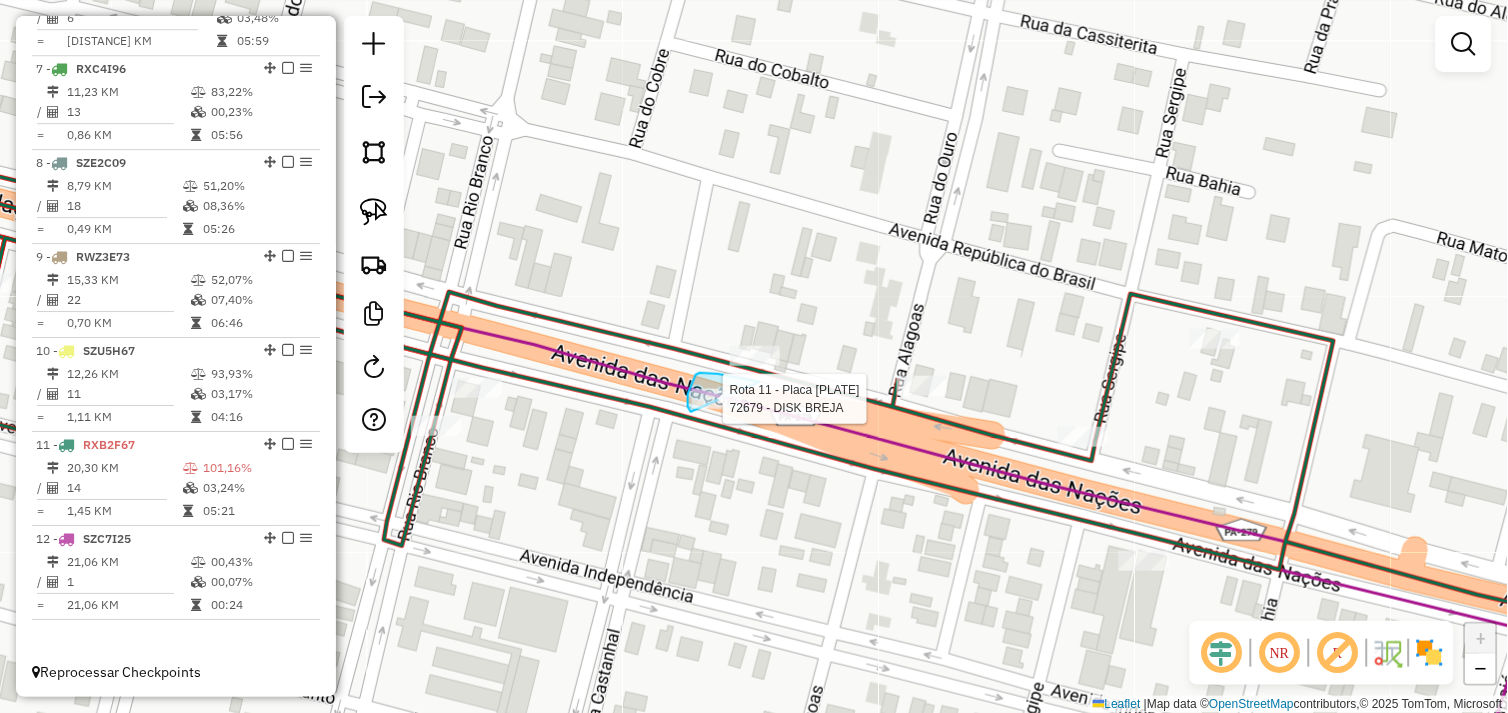 drag, startPoint x: 760, startPoint y: 382, endPoint x: 743, endPoint y: 425, distance: 46.238514 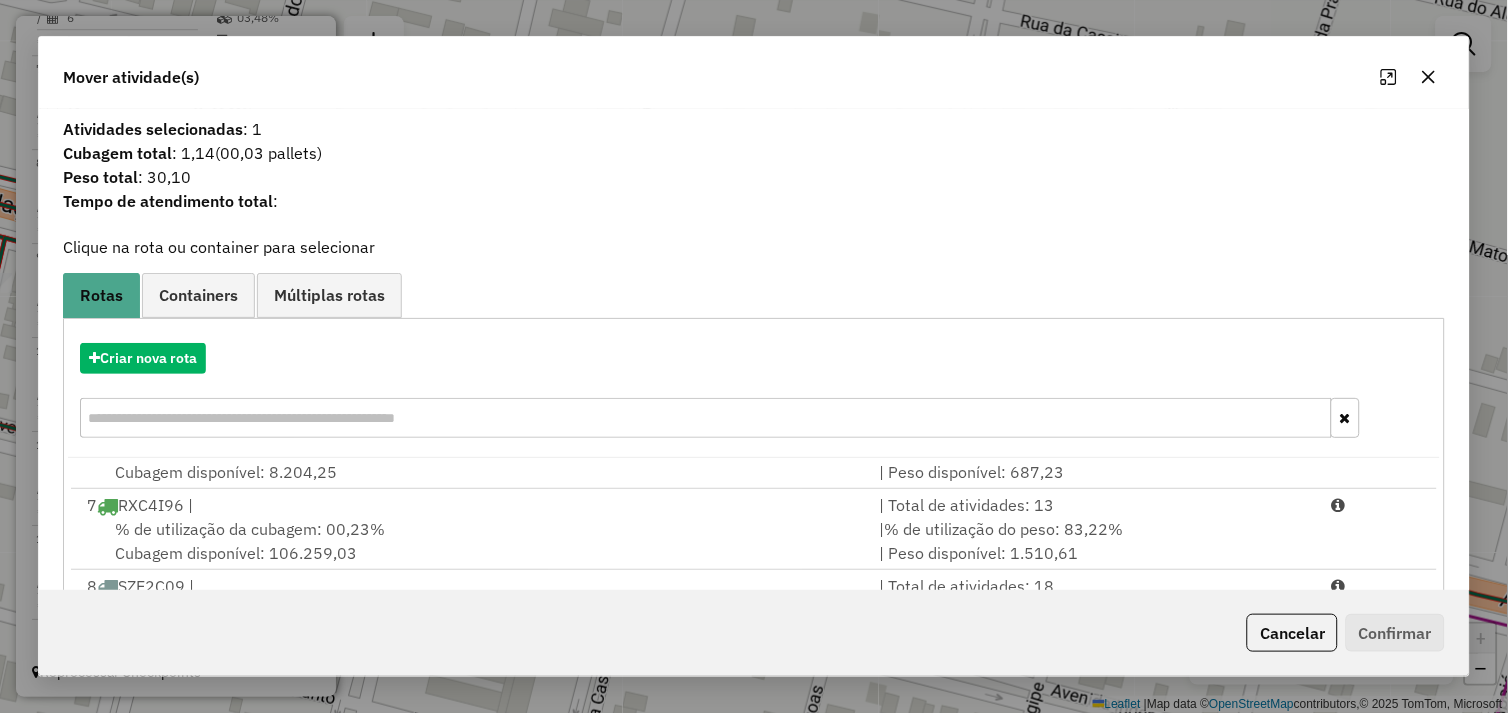 scroll, scrollTop: 492, scrollLeft: 0, axis: vertical 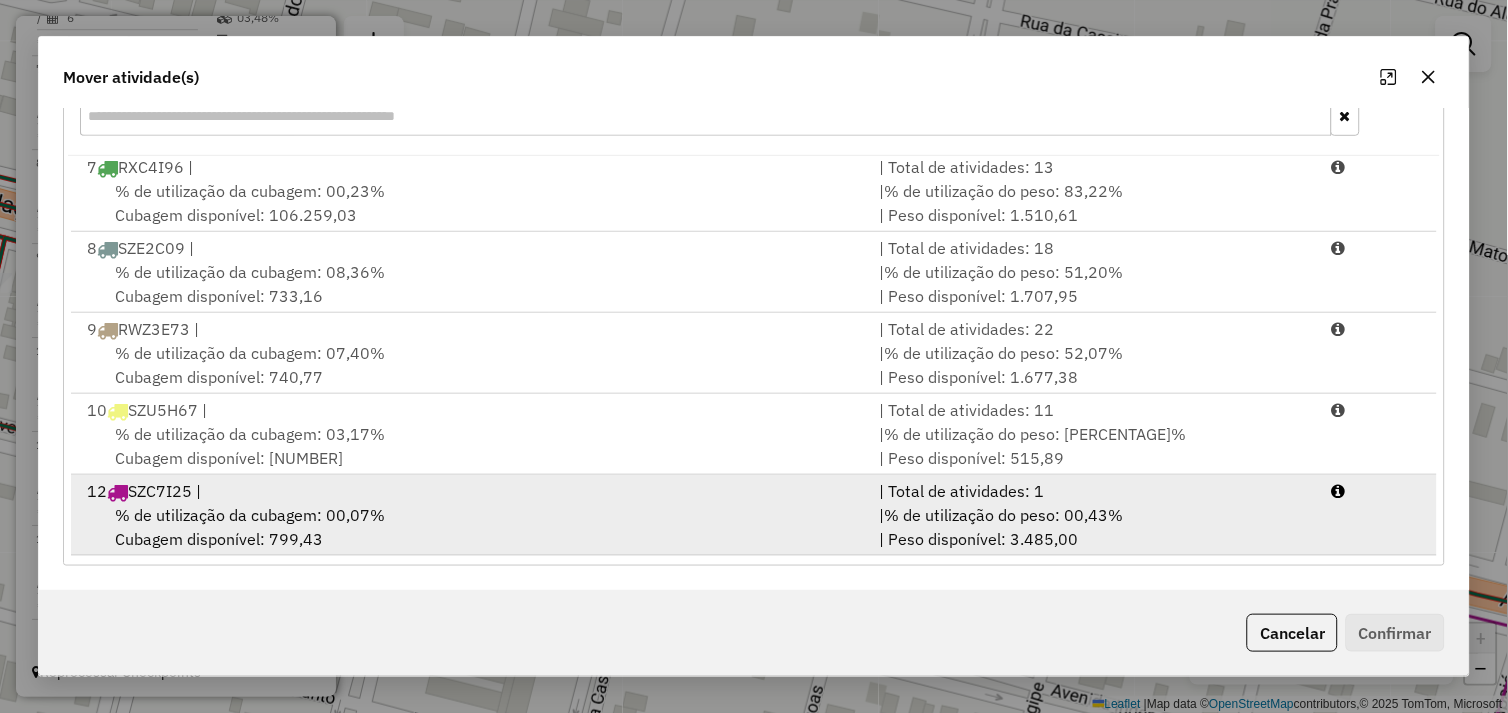 click on "% de utilização da cubagem: 00,07%  Cubagem disponível: 799,43" at bounding box center (471, 527) 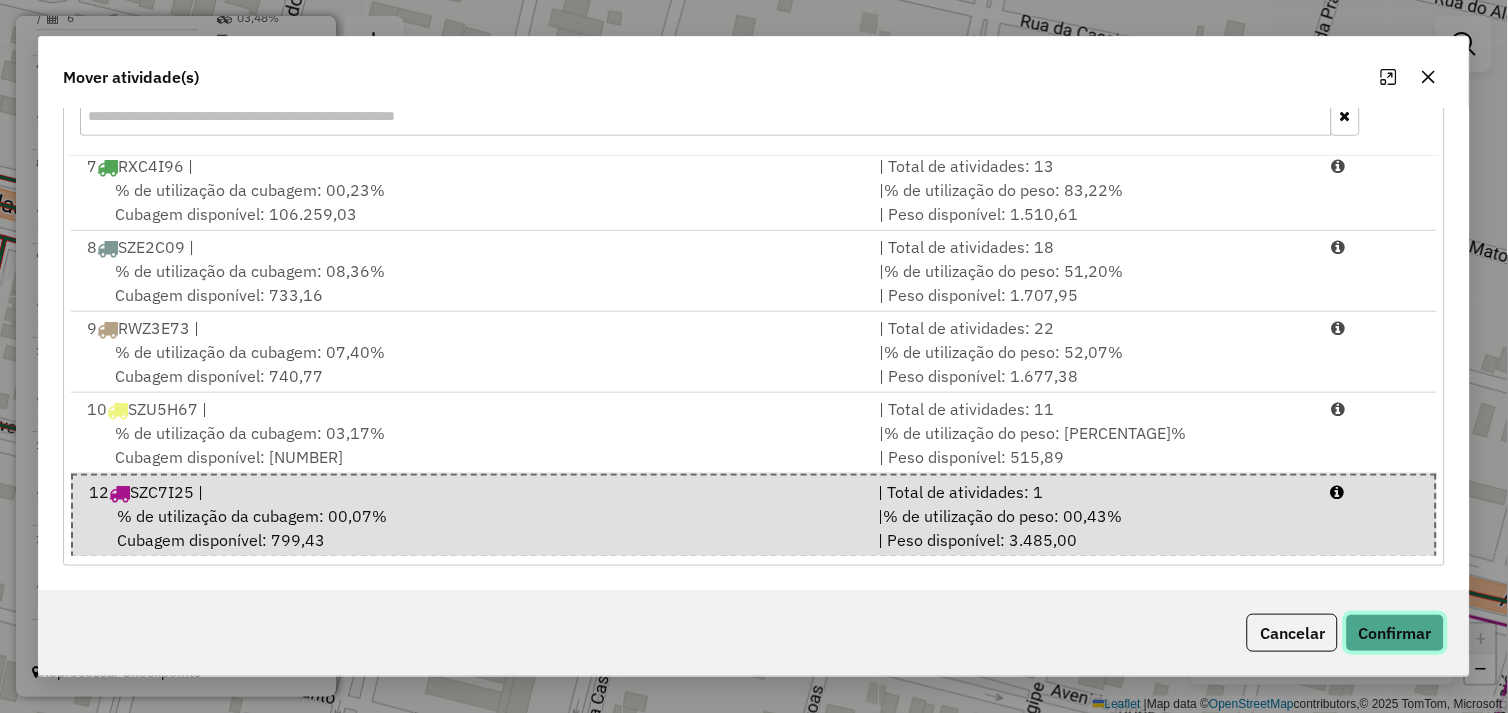 click on "Confirmar" 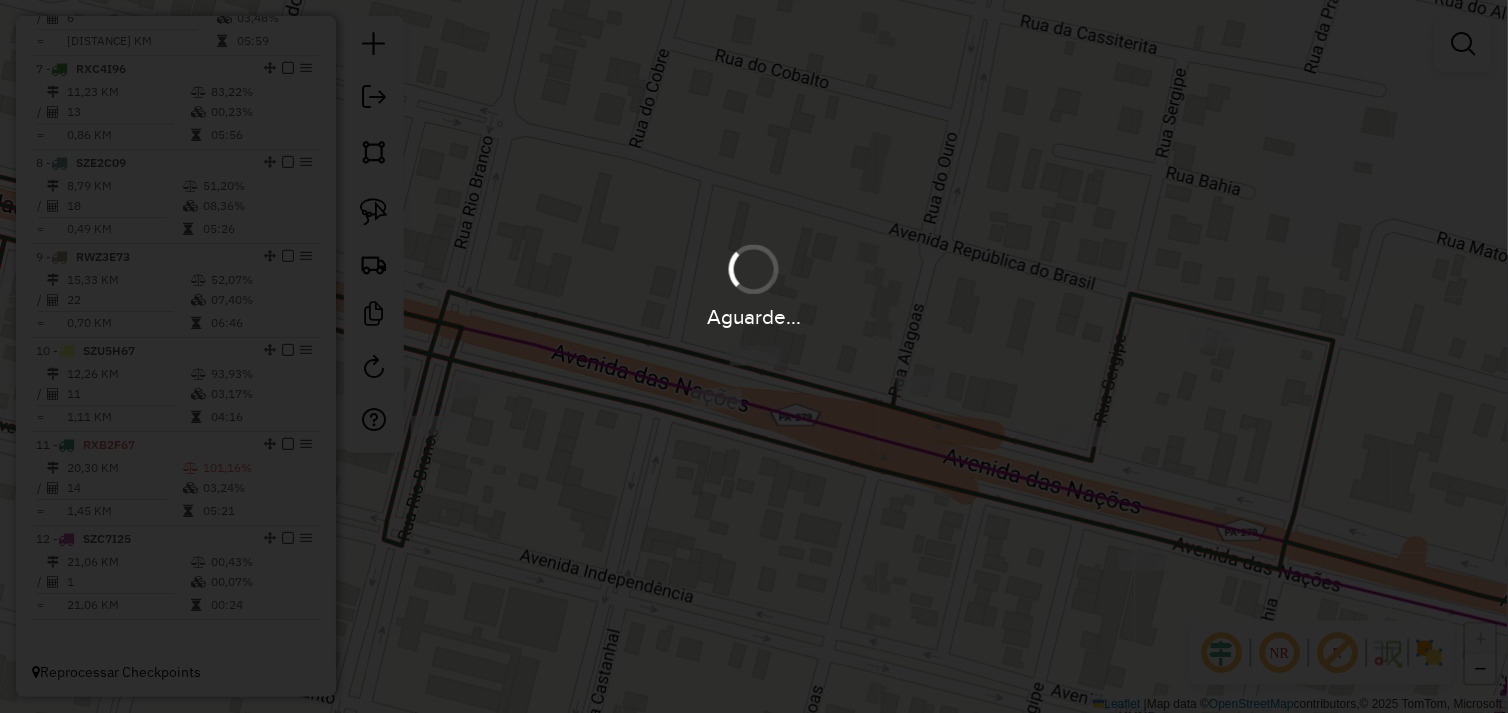 scroll, scrollTop: 0, scrollLeft: 0, axis: both 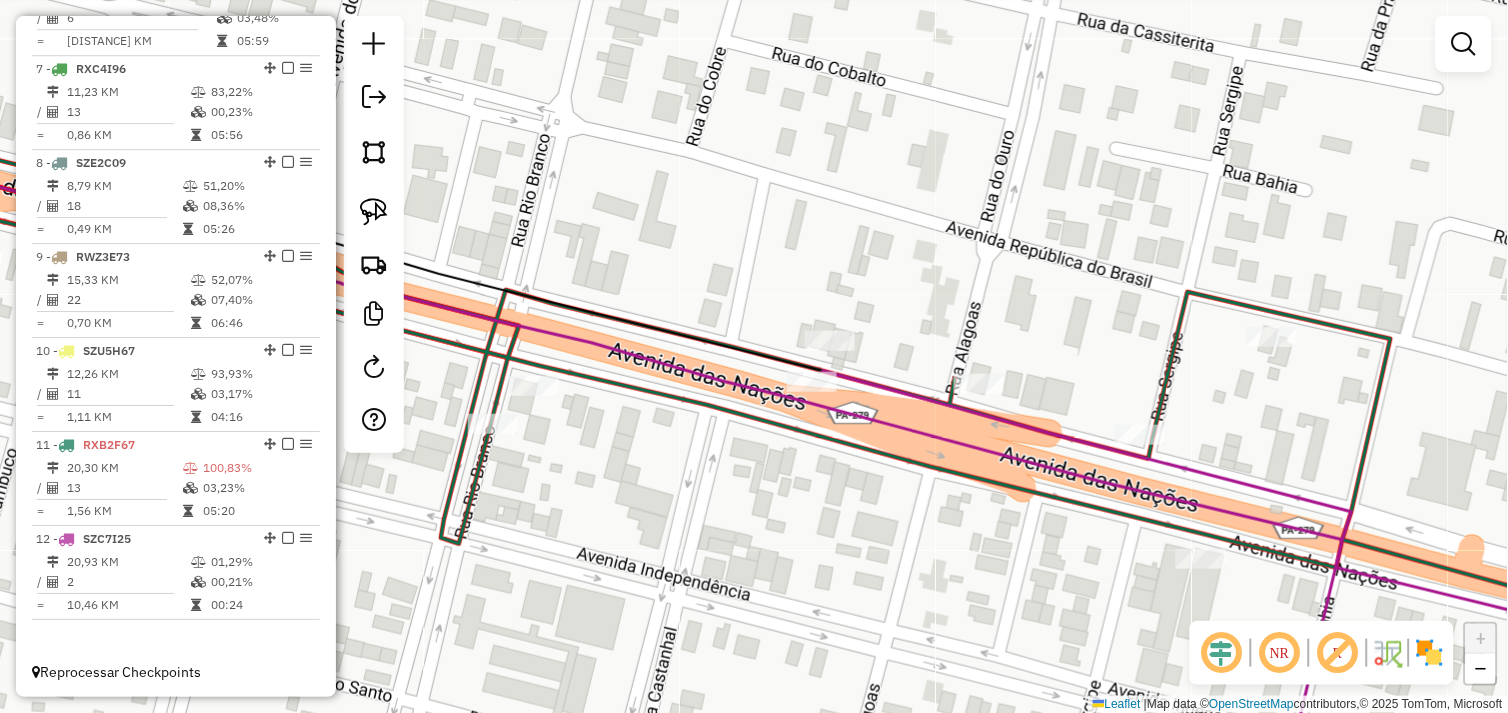 drag, startPoint x: 618, startPoint y: 432, endPoint x: 693, endPoint y: 434, distance: 75.026665 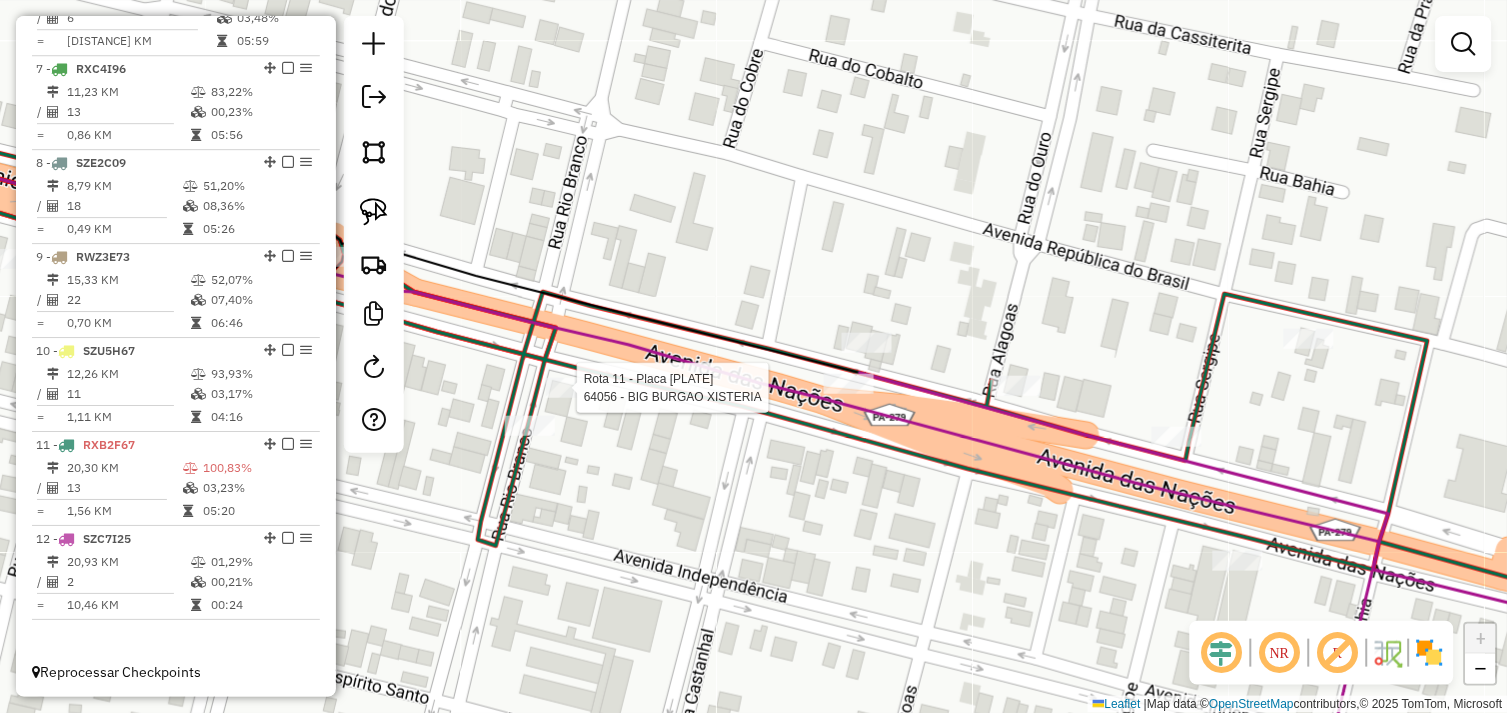 select on "*********" 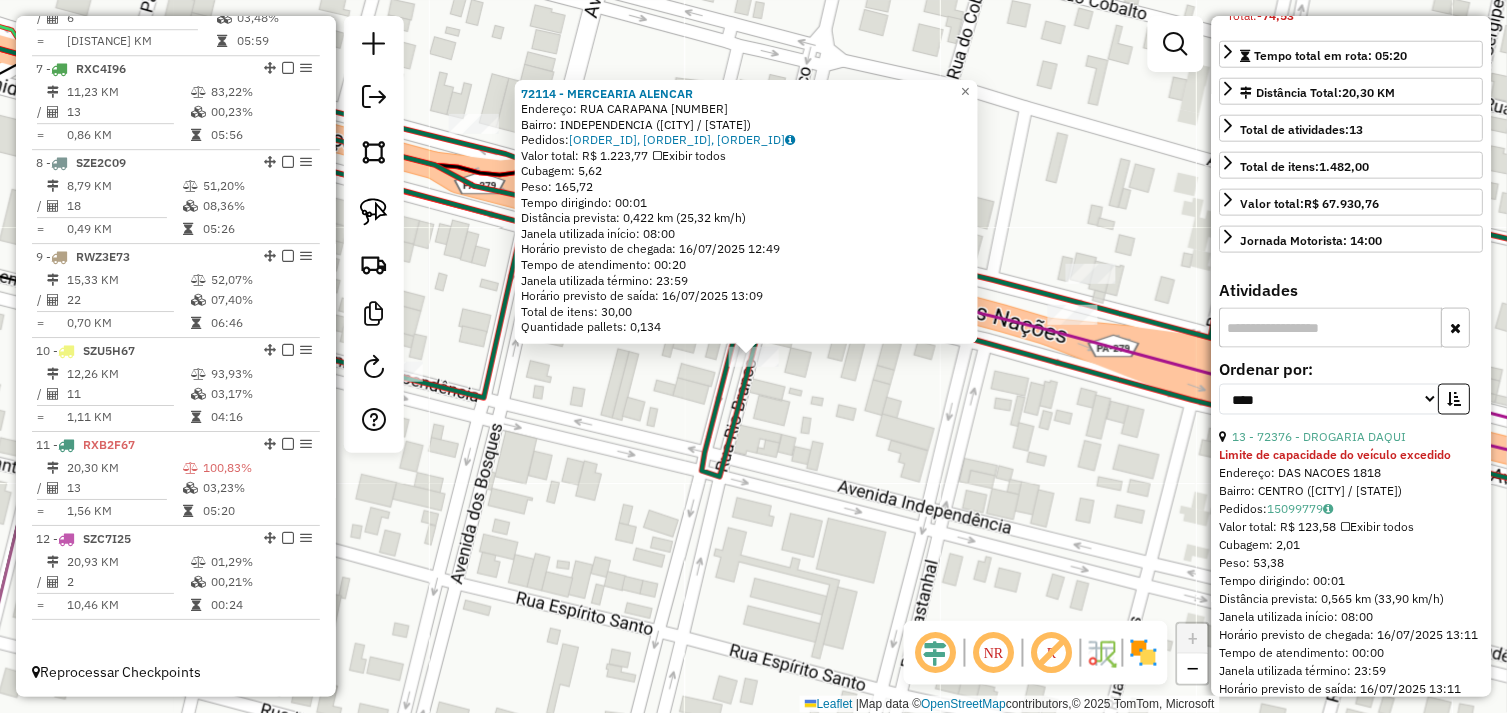 scroll, scrollTop: 444, scrollLeft: 0, axis: vertical 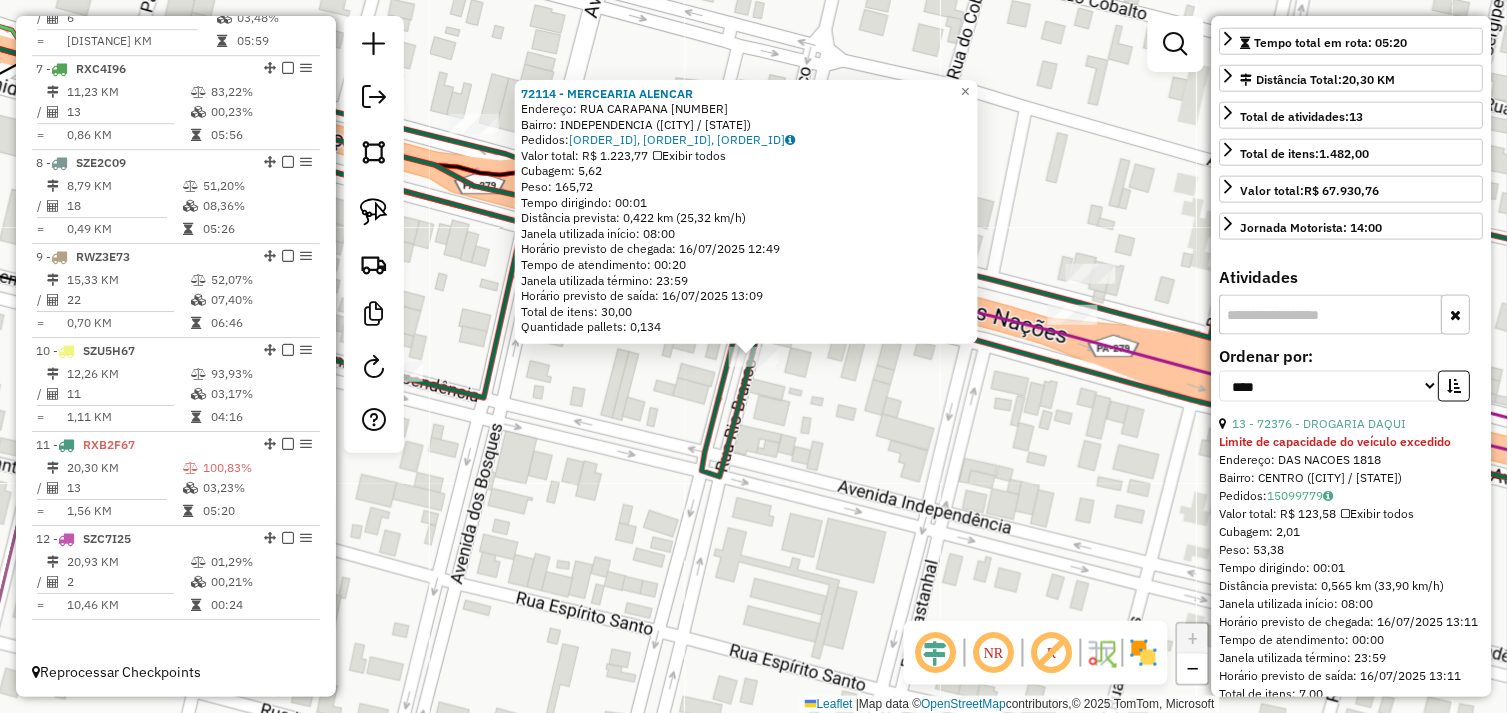 click on "72114 - MERCEARIA ALENCAR  Endereço:  RUA CARAPANA 36   Bairro: INDEPENDENCIA (OURILANDIA DO NORTE / PA)   Pedidos:  15099784, 15099785, 15099798   Valor total: R$ 1.223,77   Exibir todos   Cubagem: 5,62  Peso: 165,72  Tempo dirigindo: 00:01   Distância prevista: 0,422 km (25,32 km/h)   Janela utilizada início: 08:00   Horário previsto de chegada: 16/07/2025 12:49   Tempo de atendimento: 00:20   Janela utilizada término: 23:59   Horário previsto de saída: 16/07/2025 13:09   Total de itens: 30,00   Quantidade pallets: 0,134  × Janela de atendimento Grade de atendimento Capacidade Transportadoras Veículos Cliente Pedidos  Rotas Selecione os dias de semana para filtrar as janelas de atendimento  Seg   Ter   Qua   Qui   Sex   Sáb   Dom  Informe o período da janela de atendimento: De: Até:  Filtrar exatamente a janela do cliente  Considerar janela de atendimento padrão  Selecione os dias de semana para filtrar as grades de atendimento  Seg   Ter   Qua   Qui   Sex   Sáb   Dom   Peso mínimo:   De:  +" 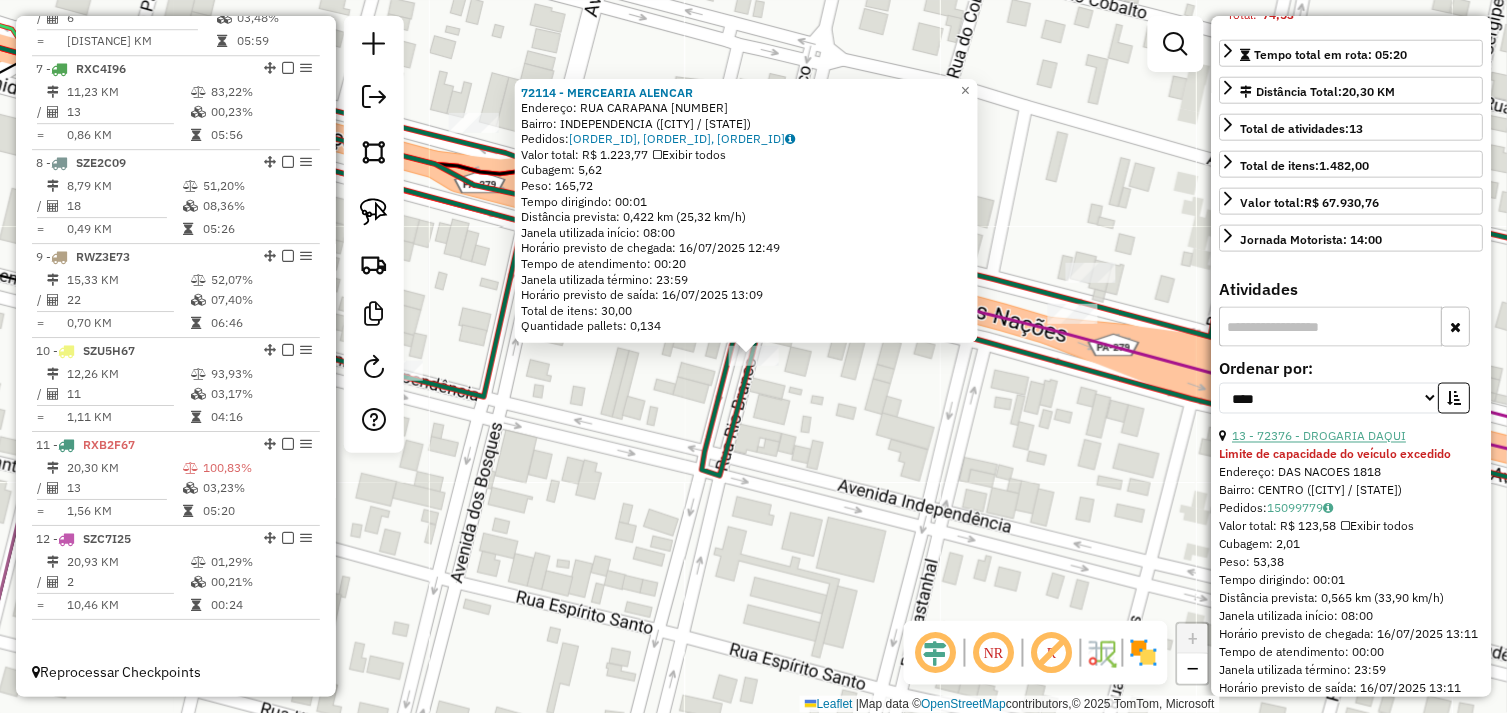 scroll, scrollTop: 444, scrollLeft: 0, axis: vertical 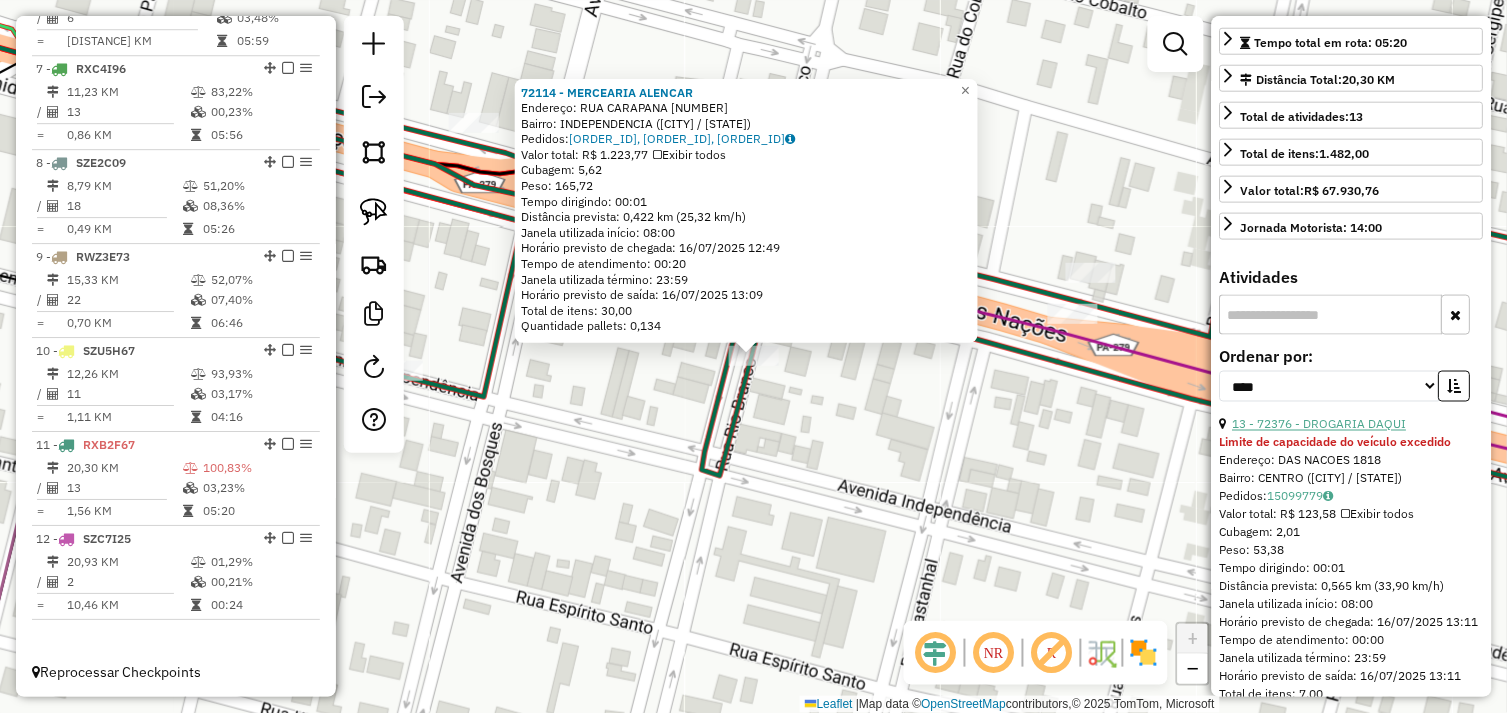 click on "13 - 72376 - DROGARIA DAQUI" at bounding box center (1320, 424) 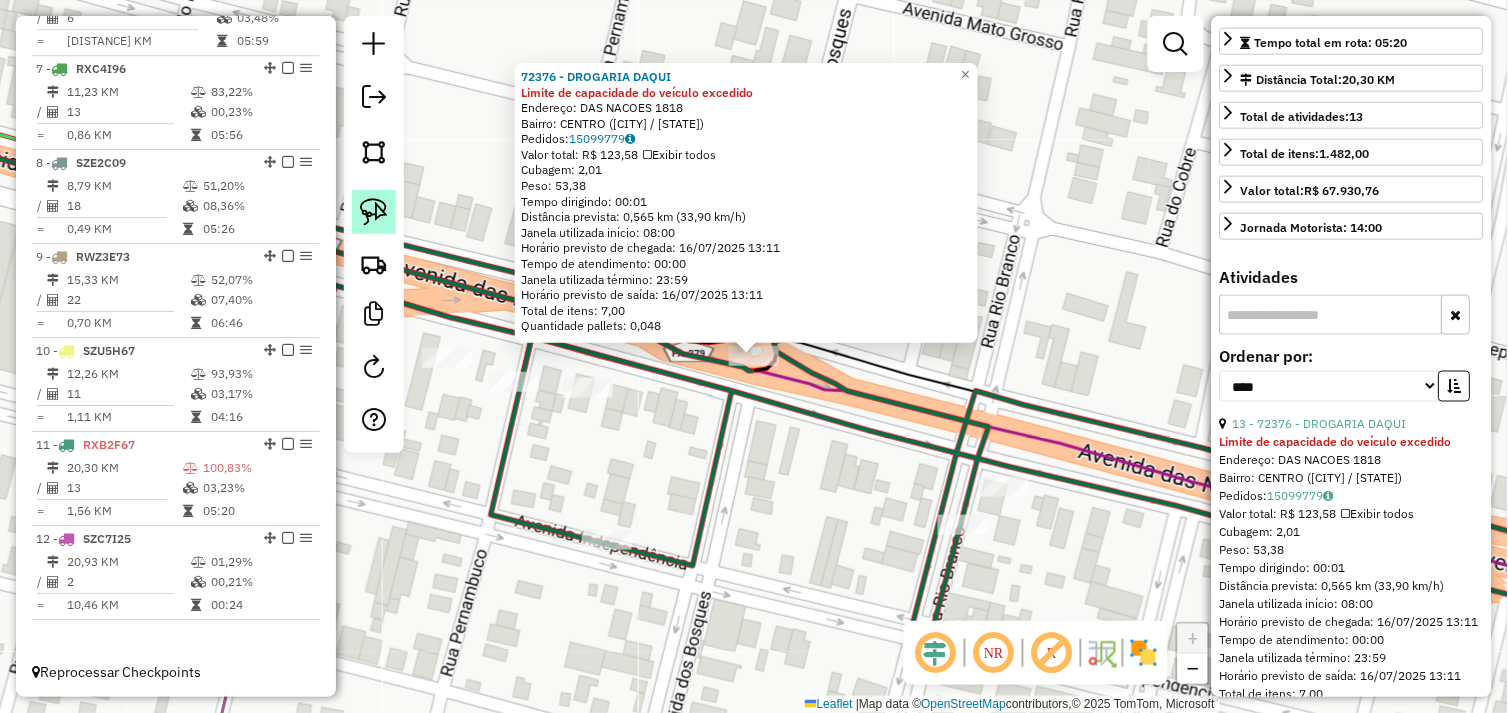 click 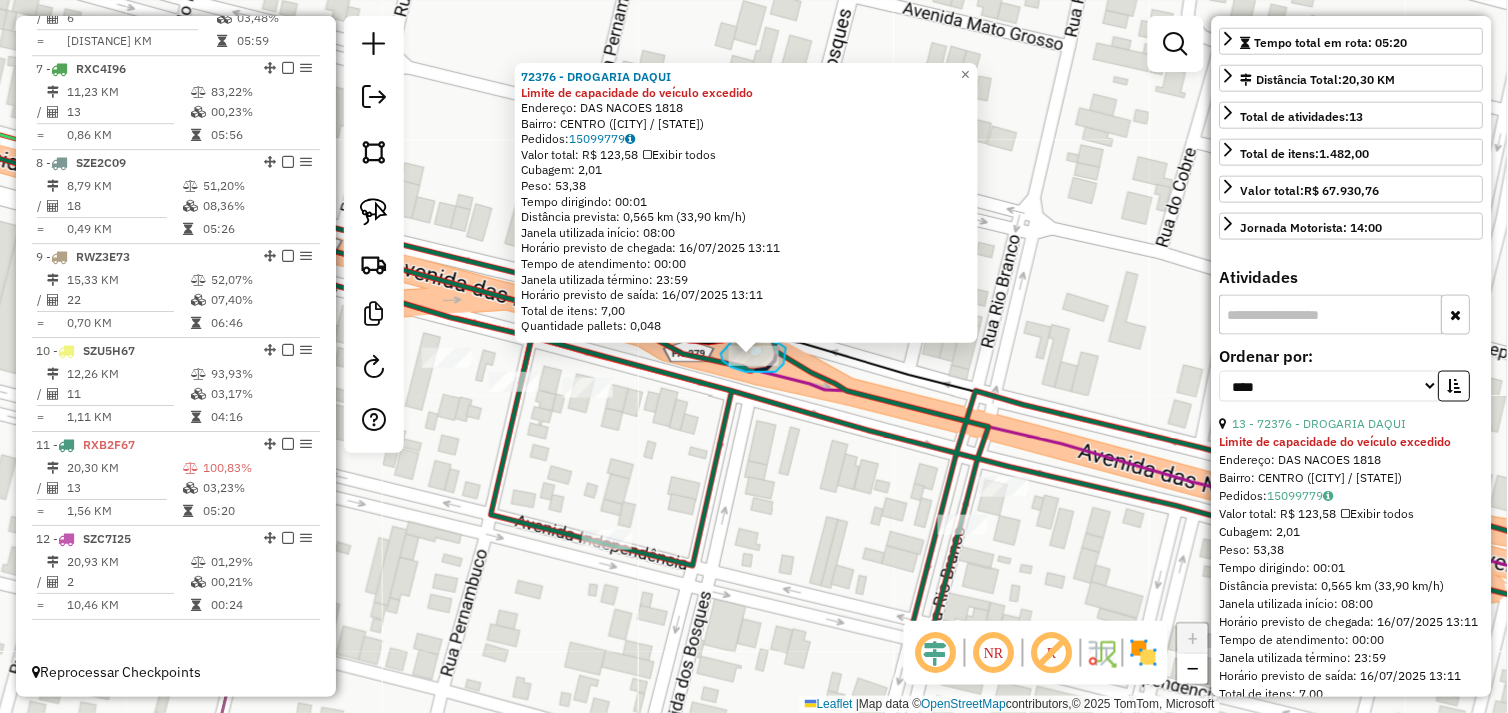 drag, startPoint x: 721, startPoint y: 354, endPoint x: 724, endPoint y: 344, distance: 10.440307 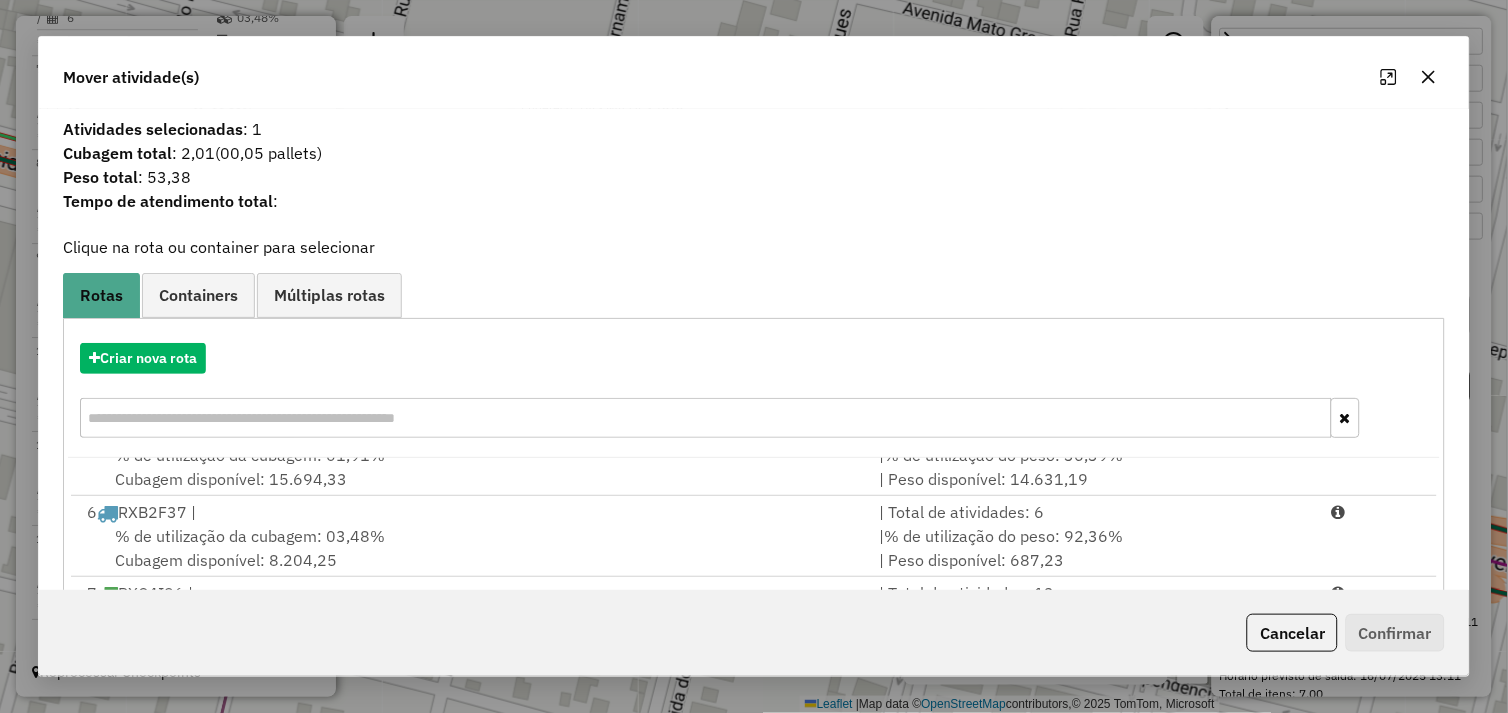 scroll, scrollTop: 492, scrollLeft: 0, axis: vertical 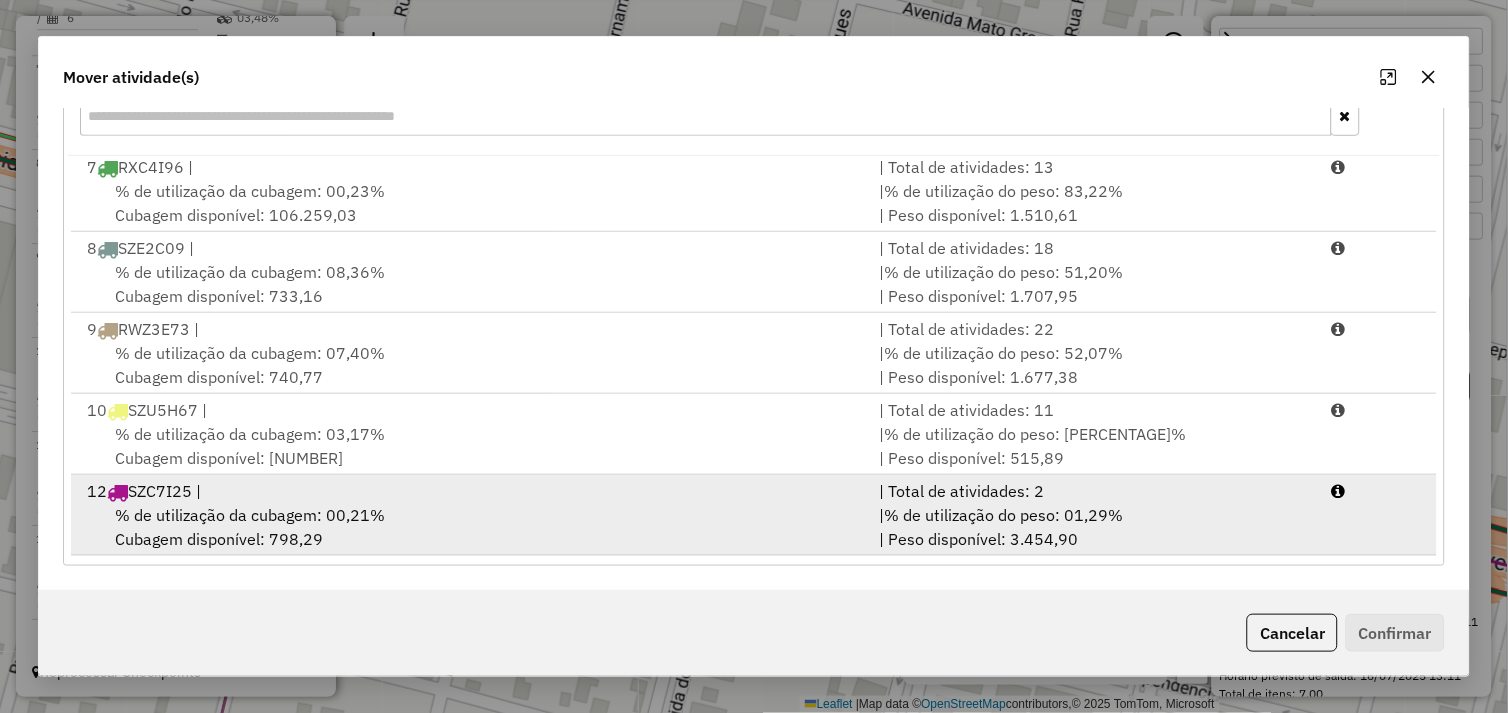 click on "% de utilização da cubagem: 00,21%  Cubagem disponível: 798,29" at bounding box center (471, 527) 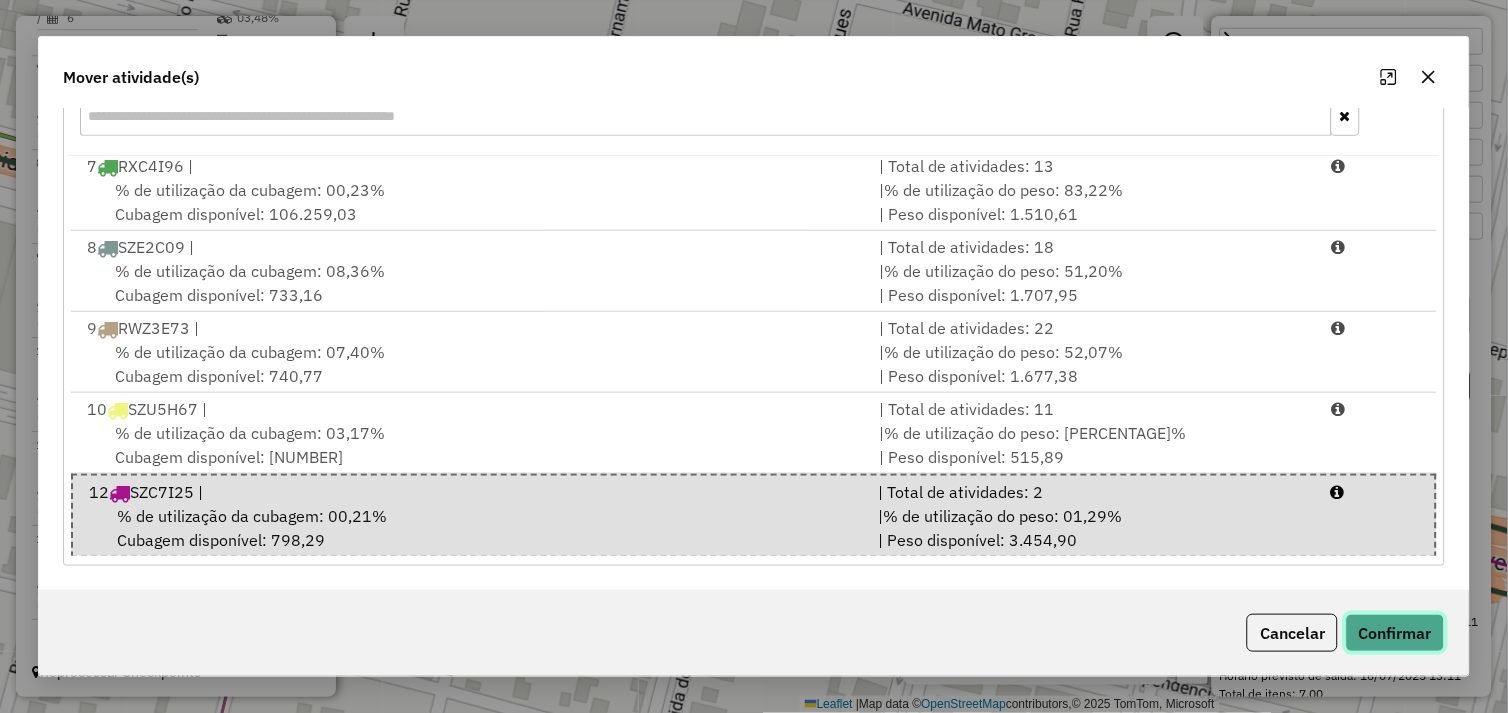 click on "Confirmar" 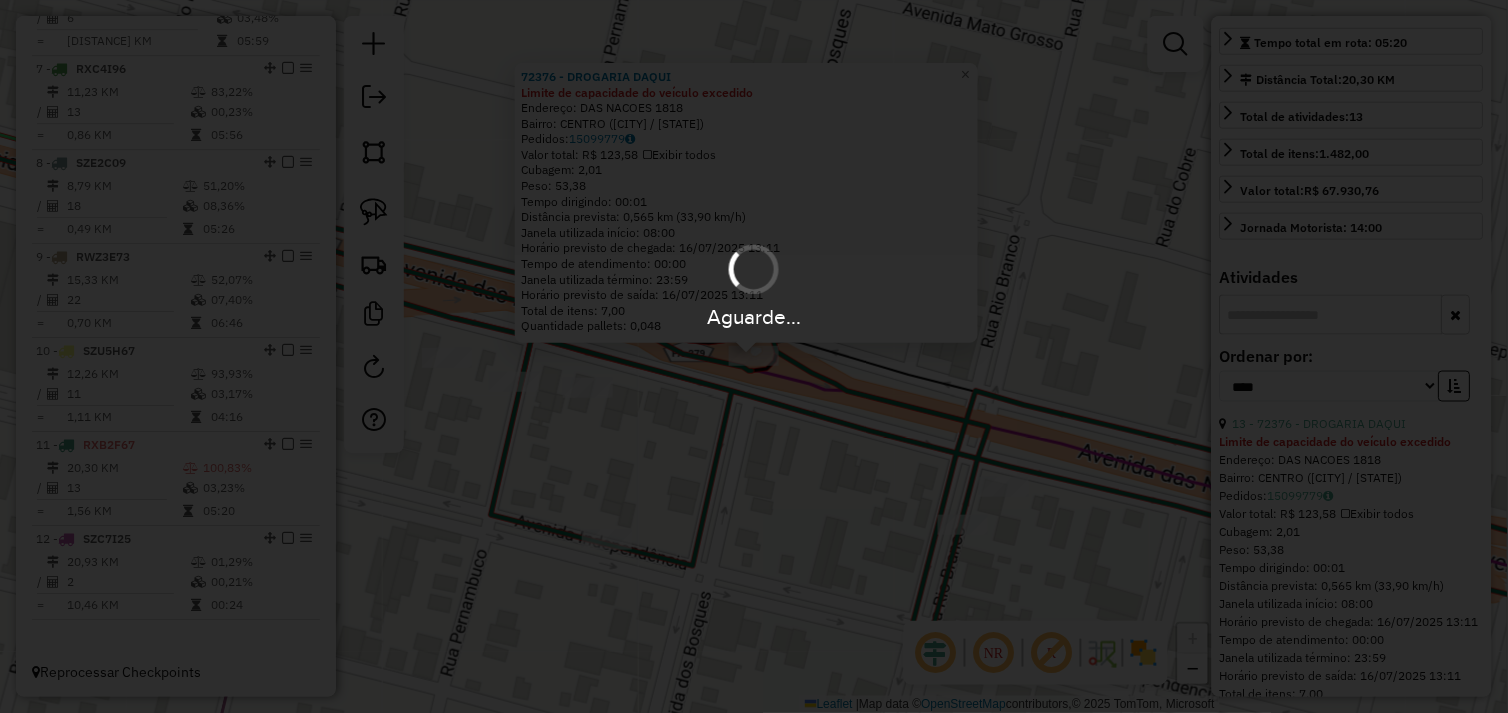 scroll, scrollTop: 0, scrollLeft: 0, axis: both 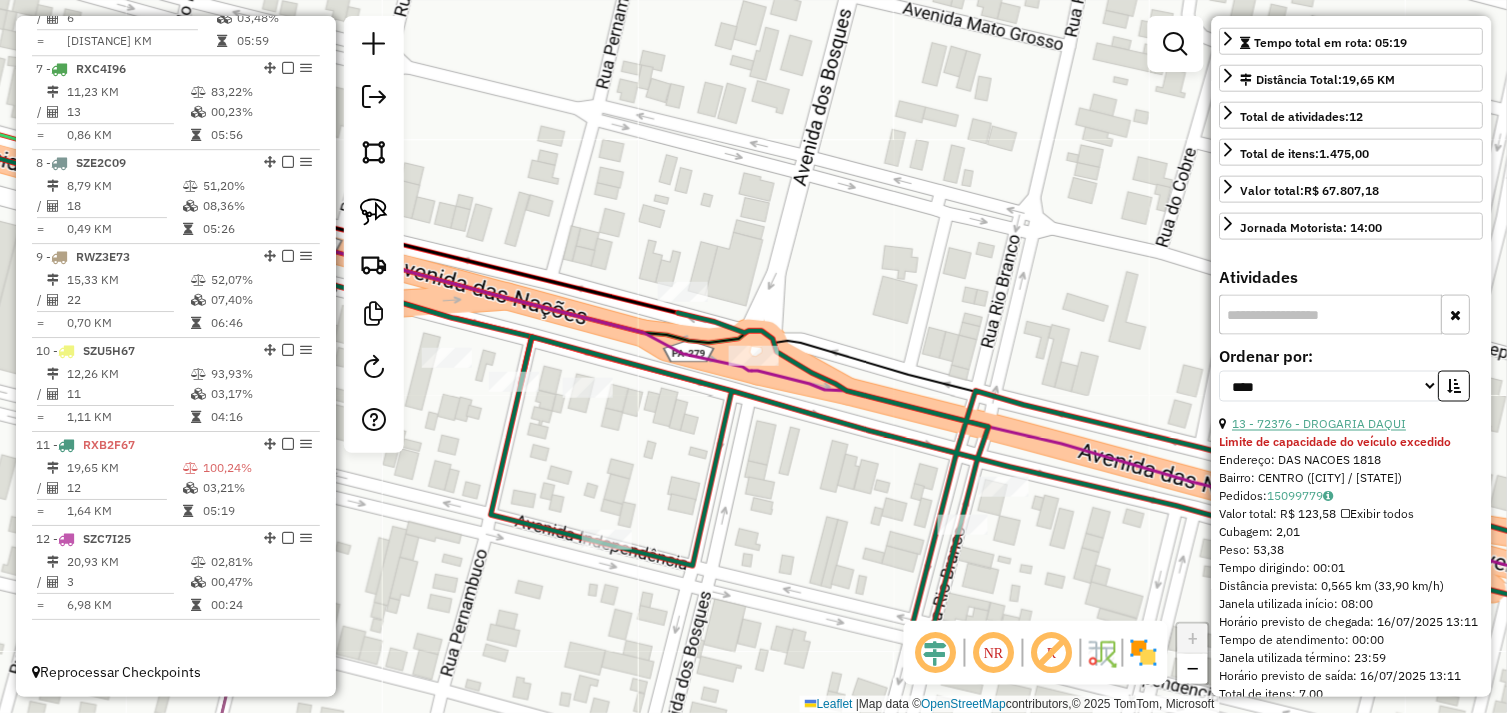 click on "13 - 72376 - DROGARIA DAQUI" at bounding box center [1320, 424] 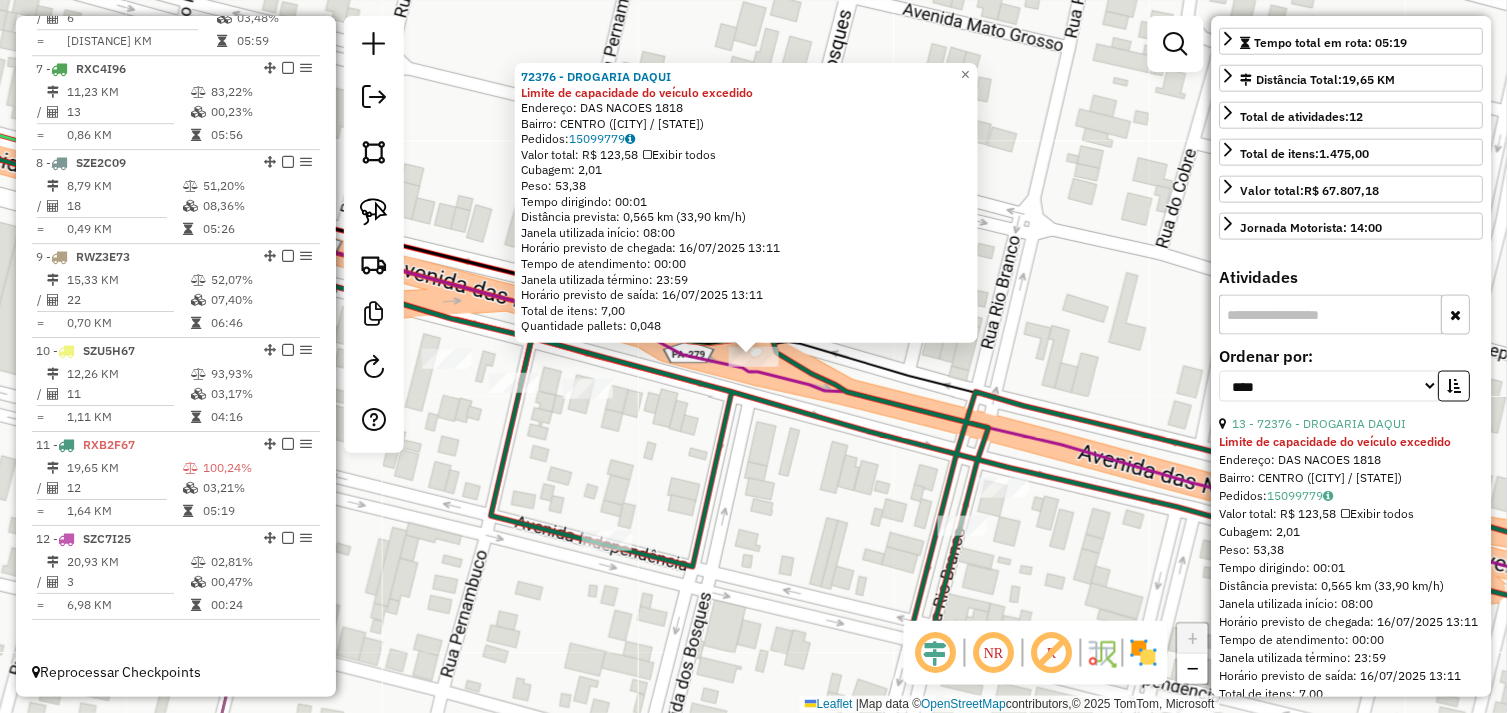 click 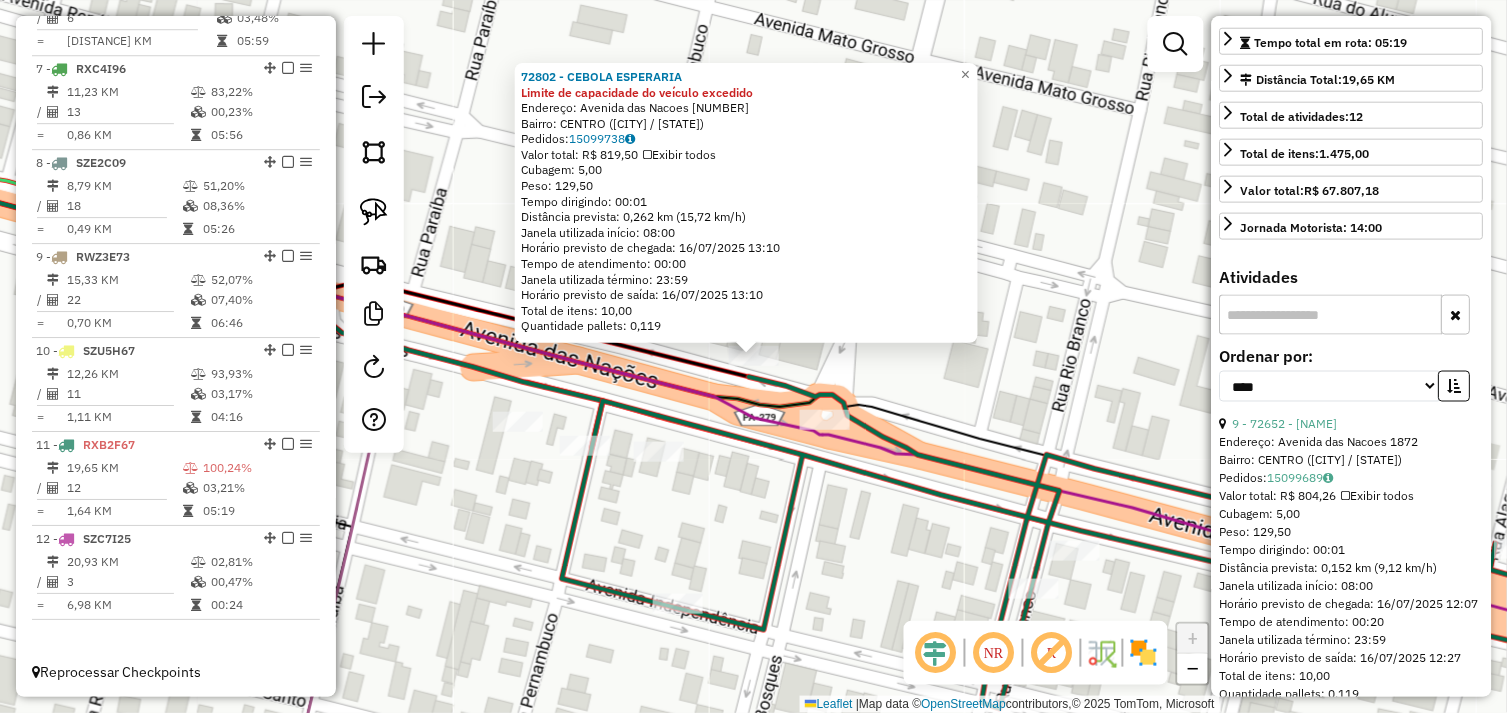 scroll, scrollTop: 555, scrollLeft: 0, axis: vertical 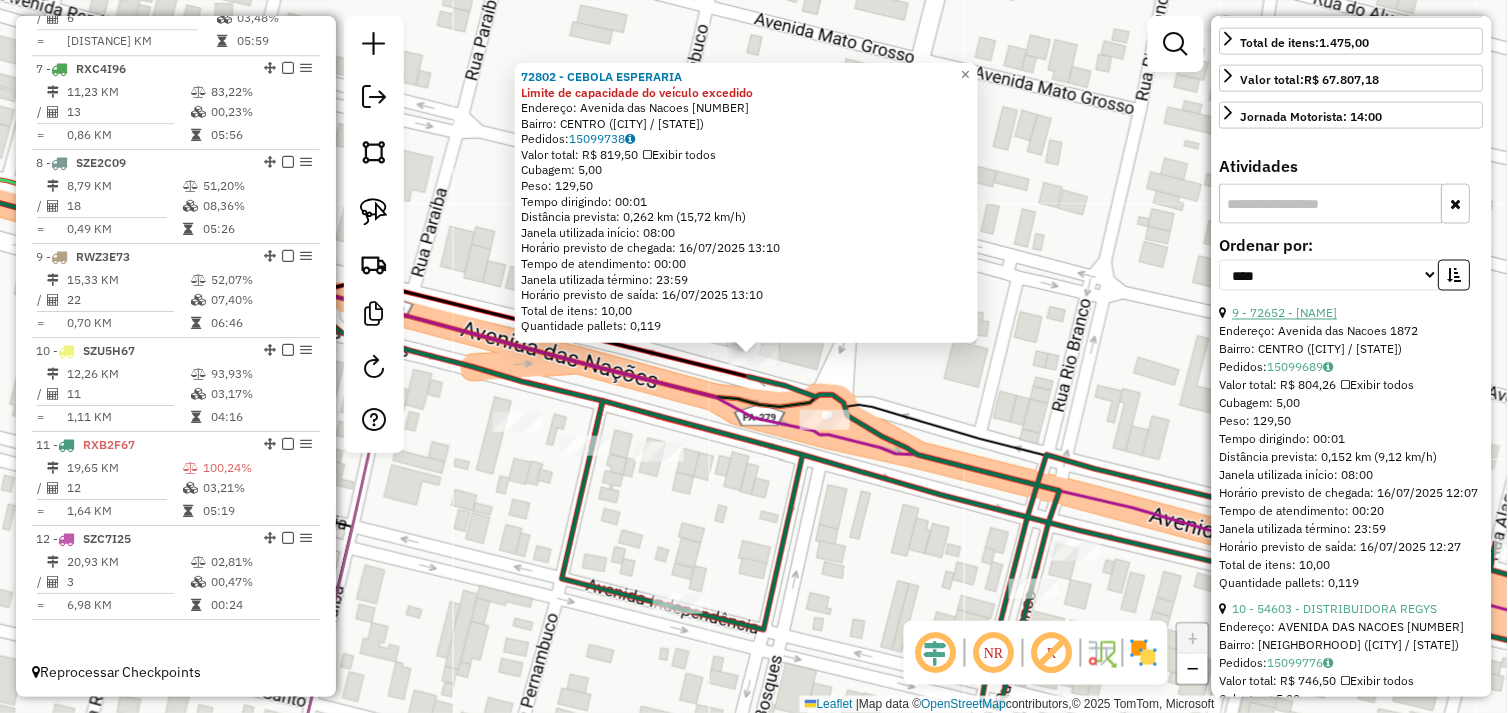 click on "9 - 72652 - BAR DA ALEGRIA" at bounding box center (1285, 313) 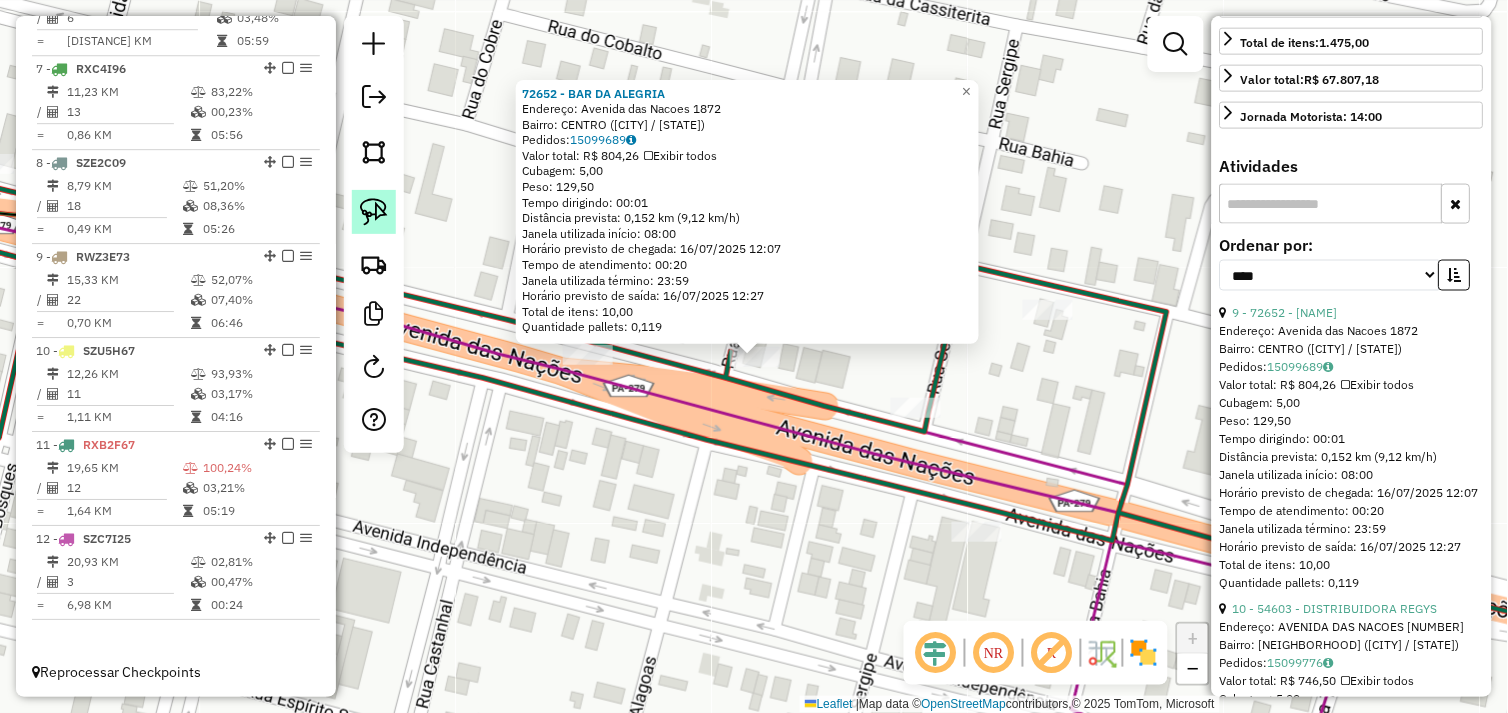 click 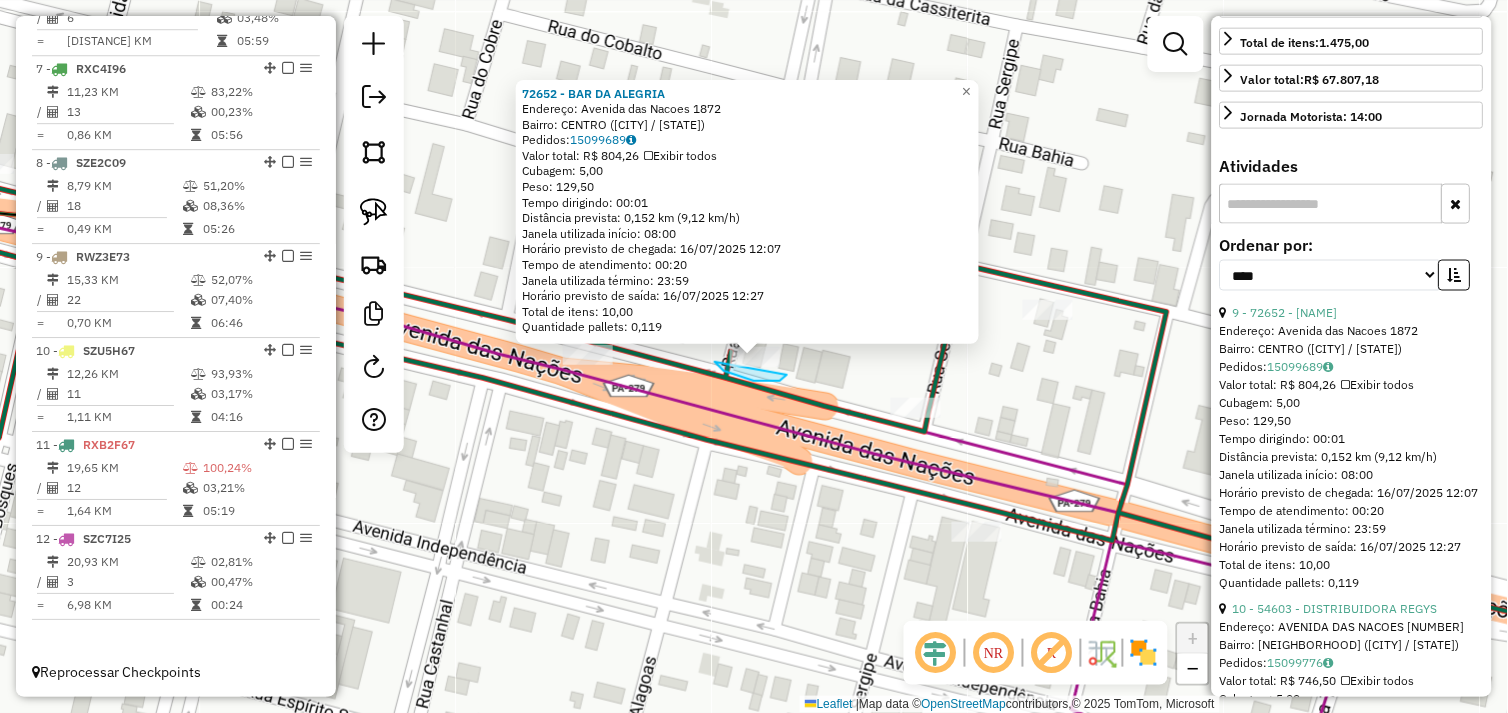 drag, startPoint x: 715, startPoint y: 362, endPoint x: 725, endPoint y: 345, distance: 19.723083 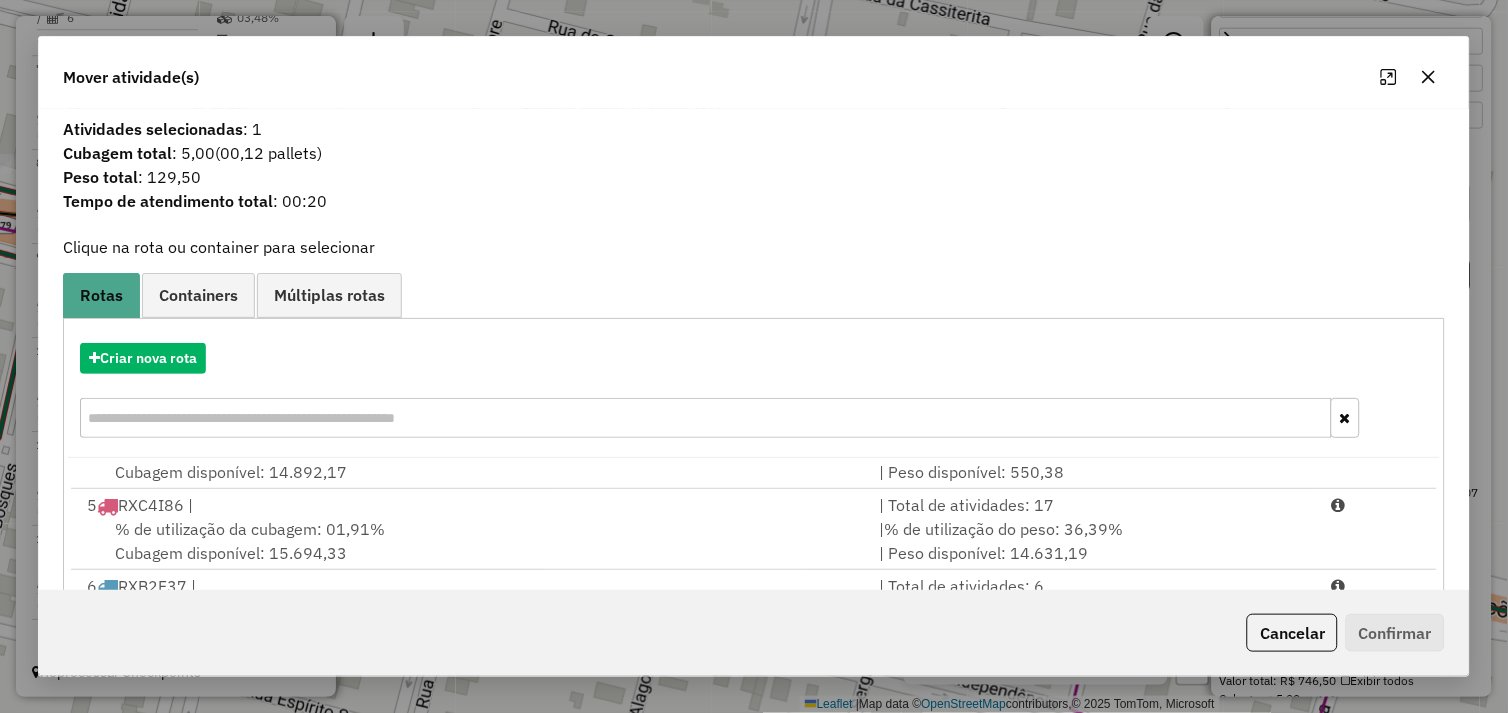 scroll, scrollTop: 492, scrollLeft: 0, axis: vertical 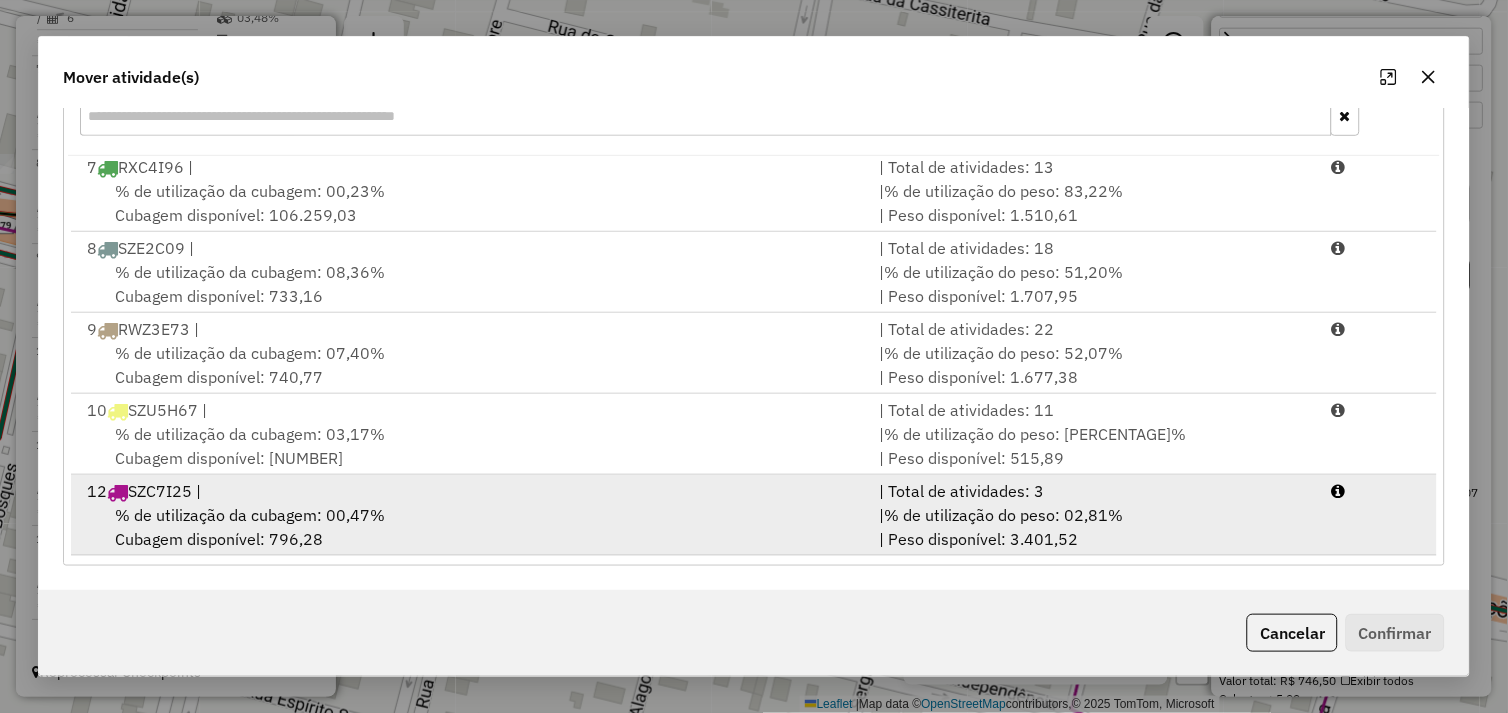 drag, startPoint x: 525, startPoint y: 510, endPoint x: 624, endPoint y: 517, distance: 99.24717 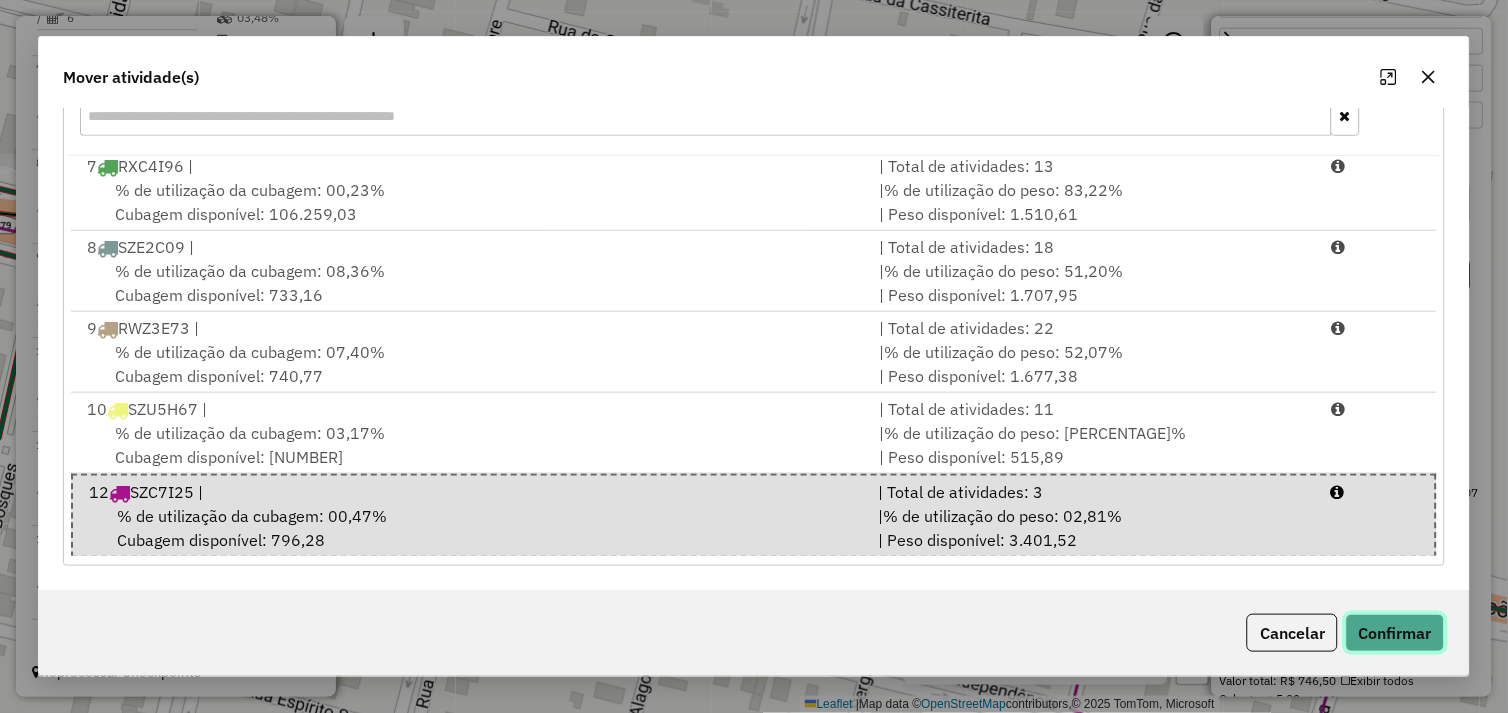click on "Confirmar" 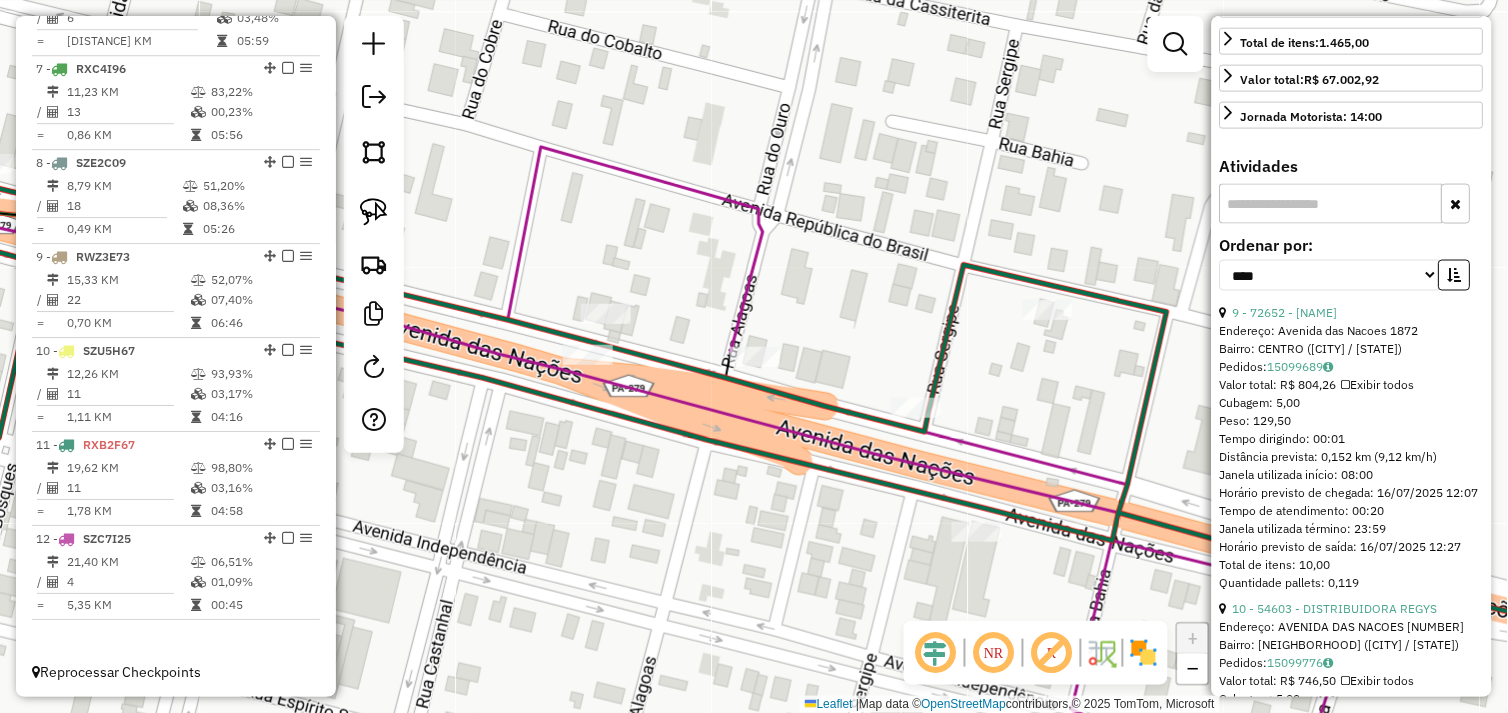 scroll, scrollTop: 0, scrollLeft: 0, axis: both 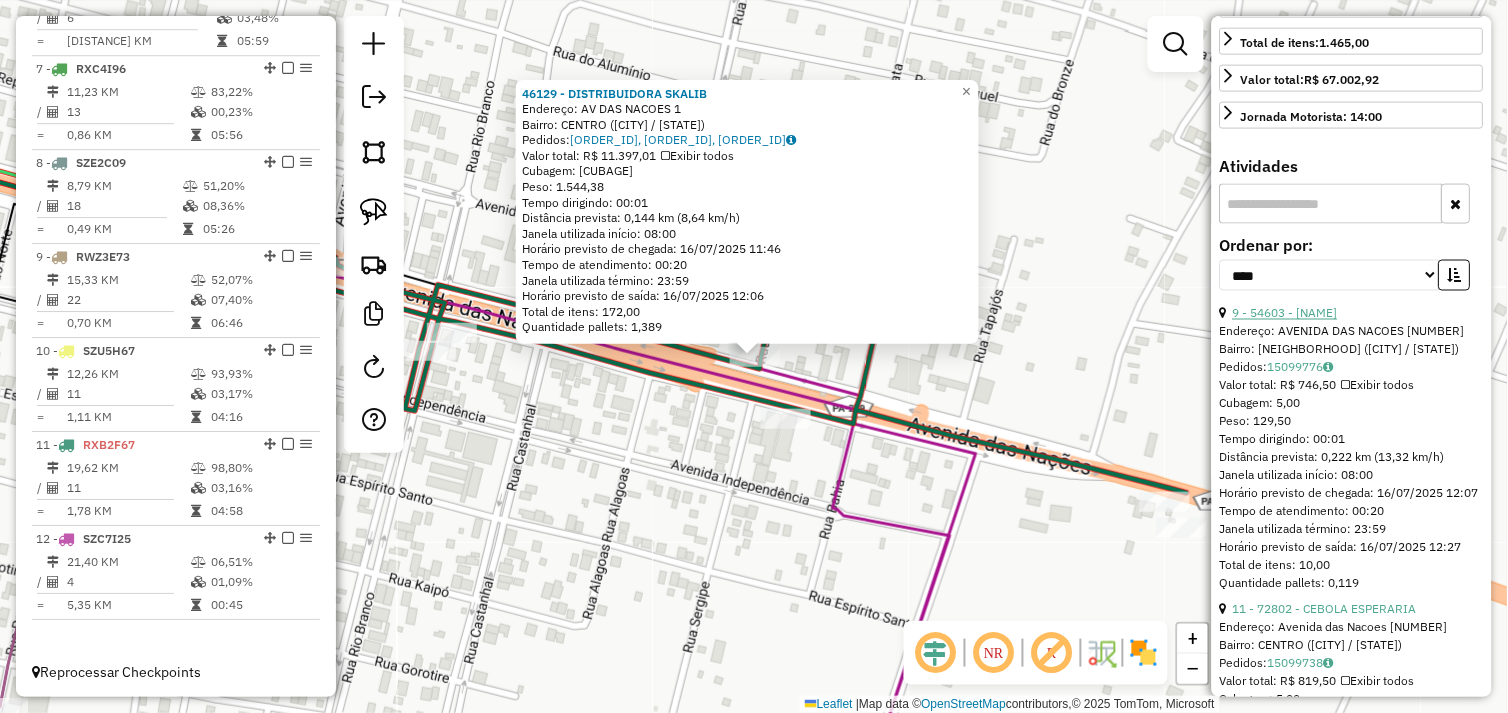 click on "9 - 54603 - DISTRIBUIDORA REGYS" at bounding box center [1285, 313] 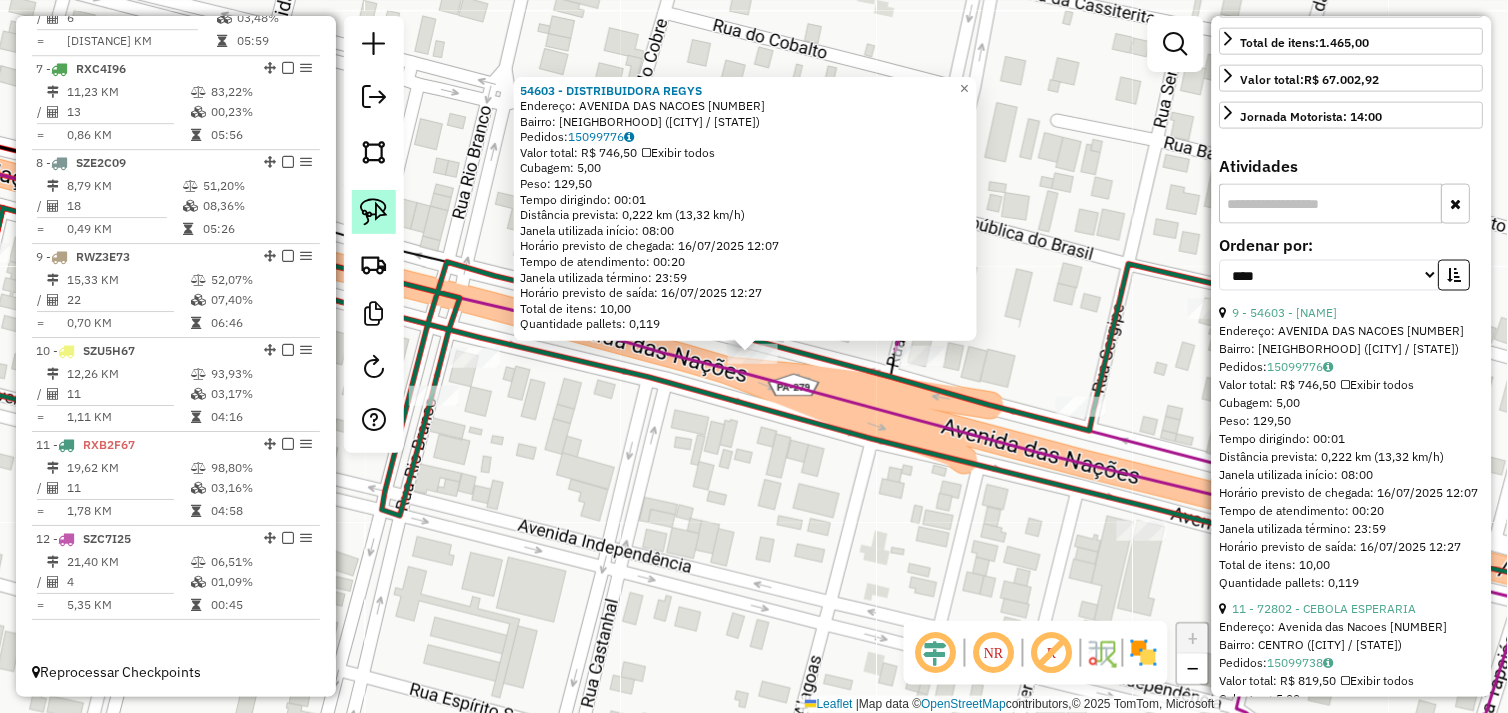 click 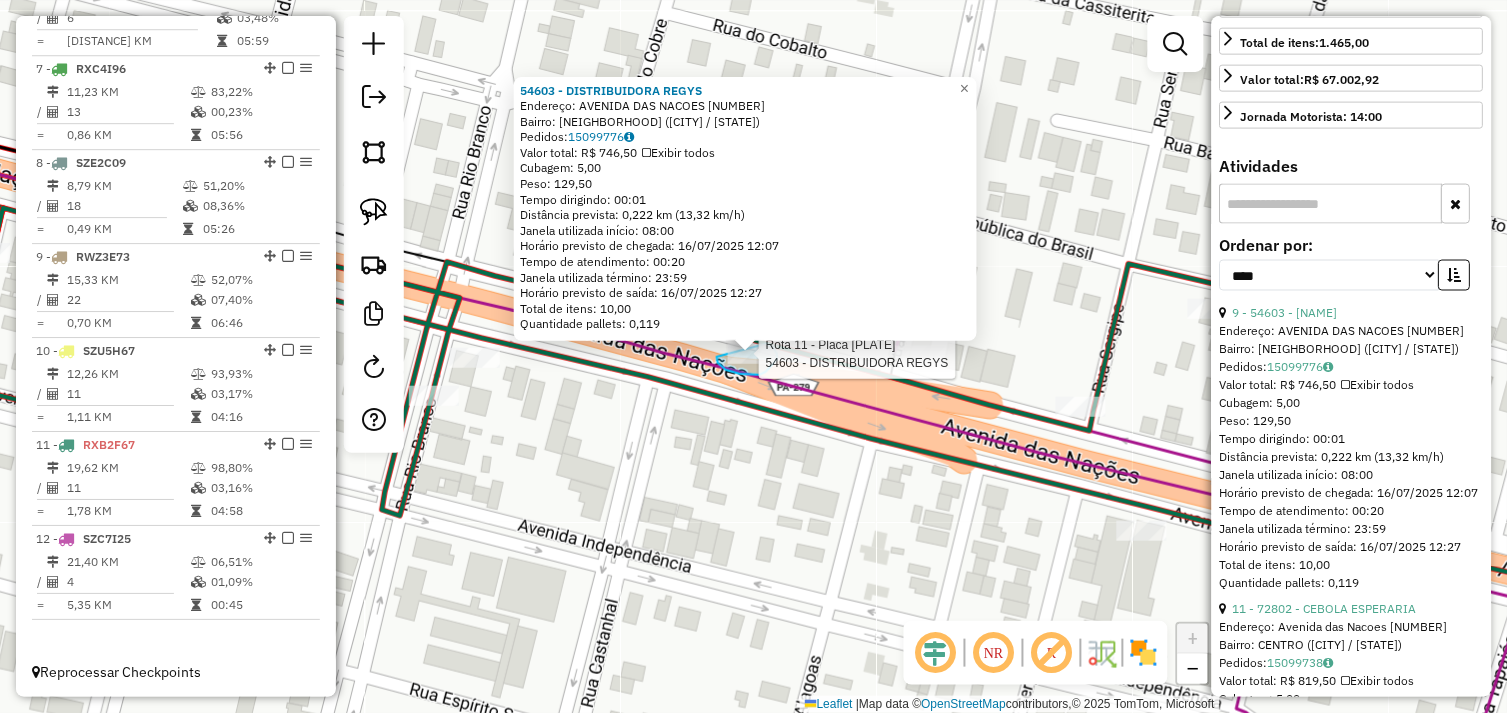 click on "Rota 11 - Placa RXB2F67  54603 - DISTRIBUIDORA REGYS 54603 - DISTRIBUIDORA REGYS  Endereço:  AVENIDA DAS NACOES 3509   Bairro: COOPERLANDIA (OURILANDIA DO NORTE / PA)   Pedidos:  15099776   Valor total: R$ 746,50   Exibir todos   Cubagem: 5,00  Peso: 129,50  Tempo dirigindo: 00:01   Distância prevista: 0,222 km (13,32 km/h)   Janela utilizada início: 08:00   Horário previsto de chegada: 16/07/2025 12:07   Tempo de atendimento: 00:20   Janela utilizada término: 23:59   Horário previsto de saída: 16/07/2025 12:27   Total de itens: 10,00   Quantidade pallets: 0,119  ×" 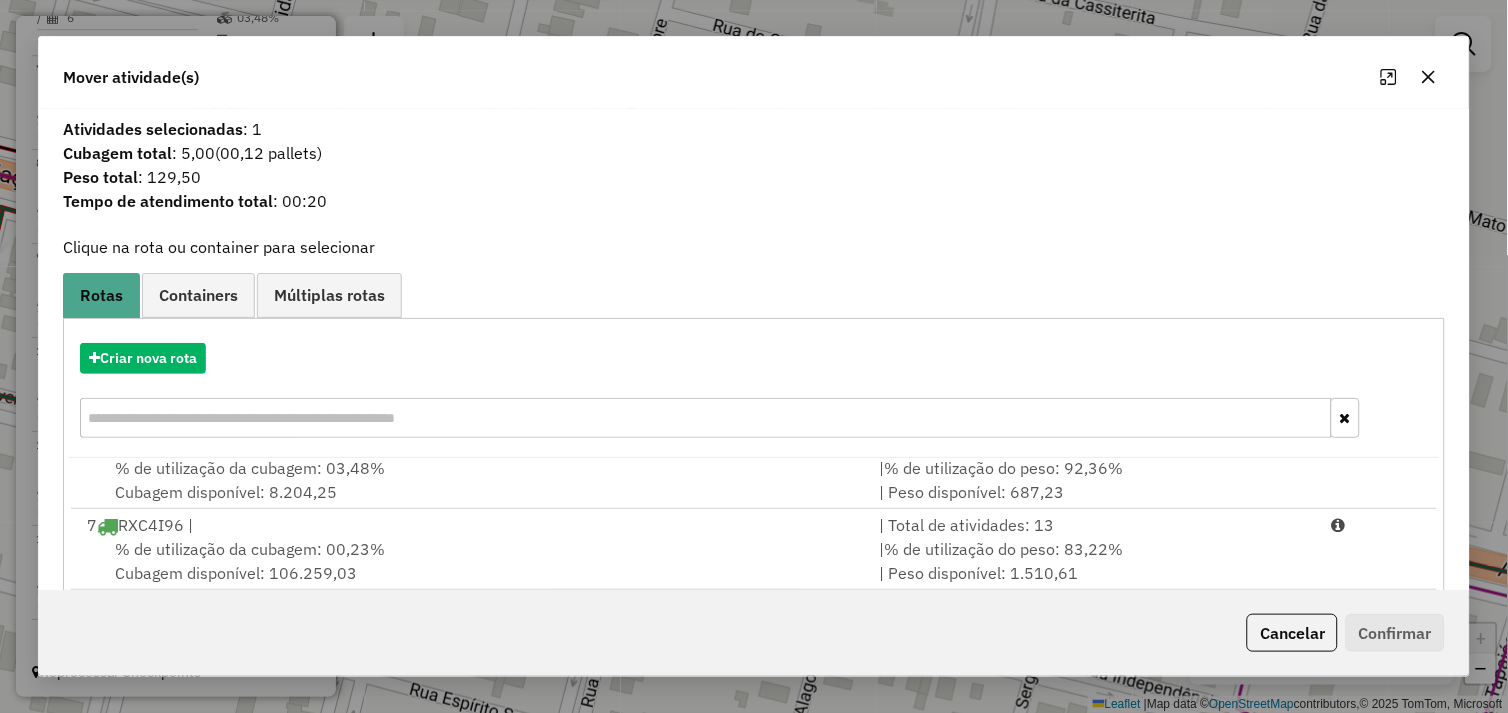 scroll, scrollTop: 492, scrollLeft: 0, axis: vertical 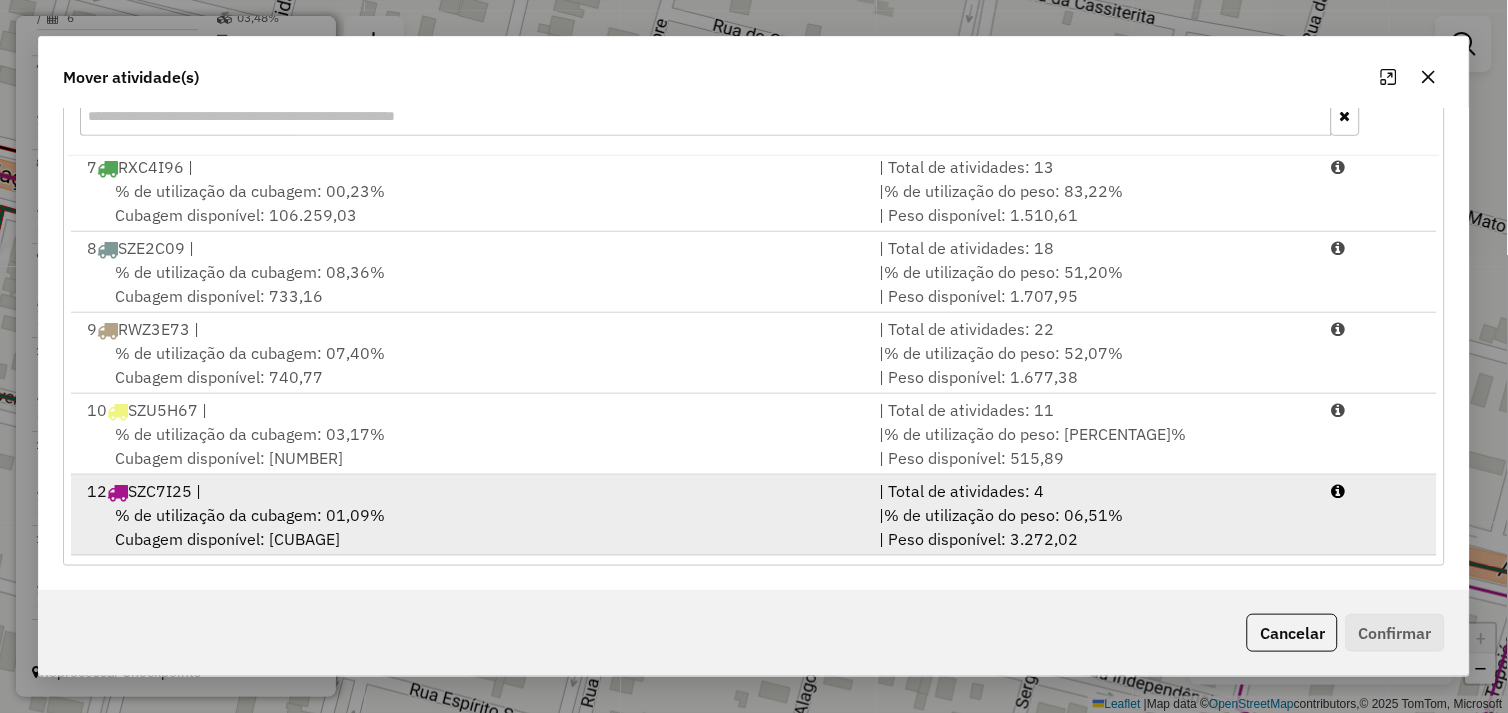 drag, startPoint x: 526, startPoint y: 504, endPoint x: 748, endPoint y: 528, distance: 223.29353 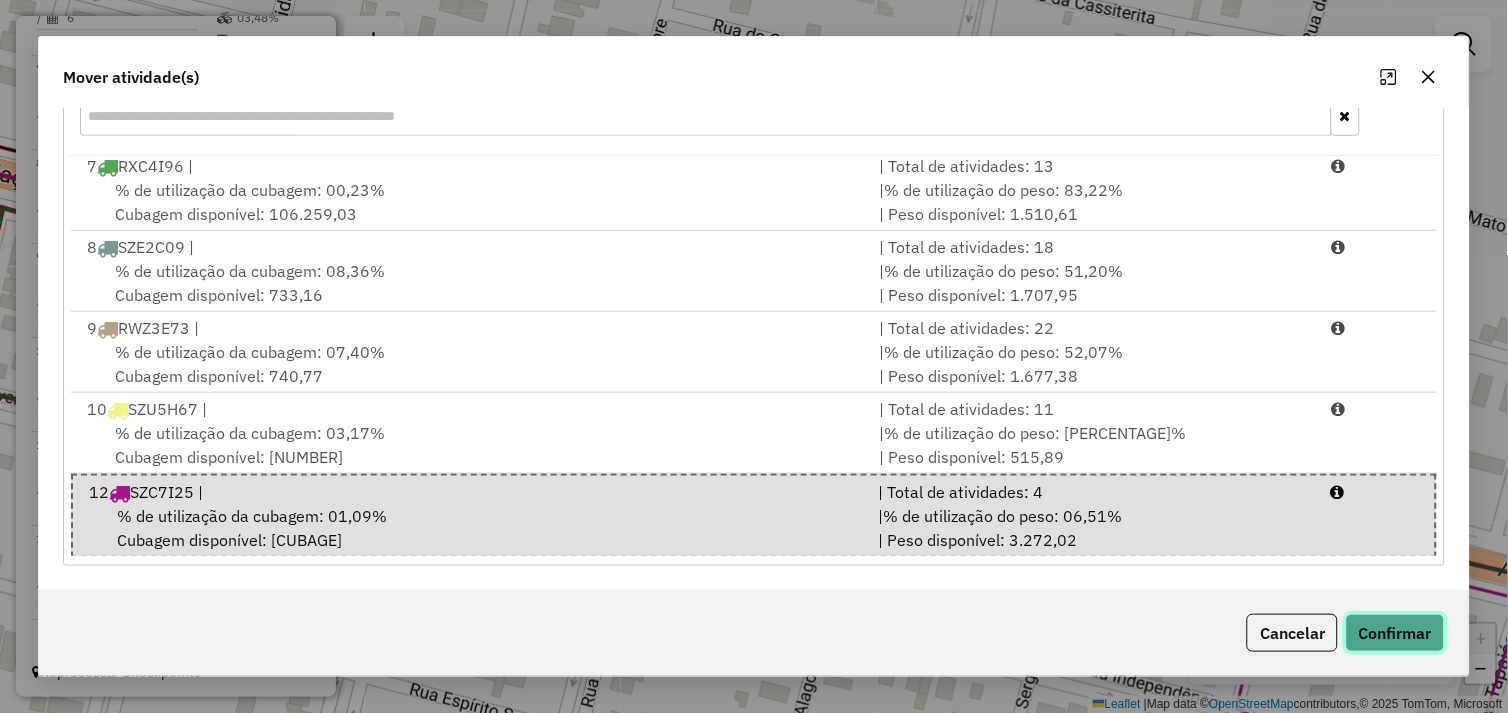 click on "Confirmar" 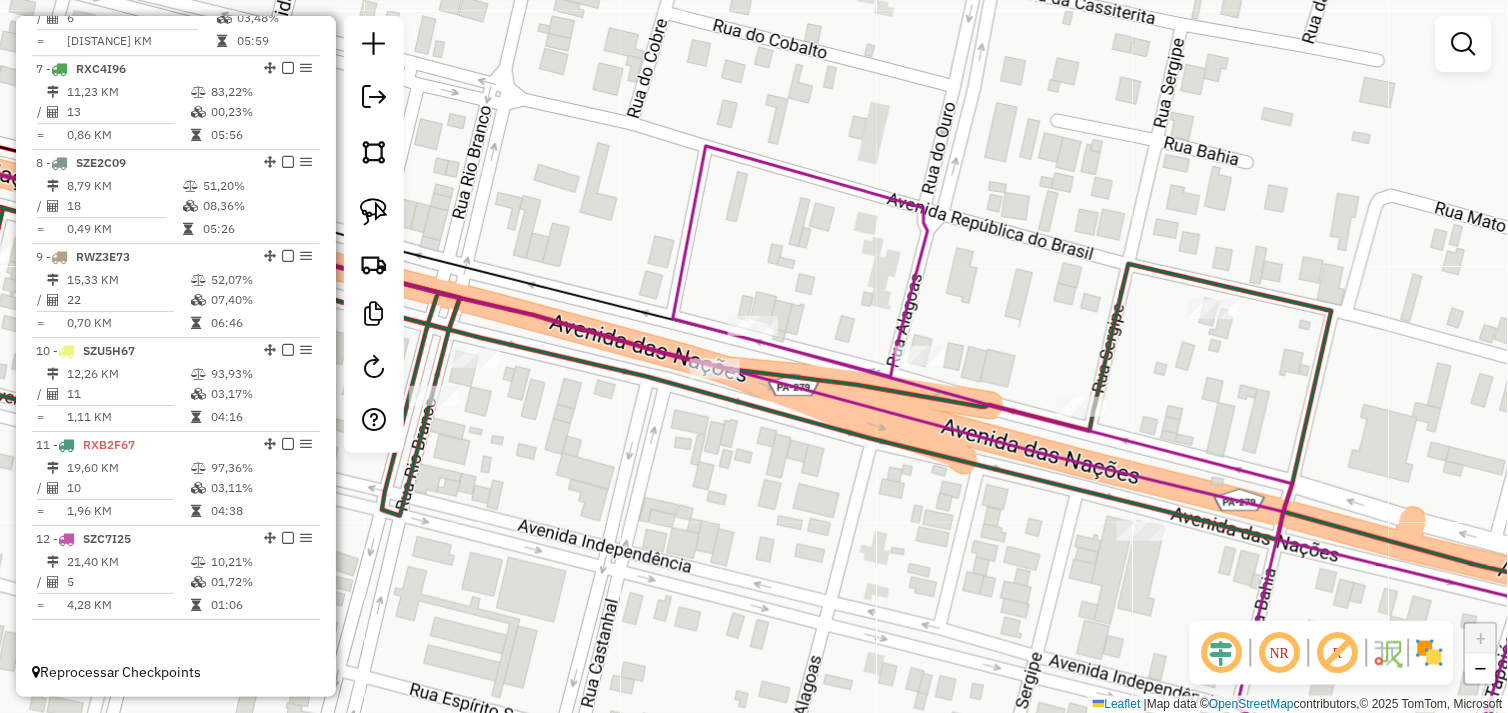 scroll, scrollTop: 0, scrollLeft: 0, axis: both 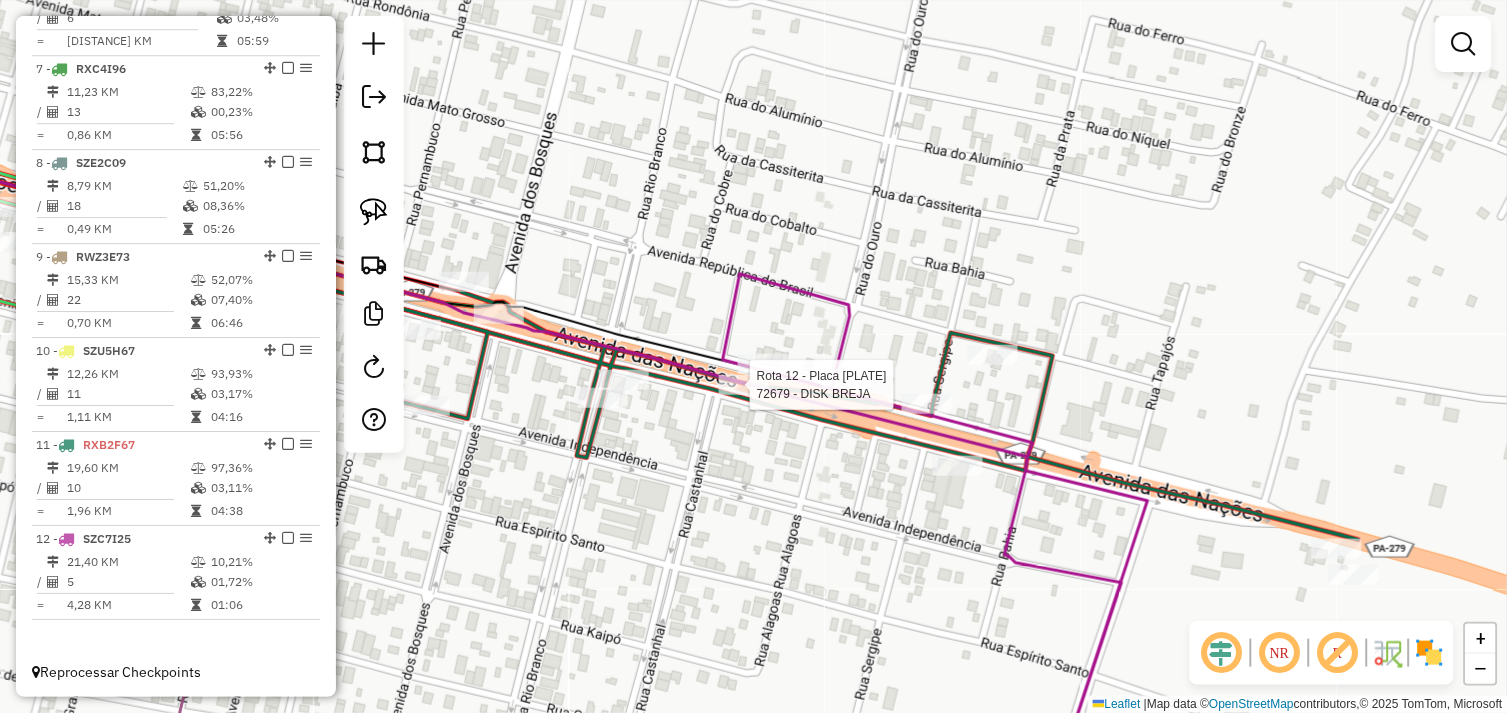 select on "*********" 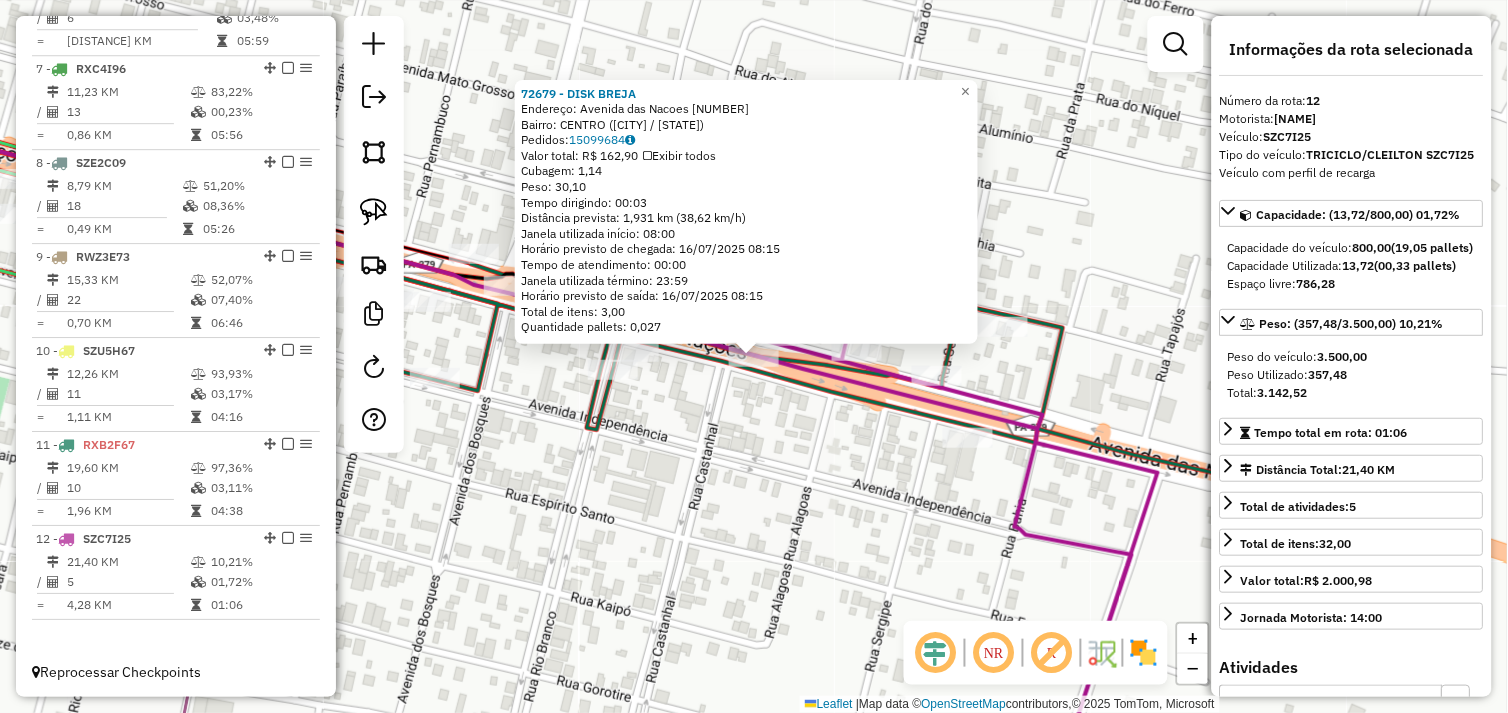 click on "72679 - DISK BREJA  Endereço:  Avenida das Nacoes 3519   Bairro: CENTRO (OURILANDIA DO NORTE / PA)   Pedidos:  15099684   Valor total: R$ 162,90   Exibir todos   Cubagem: 1,14  Peso: 30,10  Tempo dirigindo: 00:03   Distância prevista: 1,931 km (38,62 km/h)   Janela utilizada início: 08:00   Horário previsto de chegada: 16/07/2025 08:15   Tempo de atendimento: 00:00   Janela utilizada término: 23:59   Horário previsto de saída: 16/07/2025 08:15   Total de itens: 3,00   Quantidade pallets: 0,027  × Janela de atendimento Grade de atendimento Capacidade Transportadoras Veículos Cliente Pedidos  Rotas Selecione os dias de semana para filtrar as janelas de atendimento  Seg   Ter   Qua   Qui   Sex   Sáb   Dom  Informe o período da janela de atendimento: De: Até:  Filtrar exatamente a janela do cliente  Considerar janela de atendimento padrão  Selecione os dias de semana para filtrar as grades de atendimento  Seg   Ter   Qua   Qui   Sex   Sáb   Dom   Considerar clientes sem dia de atendimento cadastrado" 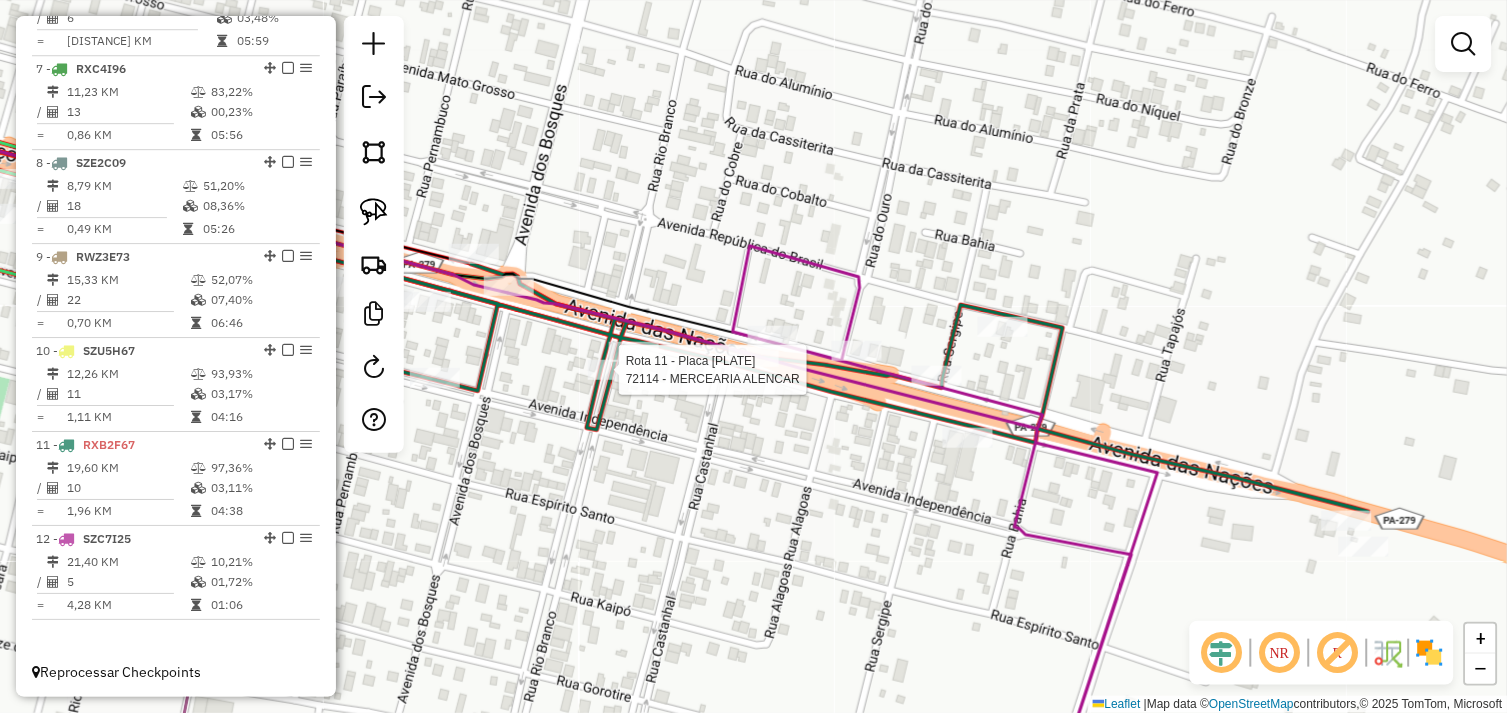 select on "*********" 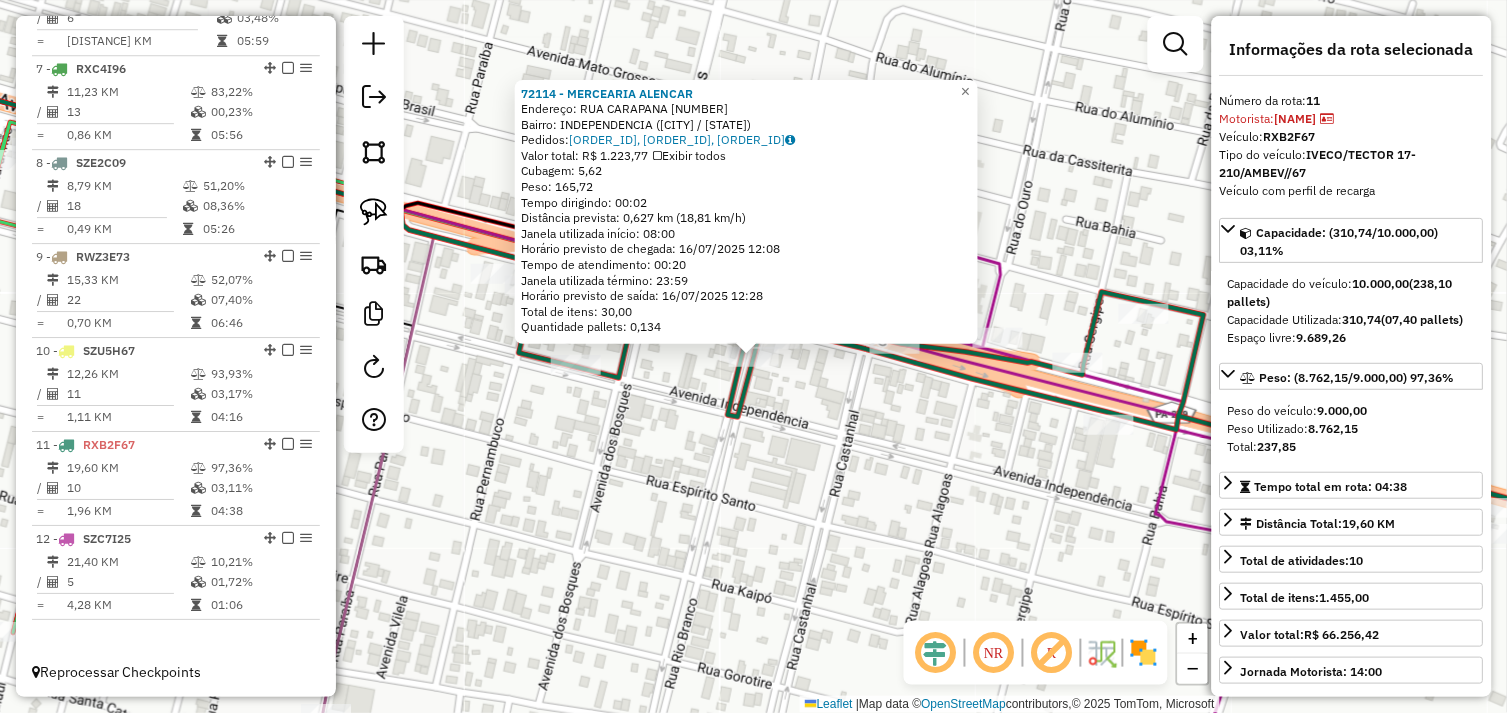 click on "72114 - MERCEARIA ALENCAR  Endereço:  RUA CARAPANA 36   Bairro: INDEPENDENCIA (OURILANDIA DO NORTE / PA)   Pedidos:  15099784, 15099785, 15099798   Valor total: R$ 1.223,77   Exibir todos   Cubagem: 5,62  Peso: 165,72  Tempo dirigindo: 00:02   Distância prevista: 0,627 km (18,81 km/h)   Janela utilizada início: 08:00   Horário previsto de chegada: 16/07/2025 12:08   Tempo de atendimento: 00:20   Janela utilizada término: 23:59   Horário previsto de saída: 16/07/2025 12:28   Total de itens: 30,00   Quantidade pallets: 0,134  × Janela de atendimento Grade de atendimento Capacidade Transportadoras Veículos Cliente Pedidos  Rotas Selecione os dias de semana para filtrar as janelas de atendimento  Seg   Ter   Qua   Qui   Sex   Sáb   Dom  Informe o período da janela de atendimento: De: Até:  Filtrar exatamente a janela do cliente  Considerar janela de atendimento padrão  Selecione os dias de semana para filtrar as grades de atendimento  Seg   Ter   Qua   Qui   Sex   Sáb   Dom   Peso mínimo:   De:  +" 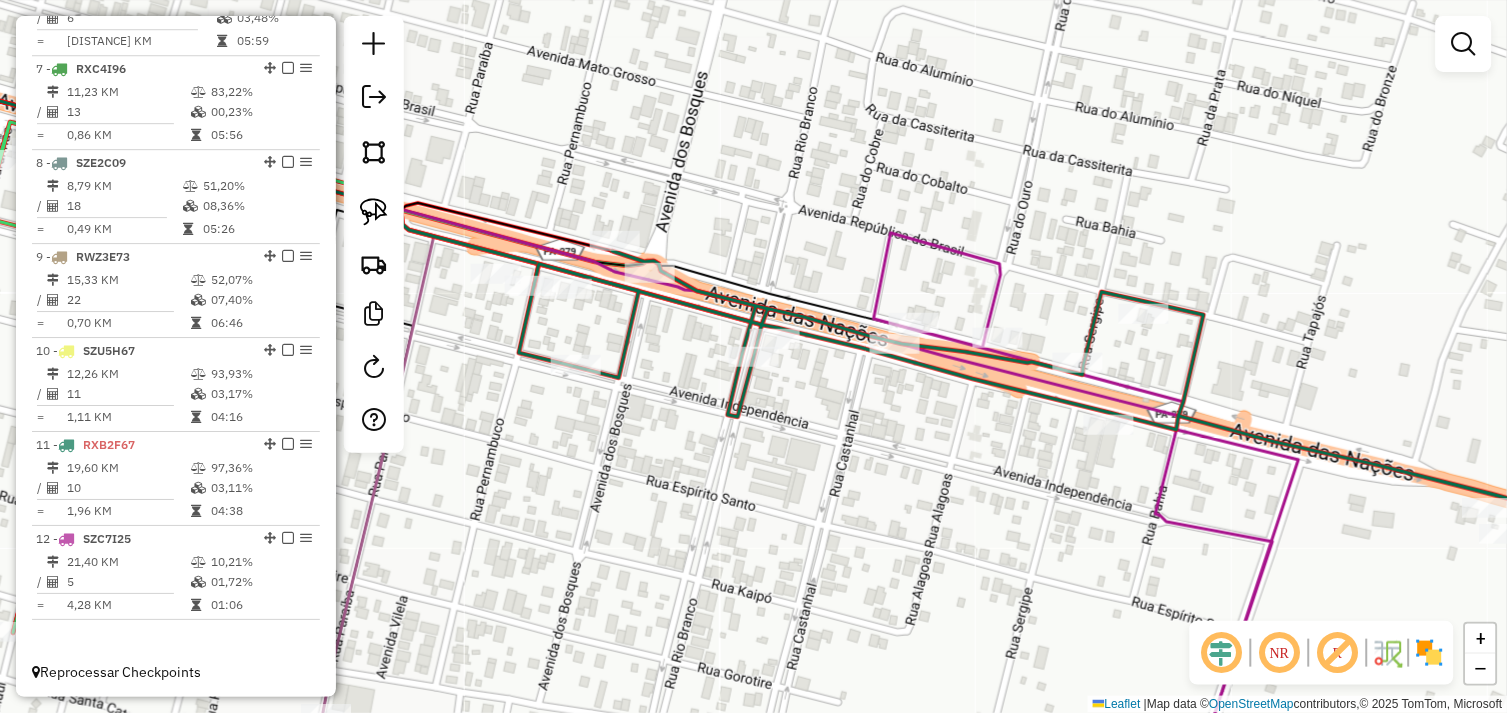 click on "Janela de atendimento Grade de atendimento Capacidade Transportadoras Veículos Cliente Pedidos  Rotas Selecione os dias de semana para filtrar as janelas de atendimento  Seg   Ter   Qua   Qui   Sex   Sáb   Dom  Informe o período da janela de atendimento: De: Até:  Filtrar exatamente a janela do cliente  Considerar janela de atendimento padrão  Selecione os dias de semana para filtrar as grades de atendimento  Seg   Ter   Qua   Qui   Sex   Sáb   Dom   Considerar clientes sem dia de atendimento cadastrado  Clientes fora do dia de atendimento selecionado Filtrar as atividades entre os valores definidos abaixo:  Peso mínimo:   Peso máximo:   Cubagem mínima:   Cubagem máxima:   De:   Até:  Filtrar as atividades entre o tempo de atendimento definido abaixo:  De:   Até:   Considerar capacidade total dos clientes não roteirizados Transportadora: Selecione um ou mais itens Tipo de veículo: Selecione um ou mais itens Veículo: Selecione um ou mais itens Motorista: Selecione um ou mais itens Nome: Rótulo:" 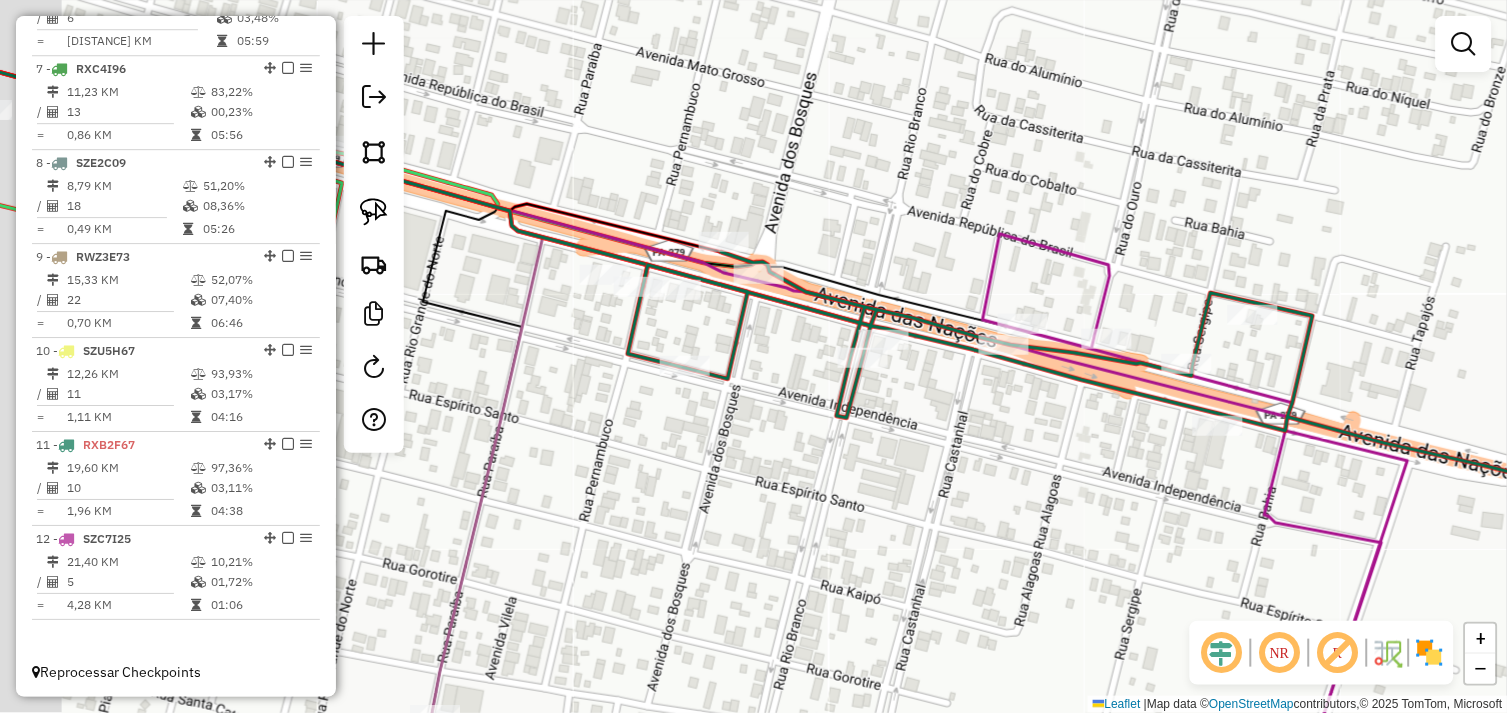 drag, startPoint x: 658, startPoint y: 414, endPoint x: 824, endPoint y: 411, distance: 166.0271 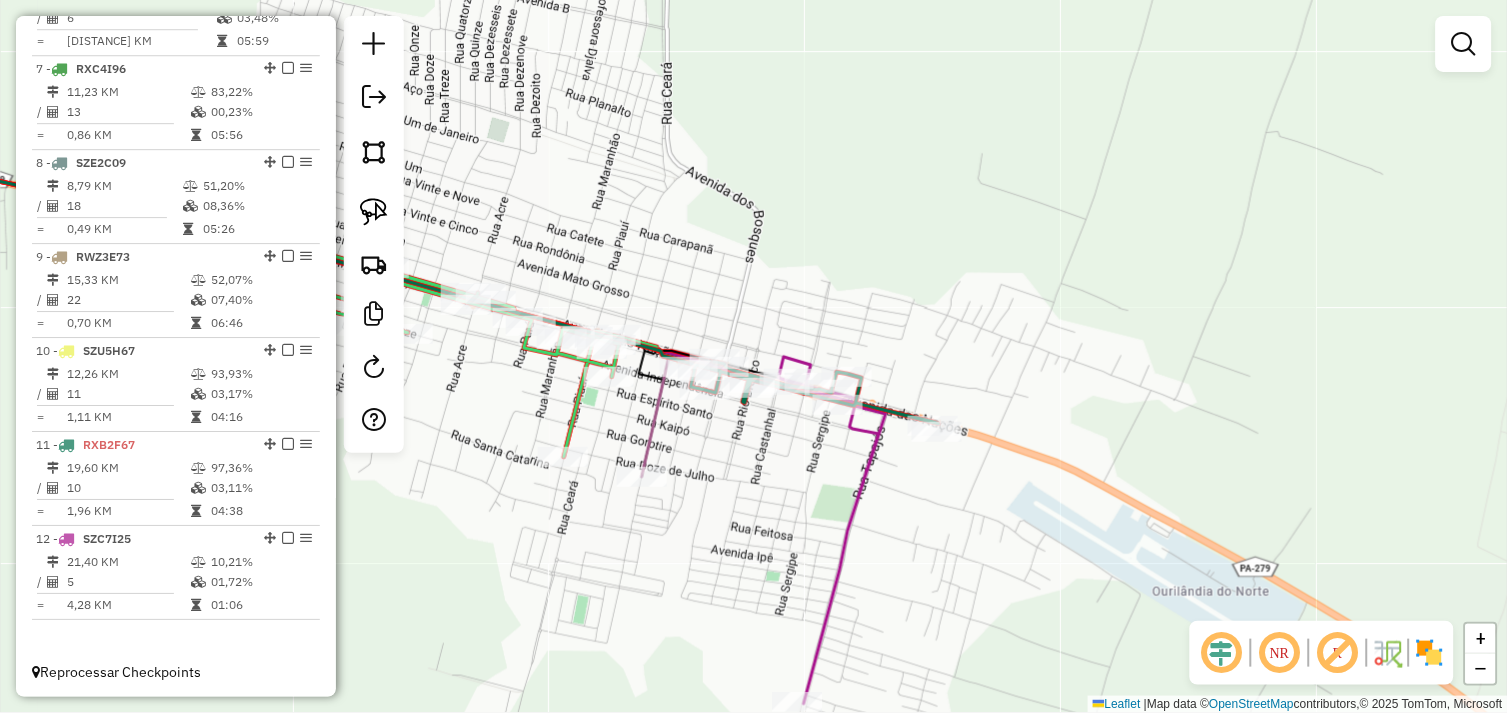 drag, startPoint x: 637, startPoint y: 411, endPoint x: 736, endPoint y: 411, distance: 99 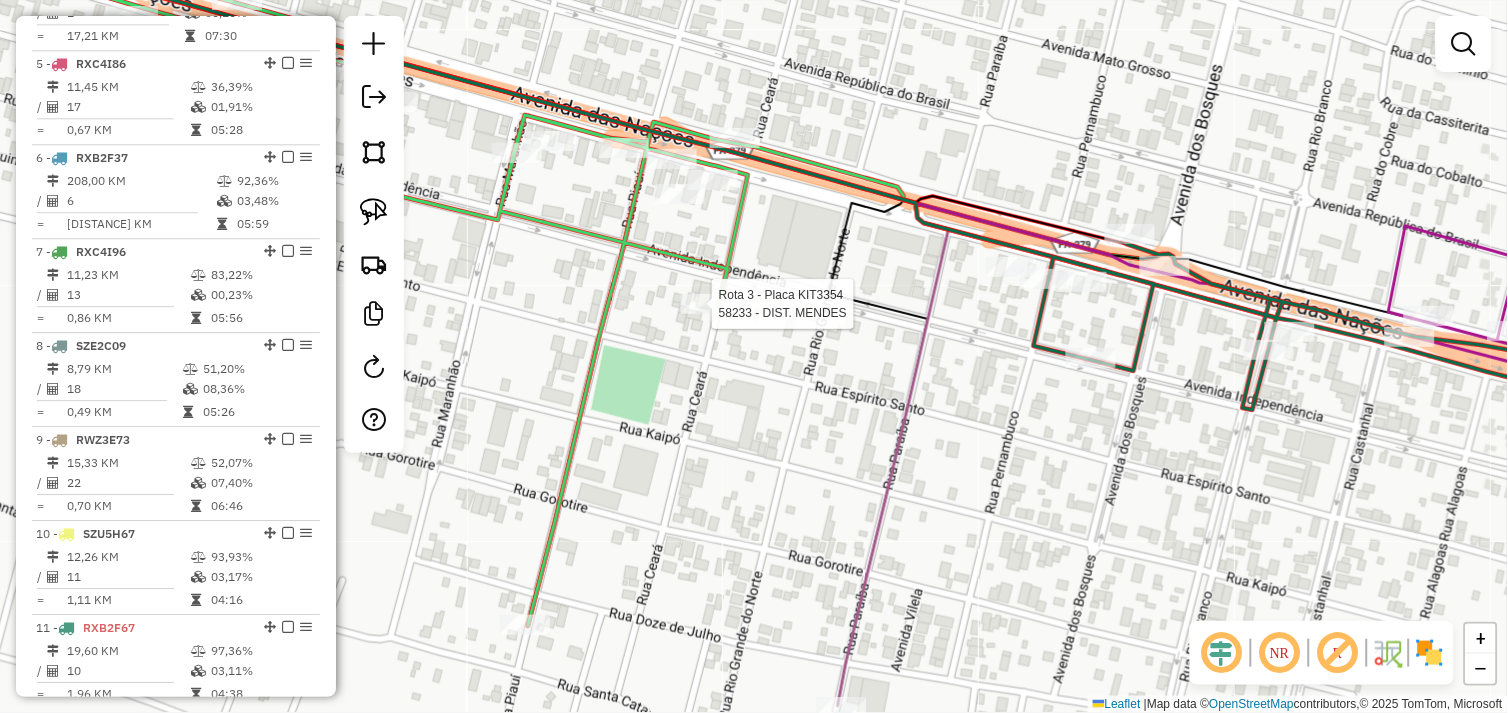 select on "*********" 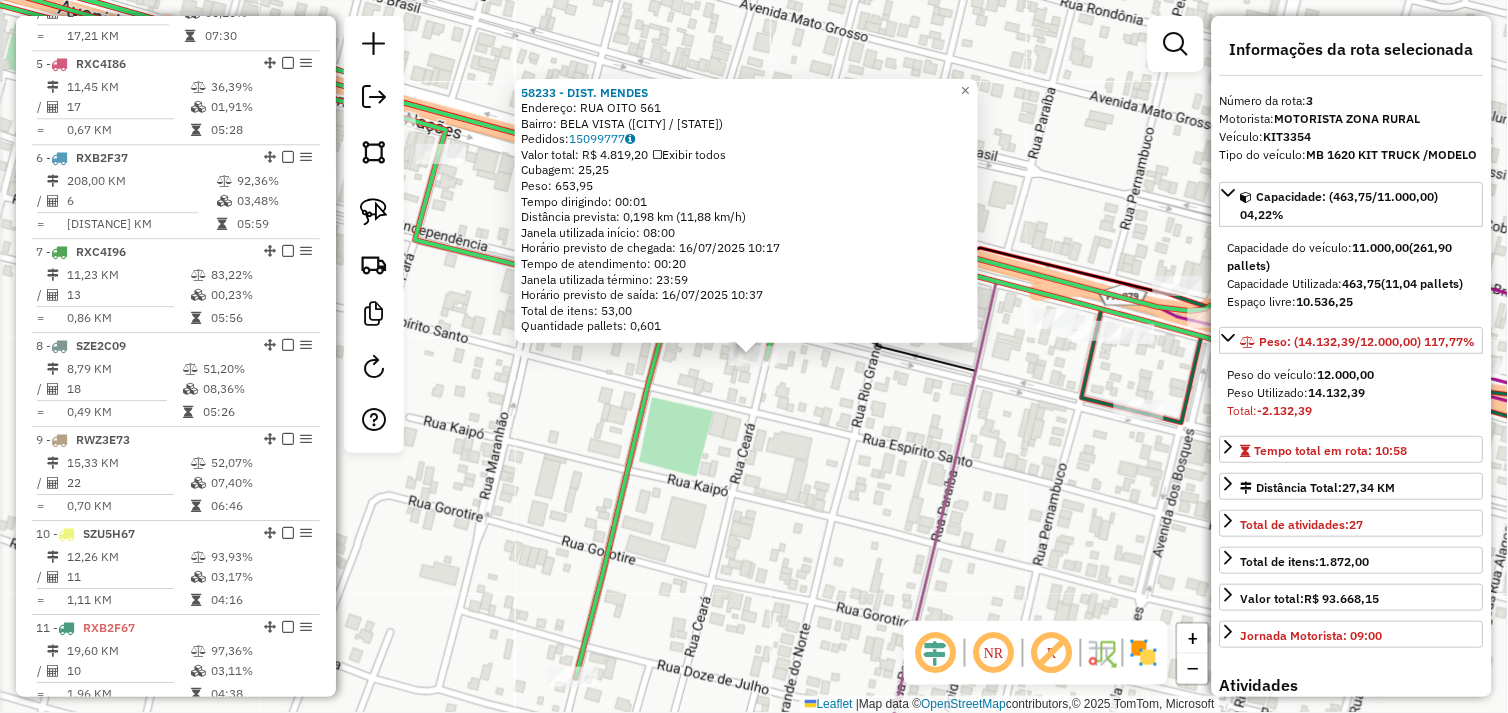 scroll, scrollTop: 961, scrollLeft: 0, axis: vertical 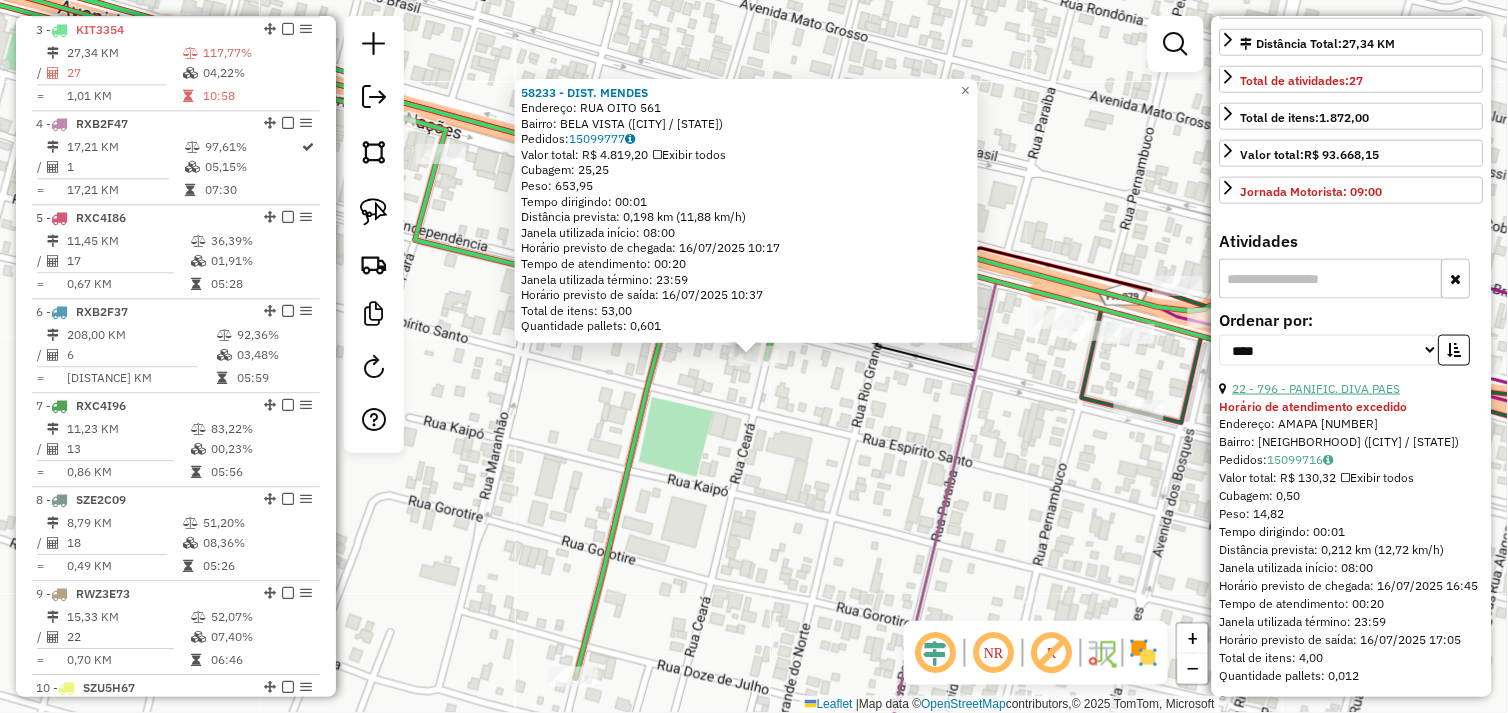 click on "22 - 796 - PANIFIC. DIVA PAES" at bounding box center [1317, 388] 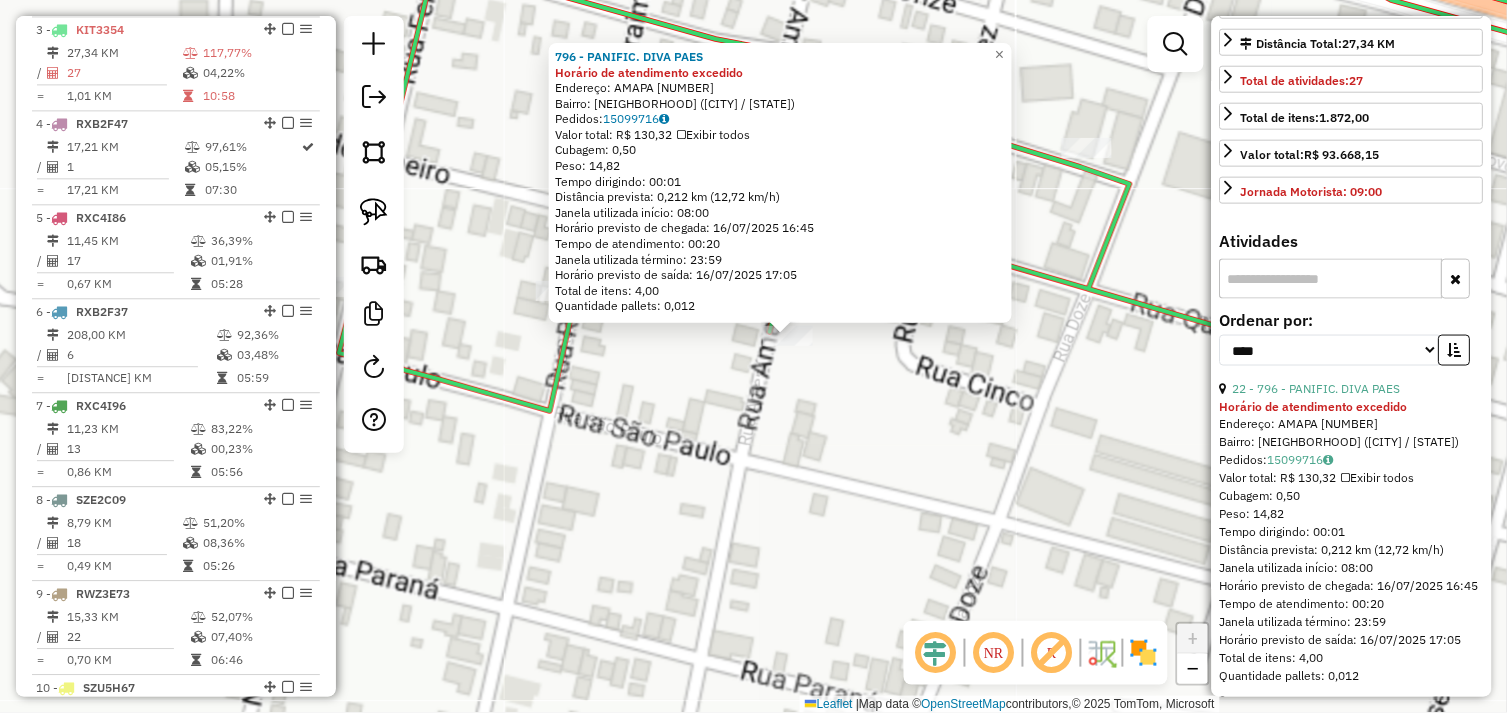 click on "796 - PANIFIC. DIVA PAES Horário de atendimento excedido  Endereço:  AMAPA 1111   Bairro: AEROPORTO (OURILANDIA DO NORTE / PA)   Pedidos:  15099716   Valor total: R$ 130,32   Exibir todos   Cubagem: 0,50  Peso: 14,82  Tempo dirigindo: 00:01   Distância prevista: 0,212 km (12,72 km/h)   Janela utilizada início: 08:00   Horário previsto de chegada: 16/07/2025 16:45   Tempo de atendimento: 00:20   Janela utilizada término: 23:59   Horário previsto de saída: 16/07/2025 17:05   Total de itens: 4,00   Quantidade pallets: 0,012  × Janela de atendimento Grade de atendimento Capacidade Transportadoras Veículos Cliente Pedidos  Rotas Selecione os dias de semana para filtrar as janelas de atendimento  Seg   Ter   Qua   Qui   Sex   Sáb   Dom  Informe o período da janela de atendimento: De: Até:  Filtrar exatamente a janela do cliente  Considerar janela de atendimento padrão  Selecione os dias de semana para filtrar as grades de atendimento  Seg   Ter   Qua   Qui   Sex   Sáb   Dom   Peso mínimo:   De:  De:" 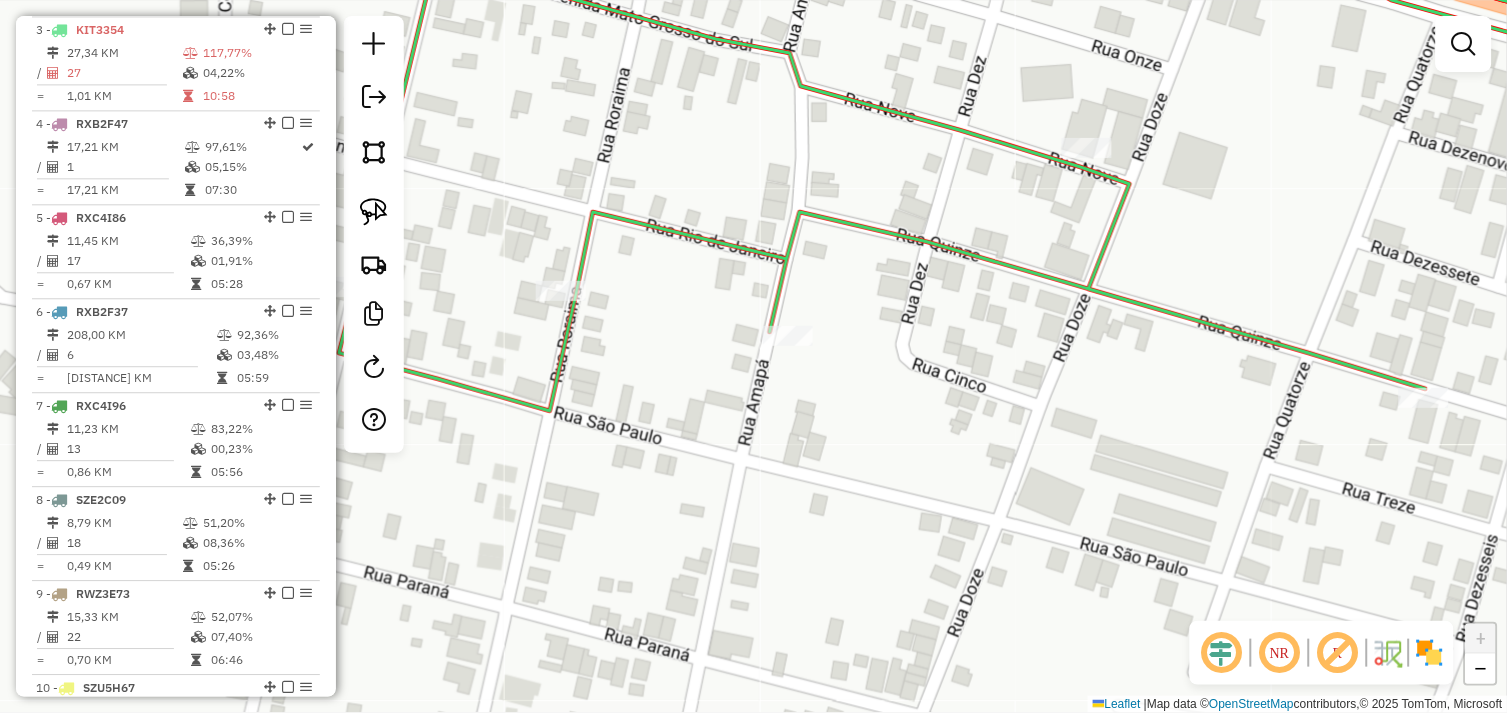 drag, startPoint x: 721, startPoint y: 423, endPoint x: 775, endPoint y: 383, distance: 67.20119 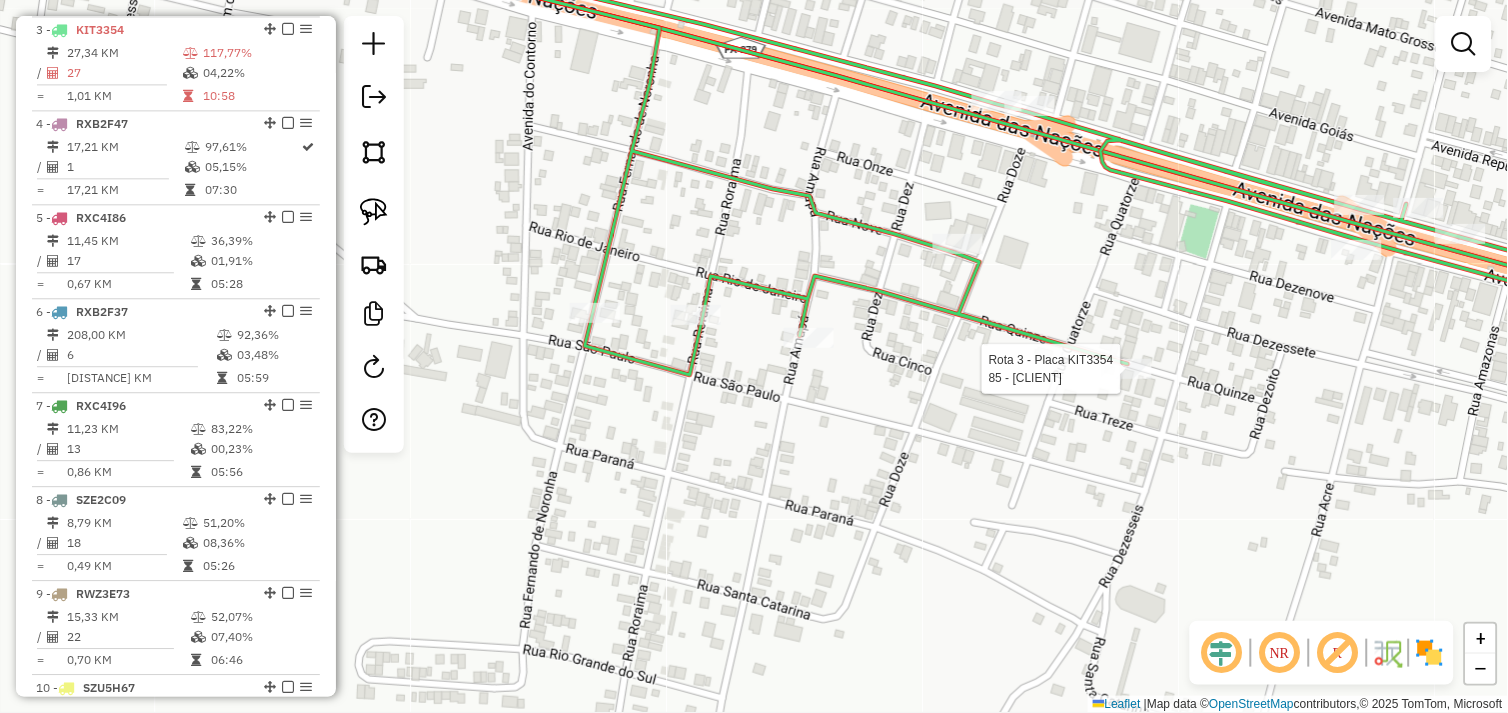 select on "*********" 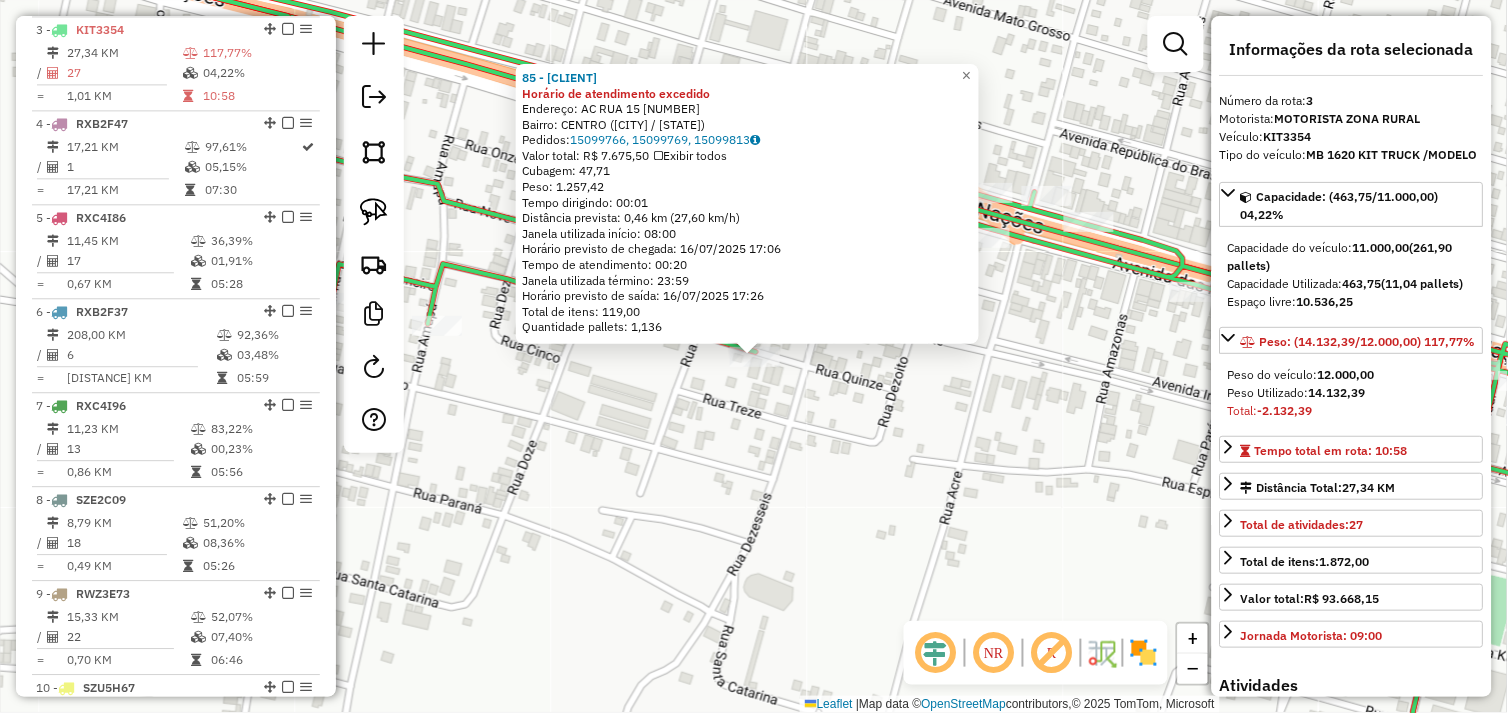 click on "85 - DIST ALMEIDA Horário de atendimento excedido  Endereço:  AC RUA 15 541   Bairro: CENTRO (OURILANDIA DO NORTE / PA)   Pedidos:  15099766, 15099769, 15099813   Valor total: R$ 7.675,50   Exibir todos   Cubagem: 47,71  Peso: 1.257,42  Tempo dirigindo: 00:01   Distância prevista: 0,46 km (27,60 km/h)   Janela utilizada início: 08:00   Horário previsto de chegada: 16/07/2025 17:06   Tempo de atendimento: 00:20   Janela utilizada término: 23:59   Horário previsto de saída: 16/07/2025 17:26   Total de itens: 119,00   Quantidade pallets: 1,136  × Janela de atendimento Grade de atendimento Capacidade Transportadoras Veículos Cliente Pedidos  Rotas Selecione os dias de semana para filtrar as janelas de atendimento  Seg   Ter   Qua   Qui   Sex   Sáb   Dom  Informe o período da janela de atendimento: De: Até:  Filtrar exatamente a janela do cliente  Considerar janela de atendimento padrão  Selecione os dias de semana para filtrar as grades de atendimento  Seg   Ter   Qua   Qui   Sex   Sáb   Dom   De:" 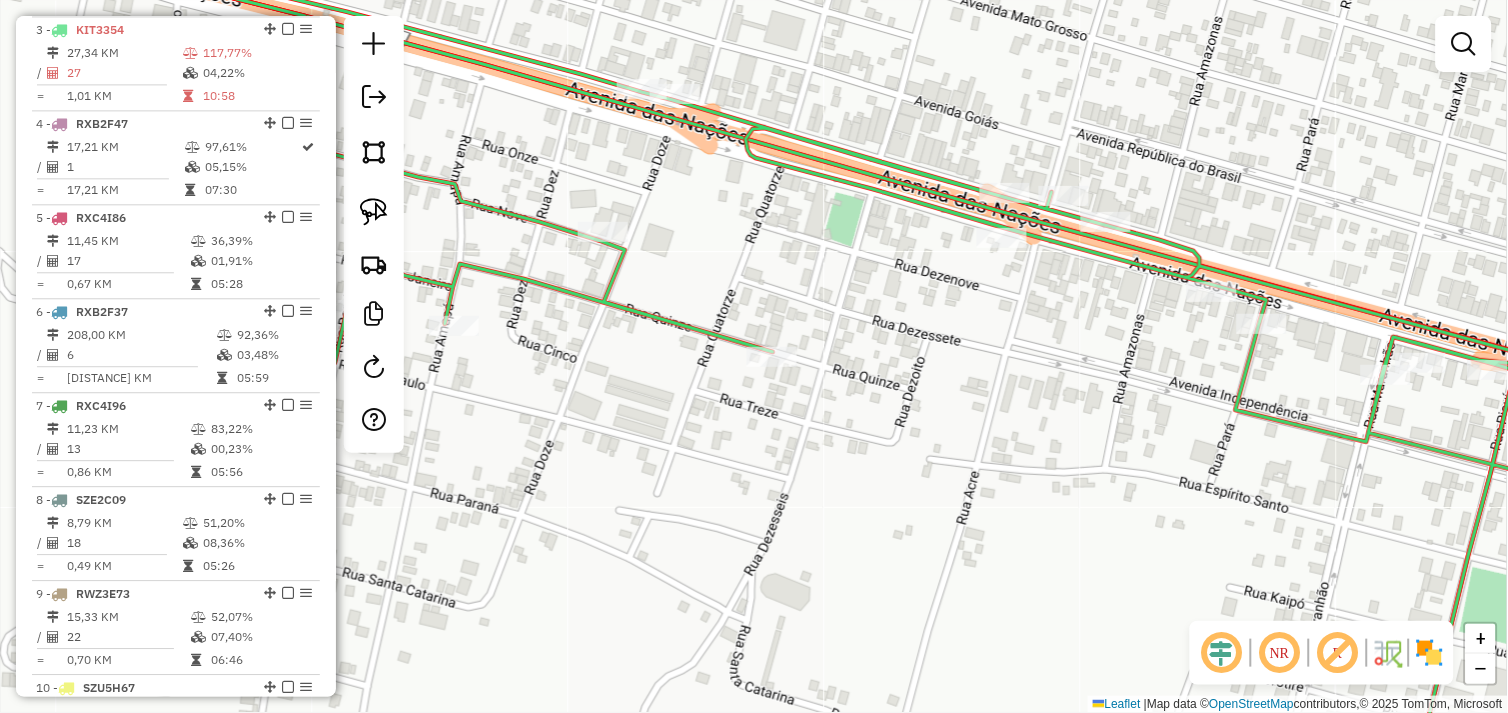 drag, startPoint x: 638, startPoint y: 433, endPoint x: 857, endPoint y: 416, distance: 219.65883 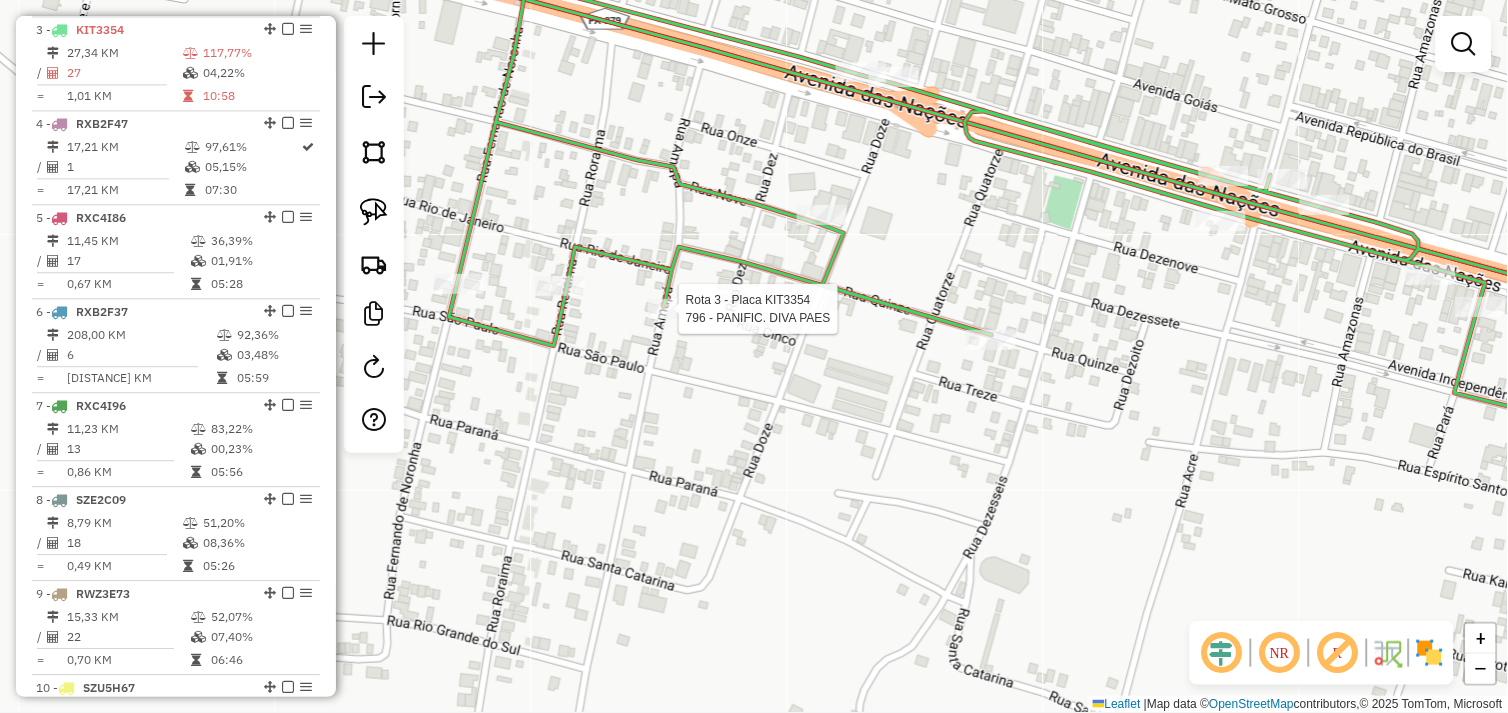 select on "*********" 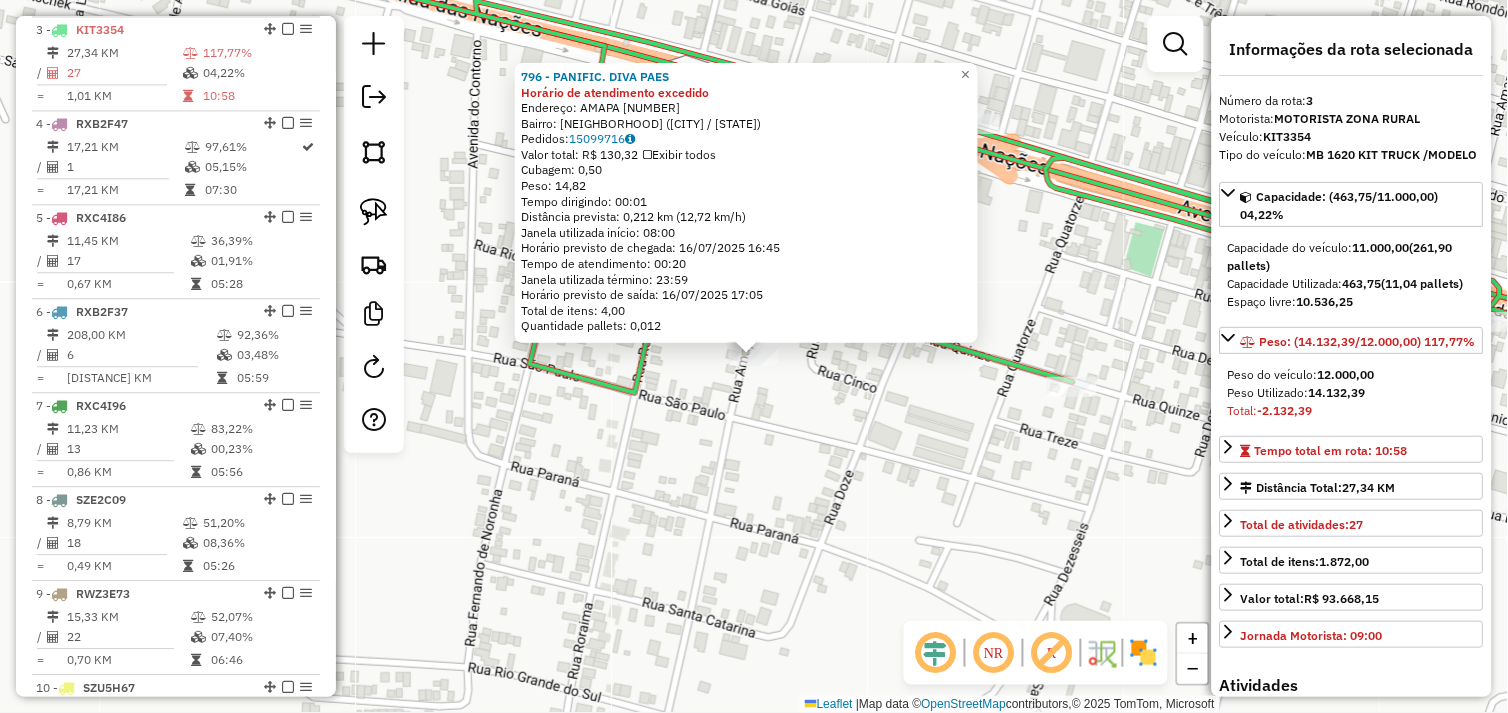click on "796 - PANIFIC. DIVA PAES Horário de atendimento excedido  Endereço:  AMAPA 1111   Bairro: AEROPORTO (OURILANDIA DO NORTE / PA)   Pedidos:  15099716   Valor total: R$ 130,32   Exibir todos   Cubagem: 0,50  Peso: 14,82  Tempo dirigindo: 00:01   Distância prevista: 0,212 km (12,72 km/h)   Janela utilizada início: 08:00   Horário previsto de chegada: 16/07/2025 16:45   Tempo de atendimento: 00:20   Janela utilizada término: 23:59   Horário previsto de saída: 16/07/2025 17:05   Total de itens: 4,00   Quantidade pallets: 0,012  × Janela de atendimento Grade de atendimento Capacidade Transportadoras Veículos Cliente Pedidos  Rotas Selecione os dias de semana para filtrar as janelas de atendimento  Seg   Ter   Qua   Qui   Sex   Sáb   Dom  Informe o período da janela de atendimento: De: Até:  Filtrar exatamente a janela do cliente  Considerar janela de atendimento padrão  Selecione os dias de semana para filtrar as grades de atendimento  Seg   Ter   Qua   Qui   Sex   Sáb   Dom   Peso mínimo:   De:  De:" 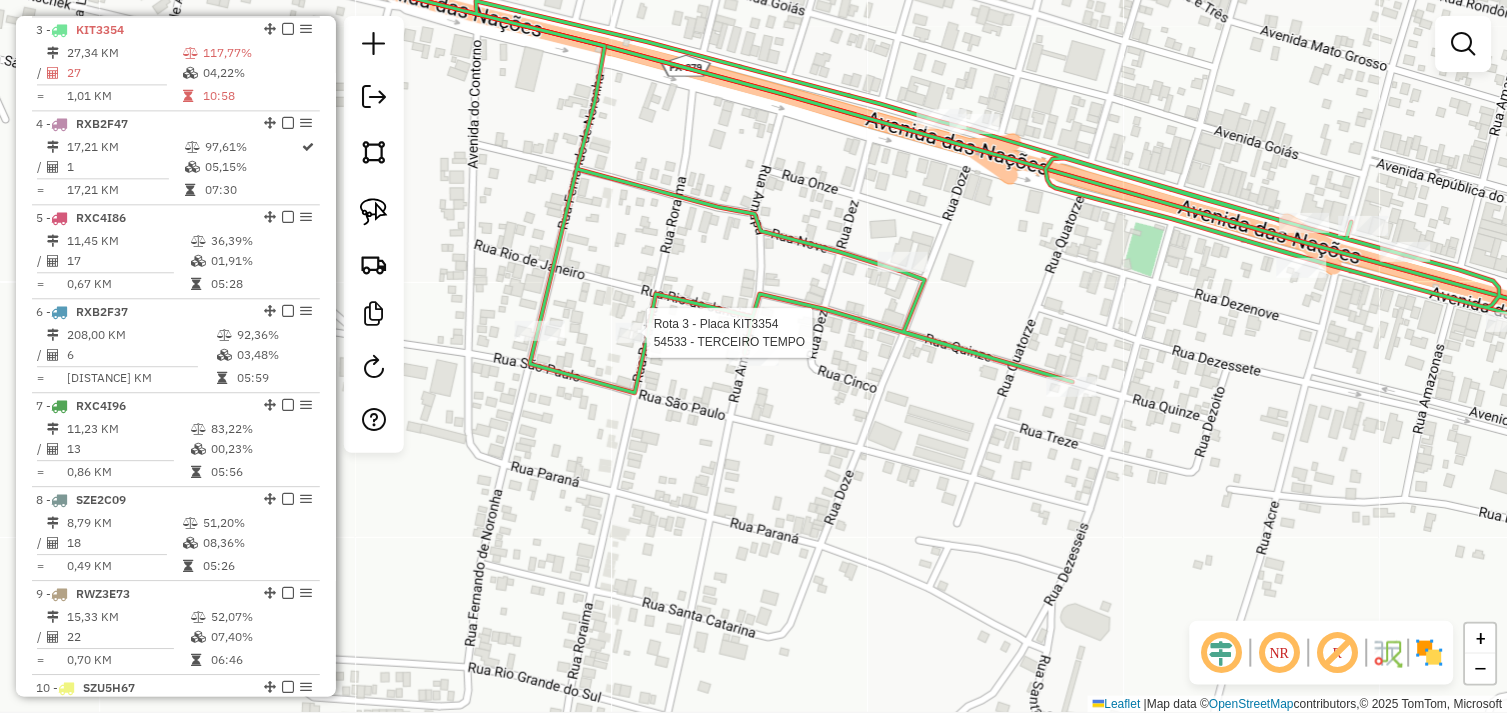 select on "*********" 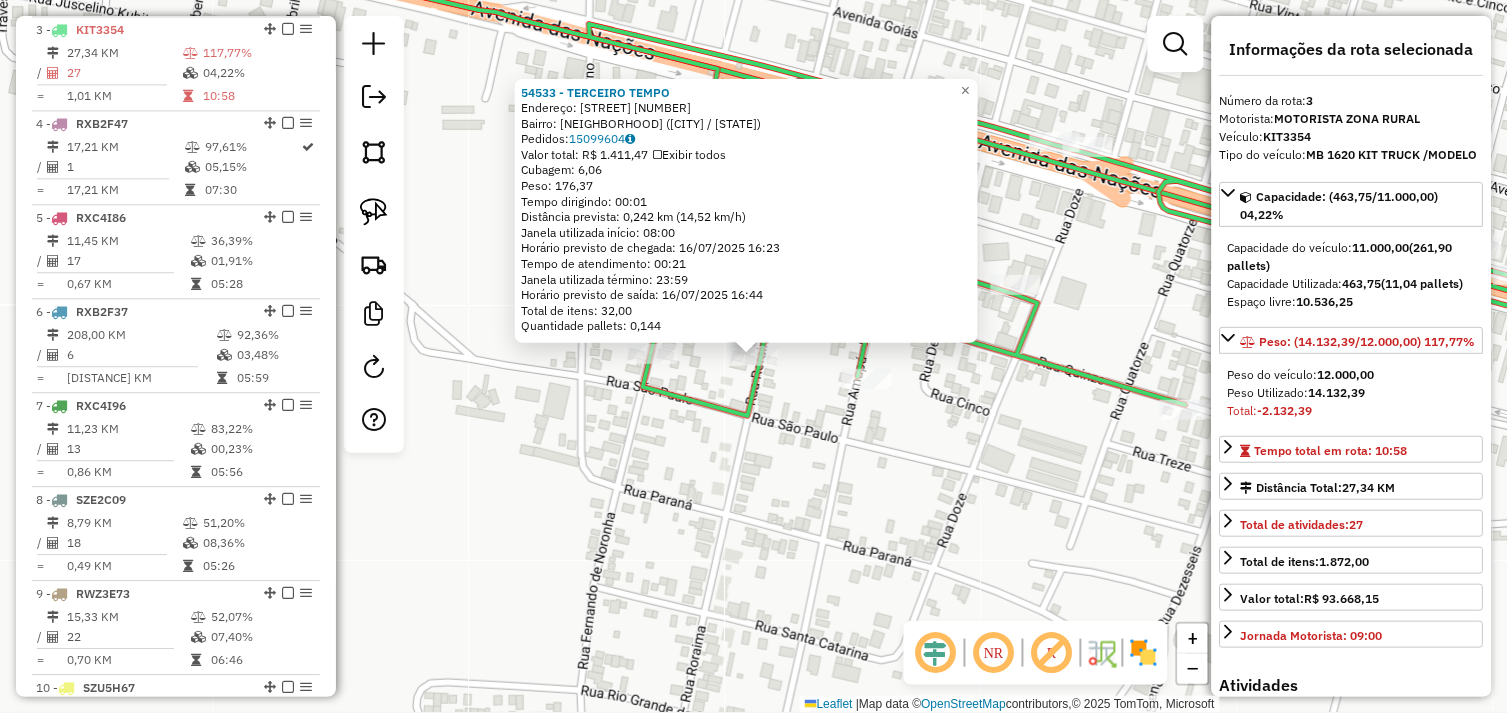 click on "Rota 3 - Placa KIT3354  131 - DIST SEDE ZERO 54533 - TERCEIRO  TEMPO  Endereço:  RORAIMA 1126   Bairro: AEROPORTO (OURILANDIA DO NORTE / PA)   Pedidos:  15099604   Valor total: R$ 1.411,47   Exibir todos   Cubagem: 6,06  Peso: 176,37  Tempo dirigindo: 00:01   Distância prevista: 0,242 km (14,52 km/h)   Janela utilizada início: 08:00   Horário previsto de chegada: 16/07/2025 16:23   Tempo de atendimento: 00:21   Janela utilizada término: 23:59   Horário previsto de saída: 16/07/2025 16:44   Total de itens: 32,00   Quantidade pallets: 0,144  × Janela de atendimento Grade de atendimento Capacidade Transportadoras Veículos Cliente Pedidos  Rotas Selecione os dias de semana para filtrar as janelas de atendimento  Seg   Ter   Qua   Qui   Sex   Sáb   Dom  Informe o período da janela de atendimento: De: Até:  Filtrar exatamente a janela do cliente  Considerar janela de atendimento padrão  Selecione os dias de semana para filtrar as grades de atendimento  Seg   Ter   Qua   Qui   Sex   Sáb   Dom   De:  +" 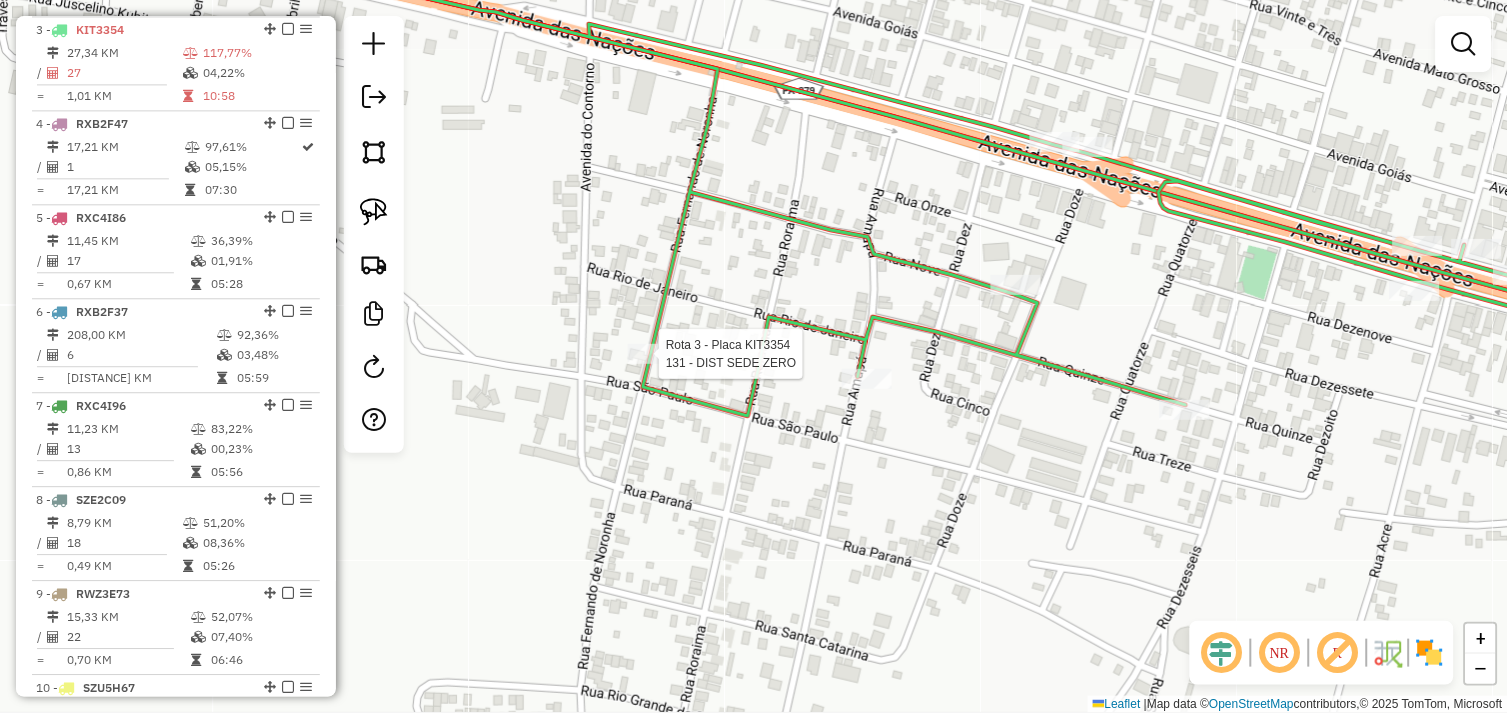 select on "*********" 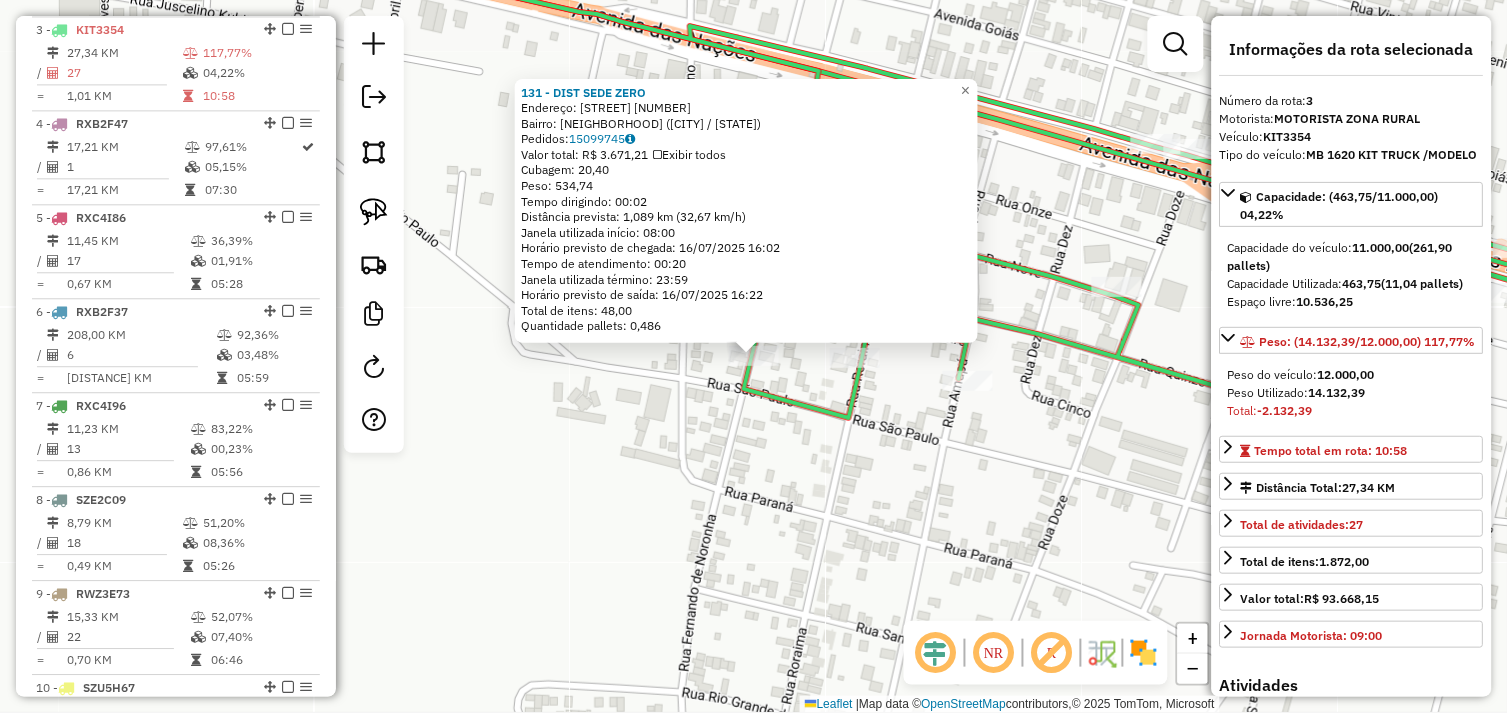 click on "131 - DIST SEDE ZERO  Endereço:  R FERNANDO DE NORONHA 111   Bairro: AEROPORTO (OURILANDIA DO NORTE / PA)   Pedidos:  15099745   Valor total: R$ 3.671,21   Exibir todos   Cubagem: 20,40  Peso: 534,74  Tempo dirigindo: 00:02   Distância prevista: 1,089 km (32,67 km/h)   Janela utilizada início: 08:00   Horário previsto de chegada: 16/07/2025 16:02   Tempo de atendimento: 00:20   Janela utilizada término: 23:59   Horário previsto de saída: 16/07/2025 16:22   Total de itens: 48,00   Quantidade pallets: 0,486  × Janela de atendimento Grade de atendimento Capacidade Transportadoras Veículos Cliente Pedidos  Rotas Selecione os dias de semana para filtrar as janelas de atendimento  Seg   Ter   Qua   Qui   Sex   Sáb   Dom  Informe o período da janela de atendimento: De: Até:  Filtrar exatamente a janela do cliente  Considerar janela de atendimento padrão  Selecione os dias de semana para filtrar as grades de atendimento  Seg   Ter   Qua   Qui   Sex   Sáb   Dom   Peso mínimo:   Peso máximo:   De:  De:" 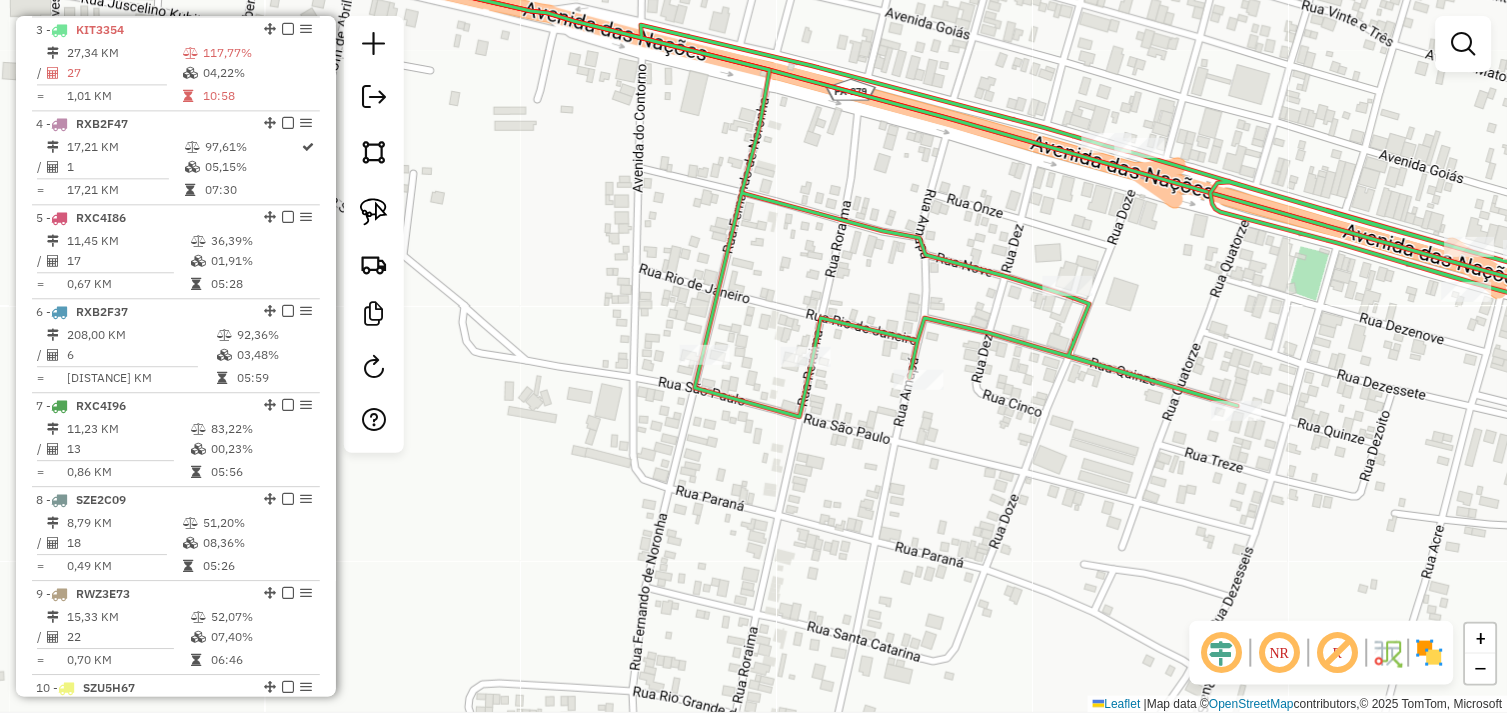drag, startPoint x: 827, startPoint y: 474, endPoint x: 727, endPoint y: 455, distance: 101.788994 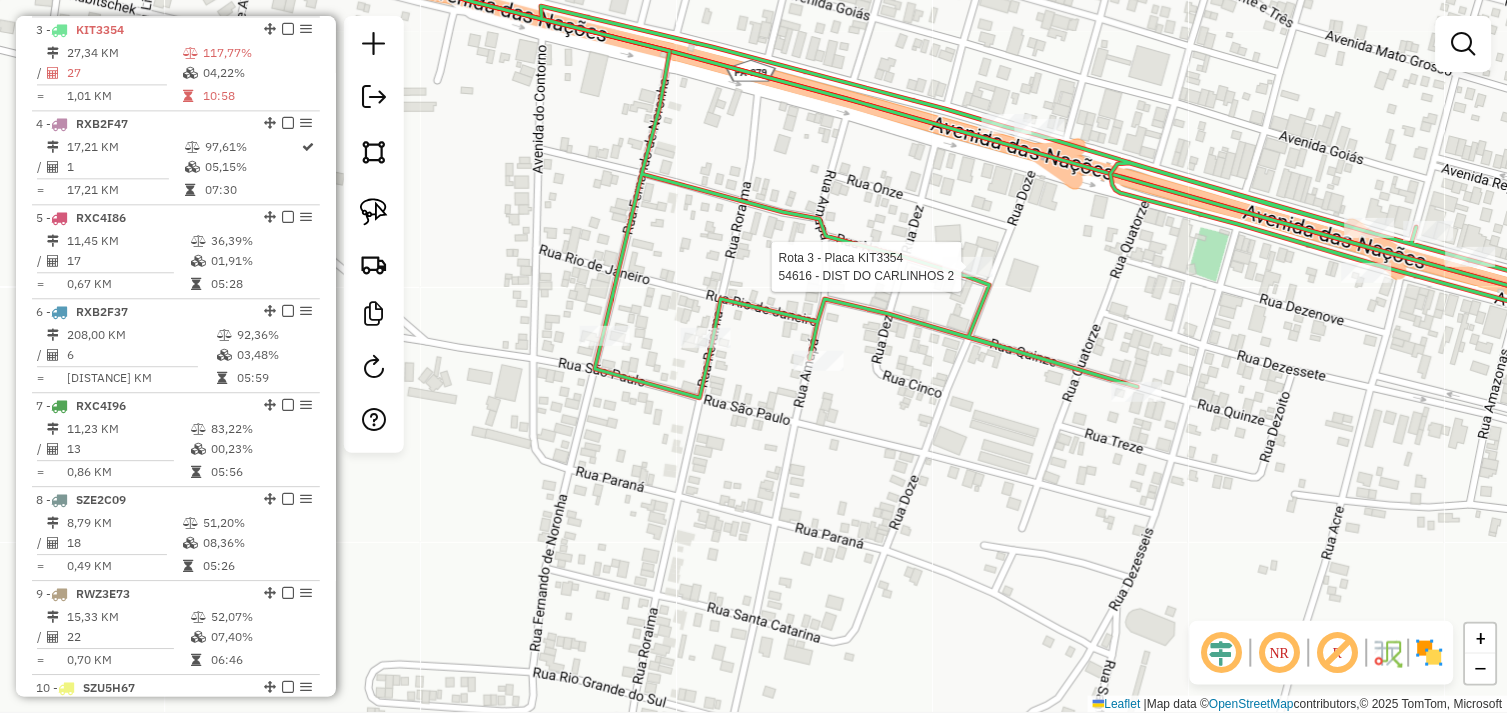 select on "*********" 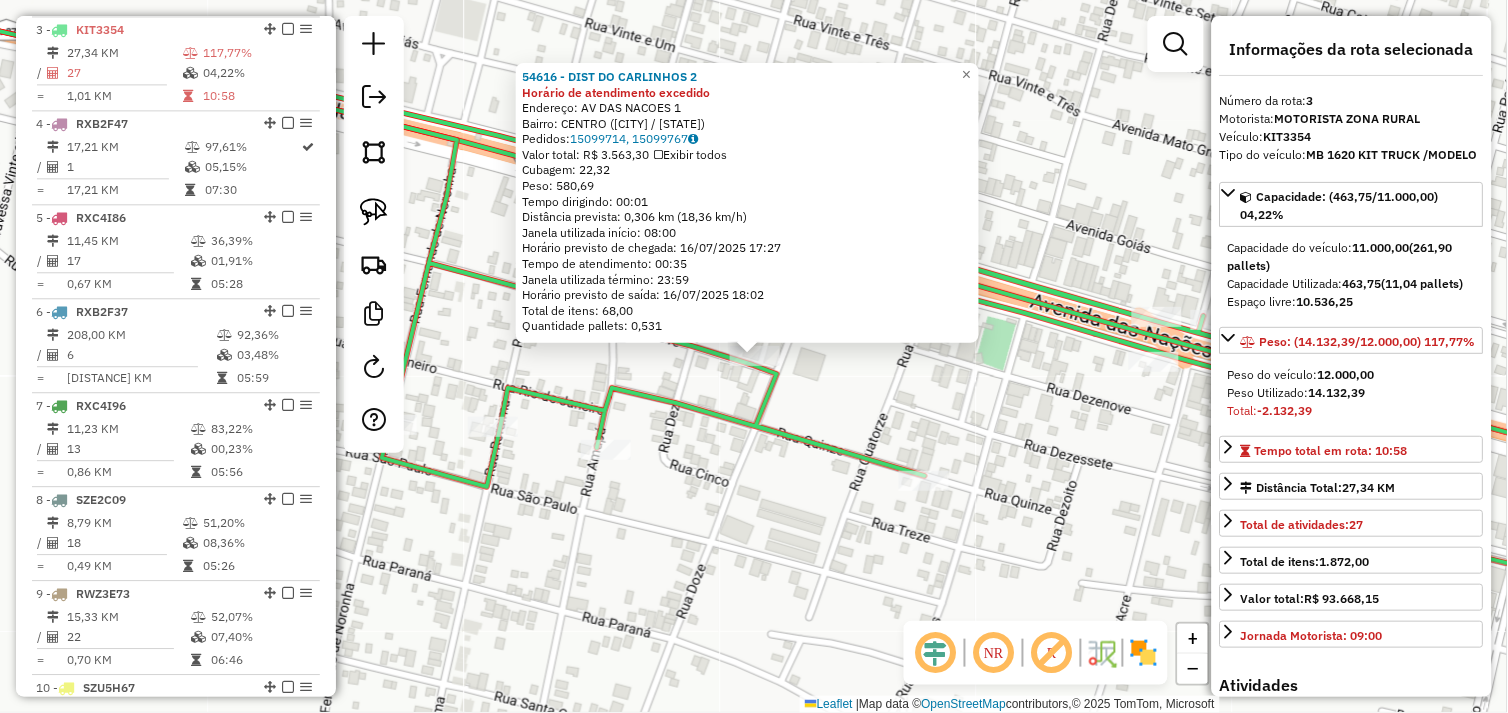 click on "54616 - DIST DO CARLINHOS 2 Horário de atendimento excedido  Endereço:  AV DAS NACOES 1   Bairro: CENTRO (OURILANDIA DO NORTE / PA)   Pedidos:  15099714, 15099767   Valor total: R$ 3.563,30   Exibir todos   Cubagem: 22,32  Peso: 580,69  Tempo dirigindo: 00:01   Distância prevista: 0,306 km (18,36 km/h)   Janela utilizada início: 08:00   Horário previsto de chegada: 16/07/2025 17:27   Tempo de atendimento: 00:35   Janela utilizada término: 23:59   Horário previsto de saída: 16/07/2025 18:02   Total de itens: 68,00   Quantidade pallets: 0,531  × Janela de atendimento Grade de atendimento Capacidade Transportadoras Veículos Cliente Pedidos  Rotas Selecione os dias de semana para filtrar as janelas de atendimento  Seg   Ter   Qua   Qui   Sex   Sáb   Dom  Informe o período da janela de atendimento: De: Até:  Filtrar exatamente a janela do cliente  Considerar janela de atendimento padrão  Selecione os dias de semana para filtrar as grades de atendimento  Seg   Ter   Qua   Qui   Sex   Sáb   Dom   De:" 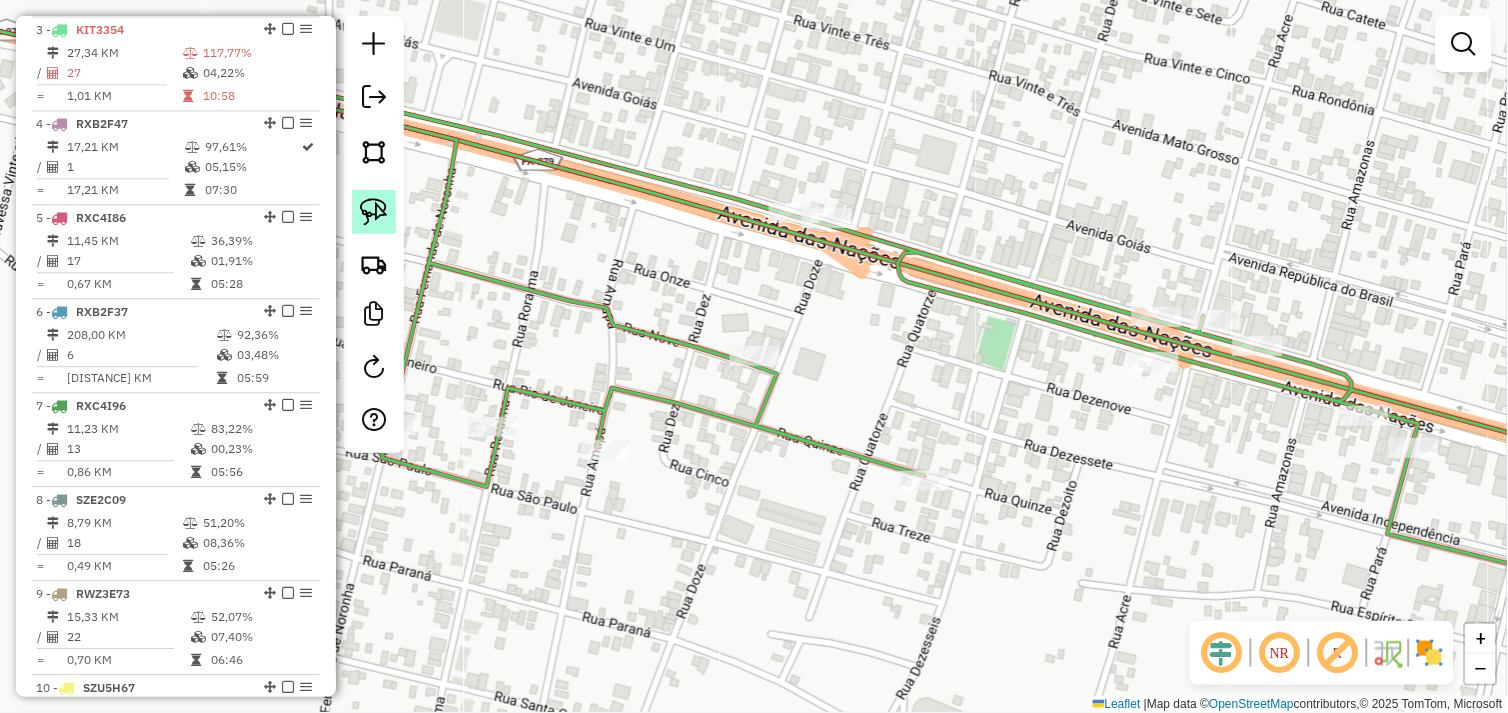 click 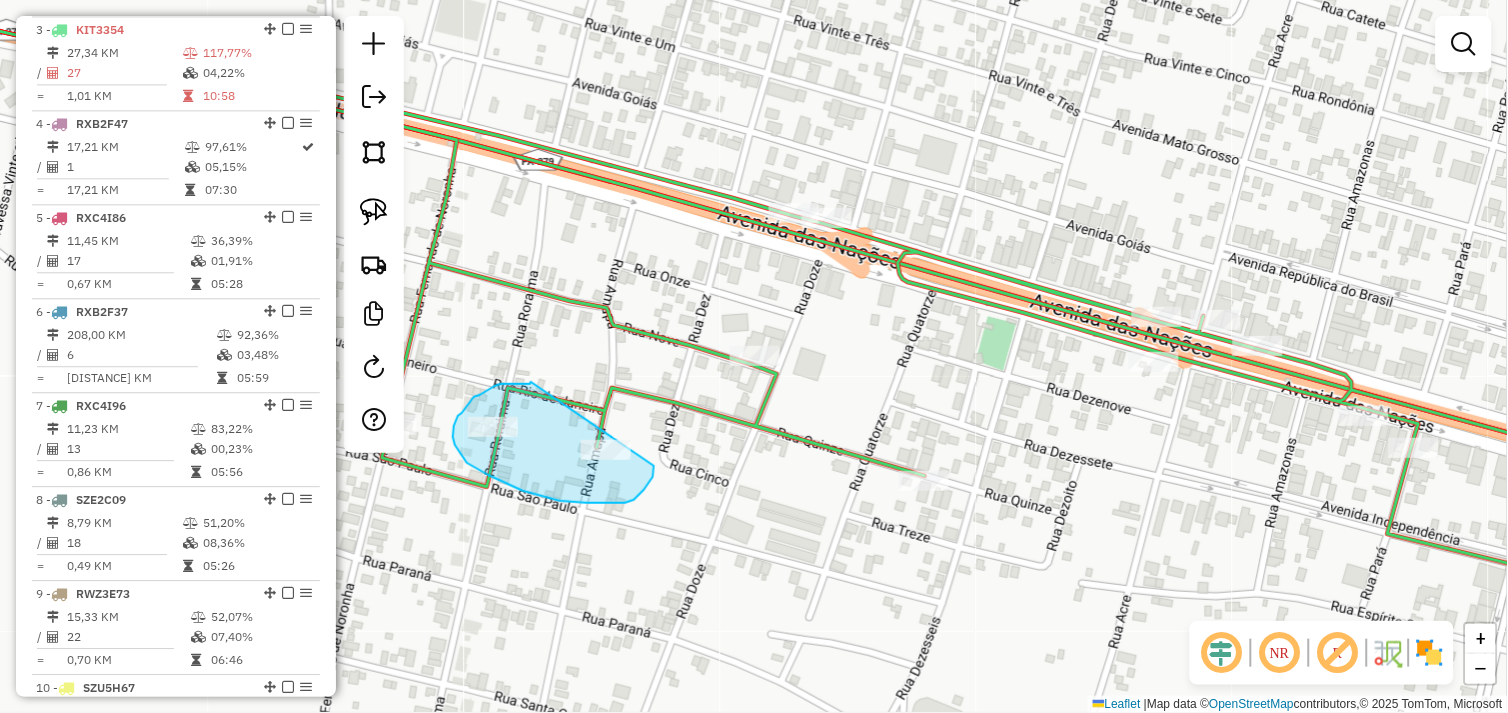 drag, startPoint x: 531, startPoint y: 383, endPoint x: 650, endPoint y: 465, distance: 144.51643 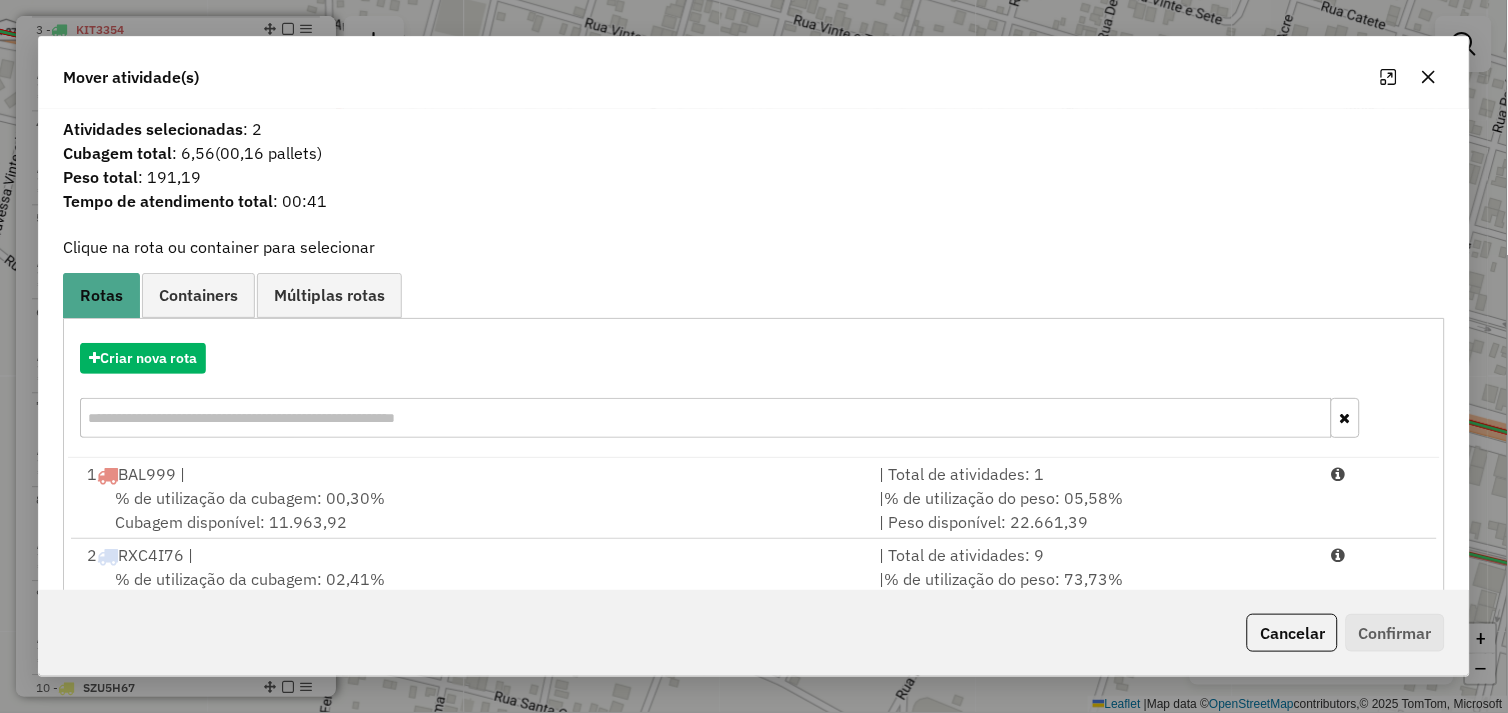 scroll, scrollTop: 492, scrollLeft: 0, axis: vertical 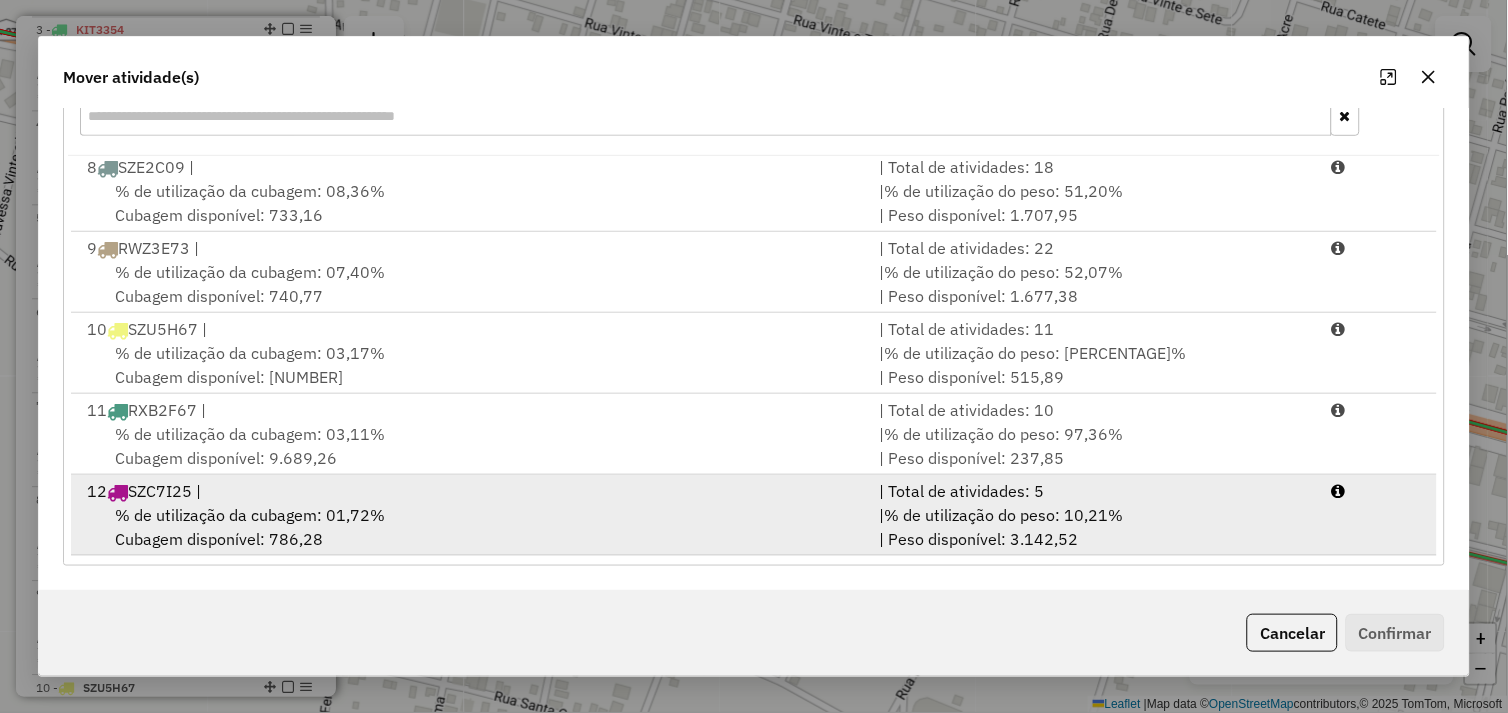 drag, startPoint x: 493, startPoint y: 522, endPoint x: 767, endPoint y: 524, distance: 274.0073 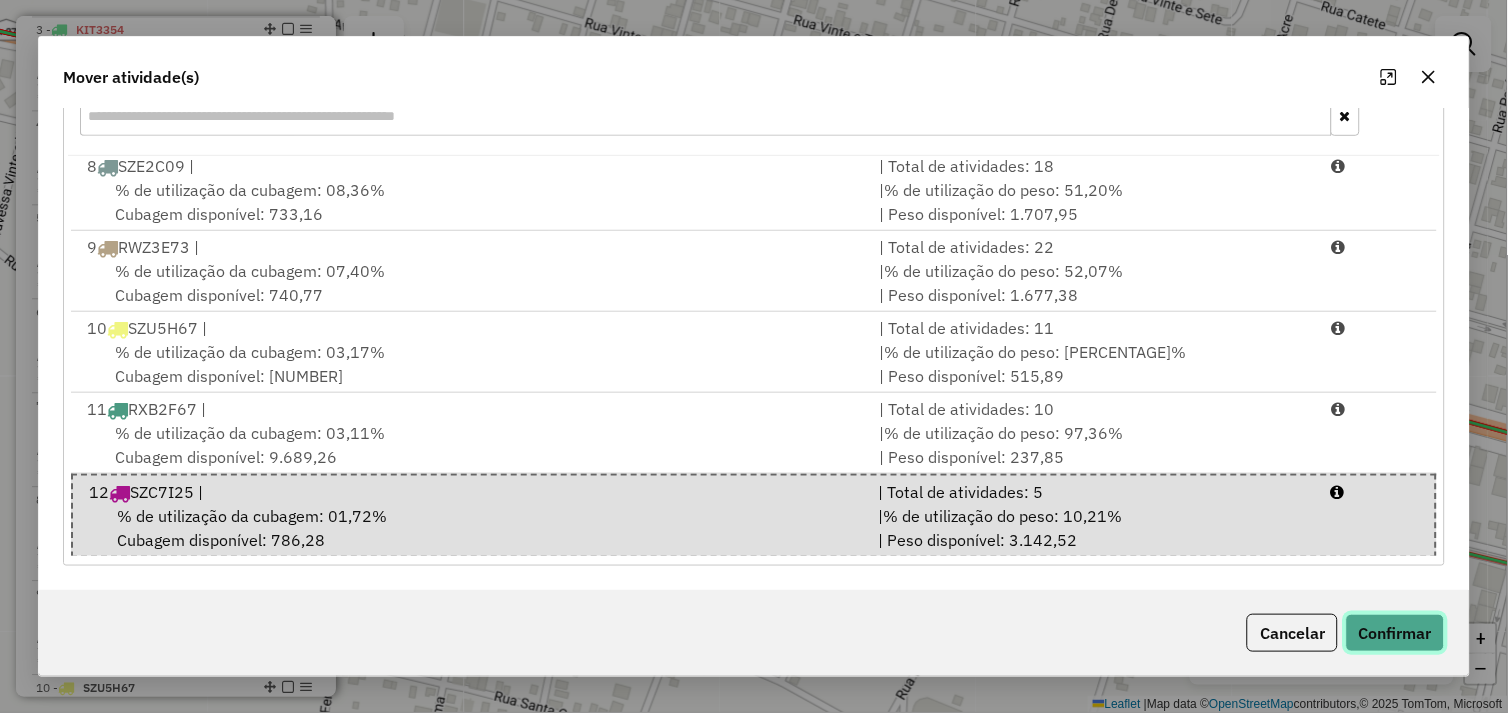 click on "Confirmar" 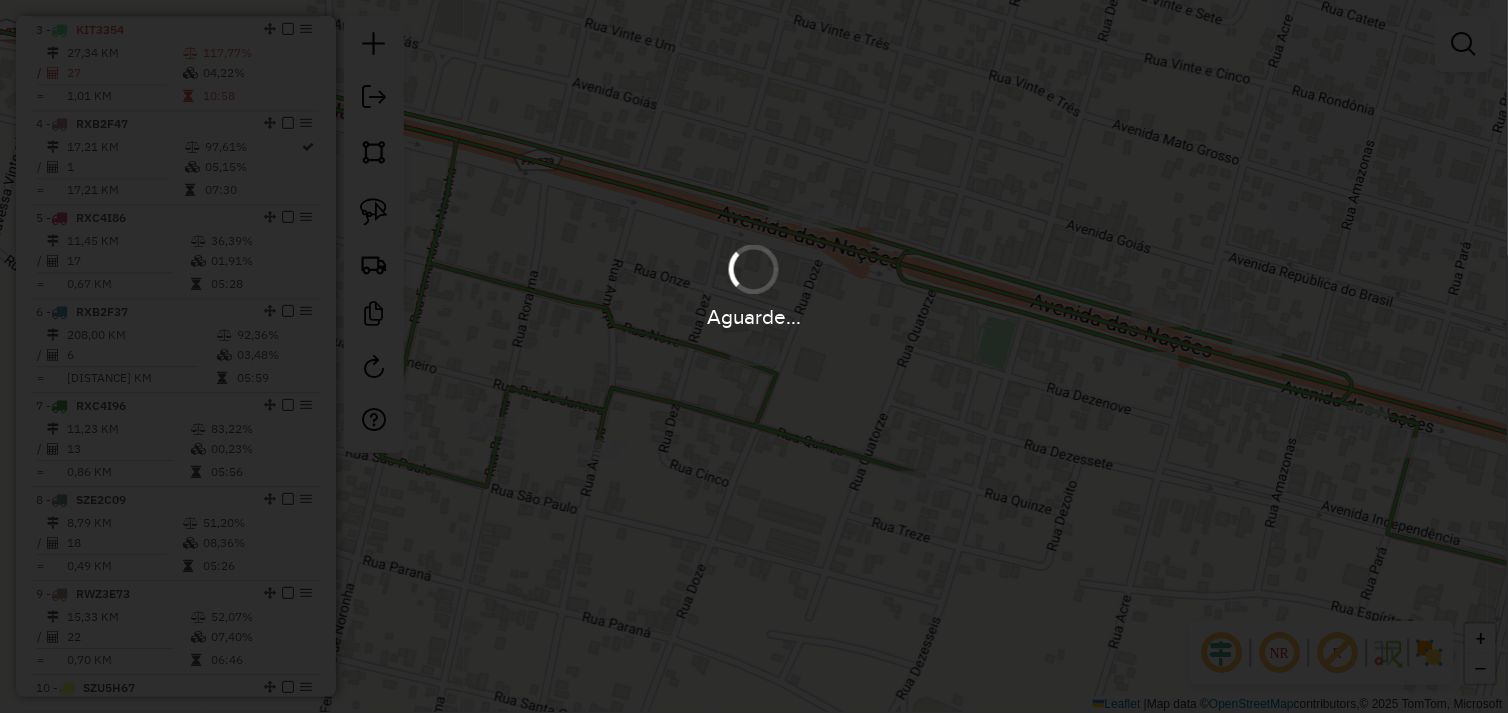 scroll, scrollTop: 0, scrollLeft: 0, axis: both 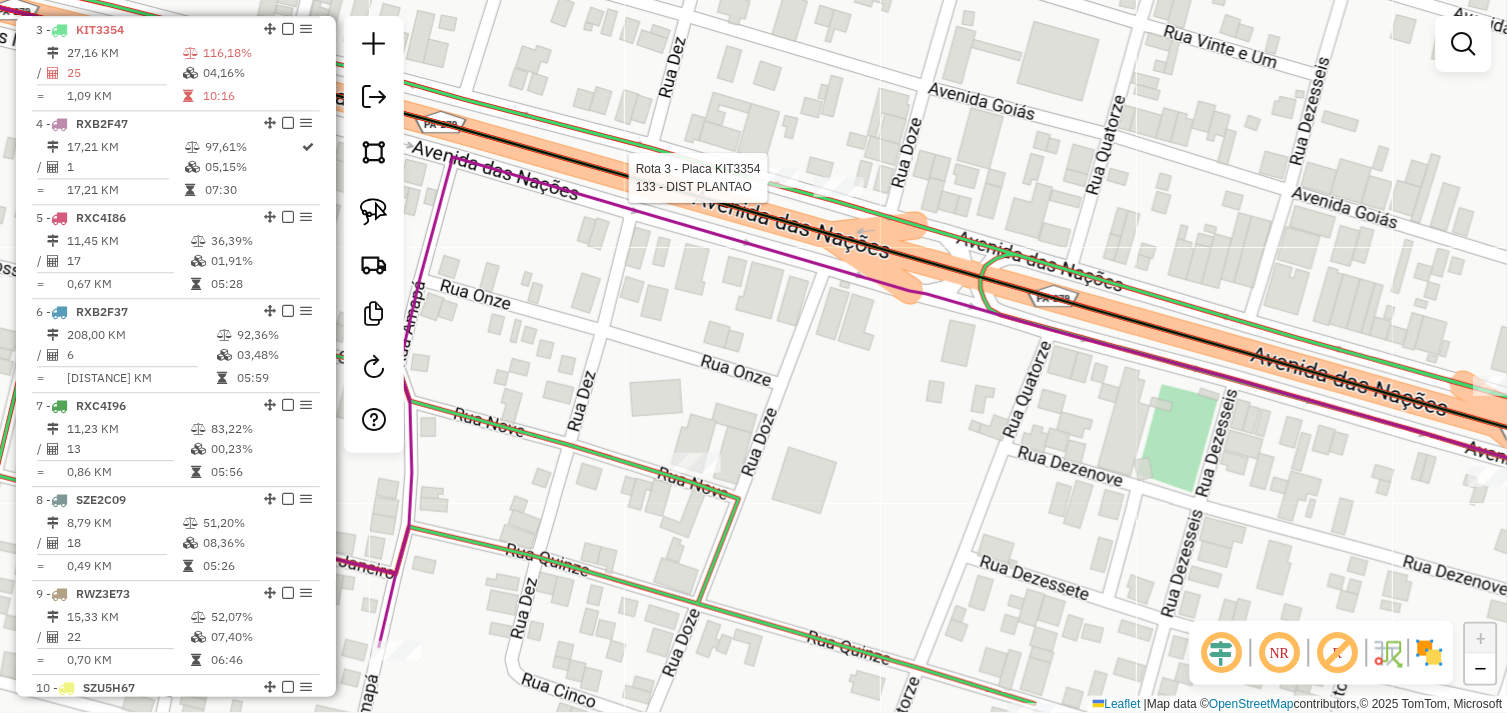 select on "*********" 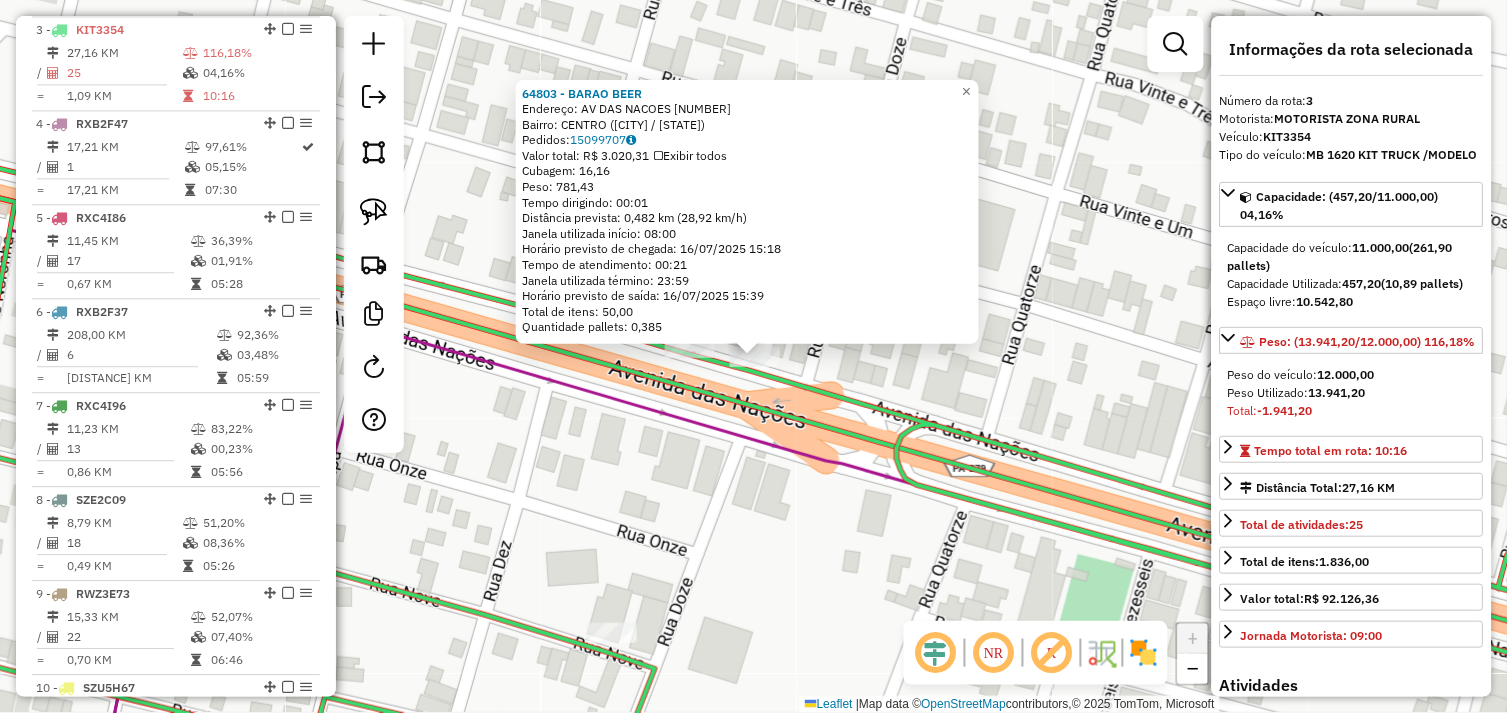 click on "64803 - BARAO BEER  Endereço:  AV DAS NACOES 1535   Bairro: CENTRO (OURILANDIA DO NORTE / PA)   Pedidos:  15099707   Valor total: R$ 3.020,31   Exibir todos   Cubagem: 16,16  Peso: 781,43  Tempo dirigindo: 00:01   Distância prevista: 0,482 km (28,92 km/h)   Janela utilizada início: 08:00   Horário previsto de chegada: 16/07/2025 15:18   Tempo de atendimento: 00:21   Janela utilizada término: 23:59   Horário previsto de saída: 16/07/2025 15:39   Total de itens: 50,00   Quantidade pallets: 0,385  × Janela de atendimento Grade de atendimento Capacidade Transportadoras Veículos Cliente Pedidos  Rotas Selecione os dias de semana para filtrar as janelas de atendimento  Seg   Ter   Qua   Qui   Sex   Sáb   Dom  Informe o período da janela de atendimento: De: Até:  Filtrar exatamente a janela do cliente  Considerar janela de atendimento padrão  Selecione os dias de semana para filtrar as grades de atendimento  Seg   Ter   Qua   Qui   Sex   Sáb   Dom   Considerar clientes sem dia de atendimento cadastrado" 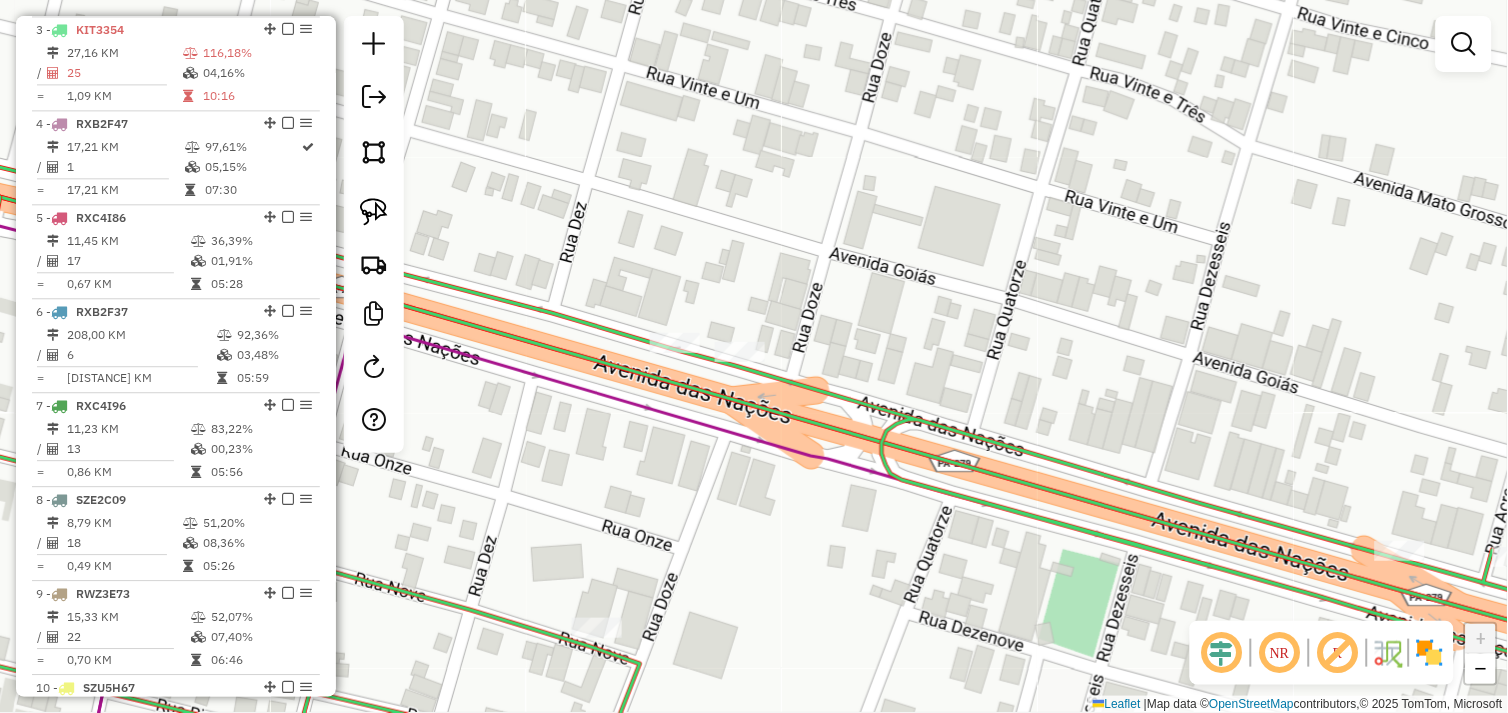 drag, startPoint x: 840, startPoint y: 547, endPoint x: 660, endPoint y: 484, distance: 190.70657 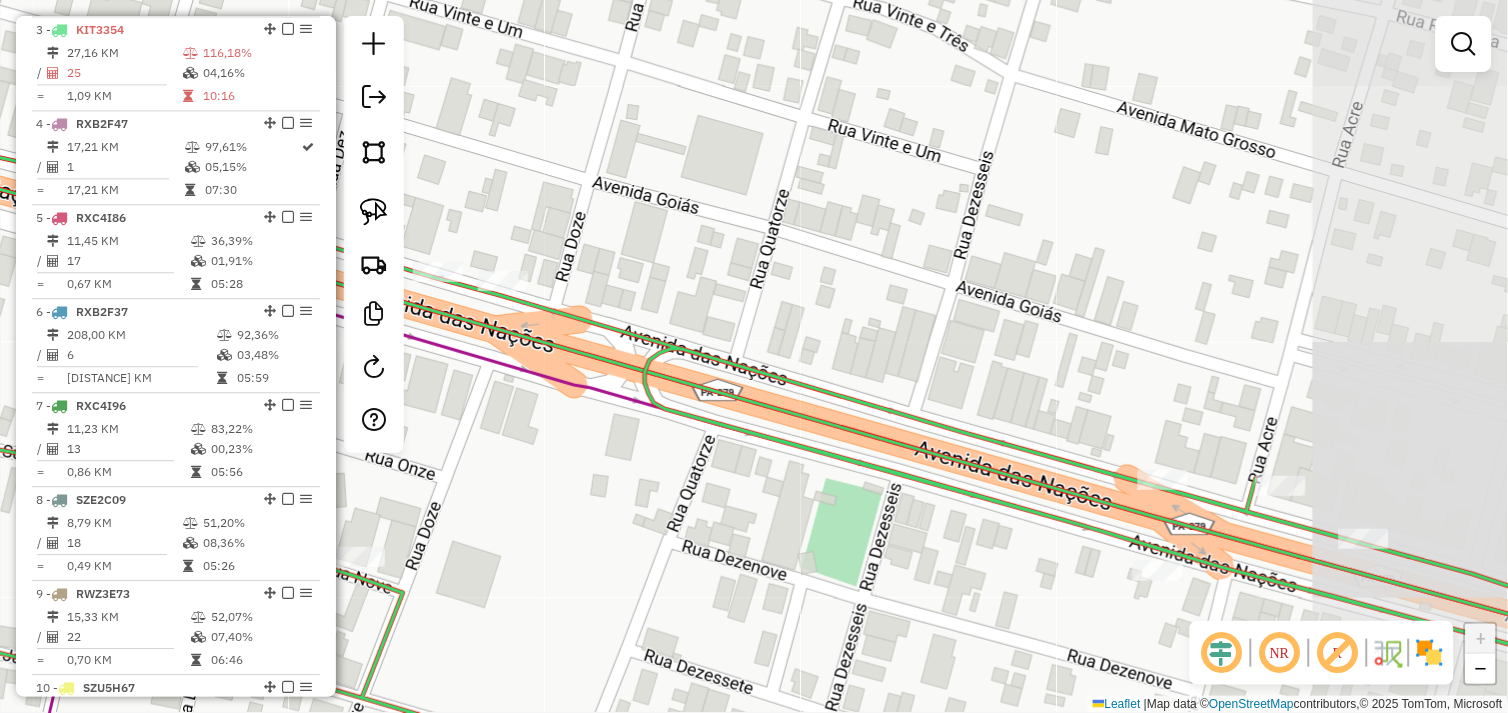 drag, startPoint x: 966, startPoint y: 575, endPoint x: 670, endPoint y: 445, distance: 323.28934 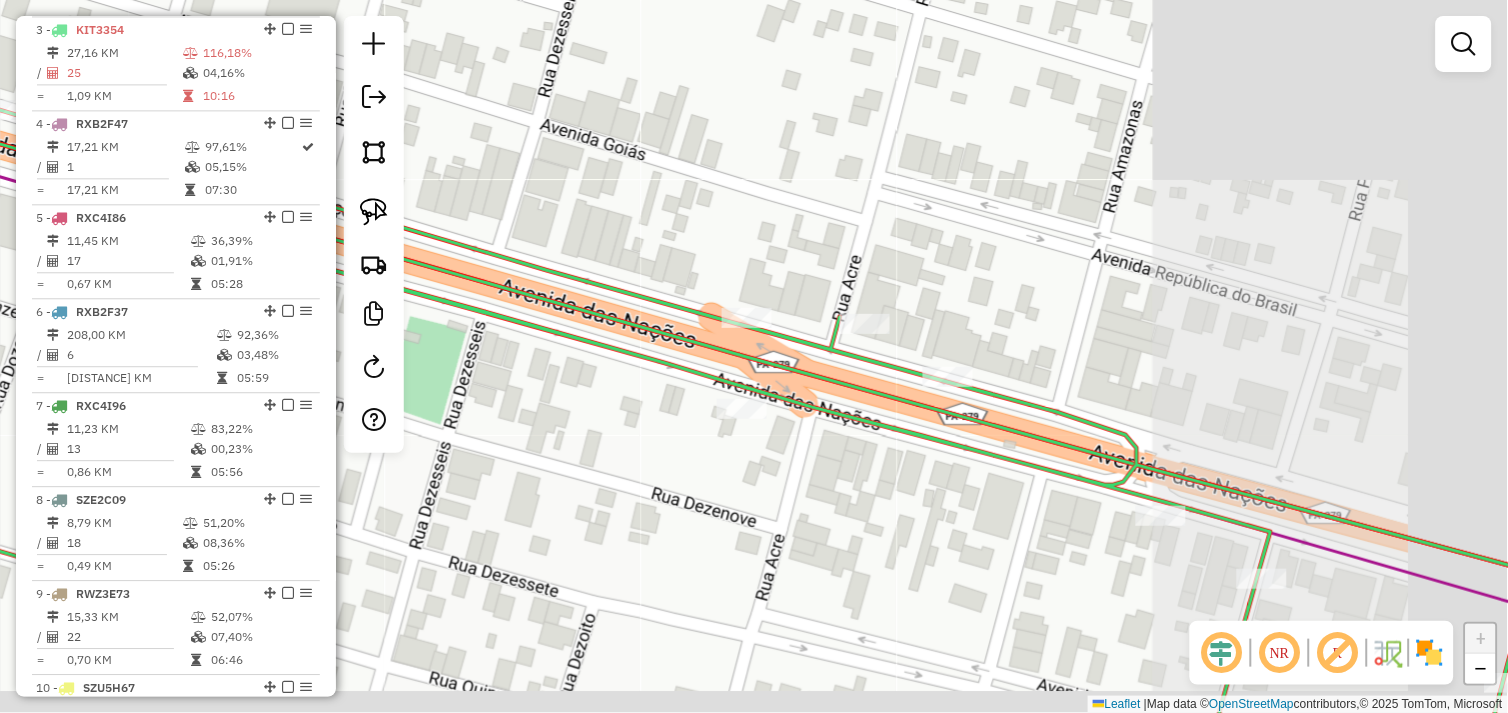 click on "Janela de atendimento Grade de atendimento Capacidade Transportadoras Veículos Cliente Pedidos  Rotas Selecione os dias de semana para filtrar as janelas de atendimento  Seg   Ter   Qua   Qui   Sex   Sáb   Dom  Informe o período da janela de atendimento: De: Até:  Filtrar exatamente a janela do cliente  Considerar janela de atendimento padrão  Selecione os dias de semana para filtrar as grades de atendimento  Seg   Ter   Qua   Qui   Sex   Sáb   Dom   Considerar clientes sem dia de atendimento cadastrado  Clientes fora do dia de atendimento selecionado Filtrar as atividades entre os valores definidos abaixo:  Peso mínimo:   Peso máximo:   Cubagem mínima:   Cubagem máxima:   De:   Até:  Filtrar as atividades entre o tempo de atendimento definido abaixo:  De:   Até:   Considerar capacidade total dos clientes não roteirizados Transportadora: Selecione um ou mais itens Tipo de veículo: Selecione um ou mais itens Veículo: Selecione um ou mais itens Motorista: Selecione um ou mais itens Nome: Rótulo:" 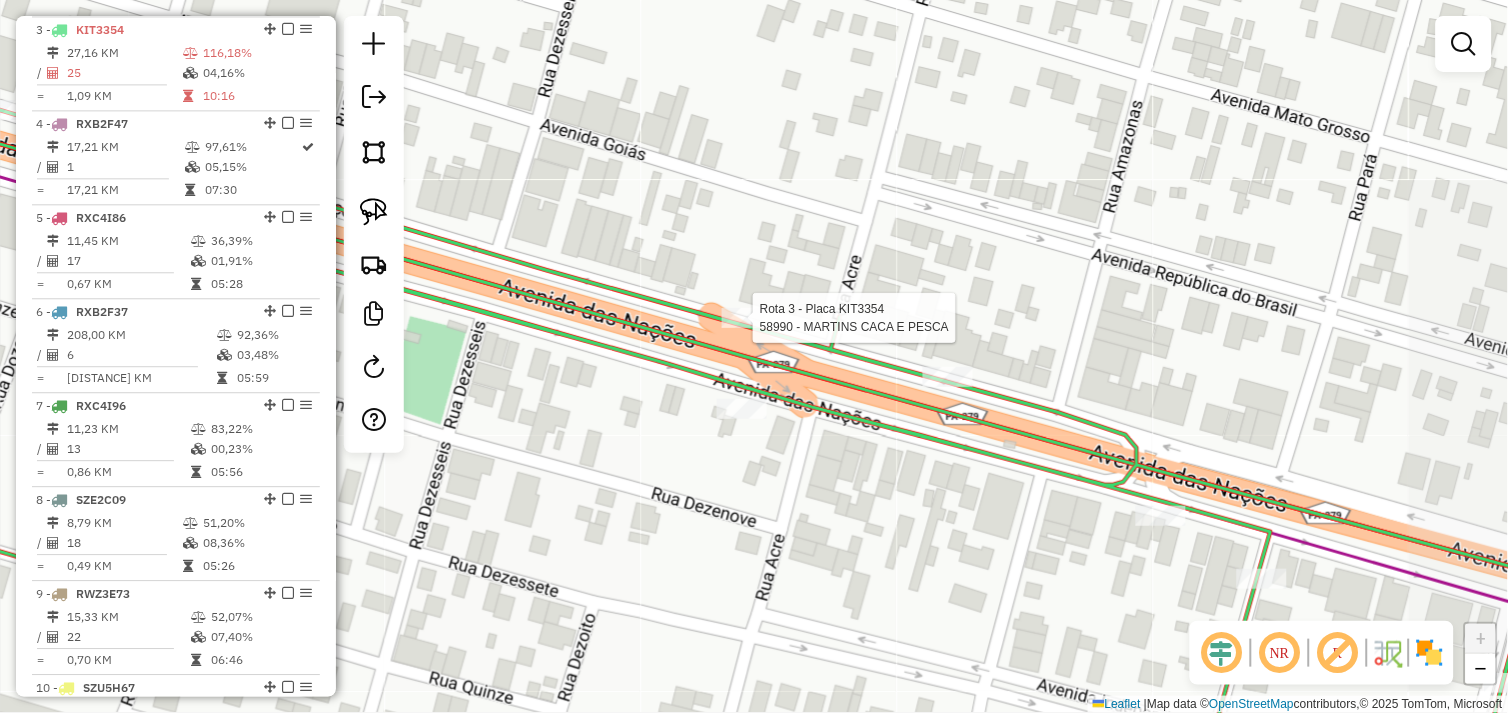 select on "*********" 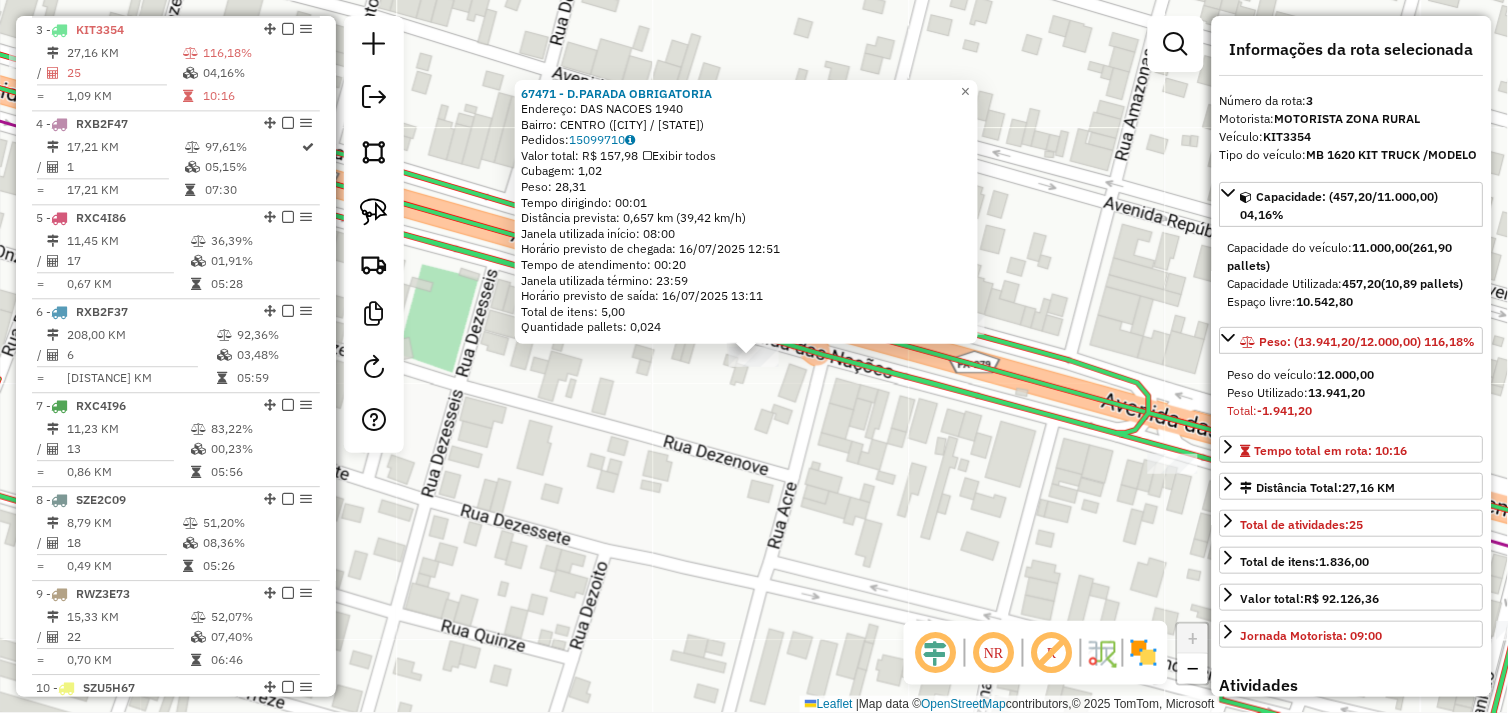 click on "67471 - D.PARADA OBRIGATORIA  Endereço:  DAS NACOES 1940   Bairro: CENTRO (OURILANDIA DO NORTE / PA)   Pedidos:  15099710   Valor total: R$ 157,98   Exibir todos   Cubagem: 1,02  Peso: 28,31  Tempo dirigindo: 00:01   Distância prevista: 0,657 km (39,42 km/h)   Janela utilizada início: 08:00   Horário previsto de chegada: 16/07/2025 12:51   Tempo de atendimento: 00:20   Janela utilizada término: 23:59   Horário previsto de saída: 16/07/2025 13:11   Total de itens: 5,00   Quantidade pallets: 0,024  × Janela de atendimento Grade de atendimento Capacidade Transportadoras Veículos Cliente Pedidos  Rotas Selecione os dias de semana para filtrar as janelas de atendimento  Seg   Ter   Qua   Qui   Sex   Sáb   Dom  Informe o período da janela de atendimento: De: Até:  Filtrar exatamente a janela do cliente  Considerar janela de atendimento padrão  Selecione os dias de semana para filtrar as grades de atendimento  Seg   Ter   Qua   Qui   Sex   Sáb   Dom   Clientes fora do dia de atendimento selecionado De:" 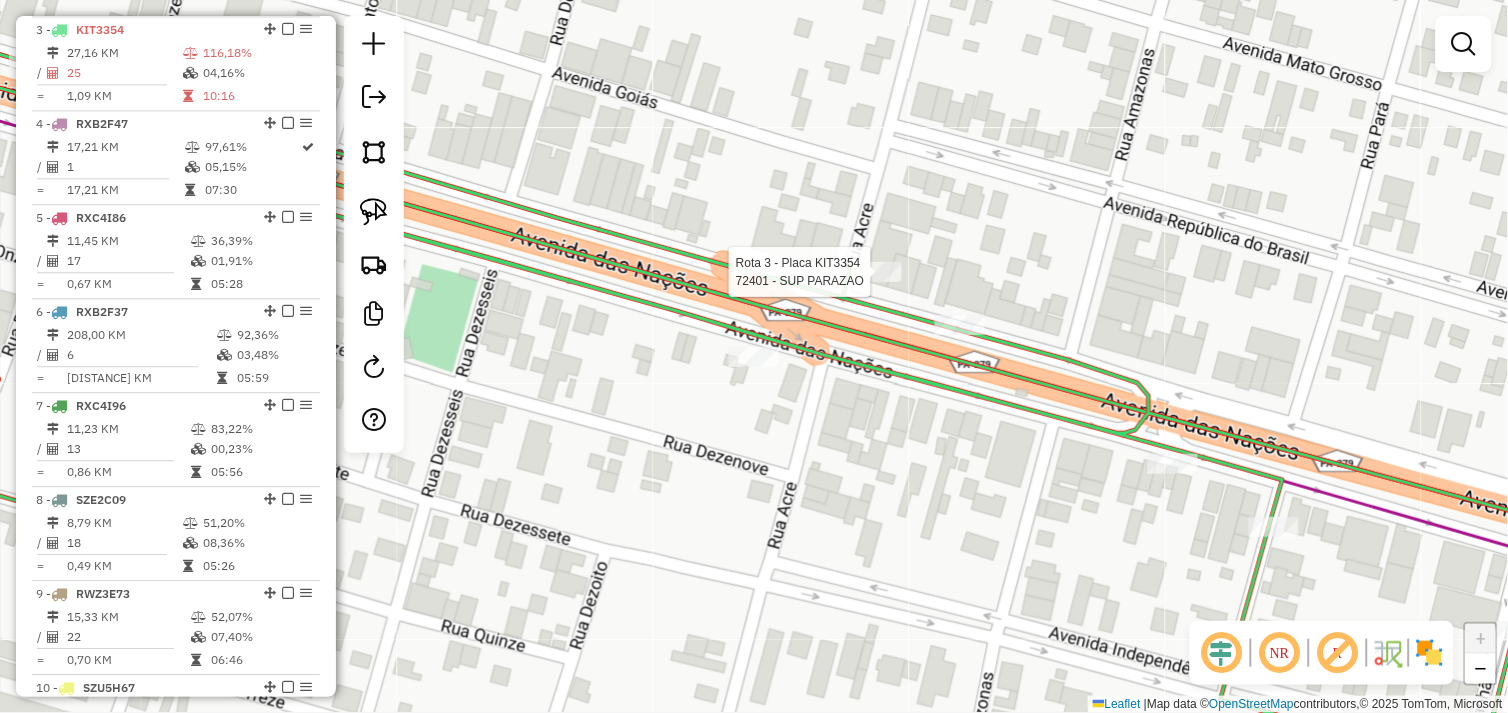 select on "*********" 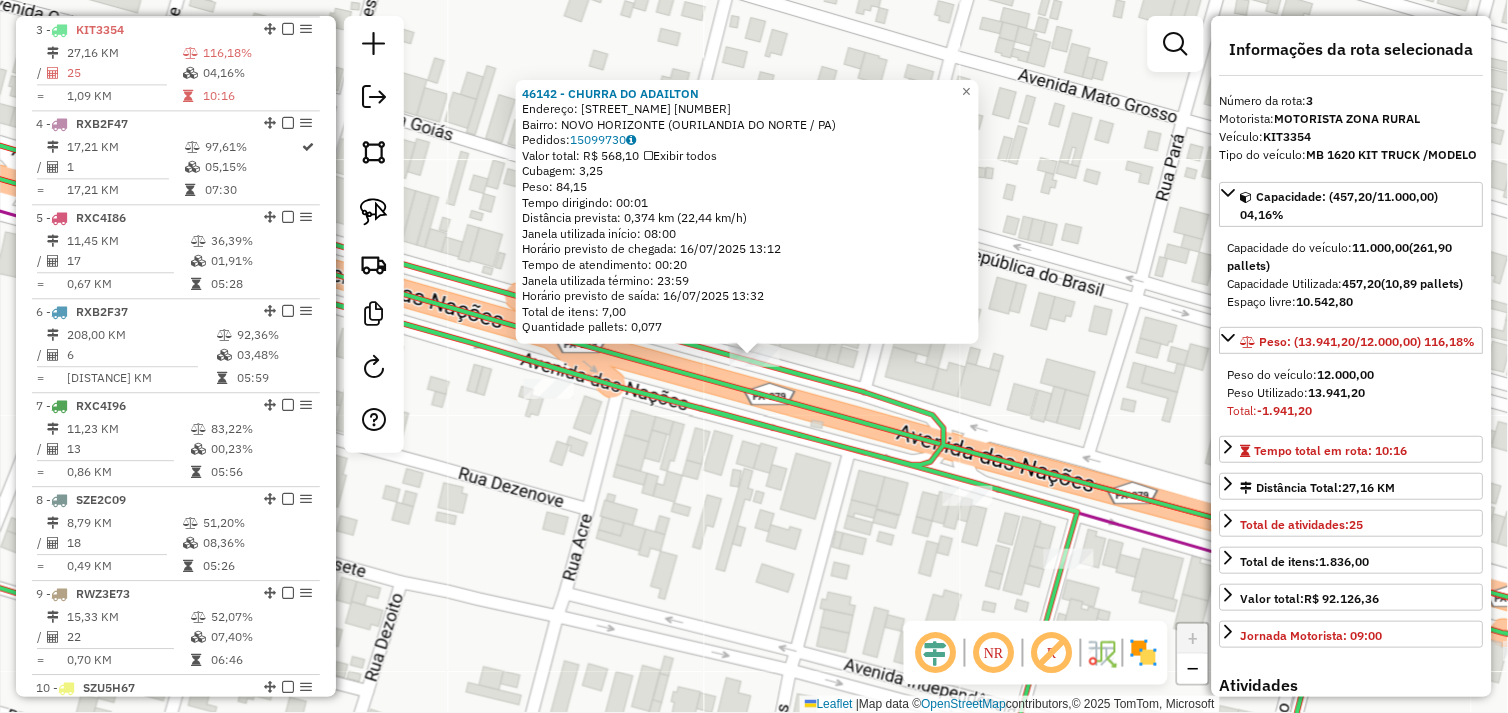 click on "46142 - CHURRA DO ADAILTON  Endereço:  AV das Nacoes 2059   Bairro: NOVO HORIZONTE (OURILANDIA DO NORTE / PA)   Pedidos:  15099730   Valor total: R$ 568,10   Exibir todos   Cubagem: 3,25  Peso: 84,15  Tempo dirigindo: 00:01   Distância prevista: 0,374 km (22,44 km/h)   Janela utilizada início: 08:00   Horário previsto de chegada: 16/07/2025 13:12   Tempo de atendimento: 00:20   Janela utilizada término: 23:59   Horário previsto de saída: 16/07/2025 13:32   Total de itens: 7,00   Quantidade pallets: 0,077  × Janela de atendimento Grade de atendimento Capacidade Transportadoras Veículos Cliente Pedidos  Rotas Selecione os dias de semana para filtrar as janelas de atendimento  Seg   Ter   Qua   Qui   Sex   Sáb   Dom  Informe o período da janela de atendimento: De: Até:  Filtrar exatamente a janela do cliente  Considerar janela de atendimento padrão  Selecione os dias de semana para filtrar as grades de atendimento  Seg   Ter   Qua   Qui   Sex   Sáb   Dom   Peso mínimo:   Peso máximo:   De:   De:" 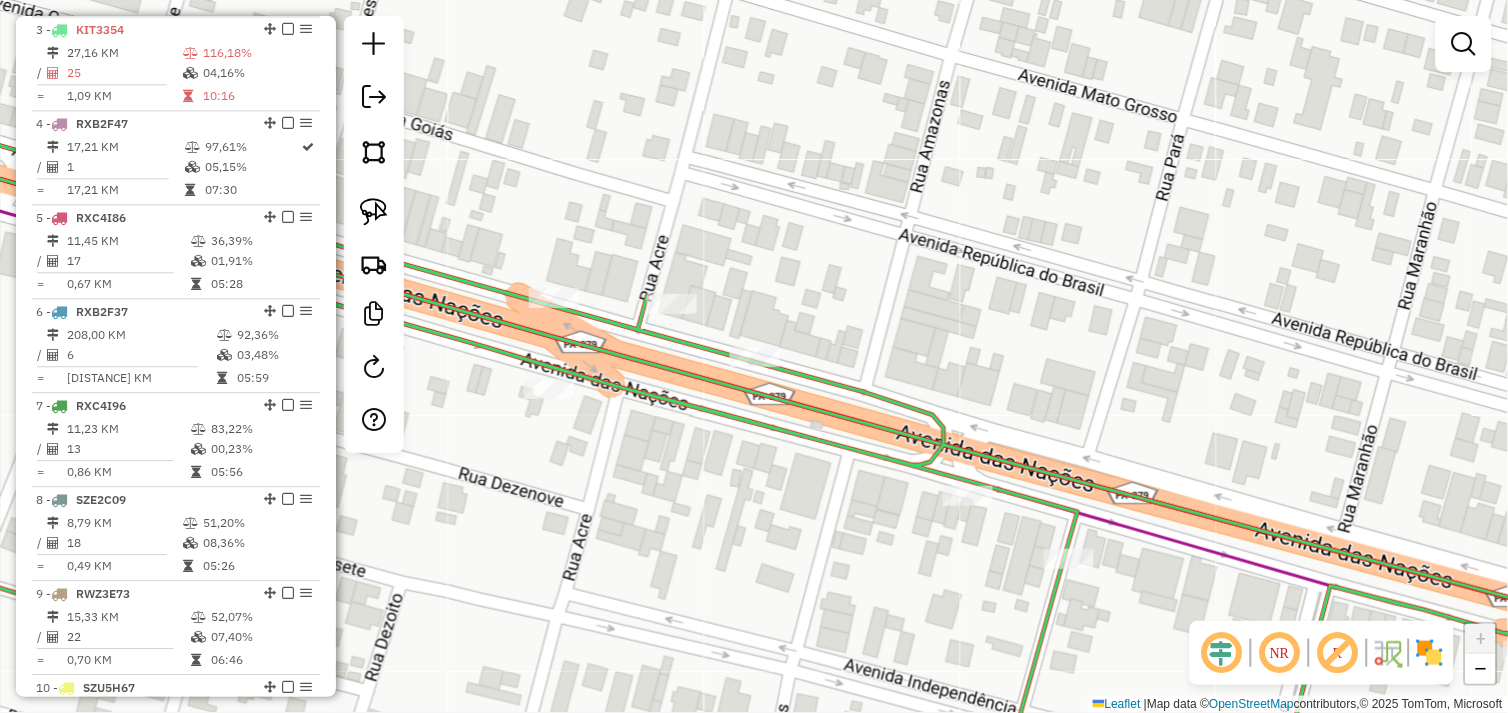 drag, startPoint x: 387, startPoint y: 215, endPoint x: 438, endPoint y: 232, distance: 53.75872 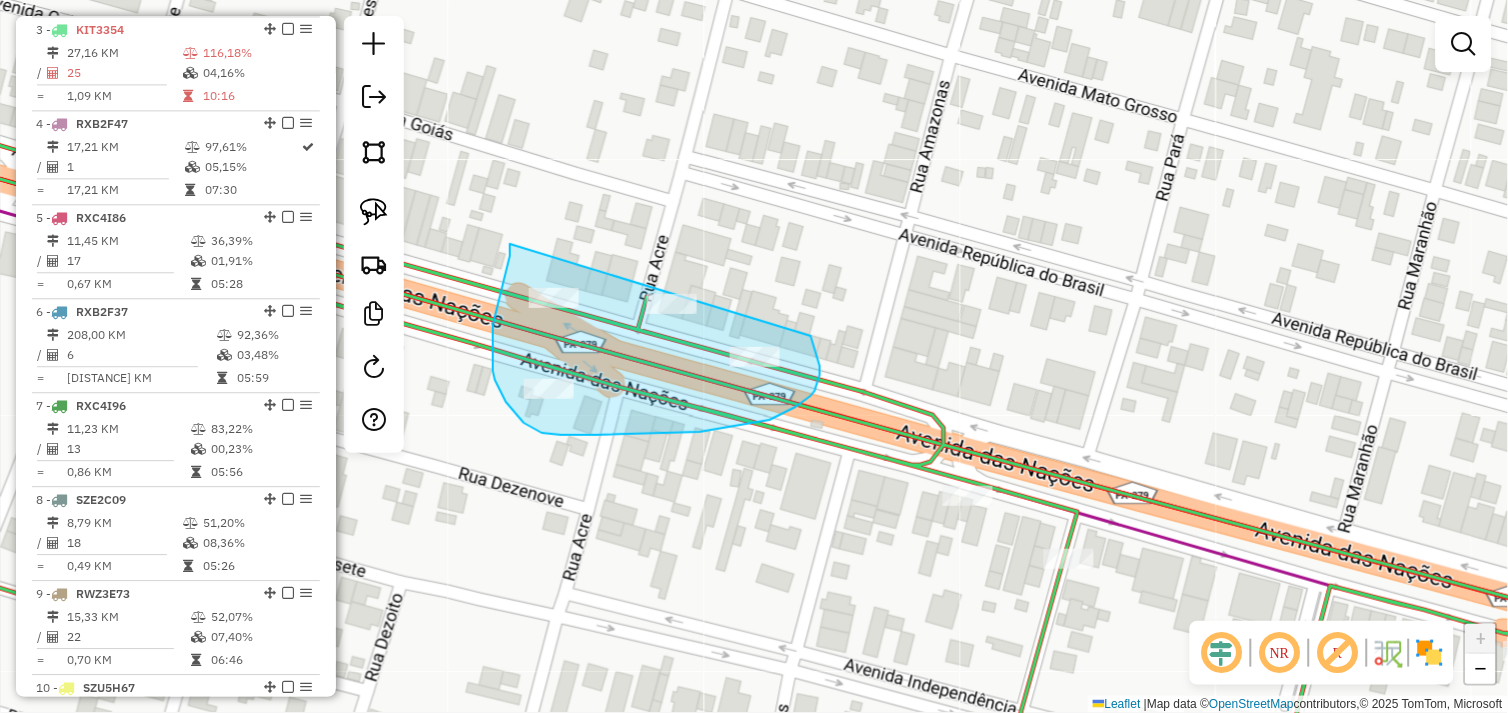 drag, startPoint x: 510, startPoint y: 244, endPoint x: 721, endPoint y: 266, distance: 212.14381 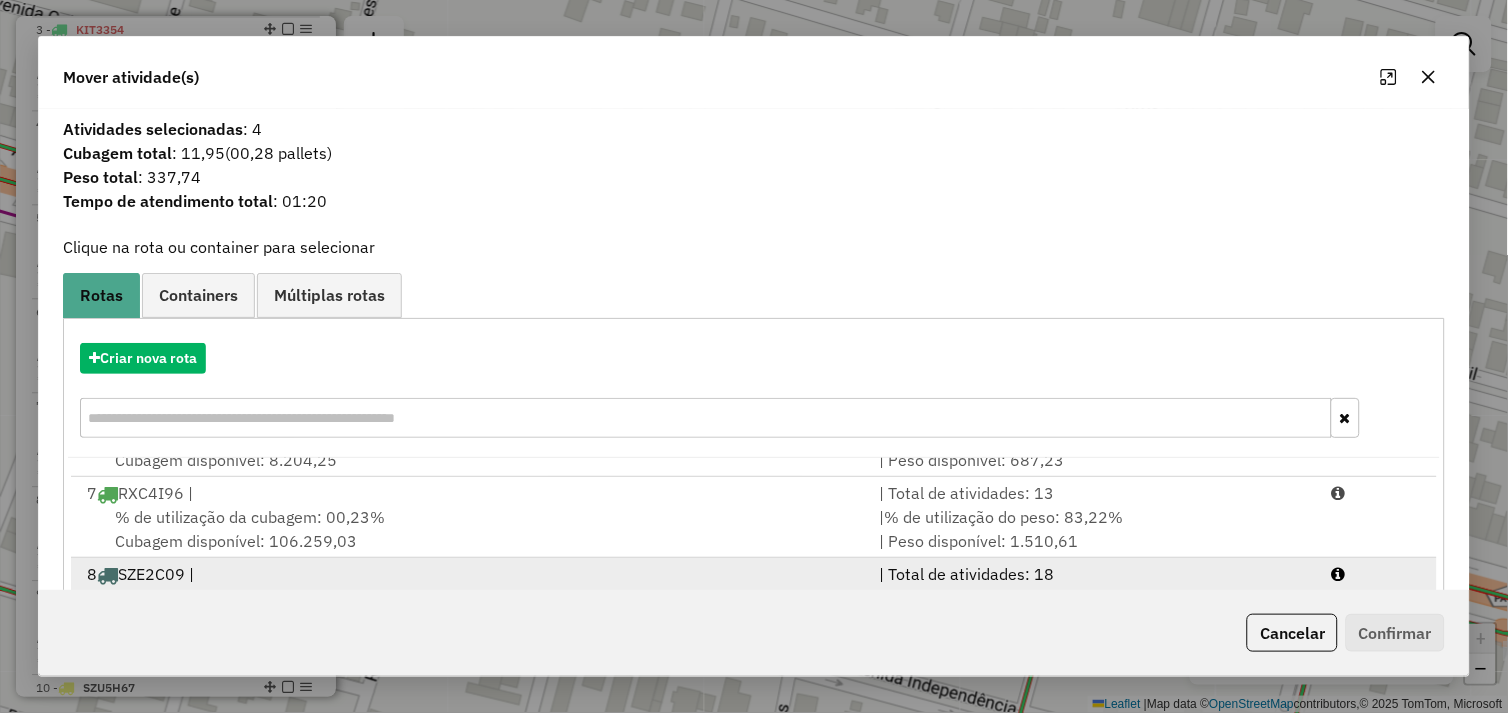scroll, scrollTop: 492, scrollLeft: 0, axis: vertical 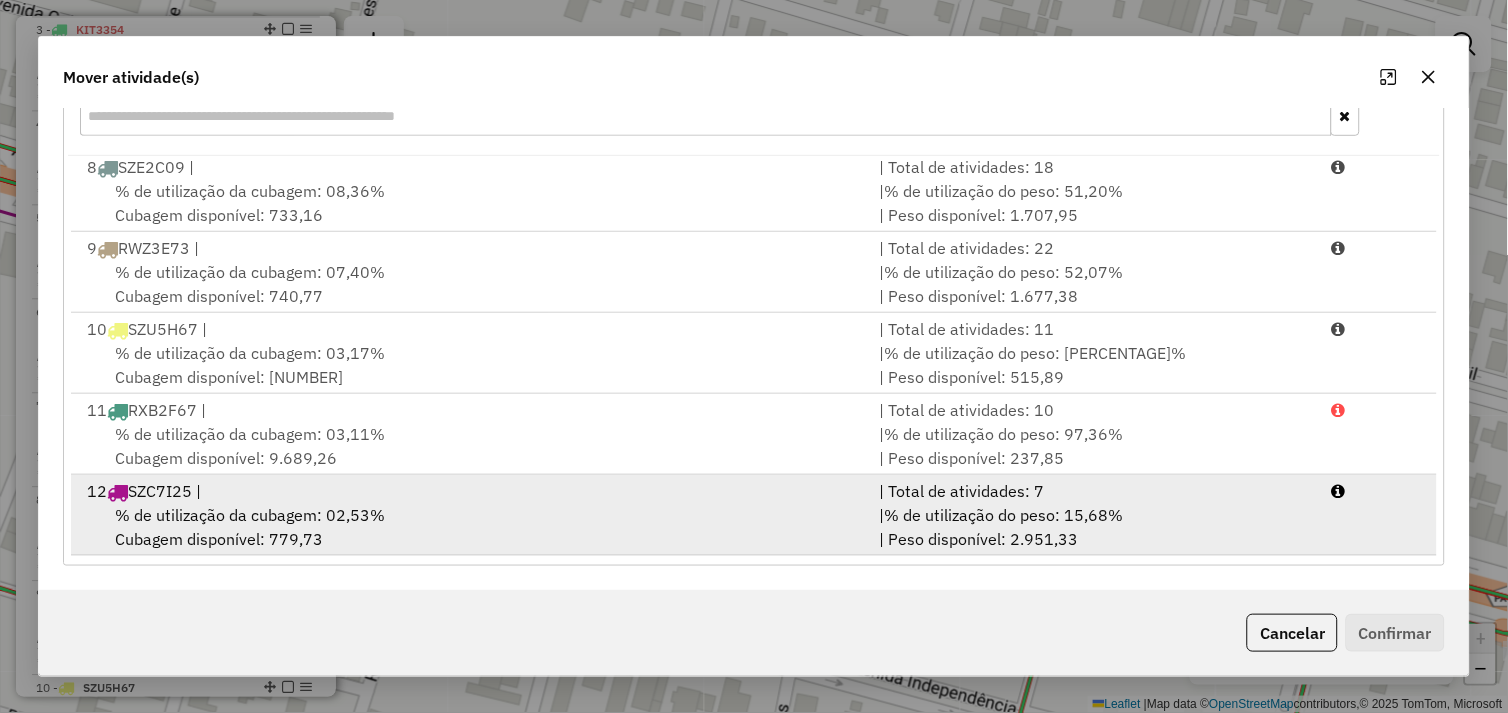 click on "% de utilização da cubagem: 02,53%  Cubagem disponível: 779,73" at bounding box center [471, 527] 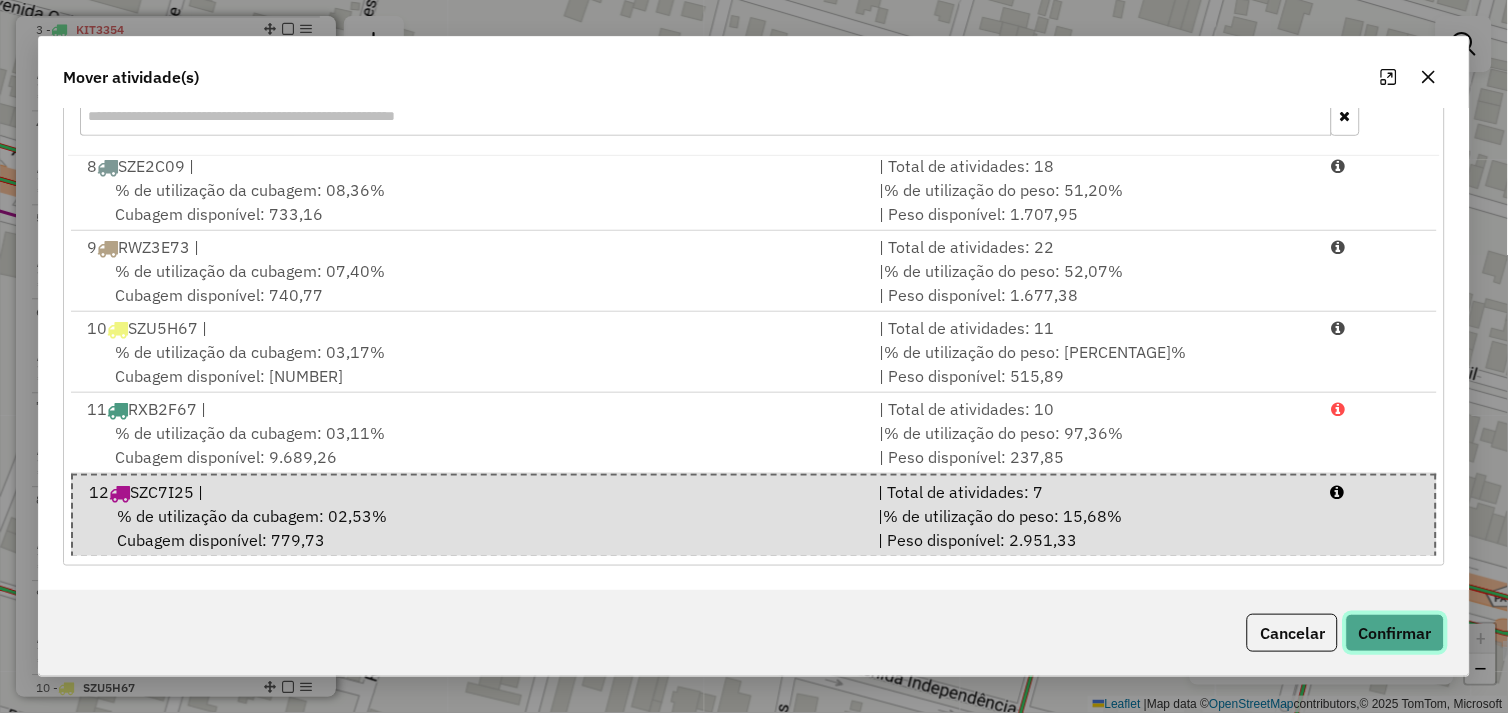 click on "Confirmar" 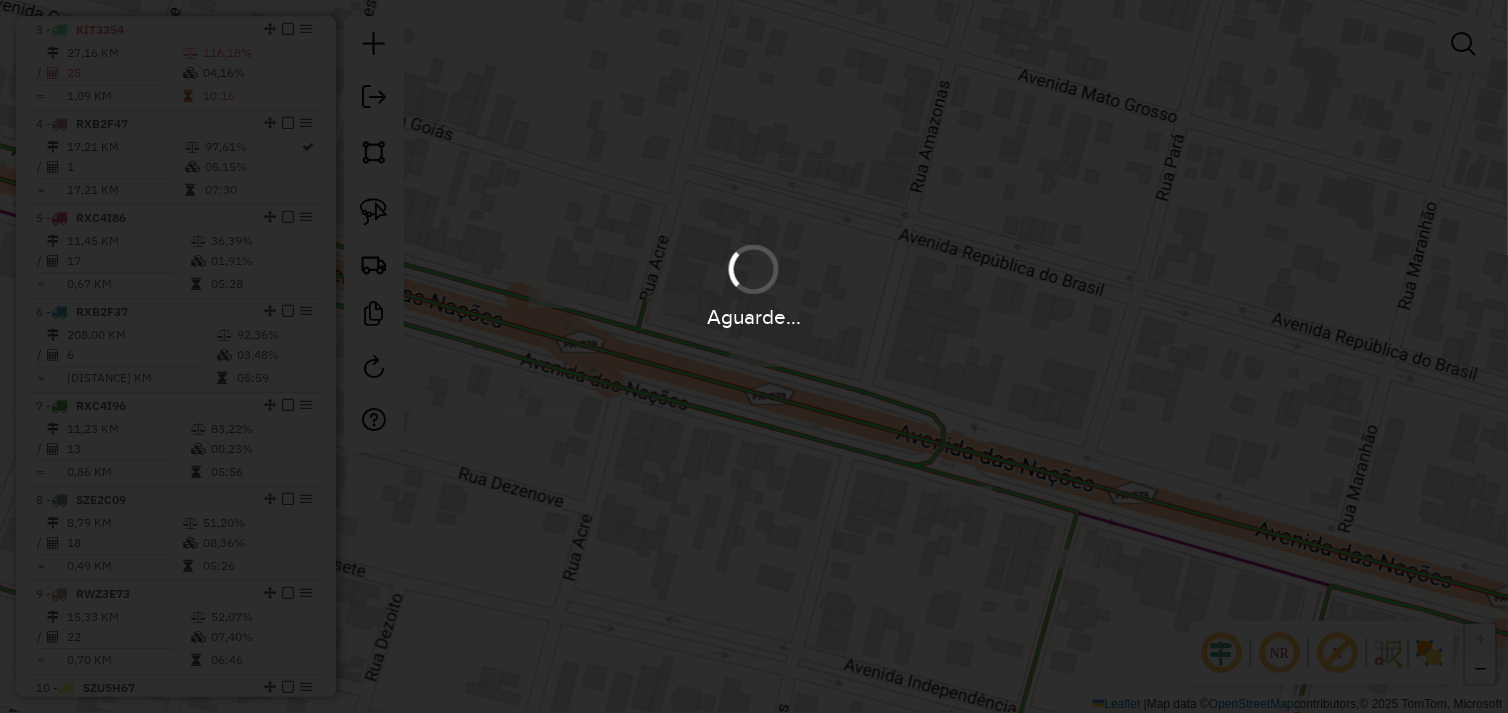 scroll, scrollTop: 0, scrollLeft: 0, axis: both 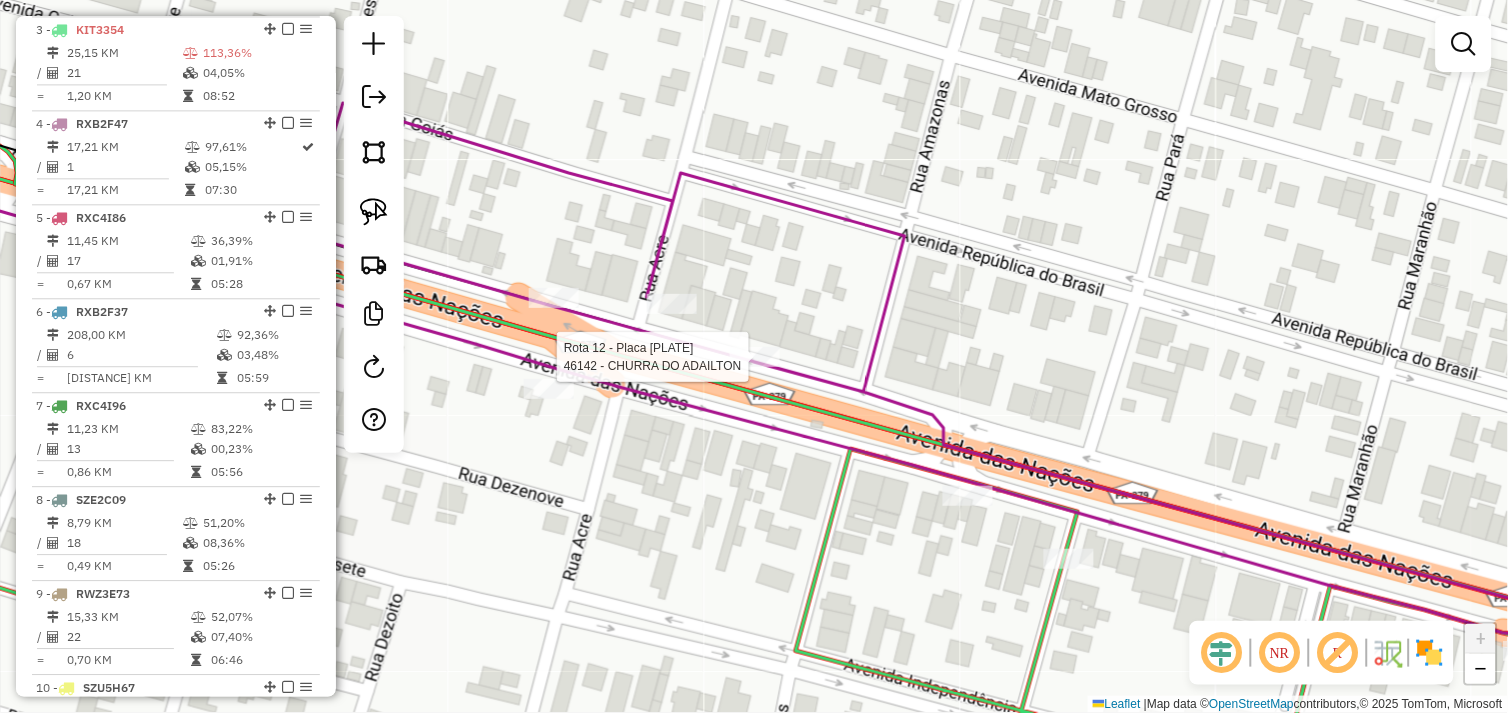 select on "*********" 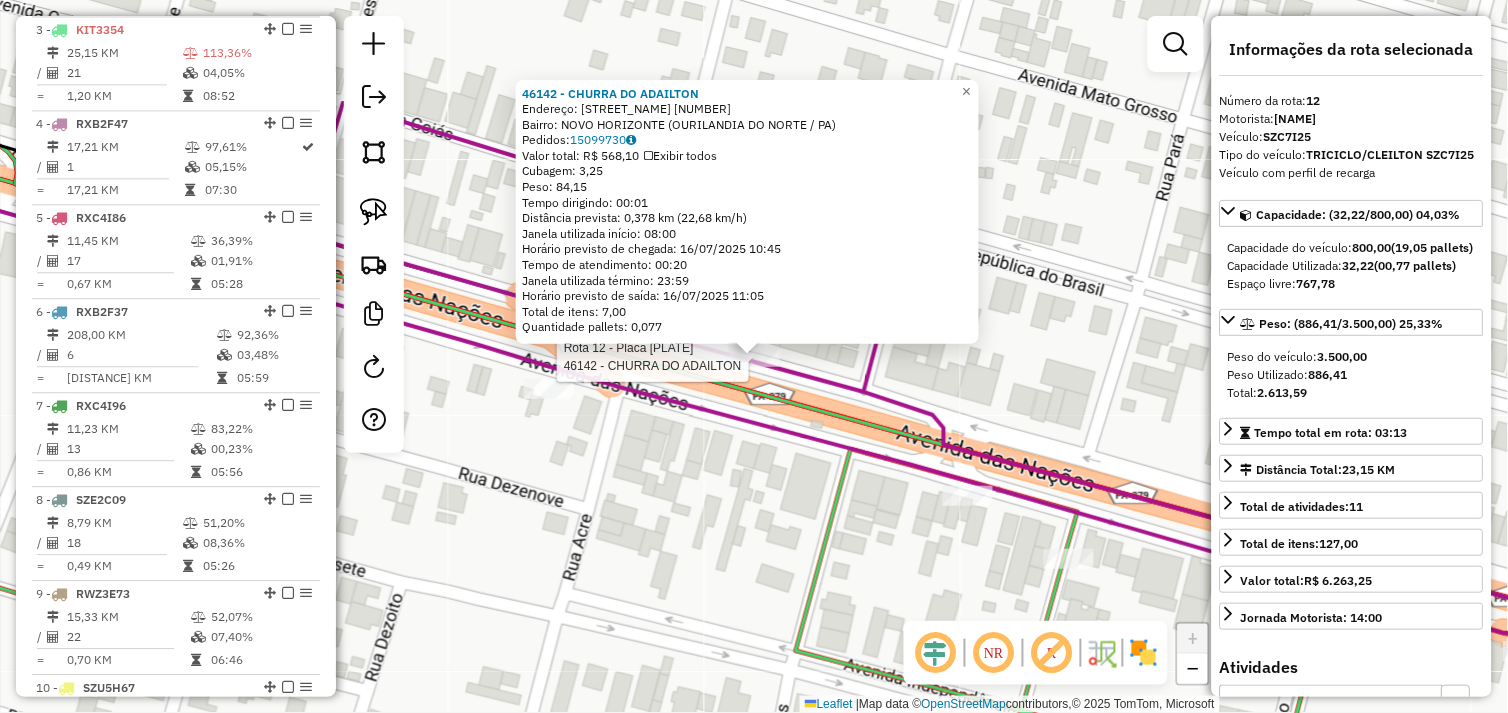 scroll, scrollTop: 1298, scrollLeft: 0, axis: vertical 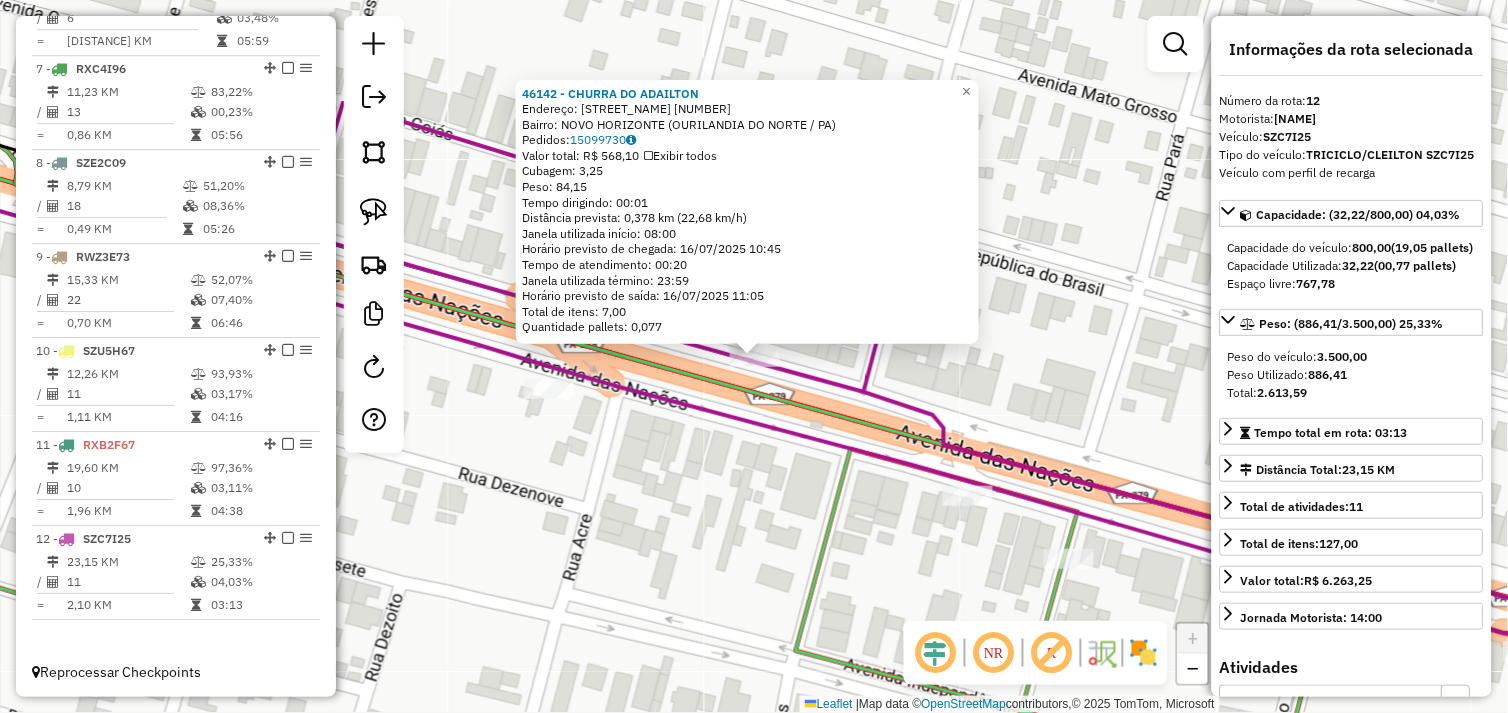 click on "46142 - CHURRA DO ADAILTON  Endereço:  AV das Nacoes 2059   Bairro: NOVO HORIZONTE (OURILANDIA DO NORTE / PA)   Pedidos:  15099730   Valor total: R$ 568,10   Exibir todos   Cubagem: 3,25  Peso: 84,15  Tempo dirigindo: 00:01   Distância prevista: 0,378 km (22,68 km/h)   Janela utilizada início: 08:00   Horário previsto de chegada: 16/07/2025 10:45   Tempo de atendimento: 00:20   Janela utilizada término: 23:59   Horário previsto de saída: 16/07/2025 11:05   Total de itens: 7,00   Quantidade pallets: 0,077  × Janela de atendimento Grade de atendimento Capacidade Transportadoras Veículos Cliente Pedidos  Rotas Selecione os dias de semana para filtrar as janelas de atendimento  Seg   Ter   Qua   Qui   Sex   Sáb   Dom  Informe o período da janela de atendimento: De: Até:  Filtrar exatamente a janela do cliente  Considerar janela de atendimento padrão  Selecione os dias de semana para filtrar as grades de atendimento  Seg   Ter   Qua   Qui   Sex   Sáb   Dom   Peso mínimo:   Peso máximo:   De:   De:" 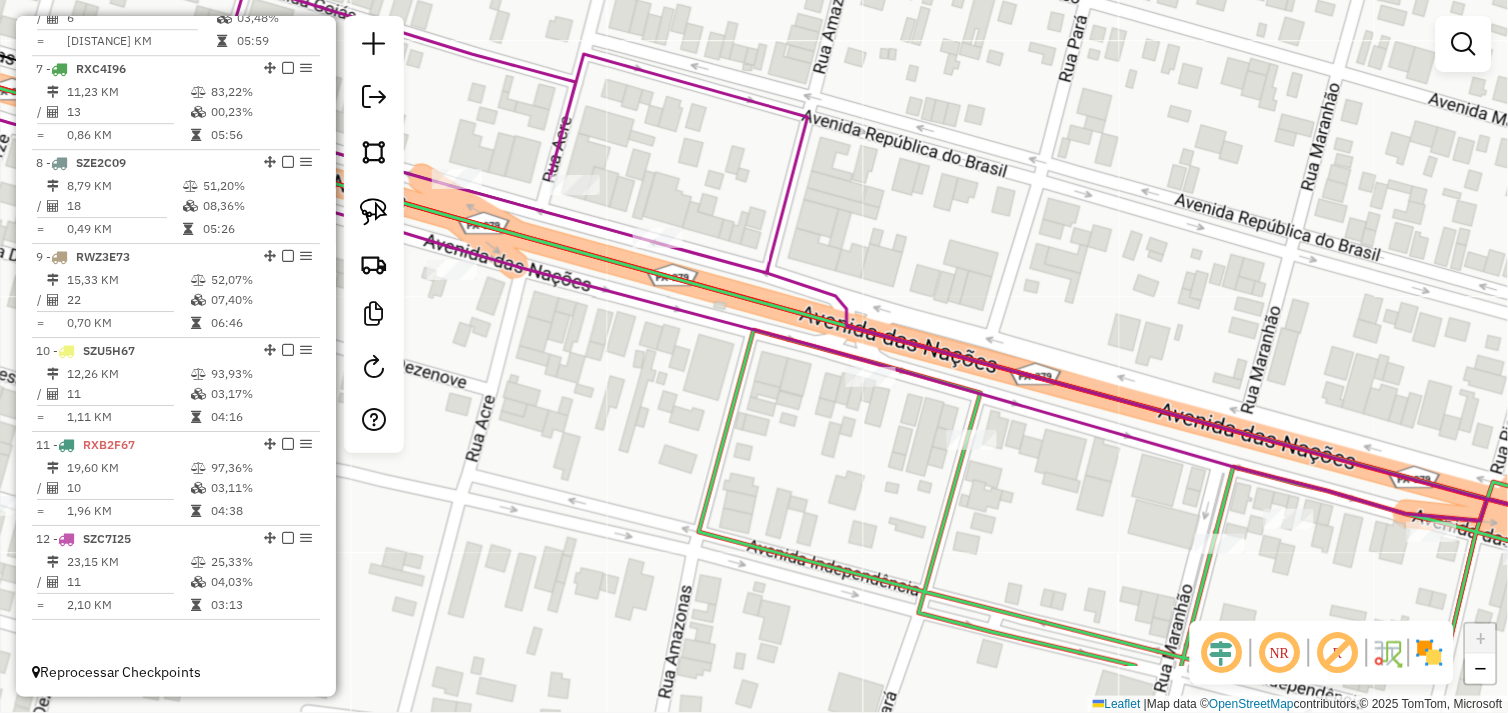 drag, startPoint x: 781, startPoint y: 516, endPoint x: 597, endPoint y: 308, distance: 277.70486 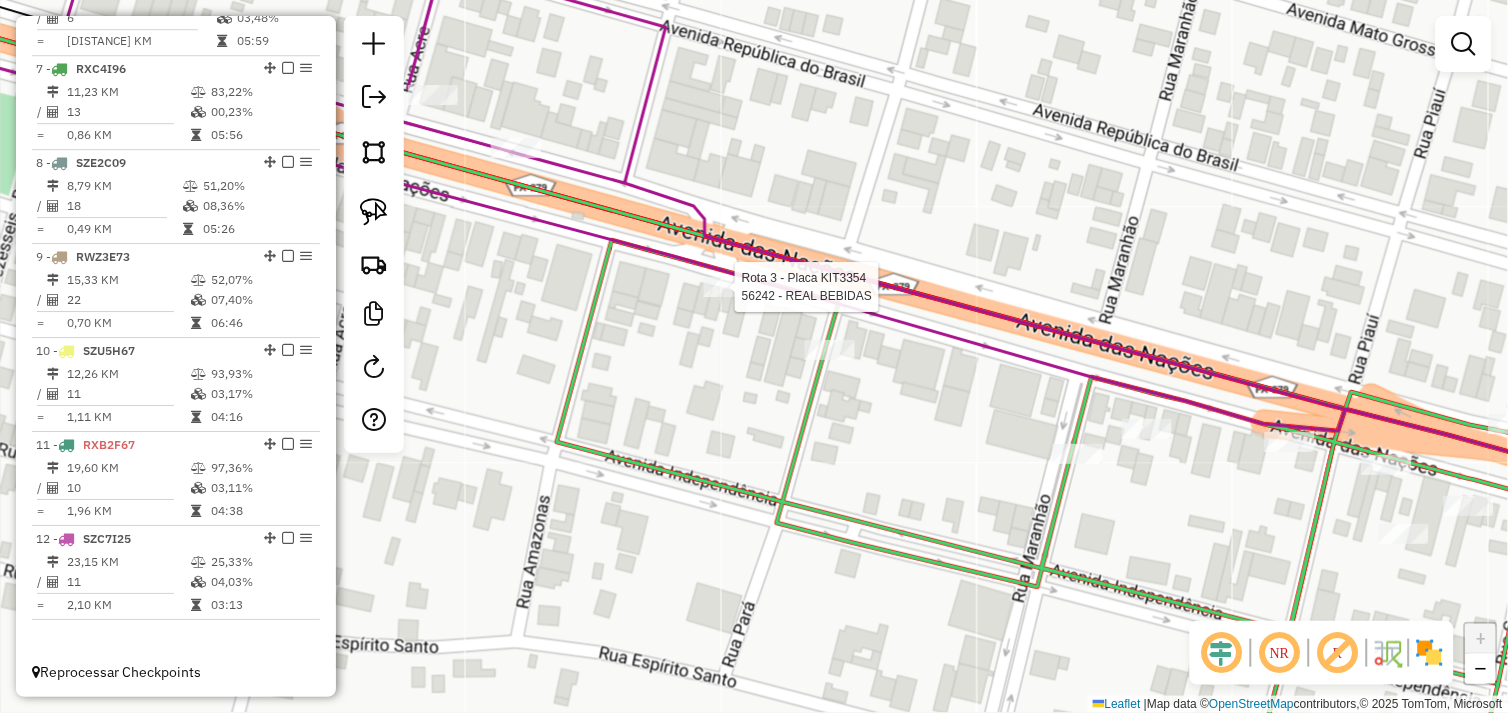select on "*********" 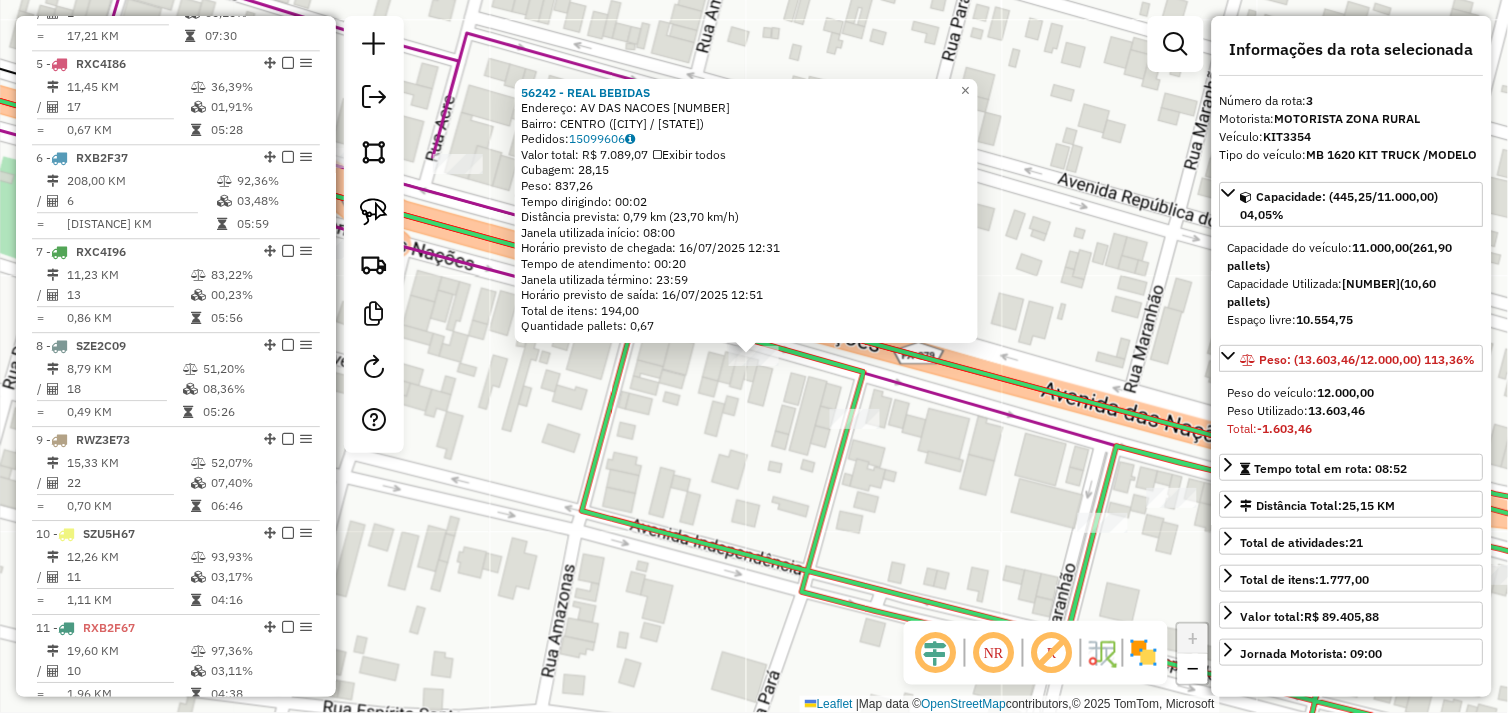 scroll, scrollTop: 961, scrollLeft: 0, axis: vertical 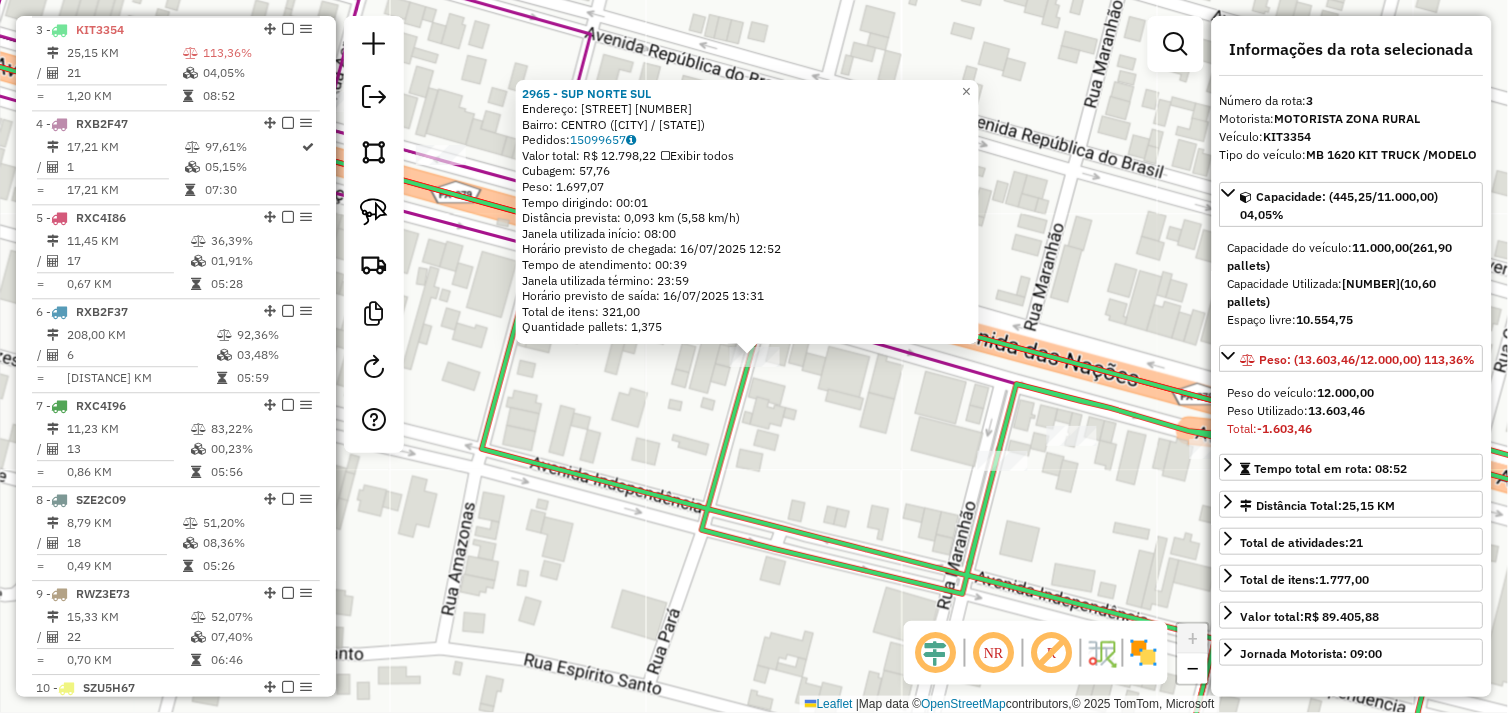 click on "2965 - SUP NORTE SUL  Endereço:  AV DAS NACOES 2240   Bairro: CENTRO (OURILANDIA DO NORTE / PA)   Pedidos:  15099657   Valor total: R$ 12.798,22   Exibir todos   Cubagem: 57,76  Peso: 1.697,07  Tempo dirigindo: 00:01   Distância prevista: 0,093 km (5,58 km/h)   Janela utilizada início: 08:00   Horário previsto de chegada: 16/07/2025 12:52   Tempo de atendimento: 00:39   Janela utilizada término: 23:59   Horário previsto de saída: 16/07/2025 13:31   Total de itens: 321,00   Quantidade pallets: 1,375  × Janela de atendimento Grade de atendimento Capacidade Transportadoras Veículos Cliente Pedidos  Rotas Selecione os dias de semana para filtrar as janelas de atendimento  Seg   Ter   Qua   Qui   Sex   Sáb   Dom  Informe o período da janela de atendimento: De: Até:  Filtrar exatamente a janela do cliente  Considerar janela de atendimento padrão  Selecione os dias de semana para filtrar as grades de atendimento  Seg   Ter   Qua   Qui   Sex   Sáb   Dom   Clientes fora do dia de atendimento selecionado" 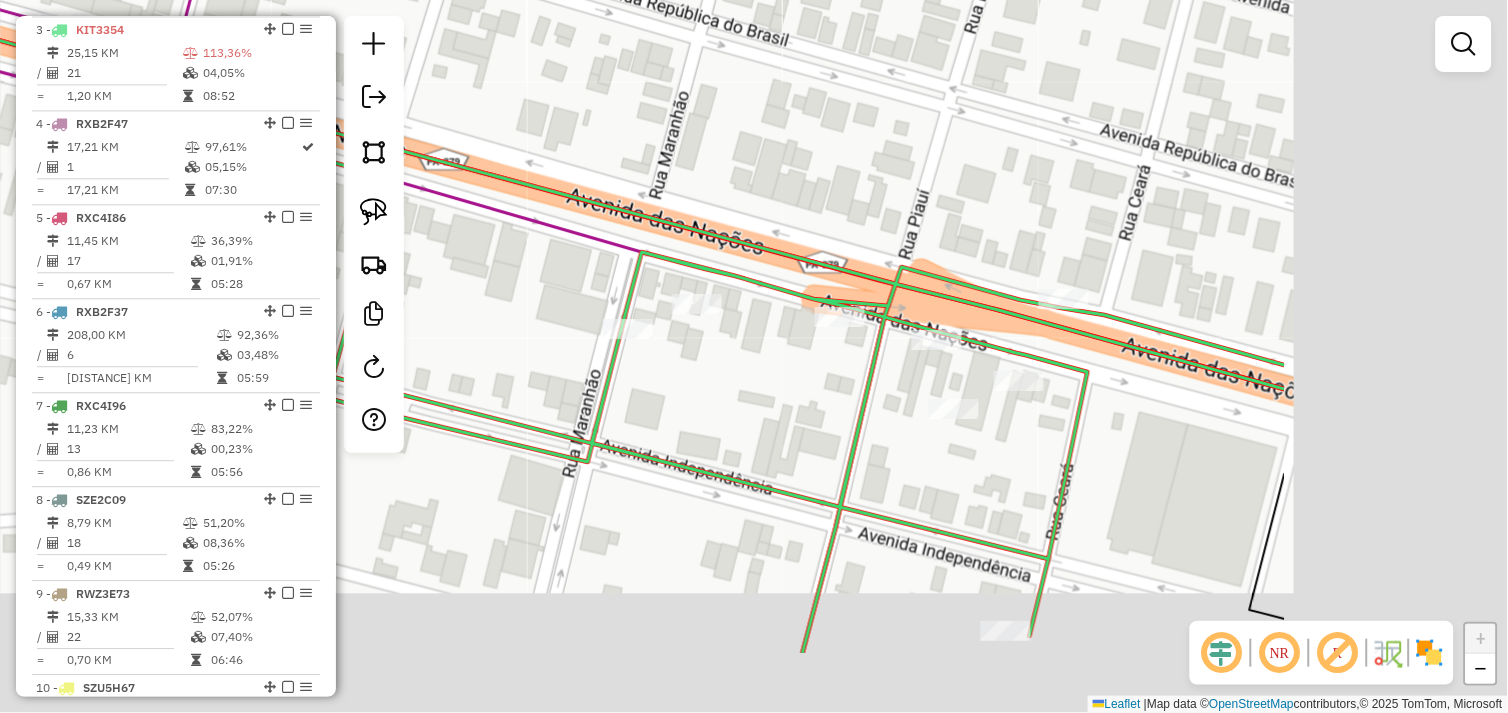 drag, startPoint x: 858, startPoint y: 453, endPoint x: 481, endPoint y: 321, distance: 399.44086 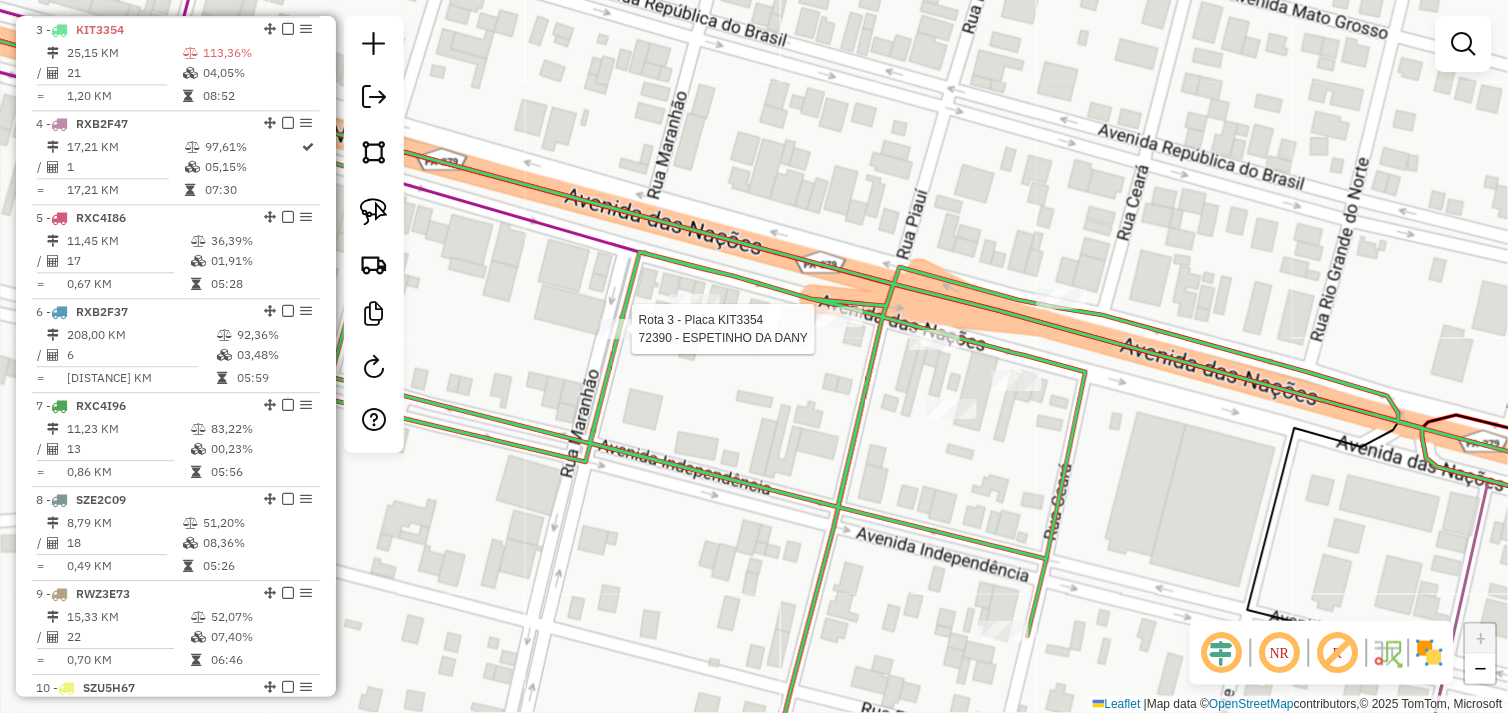 select on "*********" 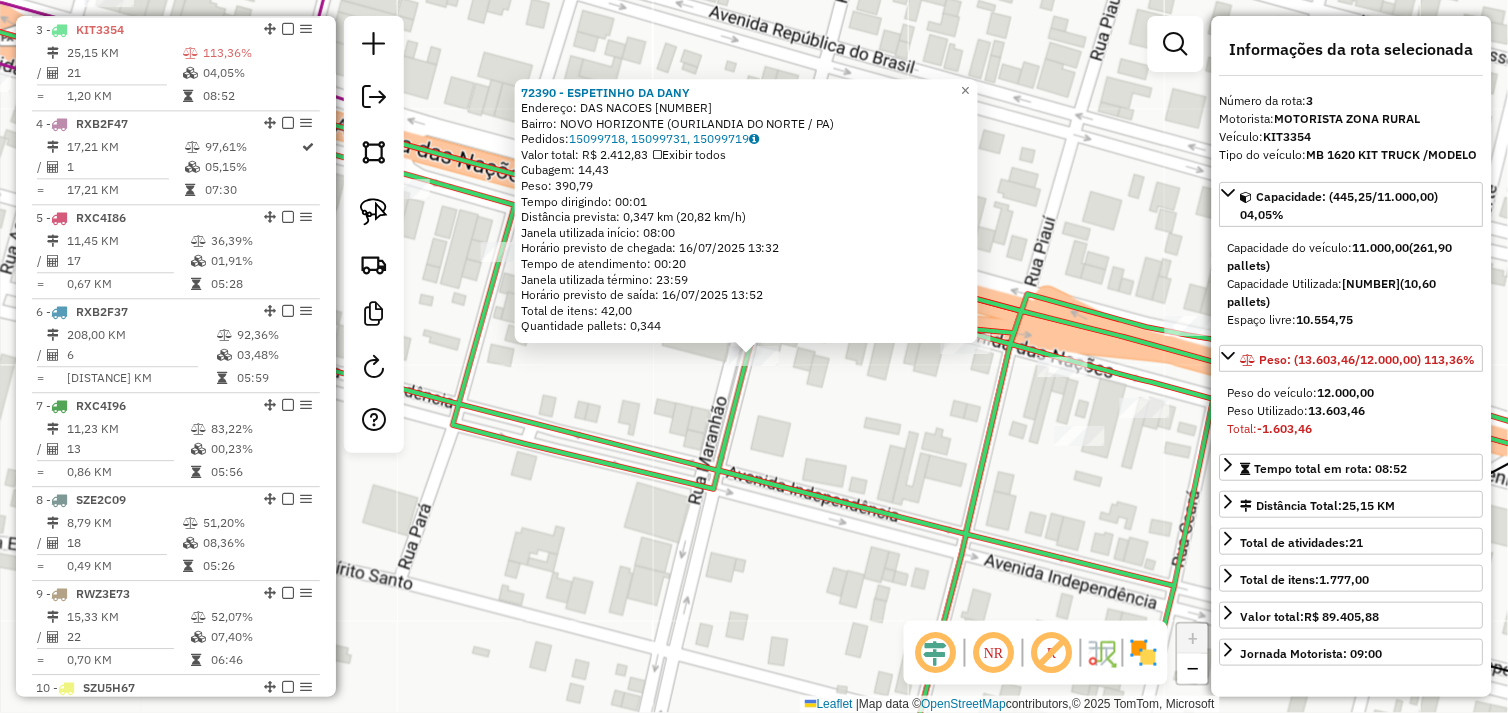 click on "72390 - ESPETINHO DA DANY  Endereço:  DAS NACOES 2345   Bairro: NOVO HORIZONTE (OURILANDIA DO NORTE / PA)   Pedidos:  15099718, 15099731, 15099719   Valor total: R$ 2.412,83   Exibir todos   Cubagem: 14,43  Peso: 390,79  Tempo dirigindo: 00:01   Distância prevista: 0,347 km (20,82 km/h)   Janela utilizada início: 08:00   Horário previsto de chegada: 16/07/2025 13:32   Tempo de atendimento: 00:20   Janela utilizada término: 23:59   Horário previsto de saída: 16/07/2025 13:52   Total de itens: 42,00   Quantidade pallets: 0,344  × Janela de atendimento Grade de atendimento Capacidade Transportadoras Veículos Cliente Pedidos  Rotas Selecione os dias de semana para filtrar as janelas de atendimento  Seg   Ter   Qua   Qui   Sex   Sáb   Dom  Informe o período da janela de atendimento: De: Até:  Filtrar exatamente a janela do cliente  Considerar janela de atendimento padrão  Selecione os dias de semana para filtrar as grades de atendimento  Seg   Ter   Qua   Qui   Sex   Sáb   Dom   Peso mínimo:   De:" 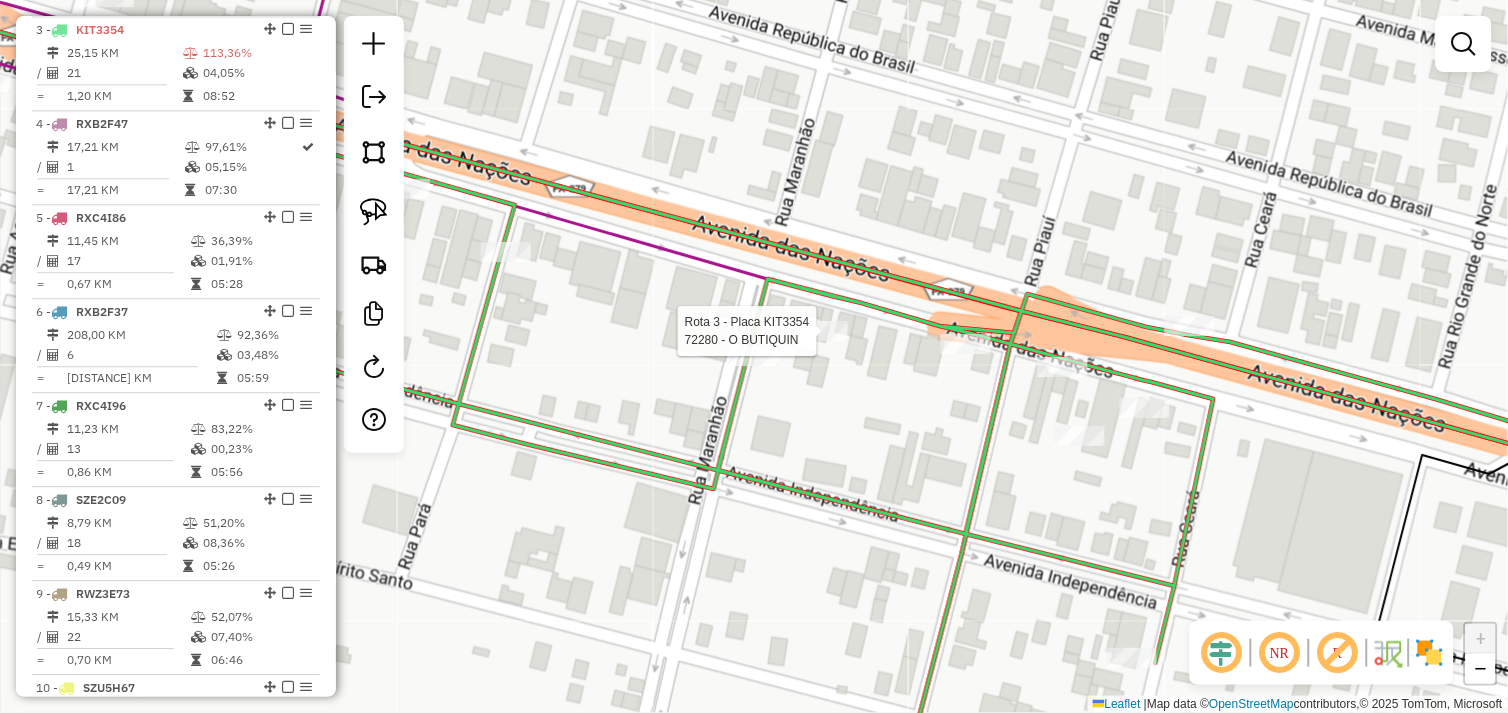 select on "*********" 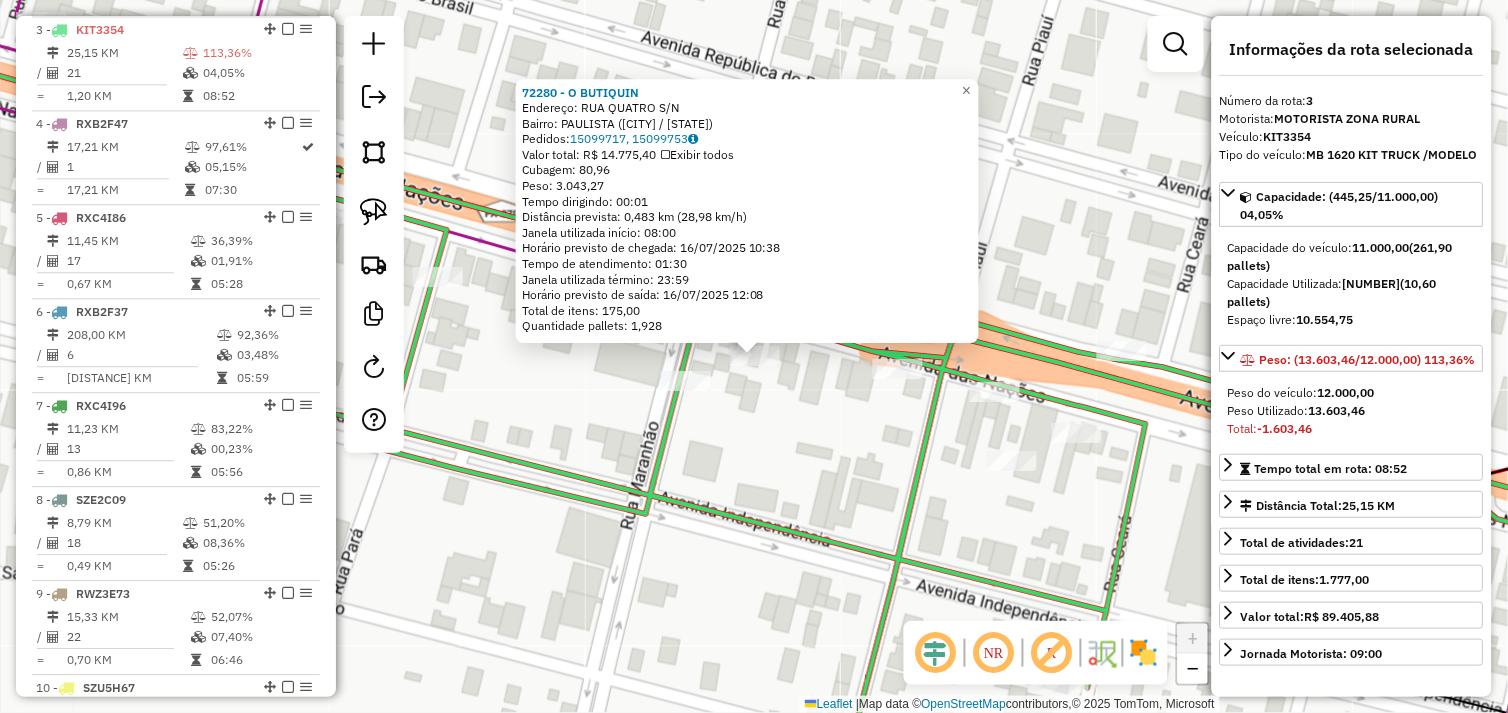 click on "72280 - O BUTIQUIN  Endereço:  RUA QUATRO S/N   Bairro: PAULISTA (OURILANDIA DO NORTE / PA)   Pedidos:  15099717, 15099753   Valor total: R$ 14.775,40   Exibir todos   Cubagem: 80,96  Peso: 3.043,27  Tempo dirigindo: 00:01   Distância prevista: 0,483 km (28,98 km/h)   Janela utilizada início: 08:00   Horário previsto de chegada: 16/07/2025 10:38   Tempo de atendimento: 01:30   Janela utilizada término: 23:59   Horário previsto de saída: 16/07/2025 12:08   Total de itens: 175,00   Quantidade pallets: 1,928  × Janela de atendimento Grade de atendimento Capacidade Transportadoras Veículos Cliente Pedidos  Rotas Selecione os dias de semana para filtrar as janelas de atendimento  Seg   Ter   Qua   Qui   Sex   Sáb   Dom  Informe o período da janela de atendimento: De: Até:  Filtrar exatamente a janela do cliente  Considerar janela de atendimento padrão  Selecione os dias de semana para filtrar as grades de atendimento  Seg   Ter   Qua   Qui   Sex   Sáb   Dom   Peso mínimo:   Peso máximo:   De:  De:" 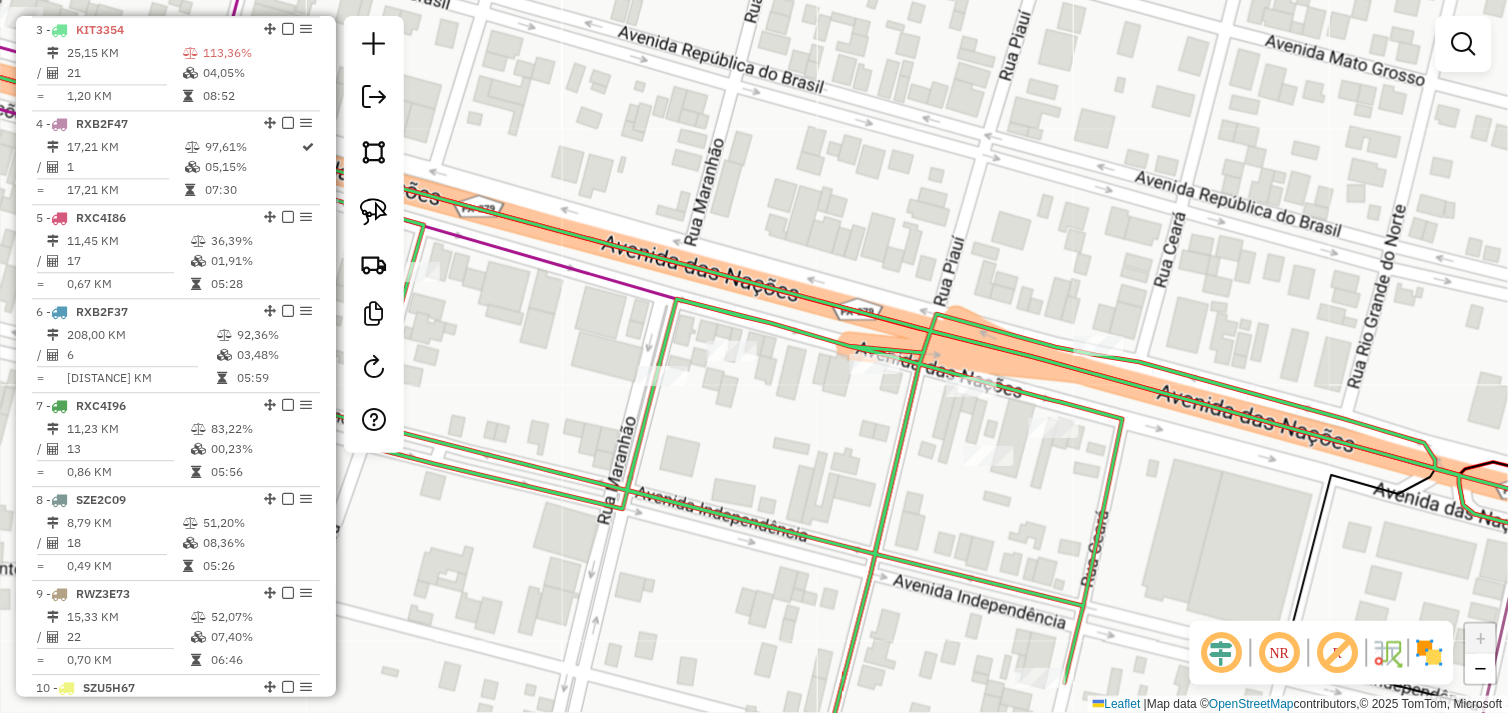 drag, startPoint x: 841, startPoint y: 423, endPoint x: 638, endPoint y: 355, distance: 214.08643 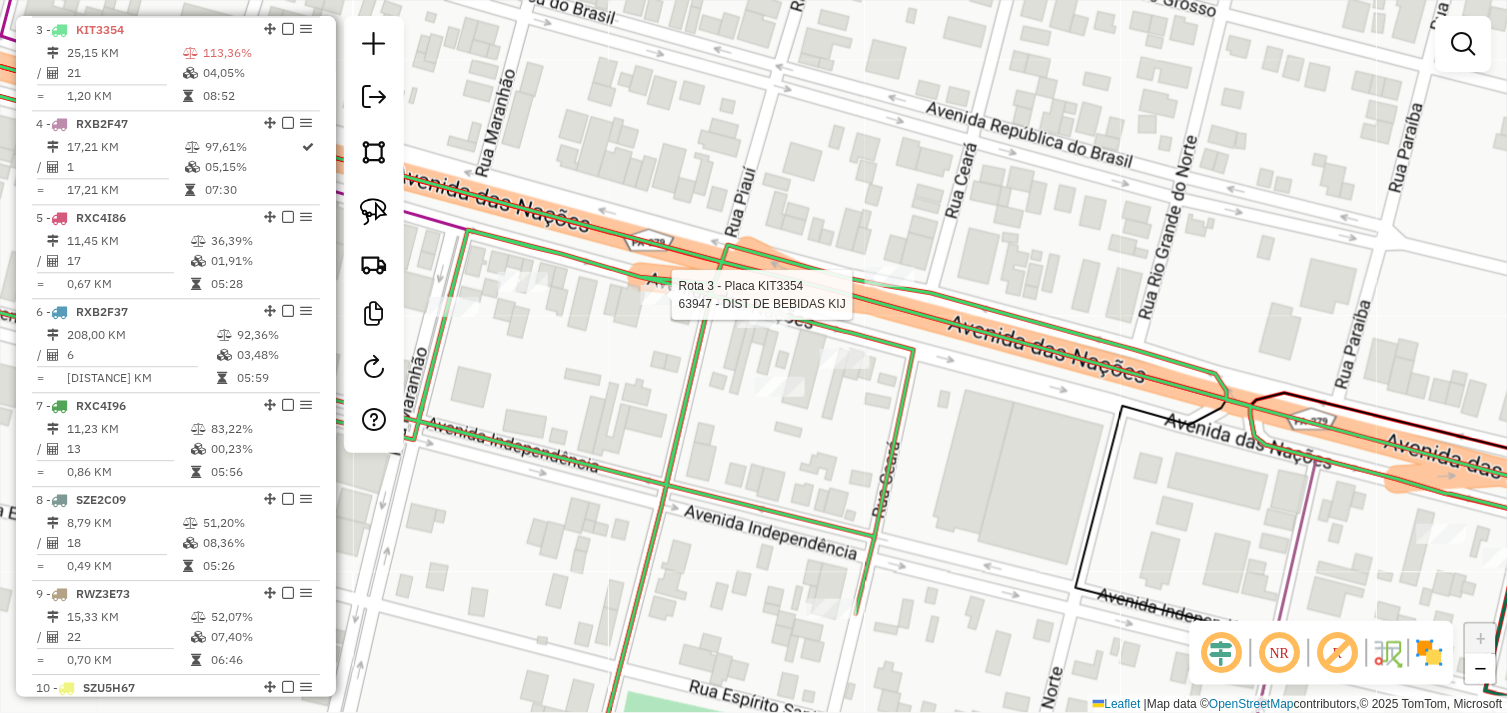 click 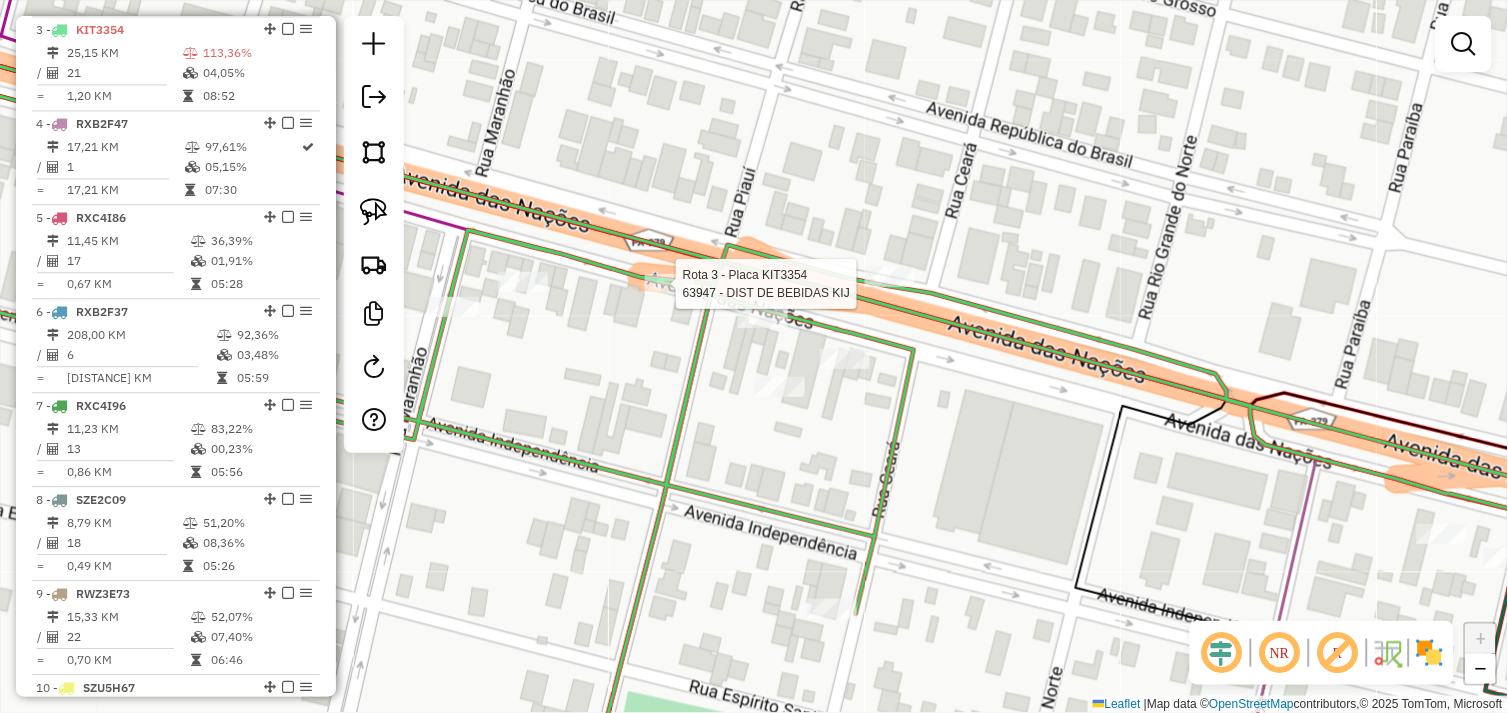 click 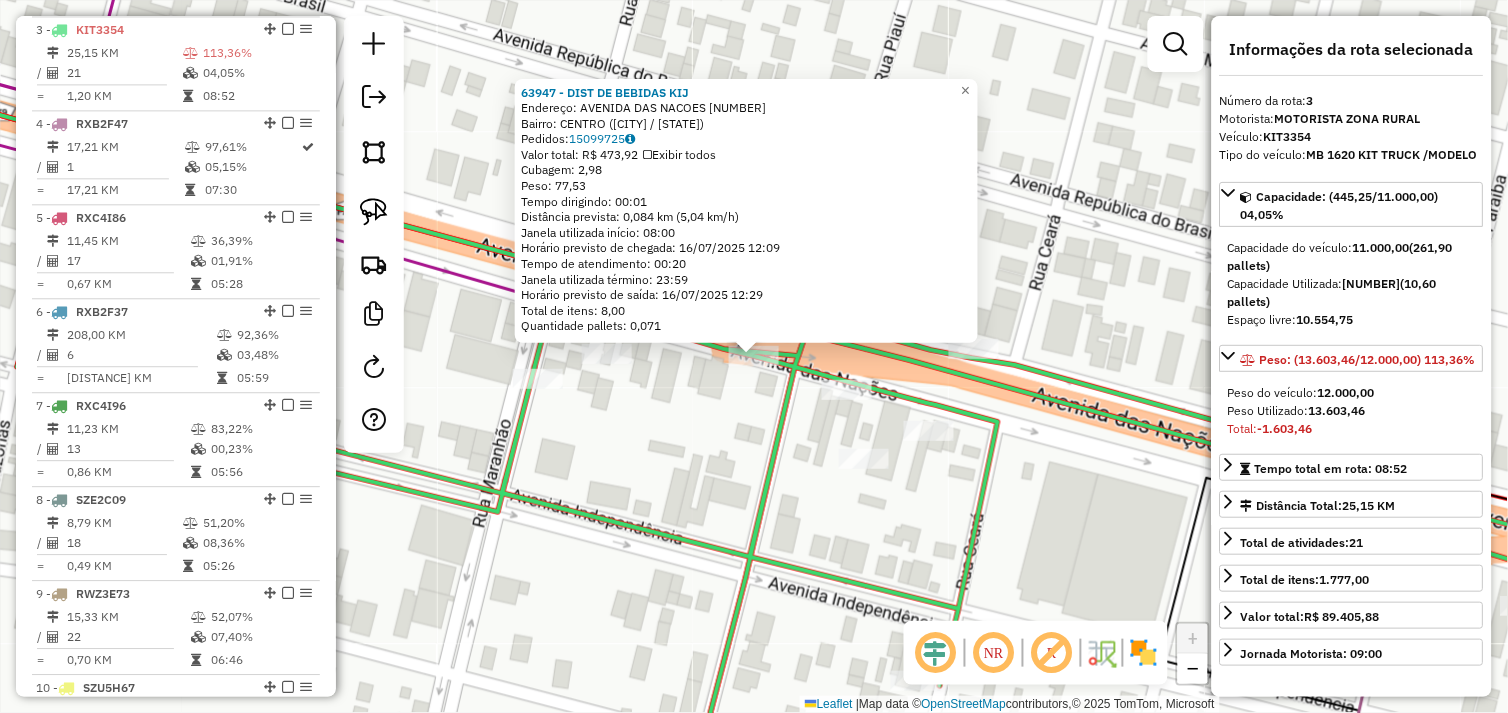 click on "63947 - DIST  DE BEBIDAS KIJ  Endereço:  AVENIDA DAS NACOES 2528   Bairro: CENTRO (OURILANDIA DO NORTE / PA)   Pedidos:  15099725   Valor total: R$ 473,92   Exibir todos   Cubagem: 2,98  Peso: 77,53  Tempo dirigindo: 00:01   Distância prevista: 0,084 km (5,04 km/h)   Janela utilizada início: 08:00   Horário previsto de chegada: 16/07/2025 12:09   Tempo de atendimento: 00:20   Janela utilizada término: 23:59   Horário previsto de saída: 16/07/2025 12:29   Total de itens: 8,00   Quantidade pallets: 0,071  × Janela de atendimento Grade de atendimento Capacidade Transportadoras Veículos Cliente Pedidos  Rotas Selecione os dias de semana para filtrar as janelas de atendimento  Seg   Ter   Qua   Qui   Sex   Sáb   Dom  Informe o período da janela de atendimento: De: Até:  Filtrar exatamente a janela do cliente  Considerar janela de atendimento padrão  Selecione os dias de semana para filtrar as grades de atendimento  Seg   Ter   Qua   Qui   Sex   Sáb   Dom   Peso mínimo:   Peso máximo:   De:   Até:" 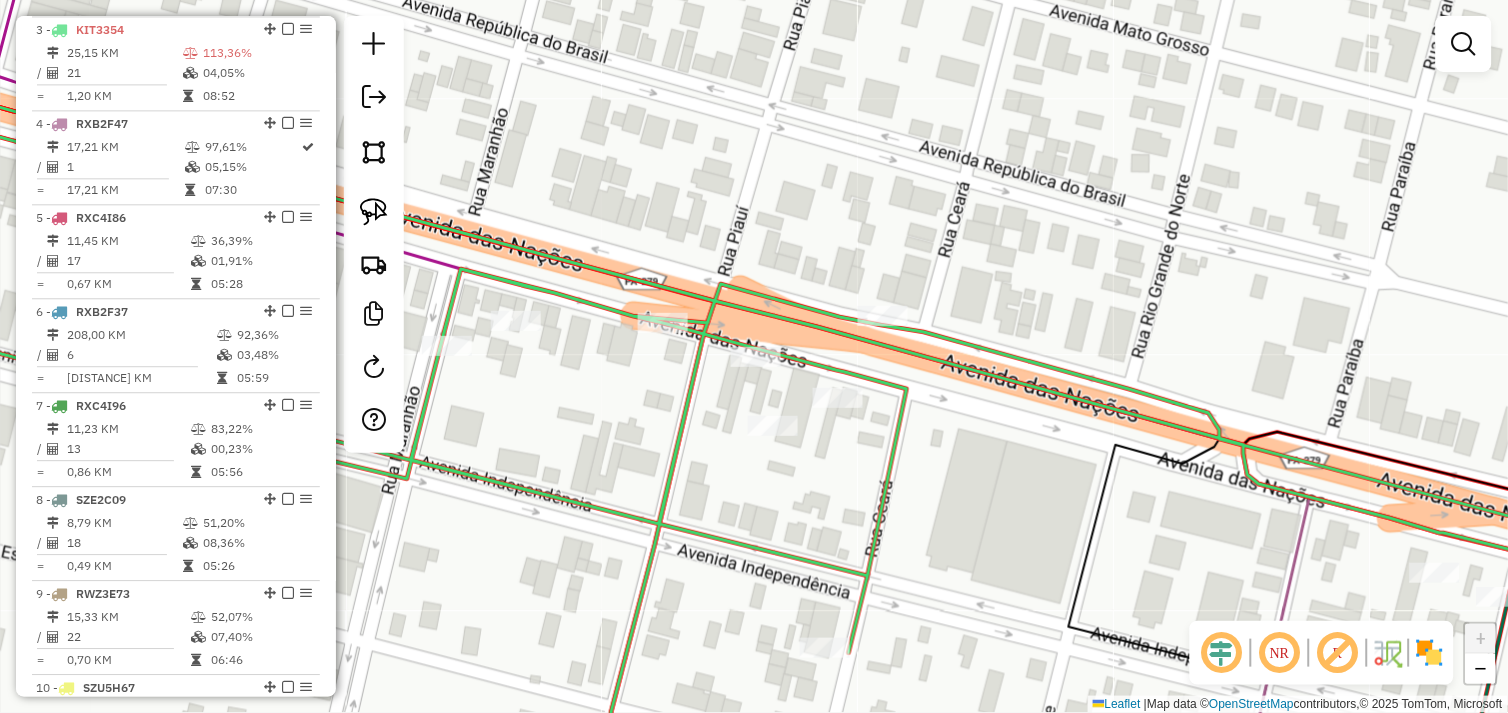 drag, startPoint x: 625, startPoint y: 364, endPoint x: 582, endPoint y: 343, distance: 47.853943 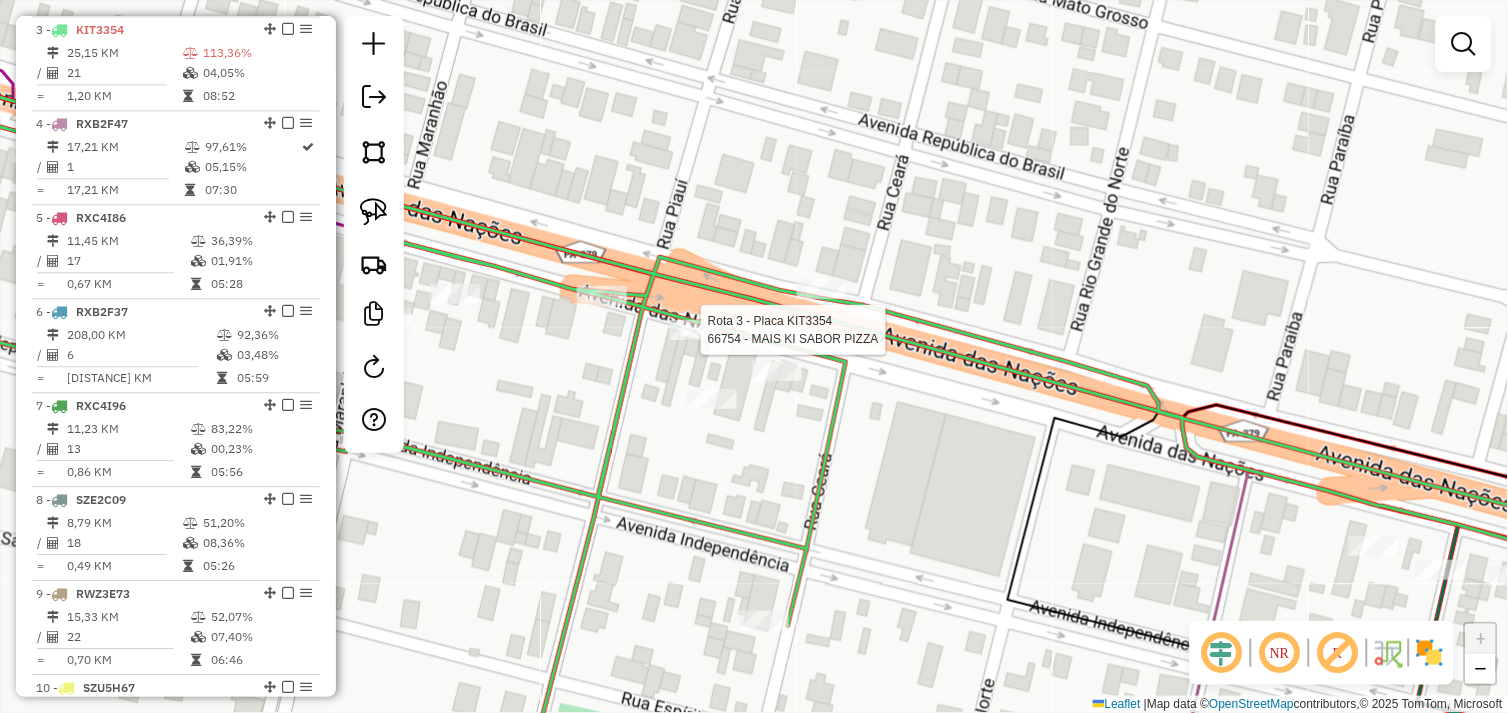 select on "*********" 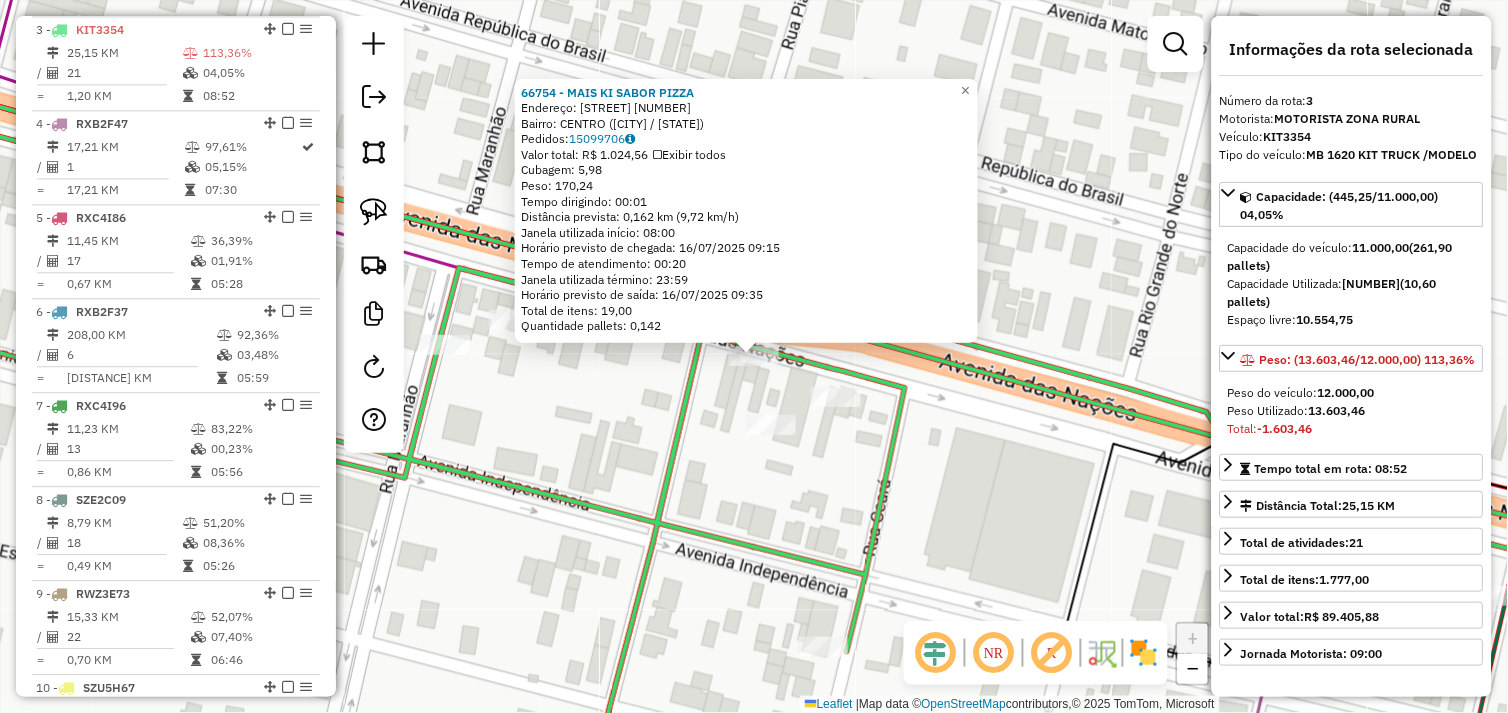 click on "66754 - MAIS KI SABOR PIZZA  Endereço:  DAS NACOES SALA A 2578   Bairro: CENTRO (OURILANDIA DO NORTE / PA)   Pedidos:  15099706   Valor total: R$ 1.024,56   Exibir todos   Cubagem: 5,98  Peso: 170,24  Tempo dirigindo: 00:01   Distância prevista: 0,162 km (9,72 km/h)   Janela utilizada início: 08:00   Horário previsto de chegada: 16/07/2025 09:15   Tempo de atendimento: 00:20   Janela utilizada término: 23:59   Horário previsto de saída: 16/07/2025 09:35   Total de itens: 19,00   Quantidade pallets: 0,142  × Janela de atendimento Grade de atendimento Capacidade Transportadoras Veículos Cliente Pedidos  Rotas Selecione os dias de semana para filtrar as janelas de atendimento  Seg   Ter   Qua   Qui   Sex   Sáb   Dom  Informe o período da janela de atendimento: De: Até:  Filtrar exatamente a janela do cliente  Considerar janela de atendimento padrão  Selecione os dias de semana para filtrar as grades de atendimento  Seg   Ter   Qua   Qui   Sex   Sáb   Dom   Peso mínimo:   Peso máximo:   De:   De:" 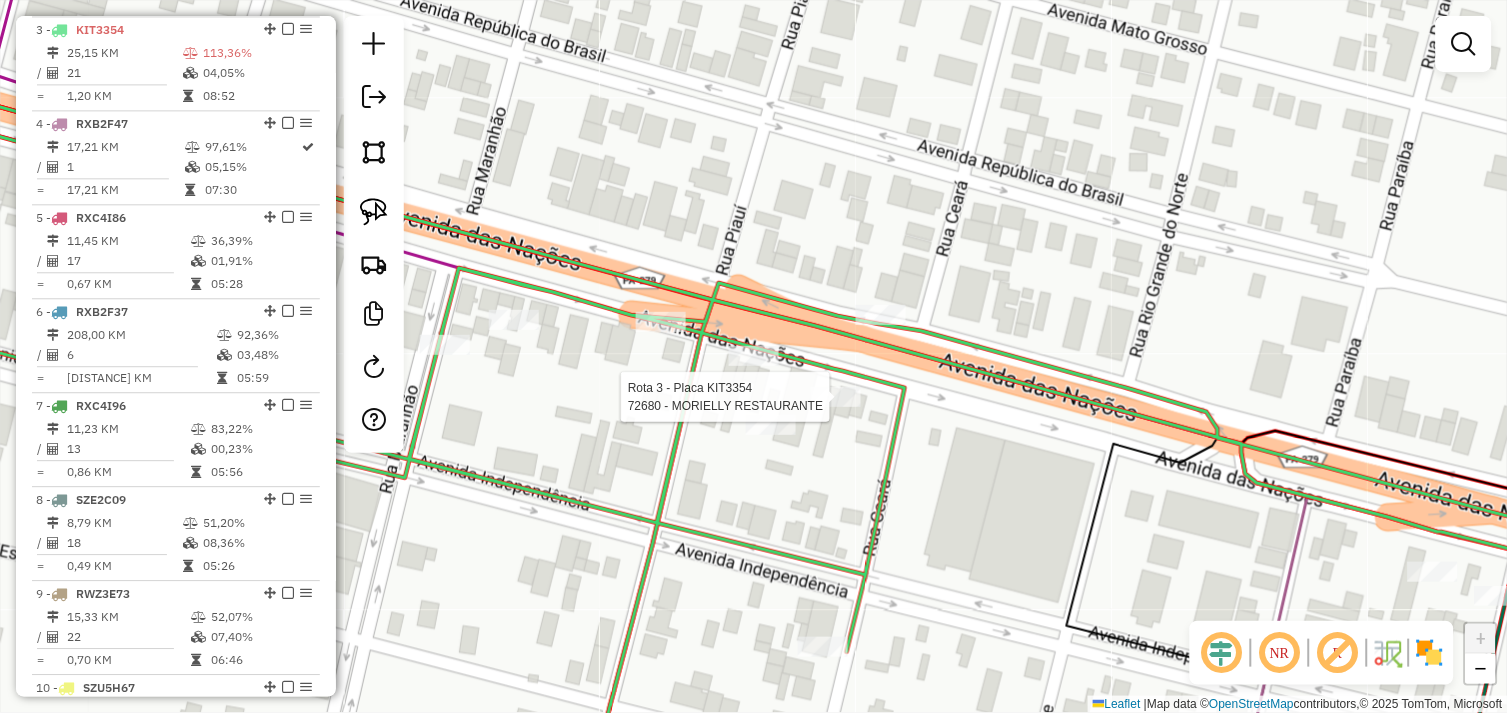 select on "*********" 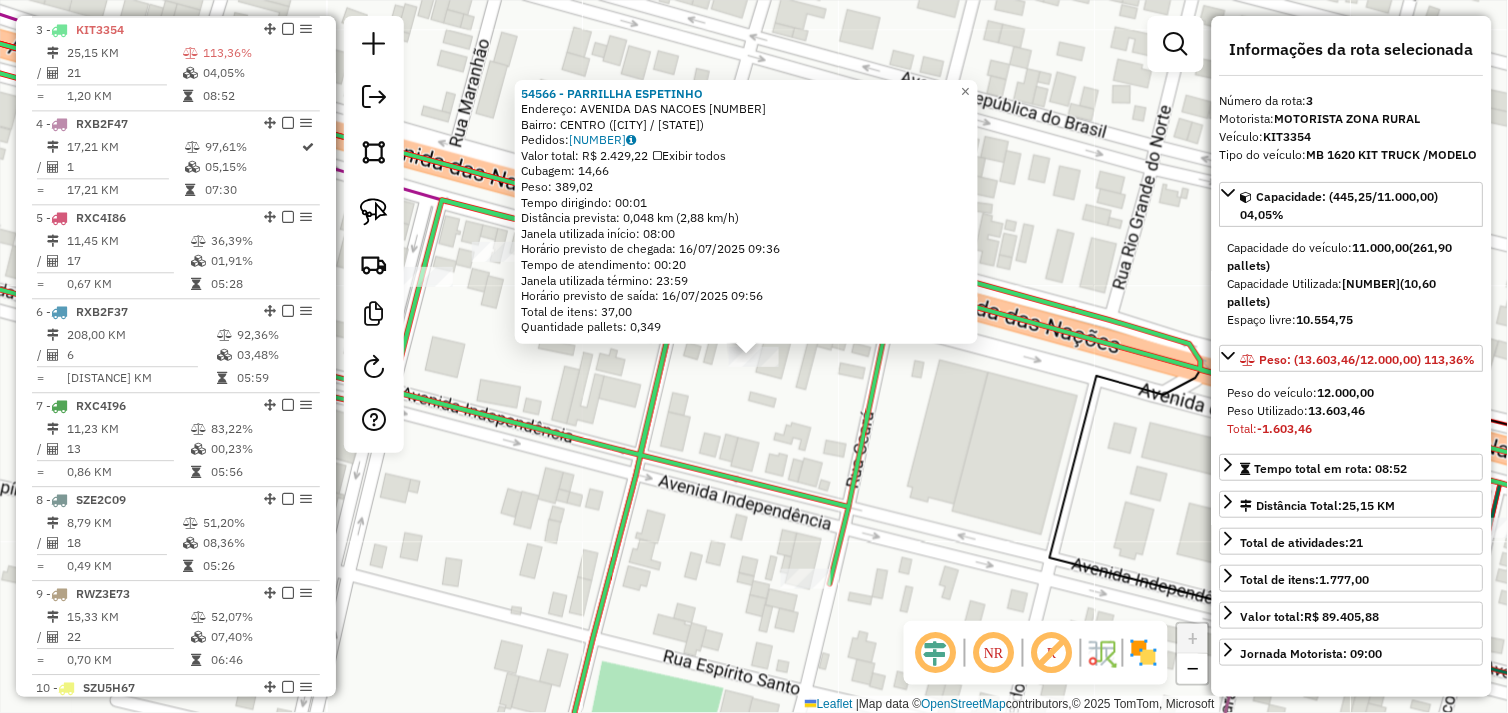 click on "54566 - PARRILLHA ESPETINHO  Endereço:  AVENIDA DAS NACOES 2638   Bairro: CENTRO (OURILANDIA DO NORTE / PA)   Pedidos:  15099667   Valor total: R$ 2.429,22   Exibir todos   Cubagem: 14,66  Peso: 389,02  Tempo dirigindo: 00:01   Distância prevista: 0,048 km (2,88 km/h)   Janela utilizada início: 08:00   Horário previsto de chegada: 16/07/2025 09:36   Tempo de atendimento: 00:20   Janela utilizada término: 23:59   Horário previsto de saída: 16/07/2025 09:56   Total de itens: 37,00   Quantidade pallets: 0,349  × Janela de atendimento Grade de atendimento Capacidade Transportadoras Veículos Cliente Pedidos  Rotas Selecione os dias de semana para filtrar as janelas de atendimento  Seg   Ter   Qua   Qui   Sex   Sáb   Dom  Informe o período da janela de atendimento: De: Até:  Filtrar exatamente a janela do cliente  Considerar janela de atendimento padrão  Selecione os dias de semana para filtrar as grades de atendimento  Seg   Ter   Qua   Qui   Sex   Sáb   Dom   Peso mínimo:   Peso máximo:   De:  De:" 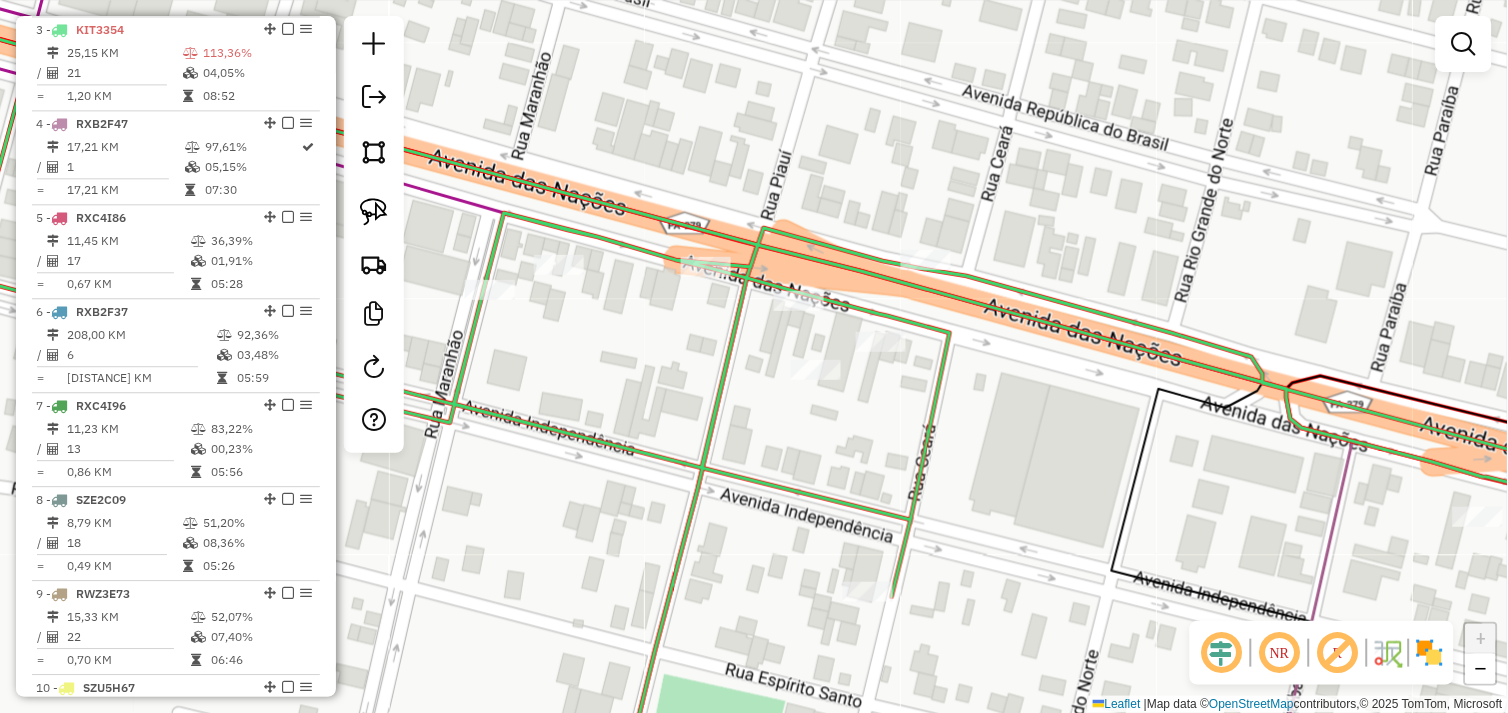 drag, startPoint x: 586, startPoint y: 362, endPoint x: 648, endPoint y: 375, distance: 63.348244 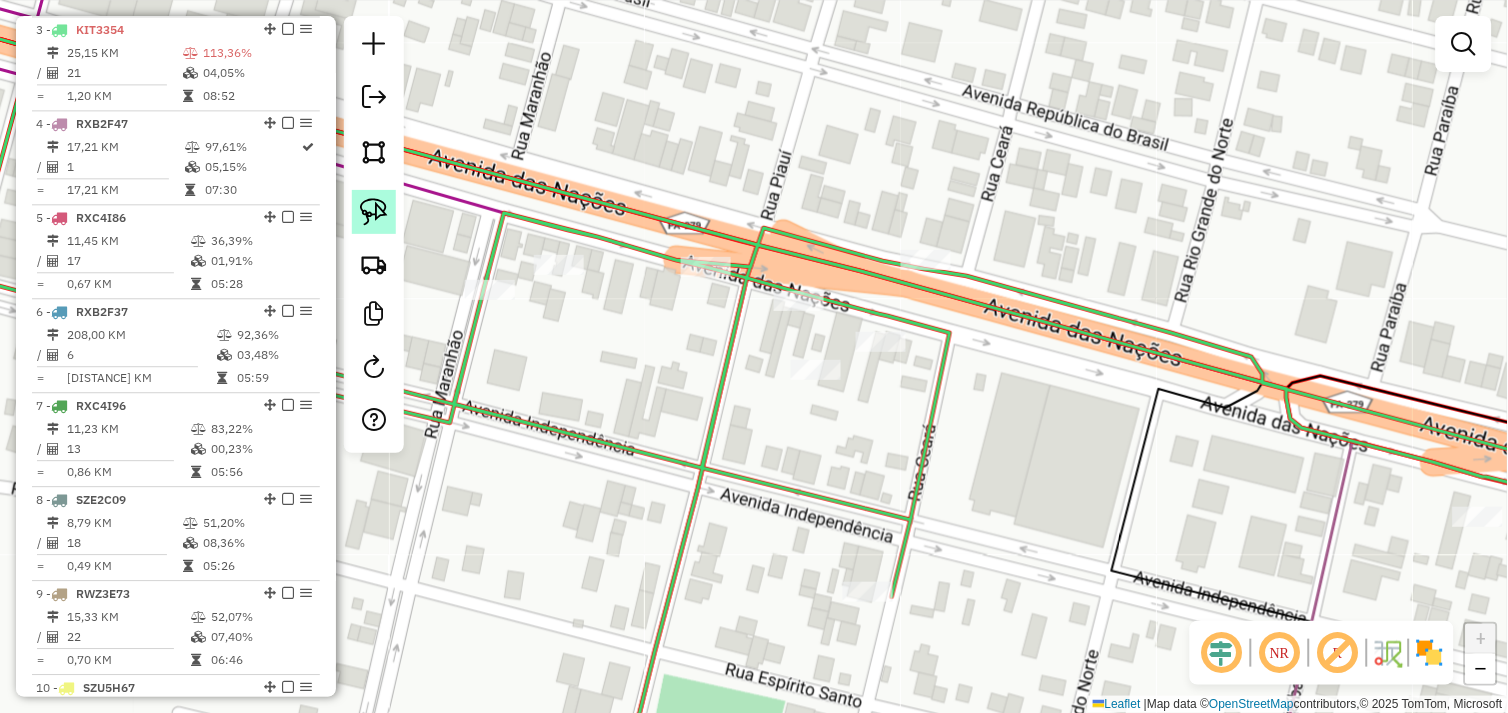click 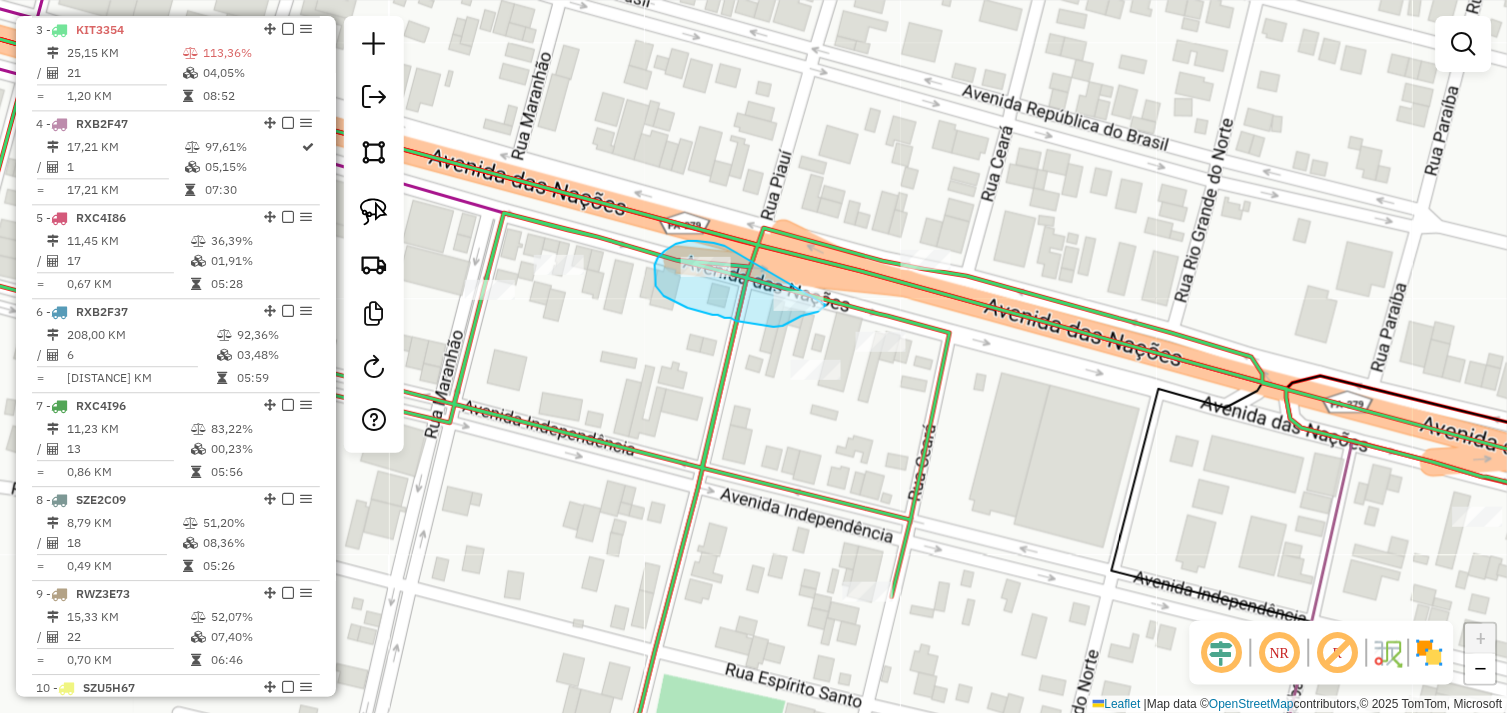 drag, startPoint x: 714, startPoint y: 243, endPoint x: 826, endPoint y: 305, distance: 128.01562 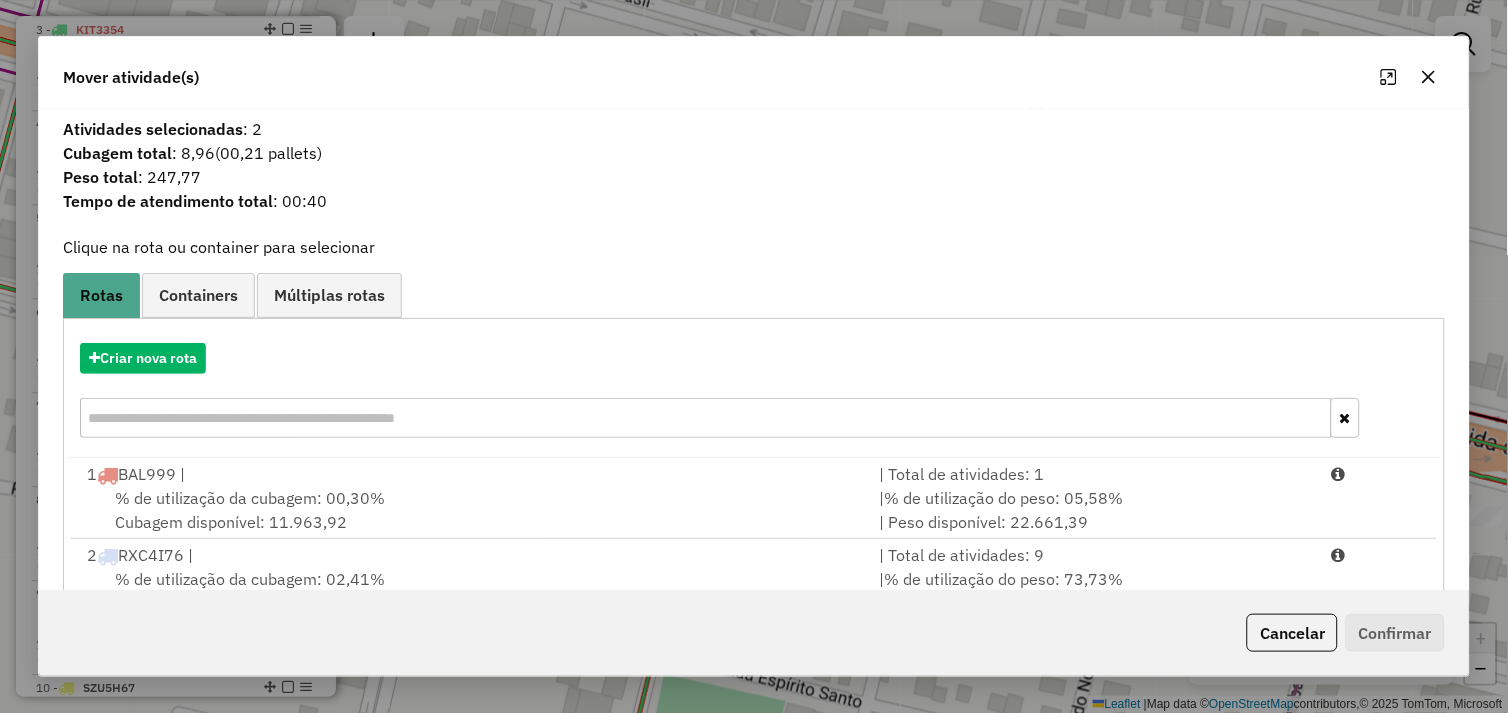 click 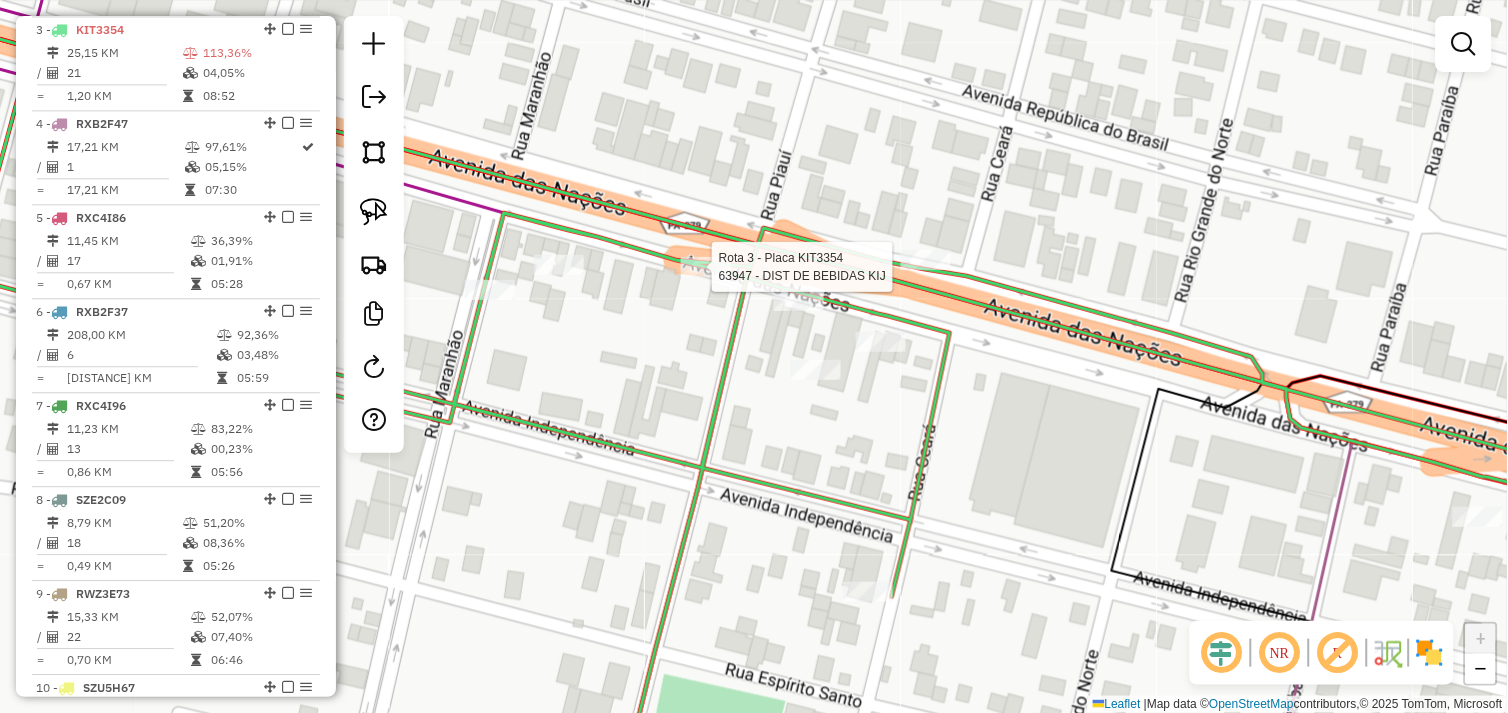select on "*********" 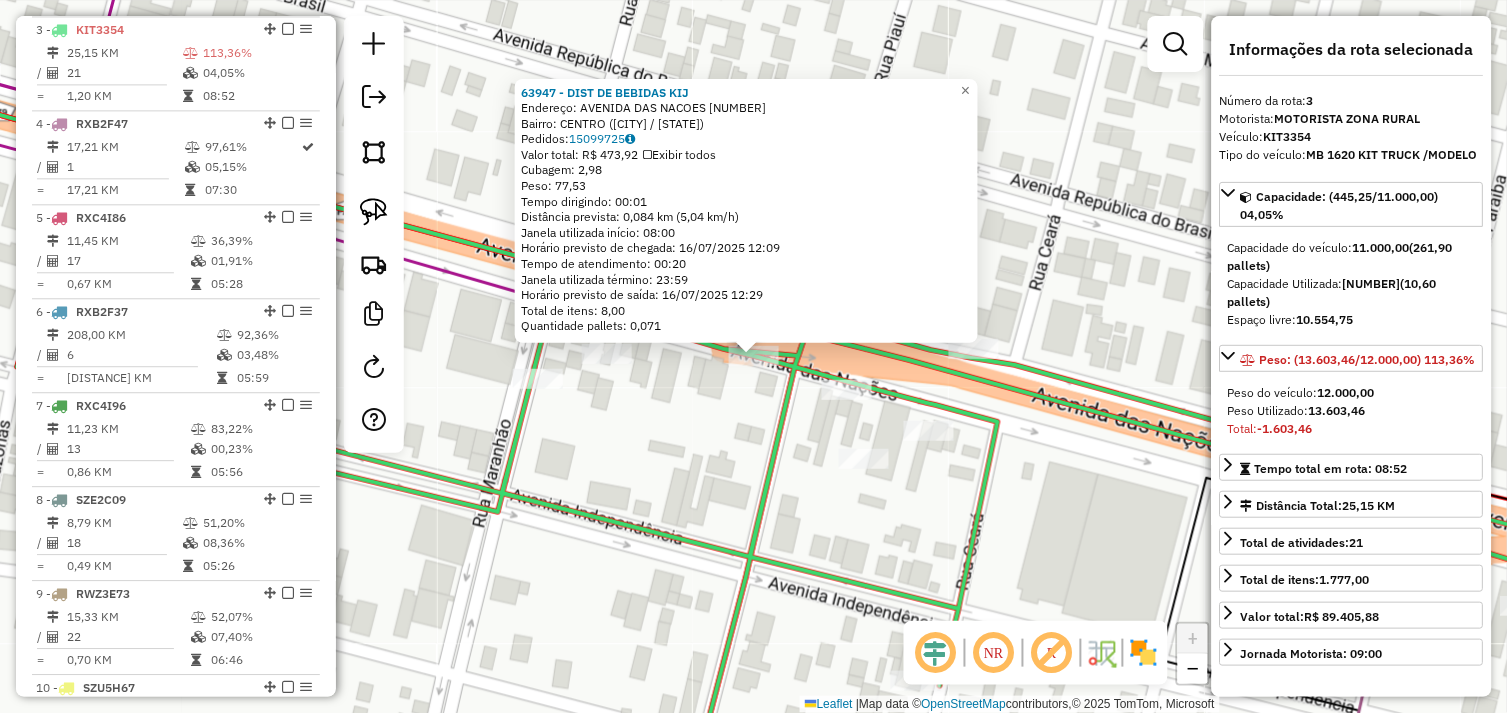 click on "Rota 3 - Placa KIT3354  63947 - DIST  DE BEBIDAS KIJ 63947 - DIST  DE BEBIDAS KIJ  Endereço:  AVENIDA DAS NACOES 2528   Bairro: CENTRO (OURILANDIA DO NORTE / PA)   Pedidos:  15099725   Valor total: R$ 473,92   Exibir todos   Cubagem: 2,98  Peso: 77,53  Tempo dirigindo: 00:01   Distância prevista: 0,084 km (5,04 km/h)   Janela utilizada início: 08:00   Horário previsto de chegada: 16/07/2025 12:09   Tempo de atendimento: 00:20   Janela utilizada término: 23:59   Horário previsto de saída: 16/07/2025 12:29   Total de itens: 8,00   Quantidade pallets: 0,071  × Janela de atendimento Grade de atendimento Capacidade Transportadoras Veículos Cliente Pedidos  Rotas Selecione os dias de semana para filtrar as janelas de atendimento  Seg   Ter   Qua   Qui   Sex   Sáb   Dom  Informe o período da janela de atendimento: De: Até:  Filtrar exatamente a janela do cliente  Considerar janela de atendimento padrão  Selecione os dias de semana para filtrar as grades de atendimento  Seg   Ter   Qua   Qui   Sex   Dom" 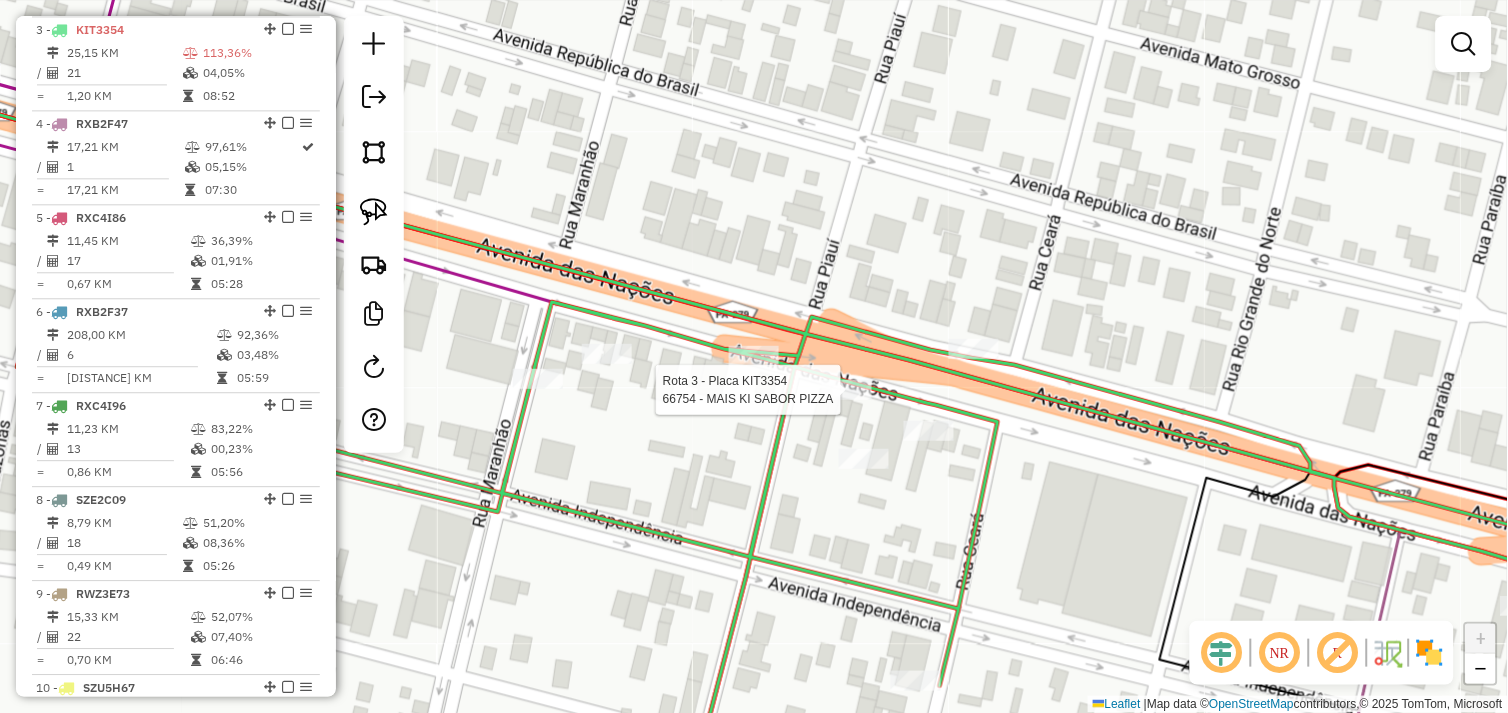 select on "*********" 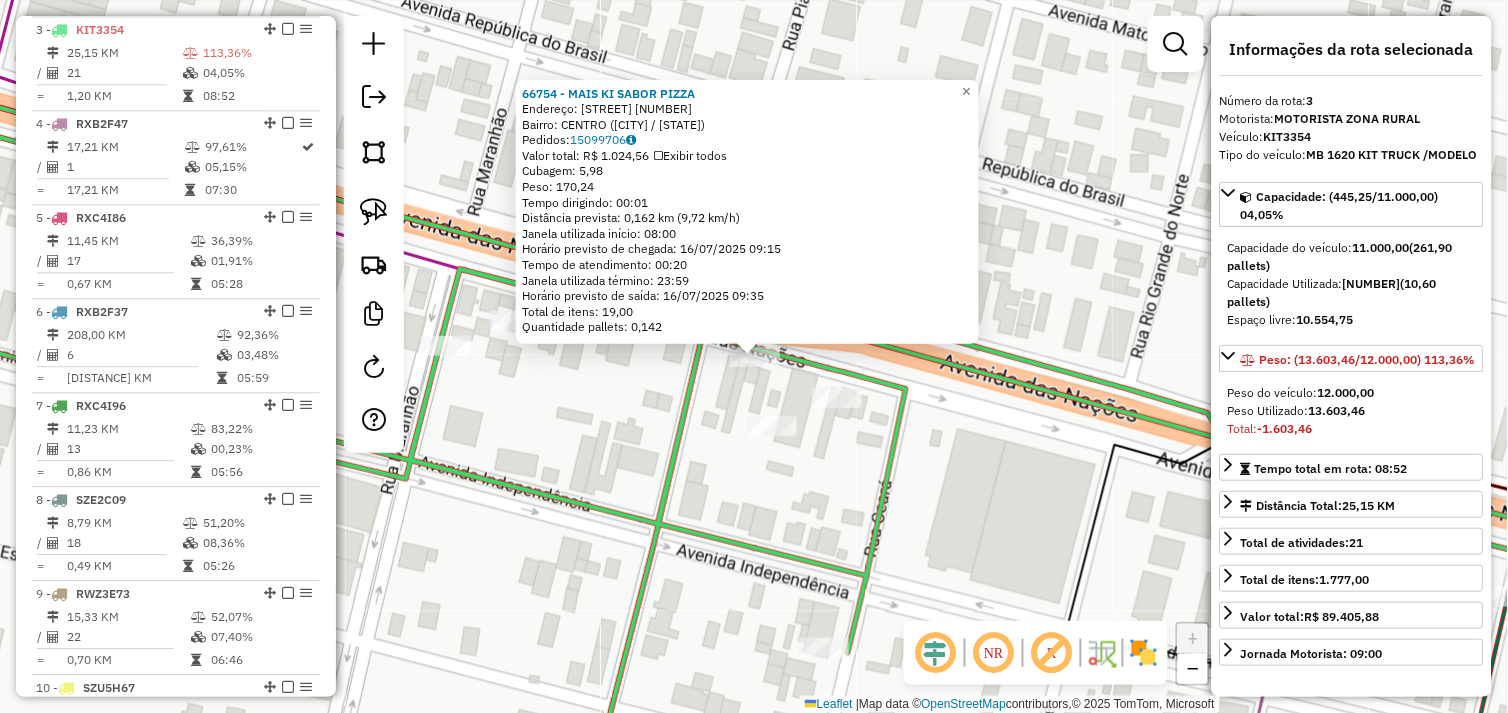 click on "66754 - MAIS KI SABOR PIZZA  Endereço:  DAS NACOES SALA A 2578   Bairro: CENTRO (OURILANDIA DO NORTE / PA)   Pedidos:  15099706   Valor total: R$ 1.024,56   Exibir todos   Cubagem: 5,98  Peso: 170,24  Tempo dirigindo: 00:01   Distância prevista: 0,162 km (9,72 km/h)   Janela utilizada início: 08:00   Horário previsto de chegada: 16/07/2025 09:15   Tempo de atendimento: 00:20   Janela utilizada término: 23:59   Horário previsto de saída: 16/07/2025 09:35   Total de itens: 19,00   Quantidade pallets: 0,142  × Janela de atendimento Grade de atendimento Capacidade Transportadoras Veículos Cliente Pedidos  Rotas Selecione os dias de semana para filtrar as janelas de atendimento  Seg   Ter   Qua   Qui   Sex   Sáb   Dom  Informe o período da janela de atendimento: De: Até:  Filtrar exatamente a janela do cliente  Considerar janela de atendimento padrão  Selecione os dias de semana para filtrar as grades de atendimento  Seg   Ter   Qua   Qui   Sex   Sáb   Dom   Peso mínimo:   Peso máximo:   De:   De:" 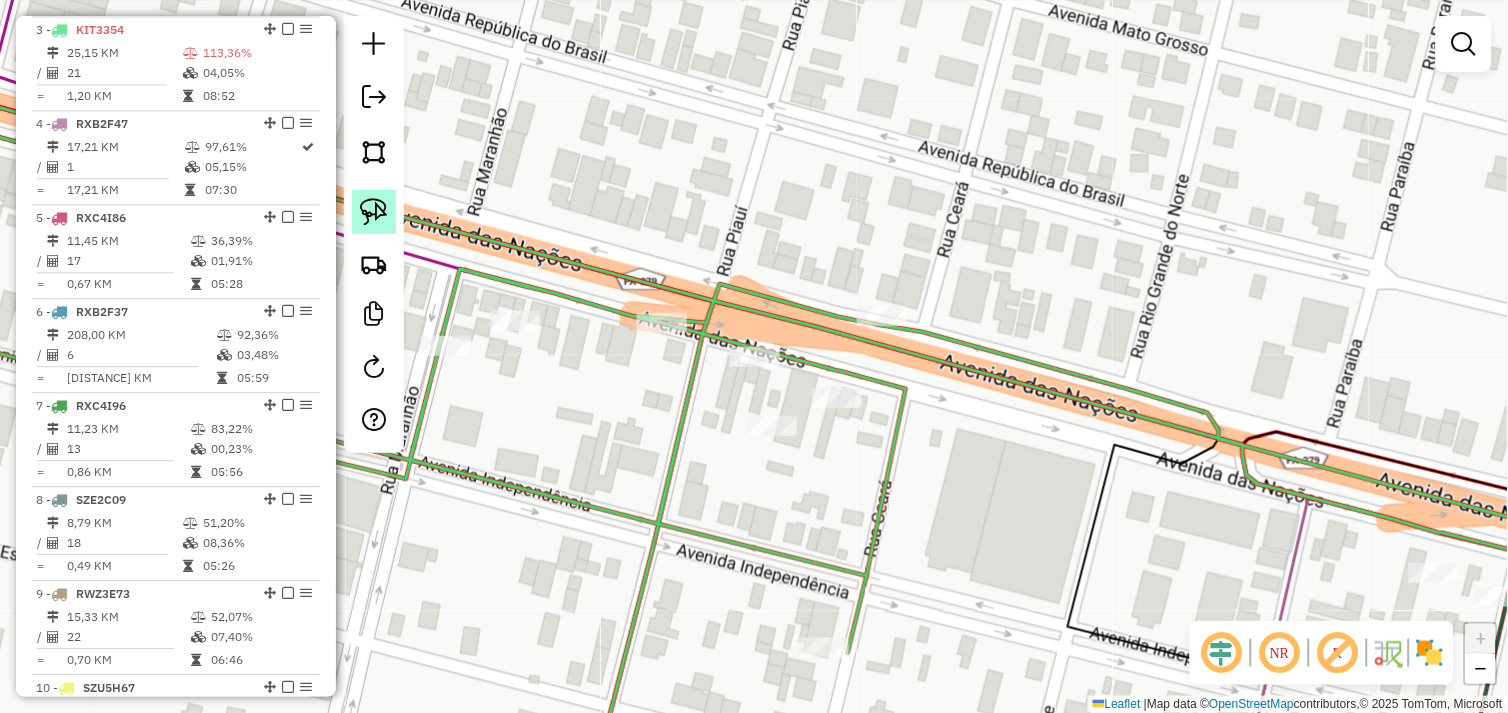 click 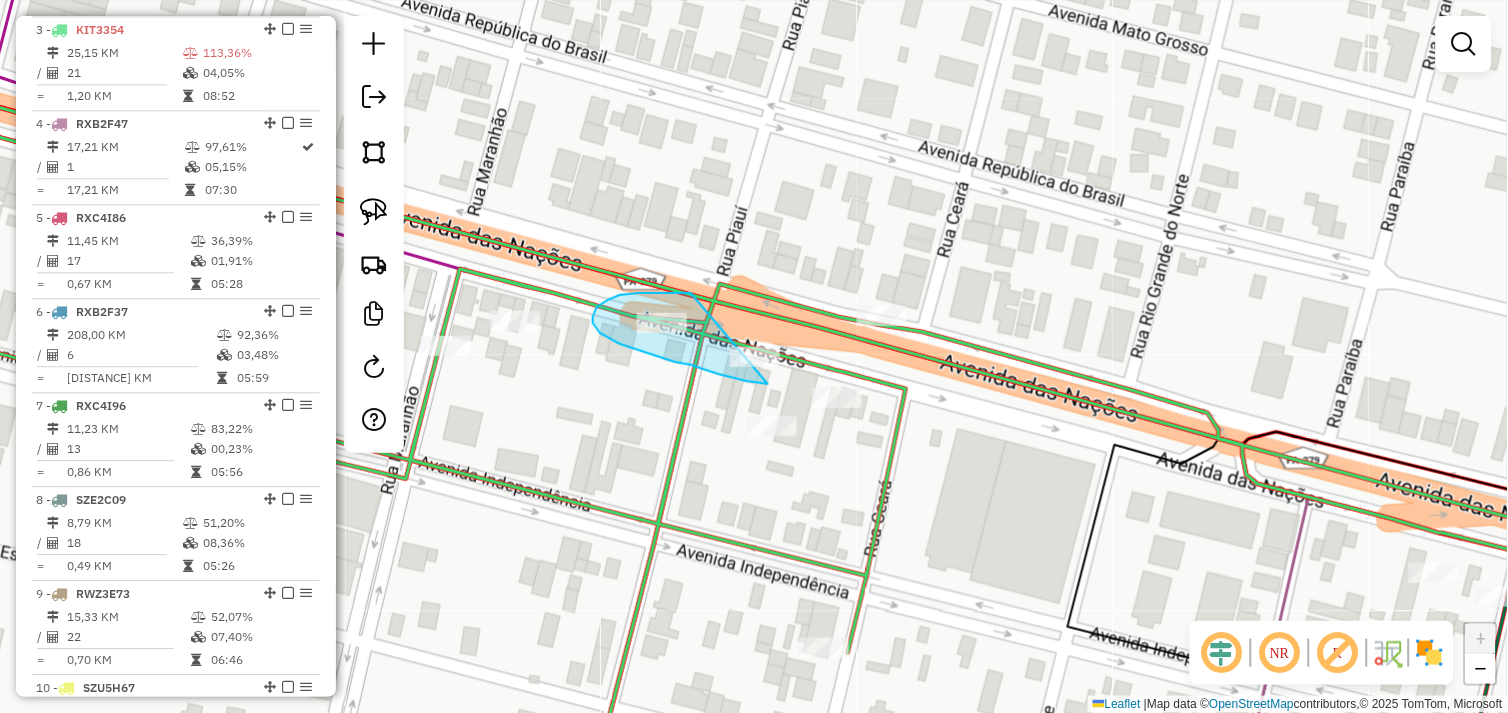 drag, startPoint x: 691, startPoint y: 293, endPoint x: 786, endPoint y: 357, distance: 114.546936 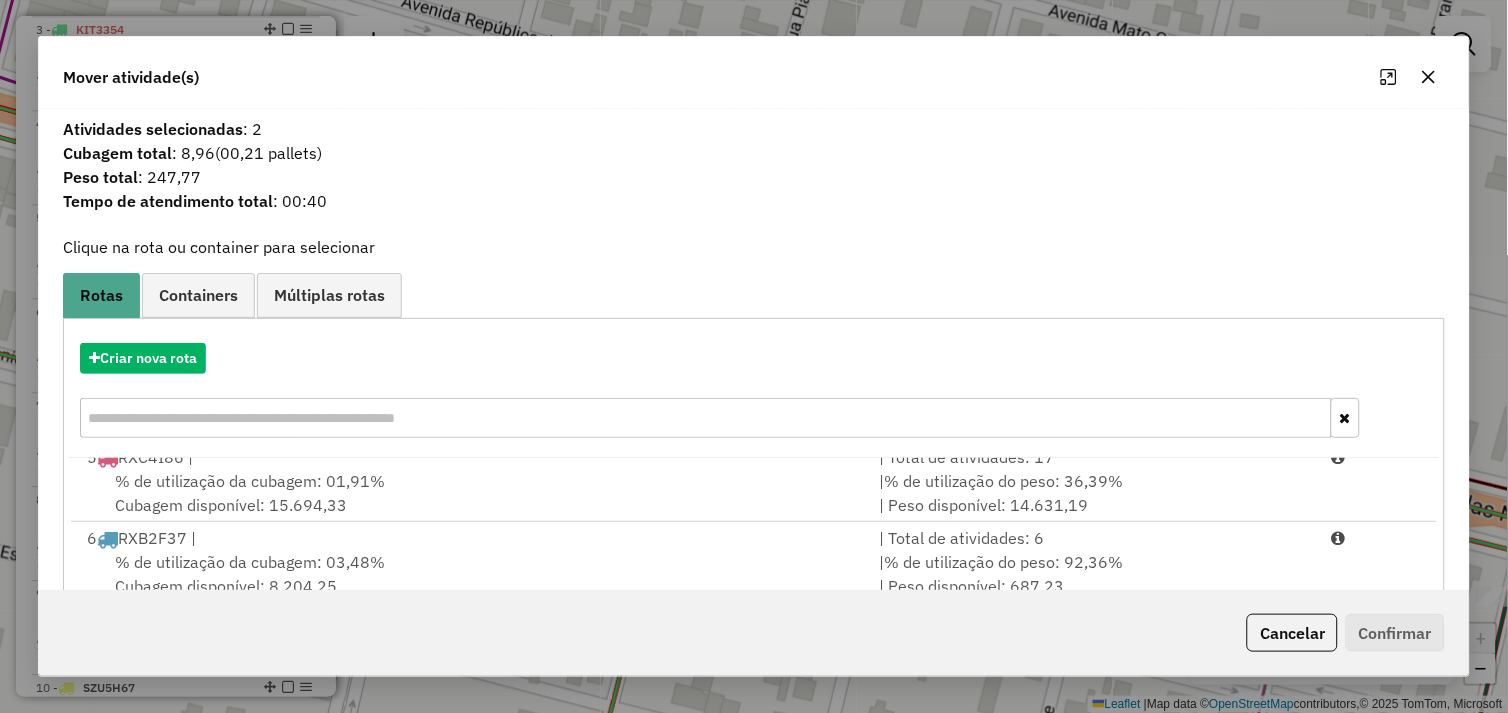 scroll, scrollTop: 492, scrollLeft: 0, axis: vertical 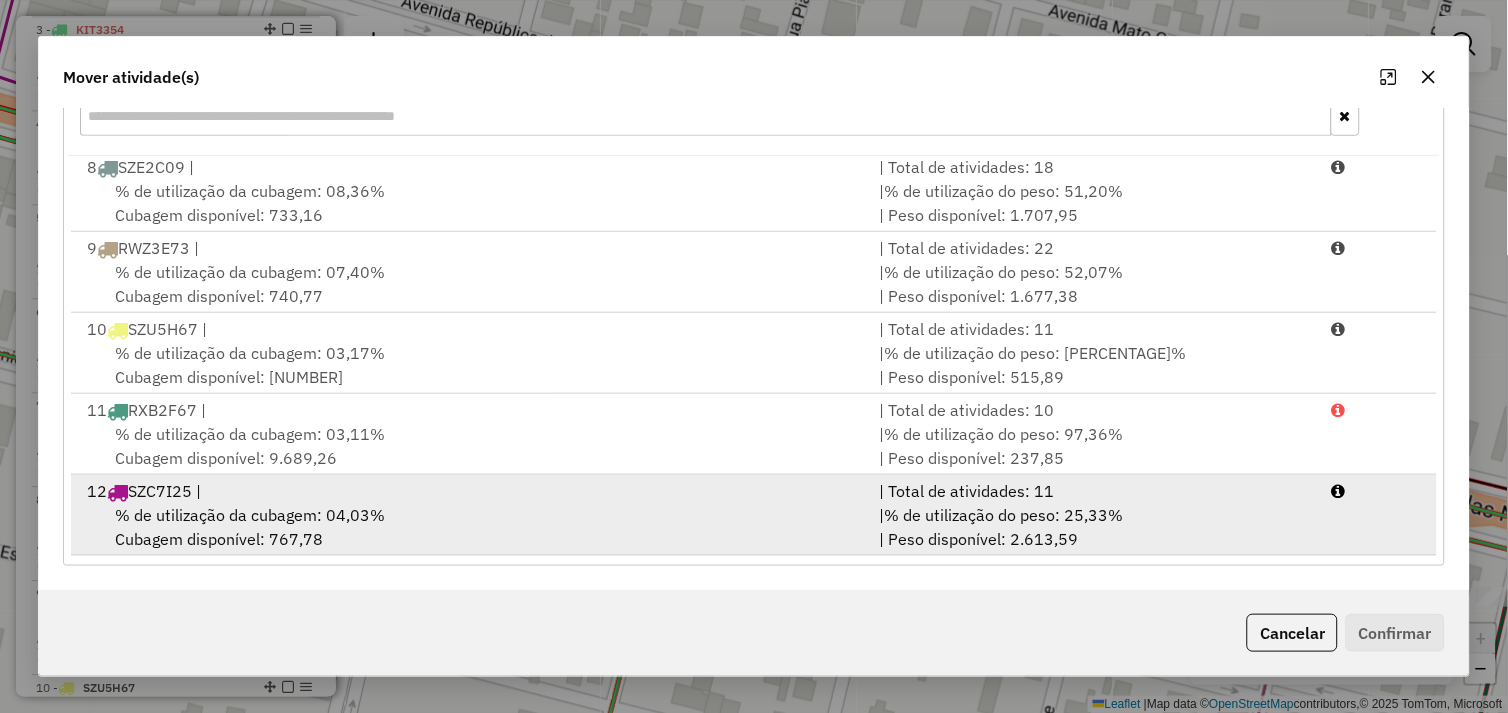 click on "12  SZC7I25 |" at bounding box center (471, 491) 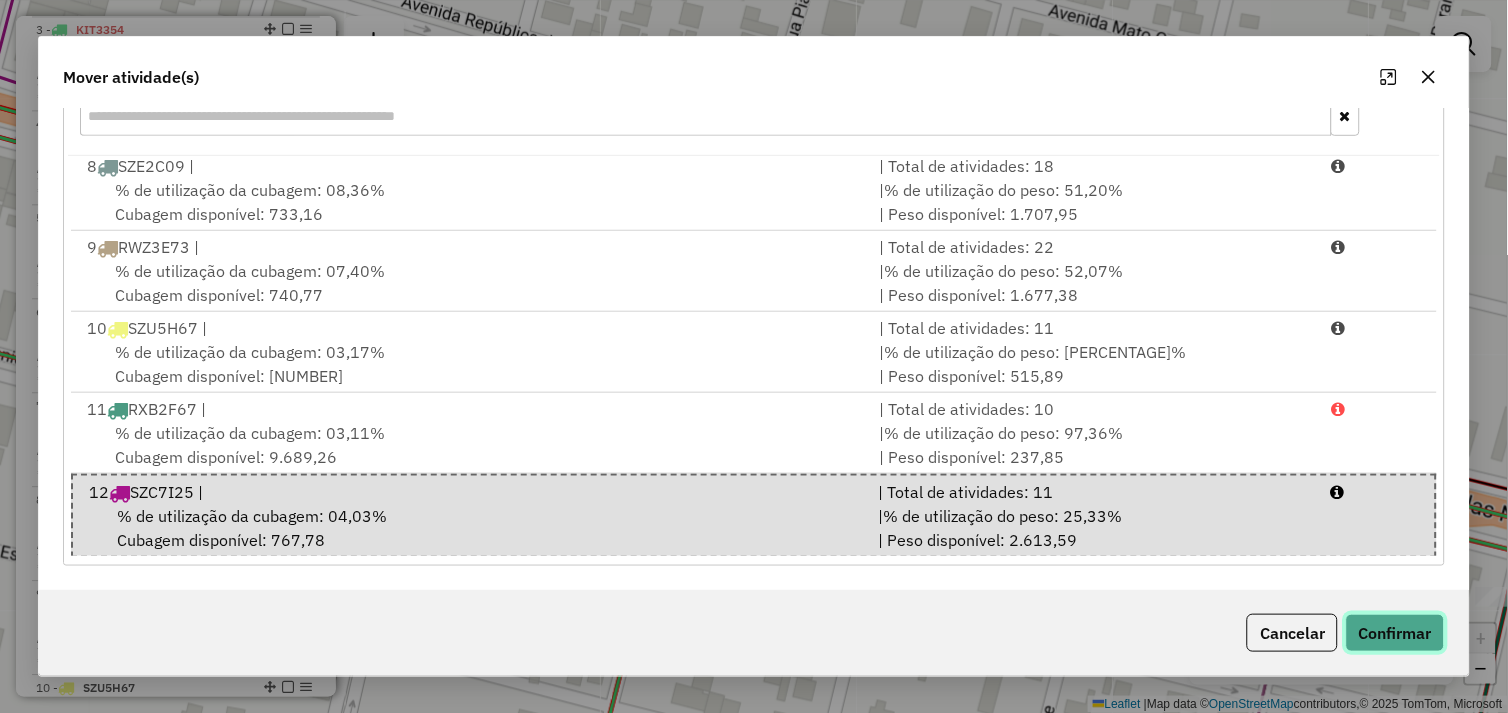 click on "Confirmar" 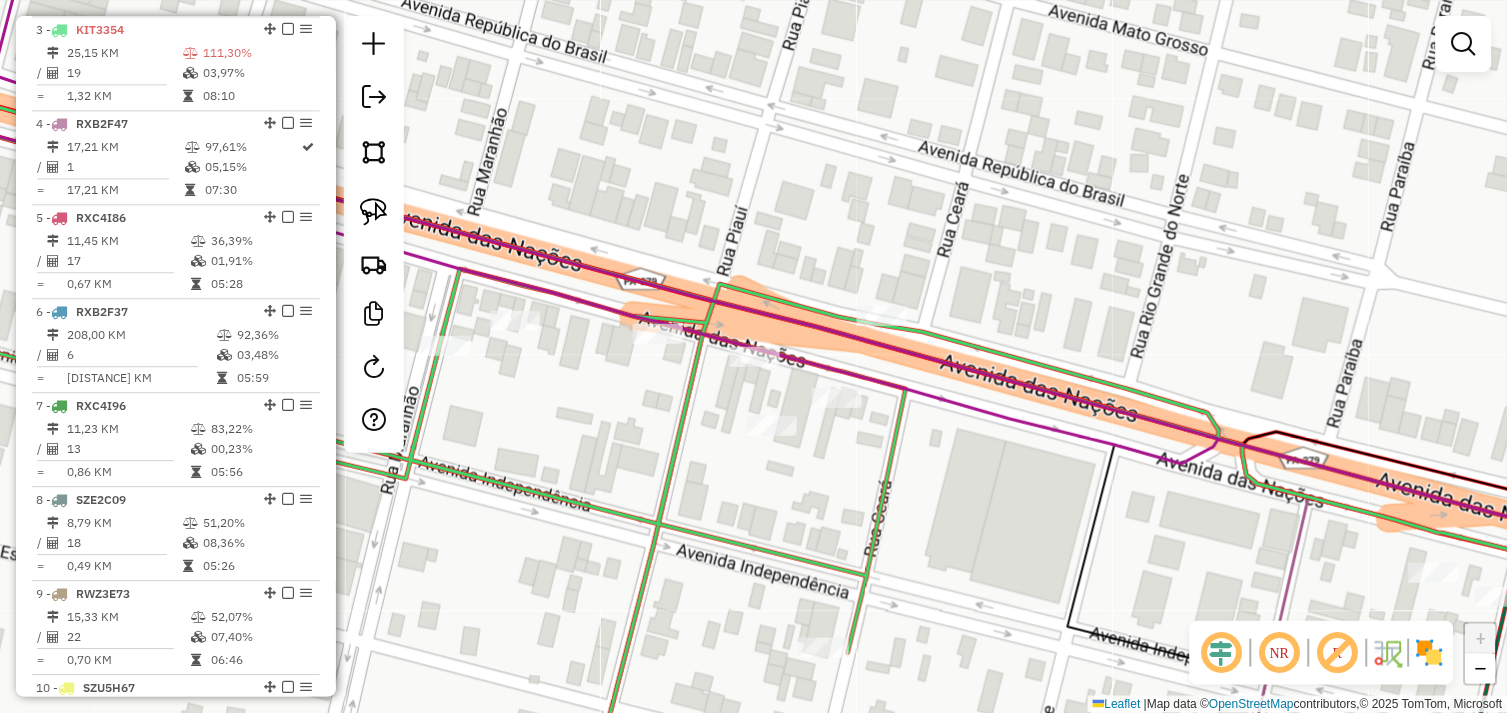 scroll, scrollTop: 0, scrollLeft: 0, axis: both 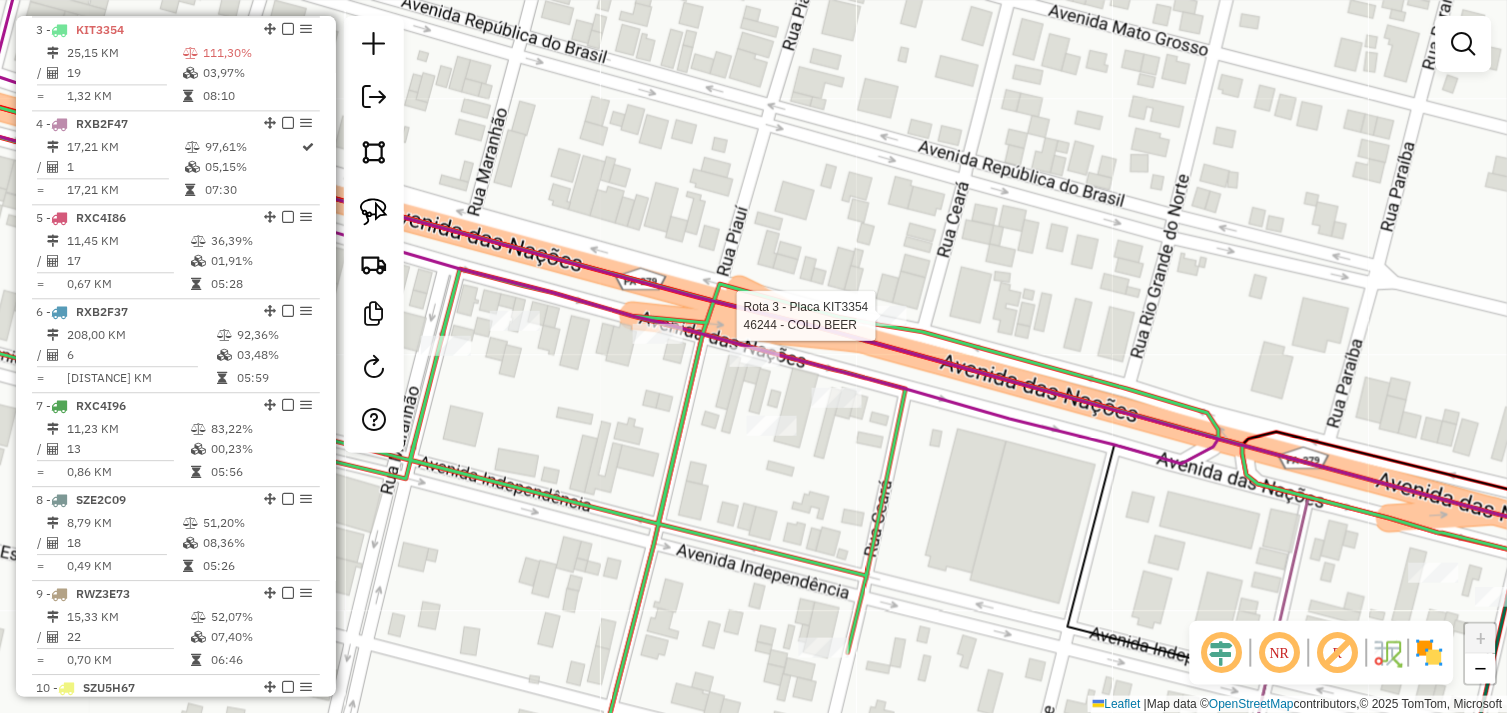 select on "*********" 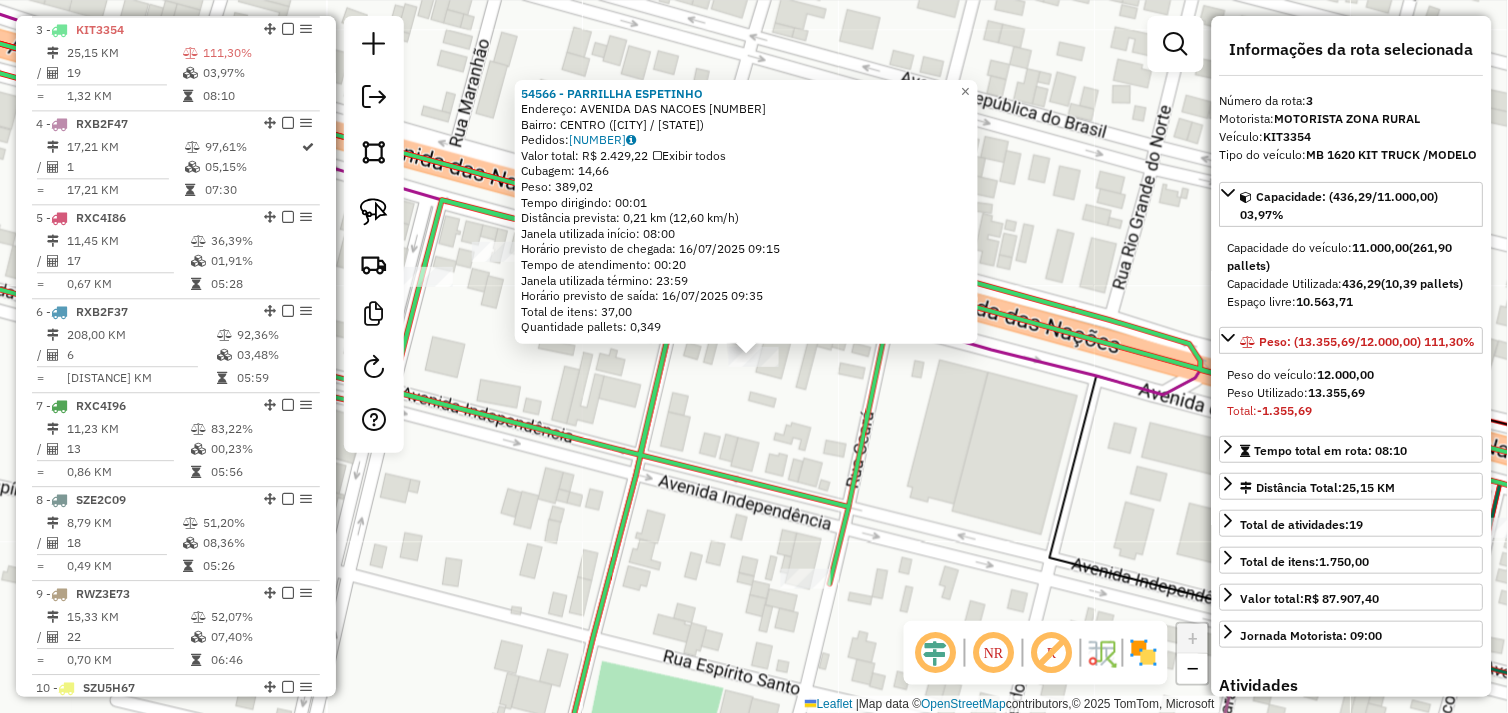 click on "54566 - PARRILLHA ESPETINHO  Endereço:  AVENIDA DAS NACOES 2638   Bairro: CENTRO (OURILANDIA DO NORTE / PA)   Pedidos:  15099667   Valor total: R$ 2.429,22   Exibir todos   Cubagem: 14,66  Peso: 389,02  Tempo dirigindo: 00:01   Distância prevista: 0,21 km (12,60 km/h)   Janela utilizada início: 08:00   Horário previsto de chegada: 16/07/2025 09:15   Tempo de atendimento: 00:20   Janela utilizada término: 23:59   Horário previsto de saída: 16/07/2025 09:35   Total de itens: 37,00   Quantidade pallets: 0,349  × Janela de atendimento Grade de atendimento Capacidade Transportadoras Veículos Cliente Pedidos  Rotas Selecione os dias de semana para filtrar as janelas de atendimento  Seg   Ter   Qua   Qui   Sex   Sáb   Dom  Informe o período da janela de atendimento: De: Até:  Filtrar exatamente a janela do cliente  Considerar janela de atendimento padrão  Selecione os dias de semana para filtrar as grades de atendimento  Seg   Ter   Qua   Qui   Sex   Sáb   Dom   Peso mínimo:   Peso máximo:   De:  De:" 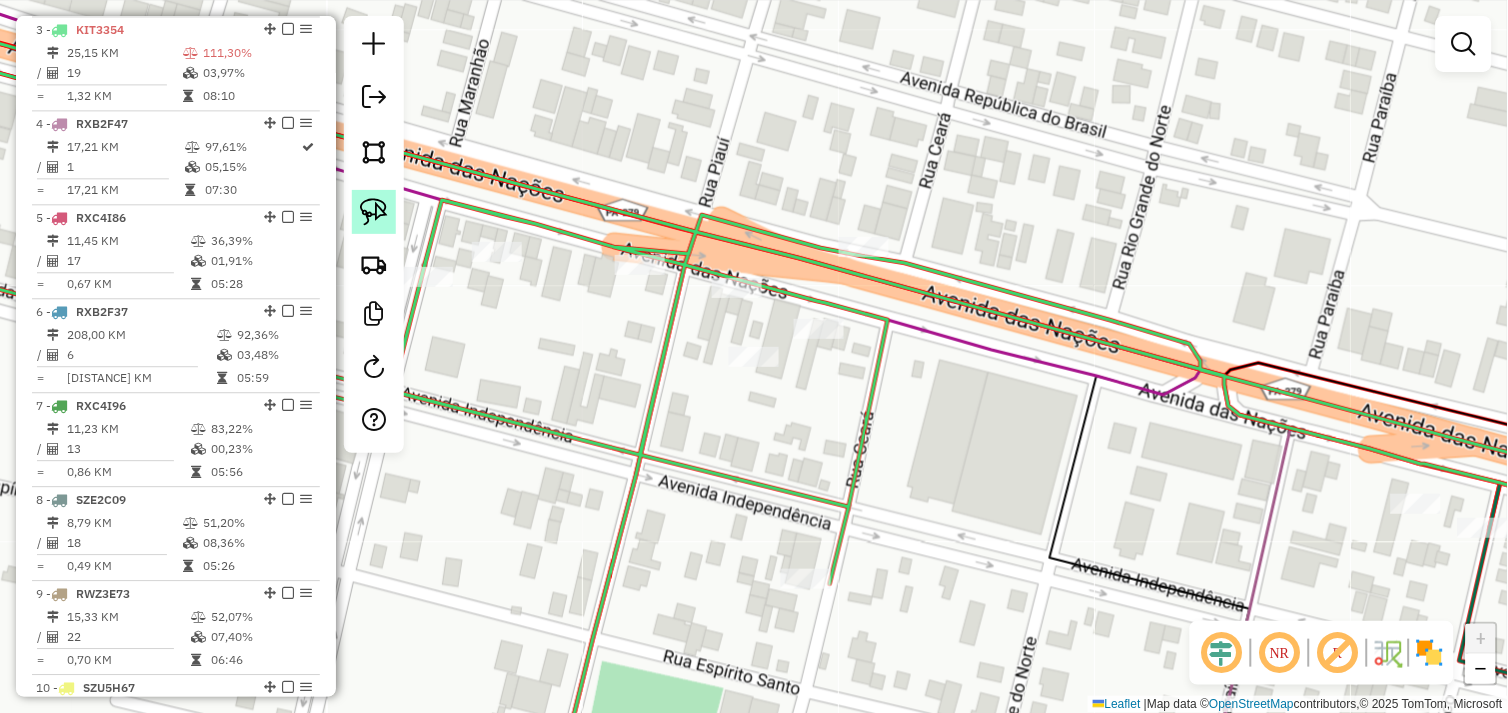 click 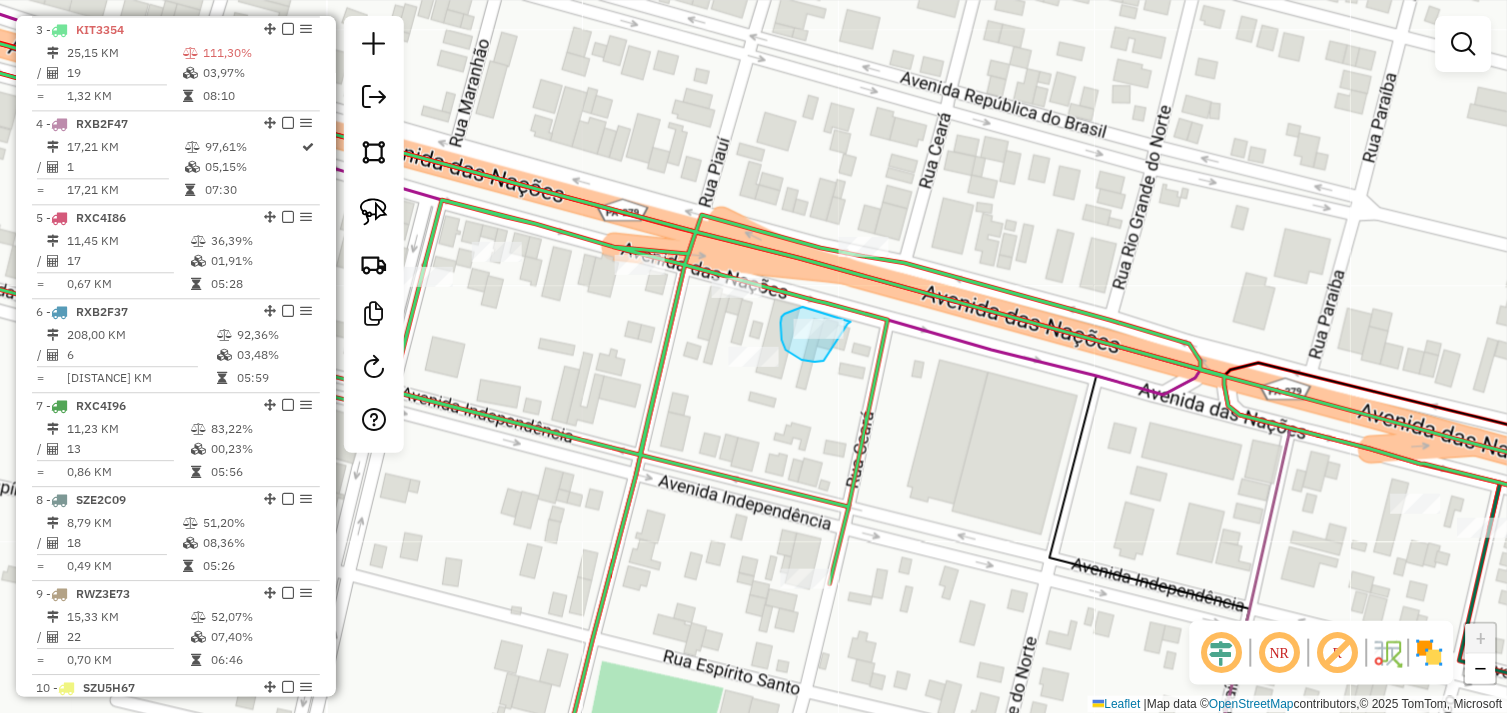 drag, startPoint x: 803, startPoint y: 307, endPoint x: 851, endPoint y: 322, distance: 50.289165 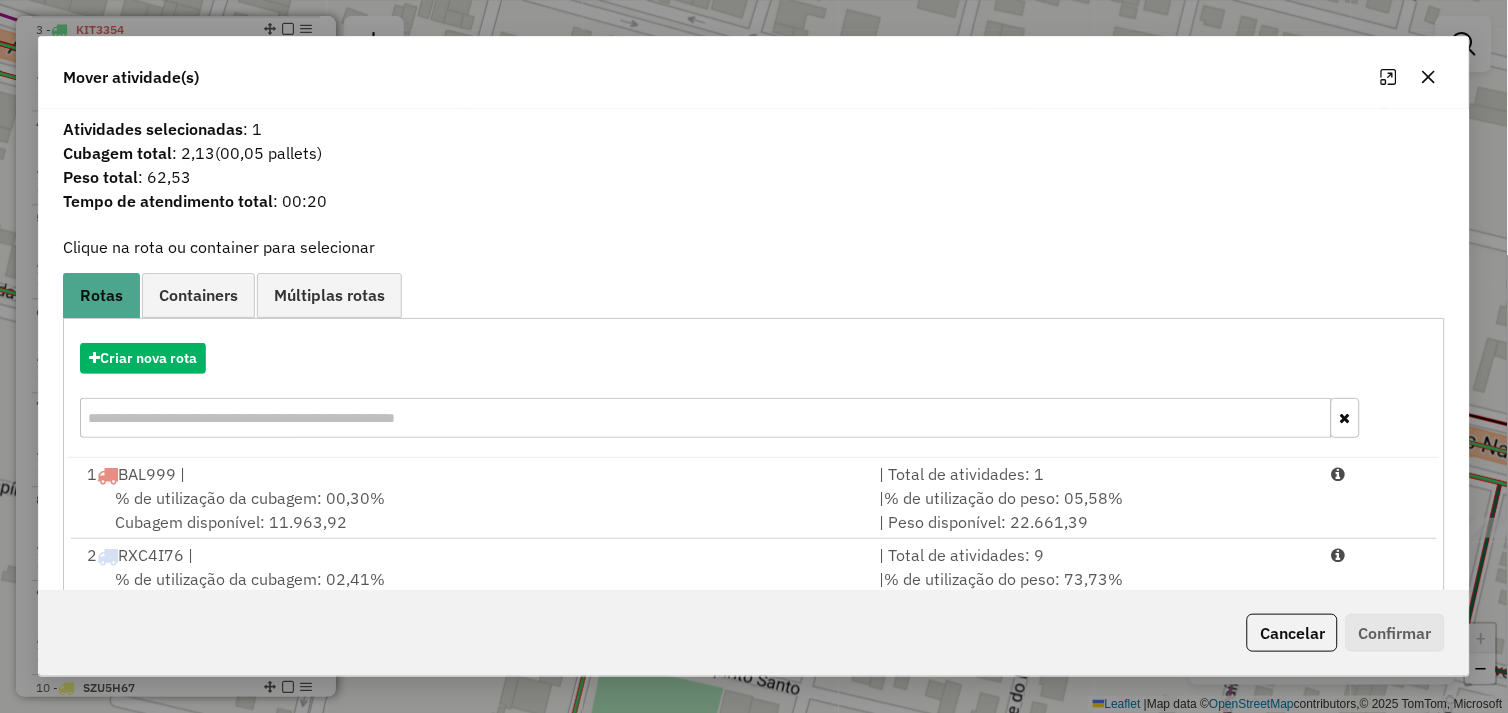 scroll, scrollTop: 492, scrollLeft: 0, axis: vertical 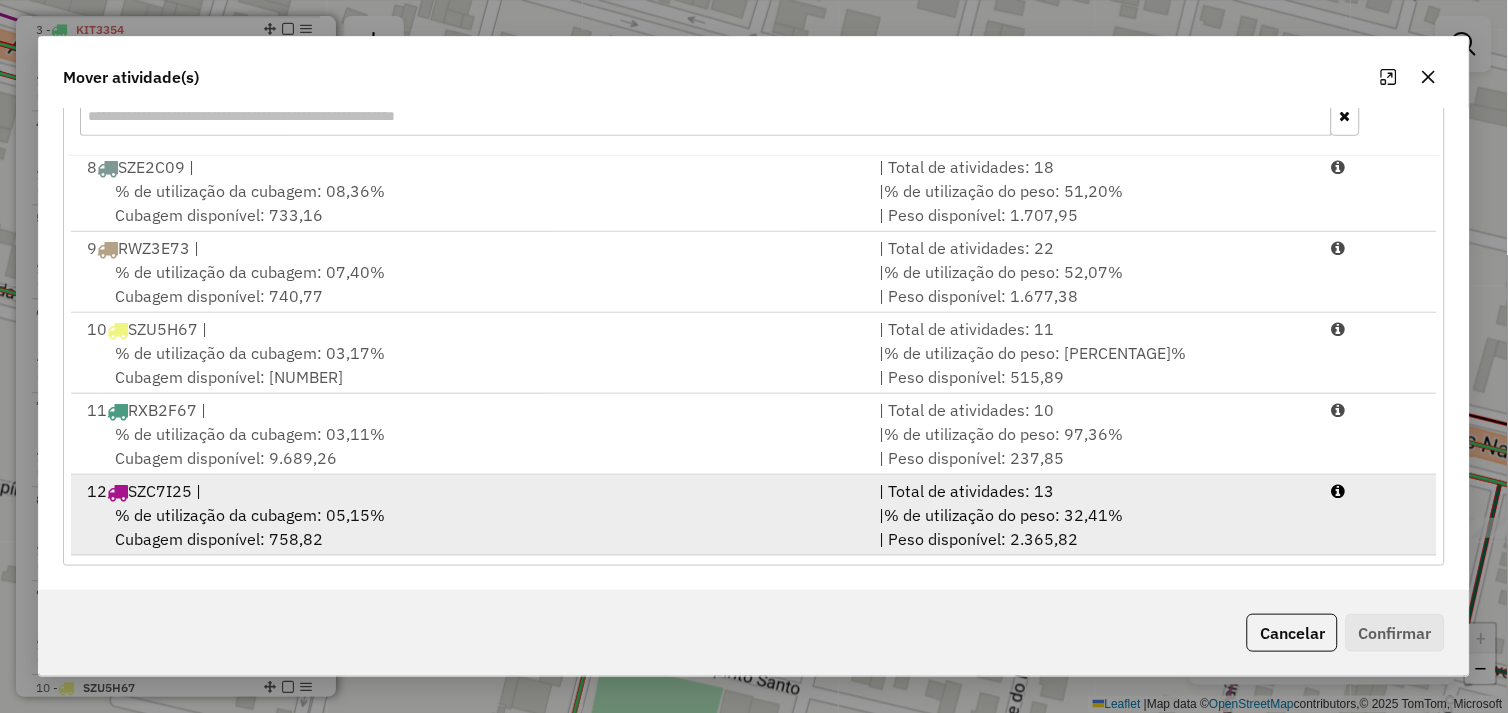 drag, startPoint x: 478, startPoint y: 503, endPoint x: 618, endPoint y: 512, distance: 140.28899 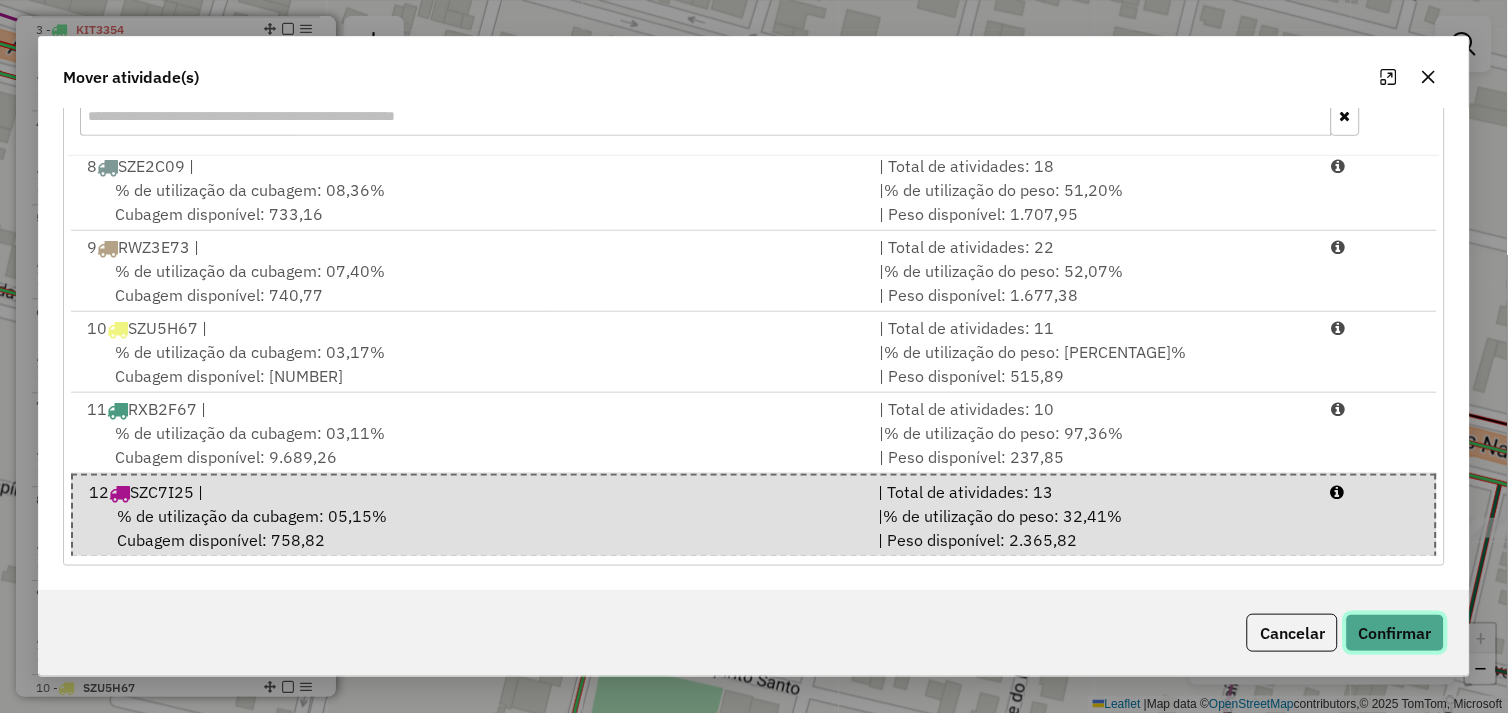 click on "Confirmar" 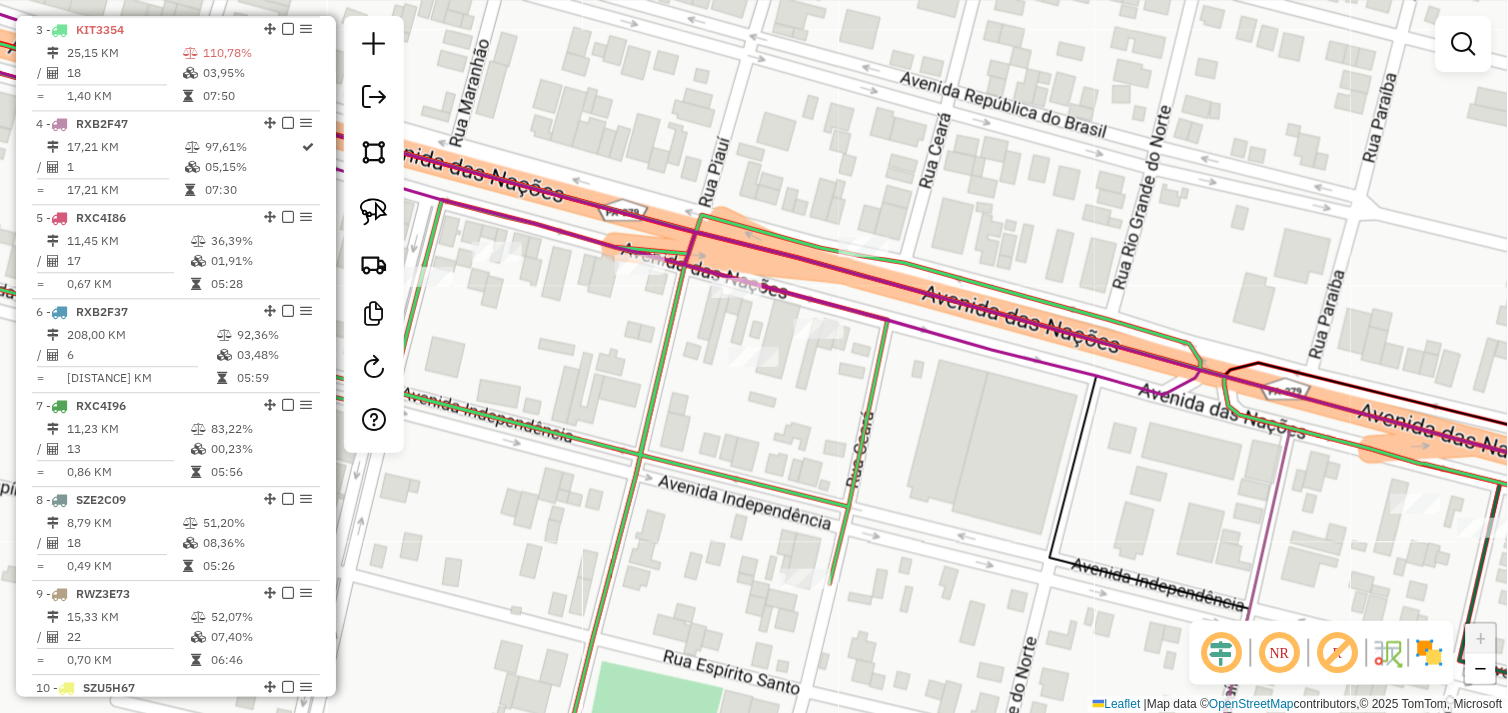 scroll, scrollTop: 0, scrollLeft: 0, axis: both 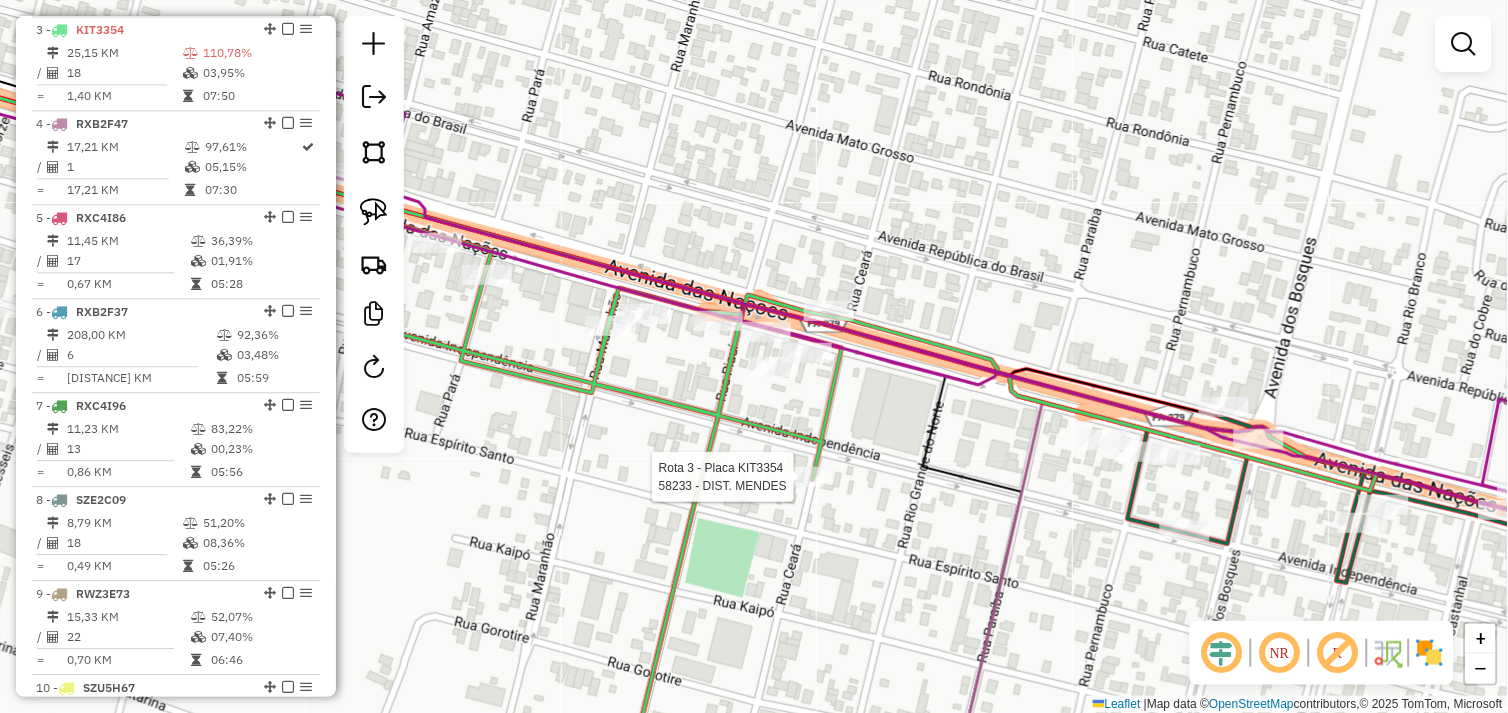 select on "*********" 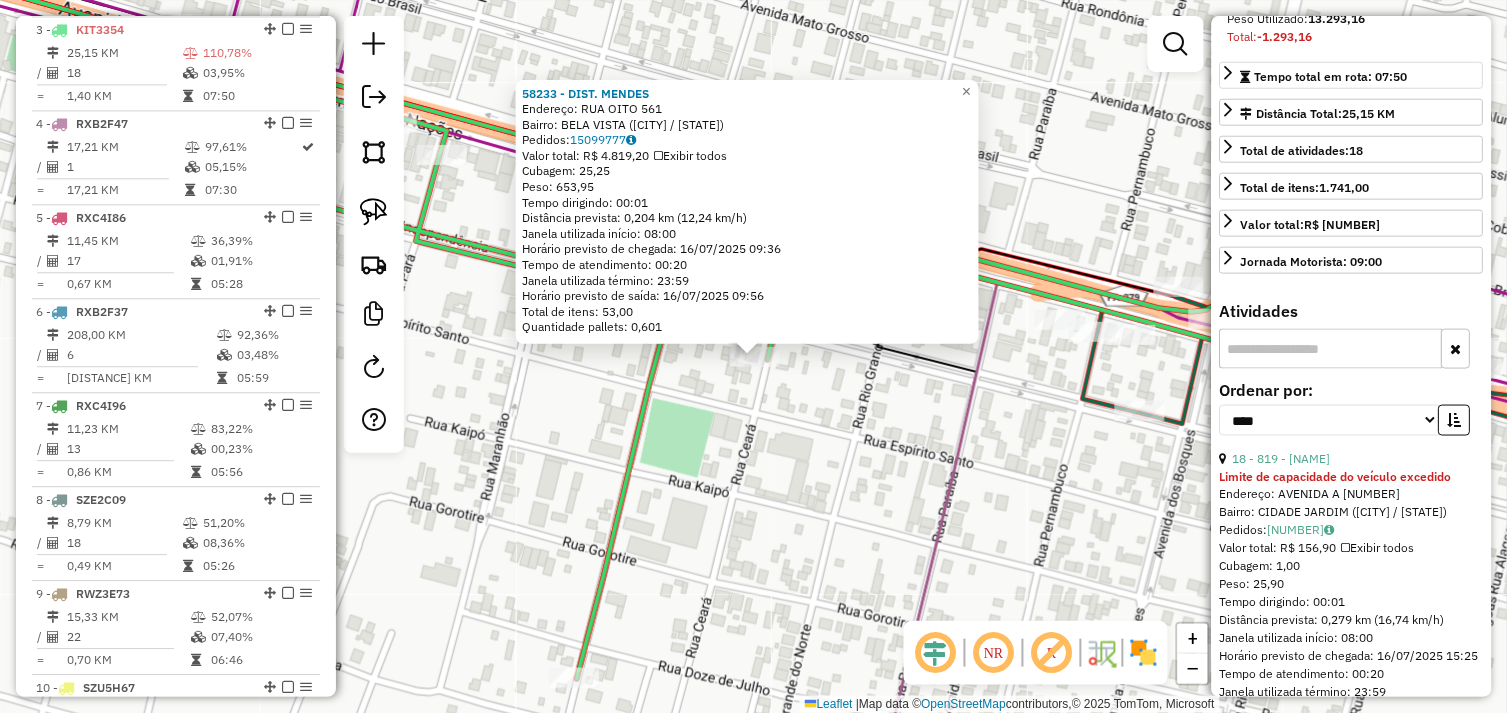 scroll, scrollTop: 444, scrollLeft: 0, axis: vertical 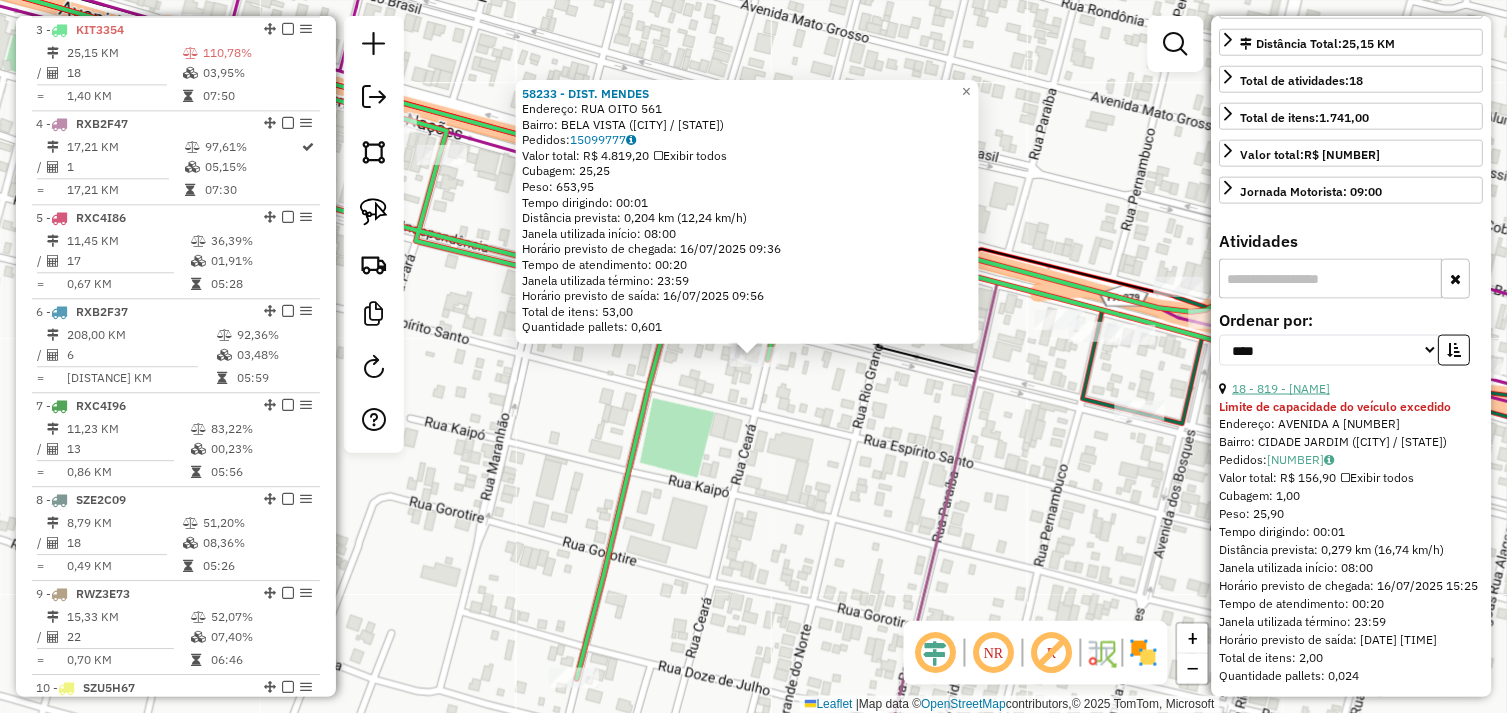 click on "18 - 819 - BAR AMAZONAS" at bounding box center [1282, 388] 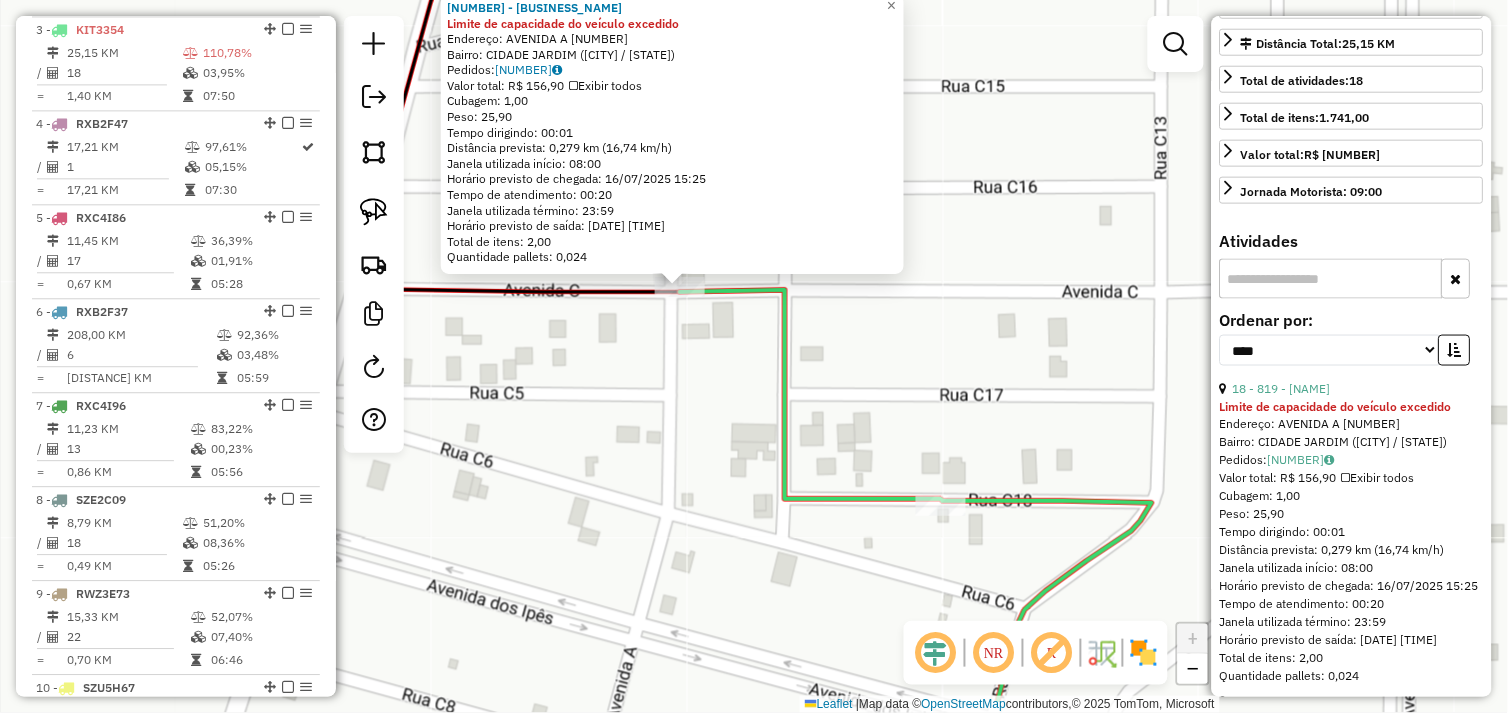 drag, startPoint x: 718, startPoint y: 390, endPoint x: 686, endPoint y: 352, distance: 49.67897 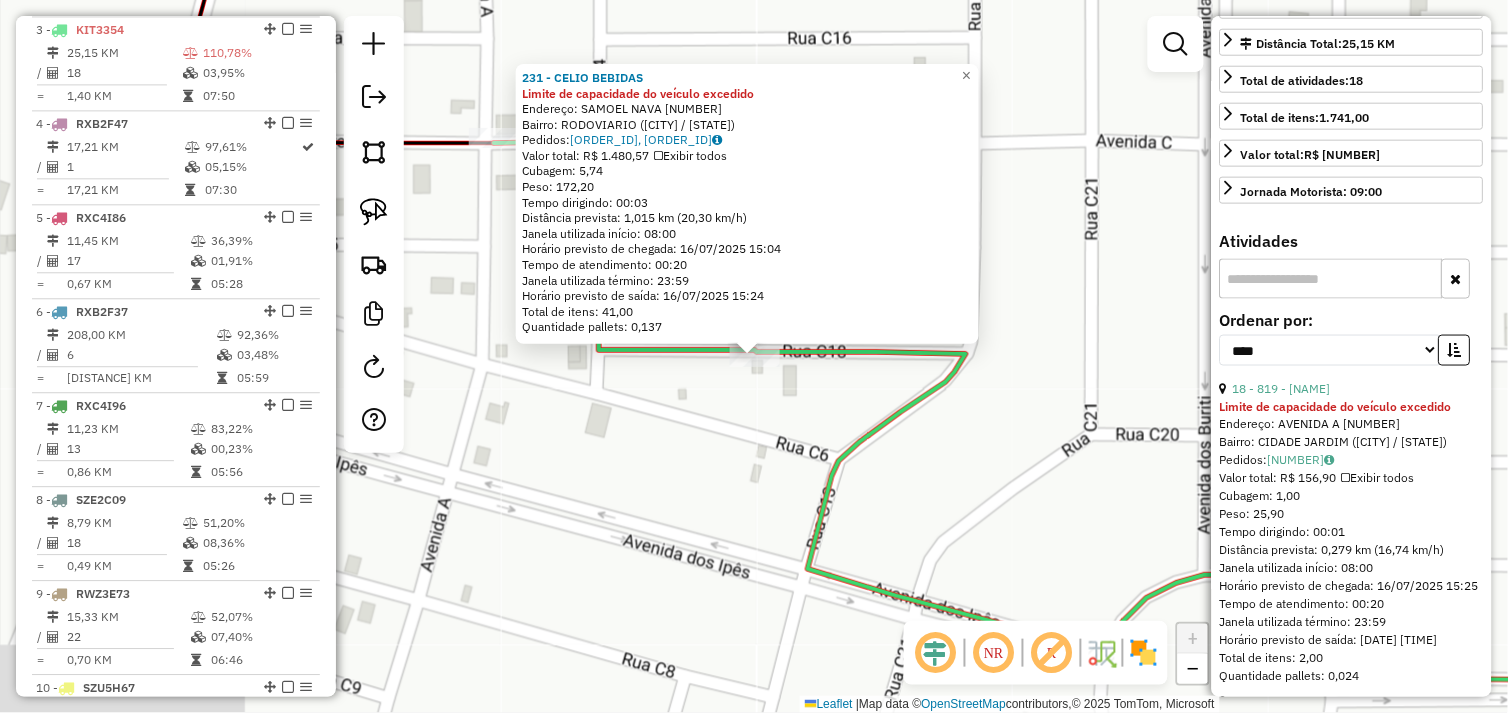 click on "231 - CELIO BEBIDAS Limite de capacidade do veículo excedido  Endereço:  SAMOEL NAVA 31   Bairro: RODOVIARIO (TUCUMA / PA)   Pedidos:  15099699, 15099700   Valor total: R$ 1.480,57   Exibir todos   Cubagem: 5,74  Peso: 172,20  Tempo dirigindo: 00:03   Distância prevista: 1,015 km (20,30 km/h)   Janela utilizada início: 08:00   Horário previsto de chegada: 16/07/2025 15:04   Tempo de atendimento: 00:20   Janela utilizada término: 23:59   Horário previsto de saída: 16/07/2025 15:24   Total de itens: 41,00   Quantidade pallets: 0,137  × Janela de atendimento Grade de atendimento Capacidade Transportadoras Veículos Cliente Pedidos  Rotas Selecione os dias de semana para filtrar as janelas de atendimento  Seg   Ter   Qua   Qui   Sex   Sáb   Dom  Informe o período da janela de atendimento: De: Até:  Filtrar exatamente a janela do cliente  Considerar janela de atendimento padrão  Selecione os dias de semana para filtrar as grades de atendimento  Seg   Ter   Qua   Qui   Sex   Sáb   Dom   Peso mínimo:" 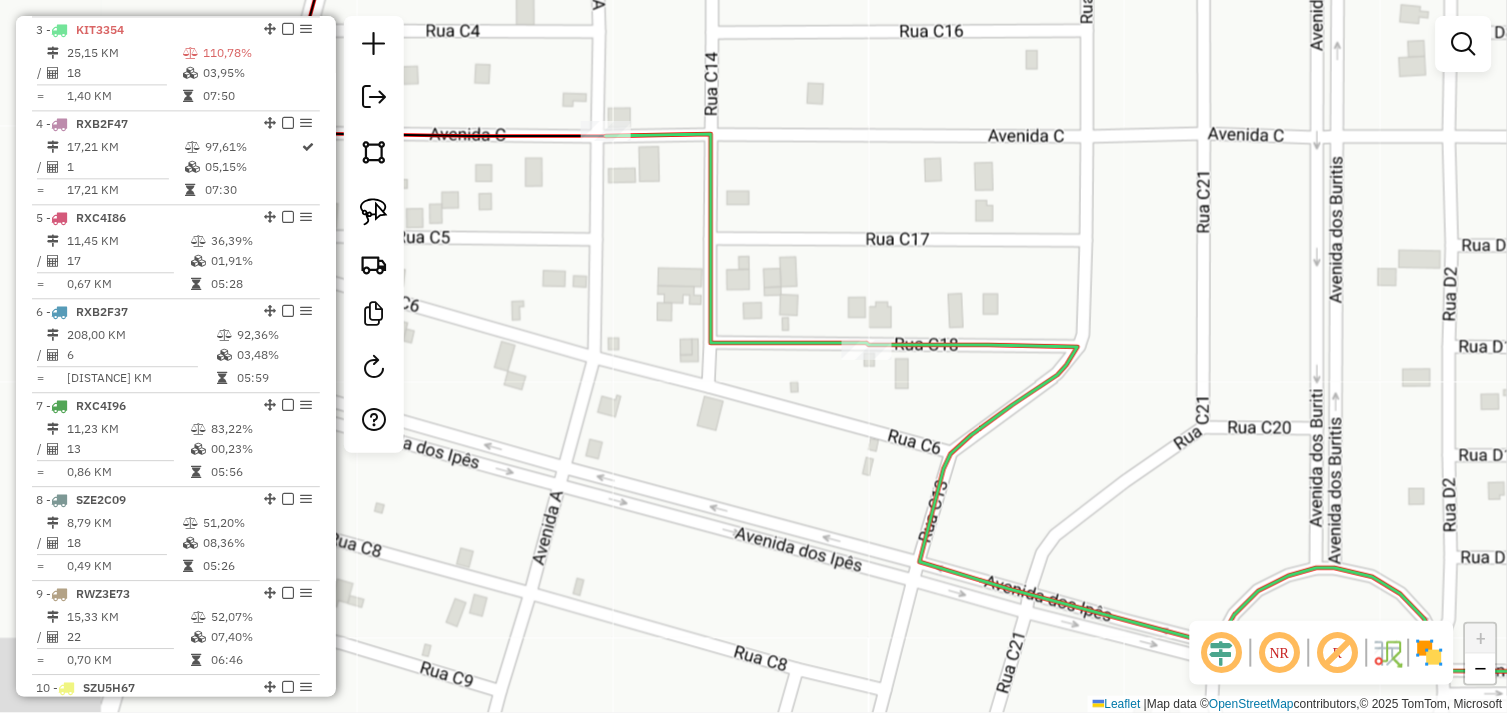 drag, startPoint x: 522, startPoint y: 345, endPoint x: 633, endPoint y: 338, distance: 111.220505 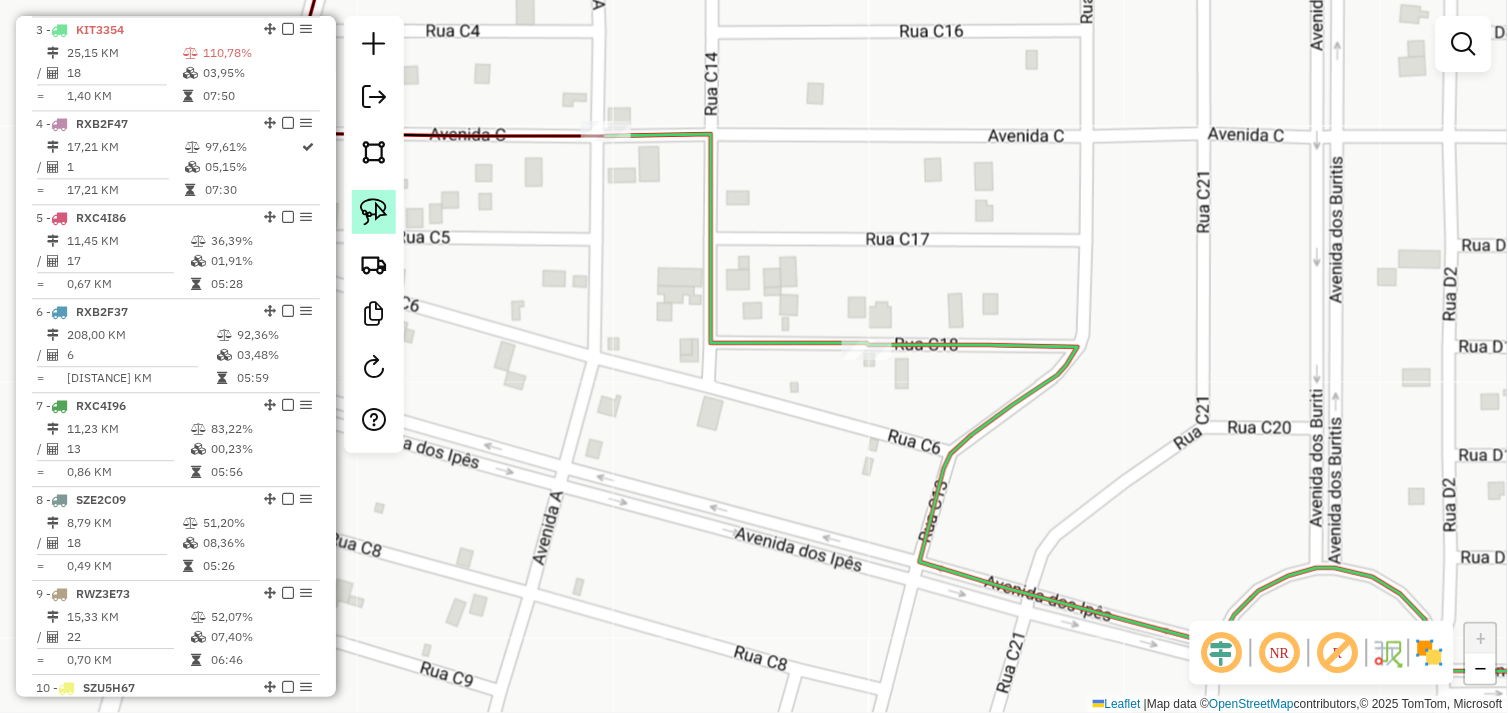 click 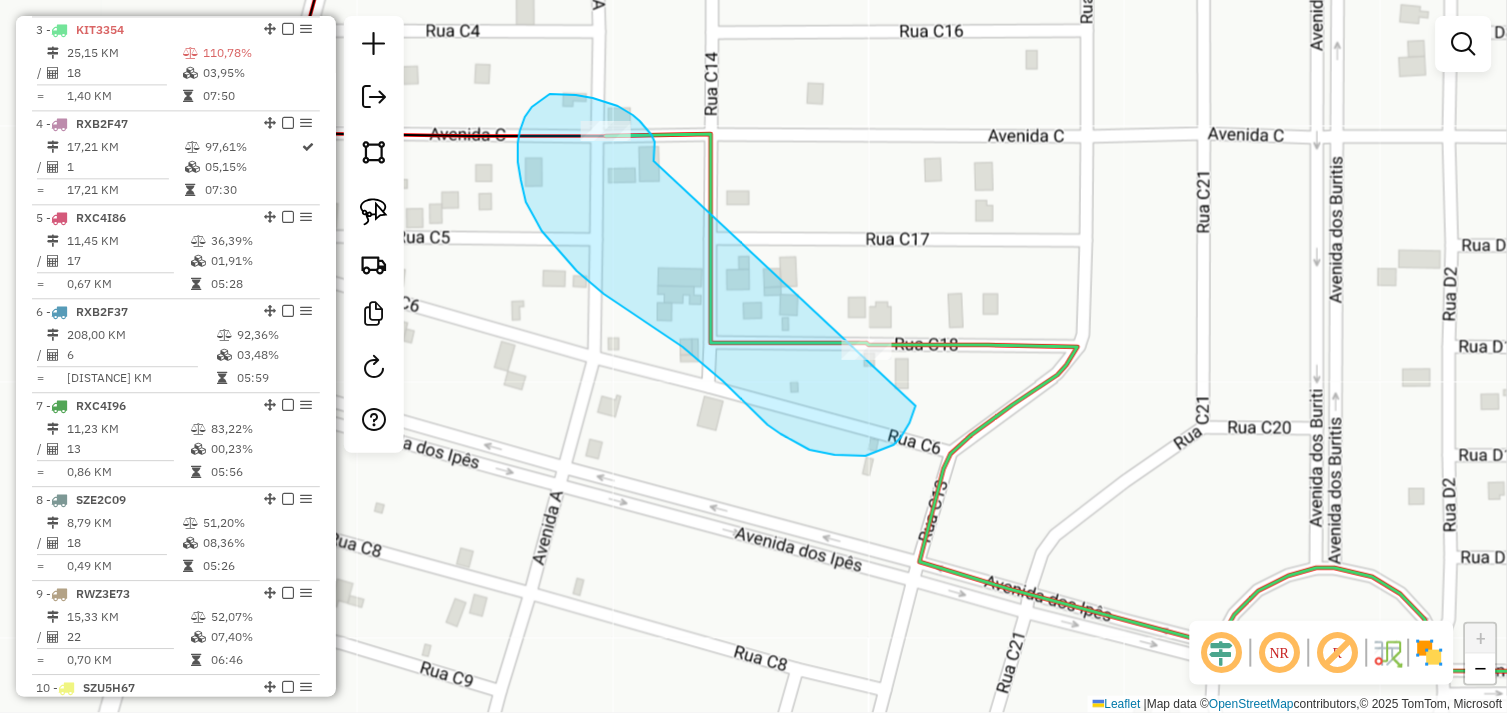 drag, startPoint x: 655, startPoint y: 158, endPoint x: 928, endPoint y: 355, distance: 336.6571 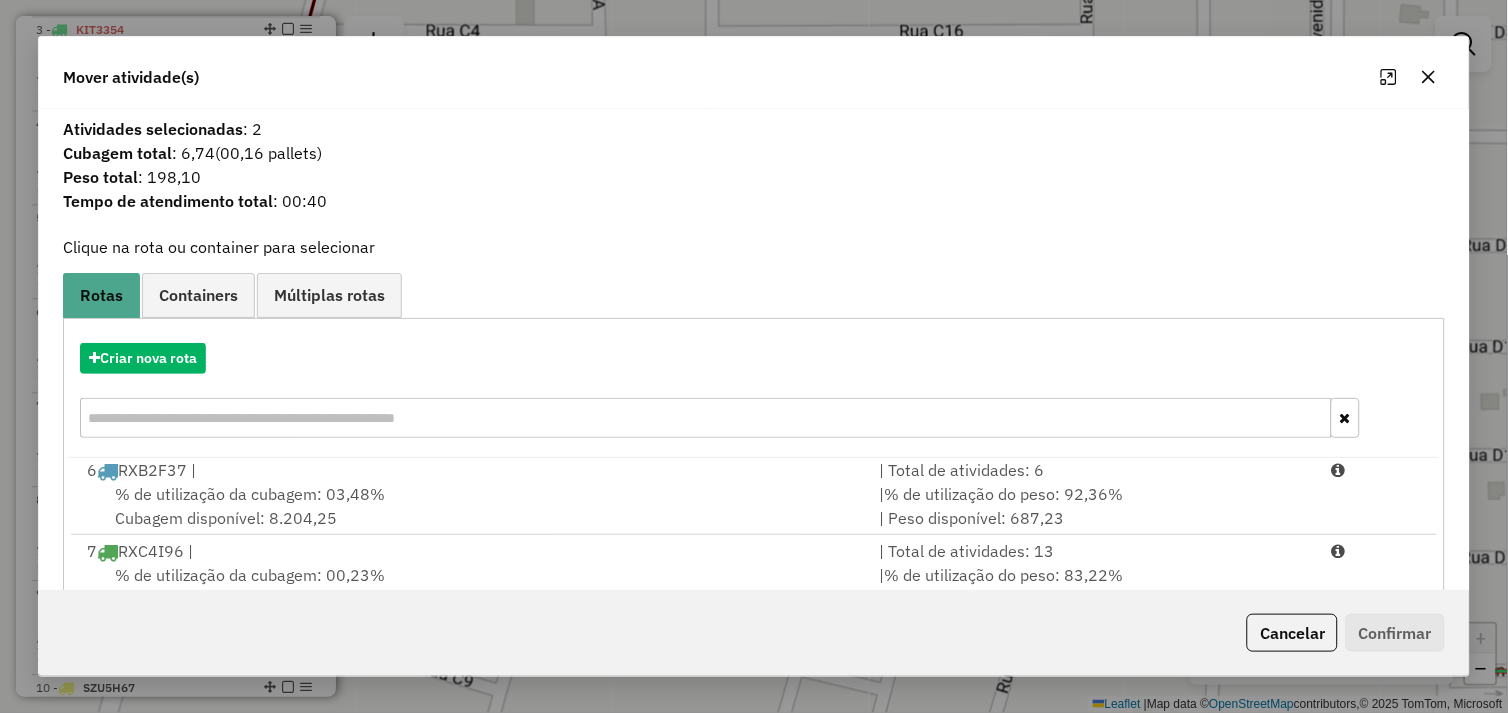 scroll, scrollTop: 492, scrollLeft: 0, axis: vertical 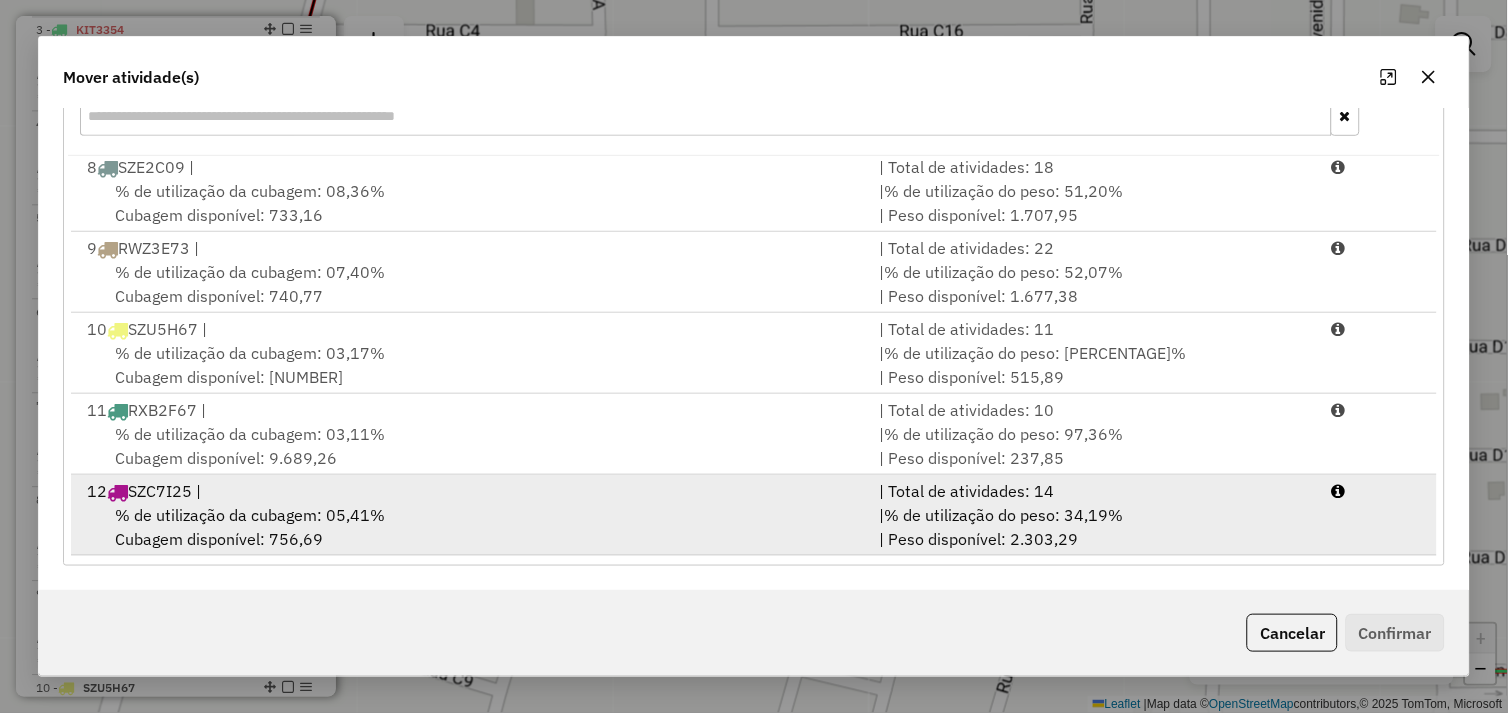drag, startPoint x: 560, startPoint y: 510, endPoint x: 876, endPoint y: 535, distance: 316.9874 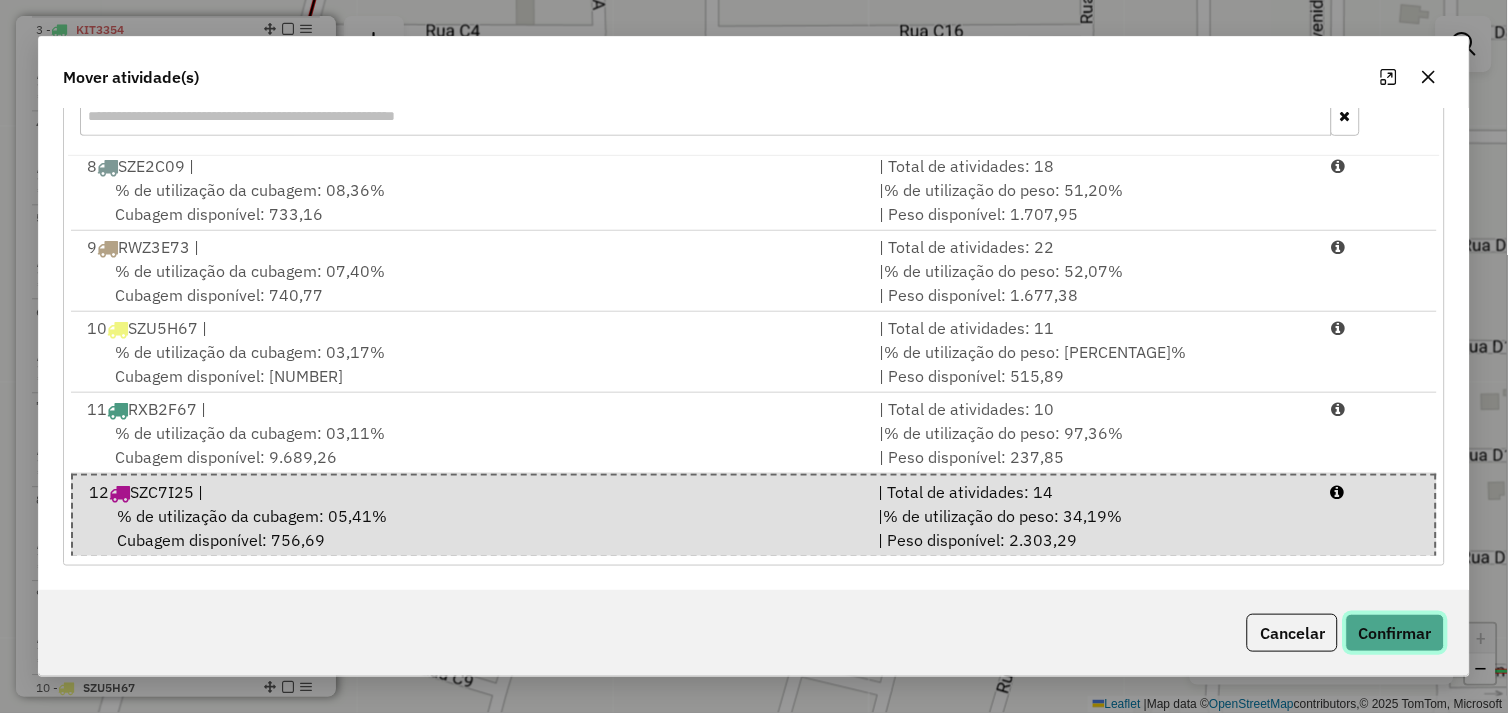 click on "Confirmar" 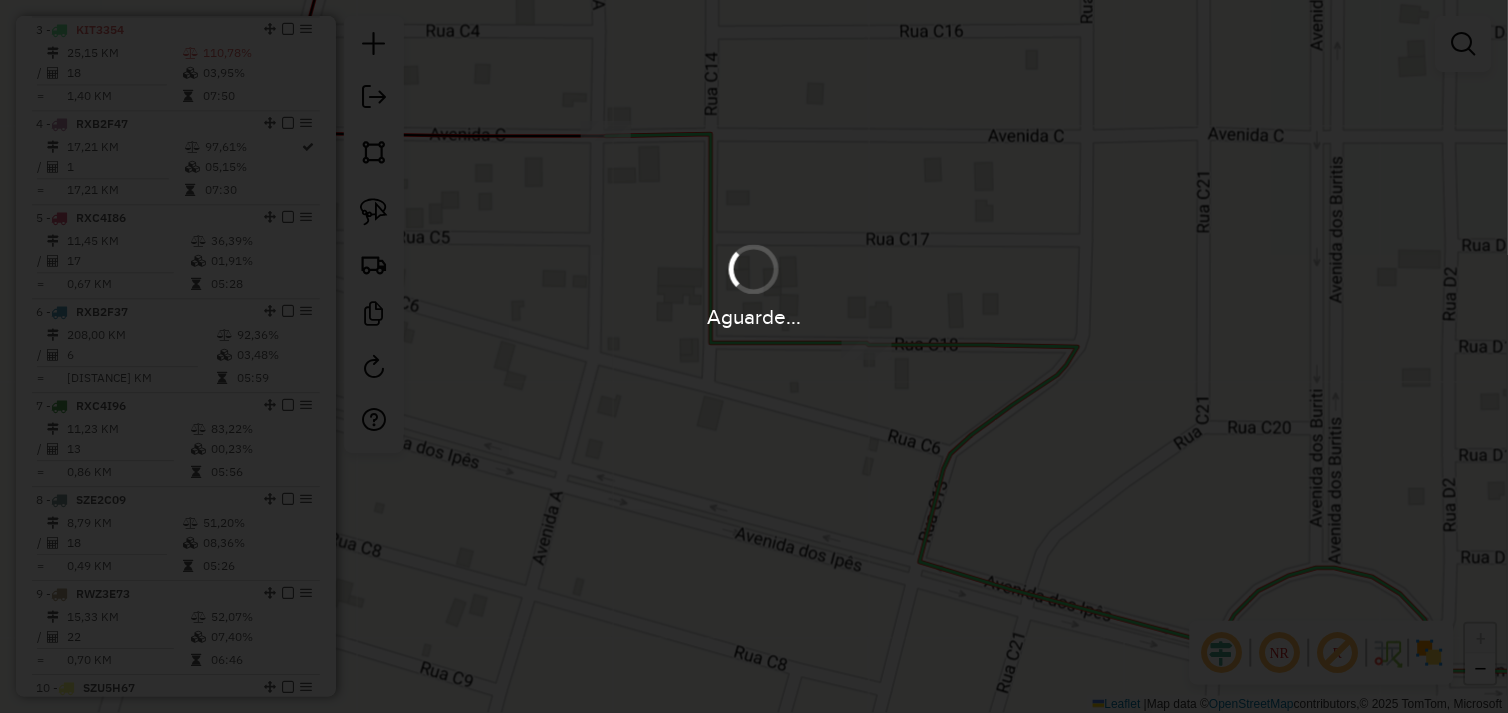 scroll, scrollTop: 0, scrollLeft: 0, axis: both 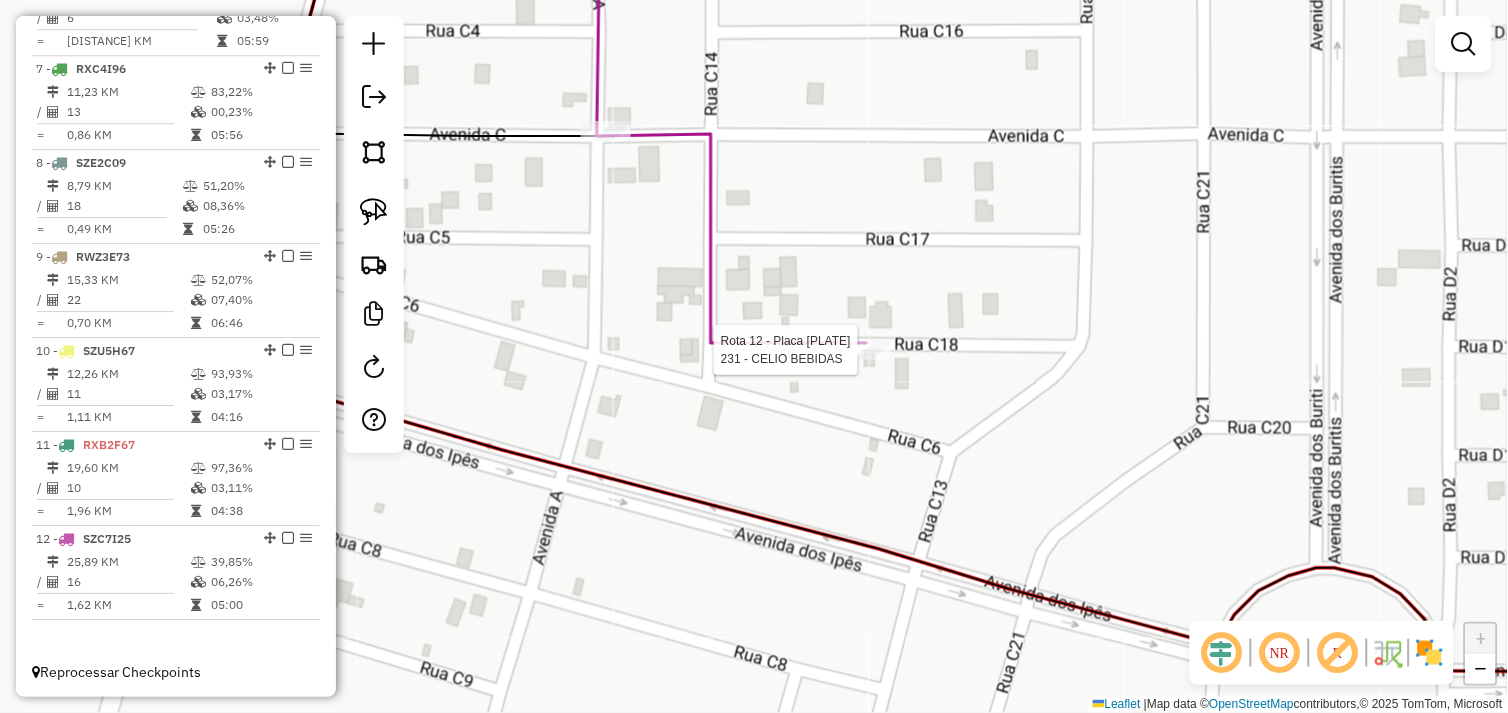 select on "*********" 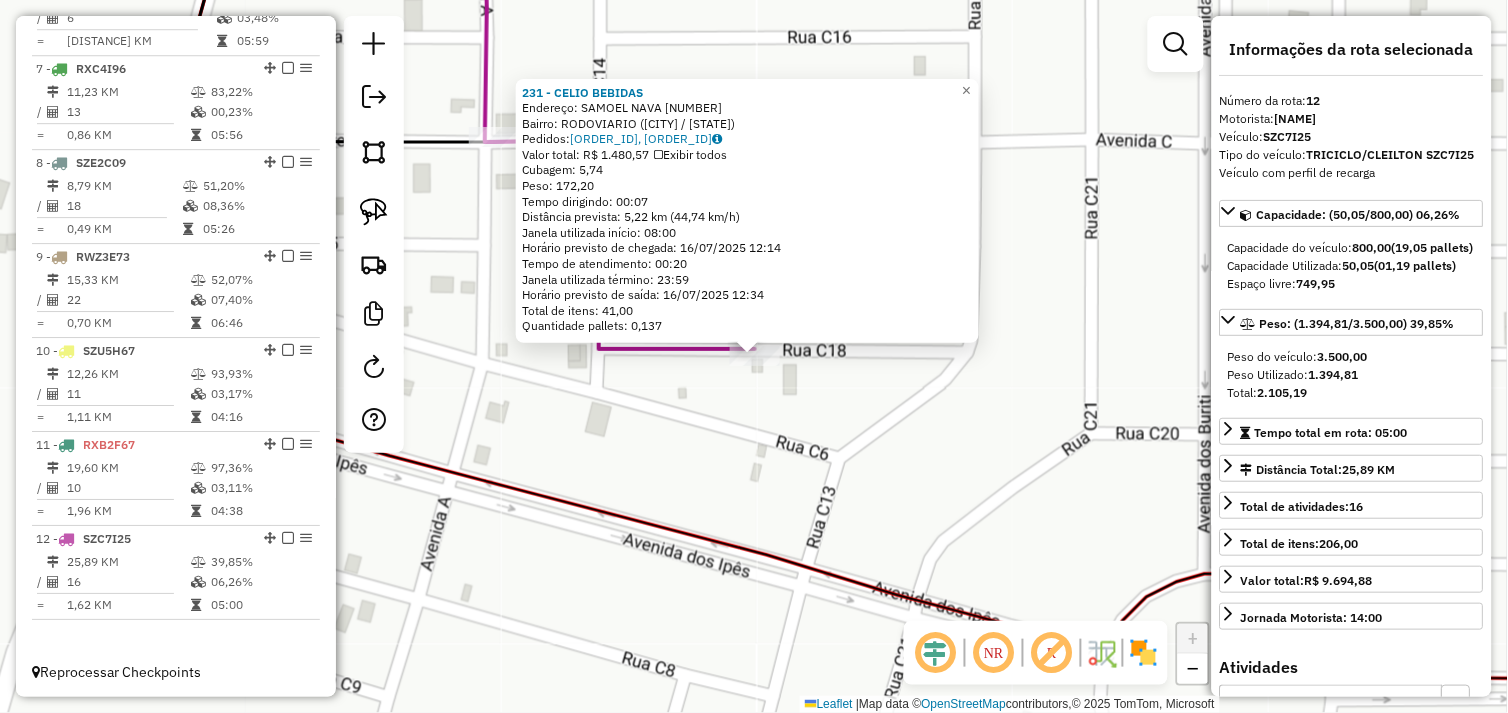 click on "231 - CELIO BEBIDAS  Endereço:  SAMOEL NAVA 31   Bairro: RODOVIARIO (TUCUMA / PA)   Pedidos:  15099699, 15099700   Valor total: R$ 1.480,57   Exibir todos   Cubagem: 5,74  Peso: 172,20  Tempo dirigindo: 00:07   Distância prevista: 5,22 km (44,74 km/h)   Janela utilizada início: 08:00   Horário previsto de chegada: 16/07/2025 12:14   Tempo de atendimento: 00:20   Janela utilizada término: 23:59   Horário previsto de saída: 16/07/2025 12:34   Total de itens: 41,00   Quantidade pallets: 0,137  × Janela de atendimento Grade de atendimento Capacidade Transportadoras Veículos Cliente Pedidos  Rotas Selecione os dias de semana para filtrar as janelas de atendimento  Seg   Ter   Qua   Qui   Sex   Sáb   Dom  Informe o período da janela de atendimento: De: Até:  Filtrar exatamente a janela do cliente  Considerar janela de atendimento padrão  Selecione os dias de semana para filtrar as grades de atendimento  Seg   Ter   Qua   Qui   Sex   Sáb   Dom   Considerar clientes sem dia de atendimento cadastrado De:" 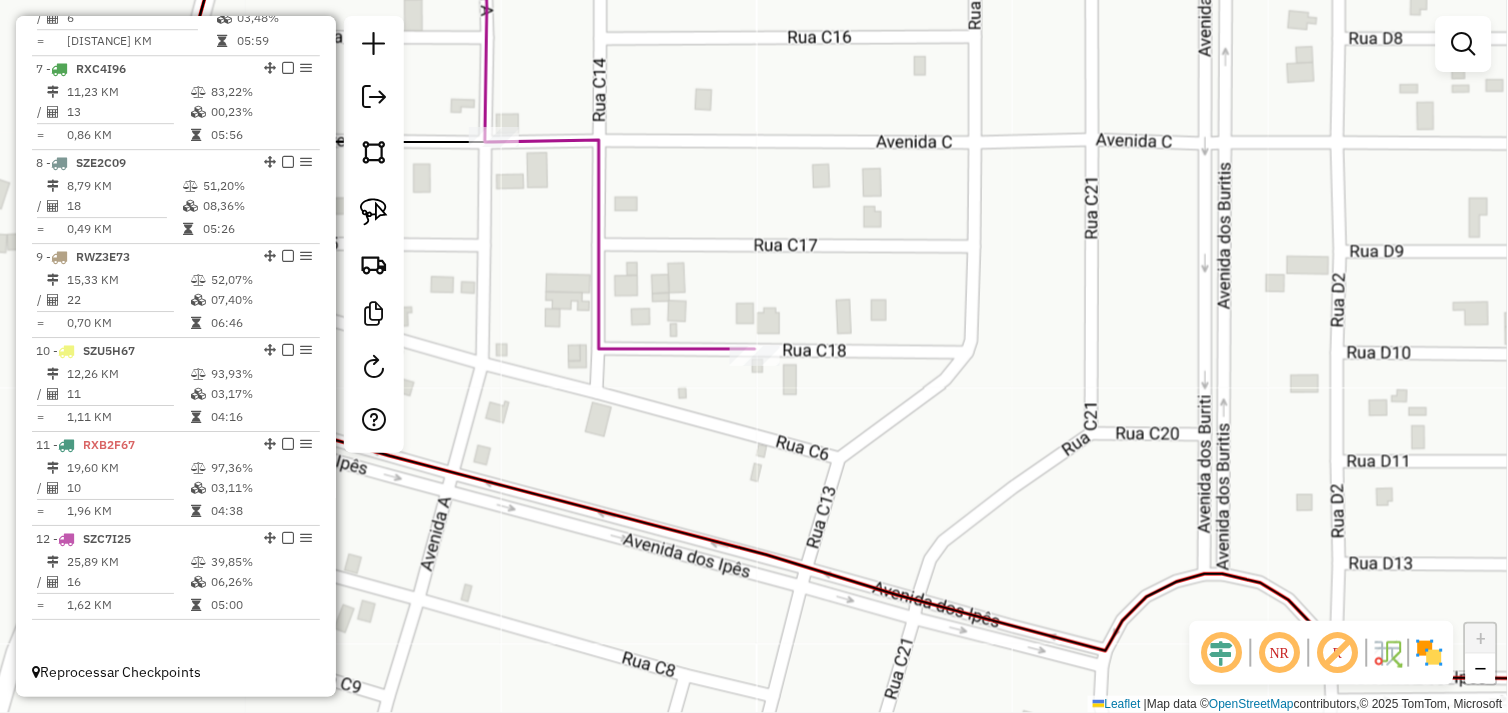 drag, startPoint x: 755, startPoint y: 451, endPoint x: 828, endPoint y: 446, distance: 73.171036 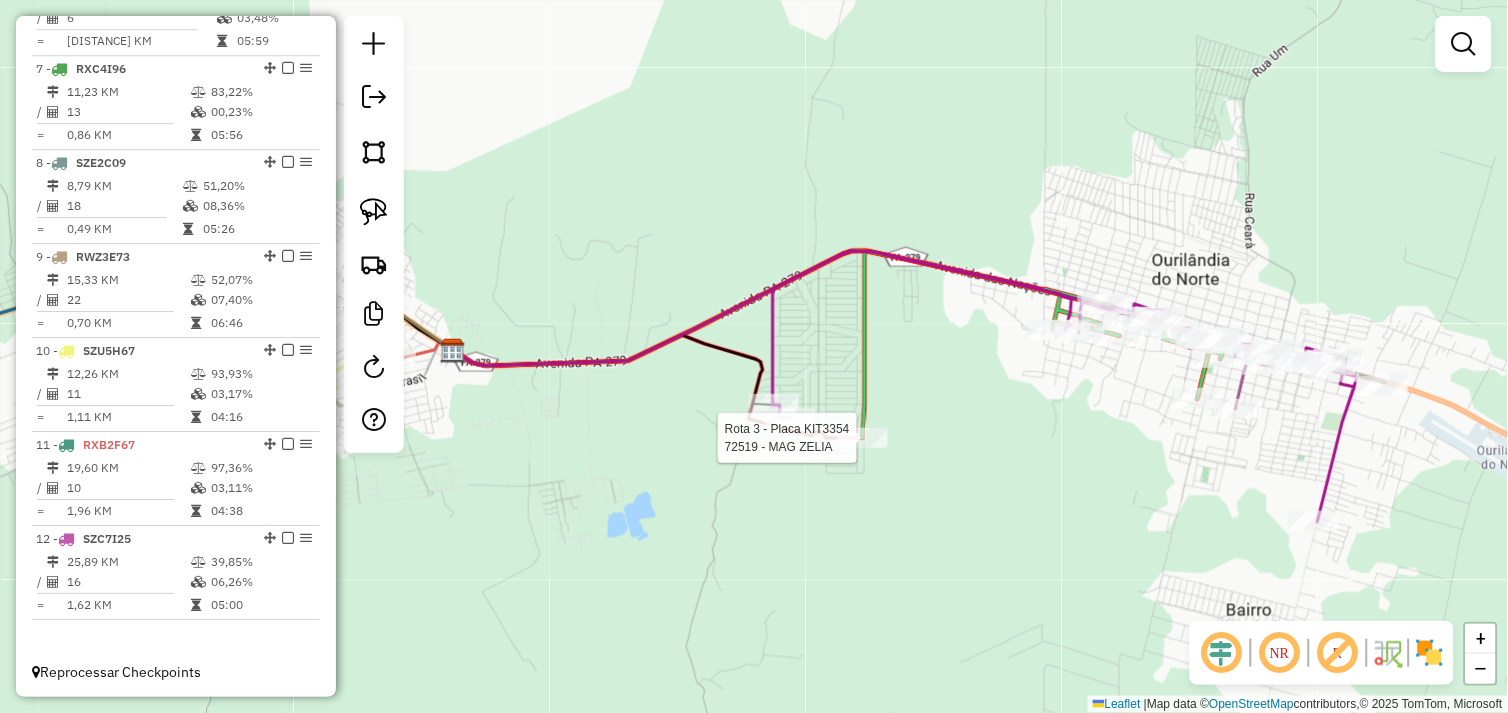 select on "*********" 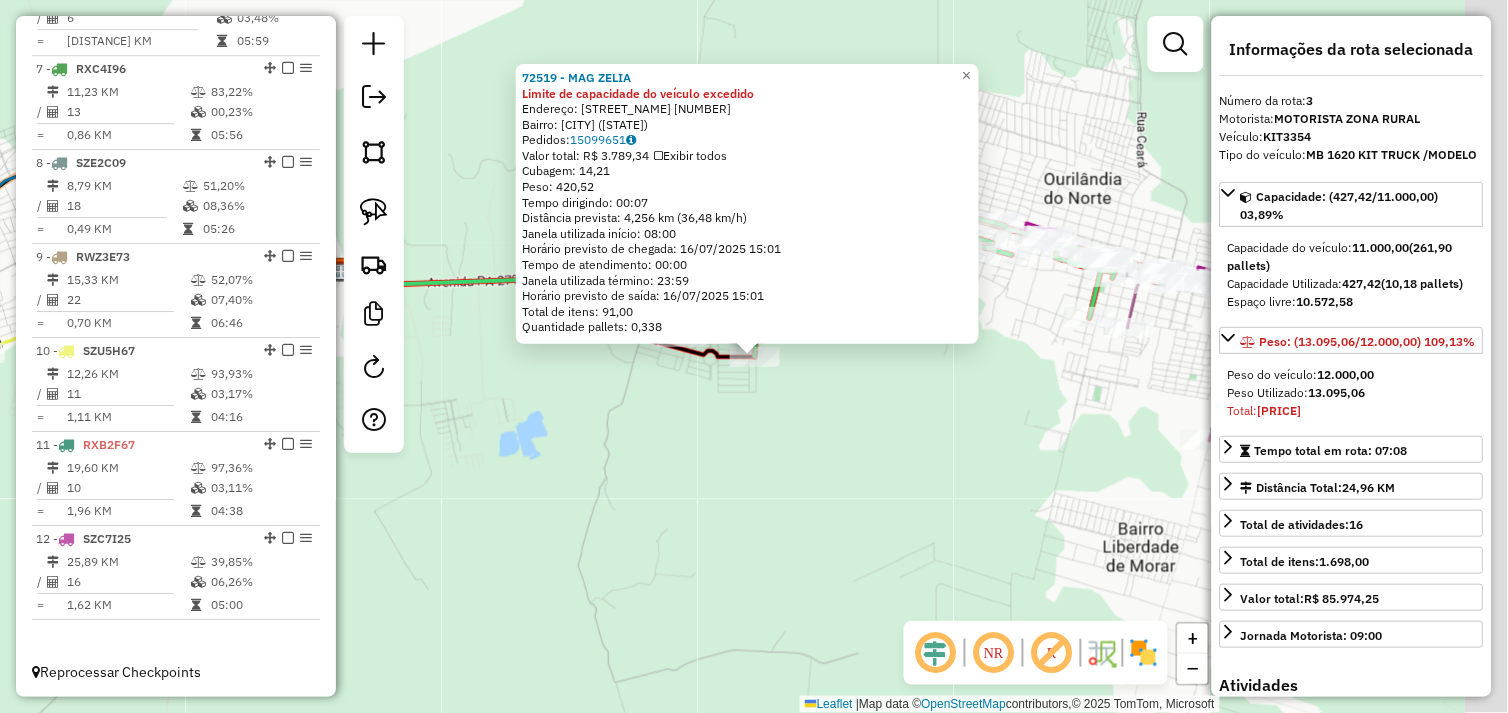 scroll, scrollTop: 961, scrollLeft: 0, axis: vertical 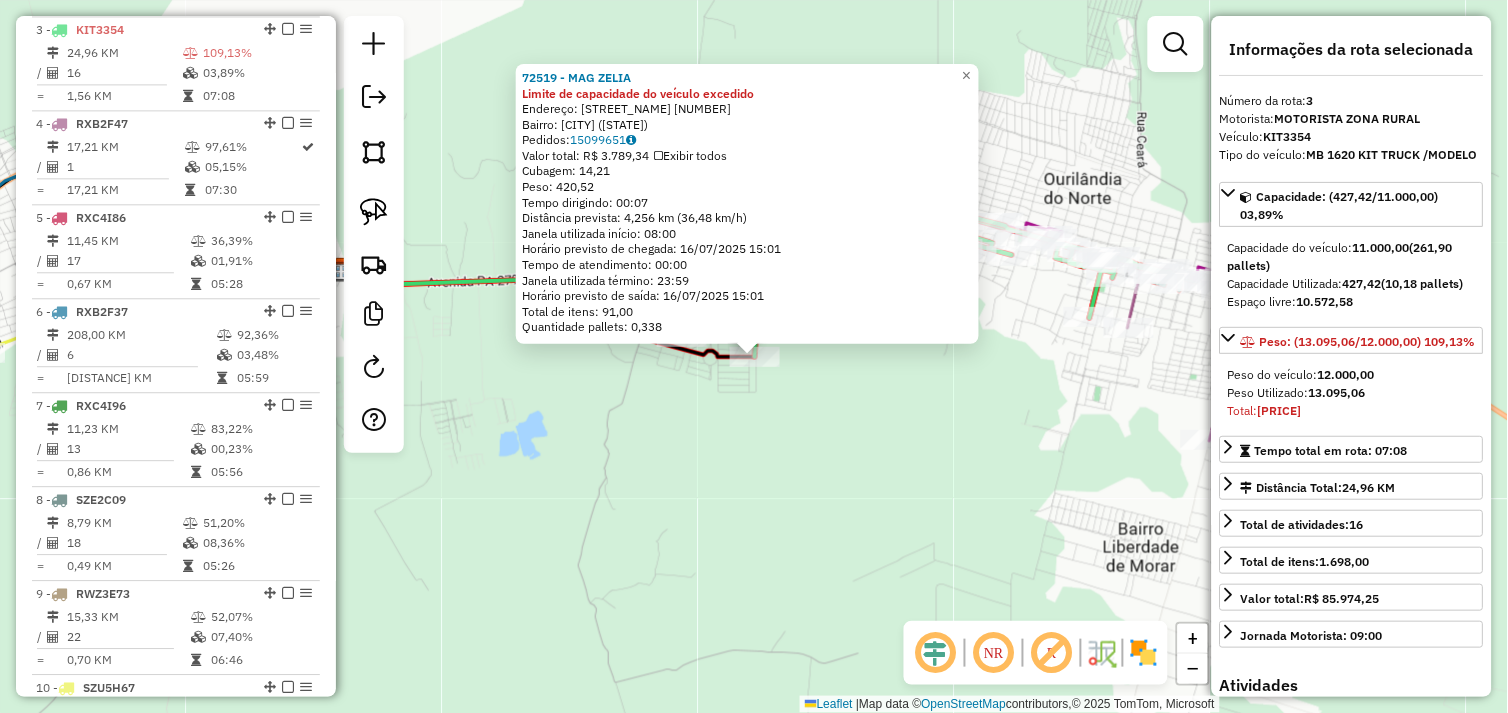 click on "72519 - MAG ZELIA Limite de capacidade do veículo excedido  Endereço:  DOS YPES 01   Bairro: BURITI (TUCUMA / PA)   Pedidos:  15099651   Valor total: R$ 3.789,34   Exibir todos   Cubagem: 14,21  Peso: 420,52  Tempo dirigindo: 00:07   Distância prevista: 4,256 km (36,48 km/h)   Janela utilizada início: 08:00   Horário previsto de chegada: 16/07/2025 15:01   Tempo de atendimento: 00:00   Janela utilizada término: 23:59   Horário previsto de saída: 16/07/2025 15:01   Total de itens: 91,00   Quantidade pallets: 0,338  × Janela de atendimento Grade de atendimento Capacidade Transportadoras Veículos Cliente Pedidos  Rotas Selecione os dias de semana para filtrar as janelas de atendimento  Seg   Ter   Qua   Qui   Sex   Sáb   Dom  Informe o período da janela de atendimento: De: Até:  Filtrar exatamente a janela do cliente  Considerar janela de atendimento padrão  Selecione os dias de semana para filtrar as grades de atendimento  Seg   Ter   Qua   Qui   Sex   Sáb   Dom   Peso mínimo:   Peso máximo:  +" 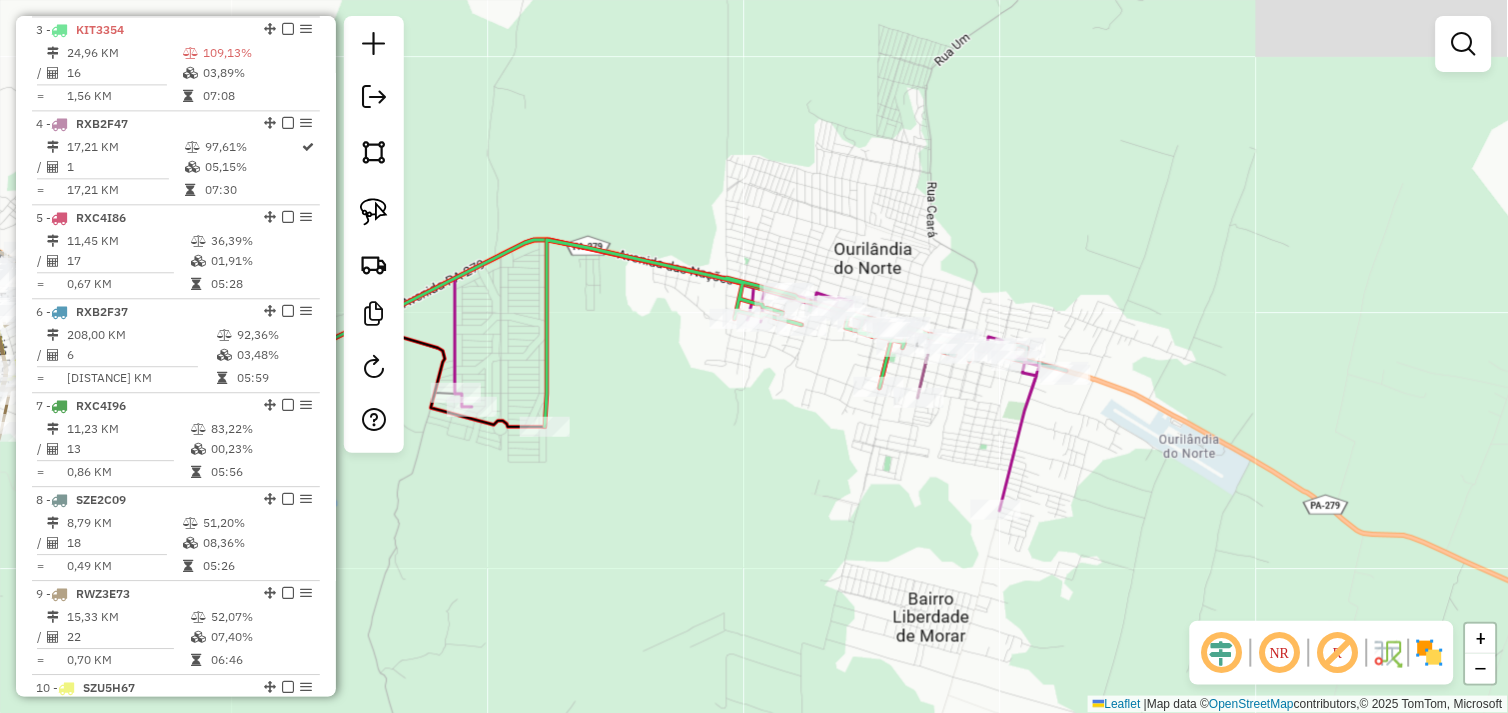 drag, startPoint x: 955, startPoint y: 408, endPoint x: 743, endPoint y: 478, distance: 223.2577 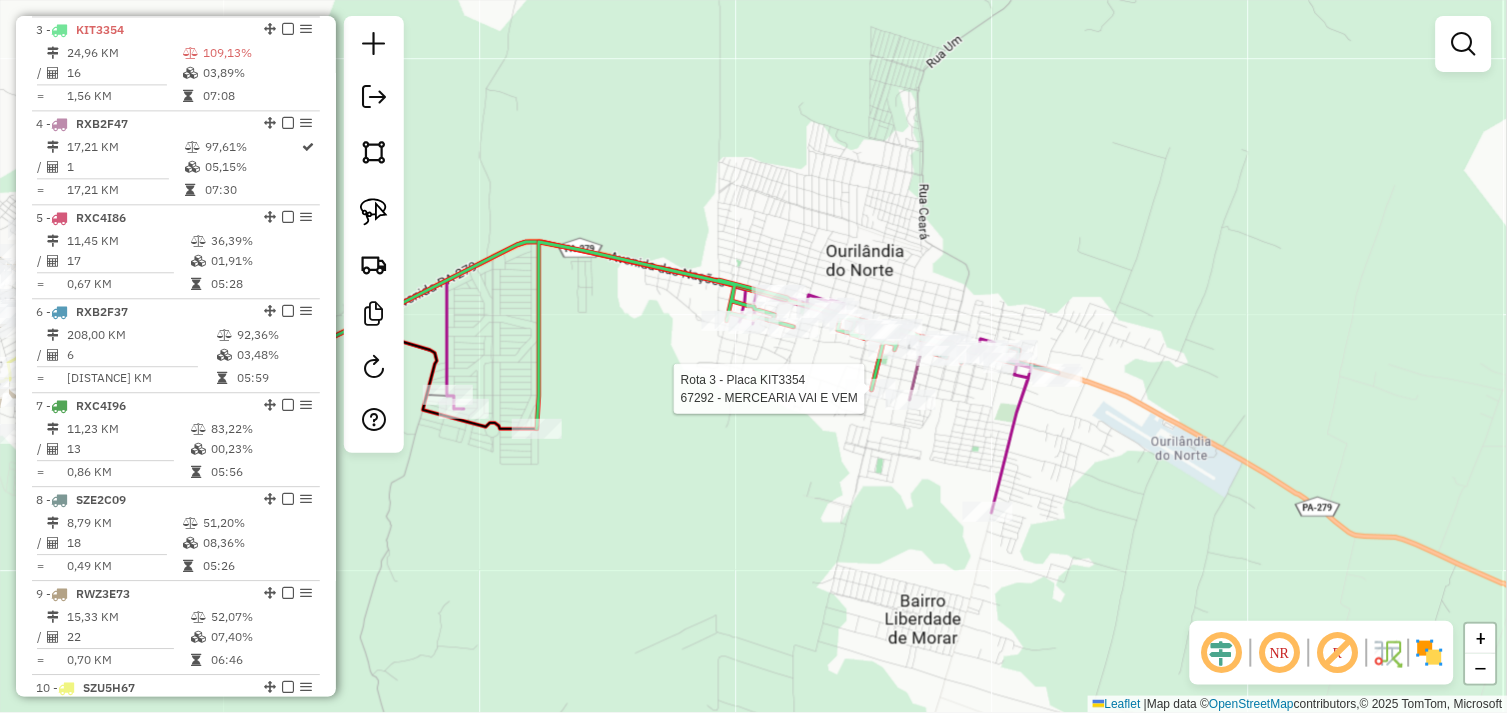 select on "*********" 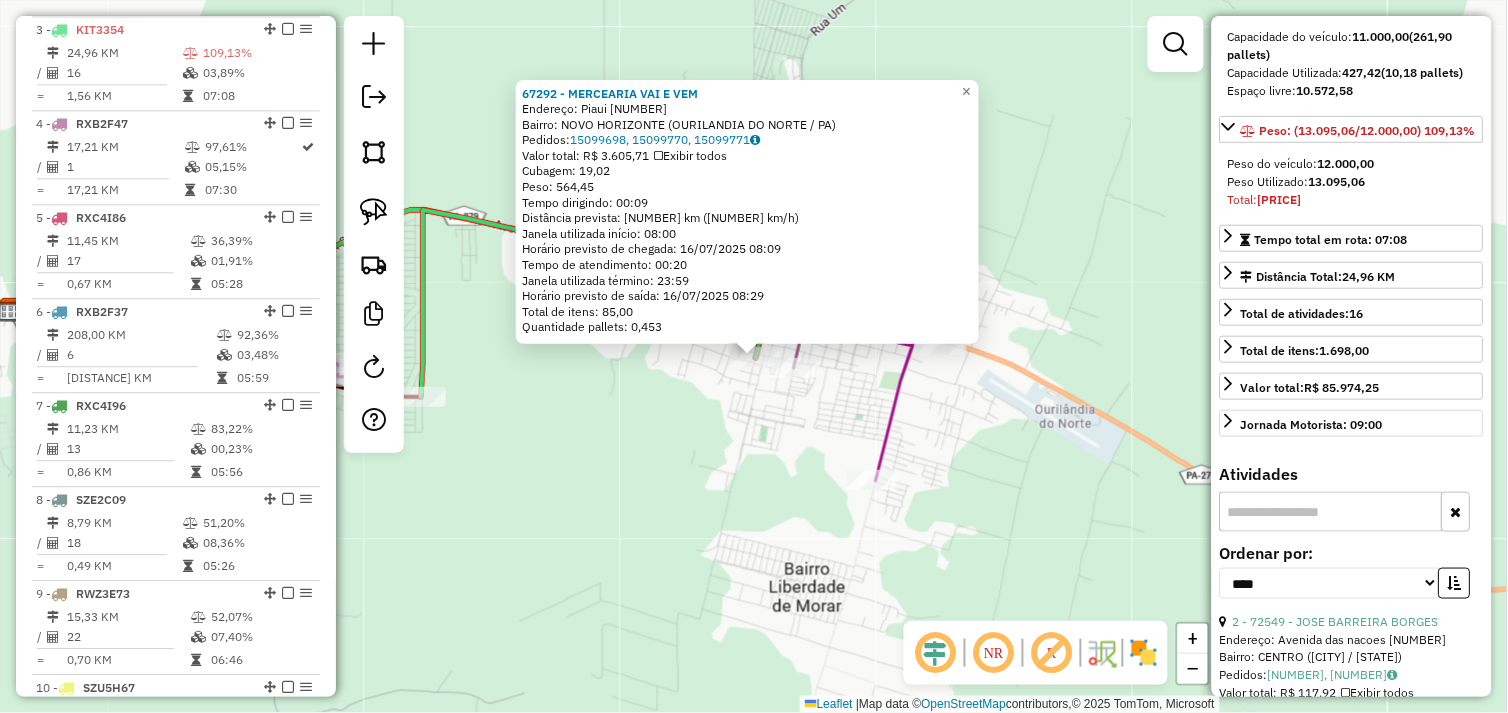 scroll, scrollTop: 555, scrollLeft: 0, axis: vertical 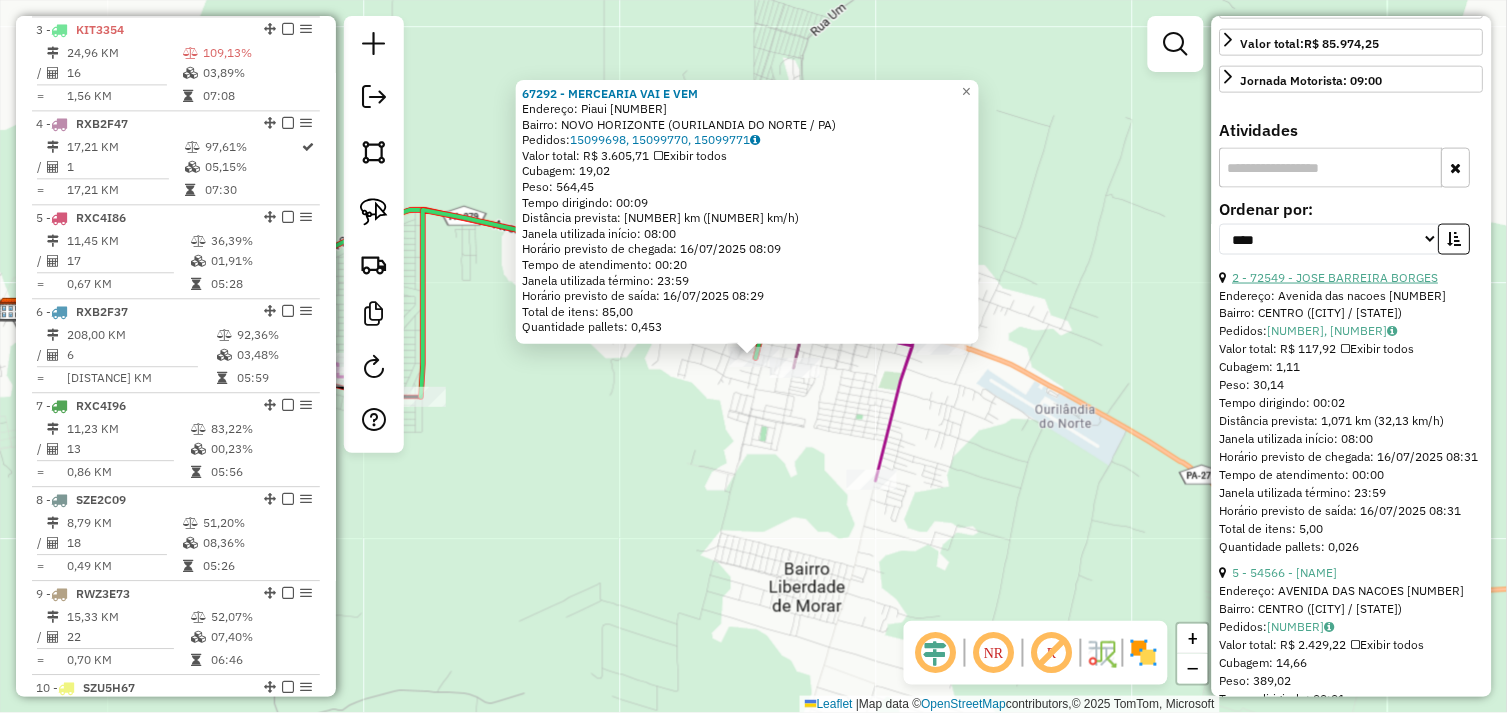 click on "2 - 72549 - JOSE BARREIRA BORGES" at bounding box center [1336, 277] 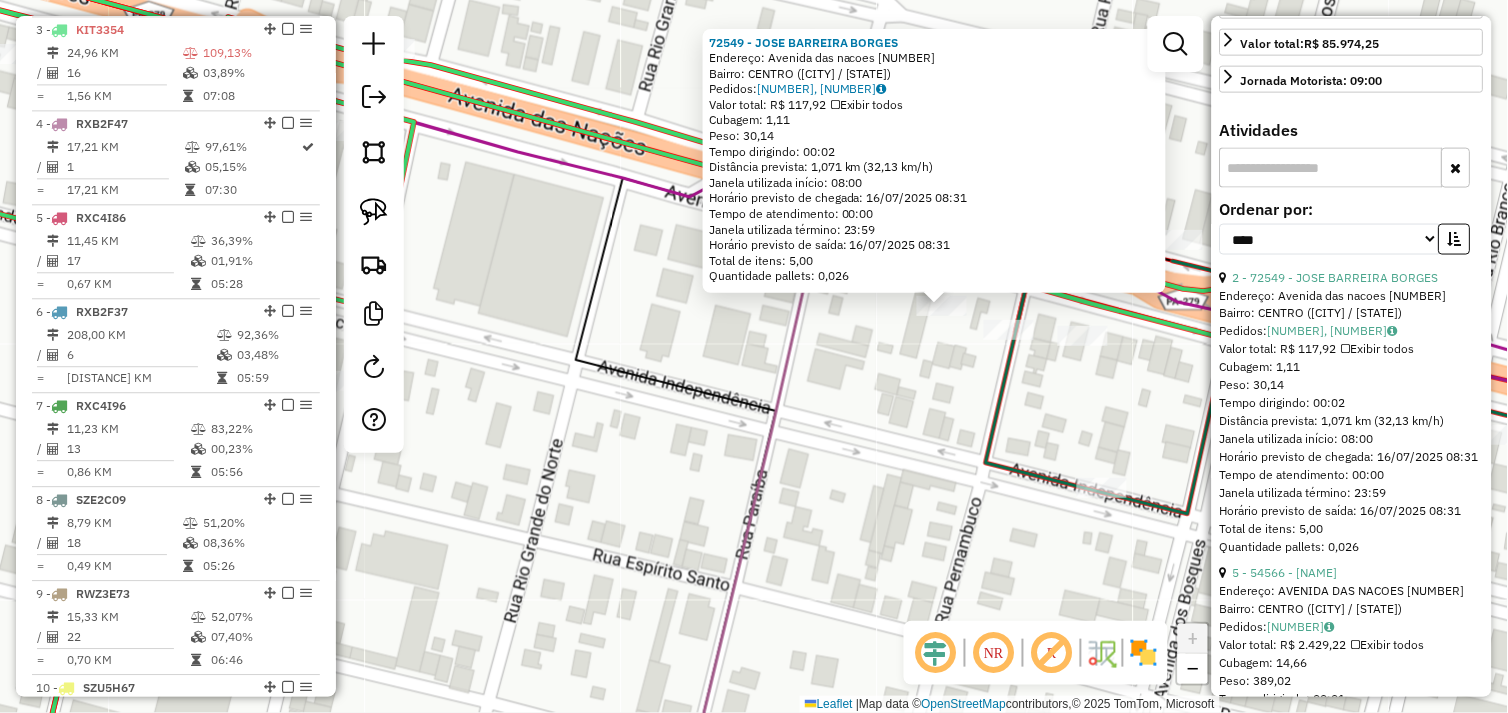 click on "72549 - JOSE BARREIRA BORGES  Endereço:  Avenida das nacoes 3018   Bairro: CENTRO (OURILANDIA DO NORTE / PA)   Pedidos:  15099760, 15099761   Valor total: R$ 117,92   Exibir todos   Cubagem: 1,11  Peso: 30,14  Tempo dirigindo: 00:02   Distância prevista: 1,071 km (32,13 km/h)   Janela utilizada início: 08:00   Horário previsto de chegada: 16/07/2025 08:31   Tempo de atendimento: 00:00   Janela utilizada término: 23:59   Horário previsto de saída: 16/07/2025 08:31   Total de itens: 5,00   Quantidade pallets: 0,026  × Janela de atendimento Grade de atendimento Capacidade Transportadoras Veículos Cliente Pedidos  Rotas Selecione os dias de semana para filtrar as janelas de atendimento  Seg   Ter   Qua   Qui   Sex   Sáb   Dom  Informe o período da janela de atendimento: De: Até:  Filtrar exatamente a janela do cliente  Considerar janela de atendimento padrão  Selecione os dias de semana para filtrar as grades de atendimento  Seg   Ter   Qua   Qui   Sex   Sáb   Dom   Peso mínimo:   Peso máximo:  +" 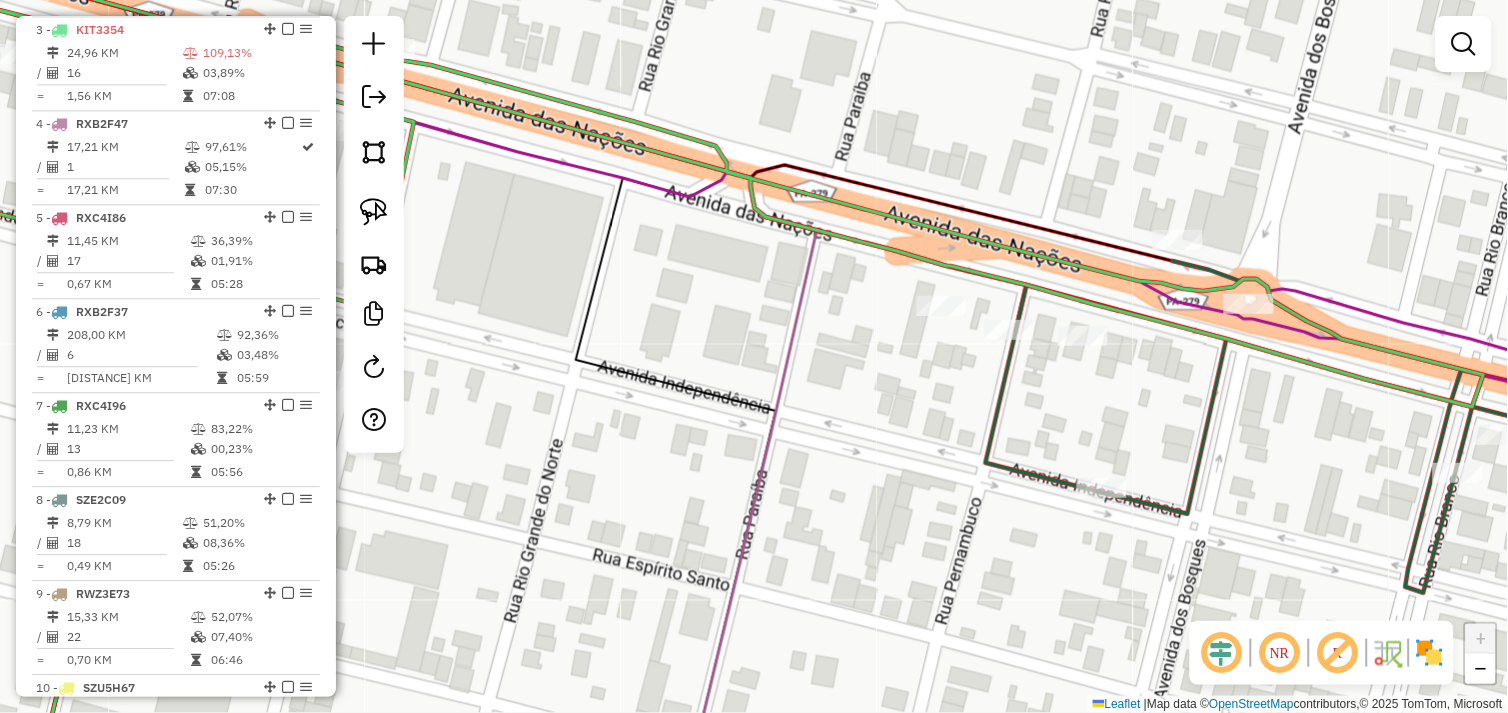 drag, startPoint x: 923, startPoint y: 360, endPoint x: 832, endPoint y: 377, distance: 92.574295 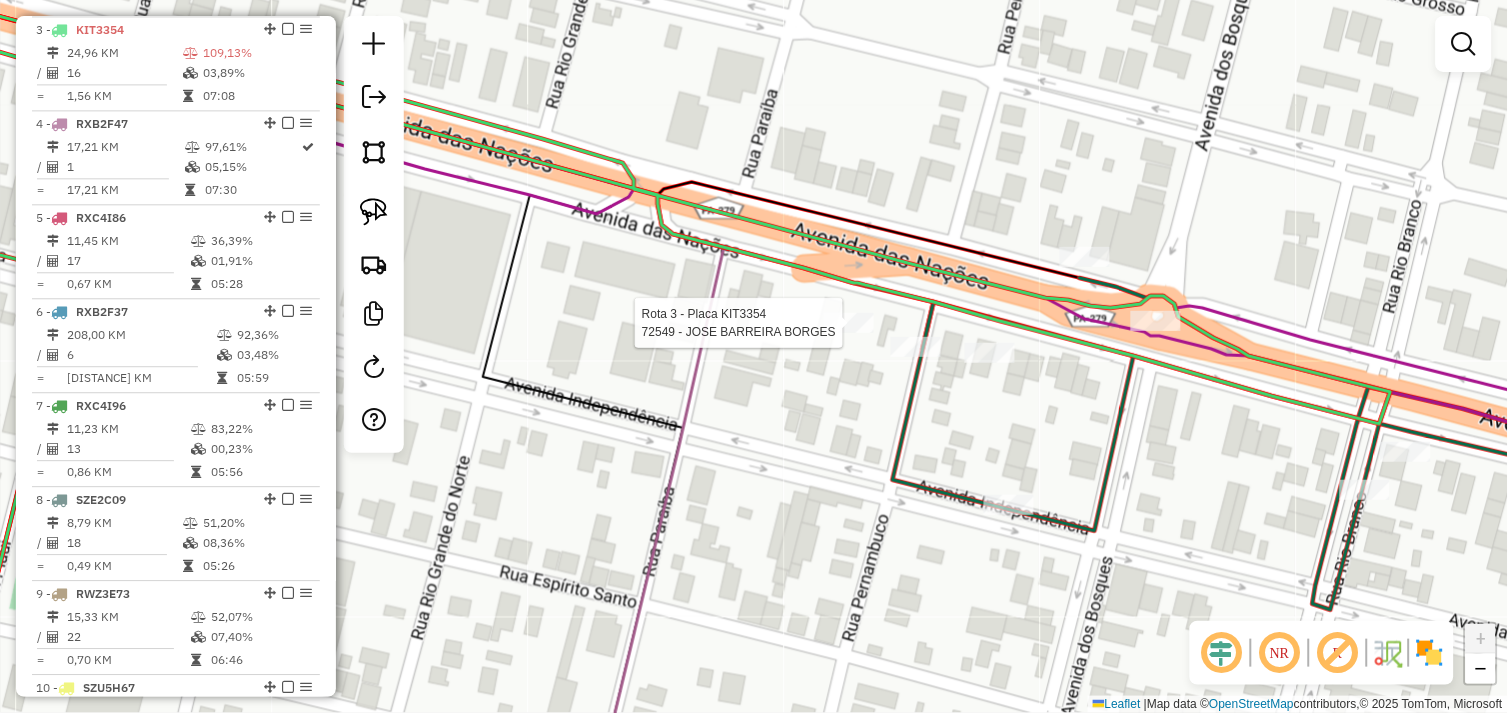 select on "*********" 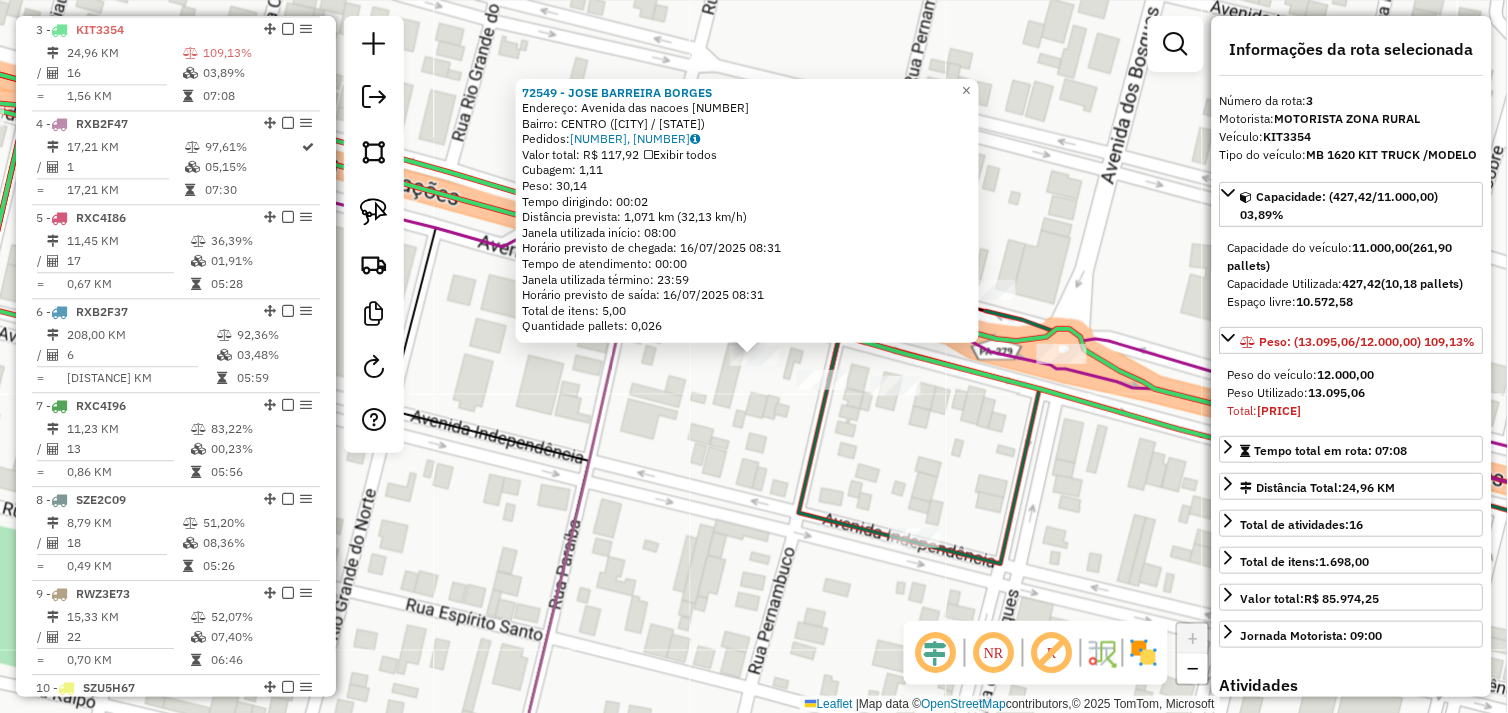 click on "Rota 11 - Placa RXB2F67  46210 - ALEX BEER 72549 - JOSE BARREIRA BORGES  Endereço:  Avenida das nacoes 3018   Bairro: CENTRO (OURILANDIA DO NORTE / PA)   Pedidos:  15099760, 15099761   Valor total: R$ 117,92   Exibir todos   Cubagem: 1,11  Peso: 30,14  Tempo dirigindo: 00:02   Distância prevista: 1,071 km (32,13 km/h)   Janela utilizada início: 08:00   Horário previsto de chegada: 16/07/2025 08:31   Tempo de atendimento: 00:00   Janela utilizada término: 23:59   Horário previsto de saída: 16/07/2025 08:31   Total de itens: 5,00   Quantidade pallets: 0,026  × Janela de atendimento Grade de atendimento Capacidade Transportadoras Veículos Cliente Pedidos  Rotas Selecione os dias de semana para filtrar as janelas de atendimento  Seg   Ter   Qua   Qui   Sex   Sáb   Dom  Informe o período da janela de atendimento: De: Até:  Filtrar exatamente a janela do cliente  Considerar janela de atendimento padrão  Selecione os dias de semana para filtrar as grades de atendimento  Seg   Ter   Qua   Qui   Sex  De:" 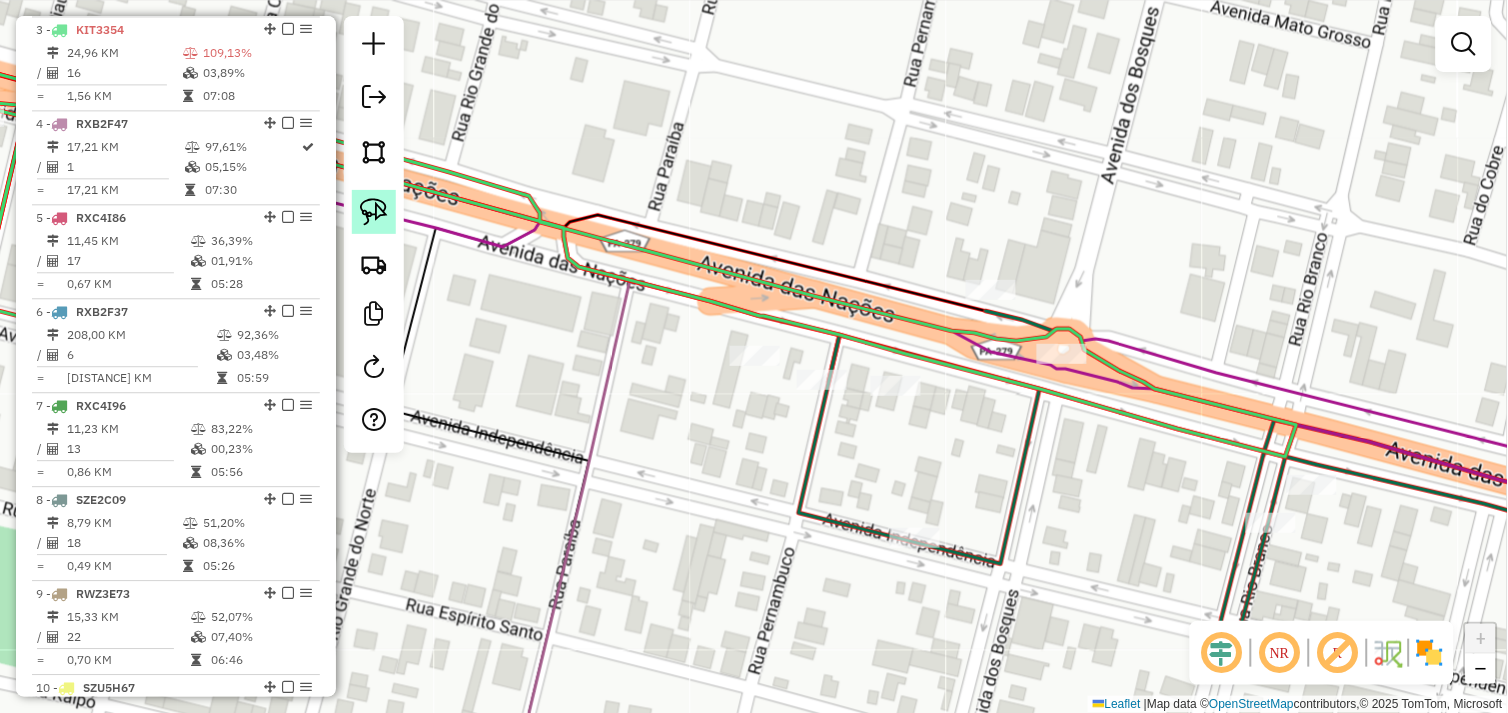 click 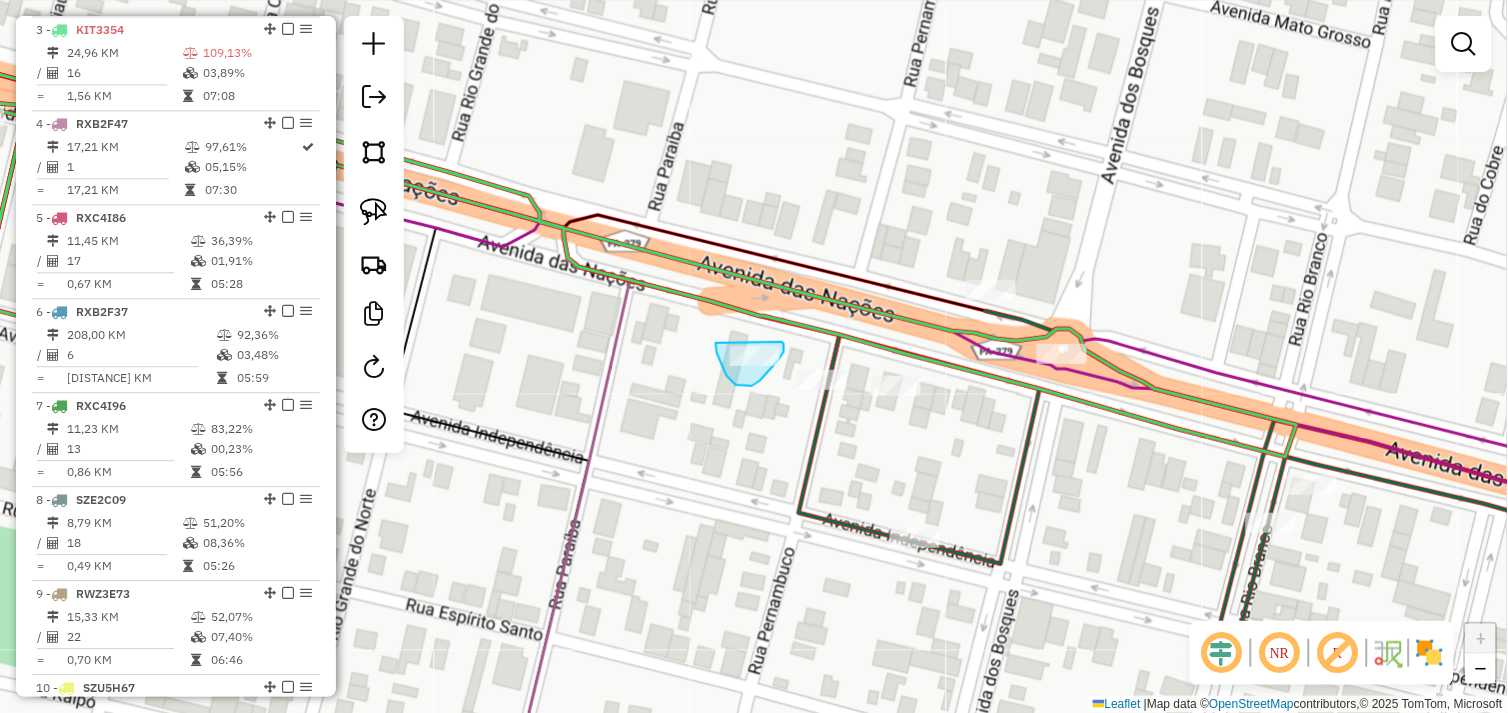 drag, startPoint x: 716, startPoint y: 343, endPoint x: 763, endPoint y: 346, distance: 47.095646 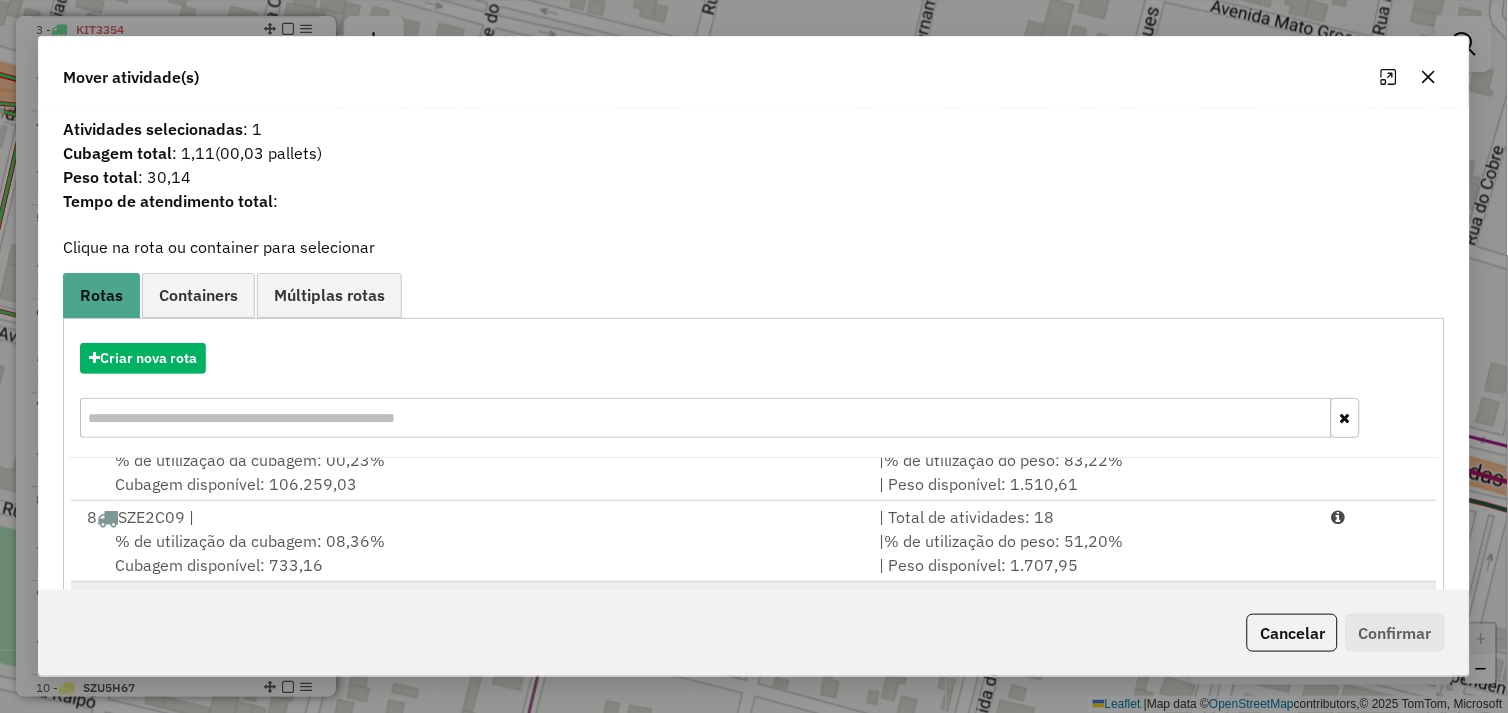 scroll, scrollTop: 492, scrollLeft: 0, axis: vertical 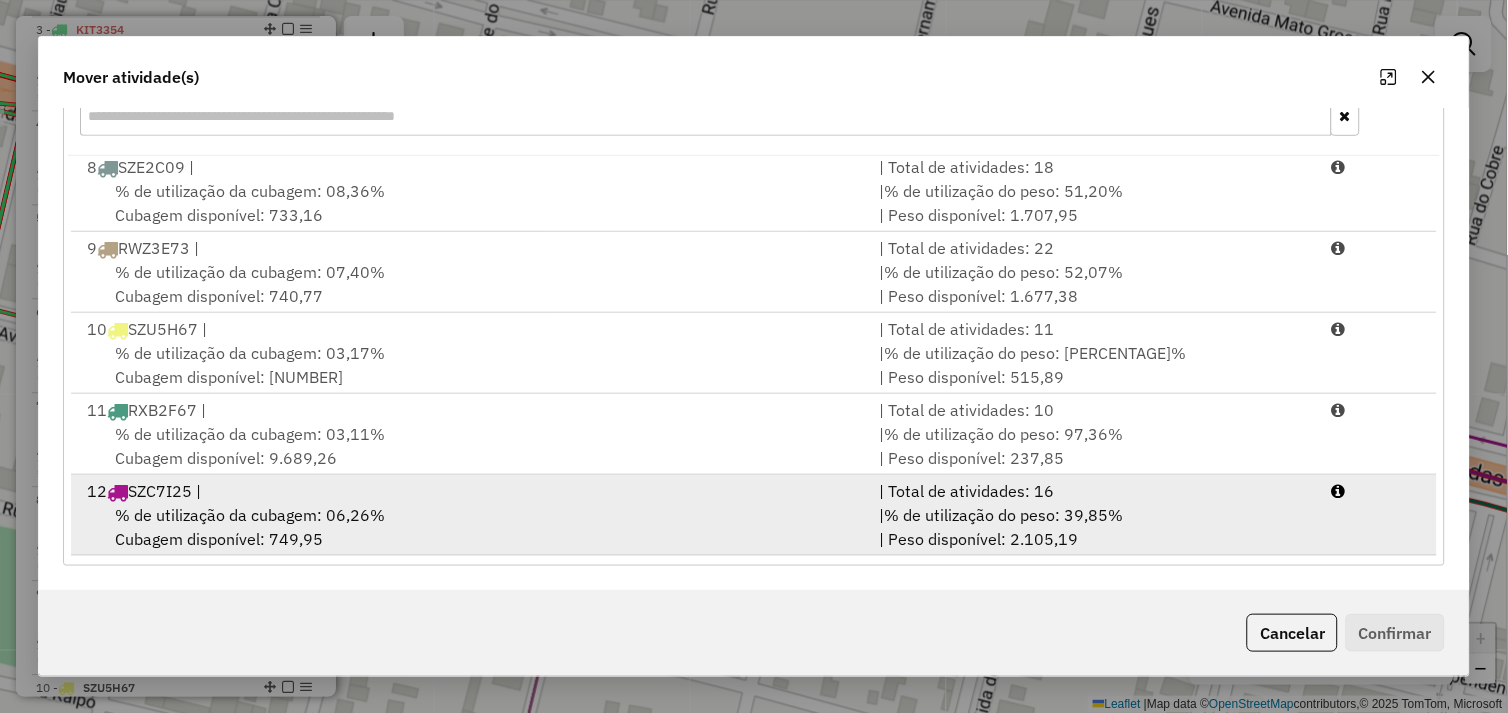 drag, startPoint x: 536, startPoint y: 518, endPoint x: 673, endPoint y: 526, distance: 137.23338 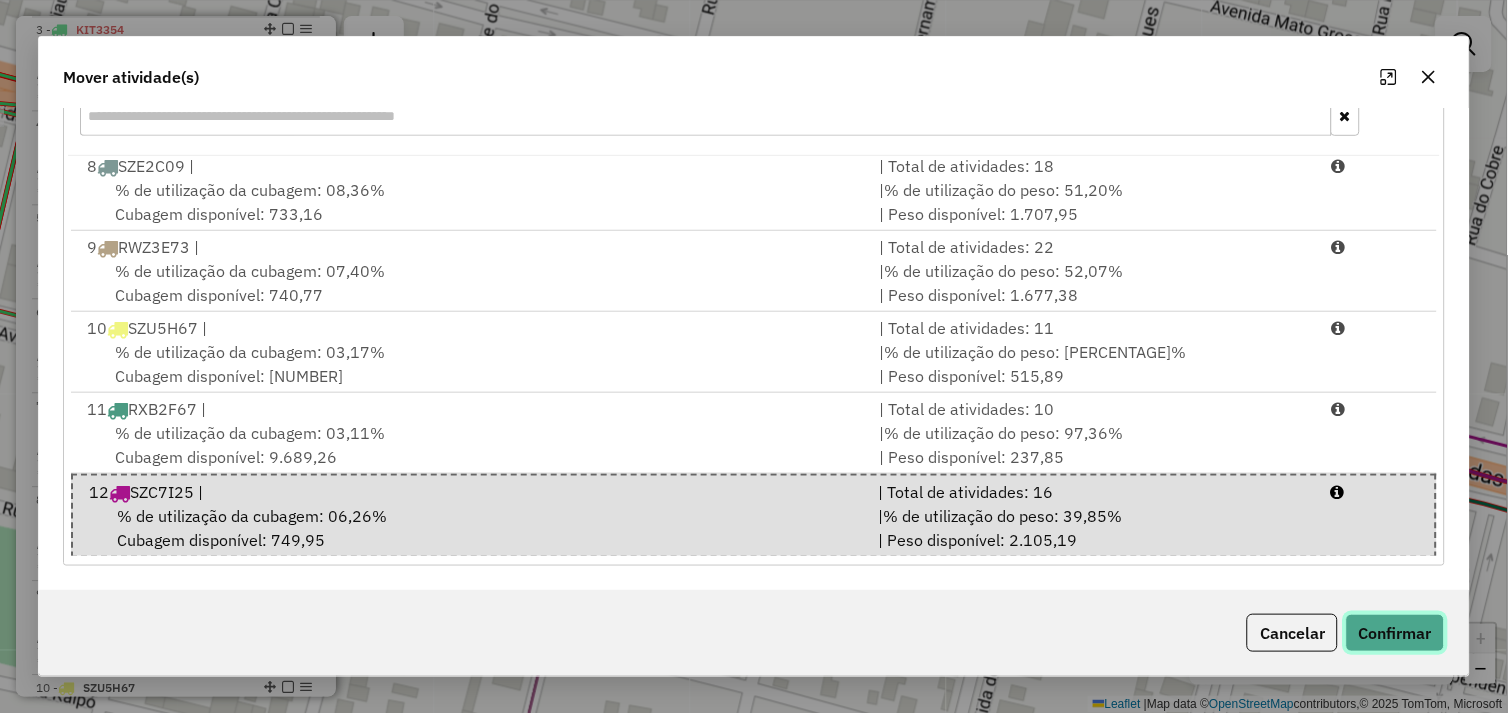 drag, startPoint x: 1400, startPoint y: 635, endPoint x: 1315, endPoint y: 624, distance: 85.70881 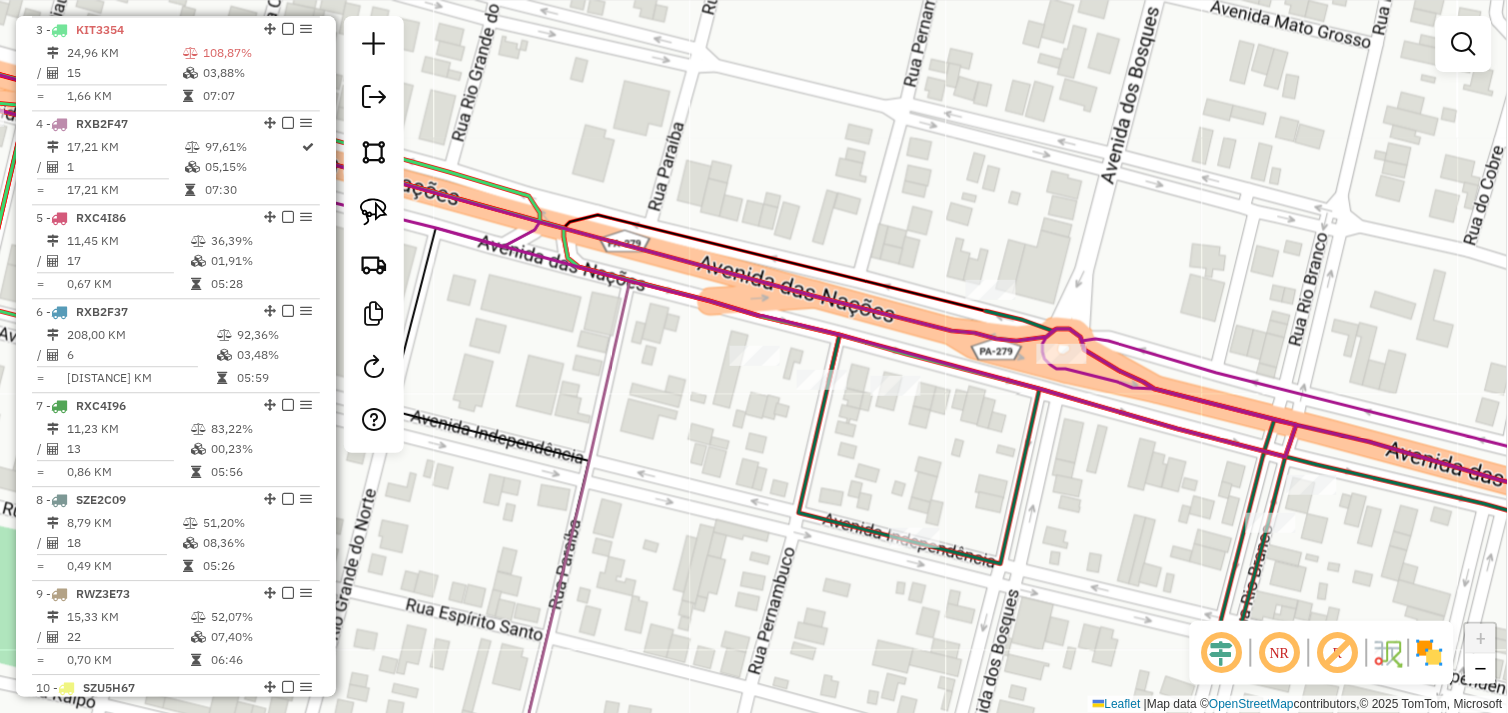 scroll, scrollTop: 0, scrollLeft: 0, axis: both 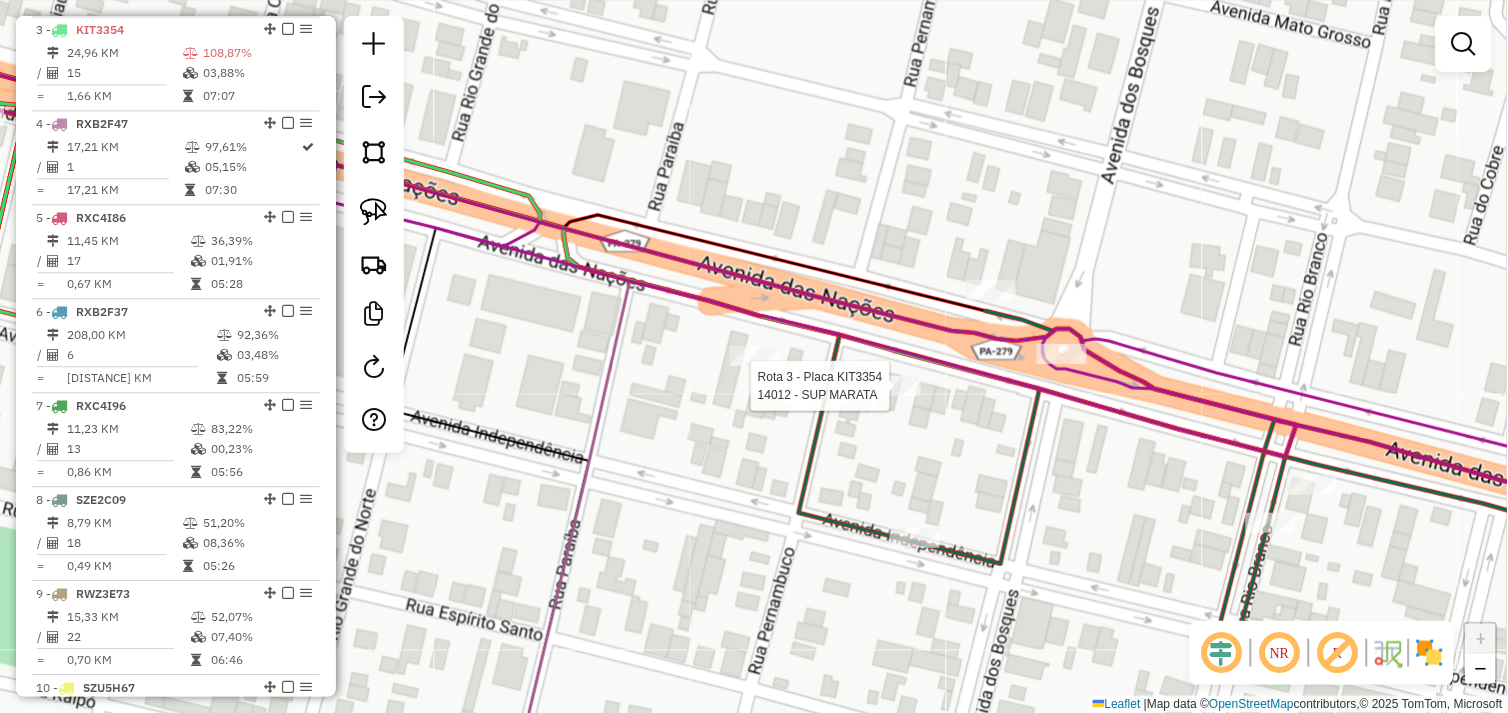 select on "*********" 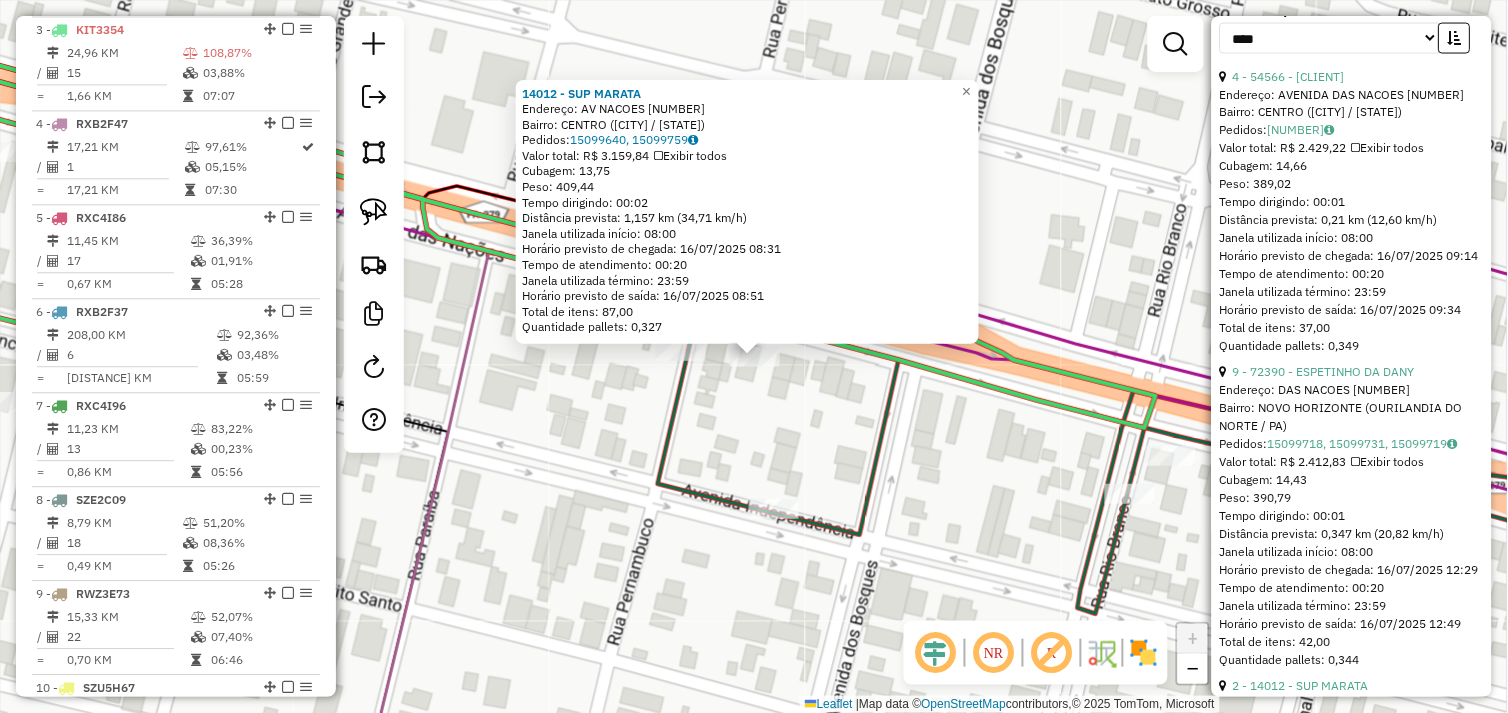 scroll, scrollTop: 1111, scrollLeft: 0, axis: vertical 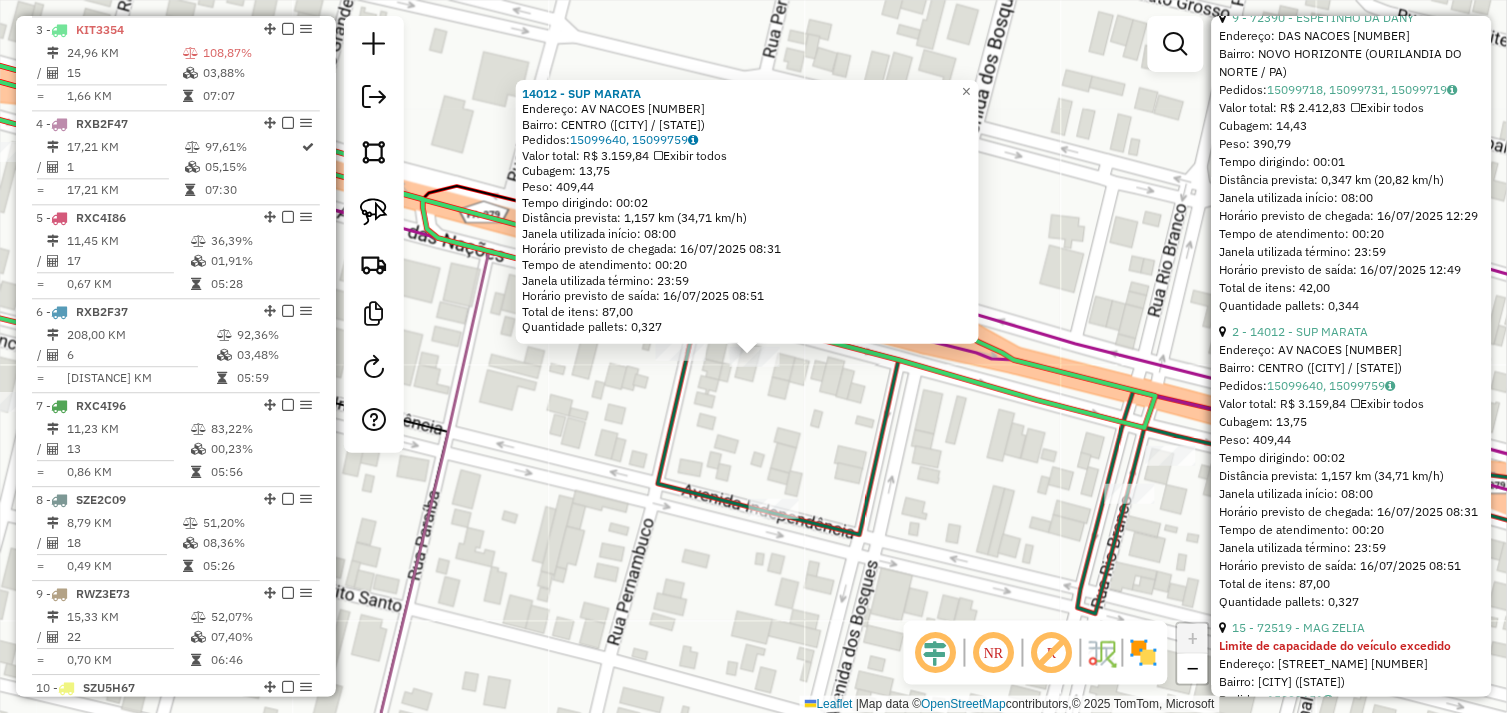 click on "14012 - SUP MARATA  Endereço:  AV NACOES 123   Bairro: CENTRO (OURILANDIA DO NORTE / PA)   Pedidos:  15099640, 15099759   Valor total: R$ 3.159,84   Exibir todos   Cubagem: 13,75  Peso: 409,44  Tempo dirigindo: 00:02   Distância prevista: 1,157 km (34,71 km/h)   Janela utilizada início: 08:00   Horário previsto de chegada: 16/07/2025 08:31   Tempo de atendimento: 00:20   Janela utilizada término: 23:59   Horário previsto de saída: 16/07/2025 08:51   Total de itens: 87,00   Quantidade pallets: 0,327  × Janela de atendimento Grade de atendimento Capacidade Transportadoras Veículos Cliente Pedidos  Rotas Selecione os dias de semana para filtrar as janelas de atendimento  Seg   Ter   Qua   Qui   Sex   Sáb   Dom  Informe o período da janela de atendimento: De: Até:  Filtrar exatamente a janela do cliente  Considerar janela de atendimento padrão  Selecione os dias de semana para filtrar as grades de atendimento  Seg   Ter   Qua   Qui   Sex   Sáb   Dom   Clientes fora do dia de atendimento selecionado" 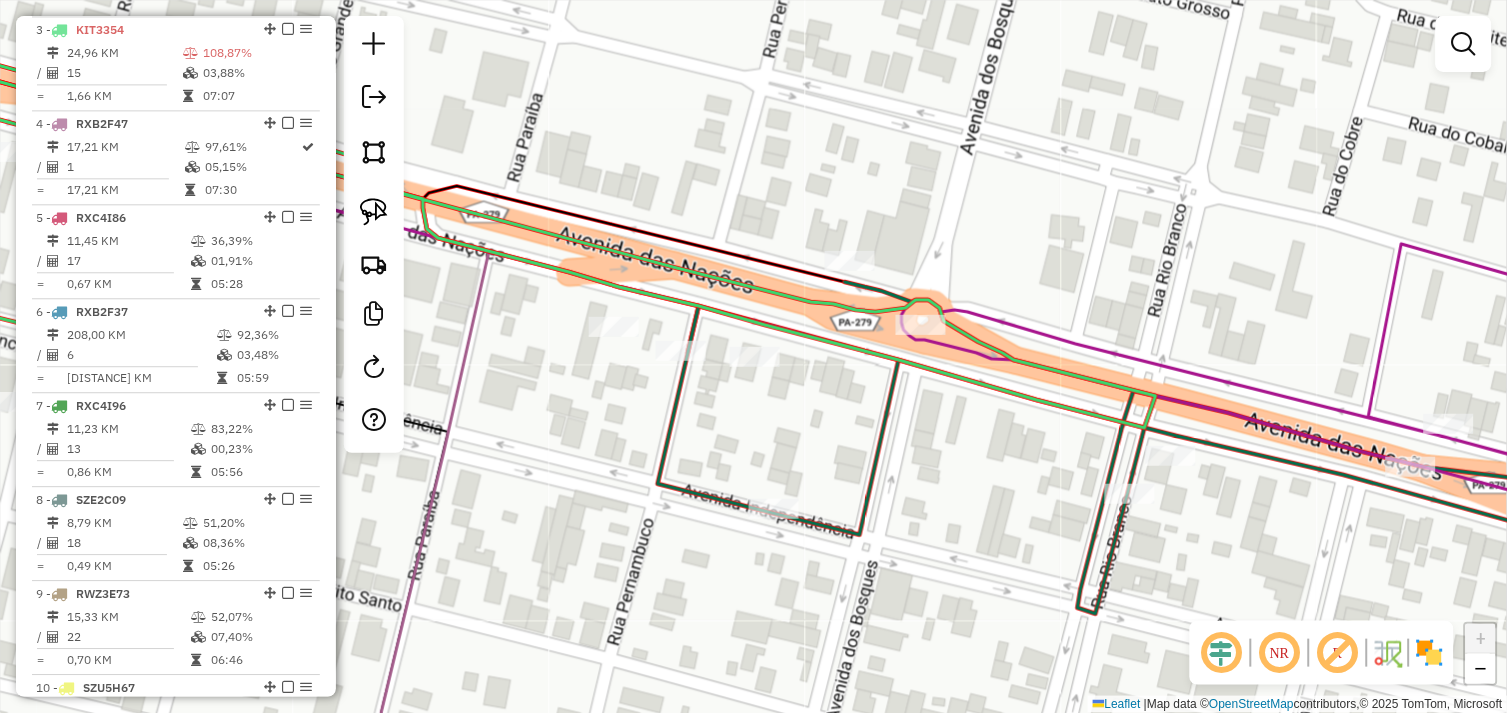 drag, startPoint x: 553, startPoint y: 492, endPoint x: 724, endPoint y: 476, distance: 171.7469 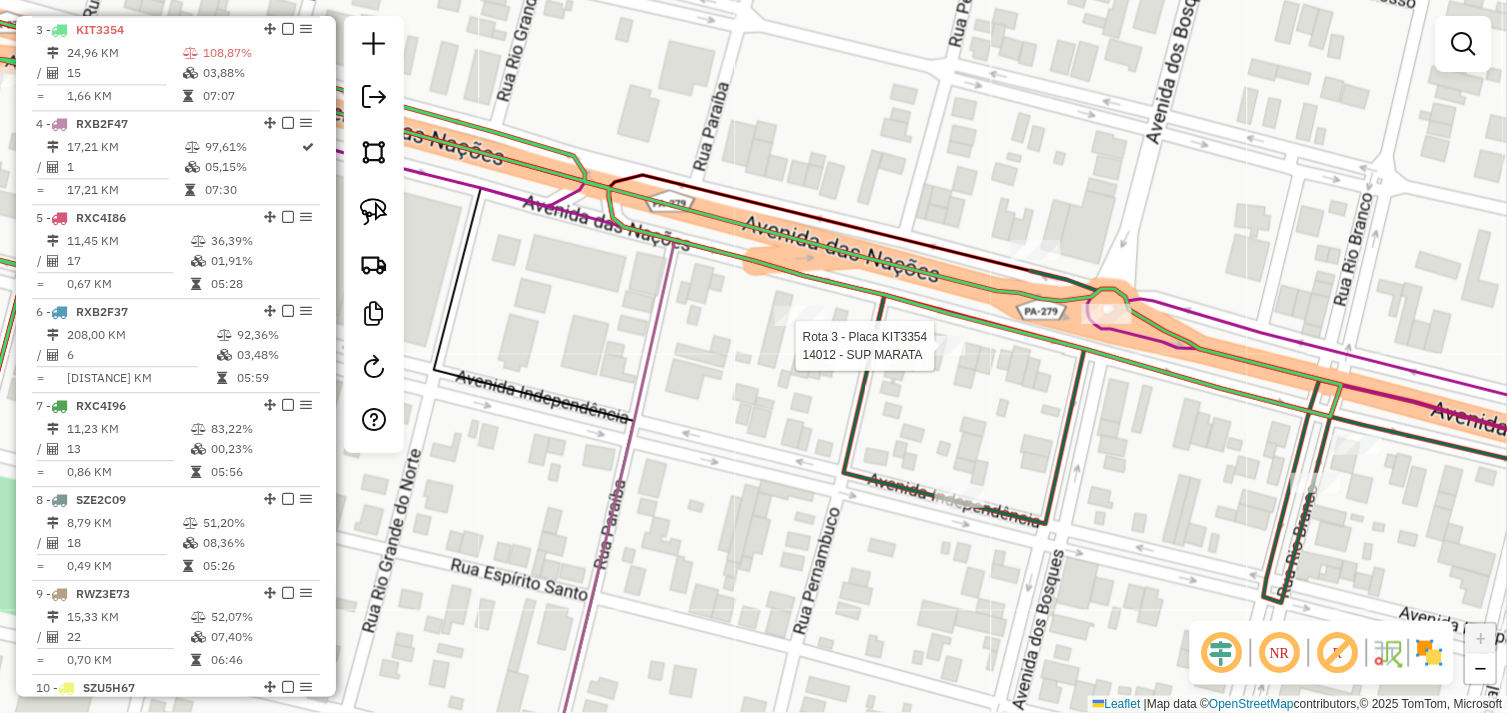 select on "*********" 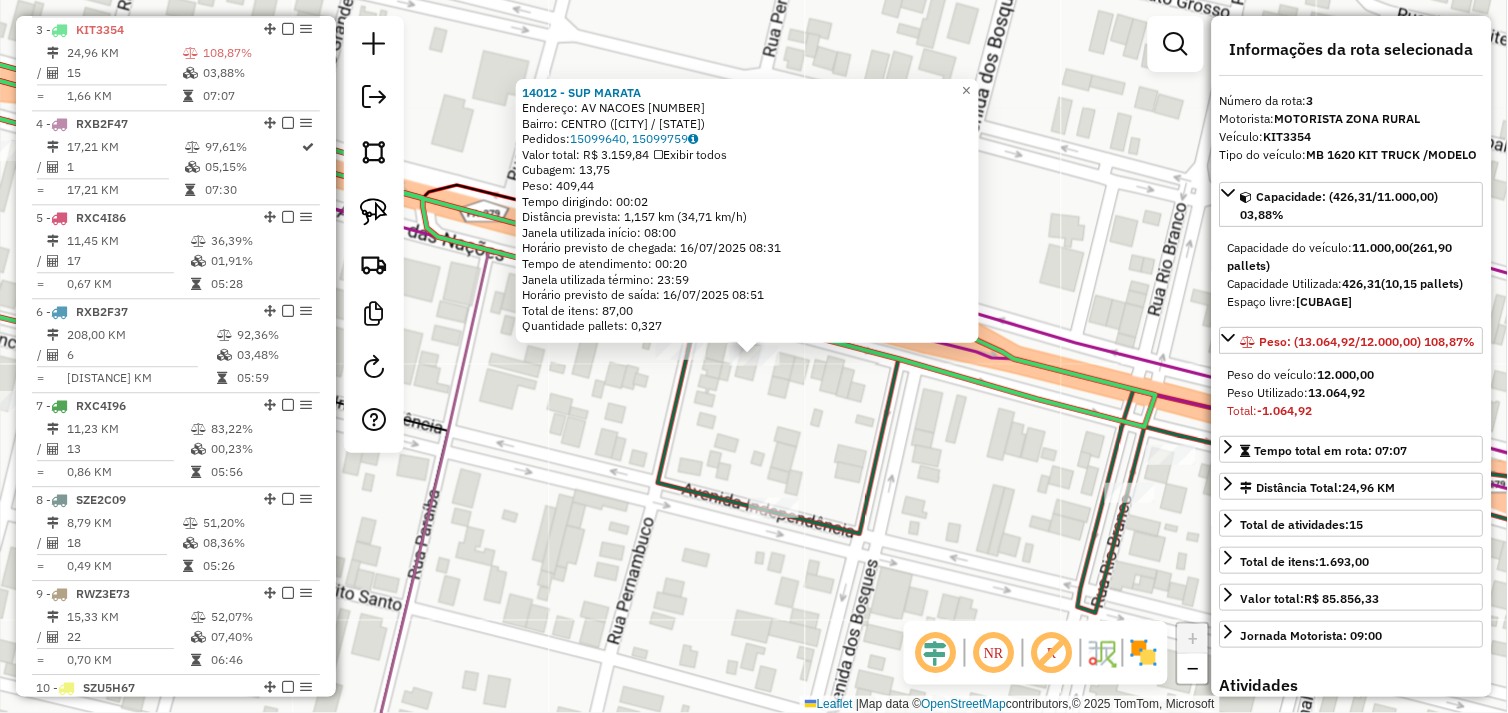 click on "14012 - SUP MARATA  Endereço:  AV NACOES 123   Bairro: CENTRO (OURILANDIA DO NORTE / PA)   Pedidos:  15099640, 15099759   Valor total: R$ 3.159,84   Exibir todos   Cubagem: 13,75  Peso: 409,44  Tempo dirigindo: 00:02   Distância prevista: 1,157 km (34,71 km/h)   Janela utilizada início: 08:00   Horário previsto de chegada: 16/07/2025 08:31   Tempo de atendimento: 00:20   Janela utilizada término: 23:59   Horário previsto de saída: 16/07/2025 08:51   Total de itens: 87,00   Quantidade pallets: 0,327  × Janela de atendimento Grade de atendimento Capacidade Transportadoras Veículos Cliente Pedidos  Rotas Selecione os dias de semana para filtrar as janelas de atendimento  Seg   Ter   Qua   Qui   Sex   Sáb   Dom  Informe o período da janela de atendimento: De: Até:  Filtrar exatamente a janela do cliente  Considerar janela de atendimento padrão  Selecione os dias de semana para filtrar as grades de atendimento  Seg   Ter   Qua   Qui   Sex   Sáb   Dom   Clientes fora do dia de atendimento selecionado" 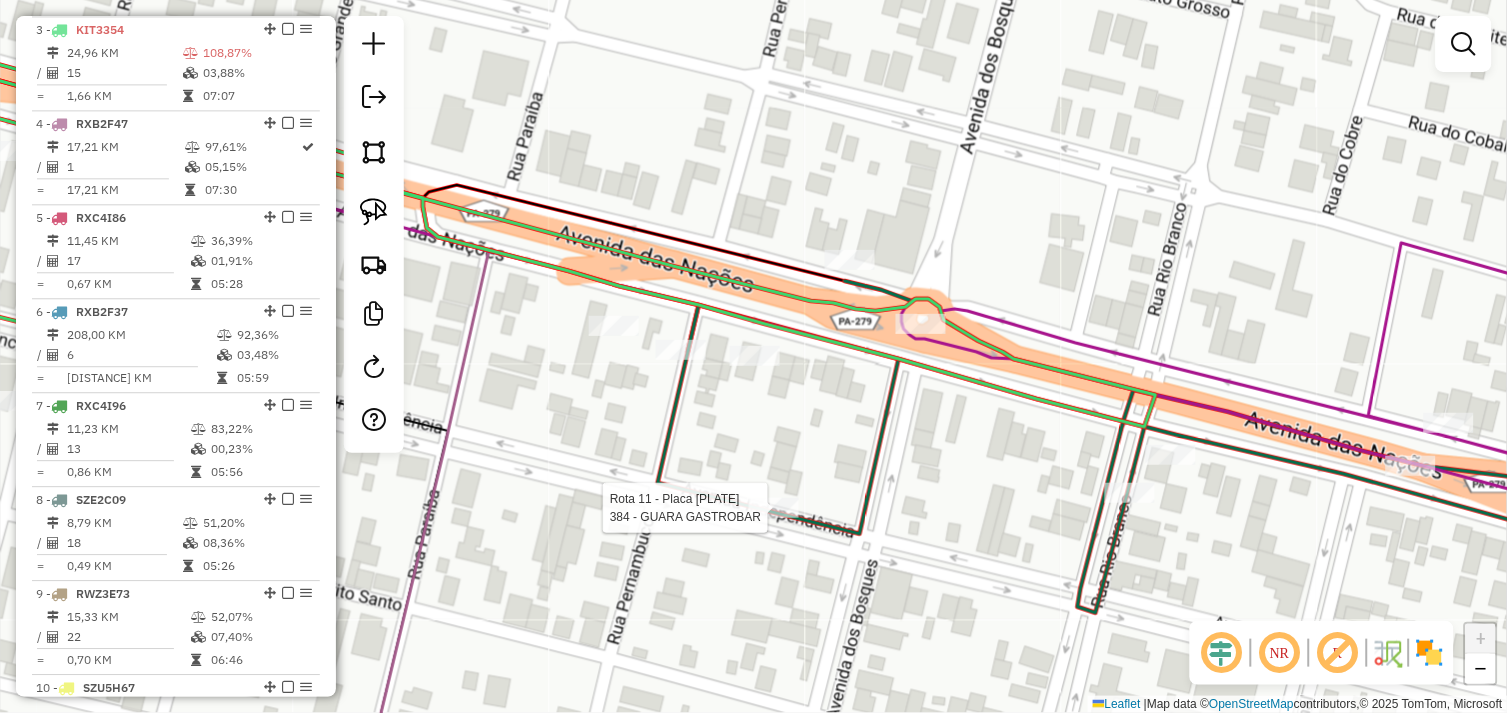 select on "*********" 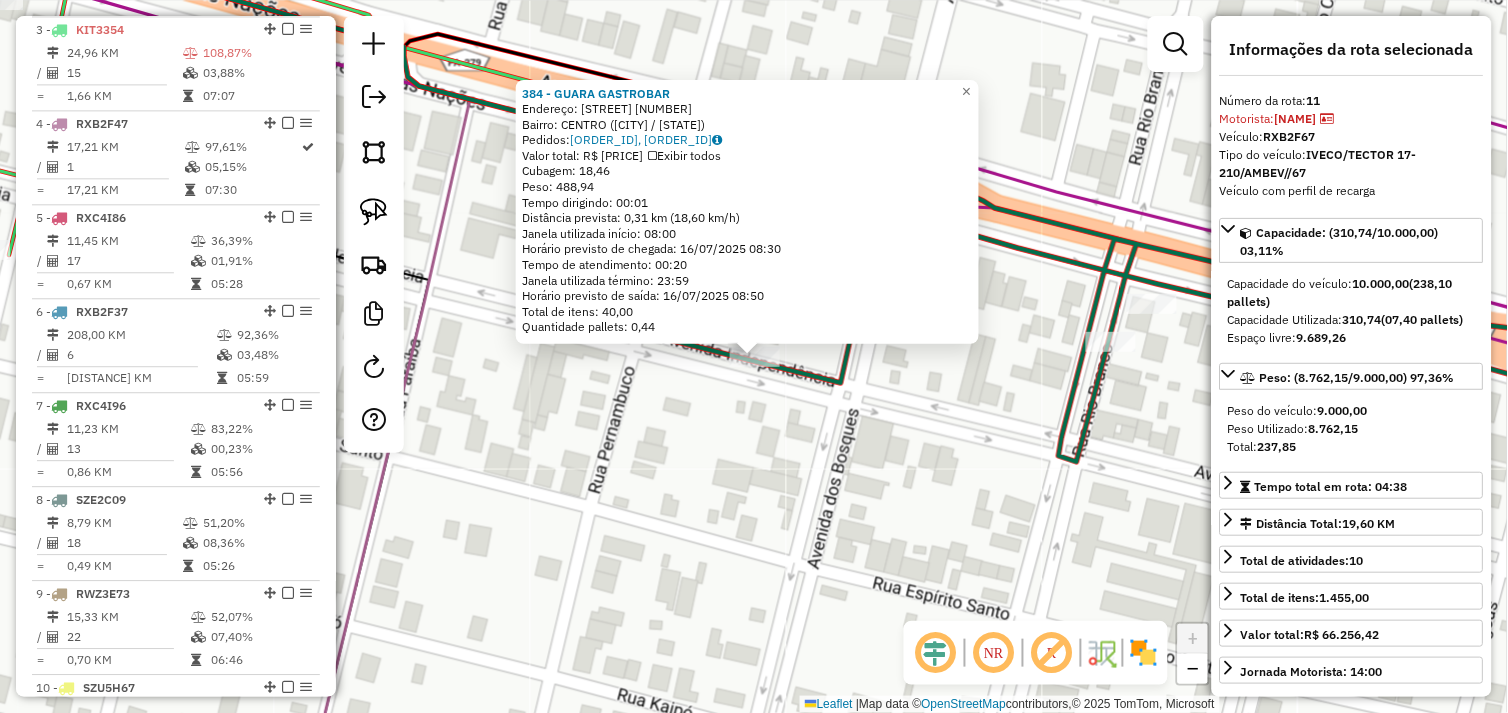 scroll, scrollTop: 1298, scrollLeft: 0, axis: vertical 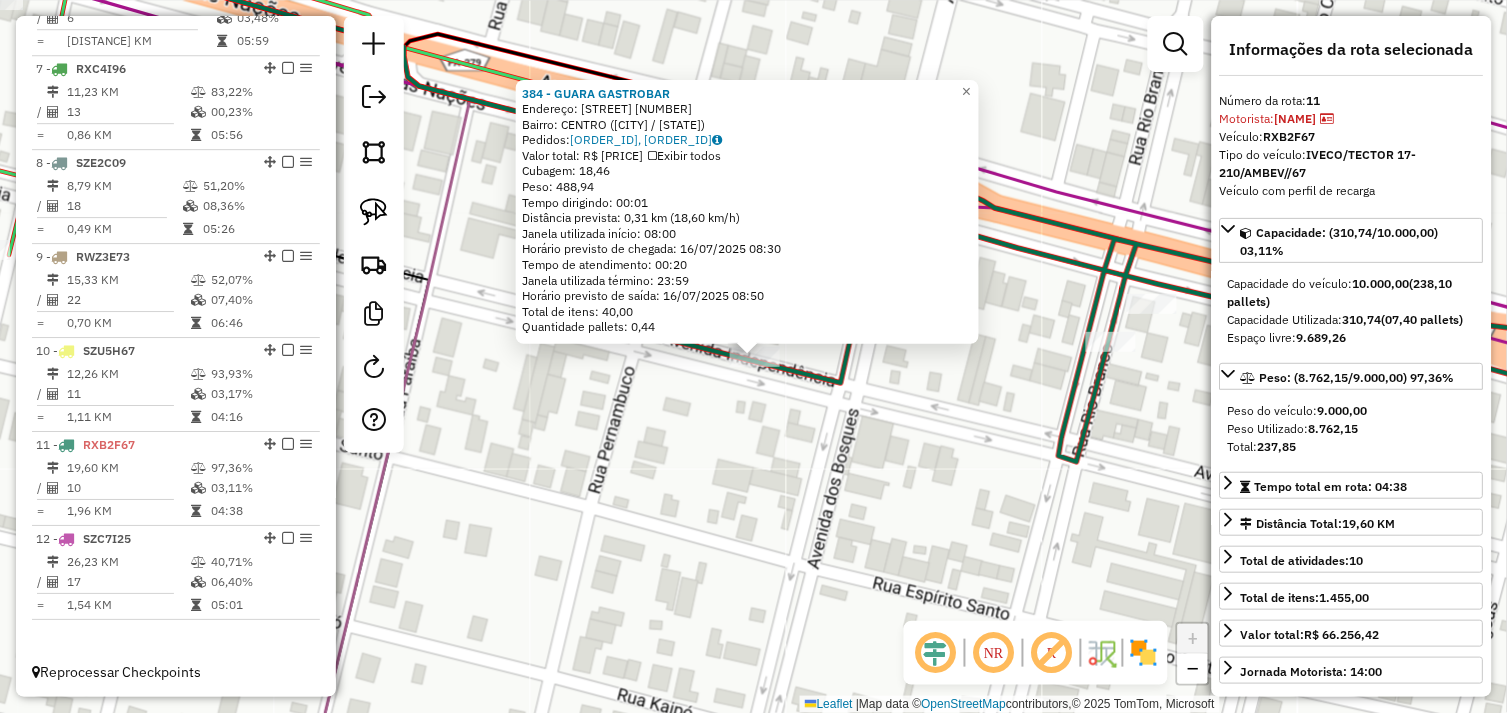 click on "384 - GUARA  GASTROBAR  Endereço:  AV DAS NACOES 3140   Bairro: CENTRO (OURILANDIA DO NORTE / PA)   Pedidos:  15099660, 15099794   Valor total: R$ 3.035,04   Exibir todos   Cubagem: 18,46  Peso: 488,94  Tempo dirigindo: 00:01   Distância prevista: 0,31 km (18,60 km/h)   Janela utilizada início: 08:00   Horário previsto de chegada: 16/07/2025 08:30   Tempo de atendimento: 00:20   Janela utilizada término: 23:59   Horário previsto de saída: 16/07/2025 08:50   Total de itens: 40,00   Quantidade pallets: 0,44  × Janela de atendimento Grade de atendimento Capacidade Transportadoras Veículos Cliente Pedidos  Rotas Selecione os dias de semana para filtrar as janelas de atendimento  Seg   Ter   Qua   Qui   Sex   Sáb   Dom  Informe o período da janela de atendimento: De: Até:  Filtrar exatamente a janela do cliente  Considerar janela de atendimento padrão  Selecione os dias de semana para filtrar as grades de atendimento  Seg   Ter   Qua   Qui   Sex   Sáb   Dom   Peso mínimo:   Peso máximo:   De:  De:" 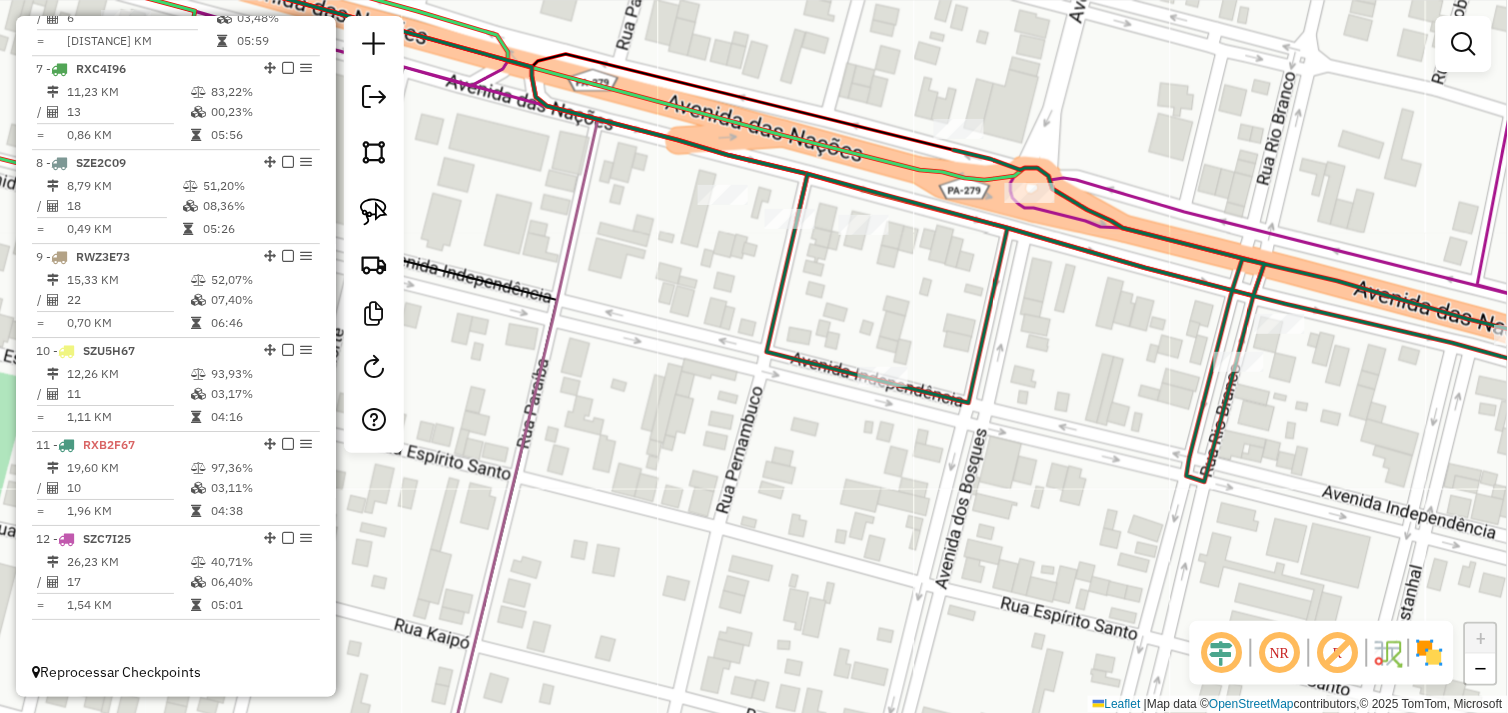 drag, startPoint x: 570, startPoint y: 457, endPoint x: 997, endPoint y: 494, distance: 428.60004 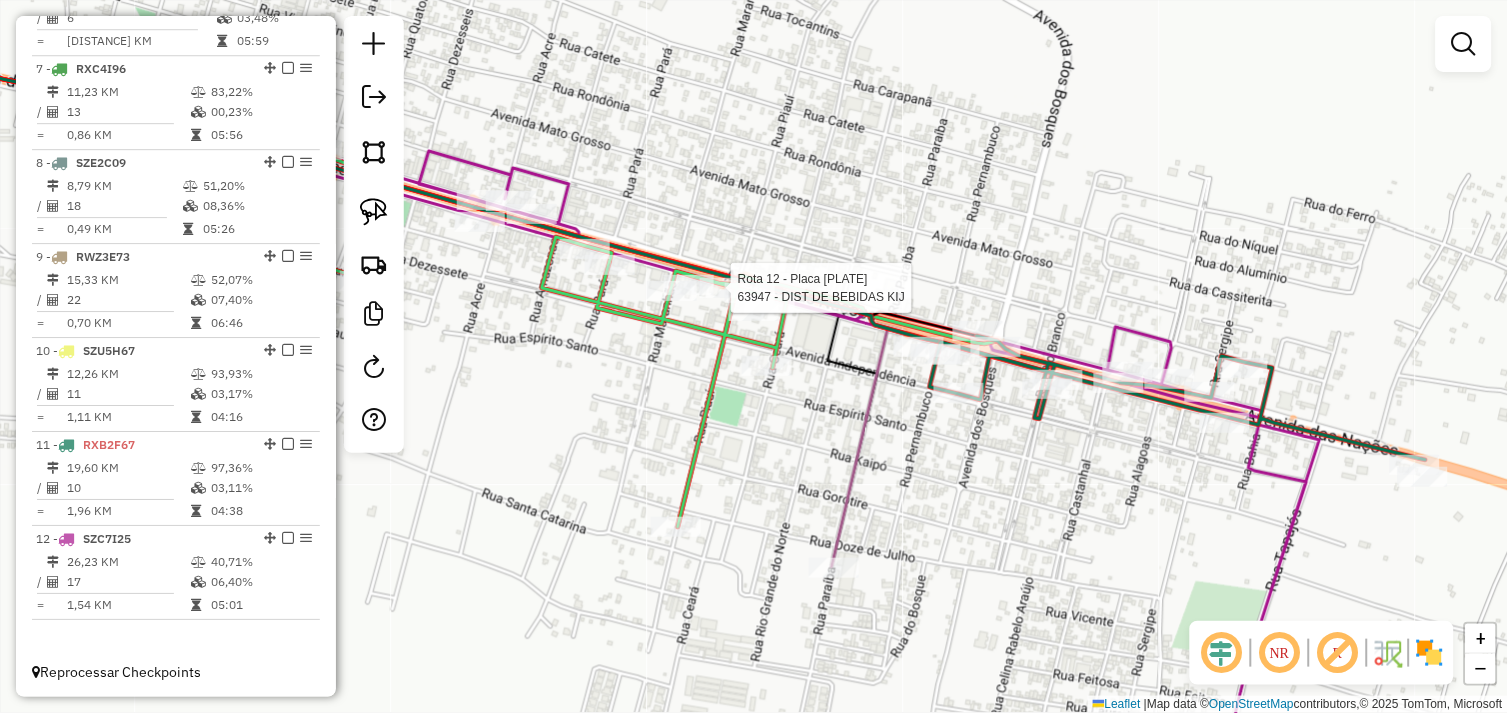 select on "*********" 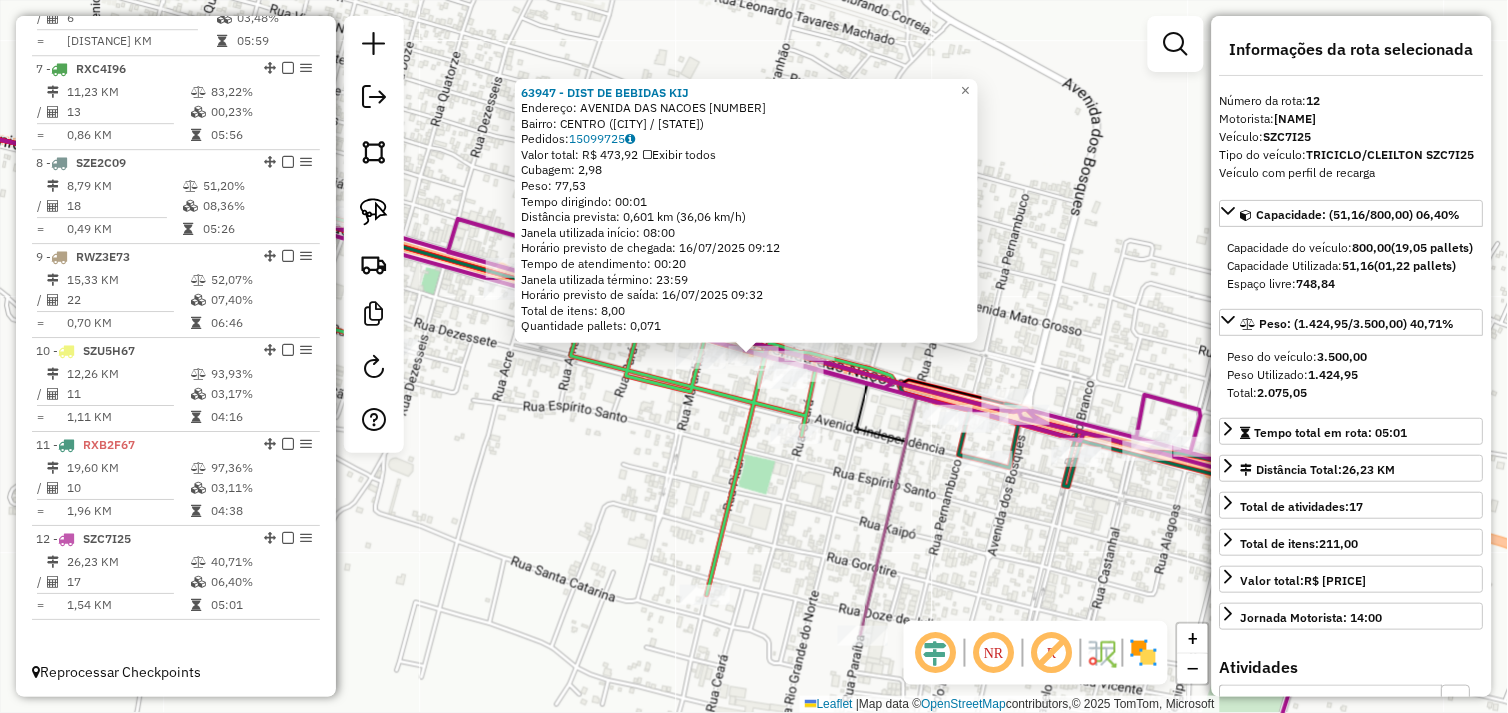 click on "63947 - DIST  DE BEBIDAS KIJ  Endereço:  AVENIDA DAS NACOES 2528   Bairro: CENTRO (OURILANDIA DO NORTE / PA)   Pedidos:  15099725   Valor total: R$ 473,92   Exibir todos   Cubagem: 2,98  Peso: 77,53  Tempo dirigindo: 00:01   Distância prevista: 0,601 km (36,06 km/h)   Janela utilizada início: 08:00   Horário previsto de chegada: 16/07/2025 09:12   Tempo de atendimento: 00:20   Janela utilizada término: 23:59   Horário previsto de saída: 16/07/2025 09:32   Total de itens: 8,00   Quantidade pallets: 0,071  × Janela de atendimento Grade de atendimento Capacidade Transportadoras Veículos Cliente Pedidos  Rotas Selecione os dias de semana para filtrar as janelas de atendimento  Seg   Ter   Qua   Qui   Sex   Sáb   Dom  Informe o período da janela de atendimento: De: Até:  Filtrar exatamente a janela do cliente  Considerar janela de atendimento padrão  Selecione os dias de semana para filtrar as grades de atendimento  Seg   Ter   Qua   Qui   Sex   Sáb   Dom   Peso mínimo:   Peso máximo:   De:   De:" 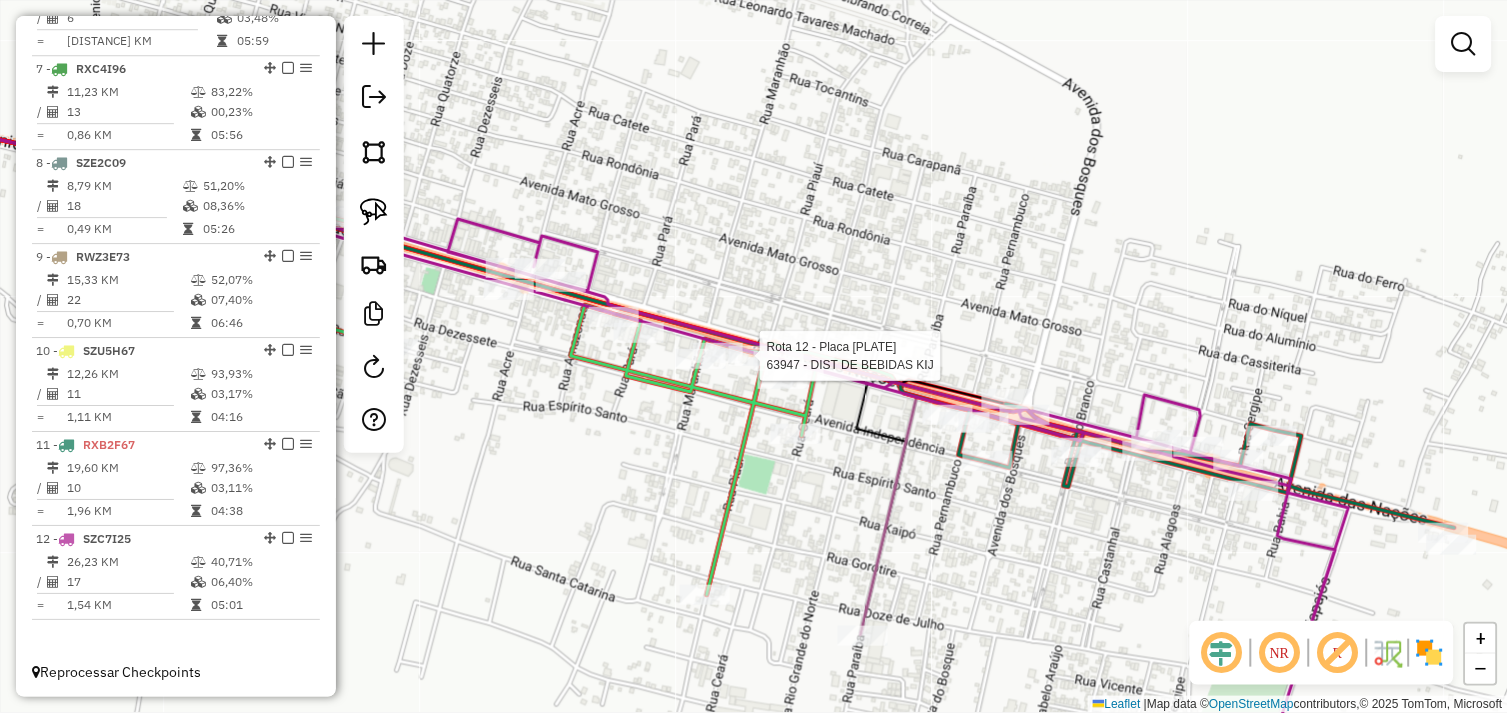 select on "*********" 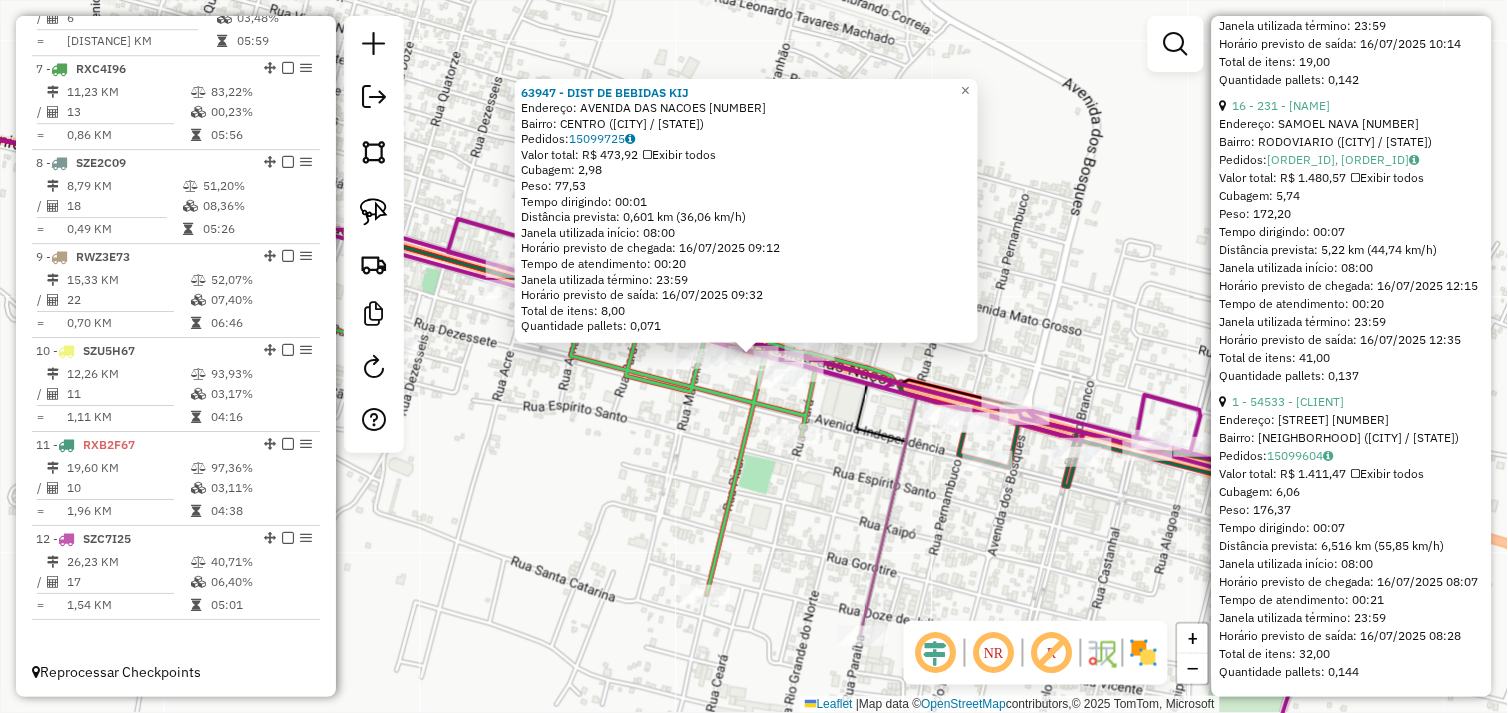 scroll, scrollTop: 5574, scrollLeft: 0, axis: vertical 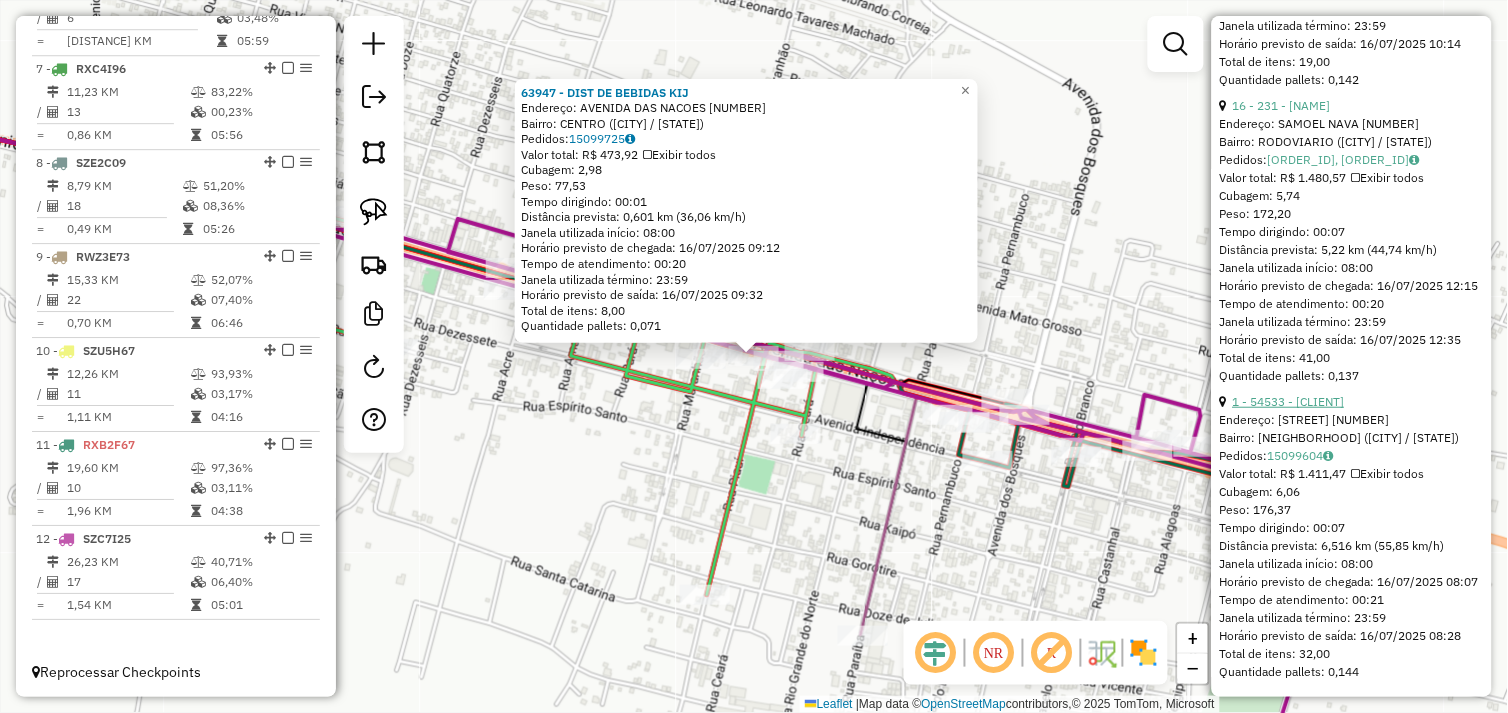 click on "1 - 54533 - TERCEIRO  TEMPO" at bounding box center [1289, 401] 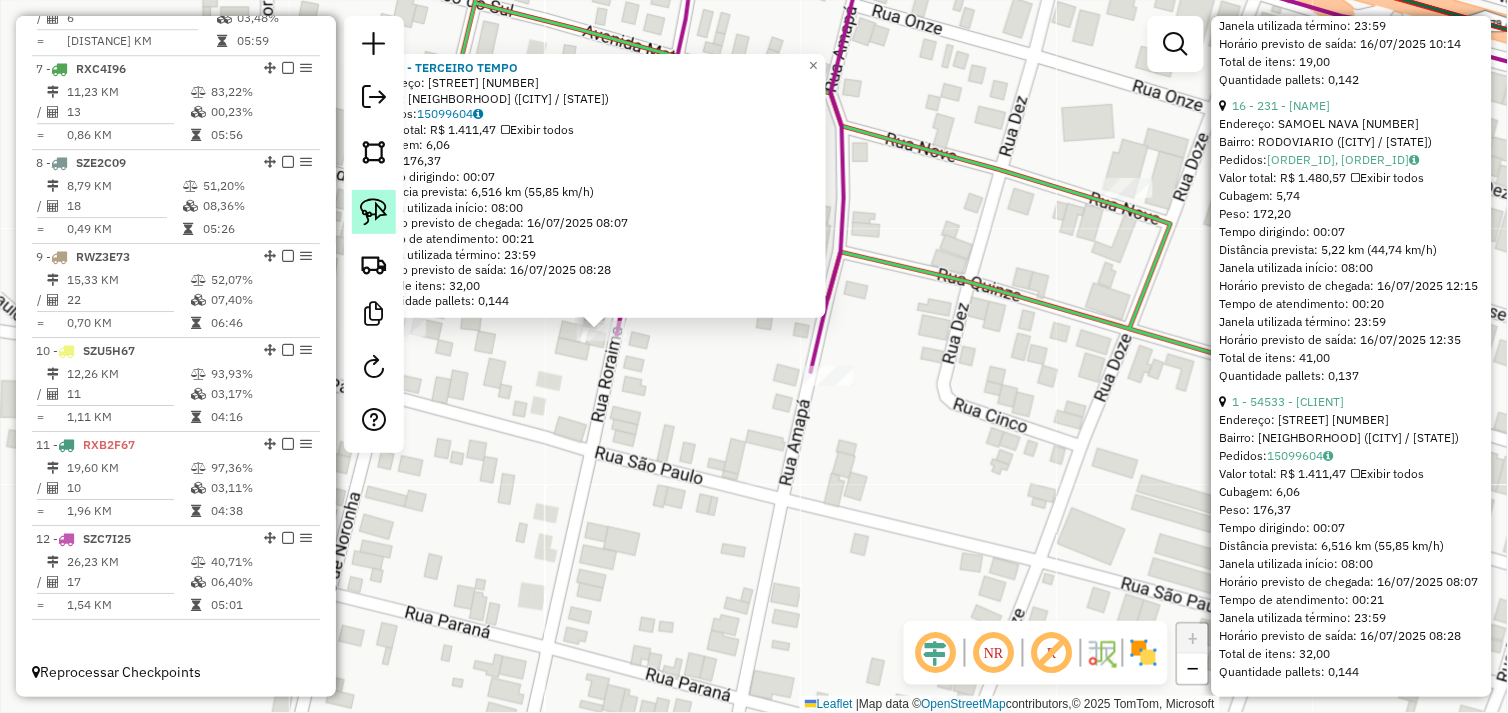 click 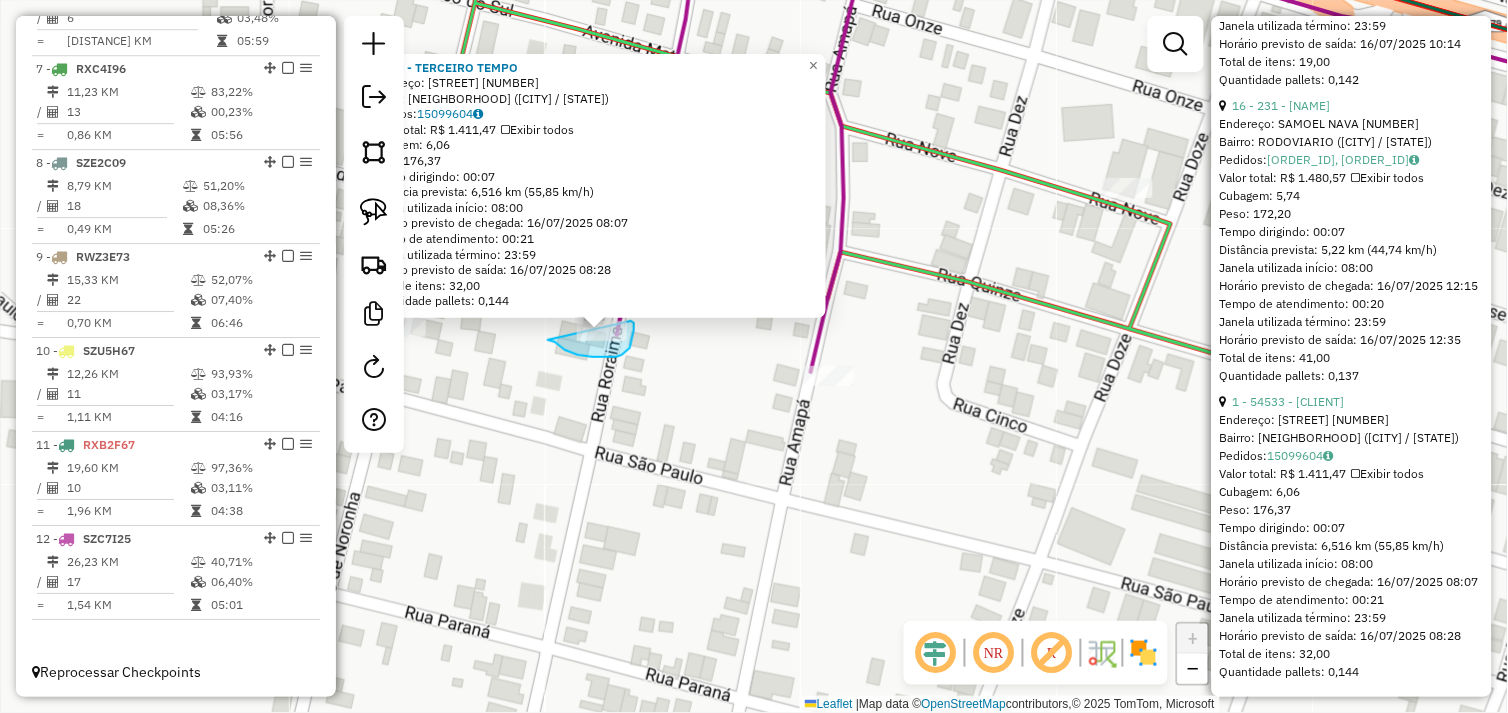 drag, startPoint x: 578, startPoint y: 355, endPoint x: 592, endPoint y: 318, distance: 39.56008 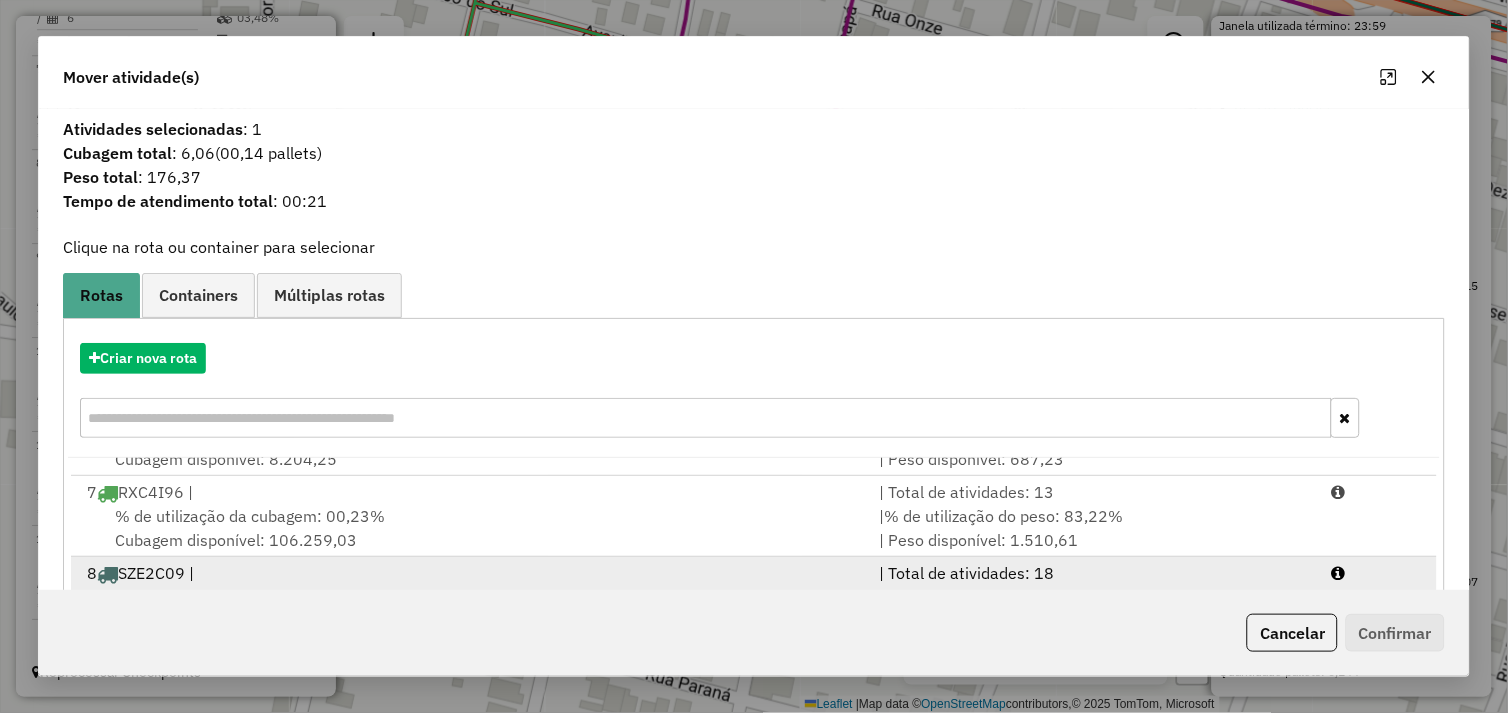 scroll, scrollTop: 492, scrollLeft: 0, axis: vertical 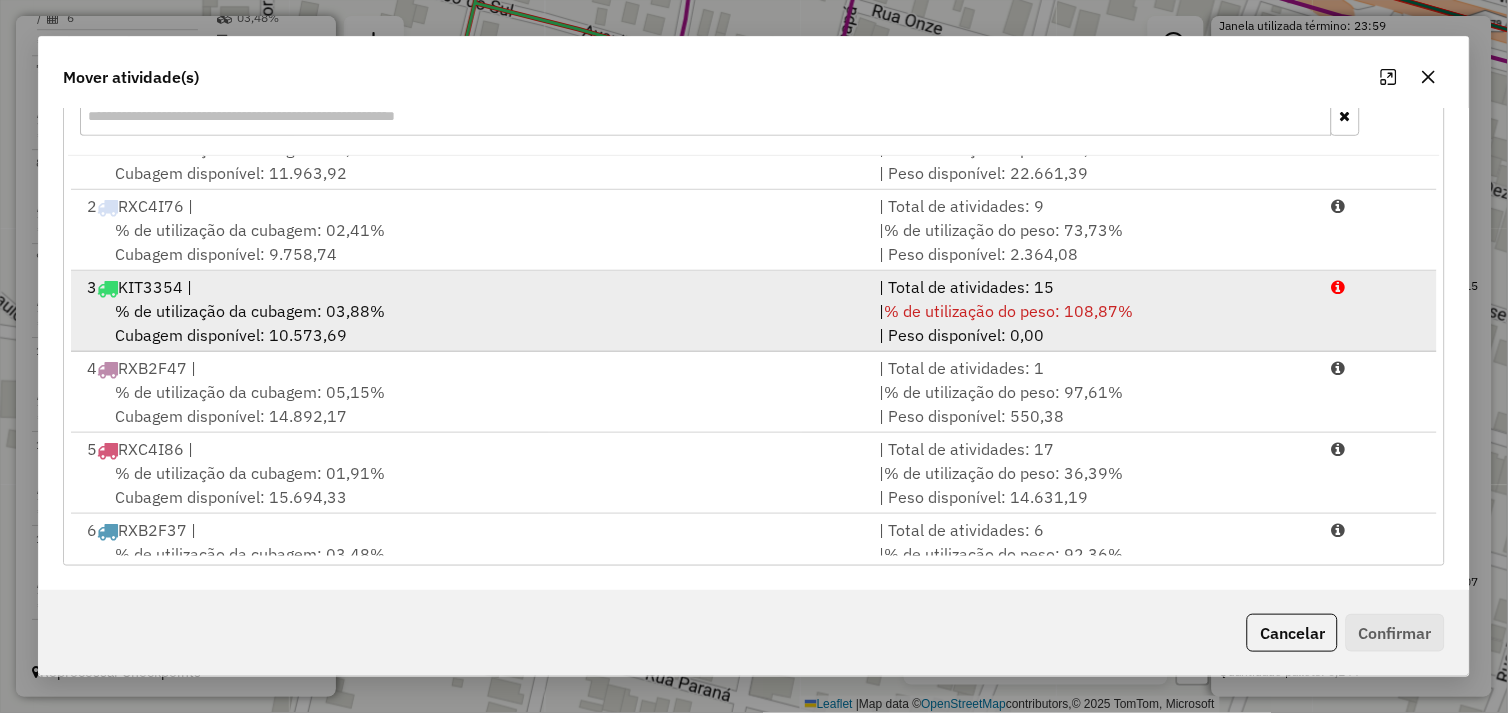 click on "% de utilização da cubagem: 03,88%  Cubagem disponível: 10.573,69" at bounding box center [471, 323] 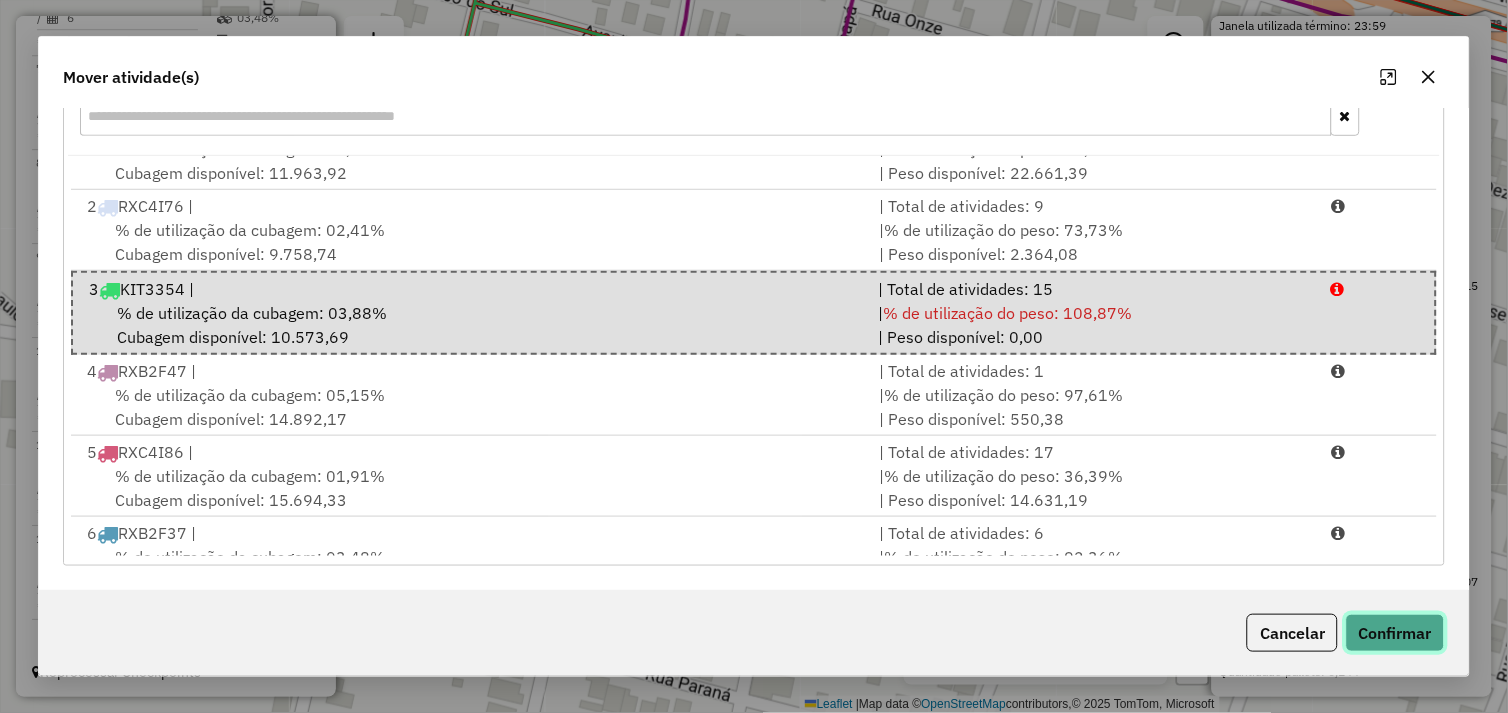 click on "Confirmar" 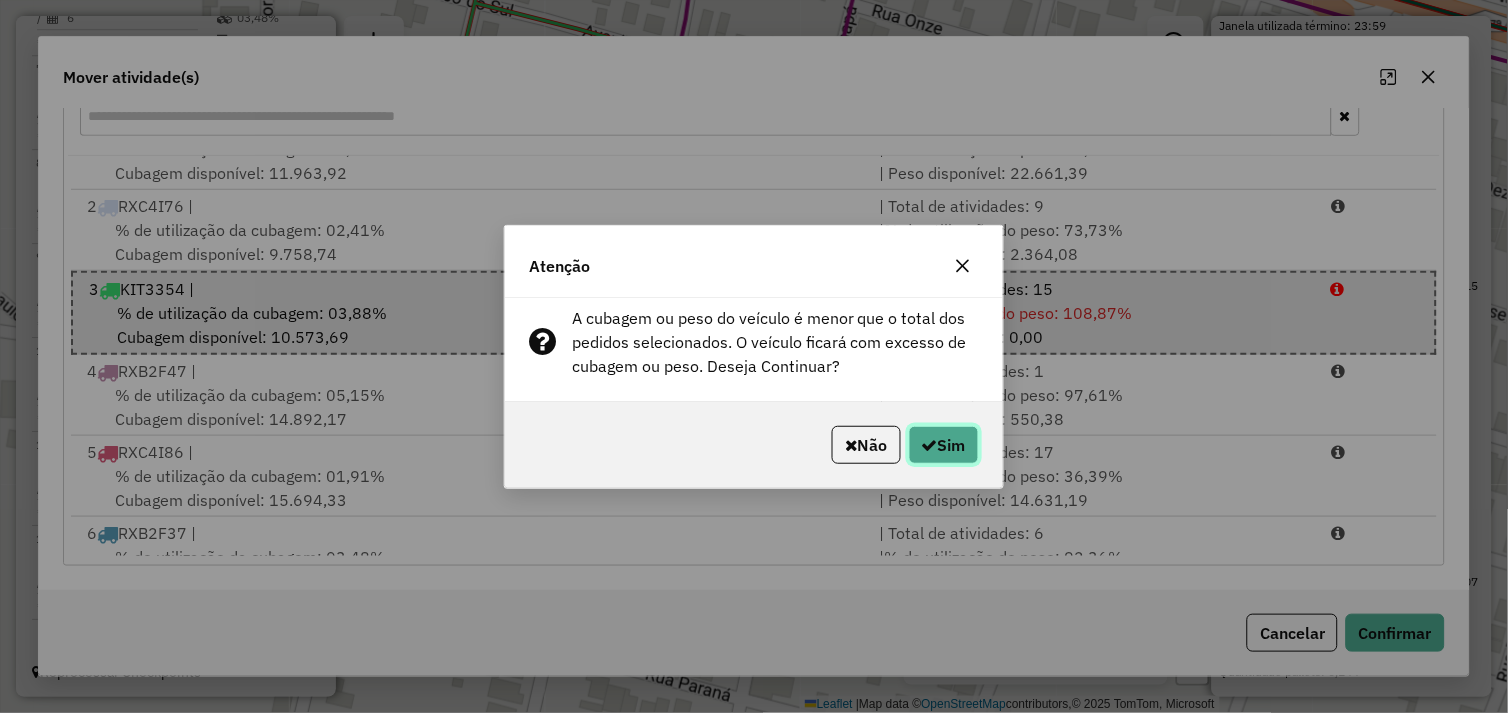 click on "Sim" 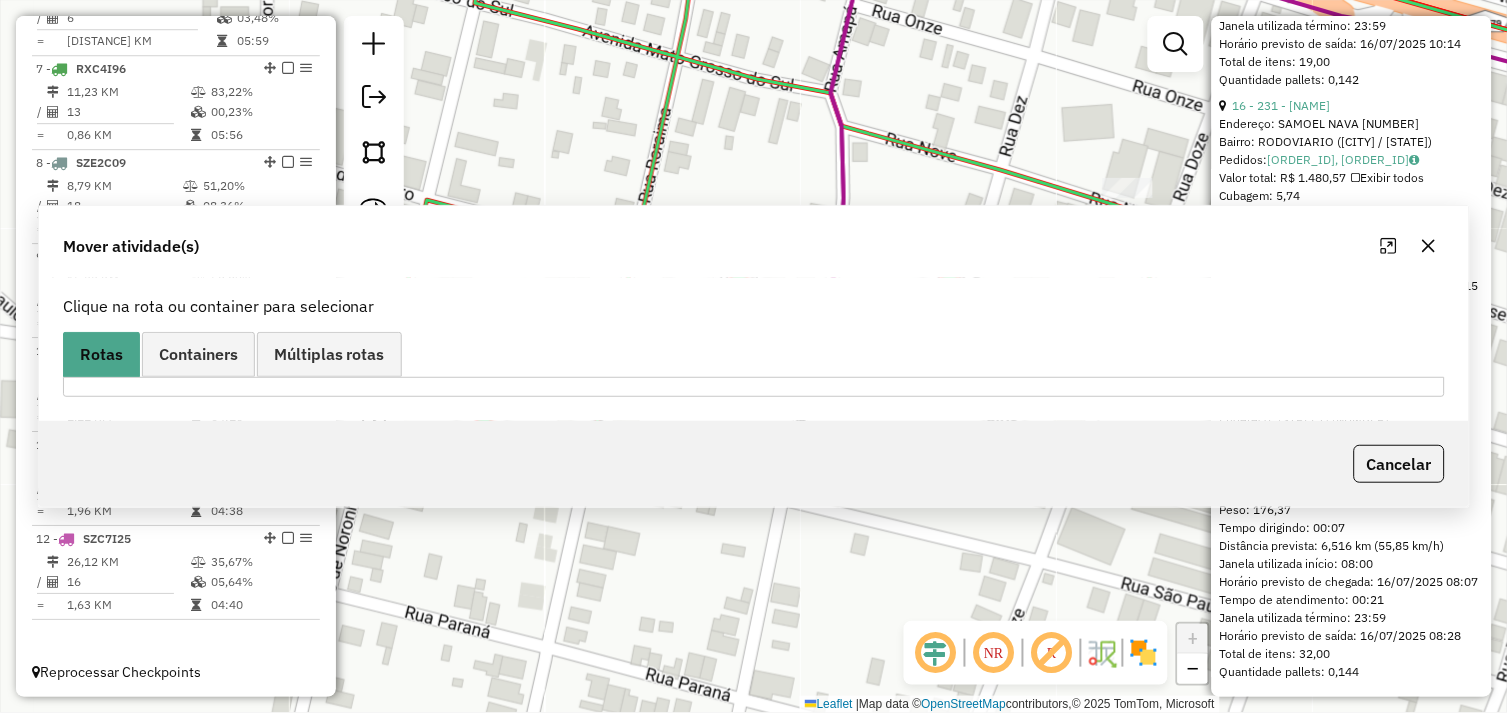 scroll, scrollTop: 0, scrollLeft: 0, axis: both 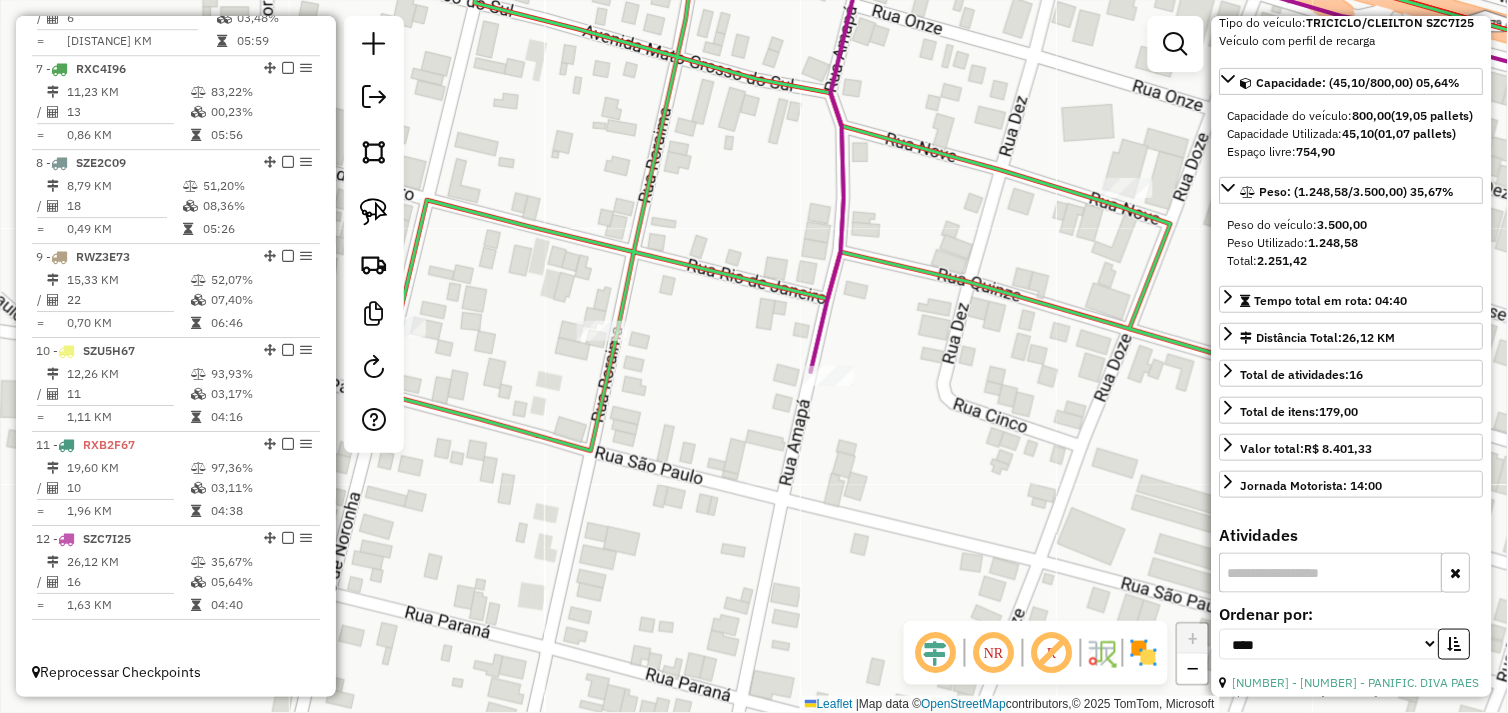 click on "Janela de atendimento Grade de atendimento Capacidade Transportadoras Veículos Cliente Pedidos  Rotas Selecione os dias de semana para filtrar as janelas de atendimento  Seg   Ter   Qua   Qui   Sex   Sáb   Dom  Informe o período da janela de atendimento: De: Até:  Filtrar exatamente a janela do cliente  Considerar janela de atendimento padrão  Selecione os dias de semana para filtrar as grades de atendimento  Seg   Ter   Qua   Qui   Sex   Sáb   Dom   Considerar clientes sem dia de atendimento cadastrado  Clientes fora do dia de atendimento selecionado Filtrar as atividades entre os valores definidos abaixo:  Peso mínimo:   Peso máximo:   Cubagem mínima:   Cubagem máxima:   De:   Até:  Filtrar as atividades entre o tempo de atendimento definido abaixo:  De:   Até:   Considerar capacidade total dos clientes não roteirizados Transportadora: Selecione um ou mais itens Tipo de veículo: Selecione um ou mais itens Veículo: Selecione um ou mais itens Motorista: Selecione um ou mais itens Nome: Rótulo:" 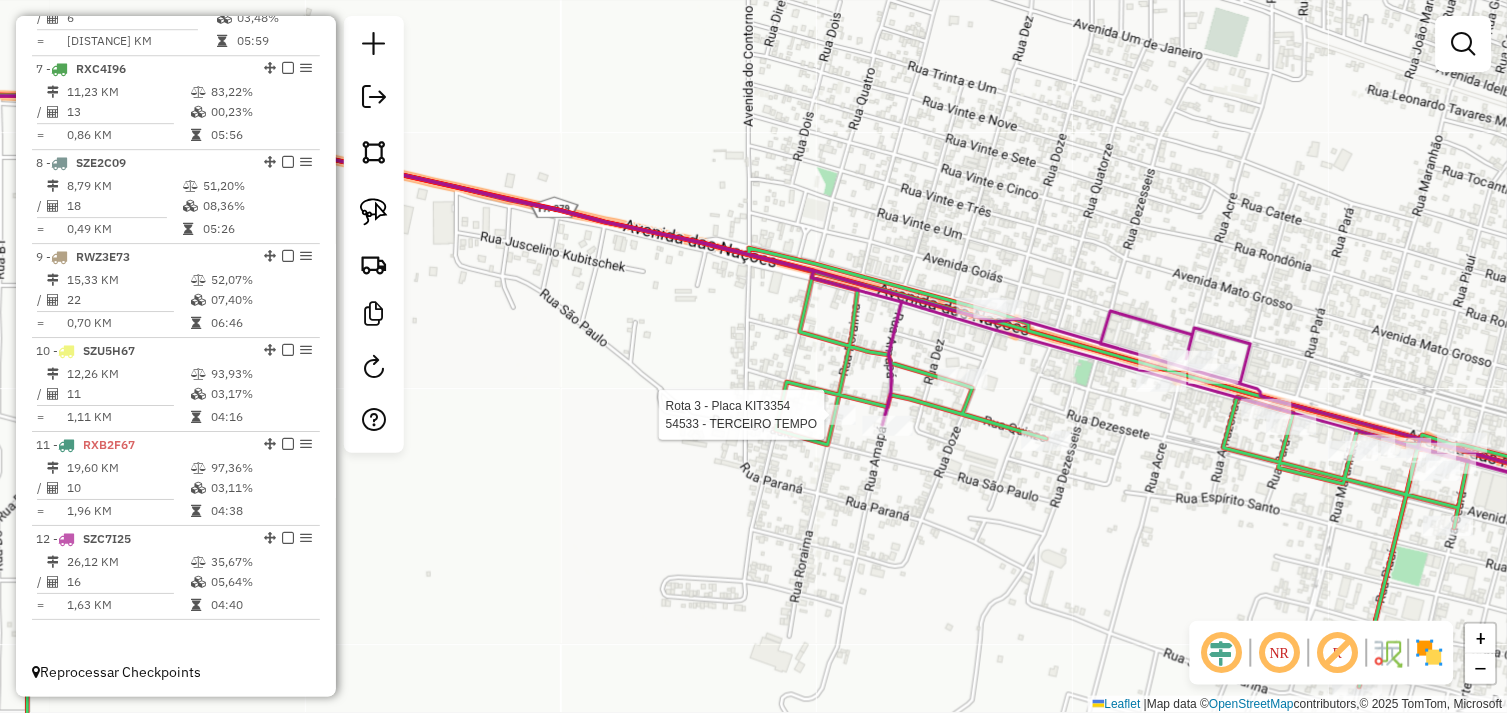 select on "*********" 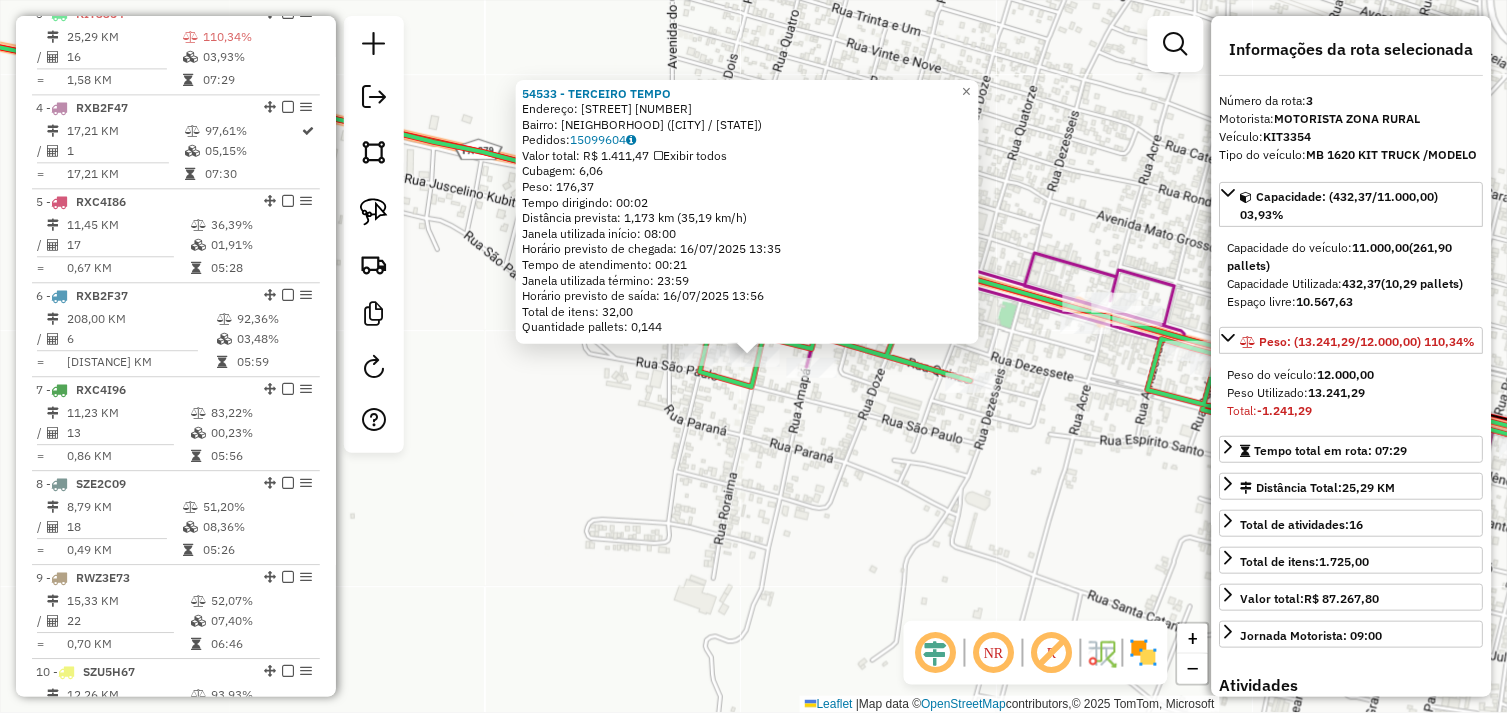 scroll, scrollTop: 961, scrollLeft: 0, axis: vertical 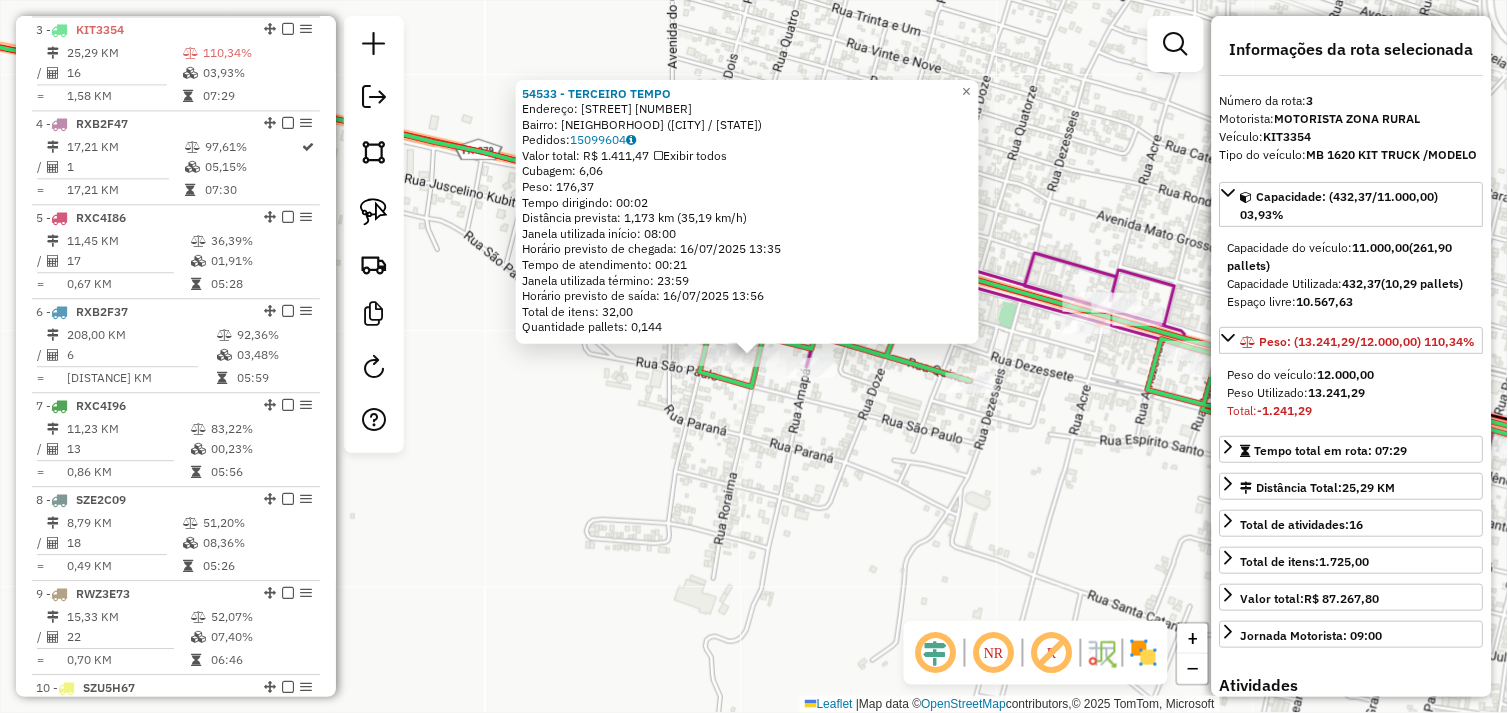 click on "54533 - TERCEIRO  TEMPO  Endereço:  RORAIMA 1126   Bairro: AEROPORTO (OURILANDIA DO NORTE / PA)   Pedidos:  15099604   Valor total: R$ 1.411,47   Exibir todos   Cubagem: 6,06  Peso: 176,37  Tempo dirigindo: 00:02   Distância prevista: 1,173 km (35,19 km/h)   Janela utilizada início: 08:00   Horário previsto de chegada: 16/07/2025 13:35   Tempo de atendimento: 00:21   Janela utilizada término: 23:59   Horário previsto de saída: 16/07/2025 13:56   Total de itens: 32,00   Quantidade pallets: 0,144  × Janela de atendimento Grade de atendimento Capacidade Transportadoras Veículos Cliente Pedidos  Rotas Selecione os dias de semana para filtrar as janelas de atendimento  Seg   Ter   Qua   Qui   Sex   Sáb   Dom  Informe o período da janela de atendimento: De: Até:  Filtrar exatamente a janela do cliente  Considerar janela de atendimento padrão  Selecione os dias de semana para filtrar as grades de atendimento  Seg   Ter   Qua   Qui   Sex   Sáb   Dom   Clientes fora do dia de atendimento selecionado De:" 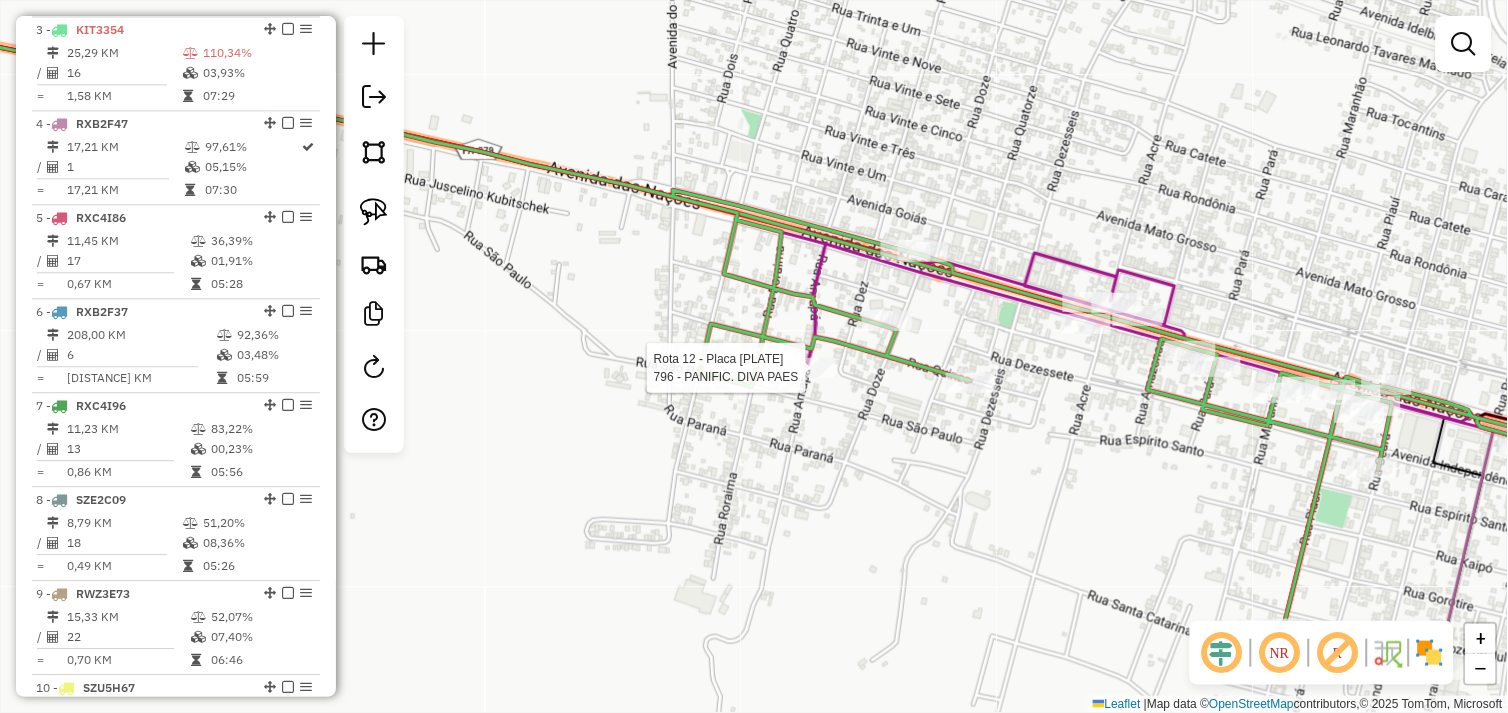 select on "*********" 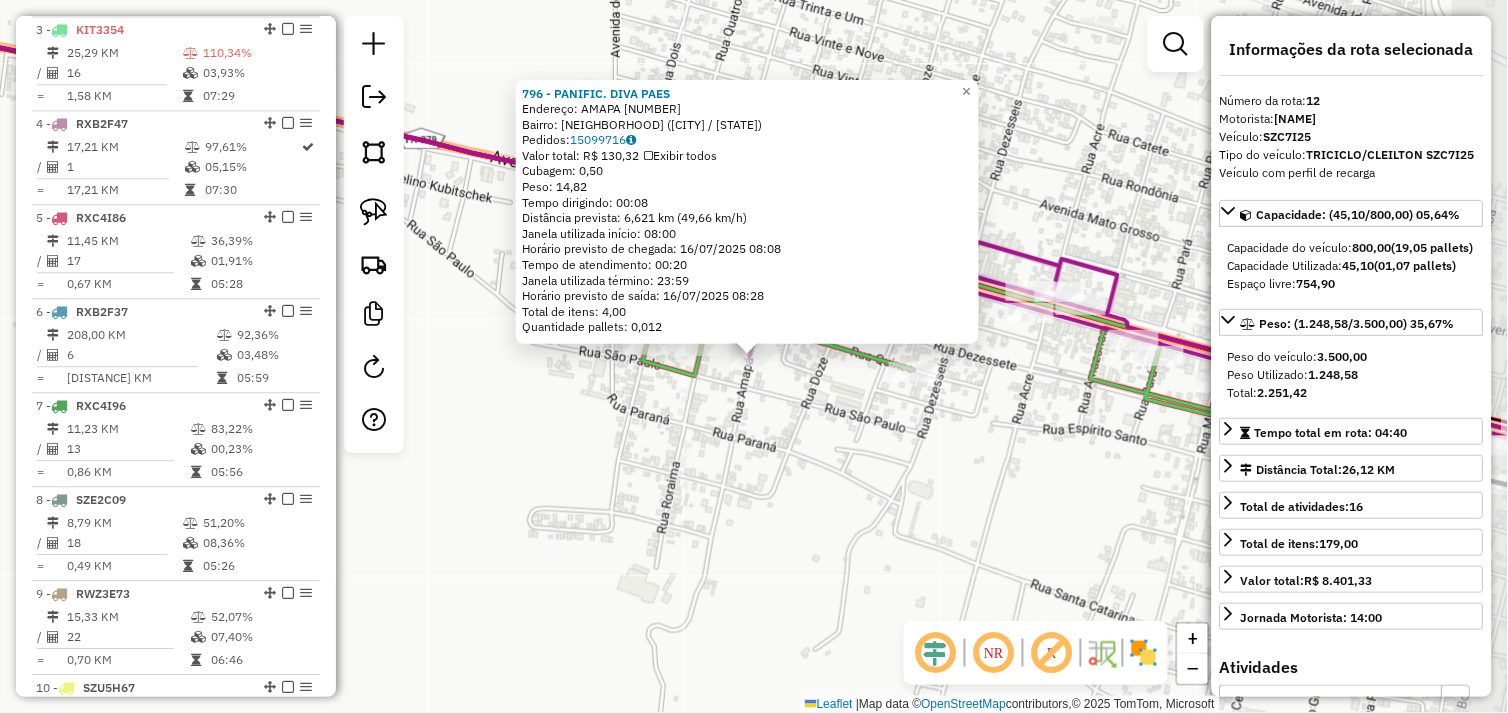 scroll, scrollTop: 1298, scrollLeft: 0, axis: vertical 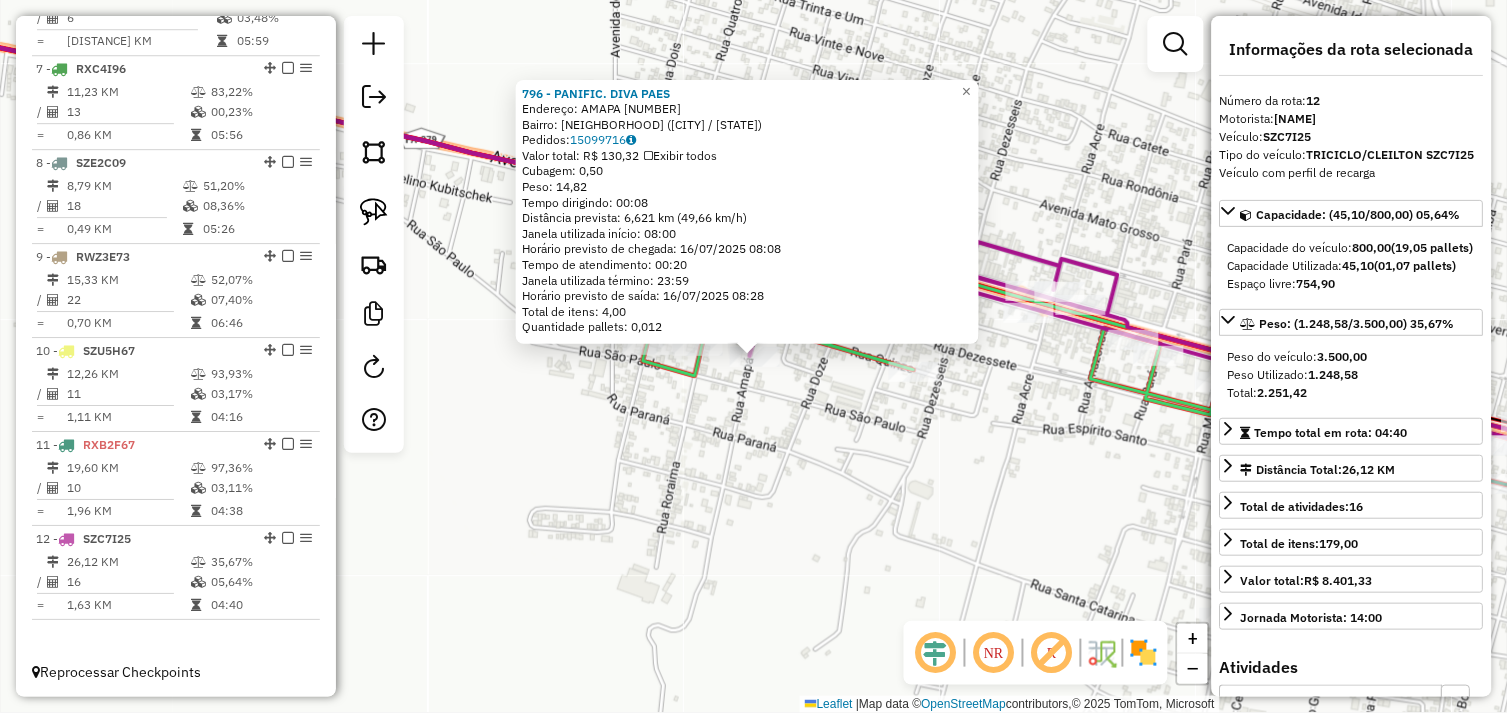 click on "796 - PANIFIC. DIVA PAES  Endereço:  AMAPA 1111   Bairro: AEROPORTO (OURILANDIA DO NORTE / PA)   Pedidos:  15099716   Valor total: R$ 130,32   Exibir todos   Cubagem: 0,50  Peso: 14,82  Tempo dirigindo: 00:08   Distância prevista: 6,621 km (49,66 km/h)   Janela utilizada início: 08:00   Horário previsto de chegada: 16/07/2025 08:08   Tempo de atendimento: 00:20   Janela utilizada término: 23:59   Horário previsto de saída: 16/07/2025 08:28   Total de itens: 4,00   Quantidade pallets: 0,012  × Janela de atendimento Grade de atendimento Capacidade Transportadoras Veículos Cliente Pedidos  Rotas Selecione os dias de semana para filtrar as janelas de atendimento  Seg   Ter   Qua   Qui   Sex   Sáb   Dom  Informe o período da janela de atendimento: De: Até:  Filtrar exatamente a janela do cliente  Considerar janela de atendimento padrão  Selecione os dias de semana para filtrar as grades de atendimento  Seg   Ter   Qua   Qui   Sex   Sáb   Dom   Considerar clientes sem dia de atendimento cadastrado De:" 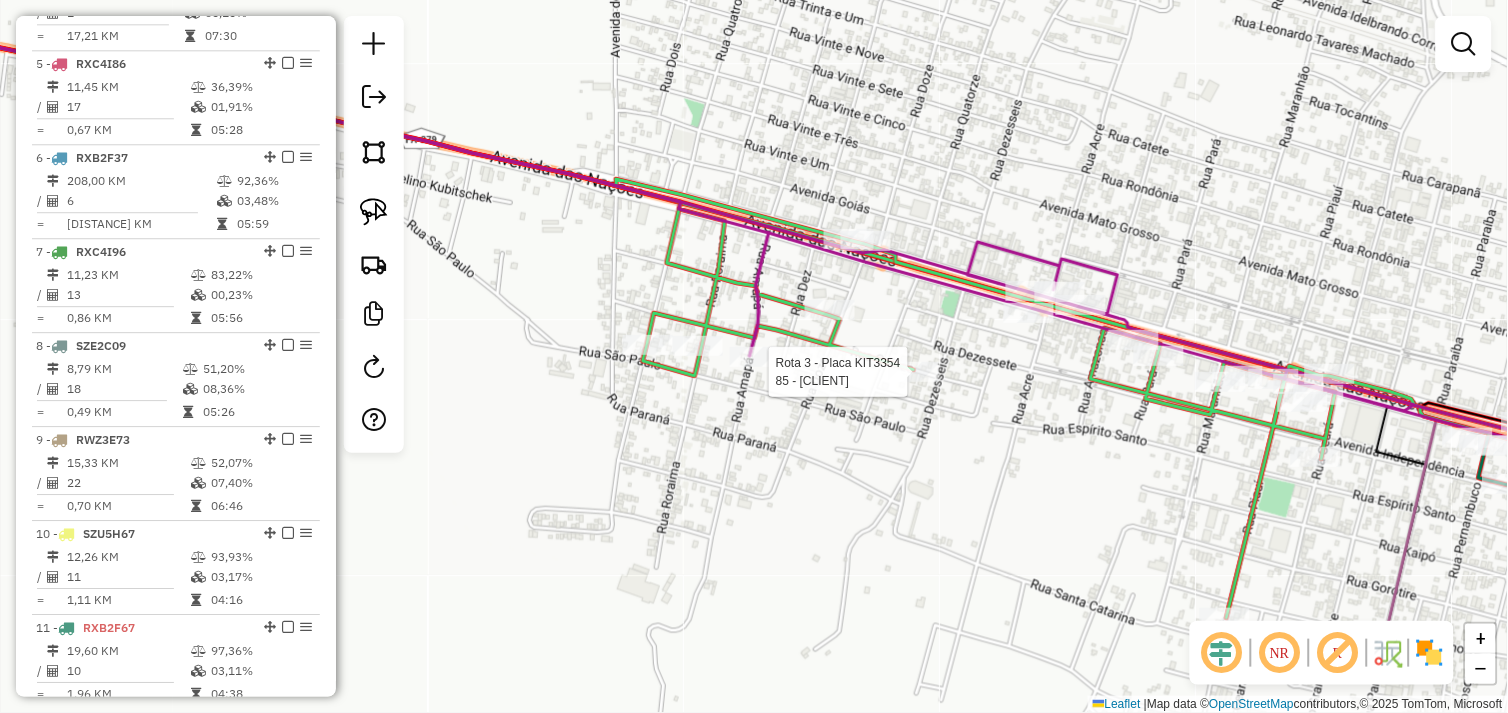 select on "*********" 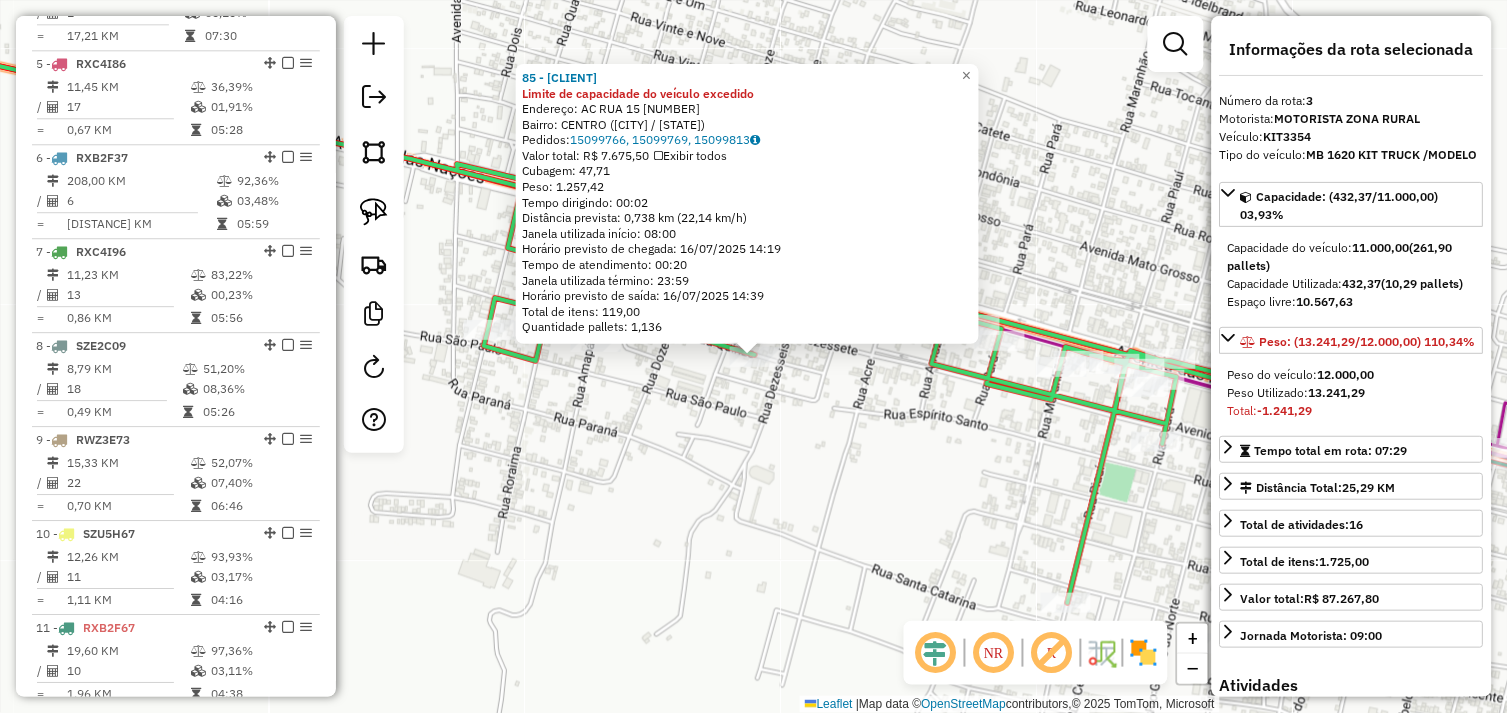 scroll, scrollTop: 961, scrollLeft: 0, axis: vertical 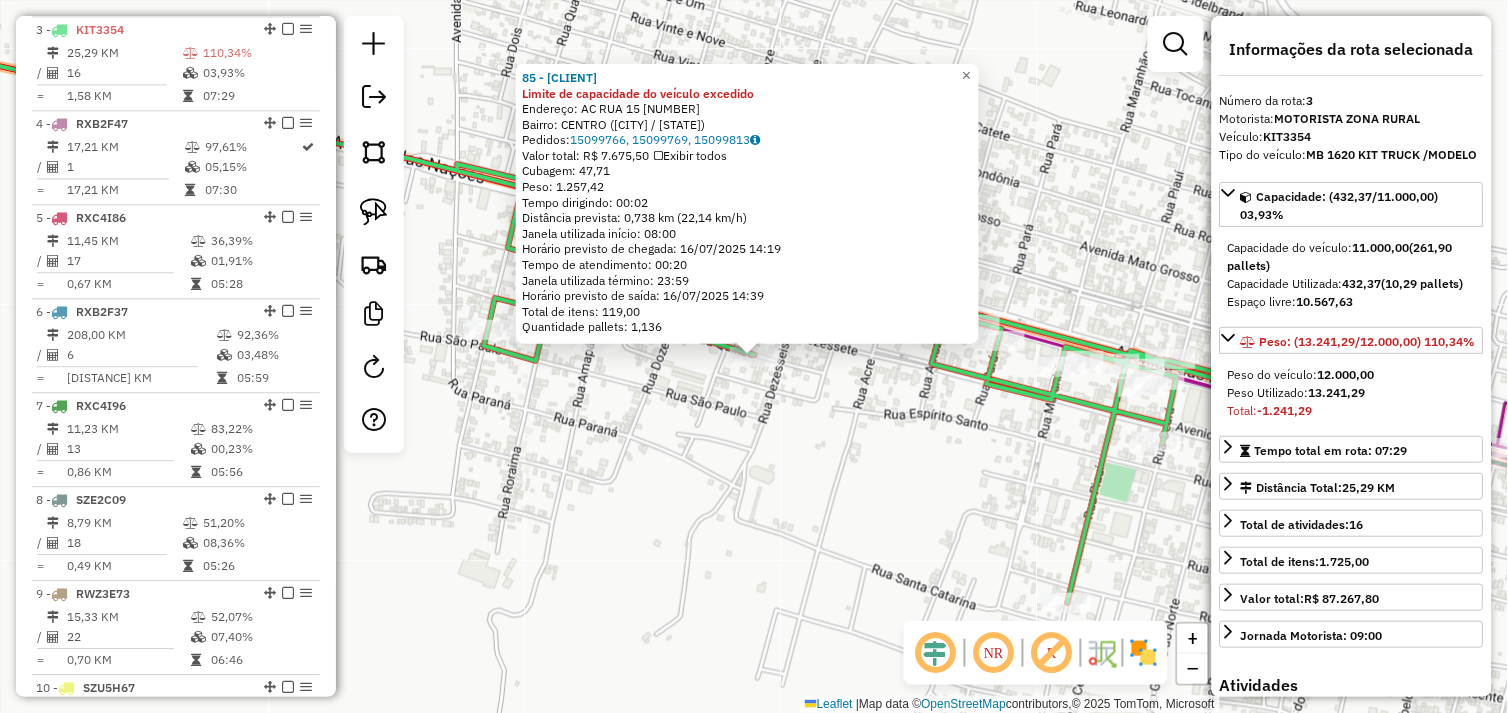 click on "85 - DIST ALMEIDA Limite de capacidade do veículo excedido  Endereço:  AC RUA 15 541   Bairro: CENTRO (OURILANDIA DO NORTE / PA)   Pedidos:  15099766, 15099769, 15099813   Valor total: R$ 7.675,50   Exibir todos   Cubagem: 47,71  Peso: 1.257,42  Tempo dirigindo: 00:02   Distância prevista: 0,738 km (22,14 km/h)   Janela utilizada início: 08:00   Horário previsto de chegada: 16/07/2025 14:19   Tempo de atendimento: 00:20   Janela utilizada término: 23:59   Horário previsto de saída: 16/07/2025 14:39   Total de itens: 119,00   Quantidade pallets: 1,136  × Janela de atendimento Grade de atendimento Capacidade Transportadoras Veículos Cliente Pedidos  Rotas Selecione os dias de semana para filtrar as janelas de atendimento  Seg   Ter   Qua   Qui   Sex   Sáb   Dom  Informe o período da janela de atendimento: De: Até:  Filtrar exatamente a janela do cliente  Considerar janela de atendimento padrão  Selecione os dias de semana para filtrar as grades de atendimento  Seg   Ter   Qua   Qui   Sex   Sáb  +" 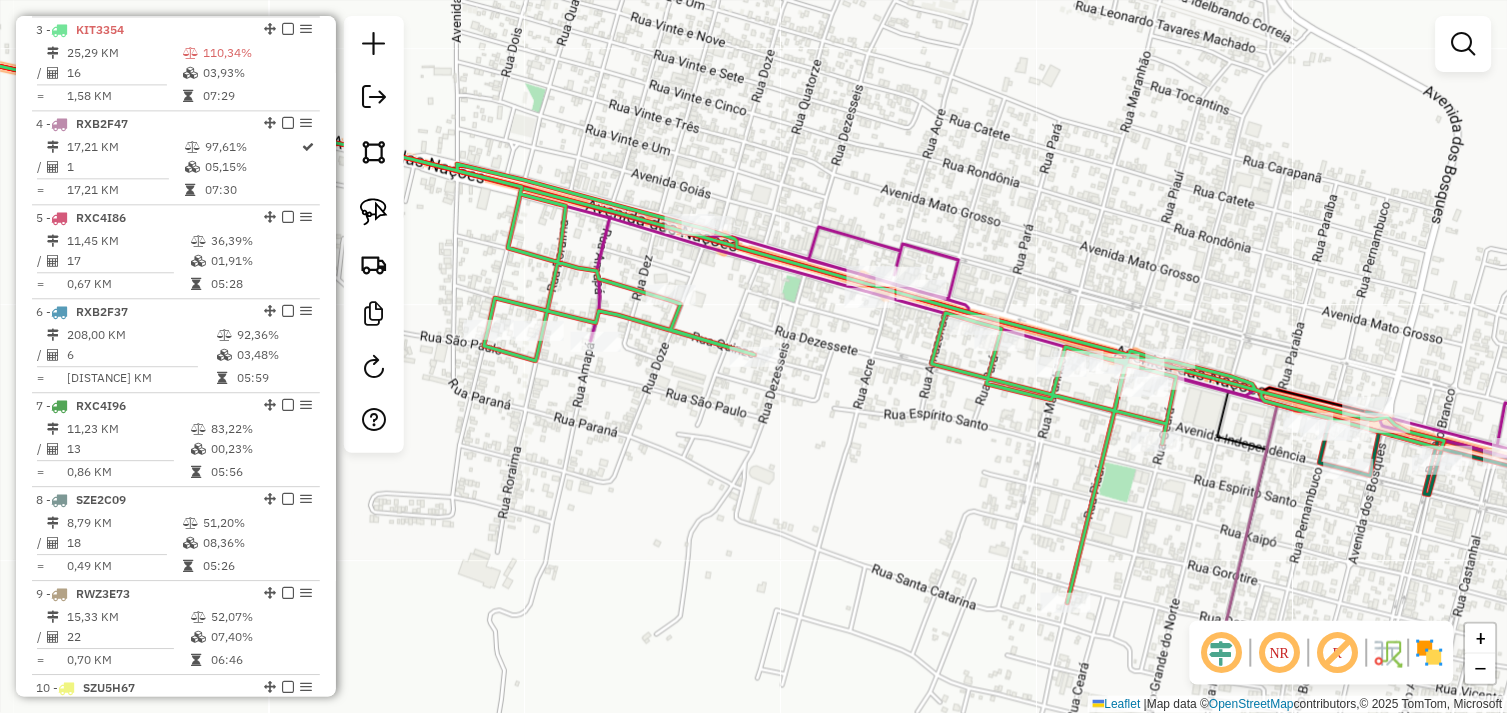 click 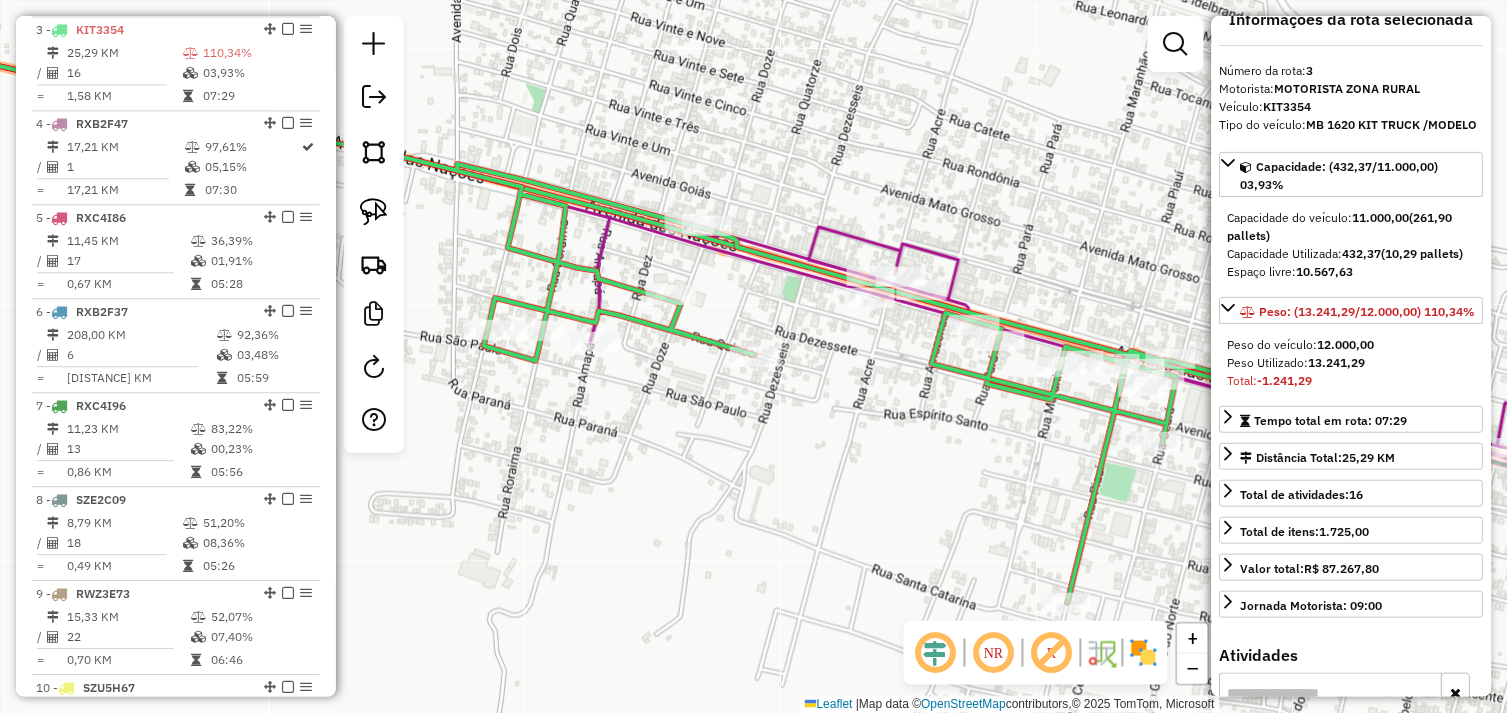 scroll, scrollTop: 111, scrollLeft: 0, axis: vertical 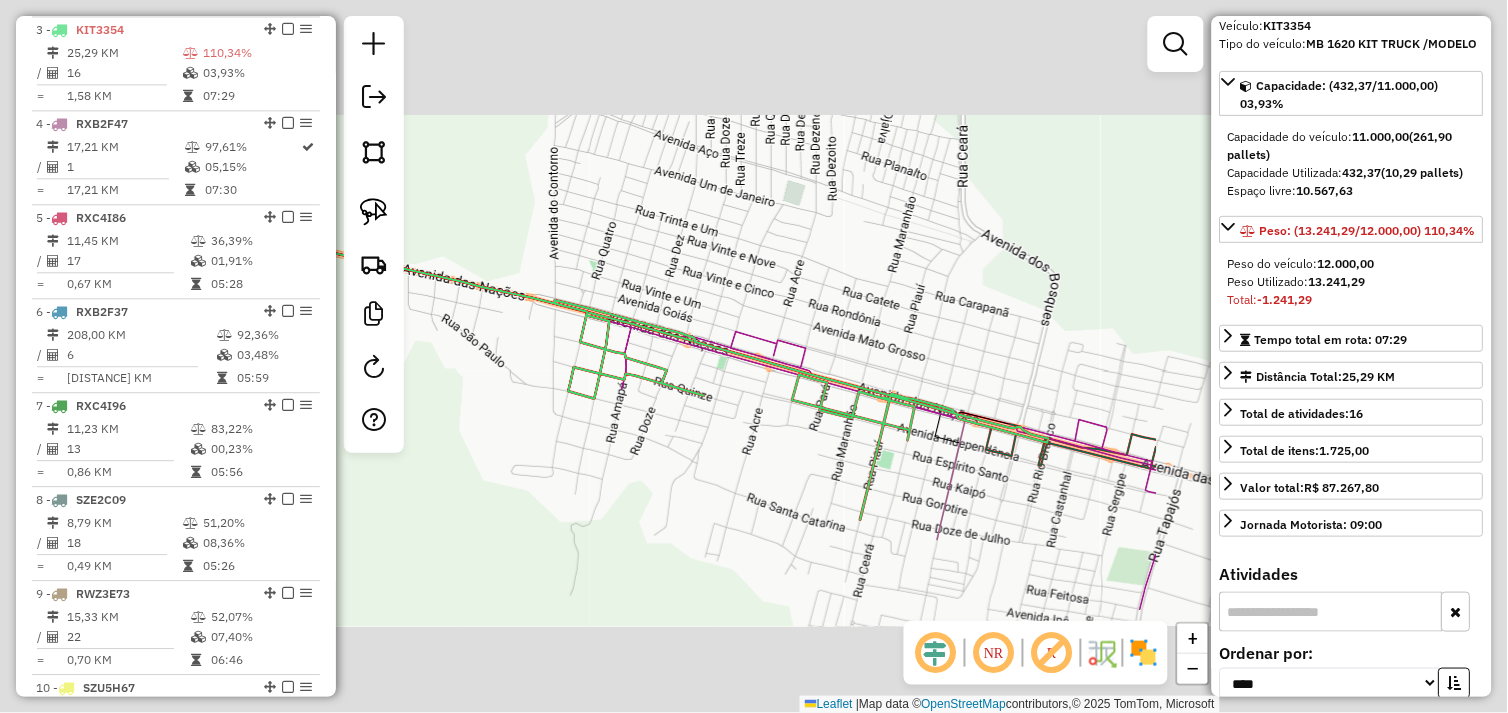 click on "Janela de atendimento Grade de atendimento Capacidade Transportadoras Veículos Cliente Pedidos  Rotas Selecione os dias de semana para filtrar as janelas de atendimento  Seg   Ter   Qua   Qui   Sex   Sáb   Dom  Informe o período da janela de atendimento: De: Até:  Filtrar exatamente a janela do cliente  Considerar janela de atendimento padrão  Selecione os dias de semana para filtrar as grades de atendimento  Seg   Ter   Qua   Qui   Sex   Sáb   Dom   Considerar clientes sem dia de atendimento cadastrado  Clientes fora do dia de atendimento selecionado Filtrar as atividades entre os valores definidos abaixo:  Peso mínimo:   Peso máximo:   Cubagem mínima:   Cubagem máxima:   De:   Até:  Filtrar as atividades entre o tempo de atendimento definido abaixo:  De:   Até:   Considerar capacidade total dos clientes não roteirizados Transportadora: Selecione um ou mais itens Tipo de veículo: Selecione um ou mais itens Veículo: Selecione um ou mais itens Motorista: Selecione um ou mais itens Nome: Rótulo:" 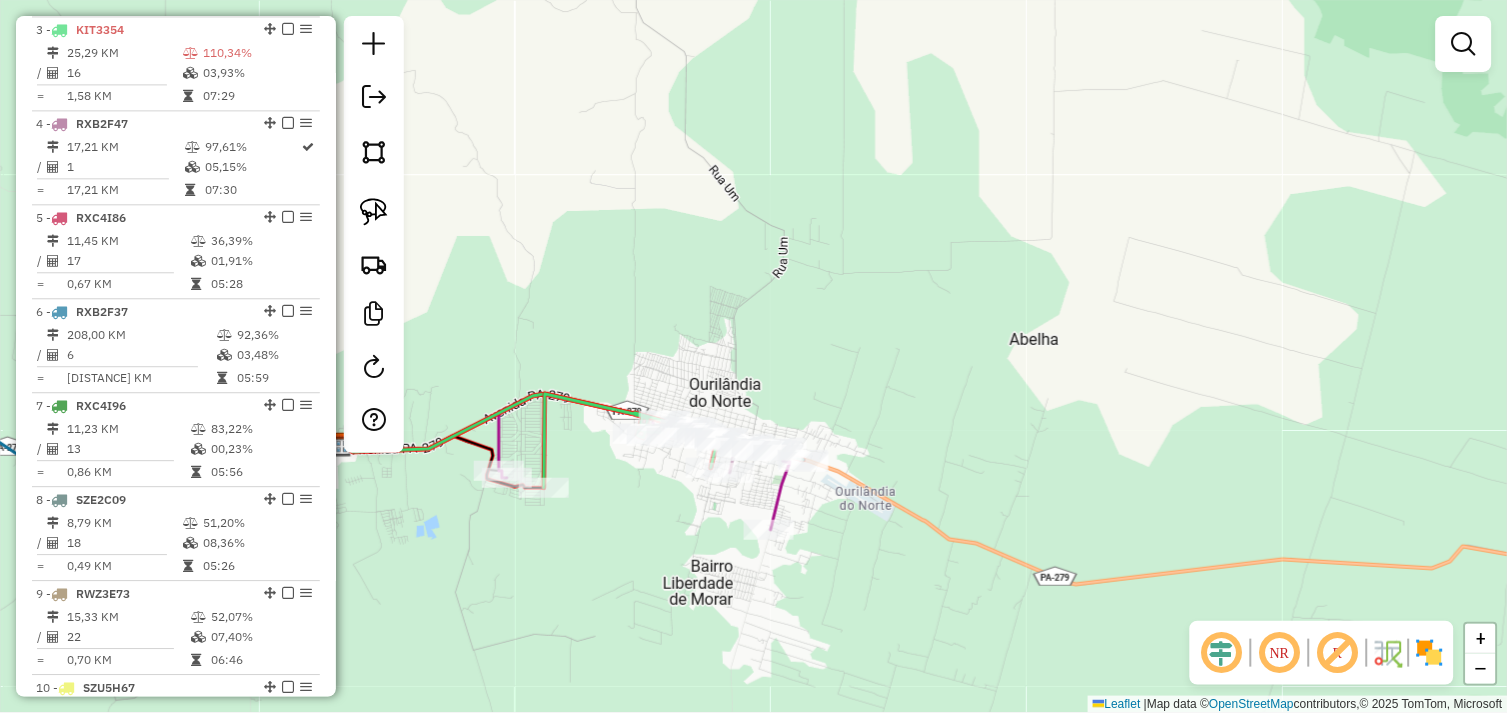 drag, startPoint x: 607, startPoint y: 502, endPoint x: 707, endPoint y: 490, distance: 100.71743 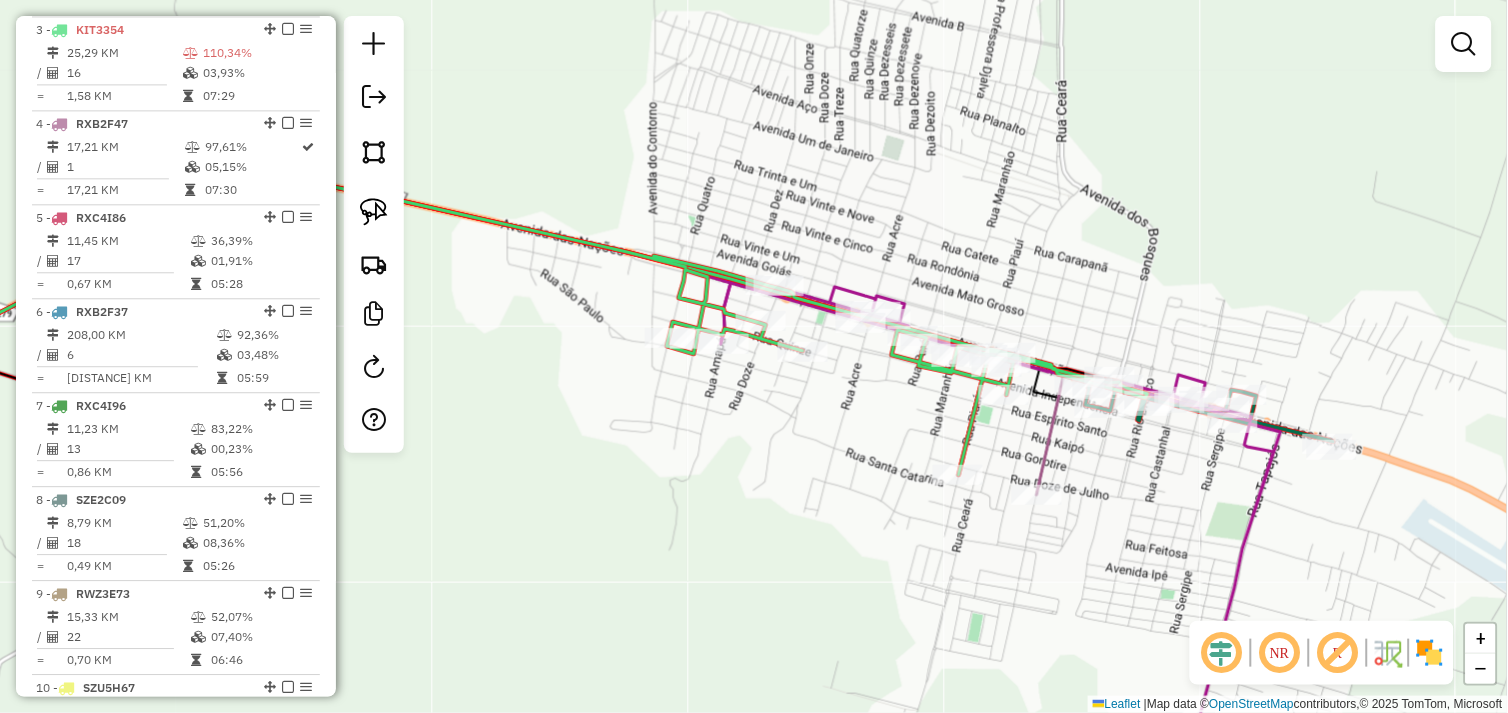 drag, startPoint x: 852, startPoint y: 438, endPoint x: 587, endPoint y: 392, distance: 268.96283 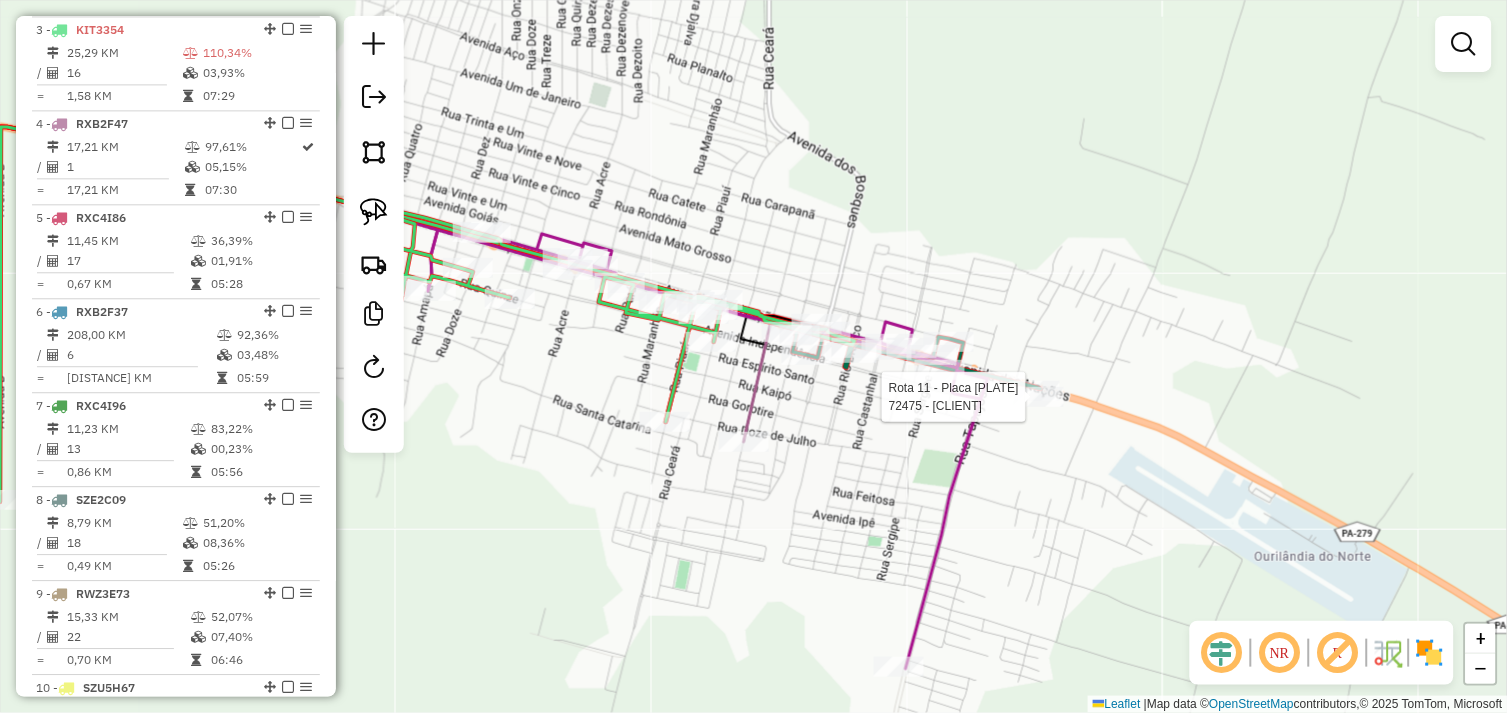 click on "Rota 11 - Placa RXB2F67  72475 - TEXAS BEER Janela de atendimento Grade de atendimento Capacidade Transportadoras Veículos Cliente Pedidos  Rotas Selecione os dias de semana para filtrar as janelas de atendimento  Seg   Ter   Qua   Qui   Sex   Sáb   Dom  Informe o período da janela de atendimento: De: Até:  Filtrar exatamente a janela do cliente  Considerar janela de atendimento padrão  Selecione os dias de semana para filtrar as grades de atendimento  Seg   Ter   Qua   Qui   Sex   Sáb   Dom   Considerar clientes sem dia de atendimento cadastrado  Clientes fora do dia de atendimento selecionado Filtrar as atividades entre os valores definidos abaixo:  Peso mínimo:   Peso máximo:   Cubagem mínima:   Cubagem máxima:   De:   Até:  Filtrar as atividades entre o tempo de atendimento definido abaixo:  De:   Até:   Considerar capacidade total dos clientes não roteirizados Transportadora: Selecione um ou mais itens Tipo de veículo: Selecione um ou mais itens Veículo: Selecione um ou mais itens Nome: +" 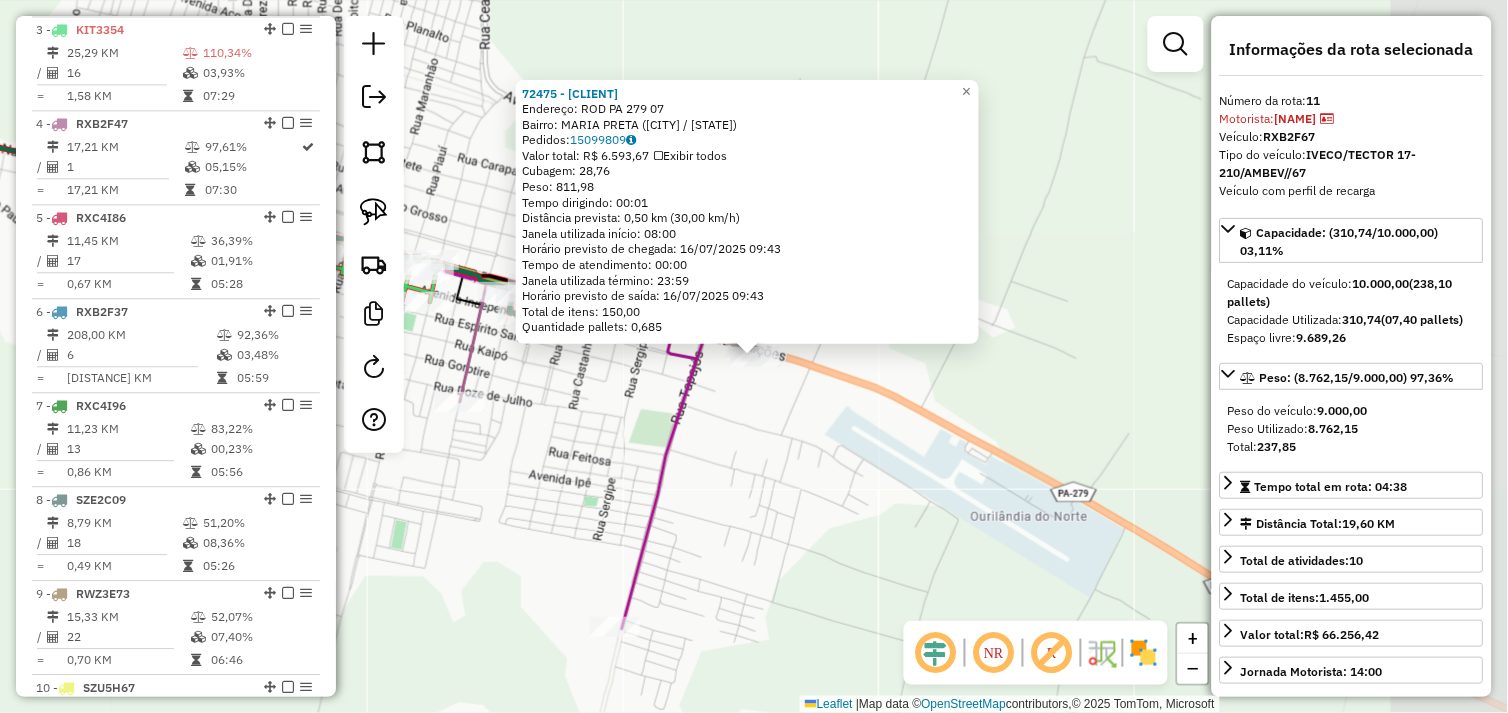 scroll, scrollTop: 1298, scrollLeft: 0, axis: vertical 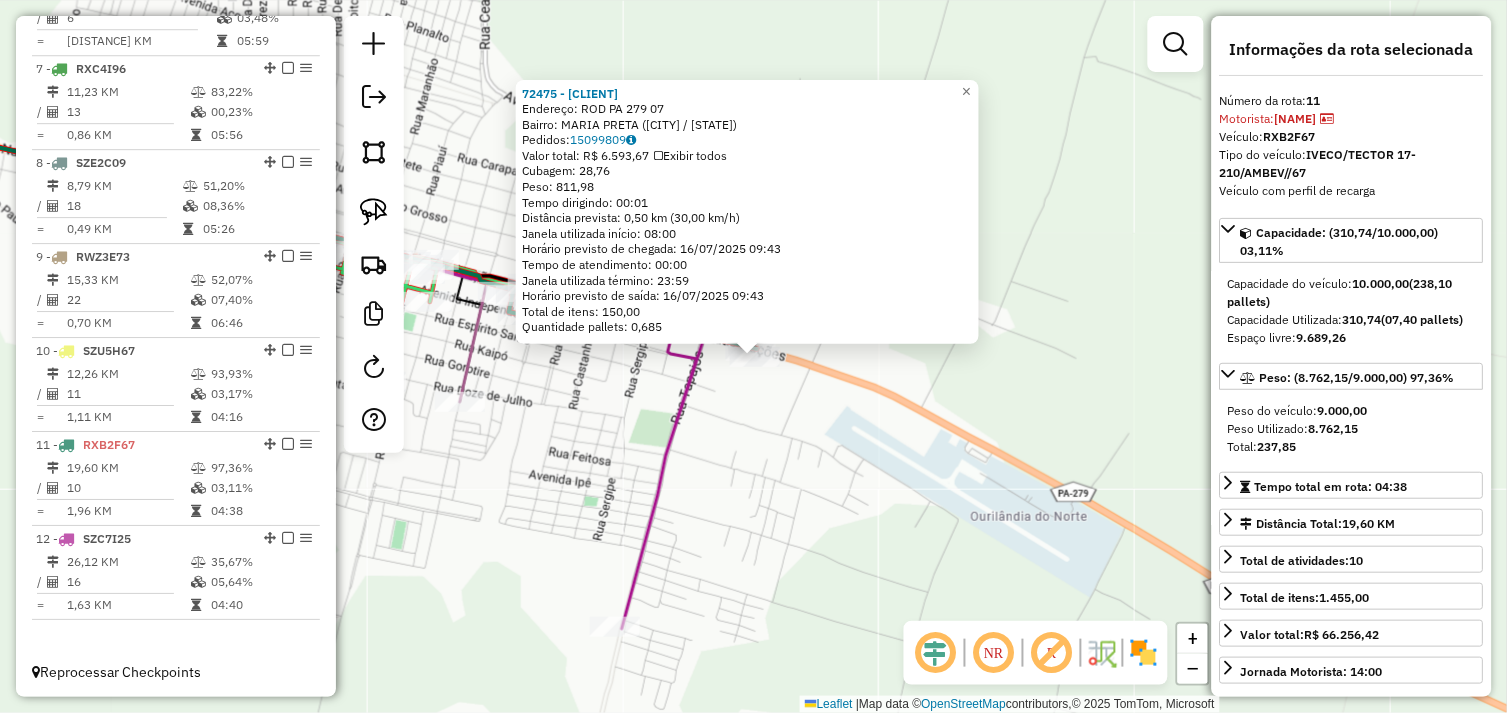 click on "72475 - TEXAS BEER  Endereço:  ROD PA 279 07   Bairro: MARIA PRETA (OURILANDIA DO NORTE / PA)   Pedidos:  15099809   Valor total: R$ 6.593,67   Exibir todos   Cubagem: 28,76  Peso: 811,98  Tempo dirigindo: 00:01   Distância prevista: 0,50 km (30,00 km/h)   Janela utilizada início: 08:00   Horário previsto de chegada: 16/07/2025 09:43   Tempo de atendimento: 00:00   Janela utilizada término: 23:59   Horário previsto de saída: 16/07/2025 09:43   Total de itens: 150,00   Quantidade pallets: 0,685  × Janela de atendimento Grade de atendimento Capacidade Transportadoras Veículos Cliente Pedidos  Rotas Selecione os dias de semana para filtrar as janelas de atendimento  Seg   Ter   Qua   Qui   Sex   Sáb   Dom  Informe o período da janela de atendimento: De: Até:  Filtrar exatamente a janela do cliente  Considerar janela de atendimento padrão  Selecione os dias de semana para filtrar as grades de atendimento  Seg   Ter   Qua   Qui   Sex   Sáb   Dom   Considerar clientes sem dia de atendimento cadastrado" 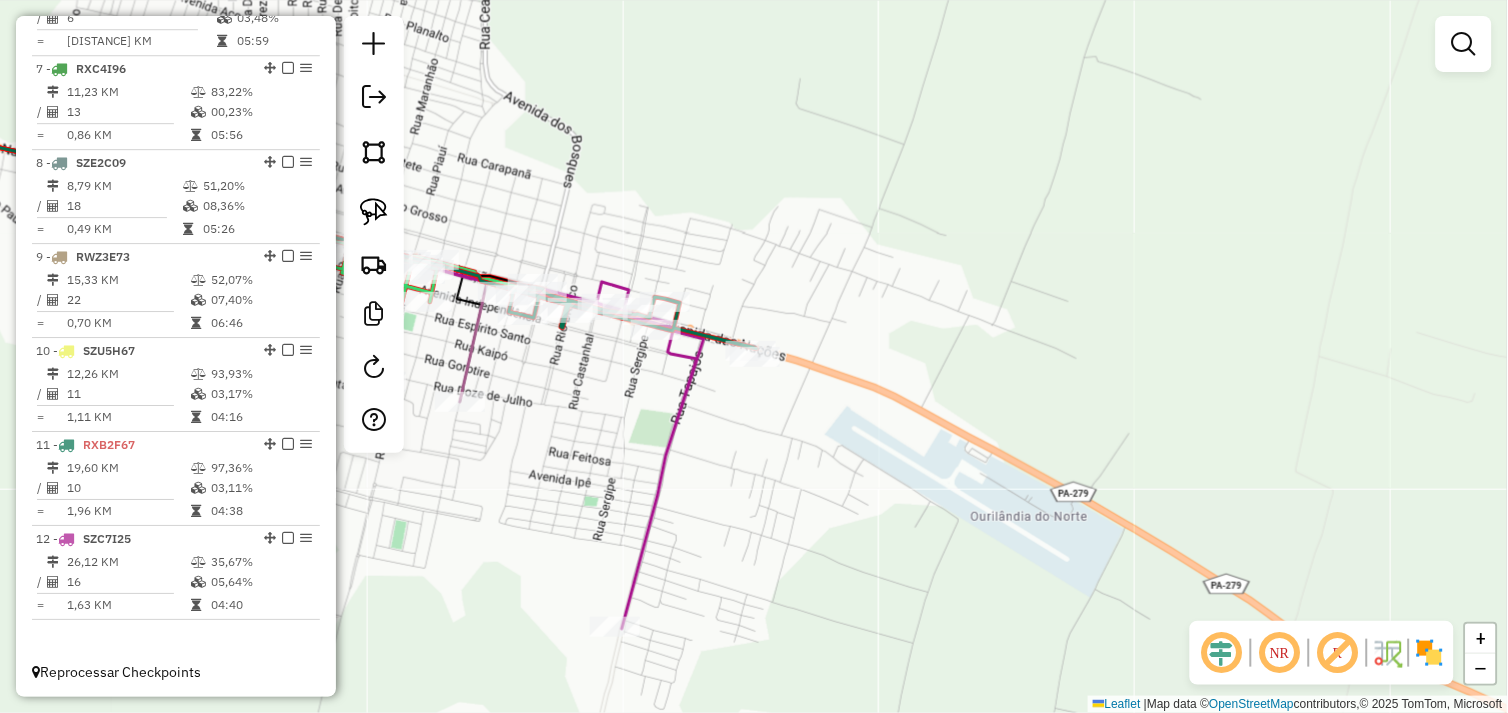 drag, startPoint x: 553, startPoint y: 426, endPoint x: 793, endPoint y: 435, distance: 240.16869 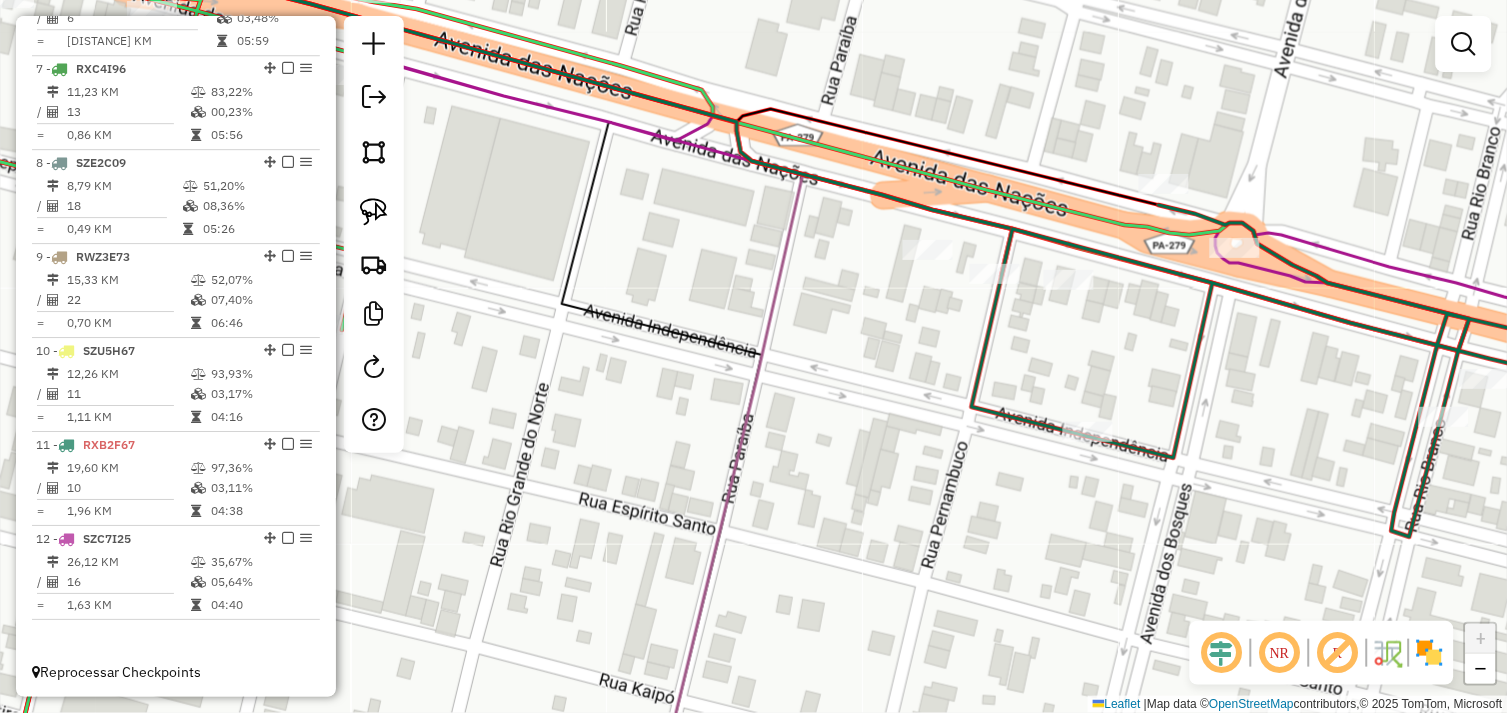 drag, startPoint x: 567, startPoint y: 413, endPoint x: 814, endPoint y: 370, distance: 250.71498 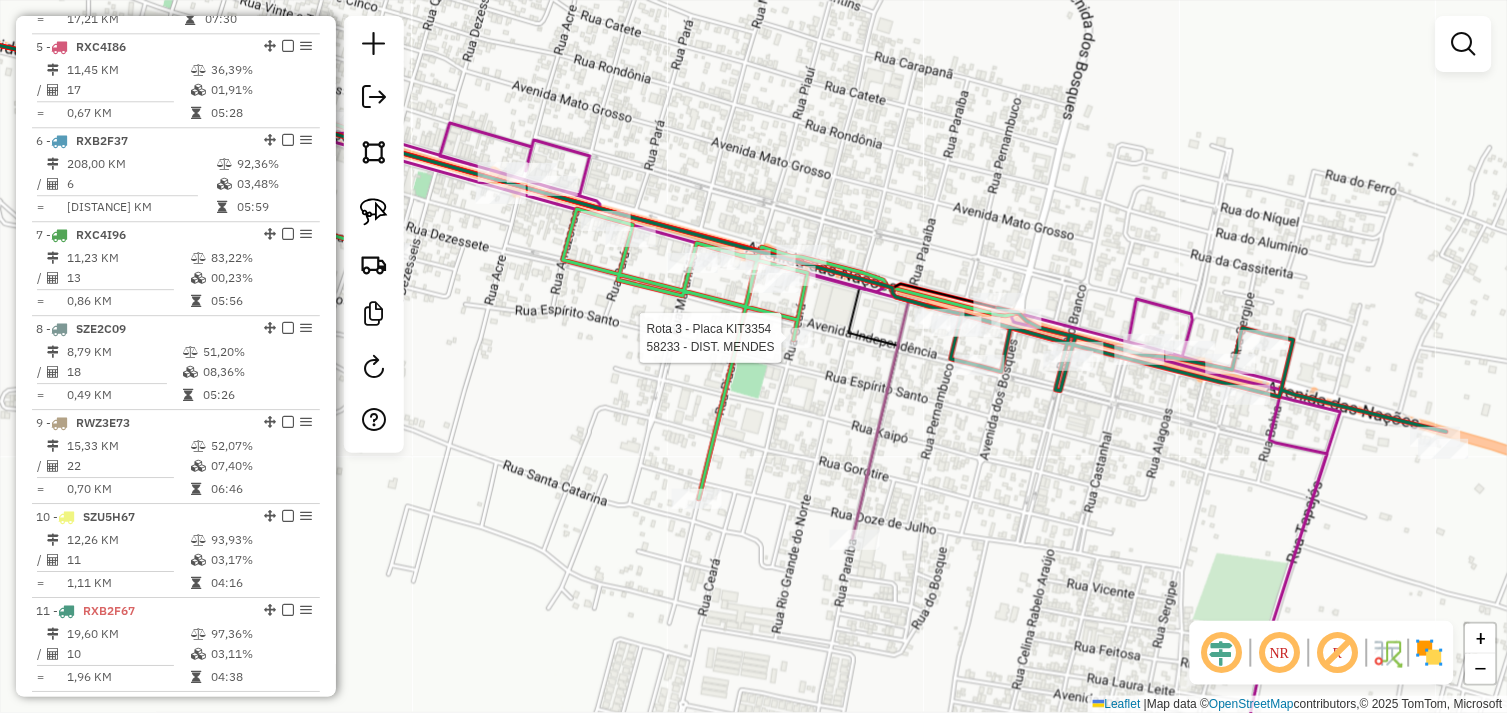 select on "*********" 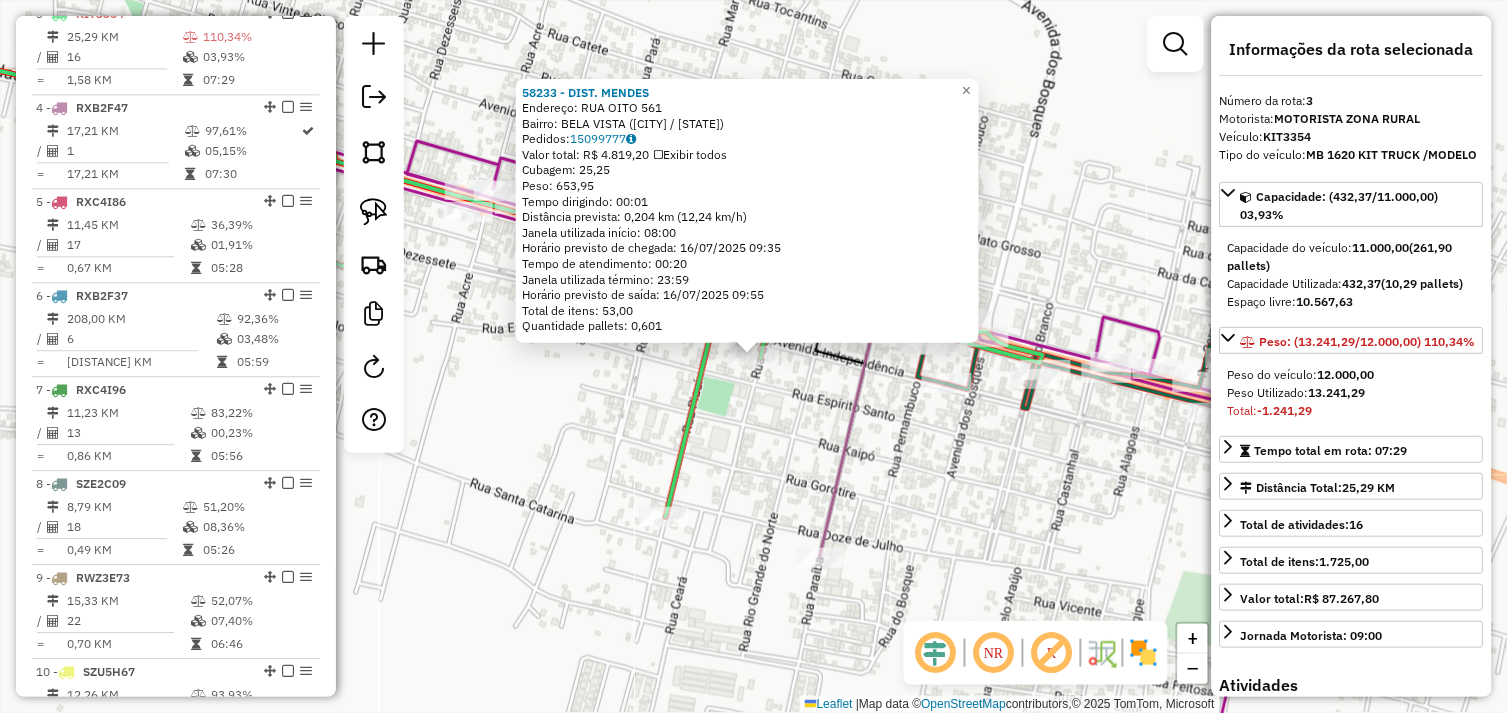 scroll, scrollTop: 961, scrollLeft: 0, axis: vertical 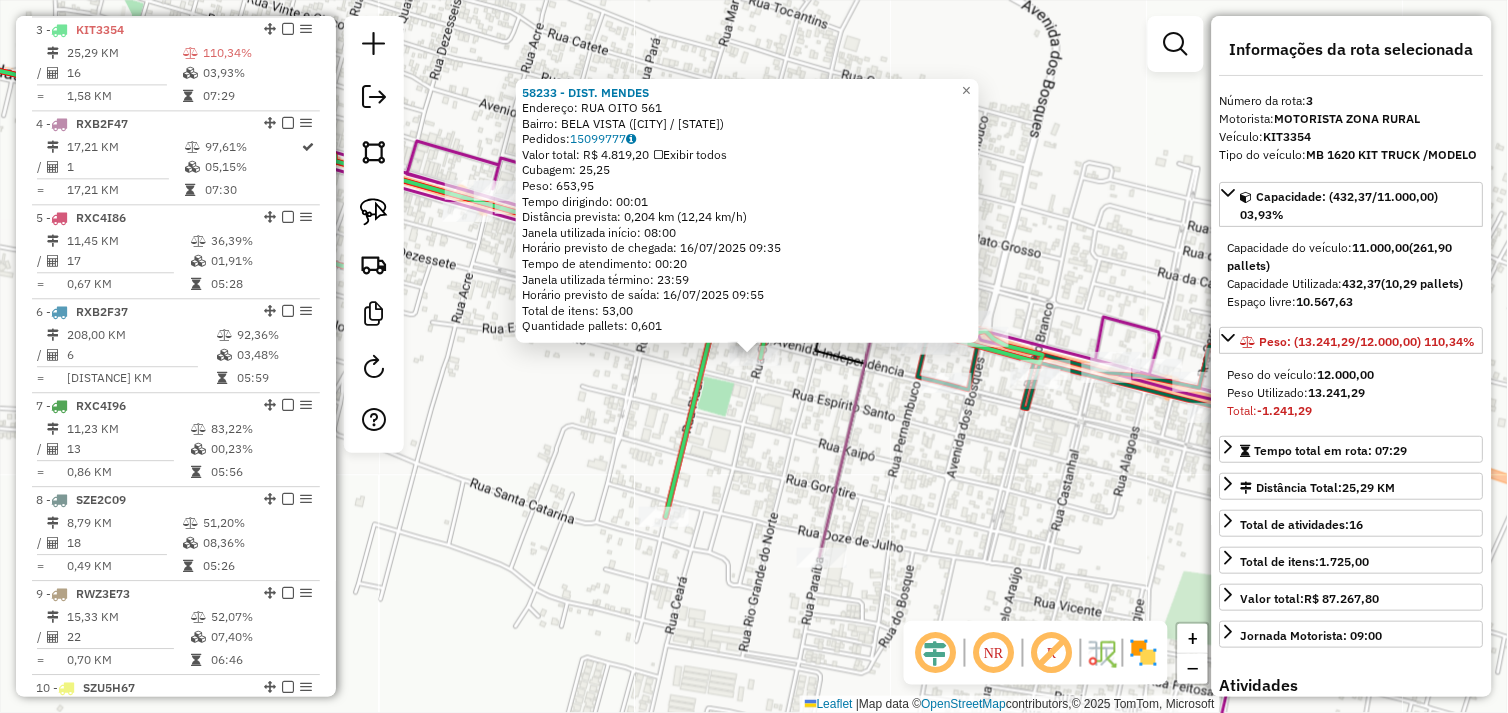 click on "58233 - DIST. MENDES  Endereço:  RUA OITO 561   Bairro: BELA VISTA (OURILANDIA DO NORTE / PA)   Pedidos:  15099777   Valor total: R$ 4.819,20   Exibir todos   Cubagem: 25,25  Peso: 653,95  Tempo dirigindo: 00:01   Distância prevista: 0,204 km (12,24 km/h)   Janela utilizada início: 08:00   Horário previsto de chegada: 16/07/2025 09:35   Tempo de atendimento: 00:20   Janela utilizada término: 23:59   Horário previsto de saída: 16/07/2025 09:55   Total de itens: 53,00   Quantidade pallets: 0,601  × Janela de atendimento Grade de atendimento Capacidade Transportadoras Veículos Cliente Pedidos  Rotas Selecione os dias de semana para filtrar as janelas de atendimento  Seg   Ter   Qua   Qui   Sex   Sáb   Dom  Informe o período da janela de atendimento: De: Até:  Filtrar exatamente a janela do cliente  Considerar janela de atendimento padrão  Selecione os dias de semana para filtrar as grades de atendimento  Seg   Ter   Qua   Qui   Sex   Sáb   Dom   Considerar clientes sem dia de atendimento cadastrado" 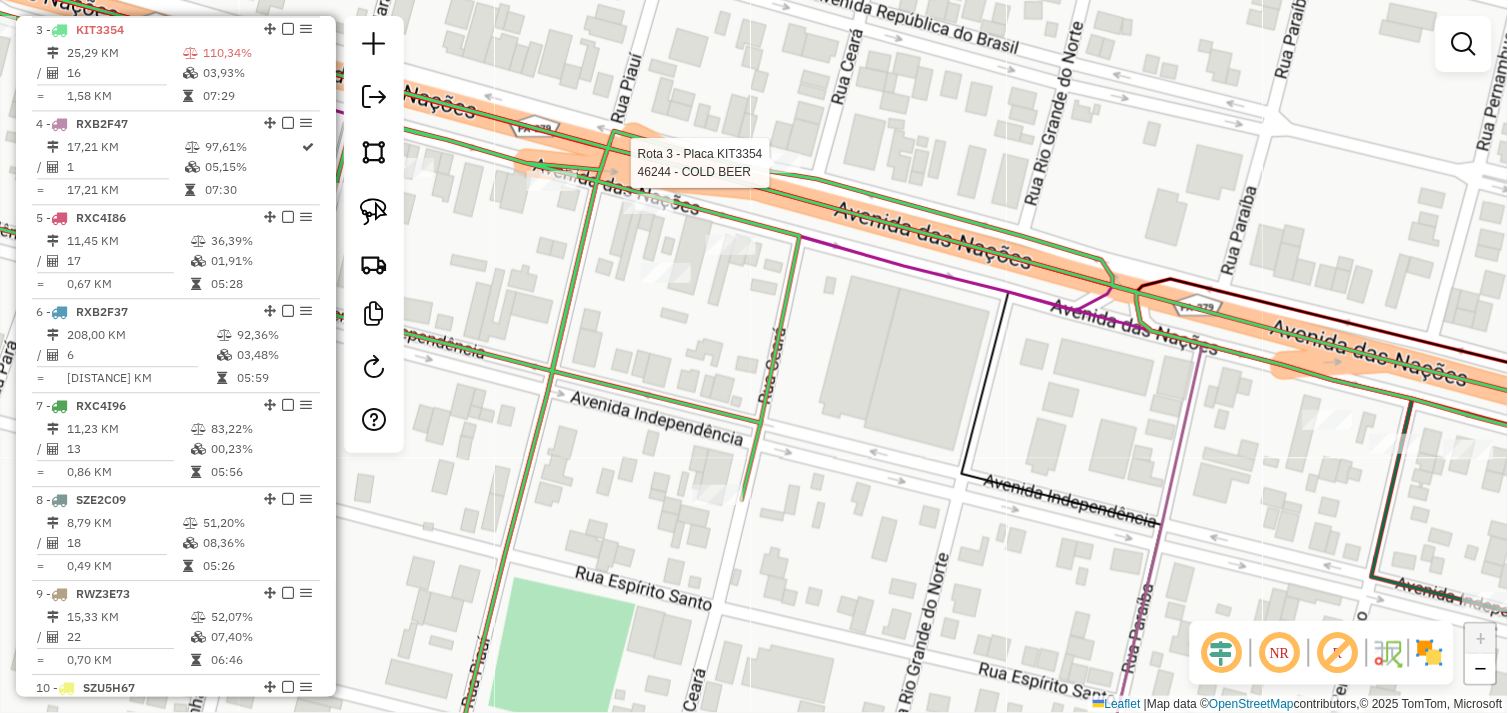 select on "*********" 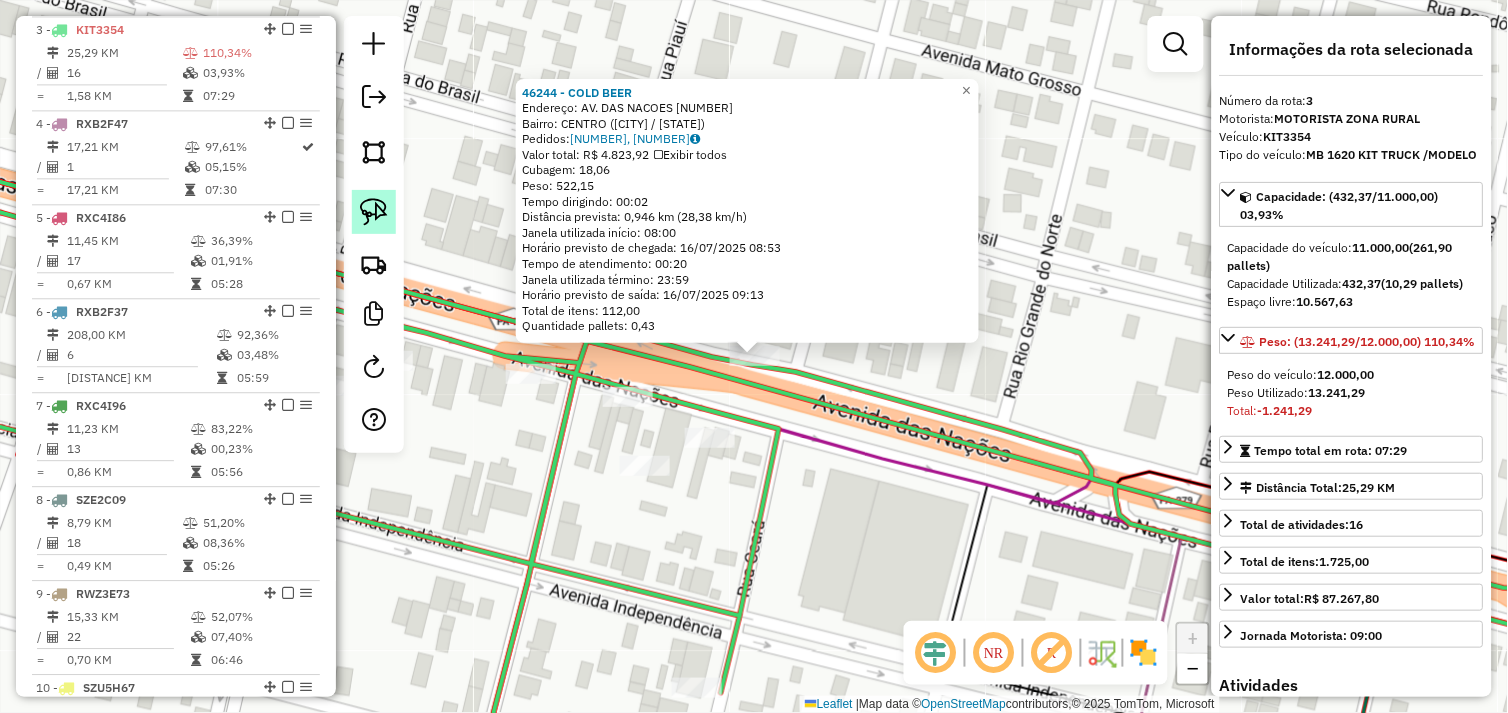 click 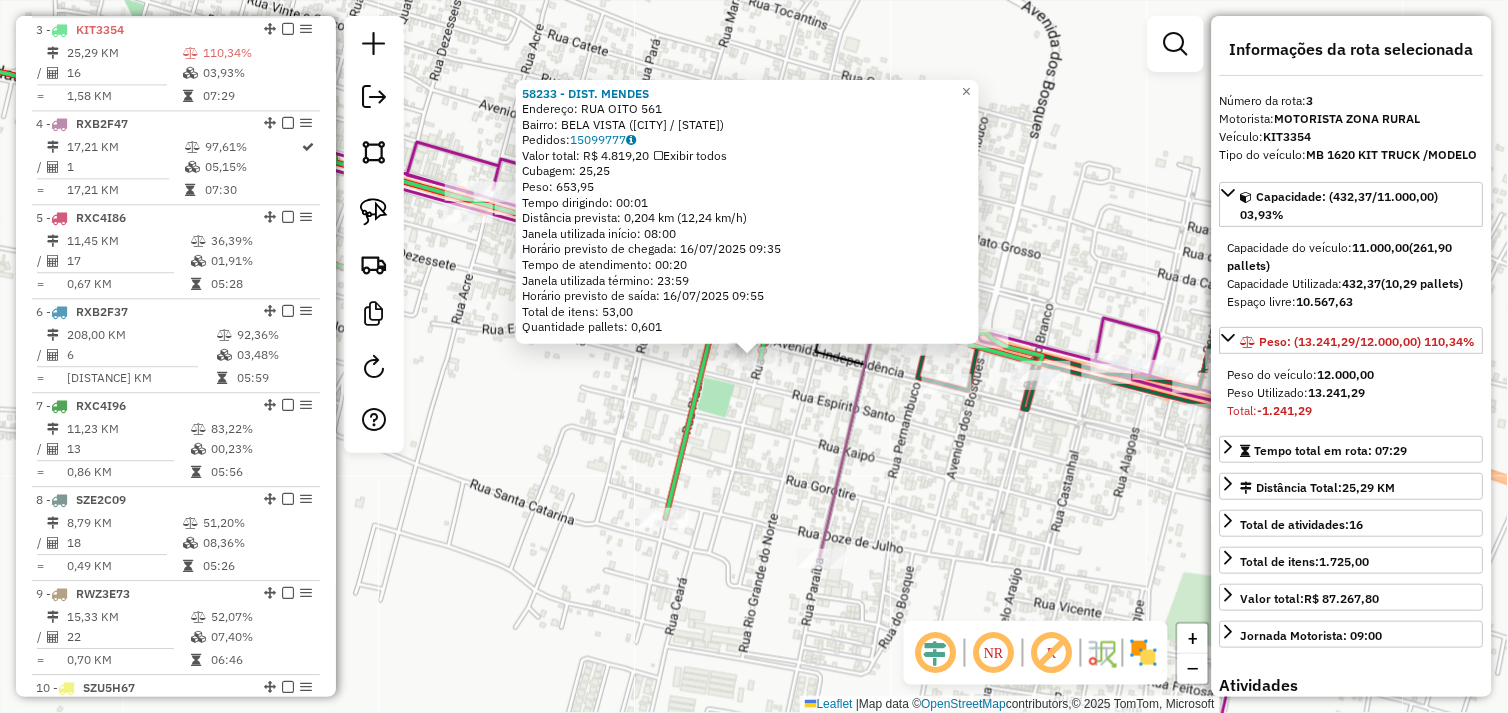 drag, startPoint x: 540, startPoint y: 593, endPoint x: 728, endPoint y: 551, distance: 192.63437 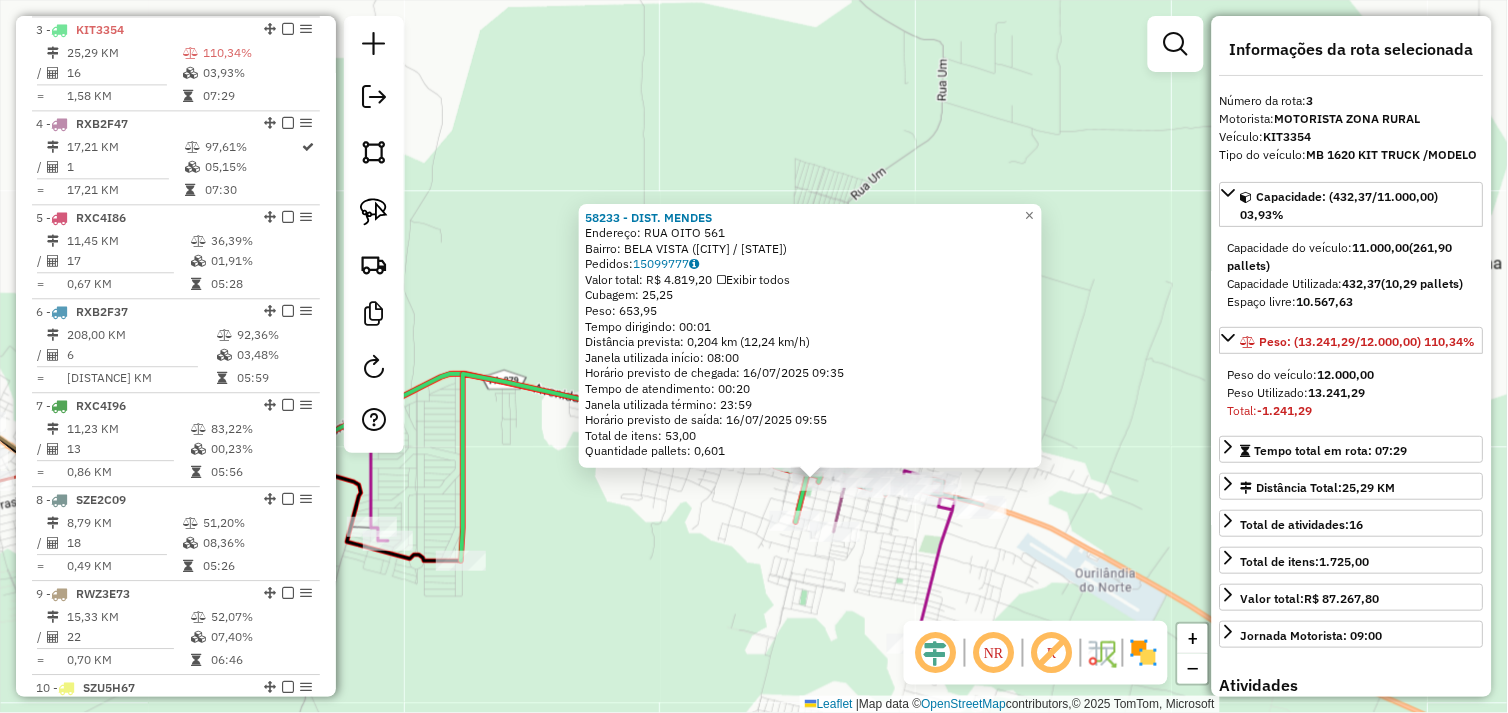 click on "58233 - DIST. MENDES  Endereço:  RUA OITO 561   Bairro: BELA VISTA (OURILANDIA DO NORTE / PA)   Pedidos:  15099777   Valor total: R$ 4.819,20   Exibir todos   Cubagem: 25,25  Peso: 653,95  Tempo dirigindo: 00:01   Distância prevista: 0,204 km (12,24 km/h)   Janela utilizada início: 08:00   Horário previsto de chegada: 16/07/2025 09:35   Tempo de atendimento: 00:20   Janela utilizada término: 23:59   Horário previsto de saída: 16/07/2025 09:55   Total de itens: 53,00   Quantidade pallets: 0,601  × Janela de atendimento Grade de atendimento Capacidade Transportadoras Veículos Cliente Pedidos  Rotas Selecione os dias de semana para filtrar as janelas de atendimento  Seg   Ter   Qua   Qui   Sex   Sáb   Dom  Informe o período da janela de atendimento: De: Até:  Filtrar exatamente a janela do cliente  Considerar janela de atendimento padrão  Selecione os dias de semana para filtrar as grades de atendimento  Seg   Ter   Qua   Qui   Sex   Sáb   Dom   Considerar clientes sem dia de atendimento cadastrado" 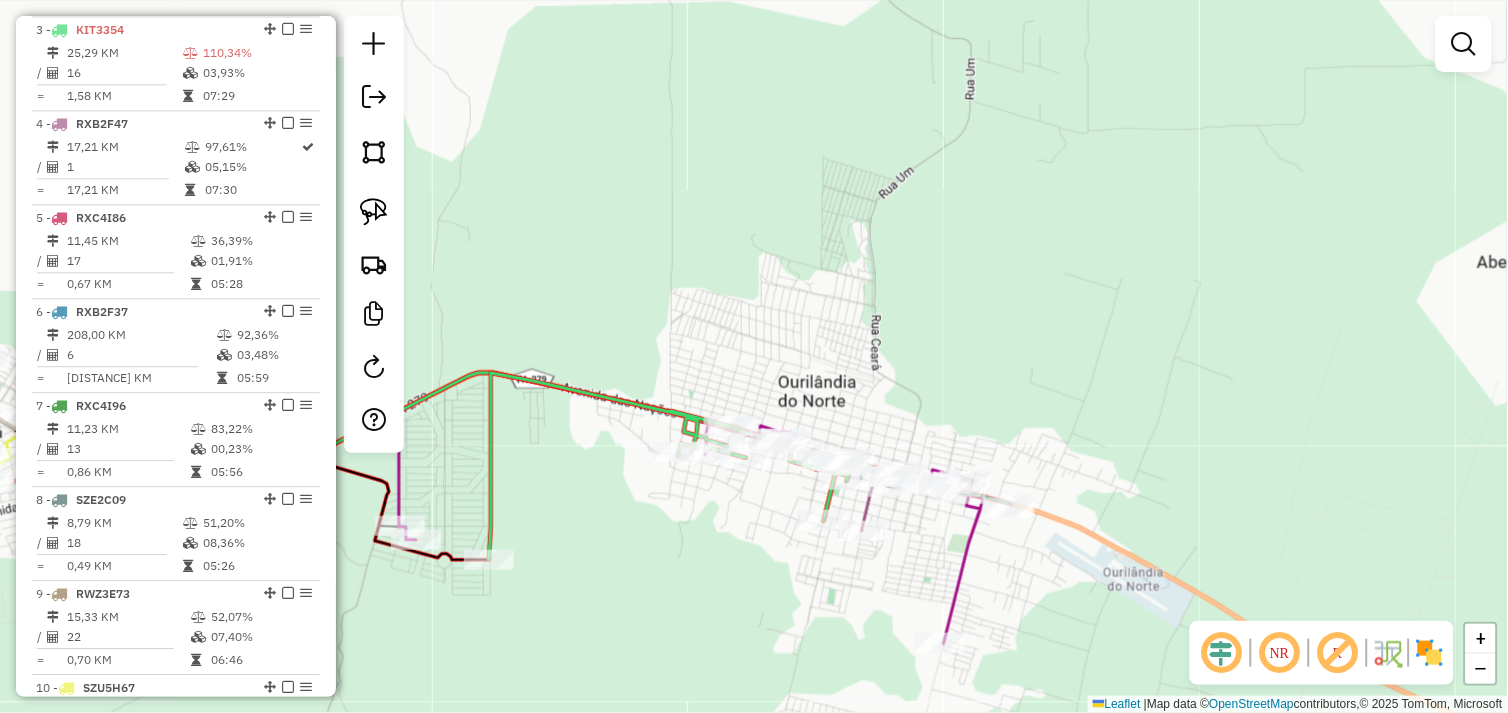 drag, startPoint x: 647, startPoint y: 575, endPoint x: 874, endPoint y: 512, distance: 235.58014 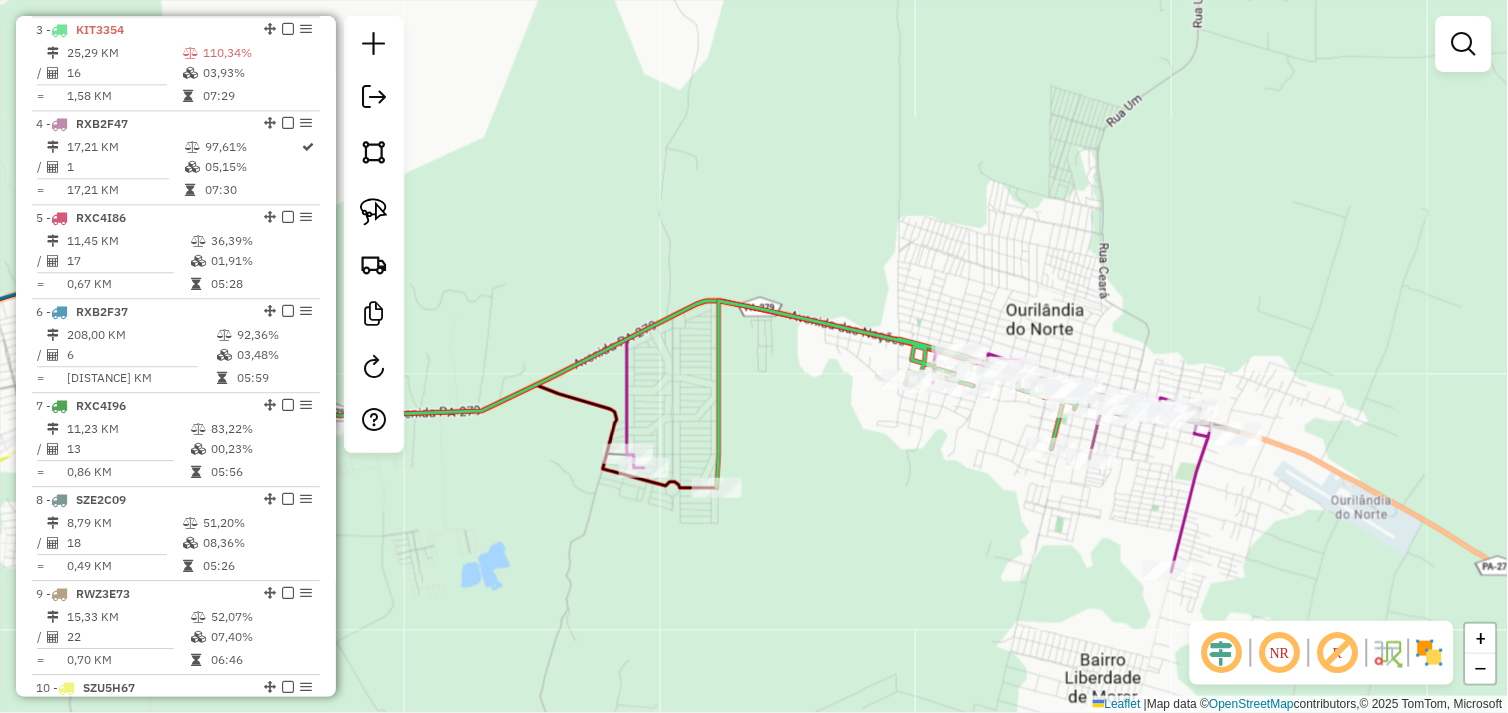 click on "Janela de atendimento Grade de atendimento Capacidade Transportadoras Veículos Cliente Pedidos  Rotas Selecione os dias de semana para filtrar as janelas de atendimento  Seg   Ter   Qua   Qui   Sex   Sáb   Dom  Informe o período da janela de atendimento: De: Até:  Filtrar exatamente a janela do cliente  Considerar janela de atendimento padrão  Selecione os dias de semana para filtrar as grades de atendimento  Seg   Ter   Qua   Qui   Sex   Sáb   Dom   Considerar clientes sem dia de atendimento cadastrado  Clientes fora do dia de atendimento selecionado Filtrar as atividades entre os valores definidos abaixo:  Peso mínimo:   Peso máximo:   Cubagem mínima:   Cubagem máxima:   De:   Até:  Filtrar as atividades entre o tempo de atendimento definido abaixo:  De:   Até:   Considerar capacidade total dos clientes não roteirizados Transportadora: Selecione um ou mais itens Tipo de veículo: Selecione um ou mais itens Veículo: Selecione um ou mais itens Motorista: Selecione um ou mais itens Nome: Rótulo:" 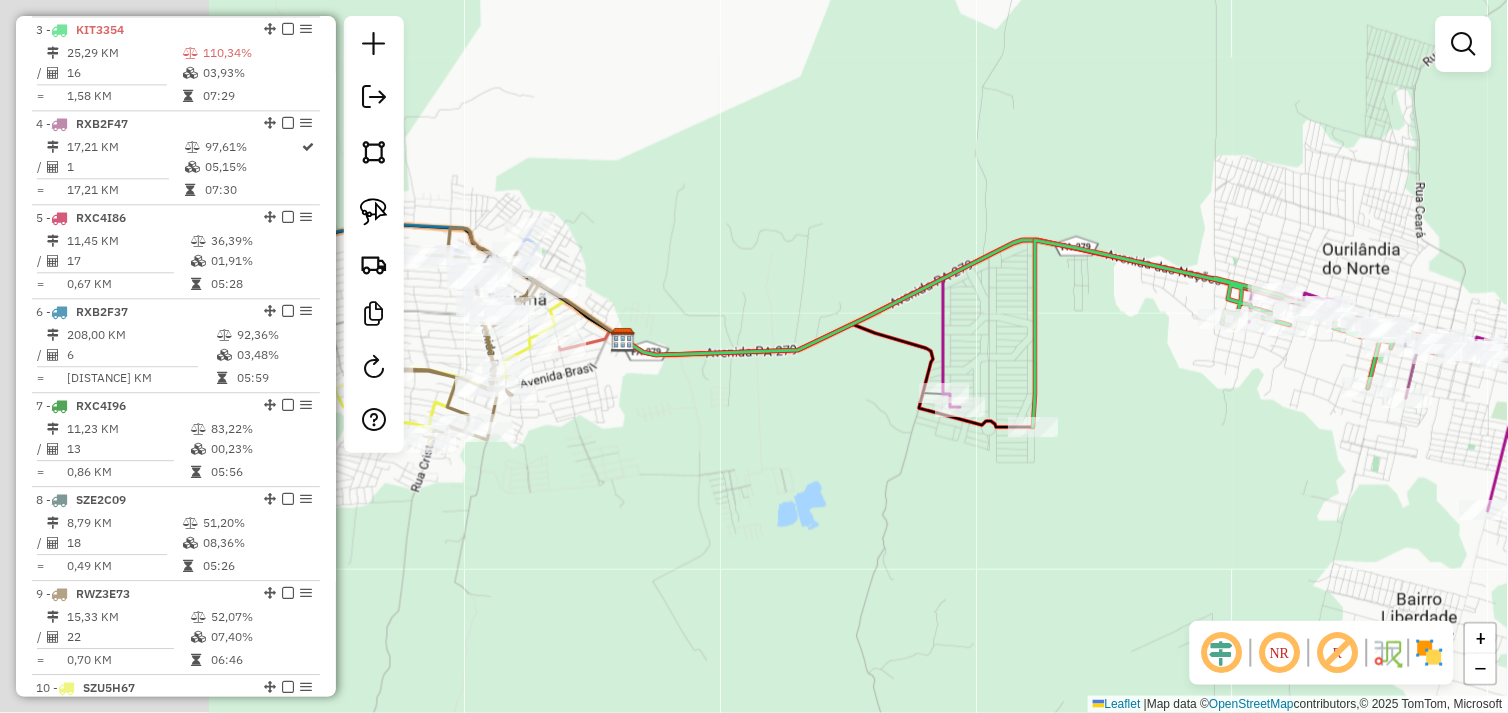 click on "Janela de atendimento Grade de atendimento Capacidade Transportadoras Veículos Cliente Pedidos  Rotas Selecione os dias de semana para filtrar as janelas de atendimento  Seg   Ter   Qua   Qui   Sex   Sáb   Dom  Informe o período da janela de atendimento: De: Até:  Filtrar exatamente a janela do cliente  Considerar janela de atendimento padrão  Selecione os dias de semana para filtrar as grades de atendimento  Seg   Ter   Qua   Qui   Sex   Sáb   Dom   Considerar clientes sem dia de atendimento cadastrado  Clientes fora do dia de atendimento selecionado Filtrar as atividades entre os valores definidos abaixo:  Peso mínimo:   Peso máximo:   Cubagem mínima:   Cubagem máxima:   De:   Até:  Filtrar as atividades entre o tempo de atendimento definido abaixo:  De:   Até:   Considerar capacidade total dos clientes não roteirizados Transportadora: Selecione um ou mais itens Tipo de veículo: Selecione um ou mais itens Veículo: Selecione um ou mais itens Motorista: Selecione um ou mais itens Nome: Rótulo:" 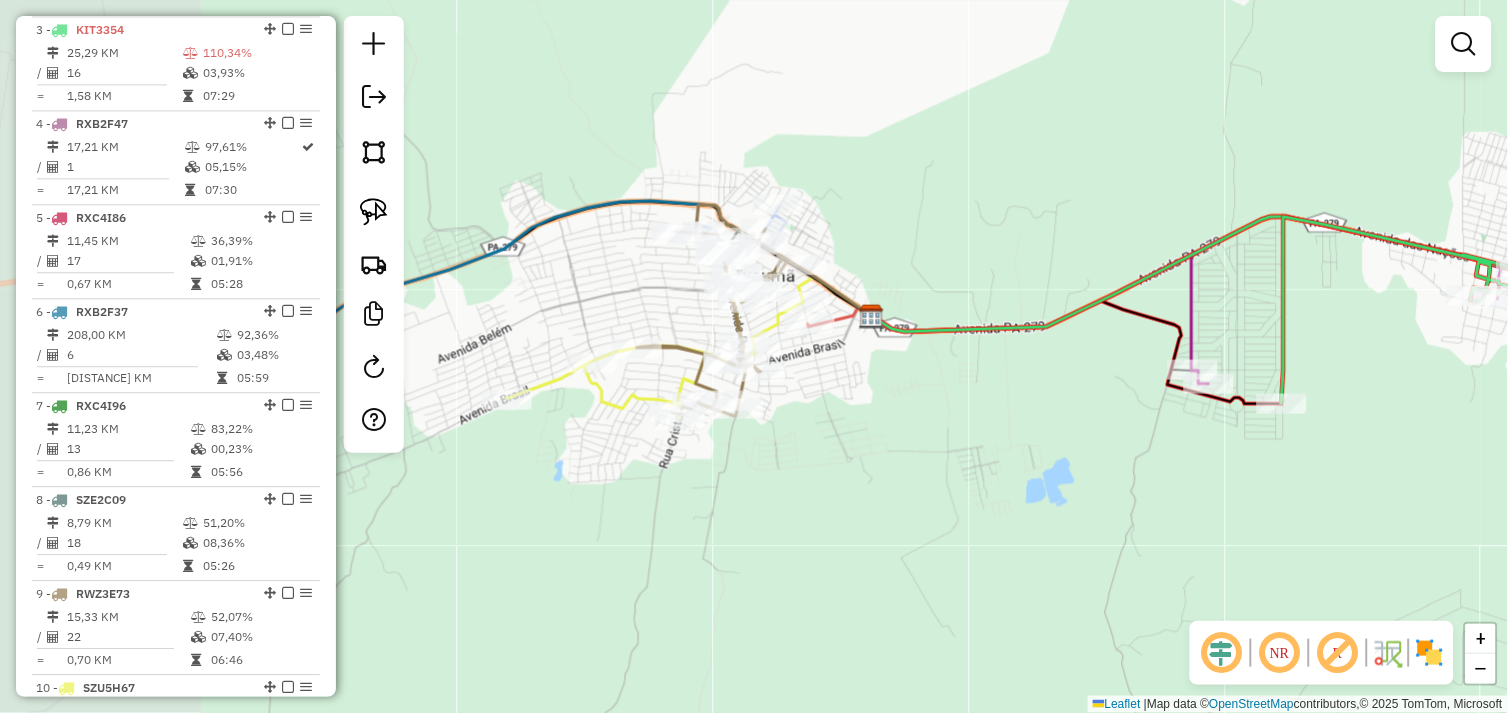 drag, startPoint x: 803, startPoint y: 531, endPoint x: 818, endPoint y: 532, distance: 15.033297 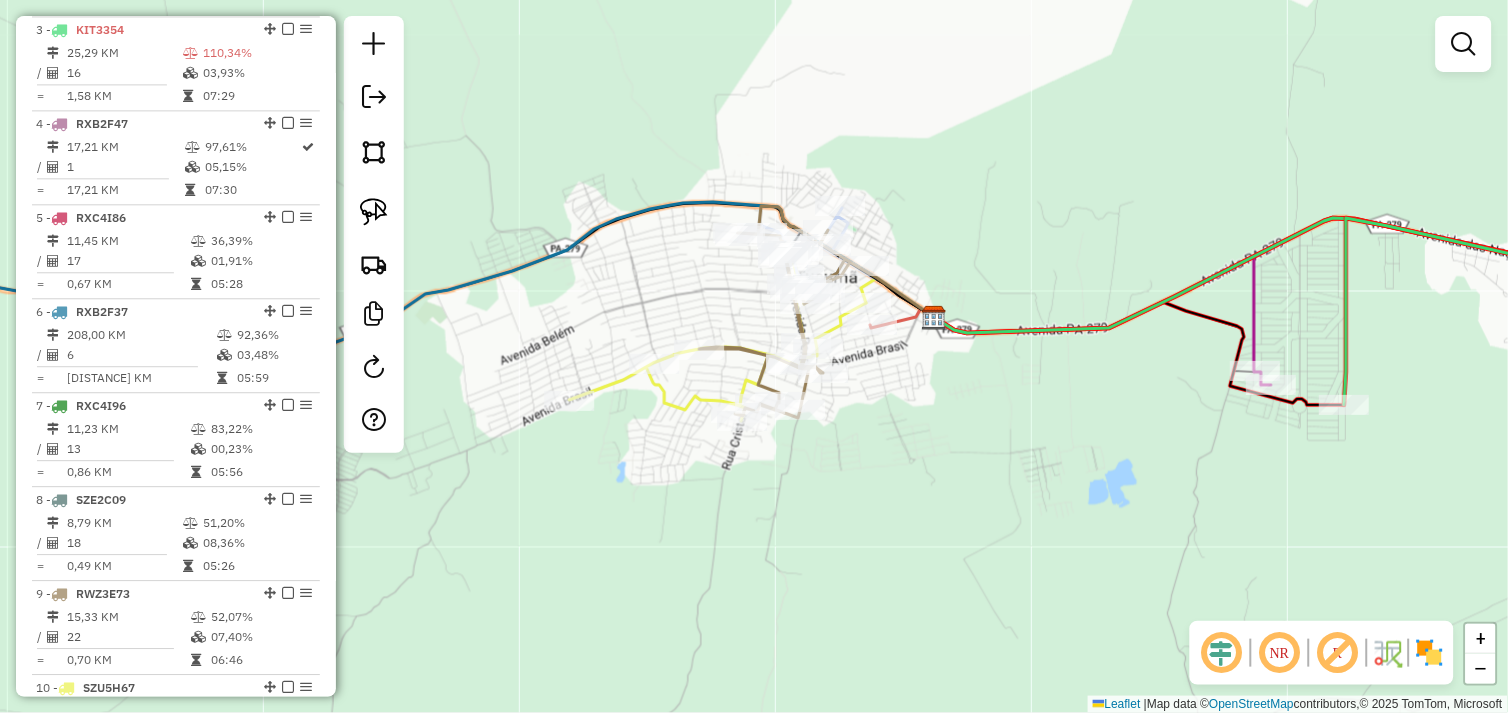 drag, startPoint x: 861, startPoint y: 468, endPoint x: 833, endPoint y: 584, distance: 119.331474 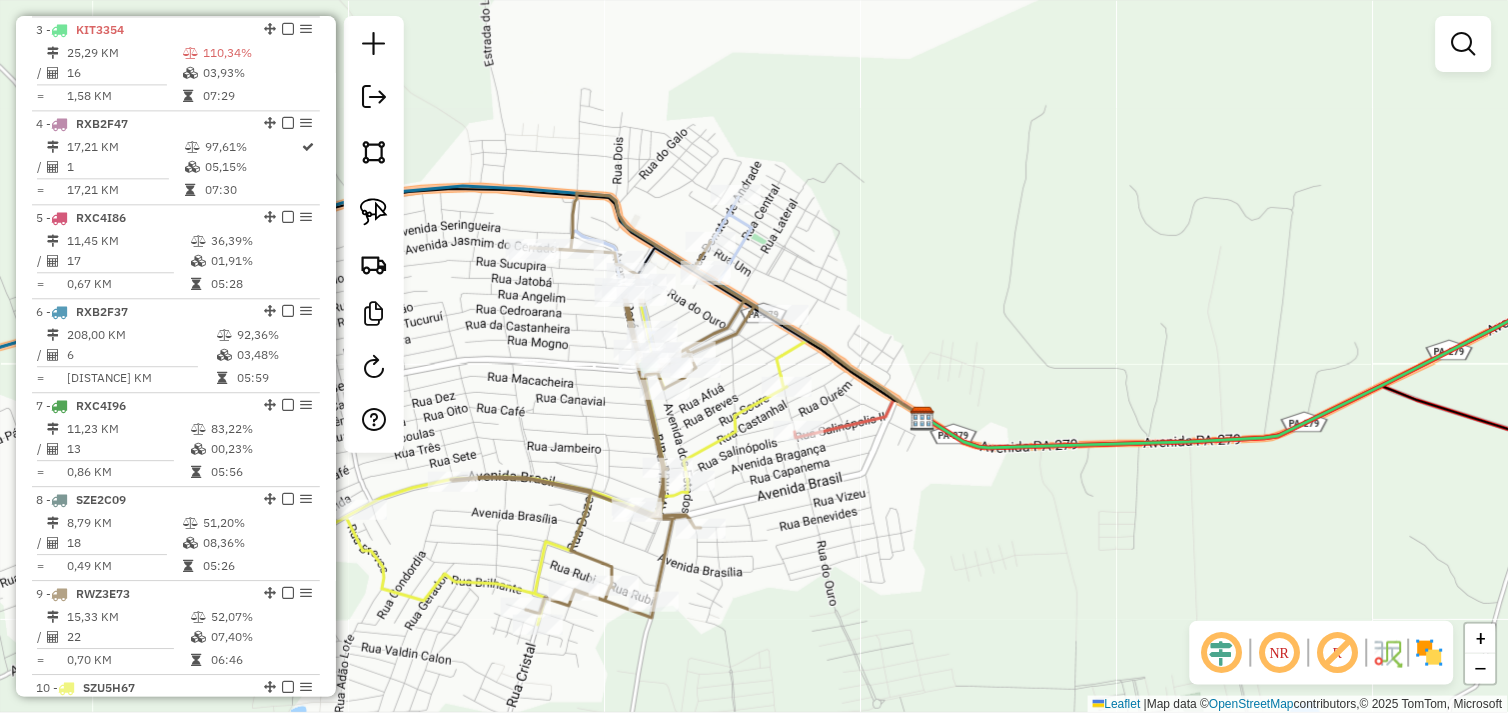 drag, startPoint x: 1094, startPoint y: 522, endPoint x: 757, endPoint y: 480, distance: 339.60712 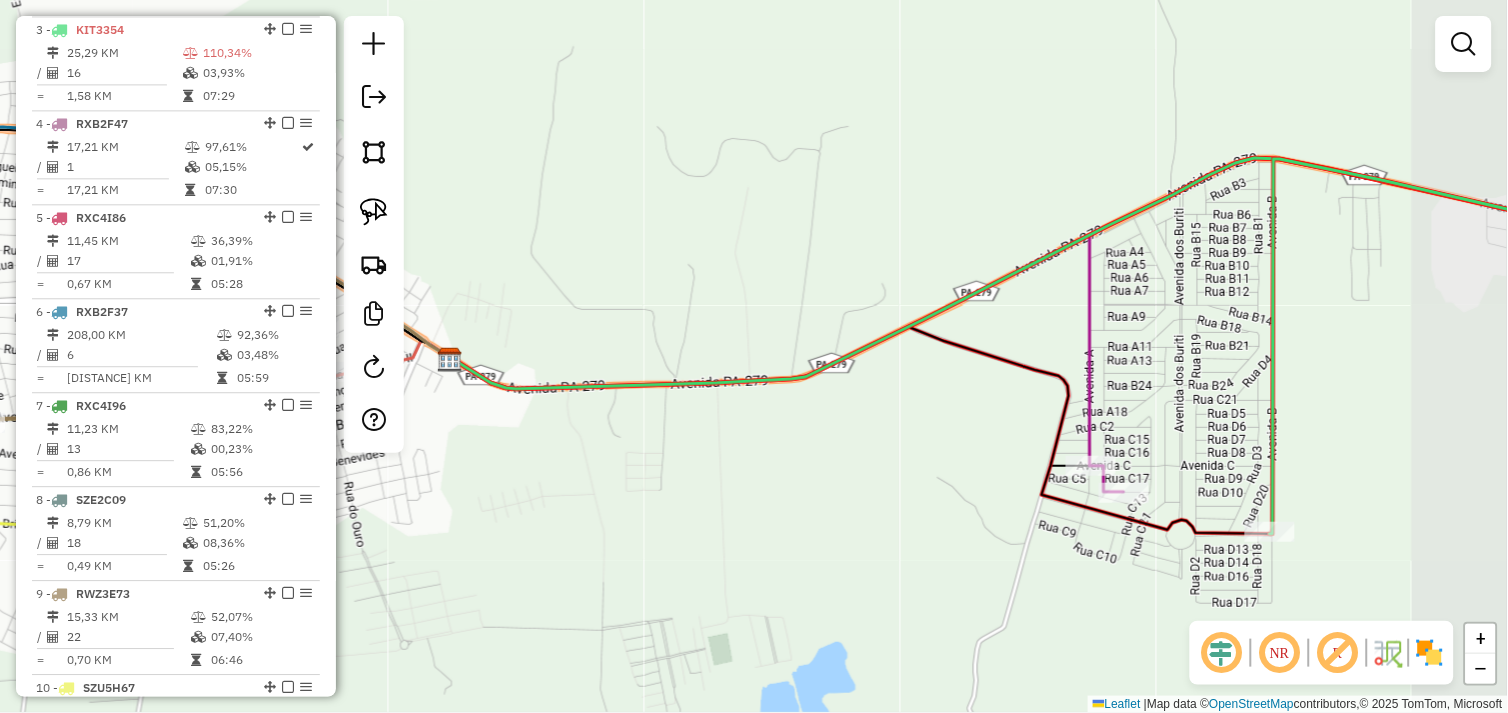 click on "Janela de atendimento Grade de atendimento Capacidade Transportadoras Veículos Cliente Pedidos  Rotas Selecione os dias de semana para filtrar as janelas de atendimento  Seg   Ter   Qua   Qui   Sex   Sáb   Dom  Informe o período da janela de atendimento: De: Até:  Filtrar exatamente a janela do cliente  Considerar janela de atendimento padrão  Selecione os dias de semana para filtrar as grades de atendimento  Seg   Ter   Qua   Qui   Sex   Sáb   Dom   Considerar clientes sem dia de atendimento cadastrado  Clientes fora do dia de atendimento selecionado Filtrar as atividades entre os valores definidos abaixo:  Peso mínimo:   Peso máximo:   Cubagem mínima:   Cubagem máxima:   De:   Até:  Filtrar as atividades entre o tempo de atendimento definido abaixo:  De:   Até:   Considerar capacidade total dos clientes não roteirizados Transportadora: Selecione um ou mais itens Tipo de veículo: Selecione um ou mais itens Veículo: Selecione um ou mais itens Motorista: Selecione um ou mais itens Nome: Rótulo:" 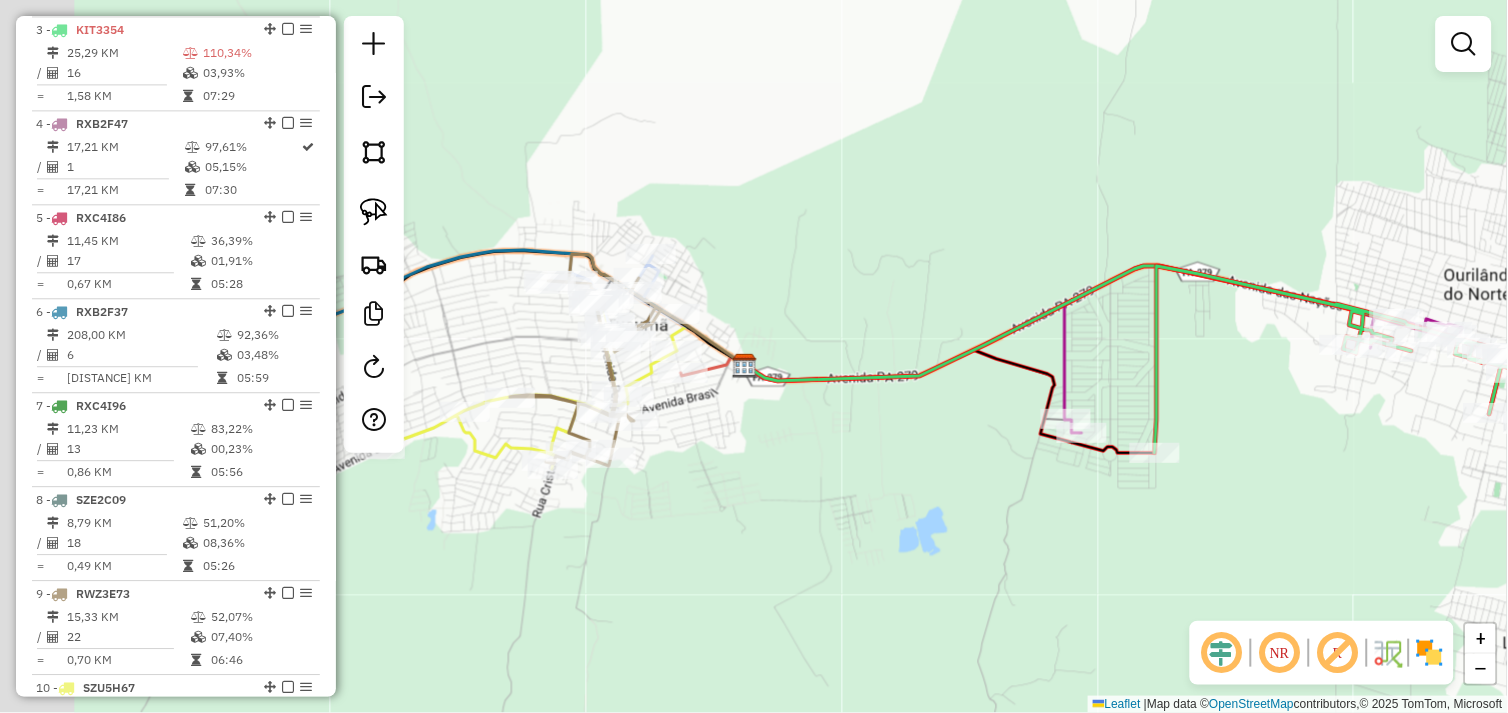 drag, startPoint x: 584, startPoint y: 526, endPoint x: 770, endPoint y: 480, distance: 191.60376 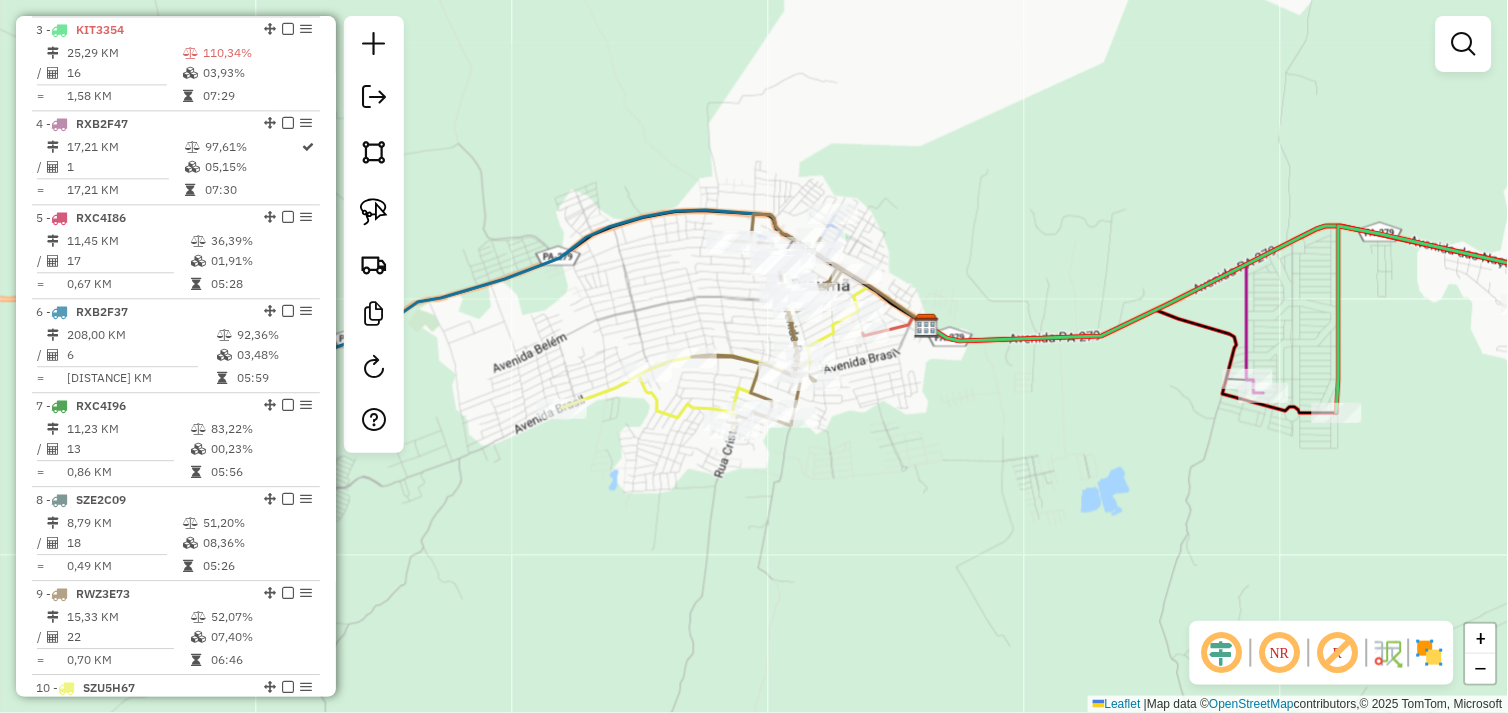 drag, startPoint x: 663, startPoint y: 493, endPoint x: 844, endPoint y: 452, distance: 185.58556 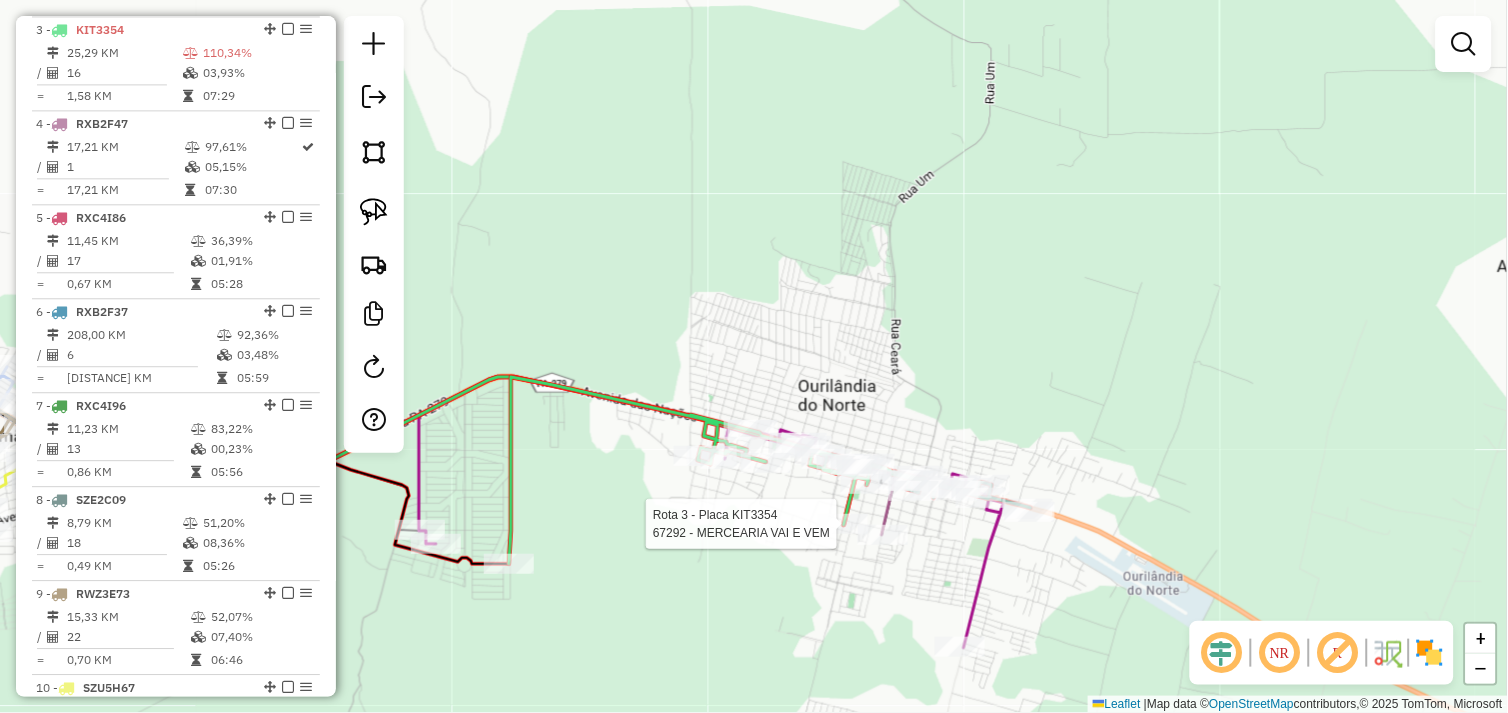 select on "*********" 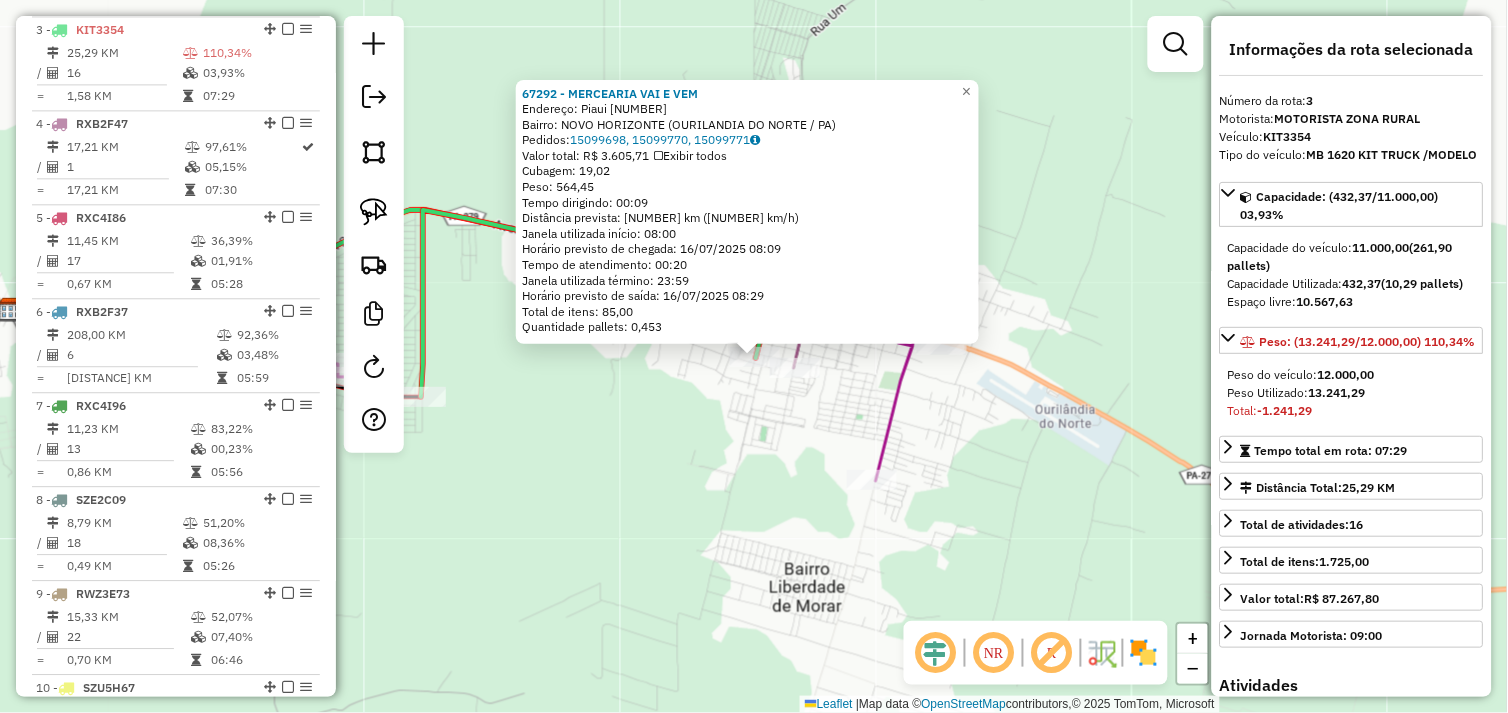 click on "67292 - MERCEARIA VAI E VEM  Endereço:  Piaui 1400   Bairro: NOVO HORIZONTE (OURILANDIA DO NORTE / PA)   Pedidos:  15099698, 15099770, 15099771   Valor total: R$ 3.605,71   Exibir todos   Cubagem: 19,02  Peso: 564,45  Tempo dirigindo: 00:09   Distância prevista: 8,184 km (54,56 km/h)   Janela utilizada início: 08:00   Horário previsto de chegada: 16/07/2025 08:09   Tempo de atendimento: 00:20   Janela utilizada término: 23:59   Horário previsto de saída: 16/07/2025 08:29   Total de itens: 85,00   Quantidade pallets: 0,453  × Janela de atendimento Grade de atendimento Capacidade Transportadoras Veículos Cliente Pedidos  Rotas Selecione os dias de semana para filtrar as janelas de atendimento  Seg   Ter   Qua   Qui   Sex   Sáb   Dom  Informe o período da janela de atendimento: De: Até:  Filtrar exatamente a janela do cliente  Considerar janela de atendimento padrão  Selecione os dias de semana para filtrar as grades de atendimento  Seg   Ter   Qua   Qui   Sex   Sáb   Dom   Peso mínimo:   De:  De:" 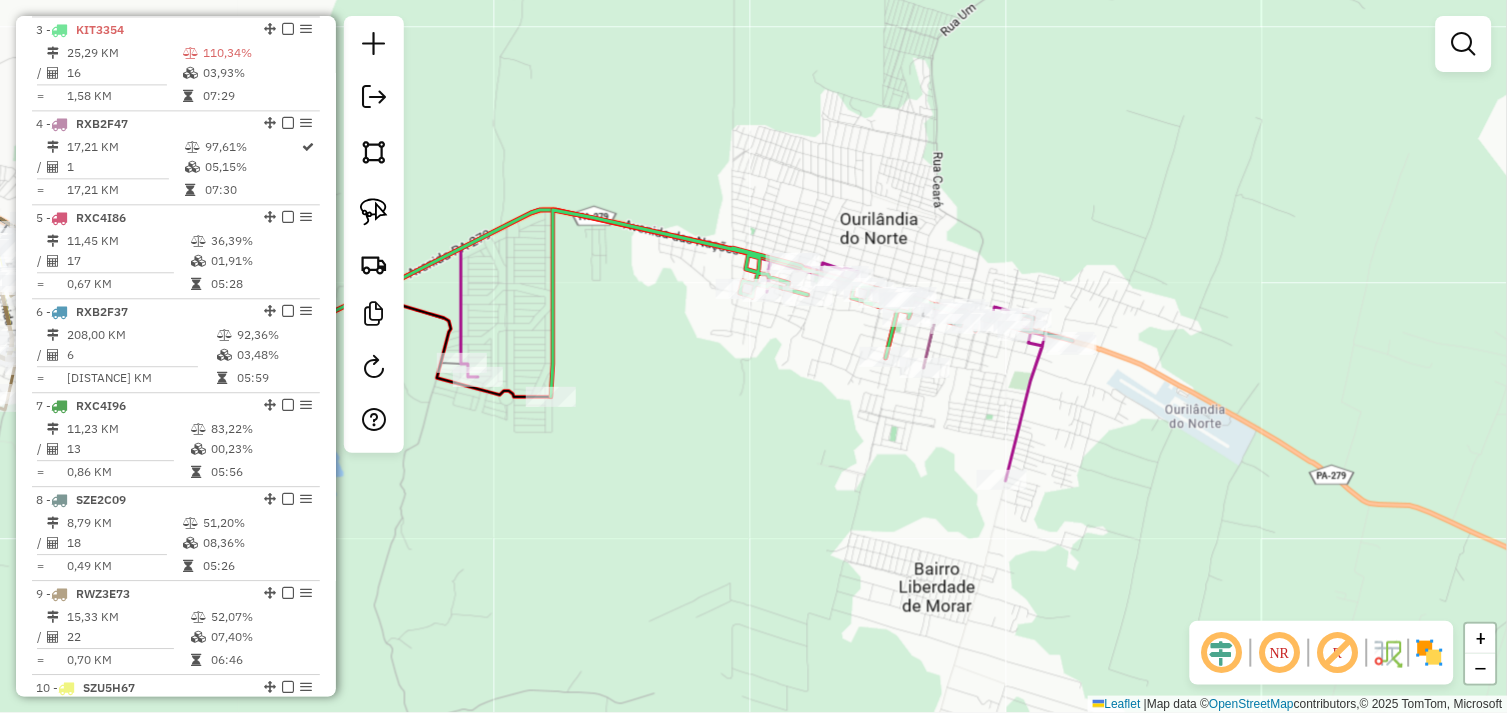 click on "Janela de atendimento Grade de atendimento Capacidade Transportadoras Veículos Cliente Pedidos  Rotas Selecione os dias de semana para filtrar as janelas de atendimento  Seg   Ter   Qua   Qui   Sex   Sáb   Dom  Informe o período da janela de atendimento: De: Até:  Filtrar exatamente a janela do cliente  Considerar janela de atendimento padrão  Selecione os dias de semana para filtrar as grades de atendimento  Seg   Ter   Qua   Qui   Sex   Sáb   Dom   Considerar clientes sem dia de atendimento cadastrado  Clientes fora do dia de atendimento selecionado Filtrar as atividades entre os valores definidos abaixo:  Peso mínimo:   Peso máximo:   Cubagem mínima:   Cubagem máxima:   De:   Até:  Filtrar as atividades entre o tempo de atendimento definido abaixo:  De:   Até:   Considerar capacidade total dos clientes não roteirizados Transportadora: Selecione um ou mais itens Tipo de veículo: Selecione um ou mais itens Veículo: Selecione um ou mais itens Motorista: Selecione um ou mais itens Nome: Rótulo:" 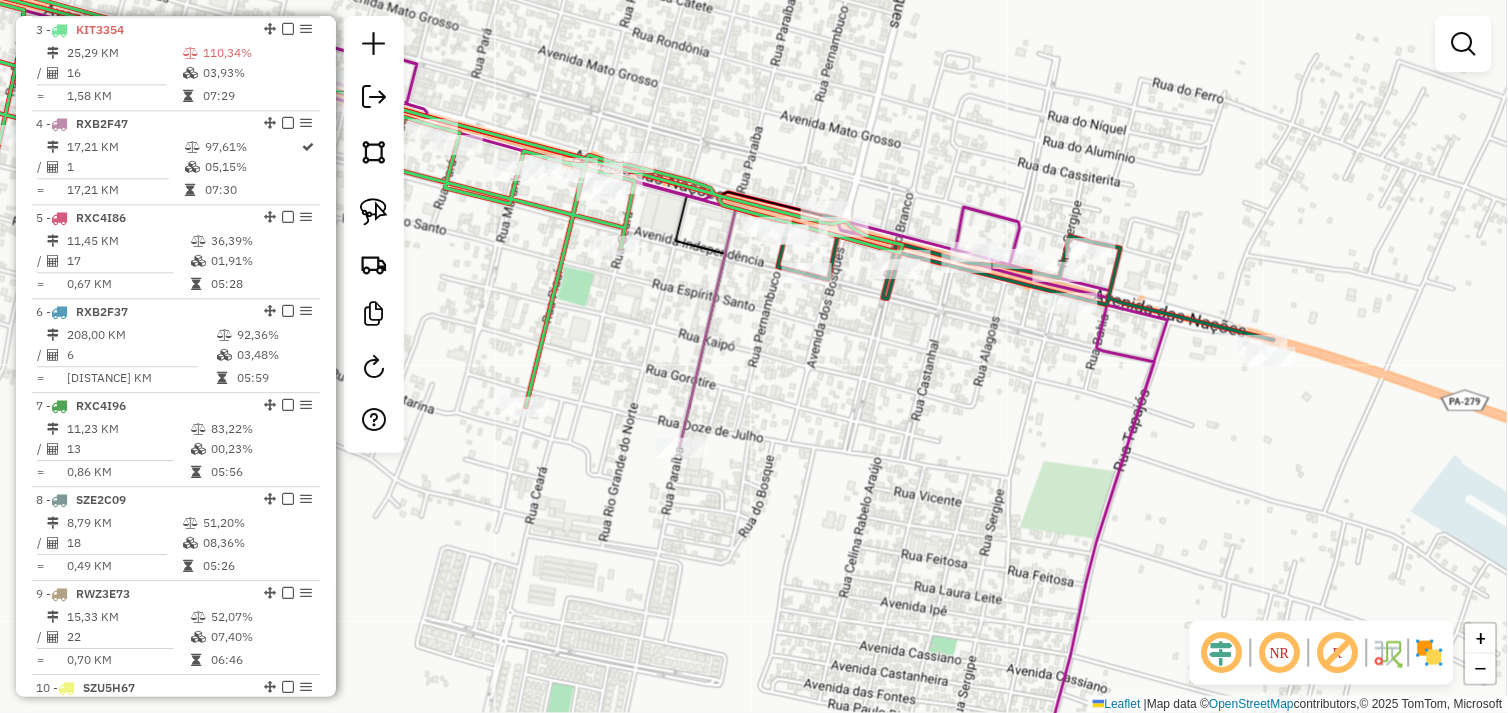 drag, startPoint x: 854, startPoint y: 401, endPoint x: 934, endPoint y: 414, distance: 81.04937 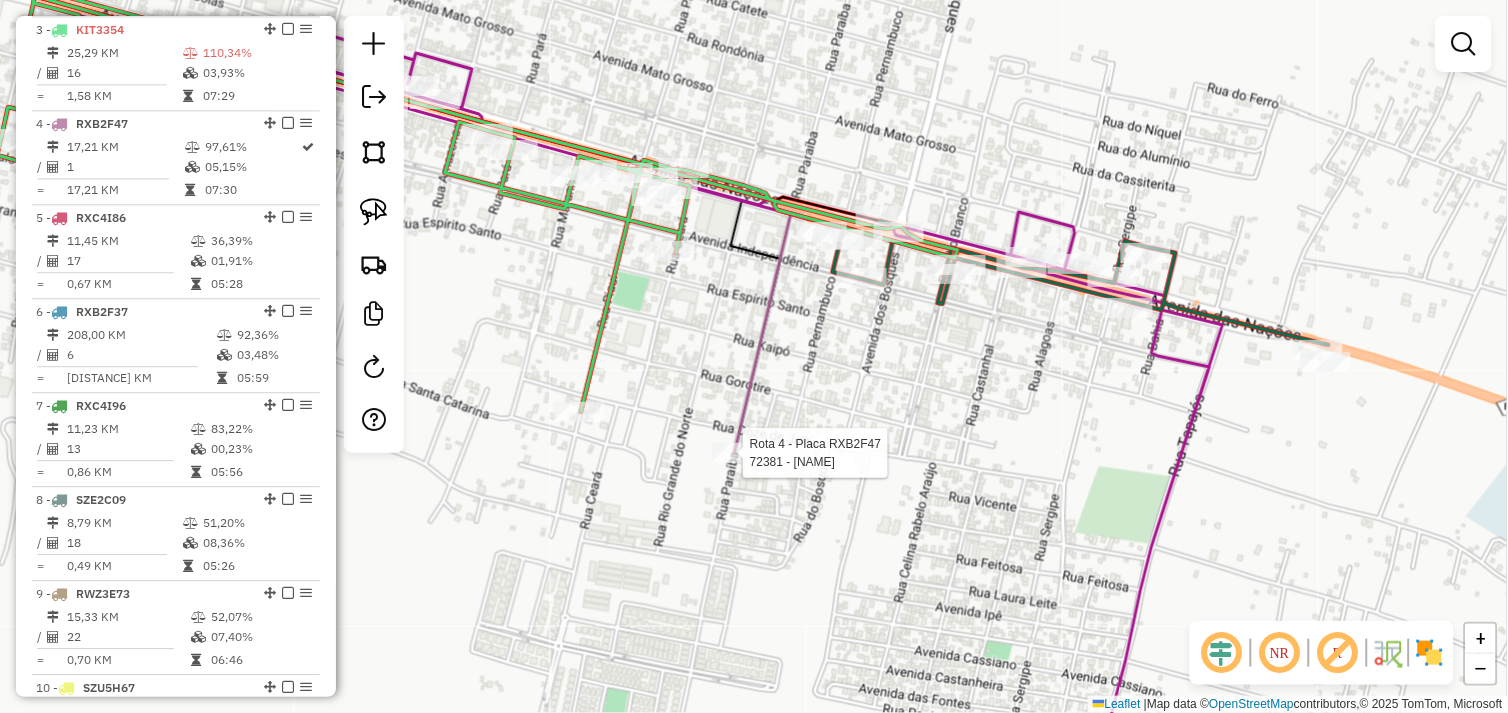 select on "*********" 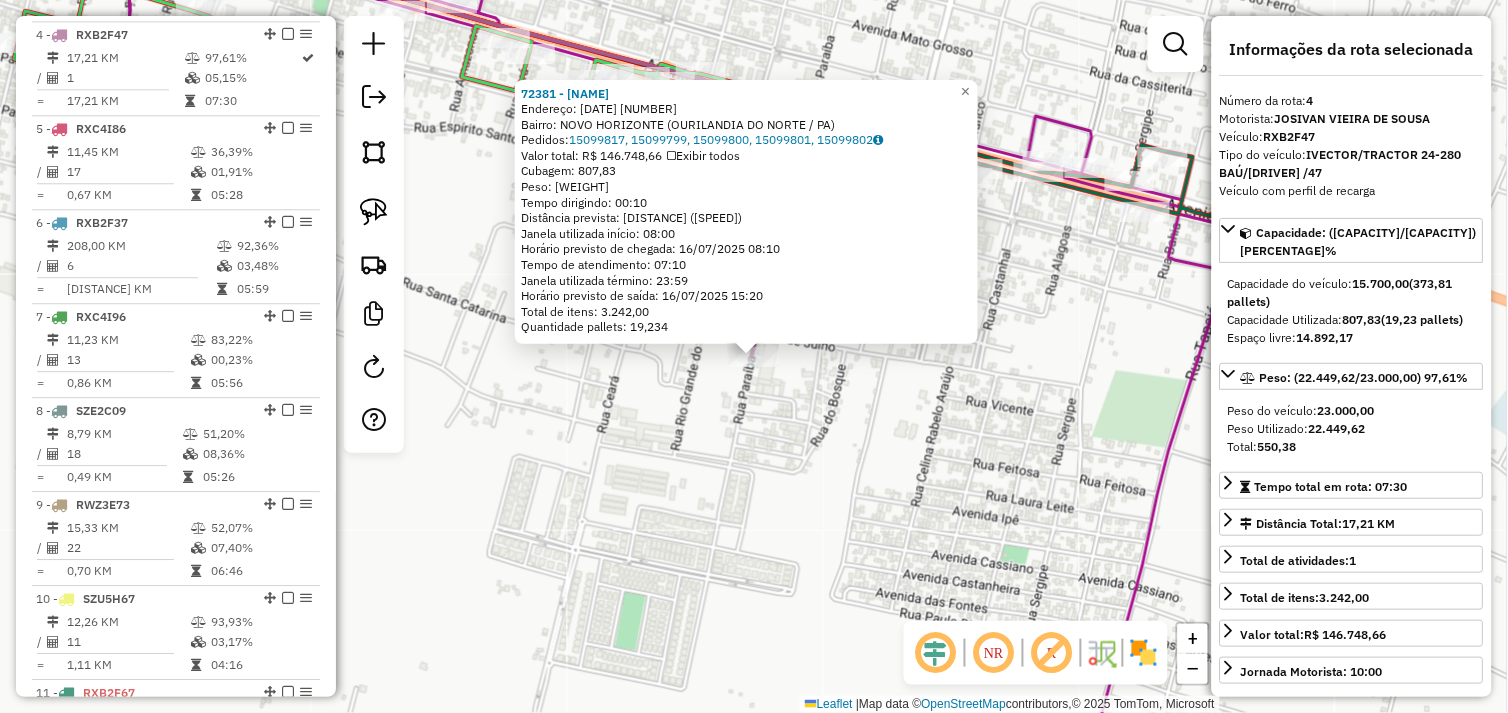 scroll, scrollTop: 1055, scrollLeft: 0, axis: vertical 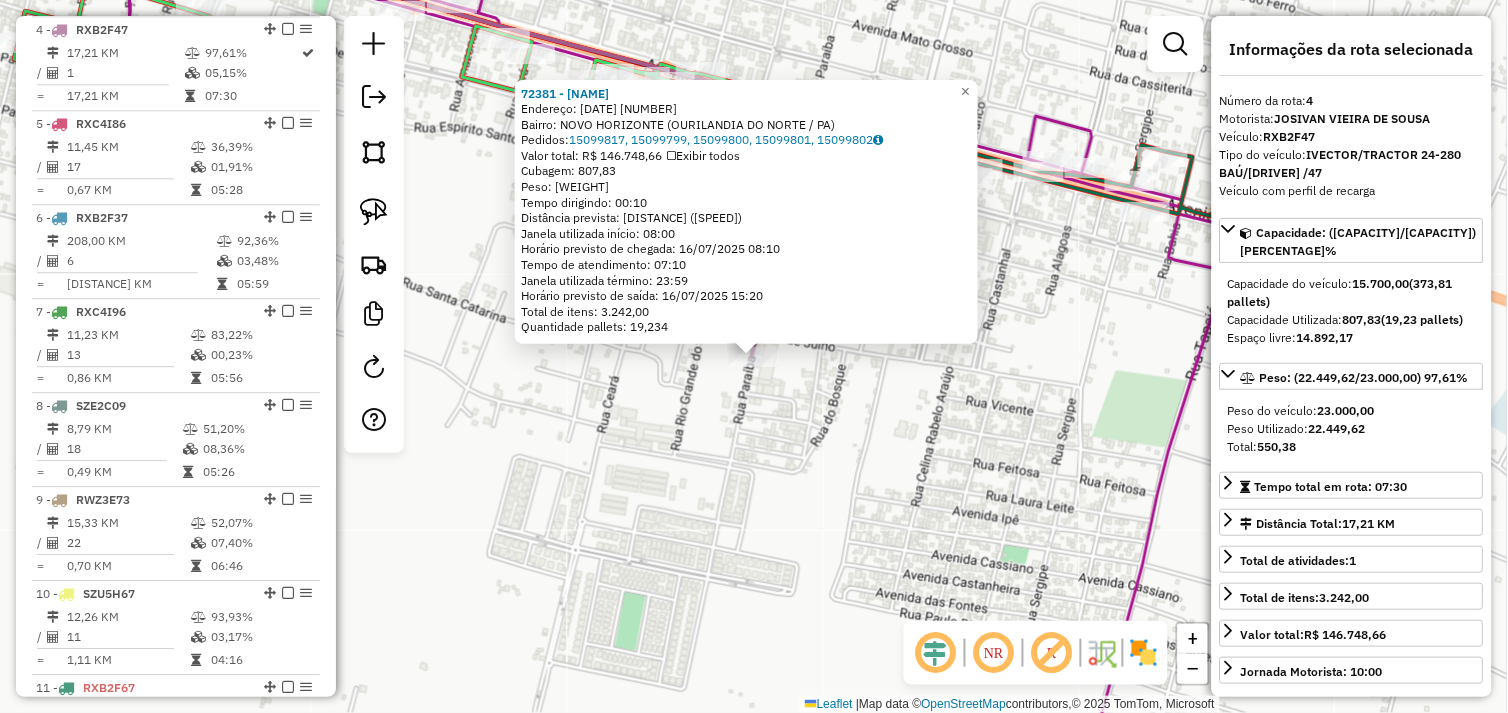 click on "72381 - ATACADAO MACRE  Endereço:  12 DE JULHO 1736   Bairro: NOVO HORIZONTE (OURILANDIA DO NORTE / PA)   Pedidos:  15099817, 15099799, 15099800, 15099801, 15099802   Valor total: R$ 146.748,66   Exibir todos   Cubagem: 807,83  Peso: 22.449,62  Tempo dirigindo: 00:10   Distância prevista: 8,543 km (51,26 km/h)   Janela utilizada início: 08:00   Horário previsto de chegada: 16/07/2025 08:10   Tempo de atendimento: 07:10   Janela utilizada término: 23:59   Horário previsto de saída: 16/07/2025 15:20   Total de itens: 3.242,00   Quantidade pallets: 19,234  × Janela de atendimento Grade de atendimento Capacidade Transportadoras Veículos Cliente Pedidos  Rotas Selecione os dias de semana para filtrar as janelas de atendimento  Seg   Ter   Qua   Qui   Sex   Sáb   Dom  Informe o período da janela de atendimento: De: Até:  Filtrar exatamente a janela do cliente  Considerar janela de atendimento padrão  Selecione os dias de semana para filtrar as grades de atendimento  Seg   Ter   Qua   Qui   Sex   Sáb" 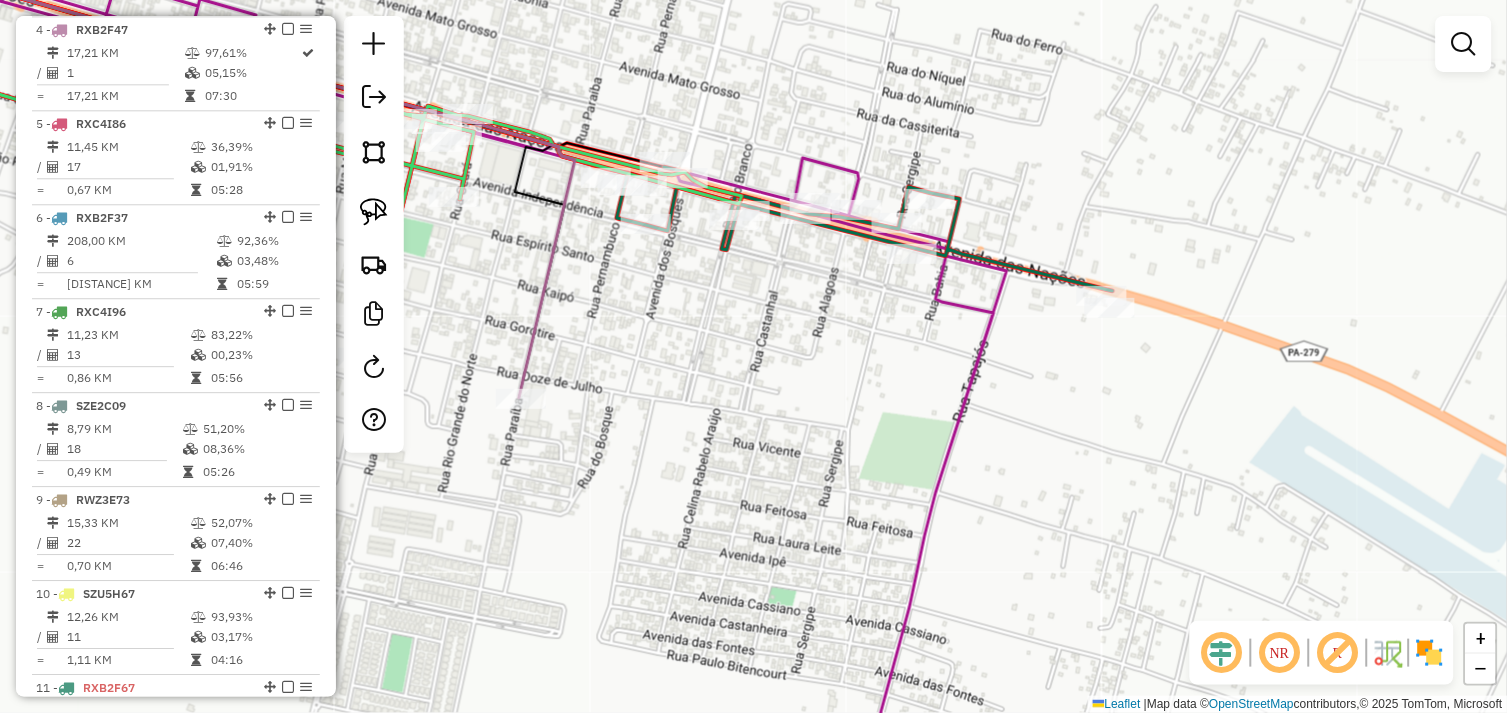 drag, startPoint x: 1010, startPoint y: 362, endPoint x: 784, endPoint y: 394, distance: 228.25424 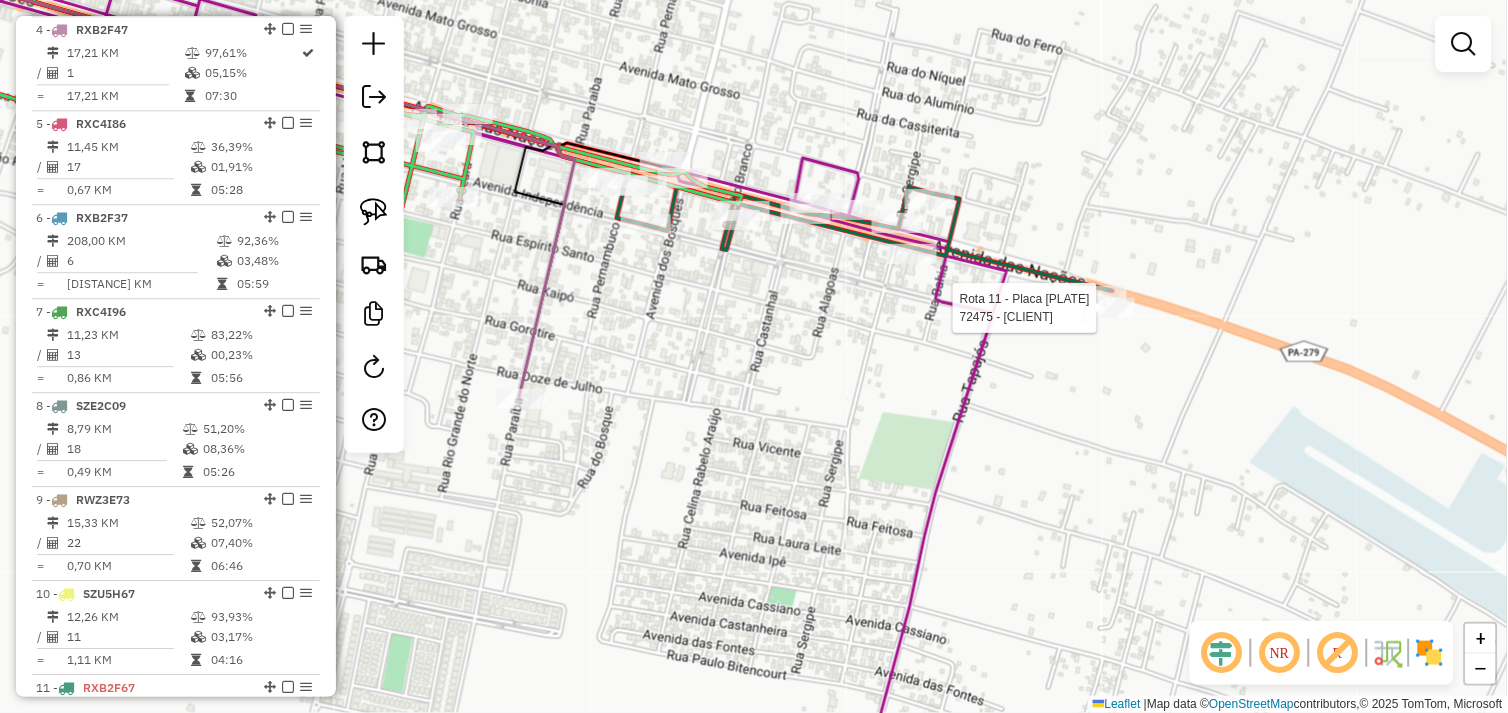 select on "*********" 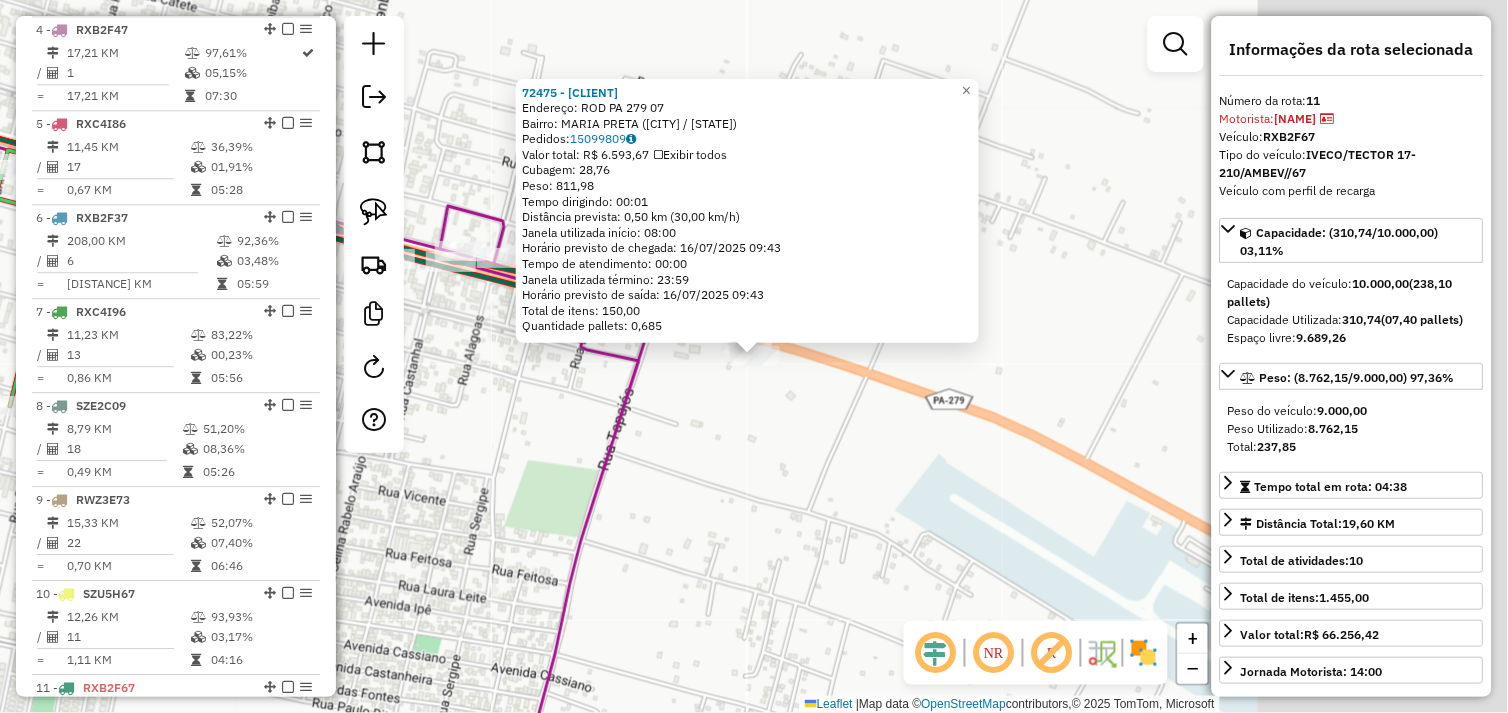 scroll, scrollTop: 1298, scrollLeft: 0, axis: vertical 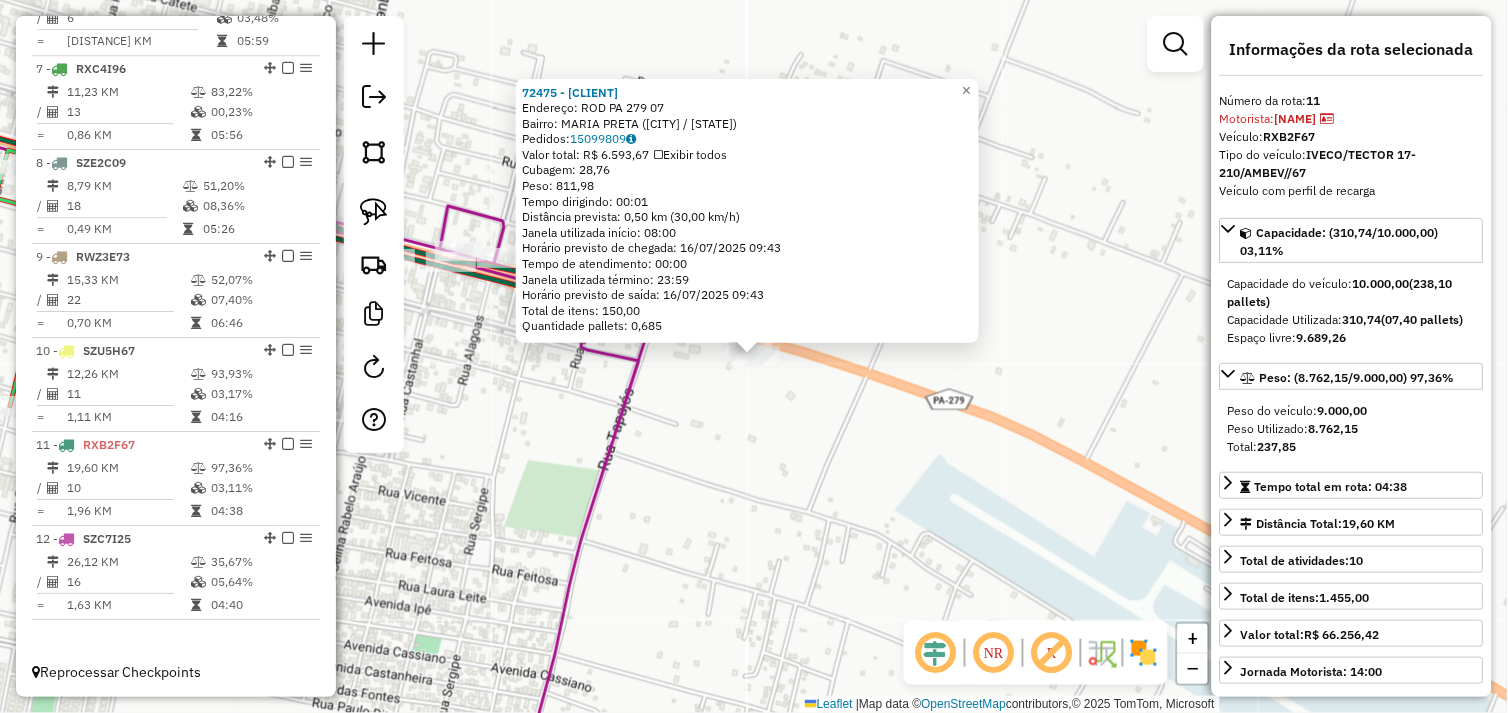 click on "72475 - TEXAS BEER  Endereço:  ROD PA 279 07   Bairro: MARIA PRETA (OURILANDIA DO NORTE / PA)   Pedidos:  15099809   Valor total: R$ 6.593,67   Exibir todos   Cubagem: 28,76  Peso: 811,98  Tempo dirigindo: 00:01   Distância prevista: 0,50 km (30,00 km/h)   Janela utilizada início: 08:00   Horário previsto de chegada: 16/07/2025 09:43   Tempo de atendimento: 00:00   Janela utilizada término: 23:59   Horário previsto de saída: 16/07/2025 09:43   Total de itens: 150,00   Quantidade pallets: 0,685  × Janela de atendimento Grade de atendimento Capacidade Transportadoras Veículos Cliente Pedidos  Rotas Selecione os dias de semana para filtrar as janelas de atendimento  Seg   Ter   Qua   Qui   Sex   Sáb   Dom  Informe o período da janela de atendimento: De: Até:  Filtrar exatamente a janela do cliente  Considerar janela de atendimento padrão  Selecione os dias de semana para filtrar as grades de atendimento  Seg   Ter   Qua   Qui   Sex   Sáb   Dom   Considerar clientes sem dia de atendimento cadastrado" 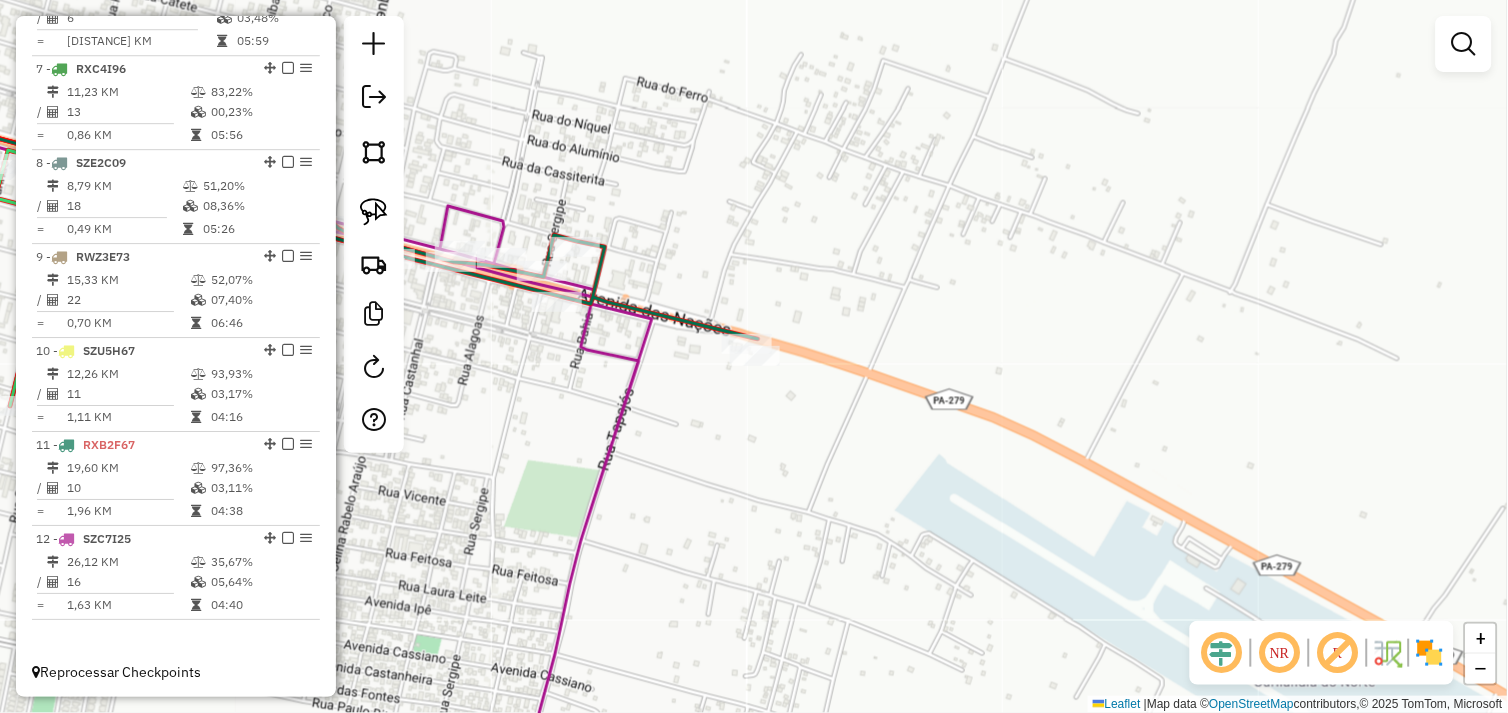 drag, startPoint x: 563, startPoint y: 471, endPoint x: 895, endPoint y: 447, distance: 332.86633 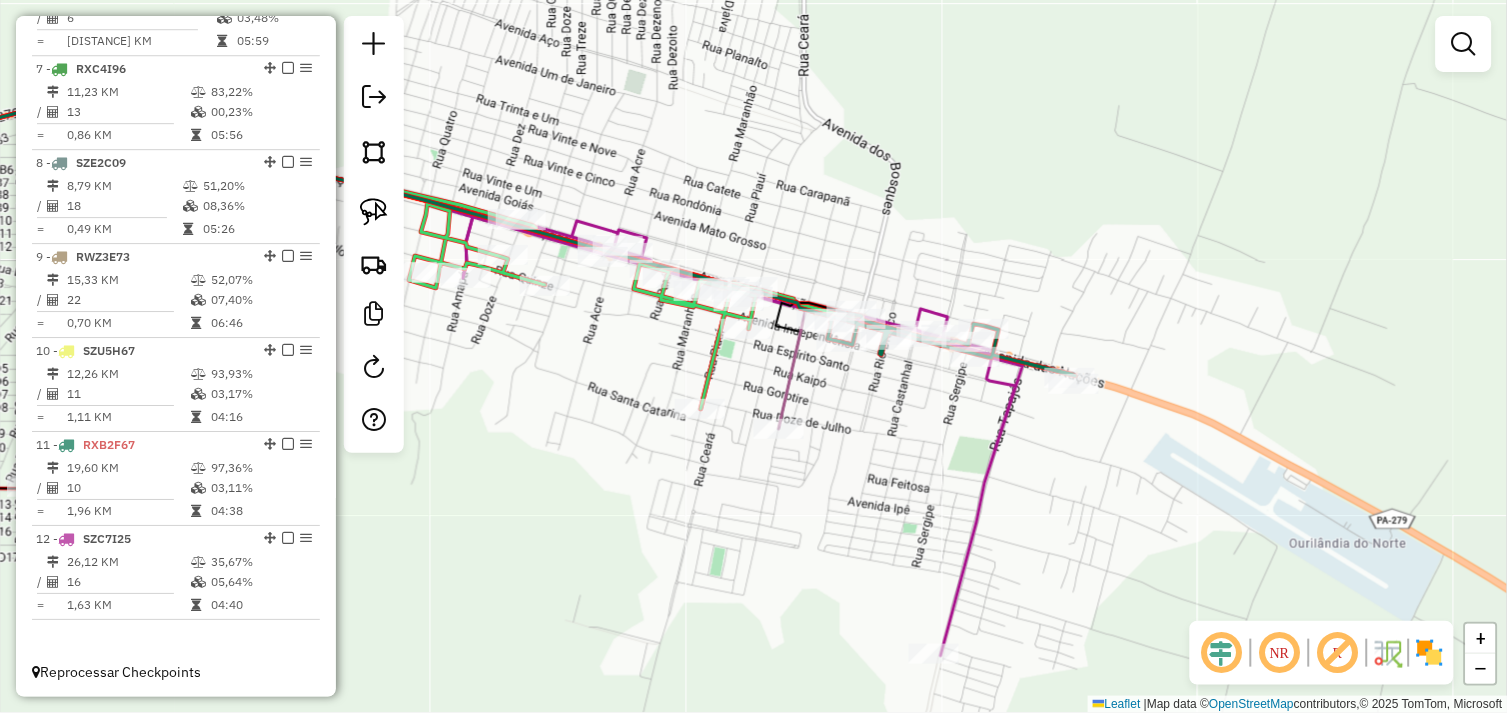drag, startPoint x: 627, startPoint y: 411, endPoint x: 718, endPoint y: 395, distance: 92.39589 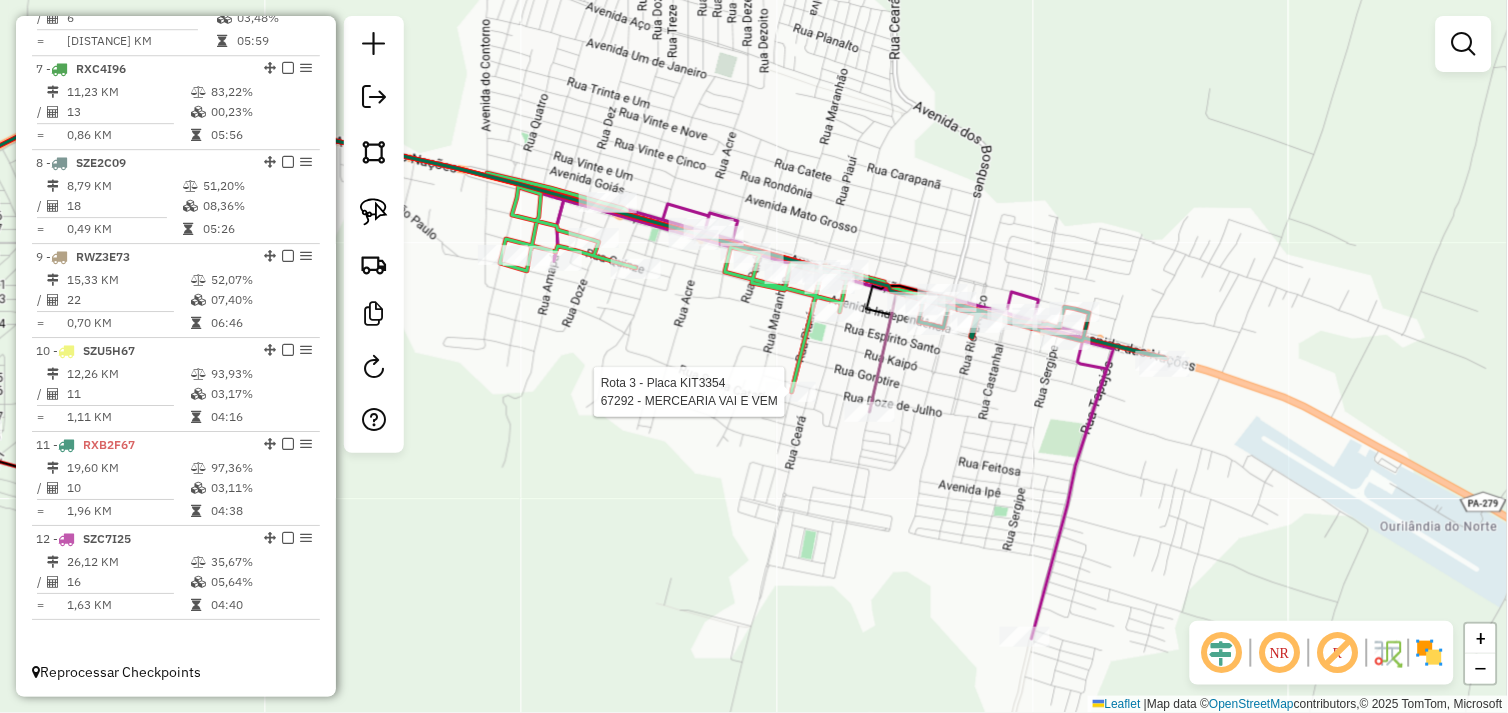 select on "*********" 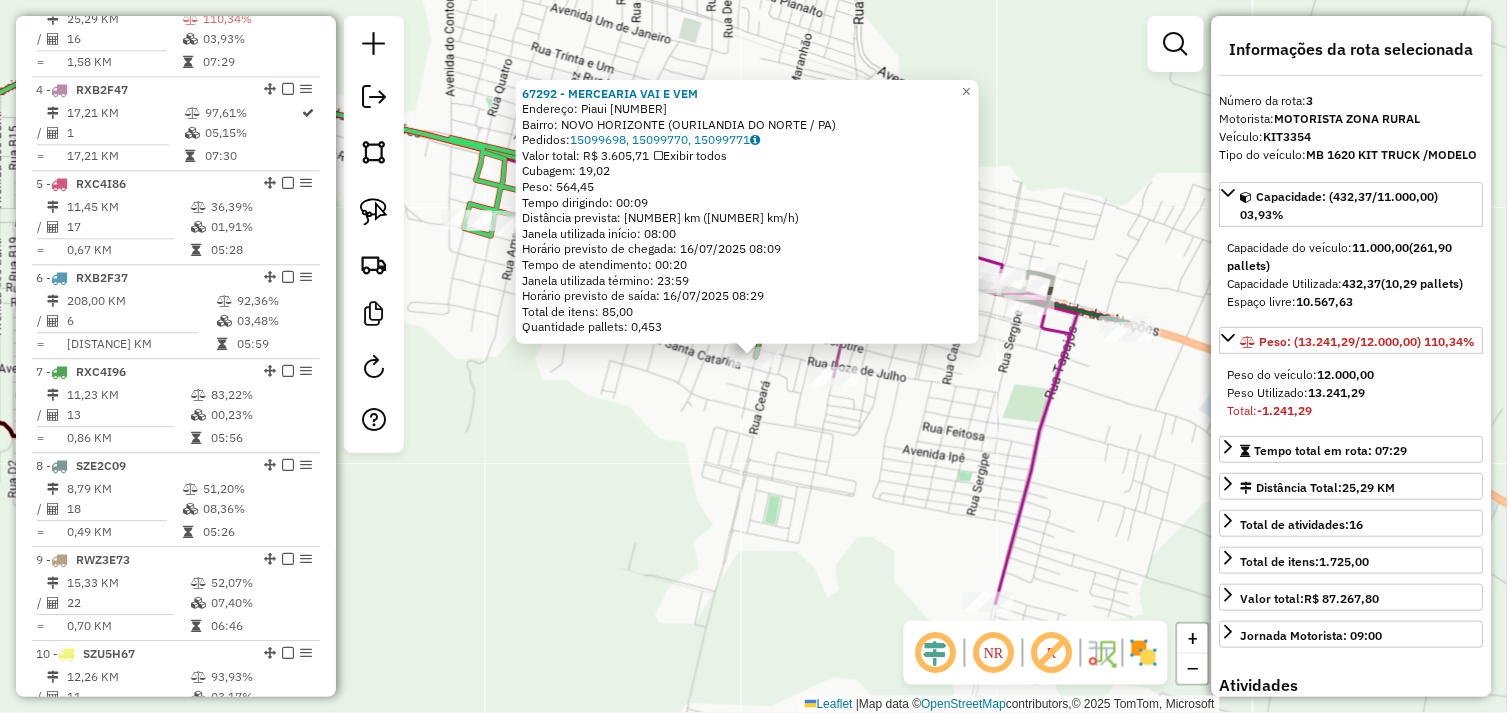 scroll, scrollTop: 961, scrollLeft: 0, axis: vertical 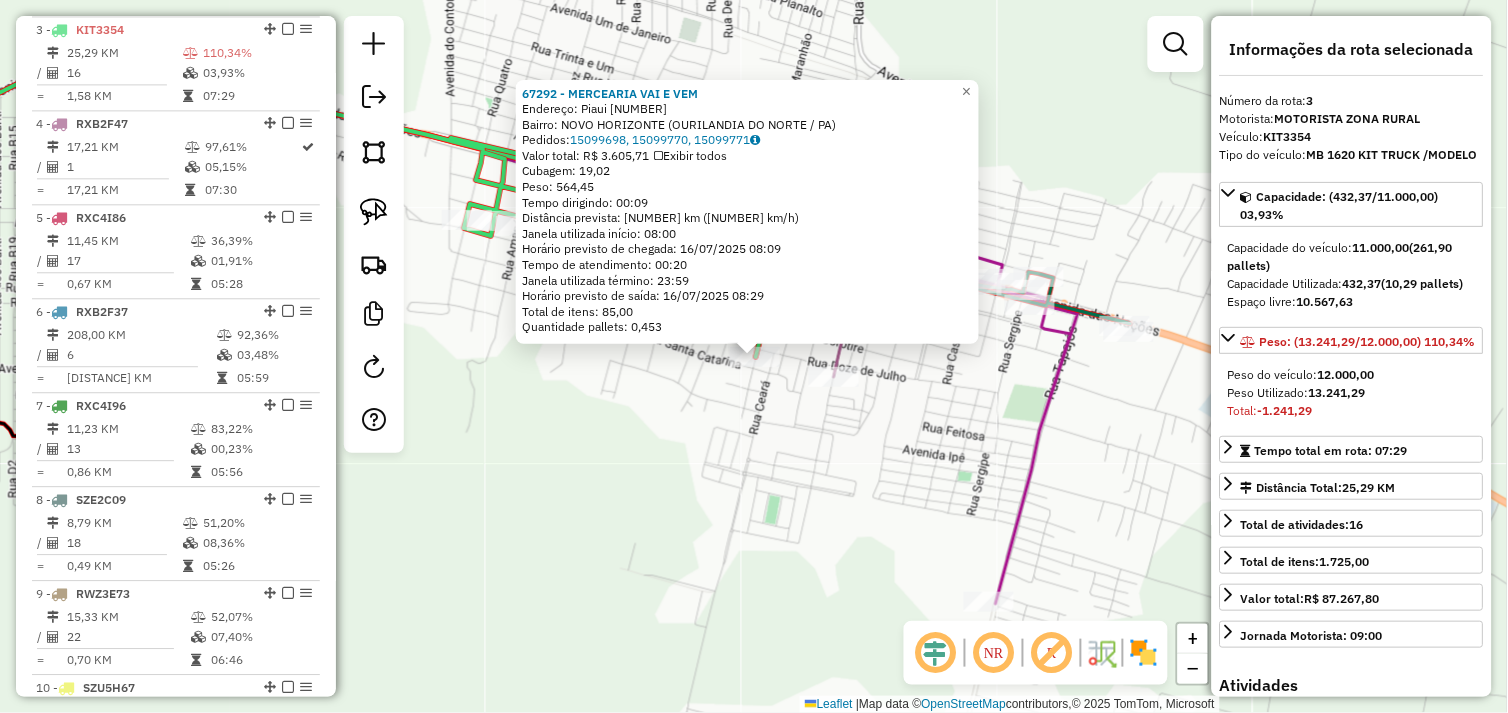 click on "67292 - MERCEARIA VAI E VEM  Endereço:  Piaui 1400   Bairro: NOVO HORIZONTE (OURILANDIA DO NORTE / PA)   Pedidos:  15099698, 15099770, 15099771   Valor total: R$ 3.605,71   Exibir todos   Cubagem: 19,02  Peso: 564,45  Tempo dirigindo: 00:09   Distância prevista: 8,184 km (54,56 km/h)   Janela utilizada início: 08:00   Horário previsto de chegada: 16/07/2025 08:09   Tempo de atendimento: 00:20   Janela utilizada término: 23:59   Horário previsto de saída: 16/07/2025 08:29   Total de itens: 85,00   Quantidade pallets: 0,453  × Janela de atendimento Grade de atendimento Capacidade Transportadoras Veículos Cliente Pedidos  Rotas Selecione os dias de semana para filtrar as janelas de atendimento  Seg   Ter   Qua   Qui   Sex   Sáb   Dom  Informe o período da janela de atendimento: De: Até:  Filtrar exatamente a janela do cliente  Considerar janela de atendimento padrão  Selecione os dias de semana para filtrar as grades de atendimento  Seg   Ter   Qua   Qui   Sex   Sáb   Dom   Peso mínimo:   De:  De:" 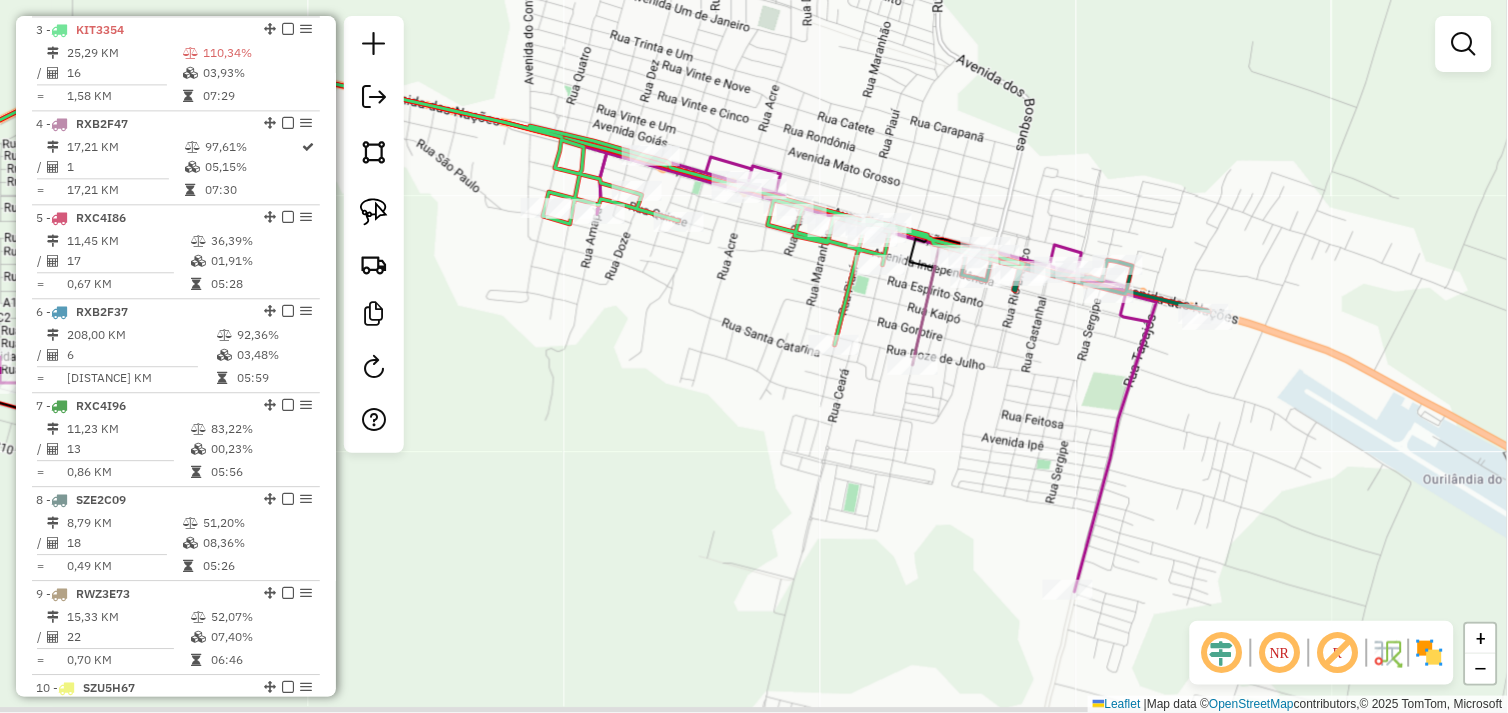 drag, startPoint x: 613, startPoint y: 460, endPoint x: 713, endPoint y: 447, distance: 100.84146 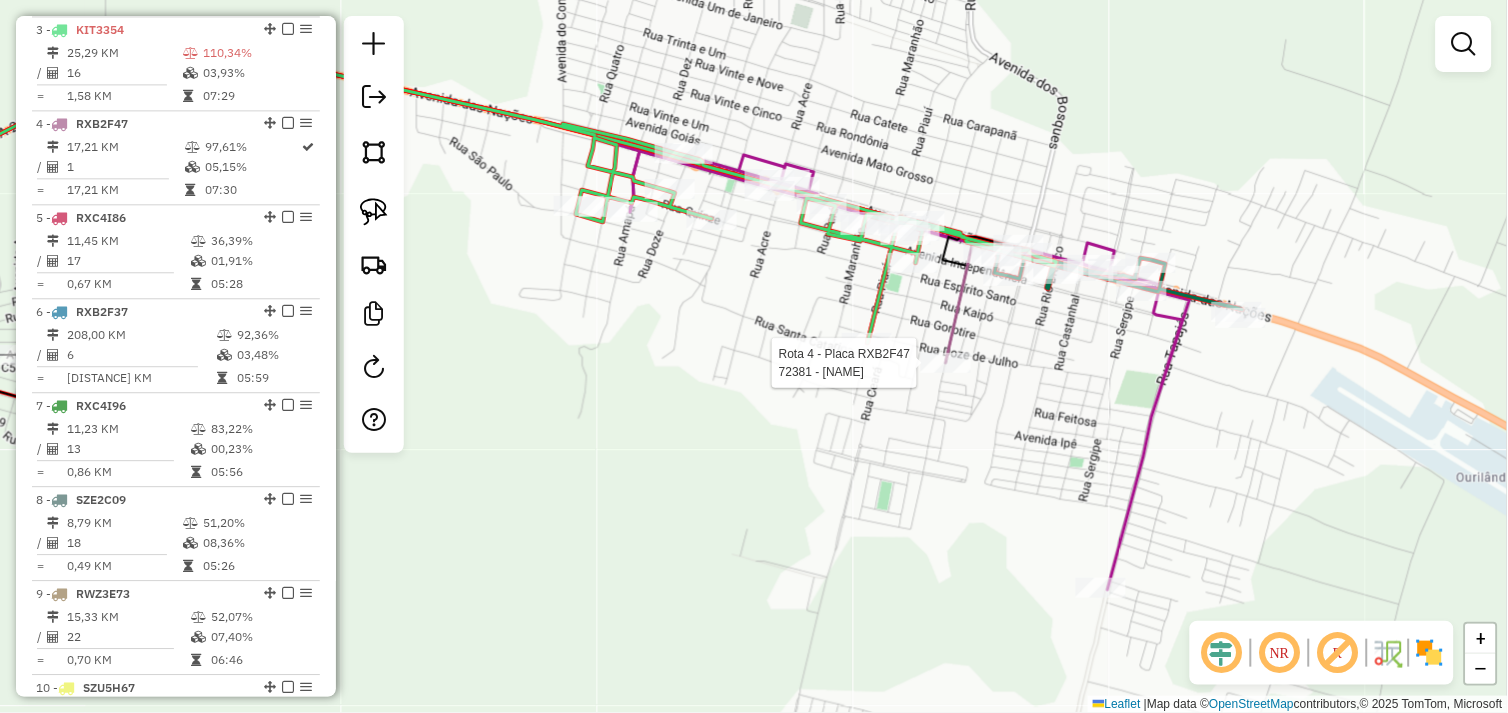 select on "*********" 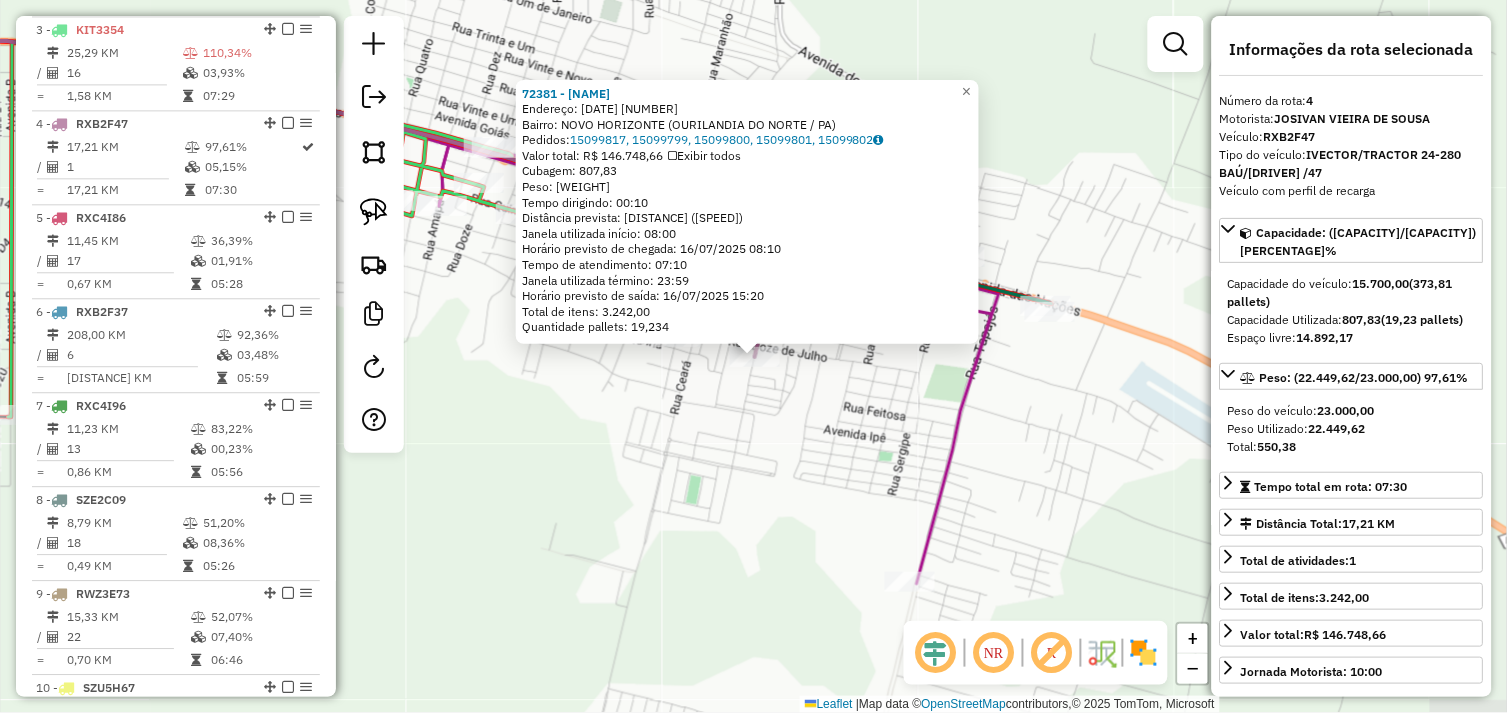 scroll, scrollTop: 1055, scrollLeft: 0, axis: vertical 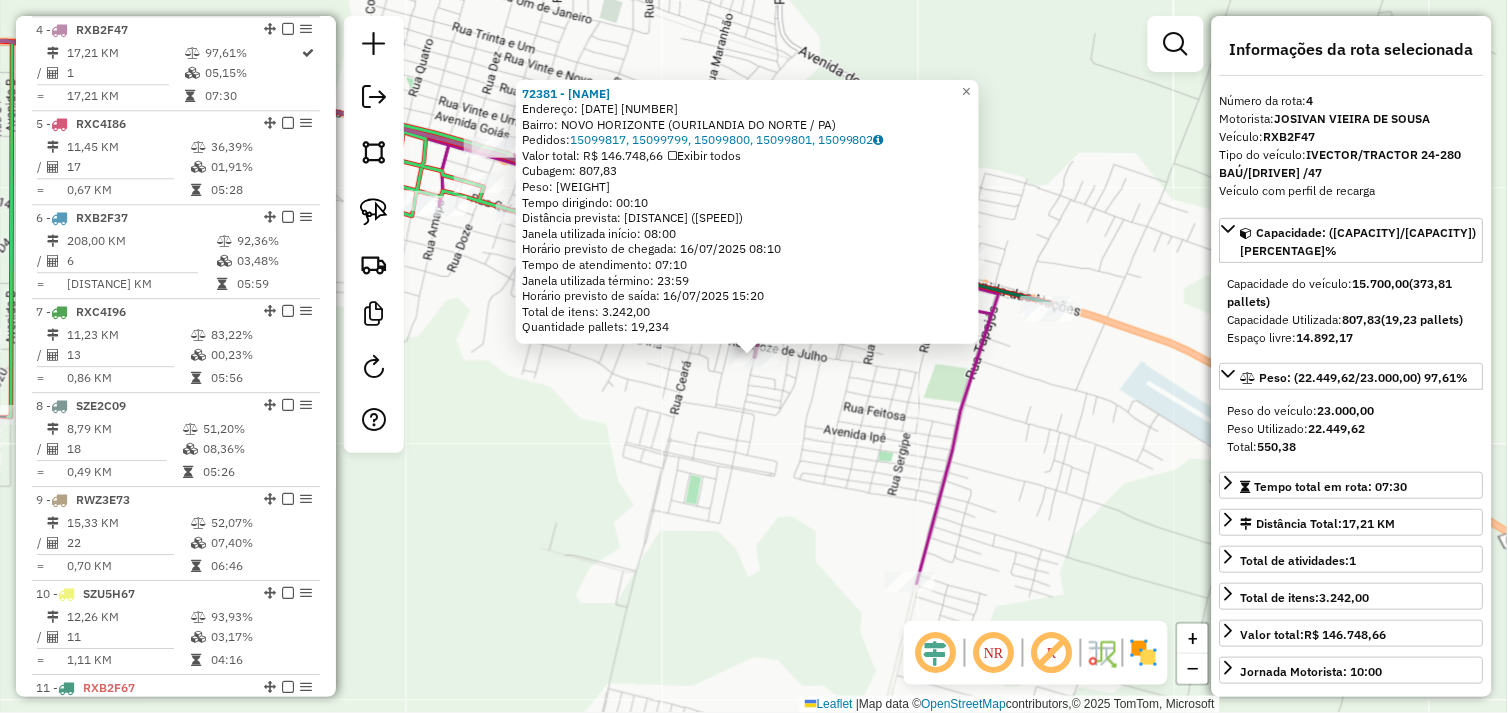 click on "72381 - ATACADAO MACRE  Endereço:  12 DE JULHO 1736   Bairro: NOVO HORIZONTE (OURILANDIA DO NORTE / PA)   Pedidos:  15099817, 15099799, 15099800, 15099801, 15099802   Valor total: R$ 146.748,66   Exibir todos   Cubagem: 807,83  Peso: 22.449,62  Tempo dirigindo: 00:10   Distância prevista: 8,543 km (51,26 km/h)   Janela utilizada início: 08:00   Horário previsto de chegada: 16/07/2025 08:10   Tempo de atendimento: 07:10   Janela utilizada término: 23:59   Horário previsto de saída: 16/07/2025 15:20   Total de itens: 3.242,00   Quantidade pallets: 19,234  × Janela de atendimento Grade de atendimento Capacidade Transportadoras Veículos Cliente Pedidos  Rotas Selecione os dias de semana para filtrar as janelas de atendimento  Seg   Ter   Qua   Qui   Sex   Sáb   Dom  Informe o período da janela de atendimento: De: Até:  Filtrar exatamente a janela do cliente  Considerar janela de atendimento padrão  Selecione os dias de semana para filtrar as grades de atendimento  Seg   Ter   Qua   Qui   Sex   Sáb" 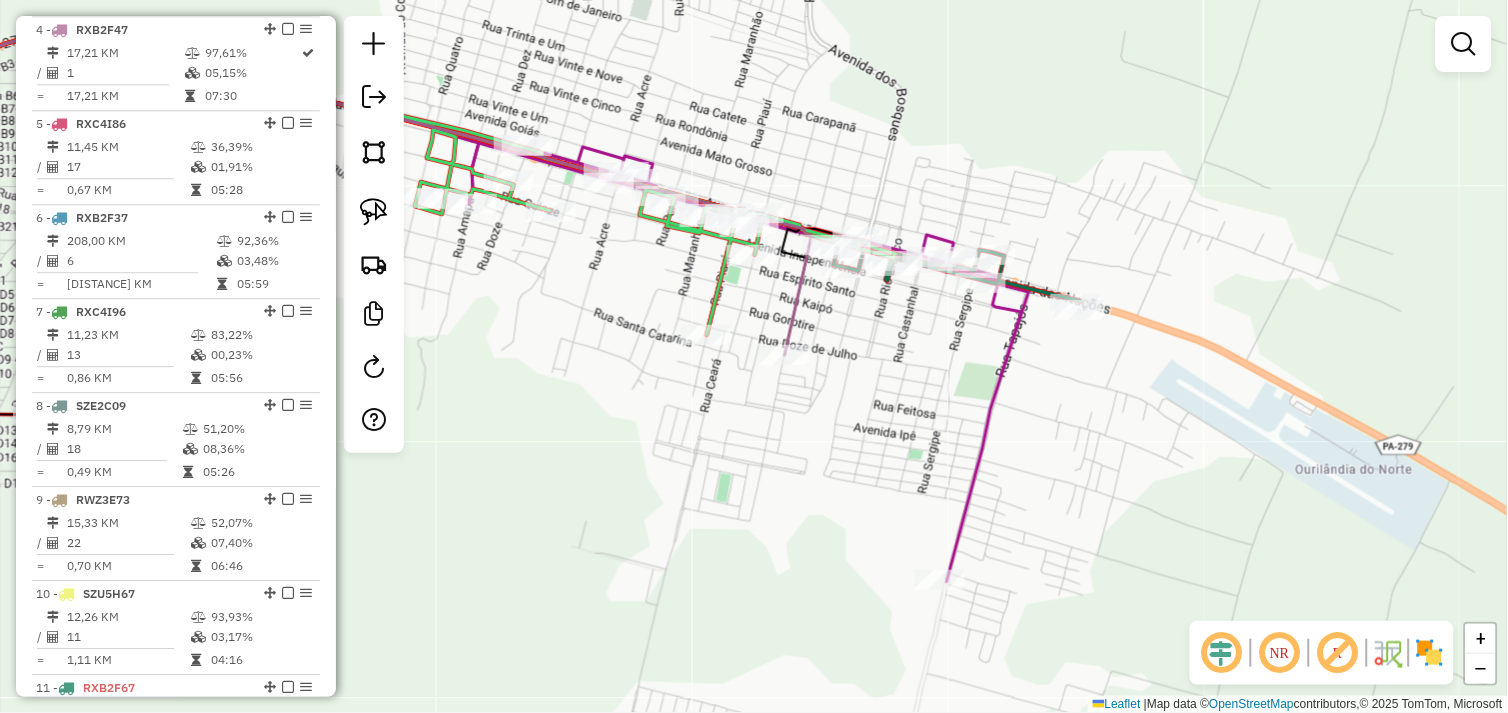drag, startPoint x: 597, startPoint y: 437, endPoint x: 697, endPoint y: 435, distance: 100.02 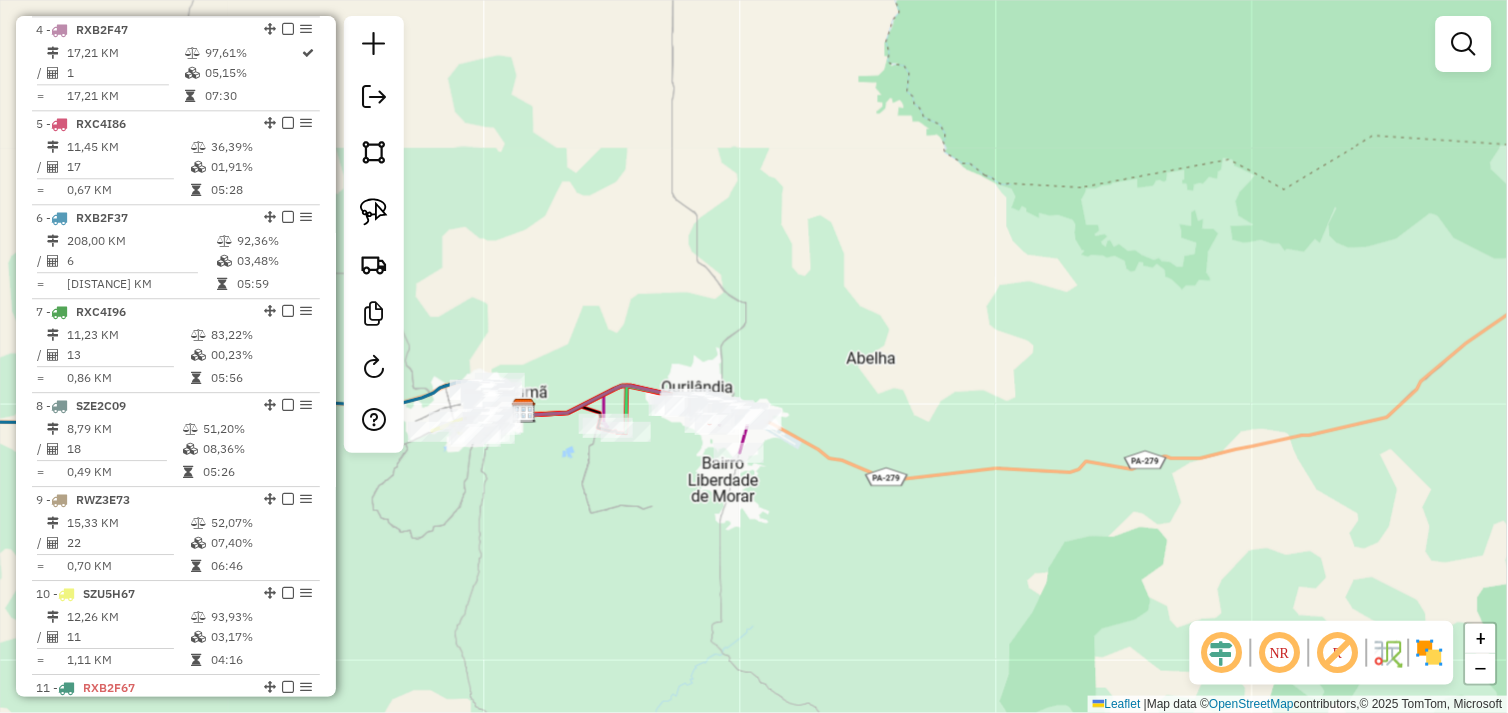 drag, startPoint x: 604, startPoint y: 504, endPoint x: 794, endPoint y: 503, distance: 190.00262 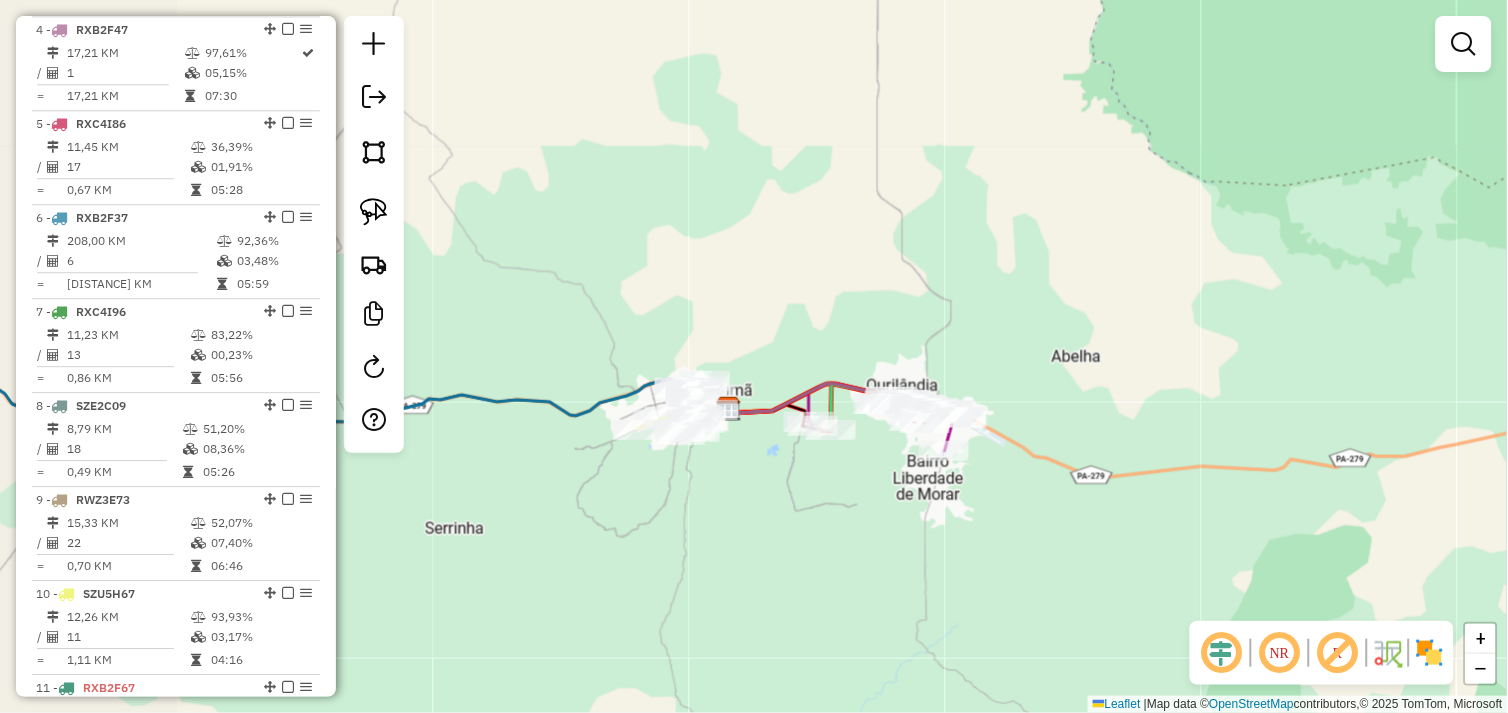 drag, startPoint x: 681, startPoint y: 495, endPoint x: 767, endPoint y: 522, distance: 90.13878 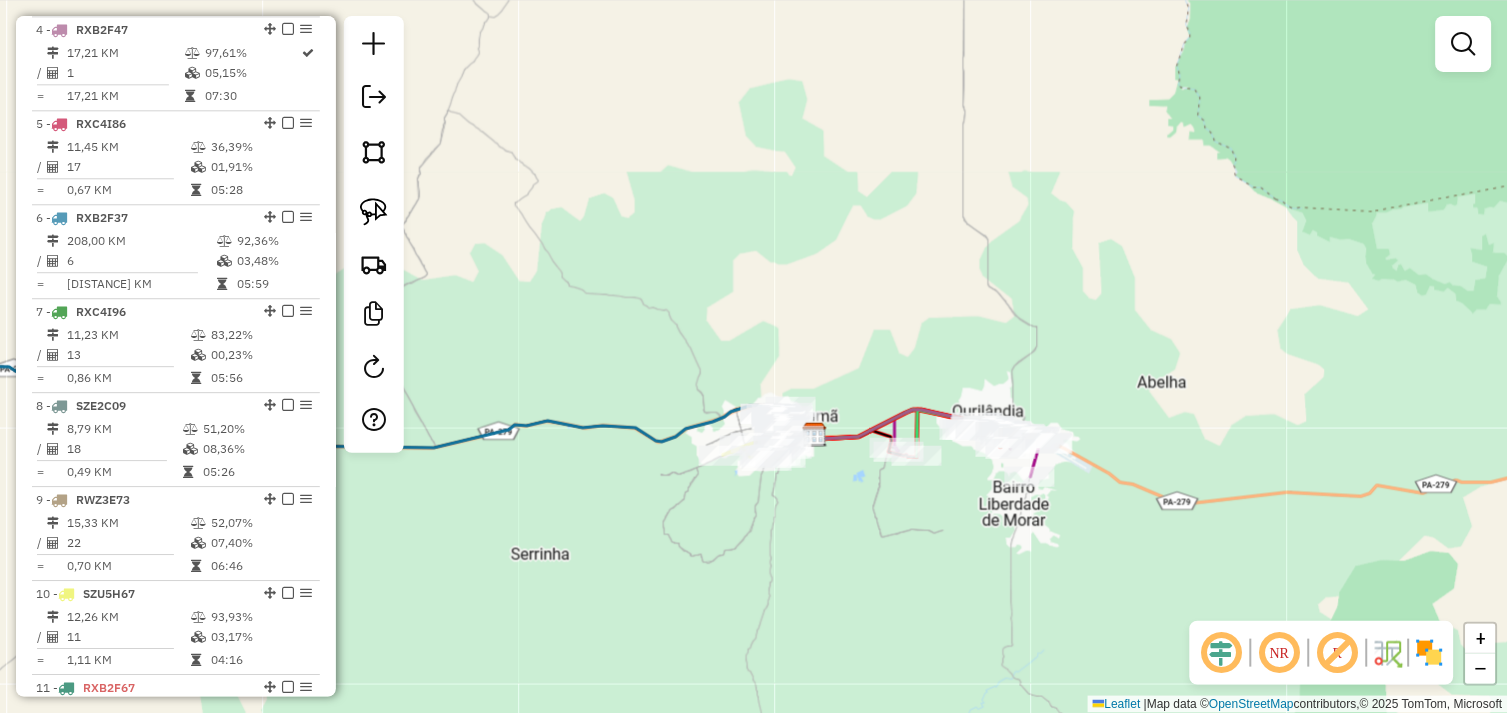 drag, startPoint x: 551, startPoint y: 555, endPoint x: 800, endPoint y: 561, distance: 249.07228 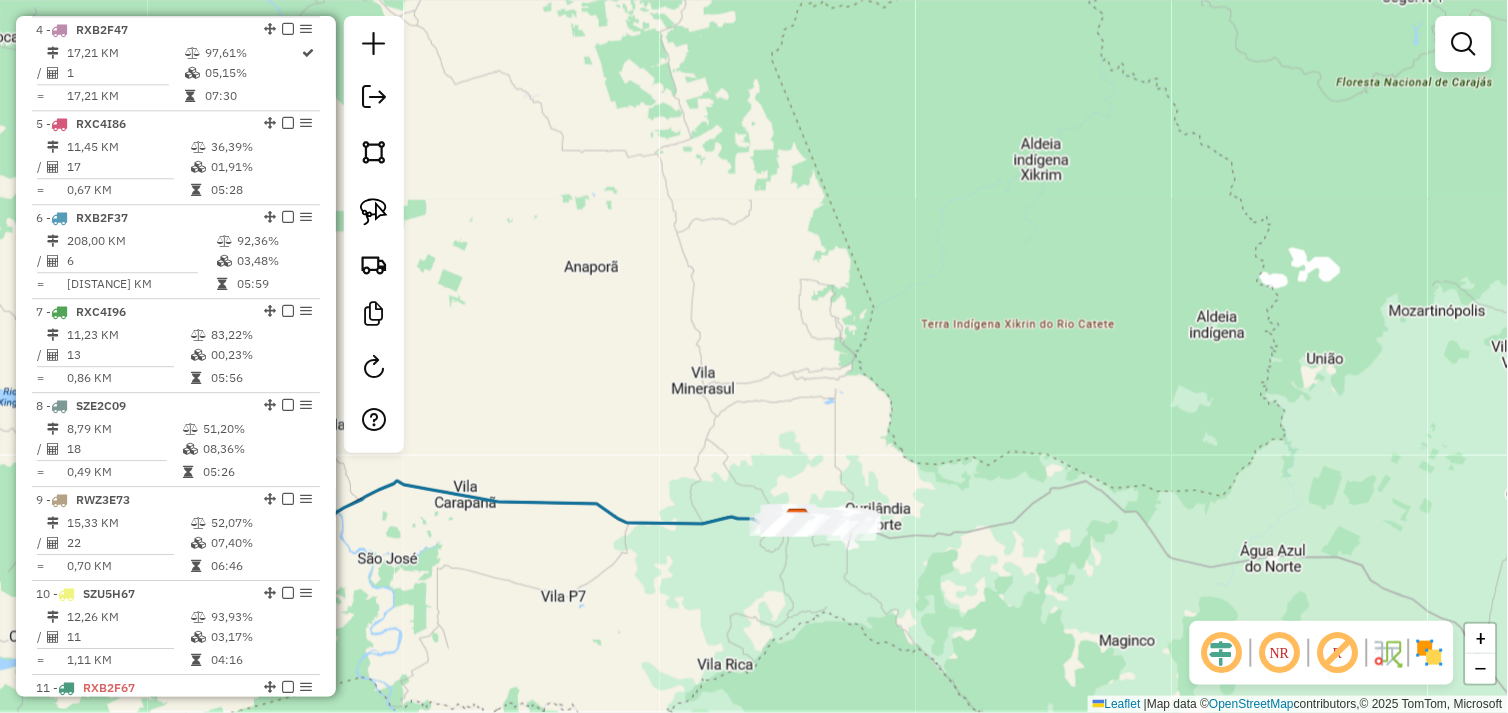 drag, startPoint x: 560, startPoint y: 586, endPoint x: 900, endPoint y: 512, distance: 347.95978 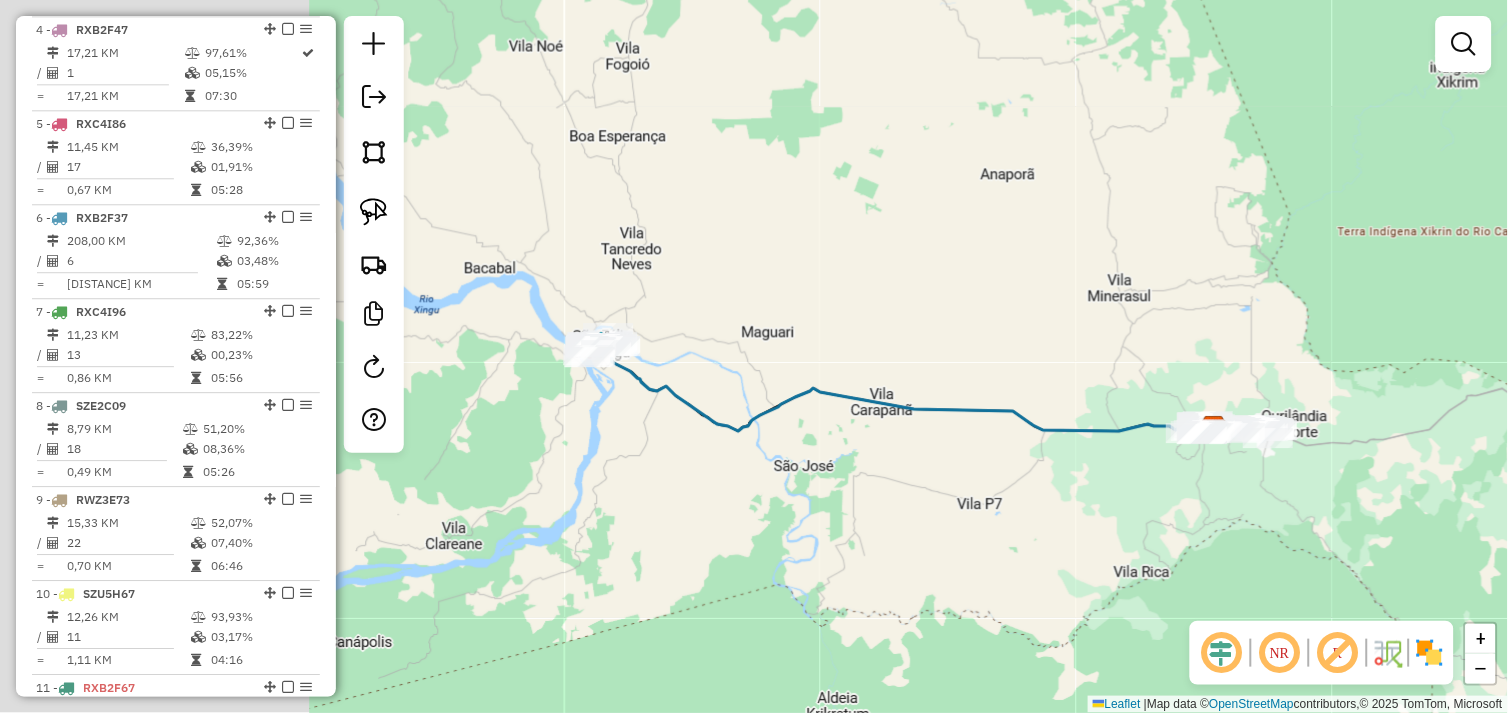 drag, startPoint x: 814, startPoint y: 550, endPoint x: 838, endPoint y: 547, distance: 24.186773 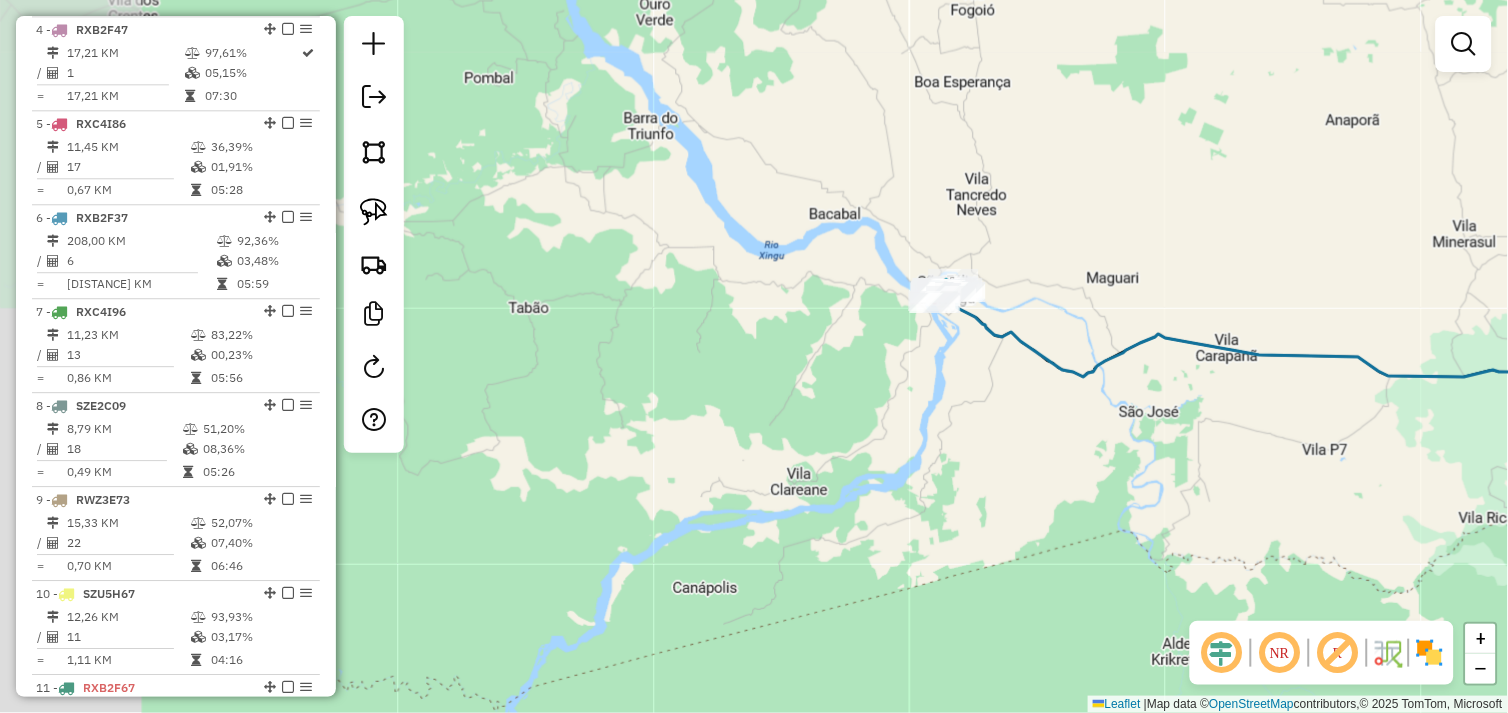drag, startPoint x: 858, startPoint y: 433, endPoint x: 792, endPoint y: 493, distance: 89.19641 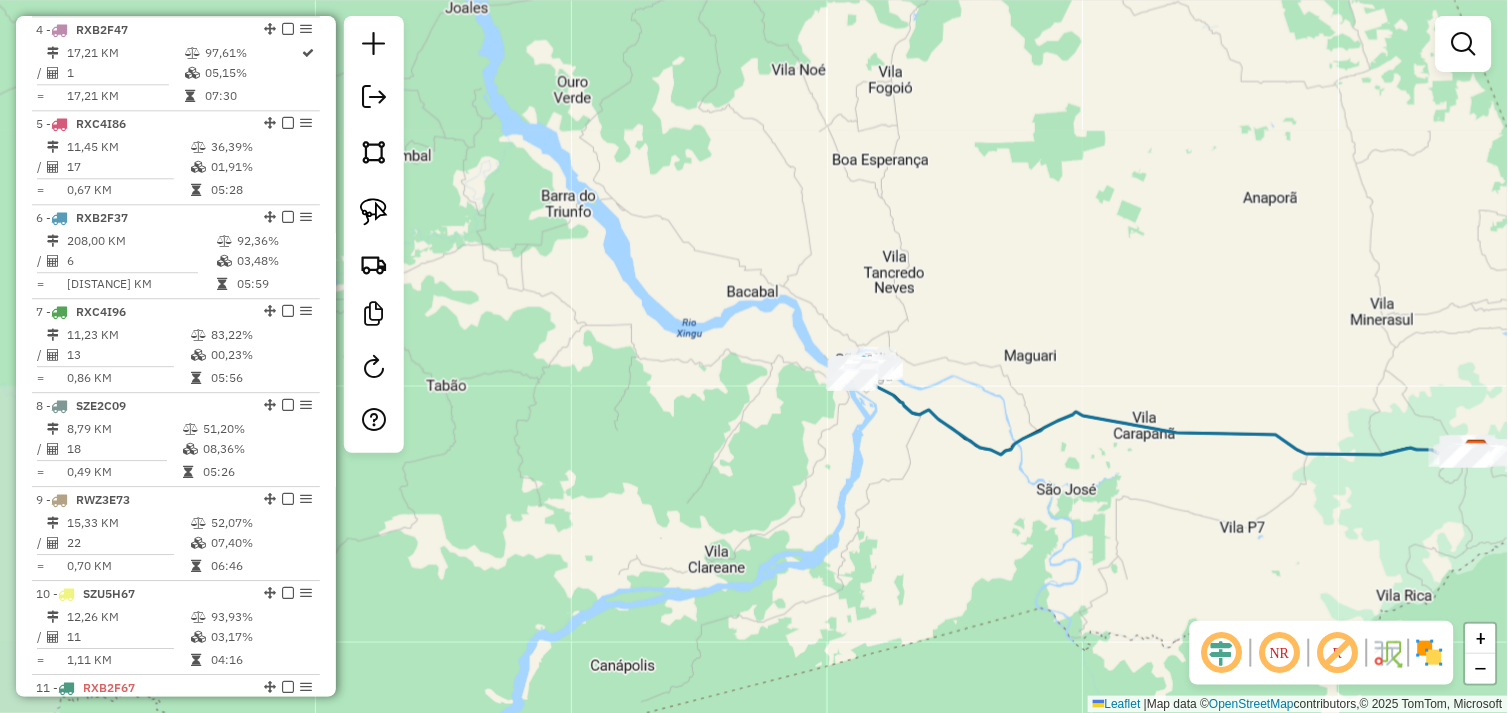 drag, startPoint x: 801, startPoint y: 462, endPoint x: 747, endPoint y: 526, distance: 83.737686 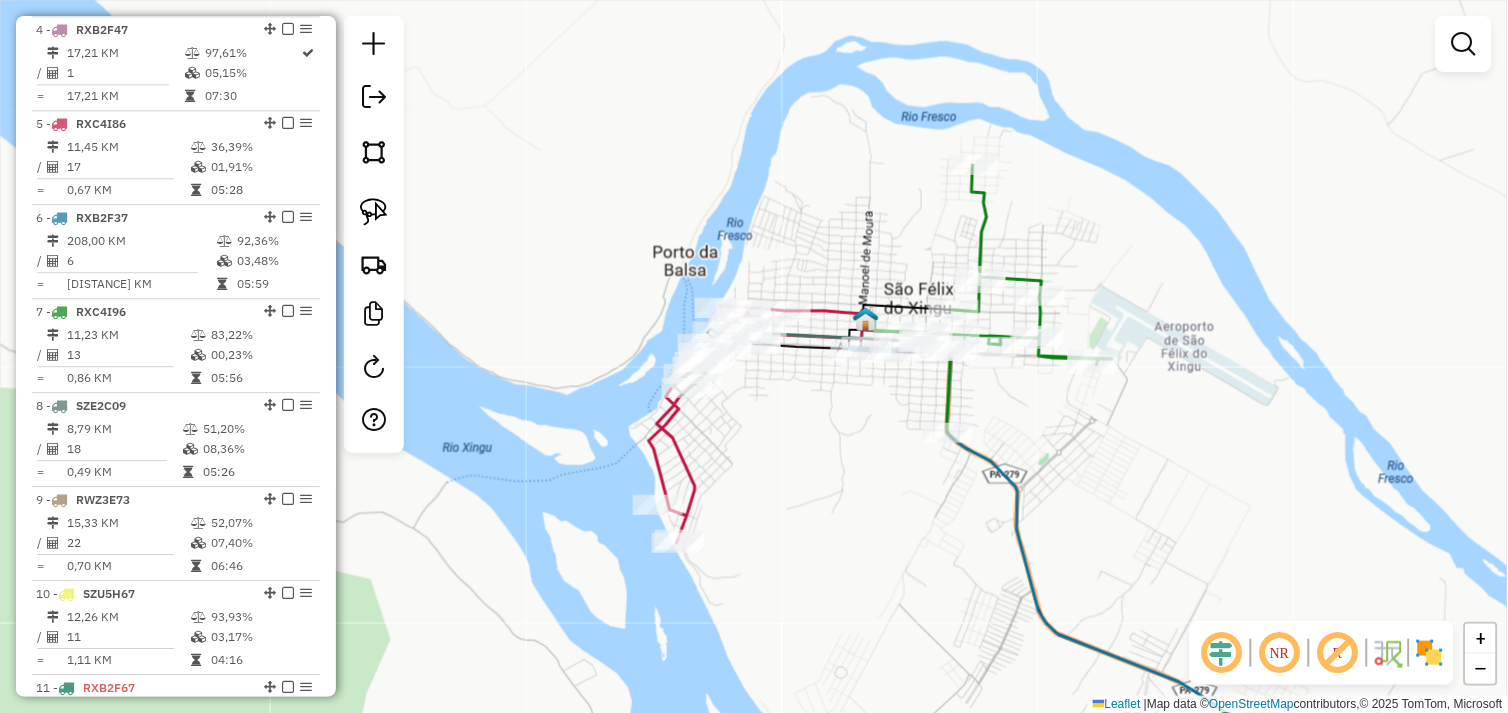 drag, startPoint x: 881, startPoint y: 404, endPoint x: 824, endPoint y: 455, distance: 76.48529 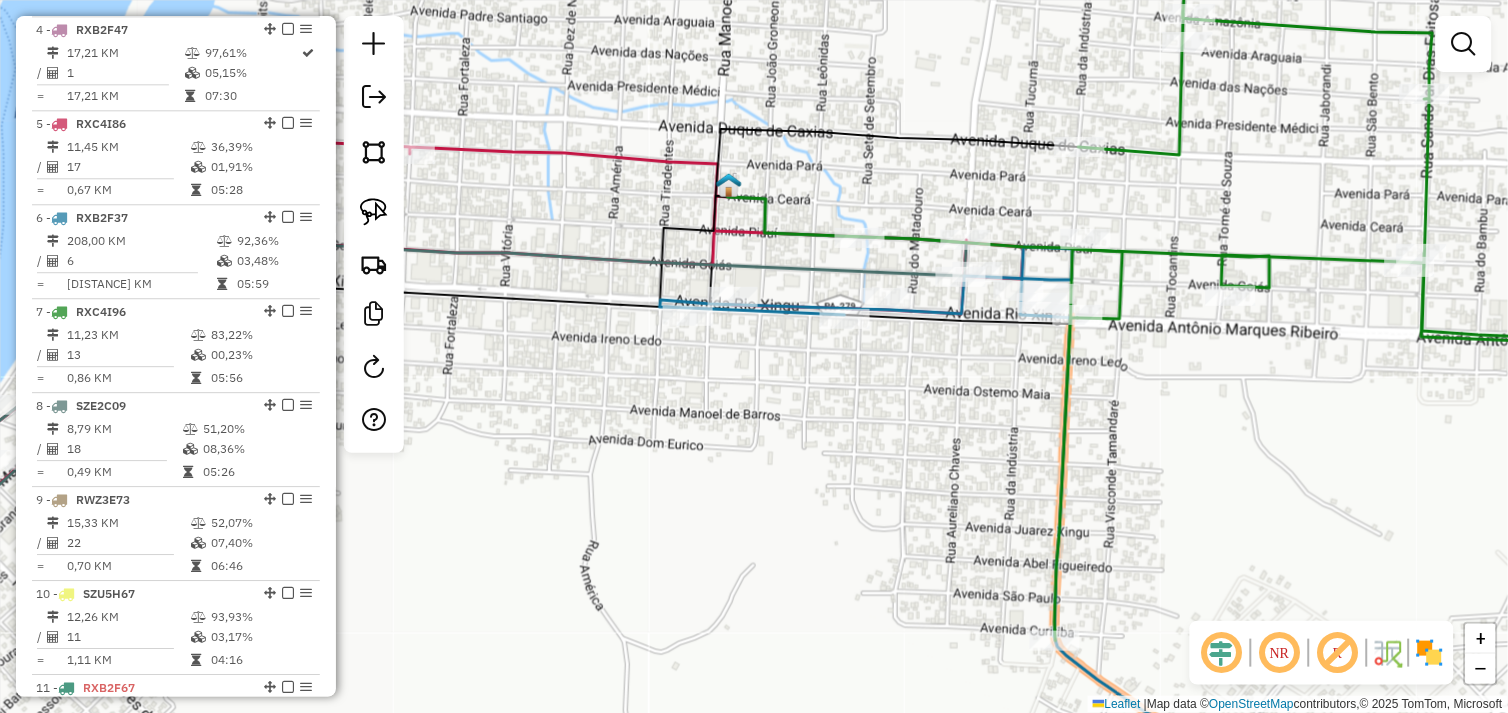 drag, startPoint x: 904, startPoint y: 423, endPoint x: 795, endPoint y: 486, distance: 125.89678 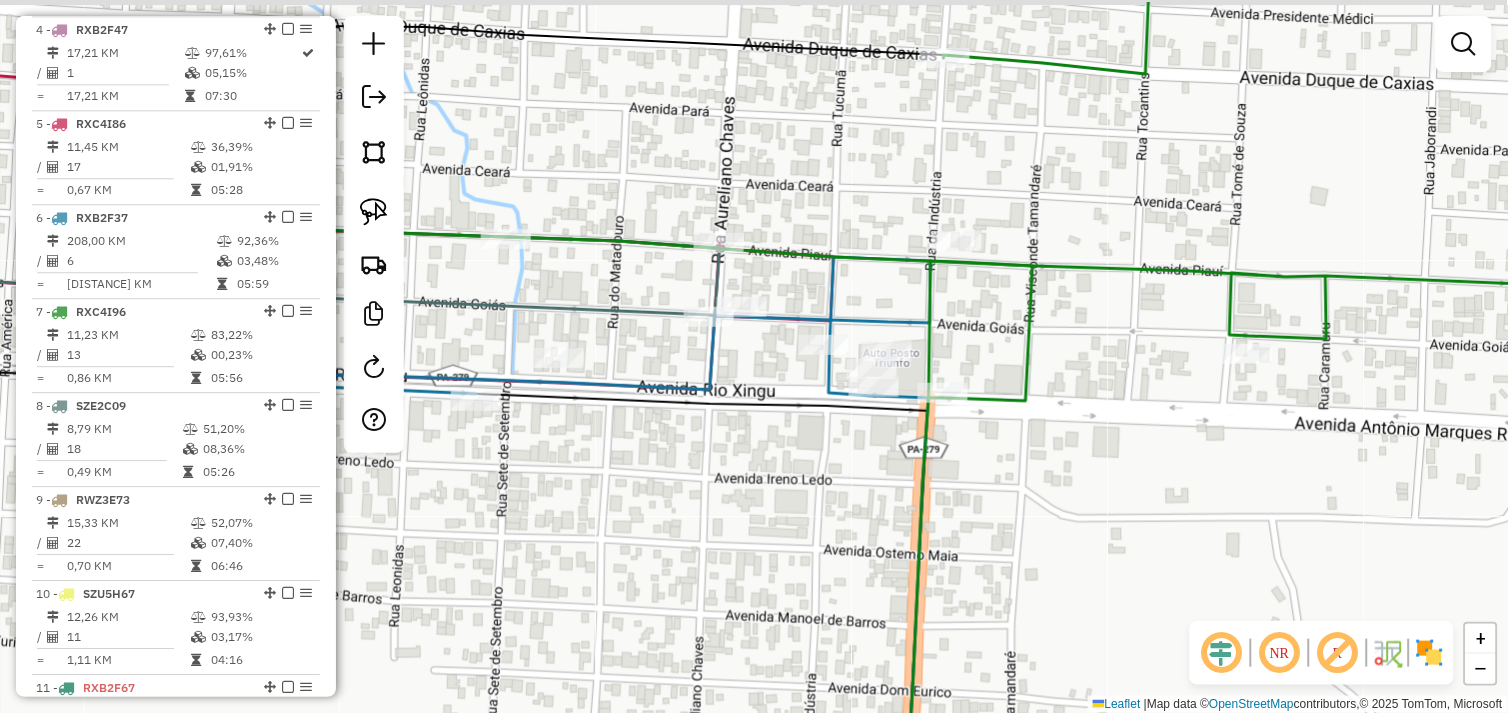 drag, startPoint x: 925, startPoint y: 405, endPoint x: 810, endPoint y: 478, distance: 136.21307 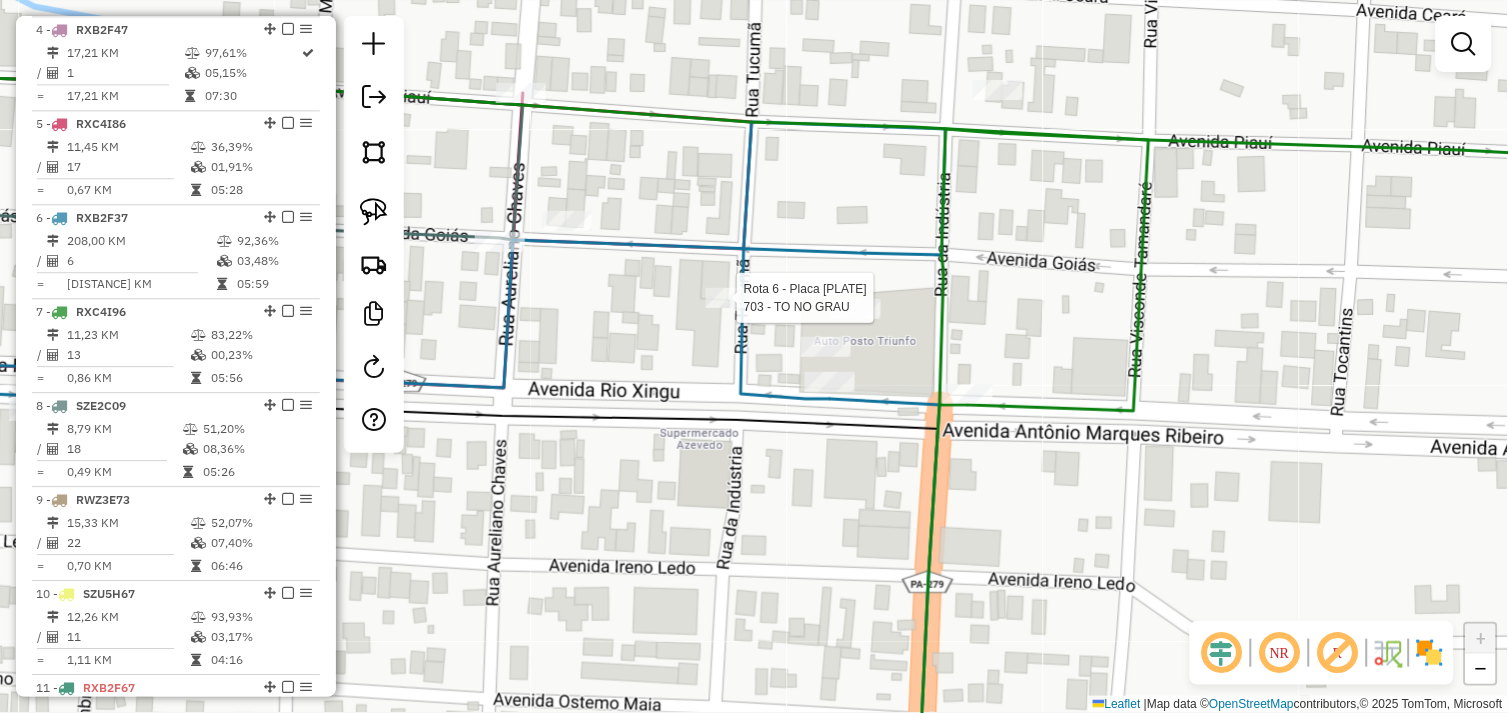 select on "*********" 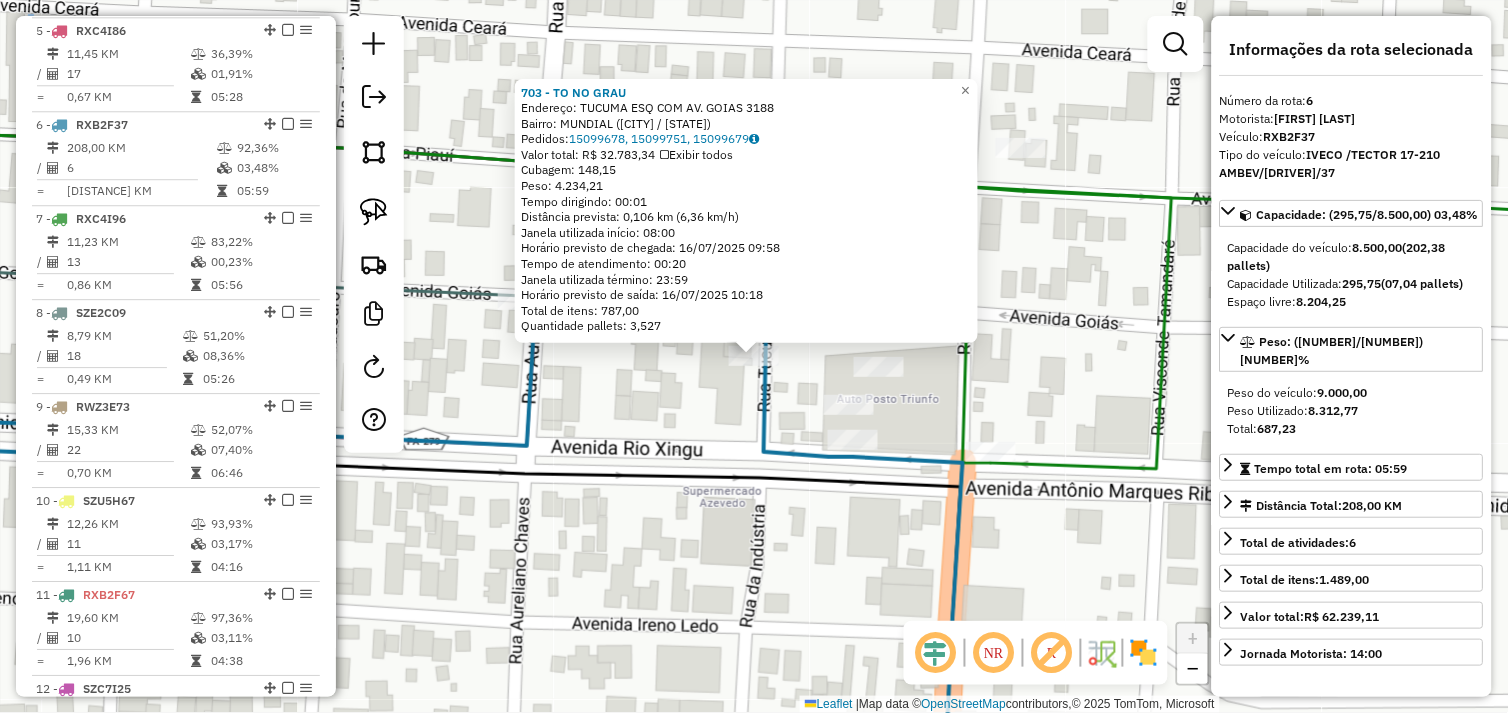 scroll, scrollTop: 1243, scrollLeft: 0, axis: vertical 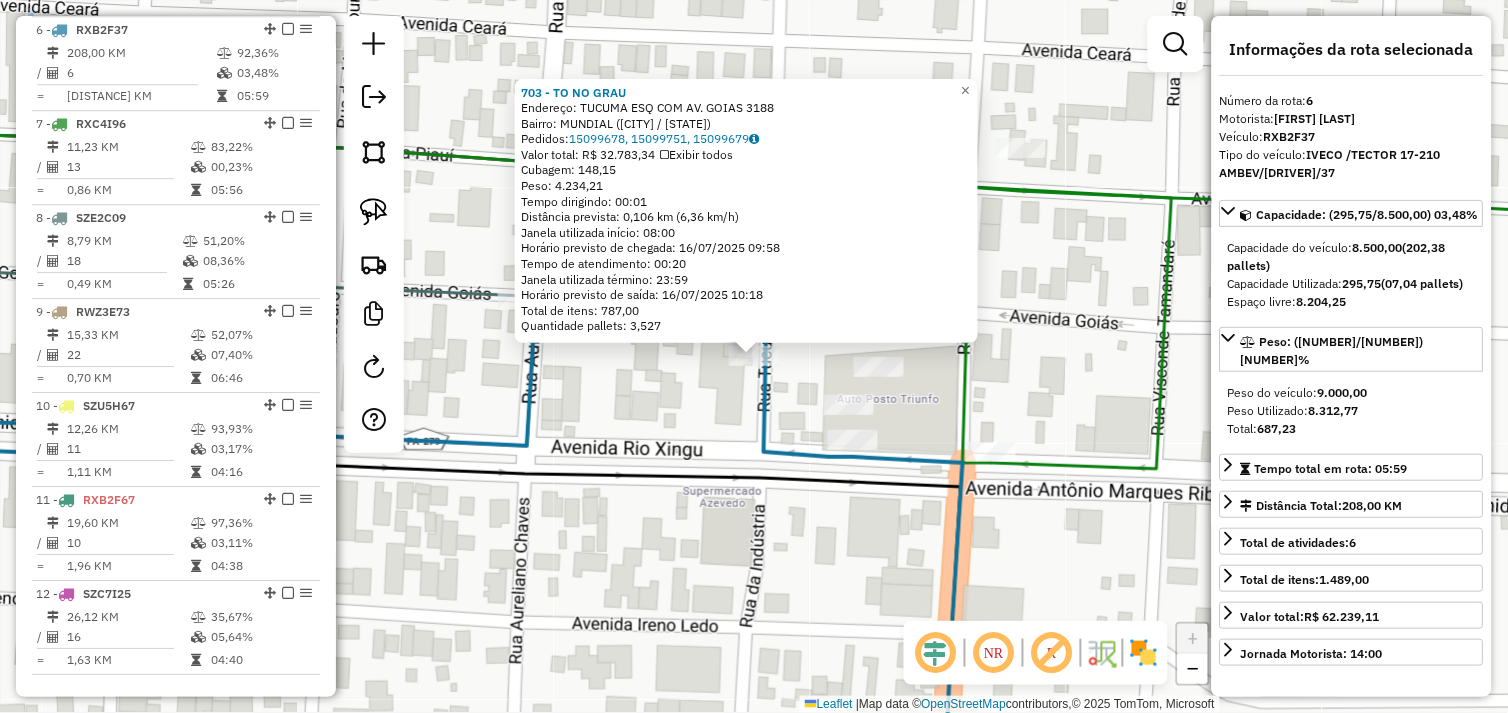 click on "703 - TO NO GRAU  Endereço:  TUCUMA ESQ COM AV. GOIAS 3188   Bairro: MUNDIAL (SAO FELIX DO XINGU / PA)   Pedidos:  15099678, 15099751, 15099679   Valor total: R$ 32.783,34   Exibir todos   Cubagem: 148,15  Peso: 4.234,21  Tempo dirigindo: 00:01   Distância prevista: 0,106 km (6,36 km/h)   Janela utilizada início: 08:00   Horário previsto de chegada: 16/07/2025 09:58   Tempo de atendimento: 00:20   Janela utilizada término: 23:59   Horário previsto de saída: 16/07/2025 10:18   Total de itens: 787,00   Quantidade pallets: 3,527  × Janela de atendimento Grade de atendimento Capacidade Transportadoras Veículos Cliente Pedidos  Rotas Selecione os dias de semana para filtrar as janelas de atendimento  Seg   Ter   Qua   Qui   Sex   Sáb   Dom  Informe o período da janela de atendimento: De: Até:  Filtrar exatamente a janela do cliente  Considerar janela de atendimento padrão  Selecione os dias de semana para filtrar as grades de atendimento  Seg   Ter   Qua   Qui   Sex   Sáb   Dom   Peso mínimo:   De:" 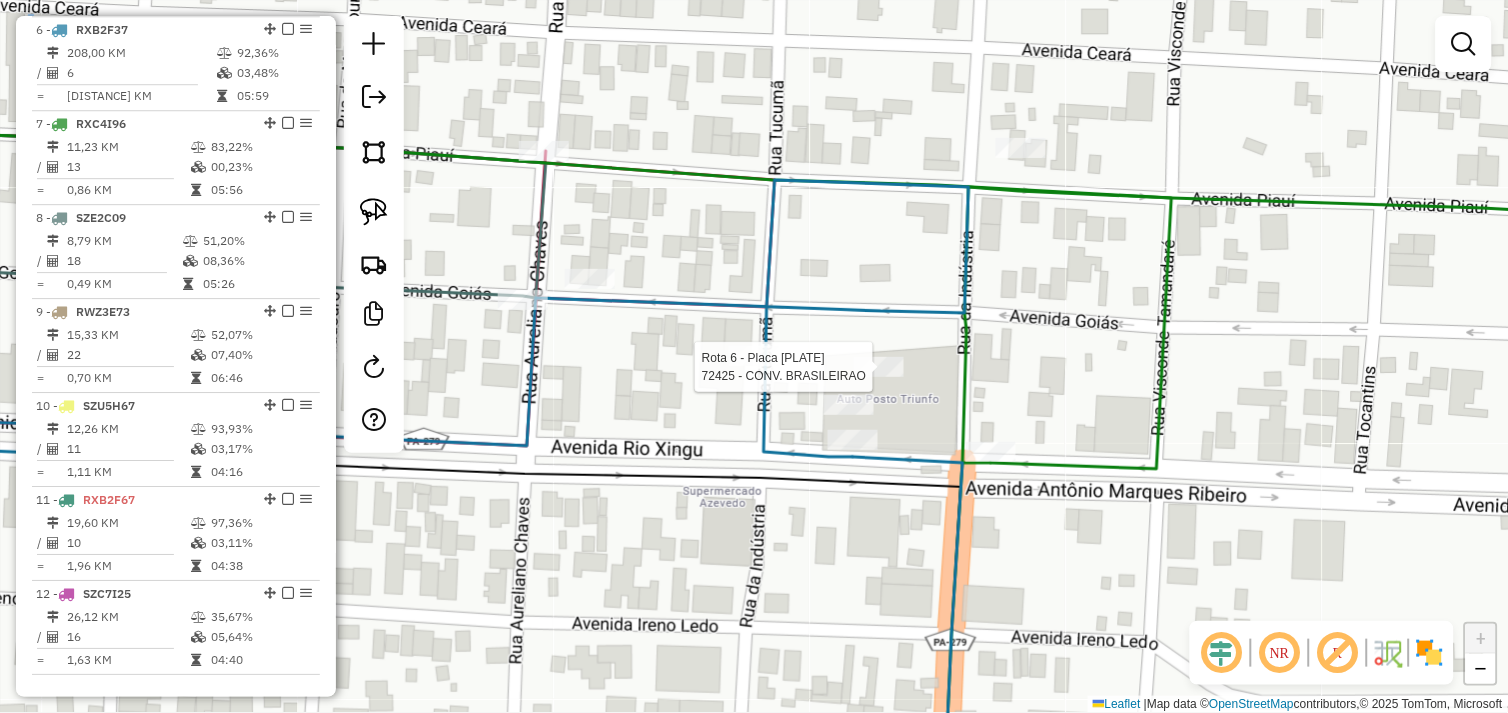 select on "*********" 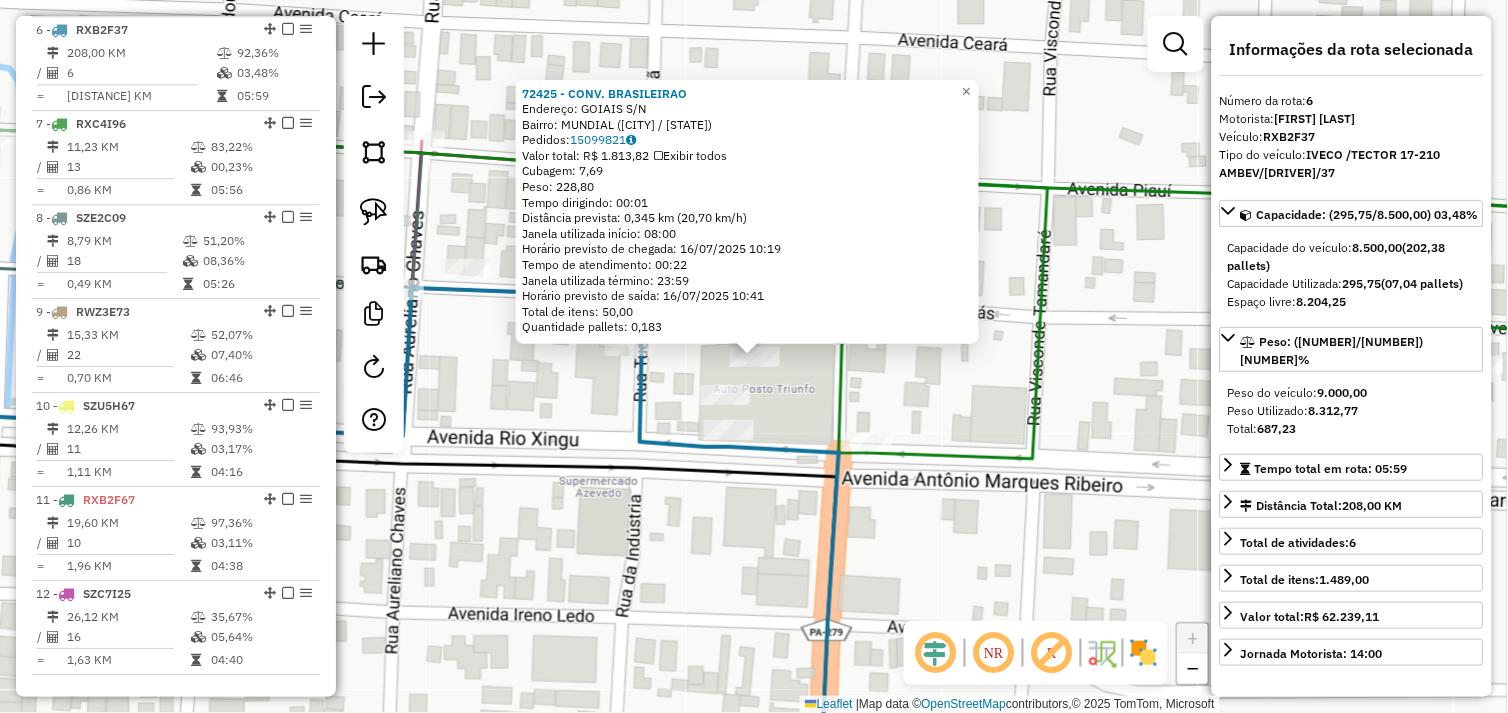 click on "72425 - CONV. BRASILEIRAO  Endereço:  GOIAIS S/N   Bairro: MUNDIAL (SAO FELIX DO XINGU / PA)   Pedidos:  15099821   Valor total: R$ 1.813,82   Exibir todos   Cubagem: 7,69  Peso: 228,80  Tempo dirigindo: 00:01   Distância prevista: 0,345 km (20,70 km/h)   Janela utilizada início: 08:00   Horário previsto de chegada: 16/07/2025 10:19   Tempo de atendimento: 00:22   Janela utilizada término: 23:59   Horário previsto de saída: 16/07/2025 10:41   Total de itens: 50,00   Quantidade pallets: 0,183  × Janela de atendimento Grade de atendimento Capacidade Transportadoras Veículos Cliente Pedidos  Rotas Selecione os dias de semana para filtrar as janelas de atendimento  Seg   Ter   Qua   Qui   Sex   Sáb   Dom  Informe o período da janela de atendimento: De: Até:  Filtrar exatamente a janela do cliente  Considerar janela de atendimento padrão  Selecione os dias de semana para filtrar as grades de atendimento  Seg   Ter   Qua   Qui   Sex   Sáb   Dom   Considerar clientes sem dia de atendimento cadastrado +" 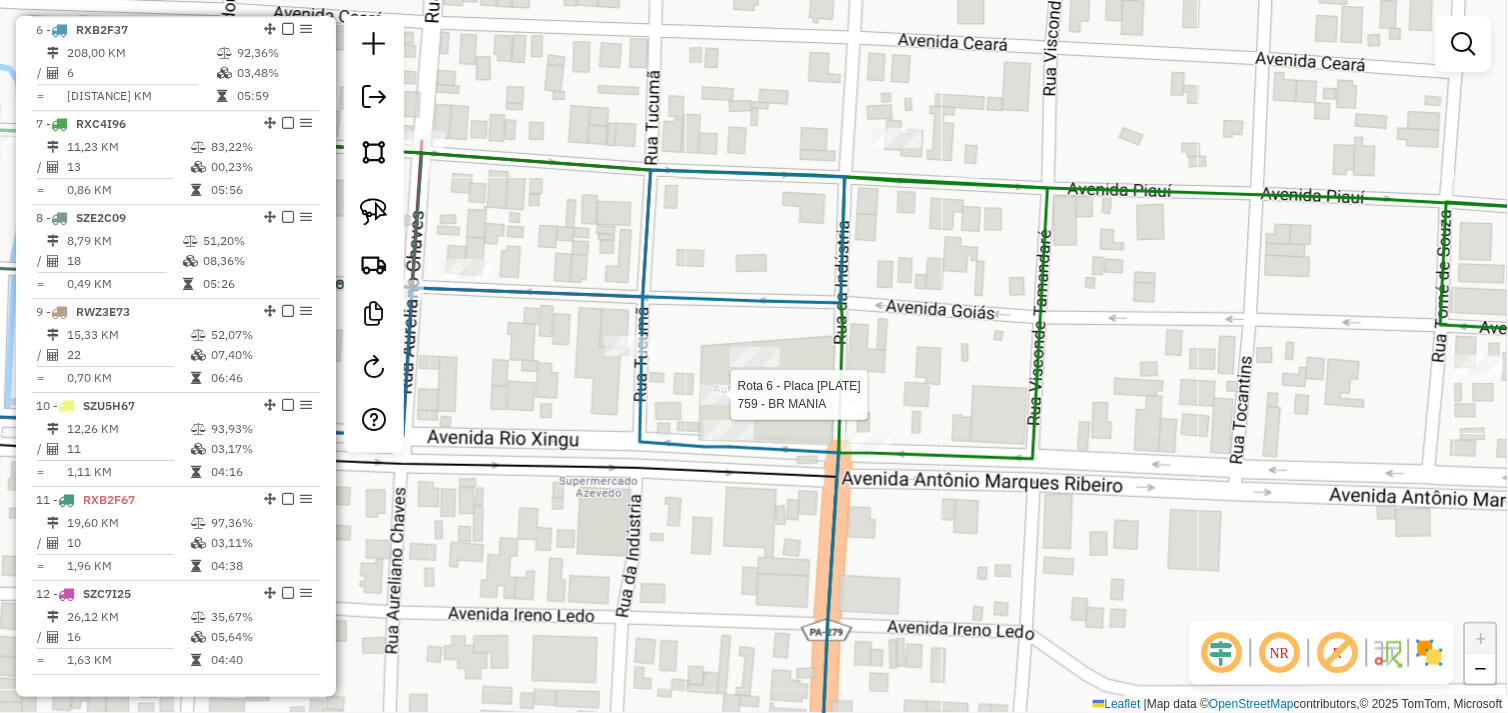 select on "*********" 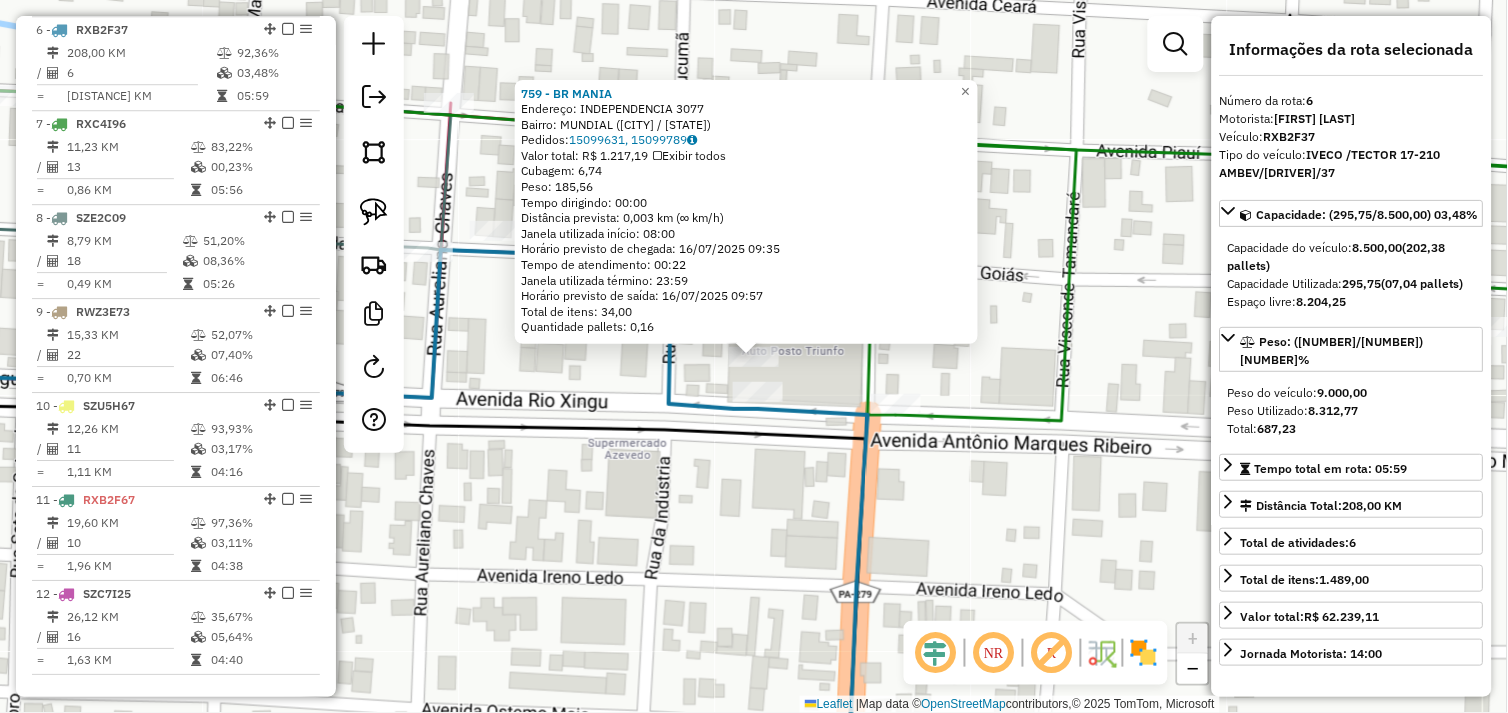 click on "759 - BR MANIA  Endereço:  INDEPENDENCIA 3077   Bairro: MUNDIAL (SAO FELIX DO XINGU / PA)   Pedidos:  15099631, 15099789   Valor total: R$ 1.217,19   Exibir todos   Cubagem: 6,74  Peso: 185,56  Tempo dirigindo: 00:00   Distância prevista: 0,003 km (∞ km/h)   Janela utilizada início: 08:00   Horário previsto de chegada: 16/07/2025 09:35   Tempo de atendimento: 00:22   Janela utilizada término: 23:59   Horário previsto de saída: 16/07/2025 09:57   Total de itens: 34,00   Quantidade pallets: 0,16  × Janela de atendimento Grade de atendimento Capacidade Transportadoras Veículos Cliente Pedidos  Rotas Selecione os dias de semana para filtrar as janelas de atendimento  Seg   Ter   Qua   Qui   Sex   Sáb   Dom  Informe o período da janela de atendimento: De: Até:  Filtrar exatamente a janela do cliente  Considerar janela de atendimento padrão  Selecione os dias de semana para filtrar as grades de atendimento  Seg   Ter   Qua   Qui   Sex   Sáb   Dom   Clientes fora do dia de atendimento selecionado De:" 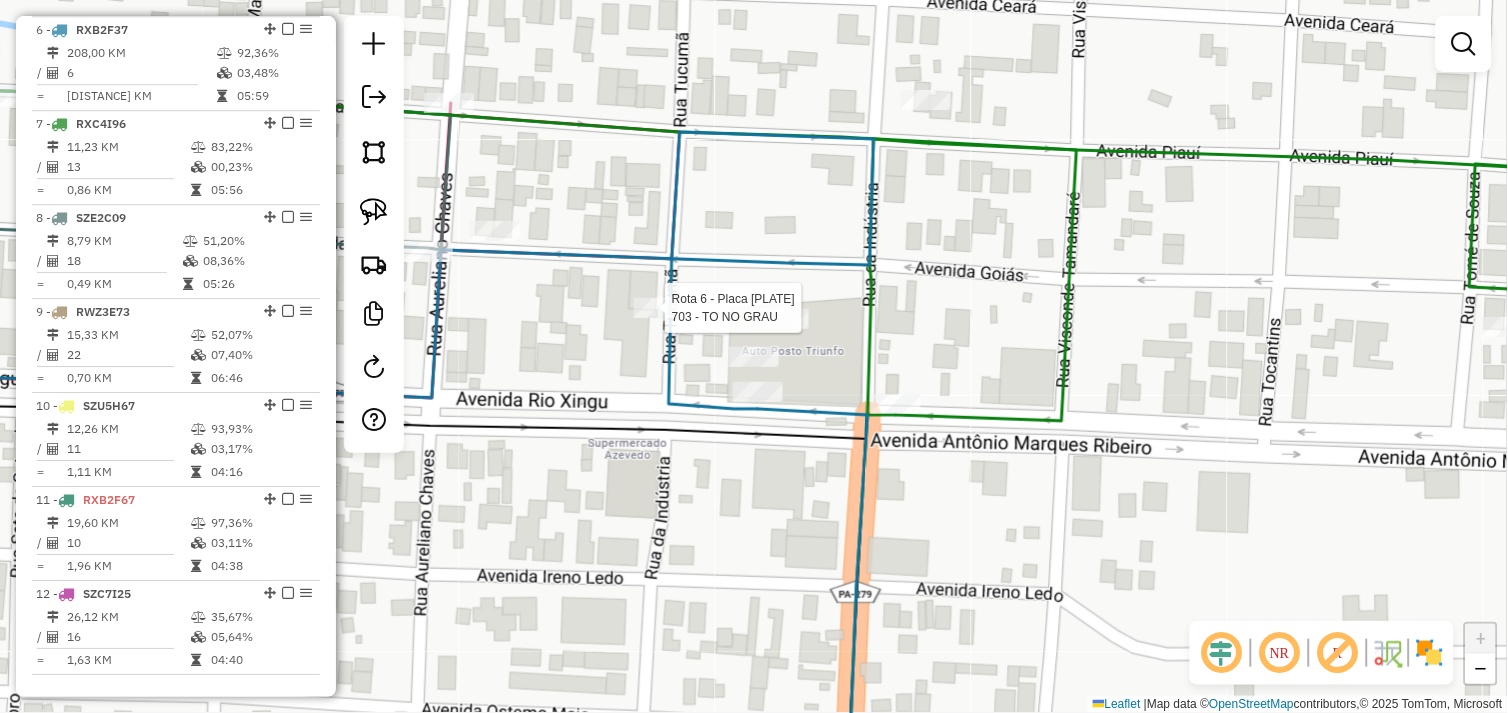 select on "*********" 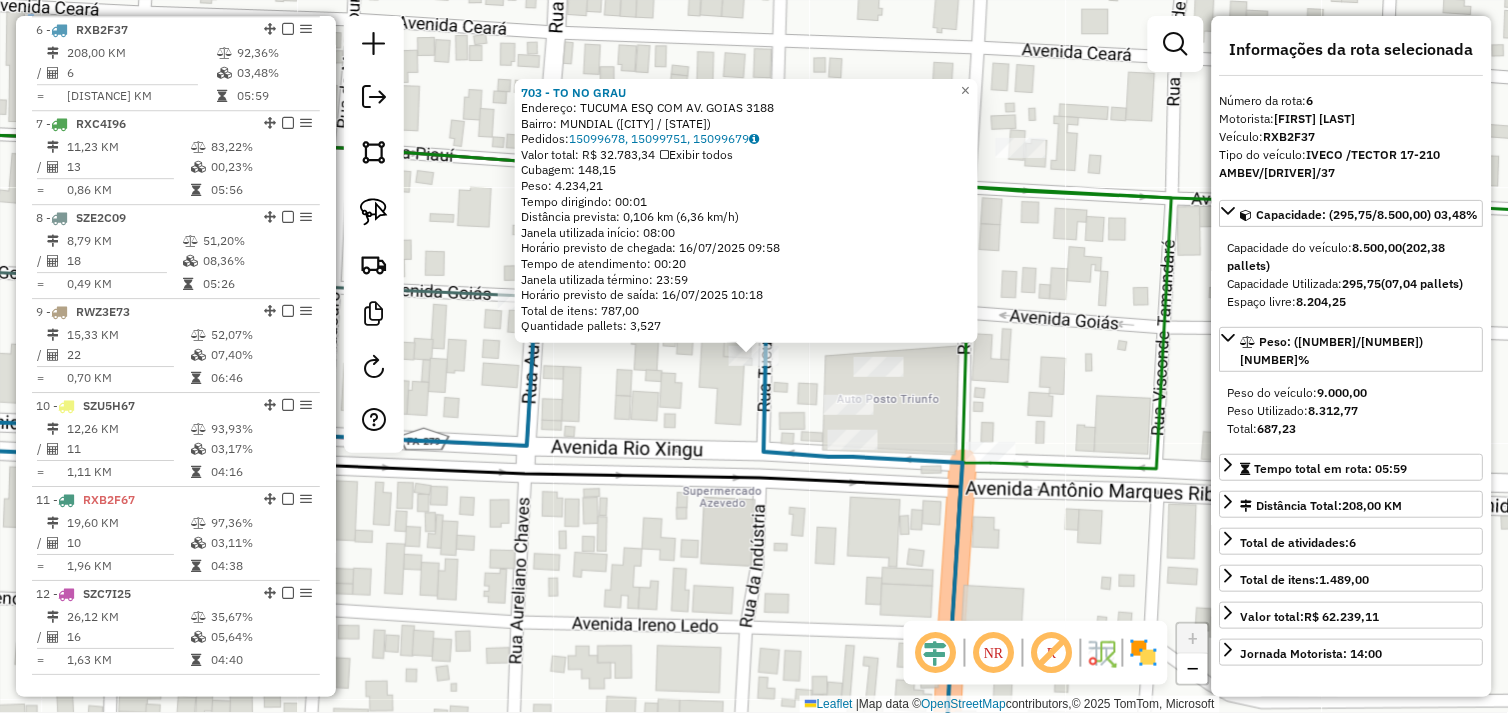 click on "703 - TO NO GRAU  Endereço:  TUCUMA ESQ COM AV. GOIAS 3188   Bairro: MUNDIAL (SAO FELIX DO XINGU / PA)   Pedidos:  15099678, 15099751, 15099679   Valor total: R$ 32.783,34   Exibir todos   Cubagem: 148,15  Peso: 4.234,21  Tempo dirigindo: 00:01   Distância prevista: 0,106 km (6,36 km/h)   Janela utilizada início: 08:00   Horário previsto de chegada: 16/07/2025 09:58   Tempo de atendimento: 00:20   Janela utilizada término: 23:59   Horário previsto de saída: 16/07/2025 10:18   Total de itens: 787,00   Quantidade pallets: 3,527  × Janela de atendimento Grade de atendimento Capacidade Transportadoras Veículos Cliente Pedidos  Rotas Selecione os dias de semana para filtrar as janelas de atendimento  Seg   Ter   Qua   Qui   Sex   Sáb   Dom  Informe o período da janela de atendimento: De: Até:  Filtrar exatamente a janela do cliente  Considerar janela de atendimento padrão  Selecione os dias de semana para filtrar as grades de atendimento  Seg   Ter   Qua   Qui   Sex   Sáb   Dom   Peso mínimo:   De:" 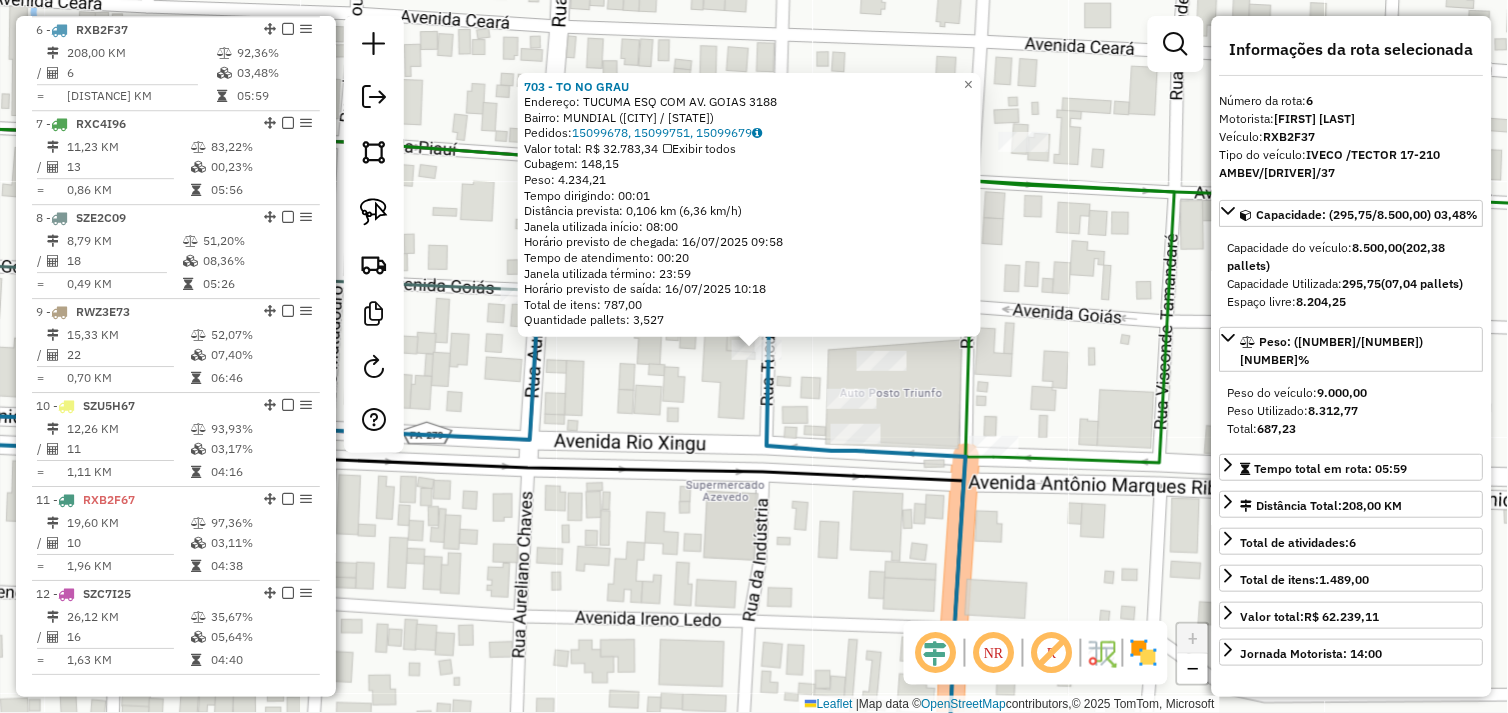click on "703 - TO NO GRAU  Endereço:  TUCUMA ESQ COM AV. GOIAS 3188   Bairro: MUNDIAL (SAO FELIX DO XINGU / PA)   Pedidos:  15099678, 15099751, 15099679   Valor total: R$ 32.783,34   Exibir todos   Cubagem: 148,15  Peso: 4.234,21  Tempo dirigindo: 00:01   Distância prevista: 0,106 km (6,36 km/h)   Janela utilizada início: 08:00   Horário previsto de chegada: 16/07/2025 09:58   Tempo de atendimento: 00:20   Janela utilizada término: 23:59   Horário previsto de saída: 16/07/2025 10:18   Total de itens: 787,00   Quantidade pallets: 3,527  × Janela de atendimento Grade de atendimento Capacidade Transportadoras Veículos Cliente Pedidos  Rotas Selecione os dias de semana para filtrar as janelas de atendimento  Seg   Ter   Qua   Qui   Sex   Sáb   Dom  Informe o período da janela de atendimento: De: Até:  Filtrar exatamente a janela do cliente  Considerar janela de atendimento padrão  Selecione os dias de semana para filtrar as grades de atendimento  Seg   Ter   Qua   Qui   Sex   Sáb   Dom   Peso mínimo:   De:" 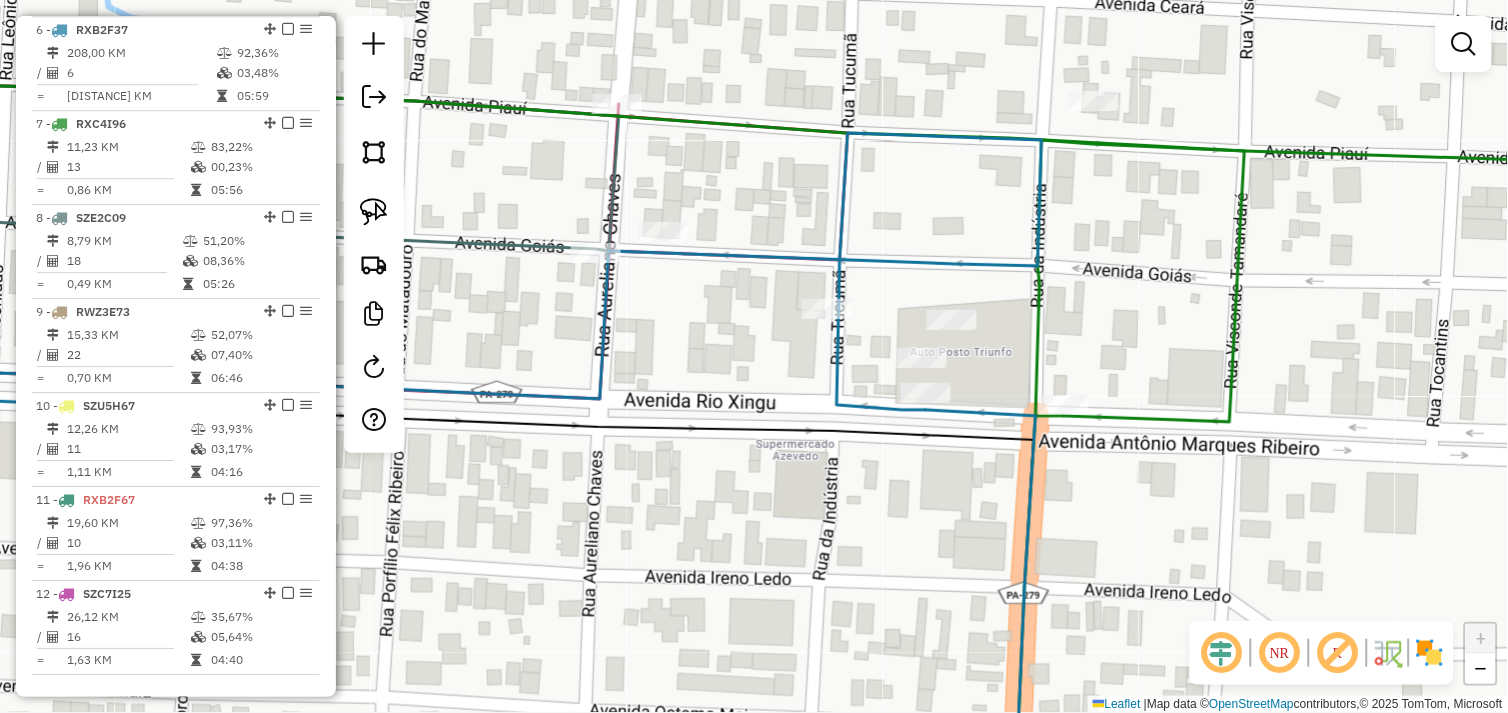 drag, startPoint x: 683, startPoint y: 564, endPoint x: 714, endPoint y: 516, distance: 57.14018 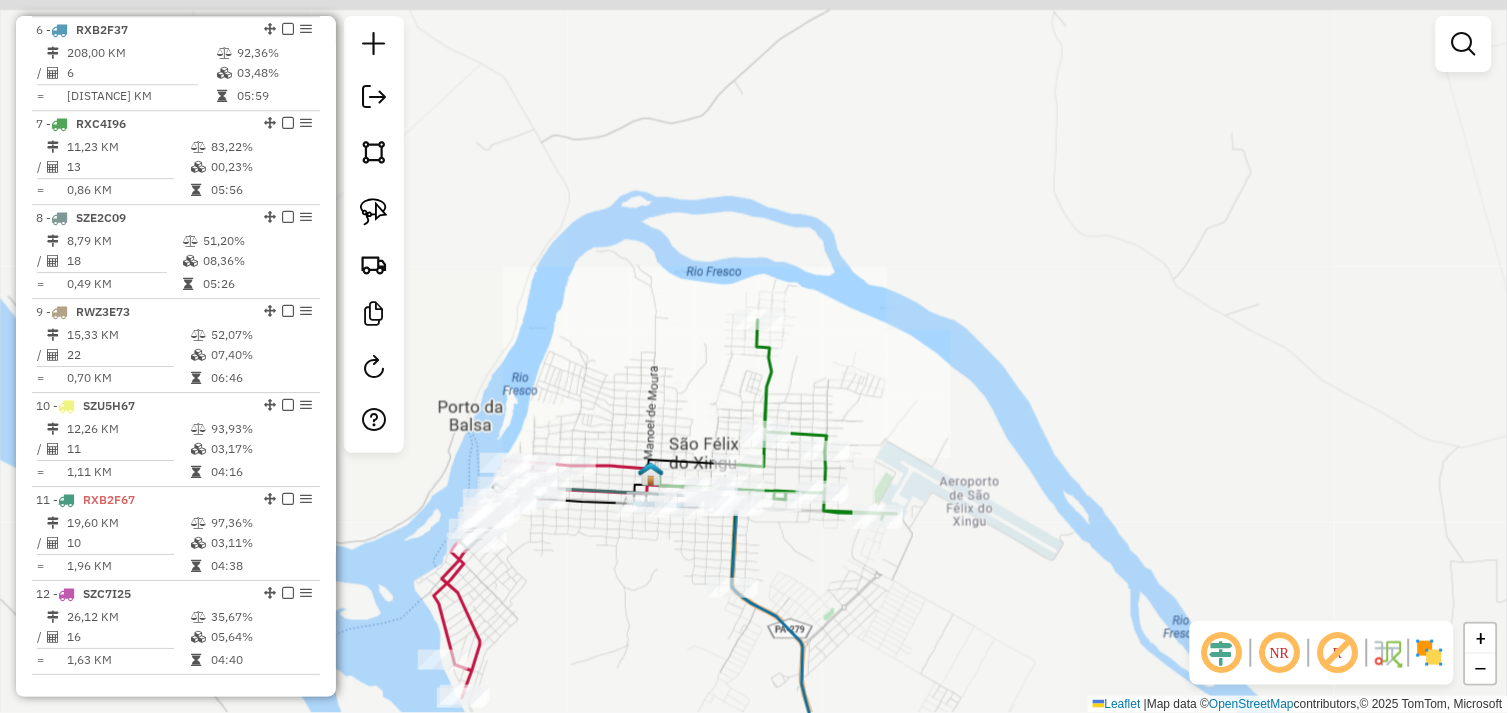 click on "Janela de atendimento Grade de atendimento Capacidade Transportadoras Veículos Cliente Pedidos  Rotas Selecione os dias de semana para filtrar as janelas de atendimento  Seg   Ter   Qua   Qui   Sex   Sáb   Dom  Informe o período da janela de atendimento: De: Até:  Filtrar exatamente a janela do cliente  Considerar janela de atendimento padrão  Selecione os dias de semana para filtrar as grades de atendimento  Seg   Ter   Qua   Qui   Sex   Sáb   Dom   Considerar clientes sem dia de atendimento cadastrado  Clientes fora do dia de atendimento selecionado Filtrar as atividades entre os valores definidos abaixo:  Peso mínimo:   Peso máximo:   Cubagem mínima:   Cubagem máxima:   De:   Até:  Filtrar as atividades entre o tempo de atendimento definido abaixo:  De:   Até:   Considerar capacidade total dos clientes não roteirizados Transportadora: Selecione um ou mais itens Tipo de veículo: Selecione um ou mais itens Veículo: Selecione um ou mais itens Motorista: Selecione um ou mais itens Nome: Rótulo:" 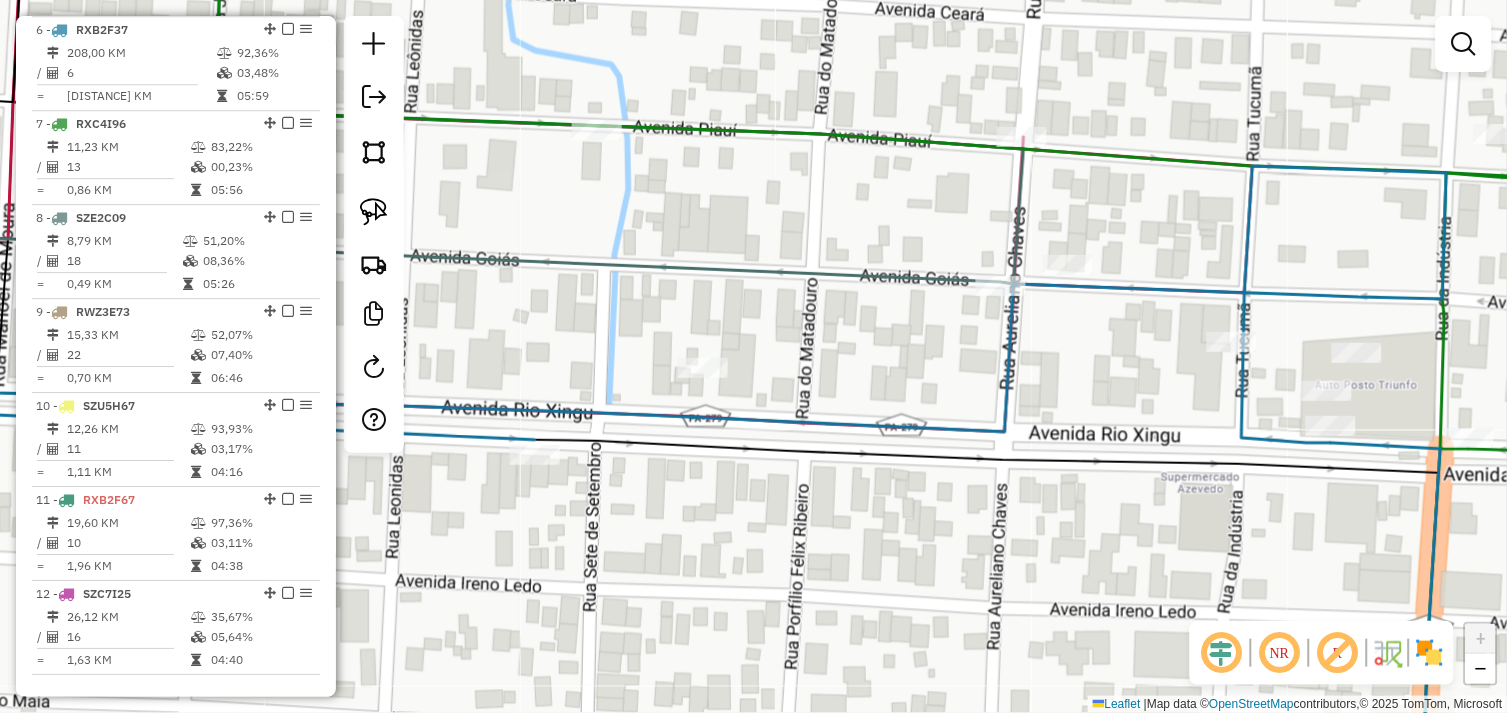 drag, startPoint x: 965, startPoint y: 340, endPoint x: 854, endPoint y: 337, distance: 111.040535 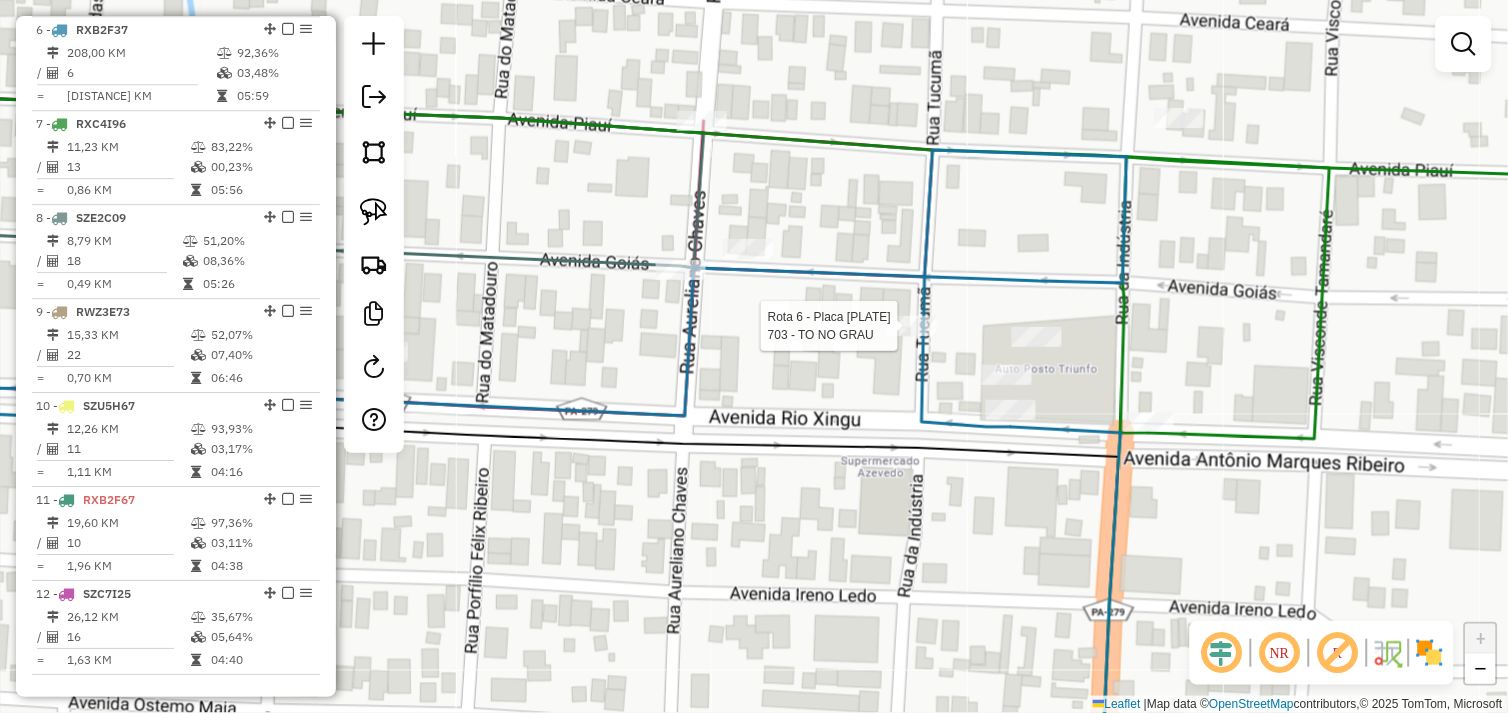 select on "*********" 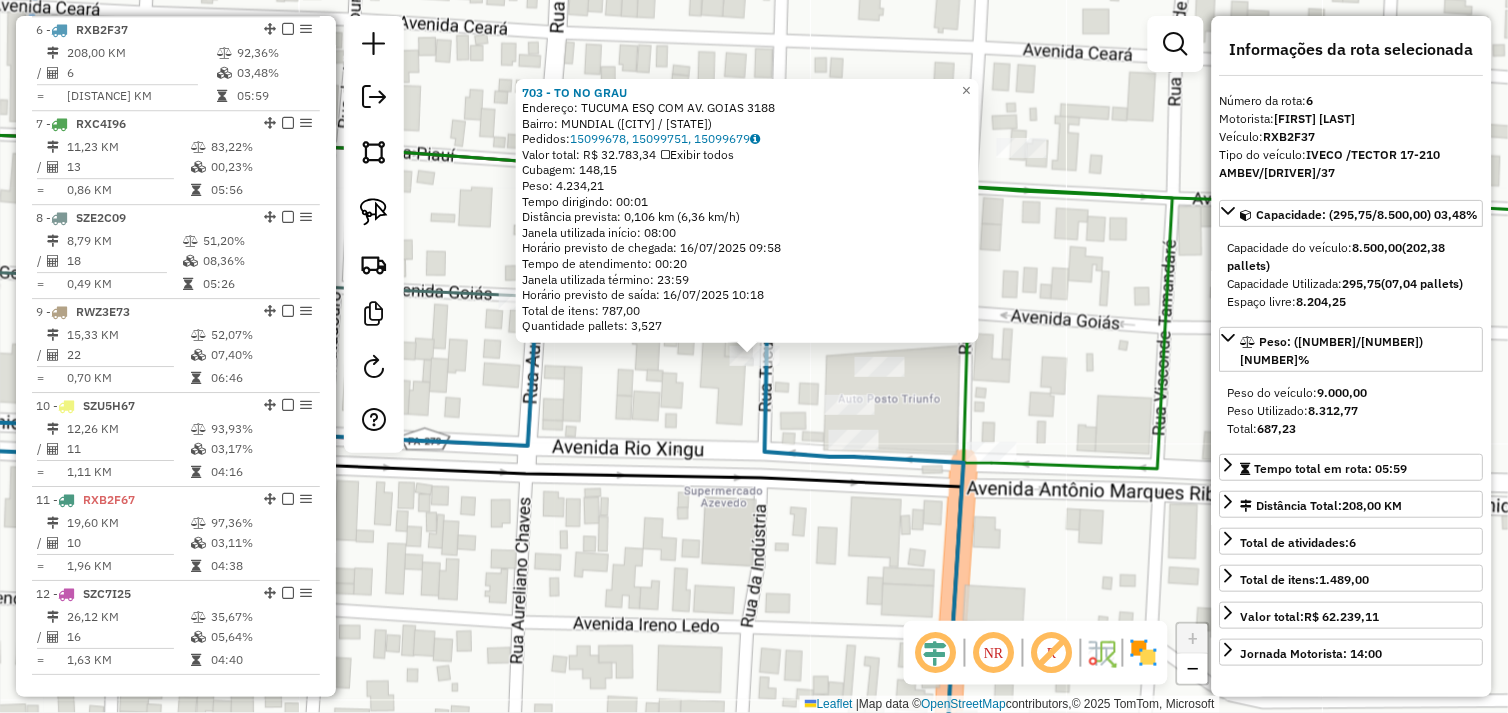 click on "703 - TO NO GRAU  Endereço:  TUCUMA ESQ COM AV. GOIAS 3188   Bairro: MUNDIAL (SAO FELIX DO XINGU / PA)   Pedidos:  15099678, 15099751, 15099679   Valor total: R$ 32.783,34   Exibir todos   Cubagem: 148,15  Peso: 4.234,21  Tempo dirigindo: 00:01   Distância prevista: 0,106 km (6,36 km/h)   Janela utilizada início: 08:00   Horário previsto de chegada: 16/07/2025 09:58   Tempo de atendimento: 00:20   Janela utilizada término: 23:59   Horário previsto de saída: 16/07/2025 10:18   Total de itens: 787,00   Quantidade pallets: 3,527  × Janela de atendimento Grade de atendimento Capacidade Transportadoras Veículos Cliente Pedidos  Rotas Selecione os dias de semana para filtrar as janelas de atendimento  Seg   Ter   Qua   Qui   Sex   Sáb   Dom  Informe o período da janela de atendimento: De: Até:  Filtrar exatamente a janela do cliente  Considerar janela de atendimento padrão  Selecione os dias de semana para filtrar as grades de atendimento  Seg   Ter   Qua   Qui   Sex   Sáb   Dom   Peso mínimo:   De:" 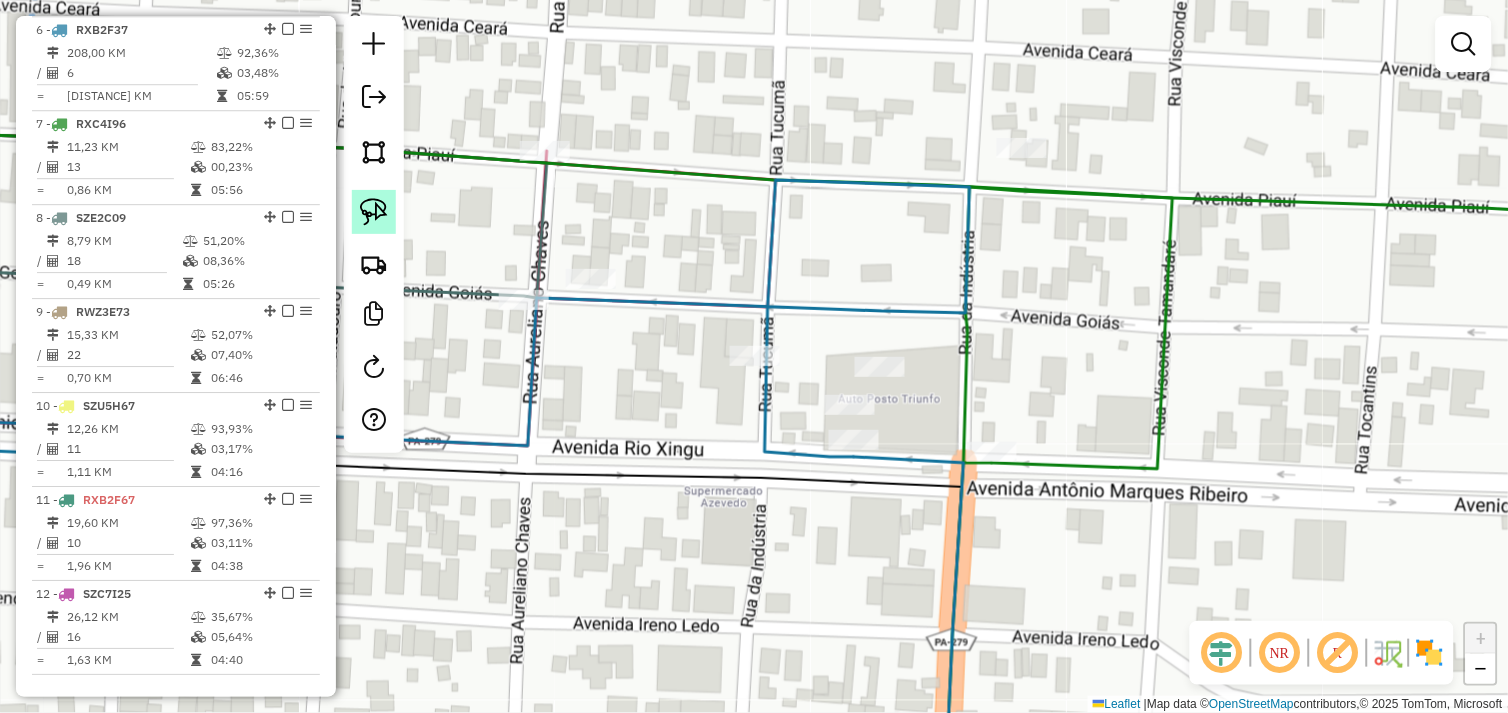 click 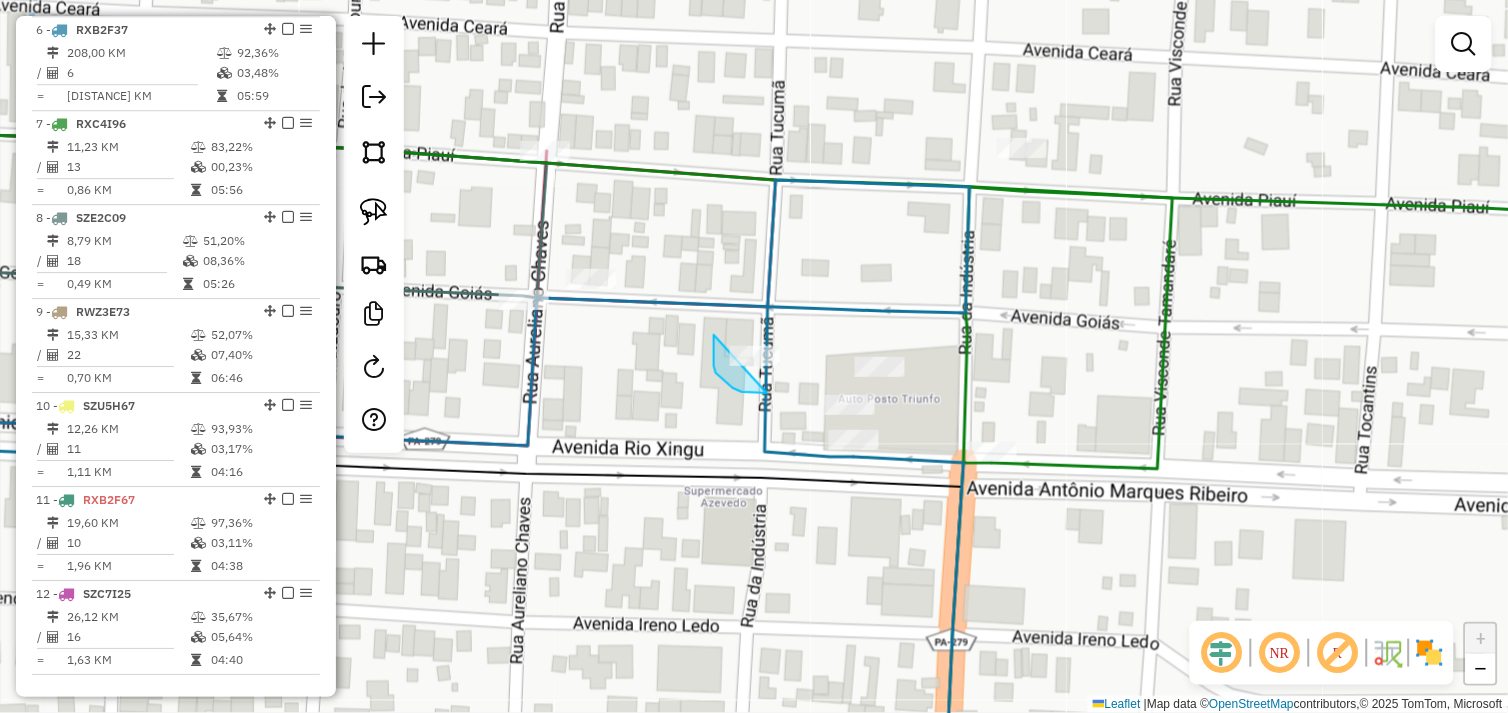 drag, startPoint x: 714, startPoint y: 335, endPoint x: 770, endPoint y: 312, distance: 60.53924 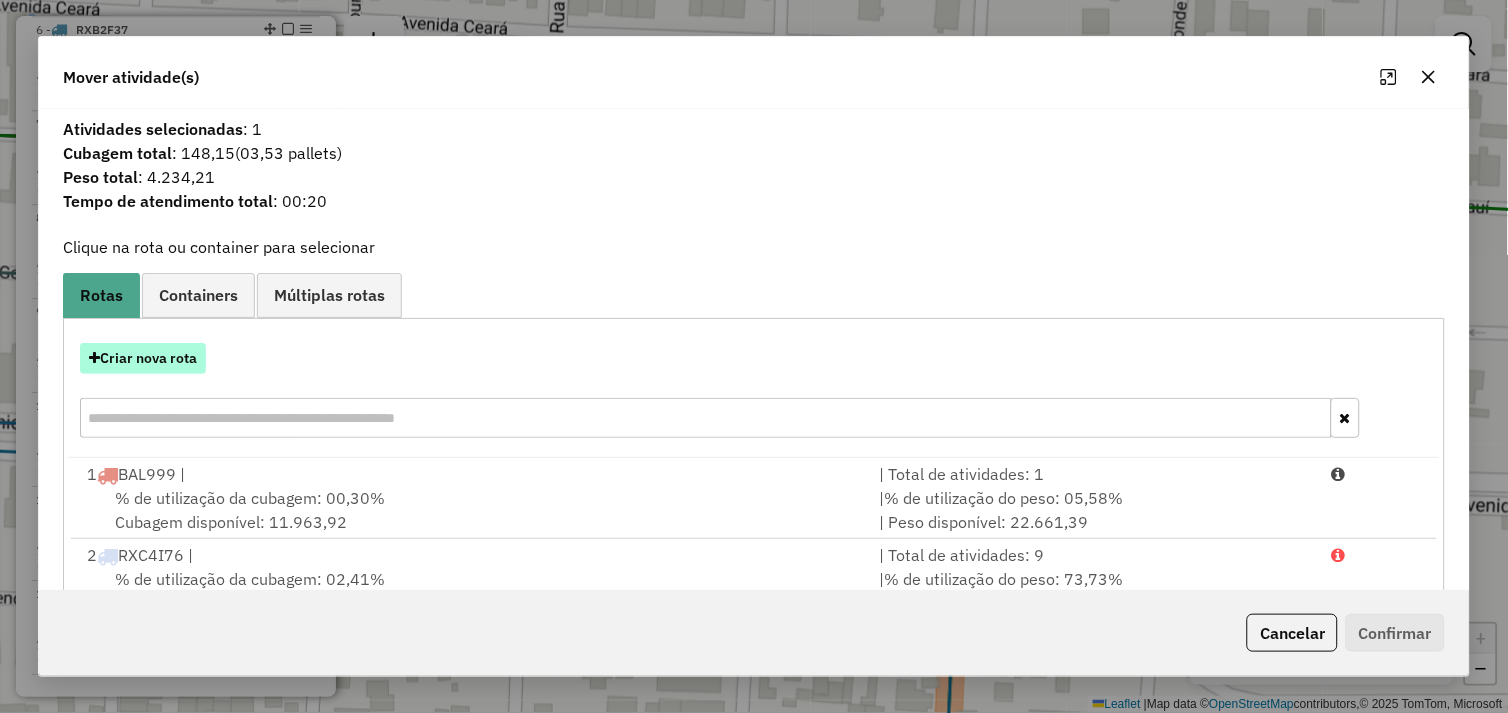 click on "Criar nova rota" at bounding box center (143, 358) 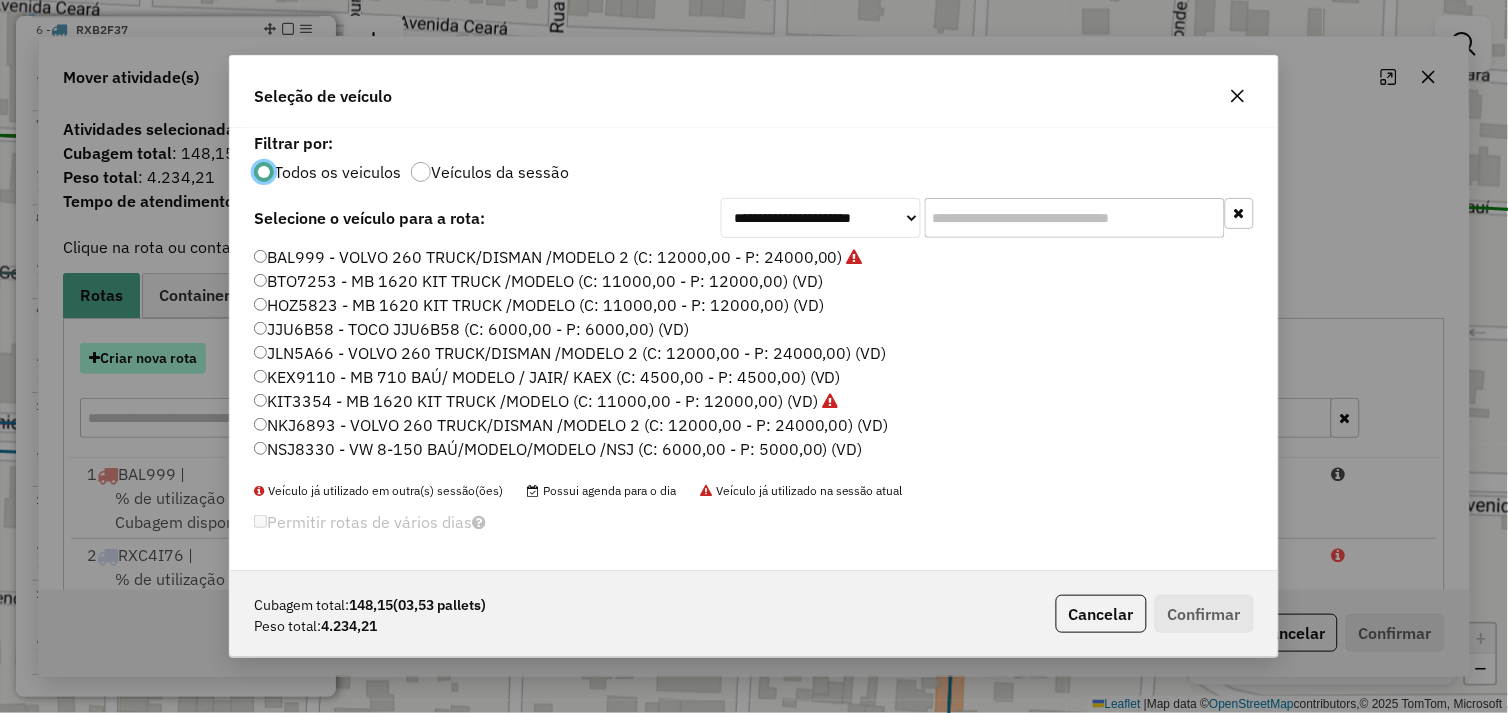 scroll, scrollTop: 11, scrollLeft: 5, axis: both 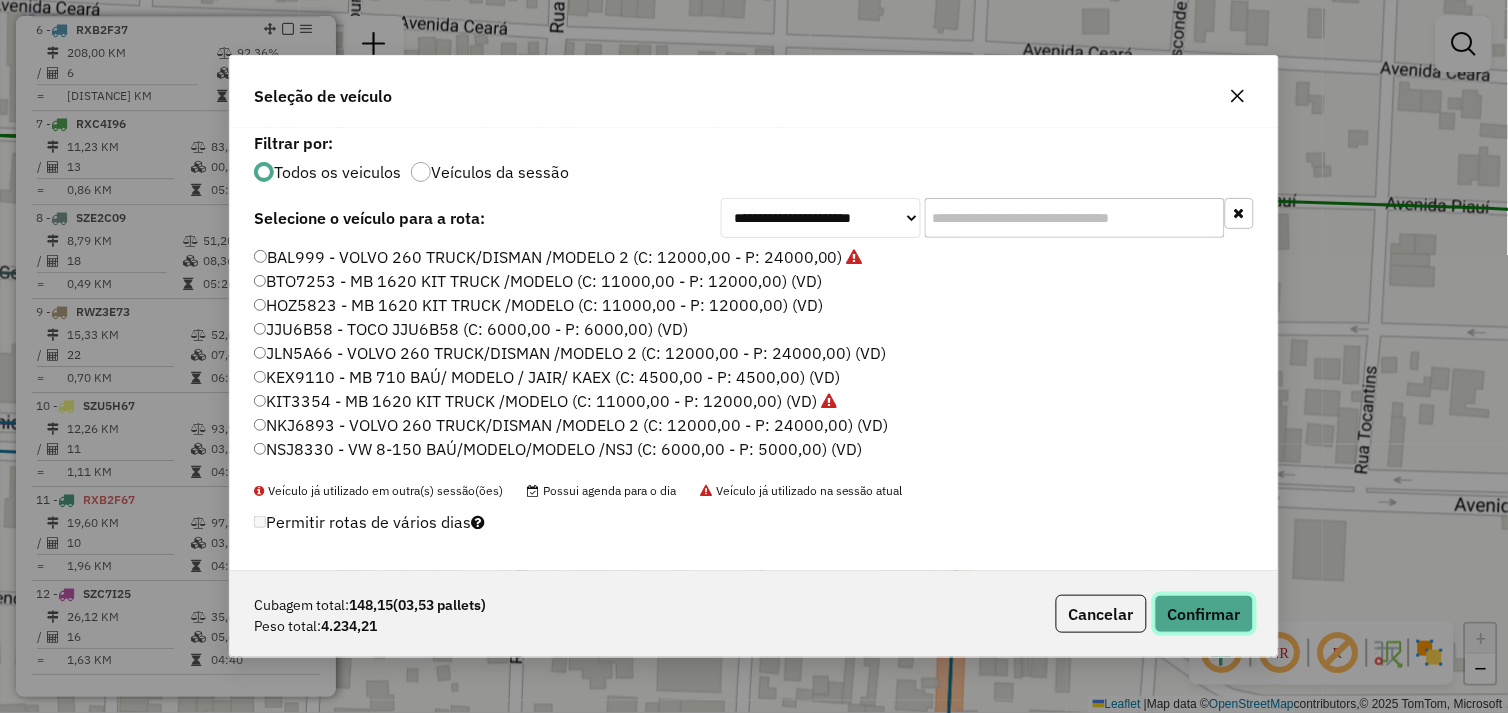 click on "Confirmar" 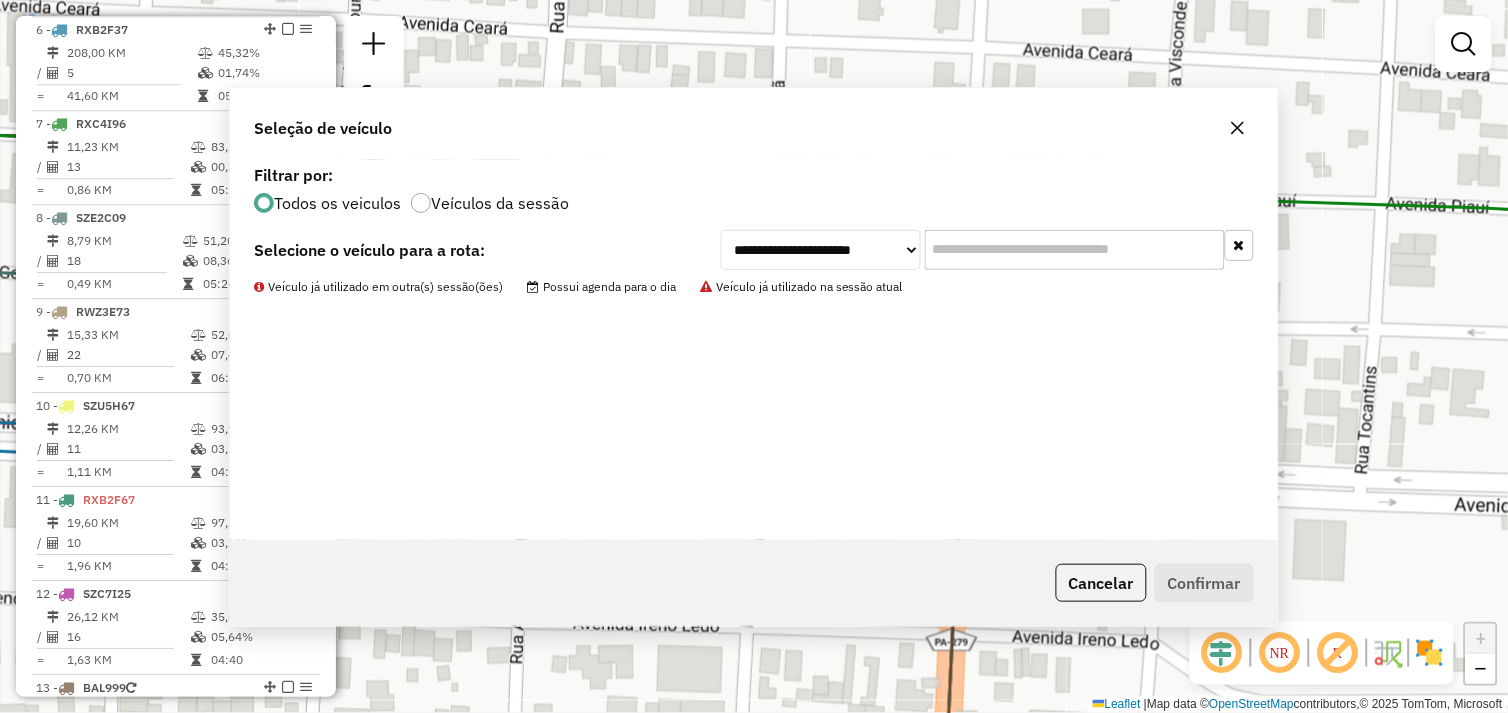 scroll, scrollTop: 1150, scrollLeft: 0, axis: vertical 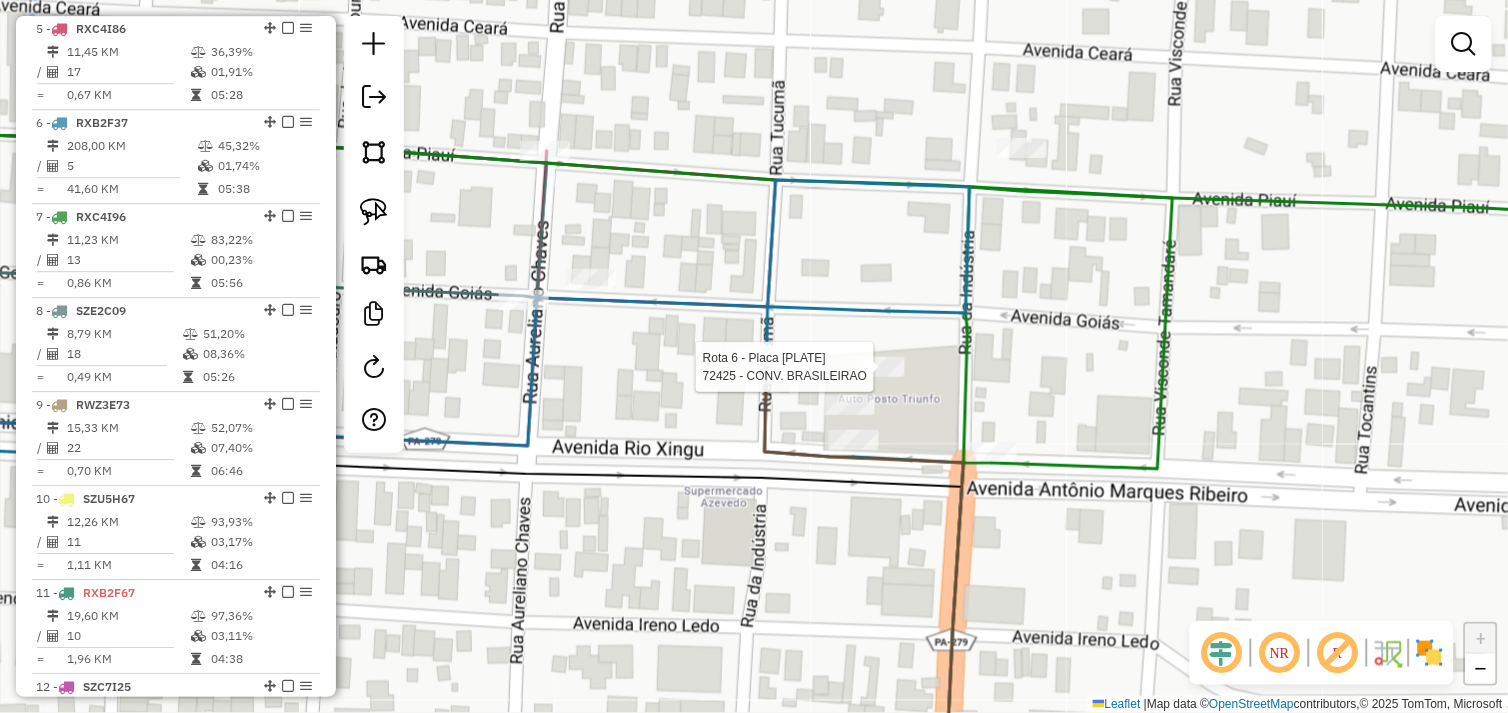select on "*********" 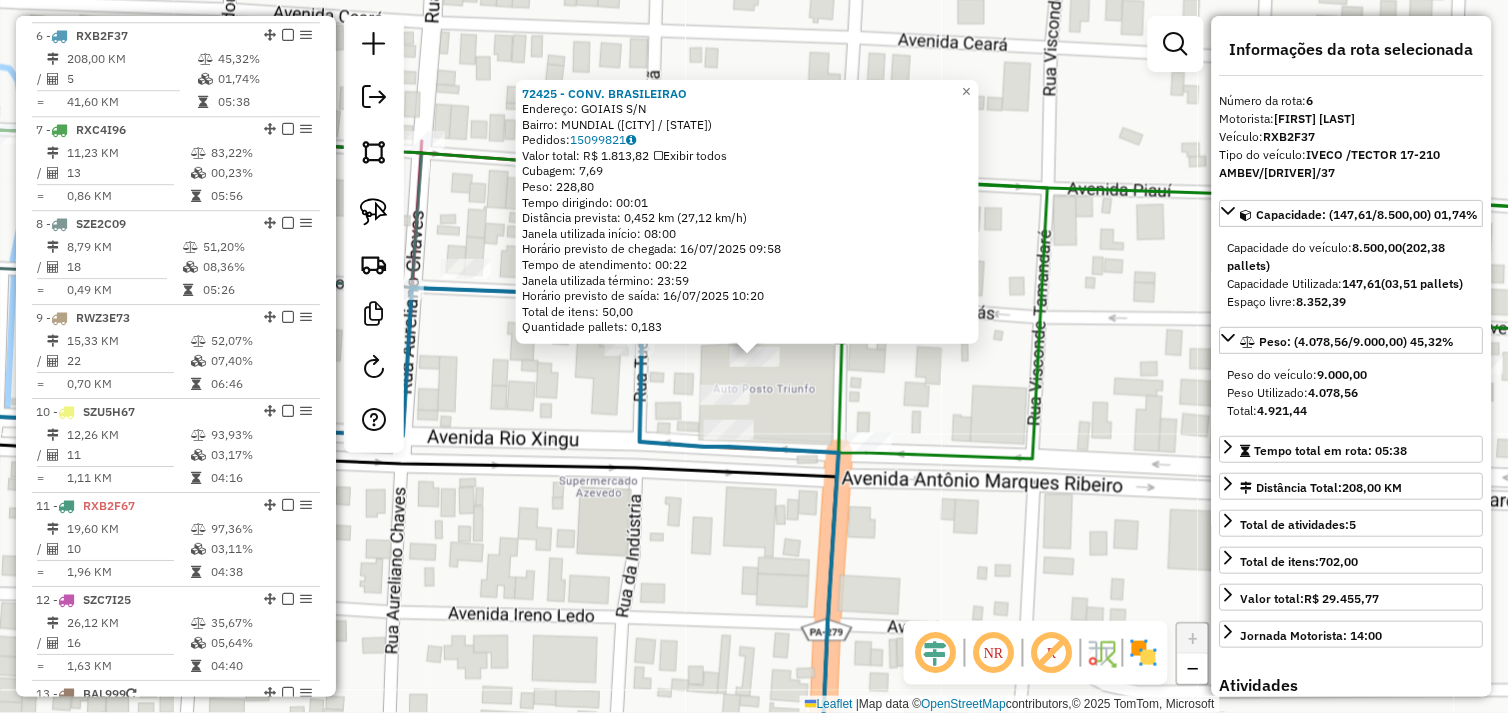 scroll, scrollTop: 1243, scrollLeft: 0, axis: vertical 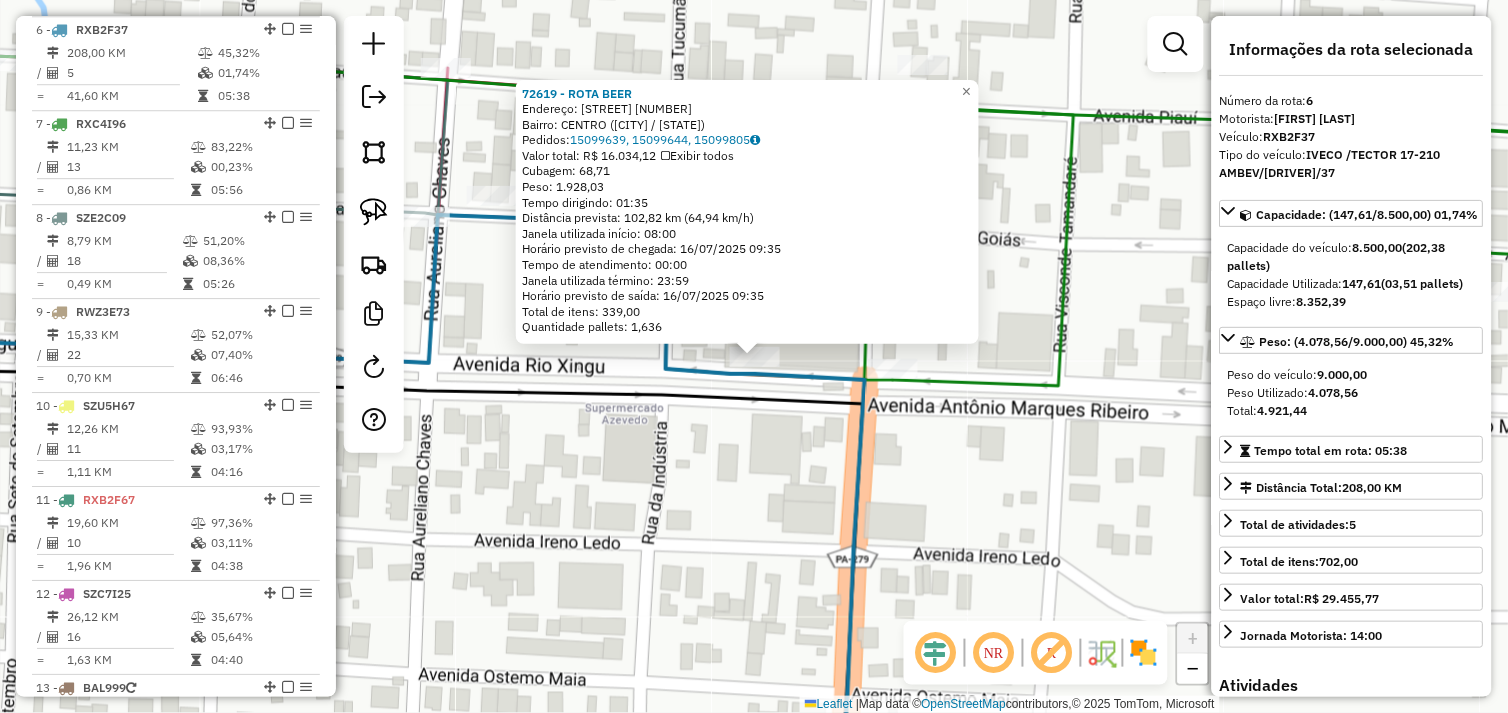 click on "72619 - ROTA BEER  Endereço:  Avenida Rio Xingu 2027   Bairro: CENTRO (SAO FELIX DO XINGU / PA)   Pedidos:  15099639, 15099644, 15099805   Valor total: R$ 16.034,12   Exibir todos   Cubagem: 68,71  Peso: 1.928,03  Tempo dirigindo: 01:35   Distância prevista: 102,82 km (64,94 km/h)   Janela utilizada início: 08:00   Horário previsto de chegada: 16/07/2025 09:35   Tempo de atendimento: 00:00   Janela utilizada término: 23:59   Horário previsto de saída: 16/07/2025 09:35   Total de itens: 339,00   Quantidade pallets: 1,636  × Janela de atendimento Grade de atendimento Capacidade Transportadoras Veículos Cliente Pedidos  Rotas Selecione os dias de semana para filtrar as janelas de atendimento  Seg   Ter   Qua   Qui   Sex   Sáb   Dom  Informe o período da janela de atendimento: De: Até:  Filtrar exatamente a janela do cliente  Considerar janela de atendimento padrão  Selecione os dias de semana para filtrar as grades de atendimento  Seg   Ter   Qua   Qui   Sex   Sáb   Dom   Peso mínimo:   De:   De:" 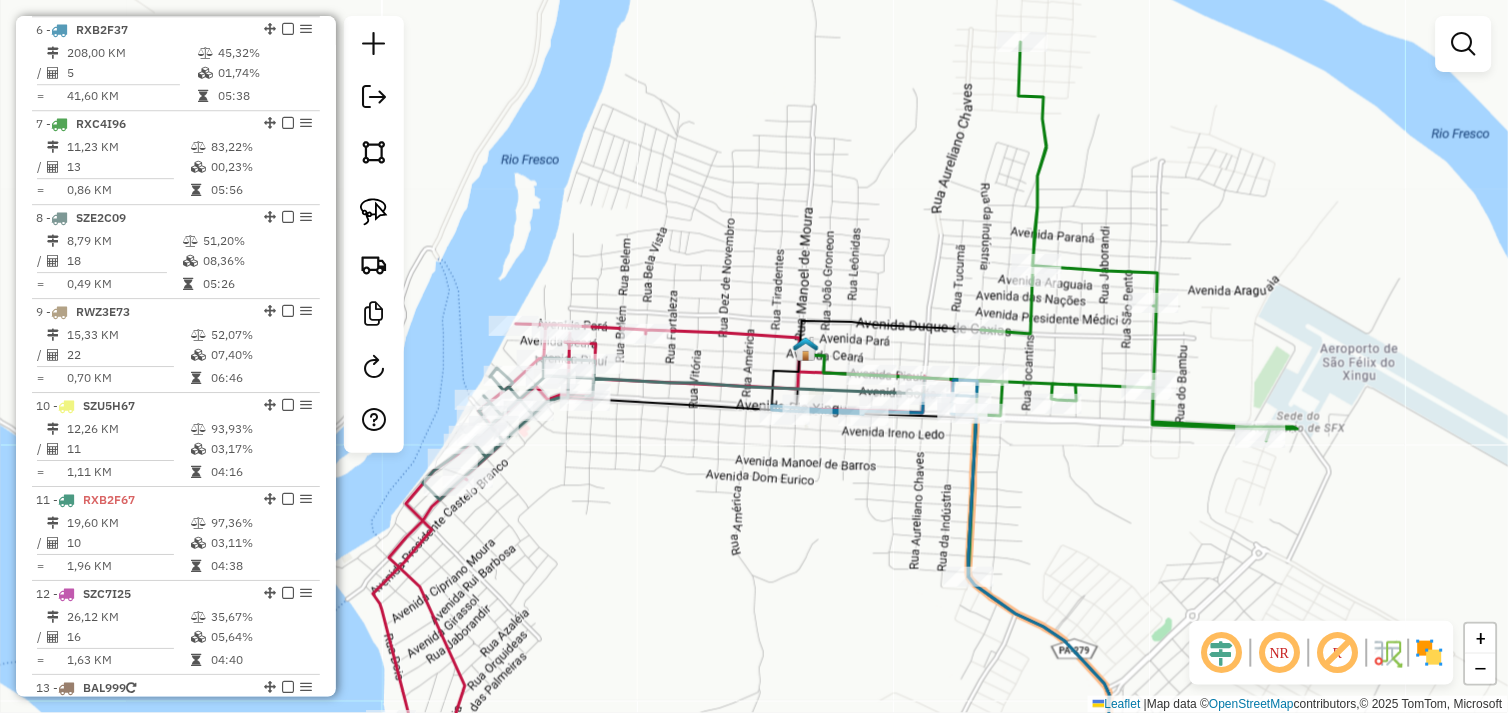 drag, startPoint x: 643, startPoint y: 515, endPoint x: 828, endPoint y: 535, distance: 186.07794 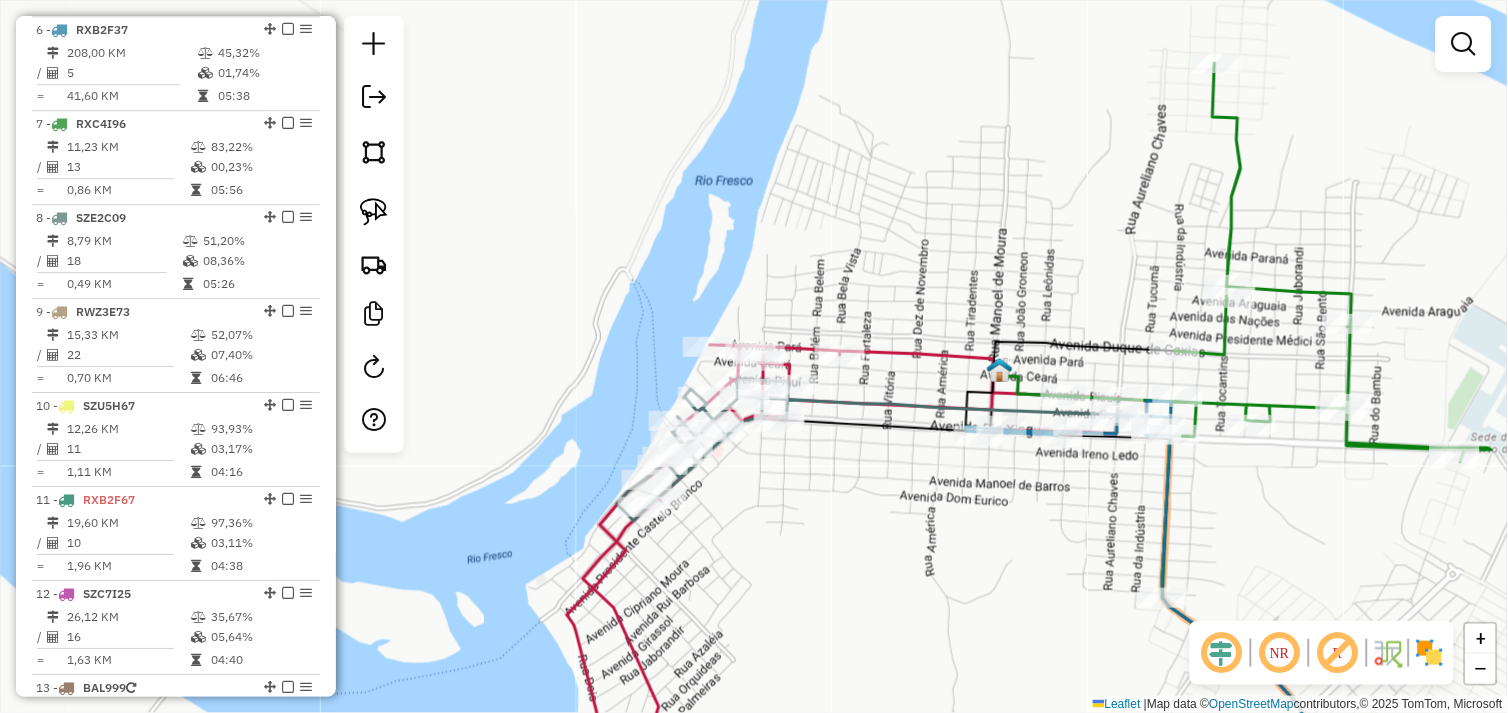 drag, startPoint x: 886, startPoint y: 551, endPoint x: 860, endPoint y: 444, distance: 110.11358 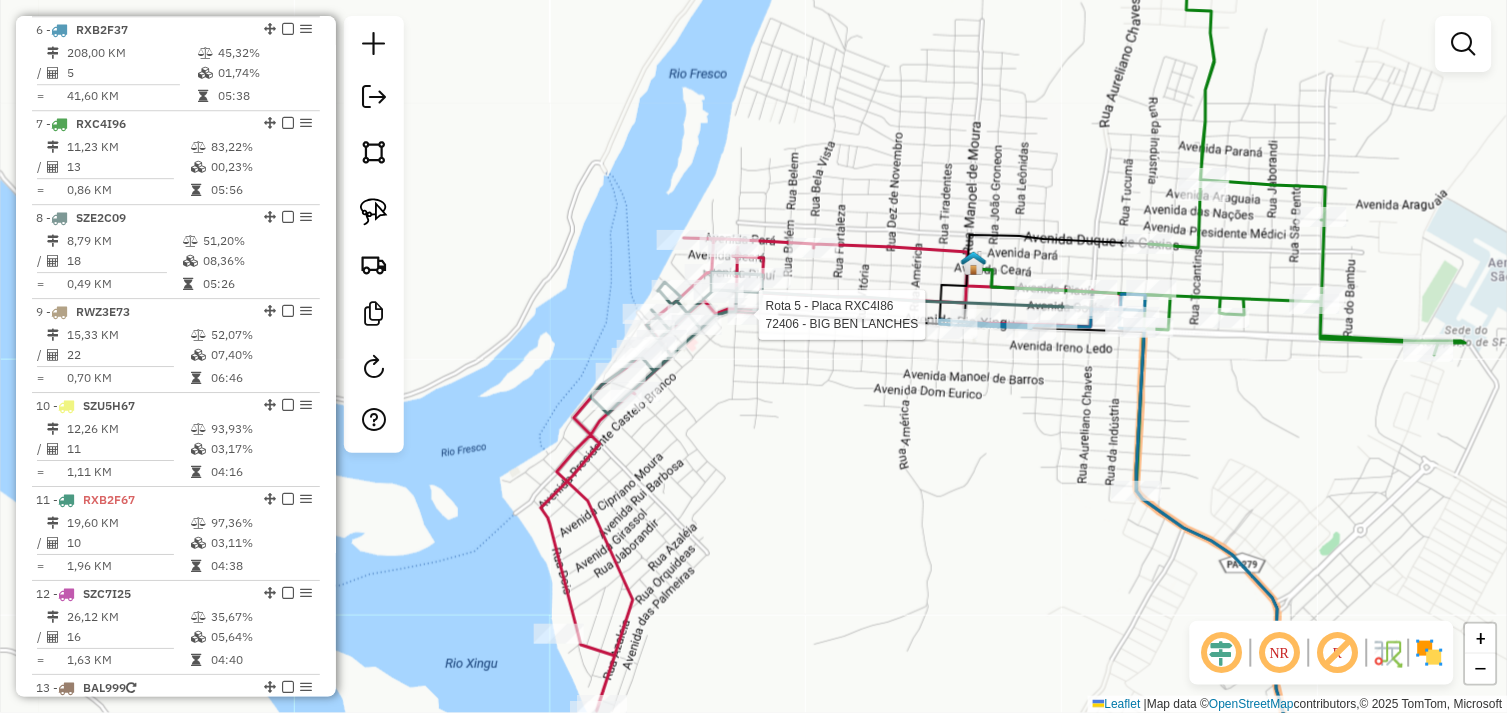 select on "*********" 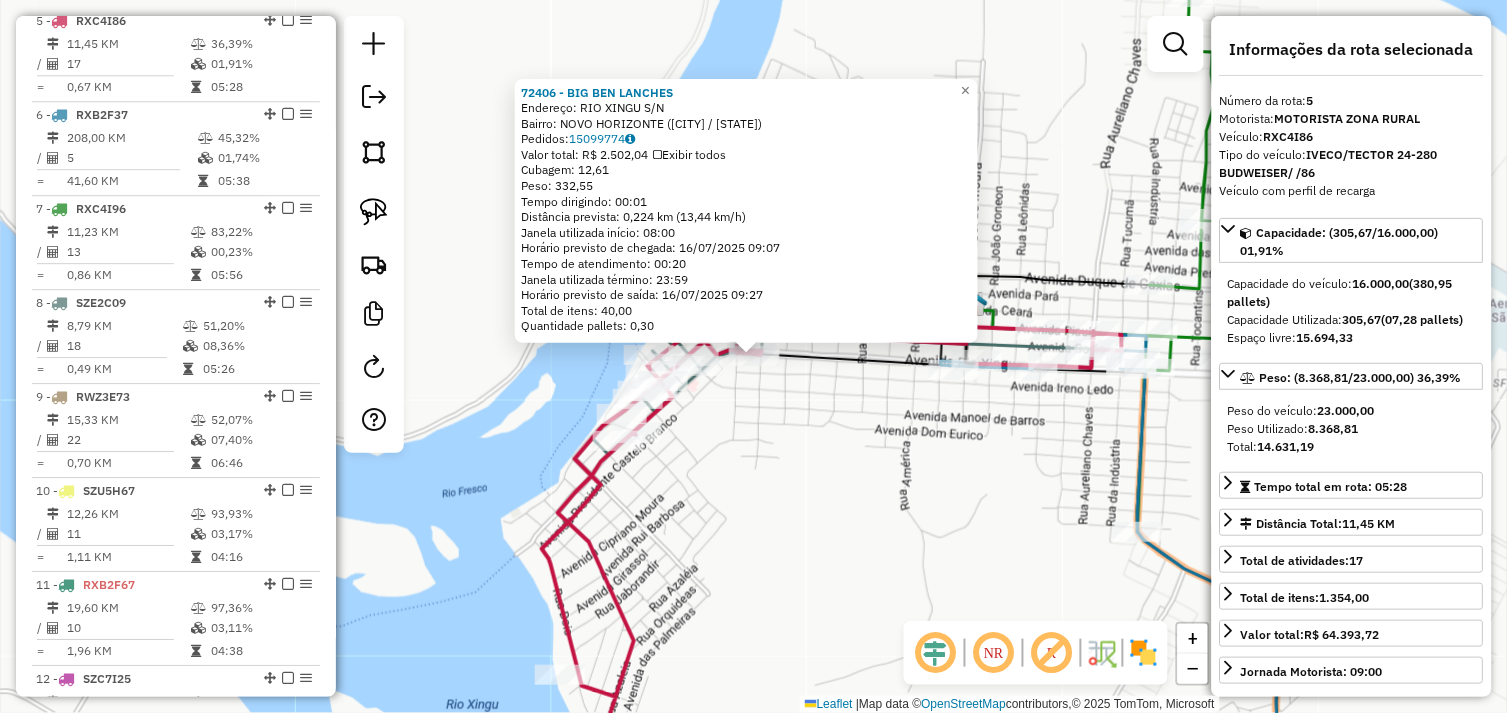 scroll, scrollTop: 1148, scrollLeft: 0, axis: vertical 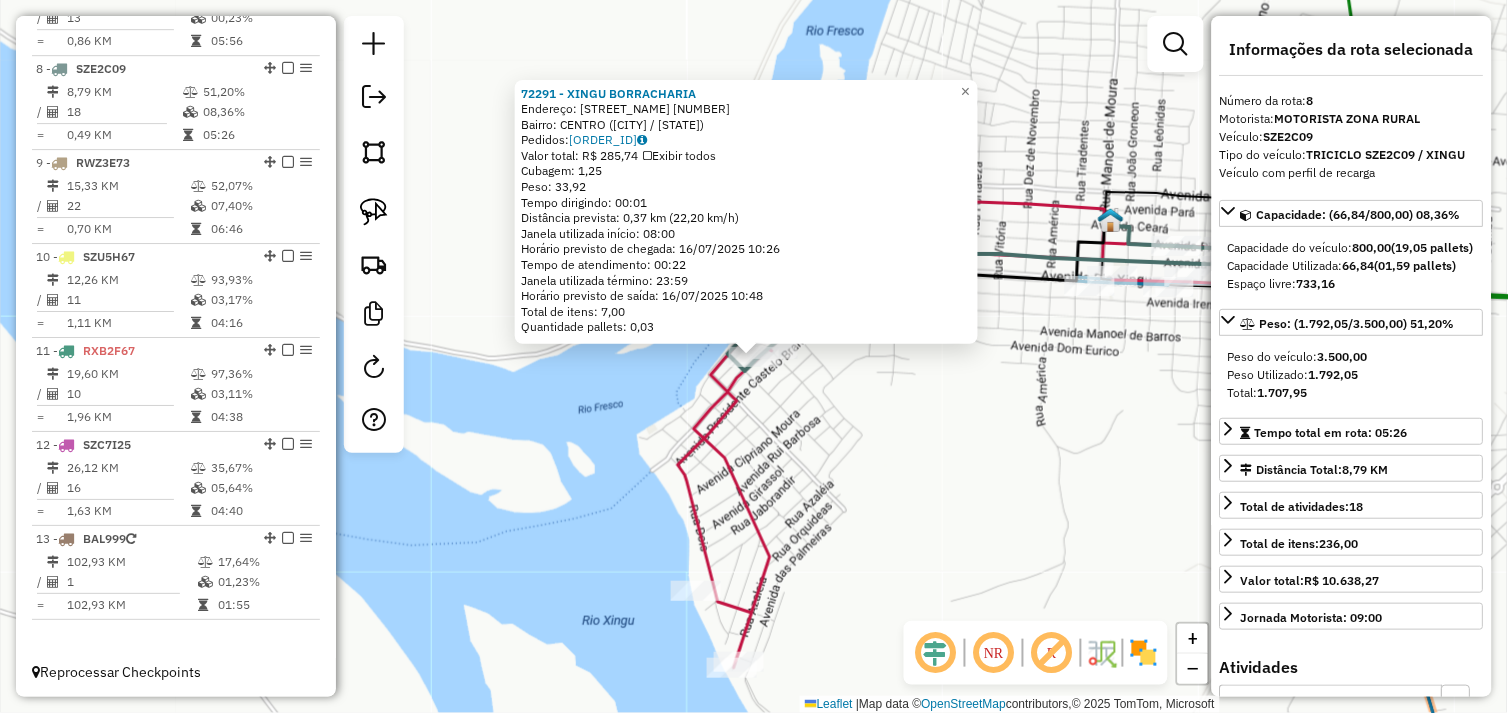 click on "72291 - XINGU BORRACHARIA  Endereço:  AVENIDA ANTONIO MARQUES RIBEIR 629   Bairro: CENTRO (SAO FELIX DO XINGU / PA)   Pedidos:  15099825   Valor total: R$ 285,74   Exibir todos   Cubagem: 1,25  Peso: 33,92  Tempo dirigindo: 00:01   Distância prevista: 0,37 km (22,20 km/h)   Janela utilizada início: 08:00   Horário previsto de chegada: 16/07/2025 10:26   Tempo de atendimento: 00:22   Janela utilizada término: 23:59   Horário previsto de saída: 16/07/2025 10:48   Total de itens: 7,00   Quantidade pallets: 0,03  × Janela de atendimento Grade de atendimento Capacidade Transportadoras Veículos Cliente Pedidos  Rotas Selecione os dias de semana para filtrar as janelas de atendimento  Seg   Ter   Qua   Qui   Sex   Sáb   Dom  Informe o período da janela de atendimento: De: Até:  Filtrar exatamente a janela do cliente  Considerar janela de atendimento padrão  Selecione os dias de semana para filtrar as grades de atendimento  Seg   Ter   Qua   Qui   Sex   Sáb   Dom   Peso mínimo:   Peso máximo:   De:  +" 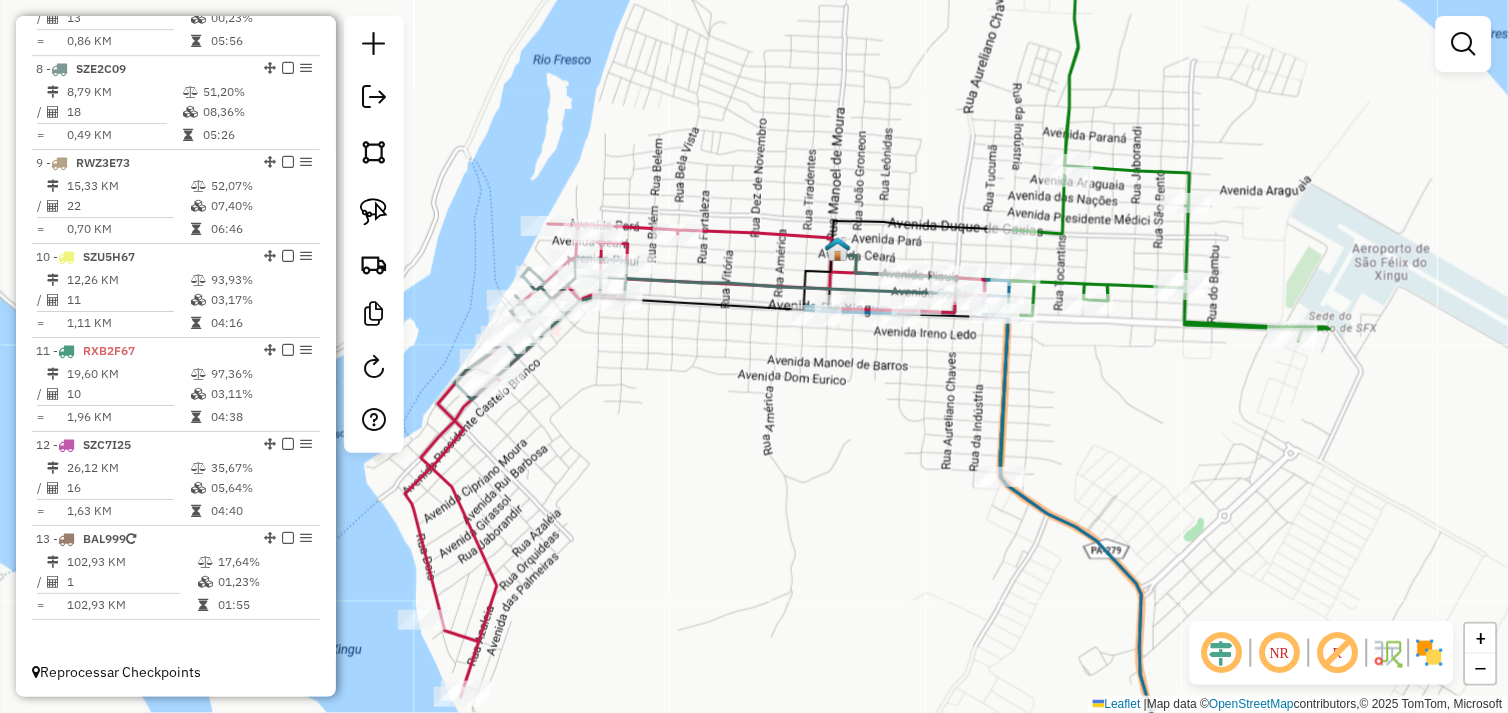 drag, startPoint x: 880, startPoint y: 472, endPoint x: 894, endPoint y: 368, distance: 104.93808 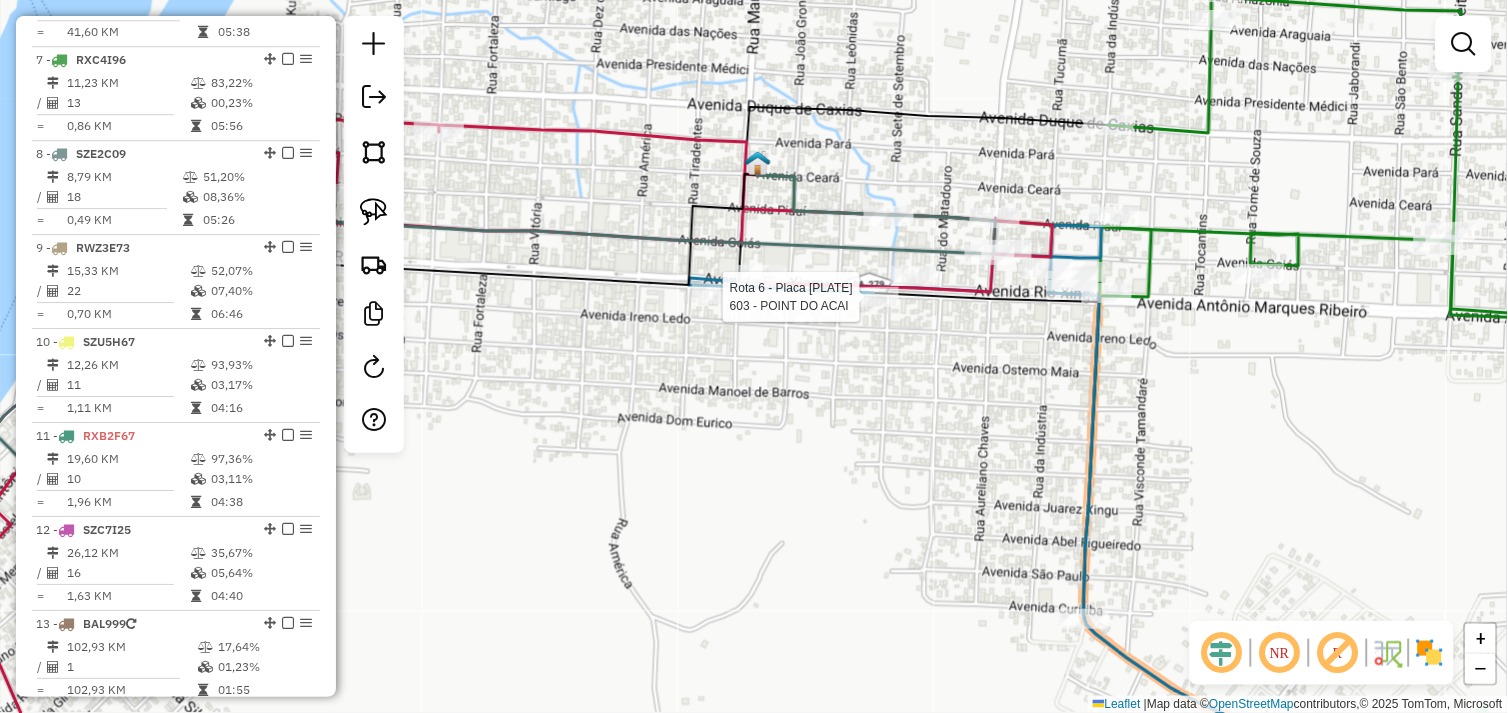select on "*********" 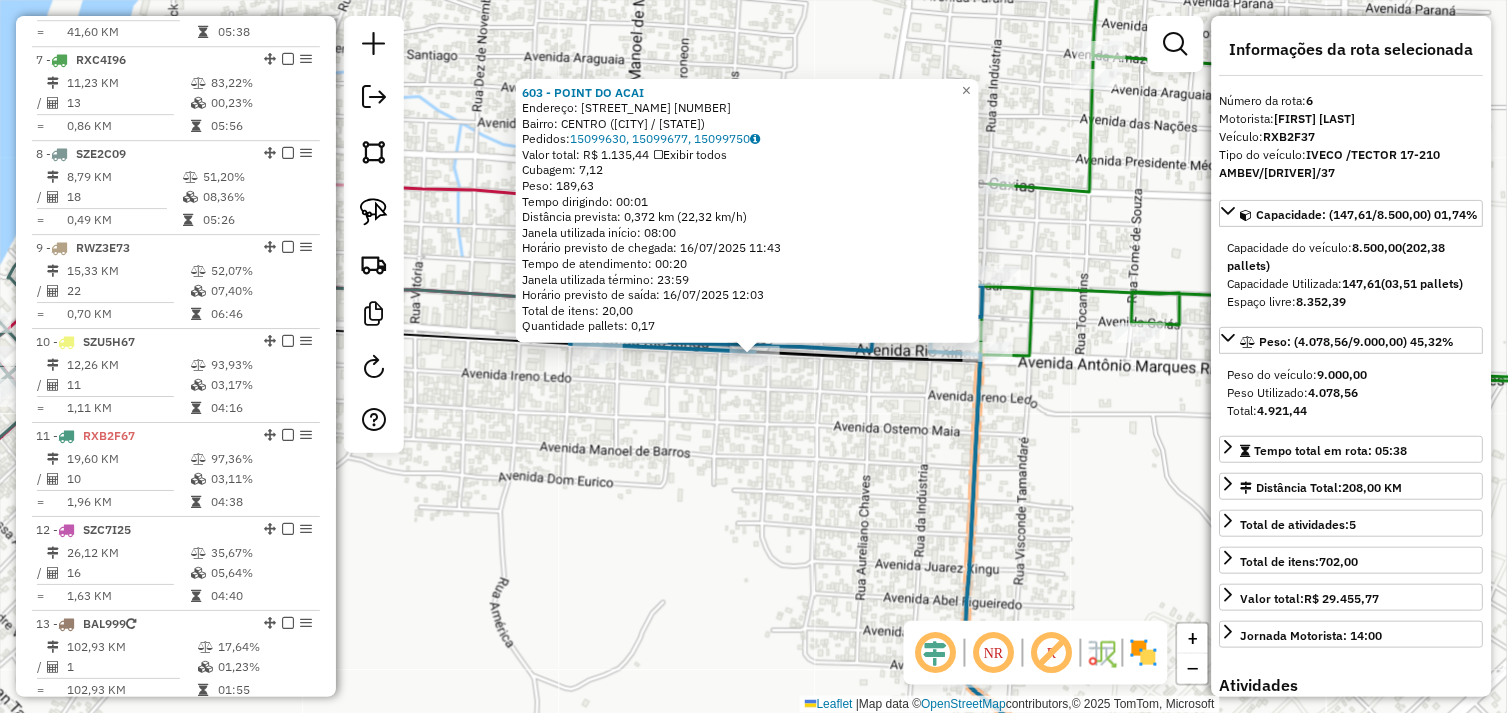 scroll, scrollTop: 1243, scrollLeft: 0, axis: vertical 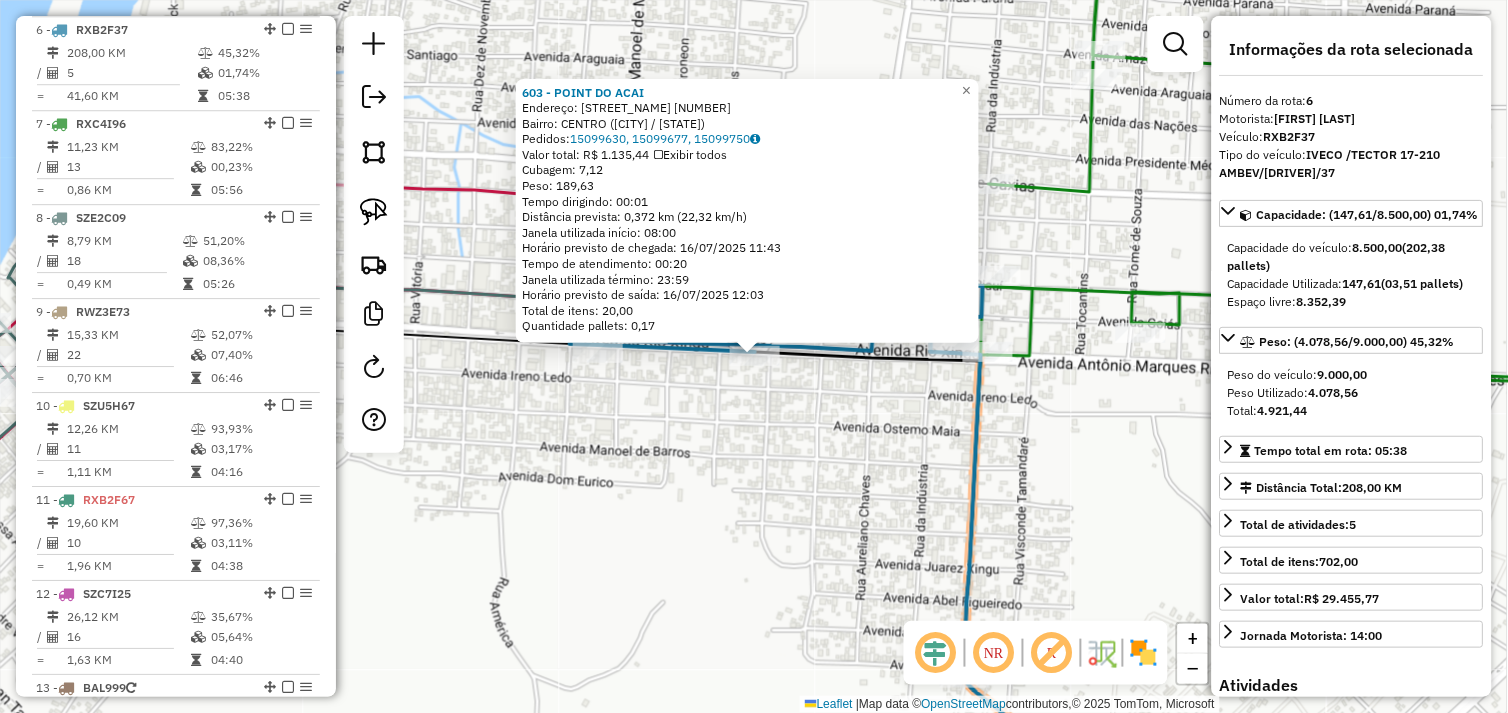 click on "603 - POINT DO ACAI  Endereço:  AV MANOEL DE BARROS 3090   Bairro: CENTRO (SAO FELIX DO XINGU / PA)   Pedidos:  15099630, 15099677, 15099750   Valor total: R$ 1.135,44   Exibir todos   Cubagem: 7,12  Peso: 189,63  Tempo dirigindo: 00:01   Distância prevista: 0,372 km (22,32 km/h)   Janela utilizada início: 08:00   Horário previsto de chegada: 16/07/2025 11:43   Tempo de atendimento: 00:20   Janela utilizada término: 23:59   Horário previsto de saída: 16/07/2025 12:03   Total de itens: 20,00   Quantidade pallets: 0,17  × Janela de atendimento Grade de atendimento Capacidade Transportadoras Veículos Cliente Pedidos  Rotas Selecione os dias de semana para filtrar as janelas de atendimento  Seg   Ter   Qua   Qui   Sex   Sáb   Dom  Informe o período da janela de atendimento: De: Até:  Filtrar exatamente a janela do cliente  Considerar janela de atendimento padrão  Selecione os dias de semana para filtrar as grades de atendimento  Seg   Ter   Qua   Qui   Sex   Sáb   Dom   Peso mínimo:   De:   Até:" 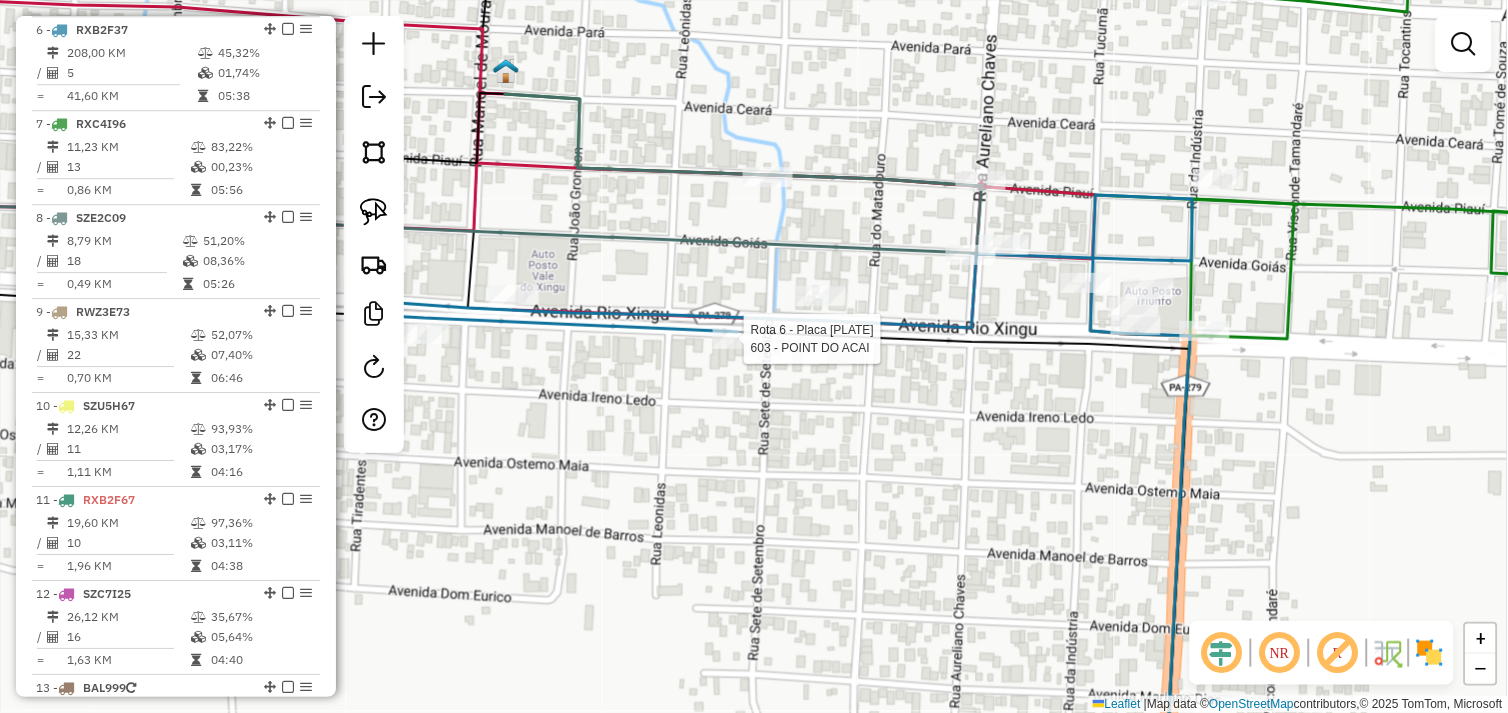 select on "*********" 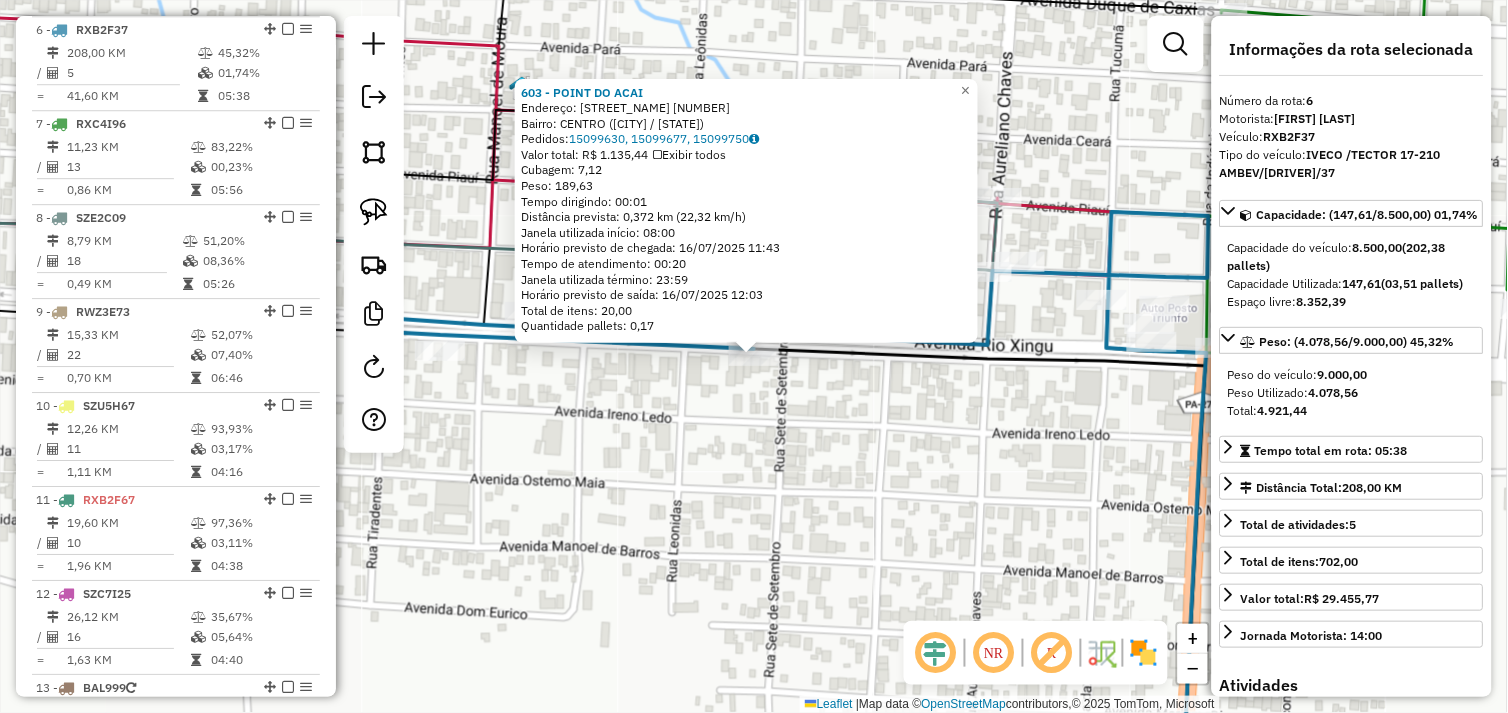 click on "Rota 6 - Placa RXB2F37  603 - POINT DO ACAI 603 - POINT DO ACAI  Endereço:  AV MANOEL DE BARROS 3090   Bairro: CENTRO (SAO FELIX DO XINGU / PA)   Pedidos:  15099630, 15099677, 15099750   Valor total: R$ 1.135,44   Exibir todos   Cubagem: 7,12  Peso: 189,63  Tempo dirigindo: 00:01   Distância prevista: 0,372 km (22,32 km/h)   Janela utilizada início: 08:00   Horário previsto de chegada: 16/07/2025 11:43   Tempo de atendimento: 00:20   Janela utilizada término: 23:59   Horário previsto de saída: 16/07/2025 12:03   Total de itens: 20,00   Quantidade pallets: 0,17  × Janela de atendimento Grade de atendimento Capacidade Transportadoras Veículos Cliente Pedidos  Rotas Selecione os dias de semana para filtrar as janelas de atendimento  Seg   Ter   Qua   Qui   Sex   Sáb   Dom  Informe o período da janela de atendimento: De: Até:  Filtrar exatamente a janela do cliente  Considerar janela de atendimento padrão  Selecione os dias de semana para filtrar as grades de atendimento  Seg   Ter   Qua   Qui   Sex" 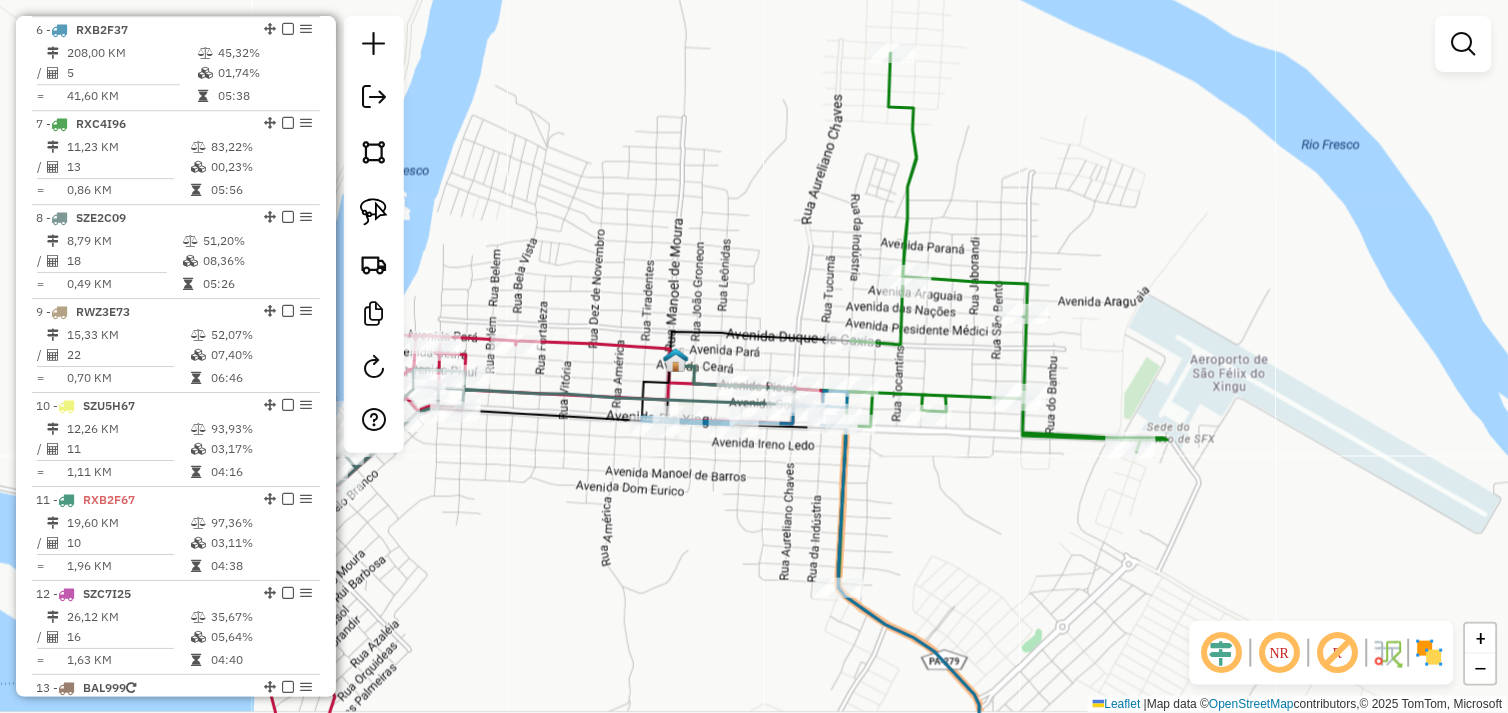drag, startPoint x: 877, startPoint y: 472, endPoint x: 770, endPoint y: 468, distance: 107.07474 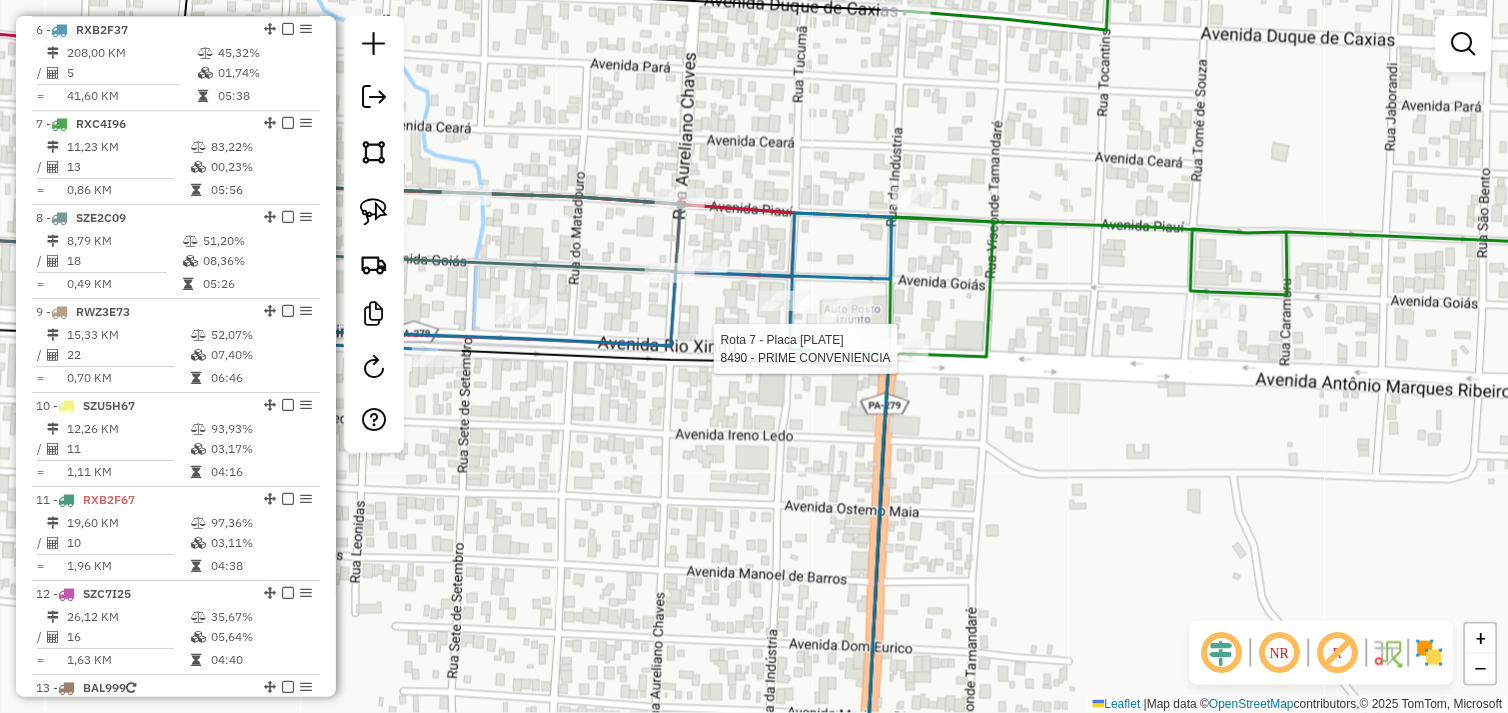 select on "*********" 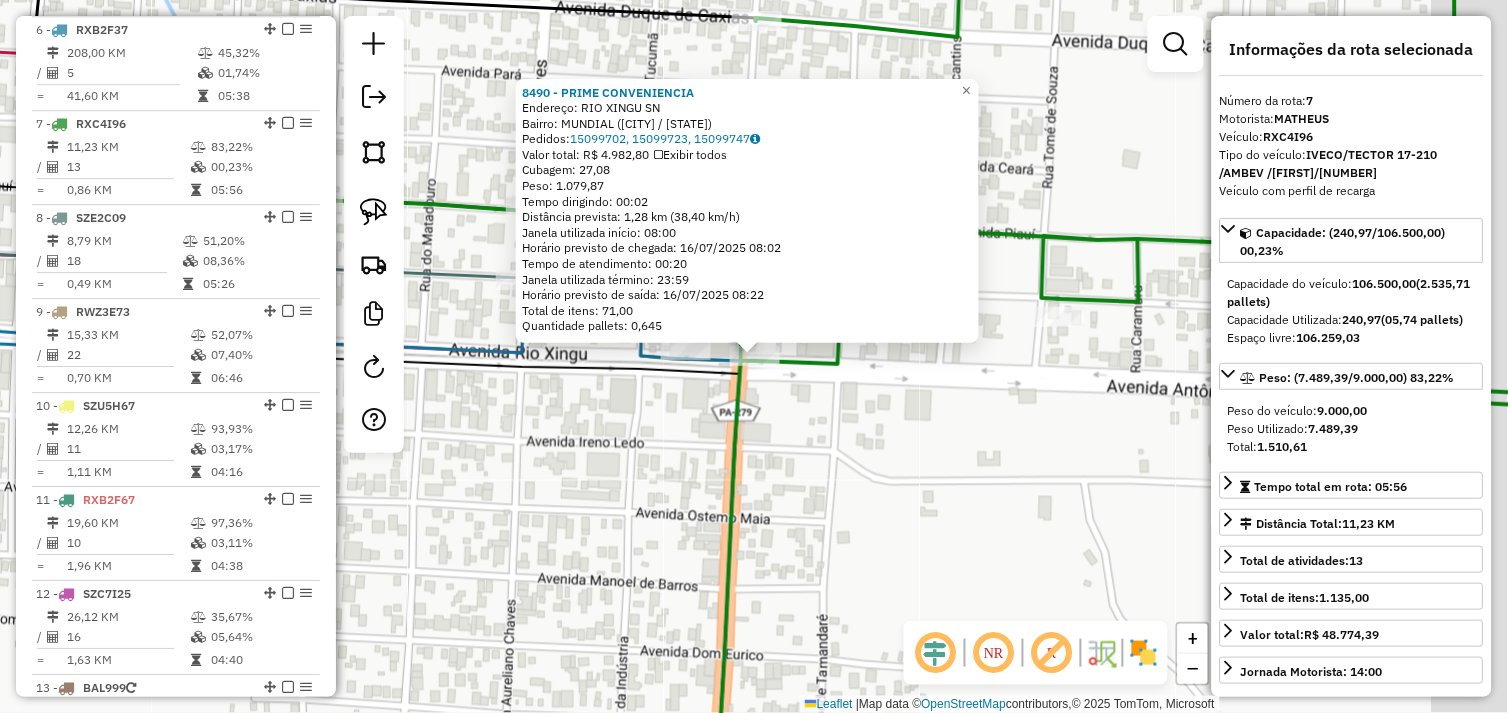 scroll, scrollTop: 1336, scrollLeft: 0, axis: vertical 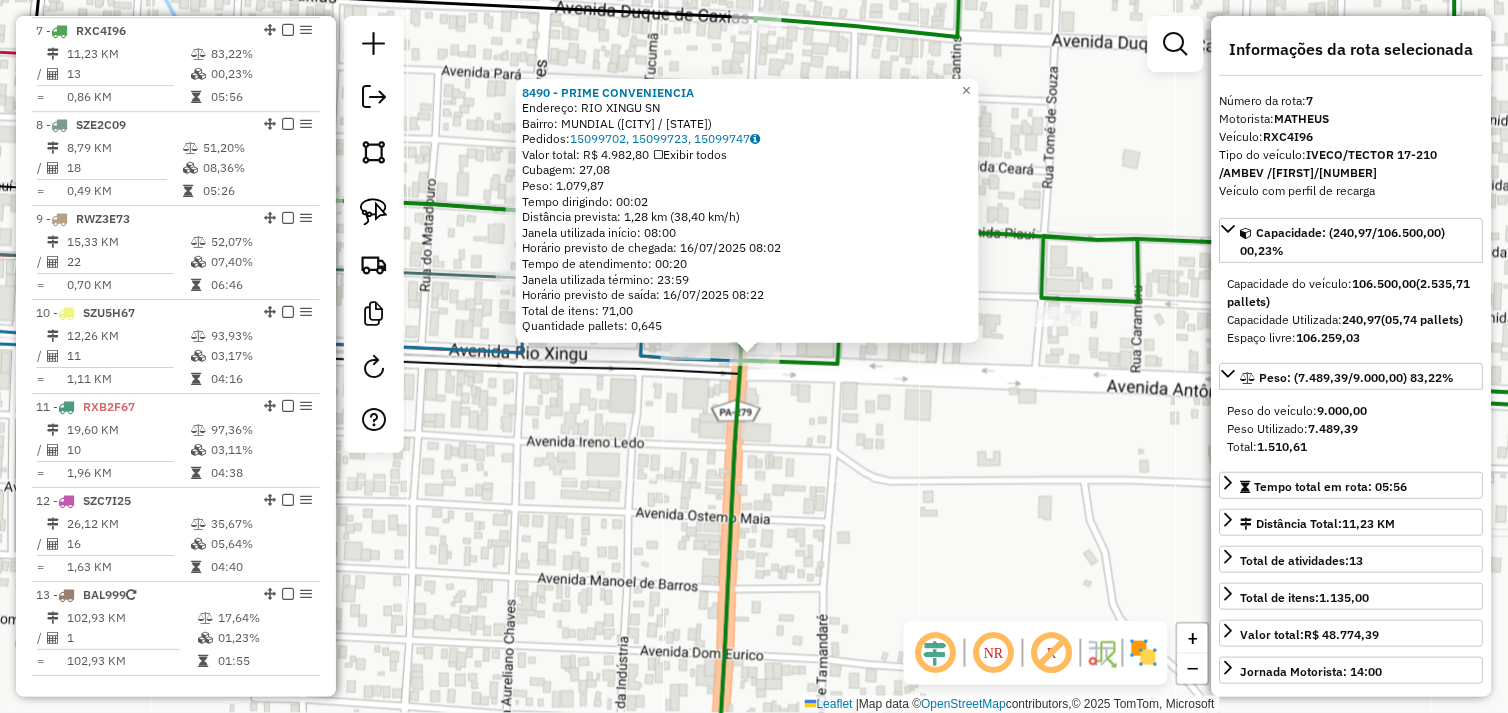 click on "8490 - PRIME CONVENIENCIA  Endereço:  RIO XINGU SN   Bairro: MUNDIAL (SAO FELIX DO XINGU / PA)   Pedidos:  15099702, 15099723, 15099747   Valor total: R$ 4.982,80   Exibir todos   Cubagem: 27,08  Peso: 1.079,87  Tempo dirigindo: 00:02   Distância prevista: 1,28 km (38,40 km/h)   Janela utilizada início: 08:00   Horário previsto de chegada: 16/07/2025 08:02   Tempo de atendimento: 00:20   Janela utilizada término: 23:59   Horário previsto de saída: 16/07/2025 08:22   Total de itens: 71,00   Quantidade pallets: 0,645  × Janela de atendimento Grade de atendimento Capacidade Transportadoras Veículos Cliente Pedidos  Rotas Selecione os dias de semana para filtrar as janelas de atendimento  Seg   Ter   Qua   Qui   Sex   Sáb   Dom  Informe o período da janela de atendimento: De: Até:  Filtrar exatamente a janela do cliente  Considerar janela de atendimento padrão  Selecione os dias de semana para filtrar as grades de atendimento  Seg   Ter   Qua   Qui   Sex   Sáb   Dom   Peso mínimo:   Peso máximo:" 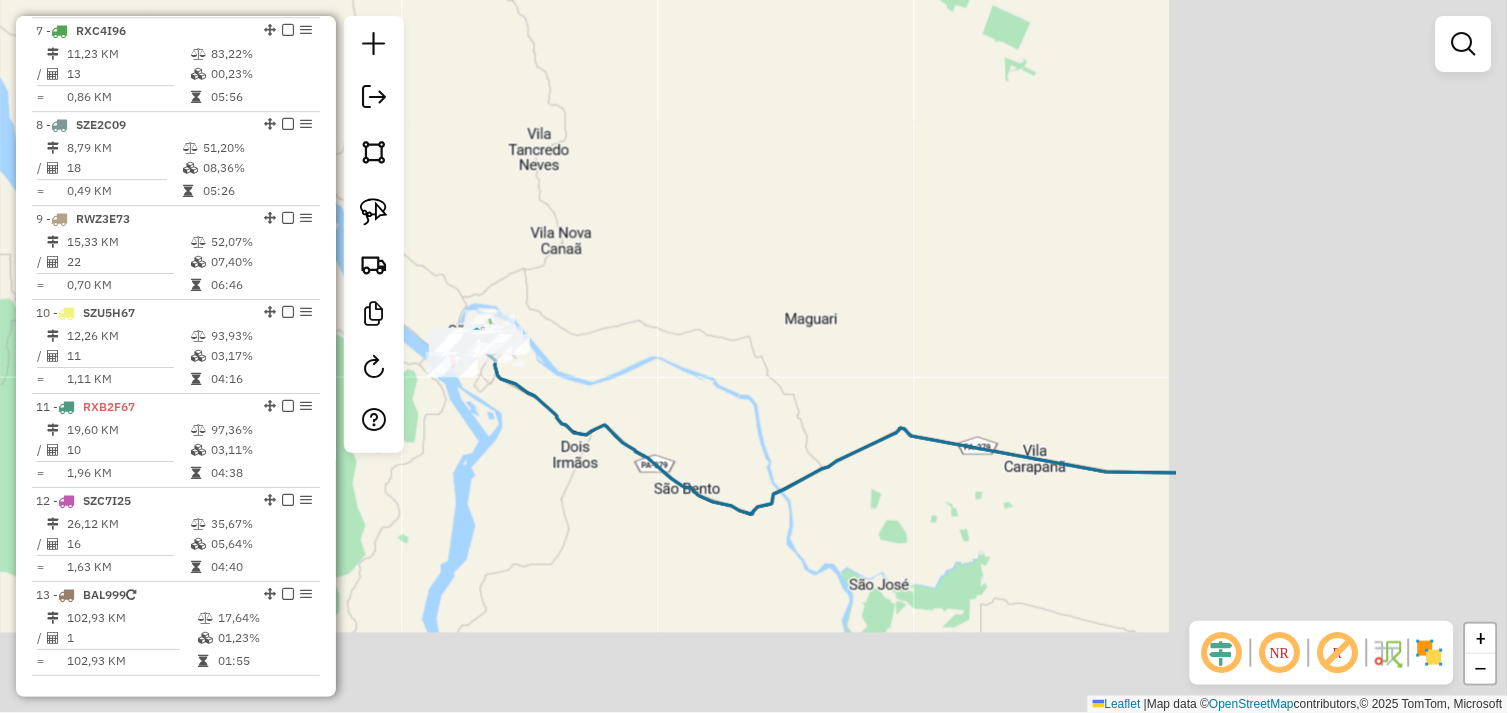 drag, startPoint x: 1195, startPoint y: 492, endPoint x: 515, endPoint y: 346, distance: 695.49695 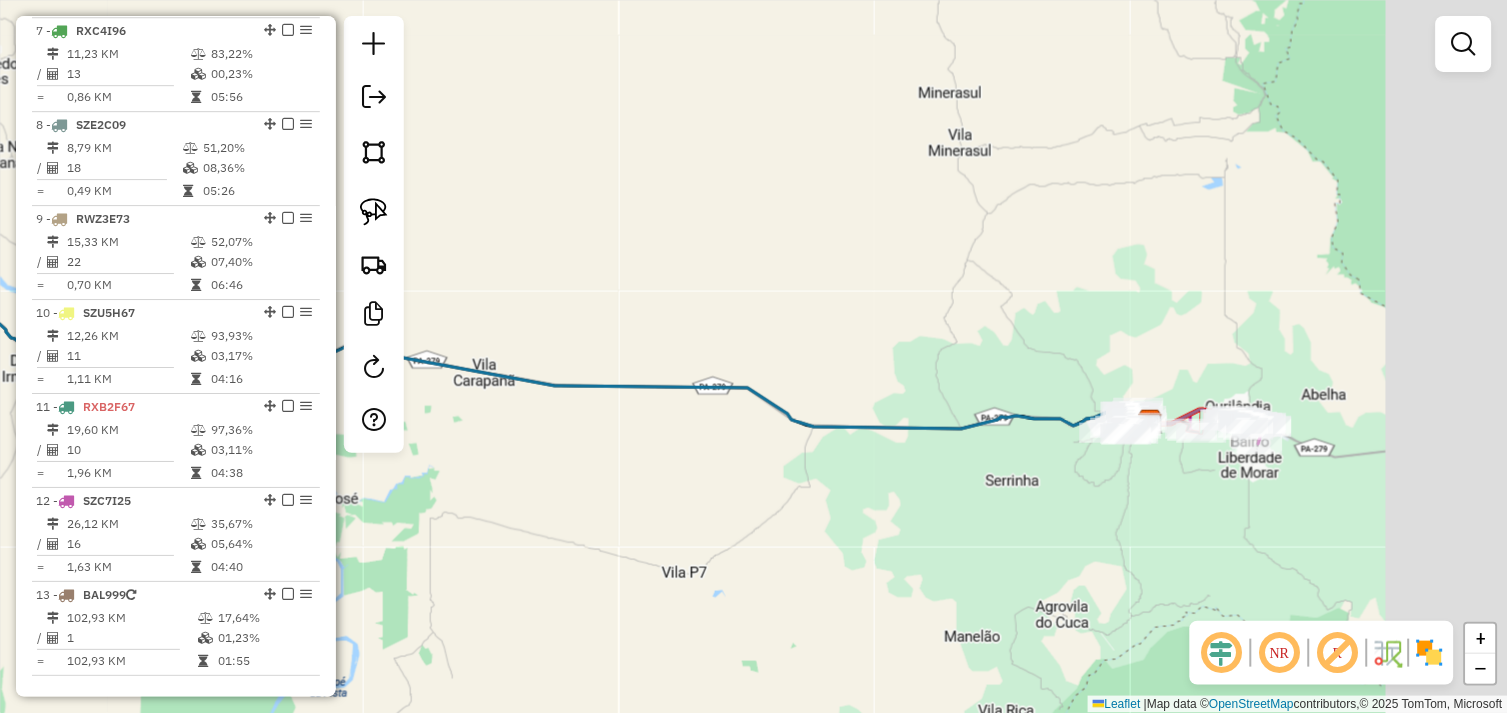 drag, startPoint x: 983, startPoint y: 491, endPoint x: 784, endPoint y: 474, distance: 199.72481 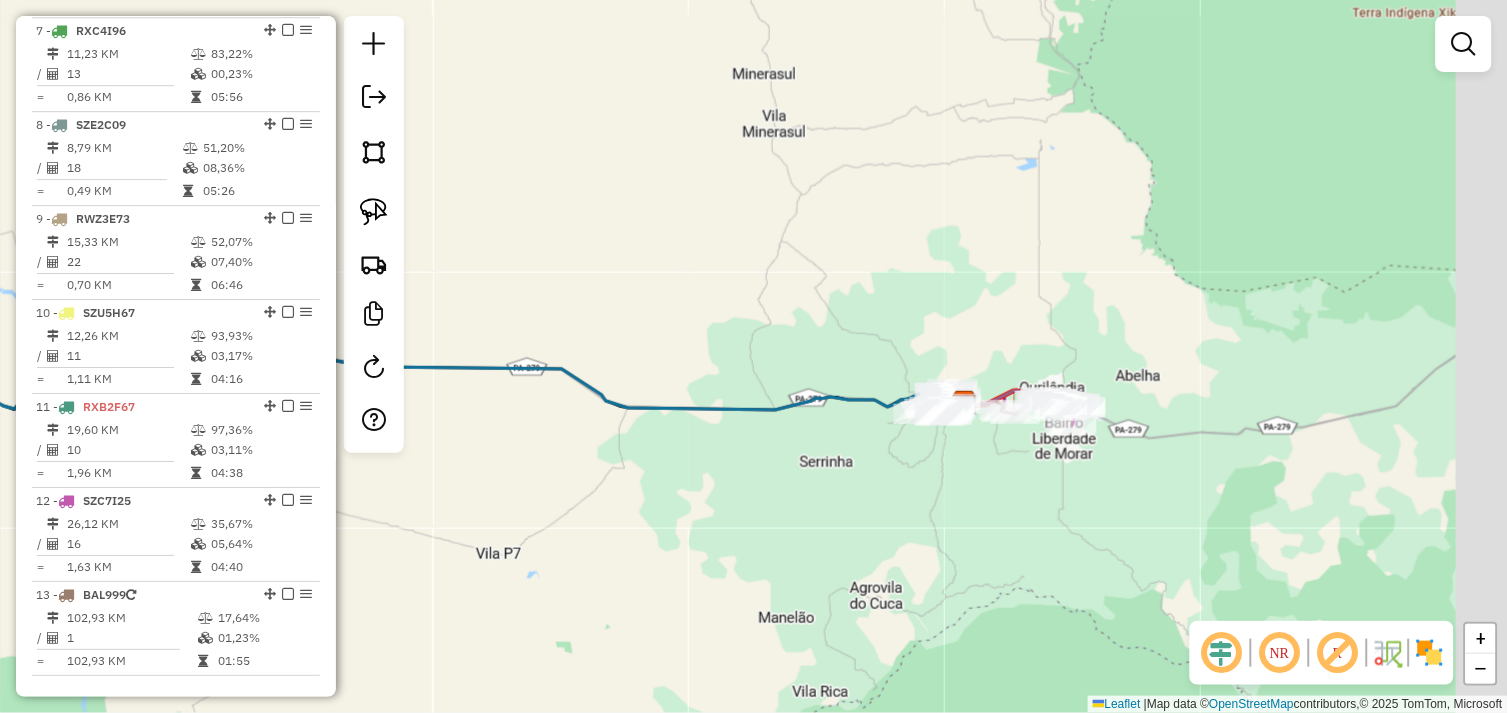 drag, startPoint x: 918, startPoint y: 497, endPoint x: 863, endPoint y: 500, distance: 55.081757 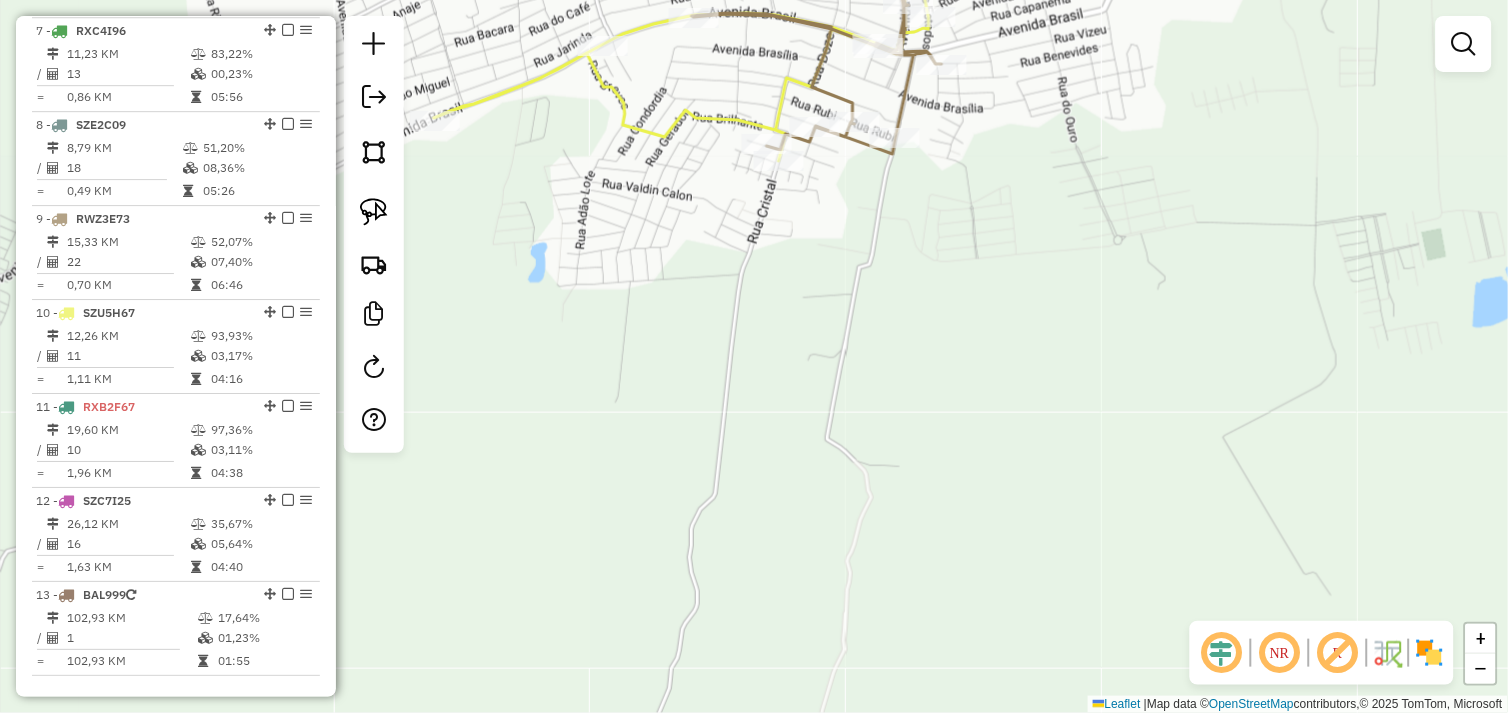 drag, startPoint x: 1017, startPoint y: 168, endPoint x: 1016, endPoint y: 560, distance: 392.00128 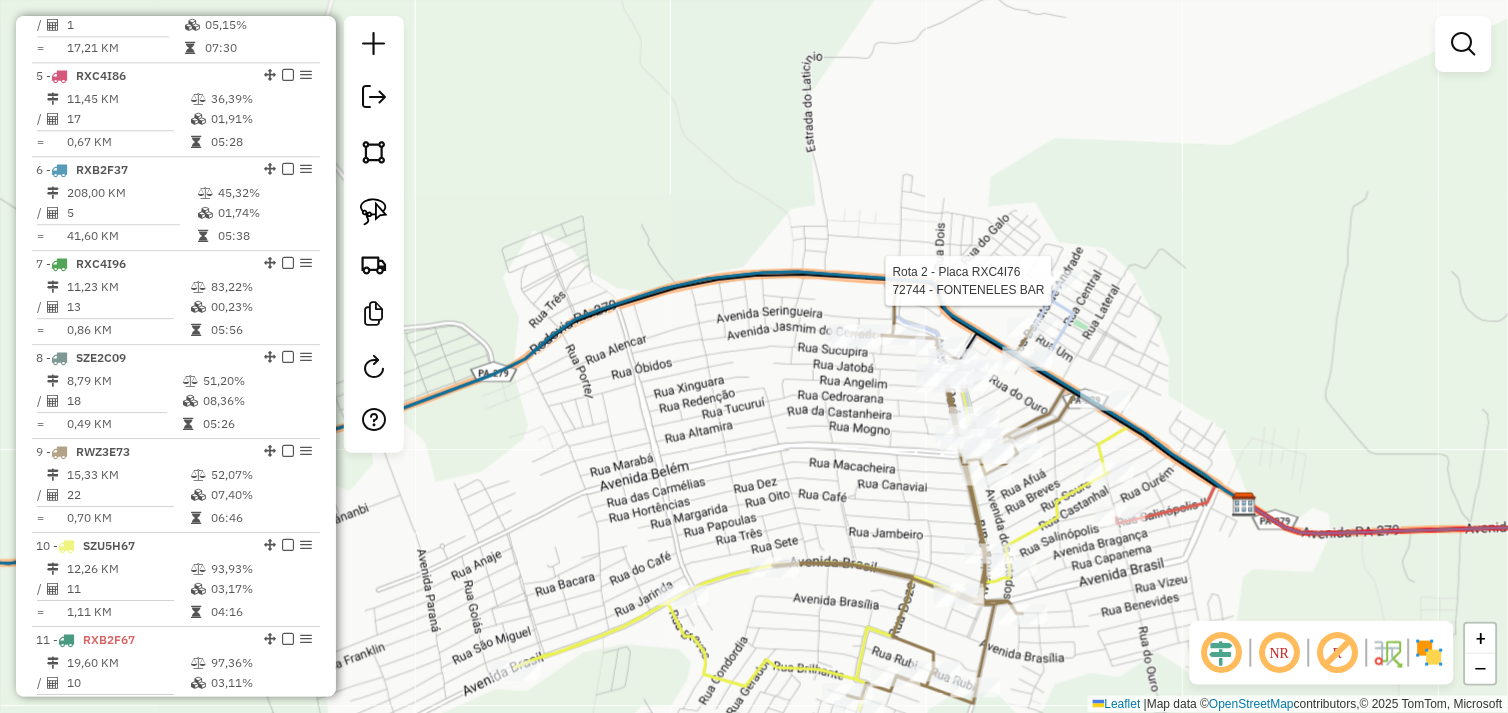 select on "*********" 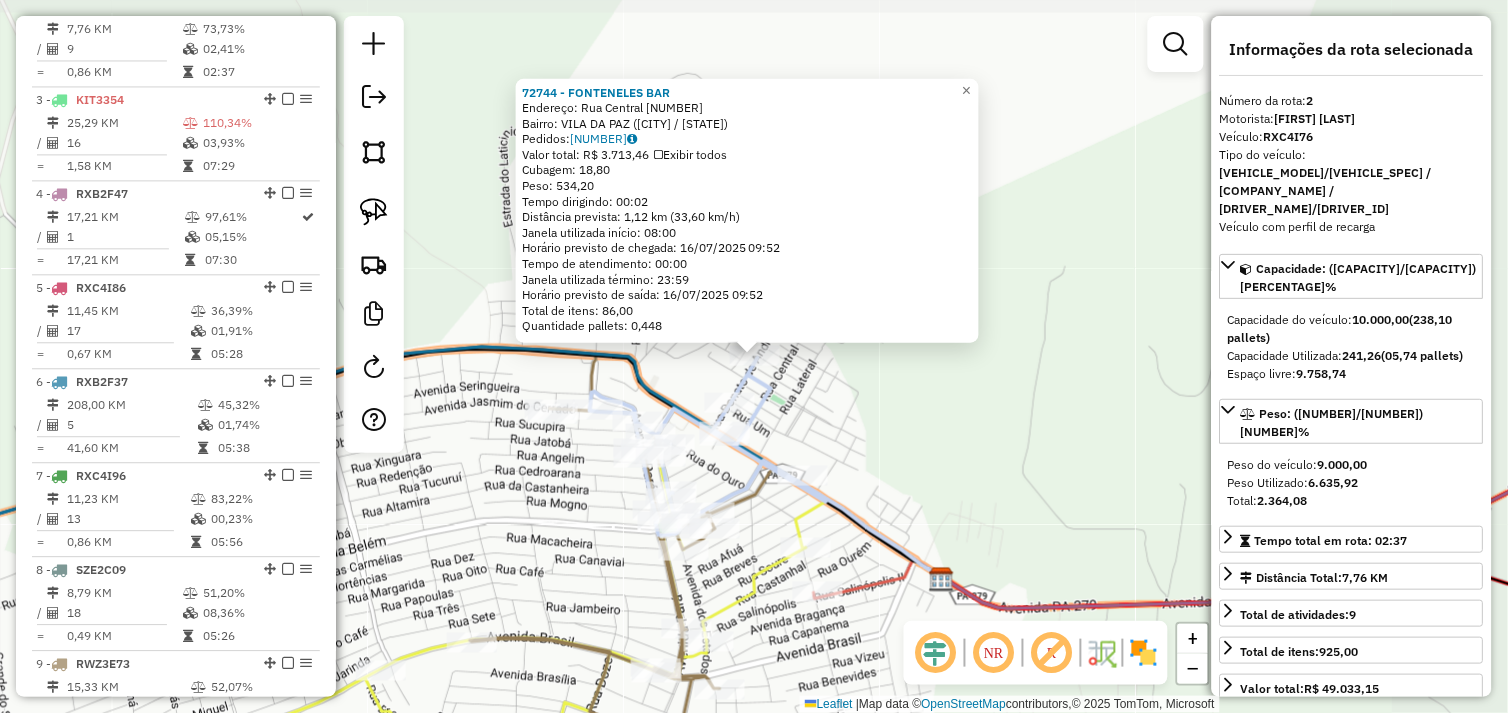 scroll, scrollTop: 866, scrollLeft: 0, axis: vertical 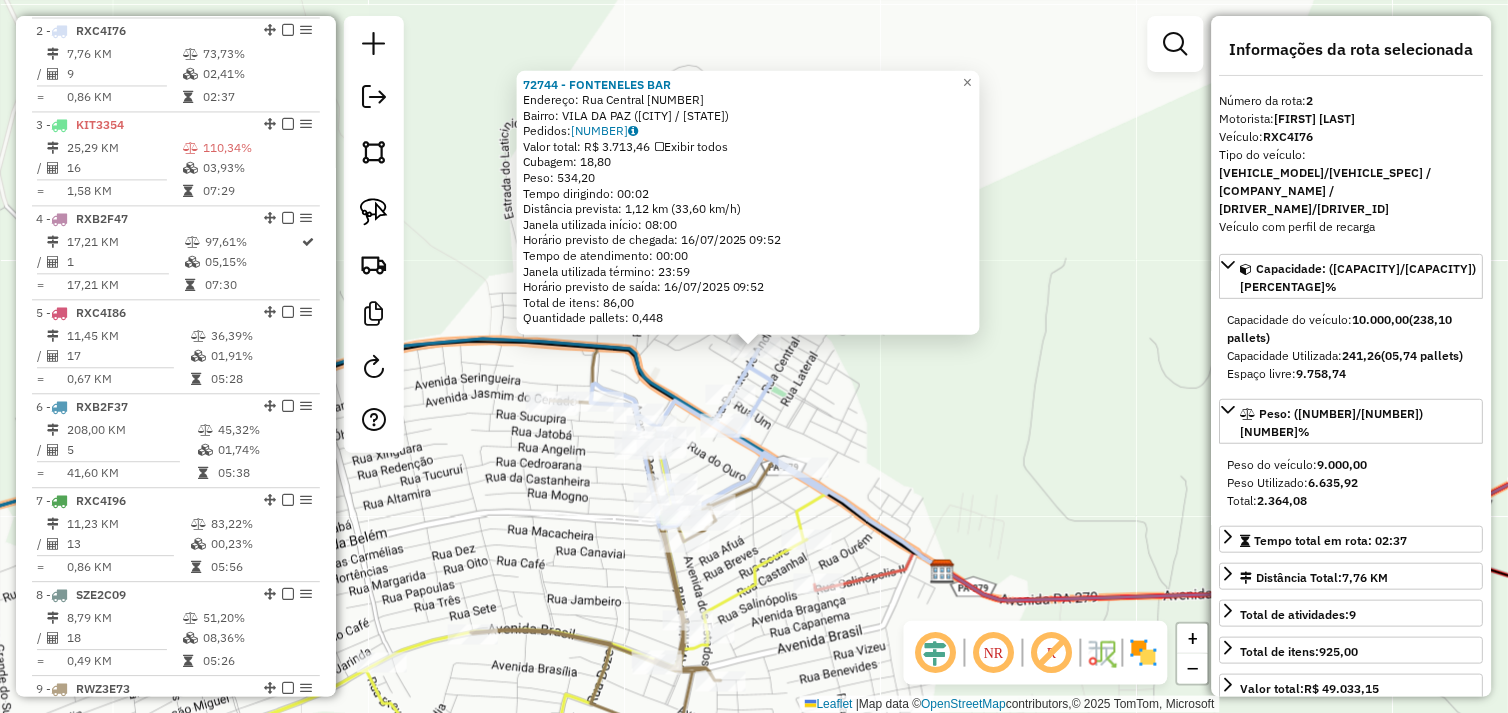 drag, startPoint x: 882, startPoint y: 460, endPoint x: 893, endPoint y: 340, distance: 120.50311 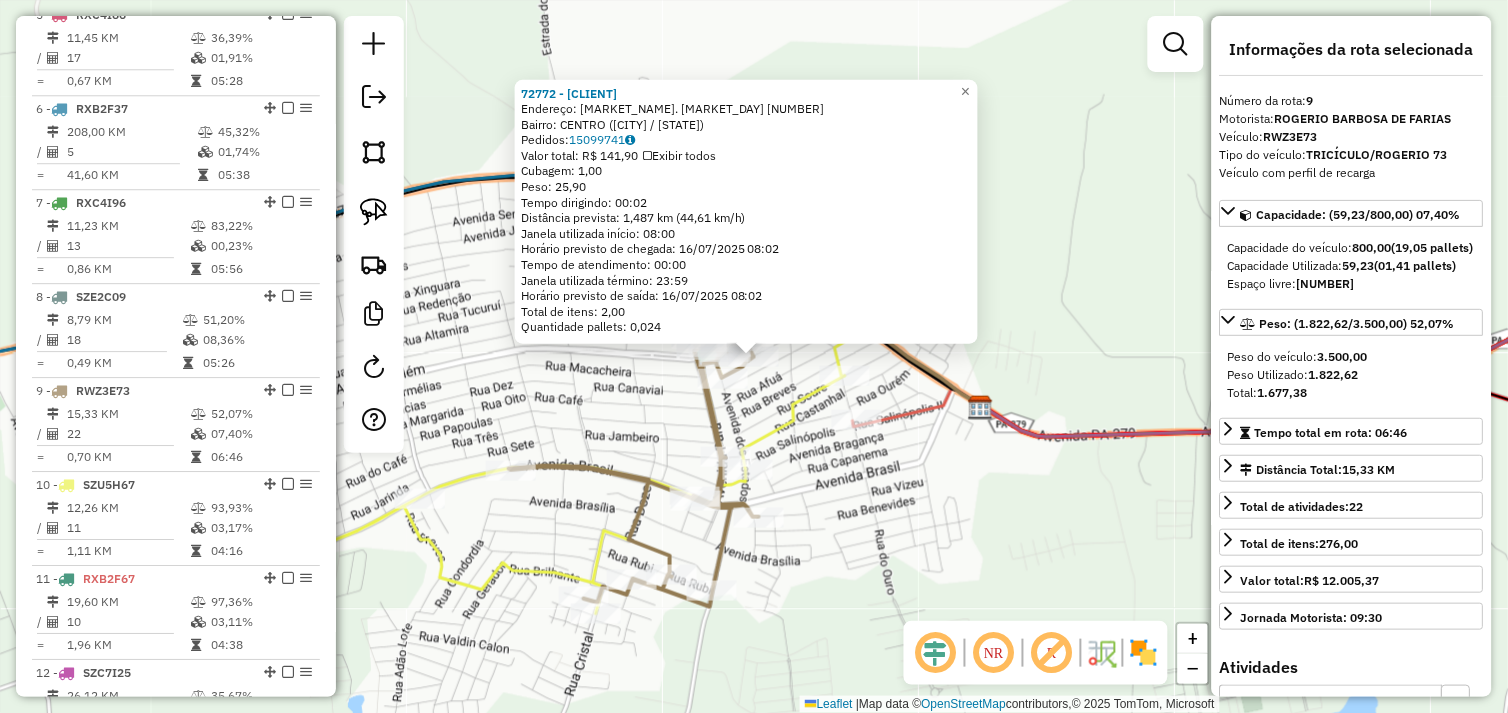 scroll, scrollTop: 1392, scrollLeft: 0, axis: vertical 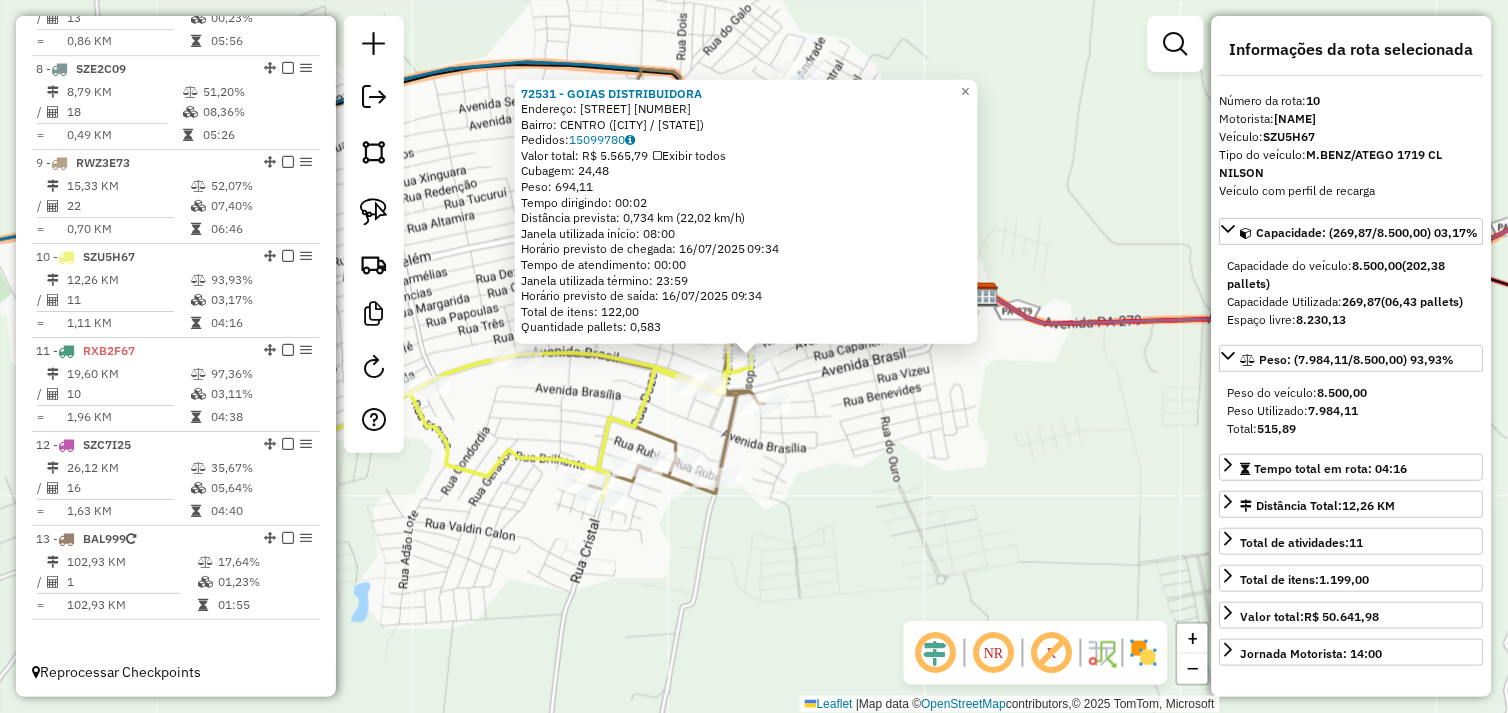 click on "72531 - GOIAS DISTRIBUIDORA  Endereço:  Avenida dos Estados 583   Bairro: CENTRO (TUCUMA / PA)   Pedidos:  15099780   Valor total: R$ 5.565,79   Exibir todos   Cubagem: 24,48  Peso: 694,11  Tempo dirigindo: 00:02   Distância prevista: 0,734 km (22,02 km/h)   Janela utilizada início: 08:00   Horário previsto de chegada: 16/07/2025 09:34   Tempo de atendimento: 00:00   Janela utilizada término: 23:59   Horário previsto de saída: 16/07/2025 09:34   Total de itens: 122,00   Quantidade pallets: 0,583  × Janela de atendimento Grade de atendimento Capacidade Transportadoras Veículos Cliente Pedidos  Rotas Selecione os dias de semana para filtrar as janelas de atendimento  Seg   Ter   Qua   Qui   Sex   Sáb   Dom  Informe o período da janela de atendimento: De: Até:  Filtrar exatamente a janela do cliente  Considerar janela de atendimento padrão  Selecione os dias de semana para filtrar as grades de atendimento  Seg   Ter   Qua   Qui   Sex   Sáb   Dom   Clientes fora do dia de atendimento selecionado De:" 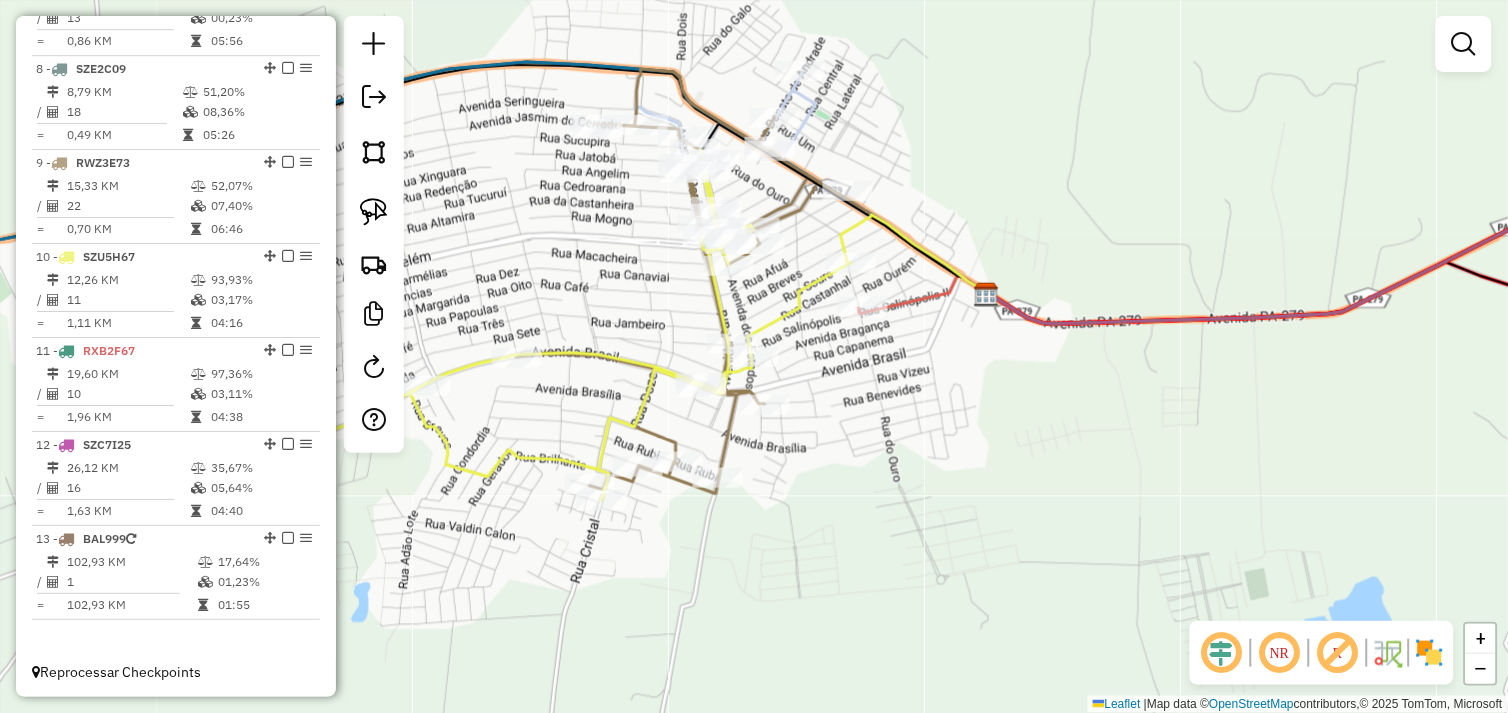 drag, startPoint x: 980, startPoint y: 491, endPoint x: 950, endPoint y: 473, distance: 34.98571 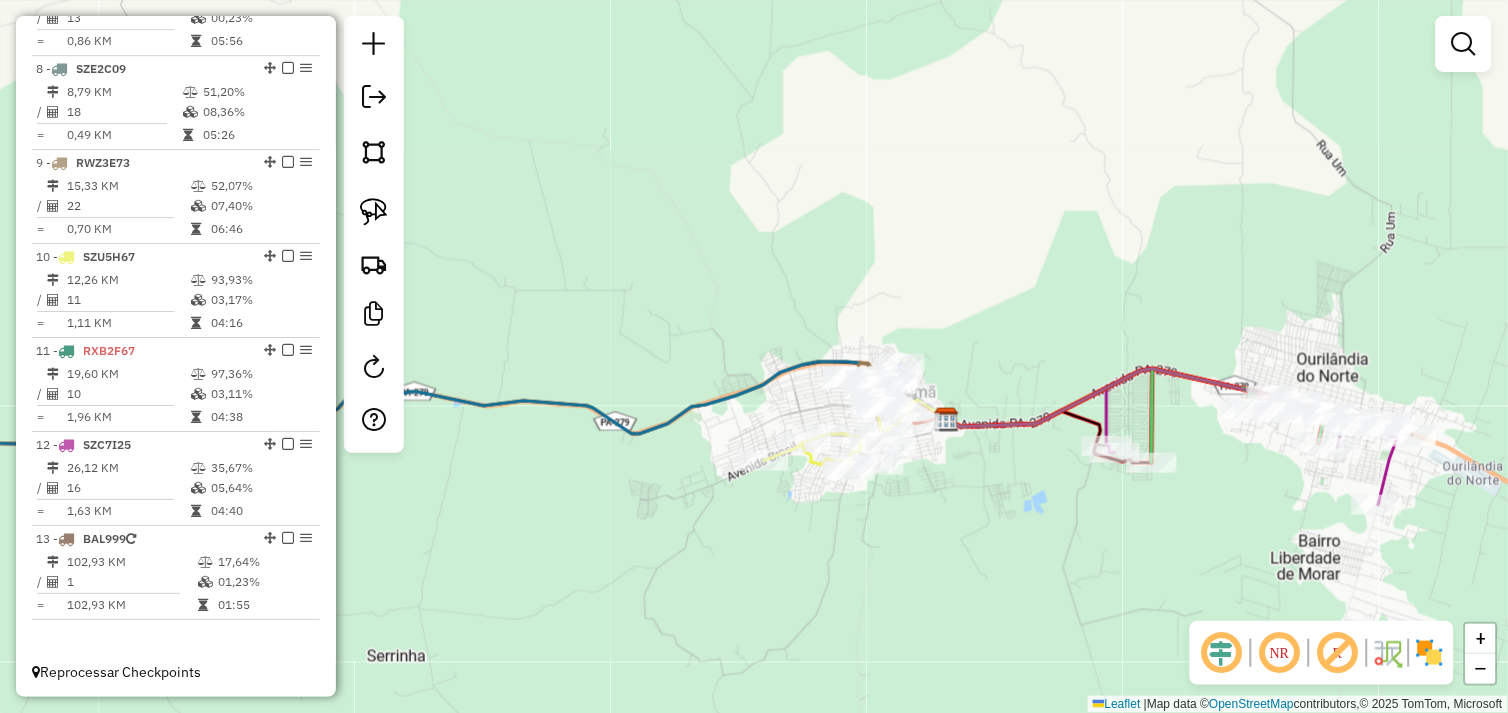 drag, startPoint x: 1022, startPoint y: 514, endPoint x: 794, endPoint y: 521, distance: 228.10744 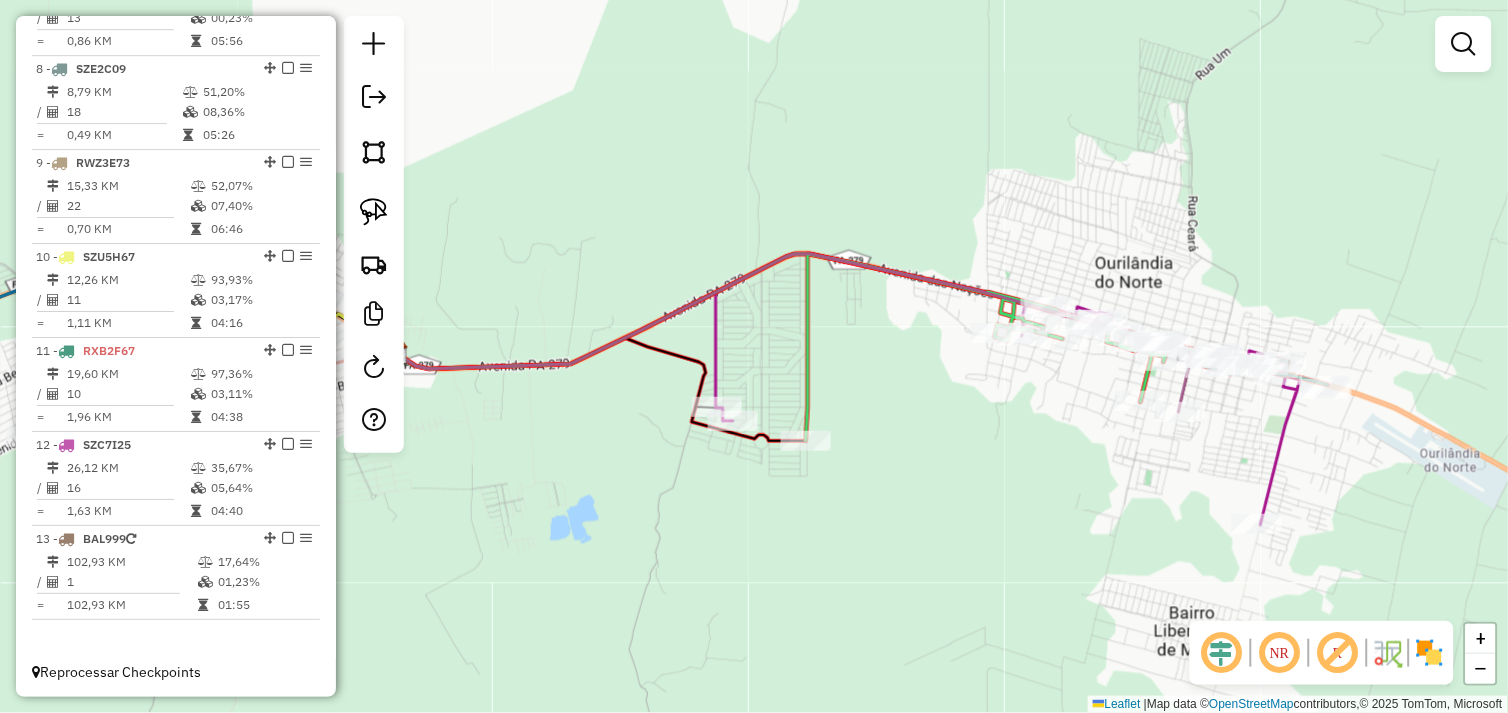 drag, startPoint x: 880, startPoint y: 496, endPoint x: 837, endPoint y: 490, distance: 43.416588 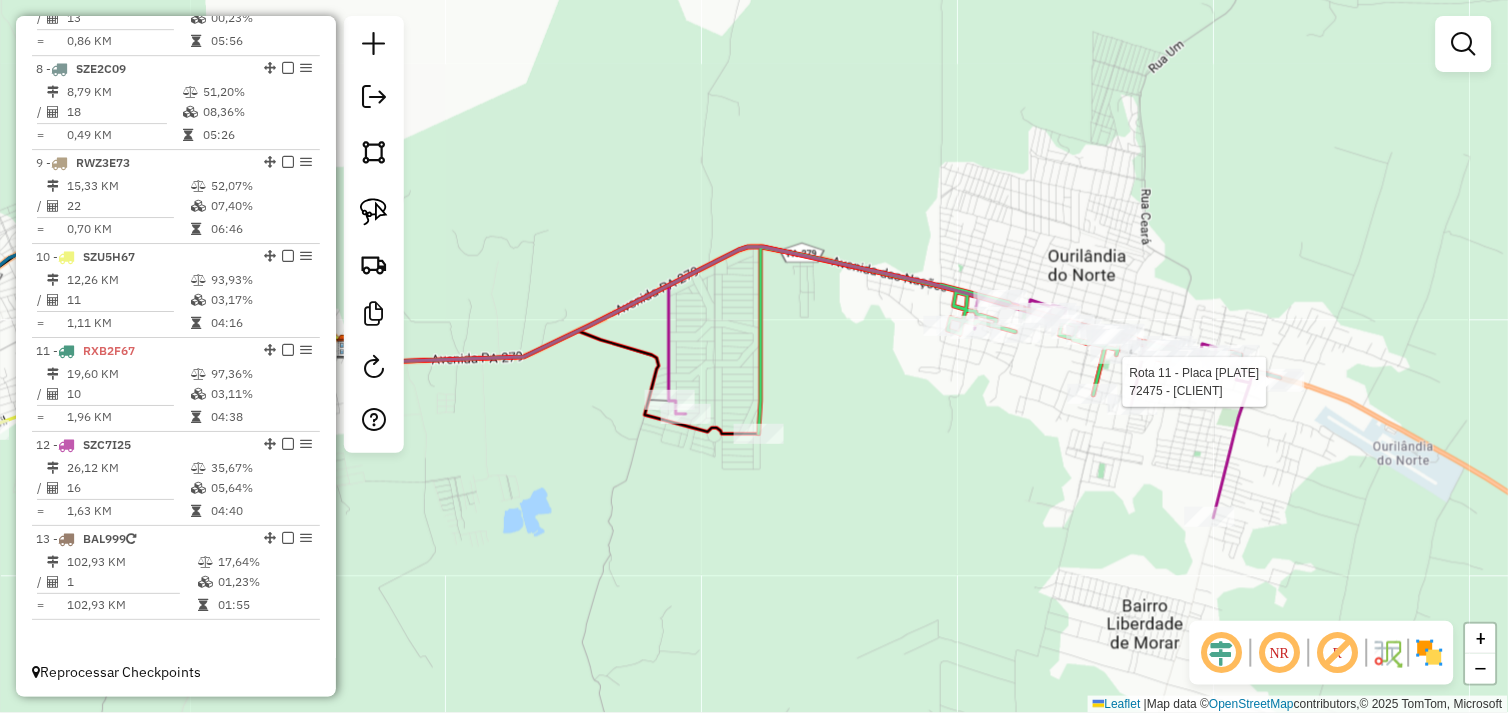 select on "*********" 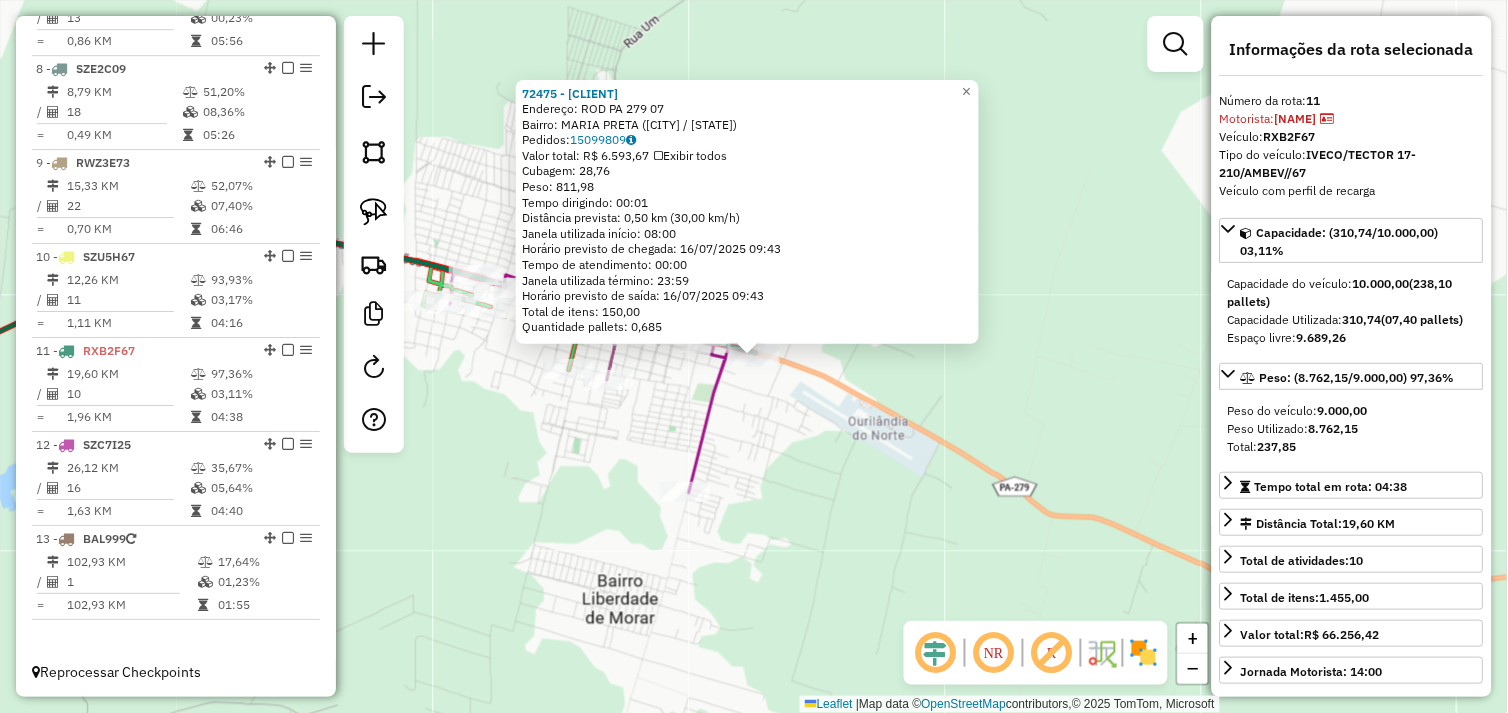 click on "72475 - TEXAS BEER  Endereço:  ROD PA 279 07   Bairro: MARIA PRETA (OURILANDIA DO NORTE / PA)   Pedidos:  15099809   Valor total: R$ 6.593,67   Exibir todos   Cubagem: 28,76  Peso: 811,98  Tempo dirigindo: 00:01   Distância prevista: 0,50 km (30,00 km/h)   Janela utilizada início: 08:00   Horário previsto de chegada: 16/07/2025 09:43   Tempo de atendimento: 00:00   Janela utilizada término: 23:59   Horário previsto de saída: 16/07/2025 09:43   Total de itens: 150,00   Quantidade pallets: 0,685  × Janela de atendimento Grade de atendimento Capacidade Transportadoras Veículos Cliente Pedidos  Rotas Selecione os dias de semana para filtrar as janelas de atendimento  Seg   Ter   Qua   Qui   Sex   Sáb   Dom  Informe o período da janela de atendimento: De: Até:  Filtrar exatamente a janela do cliente  Considerar janela de atendimento padrão  Selecione os dias de semana para filtrar as grades de atendimento  Seg   Ter   Qua   Qui   Sex   Sáb   Dom   Considerar clientes sem dia de atendimento cadastrado" 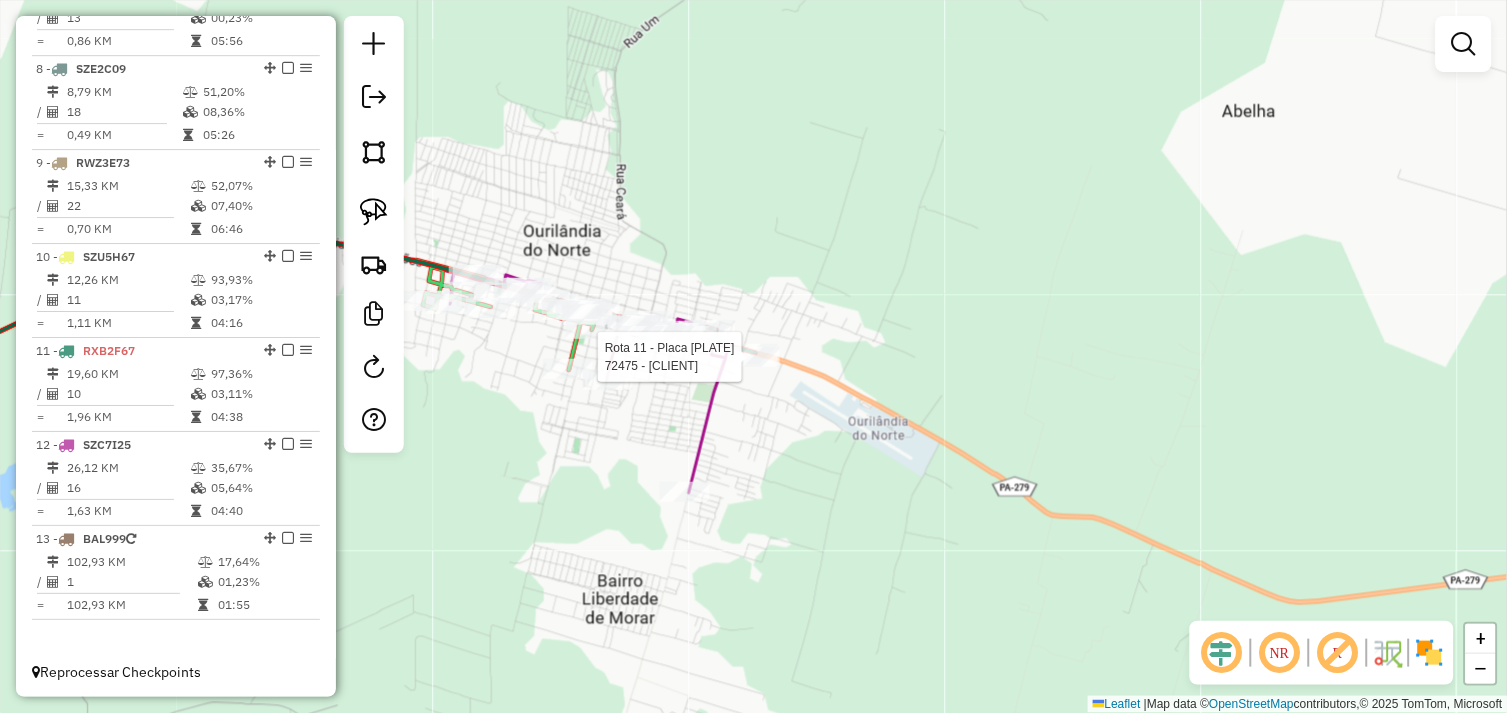 select on "*********" 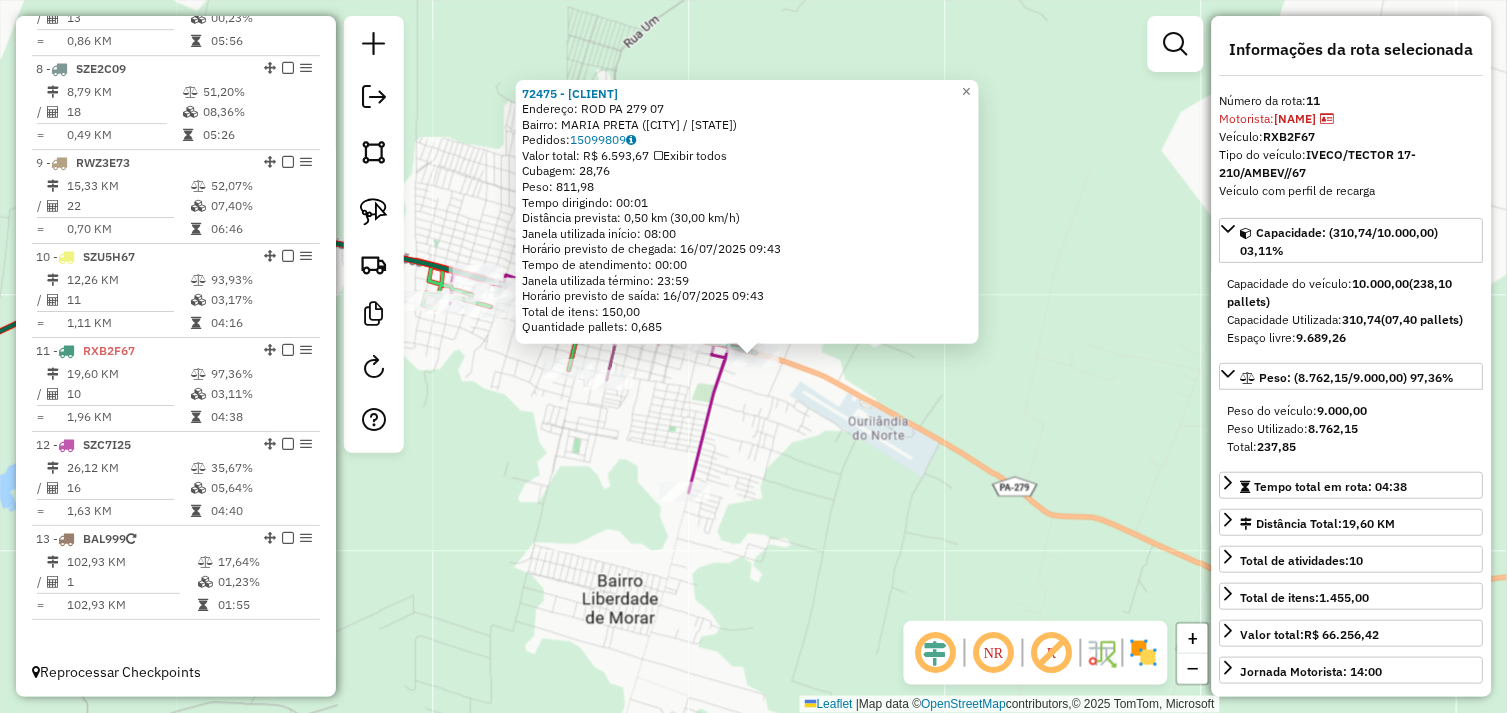 drag, startPoint x: 657, startPoint y: 397, endPoint x: 661, endPoint y: 432, distance: 35.22783 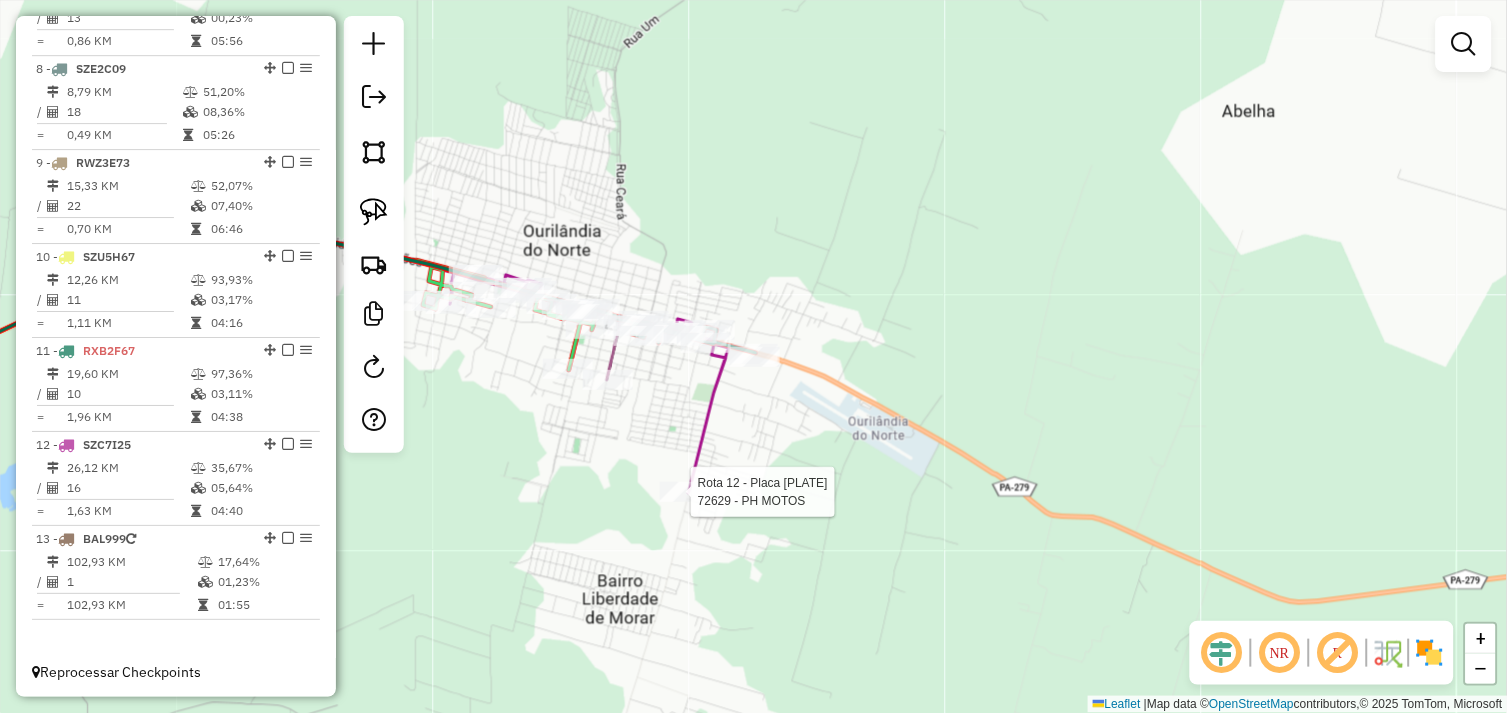 select on "*********" 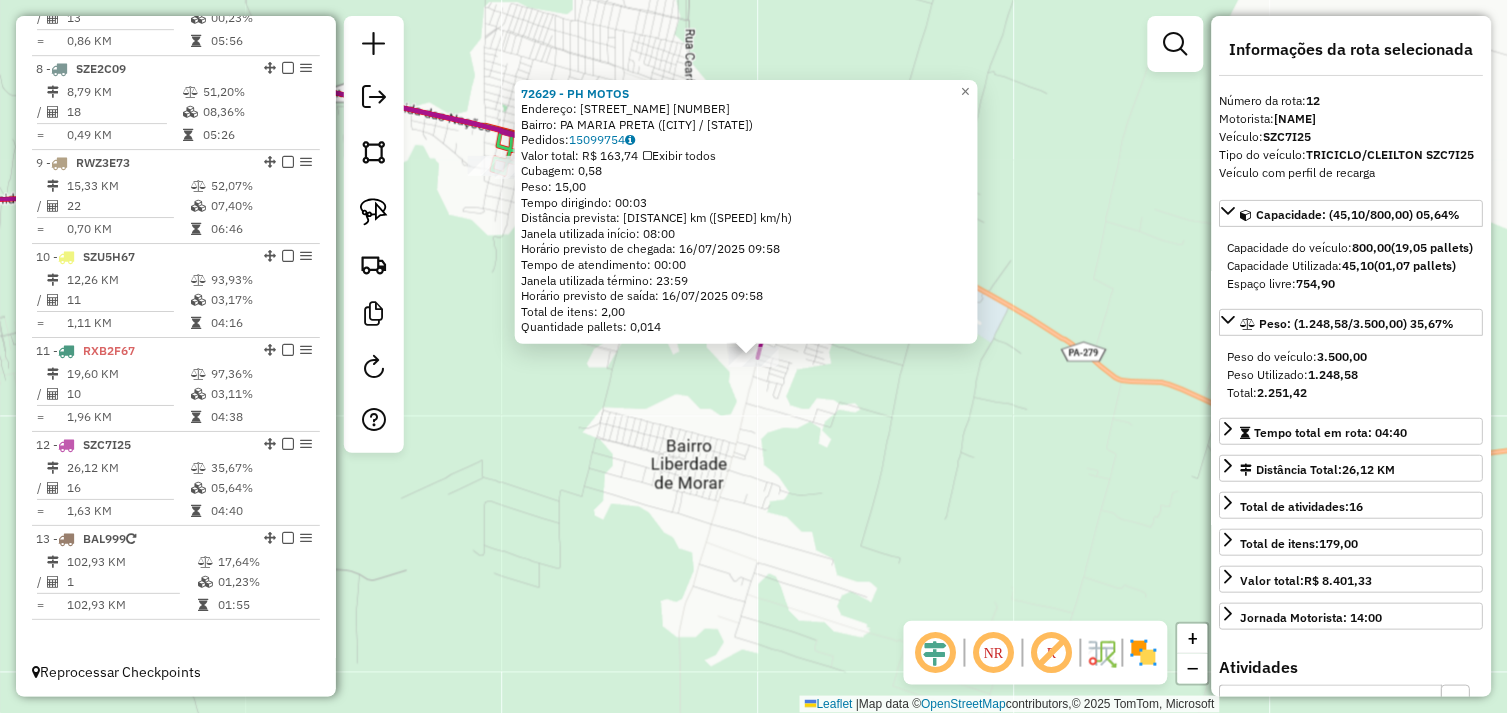 click on "72629 - PH MOTOS  Endereço:  PA 279 SN   Bairro: PA MARIA PRETA (OURILANDIA DO NORTE / PA)   Pedidos:  15099754   Valor total: R$ 163,74   Exibir todos   Cubagem: 0,58  Peso: 15,00  Tempo dirigindo: 00:03   Distância prevista: 2,245 km (44,90 km/h)   Janela utilizada início: 08:00   Horário previsto de chegada: 16/07/2025 09:58   Tempo de atendimento: 00:00   Janela utilizada término: 23:59   Horário previsto de saída: 16/07/2025 09:58   Total de itens: 2,00   Quantidade pallets: 0,014  × Janela de atendimento Grade de atendimento Capacidade Transportadoras Veículos Cliente Pedidos  Rotas Selecione os dias de semana para filtrar as janelas de atendimento  Seg   Ter   Qua   Qui   Sex   Sáb   Dom  Informe o período da janela de atendimento: De: Até:  Filtrar exatamente a janela do cliente  Considerar janela de atendimento padrão  Selecione os dias de semana para filtrar as grades de atendimento  Seg   Ter   Qua   Qui   Sex   Sáb   Dom   Considerar clientes sem dia de atendimento cadastrado  De:  +" 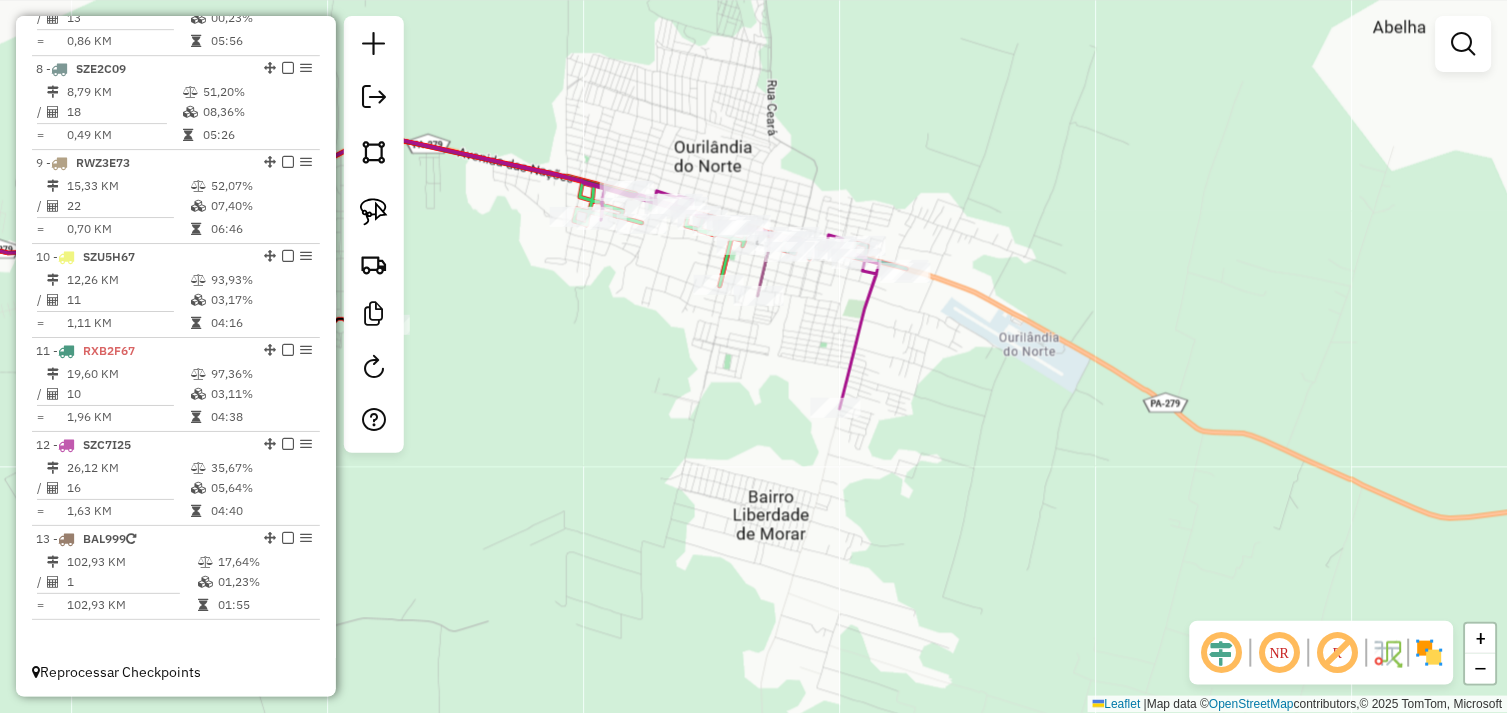 drag, startPoint x: 644, startPoint y: 376, endPoint x: 668, endPoint y: 358, distance: 30 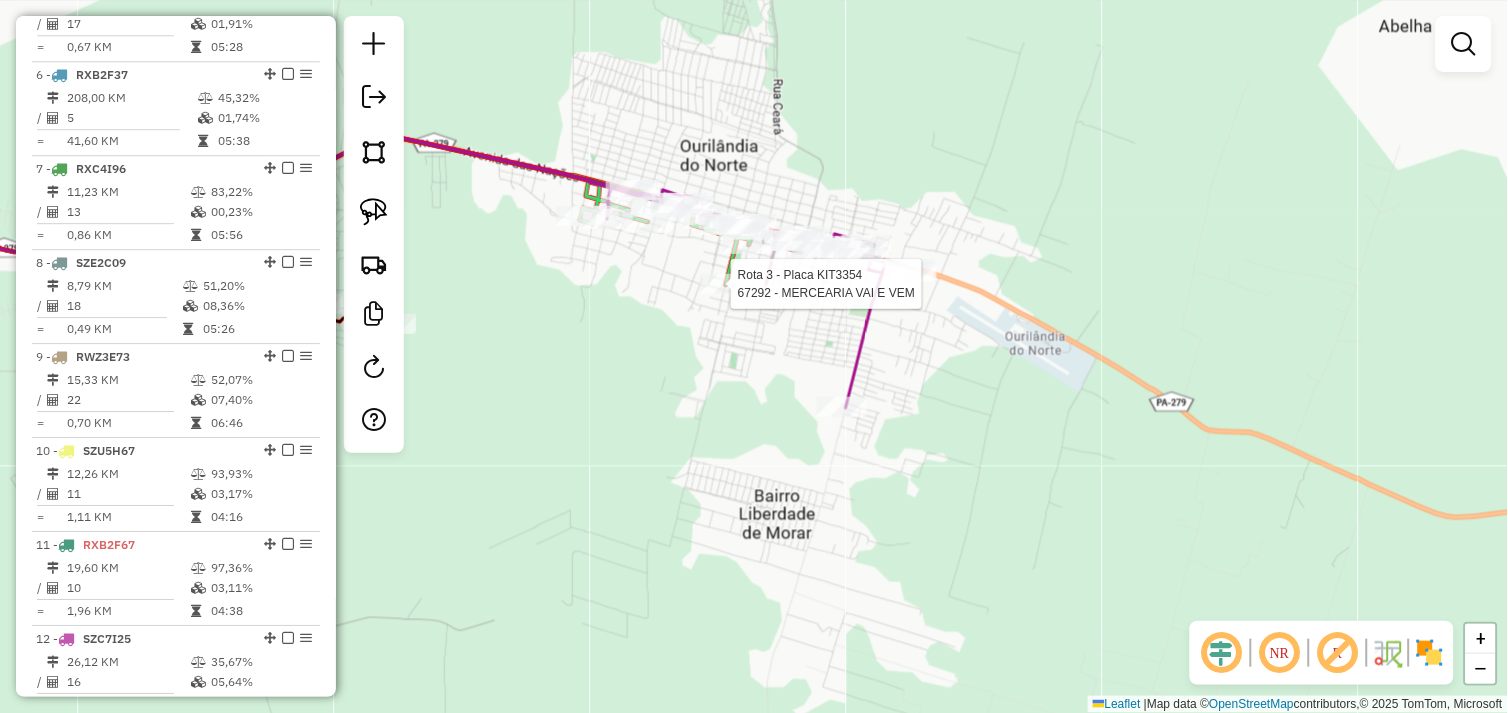 select on "*********" 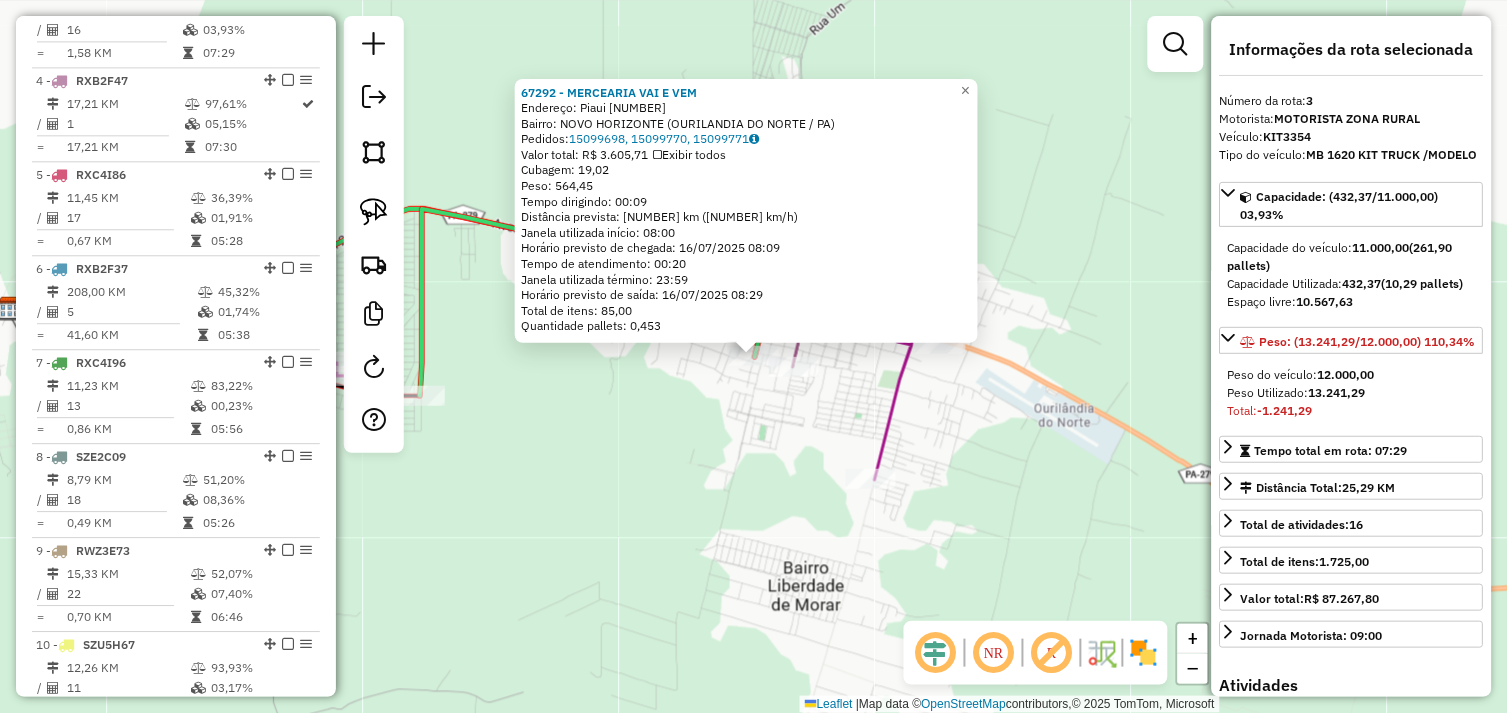 scroll, scrollTop: 961, scrollLeft: 0, axis: vertical 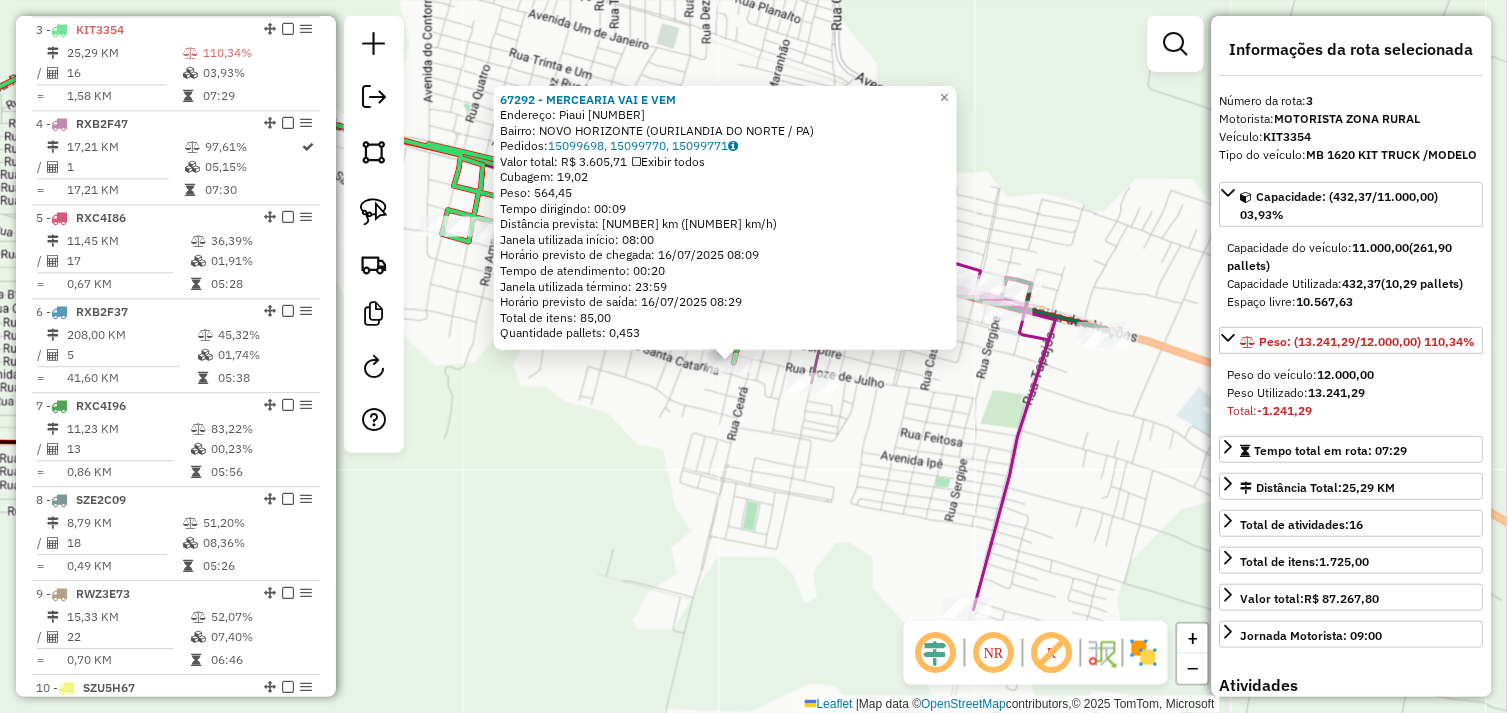 click on "67292 - MERCEARIA VAI E VEM  Endereço:  Piaui 1400   Bairro: NOVO HORIZONTE (OURILANDIA DO NORTE / PA)   Pedidos:  15099698, 15099770, 15099771   Valor total: R$ 3.605,71   Exibir todos   Cubagem: 19,02  Peso: 564,45  Tempo dirigindo: 00:09   Distância prevista: 8,184 km (54,56 km/h)   Janela utilizada início: 08:00   Horário previsto de chegada: 16/07/2025 08:09   Tempo de atendimento: 00:20   Janela utilizada término: 23:59   Horário previsto de saída: 16/07/2025 08:29   Total de itens: 85,00   Quantidade pallets: 0,453  × Janela de atendimento Grade de atendimento Capacidade Transportadoras Veículos Cliente Pedidos  Rotas Selecione os dias de semana para filtrar as janelas de atendimento  Seg   Ter   Qua   Qui   Sex   Sáb   Dom  Informe o período da janela de atendimento: De: Até:  Filtrar exatamente a janela do cliente  Considerar janela de atendimento padrão  Selecione os dias de semana para filtrar as grades de atendimento  Seg   Ter   Qua   Qui   Sex   Sáb   Dom   Peso mínimo:   De:  De:" 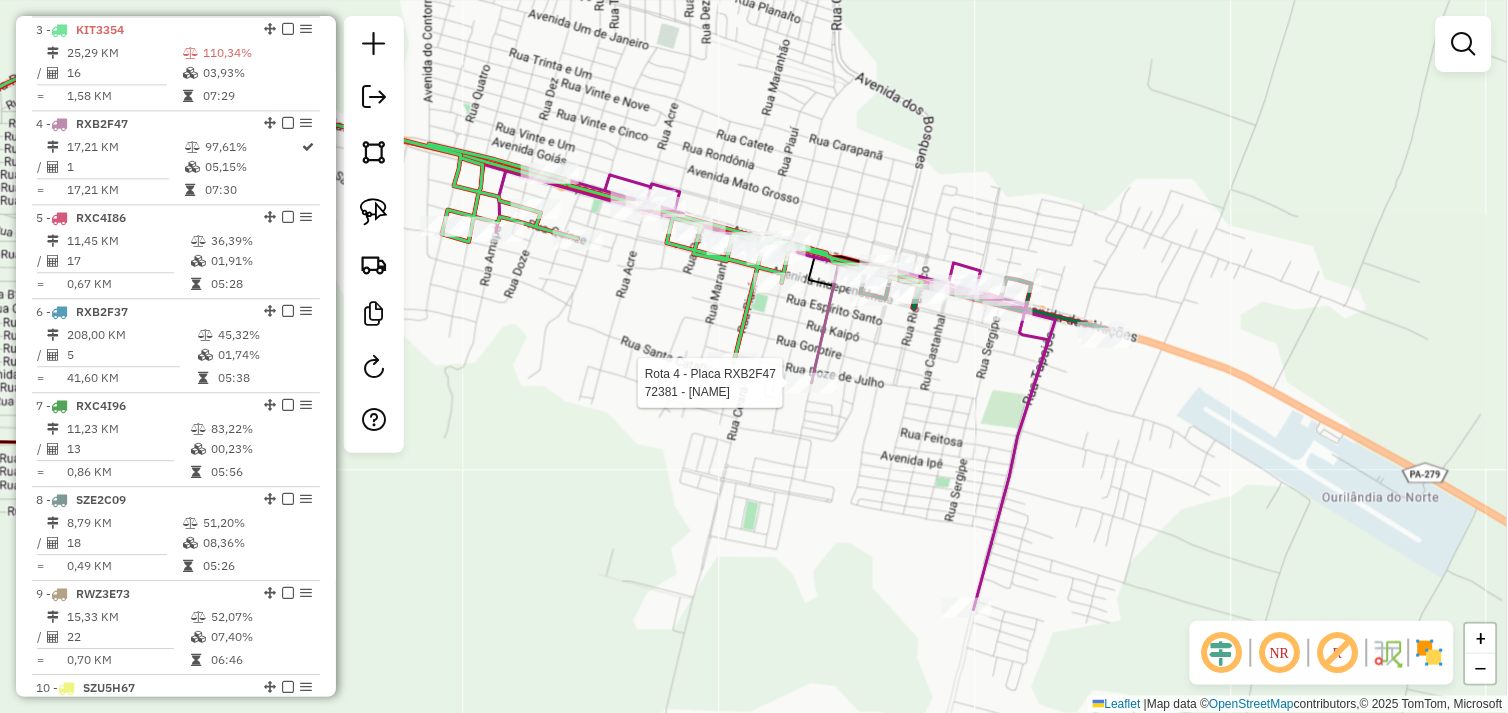 select on "*********" 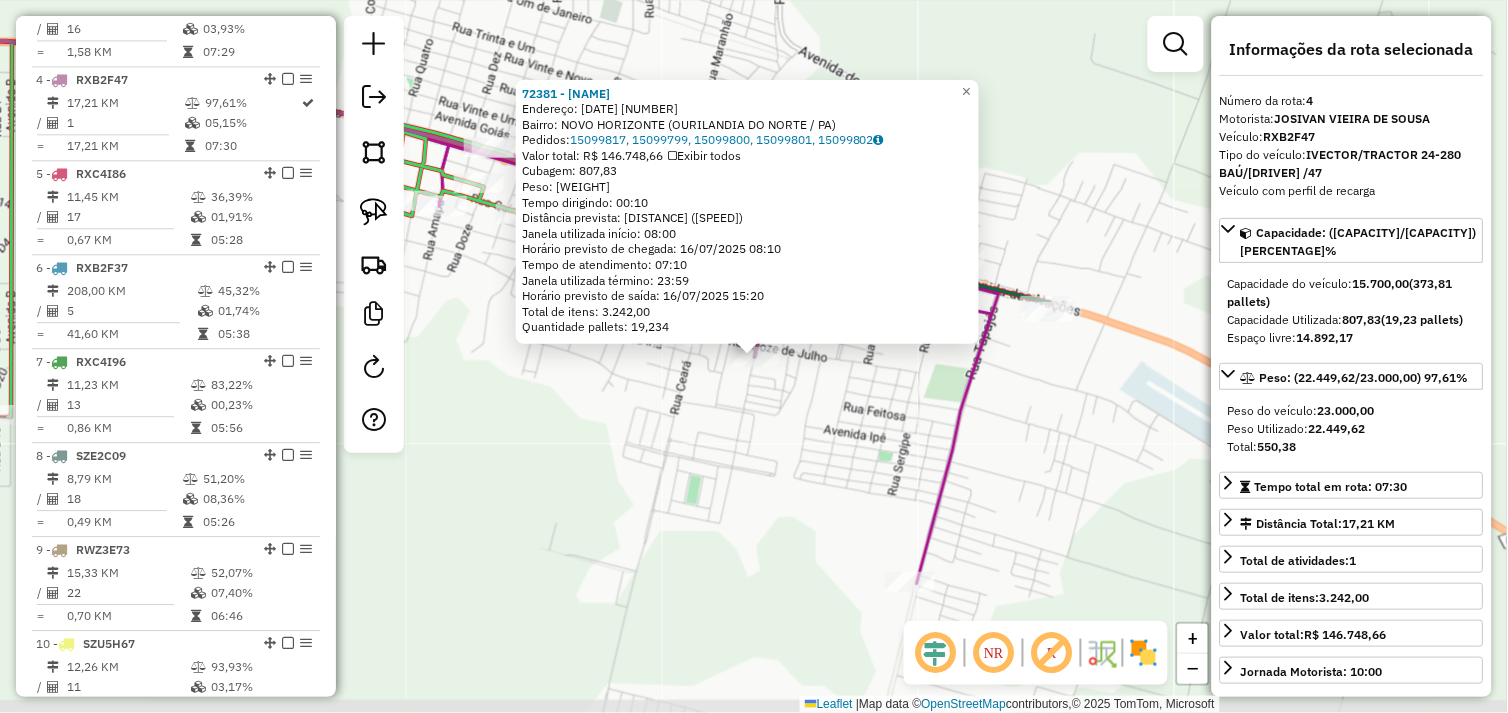 scroll, scrollTop: 1055, scrollLeft: 0, axis: vertical 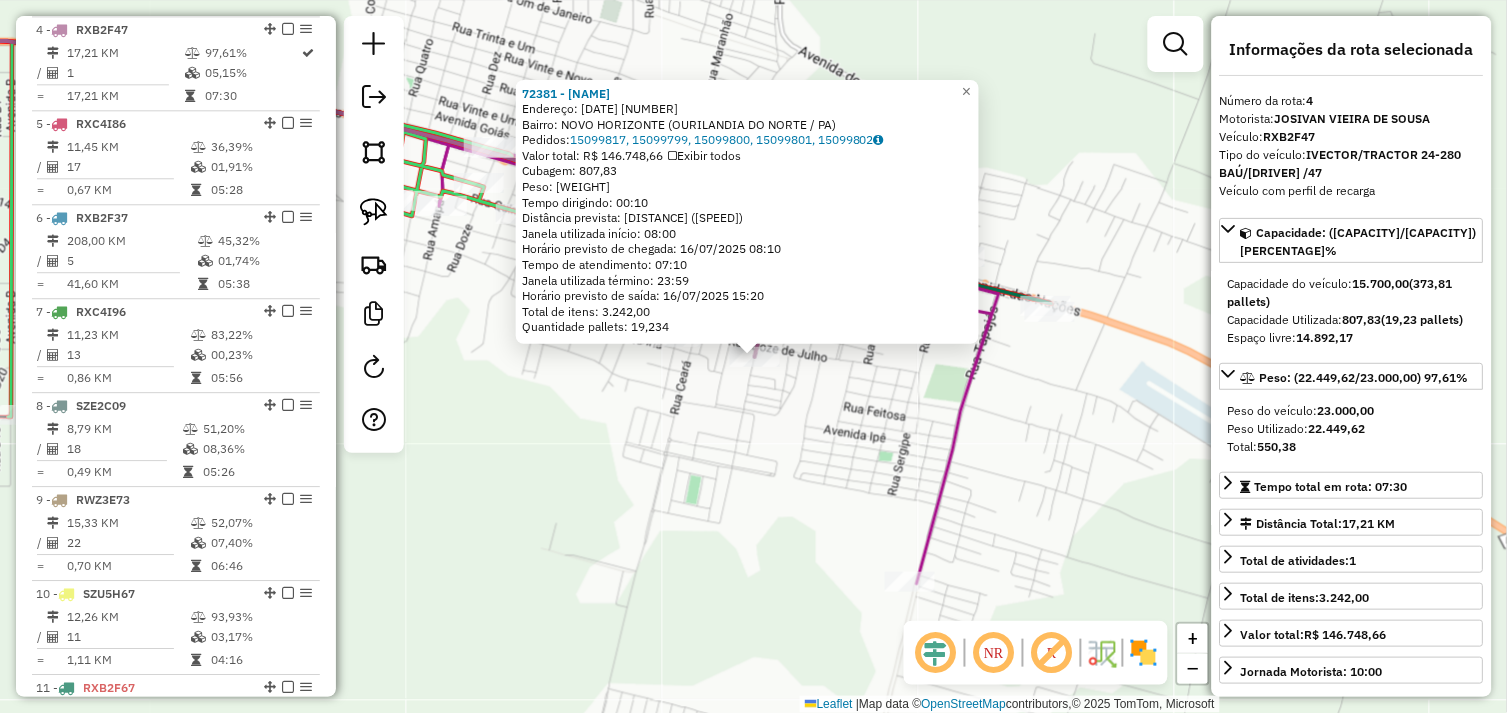 click on "72381 - ATACADAO MACRE  Endereço:  12 DE JULHO 1736   Bairro: NOVO HORIZONTE (OURILANDIA DO NORTE / PA)   Pedidos:  15099817, 15099799, 15099800, 15099801, 15099802   Valor total: R$ 146.748,66   Exibir todos   Cubagem: 807,83  Peso: 22.449,62  Tempo dirigindo: 00:10   Distância prevista: 8,543 km (51,26 km/h)   Janela utilizada início: 08:00   Horário previsto de chegada: 16/07/2025 08:10   Tempo de atendimento: 07:10   Janela utilizada término: 23:59   Horário previsto de saída: 16/07/2025 15:20   Total de itens: 3.242,00   Quantidade pallets: 19,234  × Janela de atendimento Grade de atendimento Capacidade Transportadoras Veículos Cliente Pedidos  Rotas Selecione os dias de semana para filtrar as janelas de atendimento  Seg   Ter   Qua   Qui   Sex   Sáb   Dom  Informe o período da janela de atendimento: De: Até:  Filtrar exatamente a janela do cliente  Considerar janela de atendimento padrão  Selecione os dias de semana para filtrar as grades de atendimento  Seg   Ter   Qua   Qui   Sex   Sáb" 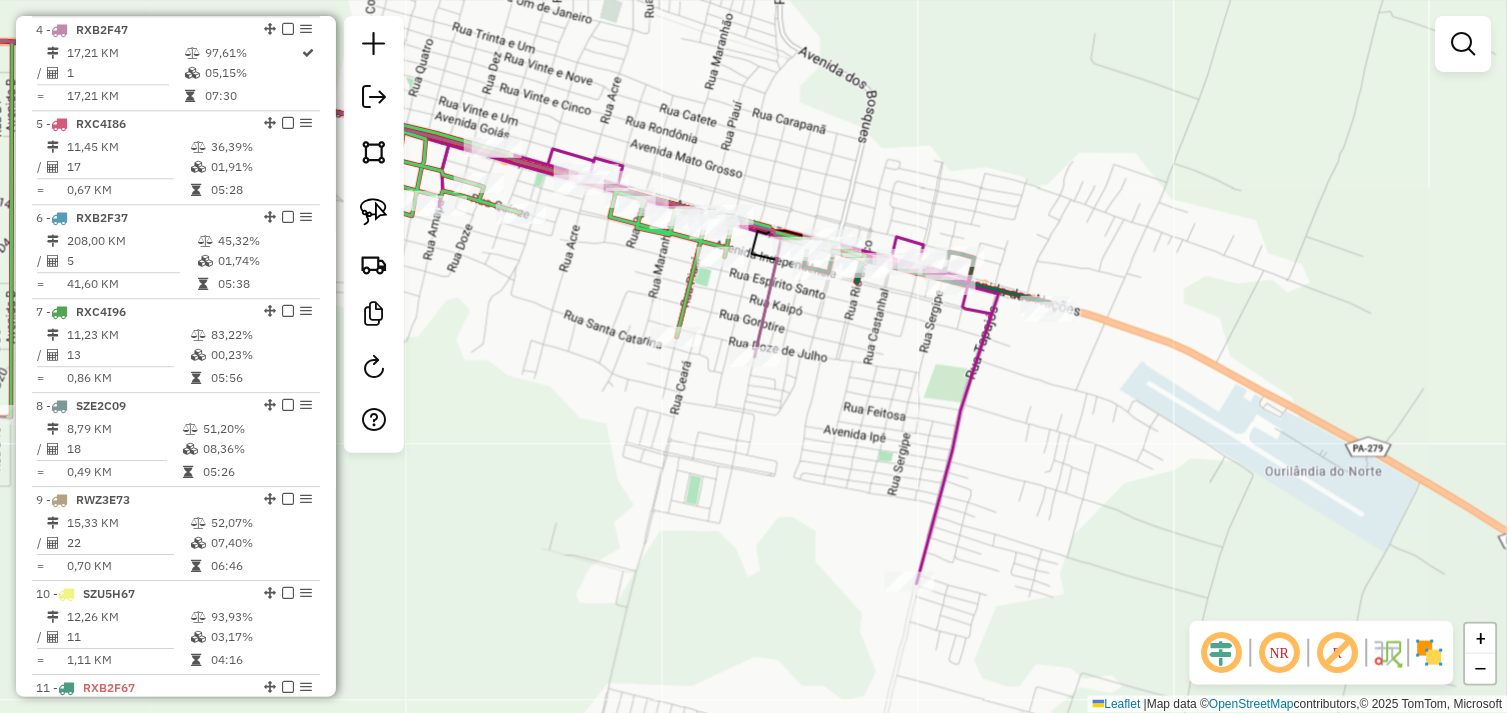 click on "Janela de atendimento Grade de atendimento Capacidade Transportadoras Veículos Cliente Pedidos  Rotas Selecione os dias de semana para filtrar as janelas de atendimento  Seg   Ter   Qua   Qui   Sex   Sáb   Dom  Informe o período da janela de atendimento: De: Até:  Filtrar exatamente a janela do cliente  Considerar janela de atendimento padrão  Selecione os dias de semana para filtrar as grades de atendimento  Seg   Ter   Qua   Qui   Sex   Sáb   Dom   Considerar clientes sem dia de atendimento cadastrado  Clientes fora do dia de atendimento selecionado Filtrar as atividades entre os valores definidos abaixo:  Peso mínimo:   Peso máximo:   Cubagem mínima:   Cubagem máxima:   De:   Até:  Filtrar as atividades entre o tempo de atendimento definido abaixo:  De:   Até:   Considerar capacidade total dos clientes não roteirizados Transportadora: Selecione um ou mais itens Tipo de veículo: Selecione um ou mais itens Veículo: Selecione um ou mais itens Motorista: Selecione um ou mais itens Nome: Rótulo:" 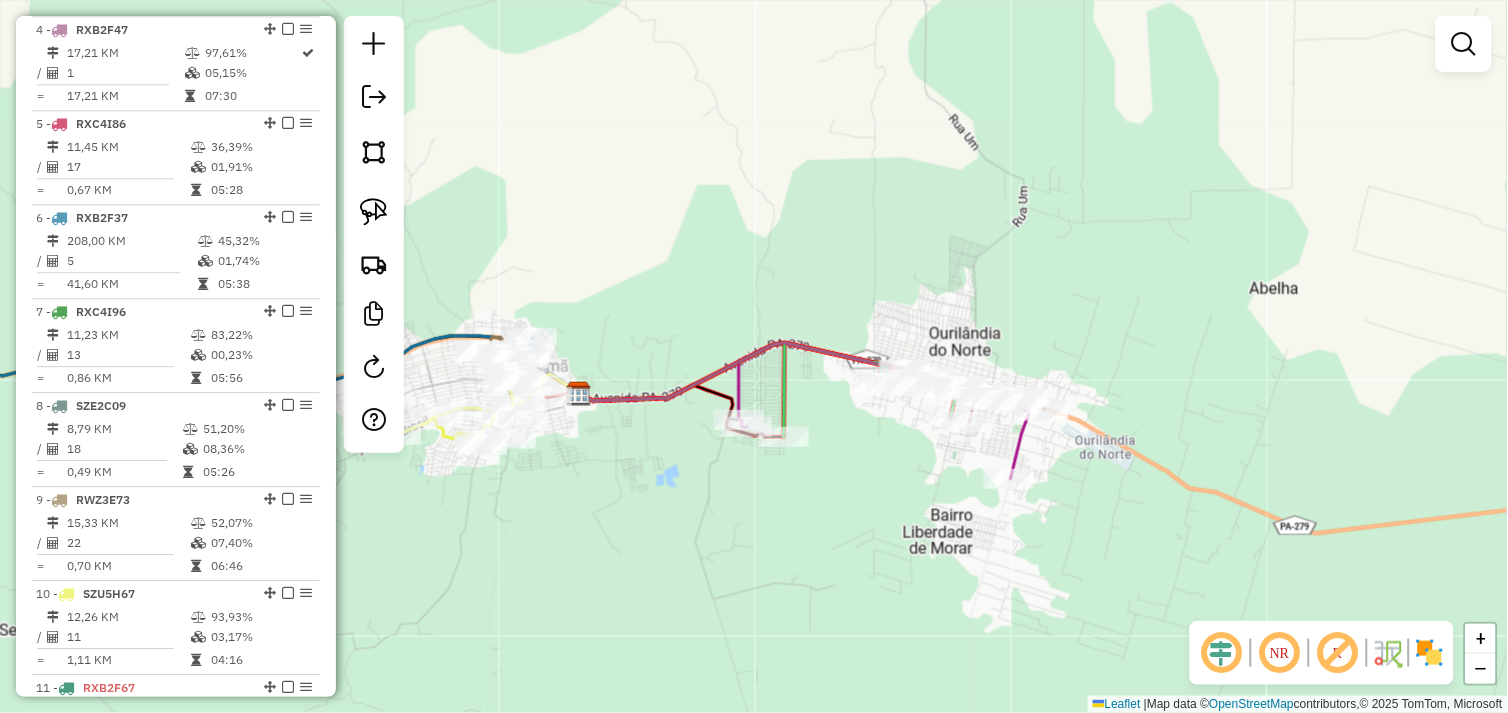 drag, startPoint x: 813, startPoint y: 510, endPoint x: 1023, endPoint y: 475, distance: 212.89668 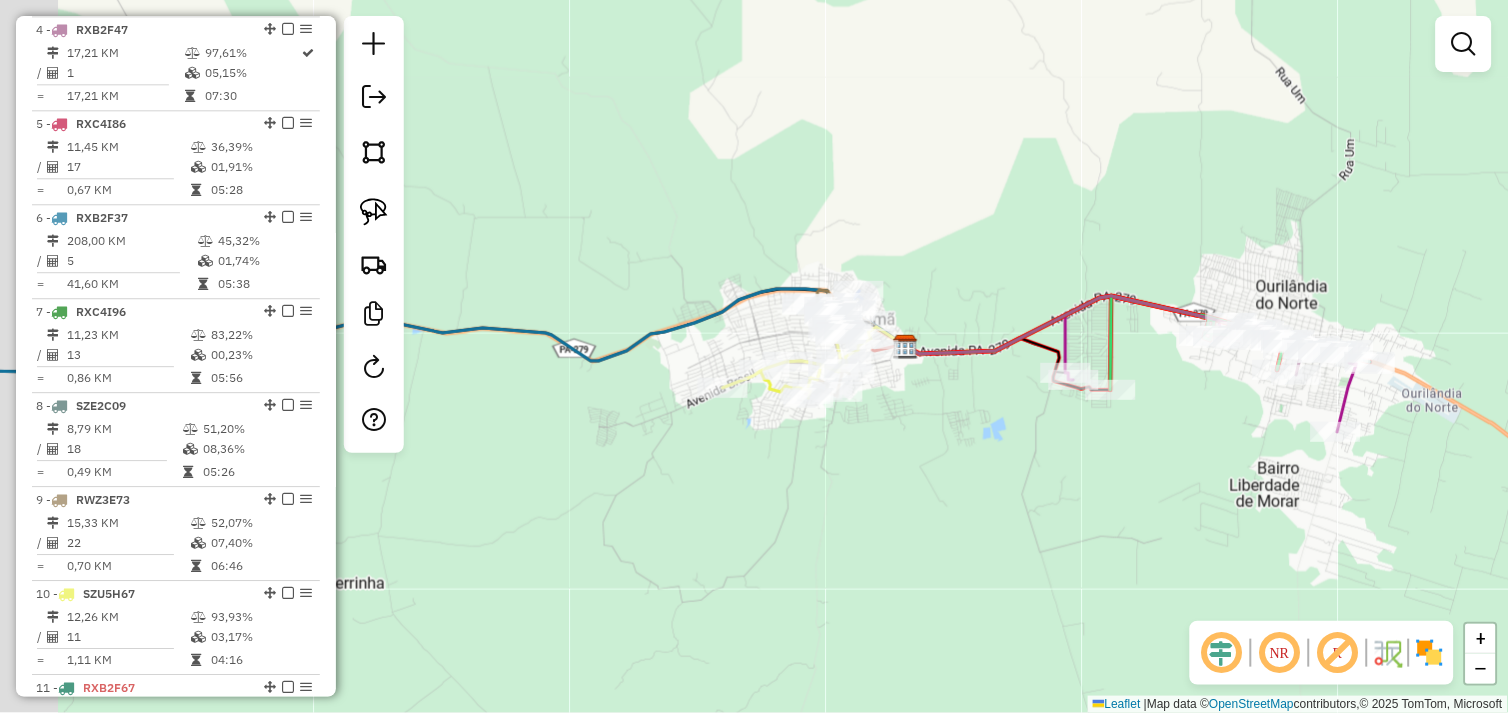 drag, startPoint x: 862, startPoint y: 524, endPoint x: 894, endPoint y: 517, distance: 32.75668 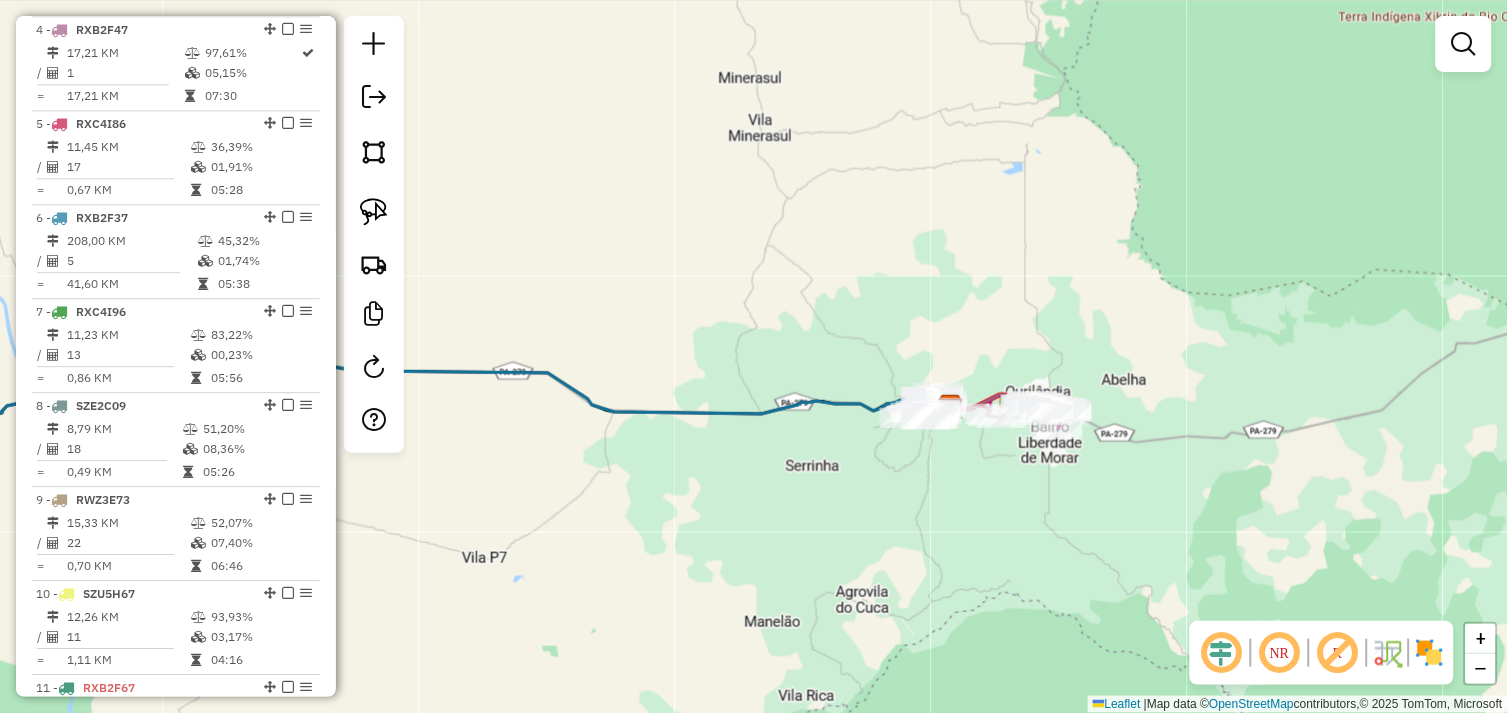 drag, startPoint x: 752, startPoint y: 518, endPoint x: 948, endPoint y: 494, distance: 197.46393 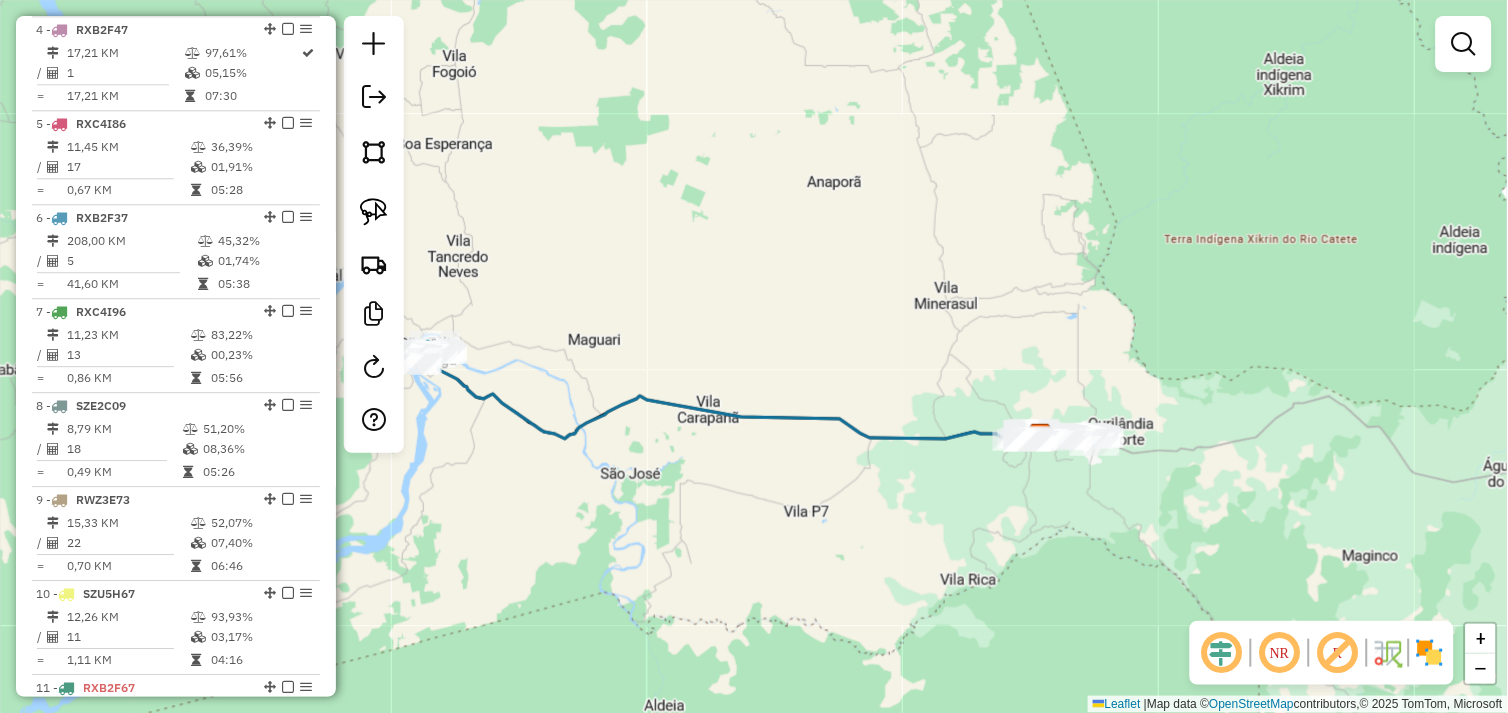 drag, startPoint x: 748, startPoint y: 534, endPoint x: 852, endPoint y: 526, distance: 104.307236 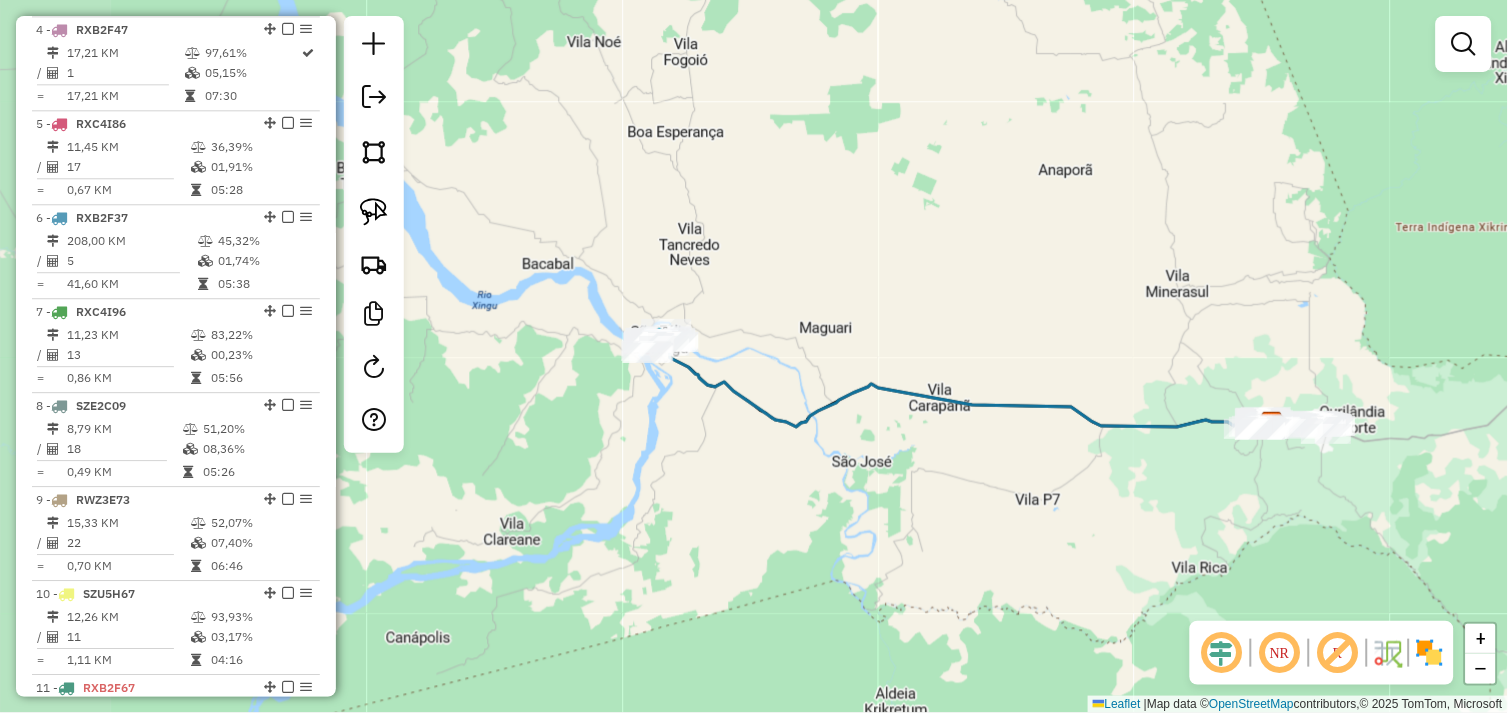 drag, startPoint x: 662, startPoint y: 474, endPoint x: 748, endPoint y: 537, distance: 106.60675 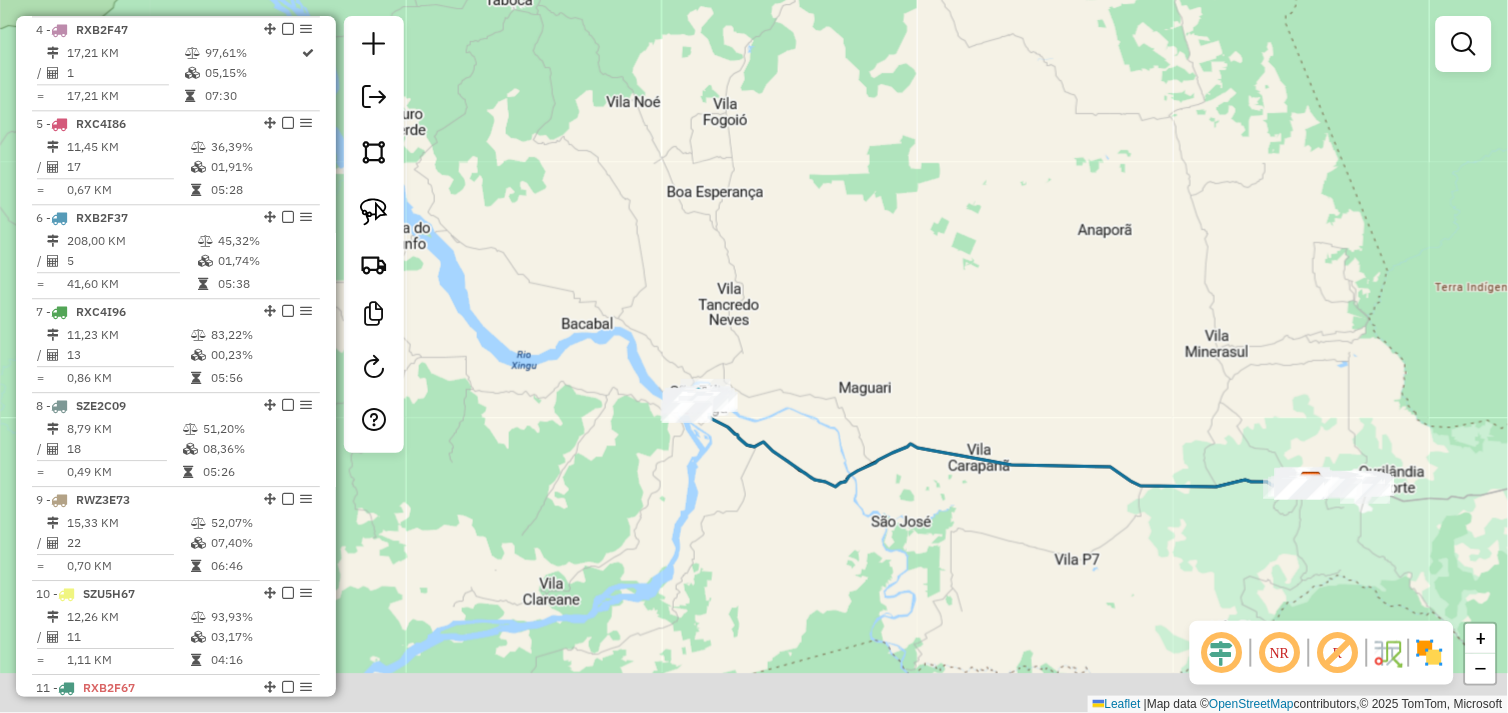 drag, startPoint x: 748, startPoint y: 582, endPoint x: 677, endPoint y: 442, distance: 156.97452 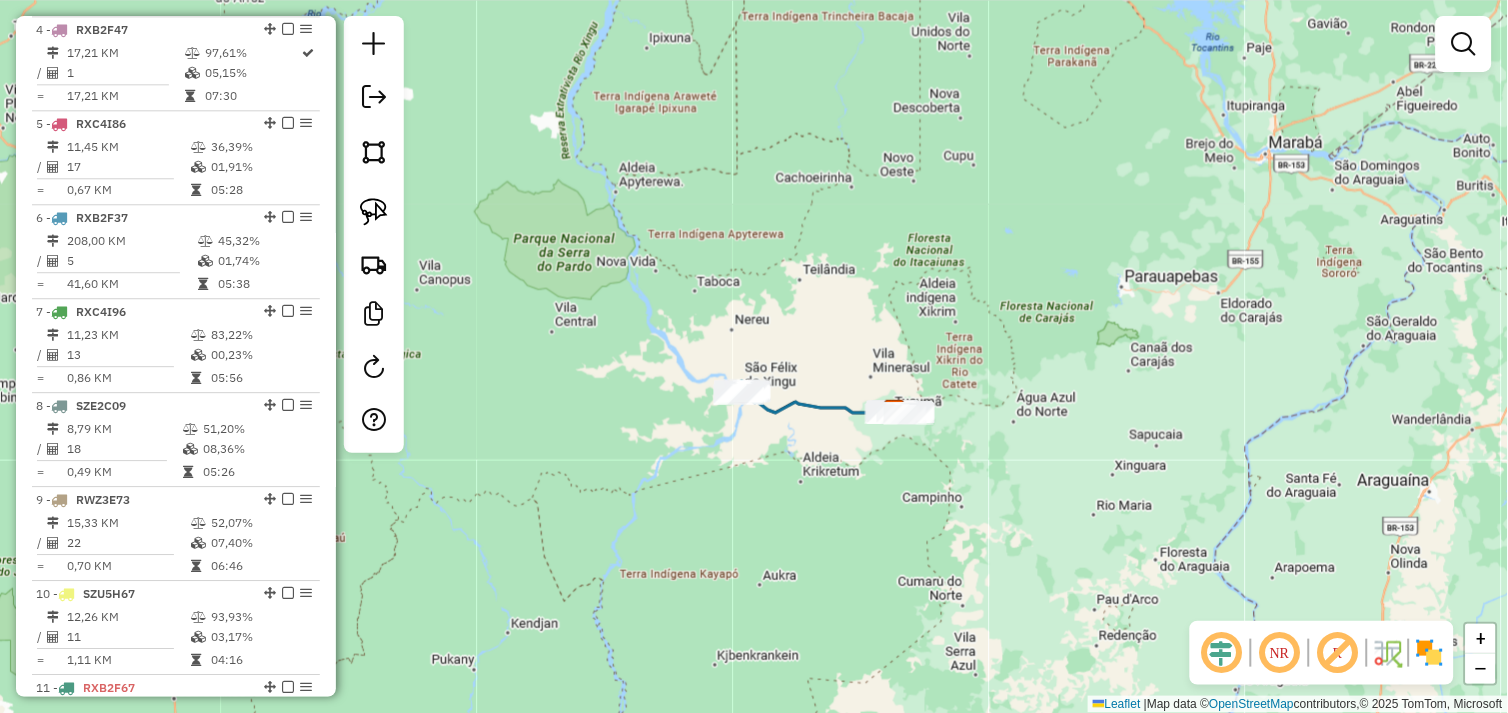 drag, startPoint x: 735, startPoint y: 473, endPoint x: 786, endPoint y: 485, distance: 52.392746 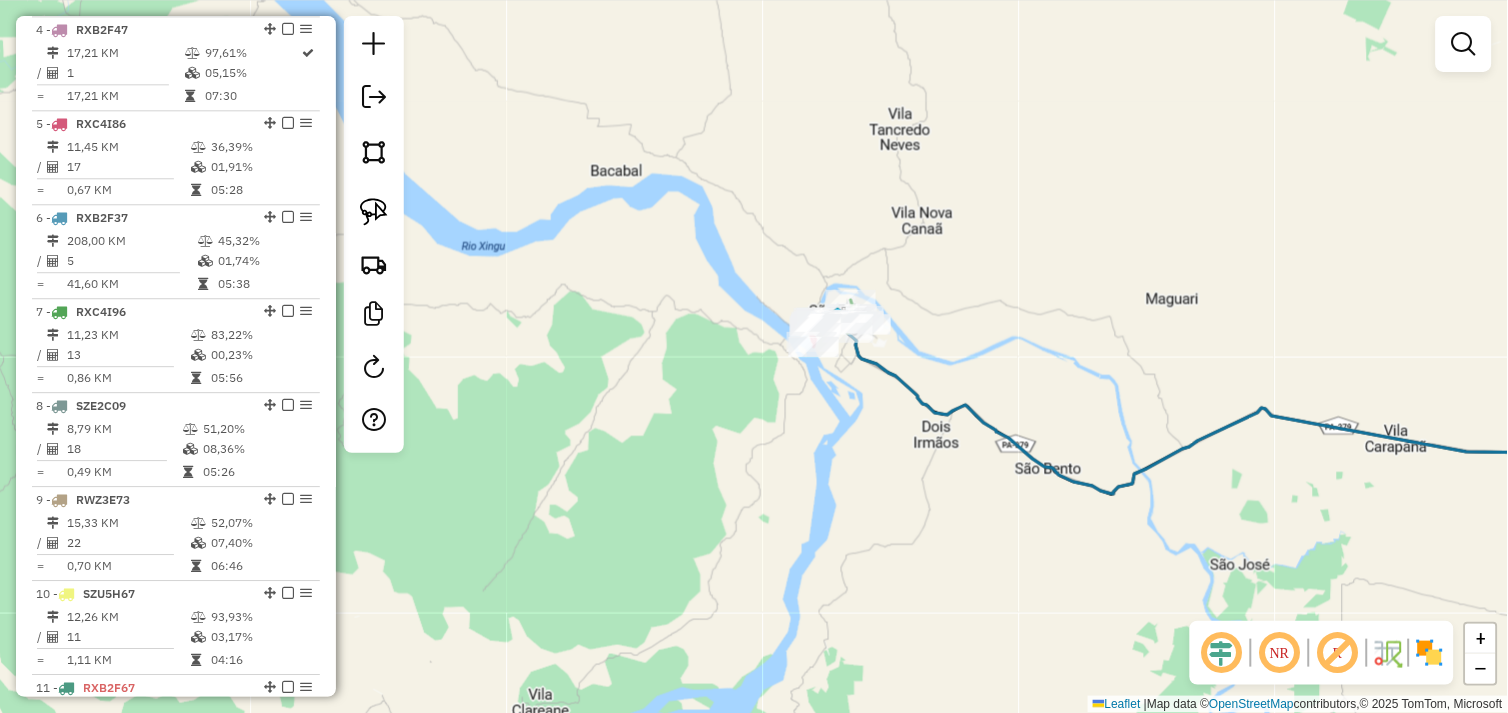 drag, startPoint x: 820, startPoint y: 403, endPoint x: 747, endPoint y: 432, distance: 78.54935 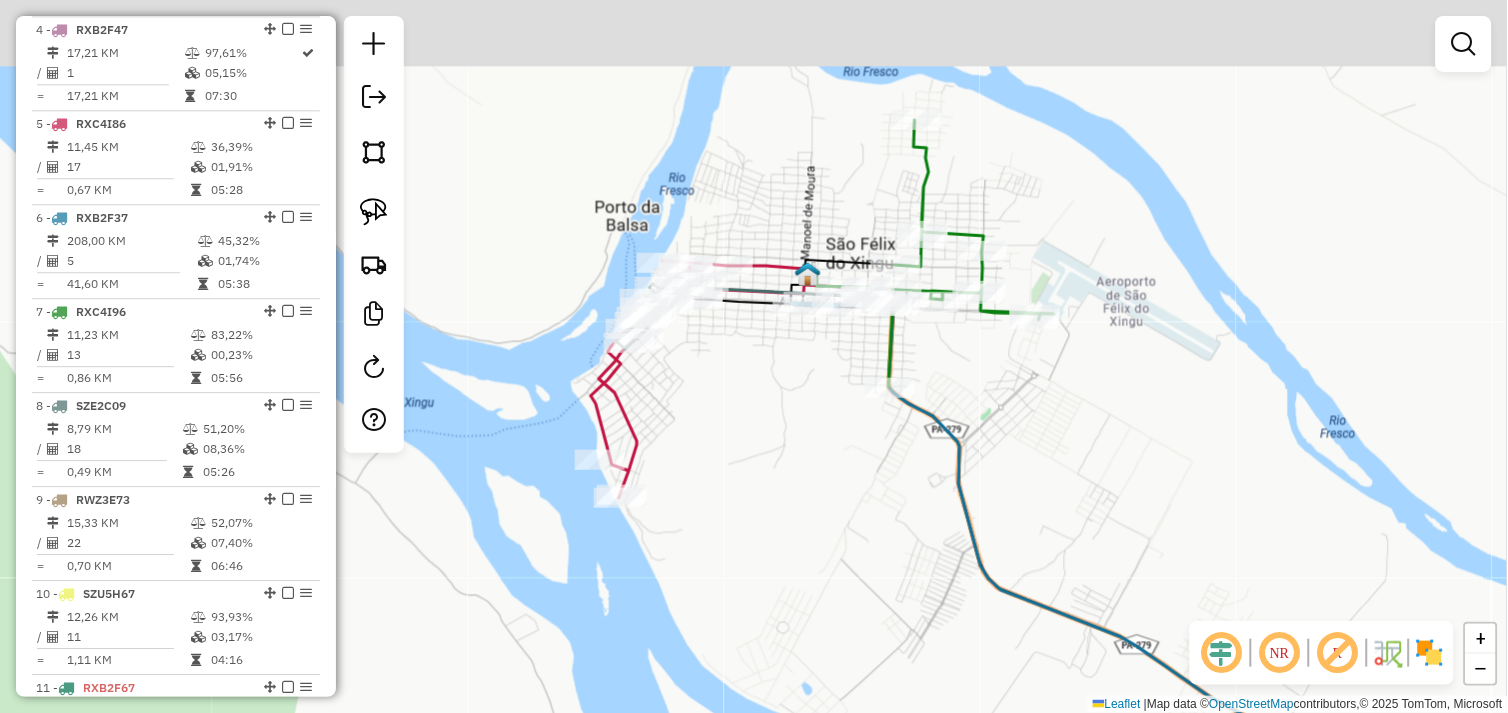 drag, startPoint x: 748, startPoint y: 330, endPoint x: 778, endPoint y: 431, distance: 105.36128 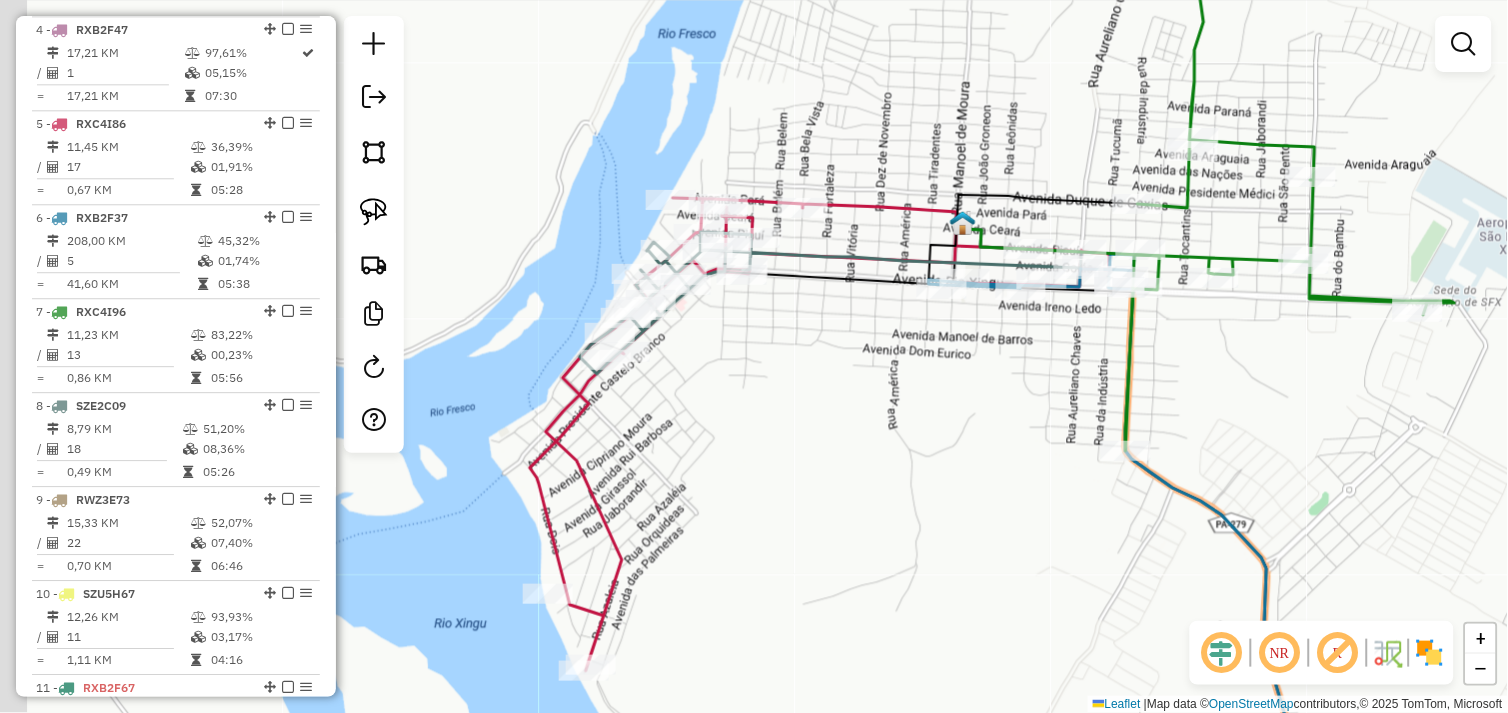 drag, startPoint x: 745, startPoint y: 380, endPoint x: 813, endPoint y: 392, distance: 69.050705 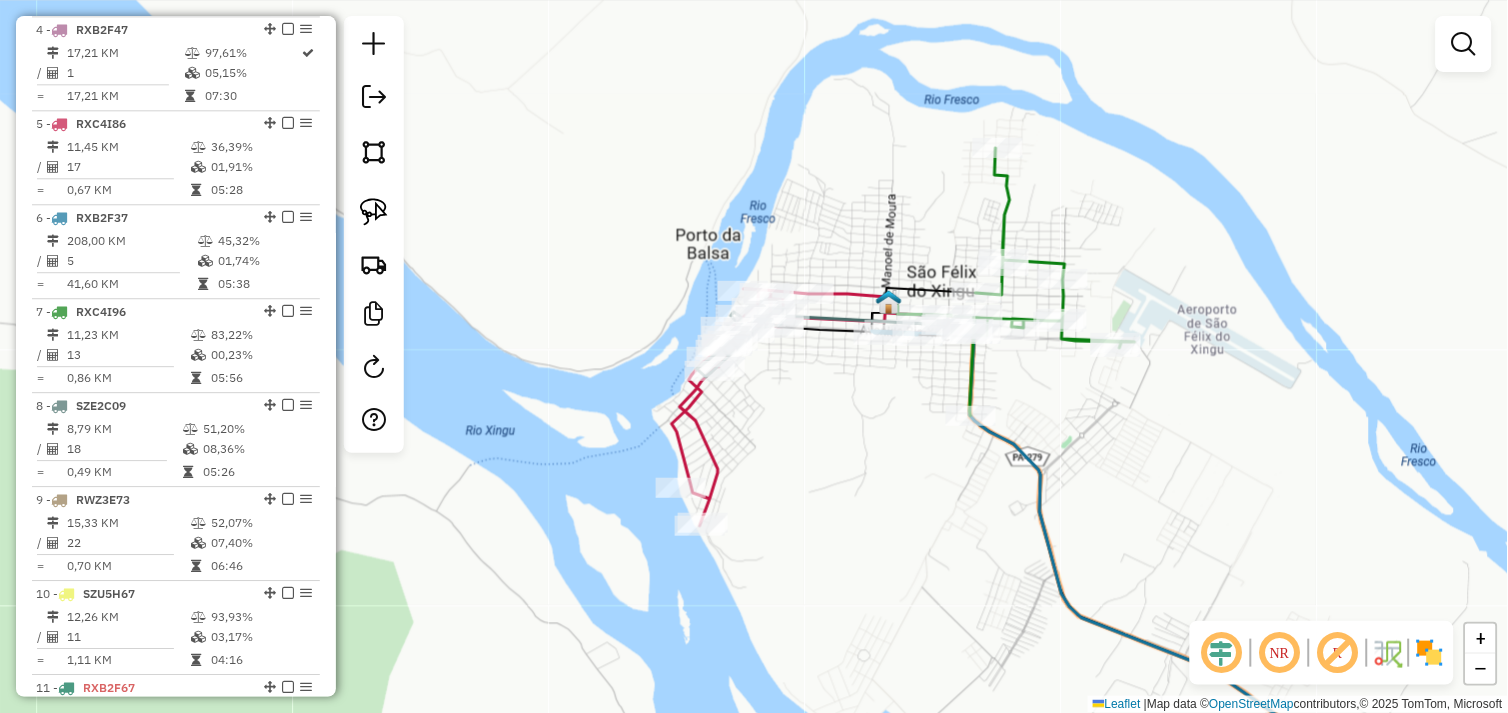 drag, startPoint x: 845, startPoint y: 415, endPoint x: 812, endPoint y: 404, distance: 34.785053 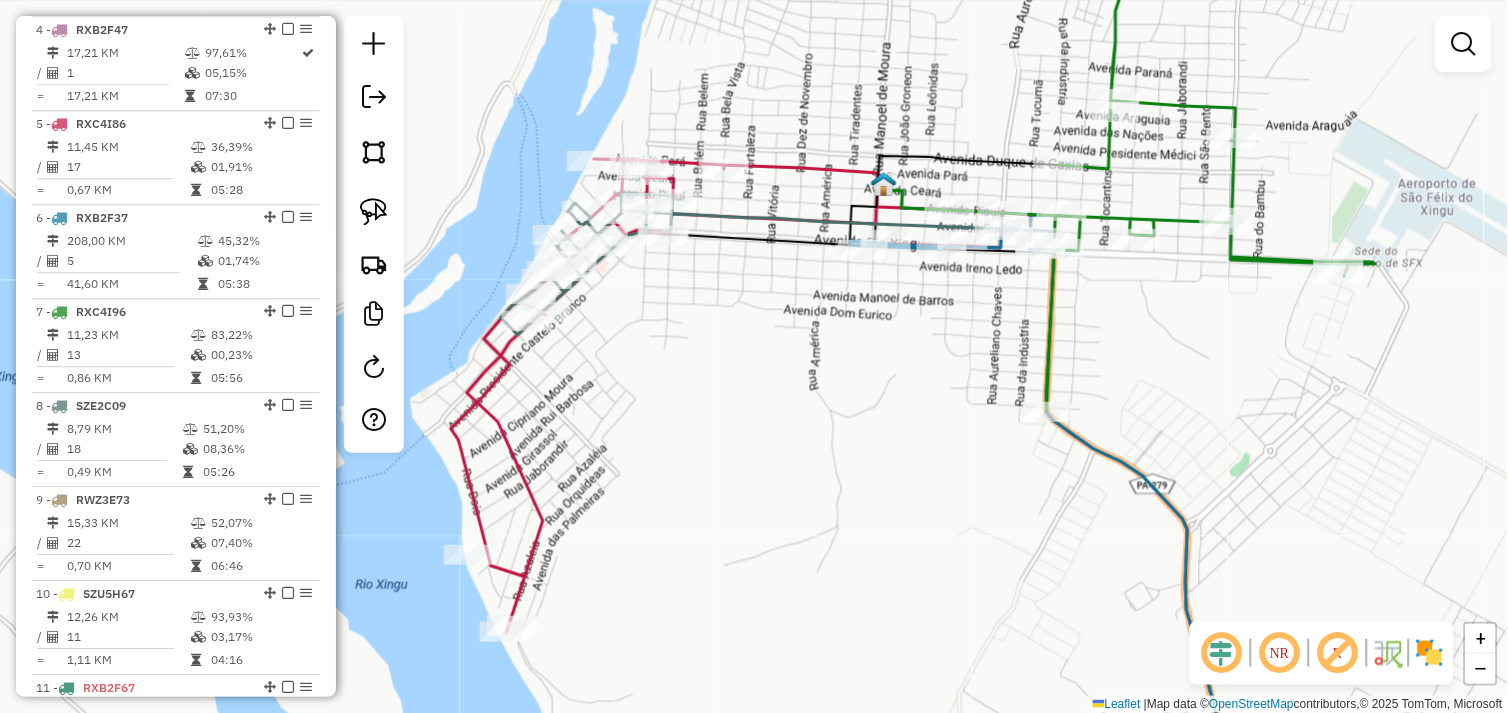 drag, startPoint x: 848, startPoint y: 370, endPoint x: 761, endPoint y: 405, distance: 93.77633 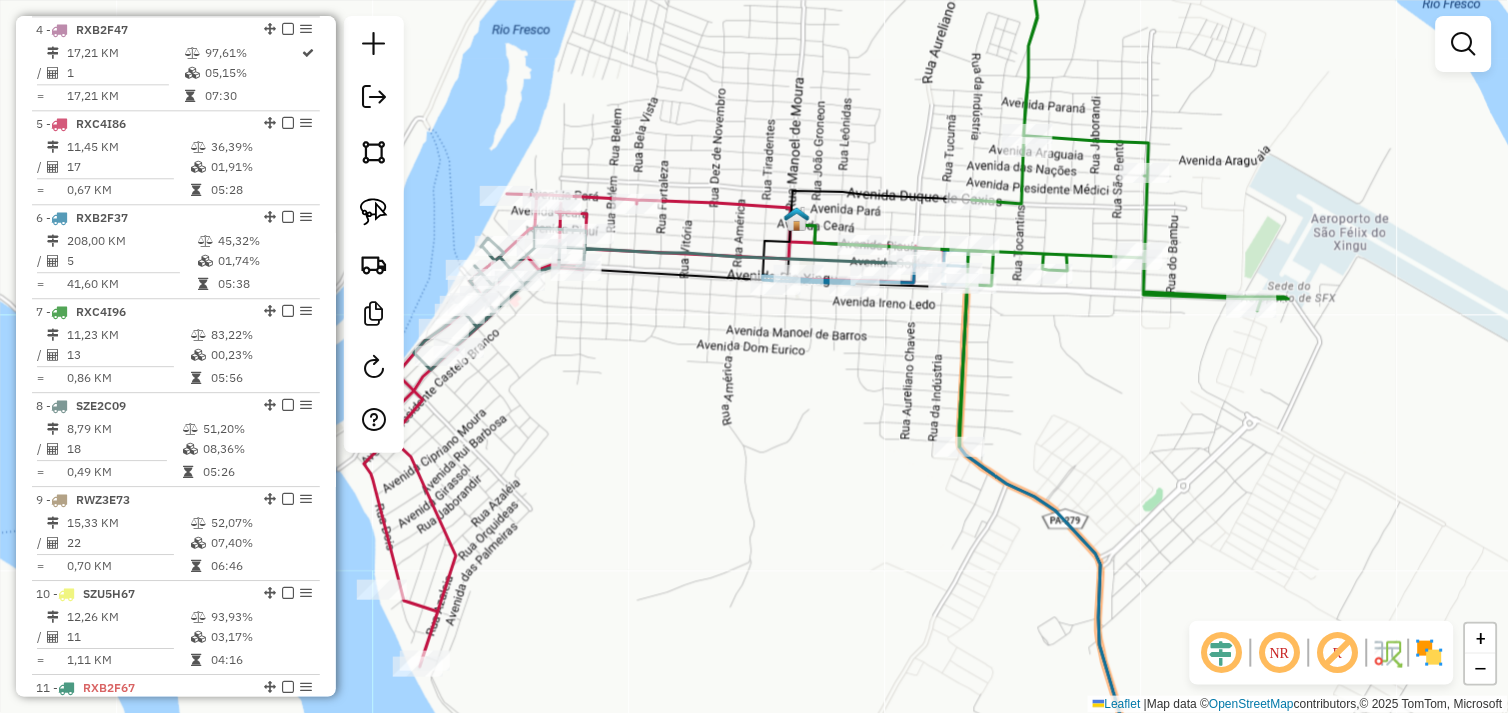 drag, startPoint x: 726, startPoint y: 354, endPoint x: 828, endPoint y: 351, distance: 102.044106 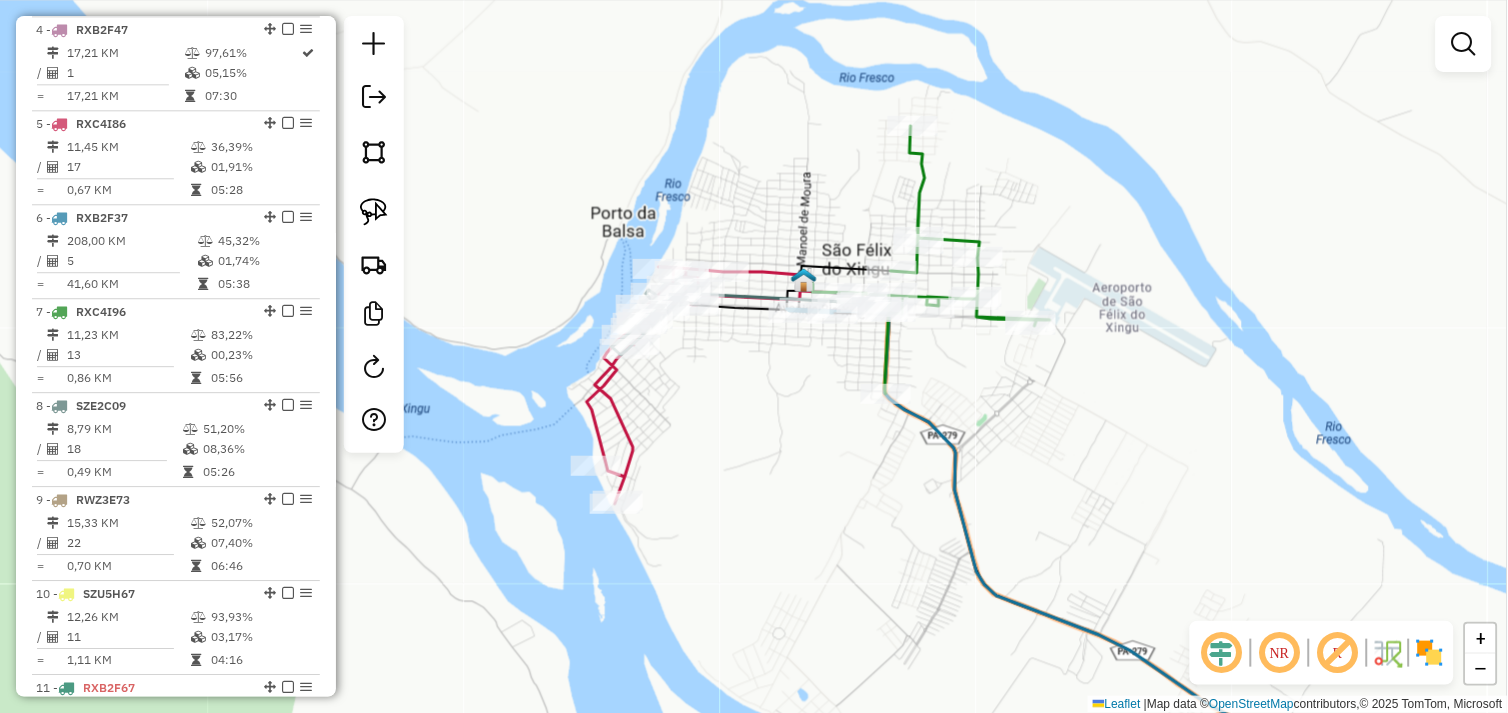 drag, startPoint x: 707, startPoint y: 381, endPoint x: 786, endPoint y: 384, distance: 79.05694 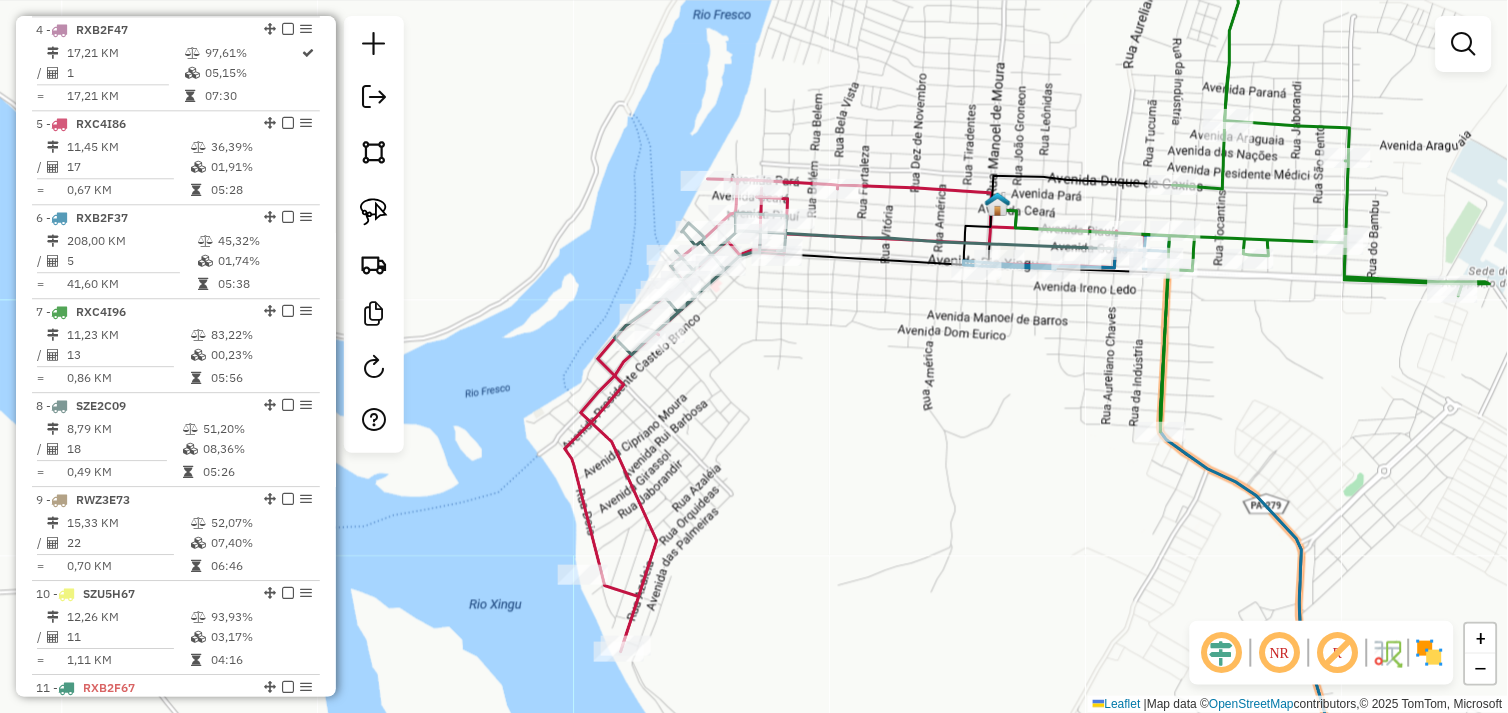 drag, startPoint x: 761, startPoint y: 351, endPoint x: 798, endPoint y: 361, distance: 38.327538 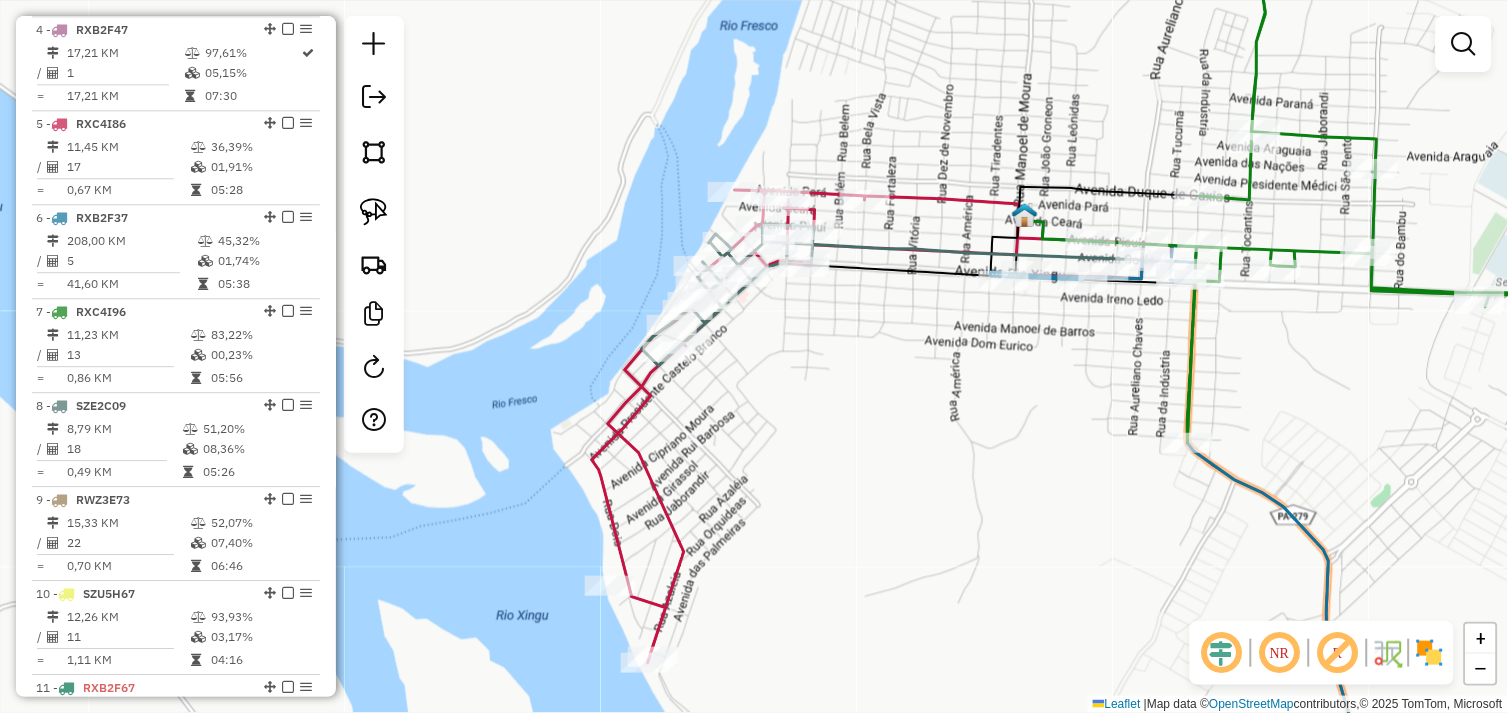 click on "Janela de atendimento Grade de atendimento Capacidade Transportadoras Veículos Cliente Pedidos  Rotas Selecione os dias de semana para filtrar as janelas de atendimento  Seg   Ter   Qua   Qui   Sex   Sáb   Dom  Informe o período da janela de atendimento: De: Até:  Filtrar exatamente a janela do cliente  Considerar janela de atendimento padrão  Selecione os dias de semana para filtrar as grades de atendimento  Seg   Ter   Qua   Qui   Sex   Sáb   Dom   Considerar clientes sem dia de atendimento cadastrado  Clientes fora do dia de atendimento selecionado Filtrar as atividades entre os valores definidos abaixo:  Peso mínimo:   Peso máximo:   Cubagem mínima:   Cubagem máxima:   De:   Até:  Filtrar as atividades entre o tempo de atendimento definido abaixo:  De:   Até:   Considerar capacidade total dos clientes não roteirizados Transportadora: Selecione um ou mais itens Tipo de veículo: Selecione um ou mais itens Veículo: Selecione um ou mais itens Motorista: Selecione um ou mais itens Nome: Rótulo:" 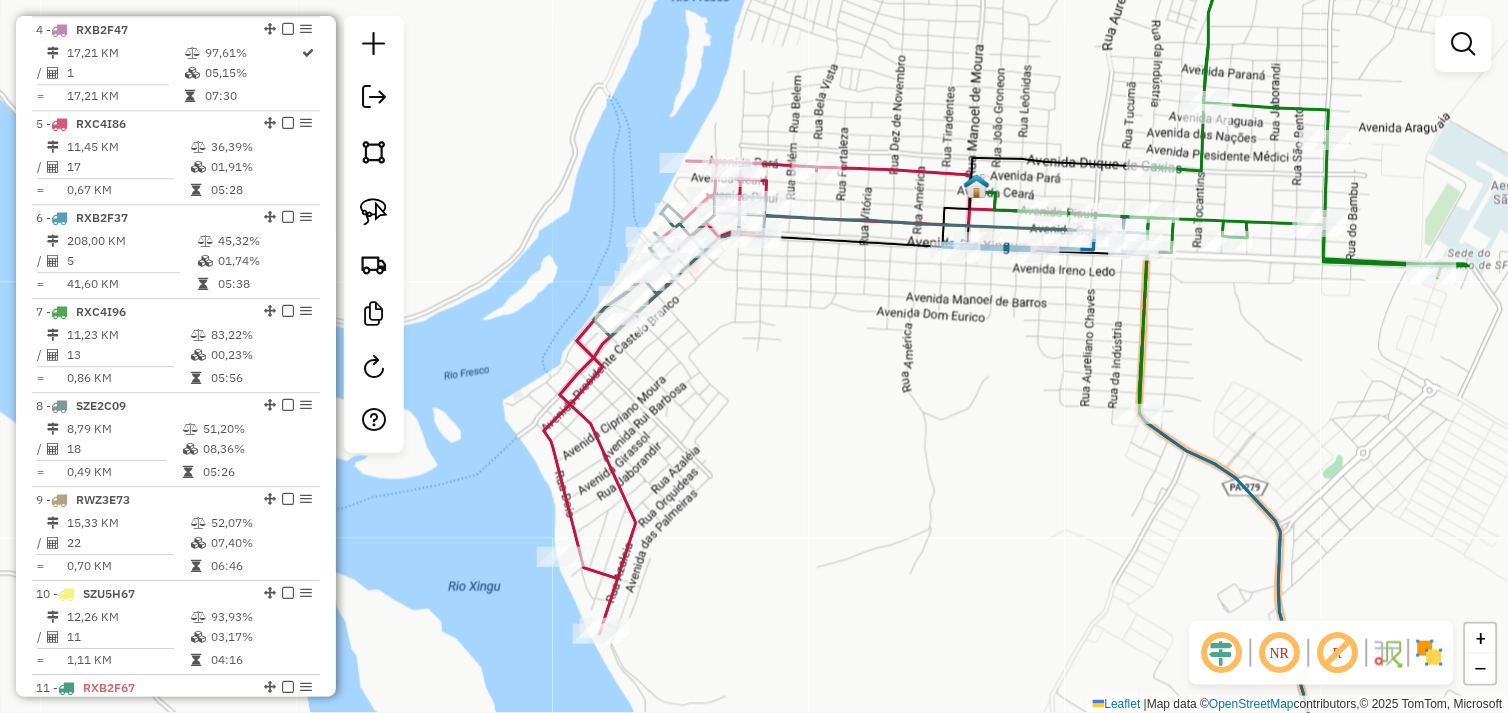 drag, startPoint x: 878, startPoint y: 361, endPoint x: 847, endPoint y: 346, distance: 34.43835 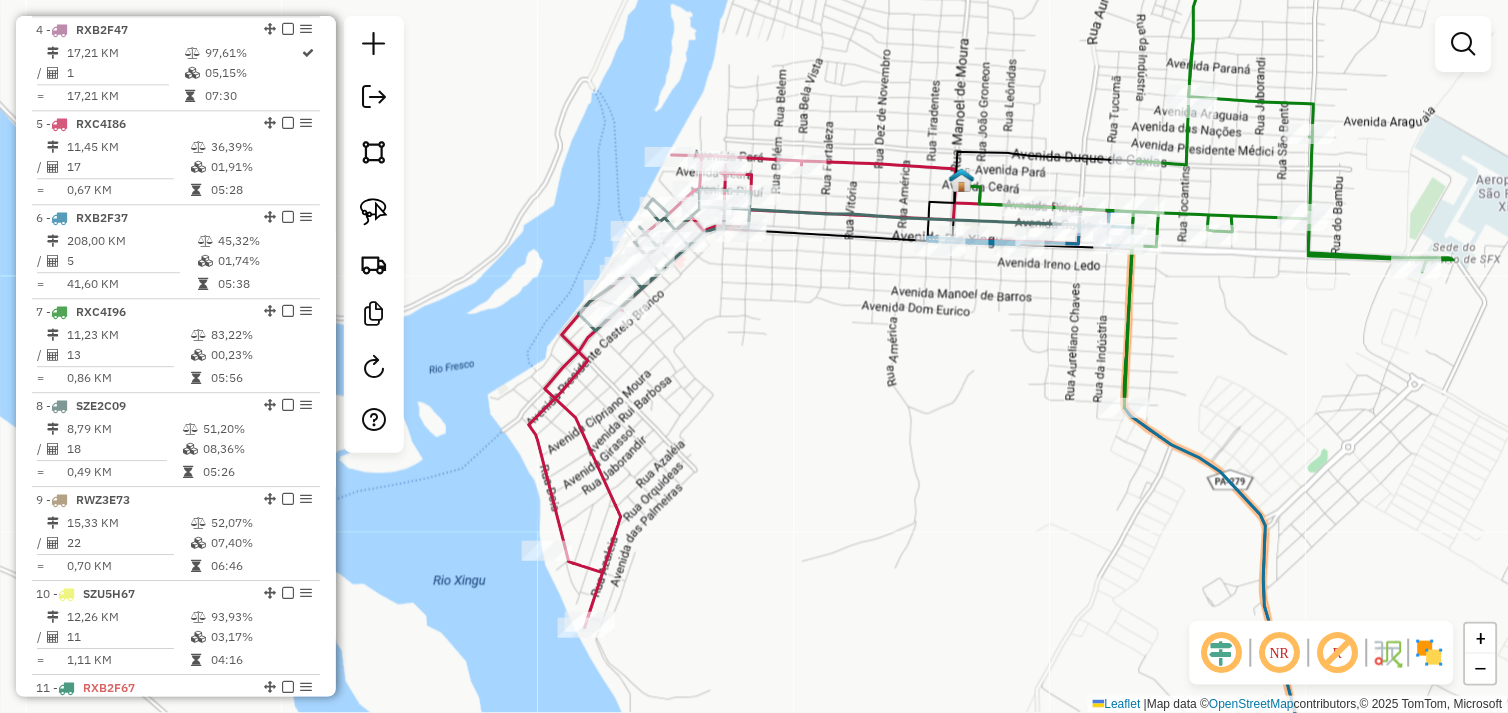 drag, startPoint x: 998, startPoint y: 354, endPoint x: 880, endPoint y: 338, distance: 119.0798 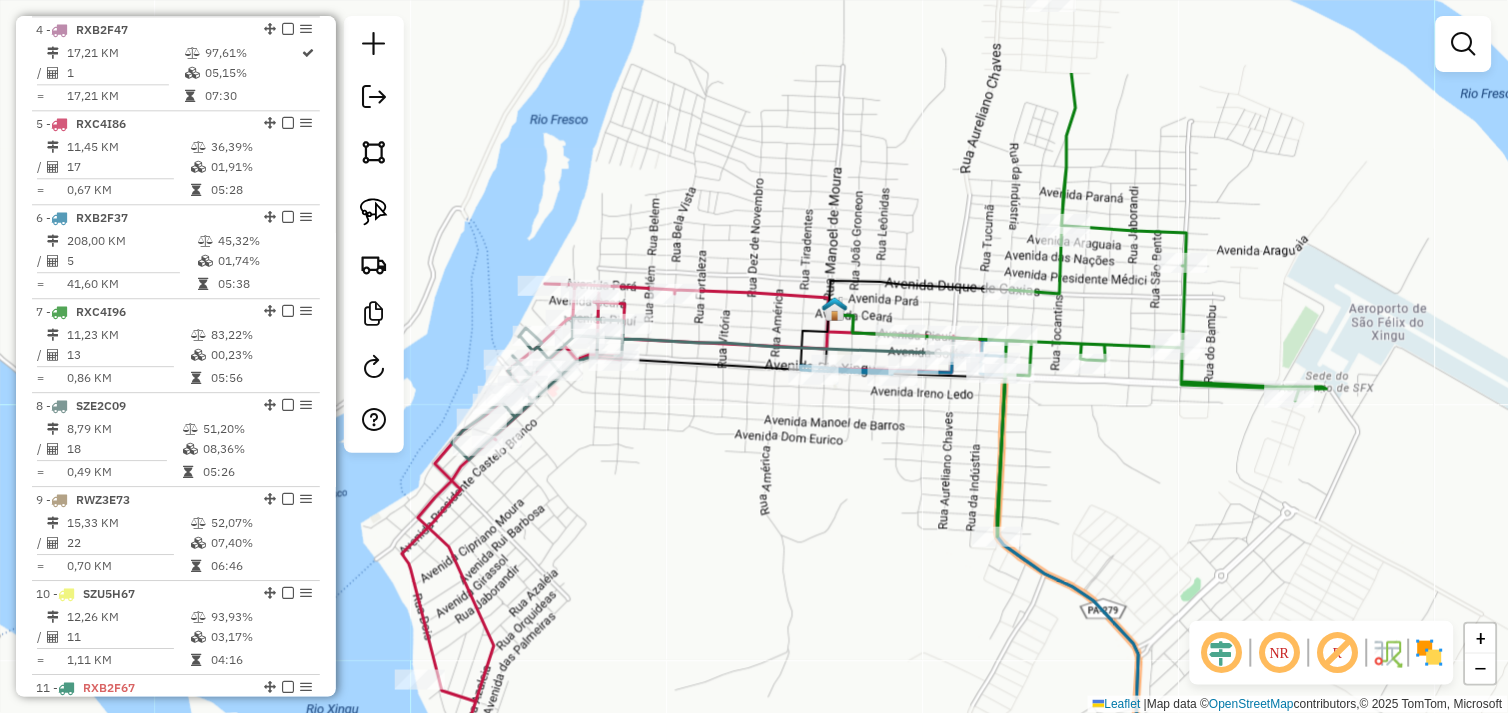 drag, startPoint x: 872, startPoint y: 445, endPoint x: 872, endPoint y: 472, distance: 27 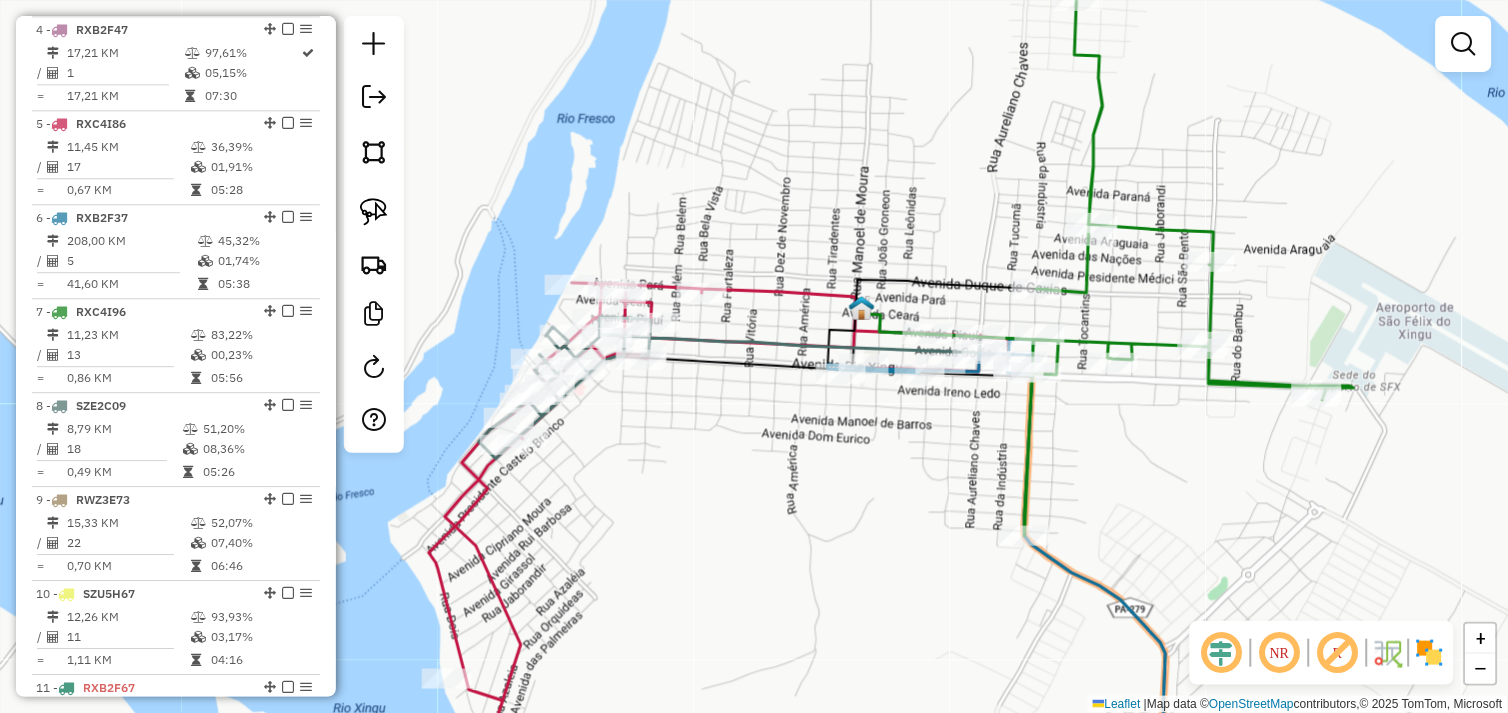 drag, startPoint x: 901, startPoint y: 485, endPoint x: 943, endPoint y: 470, distance: 44.598206 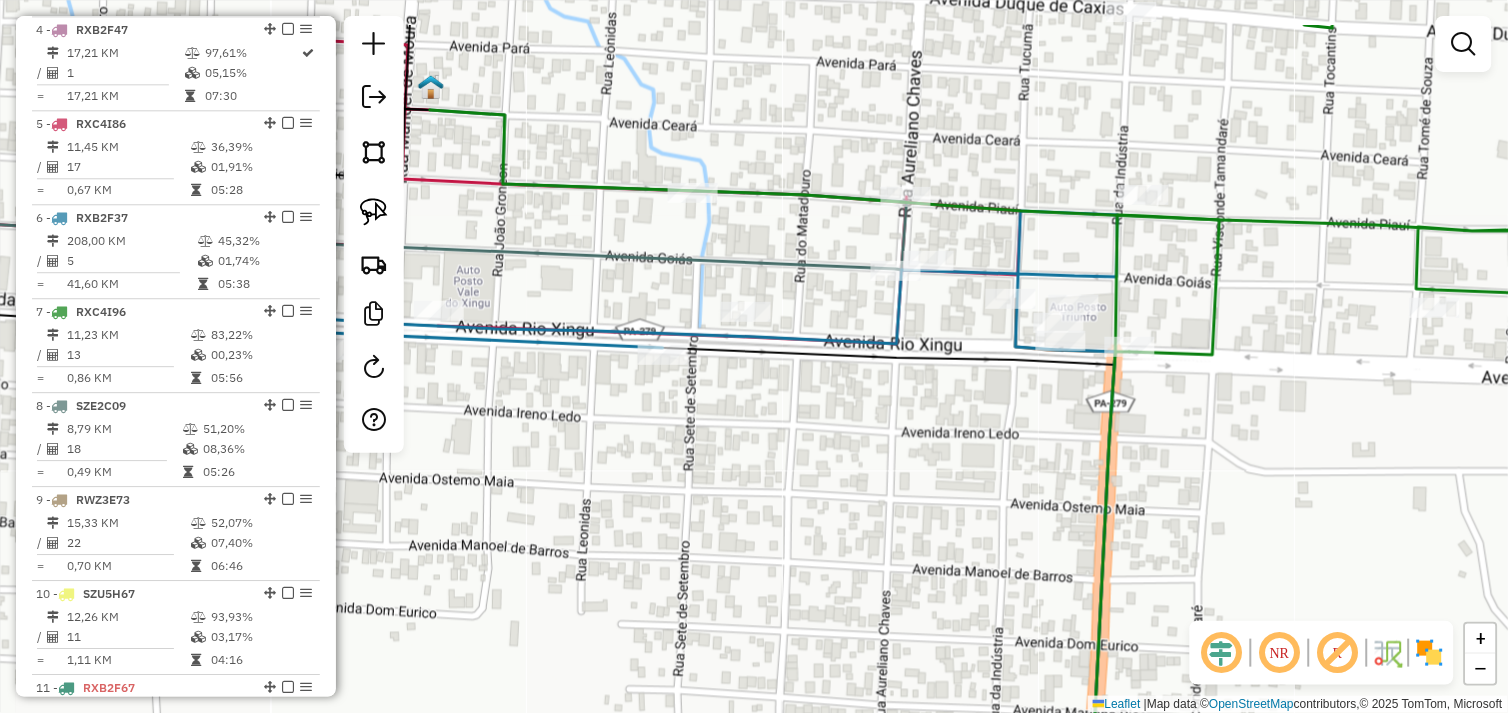 drag, startPoint x: 1052, startPoint y: 375, endPoint x: 927, endPoint y: 475, distance: 160.07811 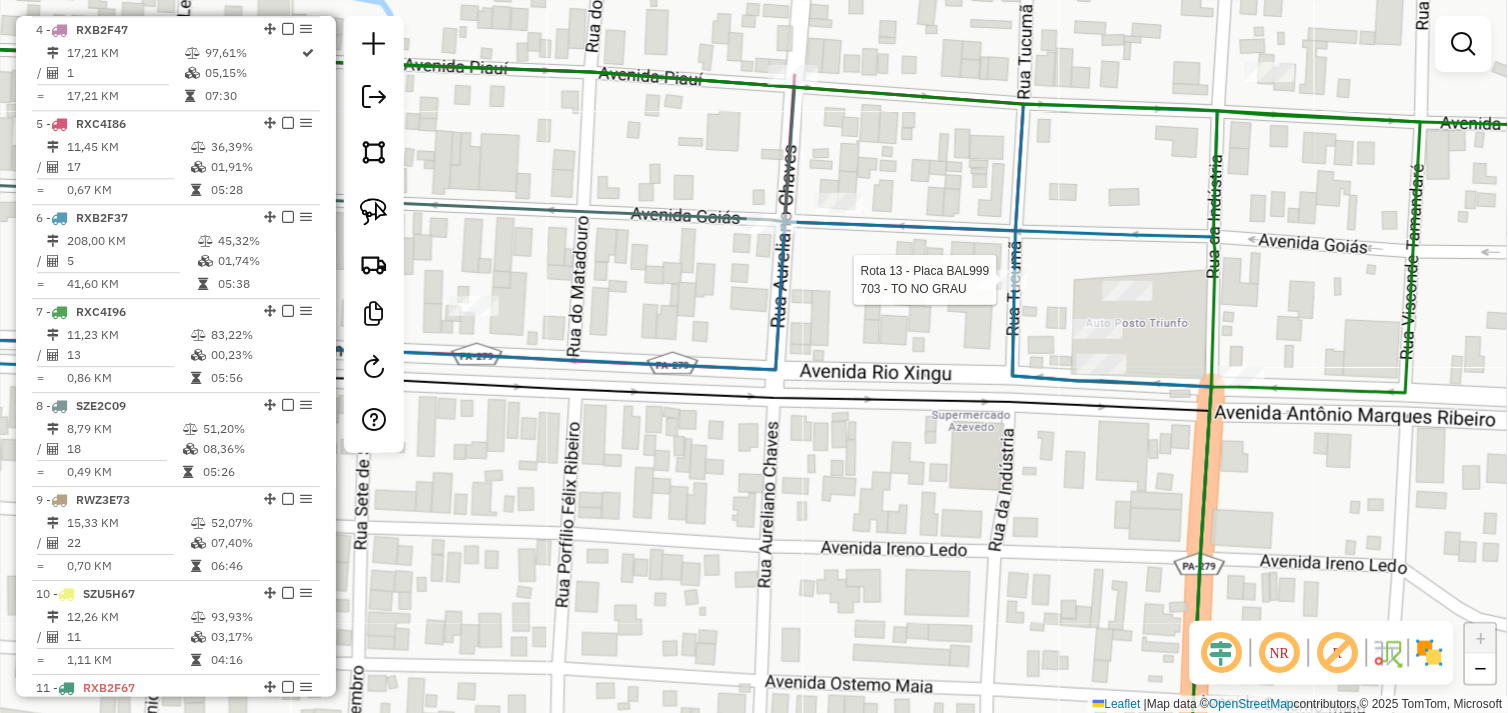select on "*********" 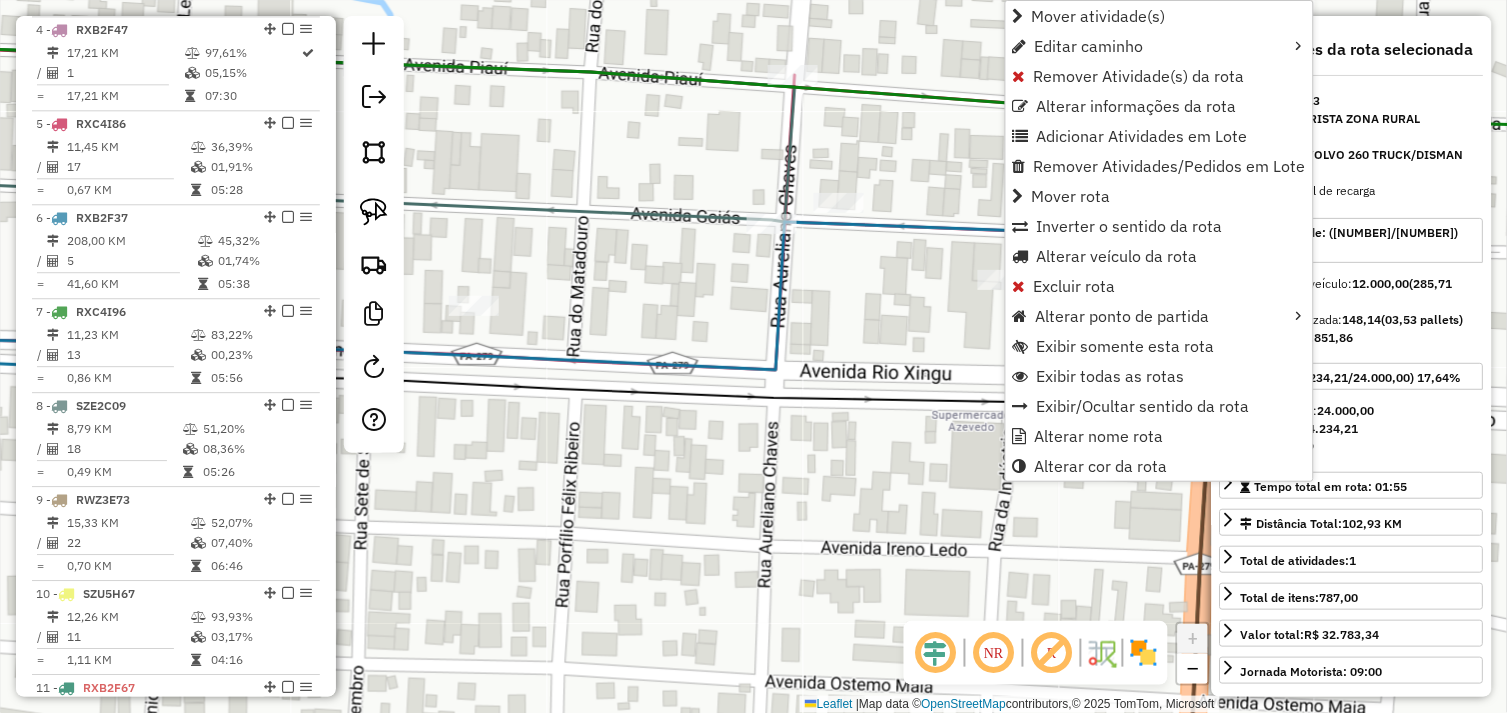 scroll, scrollTop: 1392, scrollLeft: 0, axis: vertical 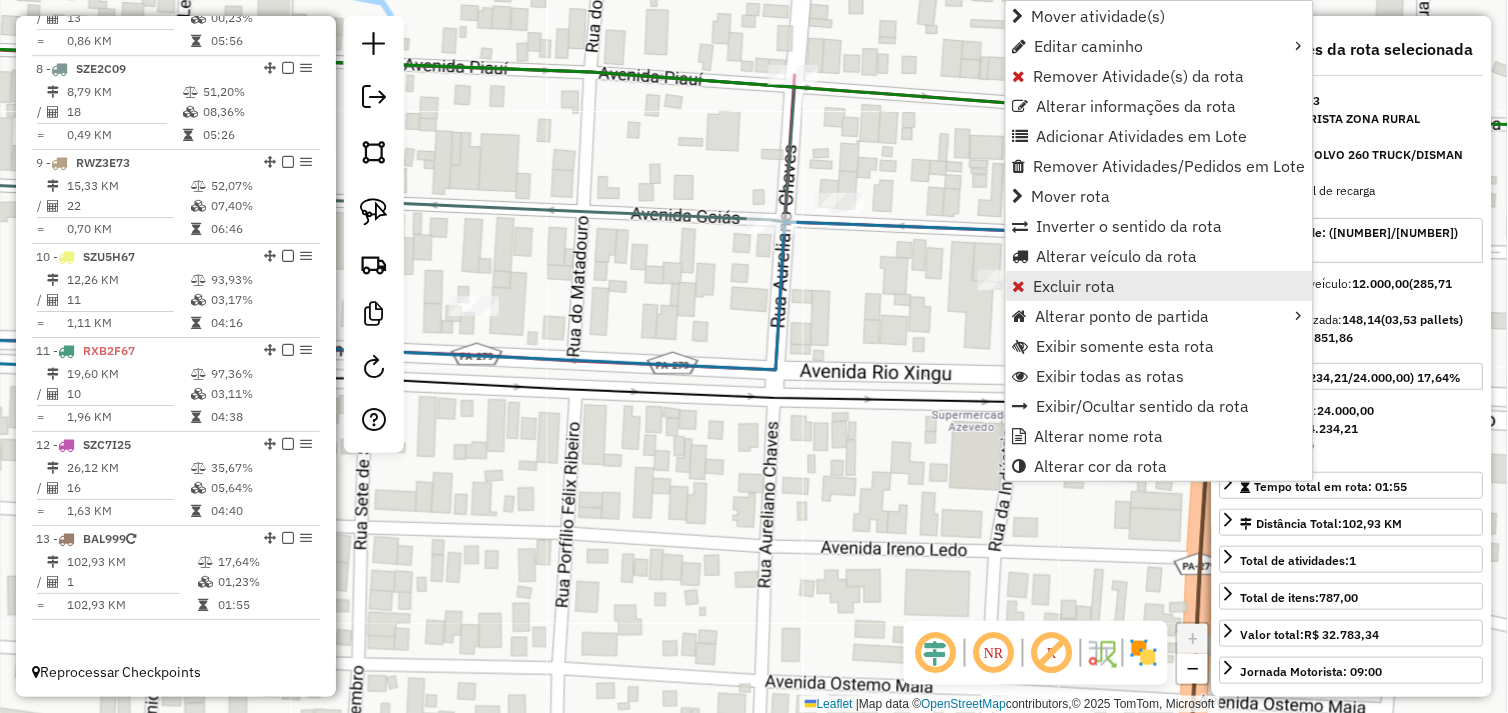 click on "Excluir rota" at bounding box center [1075, 286] 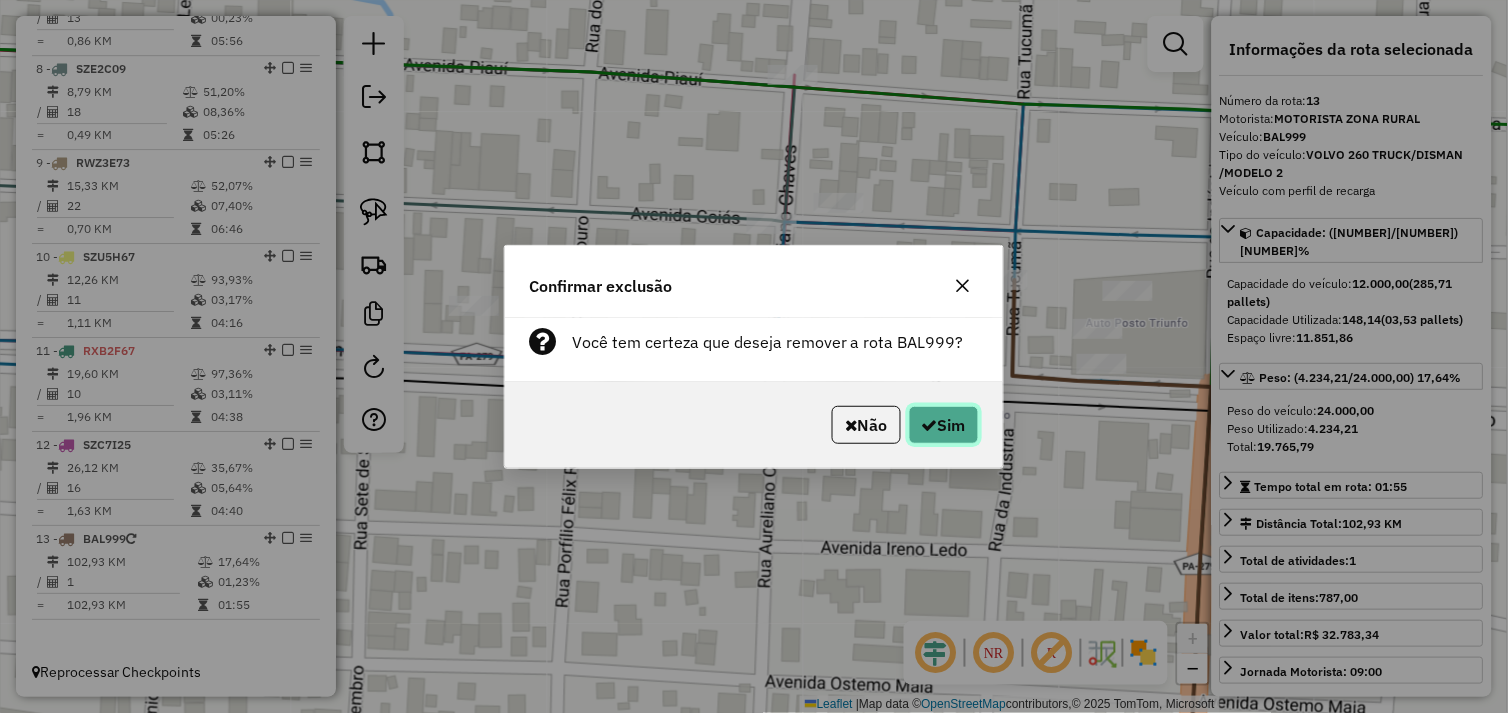 click on "Sim" 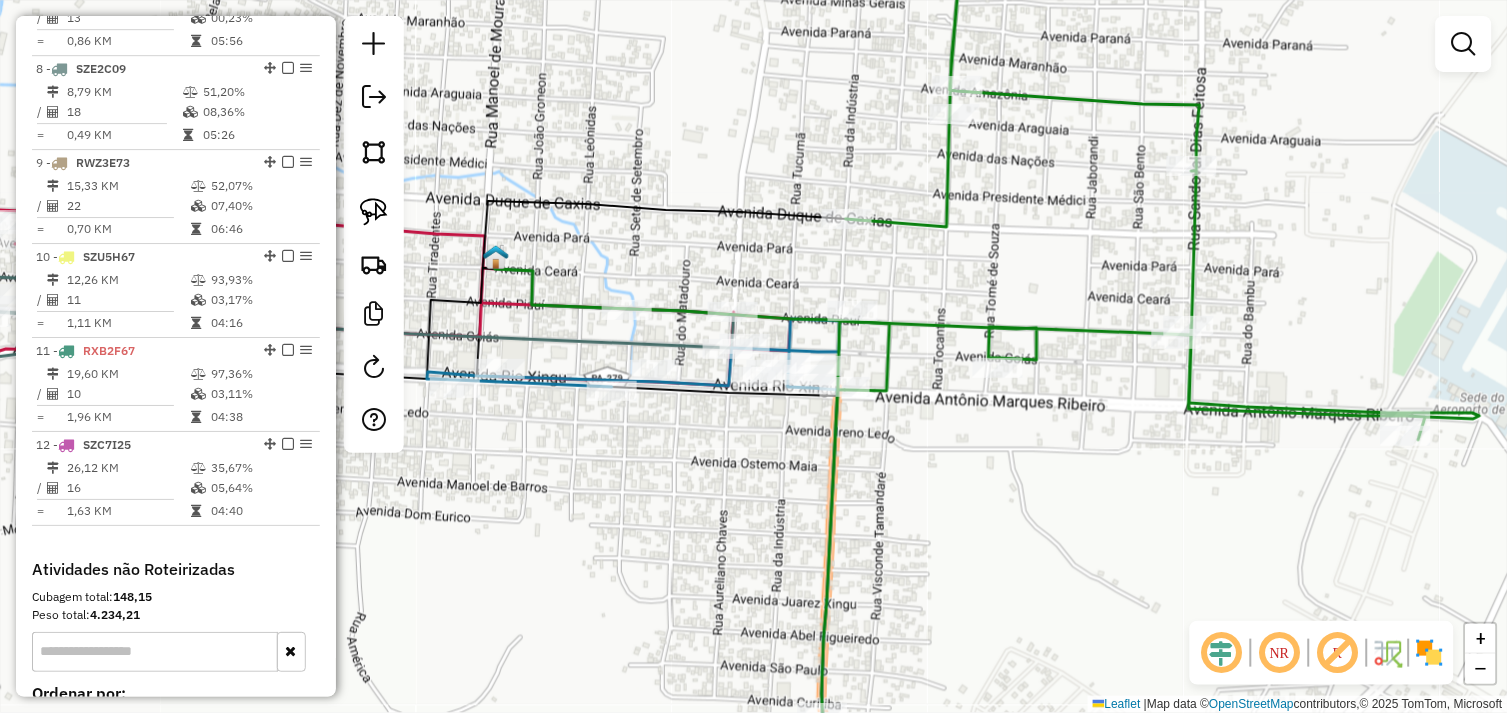 click on "Janela de atendimento Grade de atendimento Capacidade Transportadoras Veículos Cliente Pedidos  Rotas Selecione os dias de semana para filtrar as janelas de atendimento  Seg   Ter   Qua   Qui   Sex   Sáb   Dom  Informe o período da janela de atendimento: De: Até:  Filtrar exatamente a janela do cliente  Considerar janela de atendimento padrão  Selecione os dias de semana para filtrar as grades de atendimento  Seg   Ter   Qua   Qui   Sex   Sáb   Dom   Considerar clientes sem dia de atendimento cadastrado  Clientes fora do dia de atendimento selecionado Filtrar as atividades entre os valores definidos abaixo:  Peso mínimo:   Peso máximo:   Cubagem mínima:   Cubagem máxima:   De:   Até:  Filtrar as atividades entre o tempo de atendimento definido abaixo:  De:   Até:   Considerar capacidade total dos clientes não roteirizados Transportadora: Selecione um ou mais itens Tipo de veículo: Selecione um ou mais itens Veículo: Selecione um ou mais itens Motorista: Selecione um ou mais itens Nome: Rótulo:" 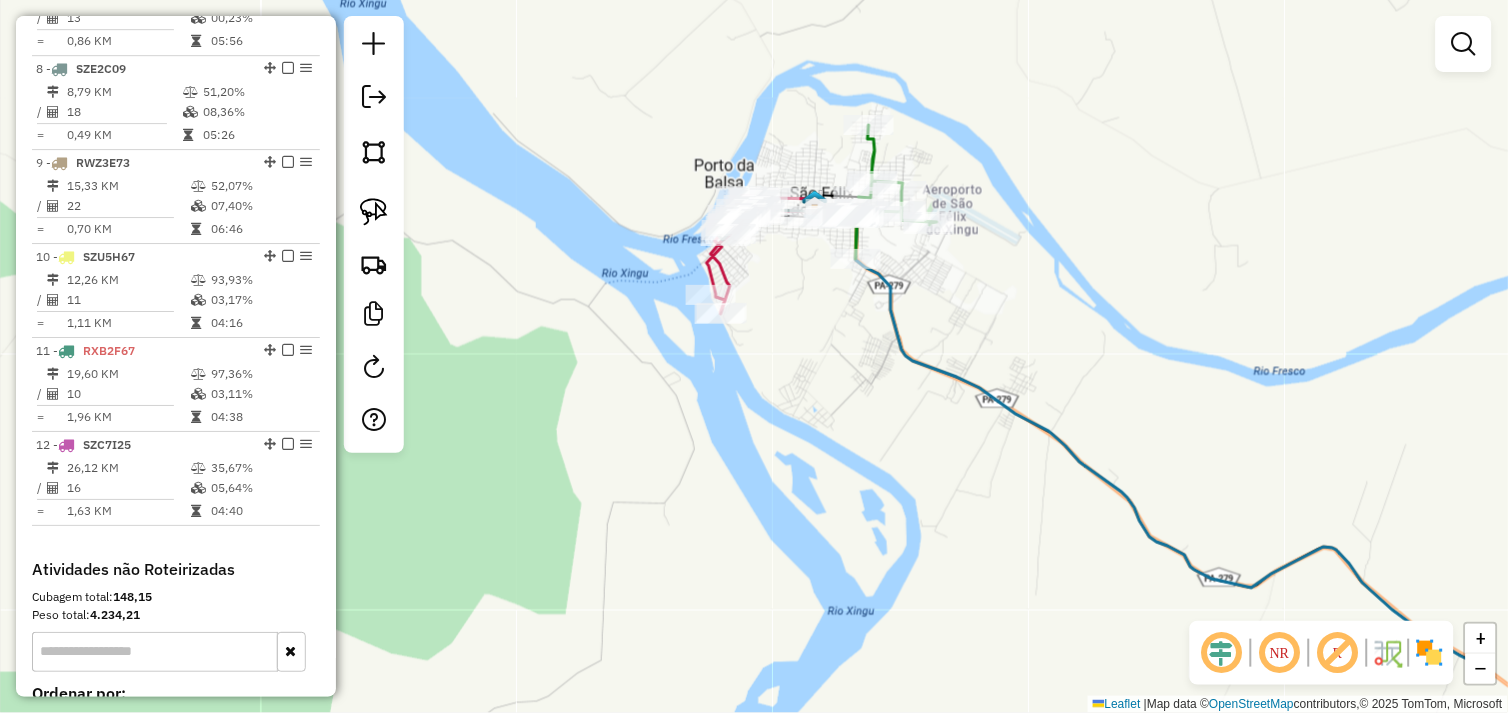 drag, startPoint x: 897, startPoint y: 333, endPoint x: 772, endPoint y: 284, distance: 134.26094 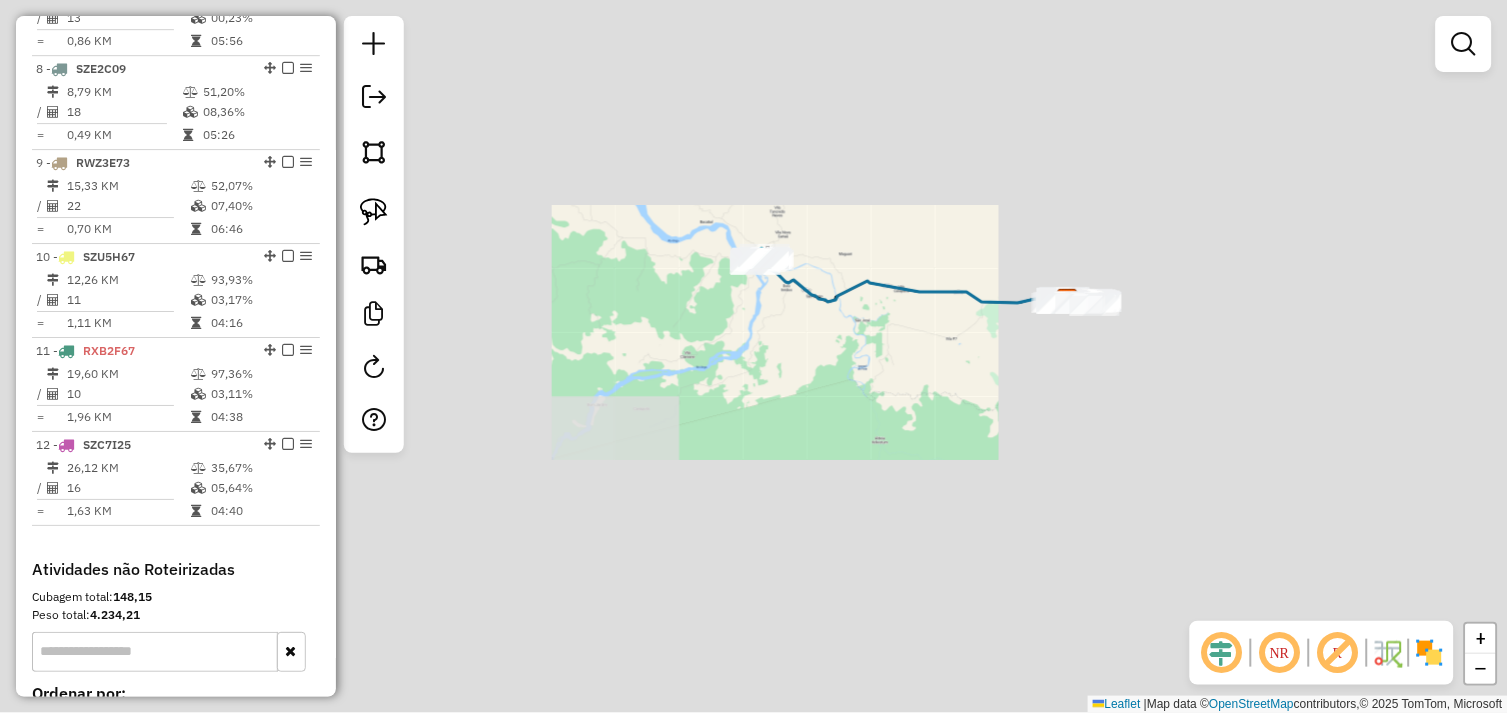 drag, startPoint x: 985, startPoint y: 387, endPoint x: 804, endPoint y: 378, distance: 181.22362 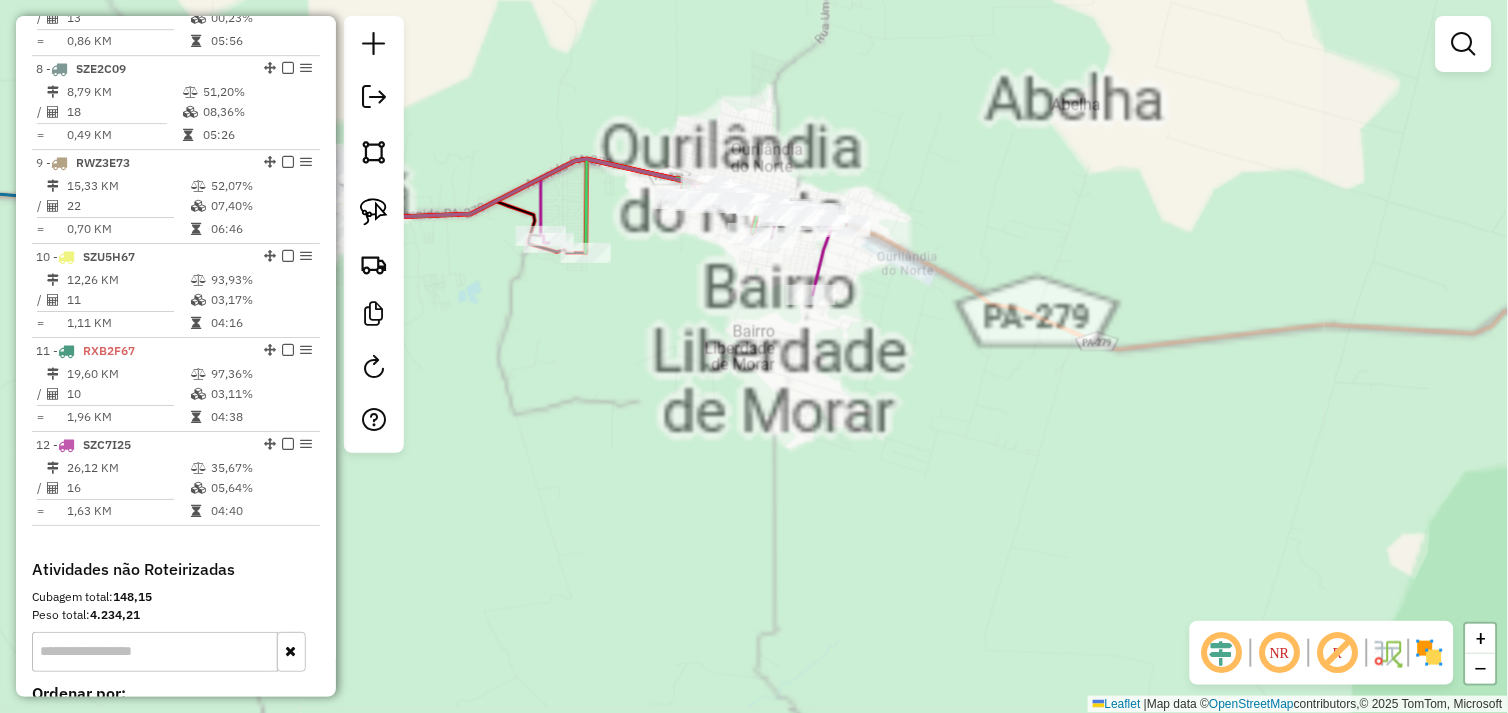 drag, startPoint x: 702, startPoint y: 277, endPoint x: 827, endPoint y: 322, distance: 132.8533 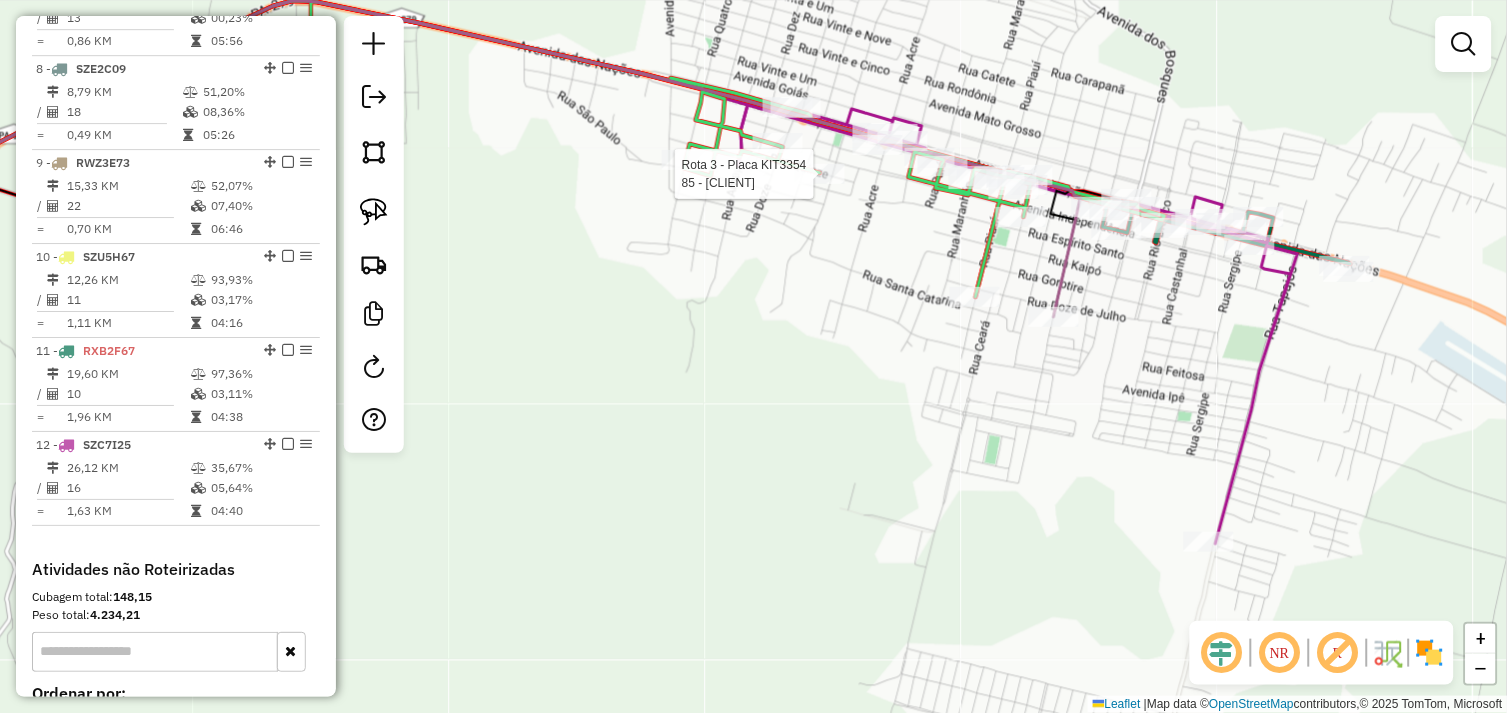 select on "*********" 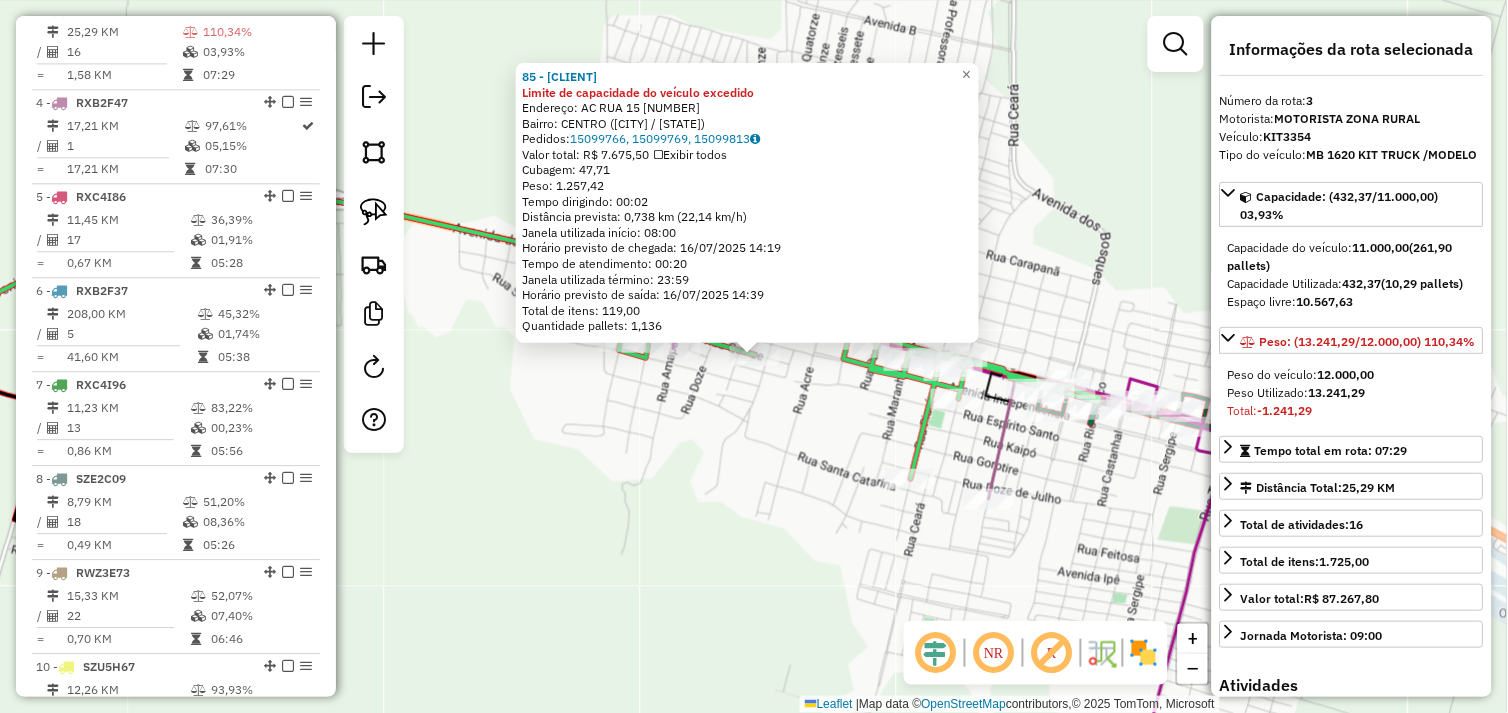 scroll, scrollTop: 961, scrollLeft: 0, axis: vertical 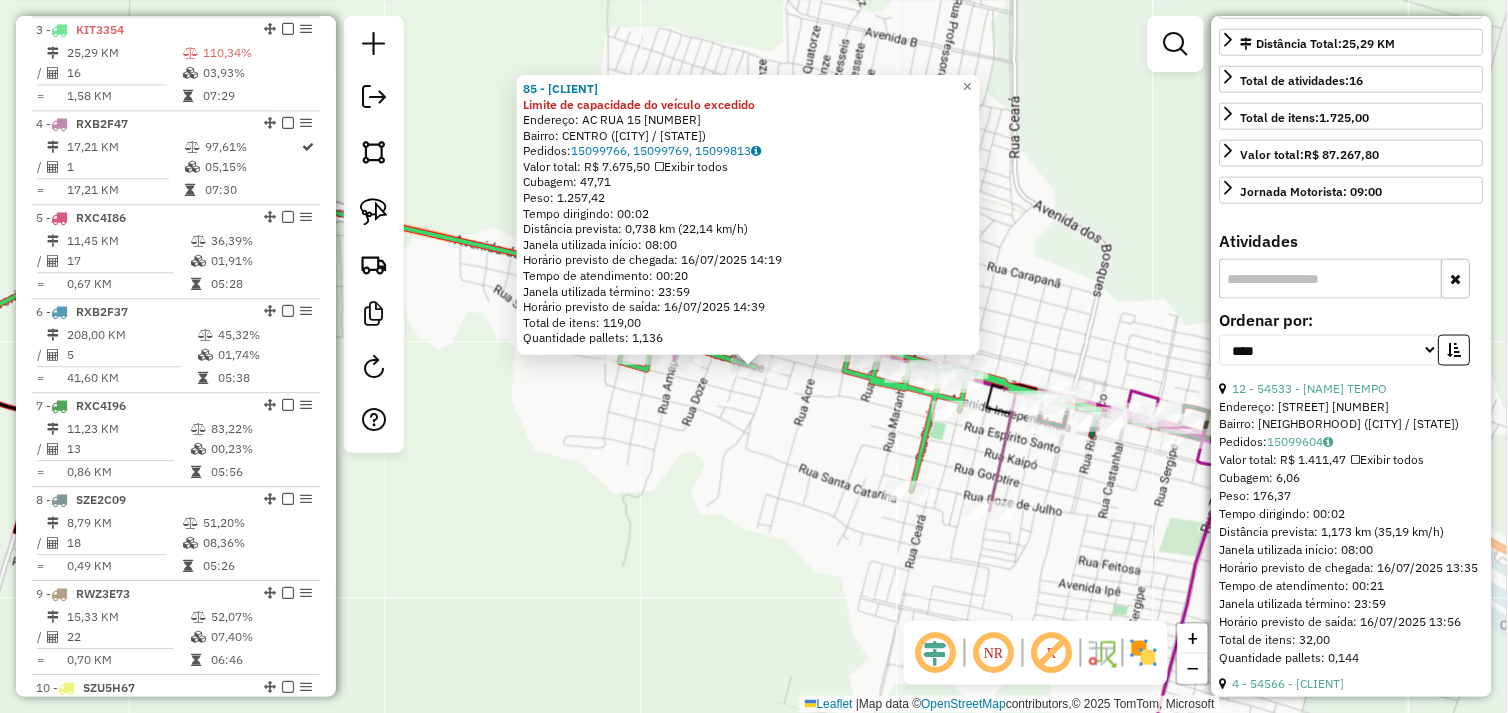 drag, startPoint x: 1493, startPoint y: 133, endPoint x: 1494, endPoint y: 160, distance: 27.018513 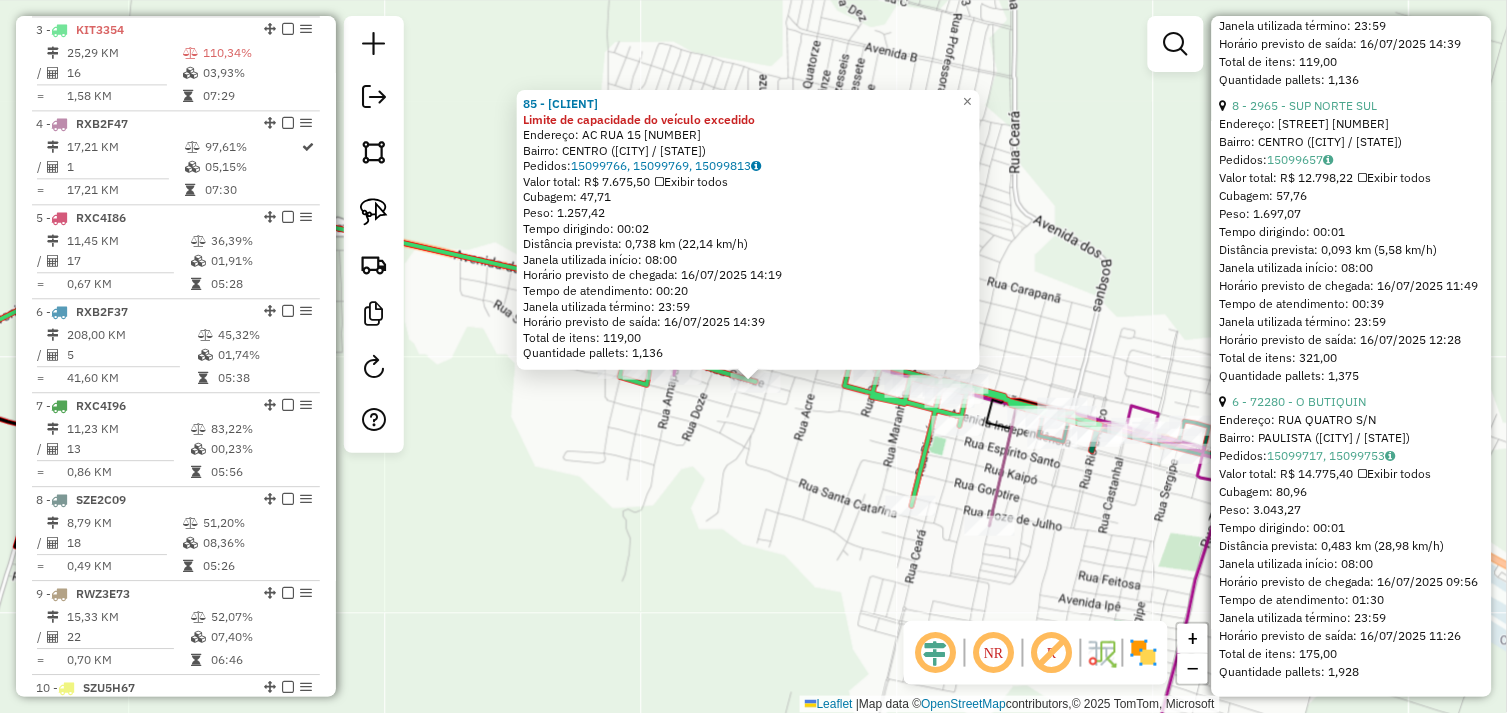 scroll, scrollTop: 5351, scrollLeft: 0, axis: vertical 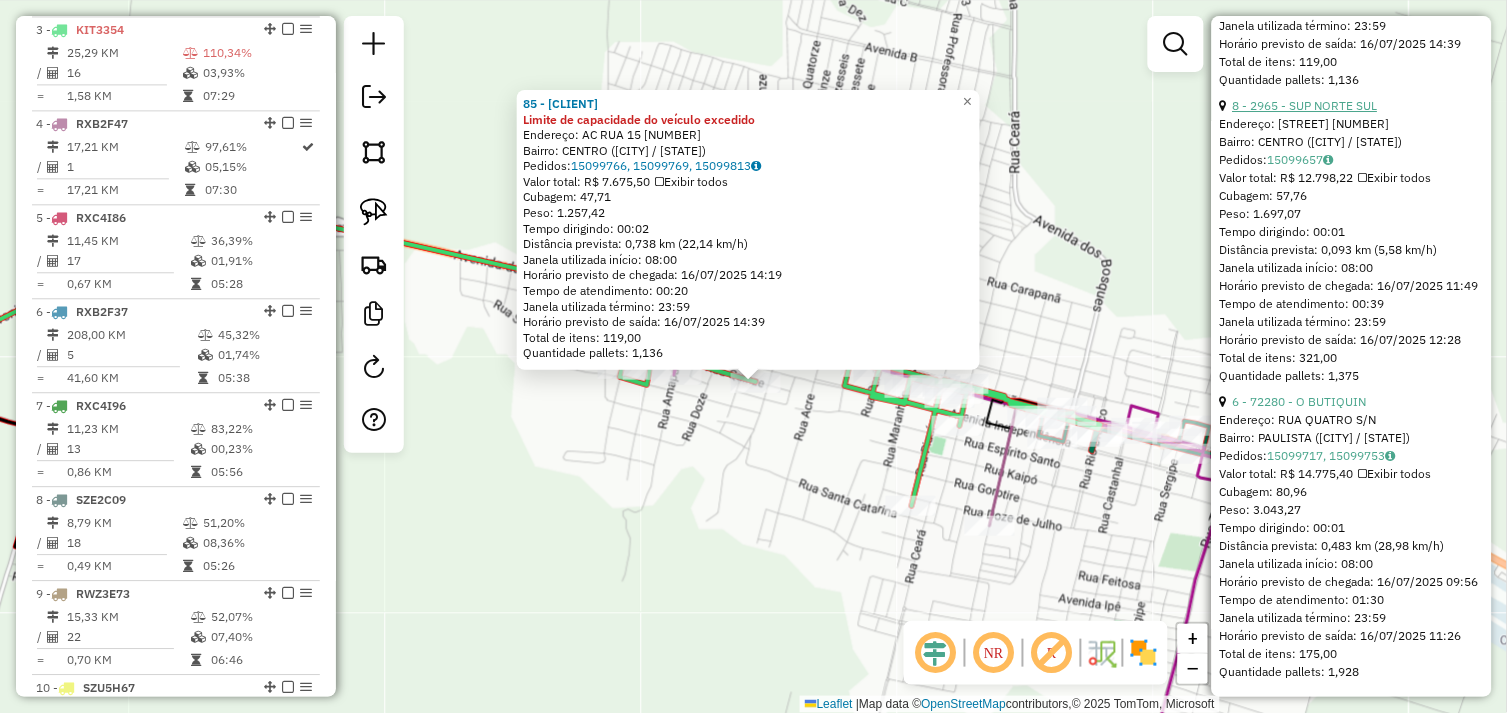click on "8 - 2965 - SUP NORTE SUL" at bounding box center (1305, 105) 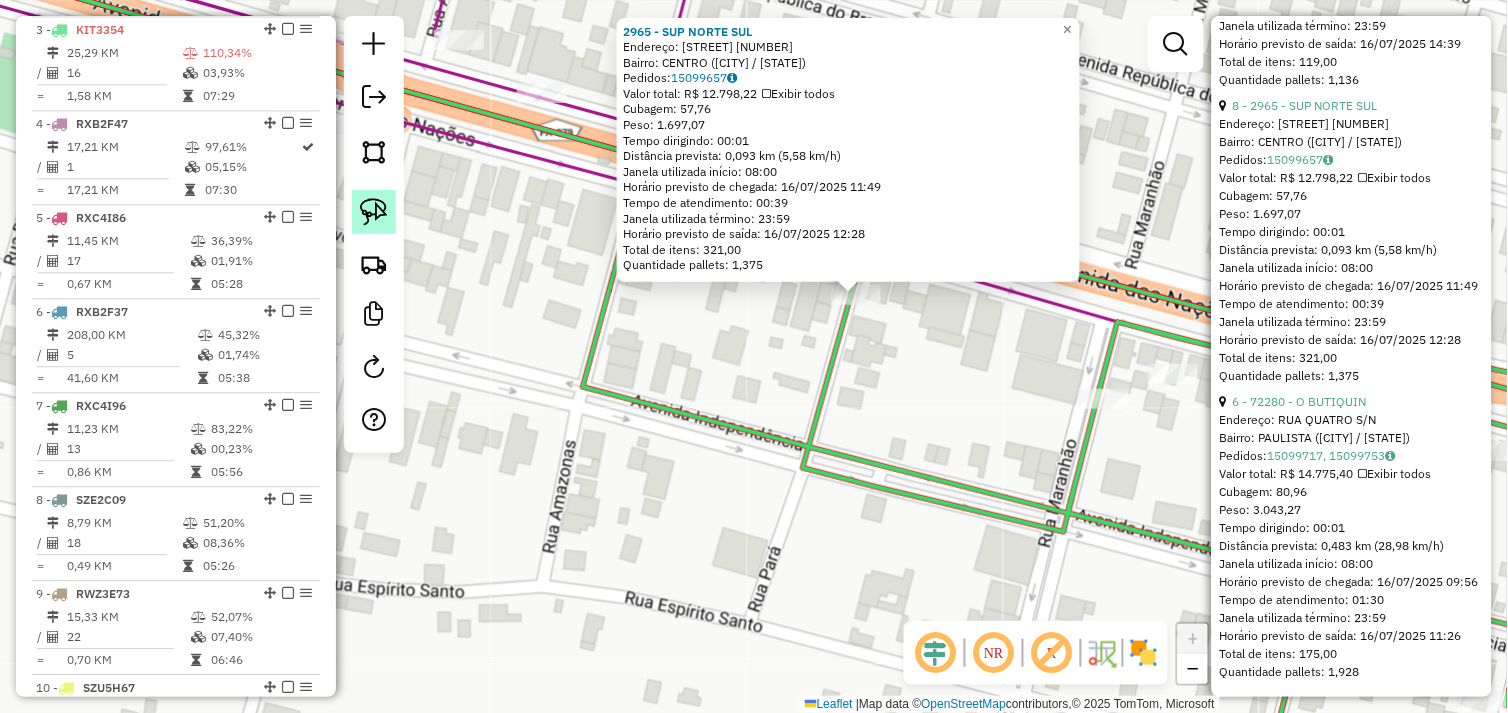click 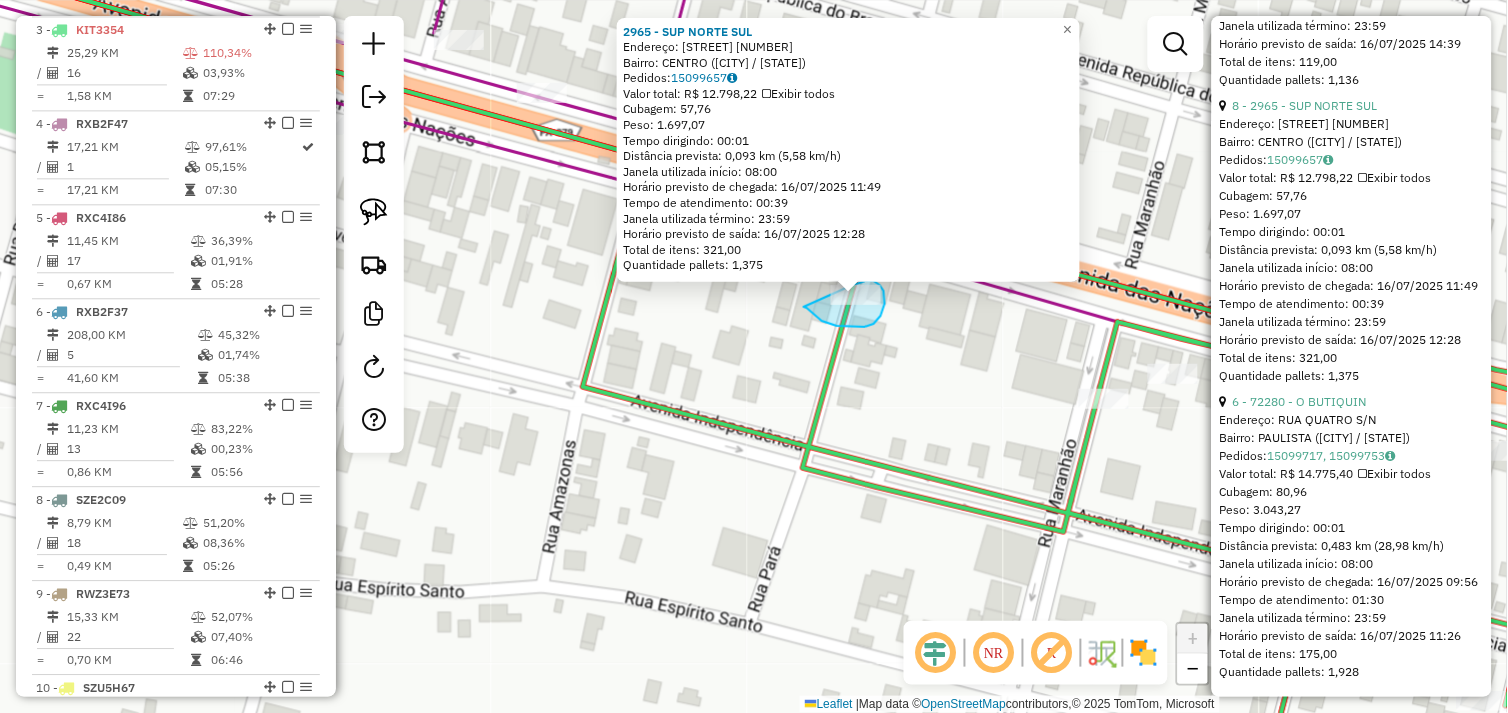 click on "2965 - SUP NORTE SUL  Endereço:  AV DAS NACOES 2240   Bairro: CENTRO (OURILANDIA DO NORTE / PA)   Pedidos:  15099657   Valor total: R$ 12.798,22   Exibir todos   Cubagem: 57,76  Peso: 1.697,07  Tempo dirigindo: 00:01   Distância prevista: 0,093 km (5,58 km/h)   Janela utilizada início: 08:00   Horário previsto de chegada: 16/07/2025 11:49   Tempo de atendimento: 00:39   Janela utilizada término: 23:59   Horário previsto de saída: 16/07/2025 12:28   Total de itens: 321,00   Quantidade pallets: 1,375  × Janela de atendimento Grade de atendimento Capacidade Transportadoras Veículos Cliente Pedidos  Rotas Selecione os dias de semana para filtrar as janelas de atendimento  Seg   Ter   Qua   Qui   Sex   Sáb   Dom  Informe o período da janela de atendimento: De: Até:  Filtrar exatamente a janela do cliente  Considerar janela de atendimento padrão  Selecione os dias de semana para filtrar as grades de atendimento  Seg   Ter   Qua   Qui   Sex   Sáb   Dom   Clientes fora do dia de atendimento selecionado" 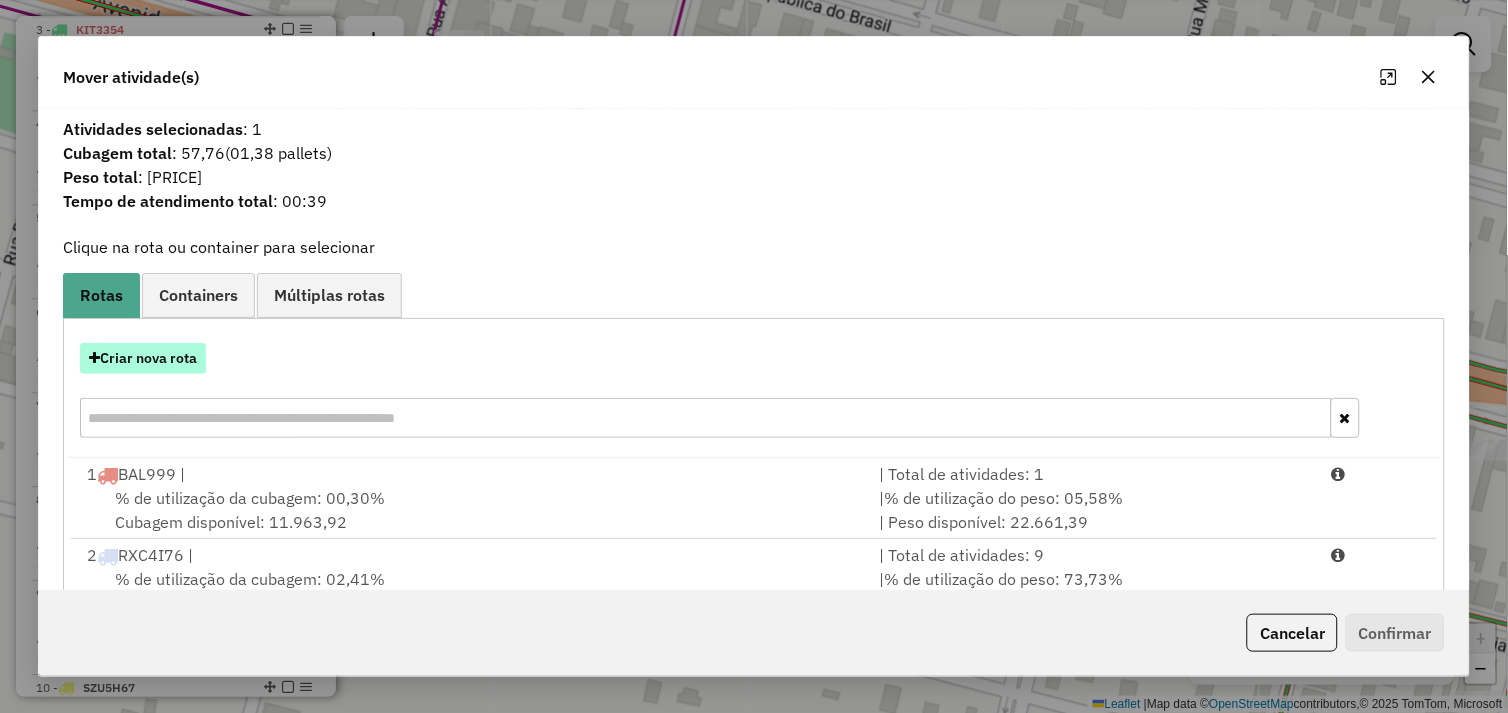 click on "Criar nova rota" at bounding box center (143, 358) 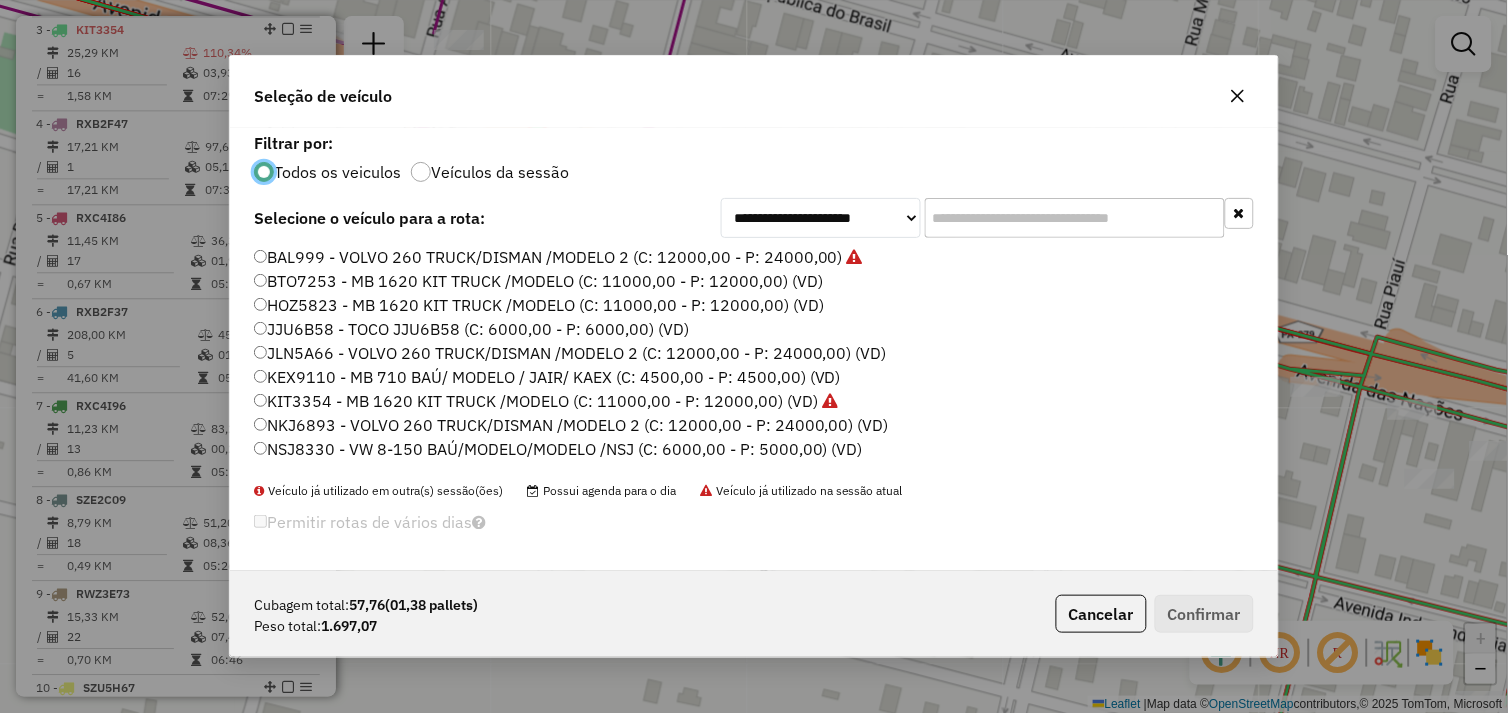 scroll, scrollTop: 11, scrollLeft: 5, axis: both 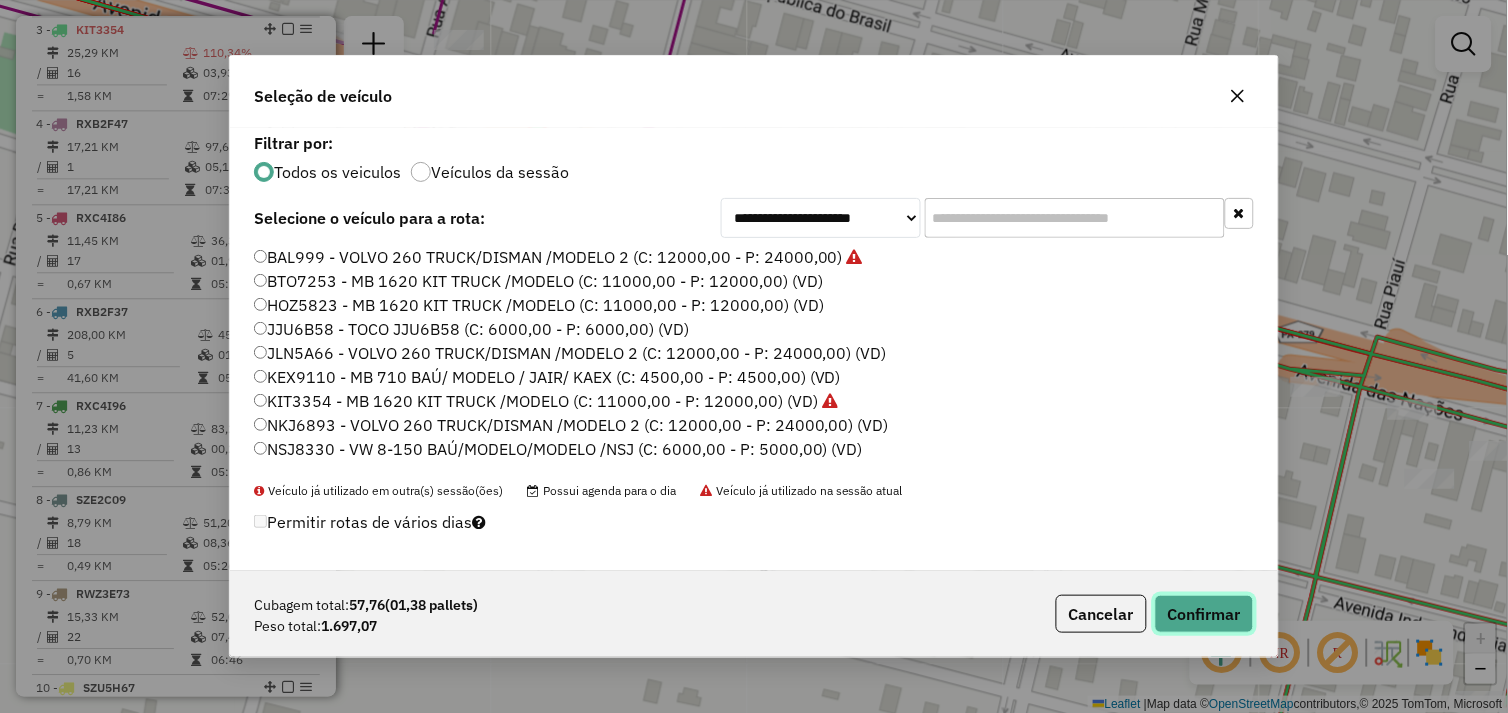 click on "Confirmar" 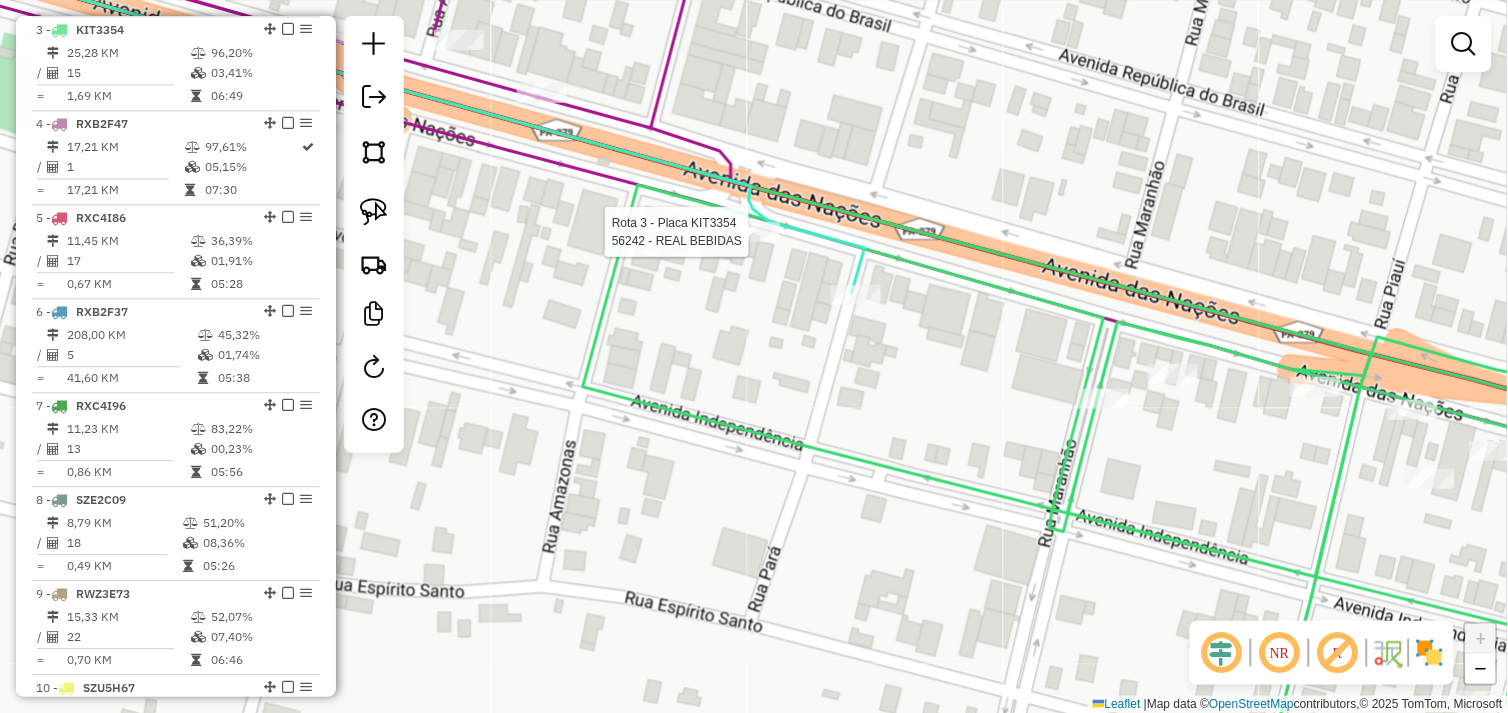 select on "*********" 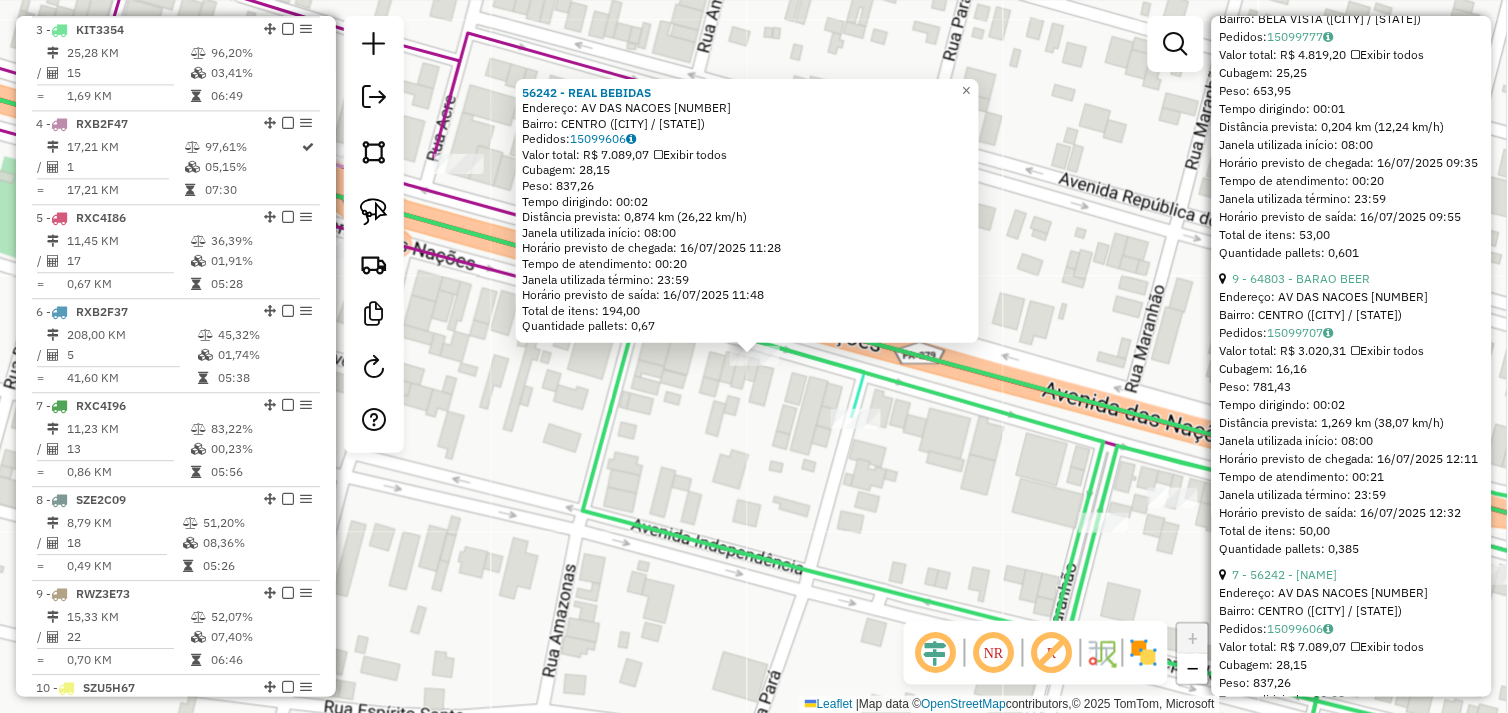 scroll, scrollTop: 3666, scrollLeft: 0, axis: vertical 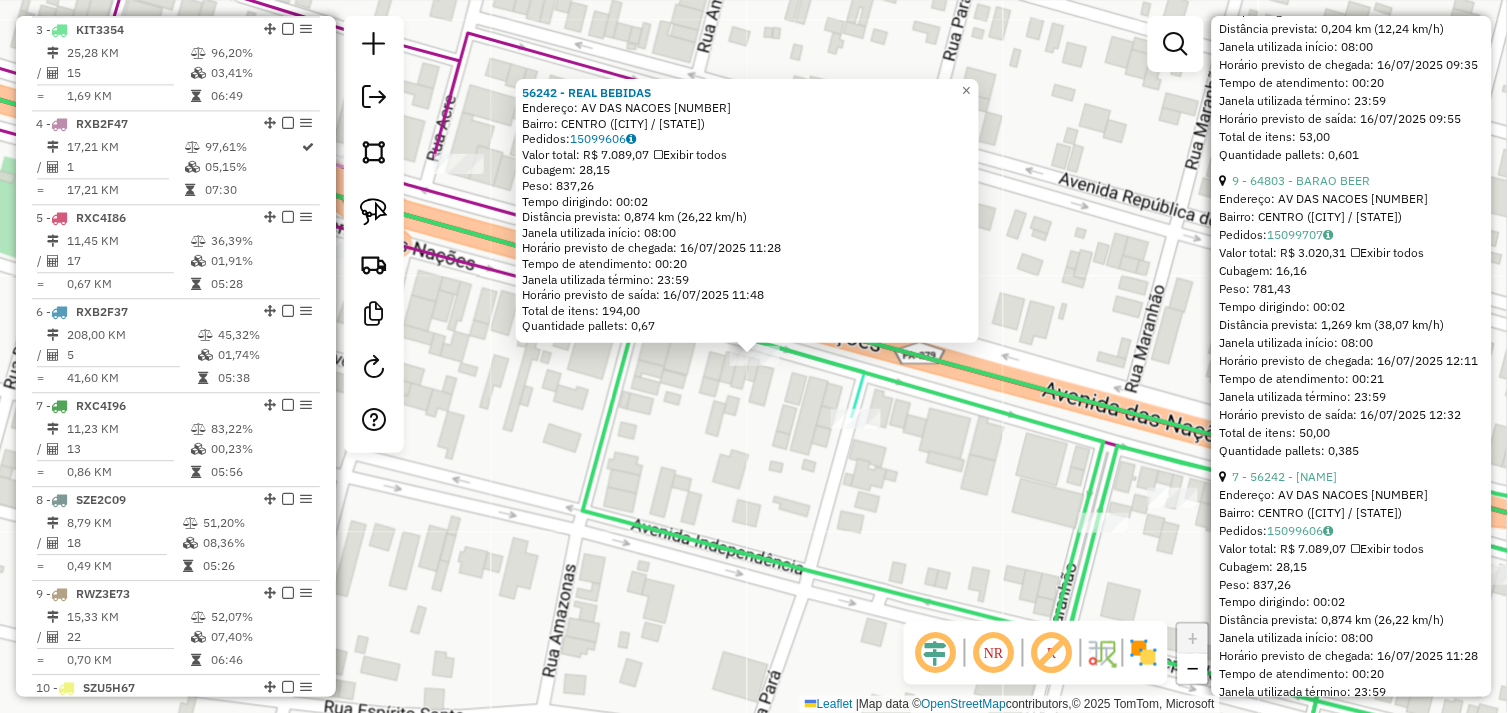 drag, startPoint x: 915, startPoint y: 454, endPoint x: 882, endPoint y: 441, distance: 35.468296 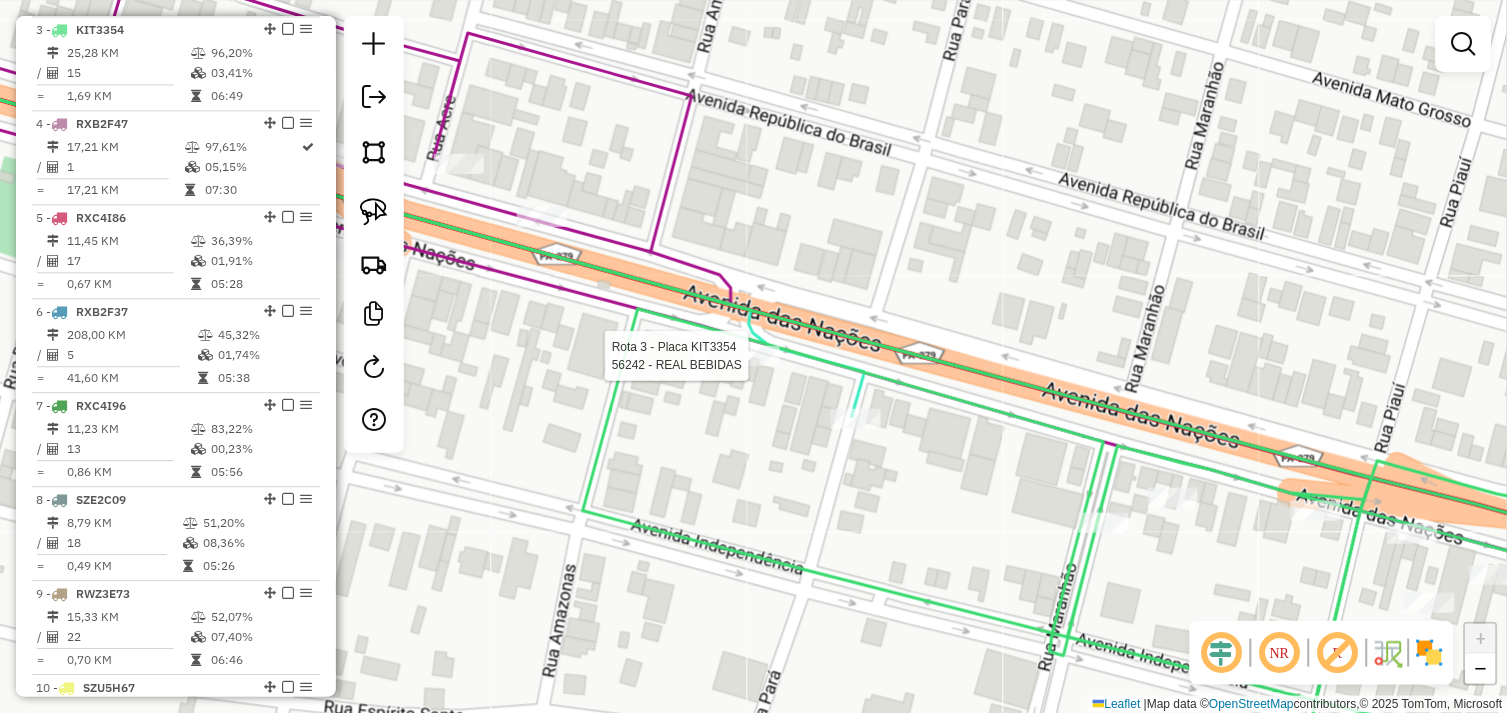select on "*********" 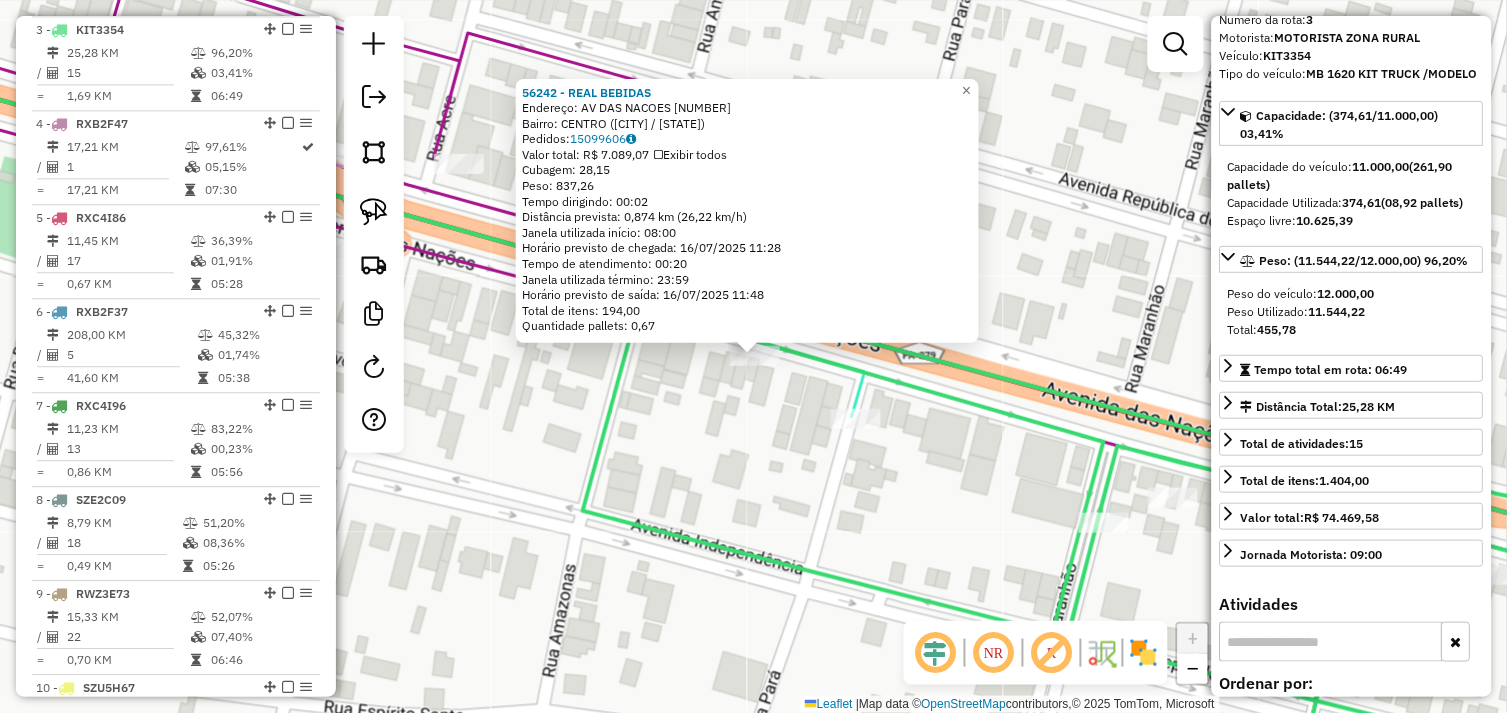 scroll, scrollTop: 444, scrollLeft: 0, axis: vertical 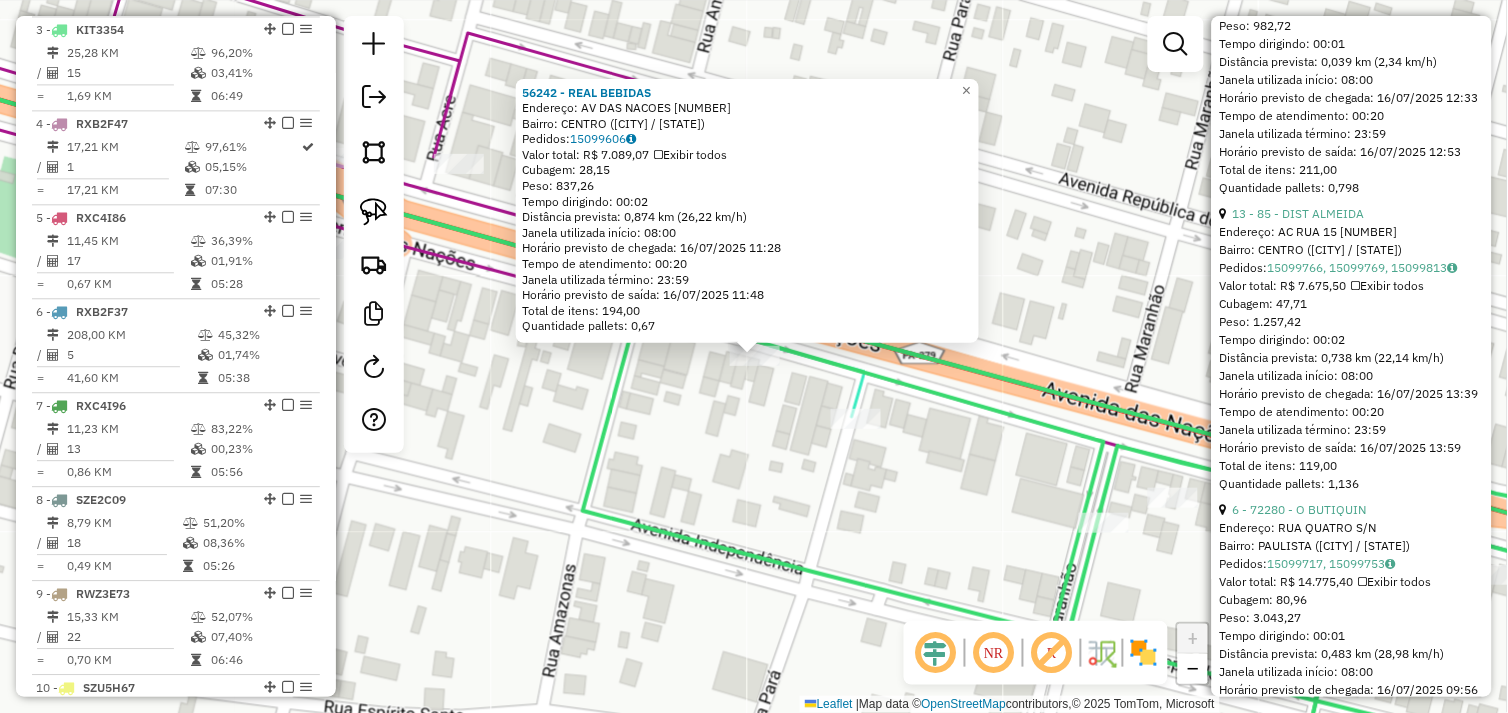 click on "10 - 133 - DIST PLANTAO" at bounding box center [1302, -83] 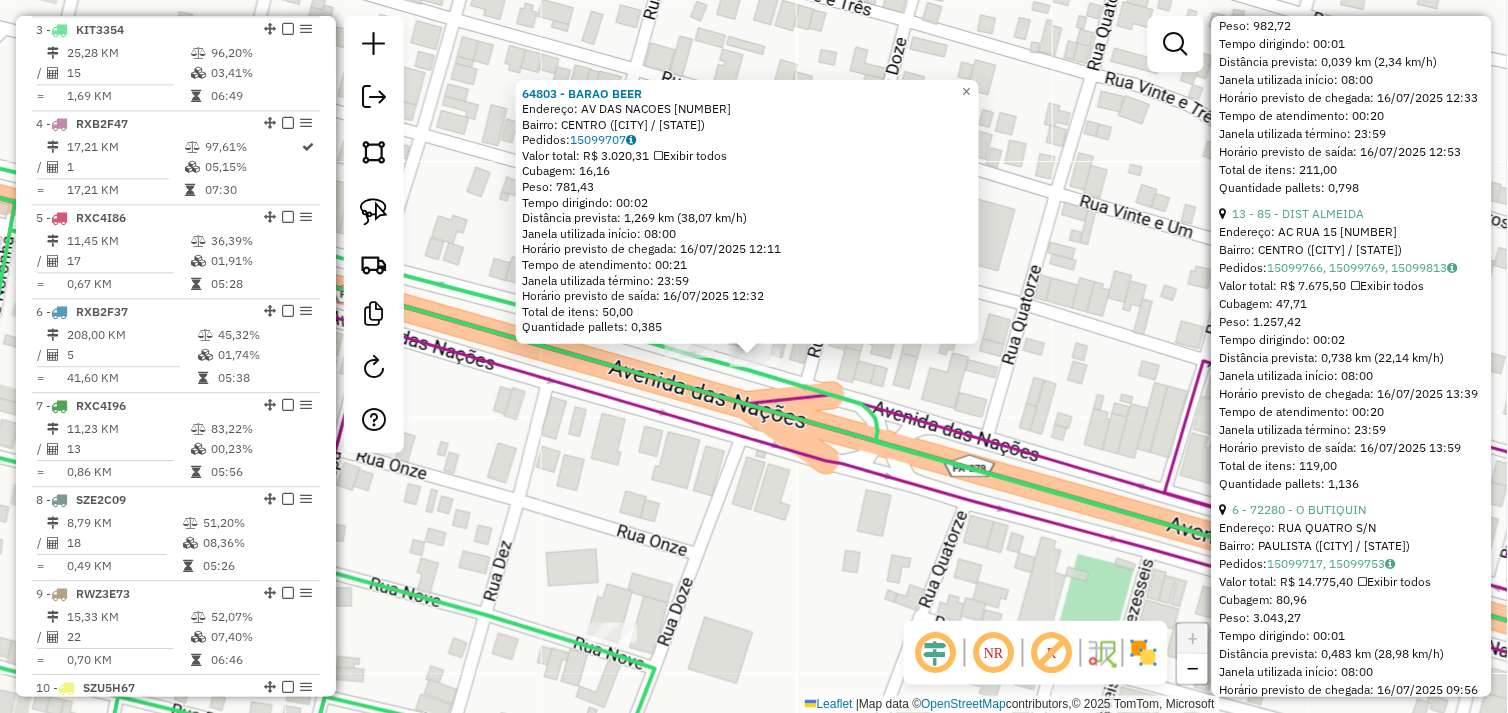 drag, startPoint x: 658, startPoint y: 443, endPoint x: 628, endPoint y: 406, distance: 47.63402 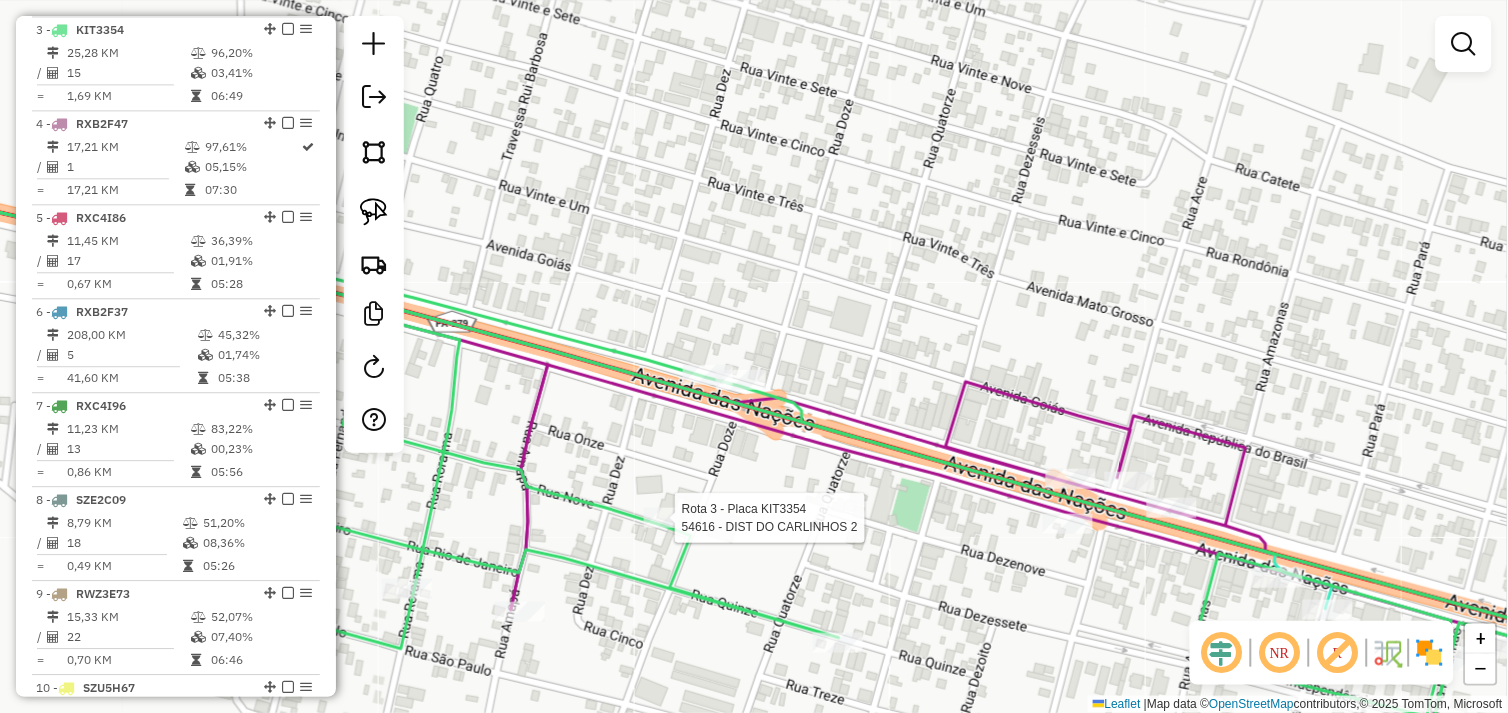 select on "*********" 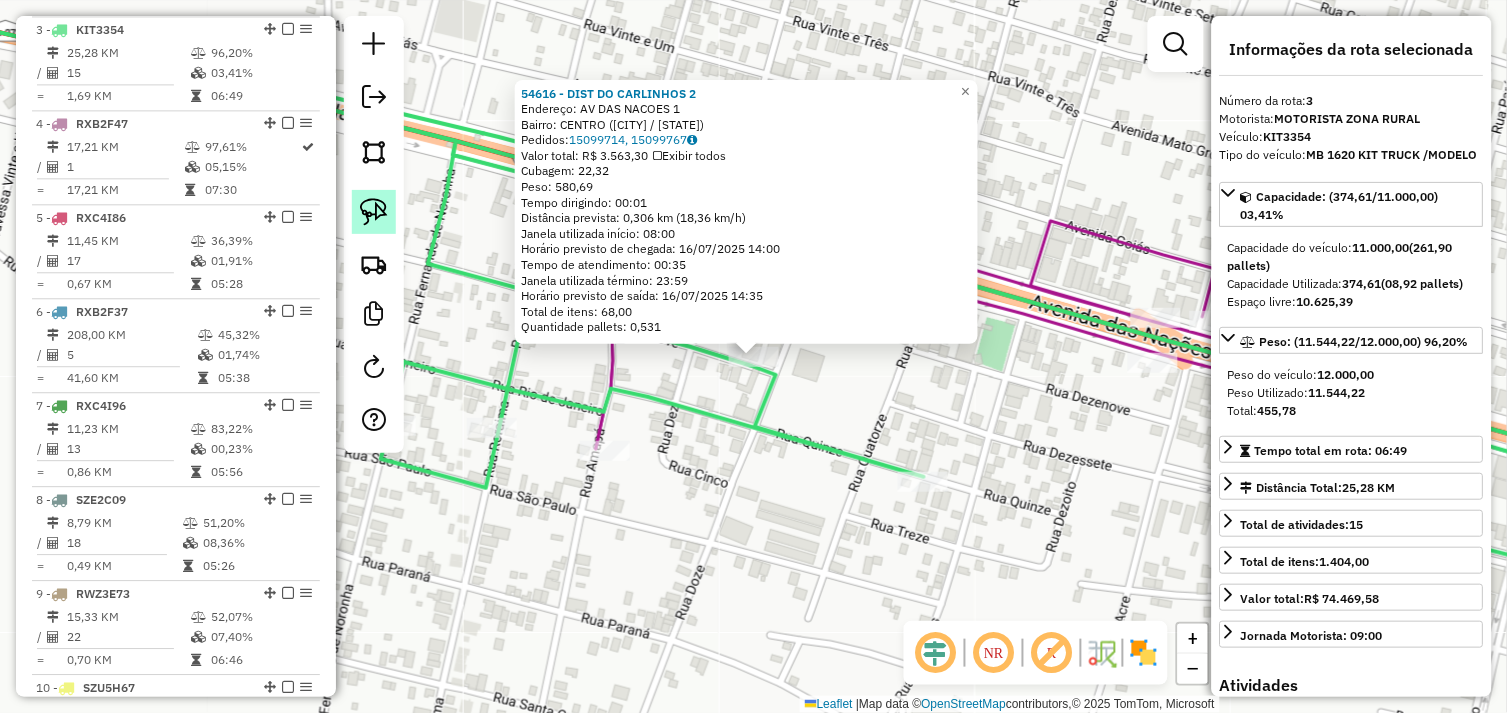 click 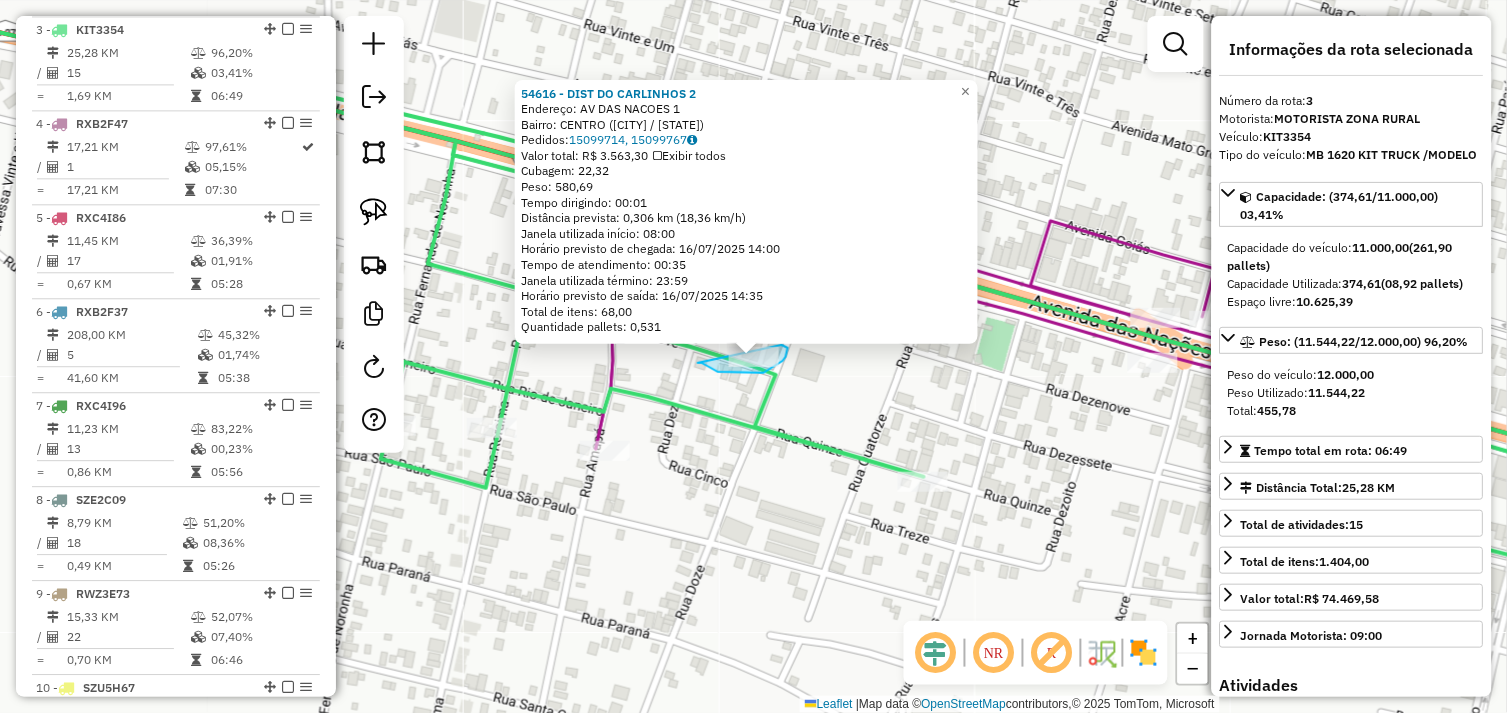 drag, startPoint x: 698, startPoint y: 363, endPoint x: 753, endPoint y: 342, distance: 58.872746 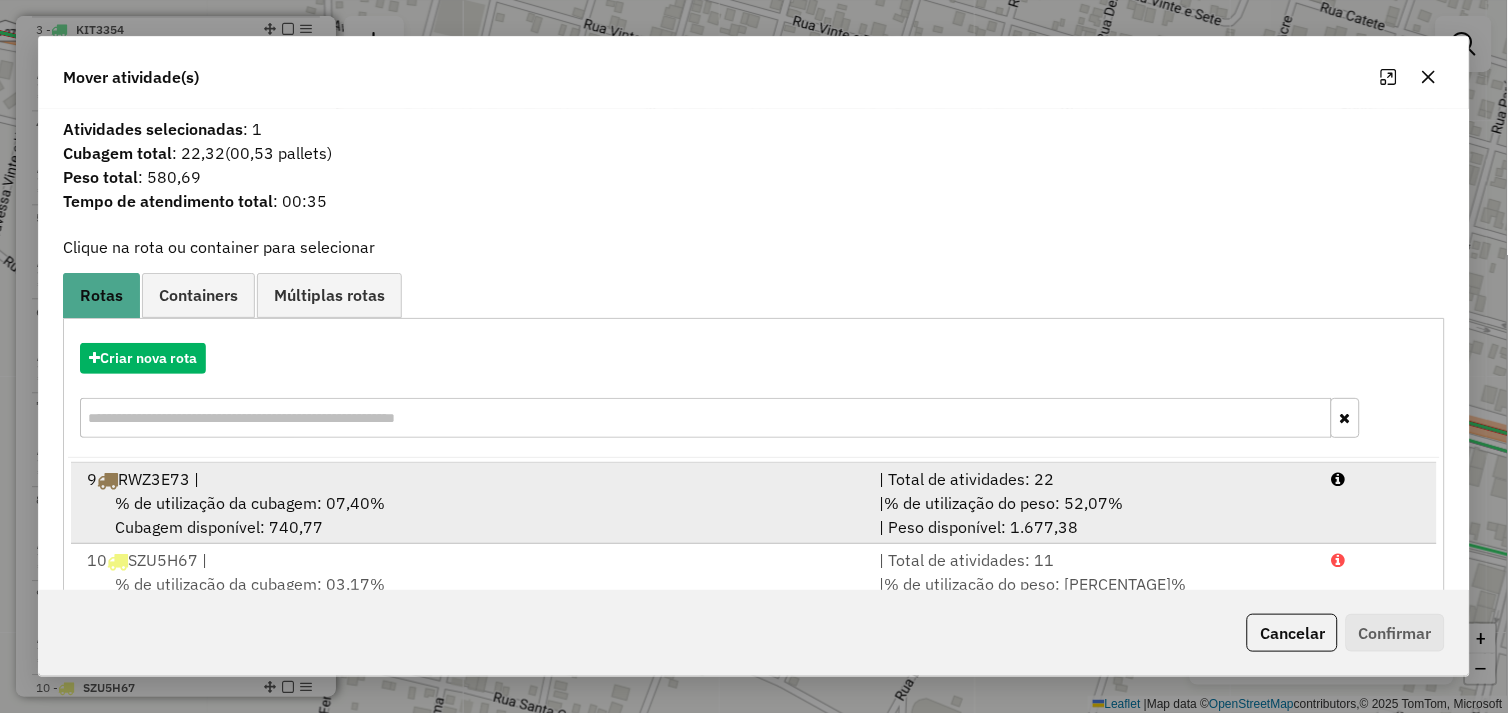 scroll, scrollTop: 573, scrollLeft: 0, axis: vertical 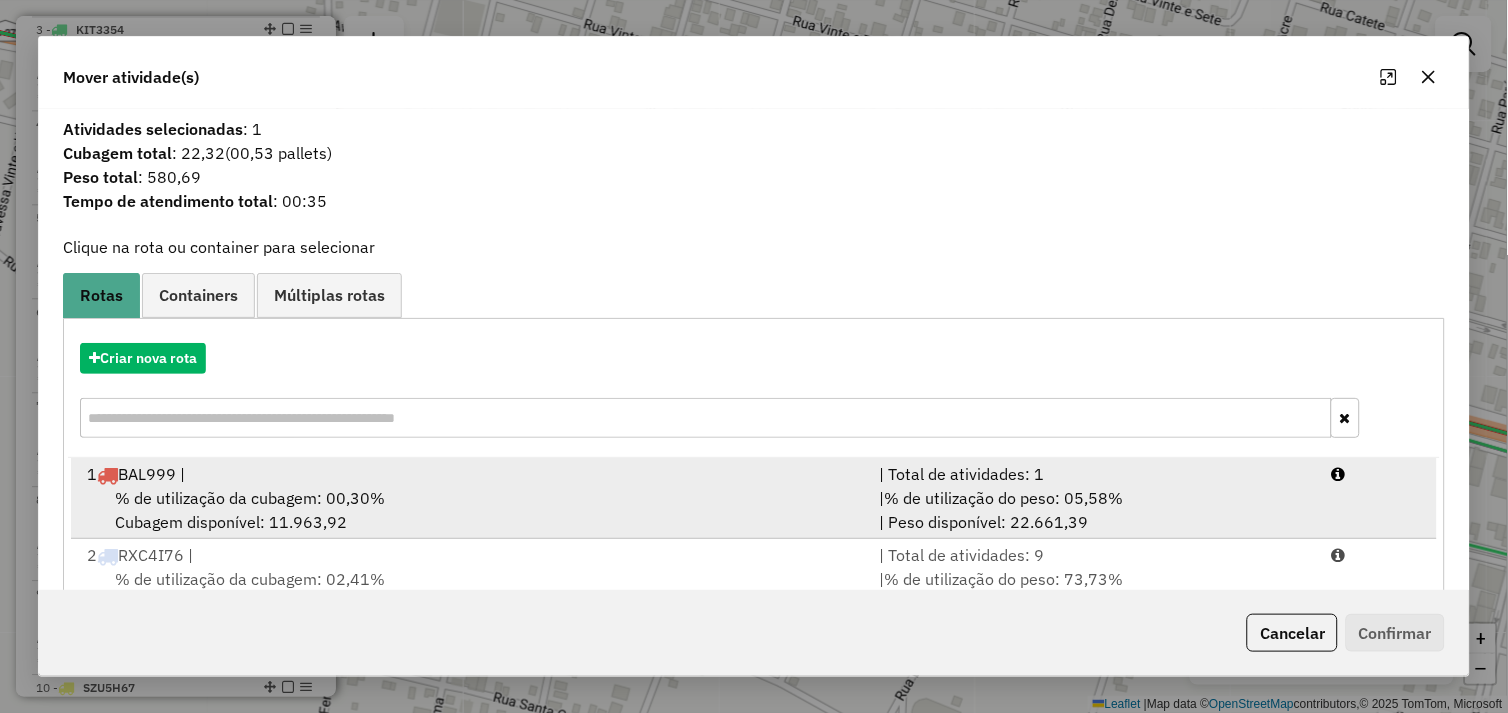 click on "% de utilização da cubagem: 00,30%  Cubagem disponível: 11.963,92" at bounding box center (471, 510) 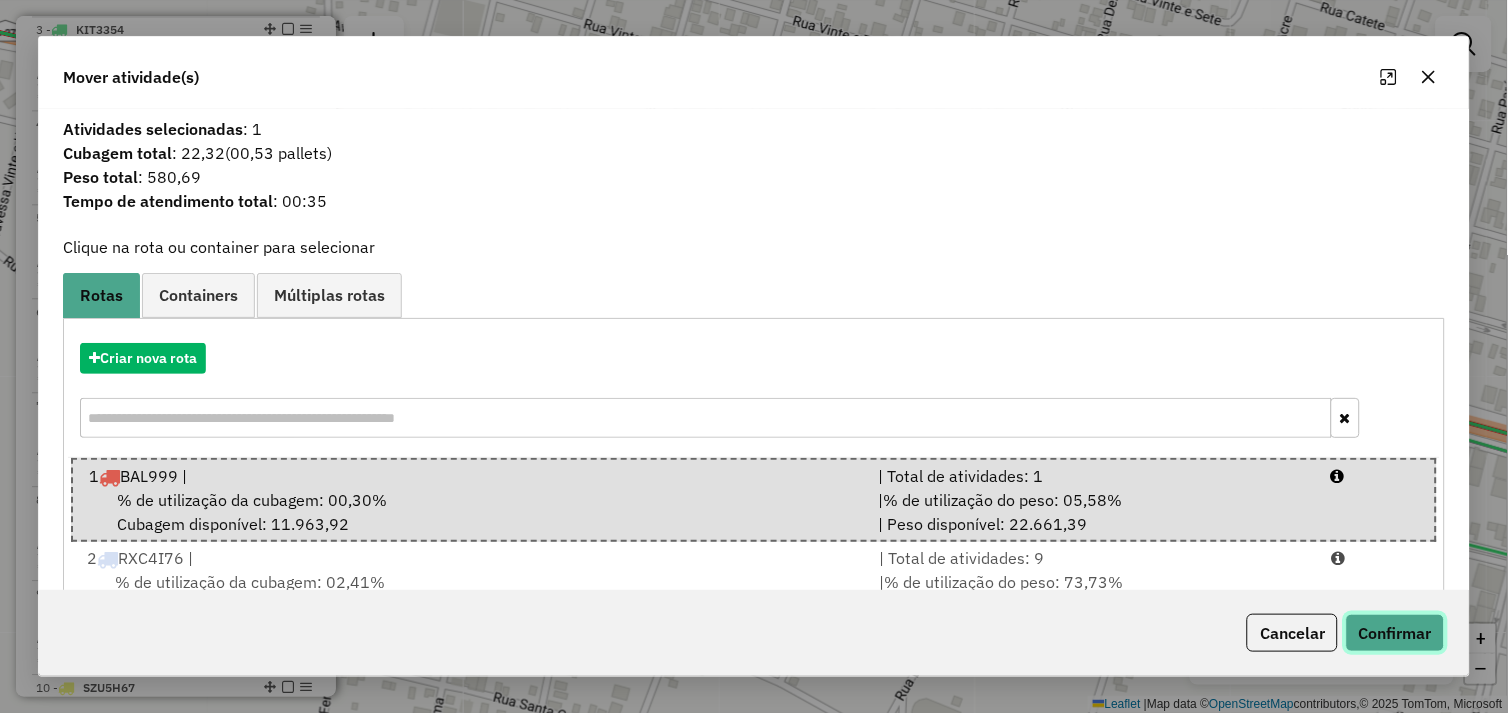 click on "Confirmar" 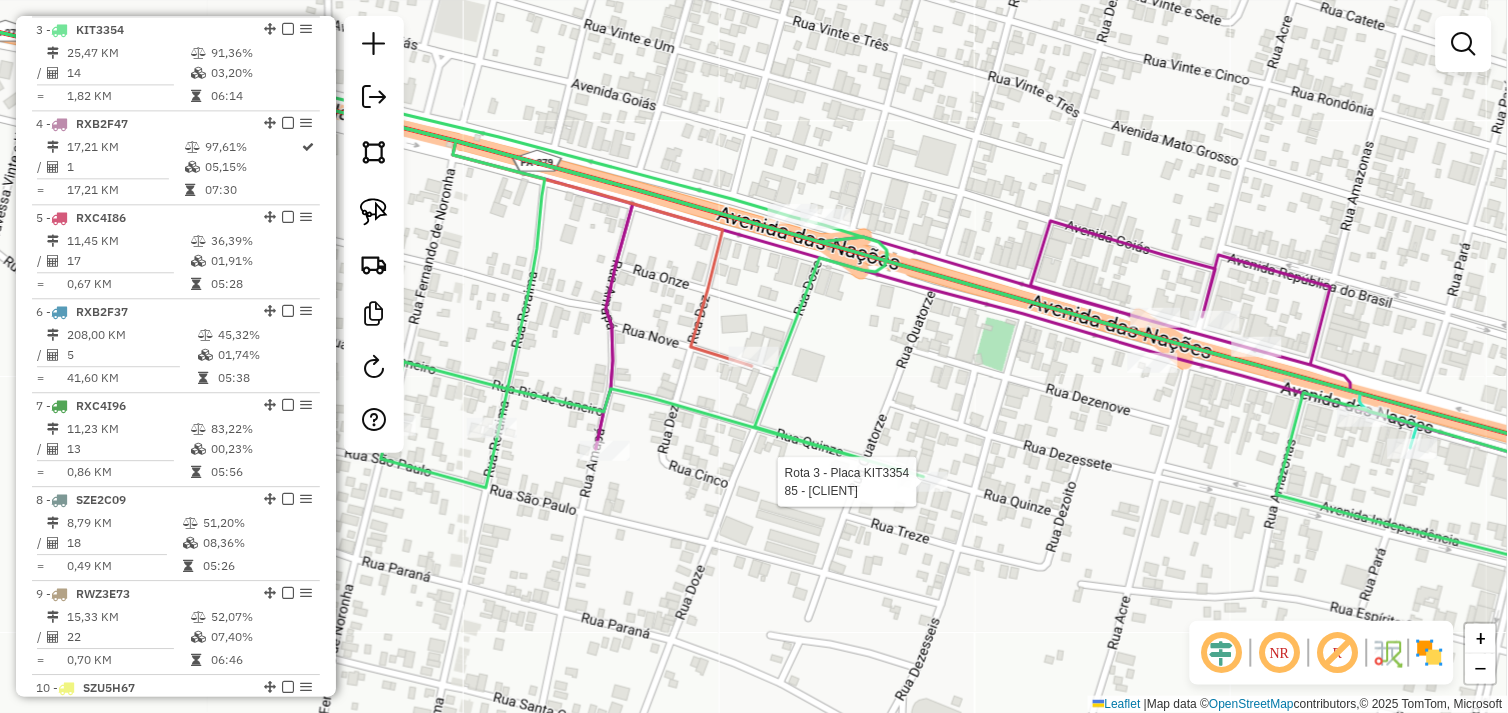 select on "*********" 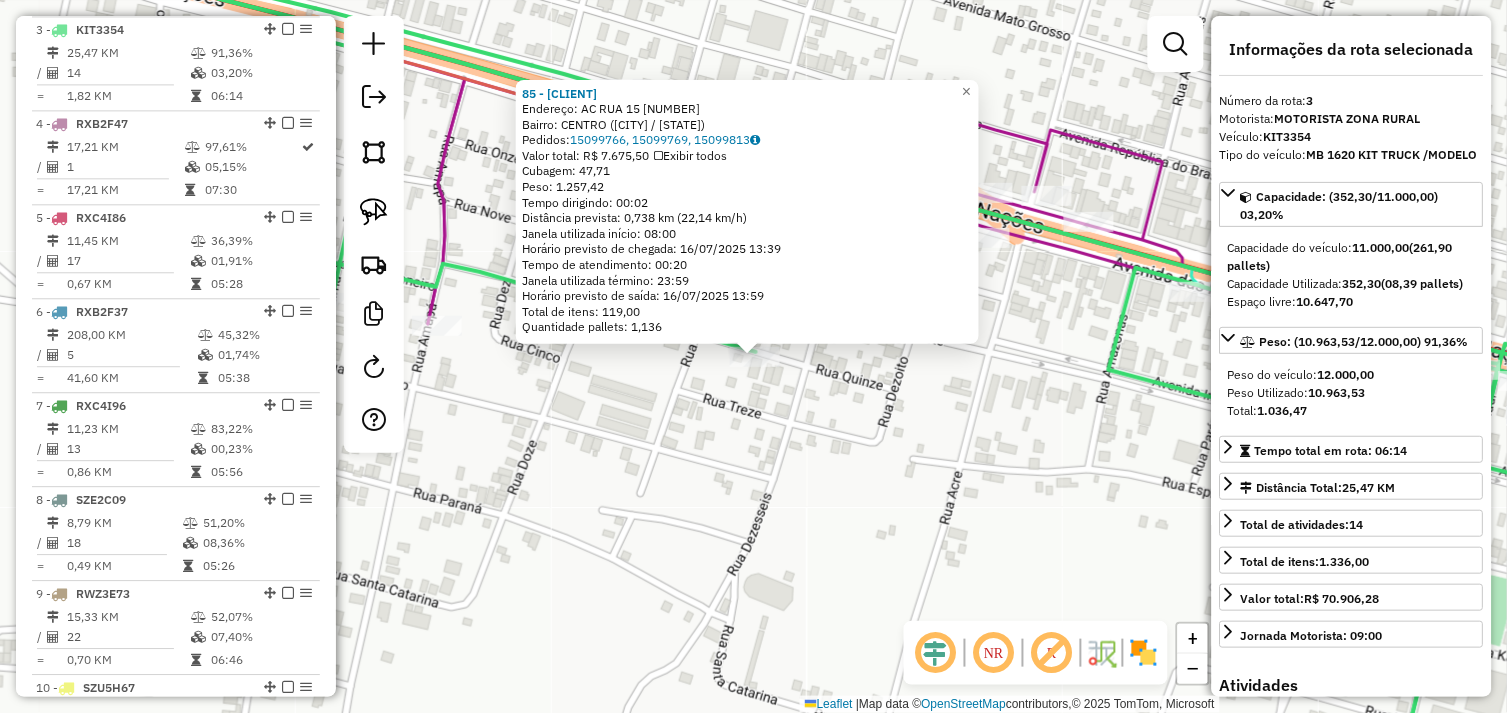 click on "85 - DIST ALMEIDA  Endereço:  AC RUA 15 541   Bairro: CENTRO (OURILANDIA DO NORTE / PA)   Pedidos:  15099766, 15099769, 15099813   Valor total: R$ 7.675,50   Exibir todos   Cubagem: 47,71  Peso: 1.257,42  Tempo dirigindo: 00:02   Distância prevista: 0,738 km (22,14 km/h)   Janela utilizada início: 08:00   Horário previsto de chegada: 16/07/2025 13:39   Tempo de atendimento: 00:20   Janela utilizada término: 23:59   Horário previsto de saída: 16/07/2025 13:59   Total de itens: 119,00   Quantidade pallets: 1,136  × Janela de atendimento Grade de atendimento Capacidade Transportadoras Veículos Cliente Pedidos  Rotas Selecione os dias de semana para filtrar as janelas de atendimento  Seg   Ter   Qua   Qui   Sex   Sáb   Dom  Informe o período da janela de atendimento: De: Até:  Filtrar exatamente a janela do cliente  Considerar janela de atendimento padrão  Selecione os dias de semana para filtrar as grades de atendimento  Seg   Ter   Qua   Qui   Sex   Sáb   Dom   Peso mínimo:   Peso máximo:   De:" 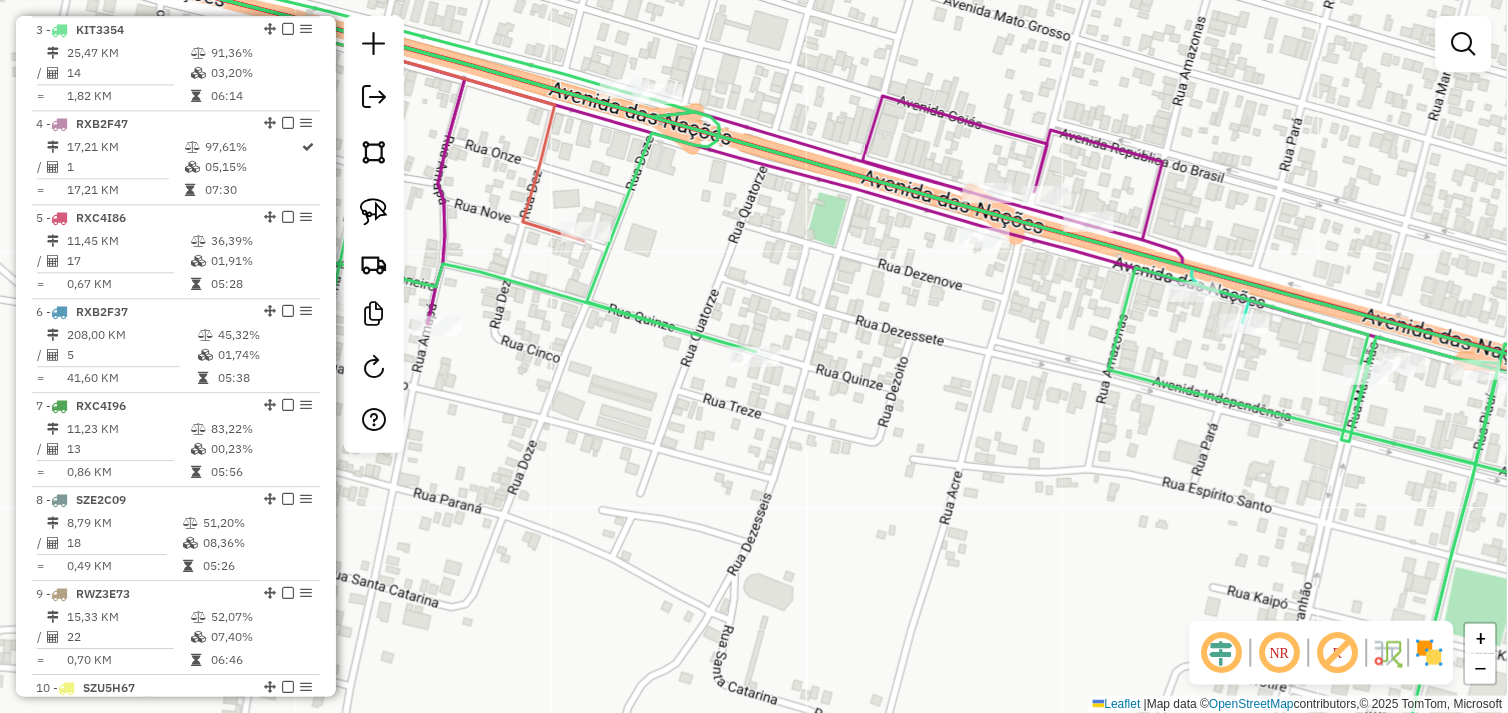 drag, startPoint x: 580, startPoint y: 453, endPoint x: 756, endPoint y: 443, distance: 176.28386 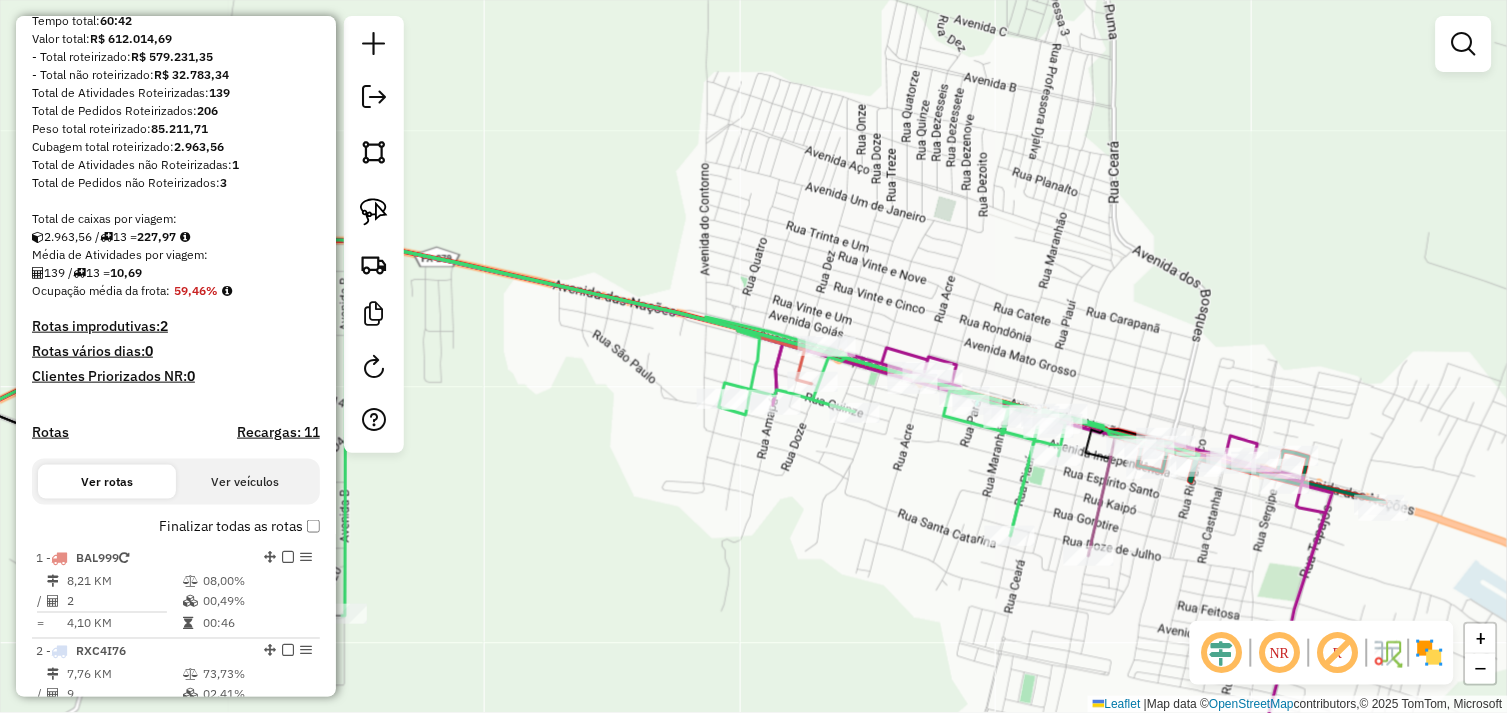 scroll, scrollTop: 0, scrollLeft: 0, axis: both 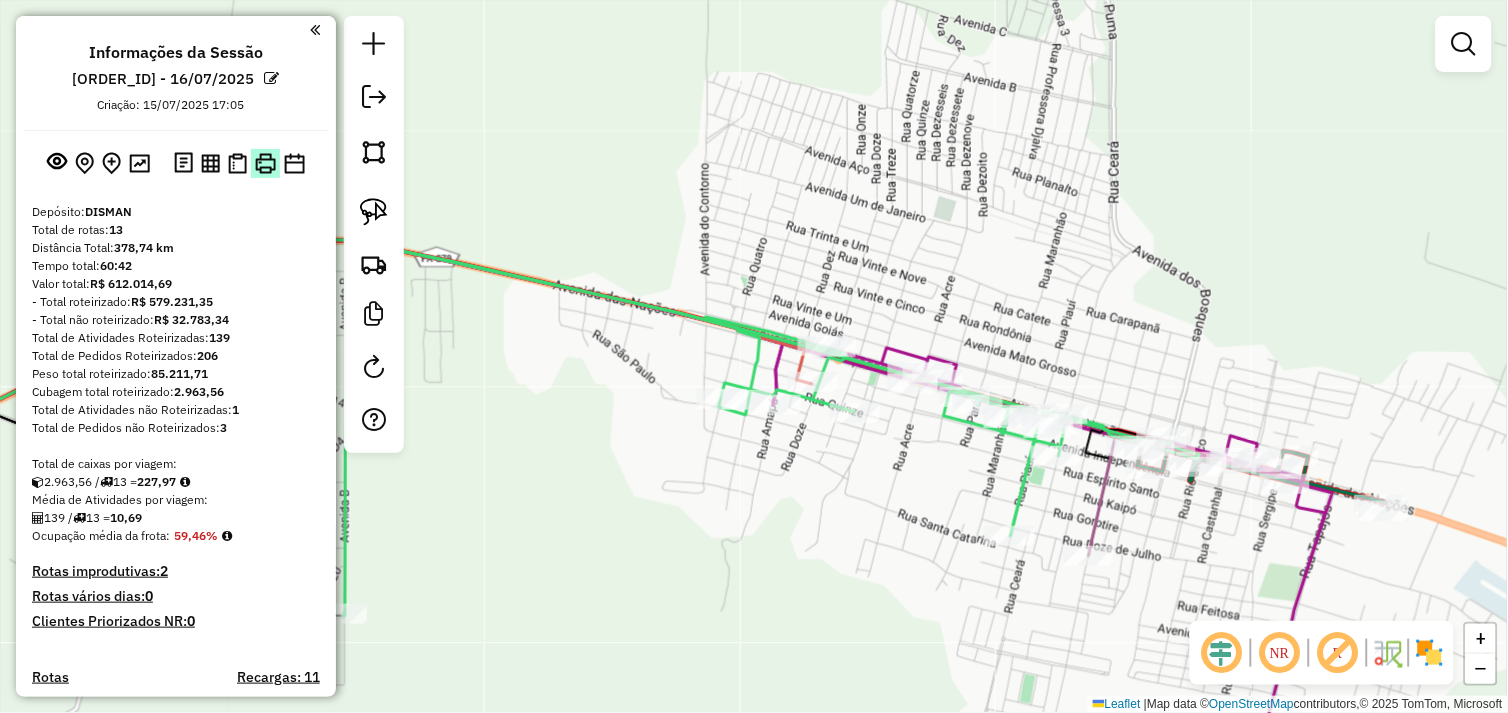 click at bounding box center [265, 163] 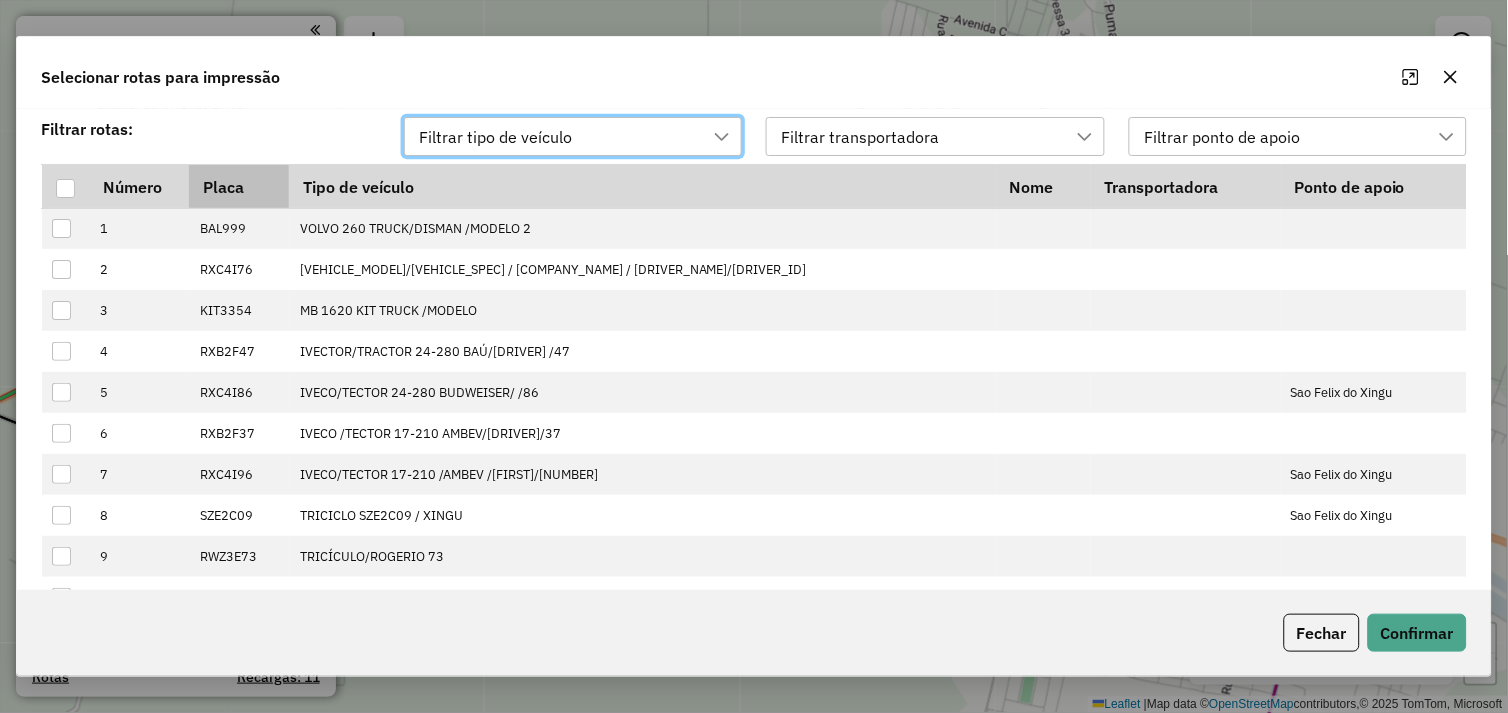 scroll, scrollTop: 13, scrollLeft: 88, axis: both 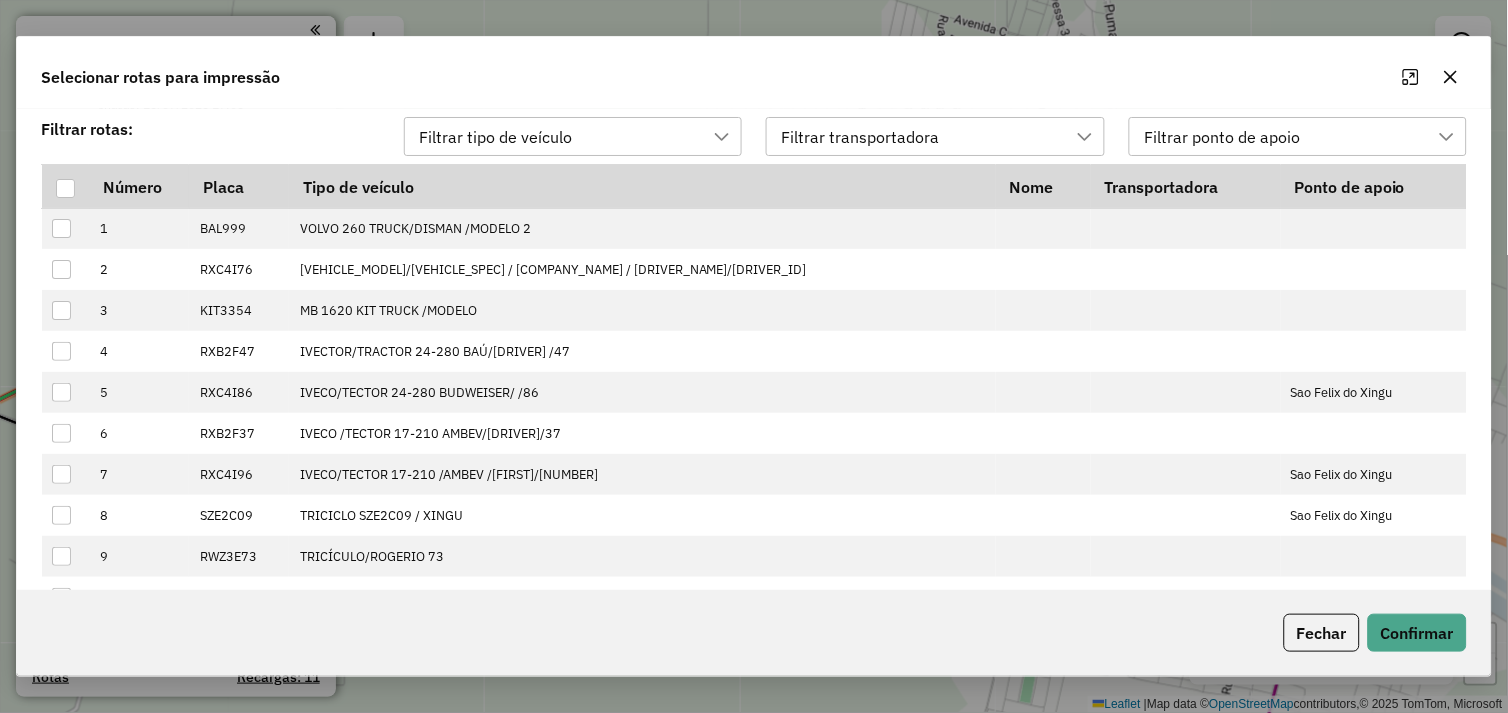 click 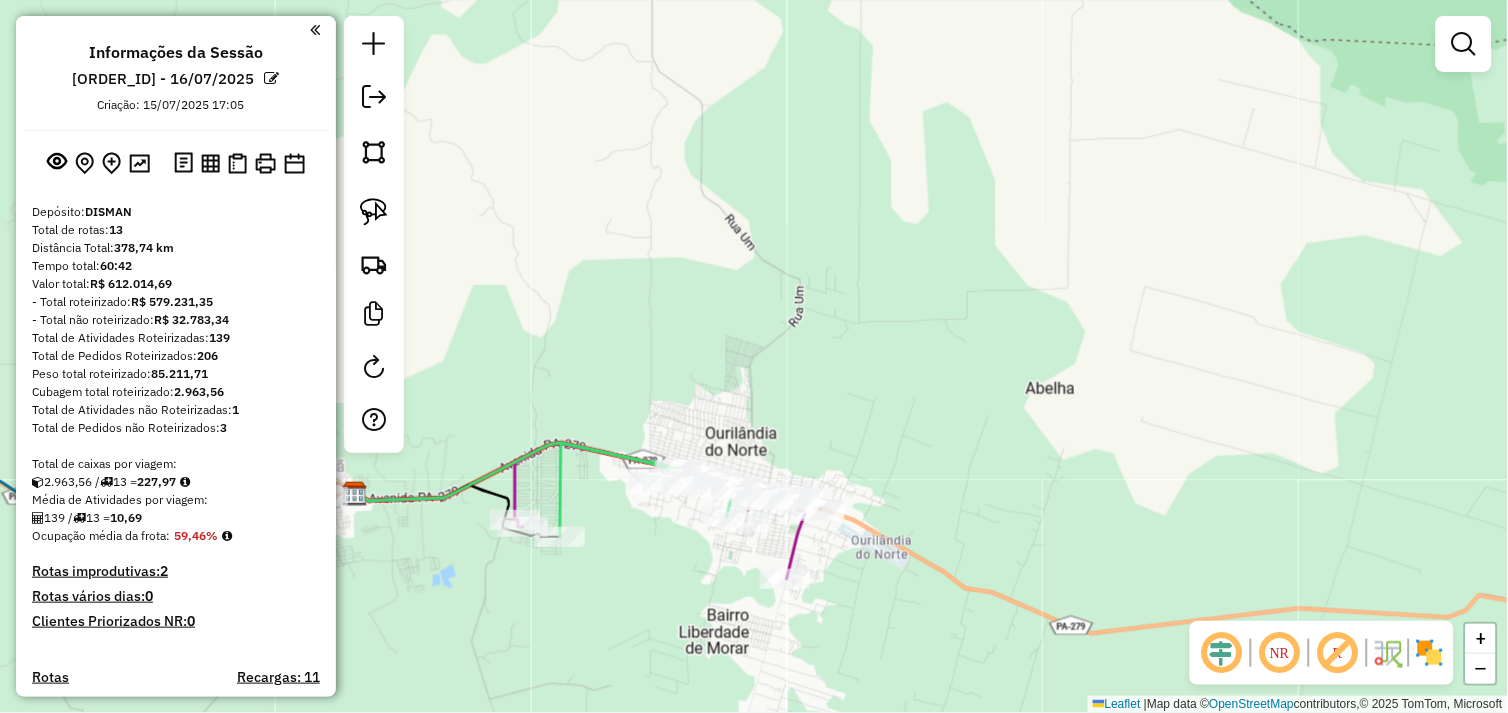 click on "Janela de atendimento Grade de atendimento Capacidade Transportadoras Veículos Cliente Pedidos  Rotas Selecione os dias de semana para filtrar as janelas de atendimento  Seg   Ter   Qua   Qui   Sex   Sáb   Dom  Informe o período da janela de atendimento: De: Até:  Filtrar exatamente a janela do cliente  Considerar janela de atendimento padrão  Selecione os dias de semana para filtrar as grades de atendimento  Seg   Ter   Qua   Qui   Sex   Sáb   Dom   Considerar clientes sem dia de atendimento cadastrado  Clientes fora do dia de atendimento selecionado Filtrar as atividades entre os valores definidos abaixo:  Peso mínimo:   Peso máximo:   Cubagem mínima:   Cubagem máxima:   De:   Até:  Filtrar as atividades entre o tempo de atendimento definido abaixo:  De:   Até:   Considerar capacidade total dos clientes não roteirizados Transportadora: Selecione um ou mais itens Tipo de veículo: Selecione um ou mais itens Veículo: Selecione um ou mais itens Motorista: Selecione um ou mais itens Nome: Rótulo:" 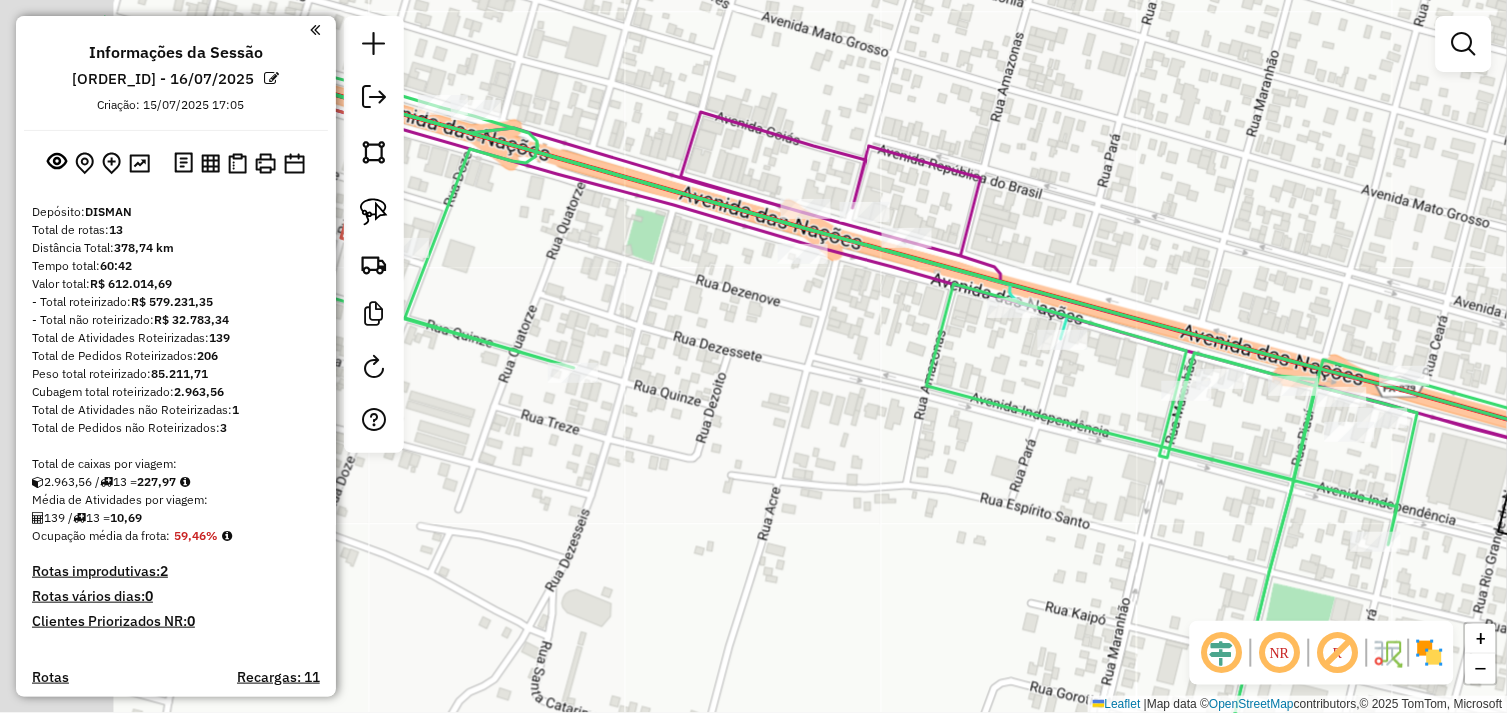drag, startPoint x: 625, startPoint y: 504, endPoint x: 891, endPoint y: 472, distance: 267.9179 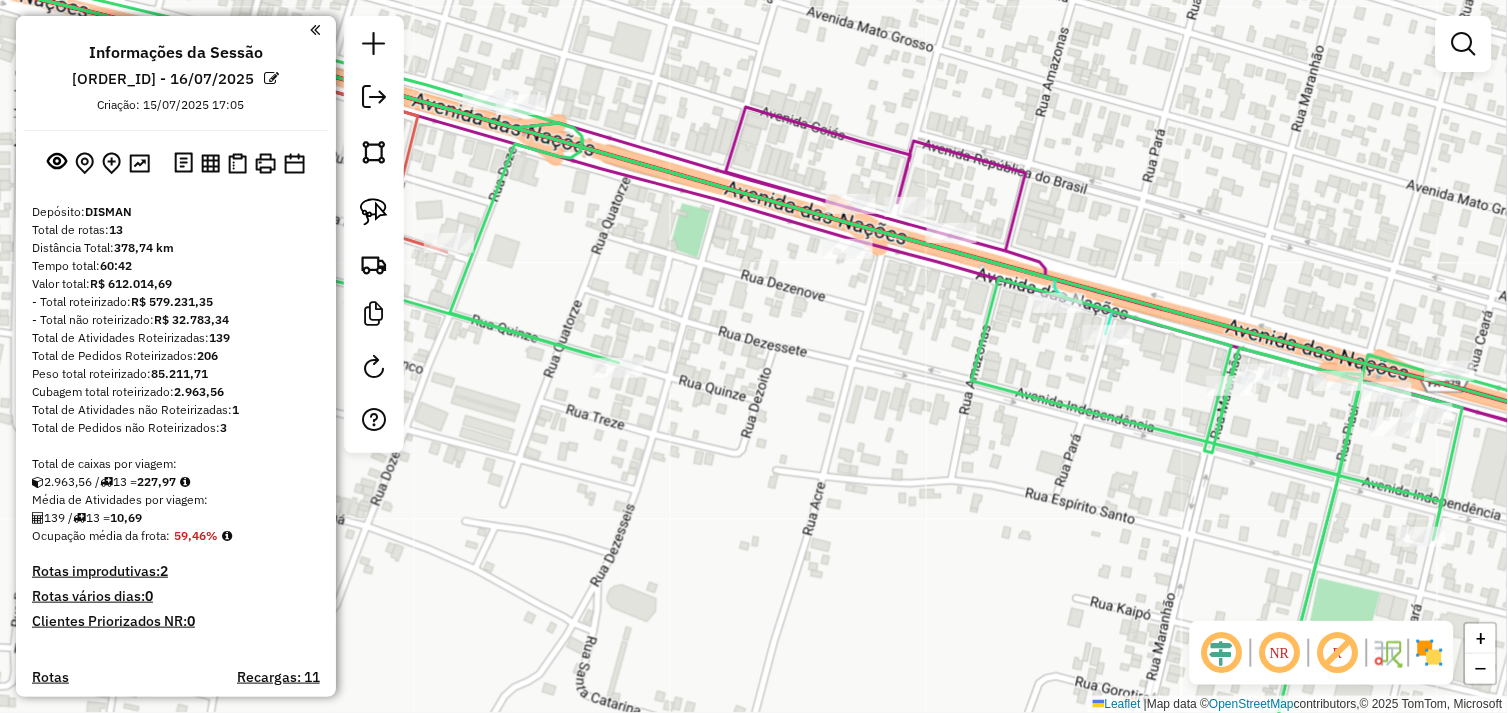 drag, startPoint x: 847, startPoint y: 426, endPoint x: 940, endPoint y: 417, distance: 93.43447 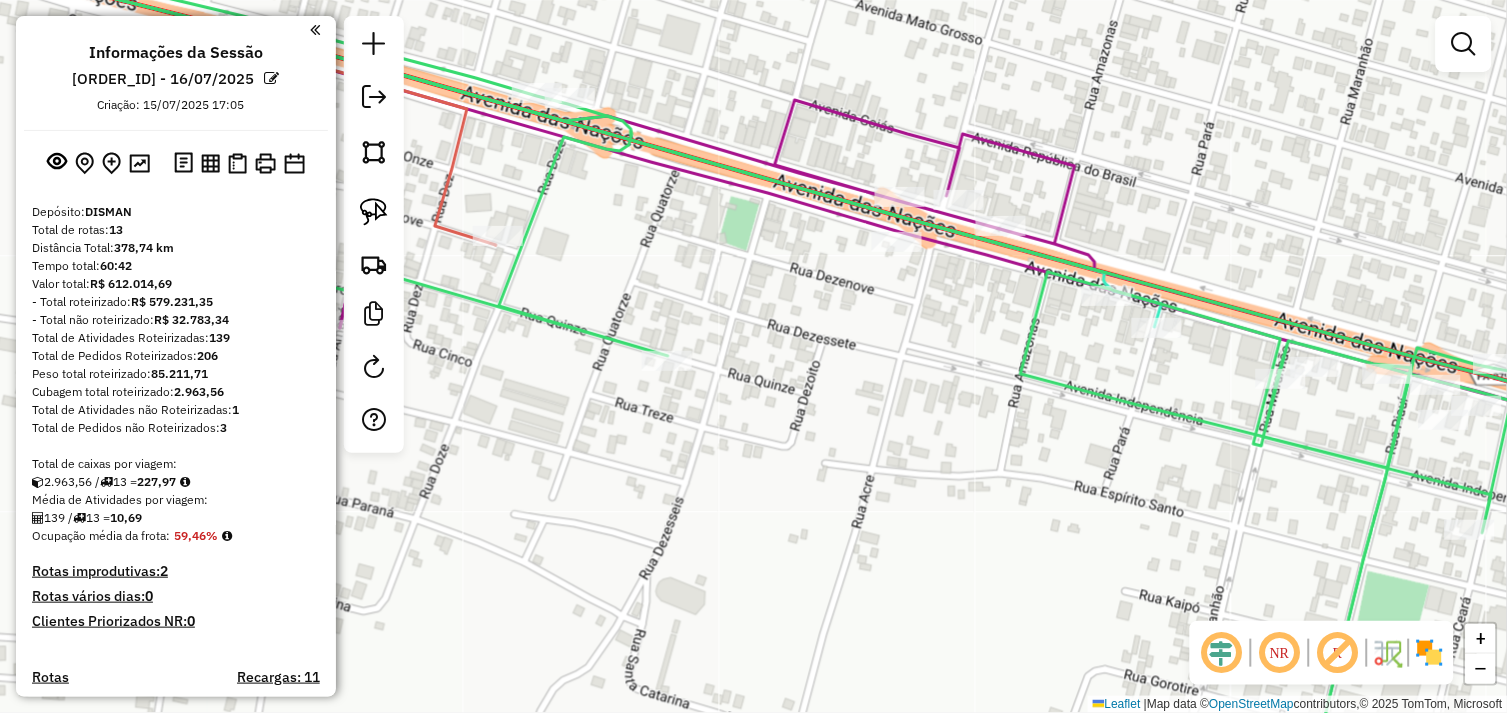 drag, startPoint x: 376, startPoint y: 207, endPoint x: 454, endPoint y: 217, distance: 78.63841 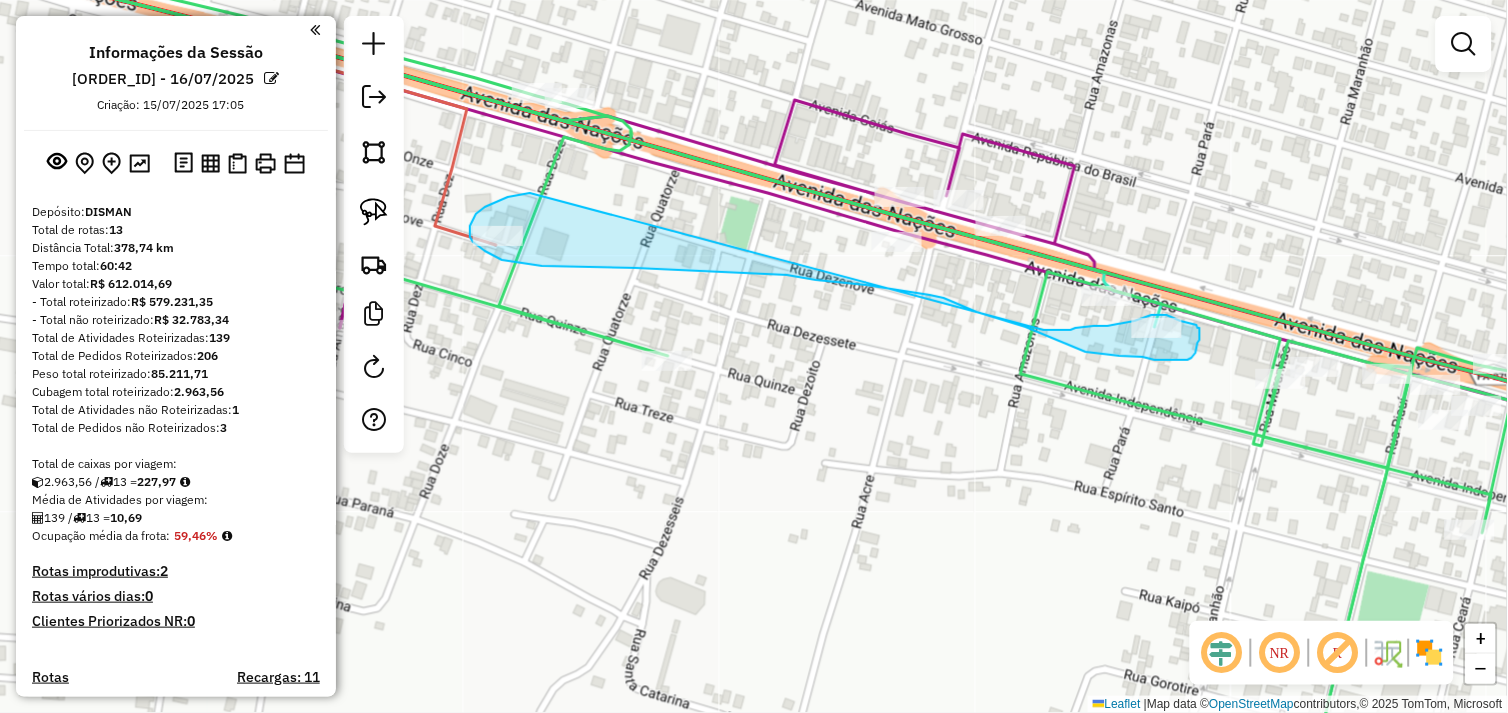 drag, startPoint x: 530, startPoint y: 193, endPoint x: 1043, endPoint y: 328, distance: 530.4658 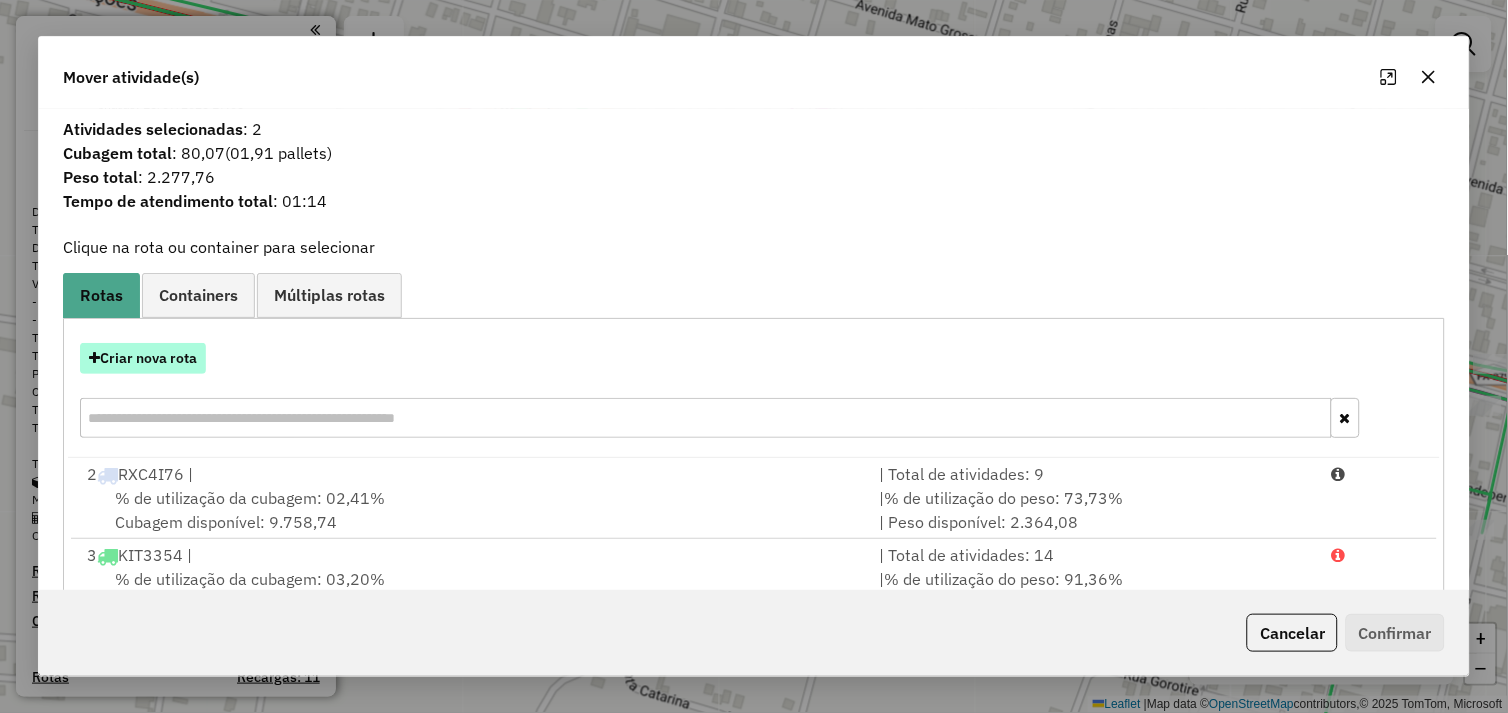 click on "Criar nova rota" at bounding box center [143, 358] 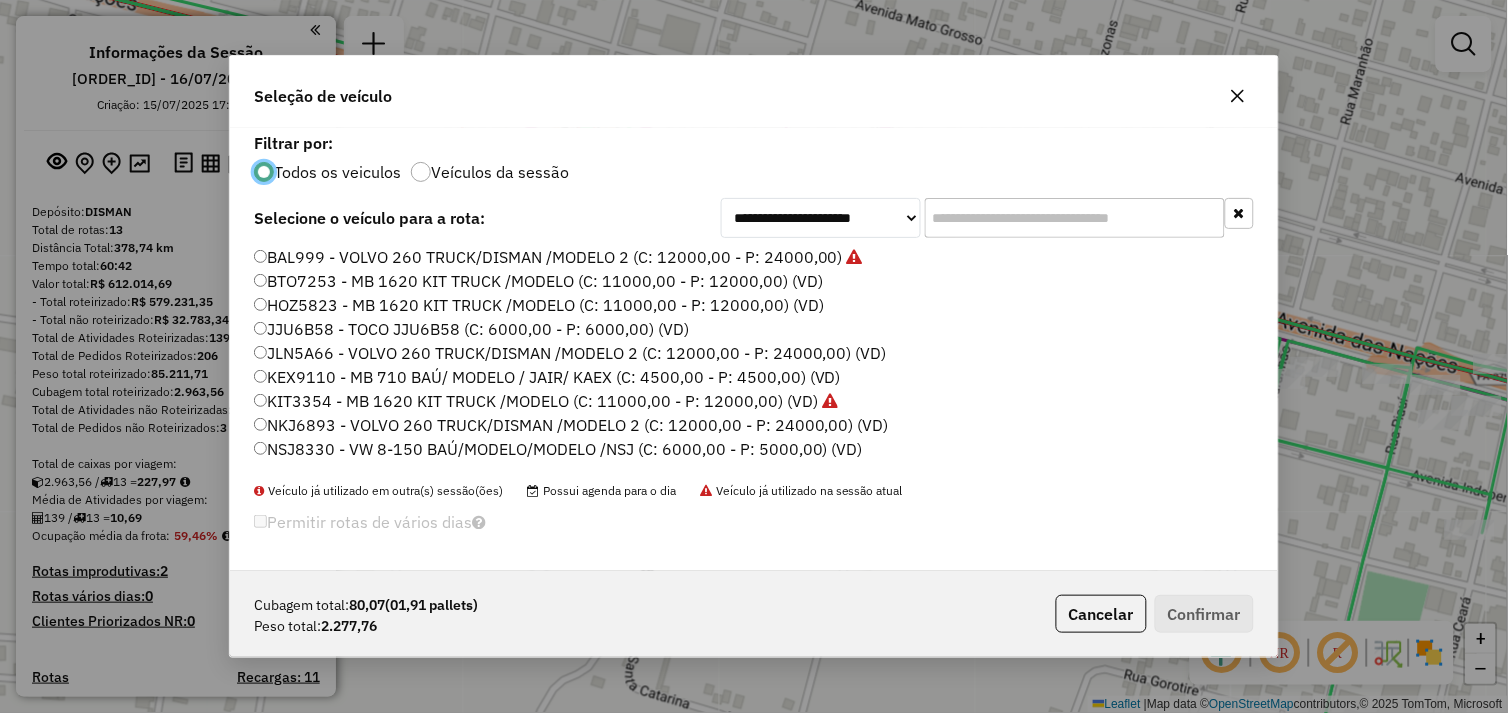 scroll, scrollTop: 11, scrollLeft: 5, axis: both 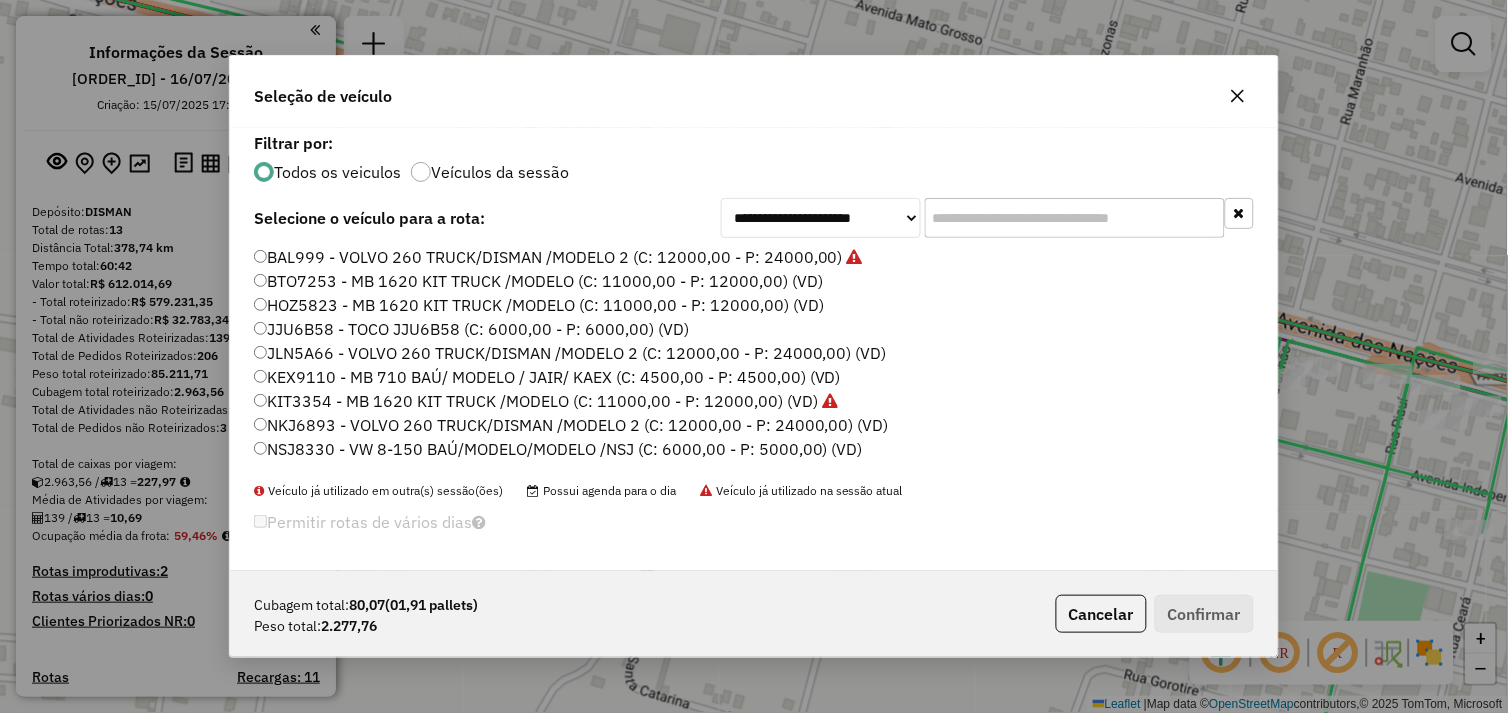 click on "BTO7253 - MB 1620 KIT TRUCK /MODELO (C: 11000,00 - P: 12000,00) (VD)" 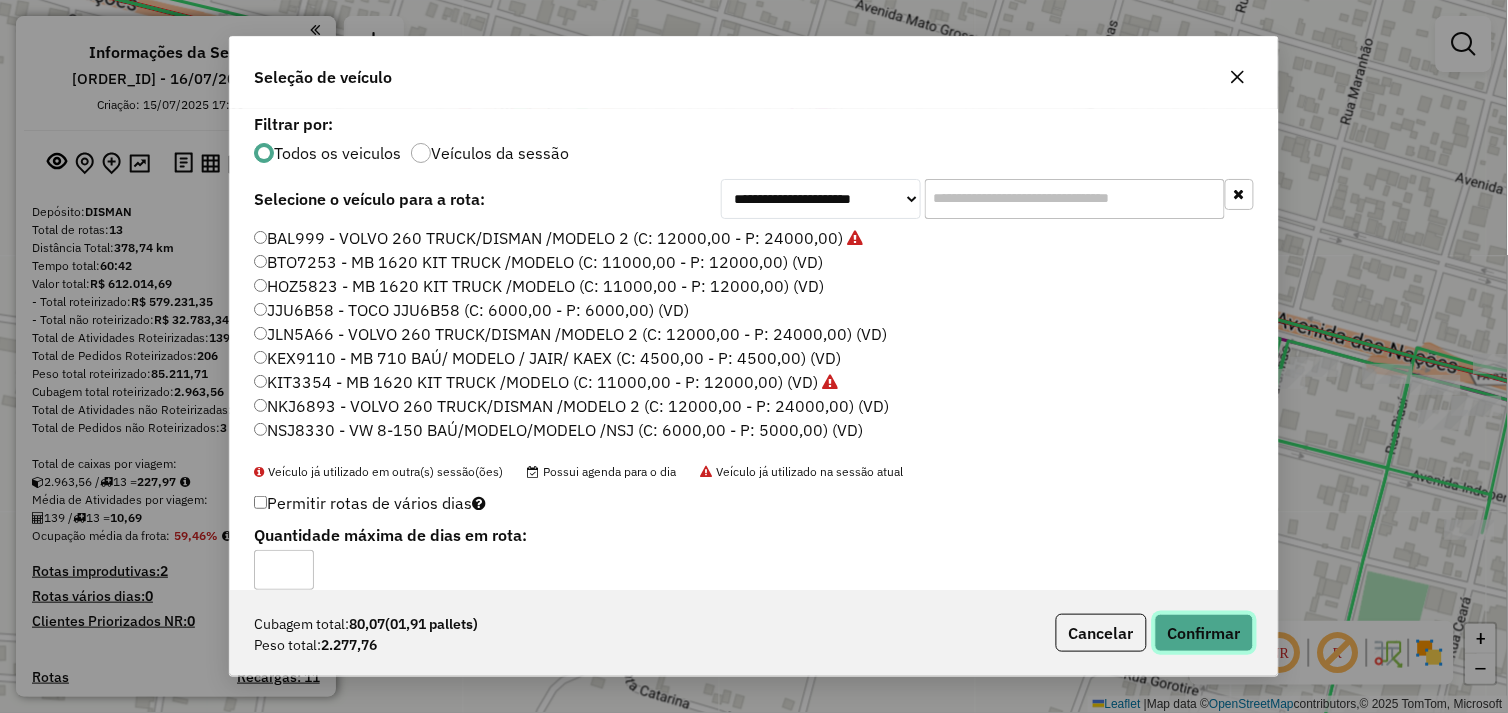 click on "Confirmar" 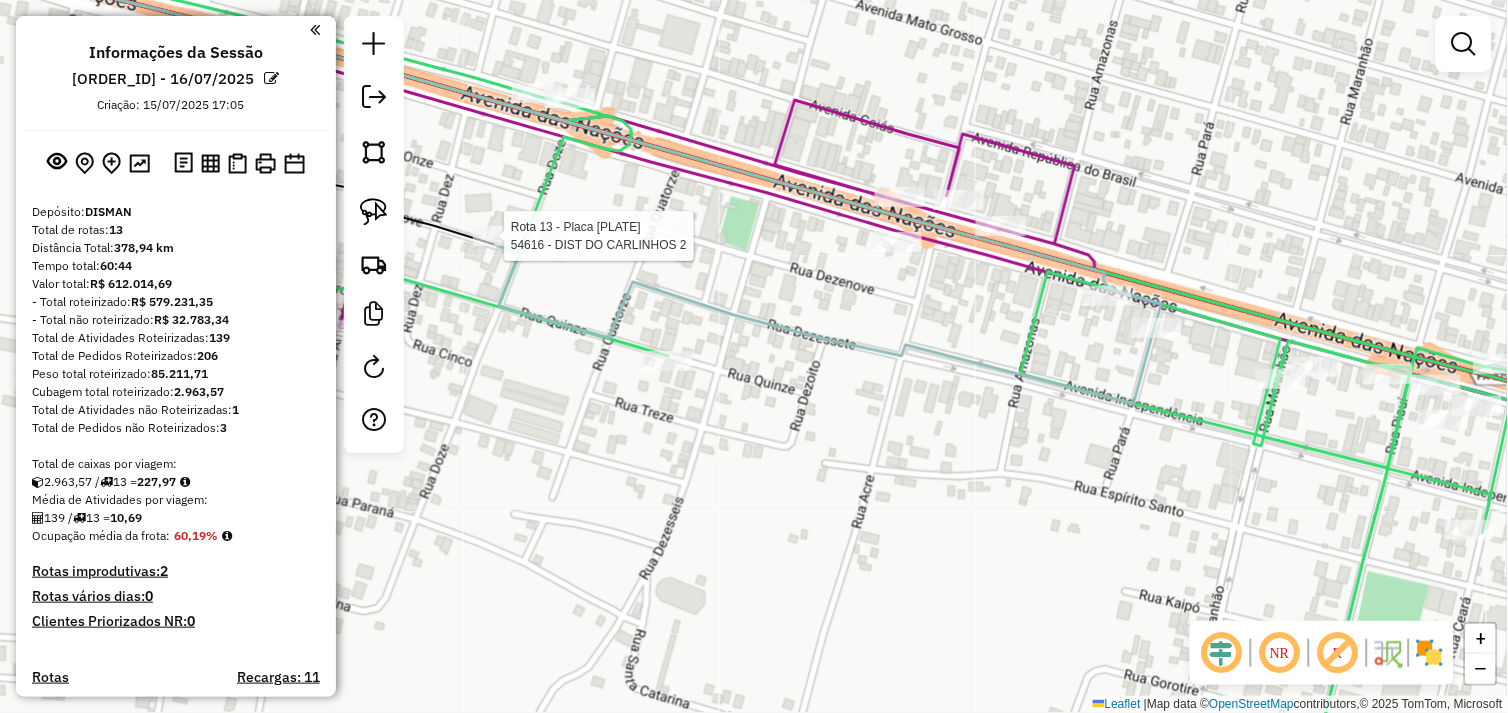 select on "*********" 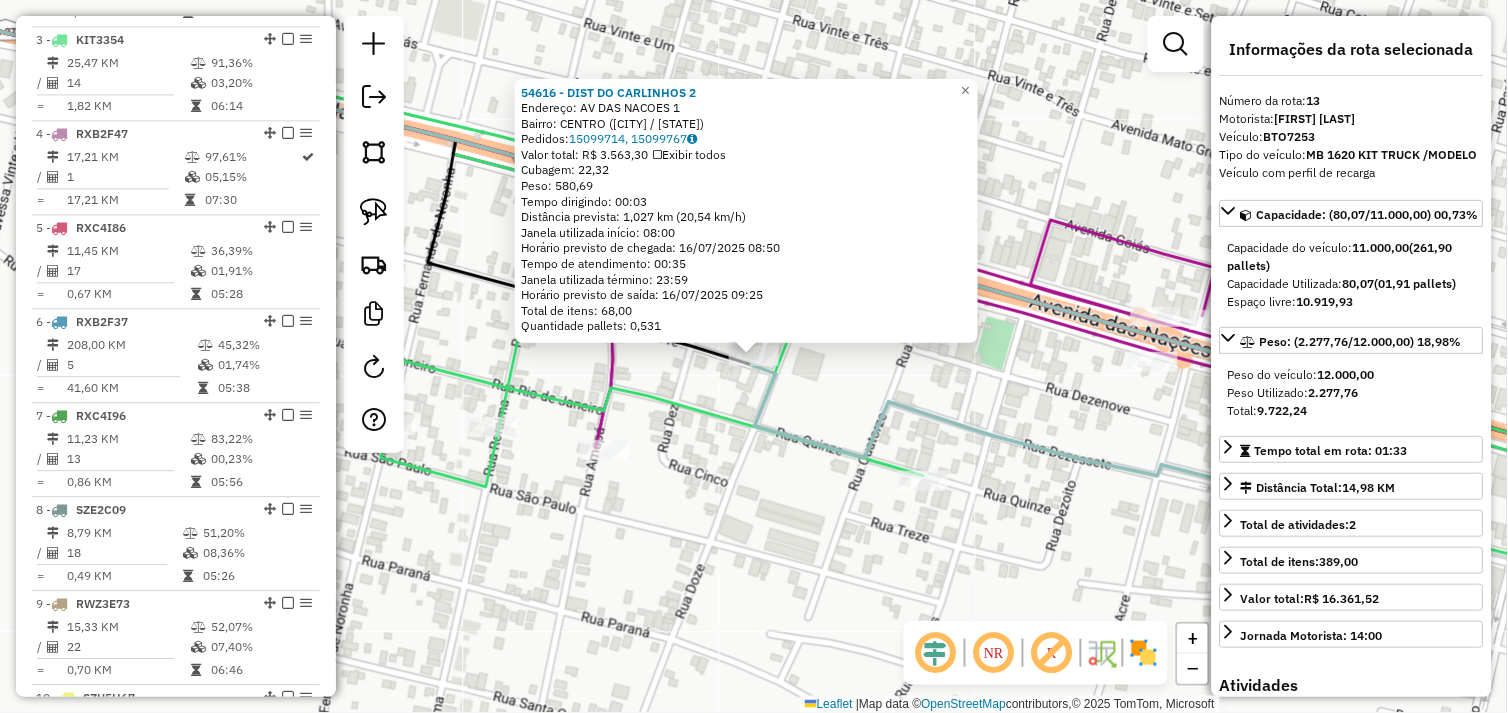 scroll, scrollTop: 1707, scrollLeft: 0, axis: vertical 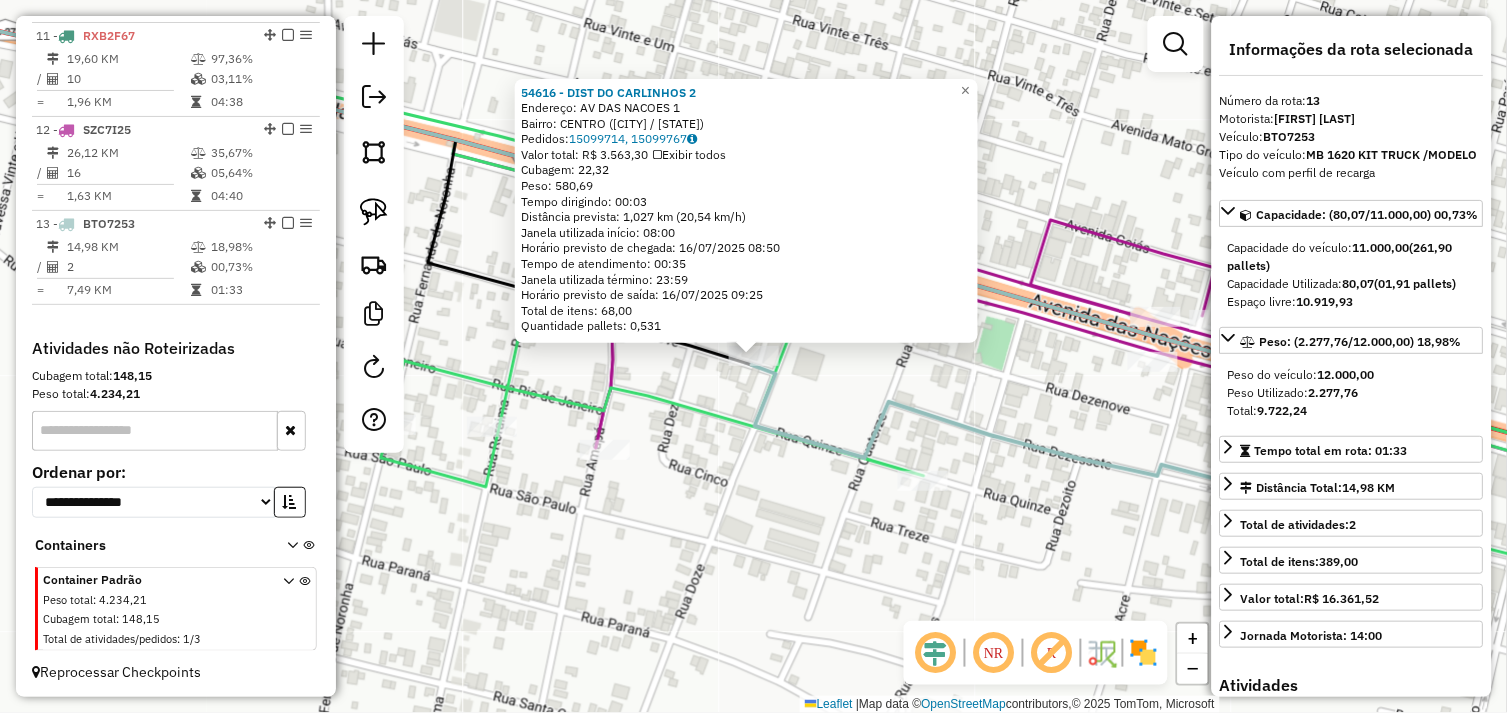 click on "54616 - DIST DO CARLINHOS 2  Endereço:  AV DAS NACOES 1   Bairro: CENTRO (OURILANDIA DO NORTE / PA)   Pedidos:  15099714, 15099767   Valor total: R$ 3.563,30   Exibir todos   Cubagem: 22,32  Peso: 580,69  Tempo dirigindo: 00:03   Distância prevista: 1,027 km (20,54 km/h)   Janela utilizada início: 08:00   Horário previsto de chegada: 16/07/2025 08:50   Tempo de atendimento: 00:35   Janela utilizada término: 23:59   Horário previsto de saída: 16/07/2025 09:25   Total de itens: 68,00   Quantidade pallets: 0,531  × Janela de atendimento Grade de atendimento Capacidade Transportadoras Veículos Cliente Pedidos  Rotas Selecione os dias de semana para filtrar as janelas de atendimento  Seg   Ter   Qua   Qui   Sex   Sáb   Dom  Informe o período da janela de atendimento: De: Até:  Filtrar exatamente a janela do cliente  Considerar janela de atendimento padrão  Selecione os dias de semana para filtrar as grades de atendimento  Seg   Ter   Qua   Qui   Sex   Sáb   Dom   Peso mínimo:   Peso máximo:   De:" 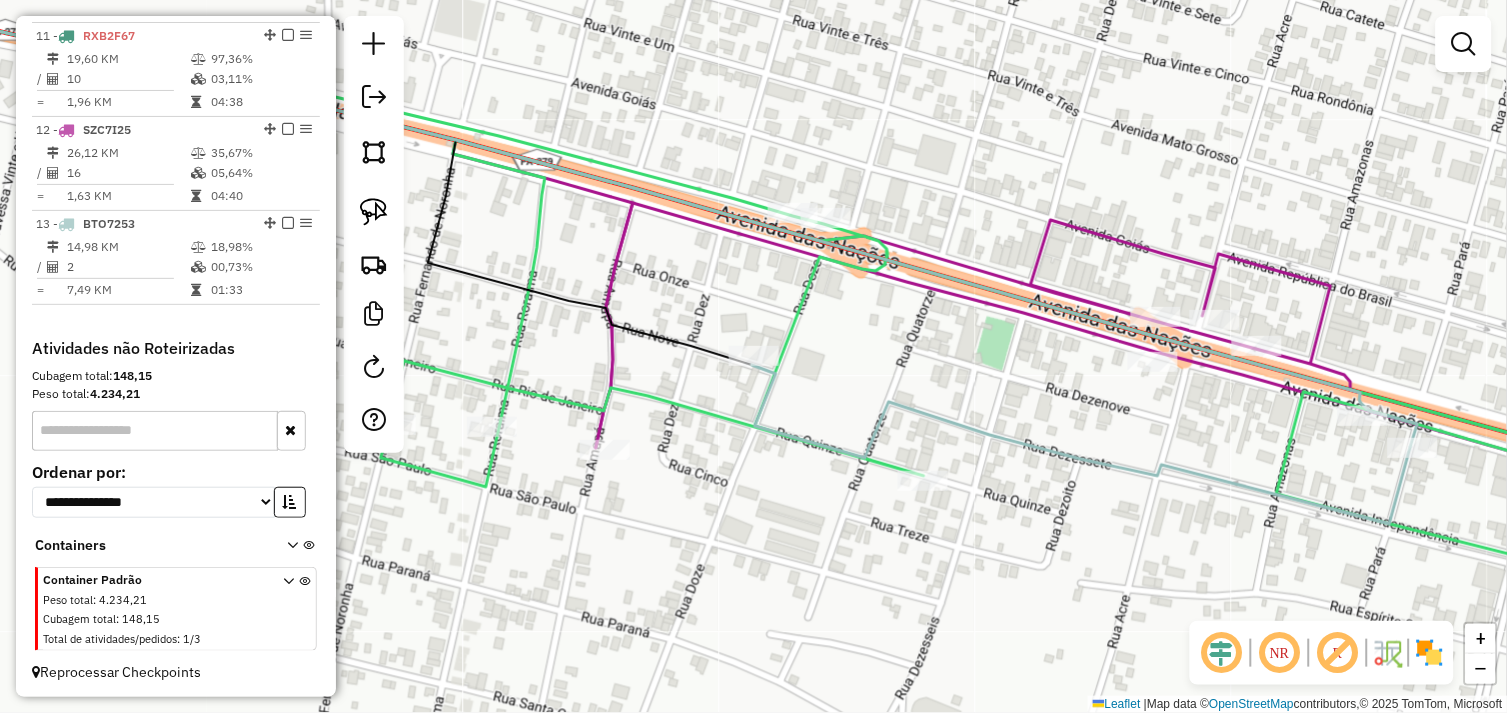drag, startPoint x: 515, startPoint y: 517, endPoint x: 693, endPoint y: 505, distance: 178.40404 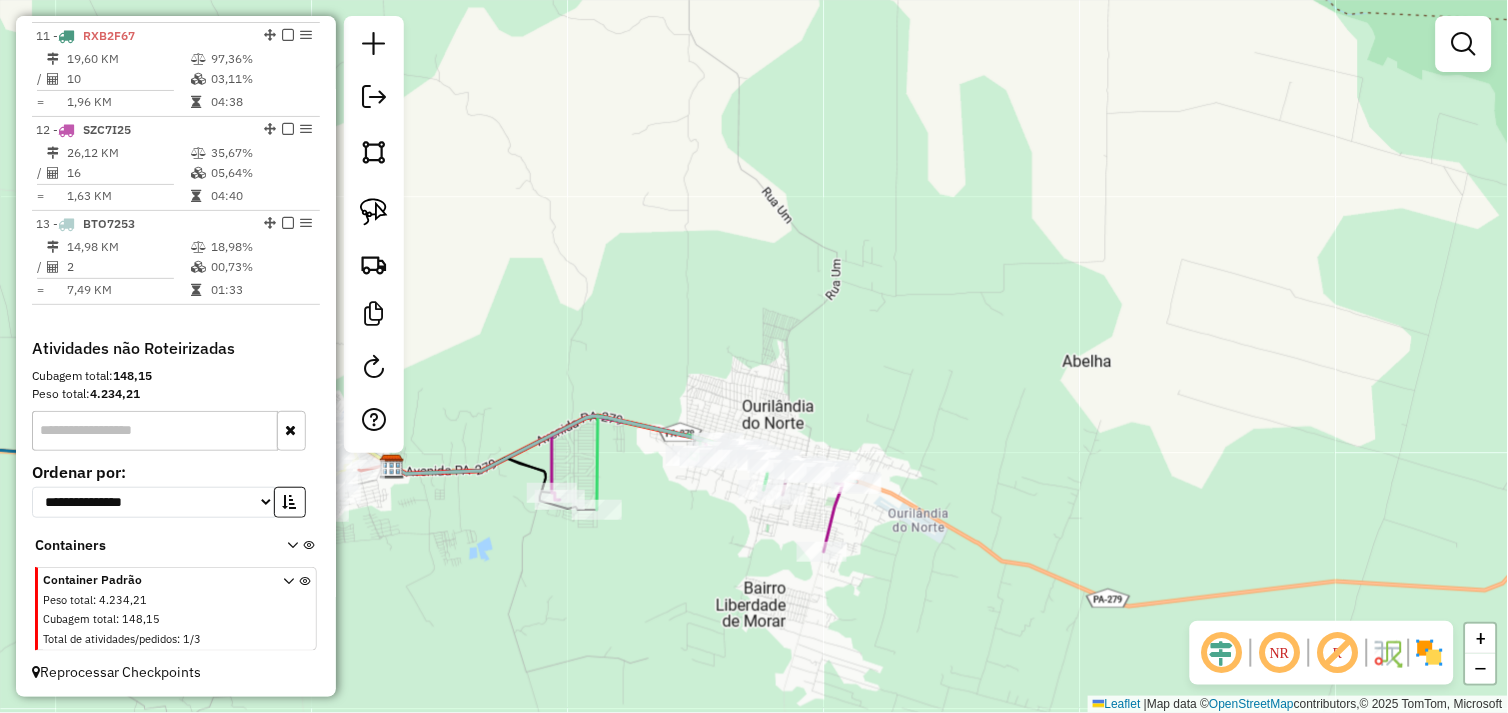 drag, startPoint x: 500, startPoint y: 552, endPoint x: 851, endPoint y: 510, distance: 353.50388 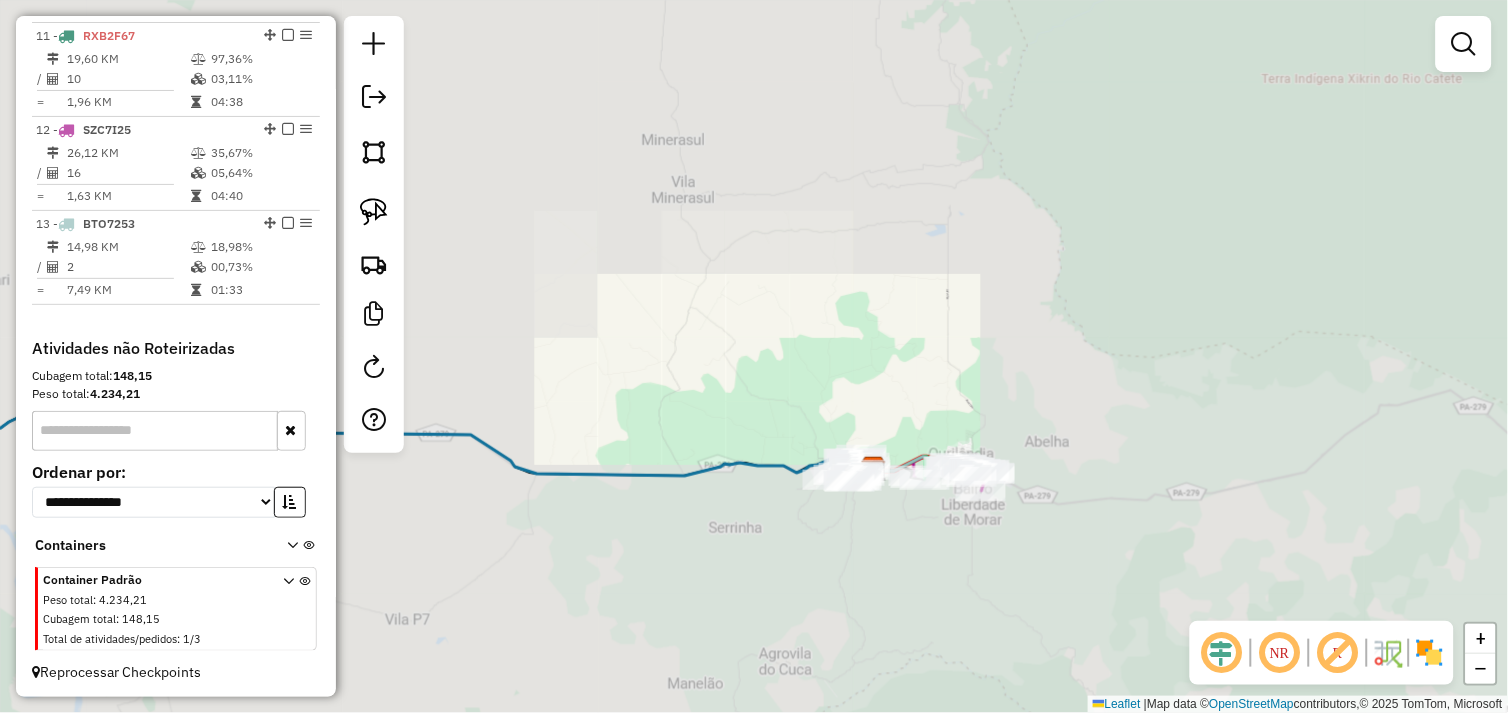 drag, startPoint x: 632, startPoint y: 548, endPoint x: 868, endPoint y: 532, distance: 236.54175 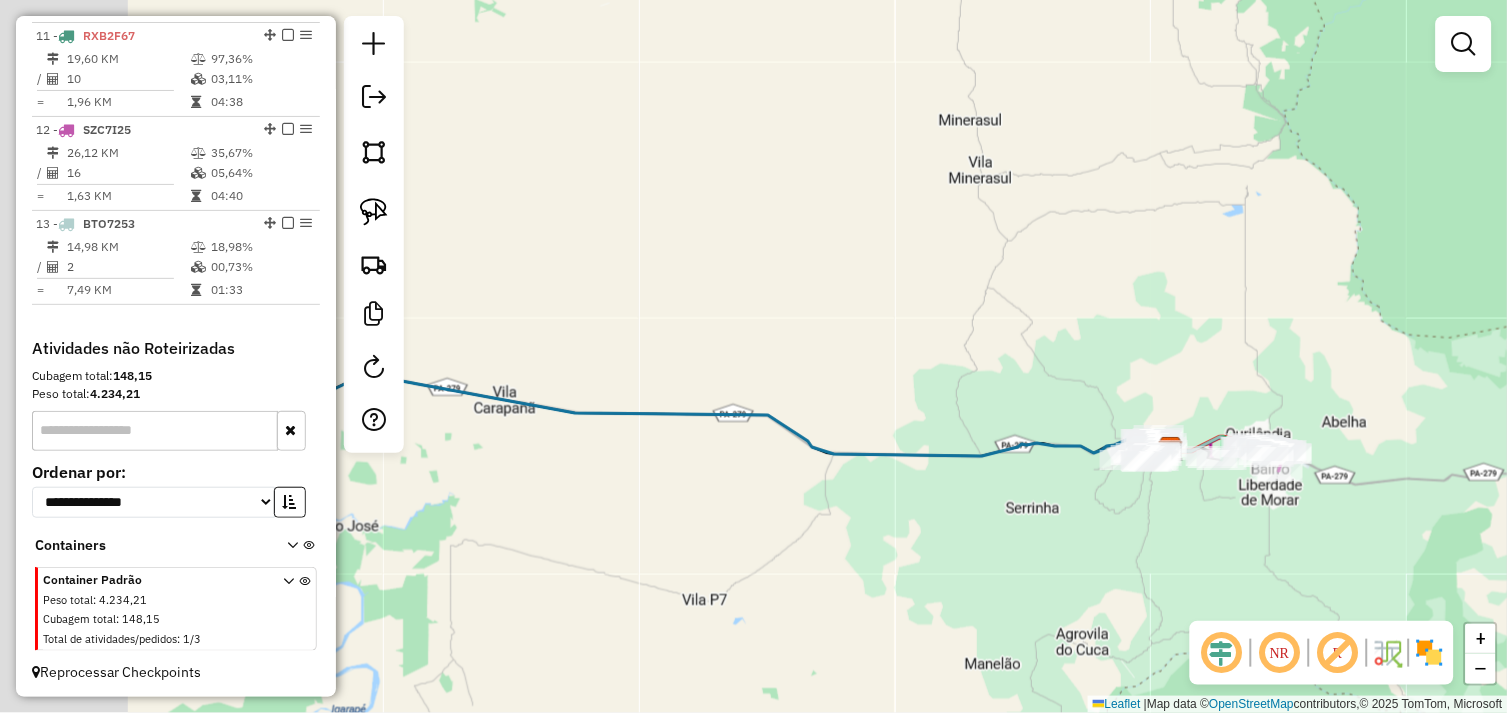 drag, startPoint x: 587, startPoint y: 504, endPoint x: 763, endPoint y: 504, distance: 176 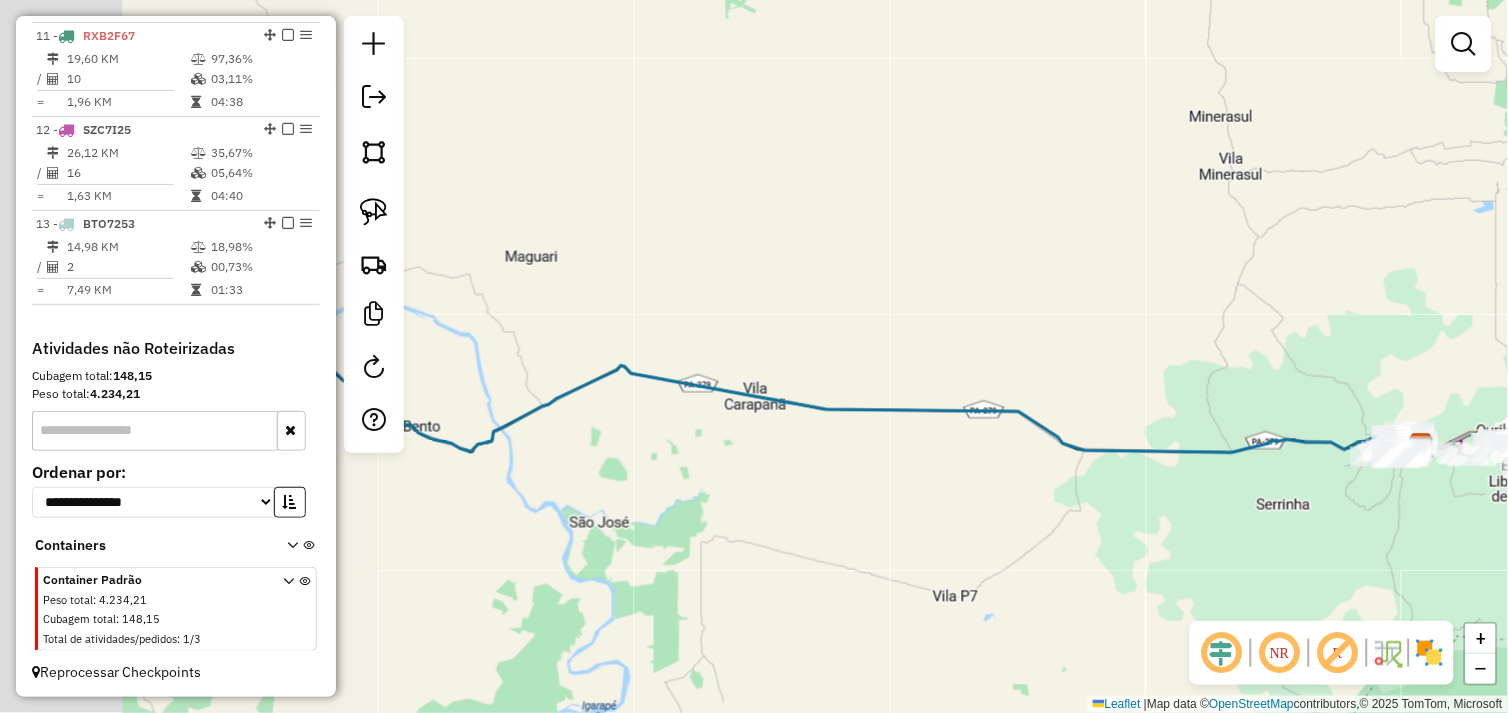 drag, startPoint x: 647, startPoint y: 496, endPoint x: 884, endPoint y: 526, distance: 238.89119 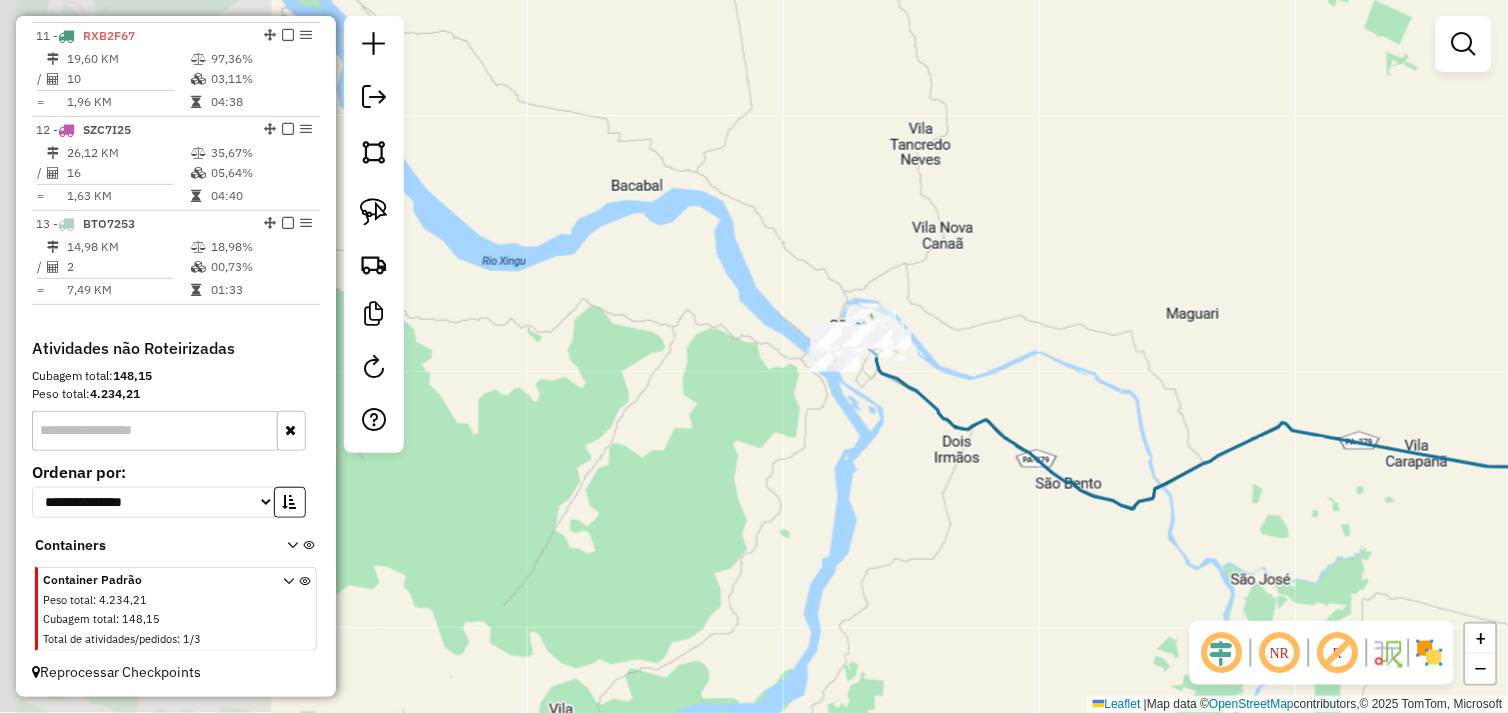 drag, startPoint x: 781, startPoint y: 523, endPoint x: 796, endPoint y: 523, distance: 15 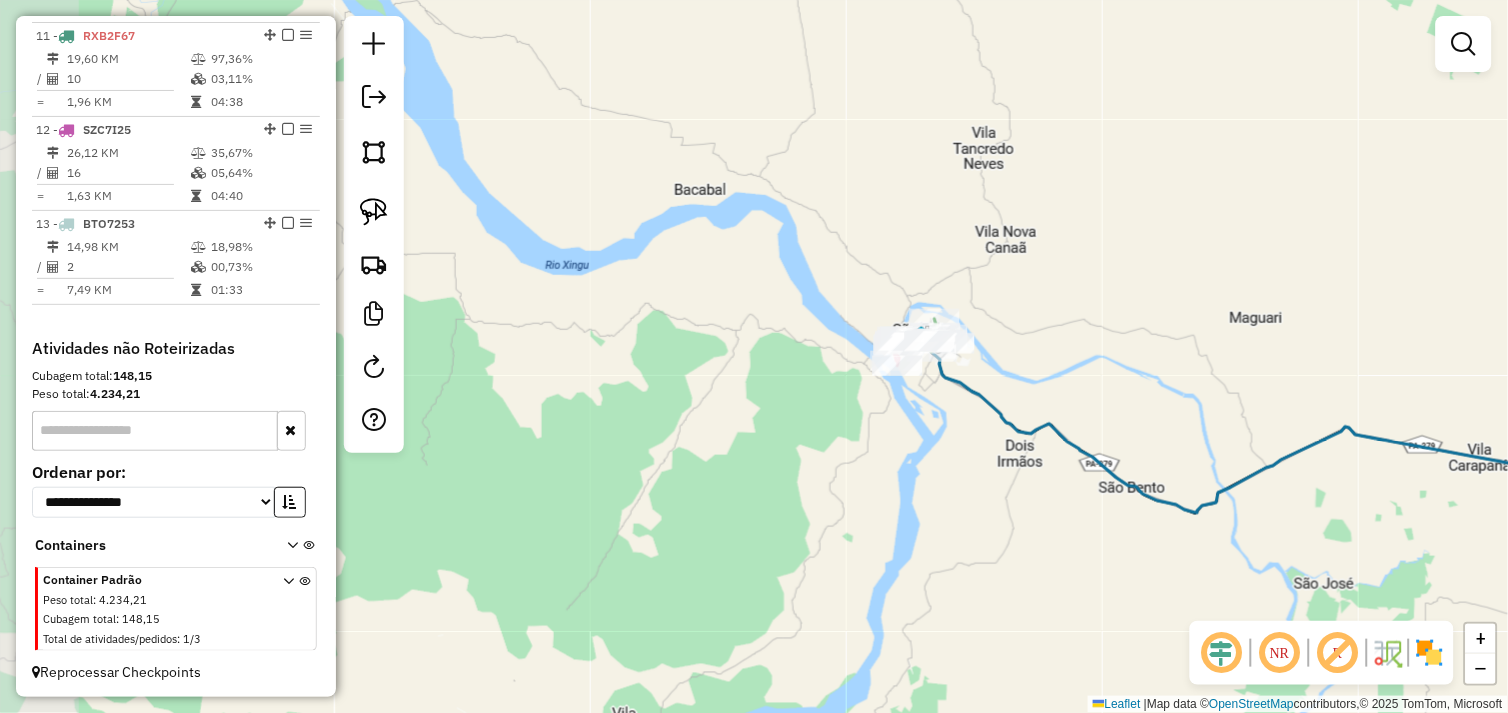 drag, startPoint x: 838, startPoint y: 493, endPoint x: 714, endPoint y: 537, distance: 131.57507 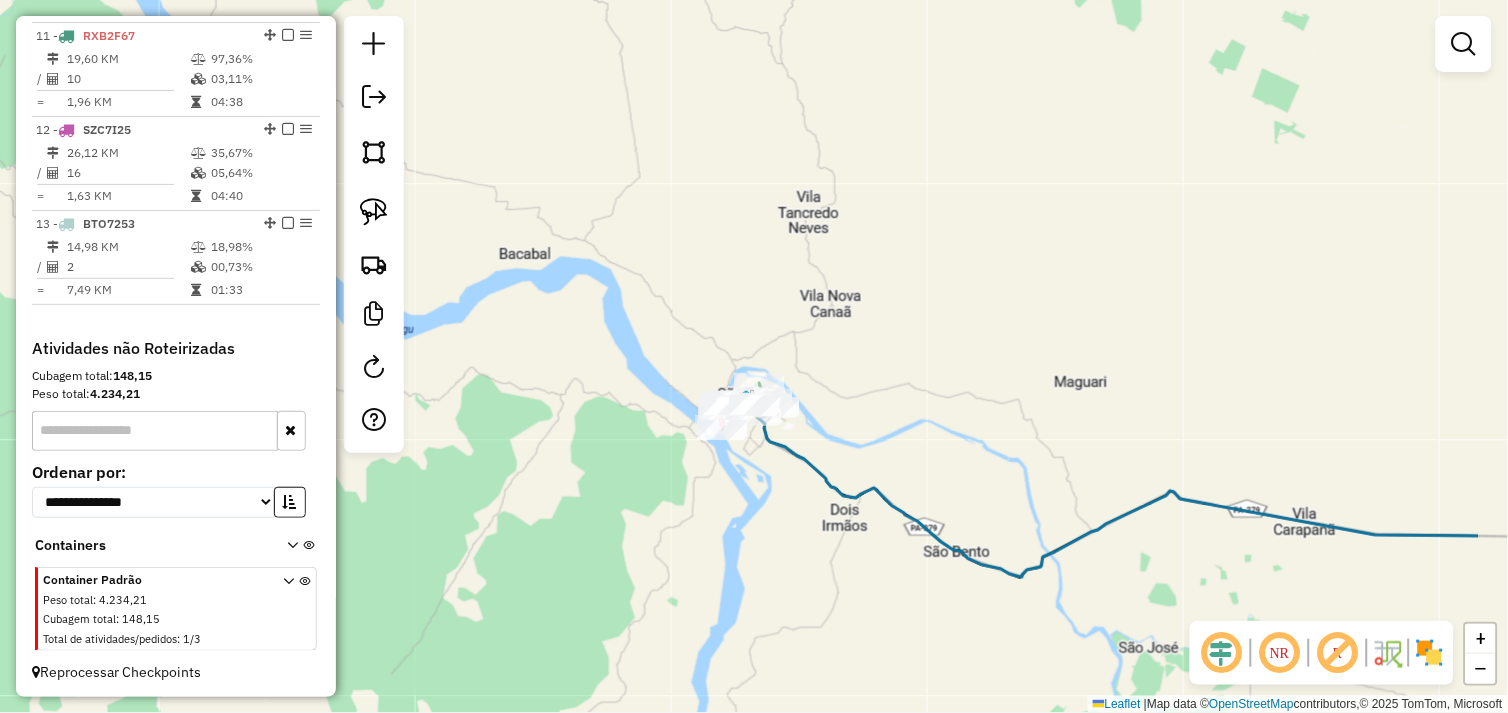 click on "Janela de atendimento Grade de atendimento Capacidade Transportadoras Veículos Cliente Pedidos  Rotas Selecione os dias de semana para filtrar as janelas de atendimento  Seg   Ter   Qua   Qui   Sex   Sáb   Dom  Informe o período da janela de atendimento: De: Até:  Filtrar exatamente a janela do cliente  Considerar janela de atendimento padrão  Selecione os dias de semana para filtrar as grades de atendimento  Seg   Ter   Qua   Qui   Sex   Sáb   Dom   Considerar clientes sem dia de atendimento cadastrado  Clientes fora do dia de atendimento selecionado Filtrar as atividades entre os valores definidos abaixo:  Peso mínimo:   Peso máximo:   Cubagem mínima:   Cubagem máxima:   De:   Até:  Filtrar as atividades entre o tempo de atendimento definido abaixo:  De:   Até:   Considerar capacidade total dos clientes não roteirizados Transportadora: Selecione um ou mais itens Tipo de veículo: Selecione um ou mais itens Veículo: Selecione um ou mais itens Motorista: Selecione um ou mais itens Nome: Rótulo:" 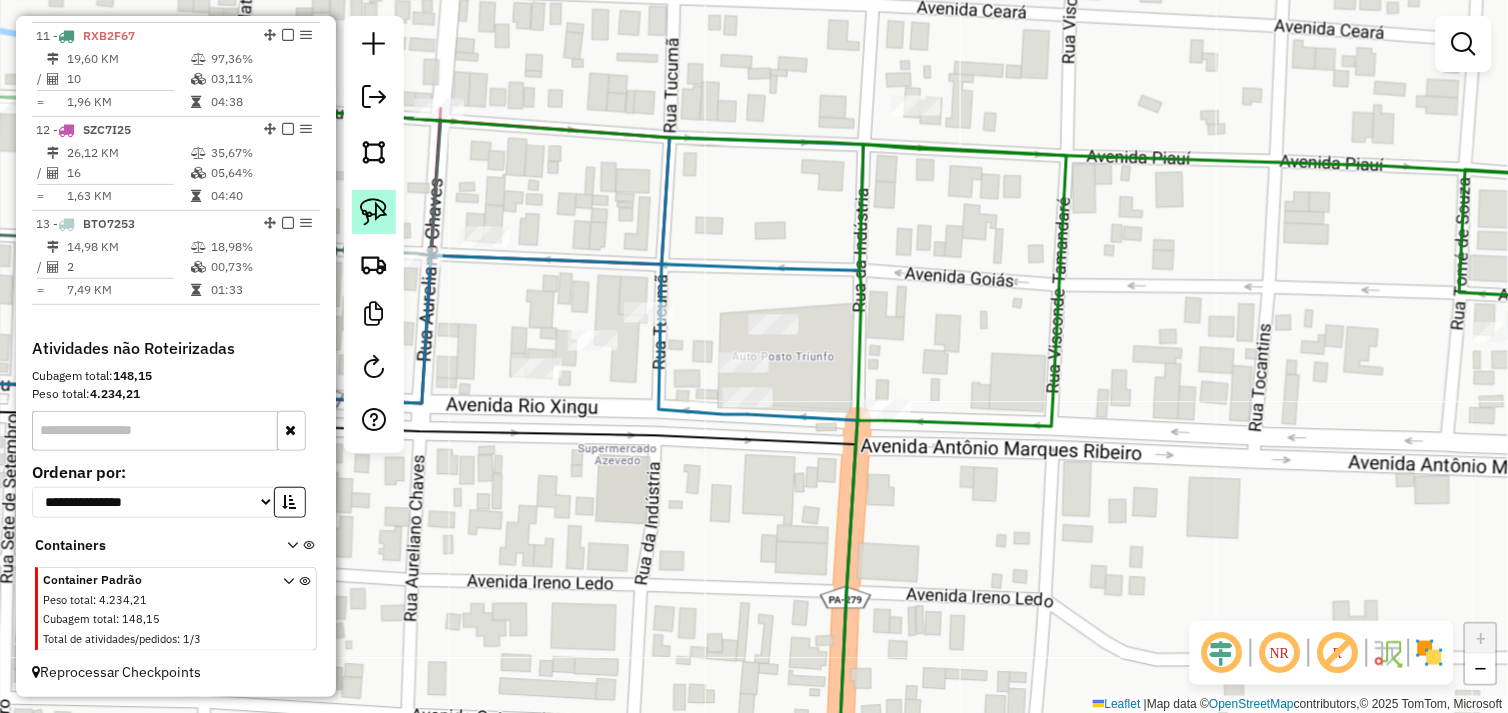 click 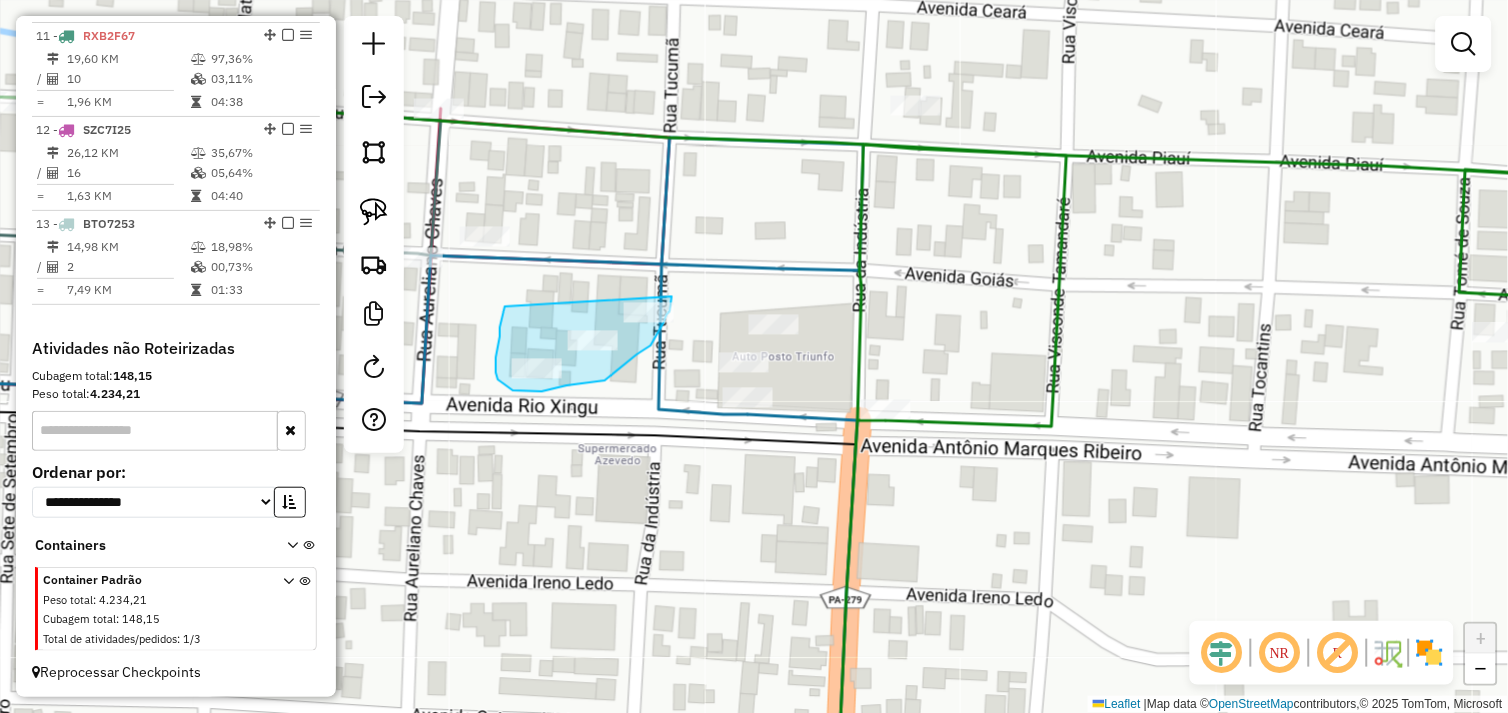 drag, startPoint x: 502, startPoint y: 321, endPoint x: 667, endPoint y: 291, distance: 167.7051 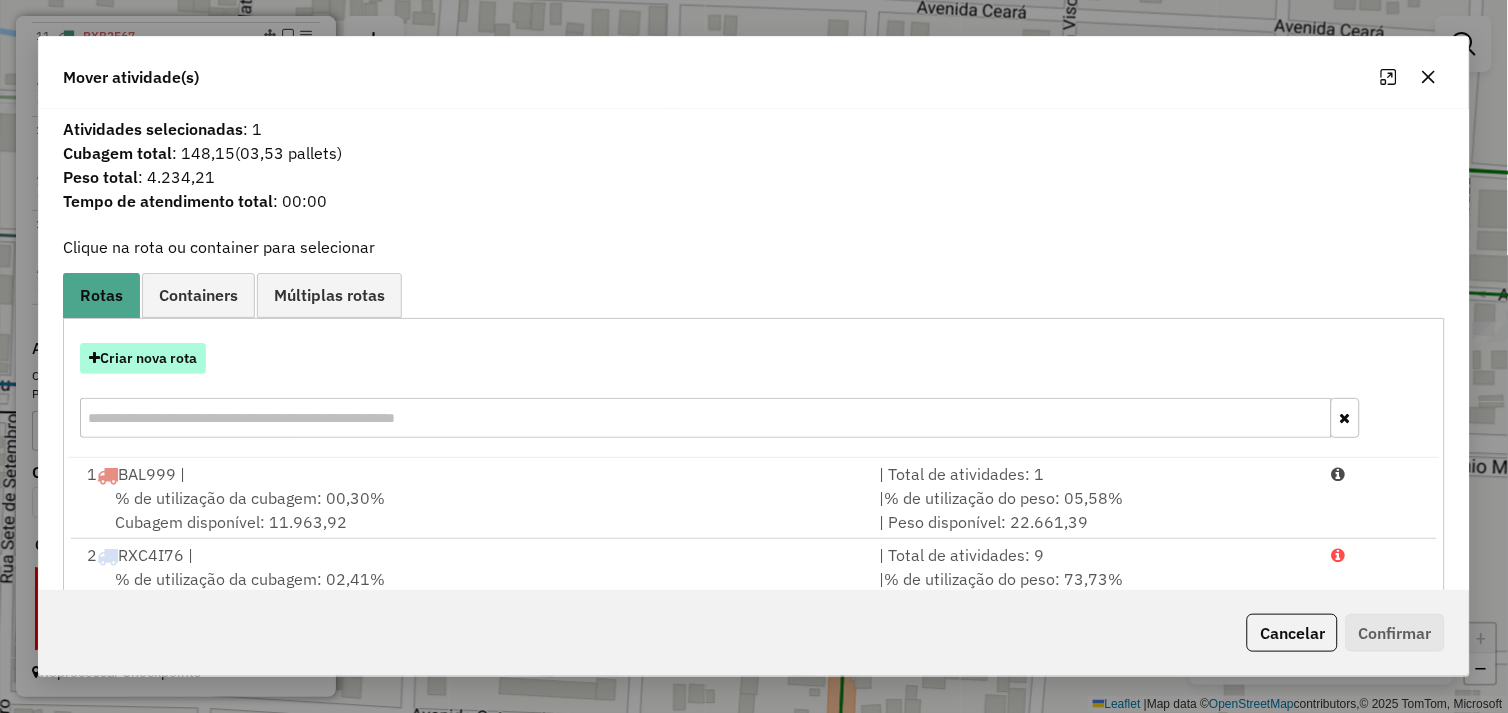 click on "Criar nova rota" at bounding box center [143, 358] 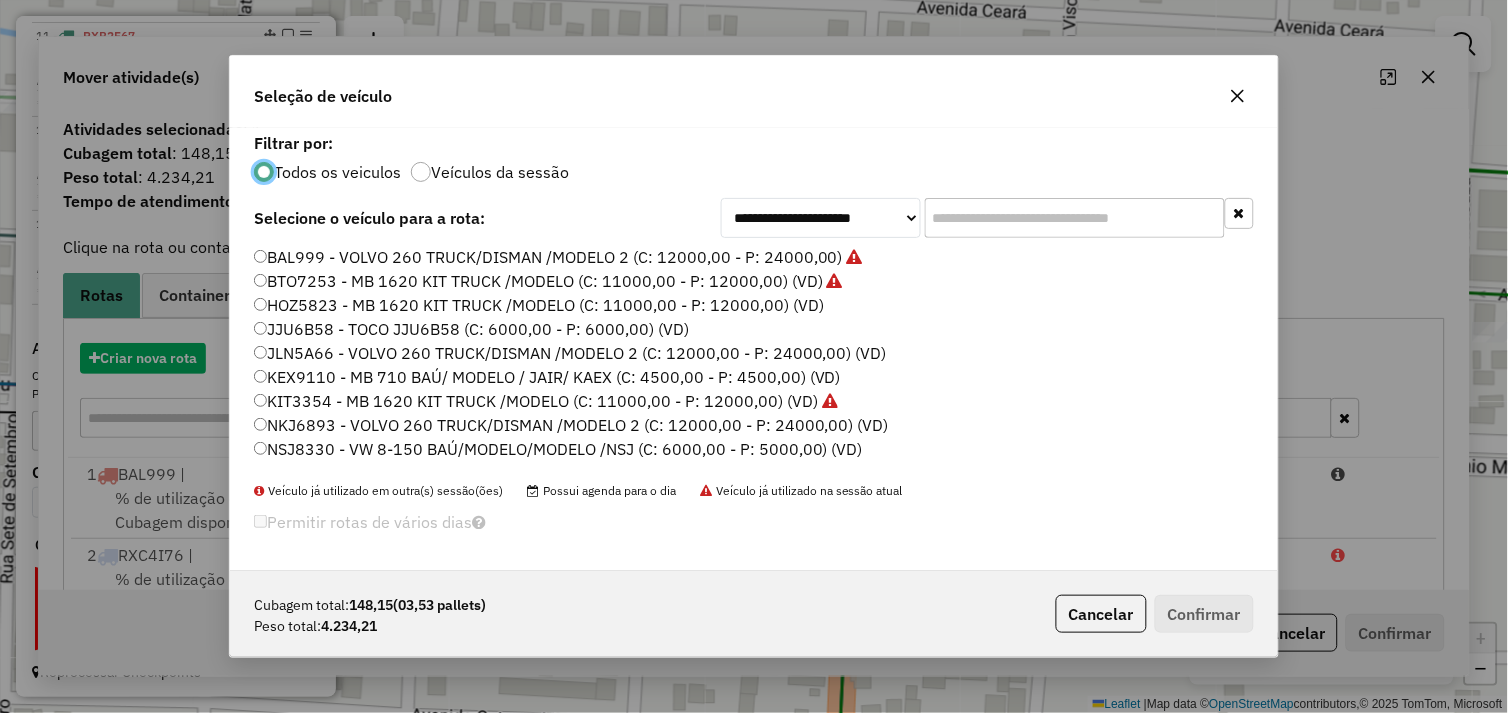 scroll, scrollTop: 11, scrollLeft: 5, axis: both 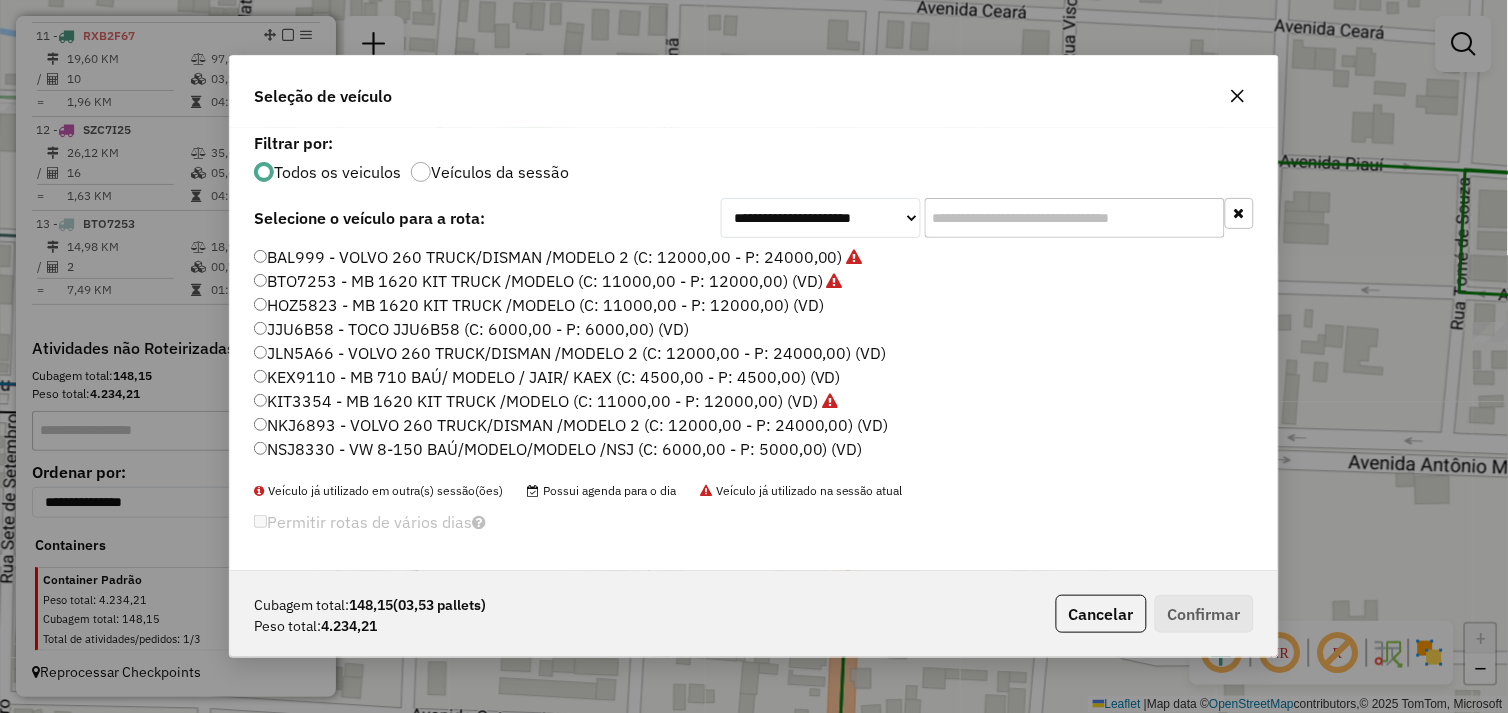 click on "BAL999 - VOLVO 260 TRUCK/DISMAN /MODELO 2 (C: 12000,00 - P: 24000,00)" 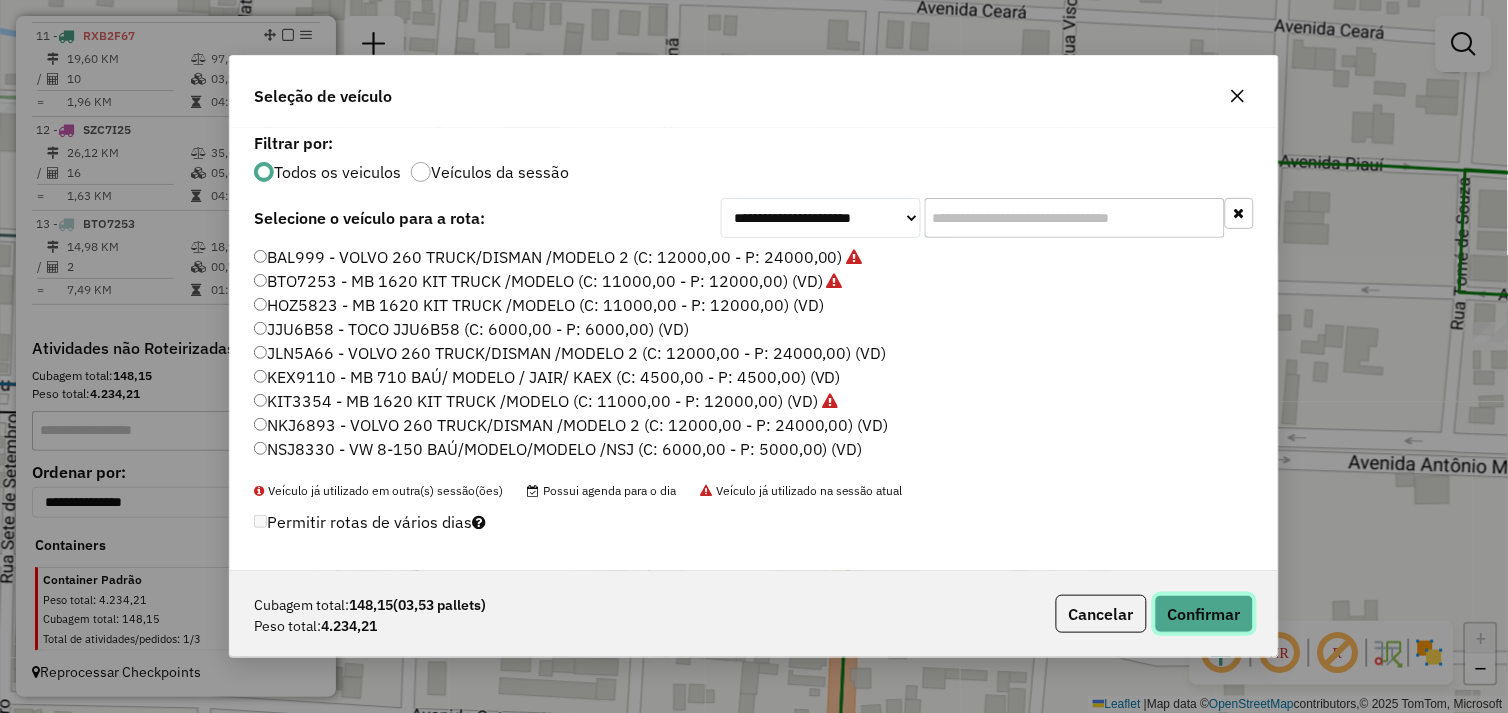 click on "Confirmar" 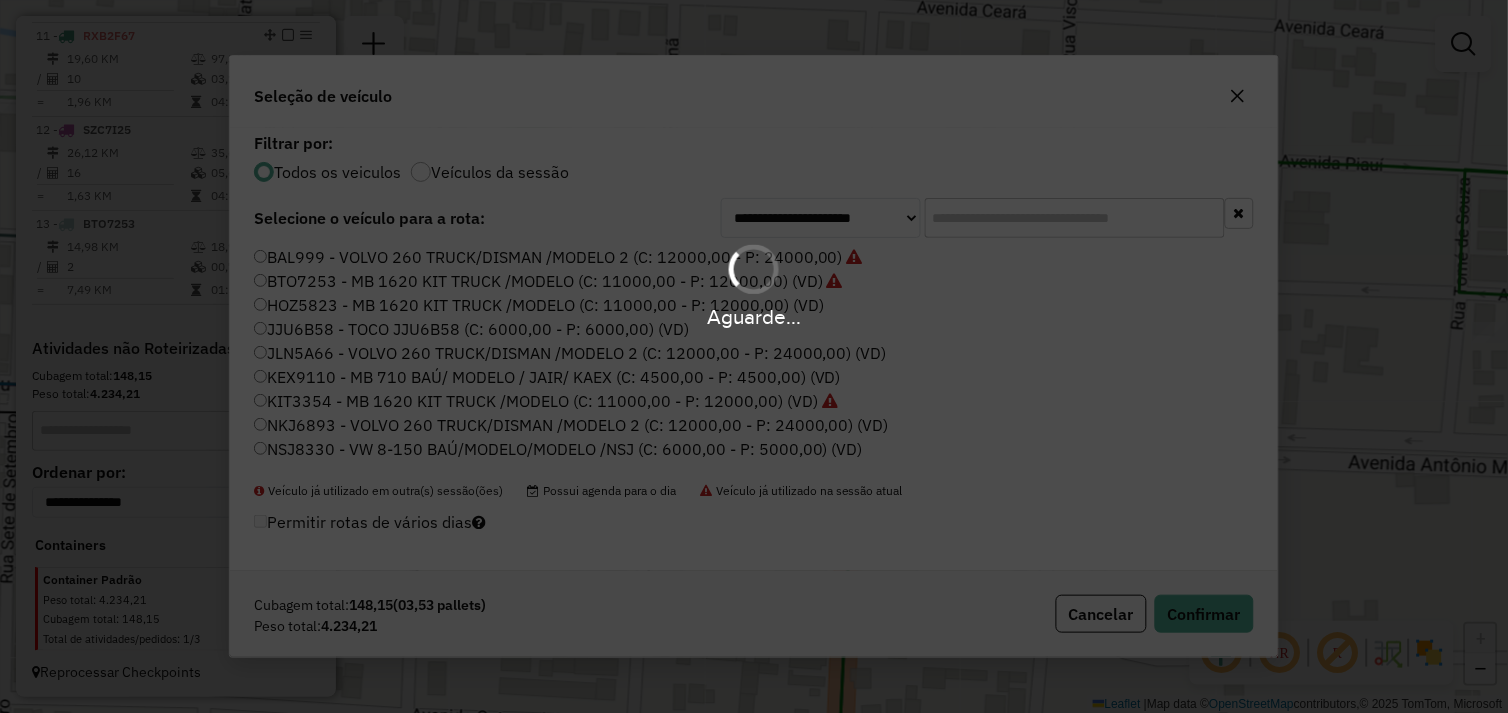 scroll, scrollTop: 1486, scrollLeft: 0, axis: vertical 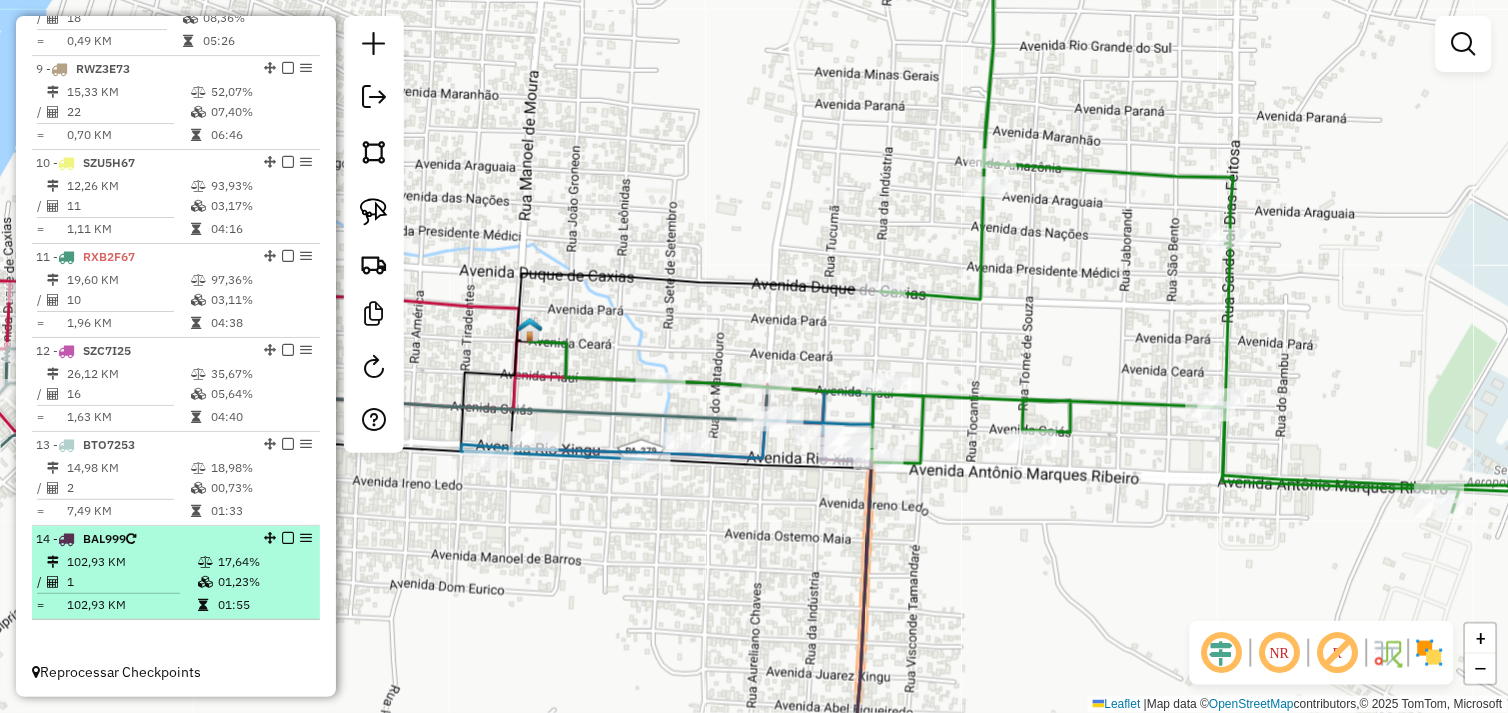 click on "102,93 KM" at bounding box center (131, 562) 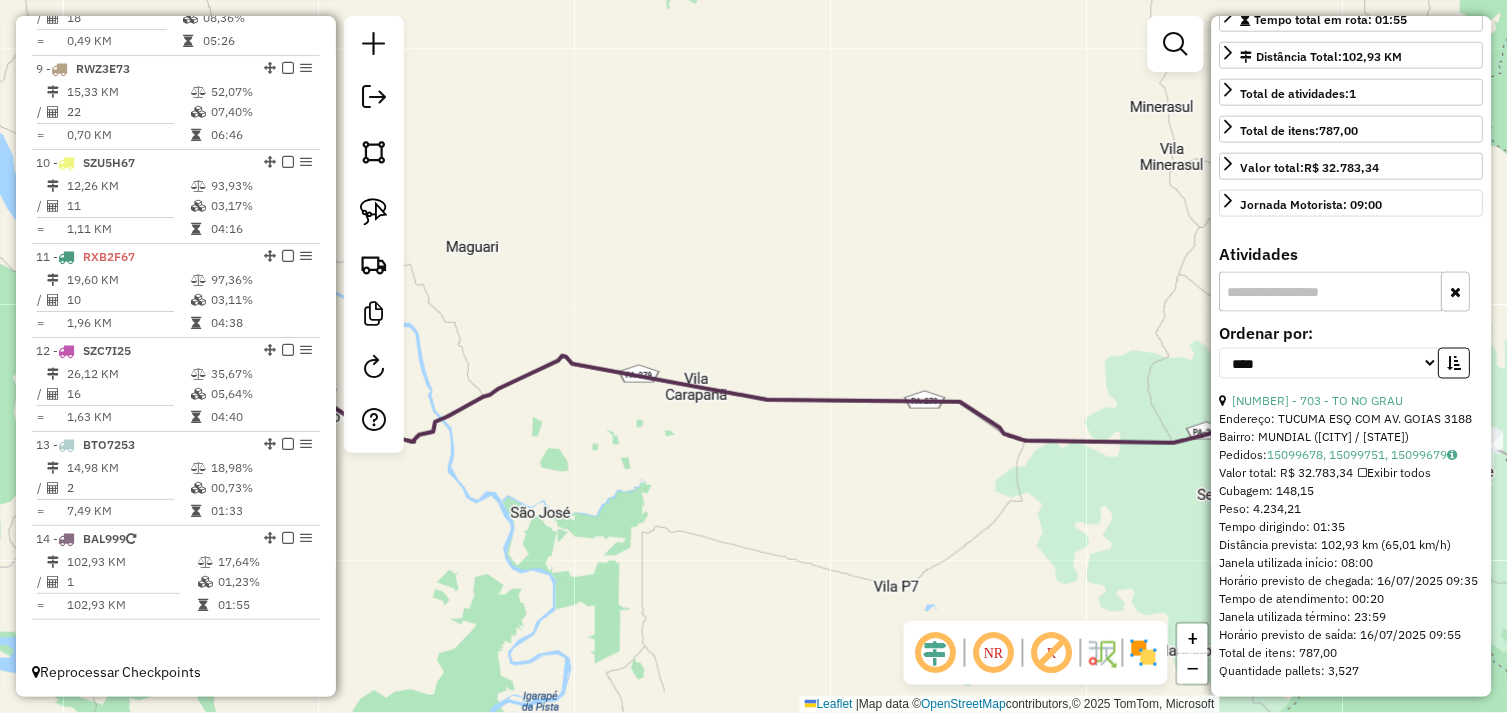 scroll, scrollTop: 501, scrollLeft: 0, axis: vertical 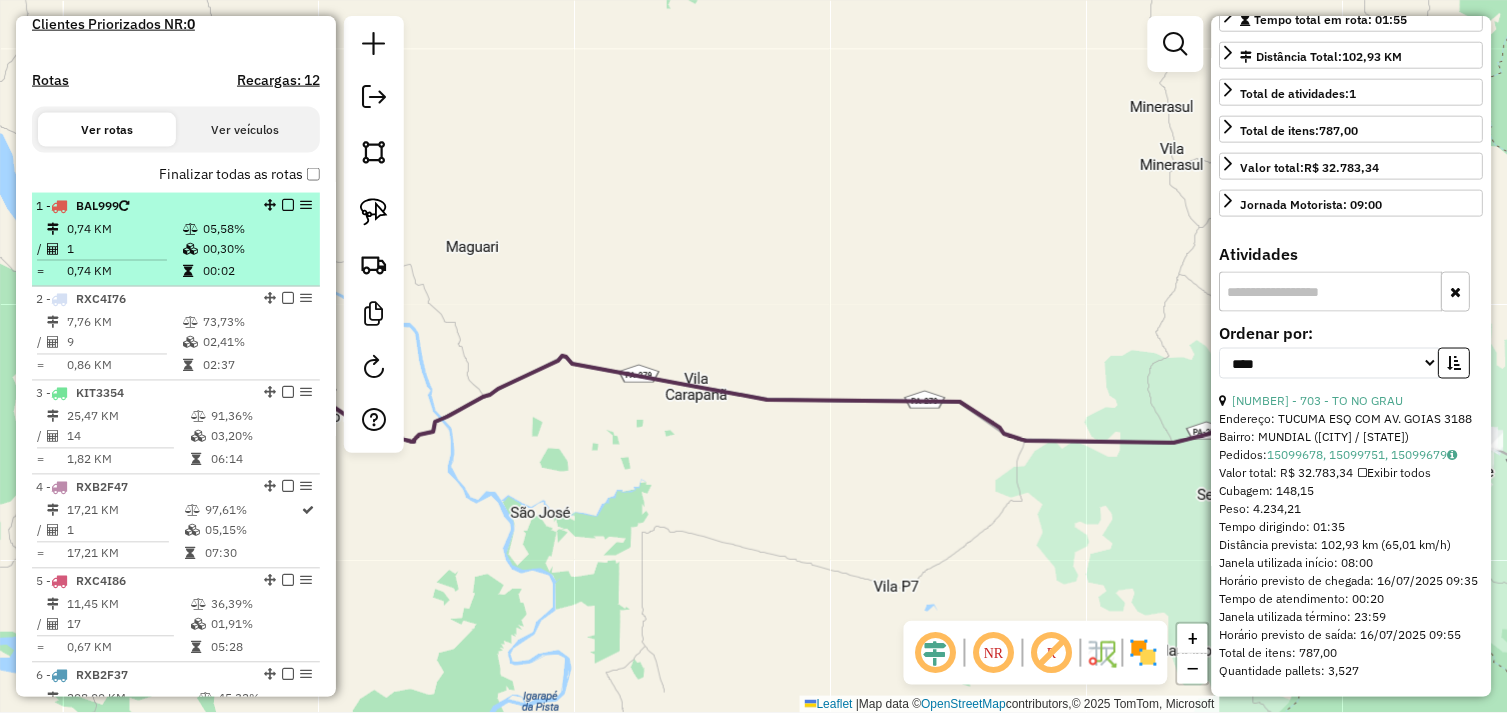 click at bounding box center [124, 206] 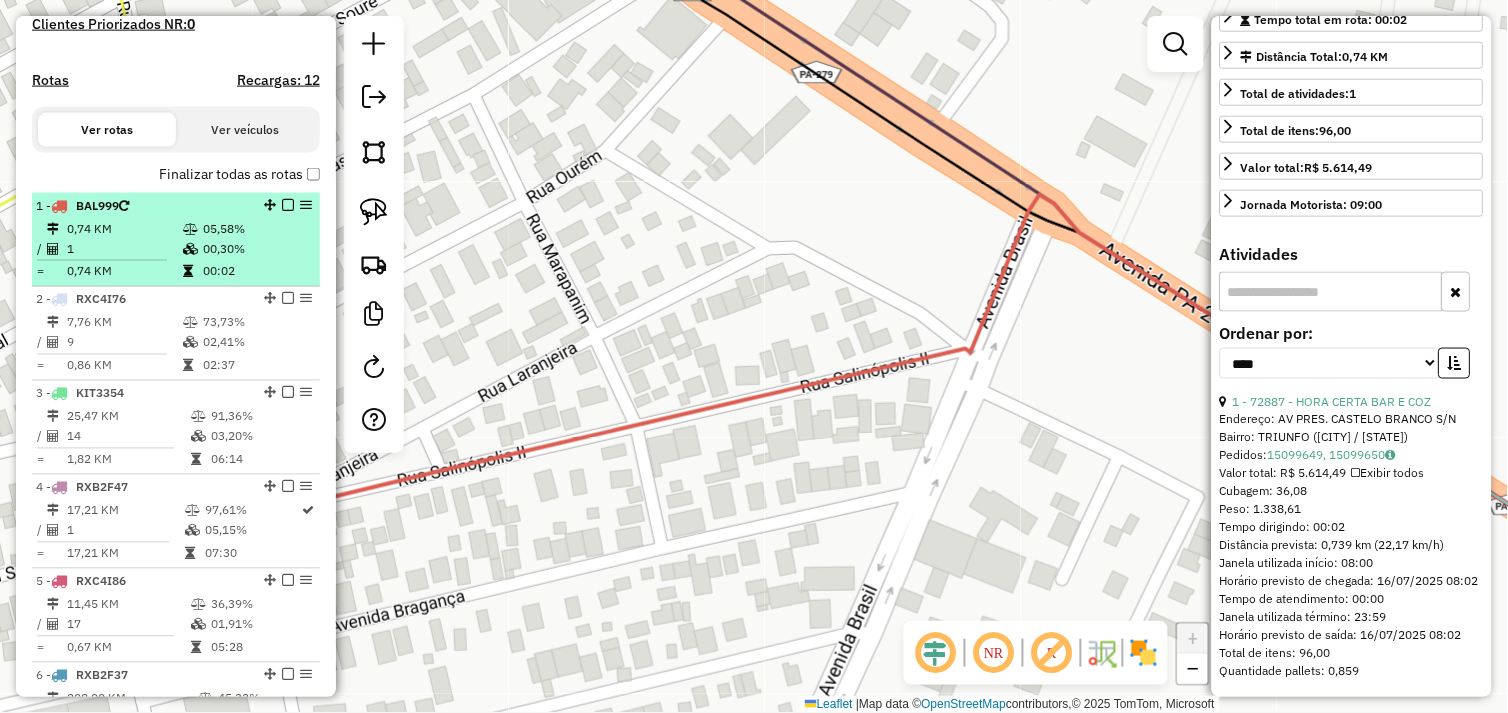 click on "0,74 KM" at bounding box center (124, 229) 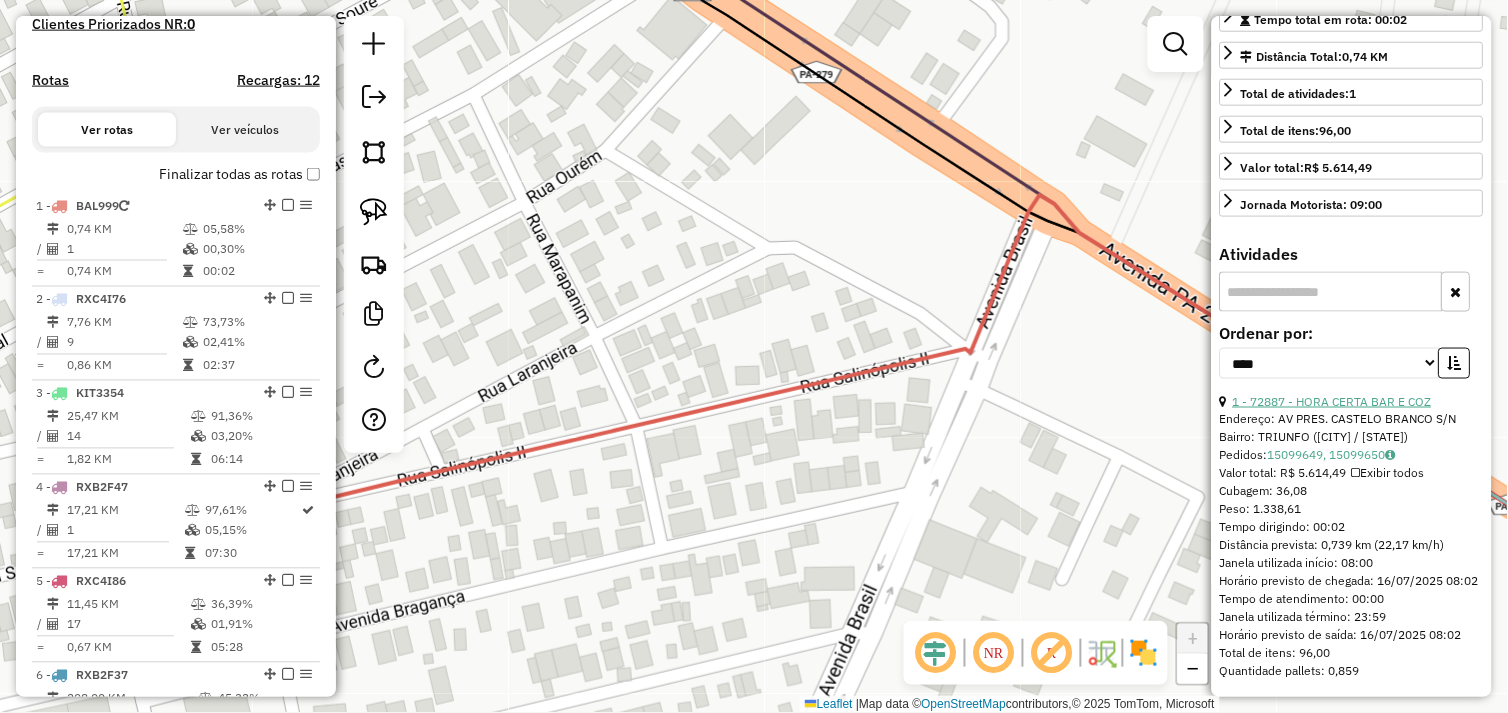 click on "1 - 72887 - HORA CERTA BAR E COZ" at bounding box center (1332, 401) 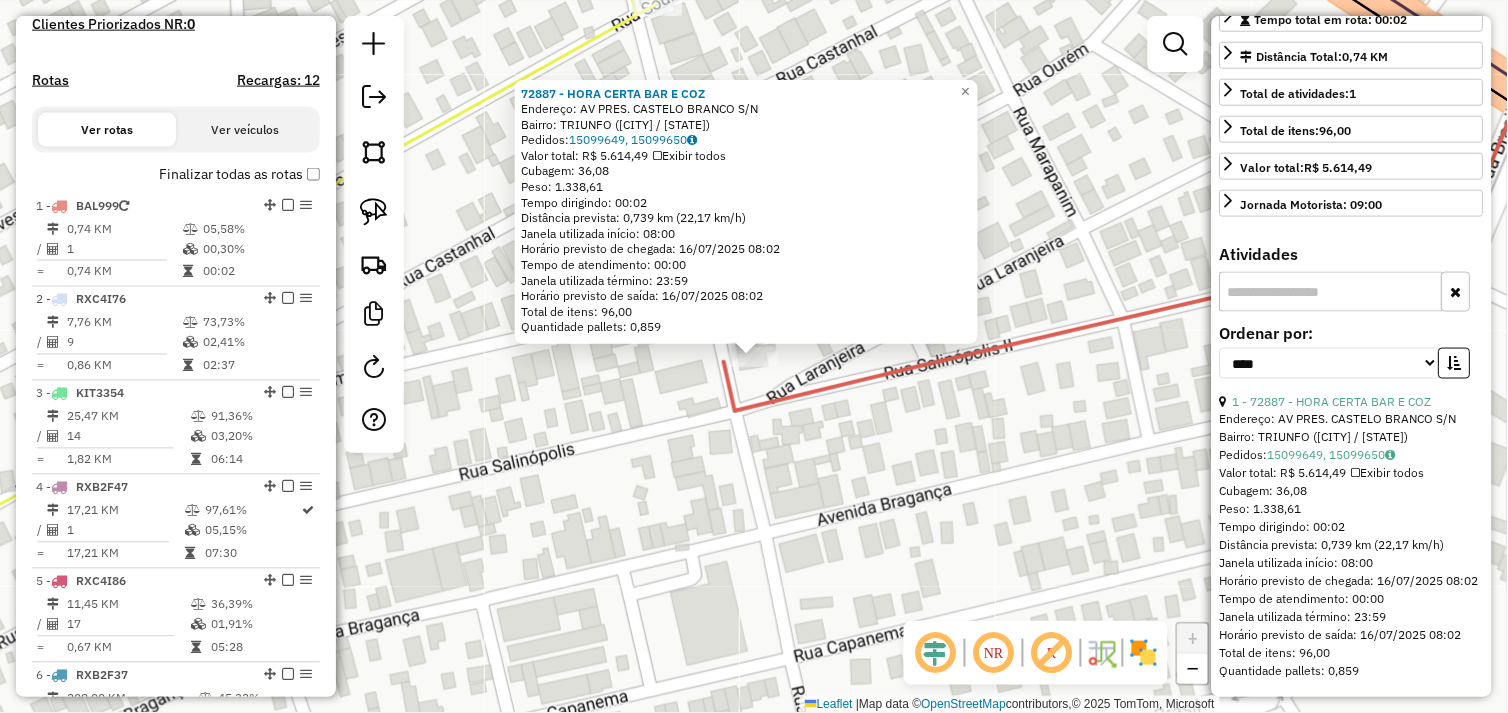 click on "72887 - HORA CERTA BAR E COZ  Endereço:  AV PRES. CASTELO BRANCO S/N   Bairro: TRIUNFO (SAO FELIX DO XINGU / PA)   Pedidos:  15099649, 15099650   Valor total: R$ 5.614,49   Exibir todos   Cubagem: 36,08  Peso: 1.338,61  Tempo dirigindo: 00:02   Distância prevista: 0,739 km (22,17 km/h)   Janela utilizada início: 08:00   Horário previsto de chegada: 16/07/2025 08:02   Tempo de atendimento: 00:00   Janela utilizada término: 23:59   Horário previsto de saída: 16/07/2025 08:02   Total de itens: 96,00   Quantidade pallets: 0,859  × Janela de atendimento Grade de atendimento Capacidade Transportadoras Veículos Cliente Pedidos  Rotas Selecione os dias de semana para filtrar as janelas de atendimento  Seg   Ter   Qua   Qui   Sex   Sáb   Dom  Informe o período da janela de atendimento: De: Até:  Filtrar exatamente a janela do cliente  Considerar janela de atendimento padrão  Selecione os dias de semana para filtrar as grades de atendimento  Seg   Ter   Qua   Qui   Sex   Sáb   Dom   Peso mínimo:   De:  +" 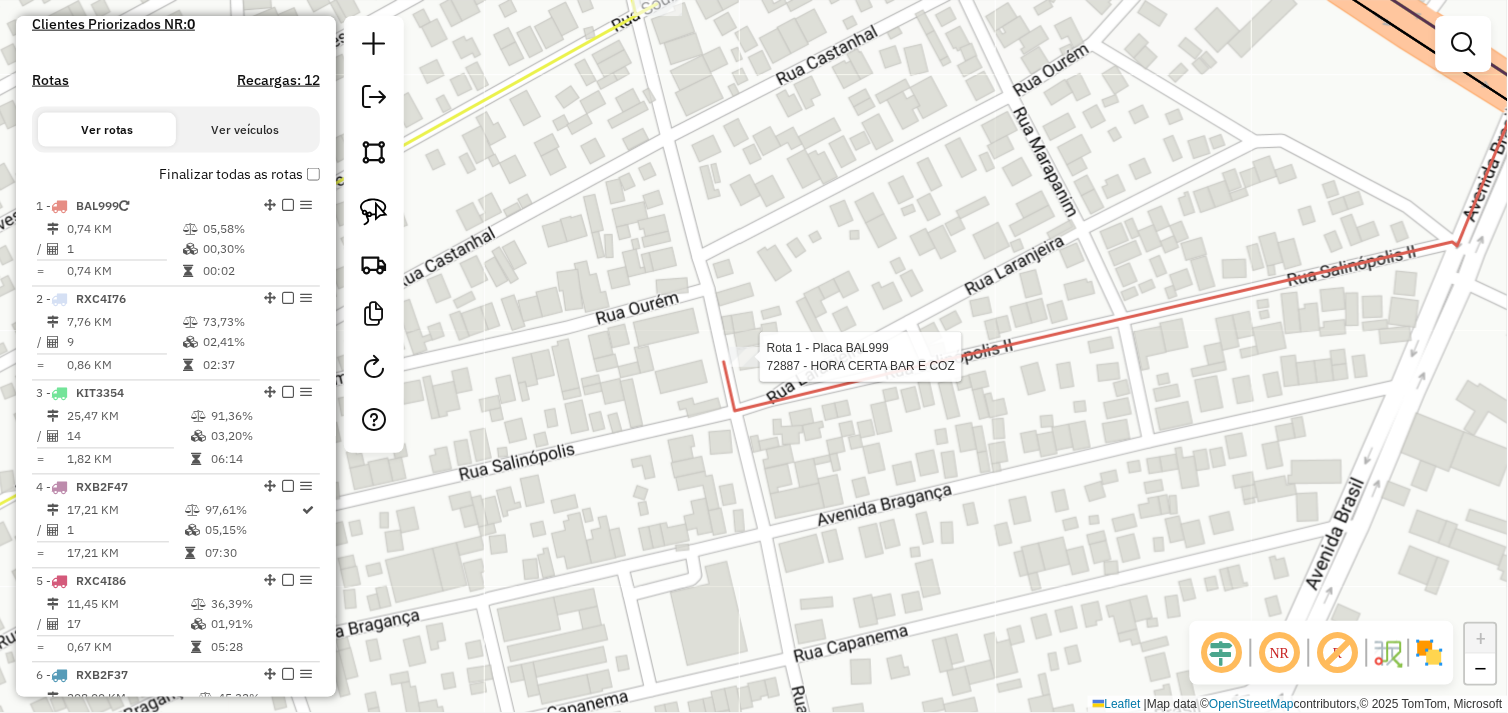 select on "*********" 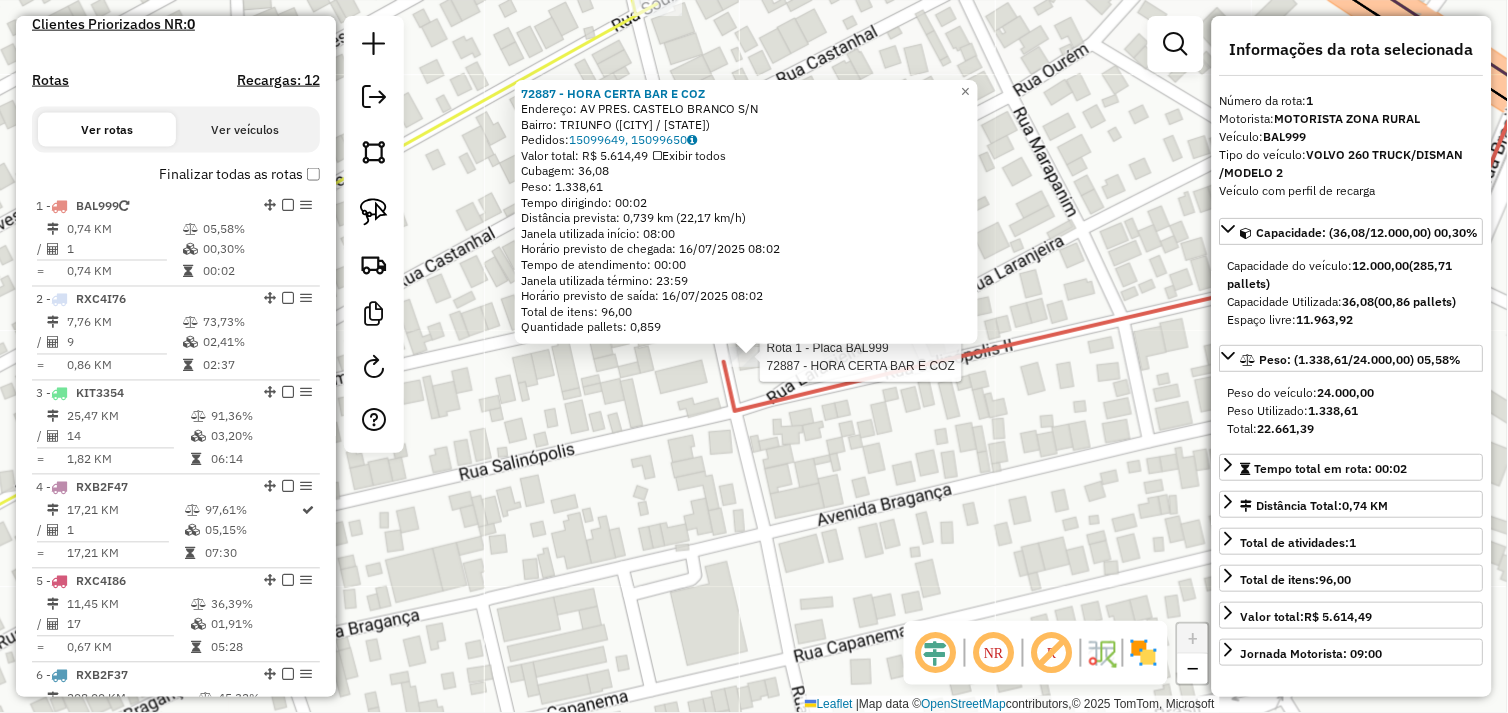 scroll, scrollTop: 773, scrollLeft: 0, axis: vertical 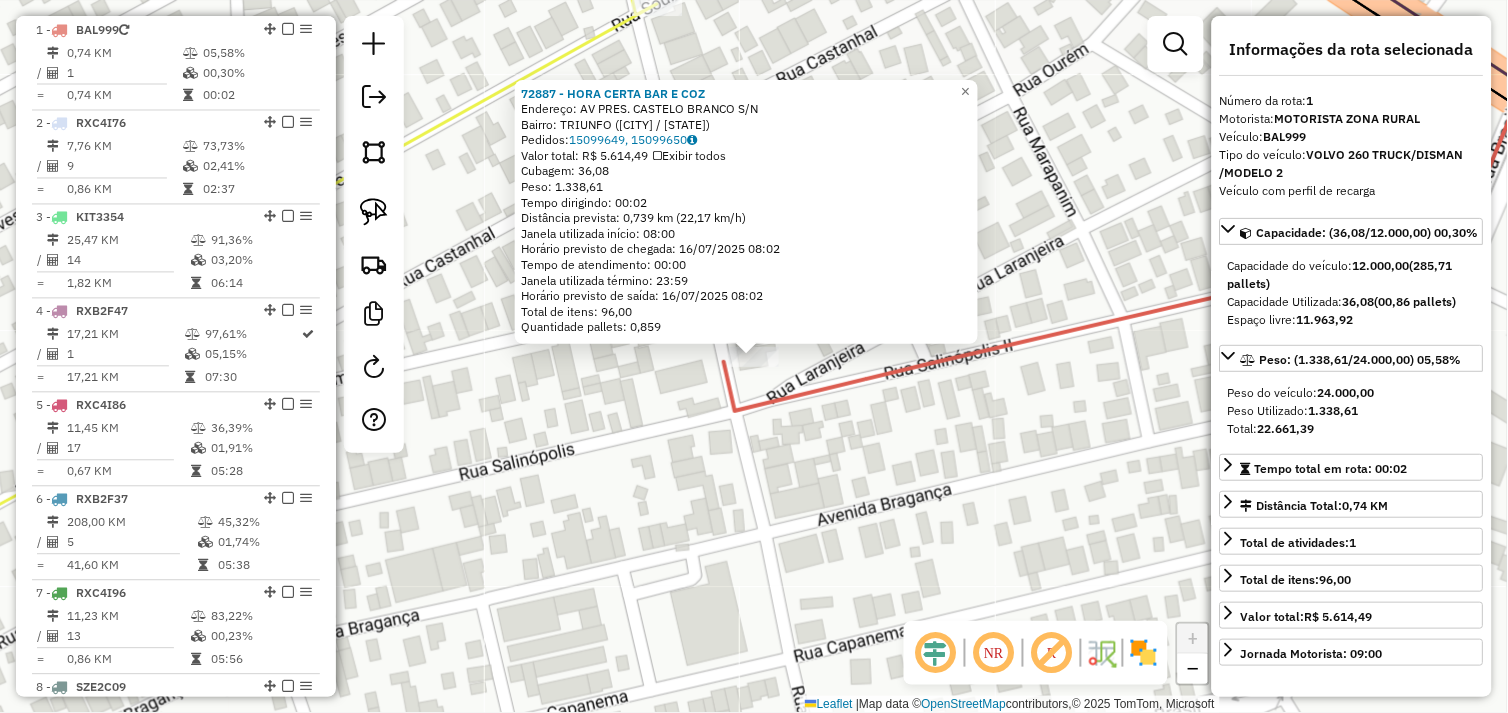 click on "72887 - HORA CERTA BAR E COZ  Endereço:  AV PRES. CASTELO BRANCO S/N   Bairro: TRIUNFO (SAO FELIX DO XINGU / PA)   Pedidos:  15099649, 15099650   Valor total: R$ 5.614,49   Exibir todos   Cubagem: 36,08  Peso: 1.338,61  Tempo dirigindo: 00:02   Distância prevista: 0,739 km (22,17 km/h)   Janela utilizada início: 08:00   Horário previsto de chegada: 16/07/2025 08:02   Tempo de atendimento: 00:00   Janela utilizada término: 23:59   Horário previsto de saída: 16/07/2025 08:02   Total de itens: 96,00   Quantidade pallets: 0,859  × Janela de atendimento Grade de atendimento Capacidade Transportadoras Veículos Cliente Pedidos  Rotas Selecione os dias de semana para filtrar as janelas de atendimento  Seg   Ter   Qua   Qui   Sex   Sáb   Dom  Informe o período da janela de atendimento: De: Até:  Filtrar exatamente a janela do cliente  Considerar janela de atendimento padrão  Selecione os dias de semana para filtrar as grades de atendimento  Seg   Ter   Qua   Qui   Sex   Sáb   Dom   Peso mínimo:   De:  +" 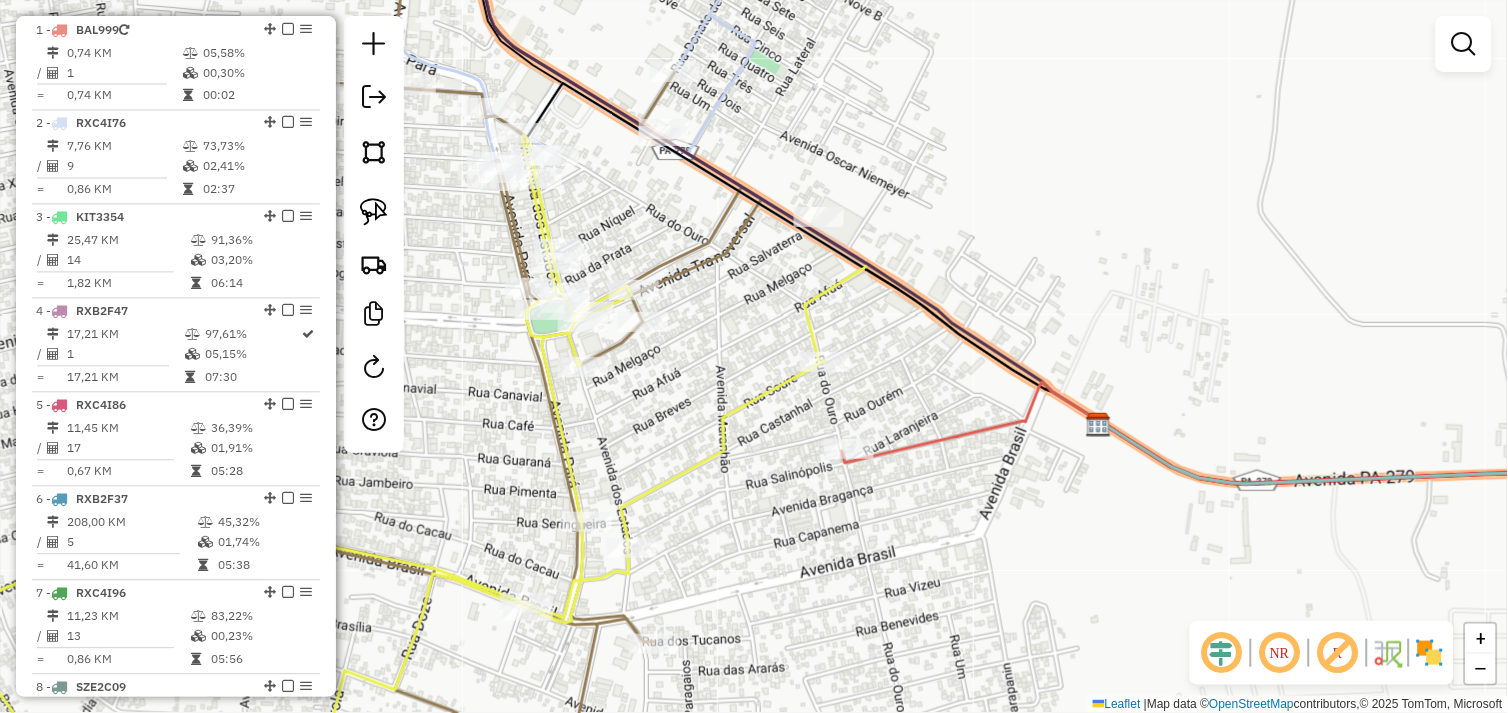 click on "Janela de atendimento Grade de atendimento Capacidade Transportadoras Veículos Cliente Pedidos  Rotas Selecione os dias de semana para filtrar as janelas de atendimento  Seg   Ter   Qua   Qui   Sex   Sáb   Dom  Informe o período da janela de atendimento: De: Até:  Filtrar exatamente a janela do cliente  Considerar janela de atendimento padrão  Selecione os dias de semana para filtrar as grades de atendimento  Seg   Ter   Qua   Qui   Sex   Sáb   Dom   Considerar clientes sem dia de atendimento cadastrado  Clientes fora do dia de atendimento selecionado Filtrar as atividades entre os valores definidos abaixo:  Peso mínimo:   Peso máximo:   Cubagem mínima:   Cubagem máxima:   De:   Até:  Filtrar as atividades entre o tempo de atendimento definido abaixo:  De:   Até:   Considerar capacidade total dos clientes não roteirizados Transportadora: Selecione um ou mais itens Tipo de veículo: Selecione um ou mais itens Veículo: Selecione um ou mais itens Motorista: Selecione um ou mais itens Nome: Rótulo:" 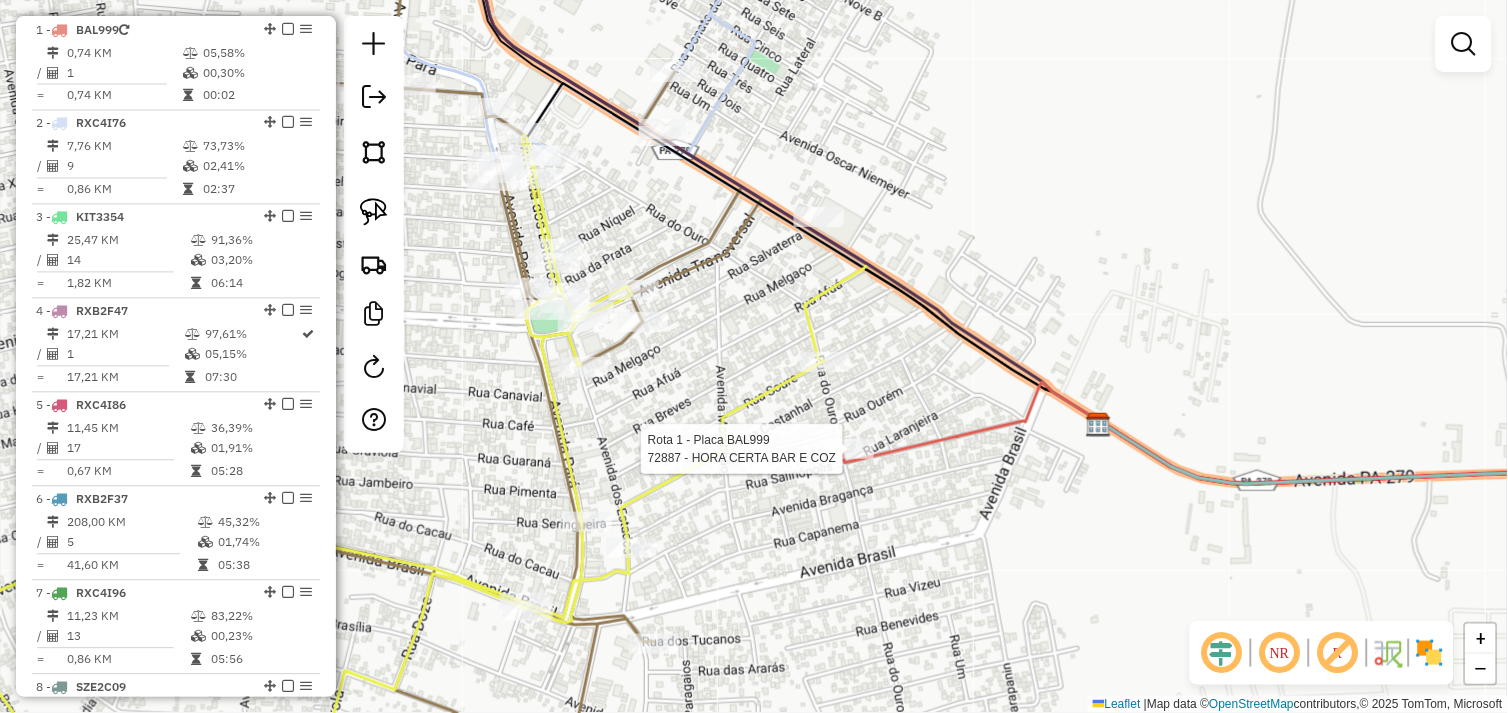 select on "*********" 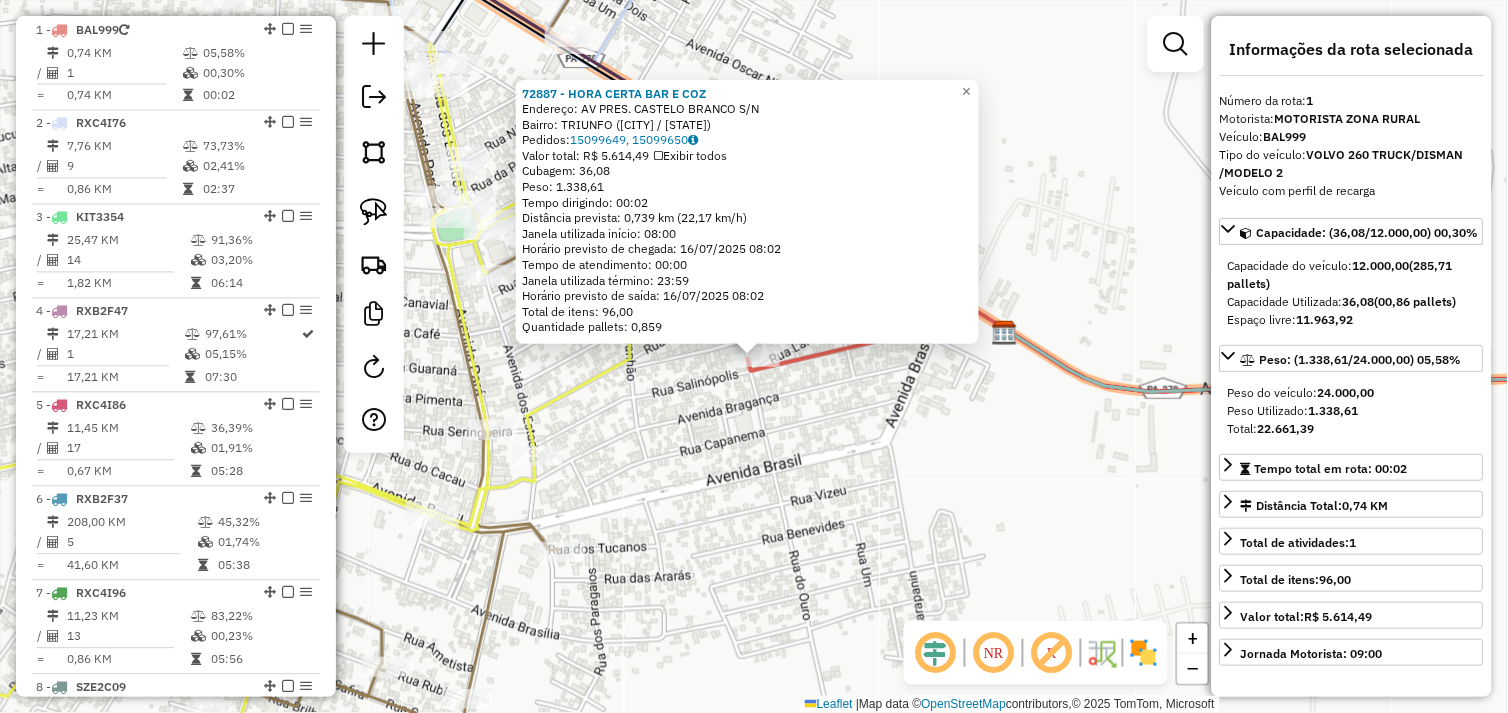 click on "72887 - HORA CERTA BAR E COZ  Endereço:  AV PRES. CASTELO BRANCO S/N   Bairro: TRIUNFO (SAO FELIX DO XINGU / PA)   Pedidos:  15099649, 15099650   Valor total: R$ 5.614,49   Exibir todos   Cubagem: 36,08  Peso: 1.338,61  Tempo dirigindo: 00:02   Distância prevista: 0,739 km (22,17 km/h)   Janela utilizada início: 08:00   Horário previsto de chegada: 16/07/2025 08:02   Tempo de atendimento: 00:00   Janela utilizada término: 23:59   Horário previsto de saída: 16/07/2025 08:02   Total de itens: 96,00   Quantidade pallets: 0,859  × Janela de atendimento Grade de atendimento Capacidade Transportadoras Veículos Cliente Pedidos  Rotas Selecione os dias de semana para filtrar as janelas de atendimento  Seg   Ter   Qua   Qui   Sex   Sáb   Dom  Informe o período da janela de atendimento: De: Até:  Filtrar exatamente a janela do cliente  Considerar janela de atendimento padrão  Selecione os dias de semana para filtrar as grades de atendimento  Seg   Ter   Qua   Qui   Sex   Sáb   Dom   Peso mínimo:   De:  +" 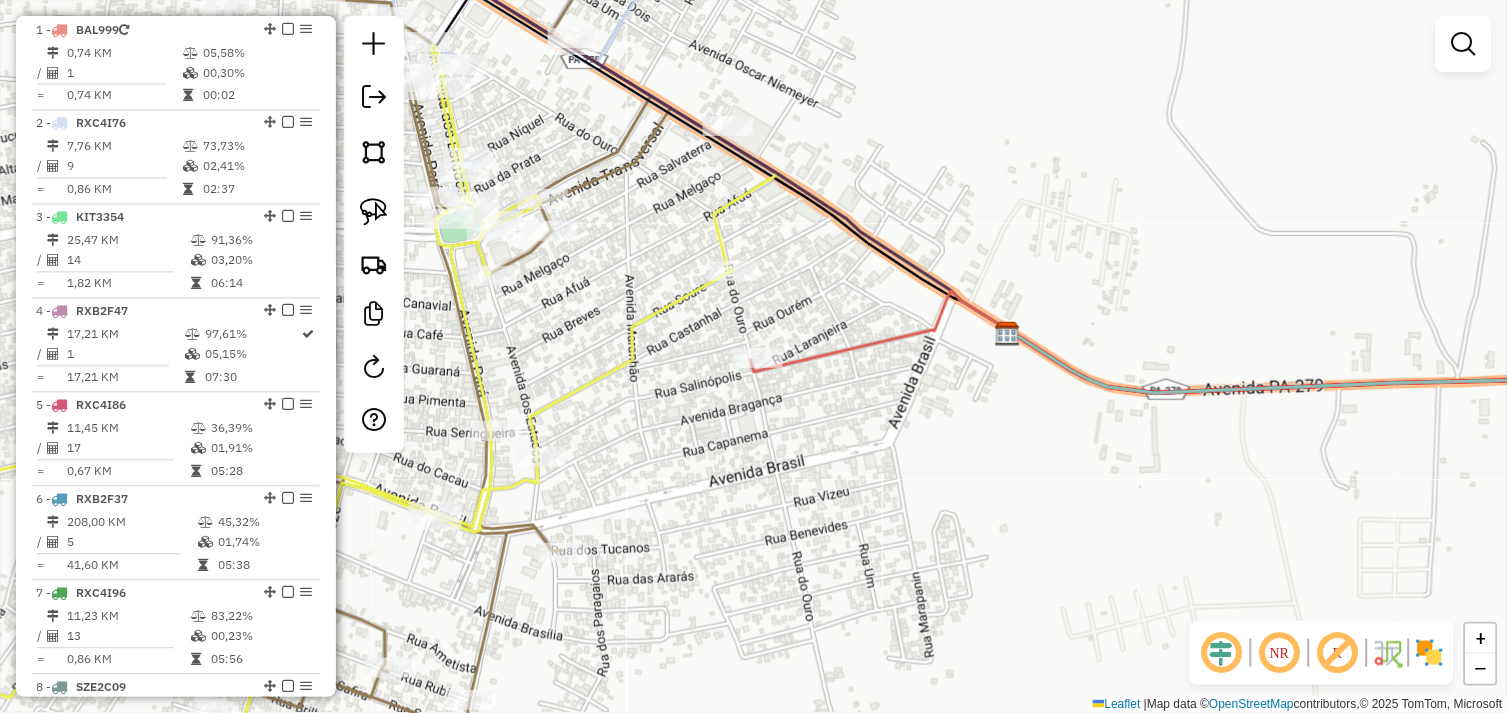 drag, startPoint x: 813, startPoint y: 432, endPoint x: 825, endPoint y: 434, distance: 12.165525 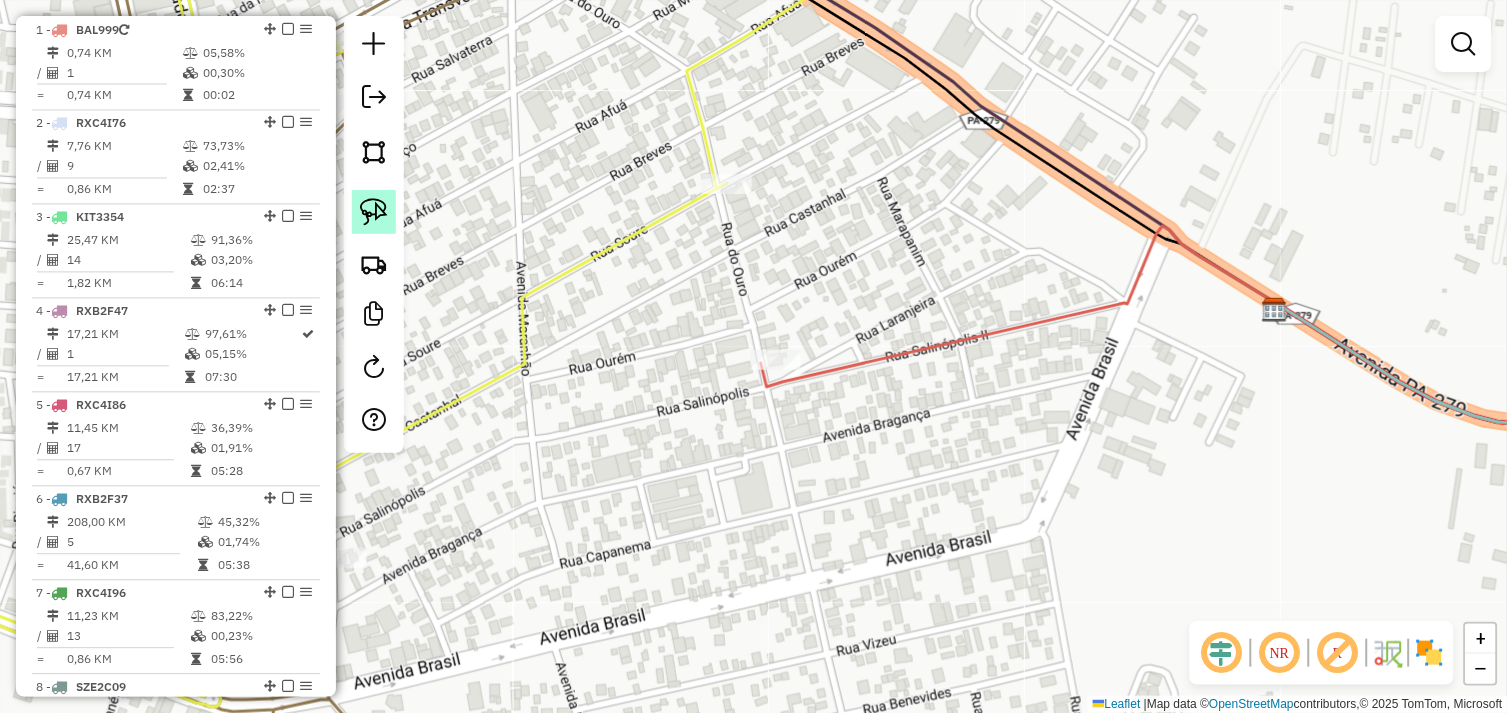 click 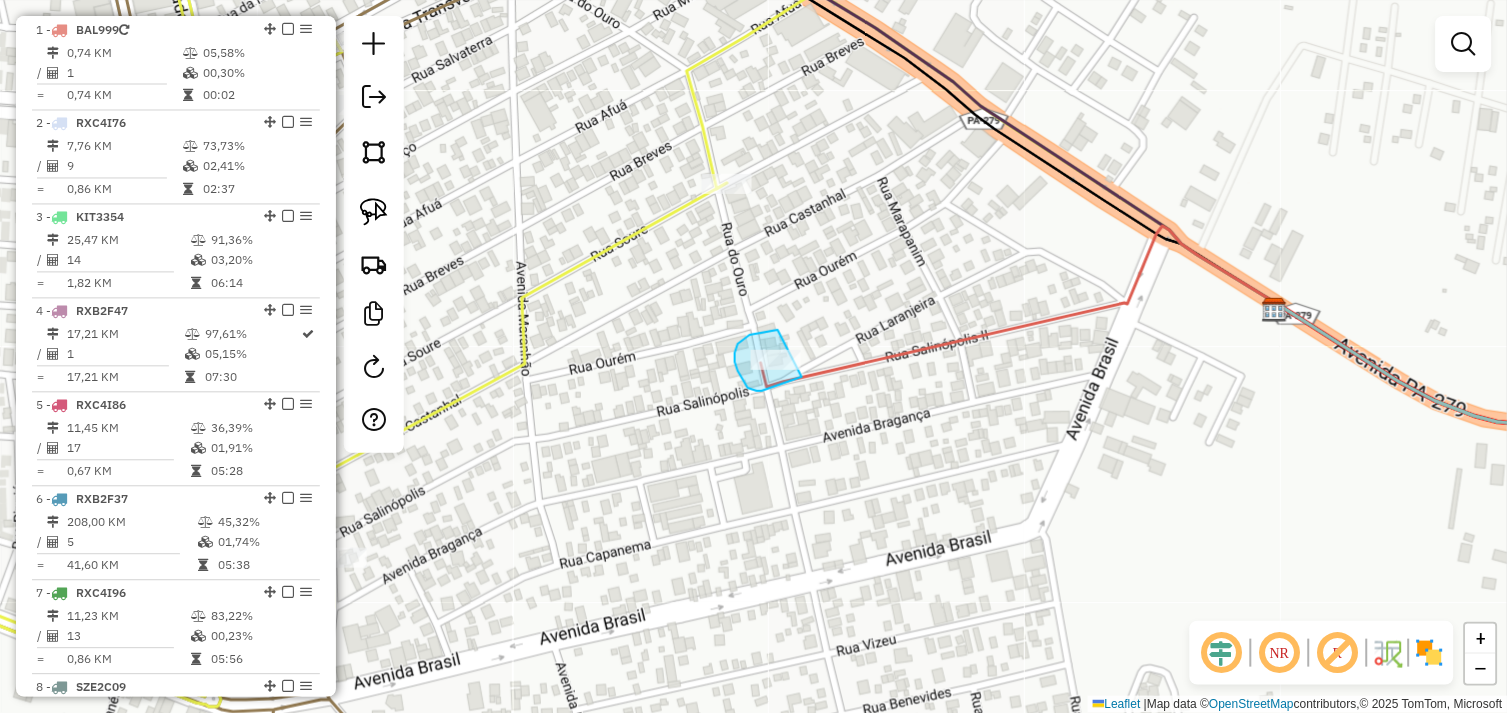 drag, startPoint x: 778, startPoint y: 330, endPoint x: 811, endPoint y: 372, distance: 53.413483 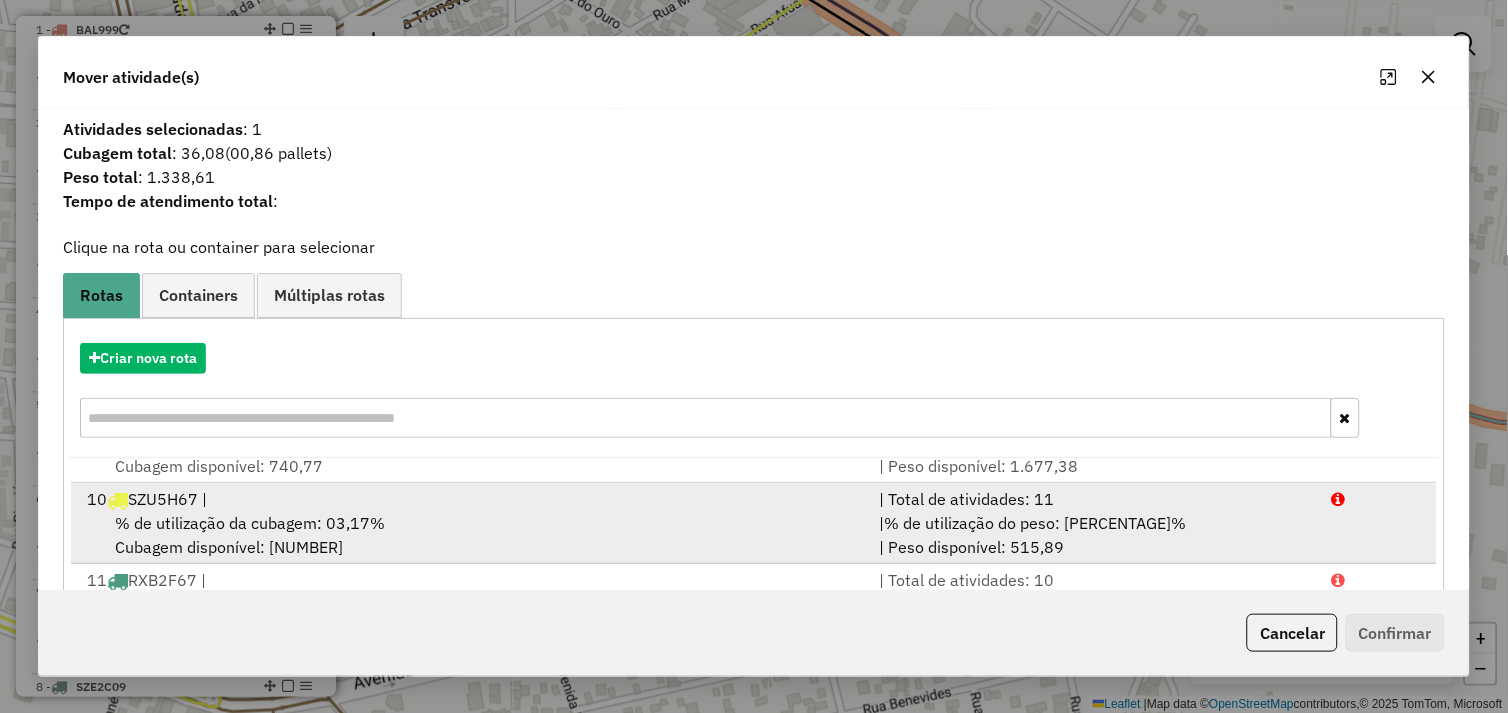 scroll, scrollTop: 654, scrollLeft: 0, axis: vertical 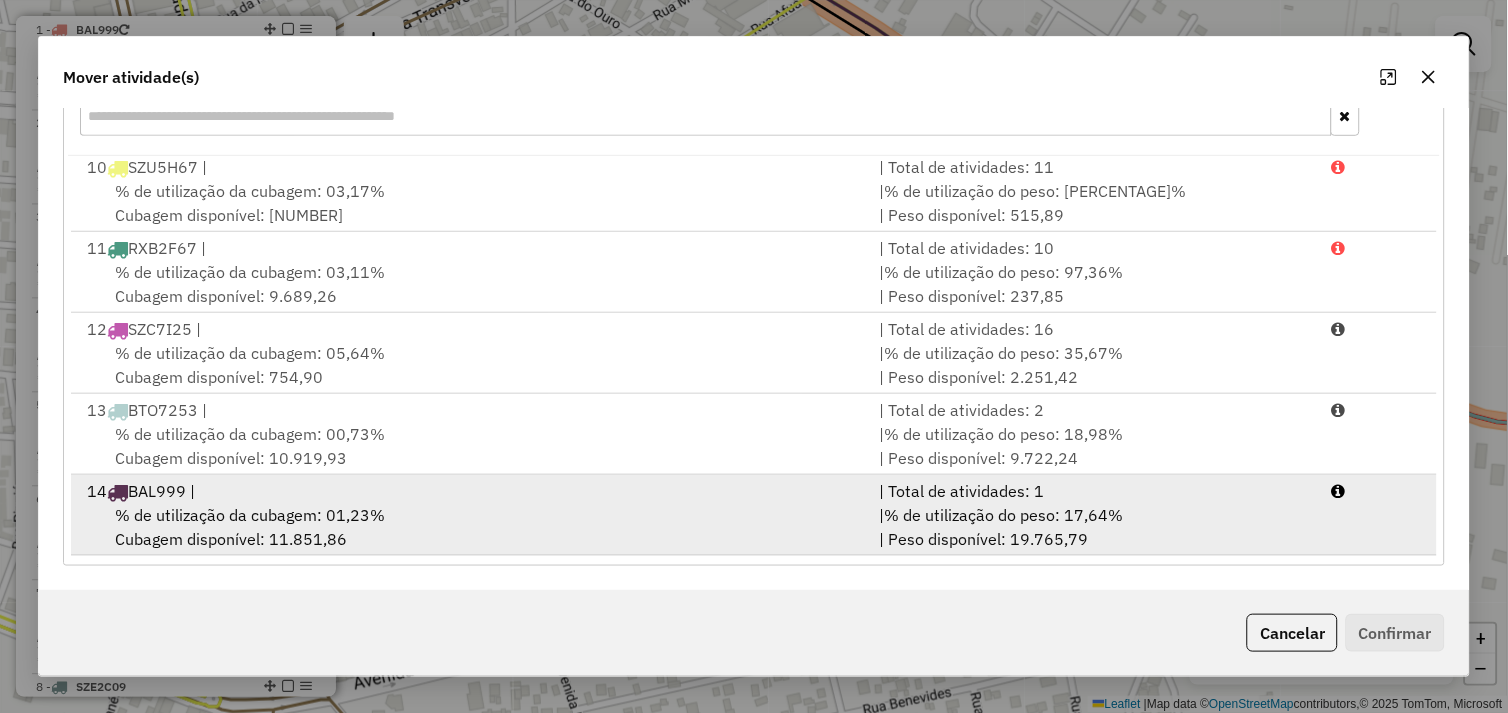 drag, startPoint x: 520, startPoint y: 540, endPoint x: 698, endPoint y: 547, distance: 178.13759 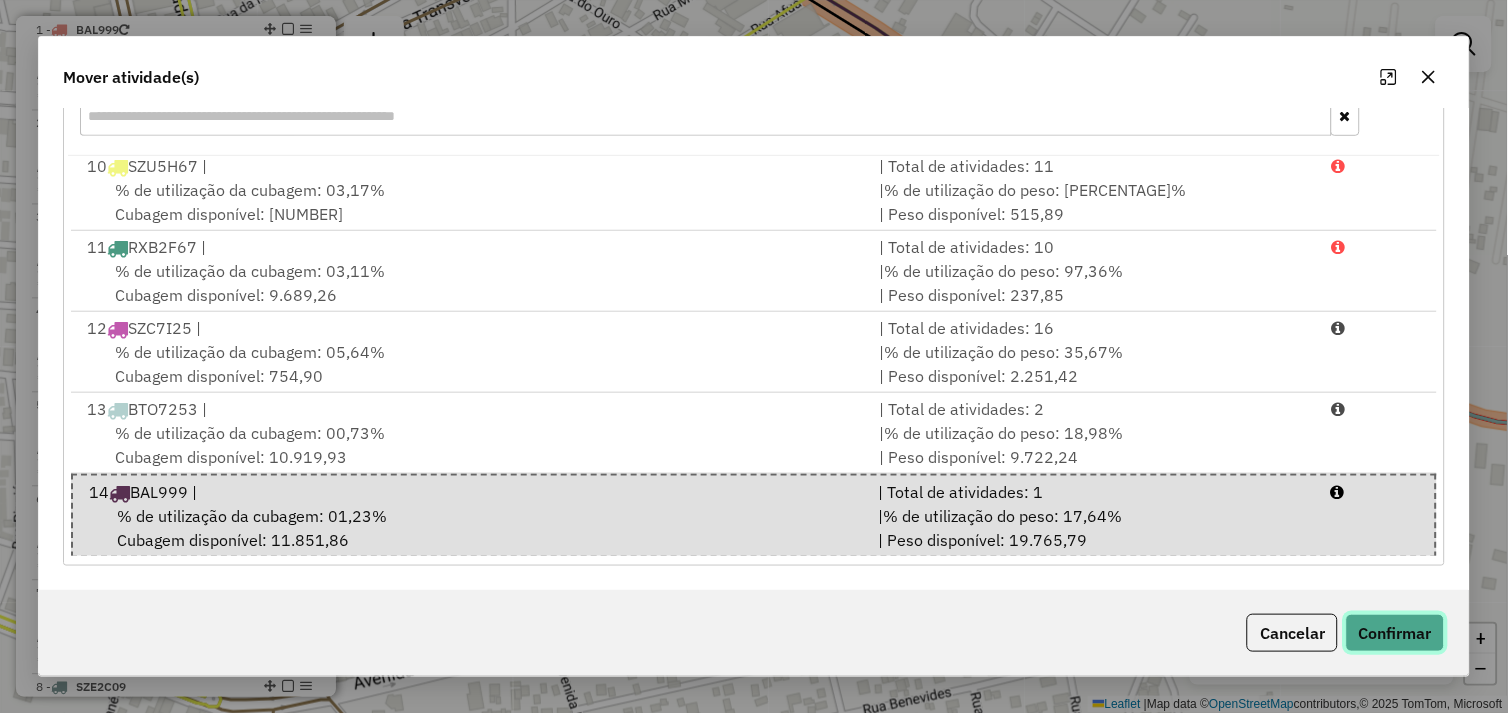 click on "Confirmar" 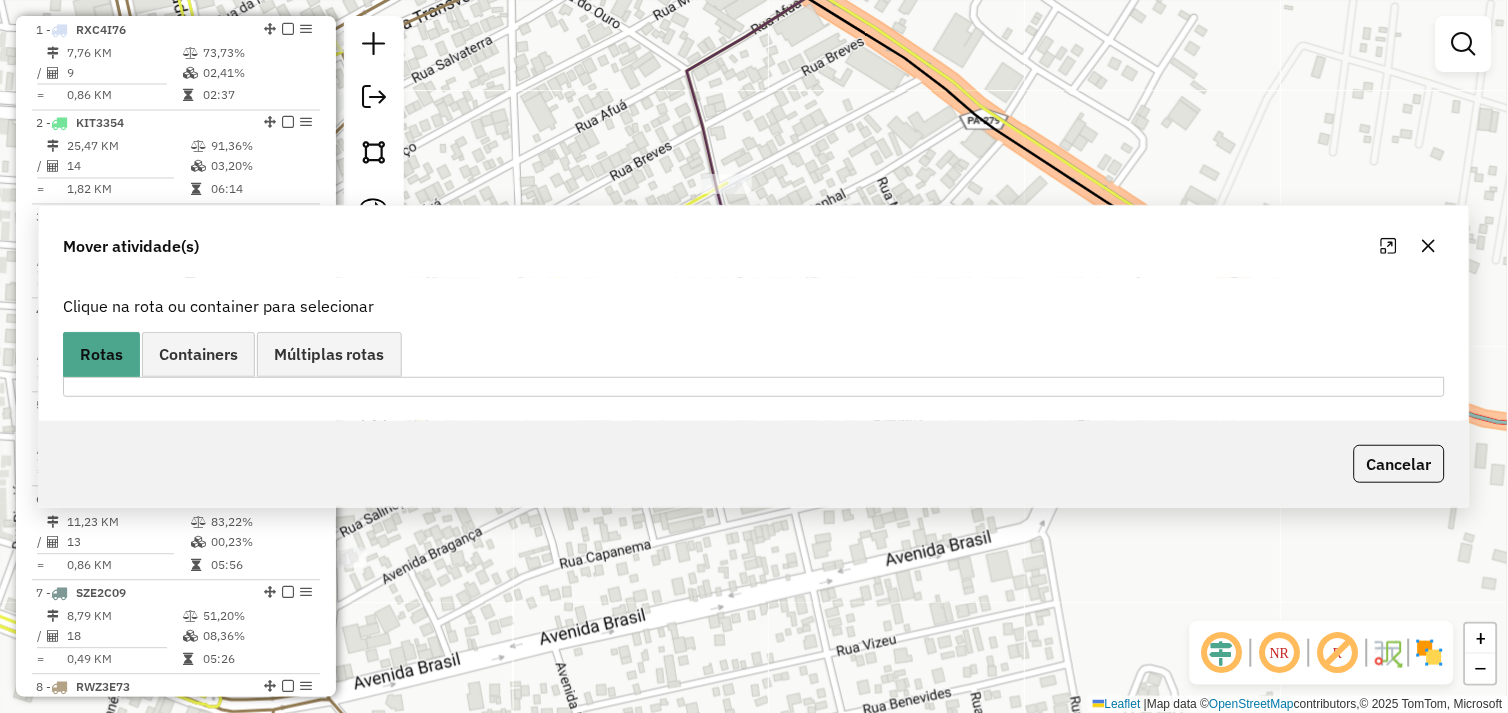 scroll, scrollTop: 0, scrollLeft: 0, axis: both 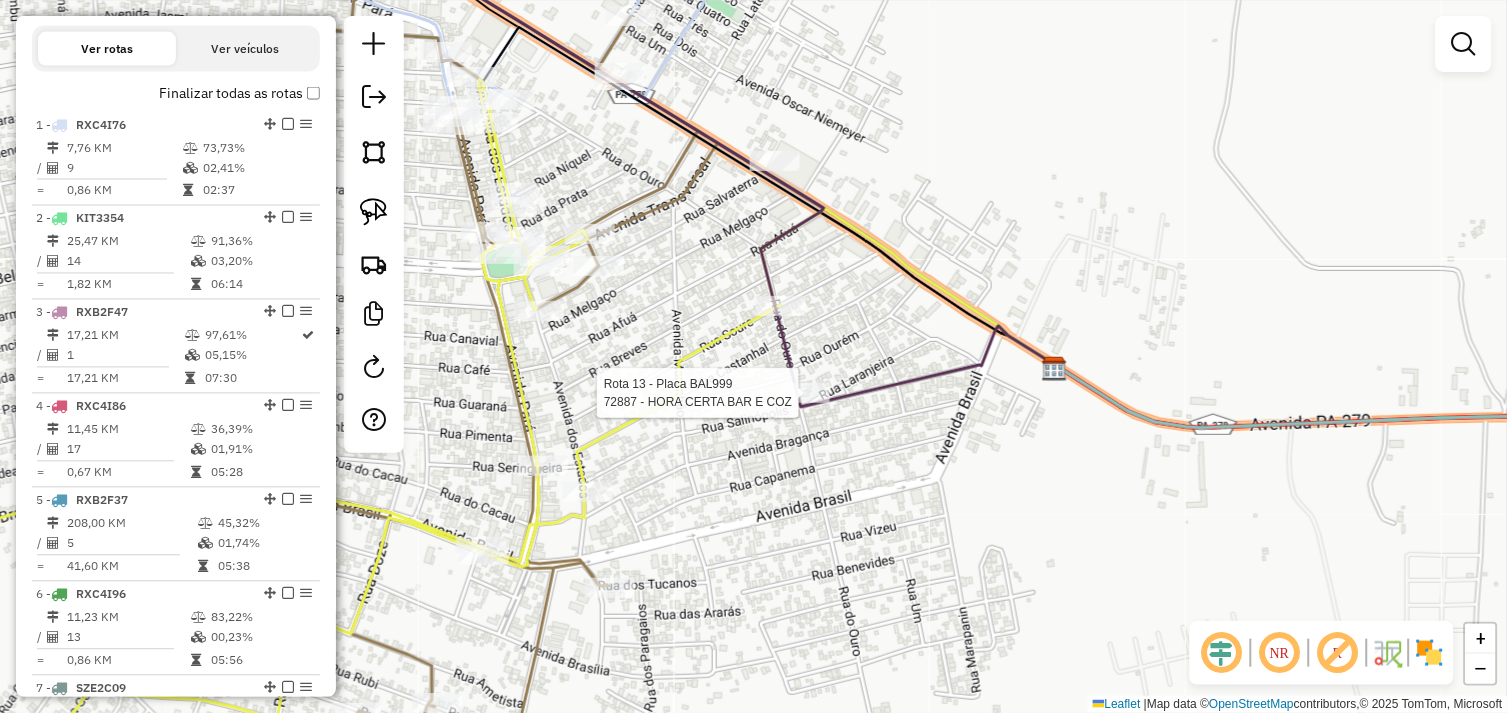 select on "*********" 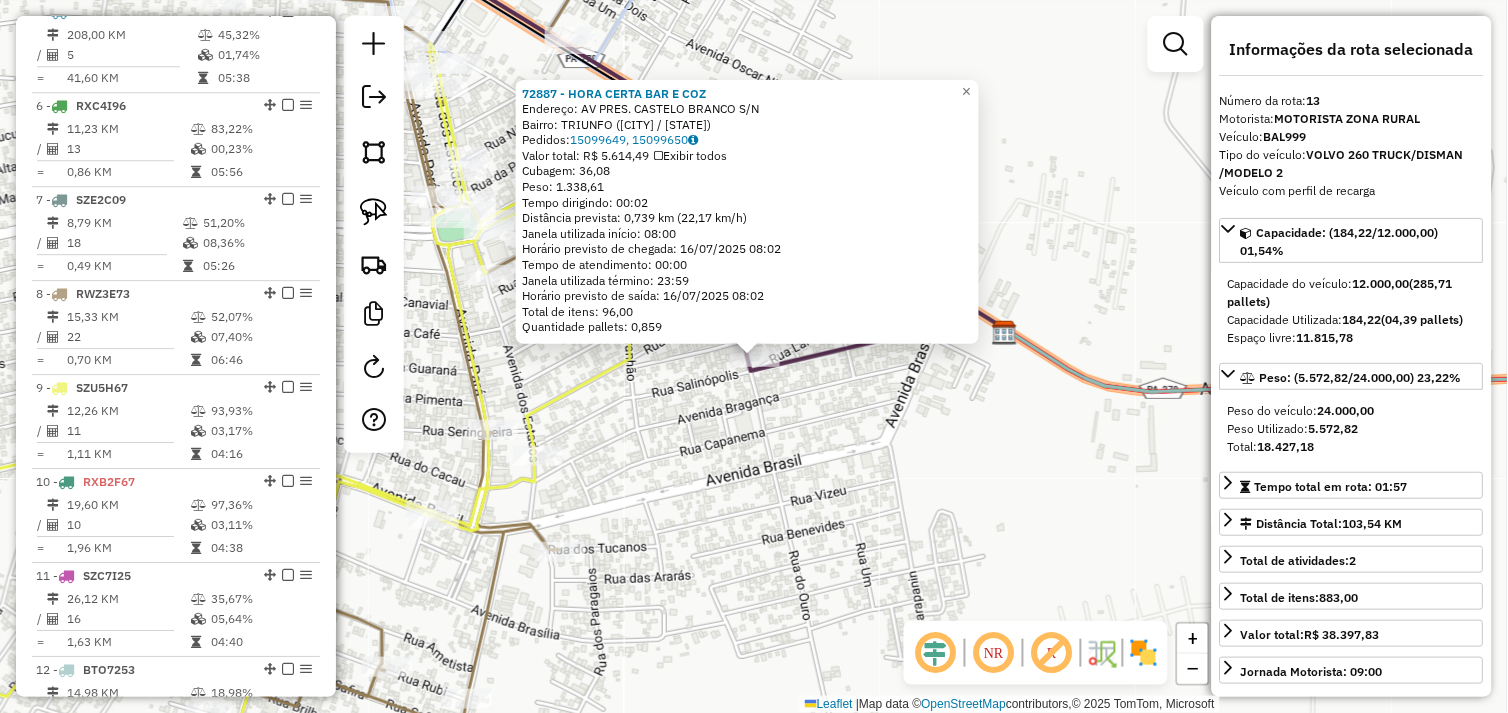 scroll, scrollTop: 1392, scrollLeft: 0, axis: vertical 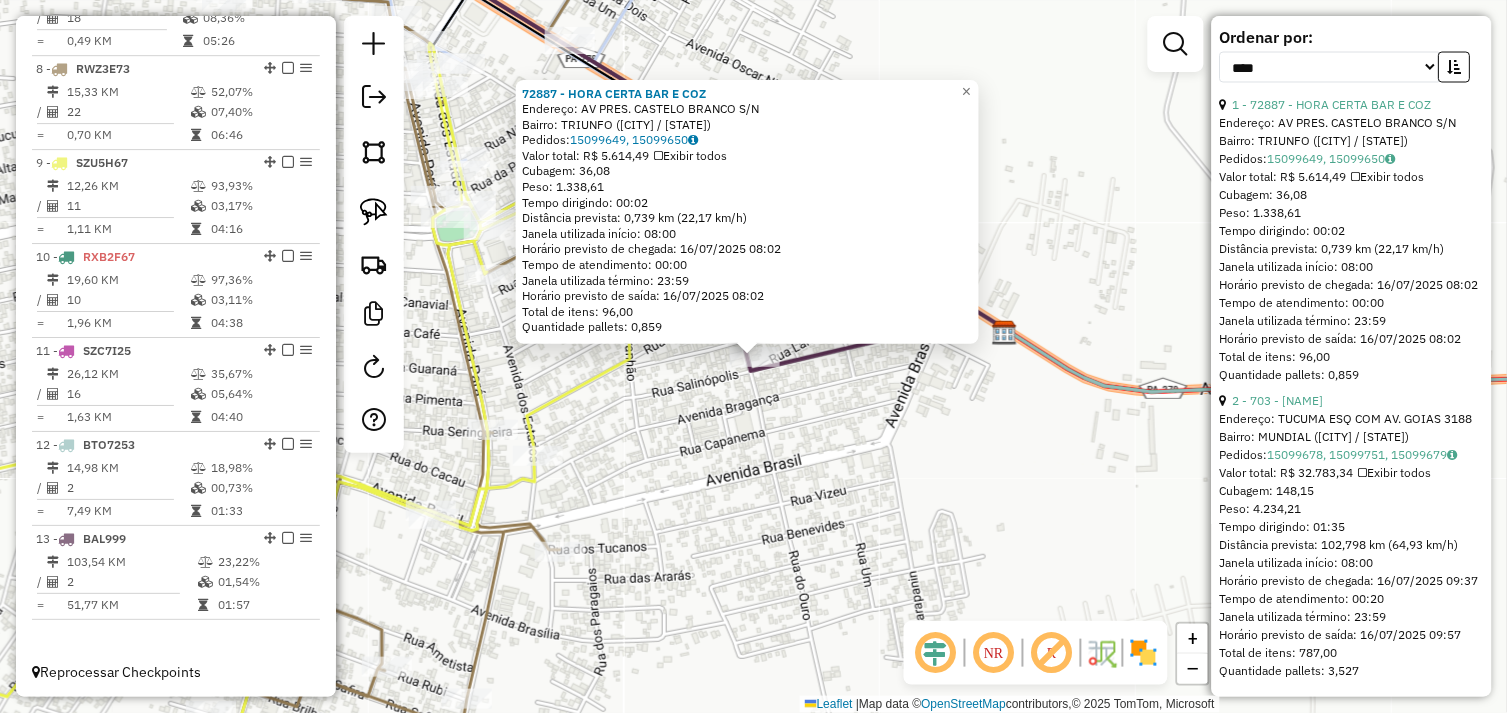 click on "72887 - HORA CERTA BAR E COZ  Endereço:  AV PRES. CASTELO BRANCO S/N   Bairro: TRIUNFO (SAO FELIX DO XINGU / PA)   Pedidos:  15099649, 15099650   Valor total: R$ 5.614,49   Exibir todos   Cubagem: 36,08  Peso: 1.338,61  Tempo dirigindo: 00:02   Distância prevista: 0,739 km (22,17 km/h)   Janela utilizada início: 08:00   Horário previsto de chegada: 16/07/2025 08:02   Tempo de atendimento: 00:00   Janela utilizada término: 23:59   Horário previsto de saída: 16/07/2025 08:02   Total de itens: 96,00   Quantidade pallets: 0,859  × Janela de atendimento Grade de atendimento Capacidade Transportadoras Veículos Cliente Pedidos  Rotas Selecione os dias de semana para filtrar as janelas de atendimento  Seg   Ter   Qua   Qui   Sex   Sáb   Dom  Informe o período da janela de atendimento: De: Até:  Filtrar exatamente a janela do cliente  Considerar janela de atendimento padrão  Selecione os dias de semana para filtrar as grades de atendimento  Seg   Ter   Qua   Qui   Sex   Sáb   Dom   Peso mínimo:   De:  +" 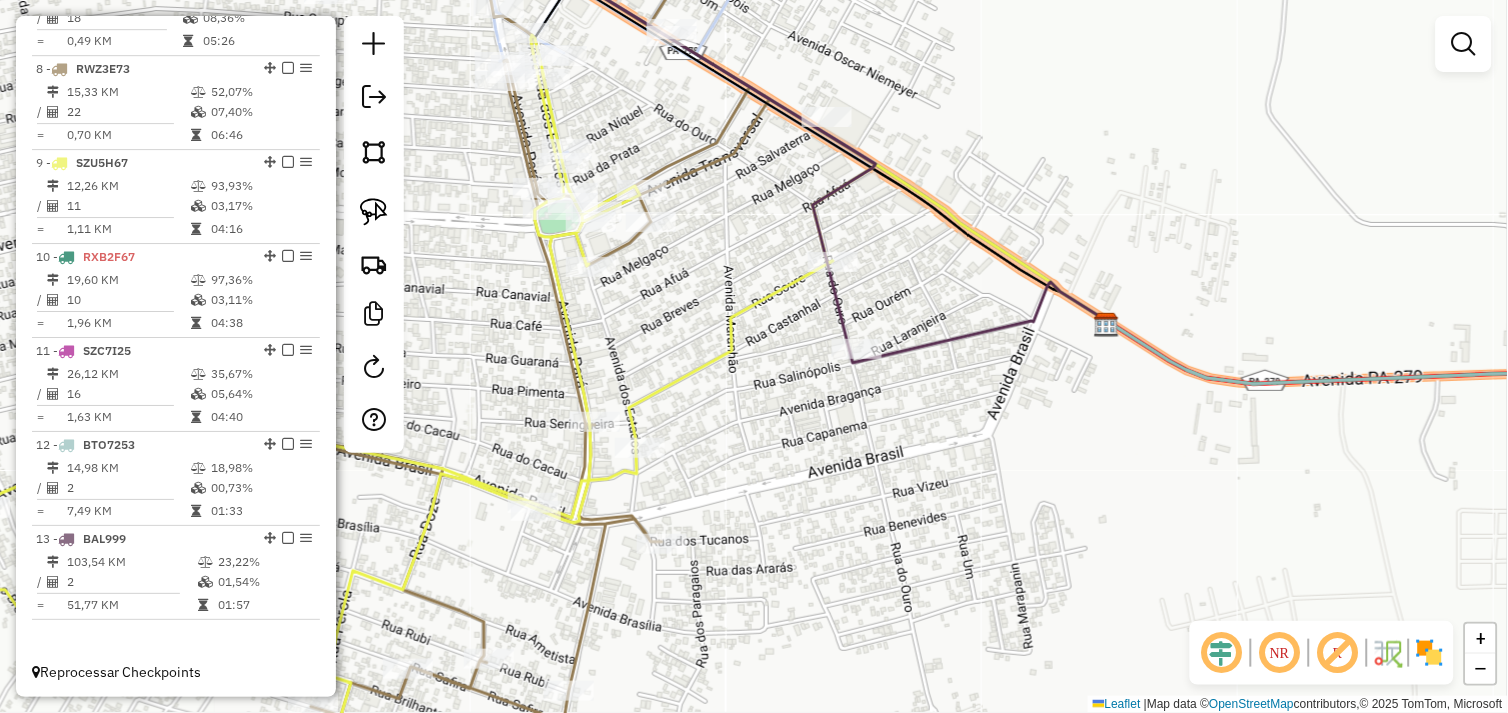 drag, startPoint x: 790, startPoint y: 477, endPoint x: 931, endPoint y: 462, distance: 141.79562 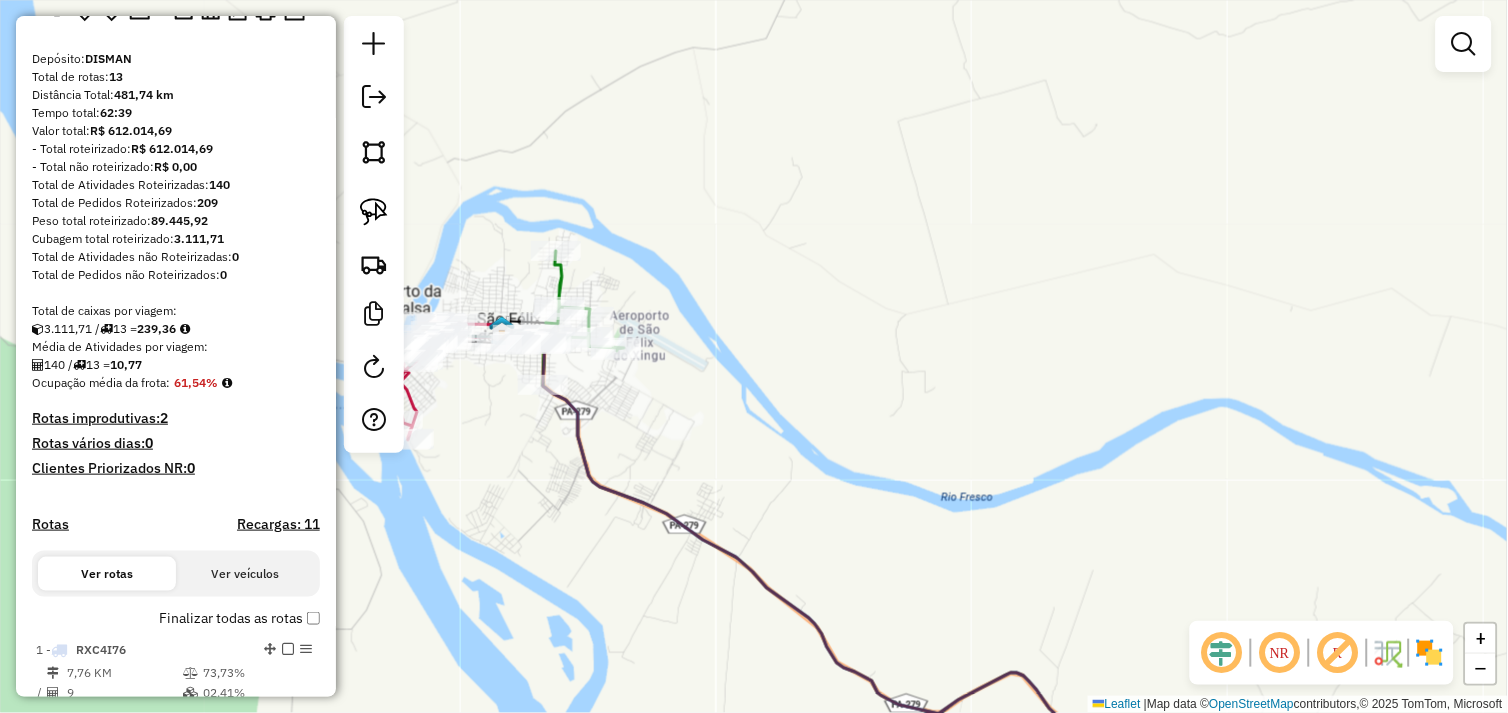 scroll, scrollTop: 0, scrollLeft: 0, axis: both 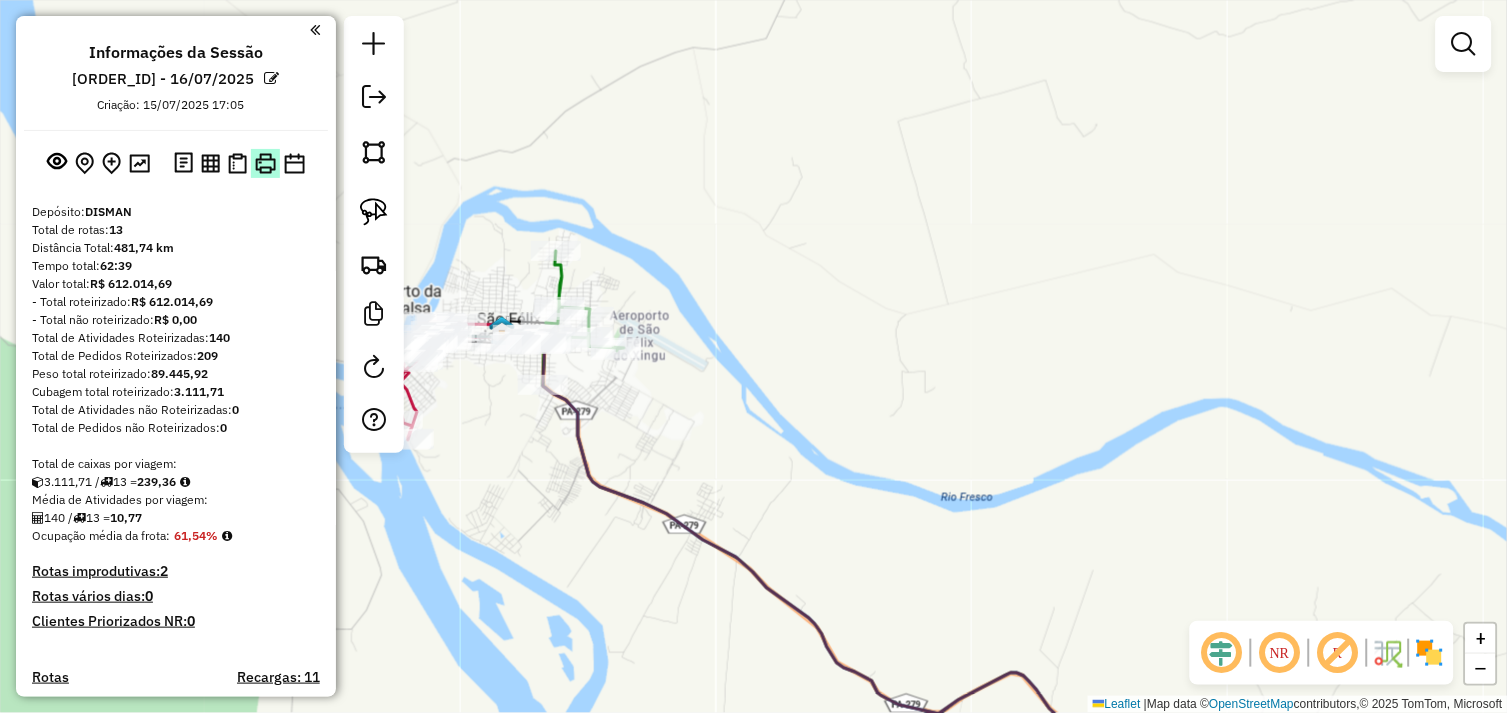 click at bounding box center [265, 163] 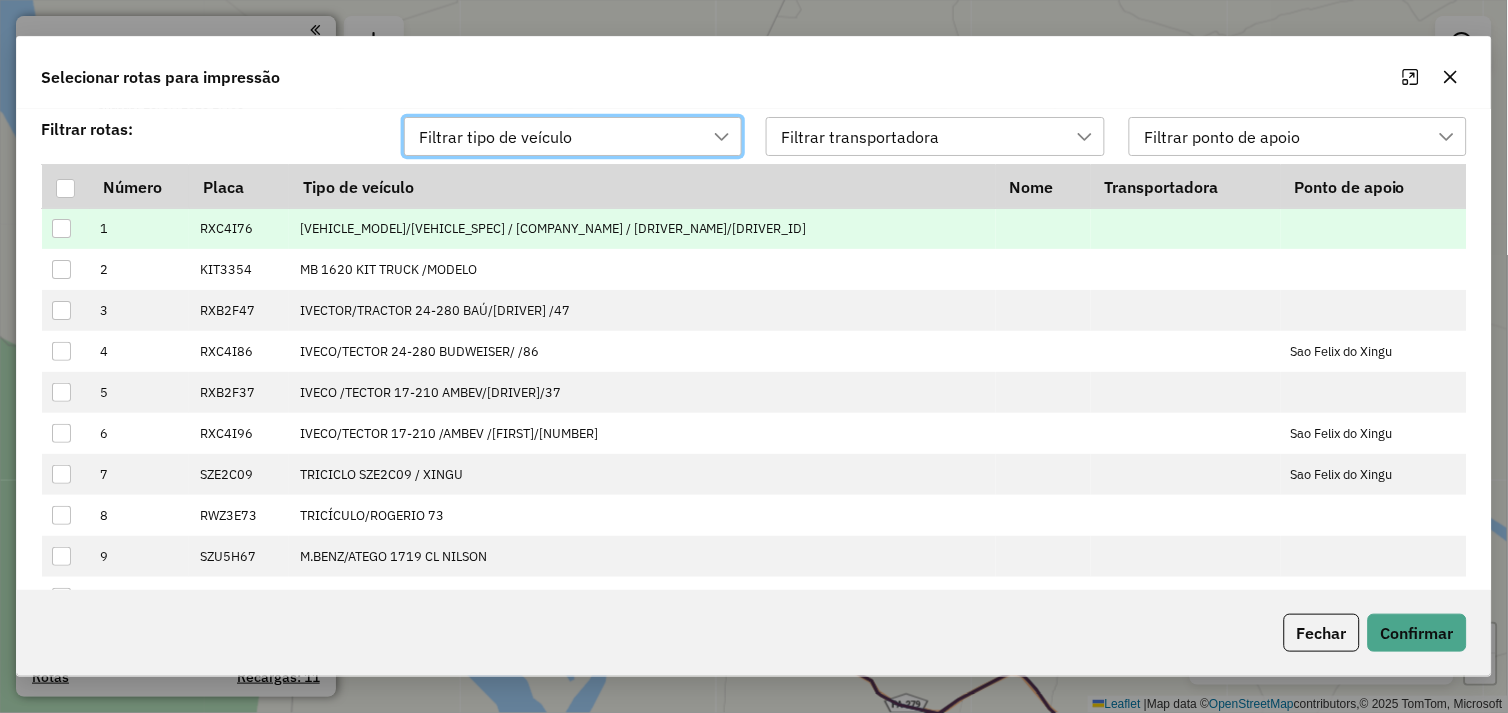 scroll, scrollTop: 13, scrollLeft: 88, axis: both 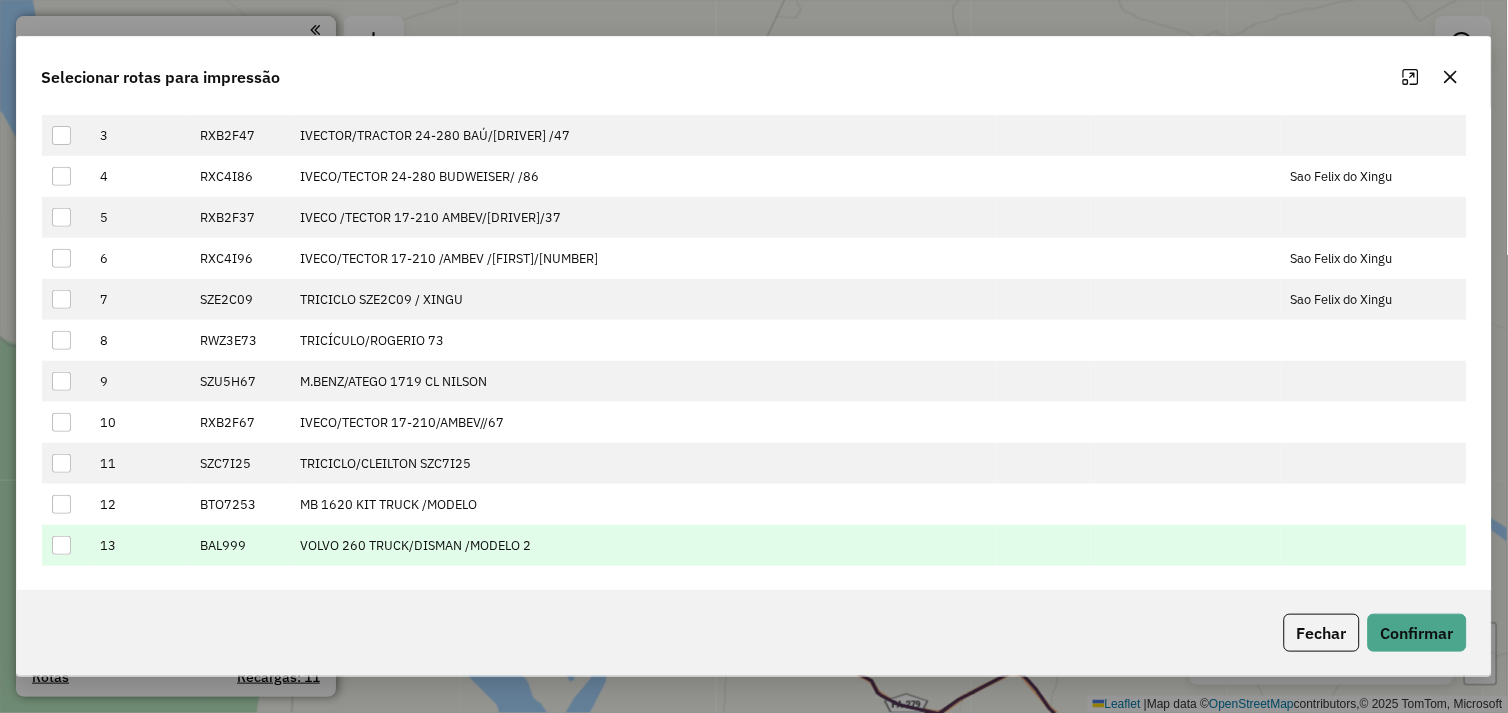click at bounding box center [61, 545] 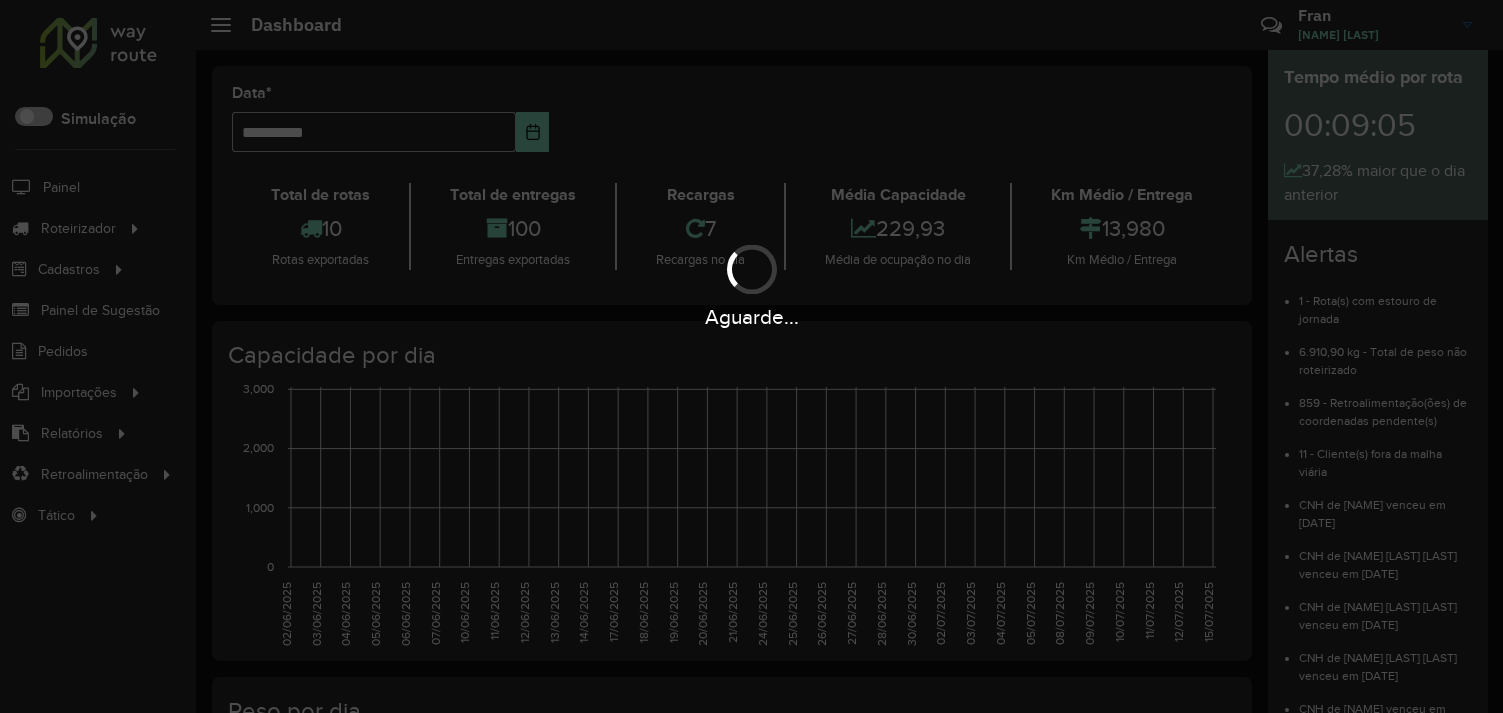 scroll, scrollTop: 0, scrollLeft: 0, axis: both 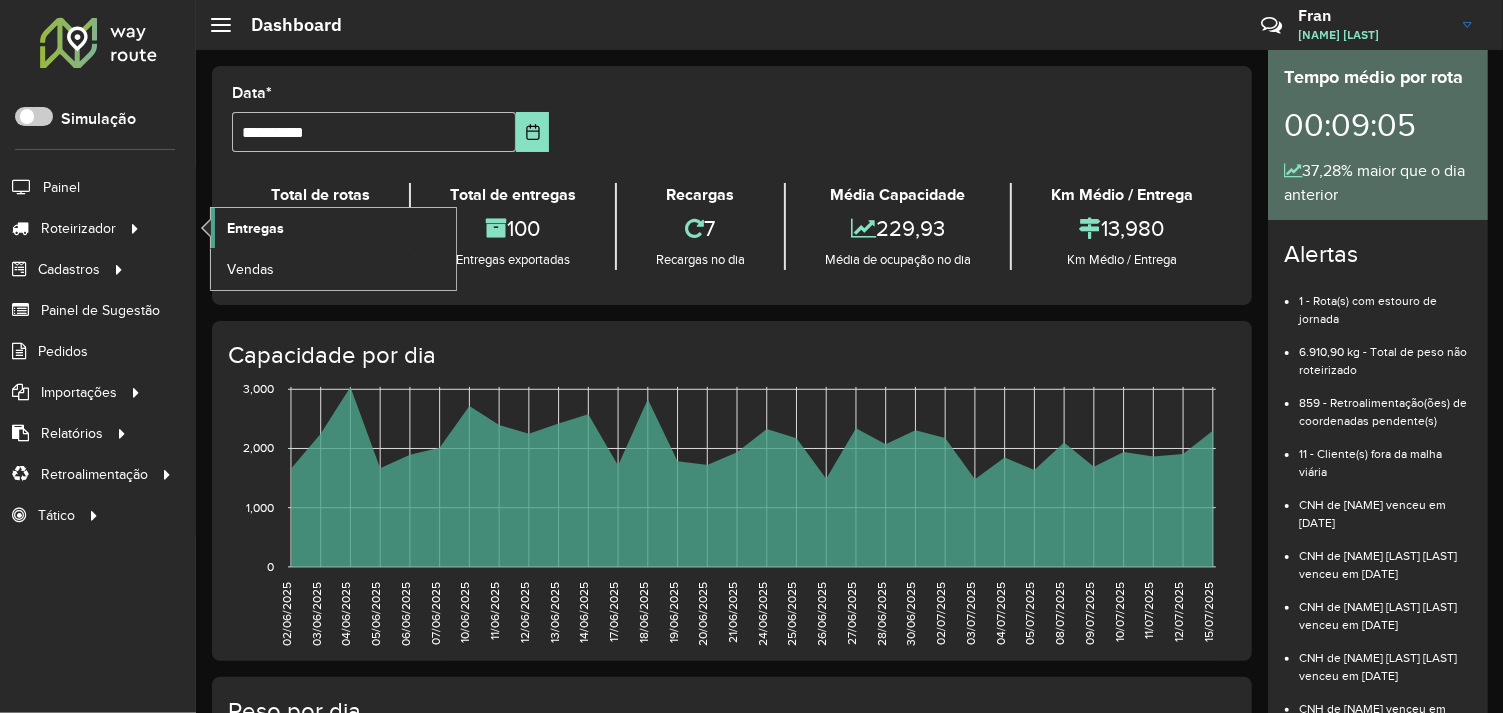 click on "Entregas" 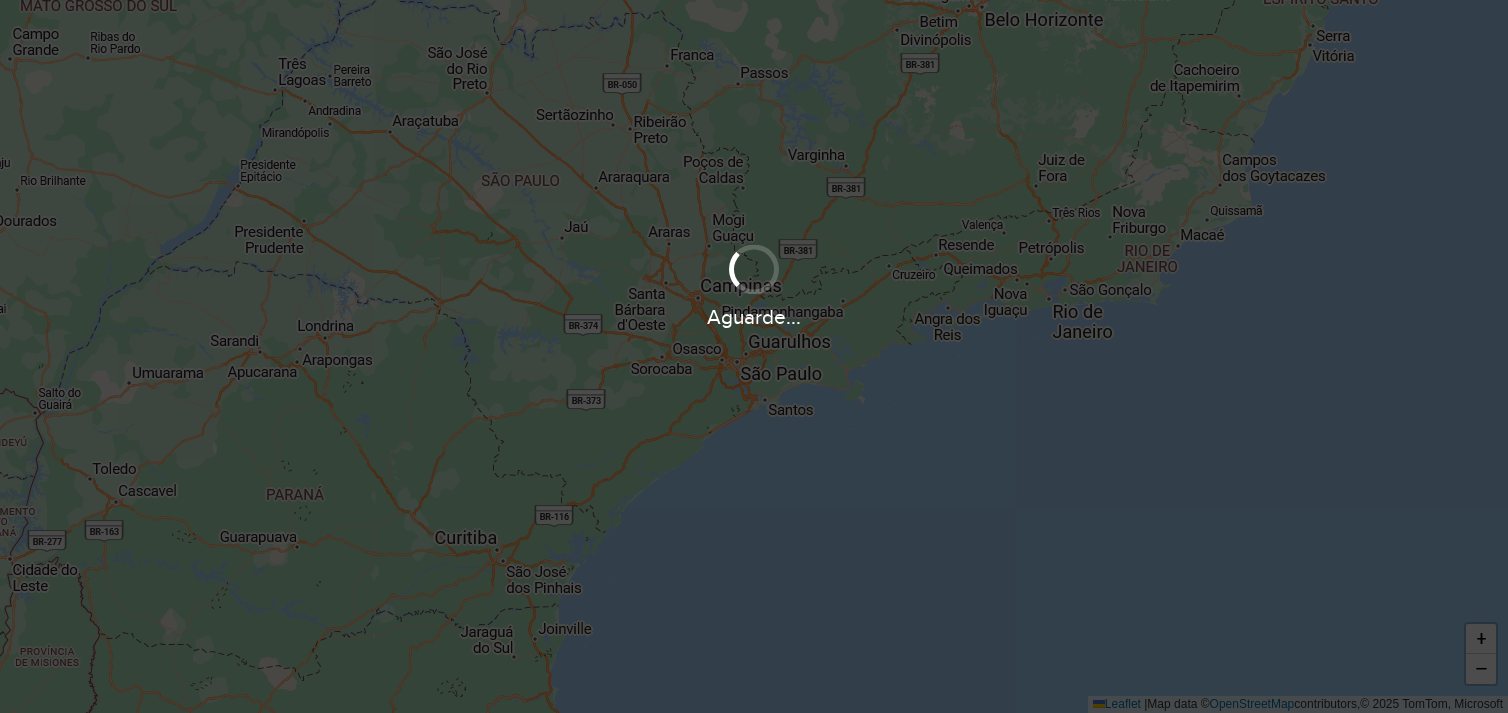 scroll, scrollTop: 0, scrollLeft: 0, axis: both 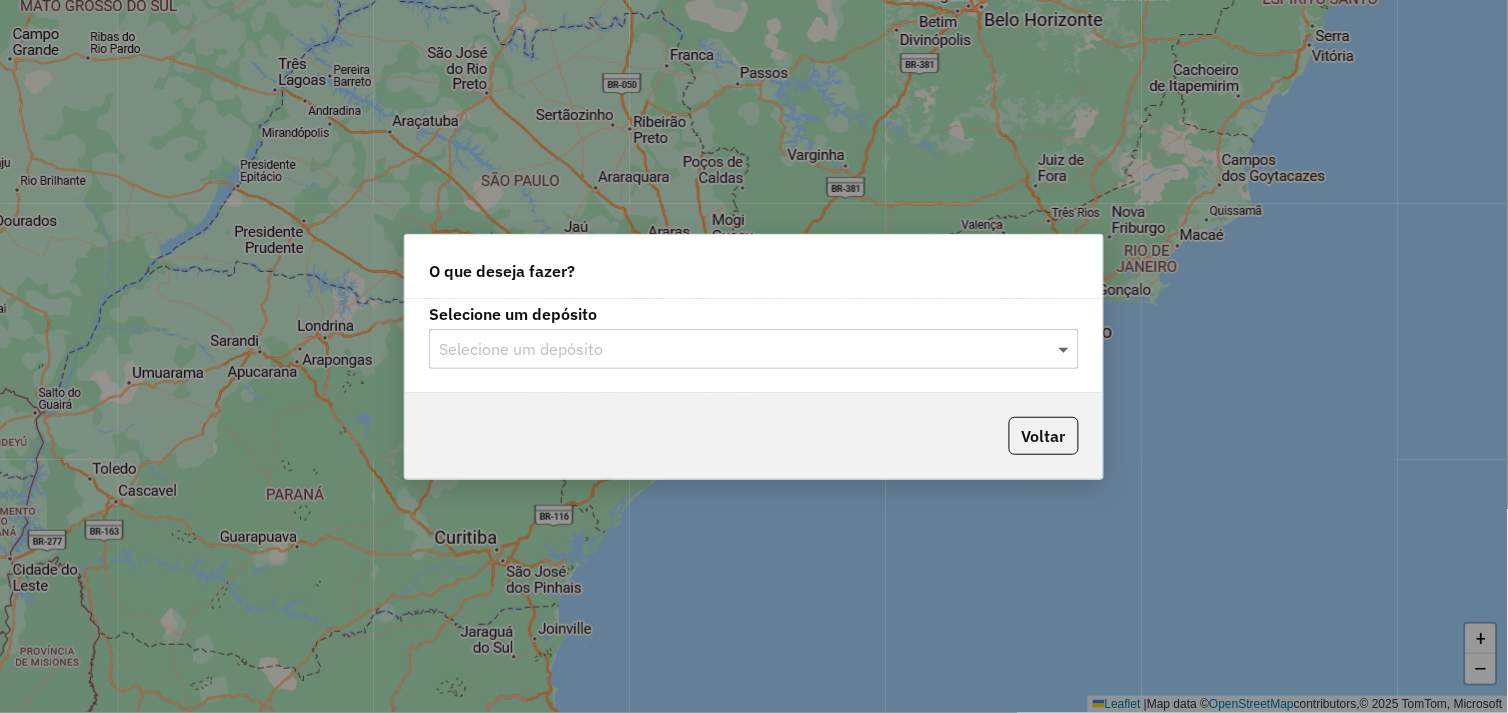 click 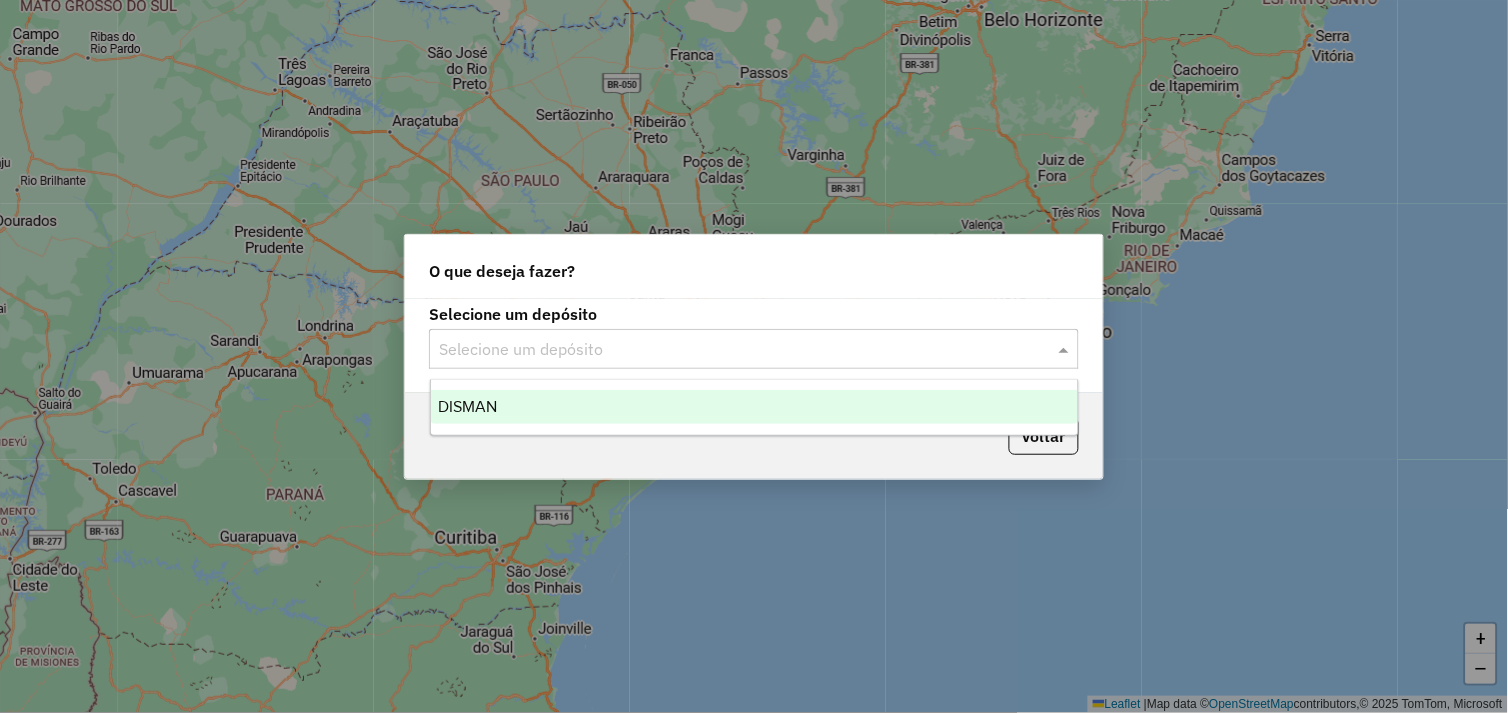click on "DISMAN" at bounding box center [755, 407] 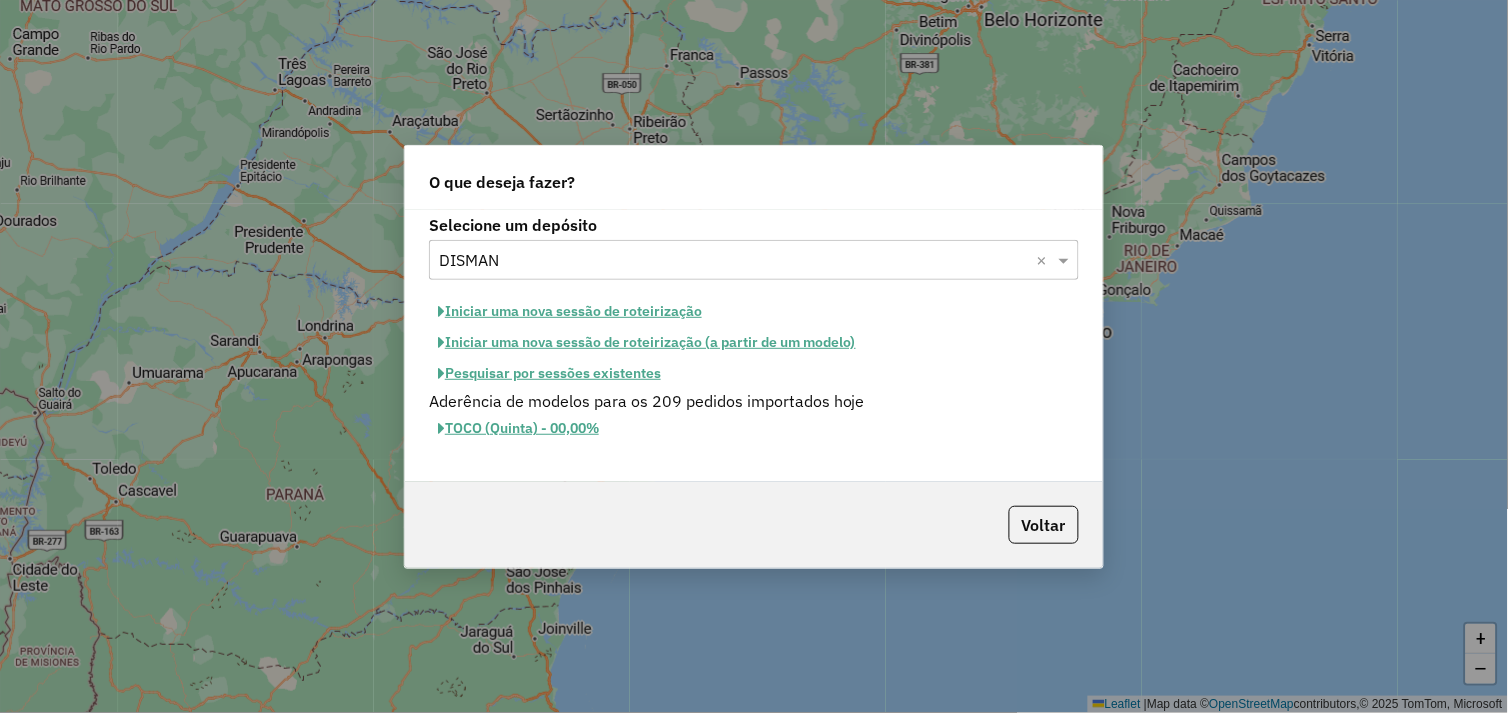 click on "Pesquisar por sessões existentes" 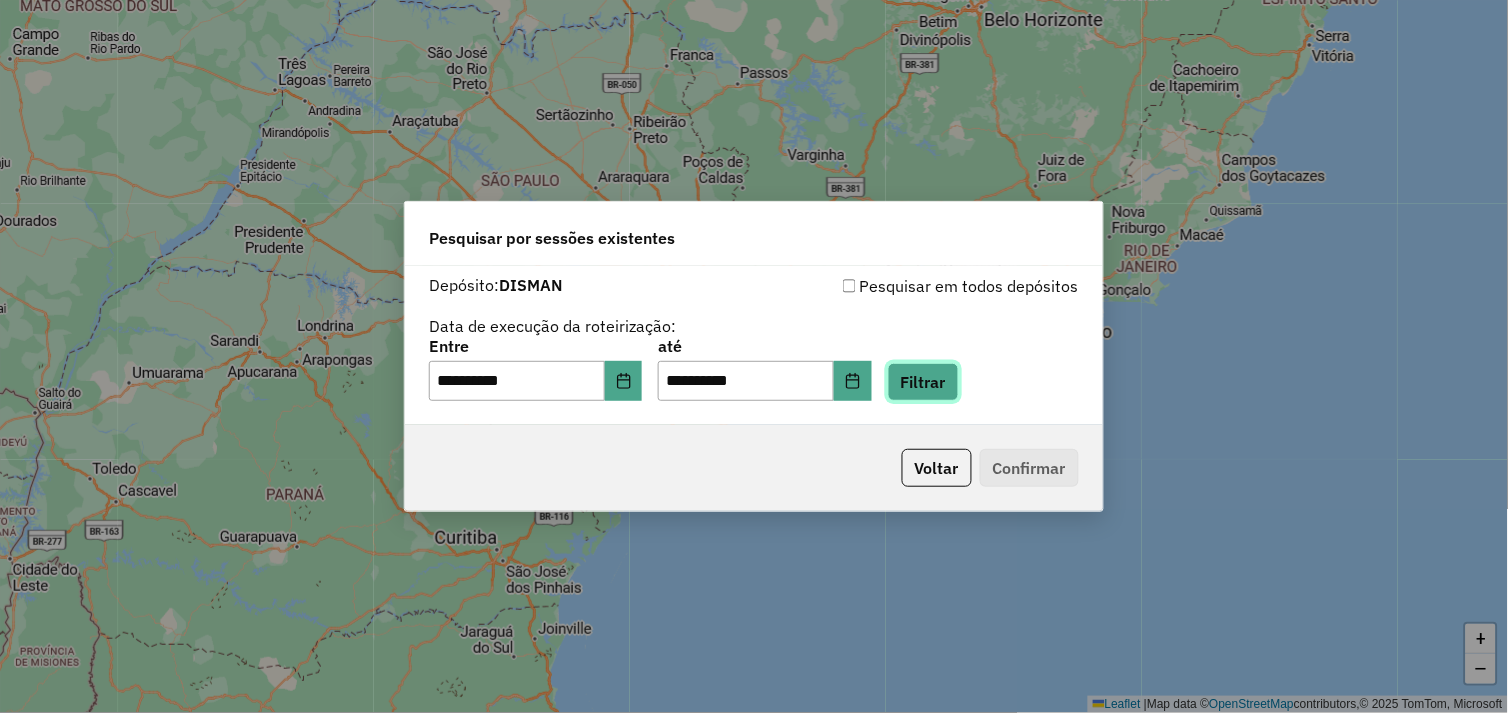 click on "Filtrar" 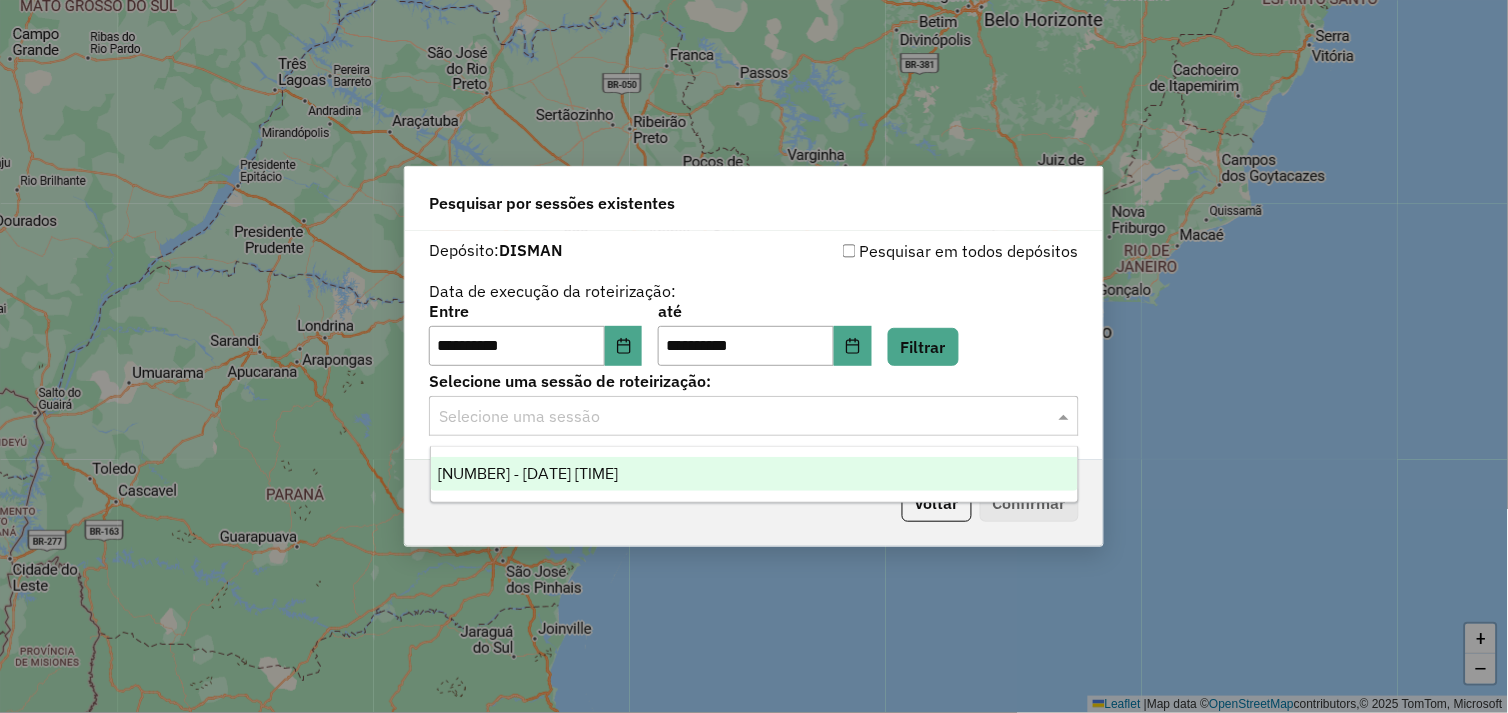 click 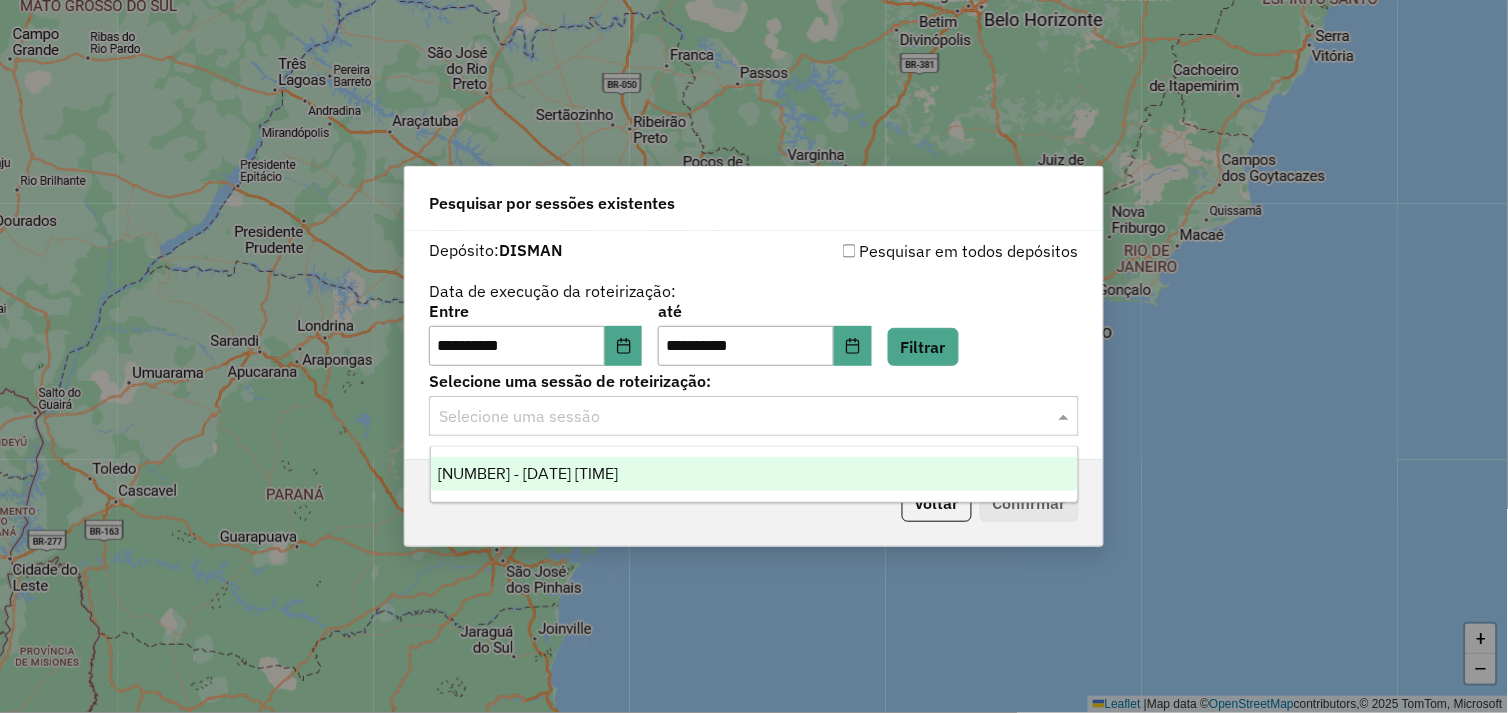 click on "[NUMBER] - [DATE] [TIME]" at bounding box center (755, 474) 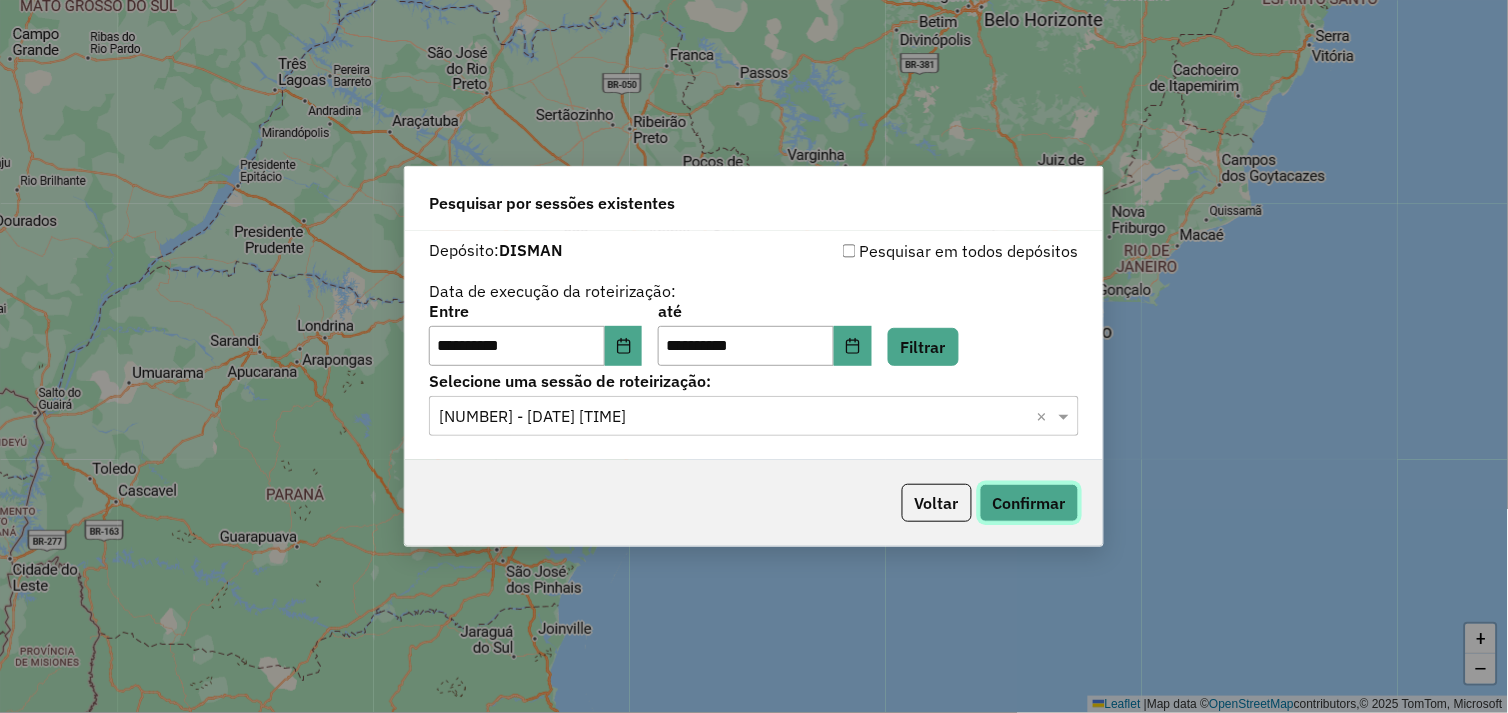 click on "Confirmar" 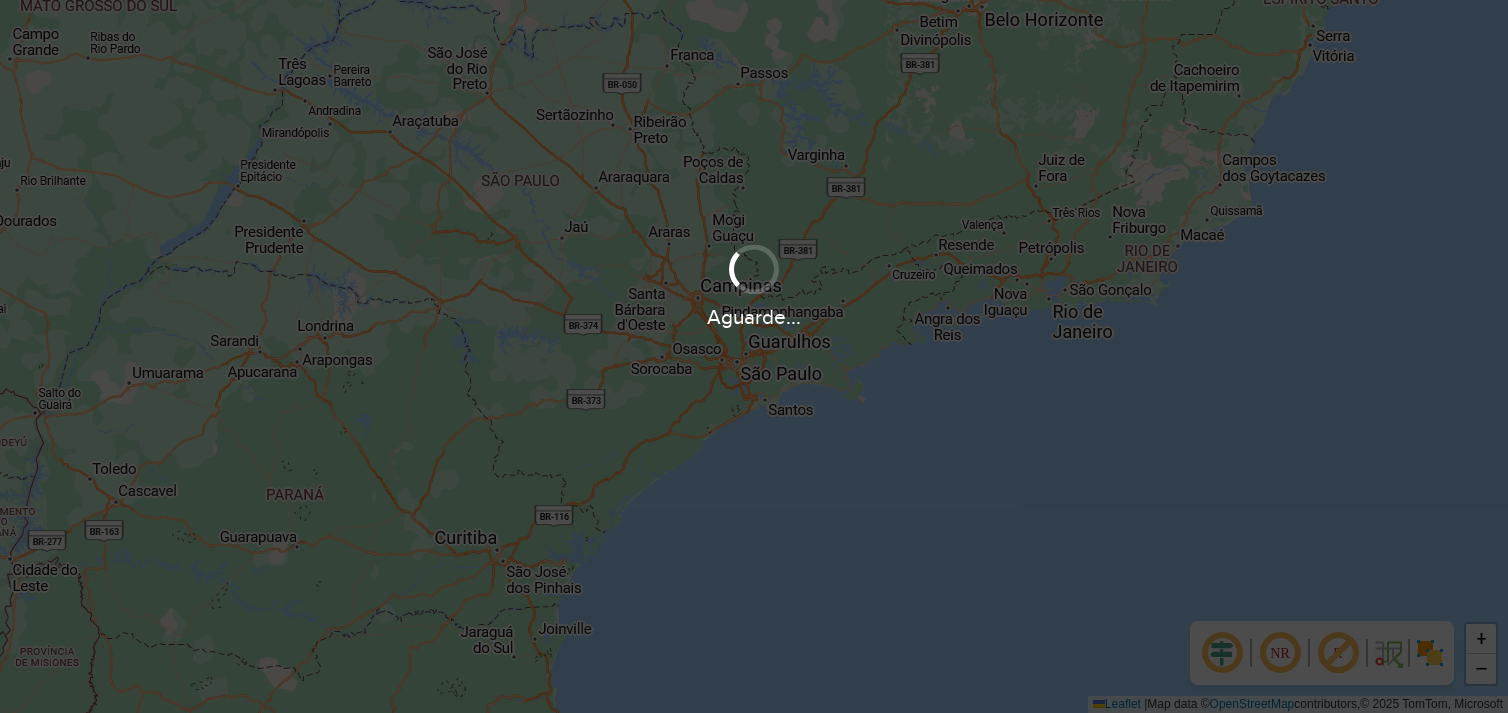 scroll, scrollTop: 0, scrollLeft: 0, axis: both 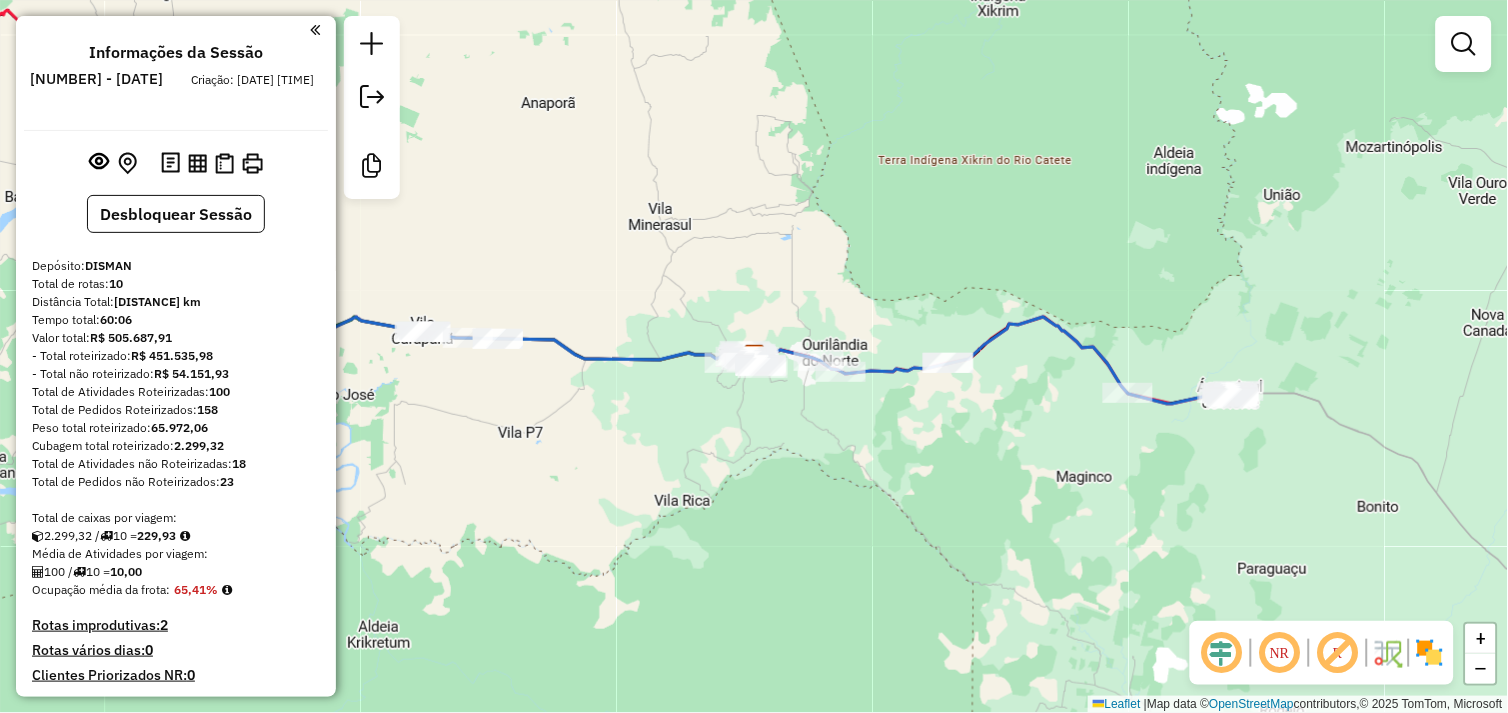 drag, startPoint x: 946, startPoint y: 483, endPoint x: 1070, endPoint y: 497, distance: 124.78782 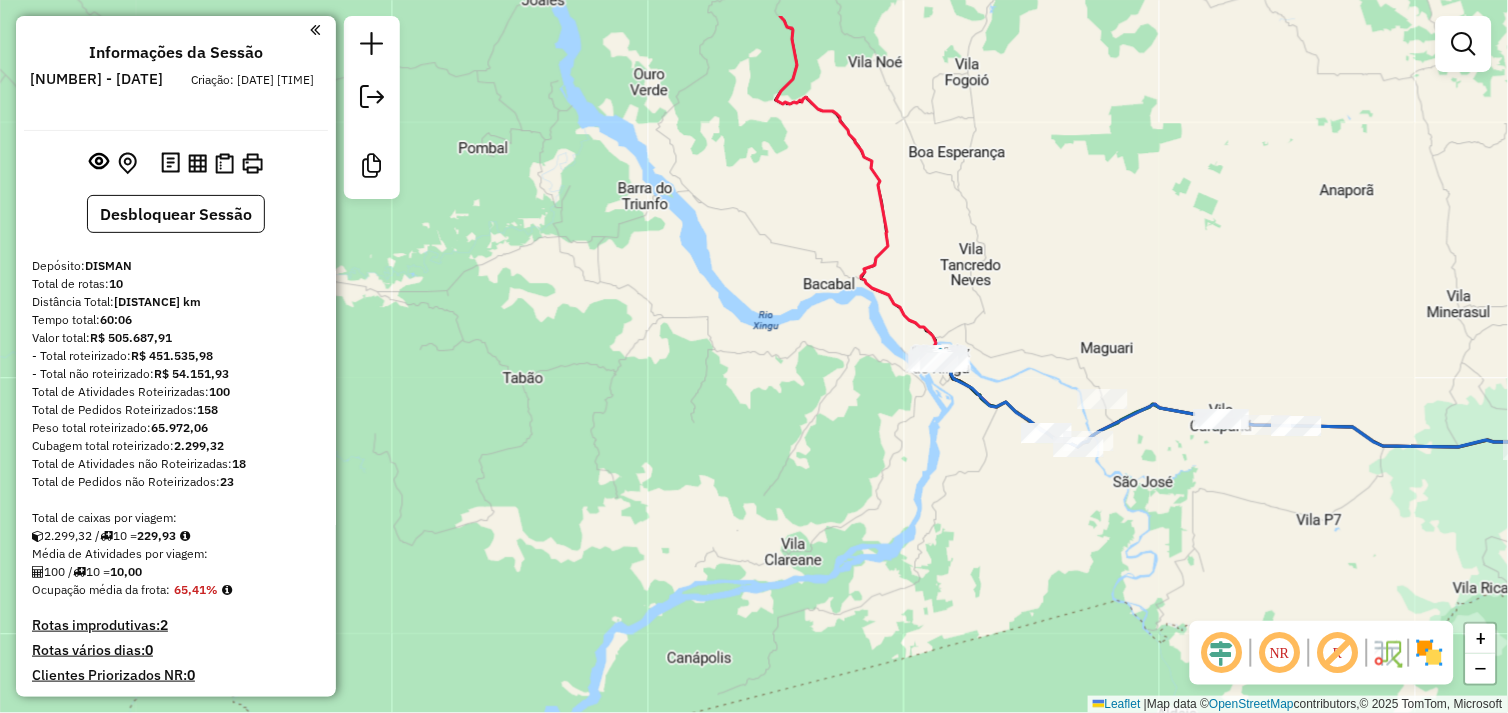 click on "Janela de atendimento Grade de atendimento Capacidade Transportadoras Veículos Cliente Pedidos  Rotas Selecione os dias de semana para filtrar as janelas de atendimento  Seg   Ter   Qua   Qui   Sex   Sáb   Dom  Informe o período da janela de atendimento: De: Até:  Filtrar exatamente a janela do cliente  Considerar janela de atendimento padrão  Selecione os dias de semana para filtrar as grades de atendimento  Seg   Ter   Qua   Qui   Sex   Sáb   Dom   Considerar clientes sem dia de atendimento cadastrado  Clientes fora do dia de atendimento selecionado Filtrar as atividades entre os valores definidos abaixo:  Peso mínimo:   Peso máximo:   Cubagem mínima:   Cubagem máxima:   De:   Até:  Filtrar as atividades entre o tempo de atendimento definido abaixo:  De:   Até:   Considerar capacidade total dos clientes não roteirizados Transportadora: Selecione um ou mais itens Tipo de veículo: Selecione um ou mais itens Veículo: Selecione um ou mais itens Motorista: Selecione um ou mais itens Nome: Rótulo:" 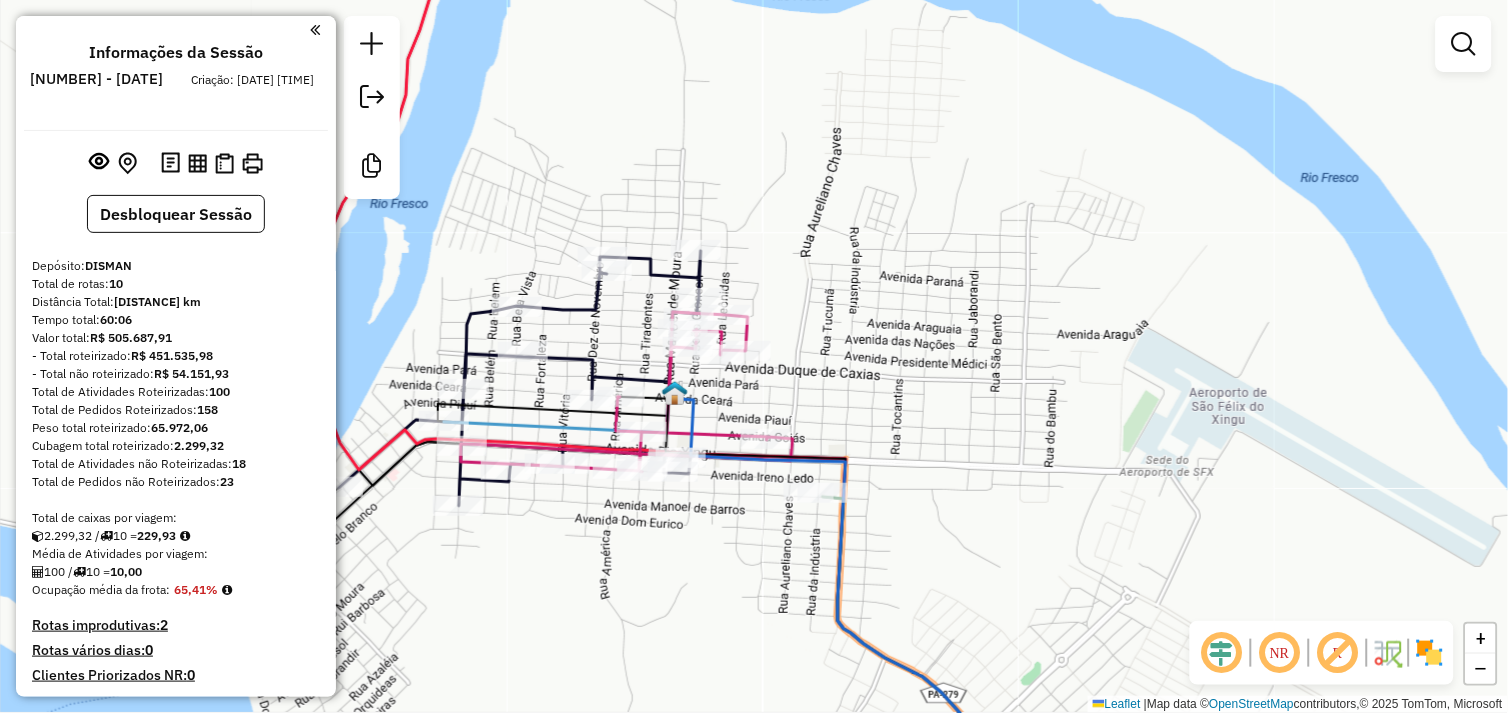 drag, startPoint x: 805, startPoint y: 528, endPoint x: 804, endPoint y: 514, distance: 14.035668 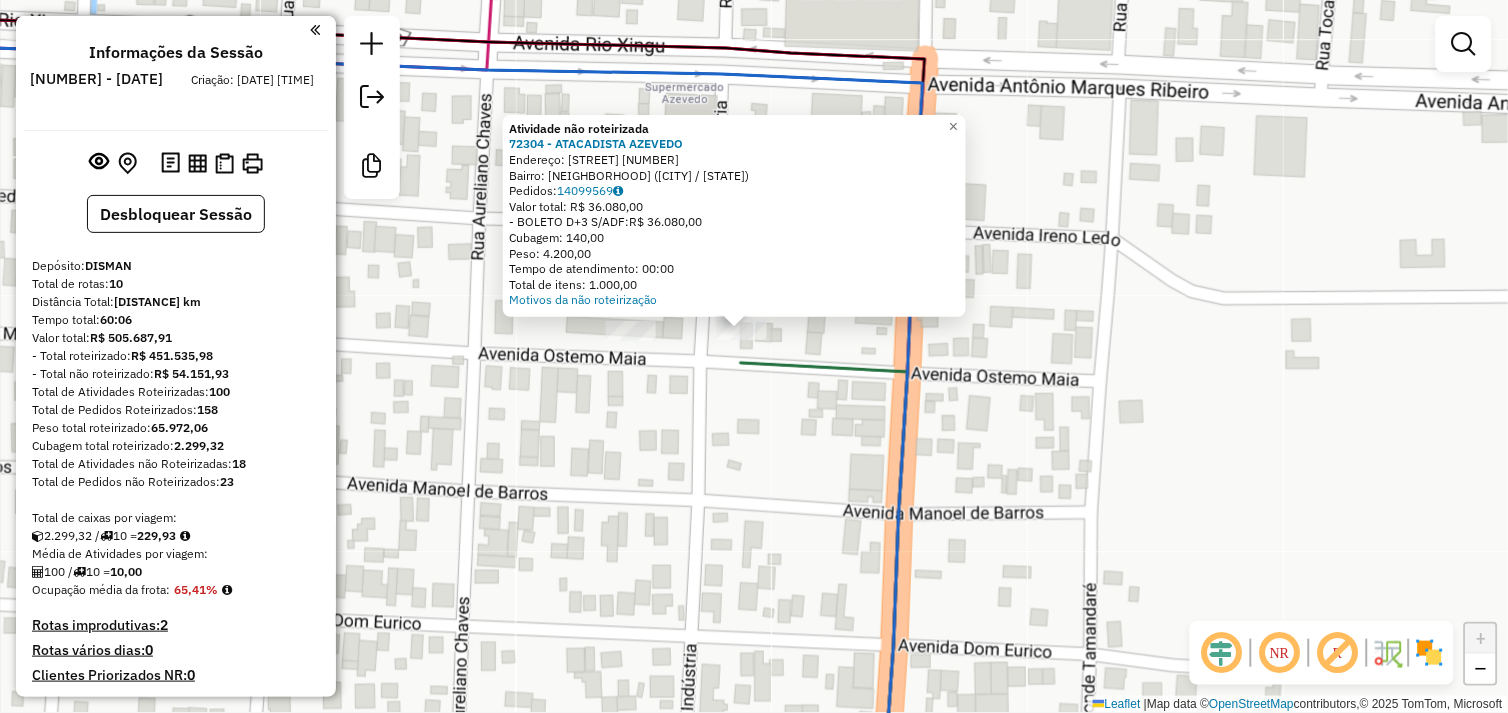 click on "Atividade não roteirizada [NUMBER] - [NAME] Endereço: [STREET] [NUMBER] Bairro: [NEIGHBORHOOD] ([CITY] / [STATE]) Pedidos: [NUMBER] Valor total: [CURRENCY] [AMOUNT] - BOLETO D+3 S/ADF: [CURRENCY] [AMOUNT] Cubagem: [AMOUNT] Peso: [AMOUNT] Tempo de atendimento: [TIME] Total de itens: [AMOUNT] Motivos da não roteirização × Janela de atendimento Grade de atendimento Capacidade Transportadoras Veículos Cliente Pedidos Rotas Selecione os dias de semana para filtrar as janelas de atendimento Seg Ter Qua Qui Sex Sáb Dom Informe o período da janela de atendimento: De: Até: Filtrar exatamente a janela do cliente Considerar janela de atendimento padrão Selecione os dias de semana para filtrar as grades de atendimento Seg Ter Qua Qui Sex Sáb Dom Considerar clientes sem dia de atendimento cadastrado Clientes fora do dia de atendimento selecionado Filtrar as atividades entre os valores definidos abaixo: Peso mínimo: Peso máximo: Cubagem mínima: De:" 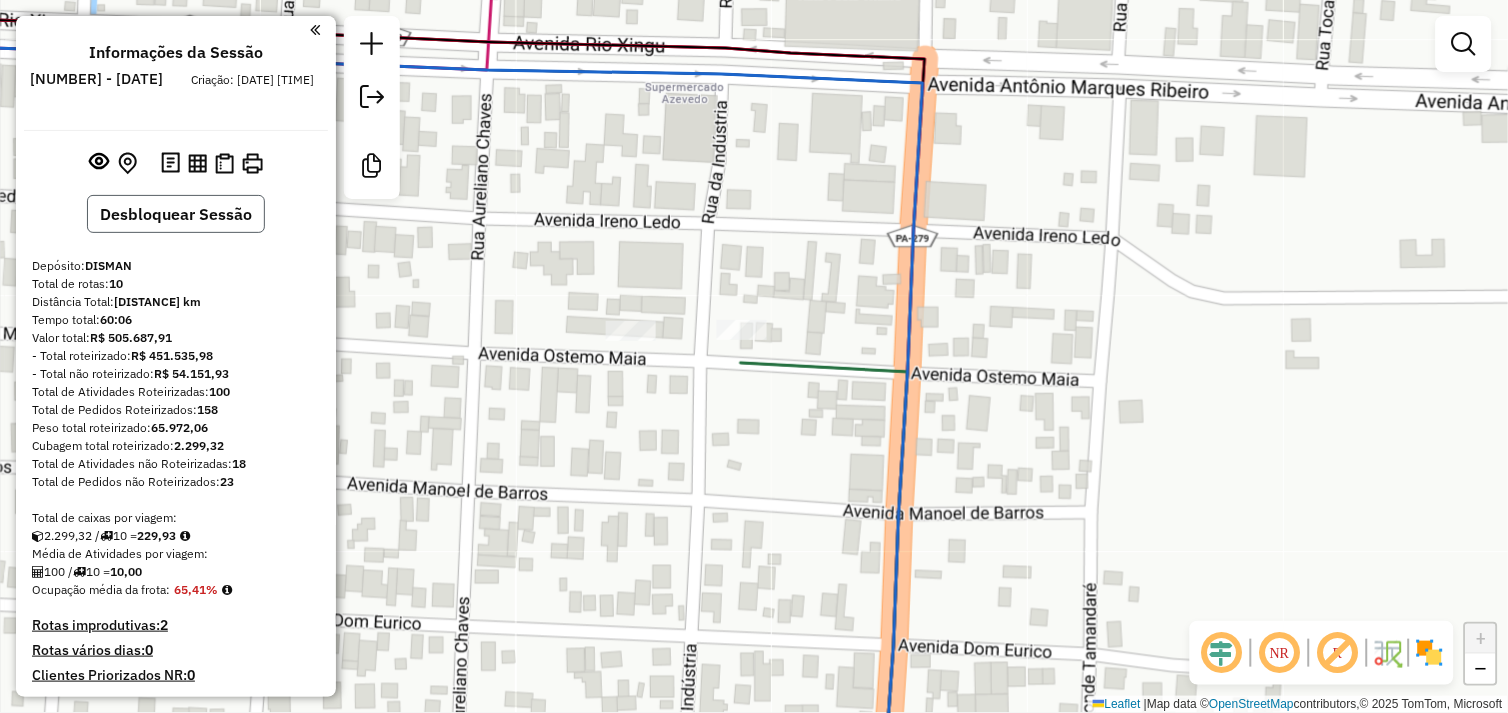 click on "Desbloquear Sessão" at bounding box center [176, 214] 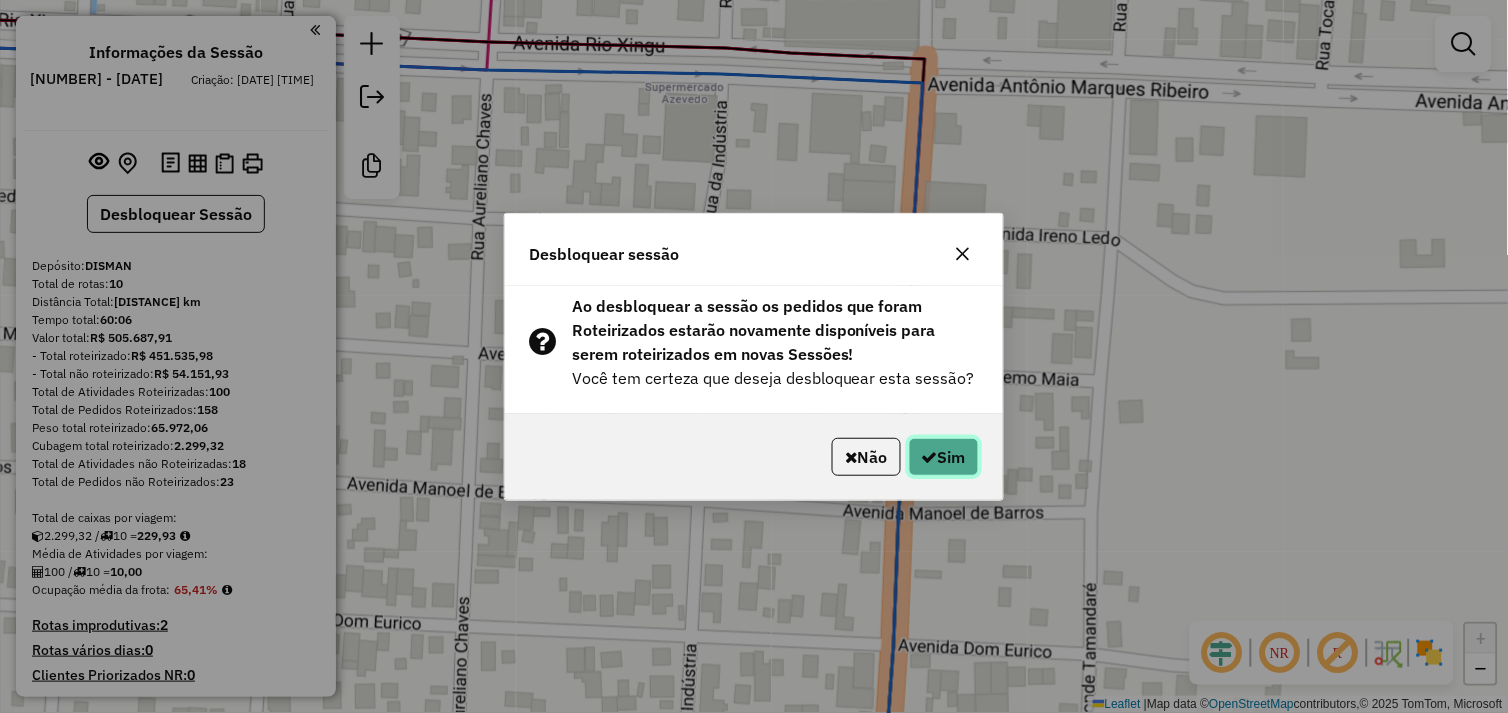 click 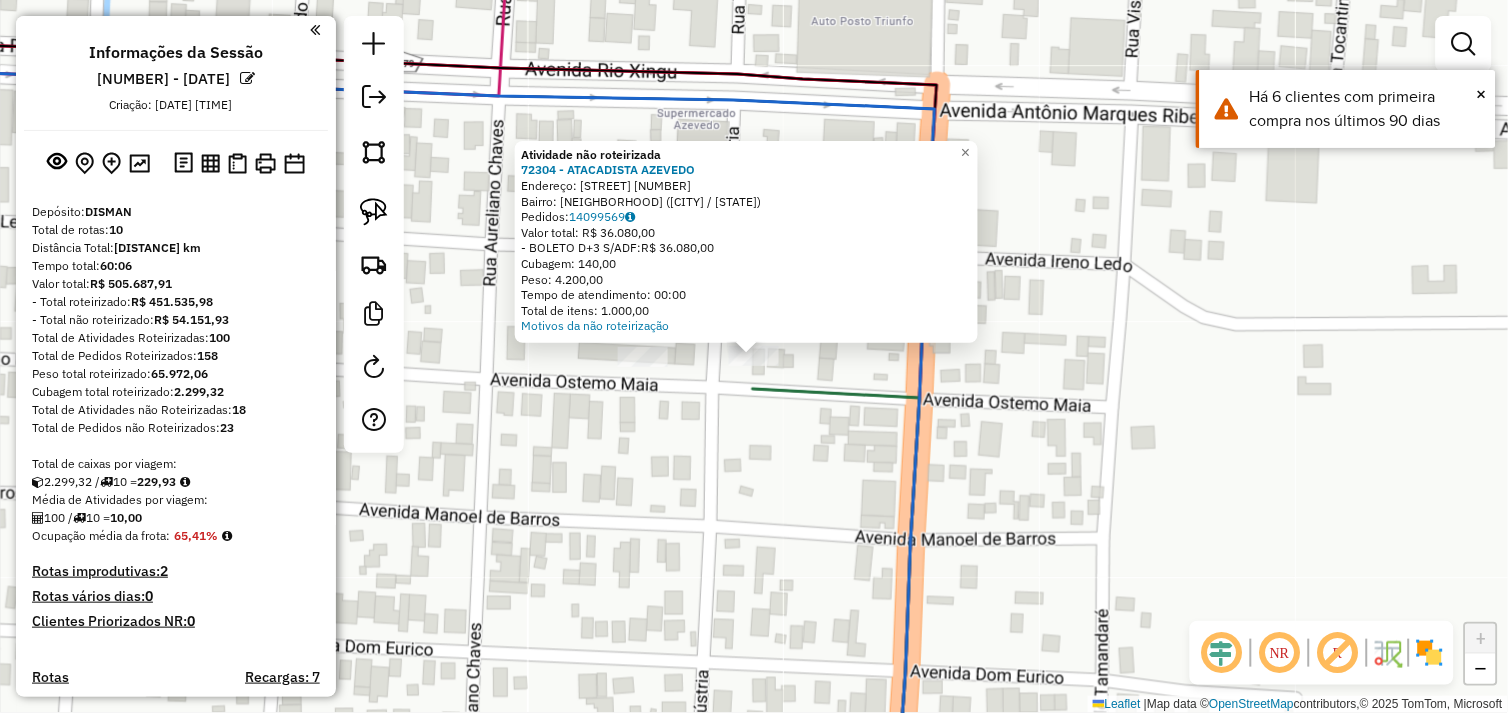 click on "Atividade não roteirizada 72304 - ATACADISTA AZEVEDO  Endereço:  AVENIDA OSTERNO MAIA 1817   Bairro: ALECRIM (SAO FELIX DO XINGU / PA)   Pedidos:  14099569   Valor total: R$ 36.080,00   - BOLETO D+3 S/ADF:  R$ 36.080,00   Cubagem: 140,00   Peso: 4.200,00   Tempo de atendimento: 00:00   Total de itens: 1.000,00  Motivos da não roteirização × Janela de atendimento Grade de atendimento Capacidade Transportadoras Veículos Cliente Pedidos  Rotas Selecione os dias de semana para filtrar as janelas de atendimento  Seg   Ter   Qua   Qui   Sex   Sáb   Dom  Informe o período da janela de atendimento: De: Até:  Filtrar exatamente a janela do cliente  Considerar janela de atendimento padrão  Selecione os dias de semana para filtrar as grades de atendimento  Seg   Ter   Qua   Qui   Sex   Sáb   Dom   Considerar clientes sem dia de atendimento cadastrado  Clientes fora do dia de atendimento selecionado Filtrar as atividades entre os valores definidos abaixo:  Peso mínimo:   Peso máximo:   Cubagem mínima:  De:" 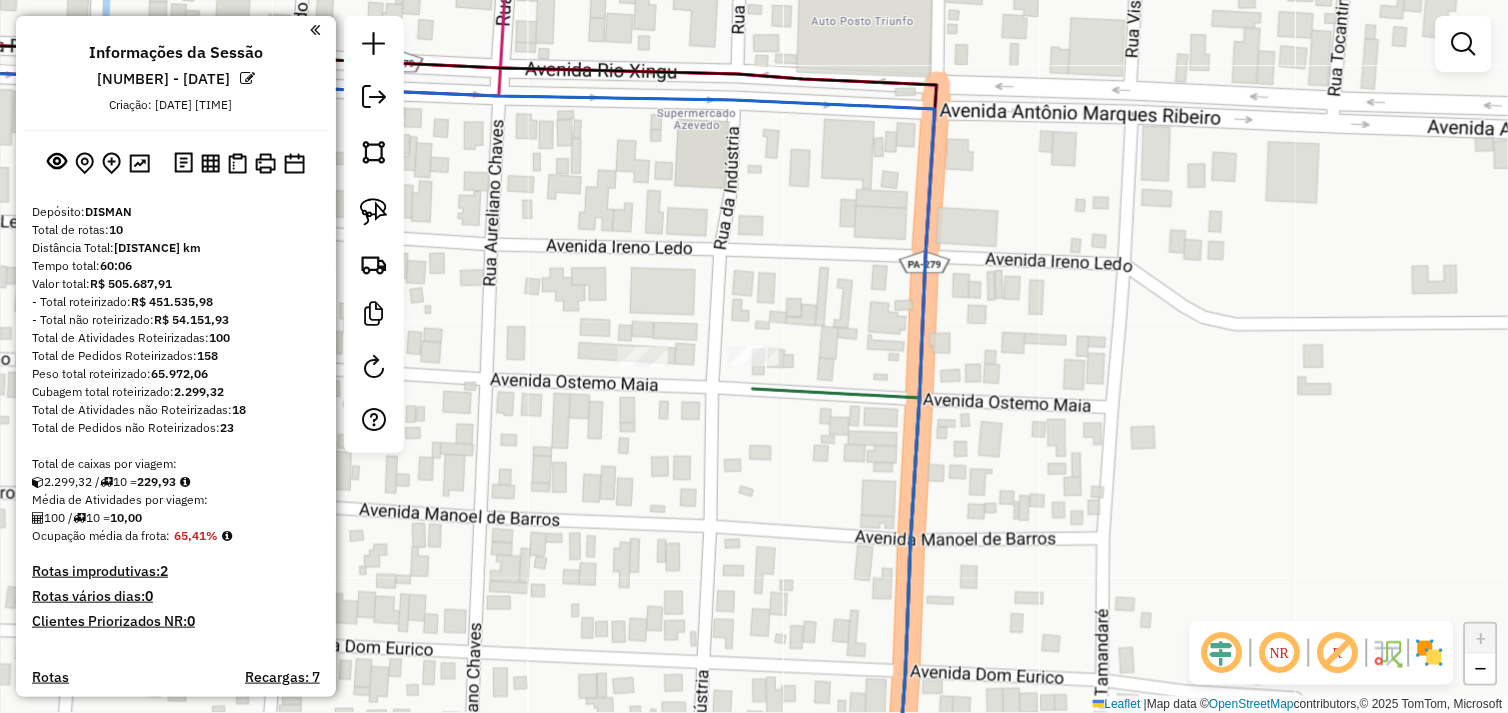 drag, startPoint x: 385, startPoint y: 206, endPoint x: 482, endPoint y: 241, distance: 103.121284 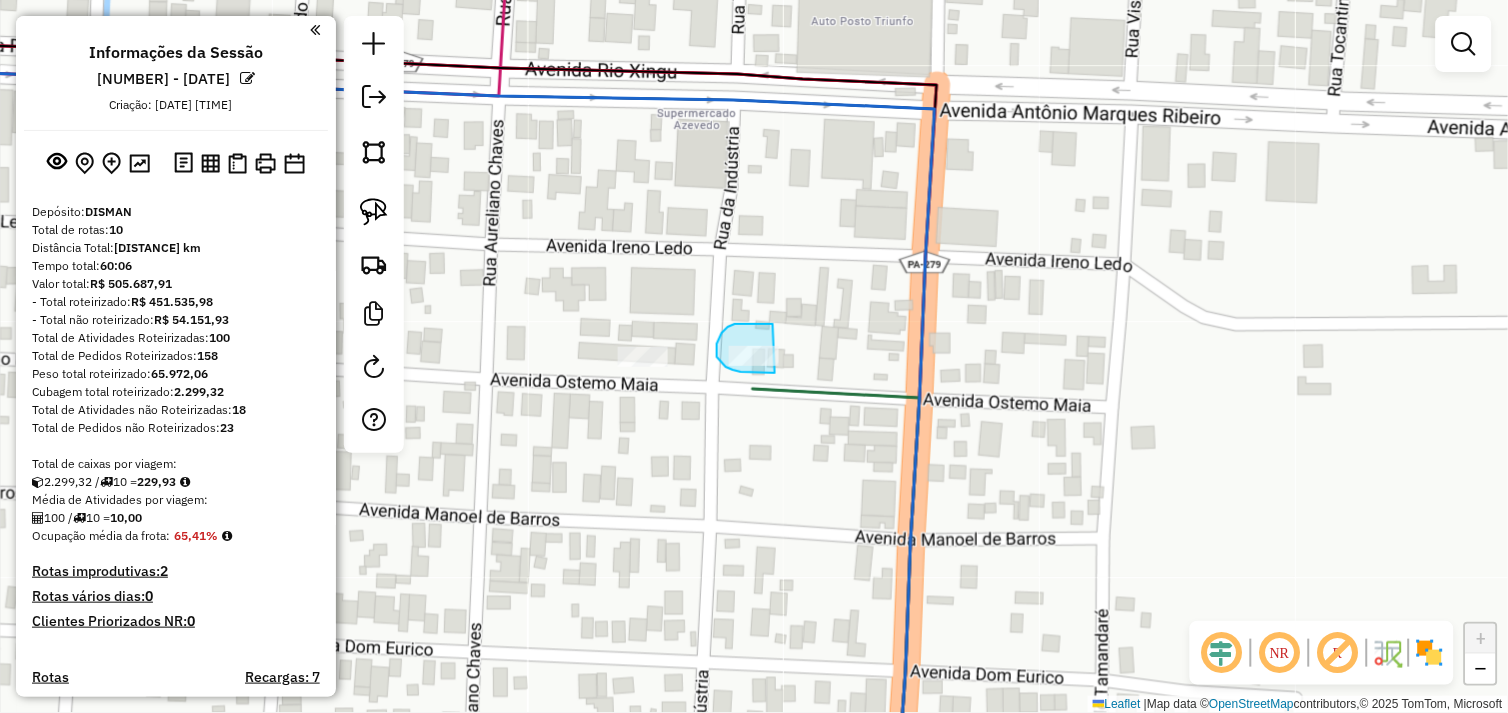 drag, startPoint x: 767, startPoint y: 324, endPoint x: 775, endPoint y: 373, distance: 49.648766 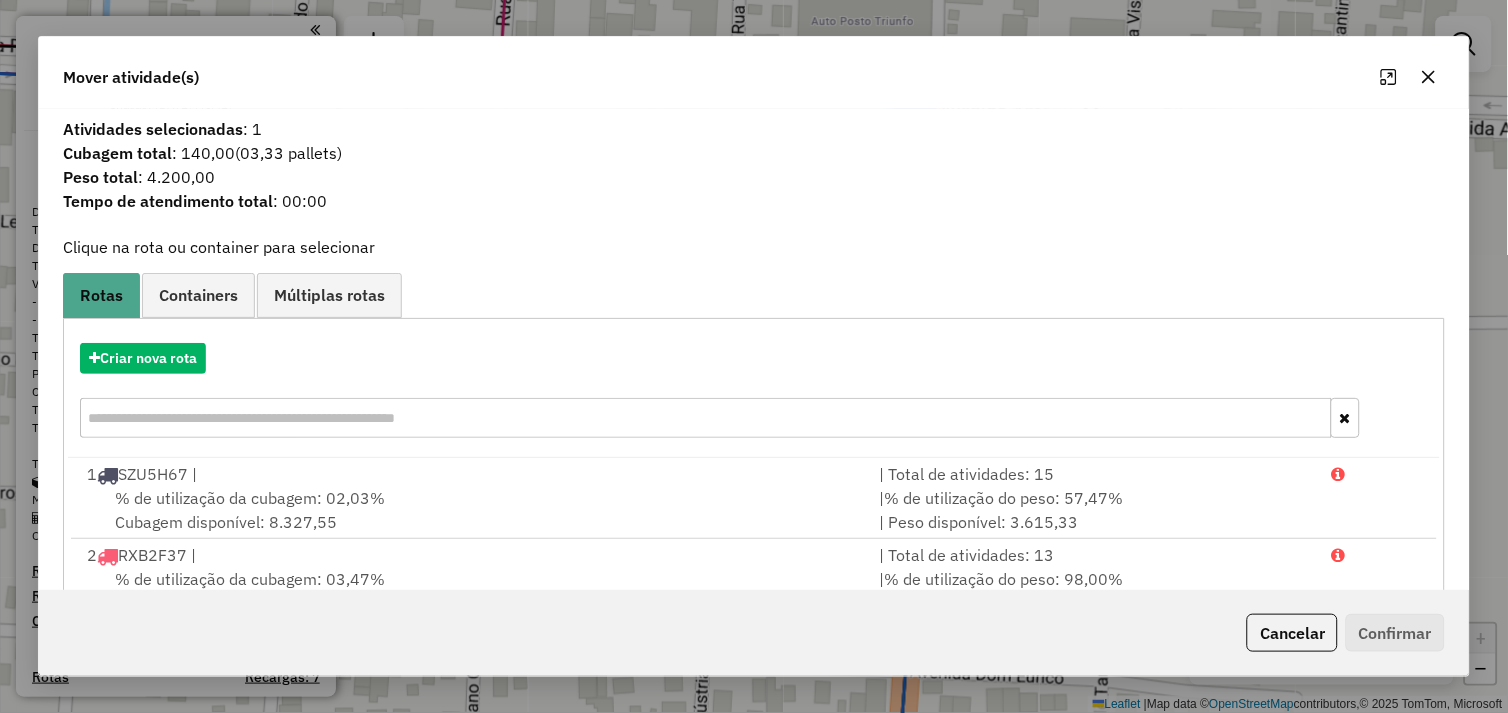 click 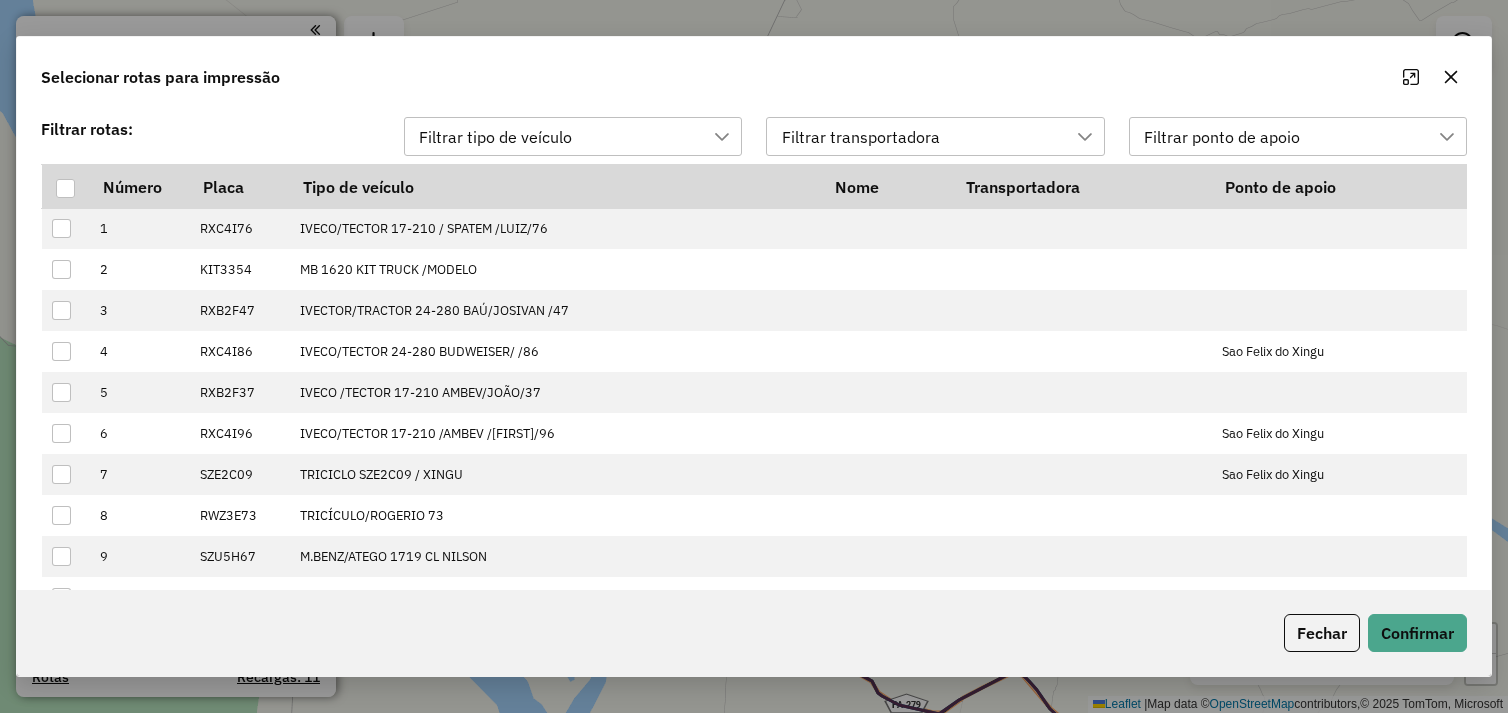 scroll, scrollTop: 0, scrollLeft: 0, axis: both 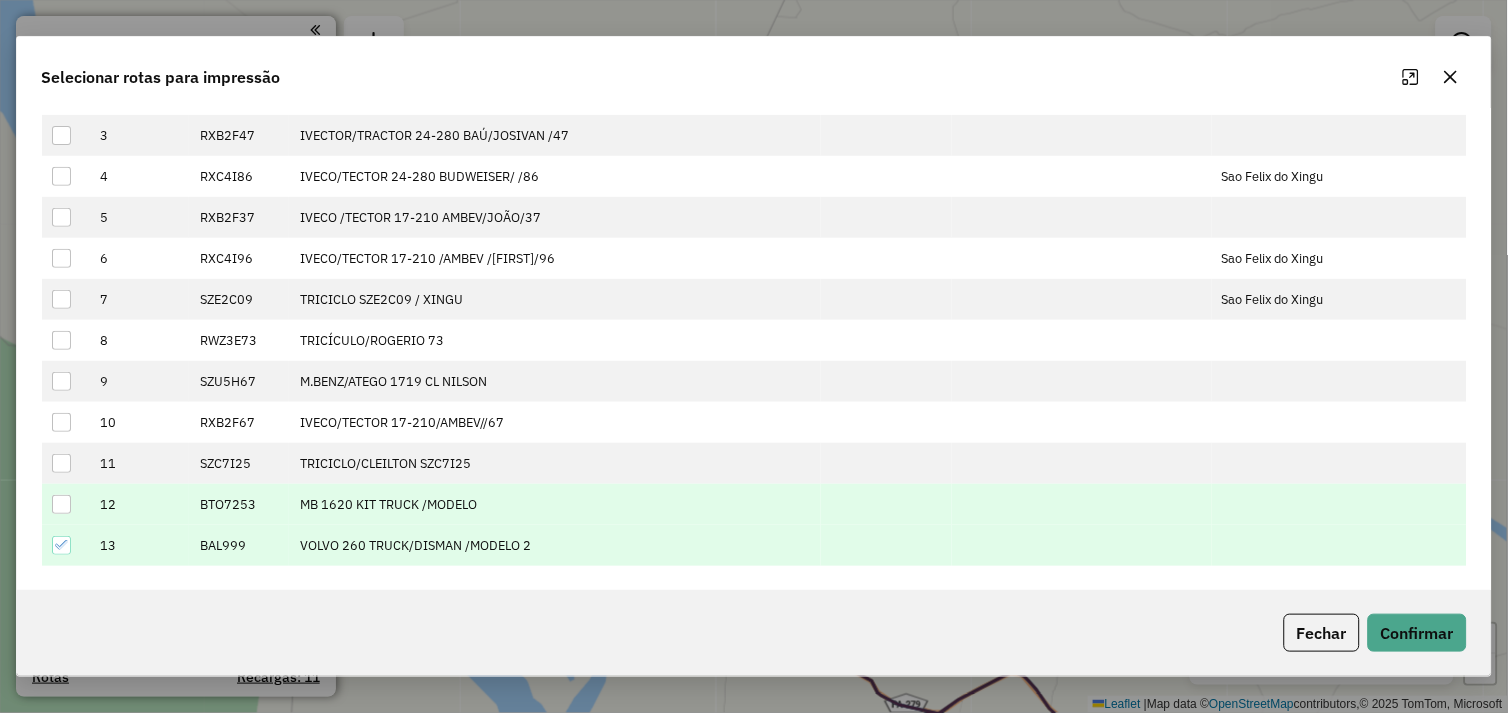 click at bounding box center (61, 504) 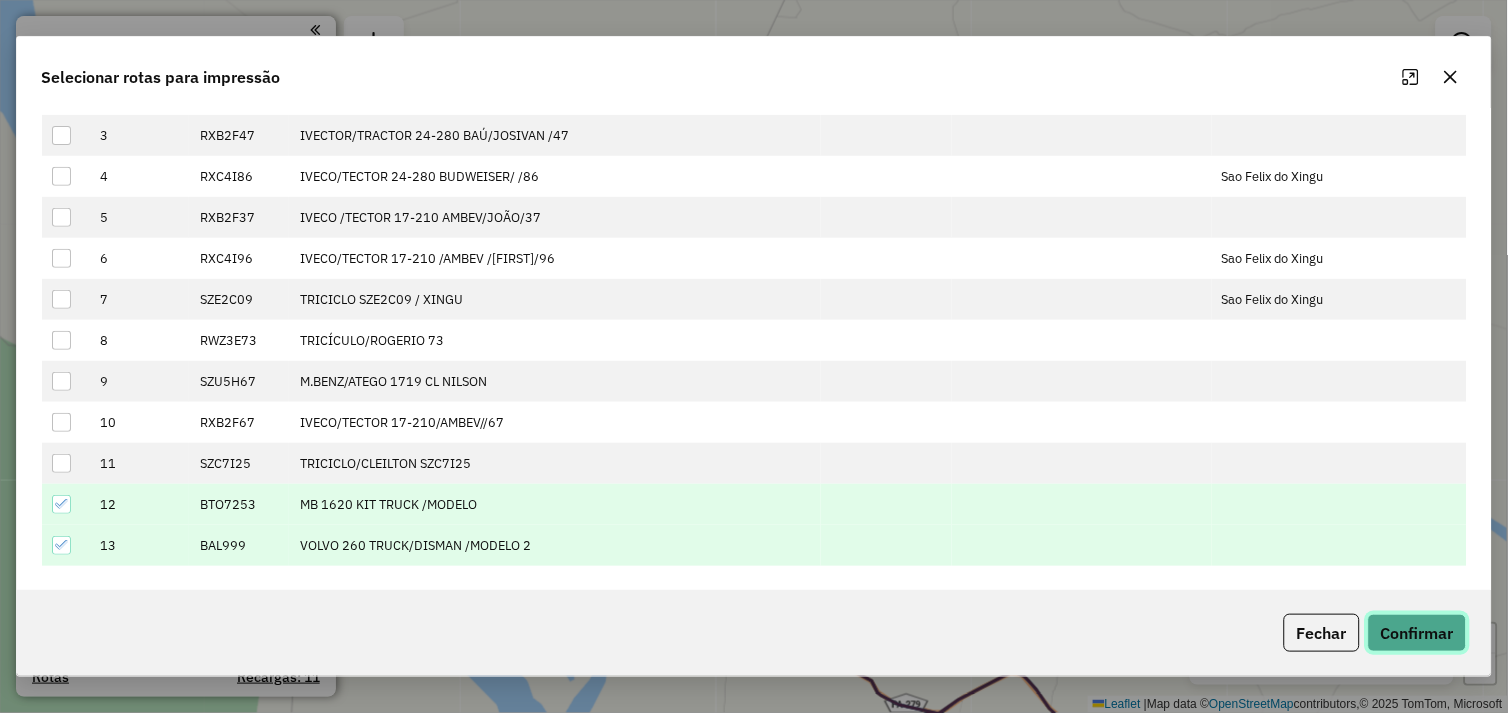 click on "Confirmar" 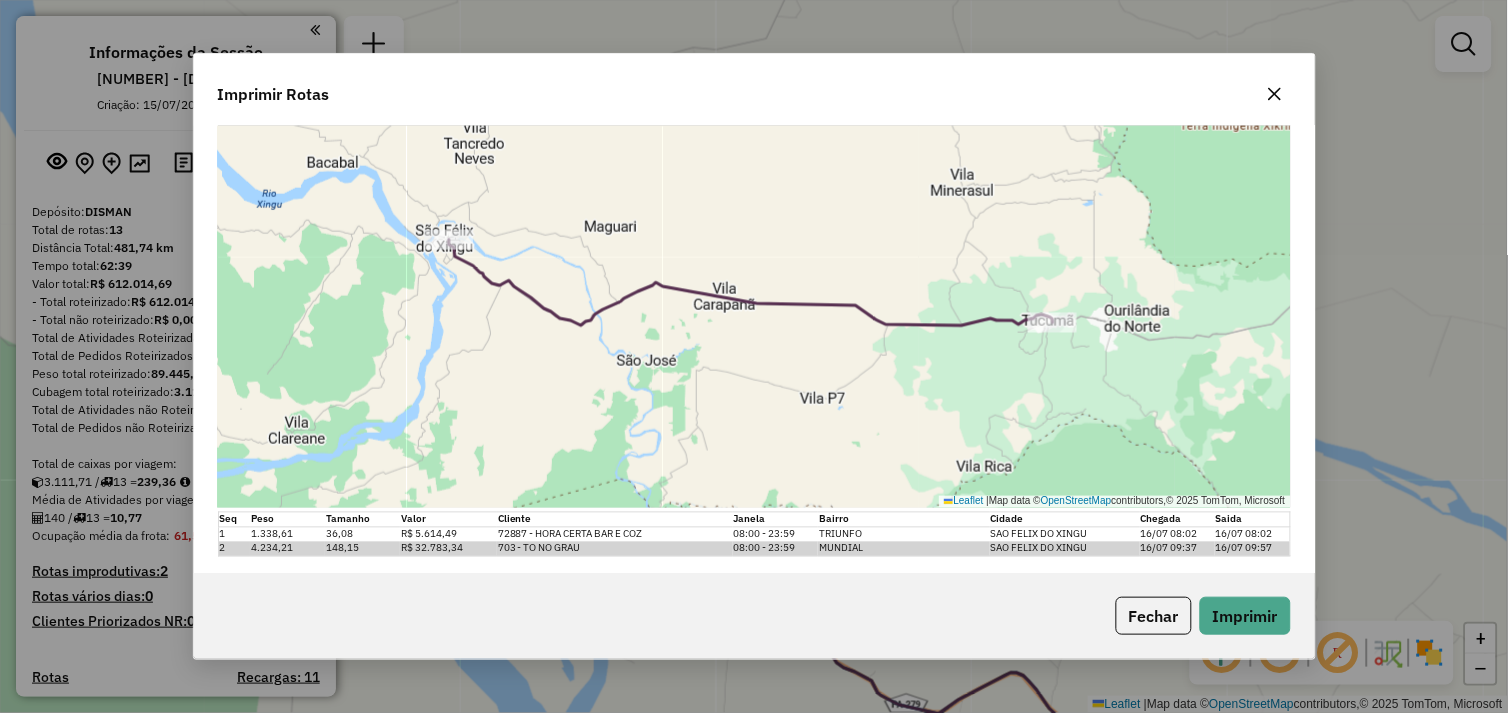 scroll, scrollTop: 697, scrollLeft: 0, axis: vertical 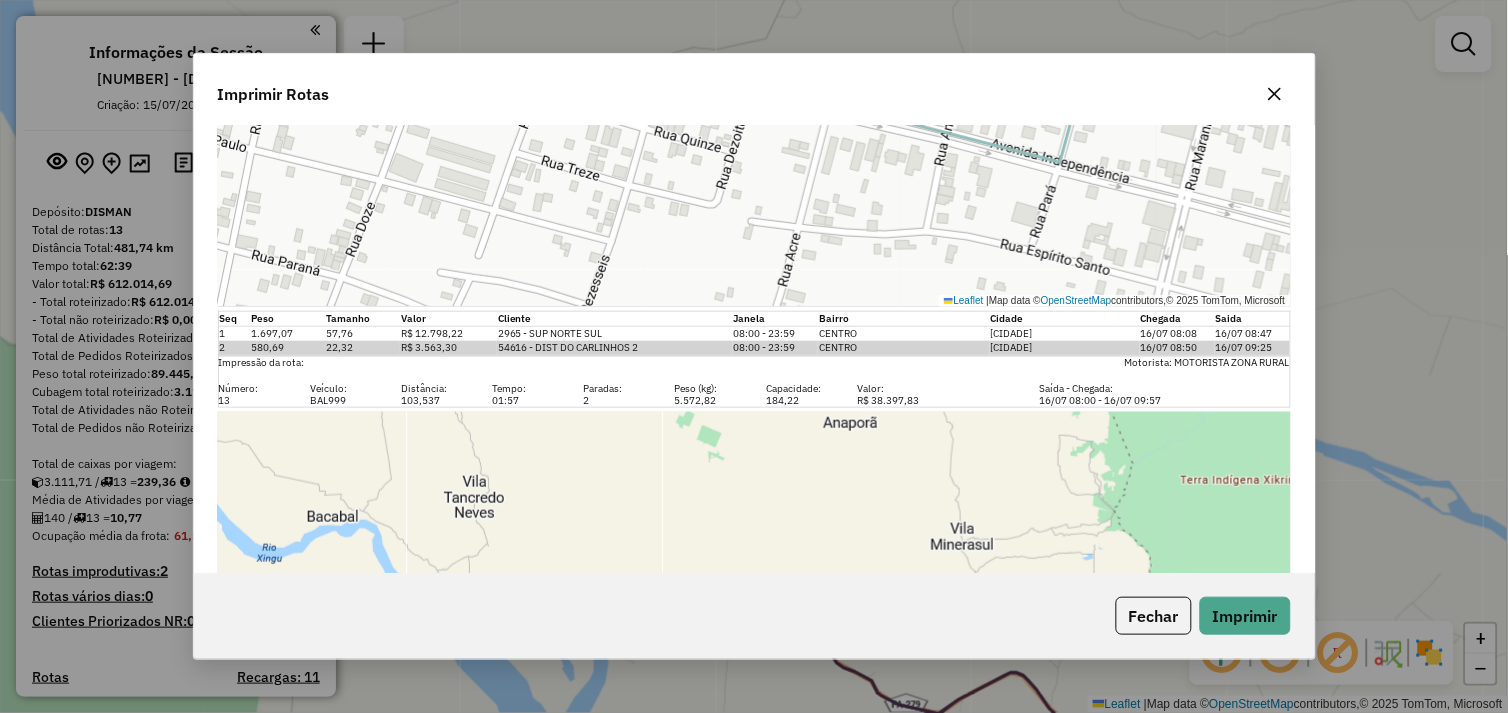 type 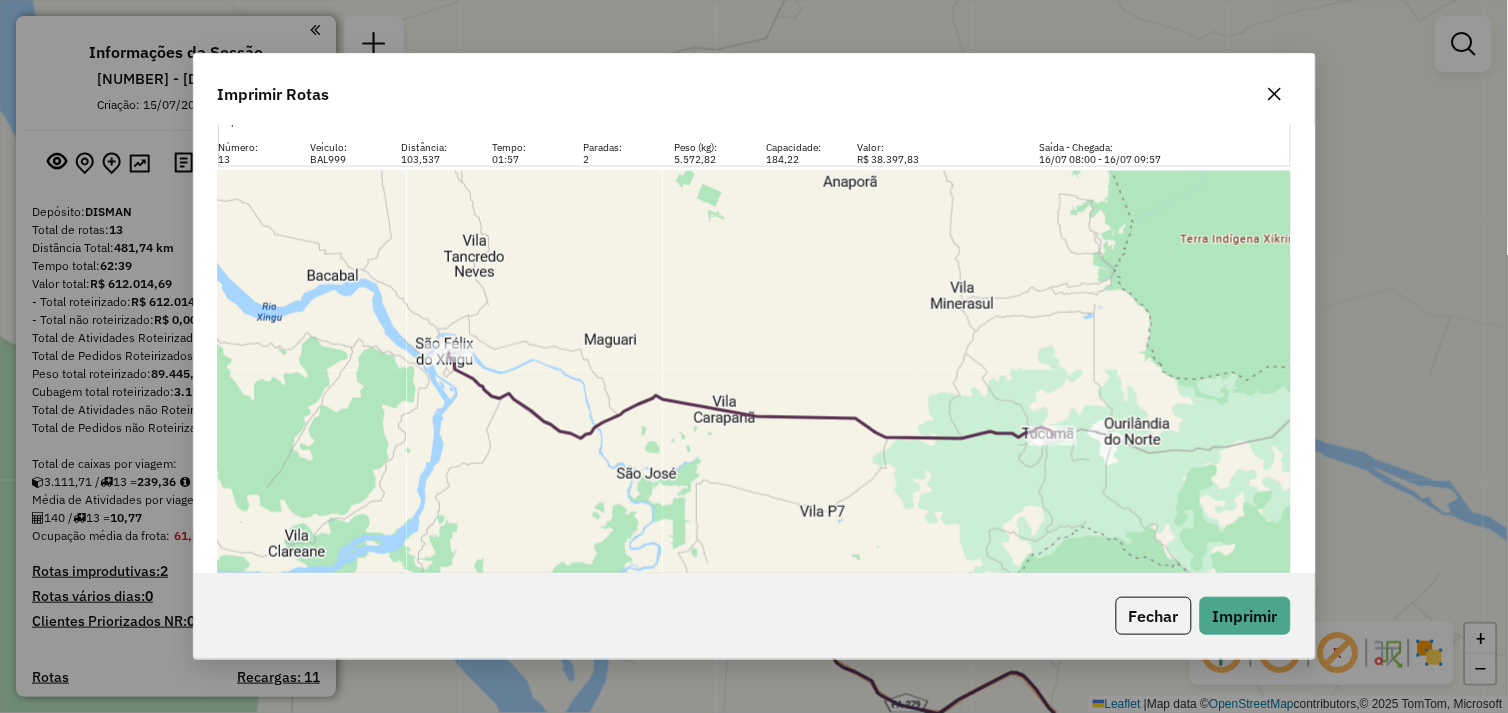 scroll, scrollTop: 697, scrollLeft: 0, axis: vertical 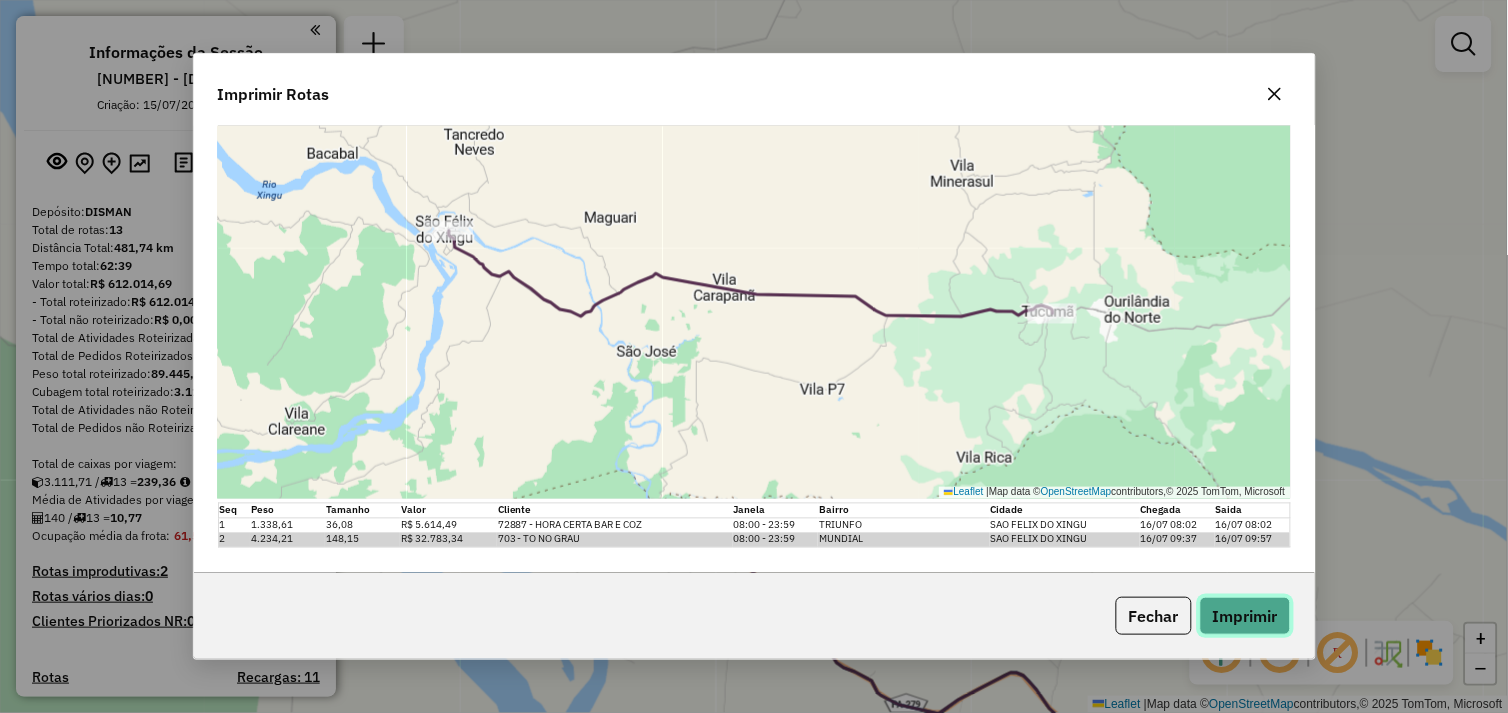click on "Imprimir" 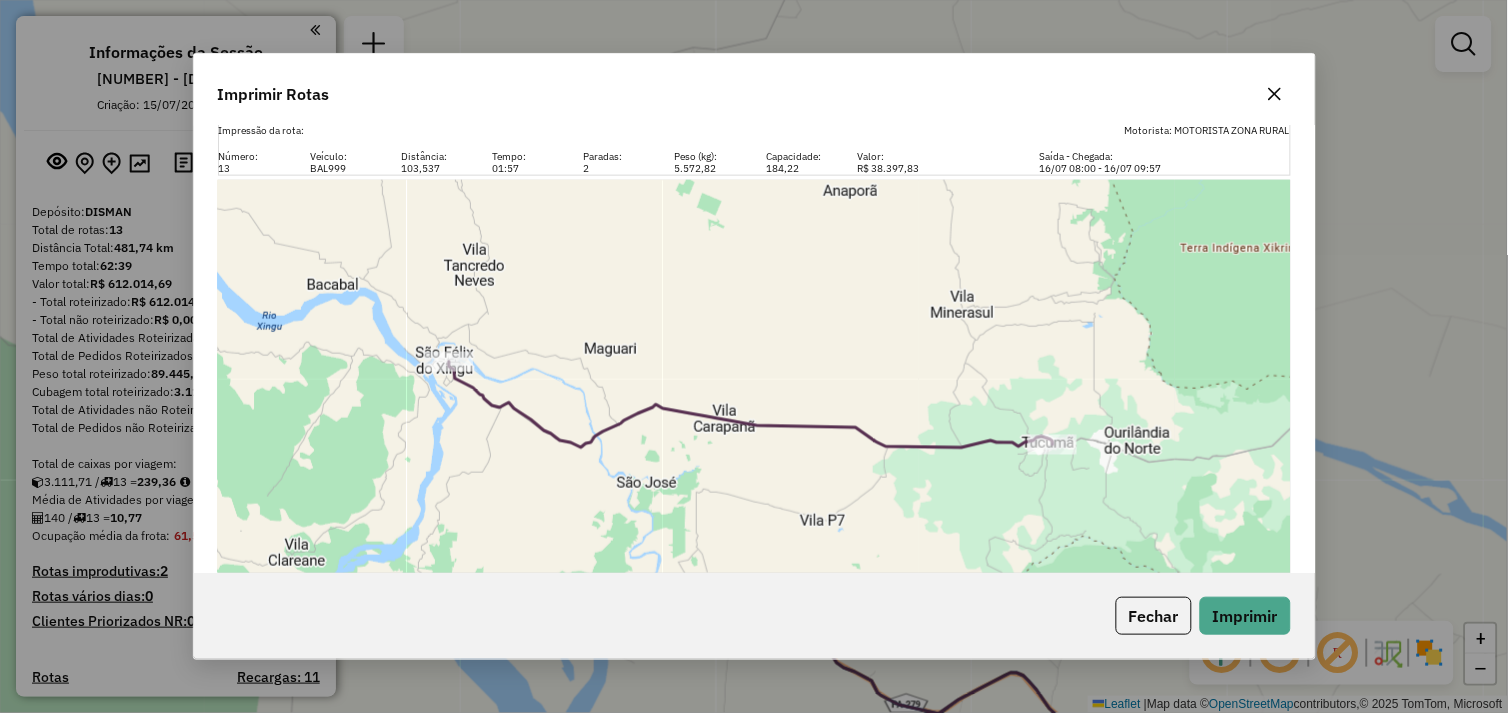 click on "Imprimir Rotas  Impressão da rota:    Motorista: [FIRST] [LAST] [LAST]  Número: Veículo: Distância: Tempo: Paradas: Peso (kg): Capacidade: Valor: Saída - Chegada: 12 BTO7253  14,984   01:33  2 2.277,76 80,07 R$ 16.361,52  16/07 08:00 - 16/07 09:33   Leaflet   |  Map data ©  OpenStreetMap  contributors,© 2025 TomTom, Microsoft  Seq   Peso   Tamanho   Valor   Cliente   Janela   Bairro   Cidade   Chegada   Saida  1 1.697,07 57,76 R$ 12.798,22 2965 - SUP NORTE SUL  08:00 - 23:59  CENTRO  OURILANDIA DO NORTE  16/07 08:08 16/07 08:47 2 580,69 22,32 R$ 3.563,30 54616 - DIST DO CARLINHOS 2  08:00 - 23:59  CENTRO  OURILANDIA DO NORTE  16/07 08:50 16/07 09:25  Impressão da rota:    Motorista: [FIRST] [LAST]  Número: Veículo: Distância: Tempo: Paradas: Peso (kg): Capacidade: Valor: Saída - Chegada: 13 BAL999  103,537   01:57  2 5.572,82 184,22 R$ 38.397,83  16/07 08:00 - 16/07 09:57   Leaflet   |  Map data ©  OpenStreetMap  contributors,© 2025 TomTom, Microsoft  Seq   Peso   Tamanho   Valor  1 2" 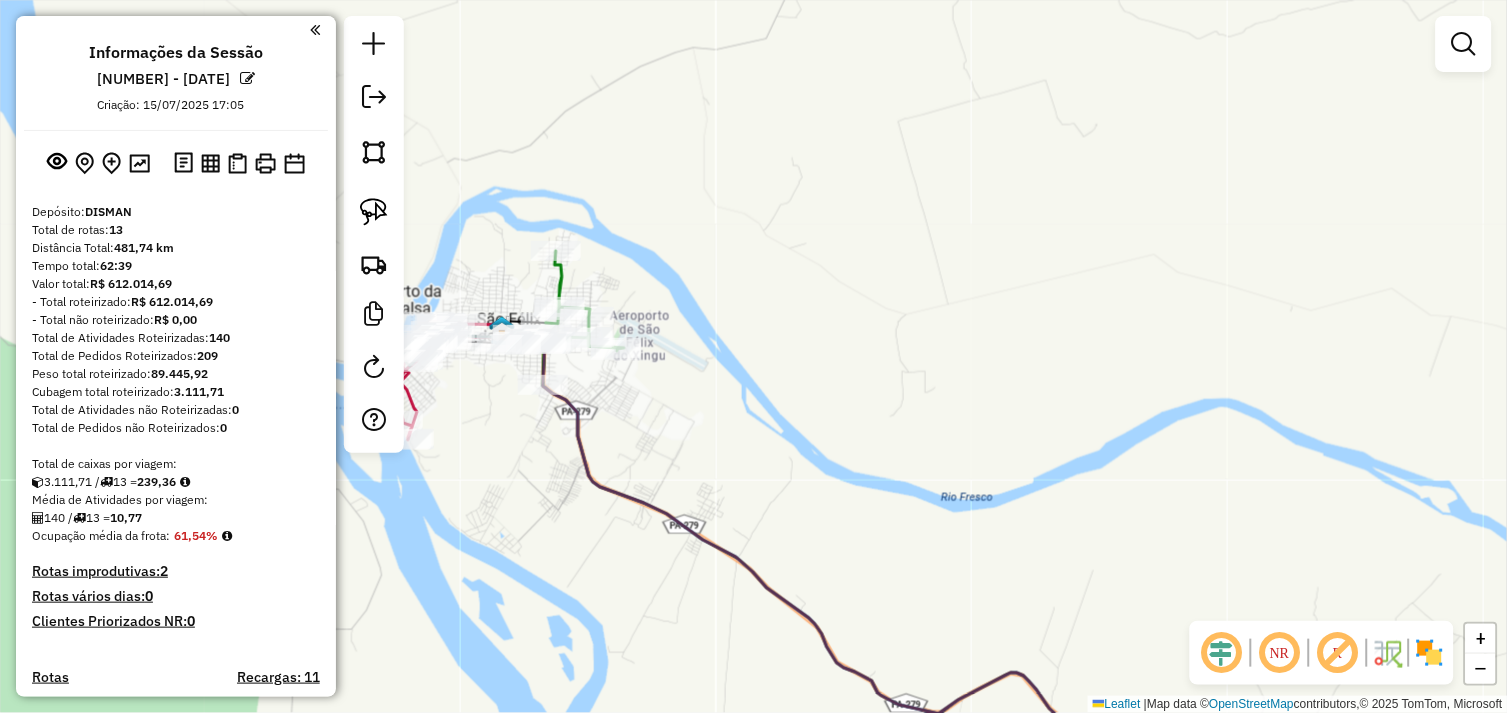 drag, startPoint x: 482, startPoint y: 431, endPoint x: 504, endPoint y: 431, distance: 22 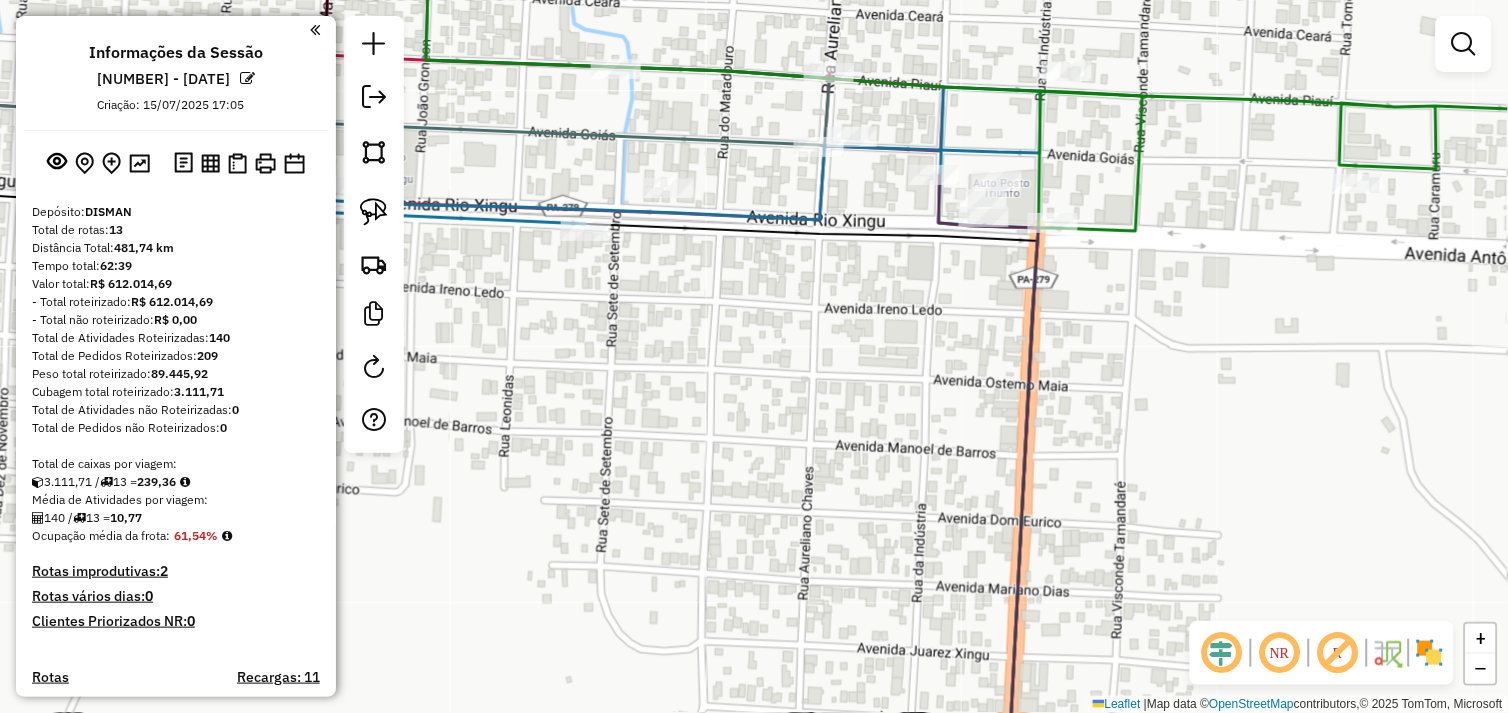 click on "Janela de atendimento Grade de atendimento Capacidade Transportadoras Veículos Cliente Pedidos  Rotas Selecione os dias de semana para filtrar as janelas de atendimento  Seg   Ter   Qua   Qui   Sex   Sáb   Dom  Informe o período da janela de atendimento: De: Até:  Filtrar exatamente a janela do cliente  Considerar janela de atendimento padrão  Selecione os dias de semana para filtrar as grades de atendimento  Seg   Ter   Qua   Qui   Sex   Sáb   Dom   Considerar clientes sem dia de atendimento cadastrado  Clientes fora do dia de atendimento selecionado Filtrar as atividades entre os valores definidos abaixo:  Peso mínimo:   Peso máximo:   Cubagem mínima:   Cubagem máxima:   De:   Até:  Filtrar as atividades entre o tempo de atendimento definido abaixo:  De:   Até:   Considerar capacidade total dos clientes não roteirizados Transportadora: Selecione um ou mais itens Tipo de veículo: Selecione um ou mais itens Veículo: Selecione um ou mais itens Motorista: Selecione um ou mais itens Nome: Rótulo:" 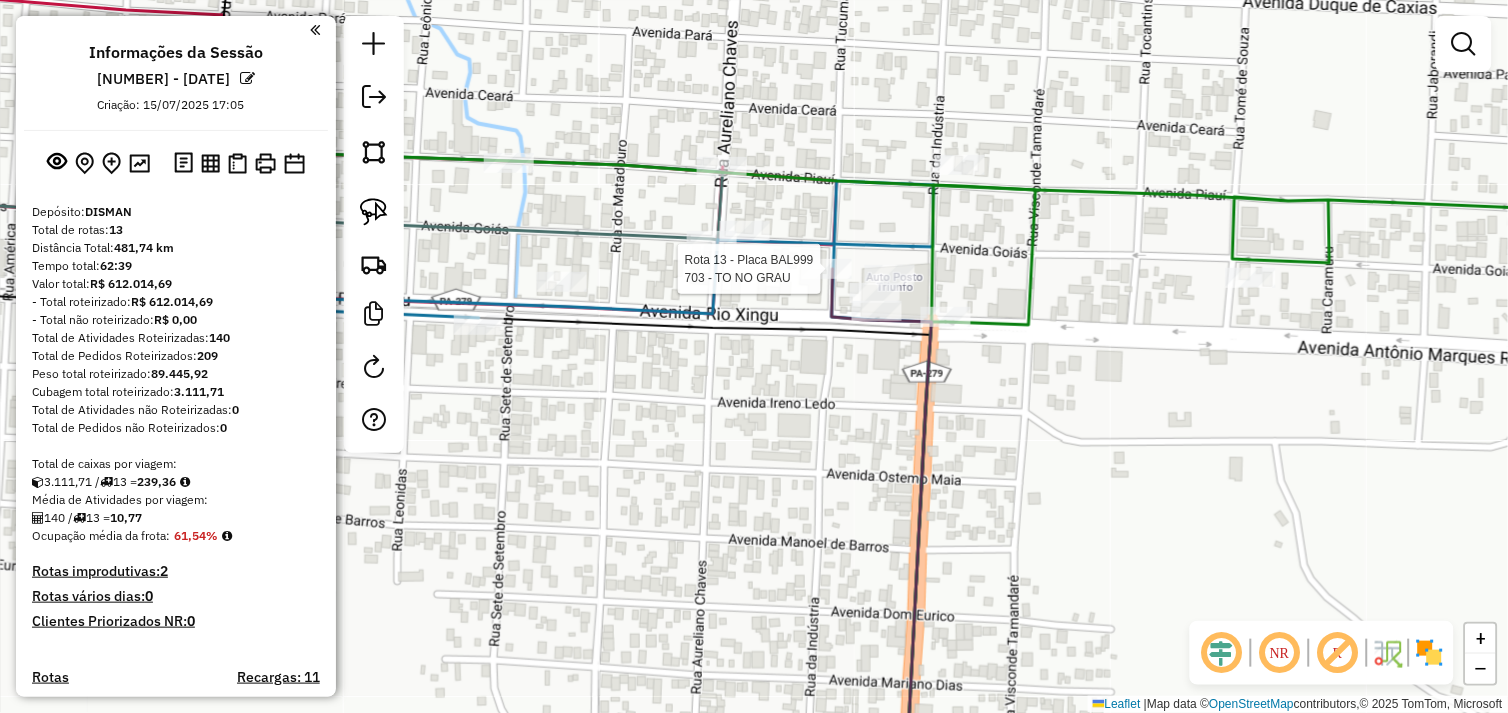 select on "*********" 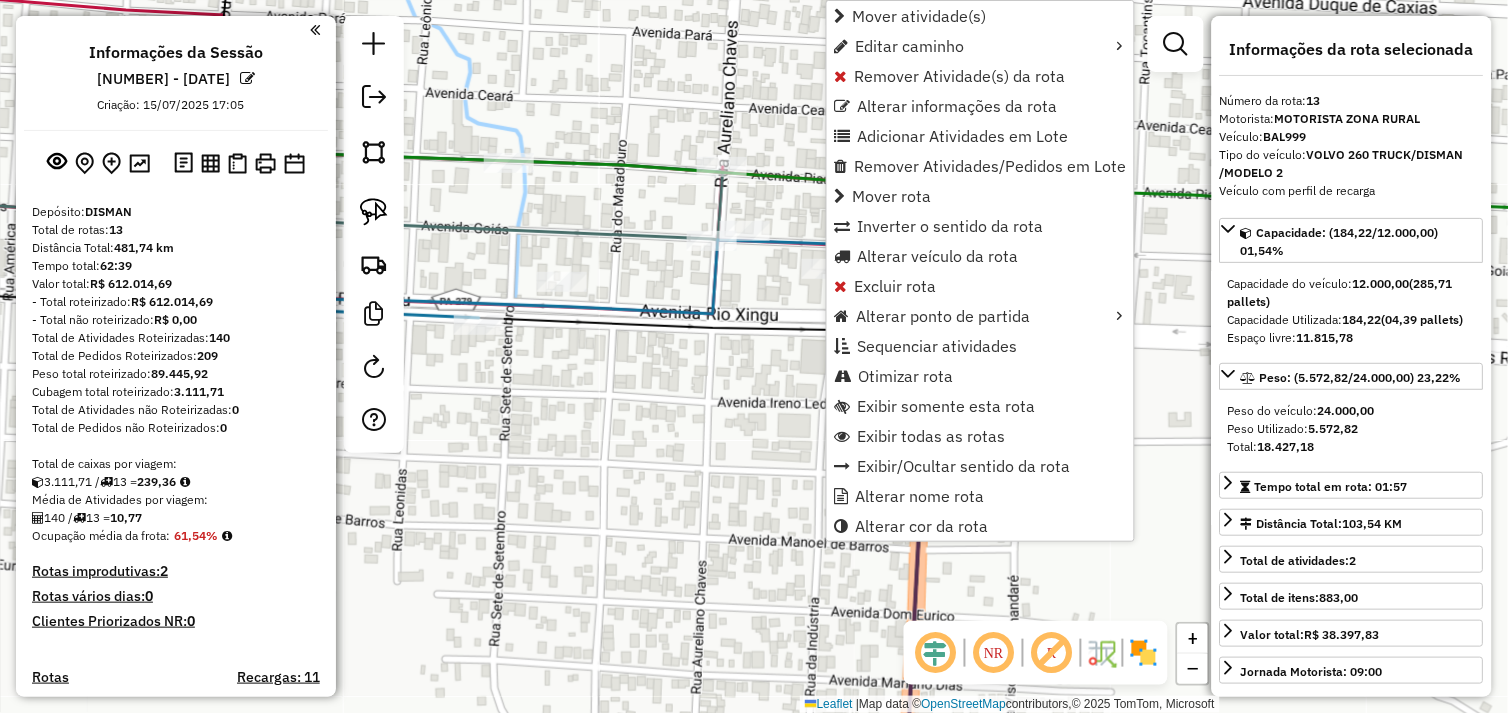 scroll, scrollTop: 1392, scrollLeft: 0, axis: vertical 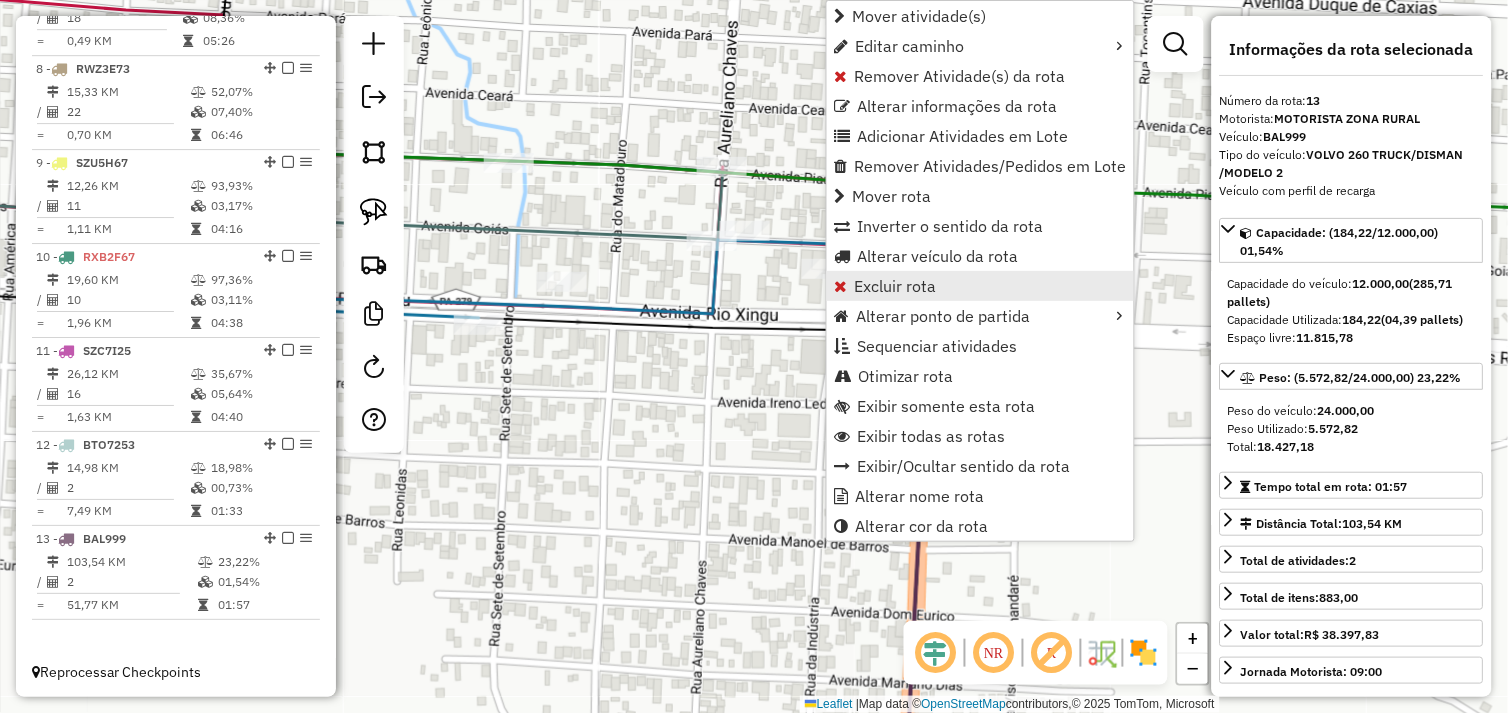click on "Excluir rota" at bounding box center [896, 286] 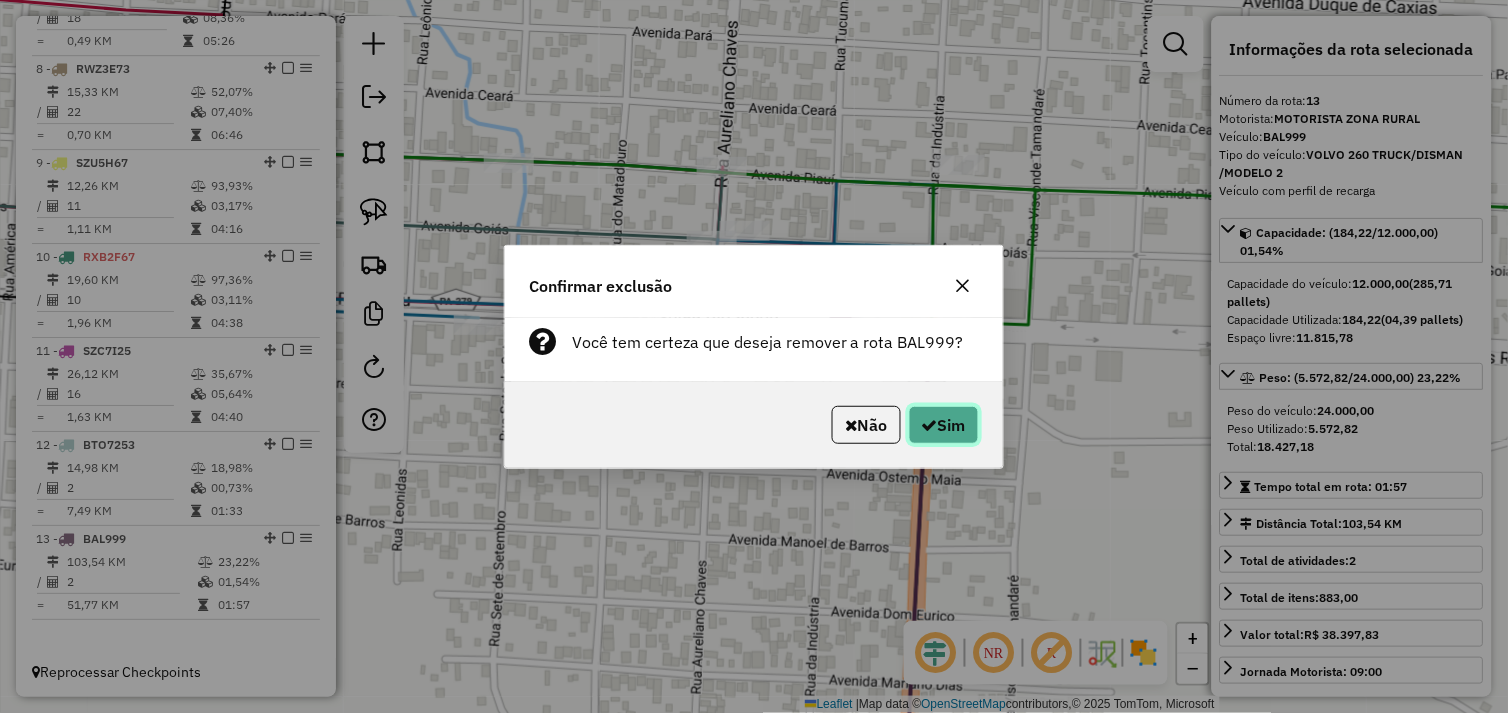 click on "Sim" 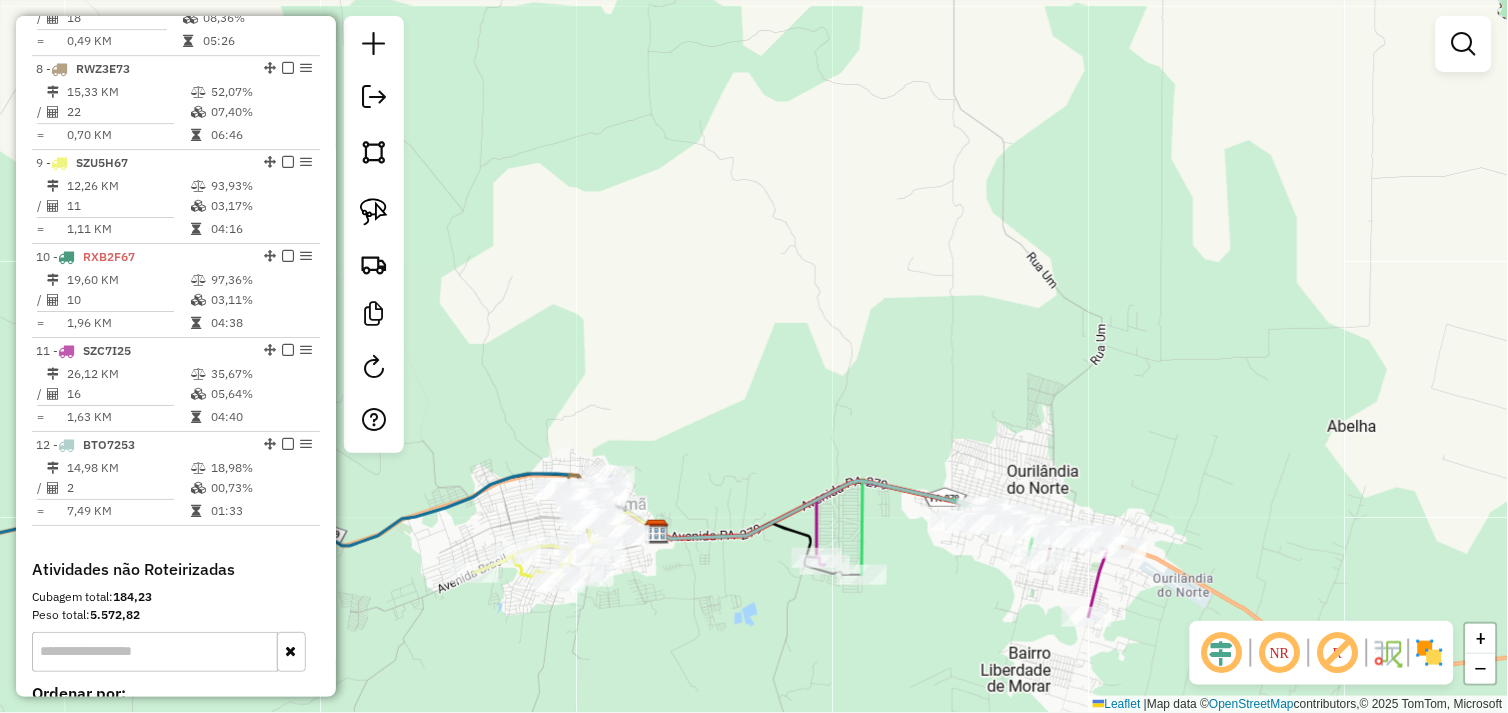 drag, startPoint x: 925, startPoint y: 592, endPoint x: 712, endPoint y: 578, distance: 213.4596 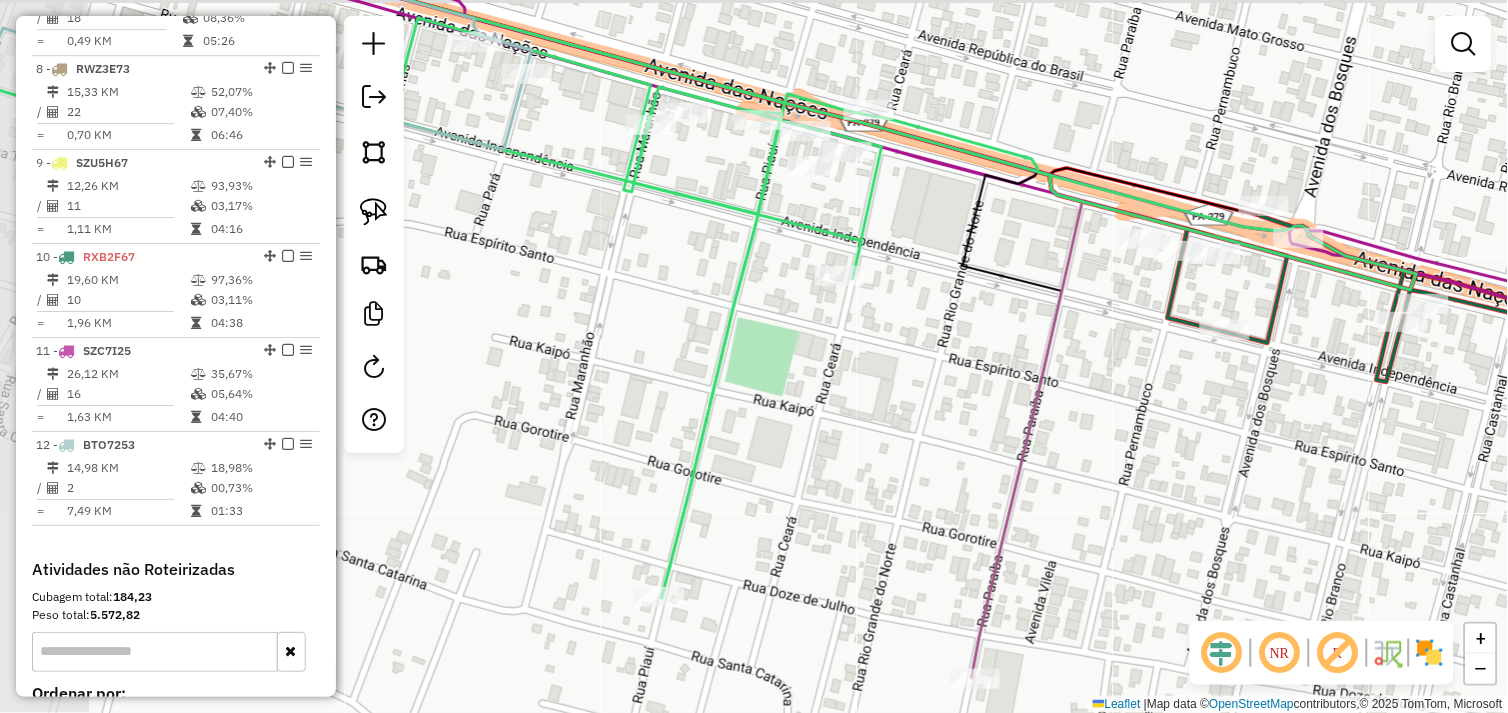 drag, startPoint x: 851, startPoint y: 460, endPoint x: 882, endPoint y: 456, distance: 31.257 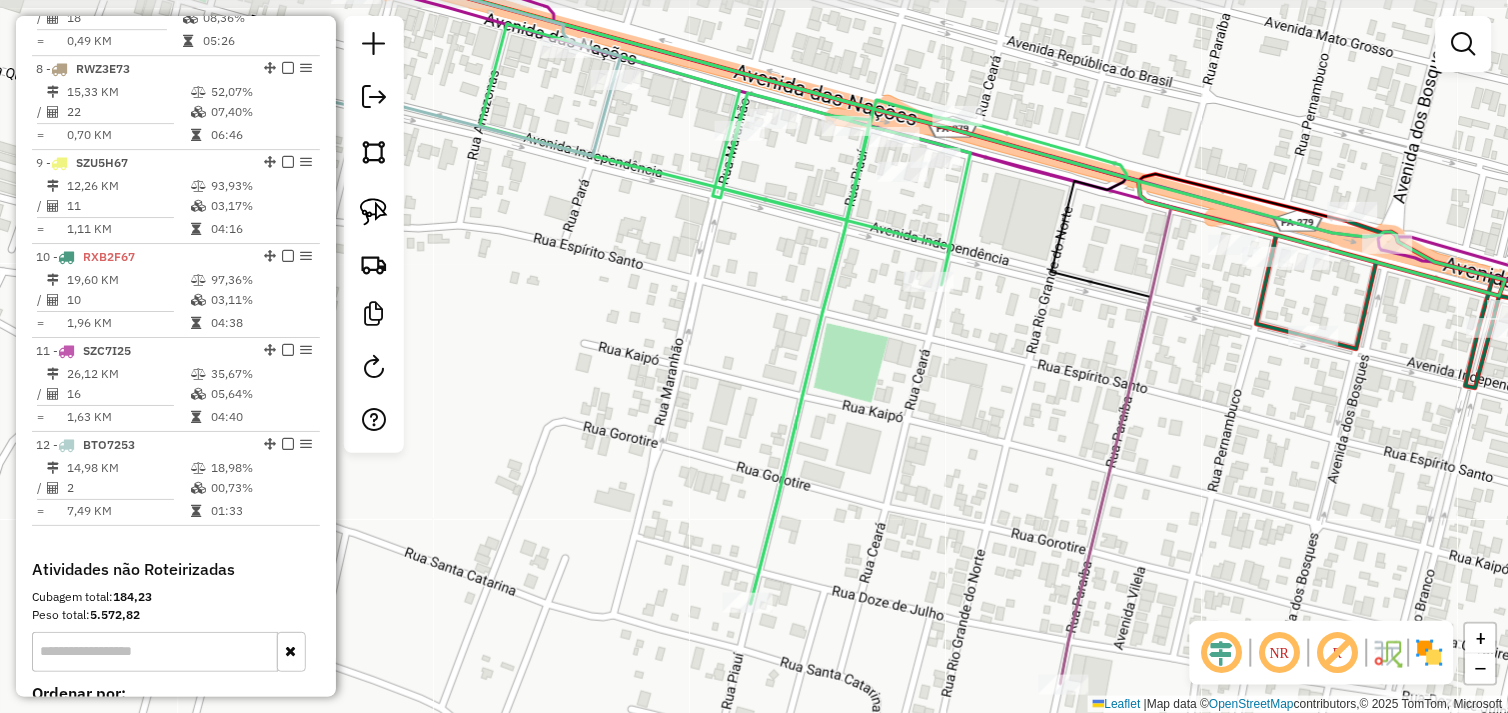 drag, startPoint x: 658, startPoint y: 376, endPoint x: 793, endPoint y: 400, distance: 137.11674 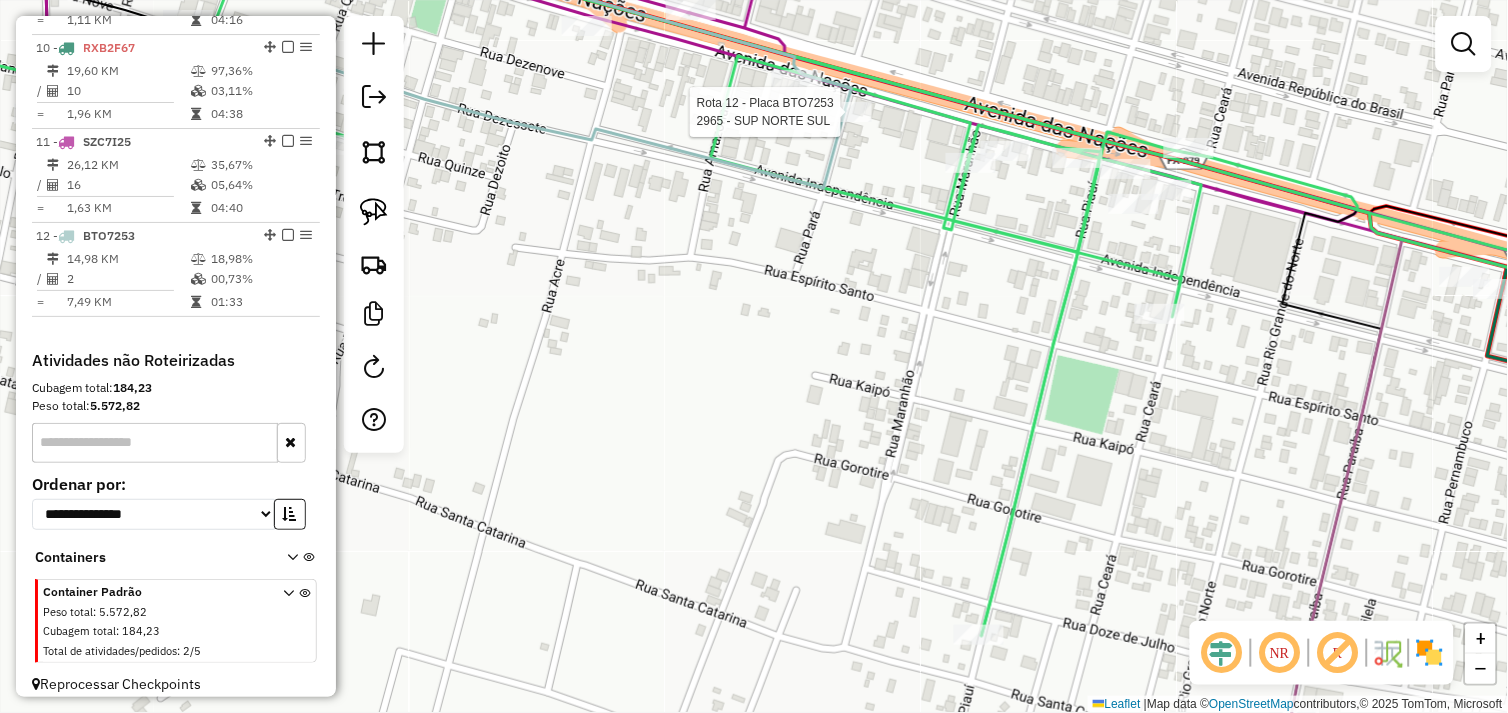 select on "*********" 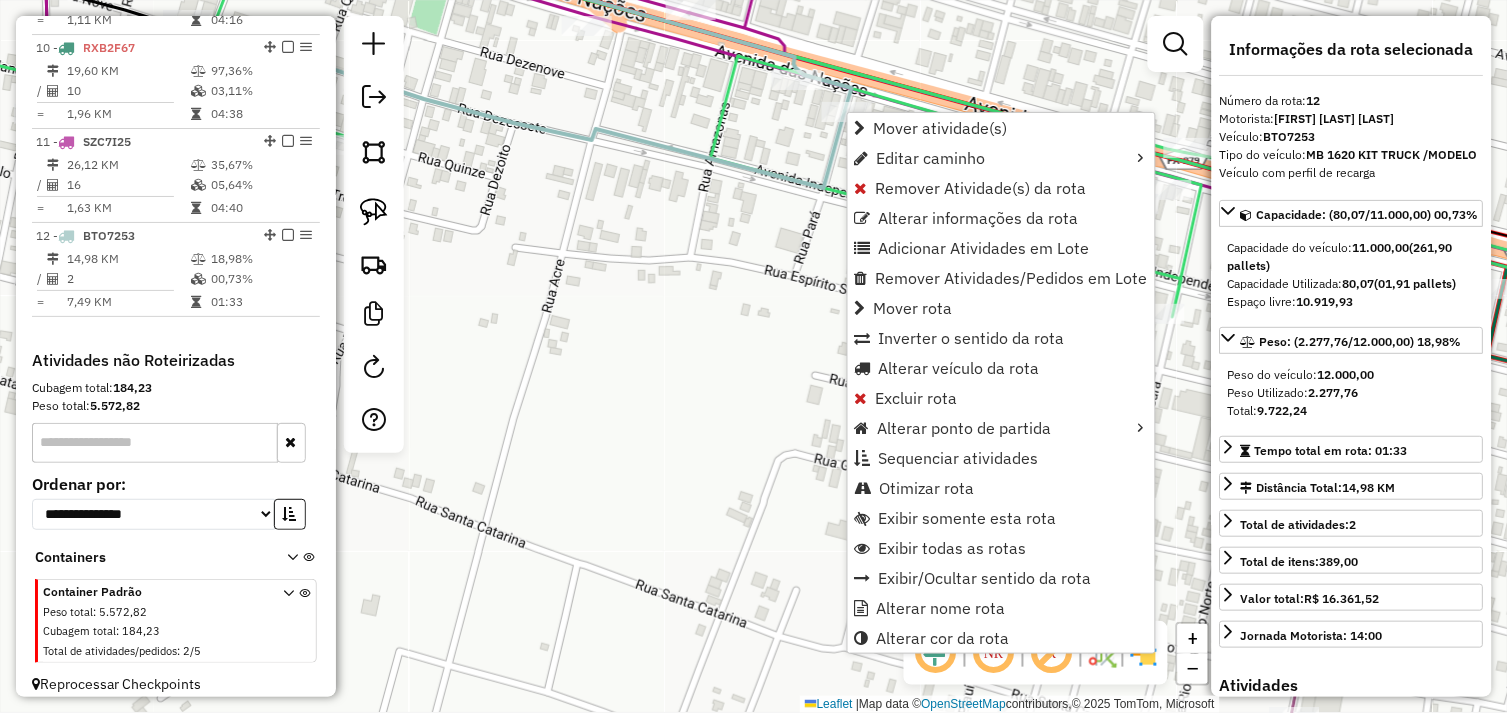 scroll, scrollTop: 1613, scrollLeft: 0, axis: vertical 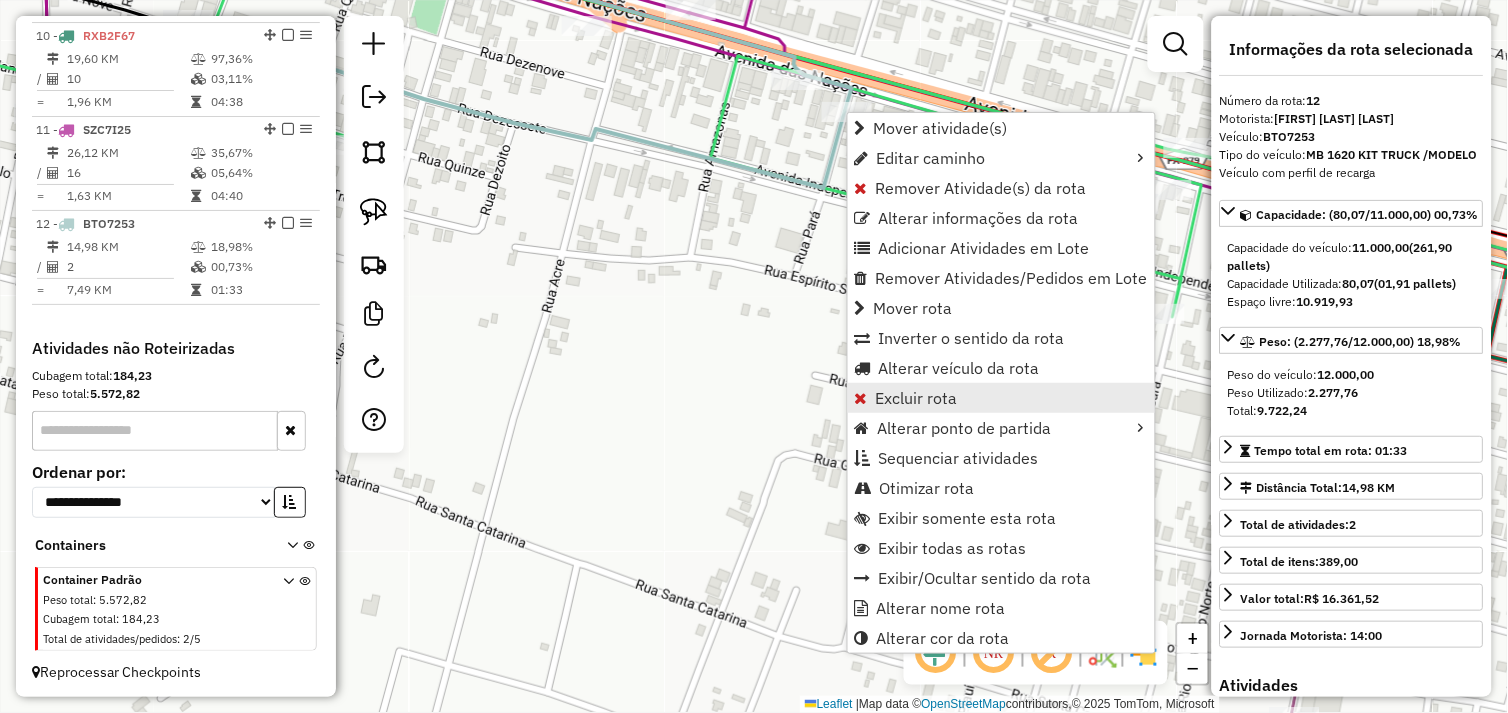click on "Excluir rota" at bounding box center [917, 398] 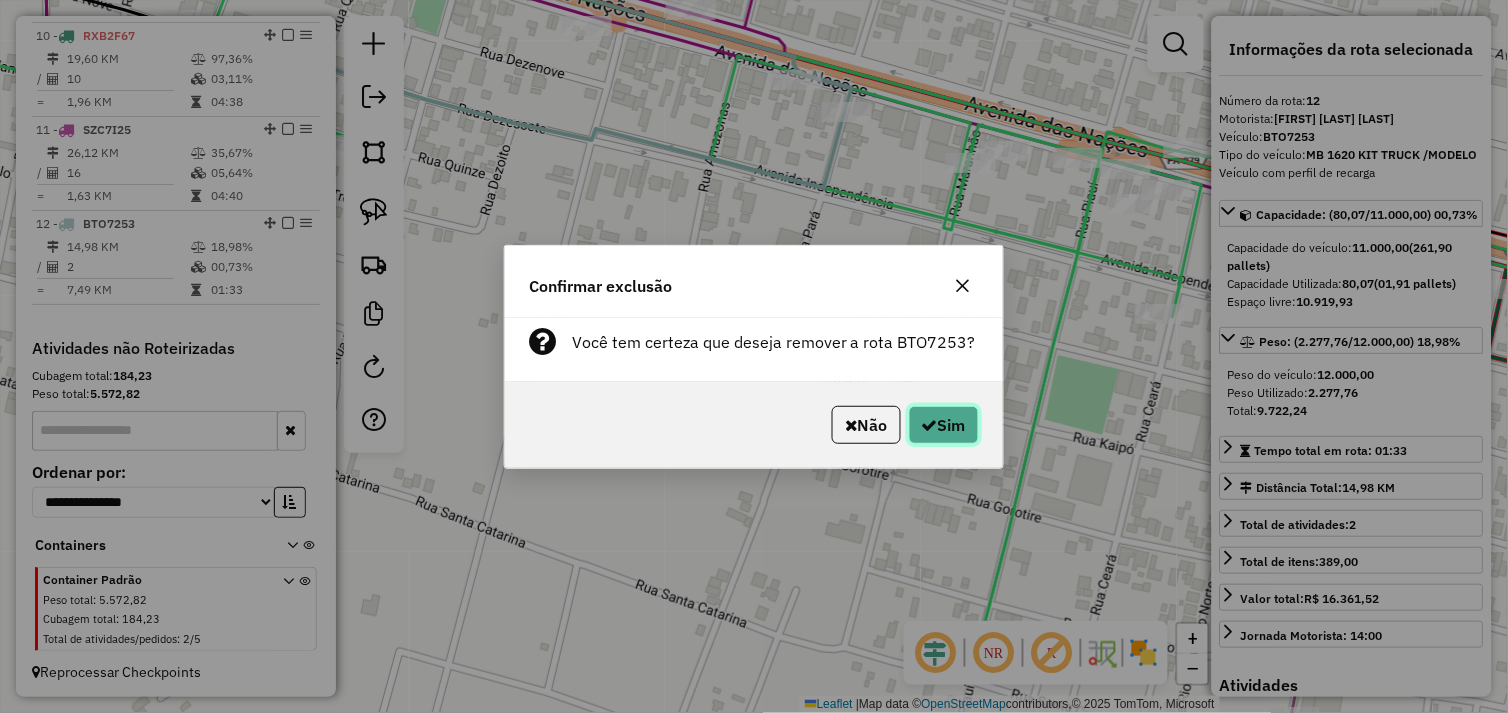 click 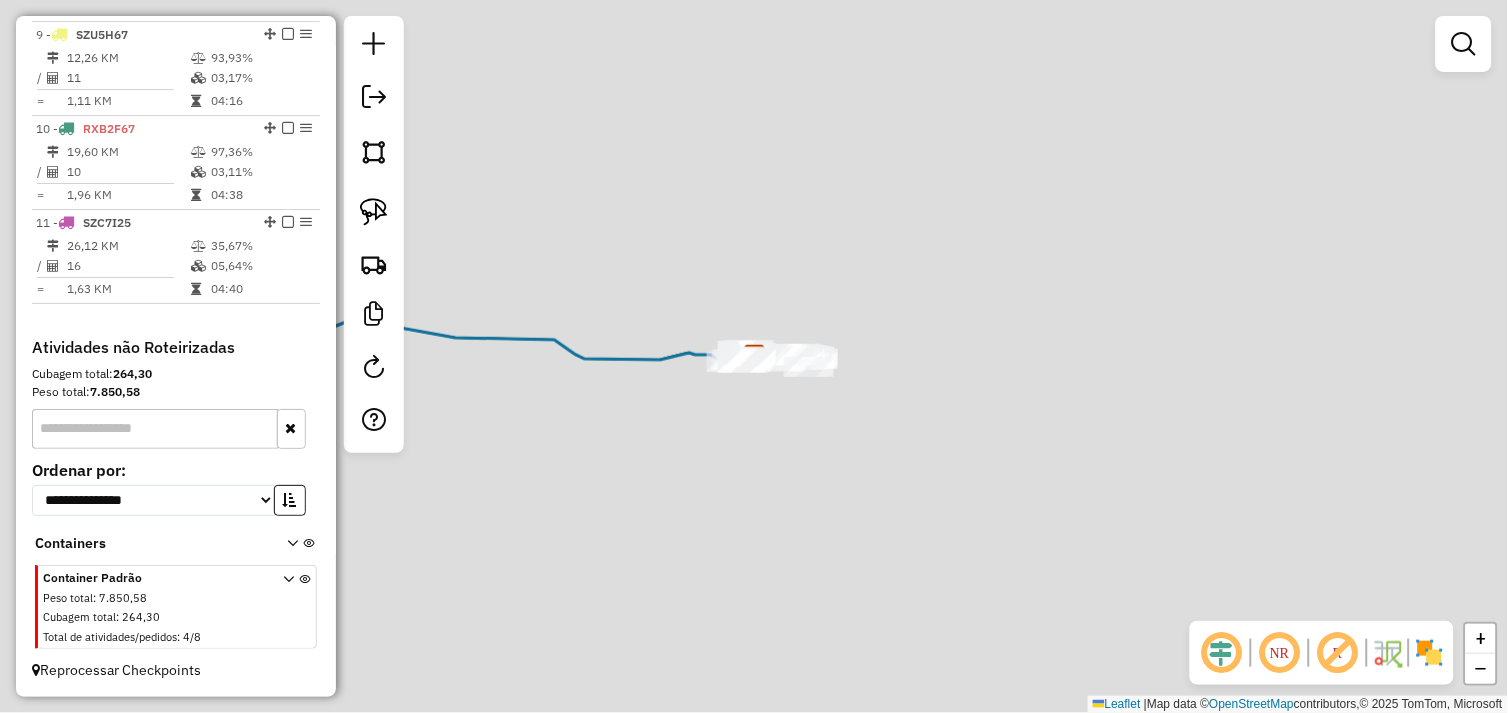 scroll, scrollTop: 1494, scrollLeft: 0, axis: vertical 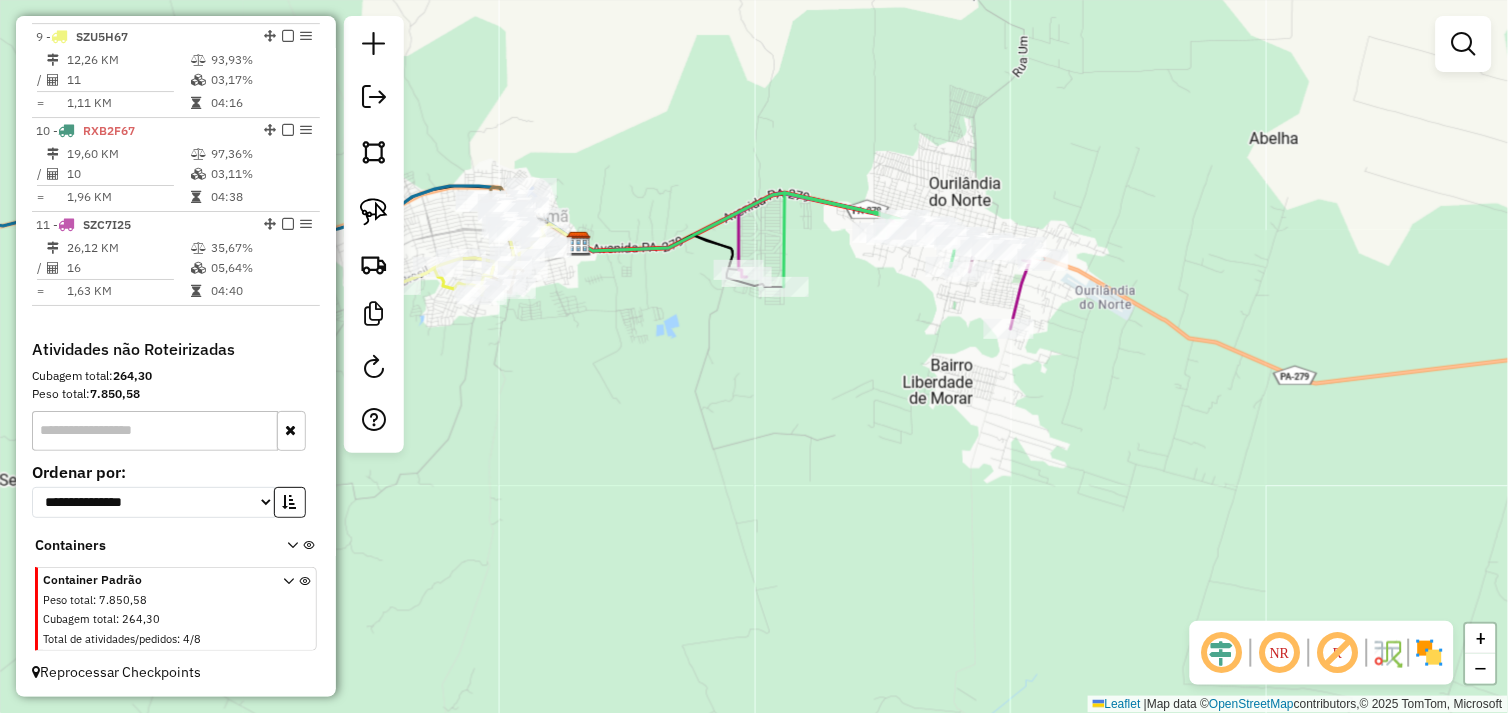 click on "Janela de atendimento Grade de atendimento Capacidade Transportadoras Veículos Cliente Pedidos  Rotas Selecione os dias de semana para filtrar as janelas de atendimento  Seg   Ter   Qua   Qui   Sex   Sáb   Dom  Informe o período da janela de atendimento: De: Até:  Filtrar exatamente a janela do cliente  Considerar janela de atendimento padrão  Selecione os dias de semana para filtrar as grades de atendimento  Seg   Ter   Qua   Qui   Sex   Sáb   Dom   Considerar clientes sem dia de atendimento cadastrado  Clientes fora do dia de atendimento selecionado Filtrar as atividades entre os valores definidos abaixo:  Peso mínimo:   Peso máximo:   Cubagem mínima:   Cubagem máxima:   De:   Até:  Filtrar as atividades entre o tempo de atendimento definido abaixo:  De:   Até:   Considerar capacidade total dos clientes não roteirizados Transportadora: Selecione um ou mais itens Tipo de veículo: Selecione um ou mais itens Veículo: Selecione um ou mais itens Motorista: Selecione um ou mais itens Nome: Rótulo:" 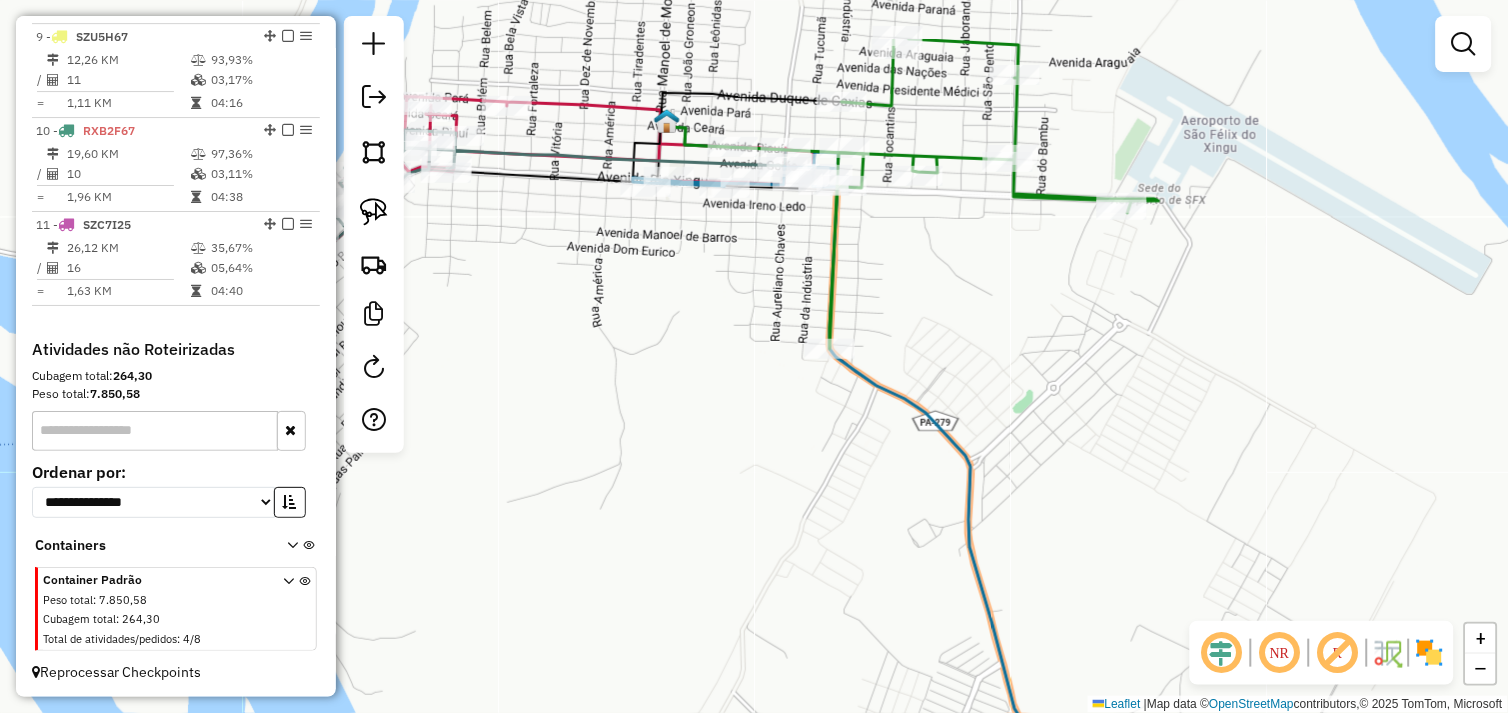 drag, startPoint x: 730, startPoint y: 295, endPoint x: 734, endPoint y: 355, distance: 60.133186 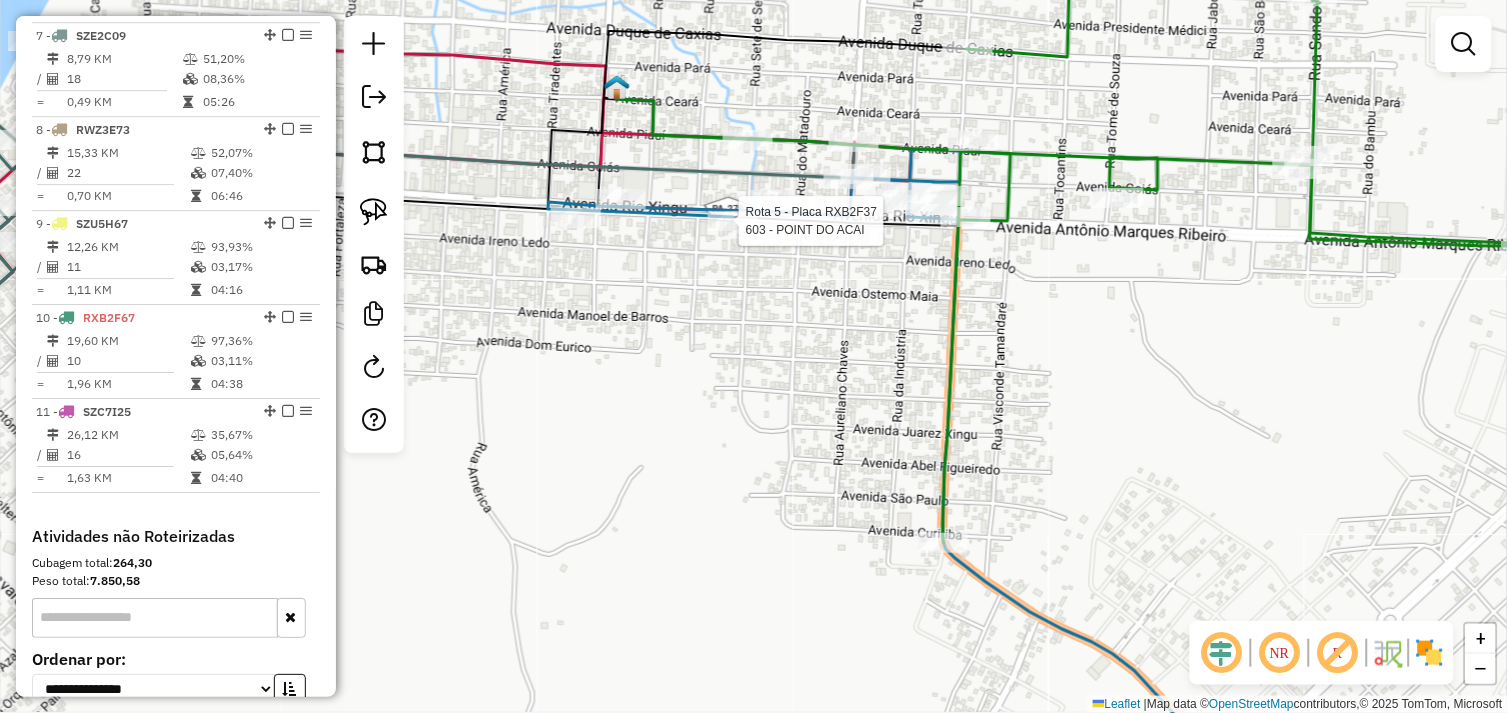 select on "*********" 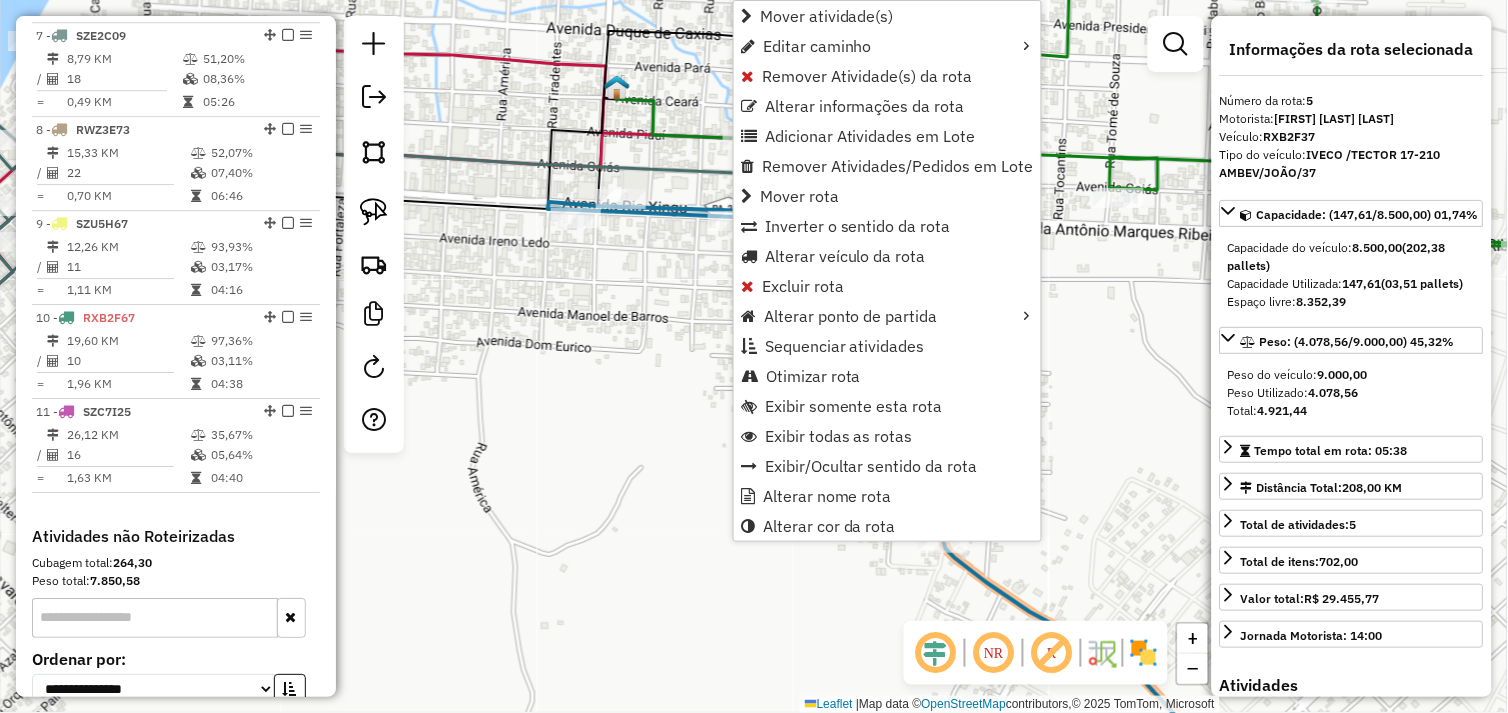 scroll, scrollTop: 1124, scrollLeft: 0, axis: vertical 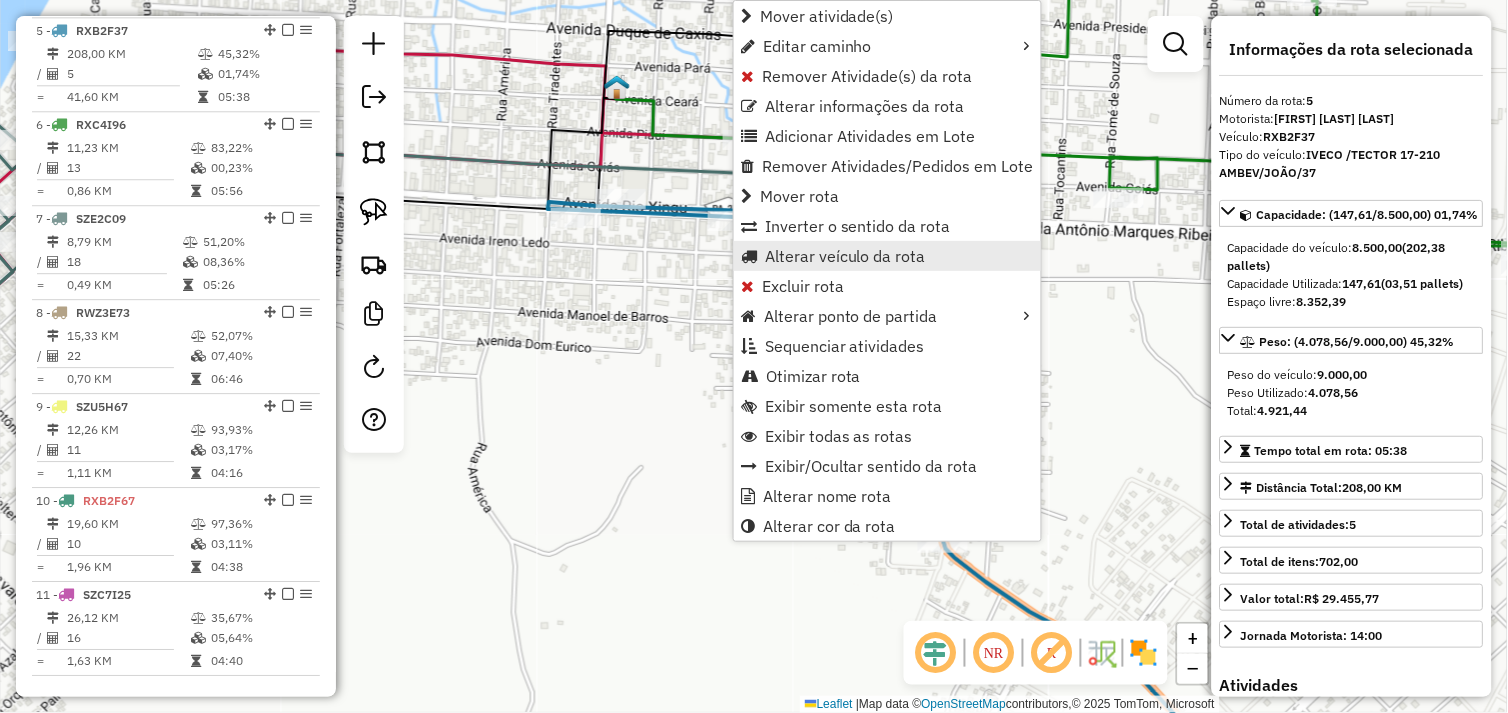 click on "Alterar veículo da rota" at bounding box center (845, 256) 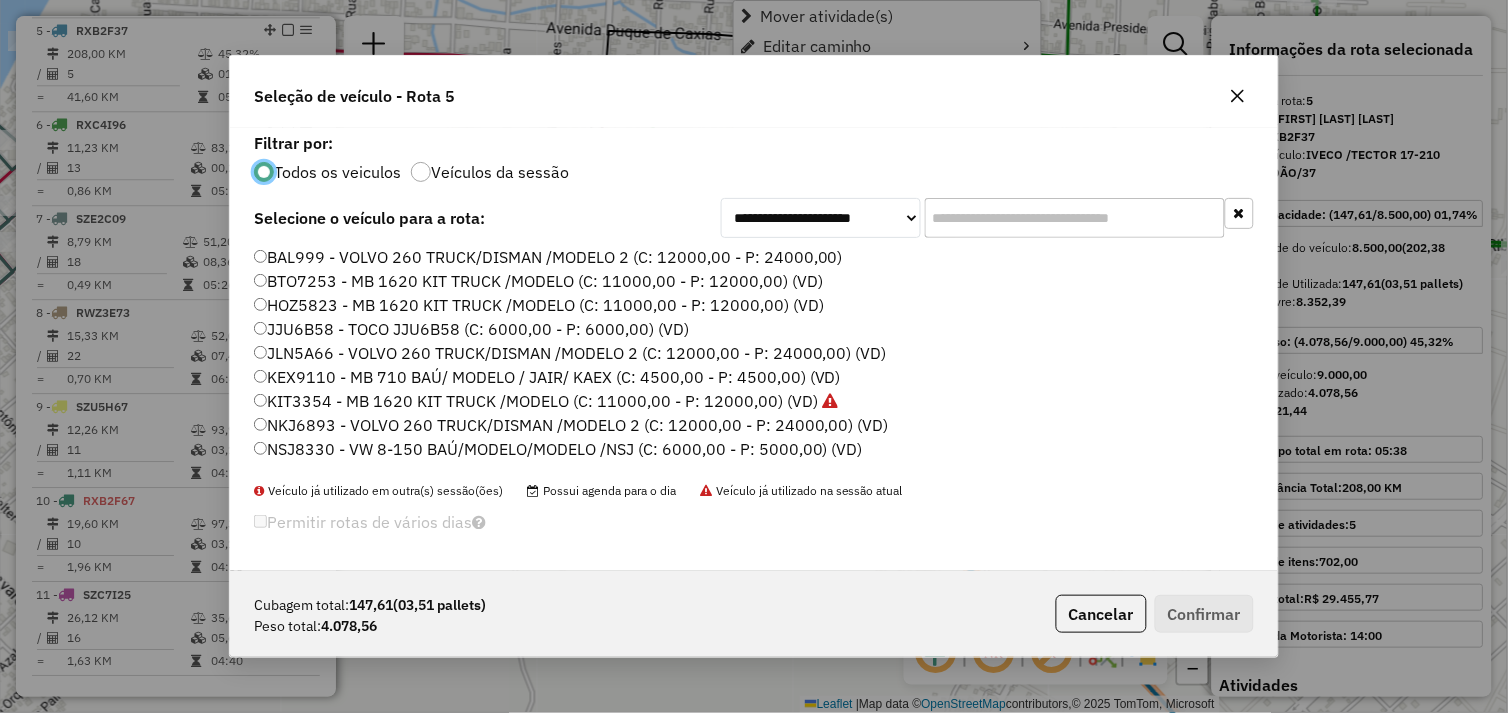 scroll, scrollTop: 11, scrollLeft: 5, axis: both 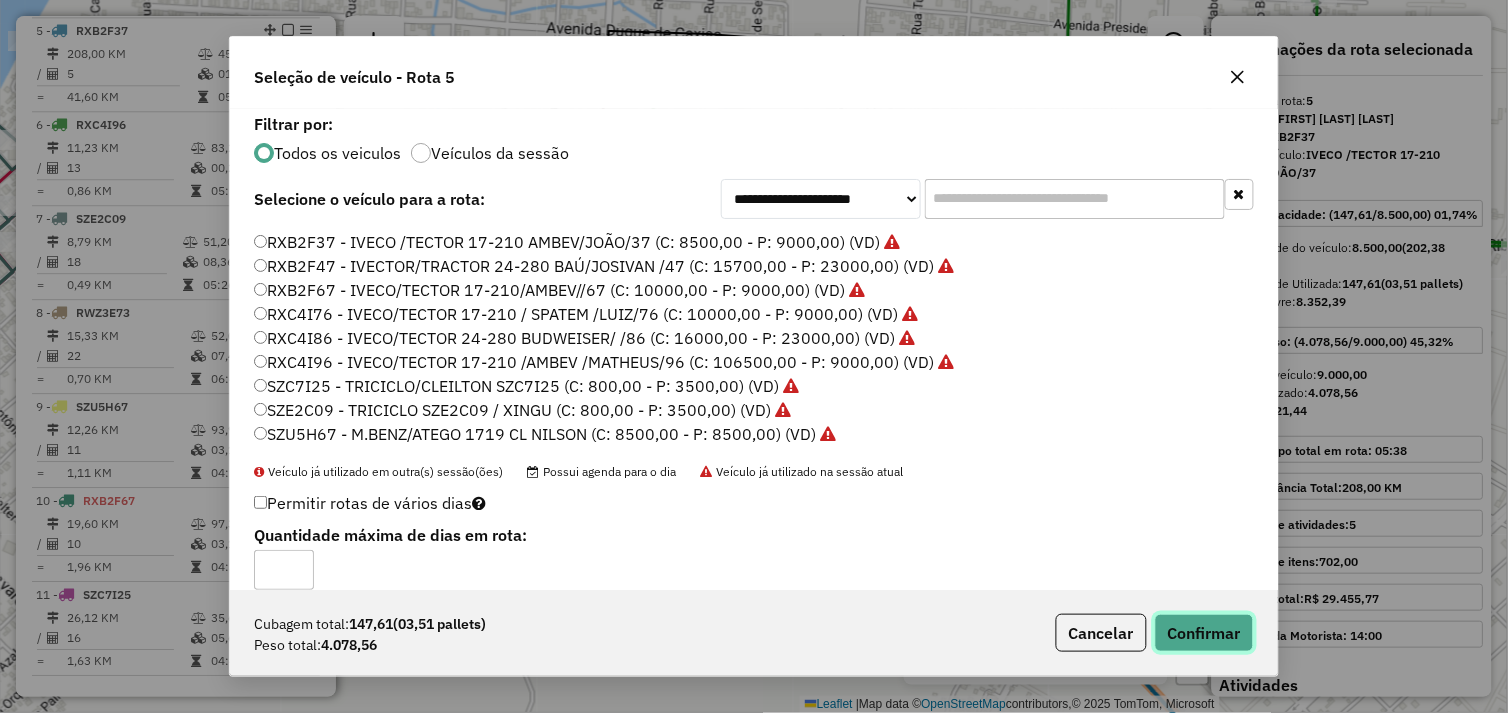 click on "Confirmar" 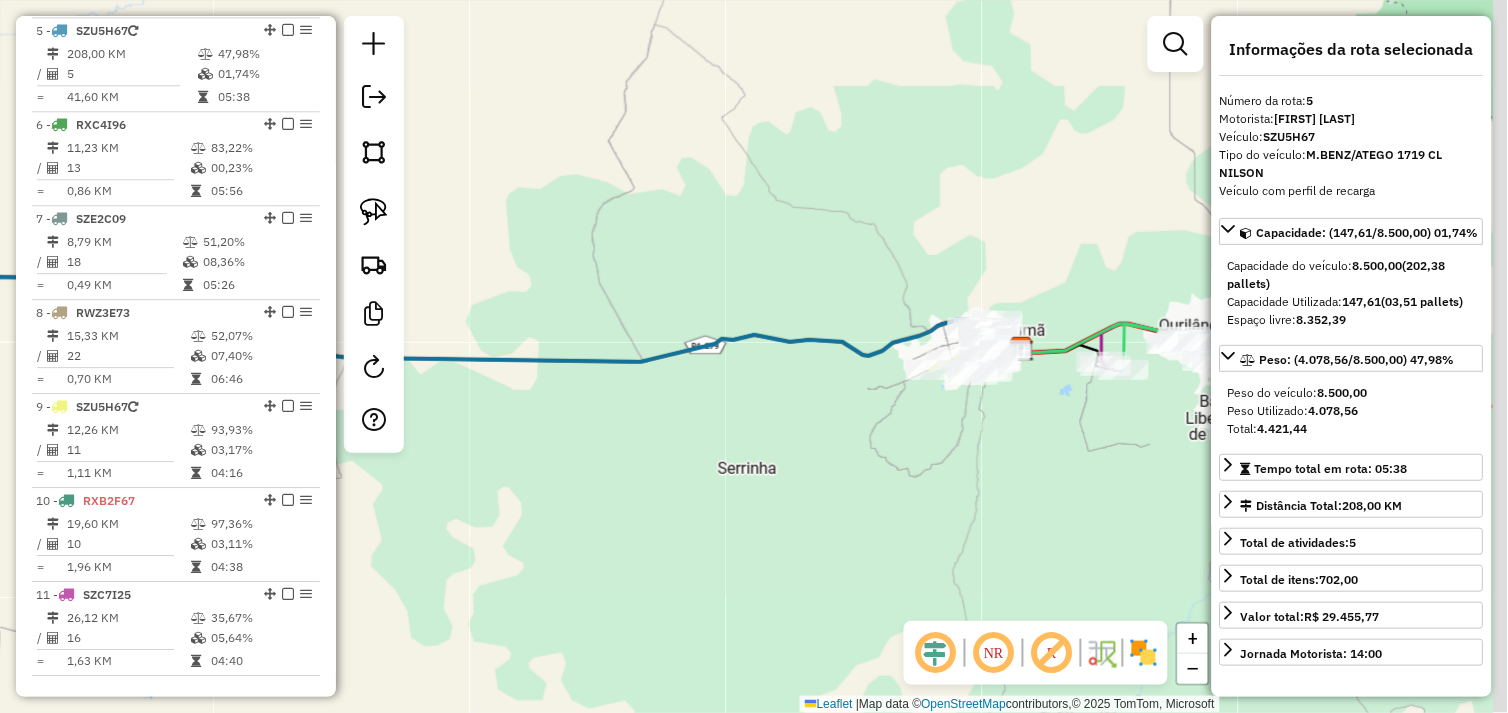 drag, startPoint x: 995, startPoint y: 376, endPoint x: 743, endPoint y: 462, distance: 266.27054 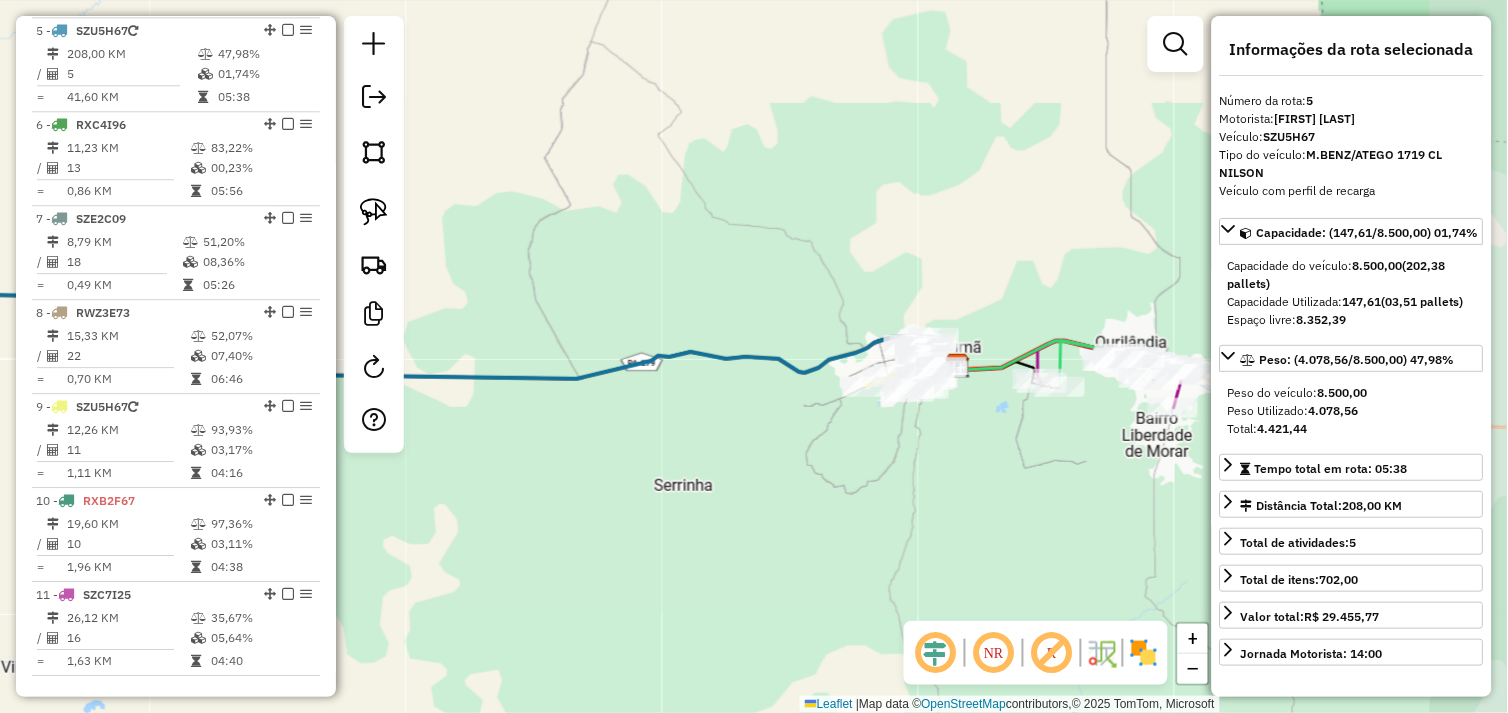 click on "Janela de atendimento Grade de atendimento Capacidade Transportadoras Veículos Cliente Pedidos  Rotas Selecione os dias de semana para filtrar as janelas de atendimento  Seg   Ter   Qua   Qui   Sex   Sáb   Dom  Informe o período da janela de atendimento: De: Até:  Filtrar exatamente a janela do cliente  Considerar janela de atendimento padrão  Selecione os dias de semana para filtrar as grades de atendimento  Seg   Ter   Qua   Qui   Sex   Sáb   Dom   Considerar clientes sem dia de atendimento cadastrado  Clientes fora do dia de atendimento selecionado Filtrar as atividades entre os valores definidos abaixo:  Peso mínimo:   Peso máximo:   Cubagem mínima:   Cubagem máxima:   De:   Até:  Filtrar as atividades entre o tempo de atendimento definido abaixo:  De:   Até:   Considerar capacidade total dos clientes não roteirizados Transportadora: Selecione um ou mais itens Tipo de veículo: Selecione um ou mais itens Veículo: Selecione um ou mais itens Motorista: Selecione um ou mais itens Nome: Rótulo:" 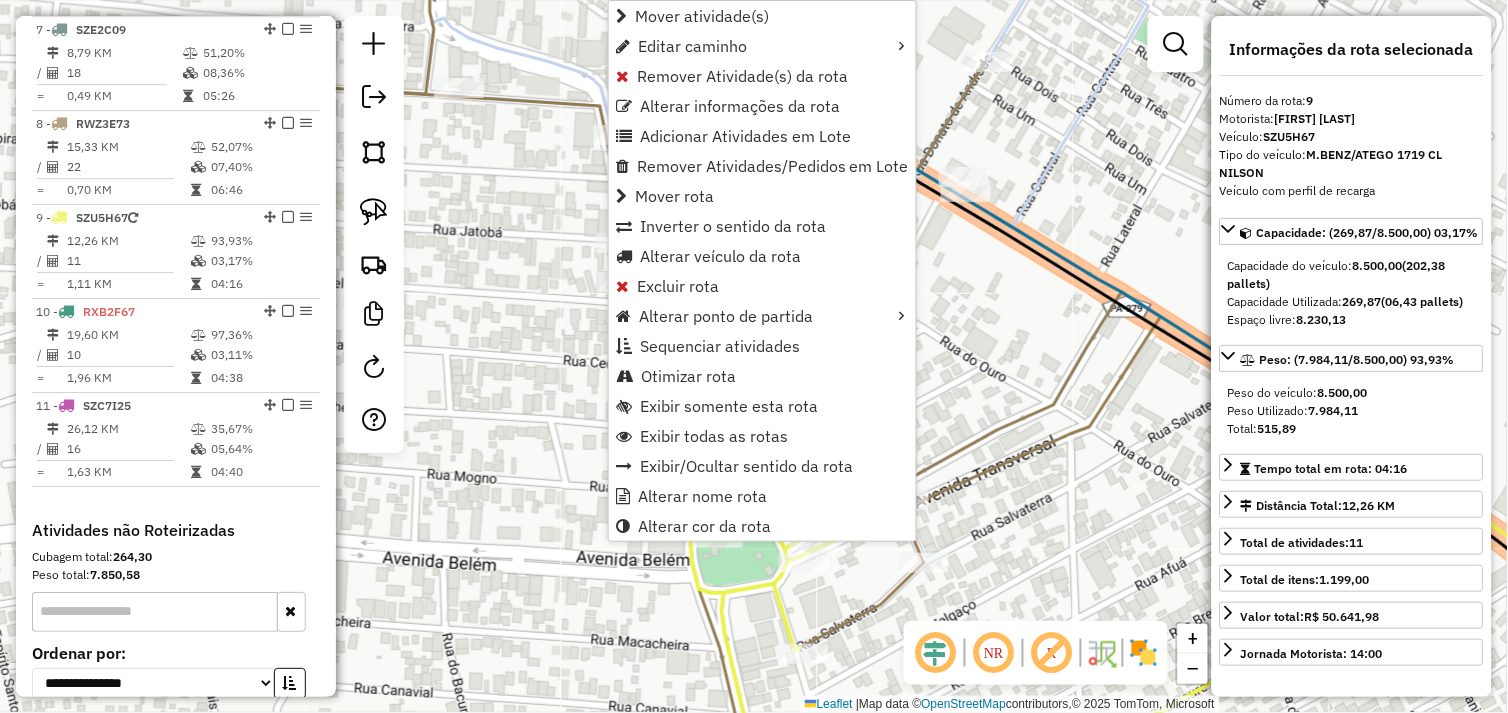 scroll, scrollTop: 1494, scrollLeft: 0, axis: vertical 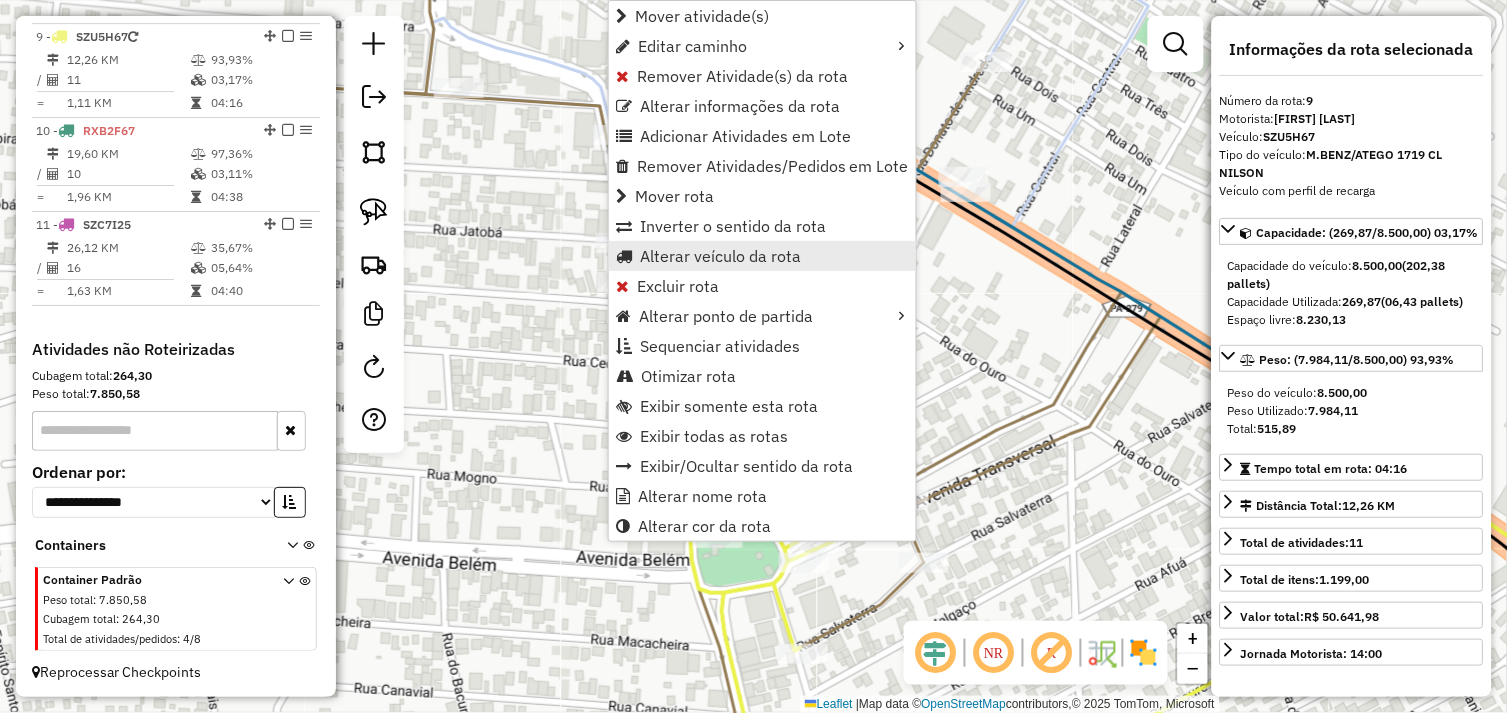 click on "Alterar veículo da rota" at bounding box center (720, 256) 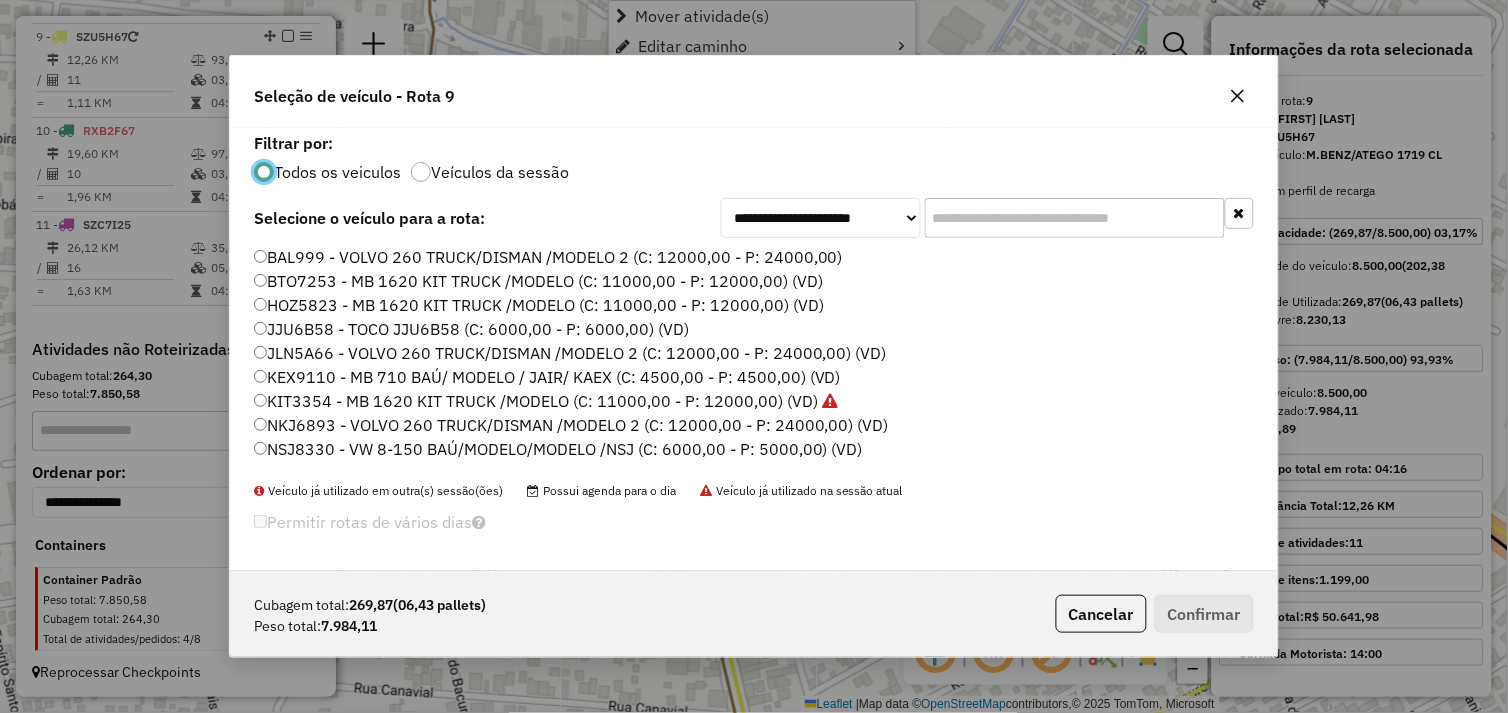 scroll, scrollTop: 11, scrollLeft: 5, axis: both 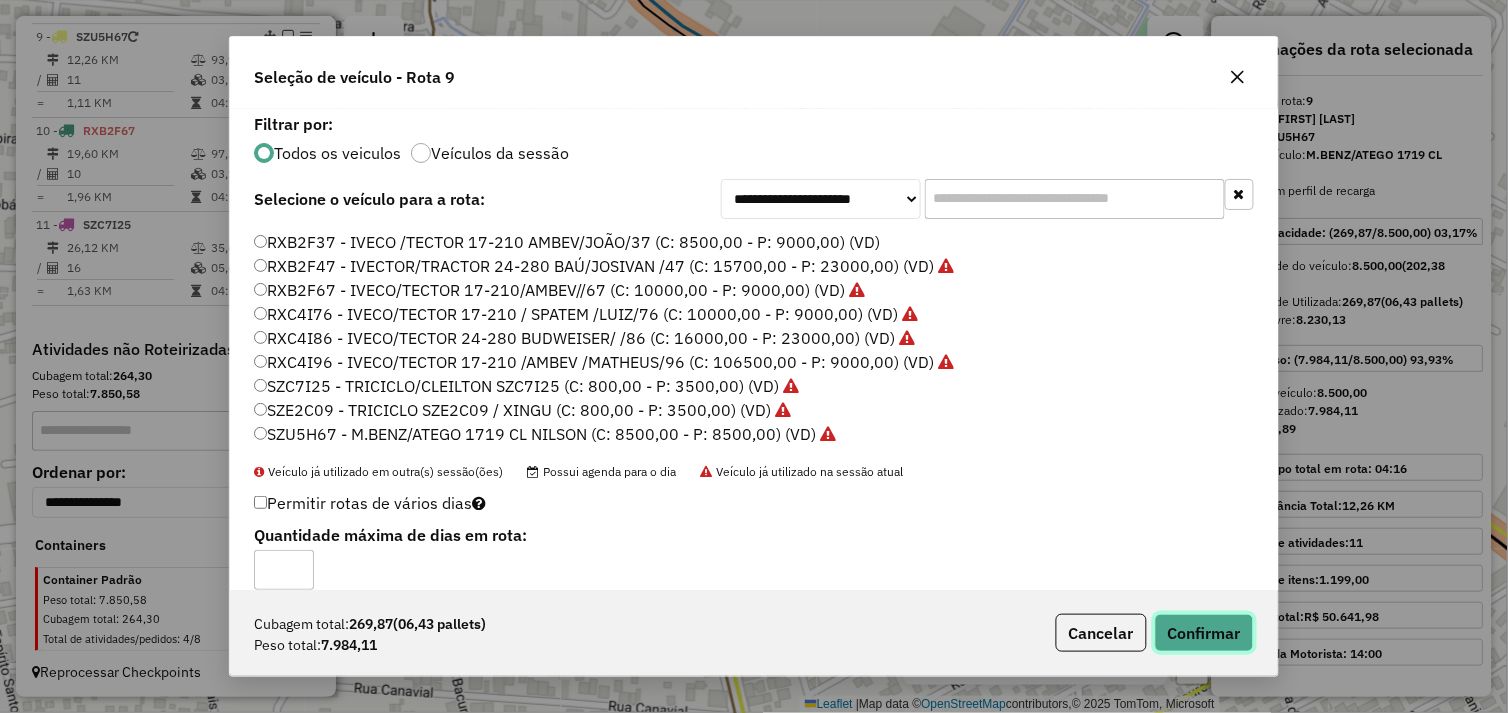 click on "Confirmar" 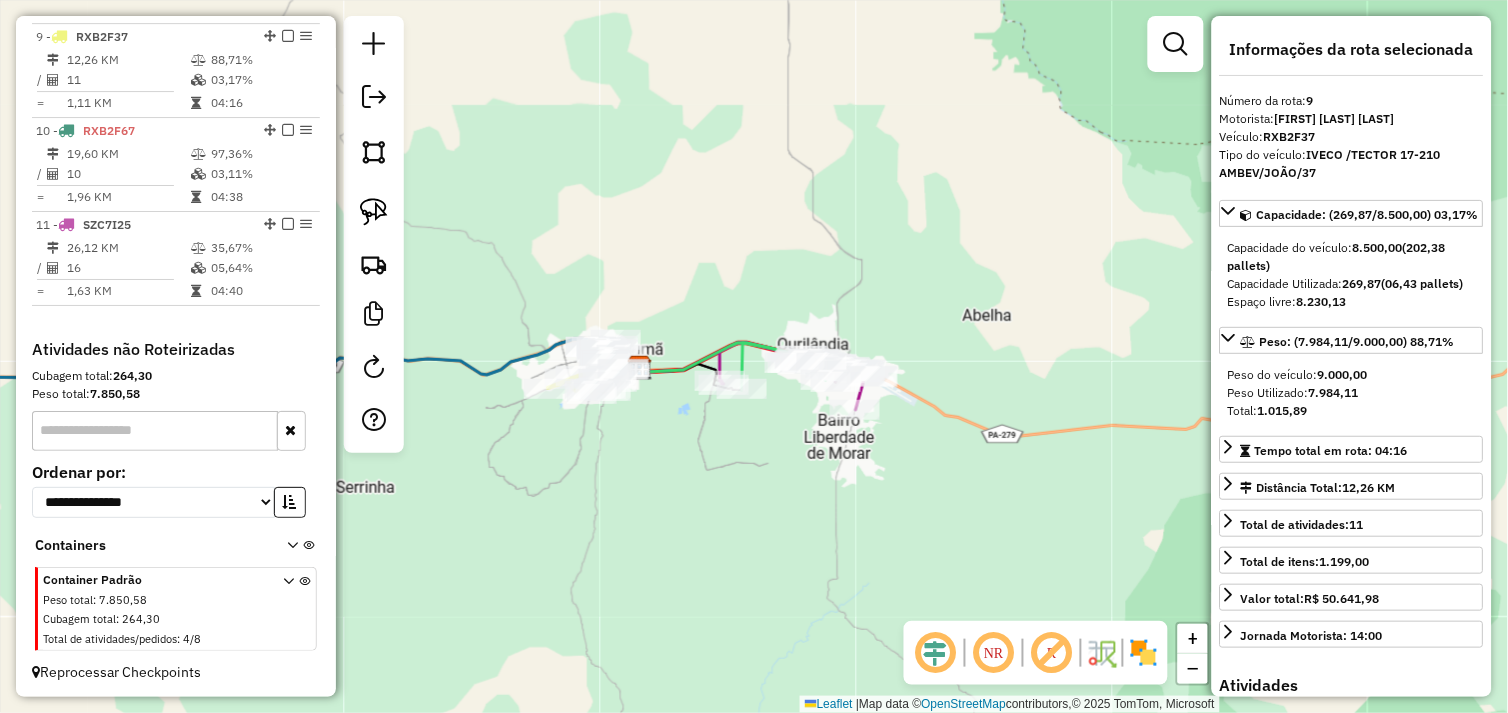 drag, startPoint x: 780, startPoint y: 364, endPoint x: 711, endPoint y: 411, distance: 83.48653 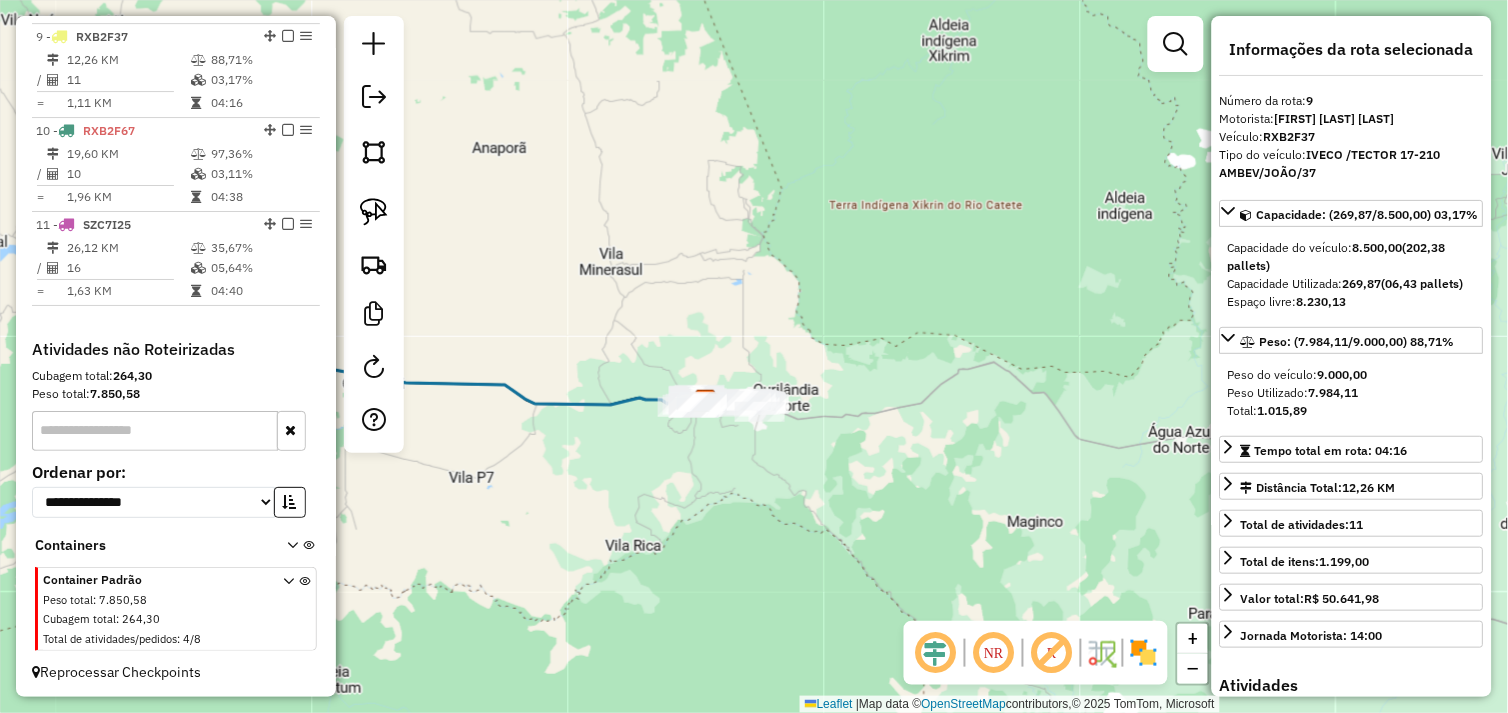 drag, startPoint x: 630, startPoint y: 448, endPoint x: 741, endPoint y: 408, distance: 117.98729 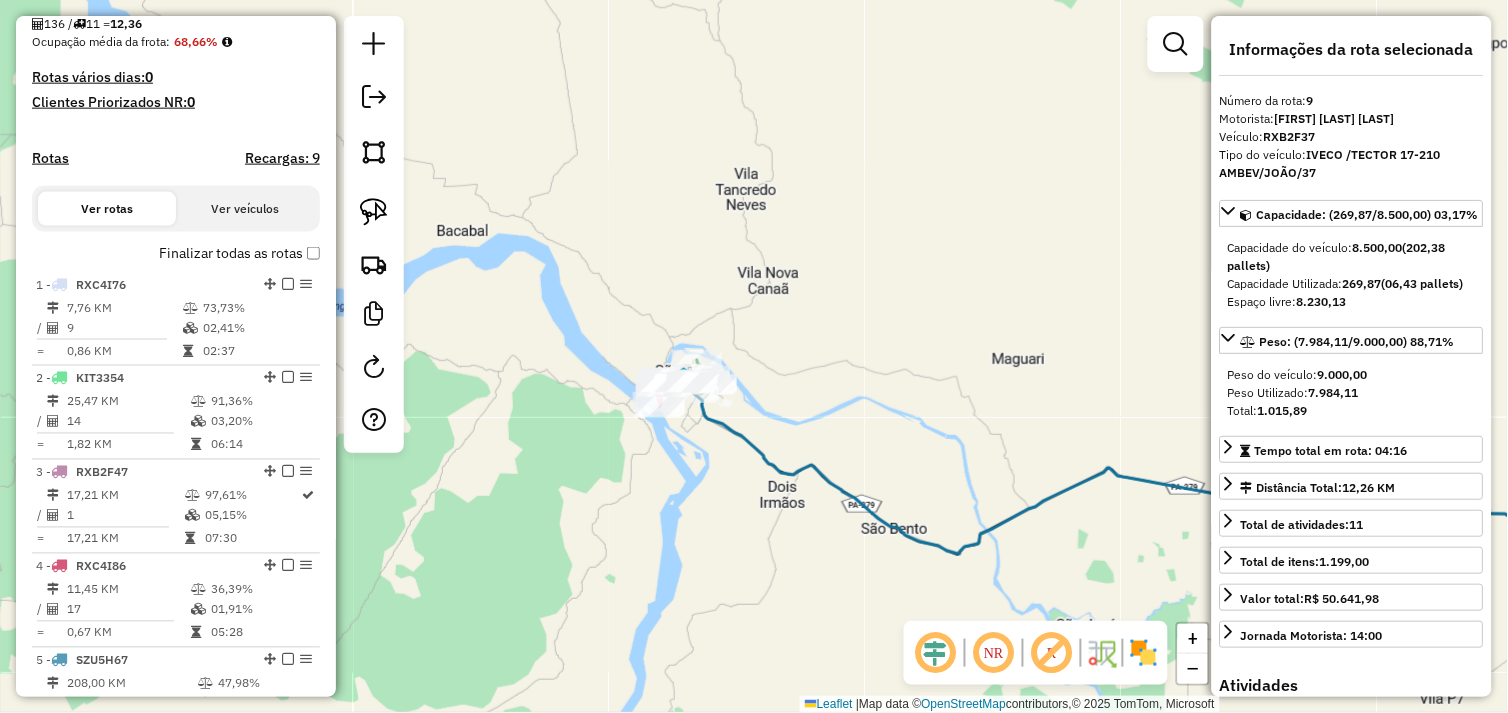 scroll, scrollTop: 0, scrollLeft: 0, axis: both 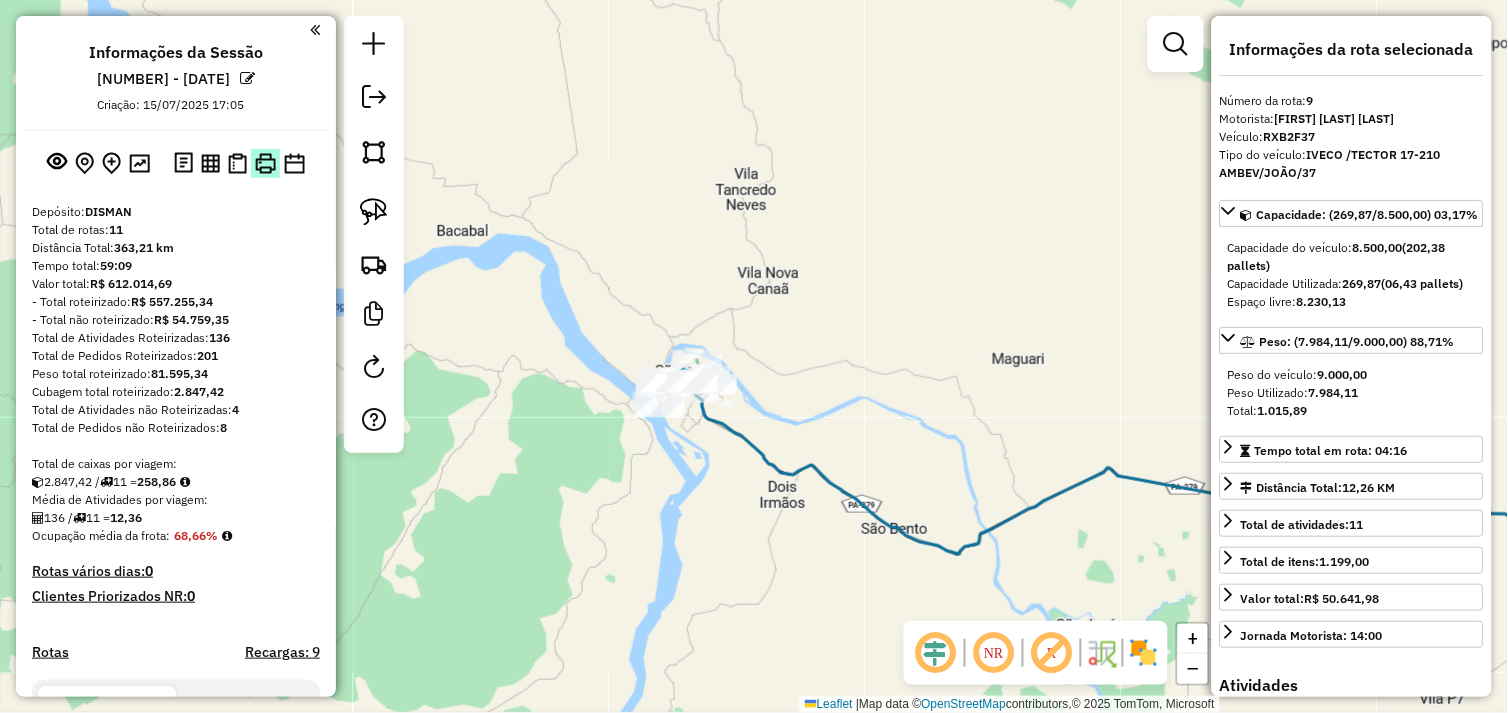 click at bounding box center [265, 163] 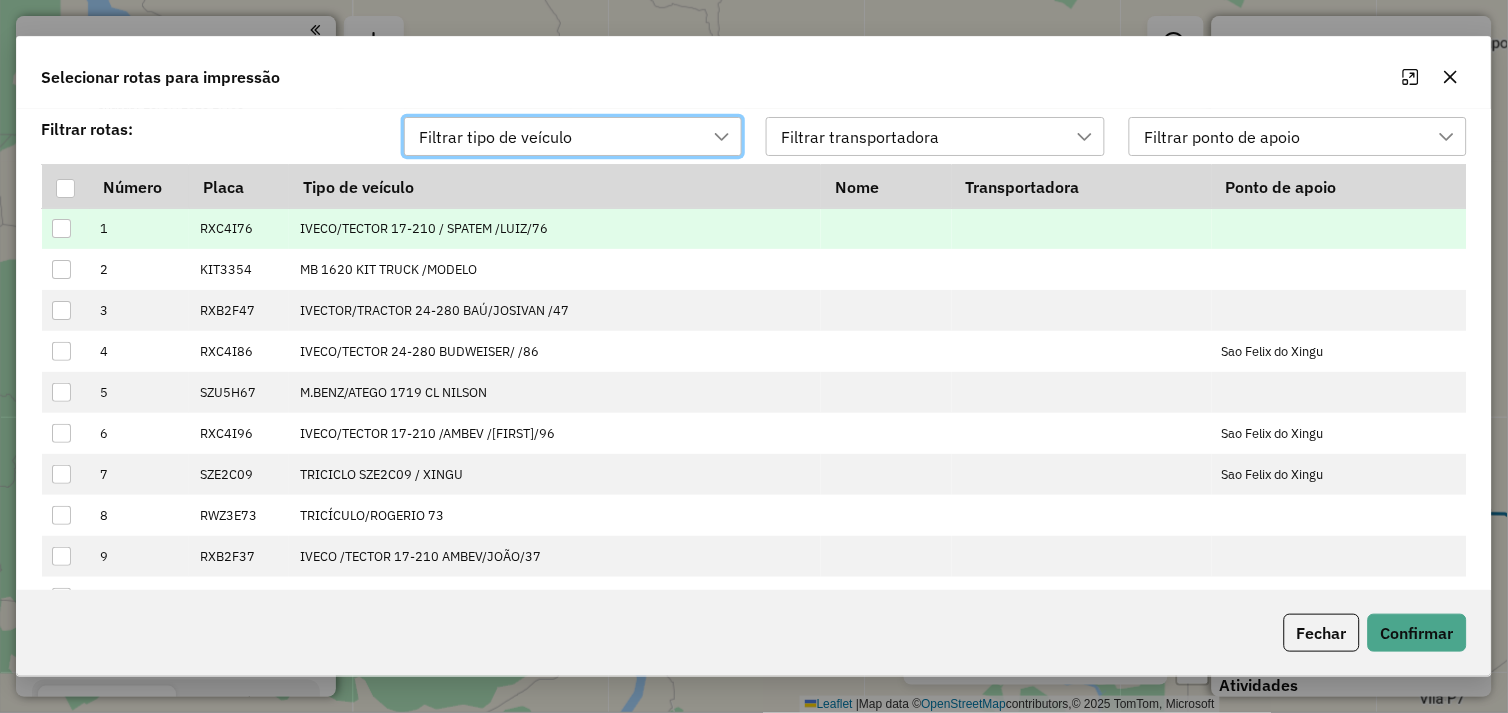 scroll, scrollTop: 13, scrollLeft: 88, axis: both 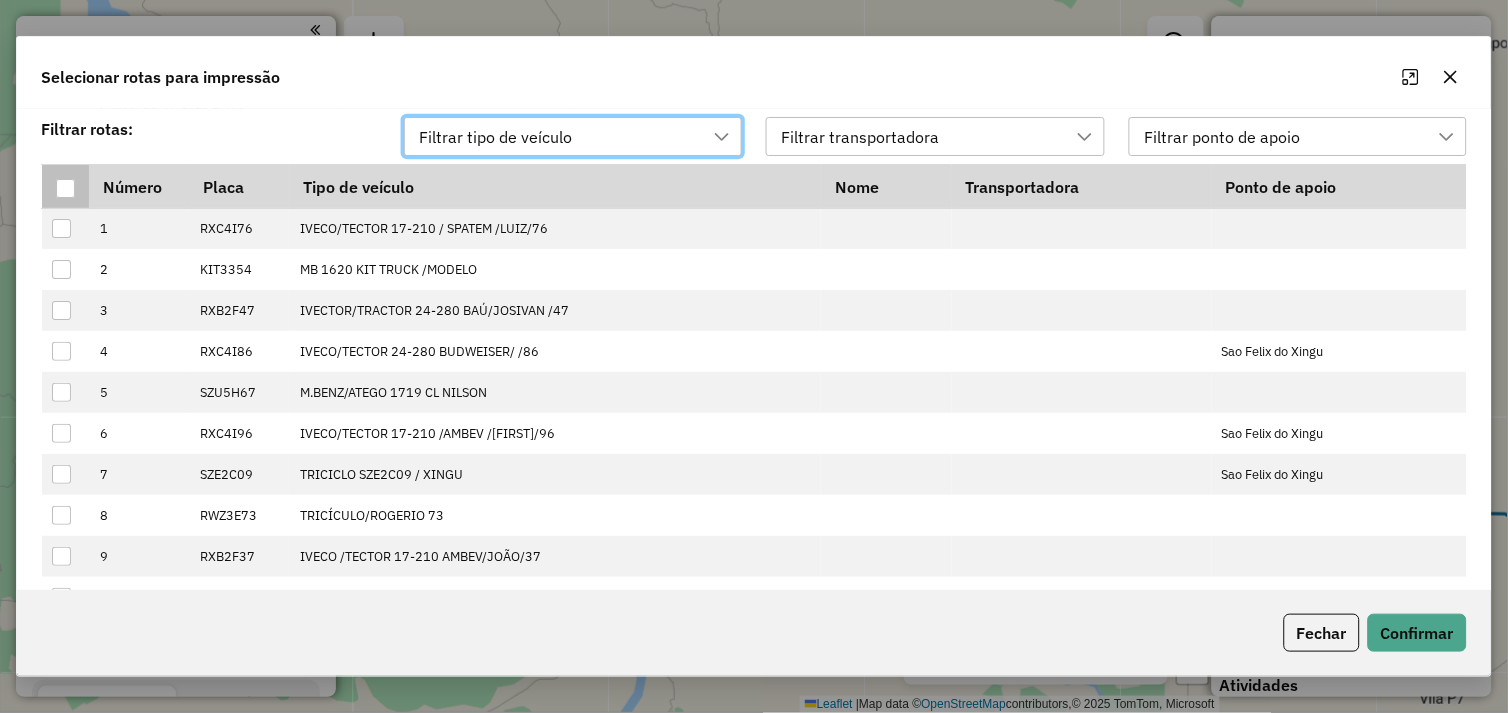 click at bounding box center (65, 188) 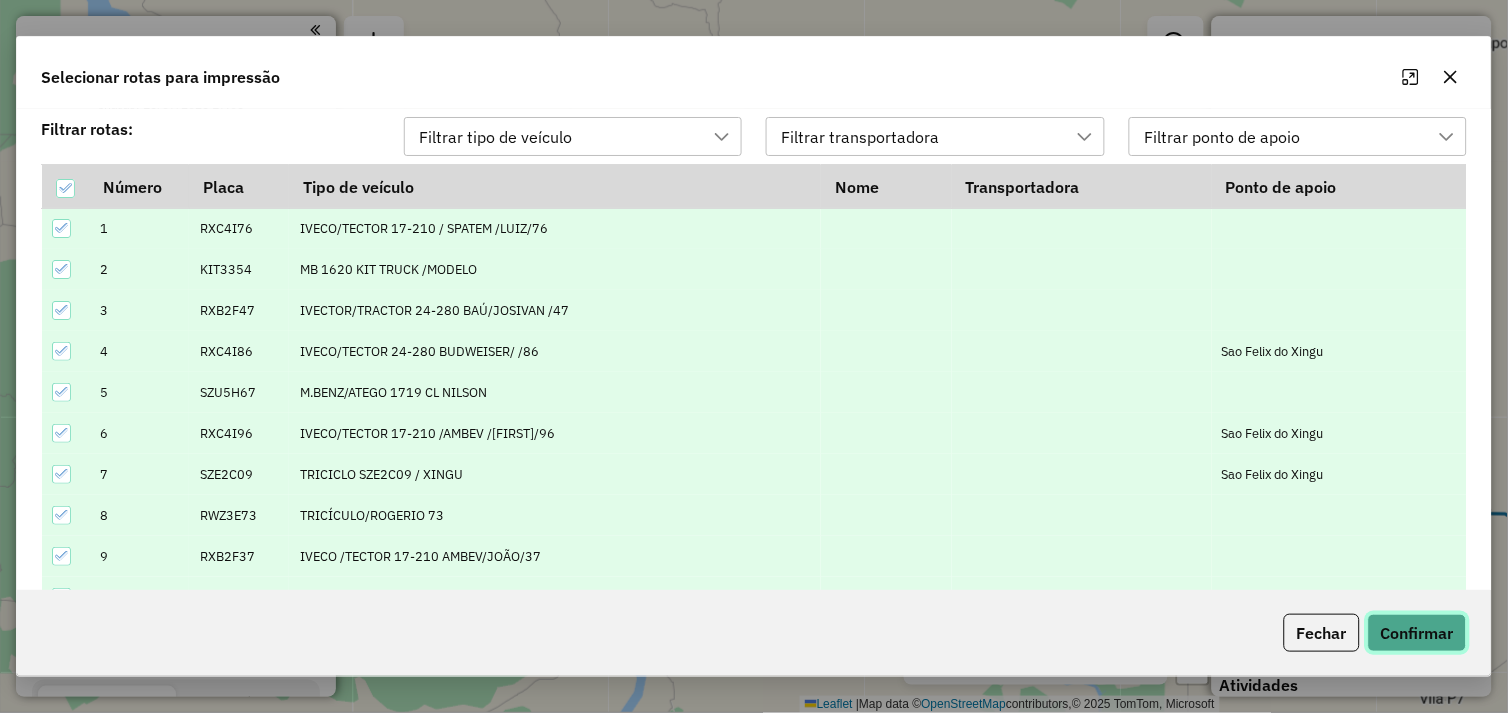click on "Confirmar" 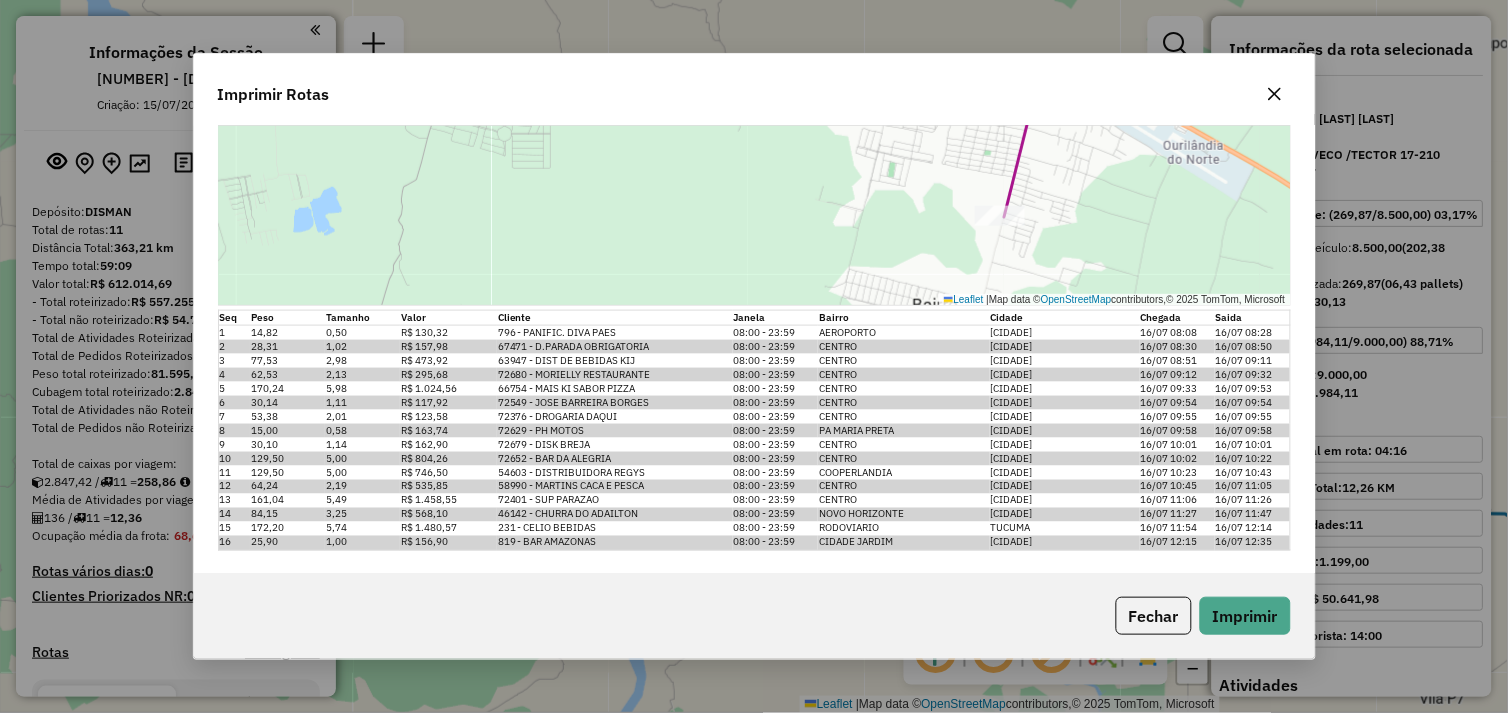 scroll, scrollTop: 7290, scrollLeft: 0, axis: vertical 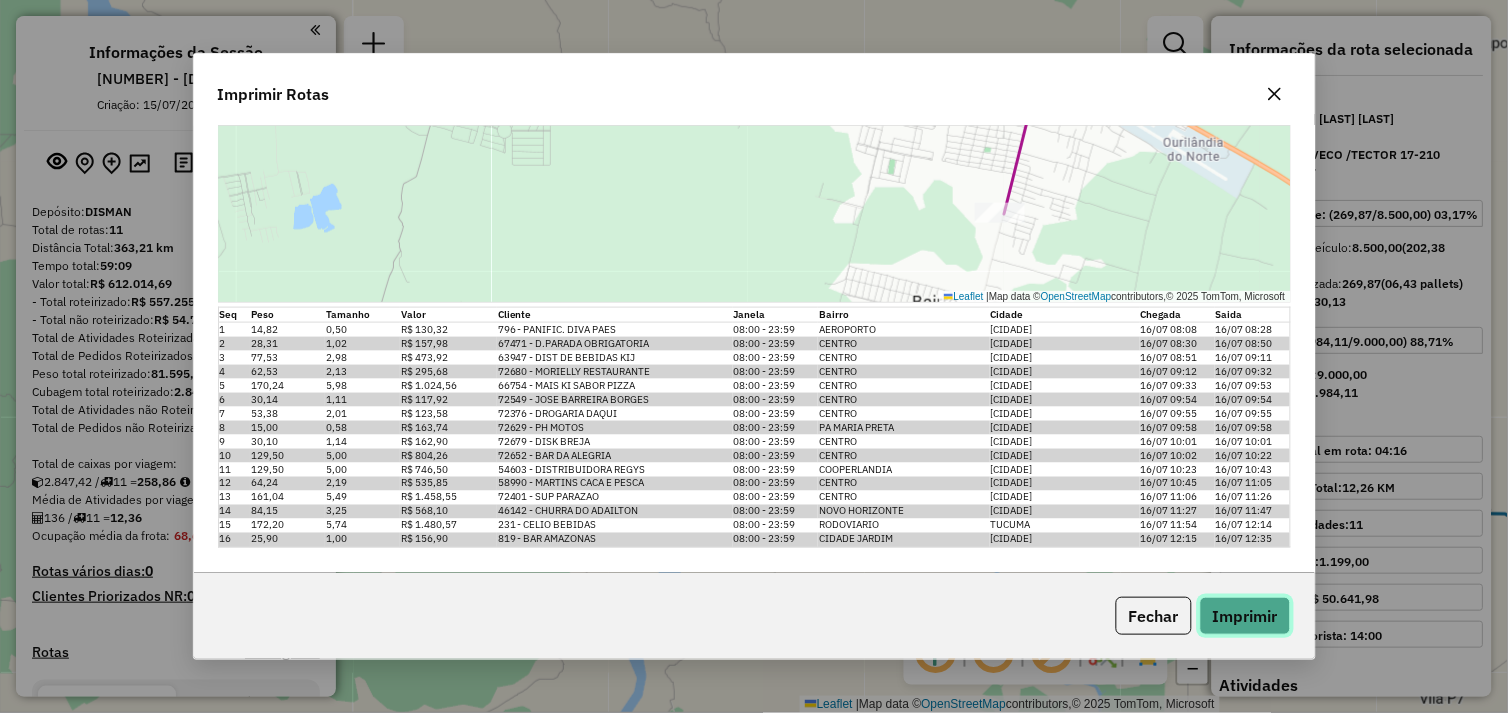 click on "Imprimir" 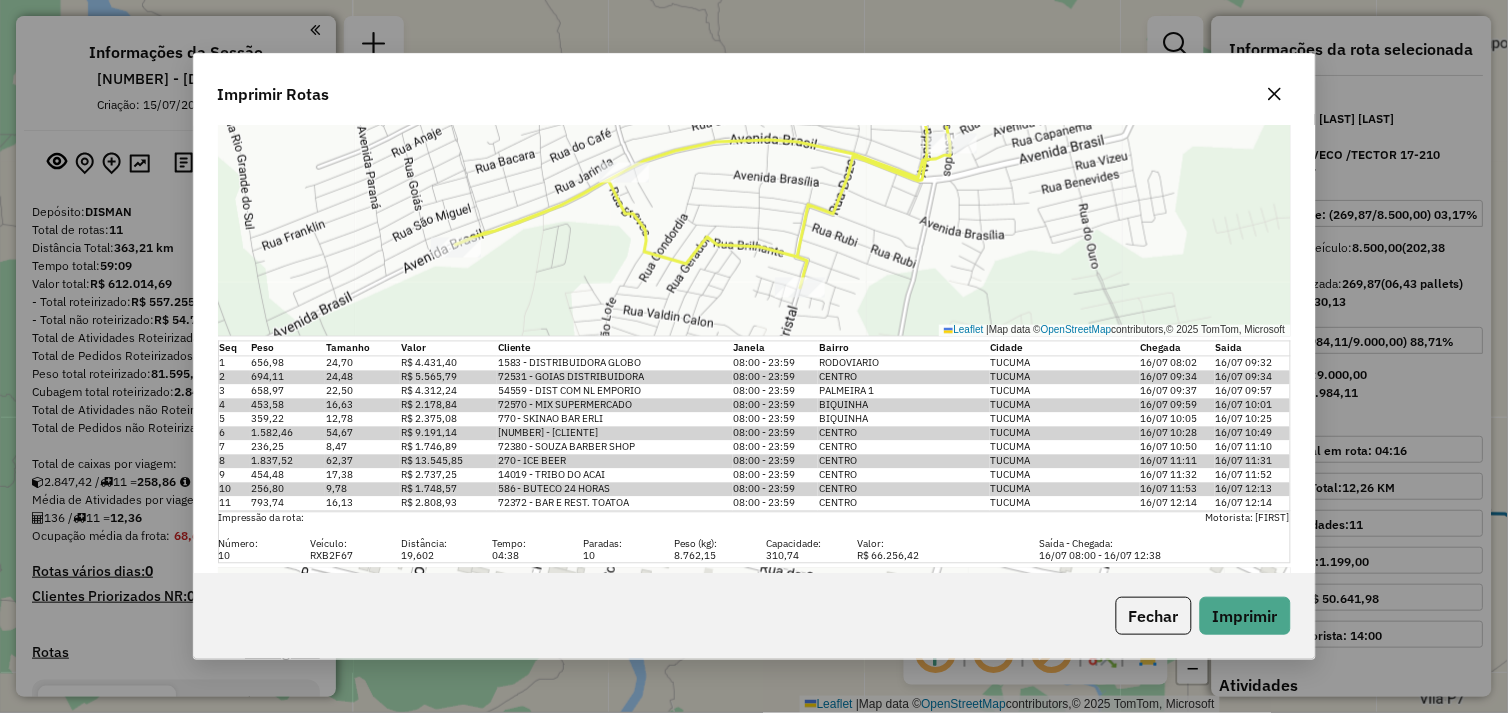 click on "Imprimir Rotas  Impressão da rota:    Motorista: [FIRST] [LAST]  Número: Veículo: Distância: Tempo: Paradas: Peso (kg): Capacidade: Valor: Saída - Chegada: 1 RXC4I76  7,757   02:37  9 6.635,92 241,26 R$ 49.033,15  16/07 08:00 - 16/07 10:37   Leaflet   |  Map data ©  OpenStreetMap  contributors,© 2025 TomTom, Microsoft  Seq   Peso   Tamanho   Valor   Cliente   Janela   Bairro   Cidade   Chegada   Saida  1 166,30 5,78 R$ 1.286,79 59362 - VITORIA CARNES E BEB  08:00 - 23:59  CENTRO  TUCUMA  16/07 08:02 16/07 08:22 2 643,94 23,79 R$ 4.099,97 46242 - RAFA BEER  08:00 - 23:59  CENTRO  TUCUMA  16/07 08:23 16/07 08:43 3 1.115,89 43,04 R$ 7.516,57 72508 - - 8 GRAUS  08:00 - 23:59  CENTRO  TUCUMA  16/07 08:45 16/07 08:45 4 238,42 9,26 R$ 2.996,34 60583 - PRIVILLEGE PUBLIC HA  08:00 - 23:59  CENTRO  TUCUMA  16/07 08:46 16/07 09:06 5 1.402,09 48,36 R$ 11.590,65 2407 - ROYAL BEER  08:00 - 23:59  CENTRO  TUCUMA  16/07 09:07 16/07 09:27 6 1.494,26 52,44 R$ 10.455,68 2975 - DR BEBIDAS  08:00 - 23:59  CENTRO  TUCUMA  7 8" 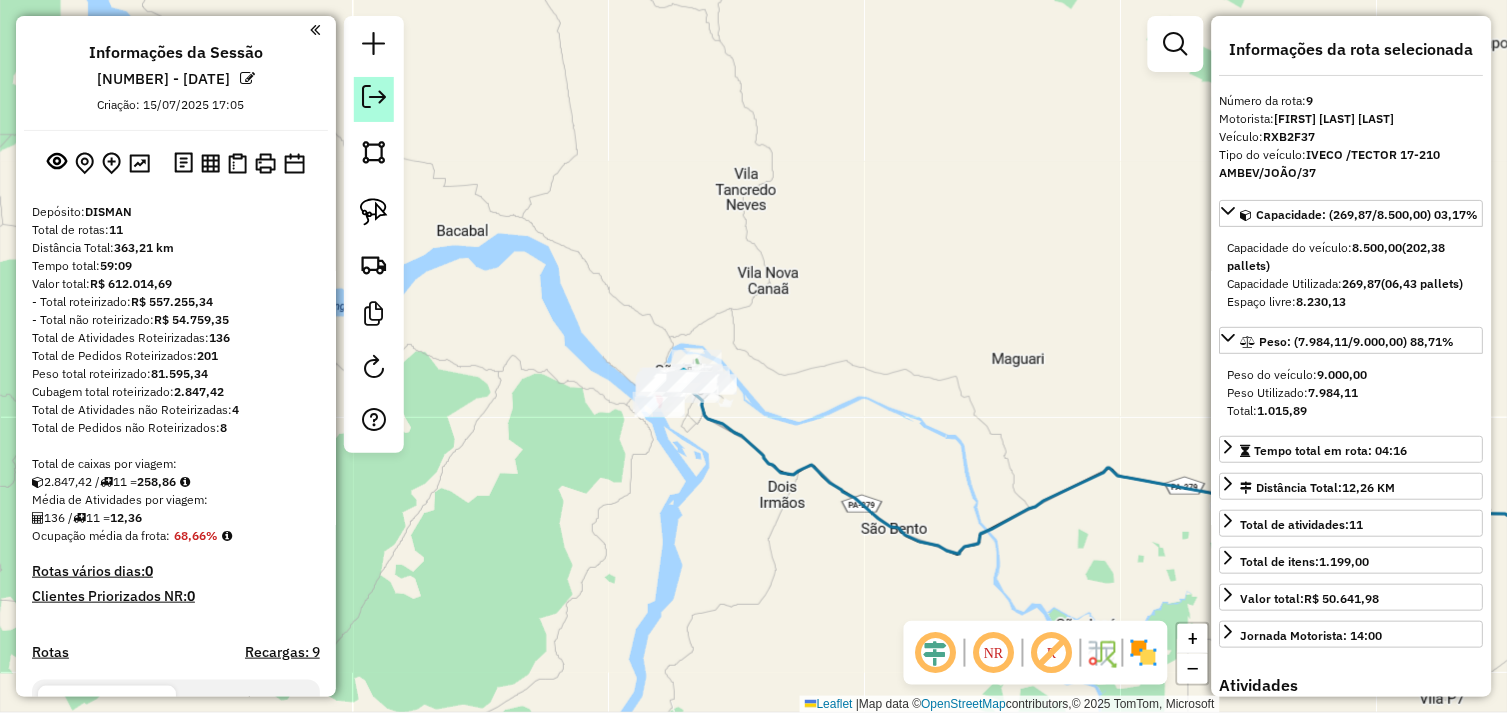 click 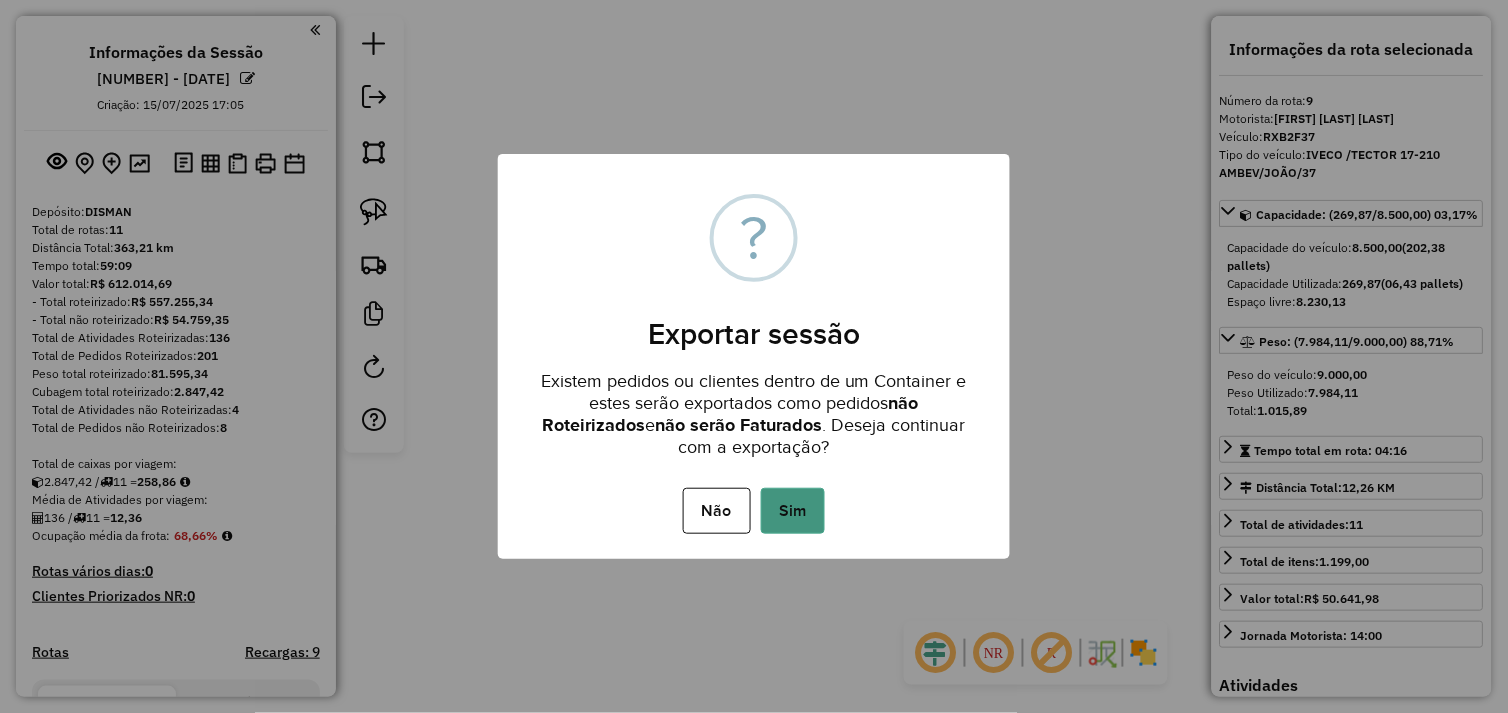 click on "Sim" at bounding box center (793, 511) 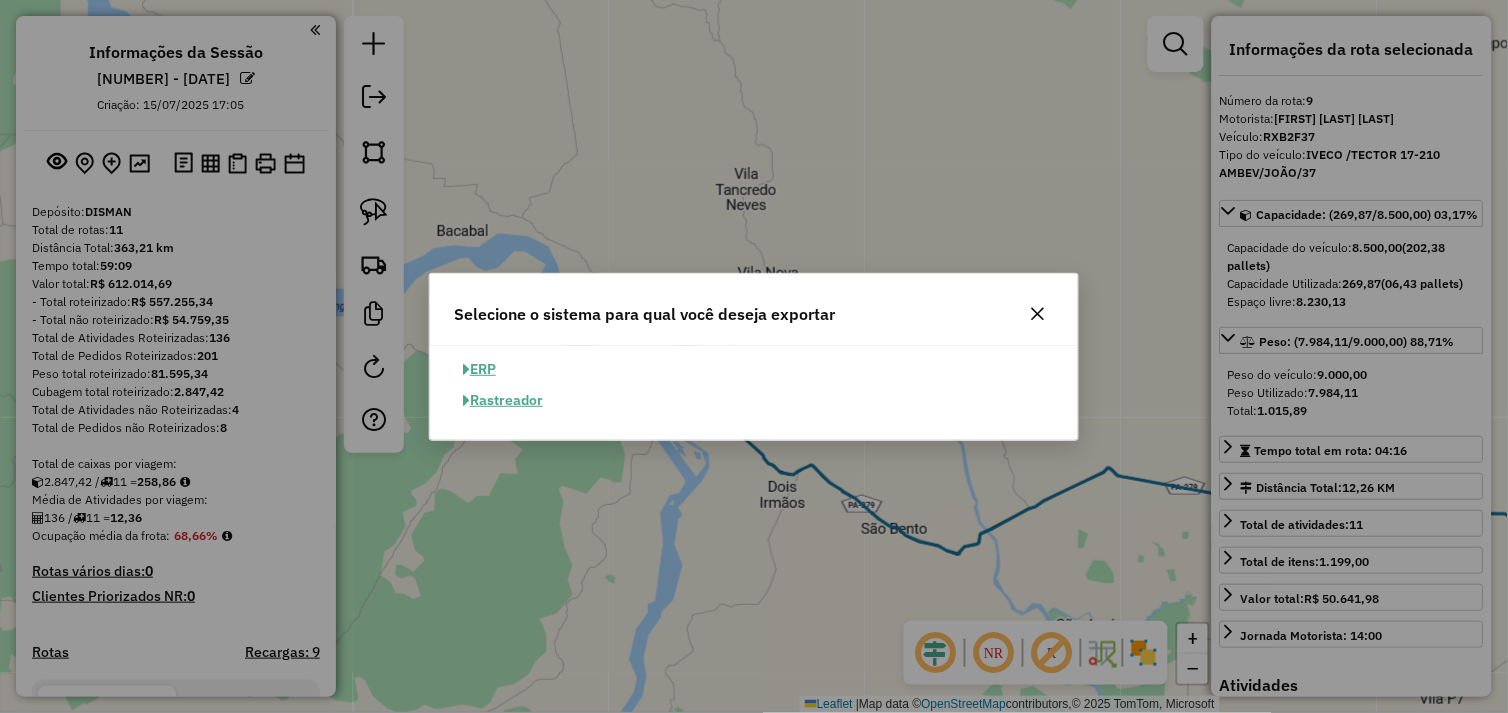click on "ERP" 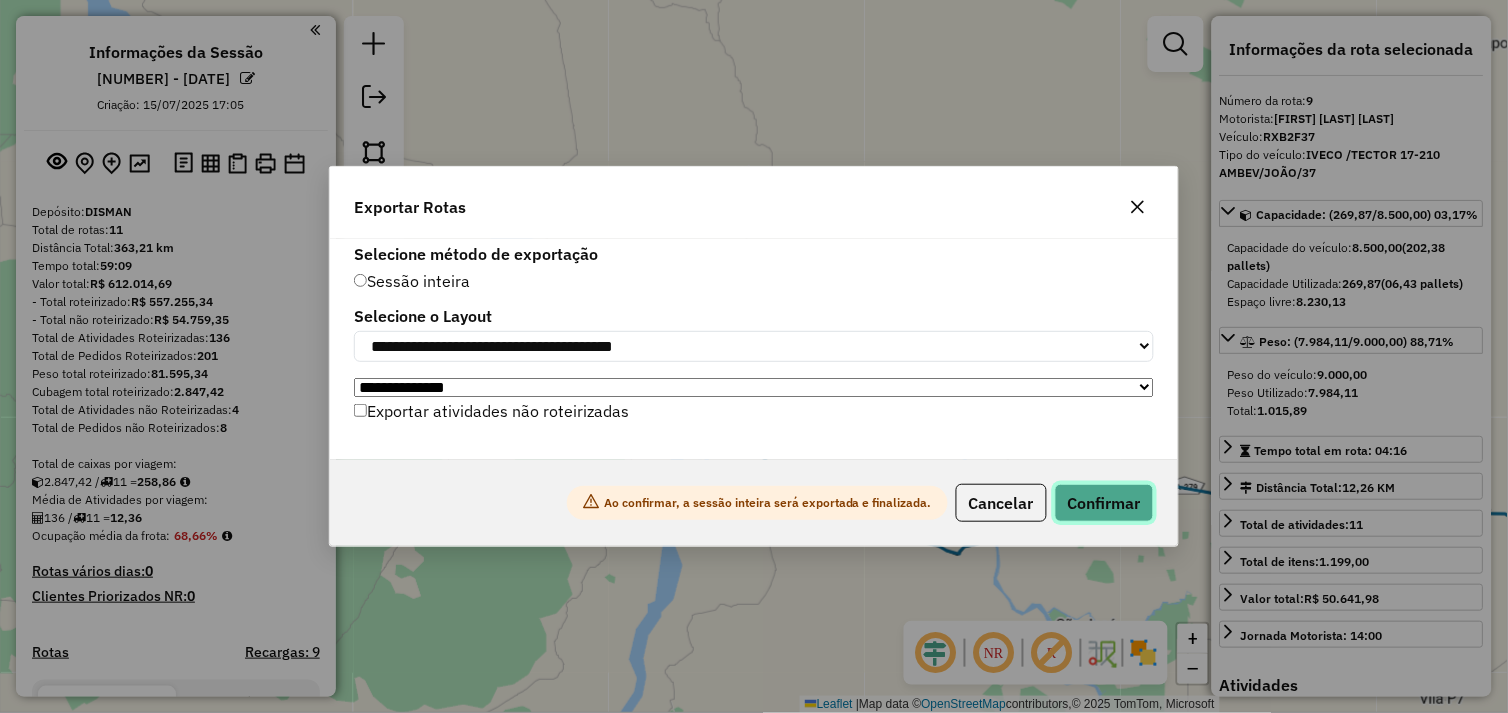 click on "Confirmar" 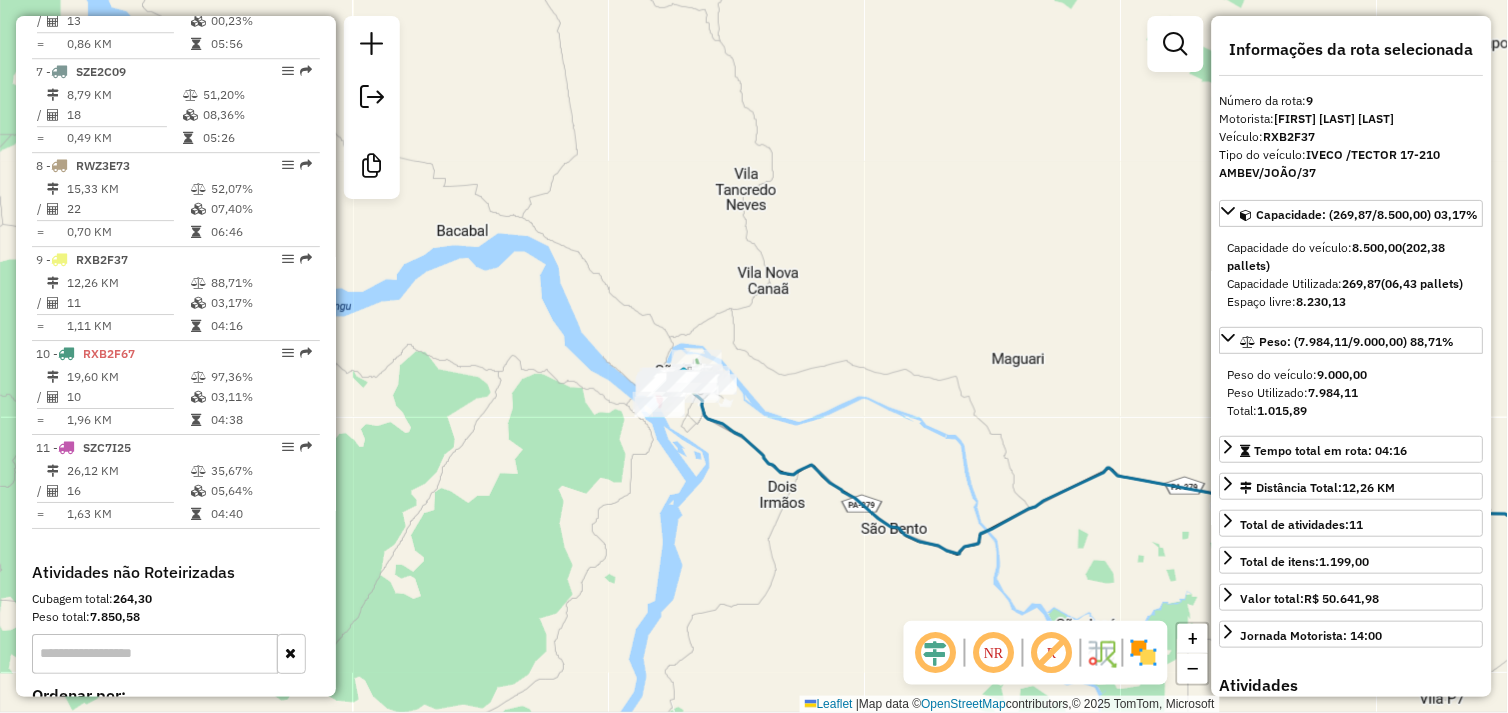 scroll, scrollTop: 1464, scrollLeft: 0, axis: vertical 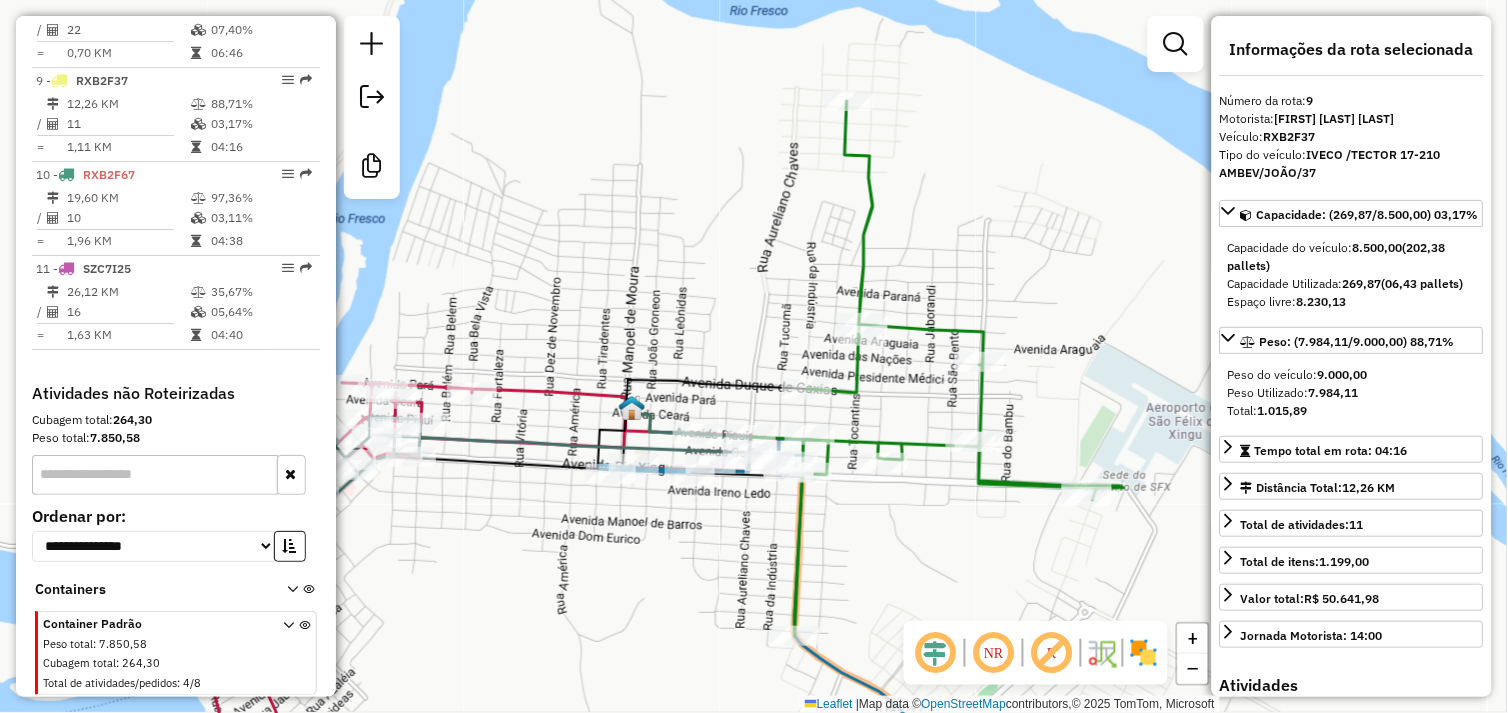 drag, startPoint x: 596, startPoint y: 196, endPoint x: 676, endPoint y: 188, distance: 80.399 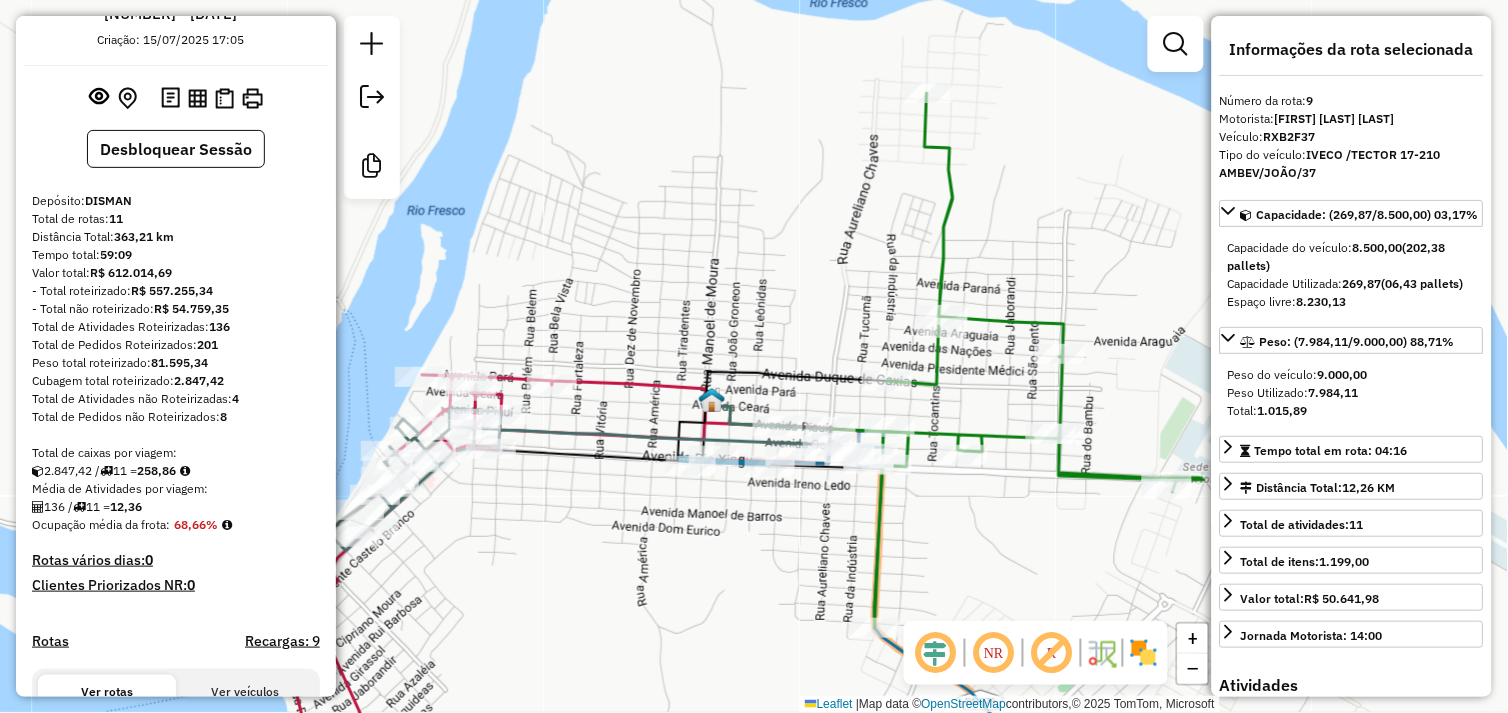 scroll, scrollTop: 0, scrollLeft: 0, axis: both 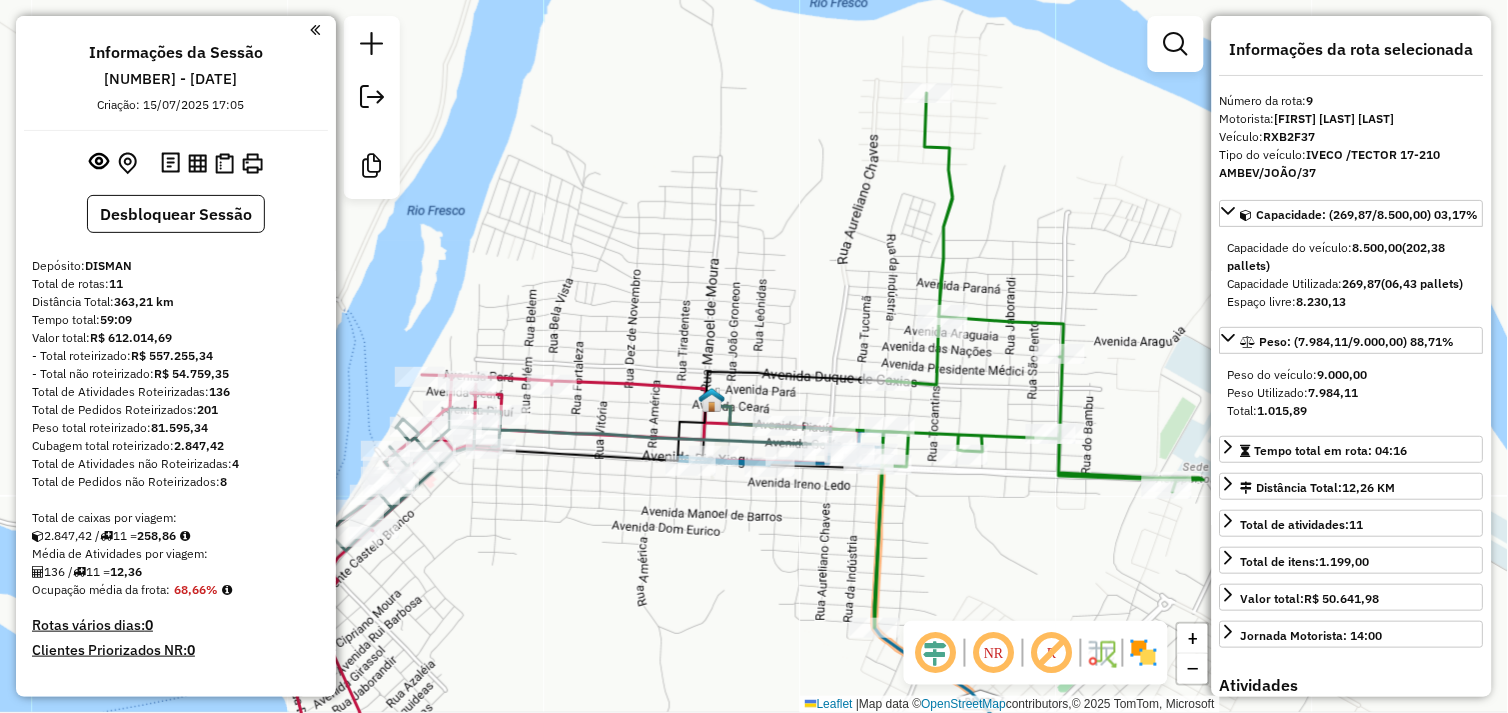 drag, startPoint x: 646, startPoint y: 573, endPoint x: 902, endPoint y: 550, distance: 257.03113 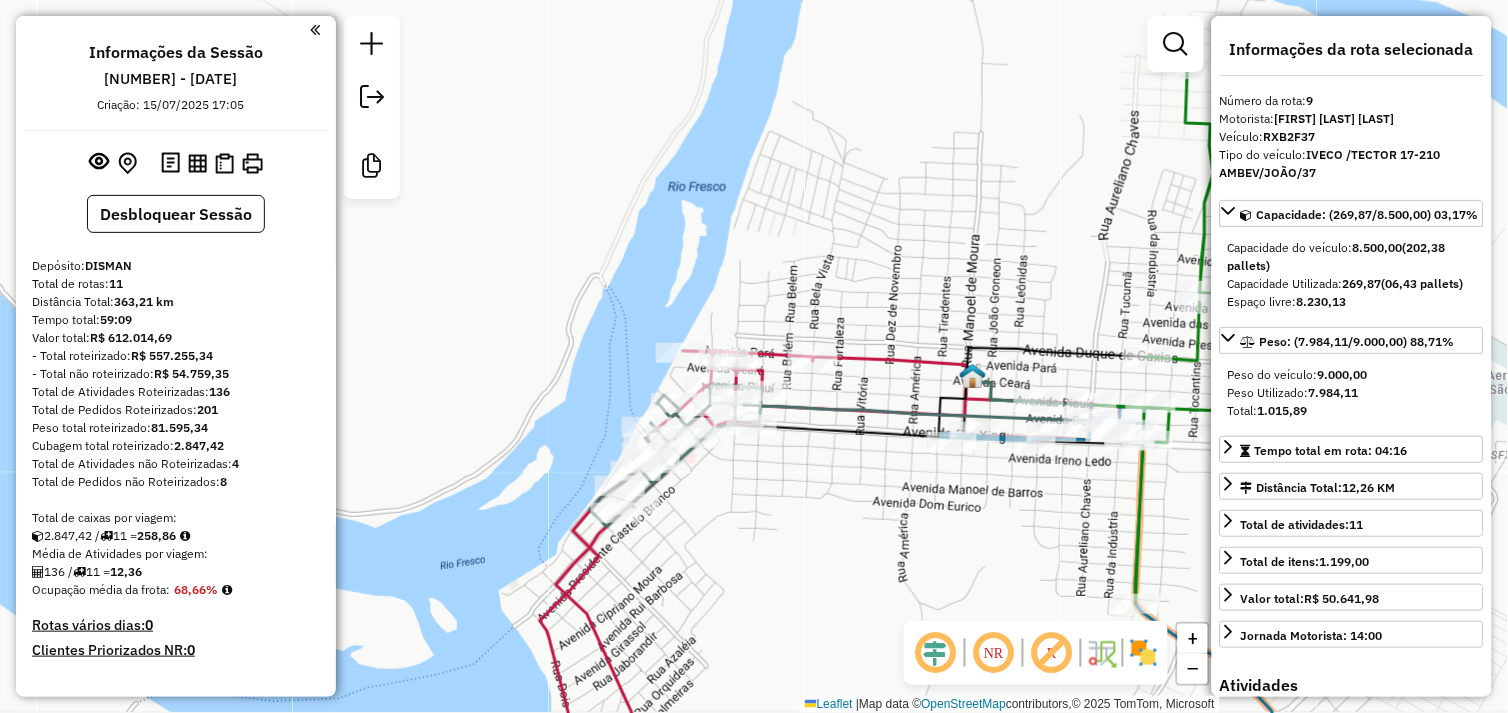 click on "Janela de atendimento Grade de atendimento Capacidade Transportadoras Veículos Cliente Pedidos  Rotas Selecione os dias de semana para filtrar as janelas de atendimento  Seg   Ter   Qua   Qui   Sex   Sáb   Dom  Informe o período da janela de atendimento: De: Até:  Filtrar exatamente a janela do cliente  Considerar janela de atendimento padrão  Selecione os dias de semana para filtrar as grades de atendimento  Seg   Ter   Qua   Qui   Sex   Sáb   Dom   Considerar clientes sem dia de atendimento cadastrado  Clientes fora do dia de atendimento selecionado Filtrar as atividades entre os valores definidos abaixo:  Peso mínimo:   Peso máximo:   Cubagem mínima:   Cubagem máxima:   De:   Até:  Filtrar as atividades entre o tempo de atendimento definido abaixo:  De:   Até:   Considerar capacidade total dos clientes não roteirizados Transportadora: Selecione um ou mais itens Tipo de veículo: Selecione um ou mais itens Veículo: Selecione um ou mais itens Motorista: Selecione um ou mais itens Nome: Rótulo:" 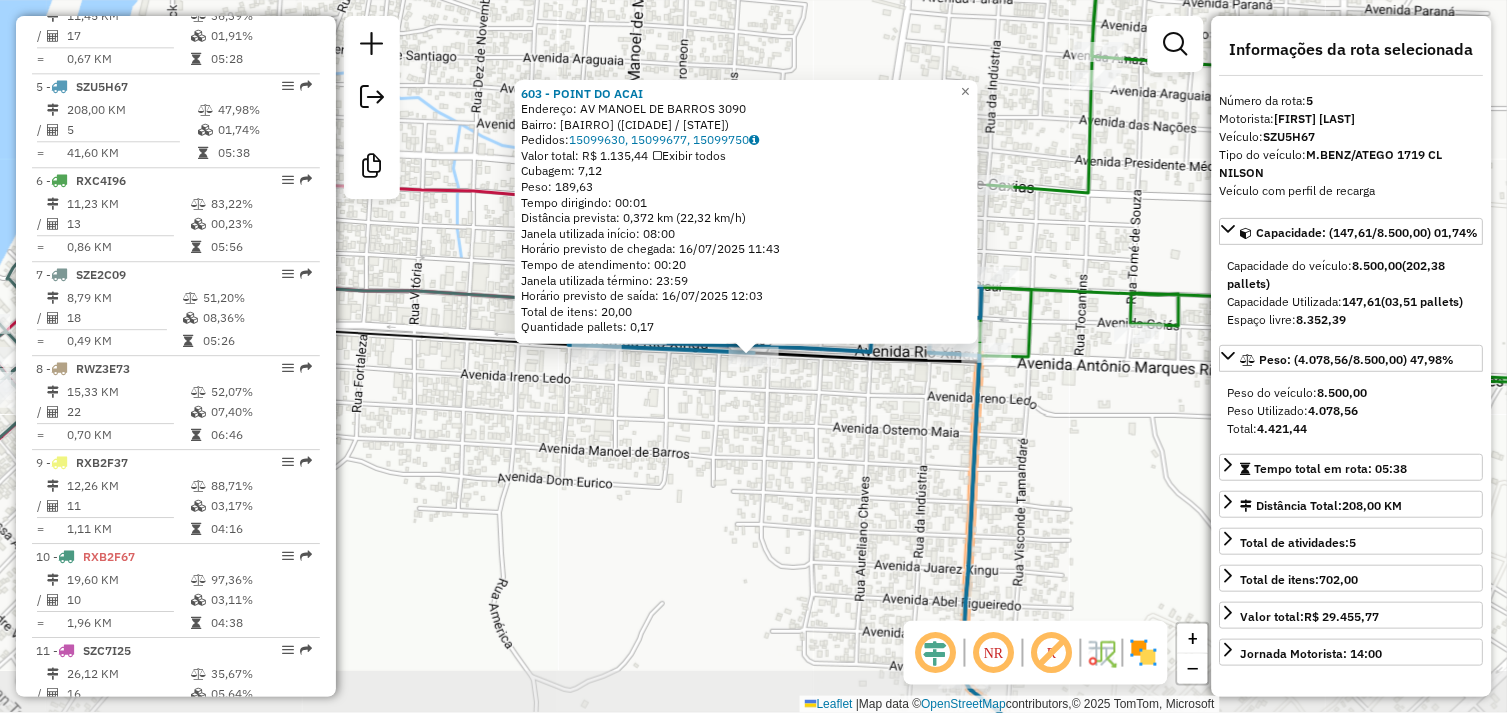 scroll, scrollTop: 1138, scrollLeft: 0, axis: vertical 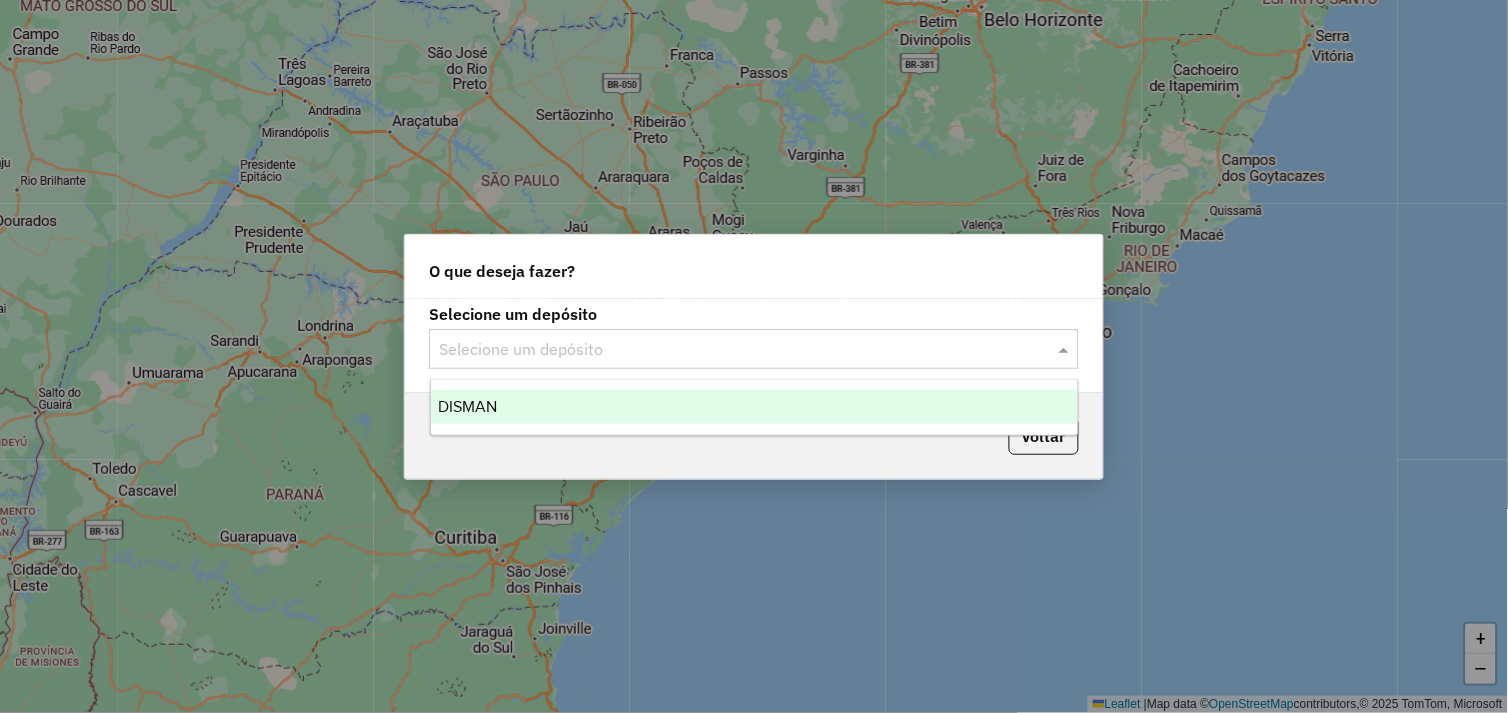 click 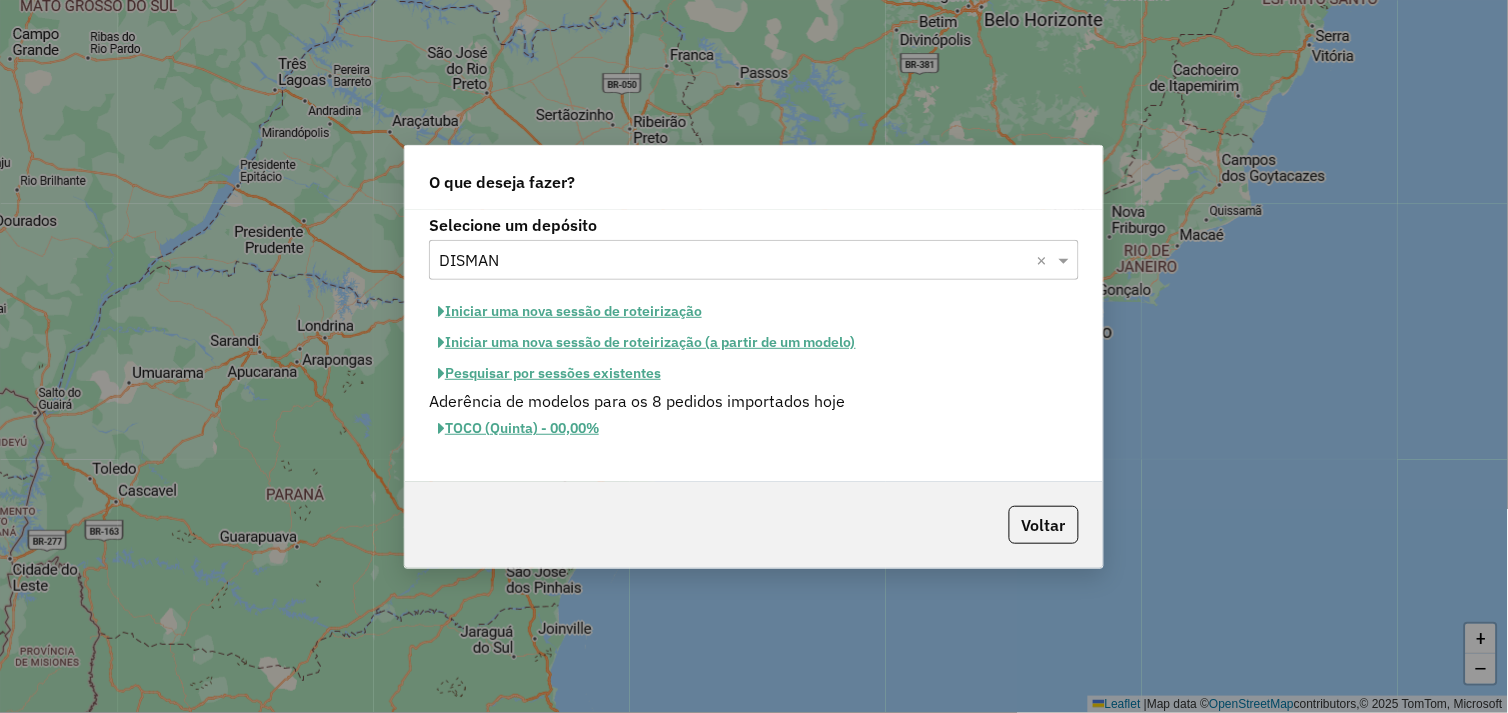 click on "Pesquisar por sessões existentes" 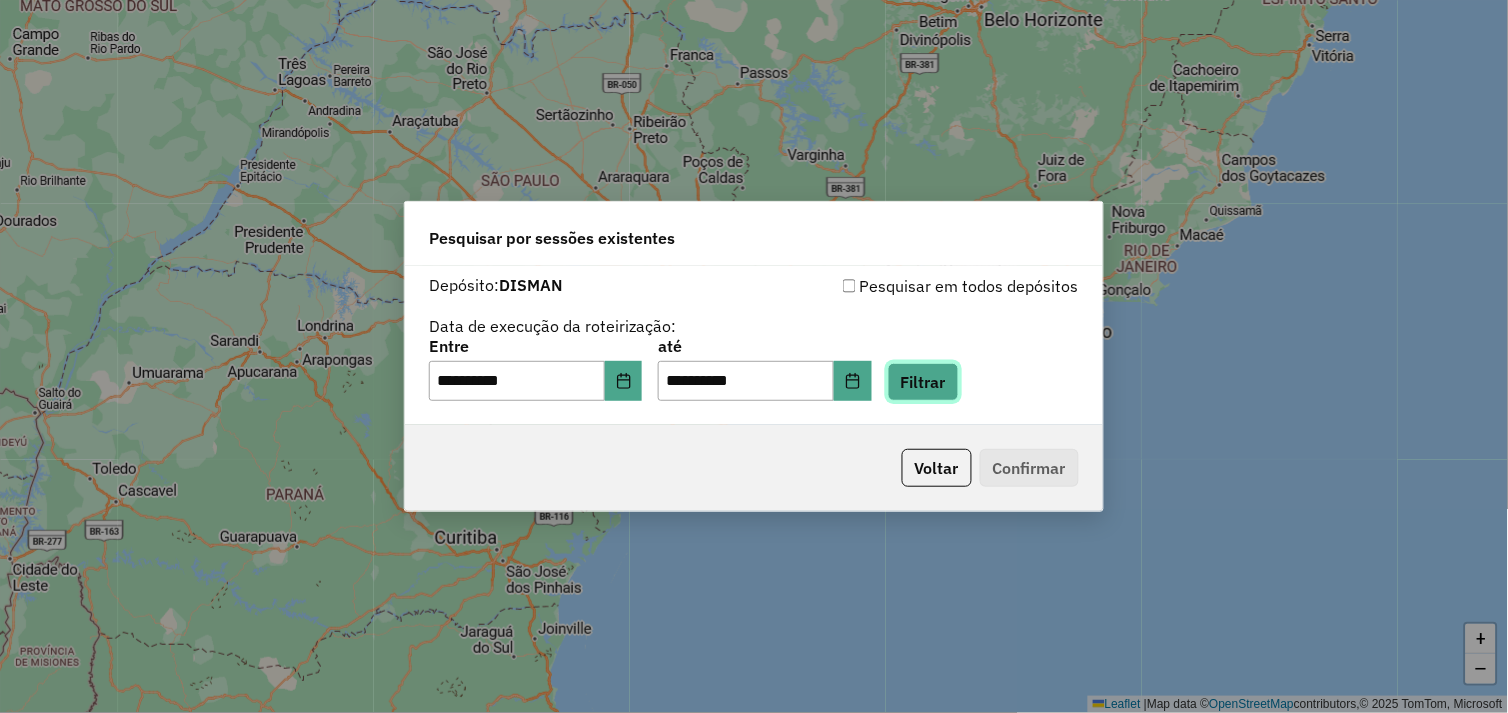 click on "Filtrar" 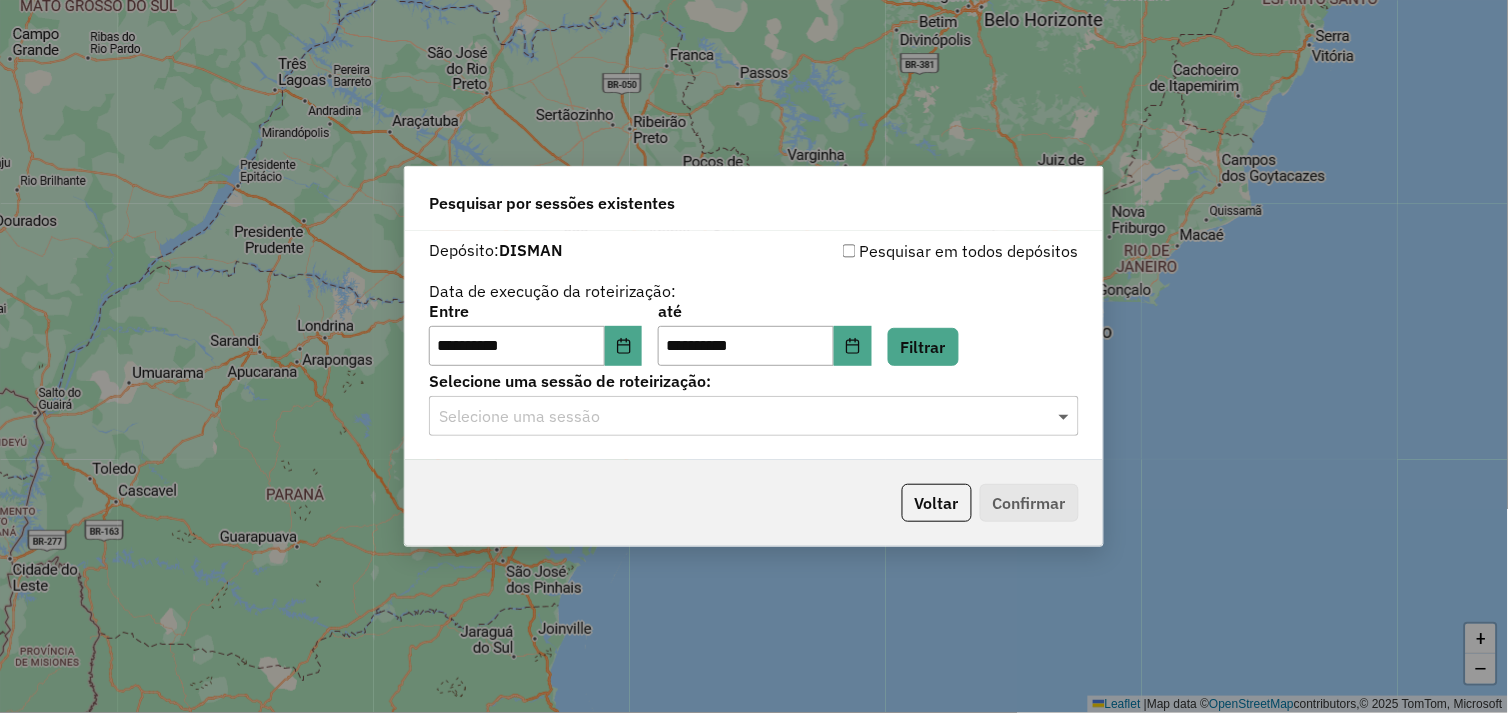 click 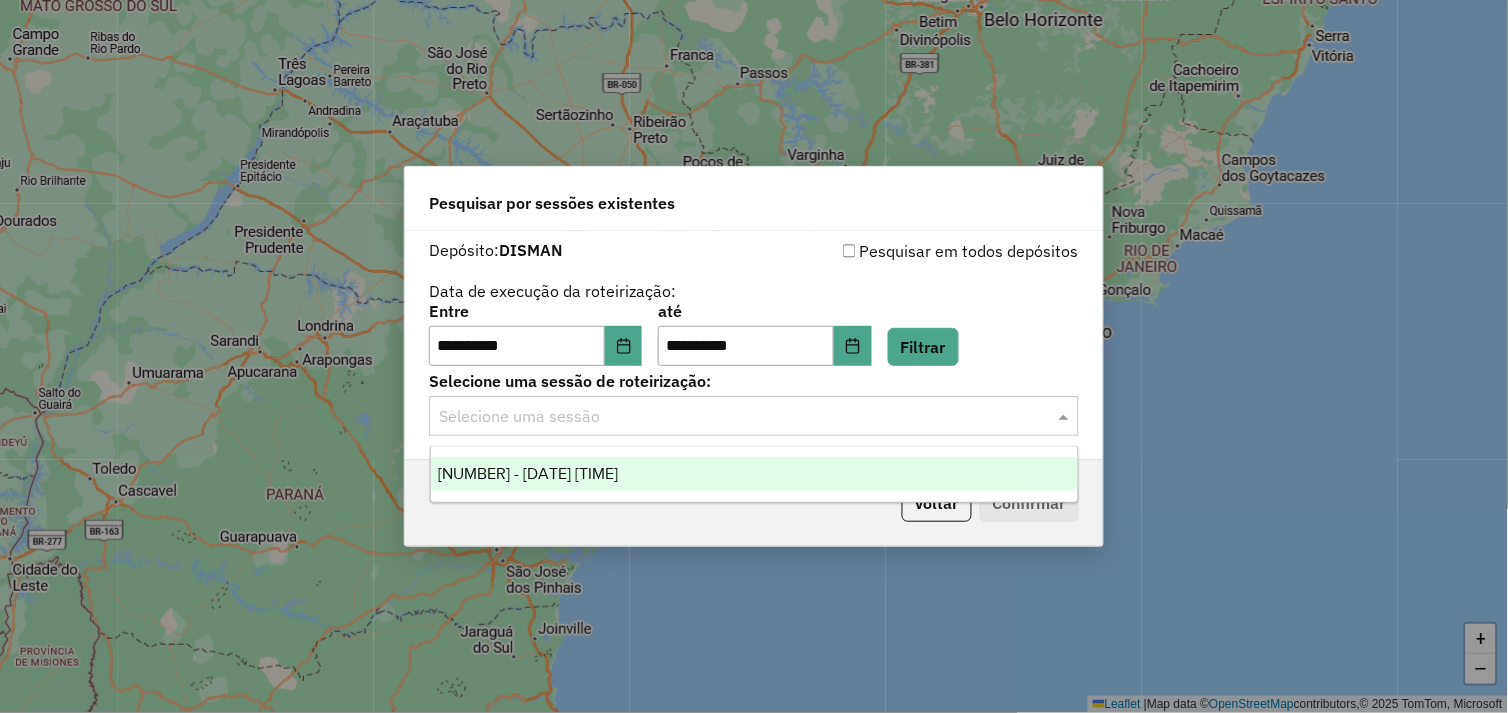 click on "[NUMBER] - [DATE] [TIME]" at bounding box center (755, 474) 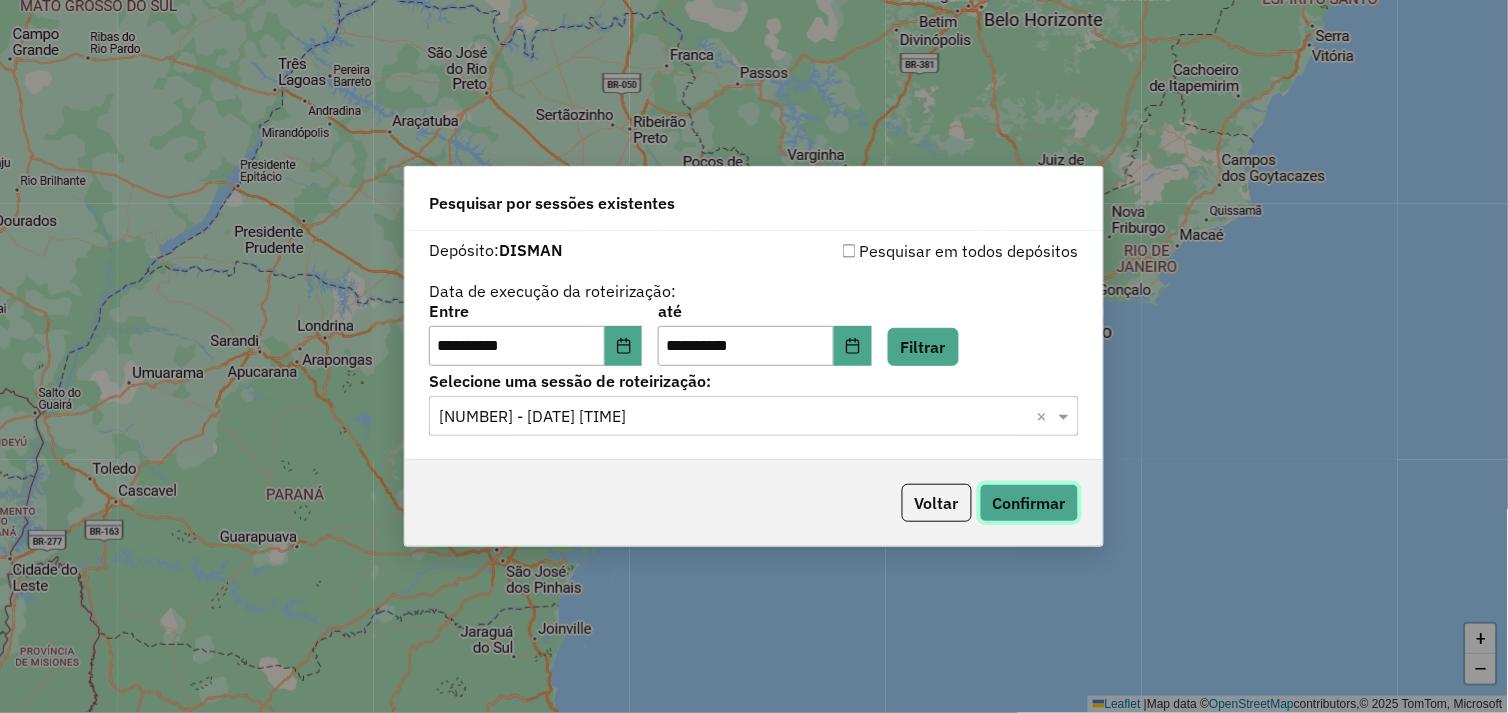 click on "Confirmar" 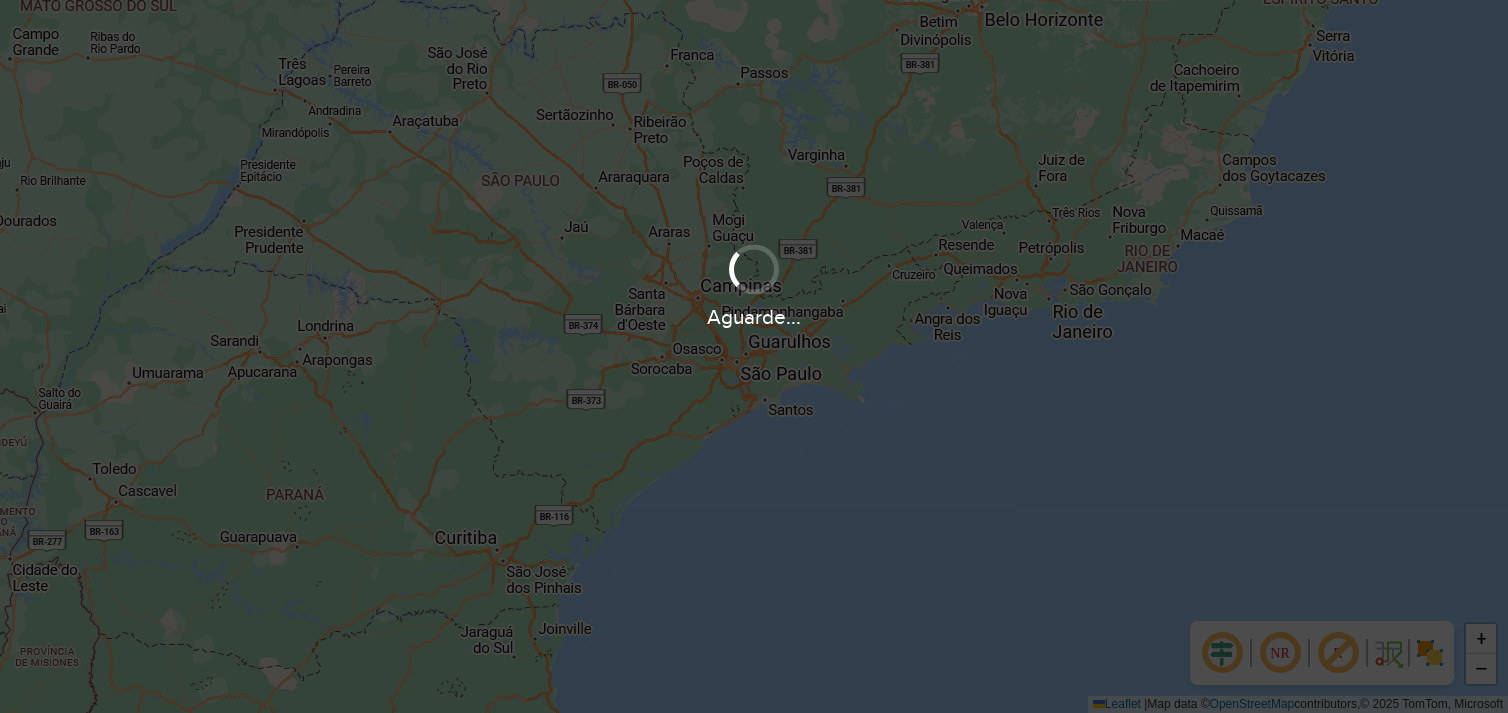 scroll, scrollTop: 0, scrollLeft: 0, axis: both 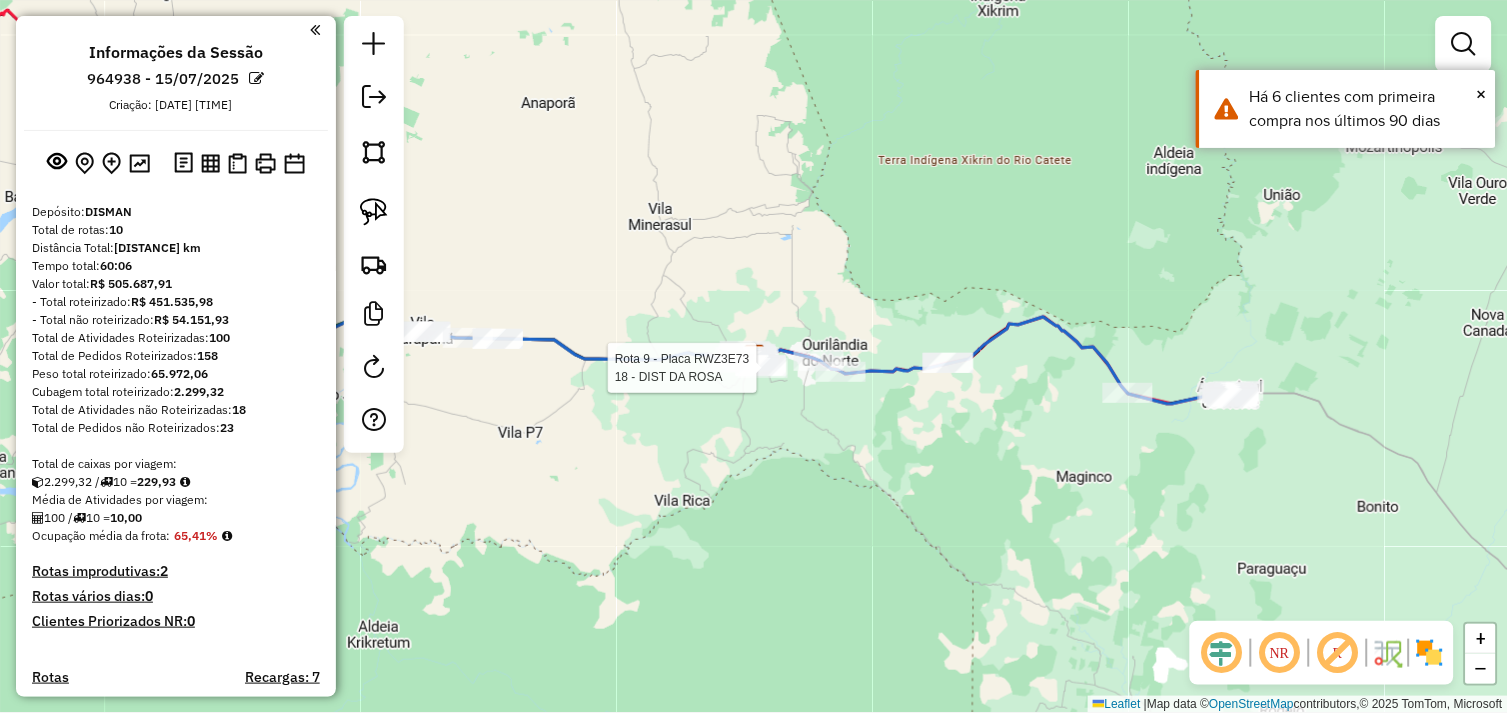 select on "**********" 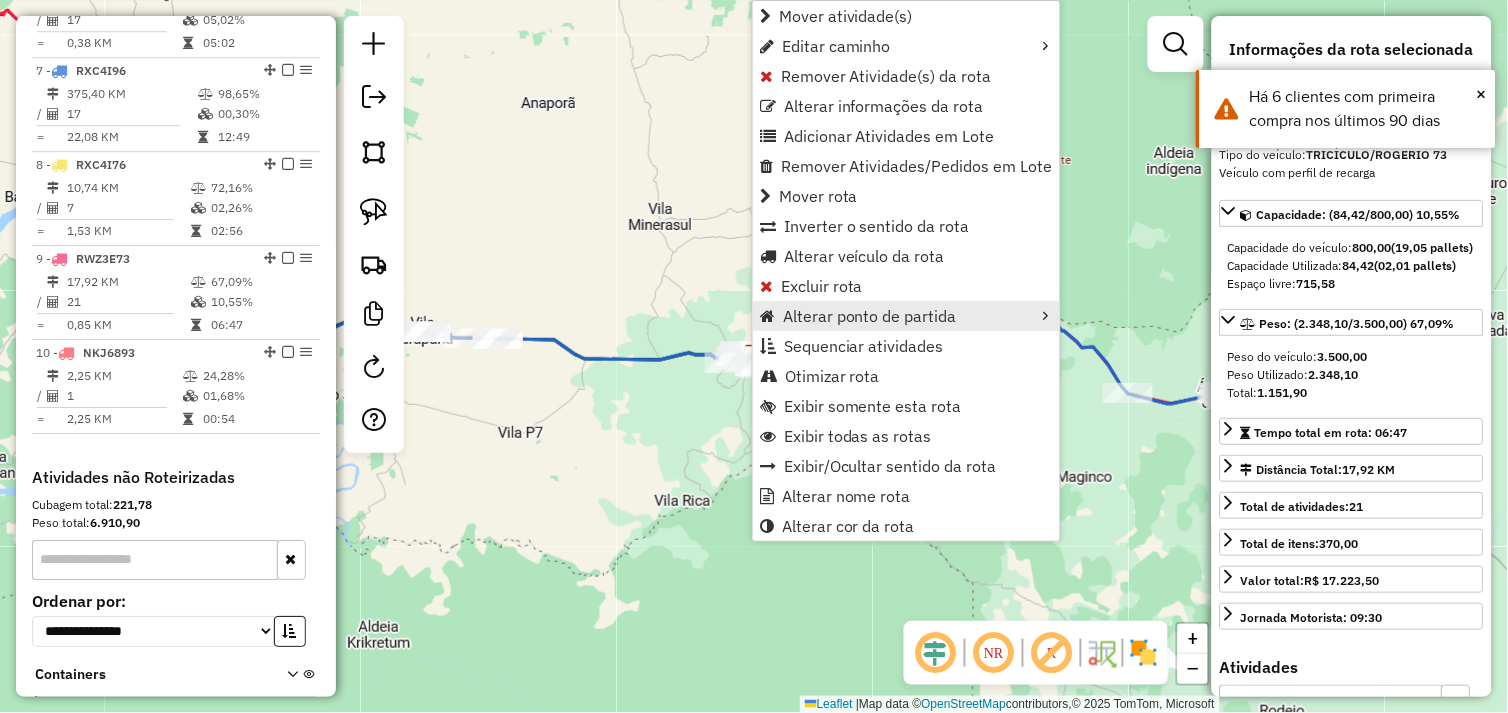 scroll, scrollTop: 1425, scrollLeft: 0, axis: vertical 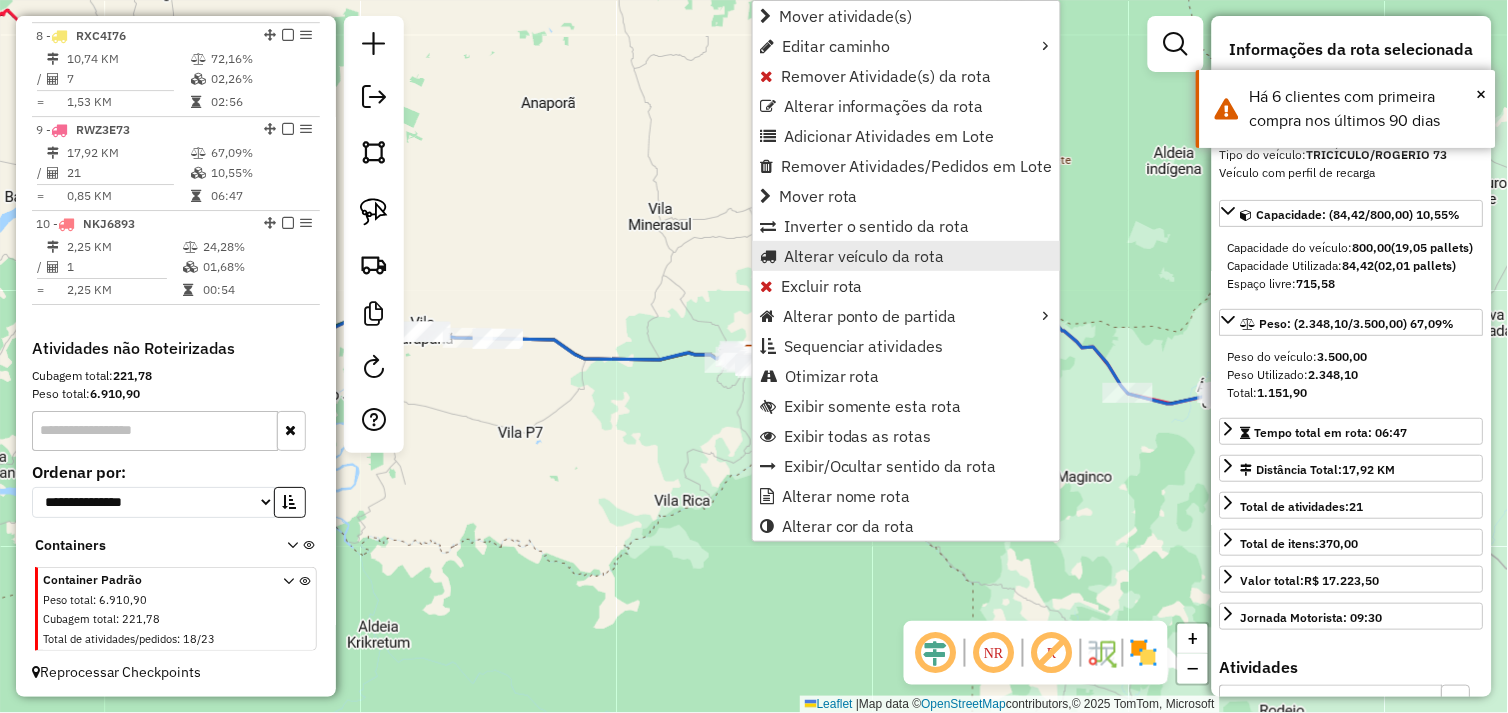 click on "Alterar veículo da rota" at bounding box center [864, 256] 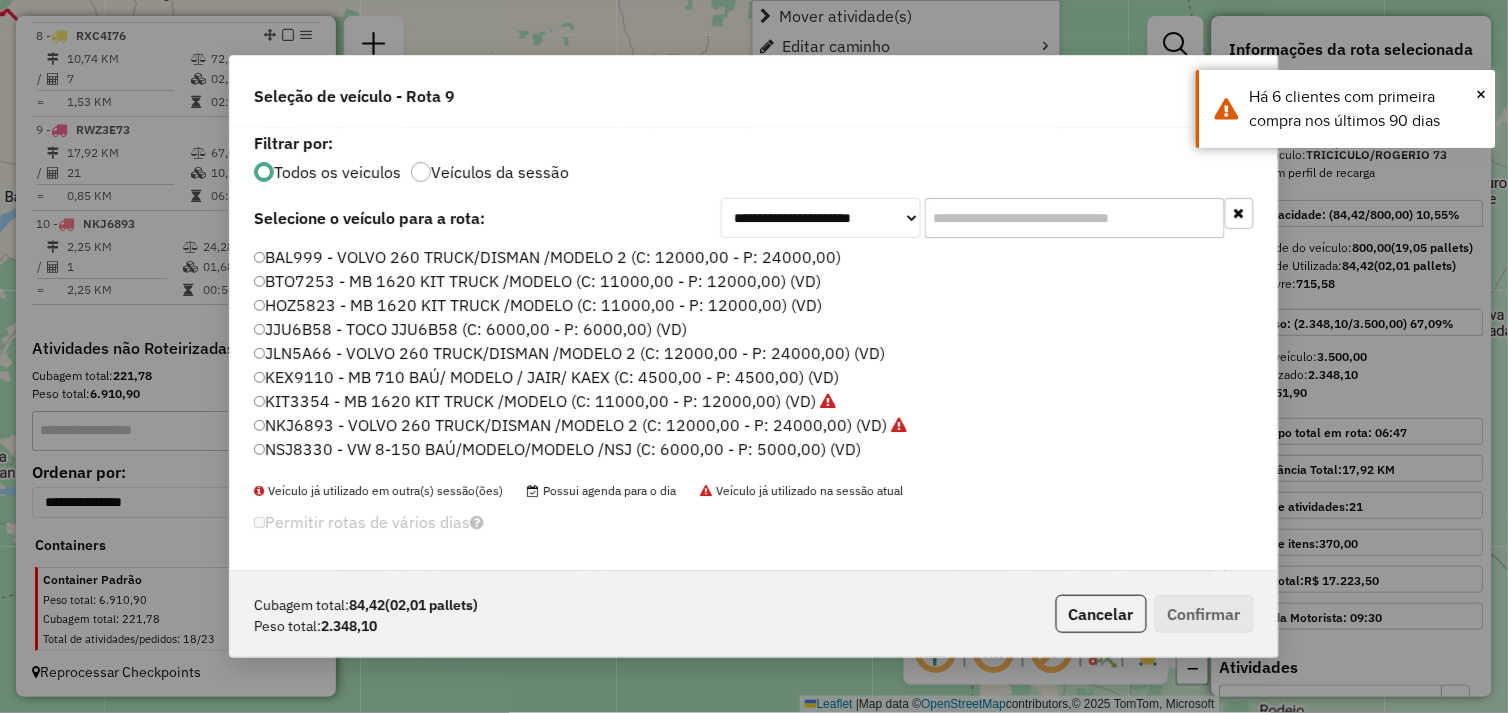scroll, scrollTop: 11, scrollLeft: 5, axis: both 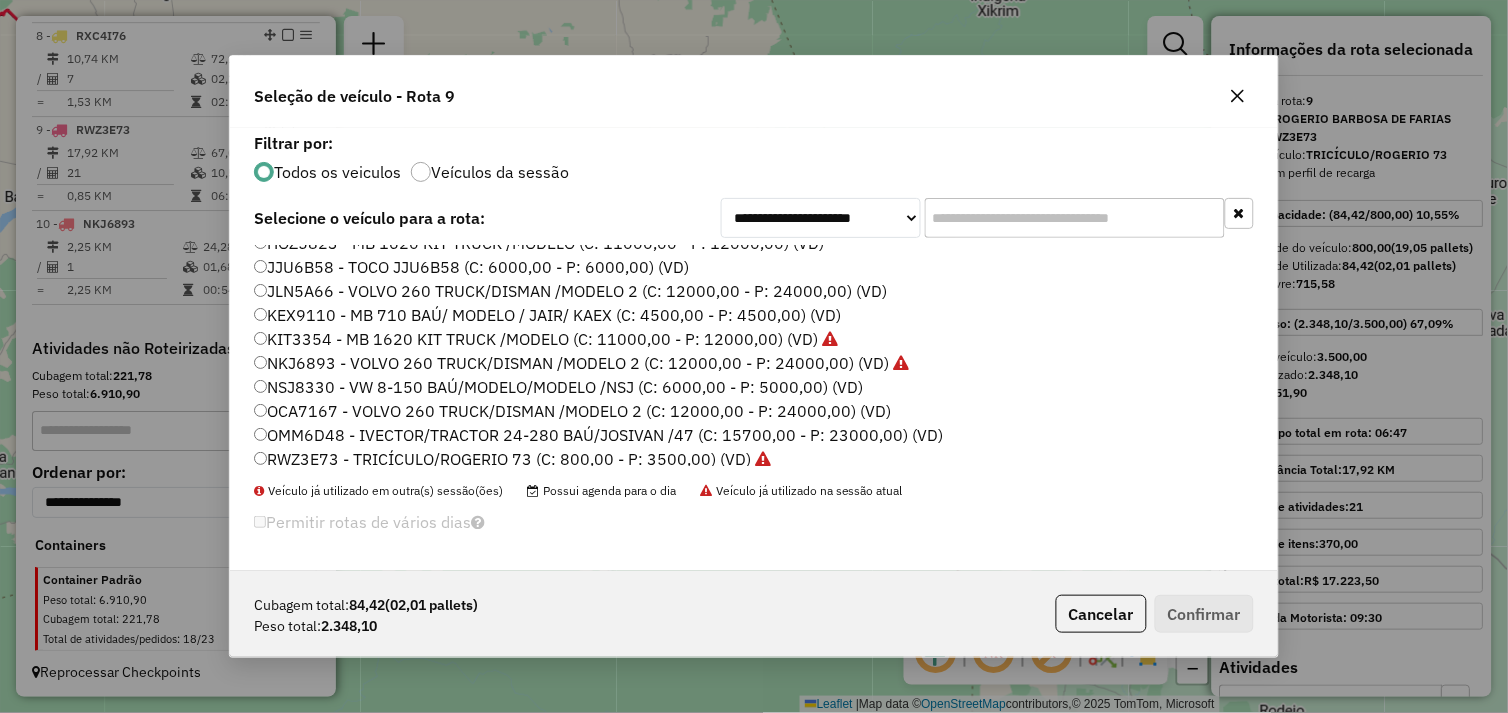 click on "NKJ6893 - VOLVO 260 TRUCK/DISMAN /MODELO 2 (C: 12000,00 - P: 24000,00) (VD)" 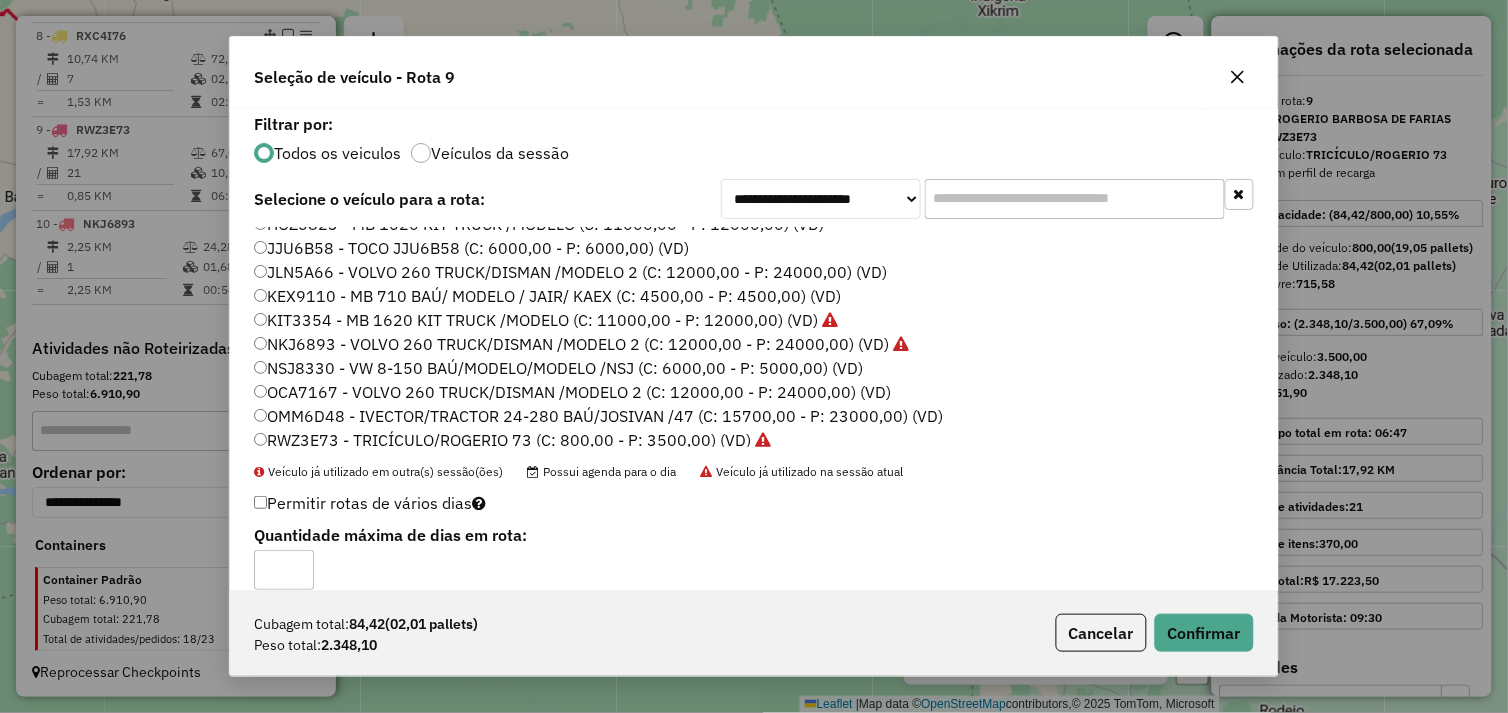 click 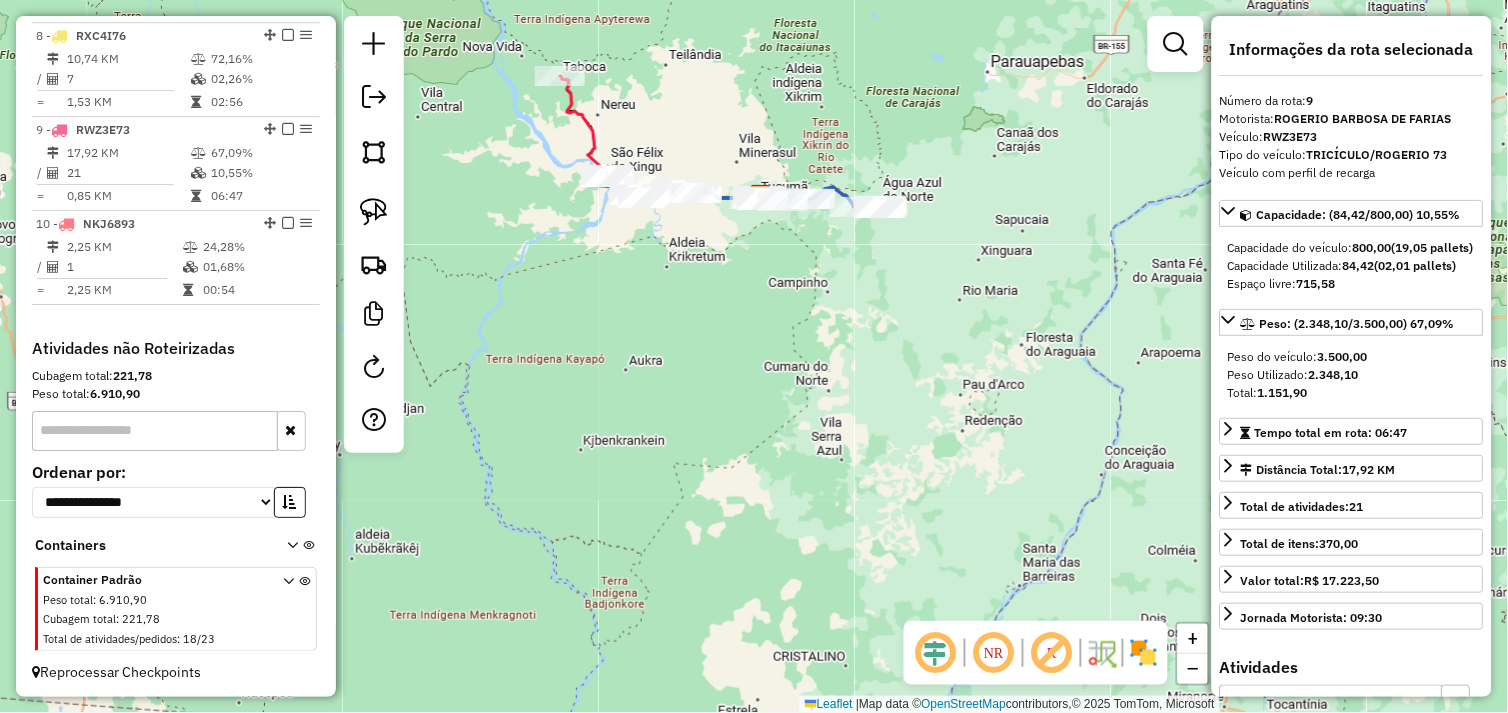 drag, startPoint x: 612, startPoint y: 262, endPoint x: 701, endPoint y: 335, distance: 115.10864 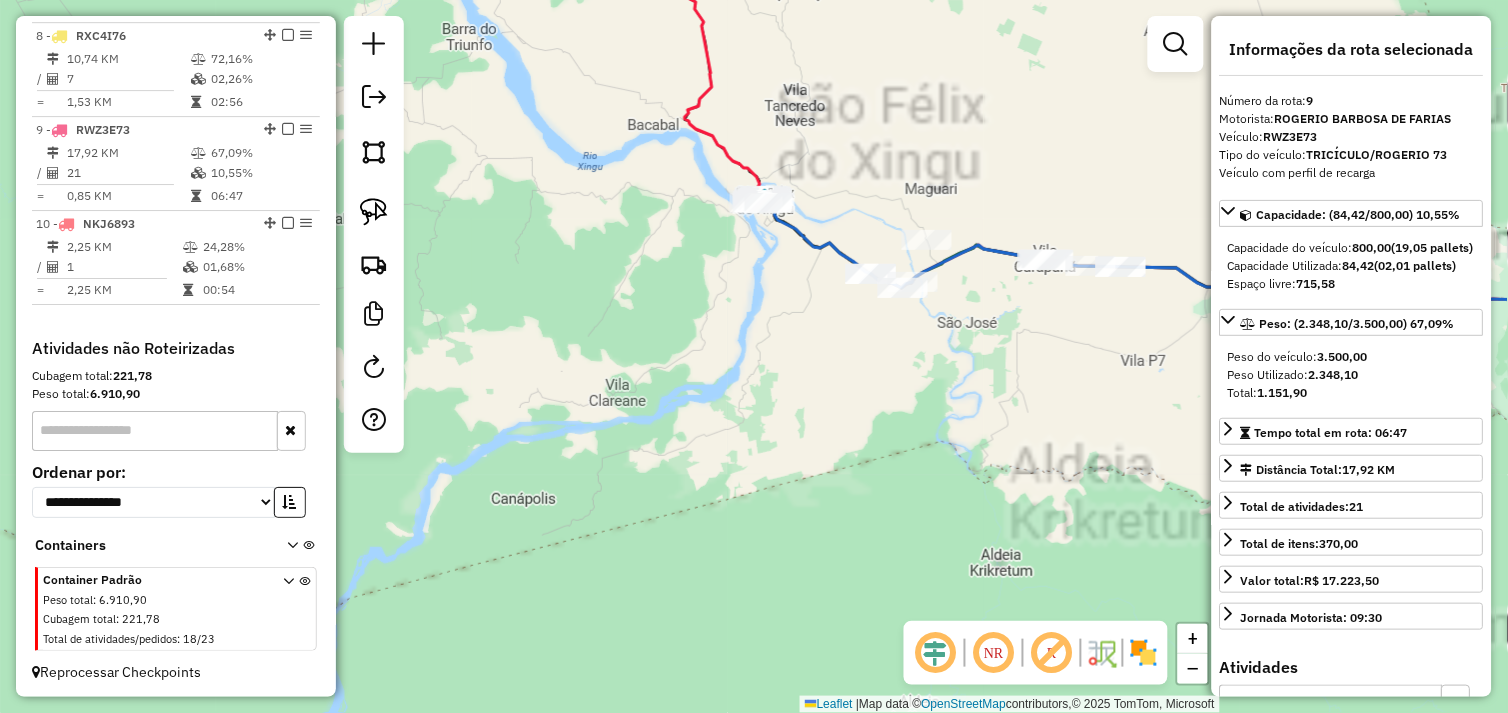 drag, startPoint x: 773, startPoint y: 368, endPoint x: 790, endPoint y: 394, distance: 31.06445 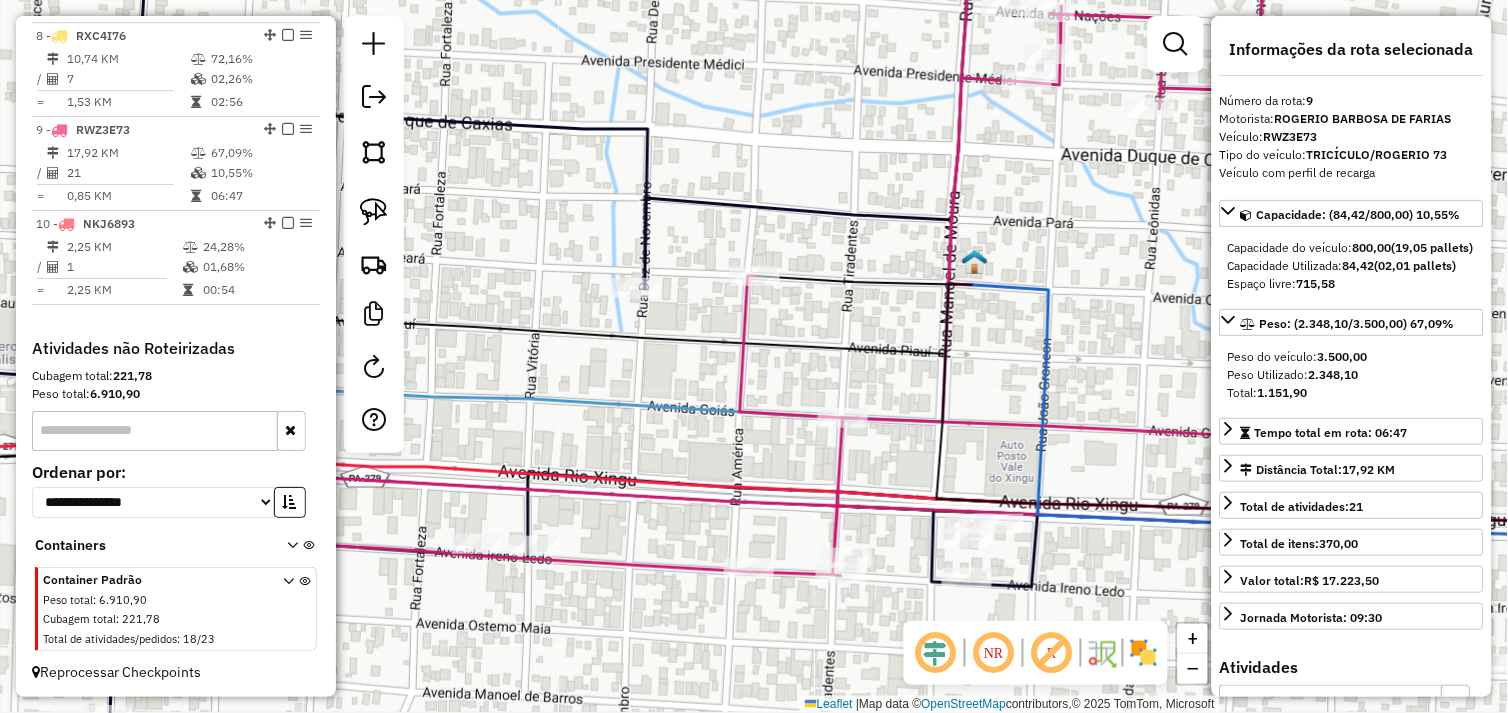 drag, startPoint x: 974, startPoint y: 405, endPoint x: 962, endPoint y: 290, distance: 115.62439 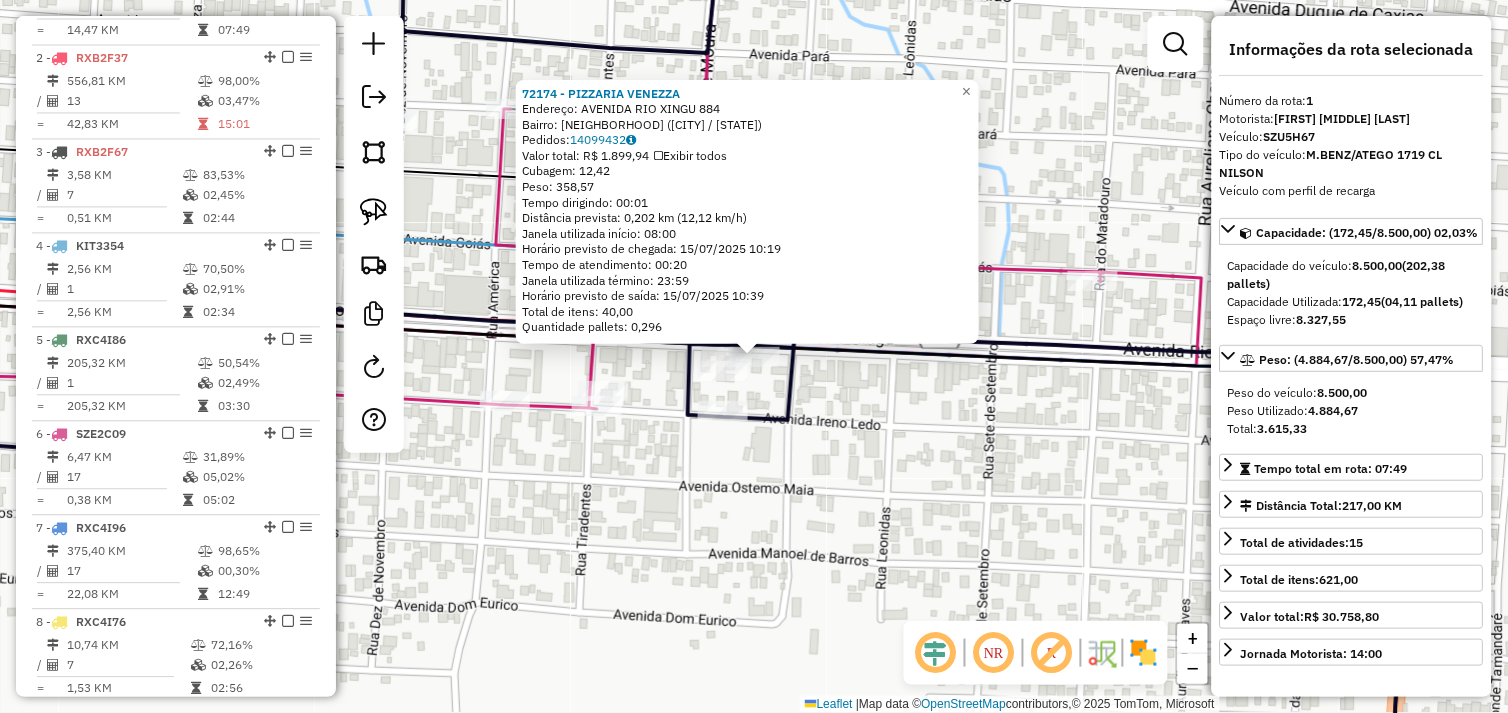 scroll, scrollTop: 773, scrollLeft: 0, axis: vertical 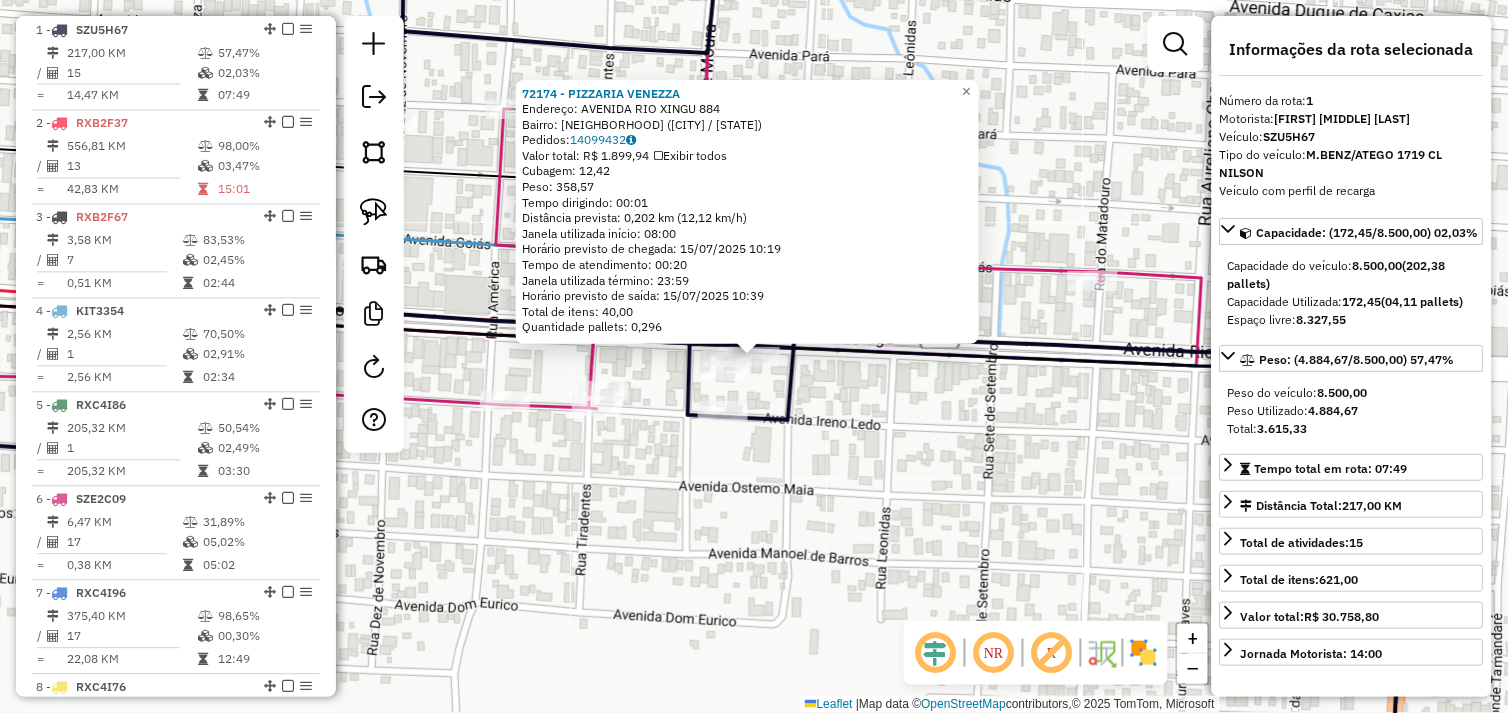 click on "[NUMBER] - [NAME]  Endereço:  [STREET] [NUMBER]   Bairro: [NEIGHBORHOOD] ([CITY] / [STATE])   Pedidos:  [ORDER_ID]   Valor total: [CURRENCY] [PRICE]   Exibir todos   Cubagem: [CUBAGE]  Peso: [WEIGHT]  Tempo dirigindo: [TIME]   Distância prevista: [DISTANCE] ([SPEED])   Janela utilizada início: [TIME]   Horário previsto de chegada: [DATE] [TIME]   Tempo de atendimento: [TIME]   Janela utilizada término: [TIME]   Total de itens: [ITEMS]   Quantidade pallets: [PALLETS]  × Janela de atendimento Grade de atendimento Capacidade Transportadoras Veículos Cliente Pedidos  Rotas Selecione os dias de semana para filtrar as janelas de atendimento  Seg   Ter   Qua   Qui   Sex   Sáb   Dom  Informe o período da janela de atendimento: De: Até:  Filtrar exatamente a janela do cliente  Considerar janela de atendimento padrão  Selecione os dias de semana para filtrar as grades de atendimento  Seg   Ter   Qua   Qui   Sex   Sáb   Dom   Peso mínimo:   Peso máximo:   De:  De:" 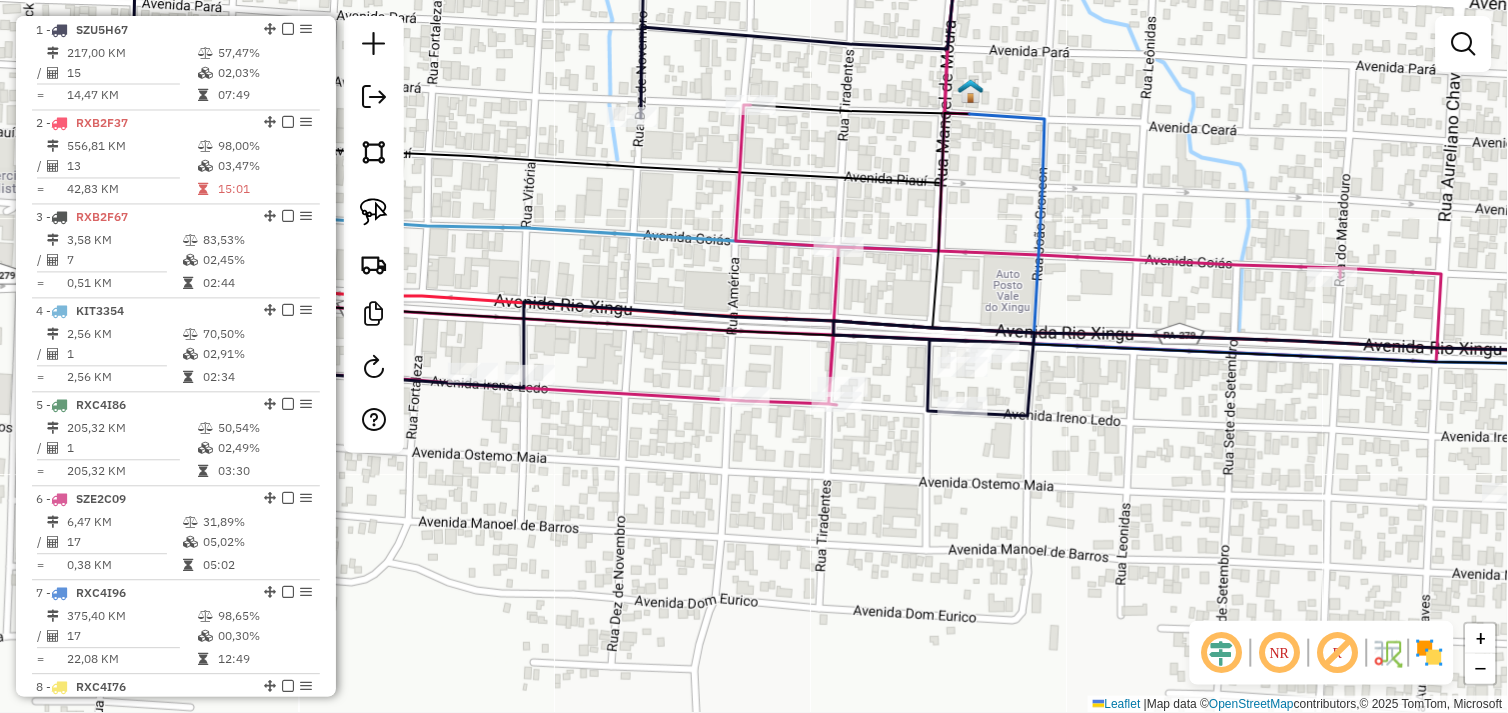 drag, startPoint x: 784, startPoint y: 454, endPoint x: 991, endPoint y: 447, distance: 207.11832 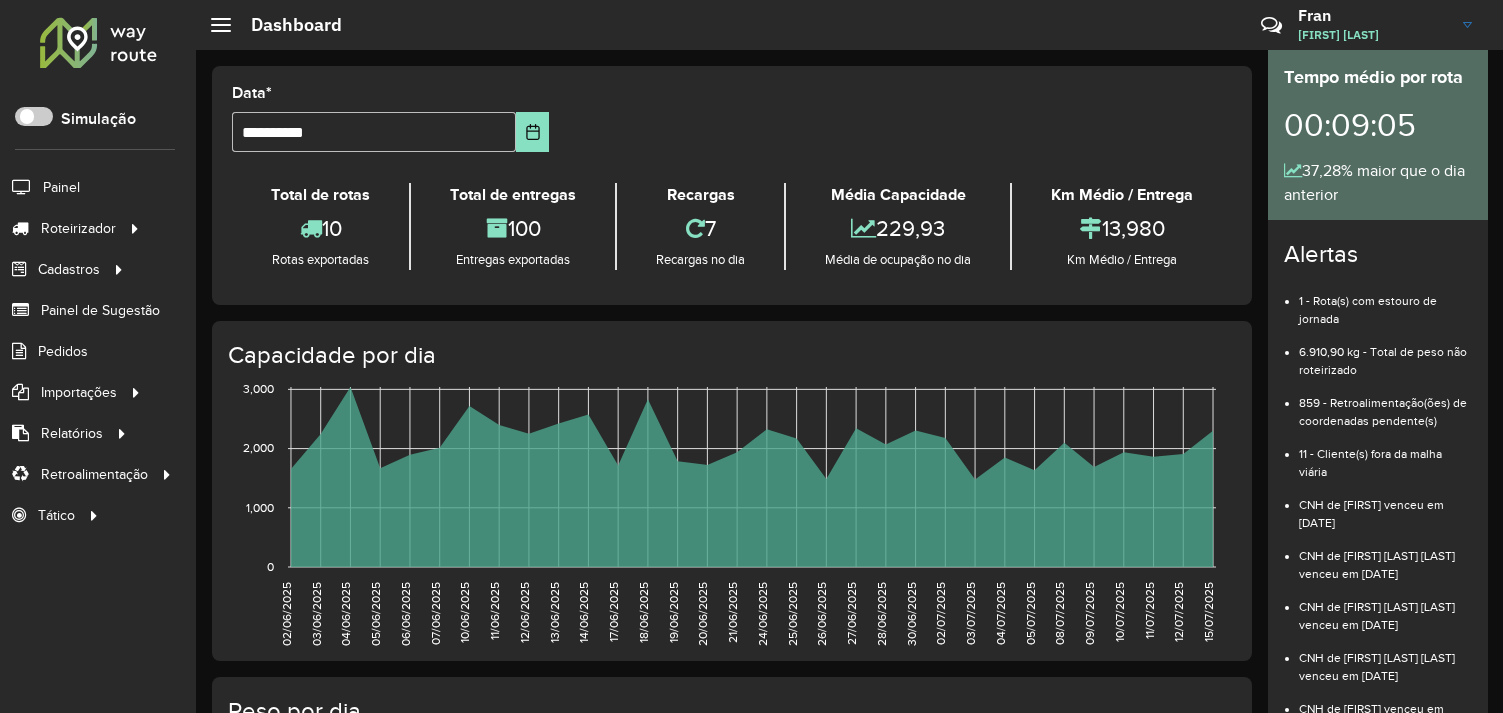 scroll, scrollTop: 0, scrollLeft: 0, axis: both 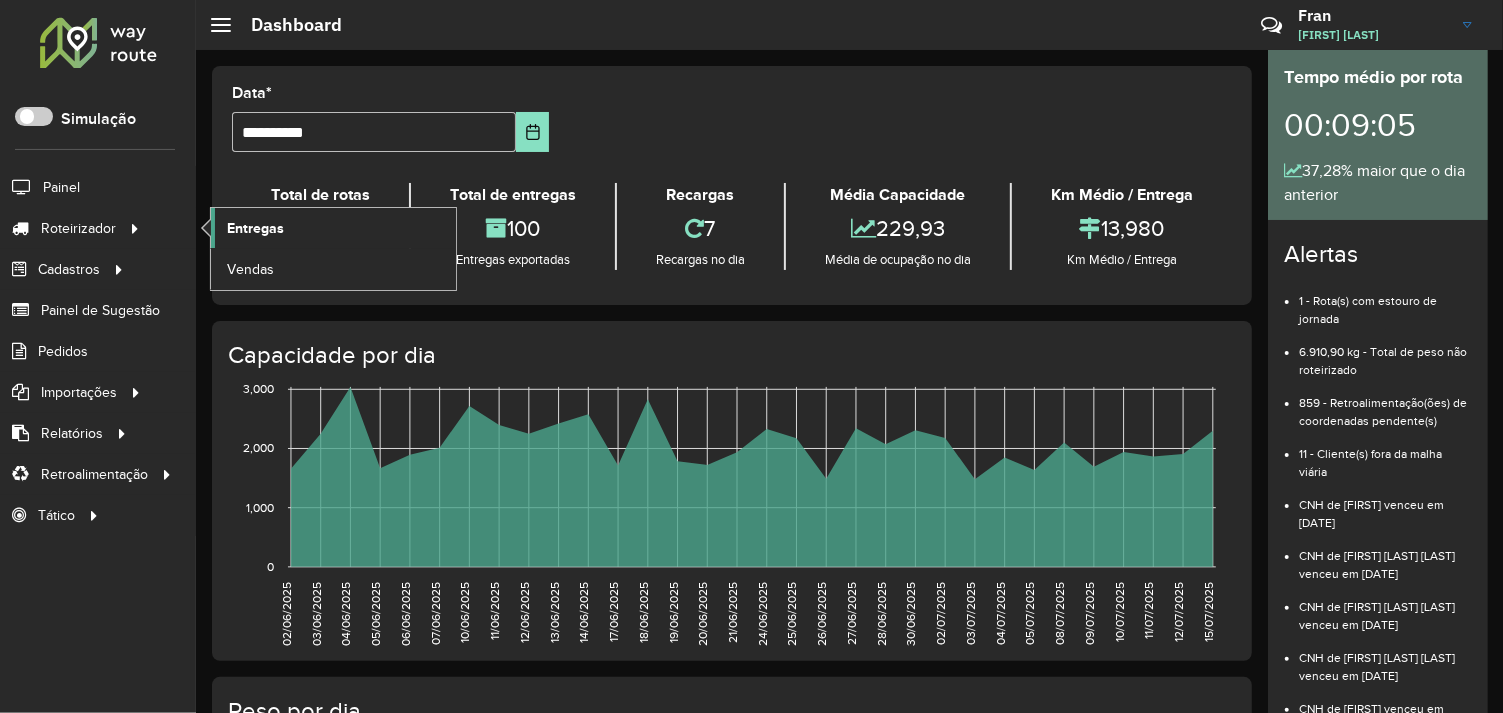 click on "Entregas" 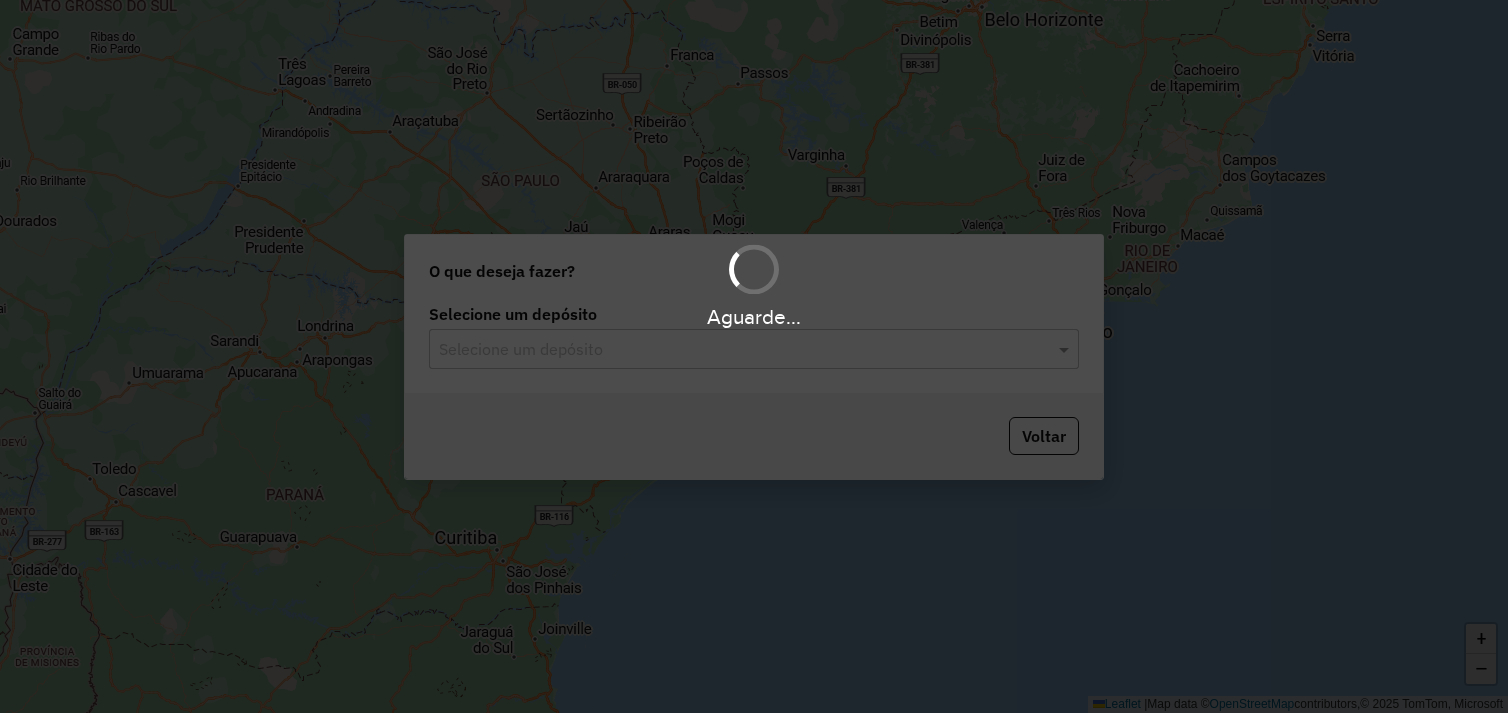 scroll, scrollTop: 0, scrollLeft: 0, axis: both 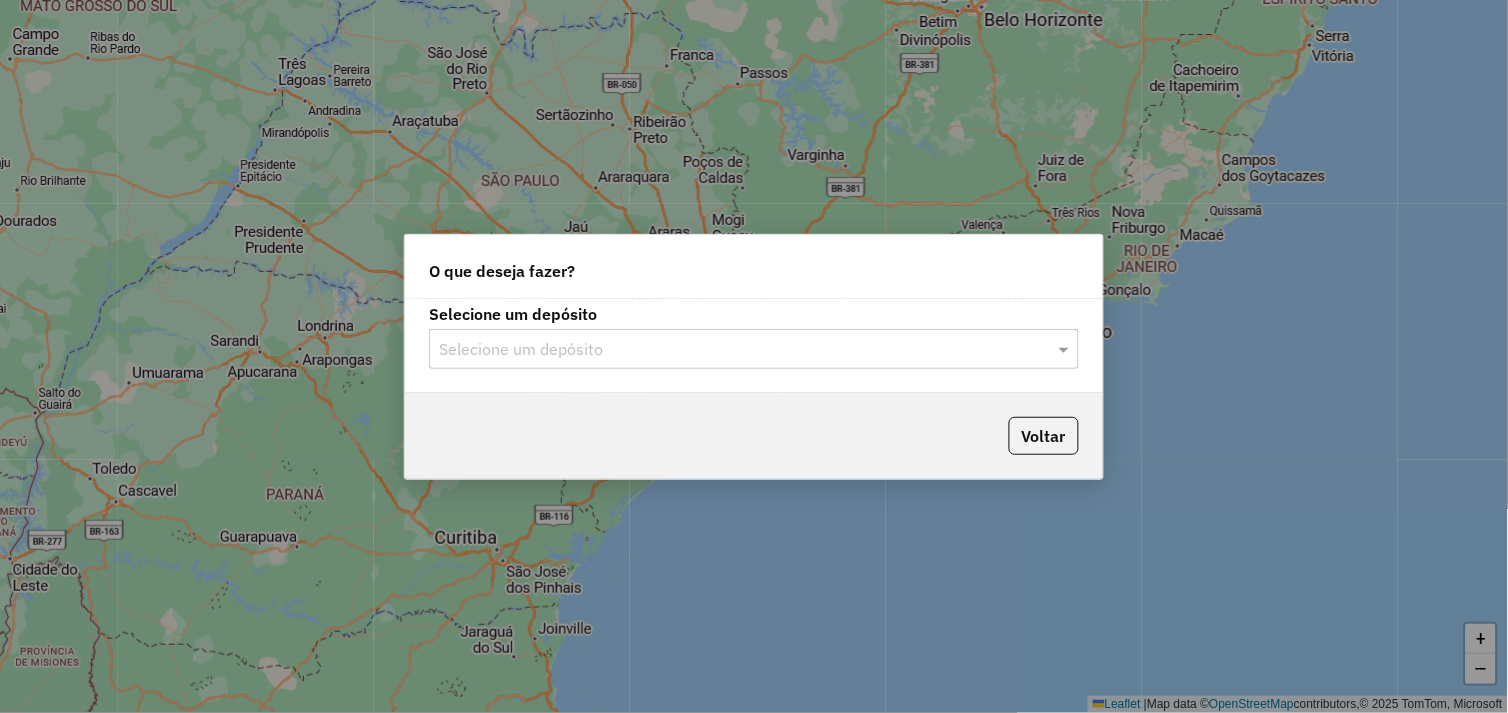 click 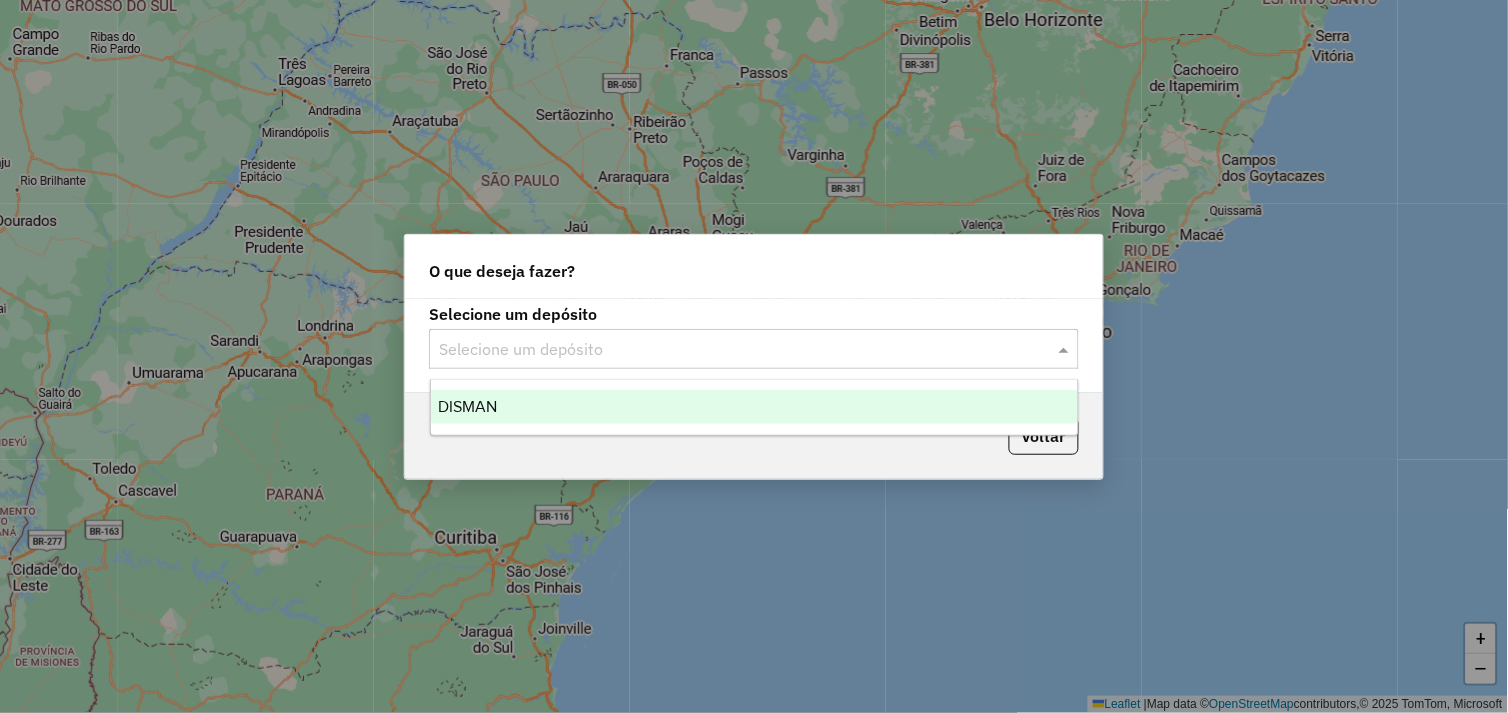 click on "DISMAN" at bounding box center [755, 407] 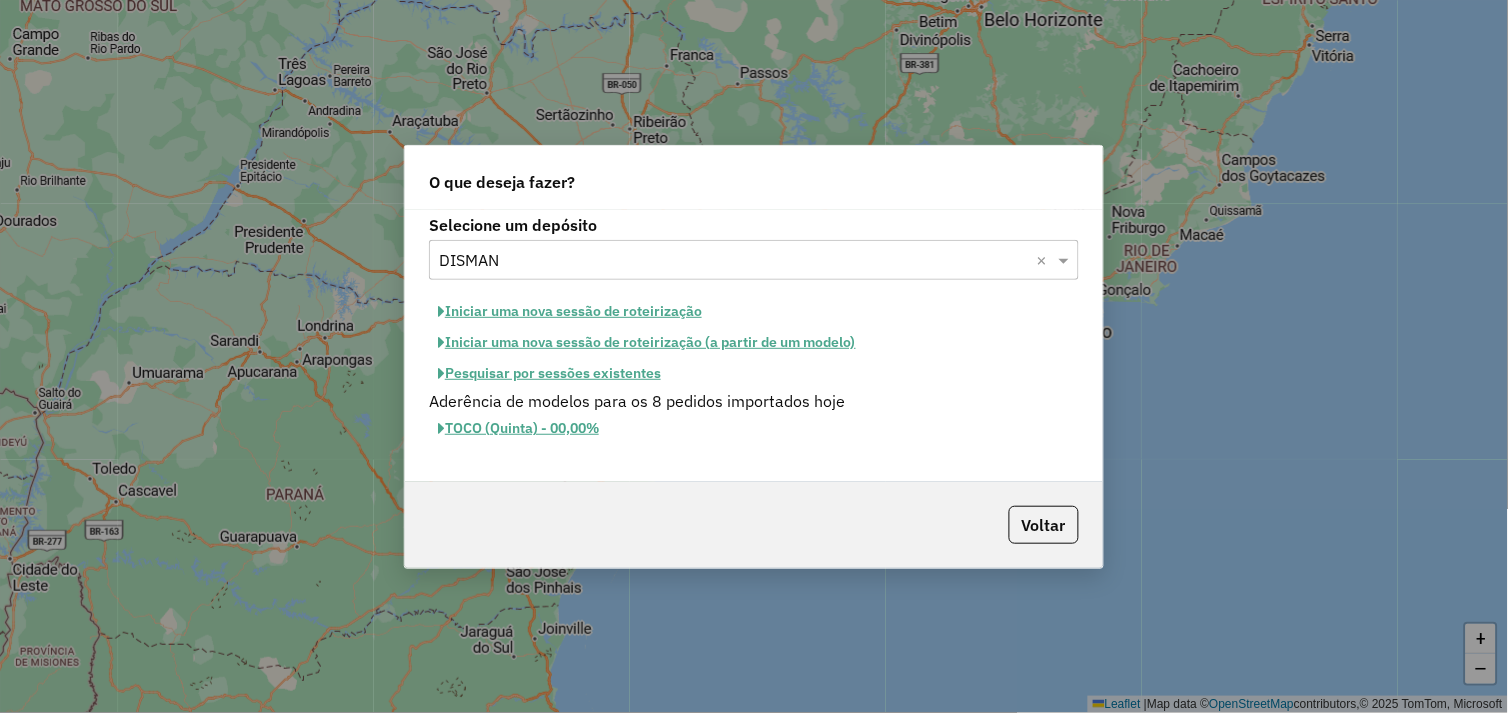 click on "Pesquisar por sessões existentes" 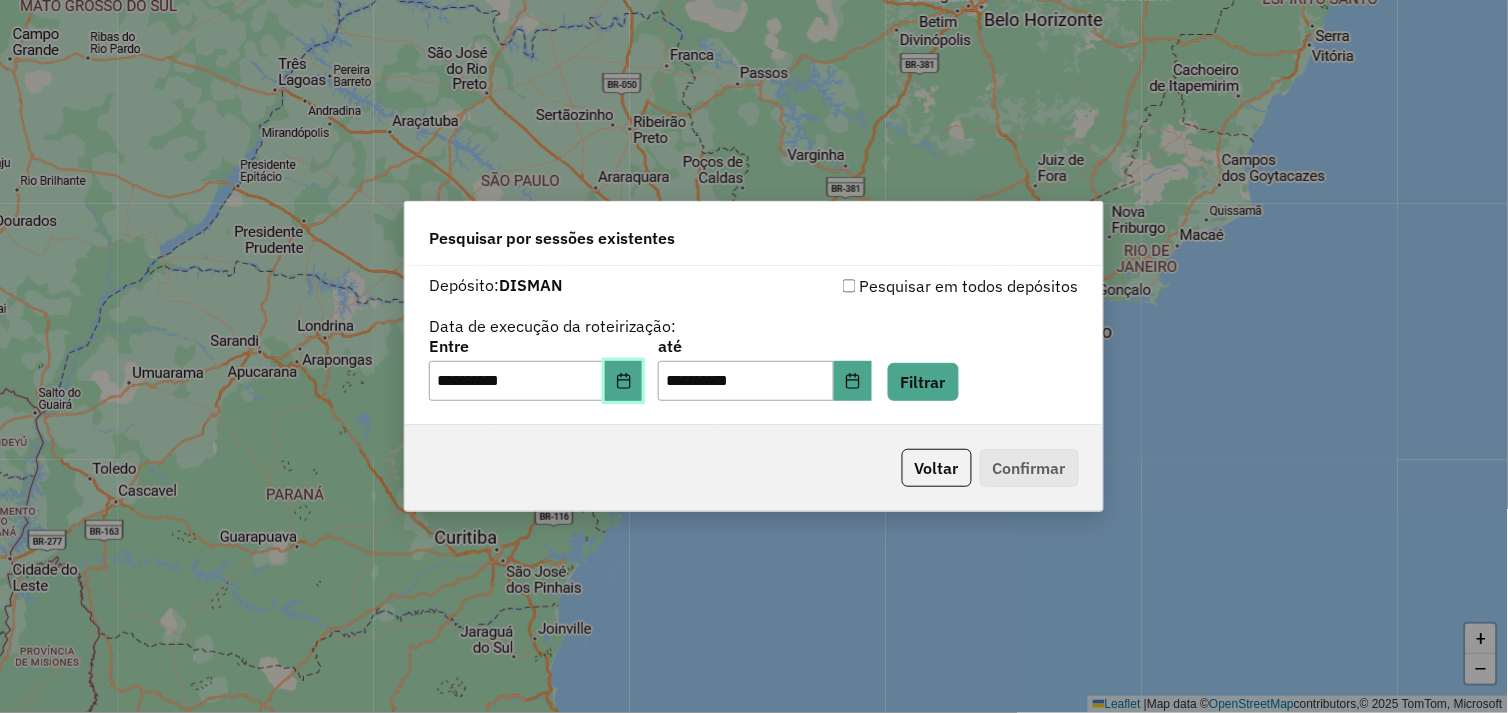 click 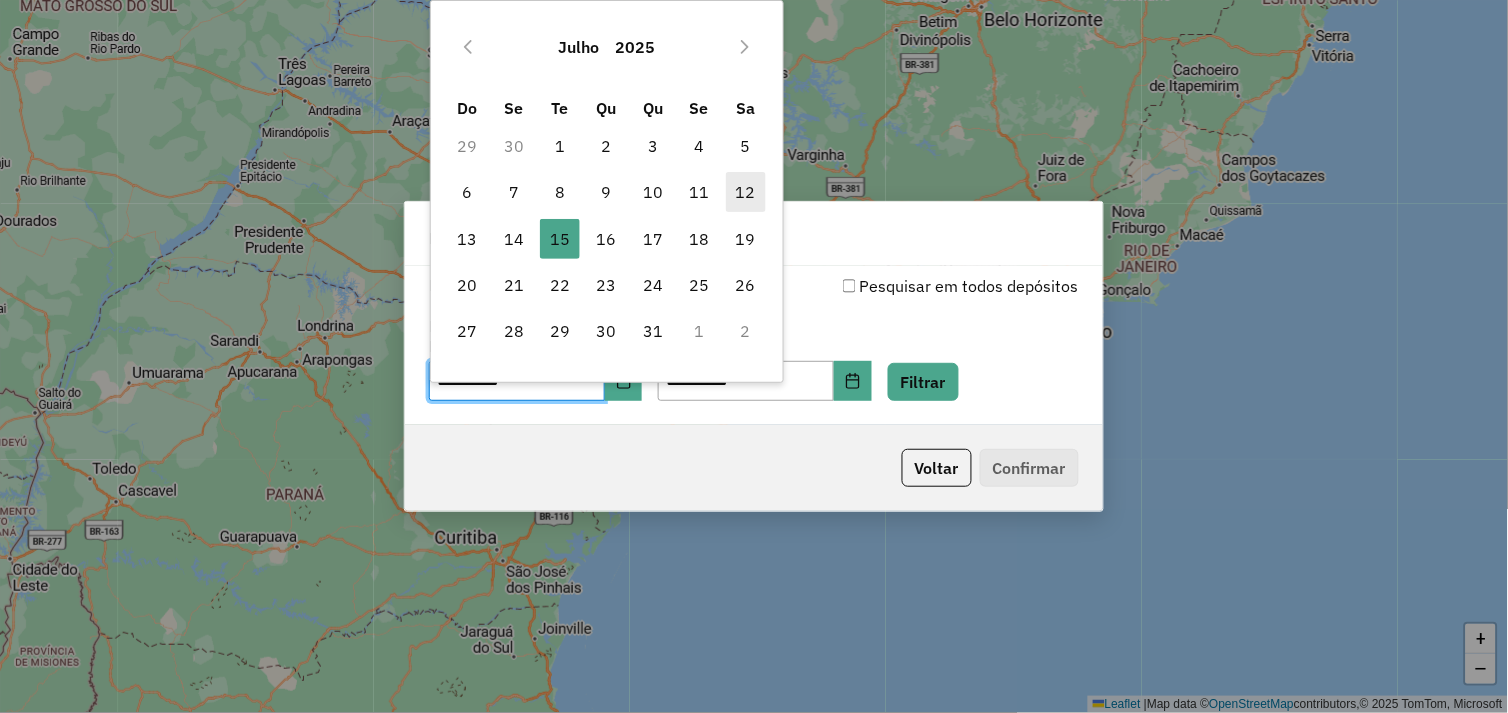 click on "12" at bounding box center [746, 192] 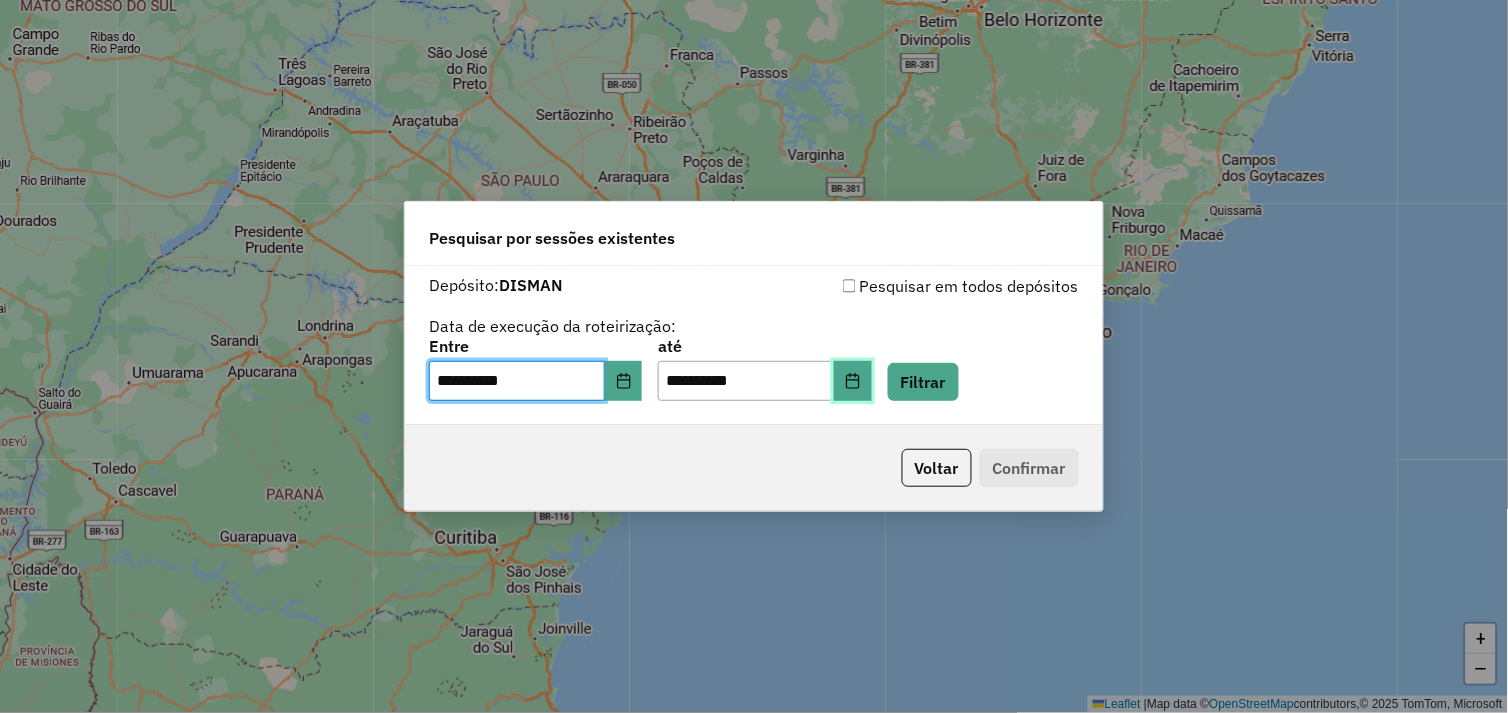 click at bounding box center (853, 381) 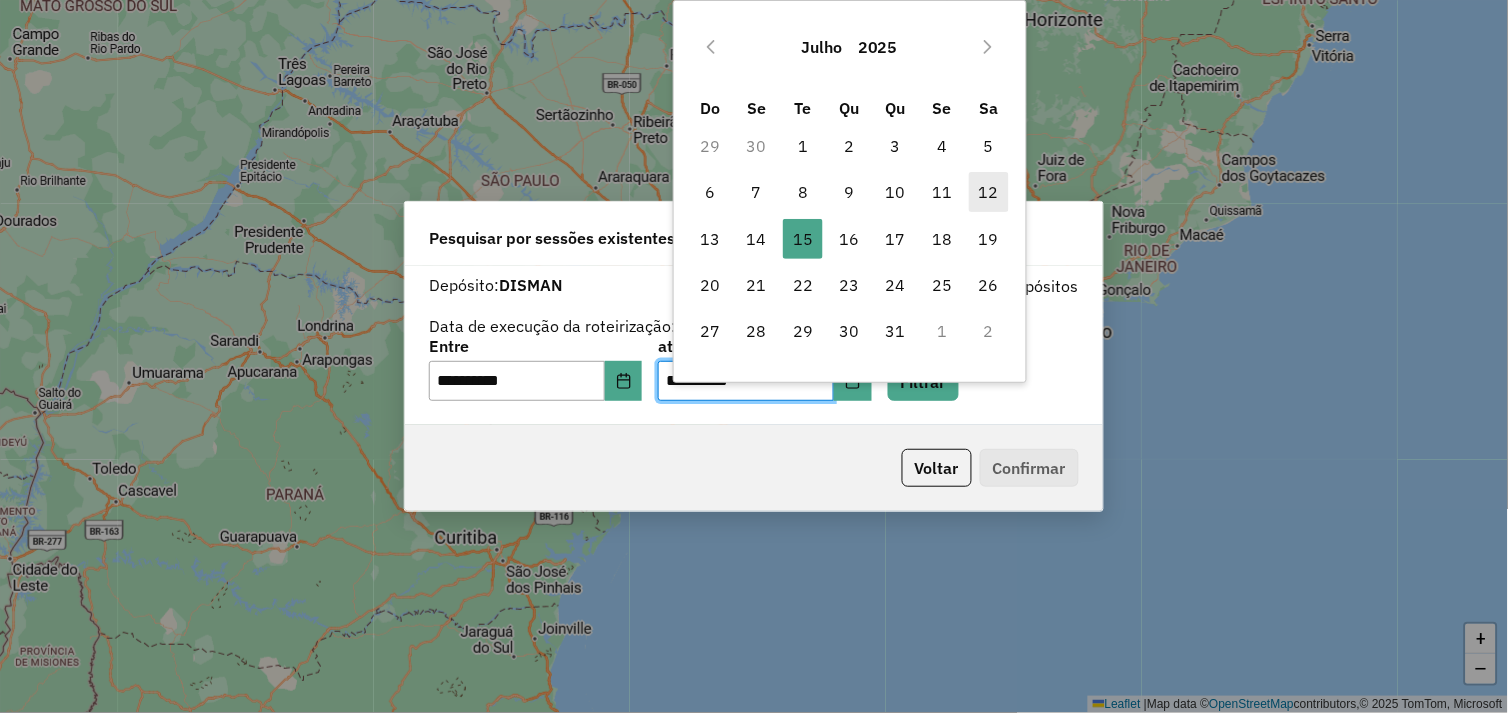 click on "12" at bounding box center [989, 192] 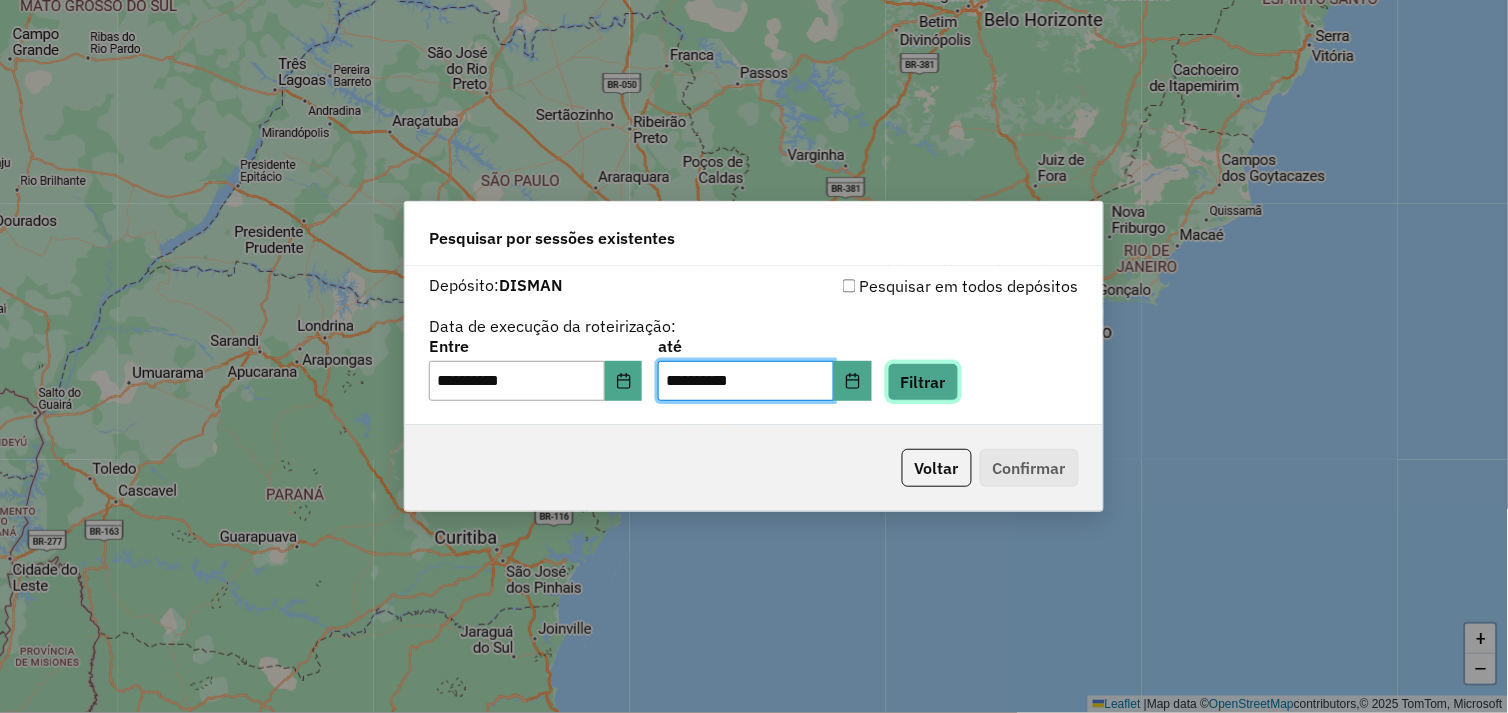 click on "Filtrar" 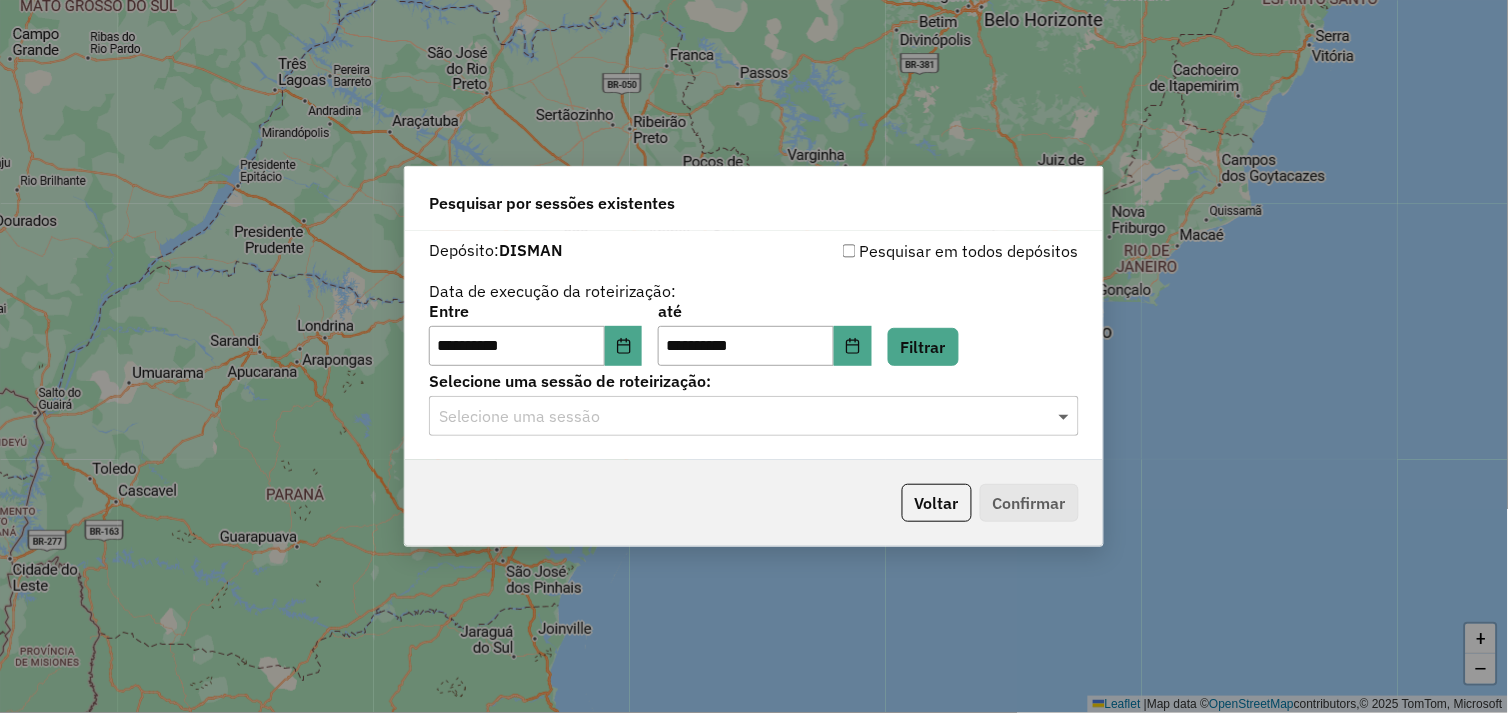 click 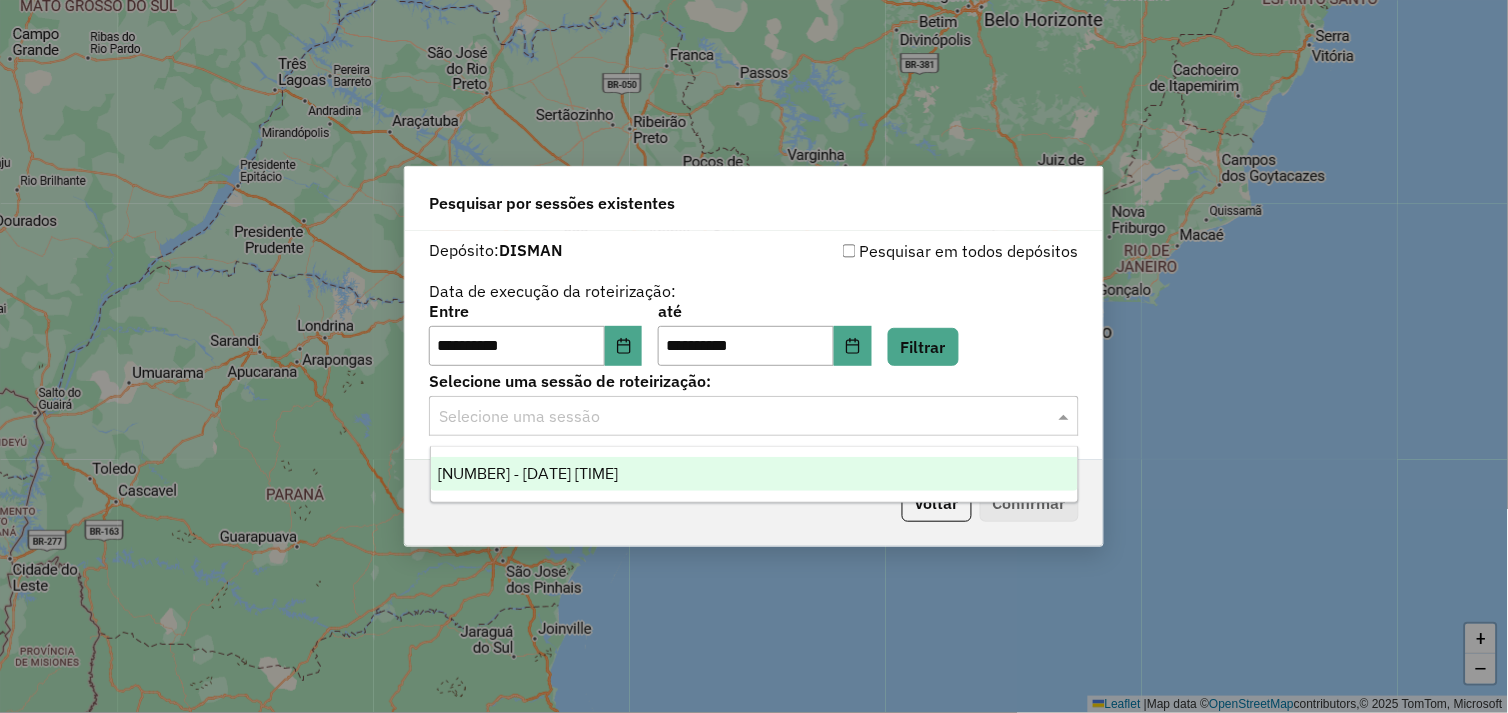 click on "[NUMBER] - [DATE] [TIME]" at bounding box center [755, 474] 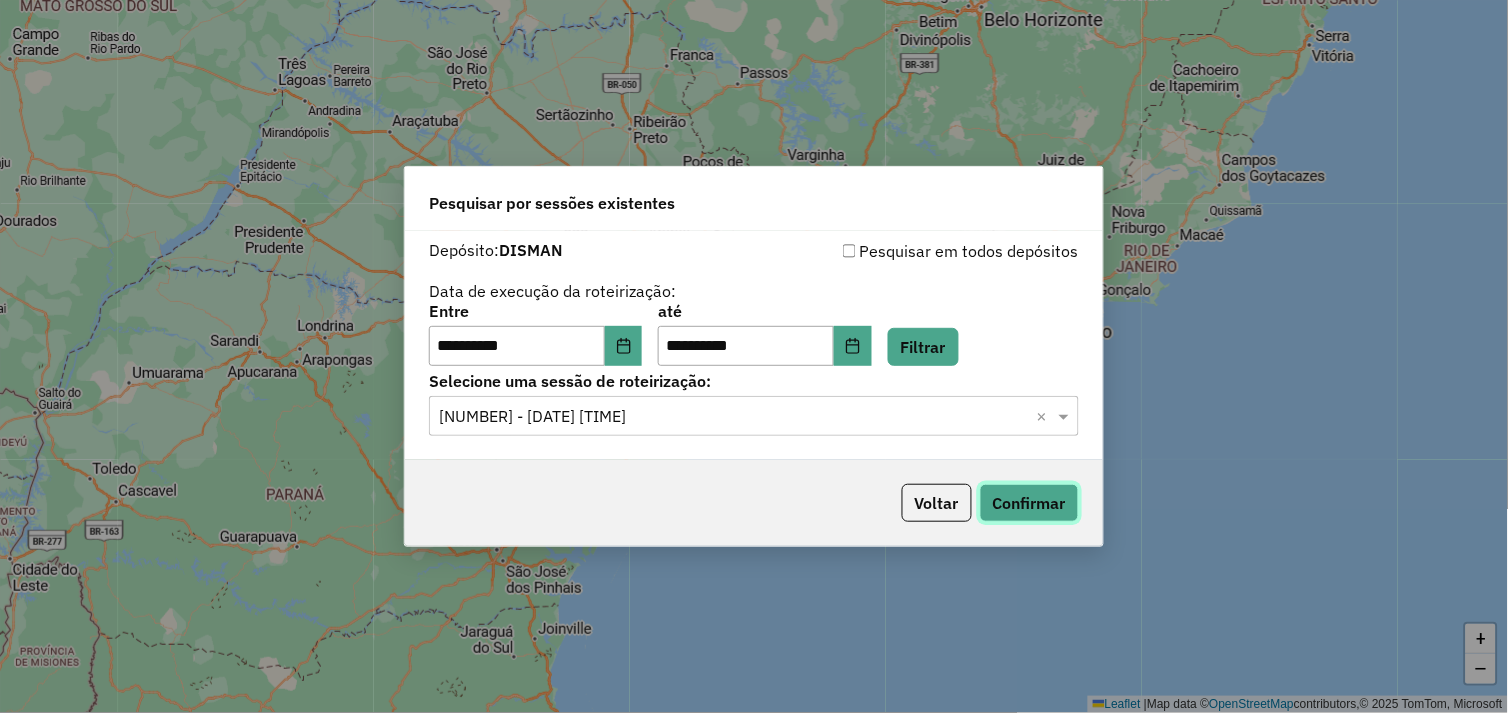 click on "Confirmar" 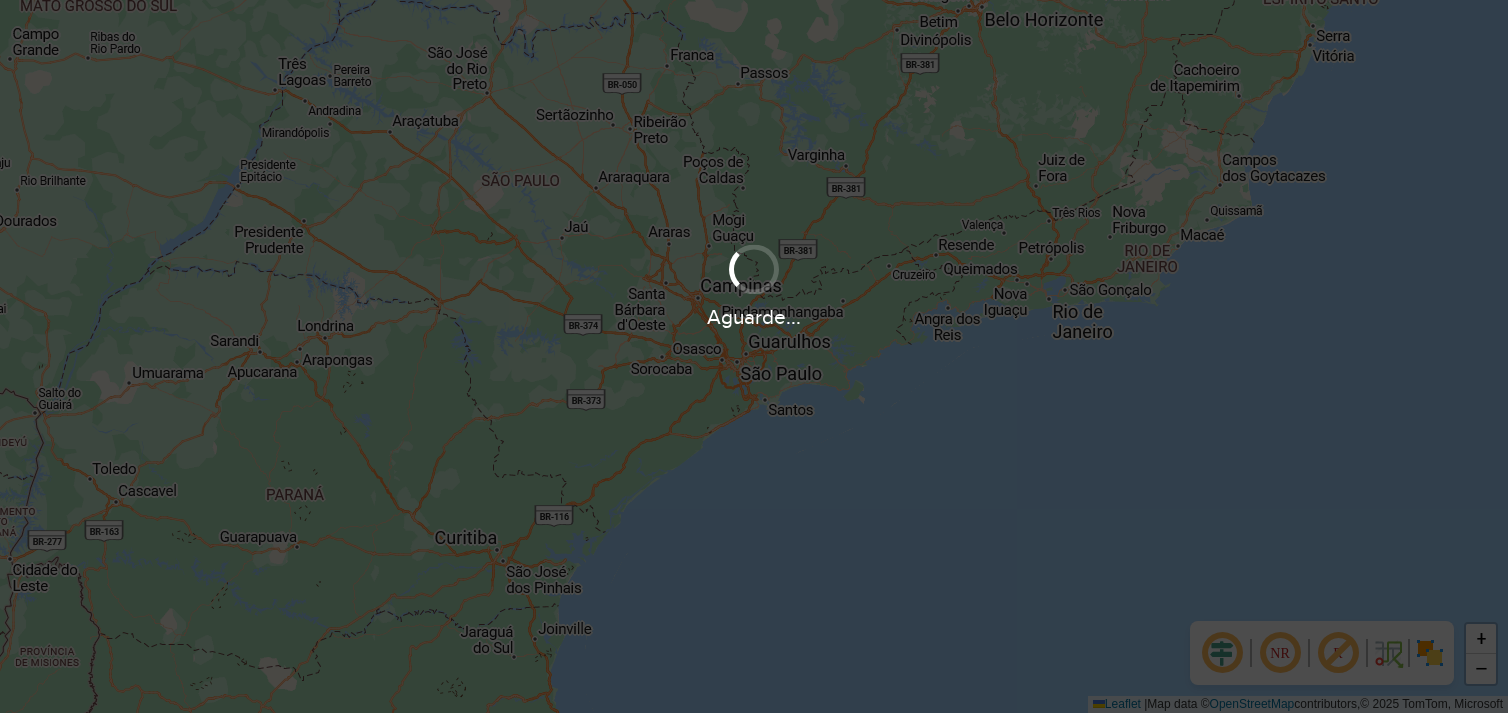 scroll, scrollTop: 0, scrollLeft: 0, axis: both 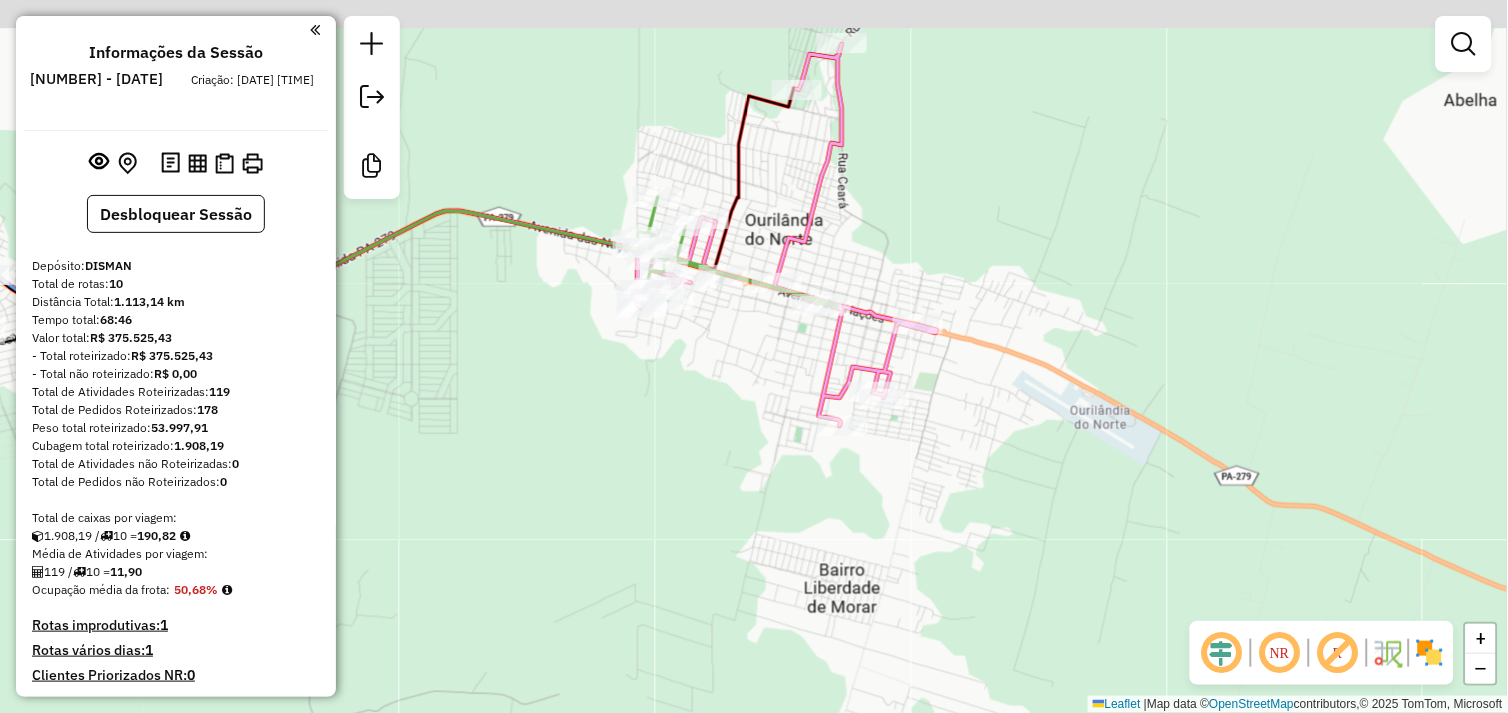 drag, startPoint x: 613, startPoint y: 318, endPoint x: 748, endPoint y: 376, distance: 146.93196 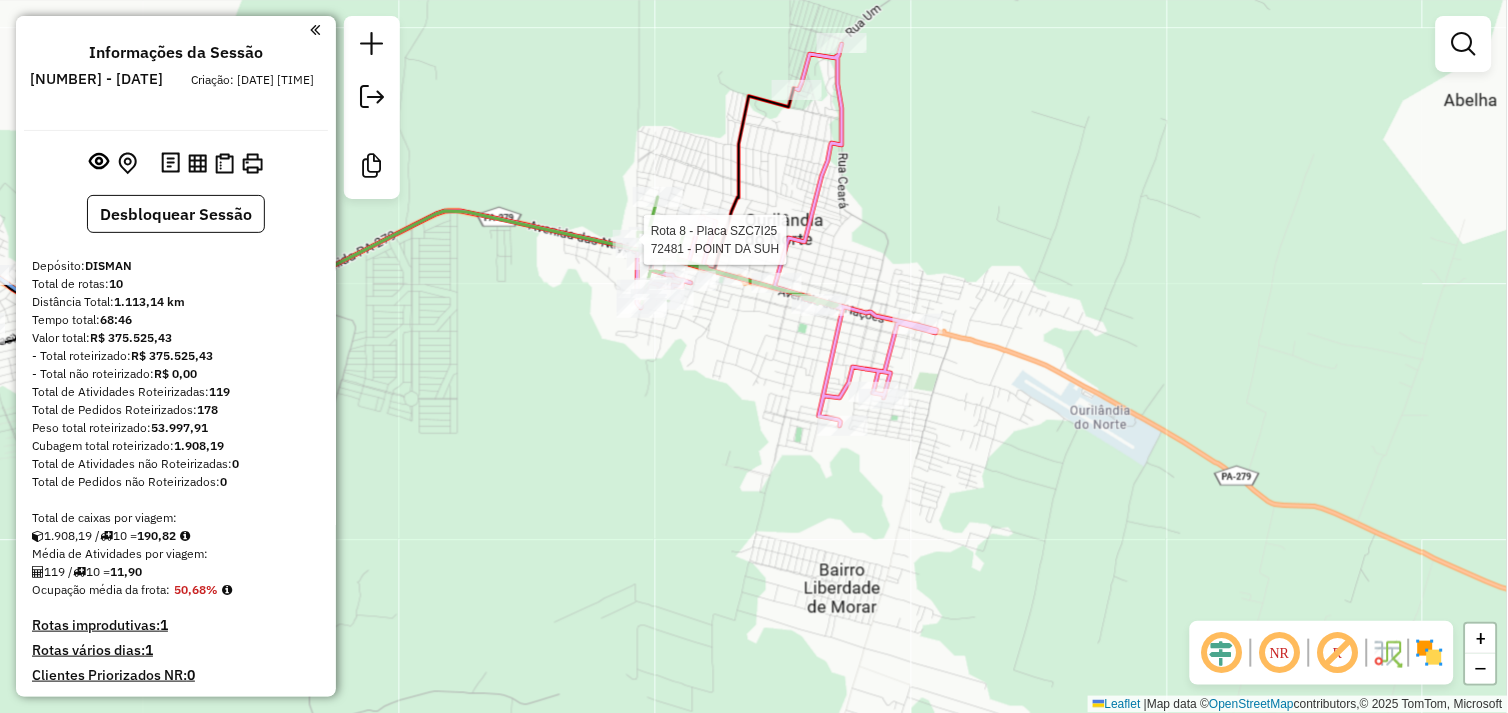 select on "**********" 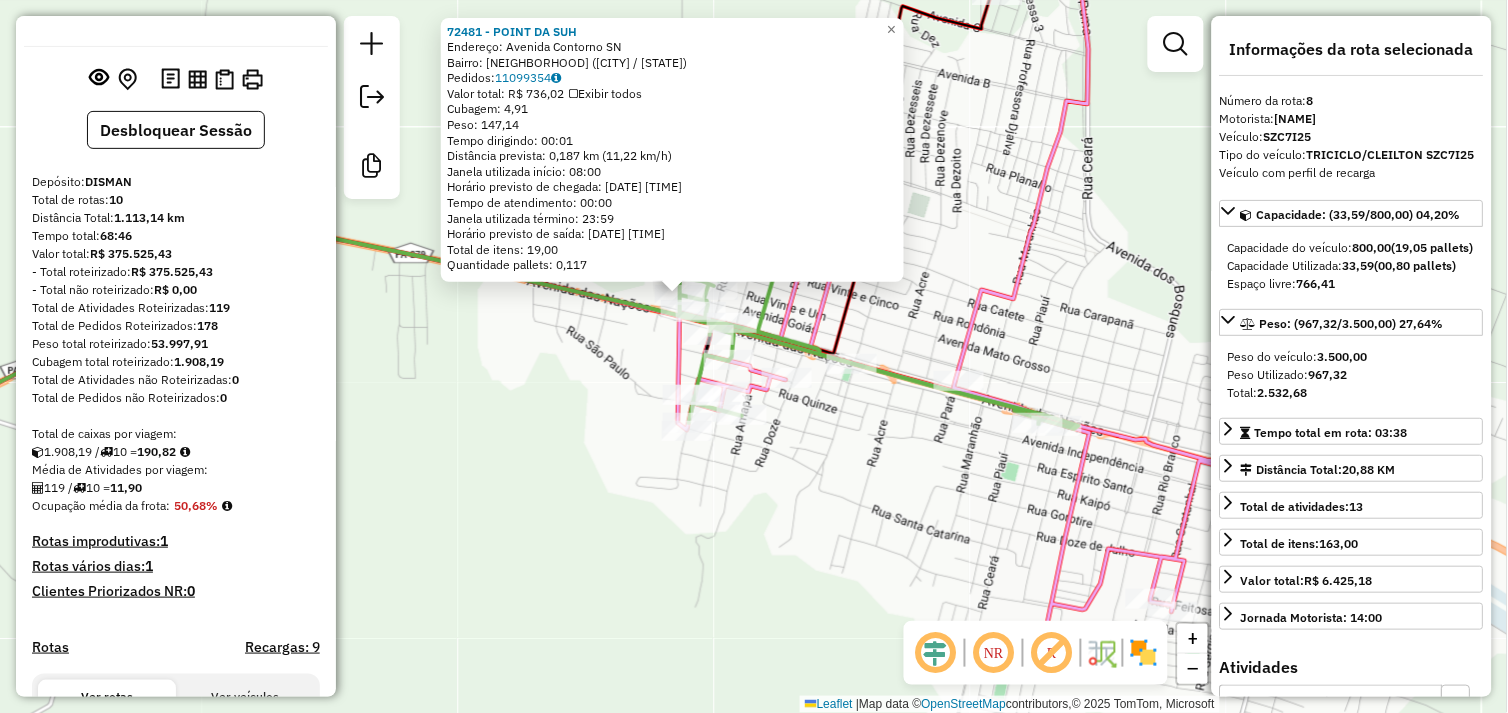 scroll, scrollTop: 0, scrollLeft: 0, axis: both 